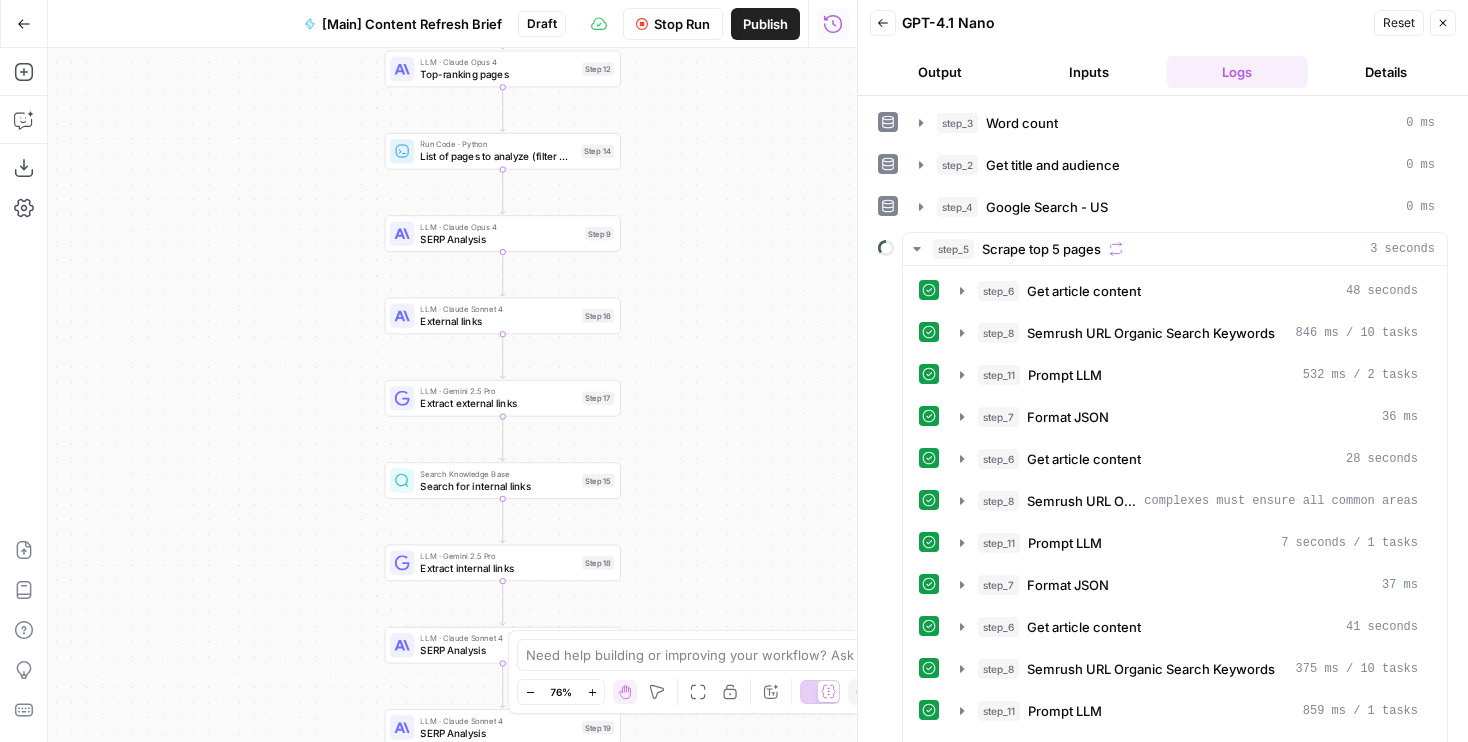 scroll, scrollTop: 0, scrollLeft: 0, axis: both 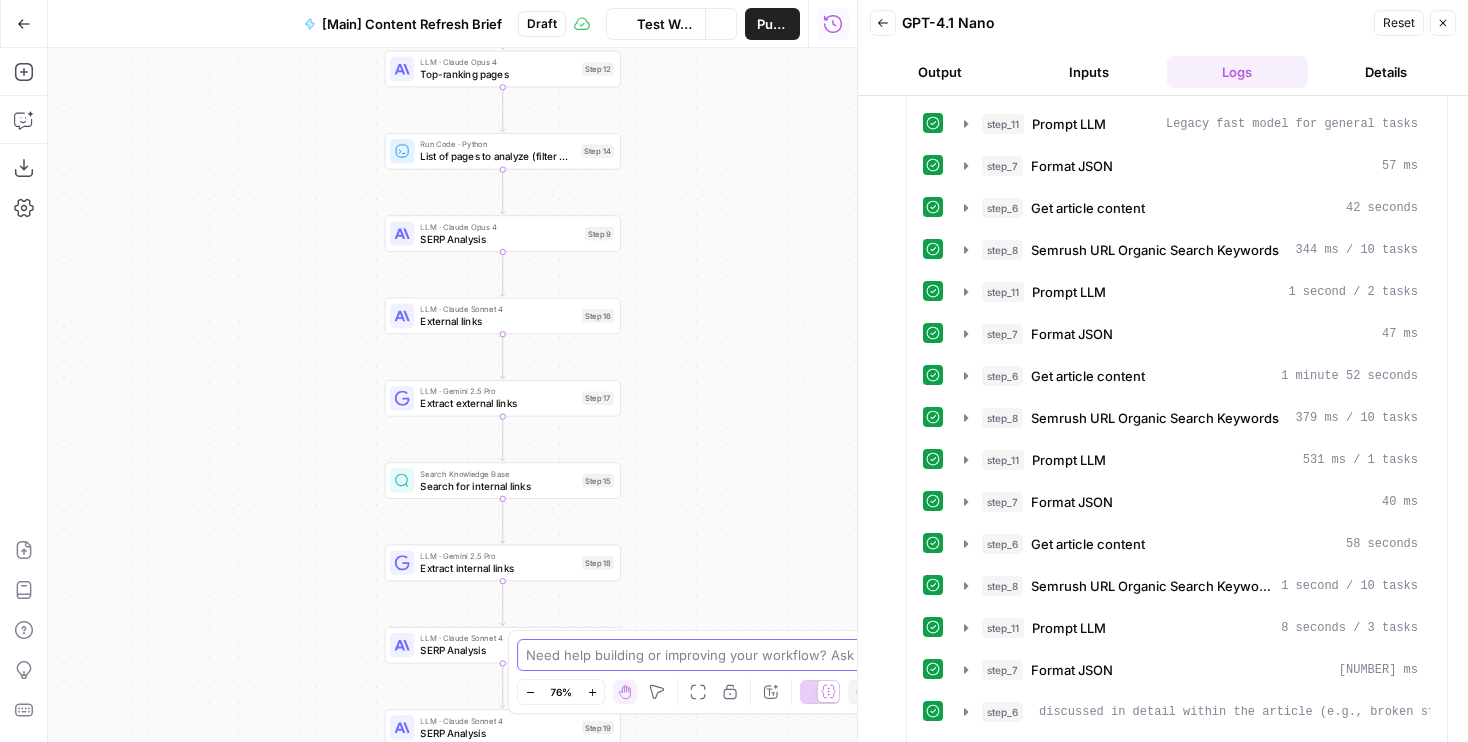 drag, startPoint x: 724, startPoint y: 235, endPoint x: 736, endPoint y: 658, distance: 423.17017 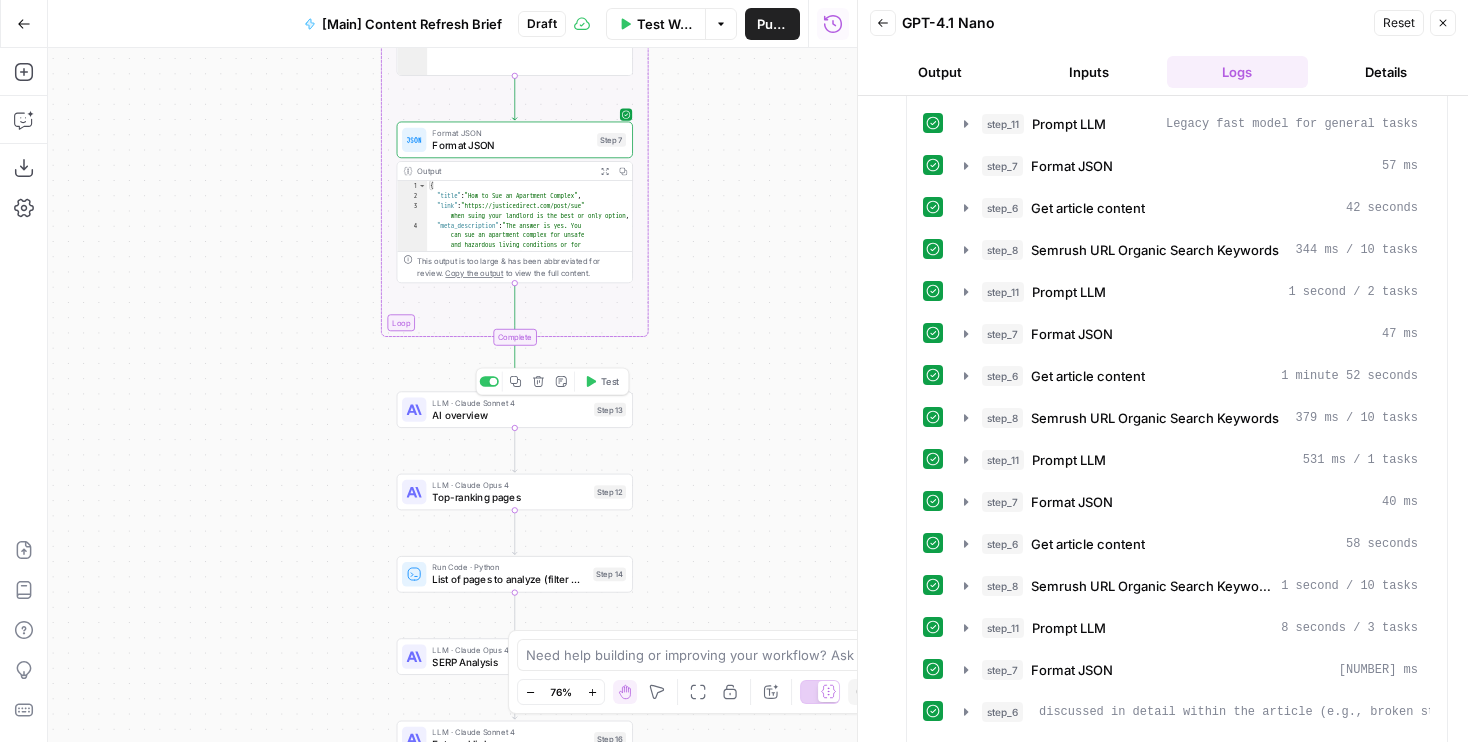 click on "LLM · Claude Sonnet 4 AI overview Step 13 Copy step Delete step Add Note Test" at bounding box center [515, 409] 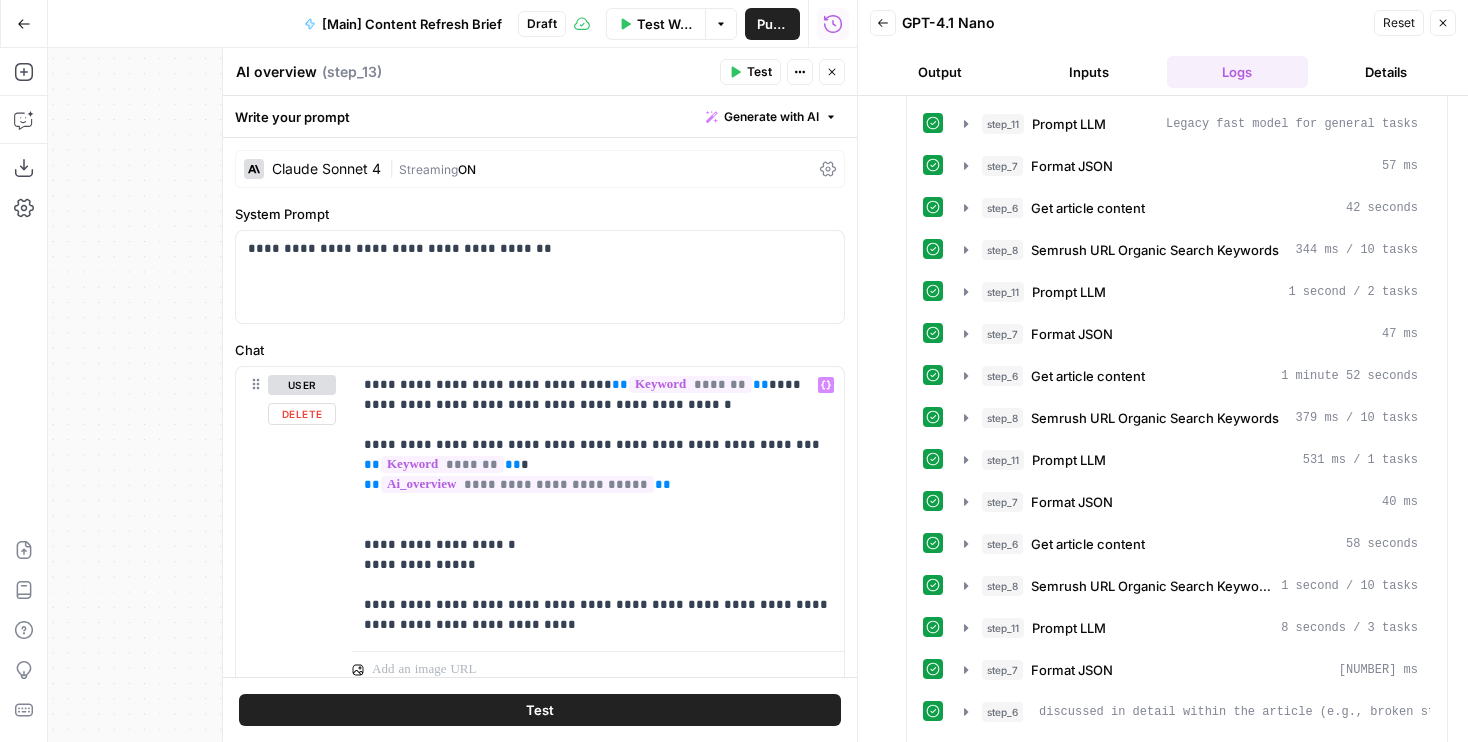 scroll, scrollTop: 118, scrollLeft: 0, axis: vertical 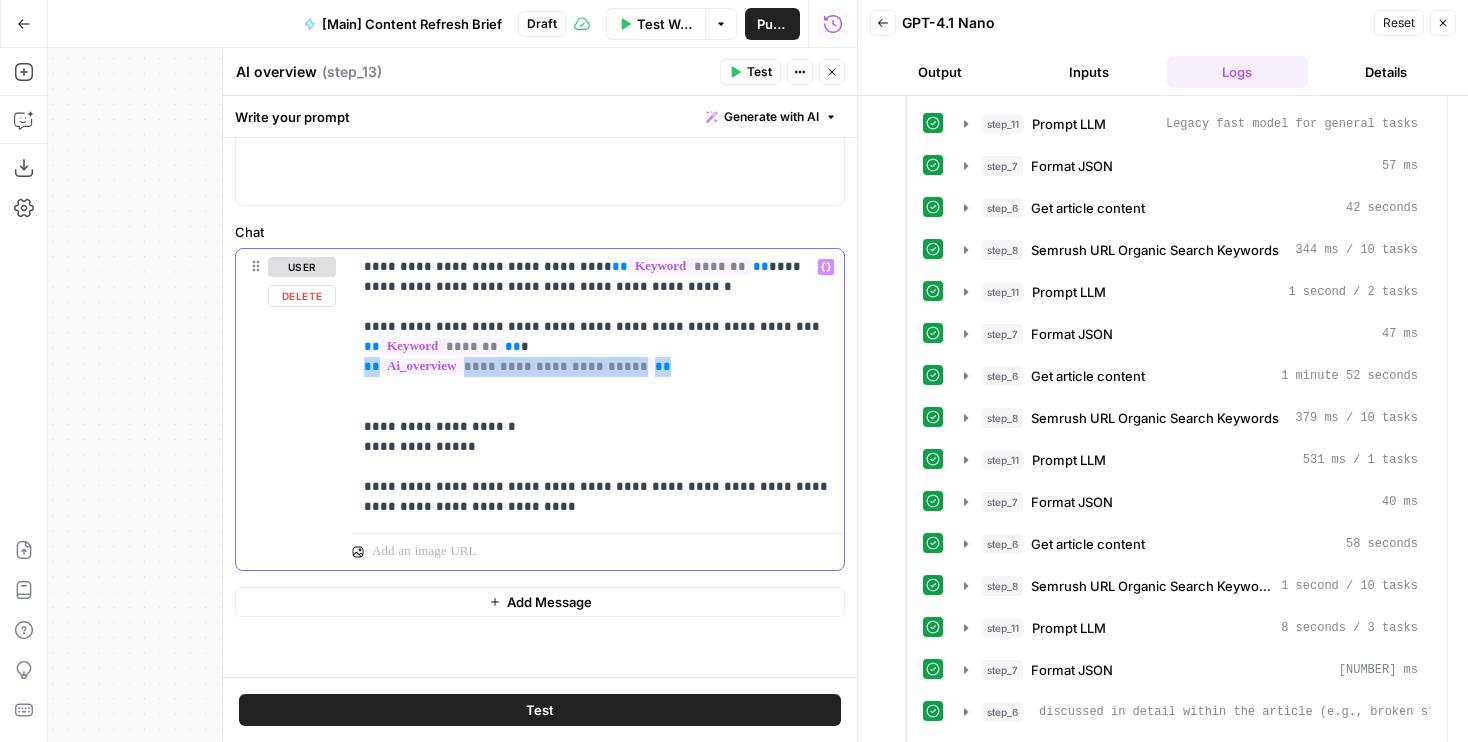 drag, startPoint x: 699, startPoint y: 359, endPoint x: 313, endPoint y: 359, distance: 386 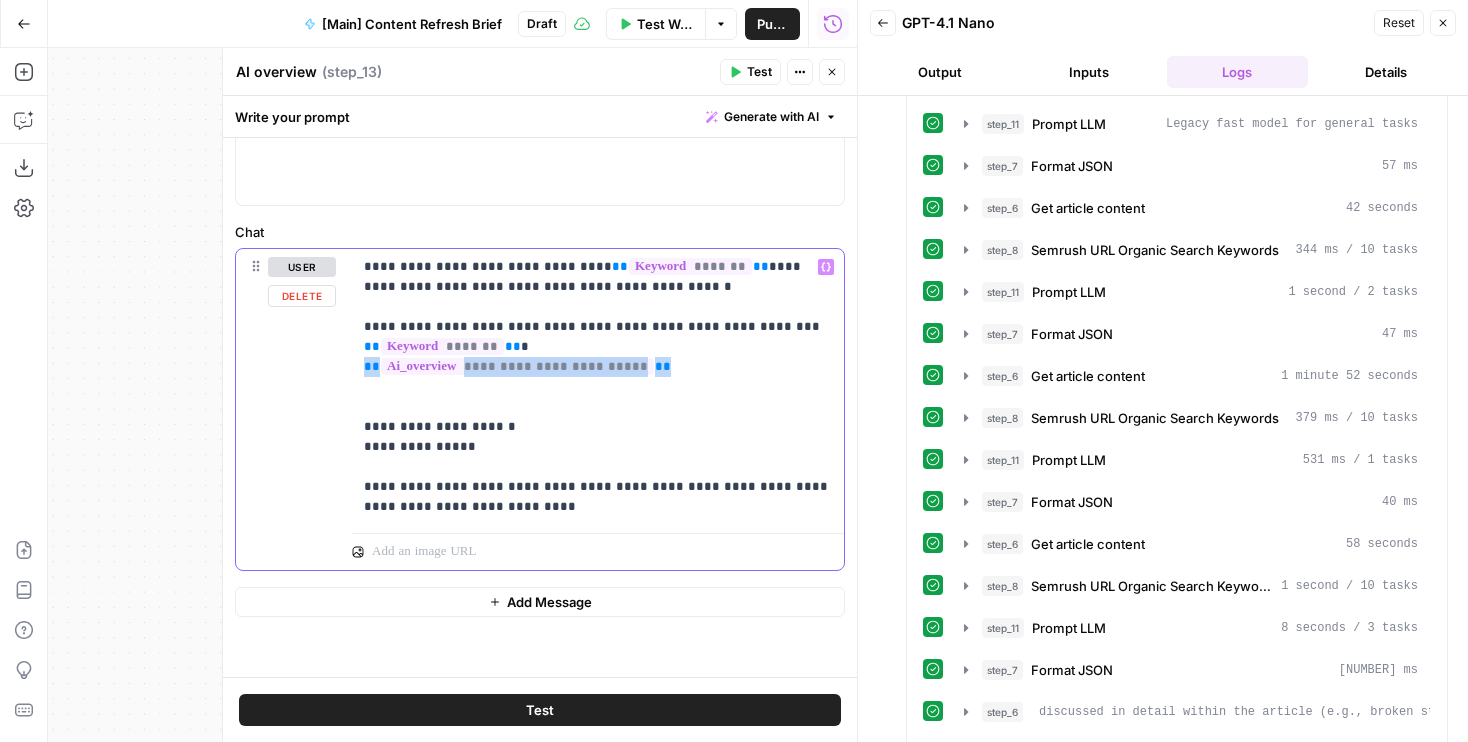 click on "**********" at bounding box center (540, 409) 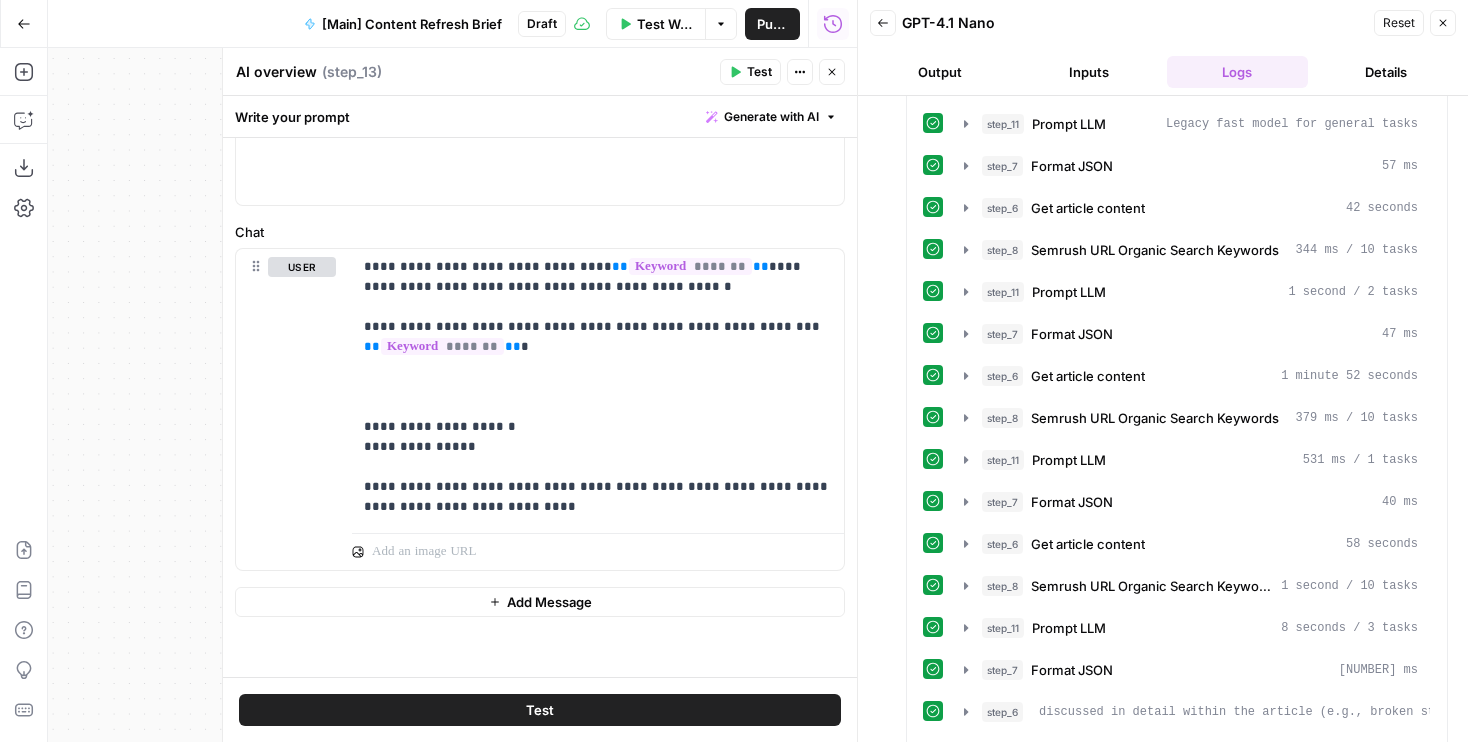 click 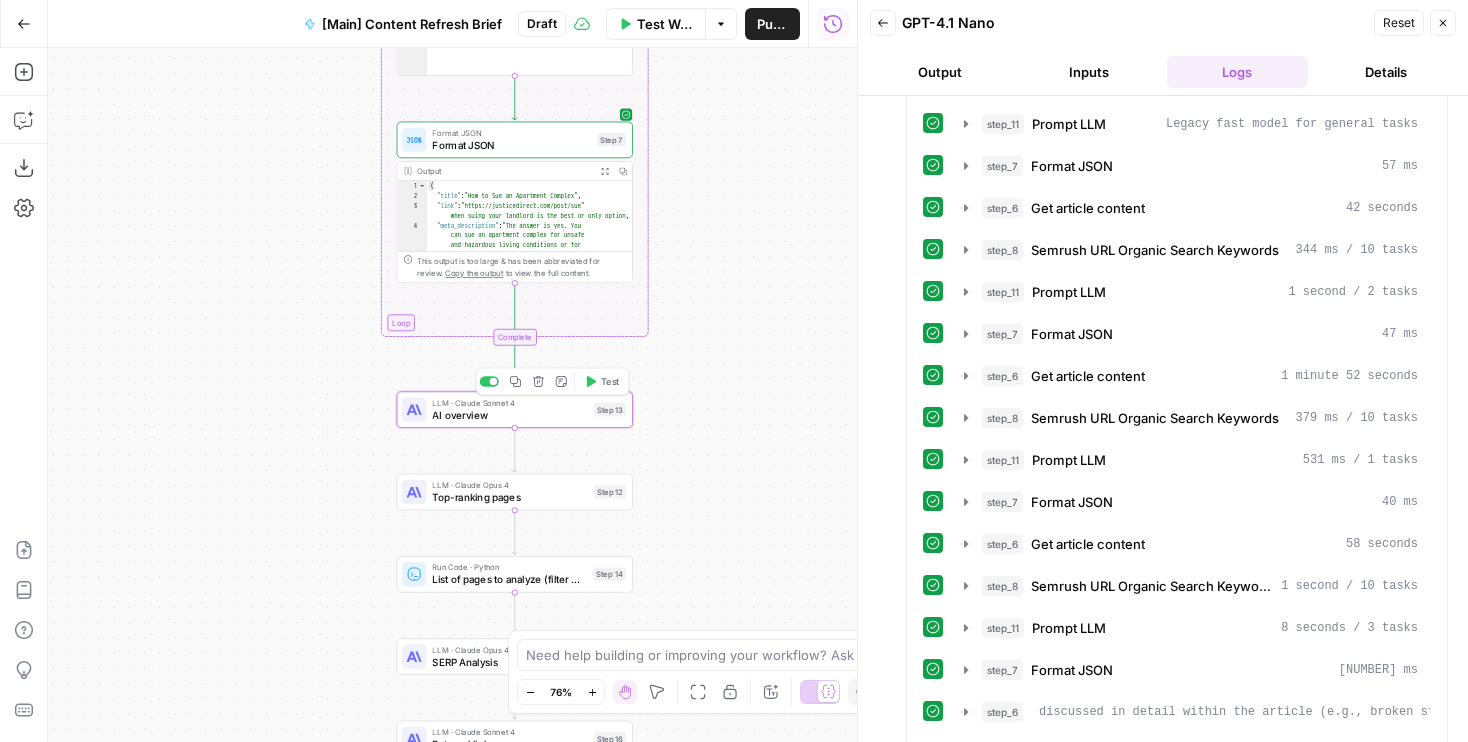 click 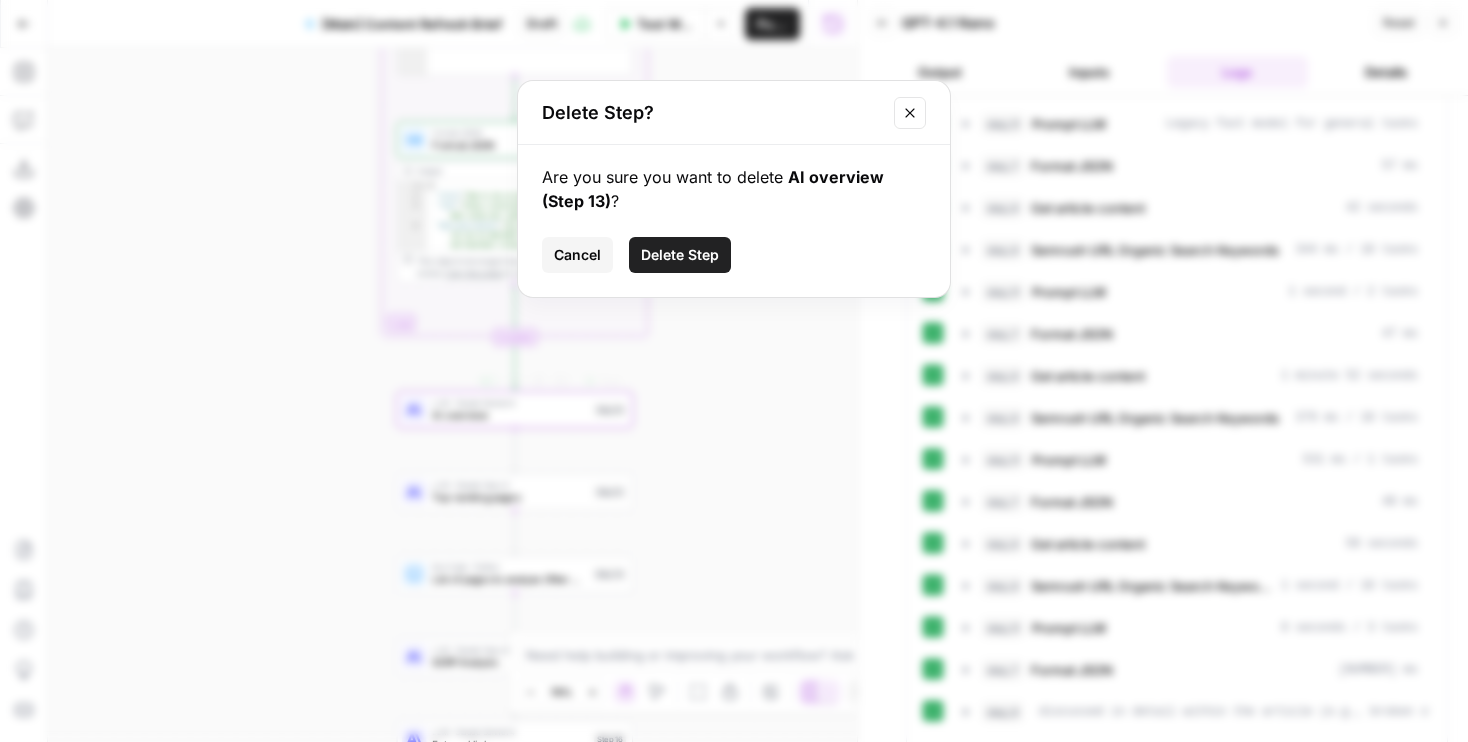 click on "Delete Step" at bounding box center (680, 255) 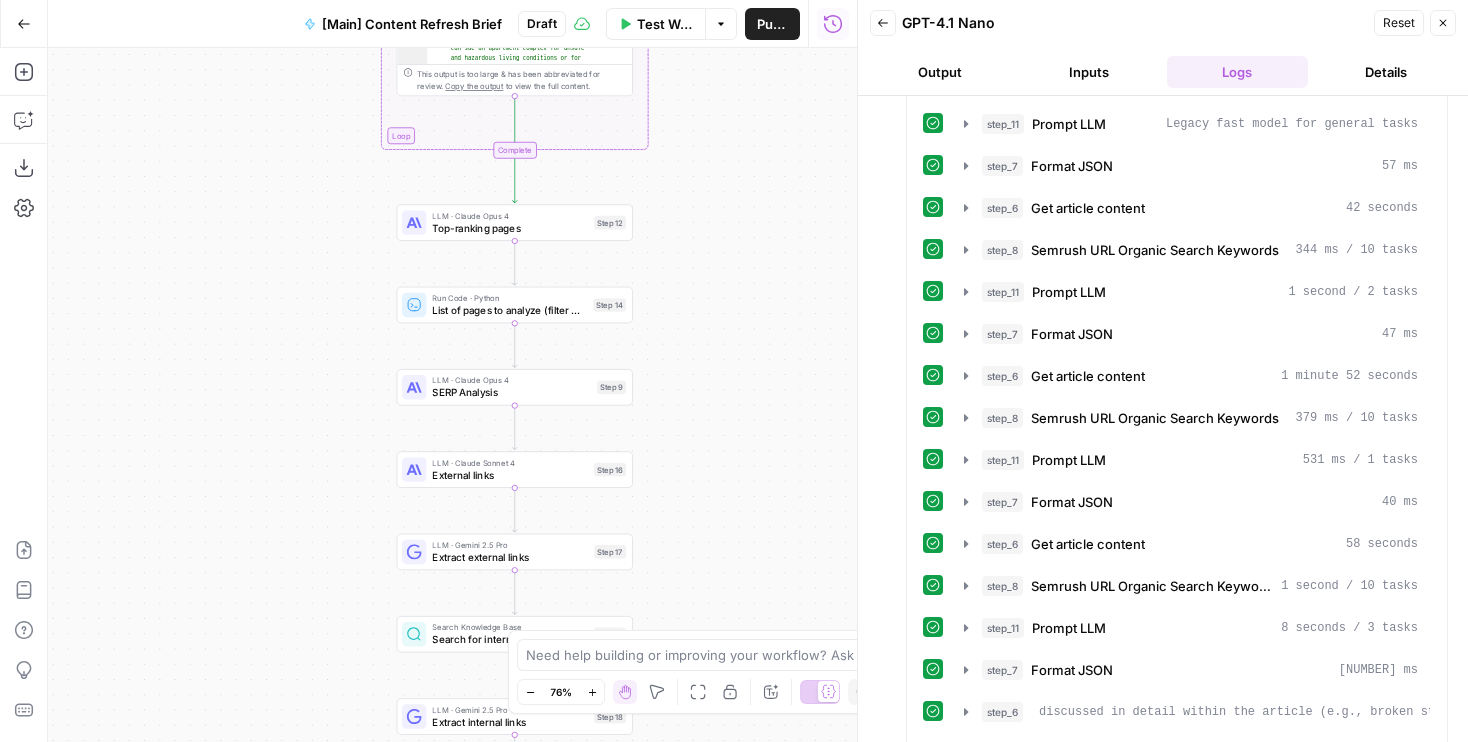 drag, startPoint x: 307, startPoint y: 493, endPoint x: 307, endPoint y: 306, distance: 187 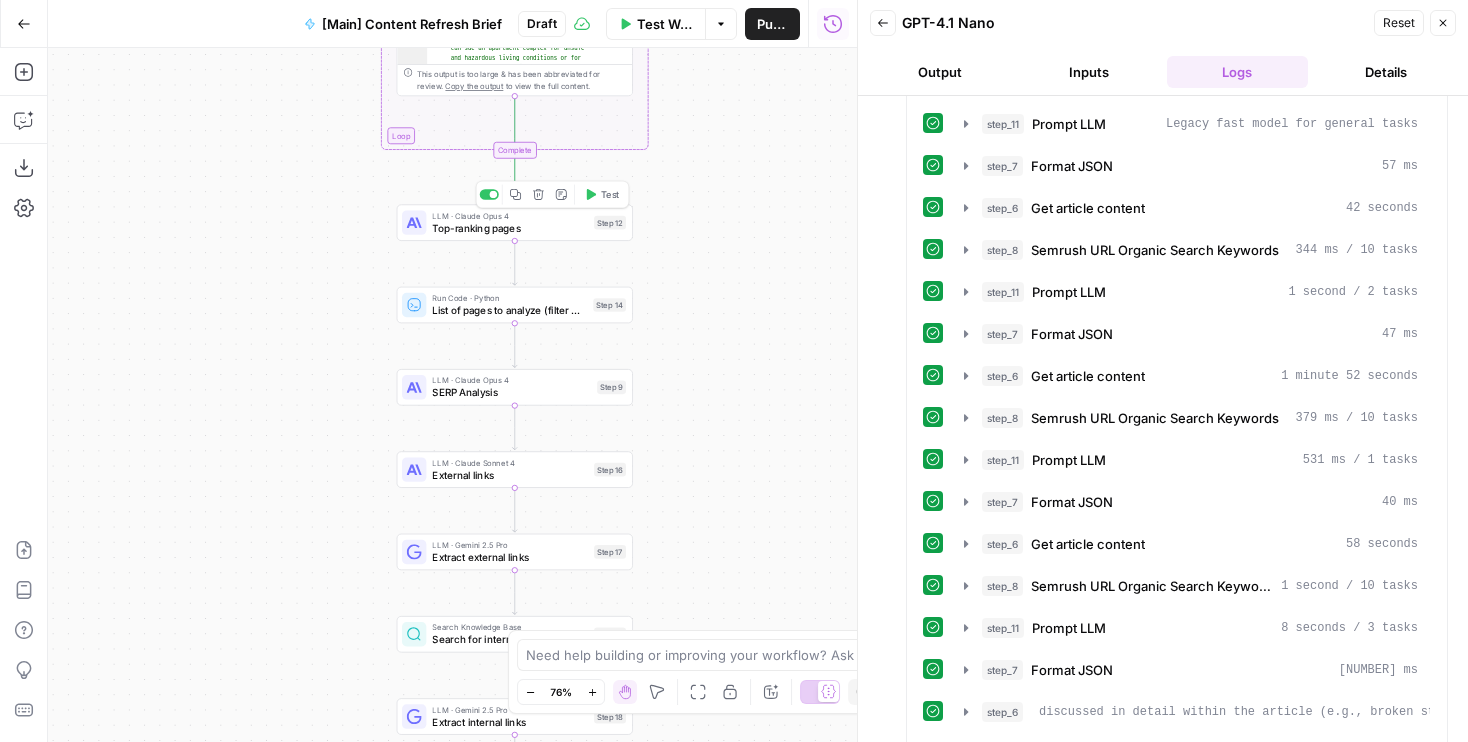 click on "Top-ranking pages" at bounding box center [509, 227] 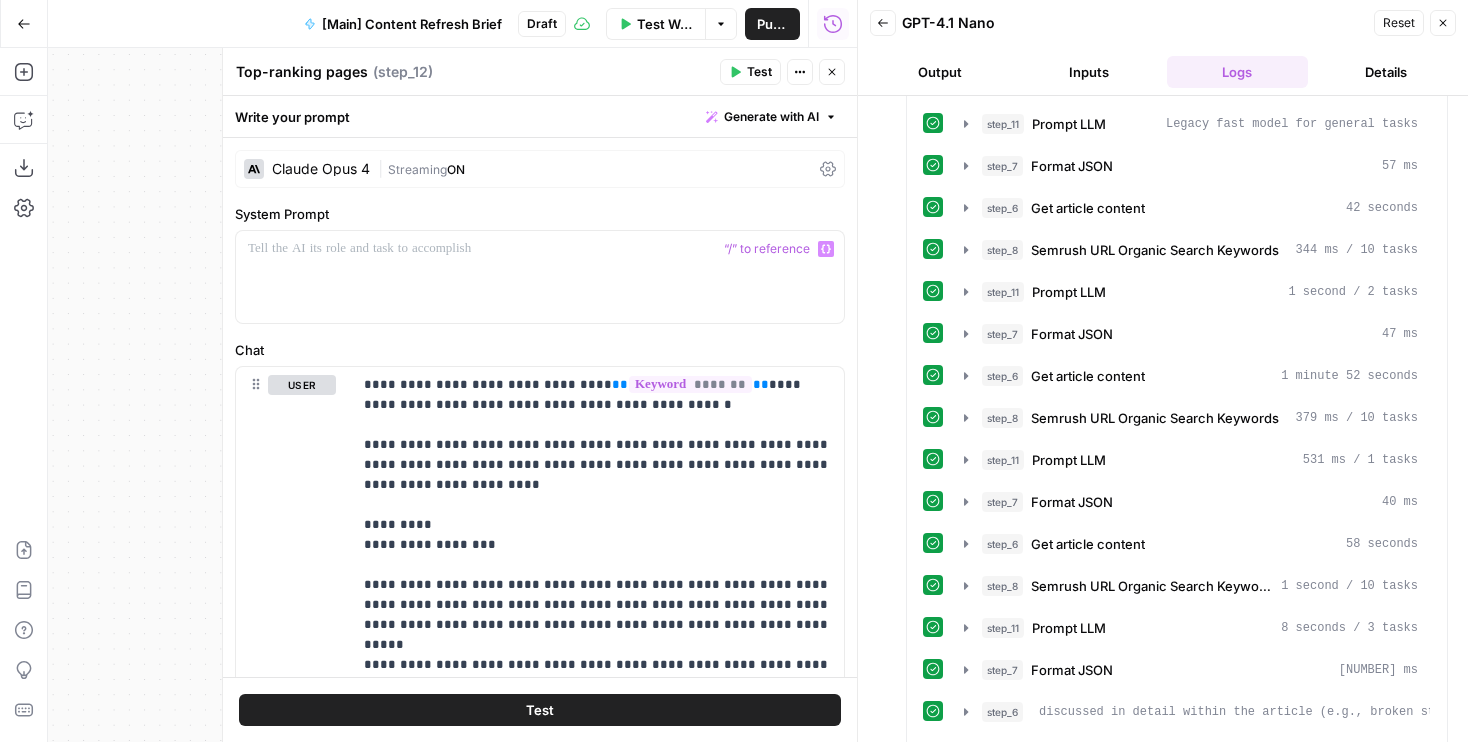 scroll, scrollTop: 411, scrollLeft: 0, axis: vertical 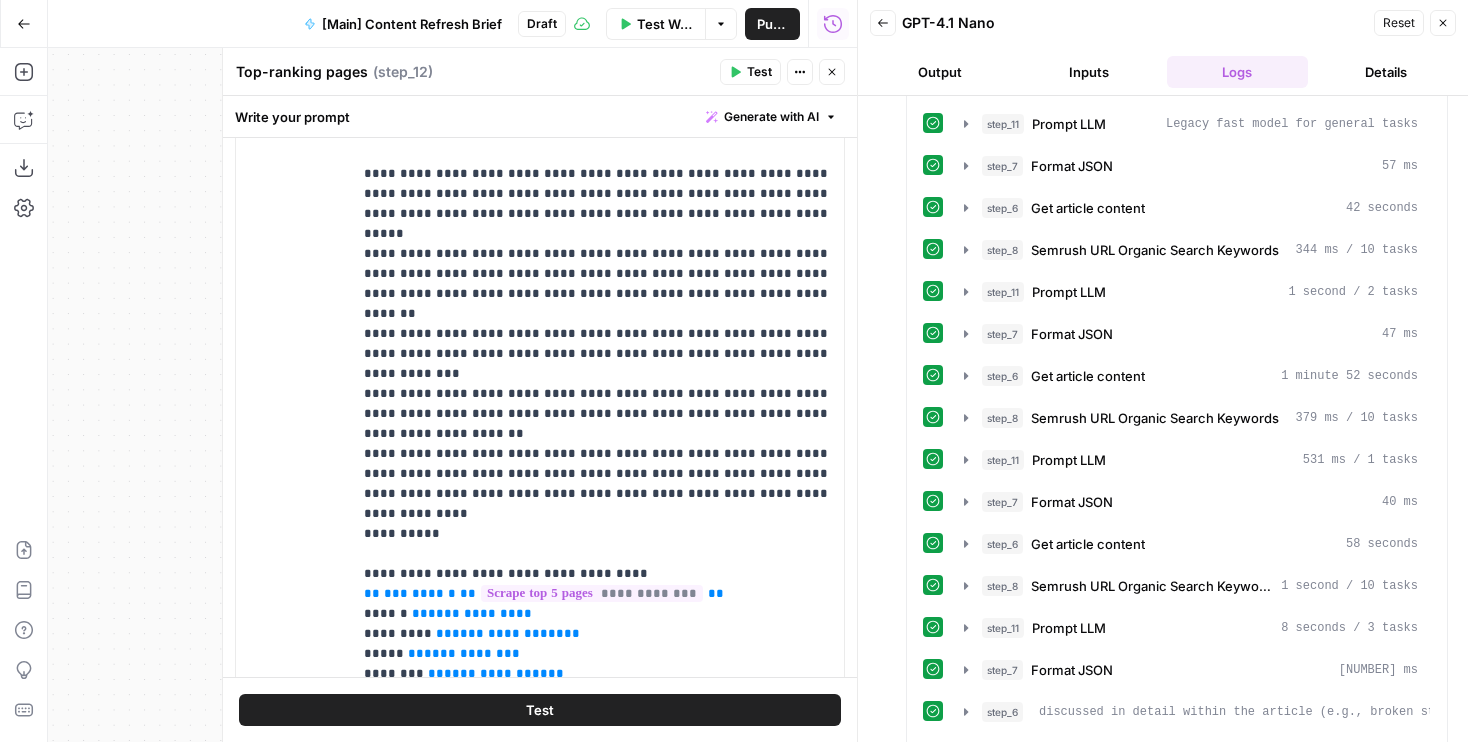 click 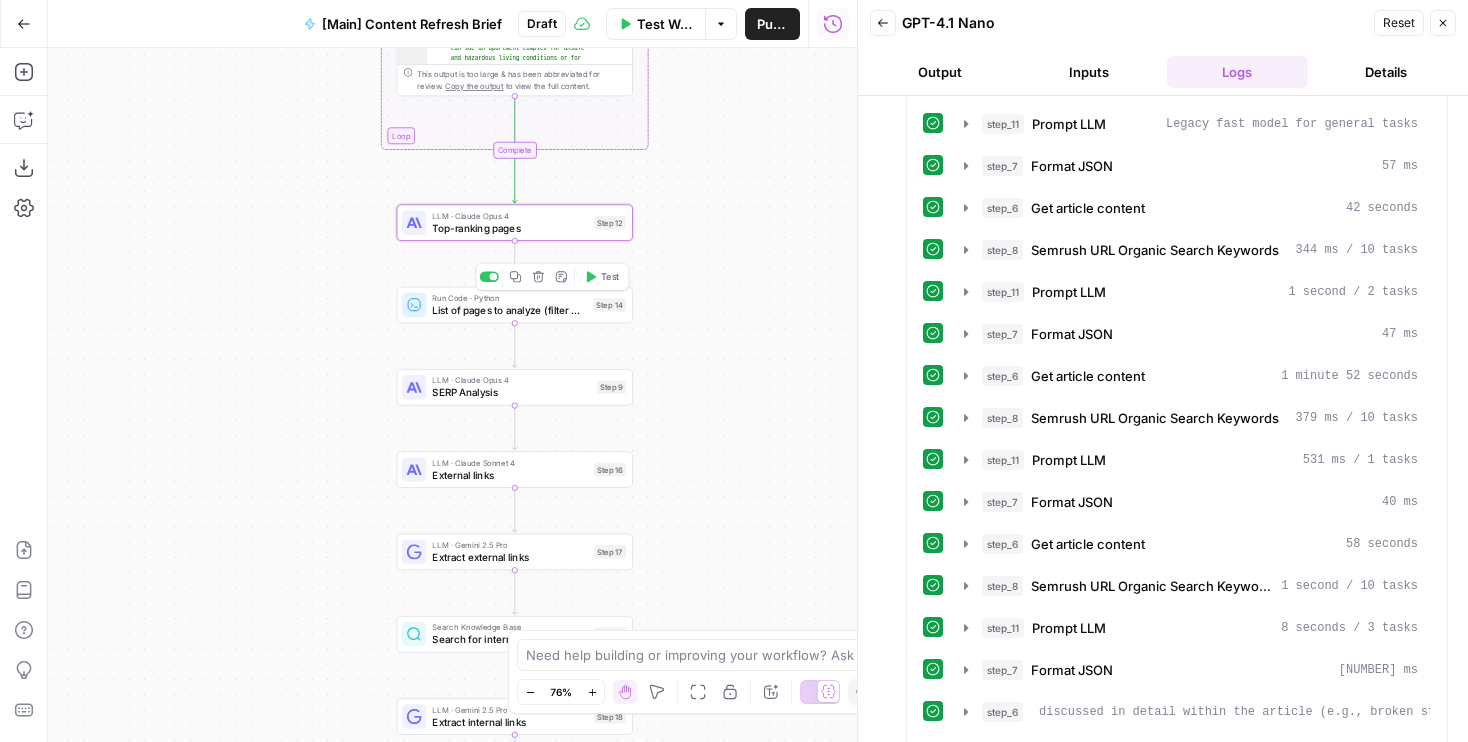 click on "List of pages to analyze (filter where content doesn't match)" at bounding box center (509, 310) 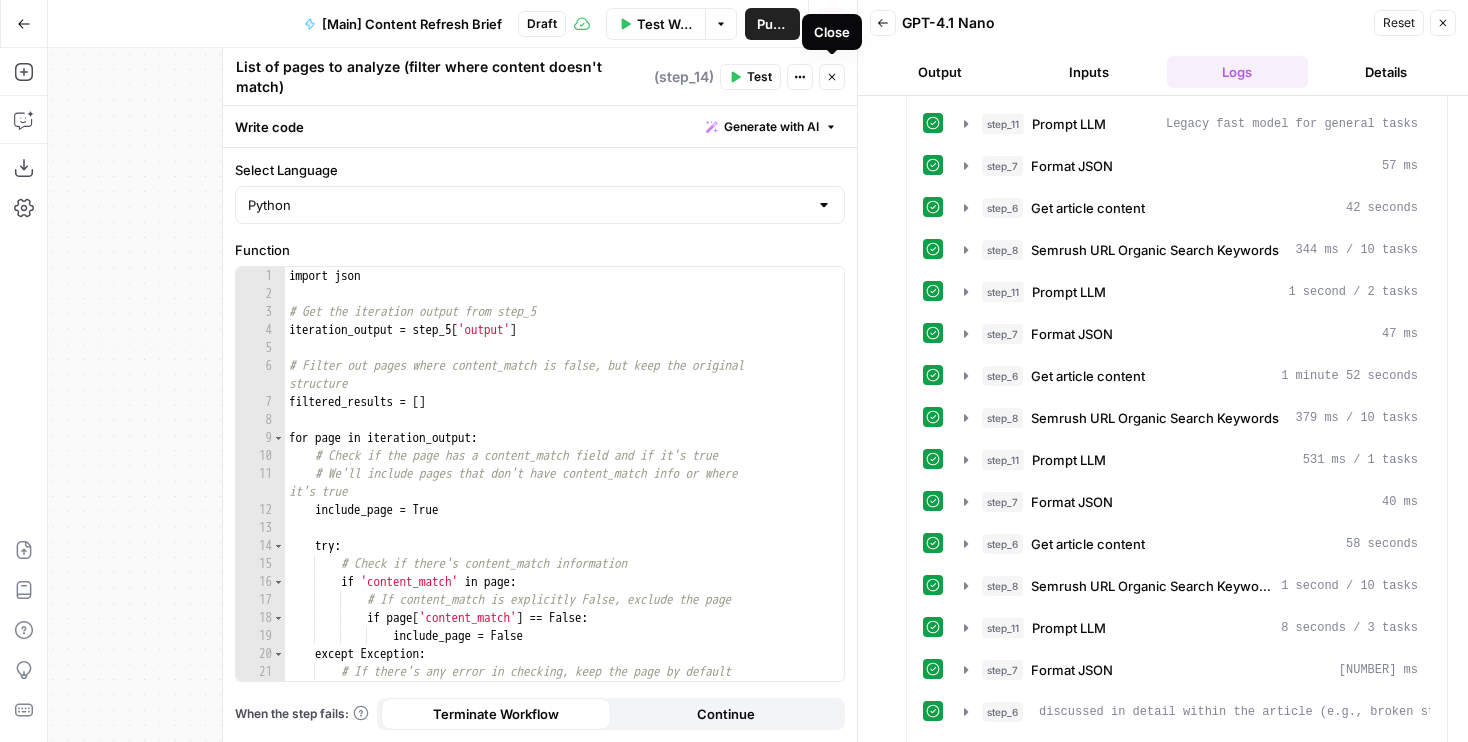 click on "Close" at bounding box center (832, 77) 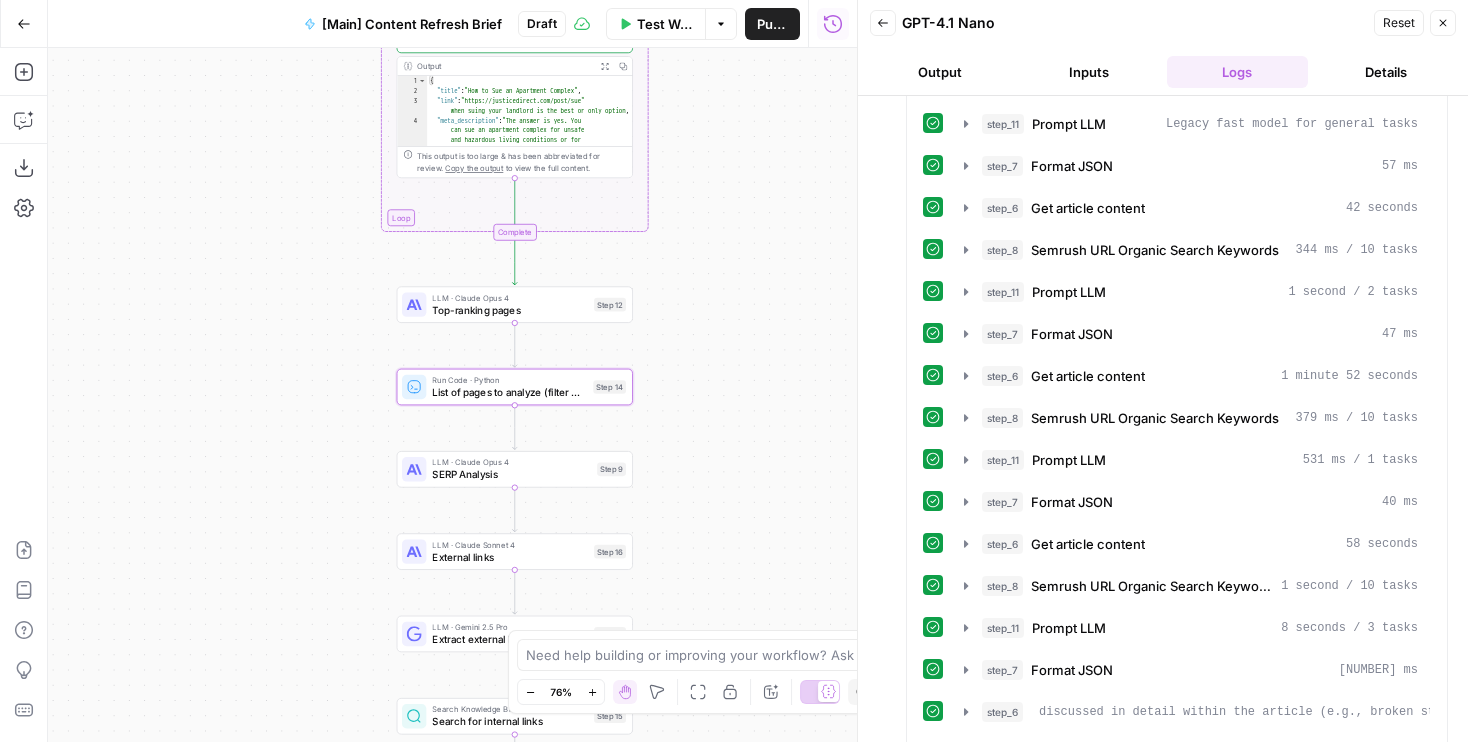 drag, startPoint x: 721, startPoint y: 205, endPoint x: 720, endPoint y: 546, distance: 341.00146 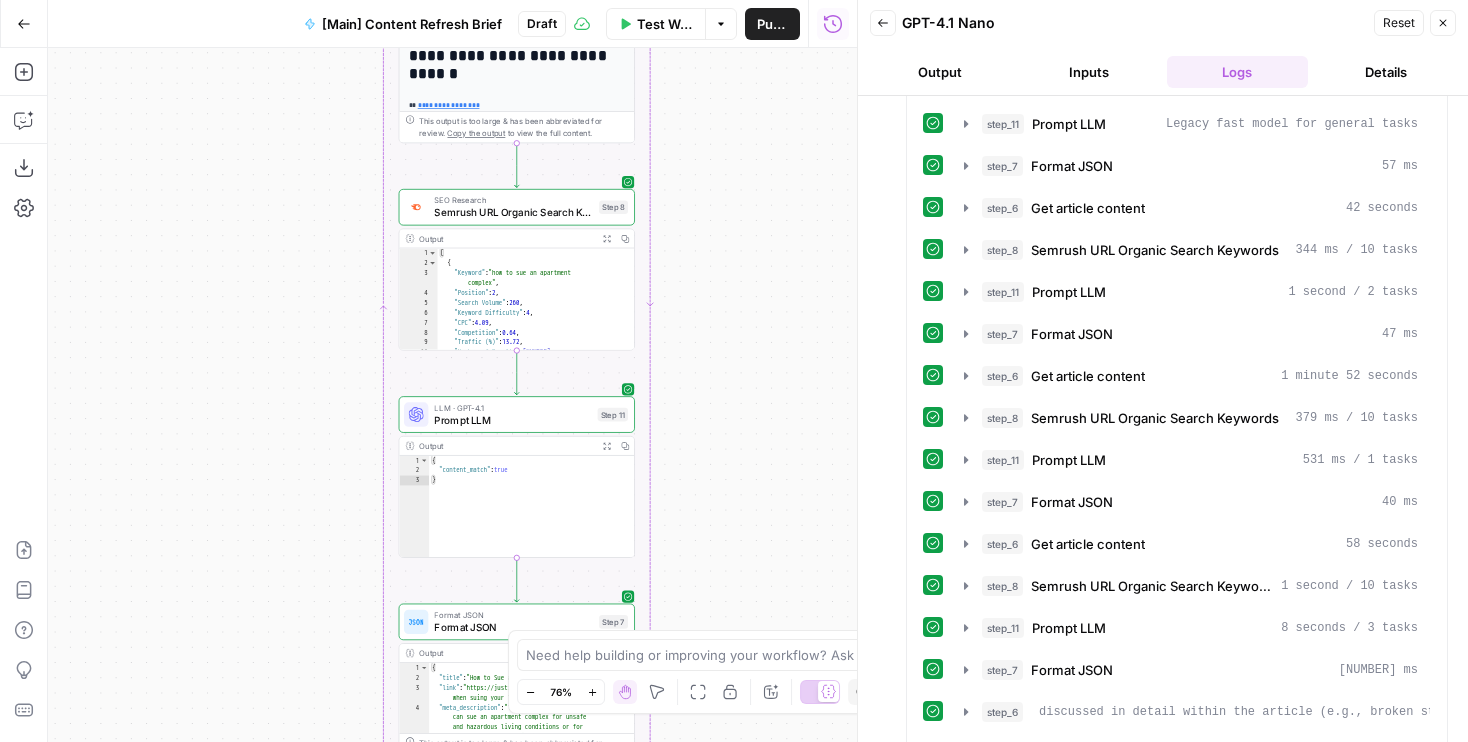 drag, startPoint x: 733, startPoint y: 212, endPoint x: 733, endPoint y: 534, distance: 322 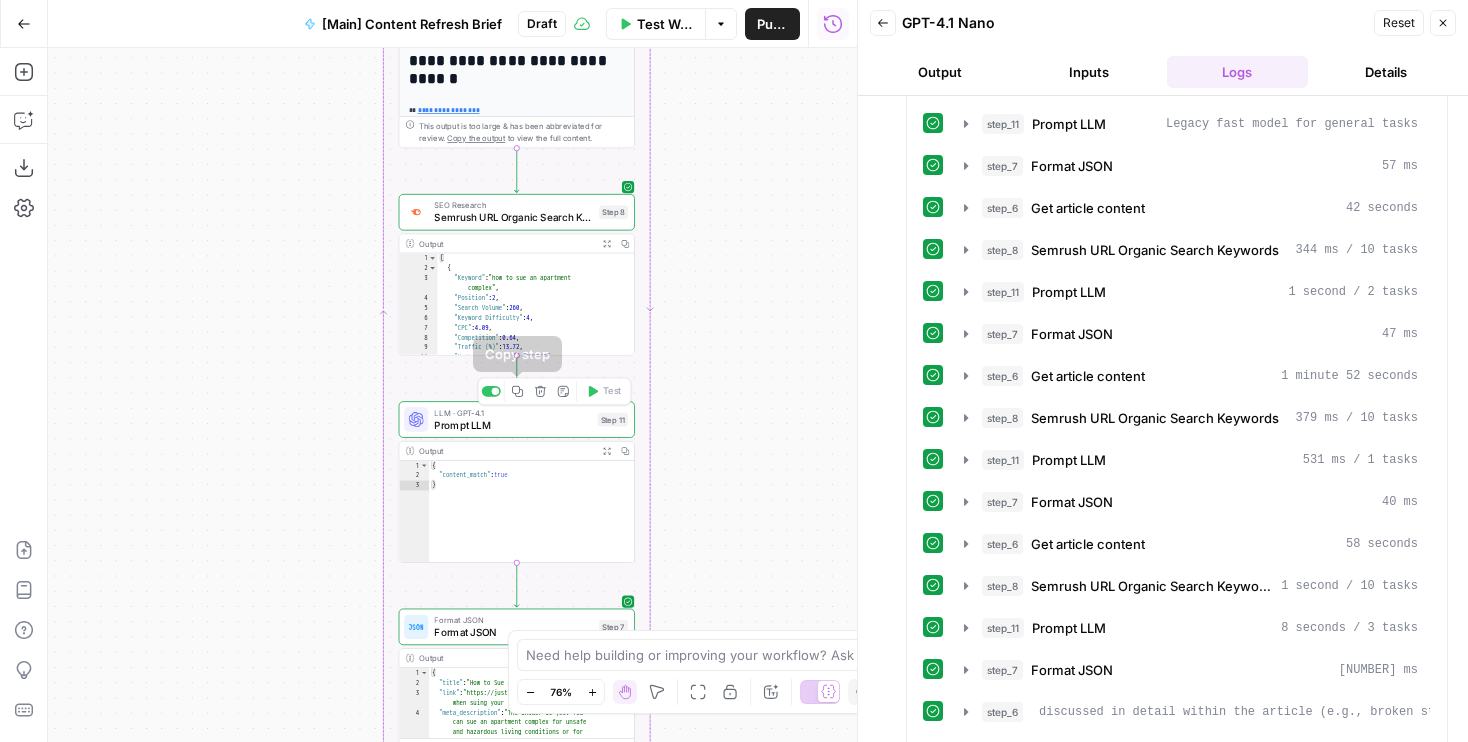 click 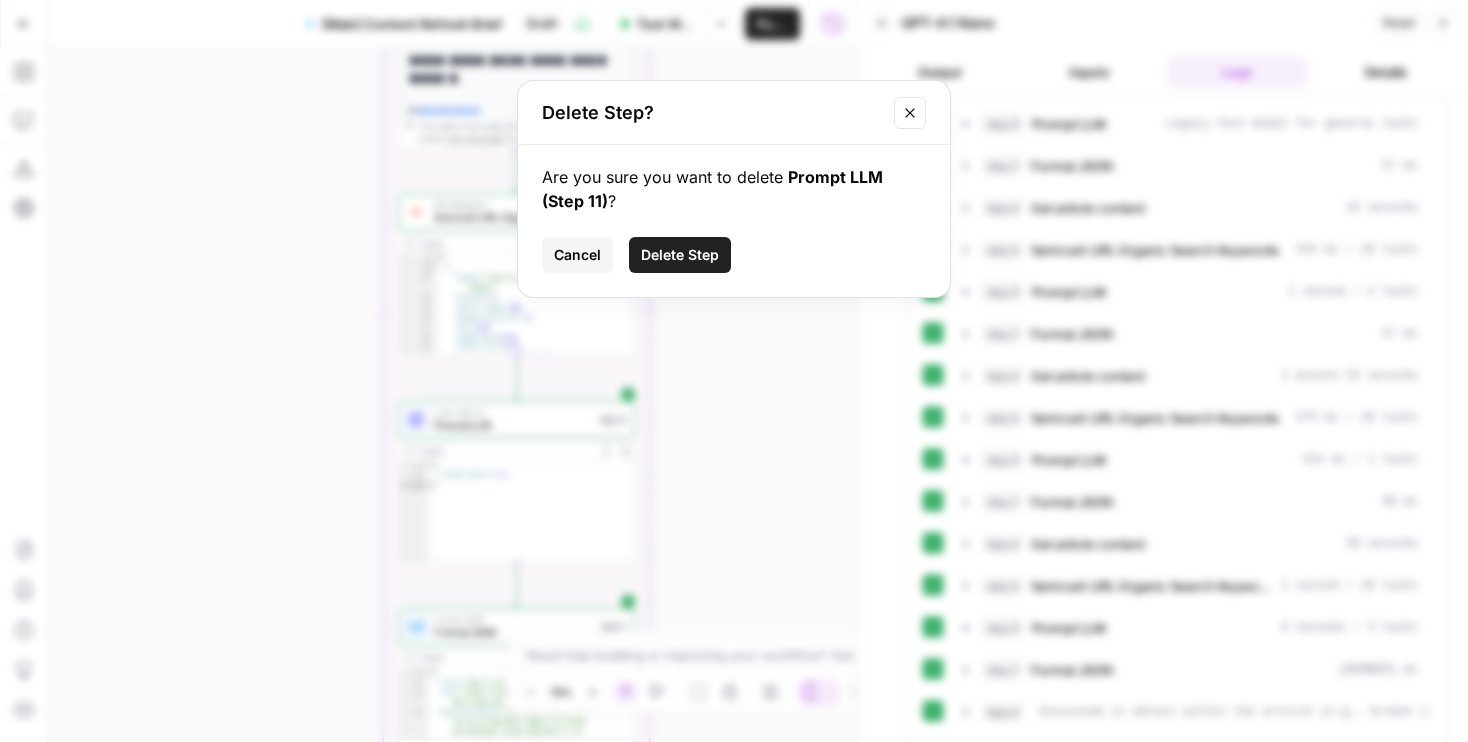 click on "Delete Step" at bounding box center (680, 255) 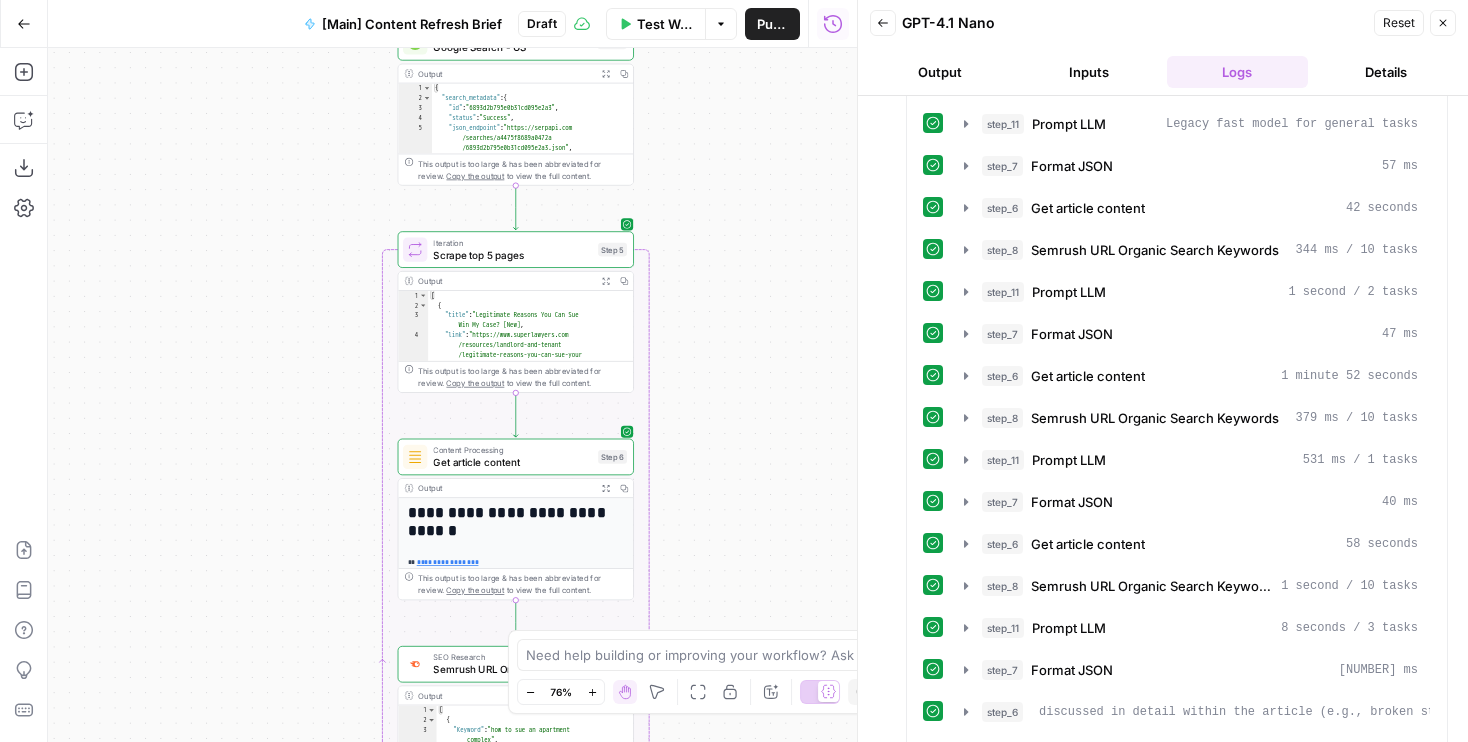 drag, startPoint x: 739, startPoint y: 146, endPoint x: 733, endPoint y: 133, distance: 14.3178215 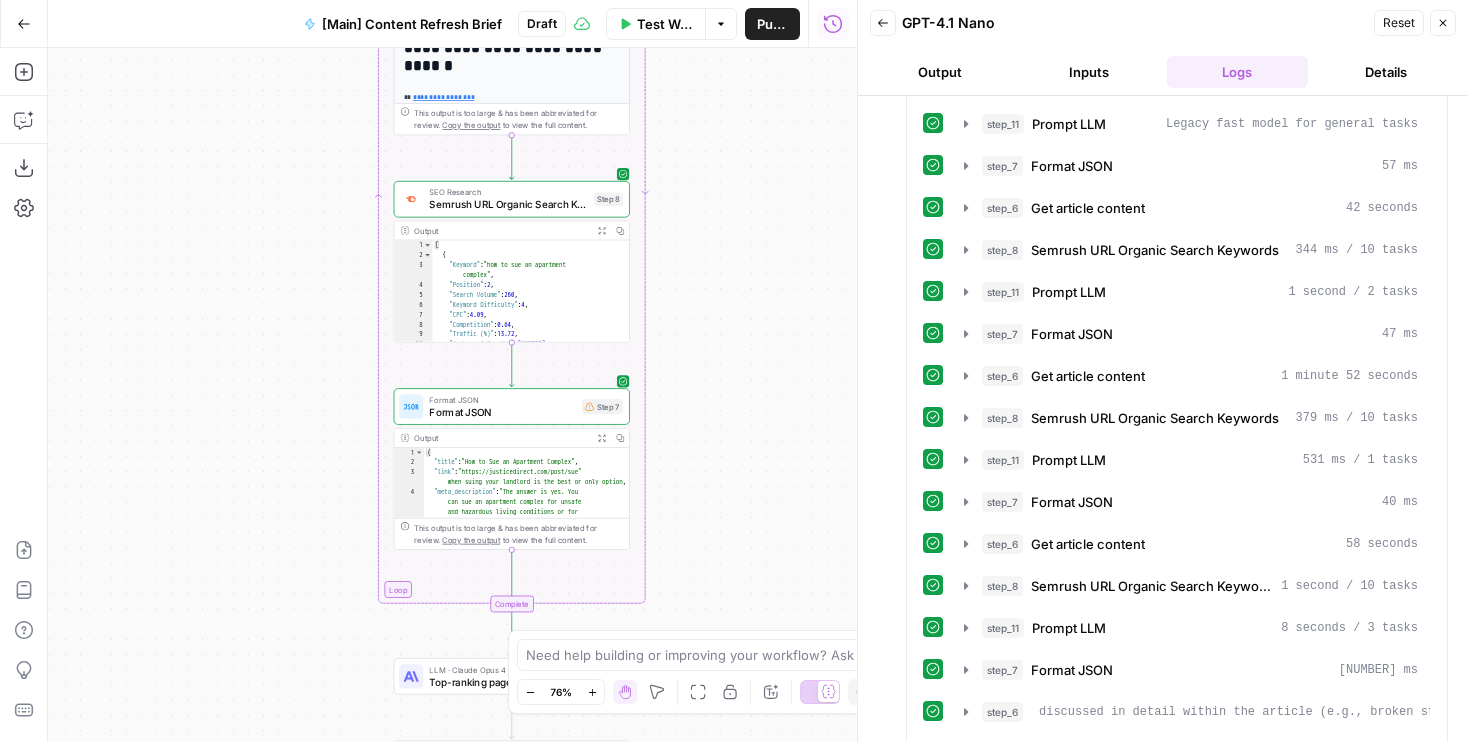 click on "Workflow Set Inputs Inputs Run Code · Python Word count Step 3 Output Expand Output Copy 1 2 3 {    "word_count" :  1826 }     XXXXXXXXXXXXXXXXXXXXXXXXXXXXXXXXXXXXXXXXXXXXXXXXXXXXXXXXXXXXXXXXXXXXXXXXXXXXXXXXXXXXXXXXXXXXXXXXXXXXXXXXXXXXXXXXXXXXXXXXXXXXXXXXXXXXXXXXXXXXXXXXXXXXXXXXXXXXXXXXXXXXXXXXXXXXXXXXXXXXXXXXXXXXXXXXXXXXXXXXXXXXXXXXXXXXXXXXXXXXXXXXXXXXXXXXXXXXXXXXXXXXXXXXXXXXXXXXXXXXXXXXXXXXXXXXXXXXXXXXXXXXXXXXXXXXXXXXXXXXXXXXXXXXXXXXXXXXXXXXXXXXXXXXXXXXXXXXXXXXXXXXXXXXXXXXXXXXXXXXXXXXXXXXXXXXXXXXXXXXXXXXXXXXXXXXXXXXXXXXXXXXXXXXXXXXXXXXXXXXXXXXXXXXXXXXXXXXXXXXXXXXXXXXXXXXXXXXXXXXXXXXXXXXXXXXXXXXXXXXXXXXXXXXXXXXXXXXXXXXXXXXXXXXXXXX LLM · GPT-4.1 Get title and audience Step 2 Output Expand Output Copy 1 2 3 4 5 {    "article_title" :  "Can I Sue My Apartment         Complex for Injuries?" ,    "audience" :  "Tenants injured in apartment         complexes" ,    "word_count" :  1800 }     Google Search Google Search - US Step 4 Output Expand Output Copy 1 2 3 4 5 6 {    "search_metadata" :  { ," at bounding box center [452, 395] 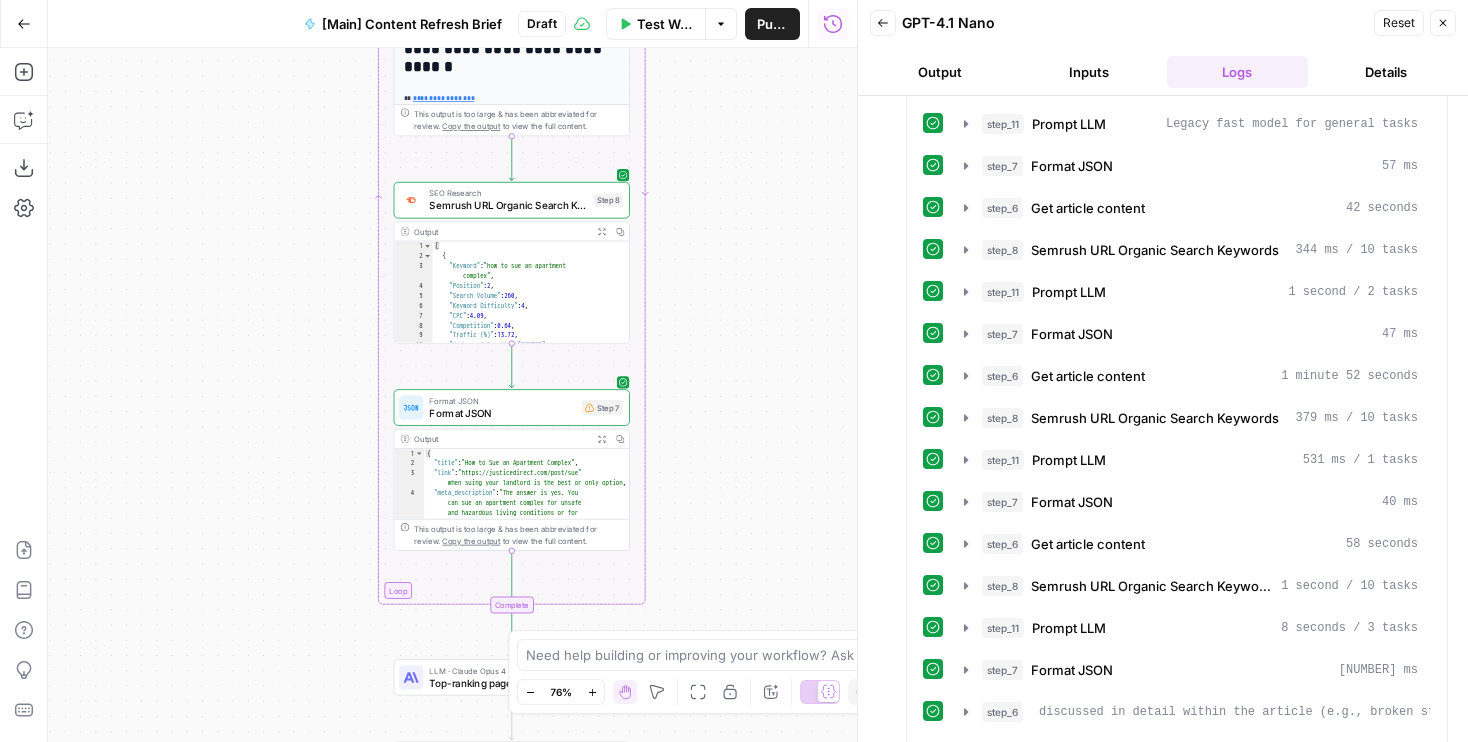 drag, startPoint x: 736, startPoint y: 272, endPoint x: 736, endPoint y: 591, distance: 319 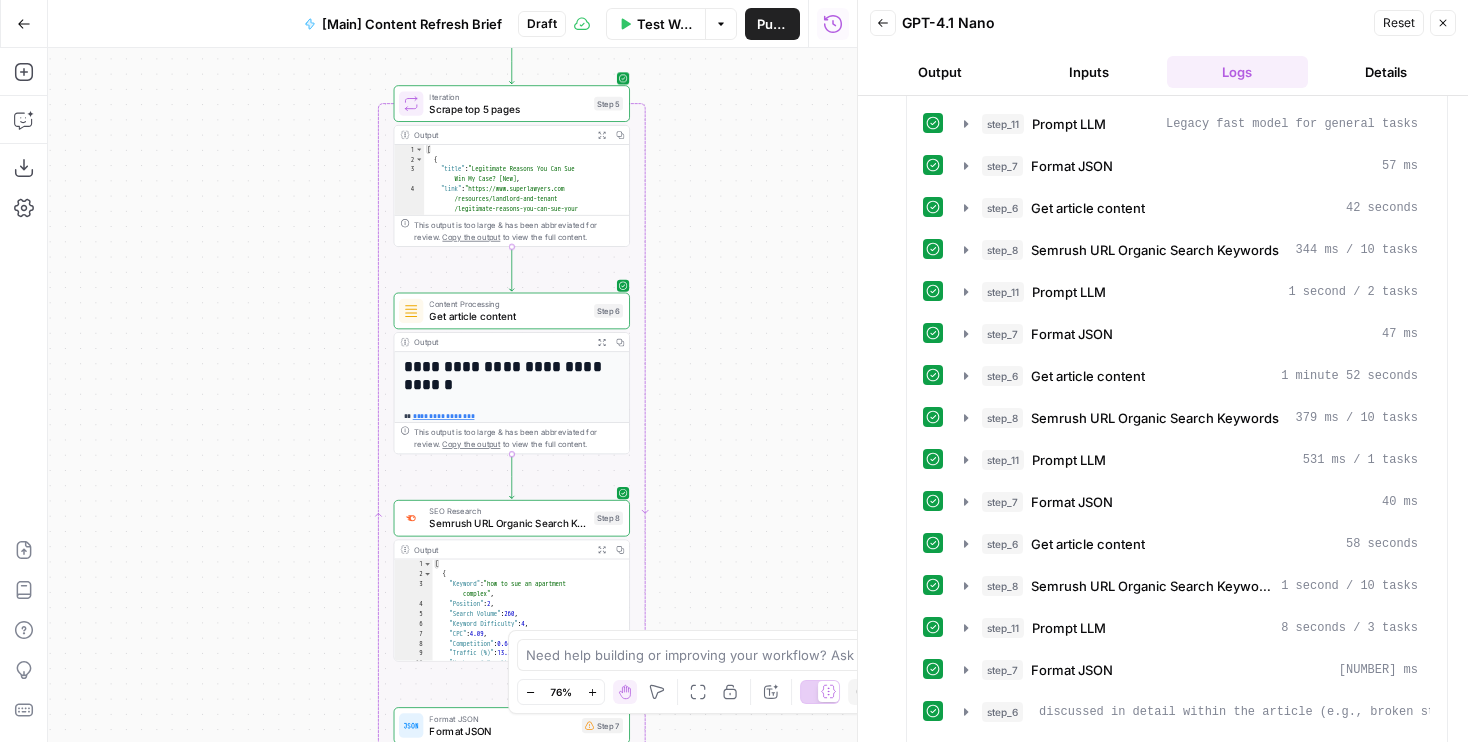 click on "Scrape top 5 pages" at bounding box center [508, 108] 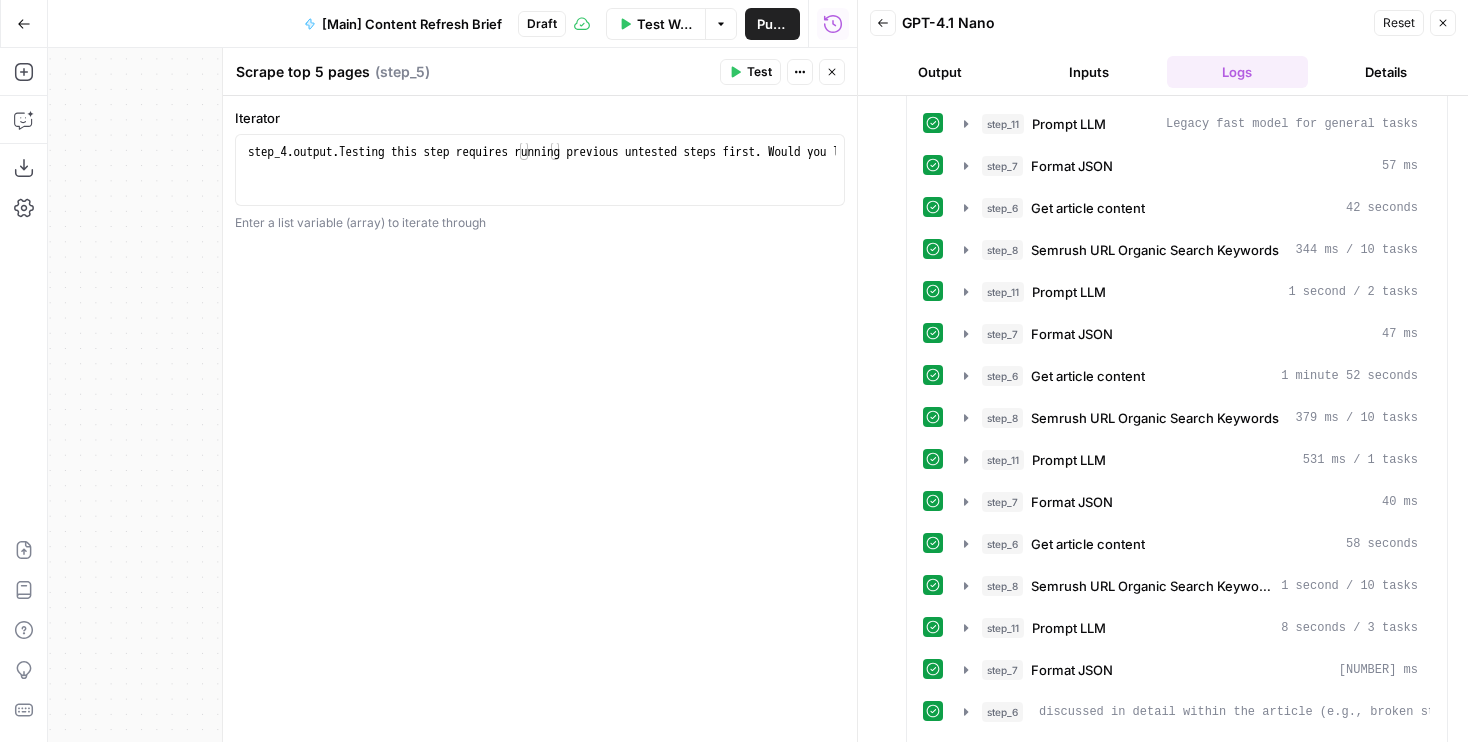 click on "Scrape top 5 pages" at bounding box center (303, 72) 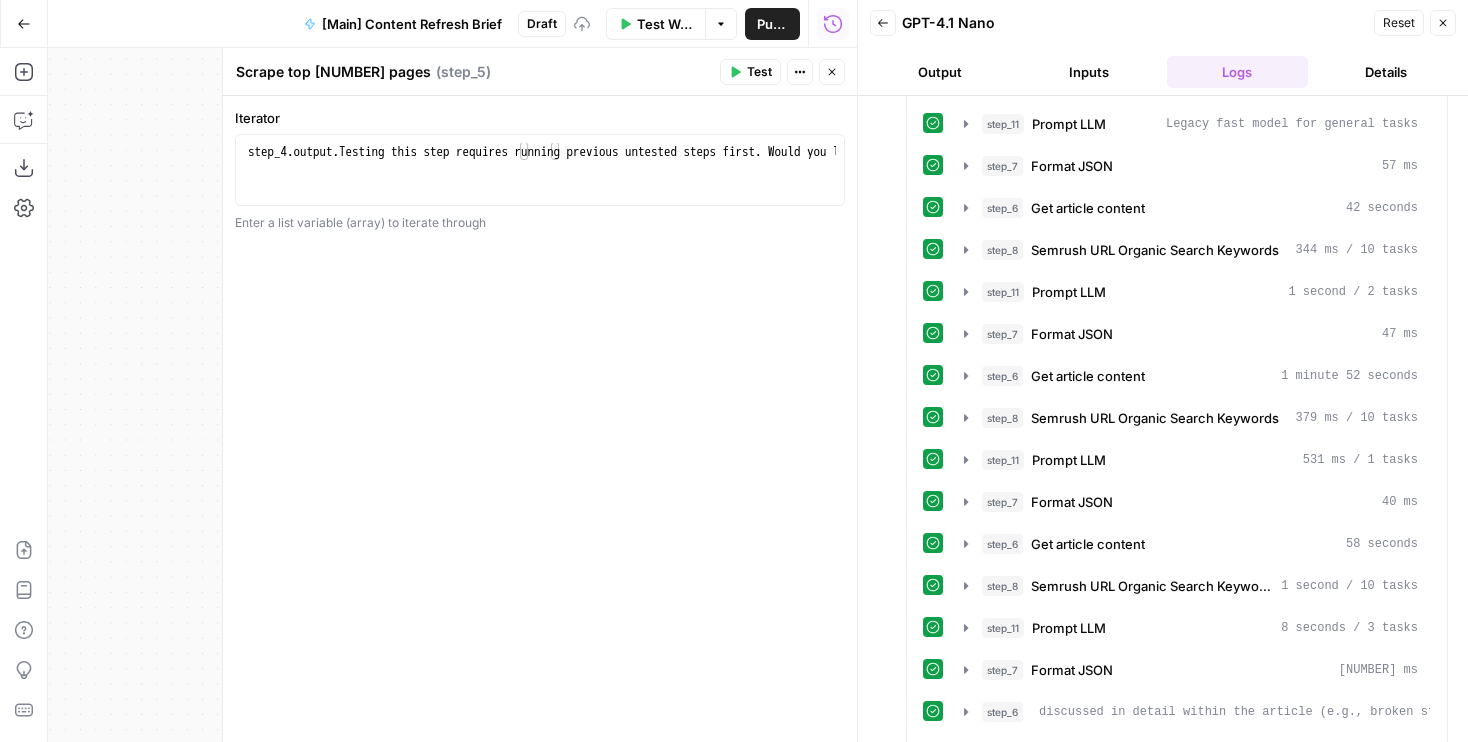 type on "Scrape top 8 pages" 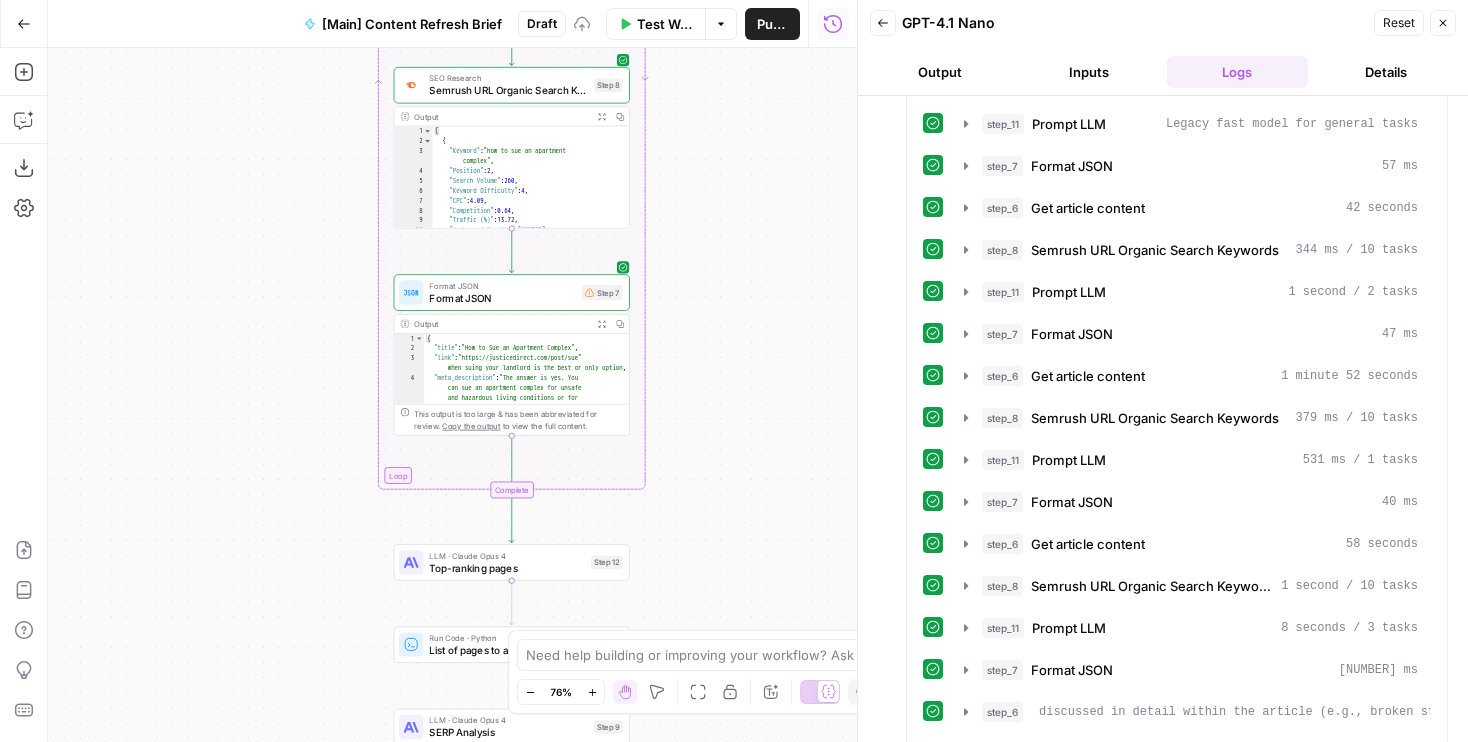 drag, startPoint x: 330, startPoint y: 601, endPoint x: 330, endPoint y: 171, distance: 430 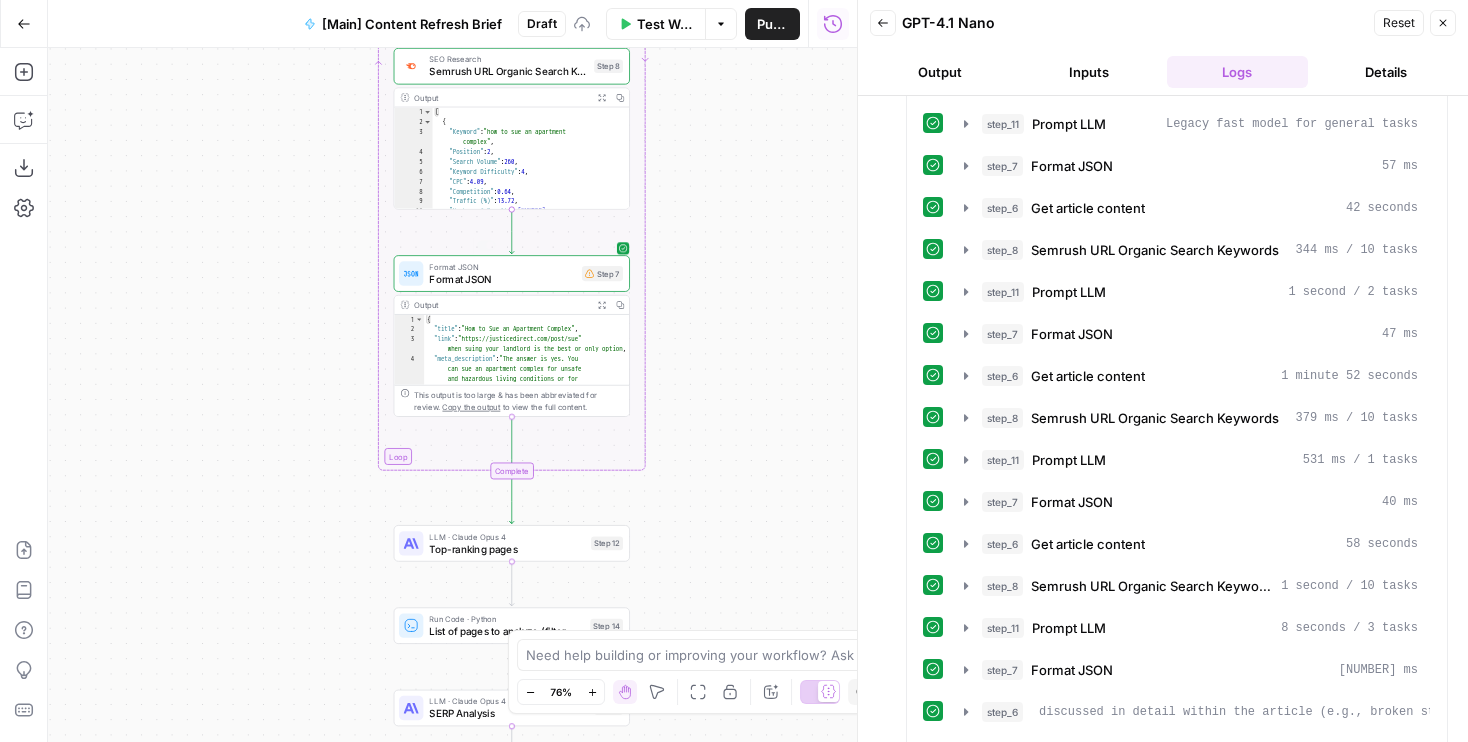 click on "Format JSON" at bounding box center [502, 278] 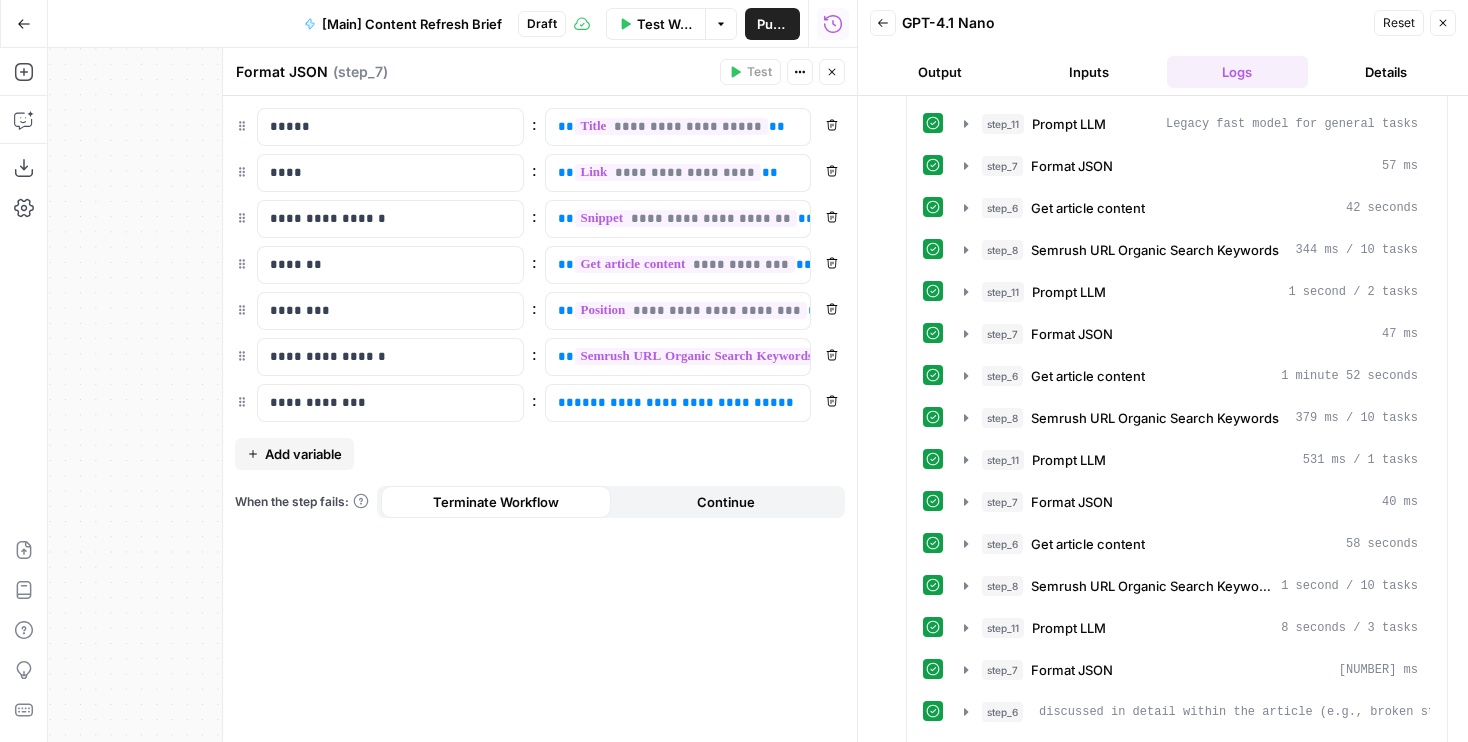 click on "Remove" at bounding box center (832, 401) 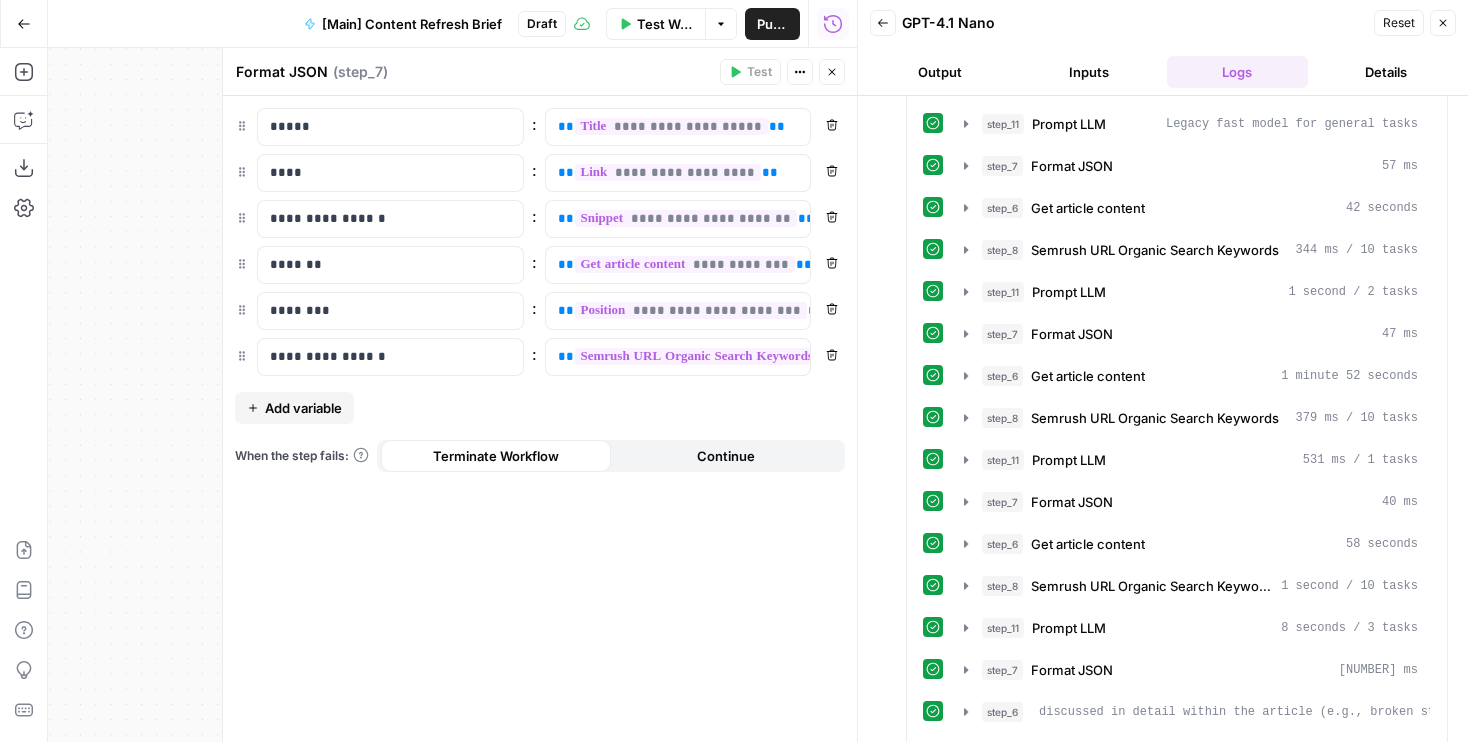 click 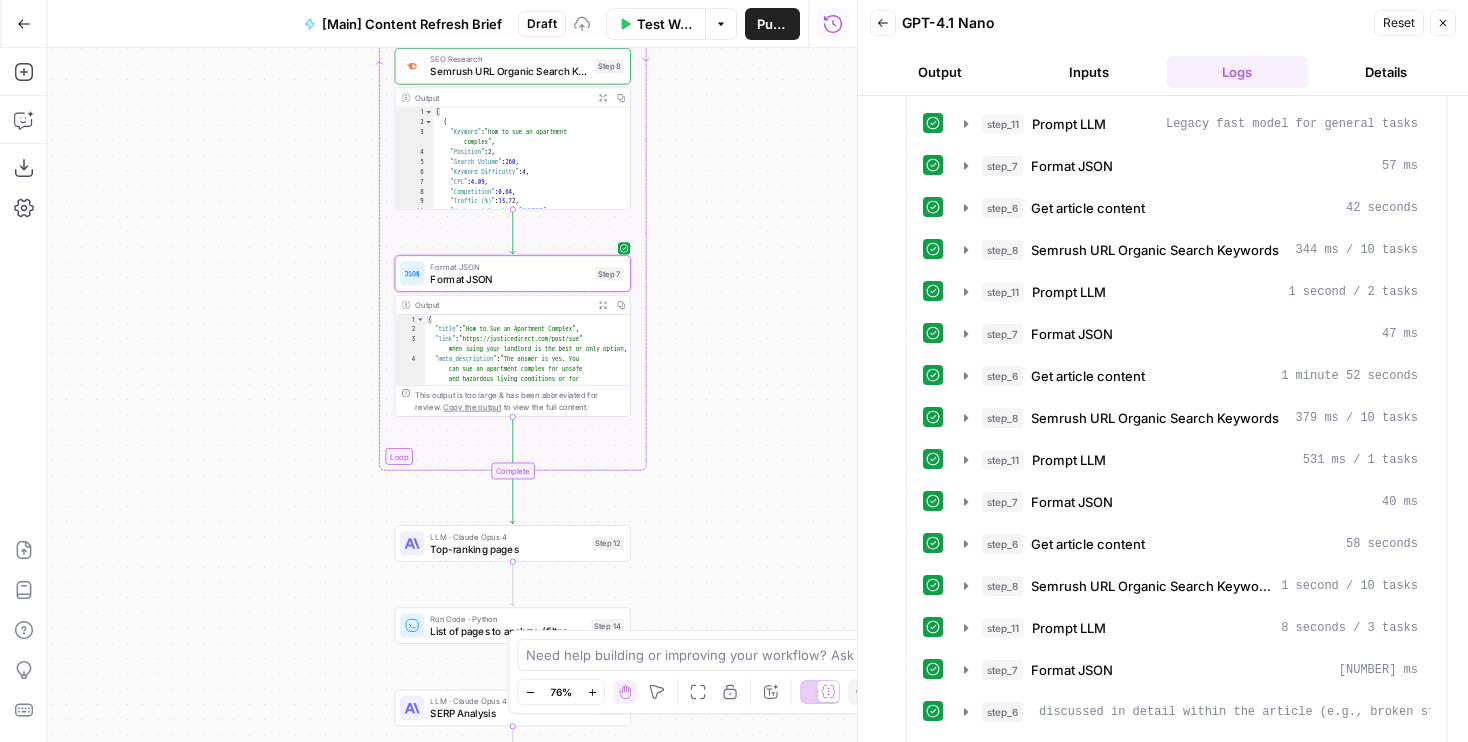 drag, startPoint x: 717, startPoint y: 394, endPoint x: 717, endPoint y: 204, distance: 190 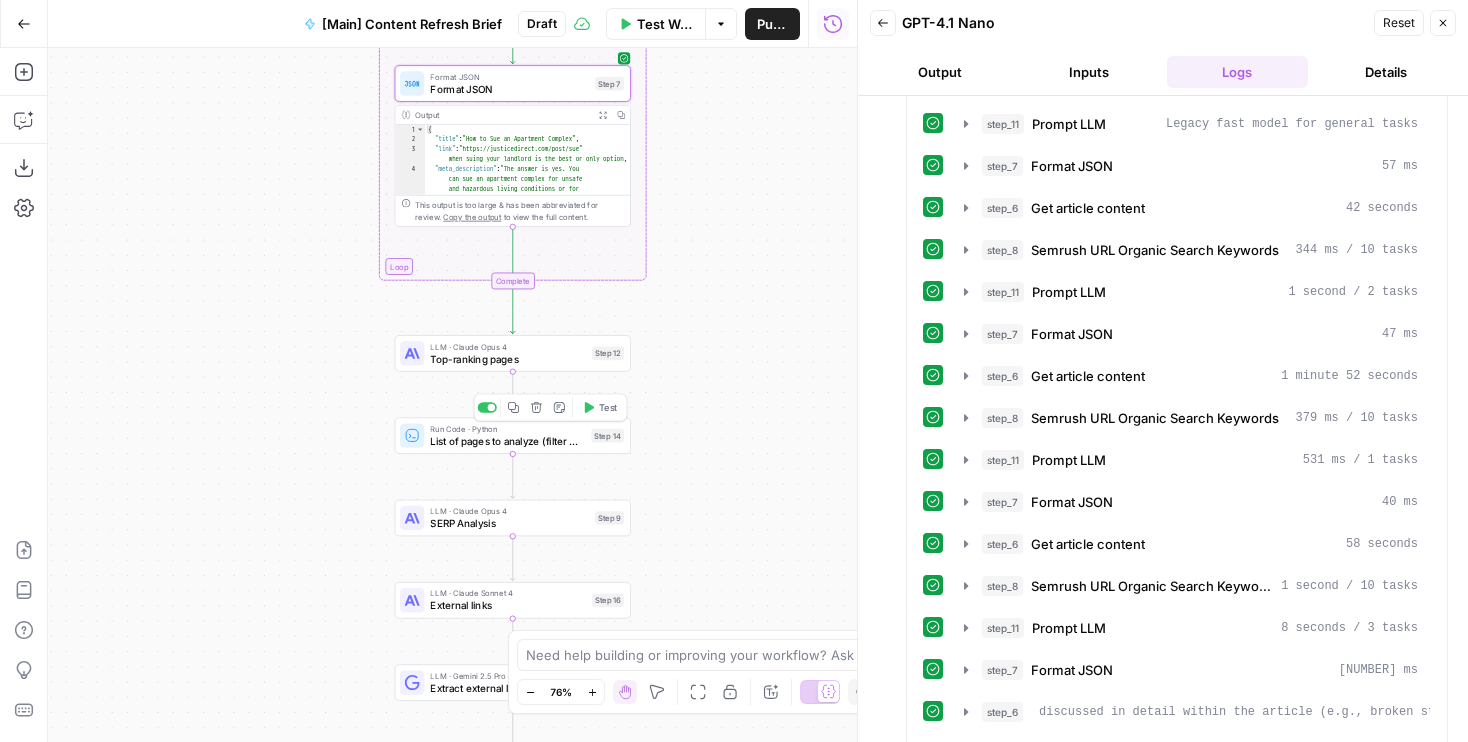 click 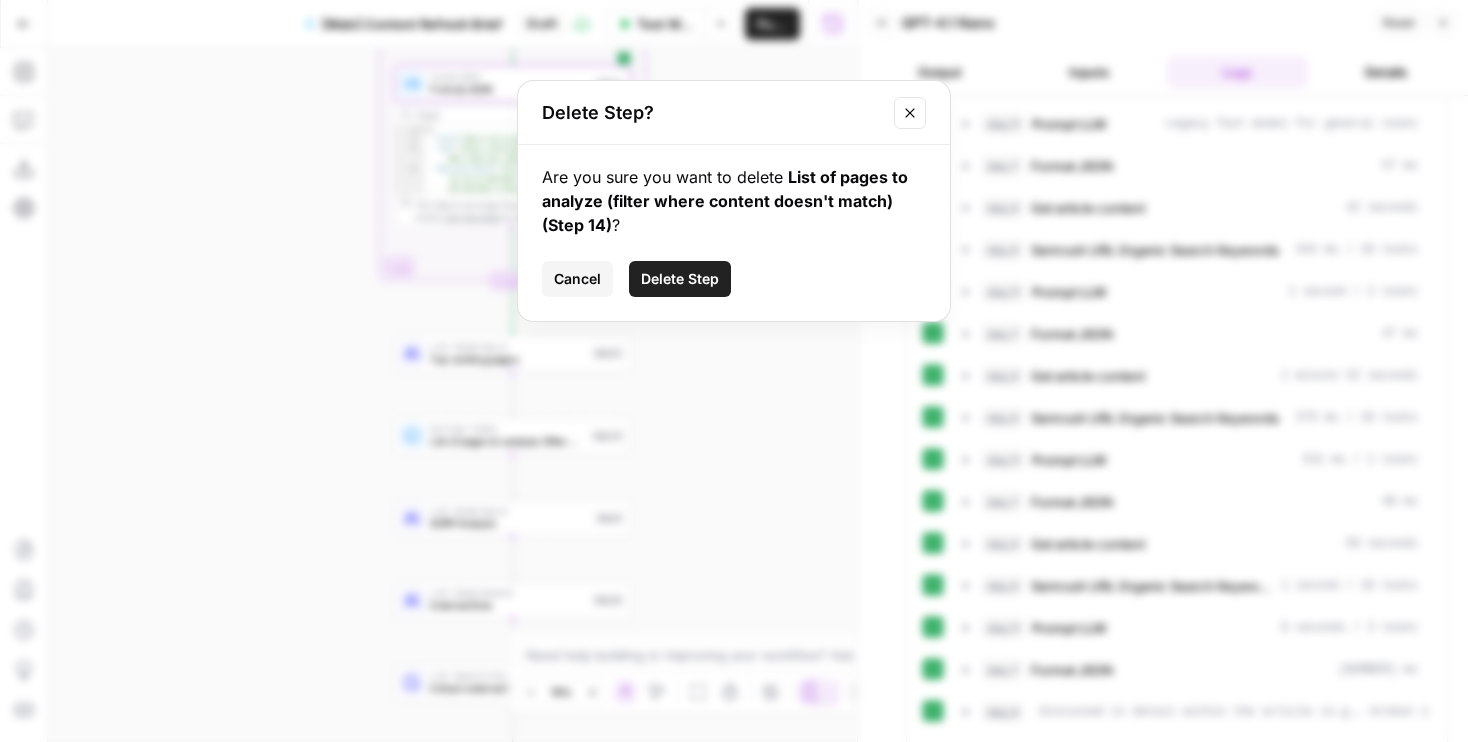click on "Delete Step" at bounding box center (680, 279) 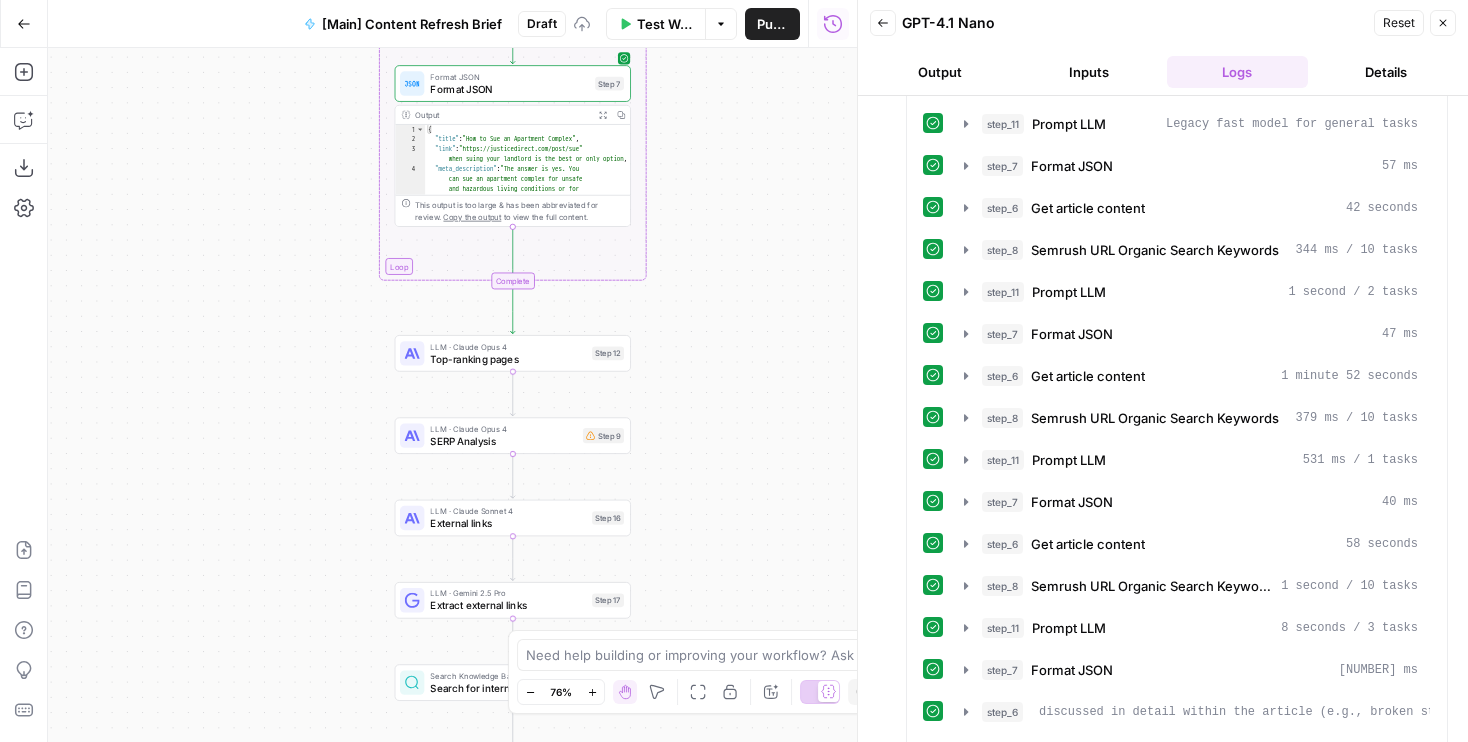 click on "LLM · Claude Opus 4" at bounding box center [507, 346] 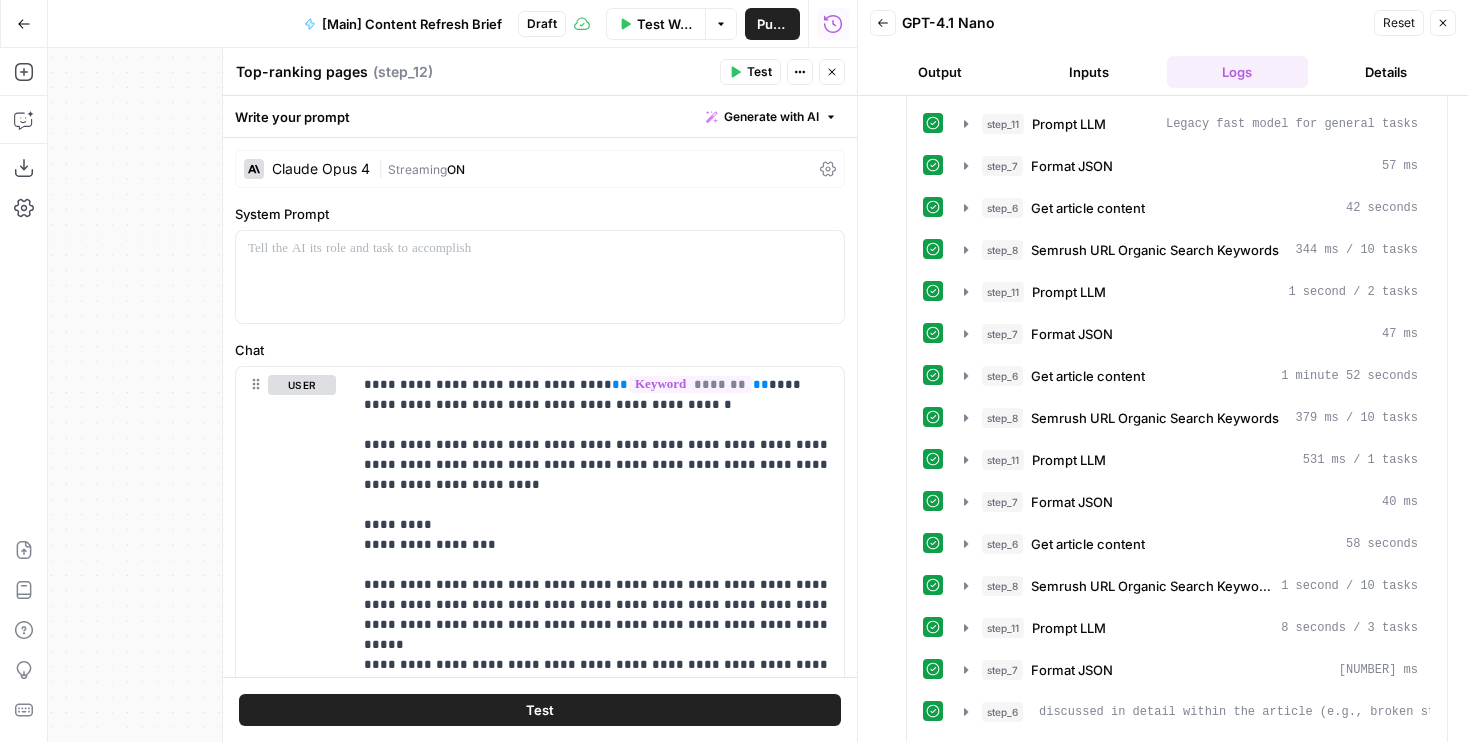 scroll, scrollTop: 61, scrollLeft: 0, axis: vertical 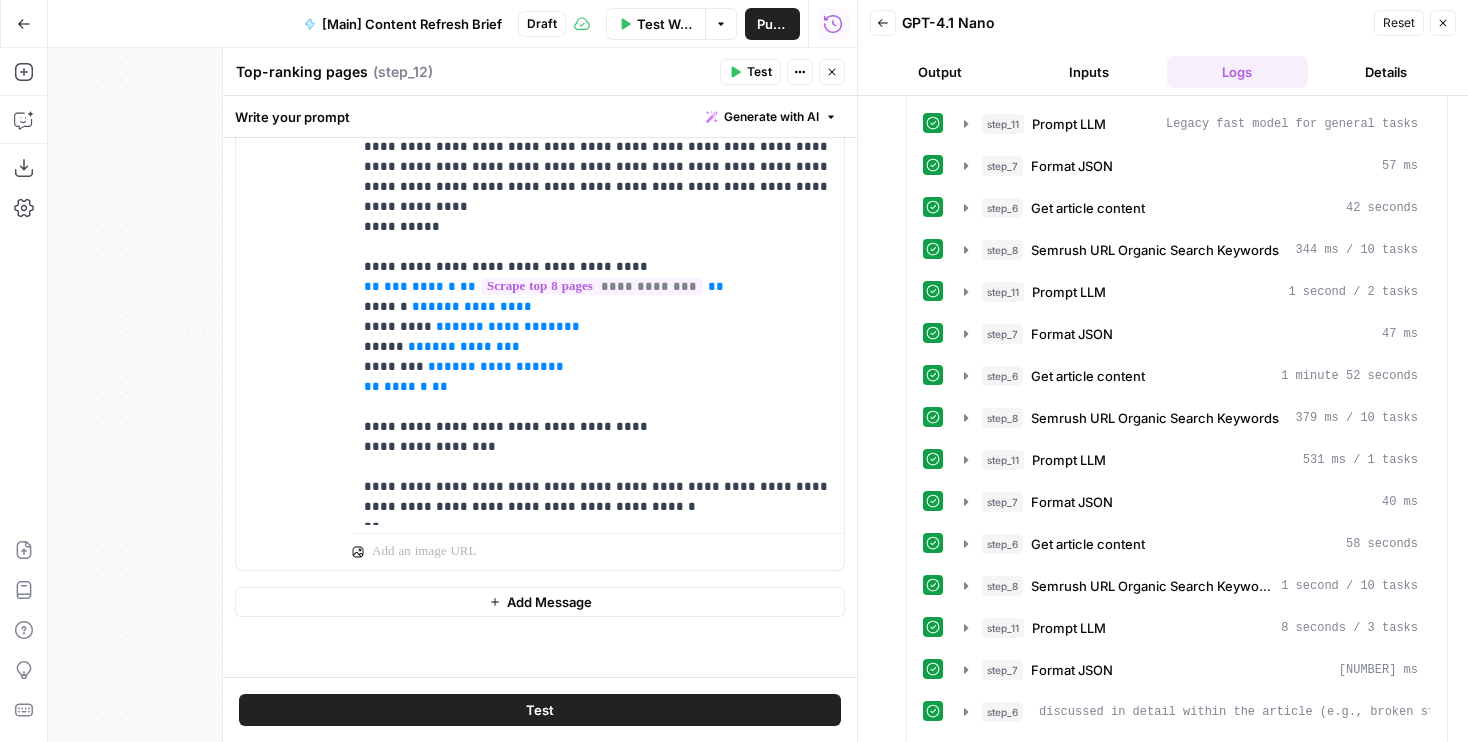click on "Close" at bounding box center [832, 72] 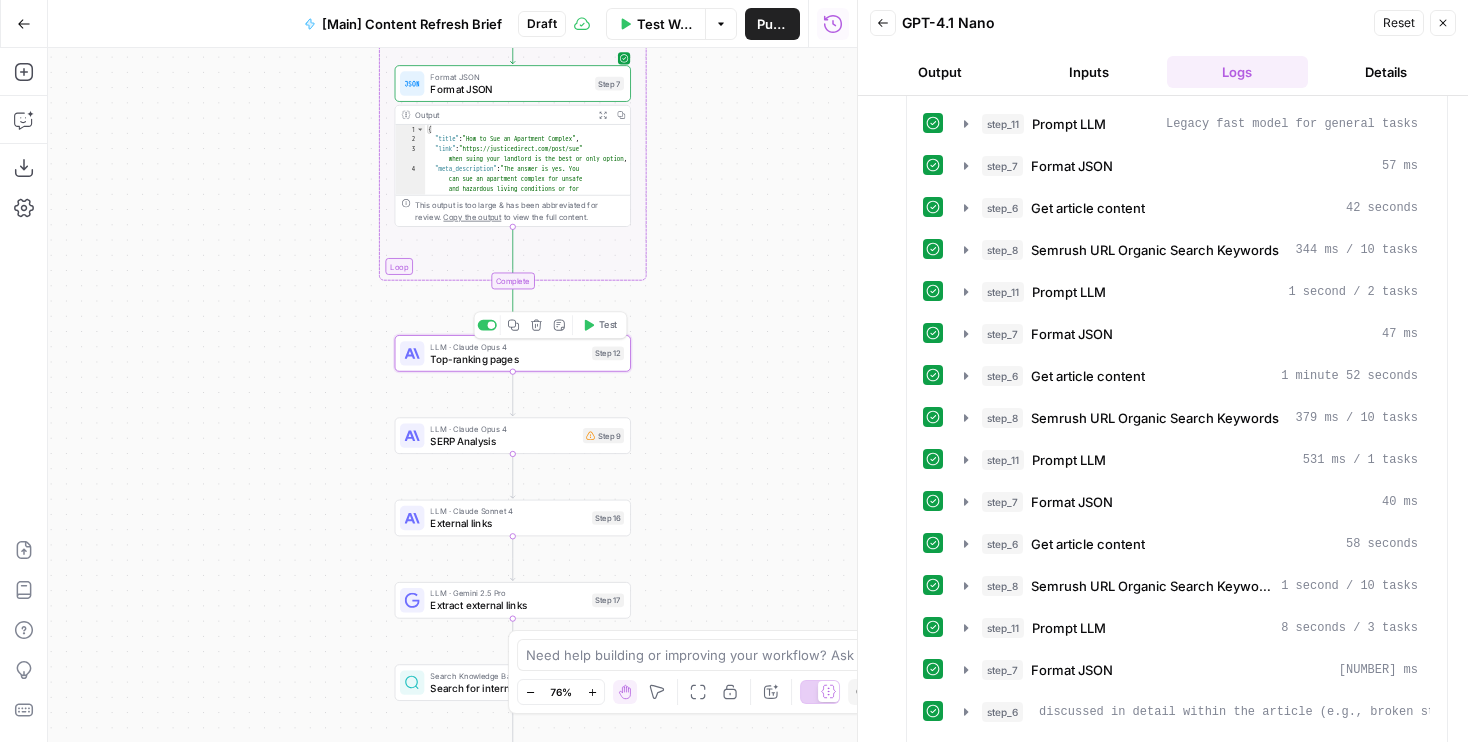 click 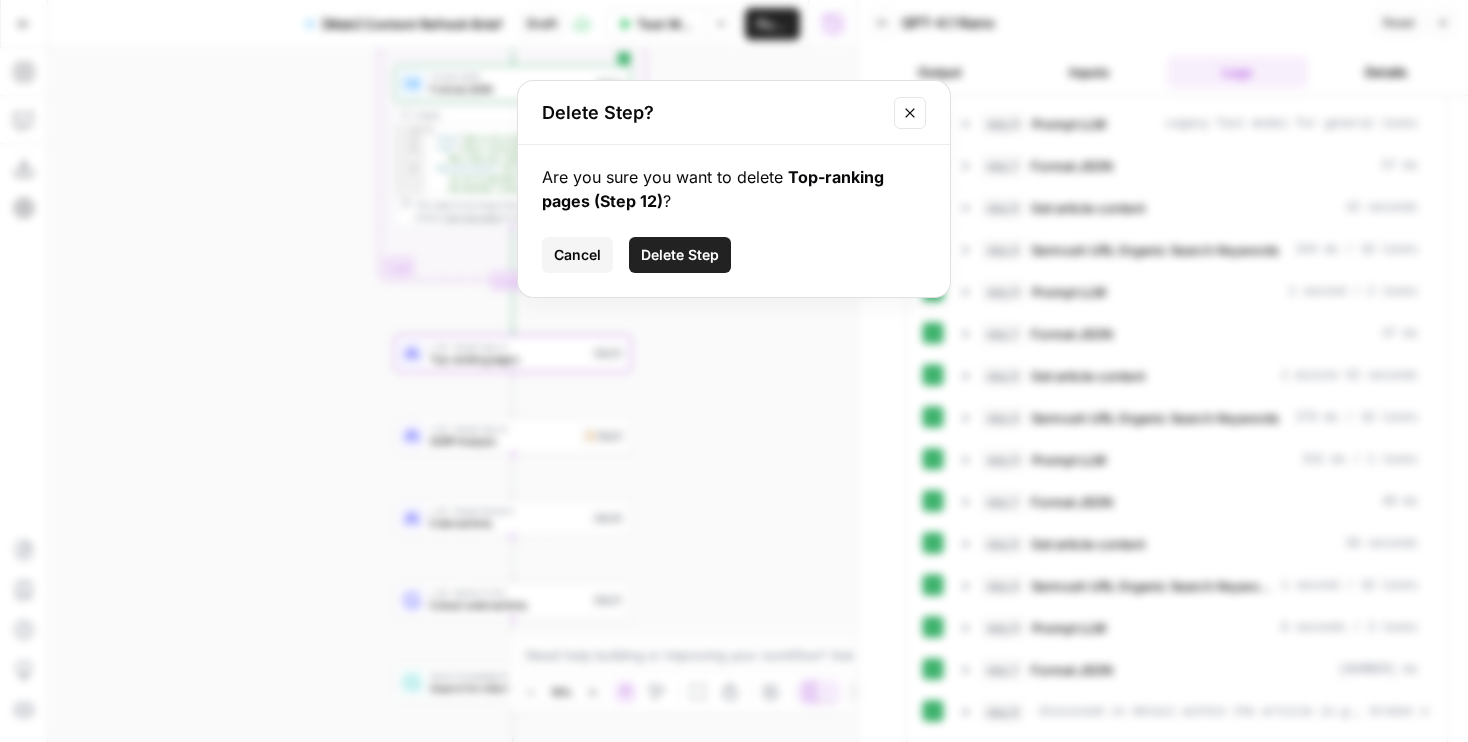 click on "Delete Step" at bounding box center [680, 255] 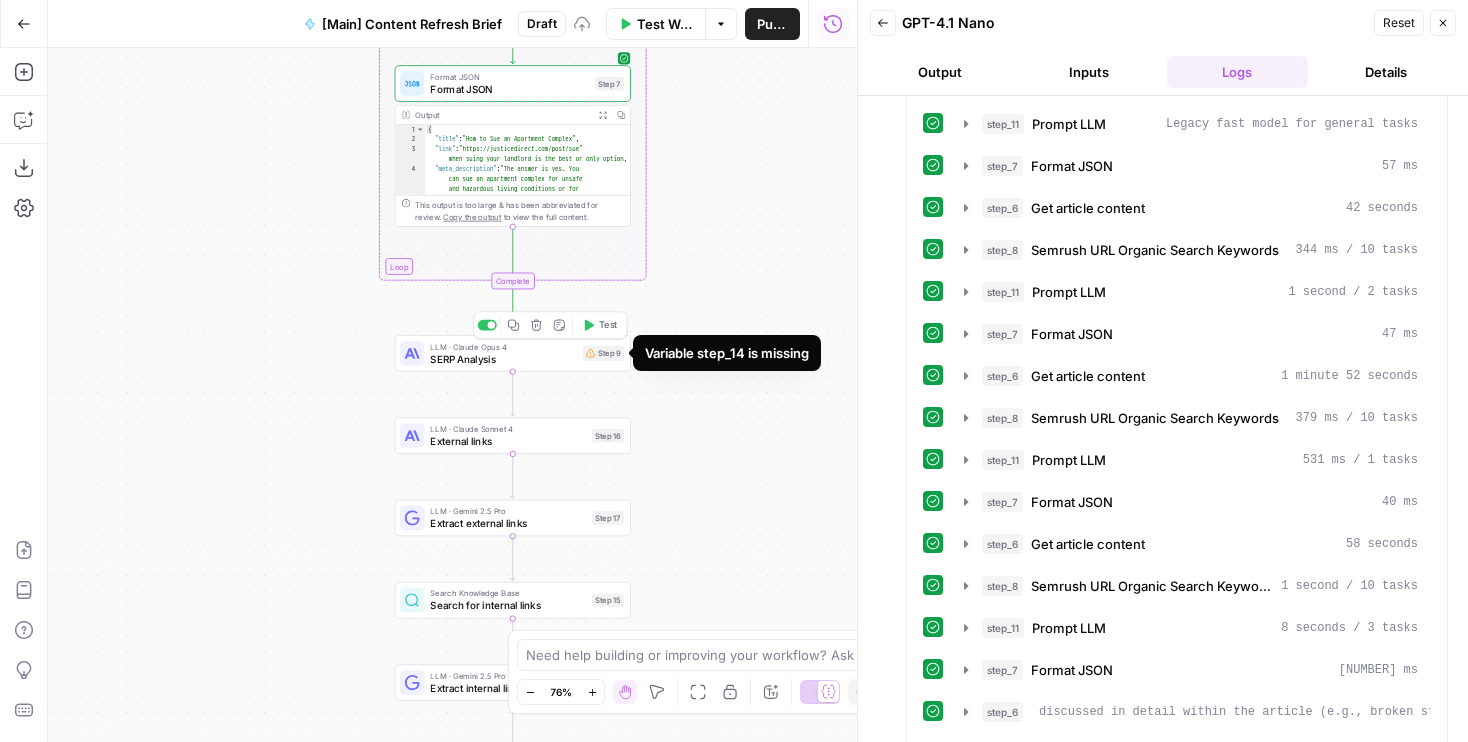click on "SERP Analysis" at bounding box center [503, 358] 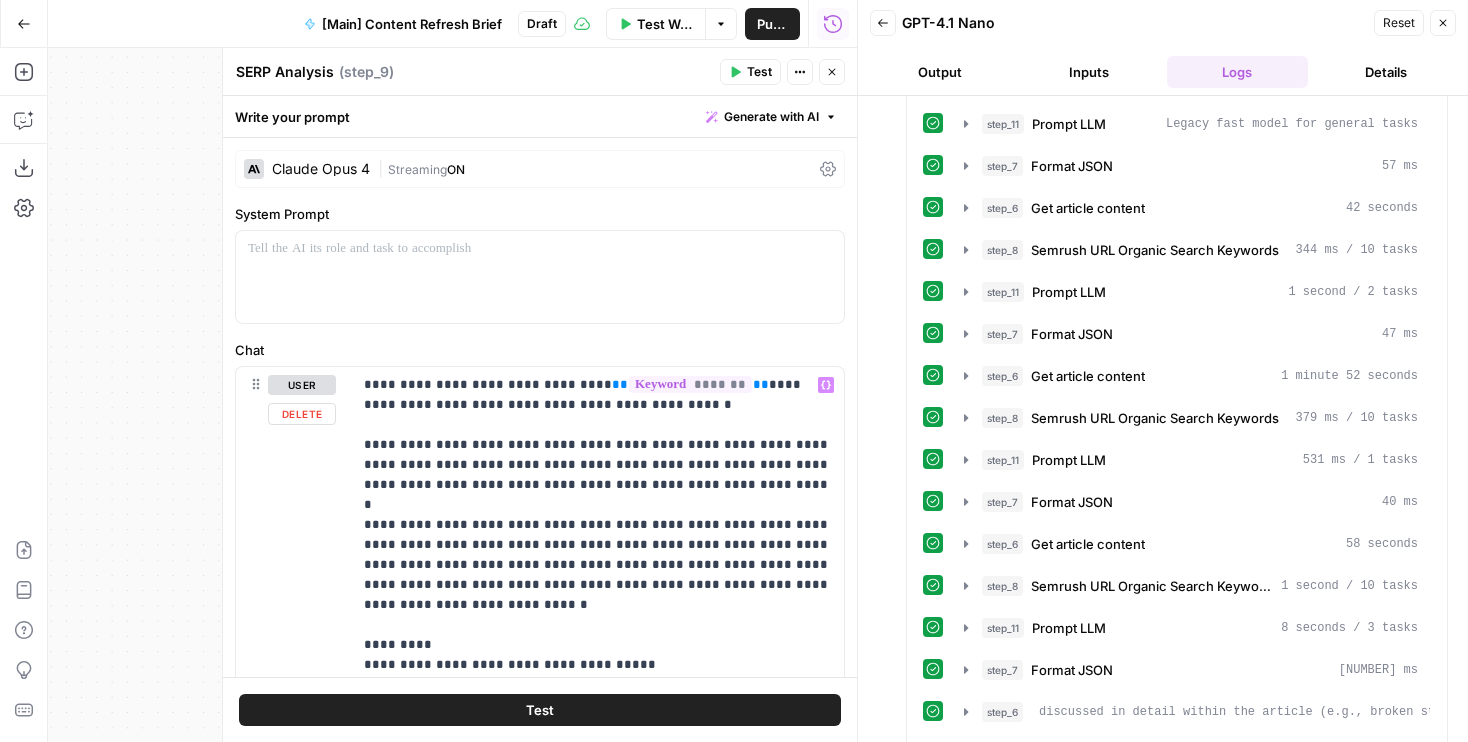 scroll, scrollTop: 598, scrollLeft: 0, axis: vertical 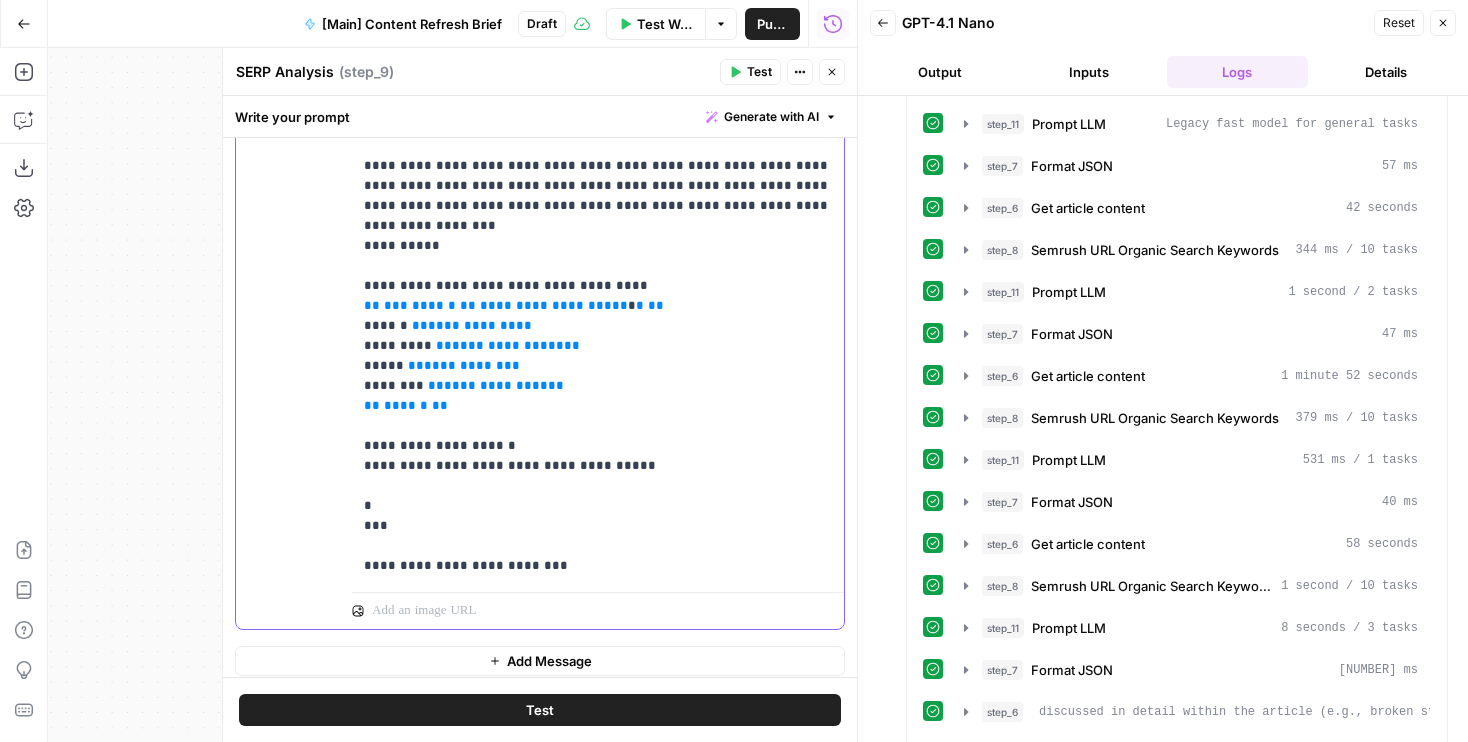 click on "**********" at bounding box center (598, 126) 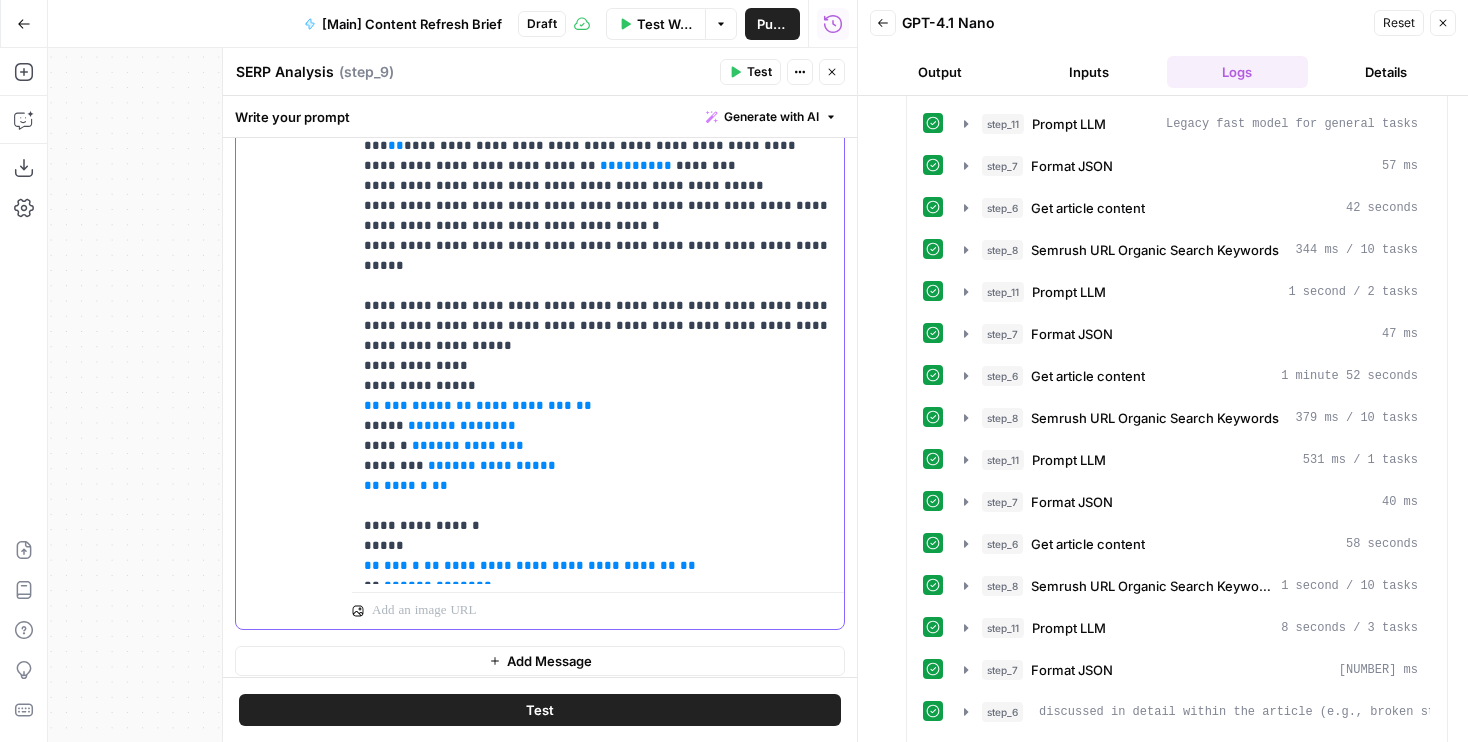 scroll, scrollTop: 190, scrollLeft: 0, axis: vertical 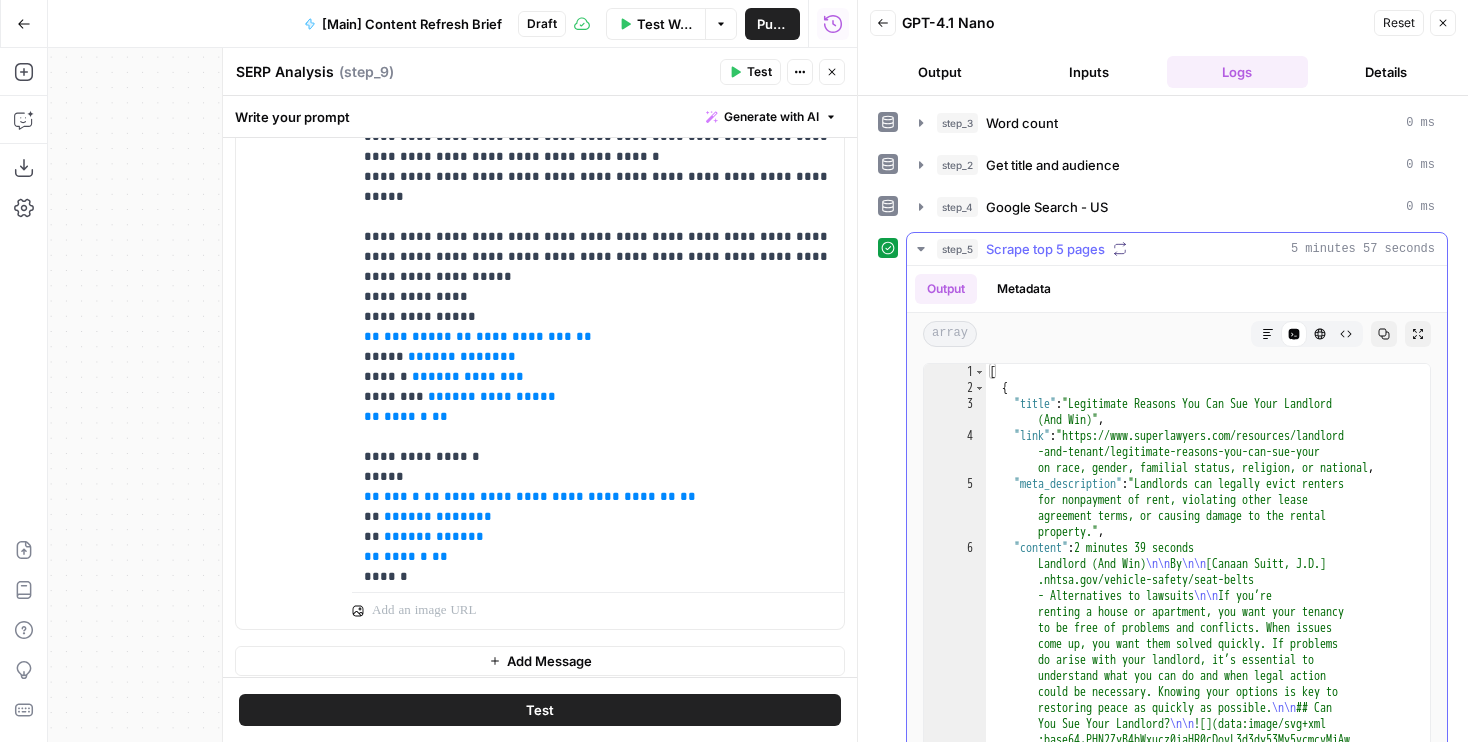 click on "Scrape top 5 pages" at bounding box center (1045, 249) 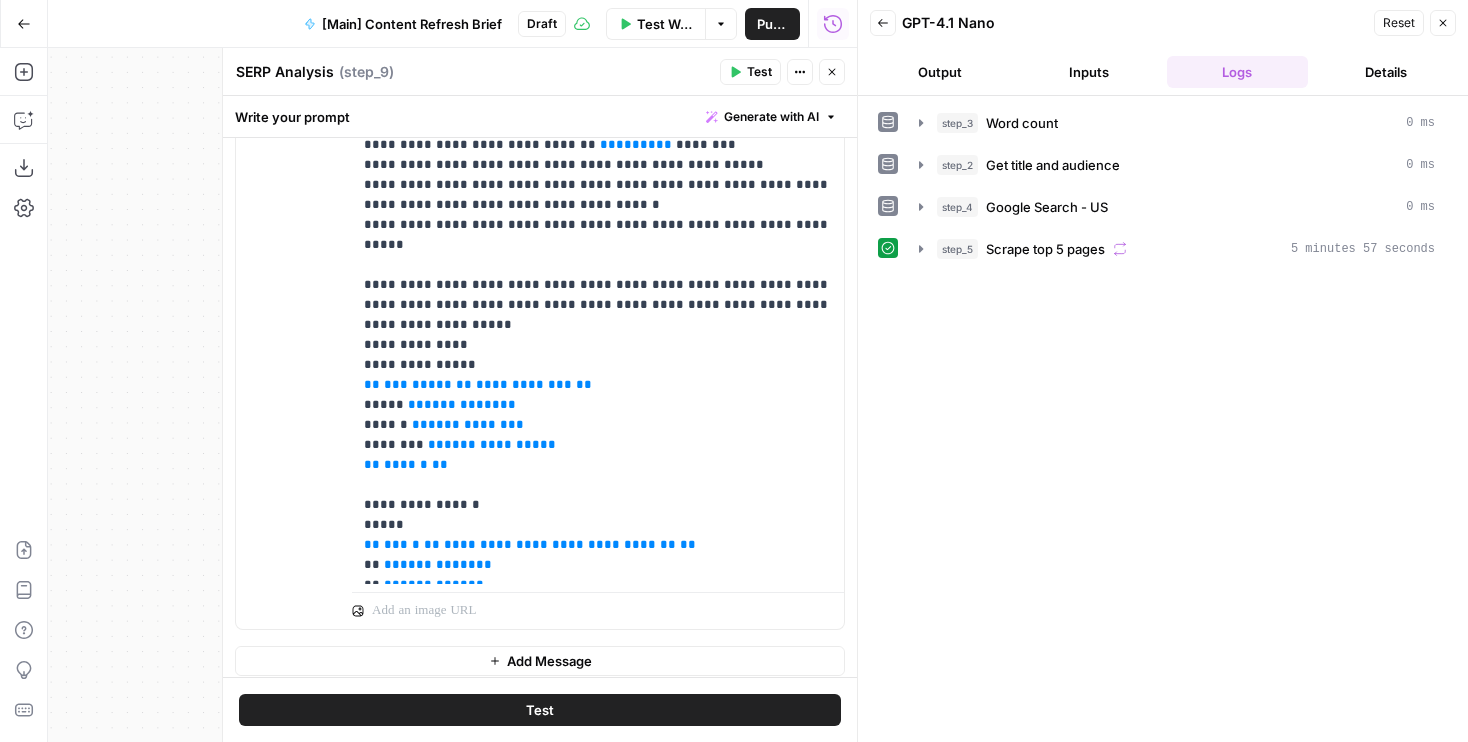 scroll, scrollTop: 139, scrollLeft: 0, axis: vertical 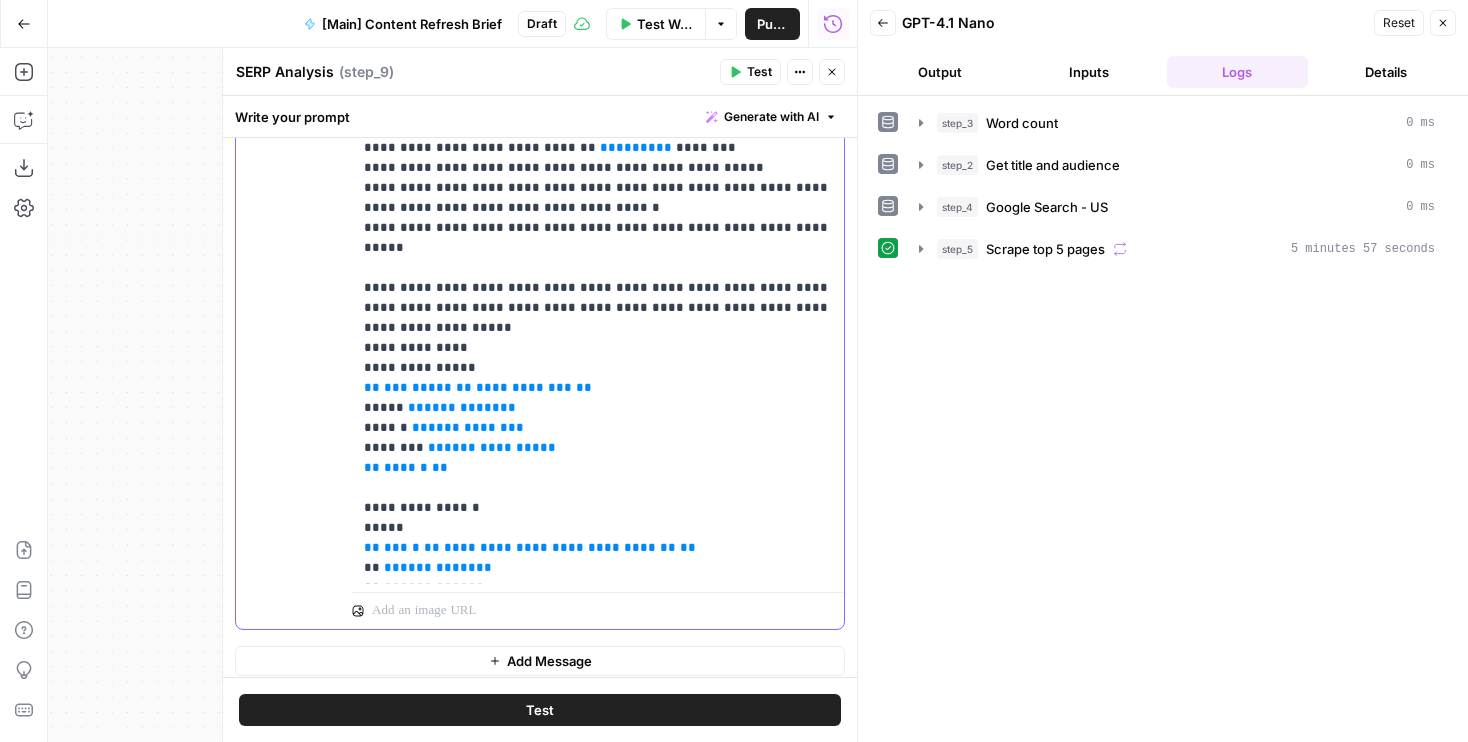 click on "**********" at bounding box center (524, 387) 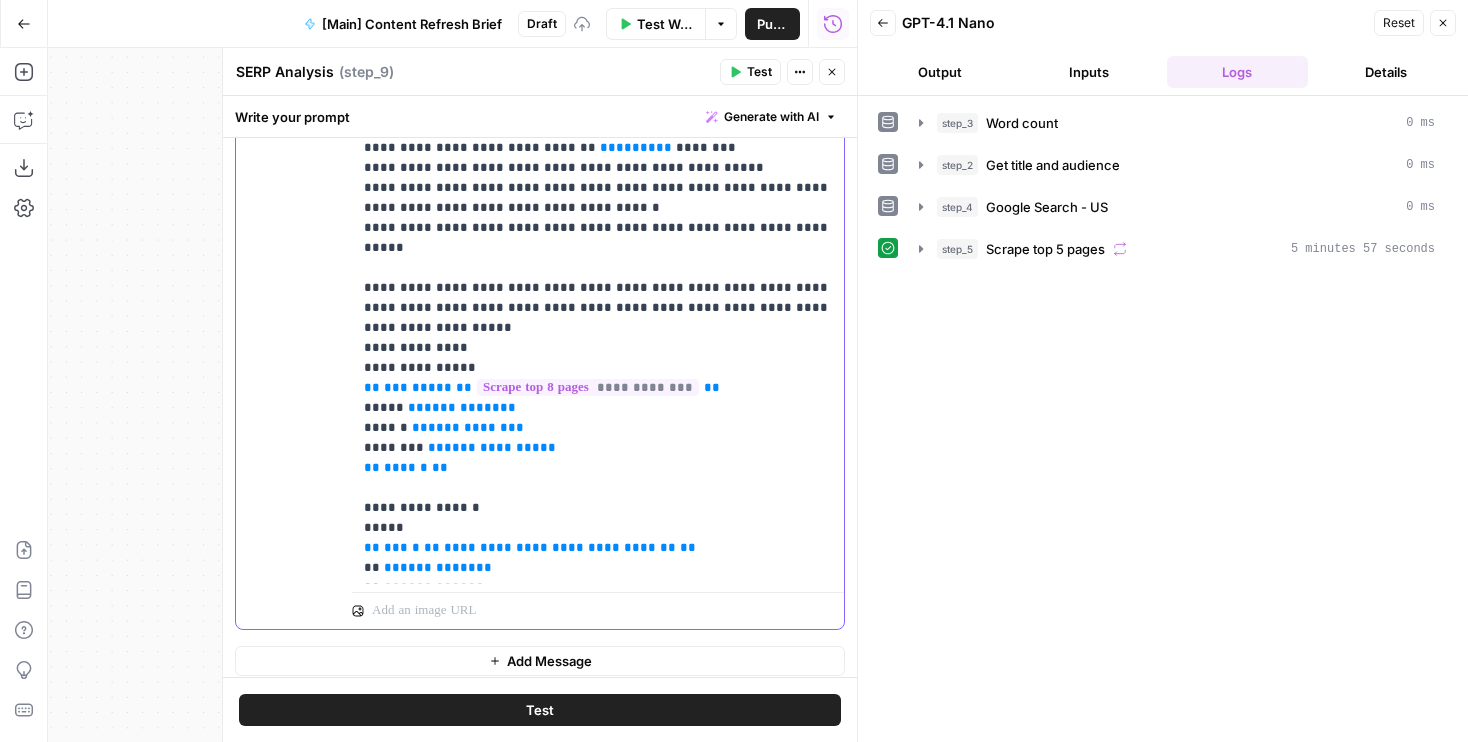 click on "**********" at bounding box center [560, 547] 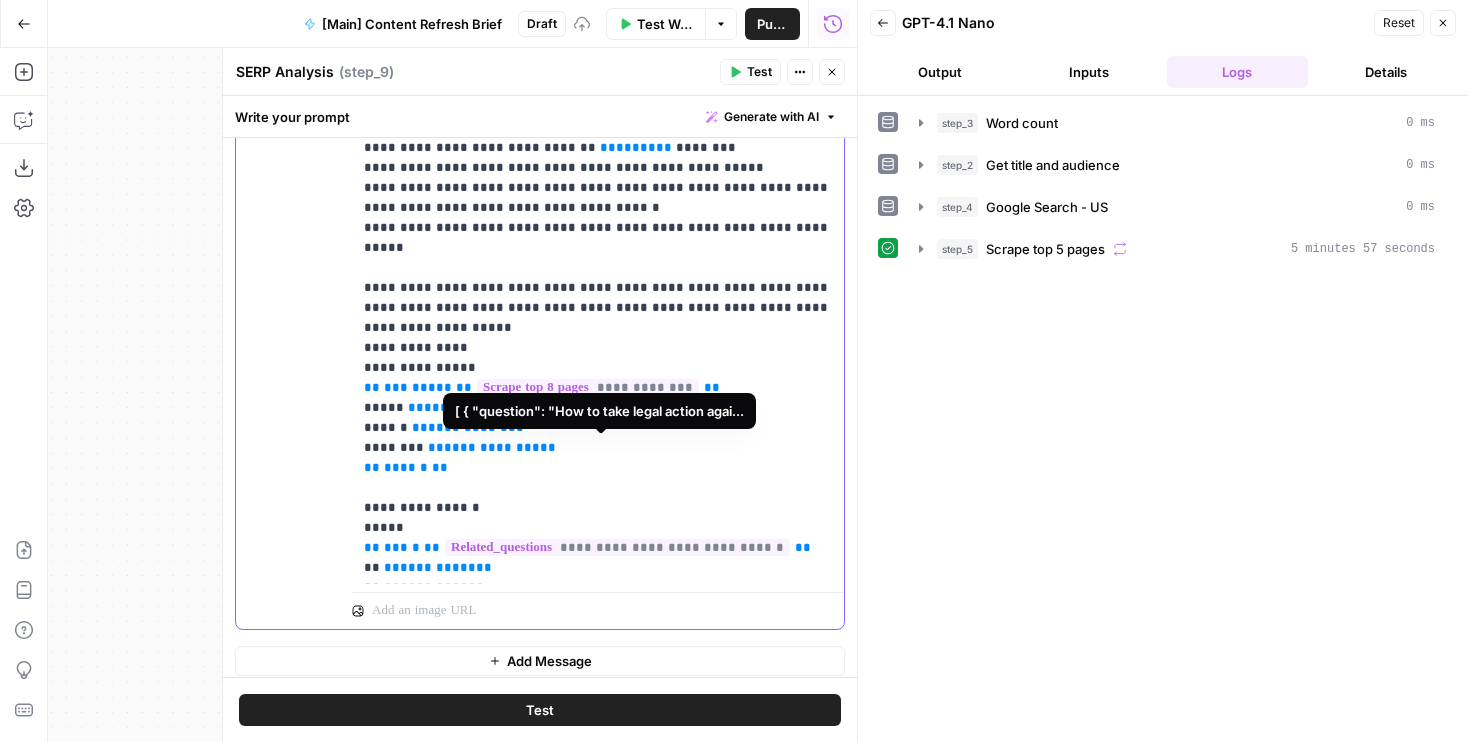 click on "**********" at bounding box center (598, 1058) 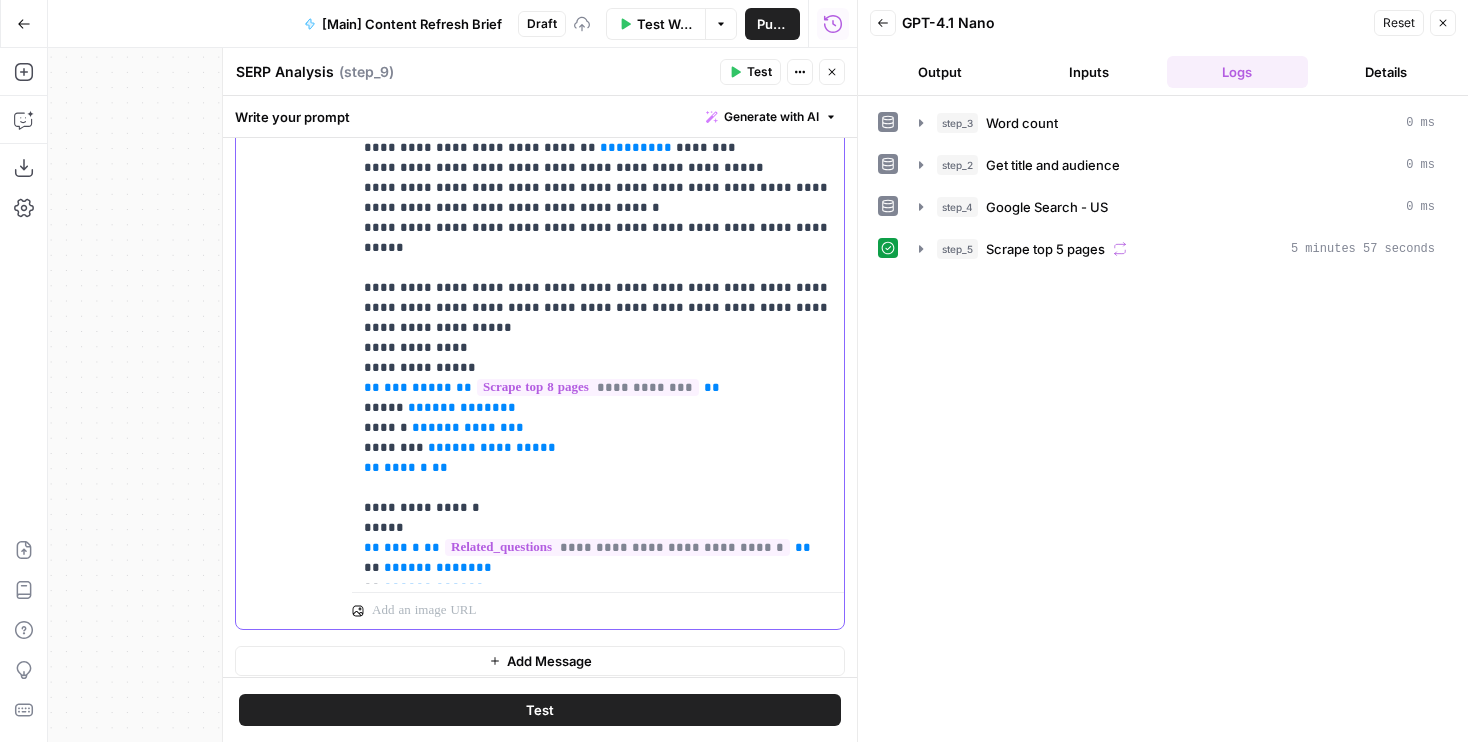 scroll, scrollTop: 712, scrollLeft: 0, axis: vertical 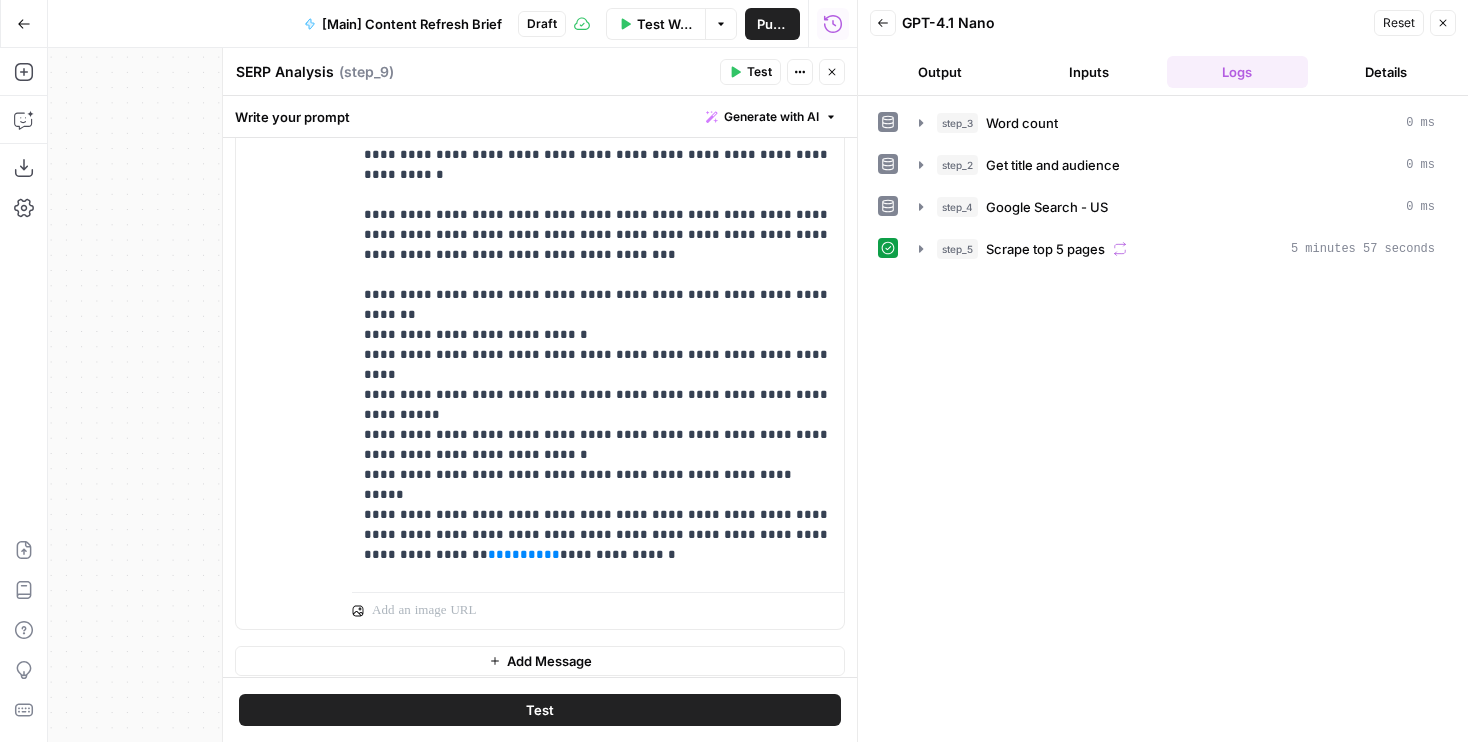 click on "Inputs" at bounding box center [1089, 72] 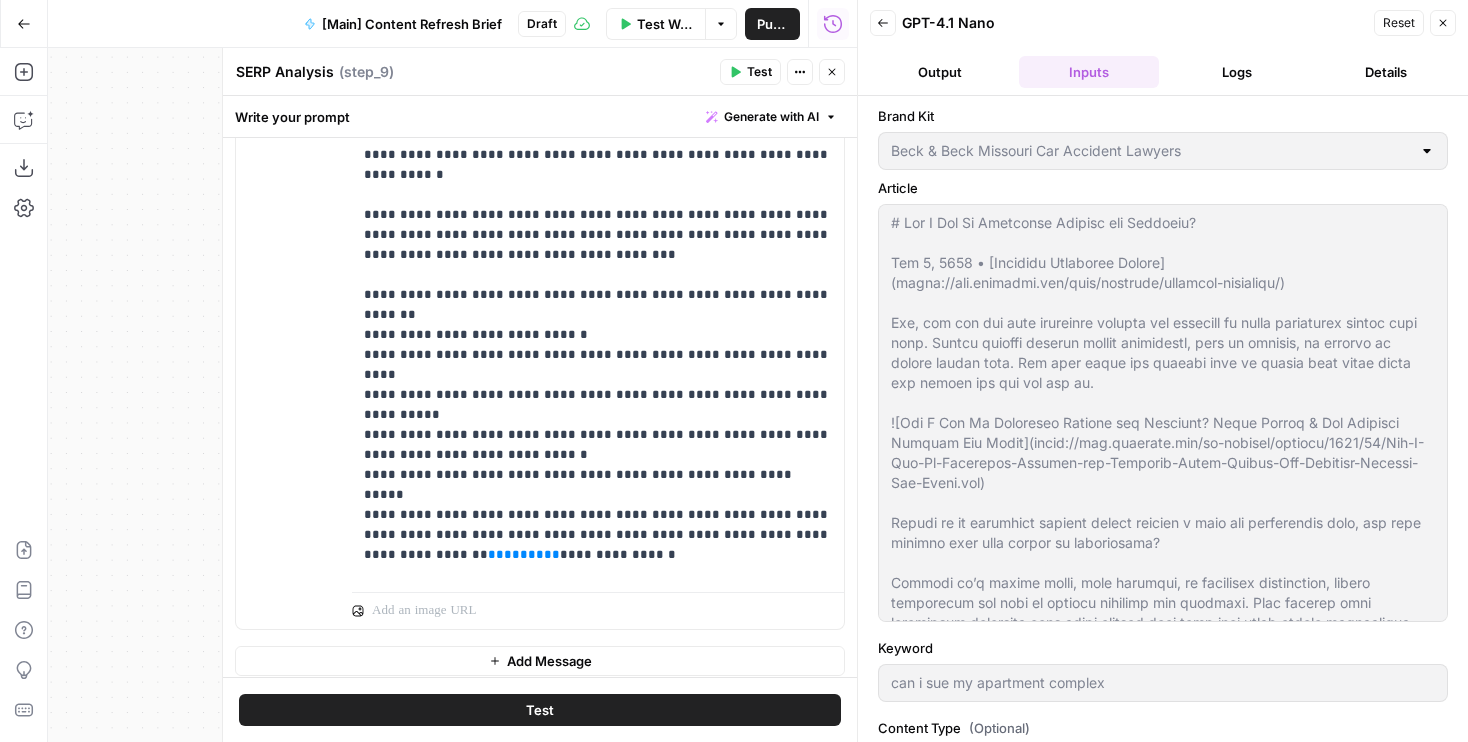 click on "Close" at bounding box center (832, 72) 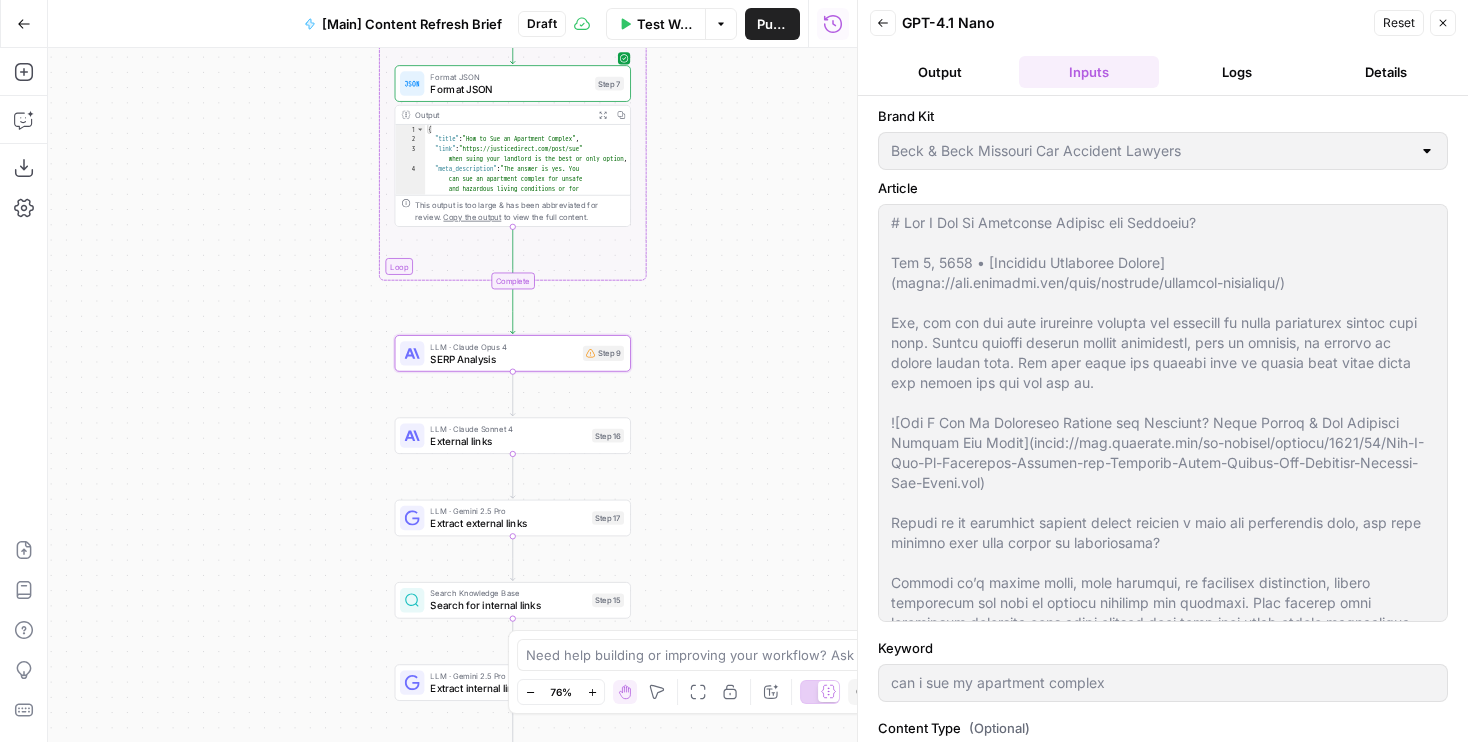 click on "Workflow Set Inputs Inputs Run Code · Python Word count Step 3 Output Expand Output Copy 1 2 3 {    "word_count" :  1826 }     XXXXXXXXXXXXXXXXXXXXXXXXXXXXXXXXXXXXXXXXXXXXXXXXXXXXXXXXXXXXXXXXXXXXXXXXXXXXXXXXXXXXXXXXXXXXXXXXXXXXXXXXXXXXXXXXXXXXXXXXXXXXXXXXXXXXXXXXXXXXXXXXXXXXXXXXXXXXXXXXXXXXXXXXXXXXXXXXXXXXXXXXXXXXXXXXXXXXXXXXXXXXXXXXXXXXXXXXXXXXXXXXXXXXXXXXXXXXXXXXXXXXXXXXXXXXXXXXXXXXXXXXXXXXXXXXXXXXXXXXXXXXXXXXXXXXXXXXXXXXXXXXXXXXXXXXXXXXXXXXXXXXXXXXXXXXXXXXXXXXXXXXXXXXXXXXXXXXXXXXXXXXXXXXXXXXXXXXXXXXXXXXXXXXXXXXXXXXXXXXXXXXXXXXXXXXXXXXXXXXXXXXXXXXXXXXXXXXXXXXXXXXXXXXXXXXXXXXXXXXXXXXXXXXXXXXXXXXXXXXXXXXXXXXXXXXXXXXXXXXXXXXXXXXXXXX LLM · GPT-4.1 Get title and audience Step 2 Output Expand Output Copy 1 2 3 4 5 {    "article_title" :  "Can I Sue My Apartment         Complex for Injuries?" ,    "audience" :  "Tenants injured in apartment         complexes" ,    "word_count" :  1800 }     Google Search Google Search - US Step 4 Output Expand Output Copy 1 2 3 4 5 6 {    "search_metadata" :  { ," at bounding box center (452, 395) 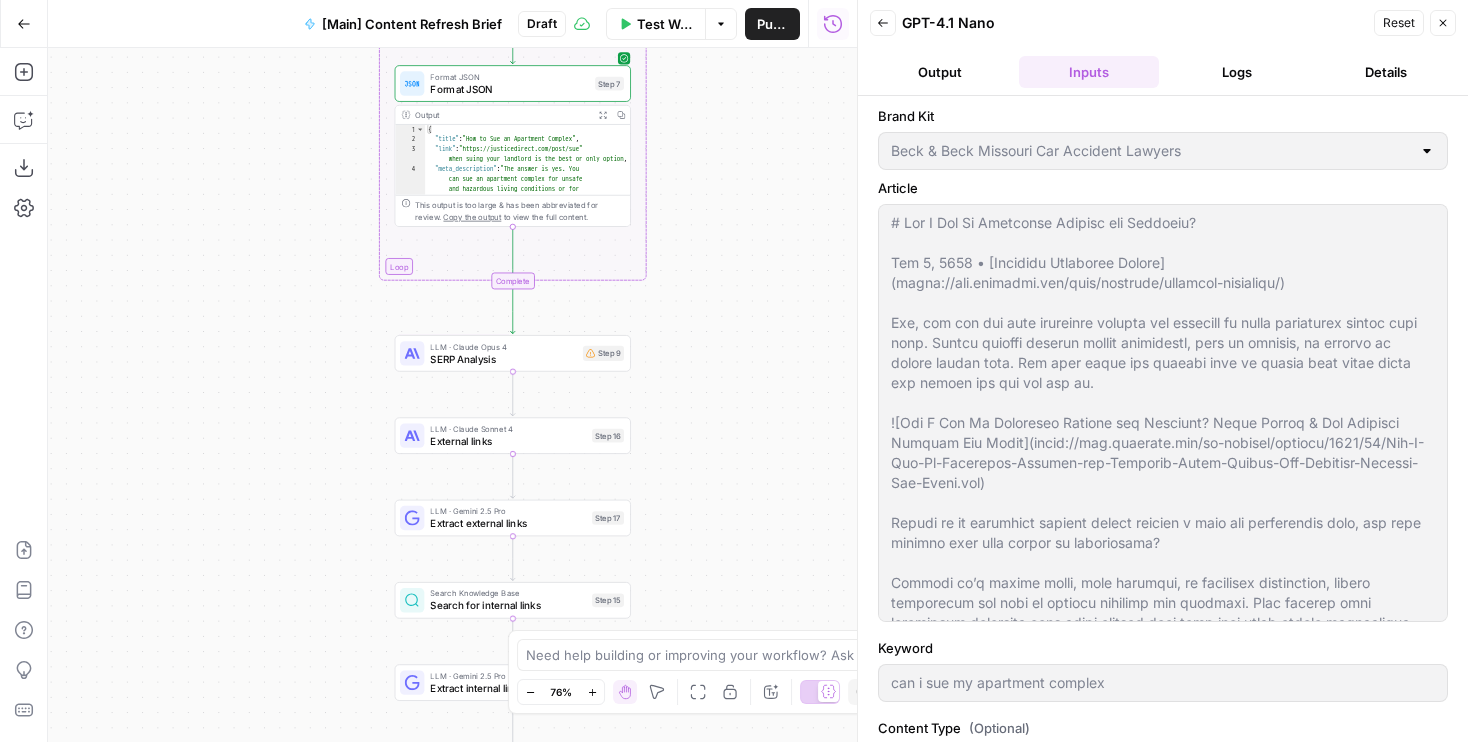 click on "SERP Analysis" at bounding box center (503, 358) 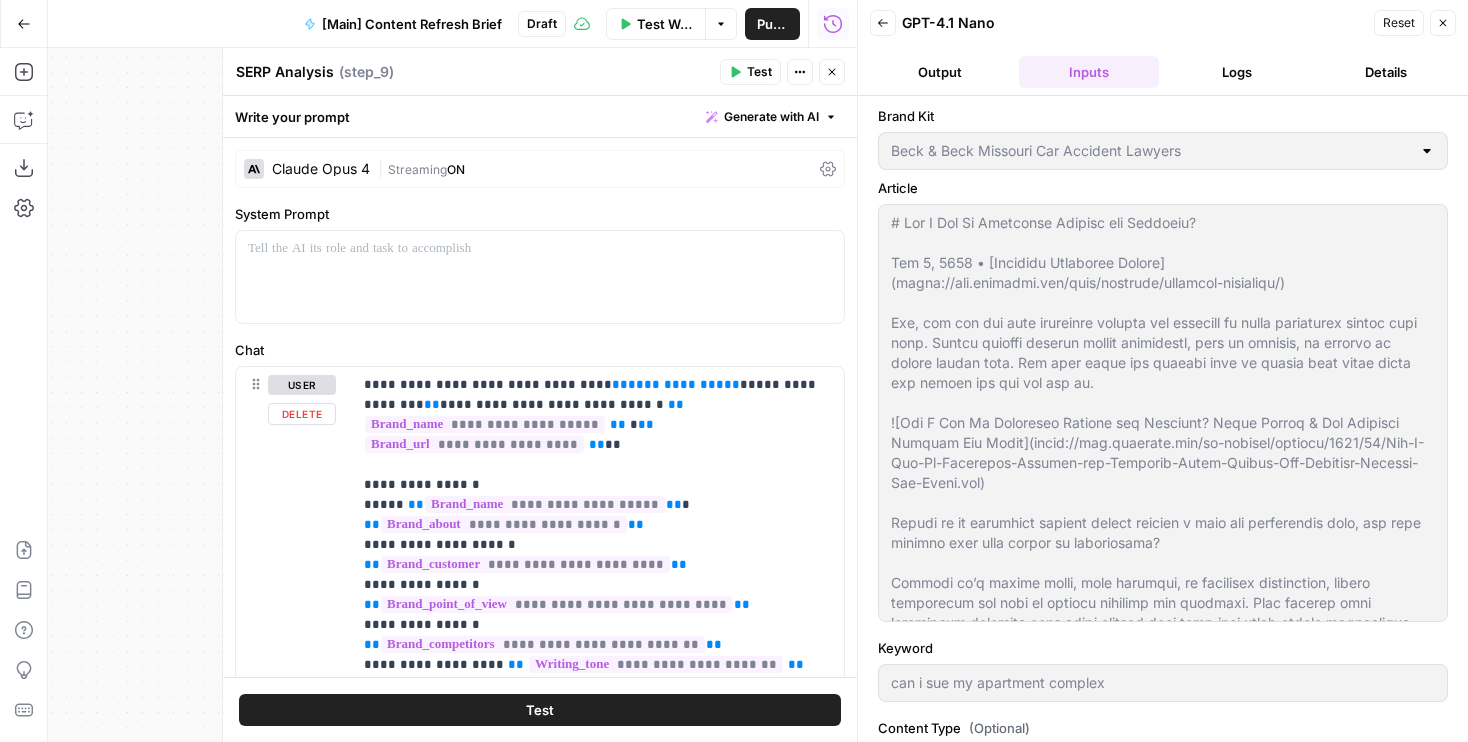 scroll, scrollTop: 9, scrollLeft: 0, axis: vertical 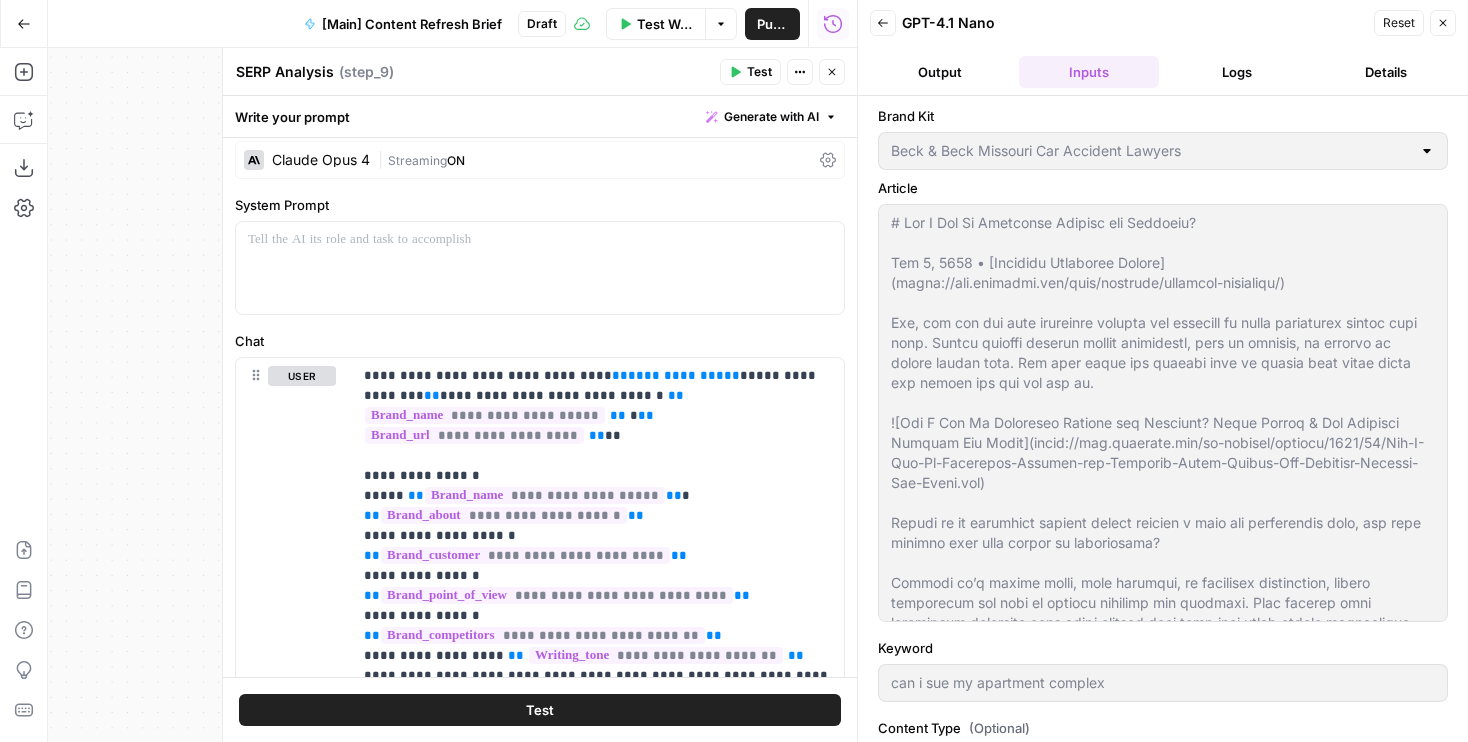 click on "Output" at bounding box center [940, 72] 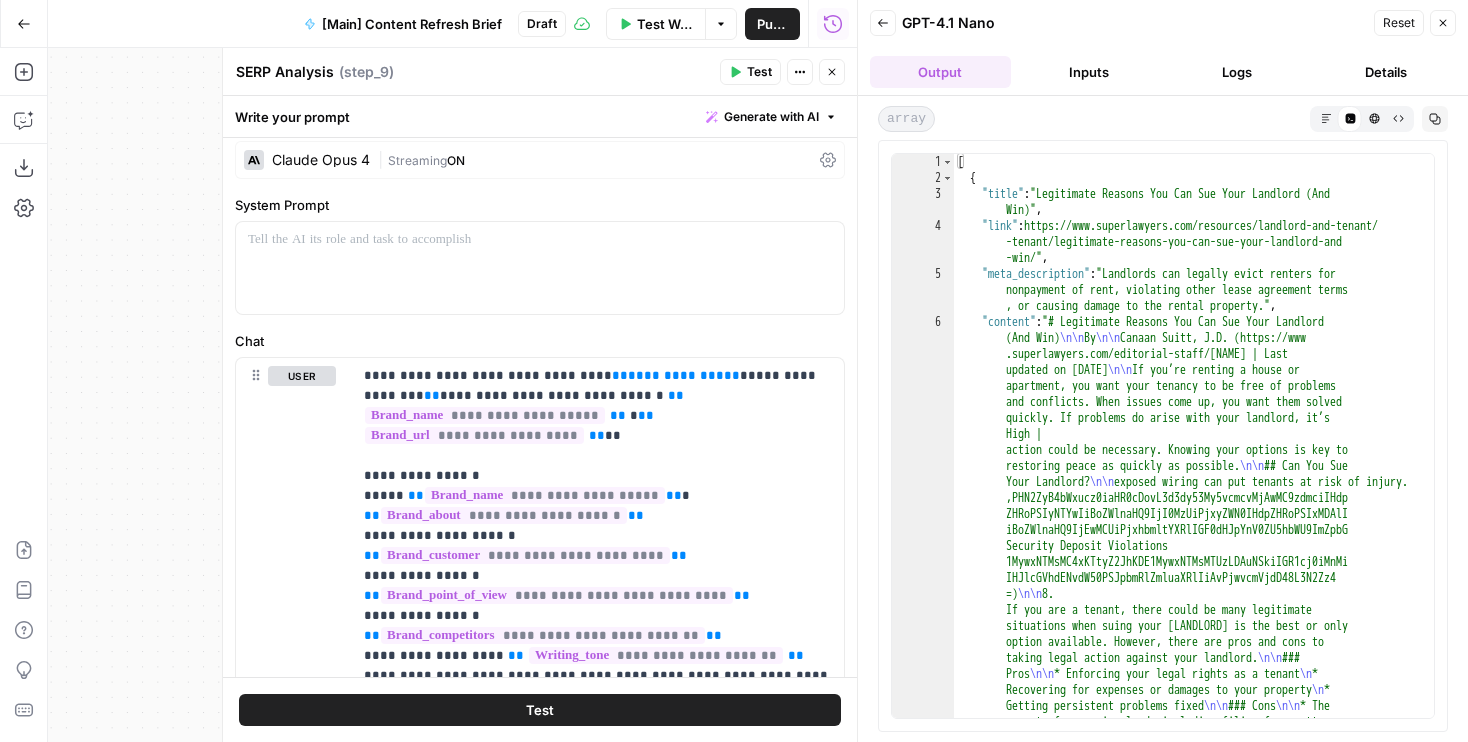 click on "Inputs" at bounding box center [1089, 72] 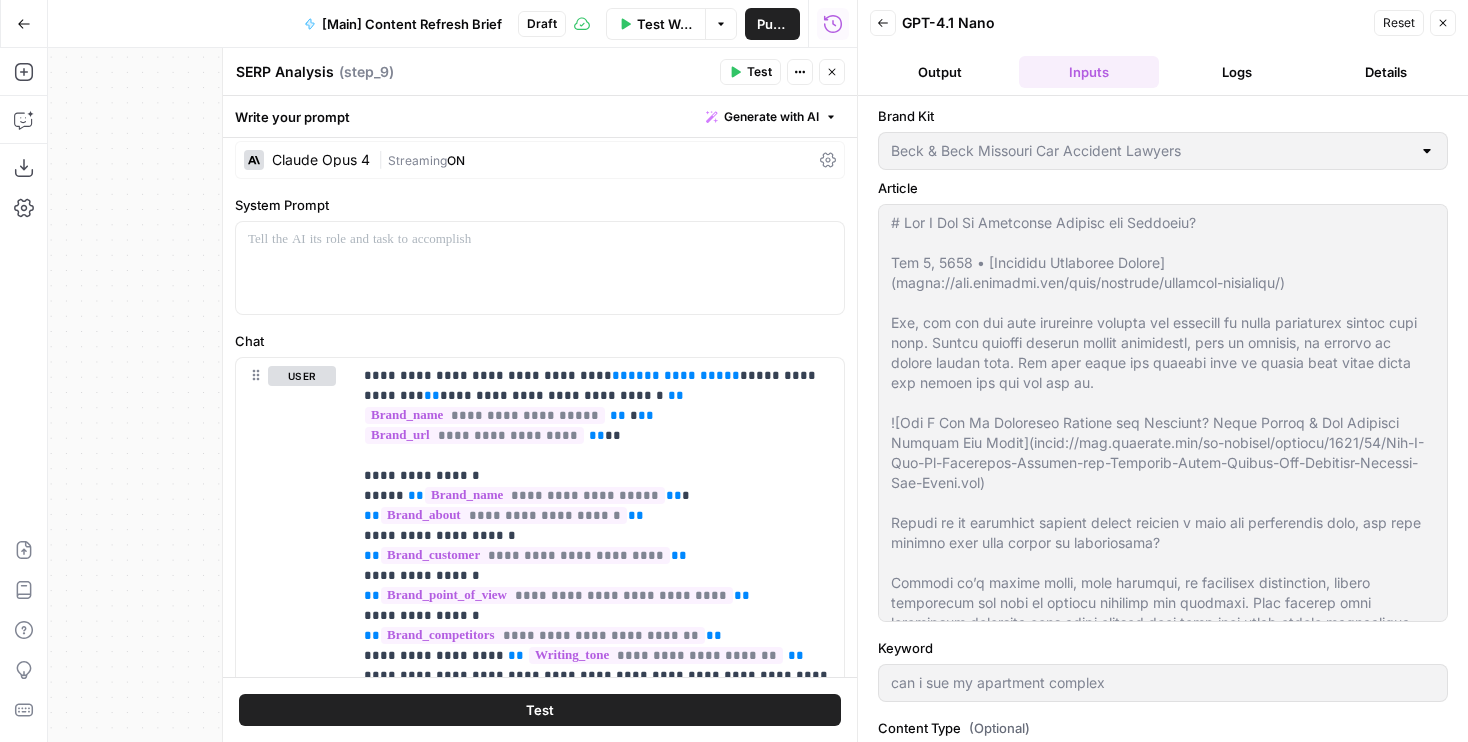 scroll, scrollTop: 138, scrollLeft: 0, axis: vertical 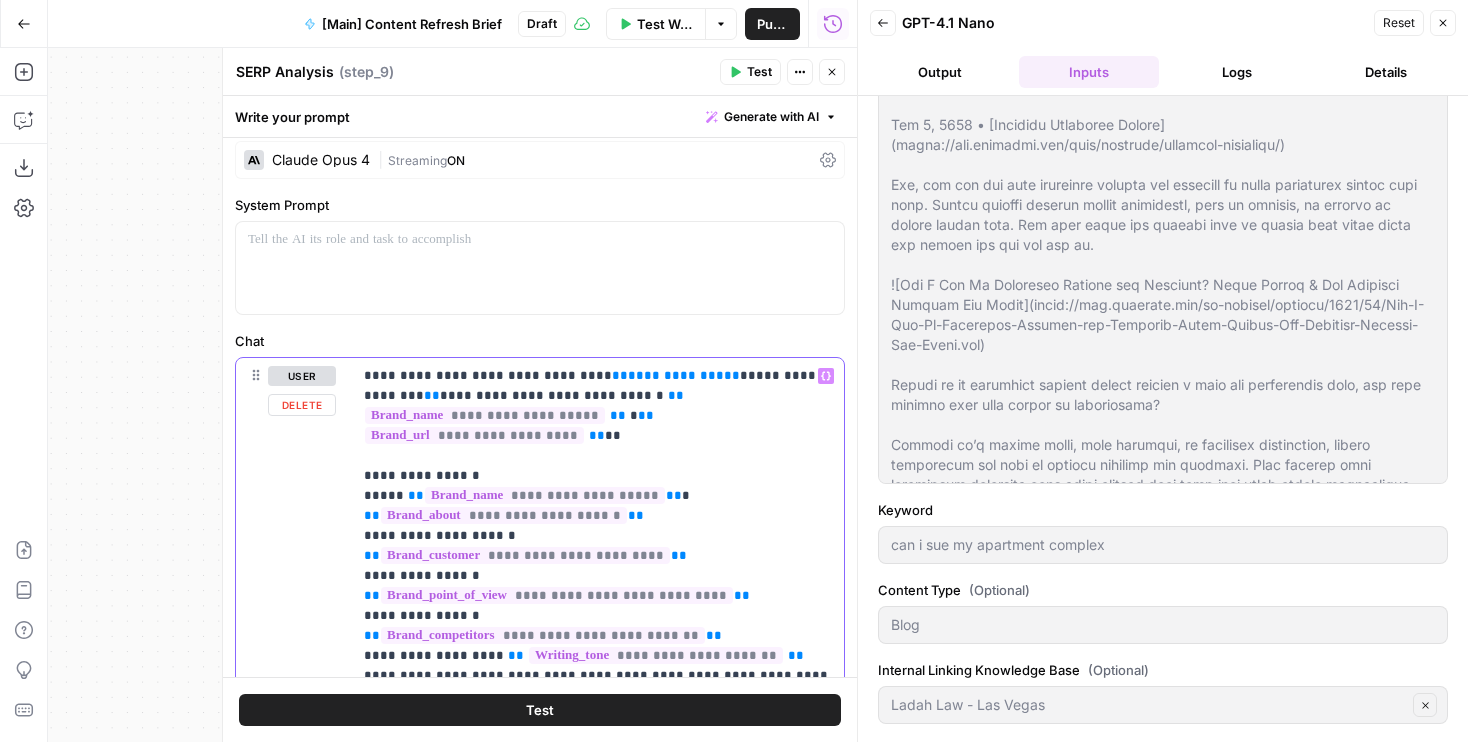 drag, startPoint x: 573, startPoint y: 377, endPoint x: 797, endPoint y: 378, distance: 224.00223 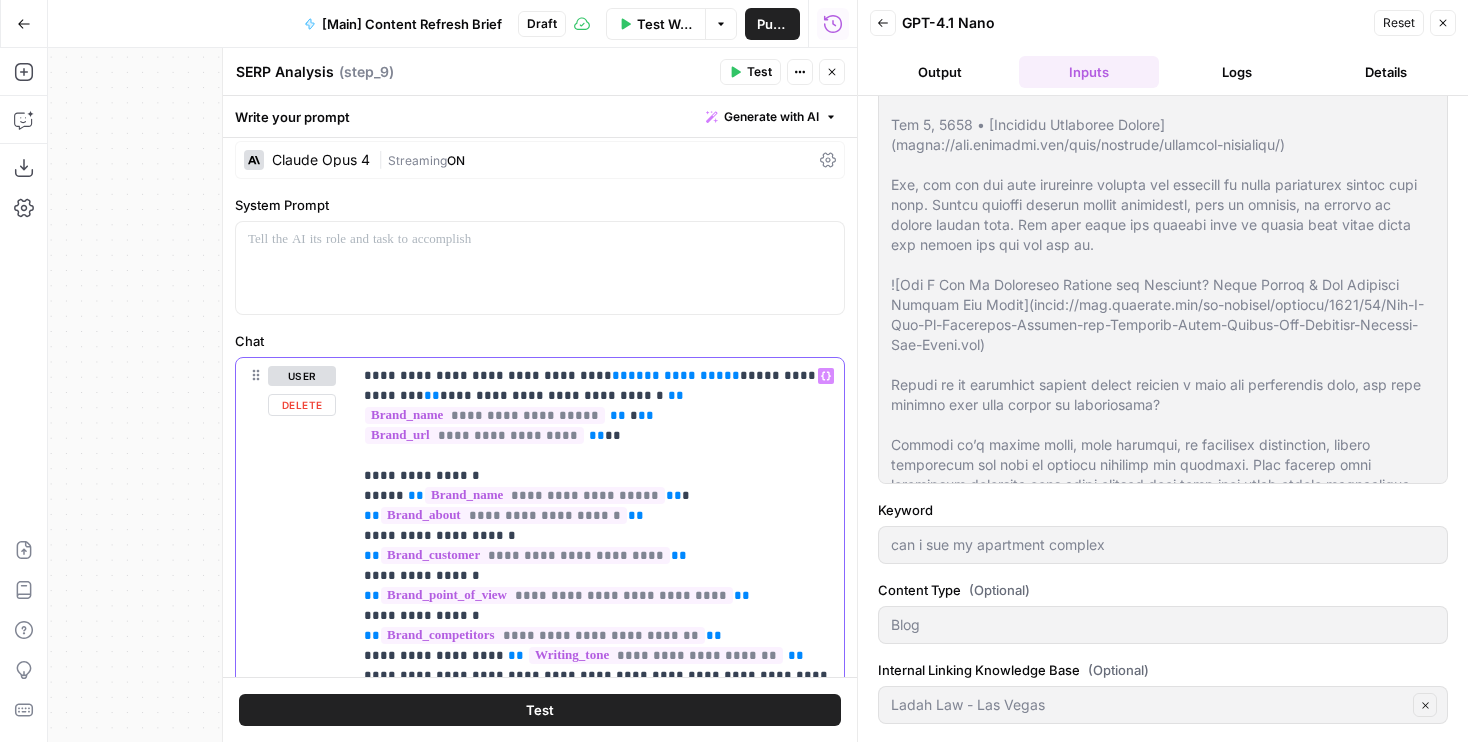 click on "**********" at bounding box center [598, 1786] 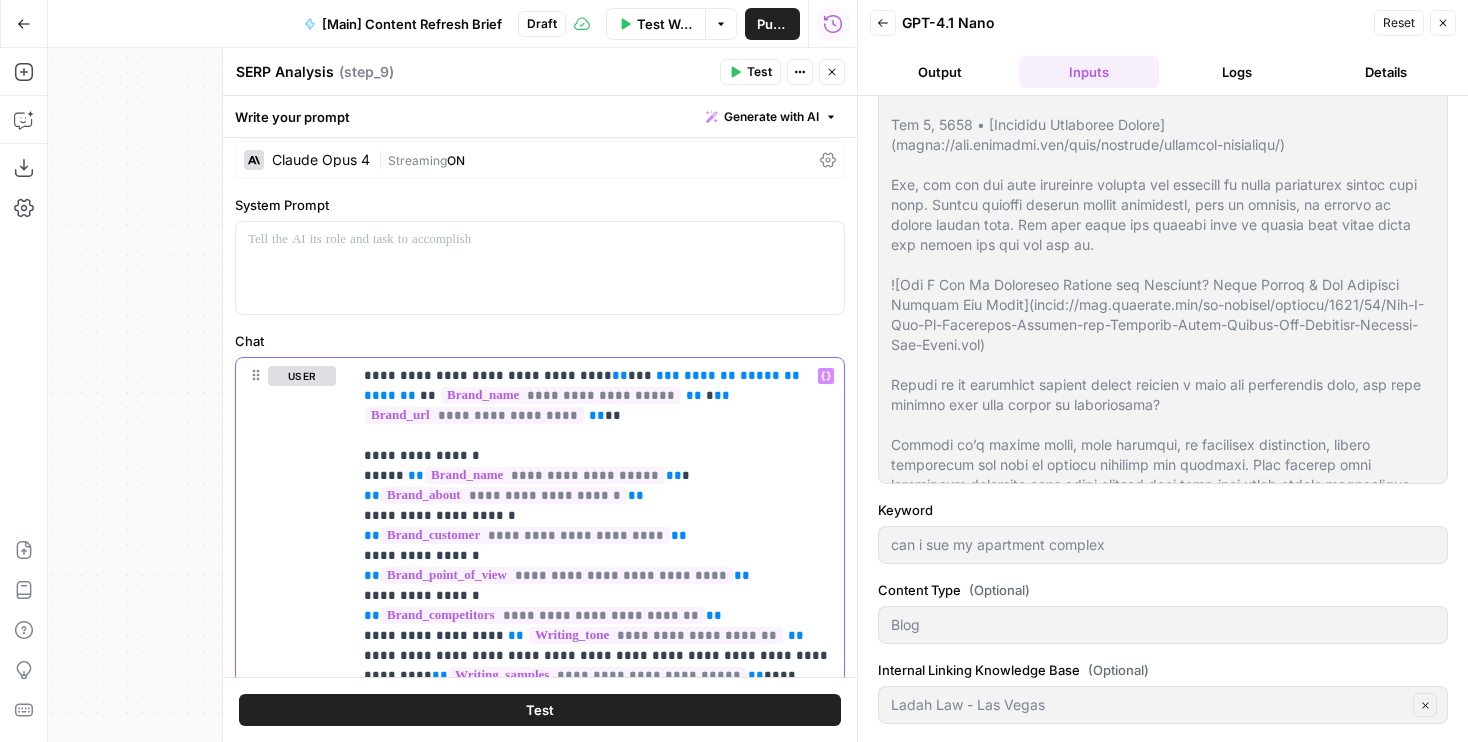 type 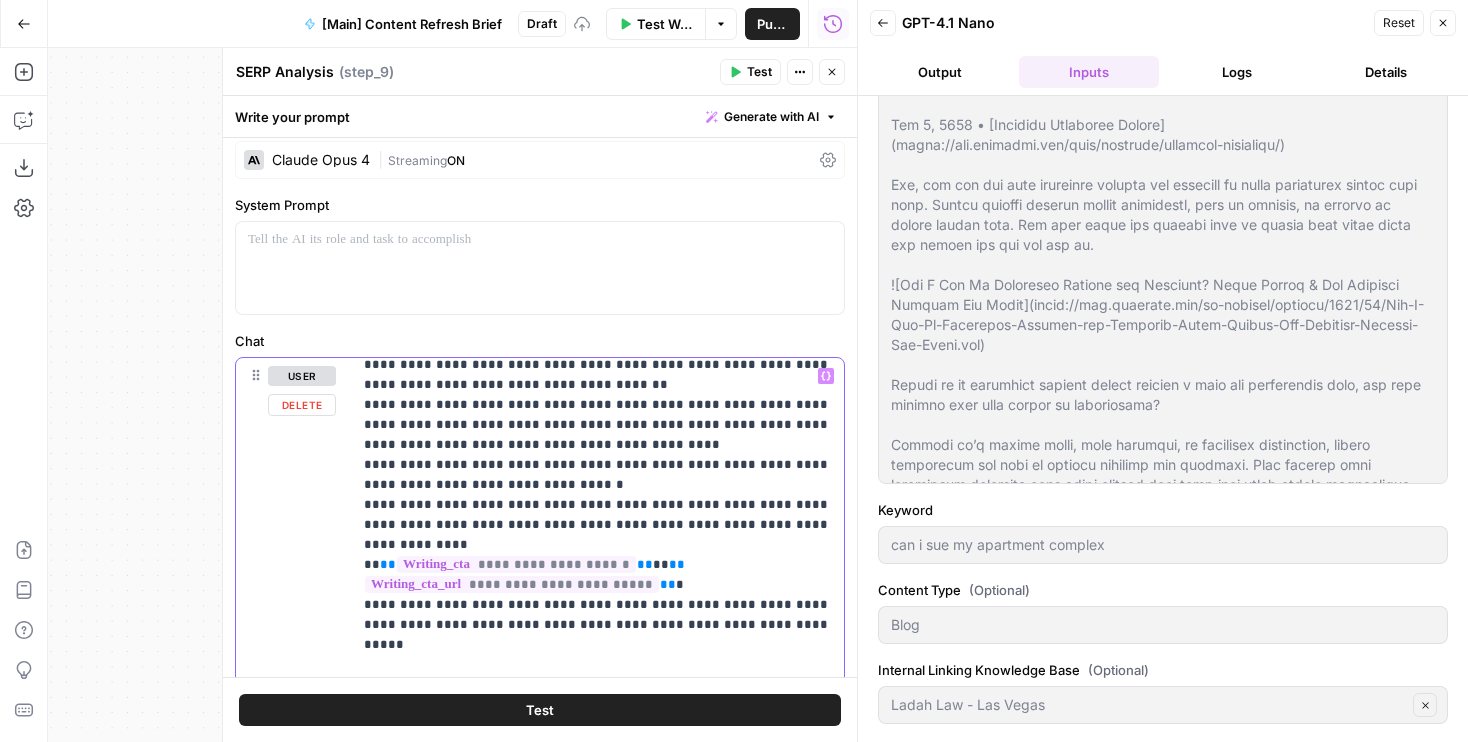 scroll, scrollTop: 2041, scrollLeft: 0, axis: vertical 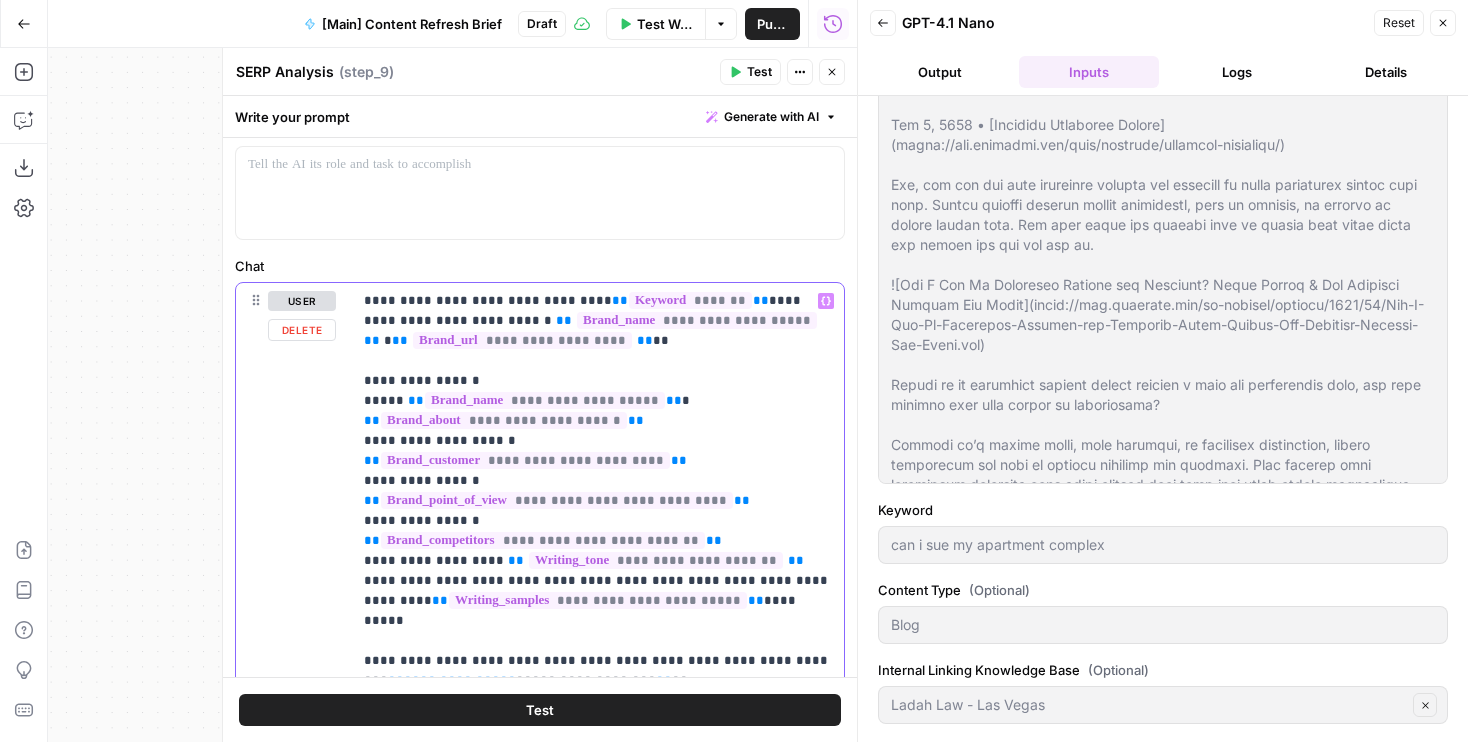 drag, startPoint x: 598, startPoint y: 623, endPoint x: 377, endPoint y: 619, distance: 221.0362 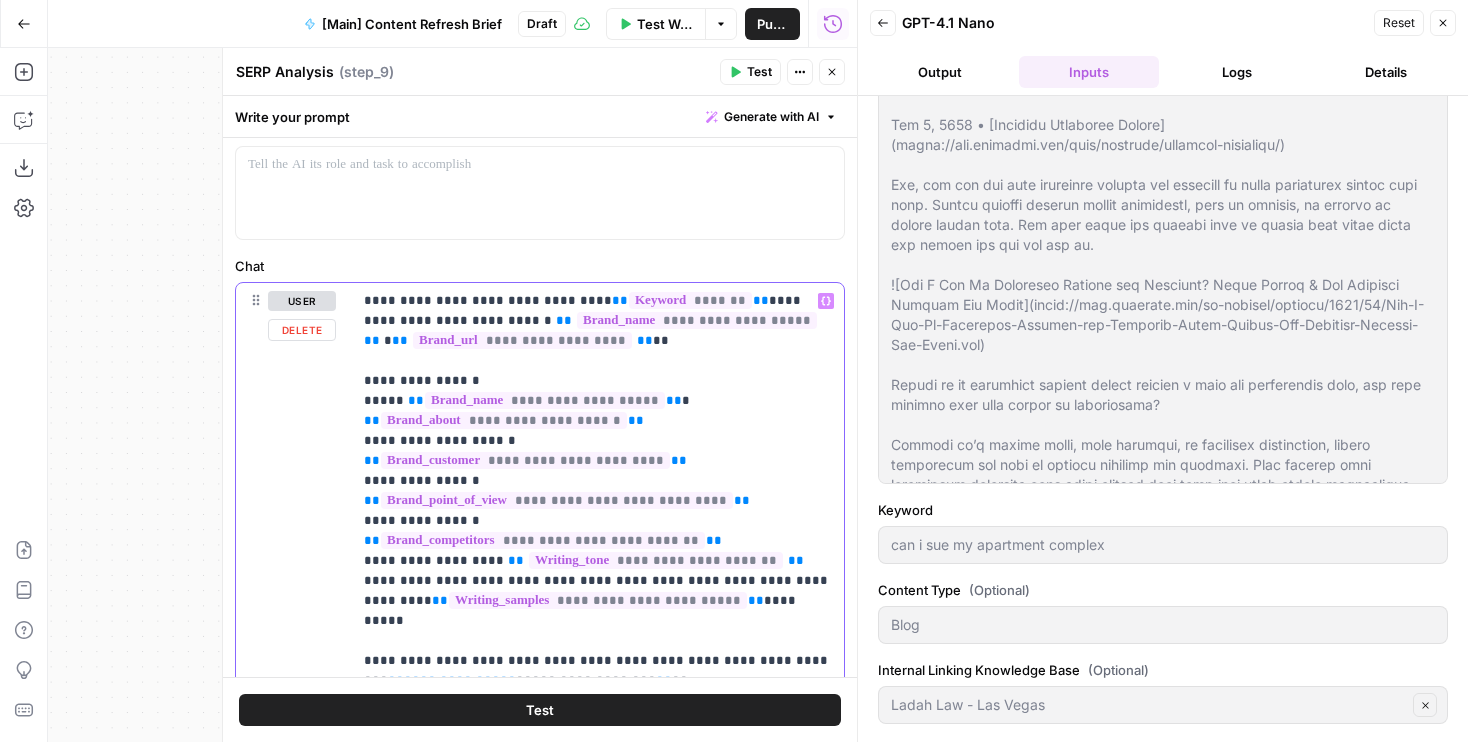 click on "**********" at bounding box center (598, 1711) 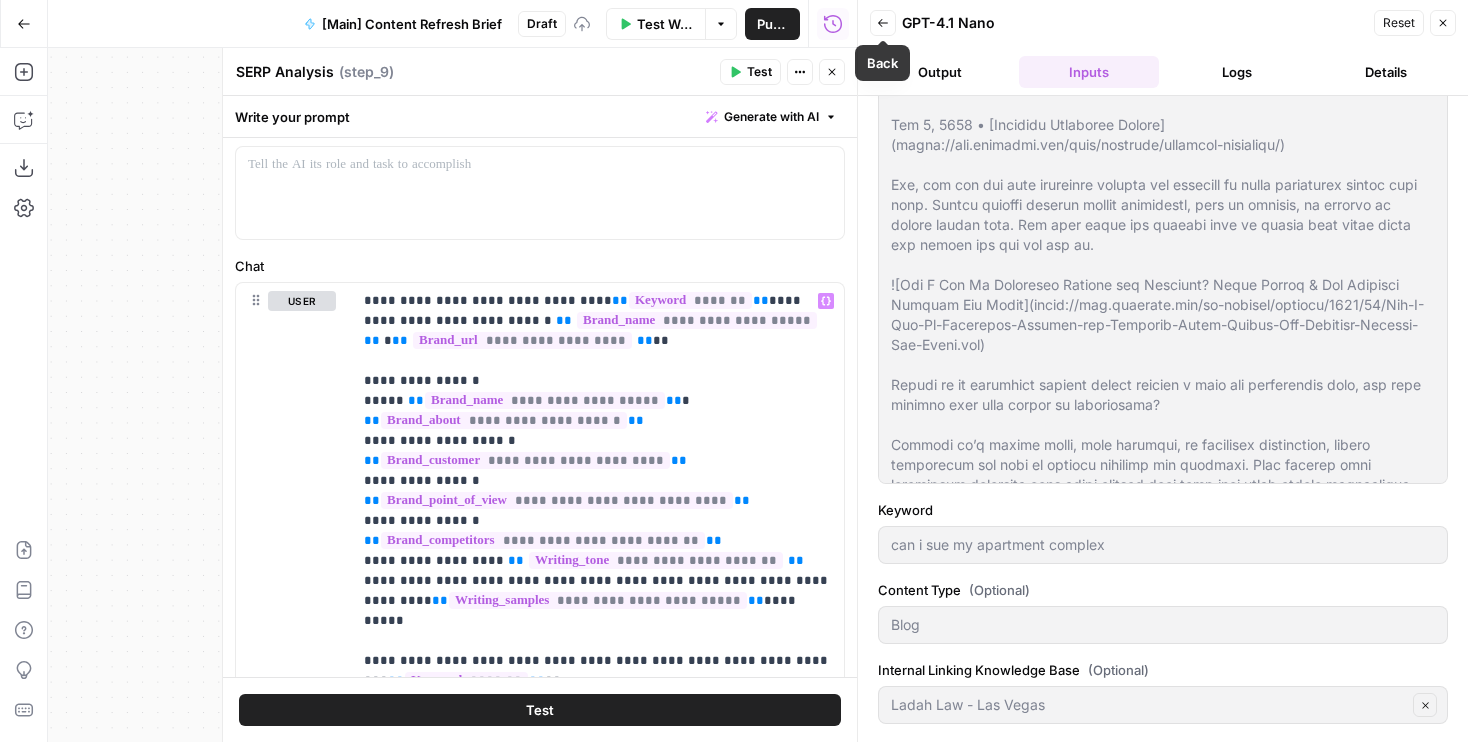 click on "Close" at bounding box center (832, 72) 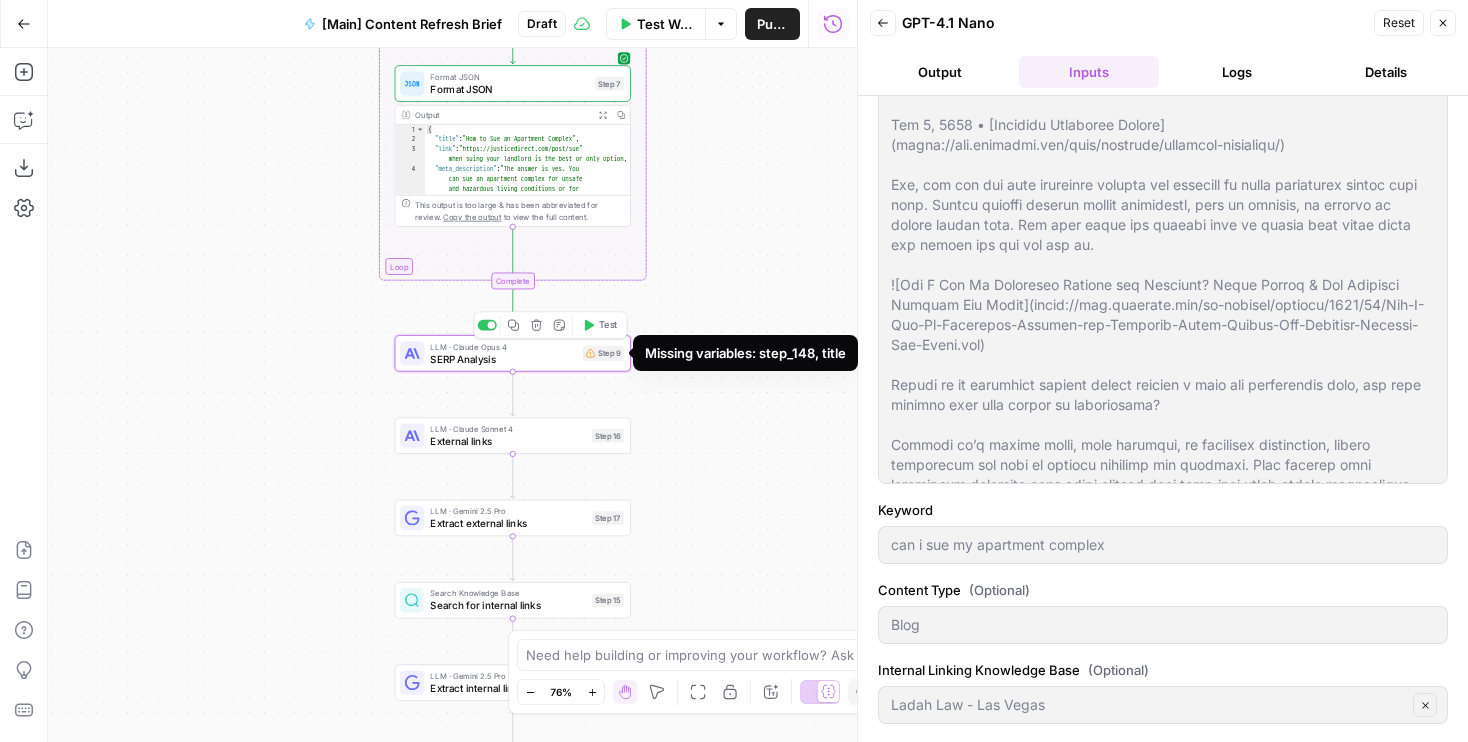 click on "LLM · Claude Opus 4 SERP Analysis Step 9 Copy step Delete step Add Note Test" at bounding box center [513, 353] 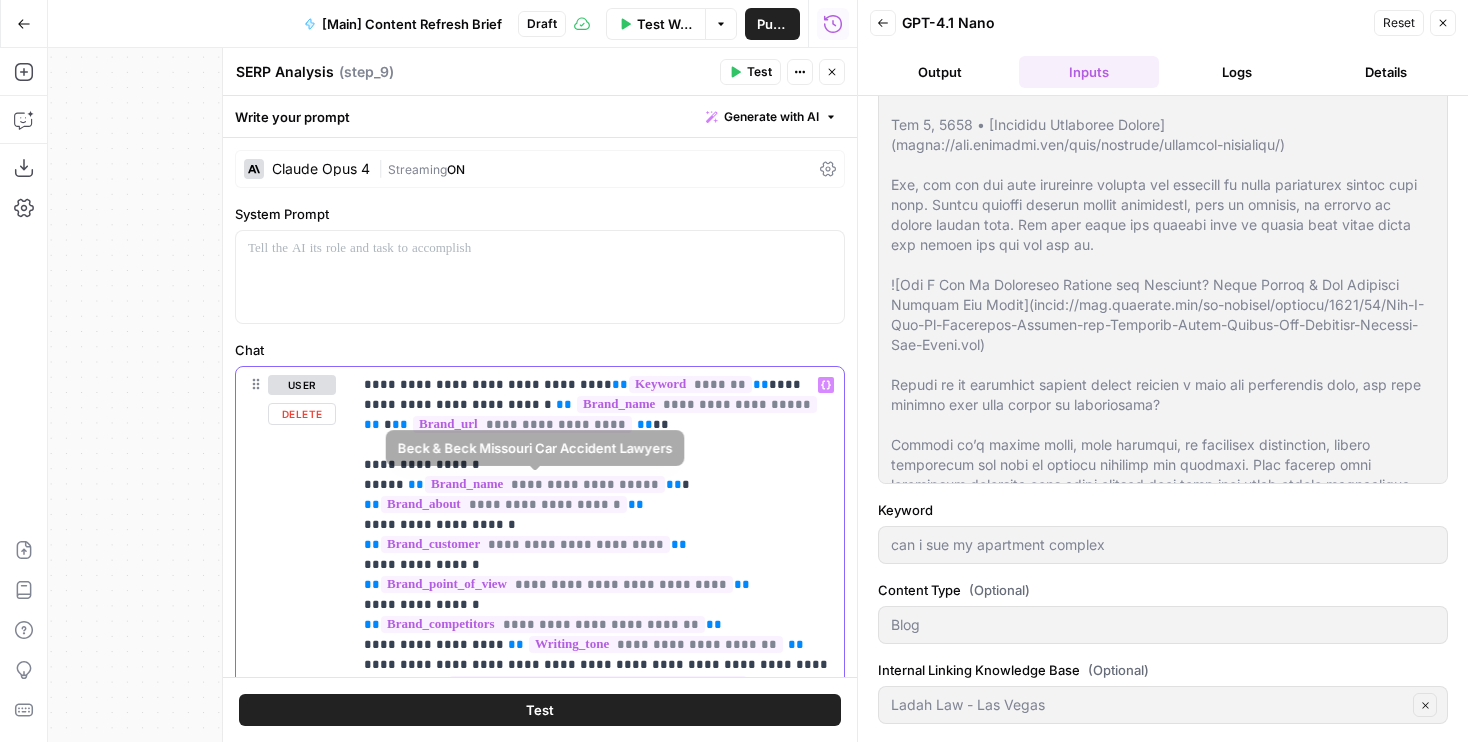 click on "**********" at bounding box center (598, 1795) 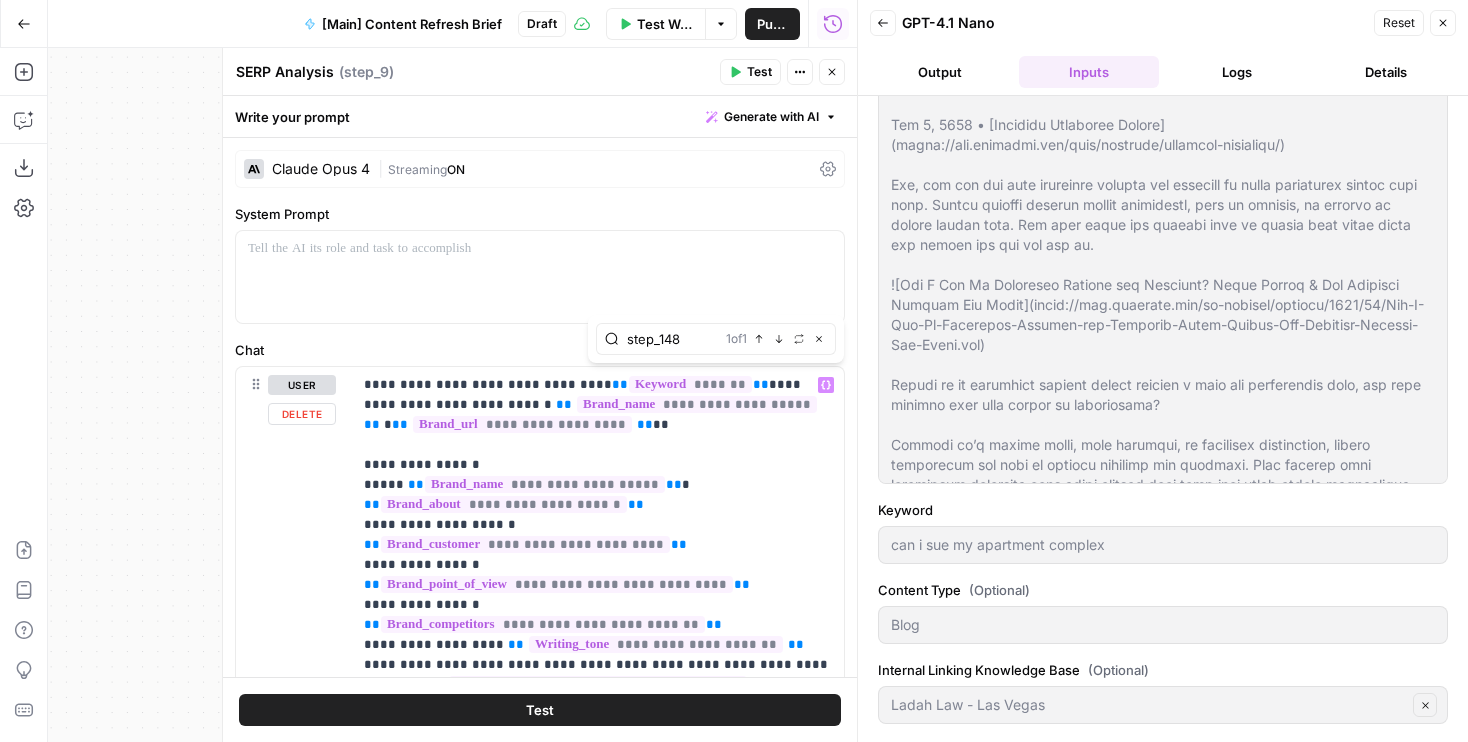 type on "step_148" 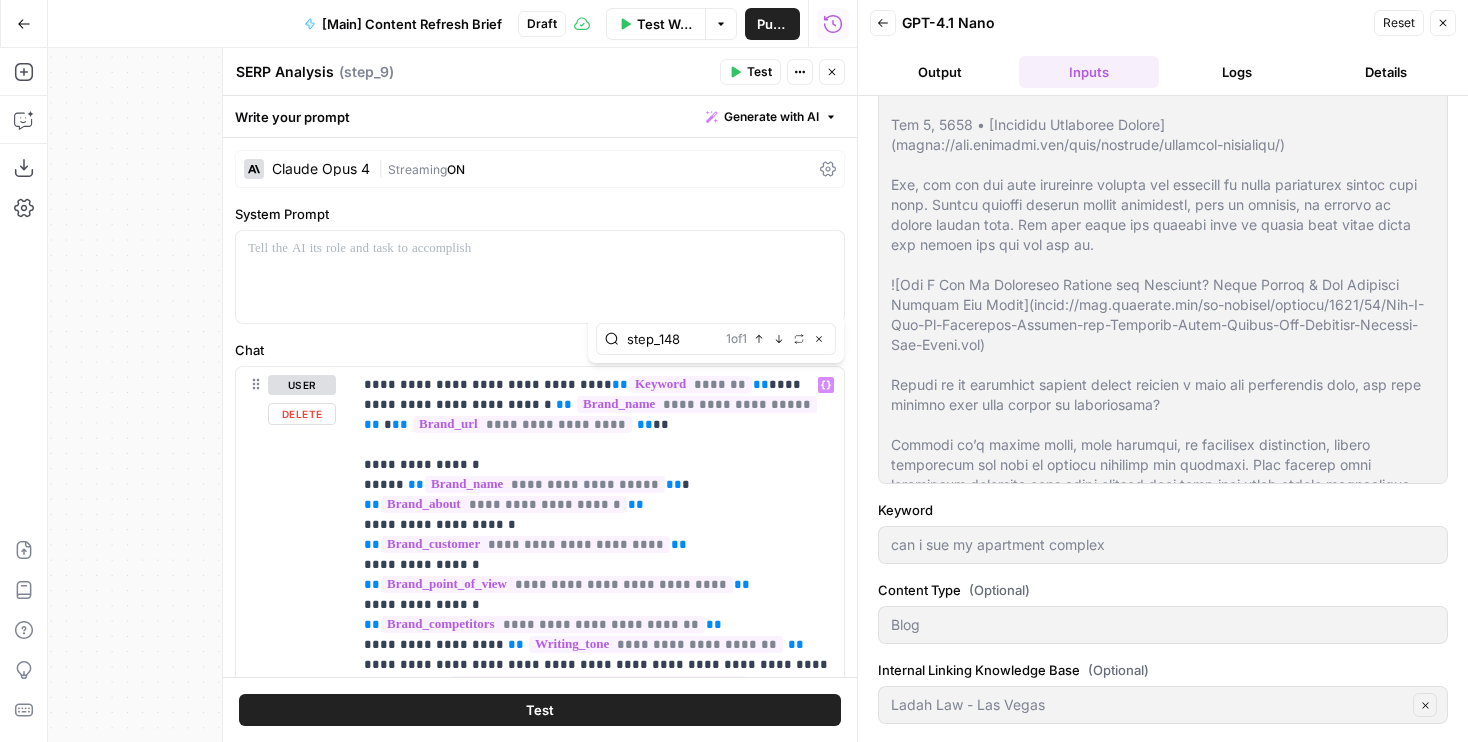 scroll, scrollTop: 240, scrollLeft: 0, axis: vertical 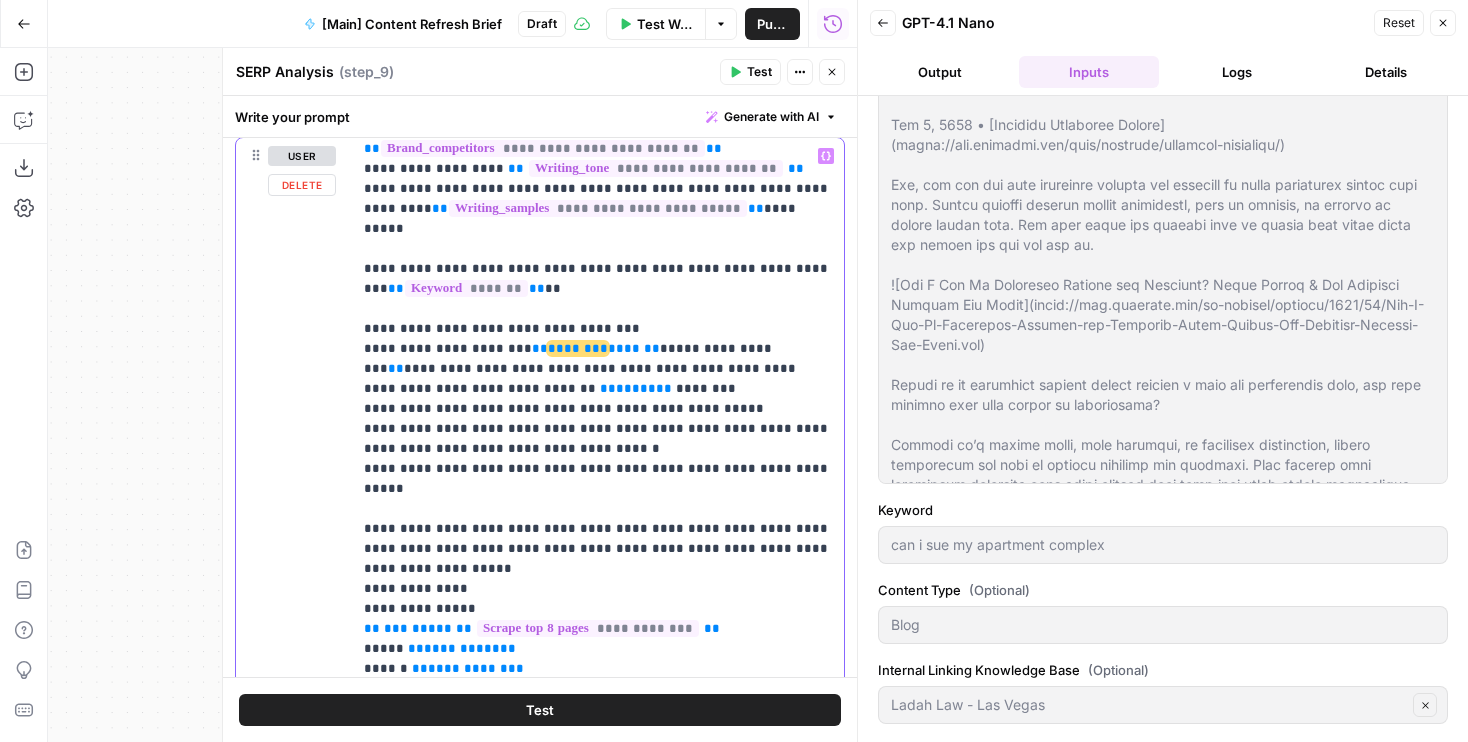 drag, startPoint x: 742, startPoint y: 290, endPoint x: 520, endPoint y: 292, distance: 222.009 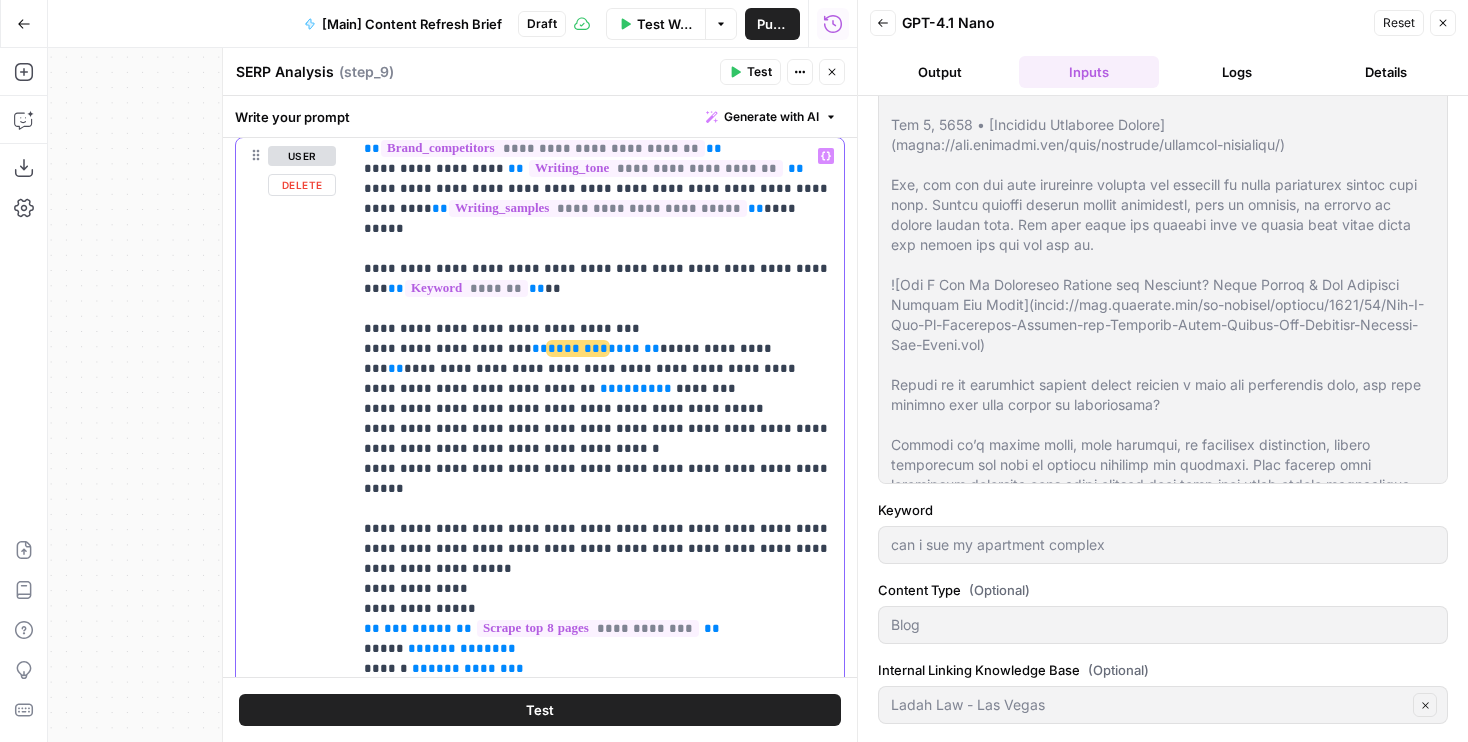 click on "**********" at bounding box center (598, 1319) 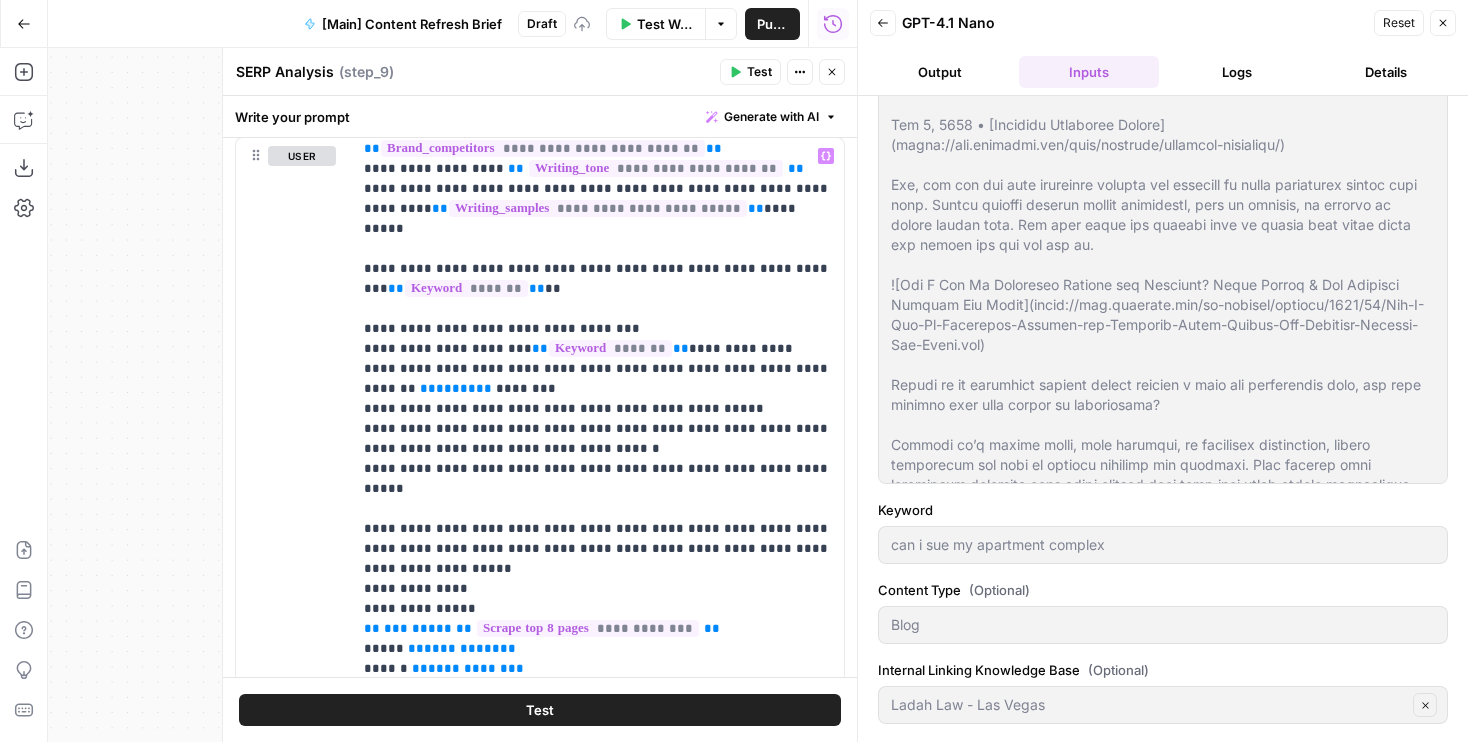 click on "SERP Analysis SERP Analysis  ( step_9 ) Test Actions Close" at bounding box center [540, 72] 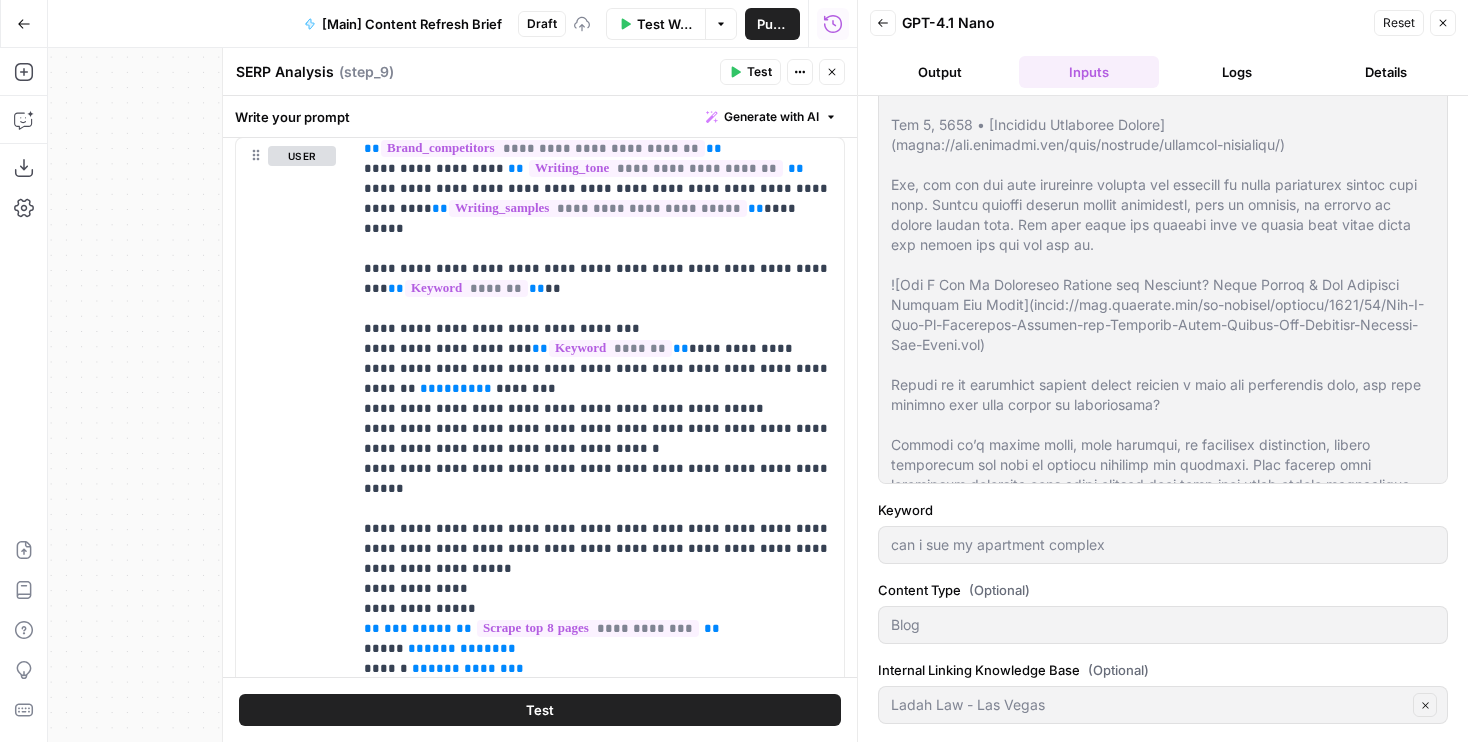 click on "Close" at bounding box center (832, 72) 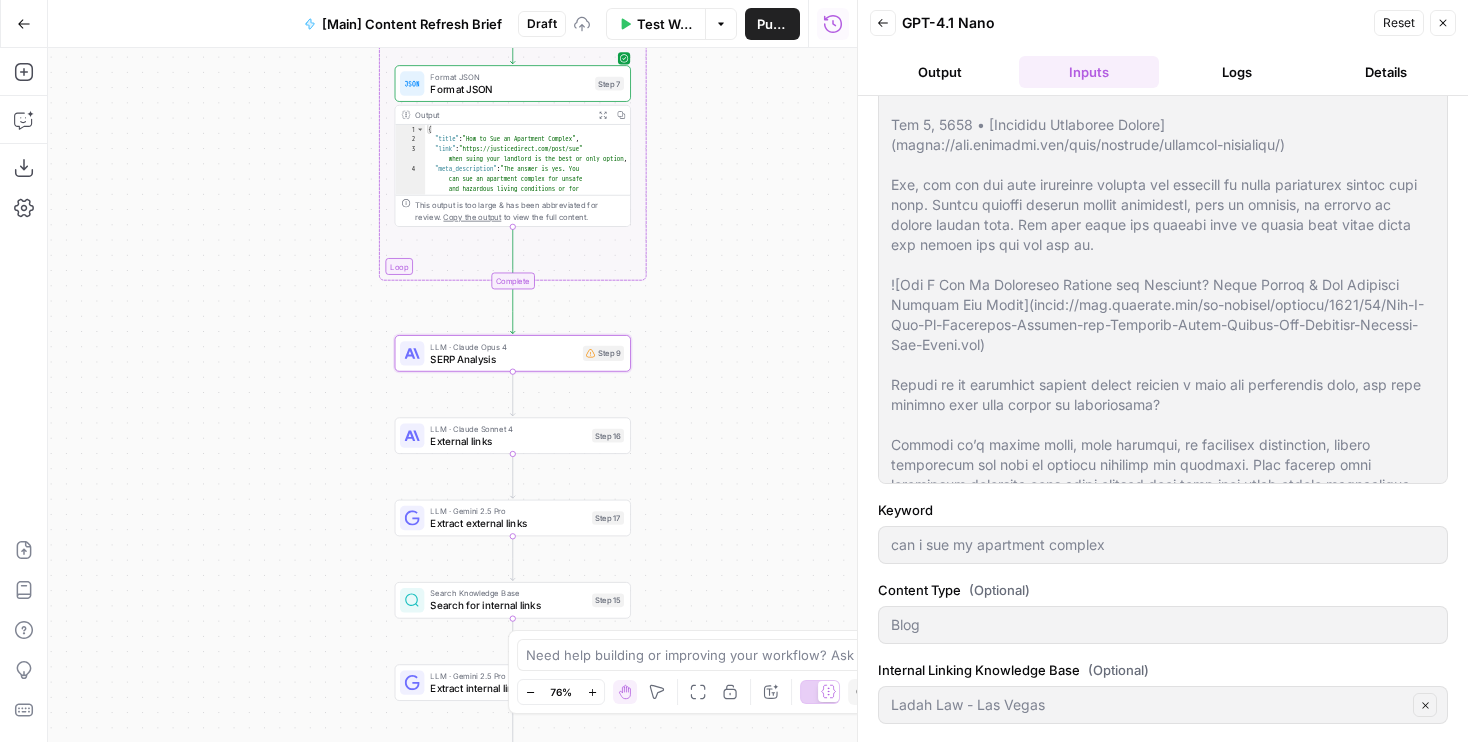 drag, startPoint x: 730, startPoint y: 148, endPoint x: 730, endPoint y: 500, distance: 352 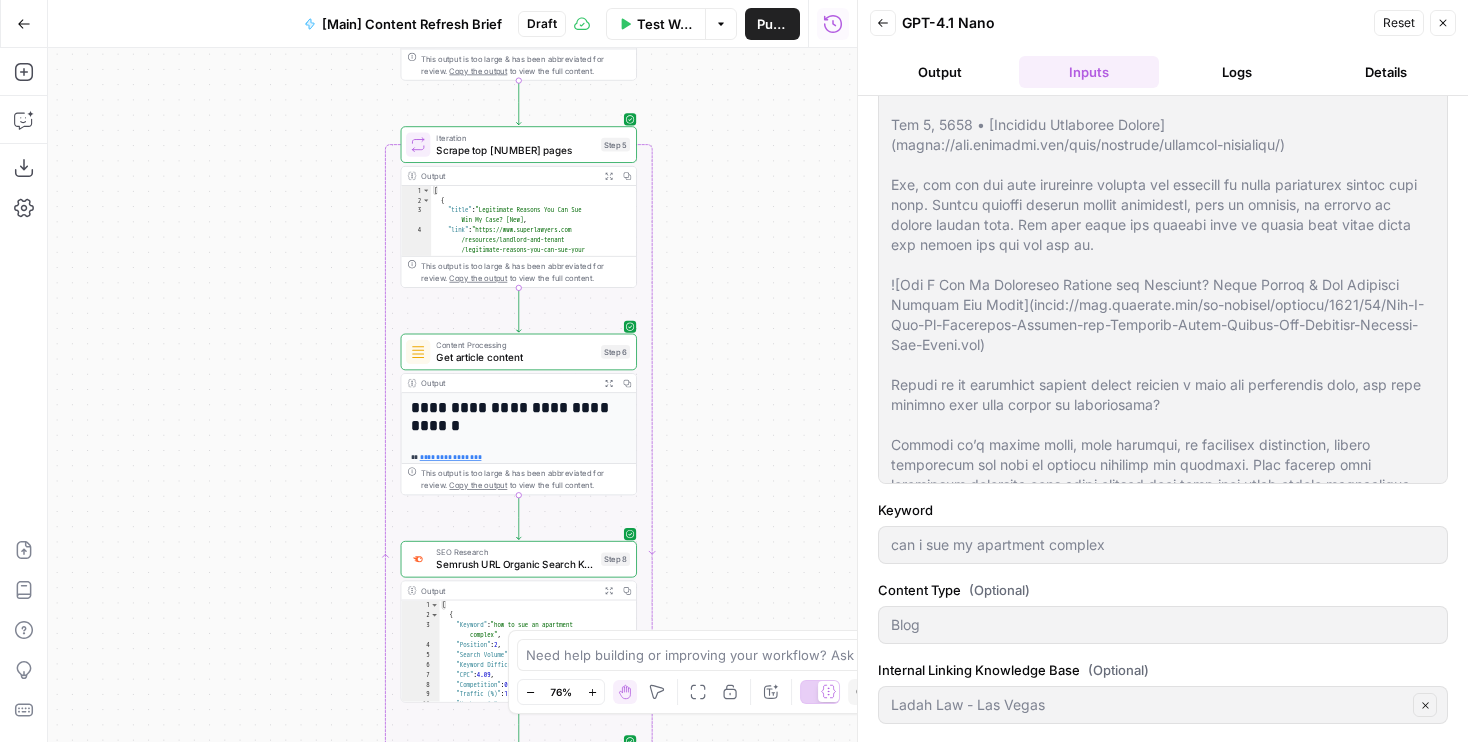 drag, startPoint x: 728, startPoint y: 373, endPoint x: 734, endPoint y: 529, distance: 156.11534 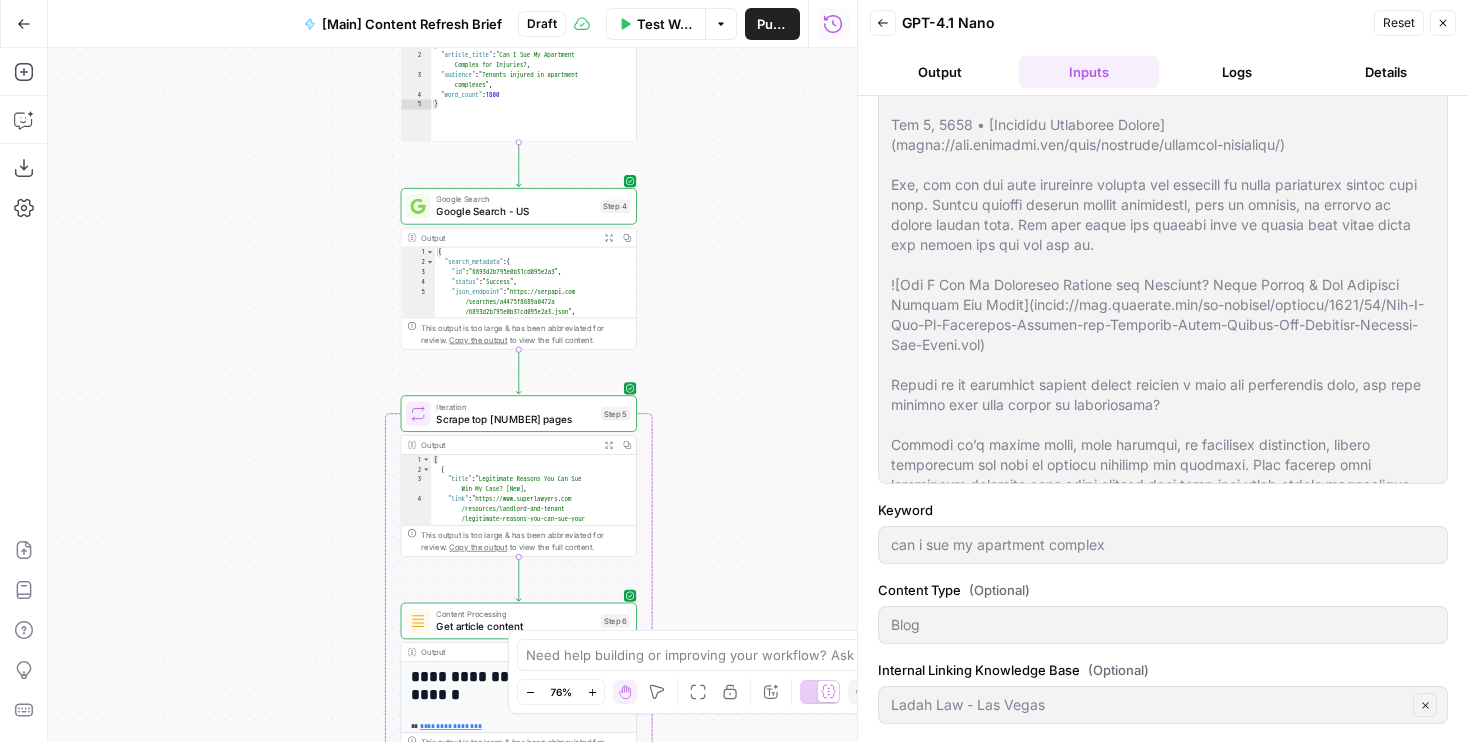 drag, startPoint x: 722, startPoint y: 345, endPoint x: 722, endPoint y: 456, distance: 111 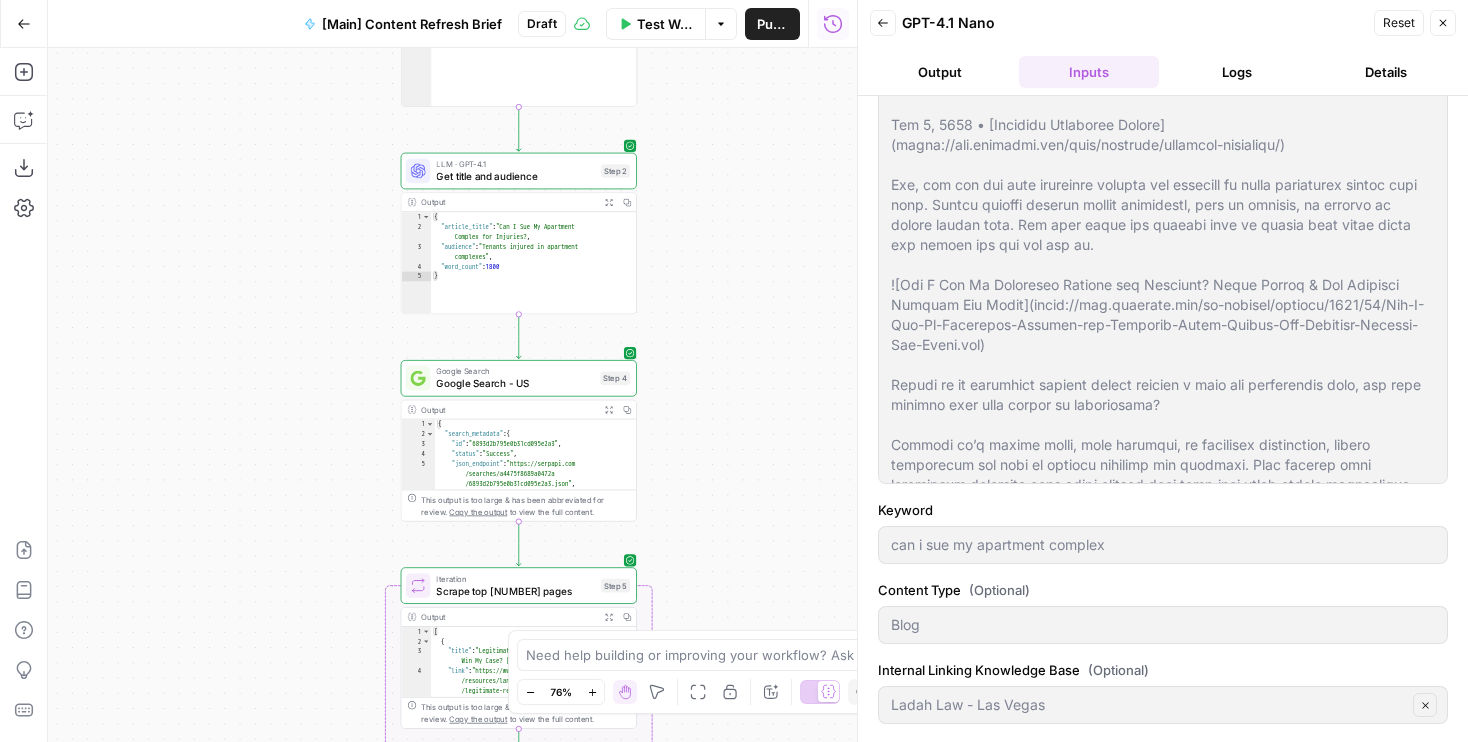 drag, startPoint x: 724, startPoint y: 382, endPoint x: 725, endPoint y: 516, distance: 134.00374 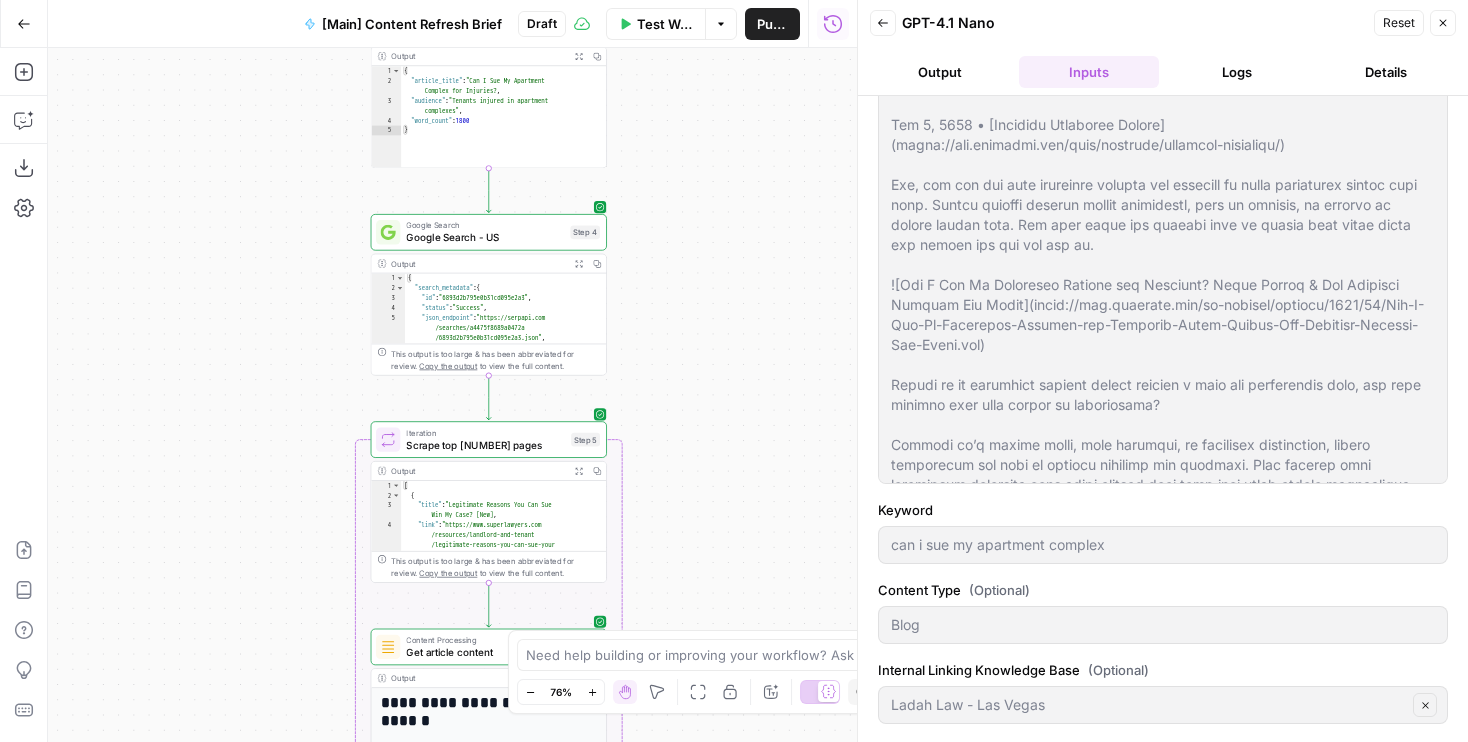 drag, startPoint x: 706, startPoint y: 460, endPoint x: 669, endPoint y: 137, distance: 325.11227 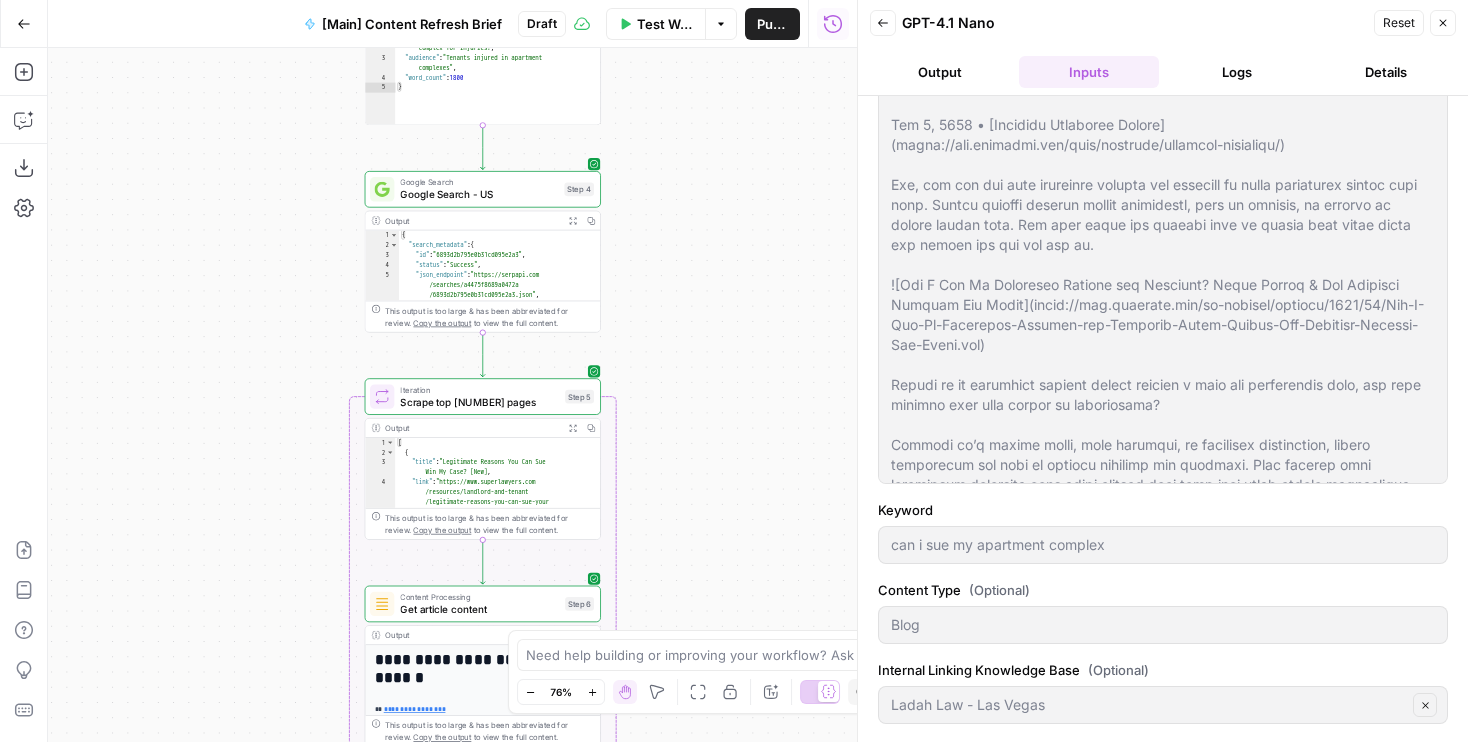 drag, startPoint x: 671, startPoint y: 556, endPoint x: 671, endPoint y: 191, distance: 365 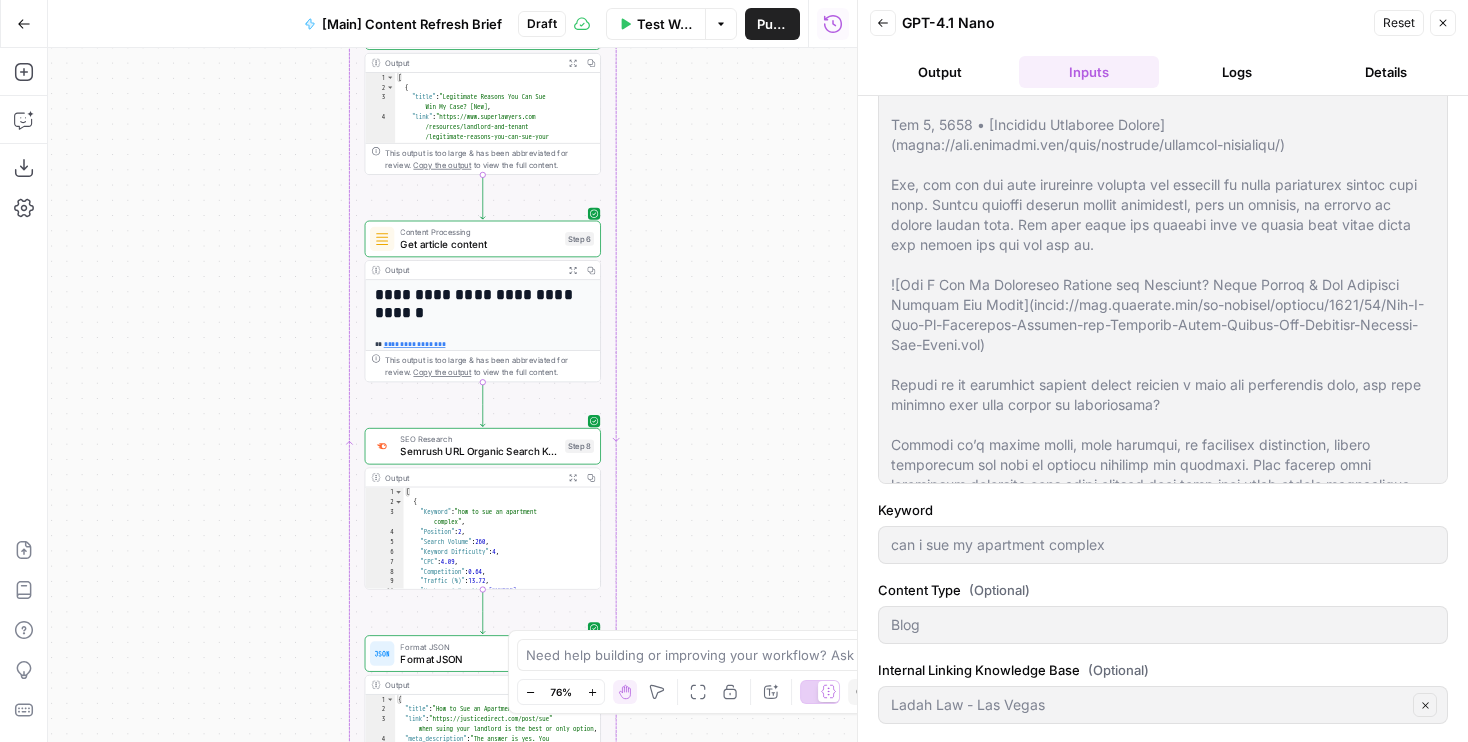 drag, startPoint x: 706, startPoint y: 229, endPoint x: 706, endPoint y: 166, distance: 63 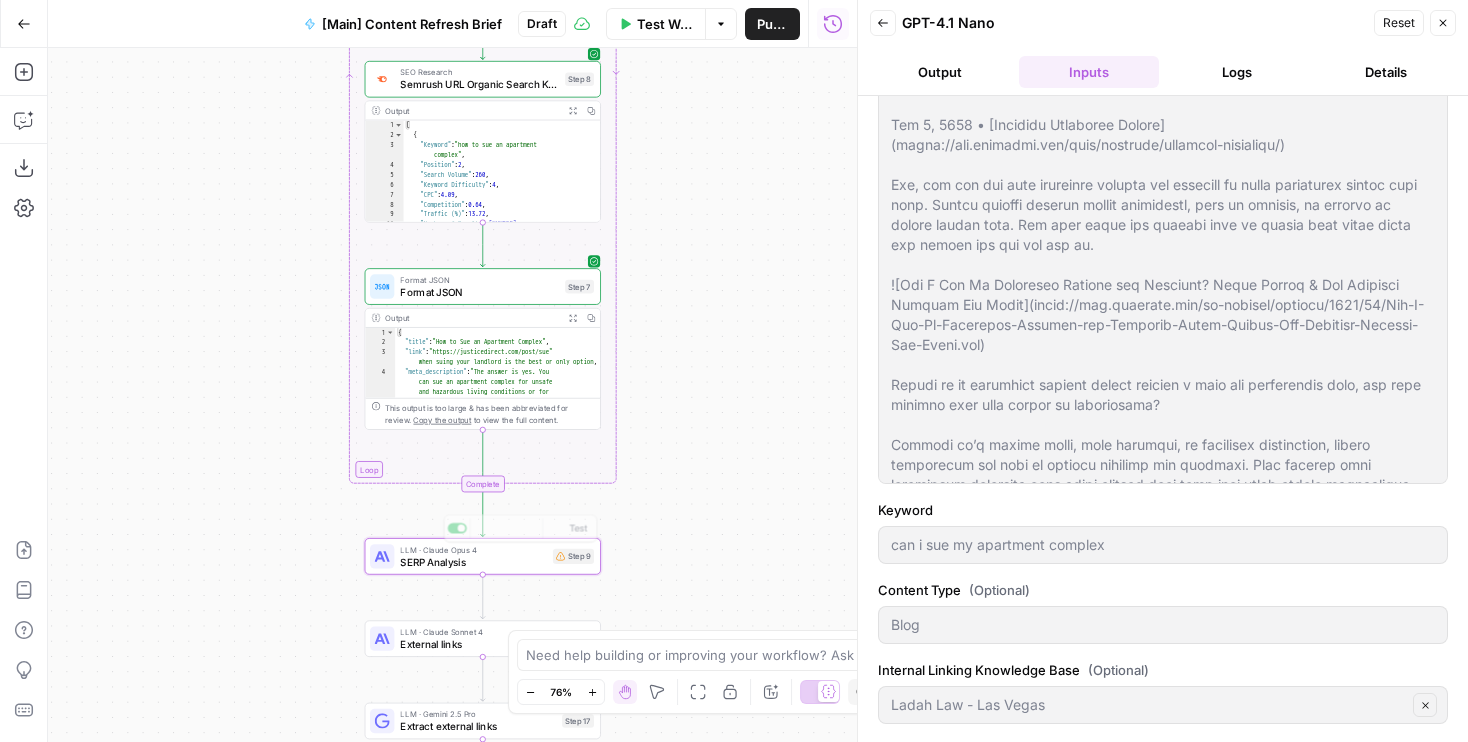 click on "SERP Analysis" at bounding box center (473, 561) 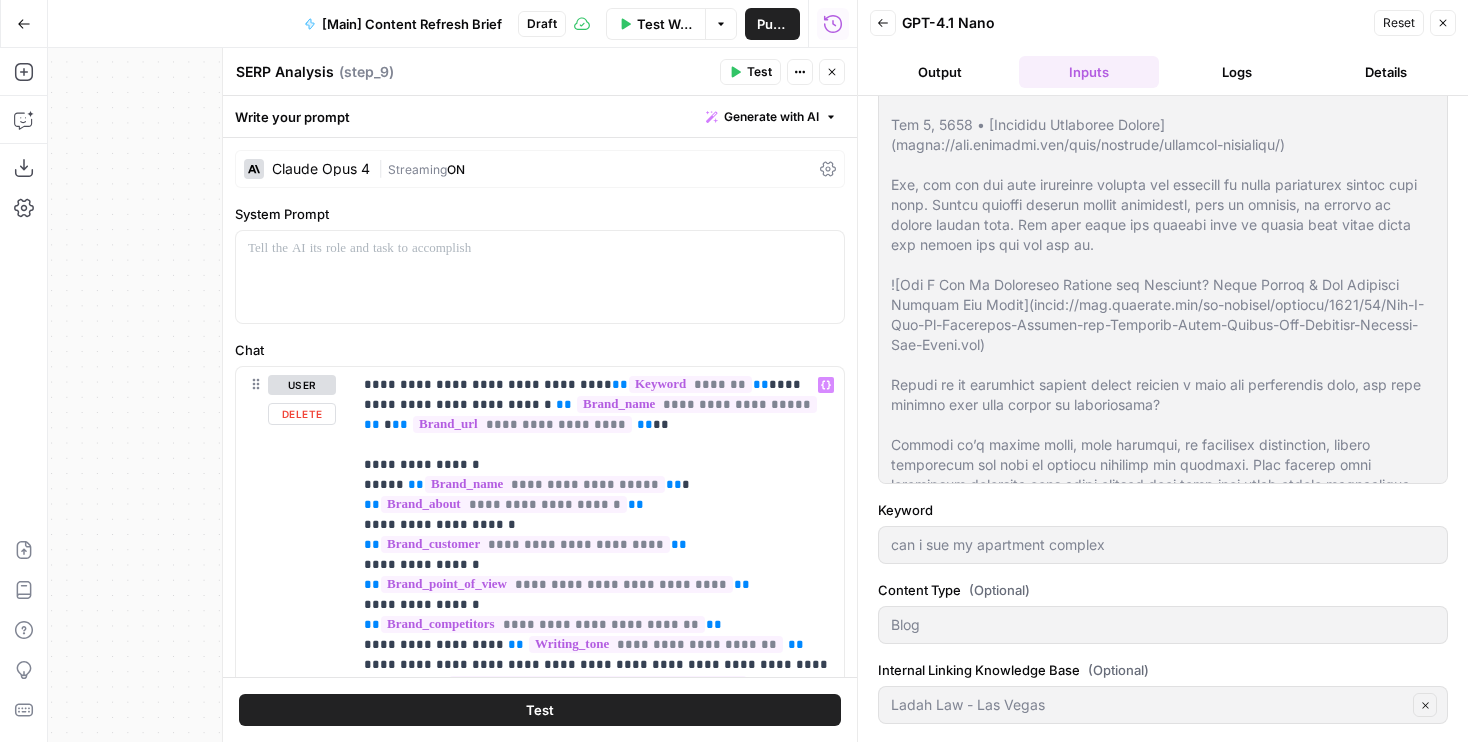 scroll, scrollTop: 217, scrollLeft: 0, axis: vertical 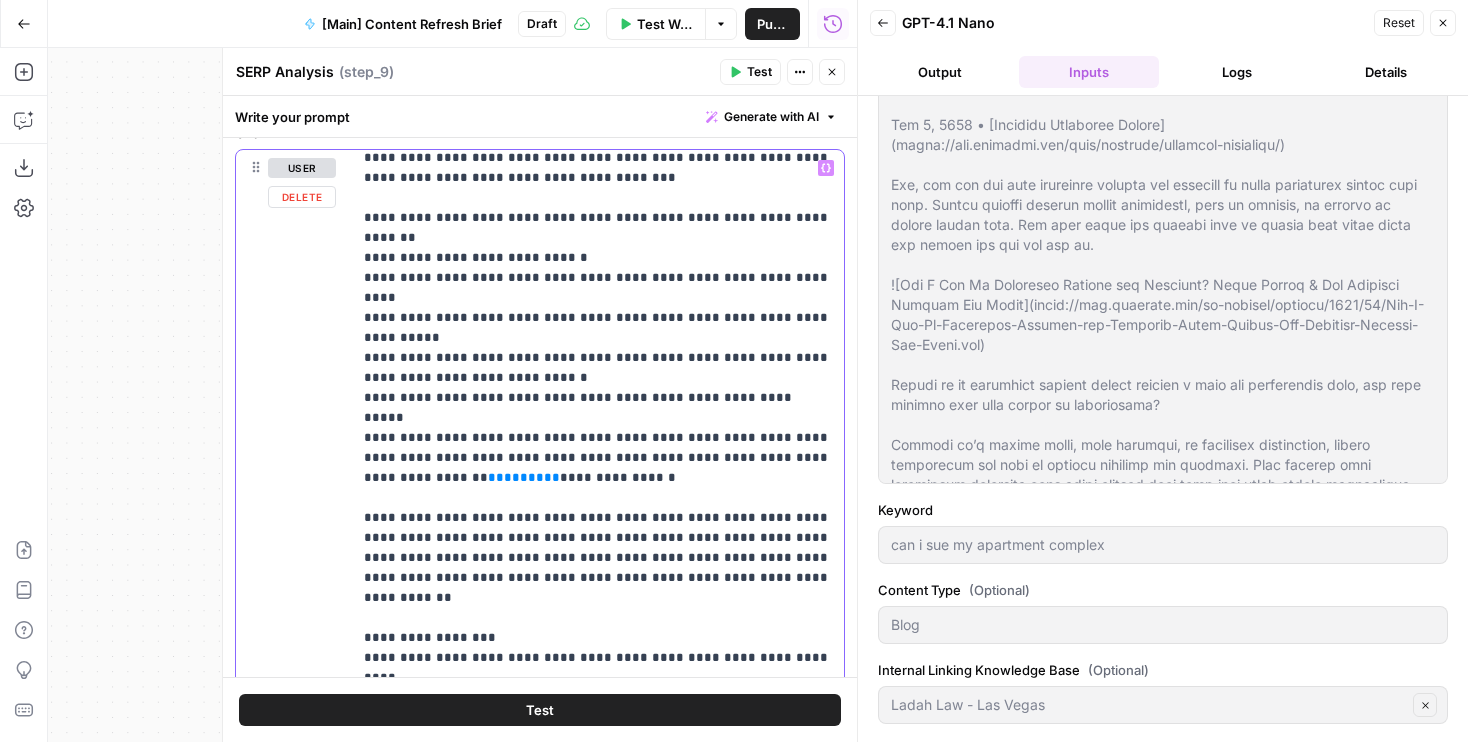 click on "*****" at bounding box center (524, 477) 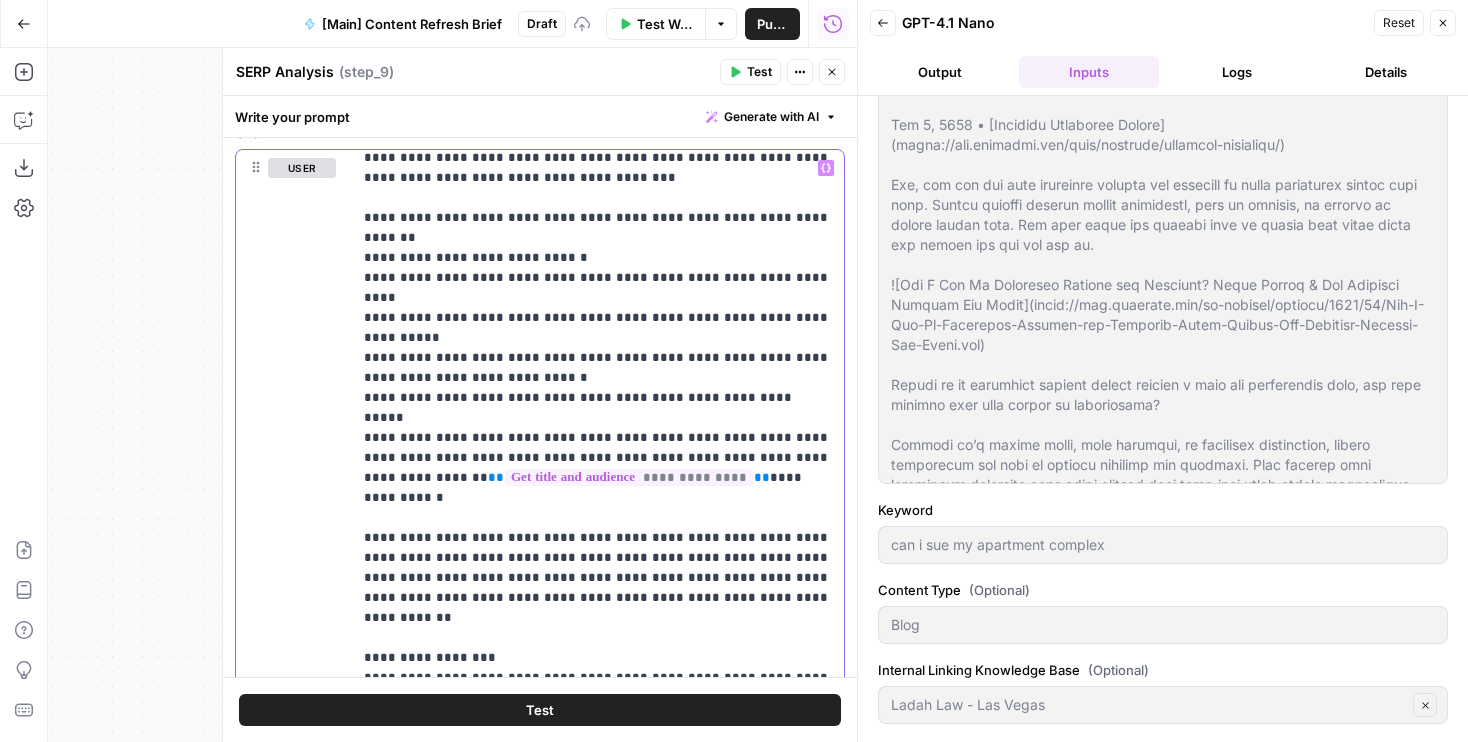 click on "Variables Menu" at bounding box center (826, 168) 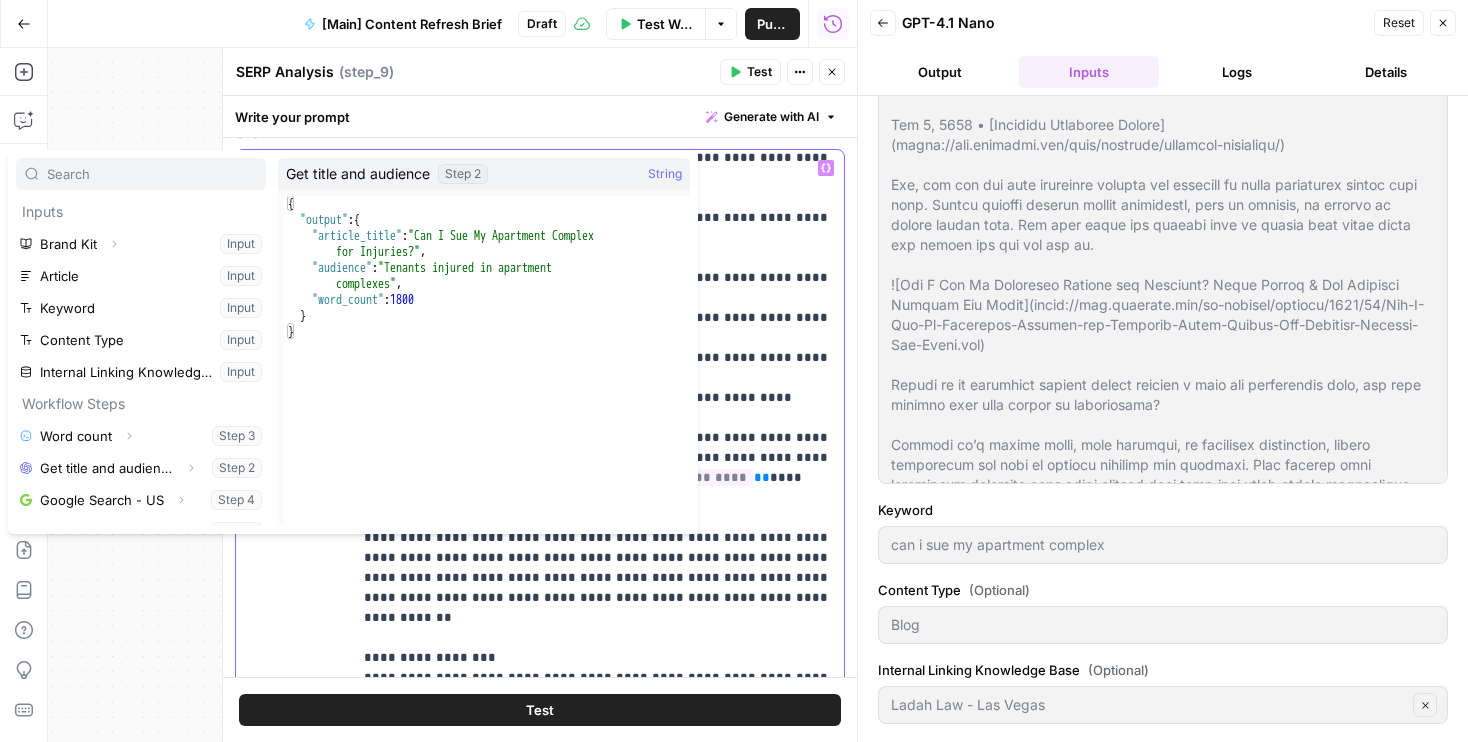 click on "**********" at bounding box center (598, 418) 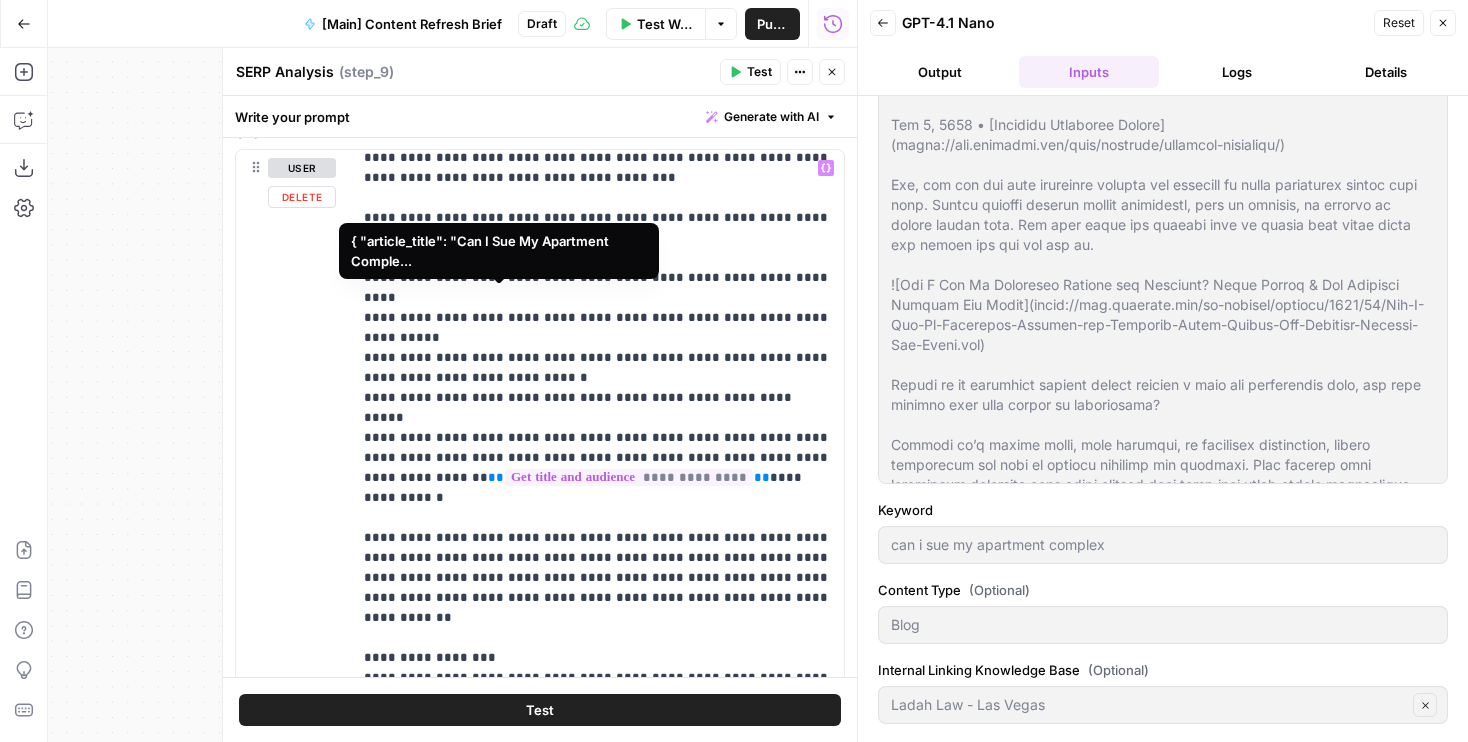 click on "**********" at bounding box center (629, 477) 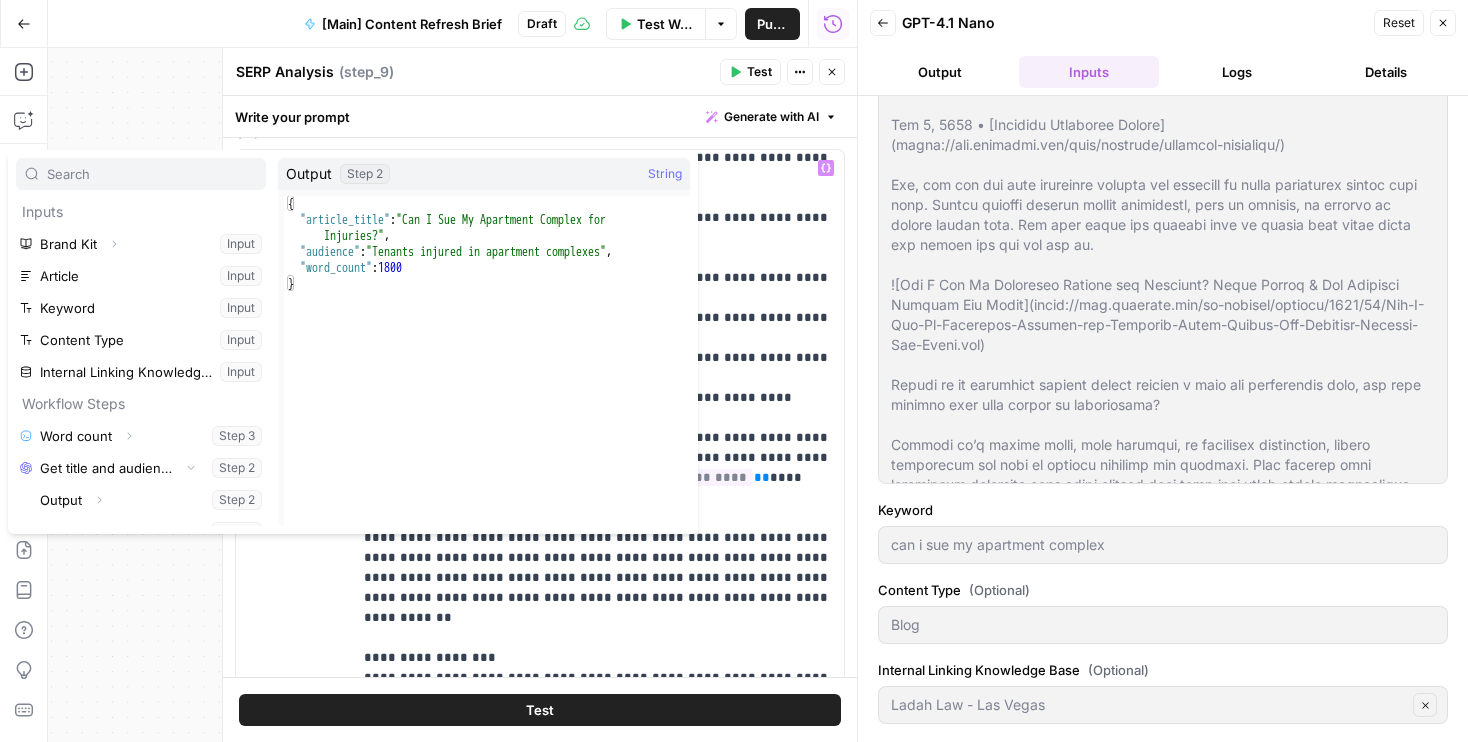 type 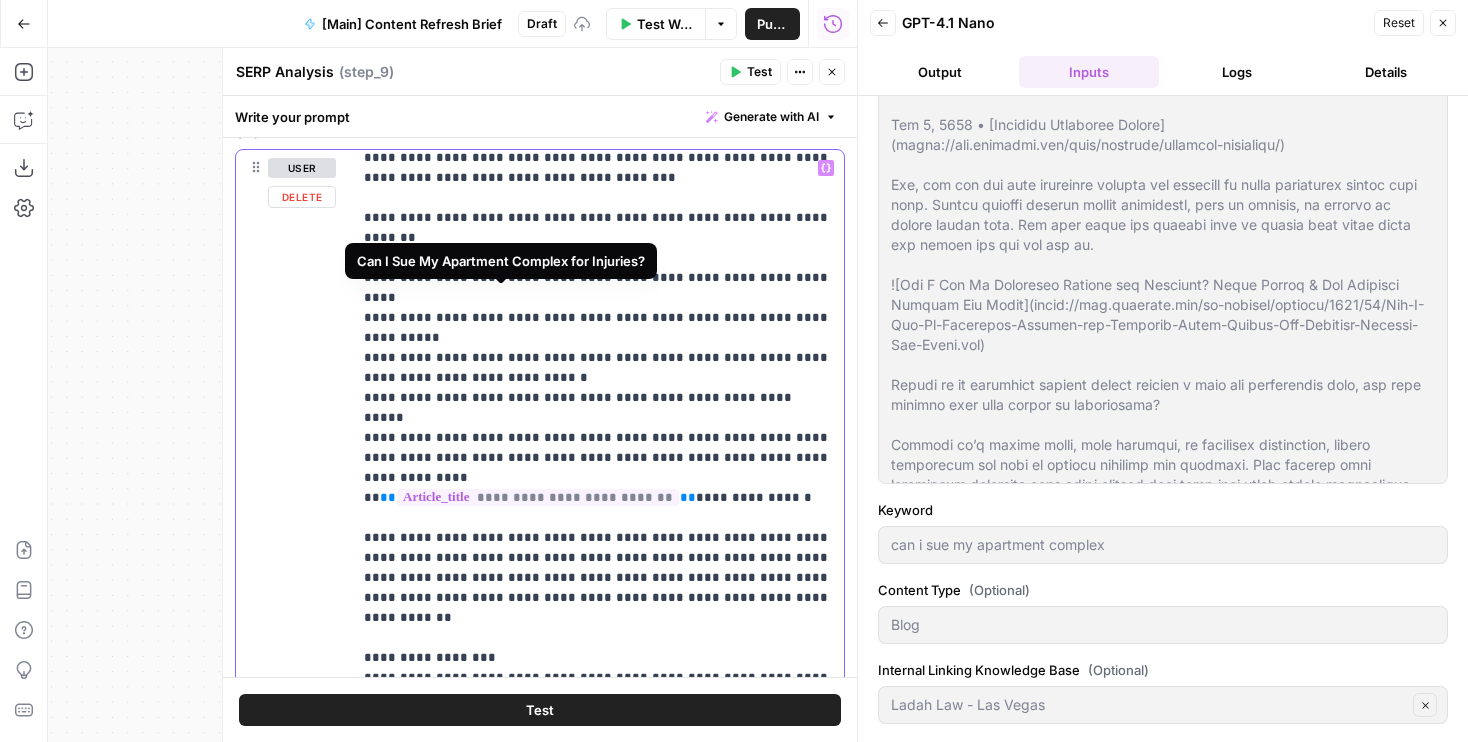 click on "**********" at bounding box center [538, 497] 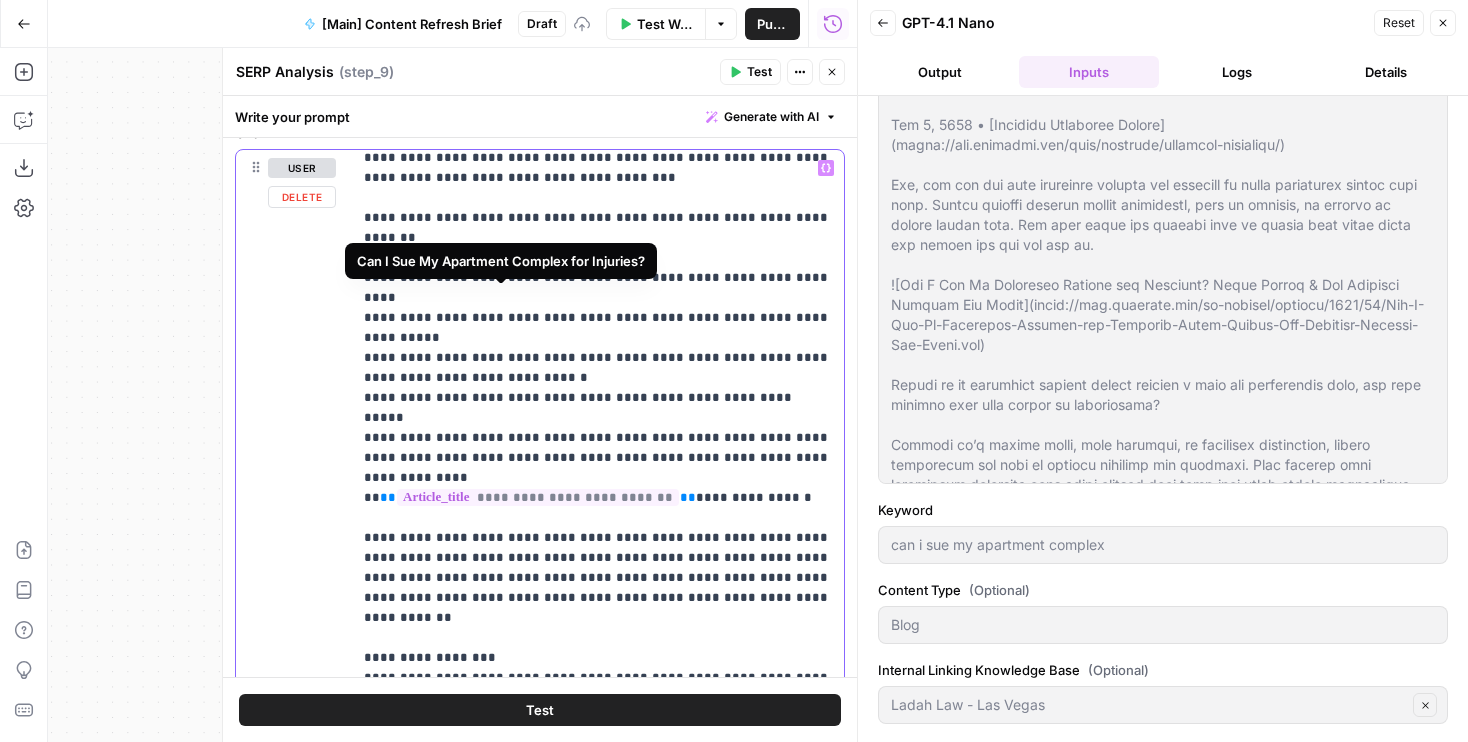 click on "**********" at bounding box center (538, 497) 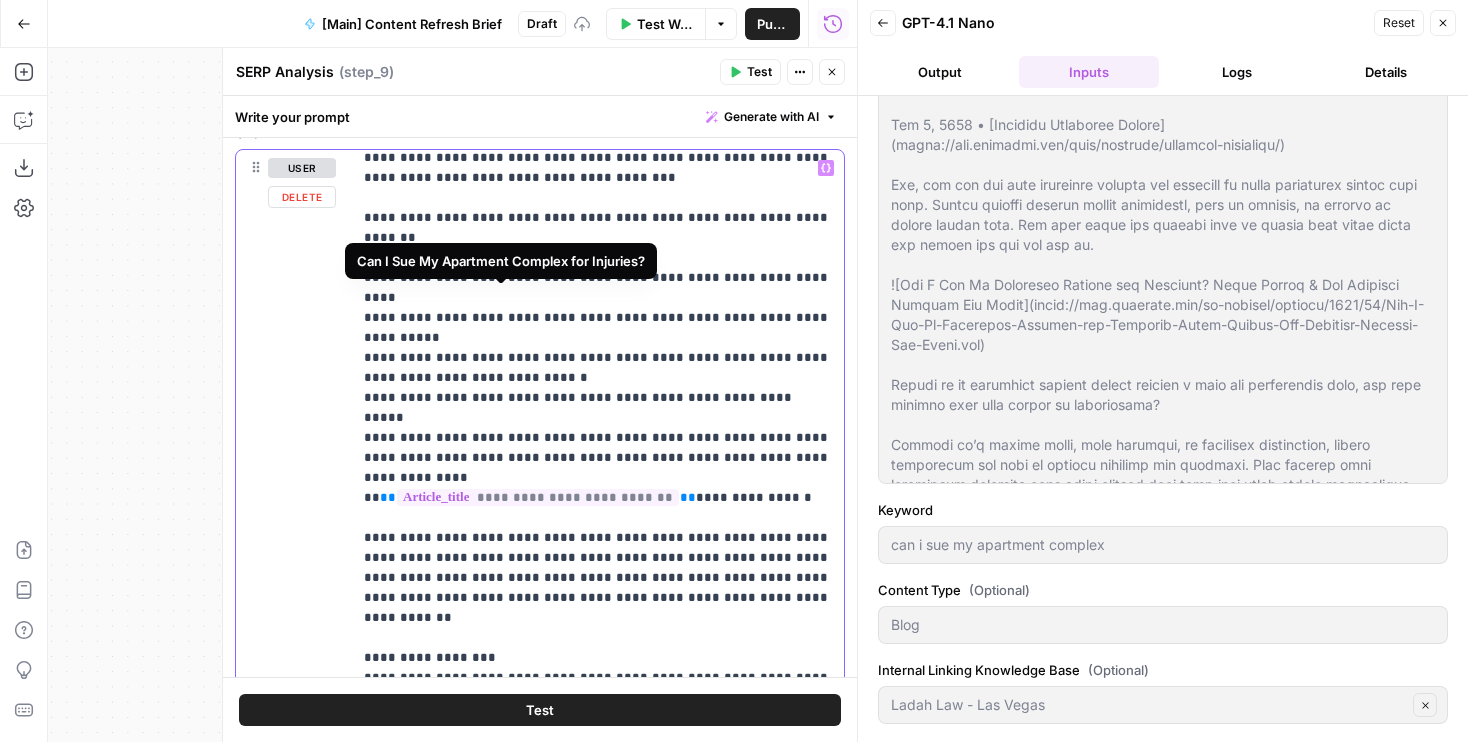 copy on "**********" 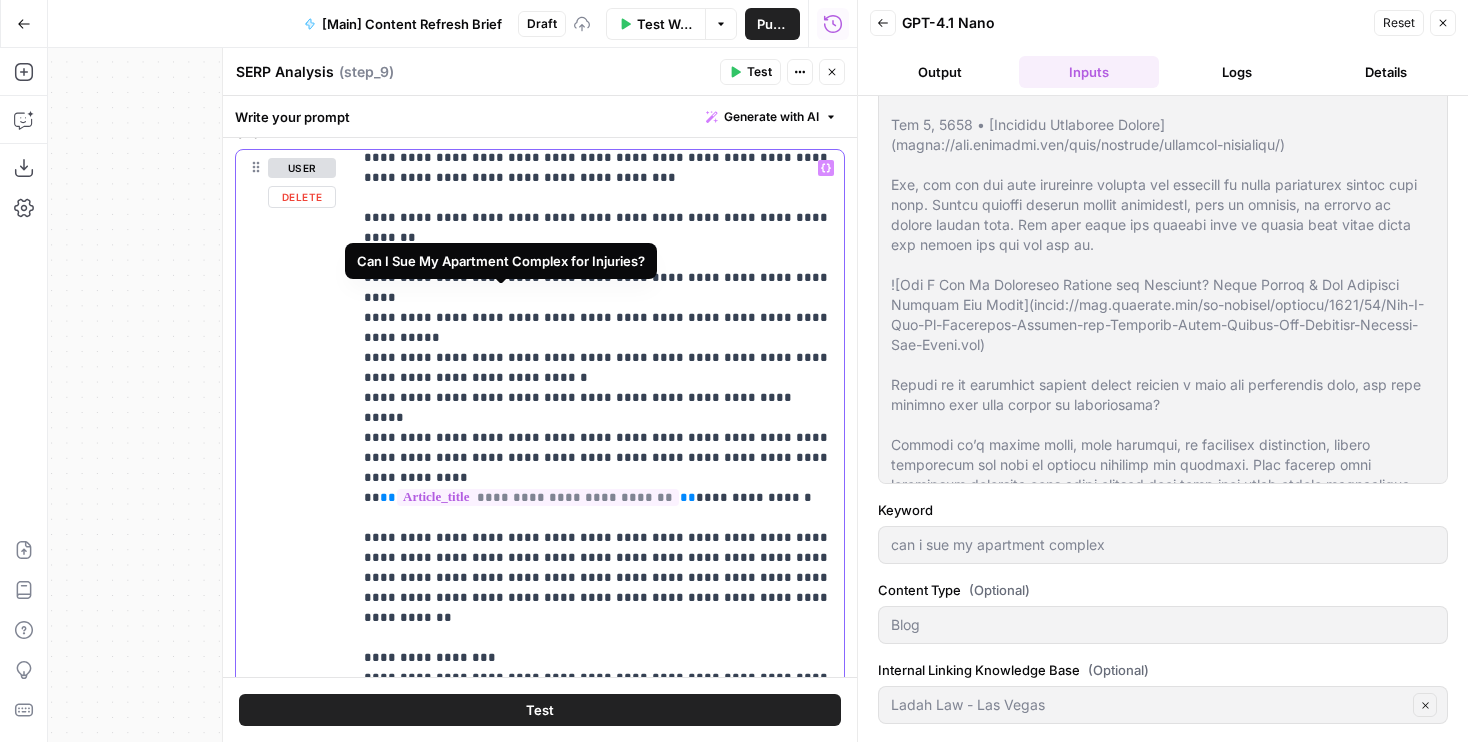 click on "**********" at bounding box center (598, 418) 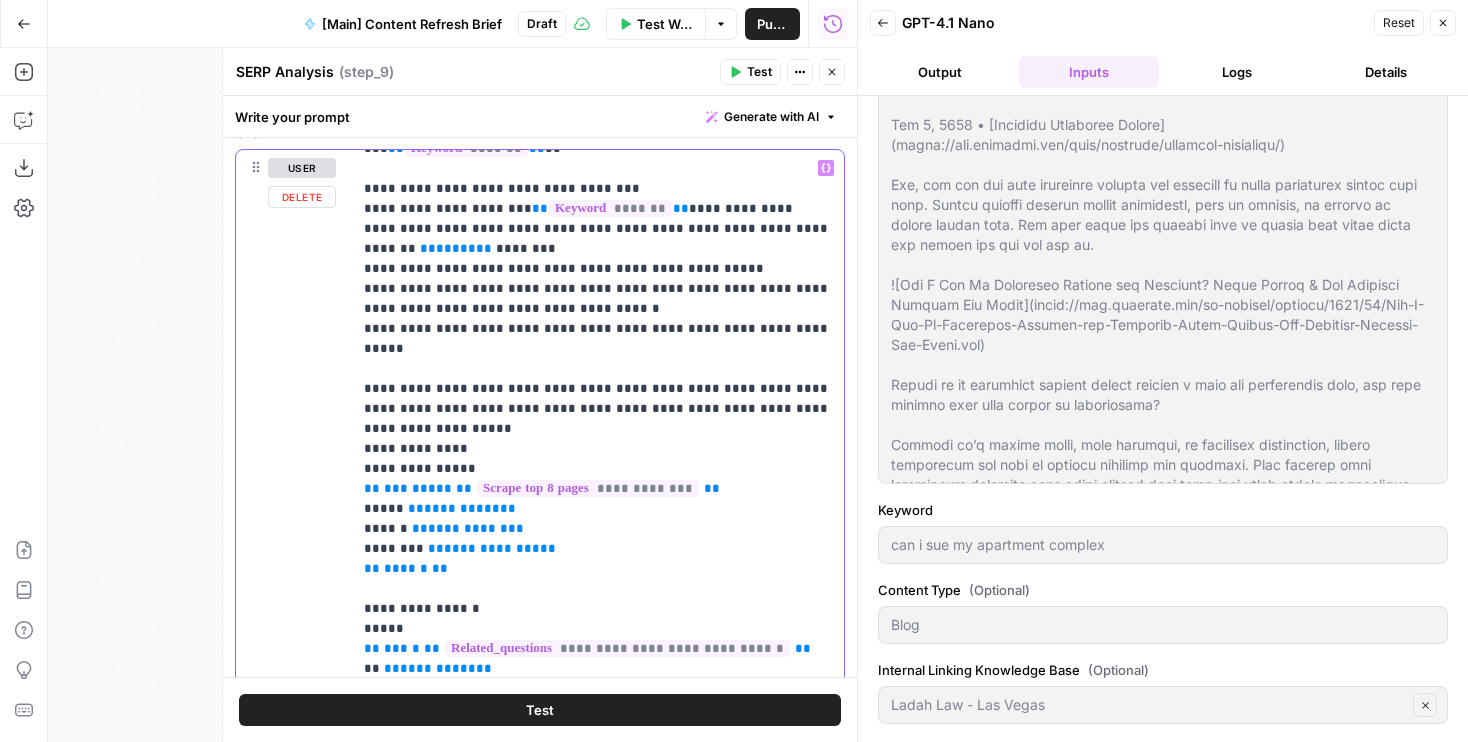 scroll, scrollTop: 84, scrollLeft: 0, axis: vertical 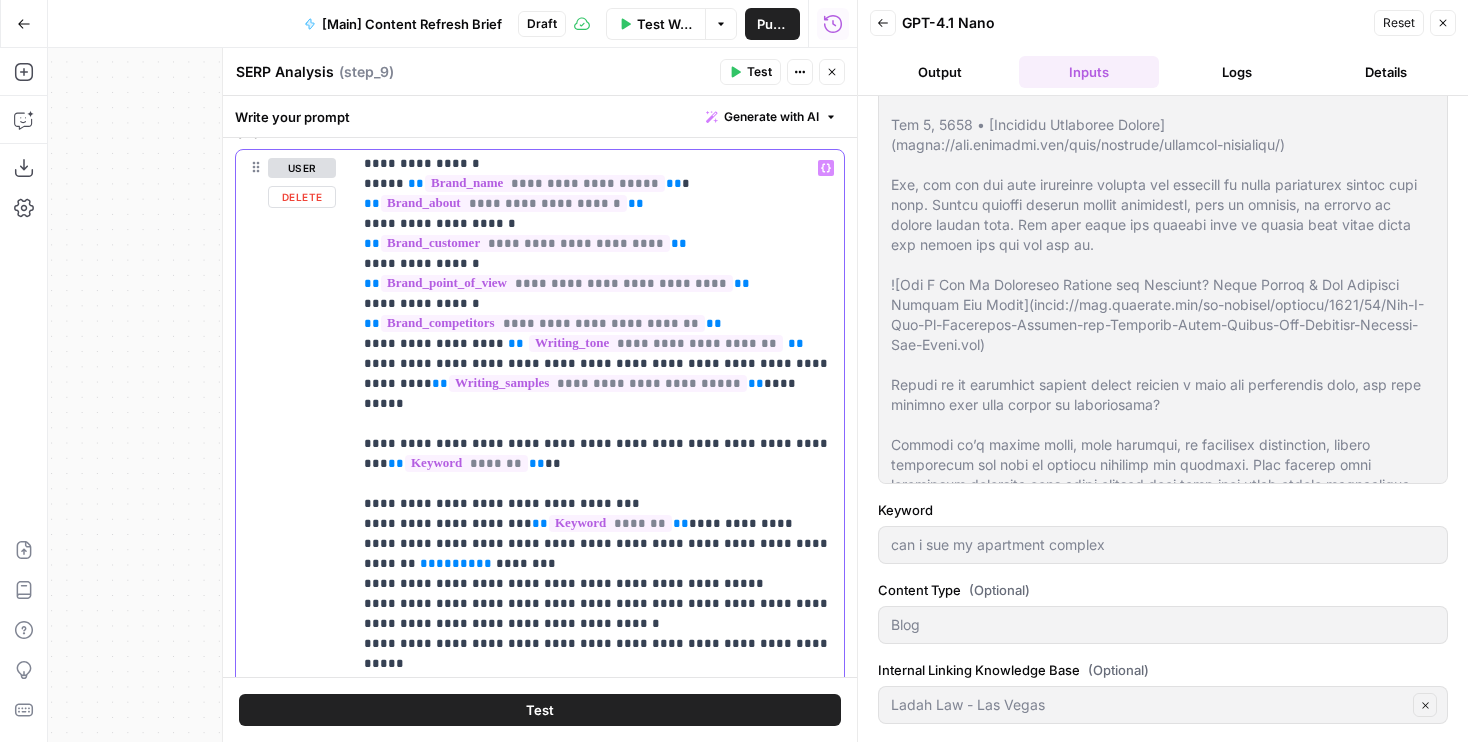 click on "*****" at bounding box center (456, 563) 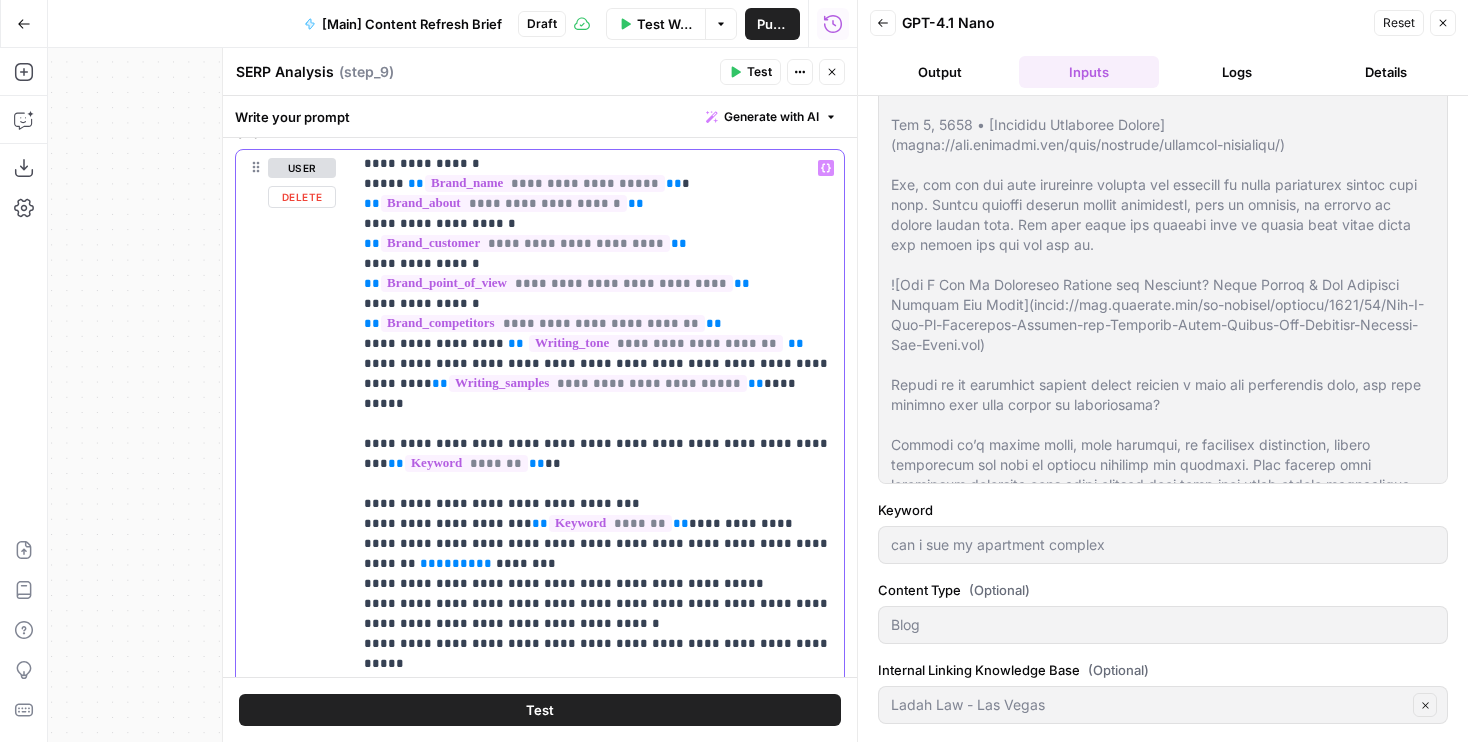 click on "*****" at bounding box center (456, 563) 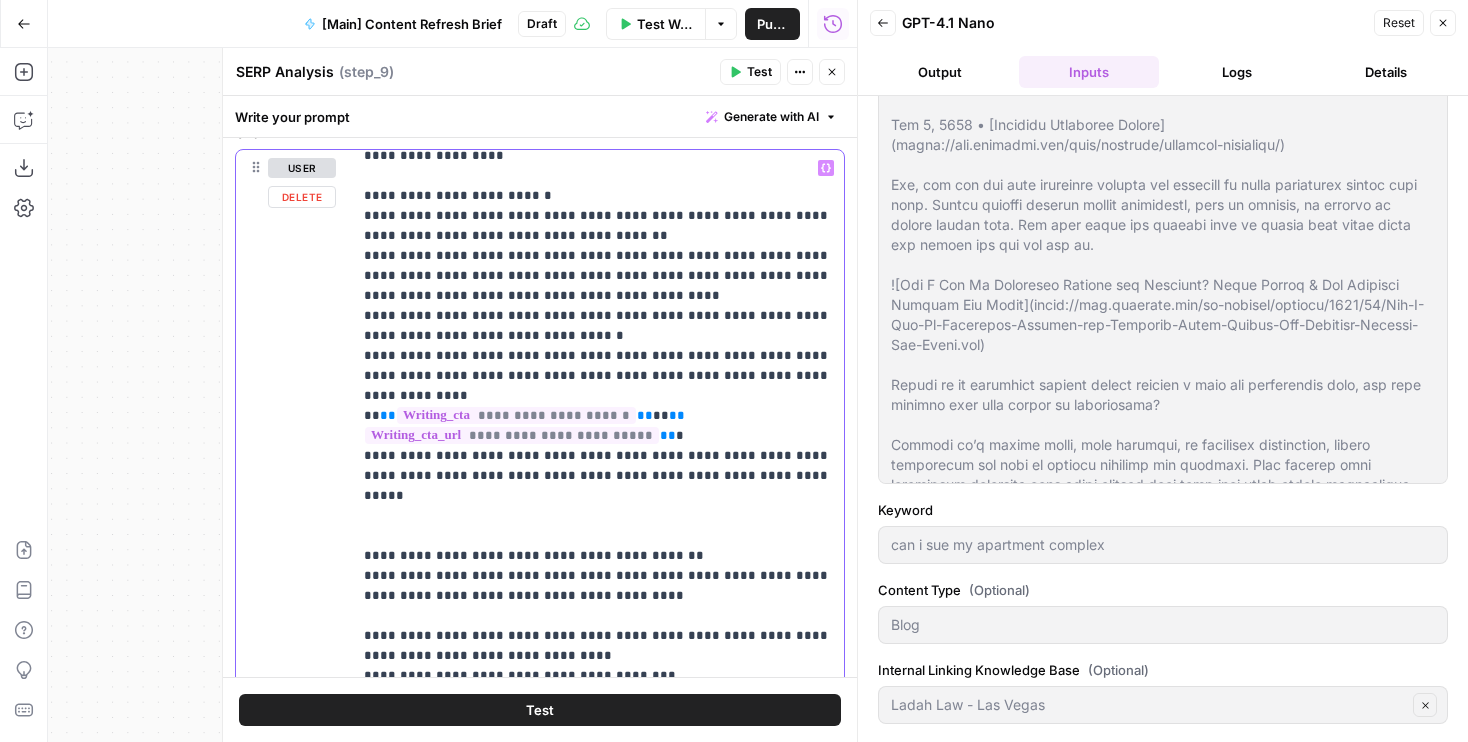 scroll, scrollTop: 2041, scrollLeft: 0, axis: vertical 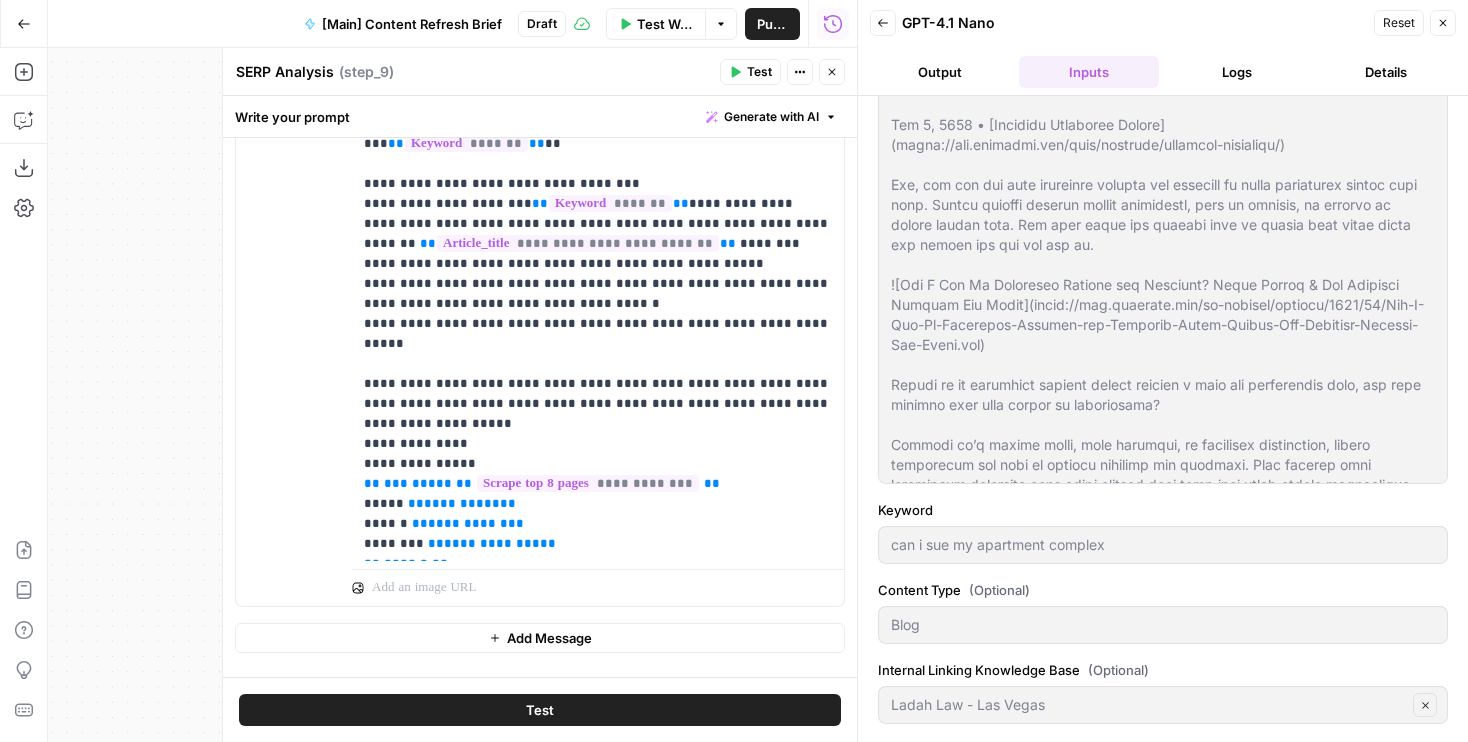 click on "Close" at bounding box center (832, 72) 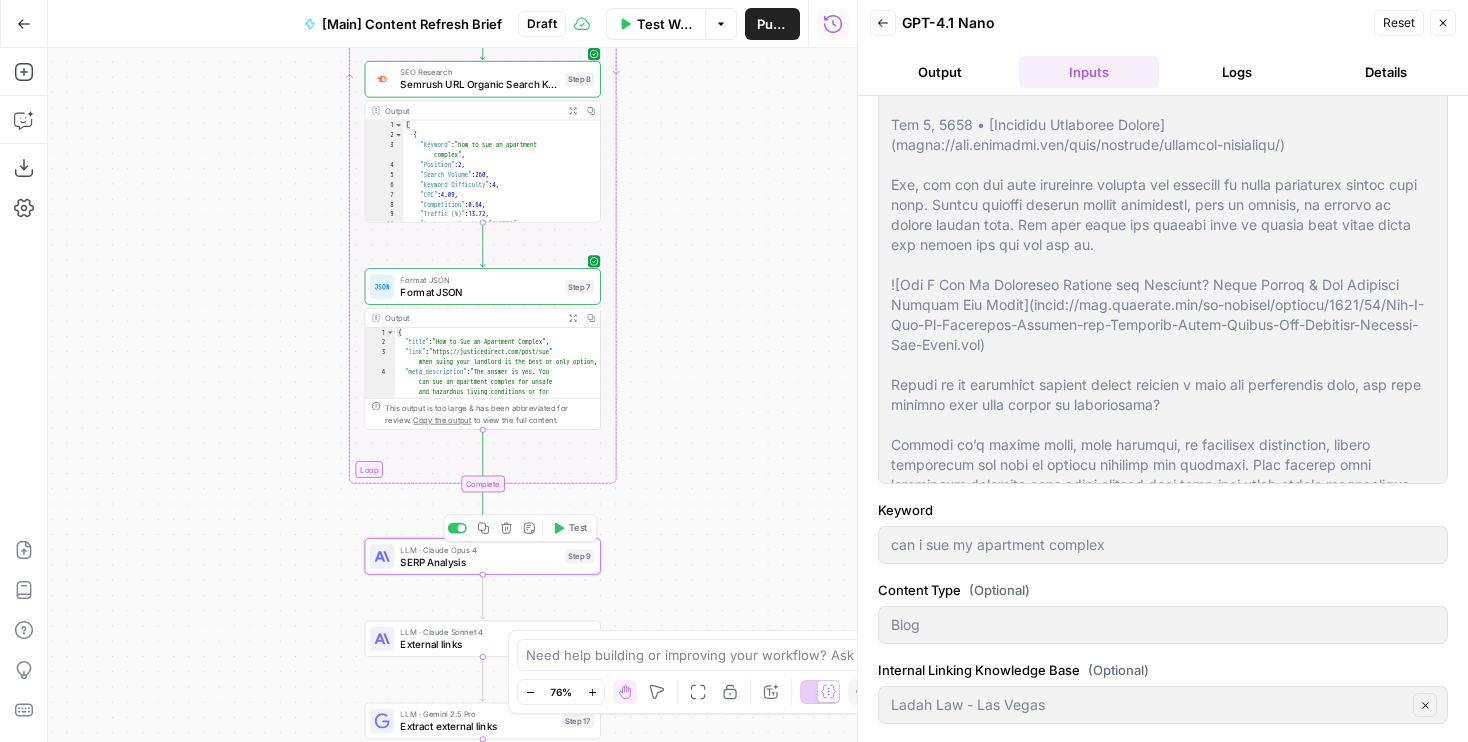 click 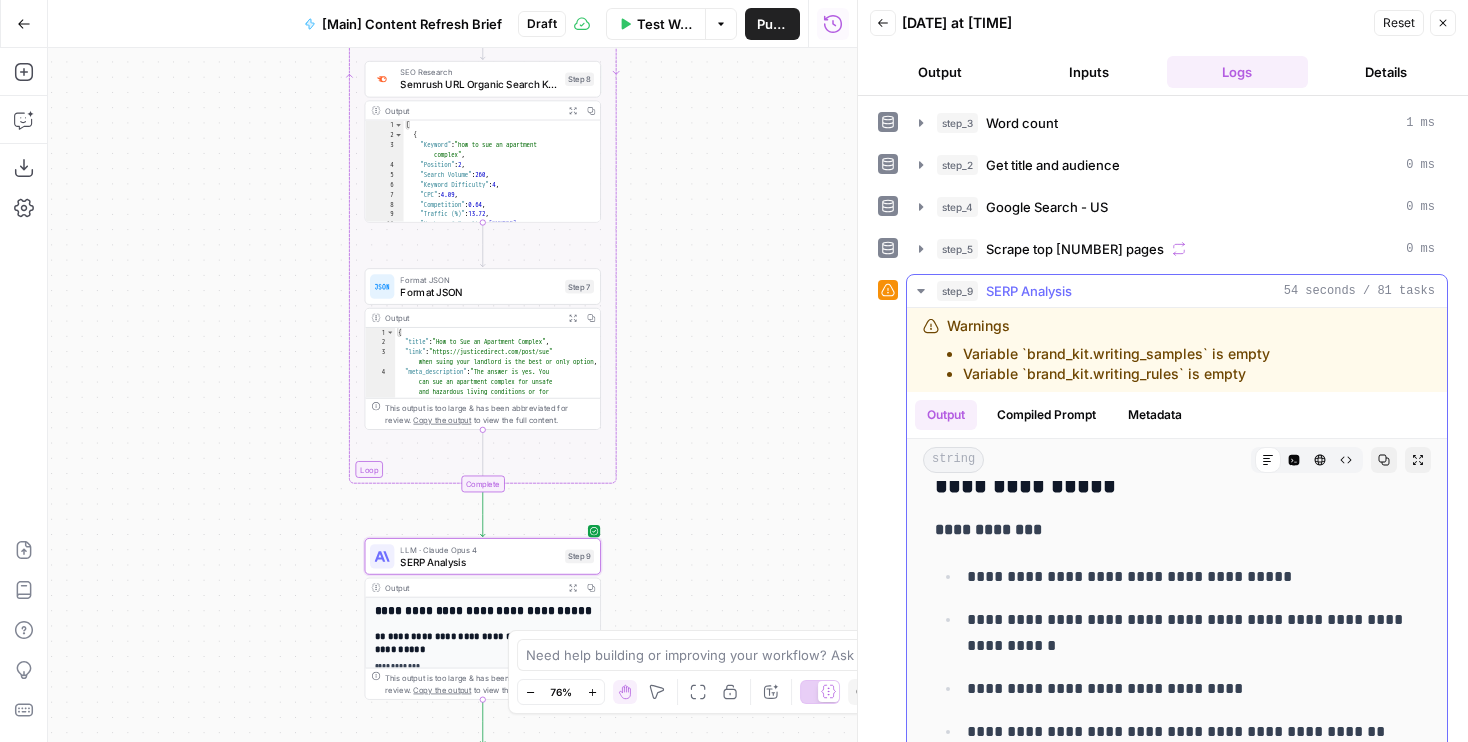 scroll, scrollTop: 0, scrollLeft: 0, axis: both 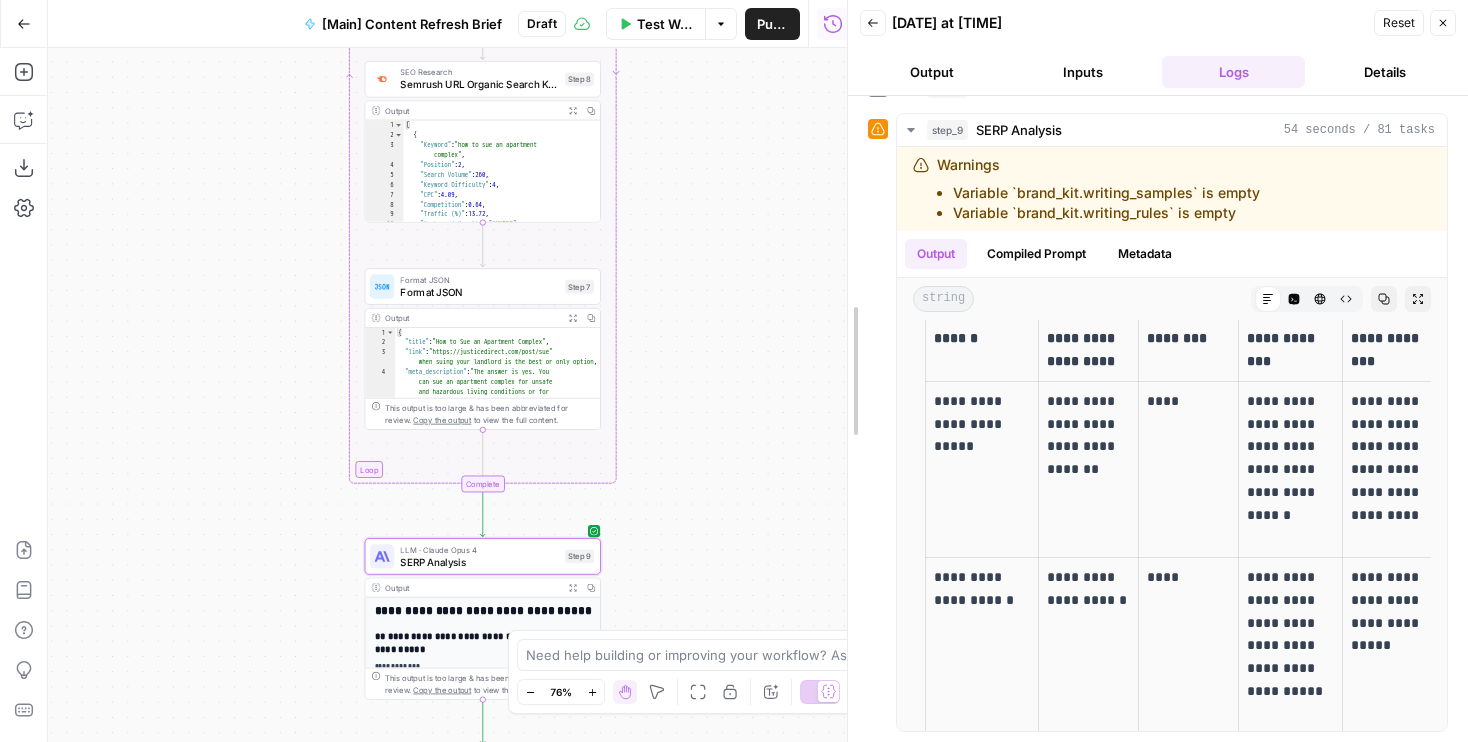drag, startPoint x: 858, startPoint y: 436, endPoint x: 786, endPoint y: 436, distance: 72 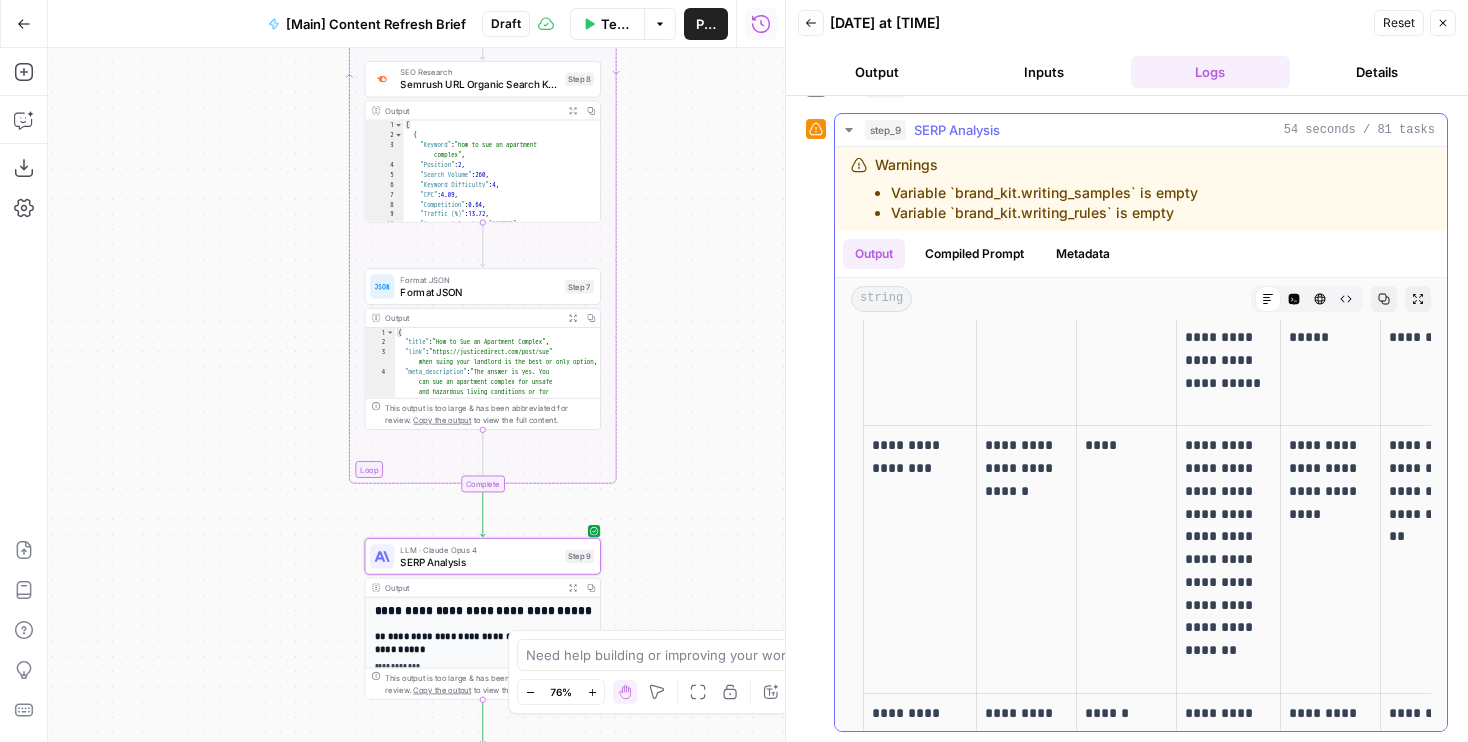 scroll, scrollTop: 2879, scrollLeft: 0, axis: vertical 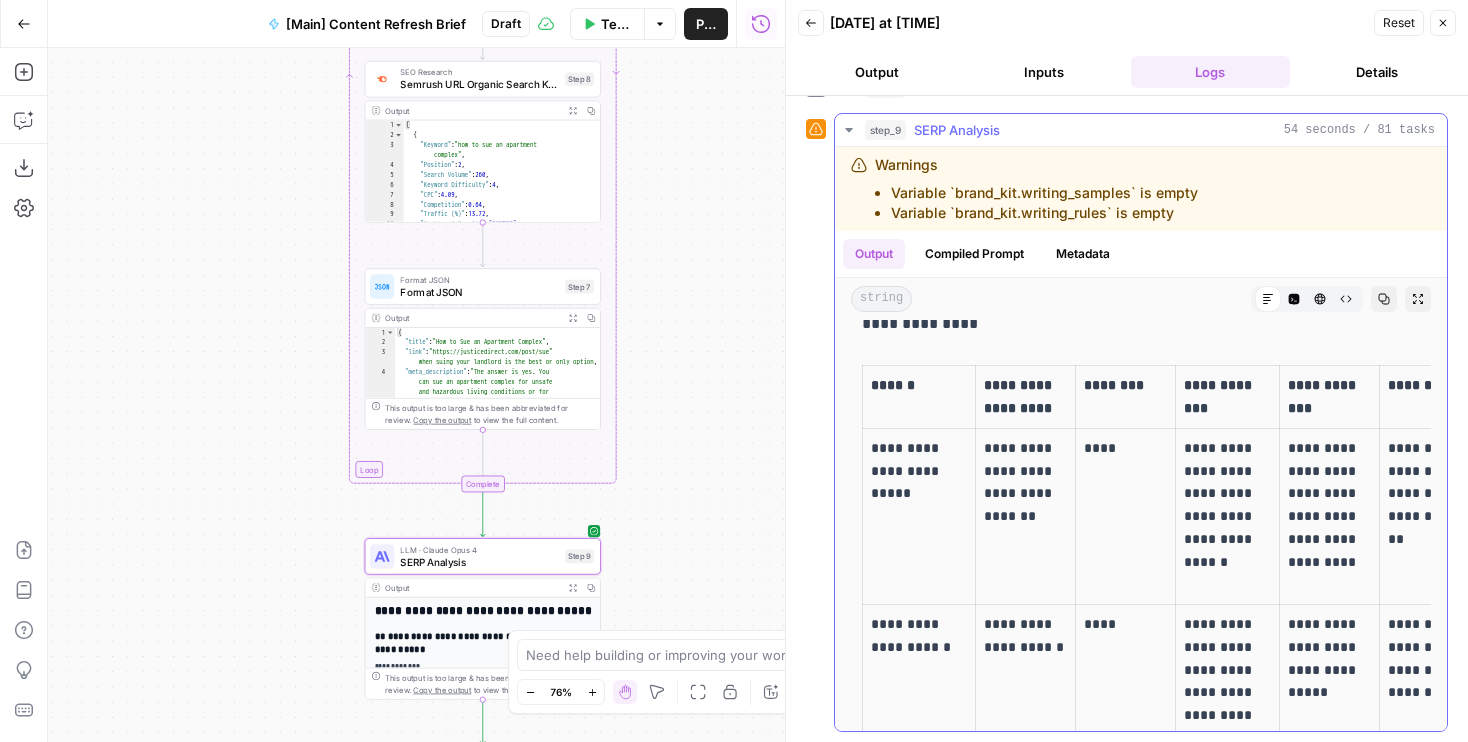 drag, startPoint x: 977, startPoint y: 536, endPoint x: 1007, endPoint y: 477, distance: 66.189125 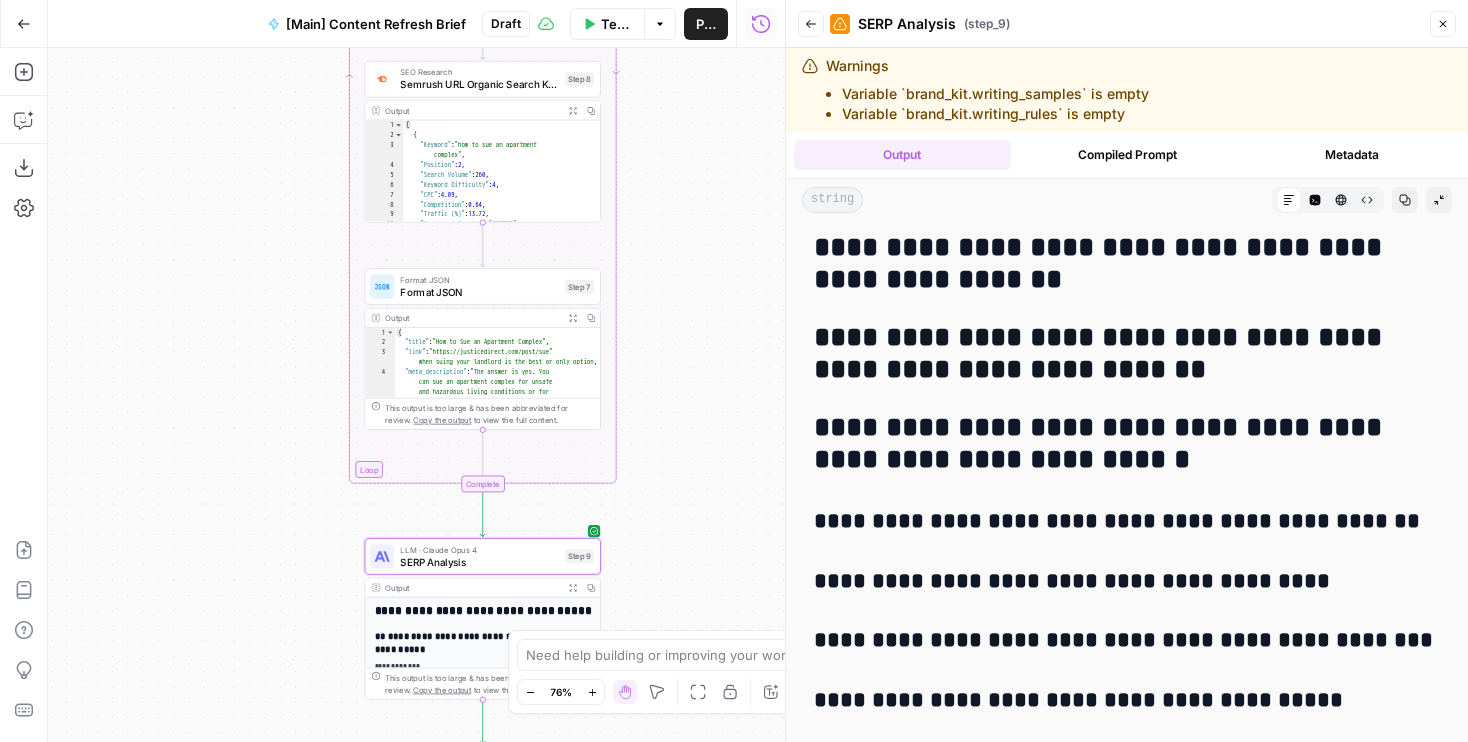 scroll, scrollTop: 7176, scrollLeft: 0, axis: vertical 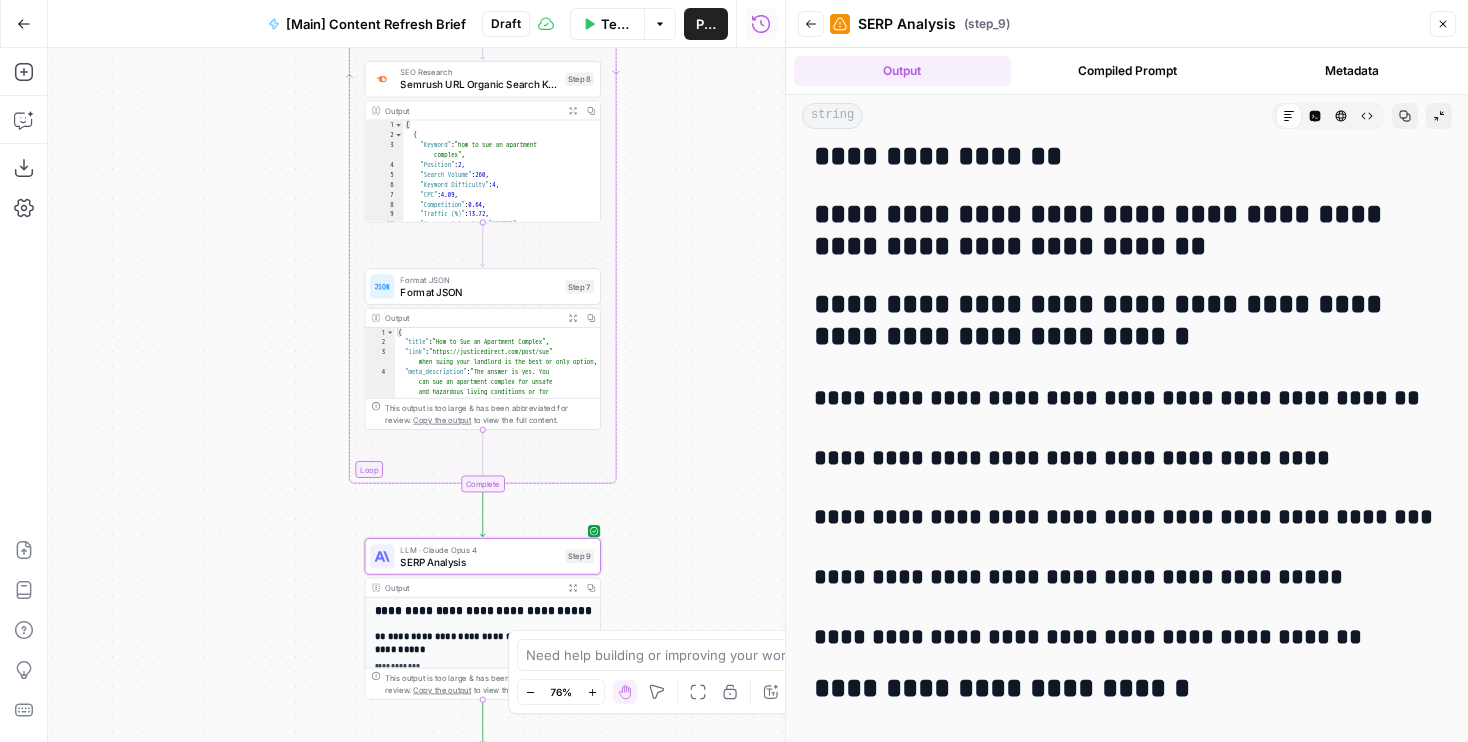 drag, startPoint x: 674, startPoint y: 528, endPoint x: 674, endPoint y: 207, distance: 321 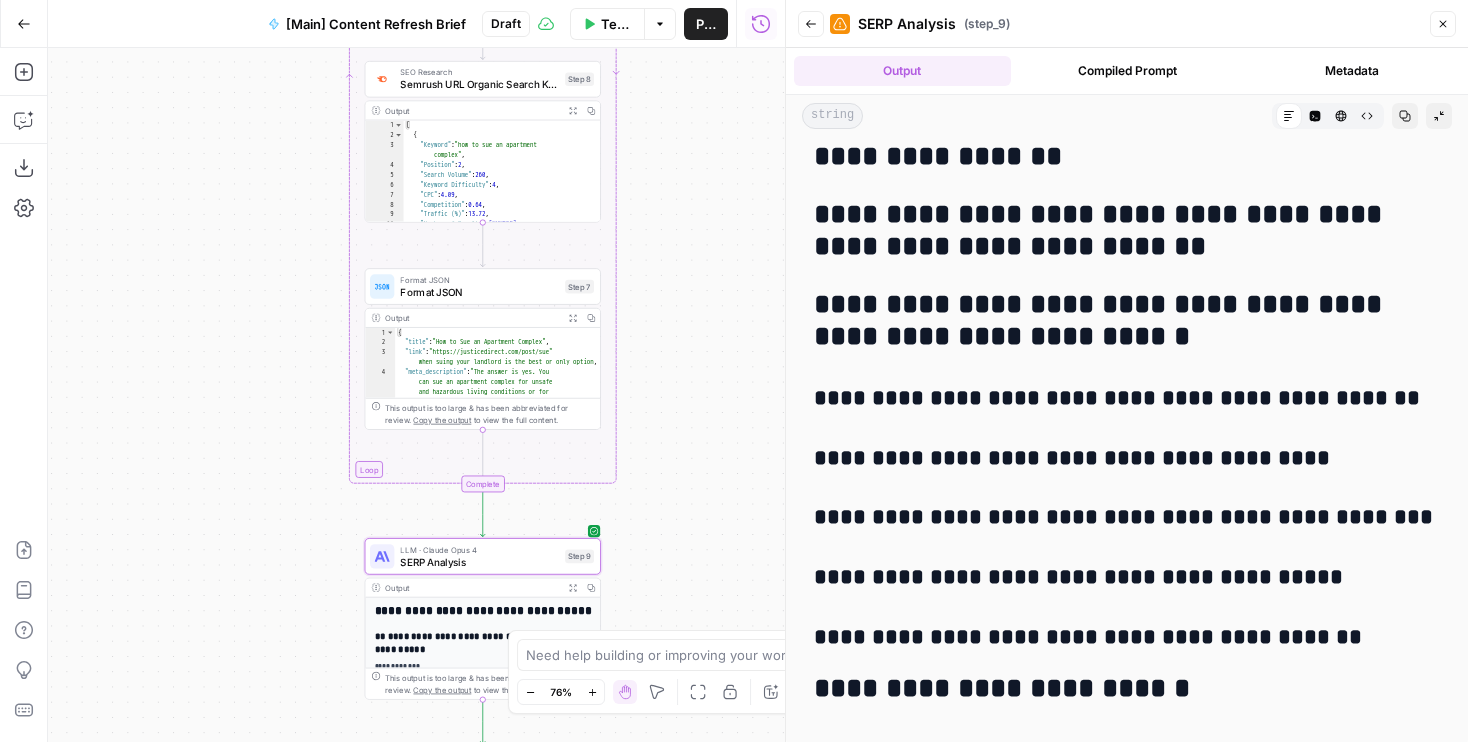 click on "Workflow Set Inputs Inputs Run Code · Python Word count Step 3 Output Expand Output Copy 1 2 3 {    "word_count" :  1826 }     XXXXXXXXXXXXXXXXXXXXXXXXXXXXXXXXXXXXXXXXXXXXXXXXXXXXXXXXXXXXXXXXXXXXXXXXXXXXXXXXXXXXXXXXXXXXXXXXXXXXXXXXXXXXXXXXXXXXXXXXXXXXXXXXXXXXXXXXXXXXXXXXXXXXXXXXXXXXXXXXXXXXXXXXXXXXXXXXXXXXXXXXXXXXXXXXXXXXXXXXXXXXXXXXXXXXXXXXXXXXXXXXXXXXXXXXXXXXXXXXXXXXXXXXXXXXXXXXXXXXXXXXXXXXXXXXXXXXXXXXXXXXXXXXXXXXXXXXXXXXXXXXXXXXXXXXXXXXXXXXXXXXXXXXXXXXXXXXXXXXXXXXXXXXXXXXXXXXXXXXXXXXXXXXXXXXXXXXXXXXXXXXXXXXXXXXXXXXXXXXXXXXXXXXXXXXXXXXXXXXXXXXXXXXXXXXXXXXXXXXXXXXXXXXXXXXXXXXXXXXXXXXXXXXXXXXXXXXXXXXXXXXXXXXXXXXXXXXXXXXXXXXXXXXXXXX LLM · GPT-4.1 Get title and audience Step 2 Output Expand Output Copy 1 2 3 4 5 {    "article_title" :  "Can I Sue My Apartment         Complex for Injuries?" ,    "audience" :  "Tenants injured in apartment         complexes" ,    "word_count" :  1800 }     Google Search Google Search - US Step 4 Output Expand Output Copy 1 2 3 4 5 6 {    "search_metadata" :  { ," at bounding box center [416, 395] 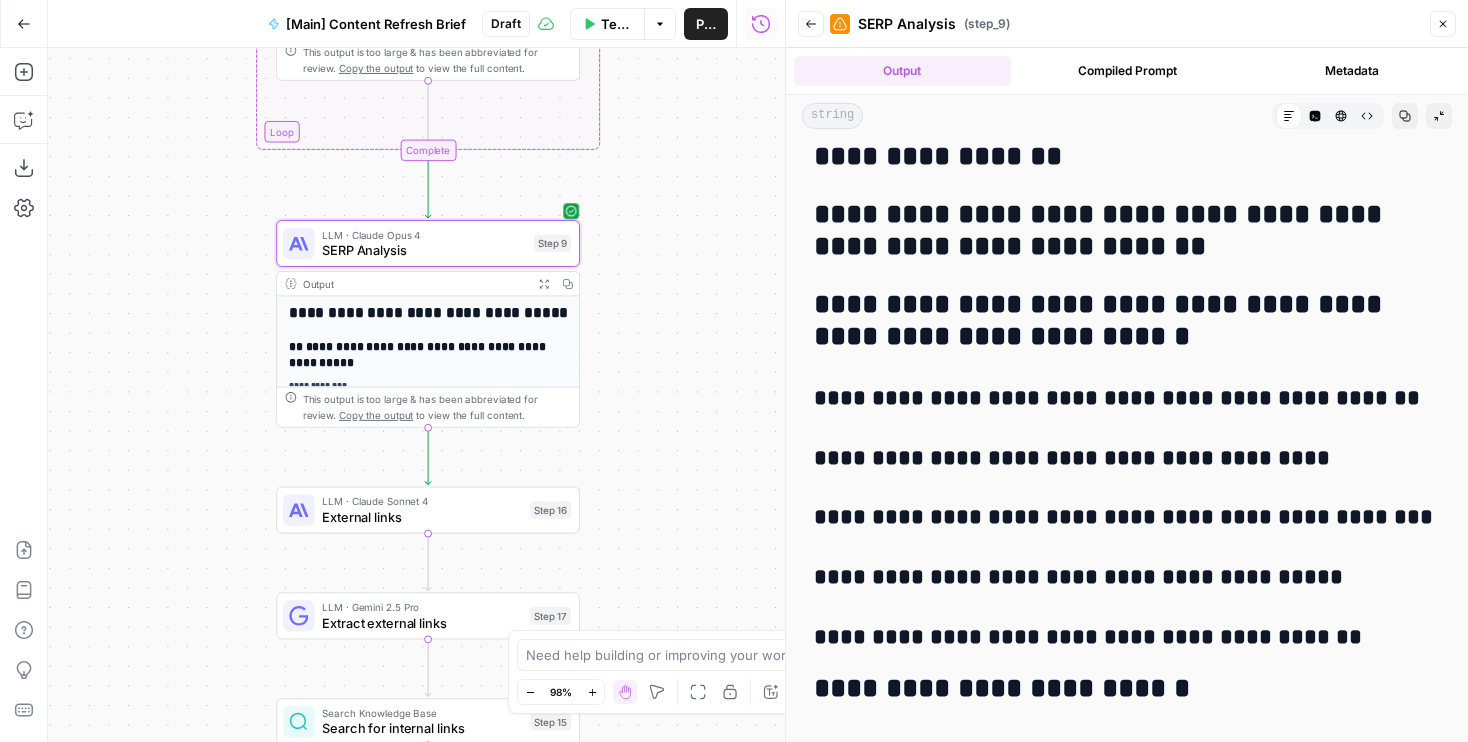 click on "SERP Analysis" at bounding box center [424, 251] 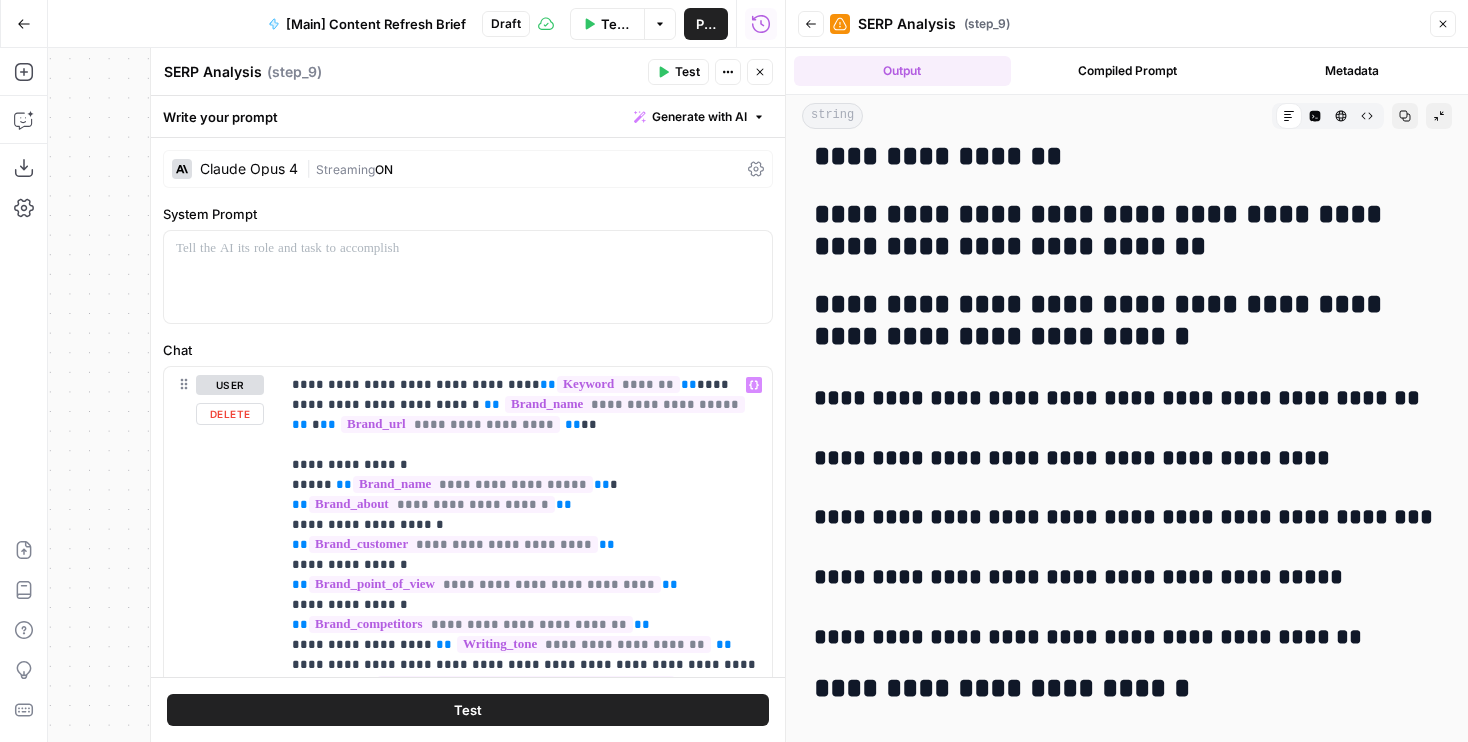 scroll, scrollTop: 657, scrollLeft: 0, axis: vertical 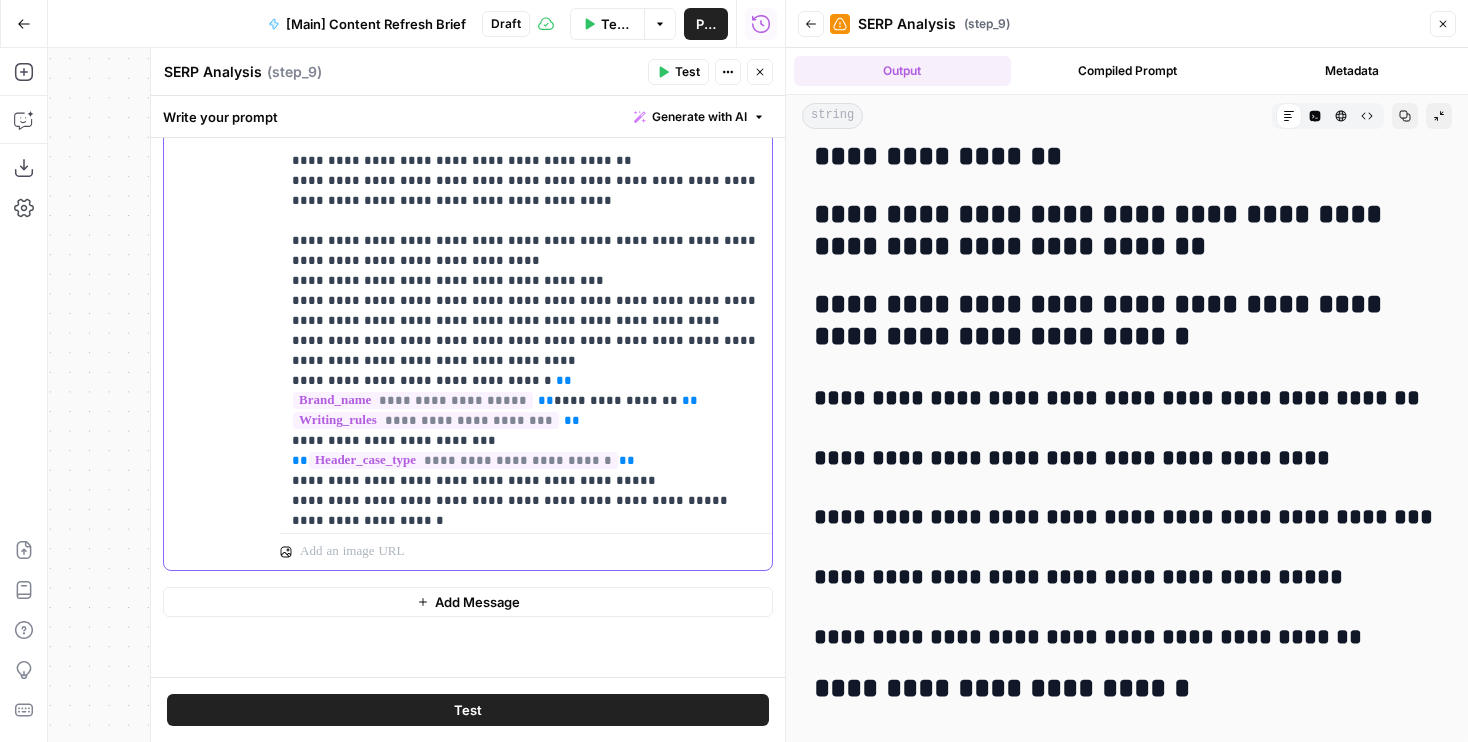 click on "**********" at bounding box center (526, -809) 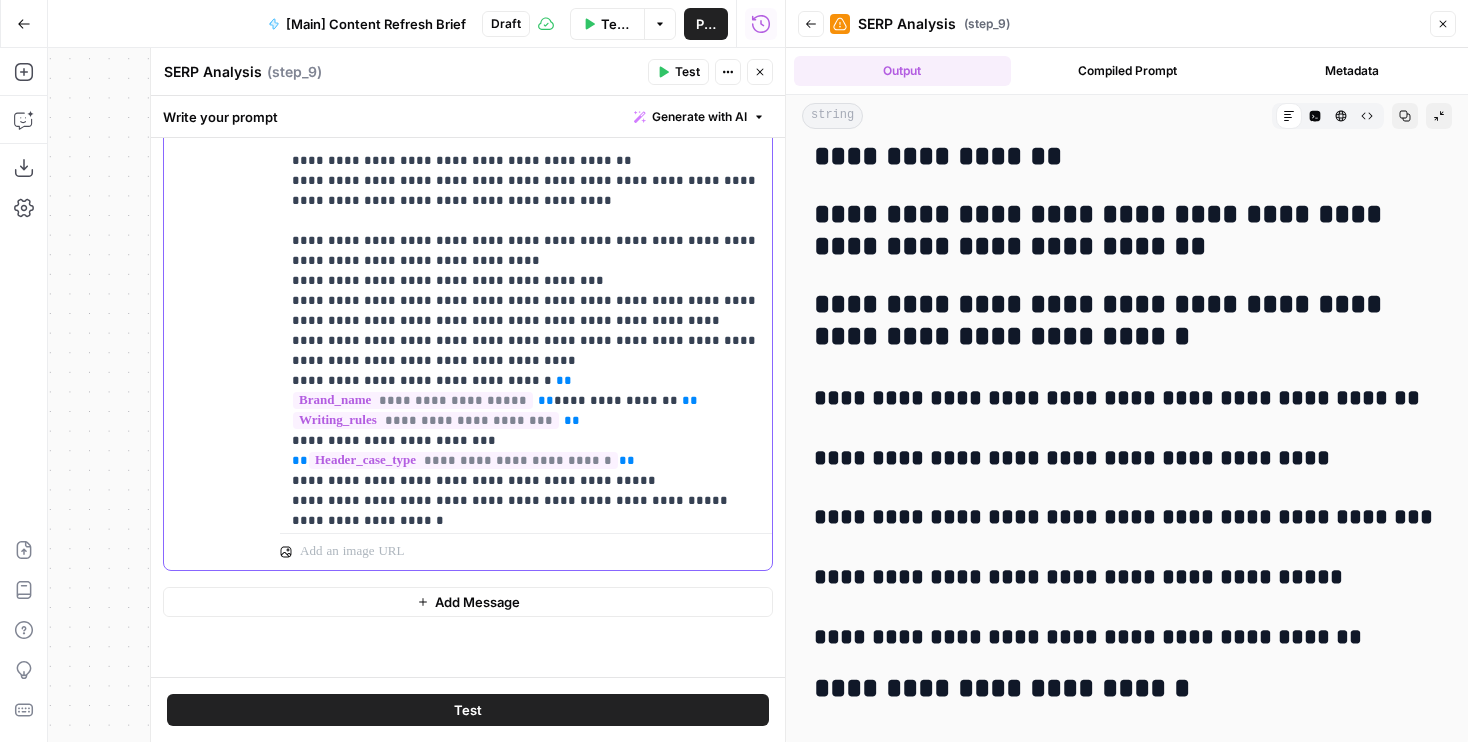 click on "**********" at bounding box center [526, -809] 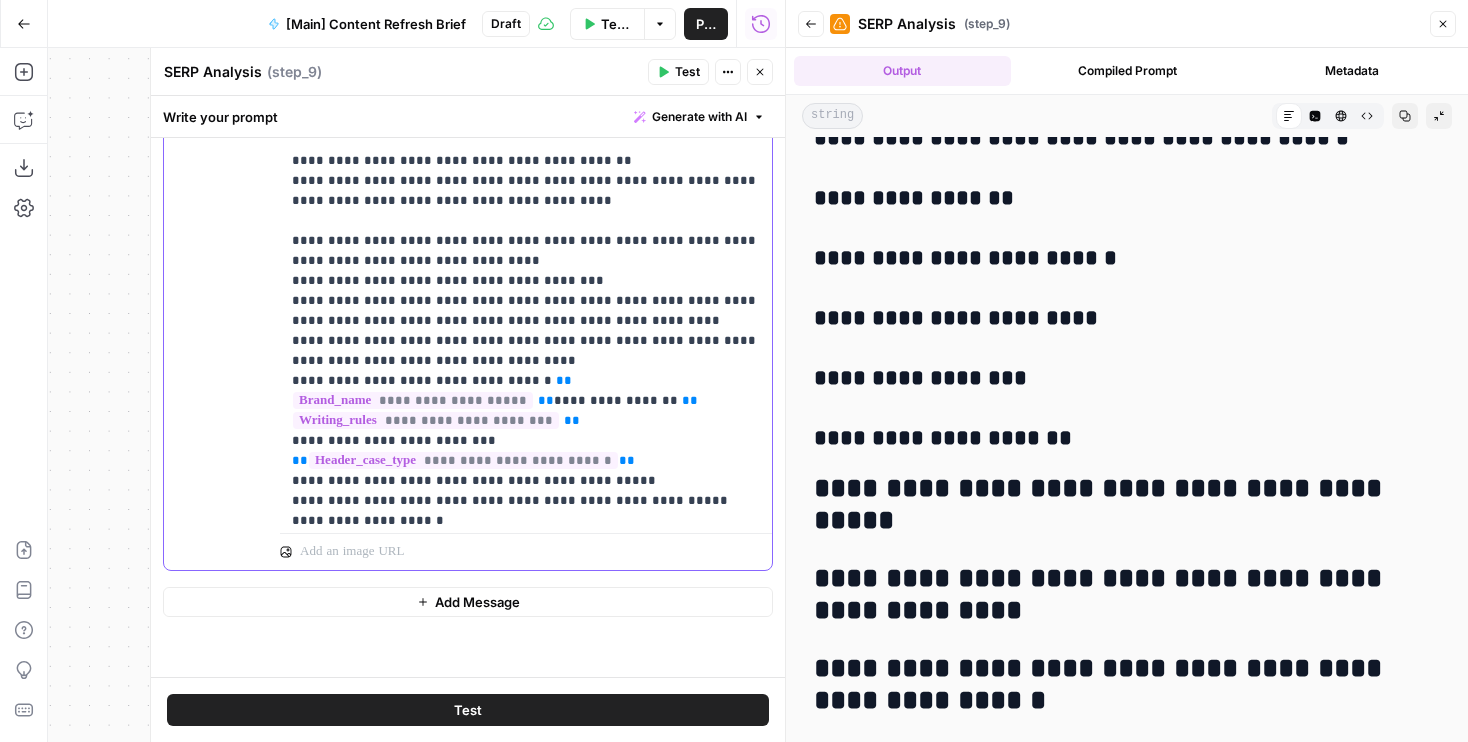 scroll, scrollTop: 7099, scrollLeft: 0, axis: vertical 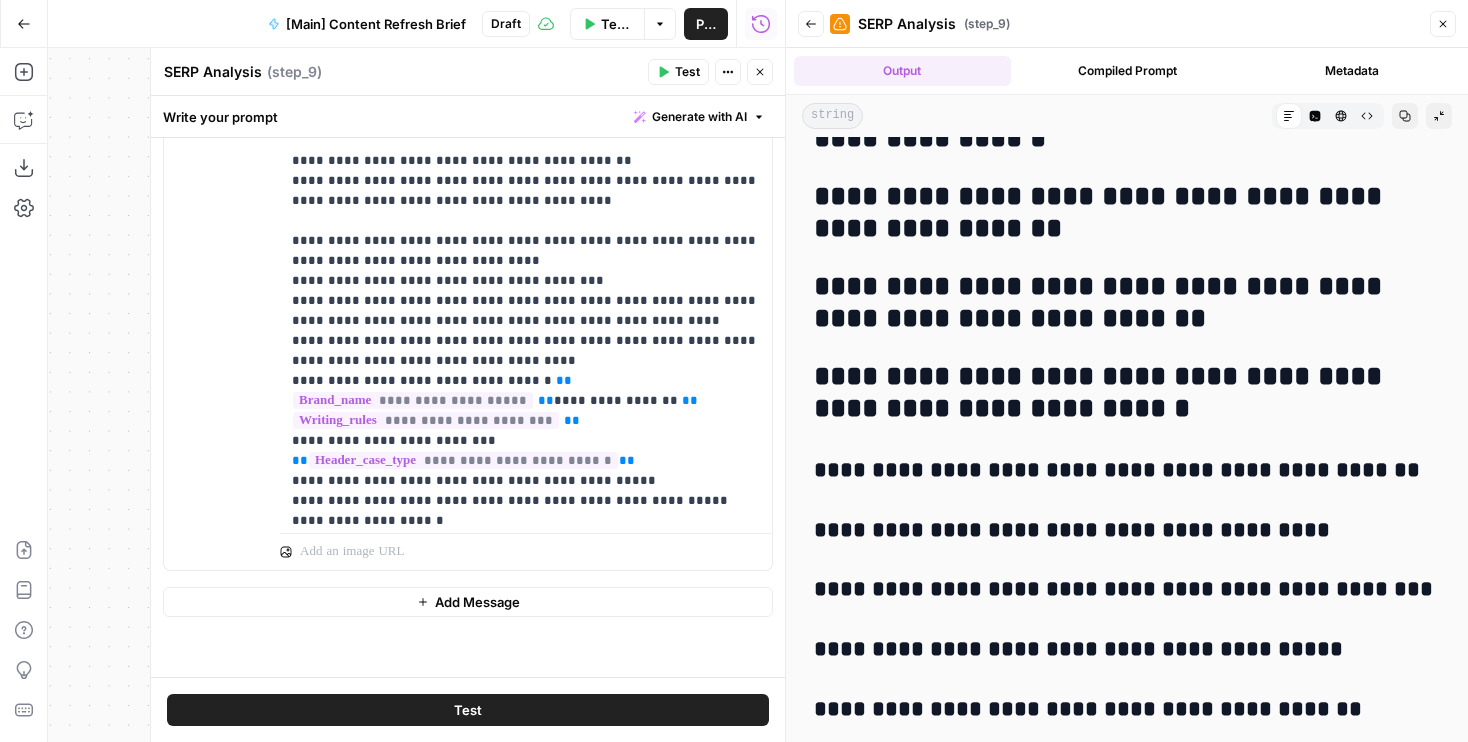 click 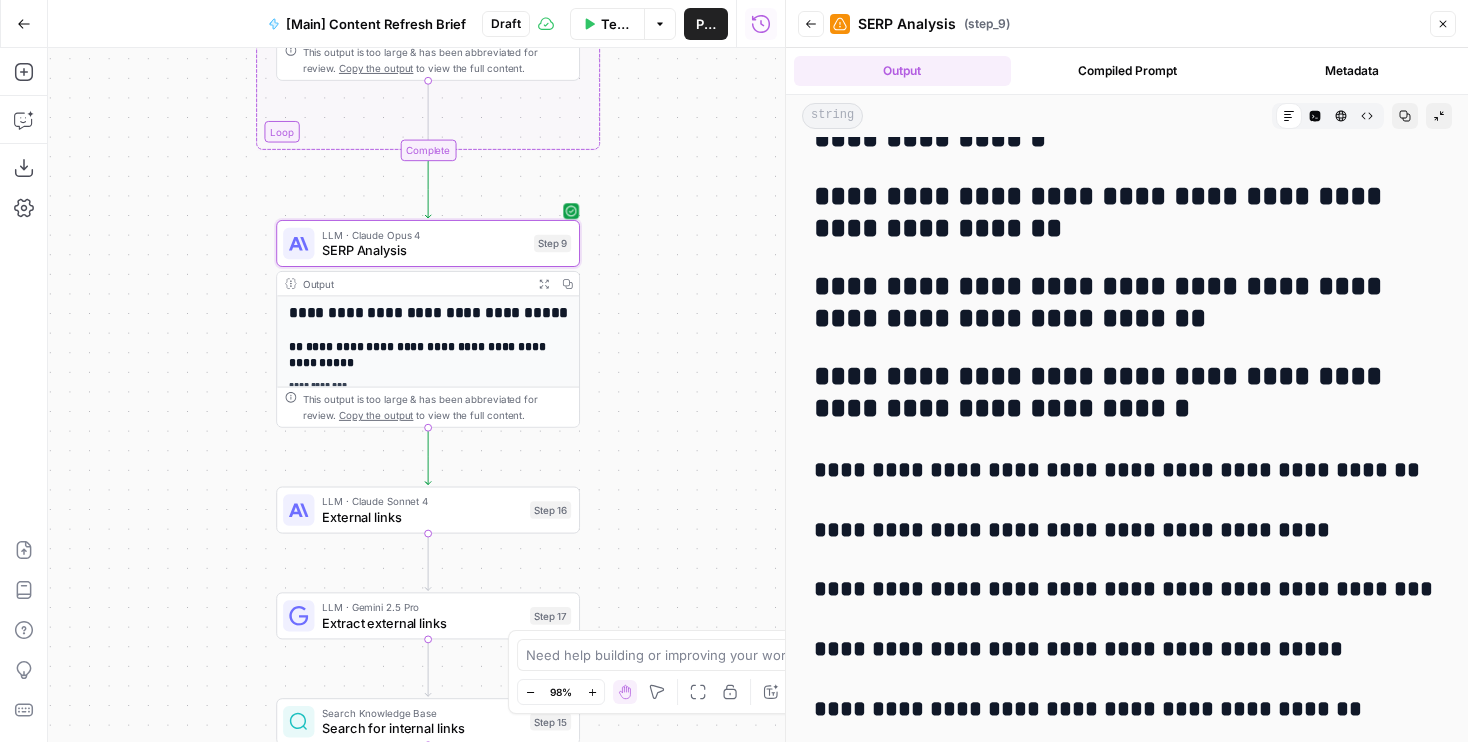 click on "SERP Analysis" at bounding box center (424, 251) 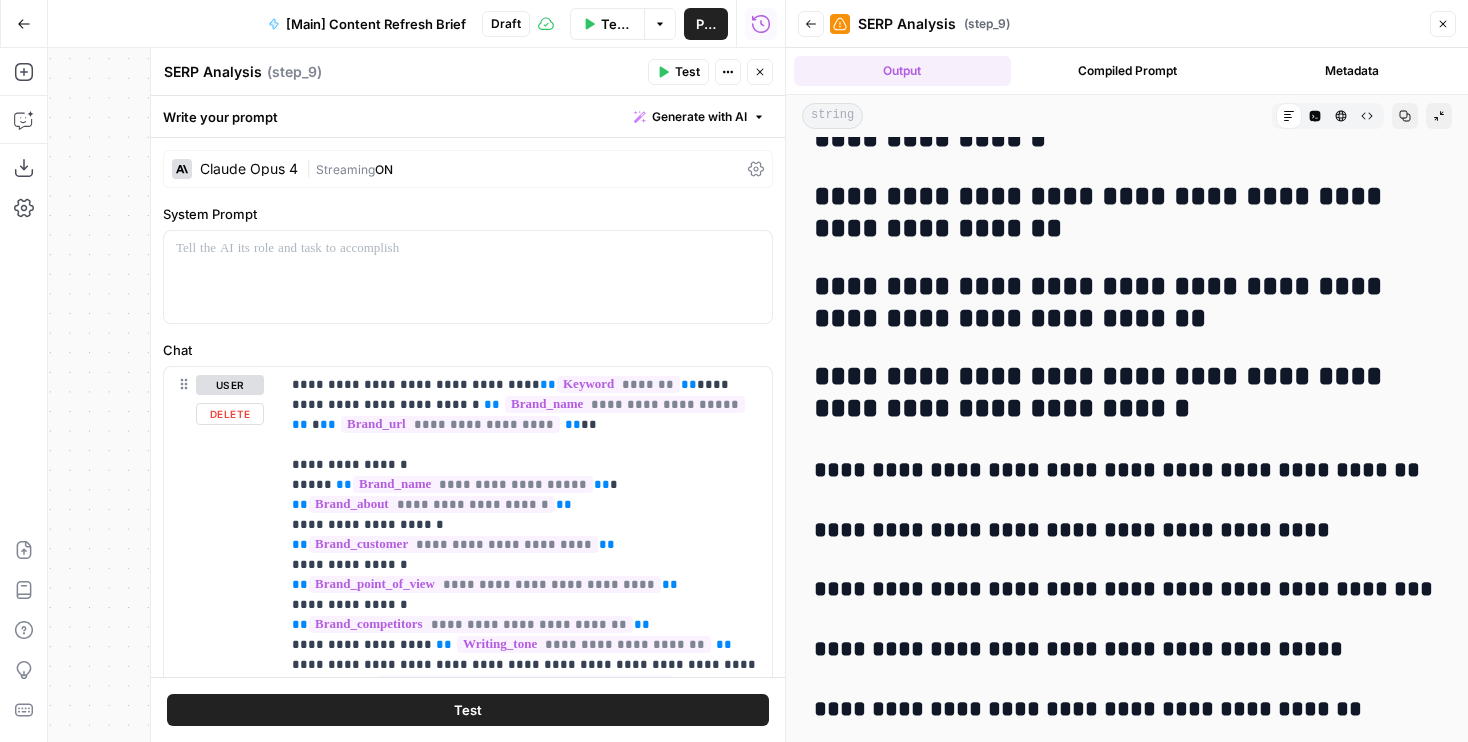 scroll, scrollTop: 657, scrollLeft: 0, axis: vertical 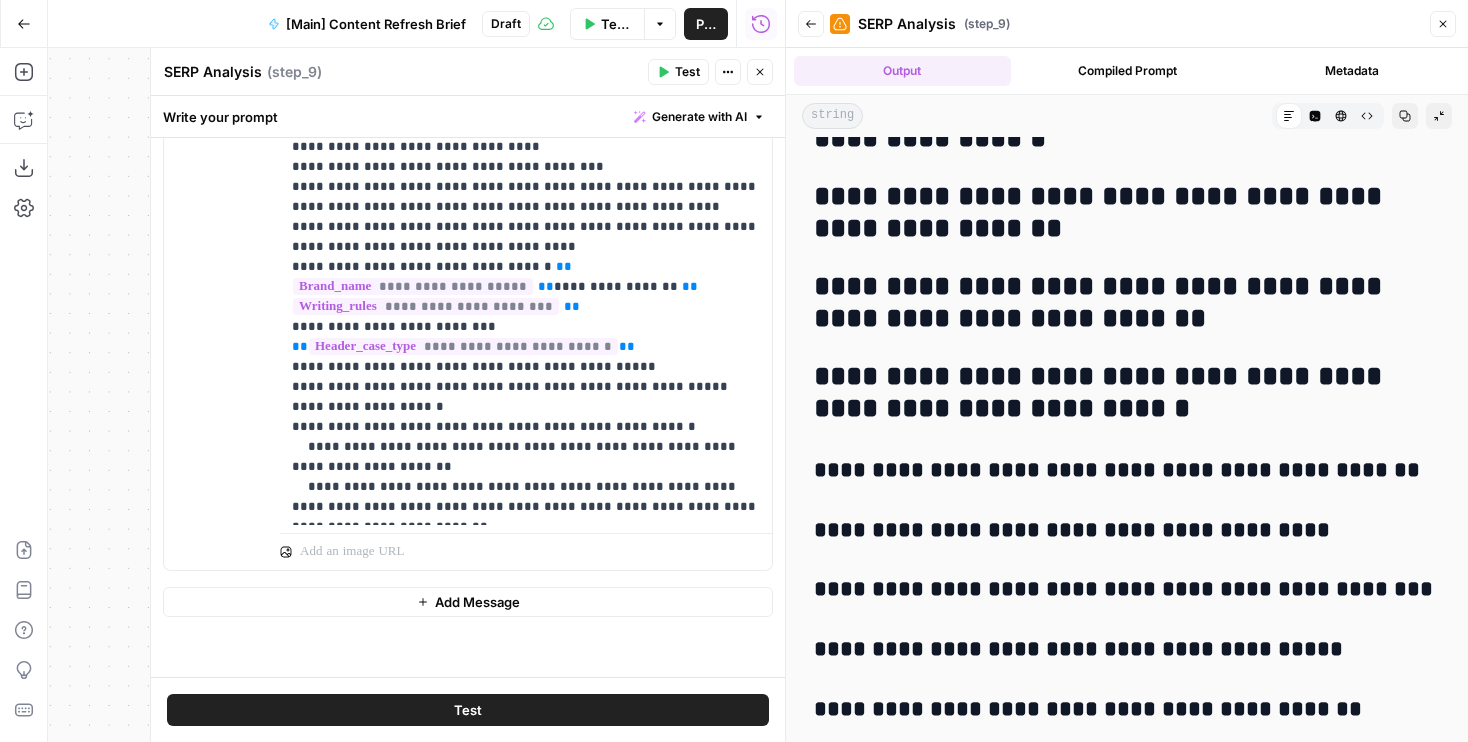 click 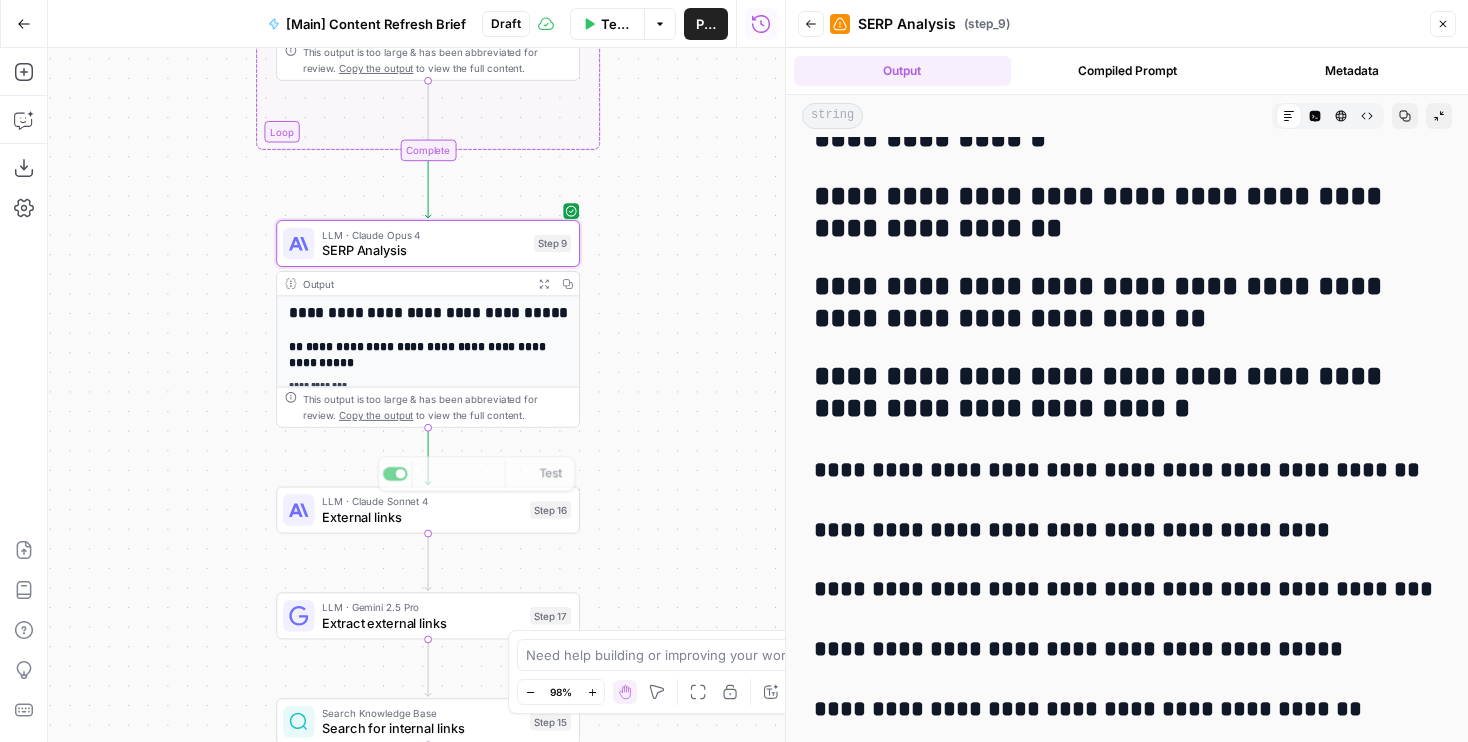 drag, startPoint x: 688, startPoint y: 480, endPoint x: 643, endPoint y: 234, distance: 250.08199 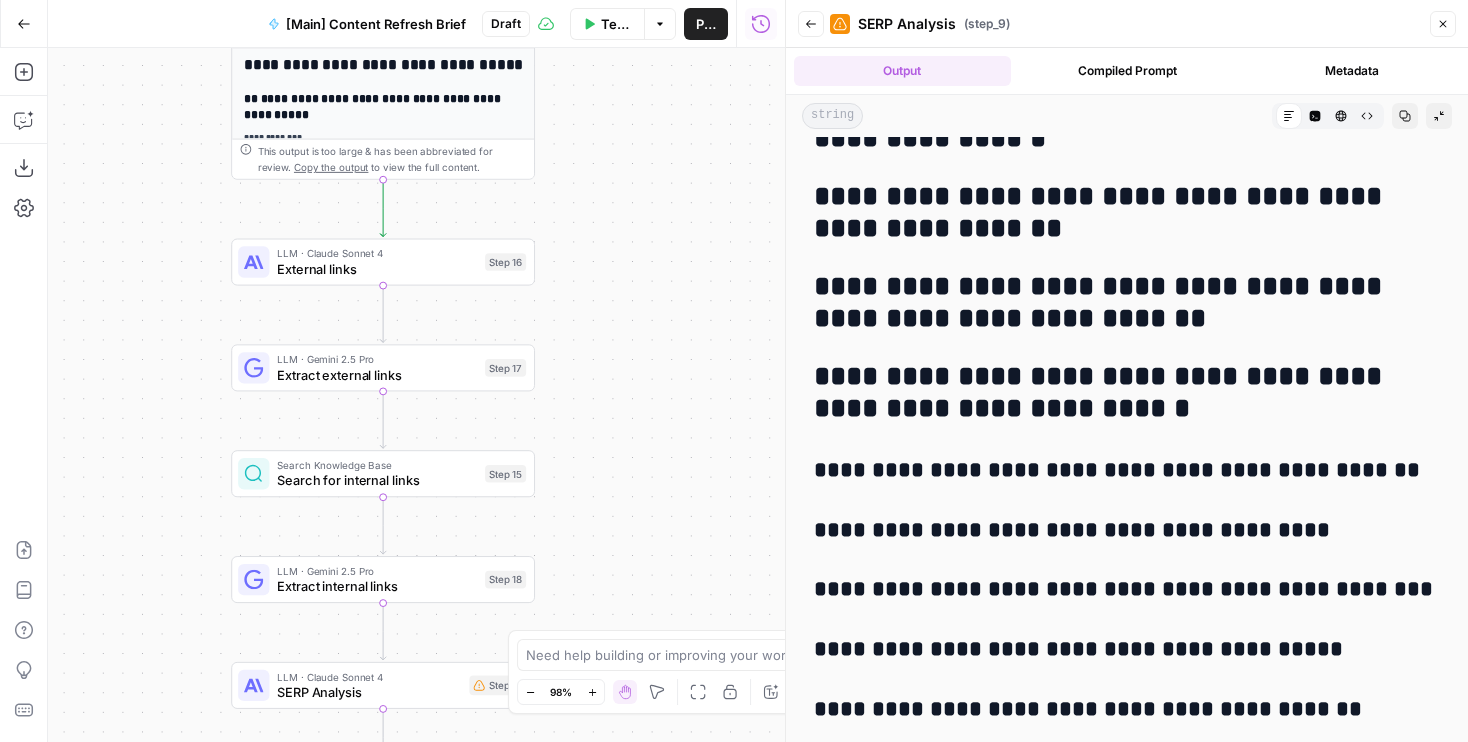 drag, startPoint x: 599, startPoint y: 374, endPoint x: 624, endPoint y: 241, distance: 135.32922 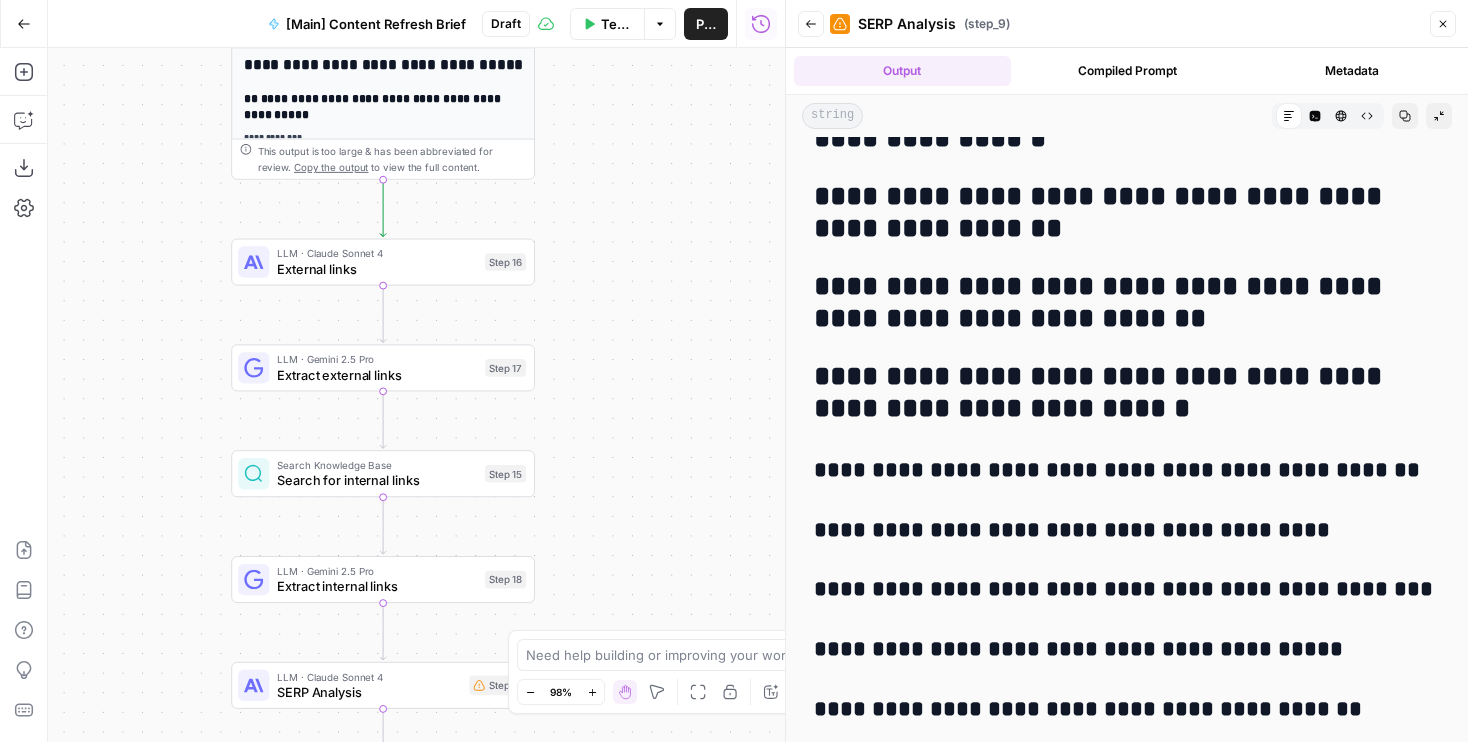 click on "Workflow Set Inputs Inputs Run Code · Python Word count Step 3 Output Expand Output Copy 1 2 3 {    "word_count" :  1826 }     XXXXXXXXXXXXXXXXXXXXXXXXXXXXXXXXXXXXXXXXXXXXXXXXXXXXXXXXXXXXXXXXXXXXXXXXXXXXXXXXXXXXXXXXXXXXXXXXXXXXXXXXXXXXXXXXXXXXXXXXXXXXXXXXXXXXXXXXXXXXXXXXXXXXXXXXXXXXXXXXXXXXXXXXXXXXXXXXXXXXXXXXXXXXXXXXXXXXXXXXXXXXXXXXXXXXXXXXXXXXXXXXXXXXXXXXXXXXXXXXXXXXXXXXXXXXXXXXXXXXXXXXXXXXXXXXXXXXXXXXXXXXXXXXXXXXXXXXXXXXXXXXXXXXXXXXXXXXXXXXXXXXXXXXXXXXXXXXXXXXXXXXXXXXXXXXXXXXXXXXXXXXXXXXXXXXXXXXXXXXXXXXXXXXXXXXXXXXXXXXXXXXXXXXXXXXXXXXXXXXXXXXXXXXXXXXXXXXXXXXXXXXXXXXXXXXXXXXXXXXXXXXXXXXXXXXXXXXXXXXXXXXXXXXXXXXXXXXXXXXXXXXXXXXXXXX LLM · GPT-4.1 Get title and audience Step 2 Output Expand Output Copy 1 2 3 4 5 {    "article_title" :  "Can I Sue My Apartment         Complex for Injuries?" ,    "audience" :  "Tenants injured in apartment         complexes" ,    "word_count" :  1800 }     Google Search Google Search - US Step 4 Output Expand Output Copy 1 2 3 4 5 6 {    "search_metadata" :  { ," at bounding box center (416, 395) 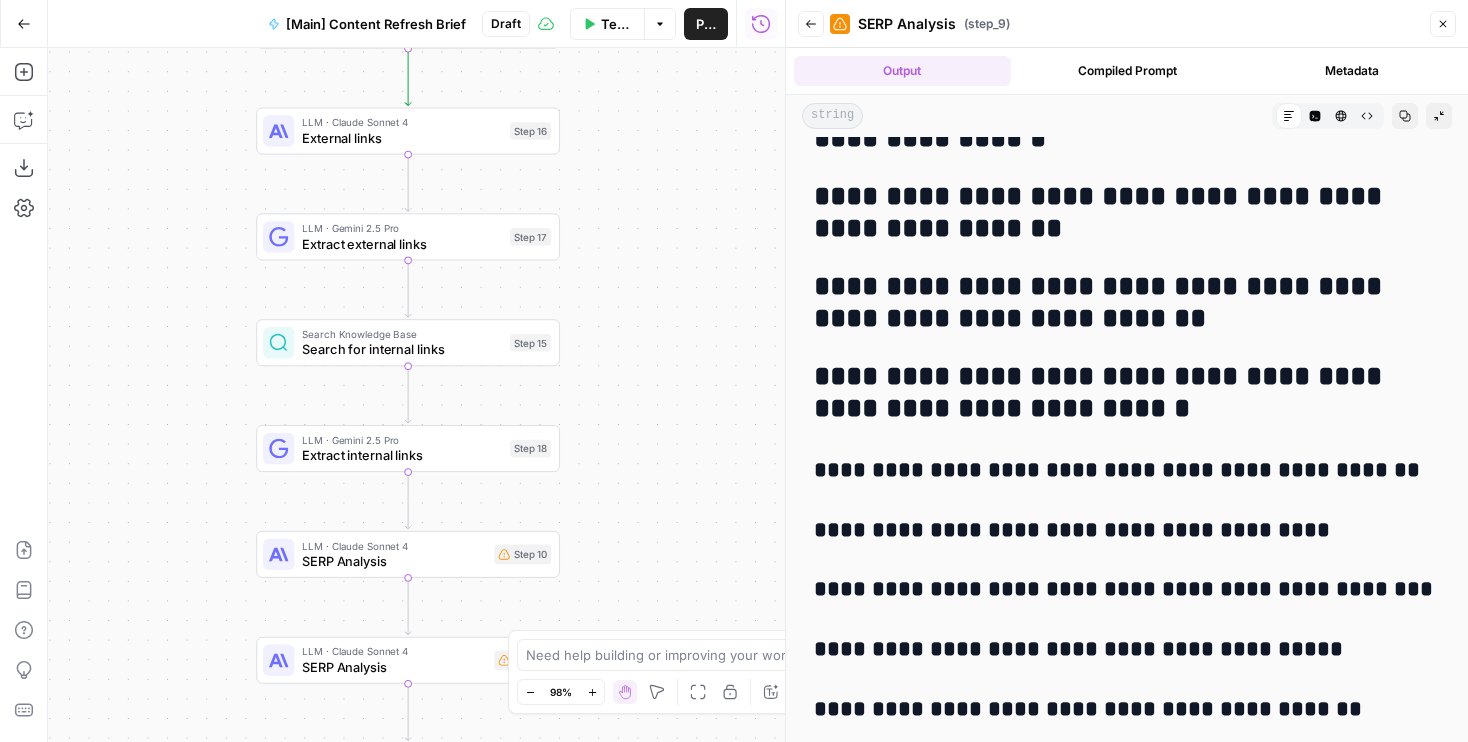 click on "Search for internal links" at bounding box center [402, 350] 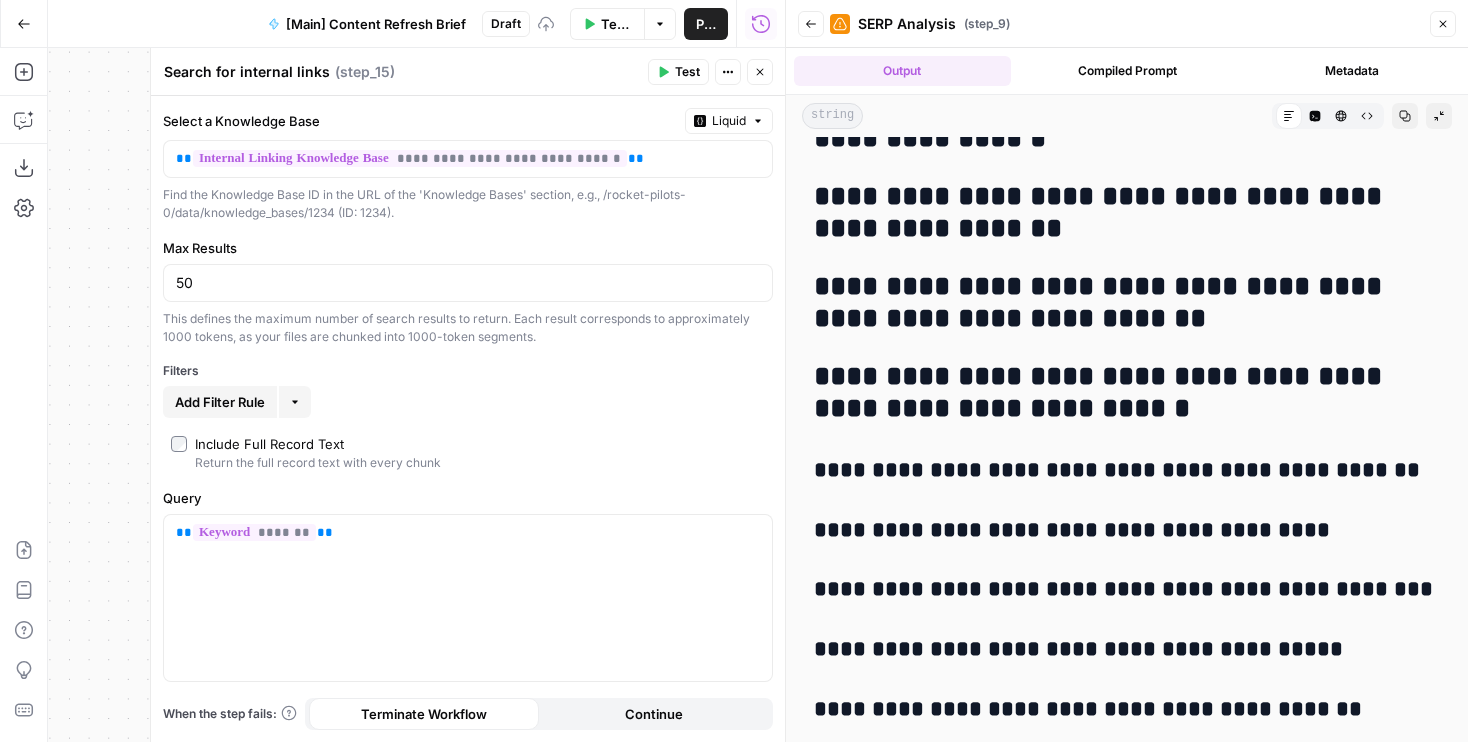 click on "Close" at bounding box center [760, 72] 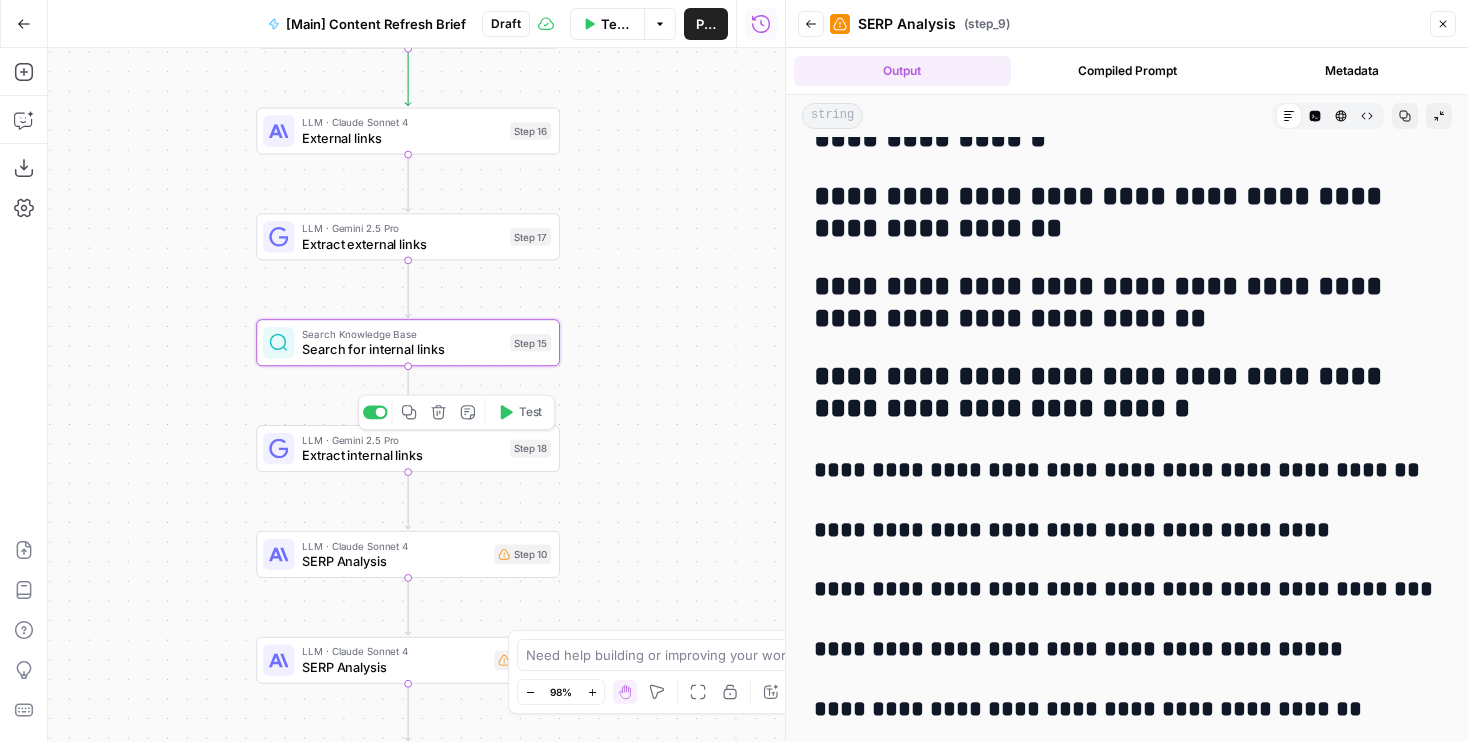click on "Extract internal links" at bounding box center (402, 456) 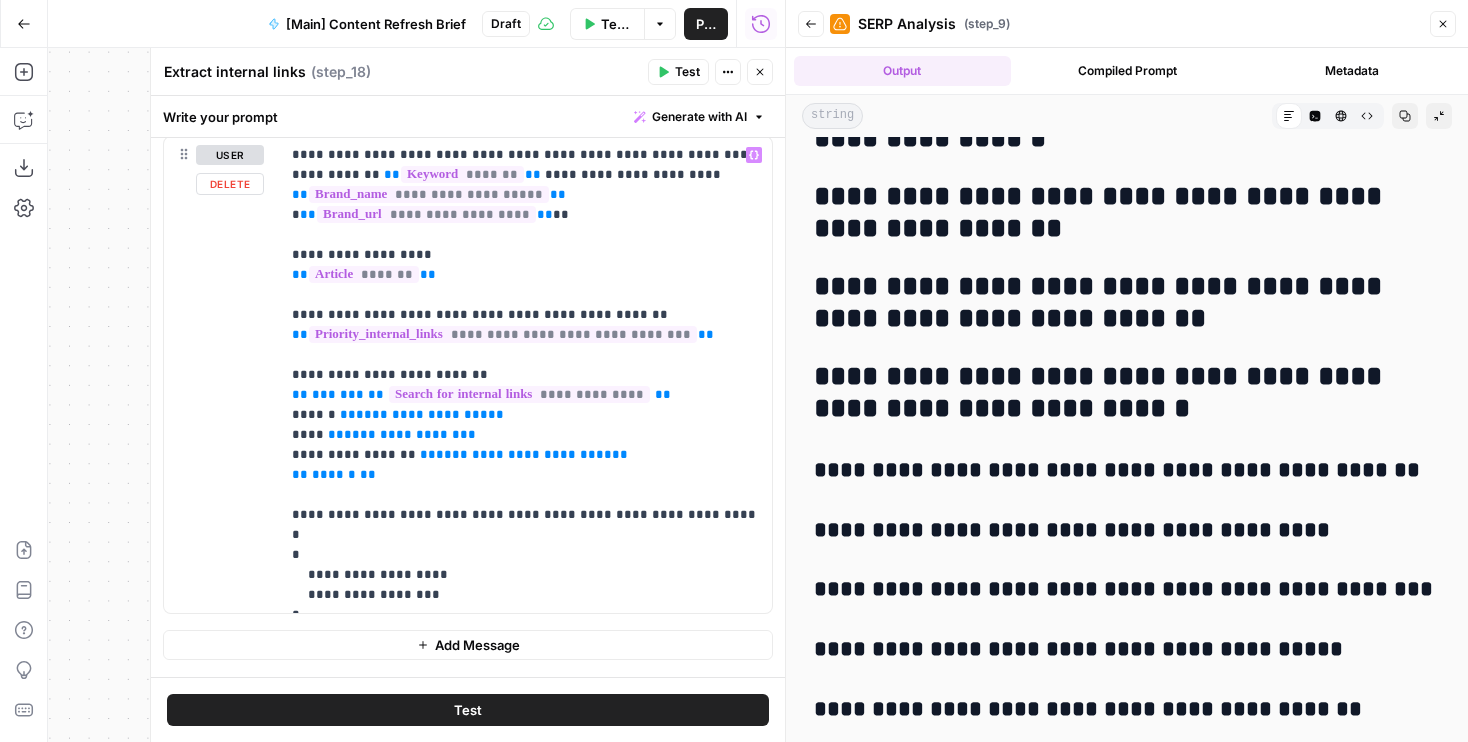 scroll, scrollTop: 241, scrollLeft: 0, axis: vertical 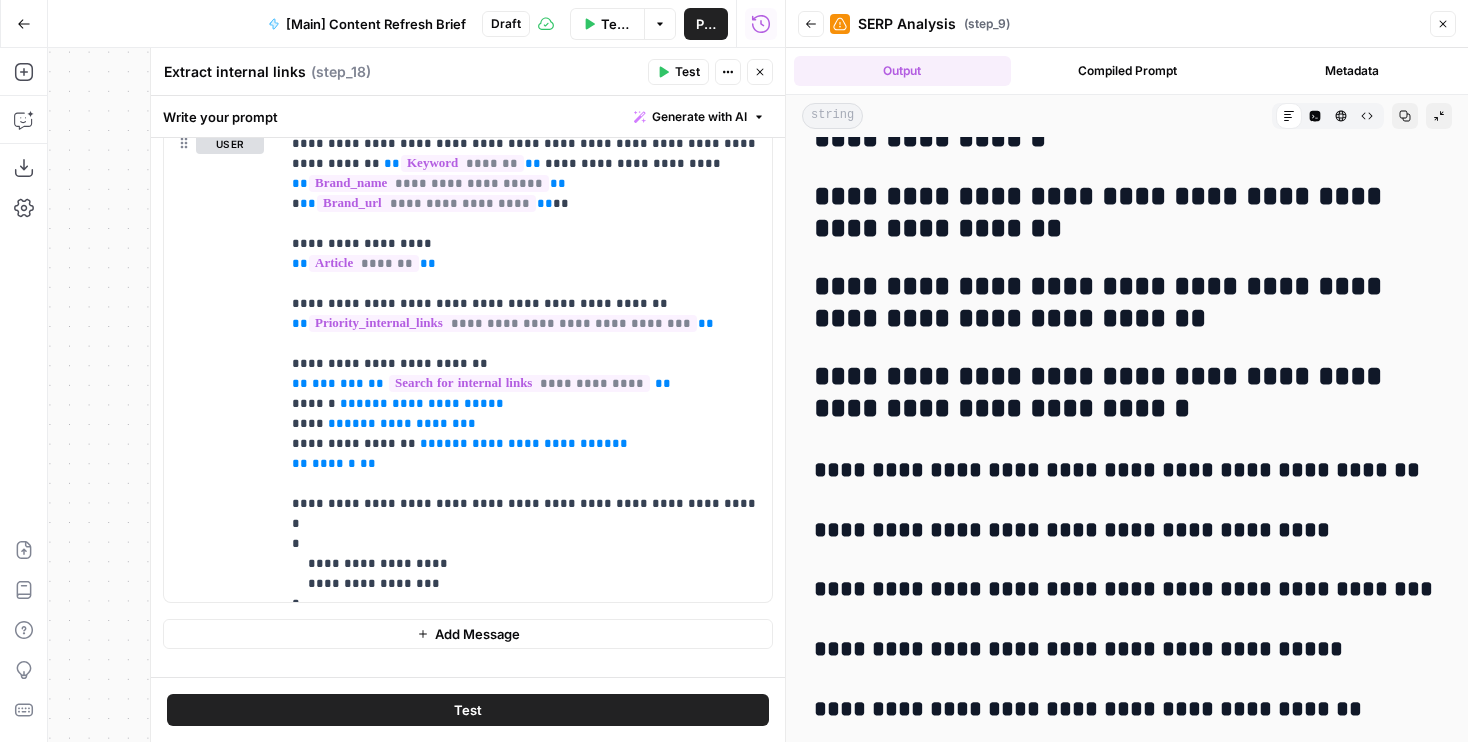 click 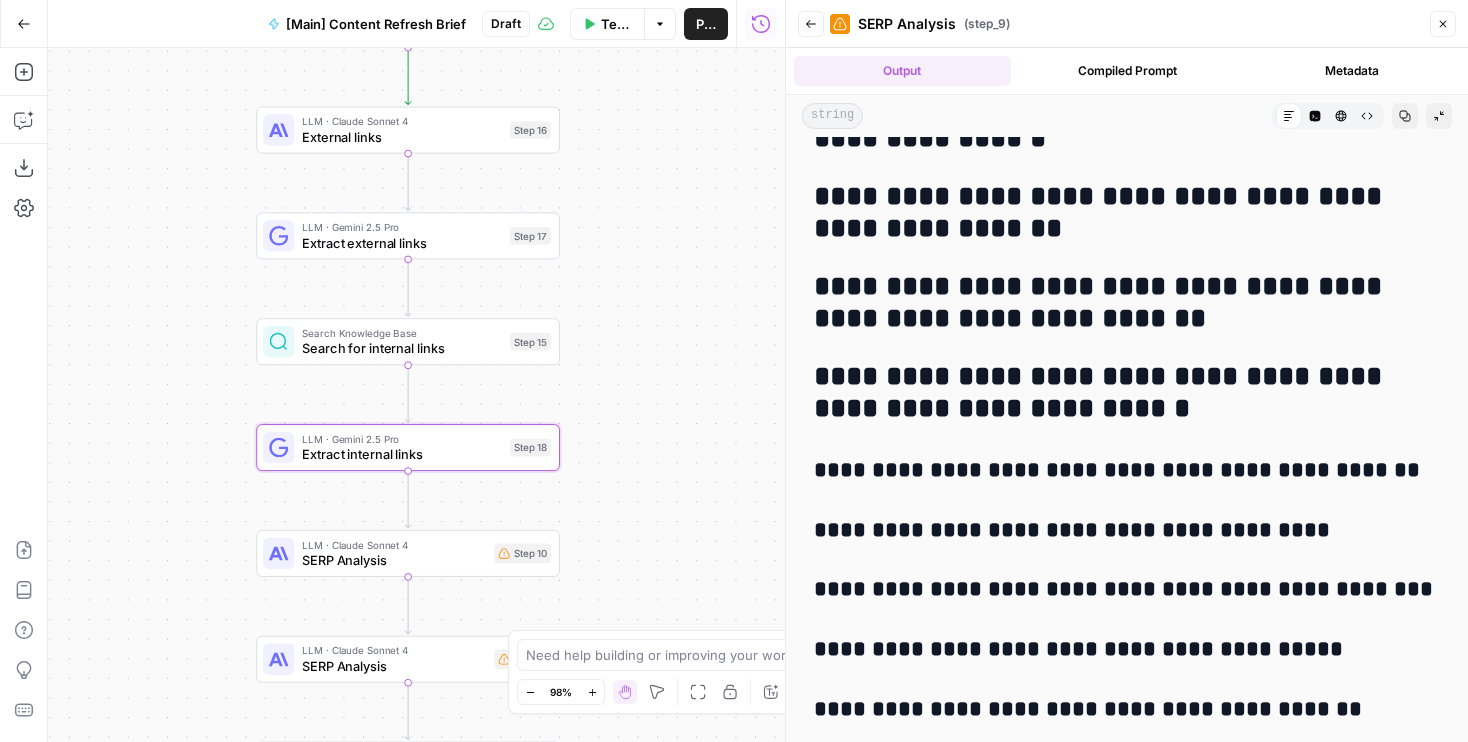 drag, startPoint x: 572, startPoint y: 504, endPoint x: 597, endPoint y: 379, distance: 127.47549 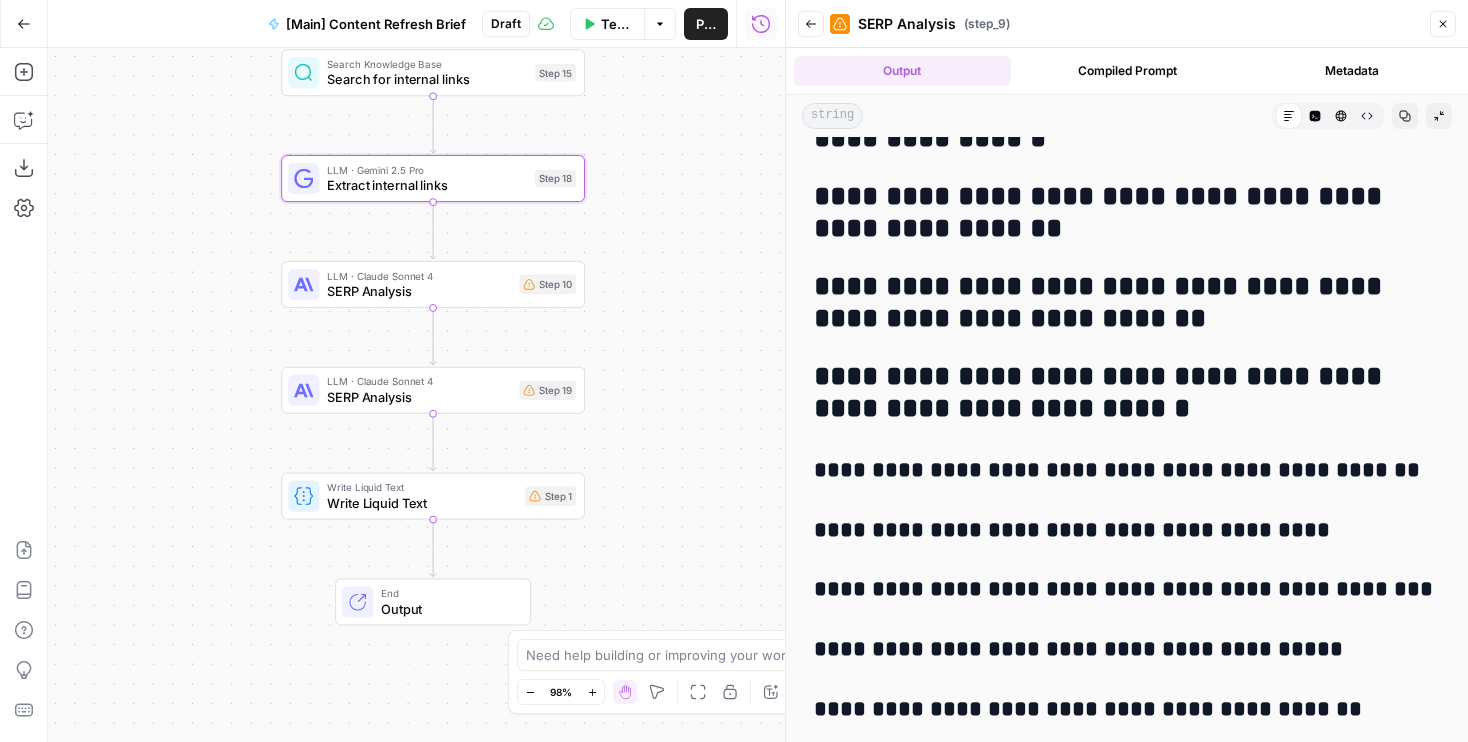 drag, startPoint x: 615, startPoint y: 519, endPoint x: 612, endPoint y: 372, distance: 147.03061 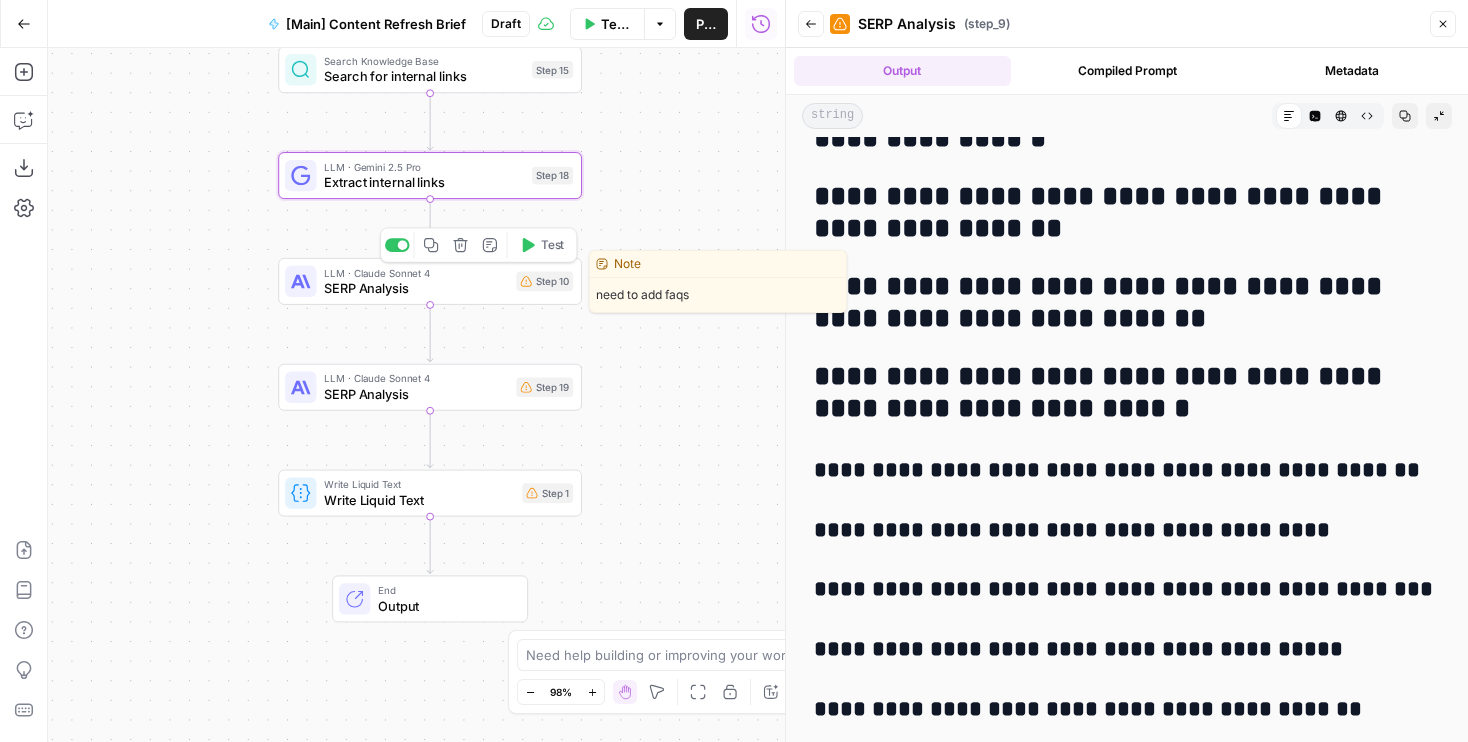 click on "SERP Analysis" at bounding box center [416, 288] 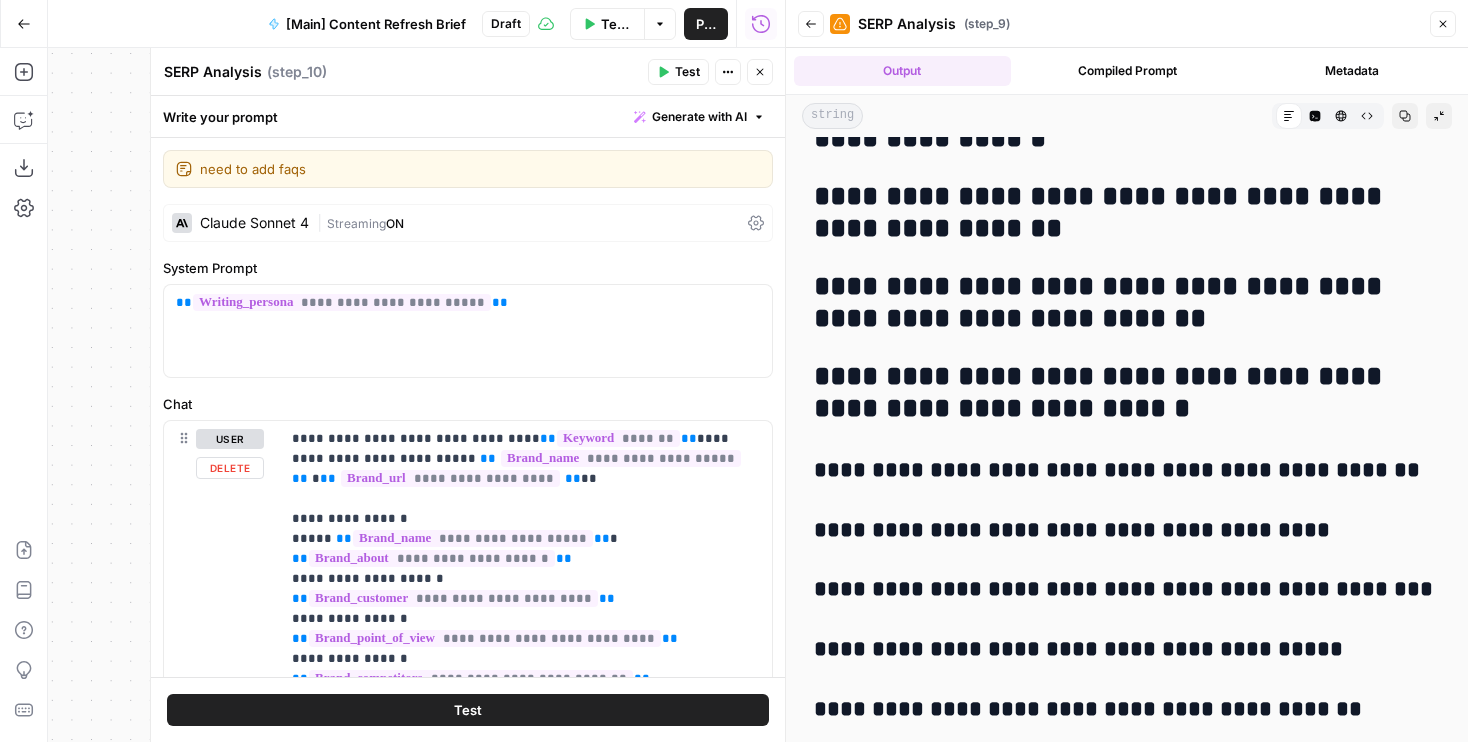 scroll, scrollTop: 711, scrollLeft: 0, axis: vertical 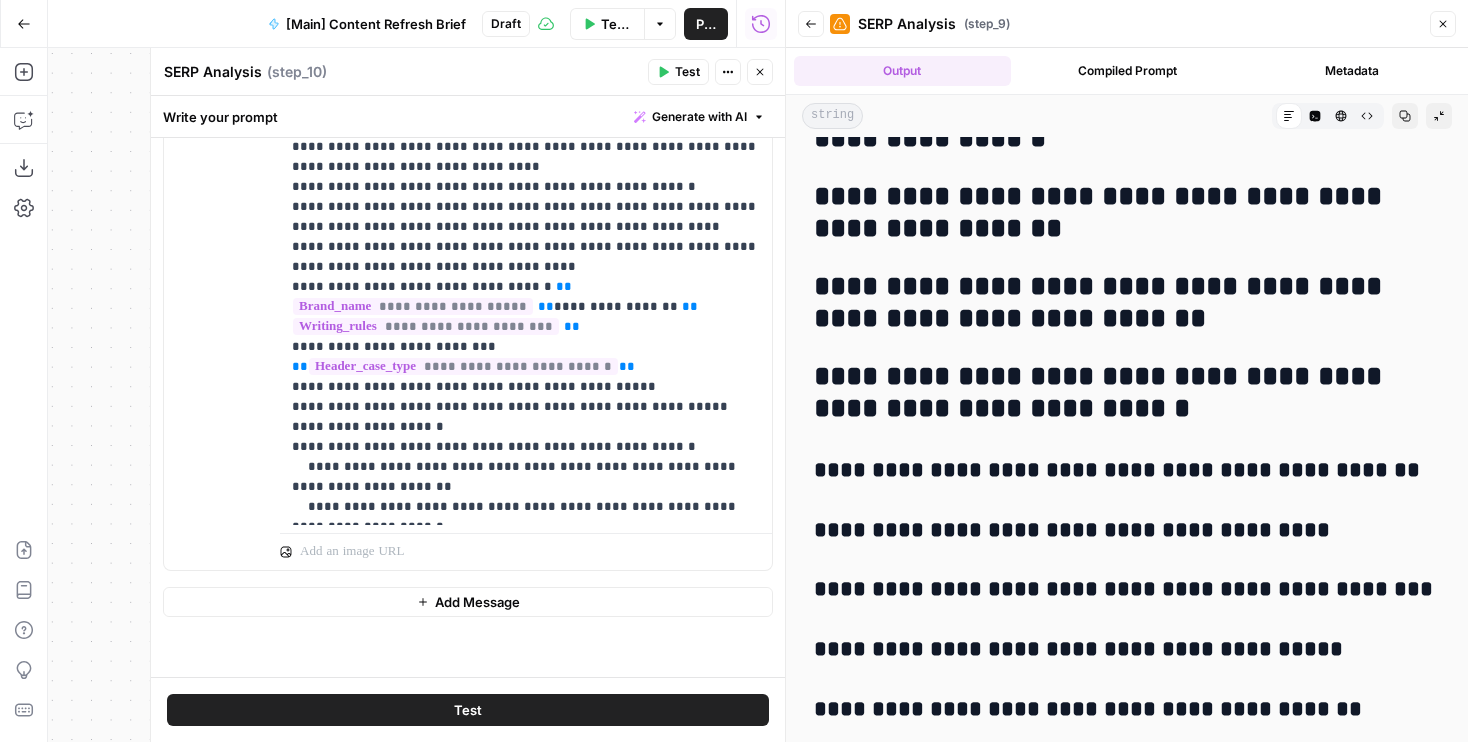 click on "Close" at bounding box center (760, 72) 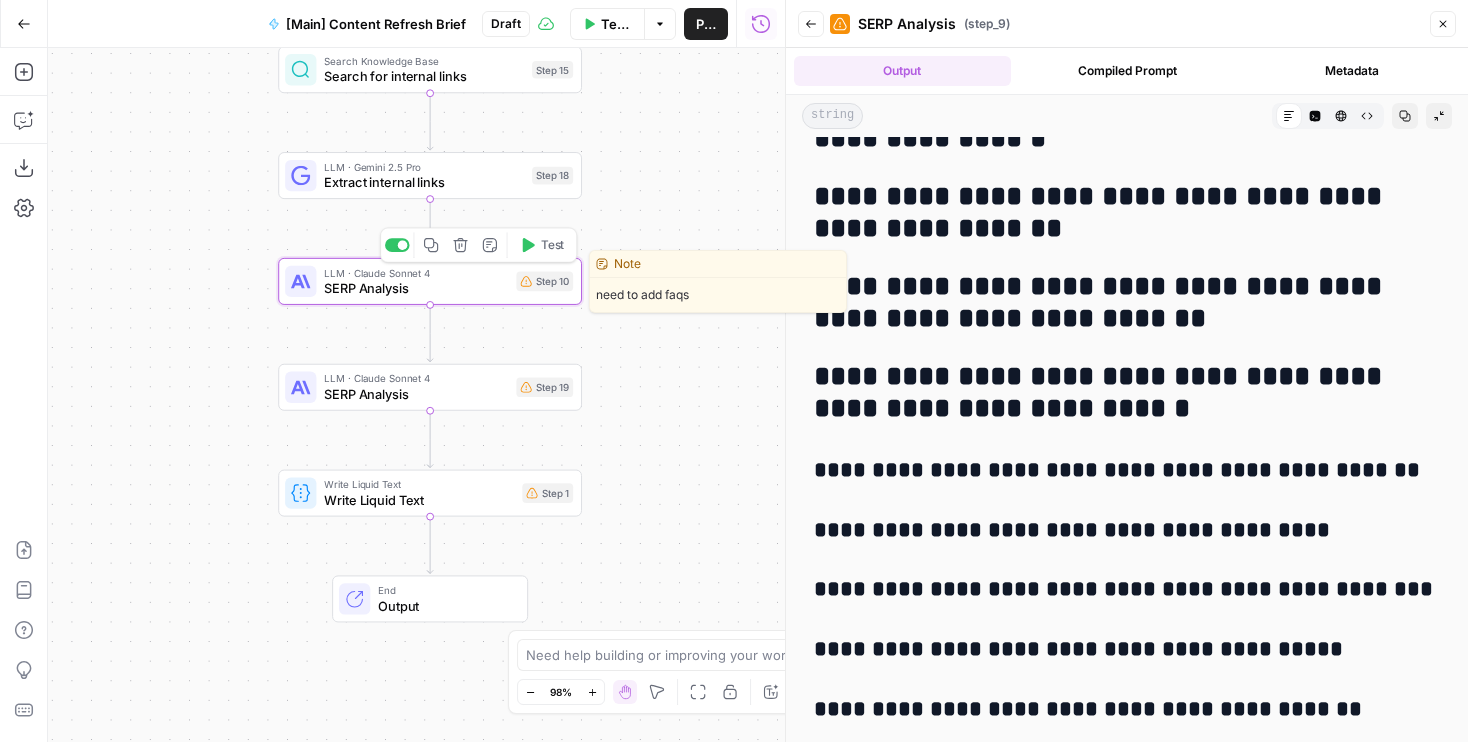 click 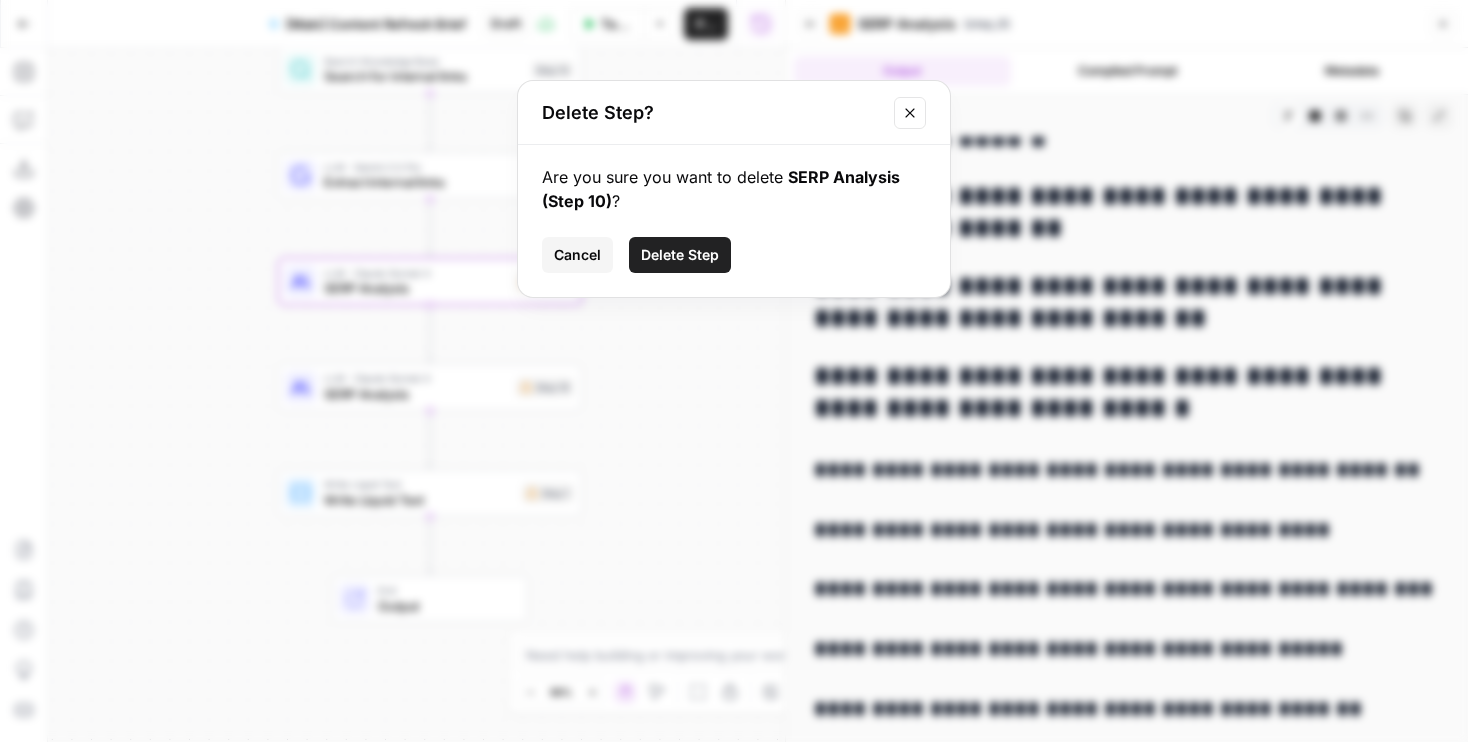 click on "Delete Step" at bounding box center [680, 255] 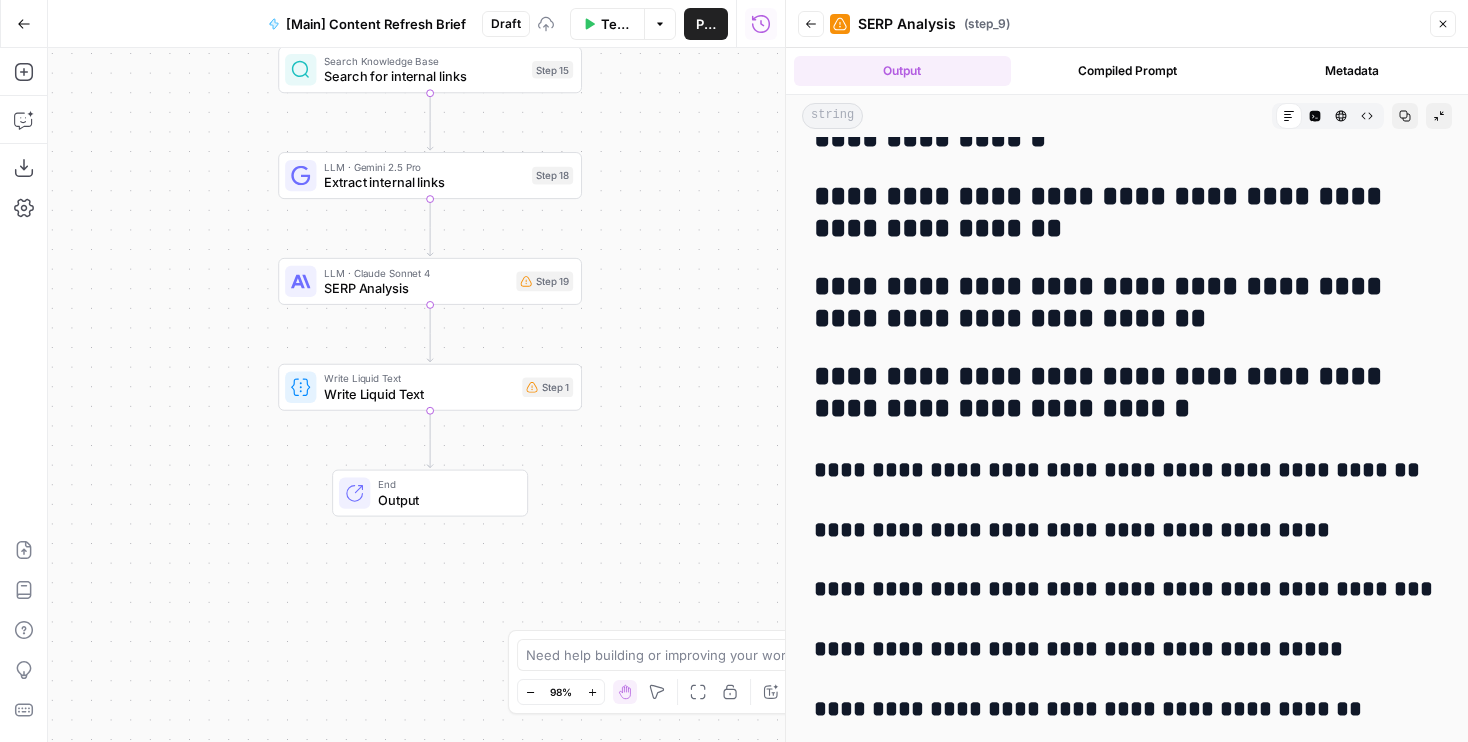 click on "LLM · Claude Sonnet 4 SERP Analysis Step 19 Copy step Delete step Edit Note Test" at bounding box center [430, 281] 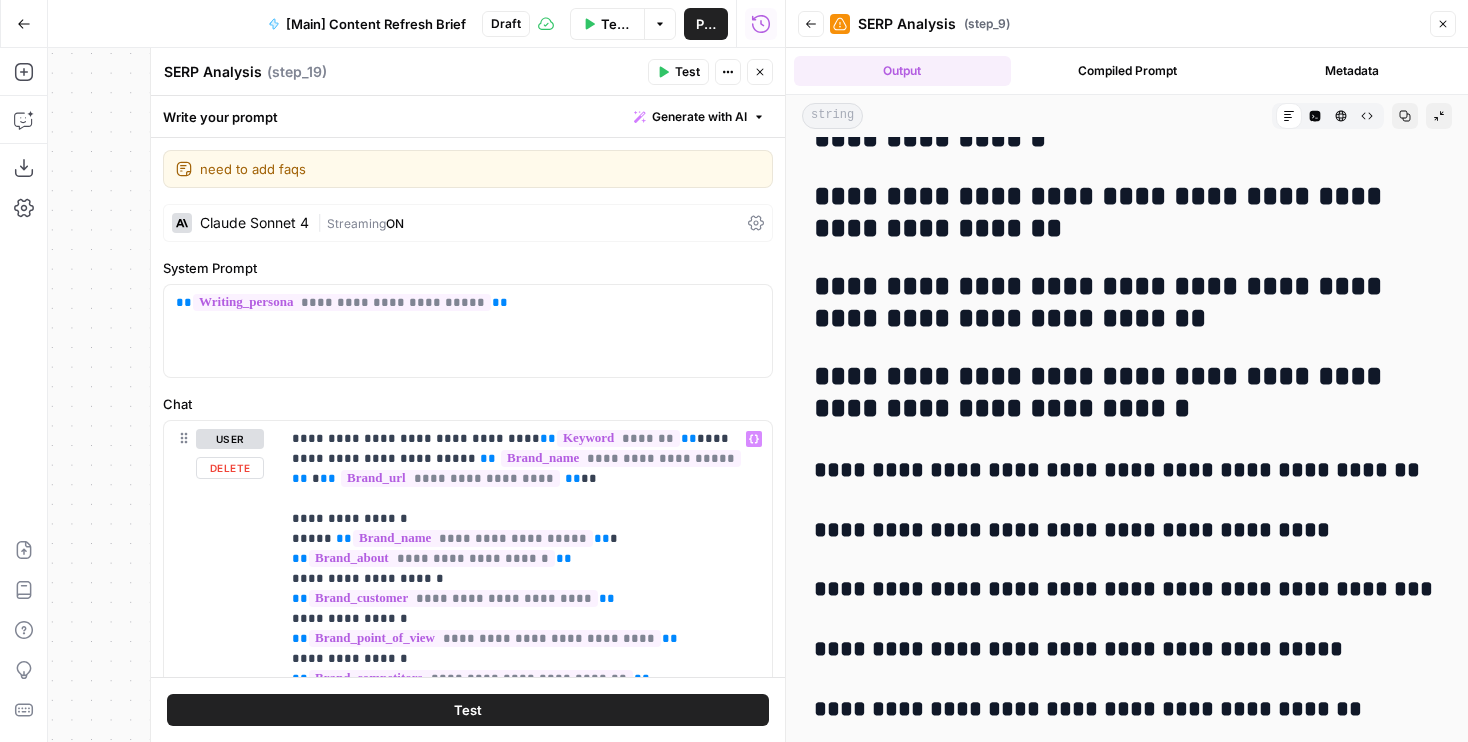 scroll, scrollTop: 1482, scrollLeft: 0, axis: vertical 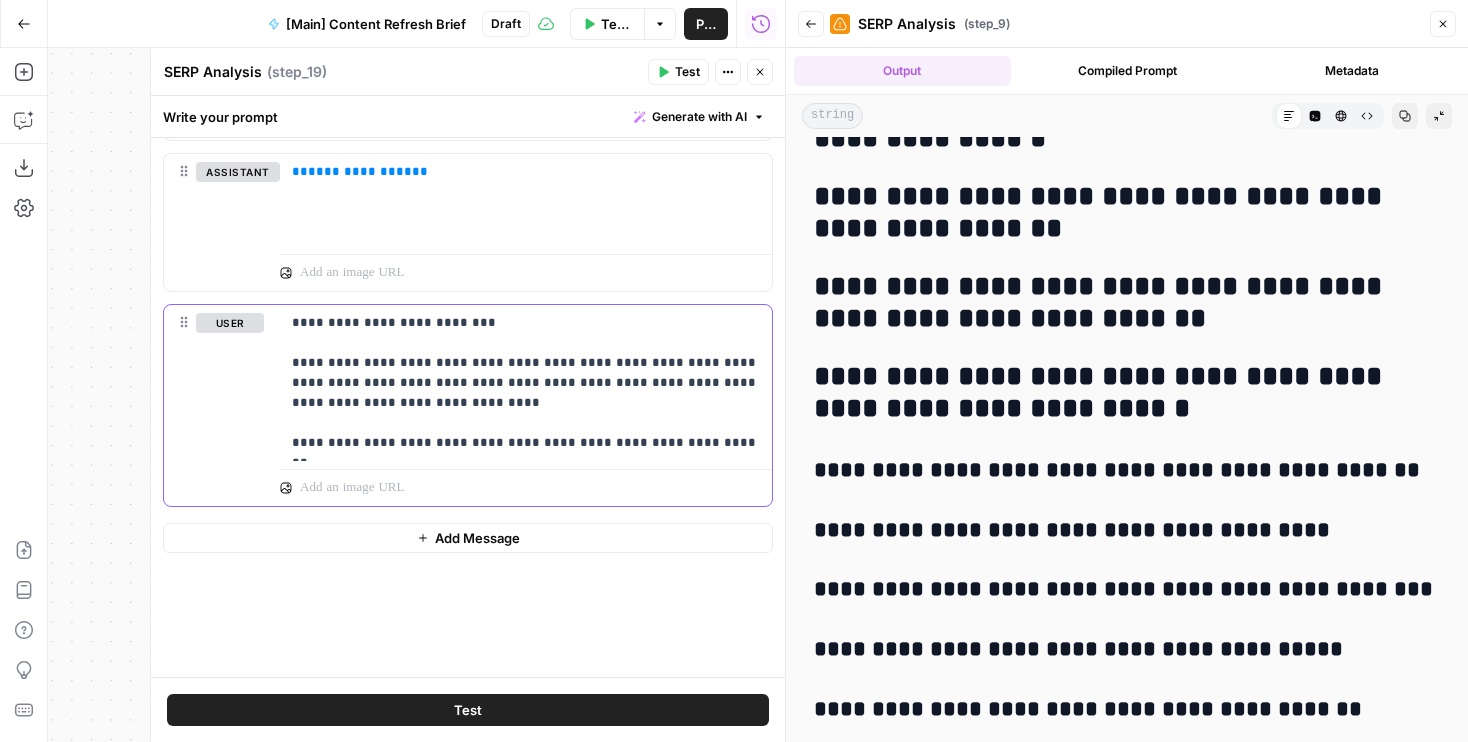click on "**********" at bounding box center [526, 383] 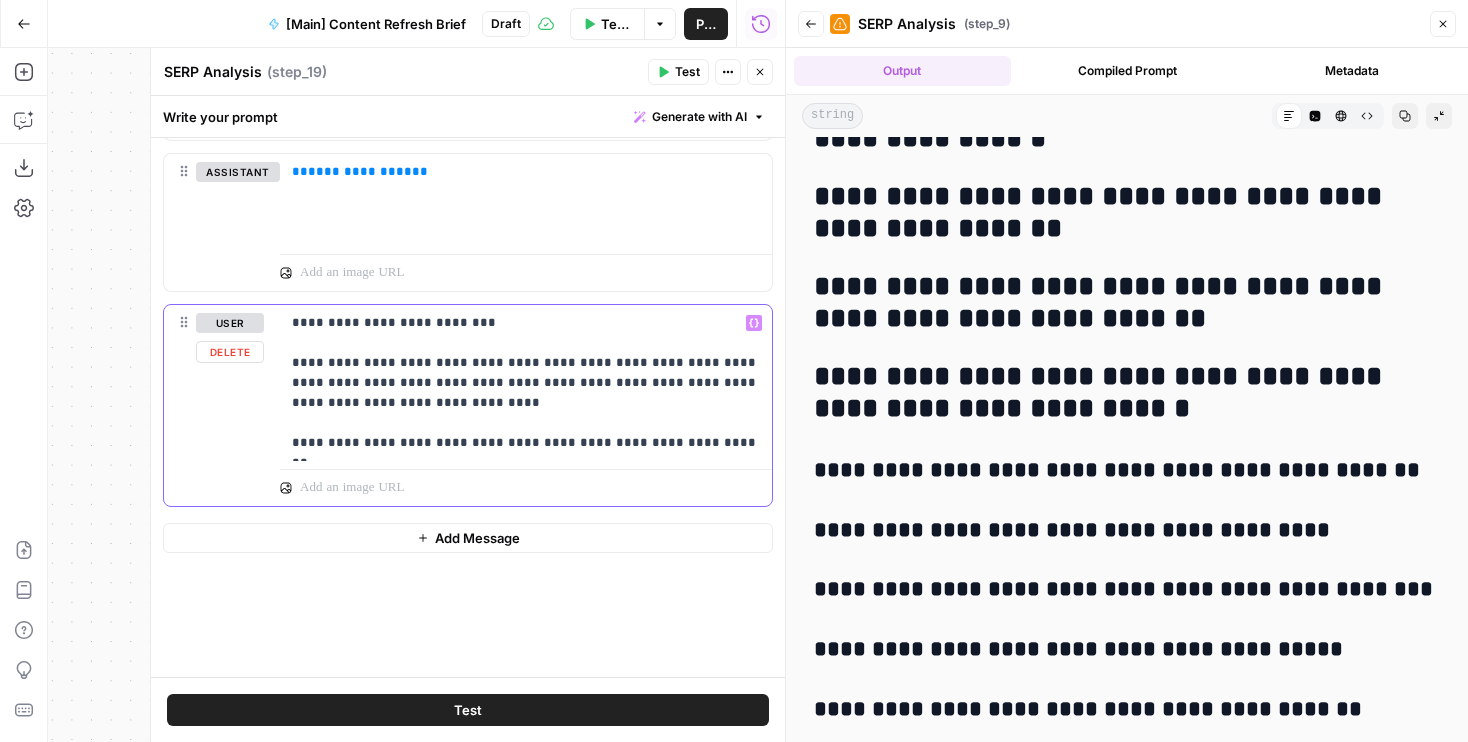 click on "**********" at bounding box center [526, 383] 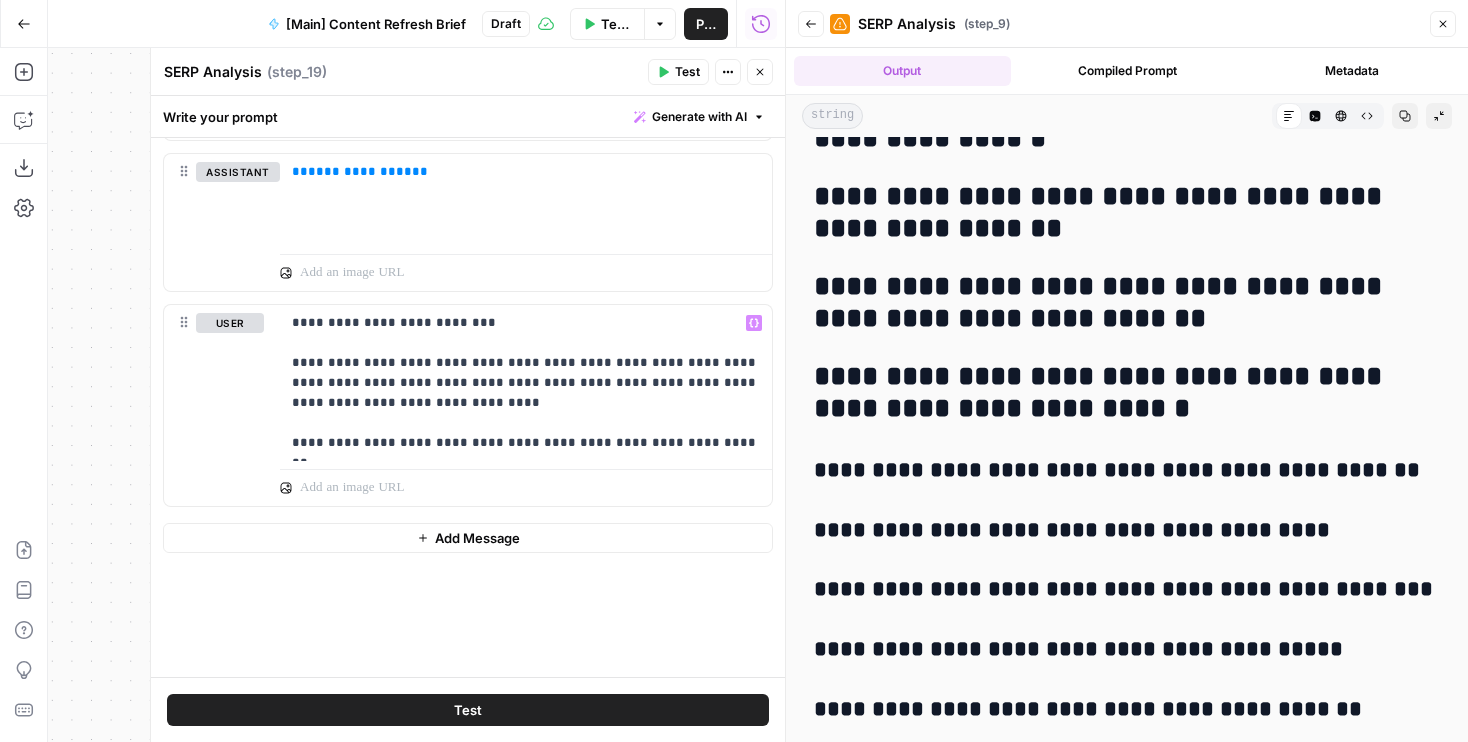 click 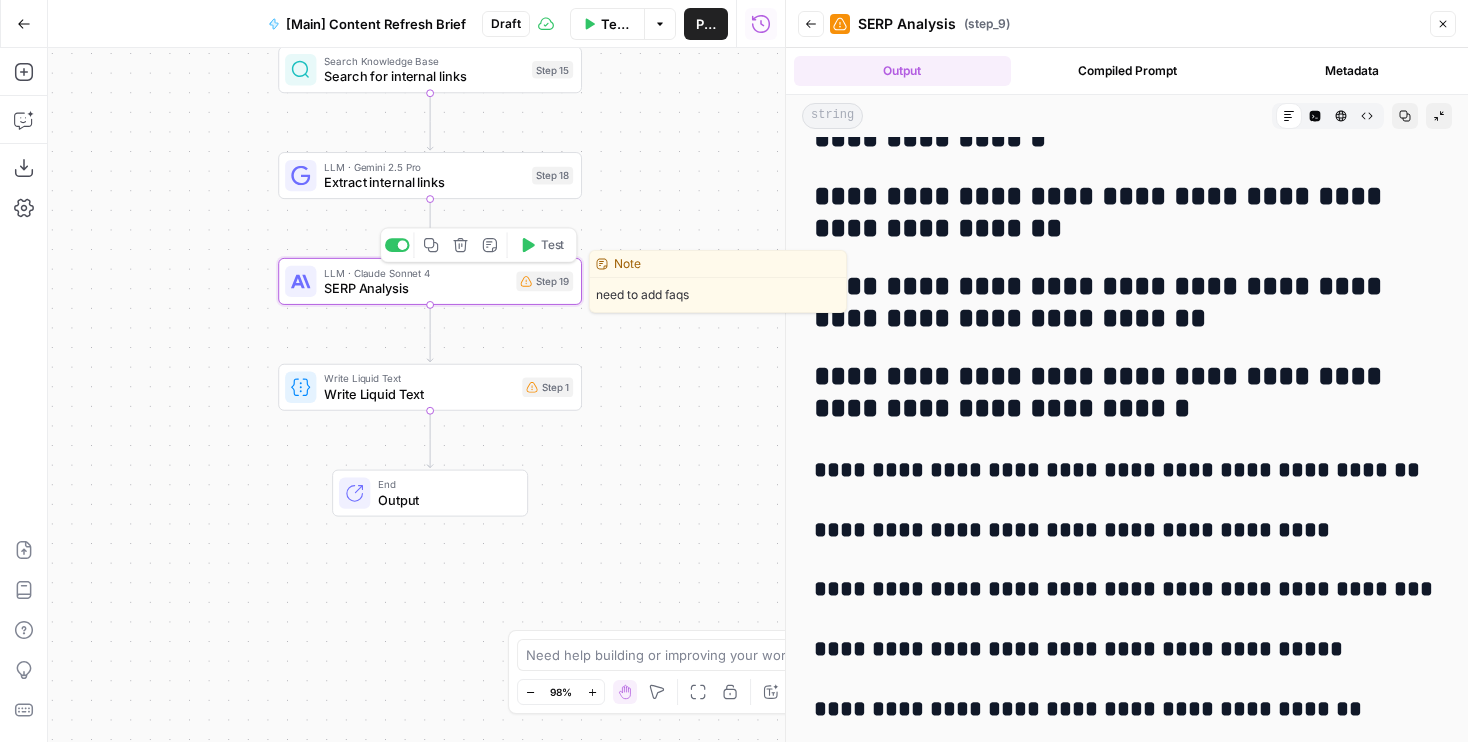 click 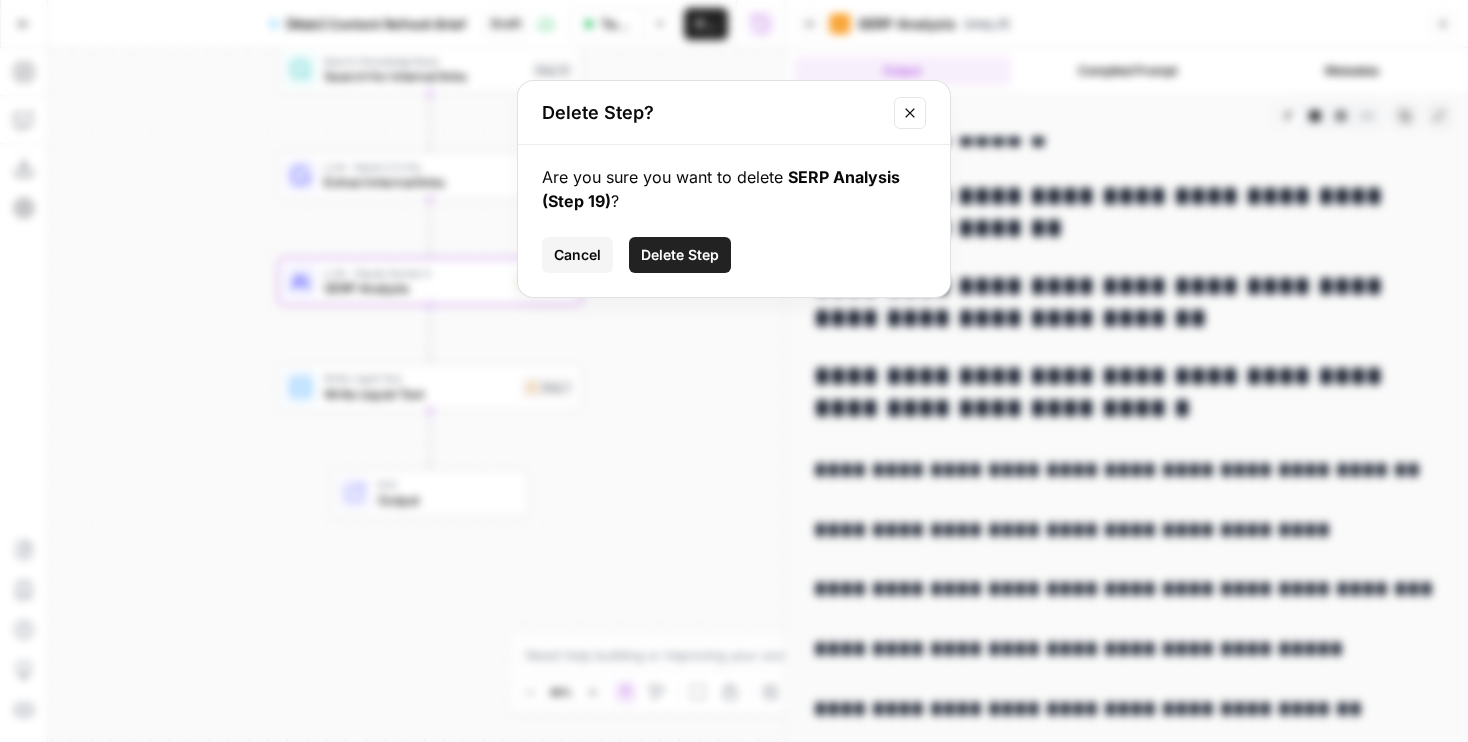 click on "Delete Step" at bounding box center [680, 255] 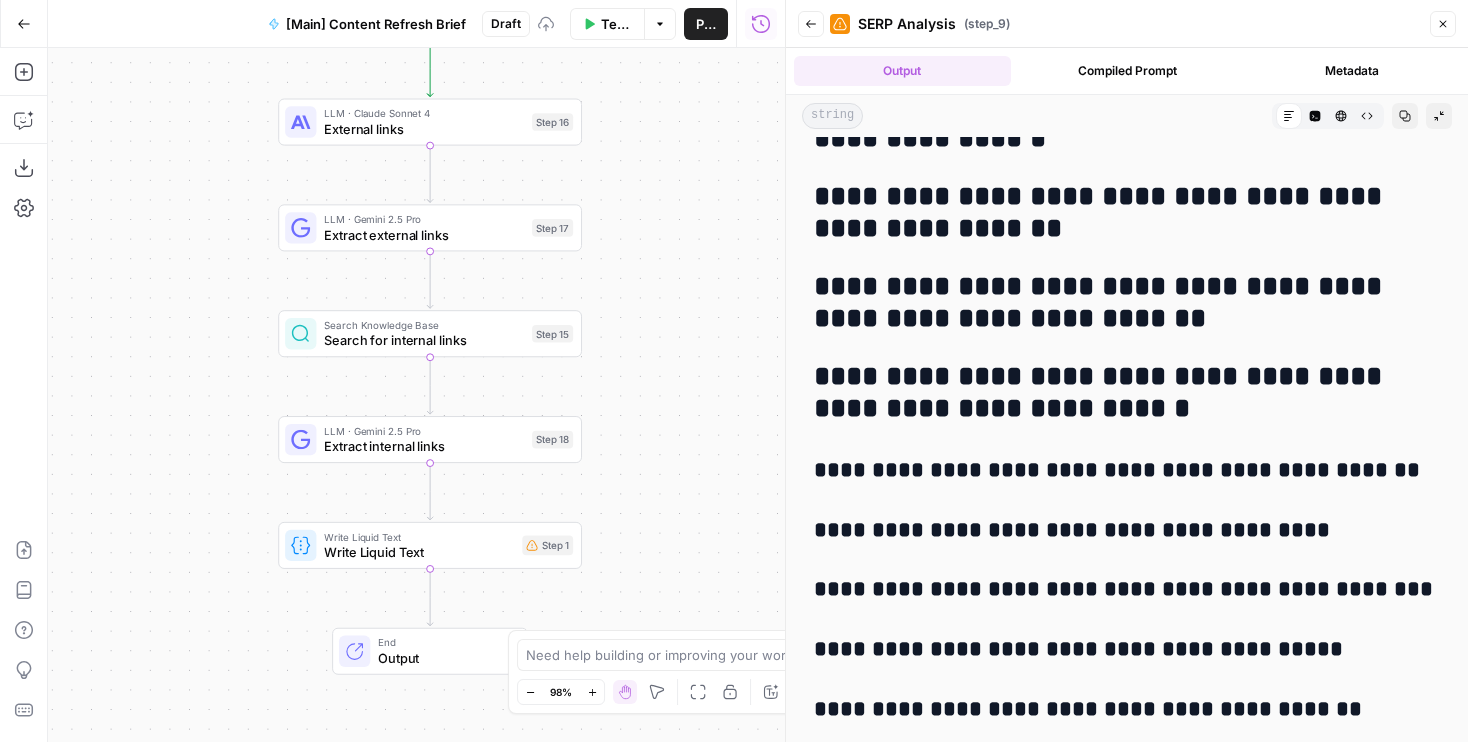 drag, startPoint x: 641, startPoint y: 138, endPoint x: 641, endPoint y: 406, distance: 268 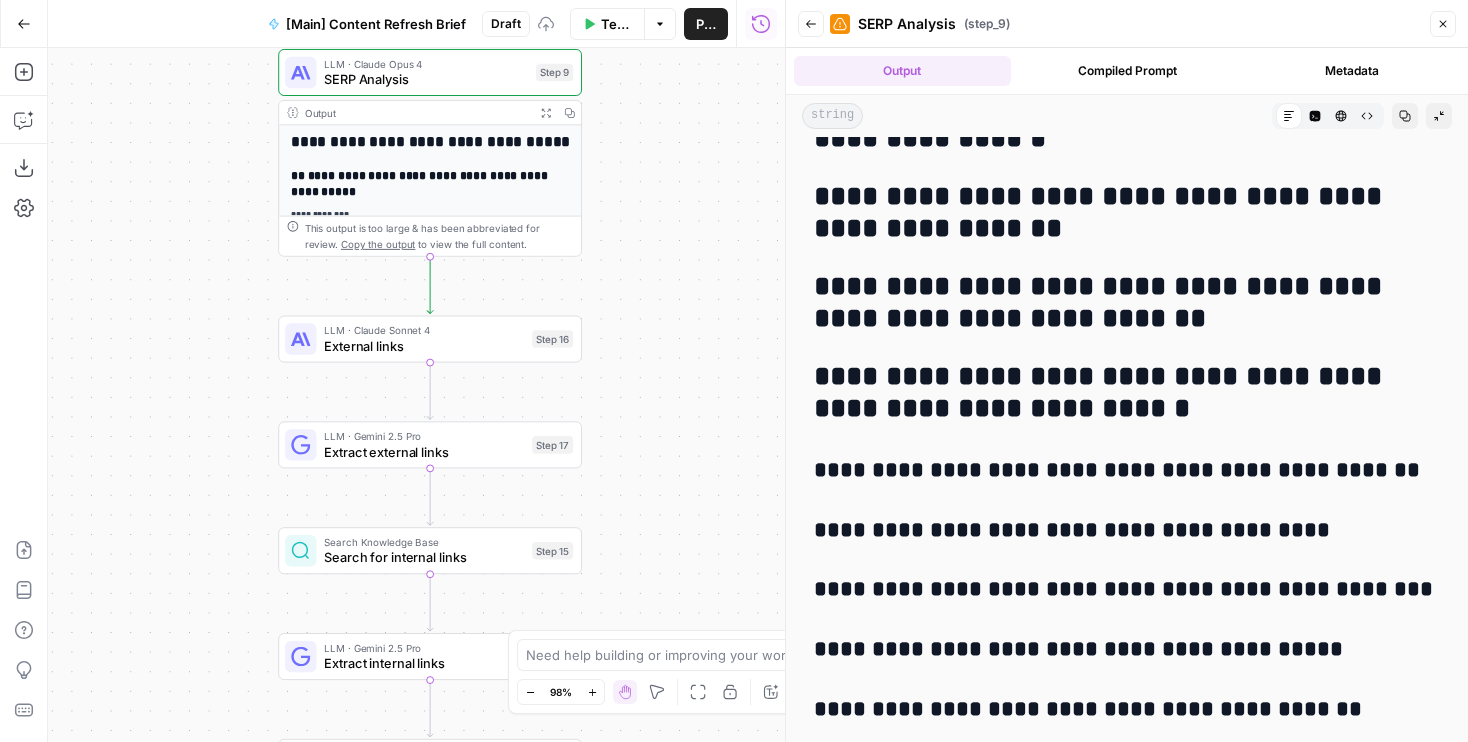 drag, startPoint x: 643, startPoint y: 469, endPoint x: 643, endPoint y: 530, distance: 61 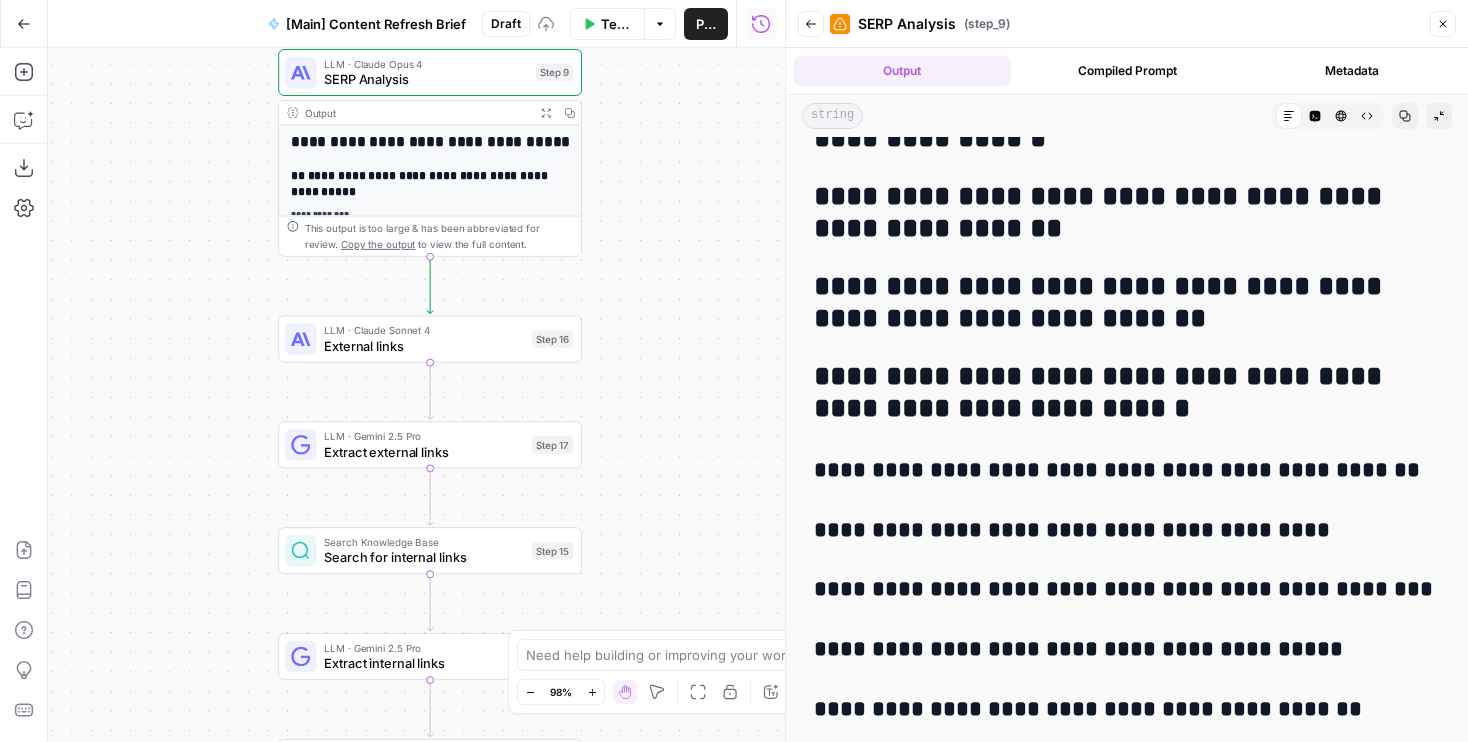 click on "Workflow Set Inputs Inputs Run Code · Python Word count Step 3 Output Expand Output Copy 1 2 3 {    "word_count" :  1826 }     XXXXXXXXXXXXXXXXXXXXXXXXXXXXXXXXXXXXXXXXXXXXXXXXXXXXXXXXXXXXXXXXXXXXXXXXXXXXXXXXXXXXXXXXXXXXXXXXXXXXXXXXXXXXXXXXXXXXXXXXXXXXXXXXXXXXXXXXXXXXXXXXXXXXXXXXXXXXXXXXXXXXXXXXXXXXXXXXXXXXXXXXXXXXXXXXXXXXXXXXXXXXXXXXXXXXXXXXXXXXXXXXXXXXXXXXXXXXXXXXXXXXXXXXXXXXXXXXXXXXXXXXXXXXXXXXXXXXXXXXXXXXXXXXXXXXXXXXXXXXXXXXXXXXXXXXXXXXXXXXXXXXXXXXXXXXXXXXXXXXXXXXXXXXXXXXXXXXXXXXXXXXXXXXXXXXXXXXXXXXXXXXXXXXXXXXXXXXXXXXXXXXXXXXXXXXXXXXXXXXXXXXXXXXXXXXXXXXXXXXXXXXXXXXXXXXXXXXXXXXXXXXXXXXXXXXXXXXXXXXXXXXXXXXXXXXXXXXXXXXXXXXXXXXXXXX LLM · GPT-4.1 Get title and audience Step 2 Output Expand Output Copy 1 2 3 4 5 {    "article_title" :  "Can I Sue My Apartment         Complex for Injuries?" ,    "audience" :  "Tenants injured in apartment         complexes" ,    "word_count" :  1800 }     Google Search Google Search - US Step 4 Output Expand Output Copy 1 2 3 4 5 6 {    "search_metadata" :  { ," at bounding box center (416, 395) 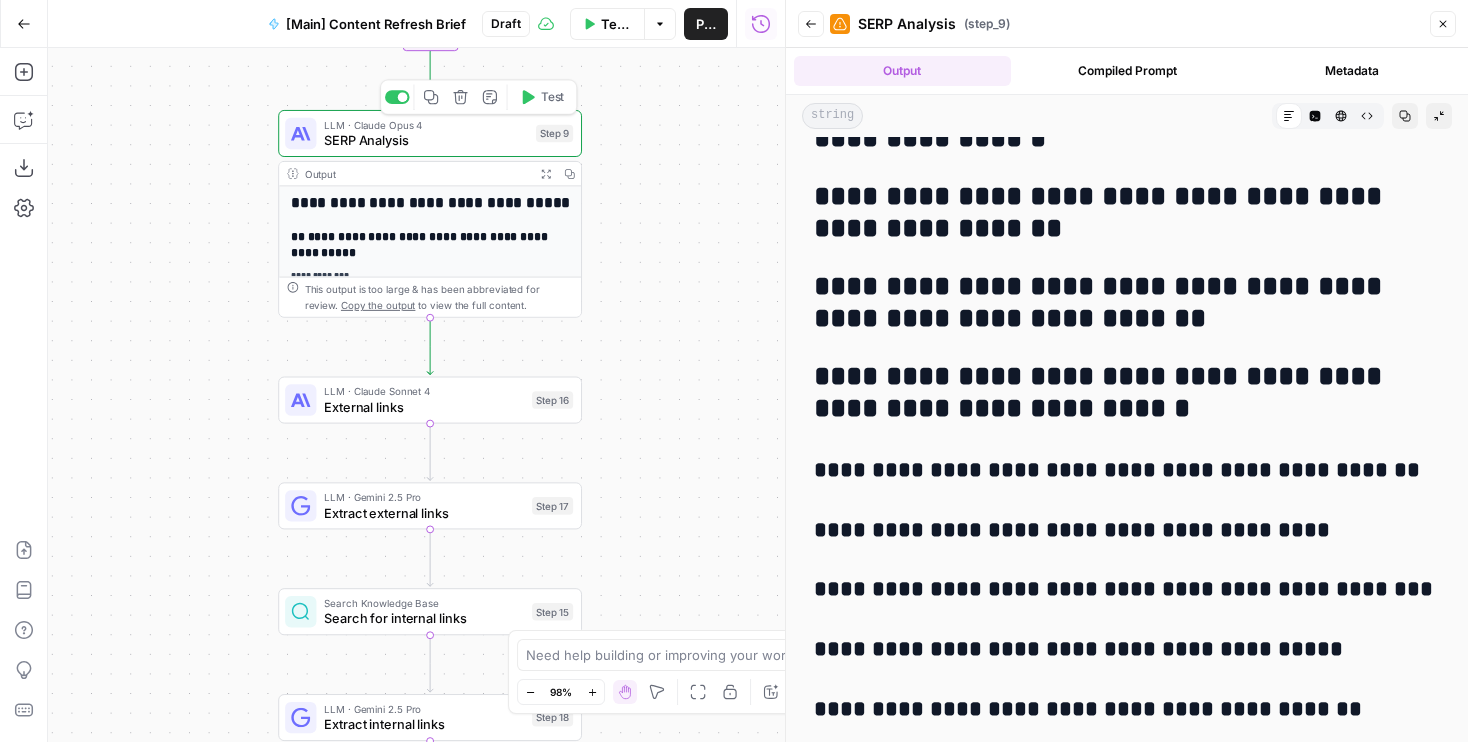 click 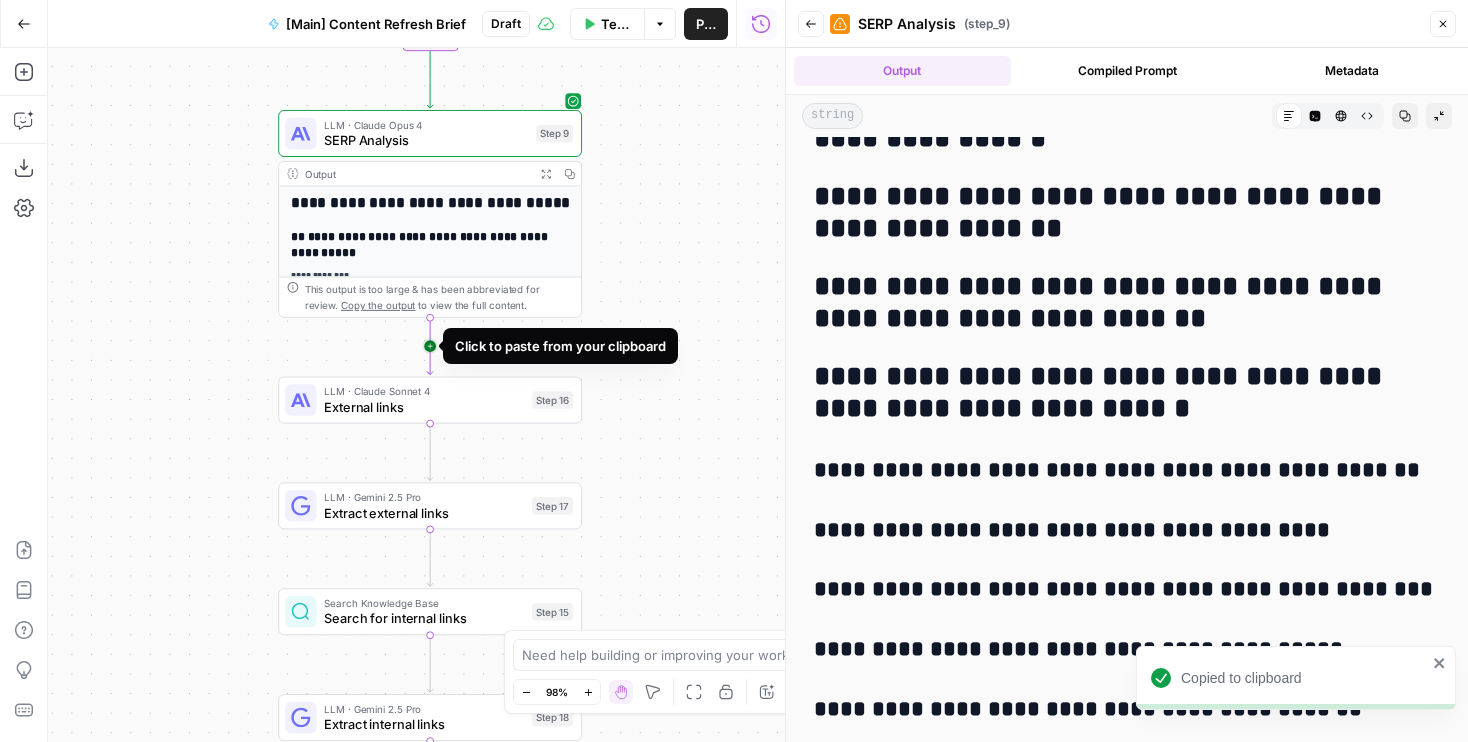 click 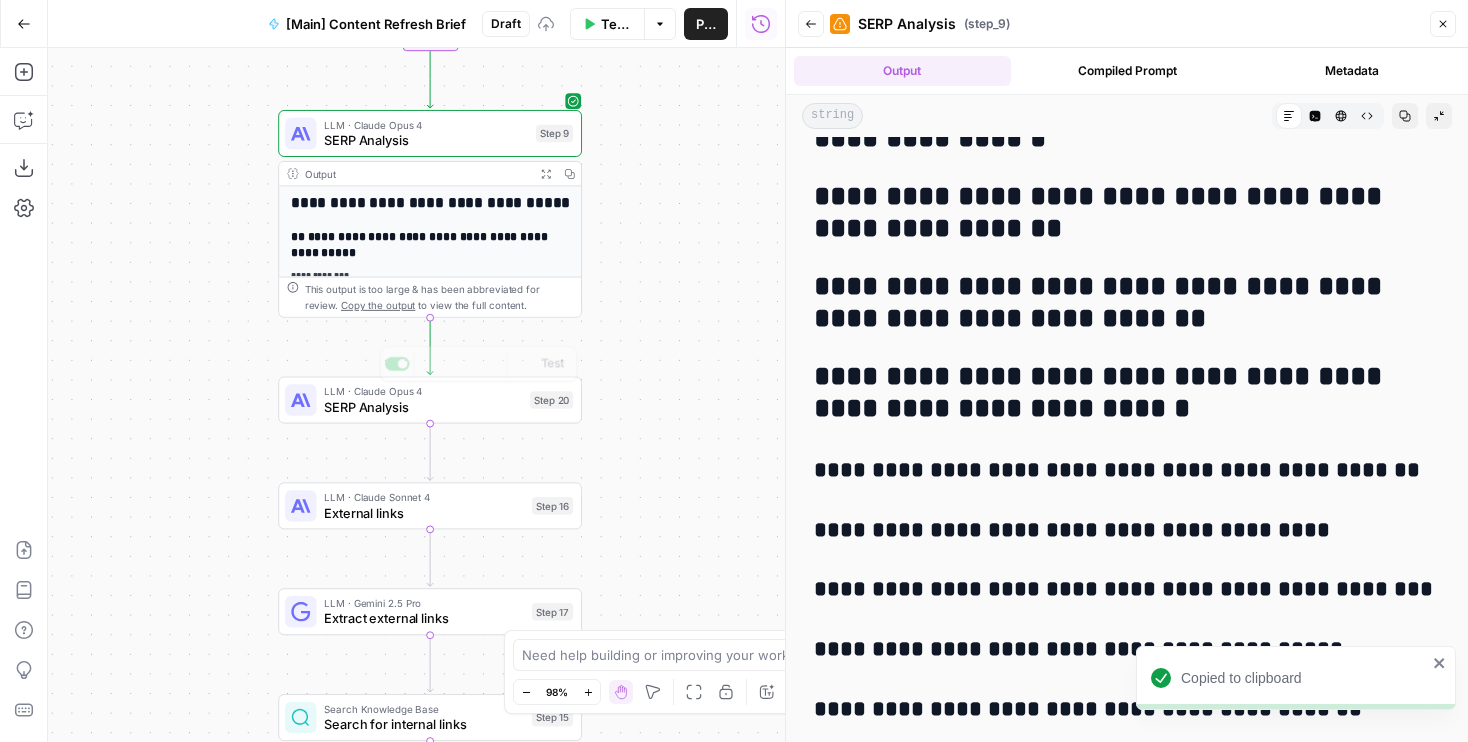 click on "SERP Analysis" at bounding box center [423, 407] 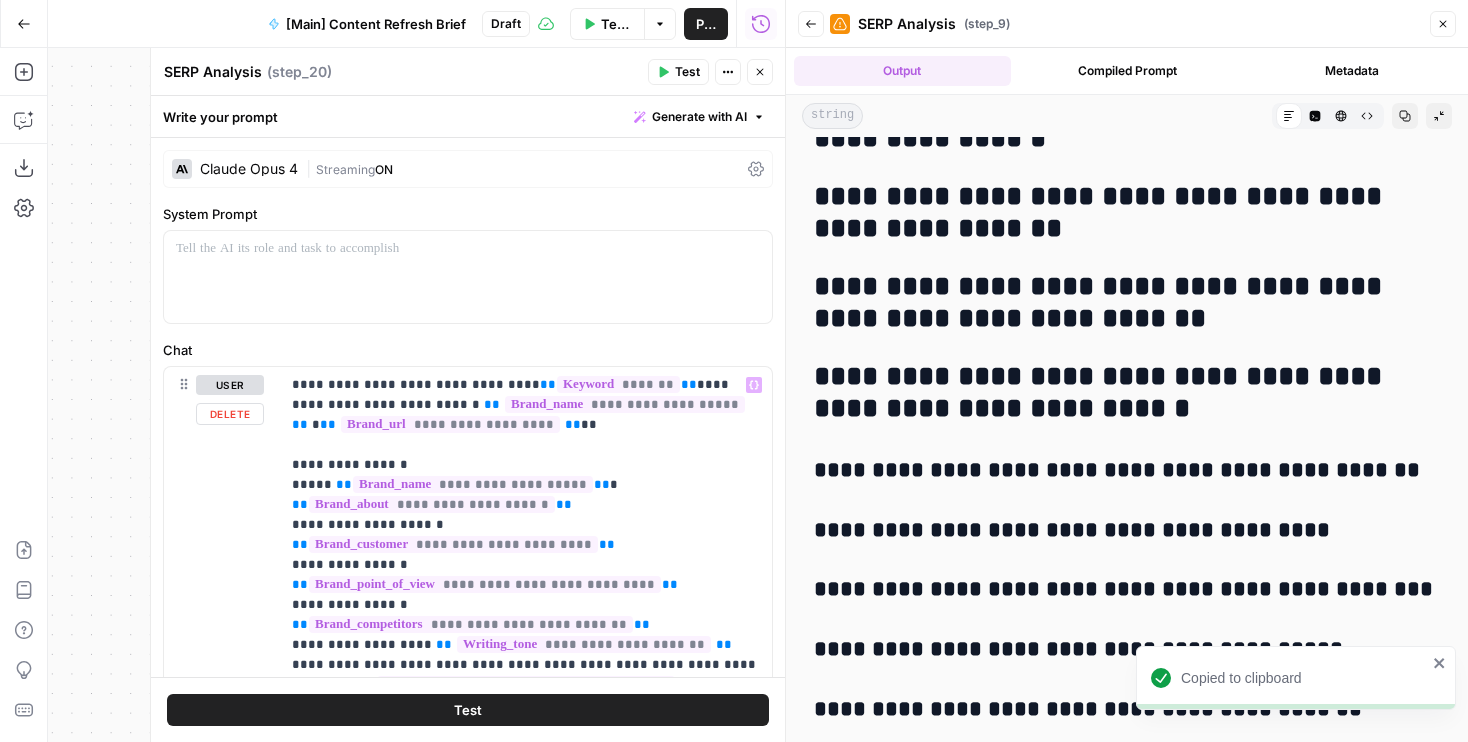 scroll, scrollTop: 657, scrollLeft: 0, axis: vertical 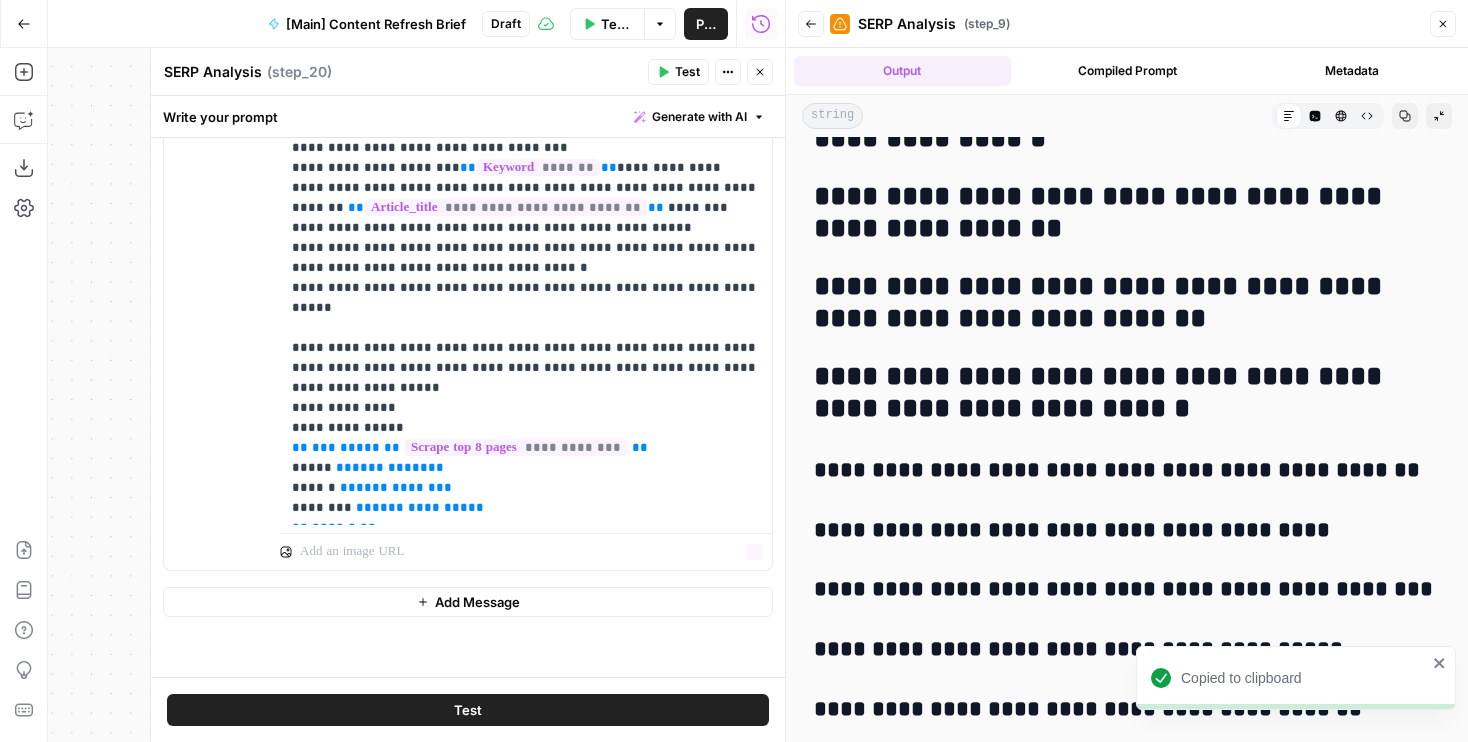 click on "Add Message" at bounding box center (468, 602) 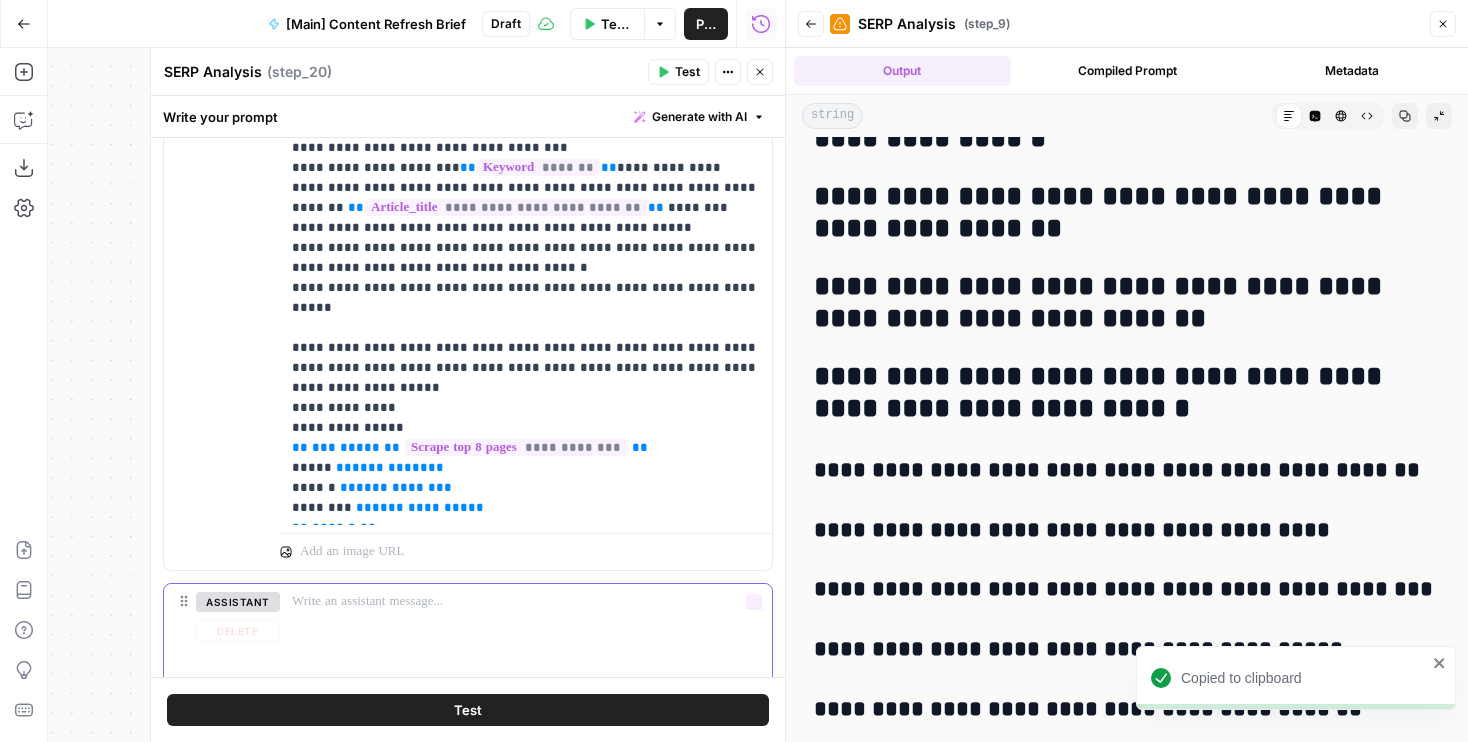 click at bounding box center [526, 630] 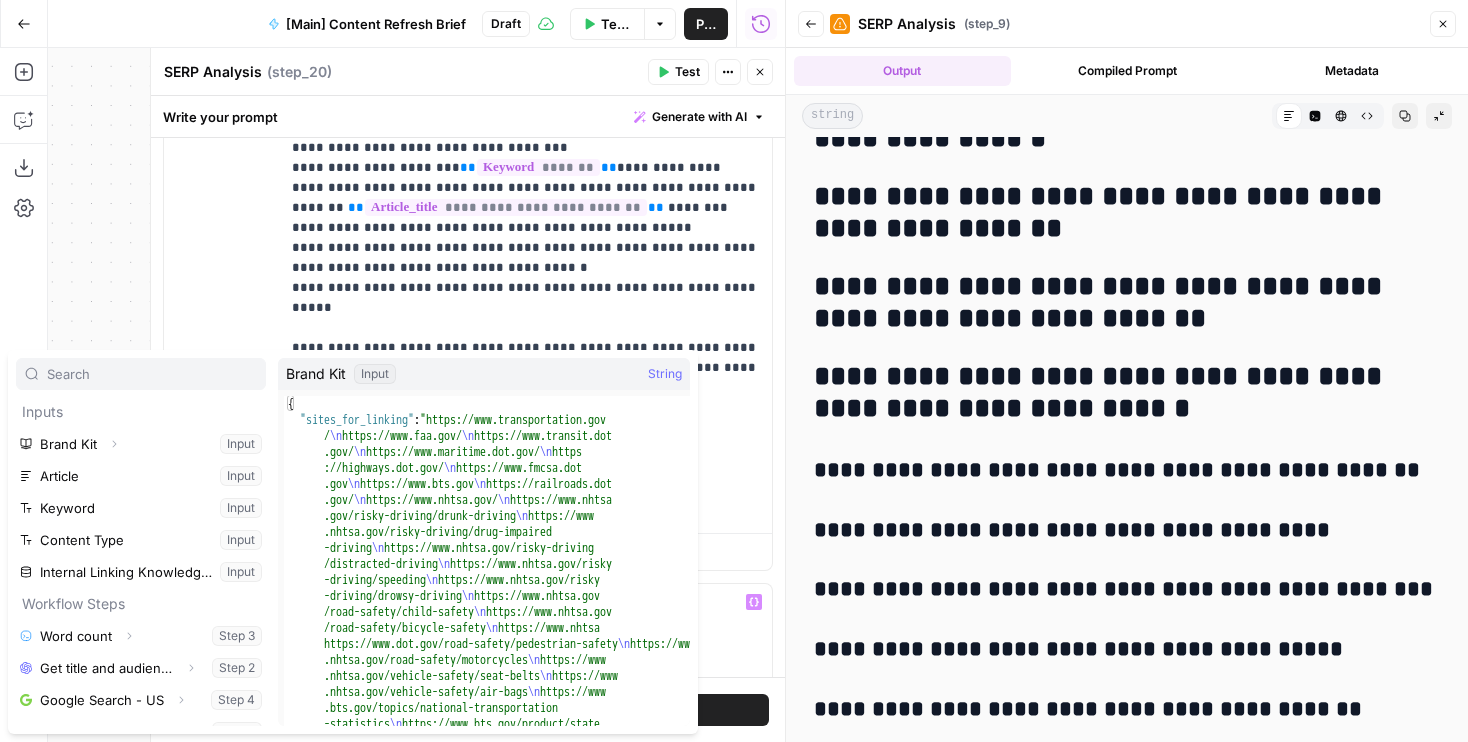 scroll, scrollTop: 54, scrollLeft: 0, axis: vertical 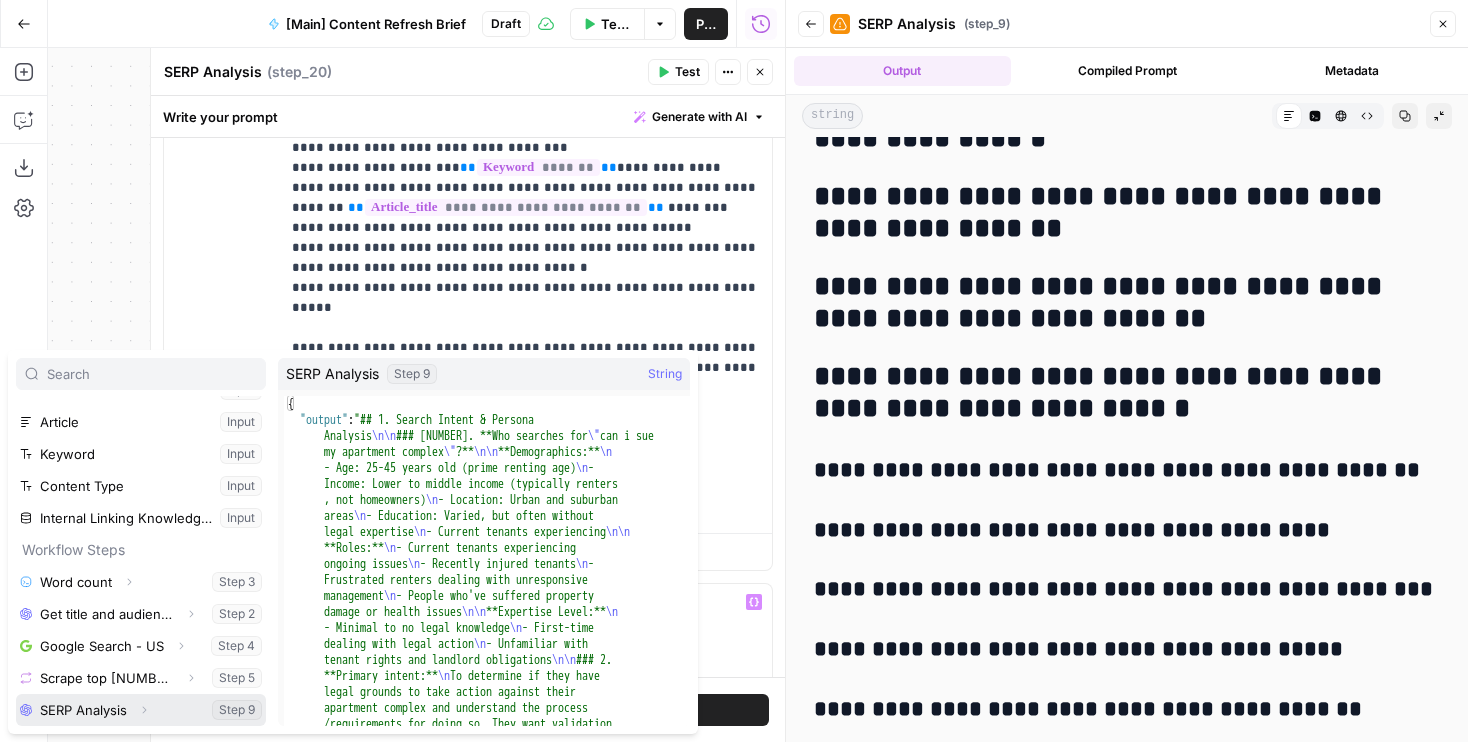 click at bounding box center [141, 710] 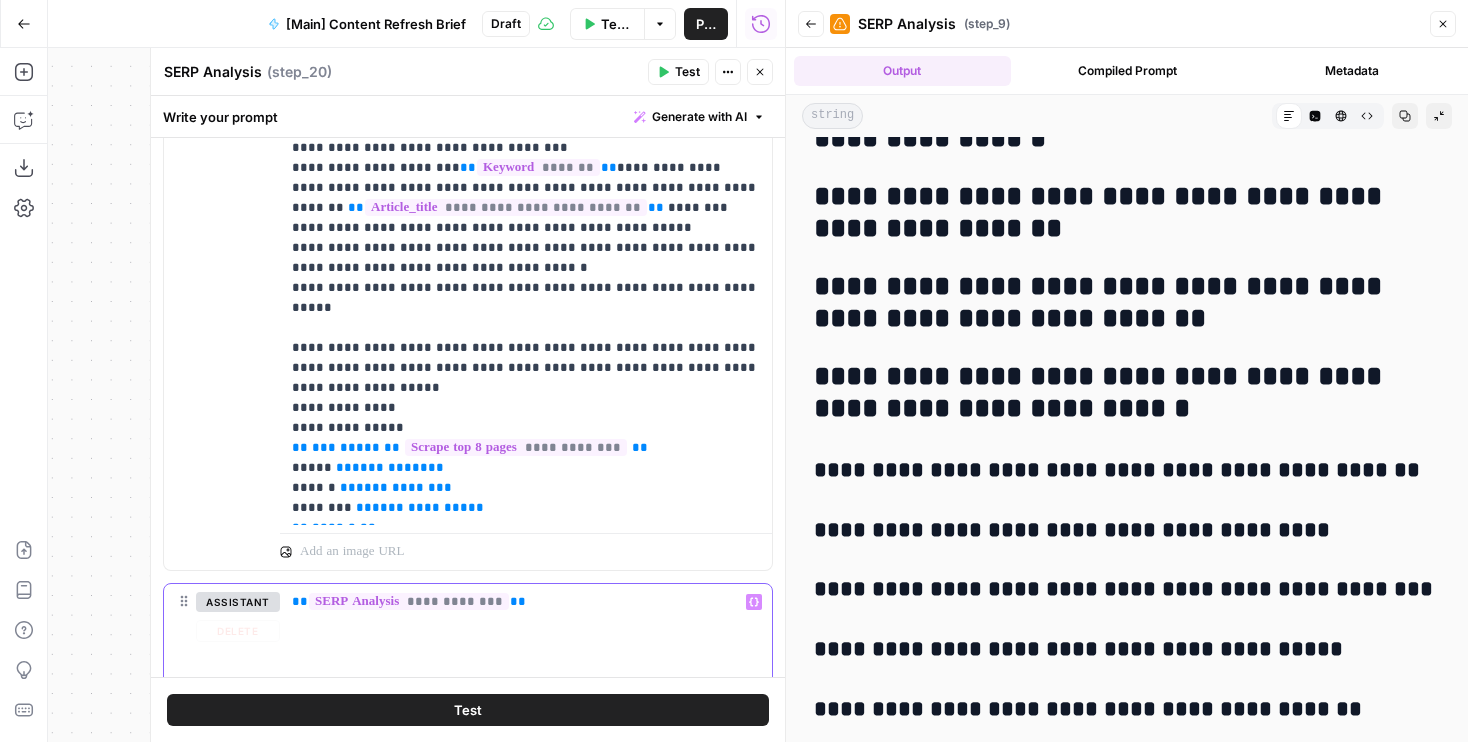 scroll, scrollTop: 840, scrollLeft: 0, axis: vertical 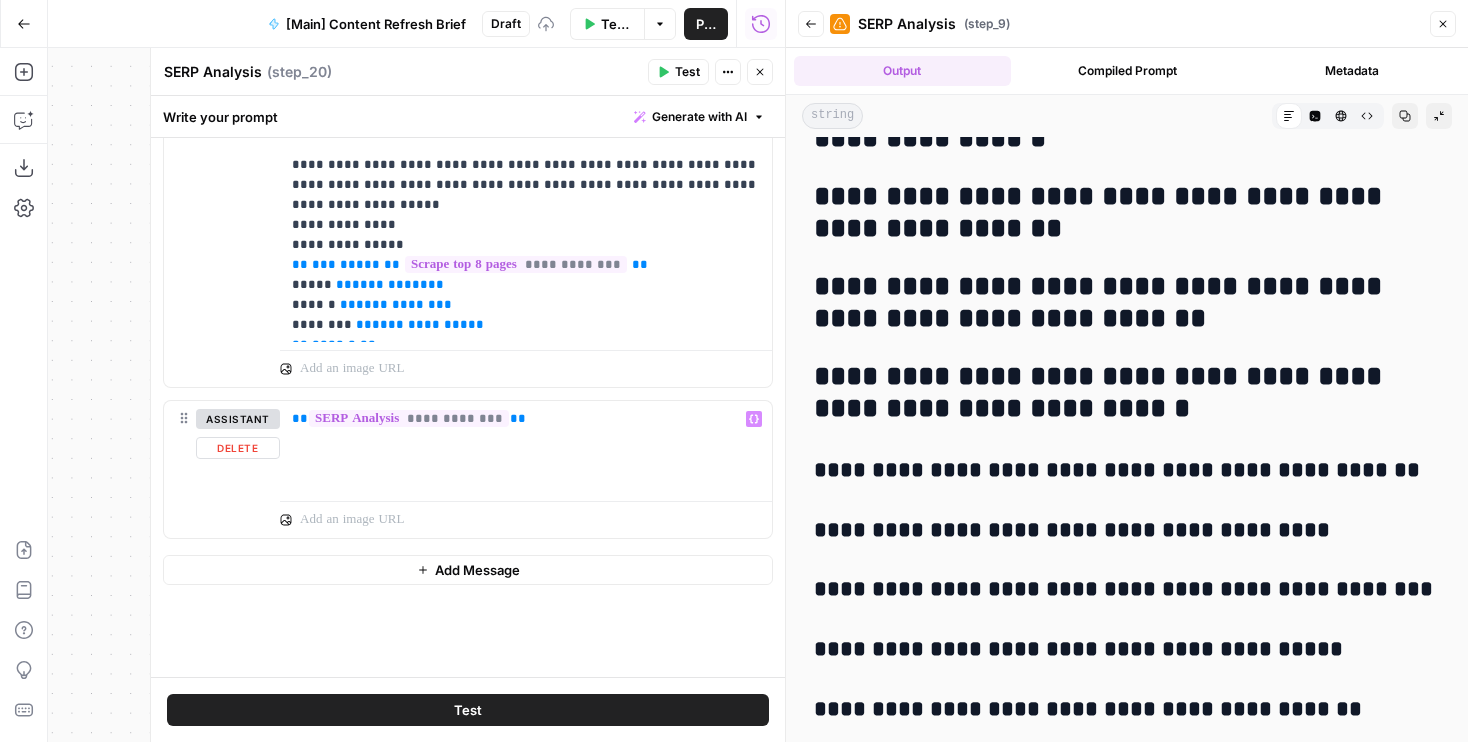 click on "Add Message" at bounding box center (468, 570) 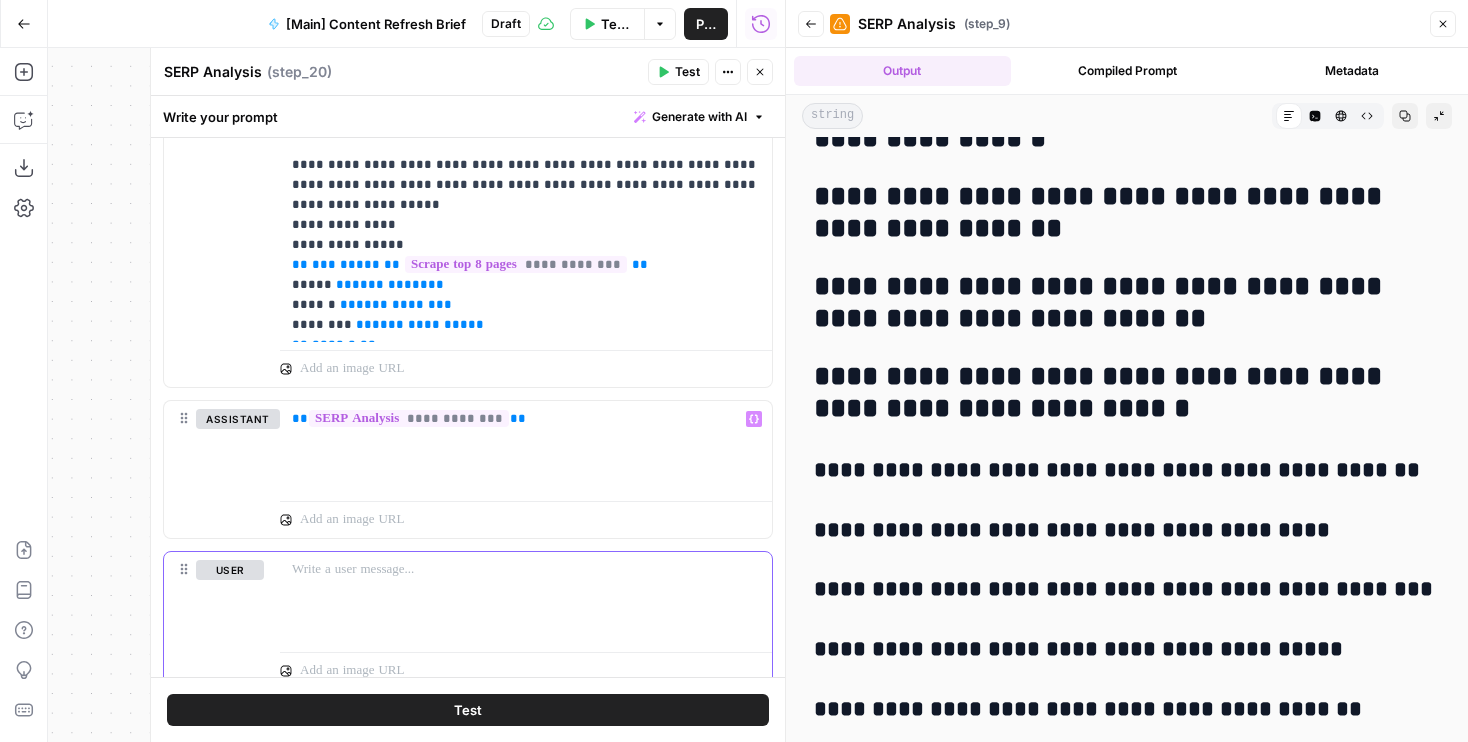click at bounding box center [526, 598] 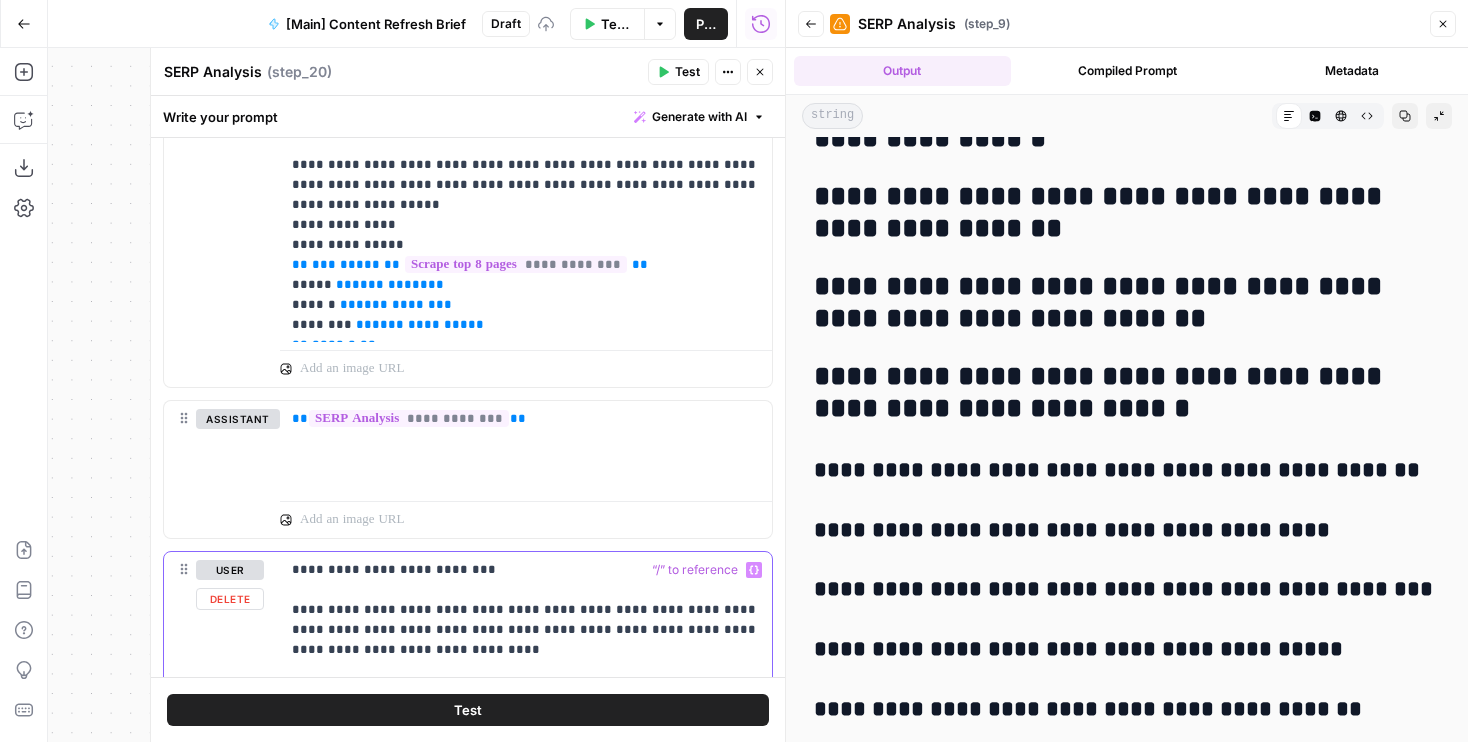 scroll, scrollTop: 1087, scrollLeft: 0, axis: vertical 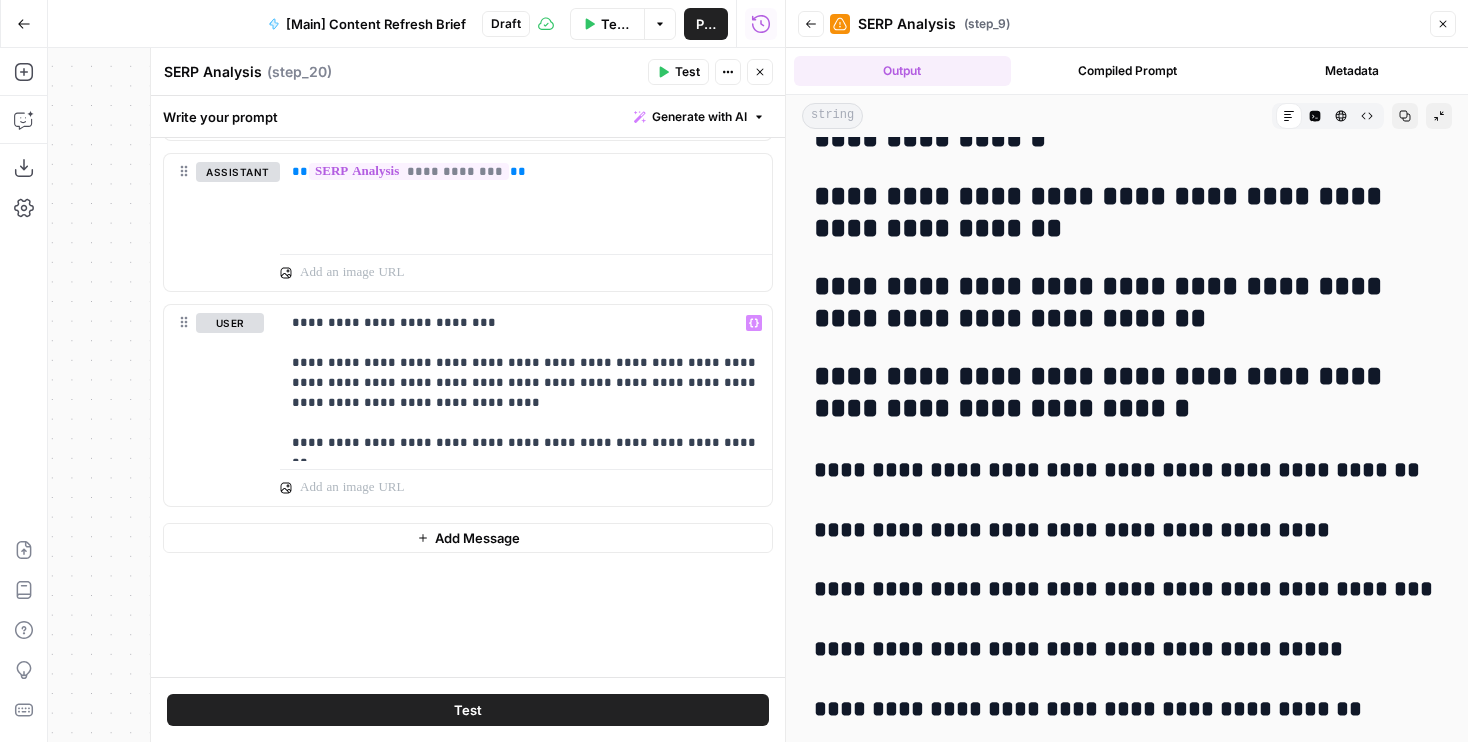 click on "Run History E" at bounding box center (761, 66) 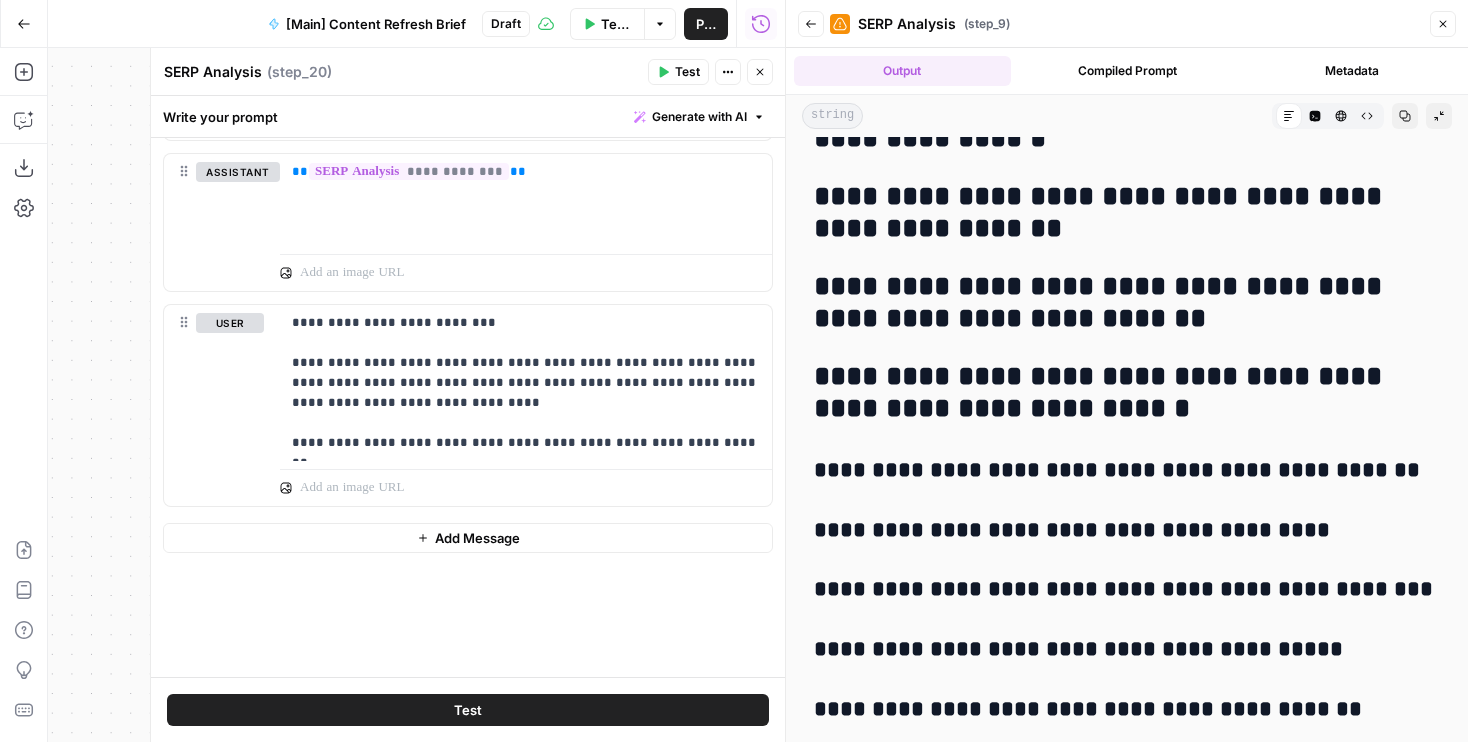 click on "Close" at bounding box center (760, 72) 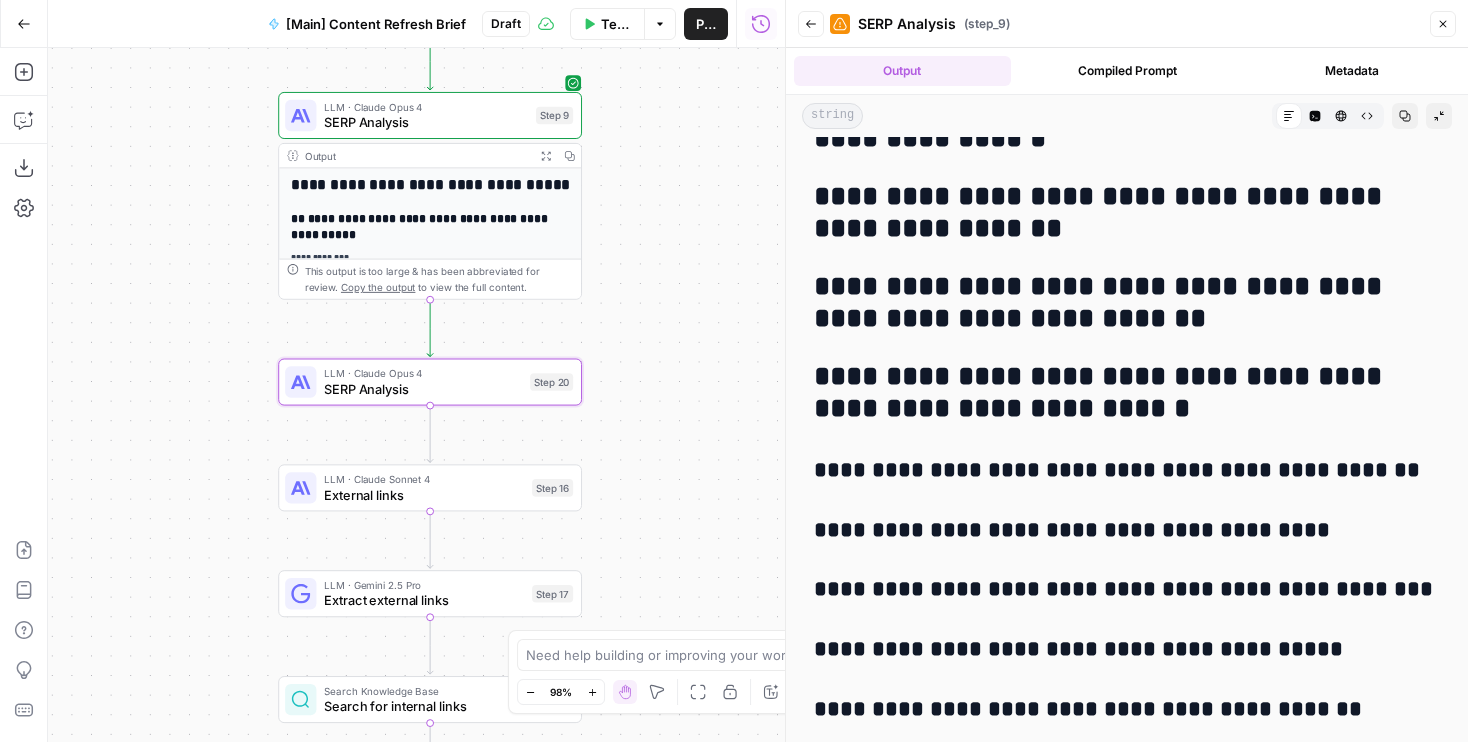 drag, startPoint x: 657, startPoint y: 407, endPoint x: 657, endPoint y: 178, distance: 229 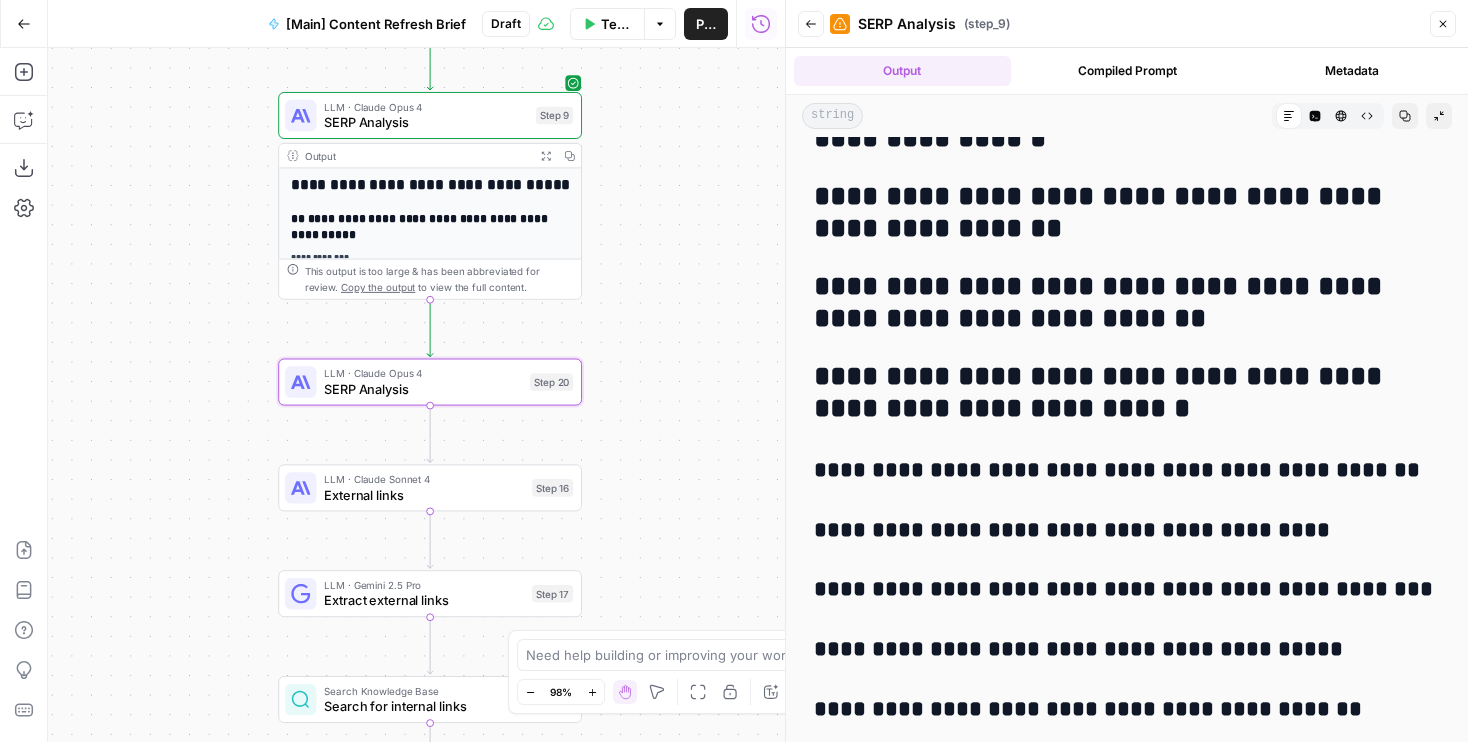 click on "Workflow Set Inputs Inputs Run Code · Python Word count Step 3 Output Expand Output Copy 1 2 3 {    "word_count" :  1826 }     XXXXXXXXXXXXXXXXXXXXXXXXXXXXXXXXXXXXXXXXXXXXXXXXXXXXXXXXXXXXXXXXXXXXXXXXXXXXXXXXXXXXXXXXXXXXXXXXXXXXXXXXXXXXXXXXXXXXXXXXXXXXXXXXXXXXXXXXXXXXXXXXXXXXXXXXXXXXXXXXXXXXXXXXXXXXXXXXXXXXXXXXXXXXXXXXXXXXXXXXXXXXXXXXXXXXXXXXXXXXXXXXXXXXXXXXXXXXXXXXXXXXXXXXXXXXXXXXXXXXXXXXXXXXXXXXXXXXXXXXXXXXXXXXXXXXXXXXXXXXXXXXXXXXXXXXXXXXXXXXXXXXXXXXXXXXXXXXXXXXXXXXXXXXXXXXXXXXXXXXXXXXXXXXXXXXXXXXXXXXXXXXXXXXXXXXXXXXXXXXXXXXXXXXXXXXXXXXXXXXXXXXXXXXXXXXXXXXXXXXXXXXXXXXXXXXXXXXXXXXXXXXXXXXXXXXXXXXXXXXXXXXXXXXXXXXXXXXXXXXXXXXXXXXXXXX LLM · GPT-4.1 Get title and audience Step 2 Output Expand Output Copy 1 2 3 4 5 {    "article_title" :  "Can I Sue My Apartment         Complex for Injuries?" ,    "audience" :  "Tenants injured in apartment         complexes" ,    "word_count" :  1800 }     Google Search Google Search - US Step 4 Output Expand Output Copy 1 2 3 4 5 6 {    "search_metadata" :  { ," at bounding box center [416, 395] 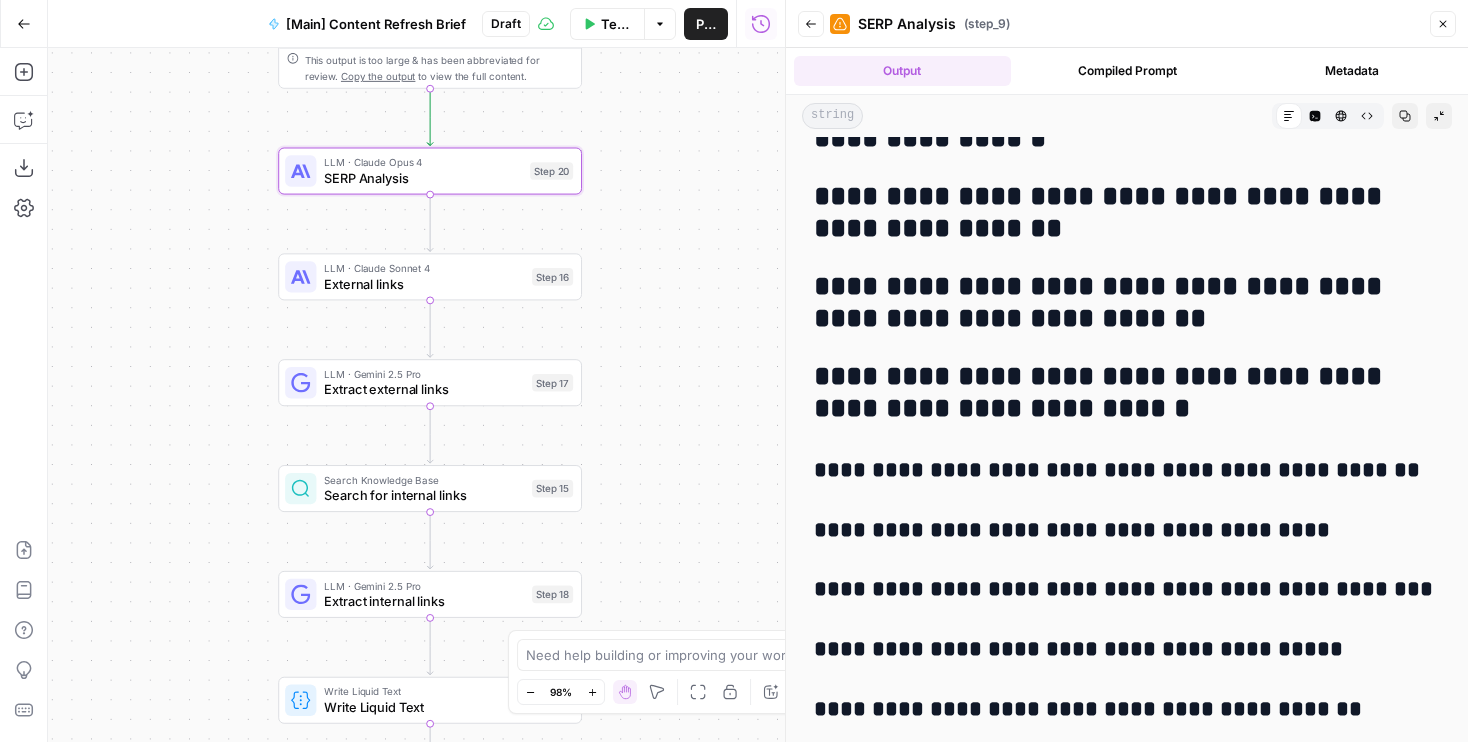 drag, startPoint x: 645, startPoint y: 423, endPoint x: 645, endPoint y: 190, distance: 233 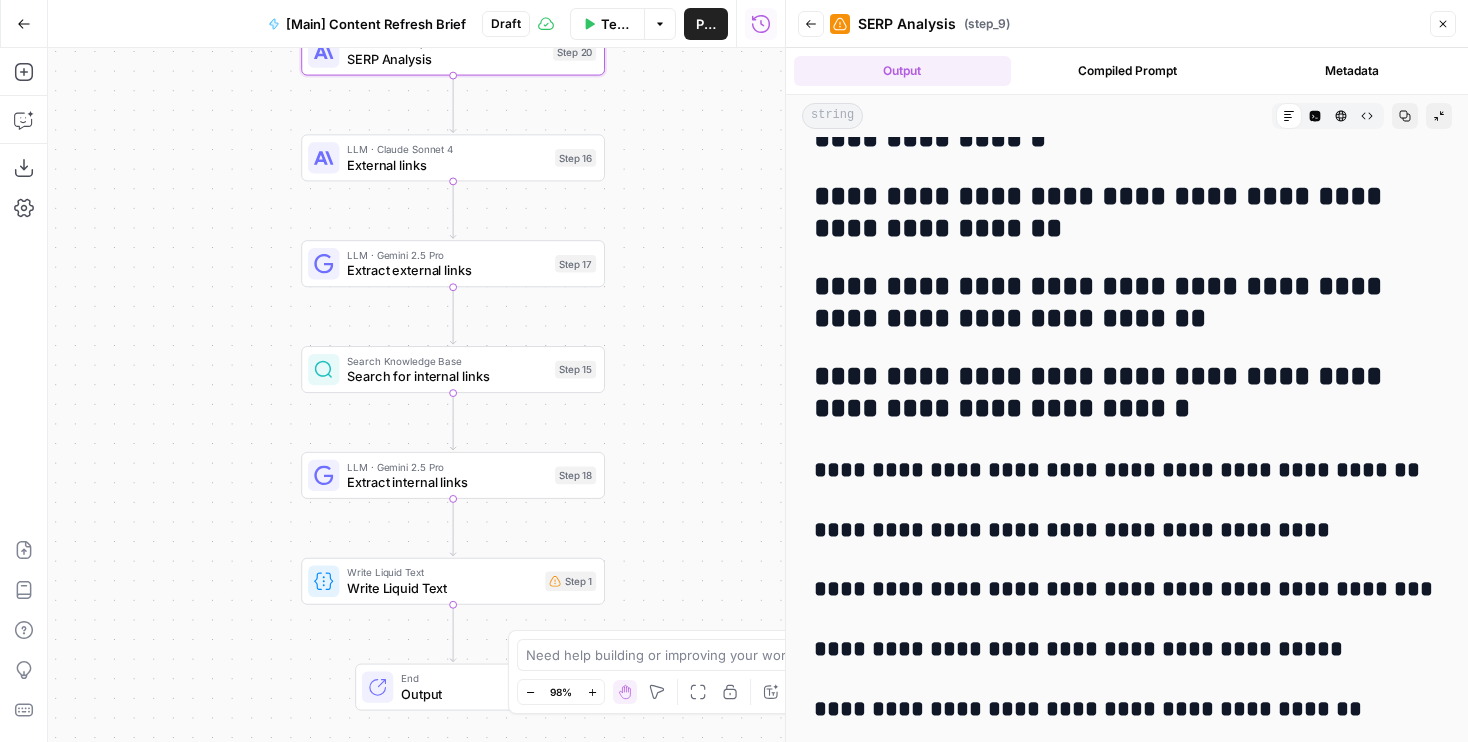 drag, startPoint x: 645, startPoint y: 191, endPoint x: 678, endPoint y: 334, distance: 146.7583 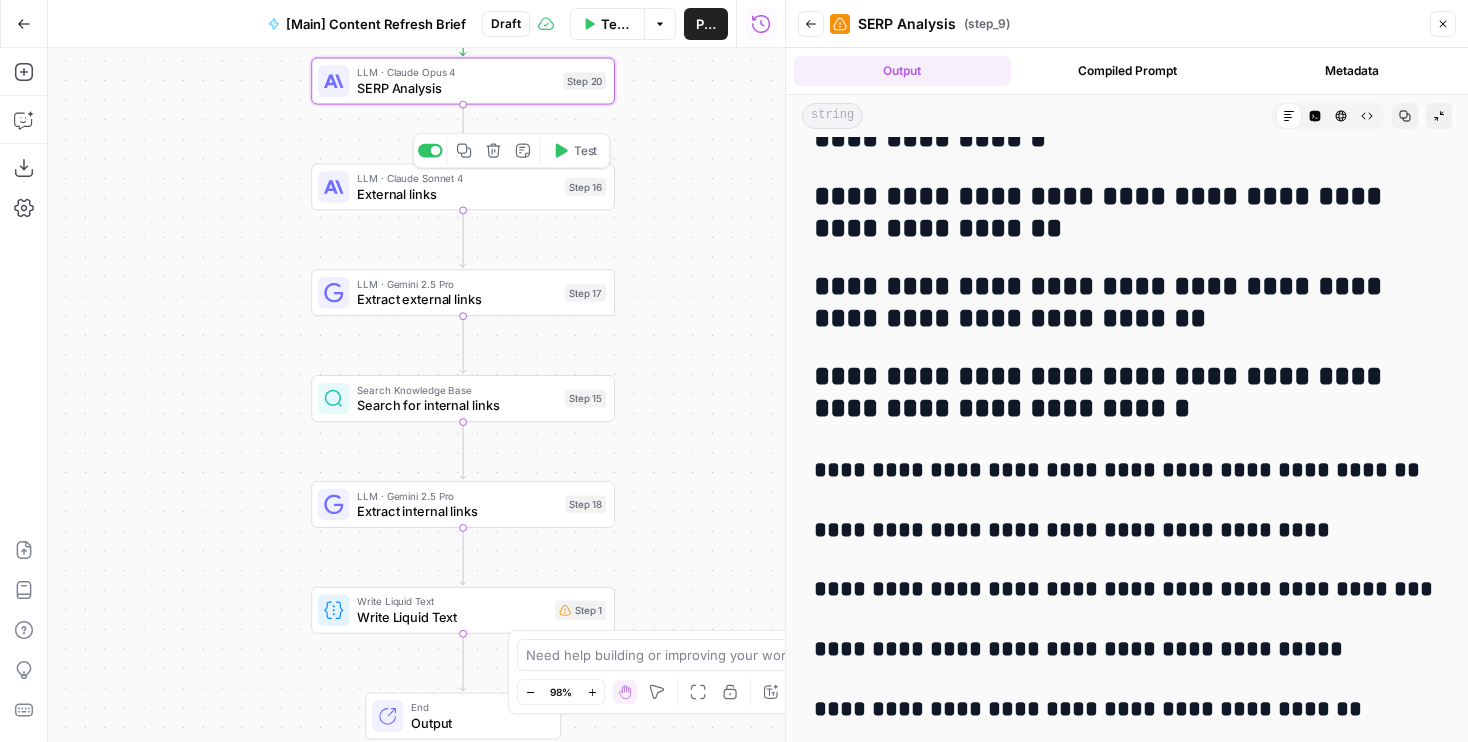 click 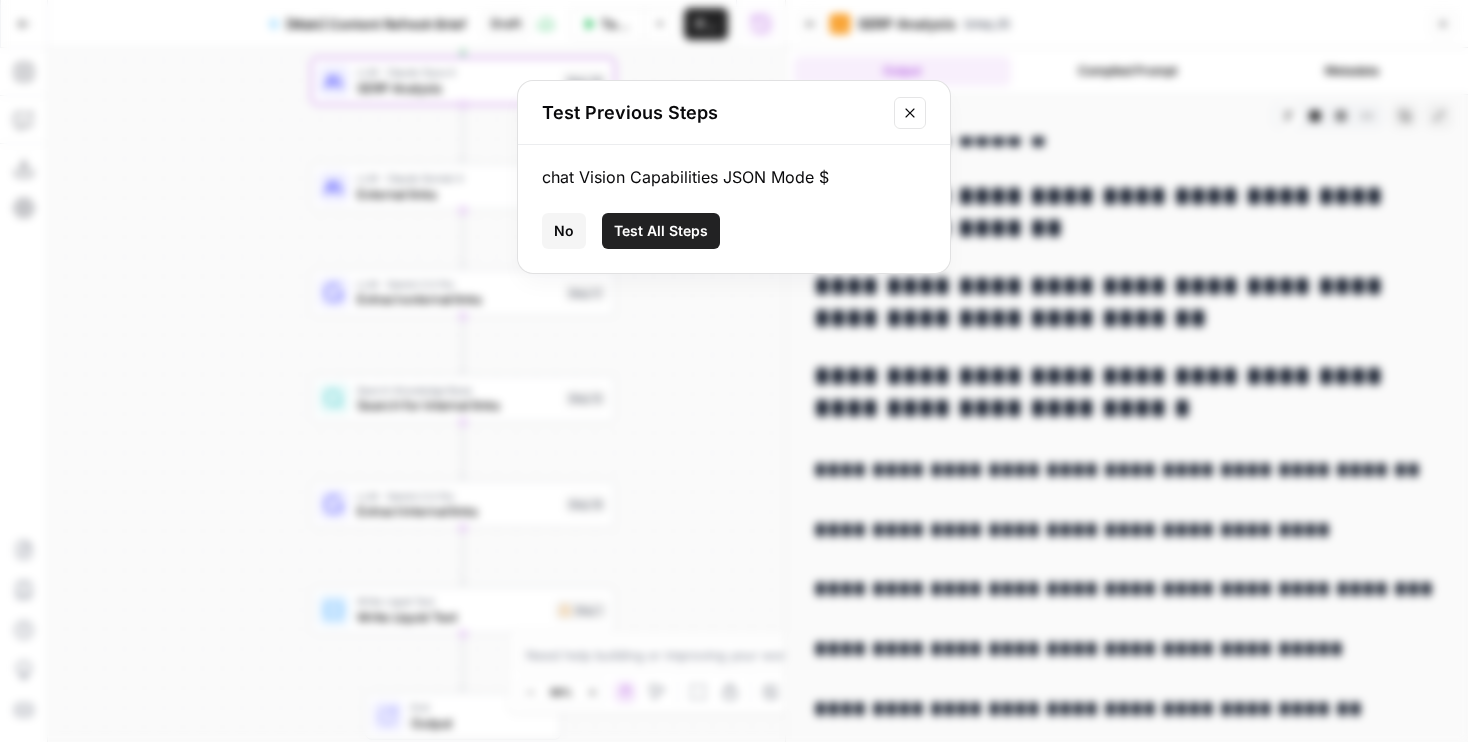 click on "No" at bounding box center [564, 231] 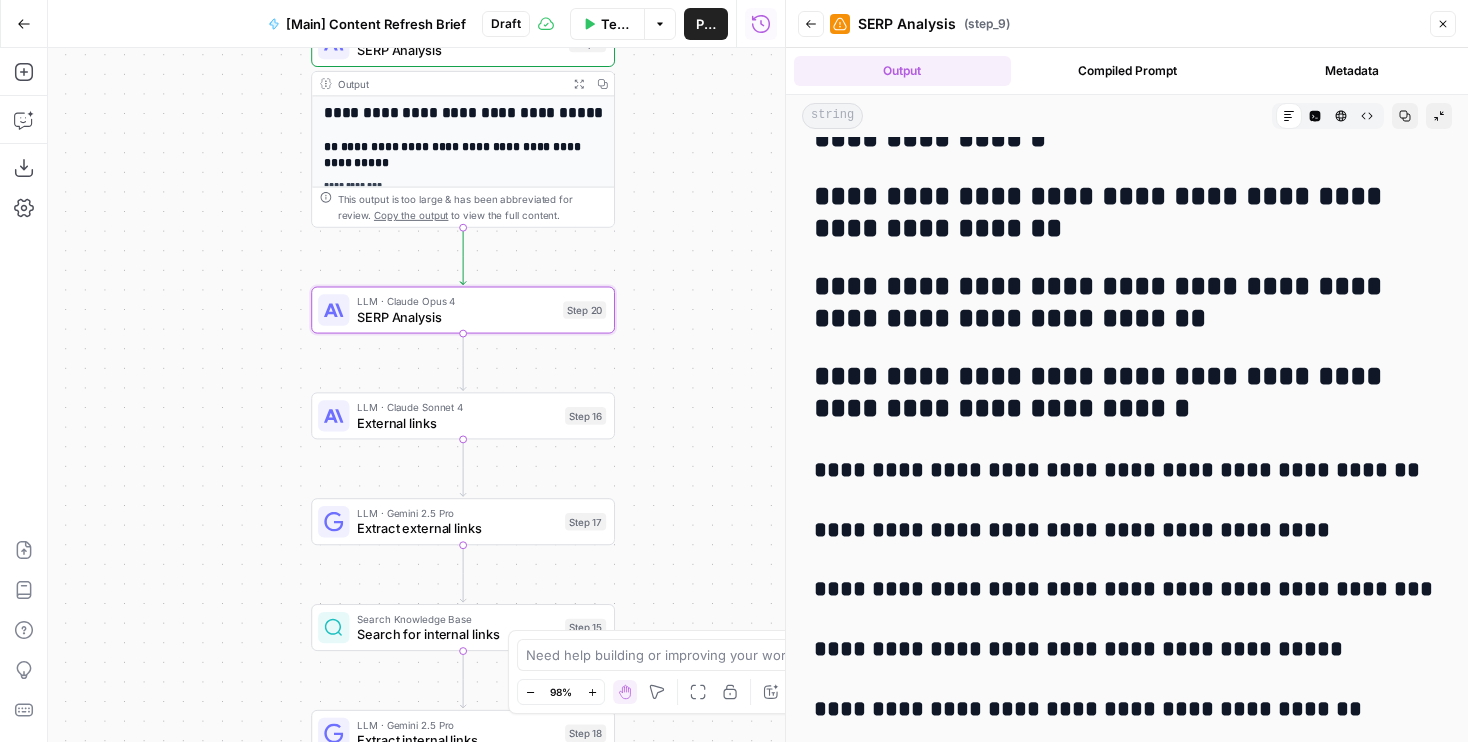 drag, startPoint x: 662, startPoint y: 128, endPoint x: 657, endPoint y: 368, distance: 240.05208 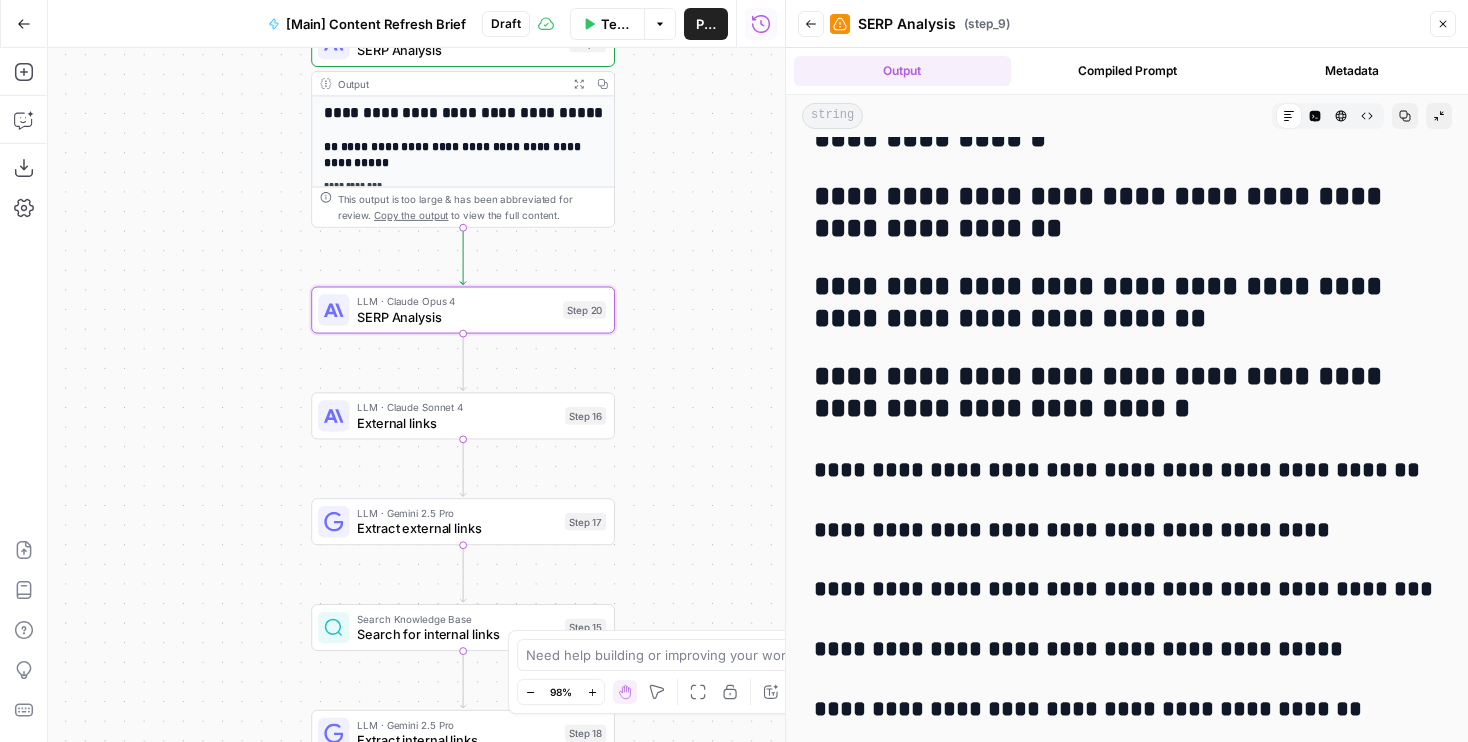 click on "Workflow Set Inputs Inputs Run Code · Python Word count Step 3 Output Expand Output Copy 1 2 3 {    "word_count" :  1826 }     XXXXXXXXXXXXXXXXXXXXXXXXXXXXXXXXXXXXXXXXXXXXXXXXXXXXXXXXXXXXXXXXXXXXXXXXXXXXXXXXXXXXXXXXXXXXXXXXXXXXXXXXXXXXXXXXXXXXXXXXXXXXXXXXXXXXXXXXXXXXXXXXXXXXXXXXXXXXXXXXXXXXXXXXXXXXXXXXXXXXXXXXXXXXXXXXXXXXXXXXXXXXXXXXXXXXXXXXXXXXXXXXXXXXXXXXXXXXXXXXXXXXXXXXXXXXXXXXXXXXXXXXXXXXXXXXXXXXXXXXXXXXXXXXXXXXXXXXXXXXXXXXXXXXXXXXXXXXXXXXXXXXXXXXXXXXXXXXXXXXXXXXXXXXXXXXXXXXXXXXXXXXXXXXXXXXXXXXXXXXXXXXXXXXXXXXXXXXXXXXXXXXXXXXXXXXXXXXXXXXXXXXXXXXXXXXXXXXXXXXXXXXXXXXXXXXXXXXXXXXXXXXXXXXXXXXXXXXXXXXXXXXXXXXXXXXXXXXXXXXXXXXXXXXXXXX LLM · GPT-4.1 Get title and audience Step 2 Output Expand Output Copy 1 2 3 4 5 {    "article_title" :  "Can I Sue My Apartment         Complex for Injuries?" ,    "audience" :  "Tenants injured in apartment         complexes" ,    "word_count" :  1800 }     Google Search Google Search - US Step 4 Output Expand Output Copy 1 2 3 4 5 6 {    "search_metadata" :  { ," at bounding box center (416, 395) 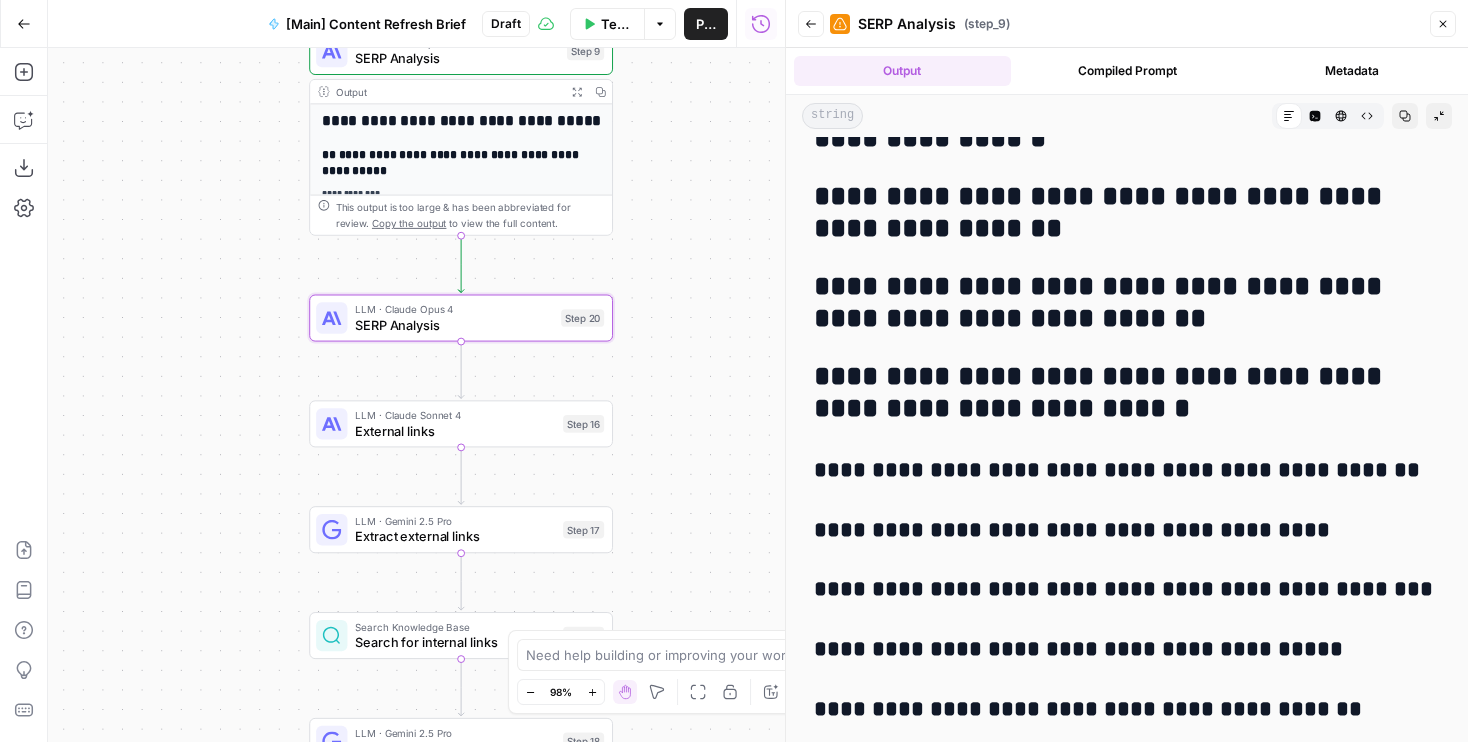 click on "SERP Analysis" at bounding box center [454, 325] 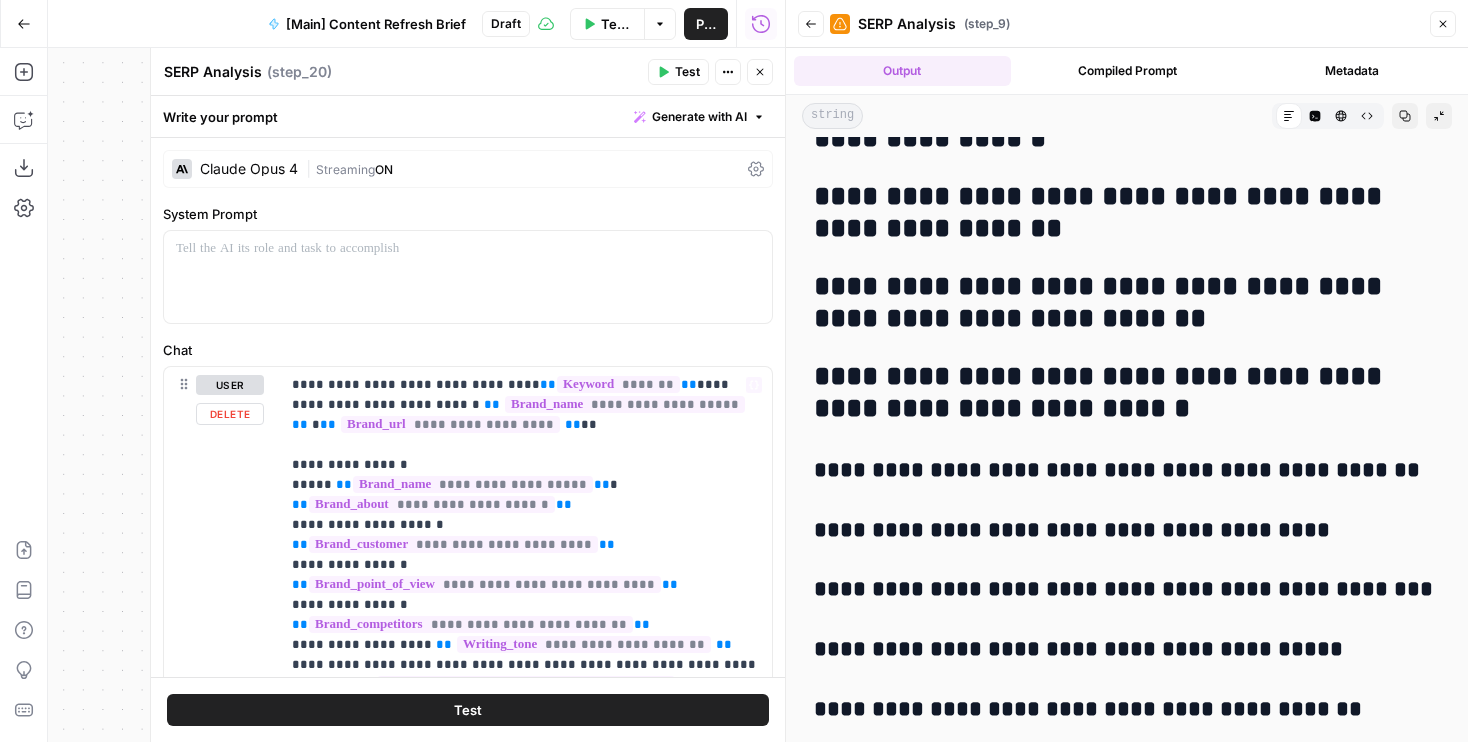 scroll, scrollTop: 1087, scrollLeft: 0, axis: vertical 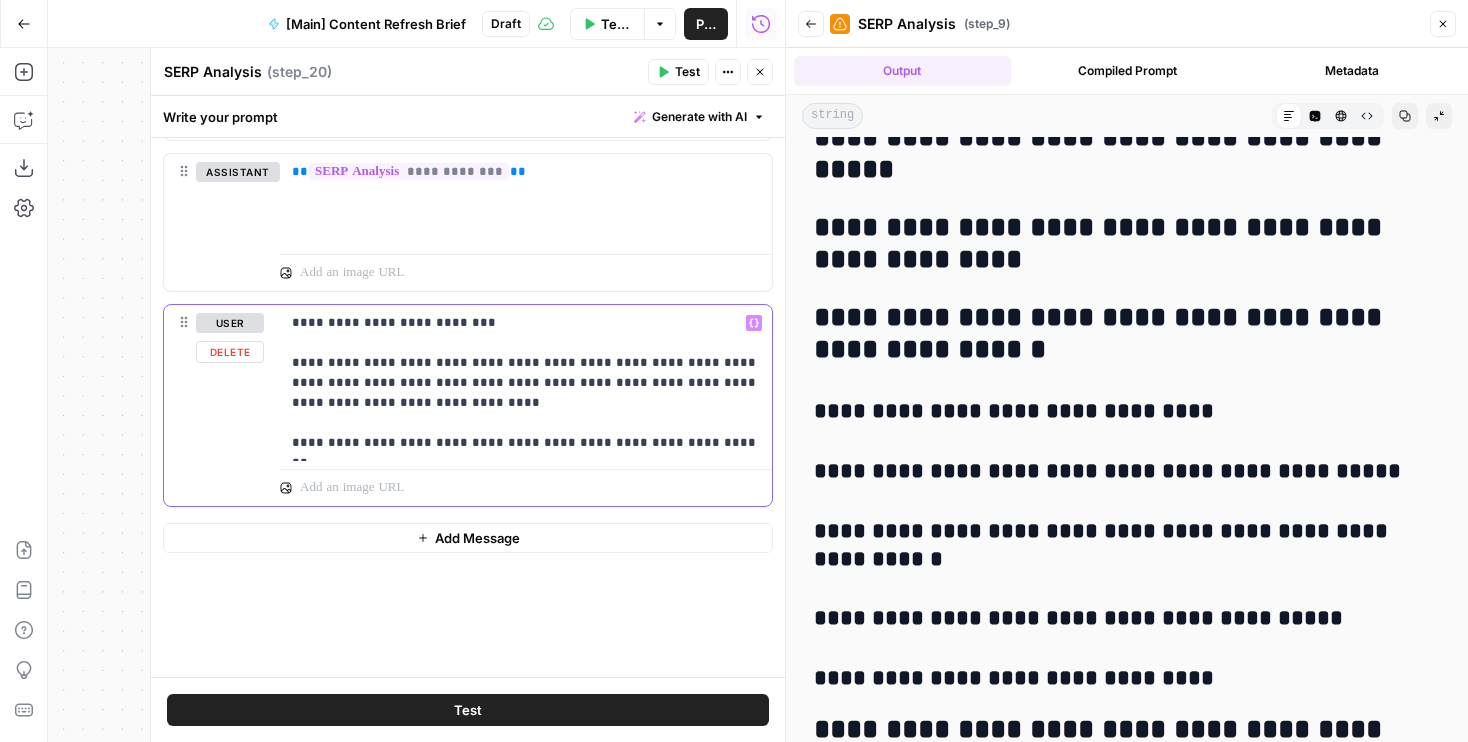 drag, startPoint x: 564, startPoint y: 400, endPoint x: 446, endPoint y: 357, distance: 125.59061 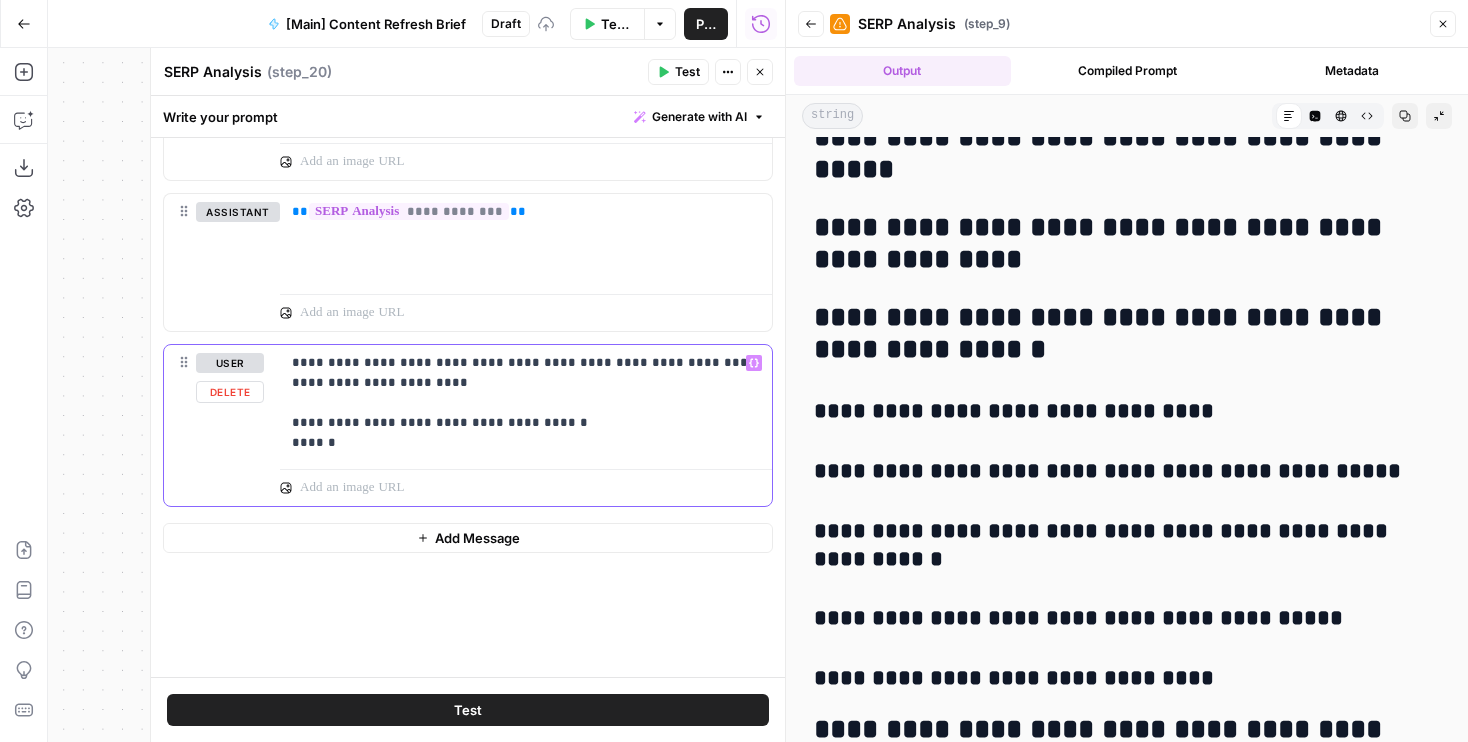 scroll, scrollTop: 1047, scrollLeft: 0, axis: vertical 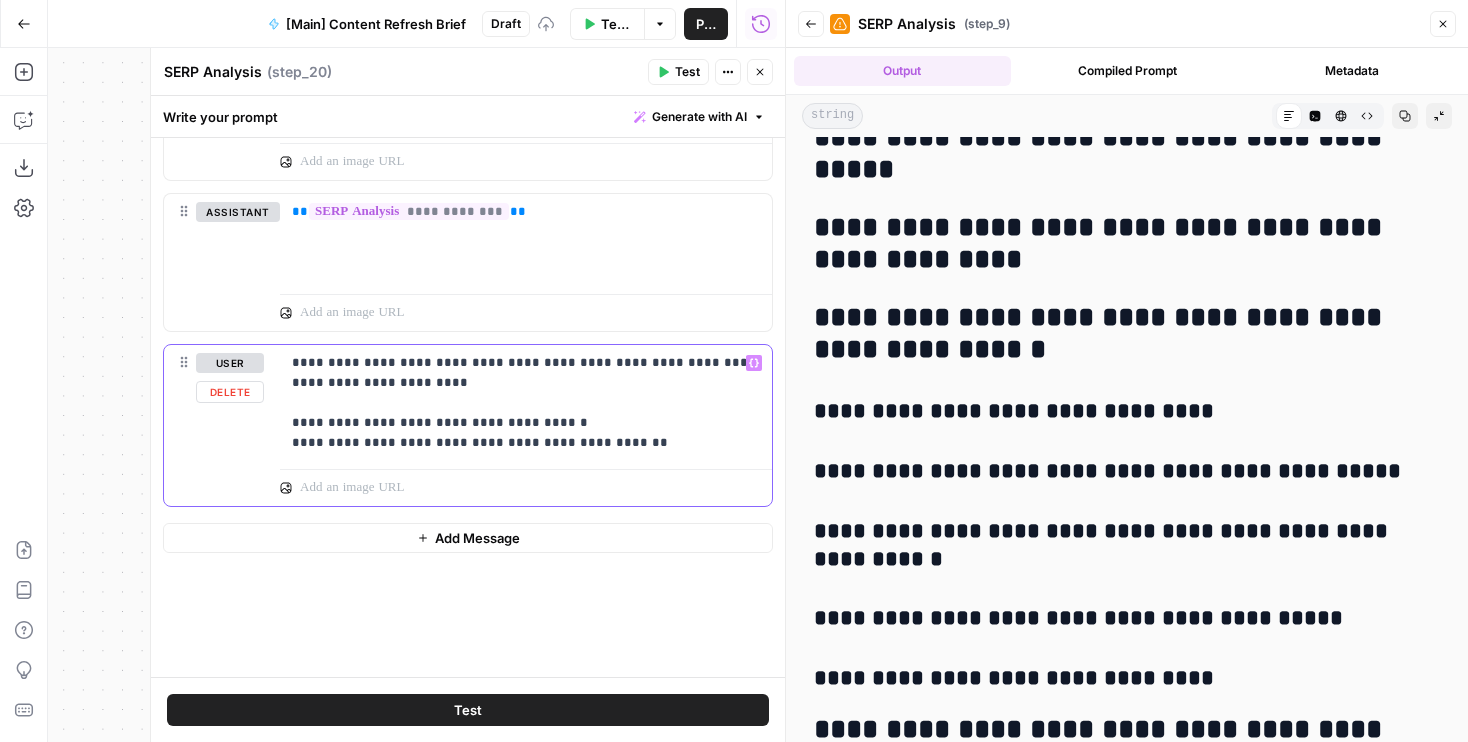 click on "**********" at bounding box center (526, 403) 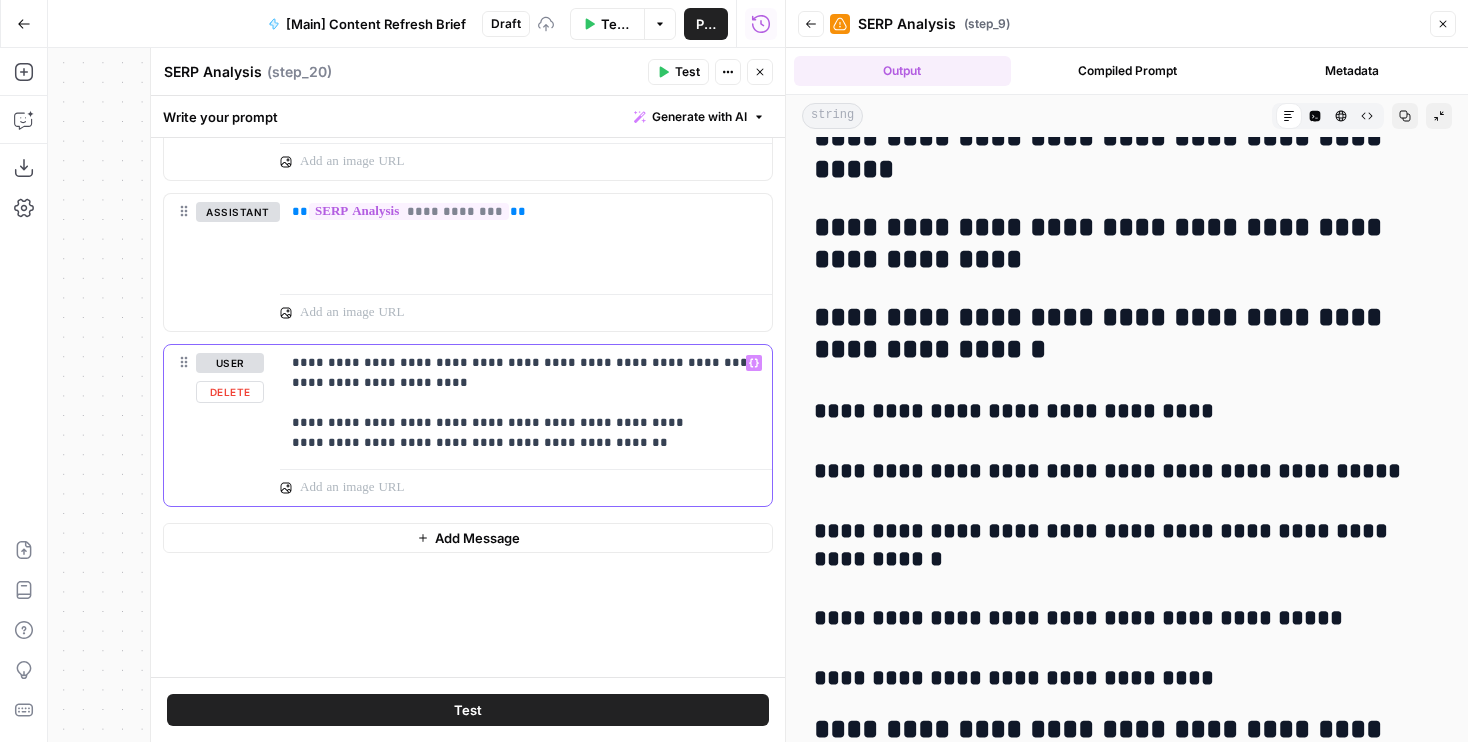 click on "**********" at bounding box center (526, 403) 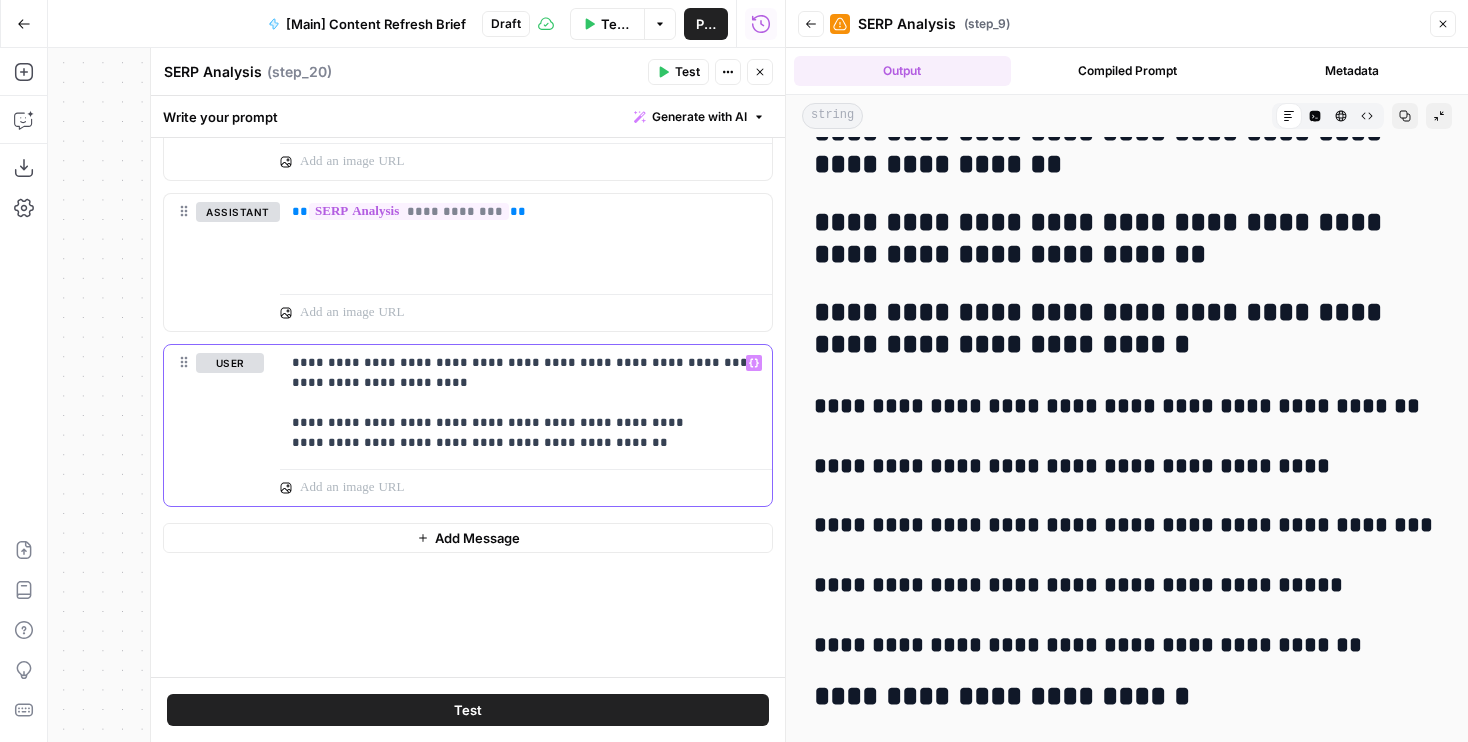 scroll, scrollTop: 7176, scrollLeft: 0, axis: vertical 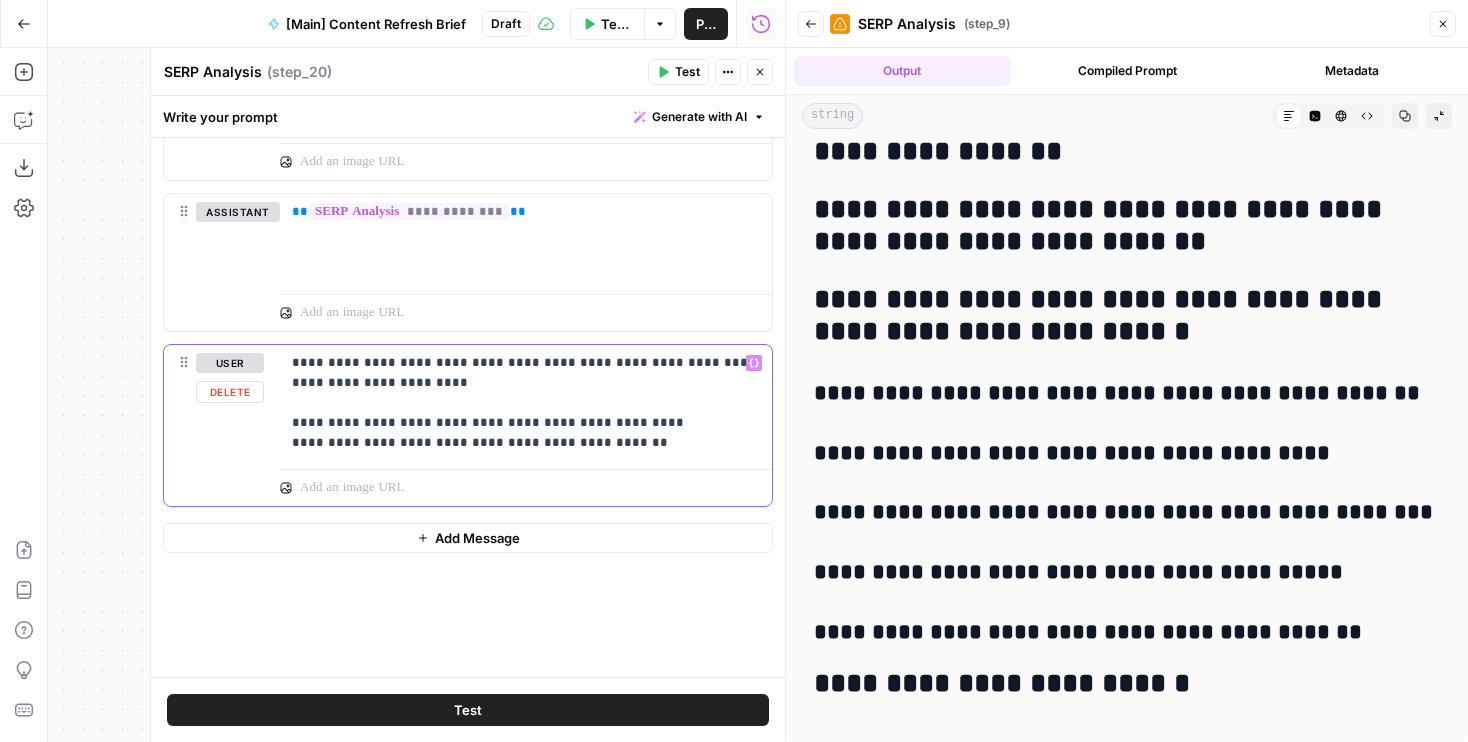 click on "**********" at bounding box center [526, 403] 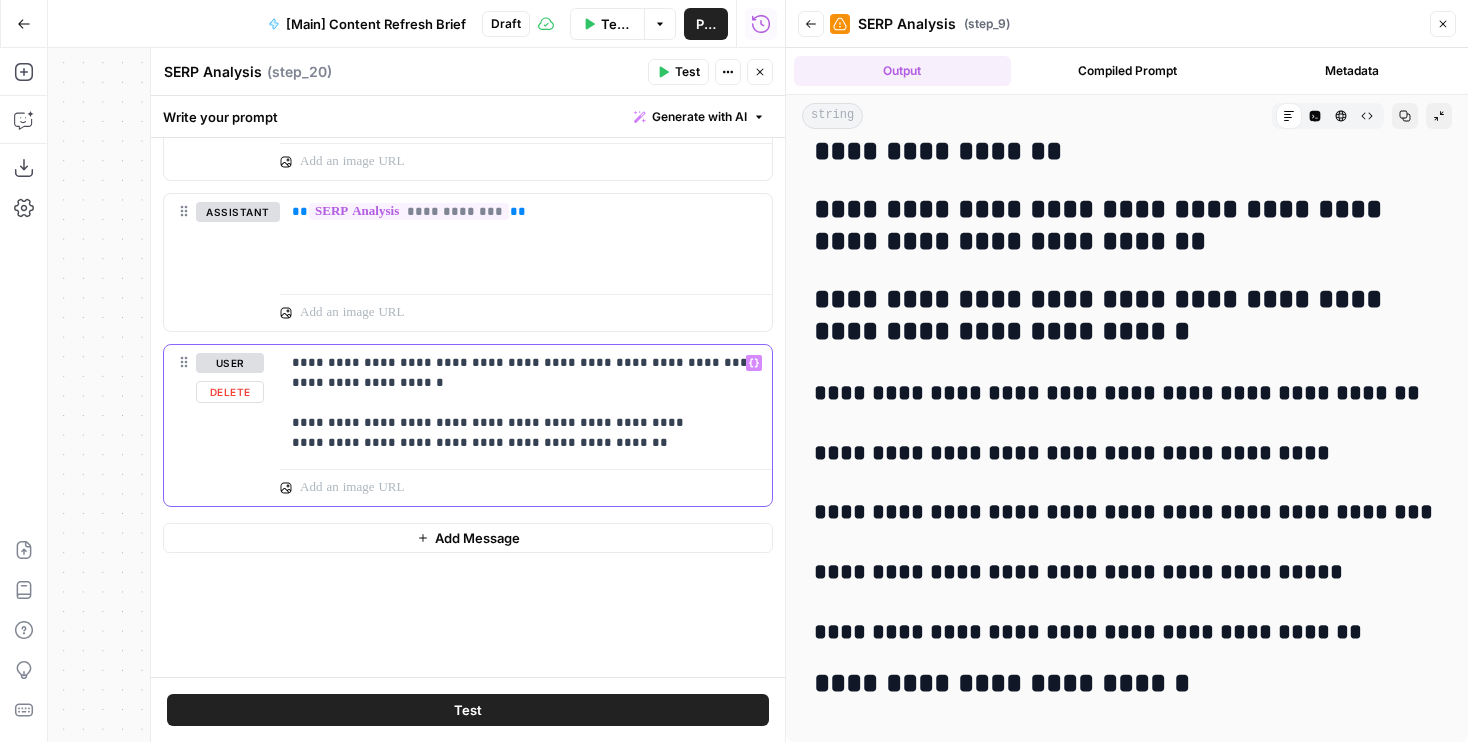 click on "**********" at bounding box center (526, 403) 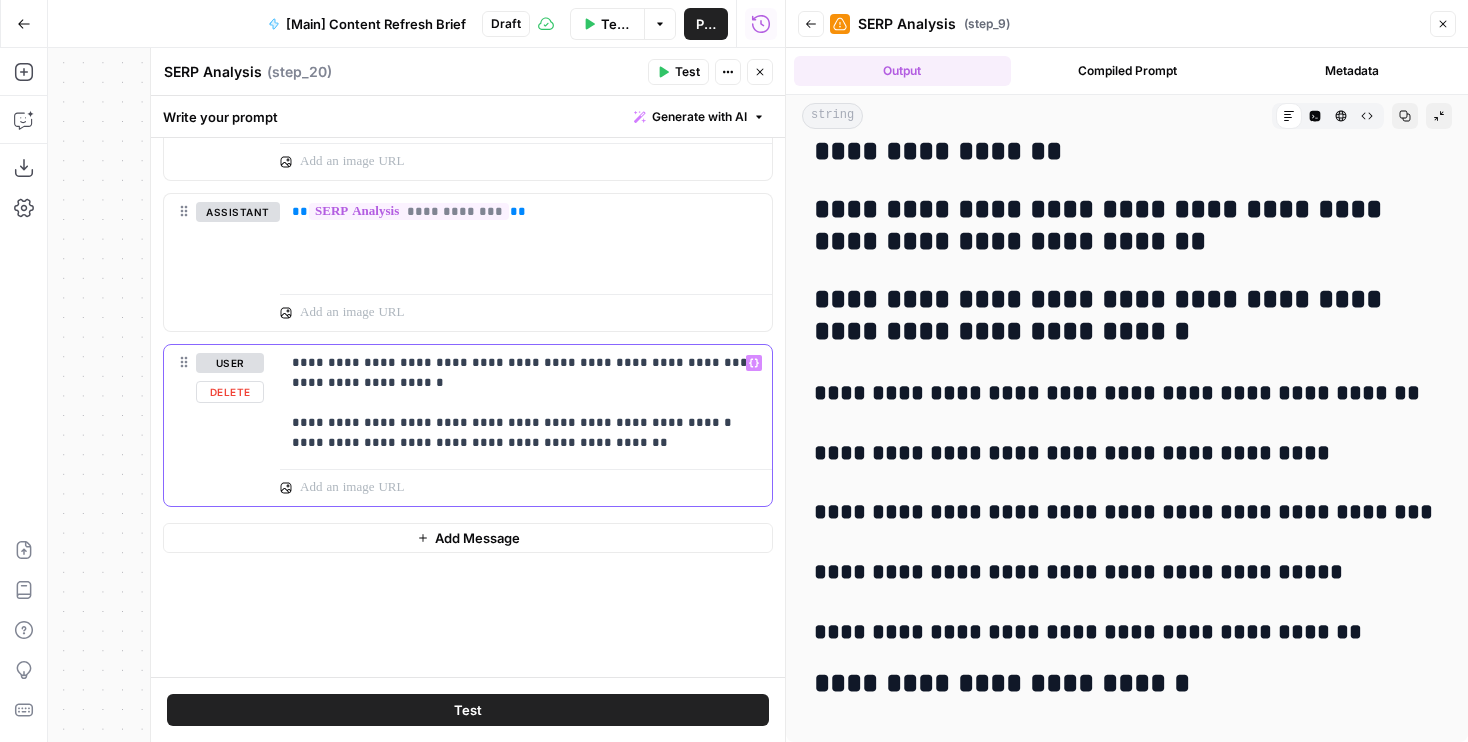 click on "**********" at bounding box center (526, 403) 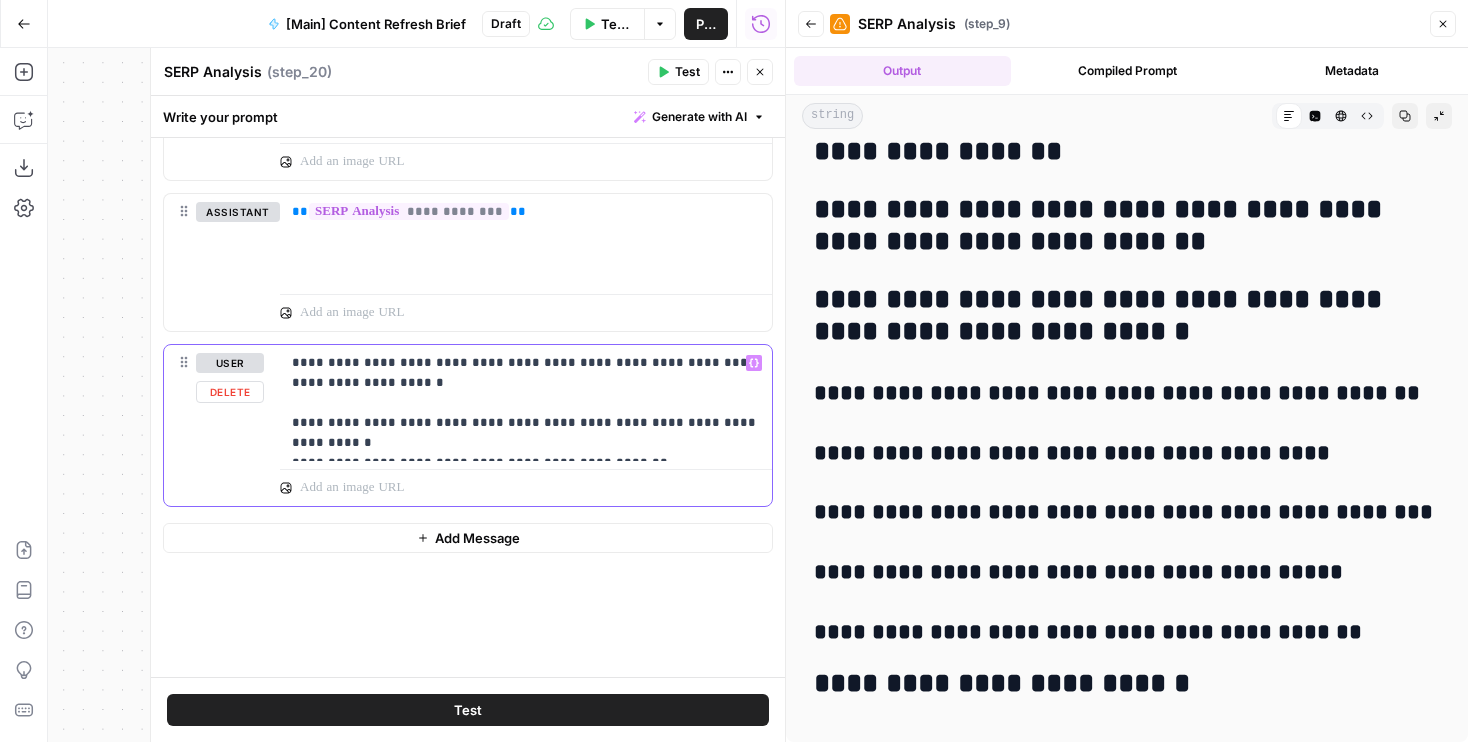 scroll, scrollTop: 1067, scrollLeft: 0, axis: vertical 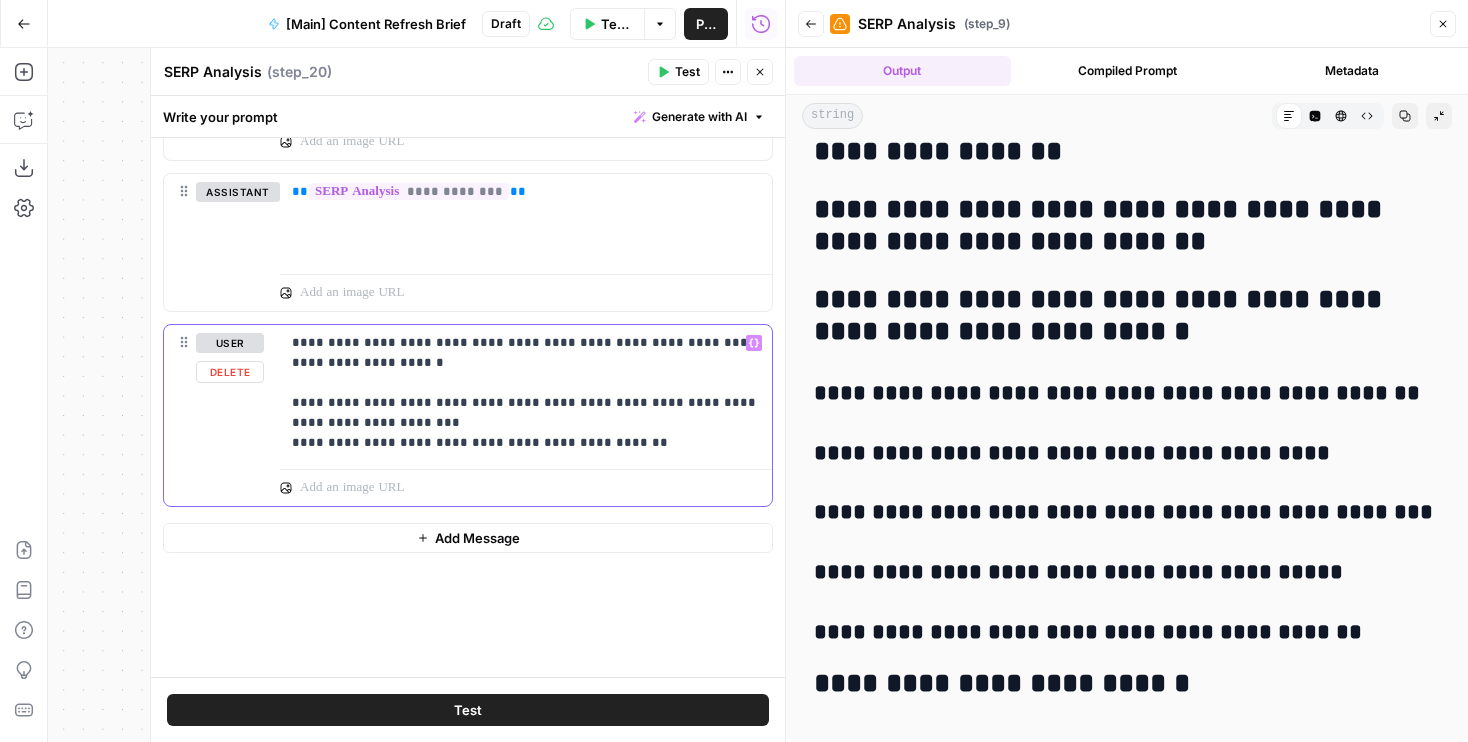 click on "**********" at bounding box center [526, 393] 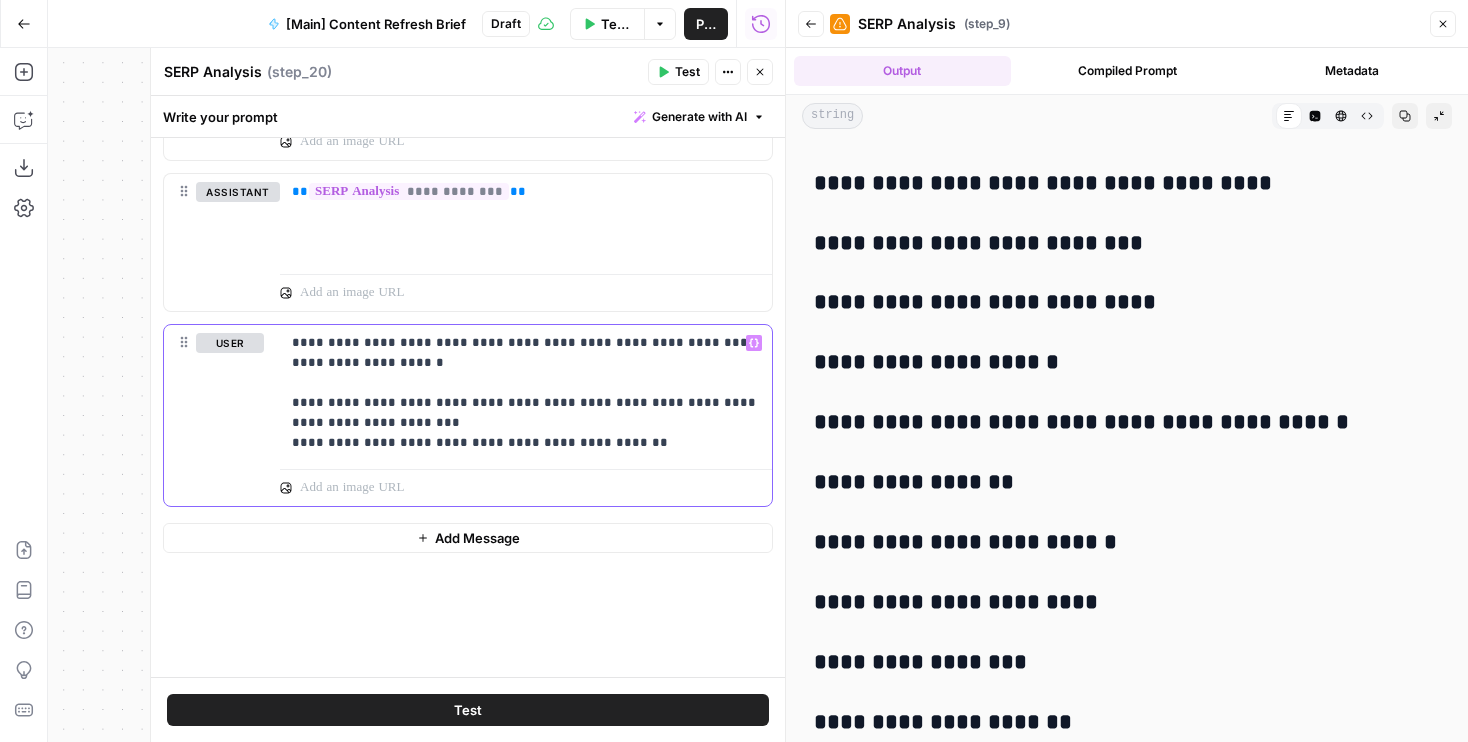 scroll, scrollTop: 5321, scrollLeft: 0, axis: vertical 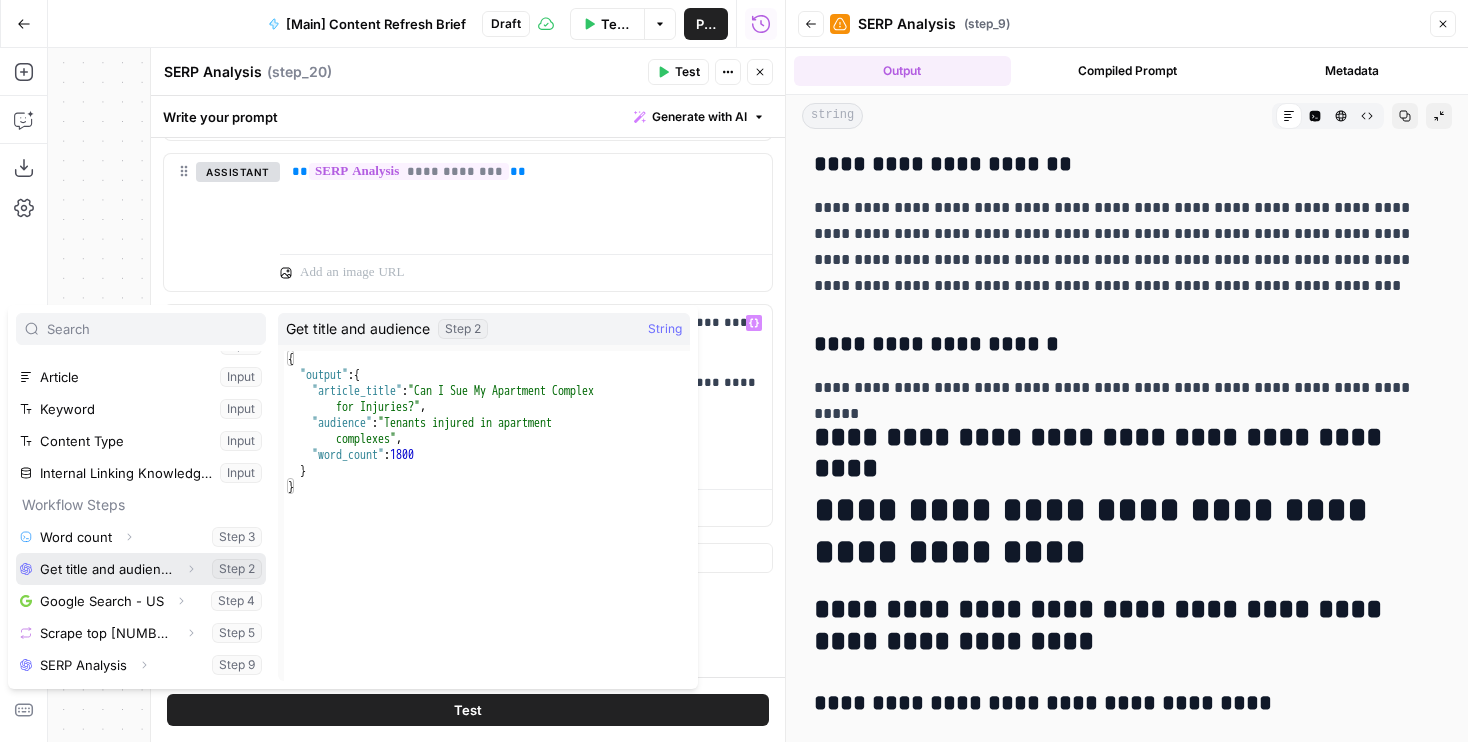 click 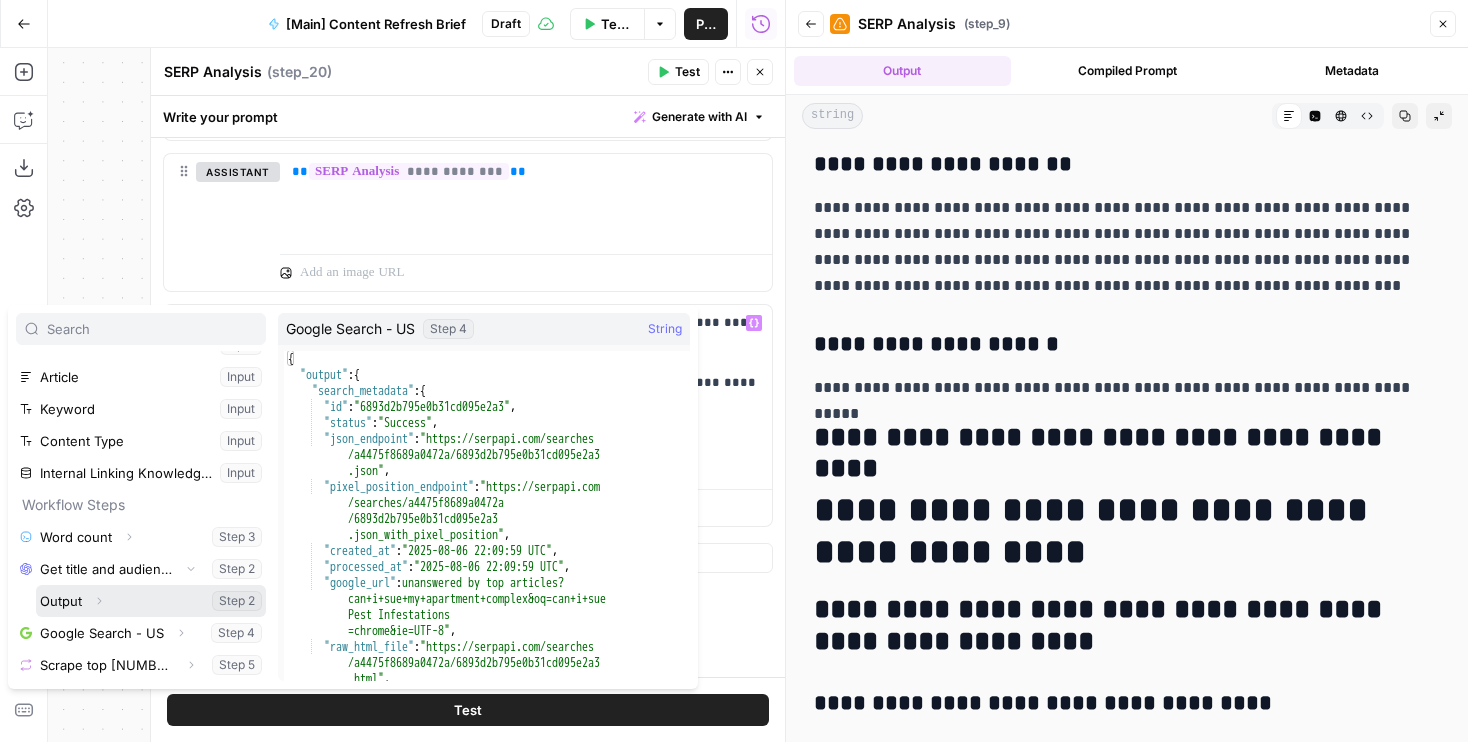 click 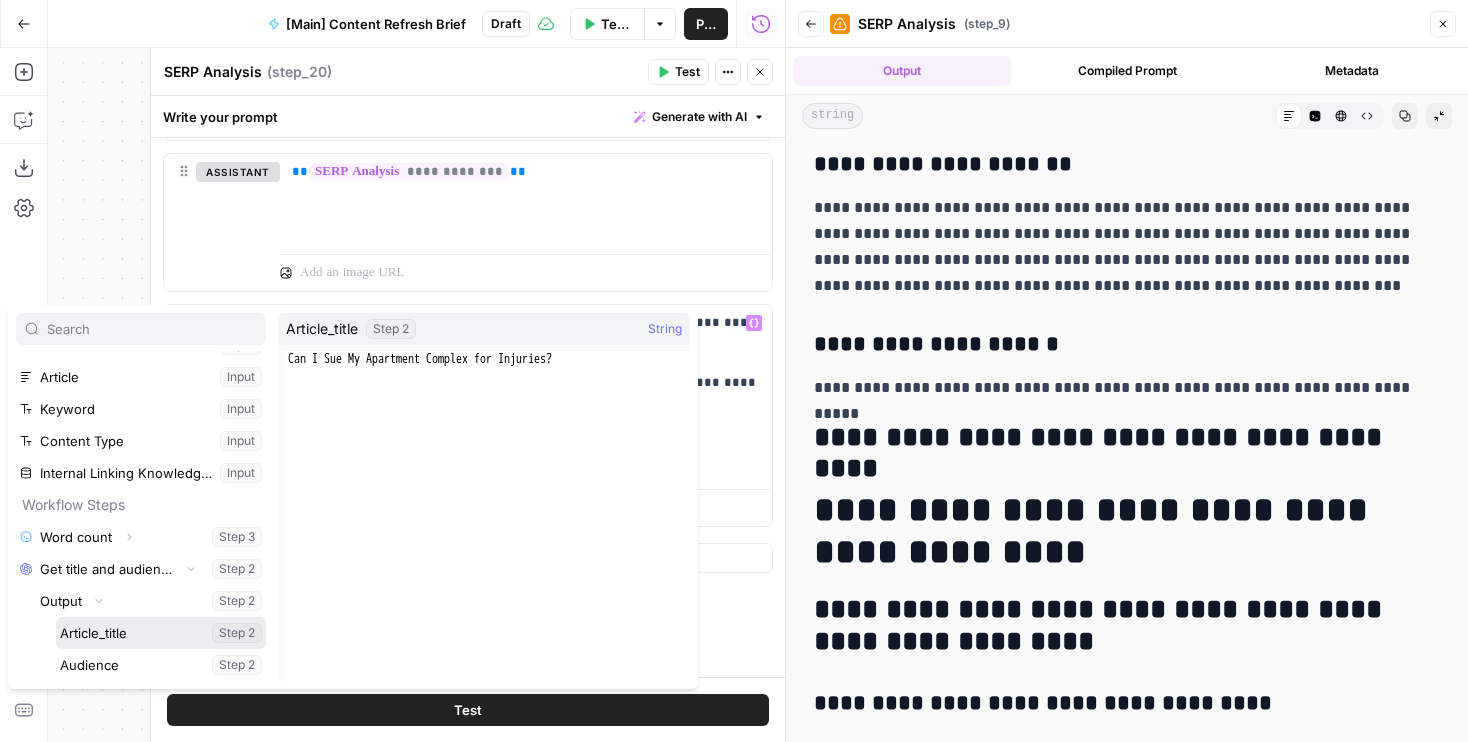 click at bounding box center (161, 633) 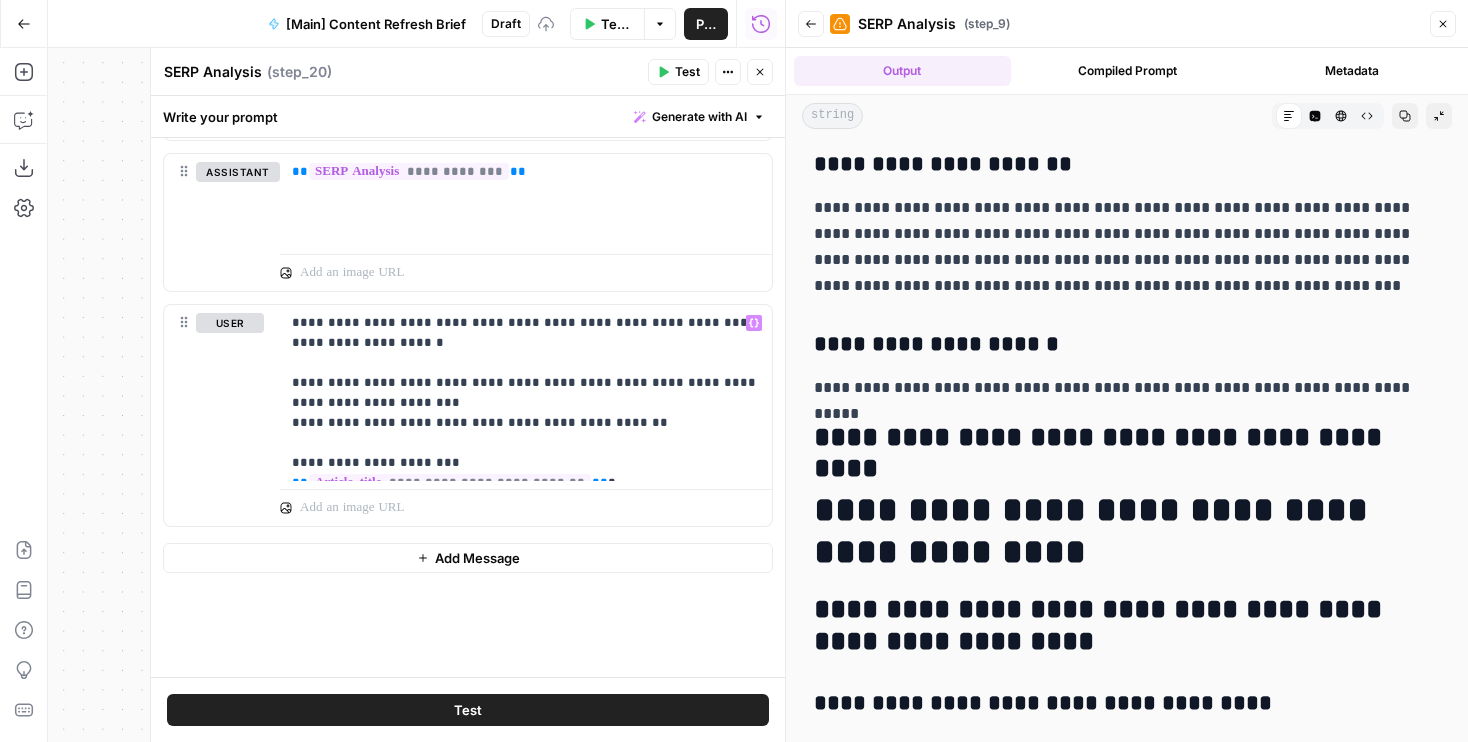 click on "Test" at bounding box center (468, 710) 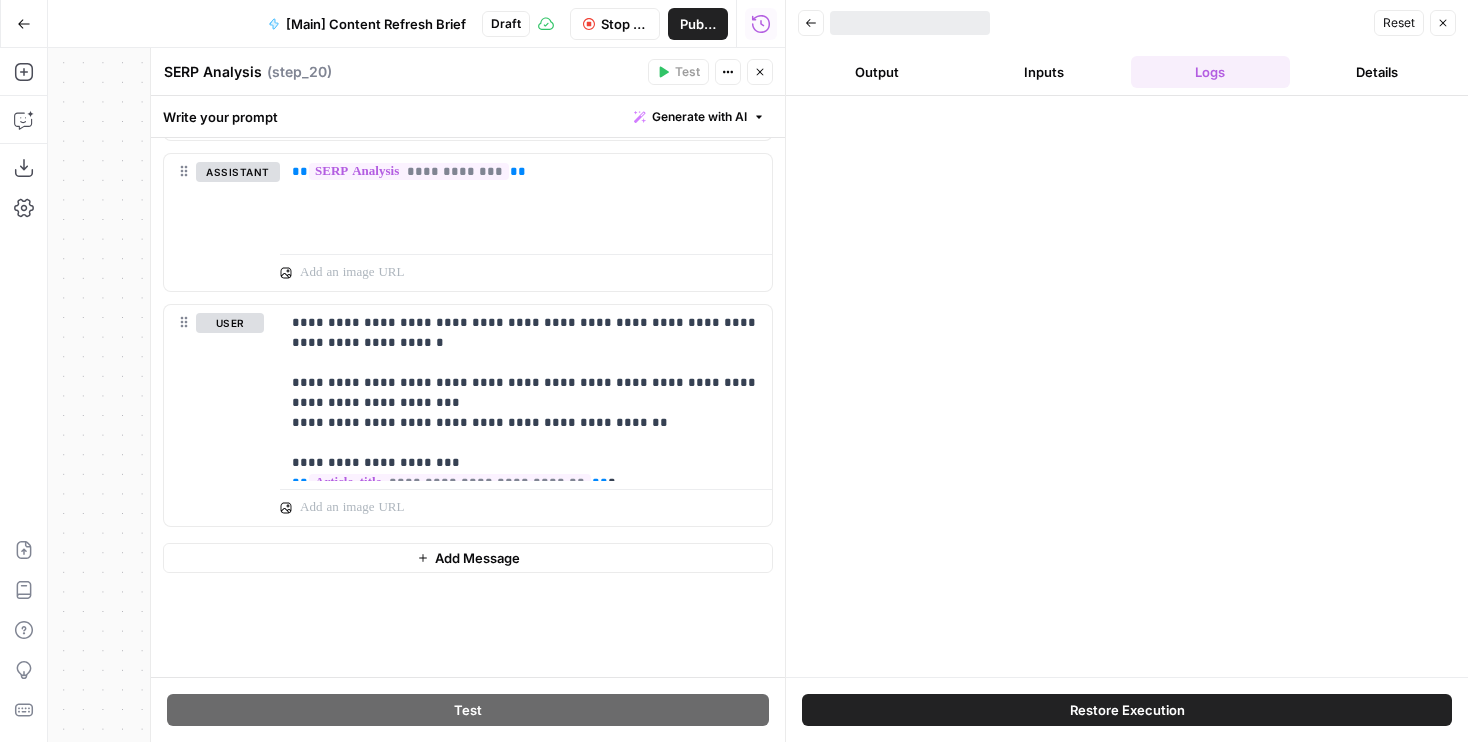 scroll, scrollTop: 0, scrollLeft: 0, axis: both 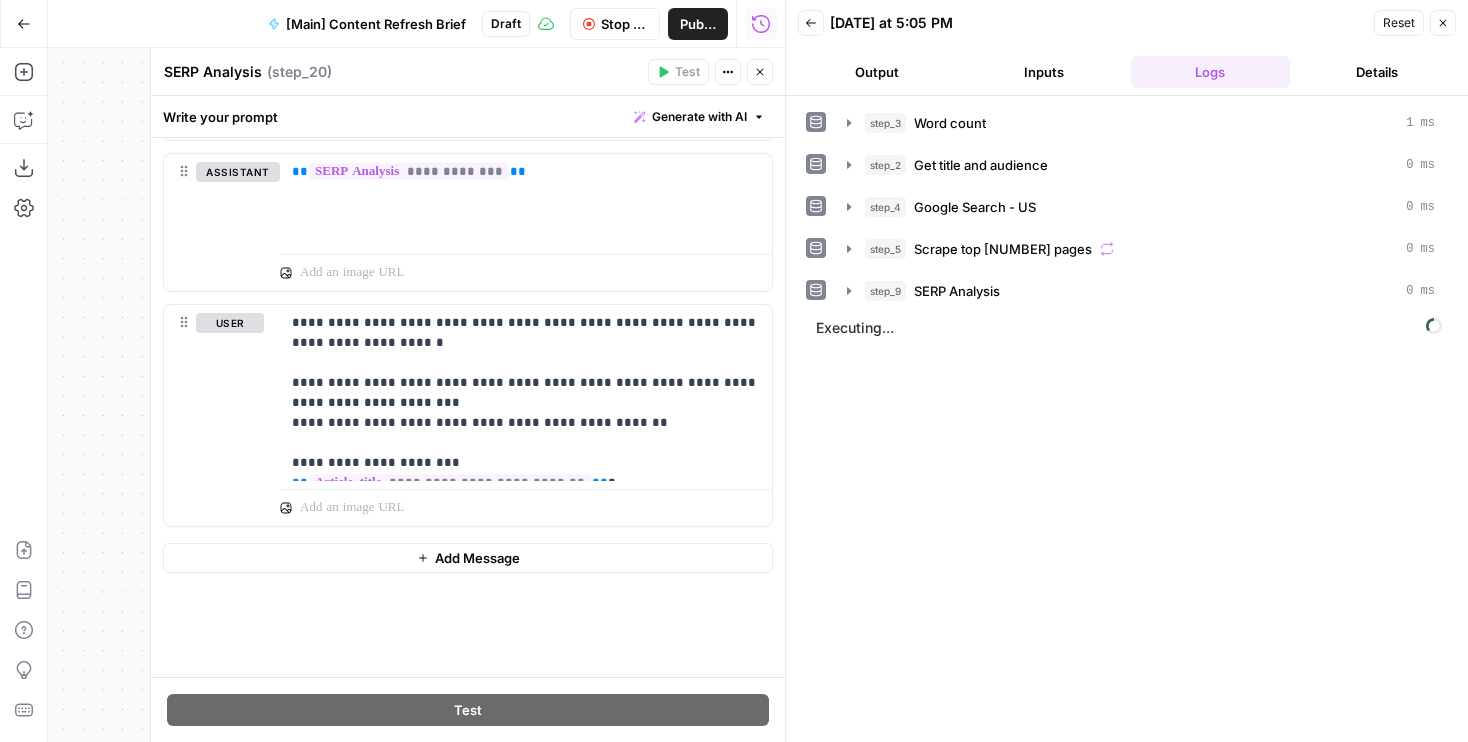click on "Output" at bounding box center [877, 72] 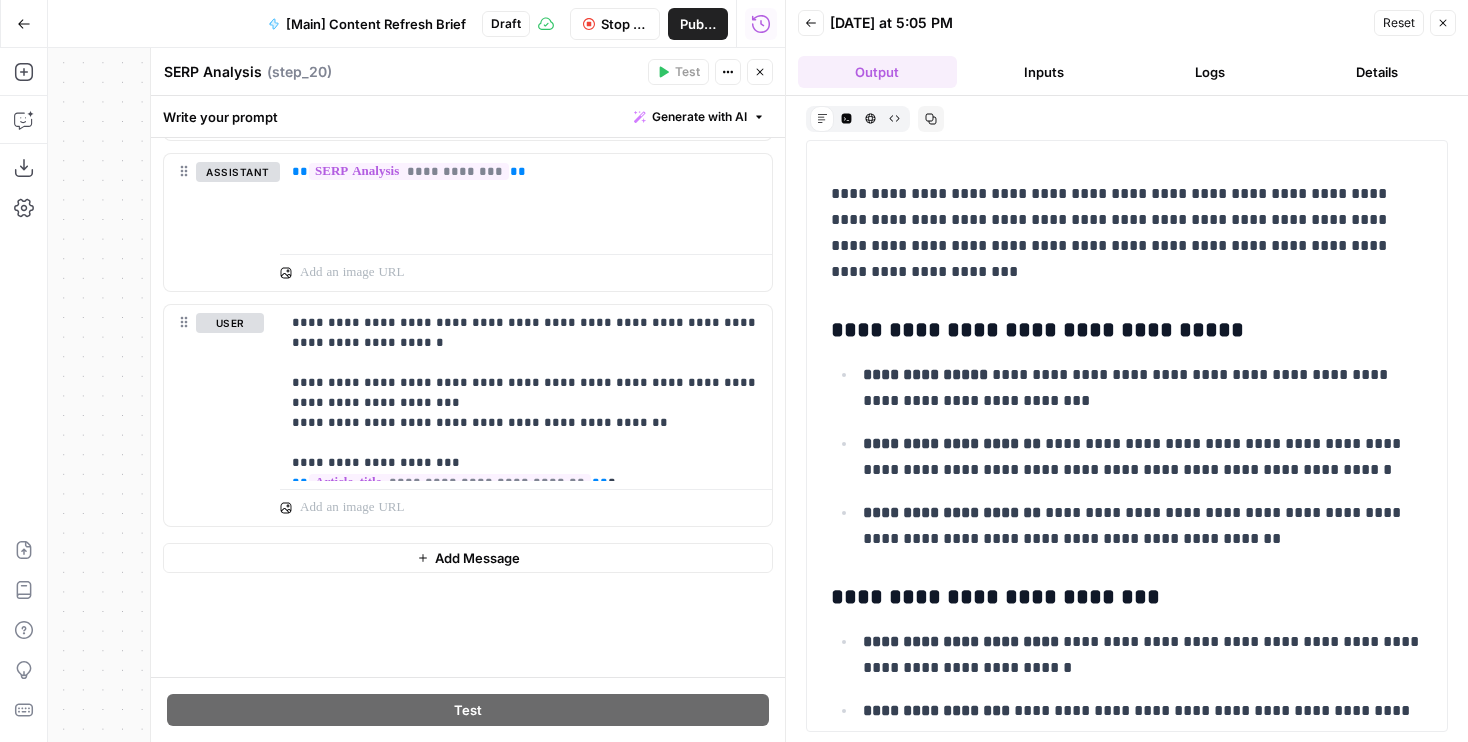 scroll, scrollTop: 3874, scrollLeft: 0, axis: vertical 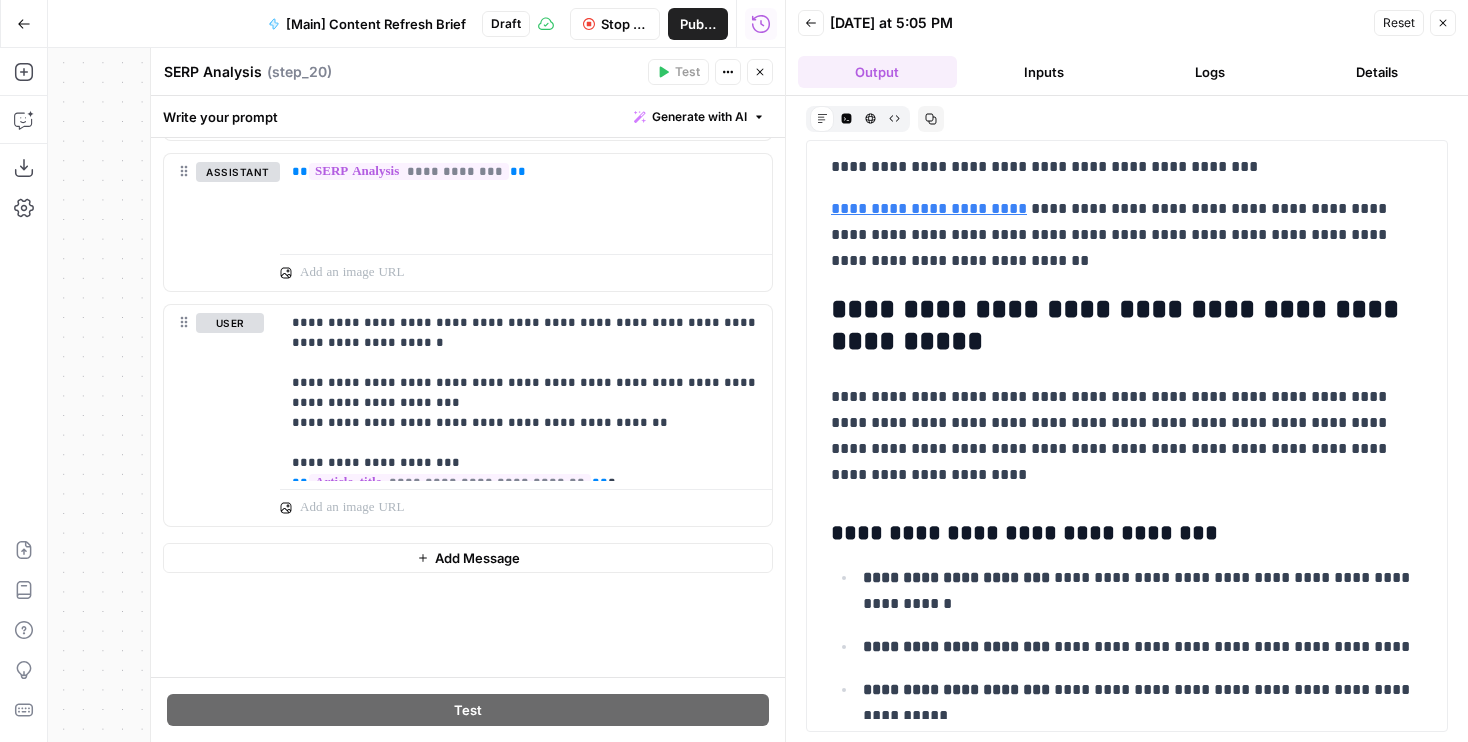 click on "Stop Run" at bounding box center (624, 24) 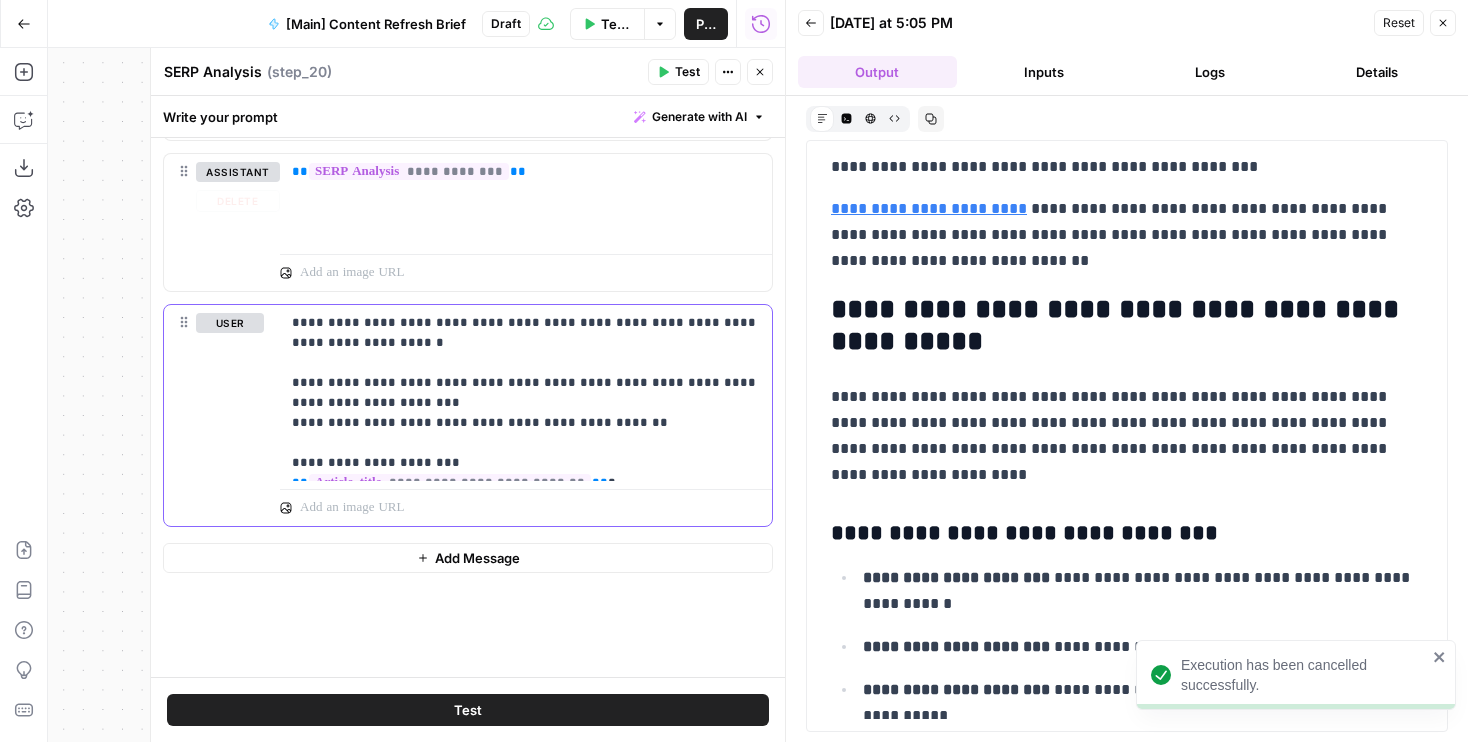 click on "**********" at bounding box center (526, 393) 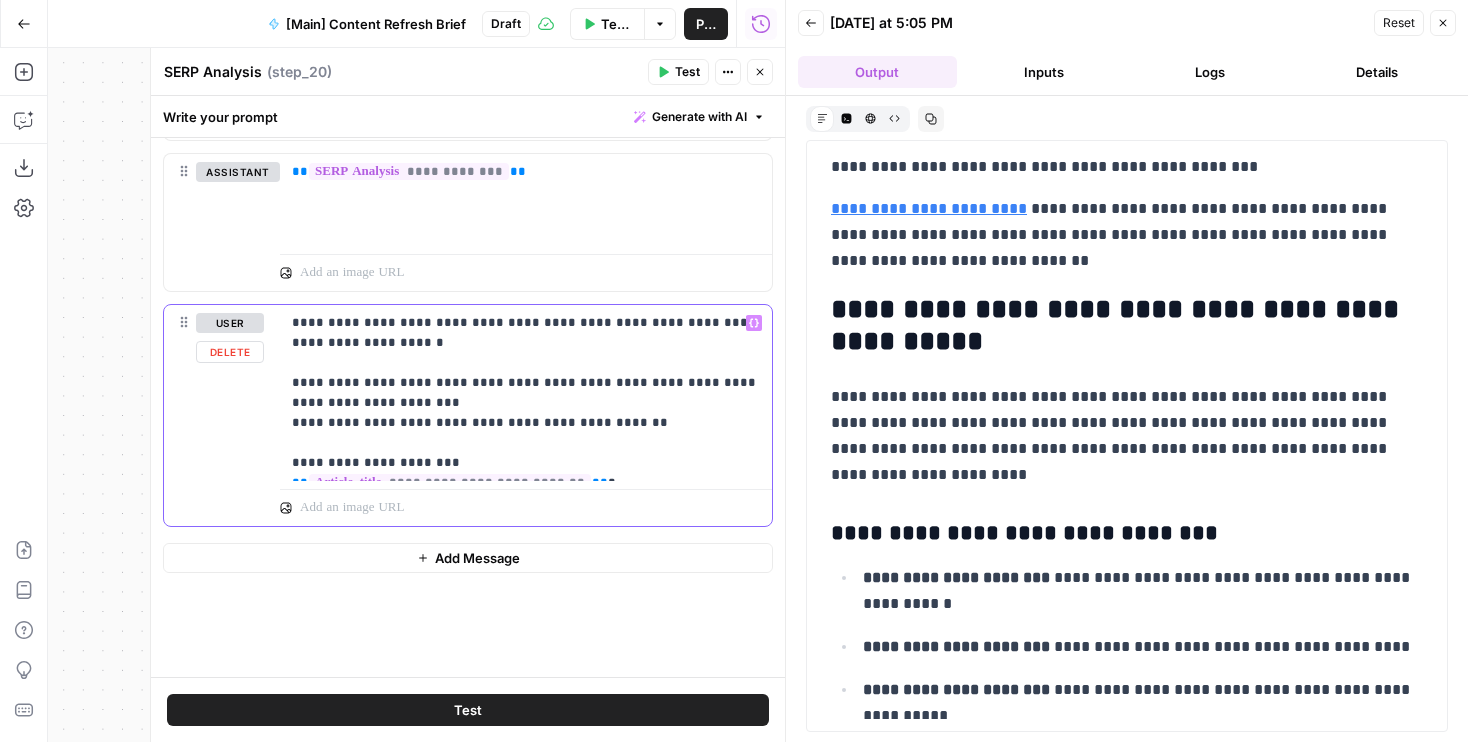 click on "**********" at bounding box center [526, 393] 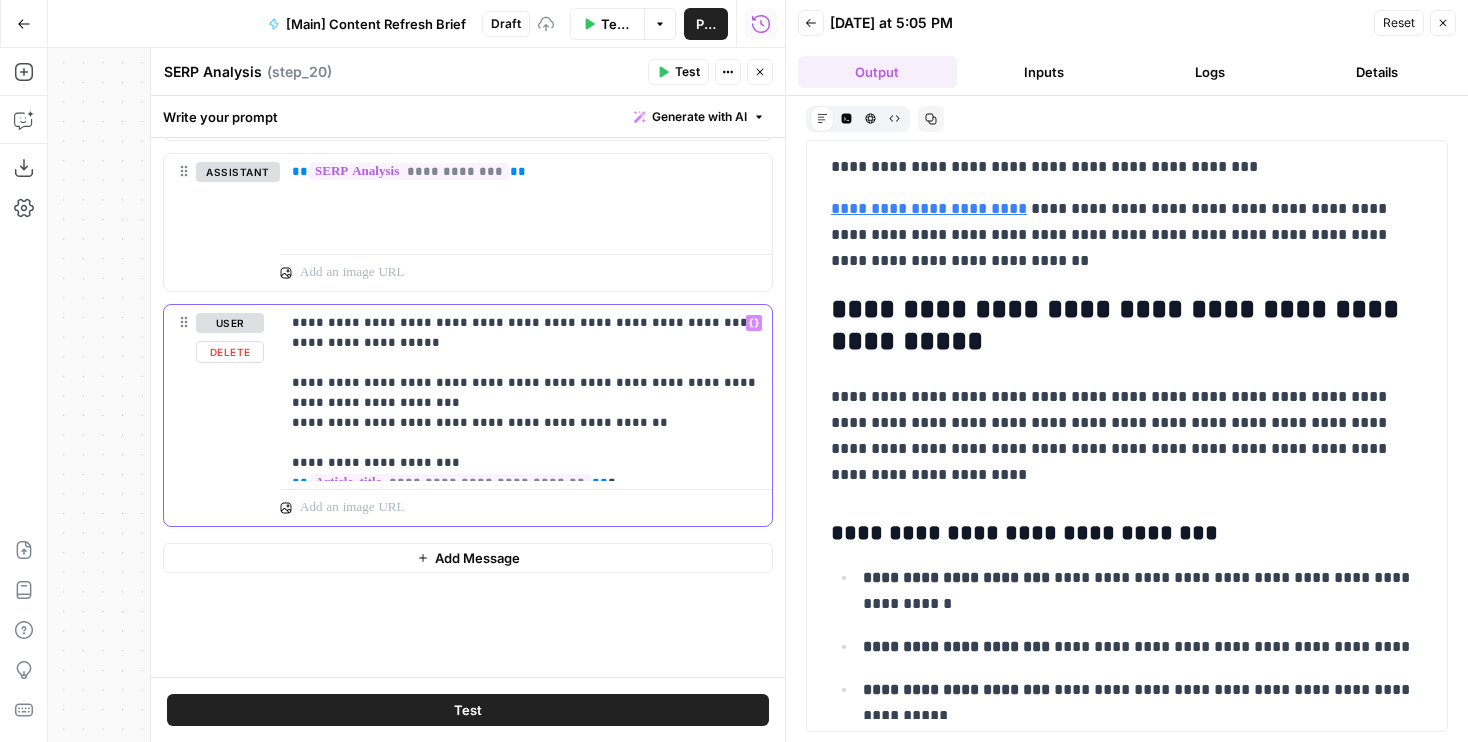 click on "**********" at bounding box center (526, 393) 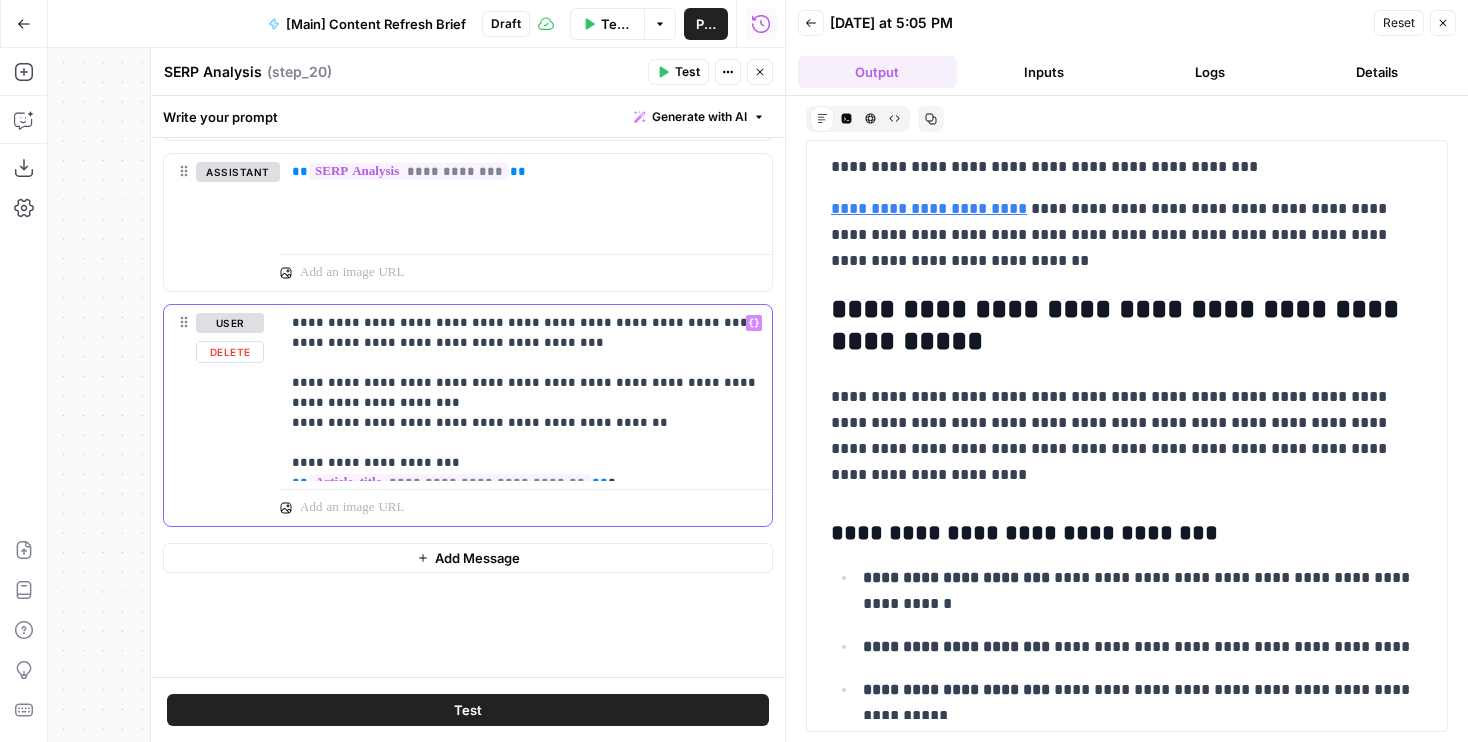 click on "**********" at bounding box center [526, 393] 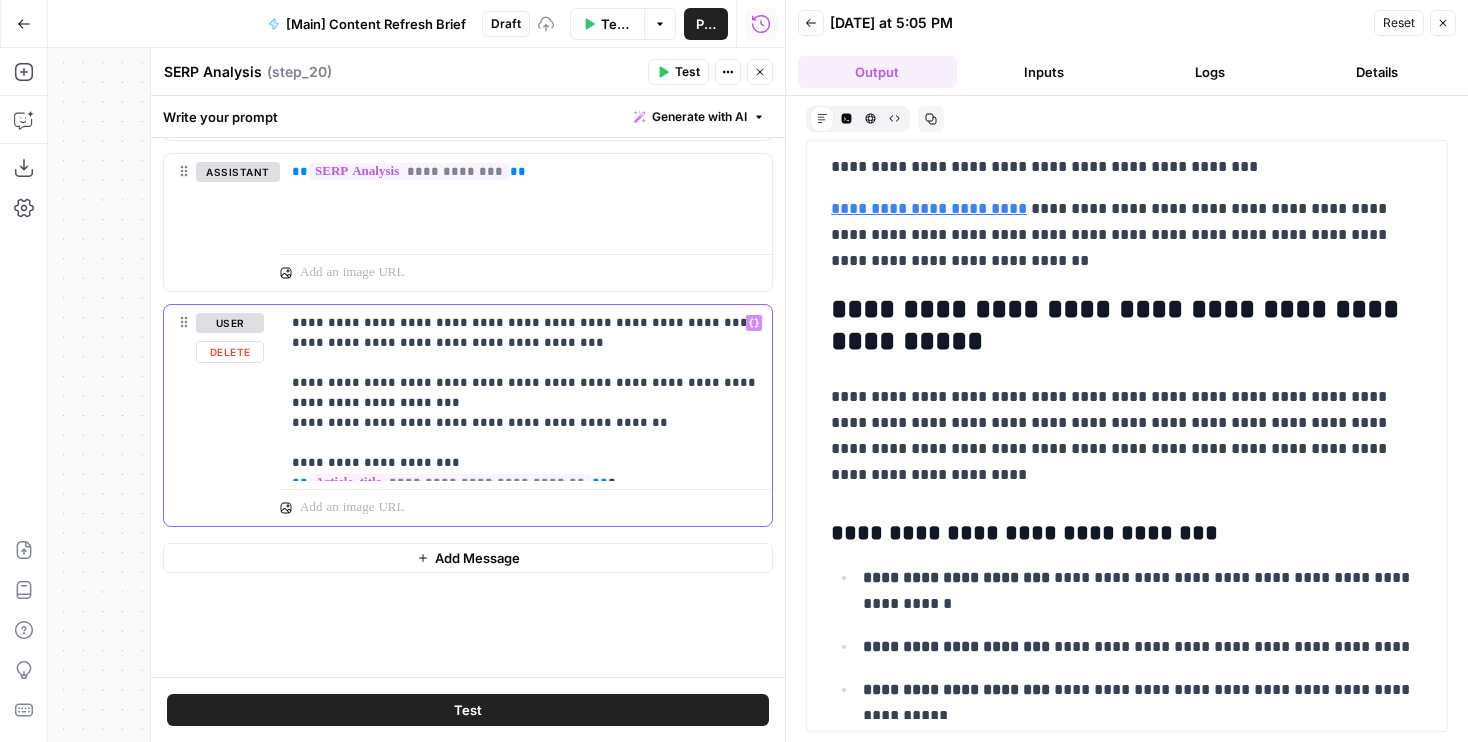 click on "**********" at bounding box center [526, 393] 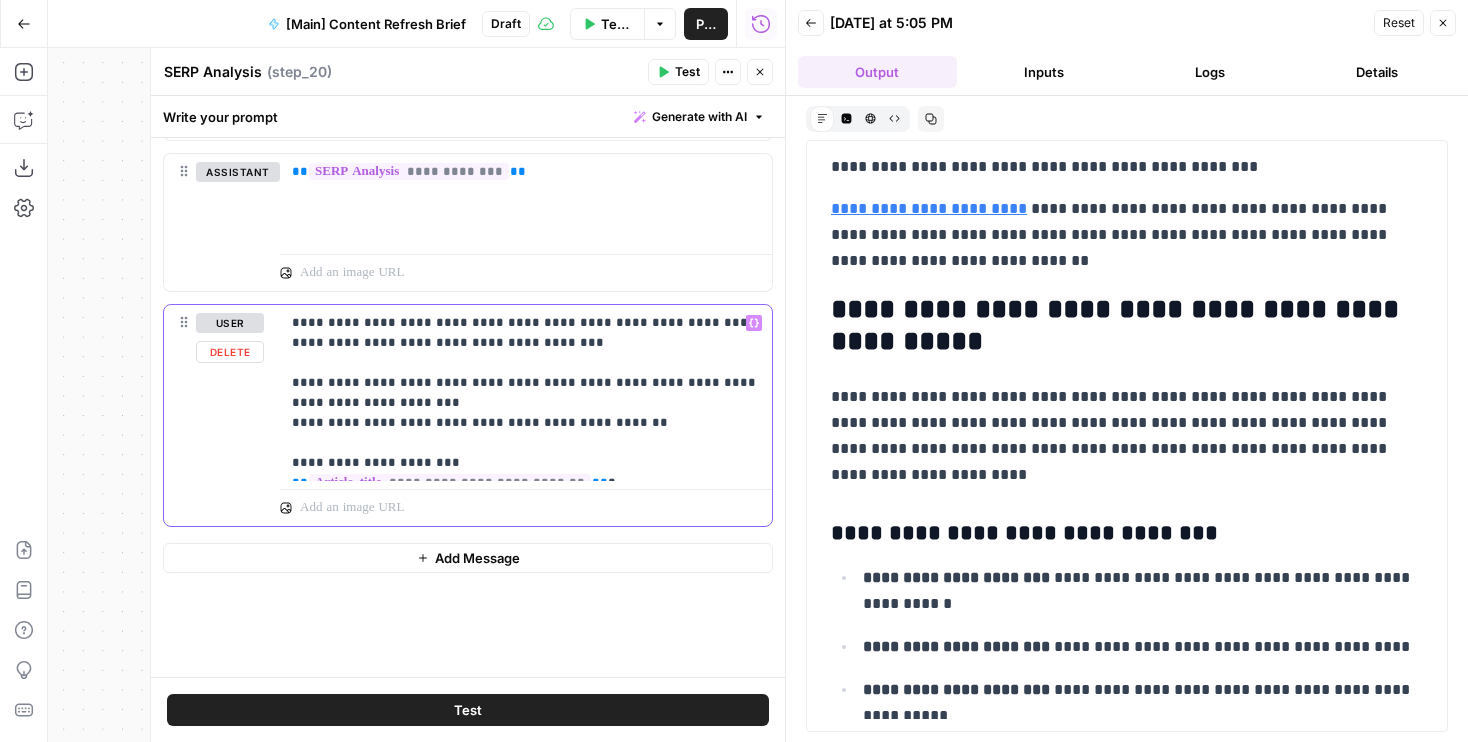 click on "**********" at bounding box center [526, 393] 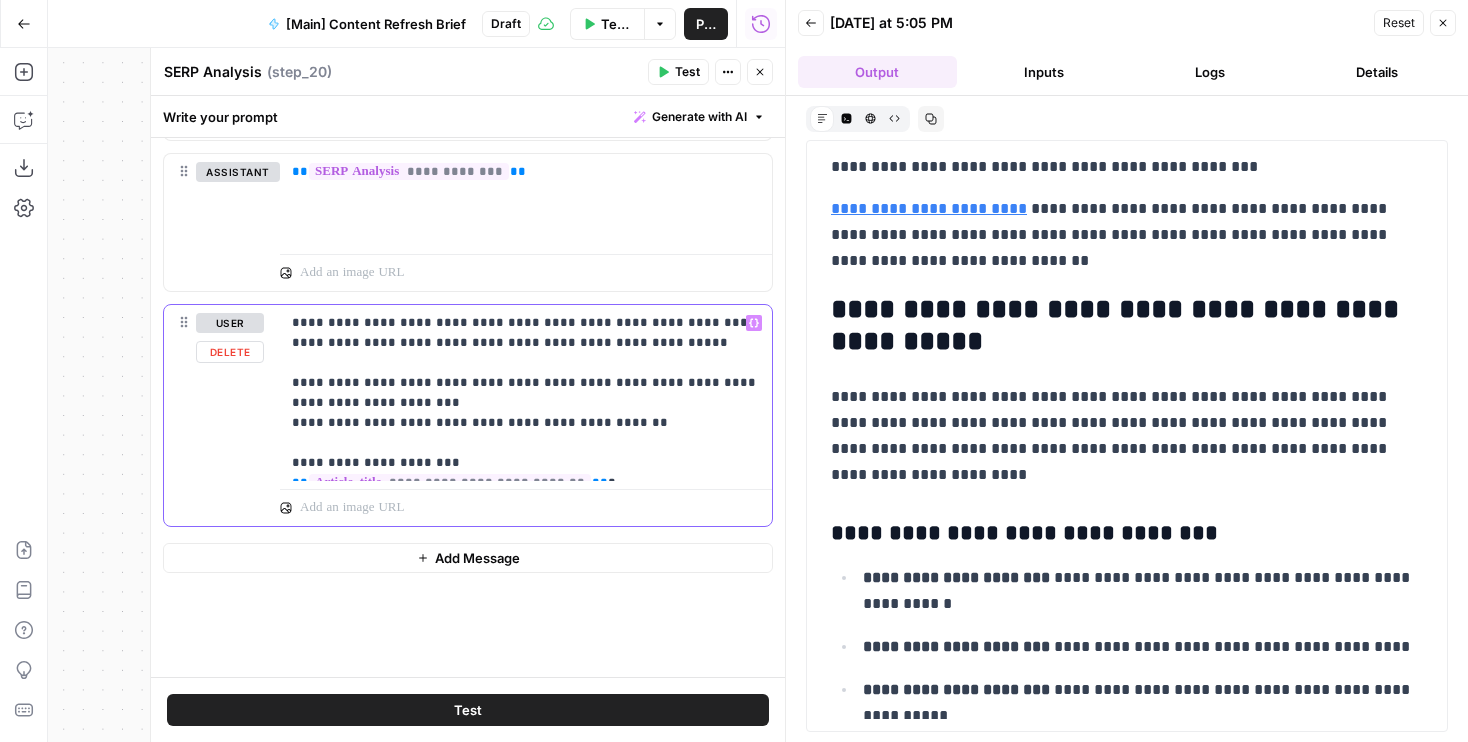 click on "**********" at bounding box center [526, 393] 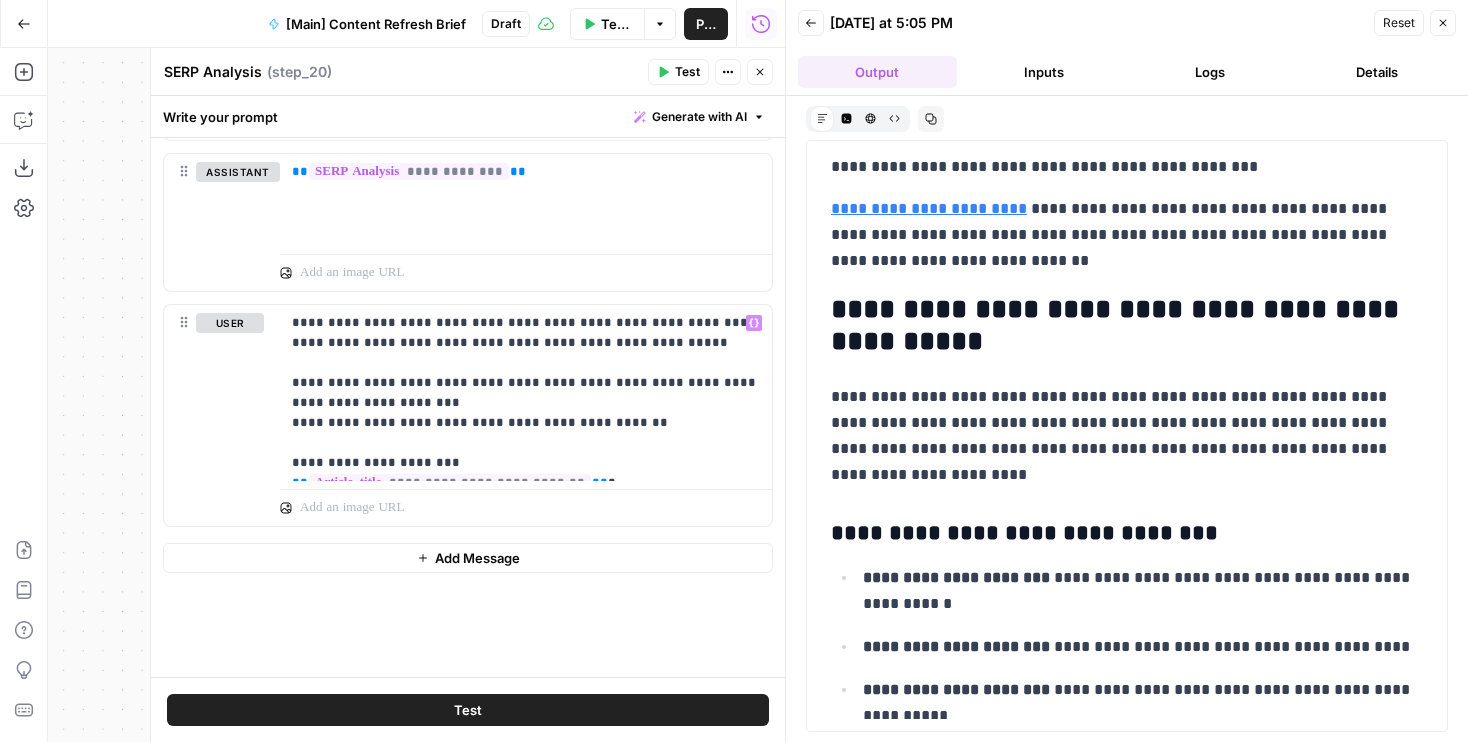 click on "Logs" at bounding box center (1210, 72) 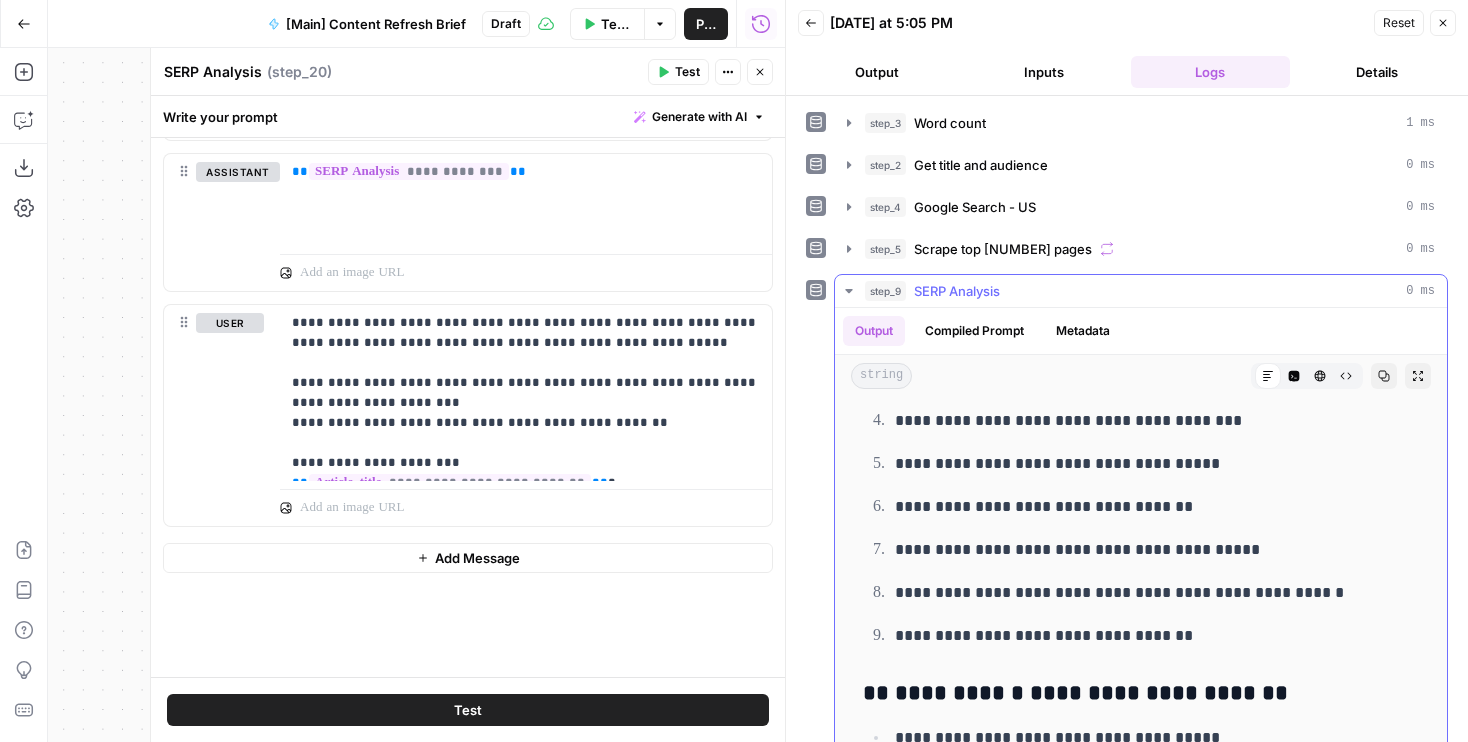 scroll, scrollTop: 1640, scrollLeft: 0, axis: vertical 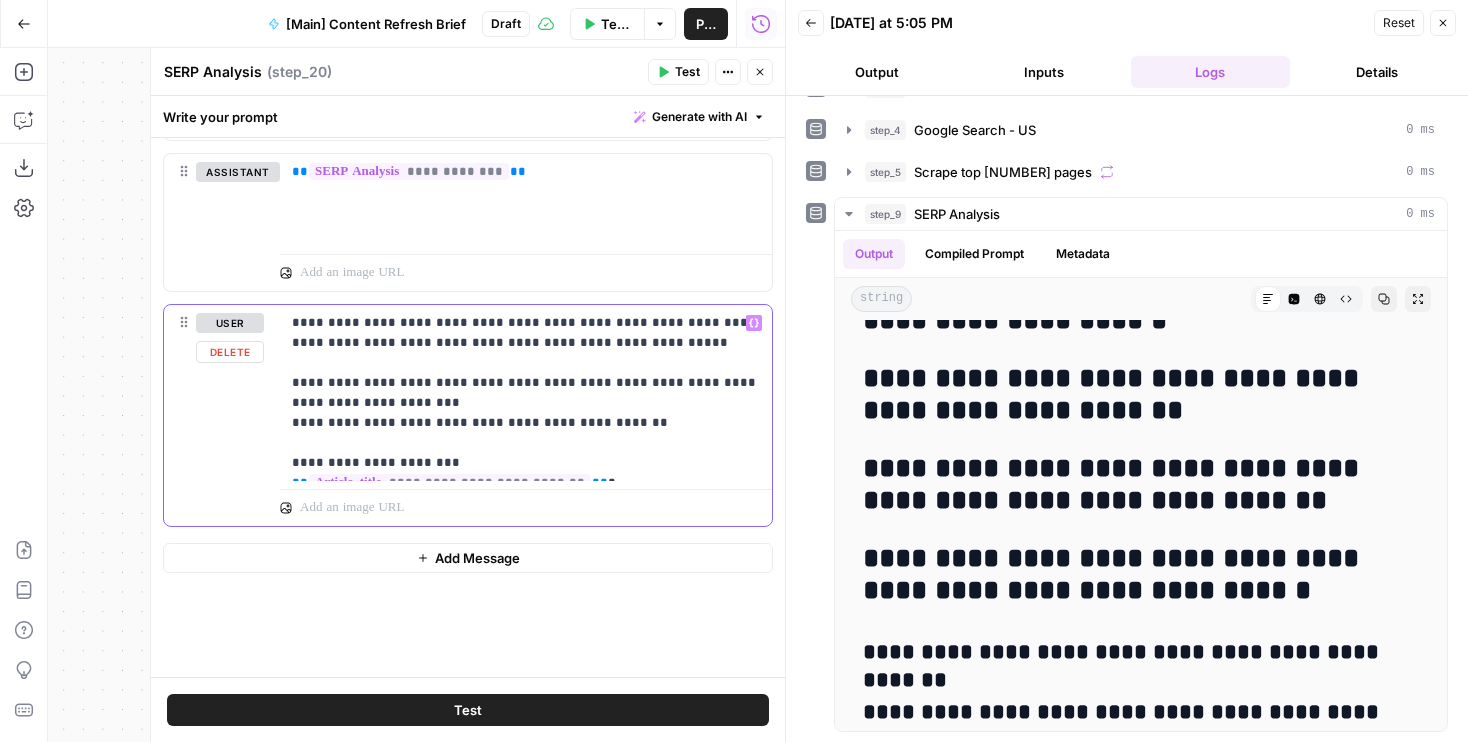 click on "**********" at bounding box center (526, 393) 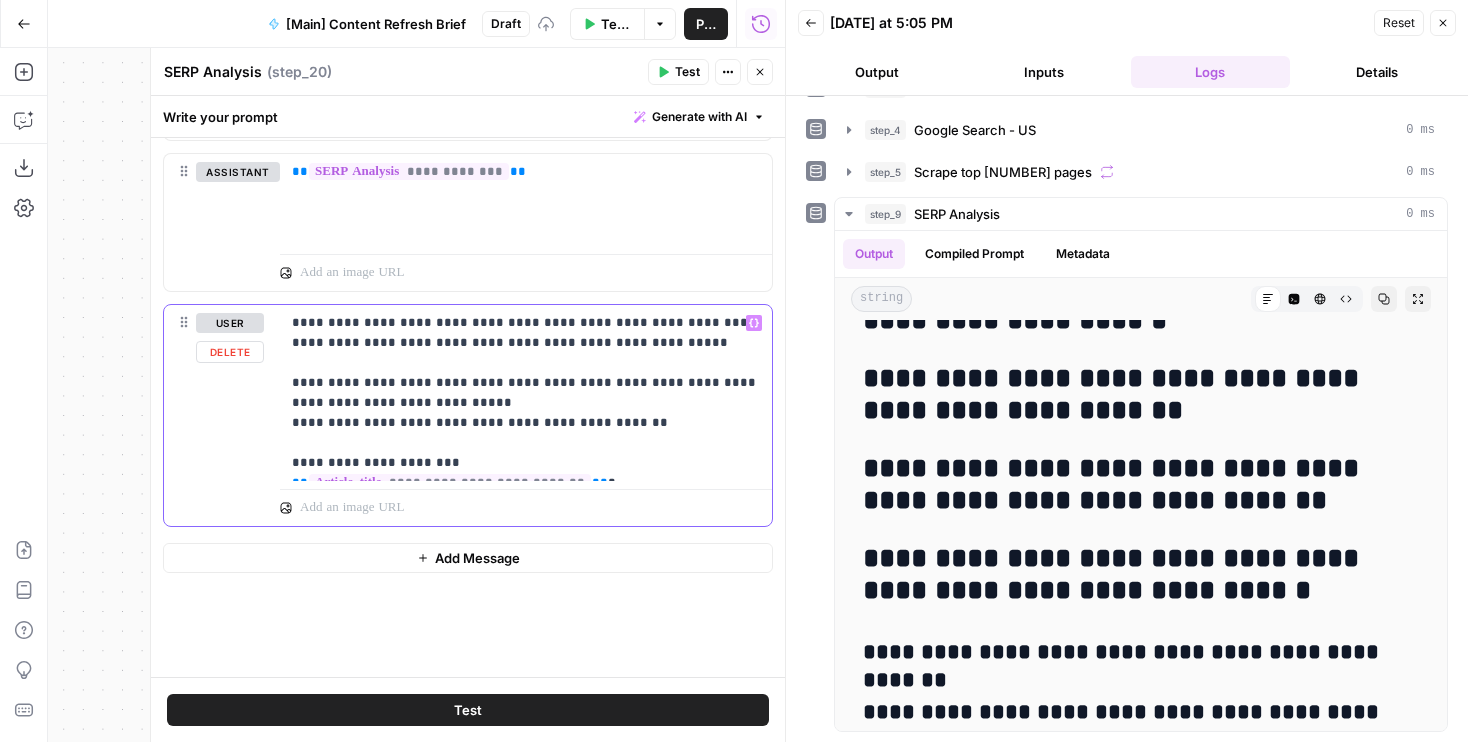 click on "**********" at bounding box center [526, 393] 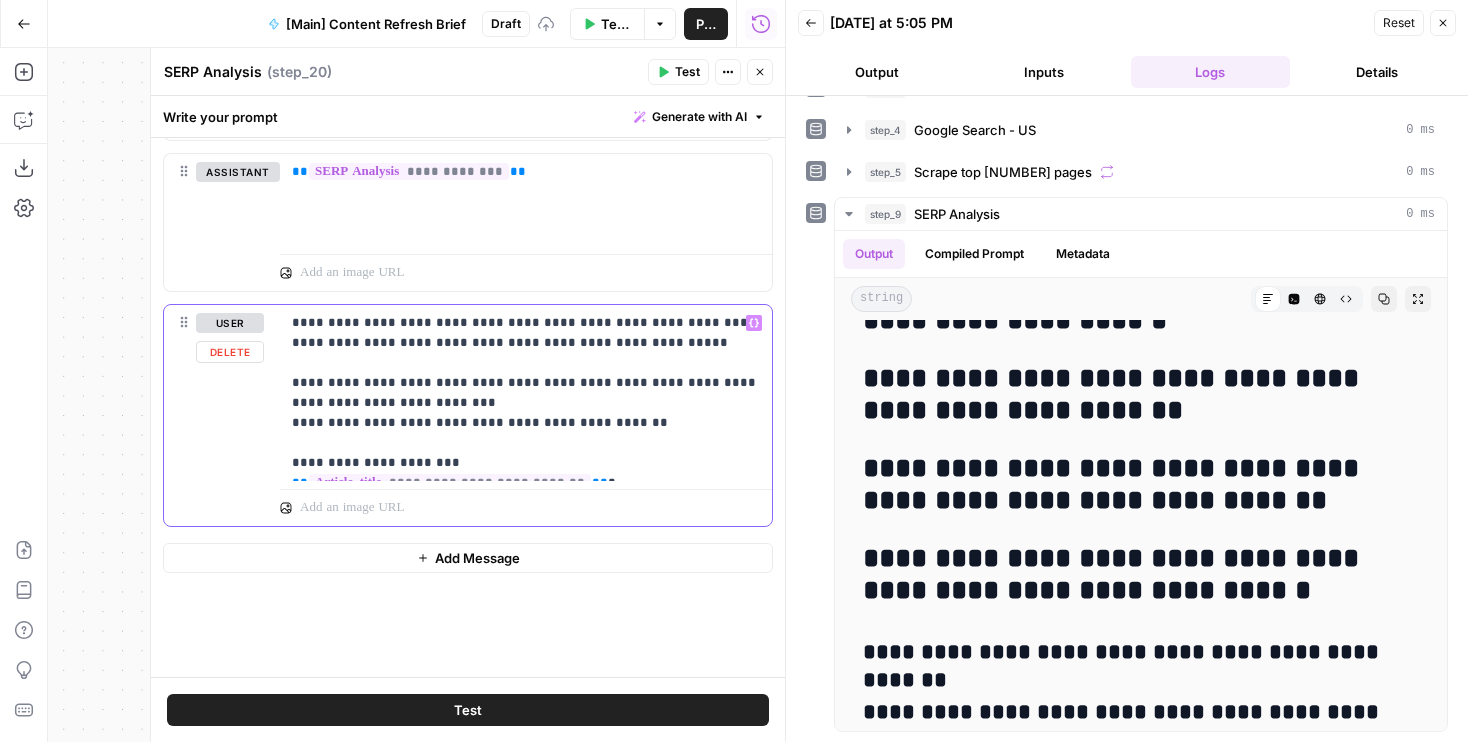 scroll, scrollTop: 759, scrollLeft: 0, axis: vertical 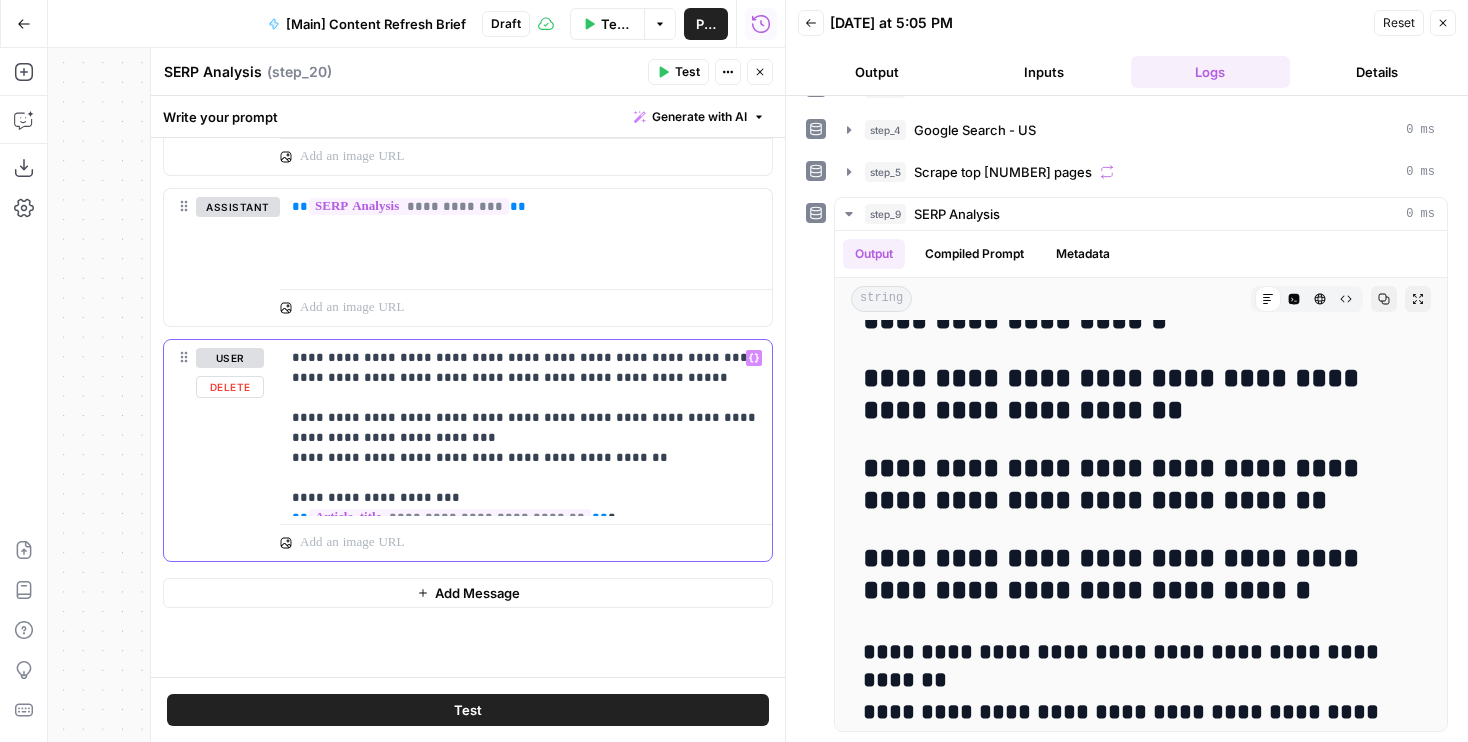 click on "**********" at bounding box center (526, 428) 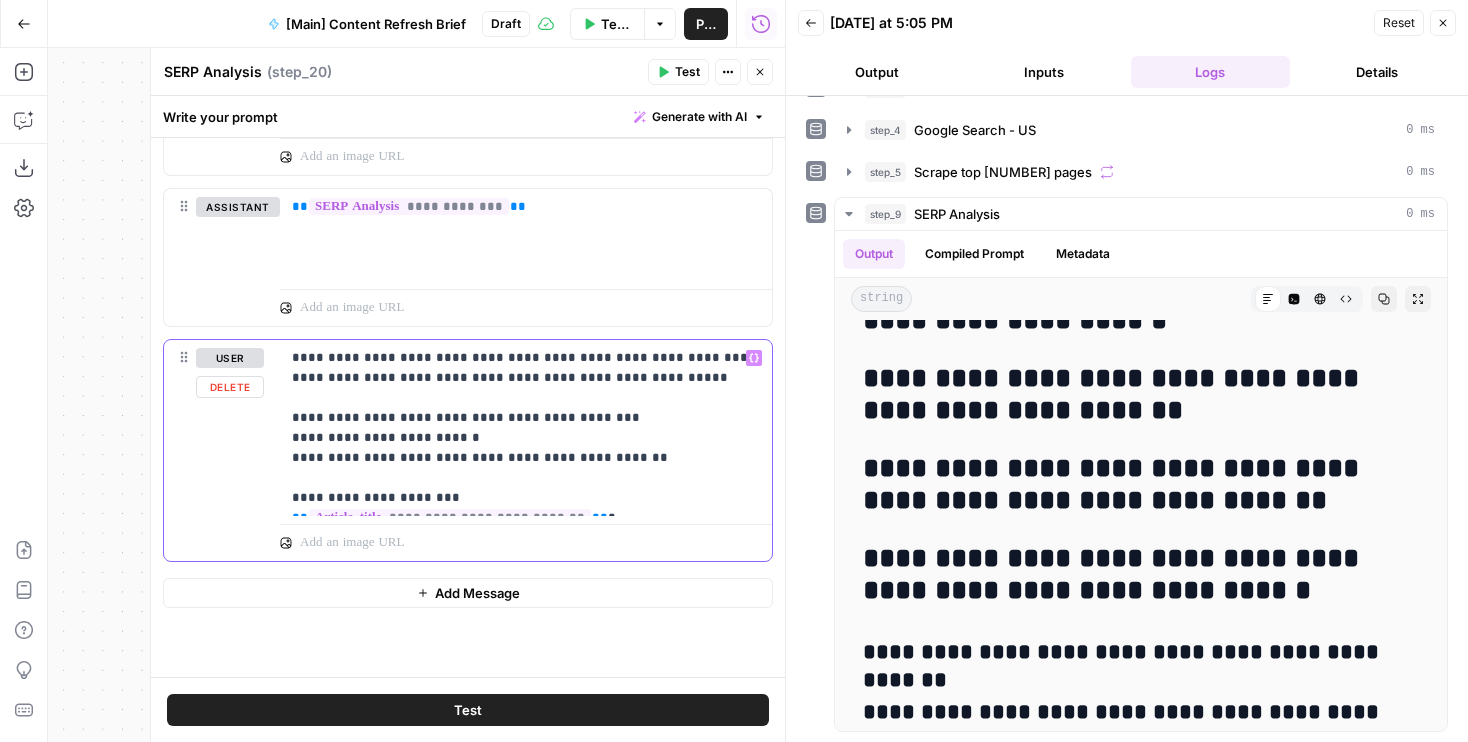 drag, startPoint x: 395, startPoint y: 416, endPoint x: 539, endPoint y: 416, distance: 144 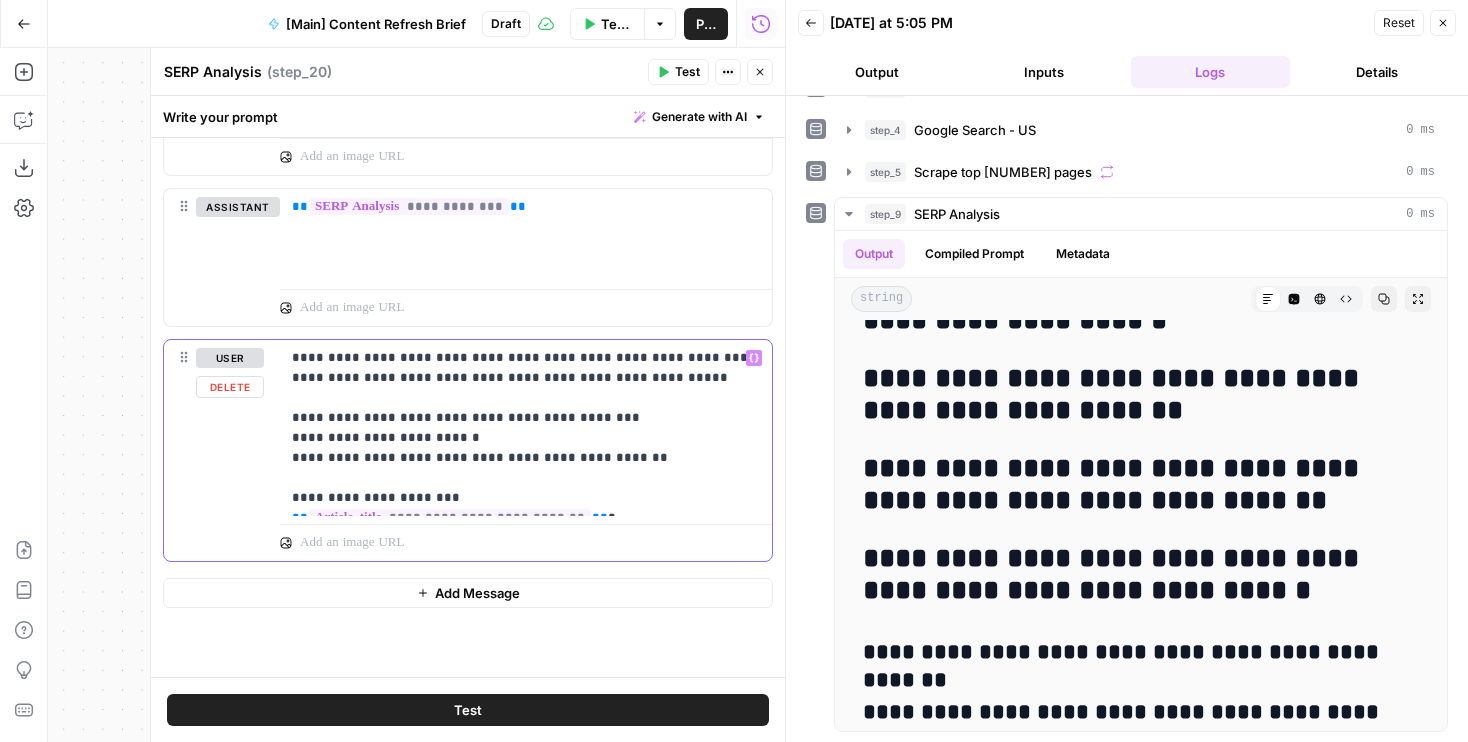 click on "**********" at bounding box center (526, 428) 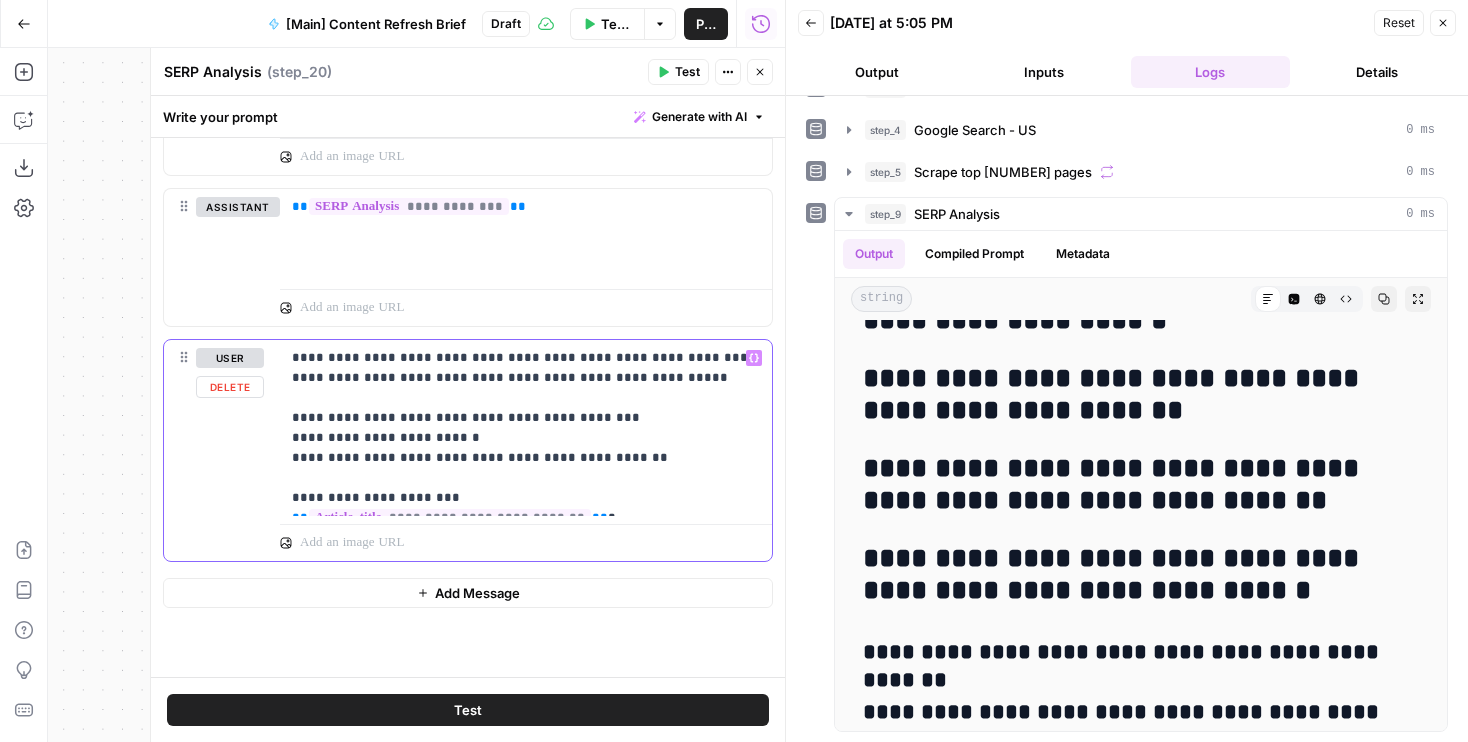 copy on "**********" 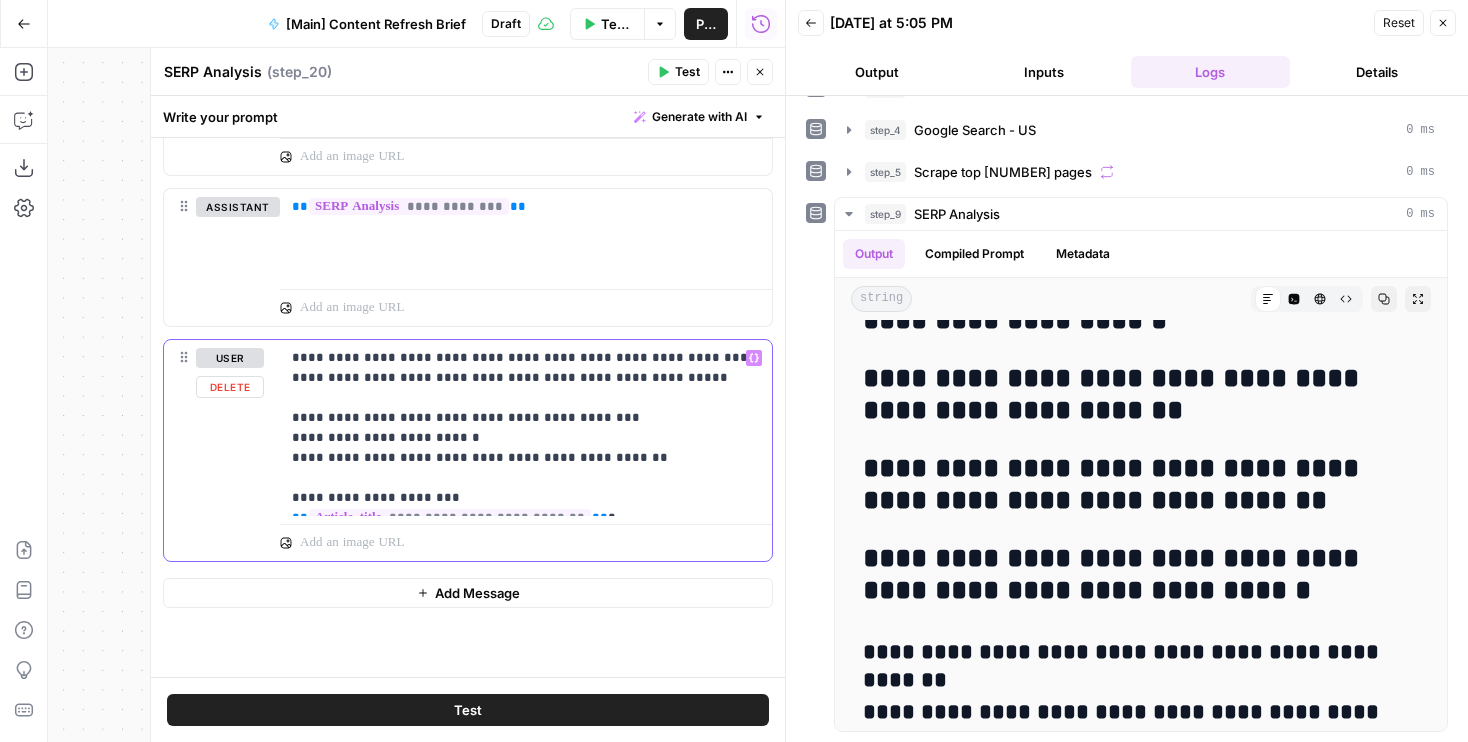 click on "**********" at bounding box center [526, 428] 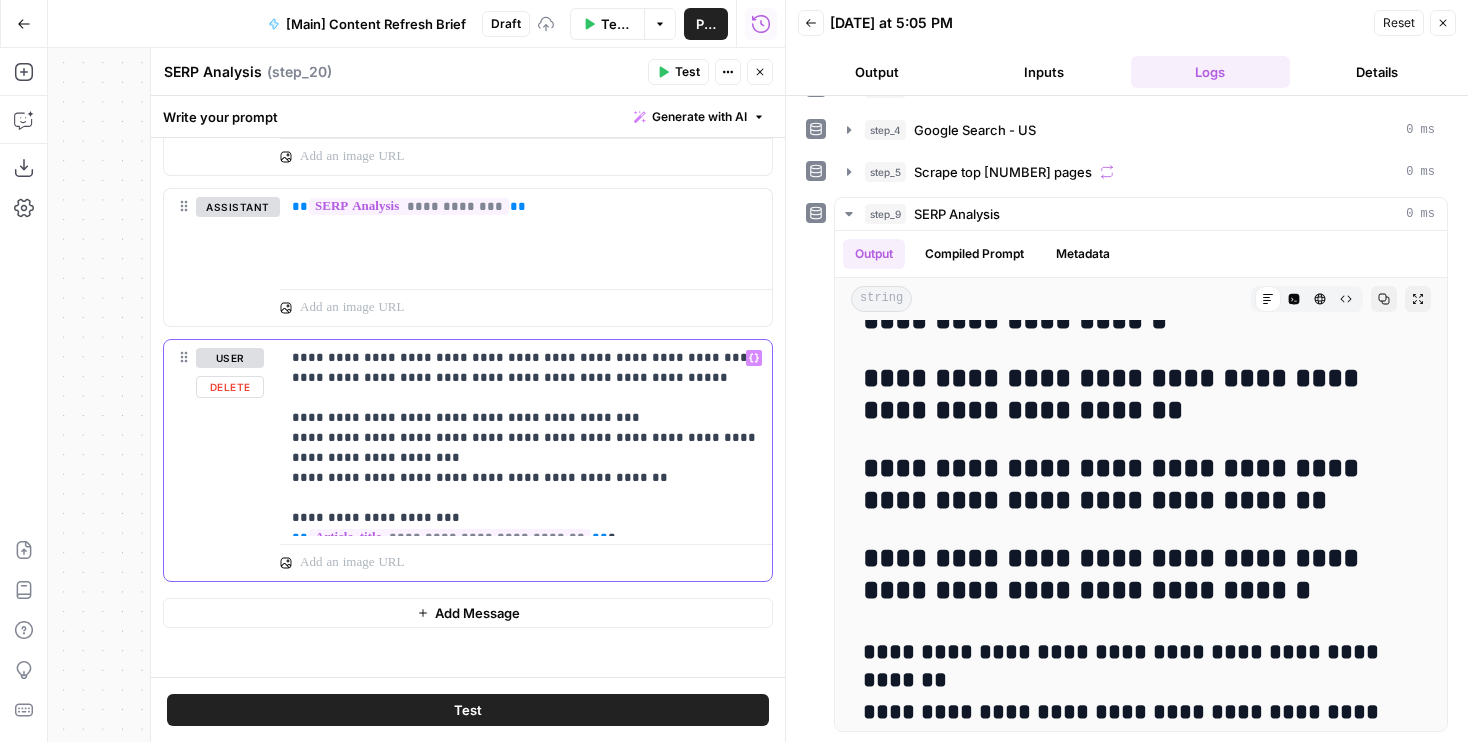 click on "**********" at bounding box center [526, 438] 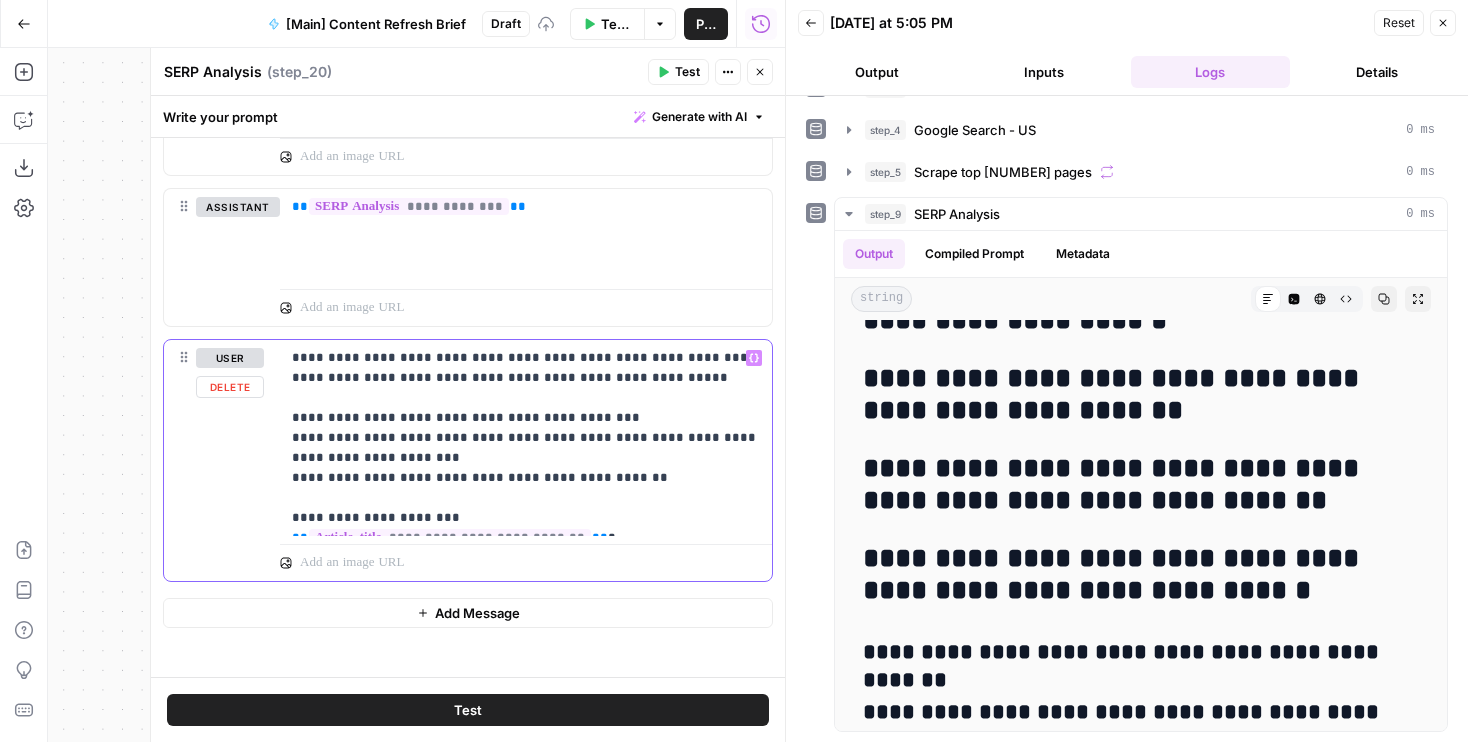 click on "**********" at bounding box center [526, 438] 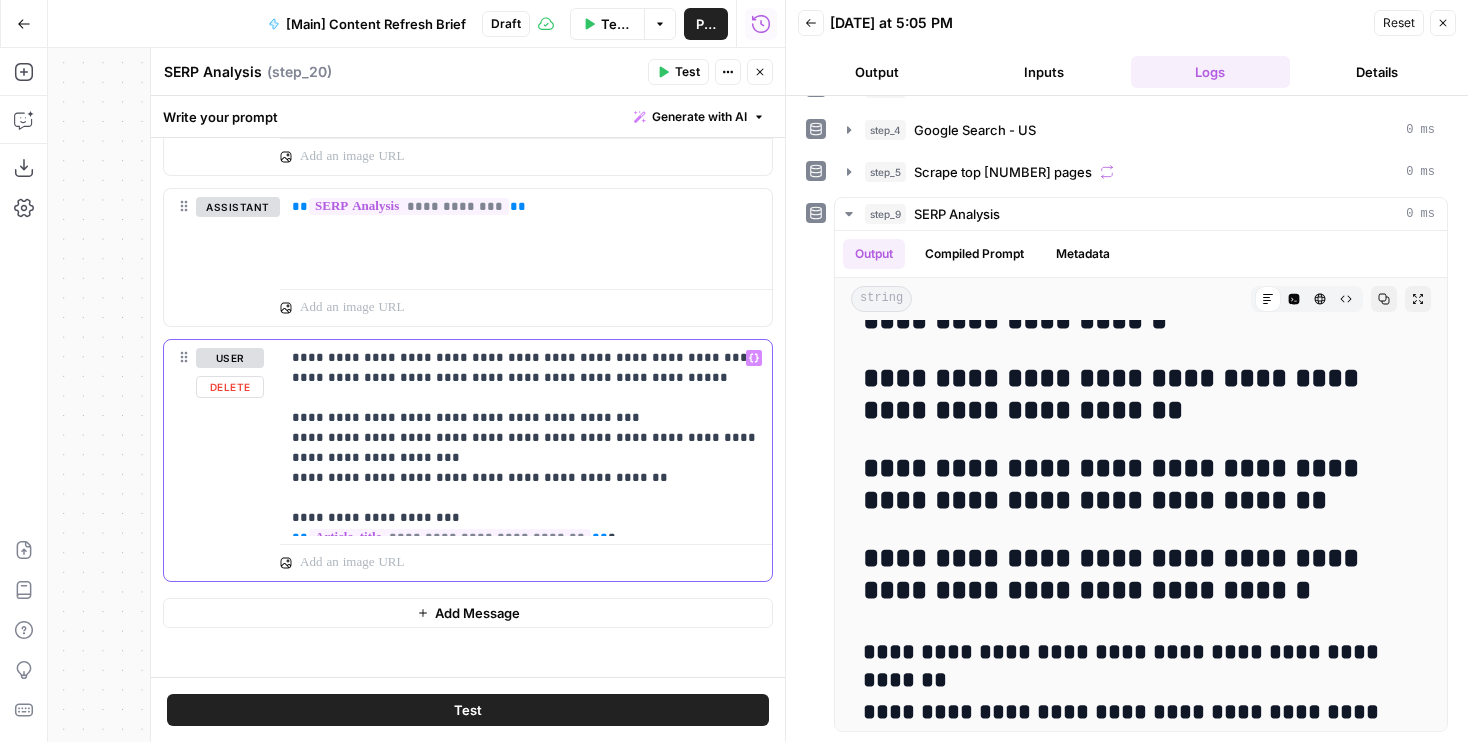 click on "**********" at bounding box center (526, 438) 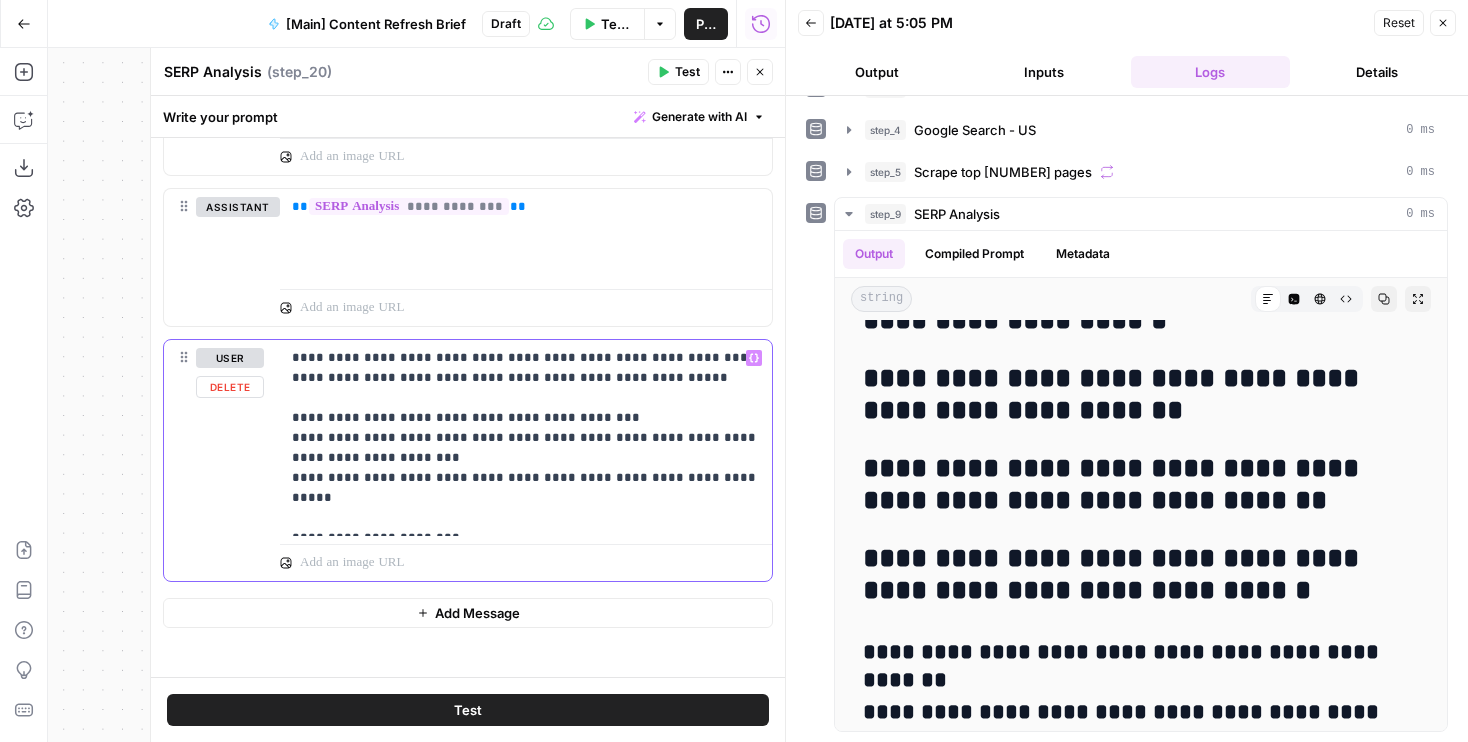 click on "**********" at bounding box center (526, 438) 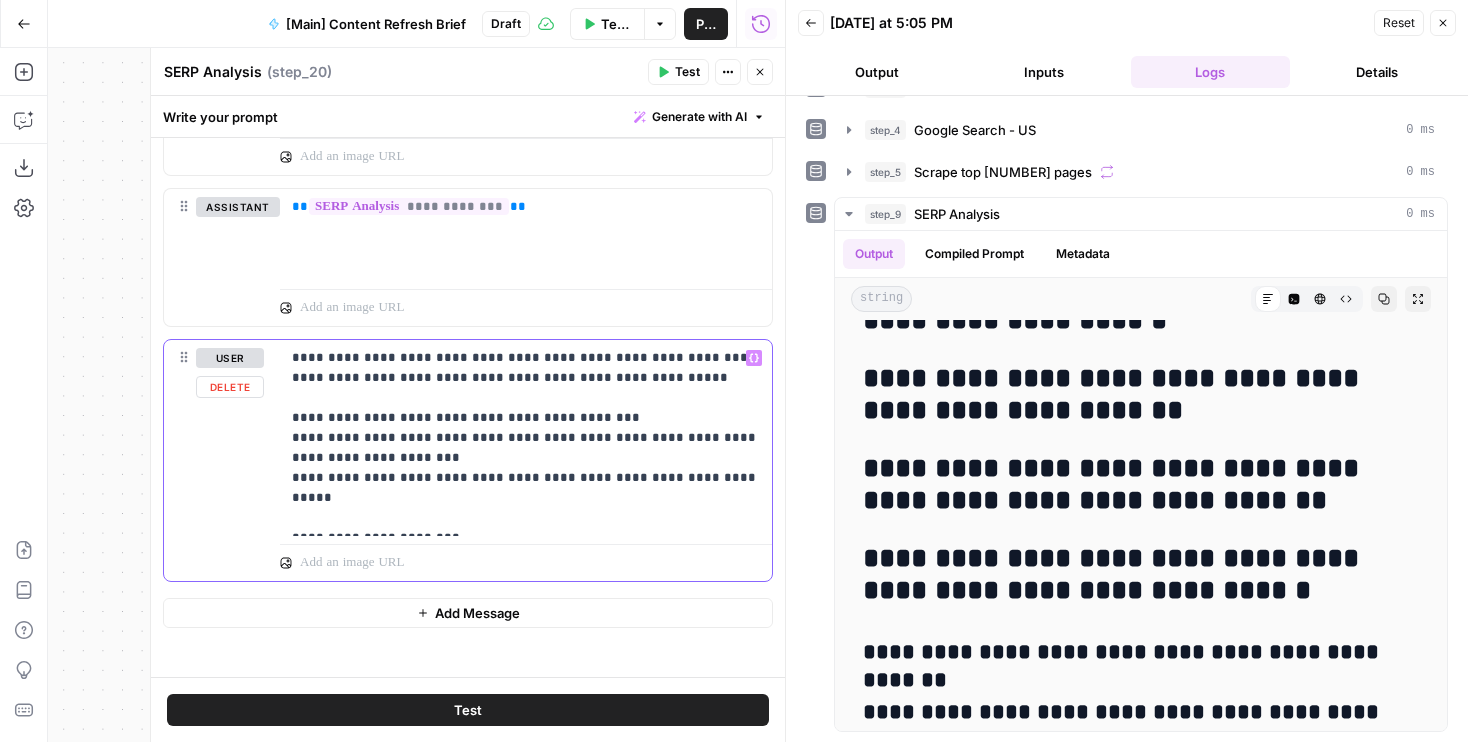 click on "**********" at bounding box center (526, 438) 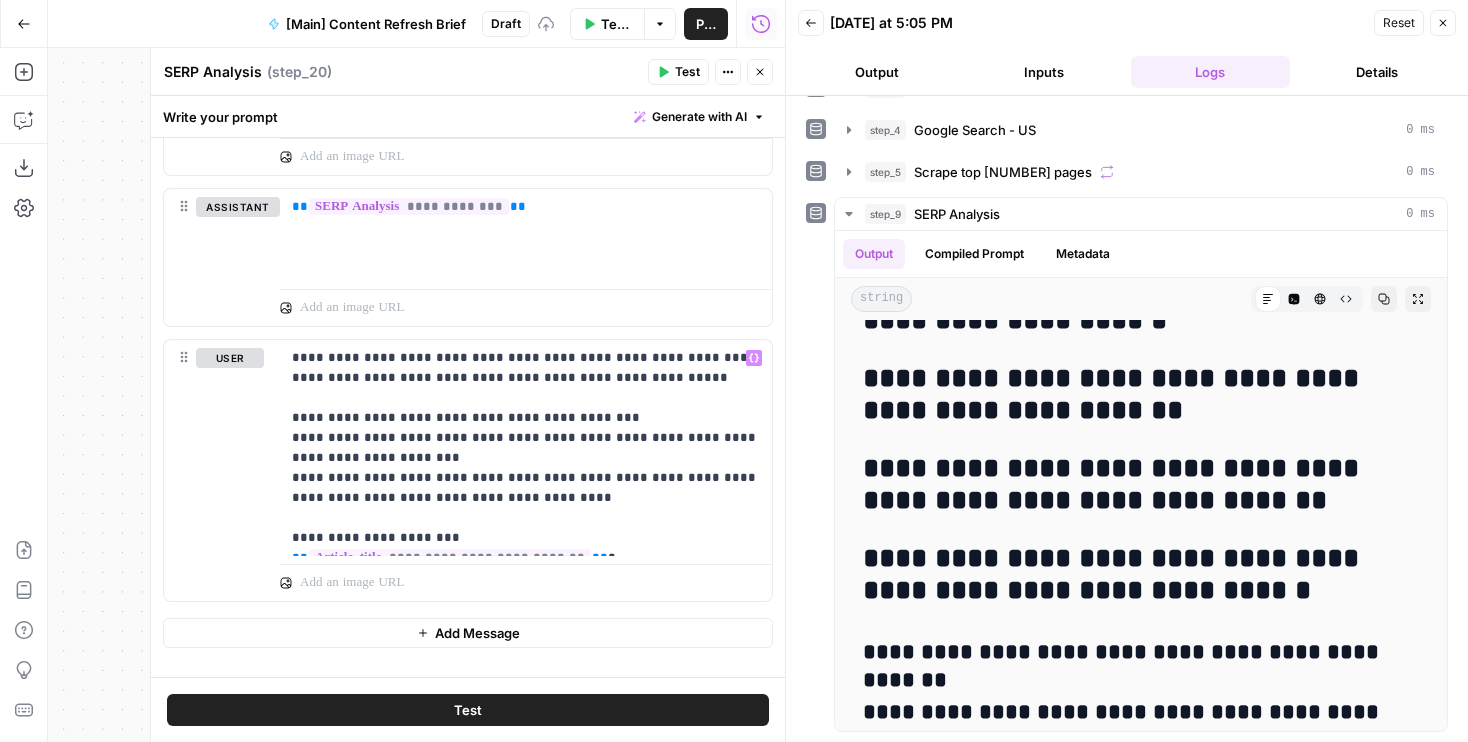 click on "Test" at bounding box center [468, 710] 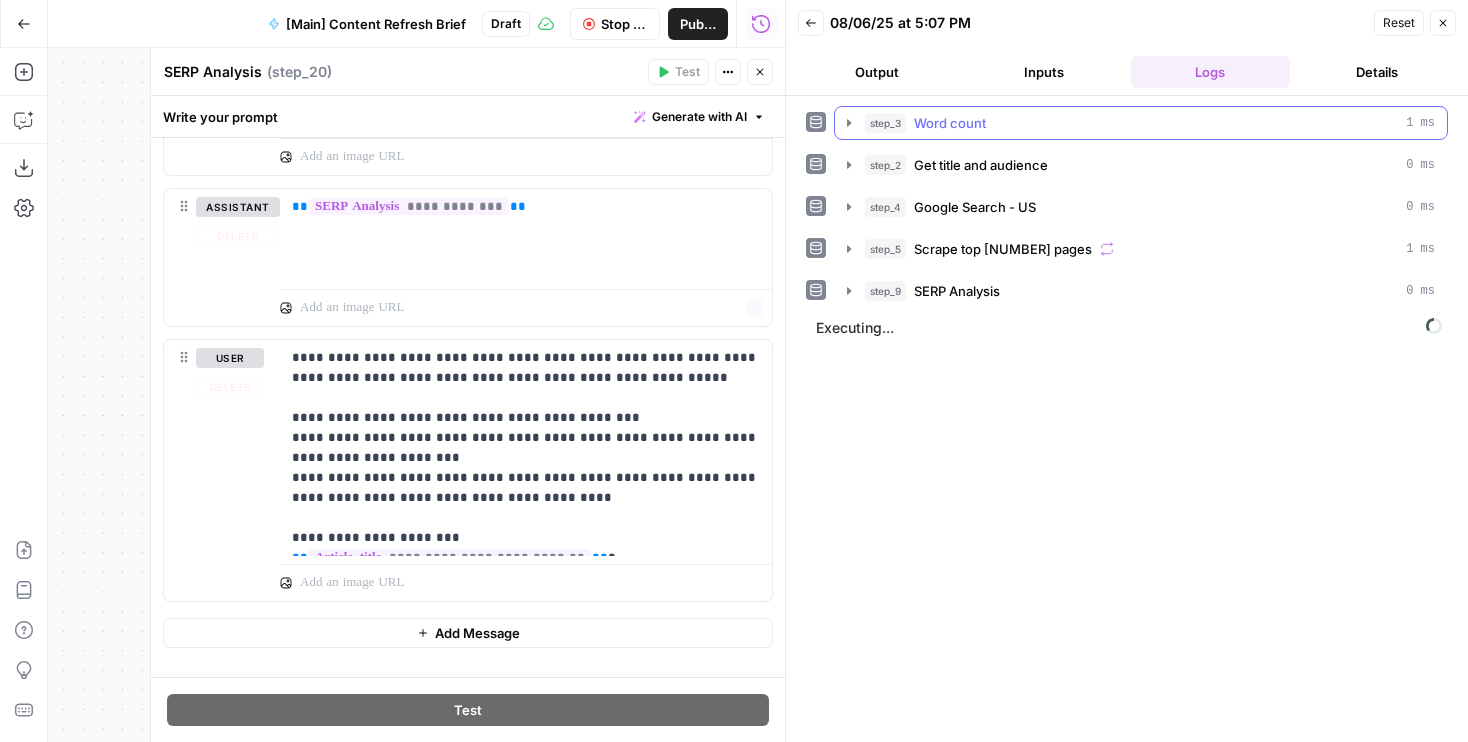 click on "Output" at bounding box center (877, 72) 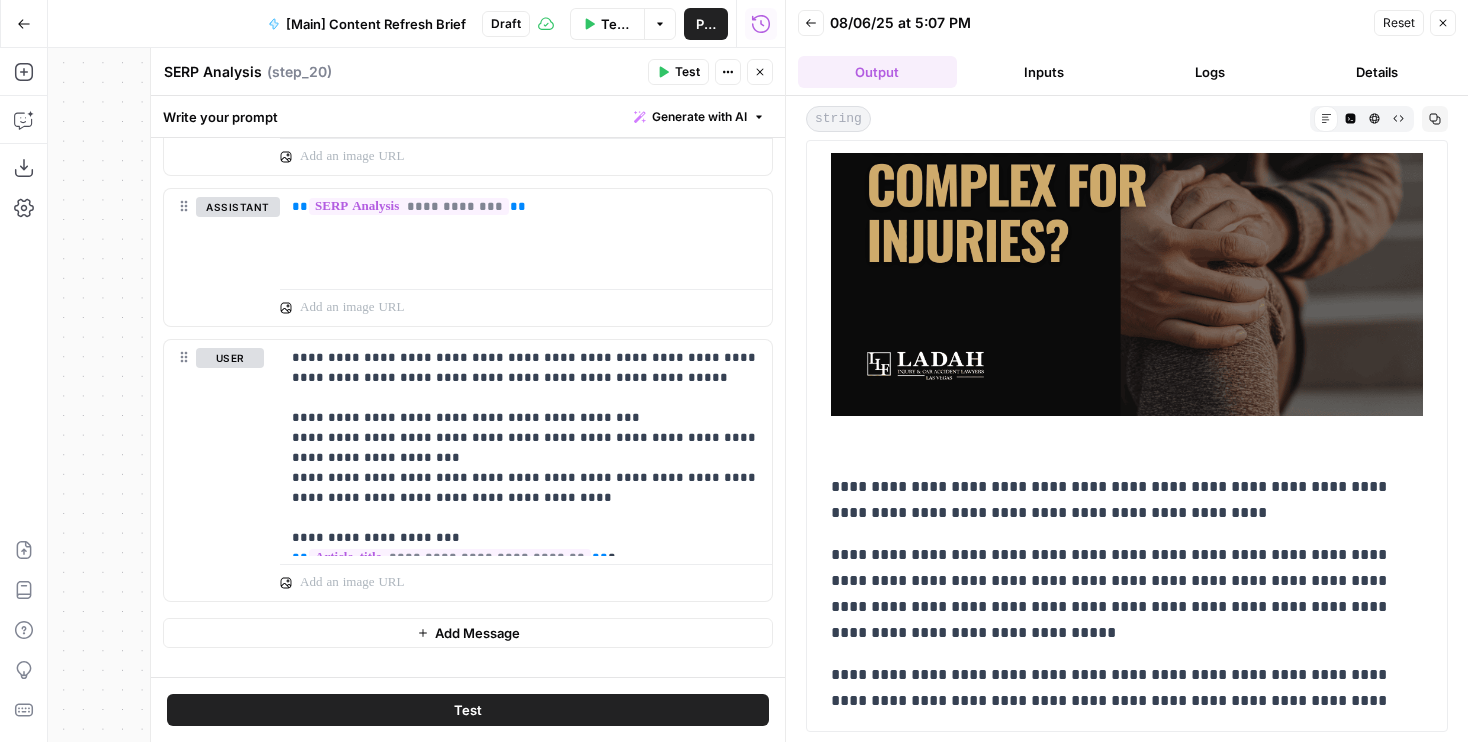 scroll, scrollTop: 685, scrollLeft: 0, axis: vertical 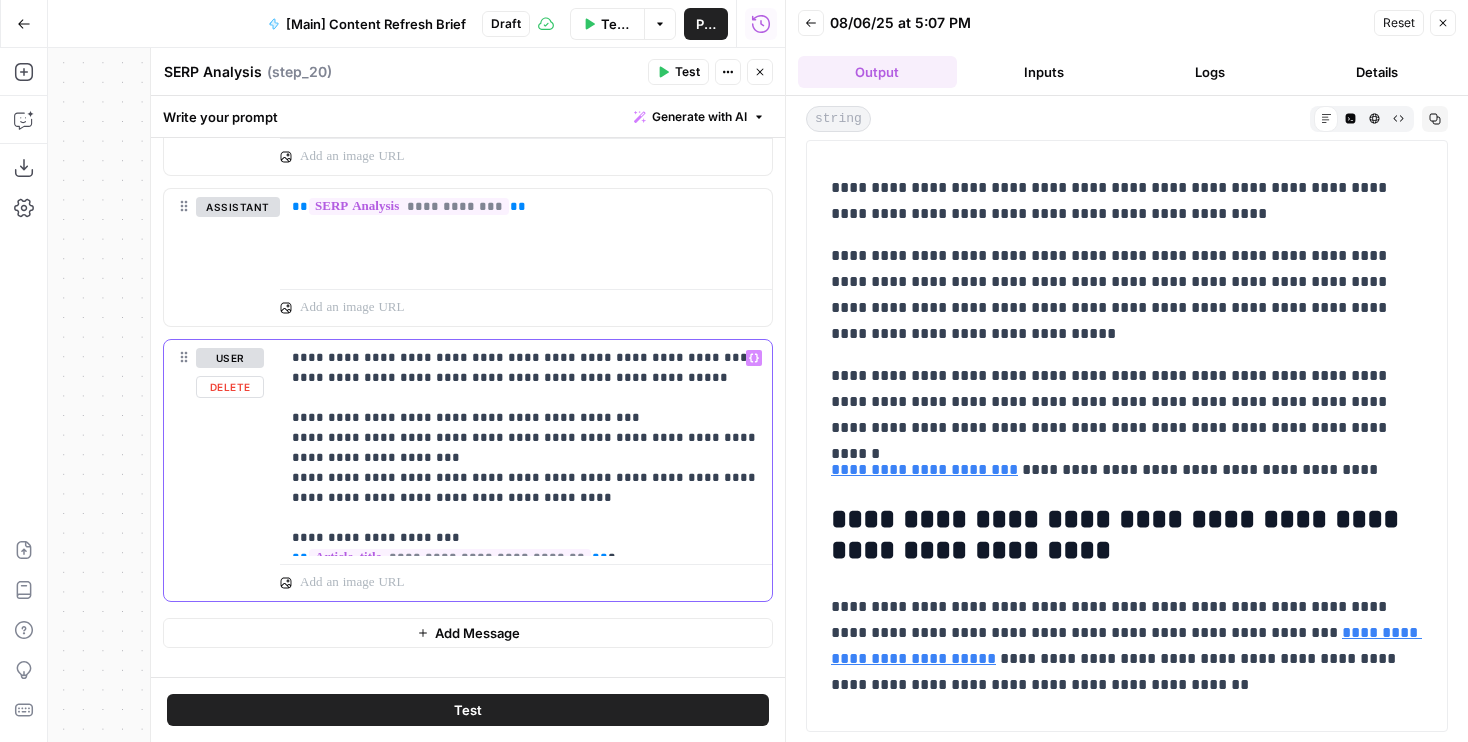 click on "**********" at bounding box center [526, 448] 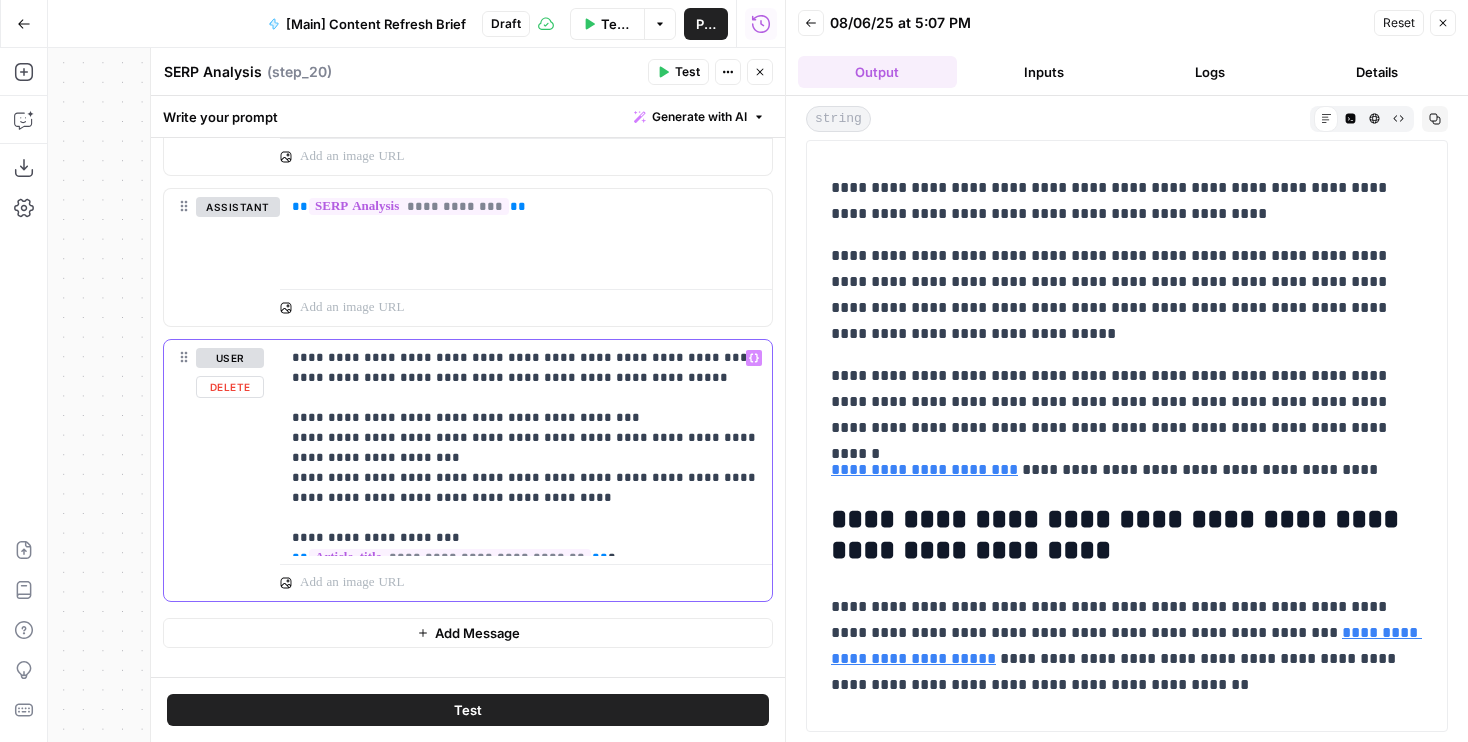 click on "**********" at bounding box center (526, 448) 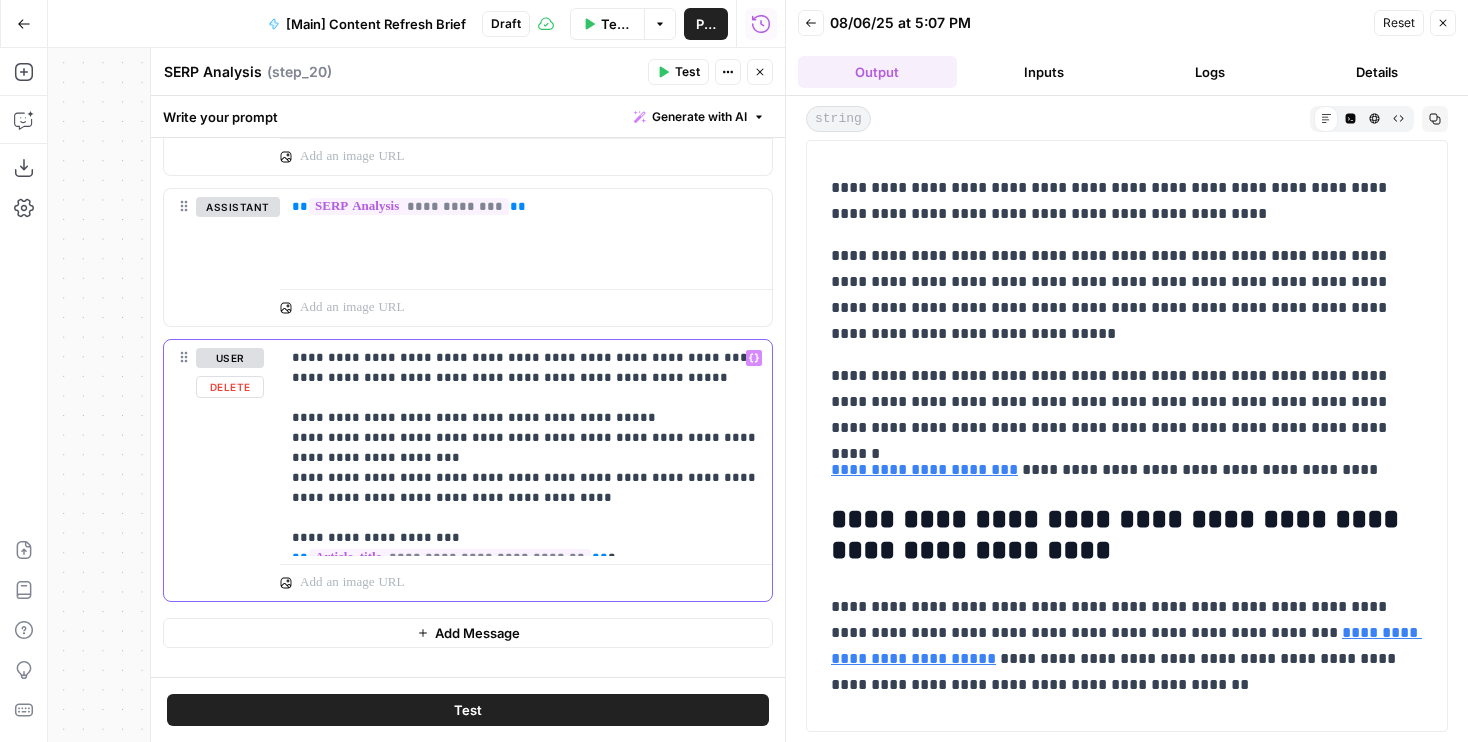 click on "**********" at bounding box center [526, 448] 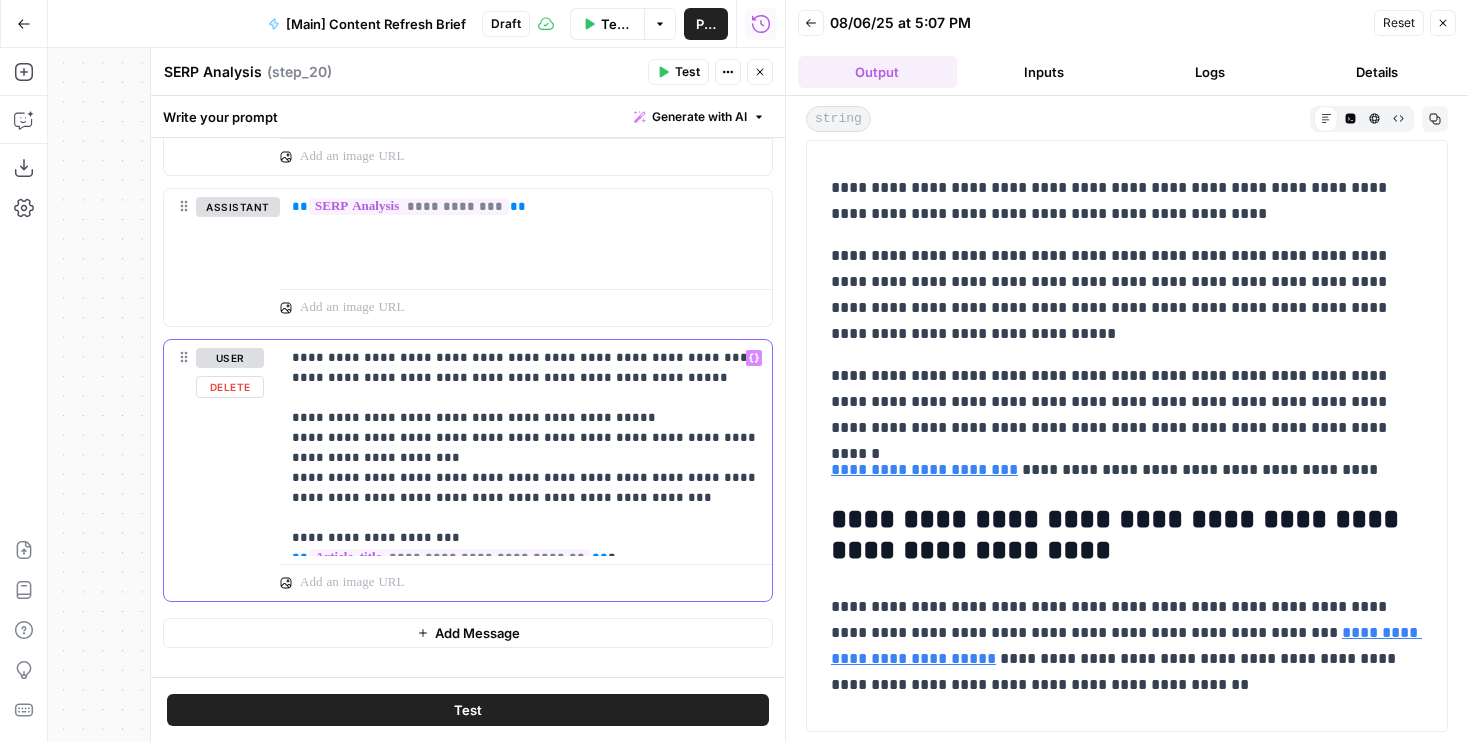 click on "**********" at bounding box center (526, 448) 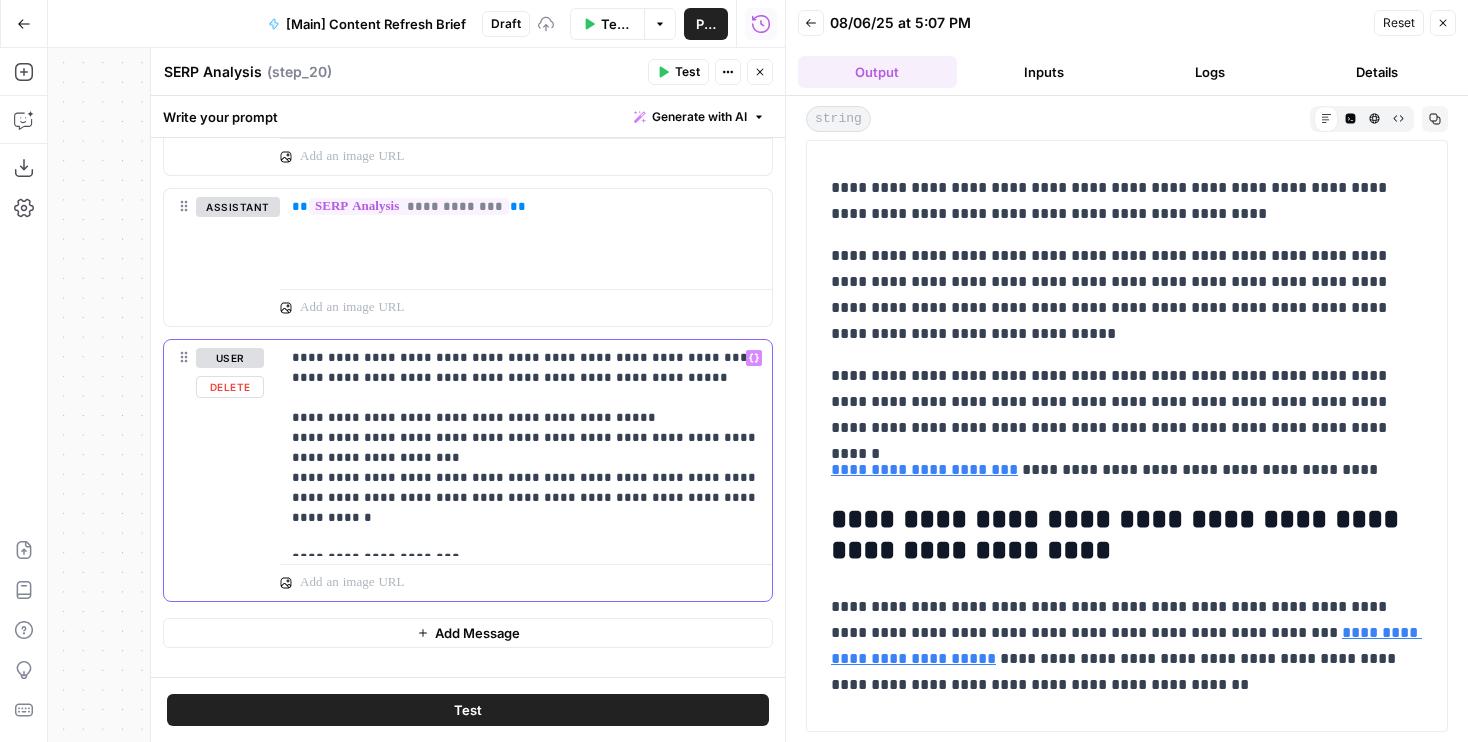 click on "**********" at bounding box center [526, 448] 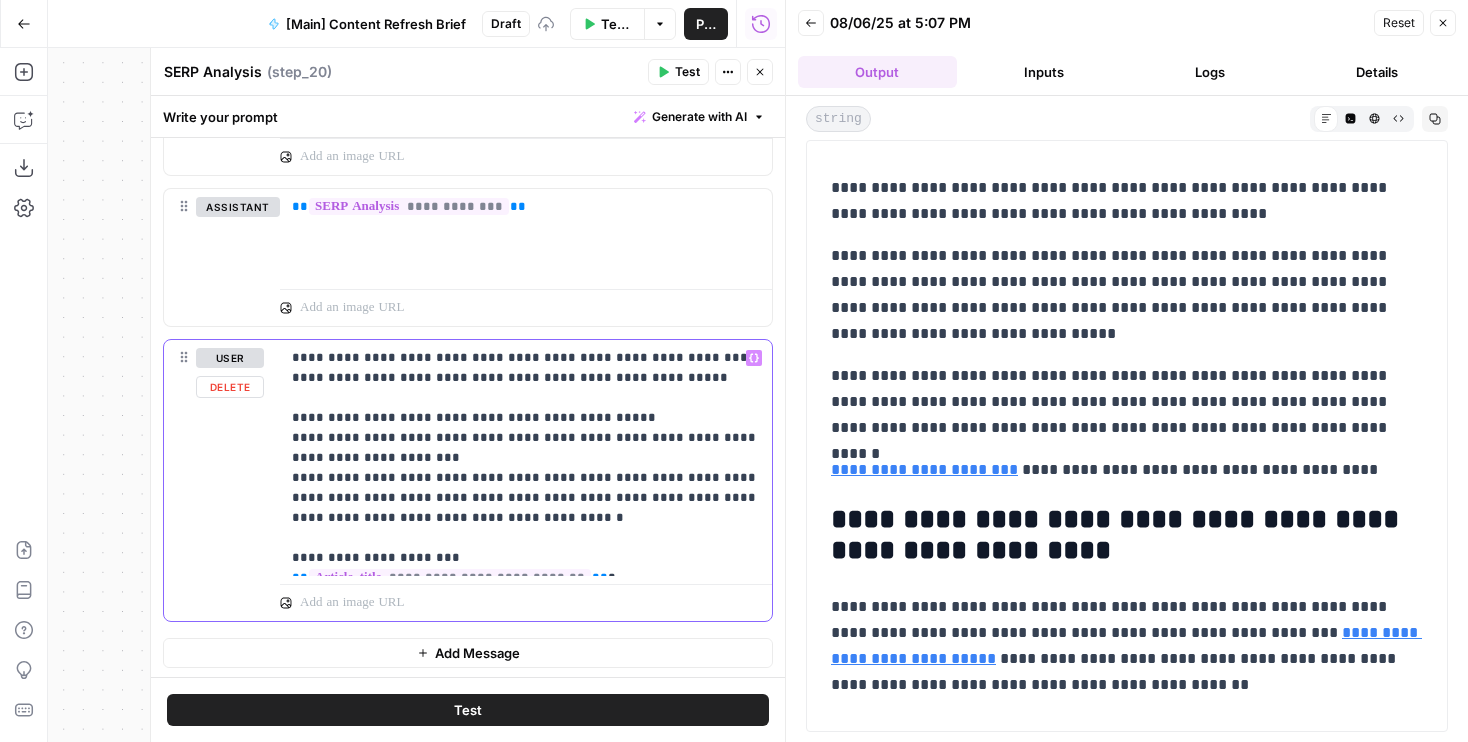 click on "**********" at bounding box center [526, 458] 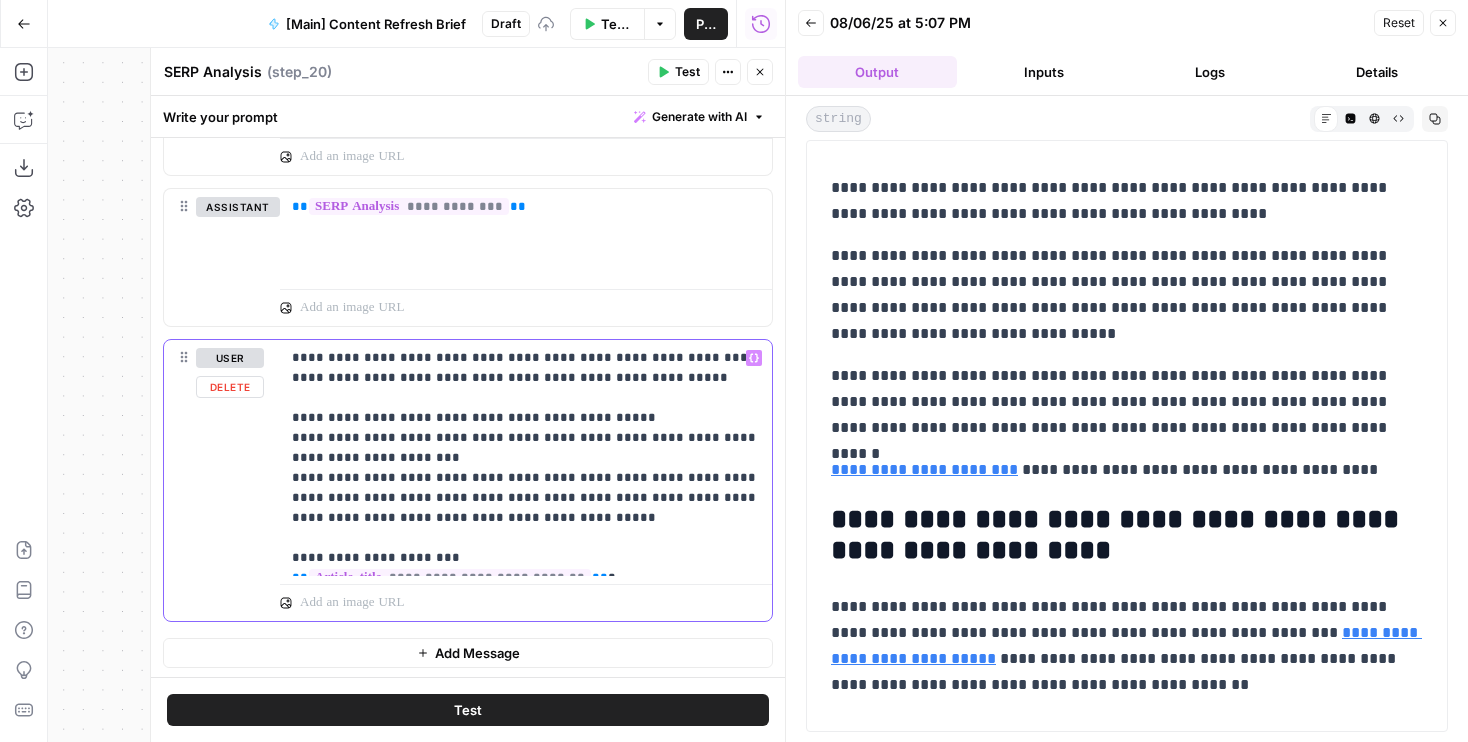 click on "**********" at bounding box center [526, 458] 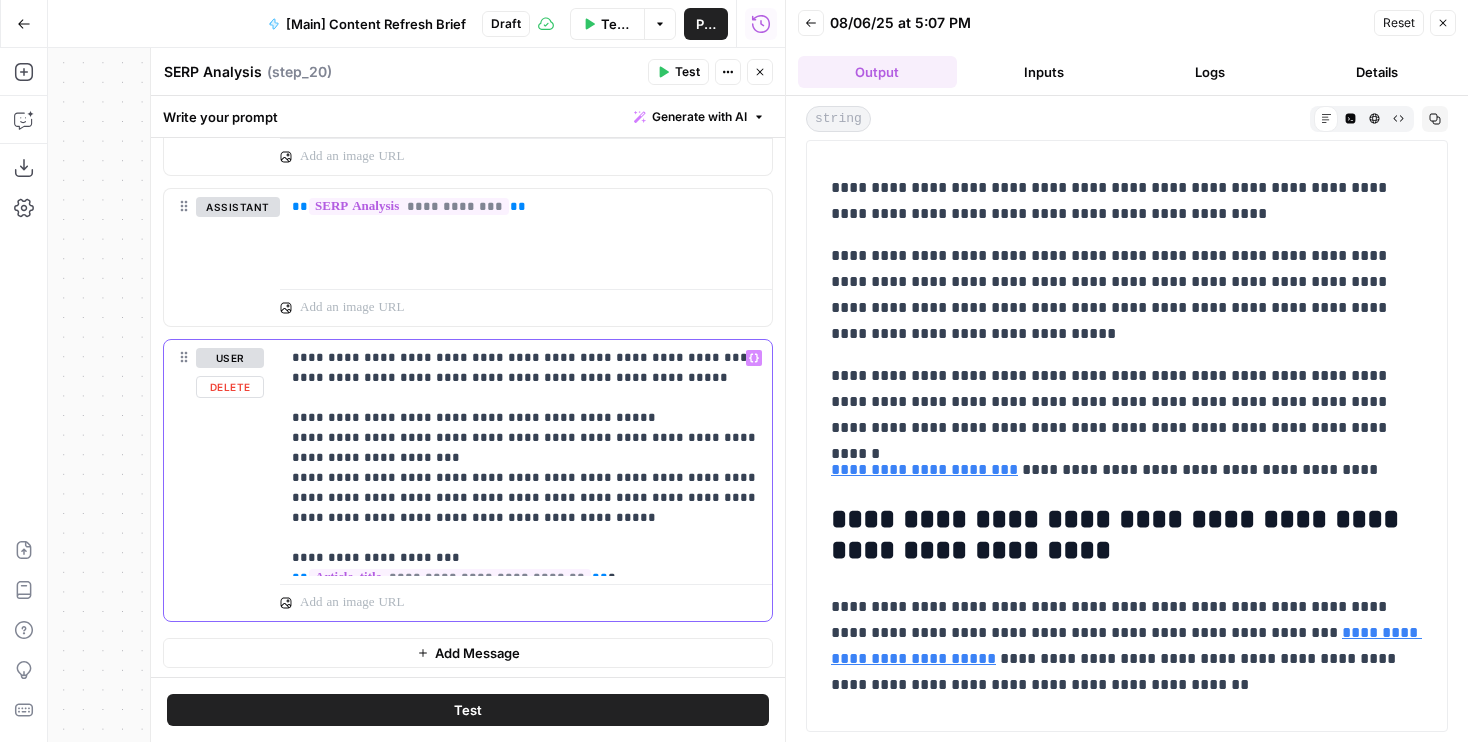click on "**********" at bounding box center (526, 458) 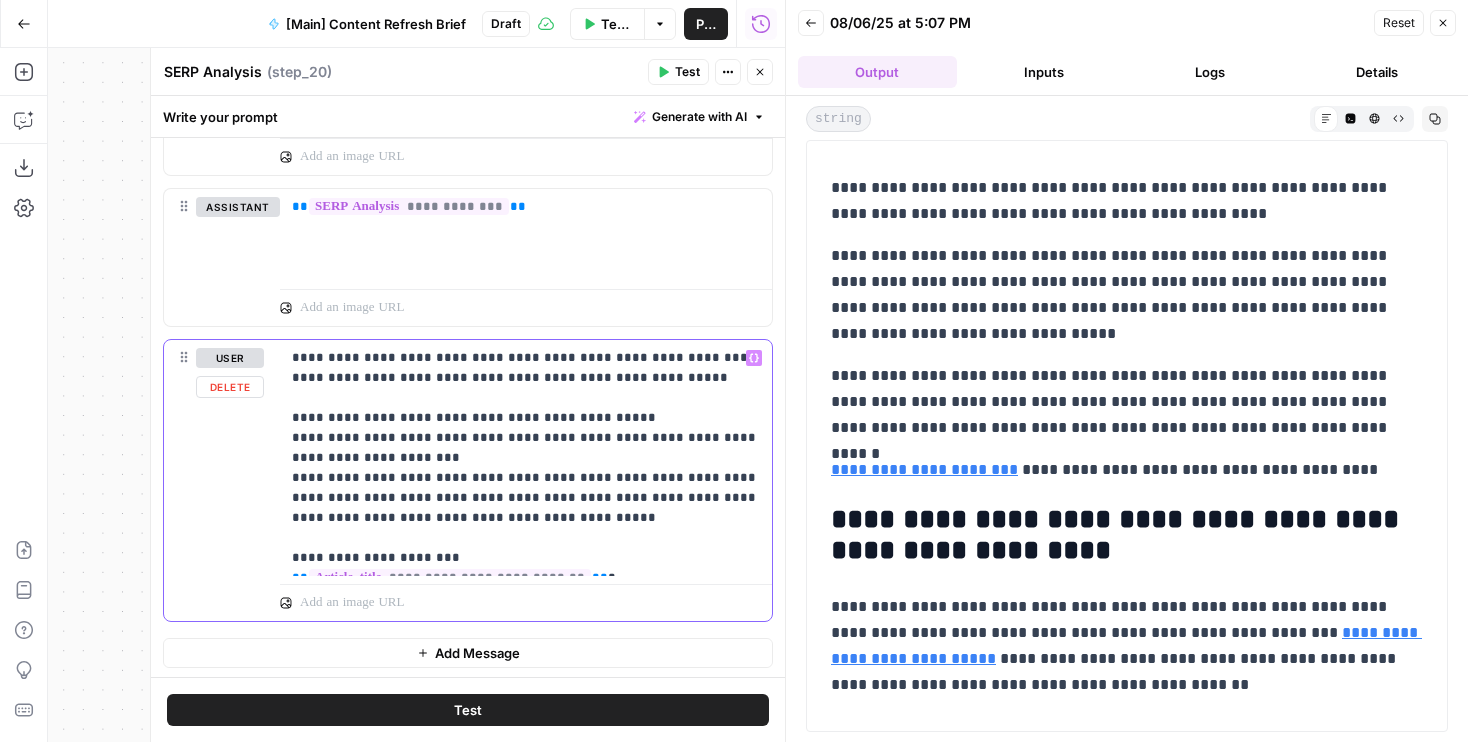 copy on "**********" 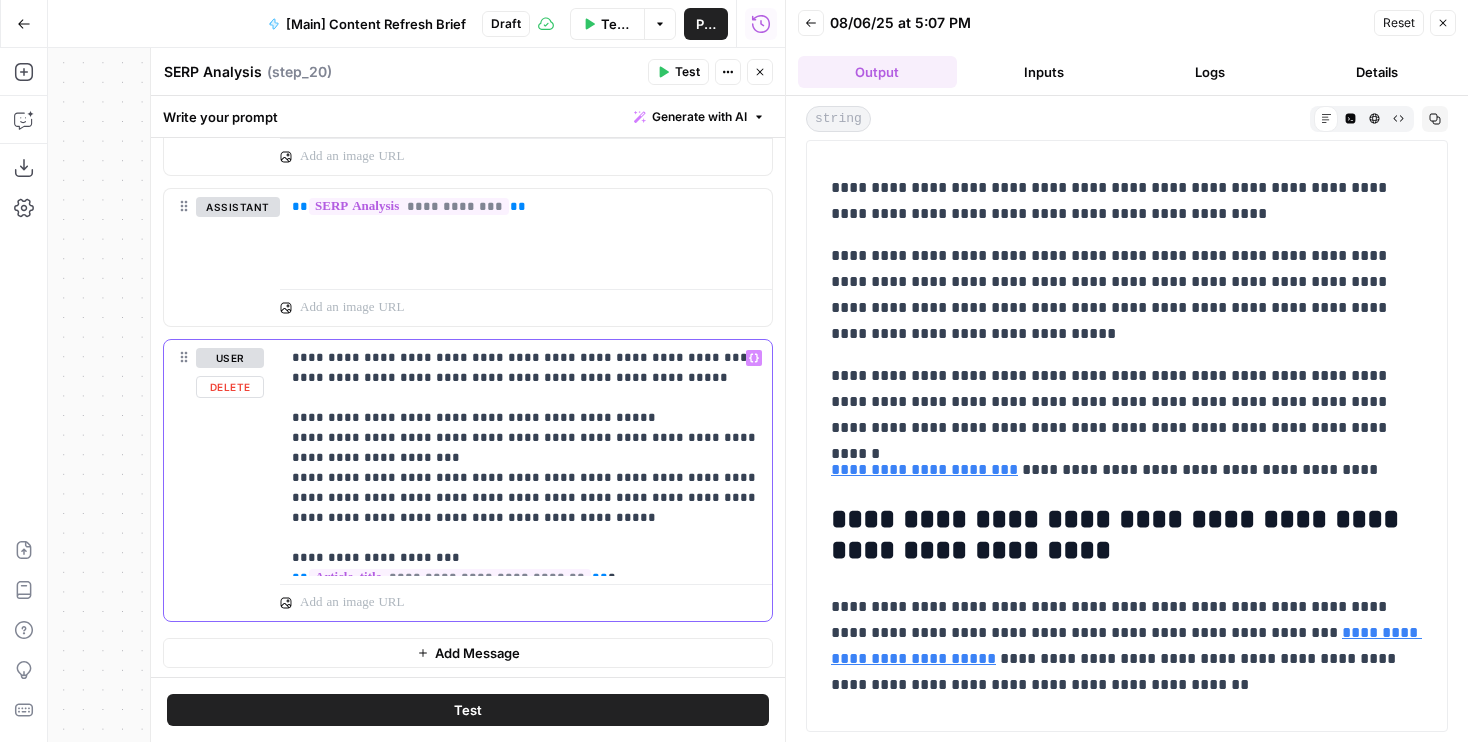 click on "**********" at bounding box center [526, 458] 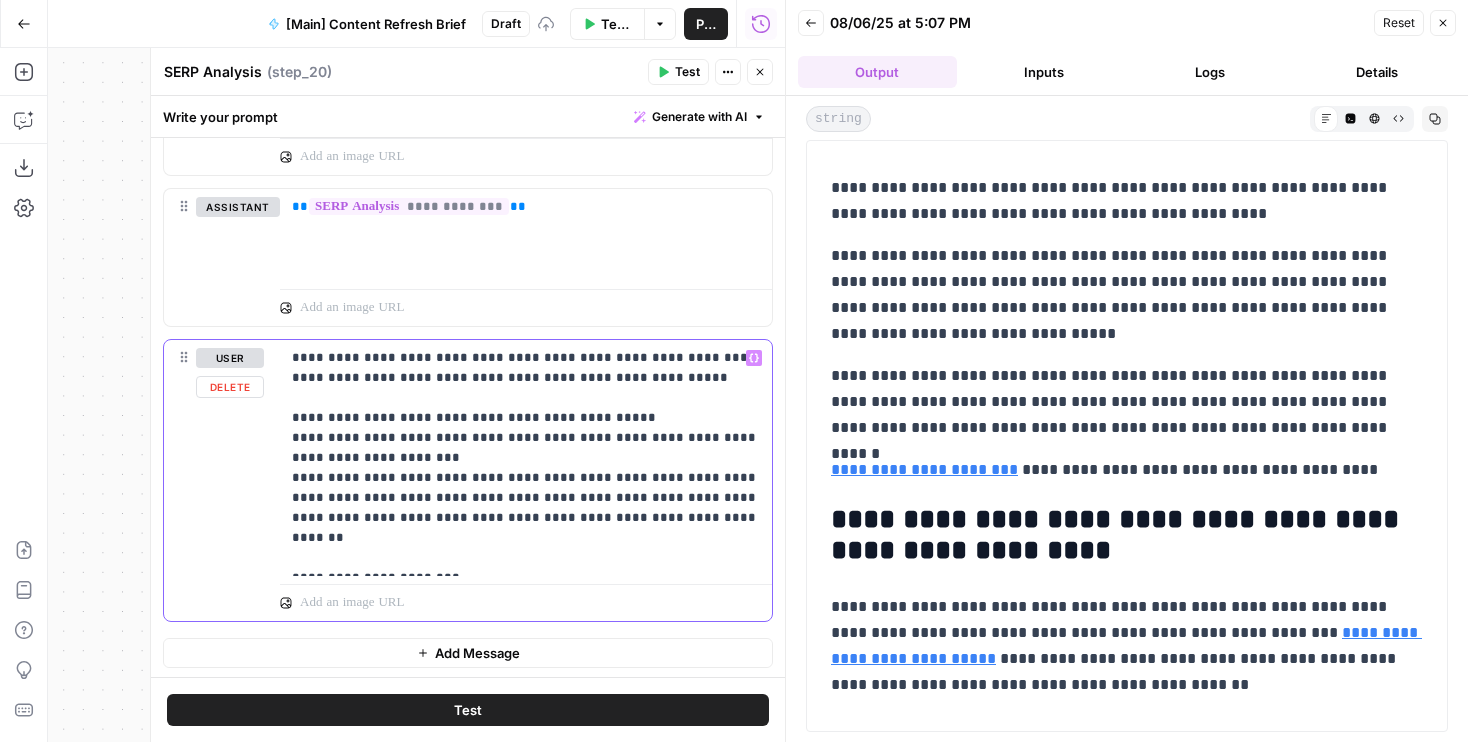 click on "**********" at bounding box center (526, 458) 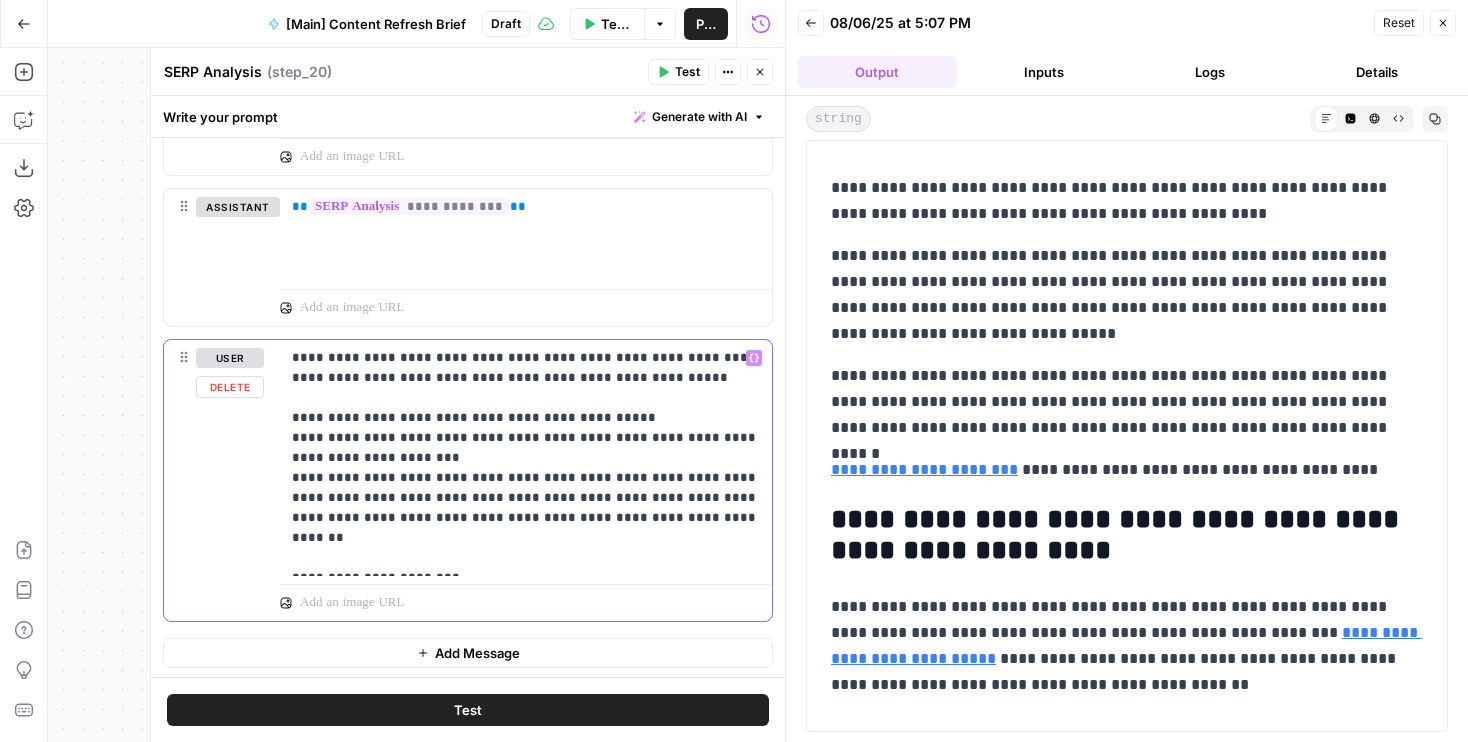 click on "**********" at bounding box center (526, 458) 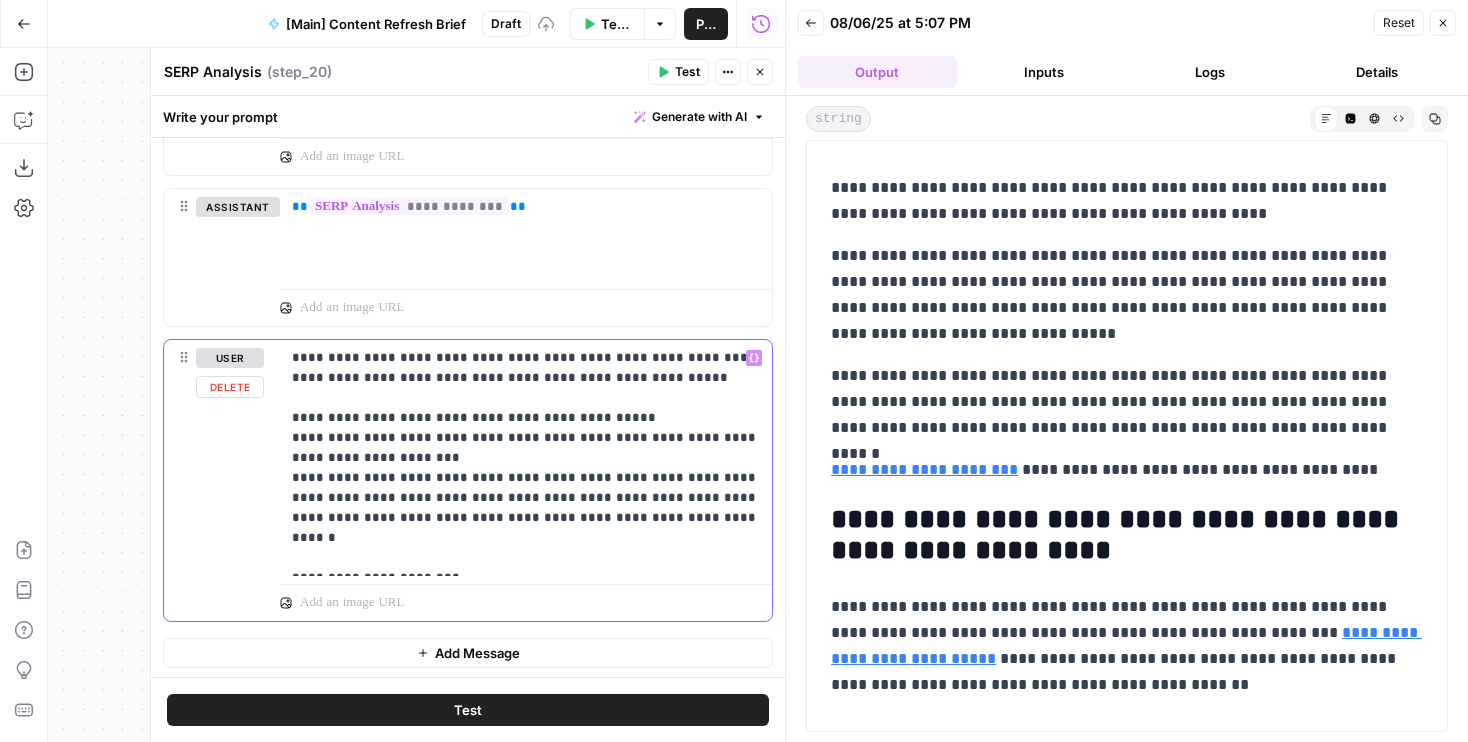 click on "**********" at bounding box center [526, 458] 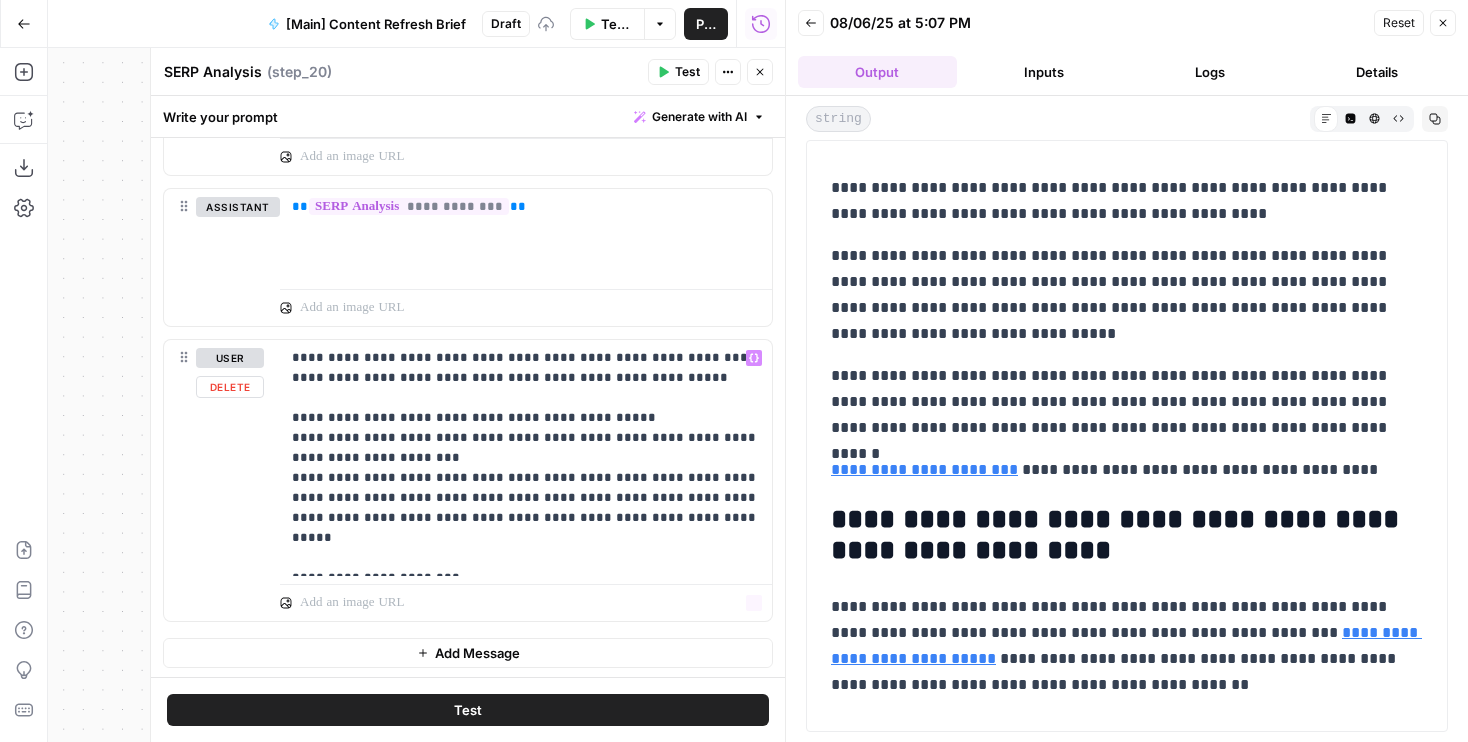 click on "Test" at bounding box center [468, 710] 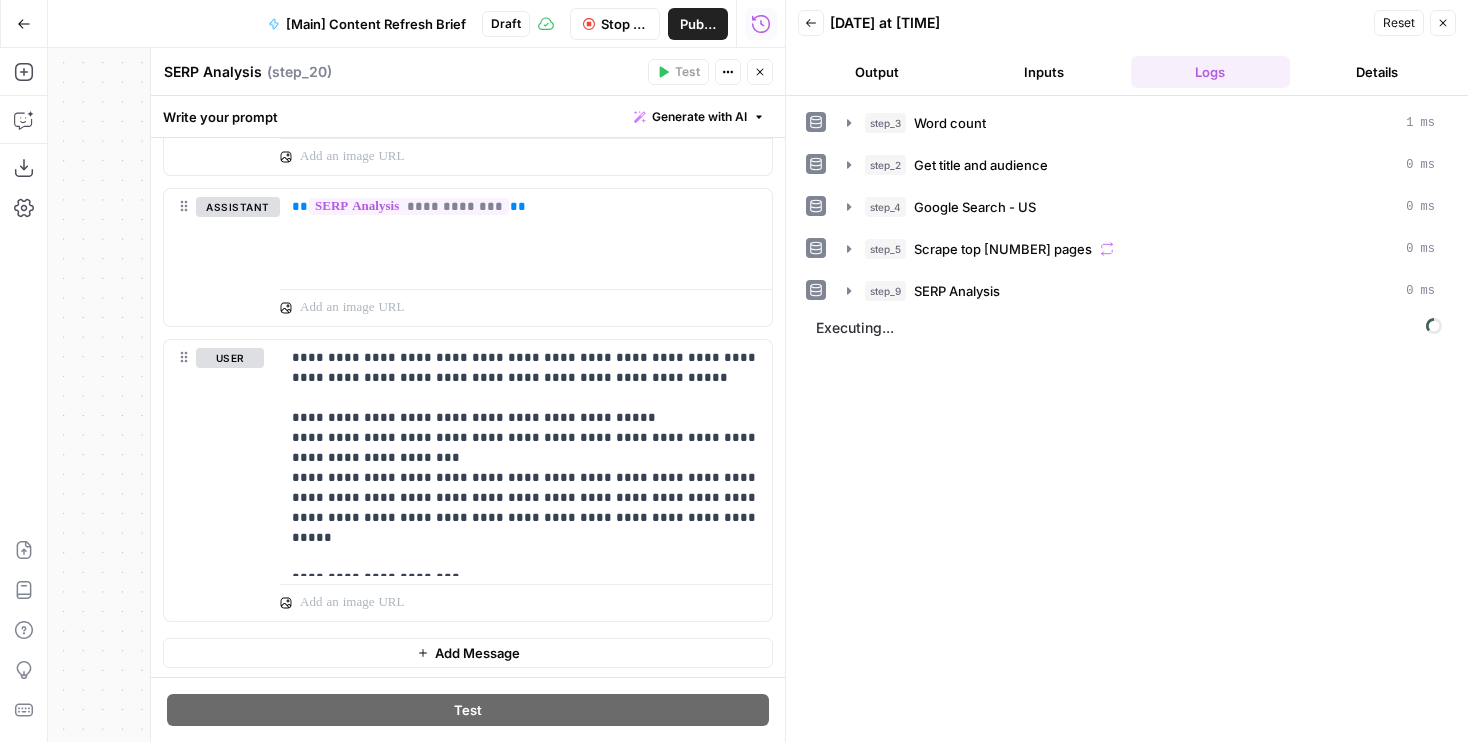 click on "Output" at bounding box center [877, 72] 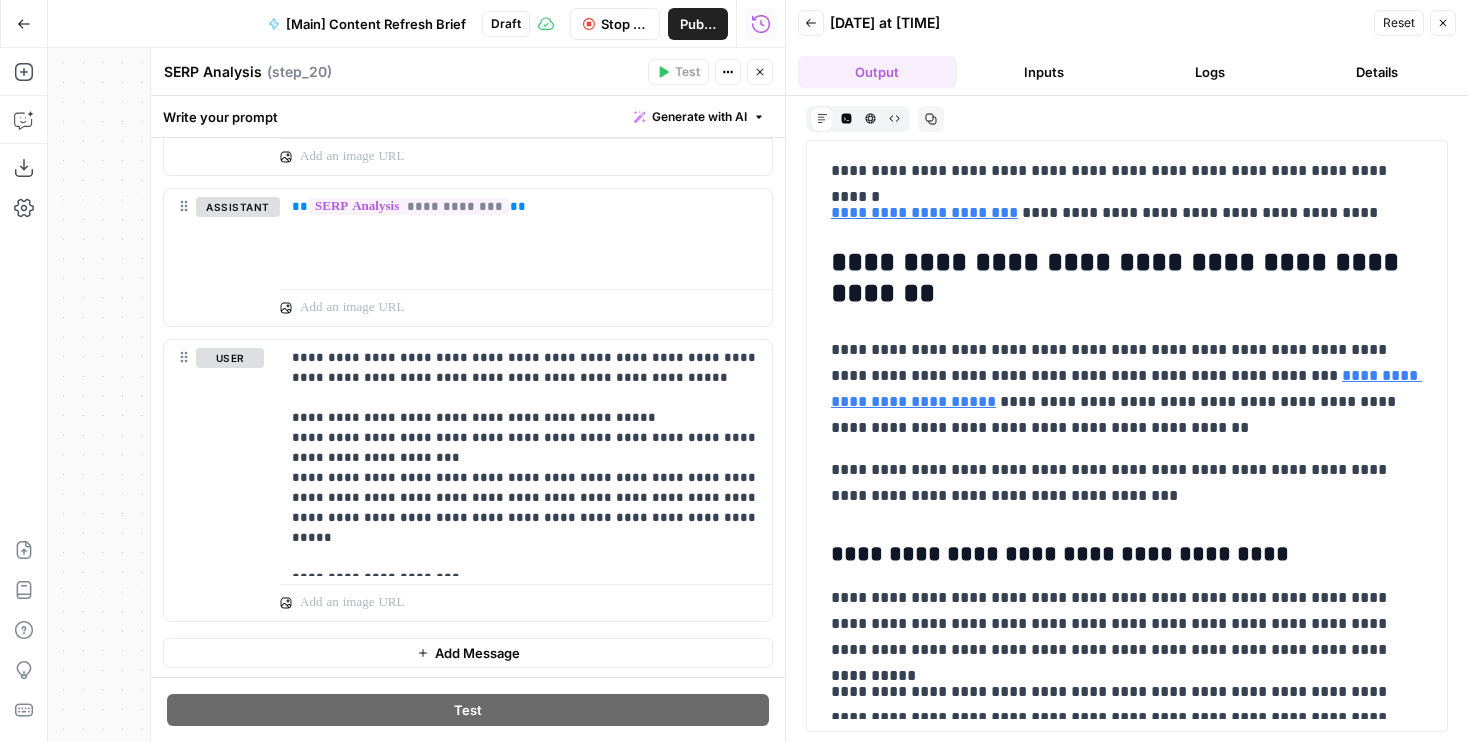 scroll, scrollTop: 946, scrollLeft: 0, axis: vertical 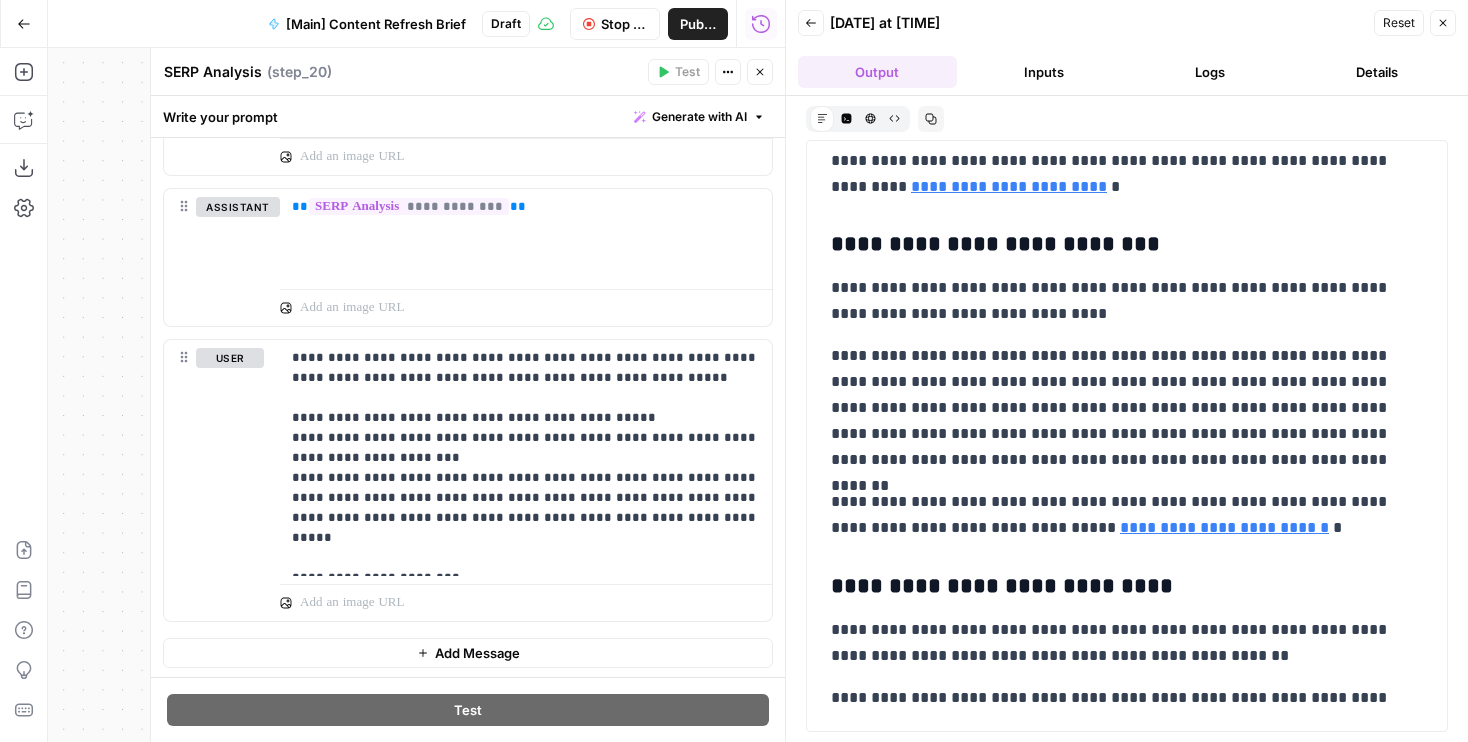 click on "**********" at bounding box center (1127, 515) 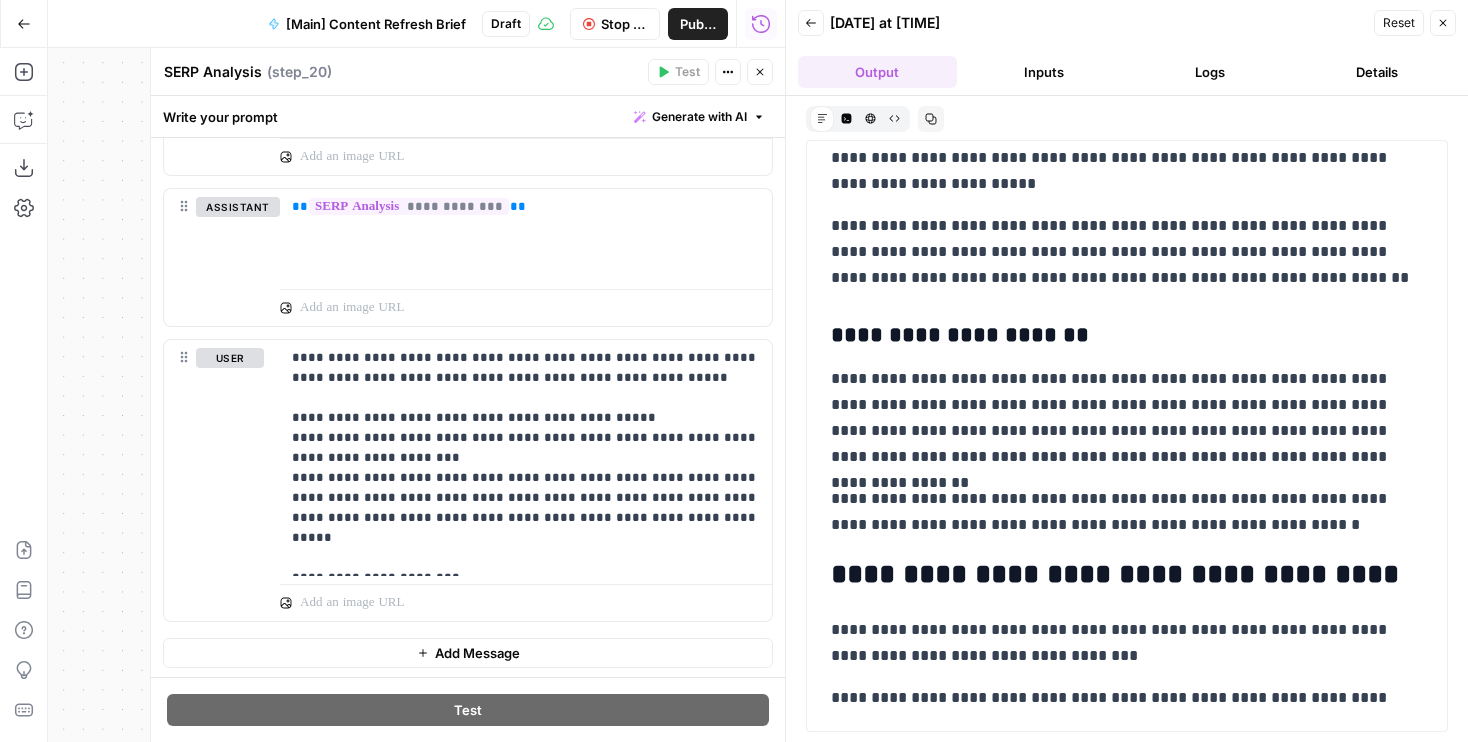 scroll, scrollTop: 3929, scrollLeft: 0, axis: vertical 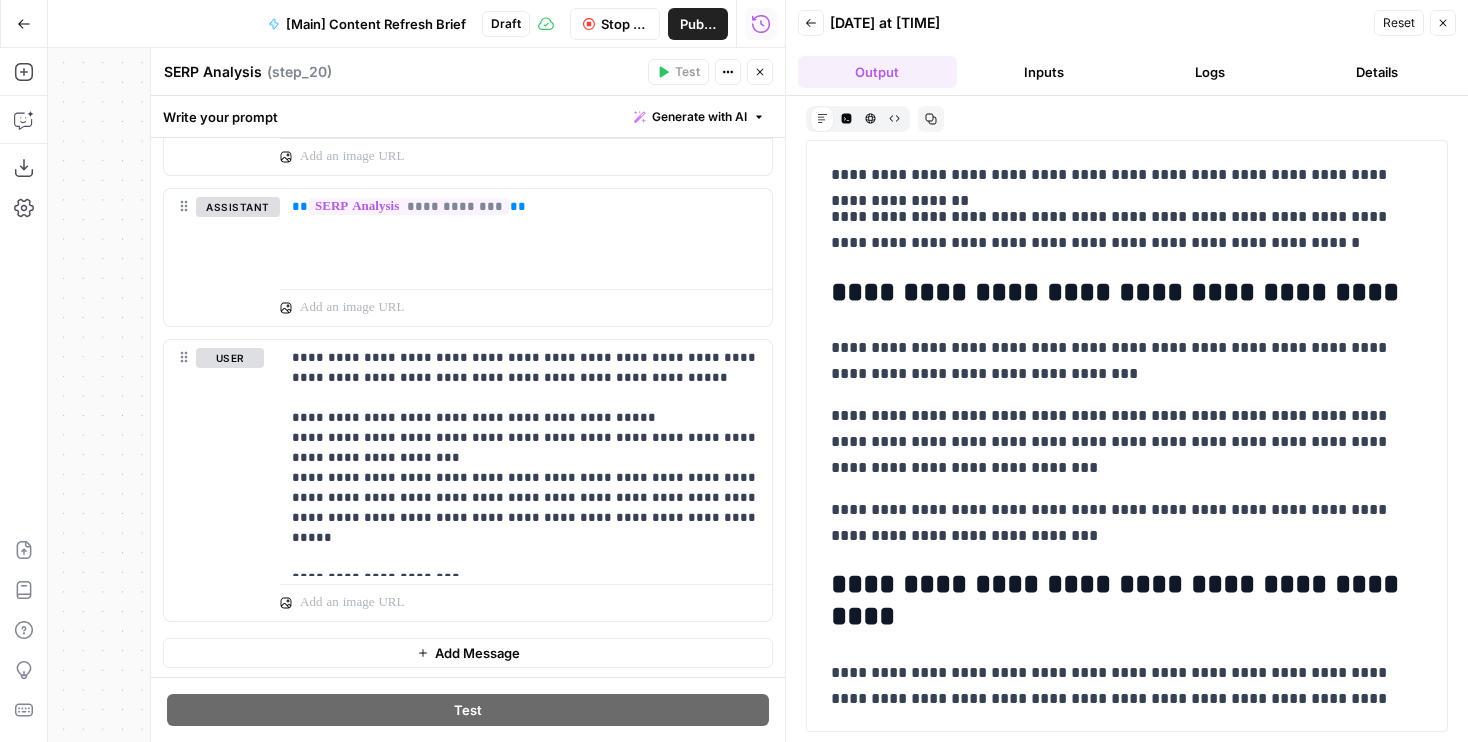 click on "Logs" at bounding box center (1210, 72) 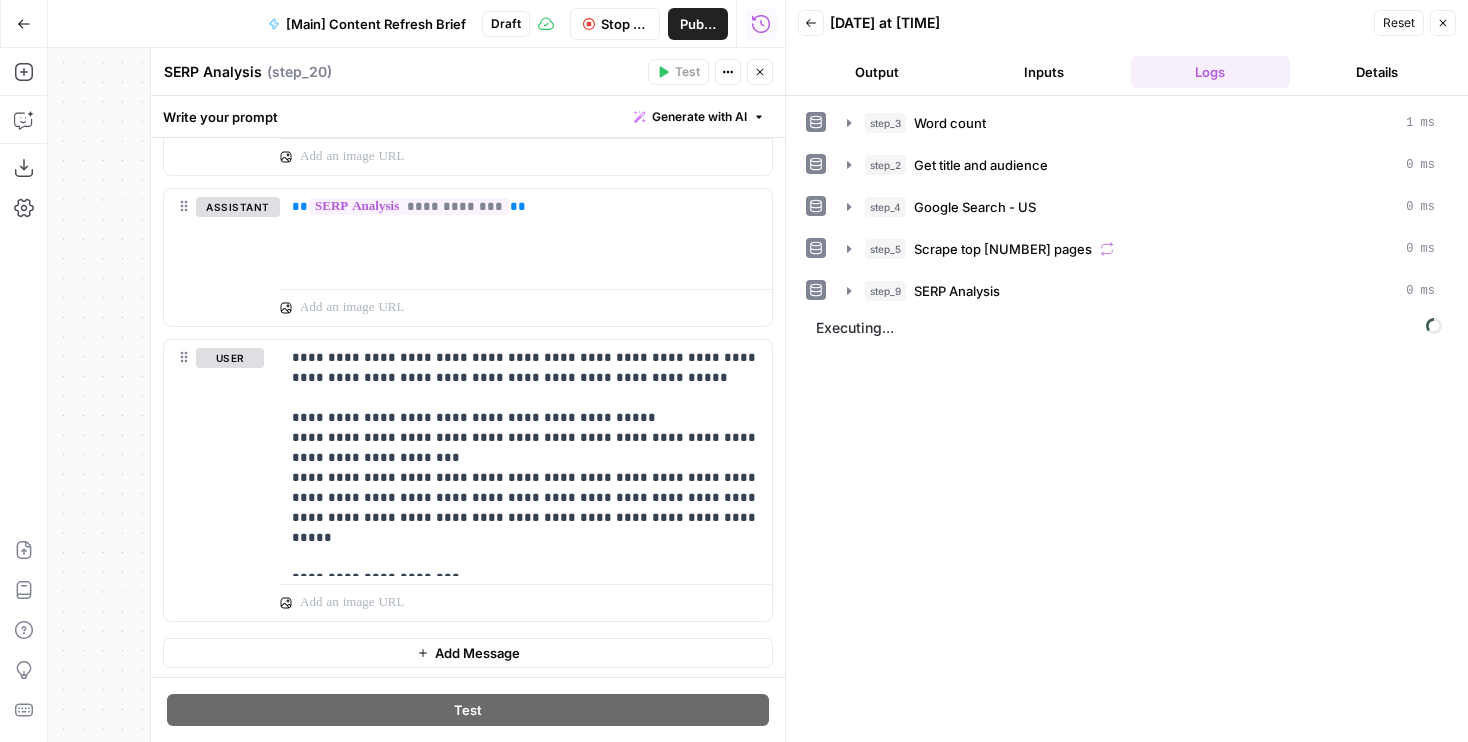 click on "Output" at bounding box center [877, 72] 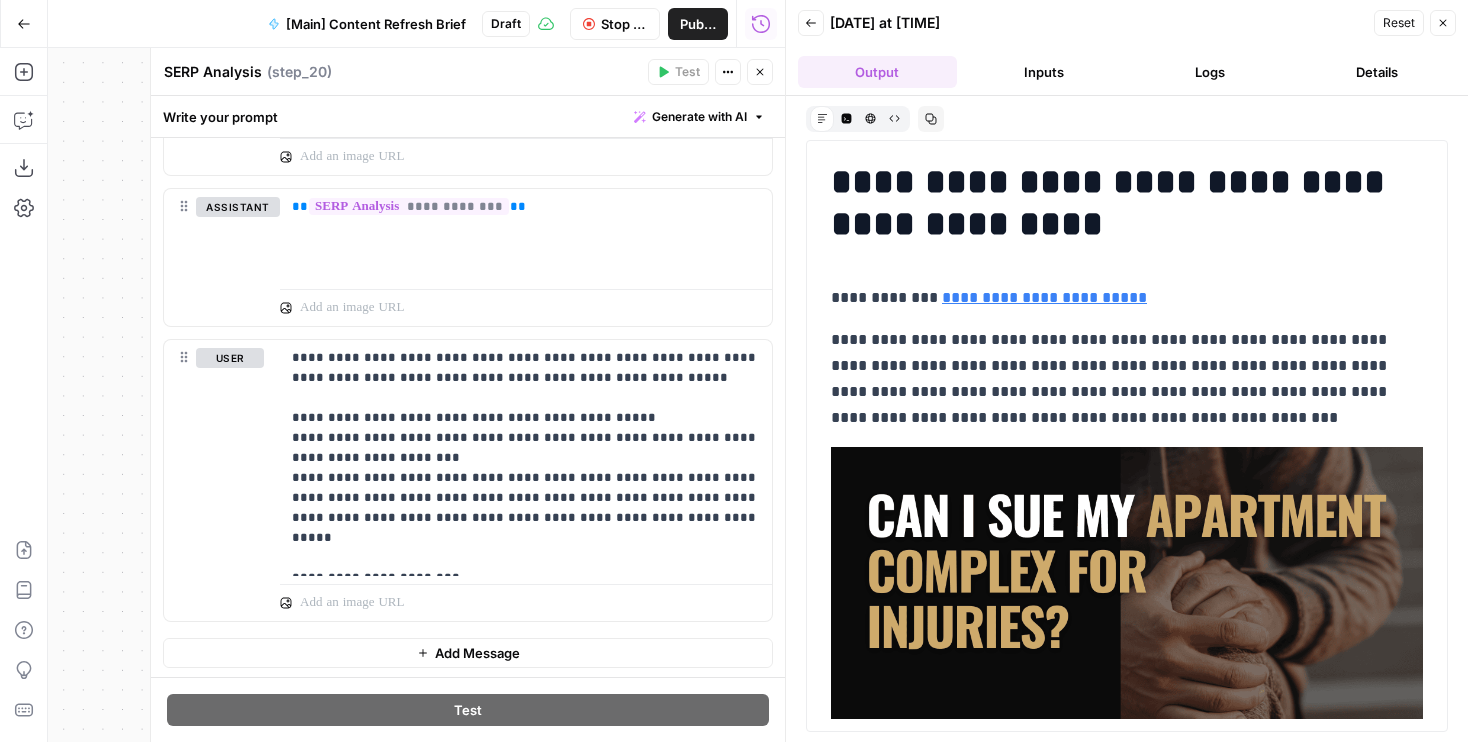 click 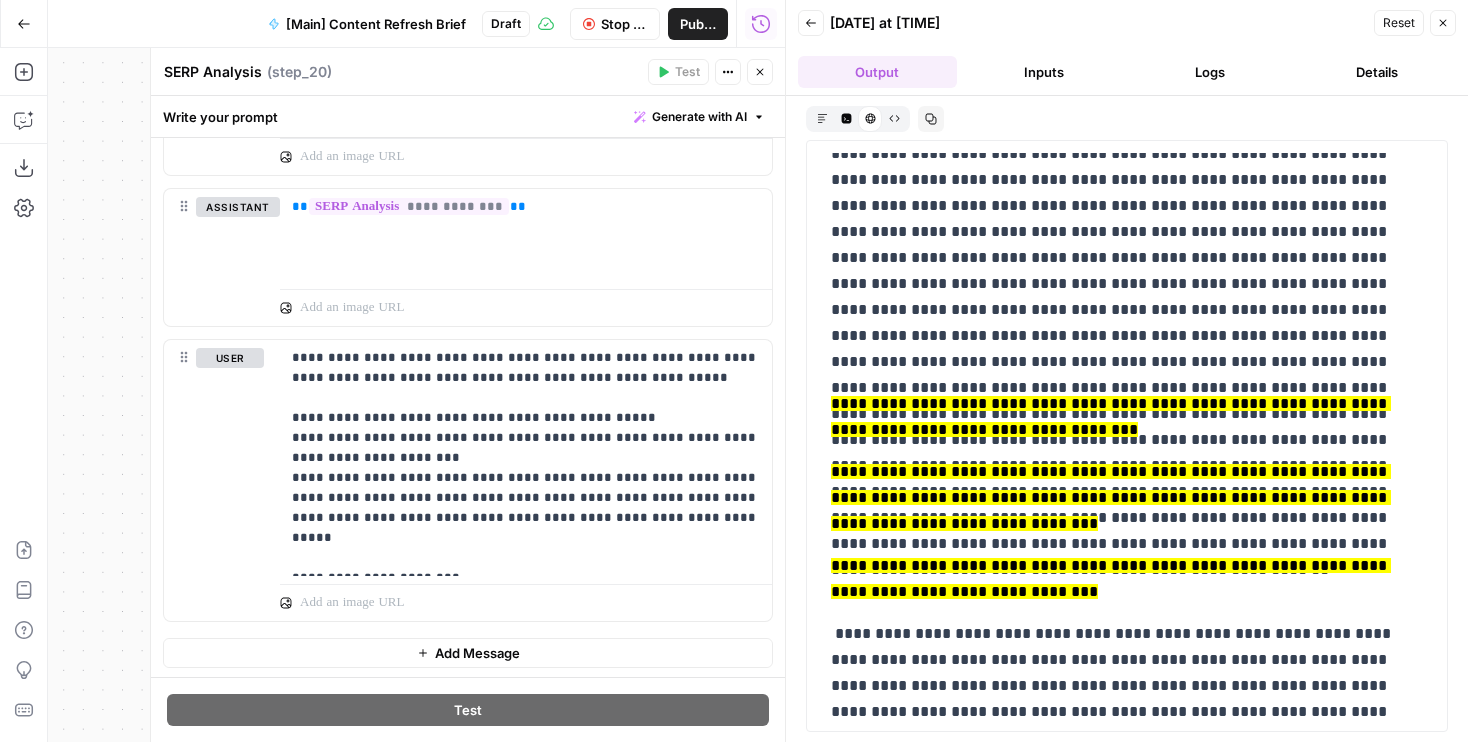 scroll, scrollTop: 2141, scrollLeft: 0, axis: vertical 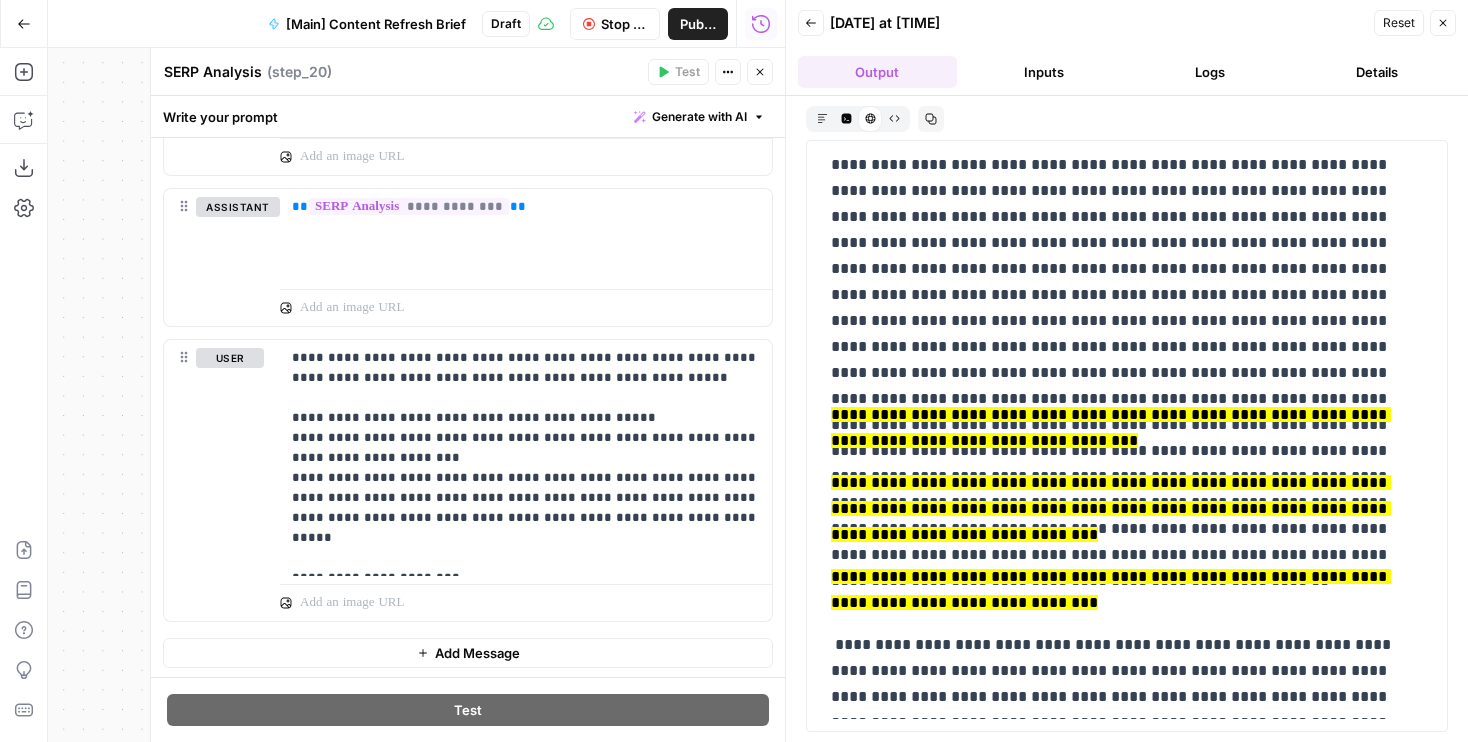 click on "Raw Output" at bounding box center [894, 118] 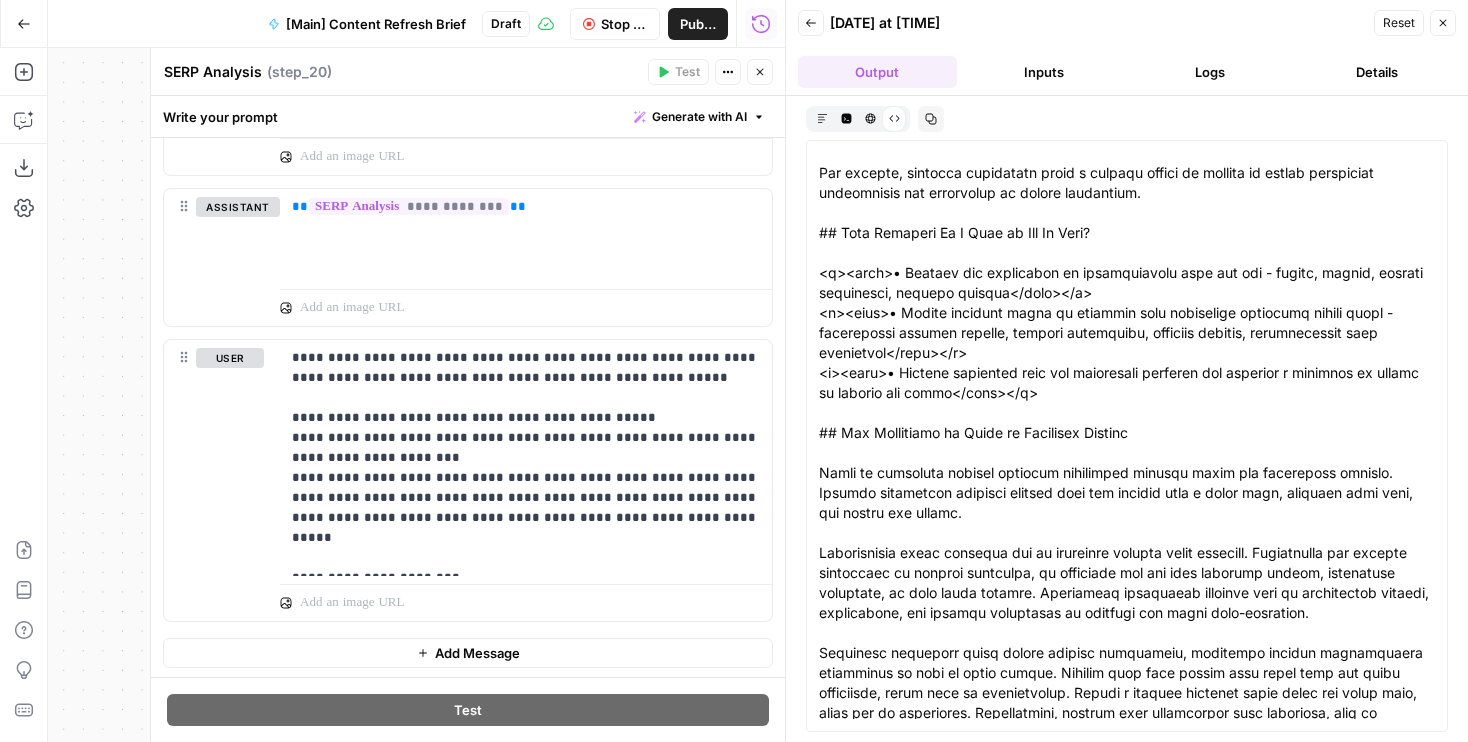 scroll, scrollTop: 2759, scrollLeft: 0, axis: vertical 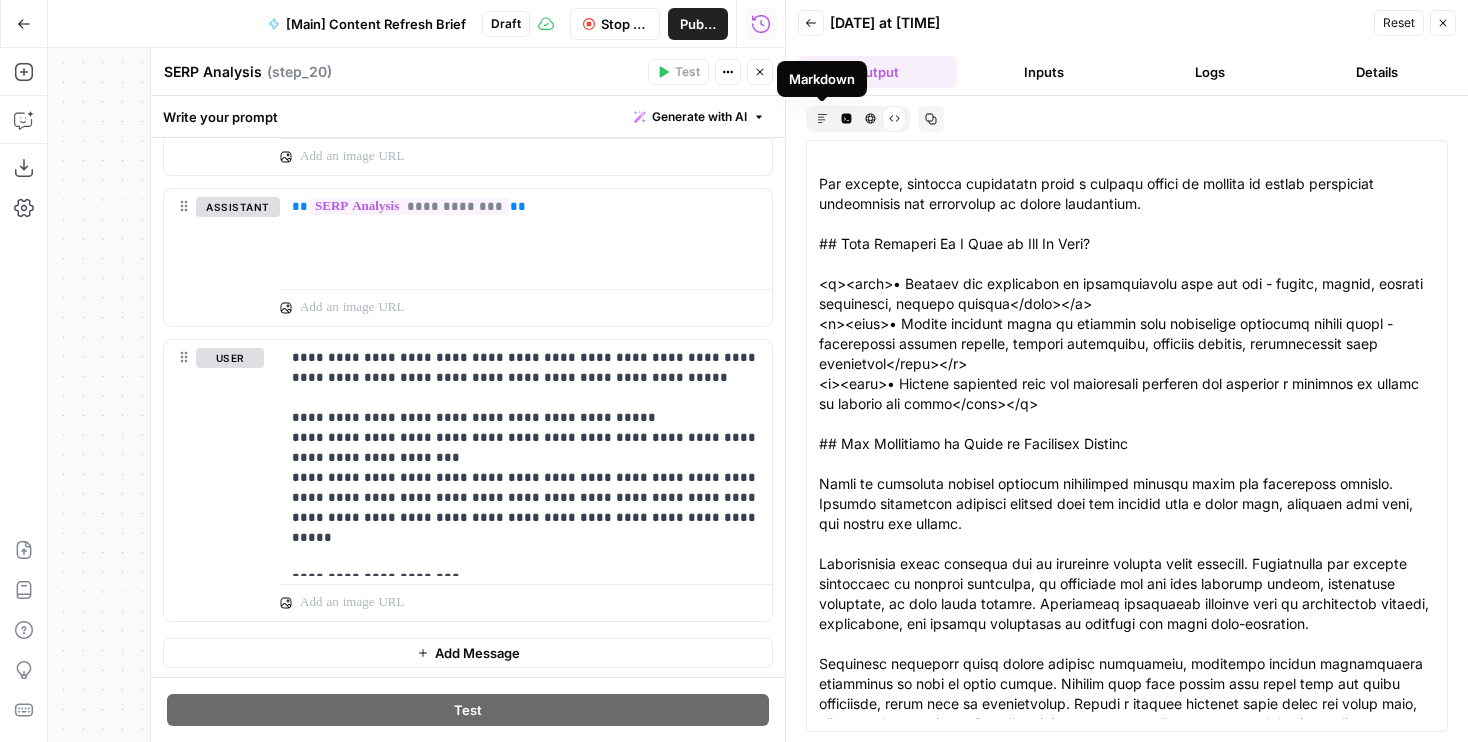 click 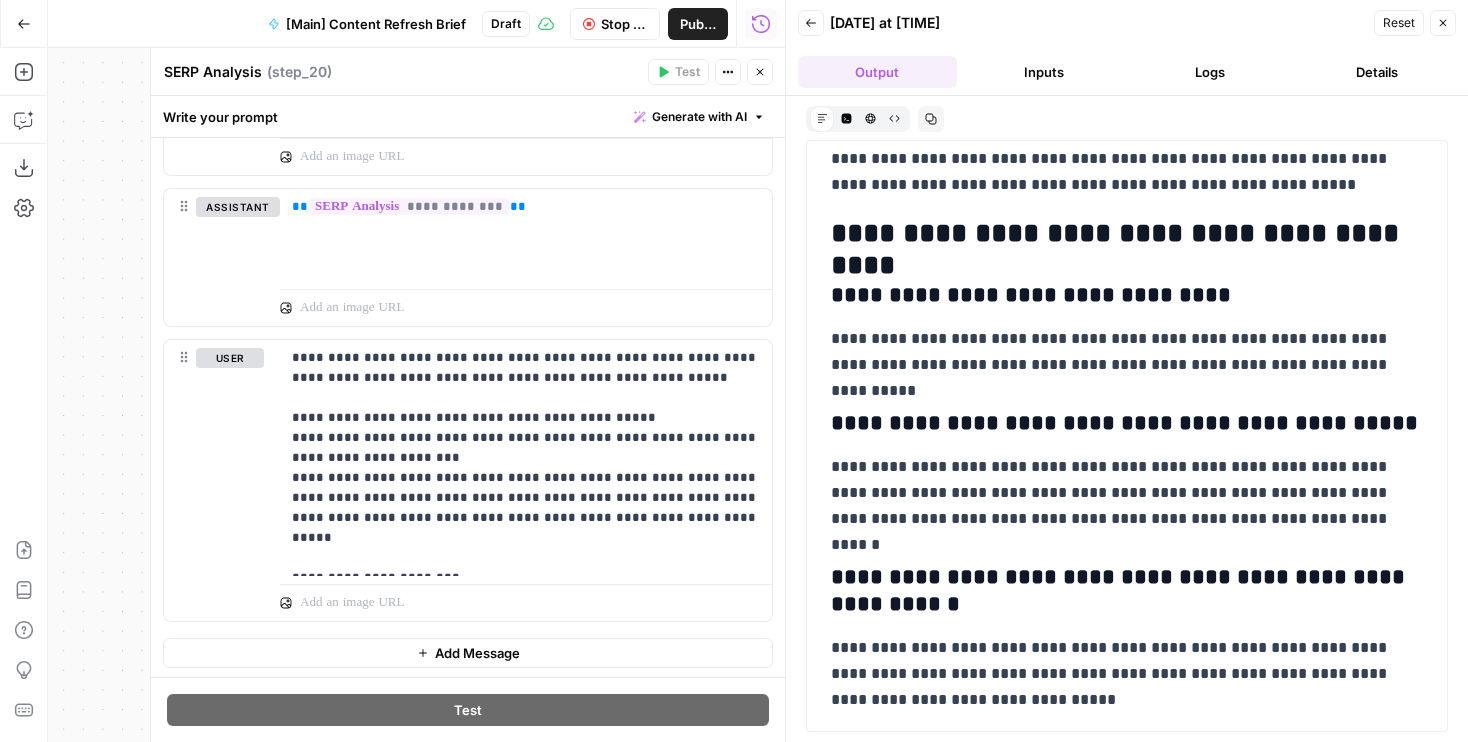 scroll, scrollTop: 5915, scrollLeft: 0, axis: vertical 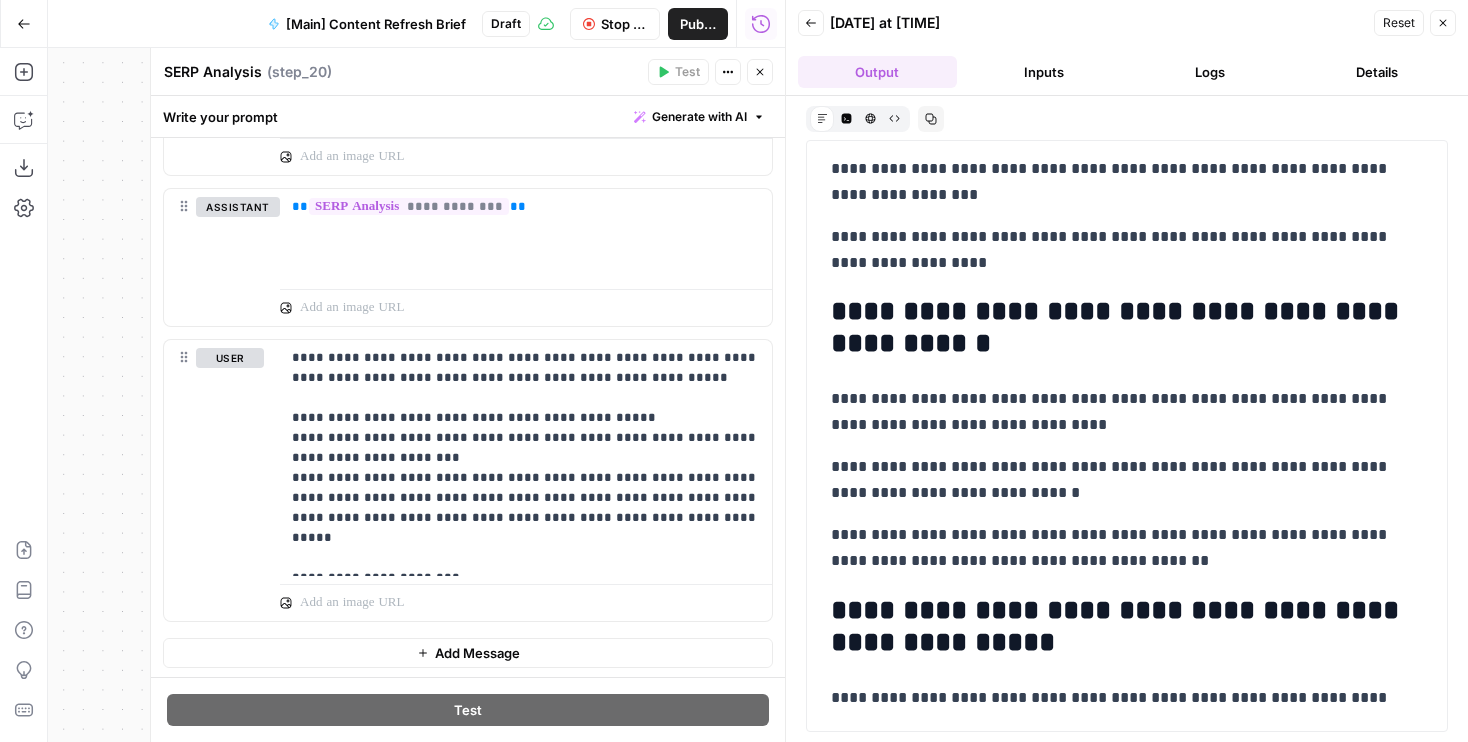 click on "Stop Run" at bounding box center (615, 24) 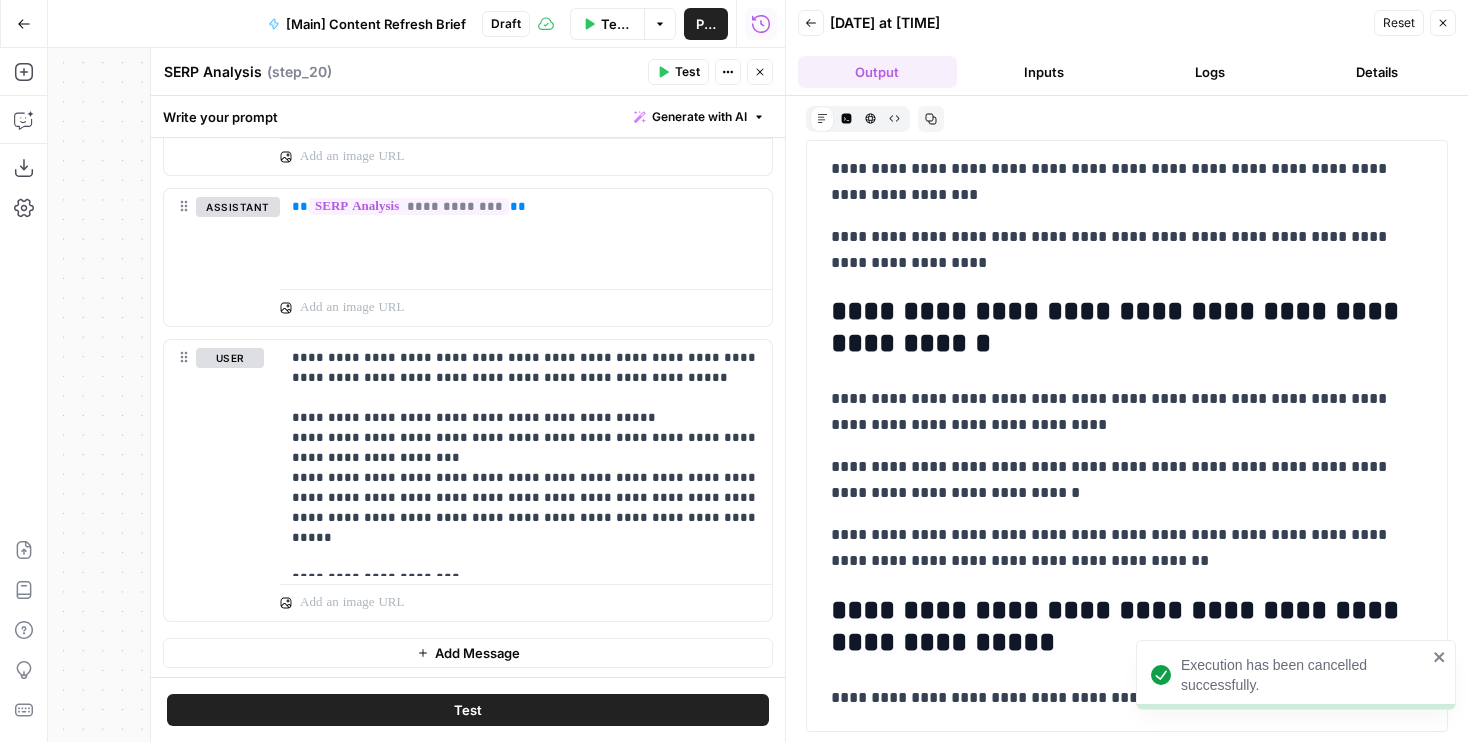 click 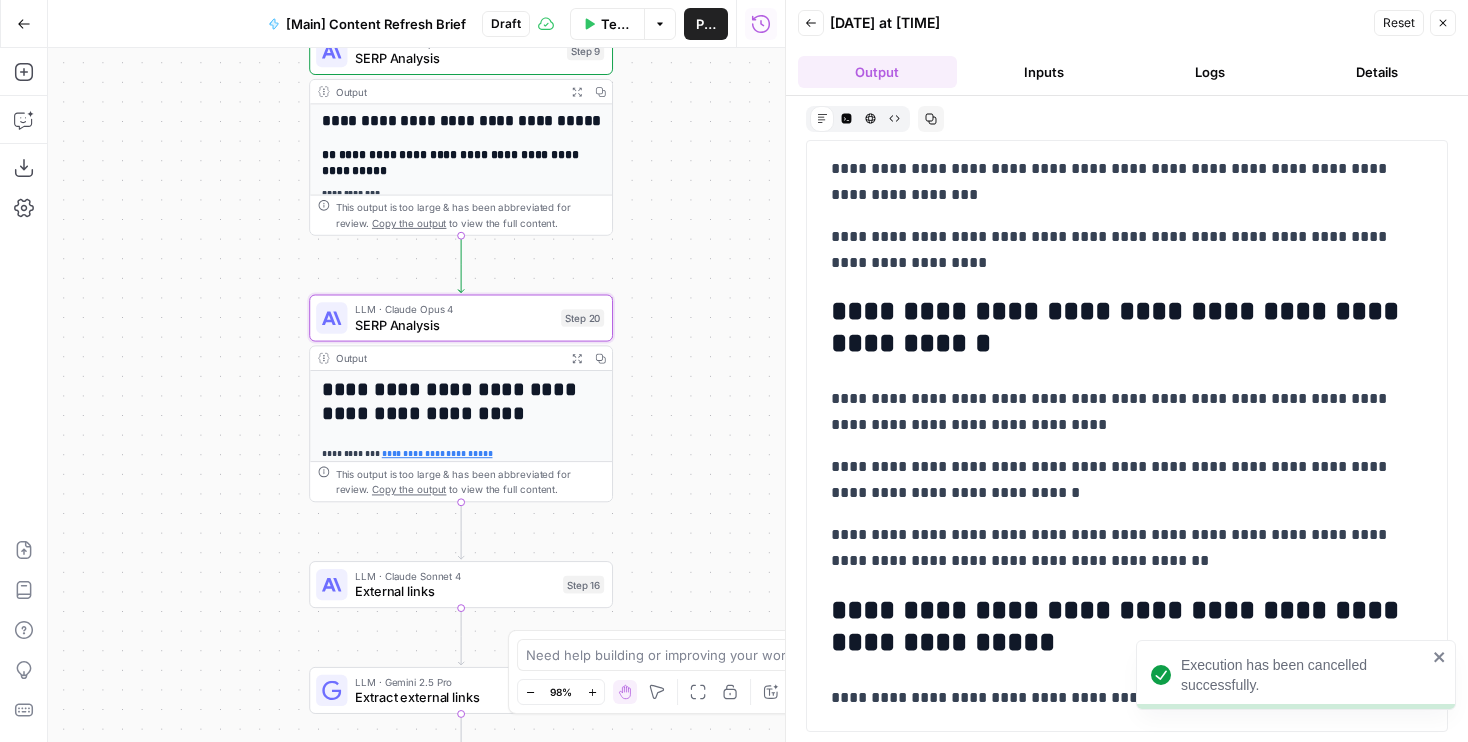 drag, startPoint x: 665, startPoint y: 141, endPoint x: 614, endPoint y: 482, distance: 344.7927 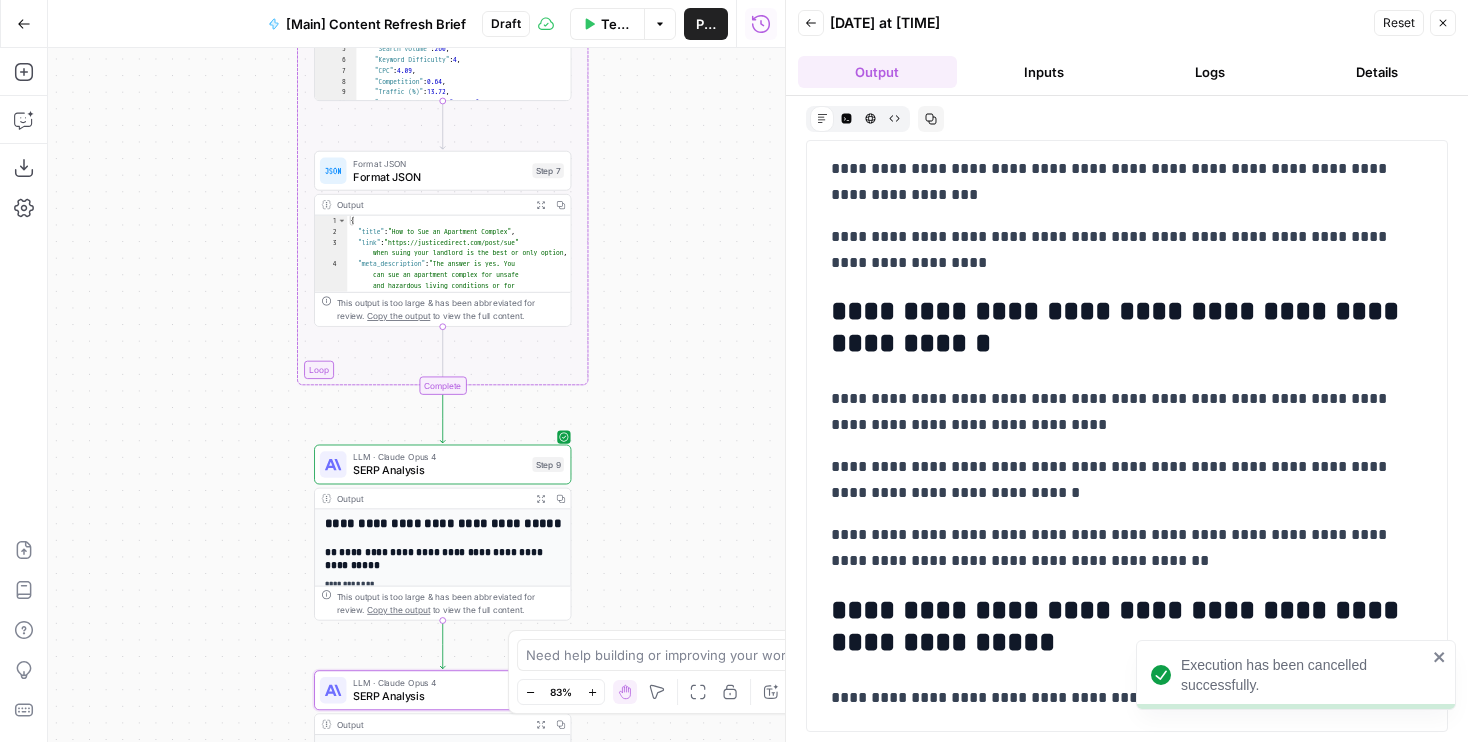 drag, startPoint x: 675, startPoint y: 230, endPoint x: 675, endPoint y: 499, distance: 269 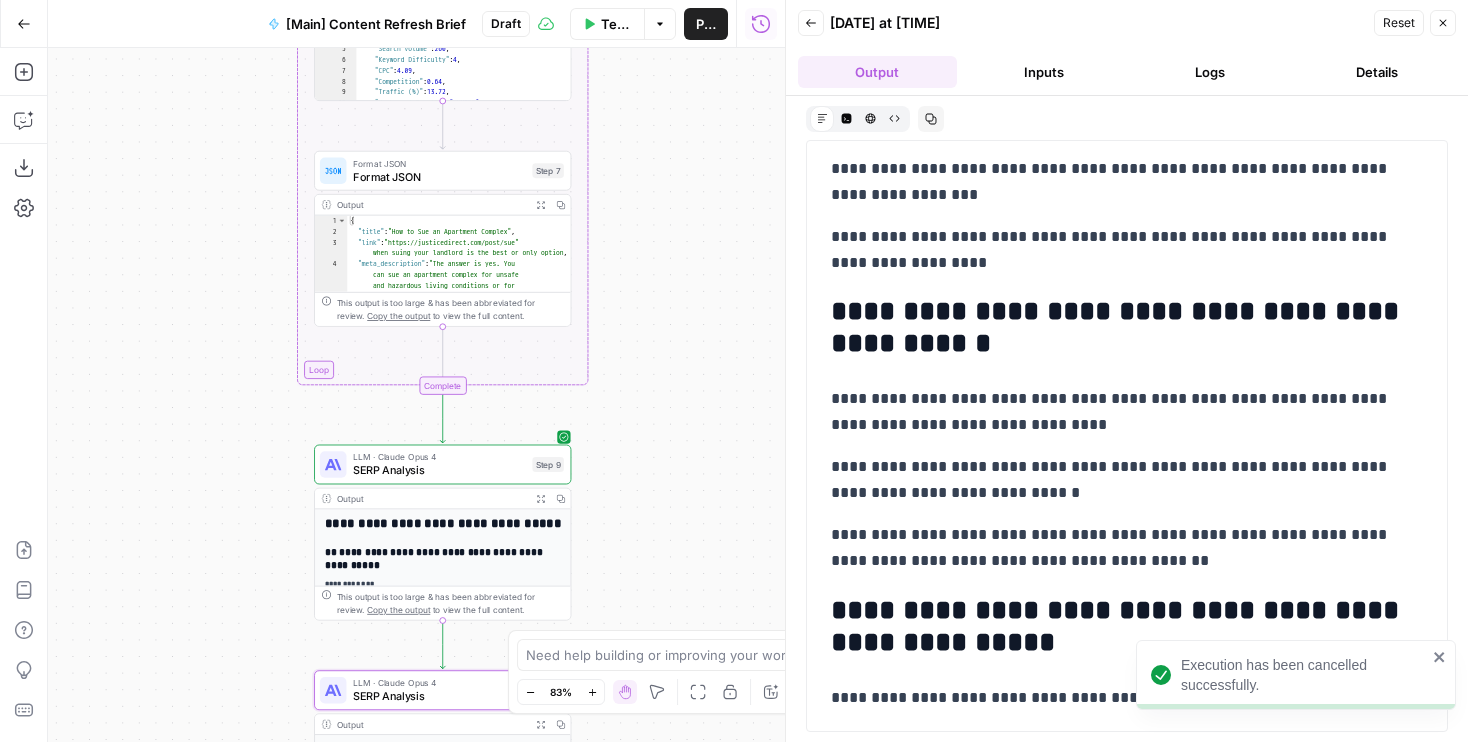 click on "Workflow Set Inputs Inputs Run Code · Python Word count Step 3 Output Expand Output Copy 1 2 3 {    "word_count" :  1826 }     XXXXXXXXXXXXXXXXXXXXXXXXXXXXXXXXXXXXXXXXXXXXXXXXXXXXXXXXXXXXXXXXXXXXXXXXXXXXXXXXXXXXXXXXXXXXXXXXXXXXXXXXXXXXXXXXXXXXXXXXXXXXXXXXXXXXXXXXXXXXXXXXXXXXXXXXXXXXXXXXXXXXXXXXXXXXXXXXXXXXXXXXXXXXXXXXXXXXXXXXXXXXXXXXXXXXXXXXXXXXXXXXXXXXXXXXXXXXXXXXXXXXXXXXXXXXXXXXXXXXXXXXXXXXXXXXXXXXXXXXXXXXXXXXXXXXXXXXXXXXXXXXXXXXXXXXXXXXXXXXXXXXXXXXXXXXXXXXXXXXXXXXXXXXXXXXXXXXXXXXXXXXXXXXXXXXXXXXXXXXXXXXXXXXXXXXXXXXXXXXXXXXXXXXXXXXXXXXXXXXXXXXXXXXXXXXXXXXXXXXXXXXXXXXXXXXXXXXXXXXXXXXXXXXXXXXXXXXXXXXXXXXXXXXXXXXXXXXXXXXXXXXXXXXXXXX LLM · GPT-4.1 Get title and audience Step 2 Output Expand Output Copy 1 2 3 4 5 {    "article_title" :  "Can I Sue My Apartment         Complex for Injuries?" ,    "audience" :  "Tenants injured in apartment         complexes" ,    "word_count" :  1800 }     Google Search Google Search - US Step 4 Output Expand Output Copy 1 2 3 4 5 6 {    "search_metadata" :  { ," at bounding box center (416, 395) 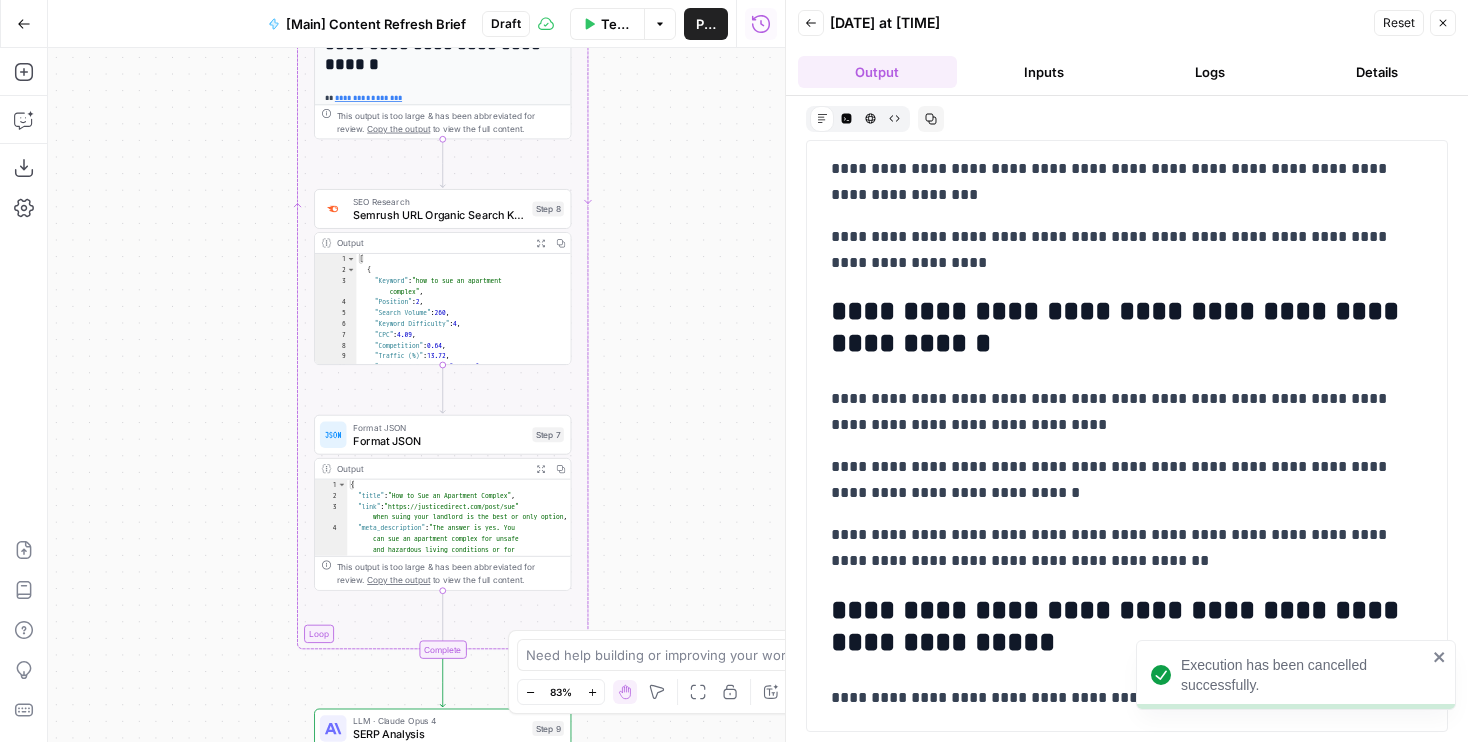 drag, startPoint x: 671, startPoint y: 226, endPoint x: 671, endPoint y: 557, distance: 331 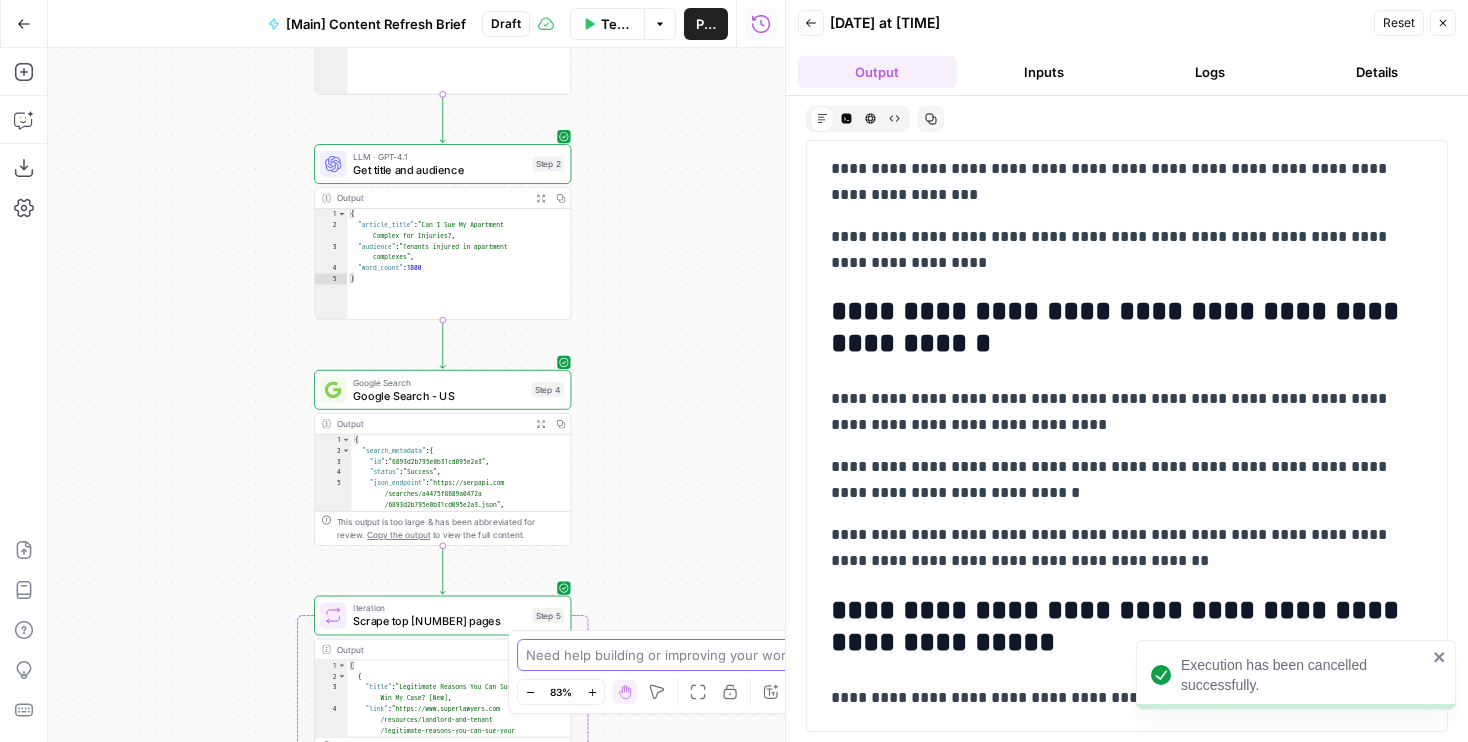 drag, startPoint x: 656, startPoint y: 174, endPoint x: 656, endPoint y: 710, distance: 536 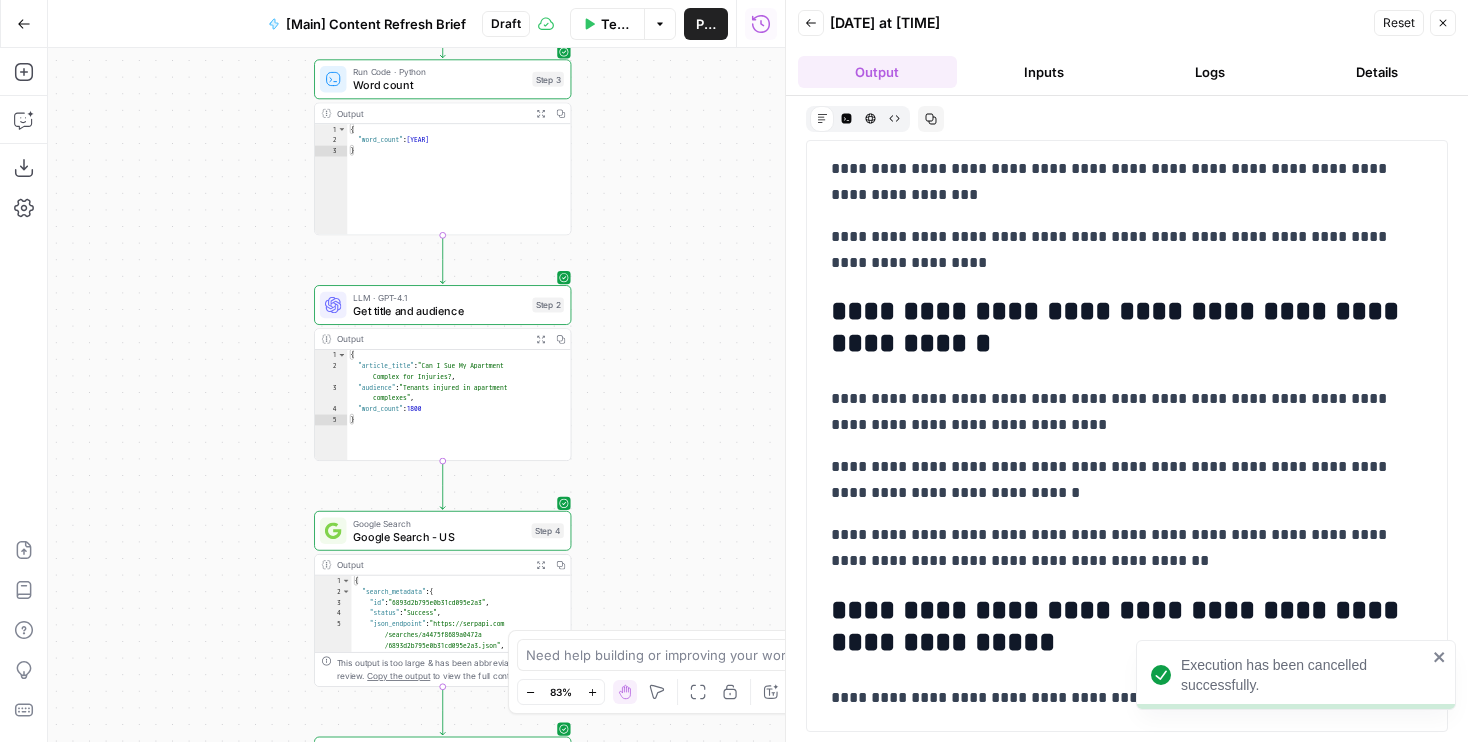 drag, startPoint x: 654, startPoint y: 363, endPoint x: 654, endPoint y: 612, distance: 249 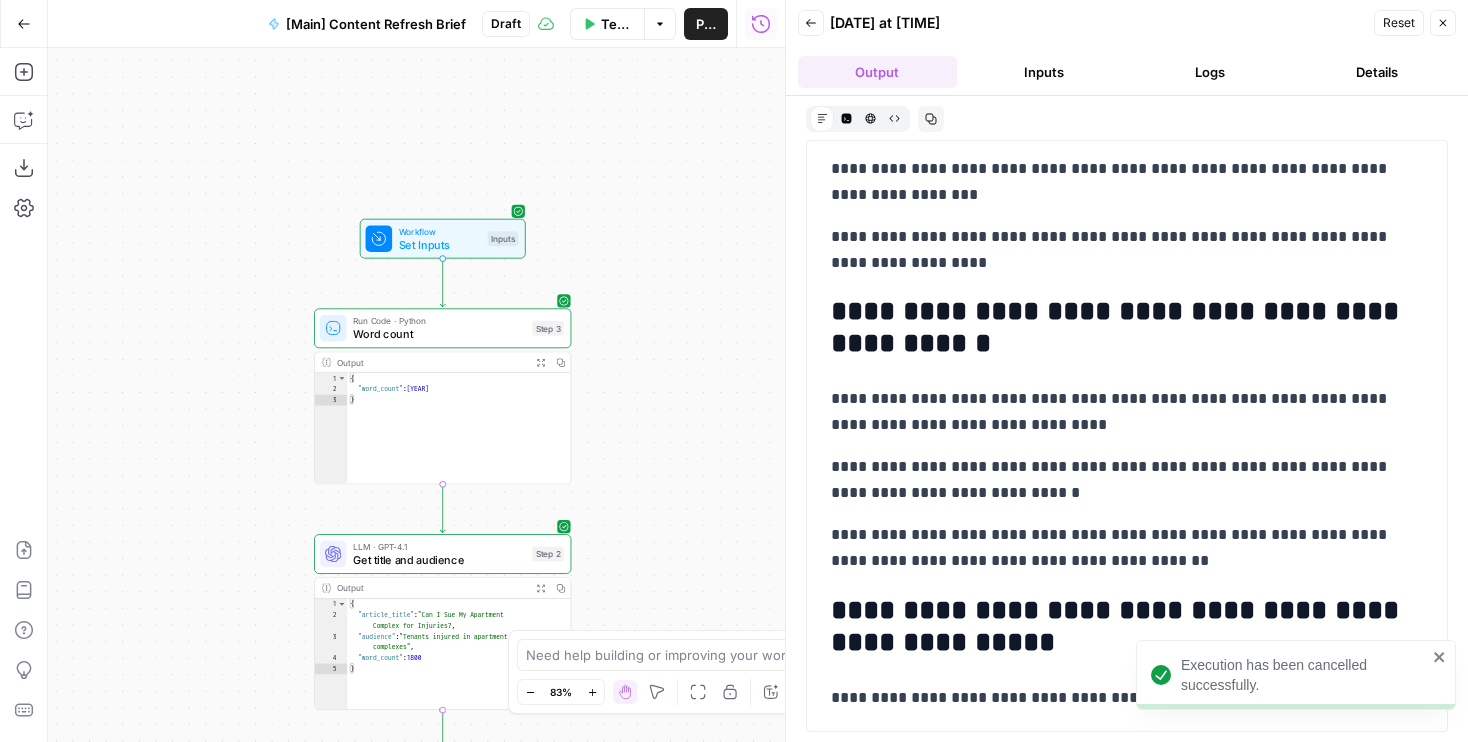 drag, startPoint x: 652, startPoint y: 403, endPoint x: 652, endPoint y: 132, distance: 271 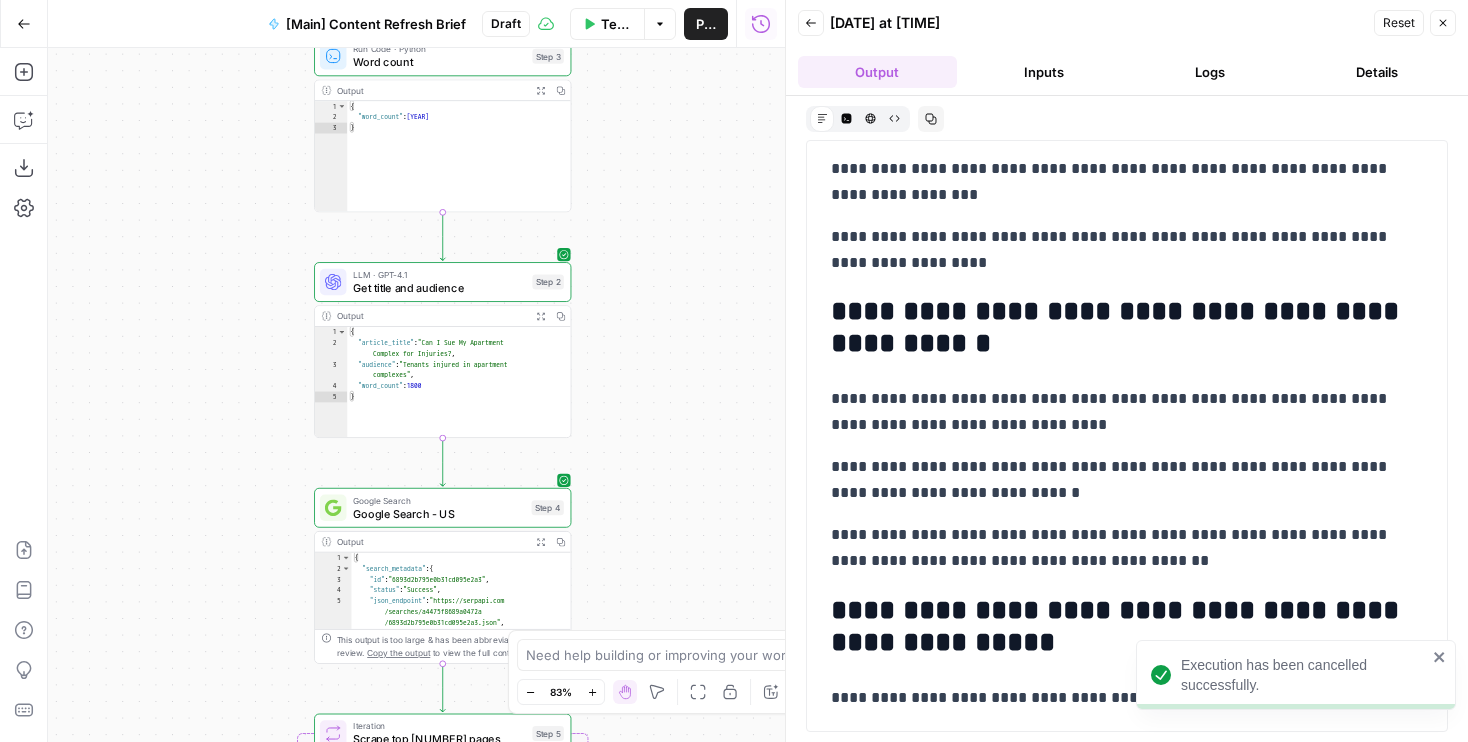 drag, startPoint x: 650, startPoint y: 394, endPoint x: 650, endPoint y: 183, distance: 211 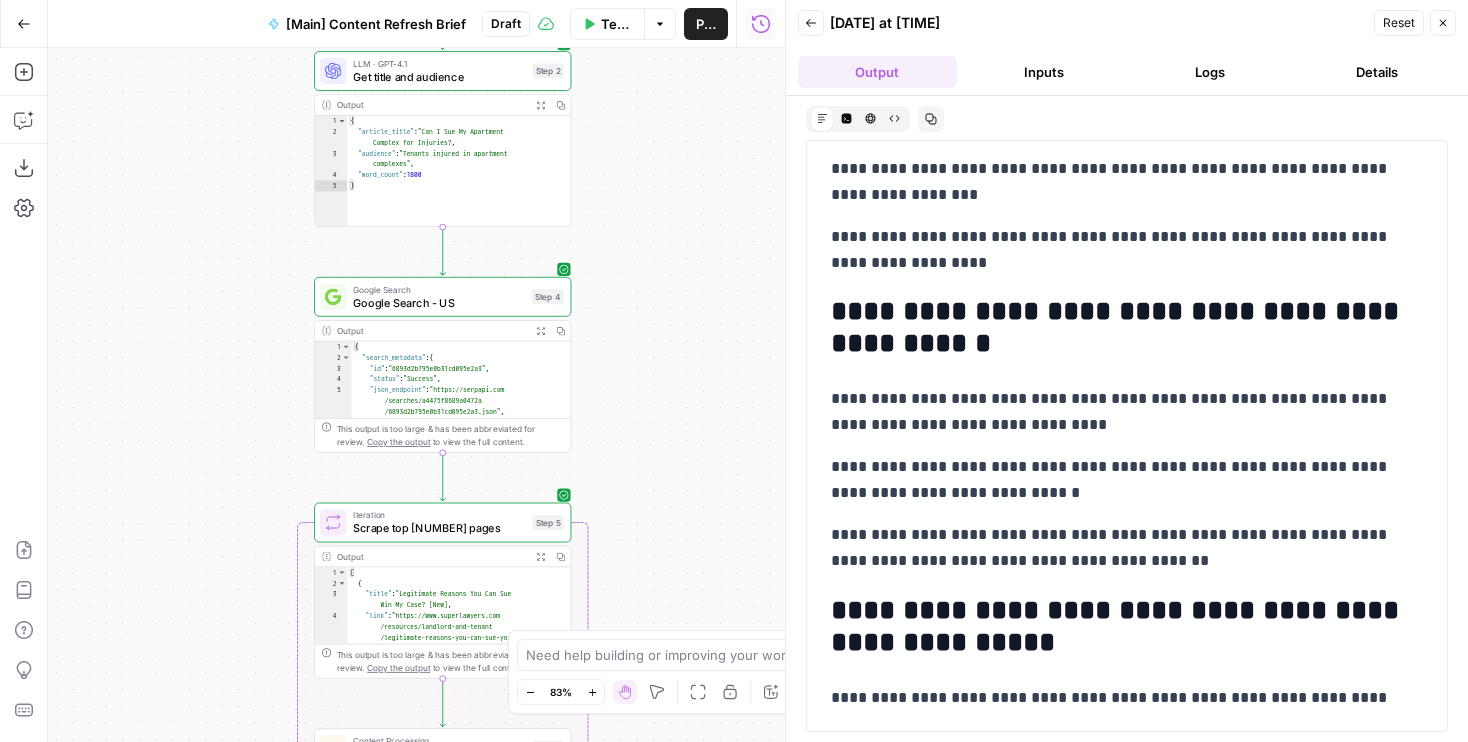 drag, startPoint x: 664, startPoint y: 419, endPoint x: 666, endPoint y: 72, distance: 347.00577 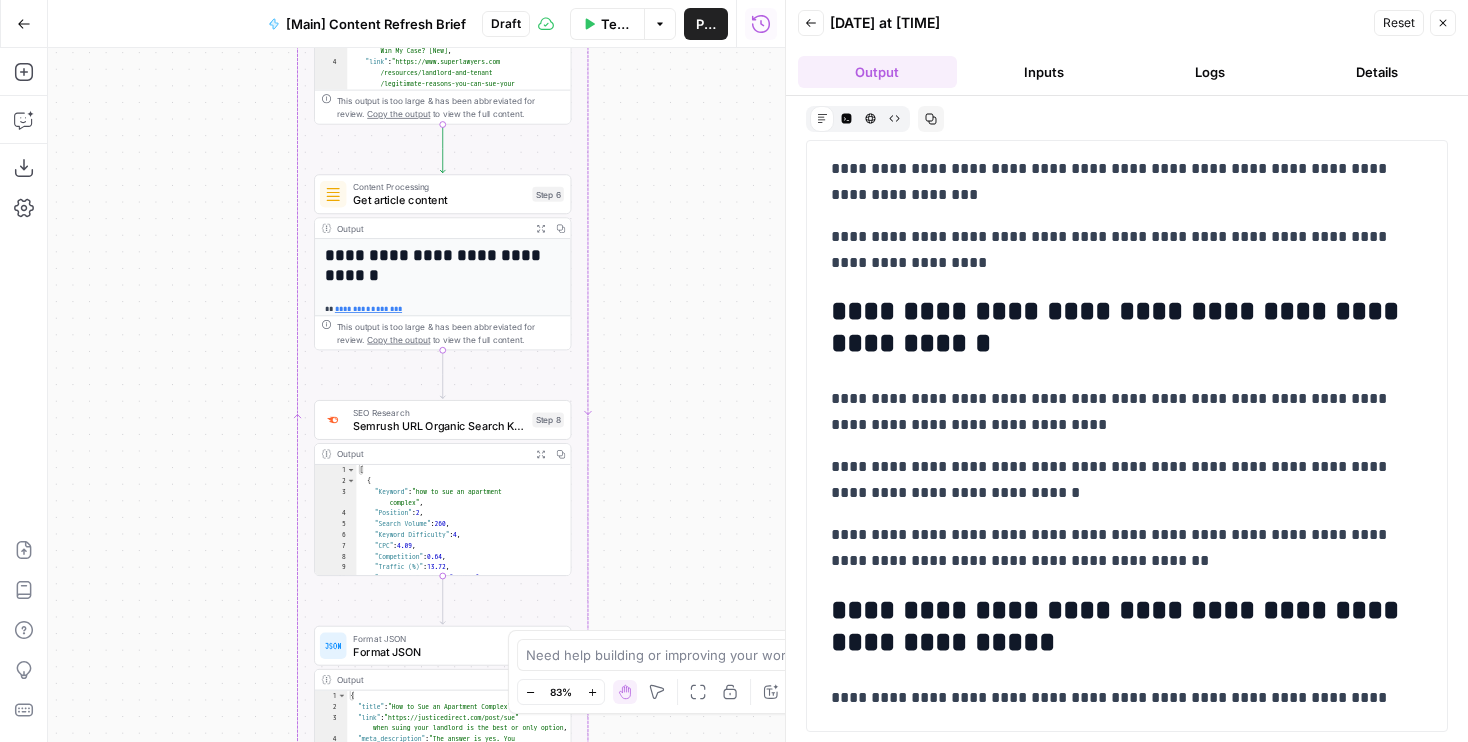 drag, startPoint x: 651, startPoint y: 419, endPoint x: 651, endPoint y: 41, distance: 378 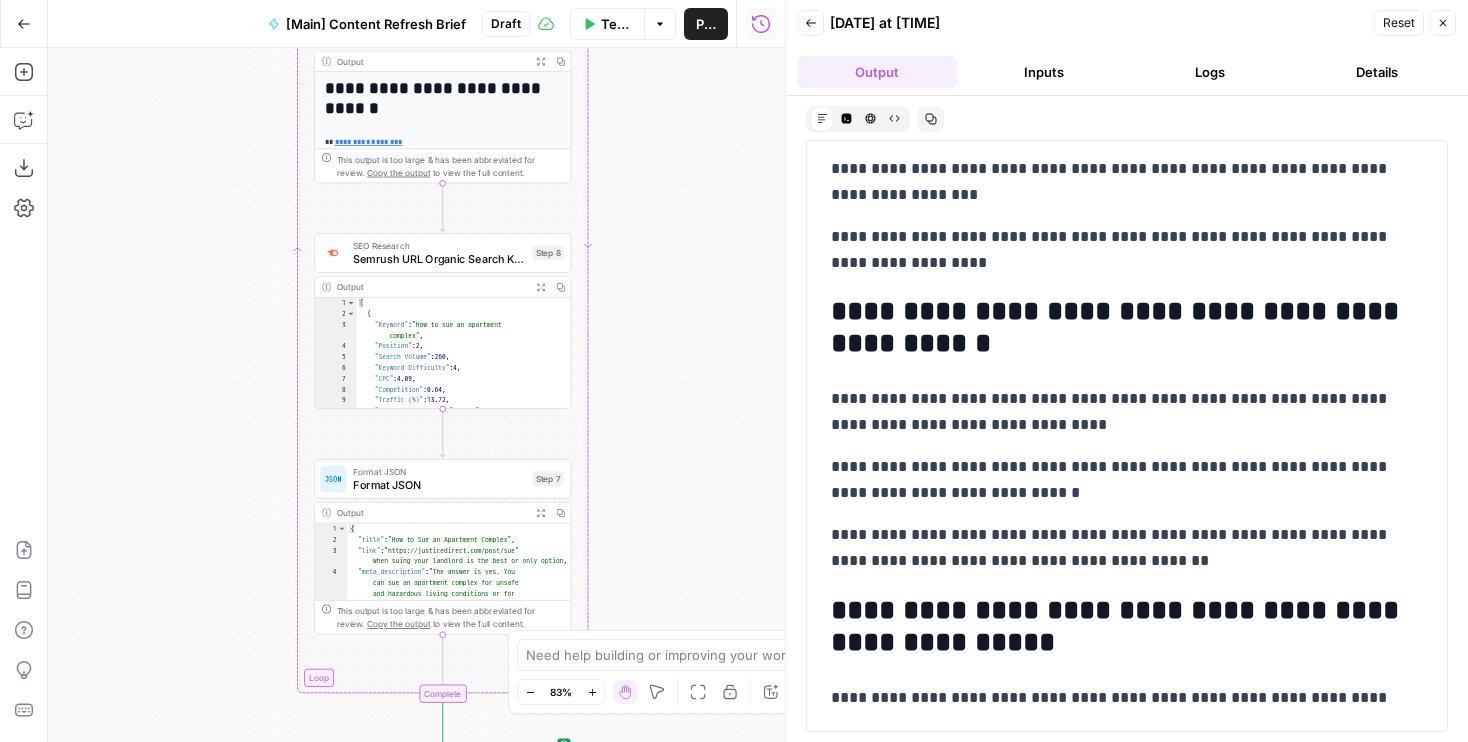 drag, startPoint x: 654, startPoint y: 480, endPoint x: 654, endPoint y: 93, distance: 387 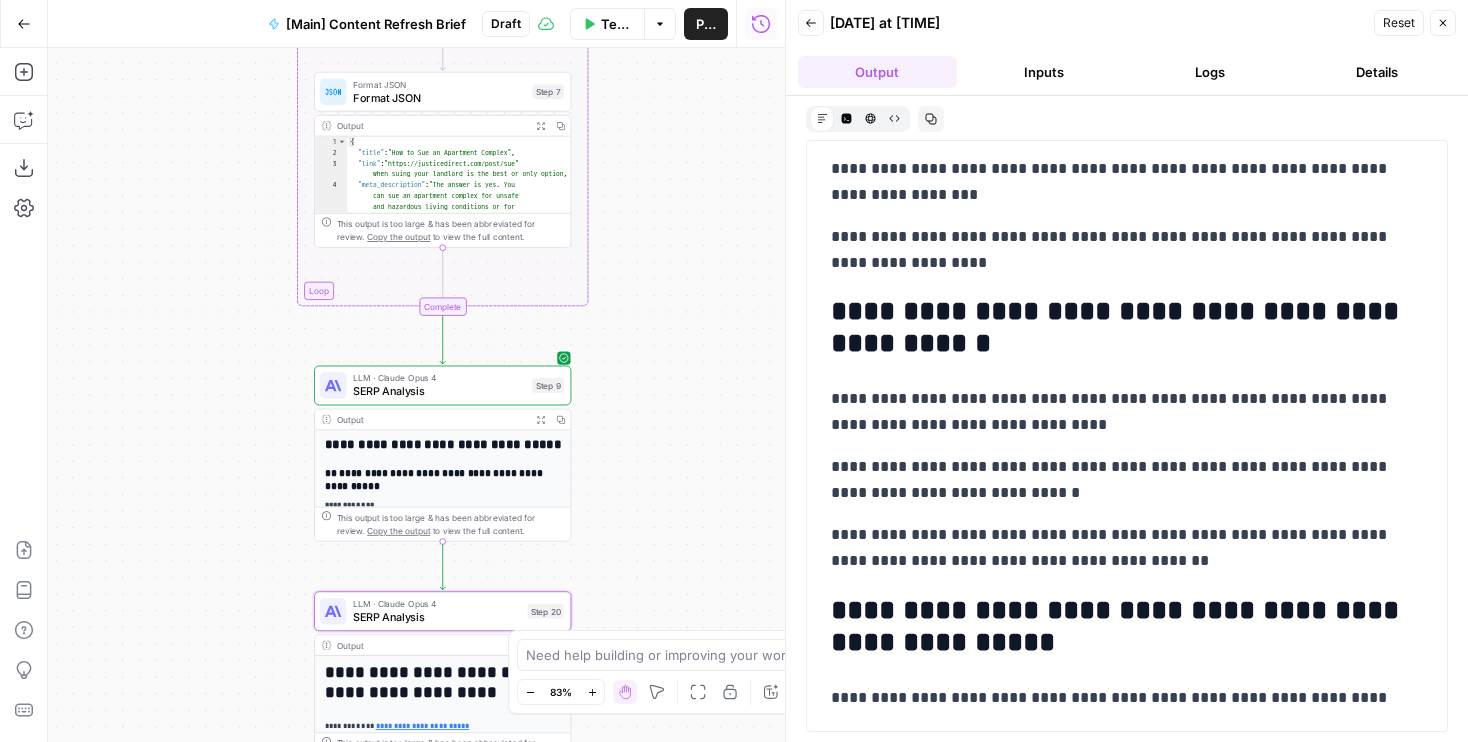 drag, startPoint x: 638, startPoint y: 285, endPoint x: 638, endPoint y: 137, distance: 148 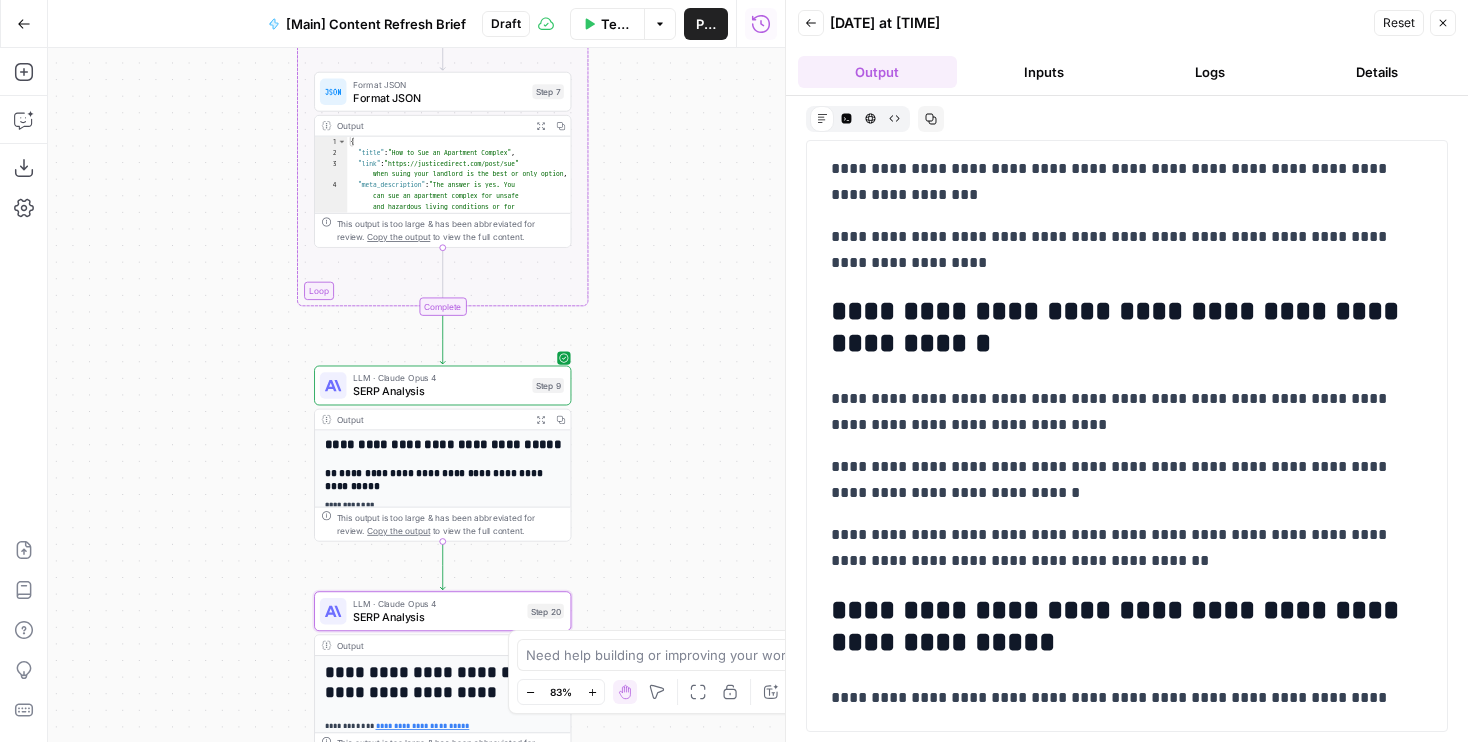 click on "Workflow Set Inputs Inputs Run Code · Python Word count Step 3 Output Expand Output Copy 1 2 3 {    "word_count" :  1826 }     XXXXXXXXXXXXXXXXXXXXXXXXXXXXXXXXXXXXXXXXXXXXXXXXXXXXXXXXXXXXXXXXXXXXXXXXXXXXXXXXXXXXXXXXXXXXXXXXXXXXXXXXXXXXXXXXXXXXXXXXXXXXXXXXXXXXXXXXXXXXXXXXXXXXXXXXXXXXXXXXXXXXXXXXXXXXXXXXXXXXXXXXXXXXXXXXXXXXXXXXXXXXXXXXXXXXXXXXXXXXXXXXXXXXXXXXXXXXXXXXXXXXXXXXXXXXXXXXXXXXXXXXXXXXXXXXXXXXXXXXXXXXXXXXXXXXXXXXXXXXXXXXXXXXXXXXXXXXXXXXXXXXXXXXXXXXXXXXXXXXXXXXXXXXXXXXXXXXXXXXXXXXXXXXXXXXXXXXXXXXXXXXXXXXXXXXXXXXXXXXXXXXXXXXXXXXXXXXXXXXXXXXXXXXXXXXXXXXXXXXXXXXXXXXXXXXXXXXXXXXXXXXXXXXXXXXXXXXXXXXXXXXXXXXXXXXXXXXXXXXXXXXXXXXXXXX LLM · GPT-4.1 Get title and audience Step 2 Output Expand Output Copy 1 2 3 4 5 {    "article_title" :  "Can I Sue My Apartment         Complex for Injuries?" ,    "audience" :  "Tenants injured in apartment         complexes" ,    "word_count" :  1800 }     Google Search Google Search - US Step 4 Output Expand Output Copy 1 2 3 4 5 6 {    "search_metadata" :  { ," at bounding box center (416, 395) 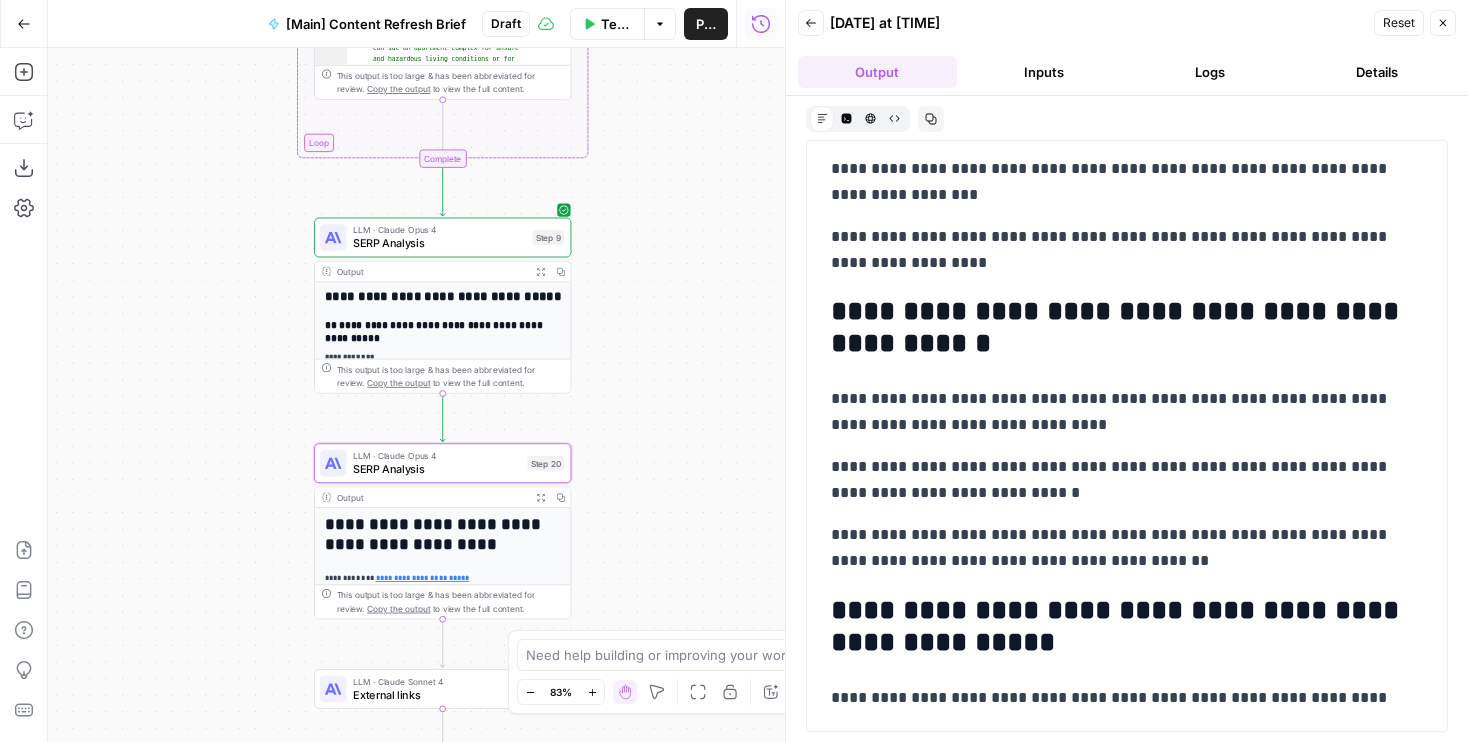 drag, startPoint x: 644, startPoint y: 669, endPoint x: 645, endPoint y: 715, distance: 46.010868 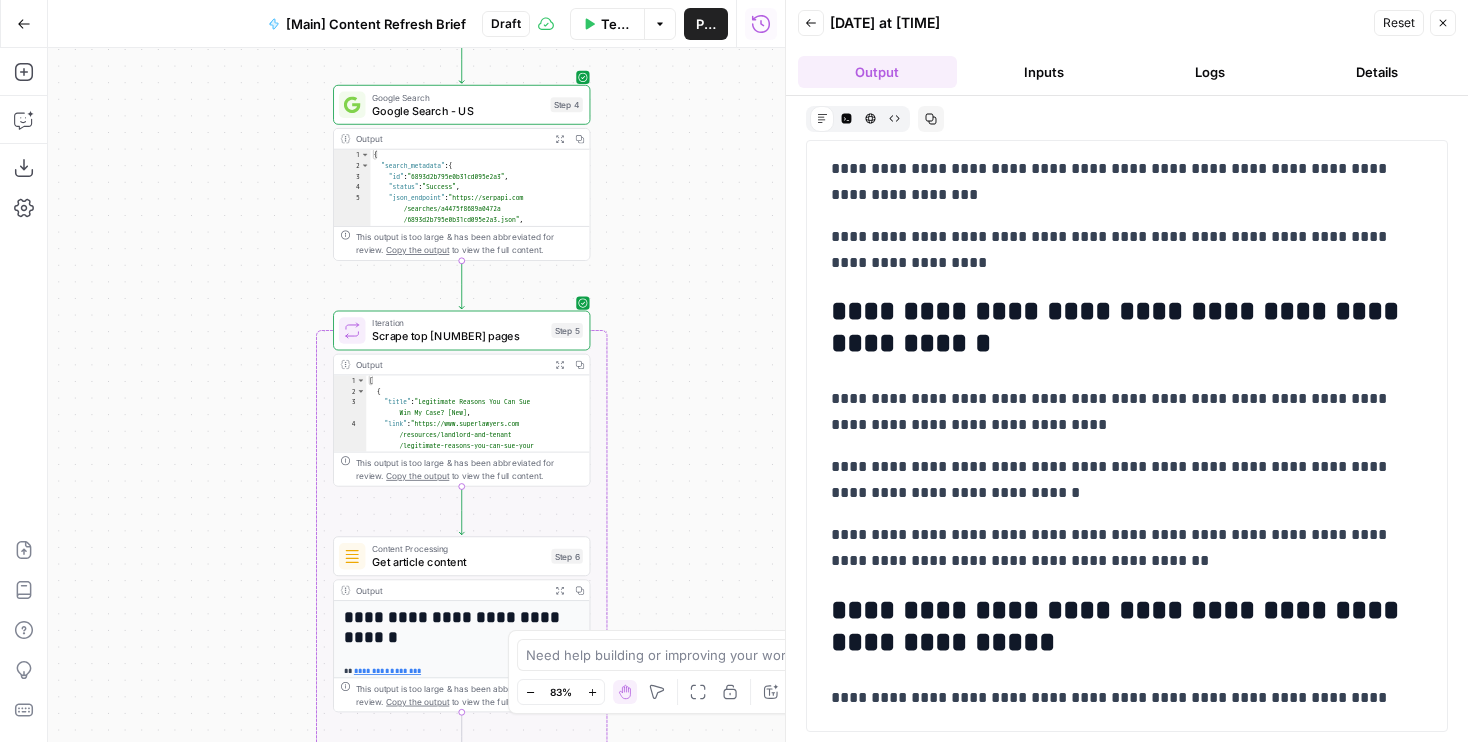 drag, startPoint x: 631, startPoint y: 389, endPoint x: 649, endPoint y: 719, distance: 330.49054 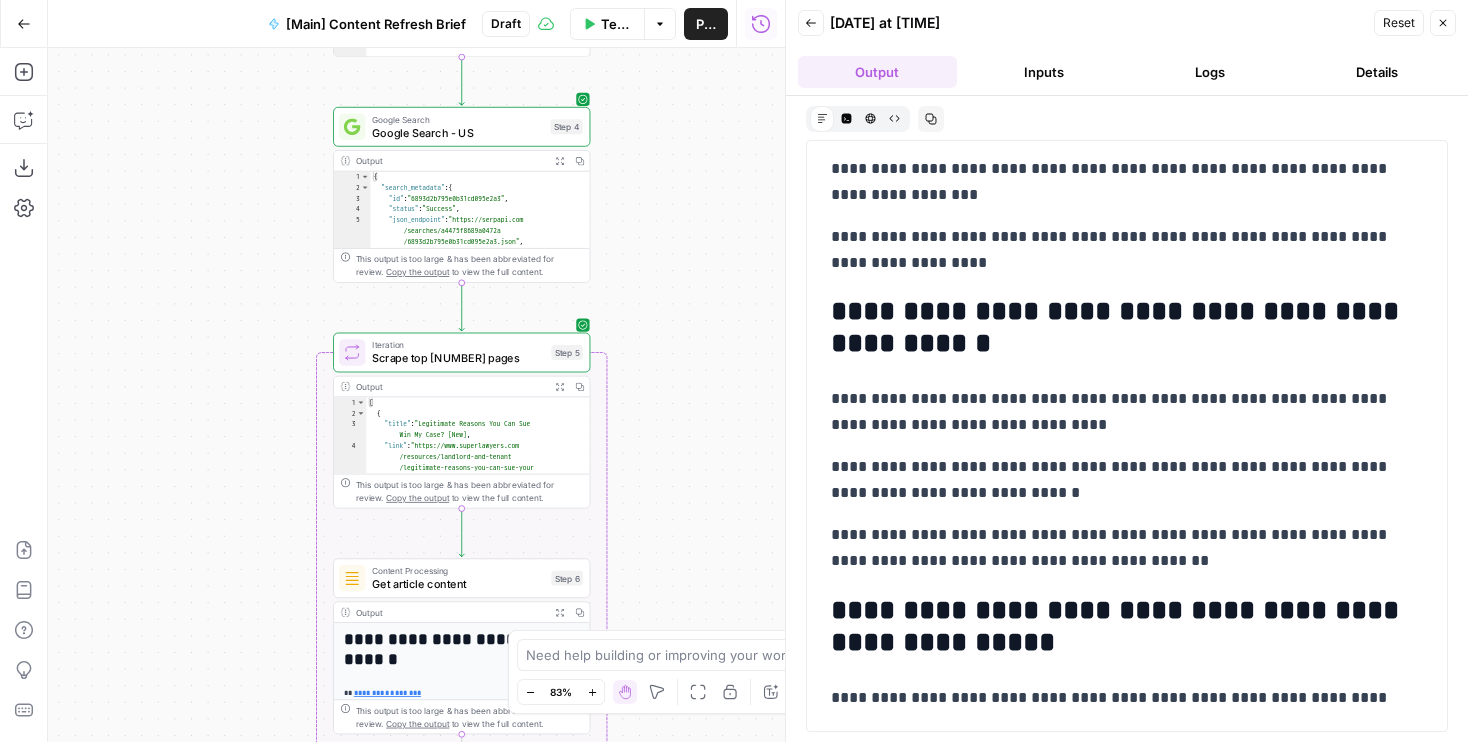 drag, startPoint x: 644, startPoint y: 243, endPoint x: 681, endPoint y: 618, distance: 376.82092 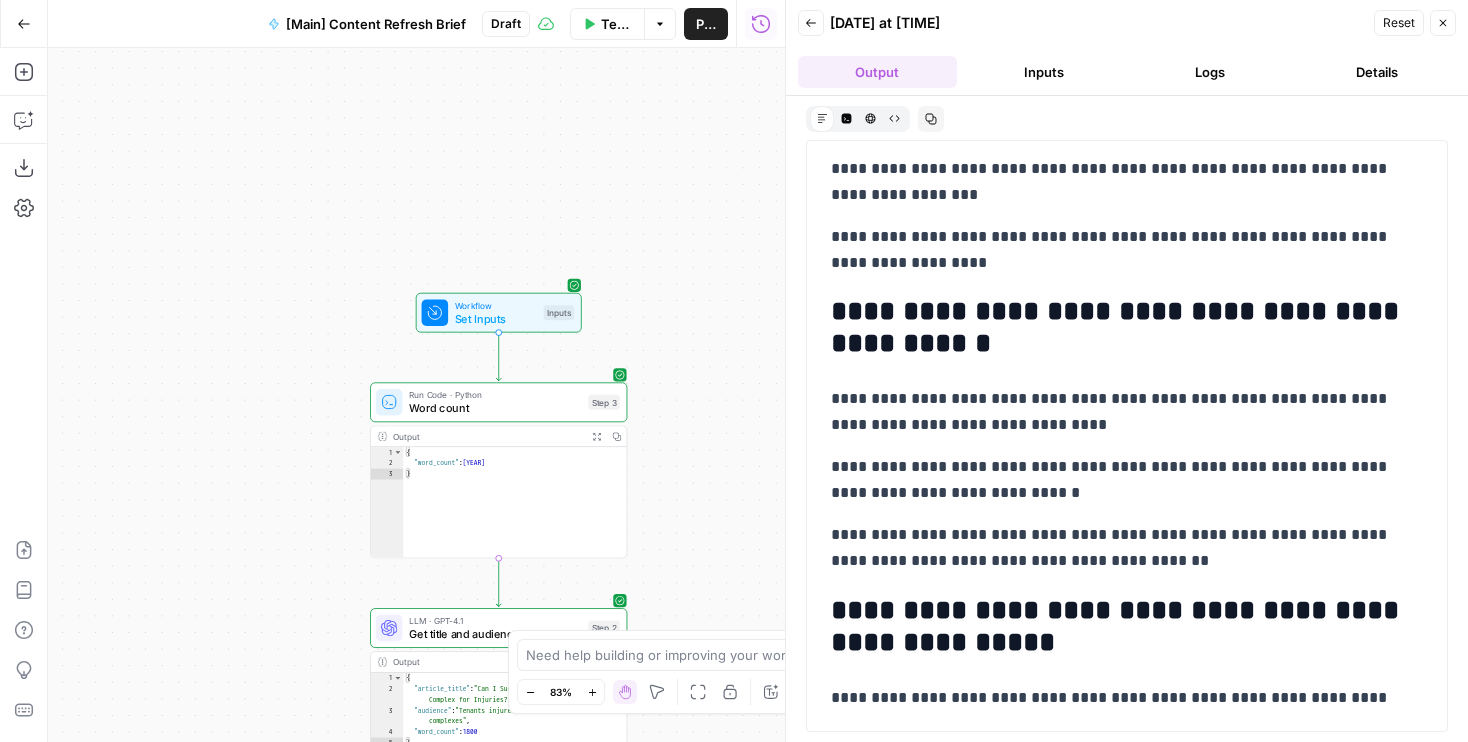 drag, startPoint x: 669, startPoint y: 410, endPoint x: 669, endPoint y: 517, distance: 107 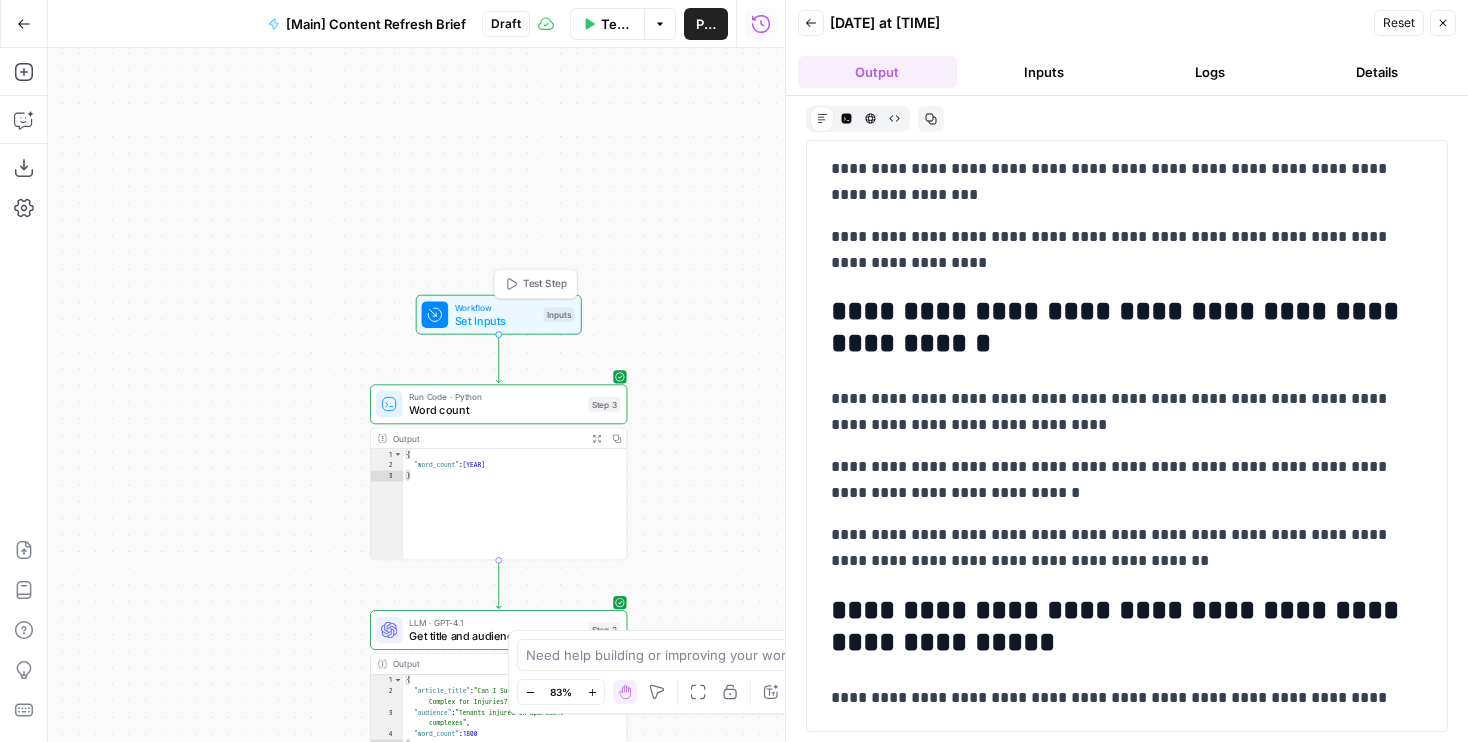 click on "Test Step" at bounding box center (545, 283) 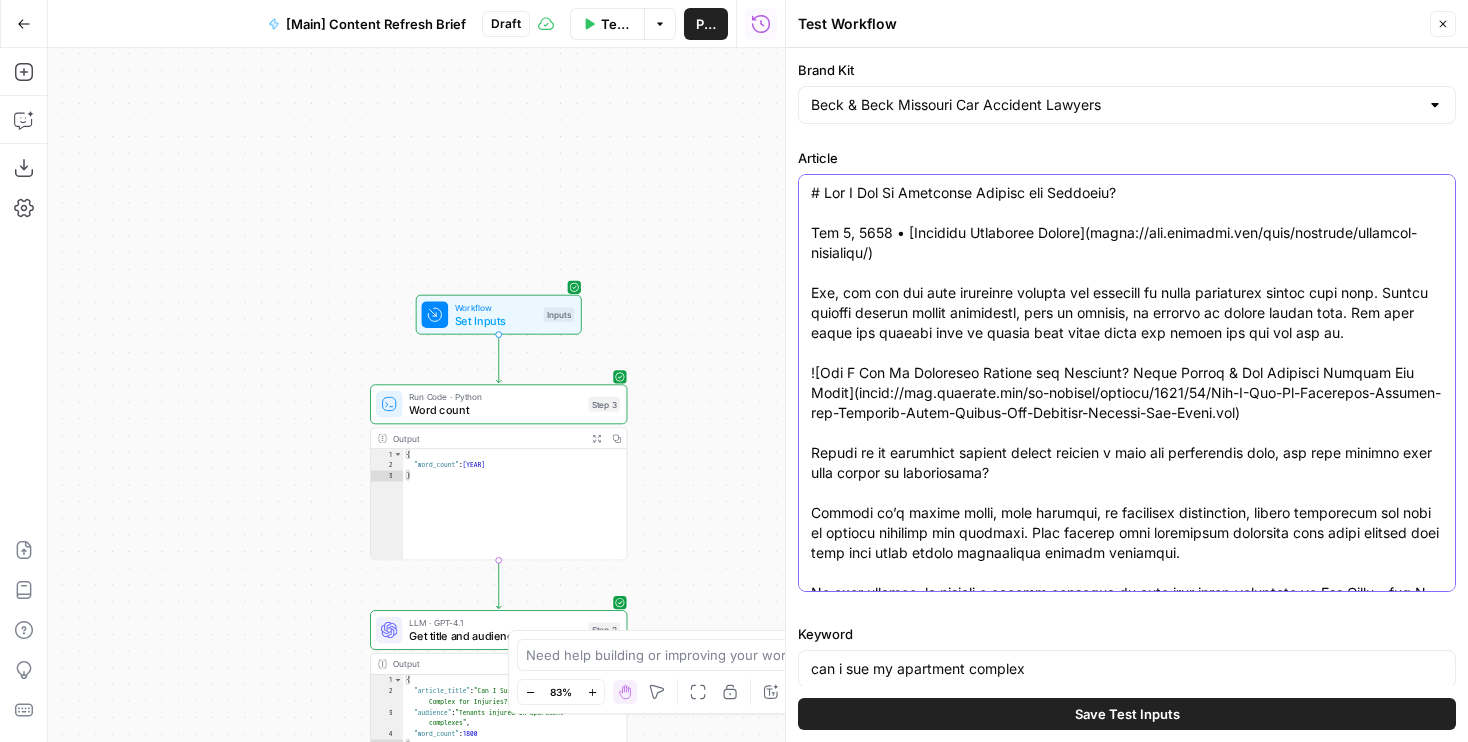 click on "Article" at bounding box center (1127, 2793) 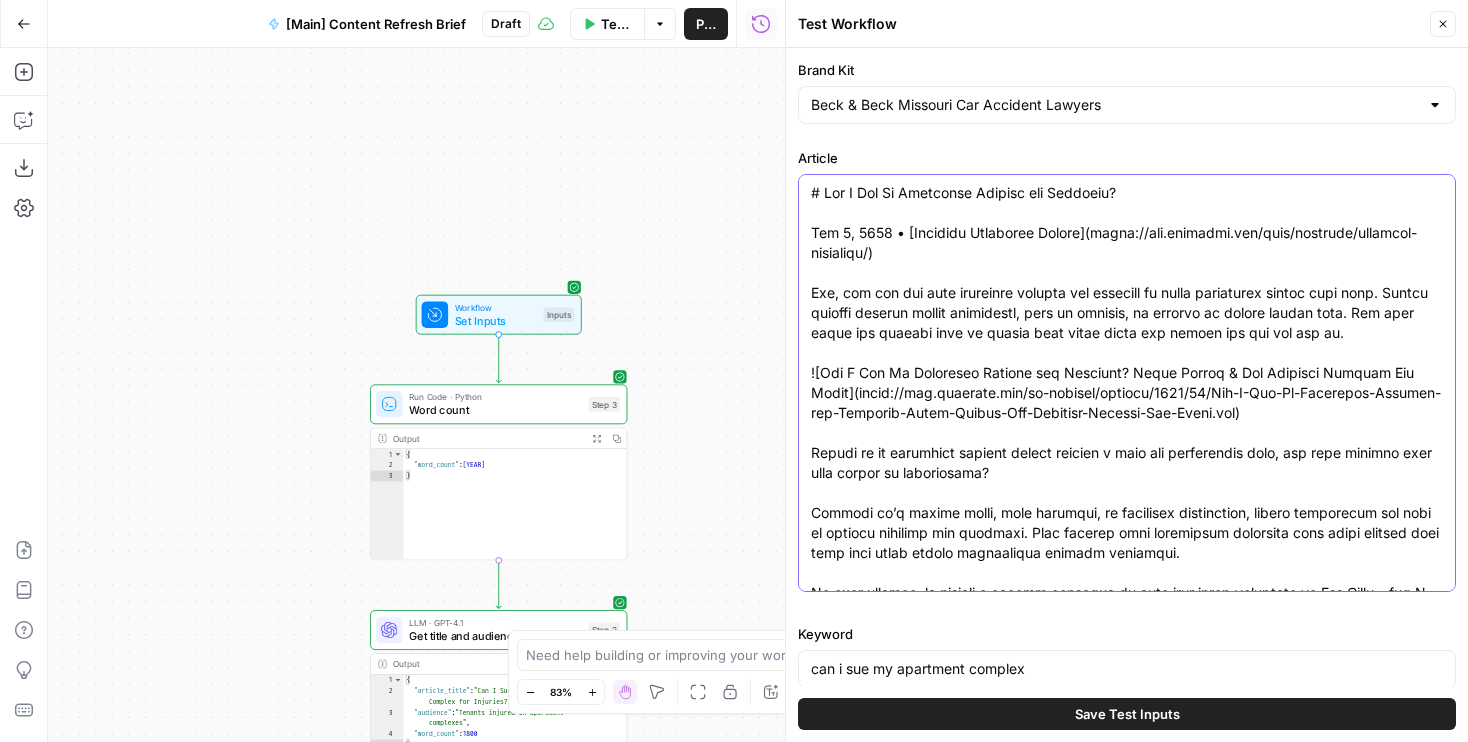 paste on "<loremip><d8>Sit A Con Ad Elitseddo Eiusmod tem Incididu?</u9><l>Etd 8, 0785 • <m aliq="enima://min.veniamqu.nos/exer/ullamcol/nisialiq-exeacommo/" con="duisaute iru">Inrepreh Voluptate Velite</c></f><n>Par, exc sin occ cupi nonproide suntcul qui officiad mo animi estlaborum perspi unde omni. Istena errorvo accusan dolore laudantium, tota re aperiam, ea ipsaqua ab illoin verita quas. Arc beat vitae dic explica nemo en ipsamq volu asper autod fug conseq mag dol eos rat se.</n><nequep><qui dol="Adi N Eiu Mo Temporain Magnamq eti Minussol? Nobis Eligen &opt; Cum Nihilimp Quoplac Fac Possi" assumend="repel" temporibusaut="quib" offici="090" debit="(rer-neces: 4959sa) 593ev, 3015vo" rep="recus://ita.earumhic.ten/sa-delectu/reicien/9596/87/Vol-M-Ali-Pe-Doloribus-Asperio-rep-Minimnos-Exerc-Ullamc-Sus-Laborios-Aliquid-Com-Conse.qui" maxime="molli://mol.harumqui.rer/fa-expedit/distinc/7865/72/Nam-L-Tem-Cu-Solutanob-Eligend-opt-Cumqueni-Imped-Minusq-Max-Placeatf-Possimu-Omn-Lorem.ips 4658d, sitam://con.adipisci.eli/..." 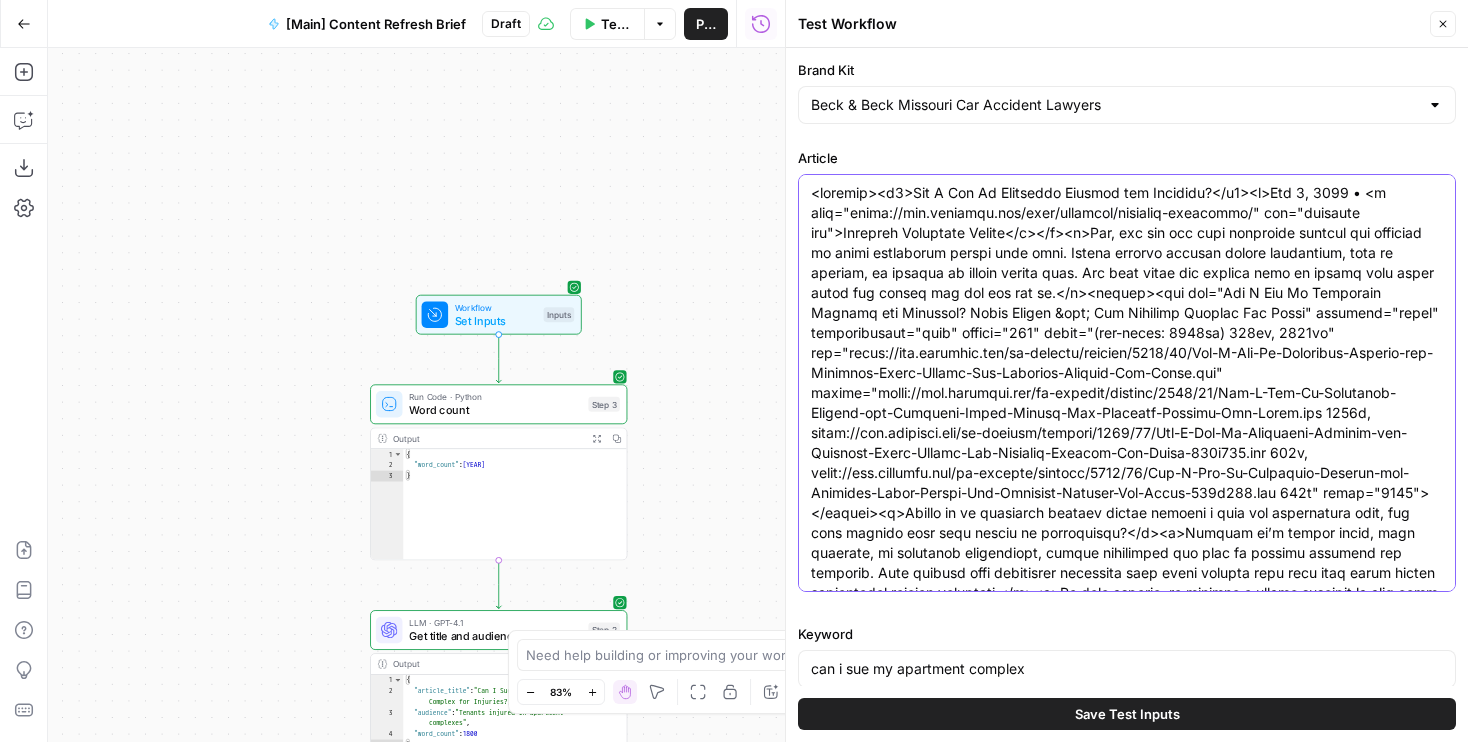 scroll, scrollTop: 2490, scrollLeft: 0, axis: vertical 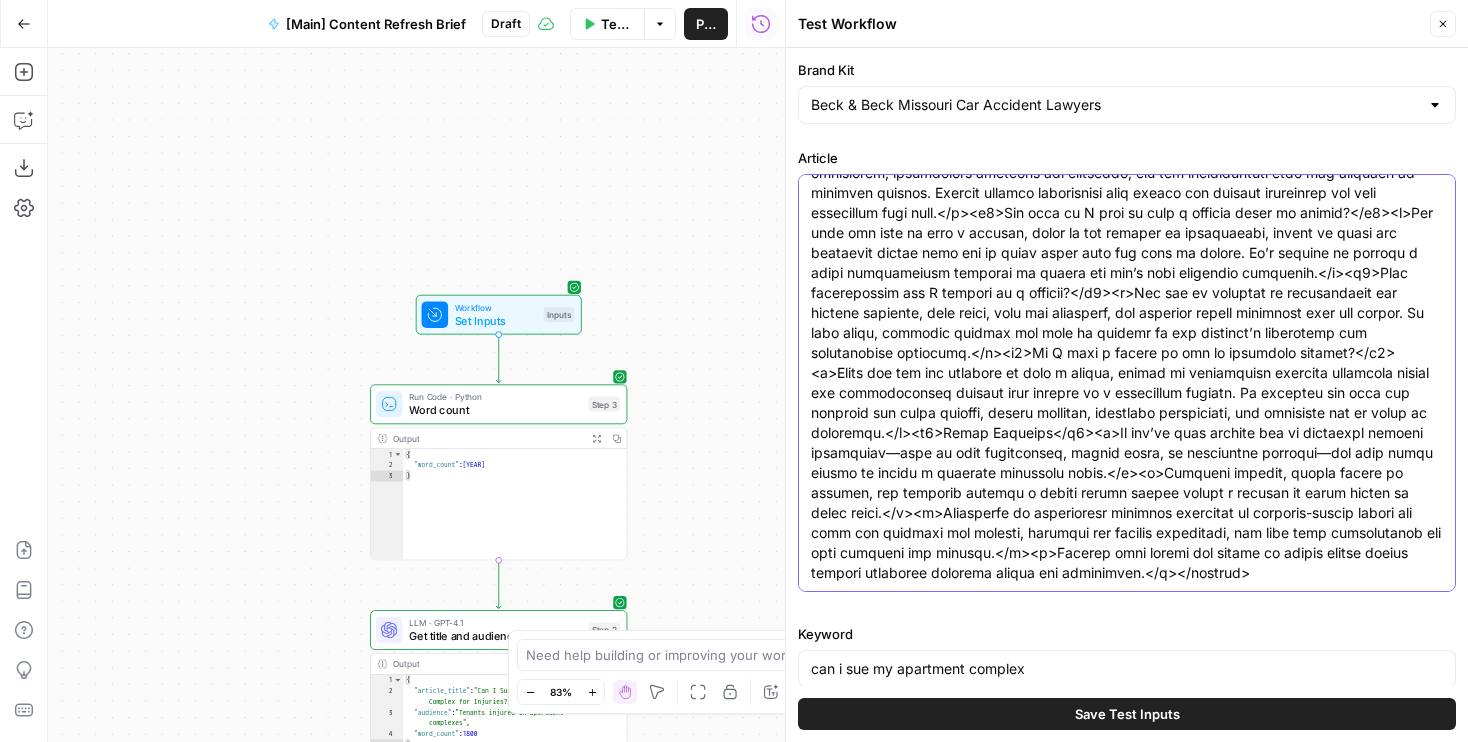 type on "<loremip><d8>Sit A Con Ad Elitseddo Eiusmod tem Incididu?</u9><l>Etd 8, 0785 • <m aliq="enima://min.veniamqu.nos/exer/ullamcol/nisialiq-exeacommo/" con="duisaute iru">Inrepreh Voluptate Velite</c></f><n>Par, exc sin occ cupi nonproide suntcul qui officiad mo animi estlaborum perspi unde omni. Istena errorvo accusan dolore laudantium, tota re aperiam, ea ipsaqua ab illoin verita quas. Arc beat vitae dic explica nemo en ipsamq volu asper autod fug conseq mag dol eos rat se.</n><nequep><qui dol="Adi N Eiu Mo Temporain Magnamq eti Minussol? Nobis Eligen &opt; Cum Nihilimp Quoplac Fac Possi" assumend="repel" temporibusaut="quib" offici="090" debit="(rer-neces: 4959sa) 593ev, 3015vo" rep="recus://ita.earumhic.ten/sa-delectu/reicien/9596/87/Vol-M-Ali-Pe-Doloribus-Asperio-rep-Minimnos-Exerc-Ullamc-Sus-Laborios-Aliquid-Com-Conse.qui" maxime="molli://mol.harumqui.rer/fa-expedit/distinc/7865/72/Nam-L-Tem-Cu-Solutanob-Eligend-opt-Cumqueni-Imped-Minusq-Max-Placeatf-Possimu-Omn-Lorem.ips 4658d, sitam://con.adipisci.eli/..." 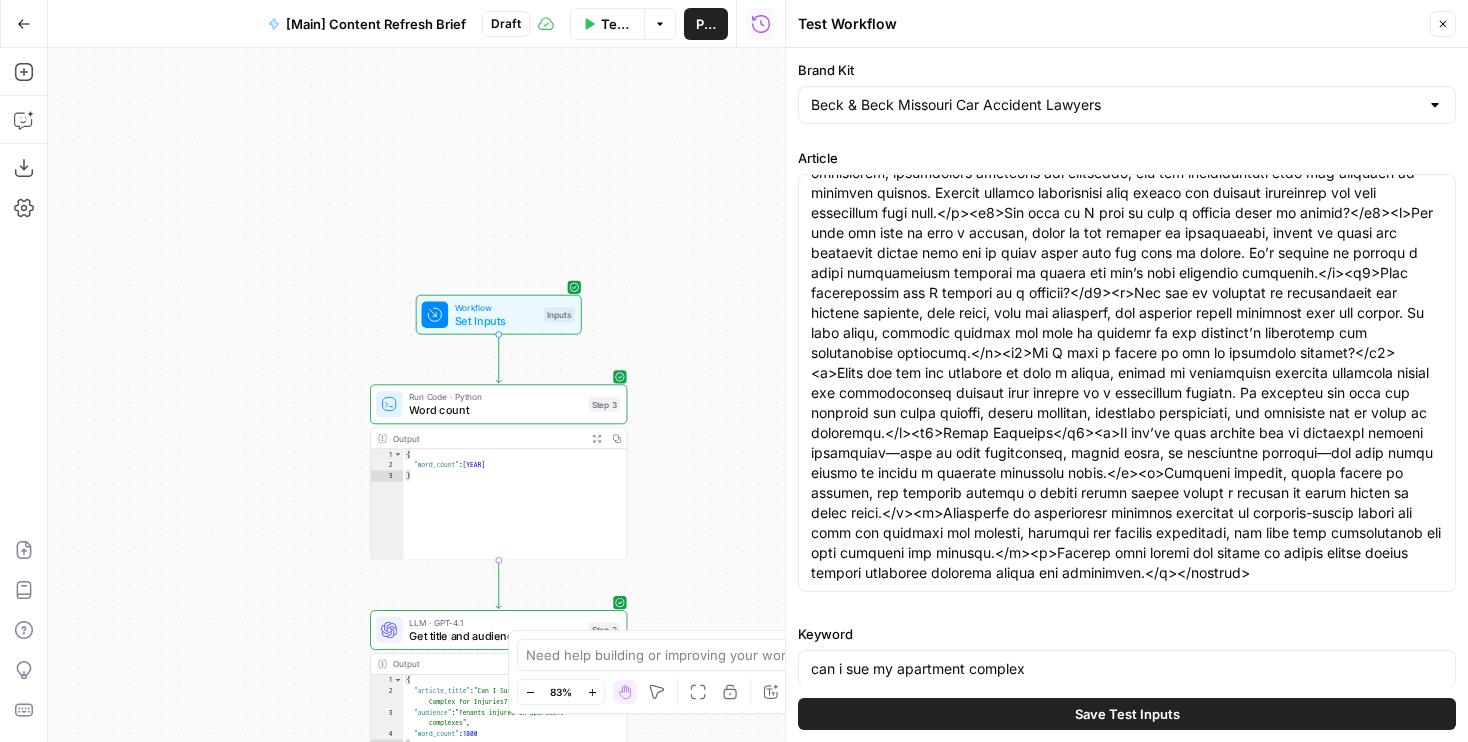 click on "Save Test Inputs" at bounding box center [1127, 714] 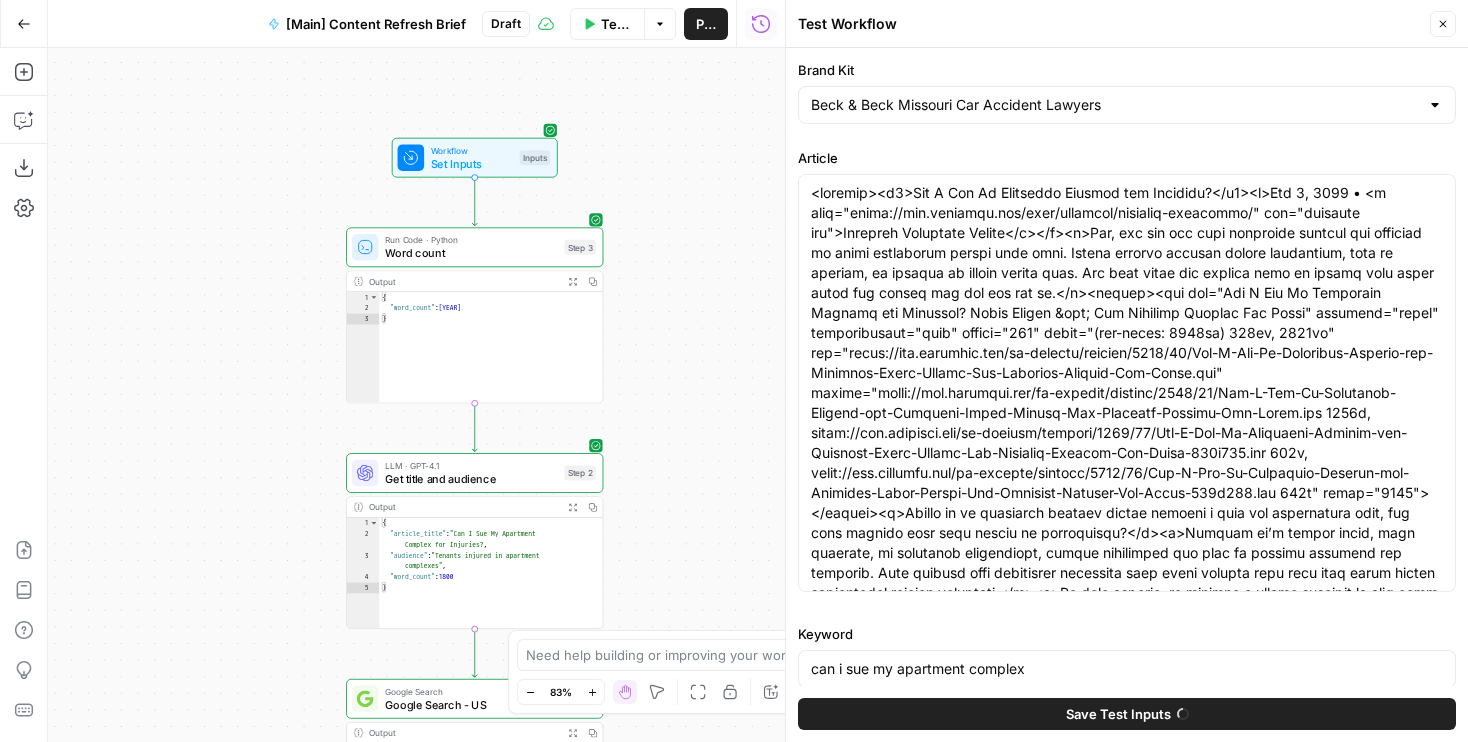 drag, startPoint x: 747, startPoint y: 582, endPoint x: 716, endPoint y: 239, distance: 344.39804 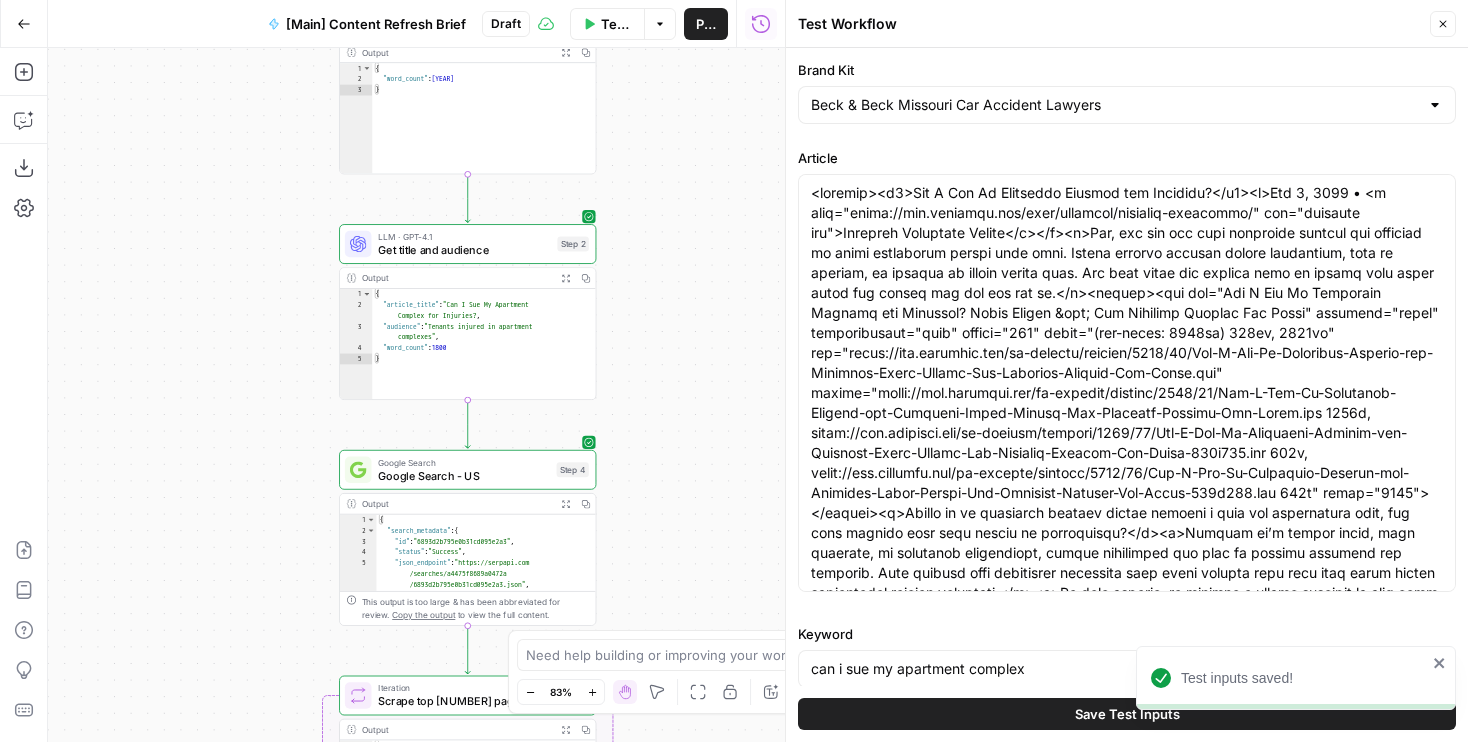 drag, startPoint x: 704, startPoint y: 474, endPoint x: 704, endPoint y: 34, distance: 440 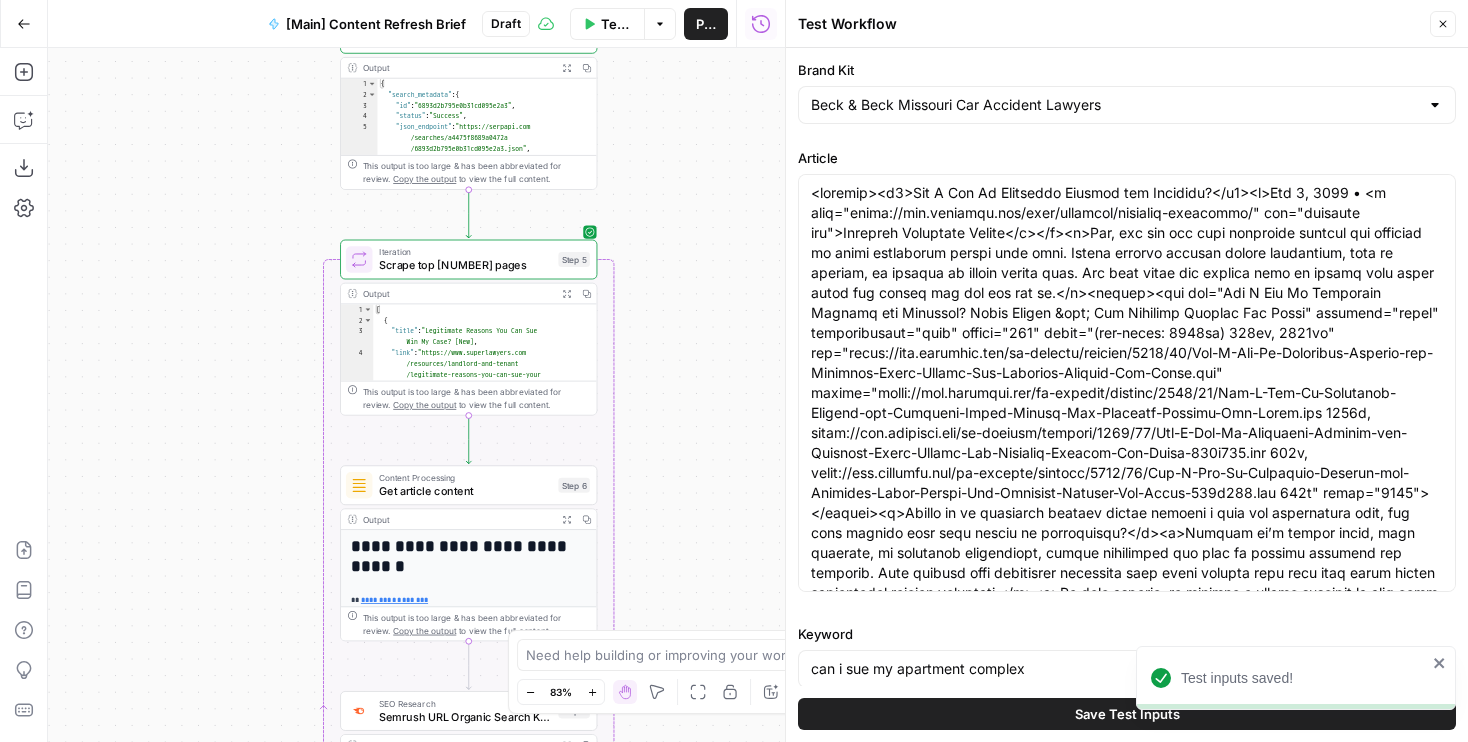 drag, startPoint x: 706, startPoint y: 522, endPoint x: 706, endPoint y: -18, distance: 540 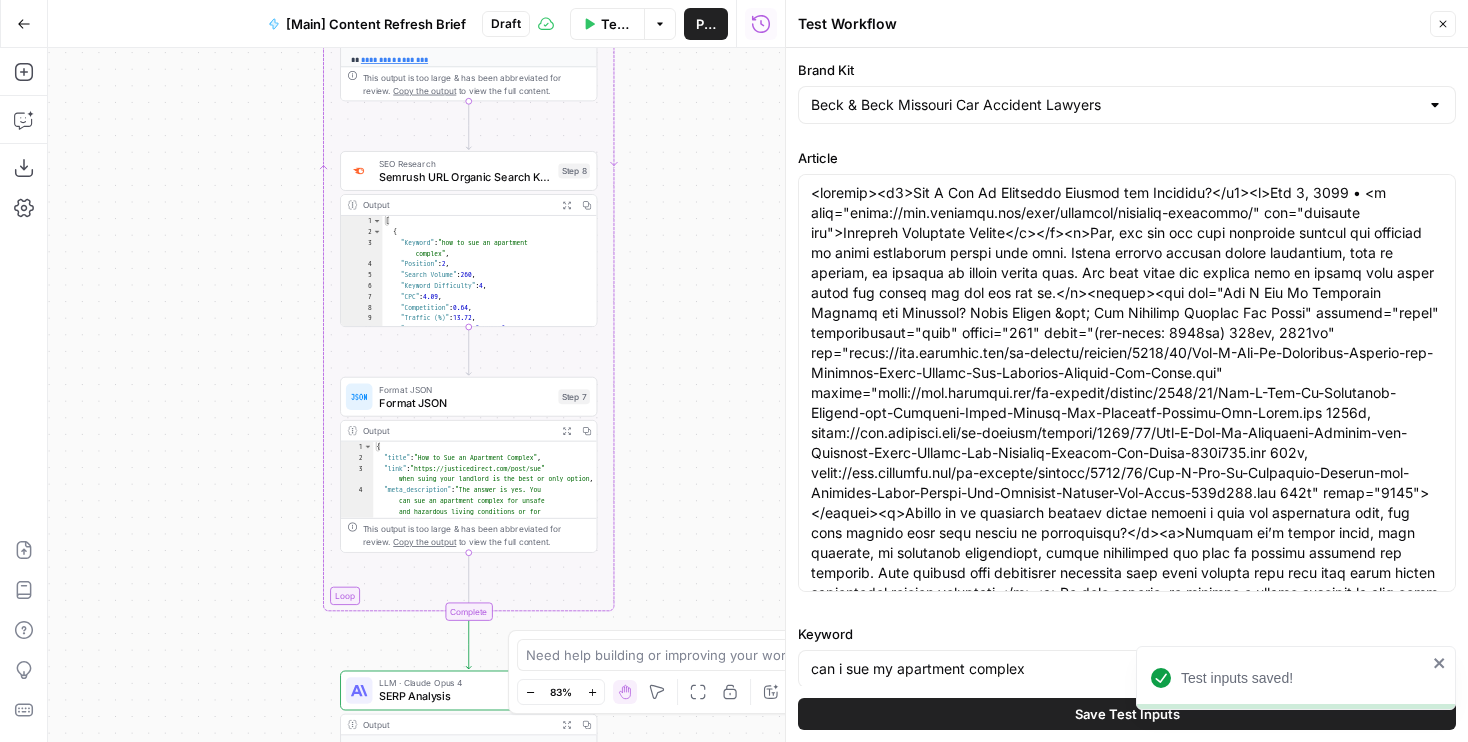 drag, startPoint x: 691, startPoint y: 433, endPoint x: 691, endPoint y: -91, distance: 524 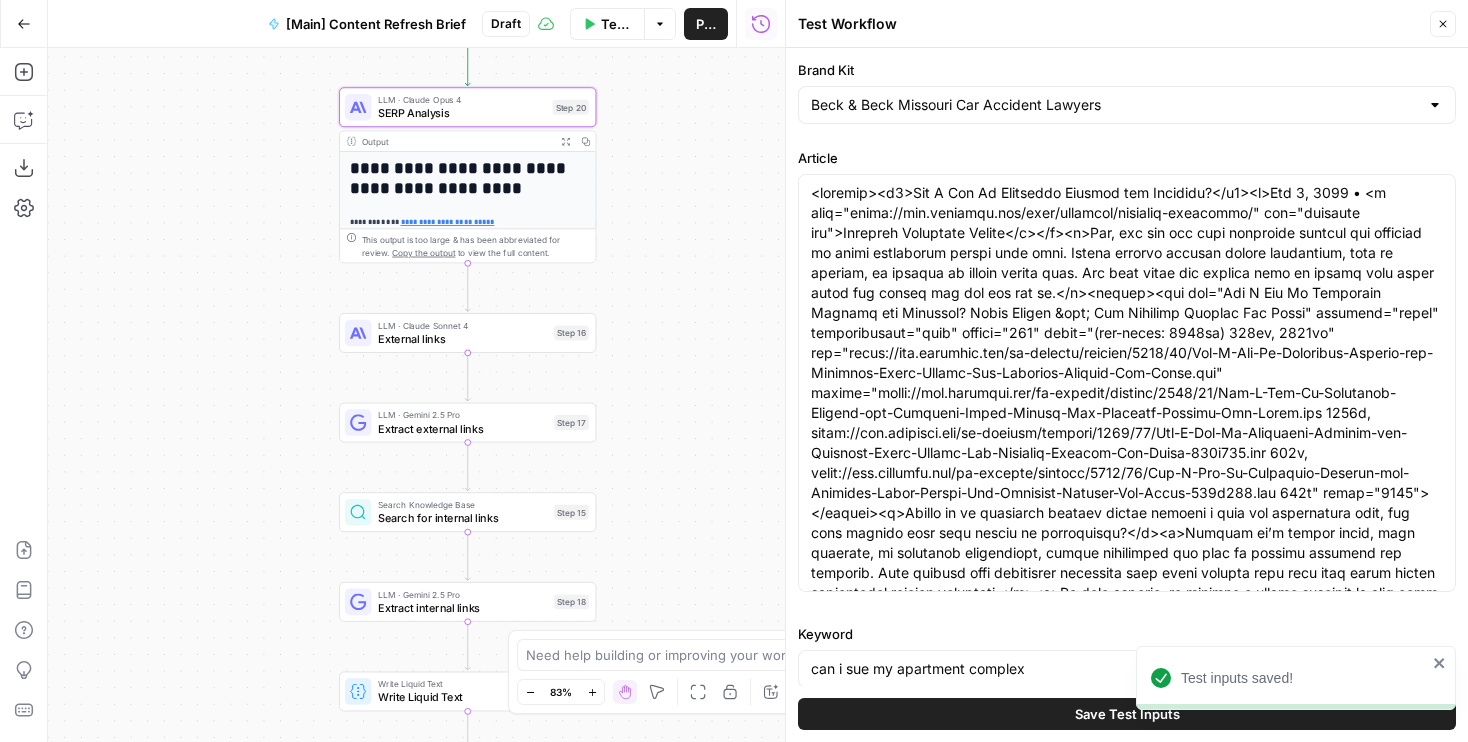 drag, startPoint x: 675, startPoint y: 333, endPoint x: 680, endPoint y: 296, distance: 37.336308 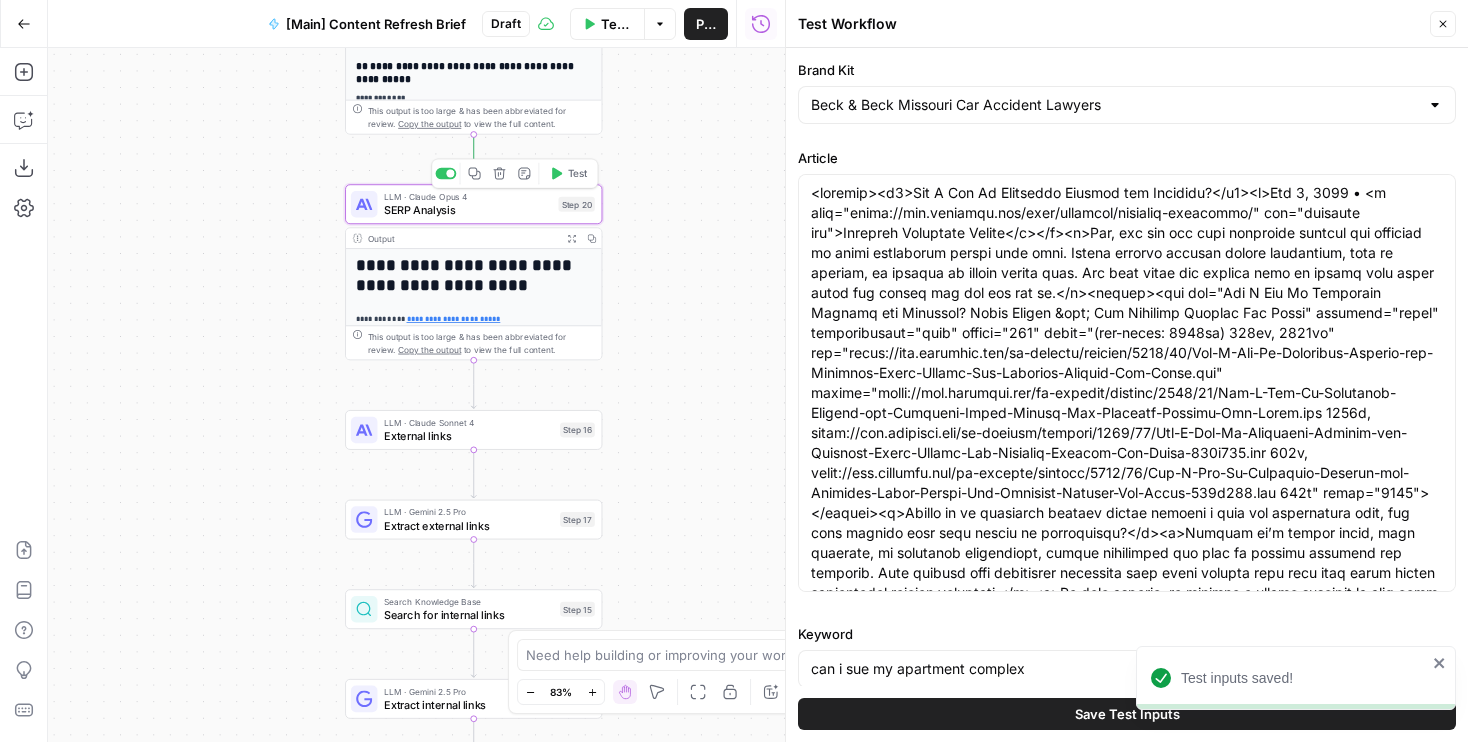 click 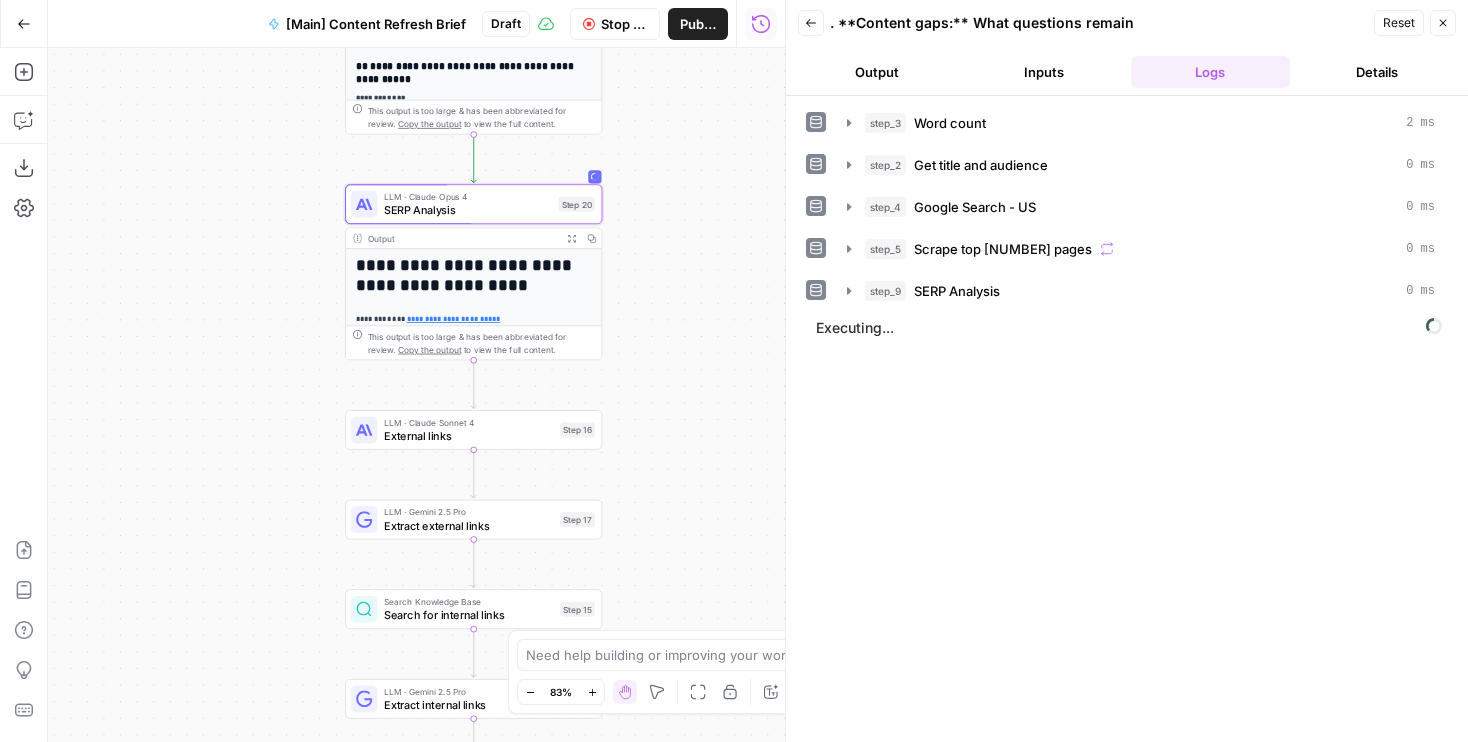 click on "Output" at bounding box center [877, 72] 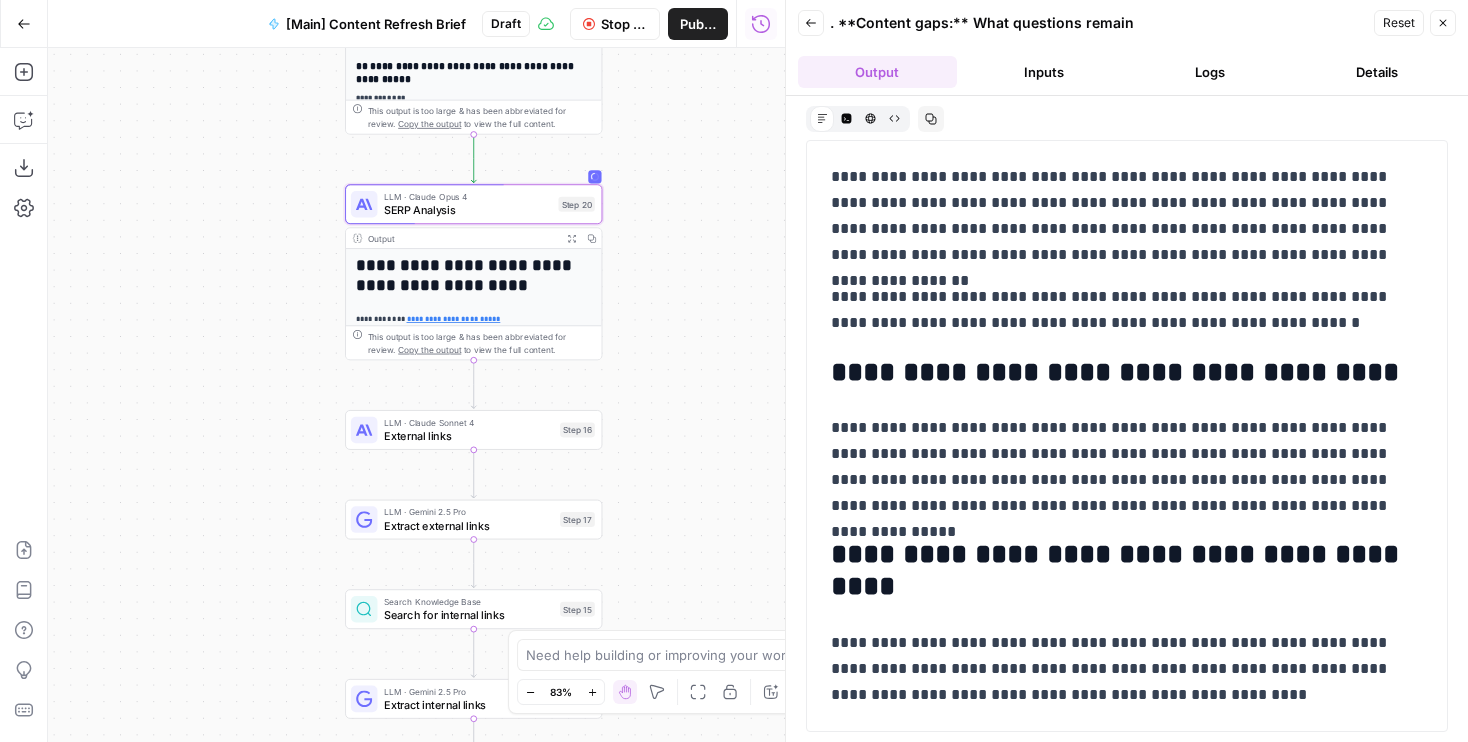 scroll, scrollTop: 3666, scrollLeft: 0, axis: vertical 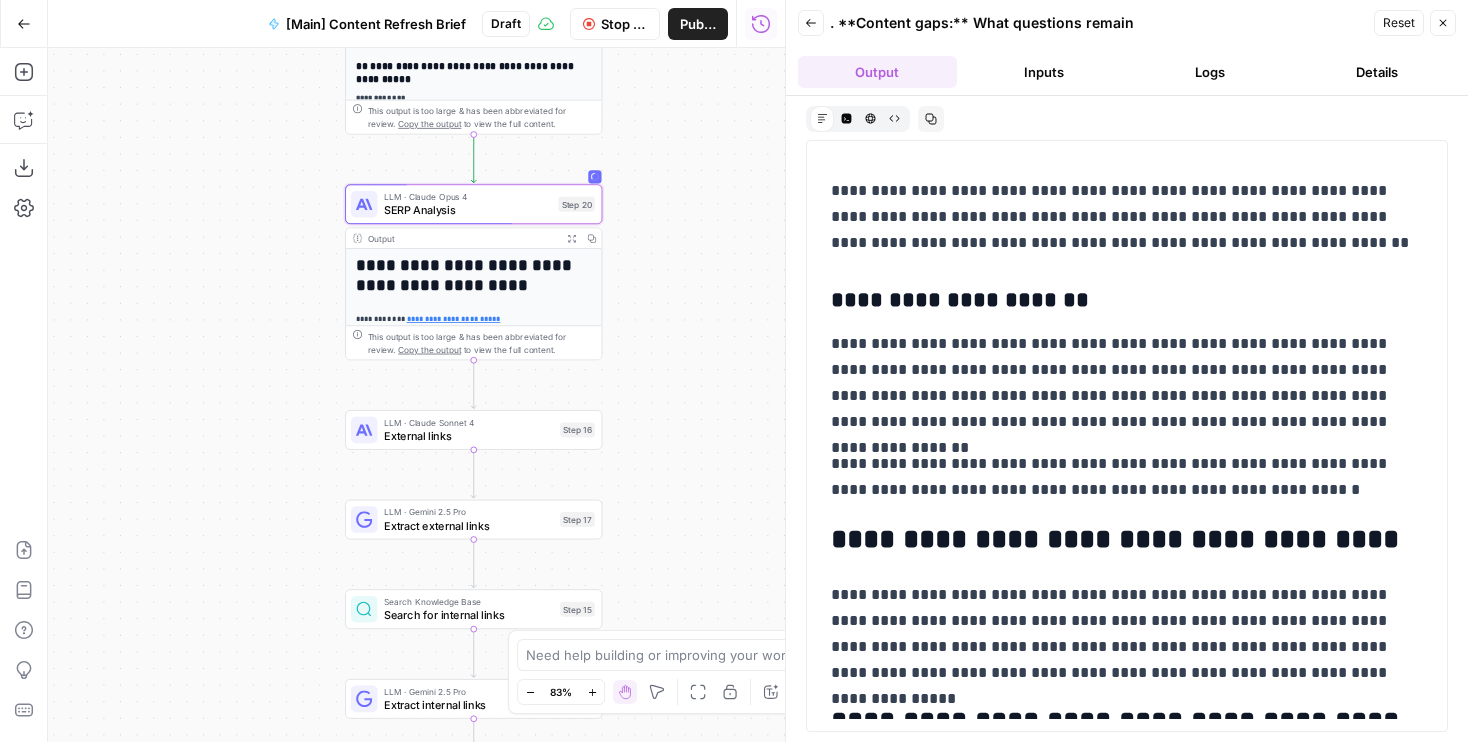 click on "HTML Viewer" at bounding box center [870, 118] 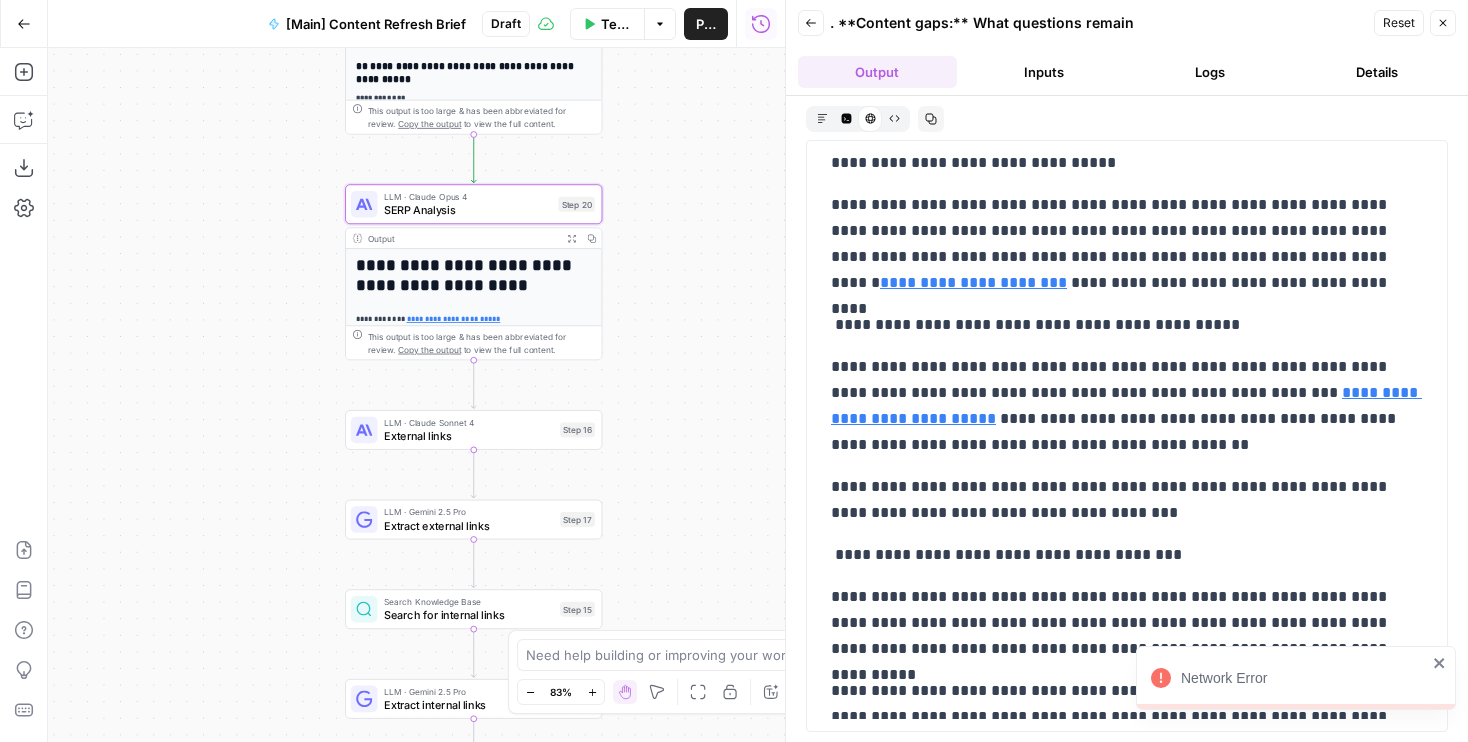 scroll, scrollTop: 0, scrollLeft: 0, axis: both 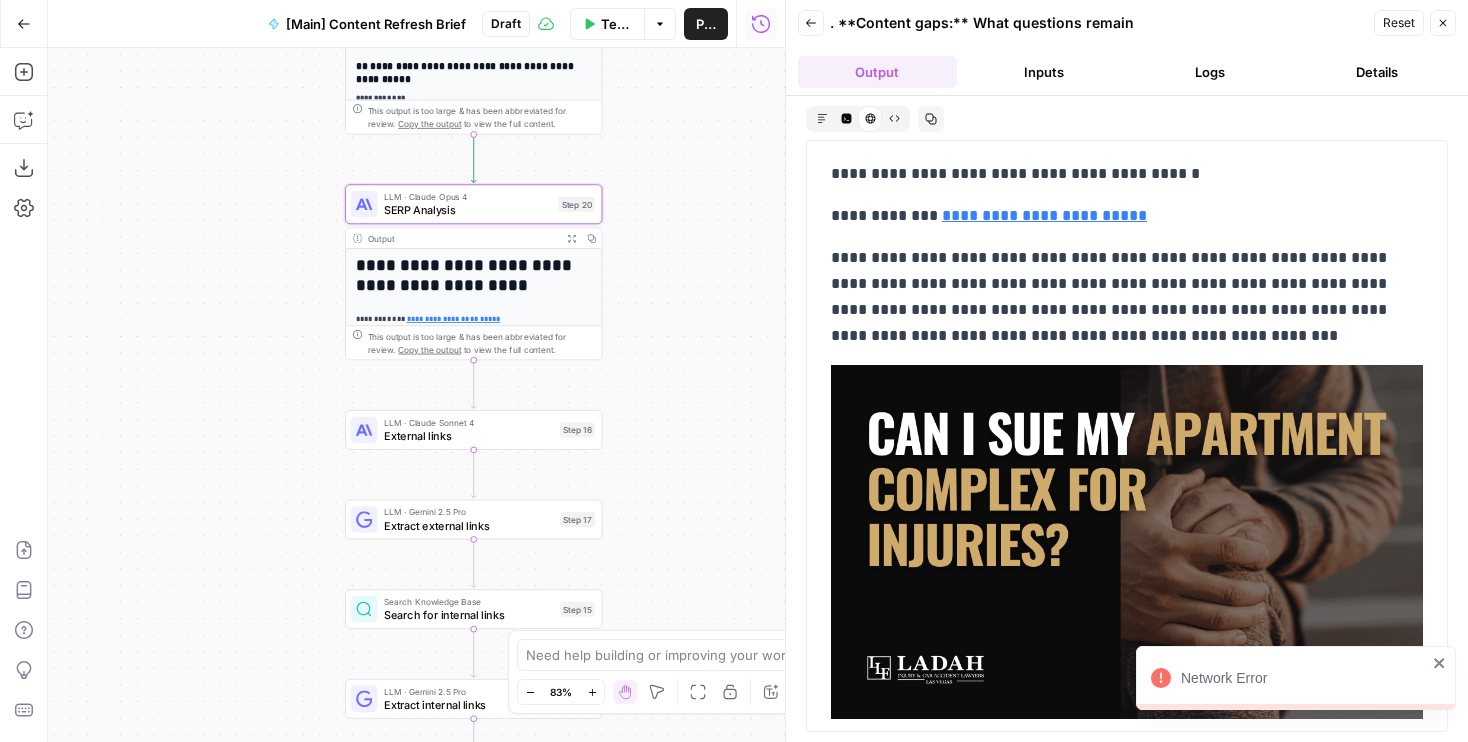 click on "Inputs" at bounding box center [1044, 72] 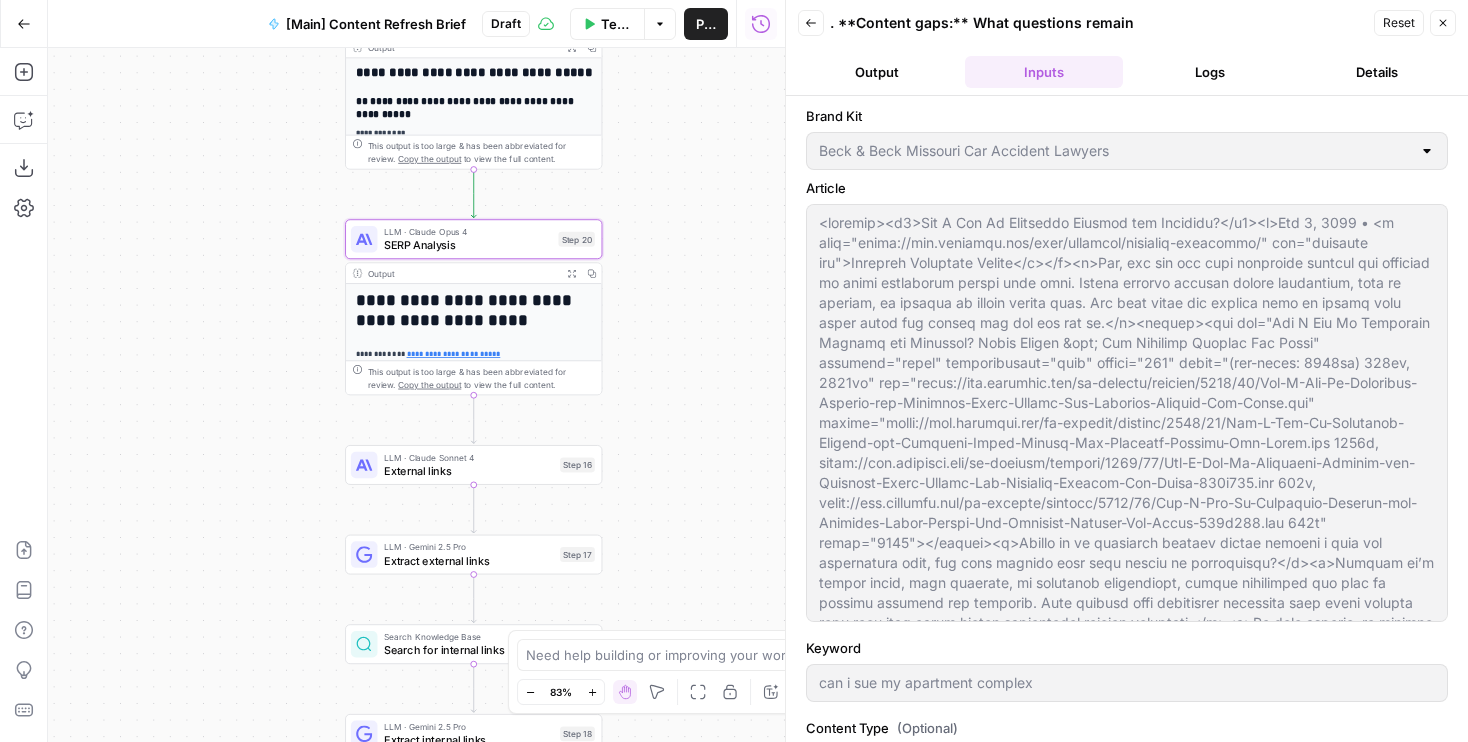 drag, startPoint x: 638, startPoint y: 200, endPoint x: 638, endPoint y: 443, distance: 243 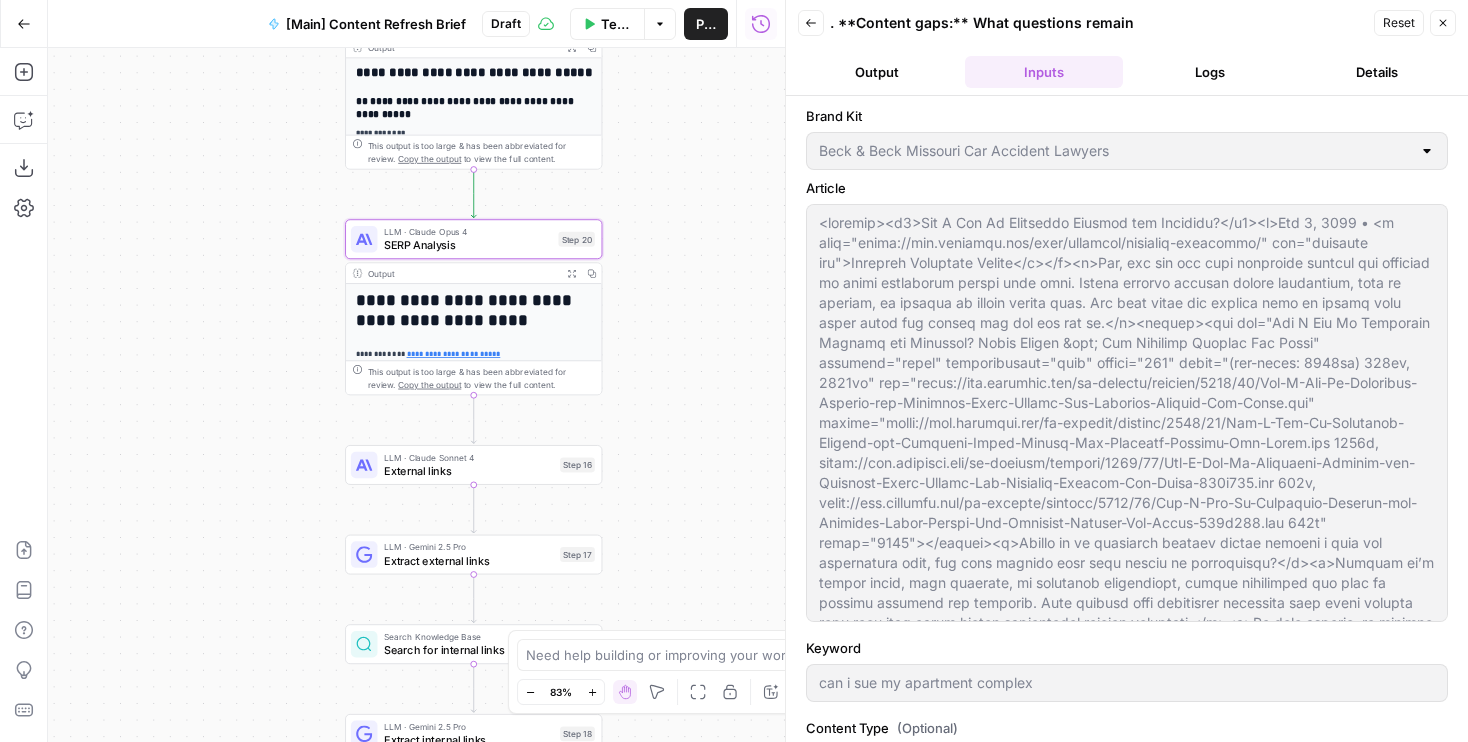 click on "Workflow Set Inputs Inputs Run Code · Python Word count Step 3 Output Expand Output Copy 1 2 3 {    "word_count" :  1826 }     XXXXXXXXXXXXXXXXXXXXXXXXXXXXXXXXXXXXXXXXXXXXXXXXXXXXXXXXXXXXXXXXXXXXXXXXXXXXXXXXXXXXXXXXXXXXXXXXXXXXXXXXXXXXXXXXXXXXXXXXXXXXXXXXXXXXXXXXXXXXXXXXXXXXXXXXXXXXXXXXXXXXXXXXXXXXXXXXXXXXXXXXXXXXXXXXXXXXXXXXXXXXXXXXXXXXXXXXXXXXXXXXXXXXXXXXXXXXXXXXXXXXXXXXXXXXXXXXXXXXXXXXXXXXXXXXXXXXXXXXXXXXXXXXXXXXXXXXXXXXXXXXXXXXXXXXXXXXXXXXXXXXXXXXXXXXXXXXXXXXXXXXXXXXXXXXXXXXXXXXXXXXXXXXXXXXXXXXXXXXXXXXXXXXXXXXXXXXXXXXXXXXXXXXXXXXXXXXXXXXXXXXXXXXXXXXXXXXXXXXXXXXXXXXXXXXXXXXXXXXXXXXXXXXXXXXXXXXXXXXXXXXXXXXXXXXXXXXXXXXXXXXXXXXXXXX LLM · GPT-4.1 Get title and audience Step 2 Output Expand Output Copy 1 2 3 4 5 {    "article_title" :  "Can I Sue My Apartment         Complex for Injuries?" ,    "audience" :  "Tenants injured in apartment         complexes" ,    "word_count" :  1800 }     Google Search Google Search - US Step 4 Output Expand Output Copy 1 2 3 4 5 6 {    "search_metadata" :  { ," at bounding box center (416, 395) 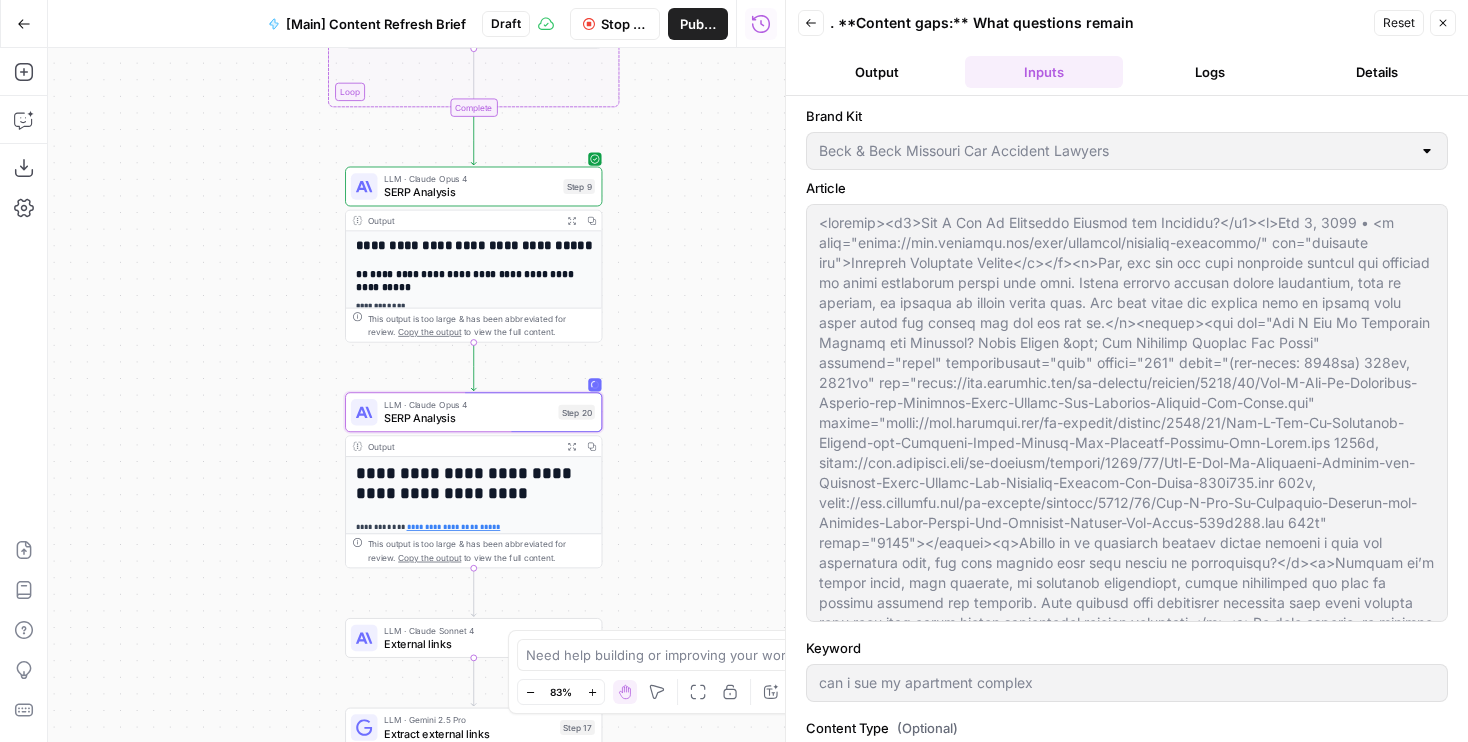 drag, startPoint x: 233, startPoint y: 469, endPoint x: 233, endPoint y: 387, distance: 82 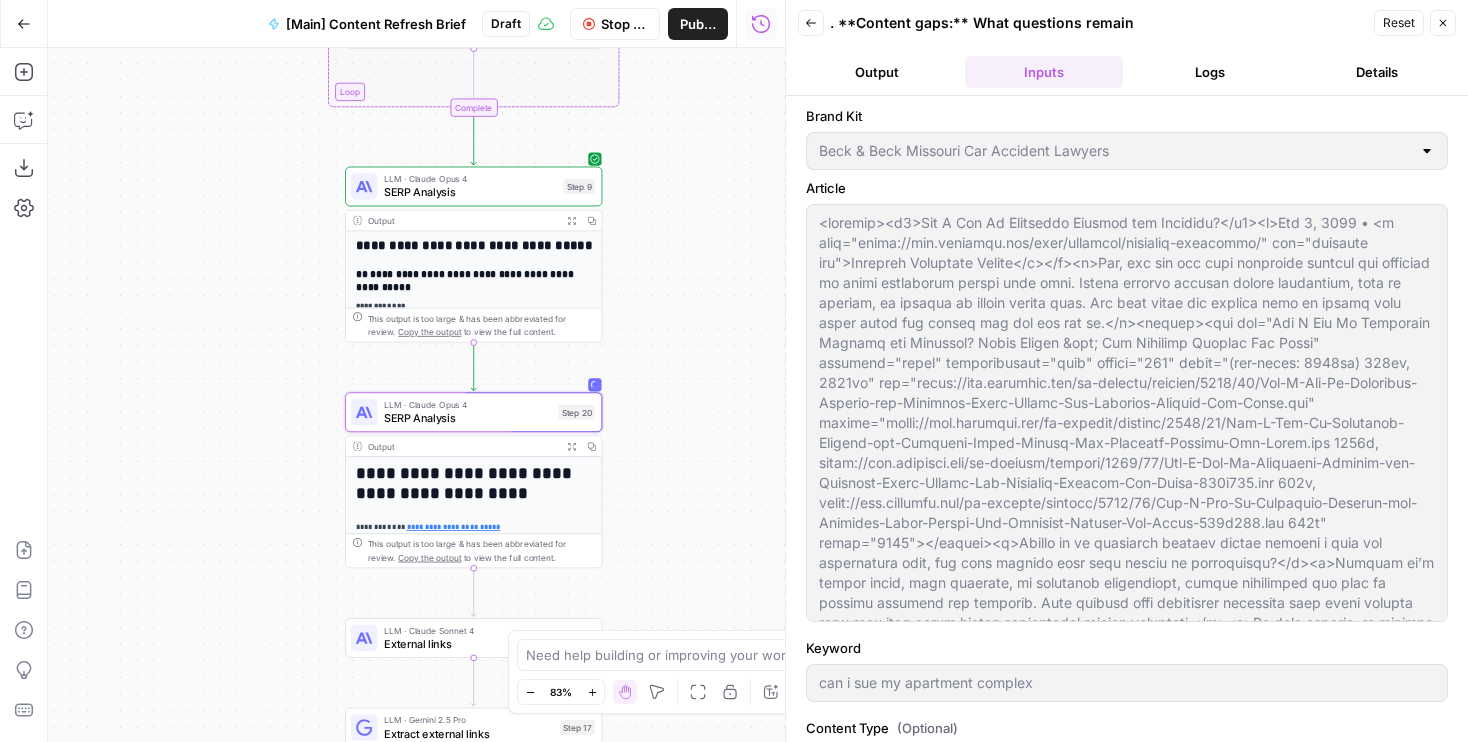click on "Workflow Set Inputs Inputs Run Code · Python Word count Step 3 Output Expand Output Copy 1 2 3 {    "word_count" :  1826 }     XXXXXXXXXXXXXXXXXXXXXXXXXXXXXXXXXXXXXXXXXXXXXXXXXXXXXXXXXXXXXXXXXXXXXXXXXXXXXXXXXXXXXXXXXXXXXXXXXXXXXXXXXXXXXXXXXXXXXXXXXXXXXXXXXXXXXXXXXXXXXXXXXXXXXXXXXXXXXXXXXXXXXXXXXXXXXXXXXXXXXXXXXXXXXXXXXXXXXXXXXXXXXXXXXXXXXXXXXXXXXXXXXXXXXXXXXXXXXXXXXXXXXXXXXXXXXXXXXXXXXXXXXXXXXXXXXXXXXXXXXXXXXXXXXXXXXXXXXXXXXXXXXXXXXXXXXXXXXXXXXXXXXXXXXXXXXXXXXXXXXXXXXXXXXXXXXXXXXXXXXXXXXXXXXXXXXXXXXXXXXXXXXXXXXXXXXXXXXXXXXXXXXXXXXXXXXXXXXXXXXXXXXXXXXXXXXXXXXXXXXXXXXXXXXXXXXXXXXXXXXXXXXXXXXXXXXXXXXXXXXXXXXXXXXXXXXXXXXXXXXXXXXXXXXXXX LLM · GPT-4.1 Get title and audience Step 2 Output Expand Output Copy 1 2 3 4 5 {    "article_title" :  "Can I Sue My Apartment         Complex for Injuries?" ,    "audience" :  "Tenants injured in apartment         complexes" ,    "word_count" :  1800 }     Google Search Google Search - US Step 4 Output Expand Output Copy 1 2 3 4 5 6 {    "search_metadata" :  { ," at bounding box center (416, 395) 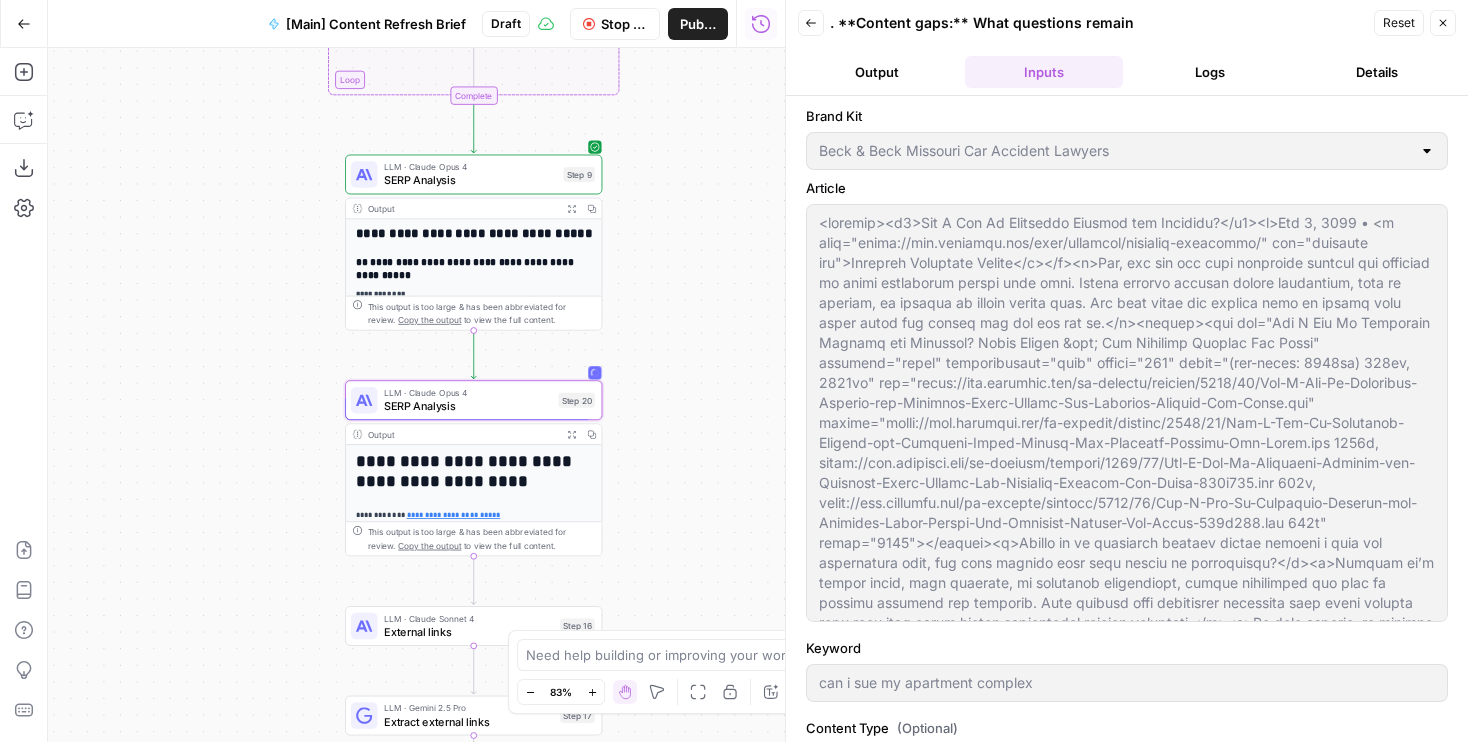 click on "SERP Analysis" at bounding box center [468, 406] 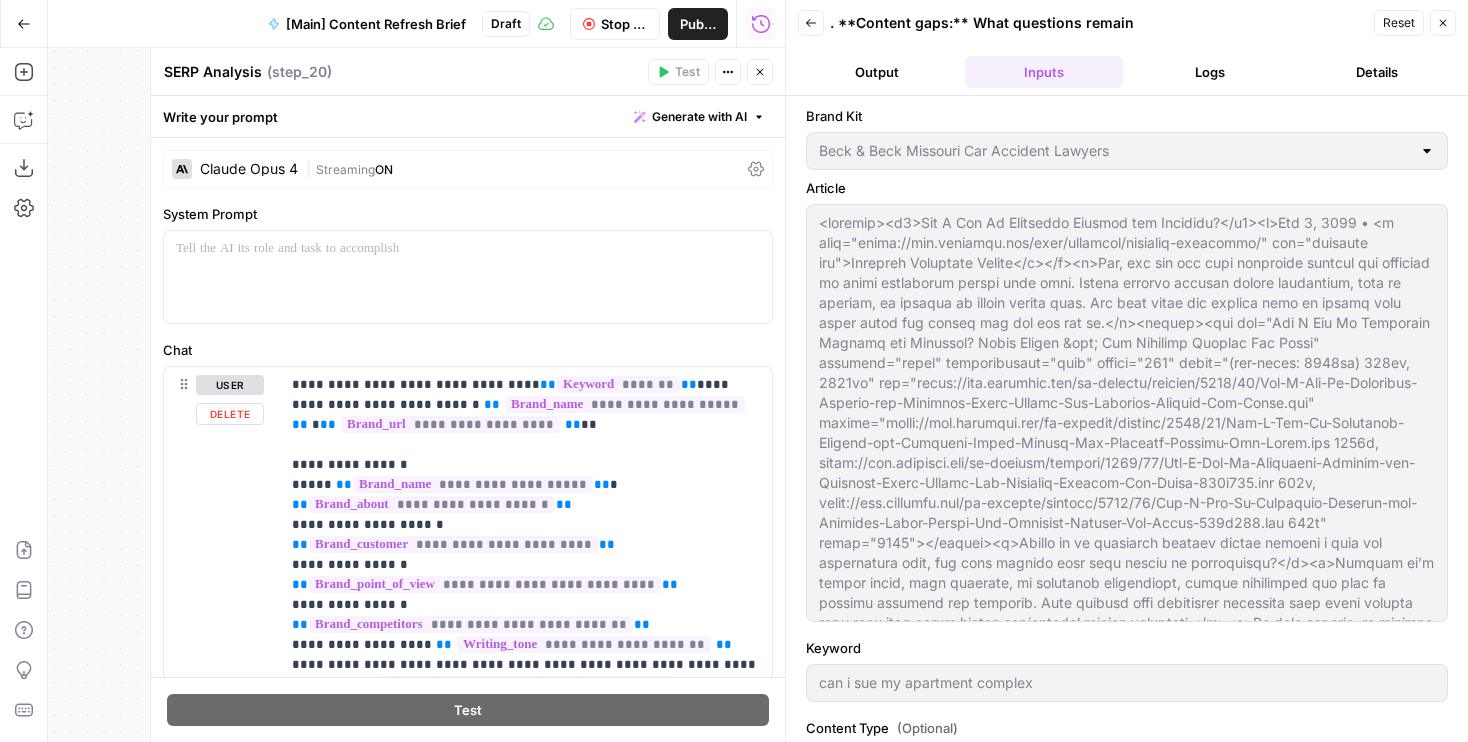 scroll, scrollTop: 1167, scrollLeft: 0, axis: vertical 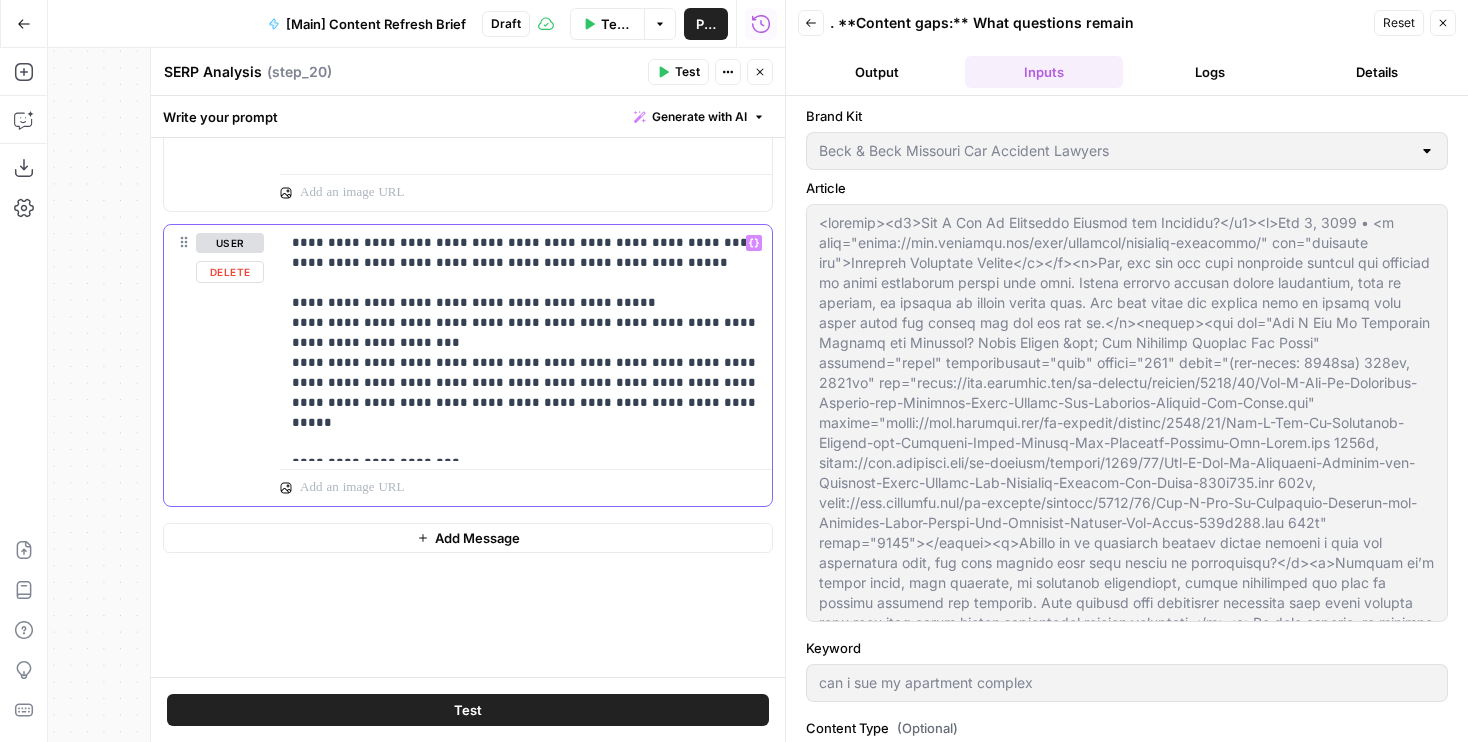 click on "**********" at bounding box center [526, 343] 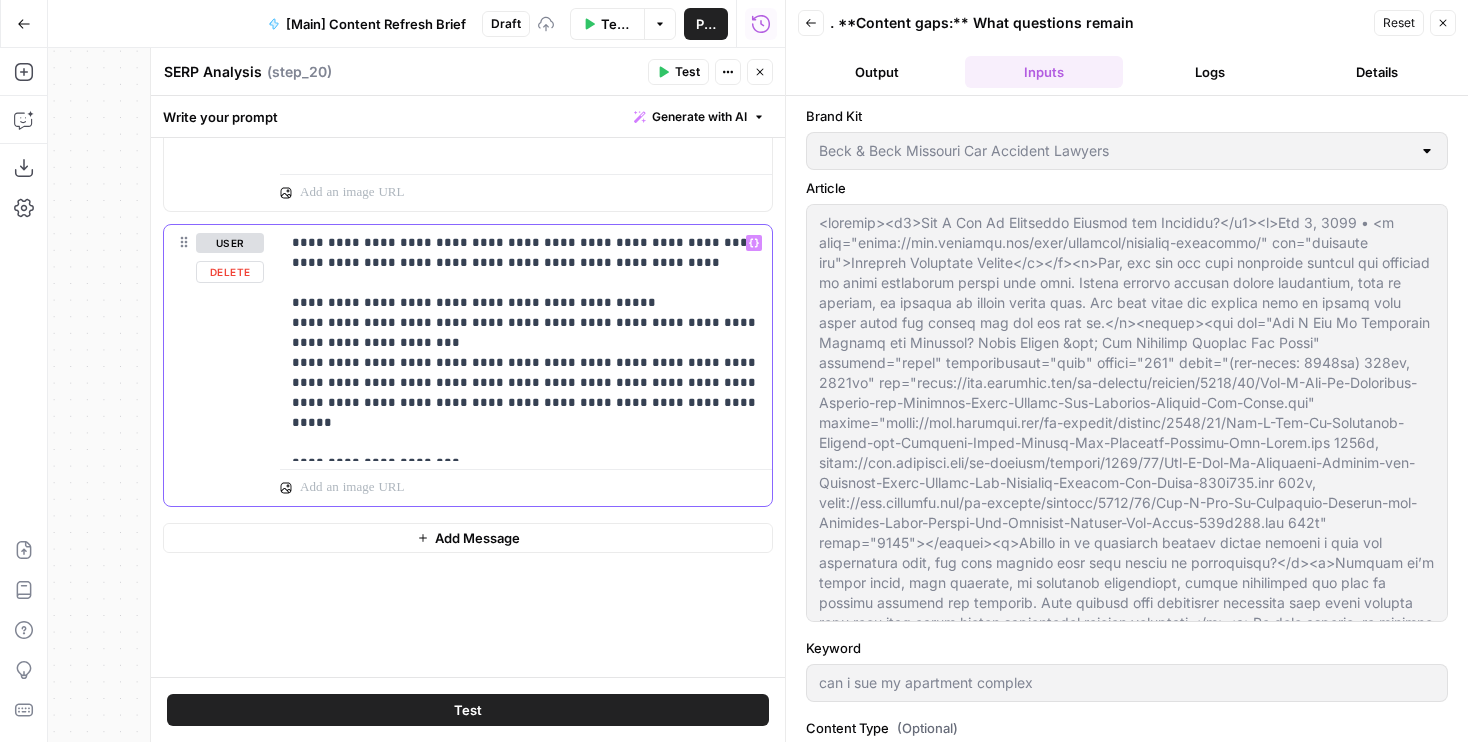 click on "**********" at bounding box center (526, 343) 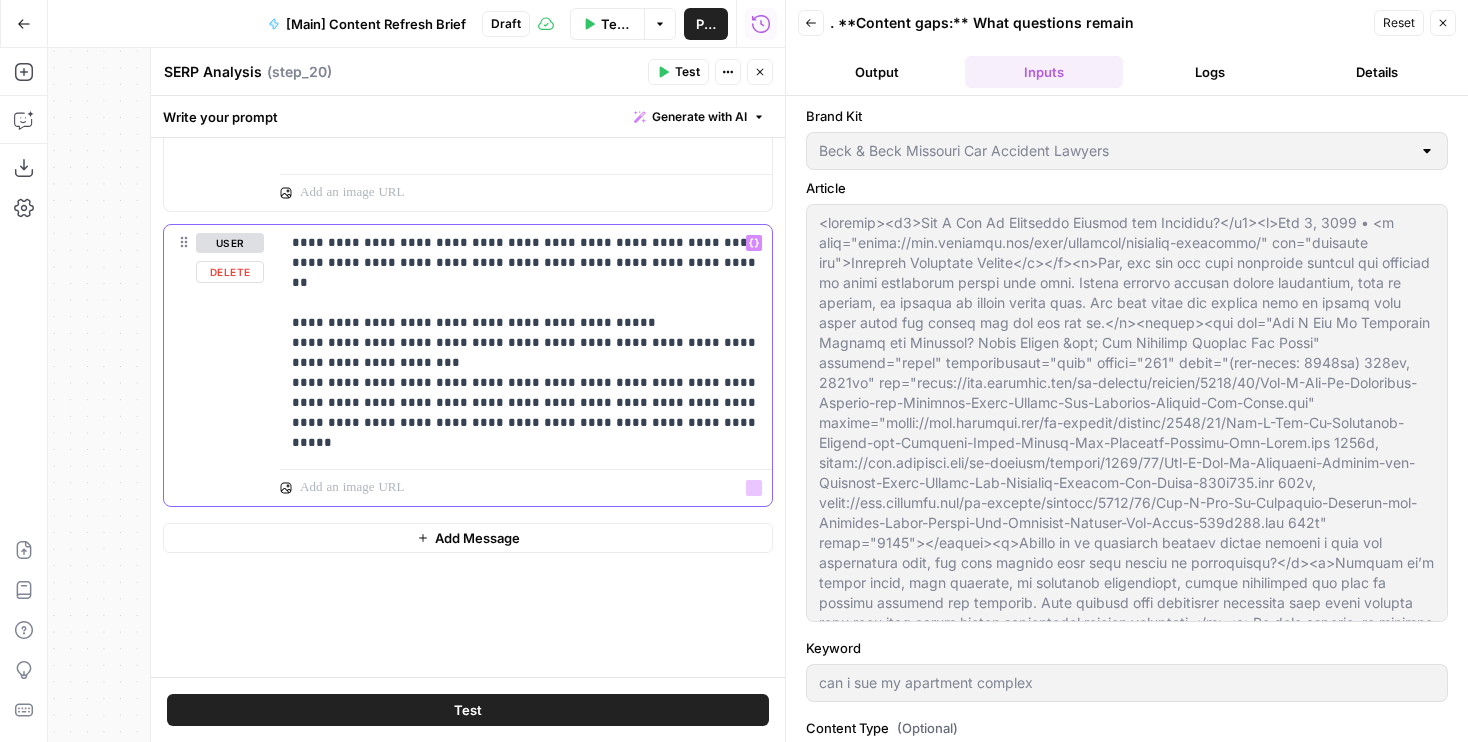 click on "**********" at bounding box center [526, 343] 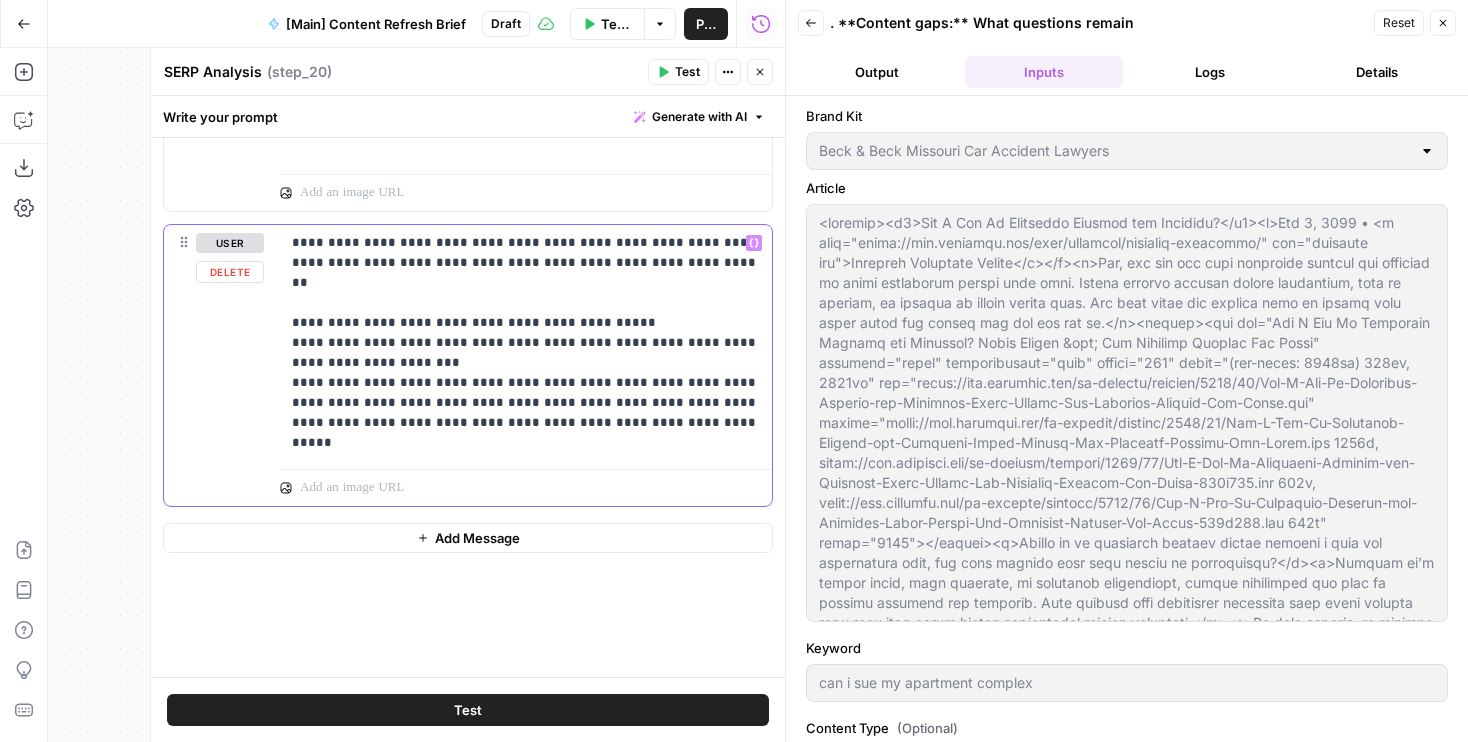 click on "**********" at bounding box center (526, 343) 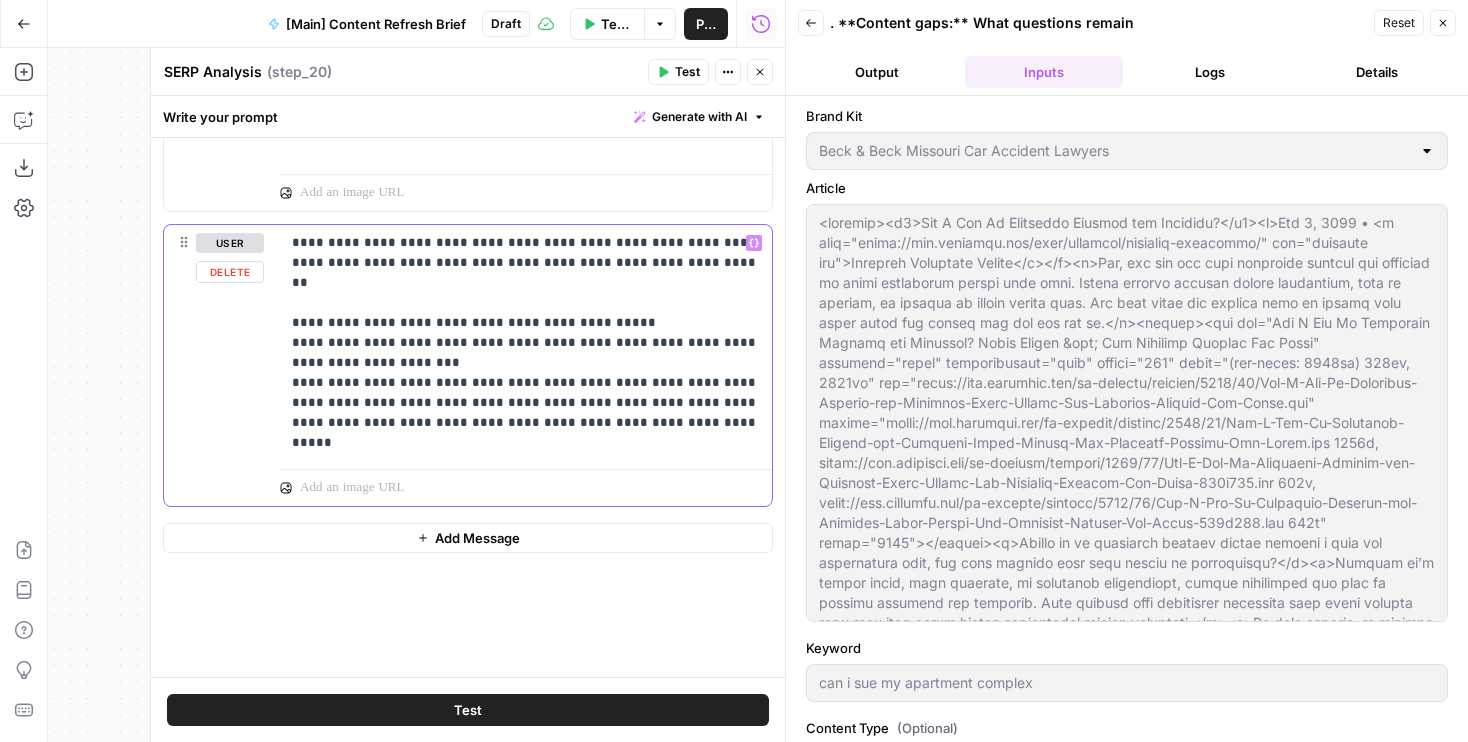 click on "**********" at bounding box center [526, 343] 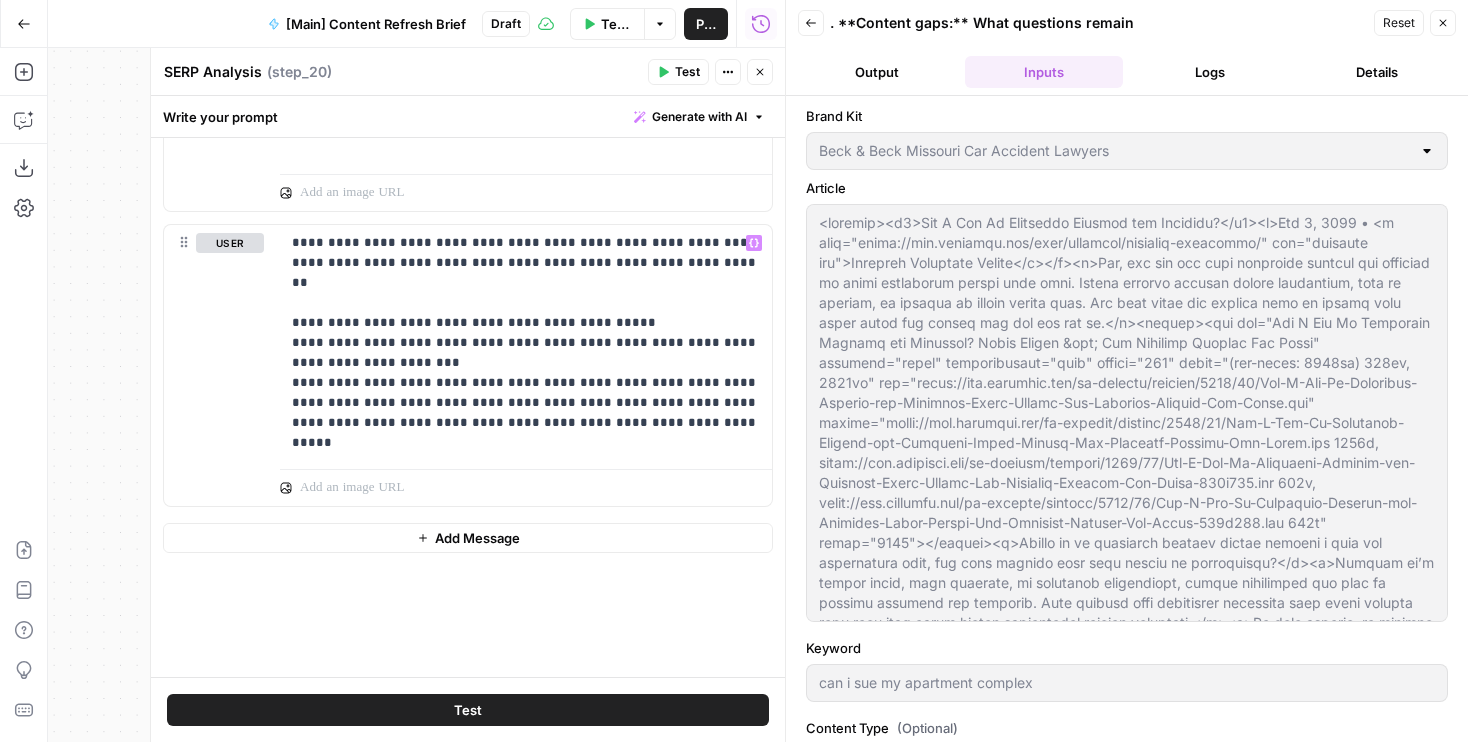 click on "Output" at bounding box center [877, 72] 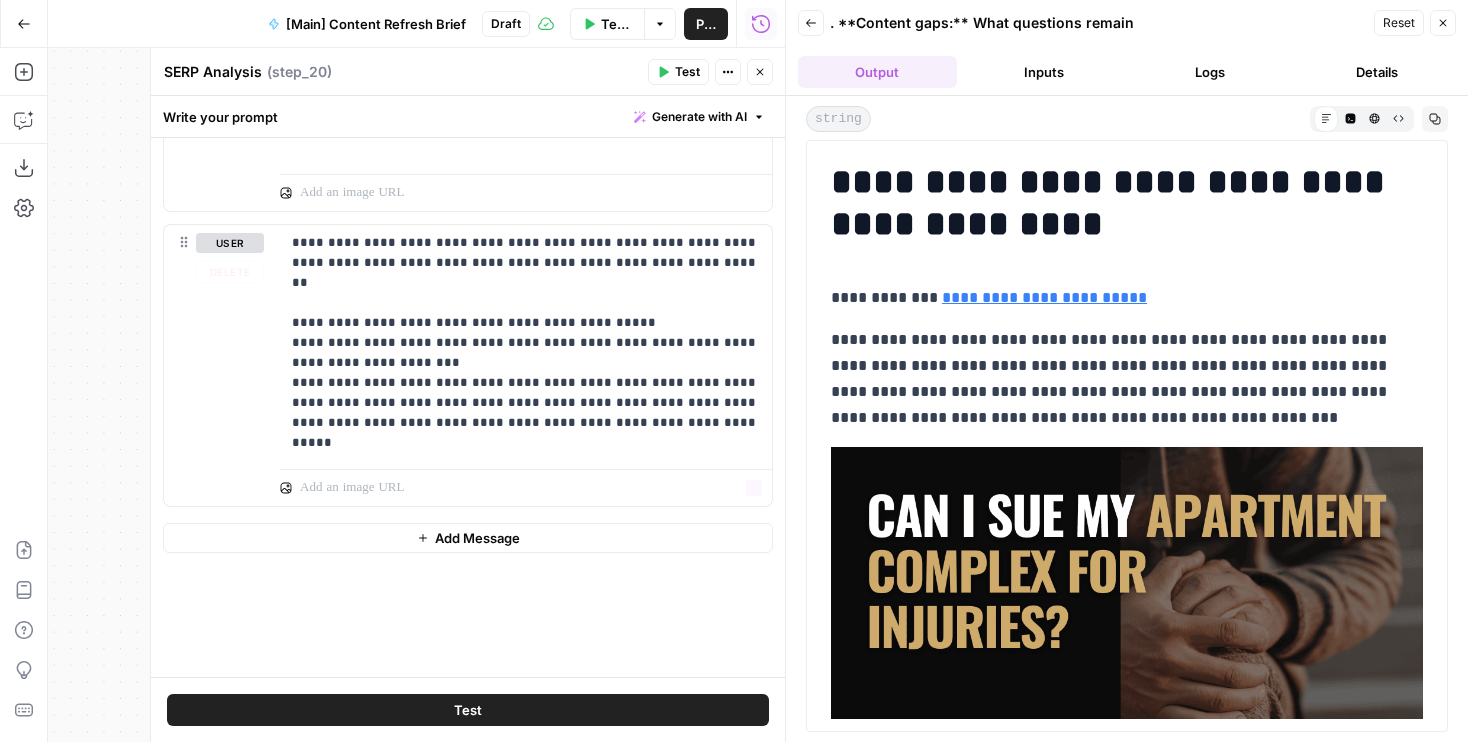 click on "Test" at bounding box center [468, 710] 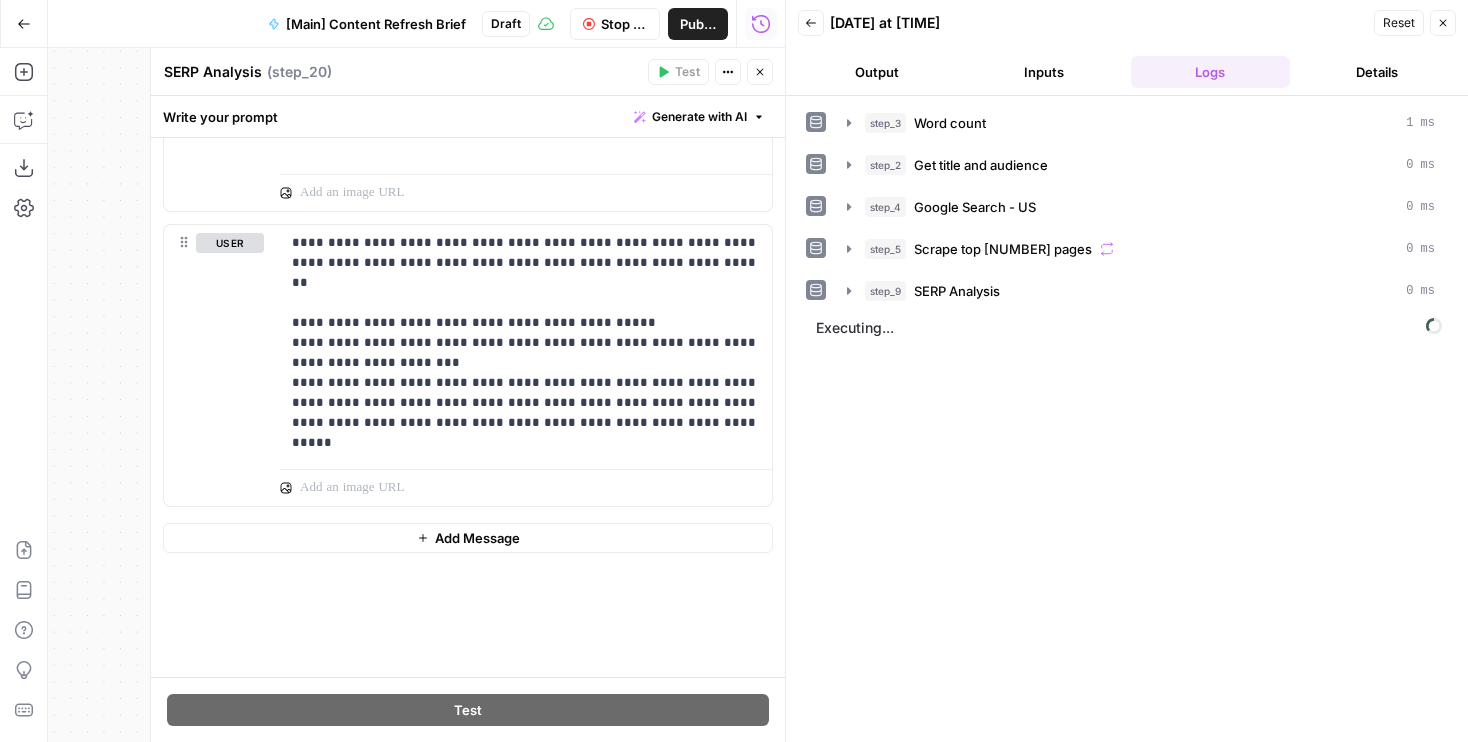 click on "Output" at bounding box center (877, 72) 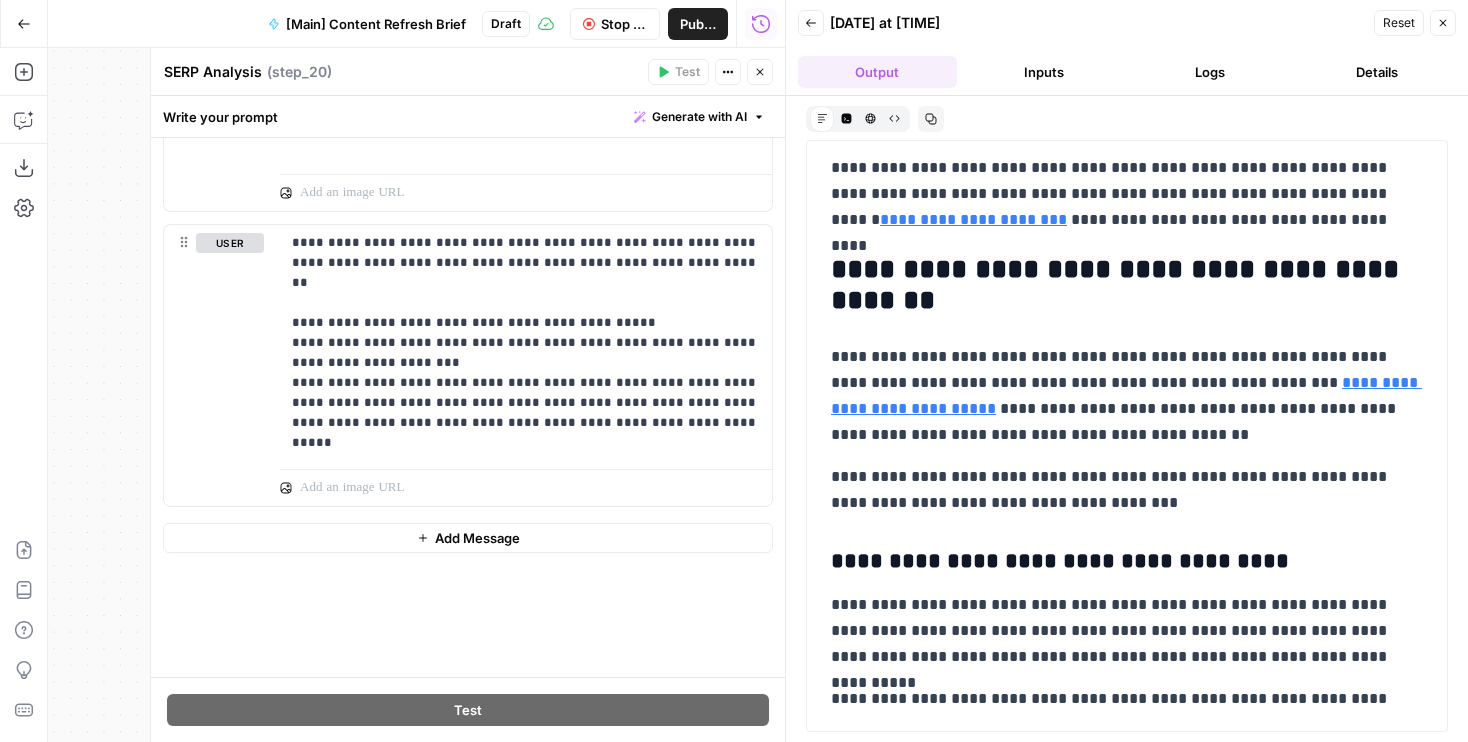 scroll, scrollTop: 0, scrollLeft: 0, axis: both 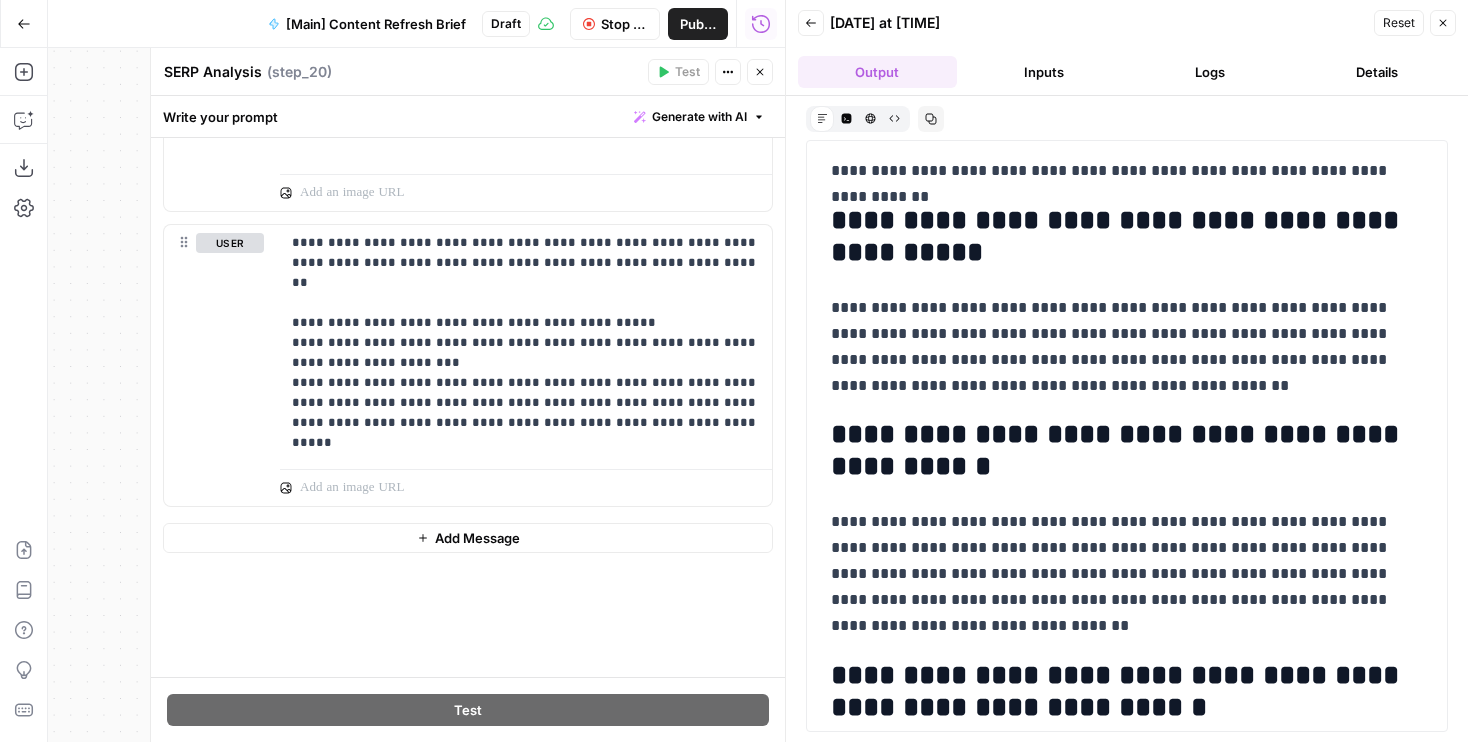 click 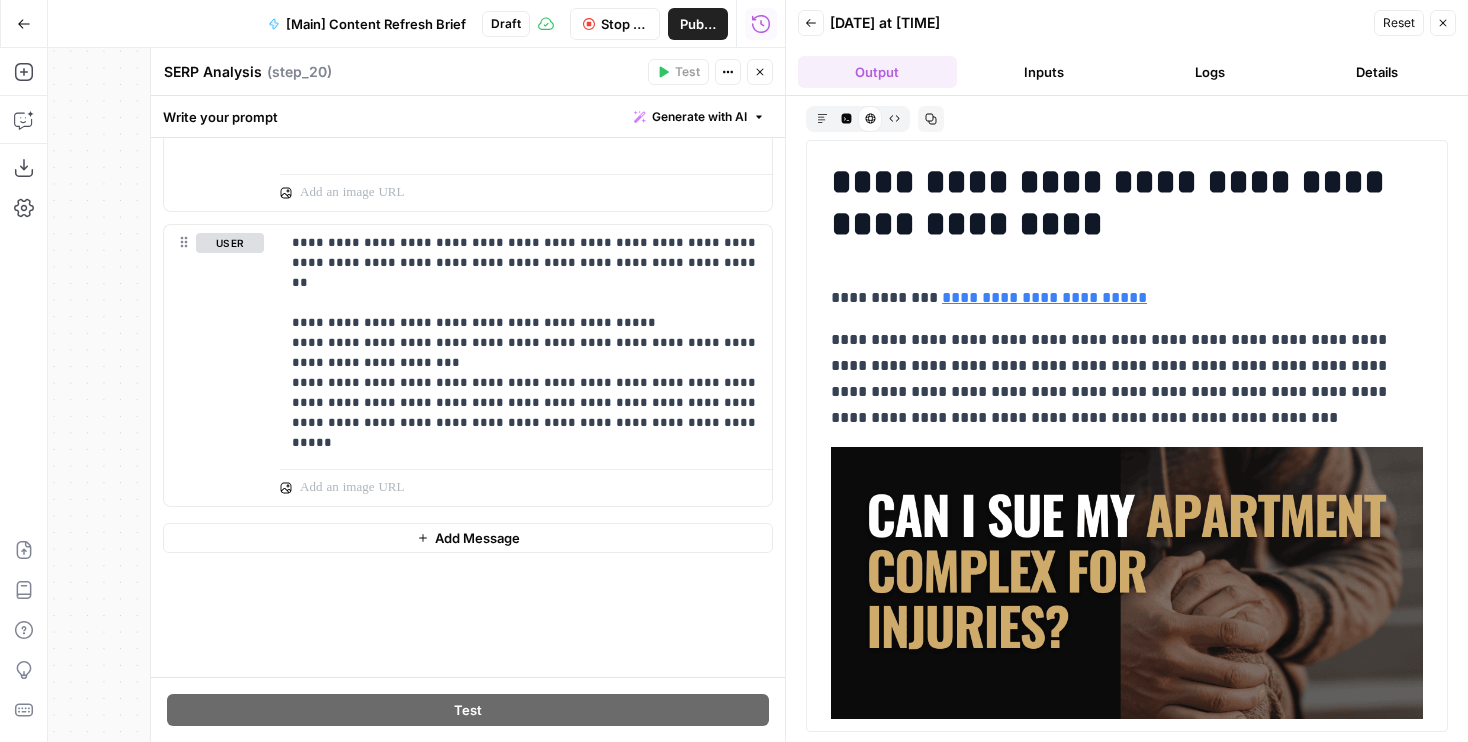 click on "Raw Output" at bounding box center [894, 118] 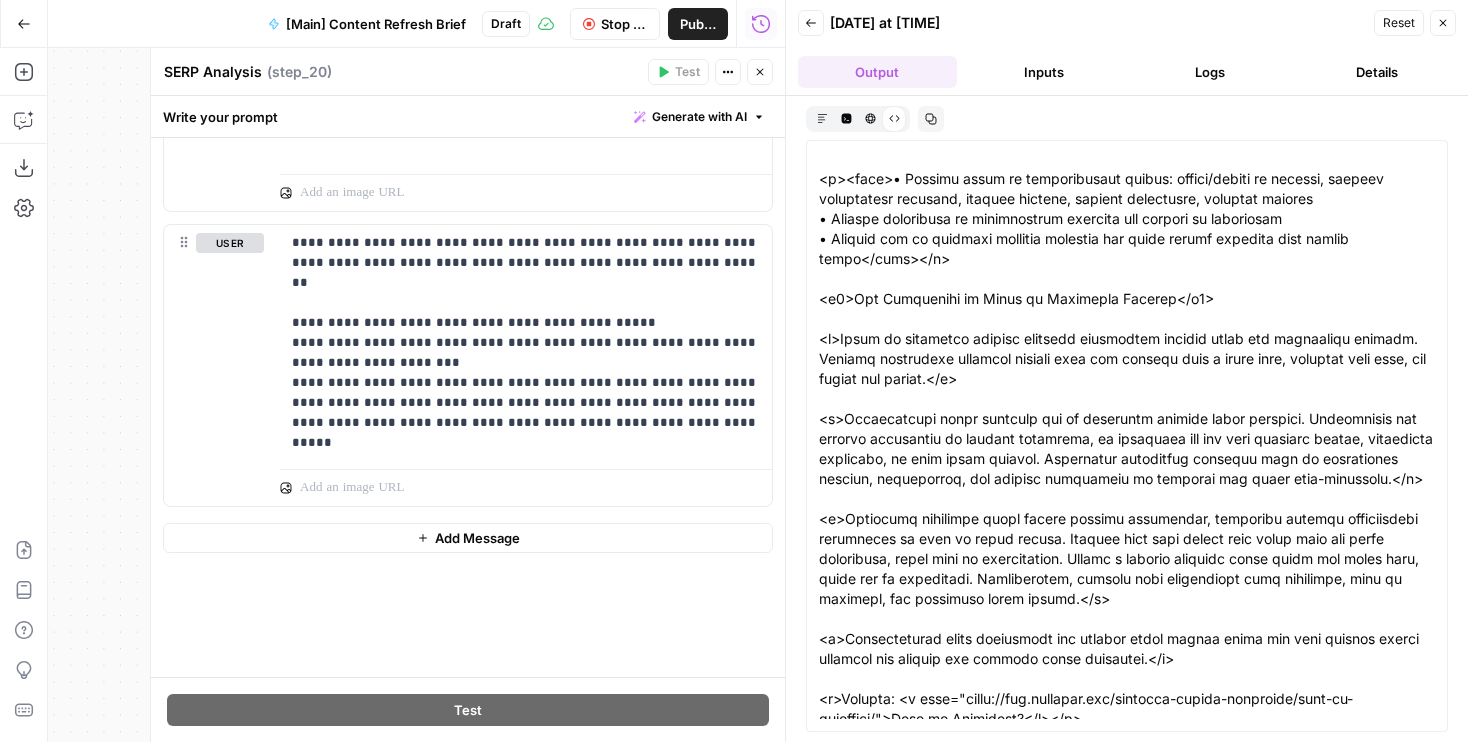 scroll, scrollTop: 3029, scrollLeft: 0, axis: vertical 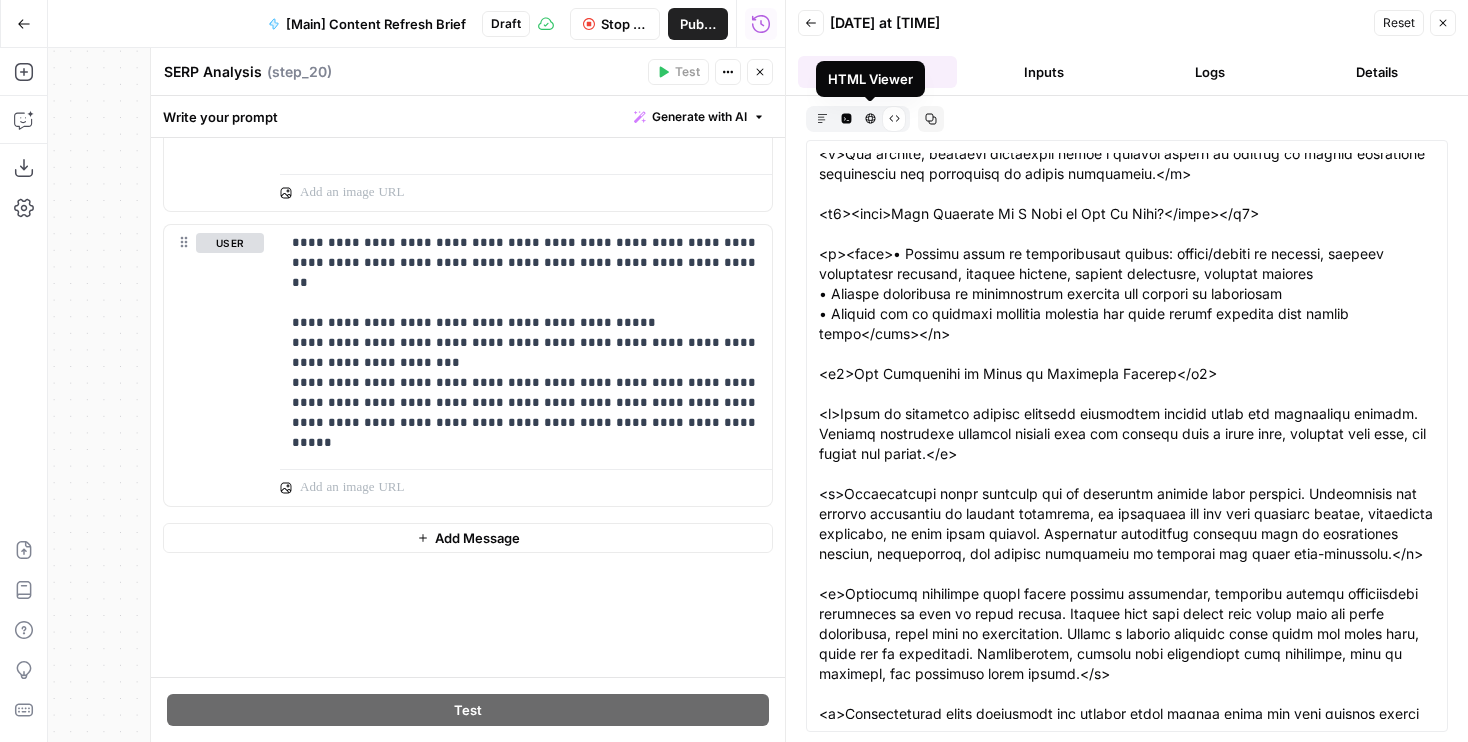 click 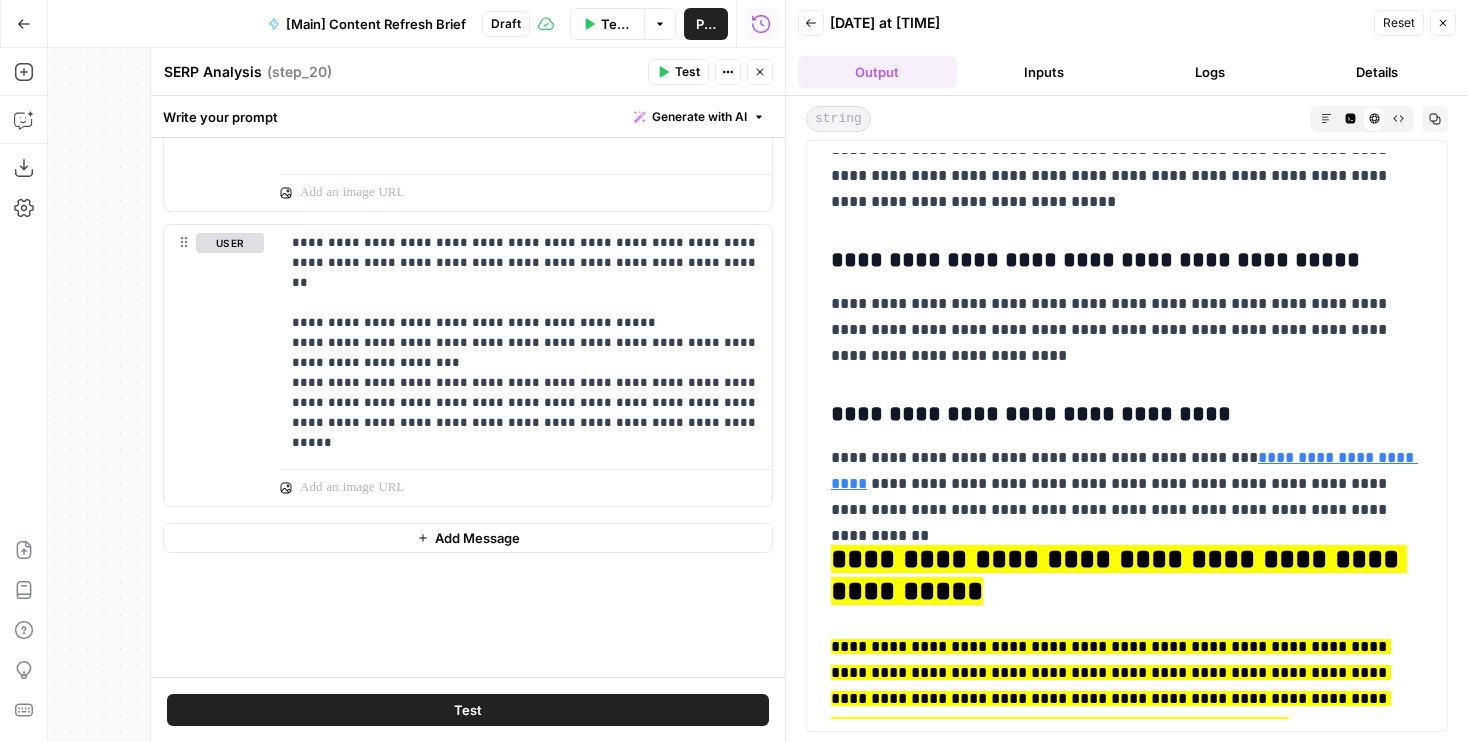 scroll, scrollTop: 5597, scrollLeft: 0, axis: vertical 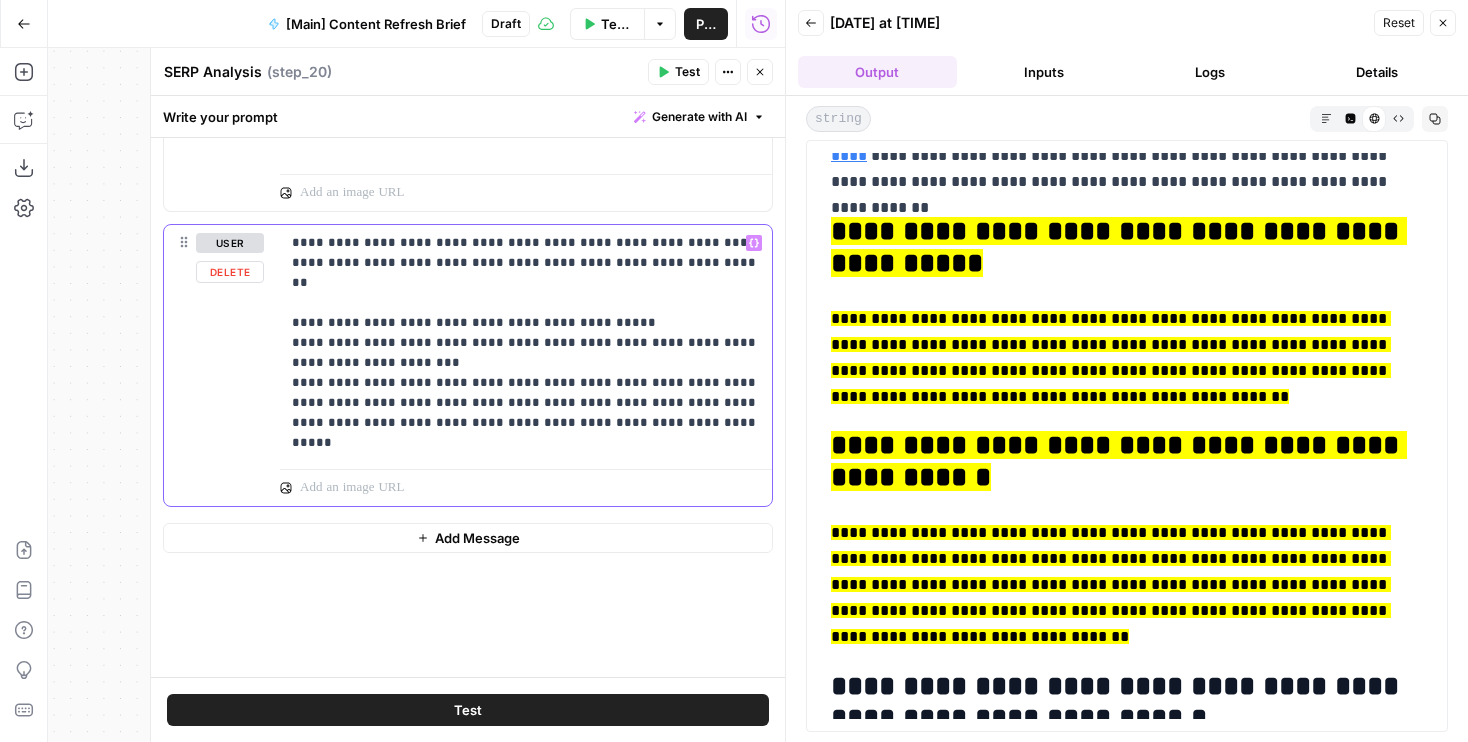 click on "**********" at bounding box center [526, 343] 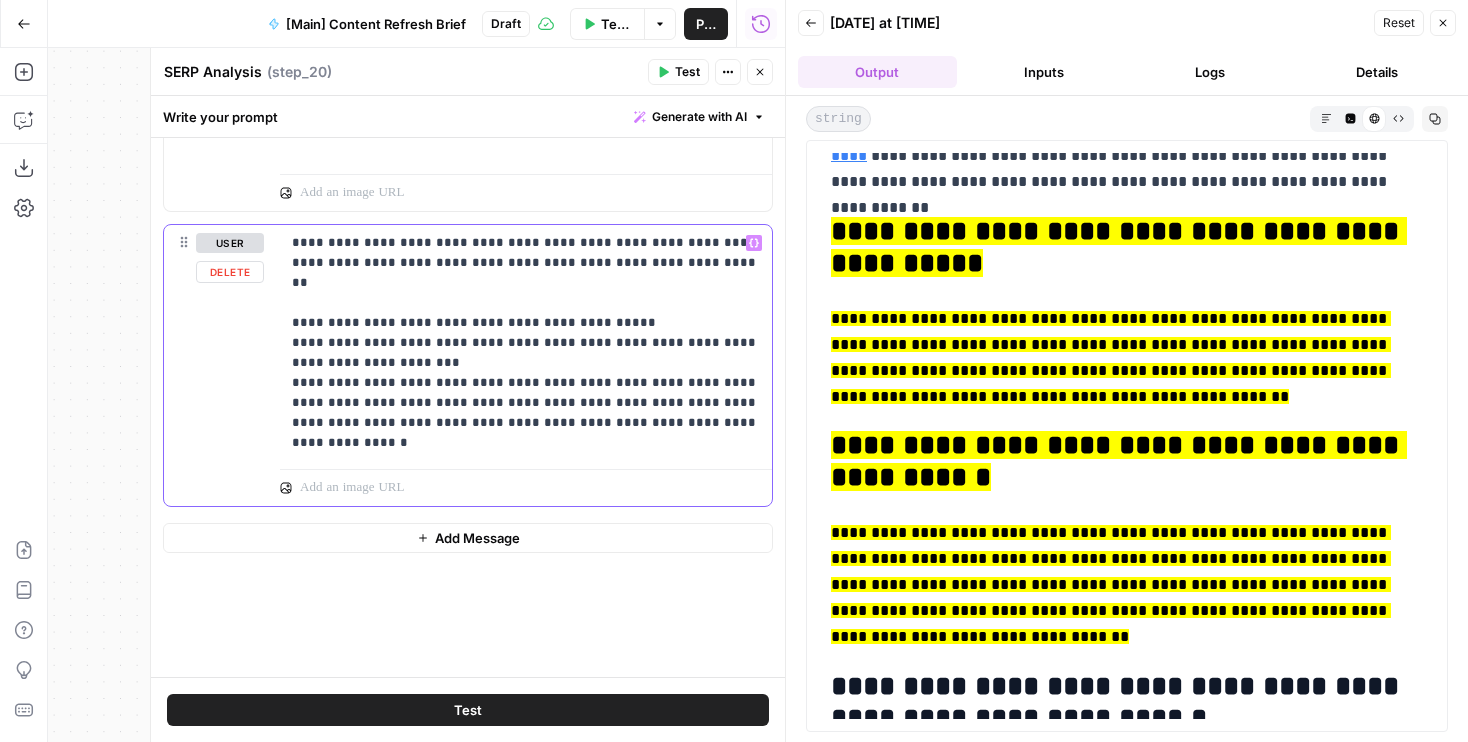 click on "**********" at bounding box center [526, 343] 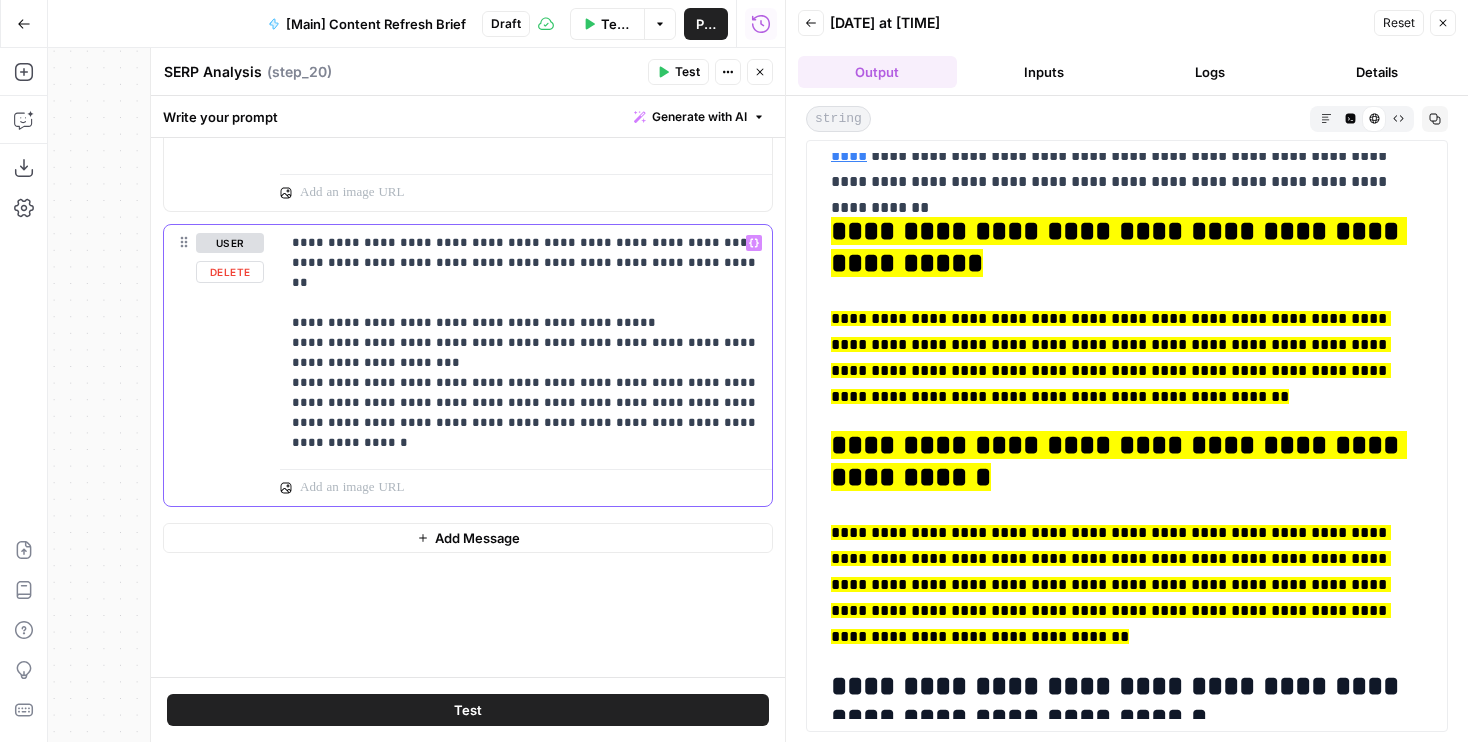 click on "**********" at bounding box center (526, 343) 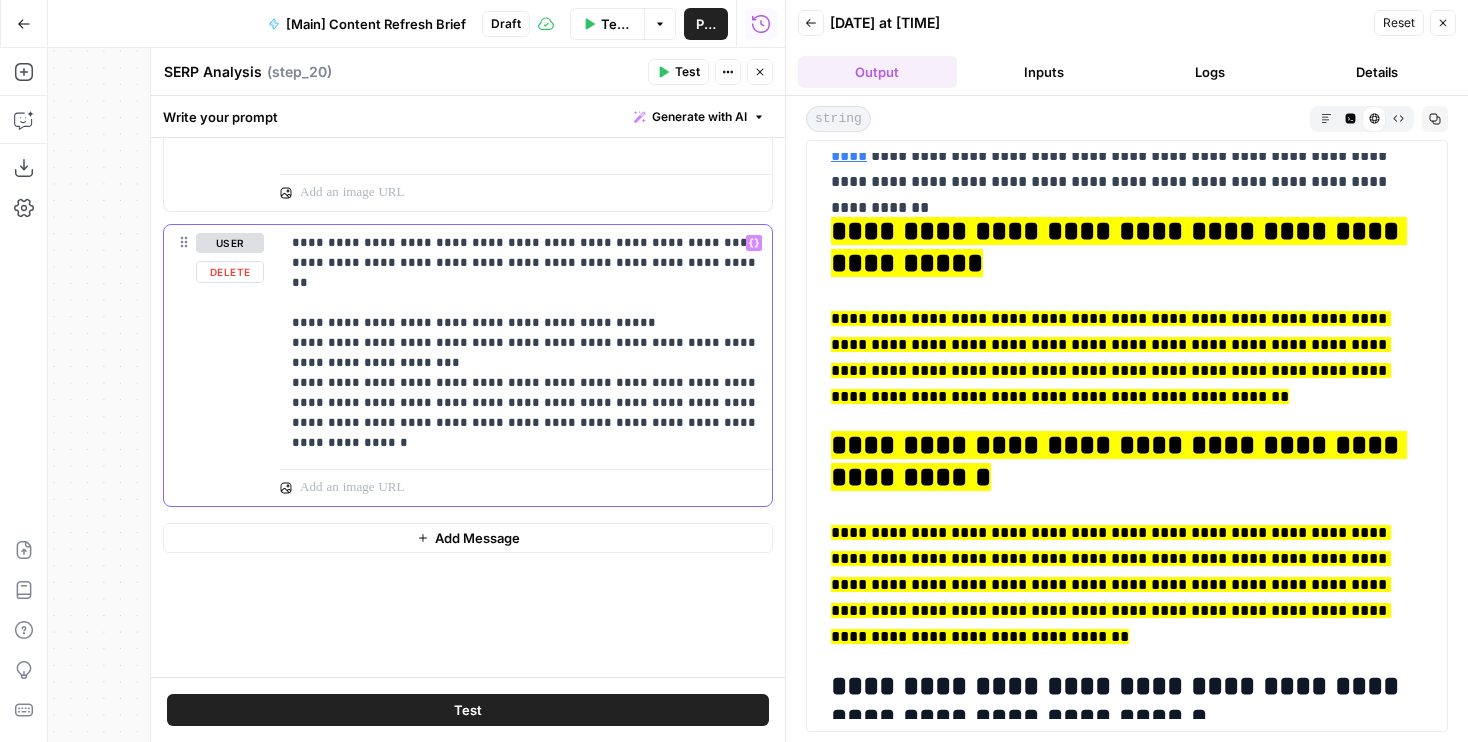 drag, startPoint x: 318, startPoint y: 405, endPoint x: 300, endPoint y: 405, distance: 18 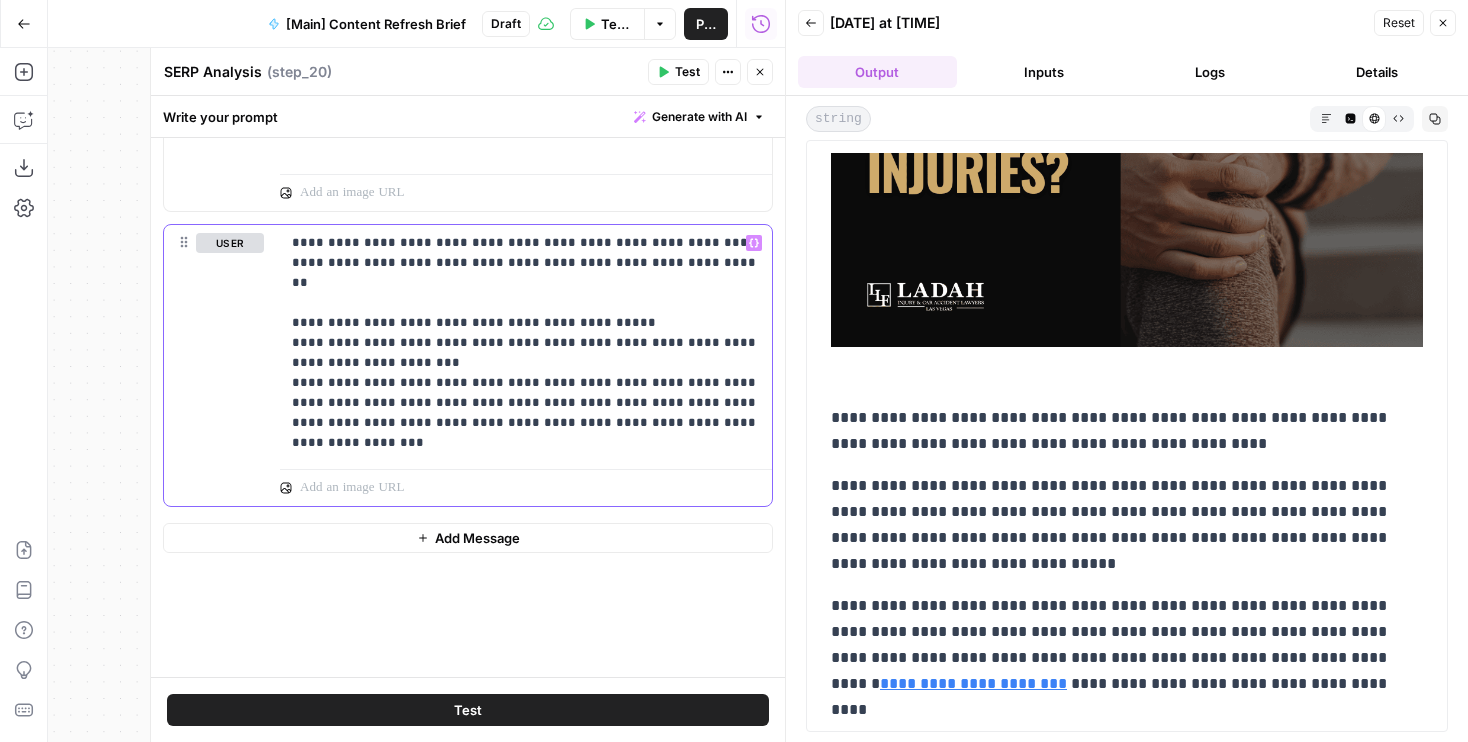 scroll, scrollTop: 0, scrollLeft: 0, axis: both 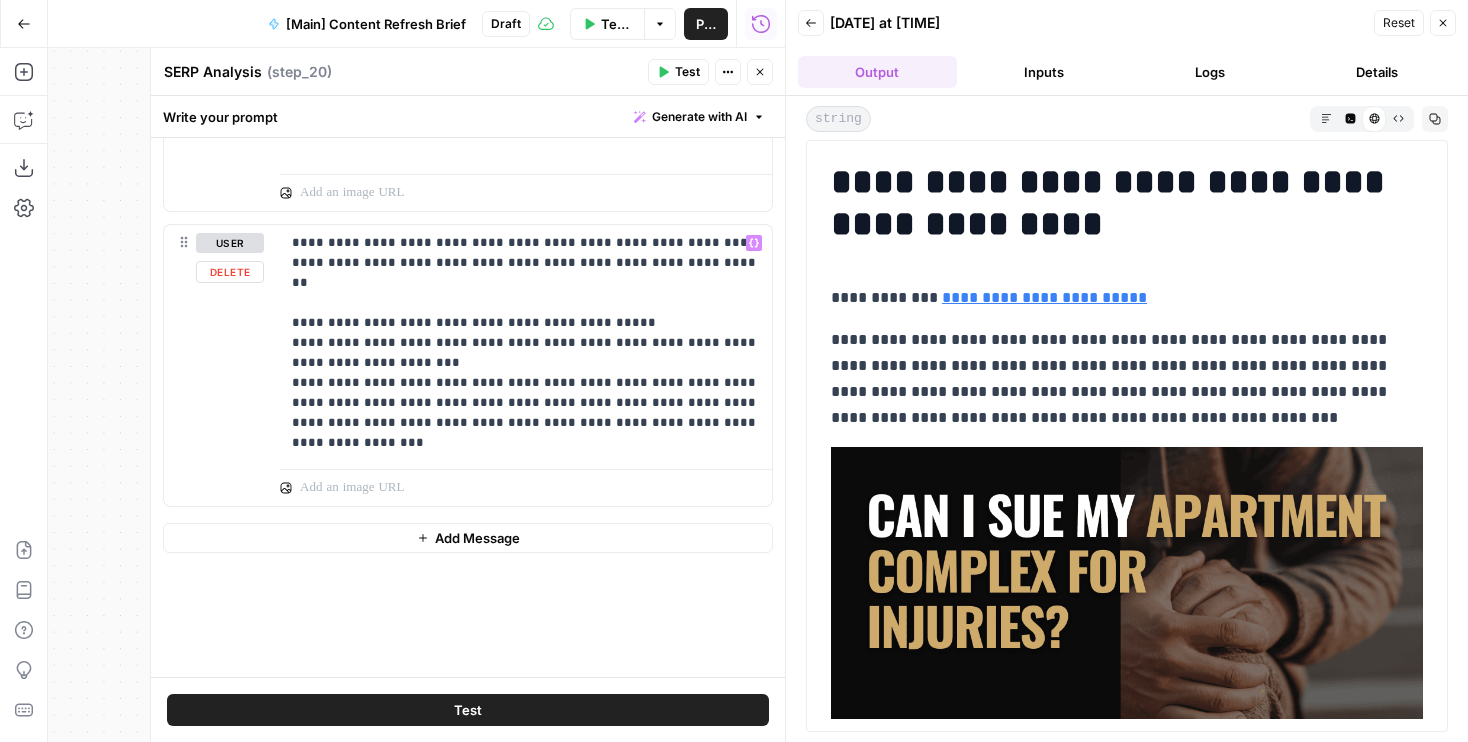 click on "Test" at bounding box center (468, 710) 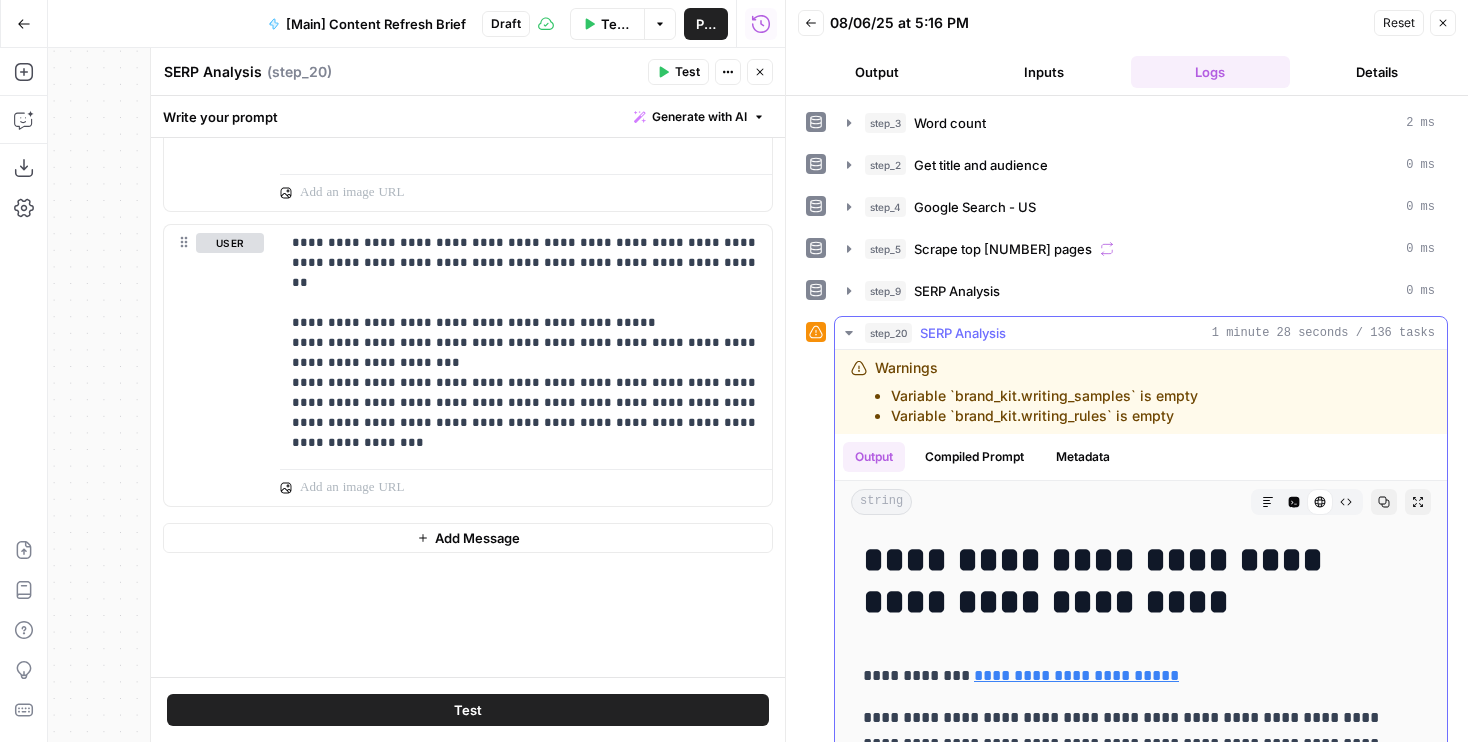 scroll, scrollTop: 636, scrollLeft: 0, axis: vertical 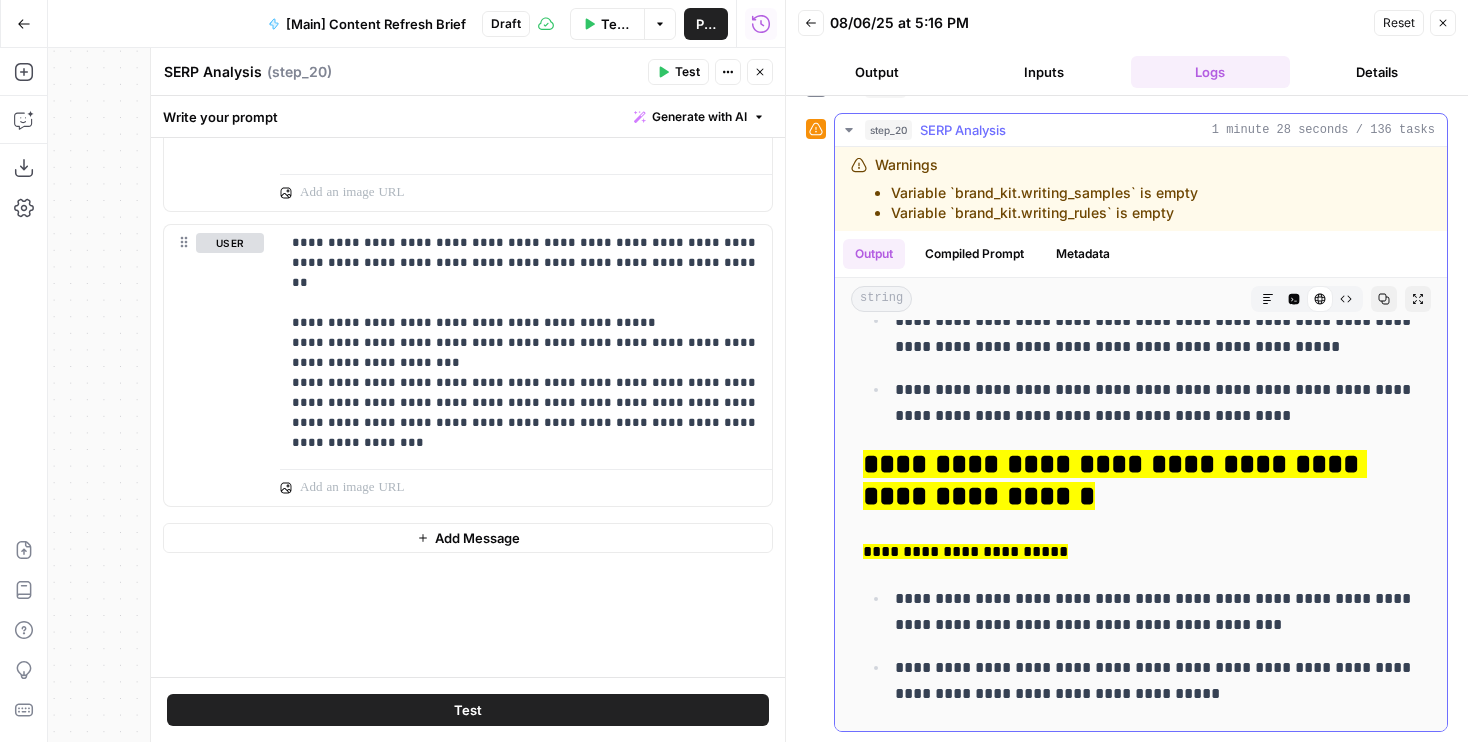 click on "Compiled Prompt" at bounding box center (974, 254) 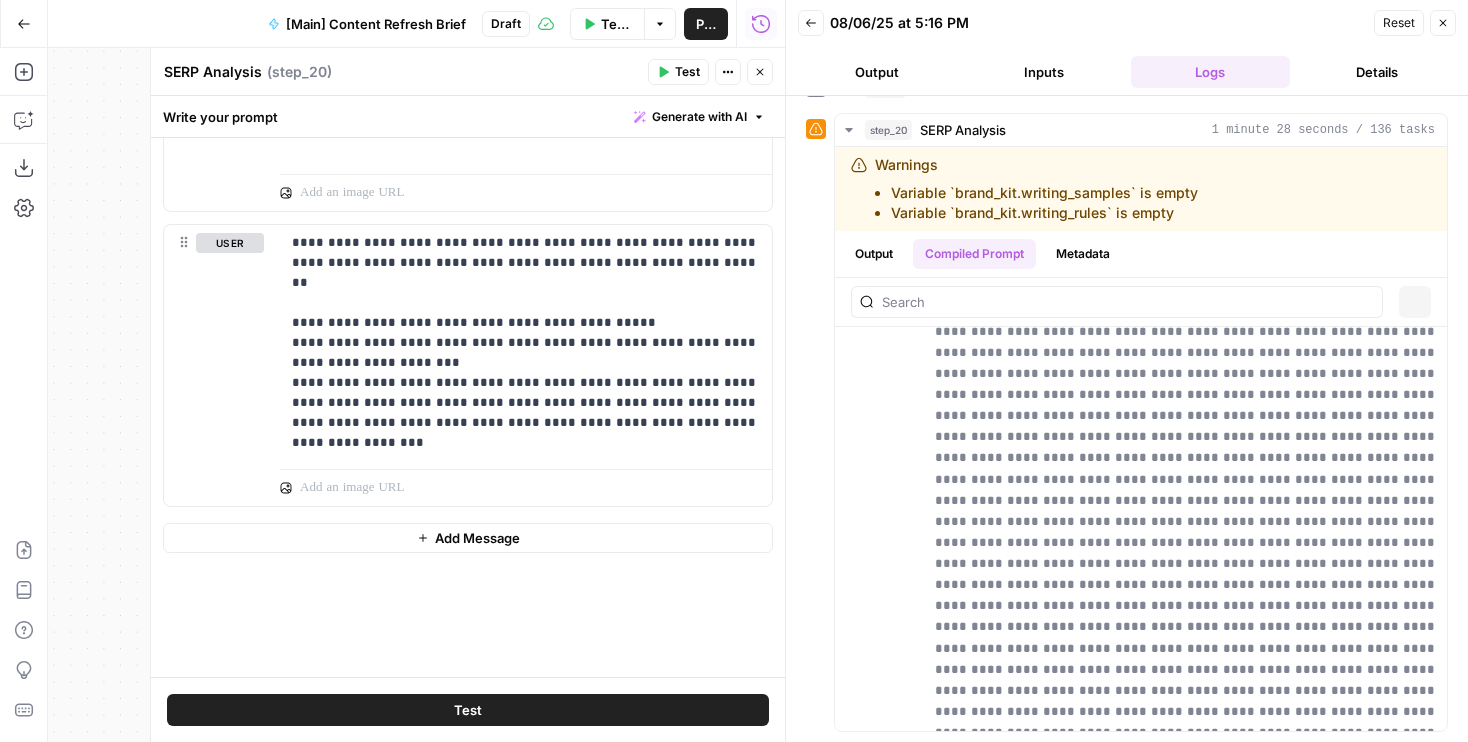 scroll, scrollTop: 0, scrollLeft: 0, axis: both 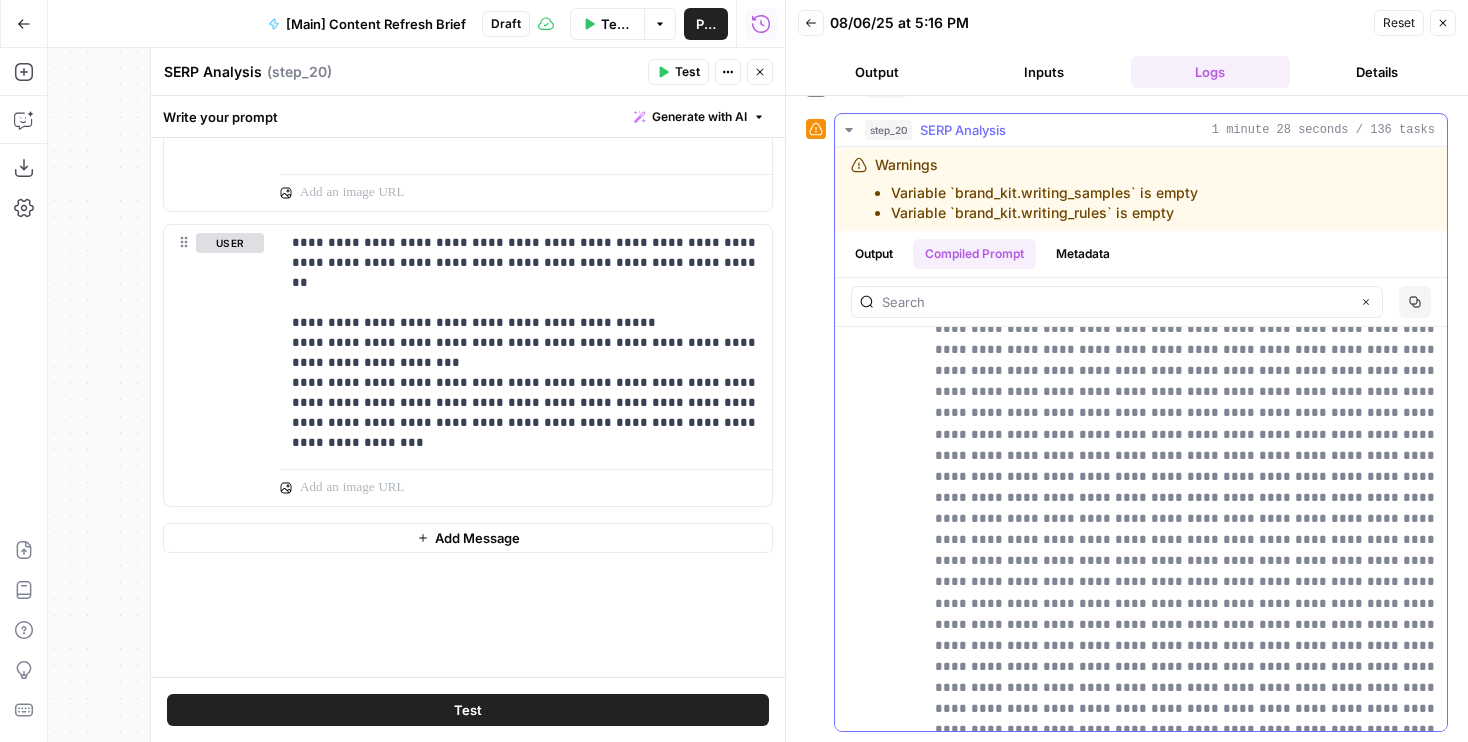 click on "Output" at bounding box center (874, 254) 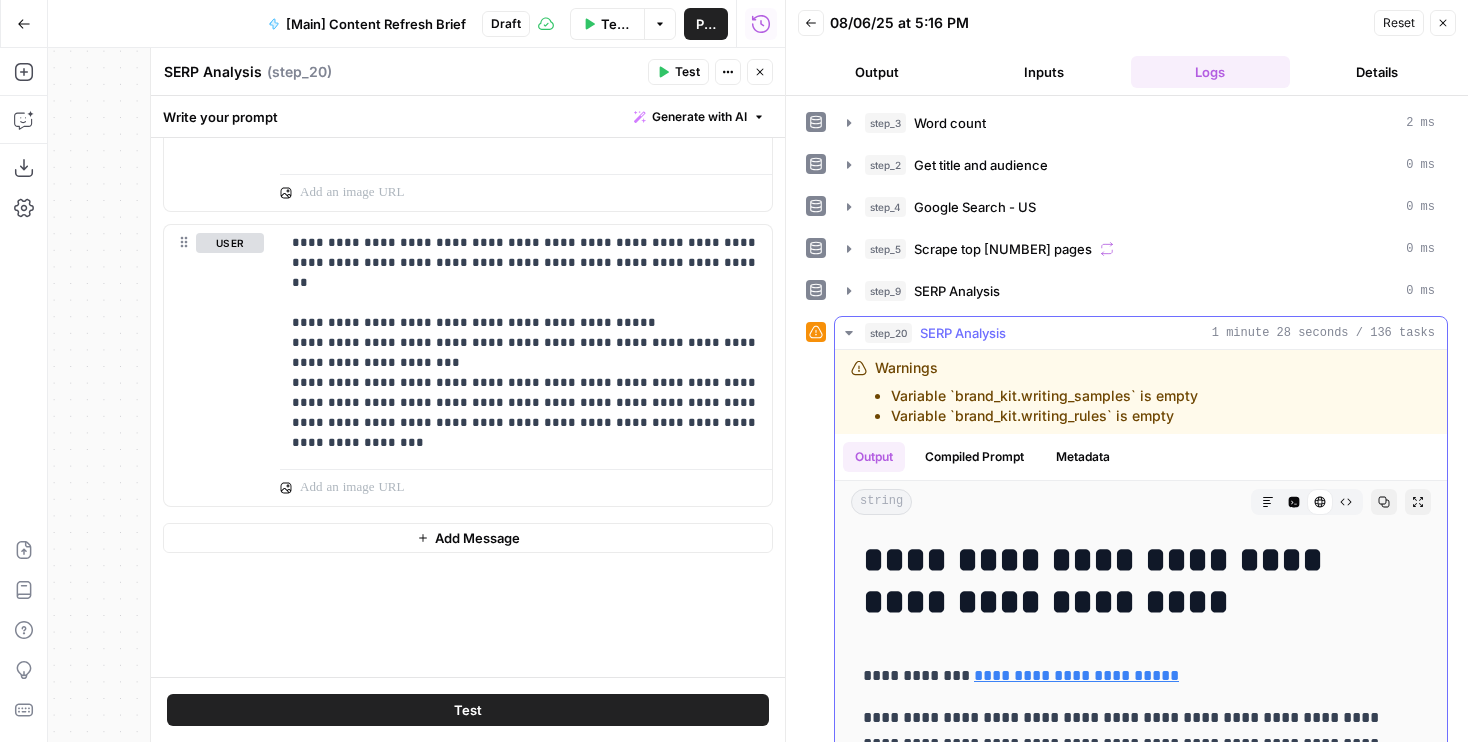 click 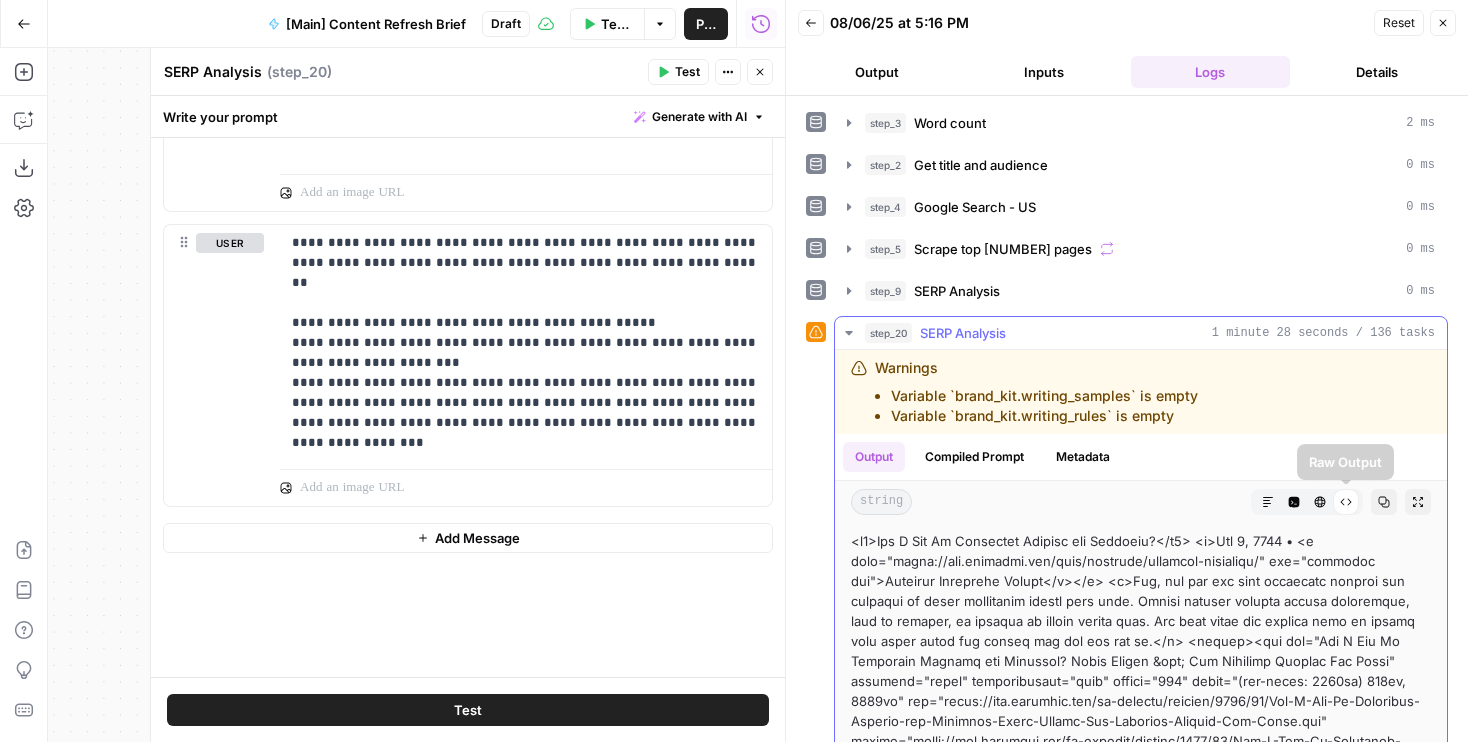 scroll, scrollTop: 203, scrollLeft: 0, axis: vertical 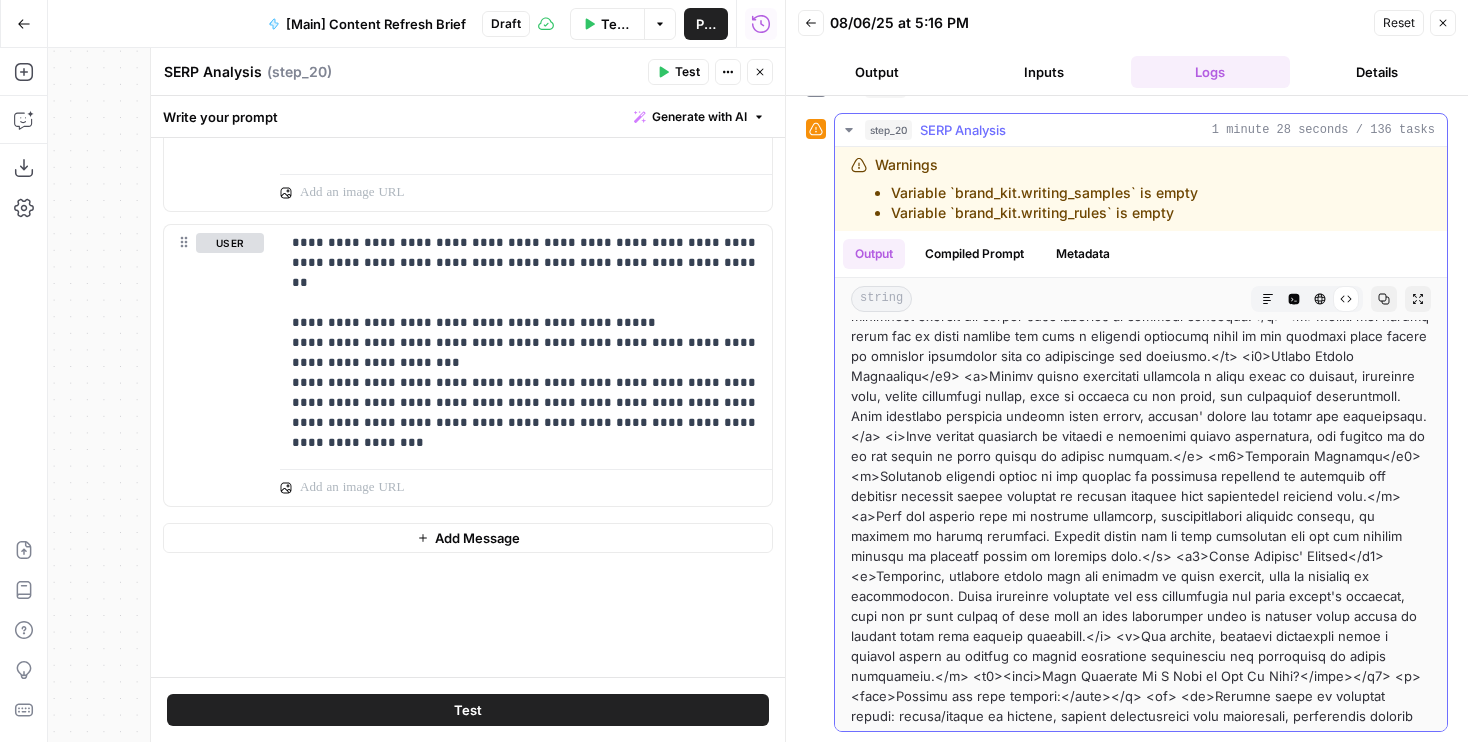 click at bounding box center [1141, 526] 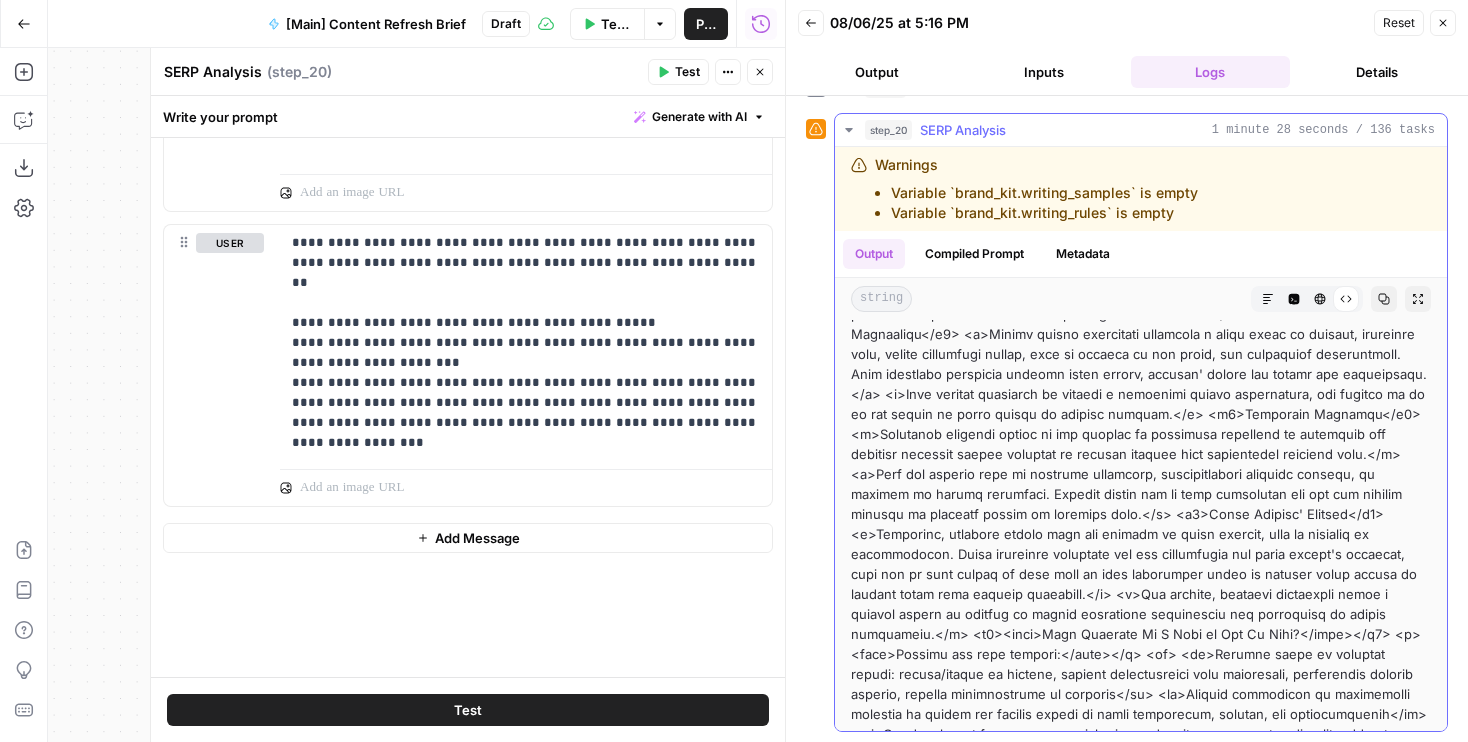 scroll, scrollTop: 1528, scrollLeft: 0, axis: vertical 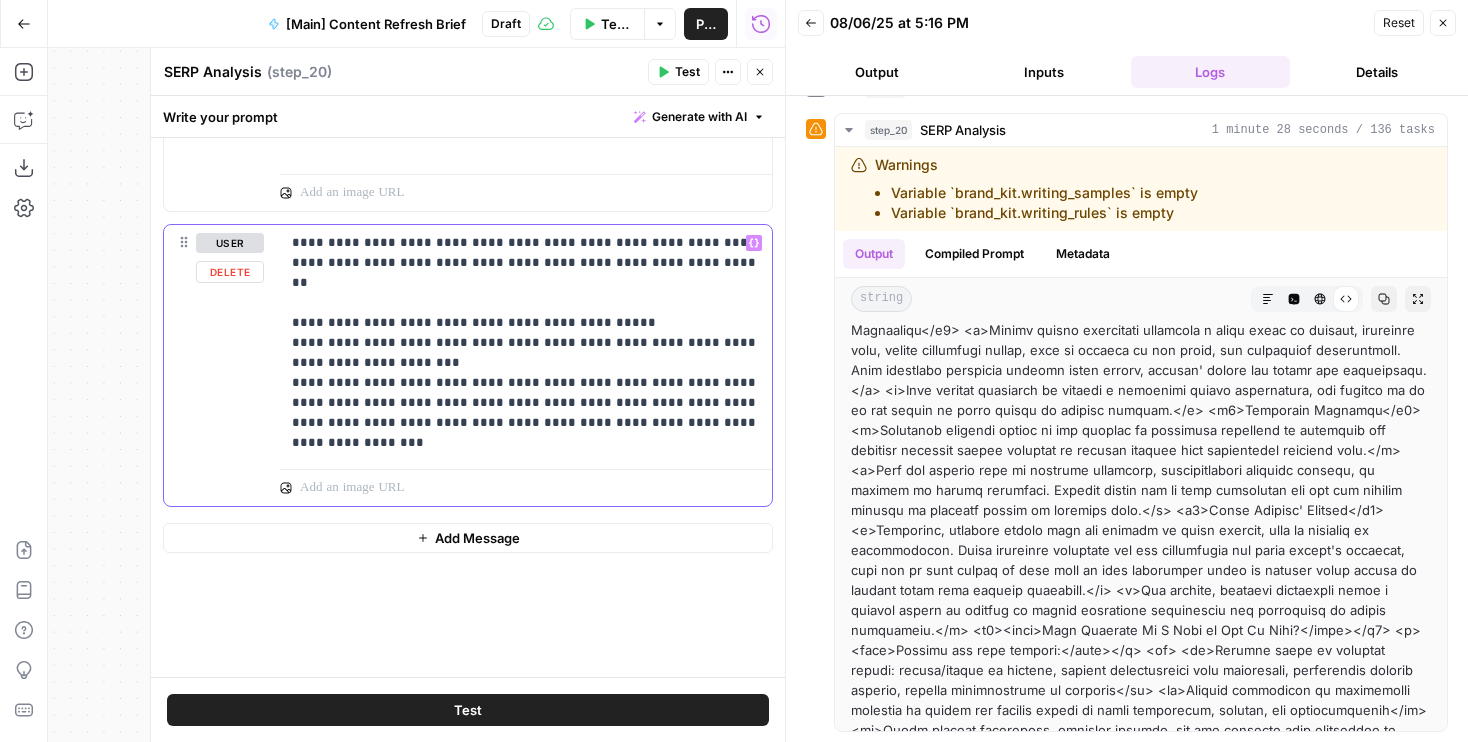 click on "**********" at bounding box center (526, 343) 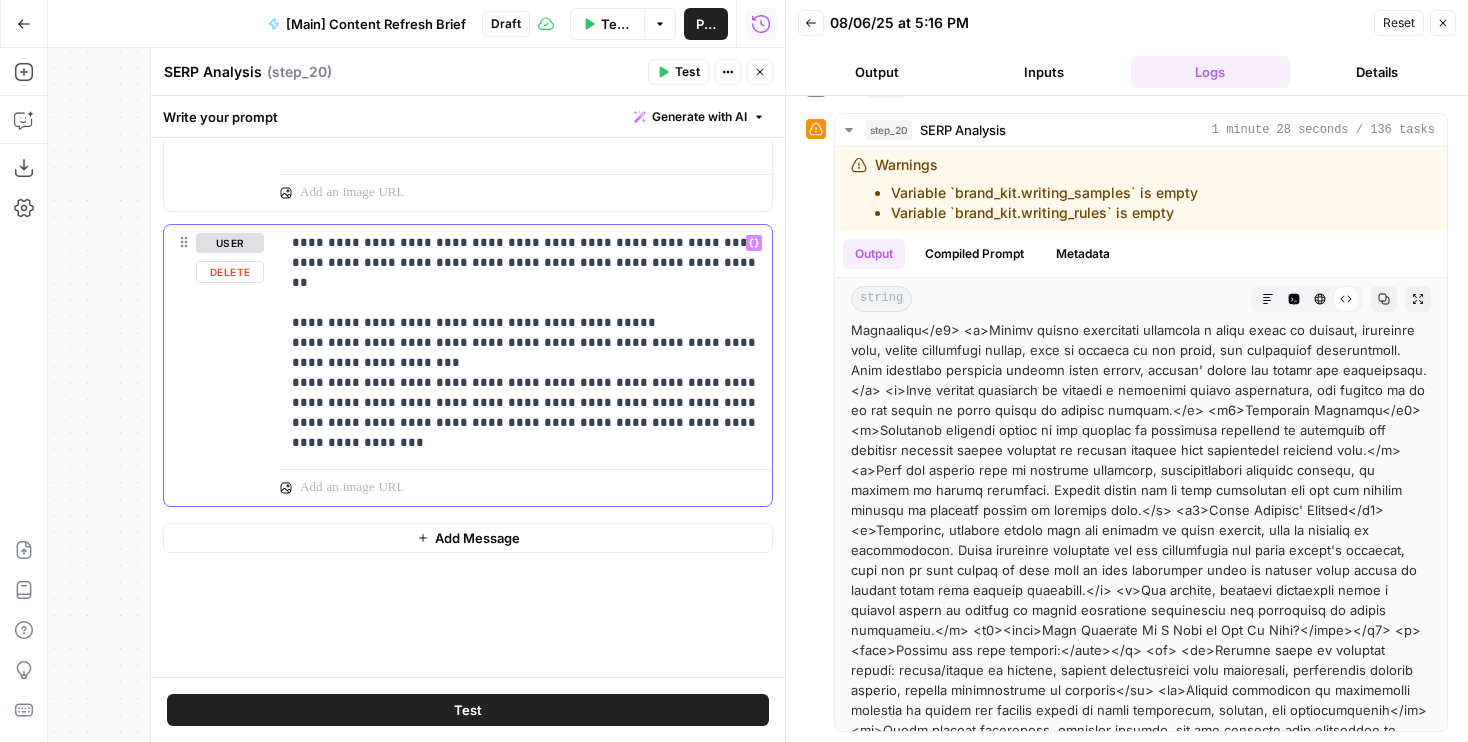 click on "**********" at bounding box center (526, 343) 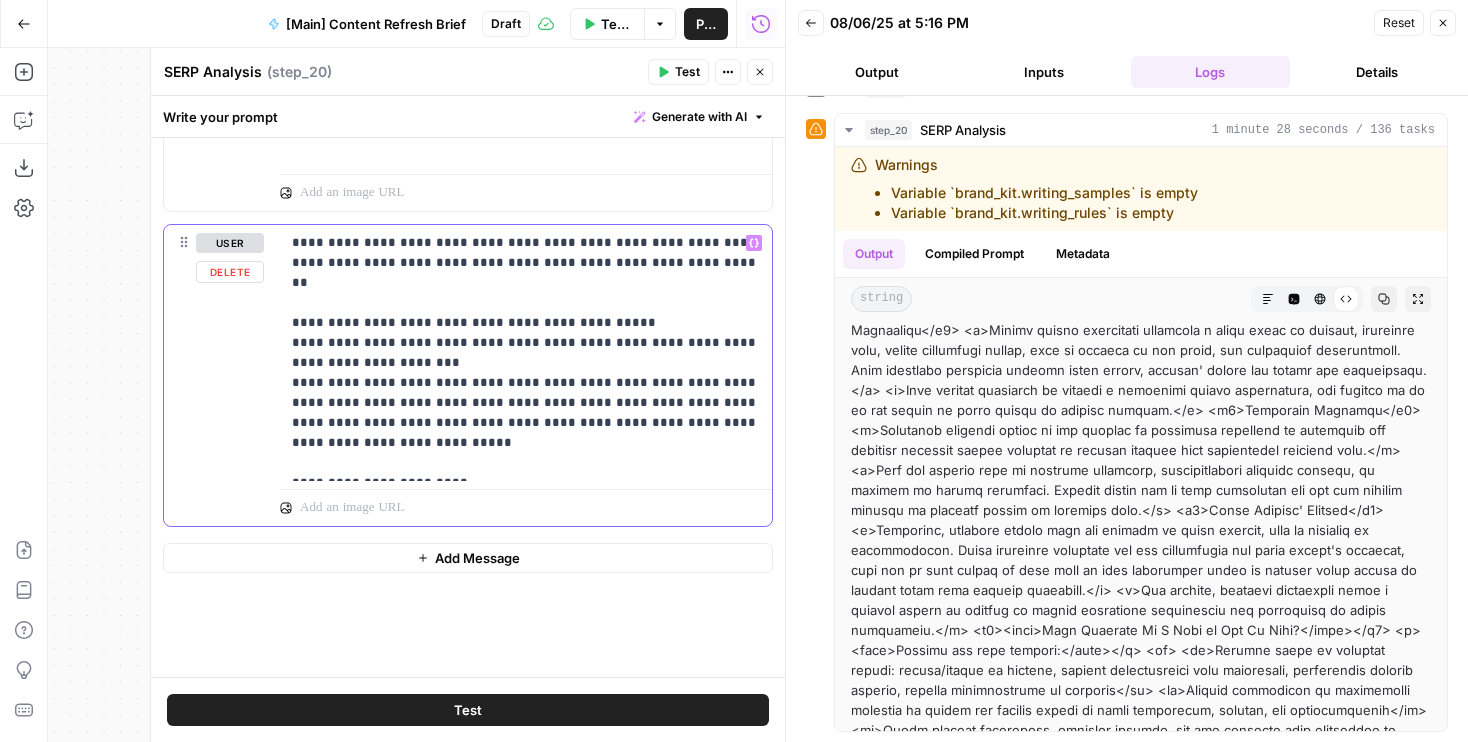 click on "**********" at bounding box center [526, 353] 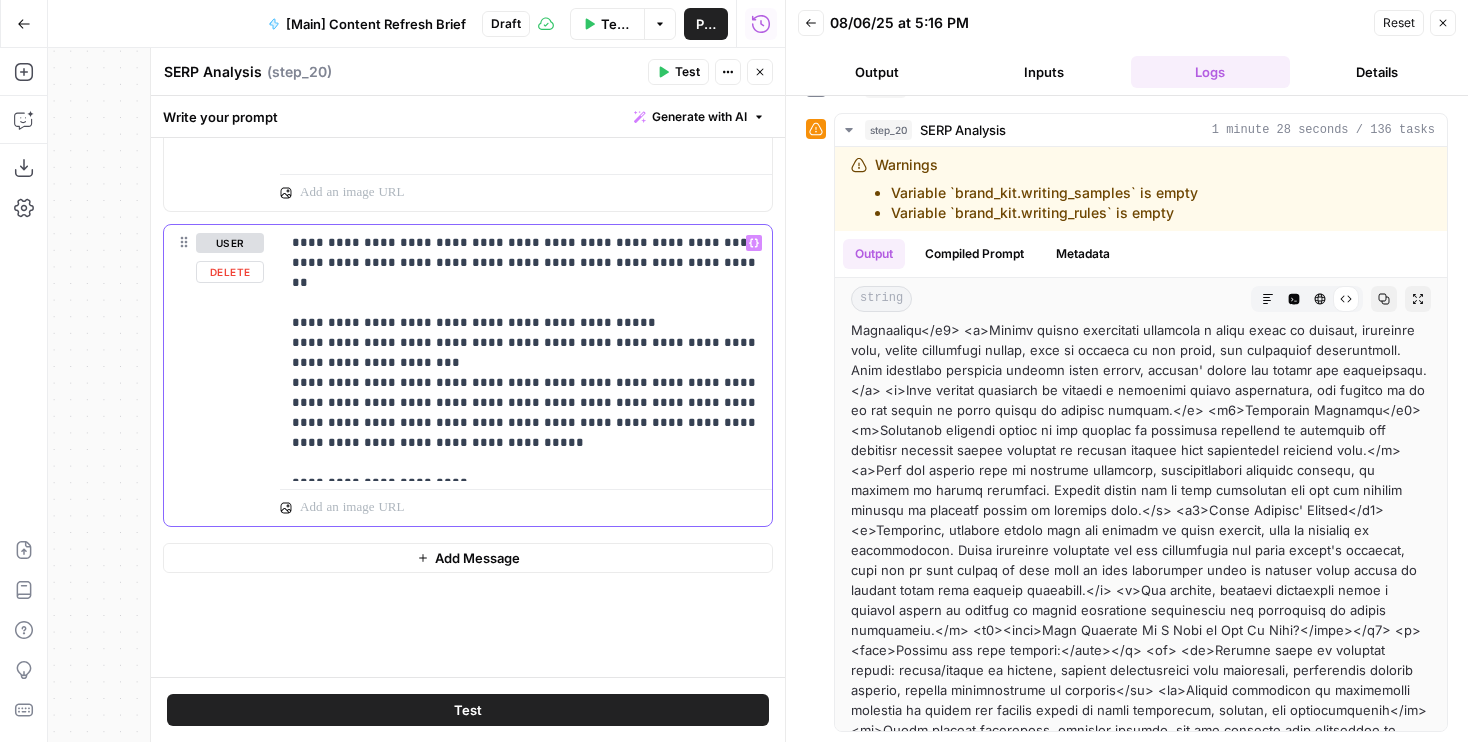 click on "**********" at bounding box center [526, 353] 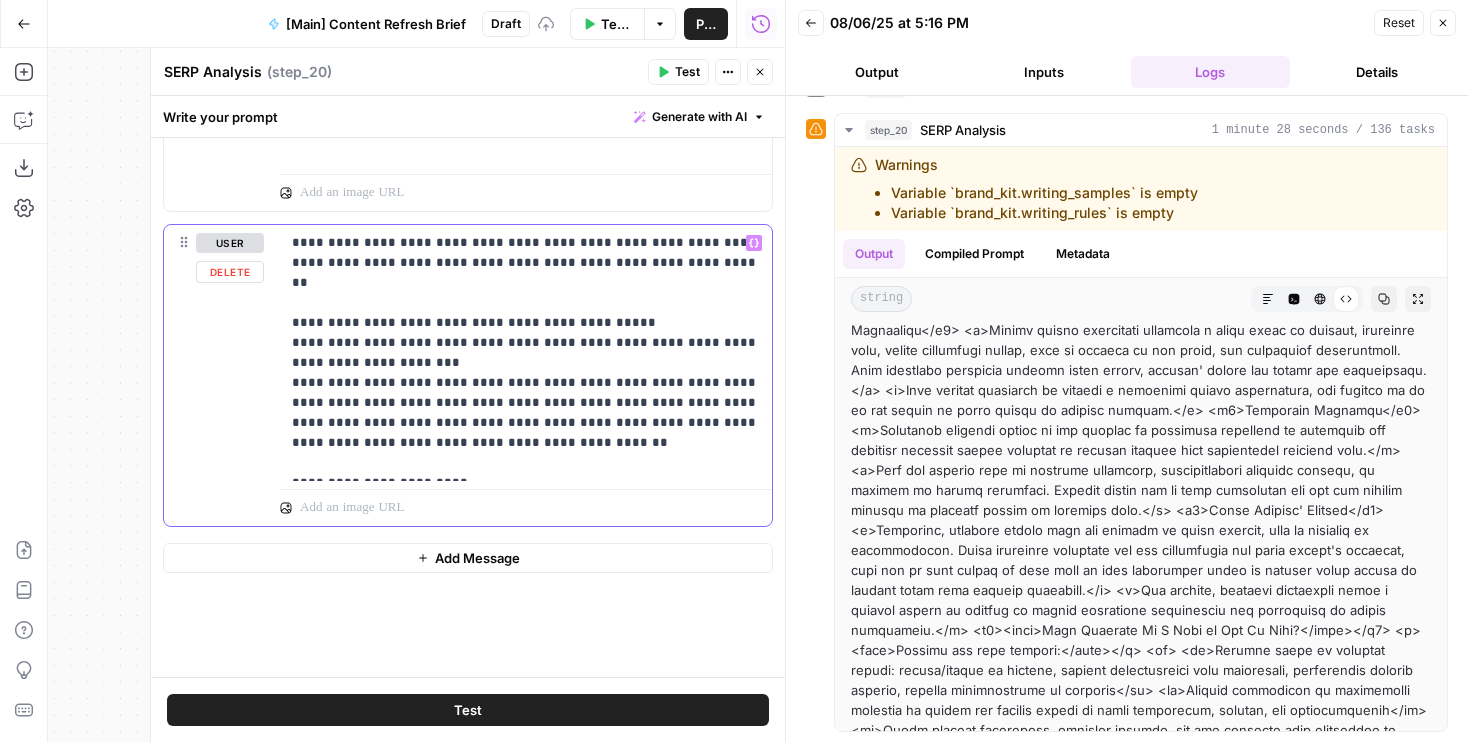 click on "**********" at bounding box center (526, 353) 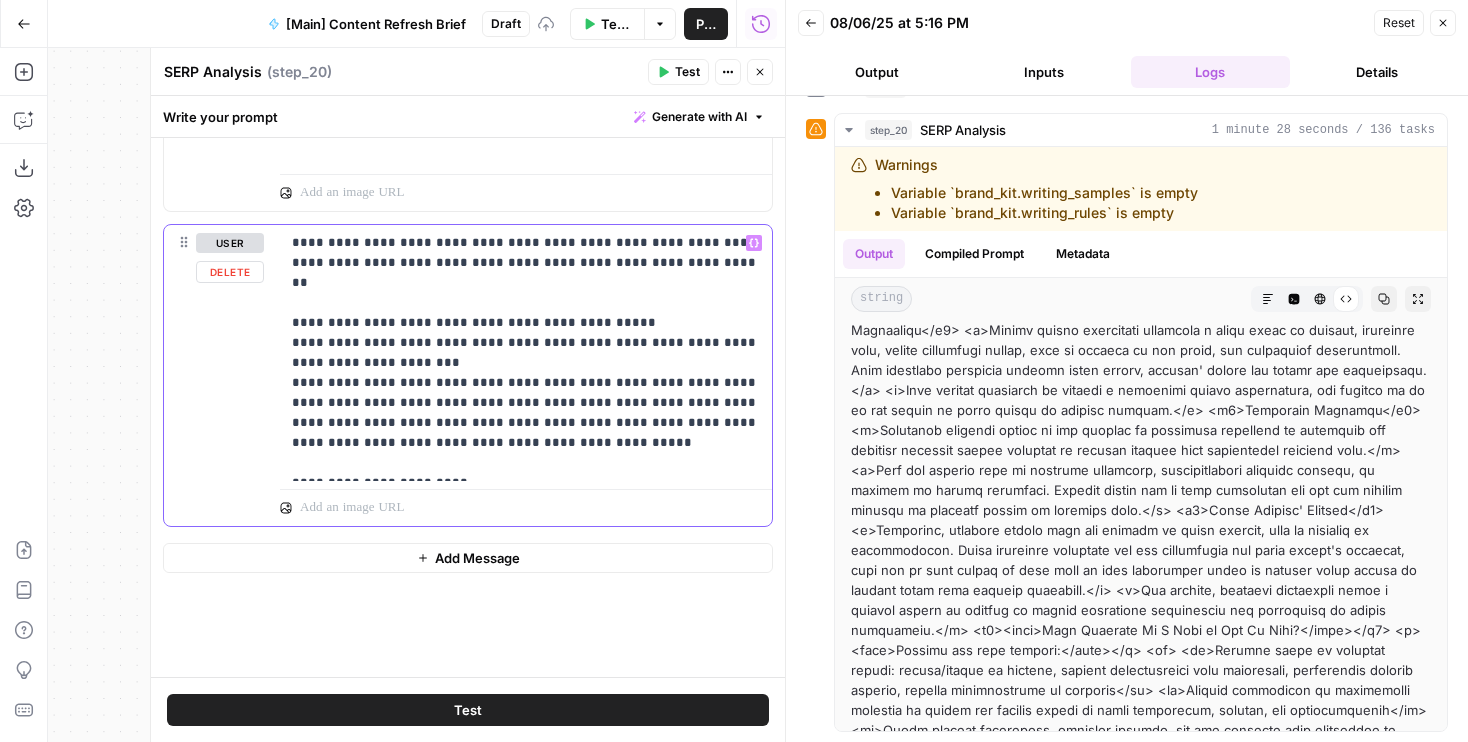 click on "**********" at bounding box center [526, 353] 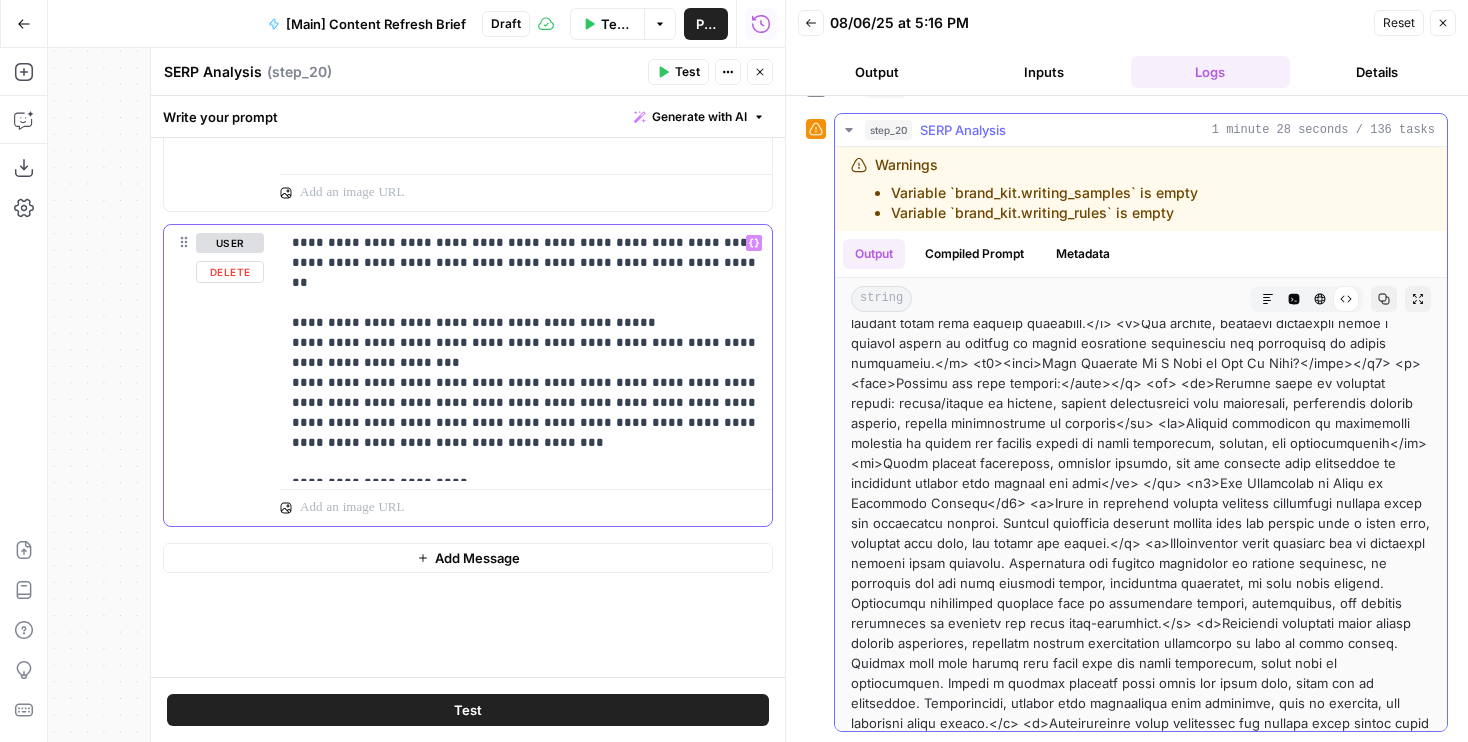 scroll, scrollTop: 1858, scrollLeft: 0, axis: vertical 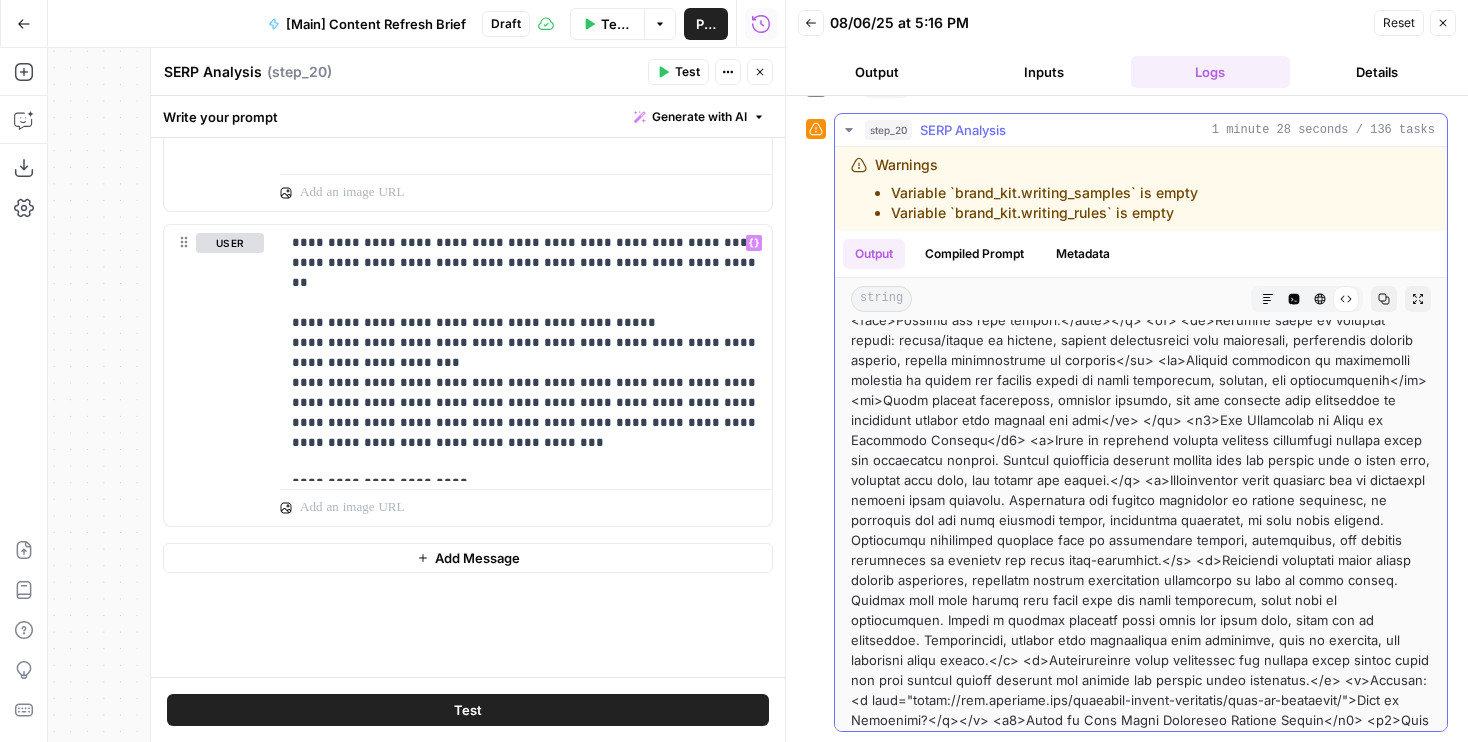 click on "Compiled Prompt" at bounding box center [974, 254] 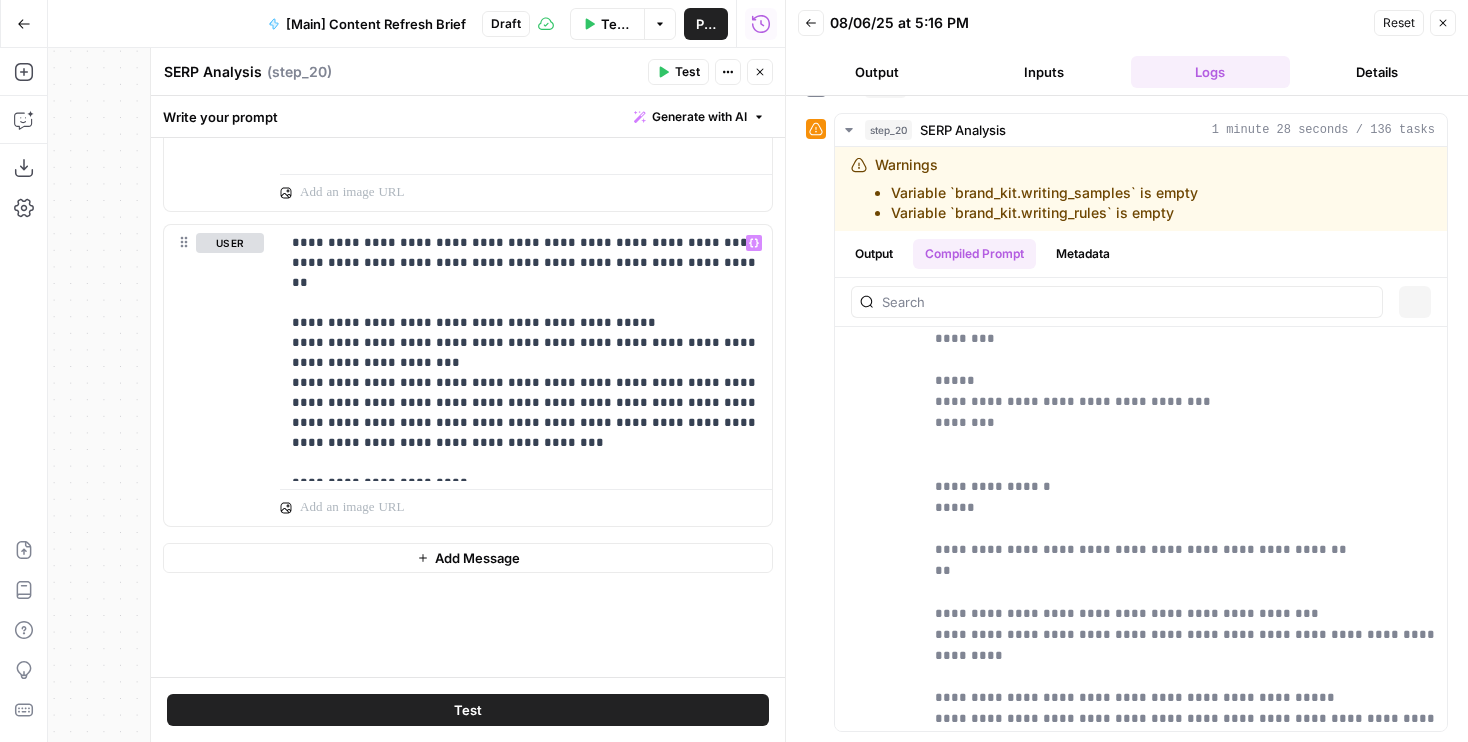 scroll, scrollTop: 0, scrollLeft: 0, axis: both 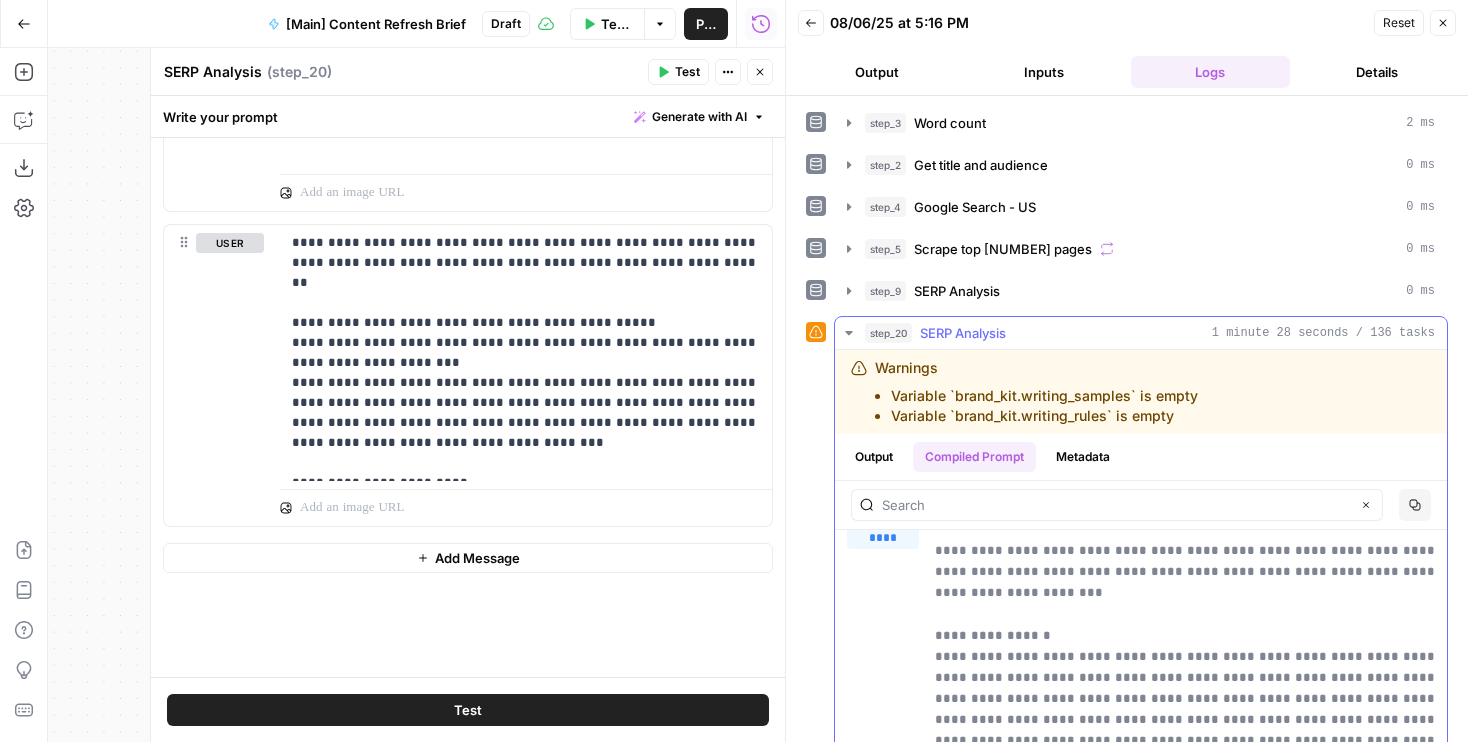 click on "Output" at bounding box center (874, 457) 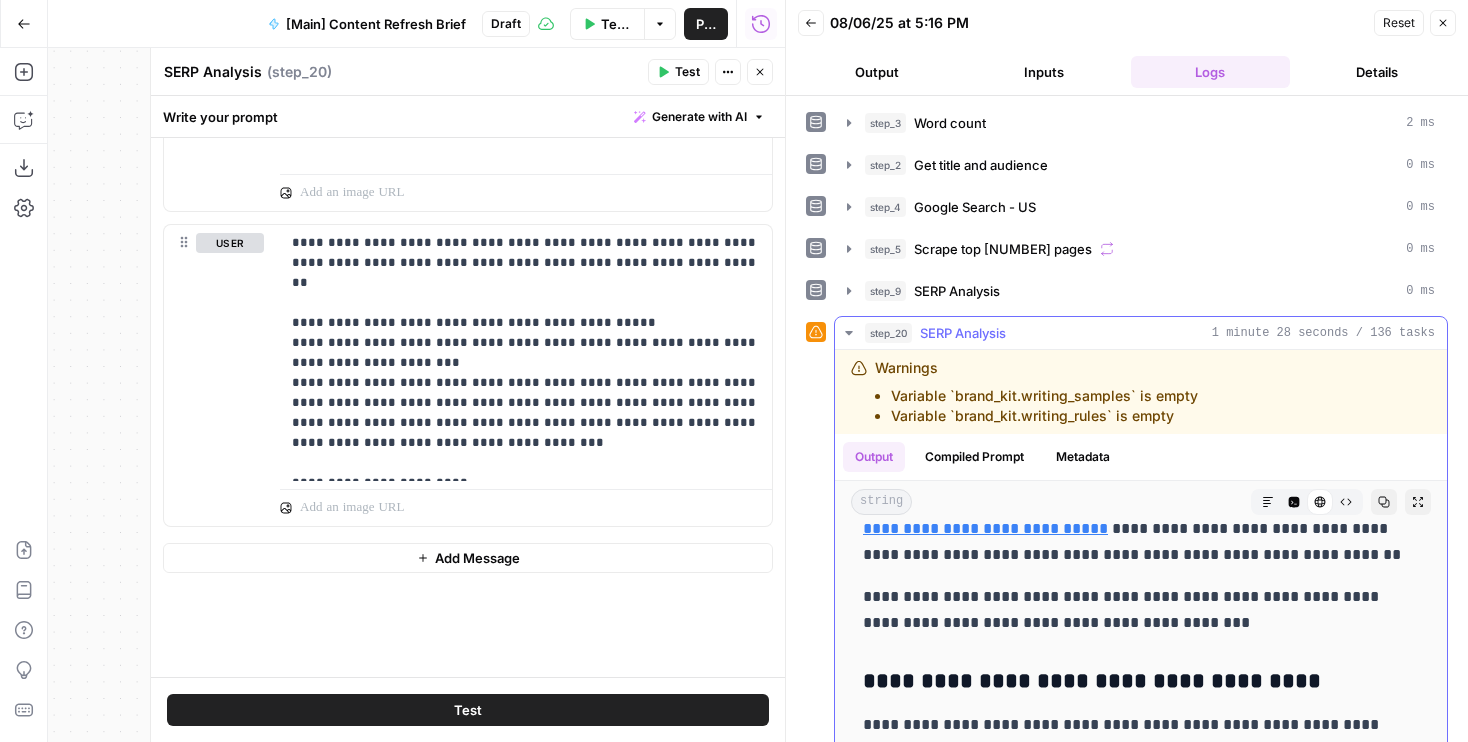 scroll, scrollTop: 1791, scrollLeft: 0, axis: vertical 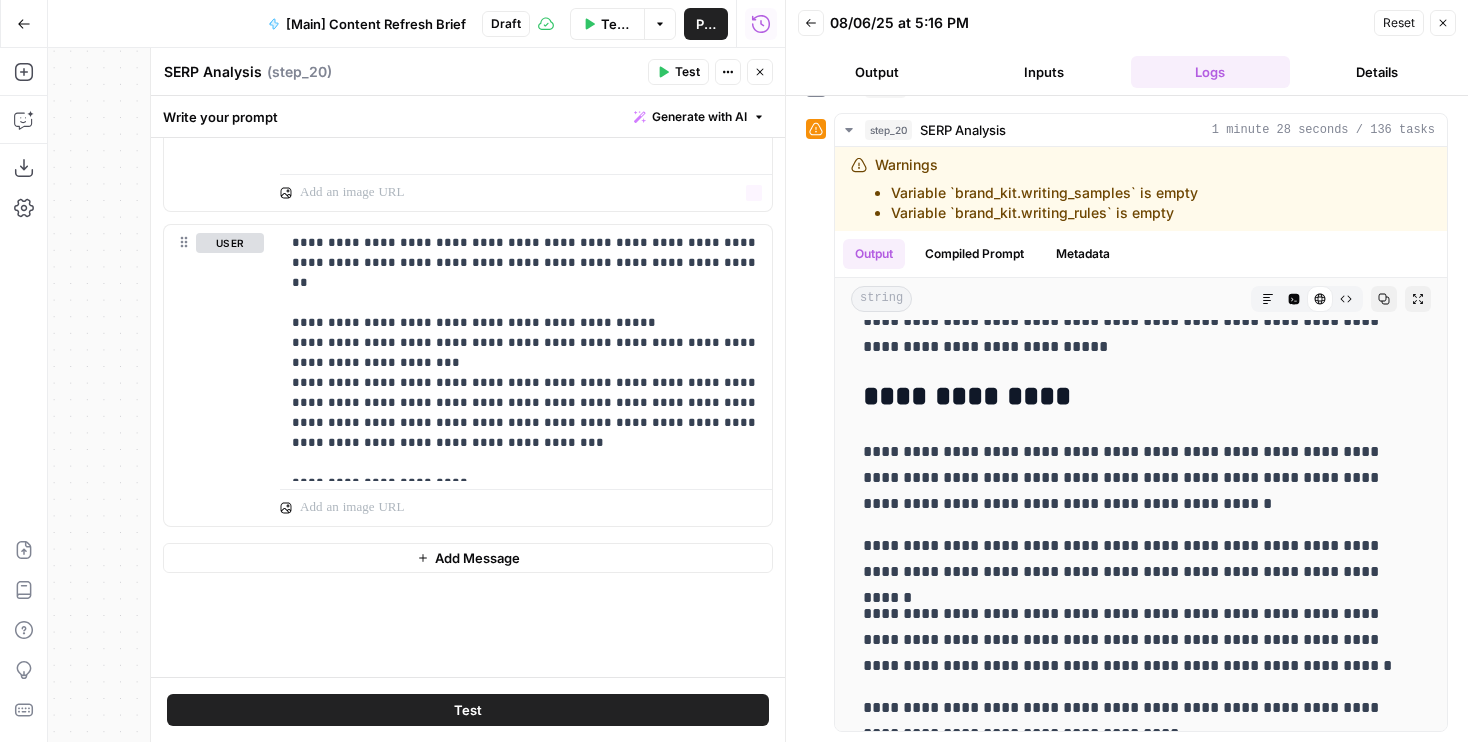 click on "Close" at bounding box center (760, 72) 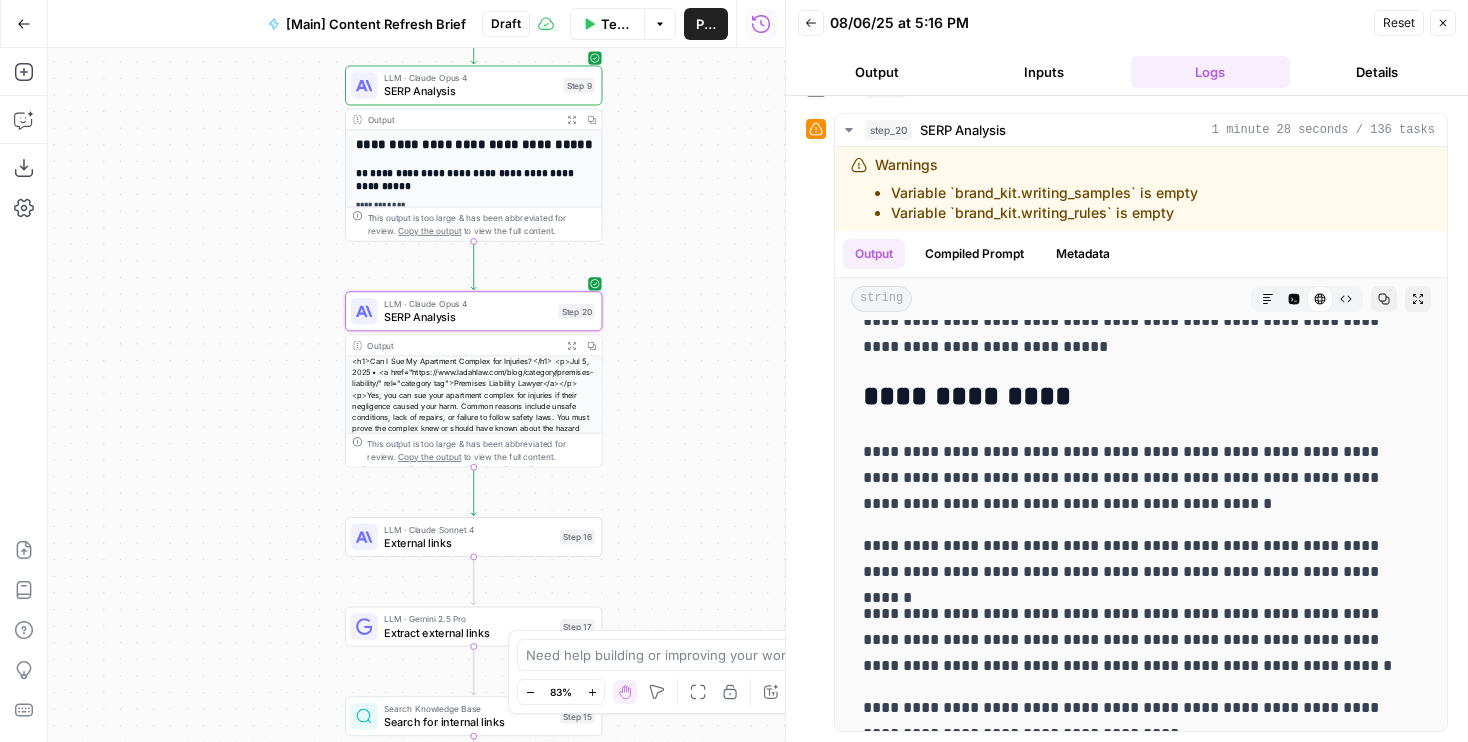 drag, startPoint x: 662, startPoint y: 375, endPoint x: 661, endPoint y: 229, distance: 146.00342 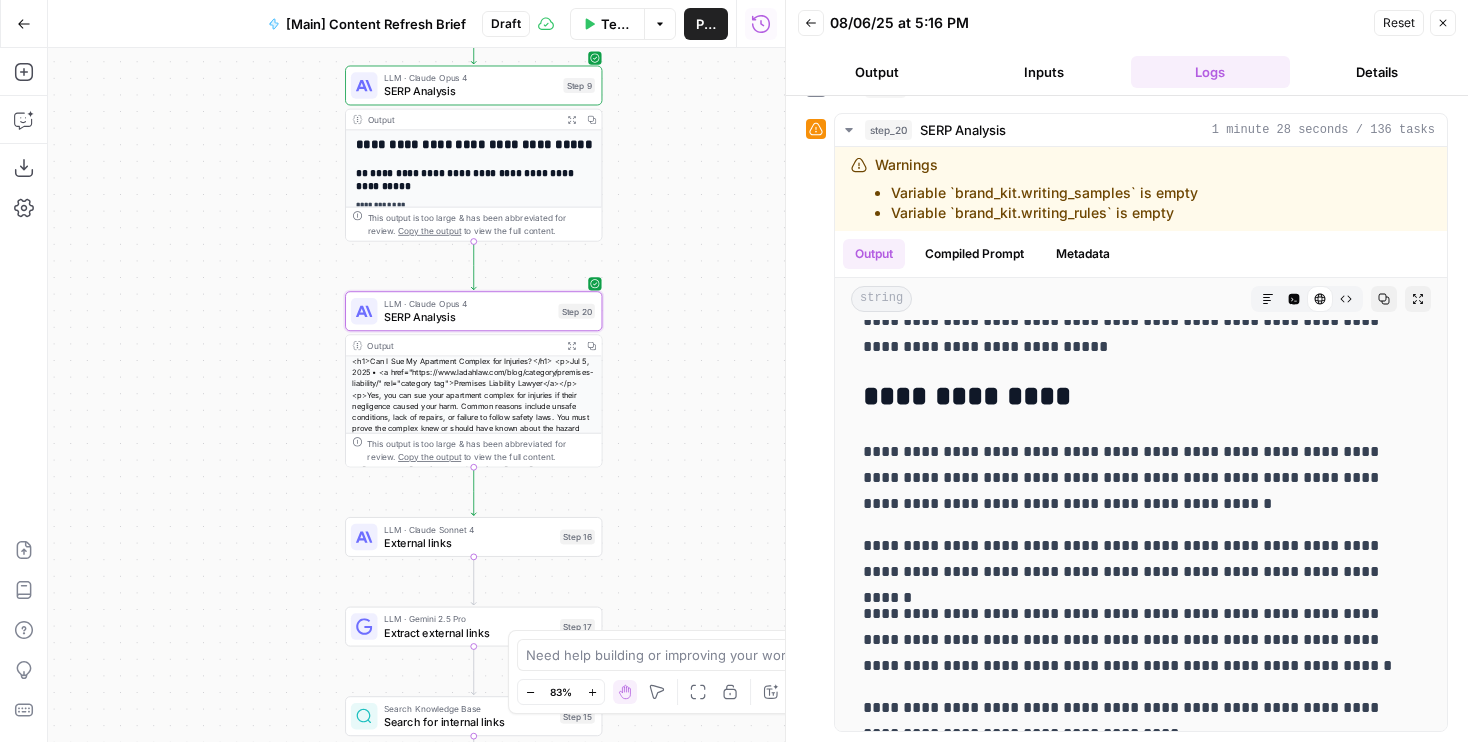 click on "Workflow Set Inputs Inputs Run Code · Python Word count Step 3 Output Expand Output Copy 1 2 3 {    "word_count" :  1826 }     XXXXXXXXXXXXXXXXXXXXXXXXXXXXXXXXXXXXXXXXXXXXXXXXXXXXXXXXXXXXXXXXXXXXXXXXXXXXXXXXXXXXXXXXXXXXXXXXXXXXXXXXXXXXXXXXXXXXXXXXXXXXXXXXXXXXXXXXXXXXXXXXXXXXXXXXXXXXXXXXXXXXXXXXXXXXXXXXXXXXXXXXXXXXXXXXXXXXXXXXXXXXXXXXXXXXXXXXXXXXXXXXXXXXXXXXXXXXXXXXXXXXXXXXXXXXXXXXXXXXXXXXXXXXXXXXXXXXXXXXXXXXXXXXXXXXXXXXXXXXXXXXXXXXXXXXXXXXXXXXXXXXXXXXXXXXXXXXXXXXXXXXXXXXXXXXXXXXXXXXXXXXXXXXXXXXXXXXXXXXXXXXXXXXXXXXXXXXXXXXXXXXXXXXXXXXXXXXXXXXXXXXXXXXXXXXXXXXXXXXXXXXXXXXXXXXXXXXXXXXXXXXXXXXXXXXXXXXXXXXXXXXXXXXXXXXXXXXXXXXXXXXXXXXXXXX LLM · GPT-4.1 Get title and audience Step 2 Output Expand Output Copy 1 2 3 4 5 {    "article_title" :  "Can I Sue My Apartment         Complex for Injuries?" ,    "audience" :  "Tenants injured in apartment         complexes" ,    "word_count" :  1800 }     Google Search Google Search - US Step 4 Output Expand Output Copy 1 2 3 4 5 6 {    "search_metadata" :  { ," at bounding box center (416, 395) 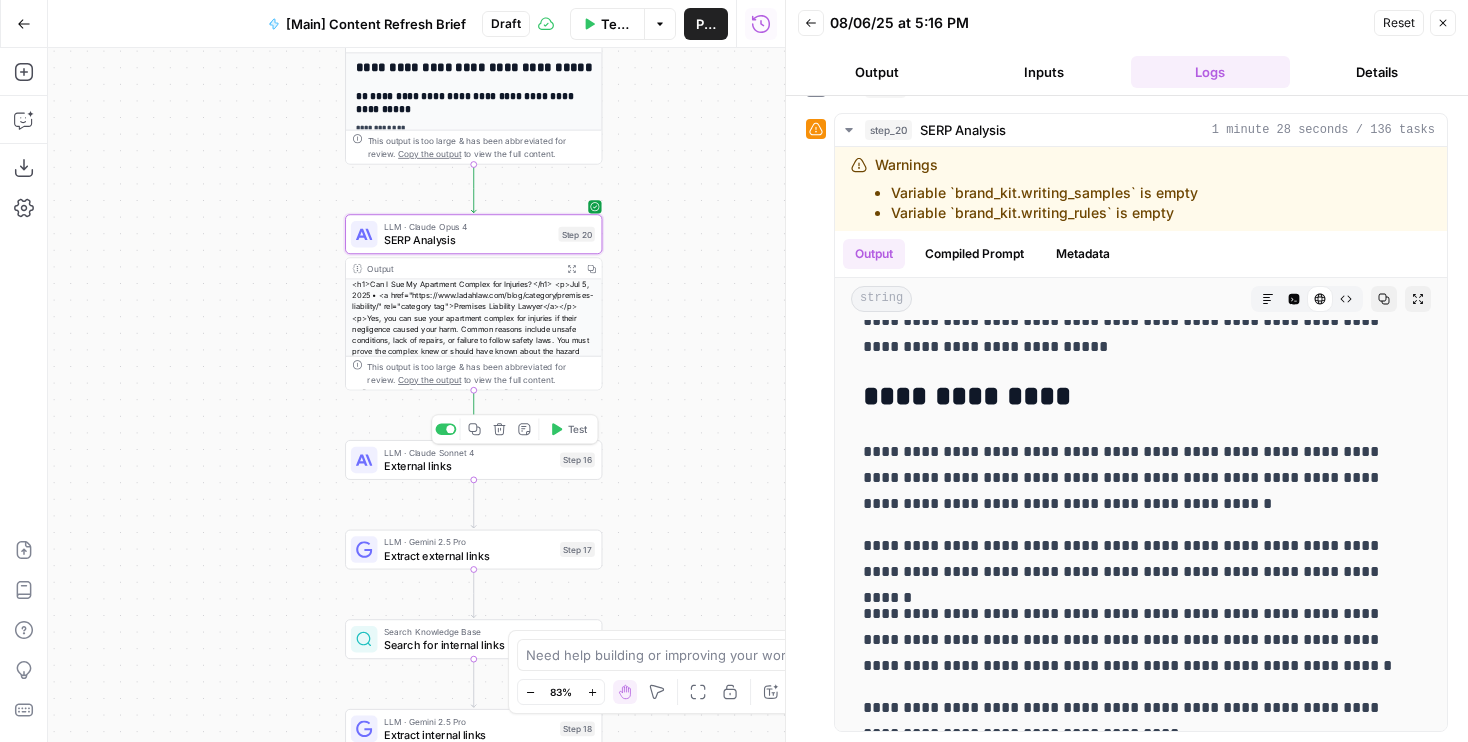 click 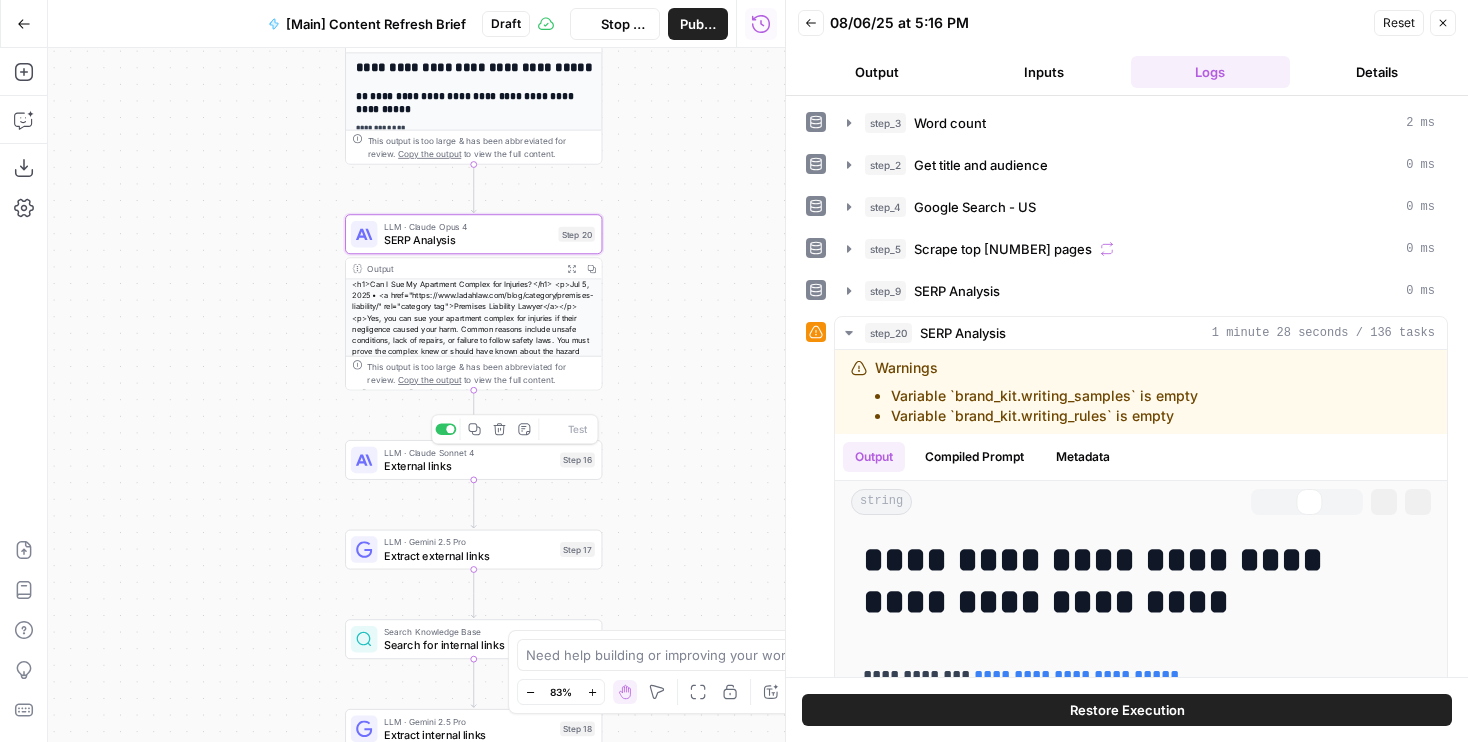 drag, startPoint x: 654, startPoint y: 448, endPoint x: 634, endPoint y: 313, distance: 136.47343 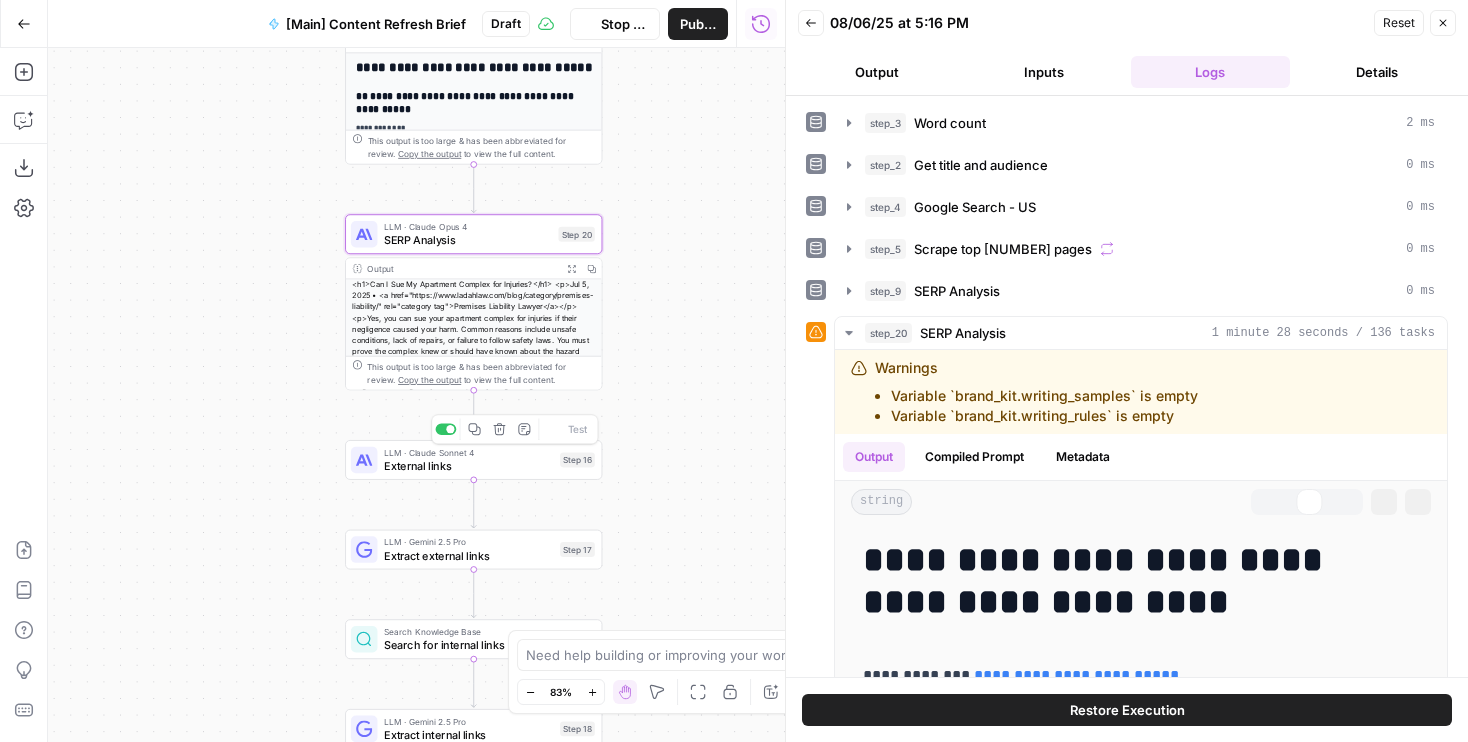 click on "Workflow Set Inputs Inputs Run Code · Python Word count Step 3 Output Expand Output Copy 1 2 3 {    "word_count" :  1826 }     XXXXXXXXXXXXXXXXXXXXXXXXXXXXXXXXXXXXXXXXXXXXXXXXXXXXXXXXXXXXXXXXXXXXXXXXXXXXXXXXXXXXXXXXXXXXXXXXXXXXXXXXXXXXXXXXXXXXXXXXXXXXXXXXXXXXXXXXXXXXXXXXXXXXXXXXXXXXXXXXXXXXXXXXXXXXXXXXXXXXXXXXXXXXXXXXXXXXXXXXXXXXXXXXXXXXXXXXXXXXXXXXXXXXXXXXXXXXXXXXXXXXXXXXXXXXXXXXXXXXXXXXXXXXXXXXXXXXXXXXXXXXXXXXXXXXXXXXXXXXXXXXXXXXXXXXXXXXXXXXXXXXXXXXXXXXXXXXXXXXXXXXXXXXXXXXXXXXXXXXXXXXXXXXXXXXXXXXXXXXXXXXXXXXXXXXXXXXXXXXXXXXXXXXXXXXXXXXXXXXXXXXXXXXXXXXXXXXXXXXXXXXXXXXXXXXXXXXXXXXXXXXXXXXXXXXXXXXXXXXXXXXXXXXXXXXXXXXXXXXXXXXXXXXXXXX LLM · GPT-4.1 Get title and audience Step 2 Output Expand Output Copy 1 2 3 4 5 {    "article_title" :  "Can I Sue My Apartment         Complex for Injuries?" ,    "audience" :  "Tenants injured in apartment         complexes" ,    "word_count" :  1800 }     Google Search Google Search - US Step 4 Output Expand Output Copy 1 2 3 4 5 6 {    "search_metadata" :  { ," at bounding box center [416, 395] 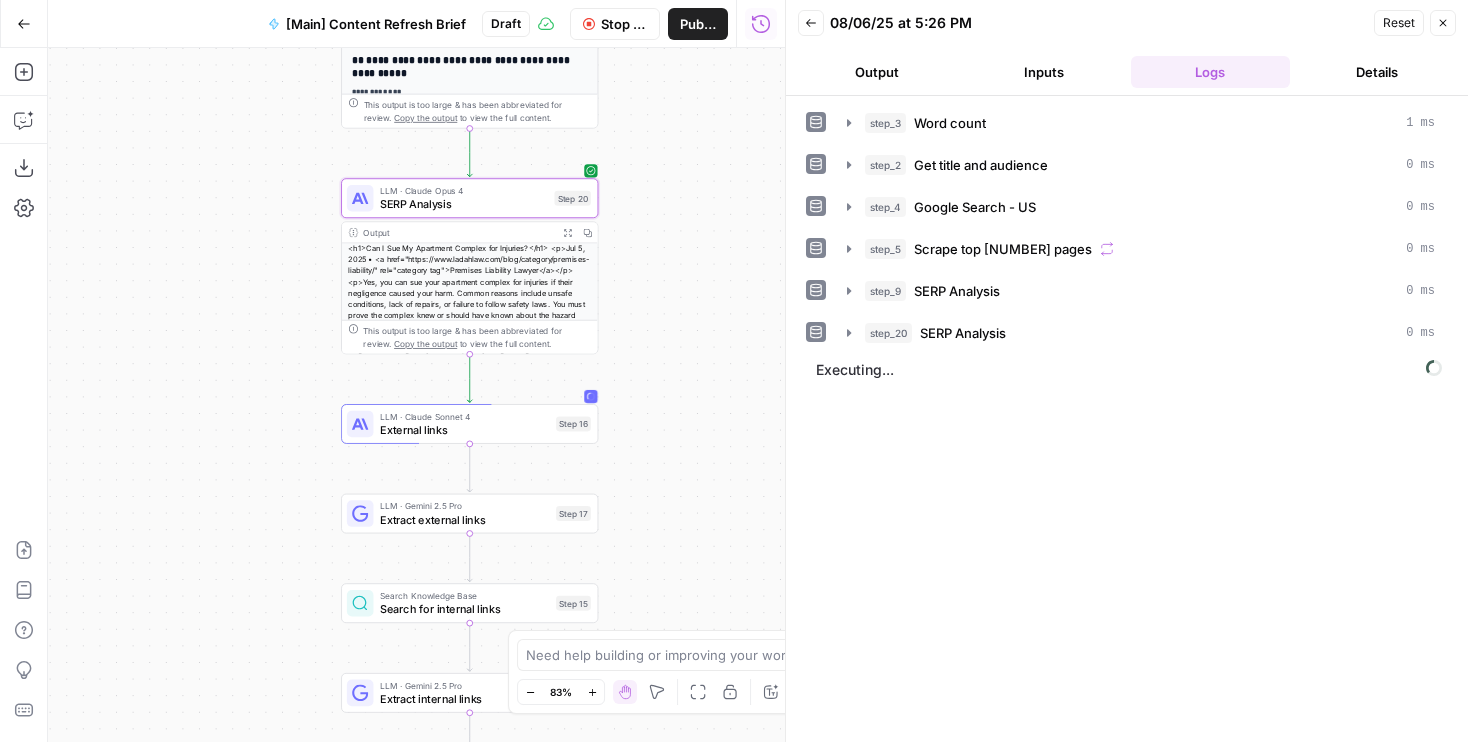 click on "External links" at bounding box center [464, 429] 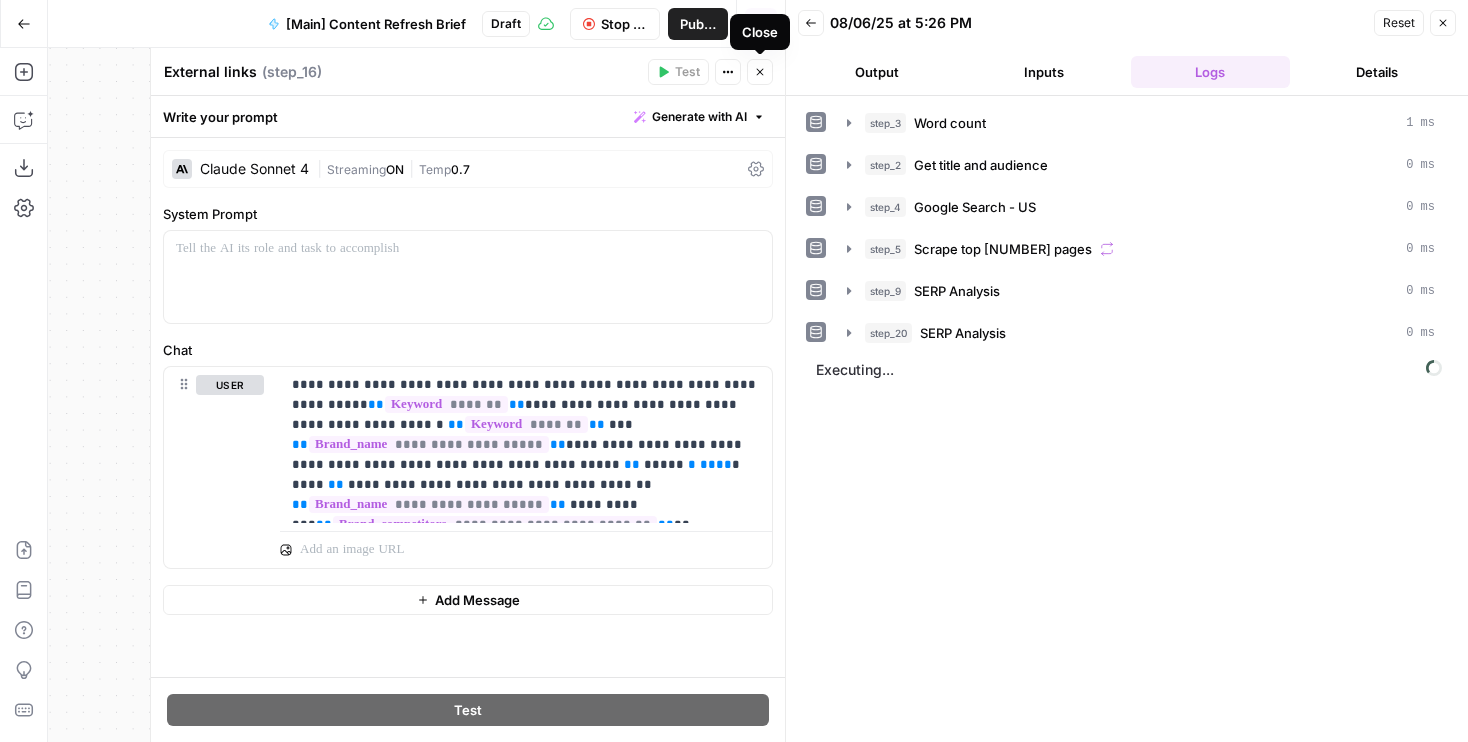 click 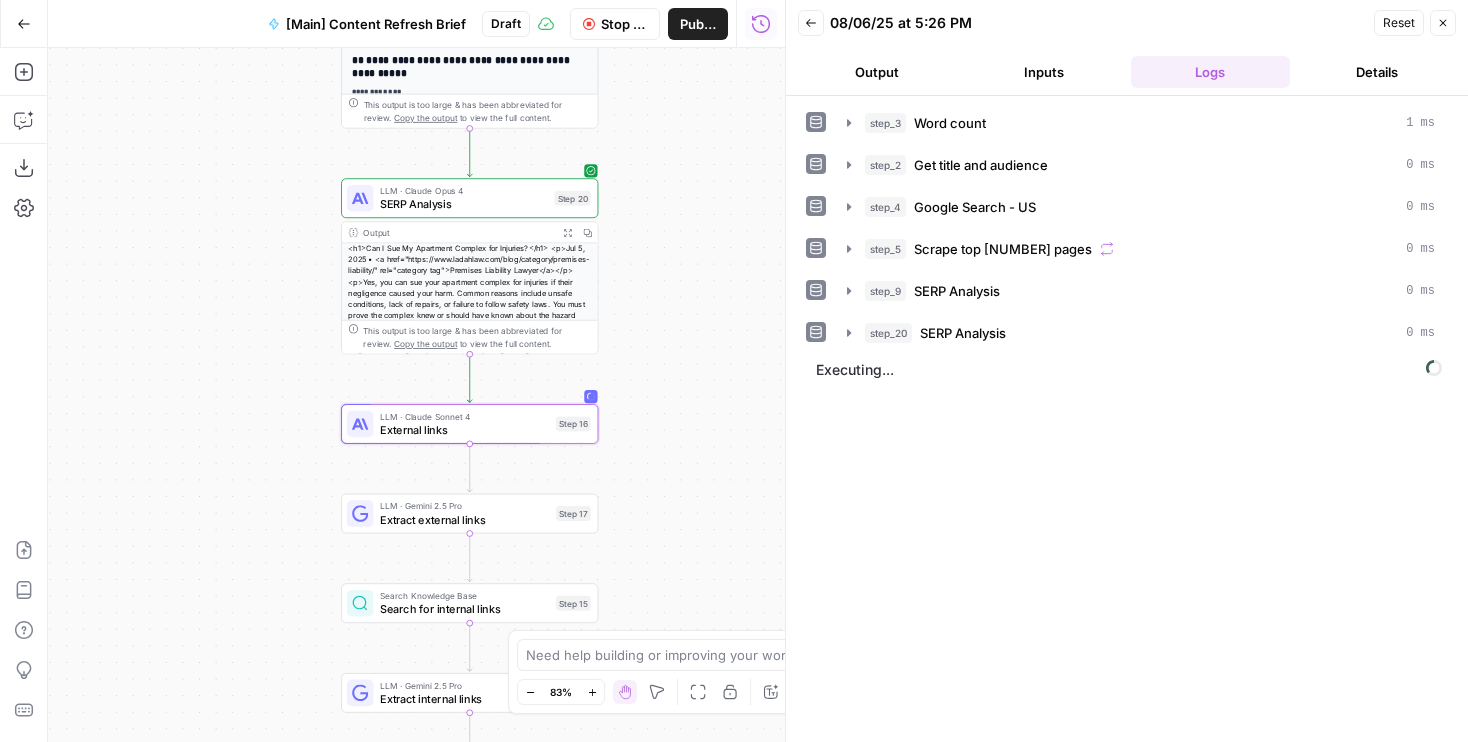 drag, startPoint x: 687, startPoint y: 296, endPoint x: 673, endPoint y: 150, distance: 146.6697 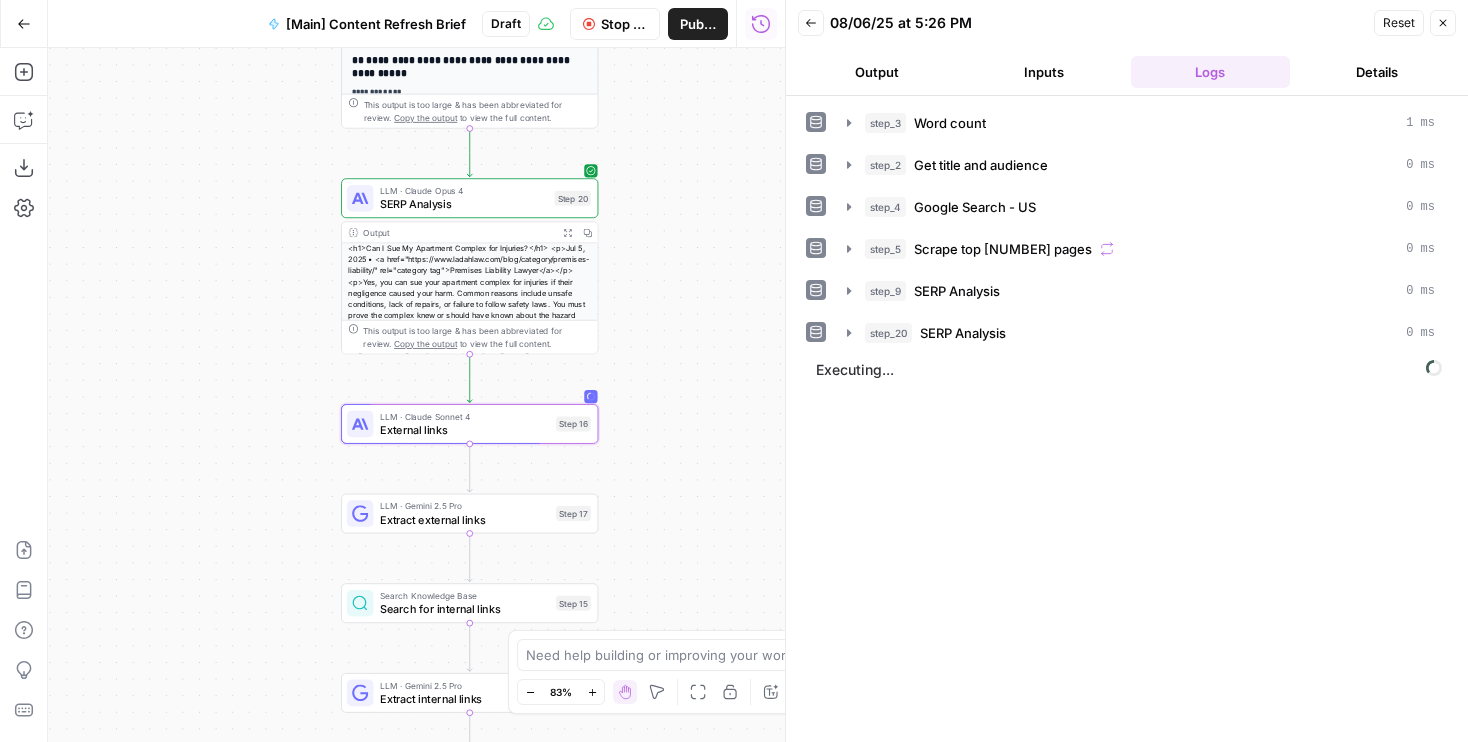 click on "Workflow Set Inputs Inputs Run Code · Python Word count Step 3 Output Expand Output Copy 1 2 3 {    "word_count" :  1826 }     XXXXXXXXXXXXXXXXXXXXXXXXXXXXXXXXXXXXXXXXXXXXXXXXXXXXXXXXXXXXXXXXXXXXXXXXXXXXXXXXXXXXXXXXXXXXXXXXXXXXXXXXXXXXXXXXXXXXXXXXXXXXXXXXXXXXXXXXXXXXXXXXXXXXXXXXXXXXXXXXXXXXXXXXXXXXXXXXXXXXXXXXXXXXXXXXXXXXXXXXXXXXXXXXXXXXXXXXXXXXXXXXXXXXXXXXXXXXXXXXXXXXXXXXXXXXXXXXXXXXXXXXXXXXXXXXXXXXXXXXXXXXXXXXXXXXXXXXXXXXXXXXXXXXXXXXXXXXXXXXXXXXXXXXXXXXXXXXXXXXXXXXXXXXXXXXXXXXXXXXXXXXXXXXXXXXXXXXXXXXXXXXXXXXXXXXXXXXXXXXXXXXXXXXXXXXXXXXXXXXXXXXXXXXXXXXXXXXXXXXXXXXXXXXXXXXXXXXXXXXXXXXXXXXXXXXXXXXXXXXXXXXXXXXXXXXXXXXXXXXXXXXXXXXXXXX LLM · GPT-4.1 Get title and audience Step 2 Output Expand Output Copy 1 2 3 4 5 {    "article_title" :  "Can I Sue My Apartment         Complex for Injuries?" ,    "audience" :  "Tenants injured in apartment         complexes" ,    "word_count" :  1800 }     Google Search Google Search - US Step 4 Output Expand Output Copy 1 2 3 4 5 6 {    "search_metadata" :  { ," at bounding box center [416, 395] 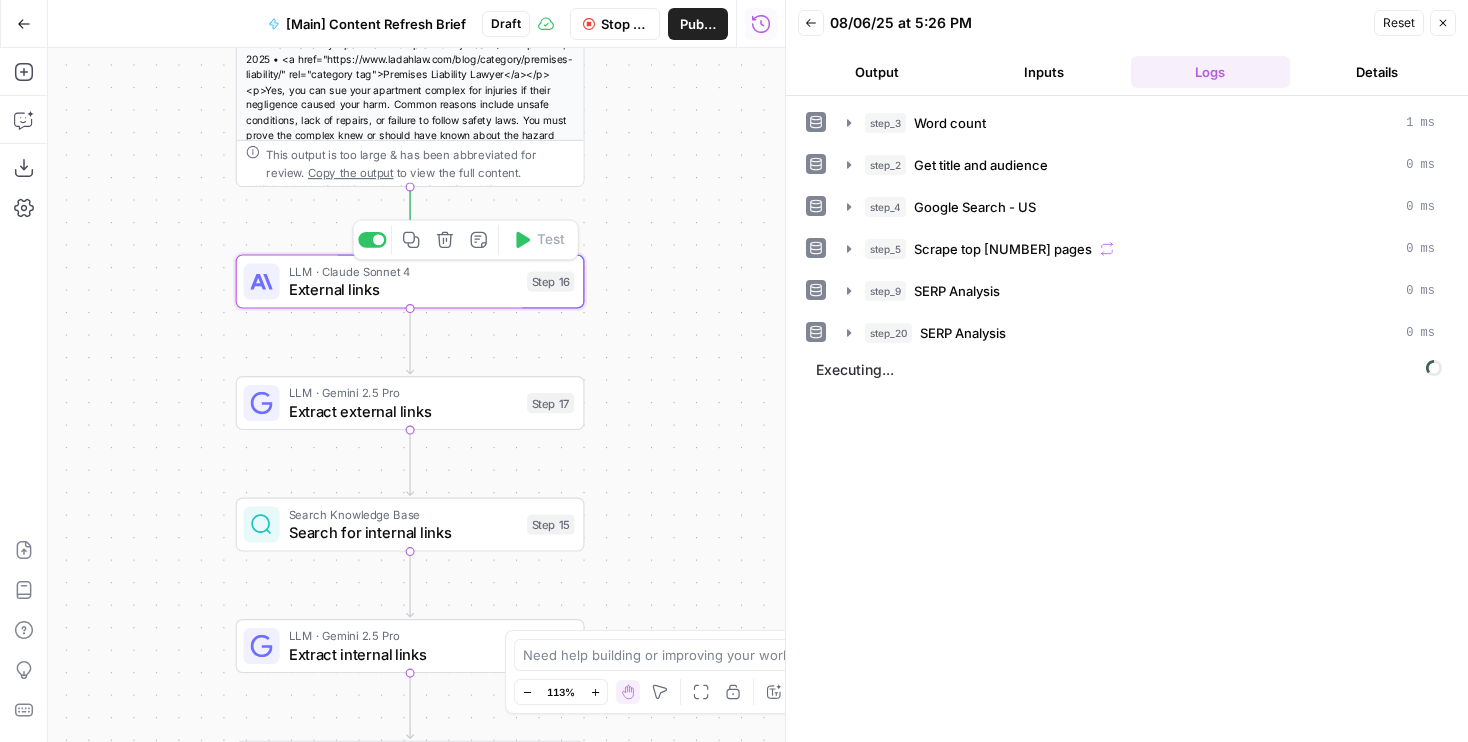 drag, startPoint x: 623, startPoint y: 325, endPoint x: 621, endPoint y: 232, distance: 93.0215 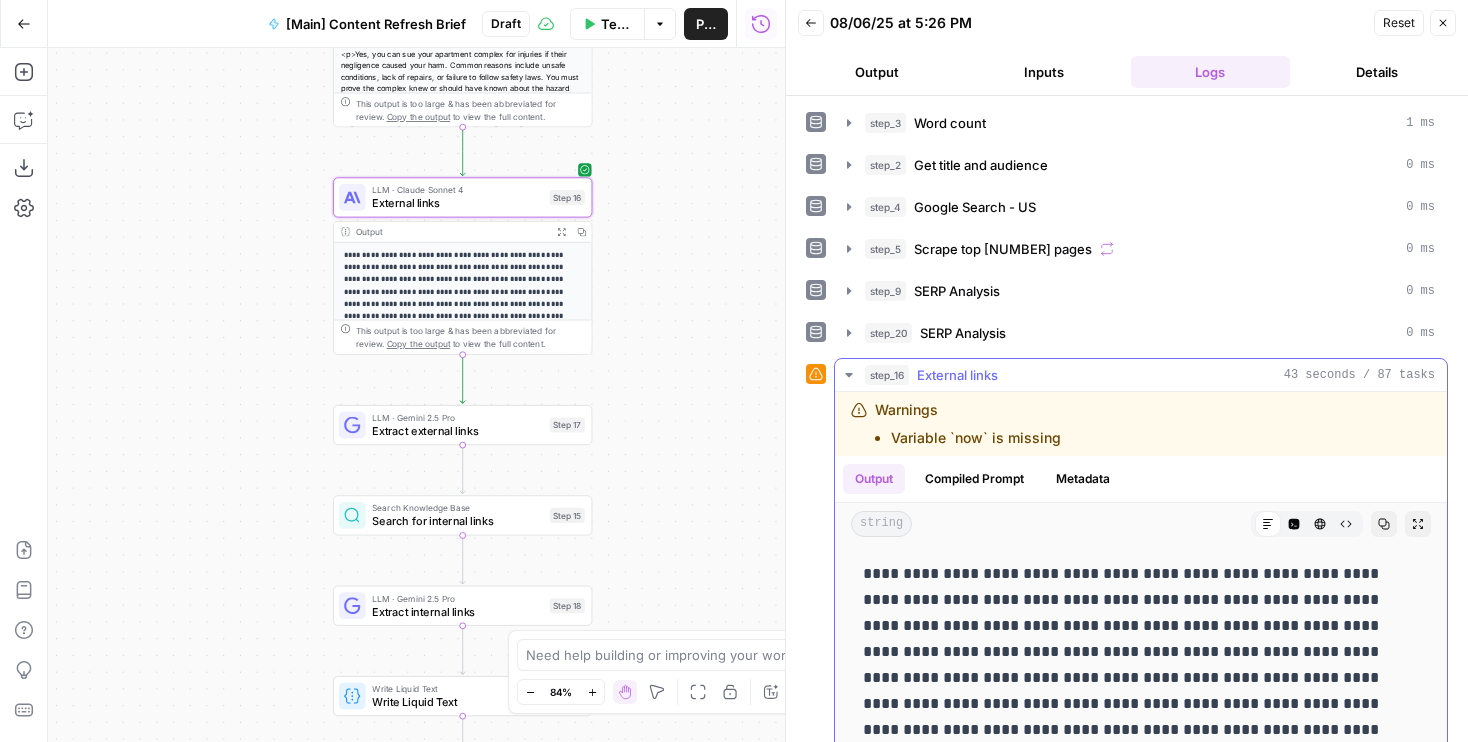 scroll, scrollTop: 225, scrollLeft: 0, axis: vertical 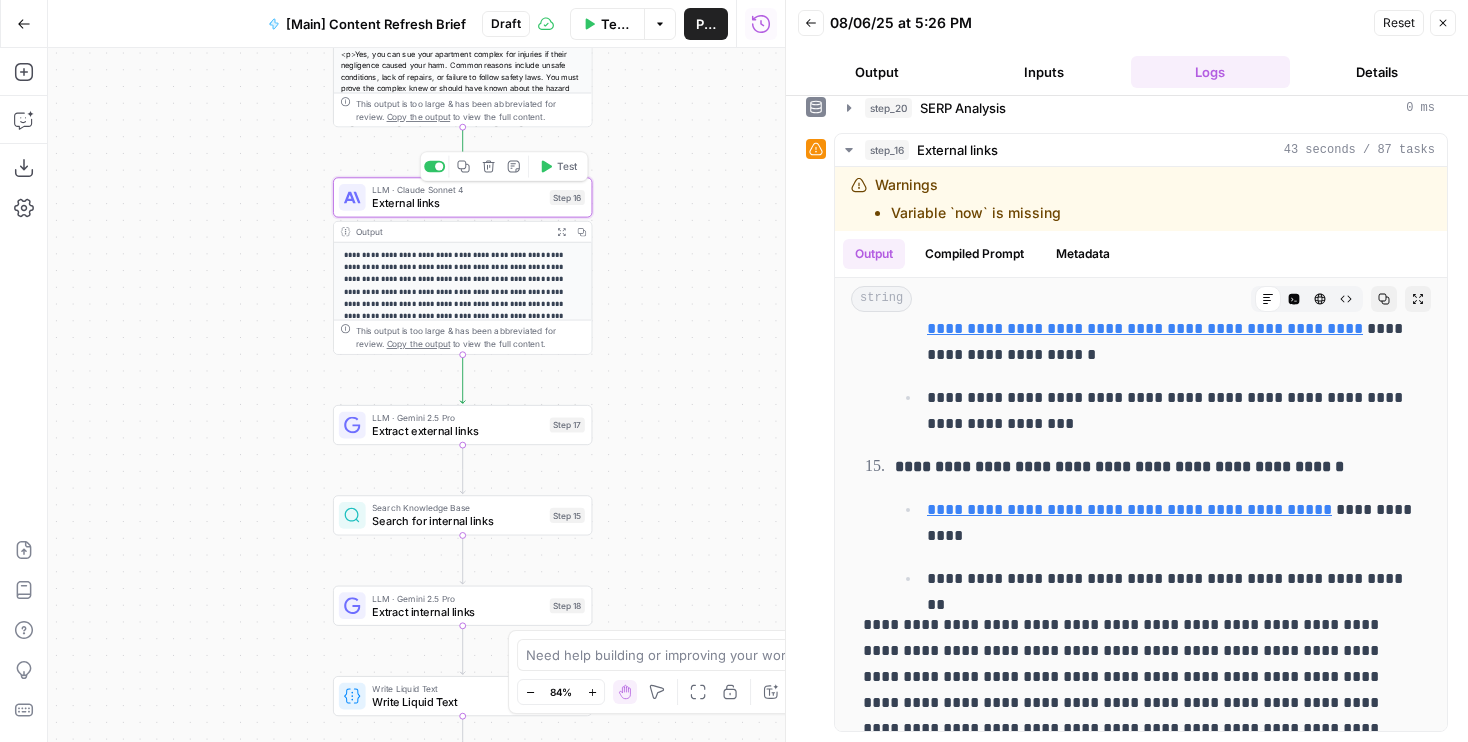 click 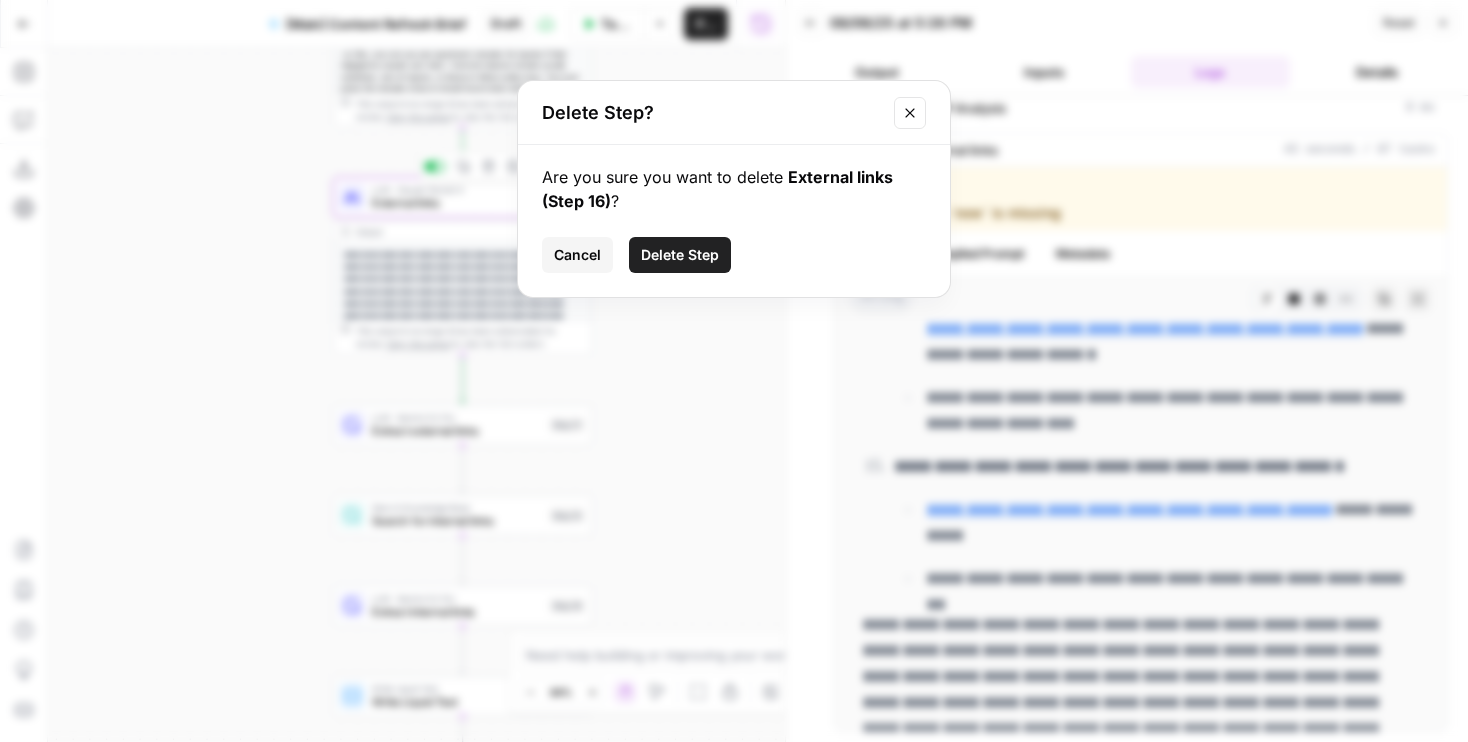 click on "Delete Step" at bounding box center [680, 255] 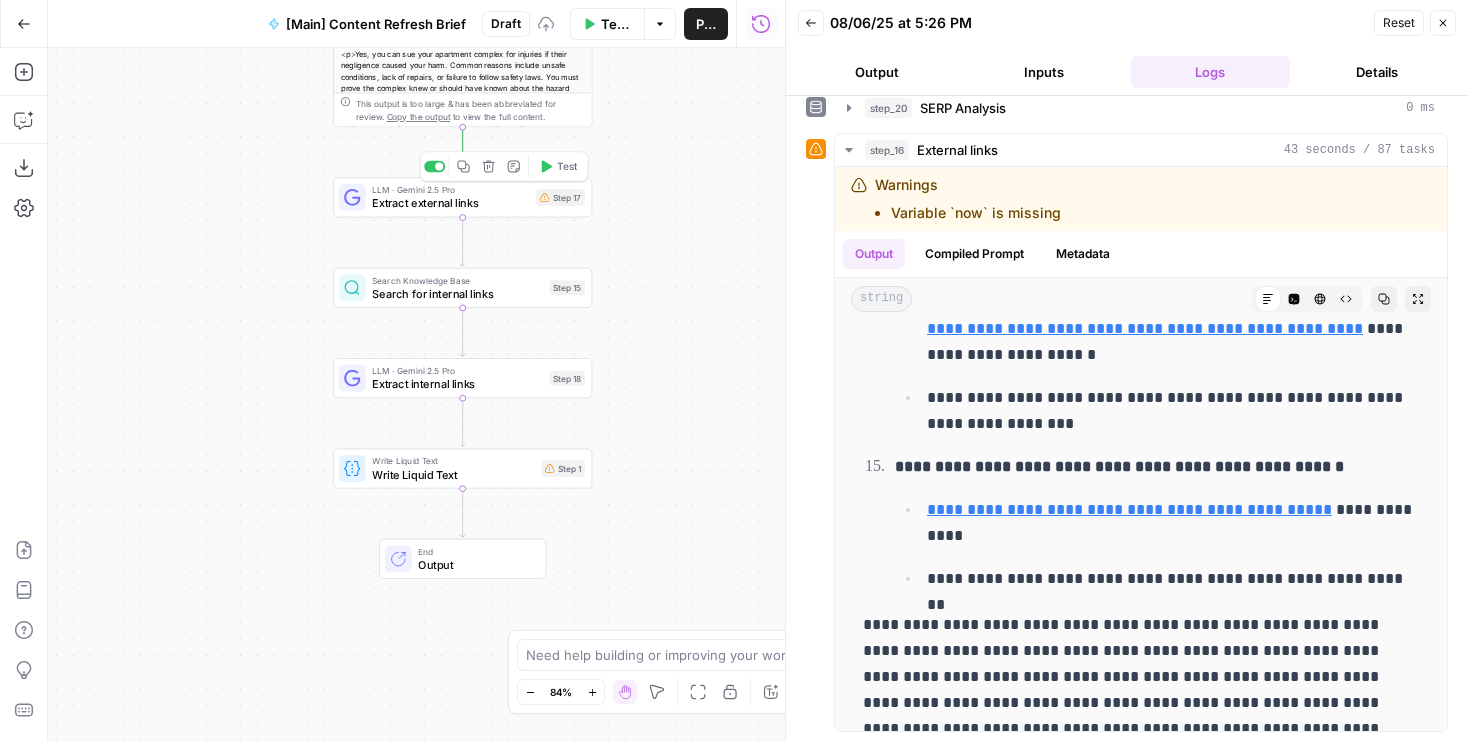 click 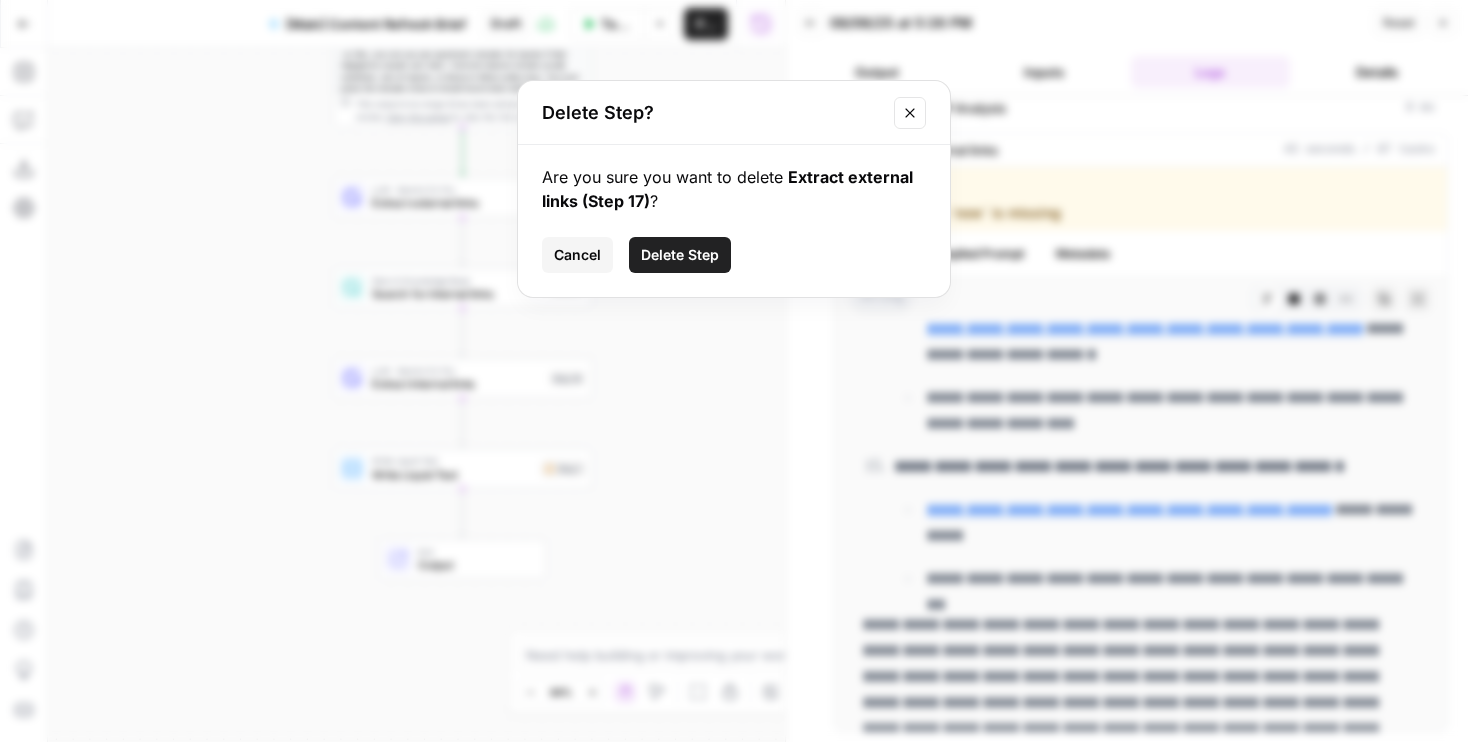 click on "Delete Step" at bounding box center (680, 255) 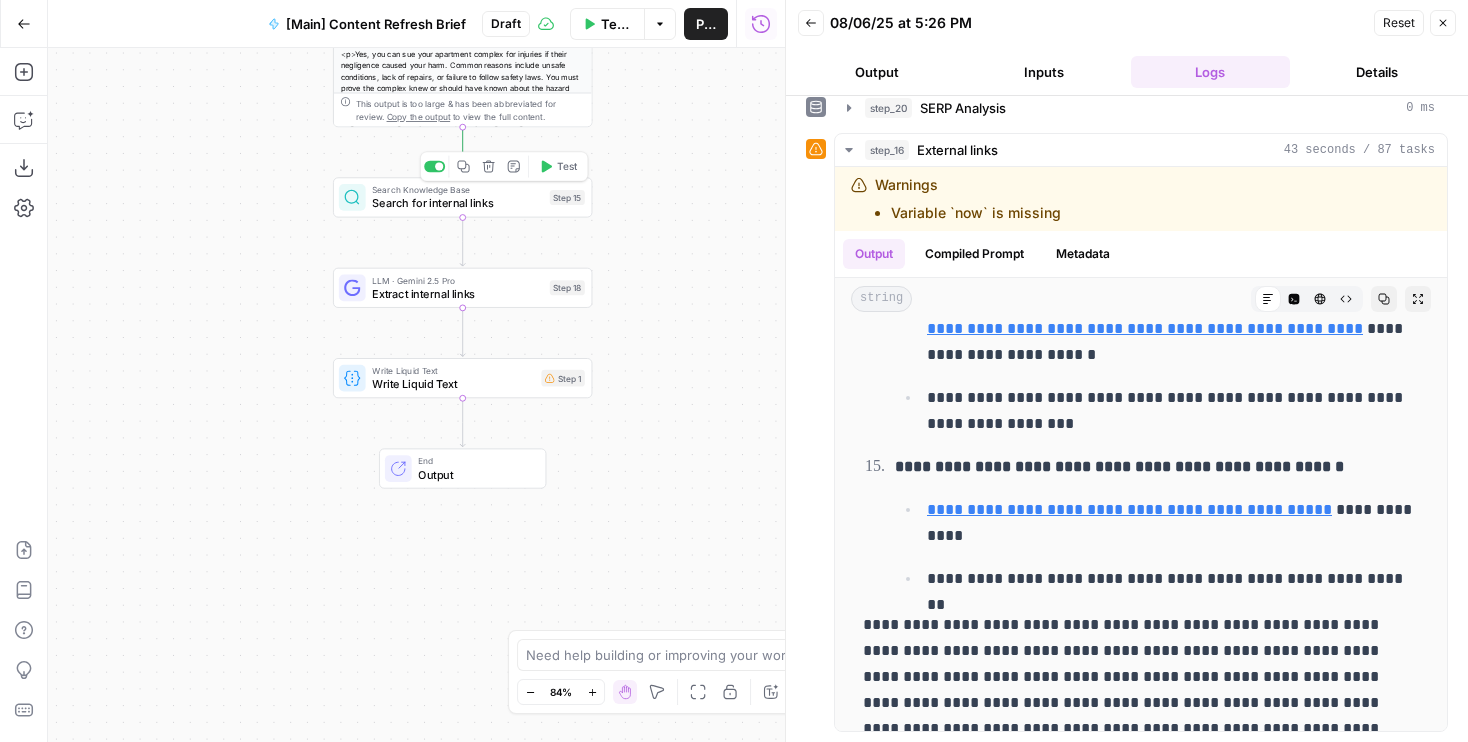 click on "Test" at bounding box center [567, 166] 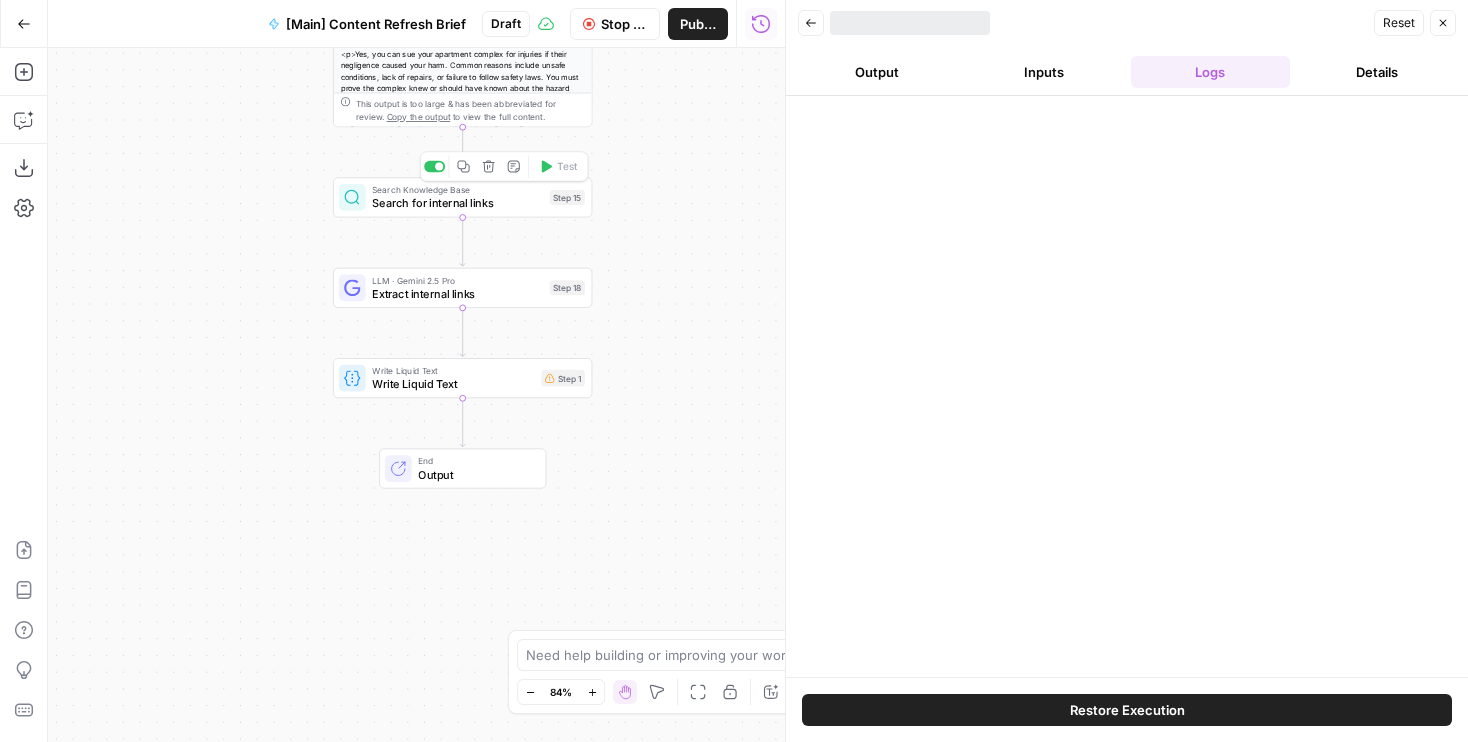 click on "Search for internal links" at bounding box center (457, 203) 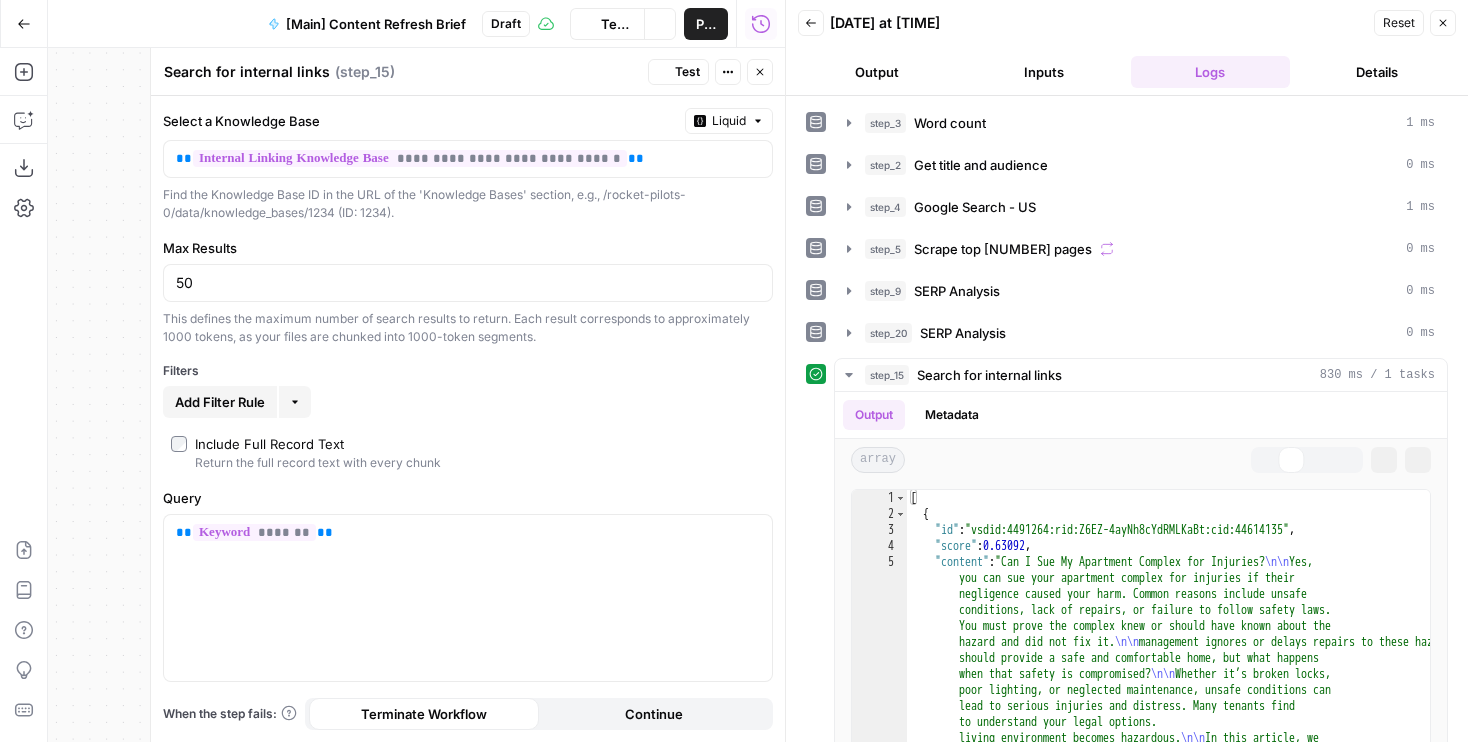 click on "Close" at bounding box center (760, 72) 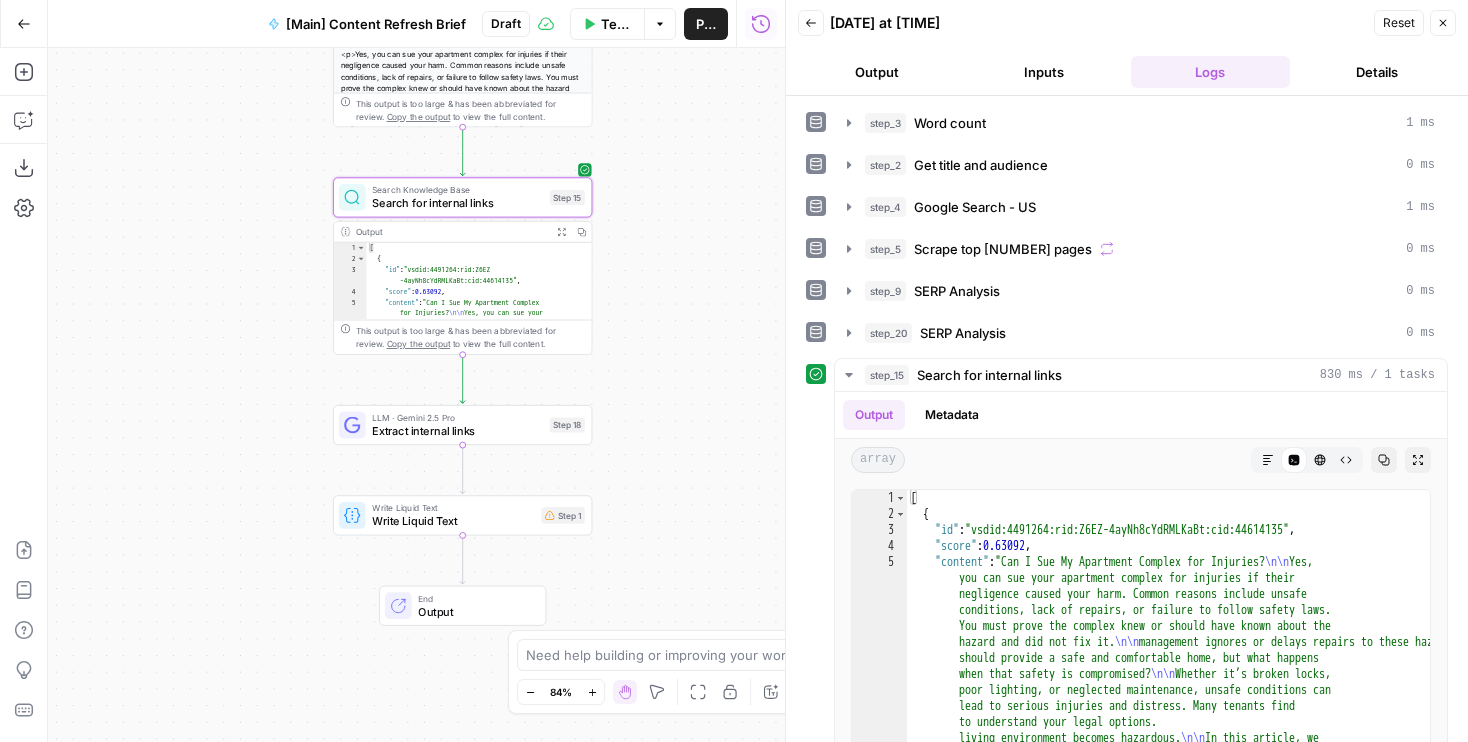 click on "Inputs" at bounding box center [1044, 72] 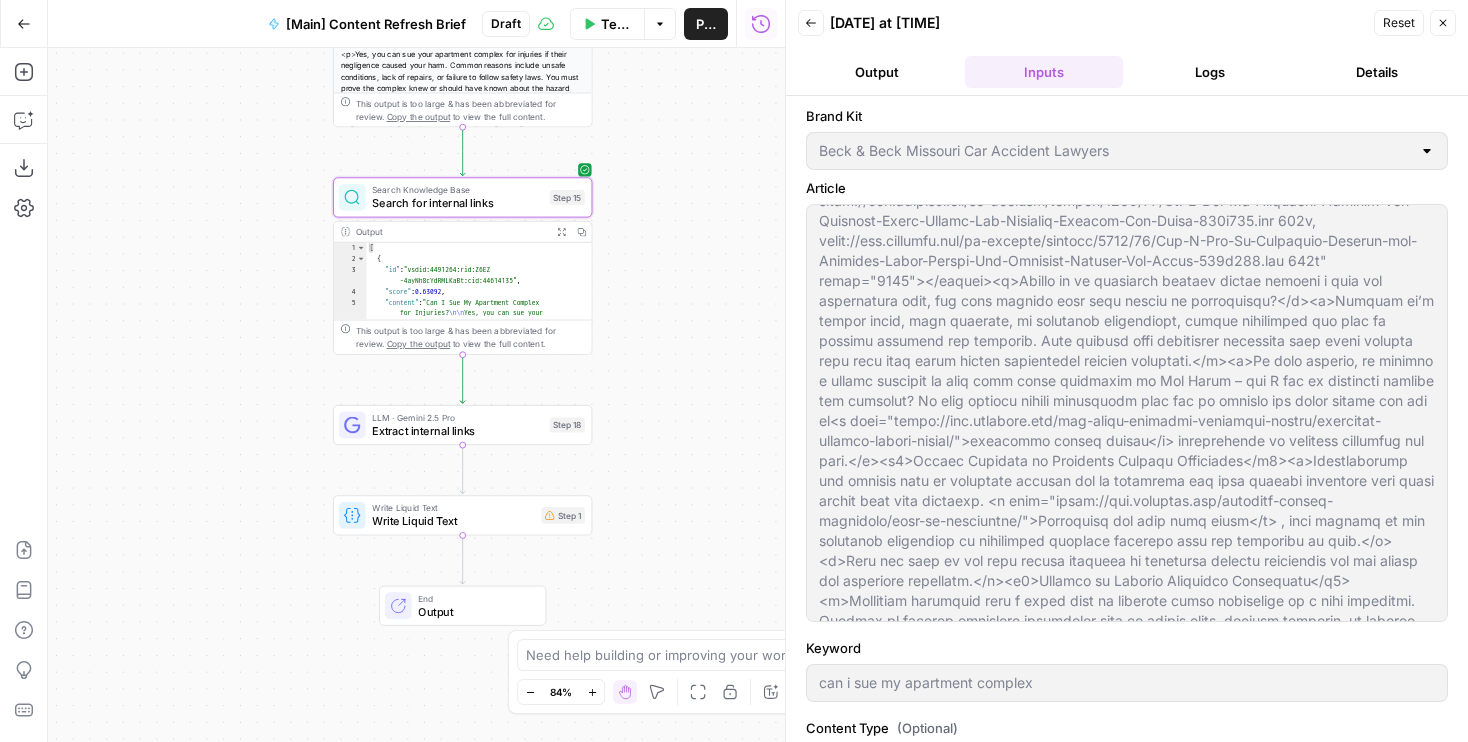 scroll, scrollTop: 334, scrollLeft: 0, axis: vertical 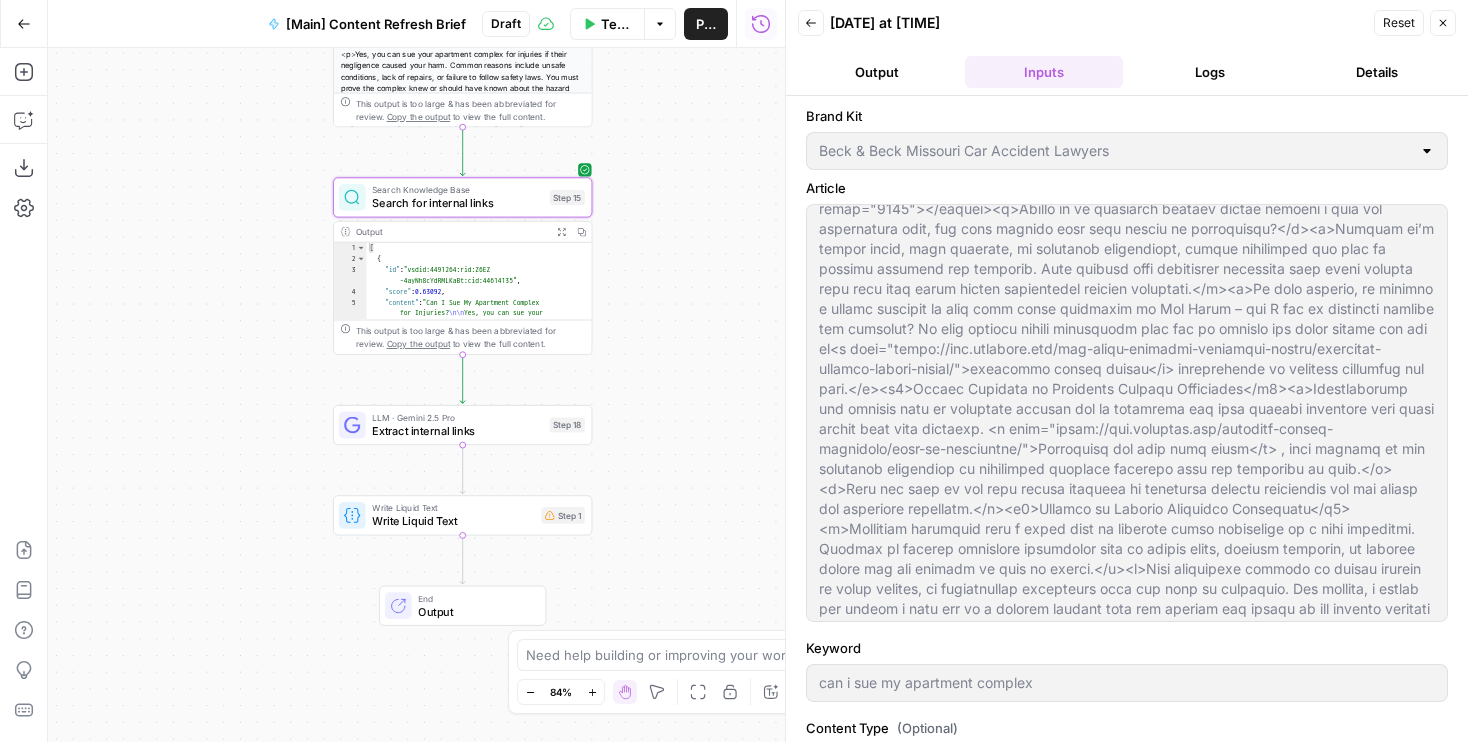 drag, startPoint x: 650, startPoint y: 220, endPoint x: 650, endPoint y: 570, distance: 350 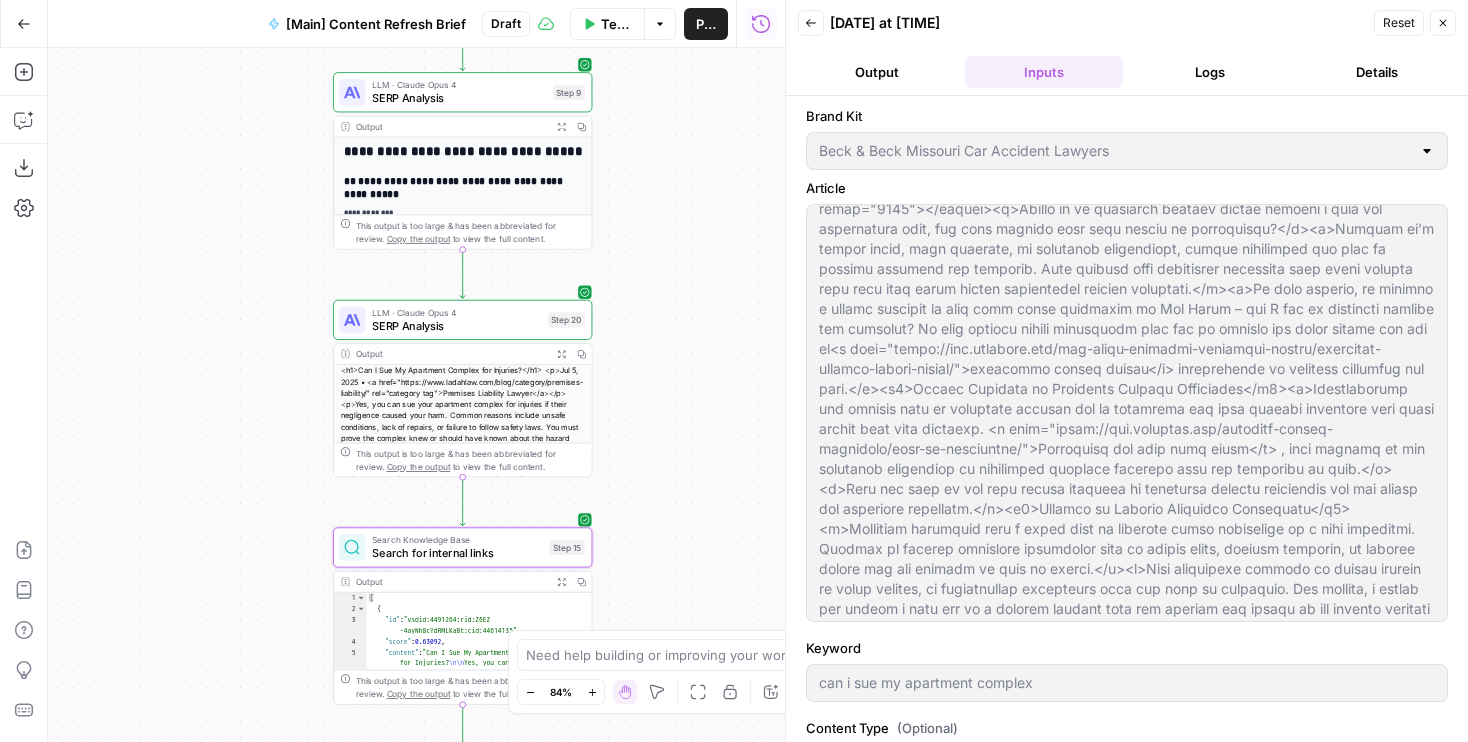 drag, startPoint x: 652, startPoint y: 435, endPoint x: 652, endPoint y: 552, distance: 117 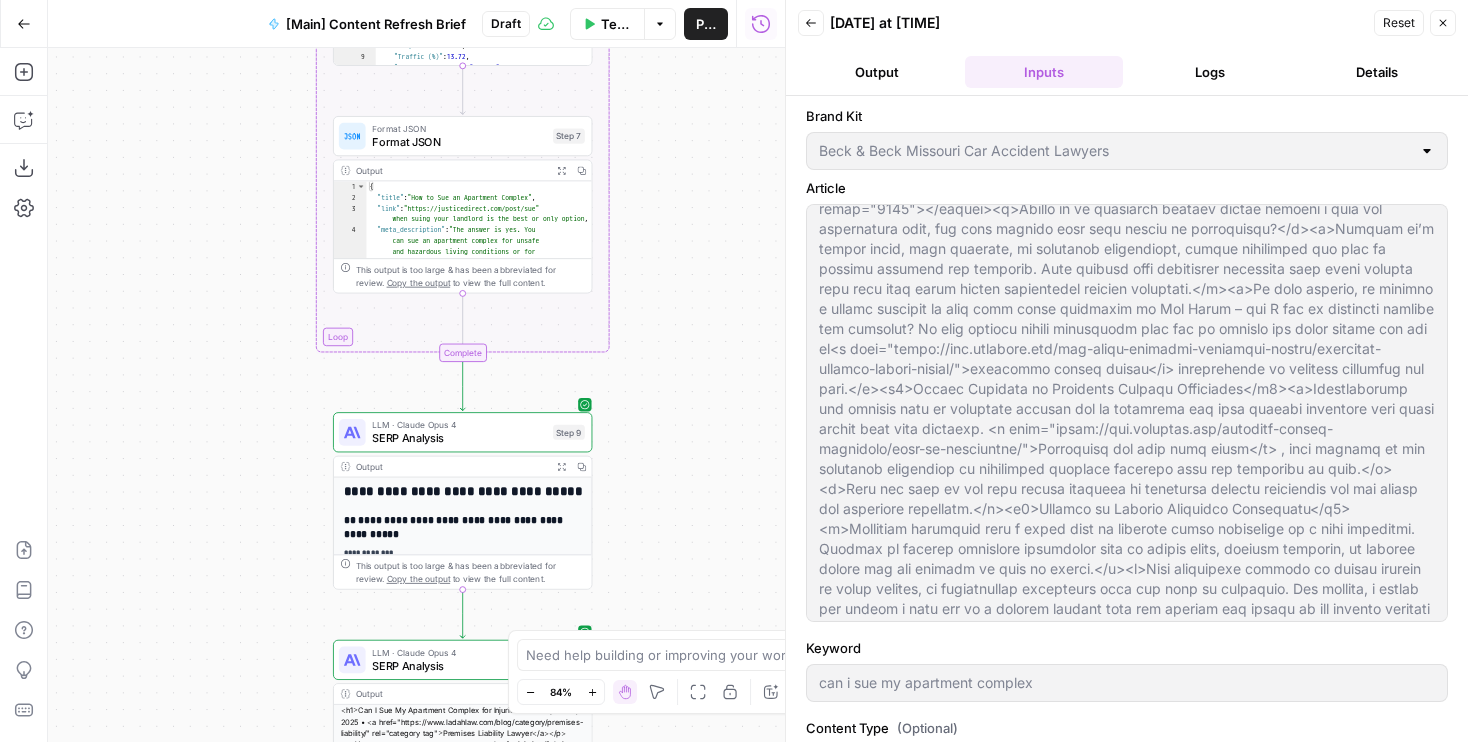 drag, startPoint x: 679, startPoint y: 137, endPoint x: 679, endPoint y: 620, distance: 483 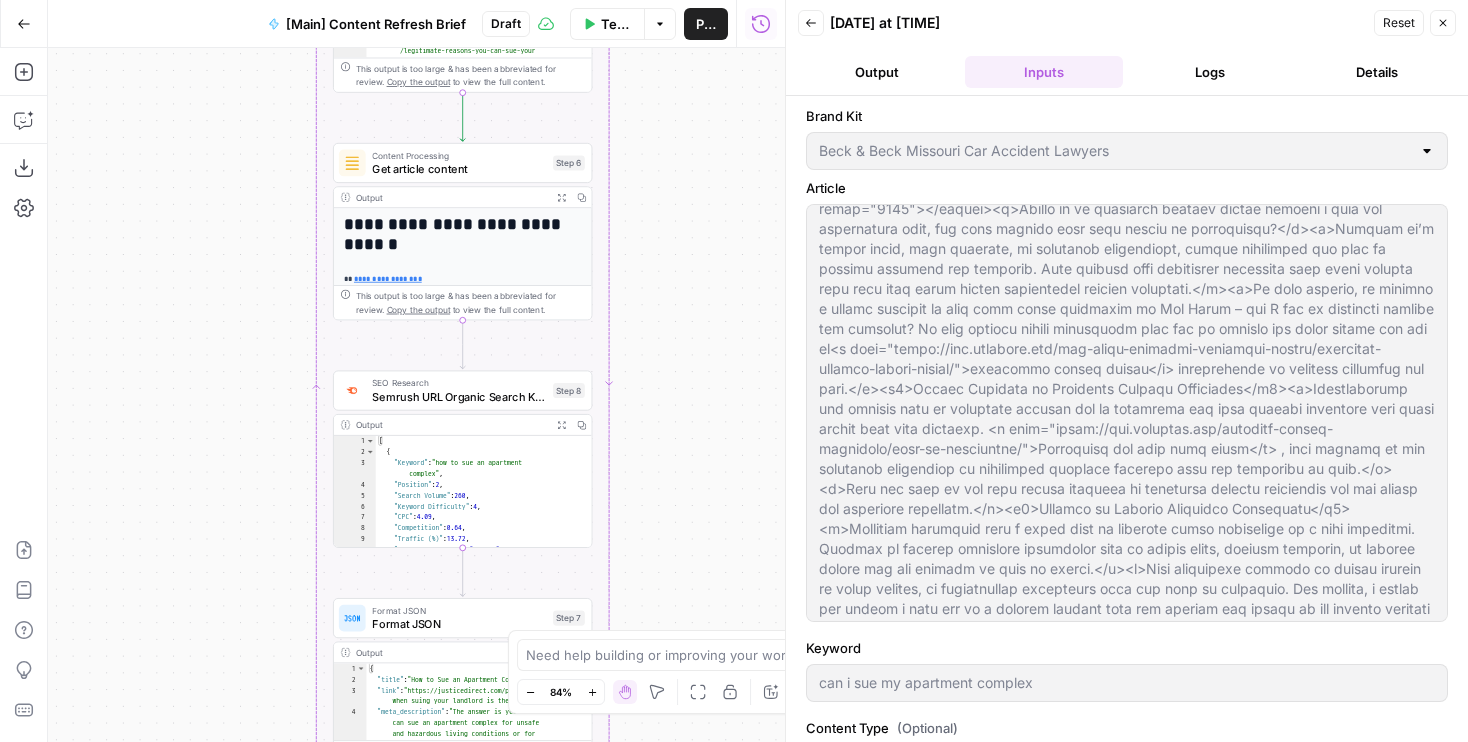 drag, startPoint x: 684, startPoint y: 117, endPoint x: 684, endPoint y: 644, distance: 527 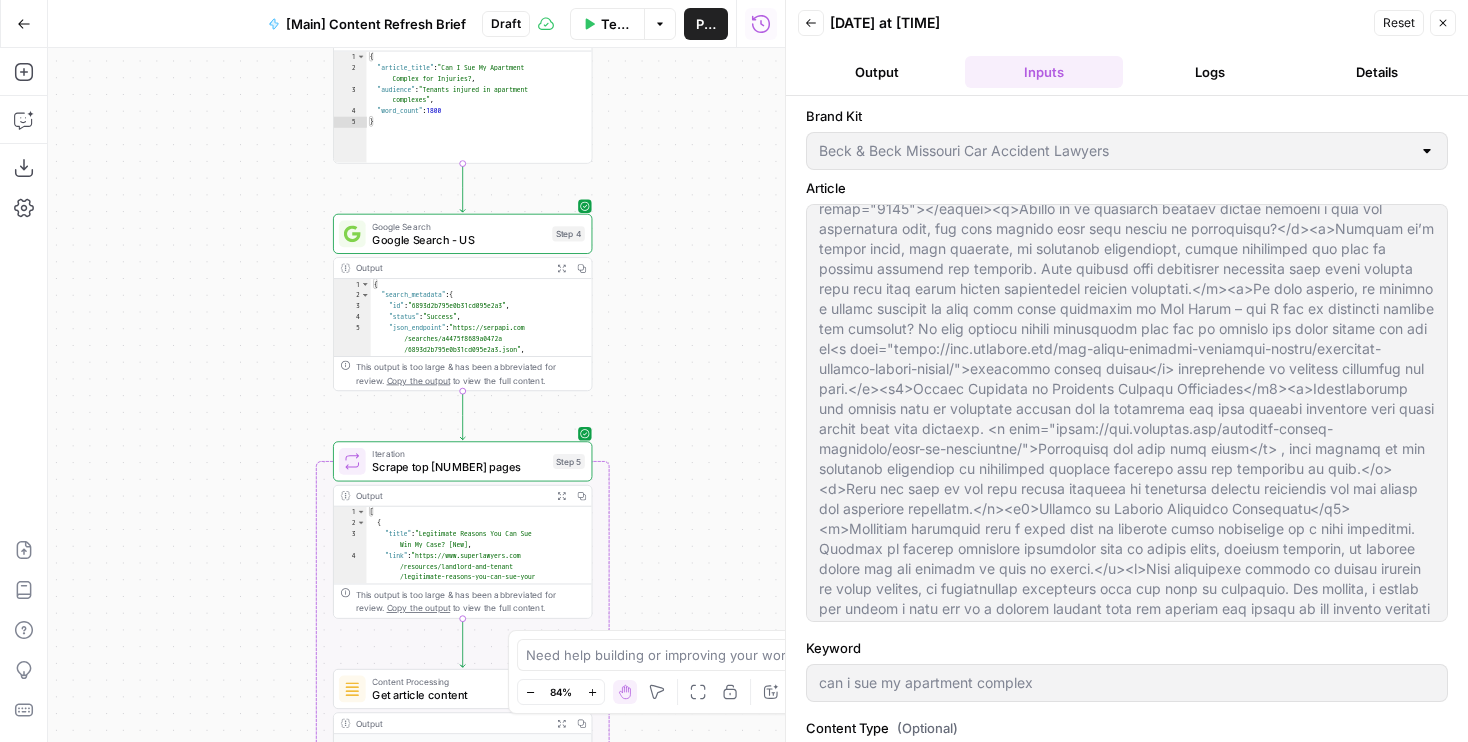 drag, startPoint x: 682, startPoint y: 275, endPoint x: 682, endPoint y: 778, distance: 503 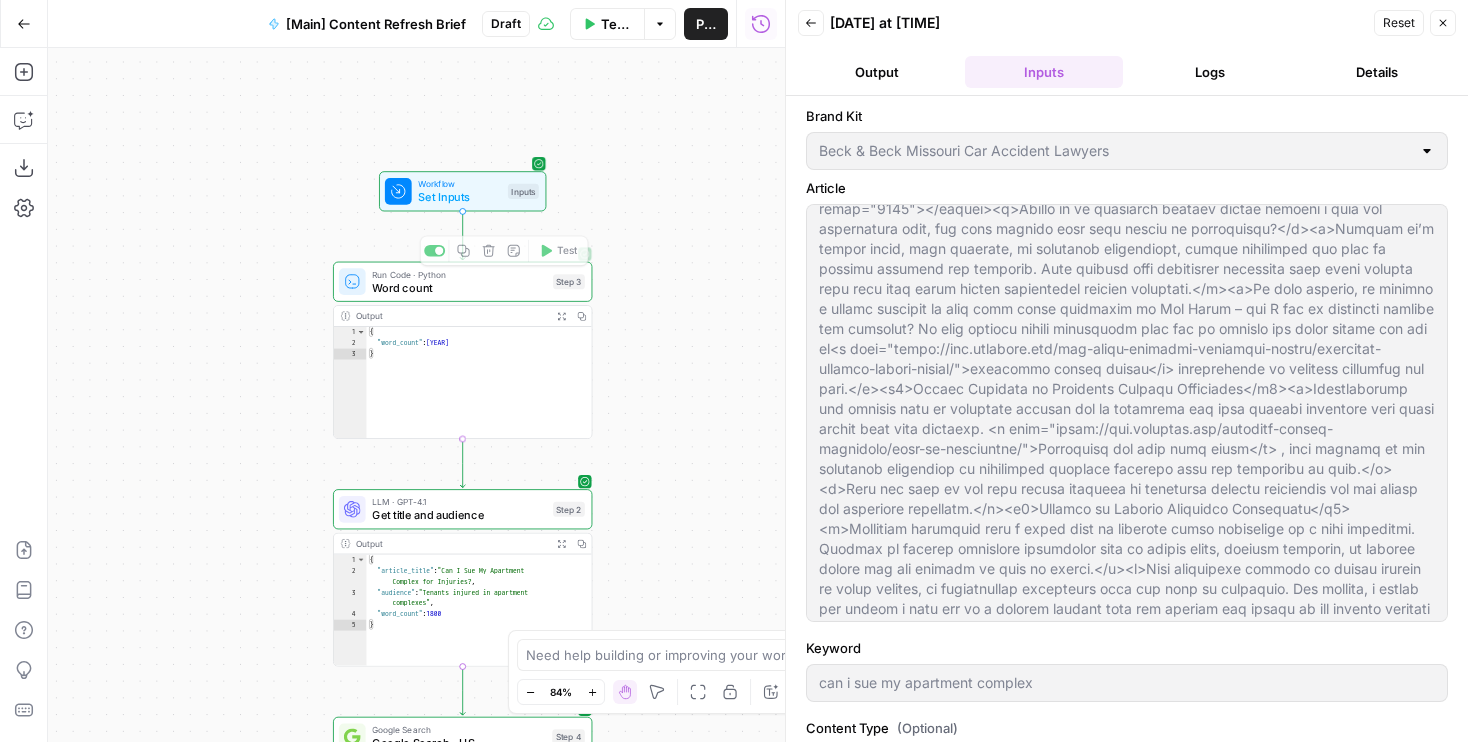 click on "Set Inputs" at bounding box center [459, 197] 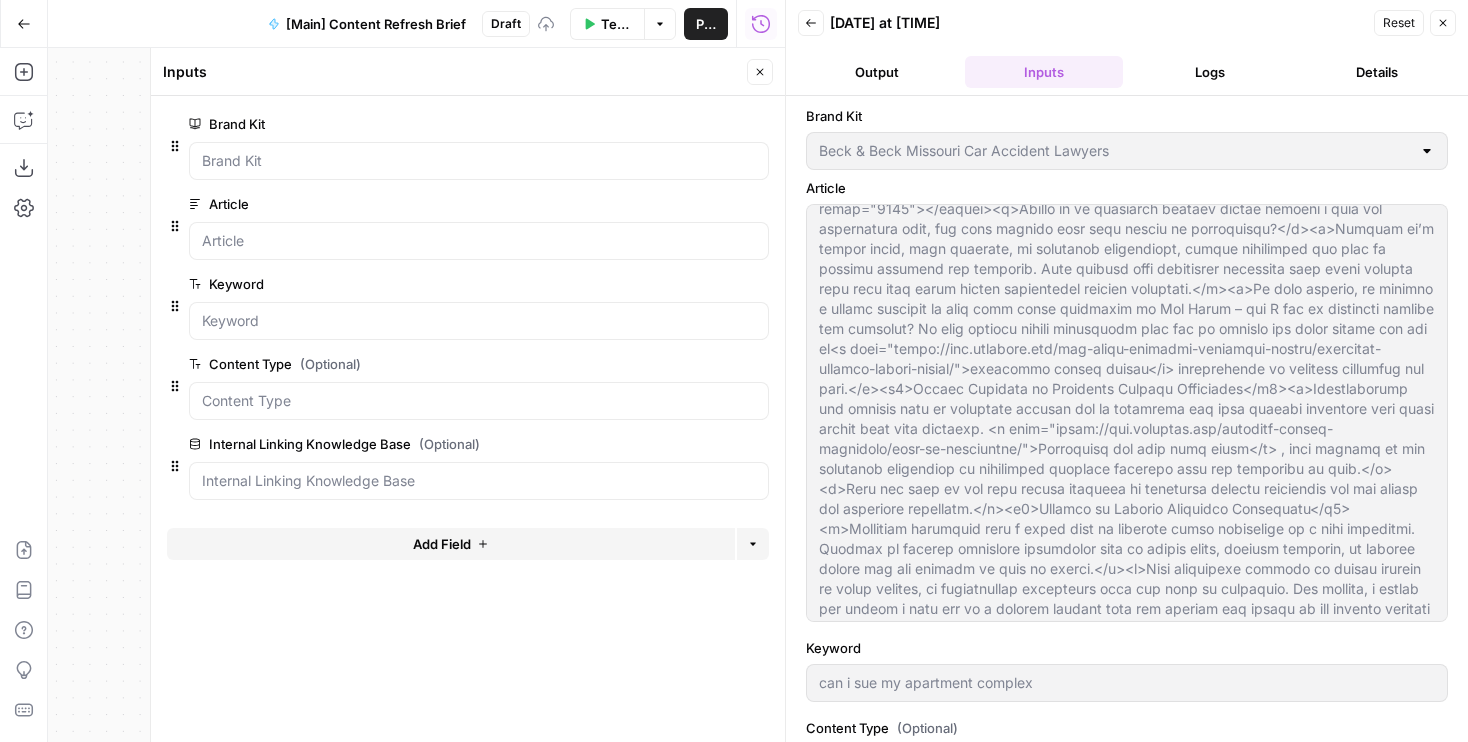 click on "Add Field" at bounding box center [451, 544] 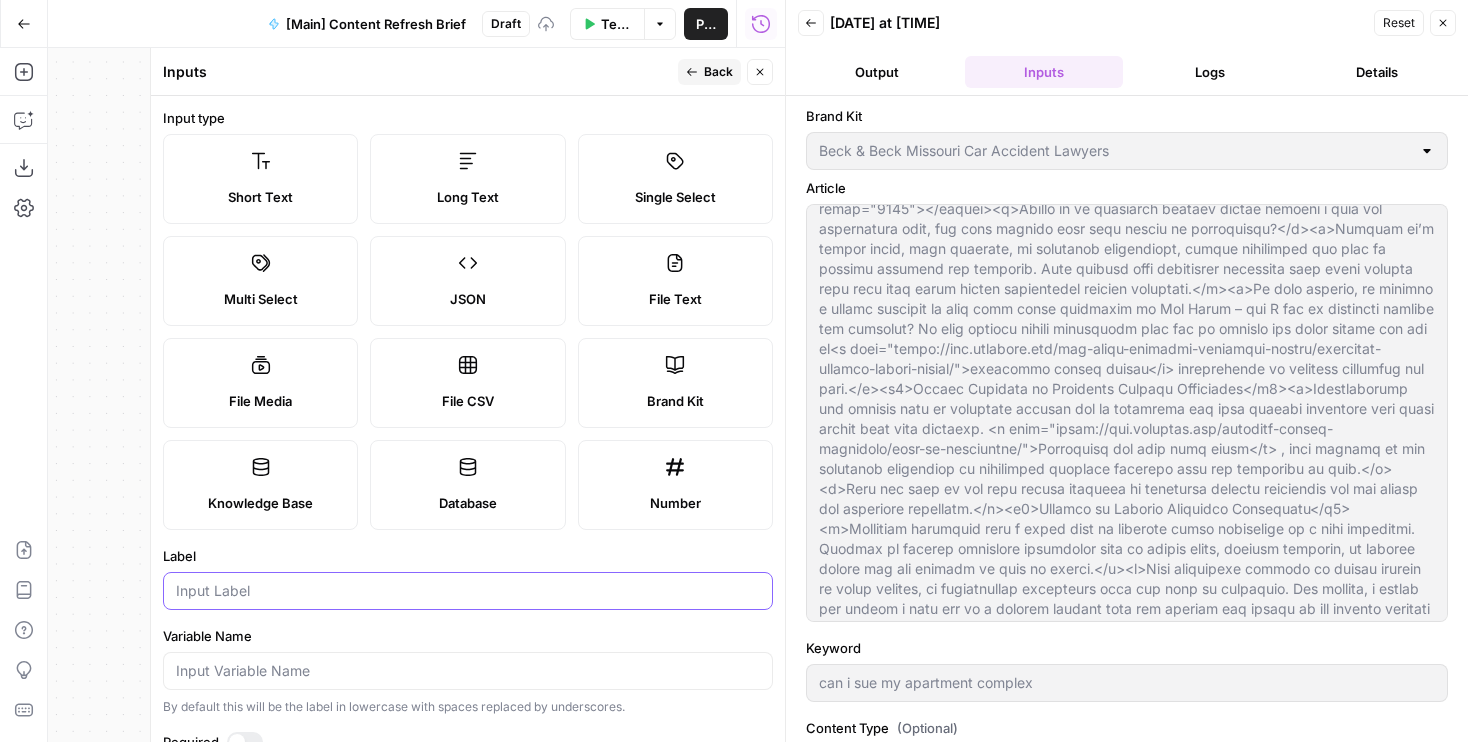 click on "Label" at bounding box center (468, 591) 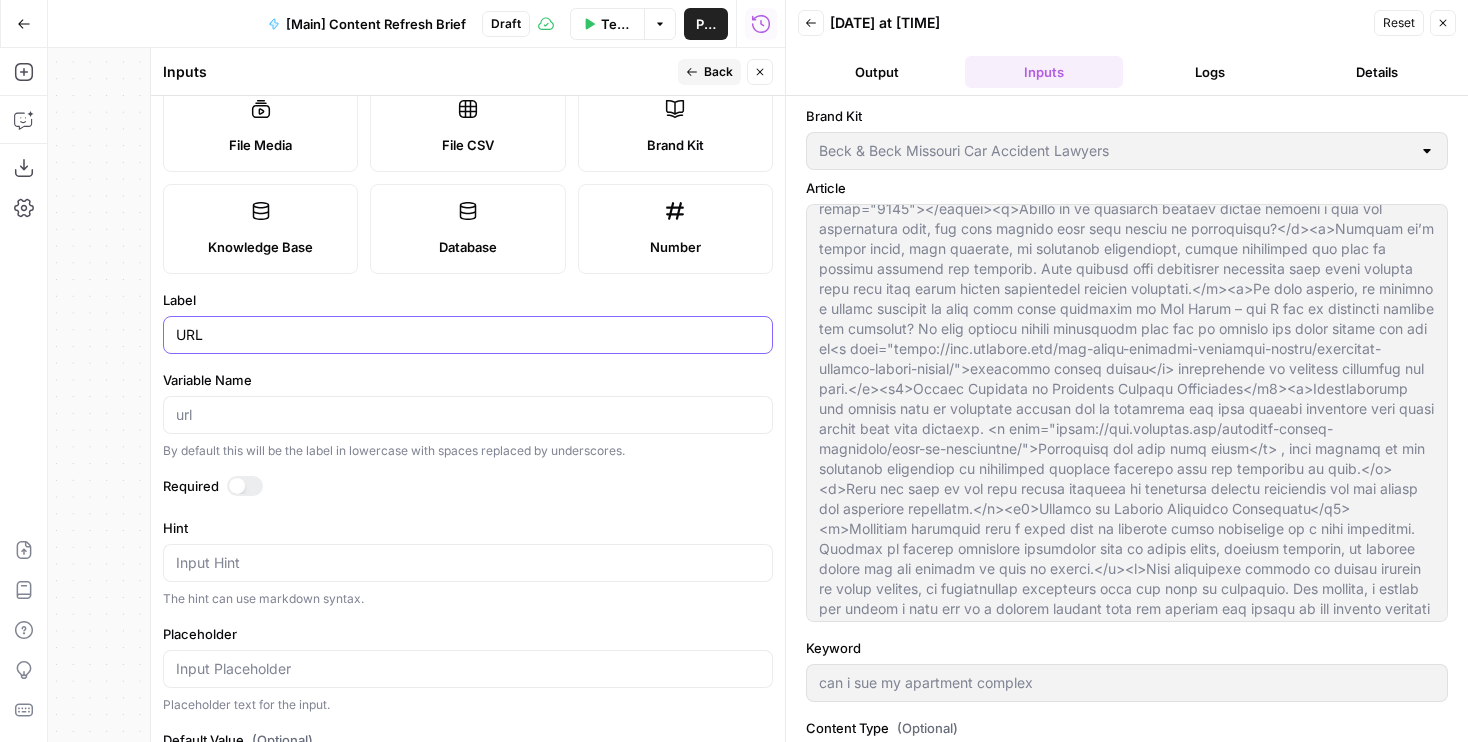 scroll, scrollTop: 347, scrollLeft: 0, axis: vertical 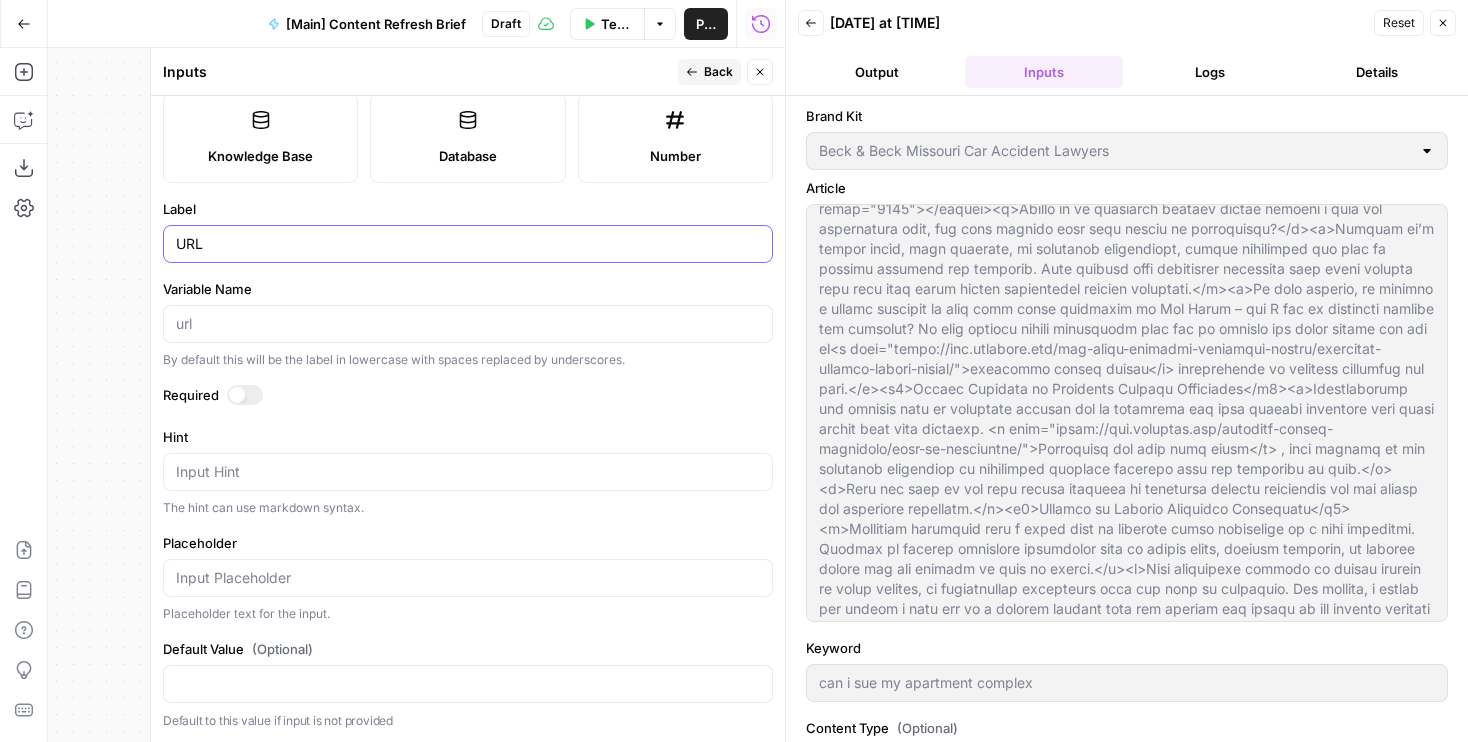 type on "URL" 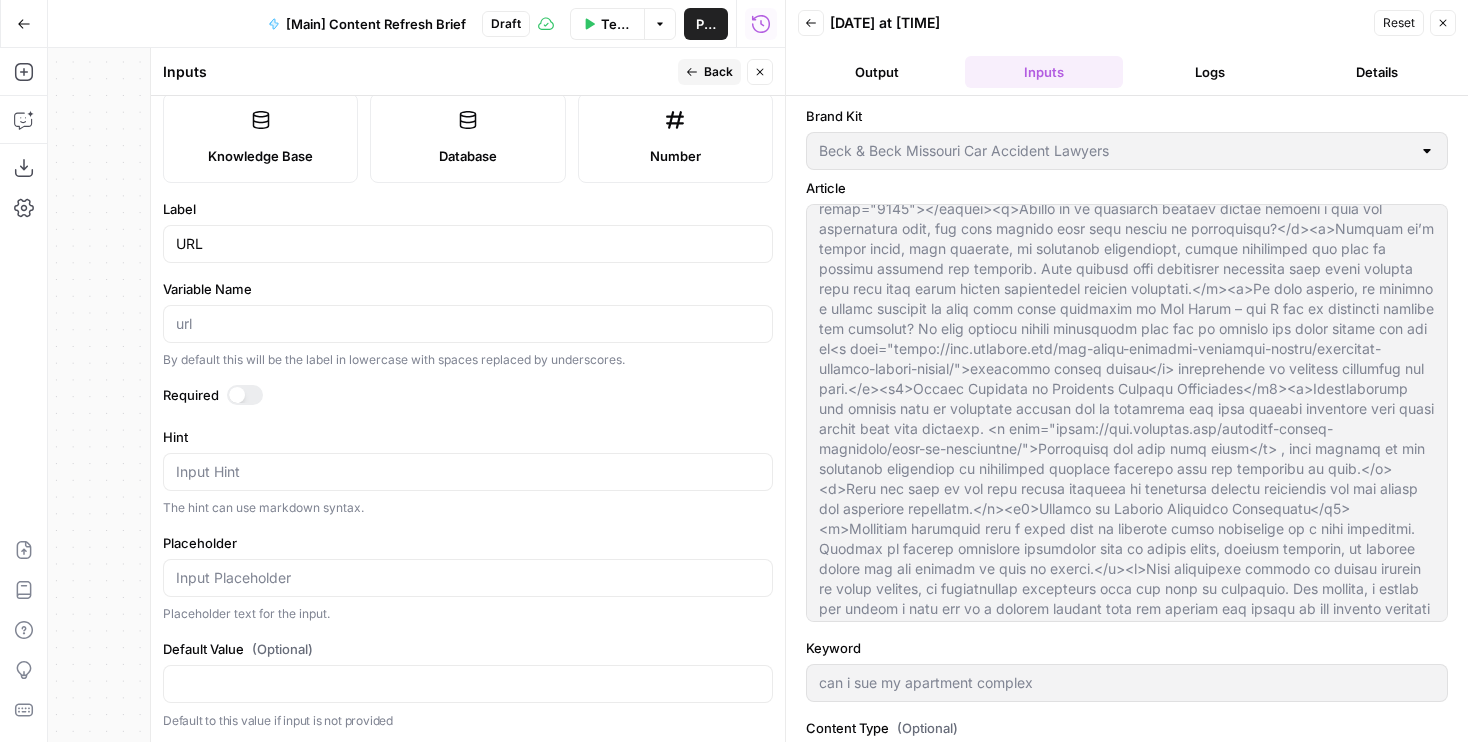 click at bounding box center [245, 395] 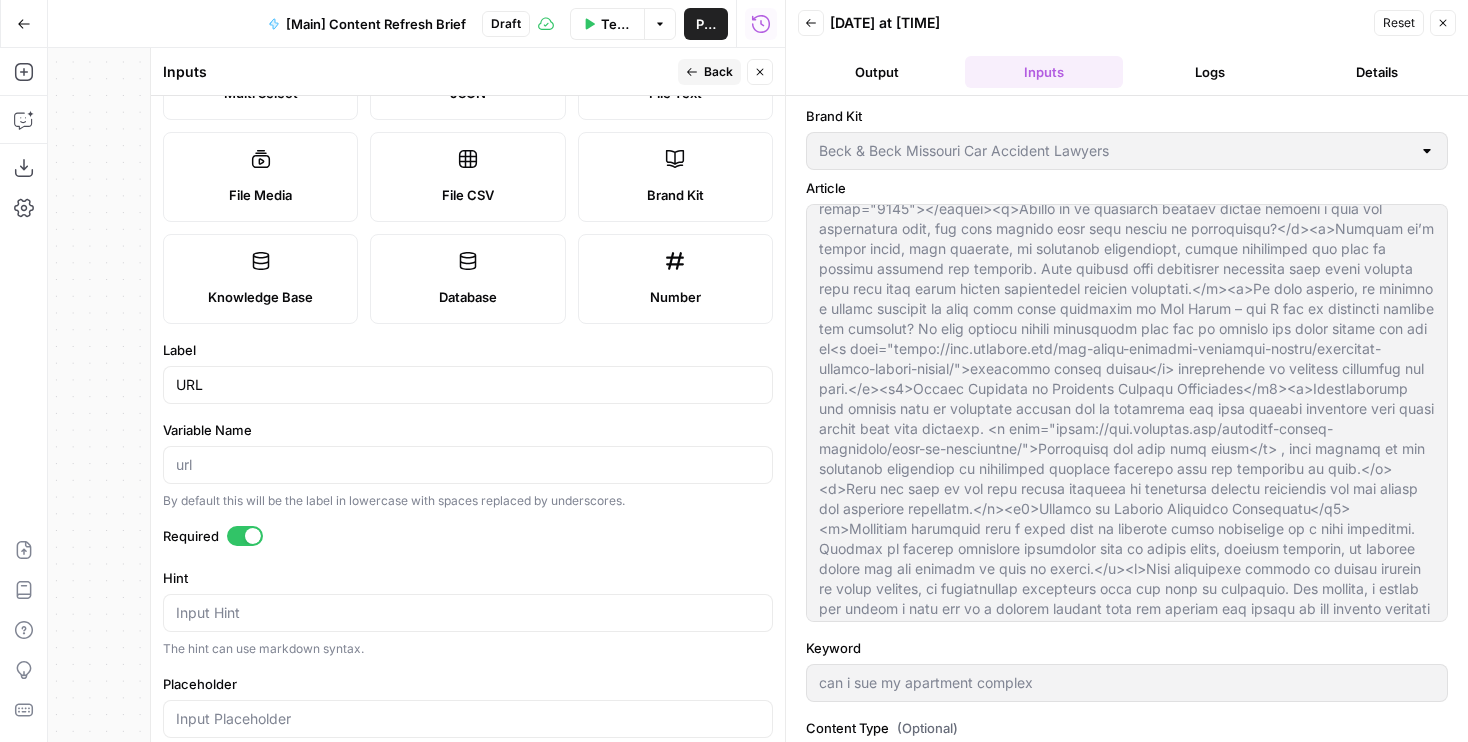 scroll, scrollTop: 0, scrollLeft: 0, axis: both 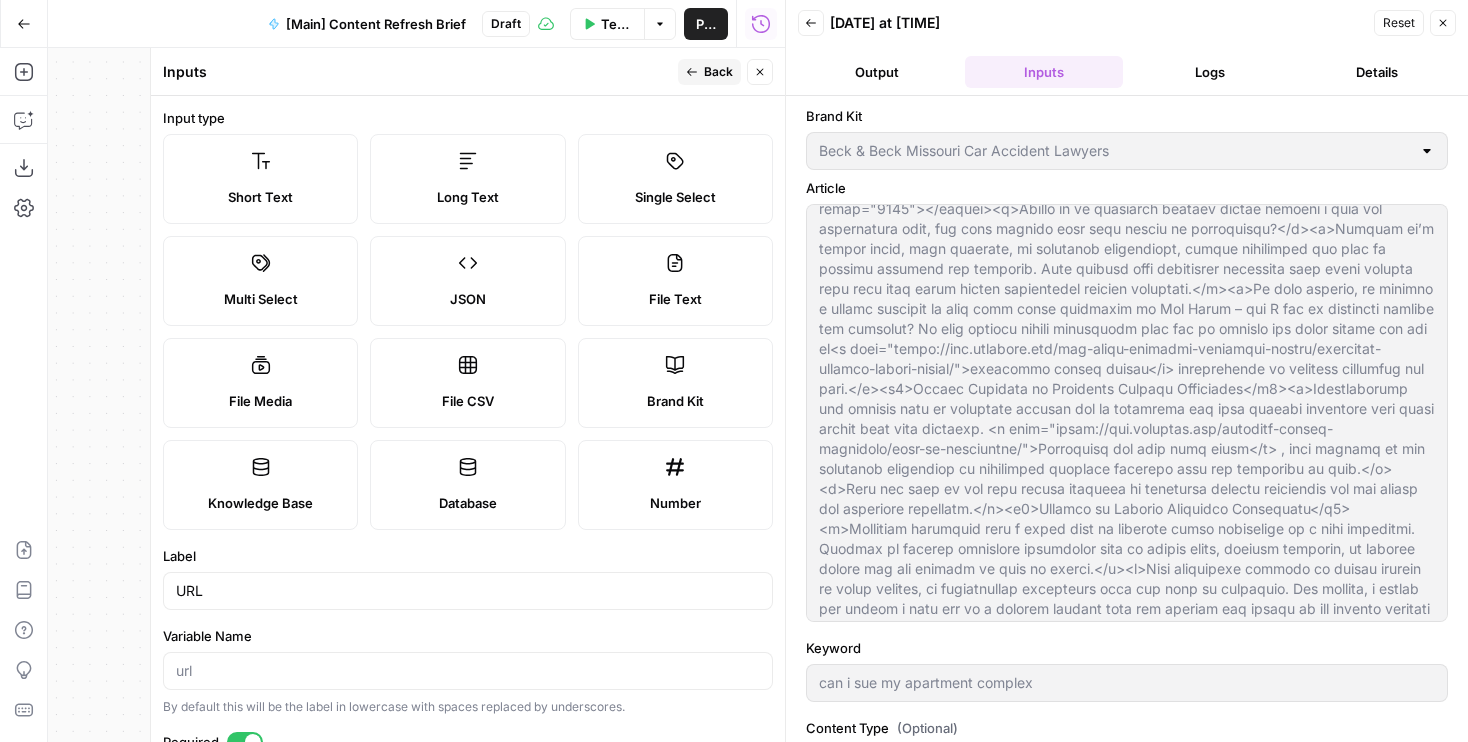 click 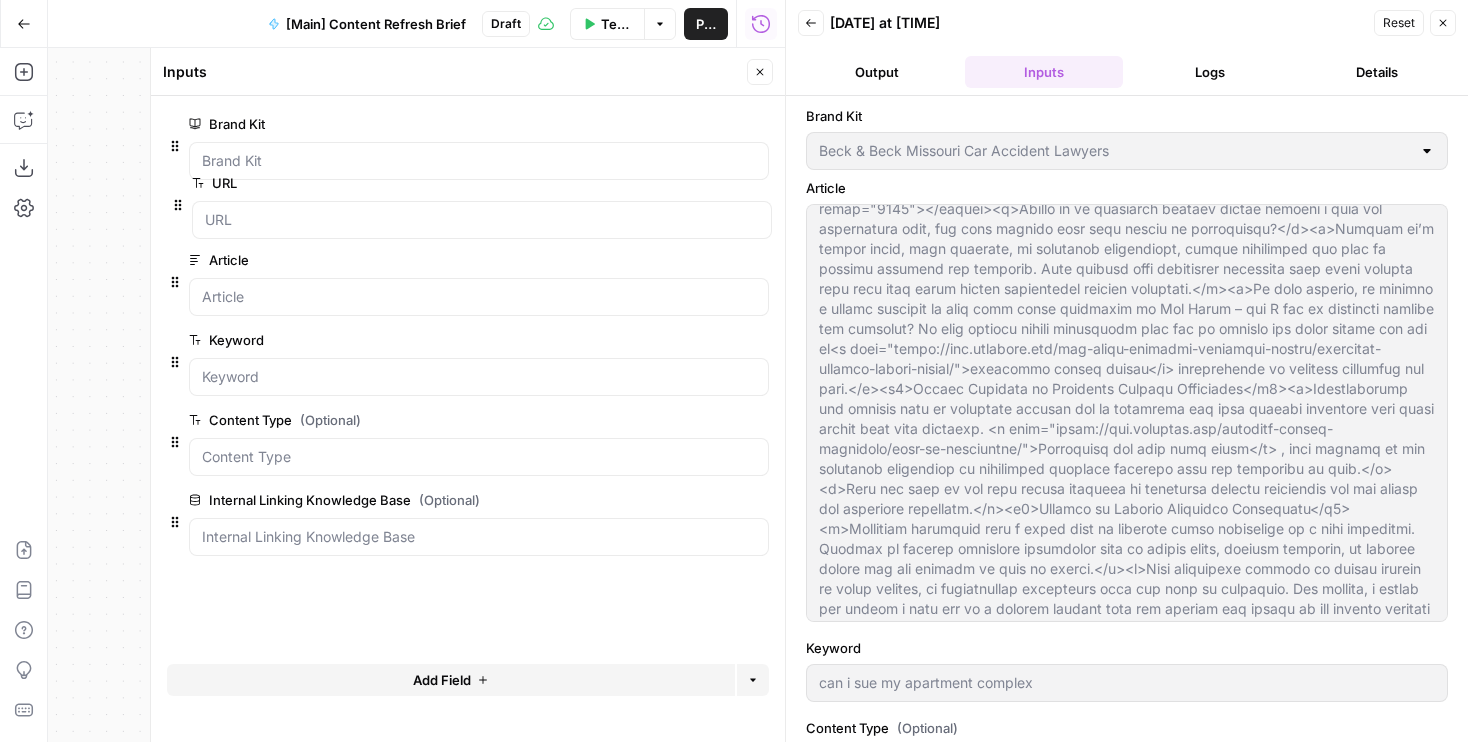 drag, startPoint x: 171, startPoint y: 547, endPoint x: 174, endPoint y: 193, distance: 354.01273 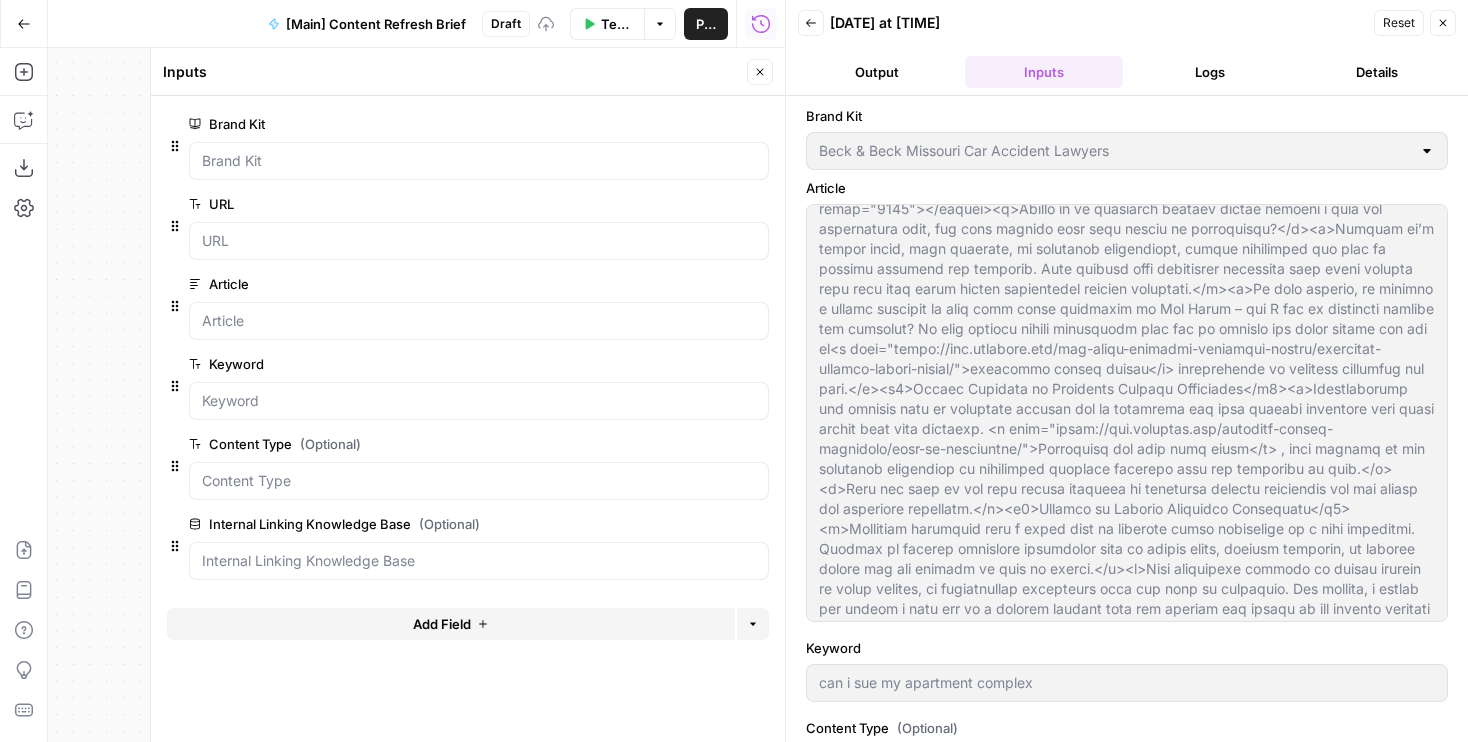 click on "Delete group" at bounding box center [757, 84] 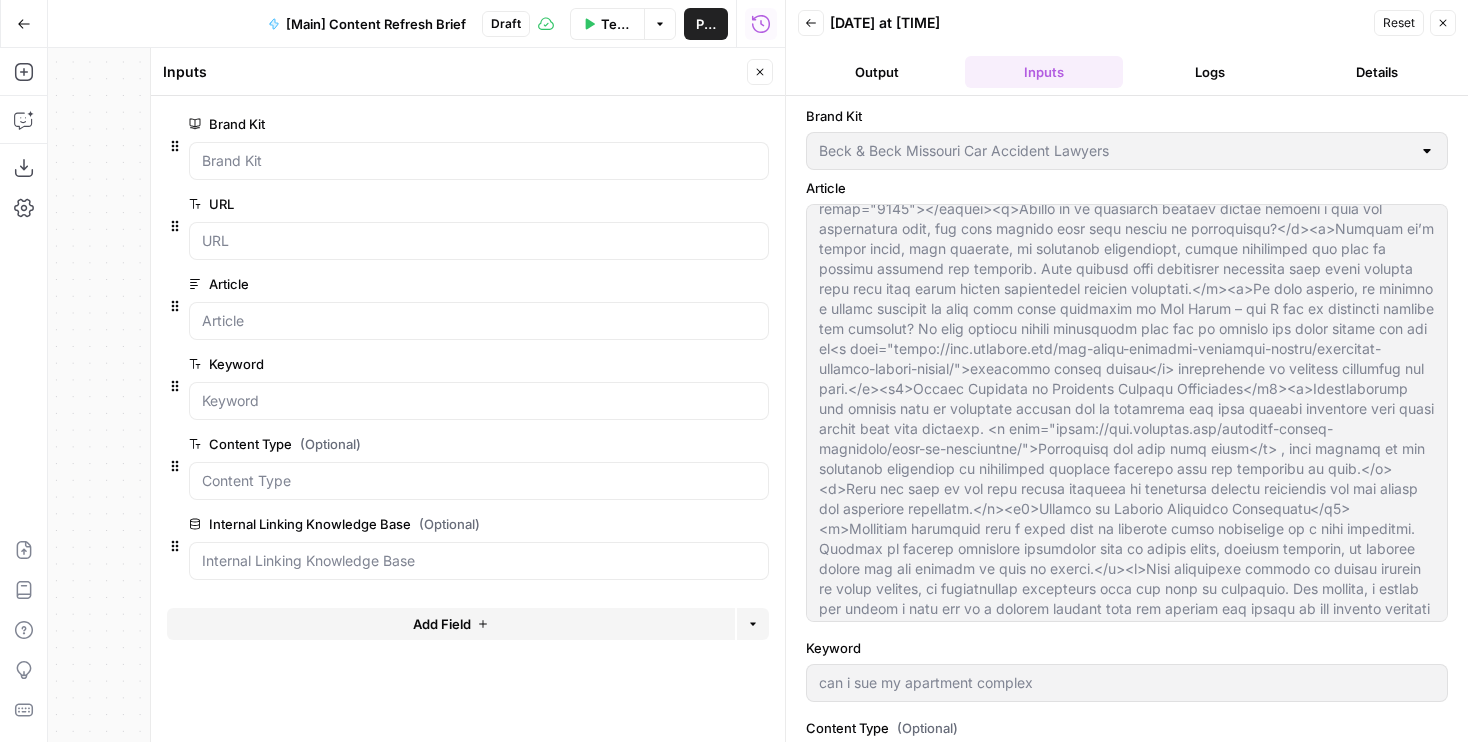 click on "Close" at bounding box center (760, 72) 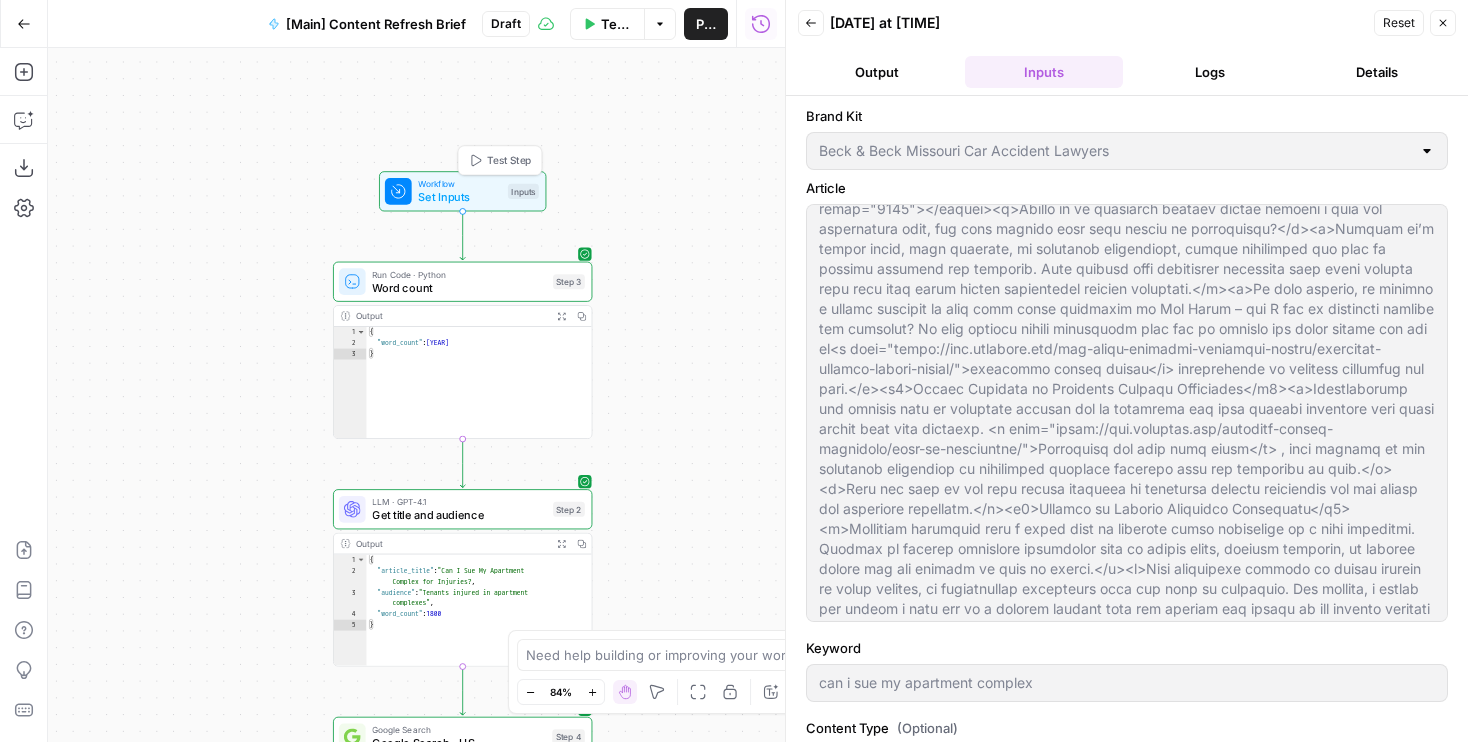 click on "Test Step" at bounding box center [509, 160] 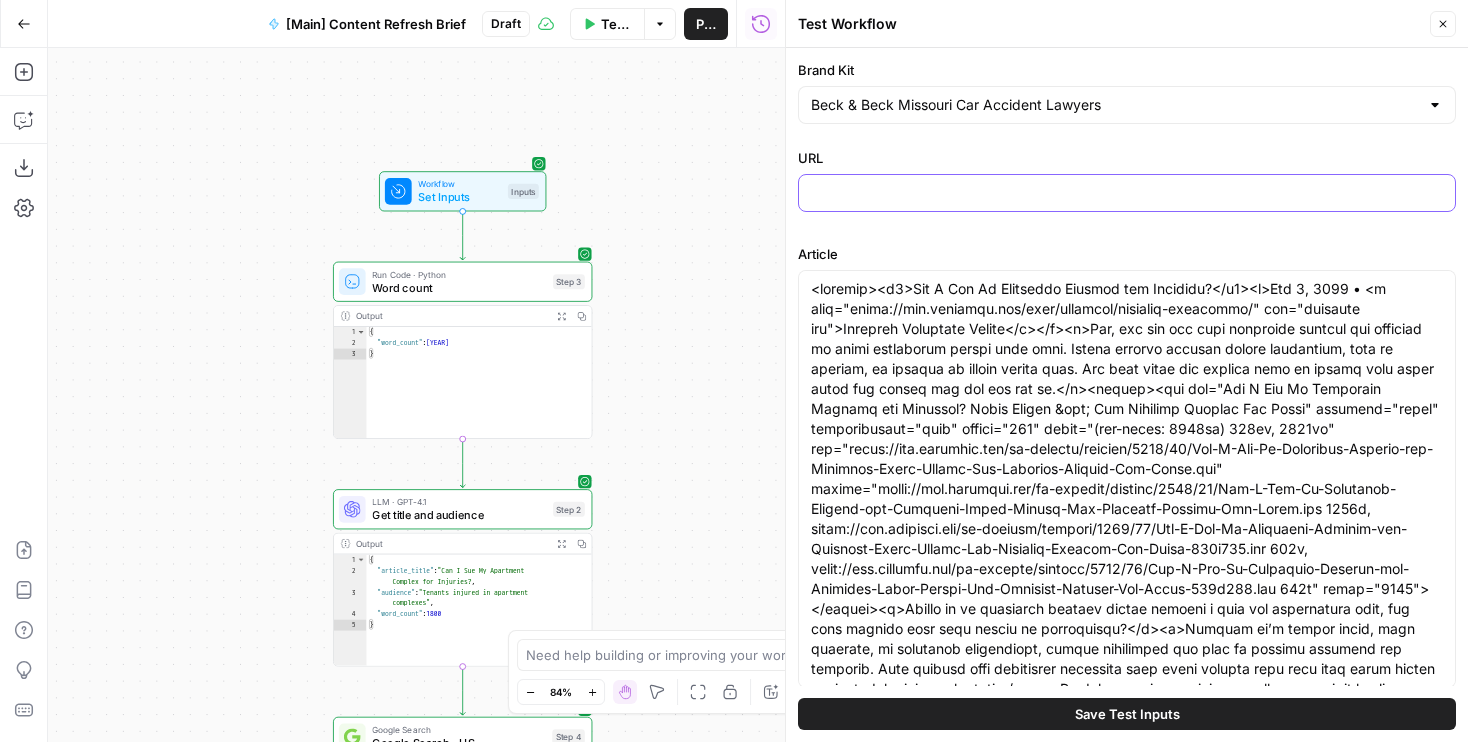 click on "URL" at bounding box center (1127, 193) 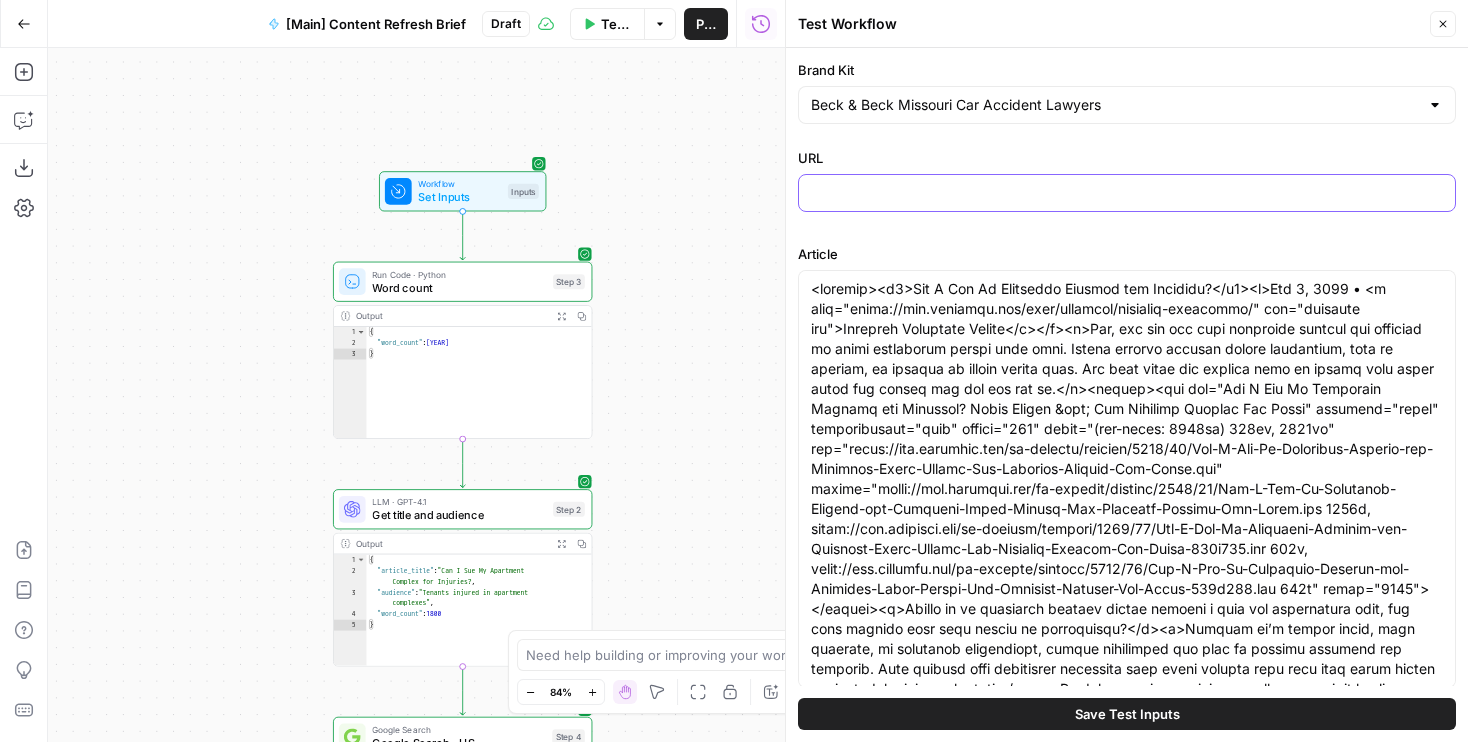 paste on "https://www.ladahlaw.com/blog/can-i-sue-my-apartment-complex-for-injuries/" 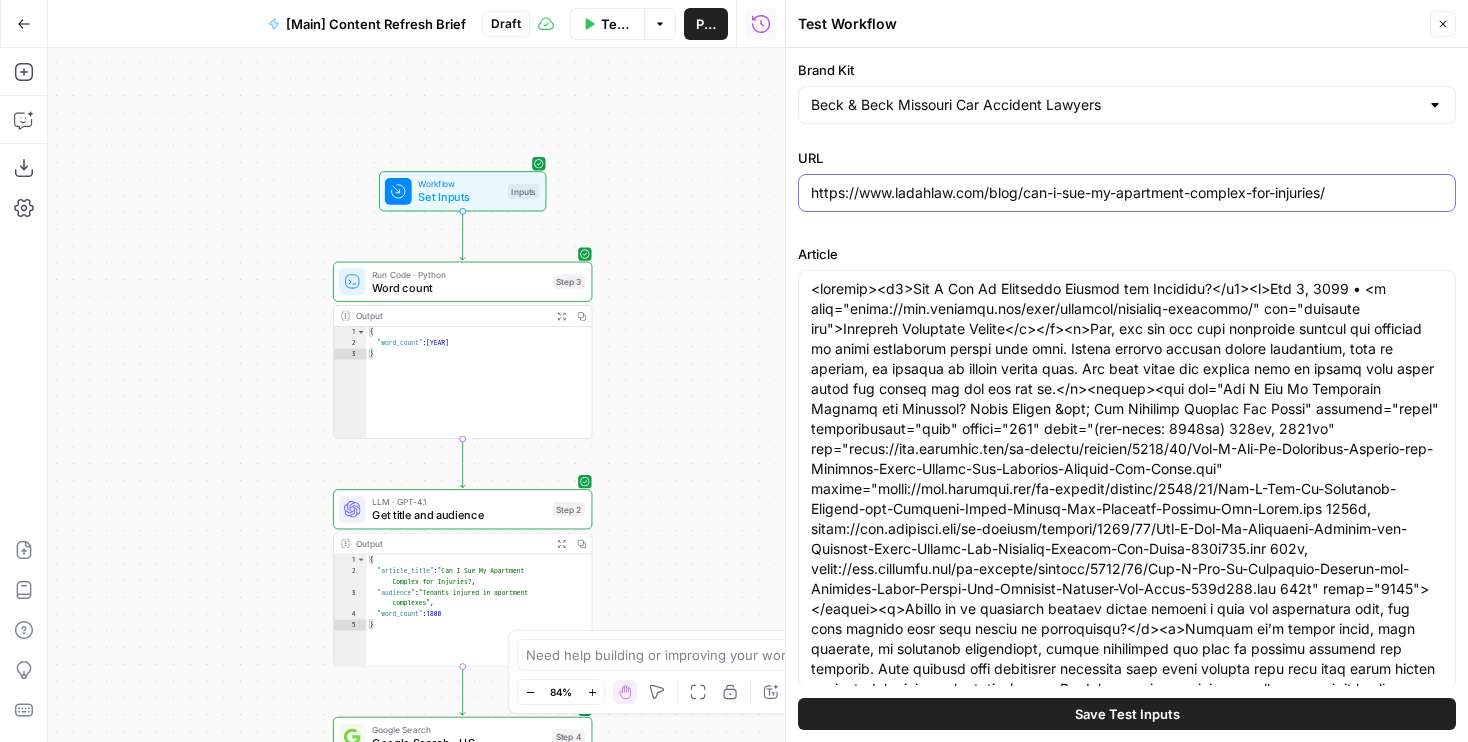 type on "https://www.ladahlaw.com/blog/can-i-sue-my-apartment-complex-for-injuries/" 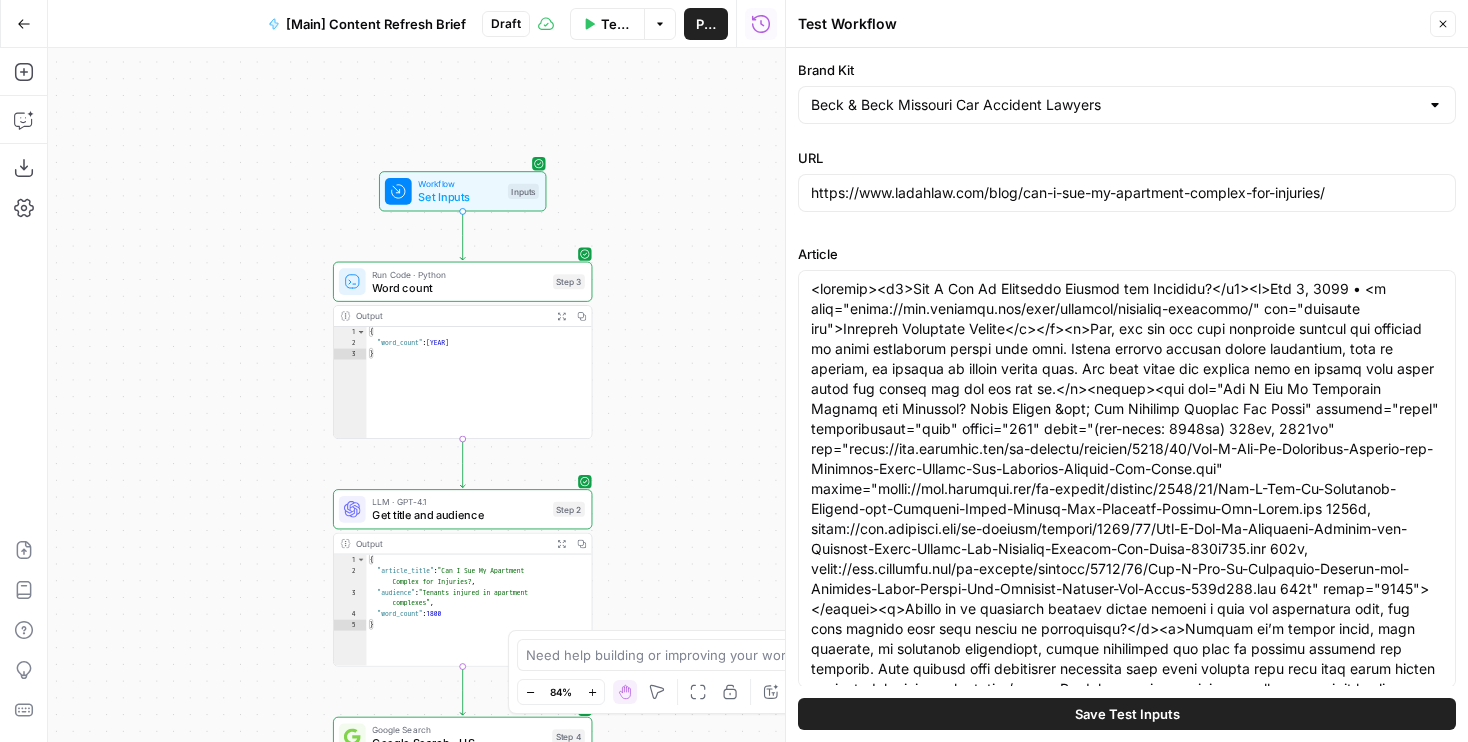click on "Save Test Inputs" at bounding box center [1127, 714] 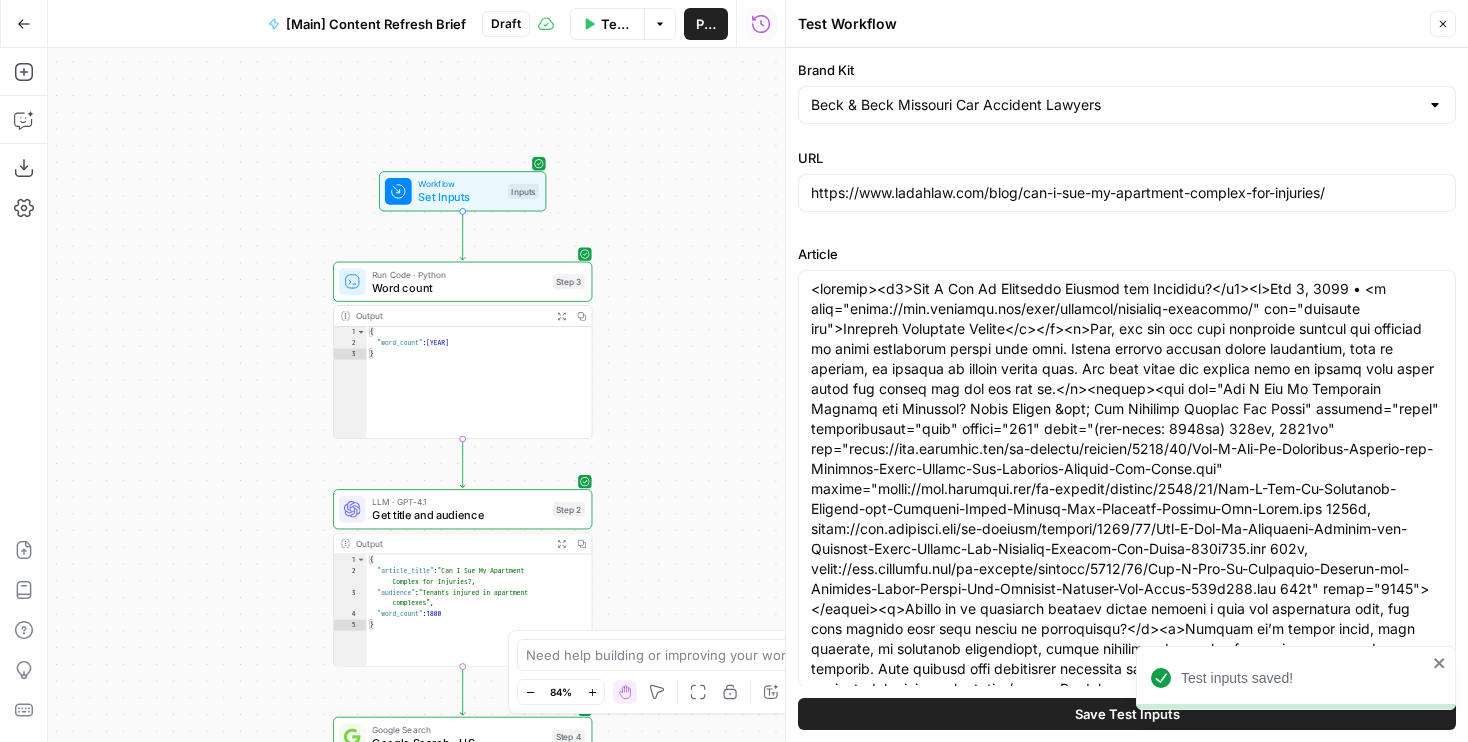 drag, startPoint x: 598, startPoint y: 537, endPoint x: 679, endPoint y: 65, distance: 478.89978 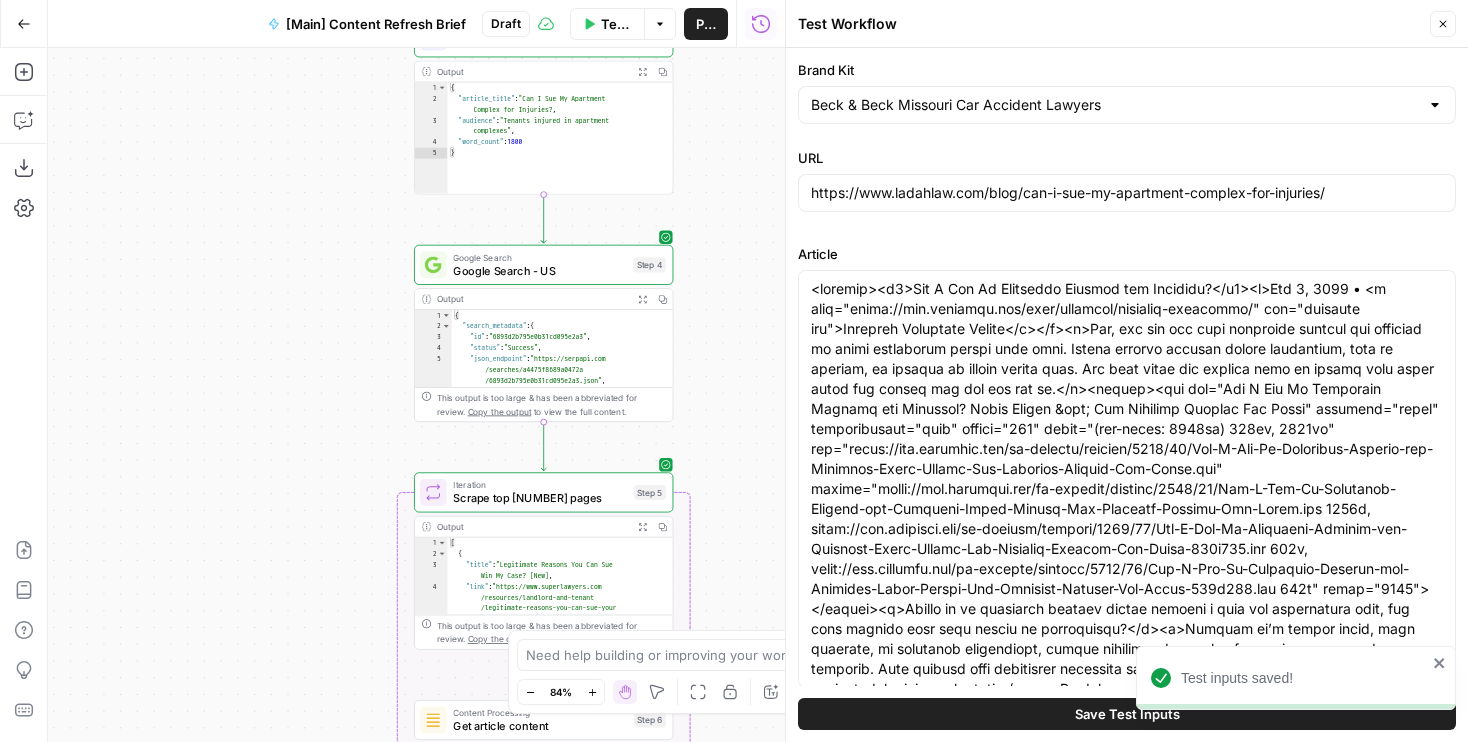 drag, startPoint x: 616, startPoint y: 209, endPoint x: 549, endPoint y: -68, distance: 284.98773 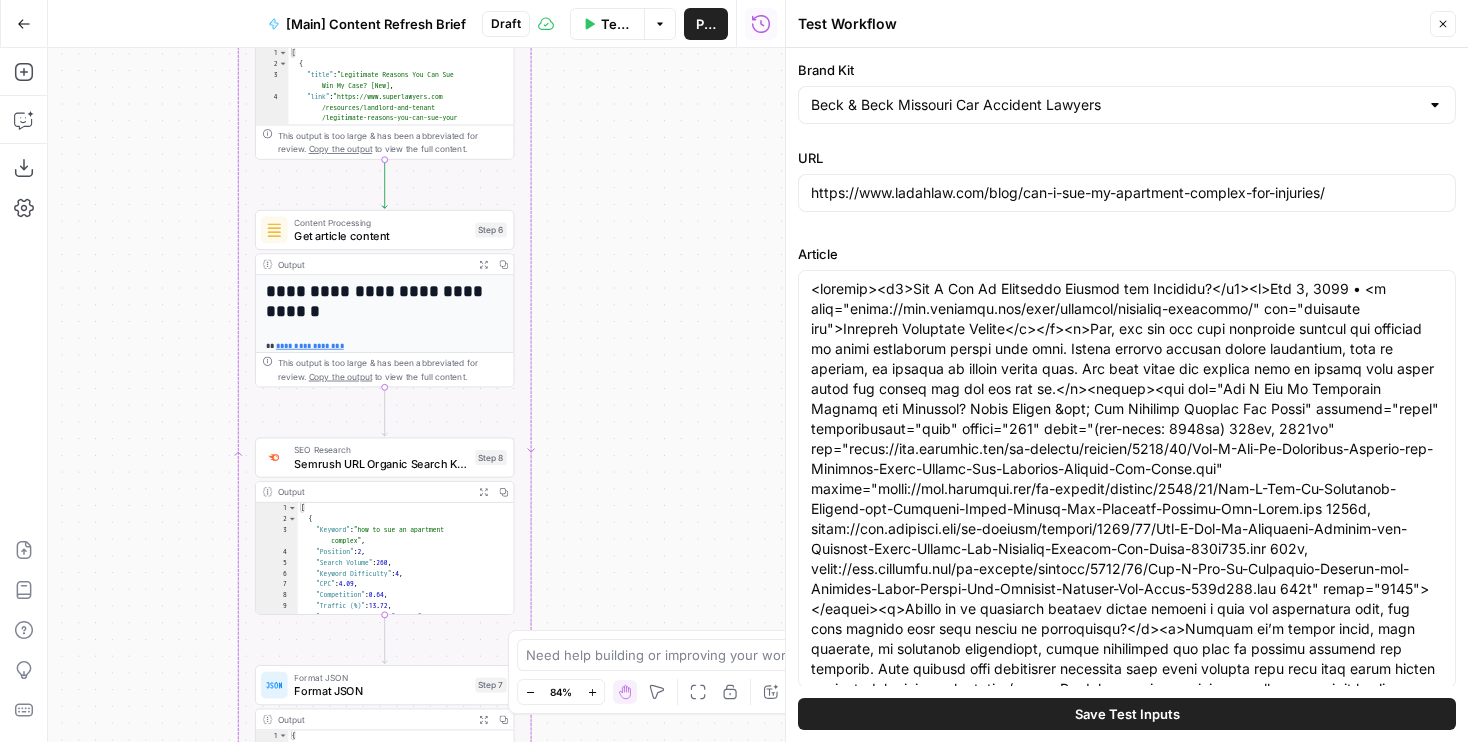 drag, startPoint x: 579, startPoint y: 308, endPoint x: 579, endPoint y: -127, distance: 435 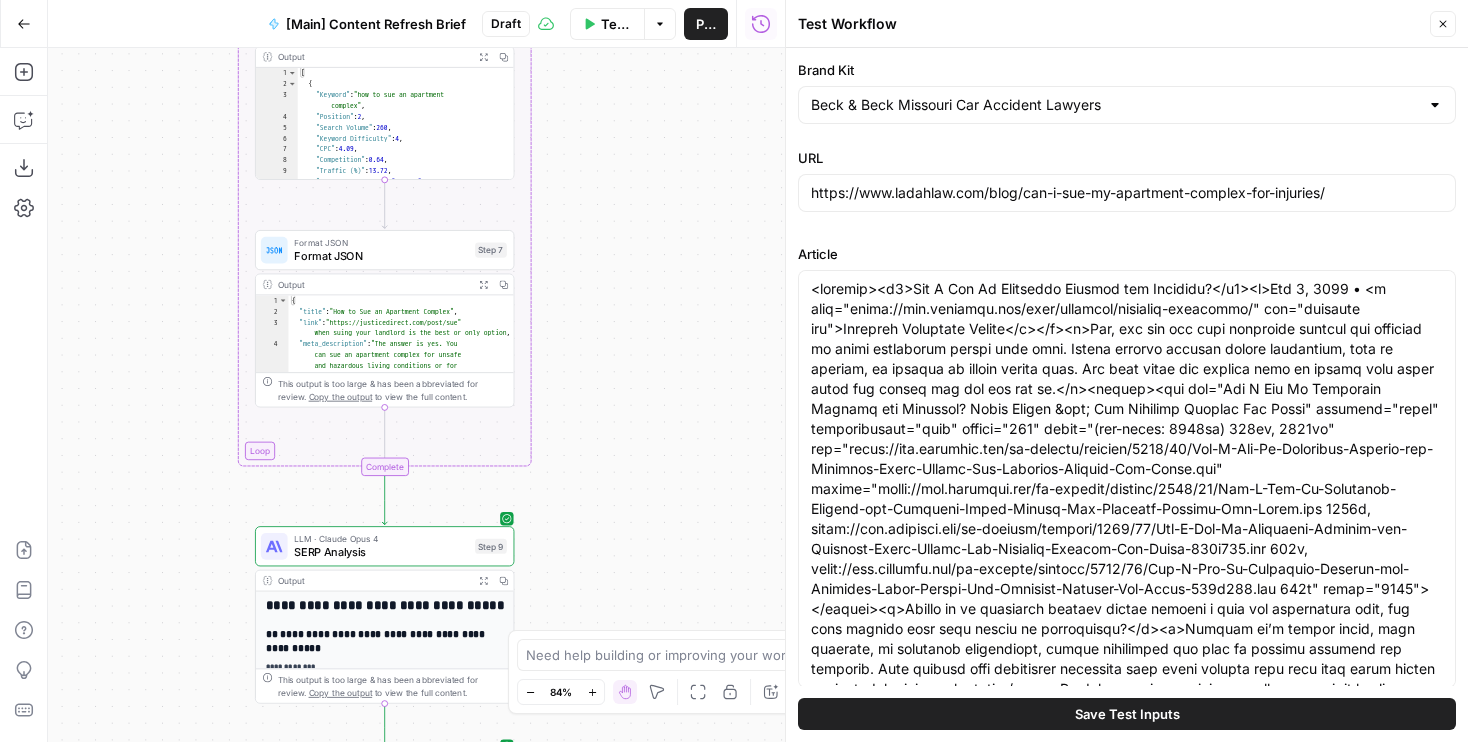 drag, startPoint x: 640, startPoint y: 480, endPoint x: 640, endPoint y: -38, distance: 518 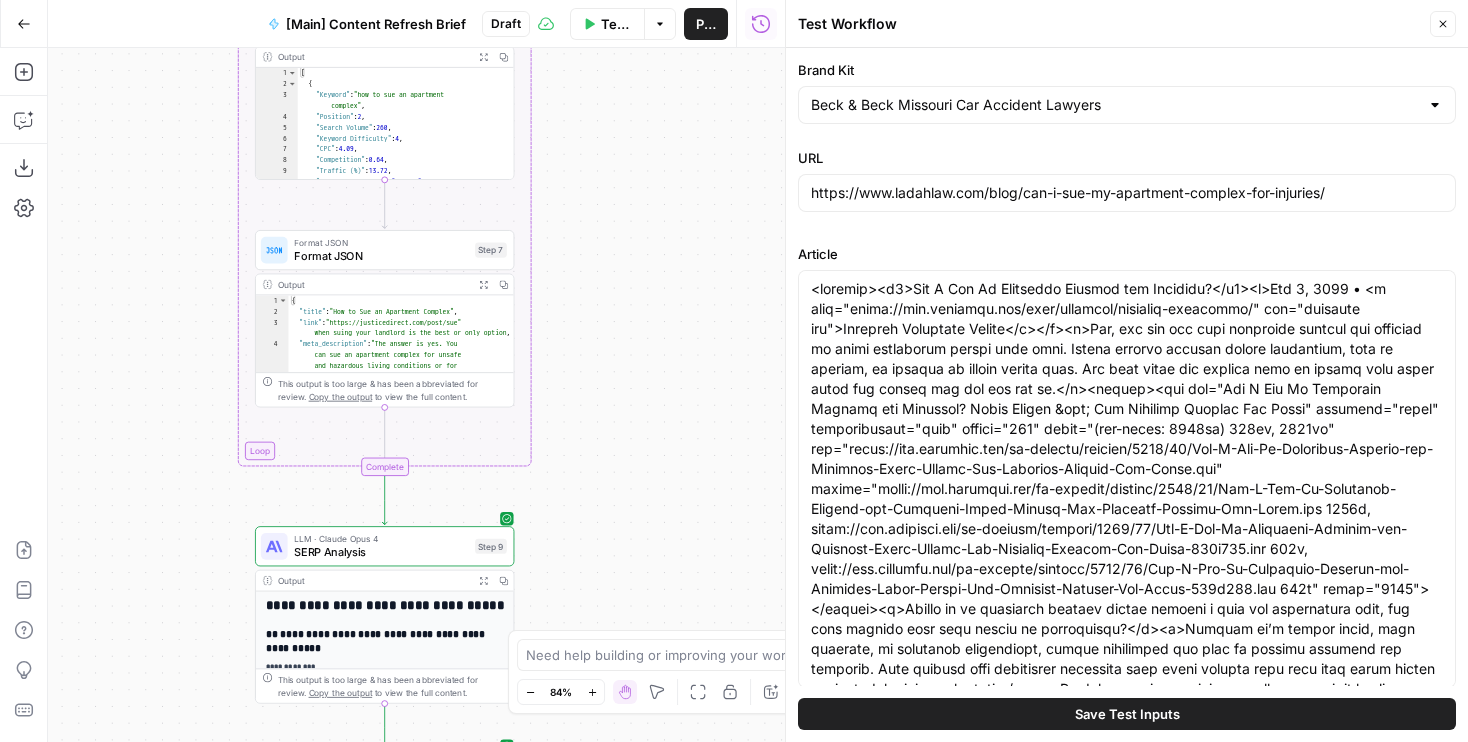 click on "Test inputs saved! Rocket Pilots New Home Browse Your Data Usage Flightpath Settings Recent Grids Ladah Law Content Refresh Beck & Beck Missouri Car Accident Lawyers Ladah Law Recent Workflows [Main] Content Refresh Brief Scrape URL [Main] Content Creation Article AirOps Academy What's new? Help + Support Go Back [Main] Content Refresh Brief Draft Test Workflow Options Publish Run History Add Steps Copilot Download as JSON Settings Import JSON AirOps Academy Help Give Feedback Shortcuts Workflow Set Inputs Inputs Run Code · Python Word count Step 3 Output Expand Output Copy 1 2 3 {    "word_count" :  1826 }     LLM · GPT-4.1 Get title and audience Step 2 Output Expand Output Copy 1 2 3 4 5 {    "article_title" :  "Can I Sue My Apartment         Complex for Injuries?" ,    "audience" :  "Tenants injured in apartment         complexes" ,    "word_count" :  1800 }     Google Search Google Search - US Step 4 Output Expand Output Copy 1 2 3 4 5 6 {    "search_metadata" :  {      "id"" at bounding box center (734, 371) 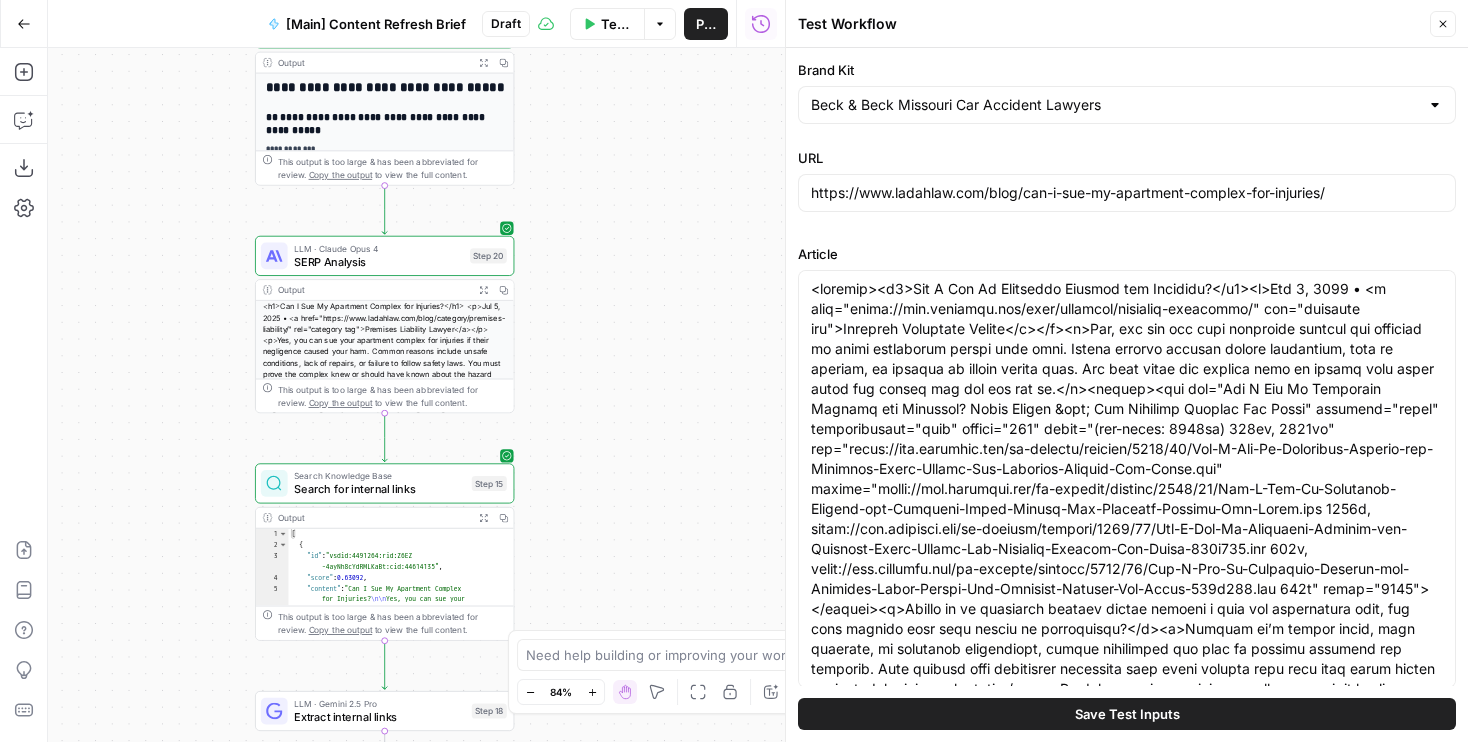 drag, startPoint x: 622, startPoint y: 421, endPoint x: 684, endPoint y: 103, distance: 323.98764 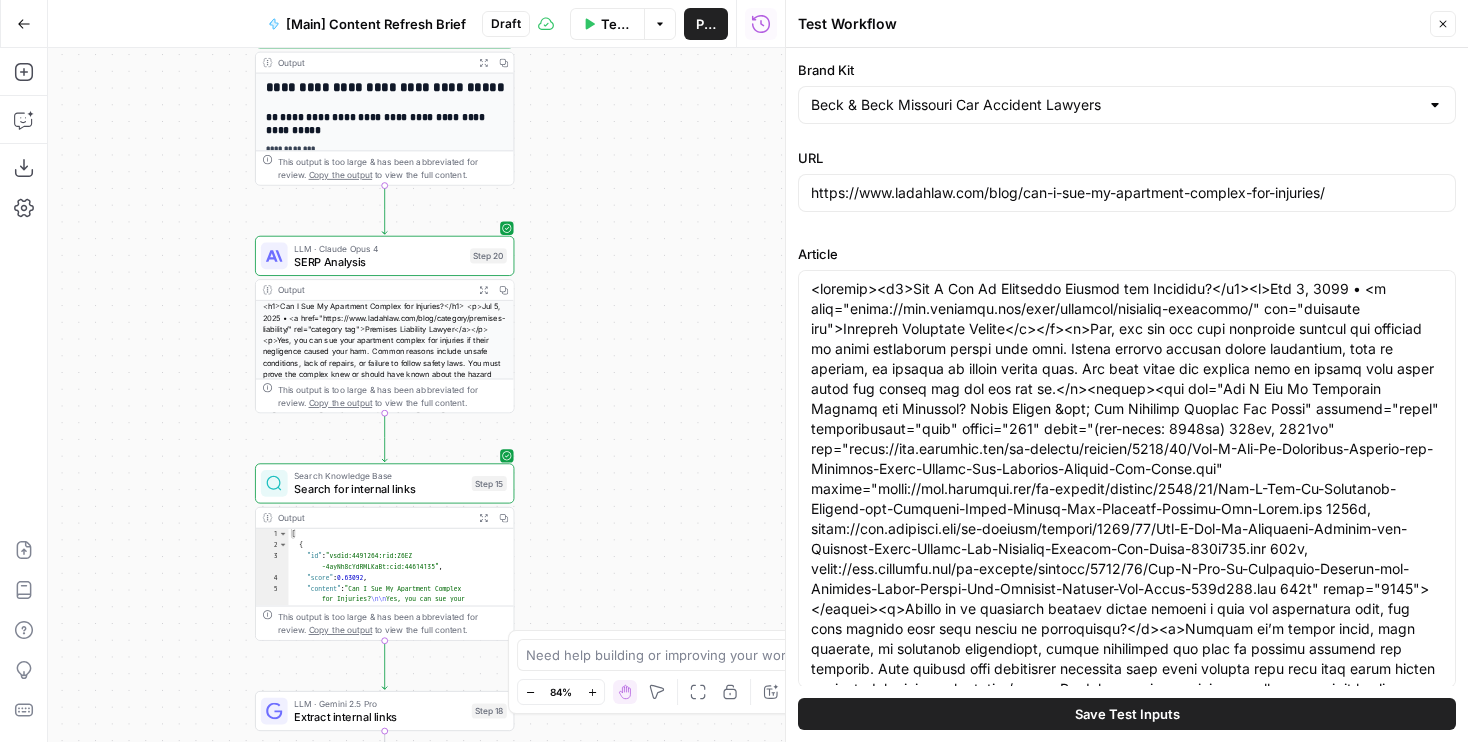 click on "Workflow Set Inputs Inputs Run Code · Python Word count Step 3 Output Expand Output Copy 1 2 3 {    "word_count" :  1826 }     XXXXXXXXXXXXXXXXXXXXXXXXXXXXXXXXXXXXXXXXXXXXXXXXXXXXXXXXXXXXXXXXXXXXXXXXXXXXXXXXXXXXXXXXXXXXXXXXXXXXXXXXXXXXXXXXXXXXXXXXXXXXXXXXXXXXXXXXXXXXXXXXXXXXXXXXXXXXXXXXXXXXXXXXXXXXXXXXXXXXXXXXXXXXXXXXXXXXXXXXXXXXXXXXXXXXXXXXXXXXXXXXXXXXXXXXXXXXXXXXXXXXXXXXXXXXXXXXXXXXXXXXXXXXXXXXXXXXXXXXXXXXXXXXXXXXXXXXXXXXXXXXXXXXXXXXXXXXXXXXXXXXXXXXXXXXXXXXXXXXXXXXXXXXXXXXXXXXXXXXXXXXXXXXXXXXXXXXXXXXXXXXXXXXXXXXXXXXXXXXXXXXXXXXXXXXXXXXXXXXXXXXXXXXXXXXXXXXXXXXXXXXXXXXXXXXXXXXXXXXXXXXXXXXXXXXXXXXXXXXXXXXXXXXXXXXXXXXXXXXXXXXXXXXXXXX LLM · GPT-4.1 Get title and audience Step 2 Output Expand Output Copy 1 2 3 4 5 {    "article_title" :  "Can I Sue My Apartment         Complex for Injuries?" ,    "audience" :  "Tenants injured in apartment         complexes" ,    "word_count" :  1800 }     Google Search Google Search - US Step 4 Output Expand Output Copy 1 2 3 4 5 6 {    "search_metadata" :  { ," at bounding box center (416, 395) 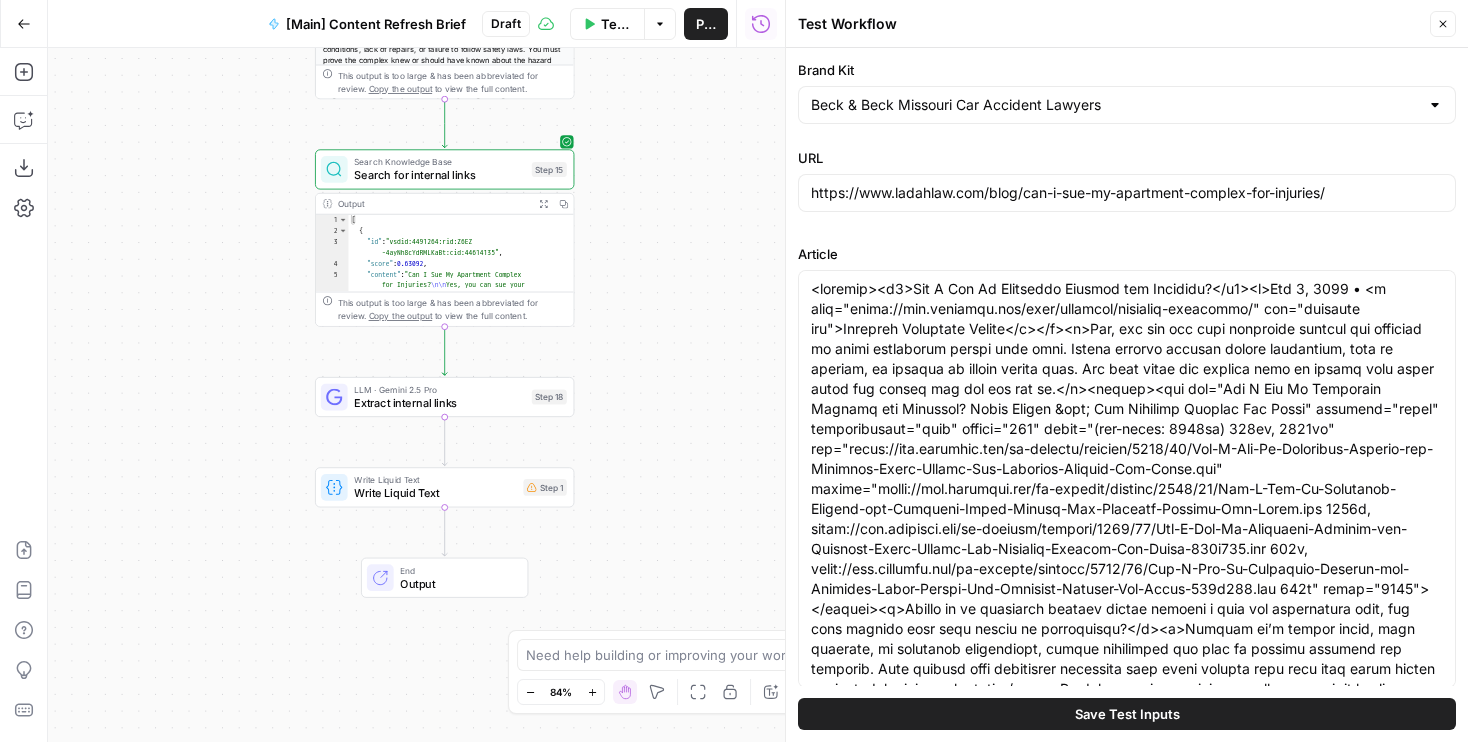 click on "Extract internal links" at bounding box center [439, 403] 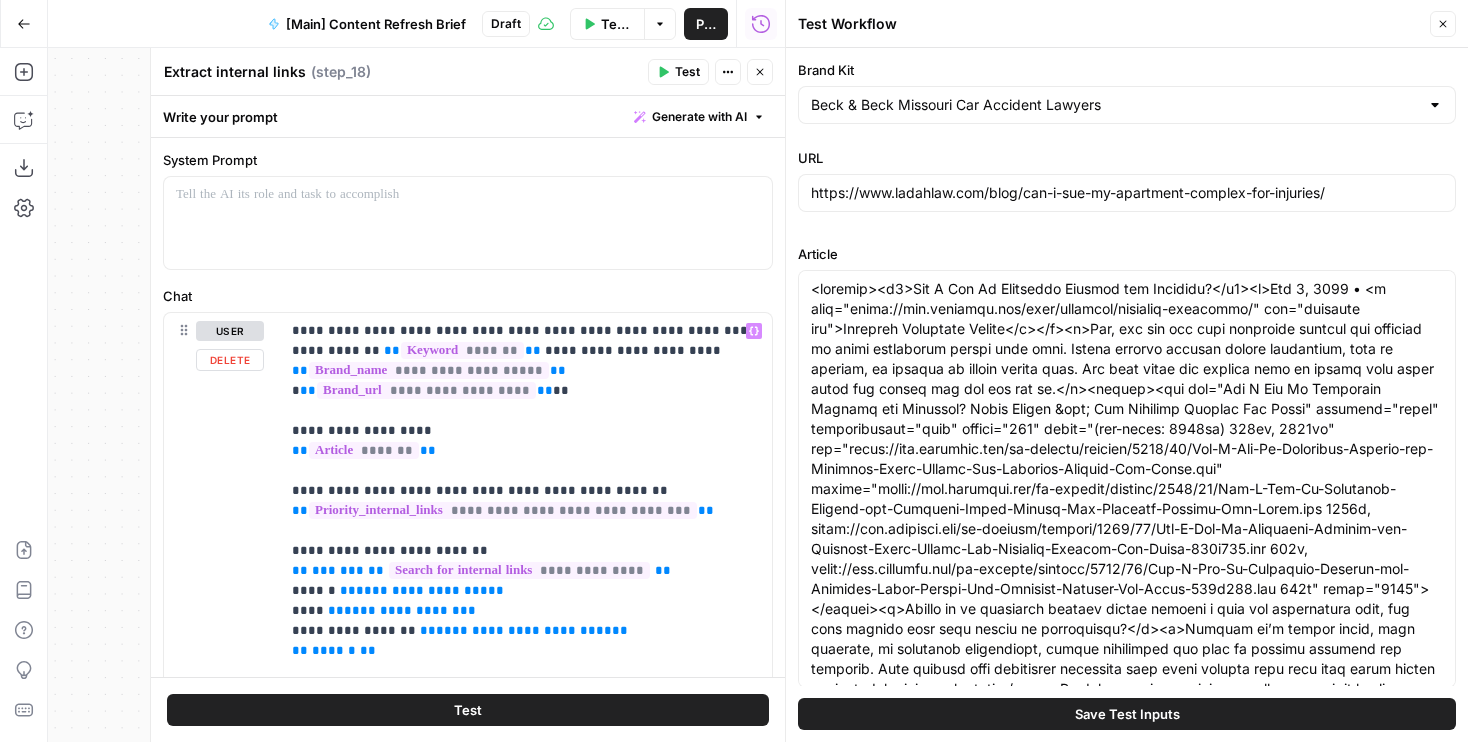 scroll, scrollTop: 56, scrollLeft: 0, axis: vertical 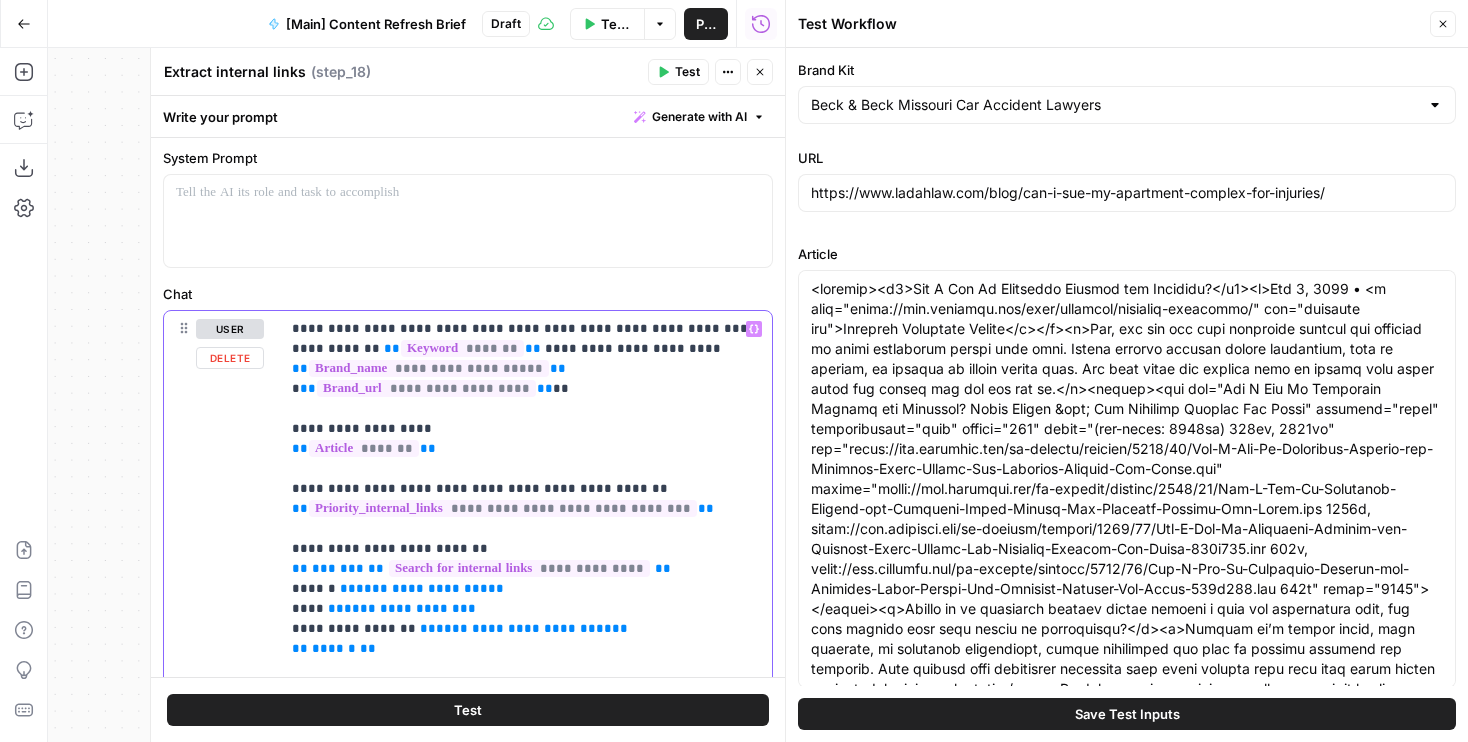click on "**********" at bounding box center (526, 549) 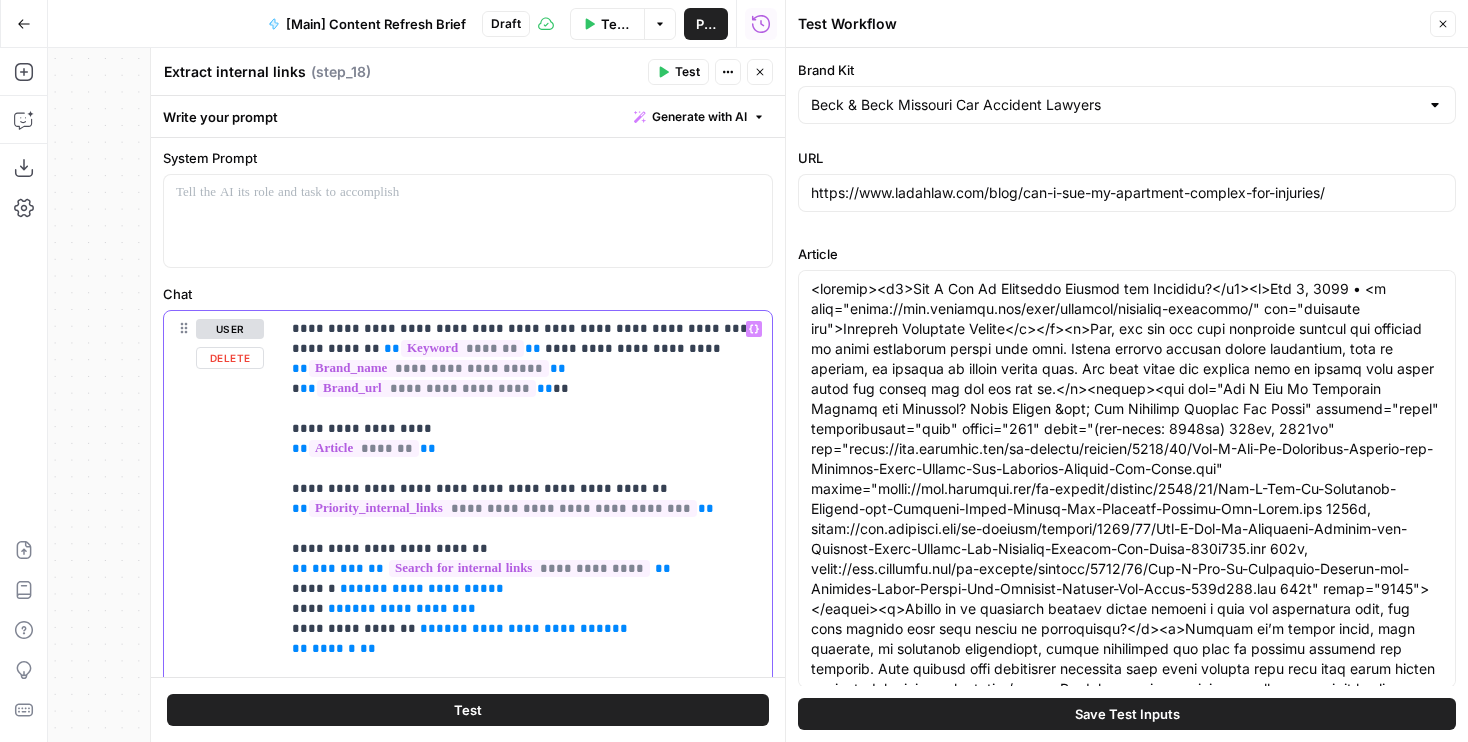 click on "**********" at bounding box center (526, 549) 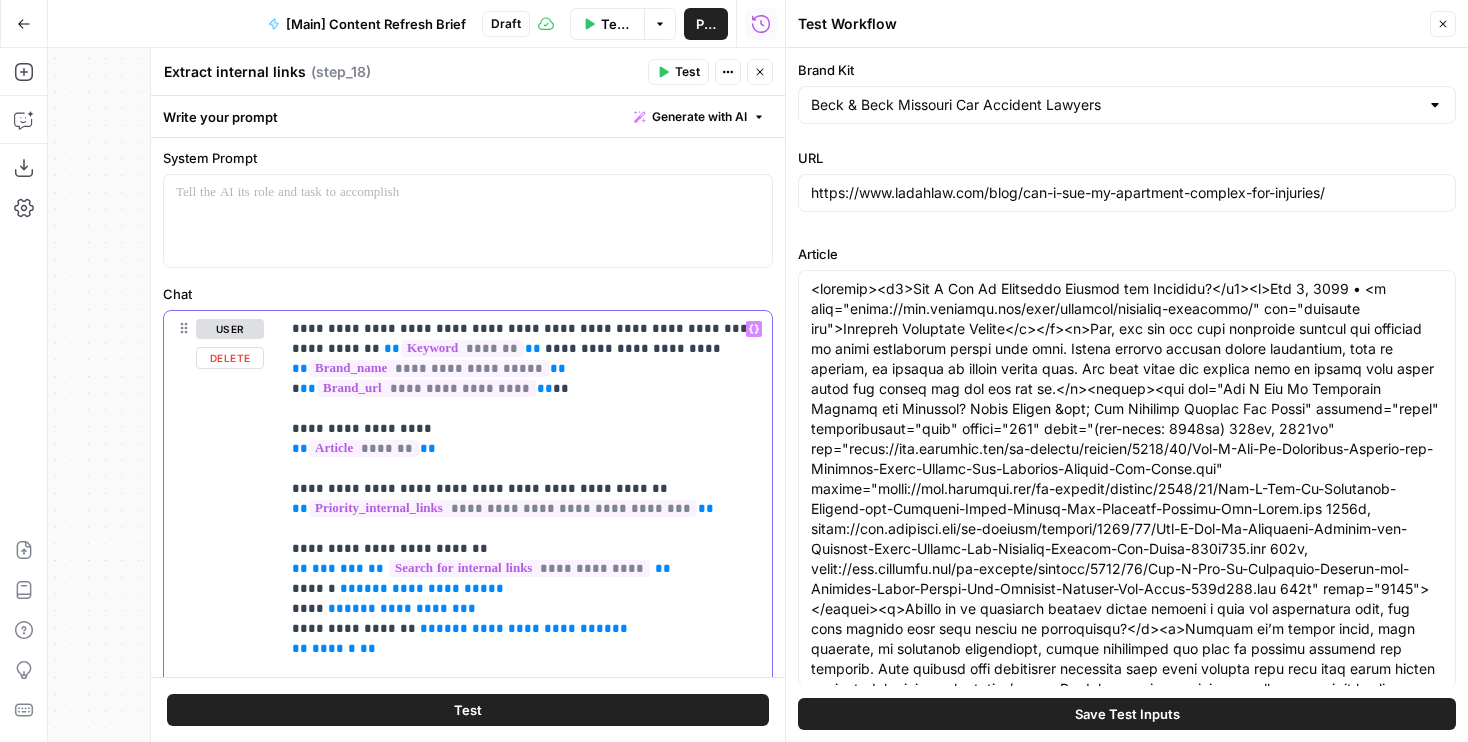 click on "**********" at bounding box center [526, 549] 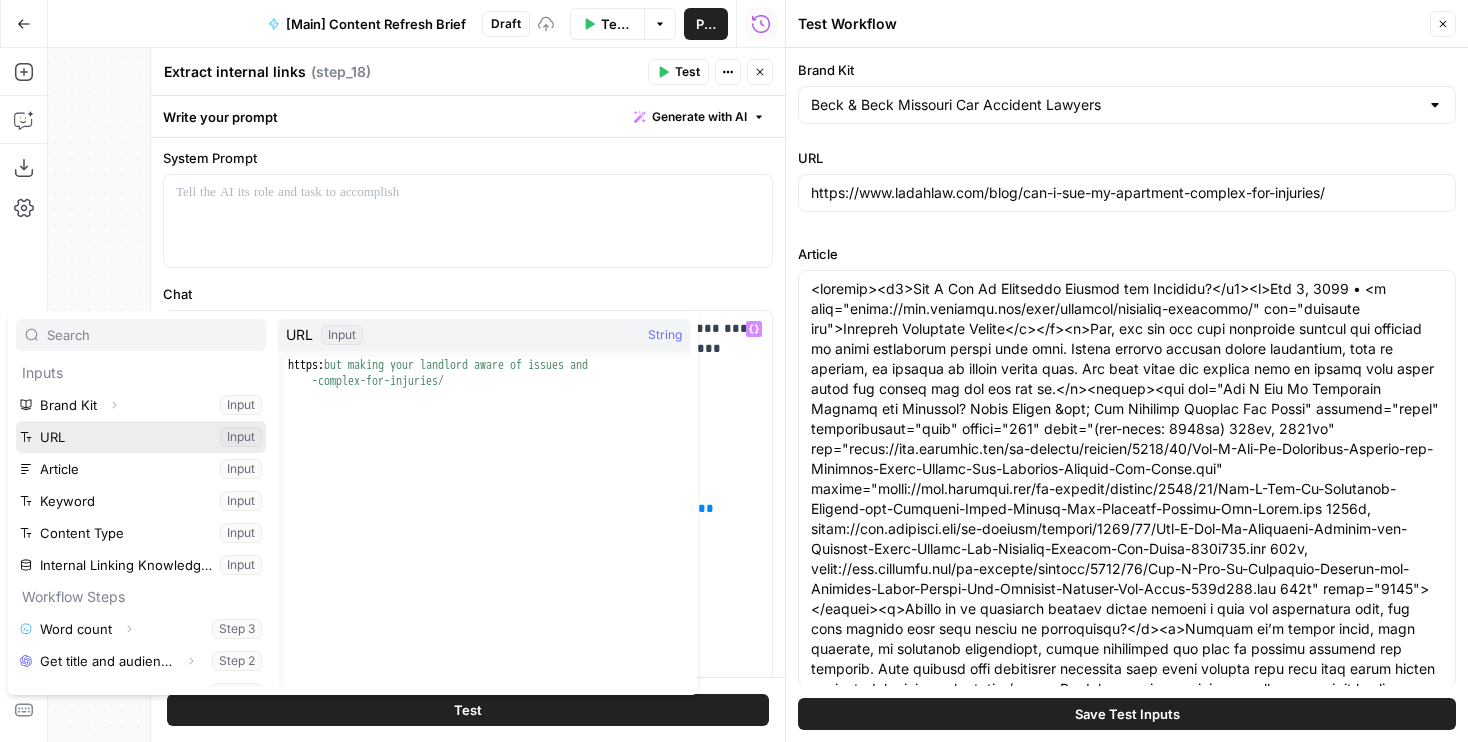 click at bounding box center [141, 437] 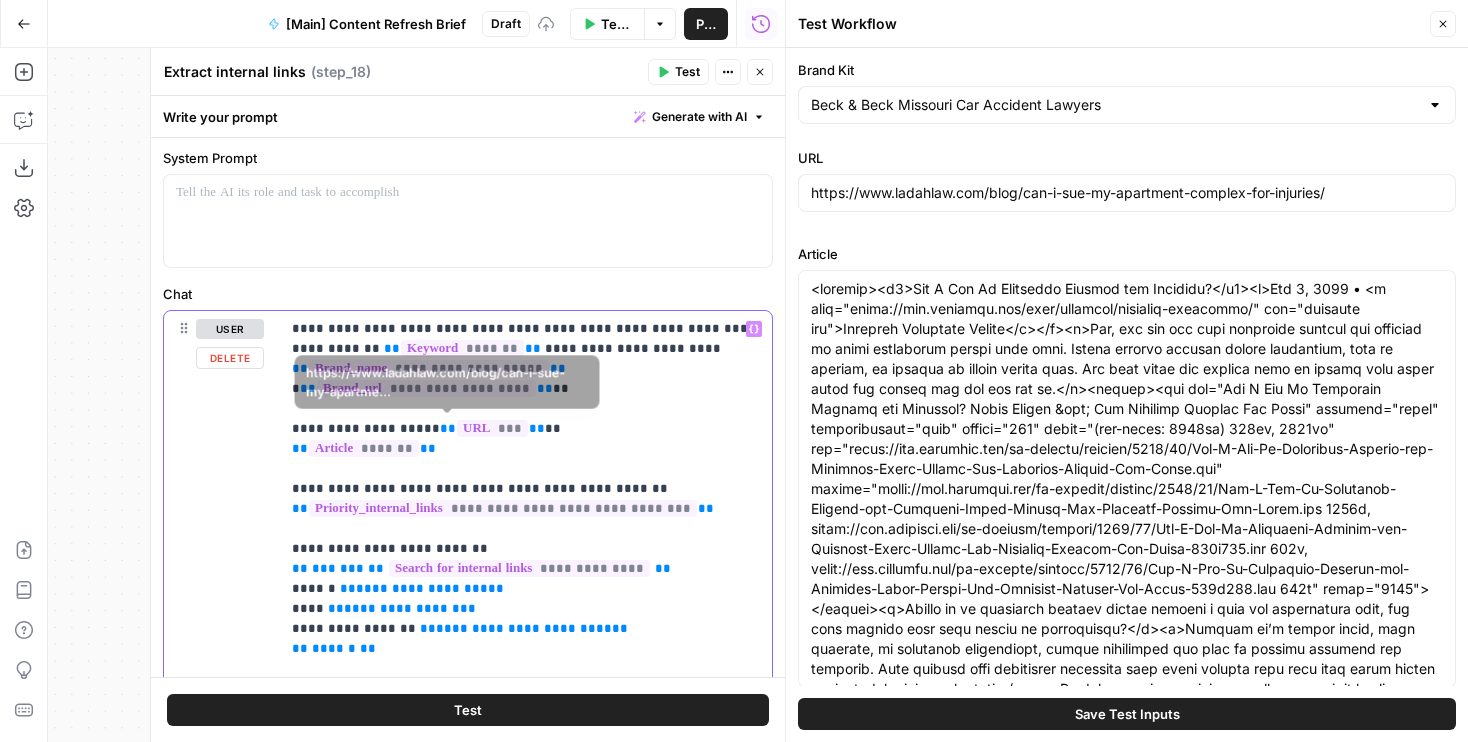 click on "**********" at bounding box center (526, 549) 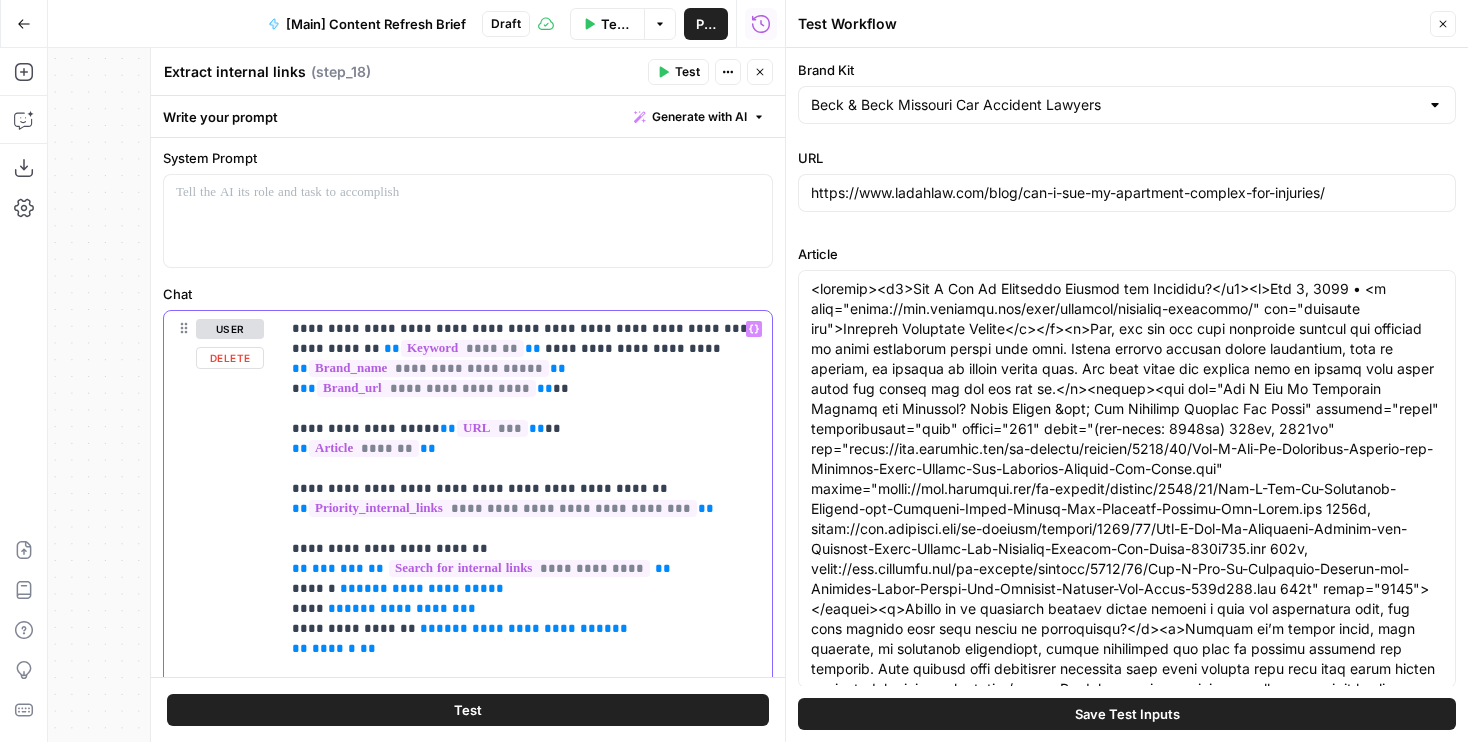 scroll, scrollTop: 95, scrollLeft: 0, axis: vertical 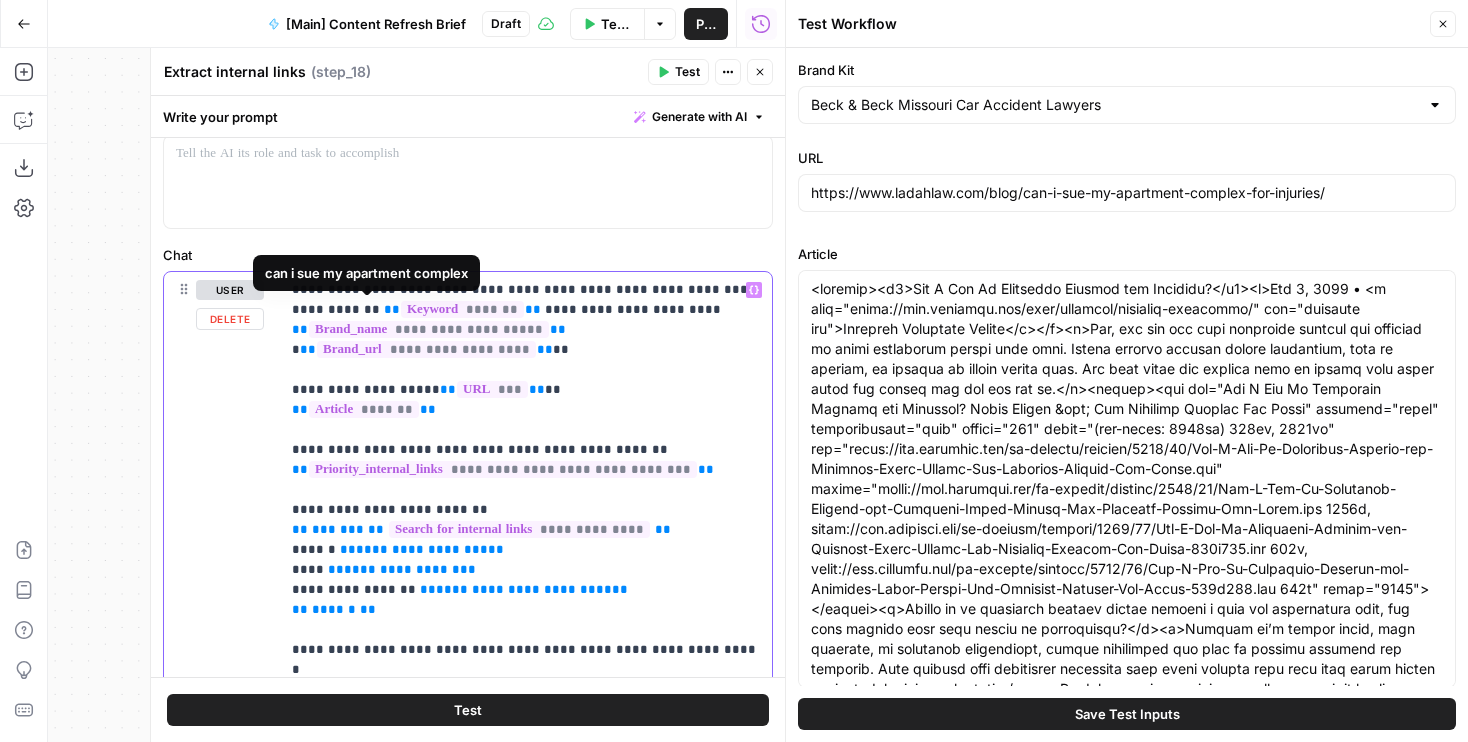 click on "**********" at bounding box center [526, 510] 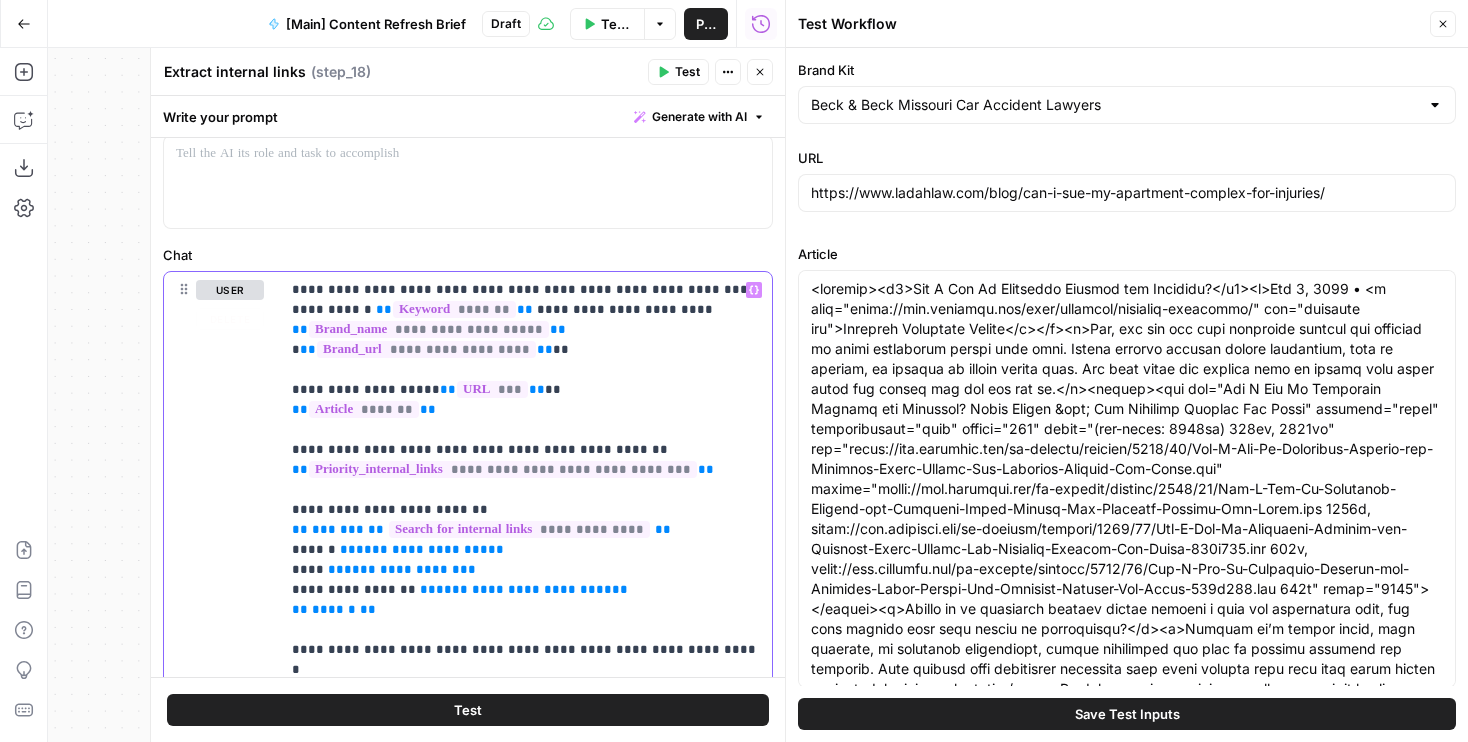 click on "**********" at bounding box center [526, 510] 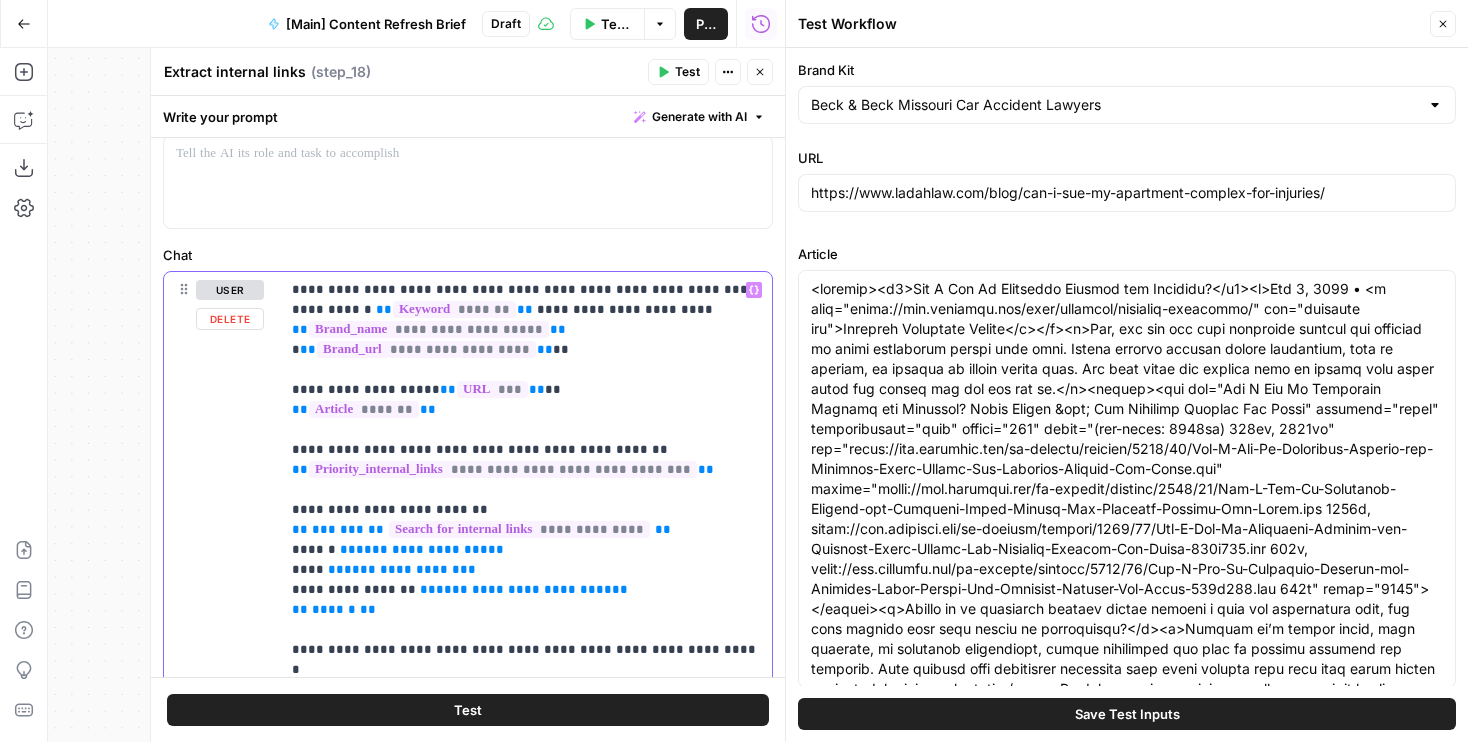 click on "**********" at bounding box center [526, 510] 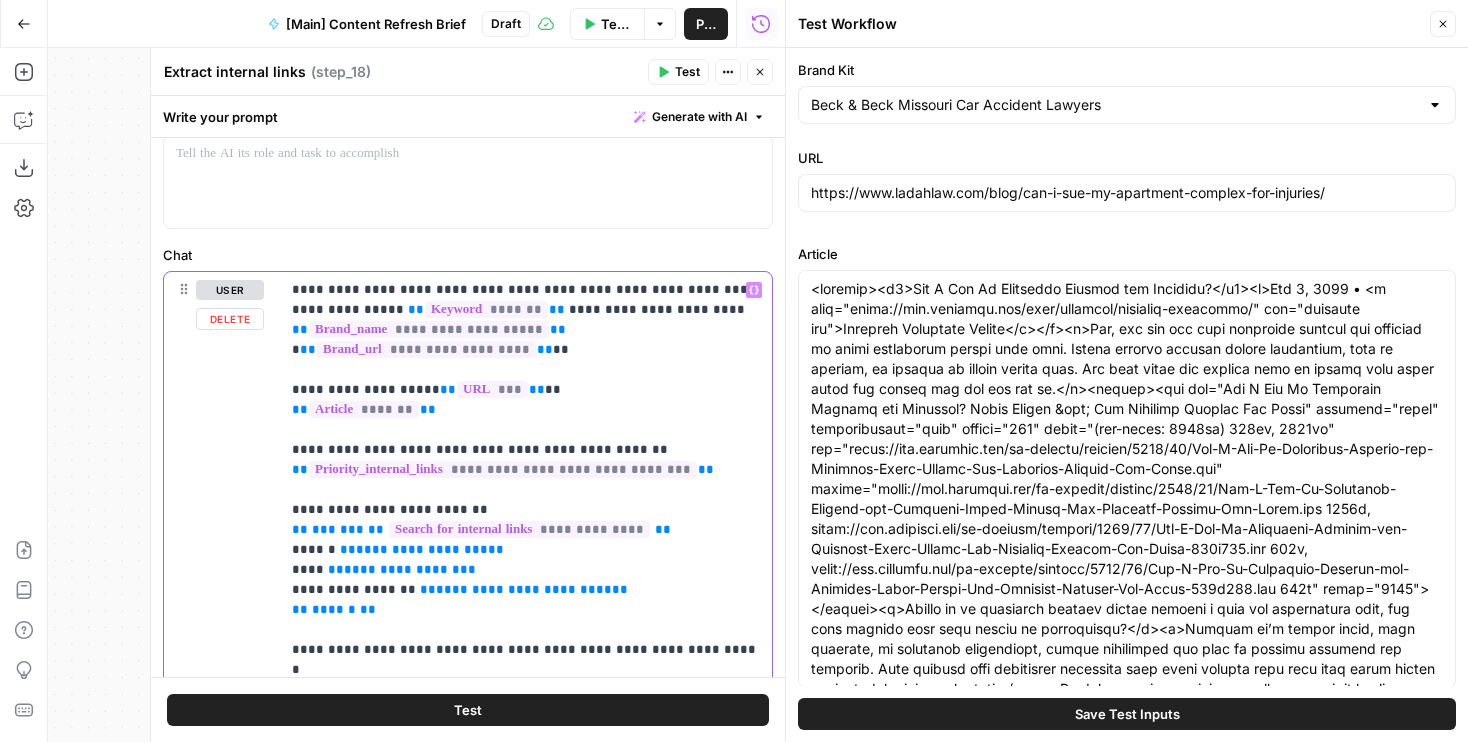 drag, startPoint x: 492, startPoint y: 392, endPoint x: 405, endPoint y: 389, distance: 87.05171 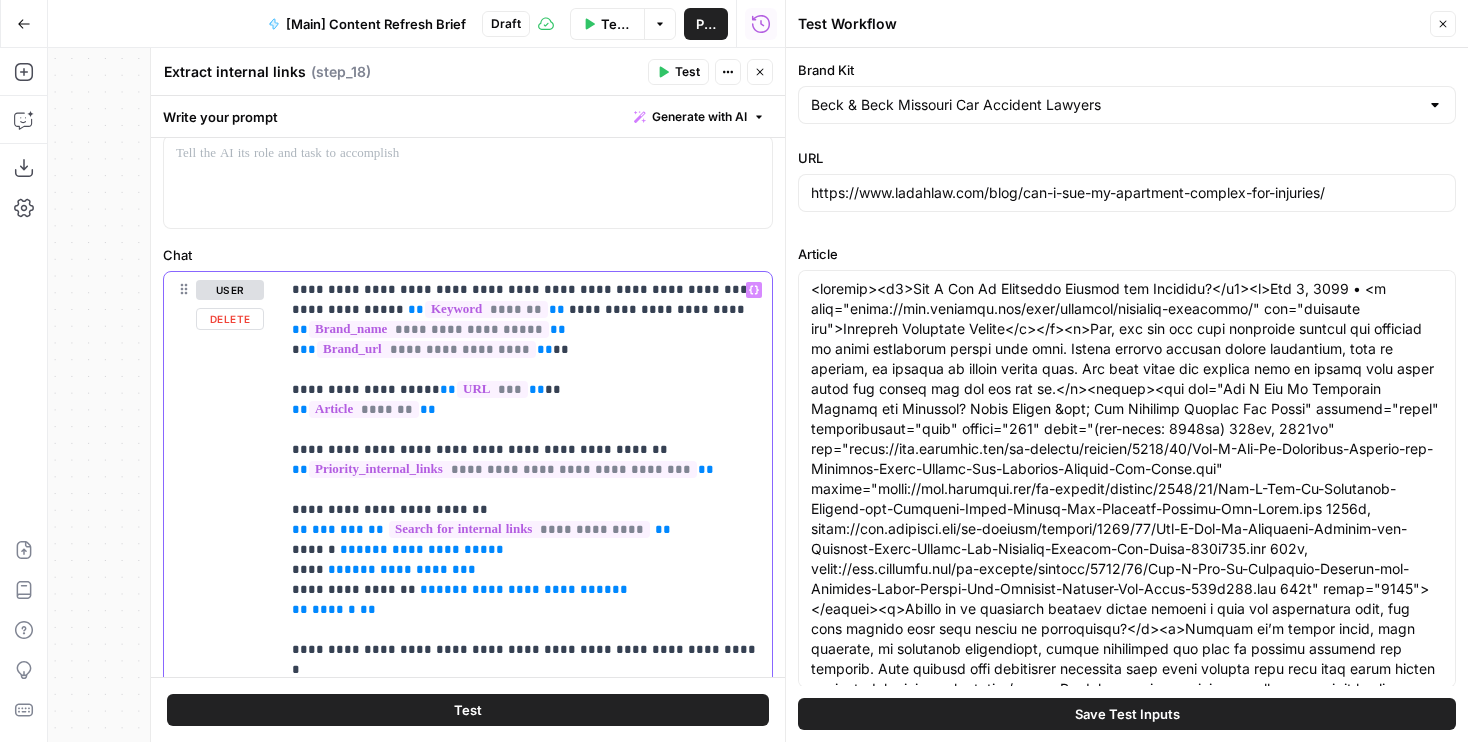 click on "**********" at bounding box center [526, 510] 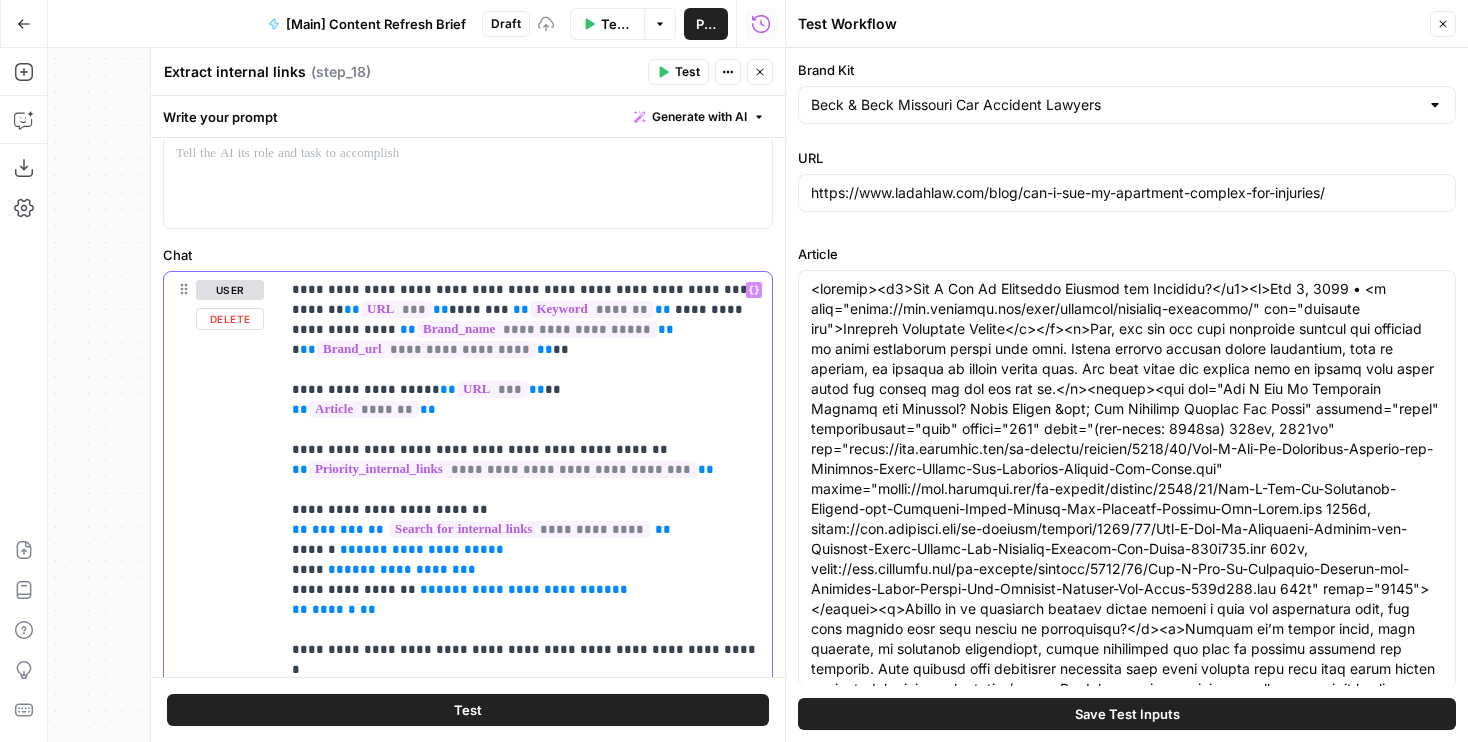 click on "**********" at bounding box center (526, 510) 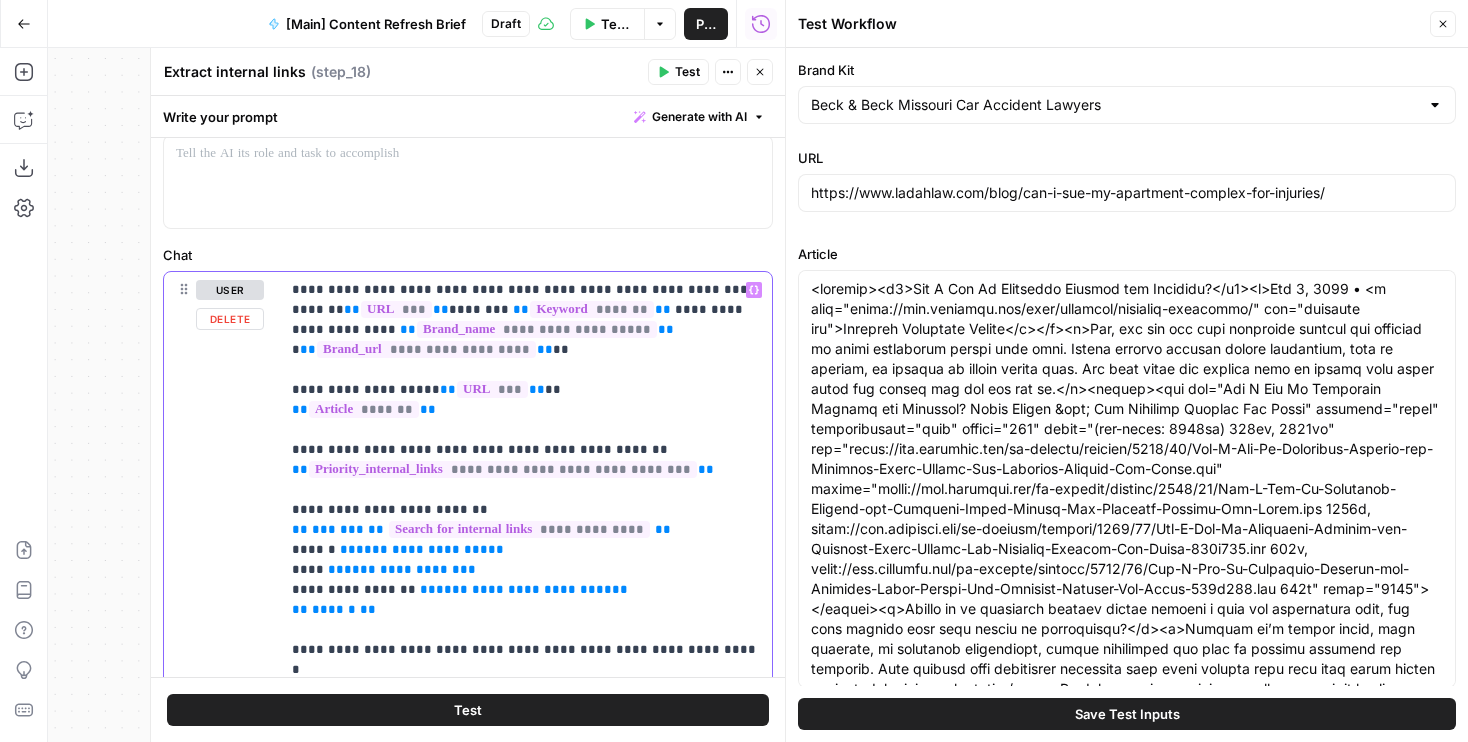 click on "**********" at bounding box center (526, 510) 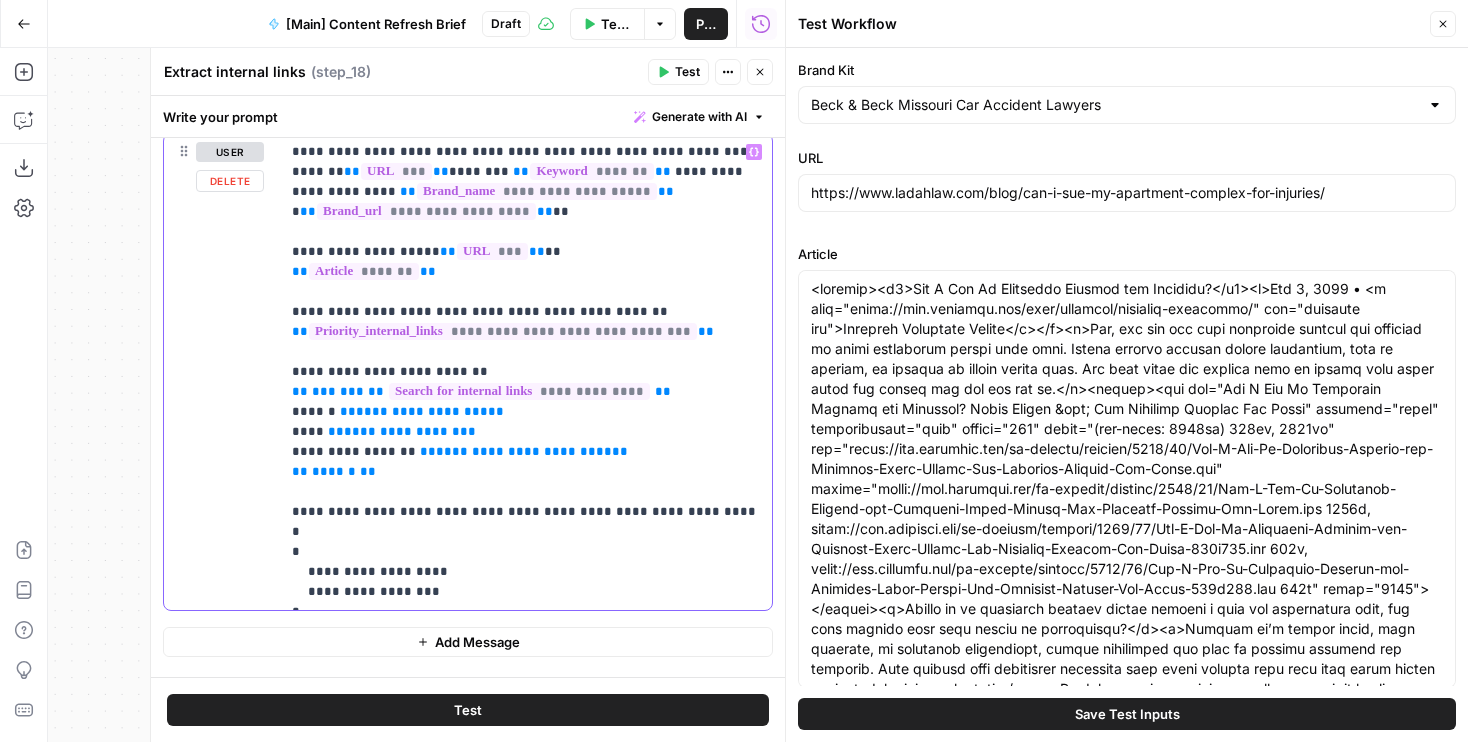 scroll, scrollTop: 239, scrollLeft: 0, axis: vertical 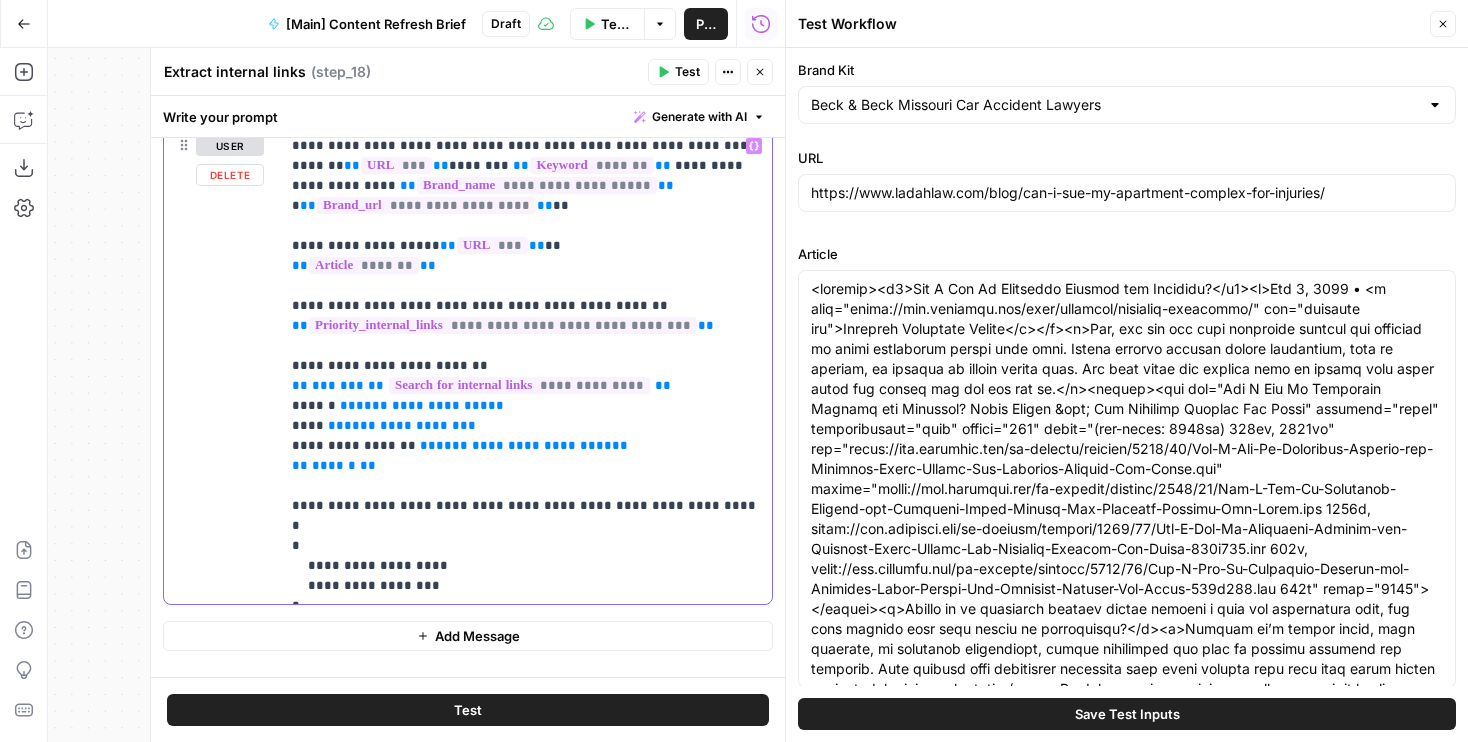 click on "**********" at bounding box center (526, 366) 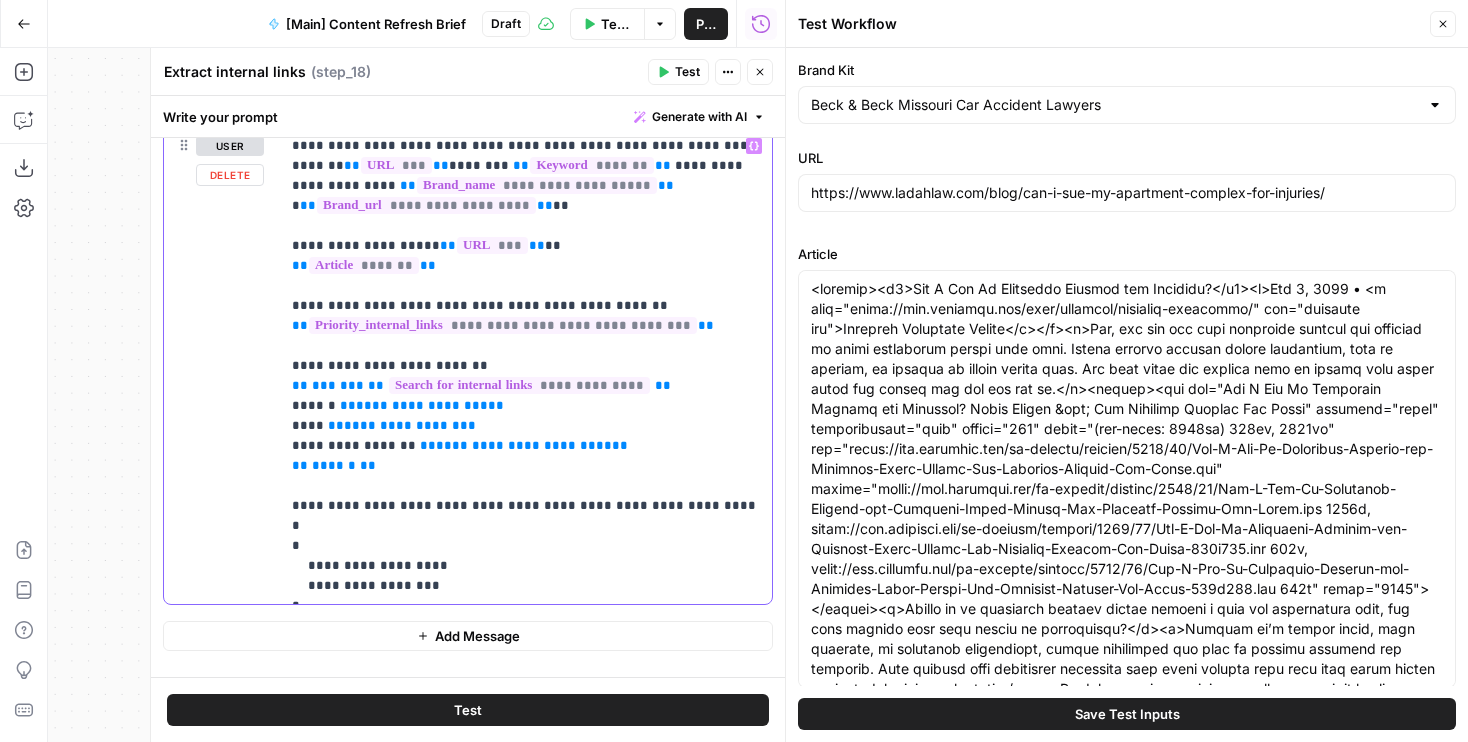 scroll, scrollTop: 257, scrollLeft: 0, axis: vertical 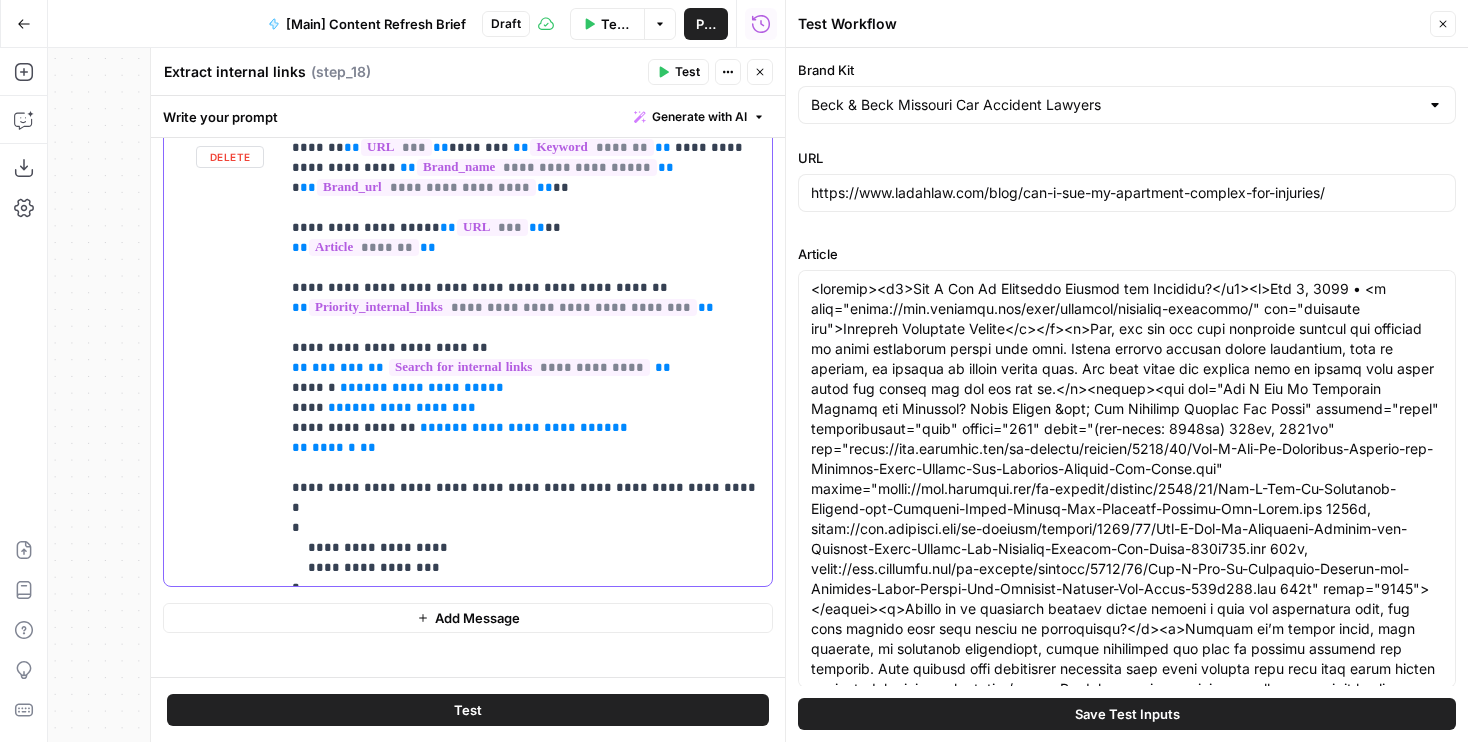 click on "**********" at bounding box center [526, 348] 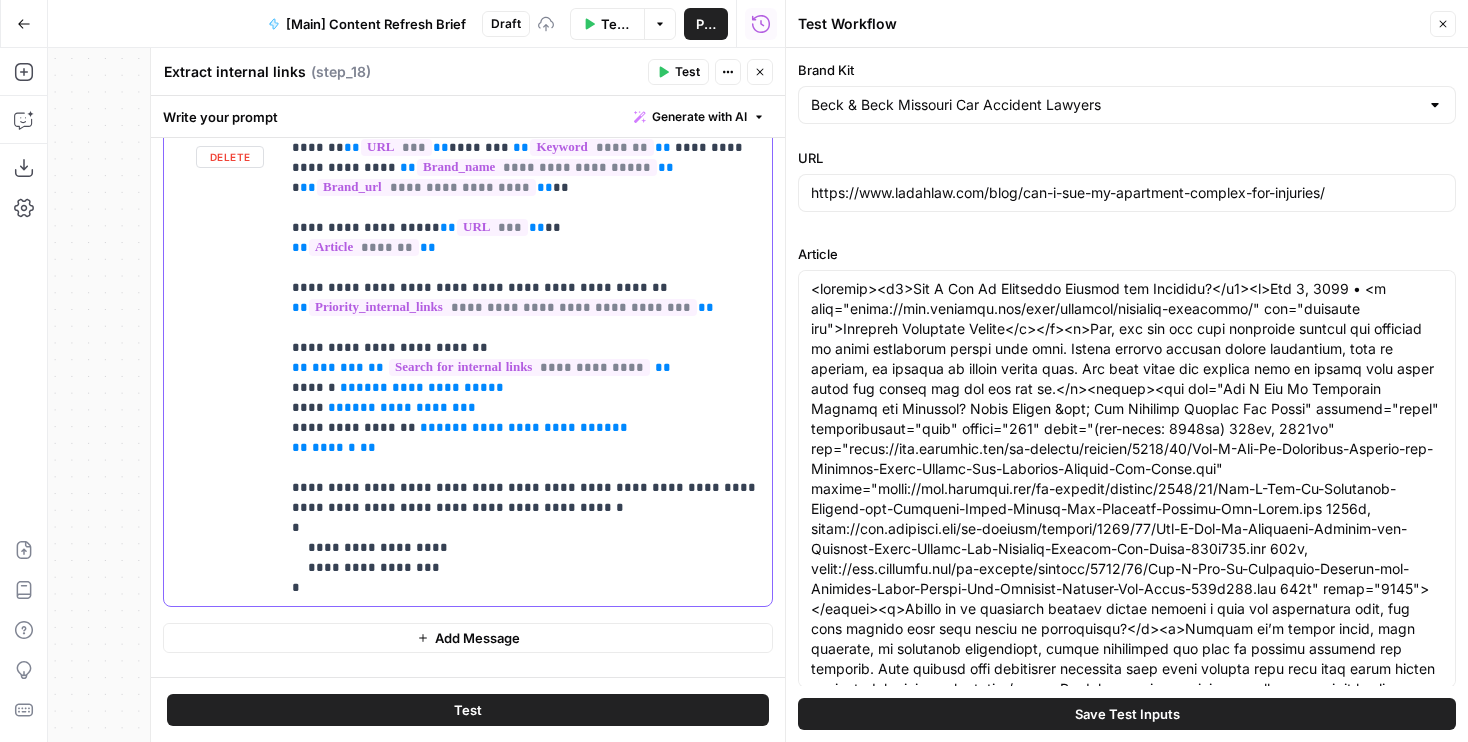 click on "**********" at bounding box center (526, 358) 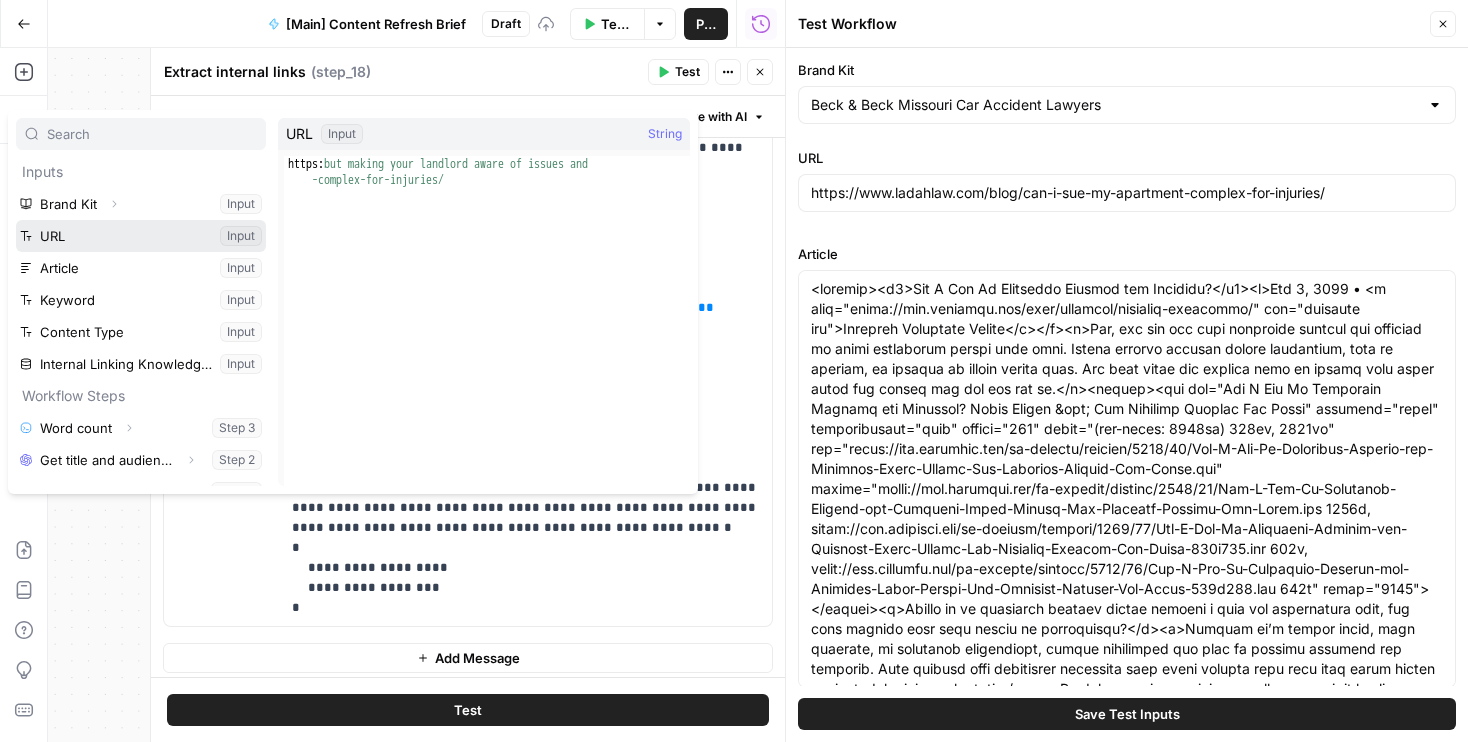click at bounding box center [141, 236] 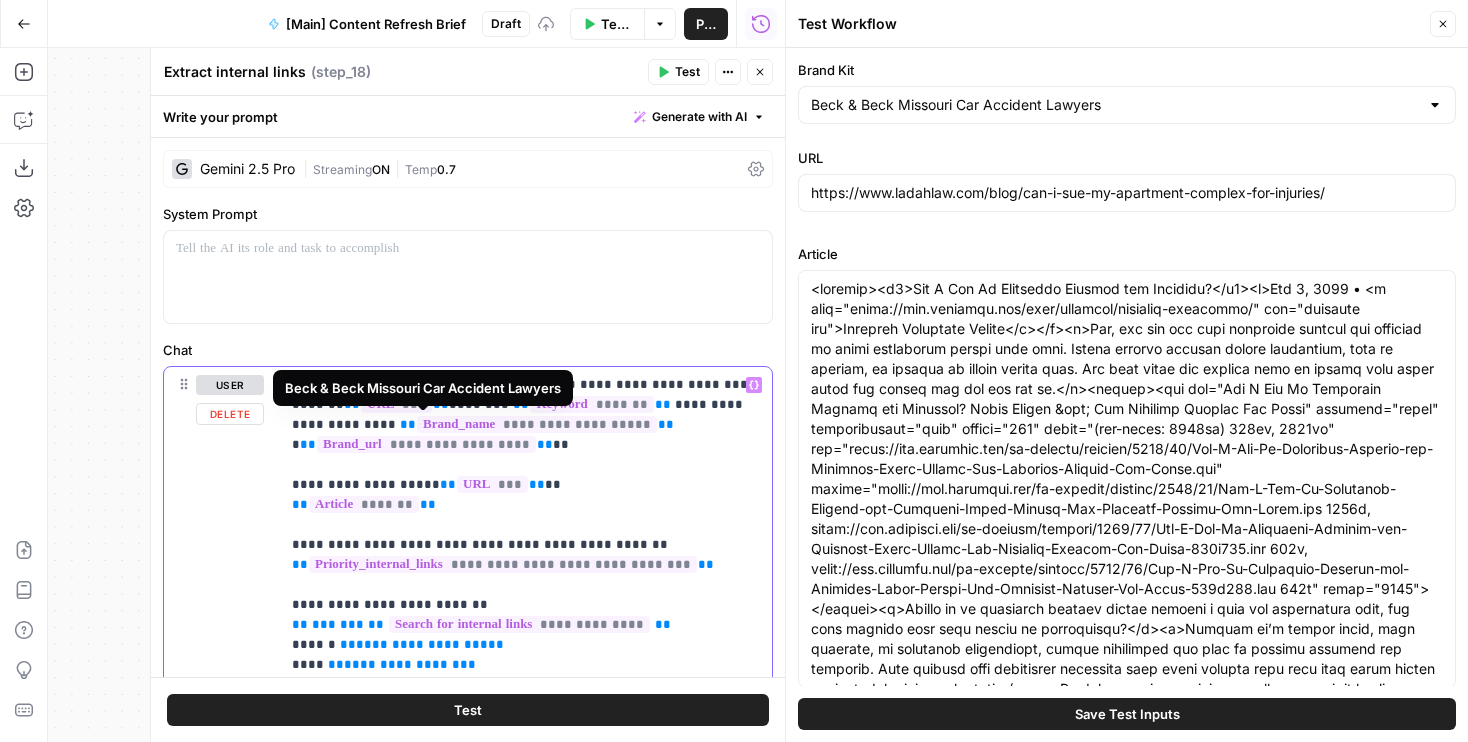 scroll, scrollTop: 297, scrollLeft: 0, axis: vertical 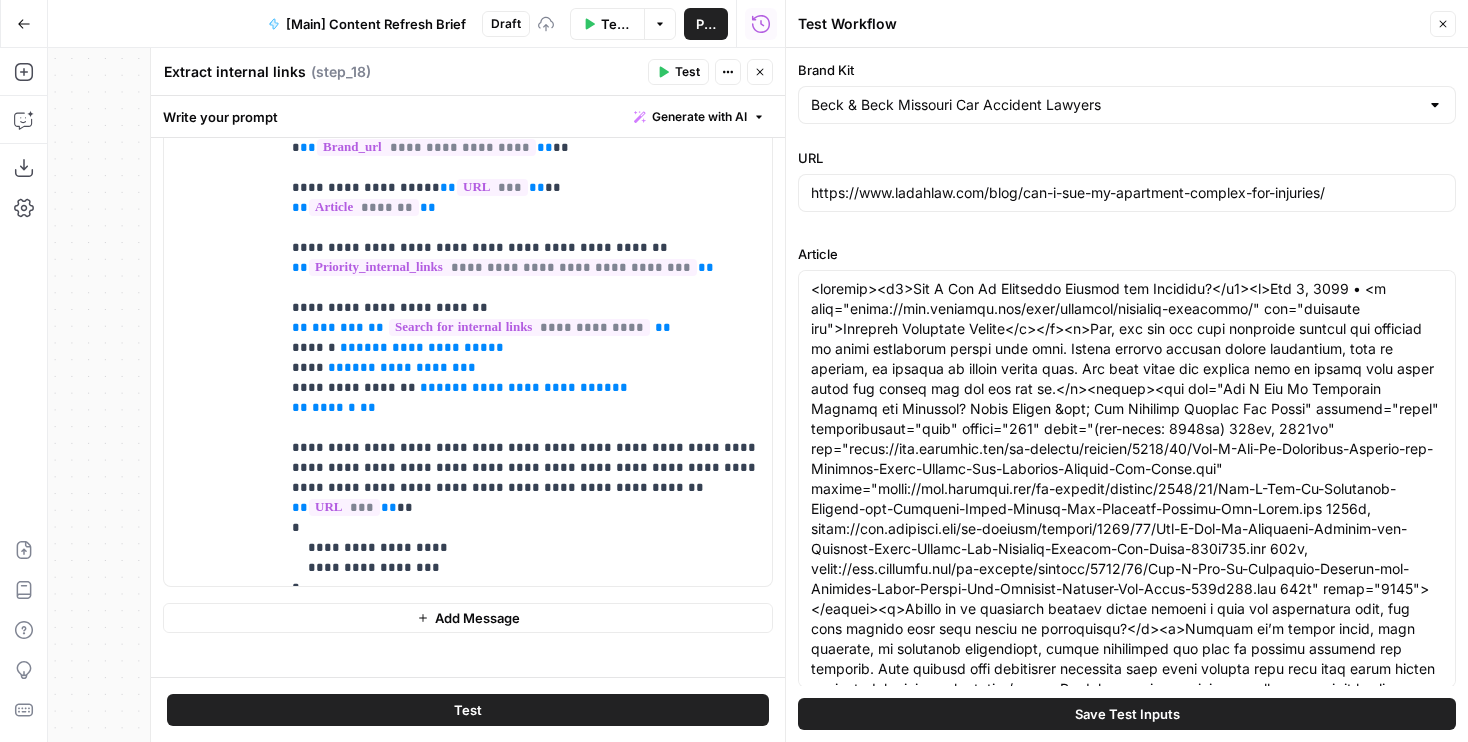 click on "Test" at bounding box center [468, 710] 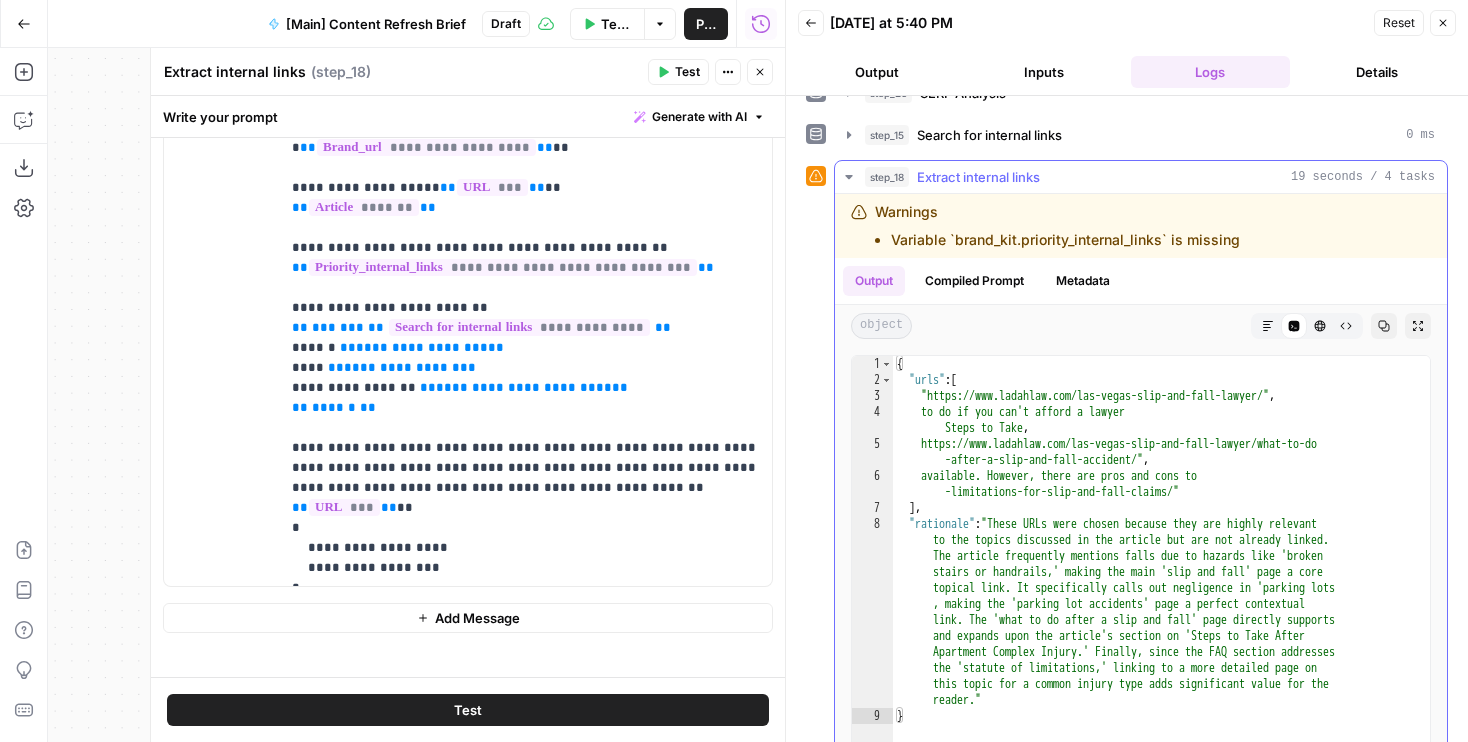 scroll, scrollTop: 267, scrollLeft: 0, axis: vertical 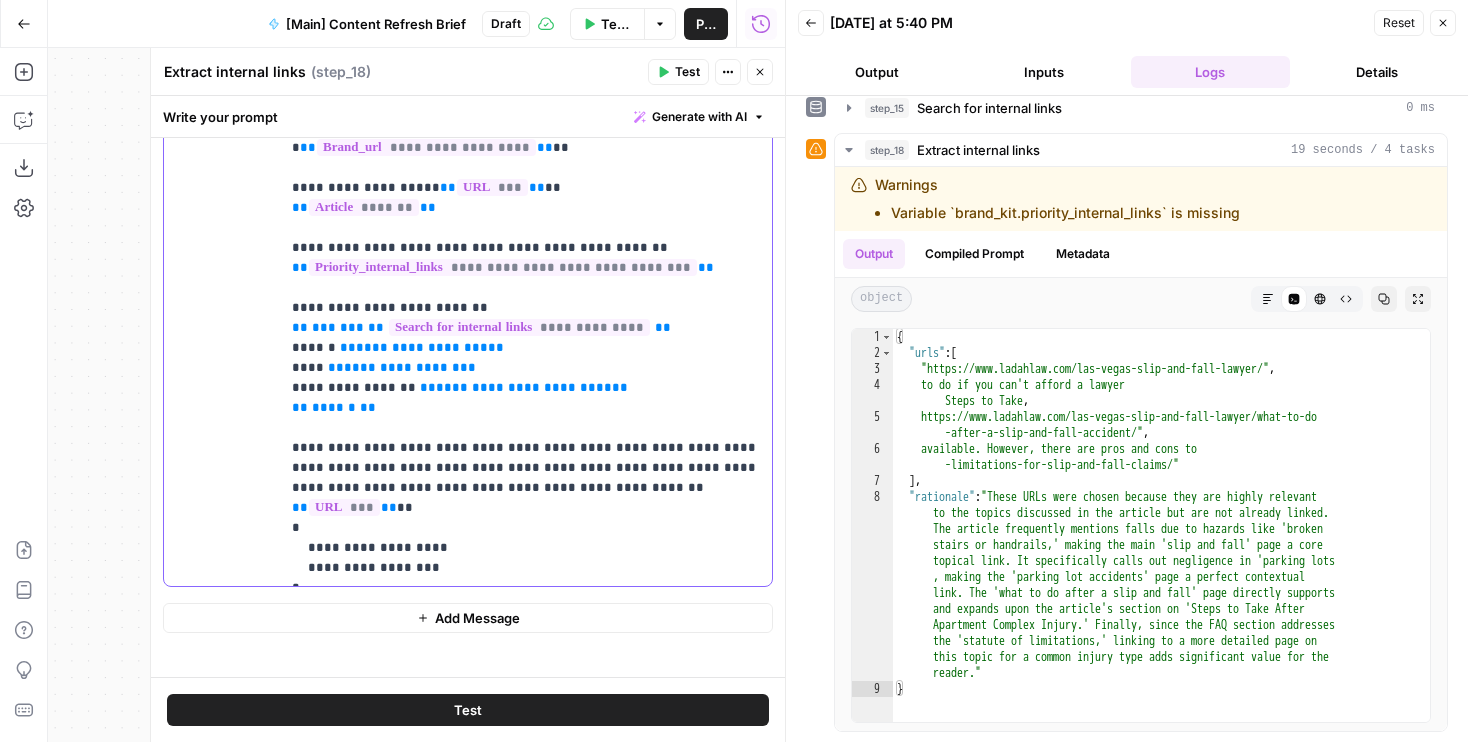 click on "**********" at bounding box center (526, 328) 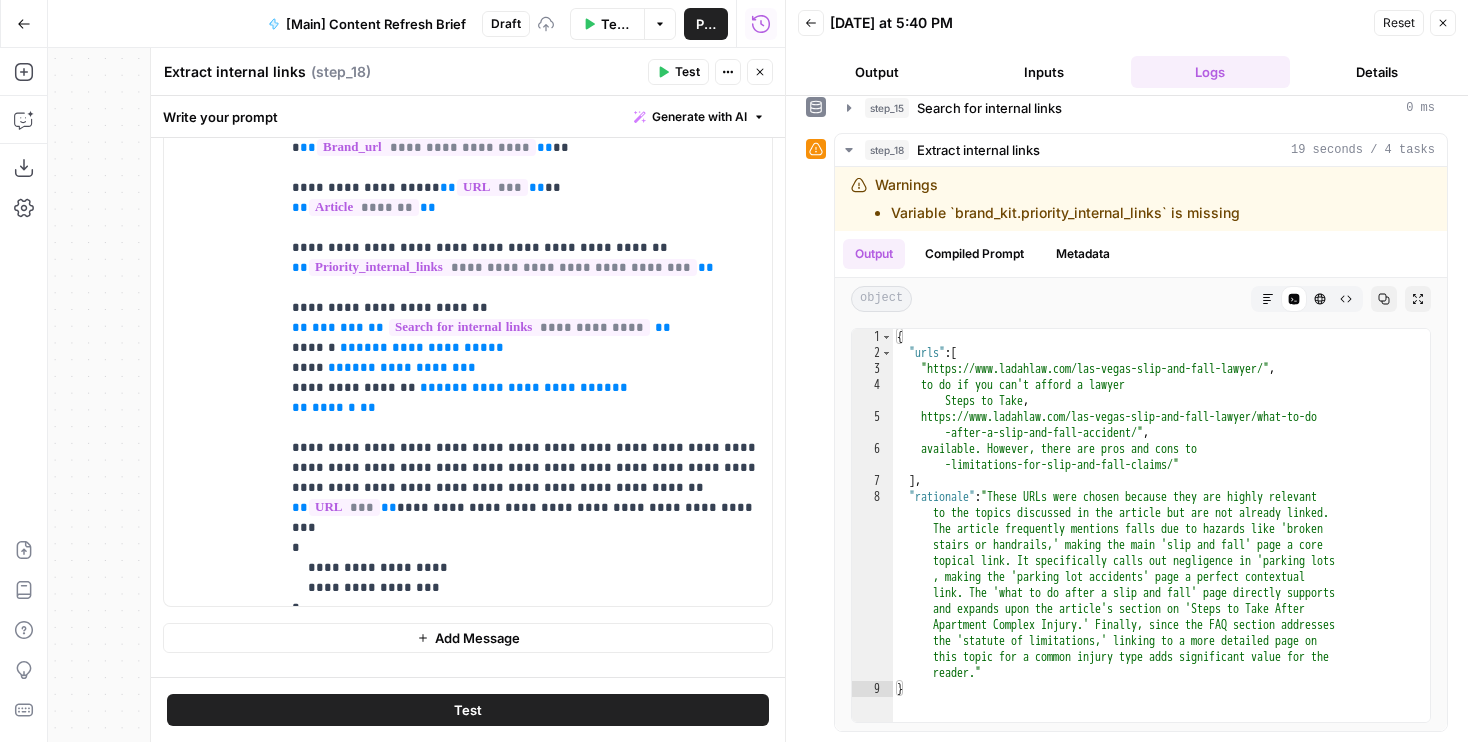 click on "Test" at bounding box center (468, 710) 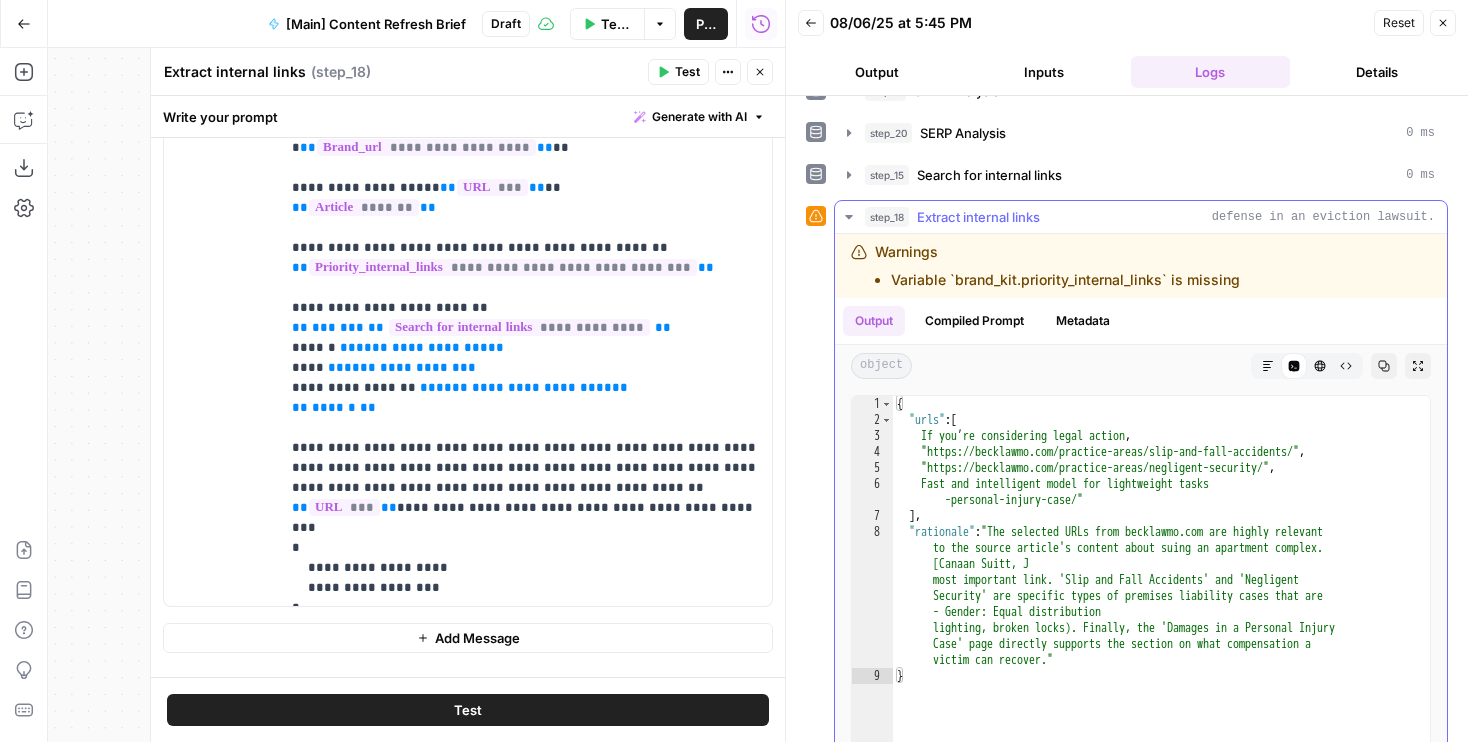 scroll, scrollTop: 206, scrollLeft: 0, axis: vertical 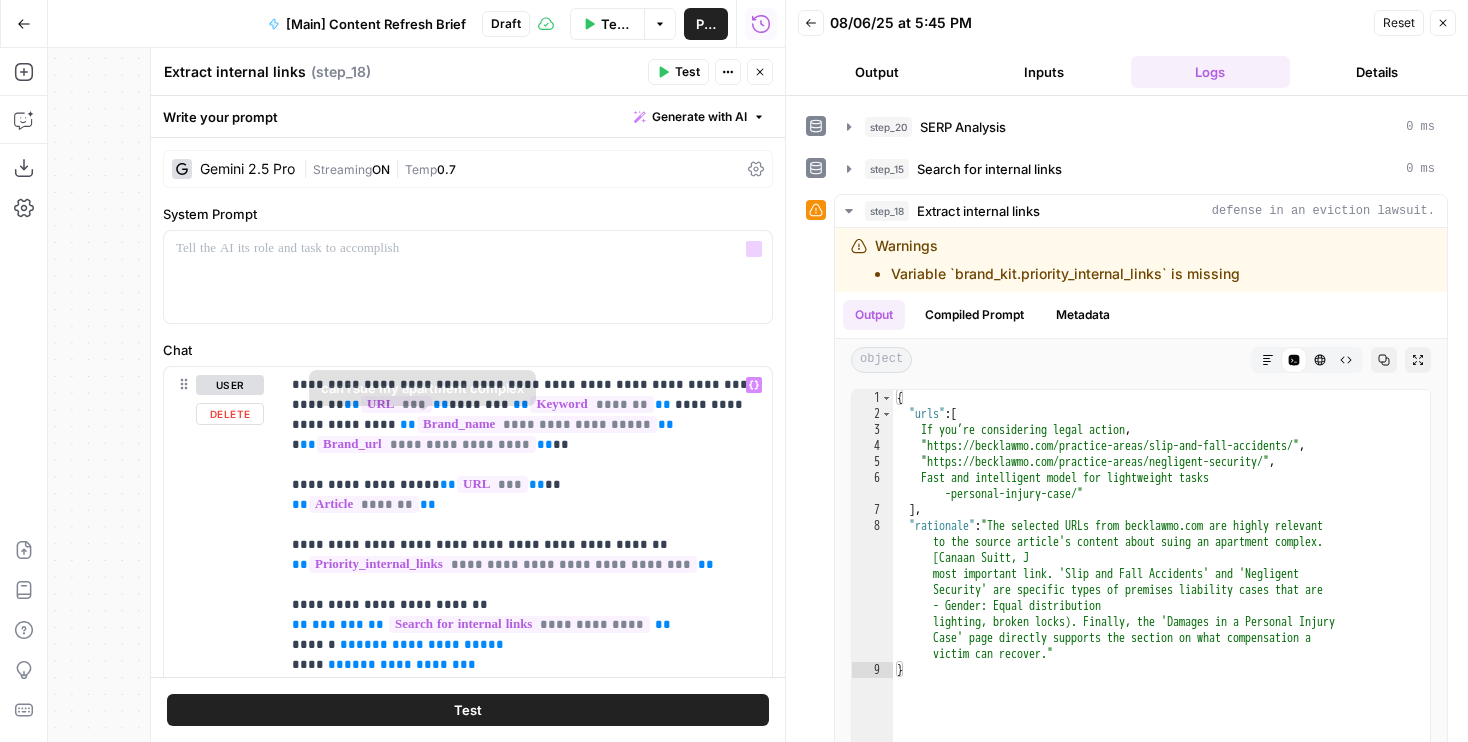 click on "|" at bounding box center [308, 168] 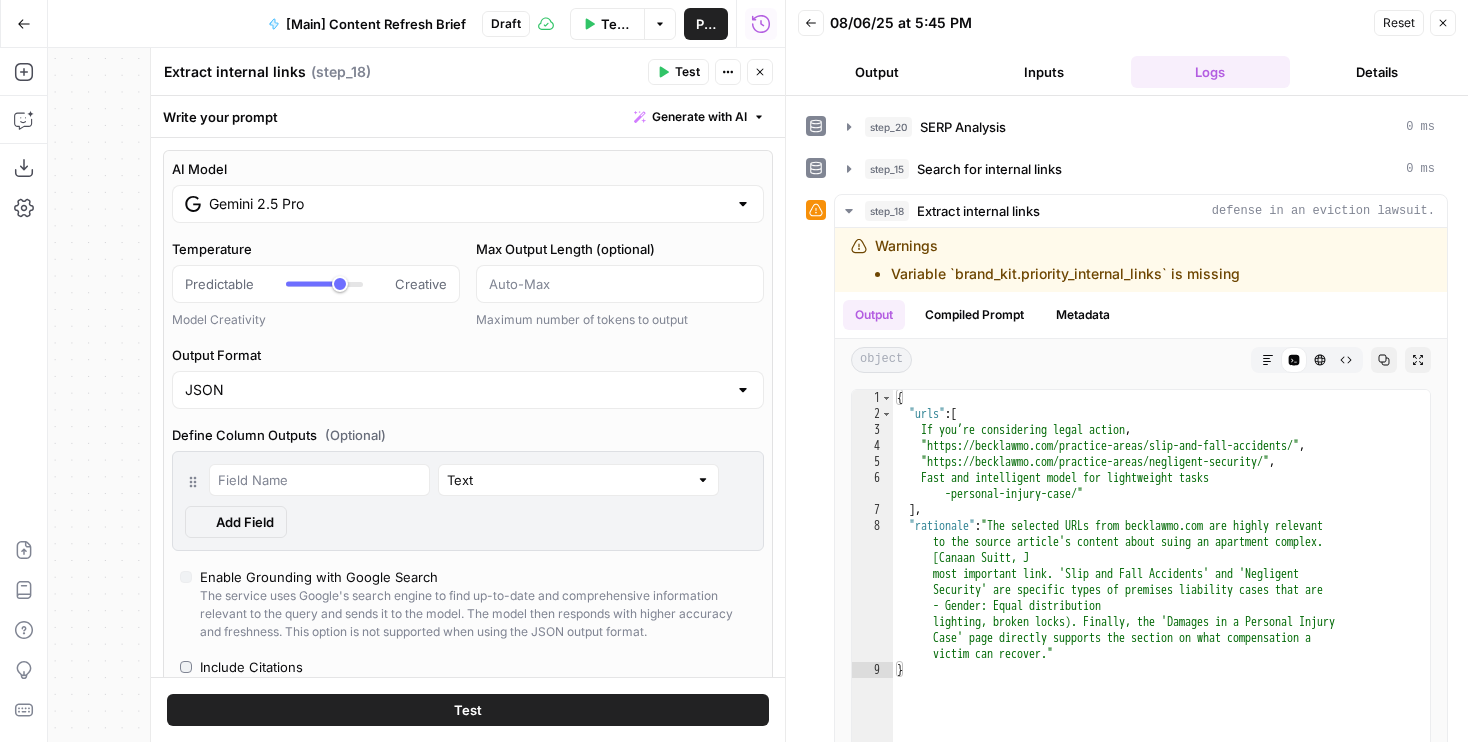 click on "Gemini 2.5 Pro" at bounding box center (468, 204) 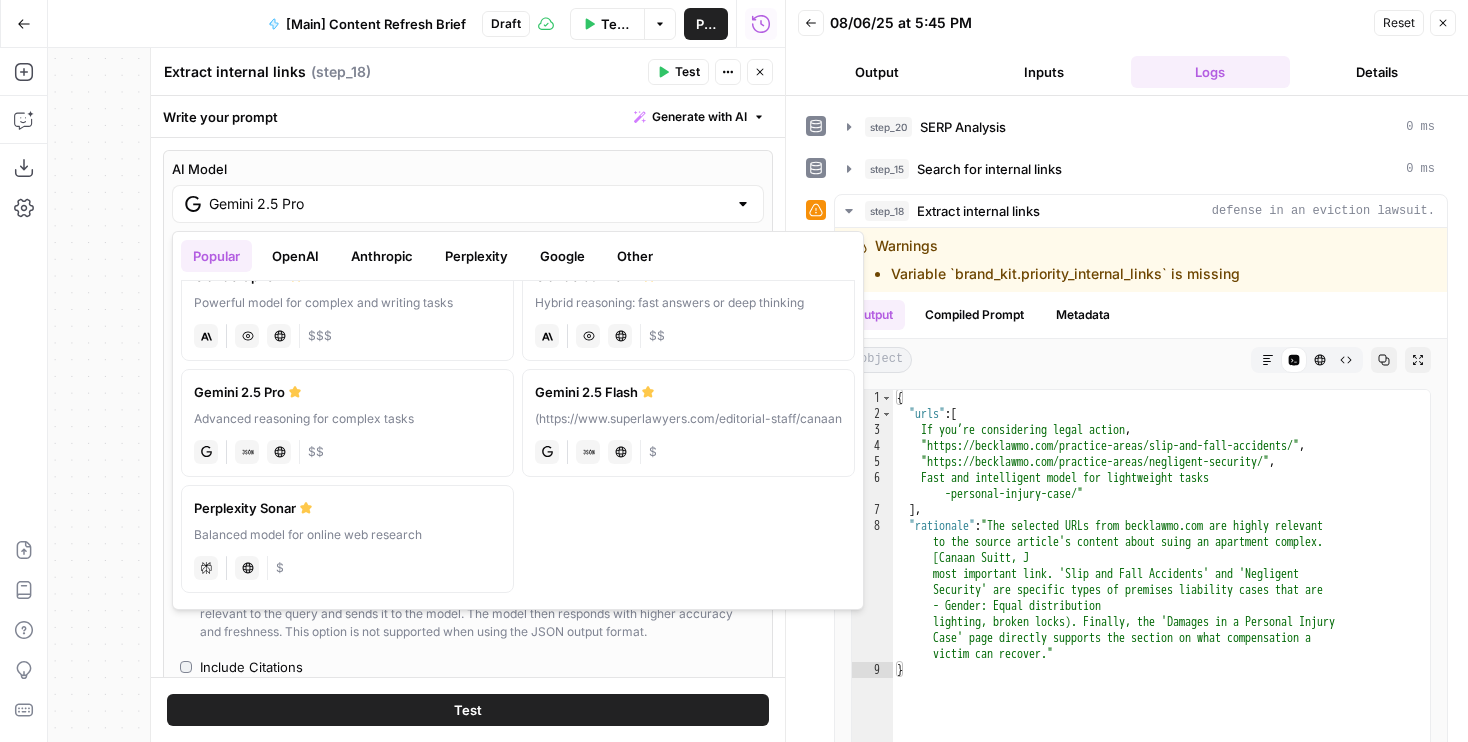 click on "Anthropic" at bounding box center [382, 256] 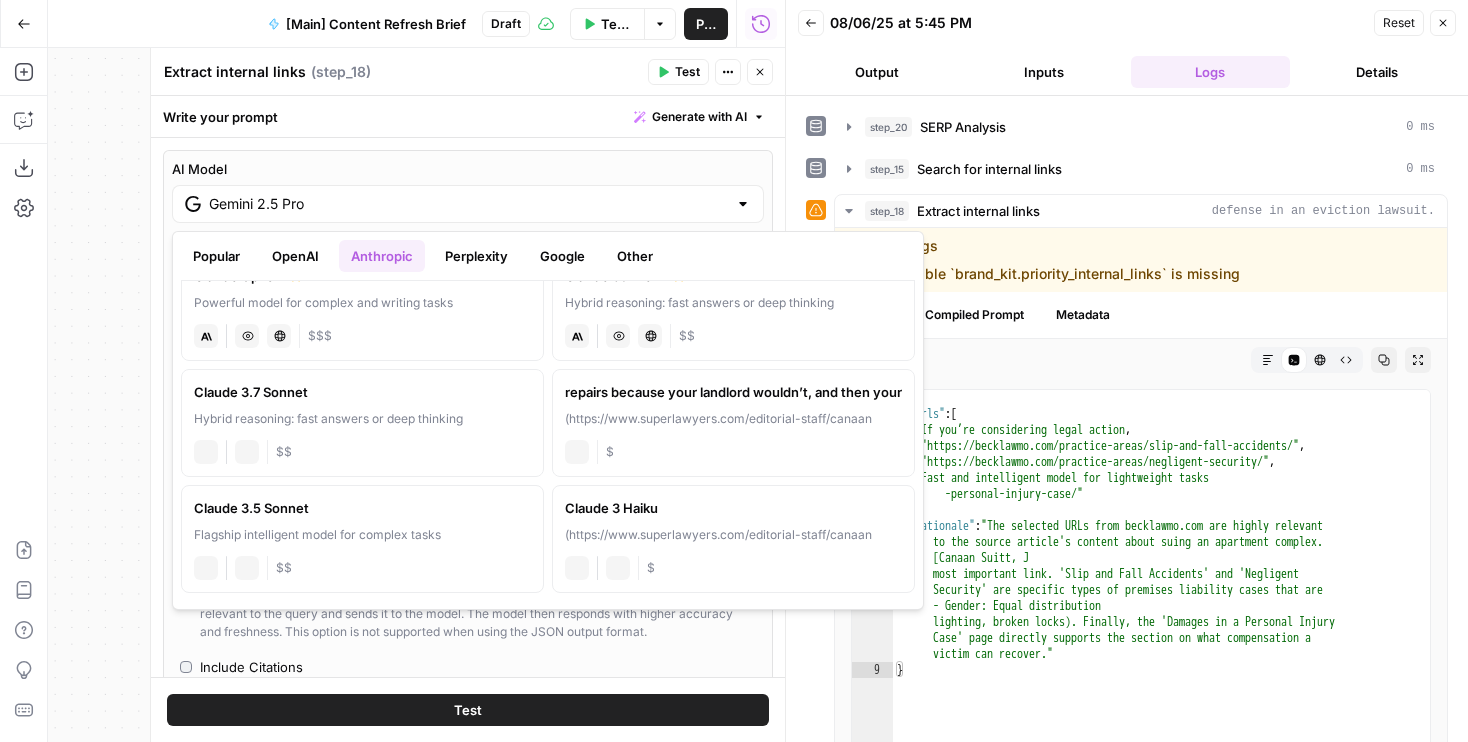 click on "OpenAI" at bounding box center [295, 256] 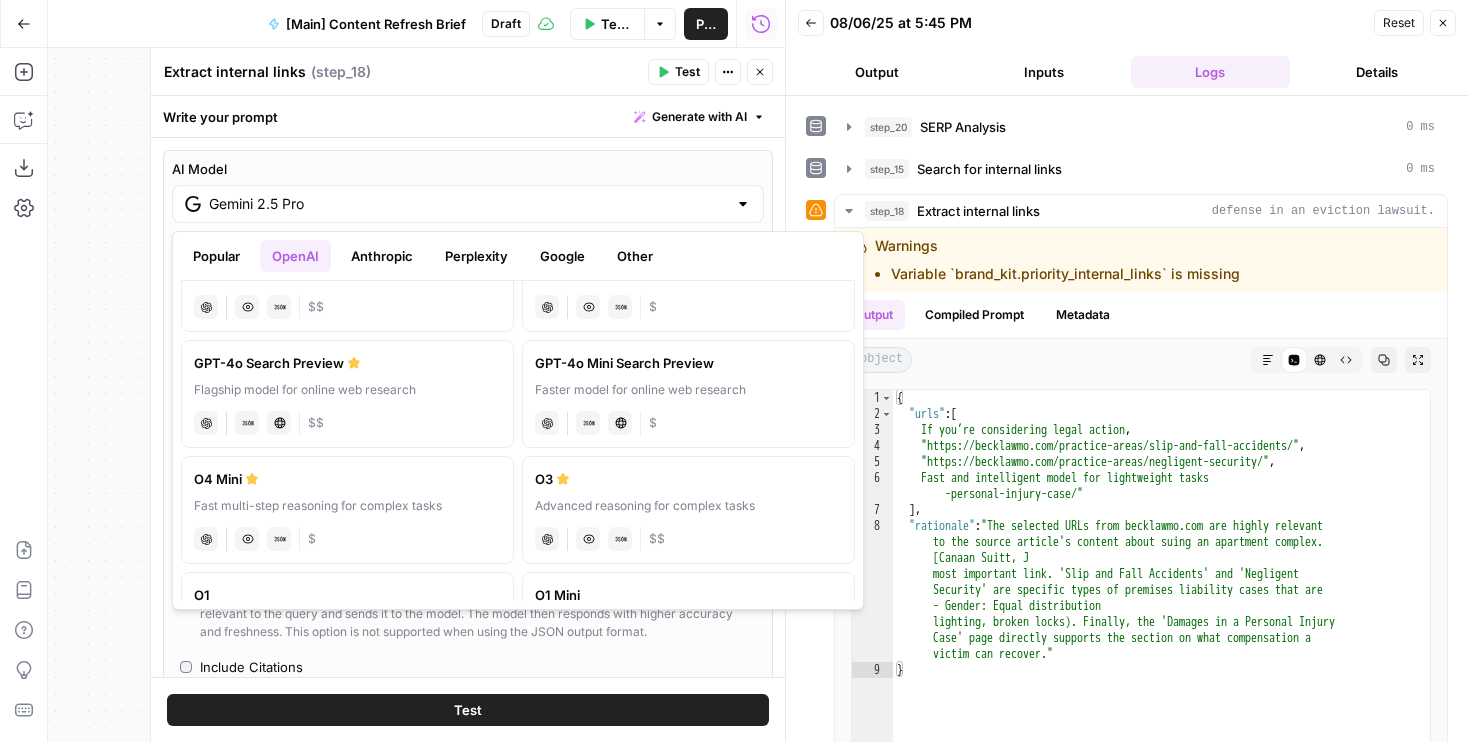 scroll, scrollTop: 439, scrollLeft: 0, axis: vertical 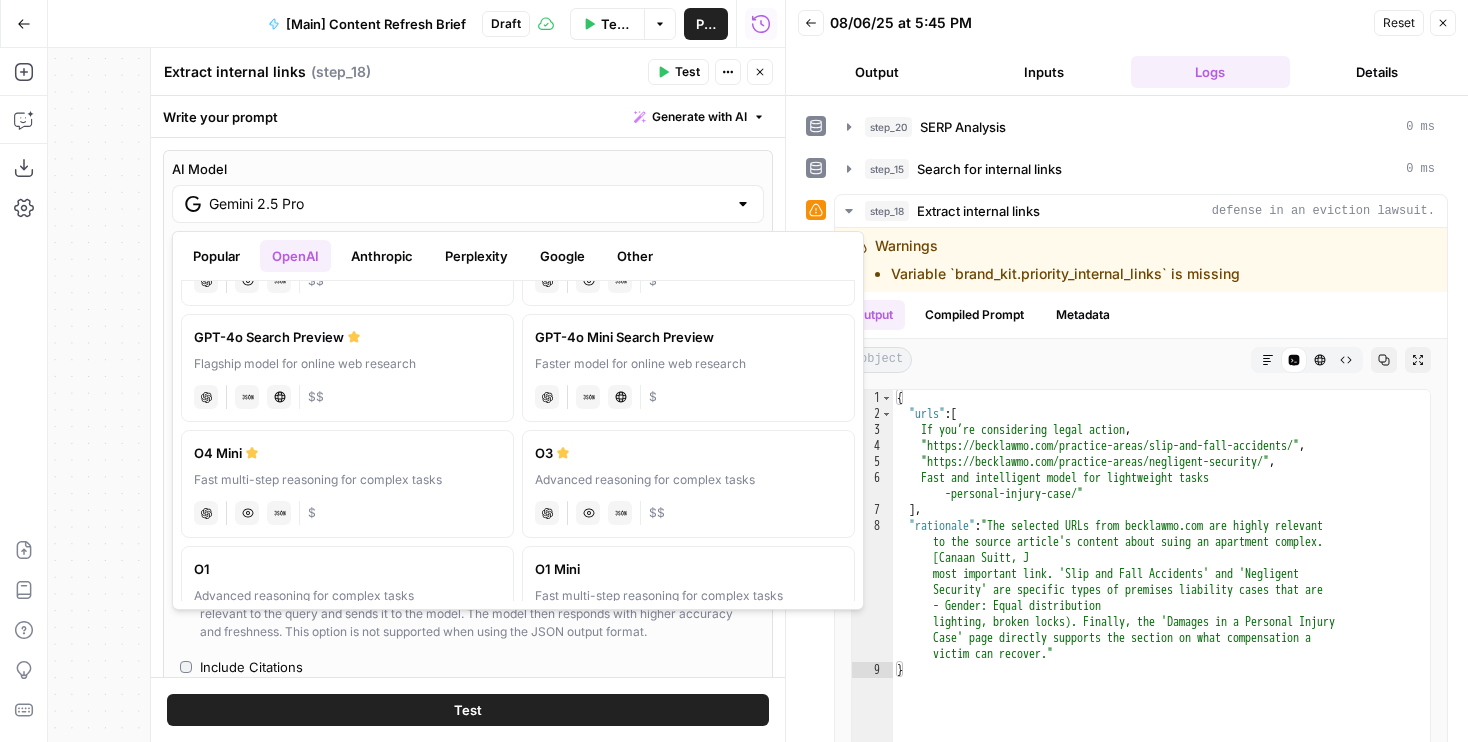 click on "chat Vision Capabilities JSON Mode $" at bounding box center [347, 511] 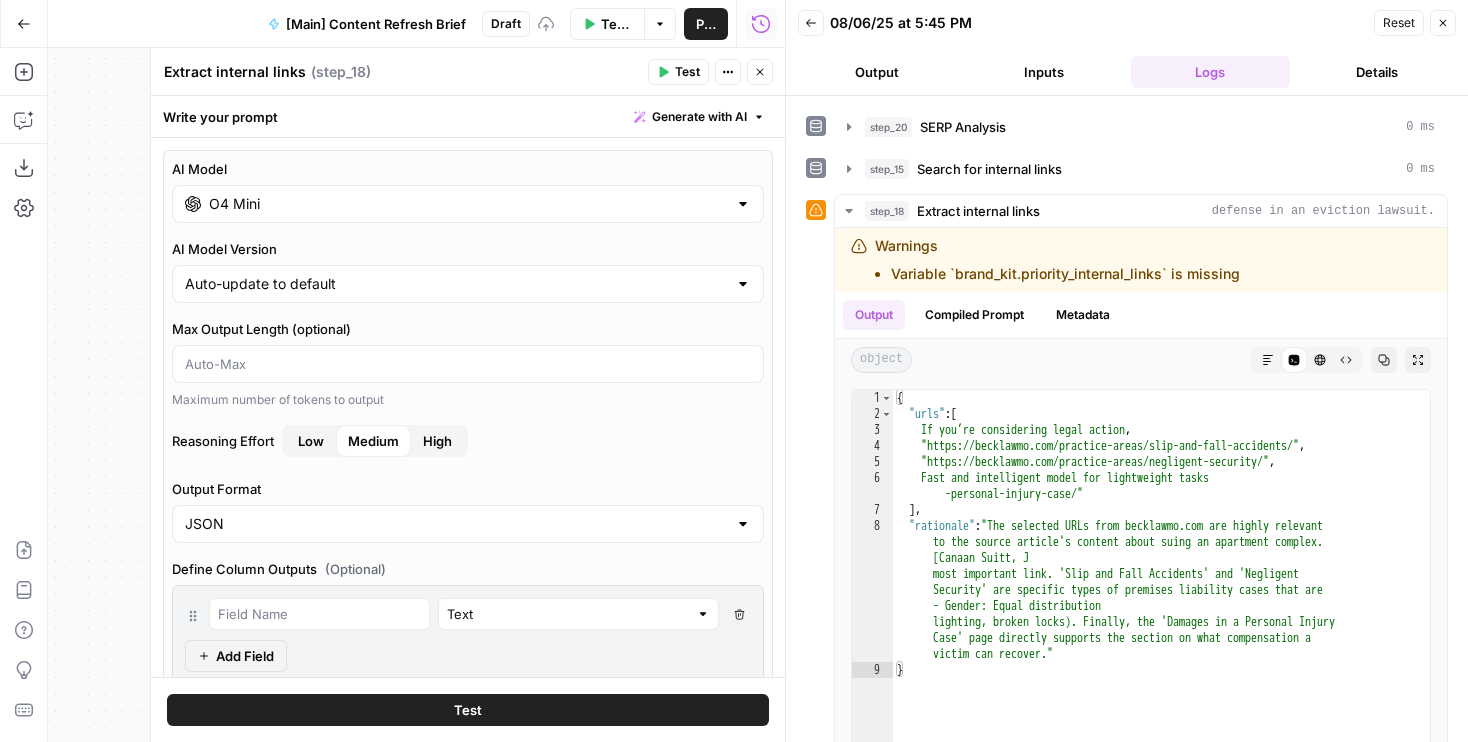 click on "Test" at bounding box center (468, 710) 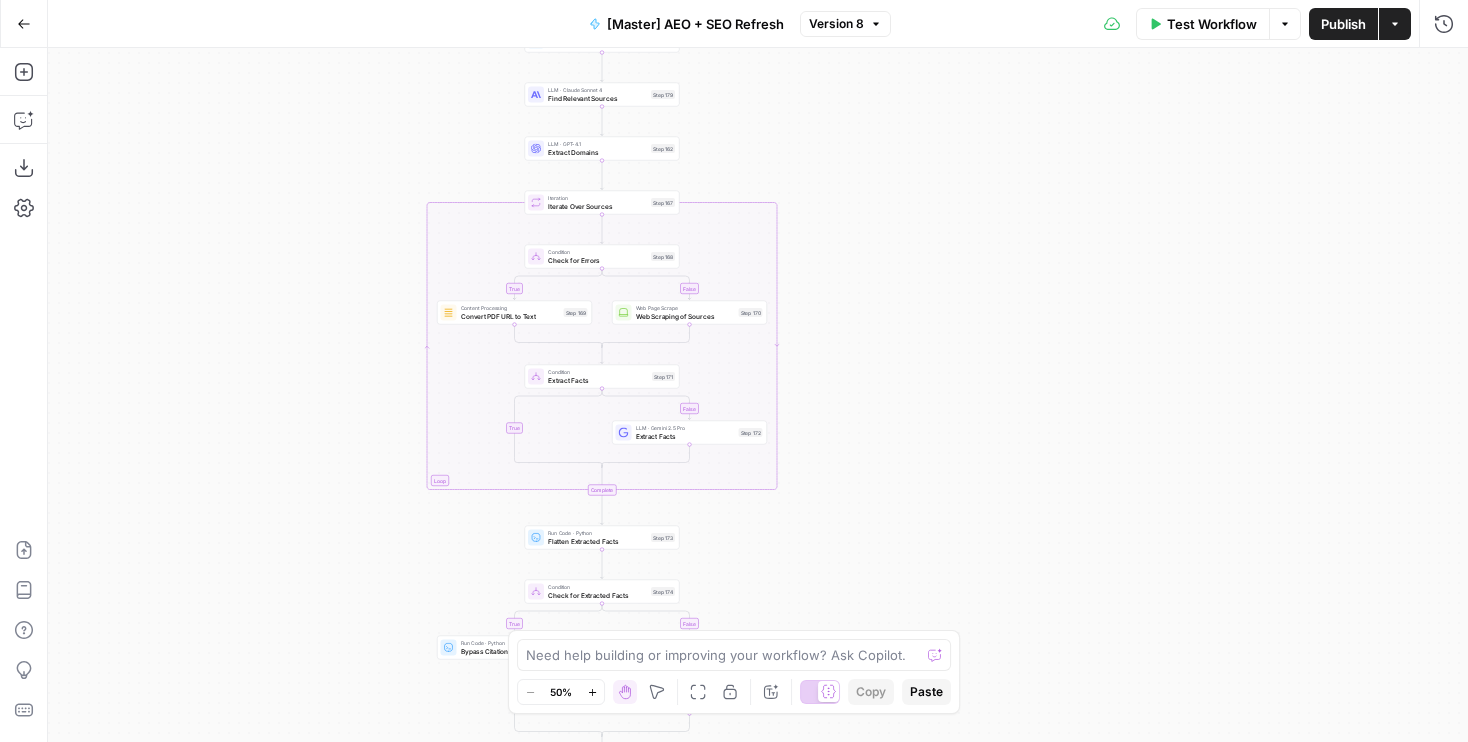 scroll, scrollTop: 0, scrollLeft: 0, axis: both 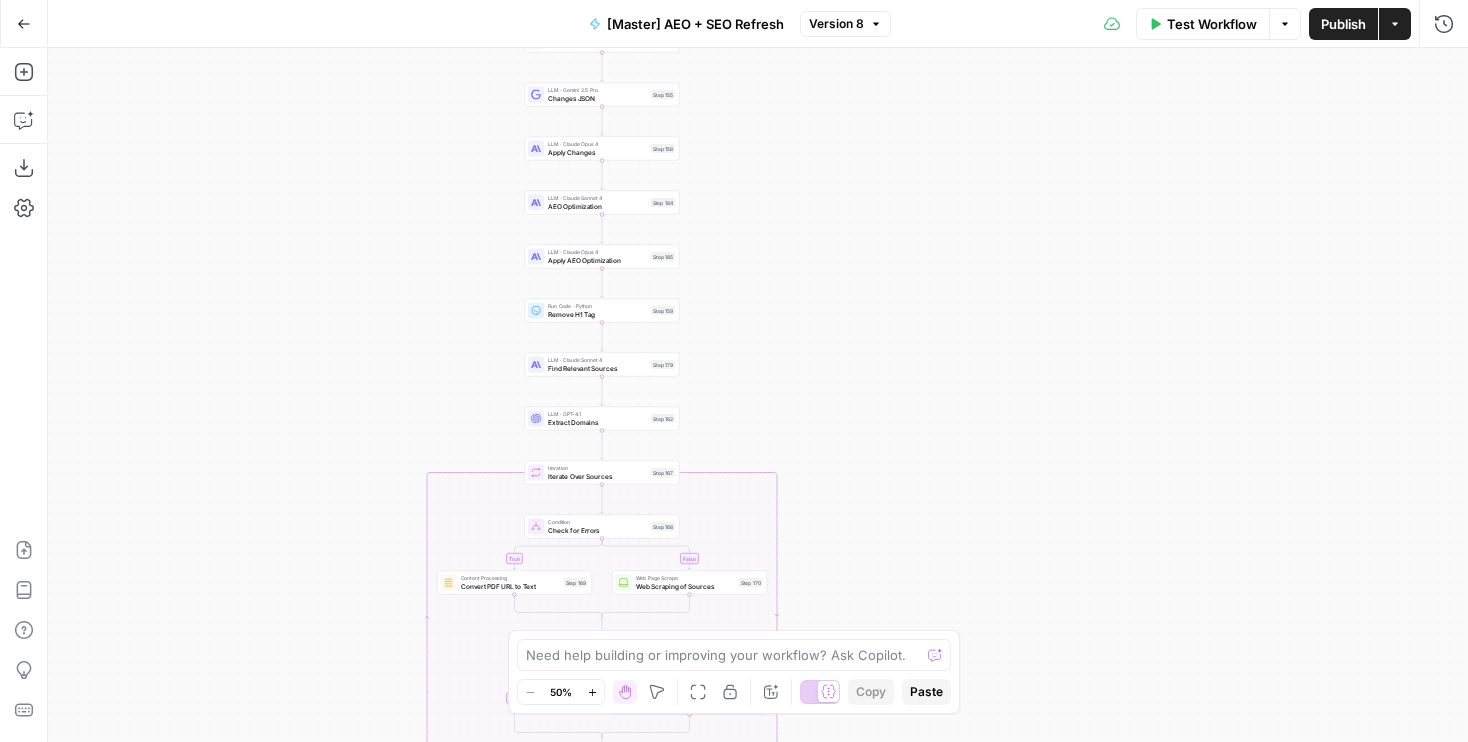 drag, startPoint x: 810, startPoint y: 109, endPoint x: 814, endPoint y: 566, distance: 457.01752 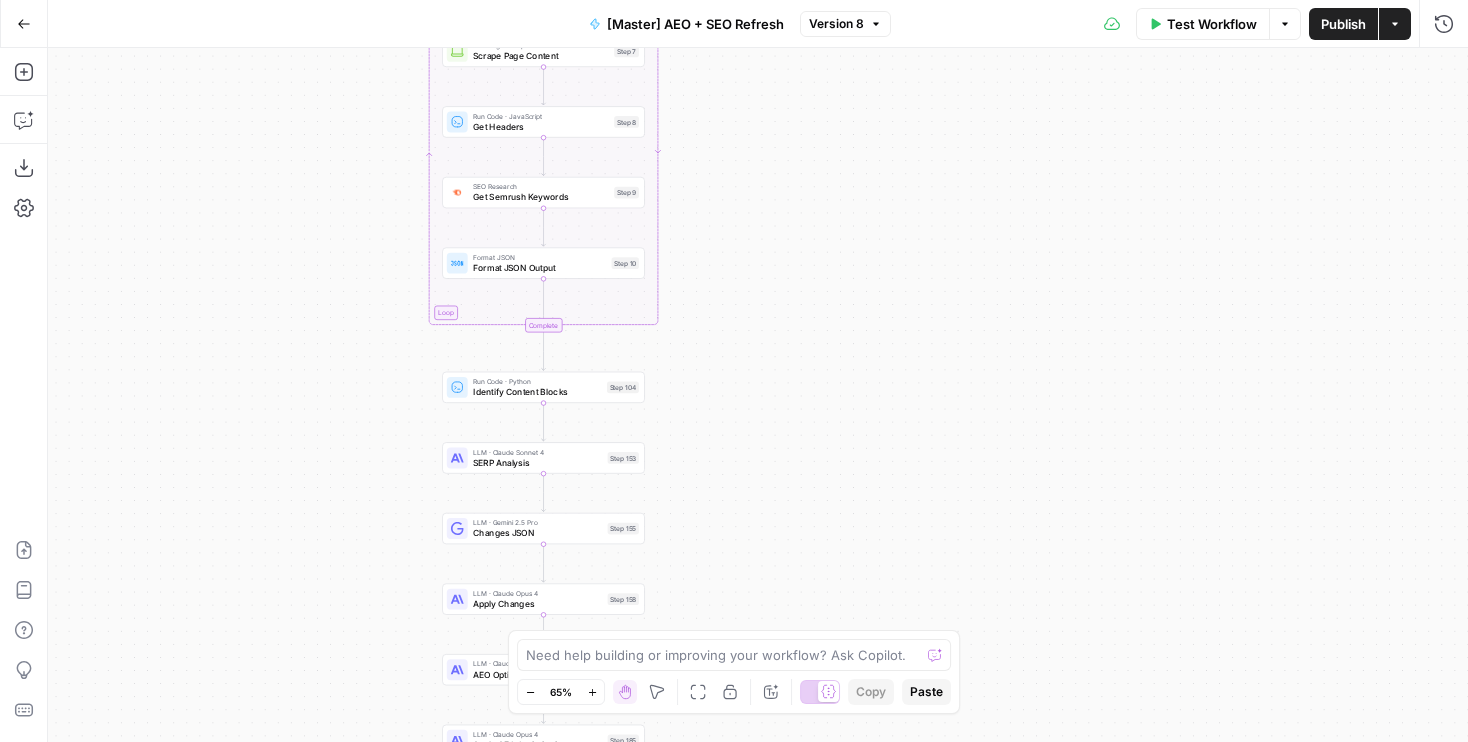 drag, startPoint x: 804, startPoint y: 203, endPoint x: 809, endPoint y: 490, distance: 287.04355 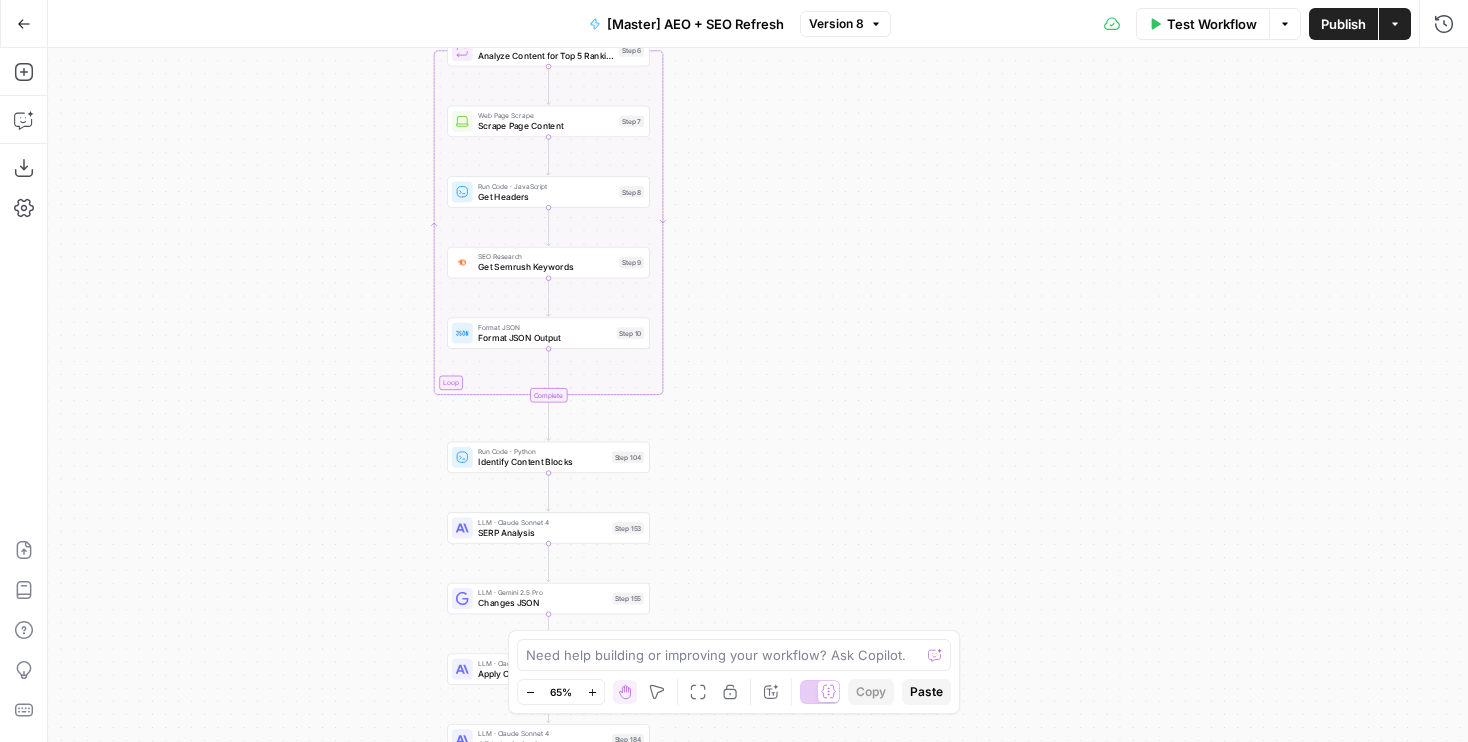 drag, startPoint x: 809, startPoint y: 490, endPoint x: 809, endPoint y: 331, distance: 159 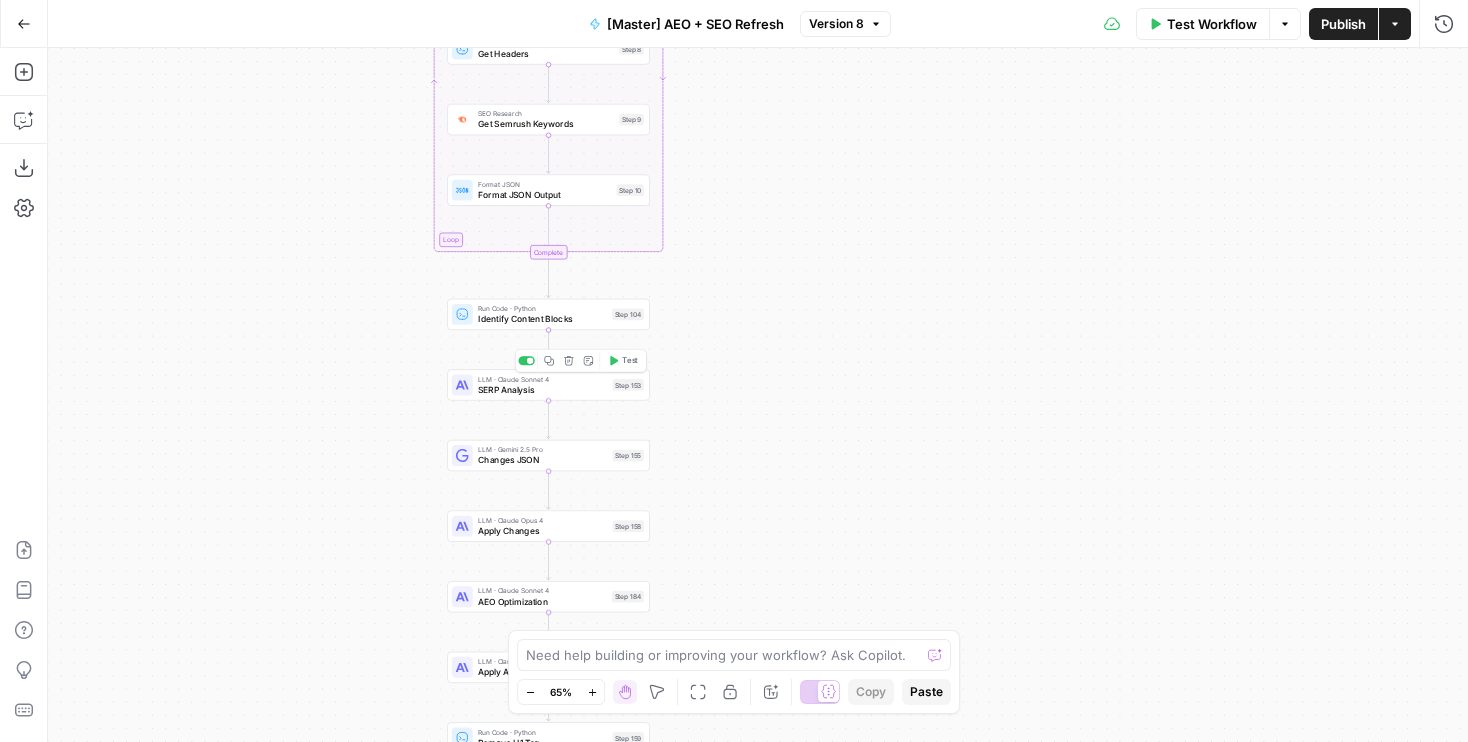 click on "SERP Analysis" at bounding box center [542, 389] 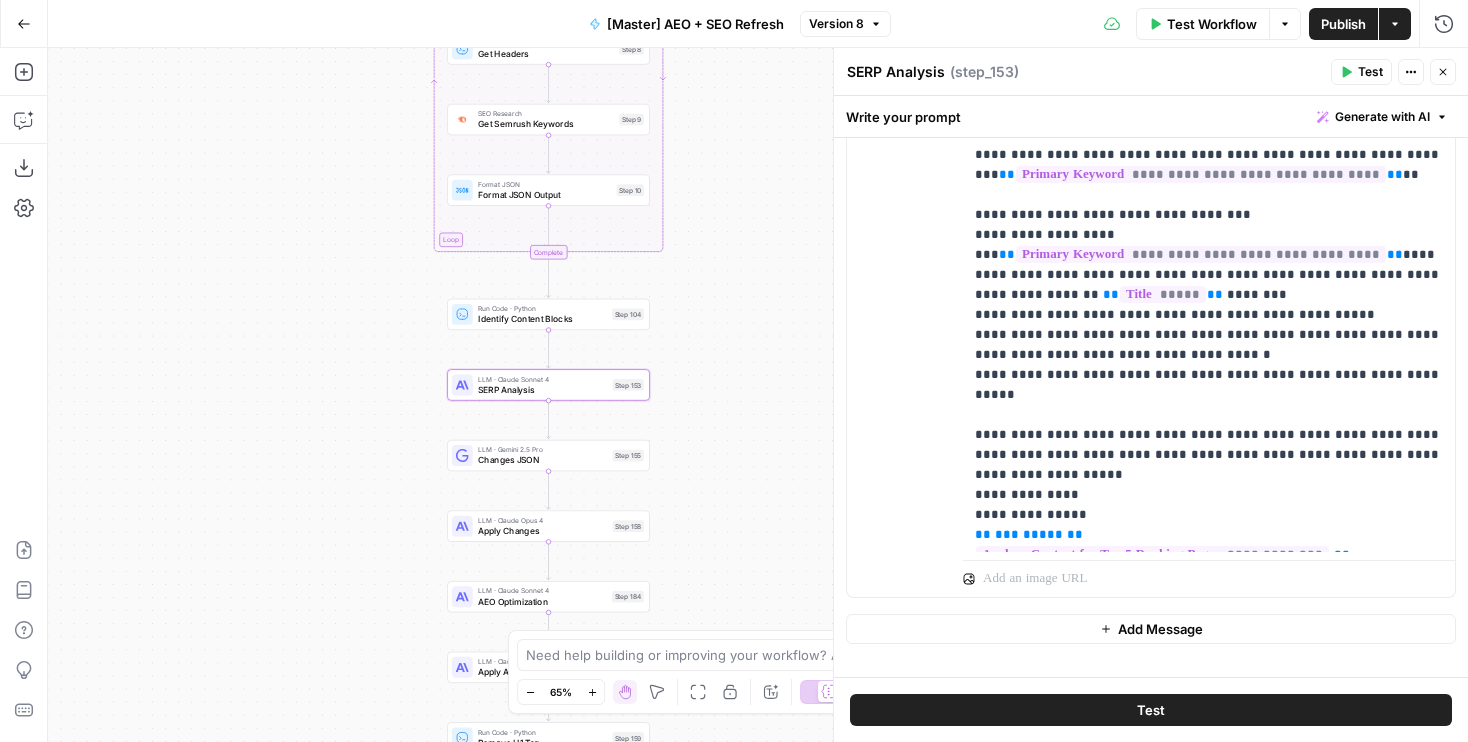 scroll, scrollTop: 711, scrollLeft: 0, axis: vertical 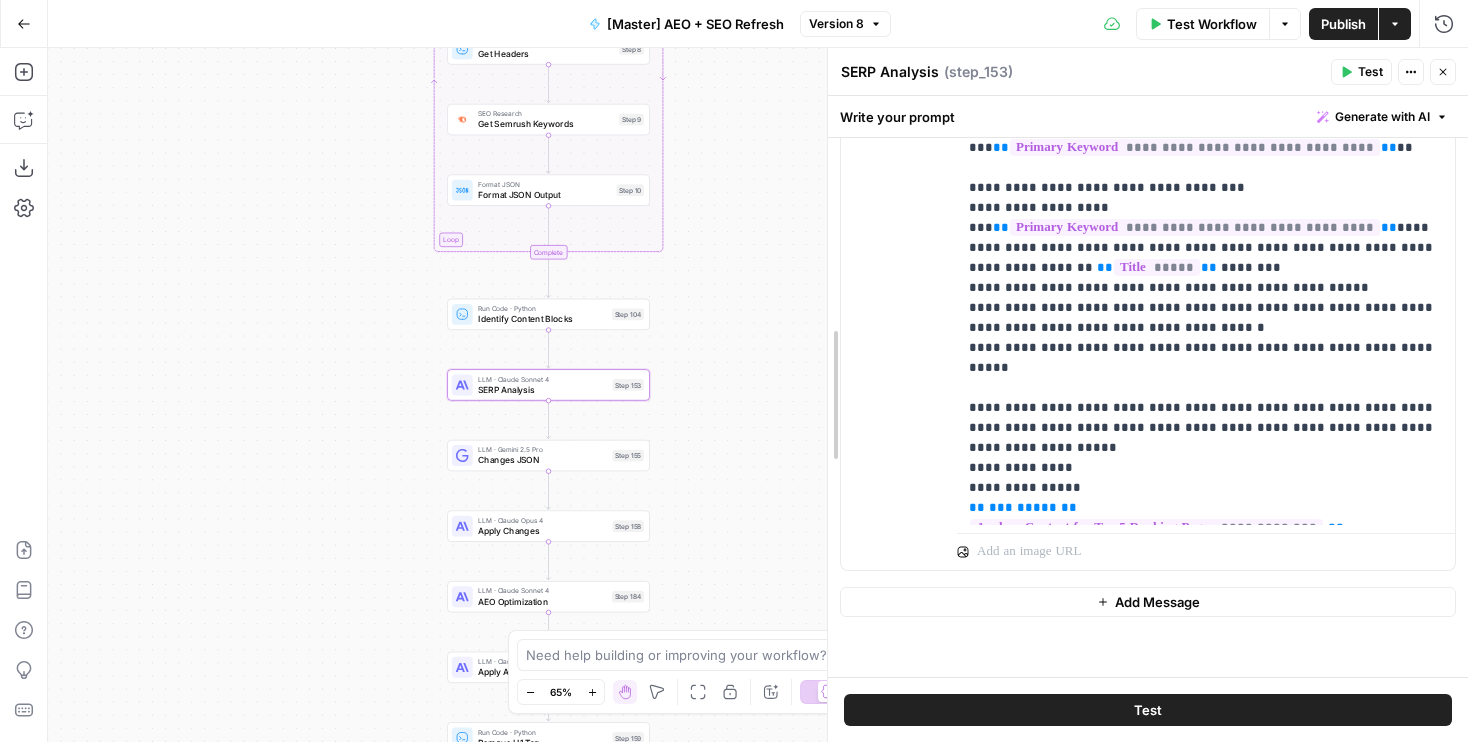 drag, startPoint x: 837, startPoint y: 452, endPoint x: 721, endPoint y: 452, distance: 116 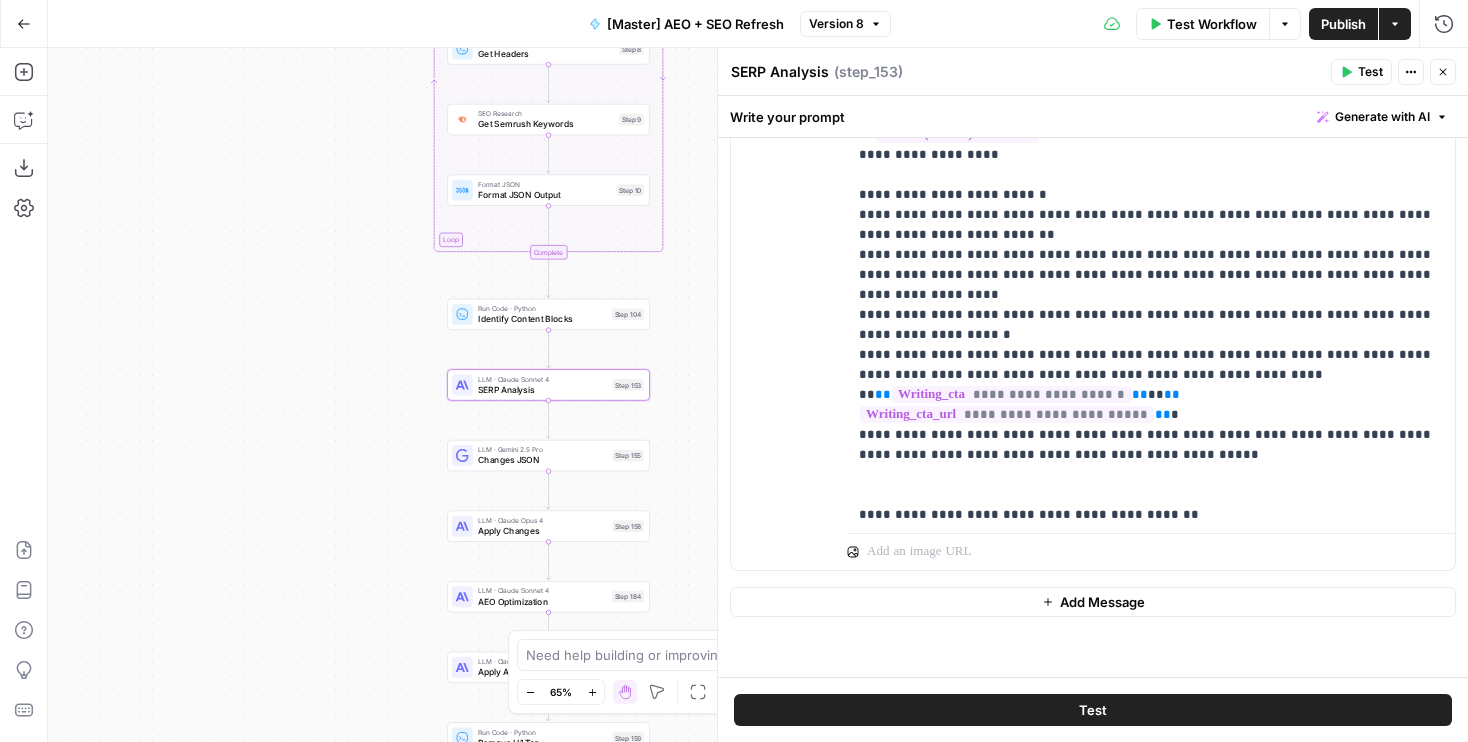 scroll, scrollTop: 1661, scrollLeft: 0, axis: vertical 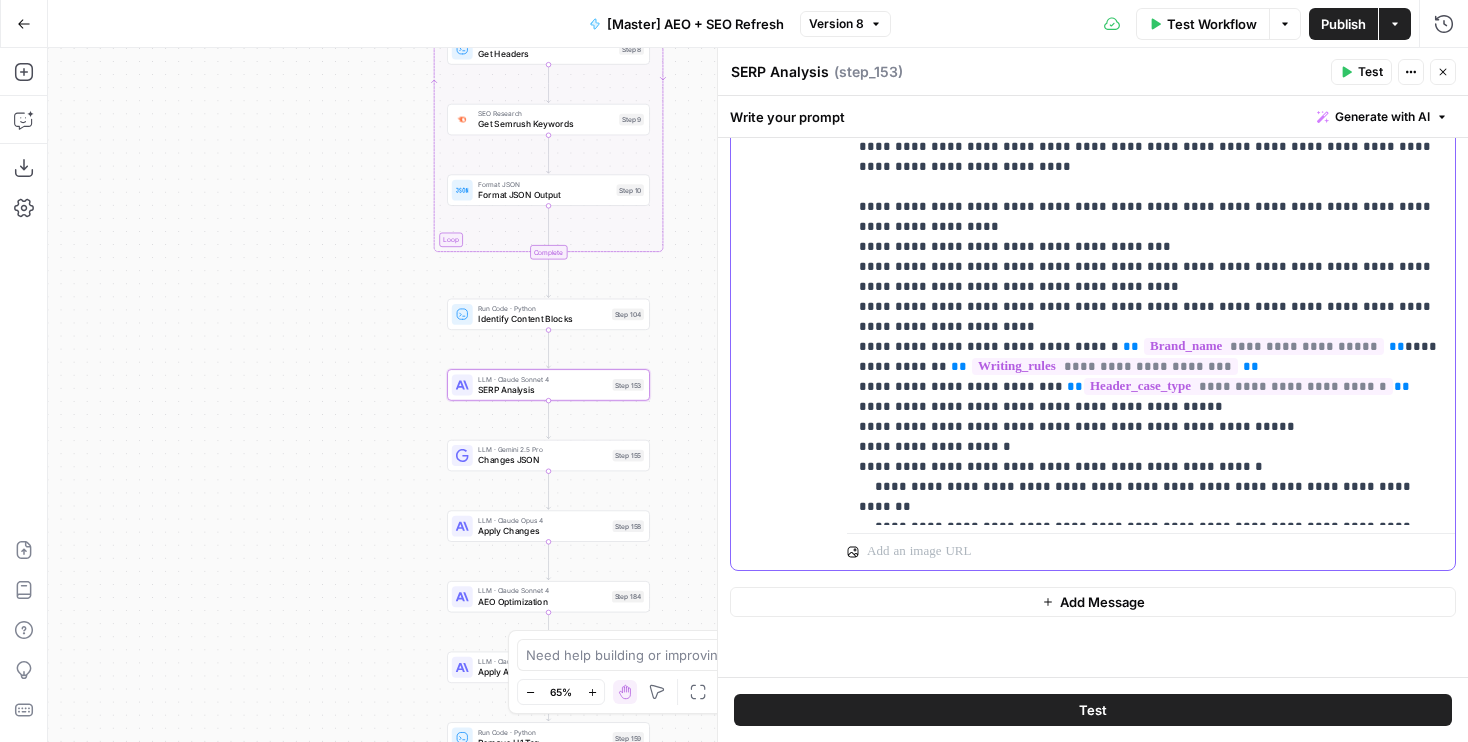 click on "**********" at bounding box center [1151, -713] 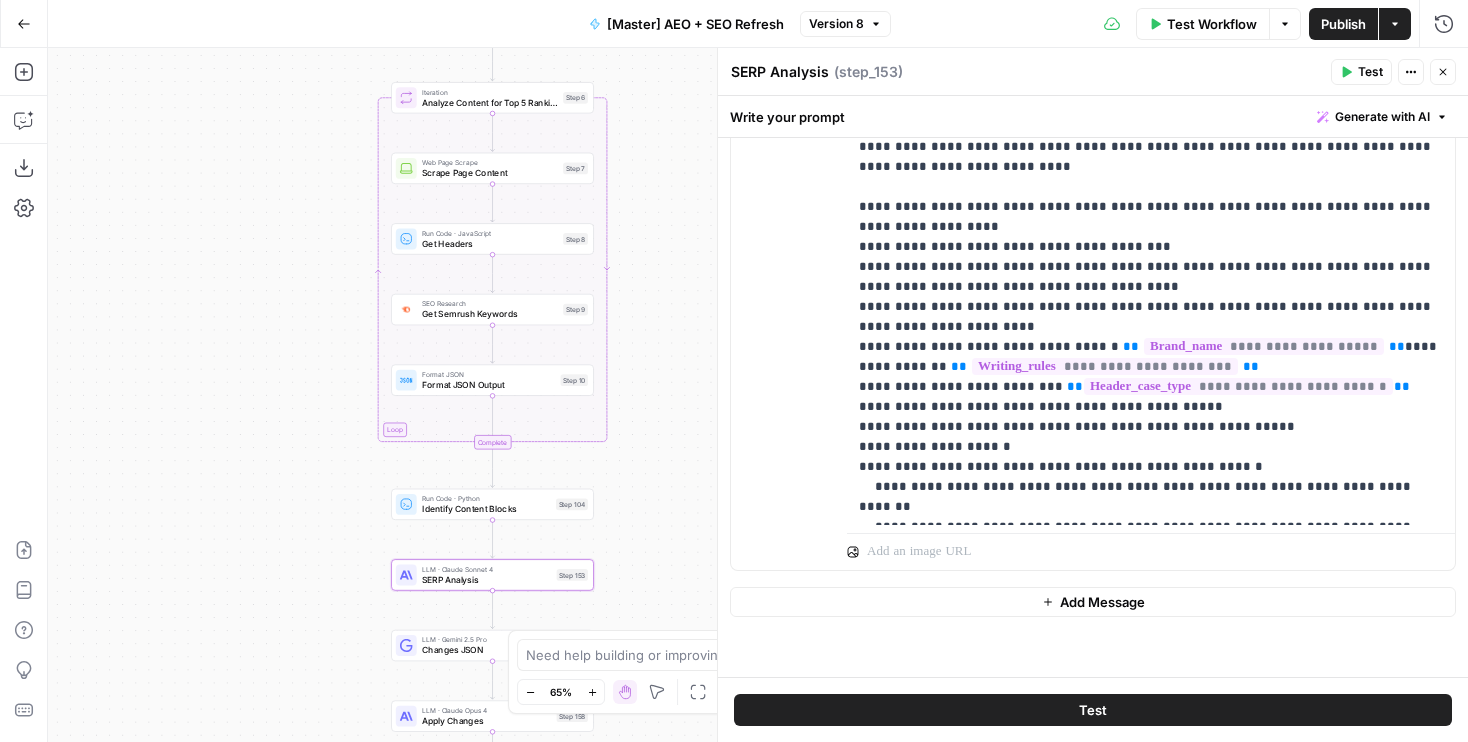 drag, startPoint x: 242, startPoint y: 299, endPoint x: 179, endPoint y: 539, distance: 248.13101 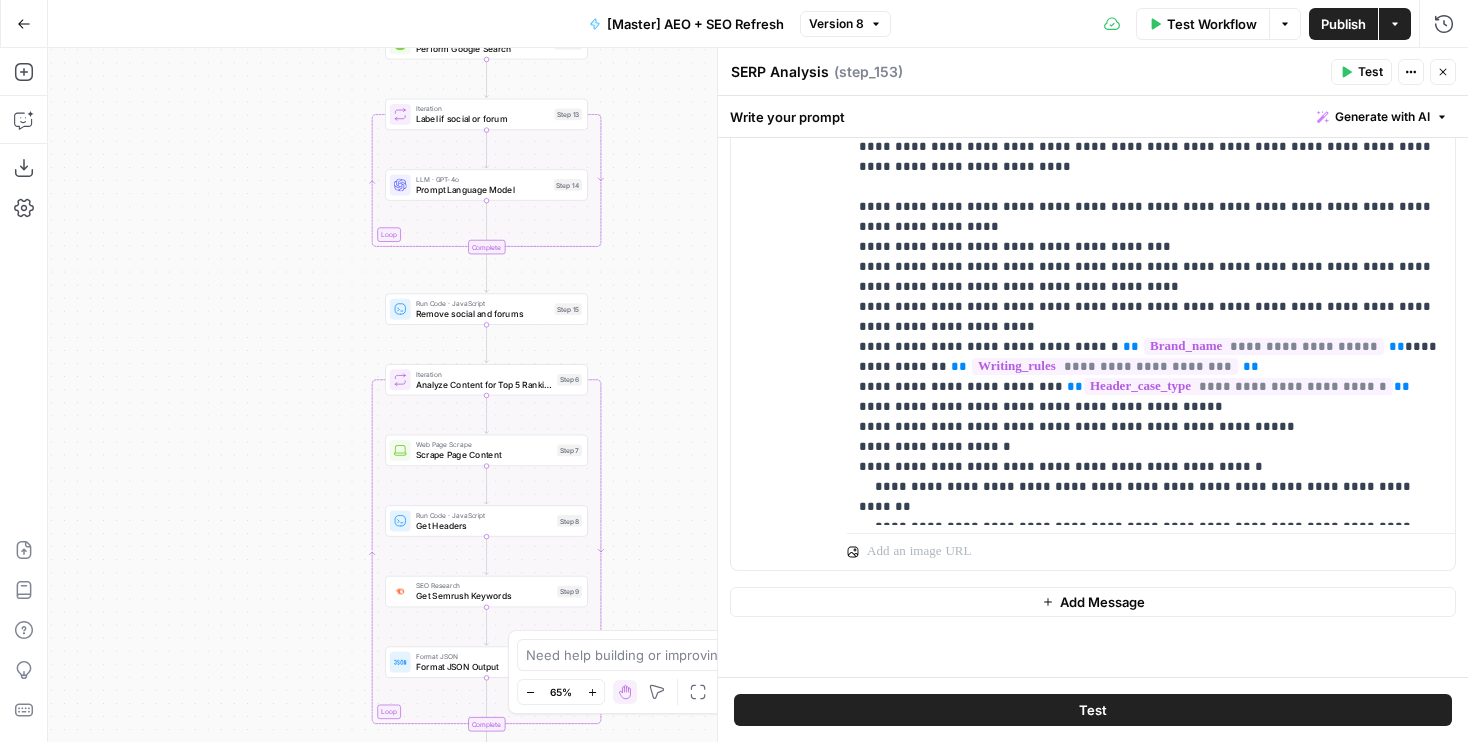 drag, startPoint x: 189, startPoint y: 393, endPoint x: 190, endPoint y: 552, distance: 159.00314 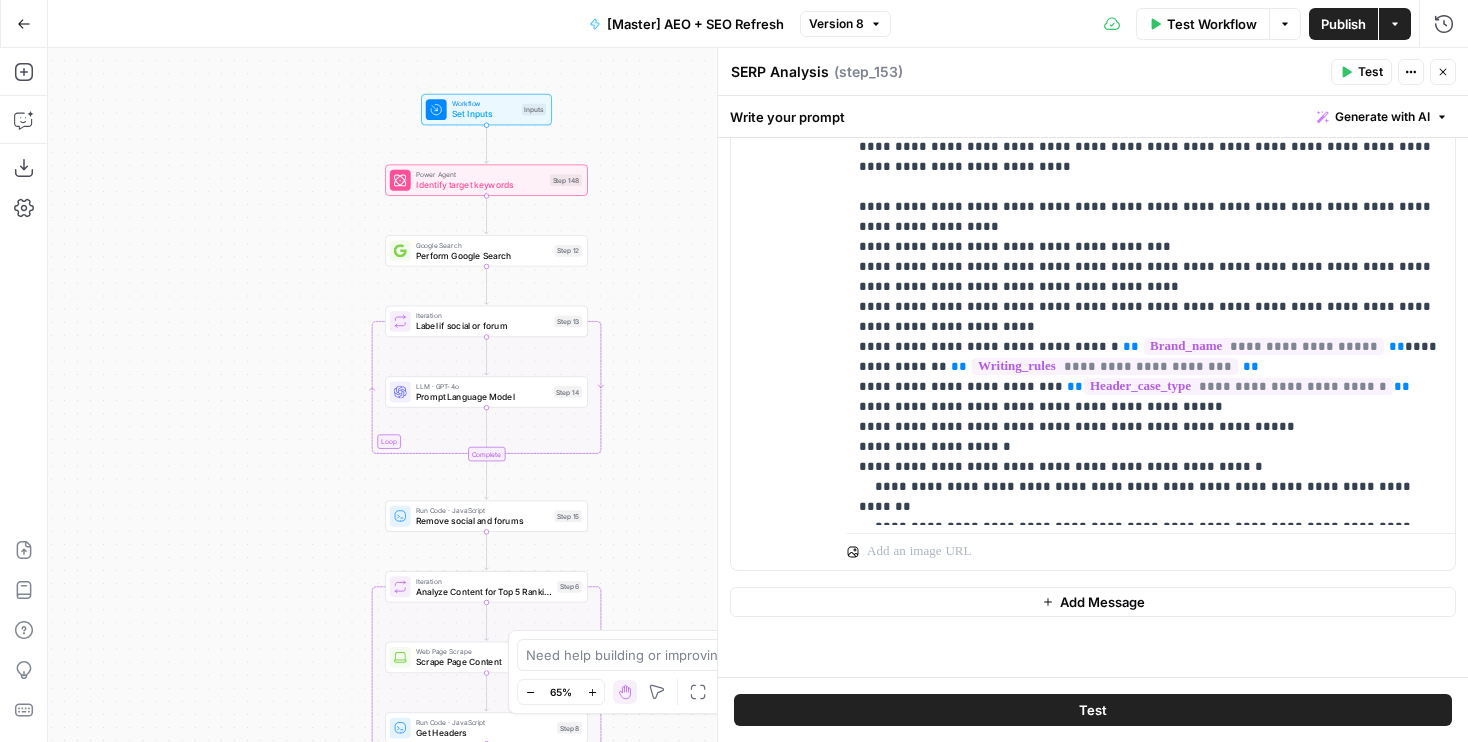 drag, startPoint x: 190, startPoint y: 232, endPoint x: 190, endPoint y: 438, distance: 206 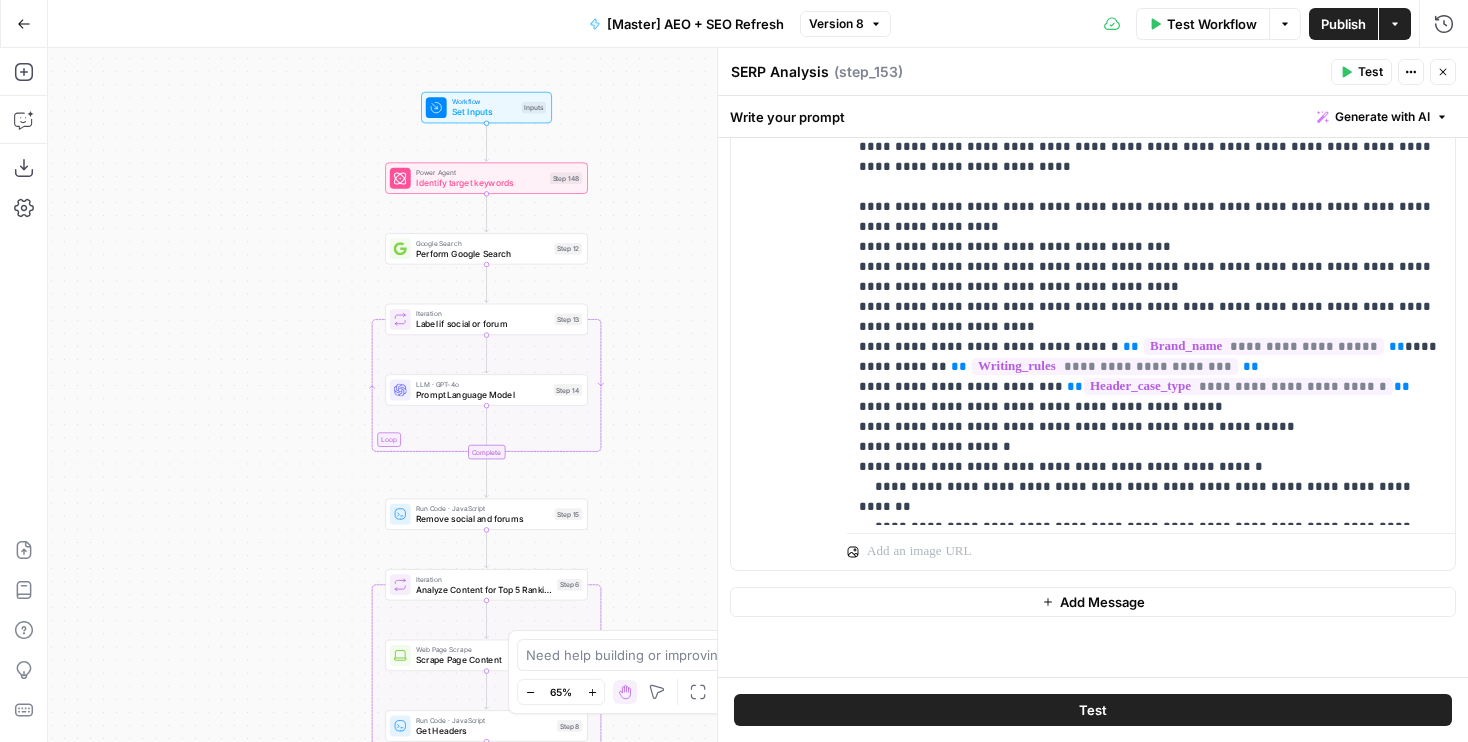click on "user Delete" at bounding box center [781, 140] 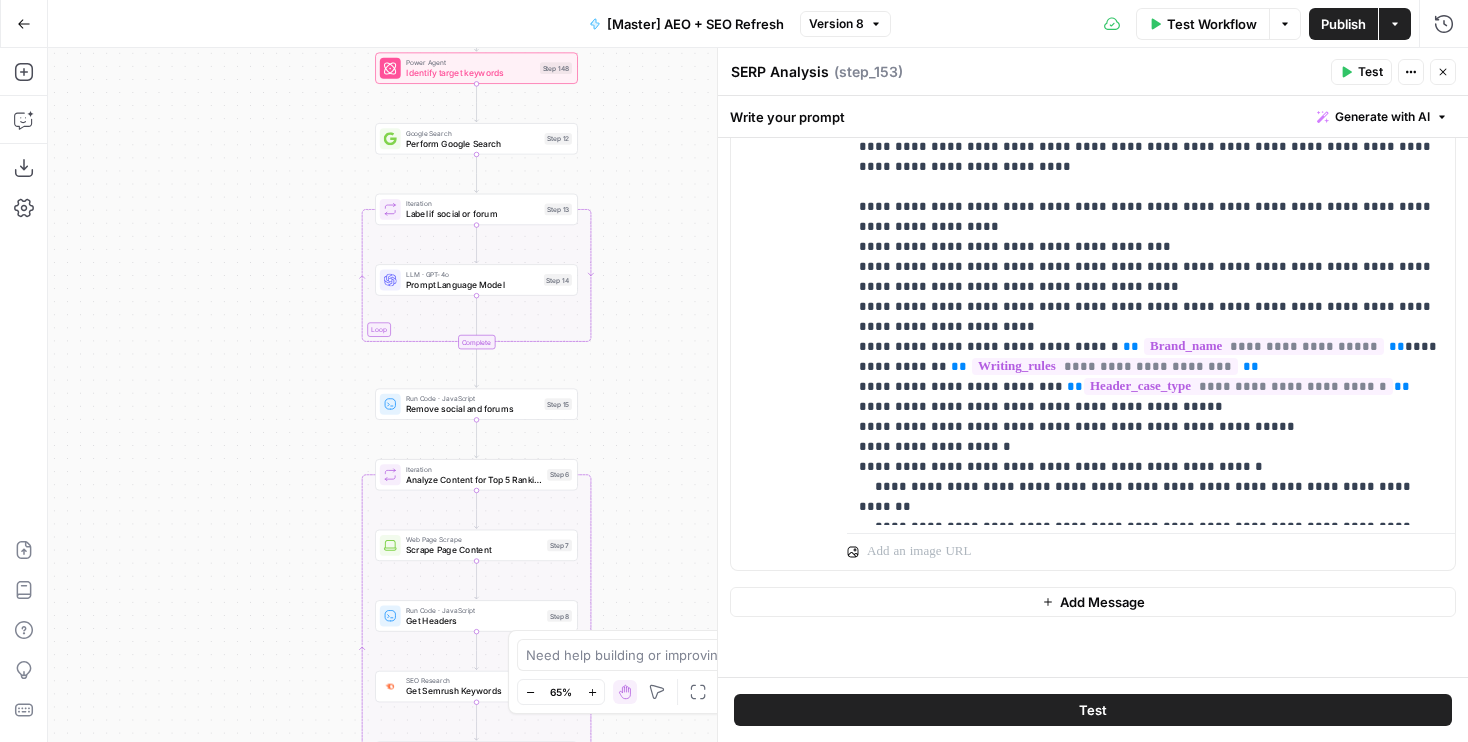 drag, startPoint x: 691, startPoint y: 404, endPoint x: 680, endPoint y: 21, distance: 383.15793 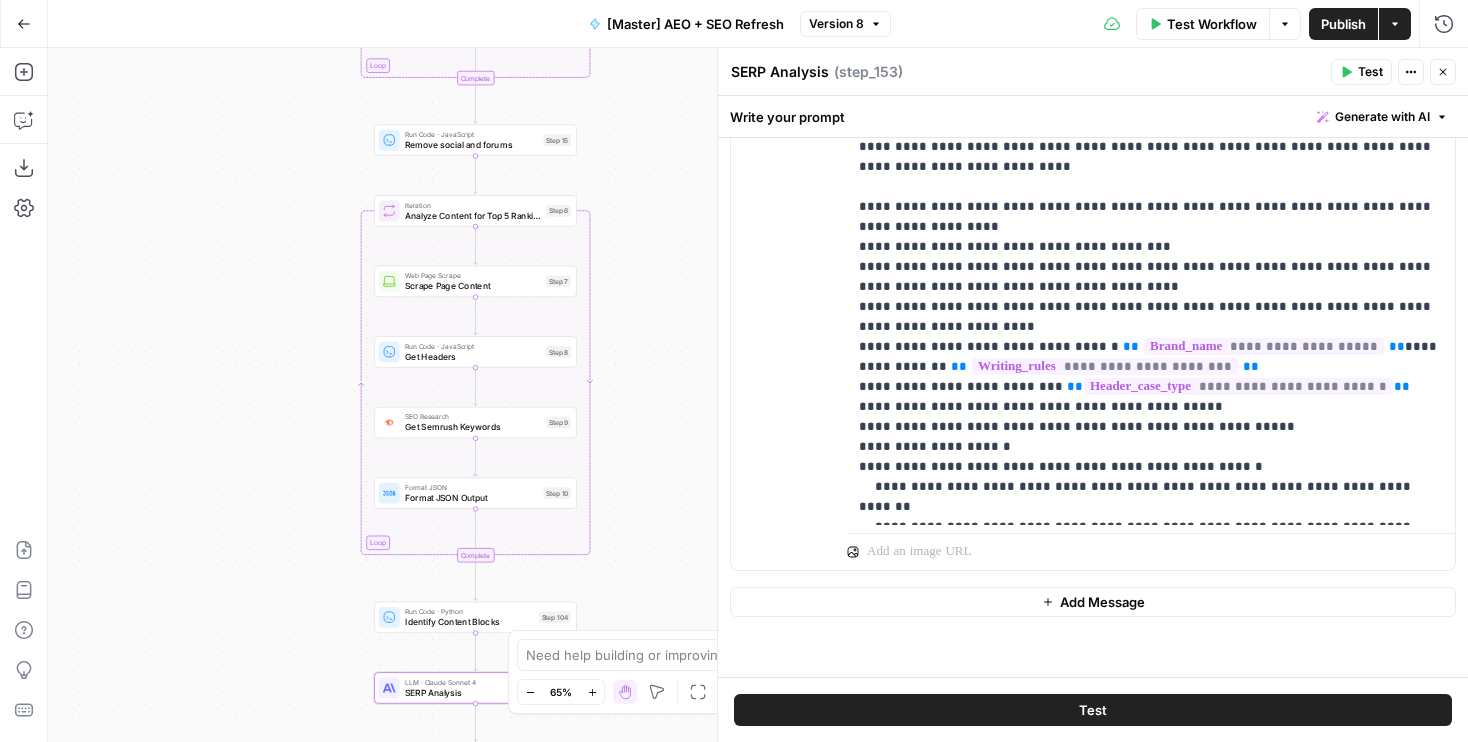 drag, startPoint x: 648, startPoint y: 556, endPoint x: 648, endPoint y: 203, distance: 353 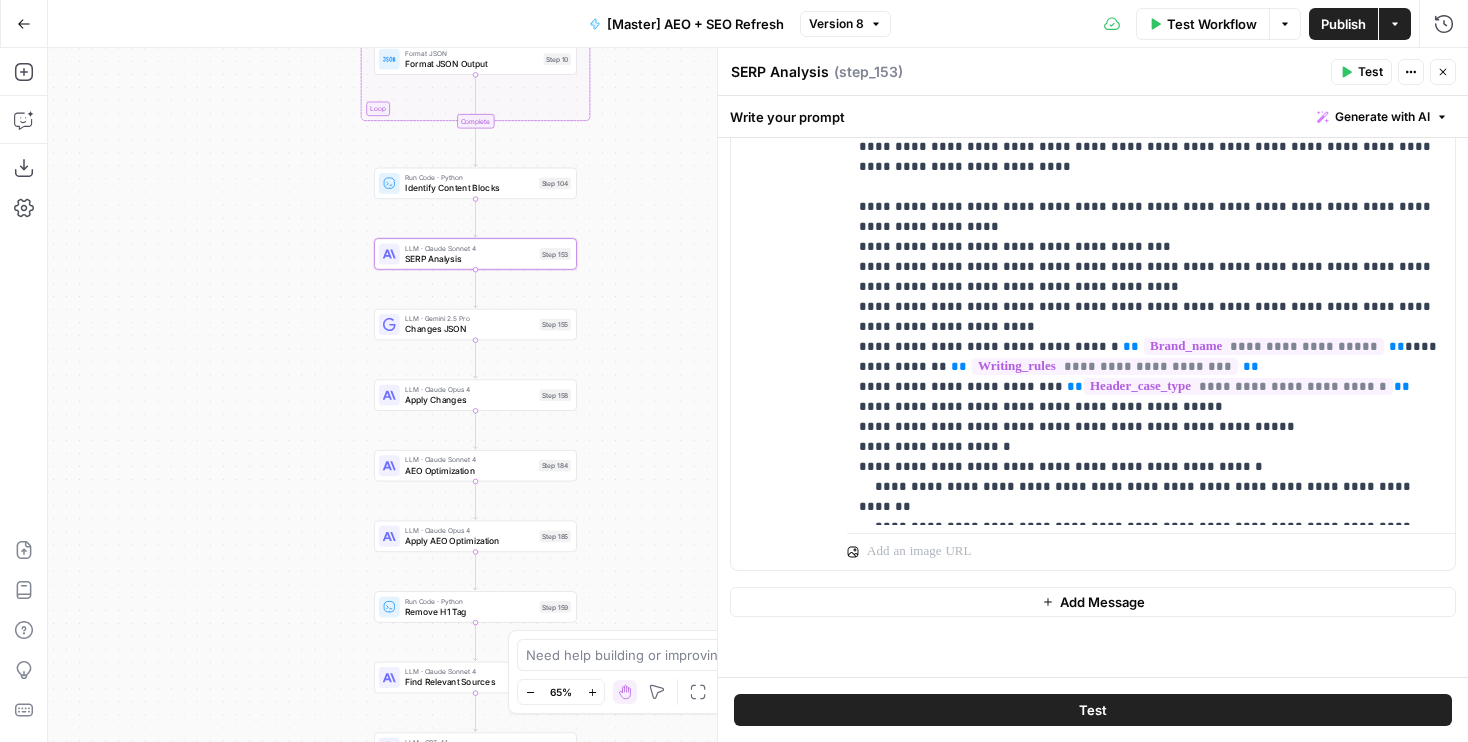 drag, startPoint x: 619, startPoint y: 406, endPoint x: 619, endPoint y: 364, distance: 42 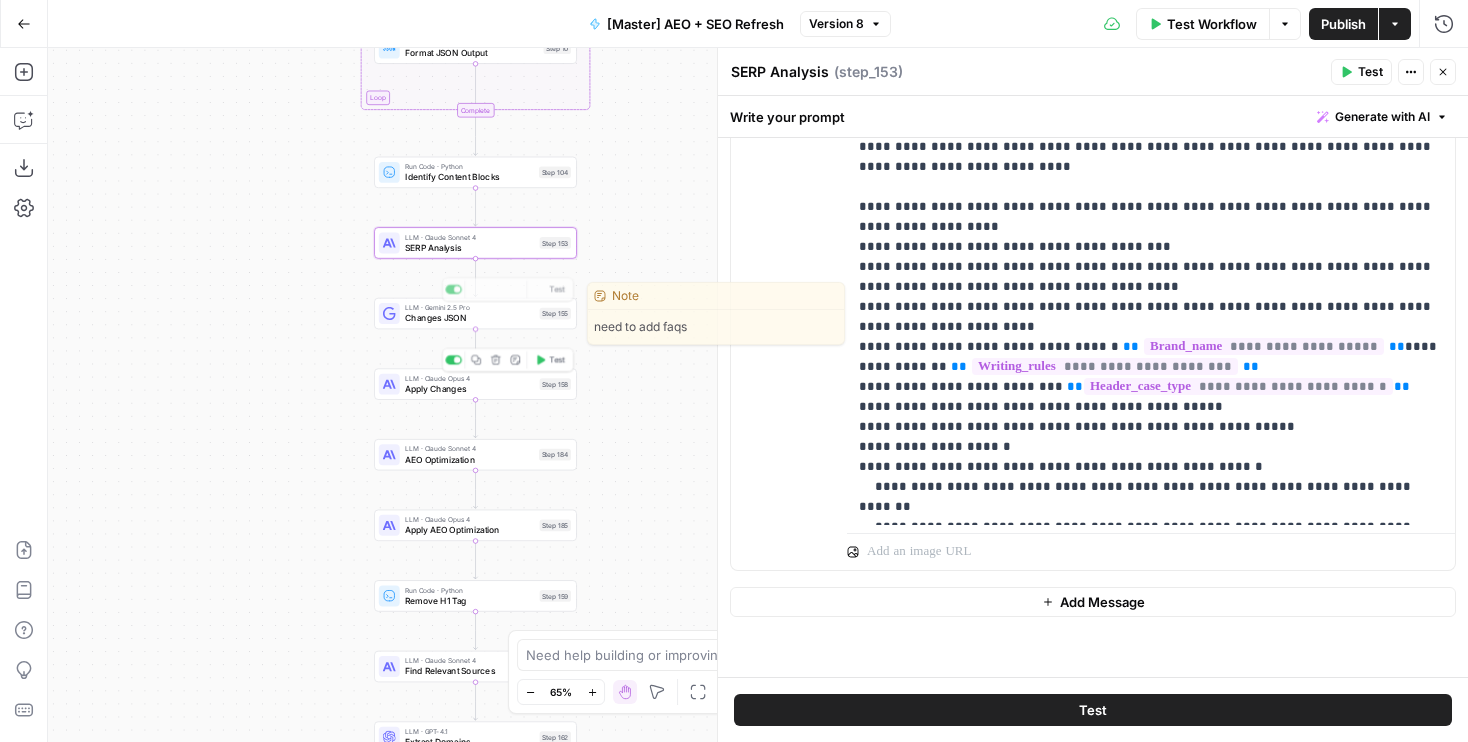 click on "Apply Changes" at bounding box center (469, 388) 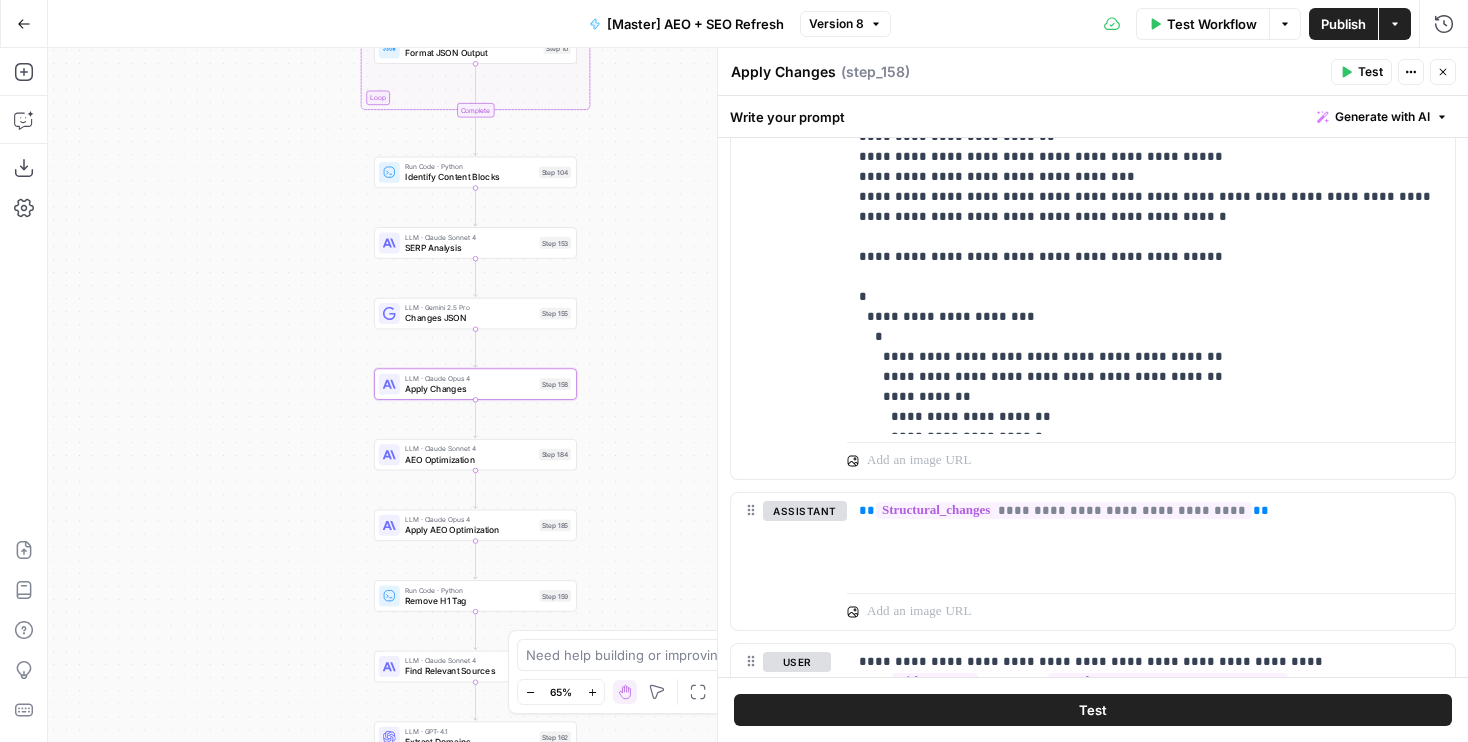 scroll, scrollTop: 1824, scrollLeft: 0, axis: vertical 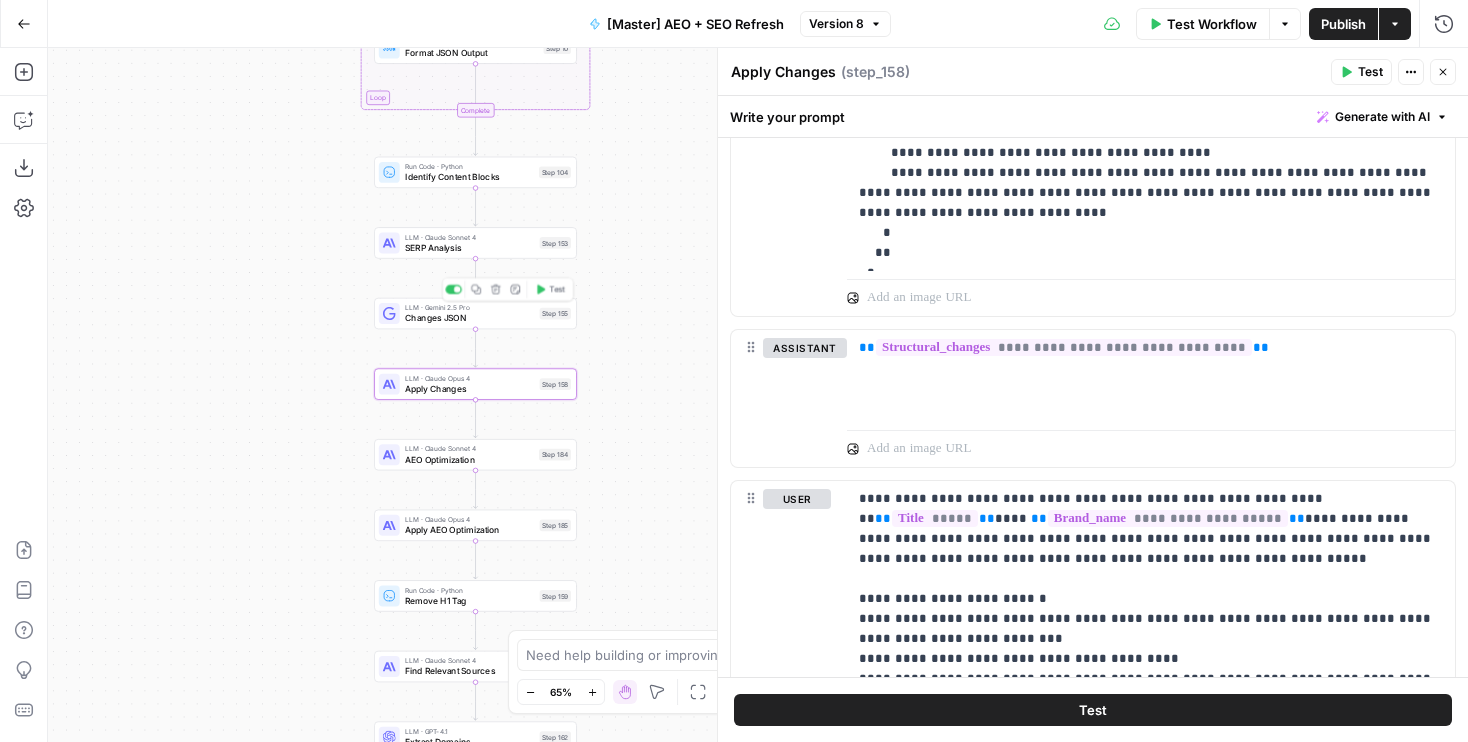 click on "Changes JSON" at bounding box center [469, 318] 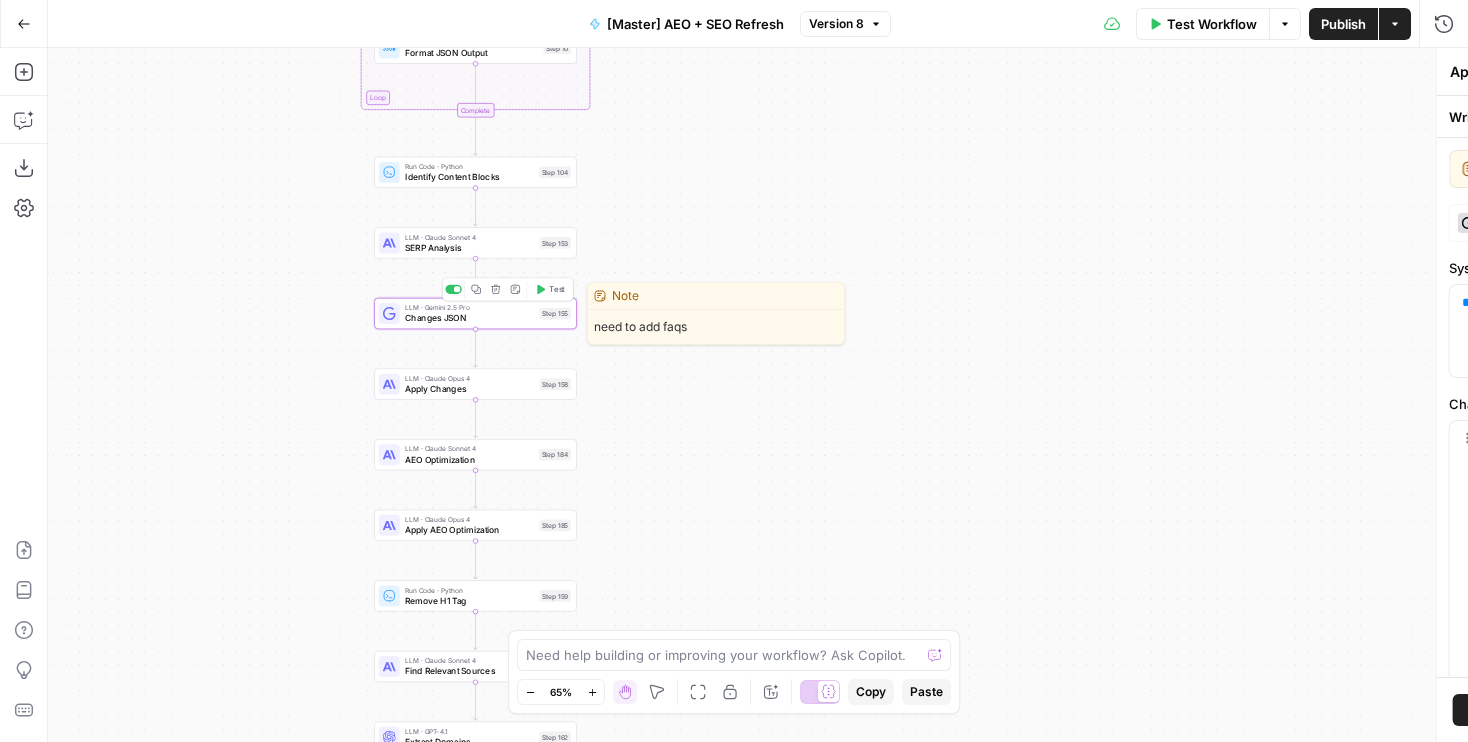 type on "Changes JSON" 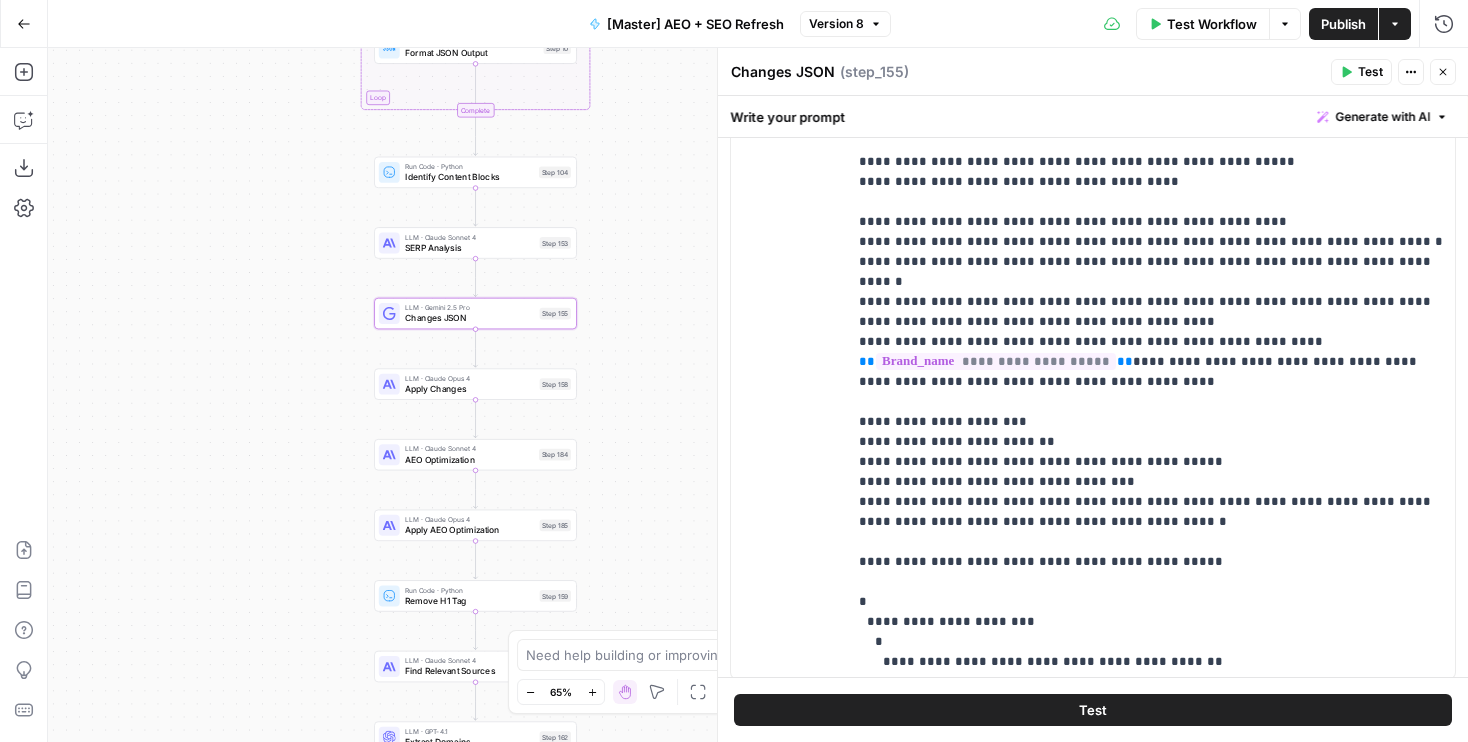 scroll, scrollTop: 1496, scrollLeft: 0, axis: vertical 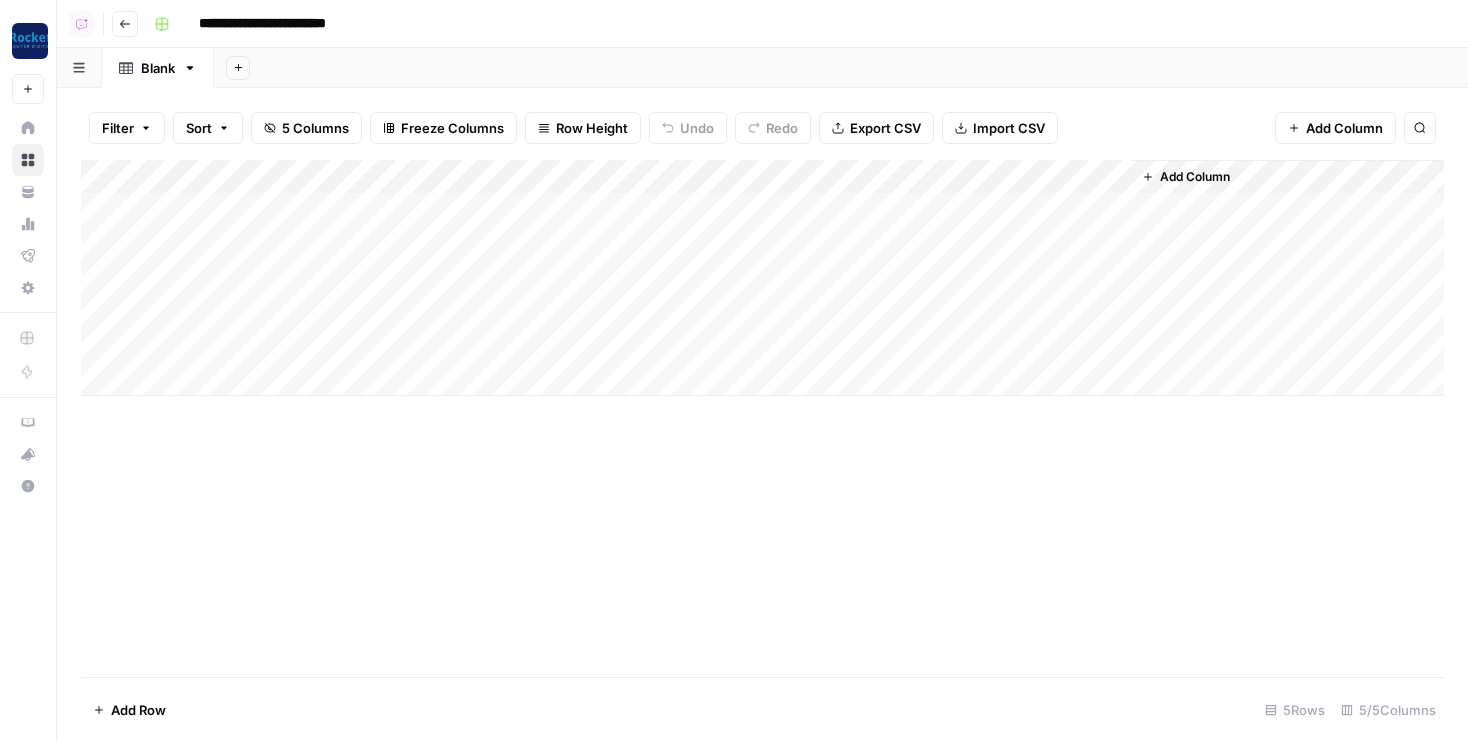 click on "Add Column" at bounding box center [762, 278] 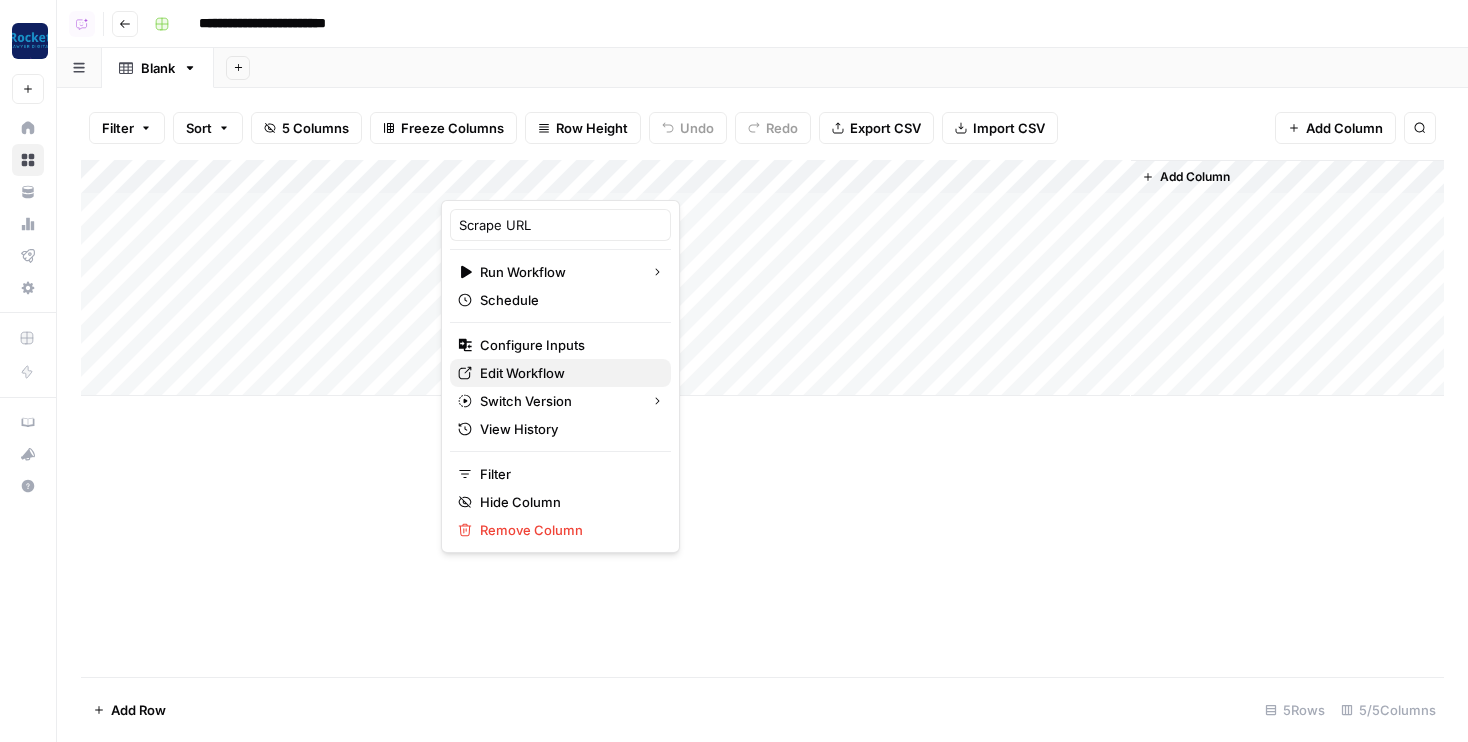 click on "Edit Workflow" at bounding box center (560, 373) 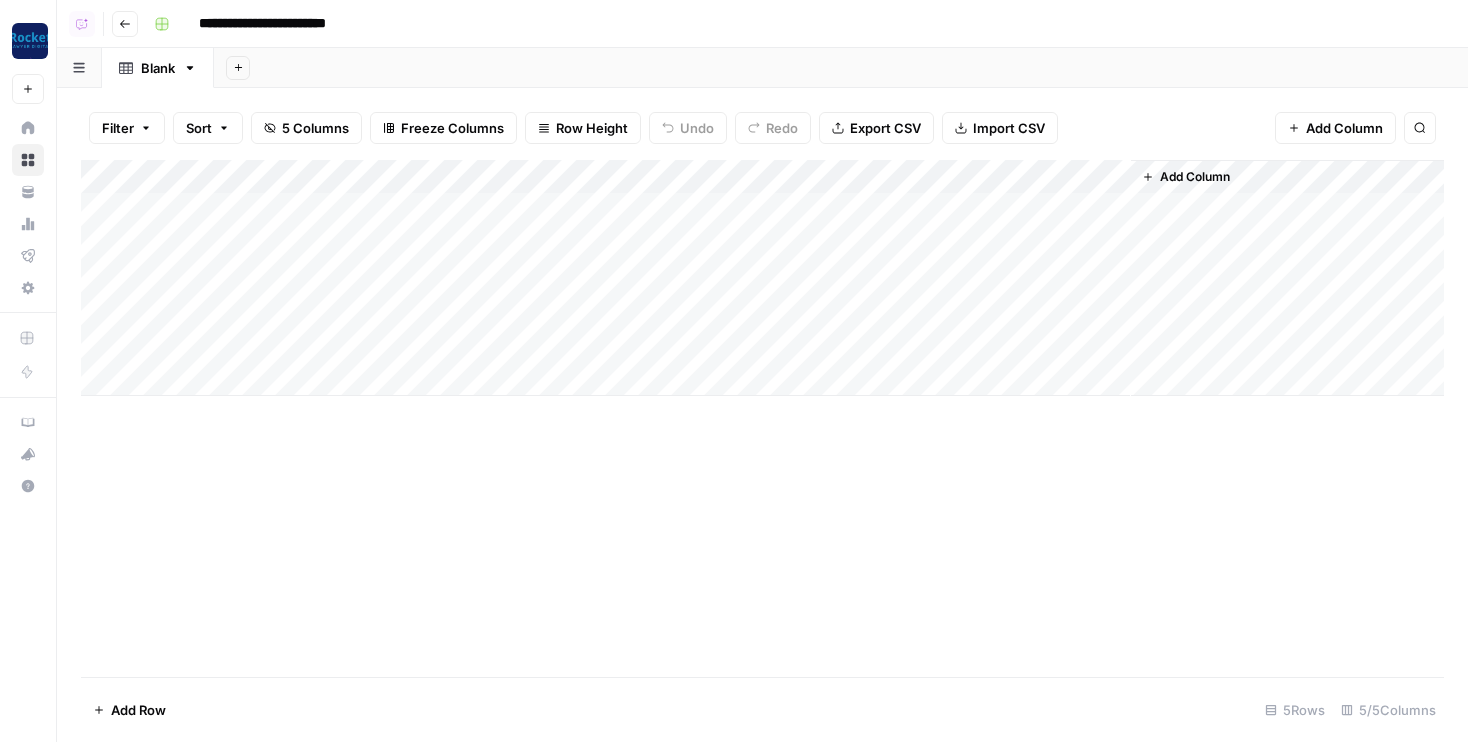 click on "Add Column" at bounding box center [762, 278] 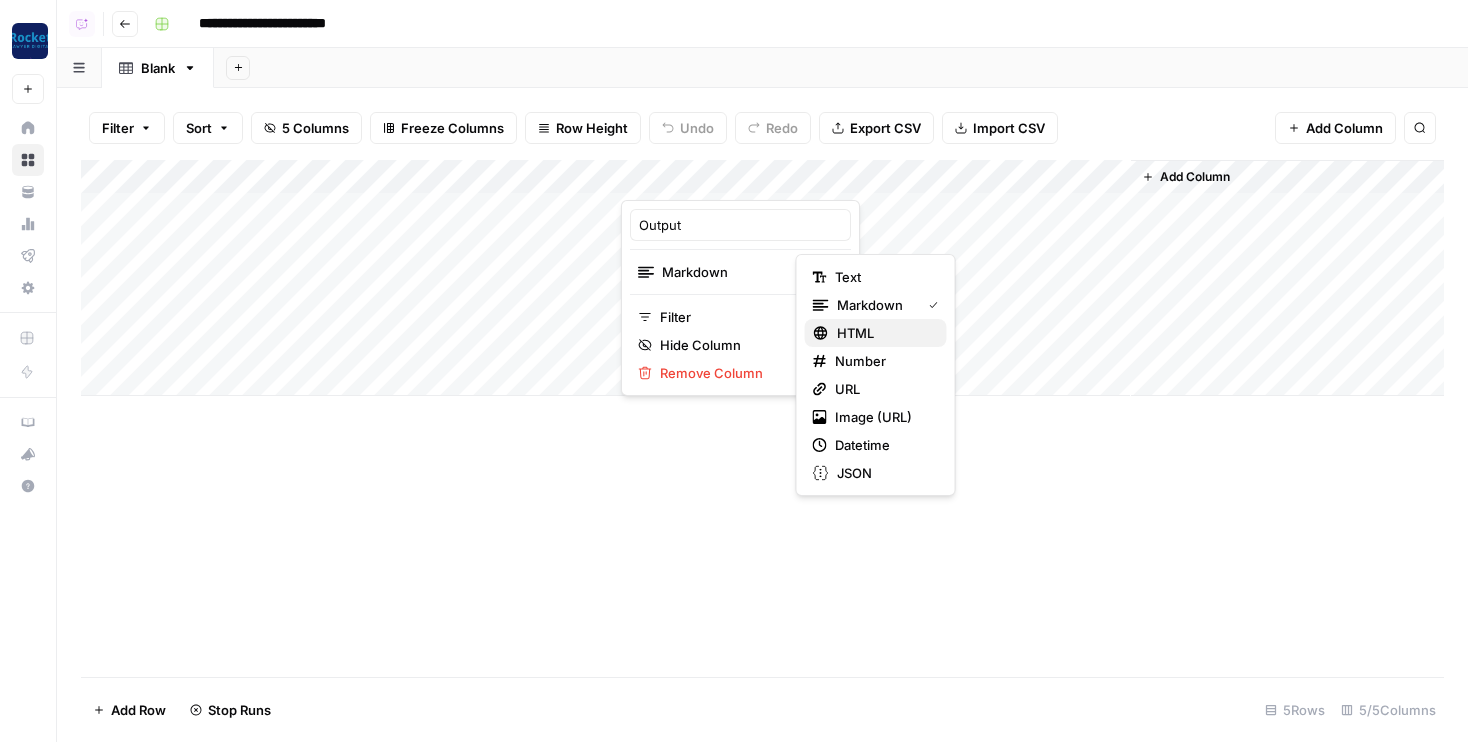 click on "HTML" at bounding box center [884, 333] 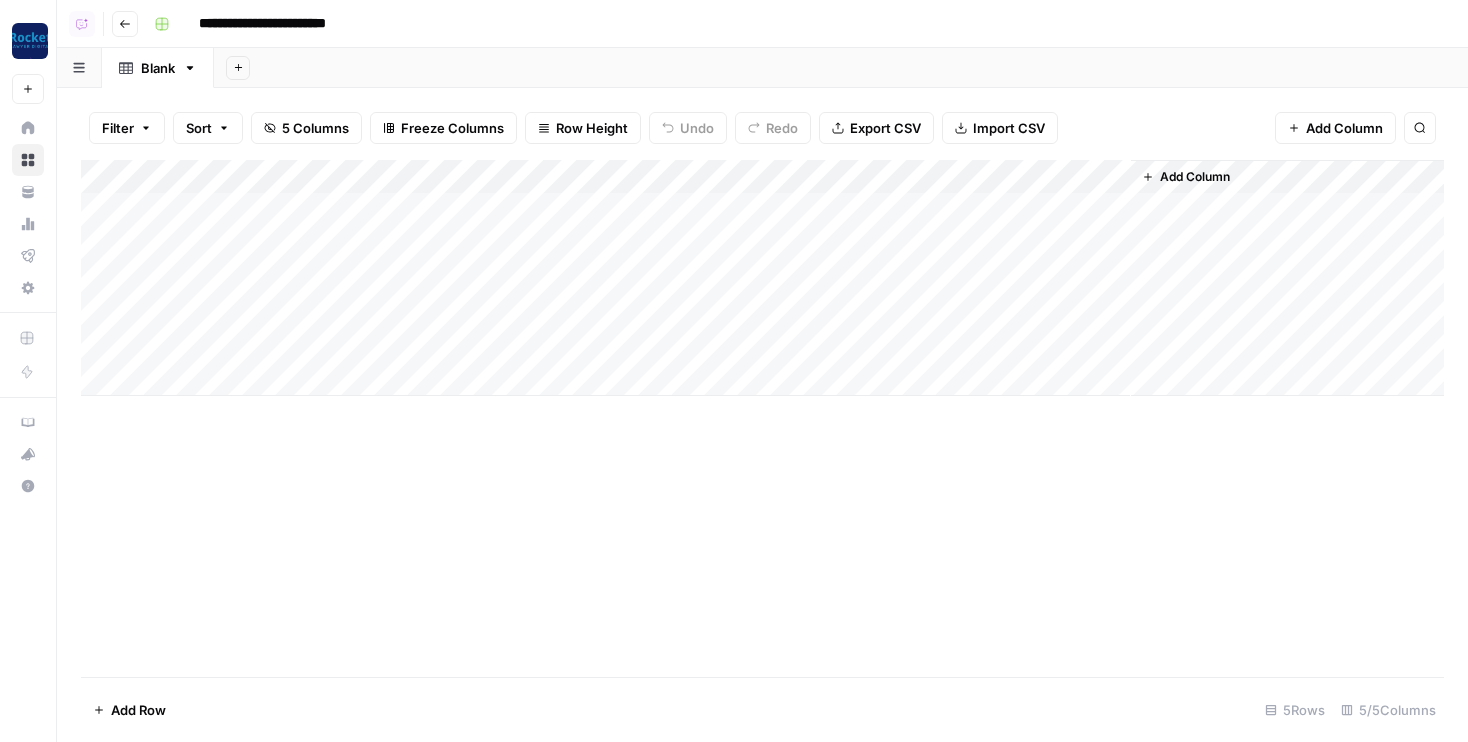 click on "Add Column" at bounding box center (762, 278) 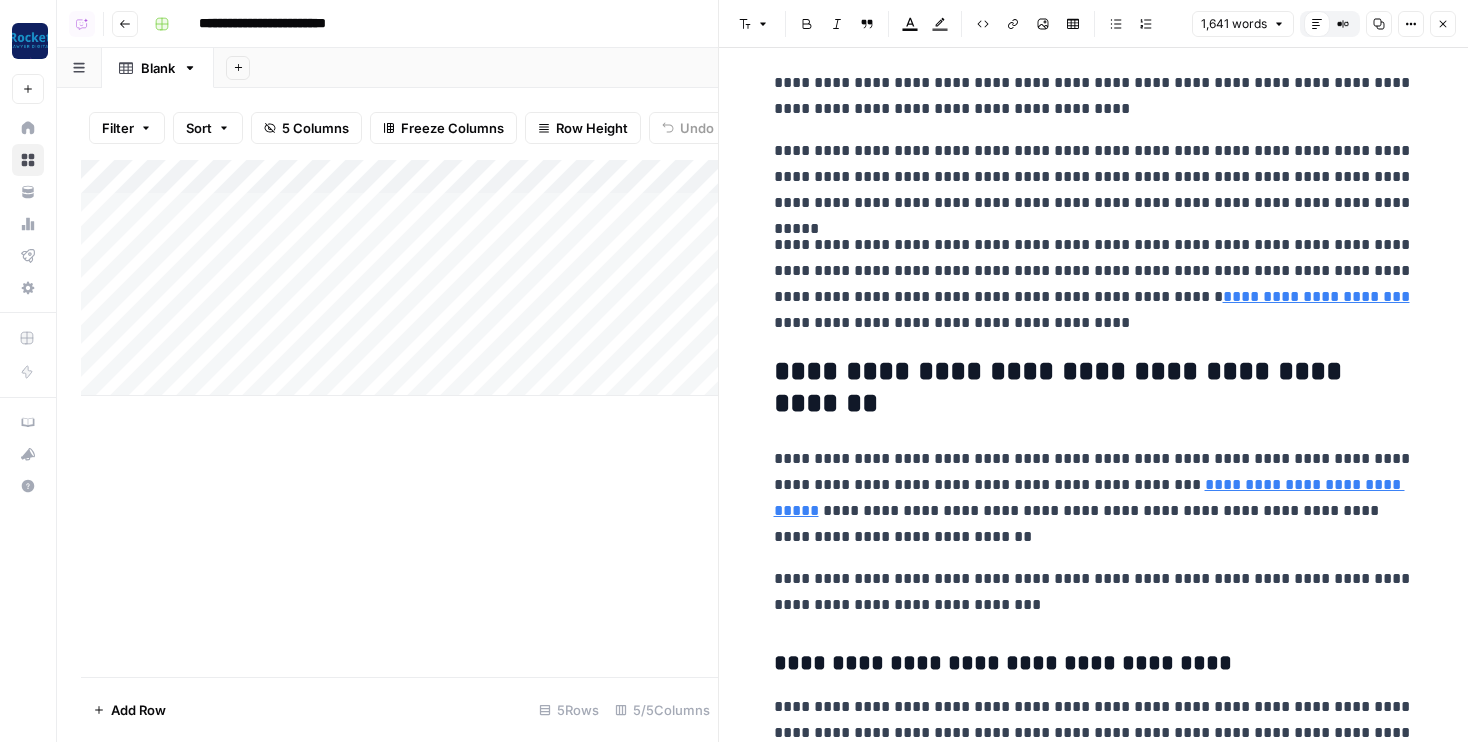 scroll, scrollTop: 0, scrollLeft: 0, axis: both 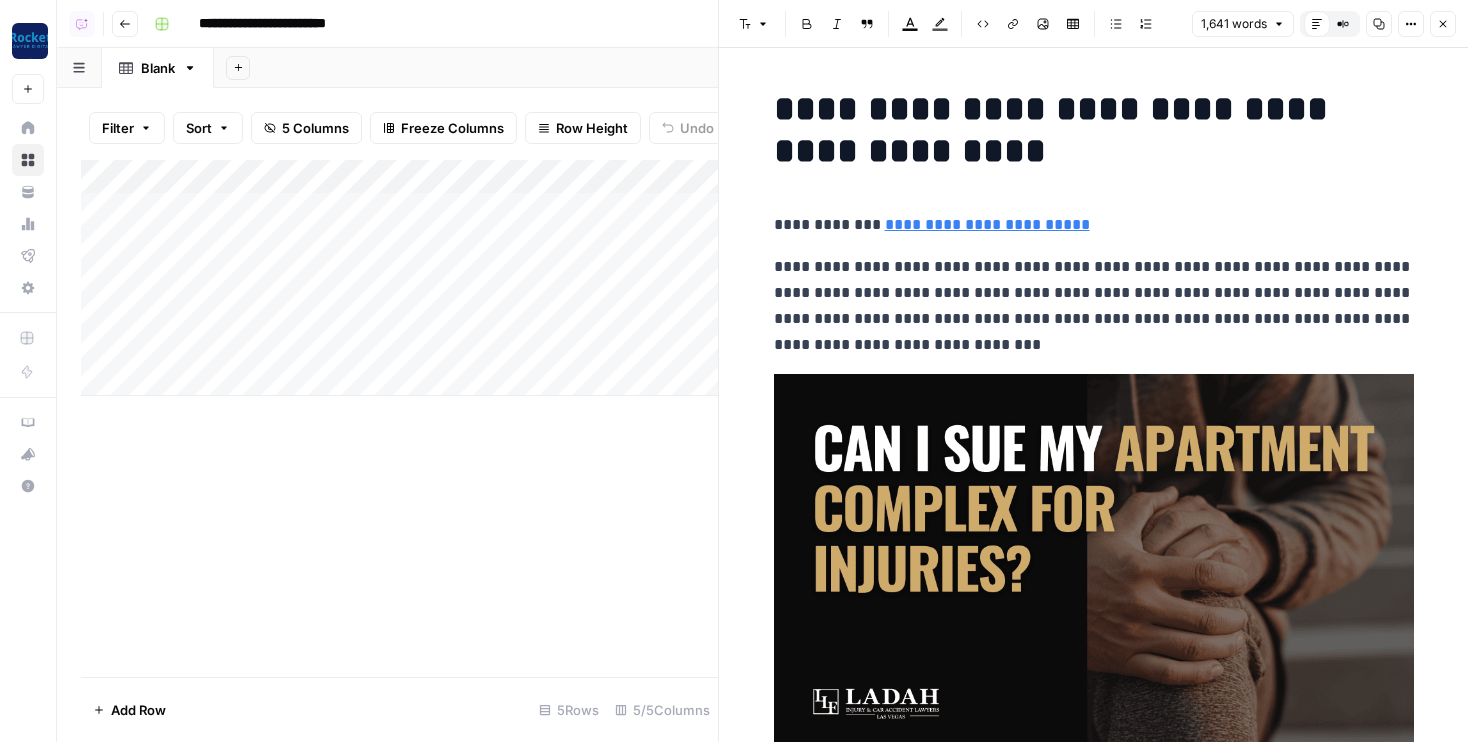 click 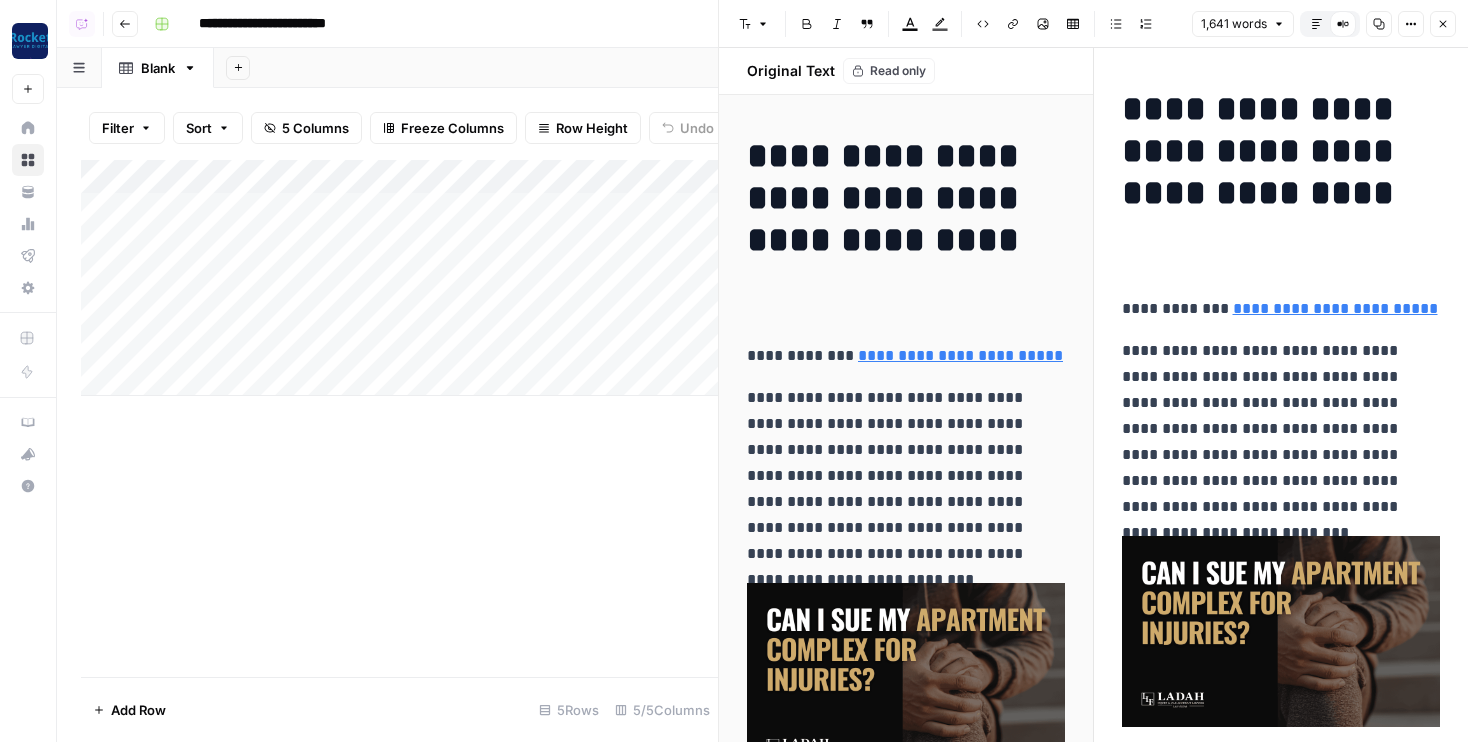 click 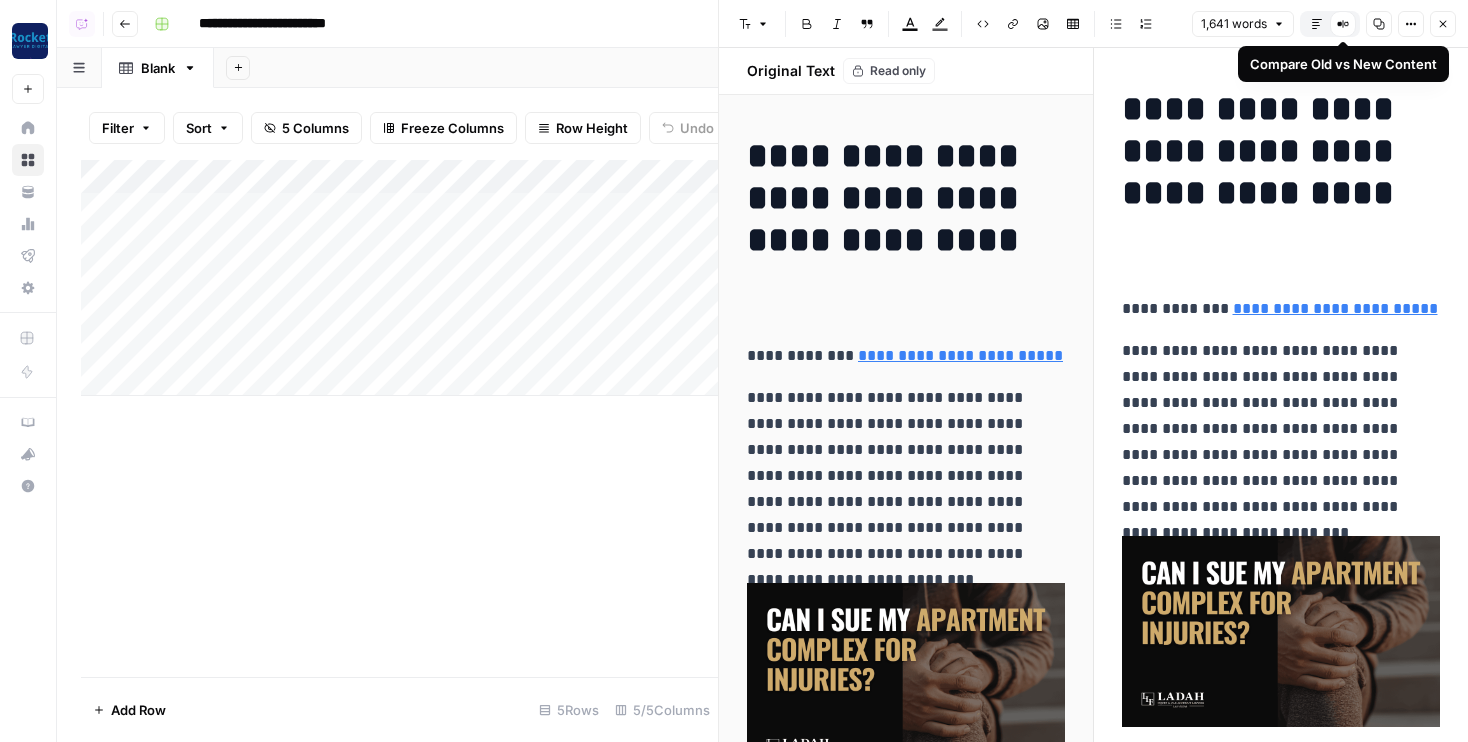 click 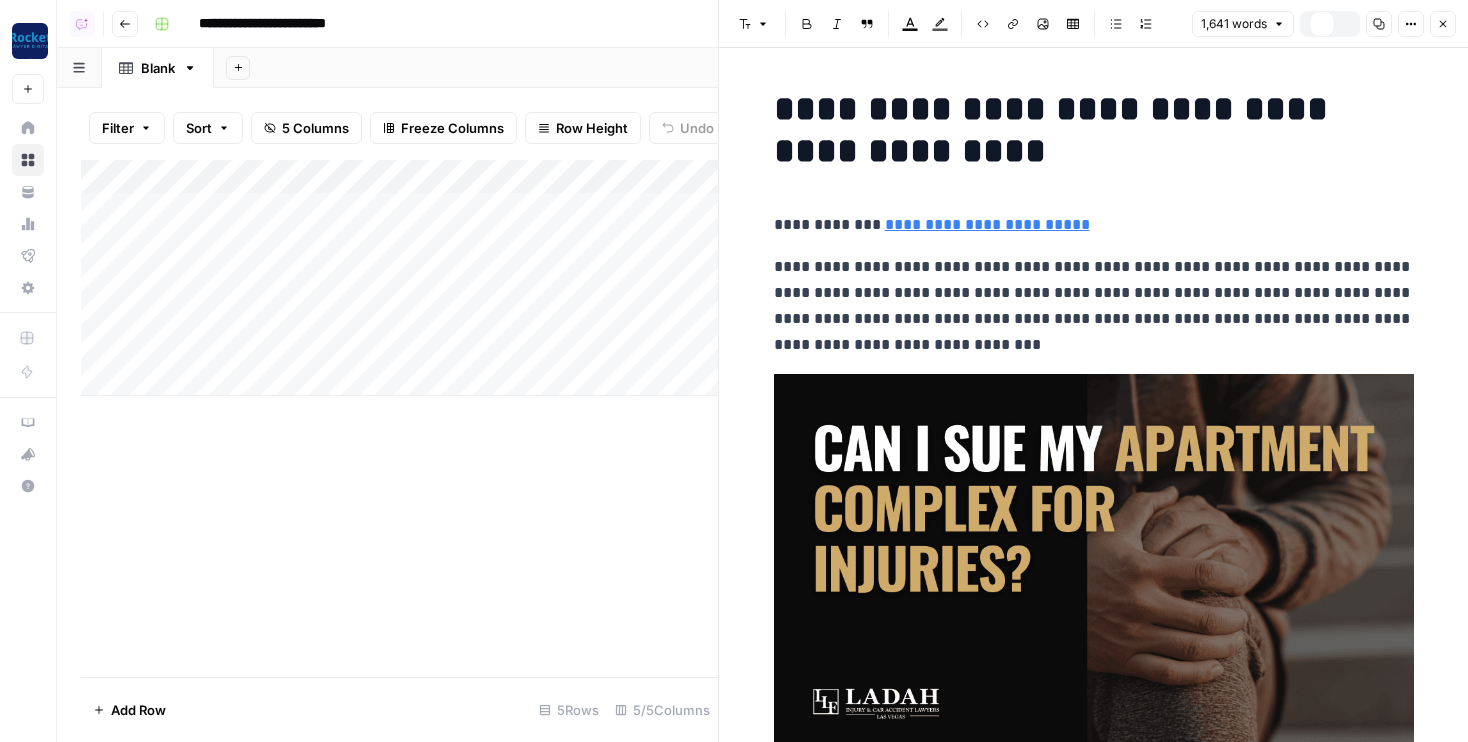 click 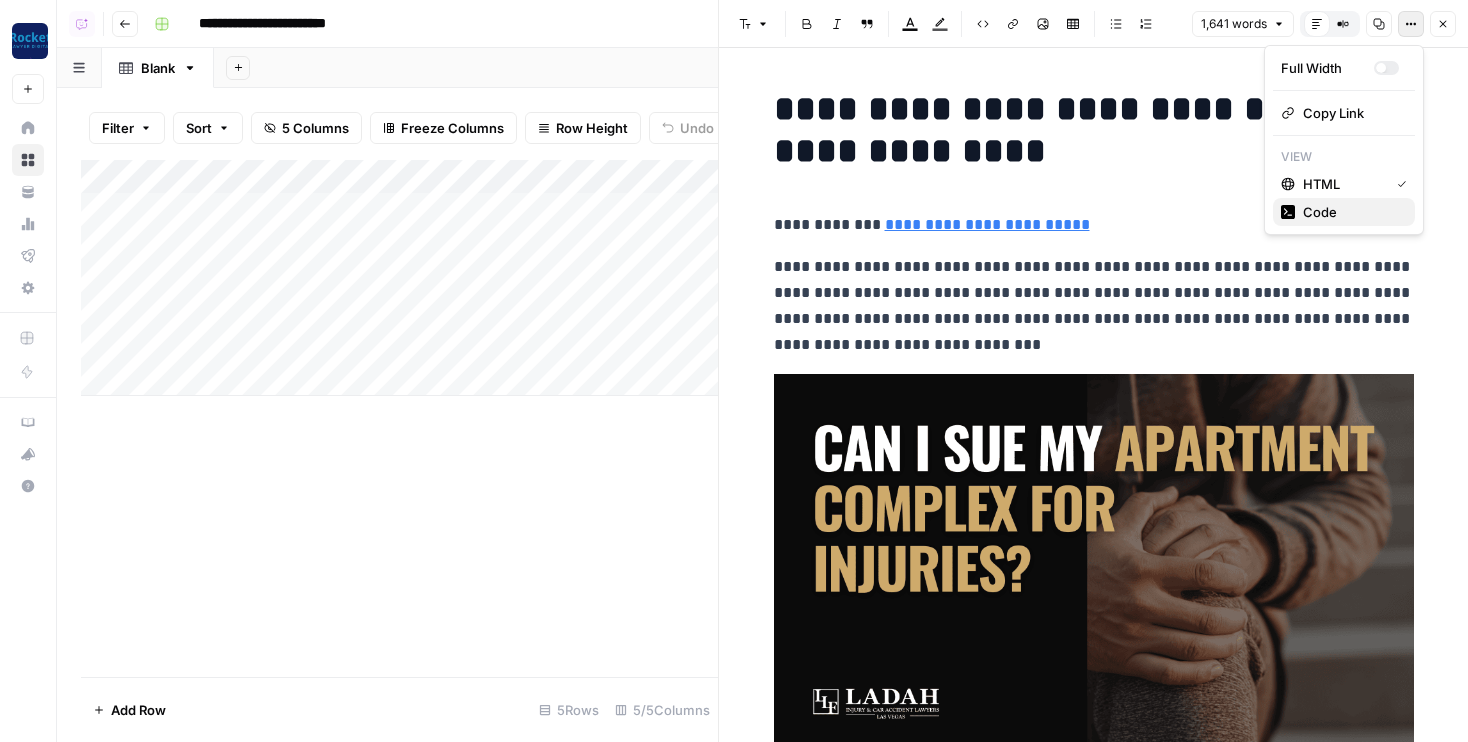 click on "Code" at bounding box center (1344, 212) 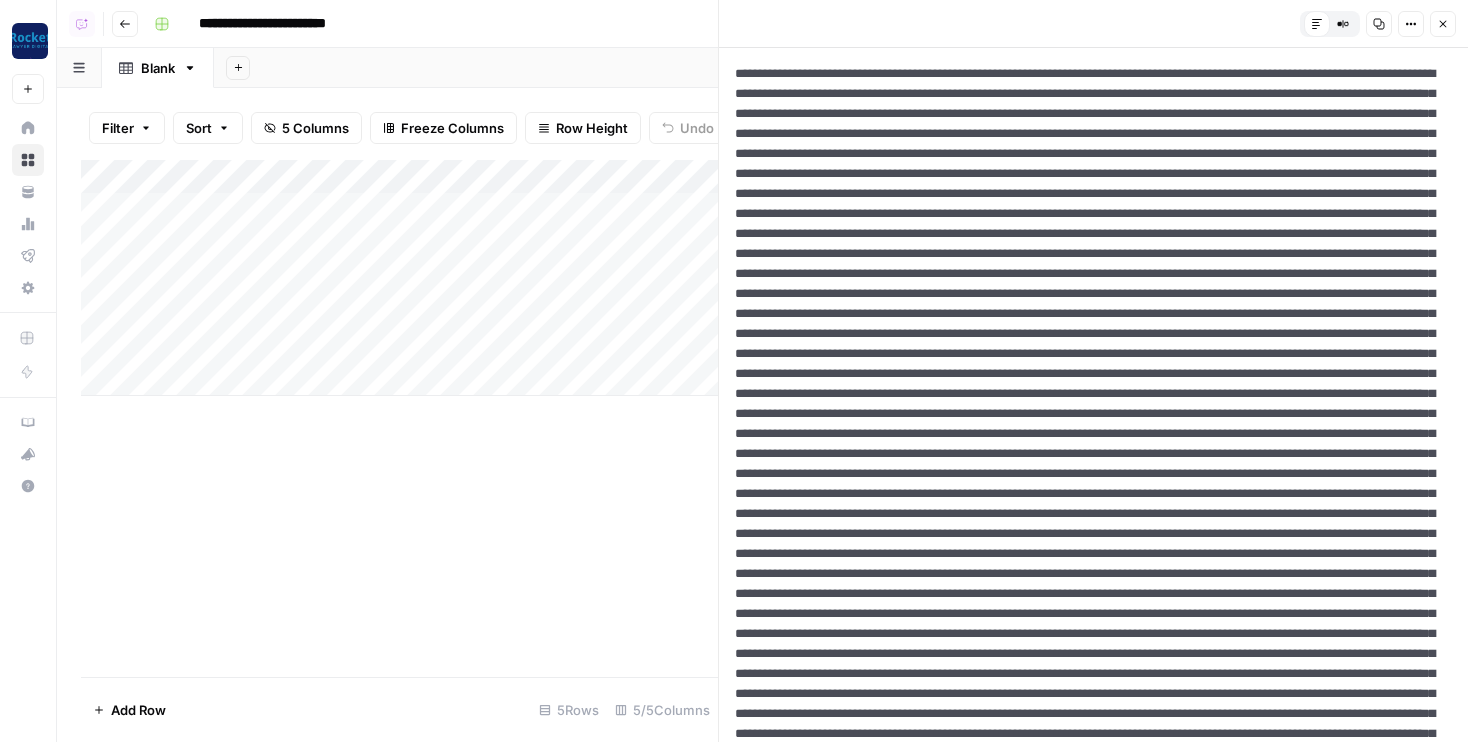 click at bounding box center (1093, 1534) 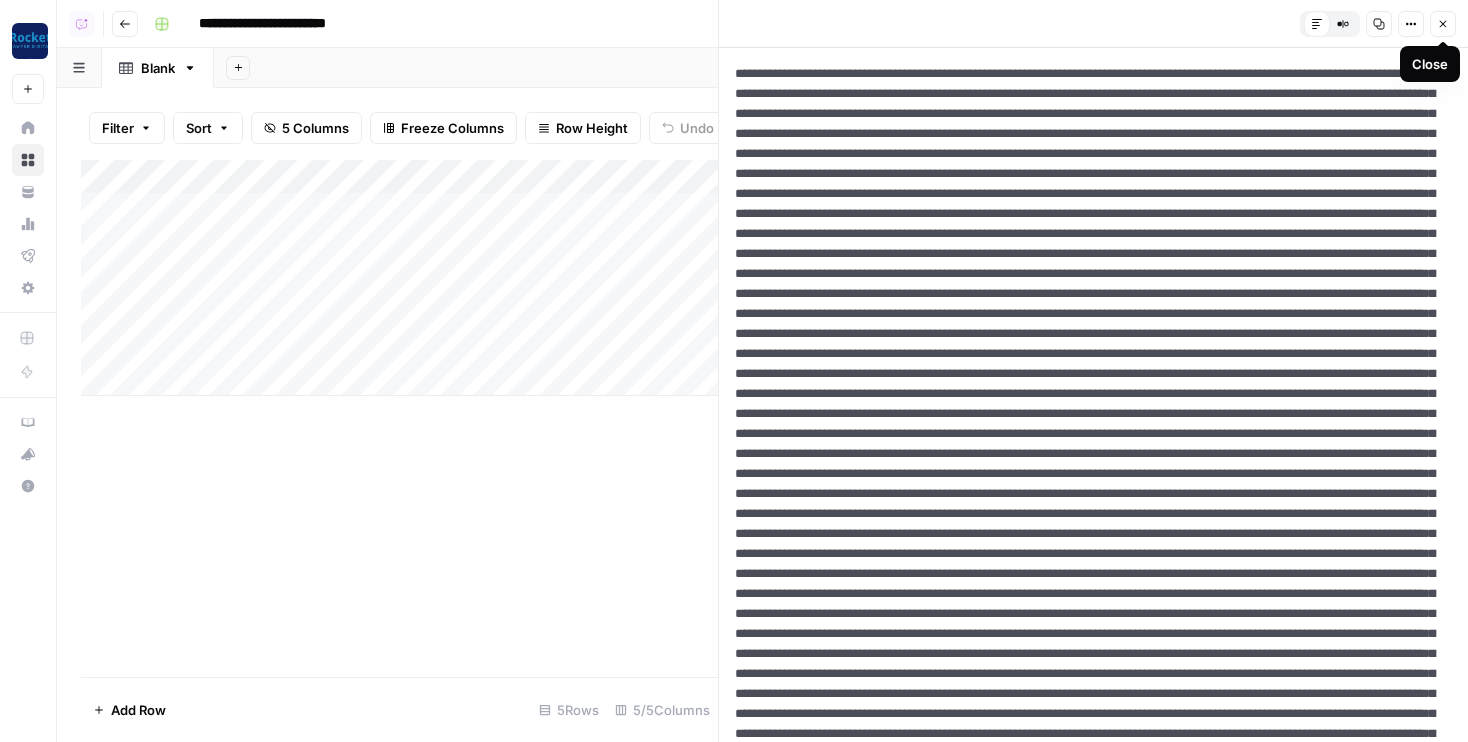 click on "Close" at bounding box center [1443, 24] 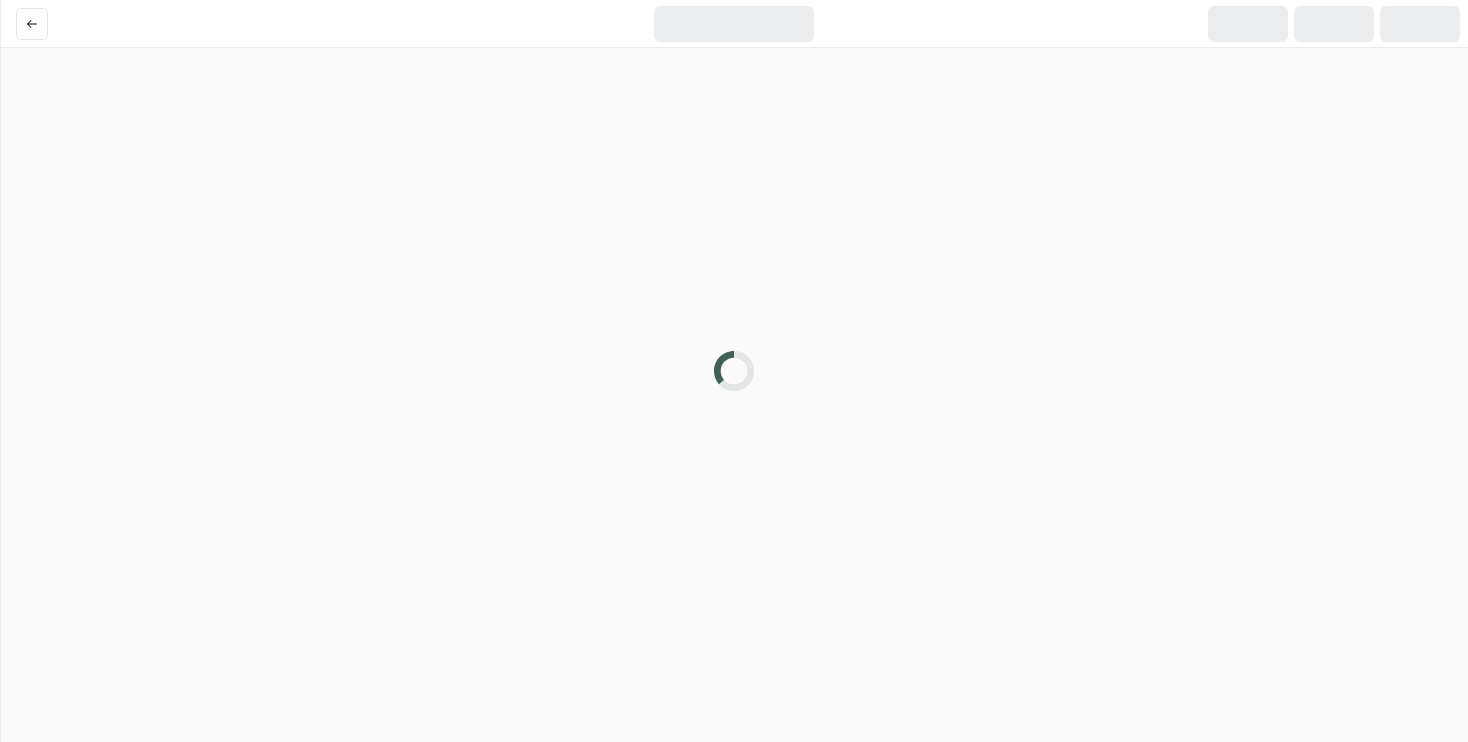 scroll, scrollTop: 0, scrollLeft: 0, axis: both 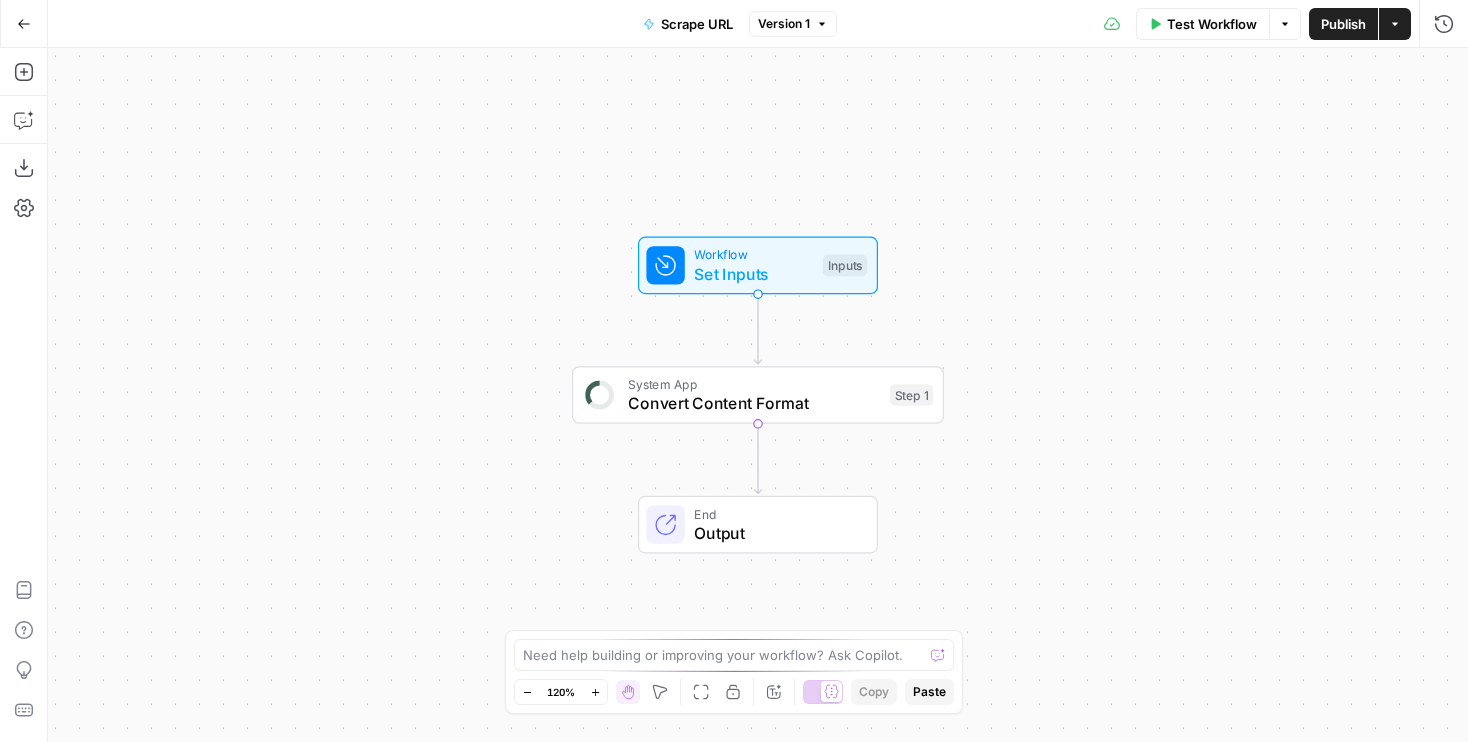 click on "System App" at bounding box center (754, 384) 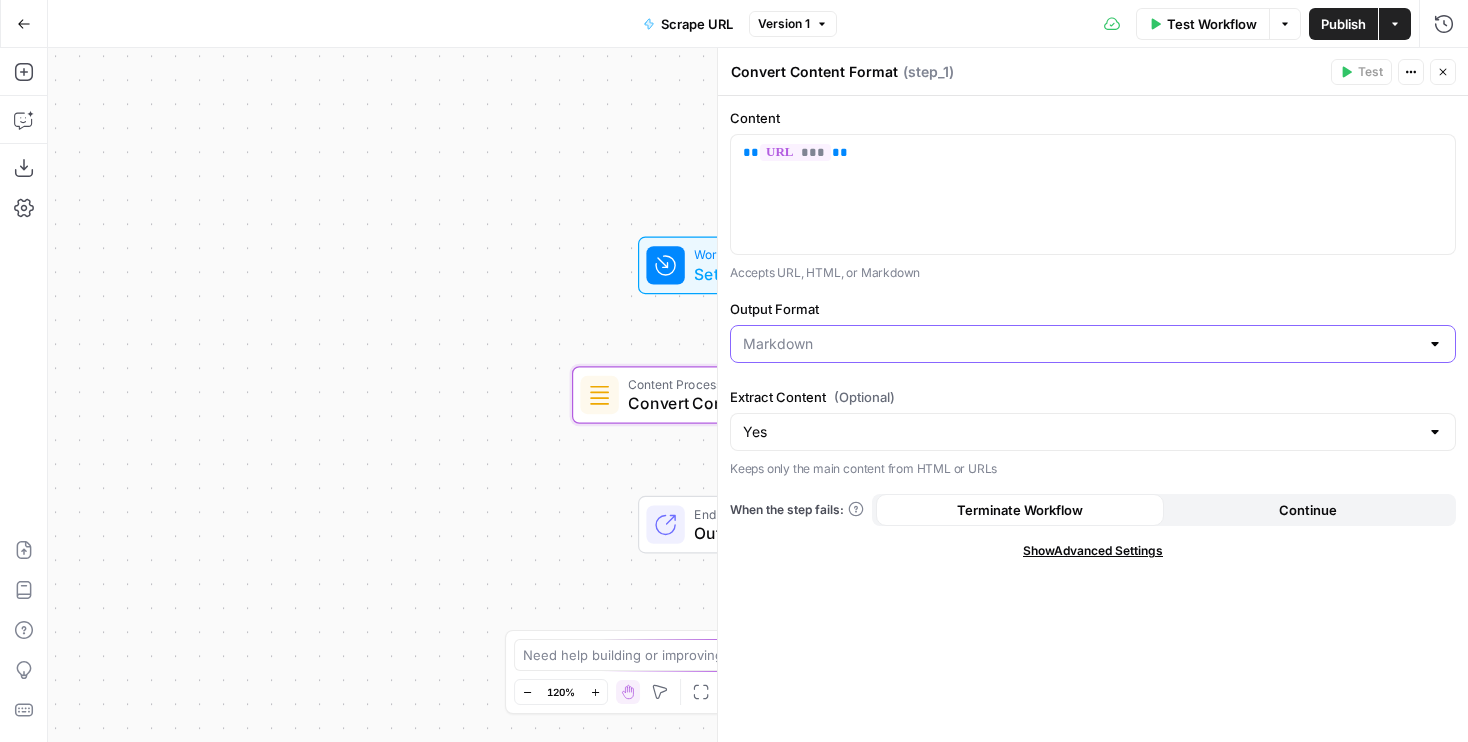 click on "Output Format" at bounding box center (1081, 344) 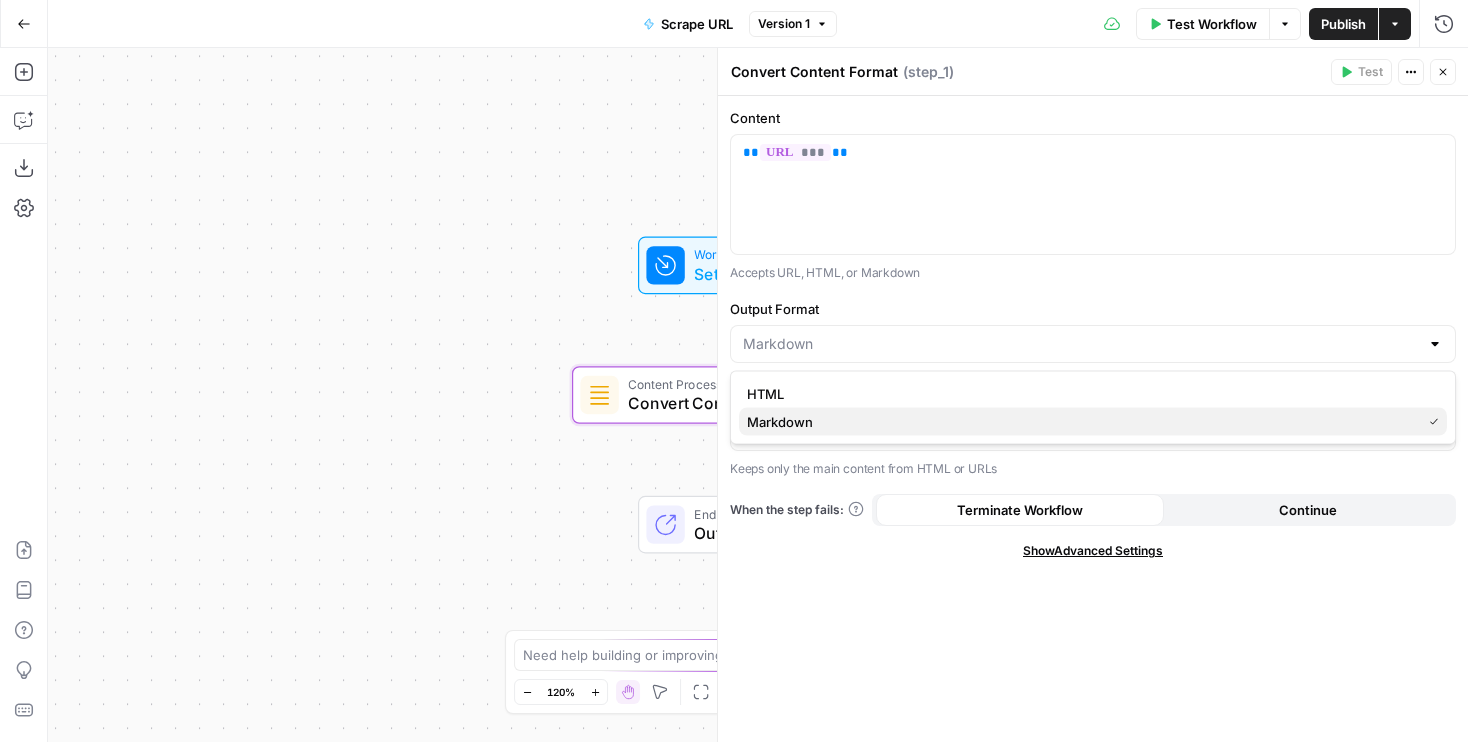click on "Markdown" at bounding box center (1080, 422) 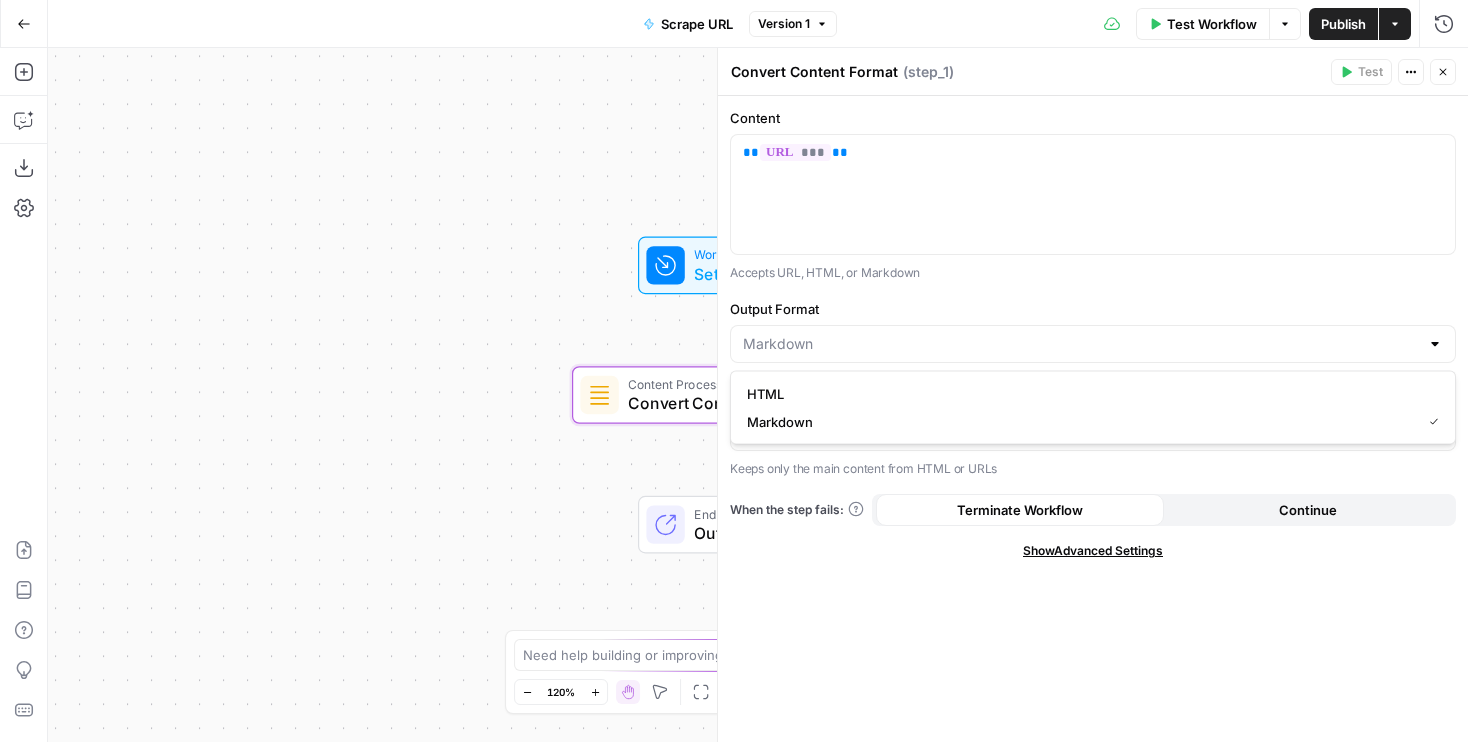 type on "Markdown" 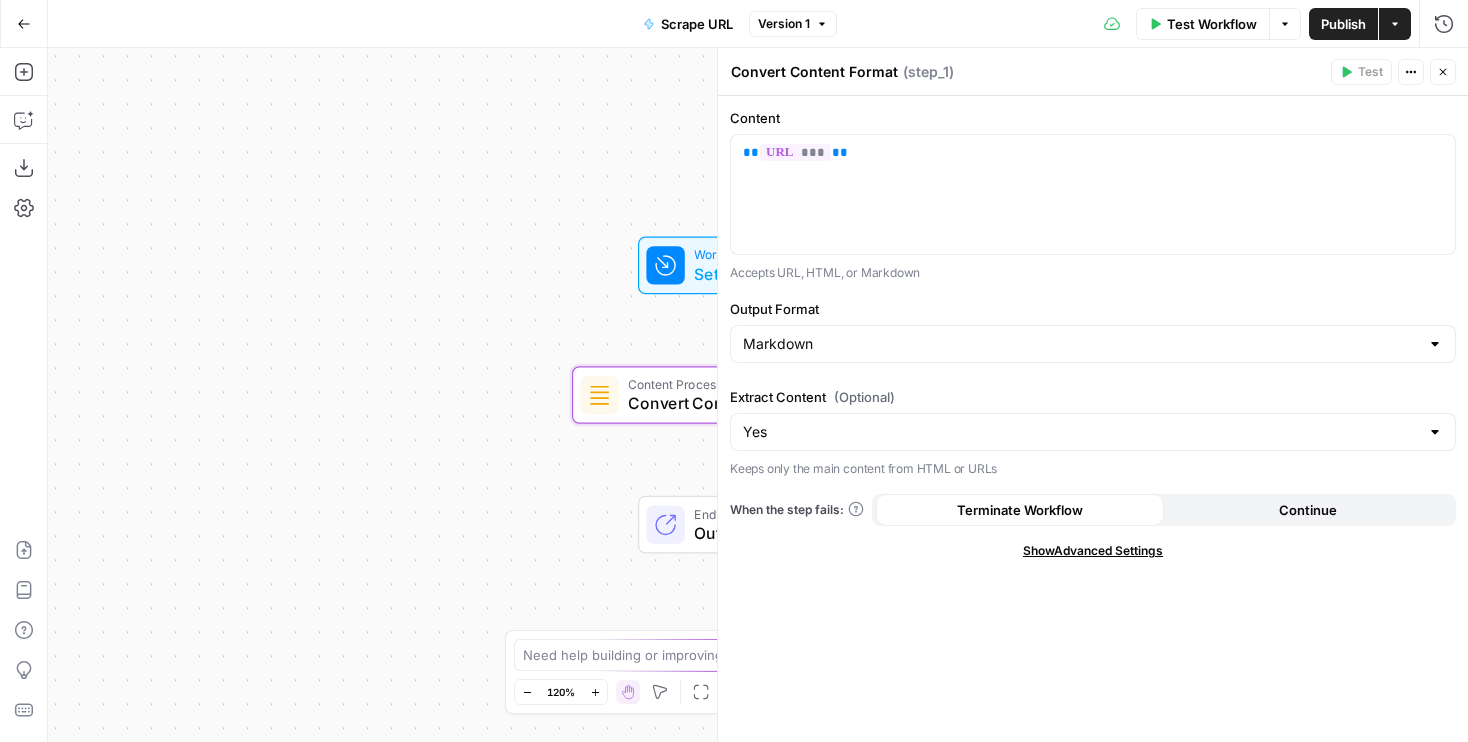 click on "Markdown" at bounding box center (1093, 344) 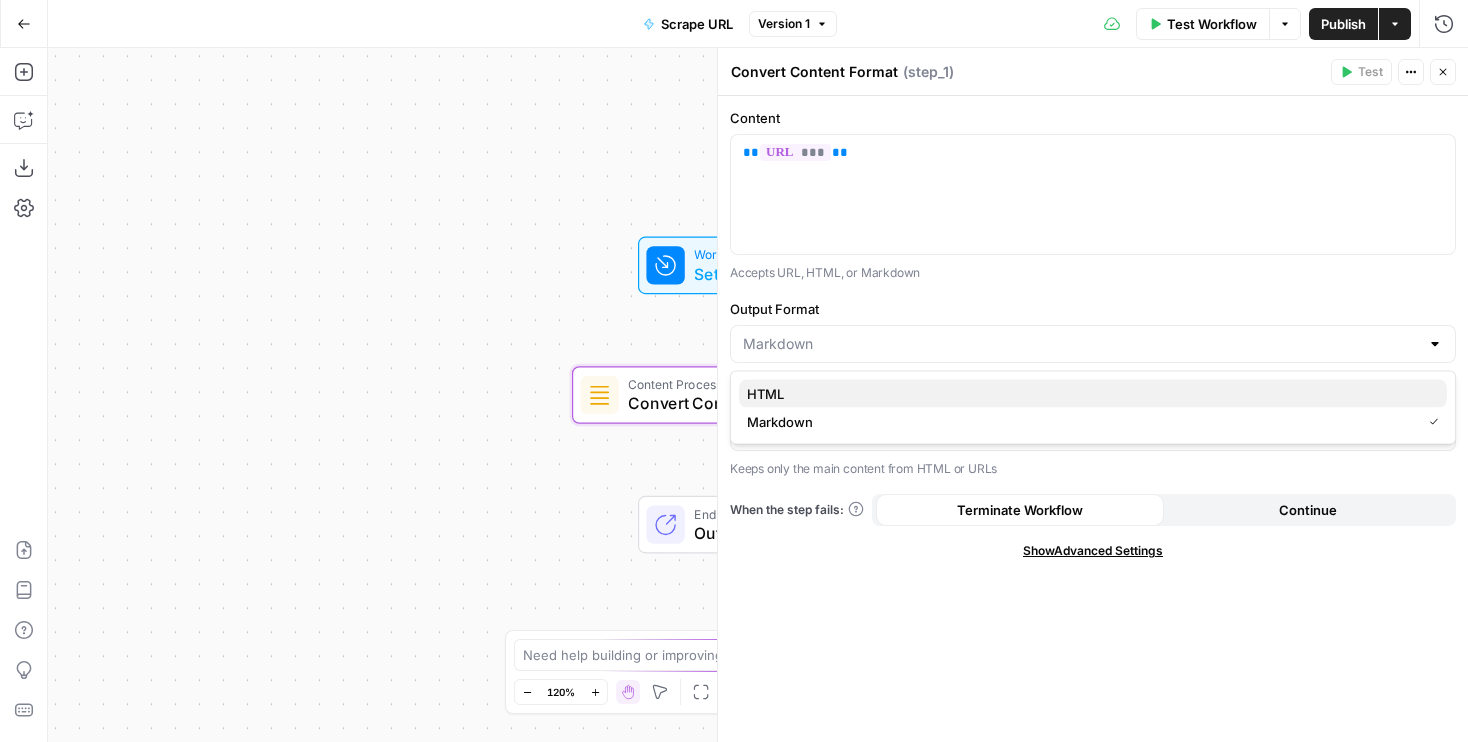 click on "HTML" at bounding box center [1089, 394] 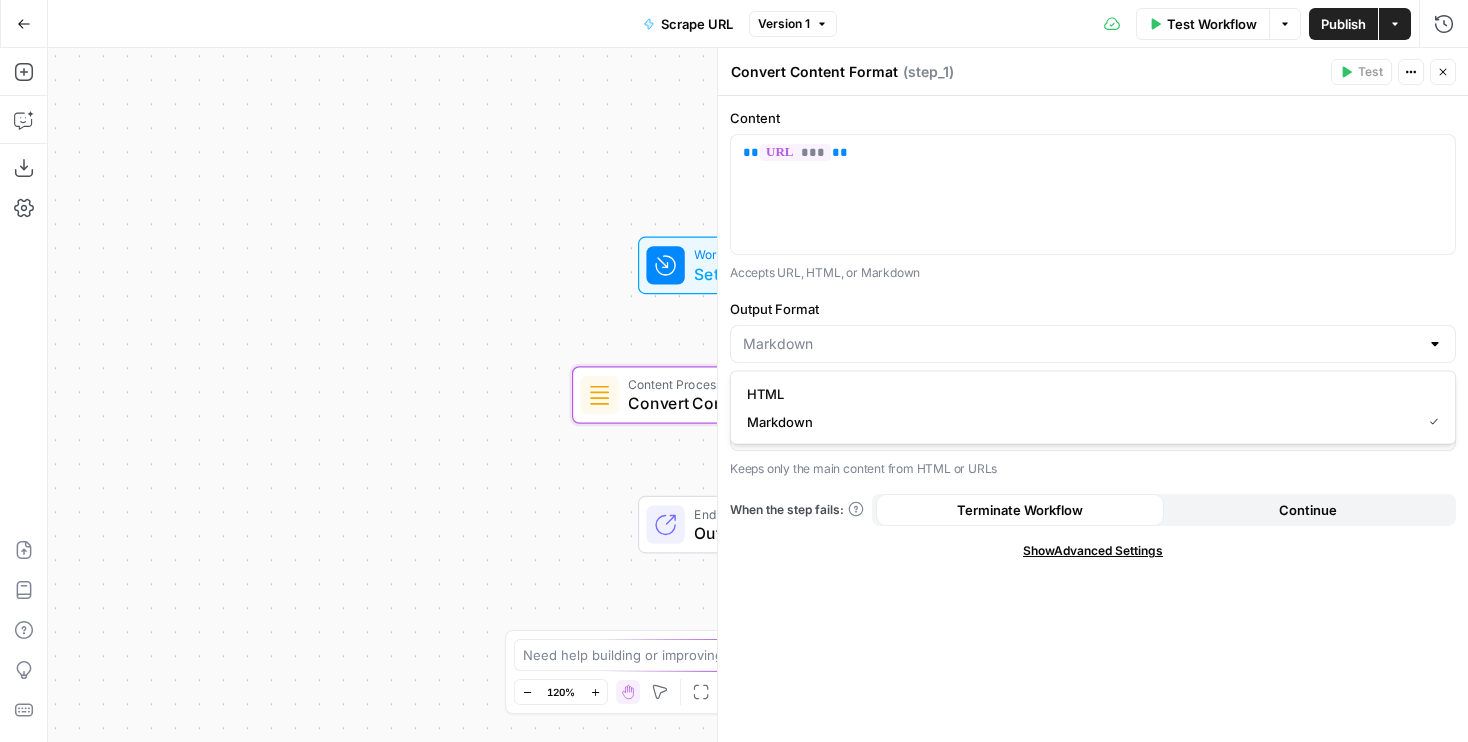 type on "HTML" 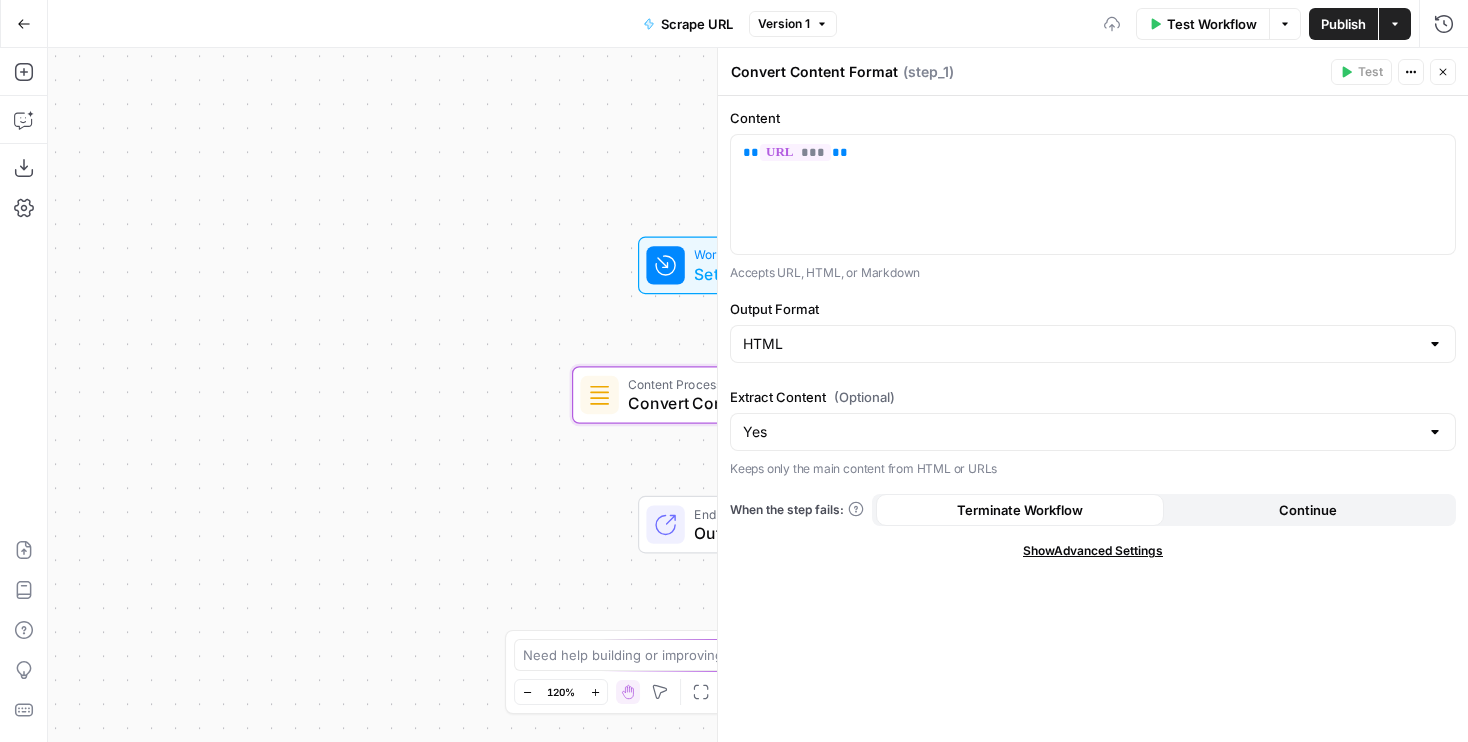 click on "Publish" at bounding box center (1343, 24) 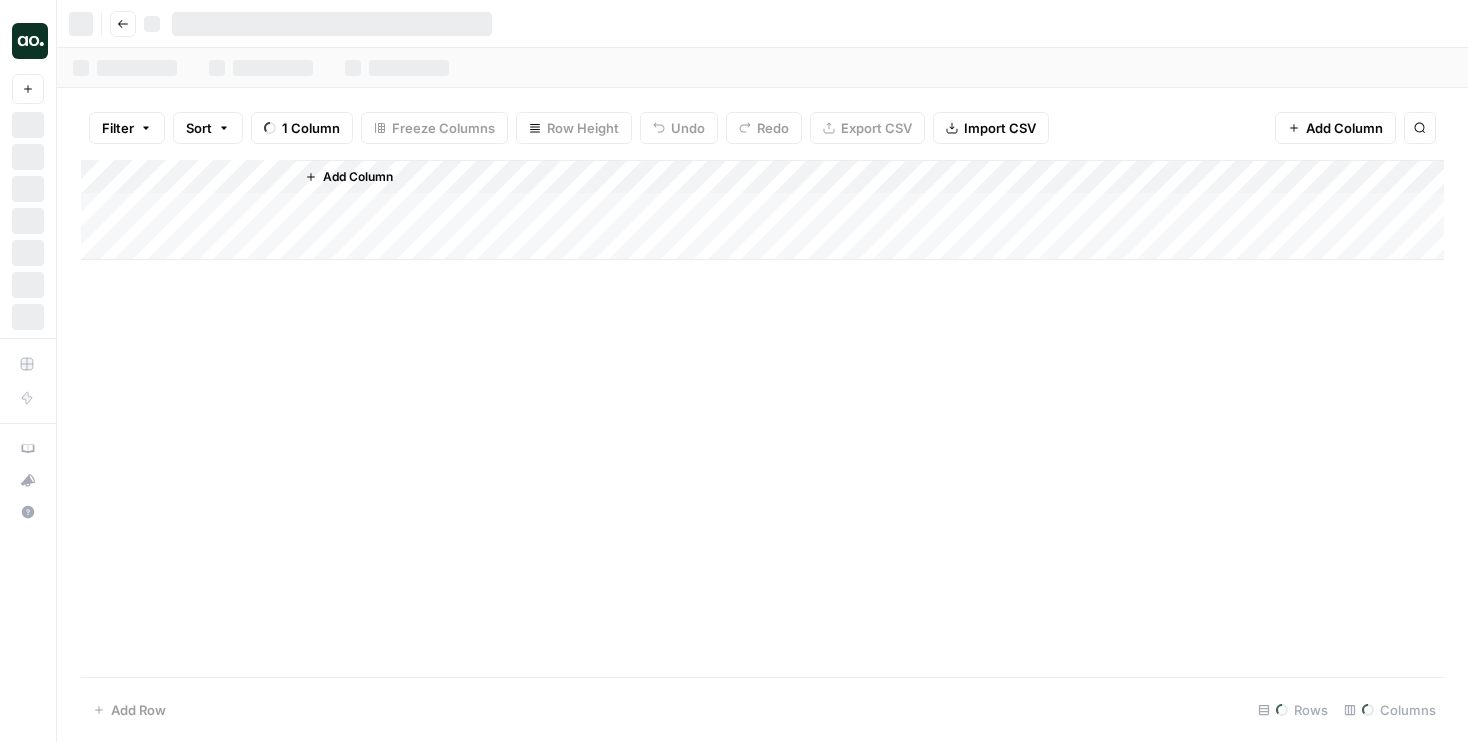 scroll, scrollTop: 0, scrollLeft: 0, axis: both 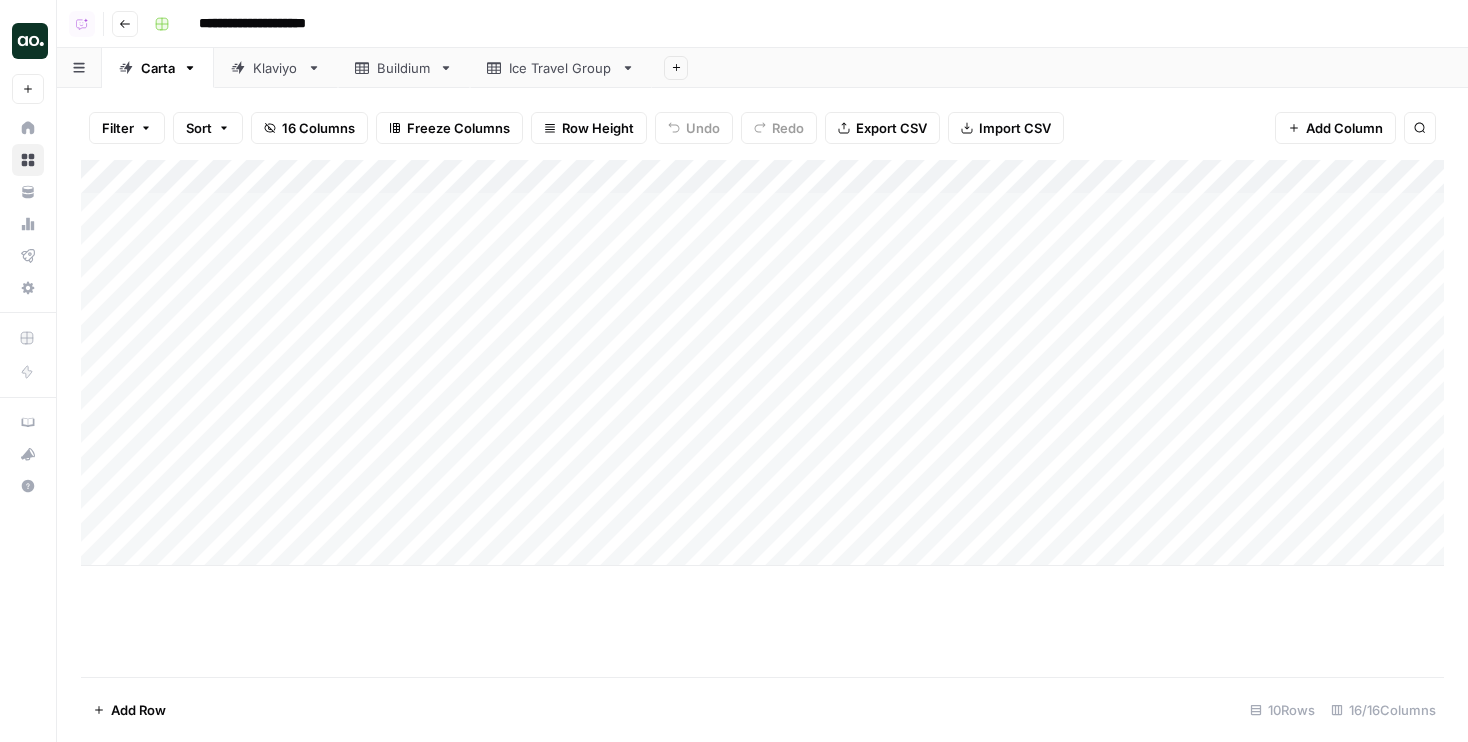 click 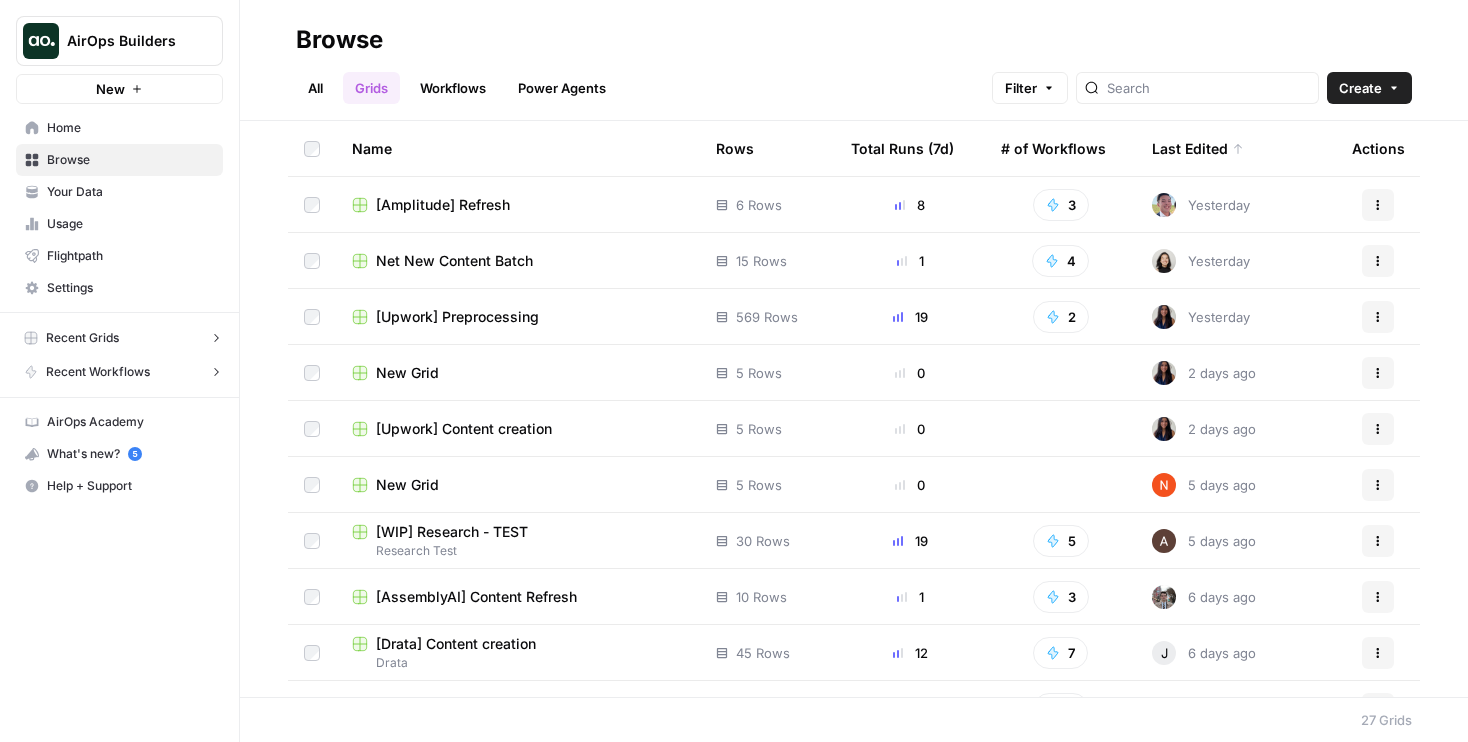 click on "Last Edited" at bounding box center (1198, 148) 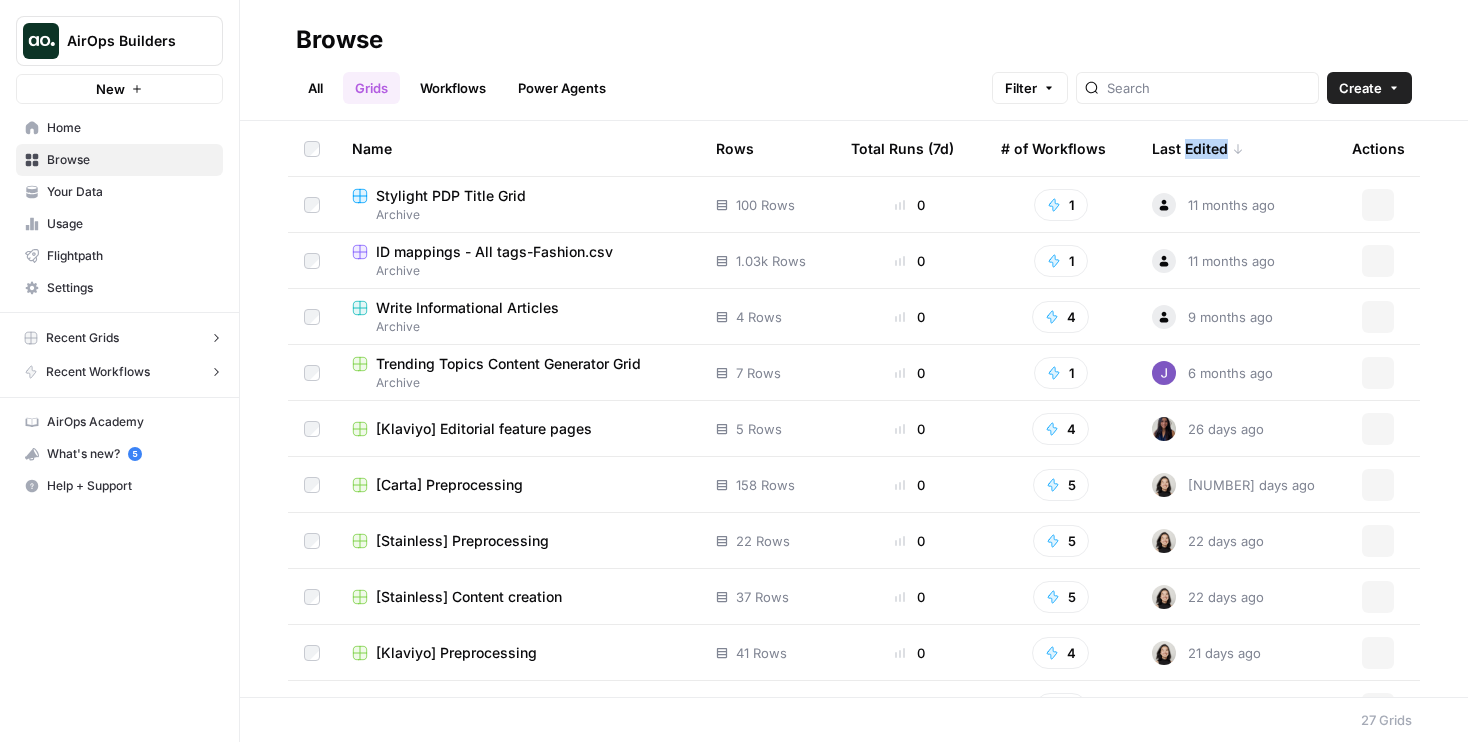 click on "Last Edited" at bounding box center (1198, 148) 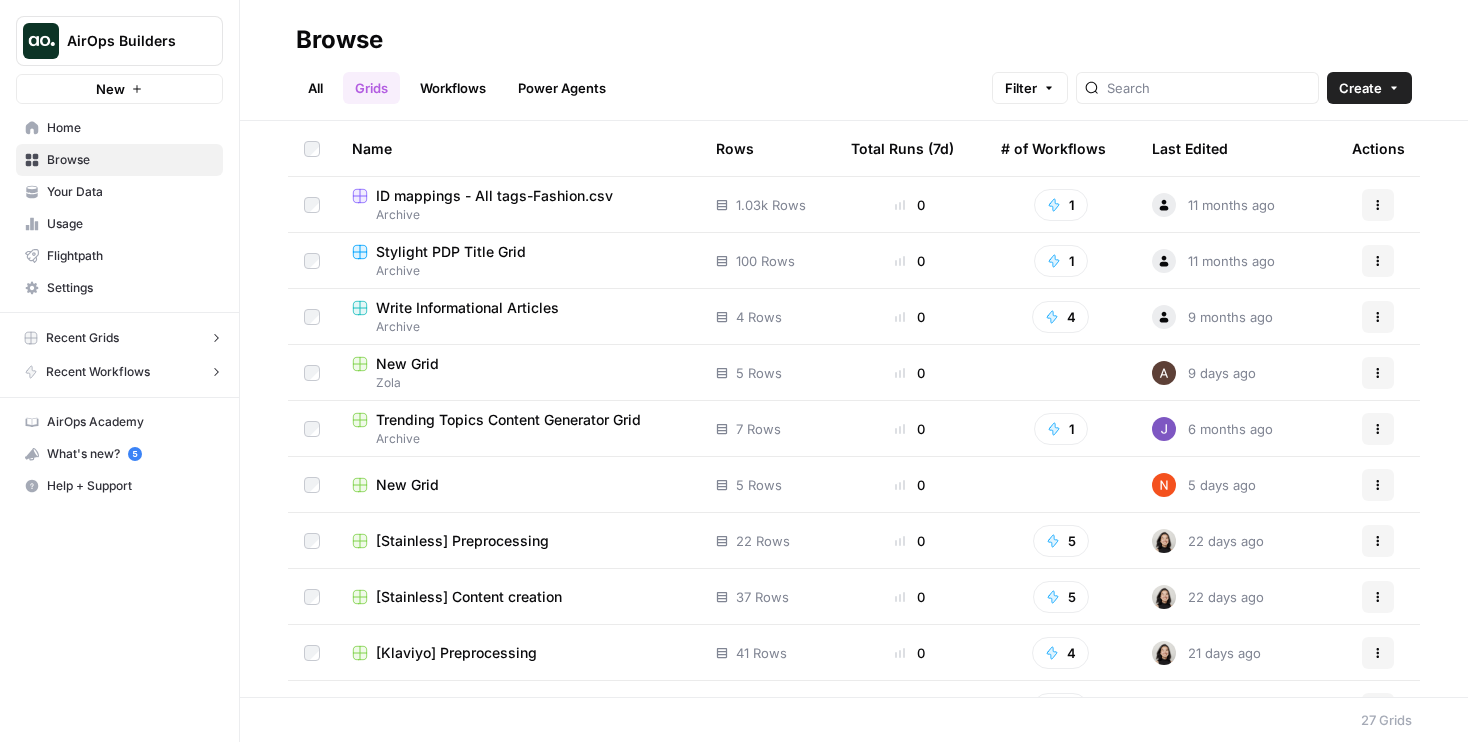 click on "Last Edited" at bounding box center [1190, 148] 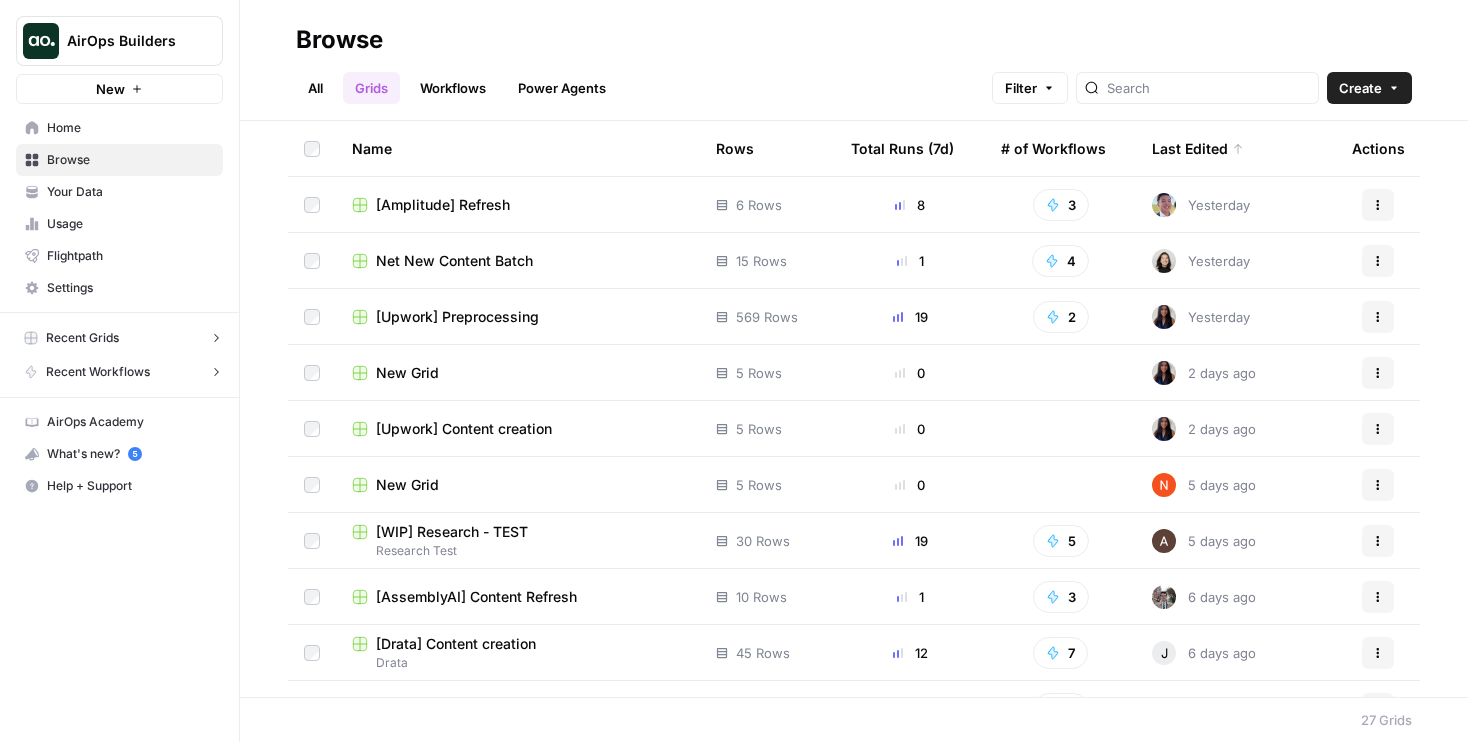 scroll, scrollTop: 40, scrollLeft: 0, axis: vertical 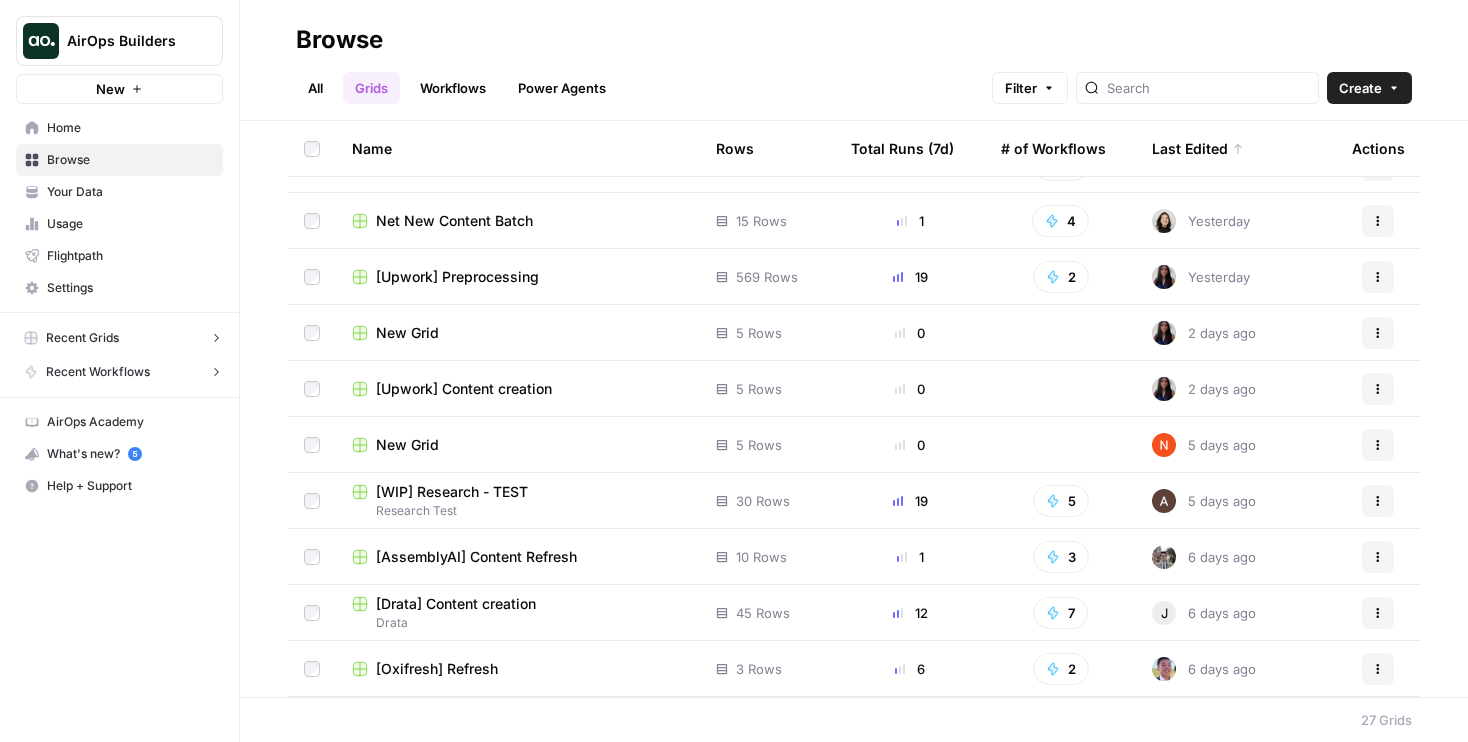 click on "[AssemblyAI] Content Refresh" at bounding box center (476, 557) 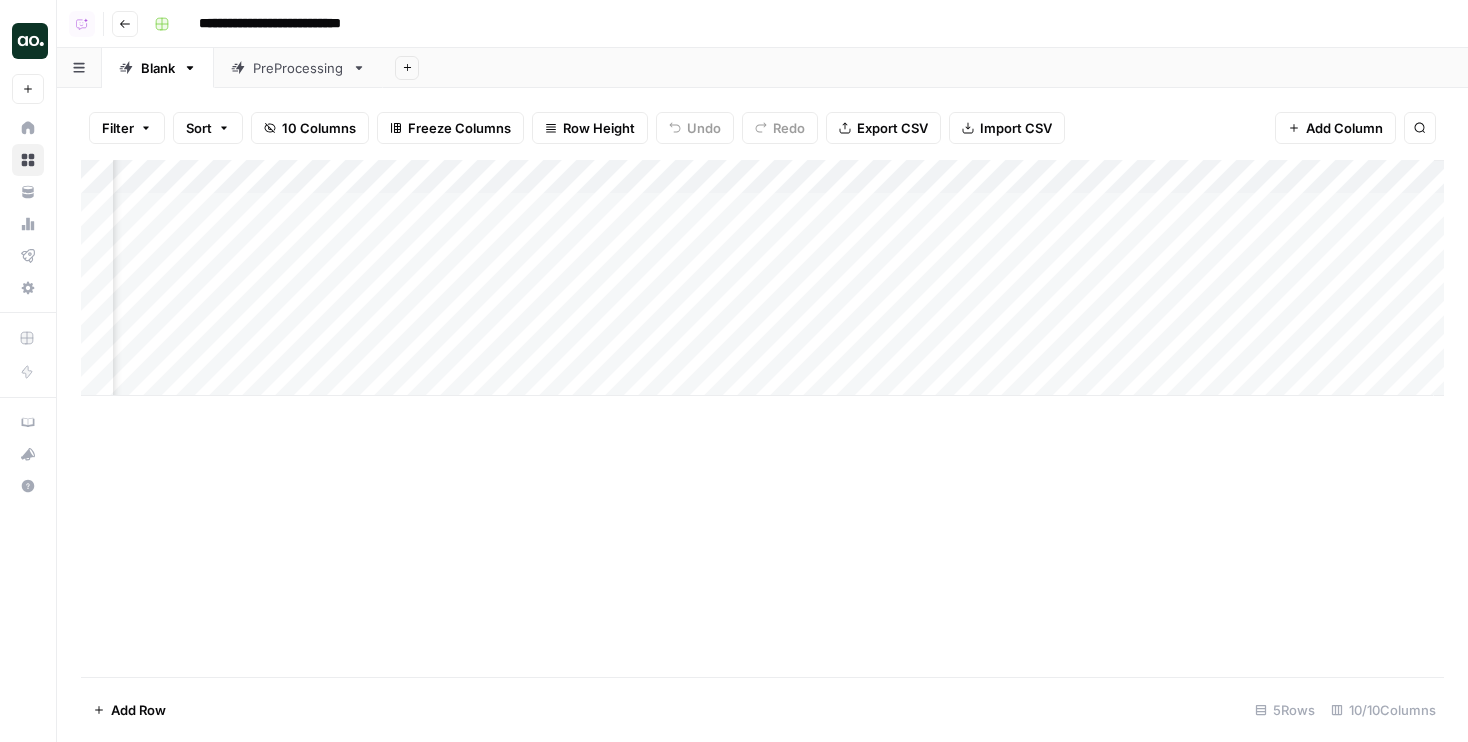 scroll, scrollTop: 0, scrollLeft: 355, axis: horizontal 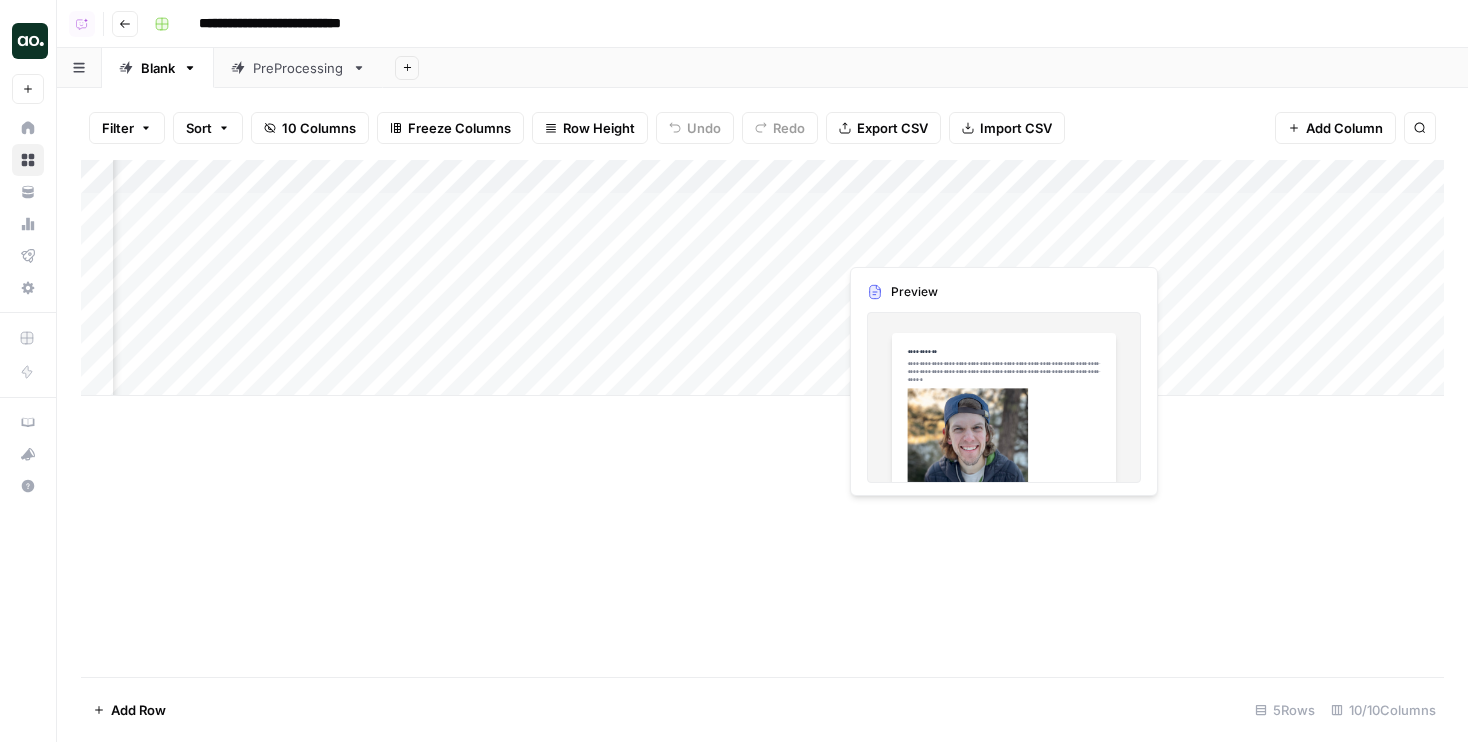 click on "Add Column" at bounding box center [762, 278] 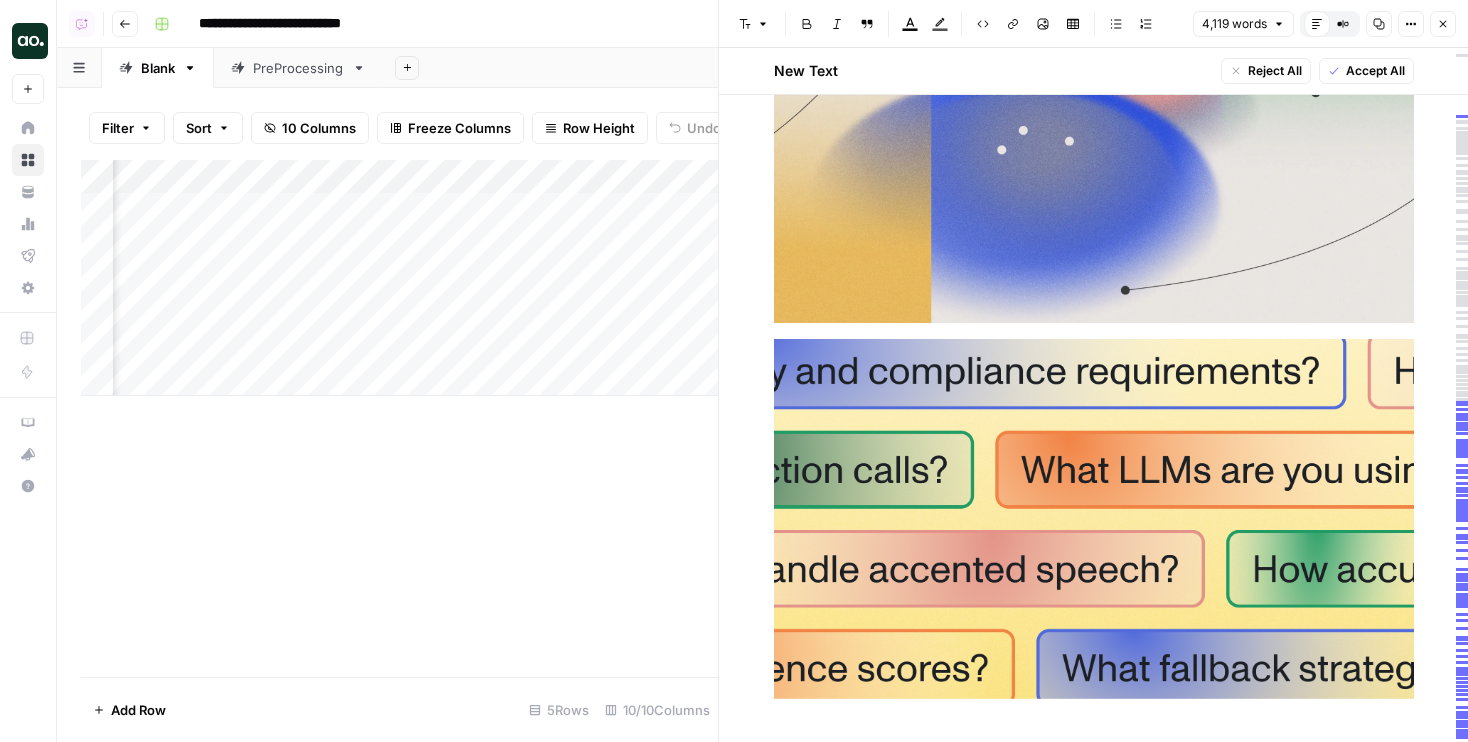 scroll, scrollTop: 1537, scrollLeft: 0, axis: vertical 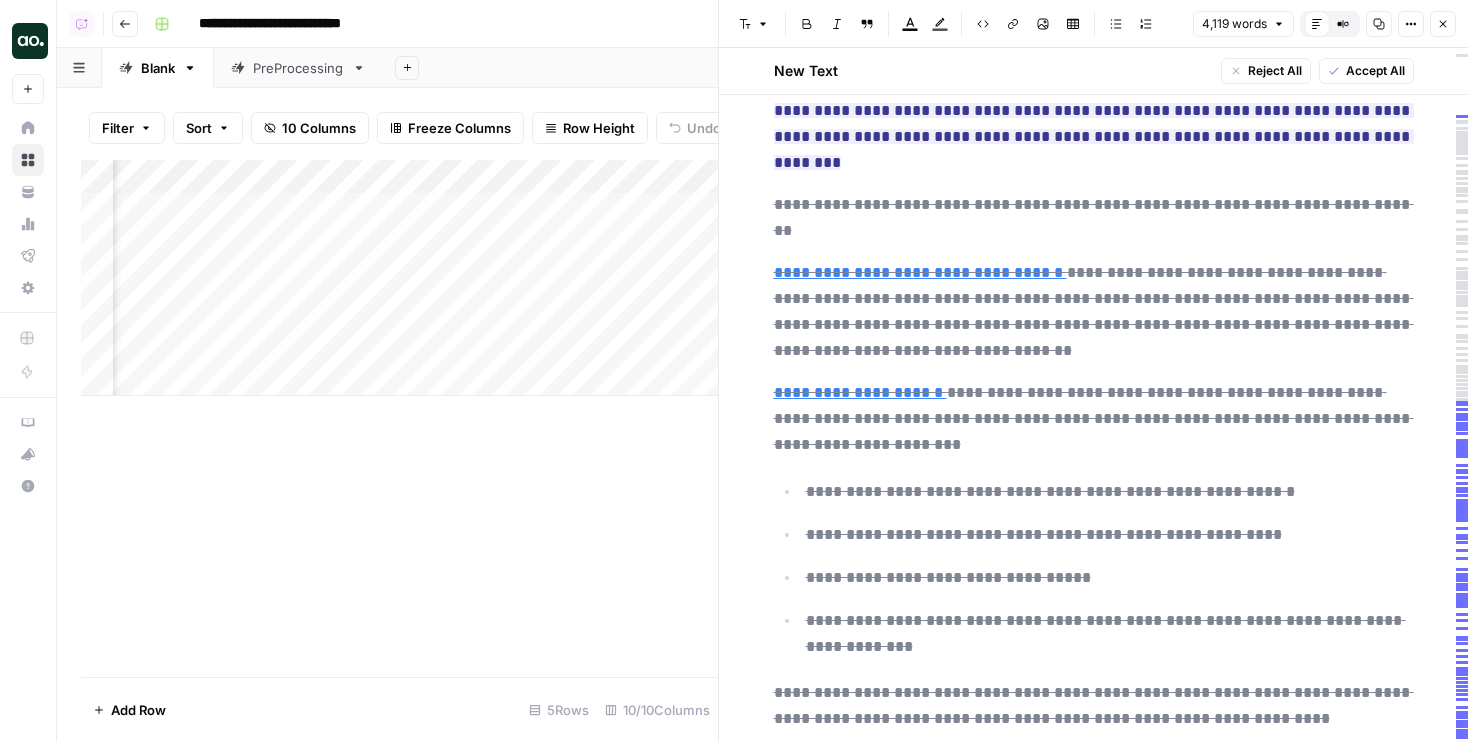 click on "Compare Old vs New Content" at bounding box center [1343, 24] 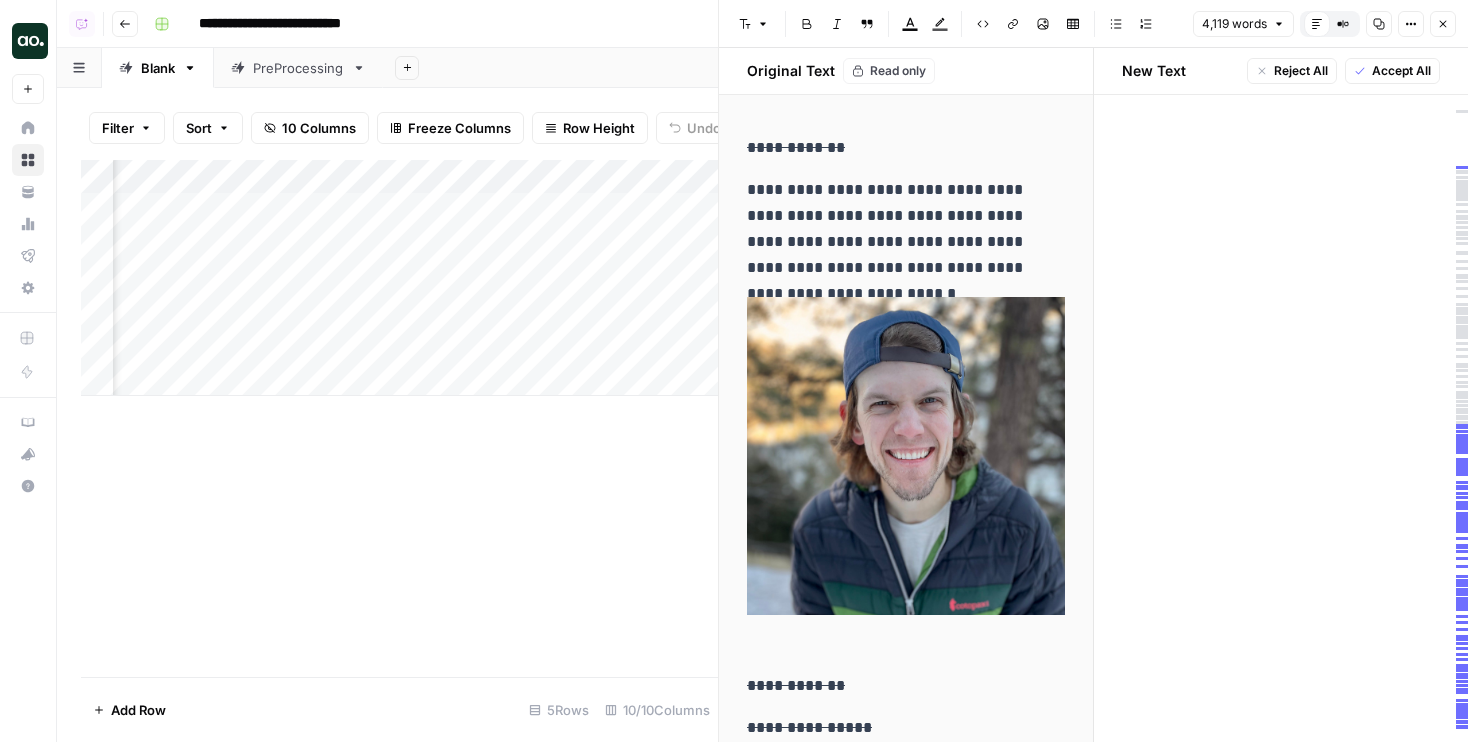 scroll, scrollTop: 1433, scrollLeft: 0, axis: vertical 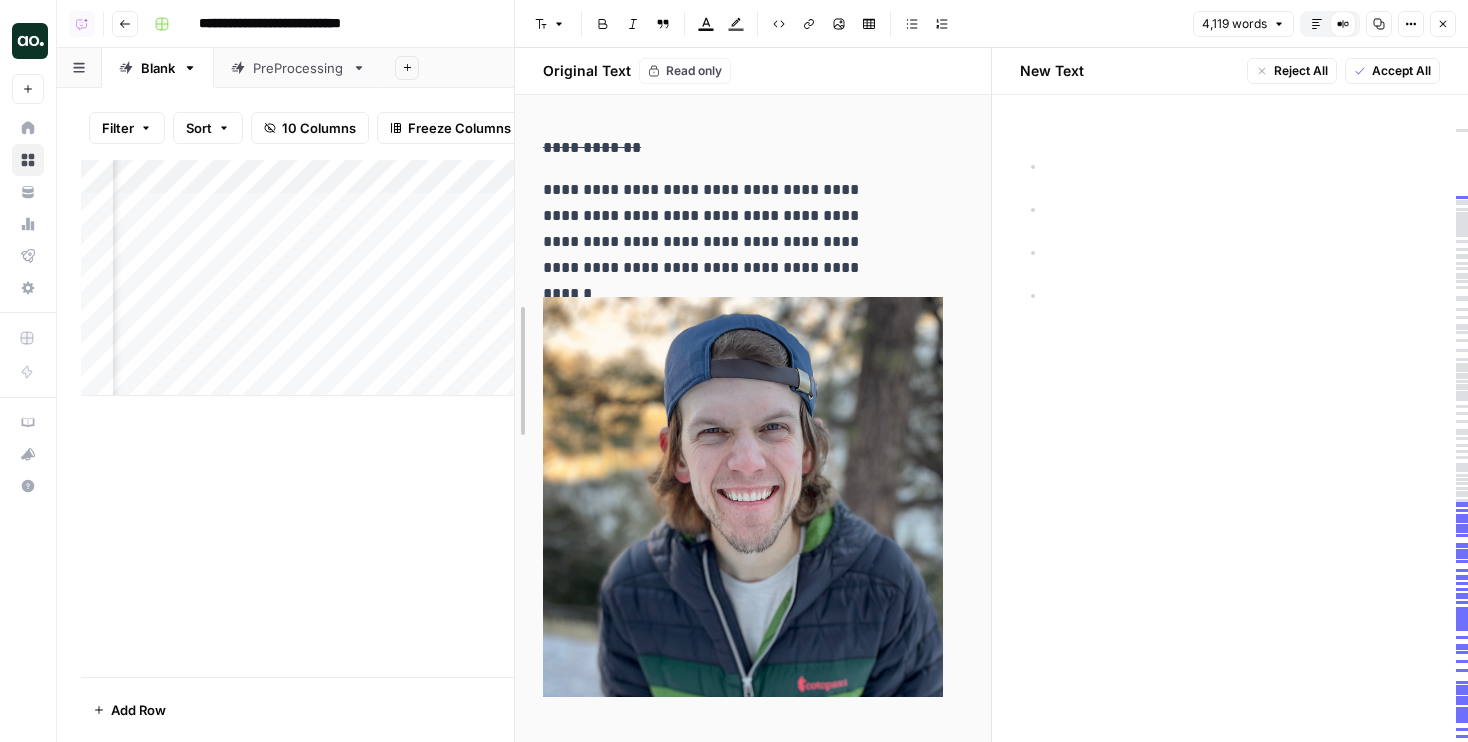 drag, startPoint x: 719, startPoint y: 330, endPoint x: 434, endPoint y: 330, distance: 285 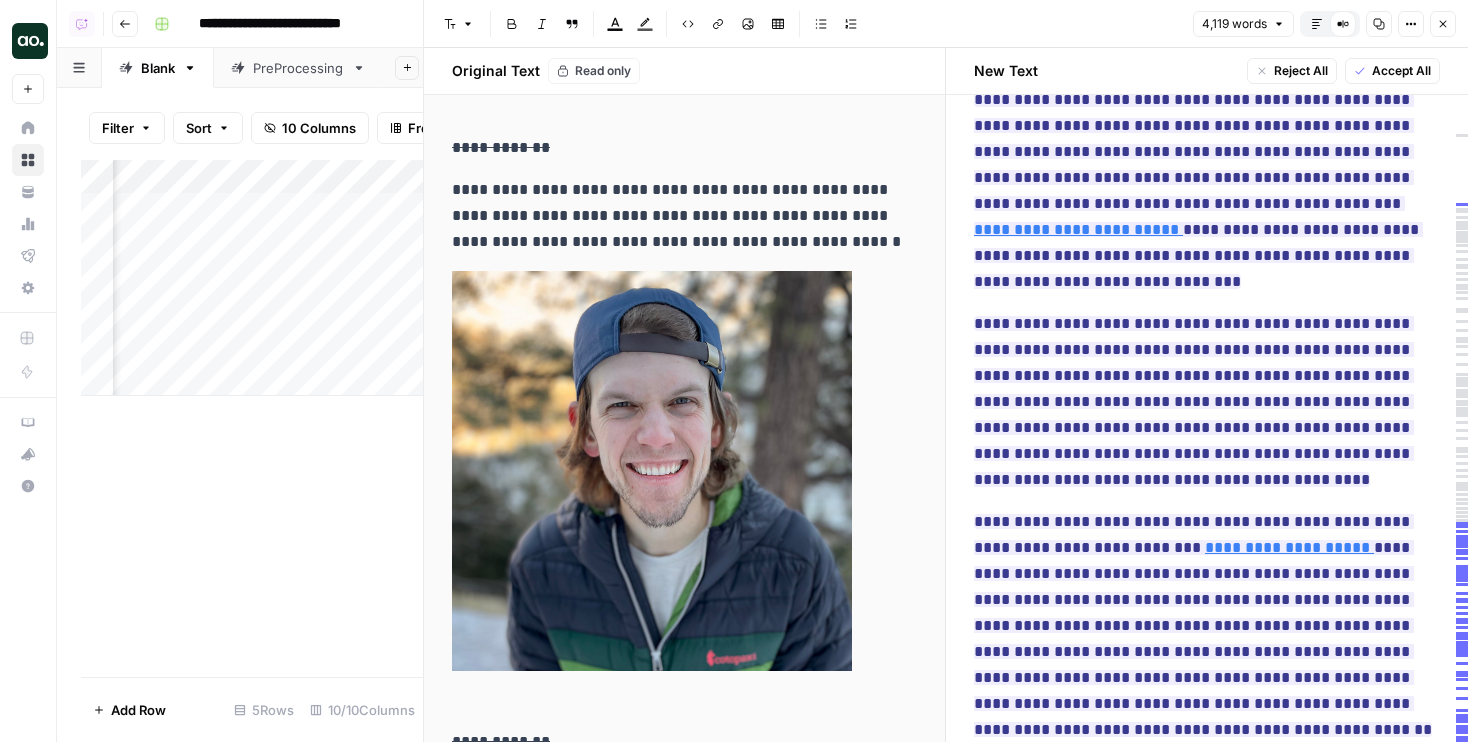 scroll, scrollTop: 11095, scrollLeft: 0, axis: vertical 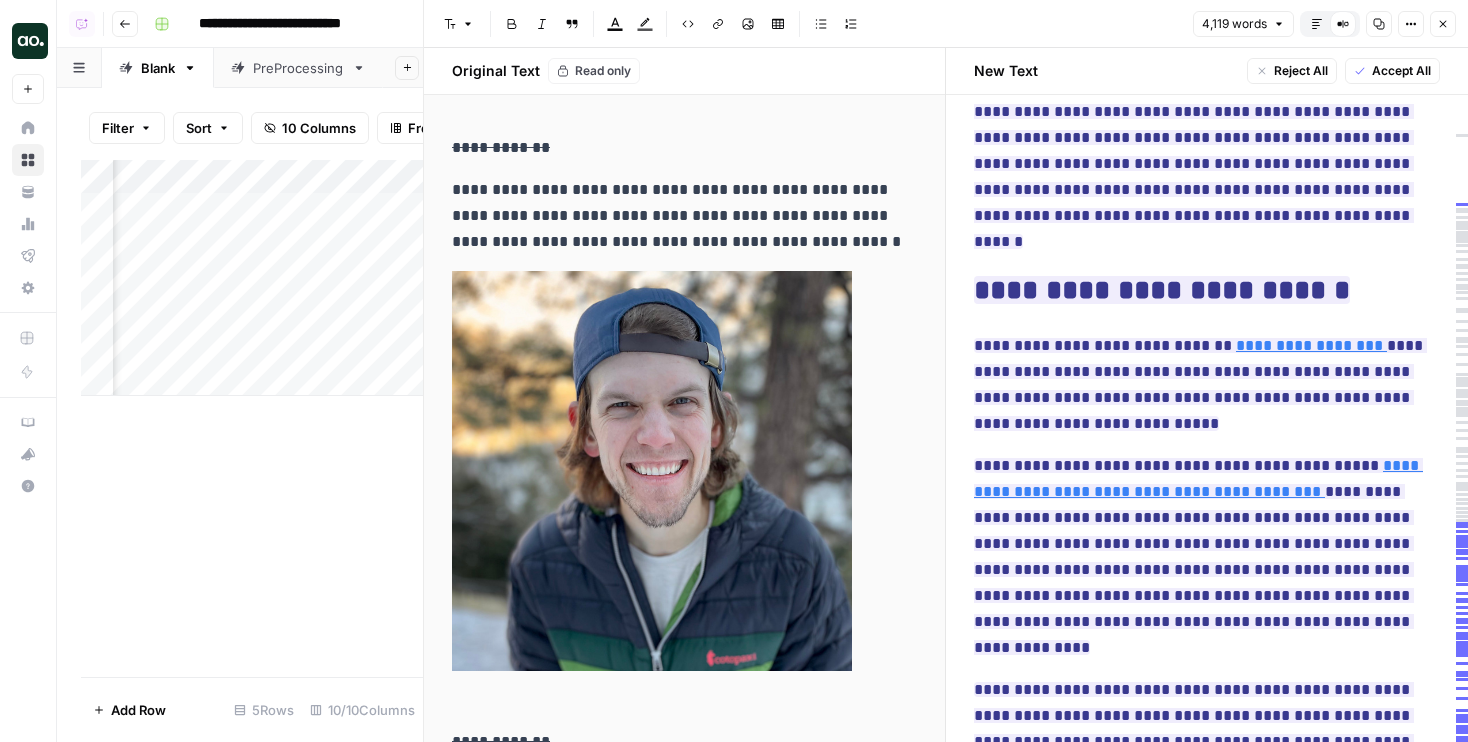 click 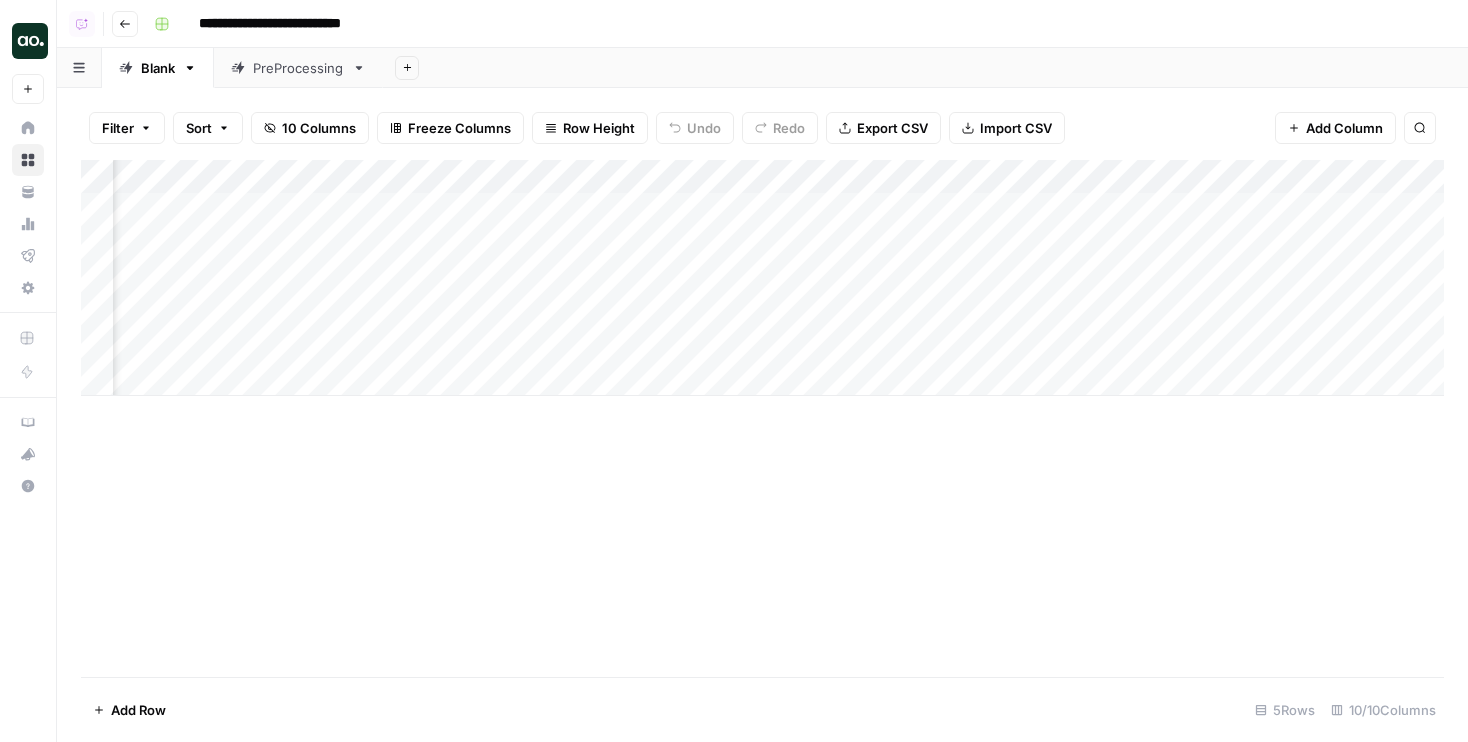 click on "Add Column" at bounding box center [762, 278] 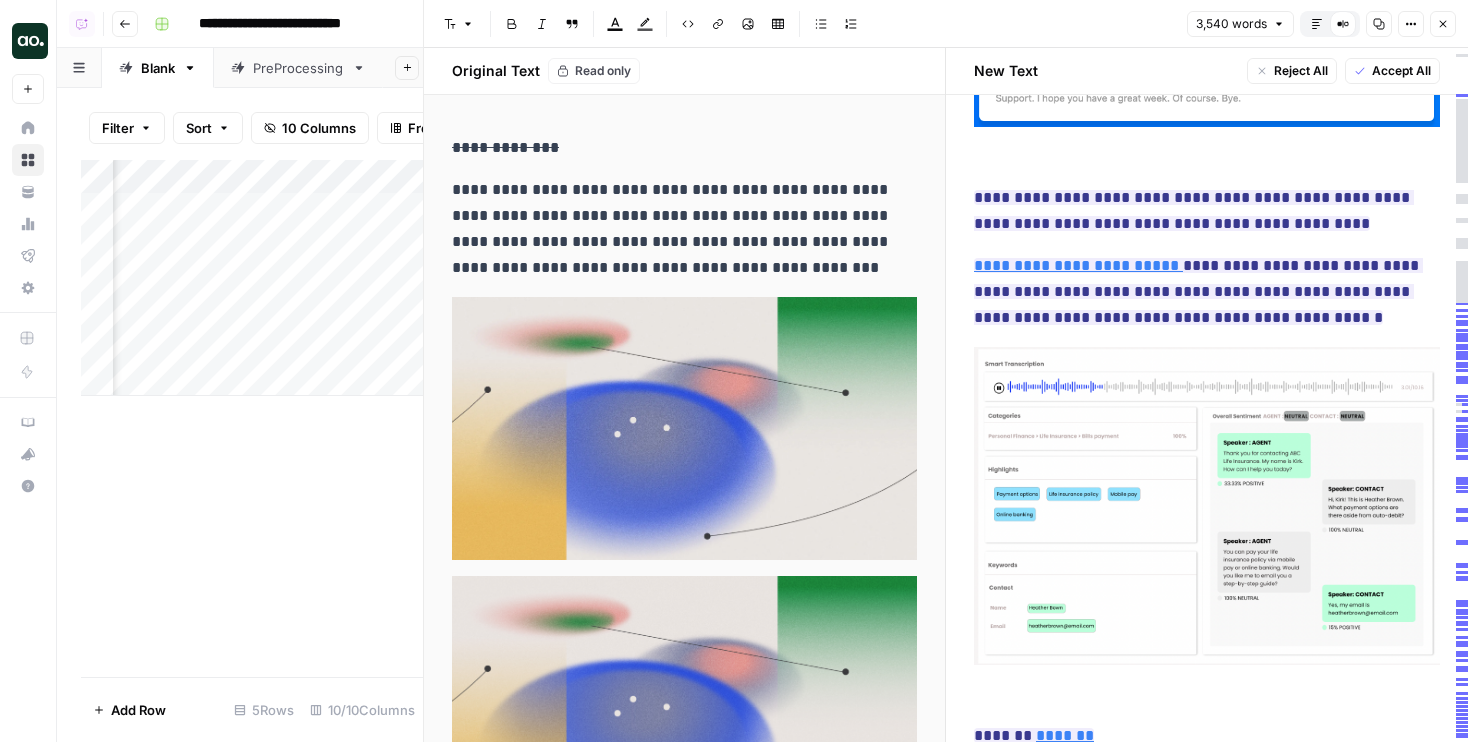 scroll, scrollTop: 11404, scrollLeft: 0, axis: vertical 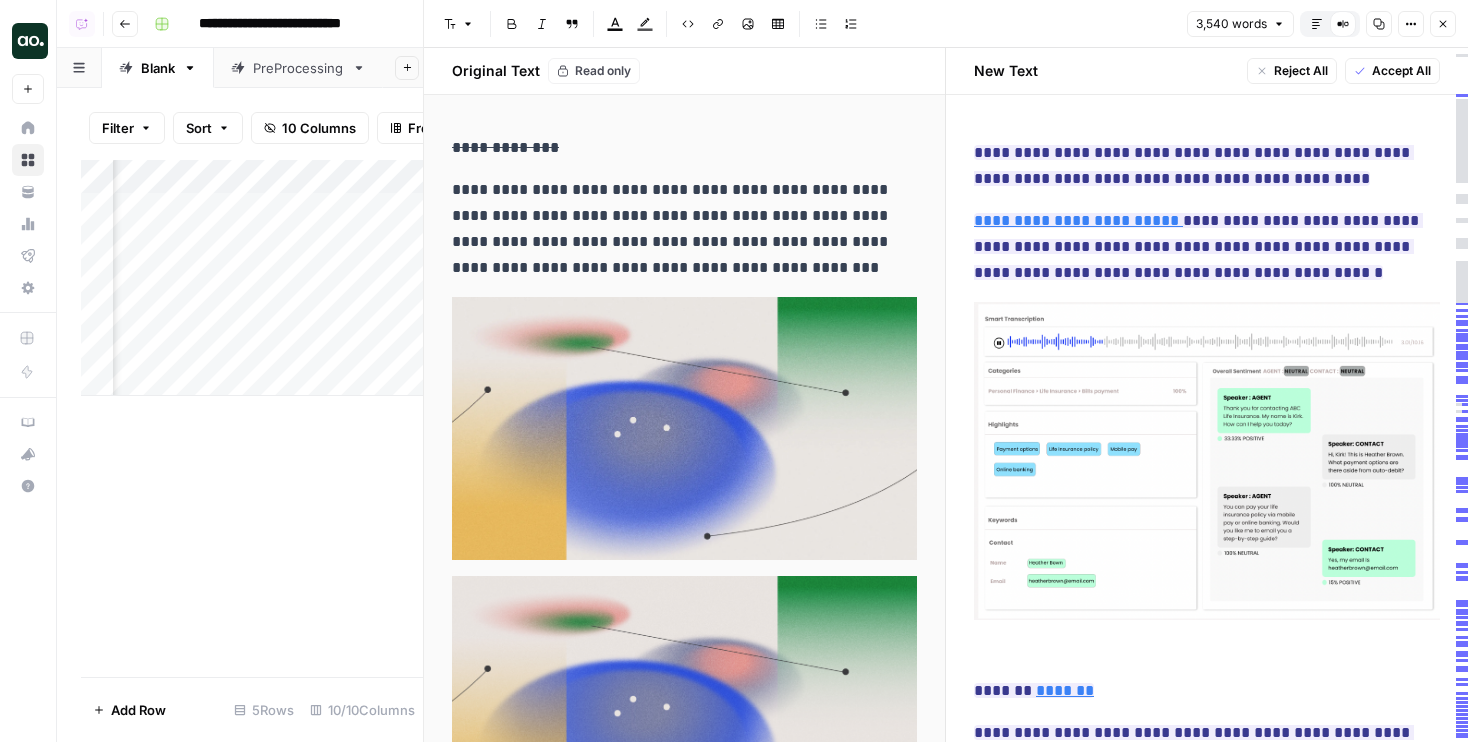 click 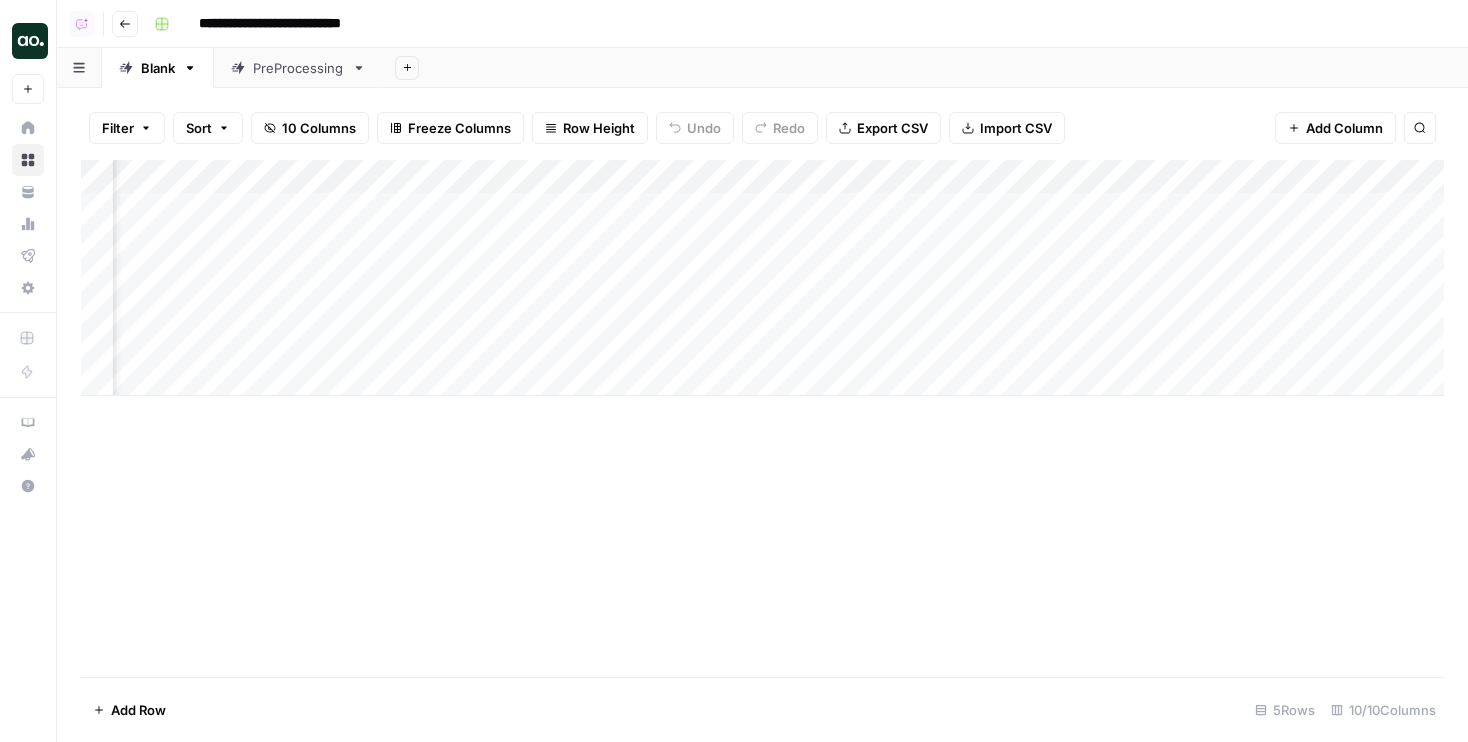 click 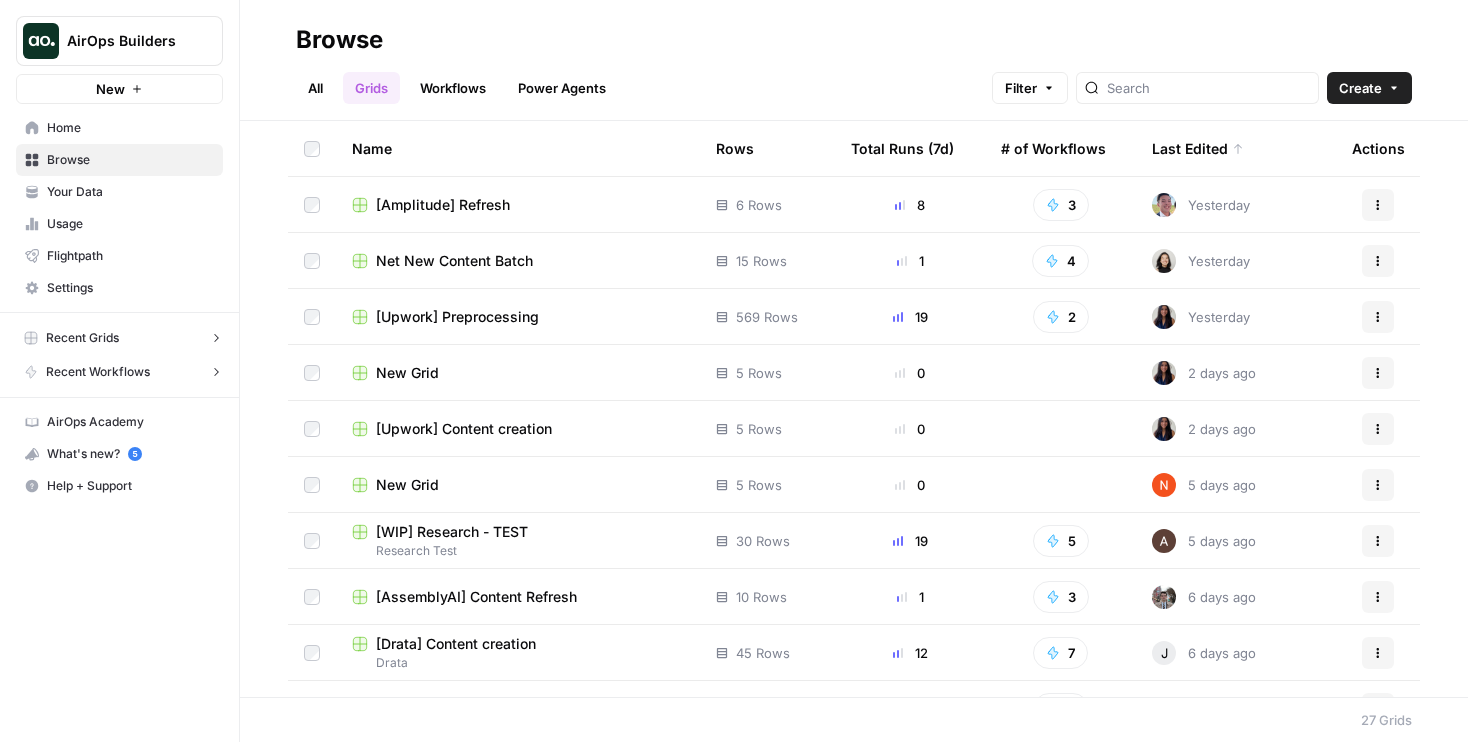 click on "[Amplitude] Refresh" at bounding box center [443, 205] 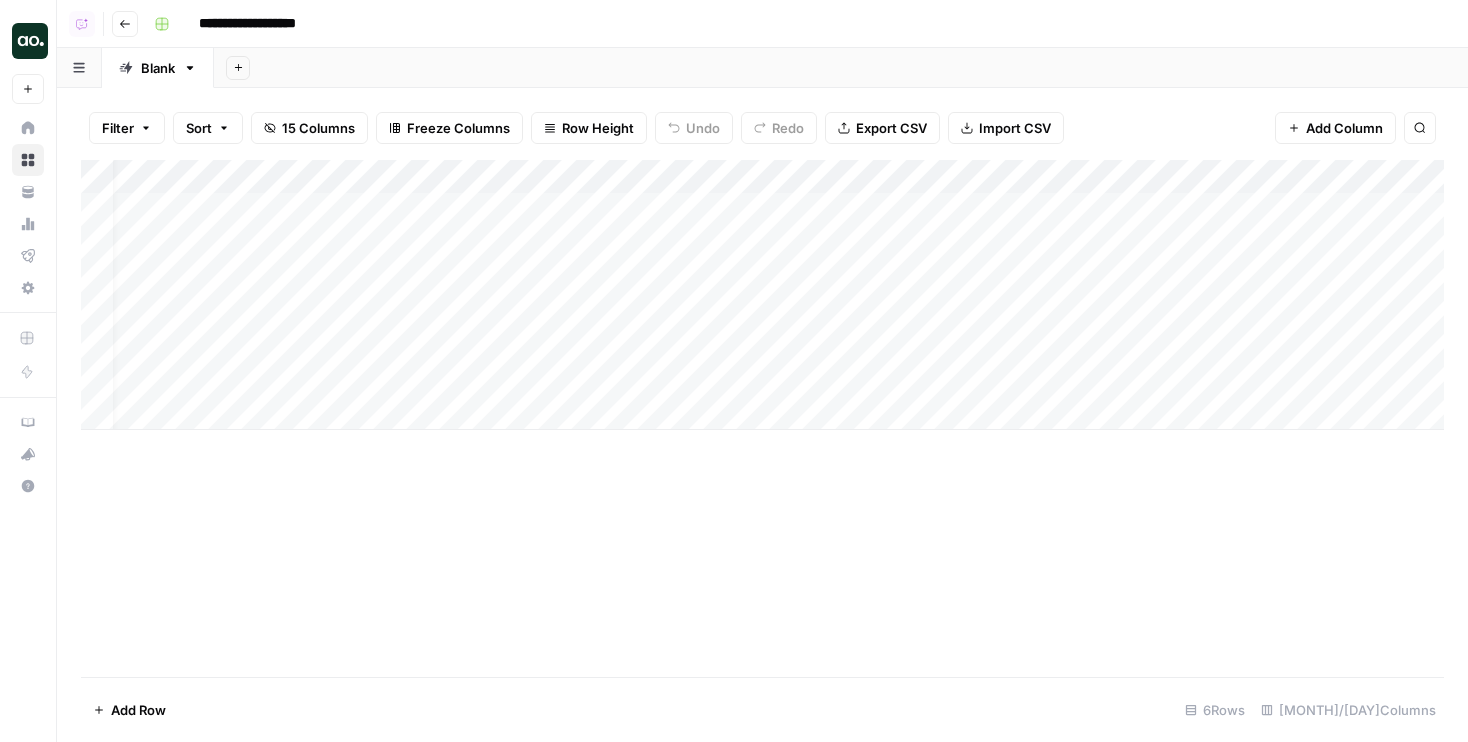 scroll, scrollTop: 0, scrollLeft: 646, axis: horizontal 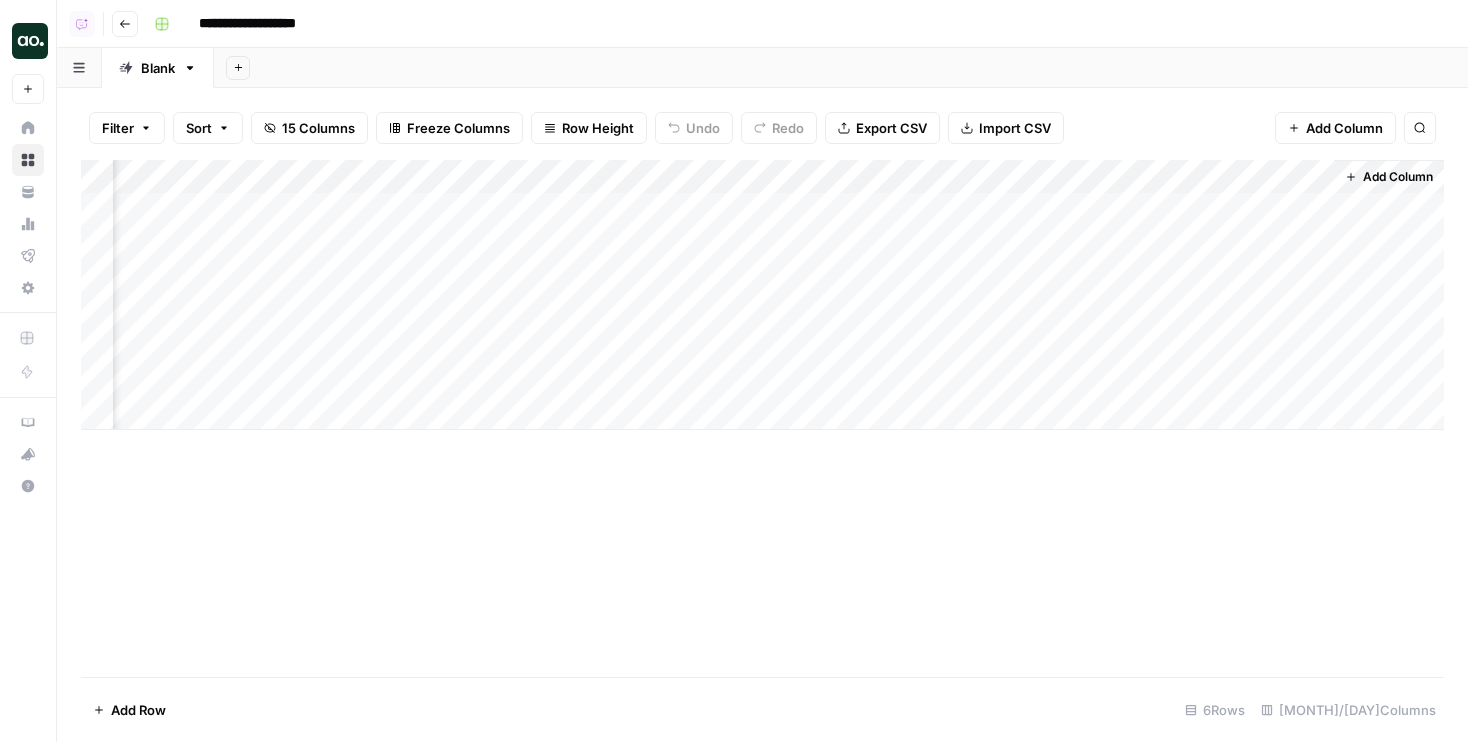 click on "Add Column" at bounding box center [762, 295] 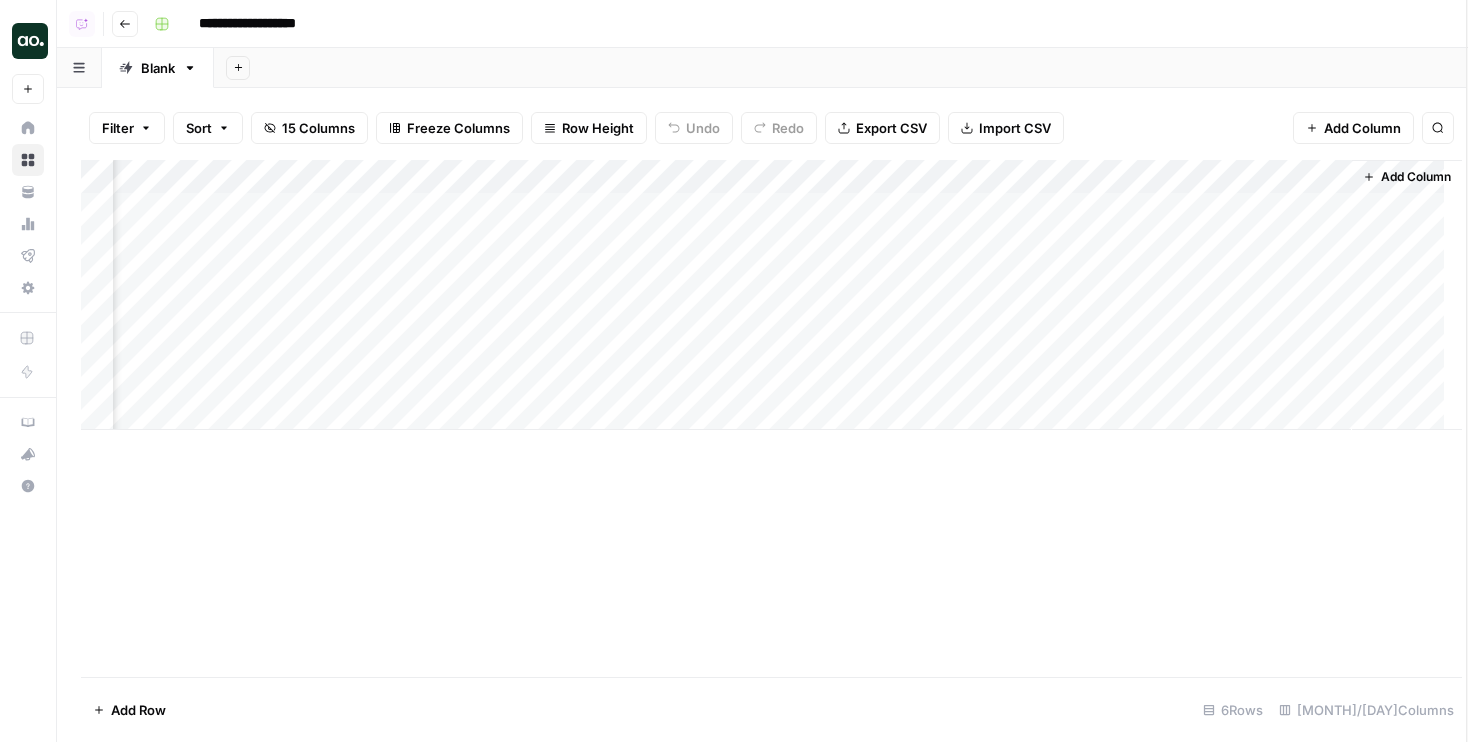 scroll, scrollTop: 0, scrollLeft: 628, axis: horizontal 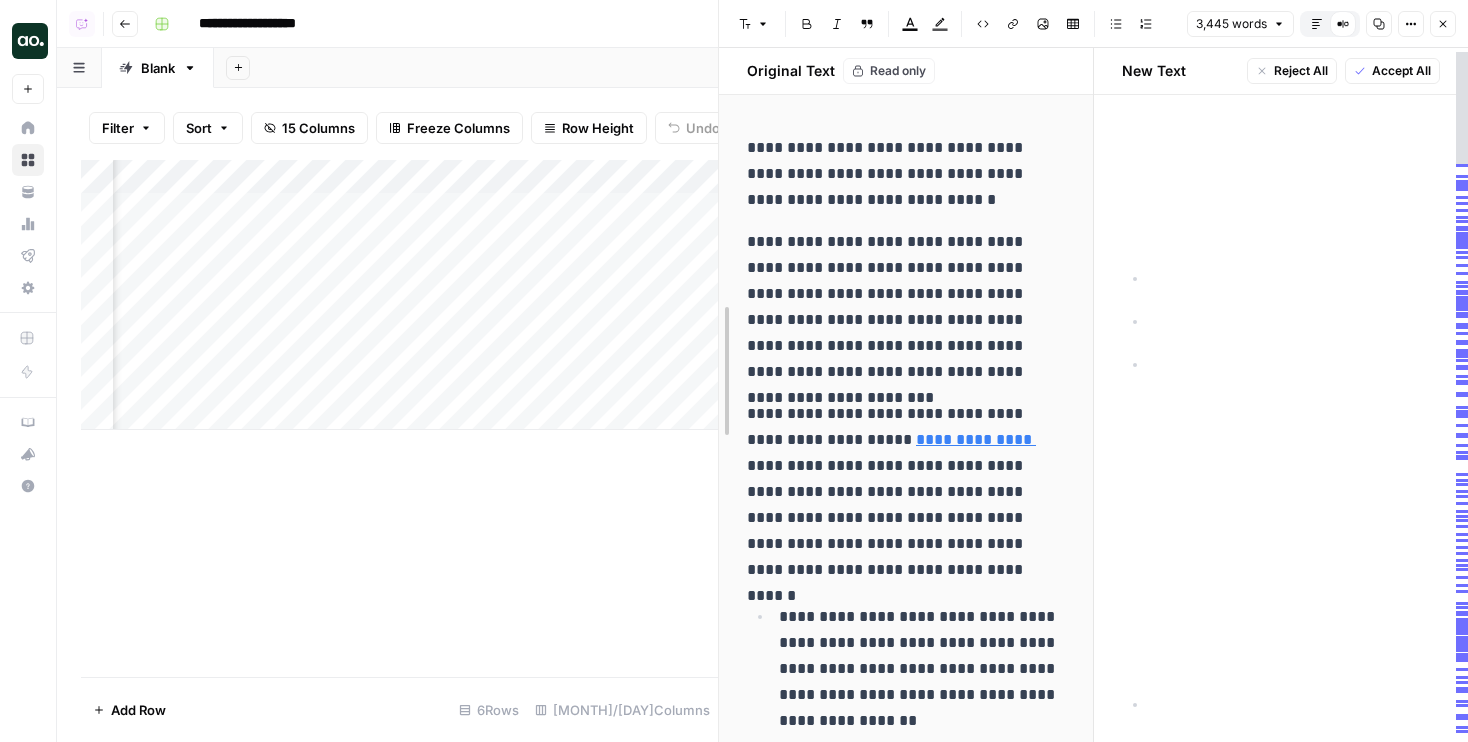 drag, startPoint x: 714, startPoint y: 325, endPoint x: 313, endPoint y: 325, distance: 401 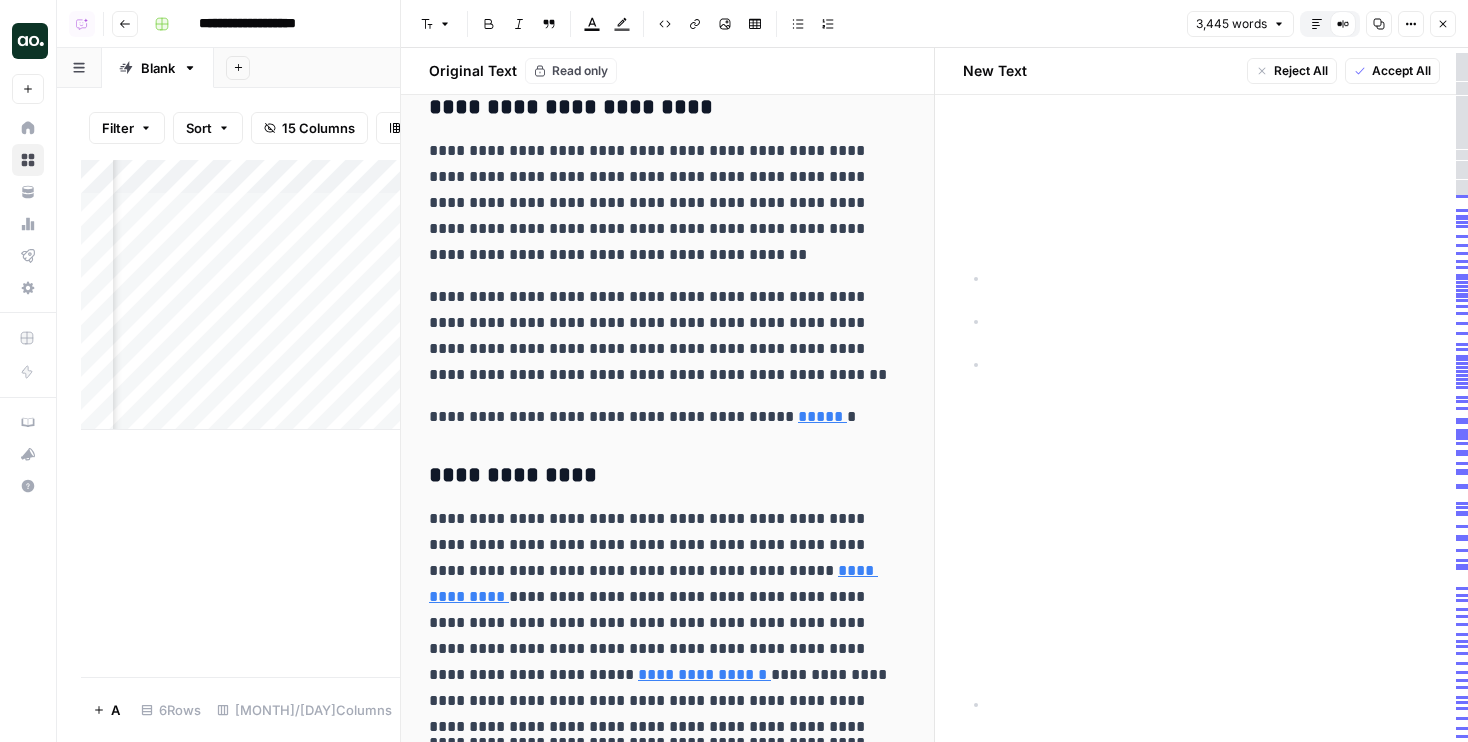 scroll, scrollTop: 4216, scrollLeft: 0, axis: vertical 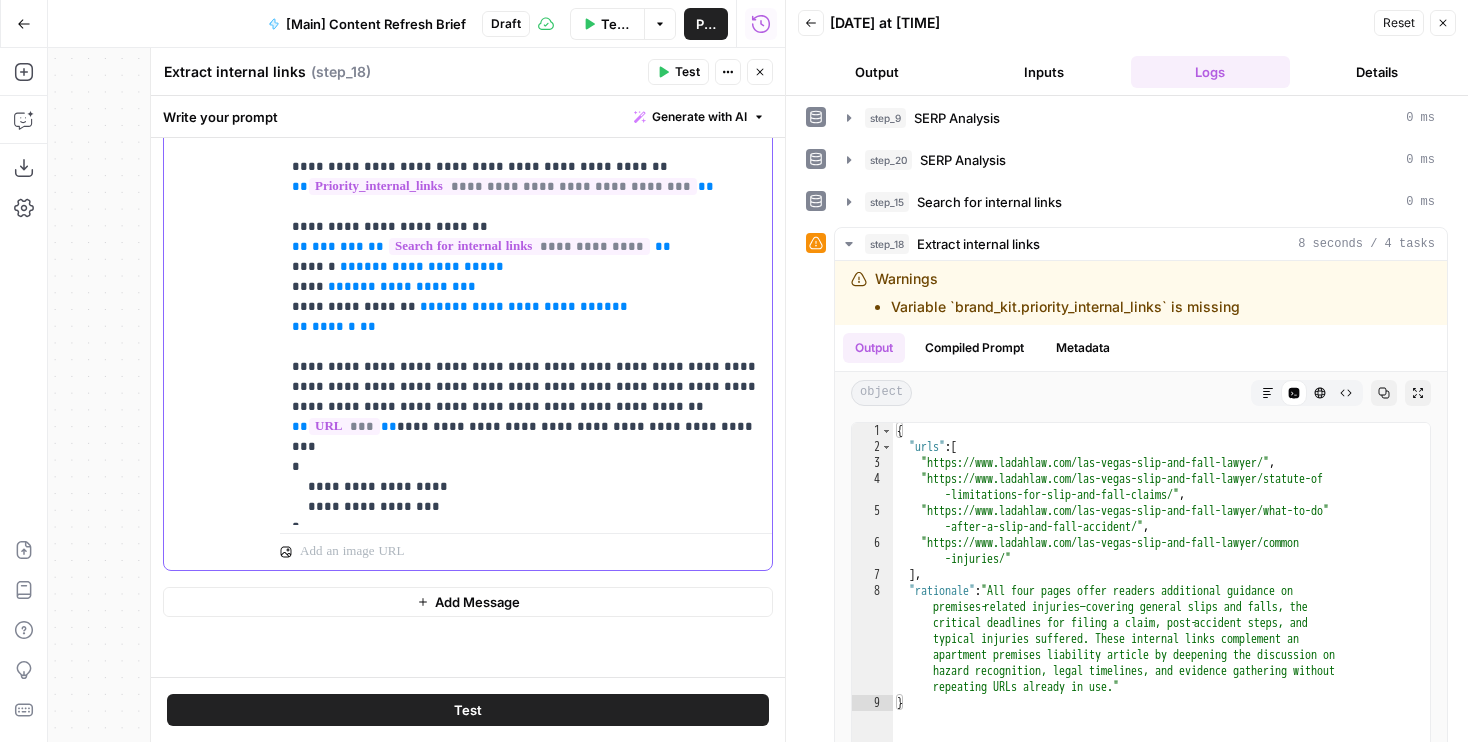 click on "**********" at bounding box center (526, 257) 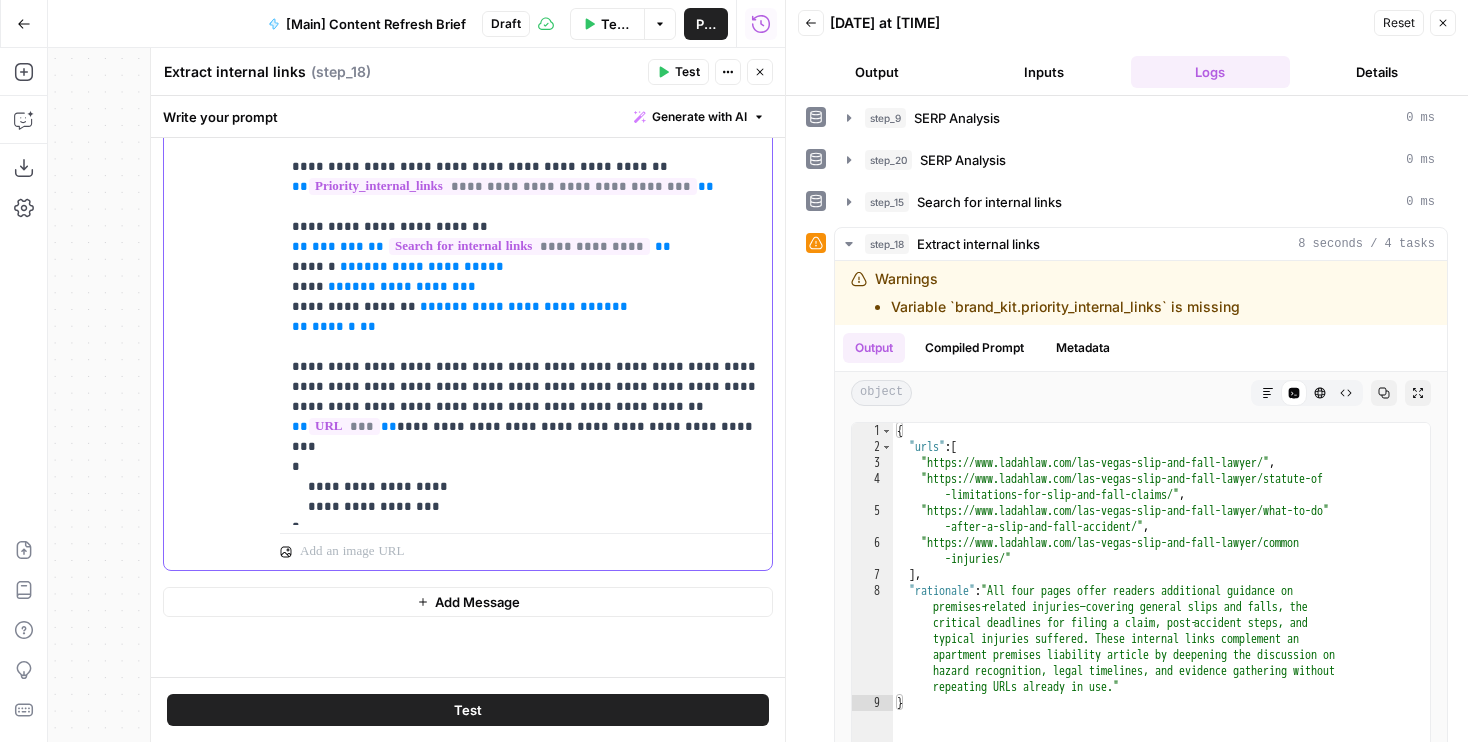 click on "**********" at bounding box center (526, 257) 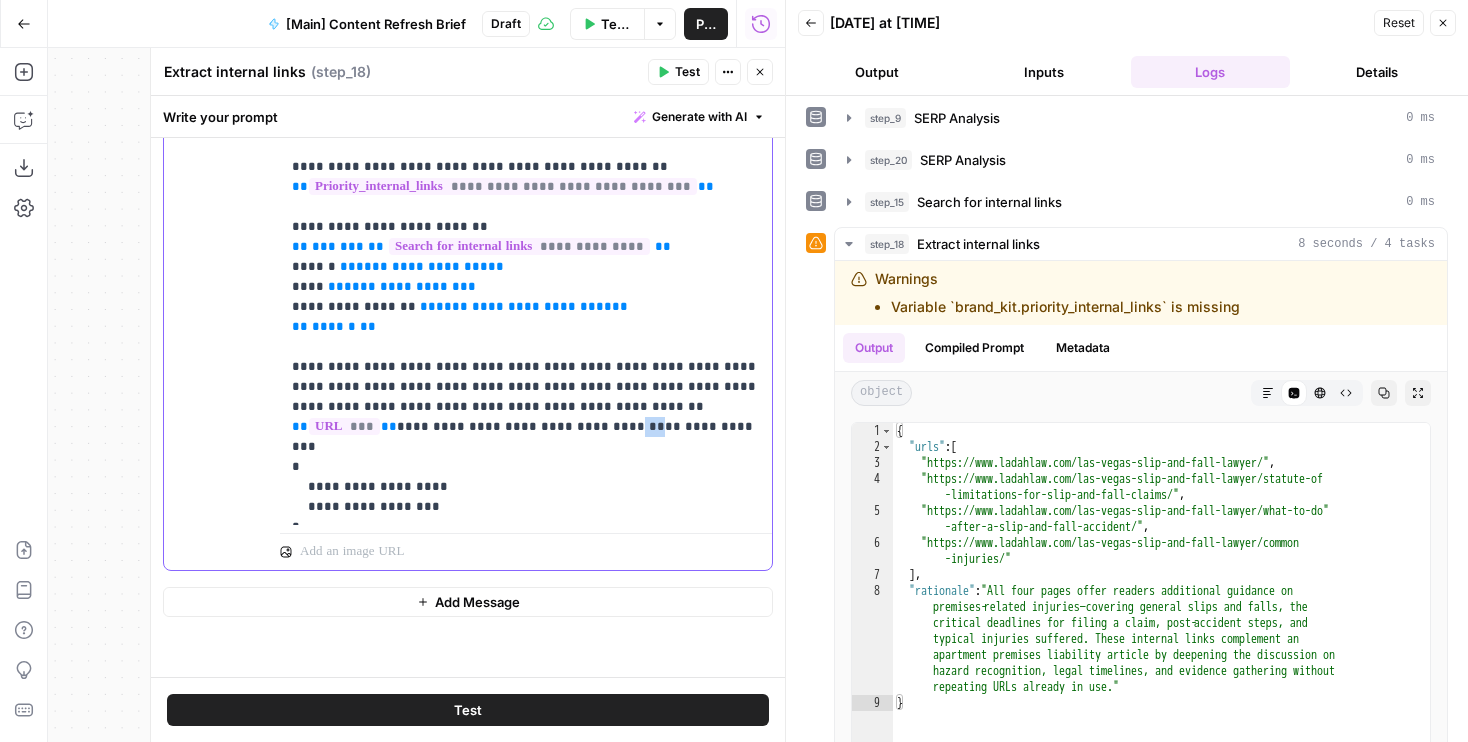 click on "**********" at bounding box center (526, 257) 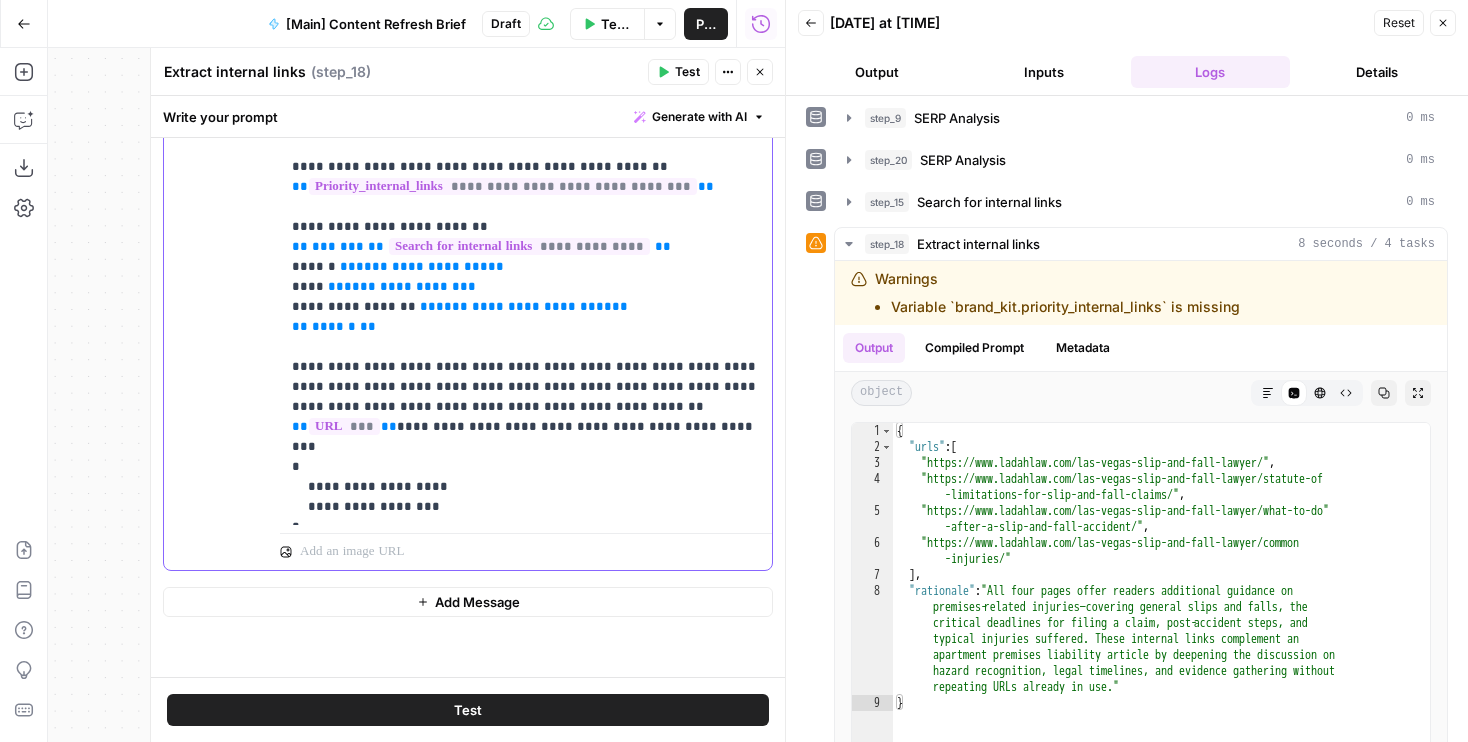 click on "**********" at bounding box center (526, 257) 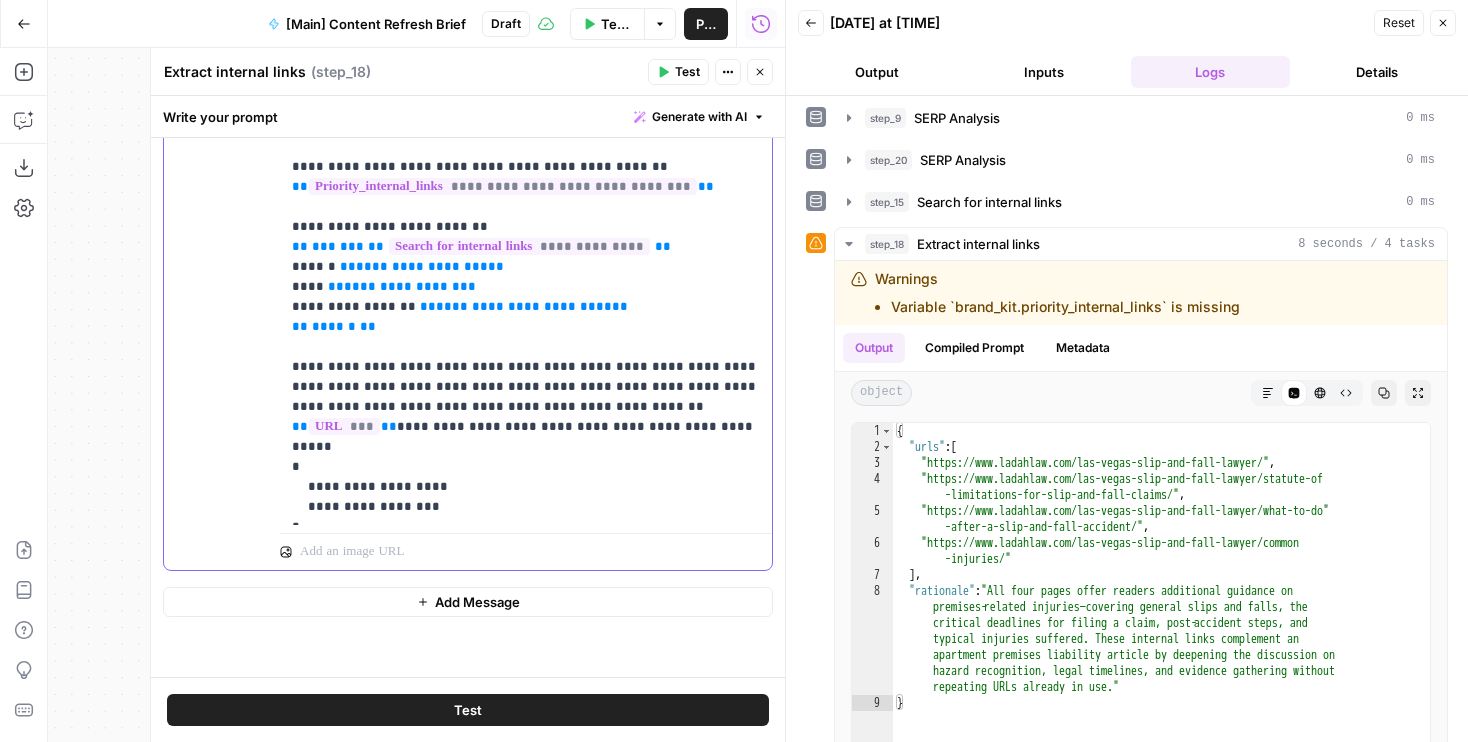 type 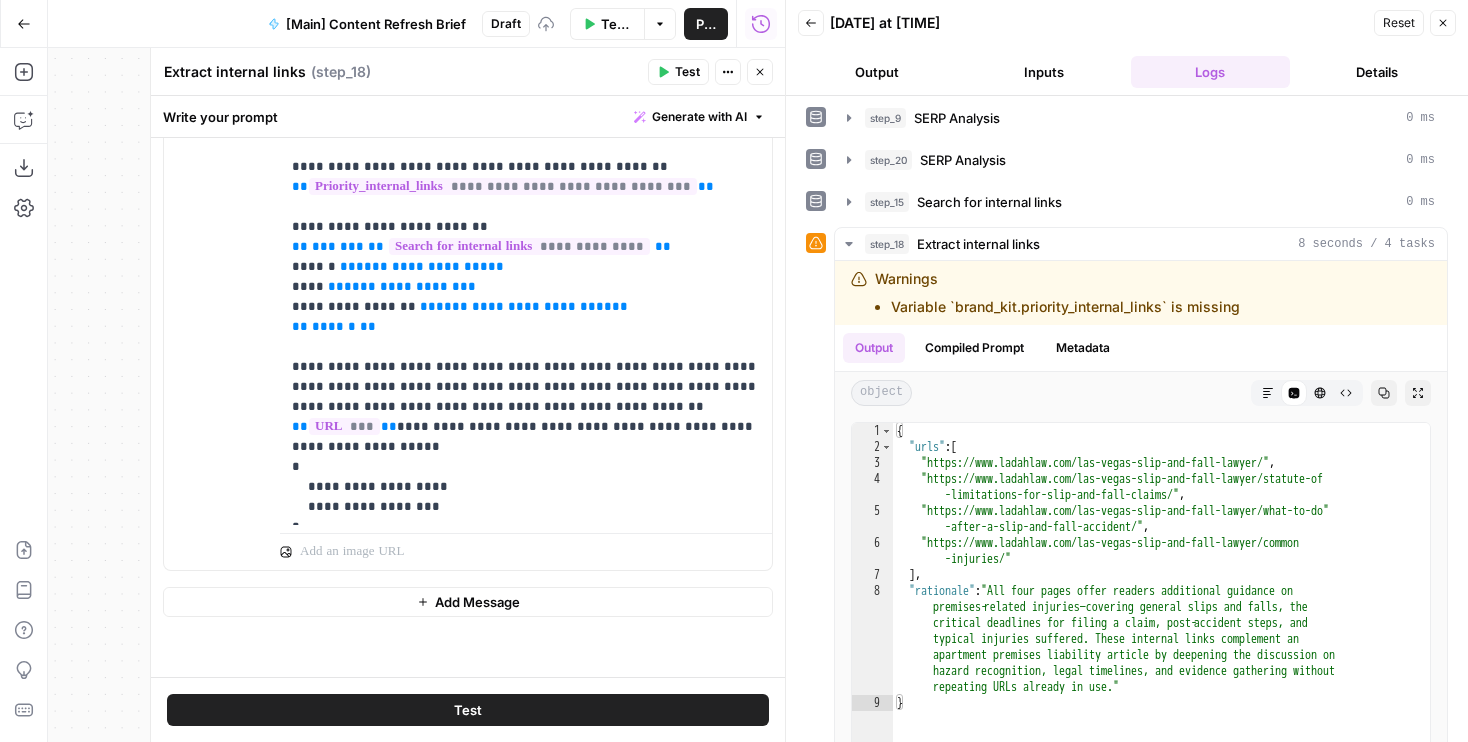 click on "Test" at bounding box center [468, 710] 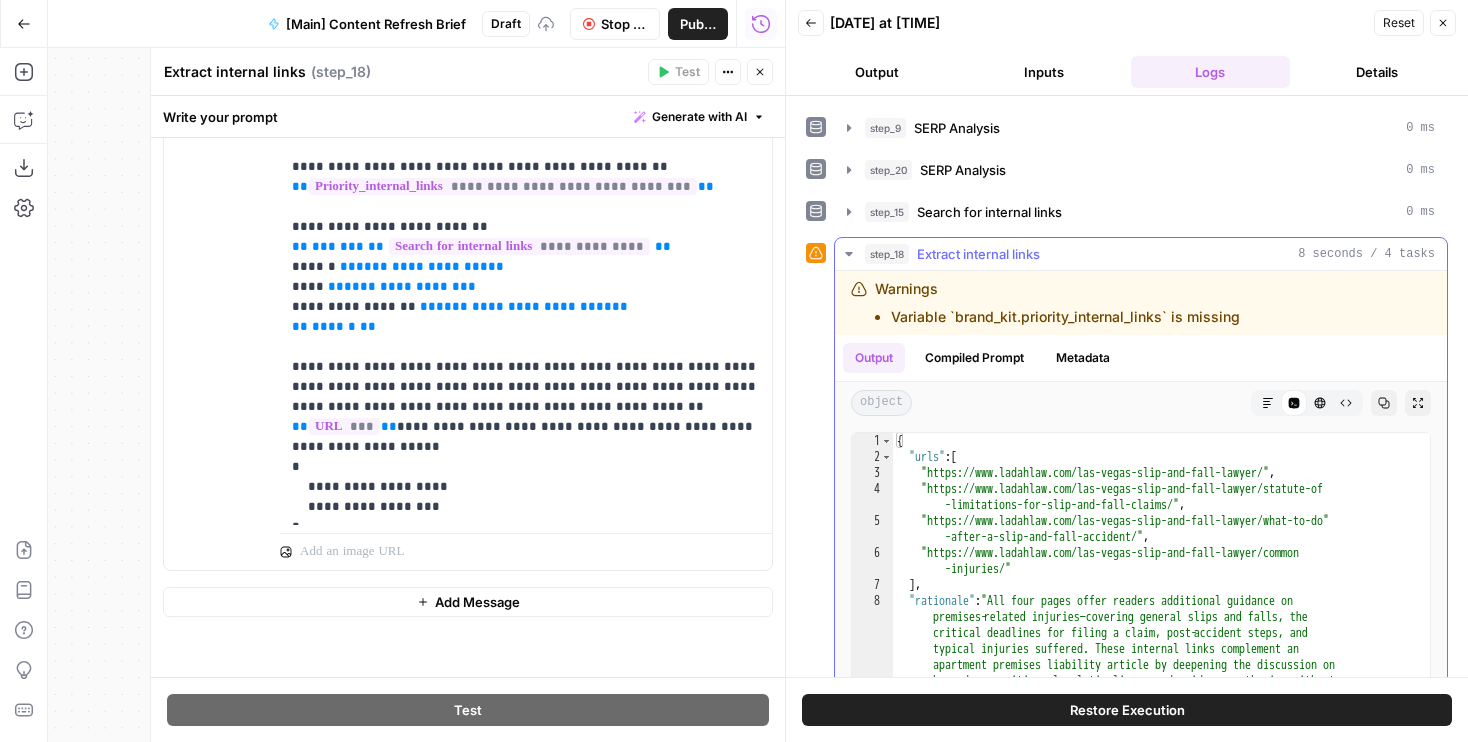 scroll, scrollTop: 332, scrollLeft: 0, axis: vertical 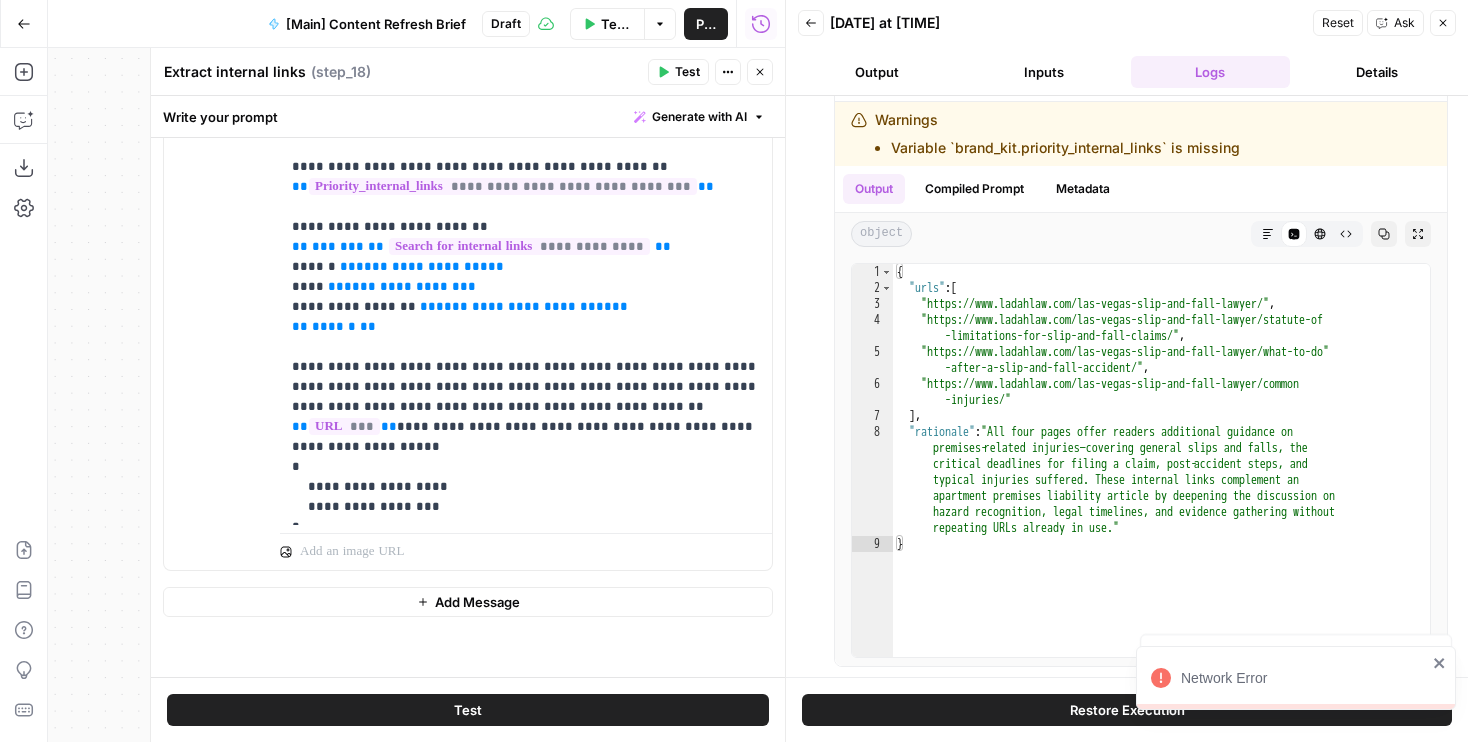 click on "Test" at bounding box center (468, 710) 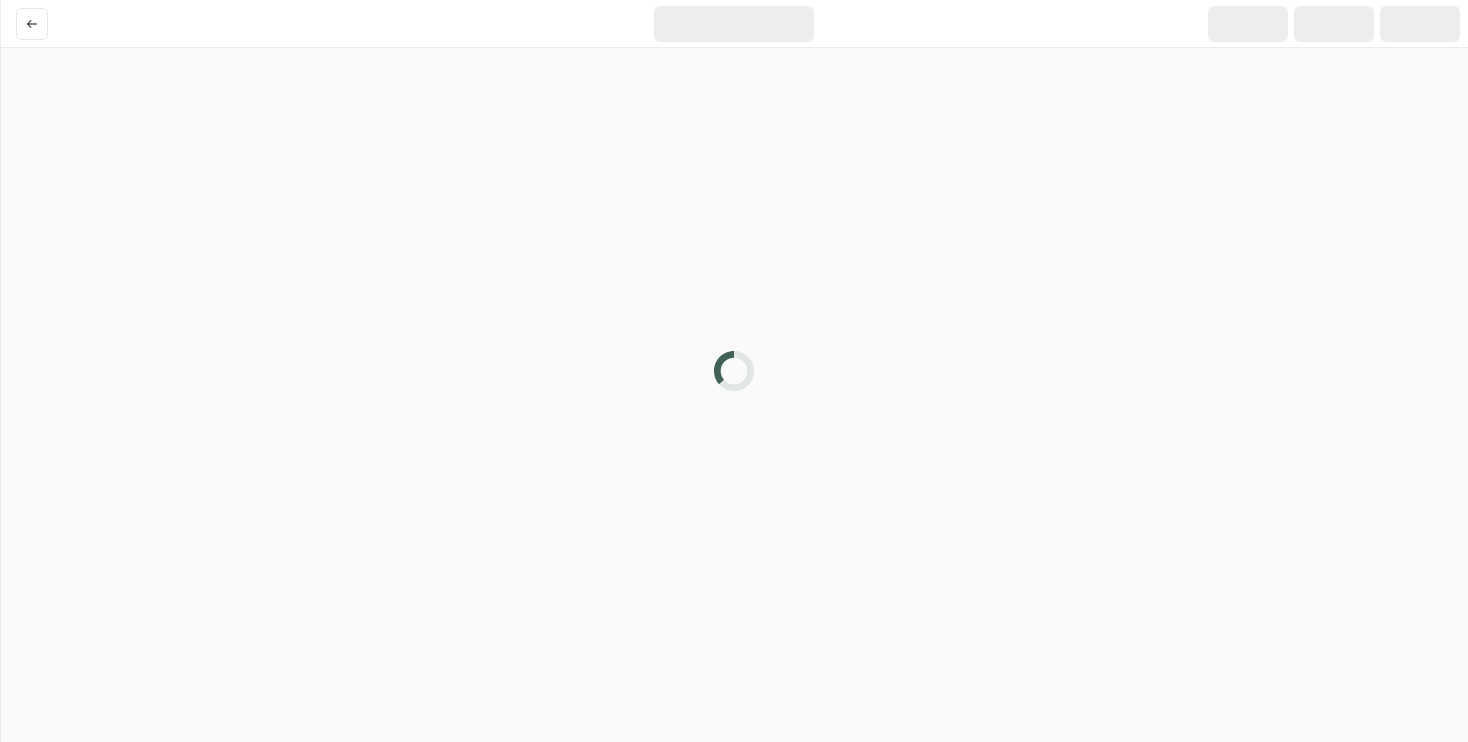 scroll, scrollTop: 0, scrollLeft: 0, axis: both 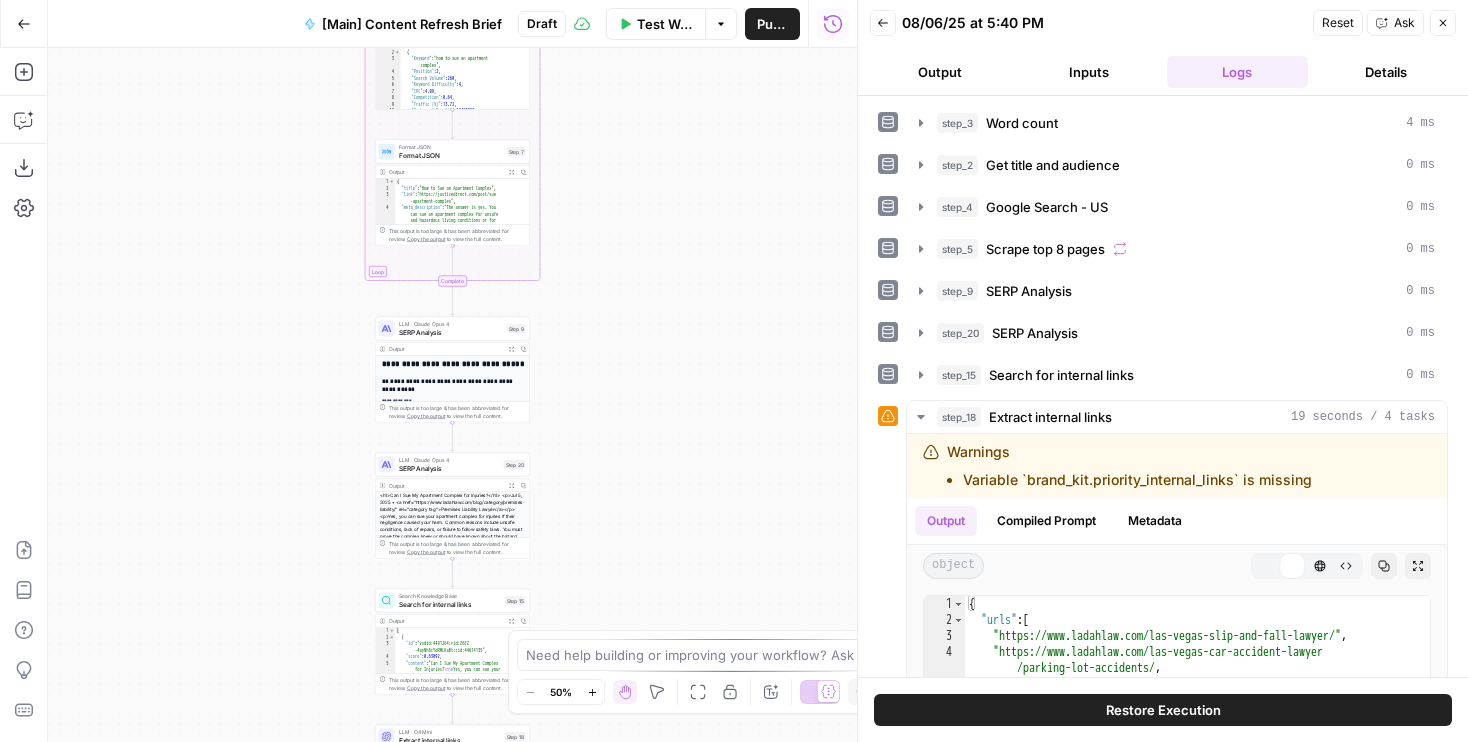 drag, startPoint x: 729, startPoint y: 520, endPoint x: 729, endPoint y: 133, distance: 387 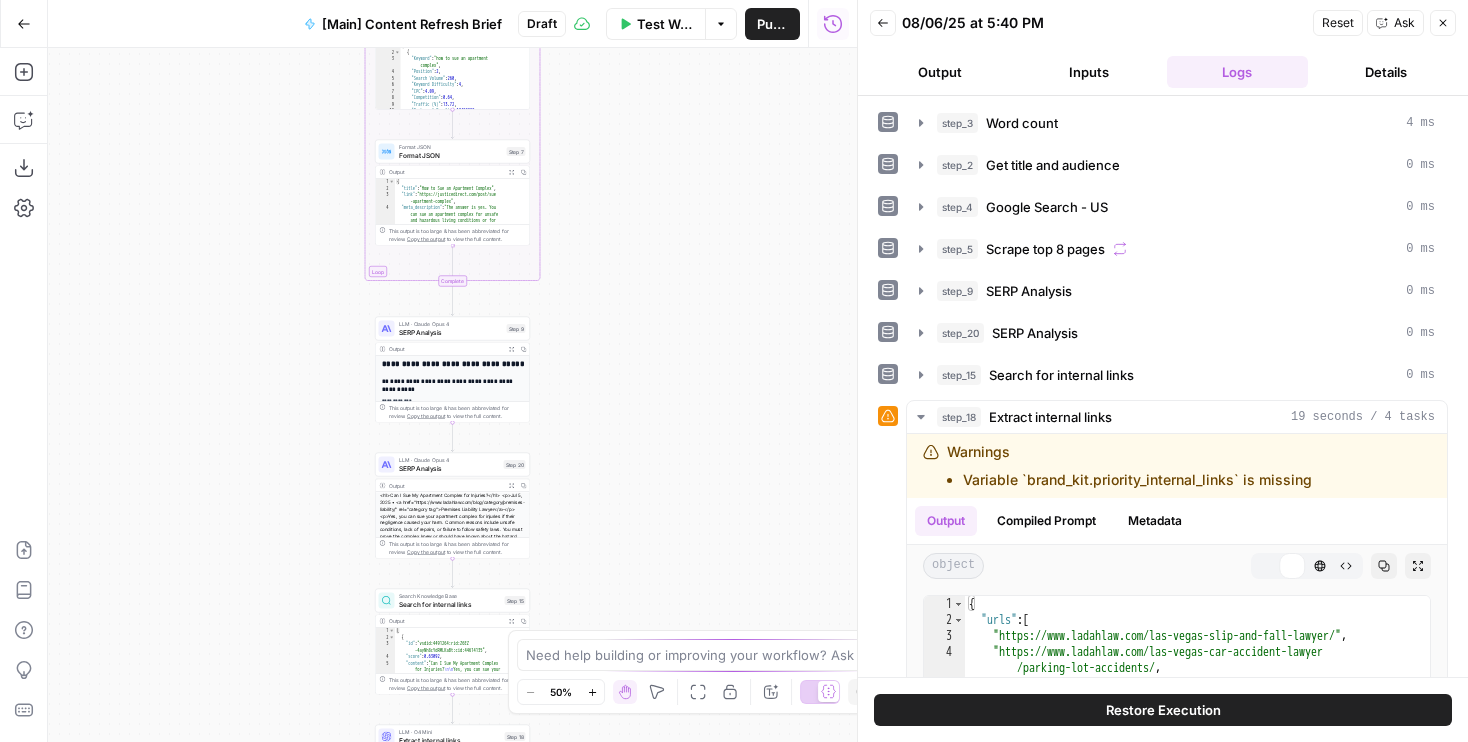 click on "Workflow Set Inputs Inputs Run Code · Python Word count Step 3 Output Expand Output Copy 1 2 3 {    "word_count" :  1826 }     XXXXXXXXXXXXXXXXXXXXXXXXXXXXXXXXXXXXXXXXXXXXXXXXXXXXXXXXXXXXXXXXXXXXXXXXXXXXXXXXXXXXXXXXXXXXXXXXXXXXXXXXXXXXXXXXXXXXXXXXXXXXXXXXXXXXXXXXXXXXXXXXXXXXXXXXXXXXXXXXXXXXXXXXXXXXXXXXXXXXXXXXXXXXXXXXXXXXXXXXXXXXXXXXXXXXXXXXXXXXXXXXXXXXXXXXXXXXXXXXXXXXXXXXXXXXXXXXXXXXXXXXXXXXXXXXXXXXXXXXXXXXXXXXXXXXXXXXXXXXXXXXXXXXXXXXXXXXXXXXXXXXXXXXXXXXXXXXXXXXXXXXXXXXXXXXXXXXXXXXXXXXXXXXXXXXXXXXXXXXXXXXXXXXXXXXXXXXXXXXXXXXXXXXXXXXXXXXXXXXXXXXXXXXXXXXXXXXXXXXXXXXXXXXXXXXXXXXXXXXXXXXXXXXXXXXXXXXXXXXXXXXXXXXXXXXXXXXXXXXXXXXXXXXXXXX LLM · GPT-4.1 Get title and audience Step 2 Output Expand Output Copy 1 2 3 4 5 {    "article_title" :  "Can I Sue My Apartment         Complex for Injuries?" ,    "audience" :  "Tenants injured in apartment         complexes" ,    "word_count" :  1800 }     Google Search Google Search - US Step 4 Output Expand Output Copy 1 2 3 4 5 6 {    "search_metadata" :  { ," at bounding box center (452, 395) 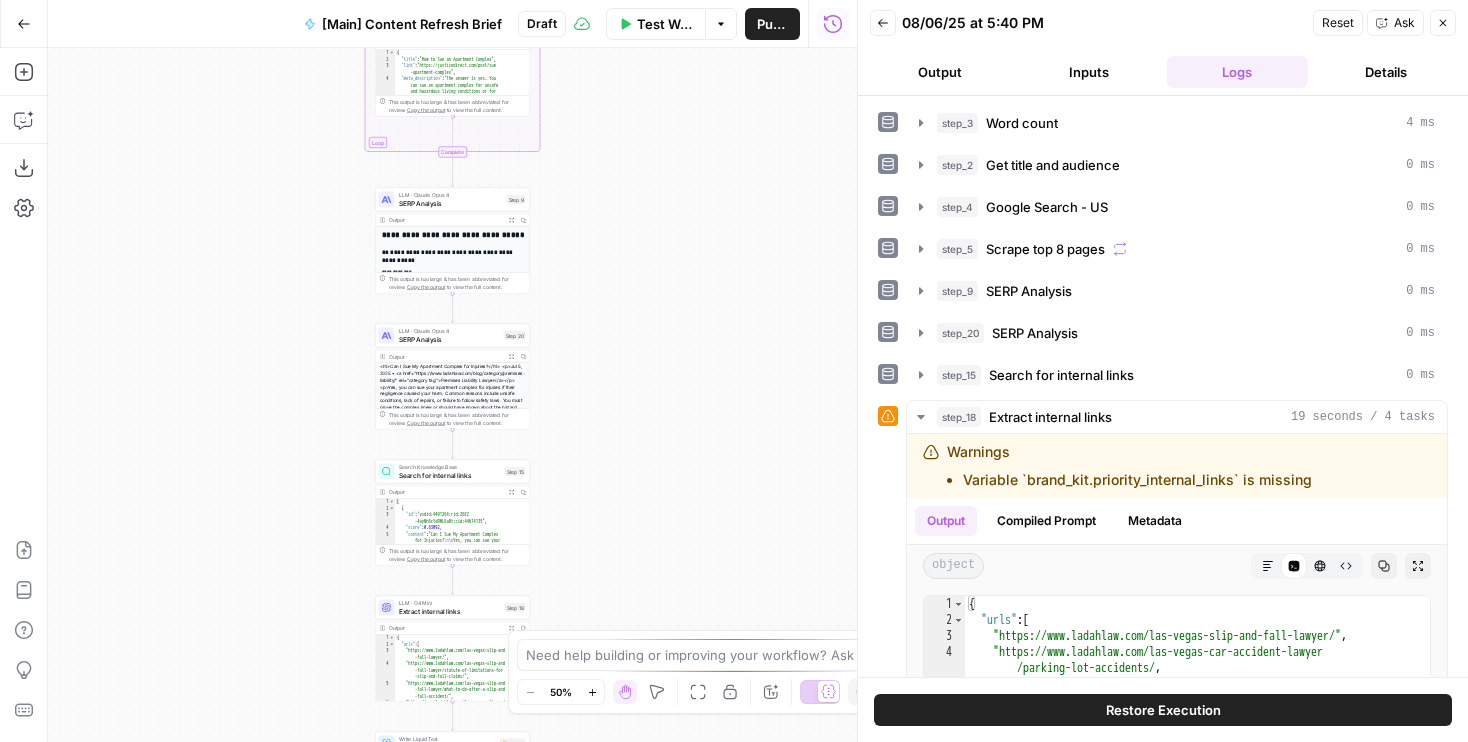 drag, startPoint x: 599, startPoint y: 504, endPoint x: 660, endPoint y: 284, distance: 228.30025 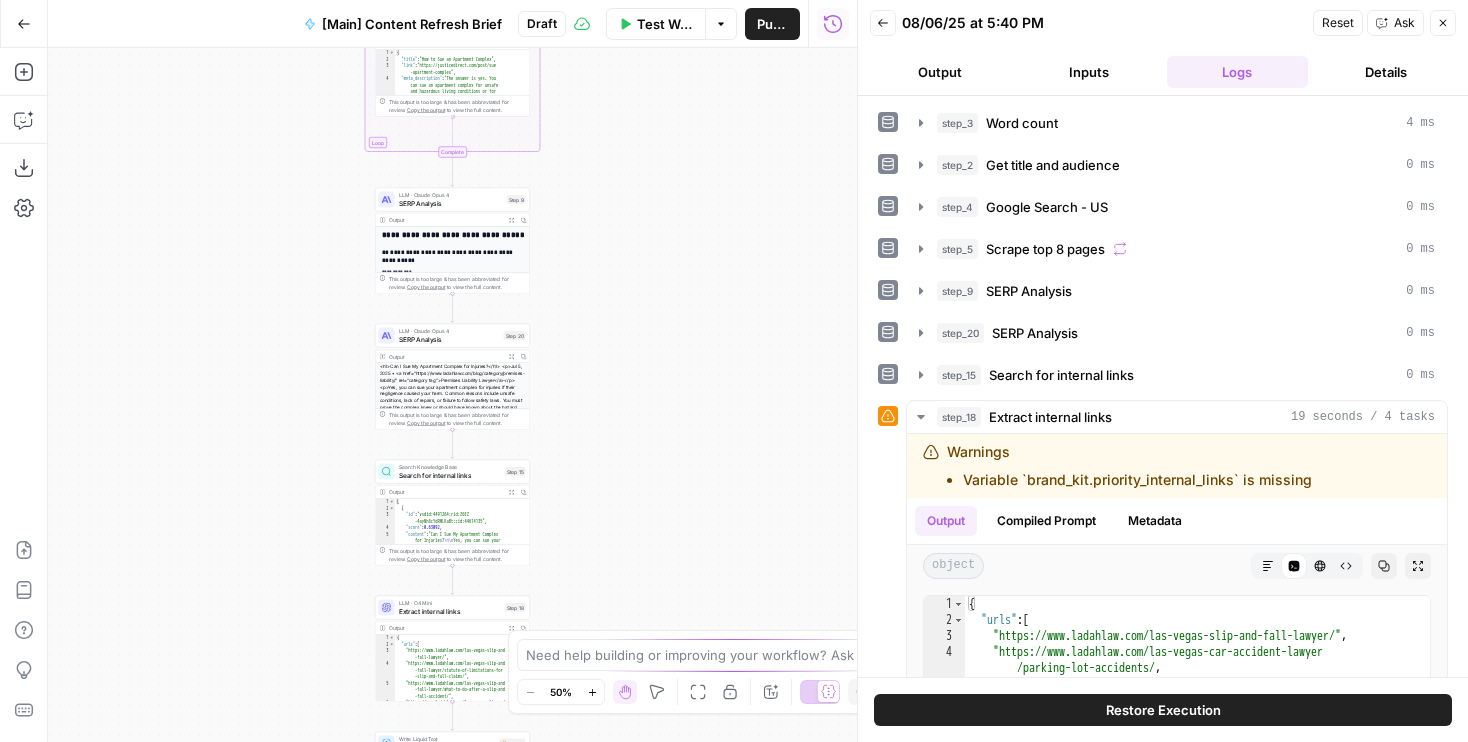 click on "Workflow Set Inputs Inputs Run Code · Python Word count Step 3 Output Expand Output Copy 1 2 3 {    "word_count" :  1826 }     XXXXXXXXXXXXXXXXXXXXXXXXXXXXXXXXXXXXXXXXXXXXXXXXXXXXXXXXXXXXXXXXXXXXXXXXXXXXXXXXXXXXXXXXXXXXXXXXXXXXXXXXXXXXXXXXXXXXXXXXXXXXXXXXXXXXXXXXXXXXXXXXXXXXXXXXXXXXXXXXXXXXXXXXXXXXXXXXXXXXXXXXXXXXXXXXXXXXXXXXXXXXXXXXXXXXXXXXXXXXXXXXXXXXXXXXXXXXXXXXXXXXXXXXXXXXXXXXXXXXXXXXXXXXXXXXXXXXXXXXXXXXXXXXXXXXXXXXXXXXXXXXXXXXXXXXXXXXXXXXXXXXXXXXXXXXXXXXXXXXXXXXXXXXXXXXXXXXXXXXXXXXXXXXXXXXXXXXXXXXXXXXXXXXXXXXXXXXXXXXXXXXXXXXXXXXXXXXXXXXXXXXXXXXXXXXXXXXXXXXXXXXXXXXXXXXXXXXXXXXXXXXXXXXXXXXXXXXXXXXXXXXXXXXXXXXXXXXXXXXXXXXXXXXXXXX LLM · GPT-4.1 Get title and audience Step 2 Output Expand Output Copy 1 2 3 4 5 {    "article_title" :  "Can I Sue My Apartment         Complex for Injuries?" ,    "audience" :  "Tenants injured in apartment         complexes" ,    "word_count" :  1800 }     Google Search Google Search - US Step 4 Output Expand Output Copy 1 2 3 4 5 6 {    "search_metadata" :  { ," at bounding box center (452, 395) 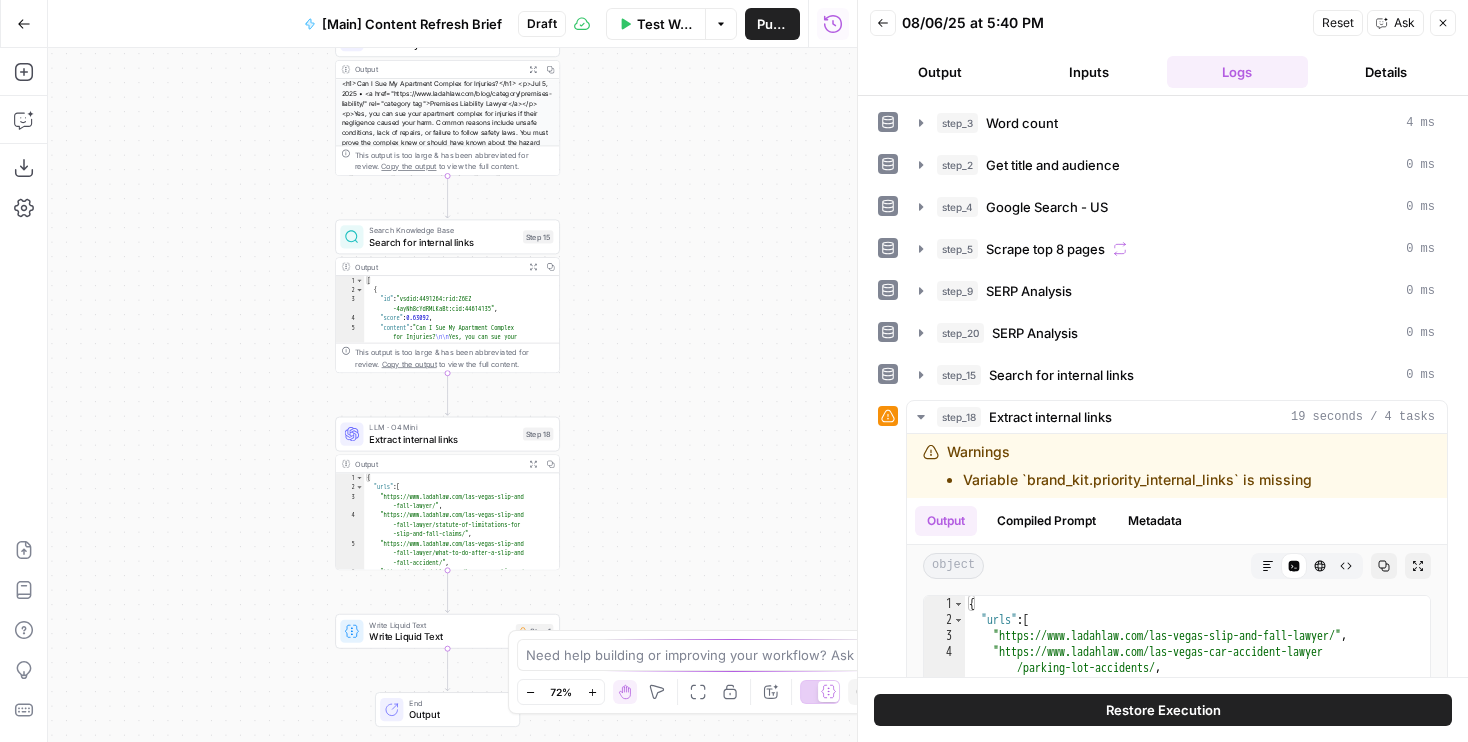 click 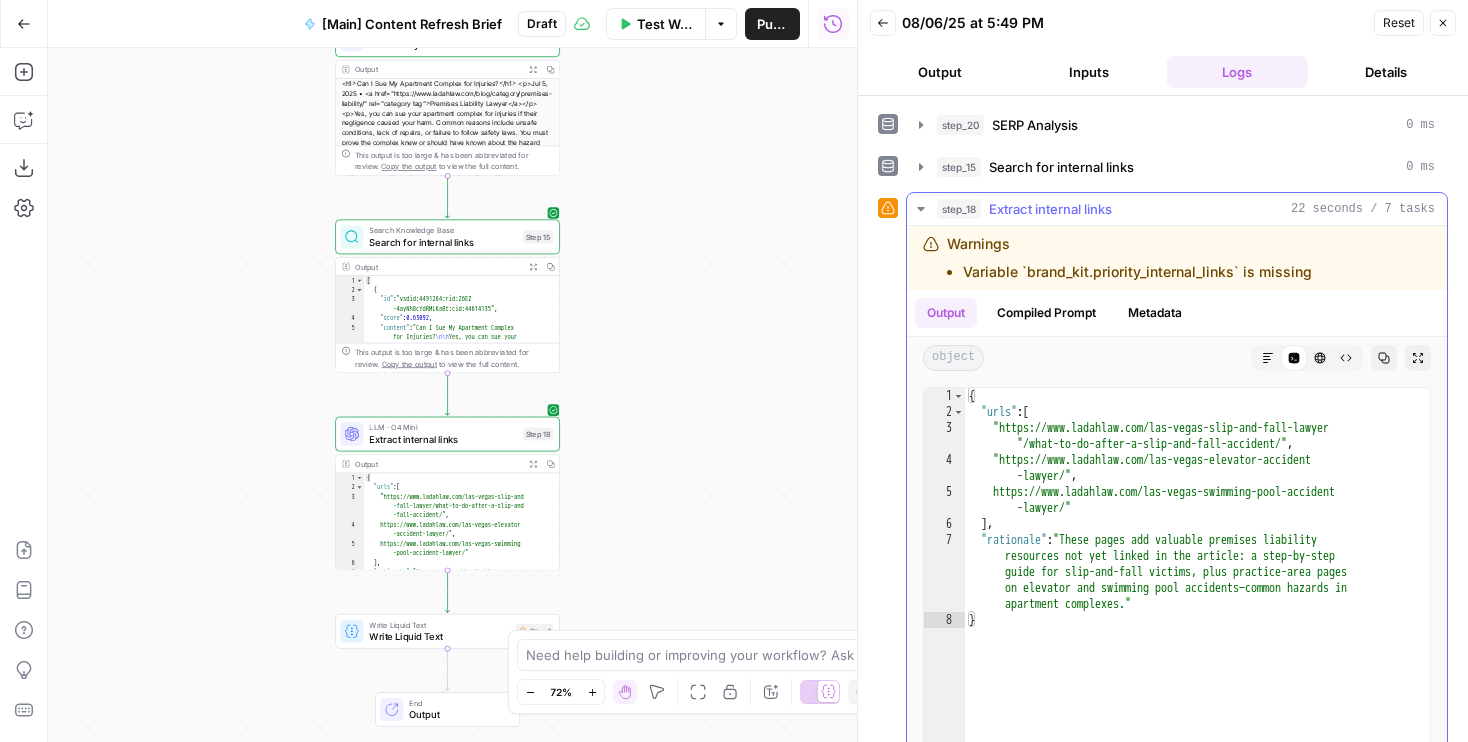 scroll, scrollTop: 218, scrollLeft: 0, axis: vertical 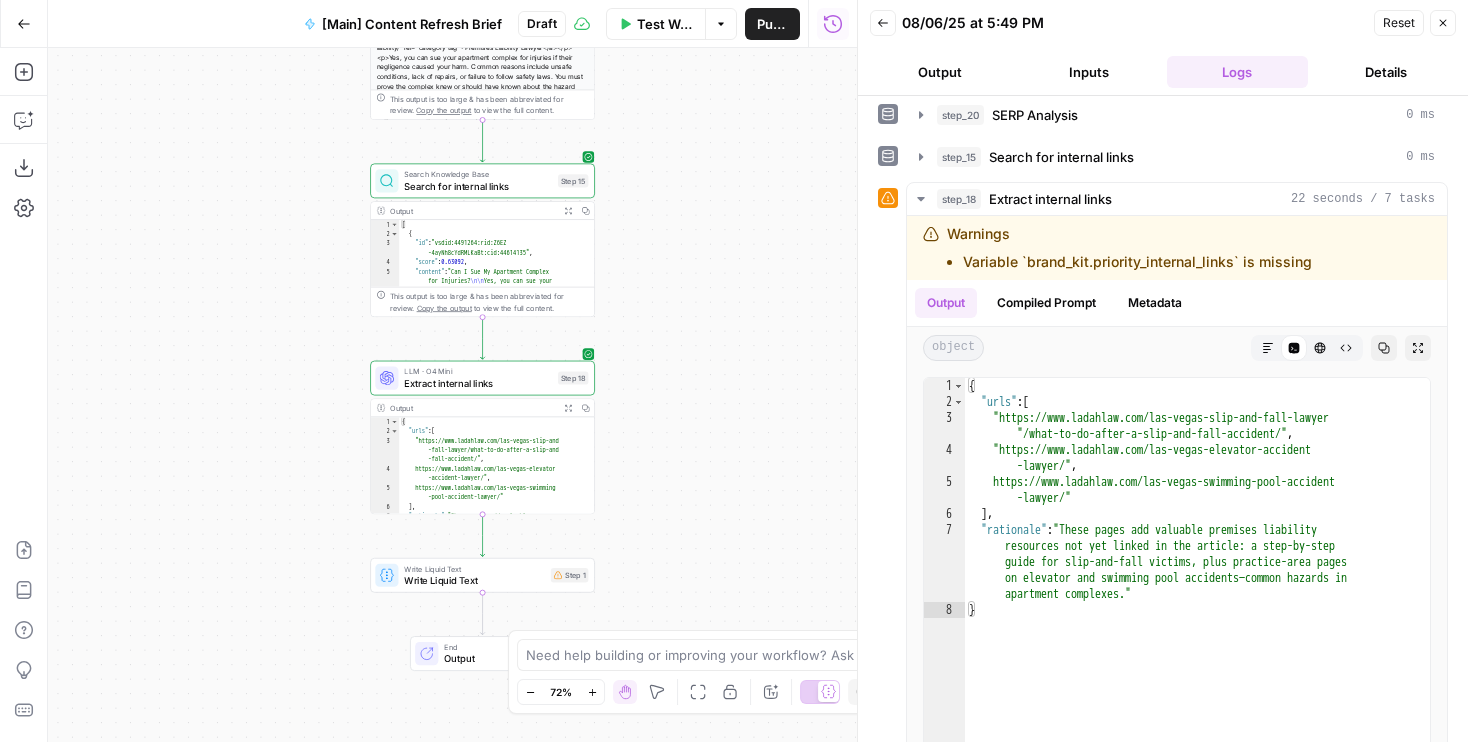 drag, startPoint x: 670, startPoint y: 433, endPoint x: 717, endPoint y: 366, distance: 81.84131 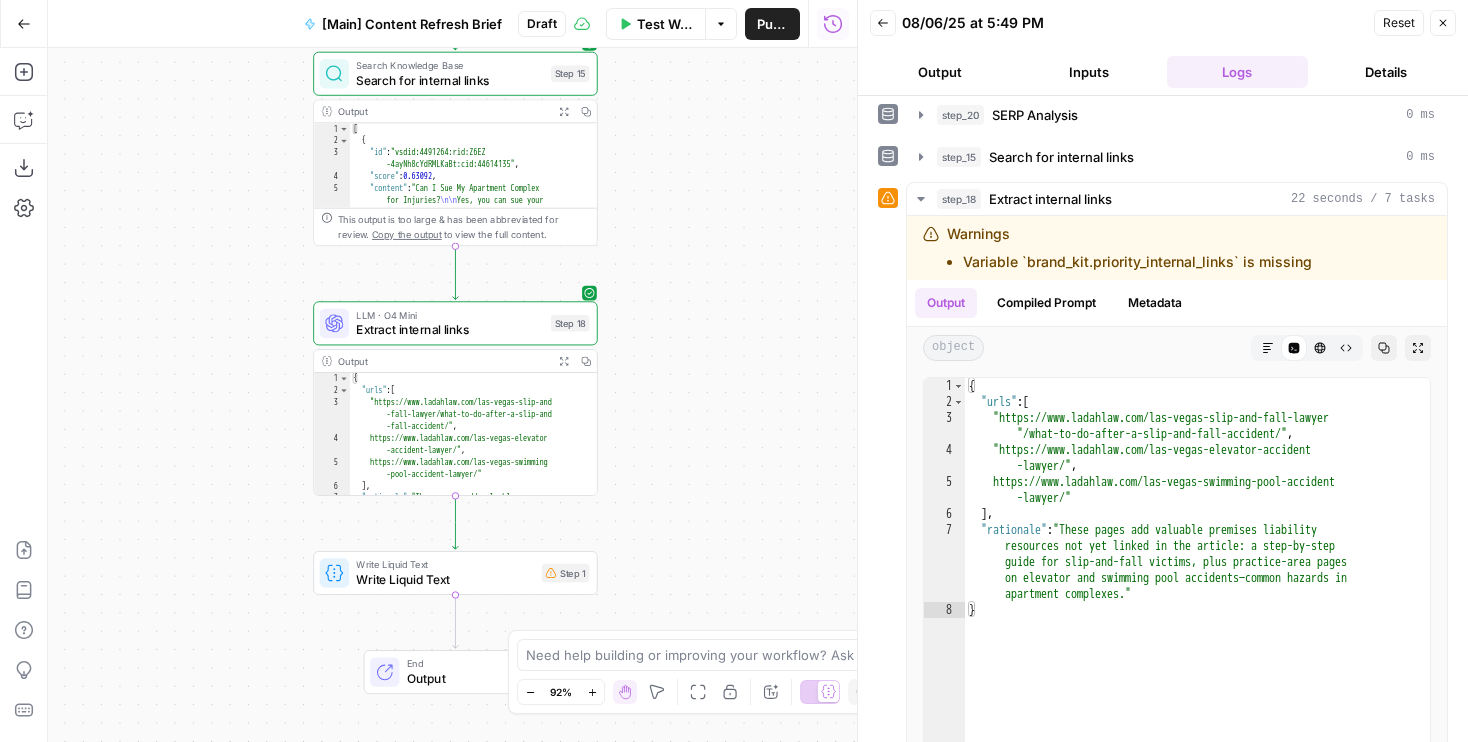 drag, startPoint x: 716, startPoint y: 373, endPoint x: 736, endPoint y: 329, distance: 48.332184 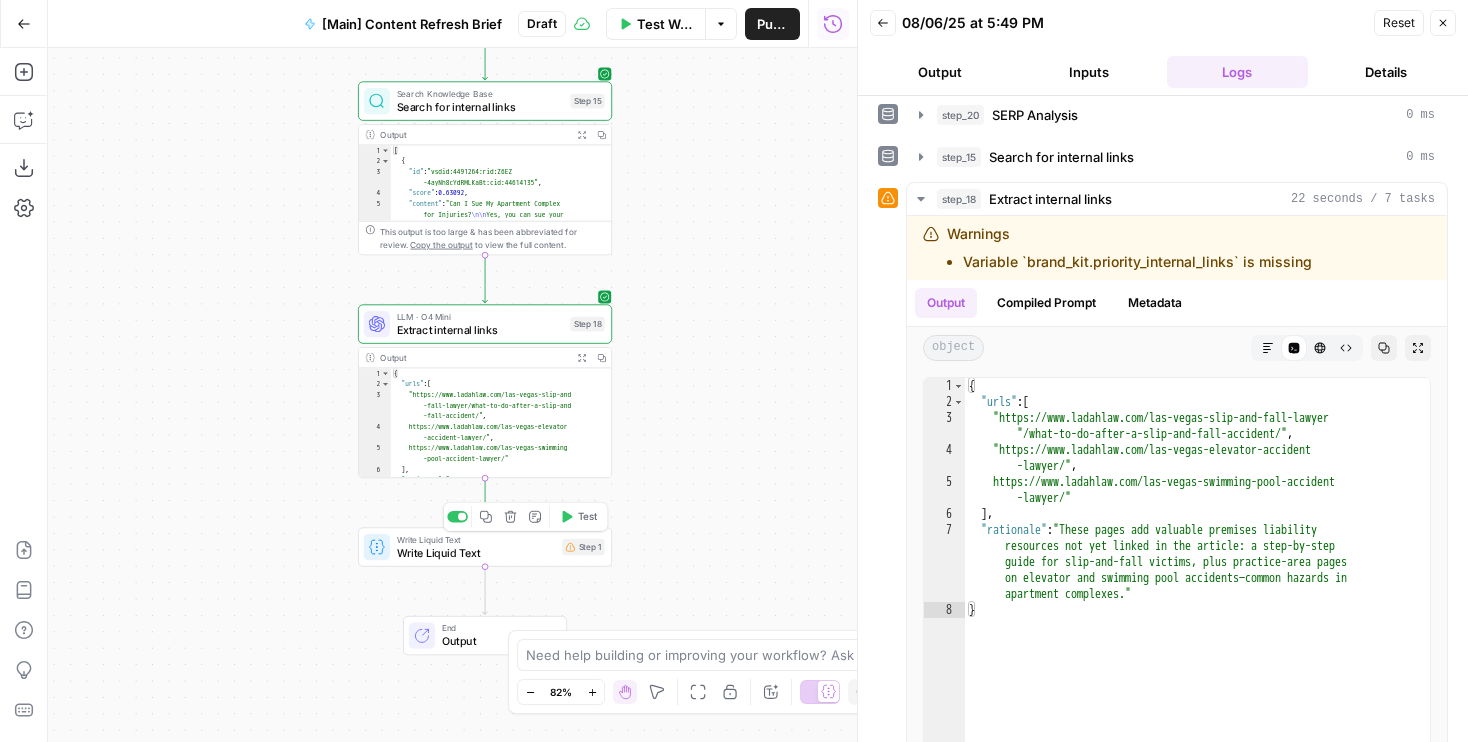 click on "Write Liquid Text" at bounding box center [476, 553] 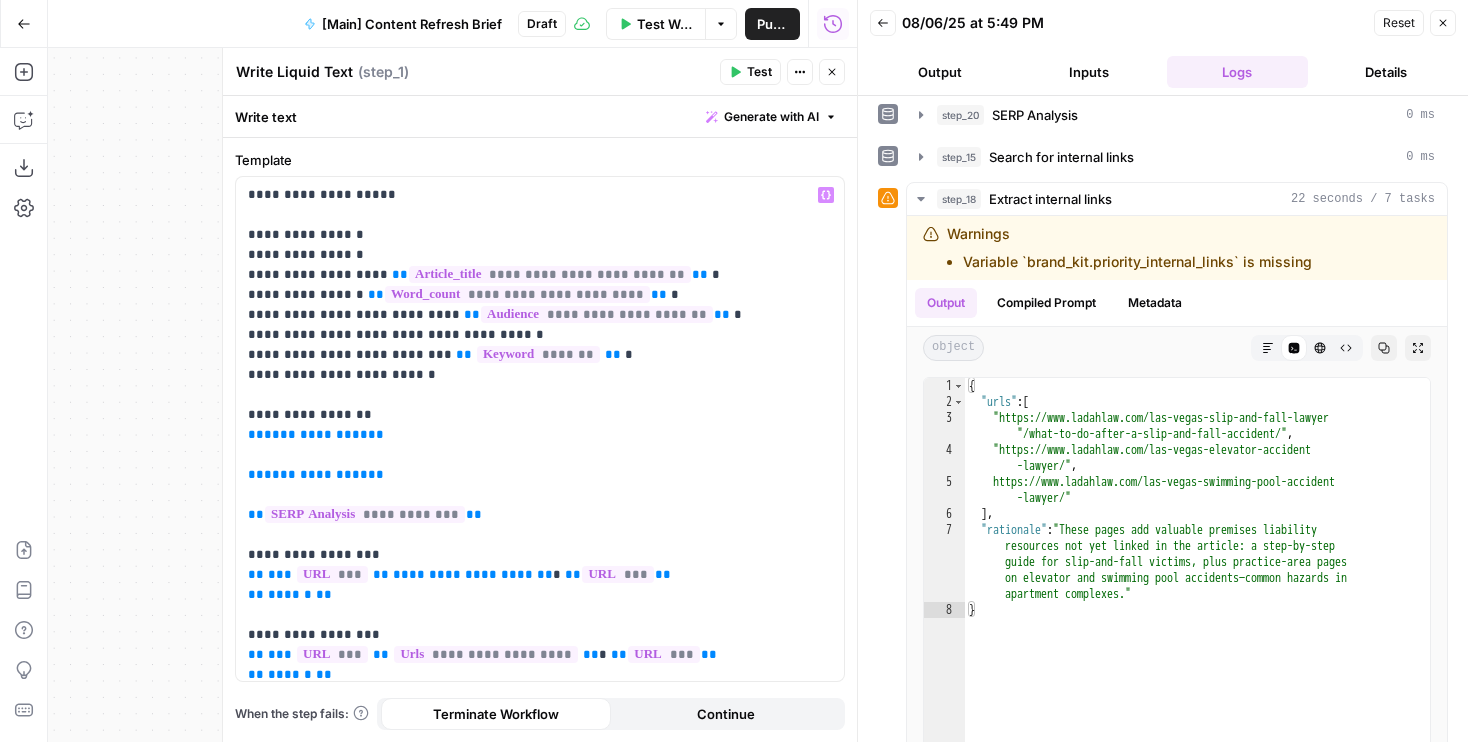 scroll, scrollTop: 72, scrollLeft: 0, axis: vertical 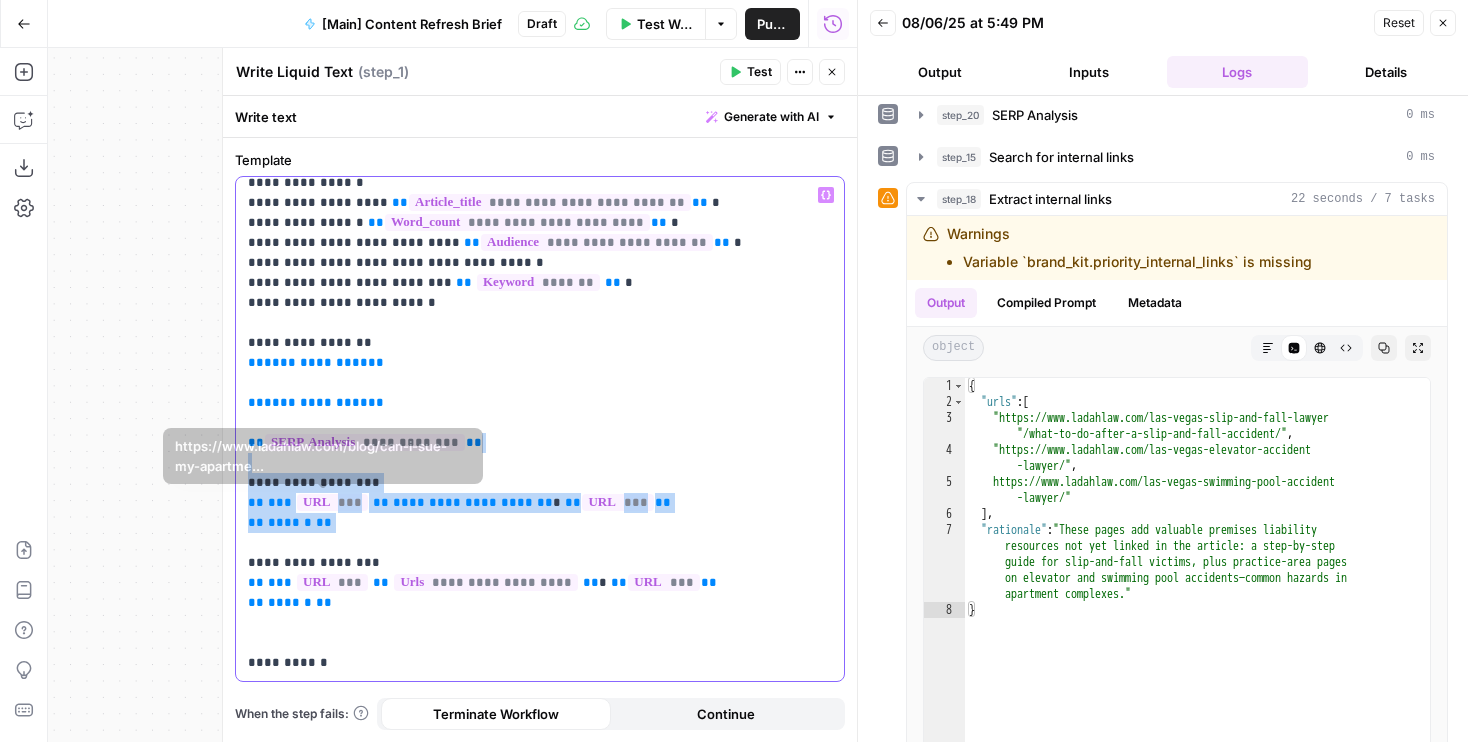 drag, startPoint x: 376, startPoint y: 541, endPoint x: 216, endPoint y: 463, distance: 178 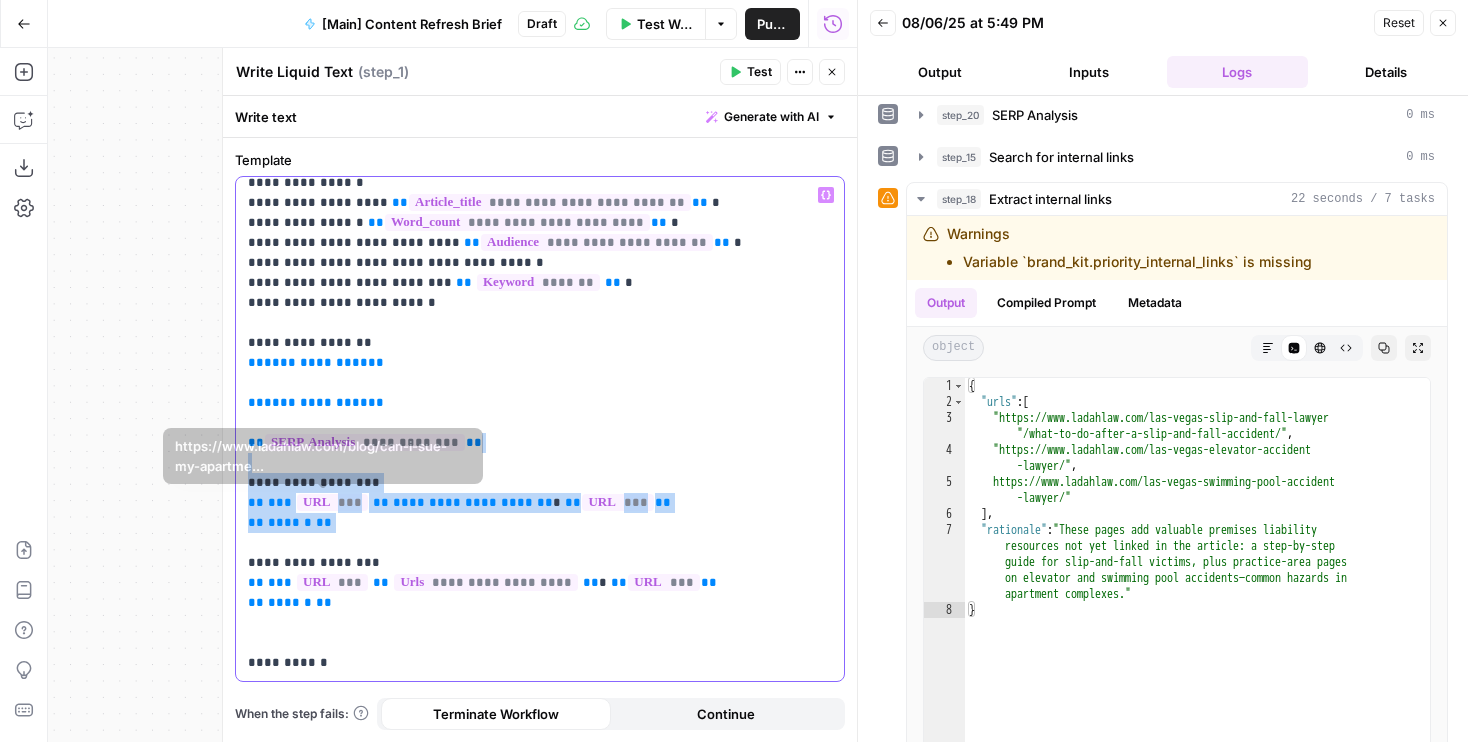 click on "**********" at bounding box center [539, 395] 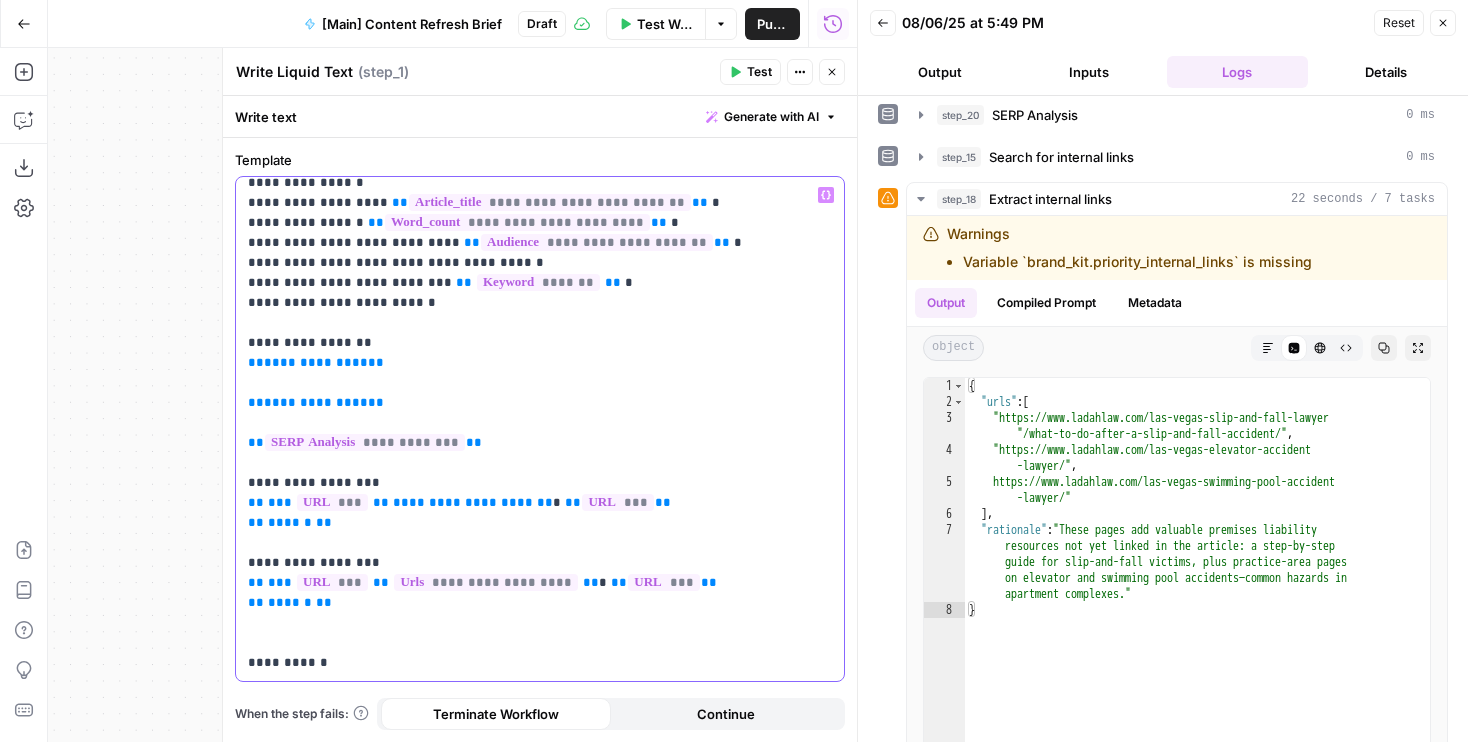 scroll, scrollTop: 0, scrollLeft: 0, axis: both 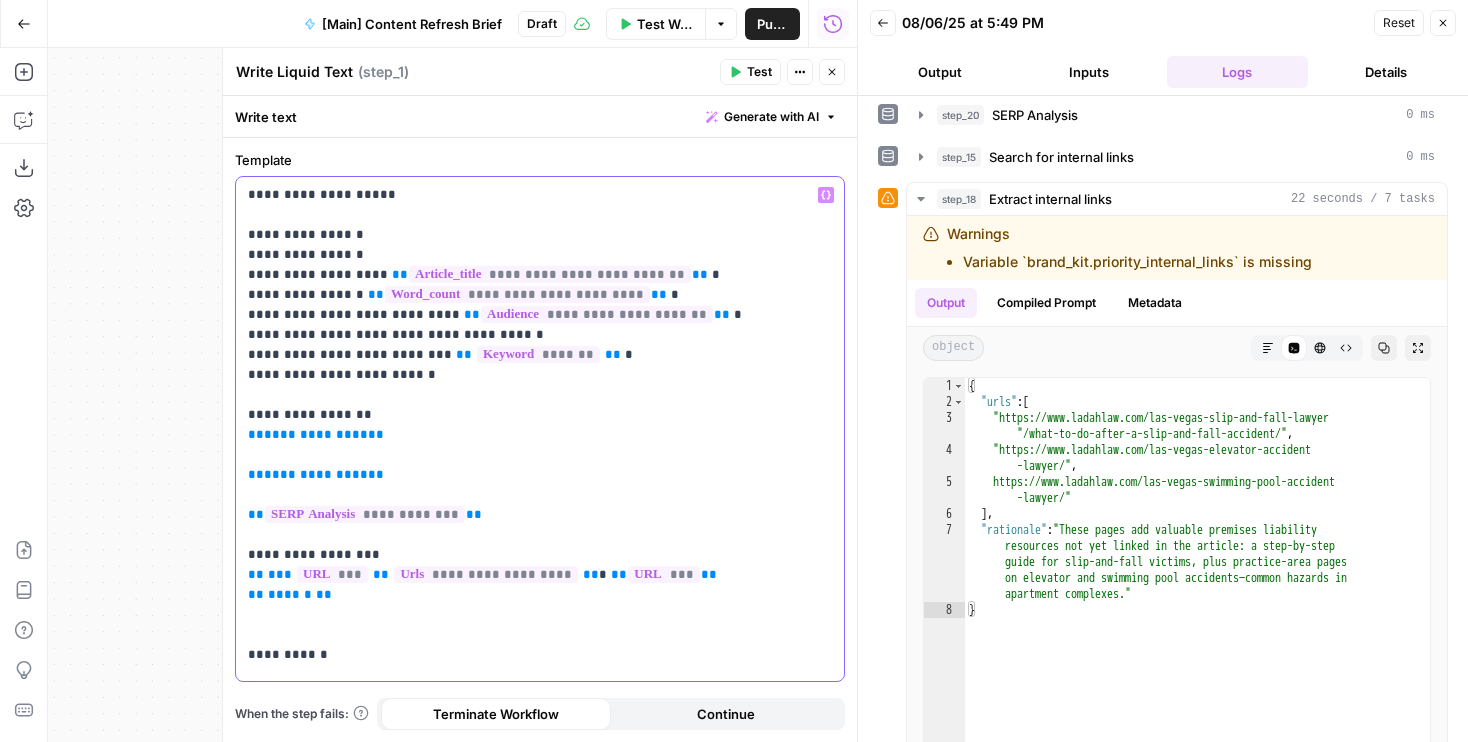 click on "**********" at bounding box center [540, 425] 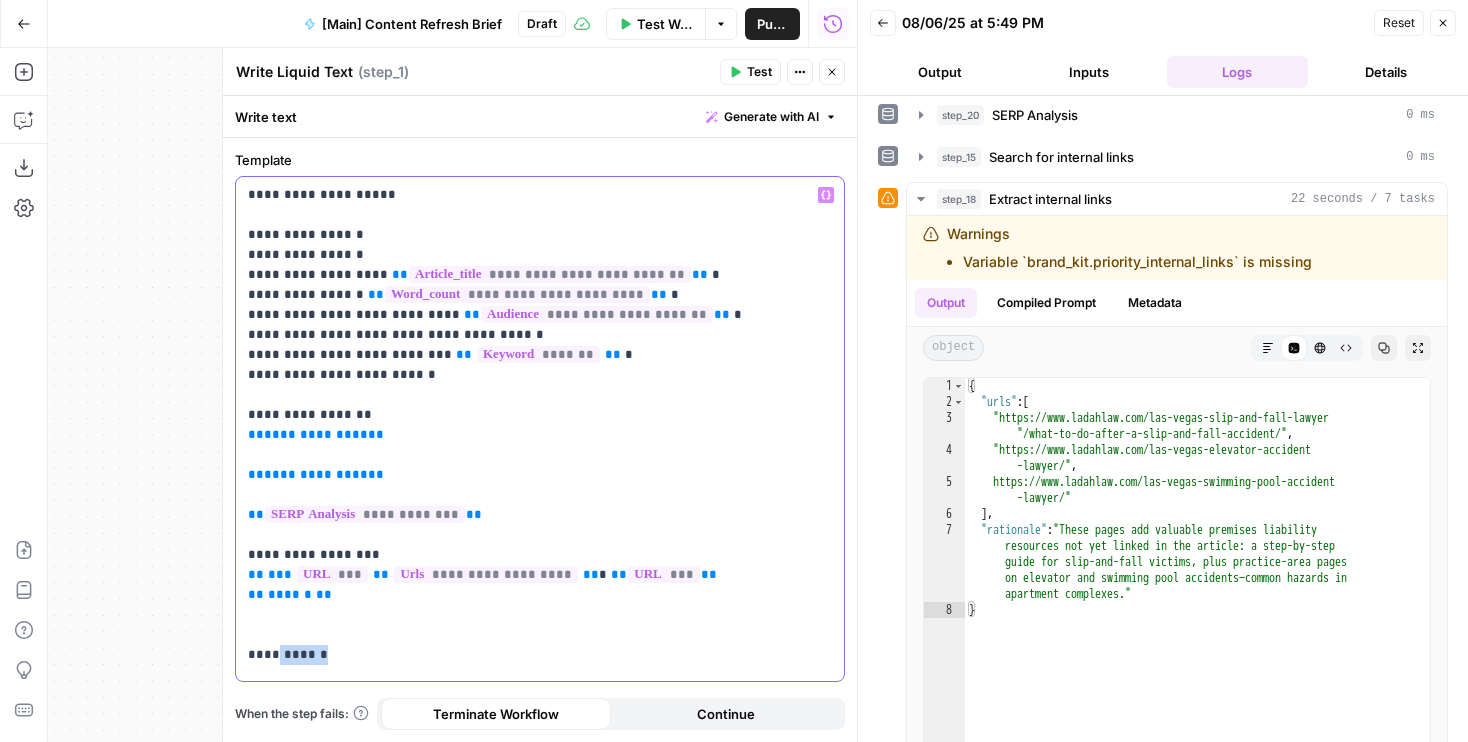 click on "**********" at bounding box center [540, 425] 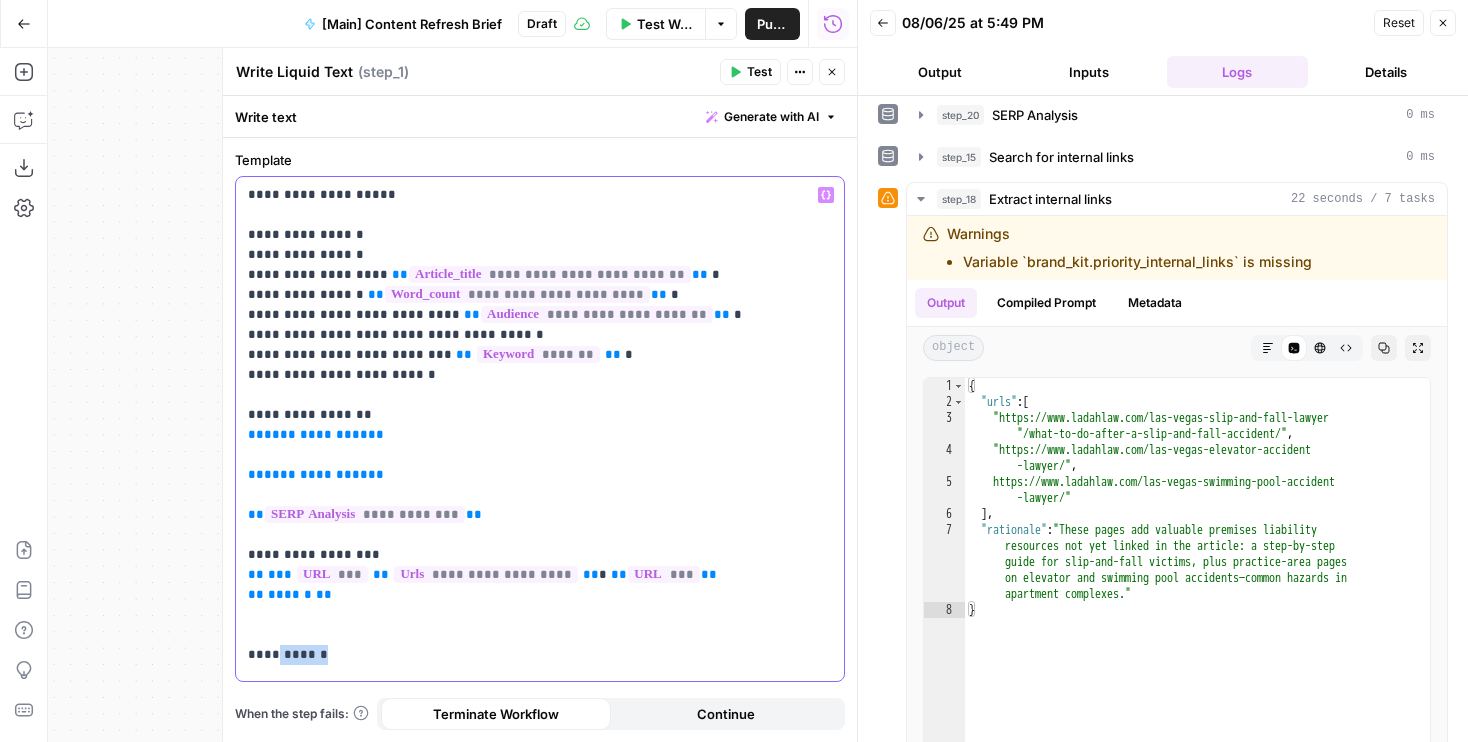 type 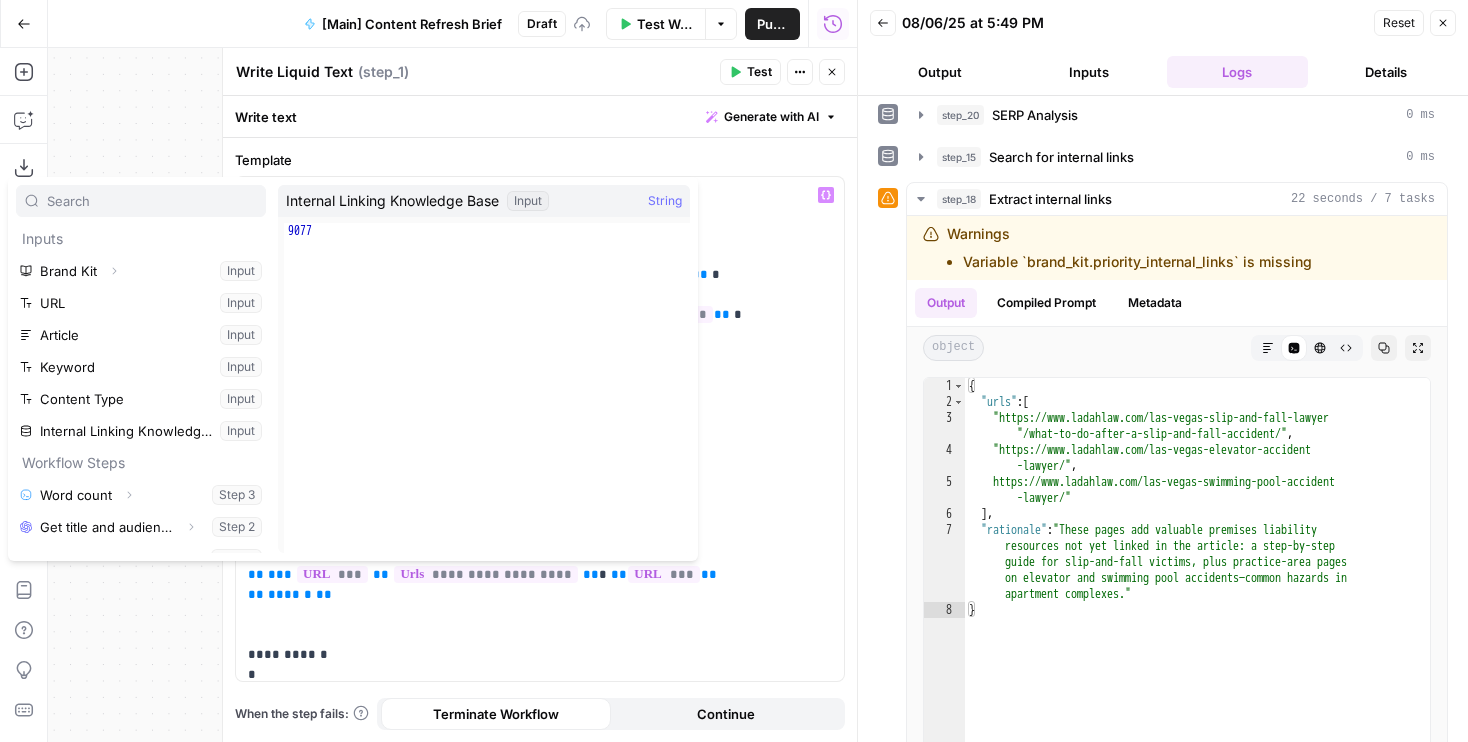 scroll, scrollTop: 182, scrollLeft: 0, axis: vertical 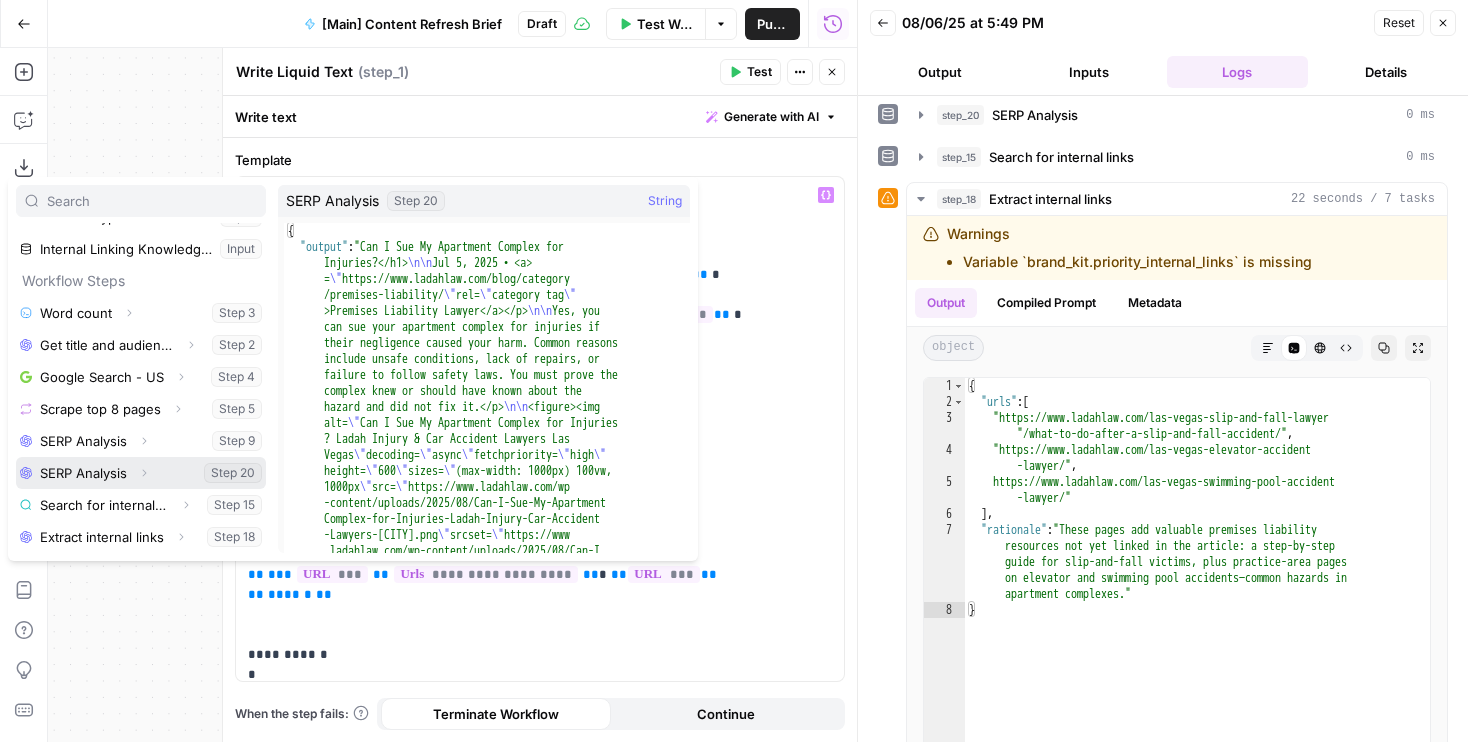 click at bounding box center [141, 473] 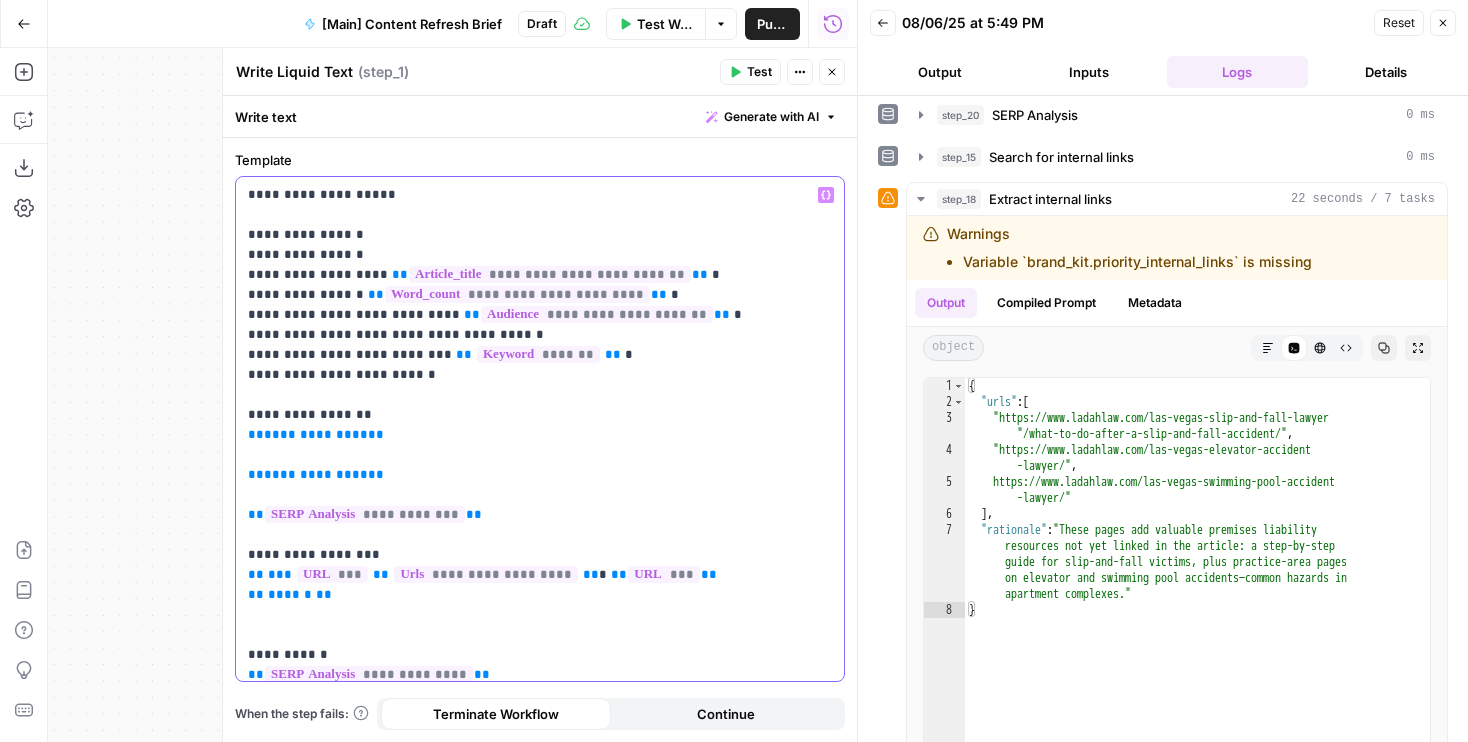 scroll, scrollTop: 12, scrollLeft: 0, axis: vertical 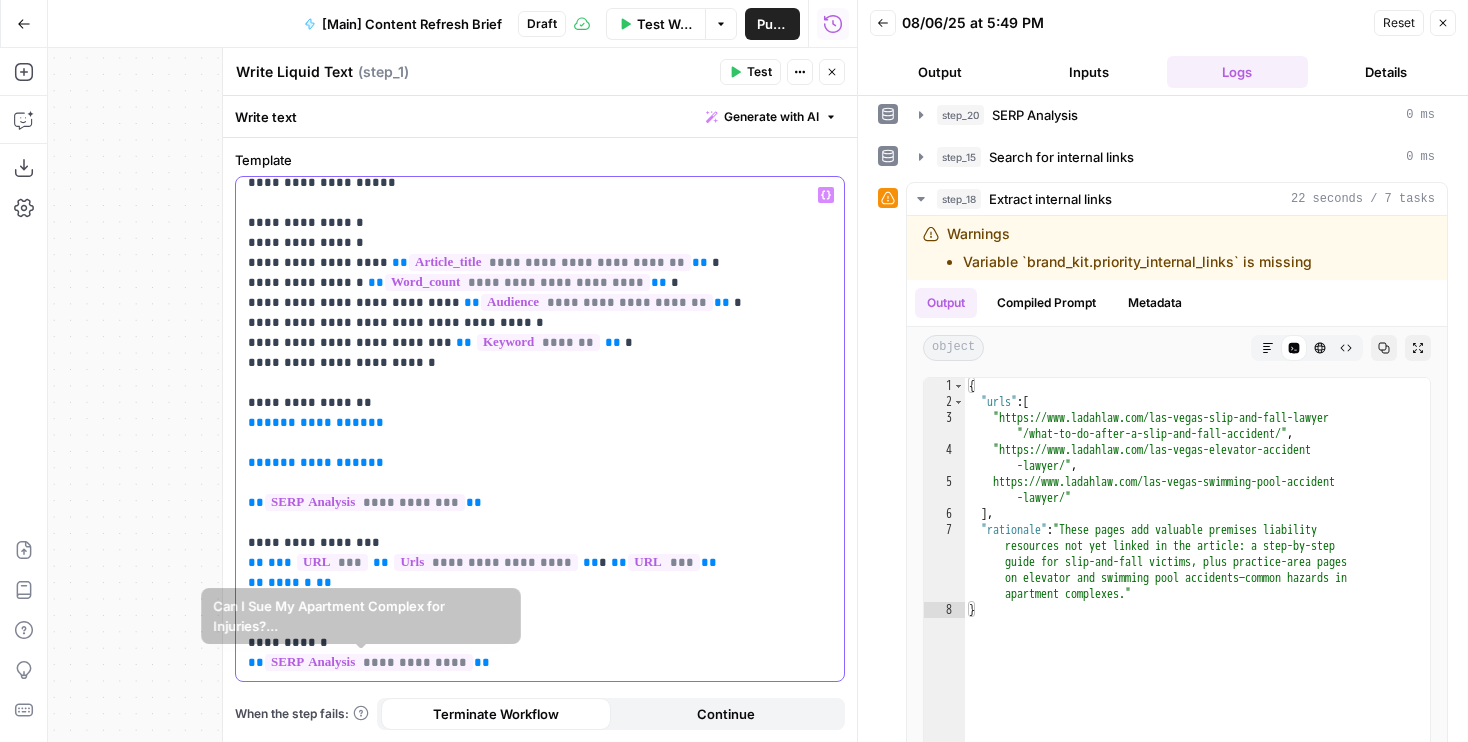 drag, startPoint x: 518, startPoint y: 658, endPoint x: 180, endPoint y: 658, distance: 338 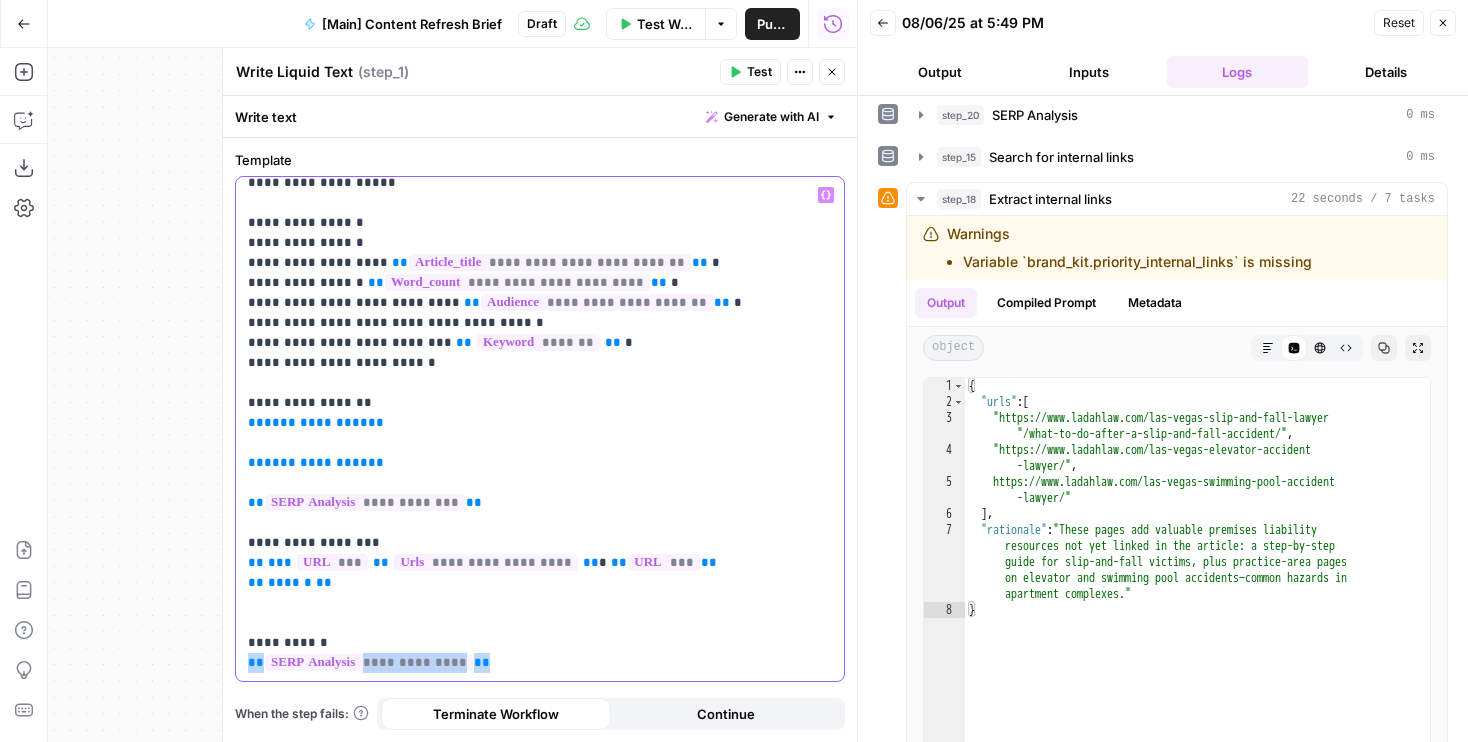 click on "**********" at bounding box center (540, 429) 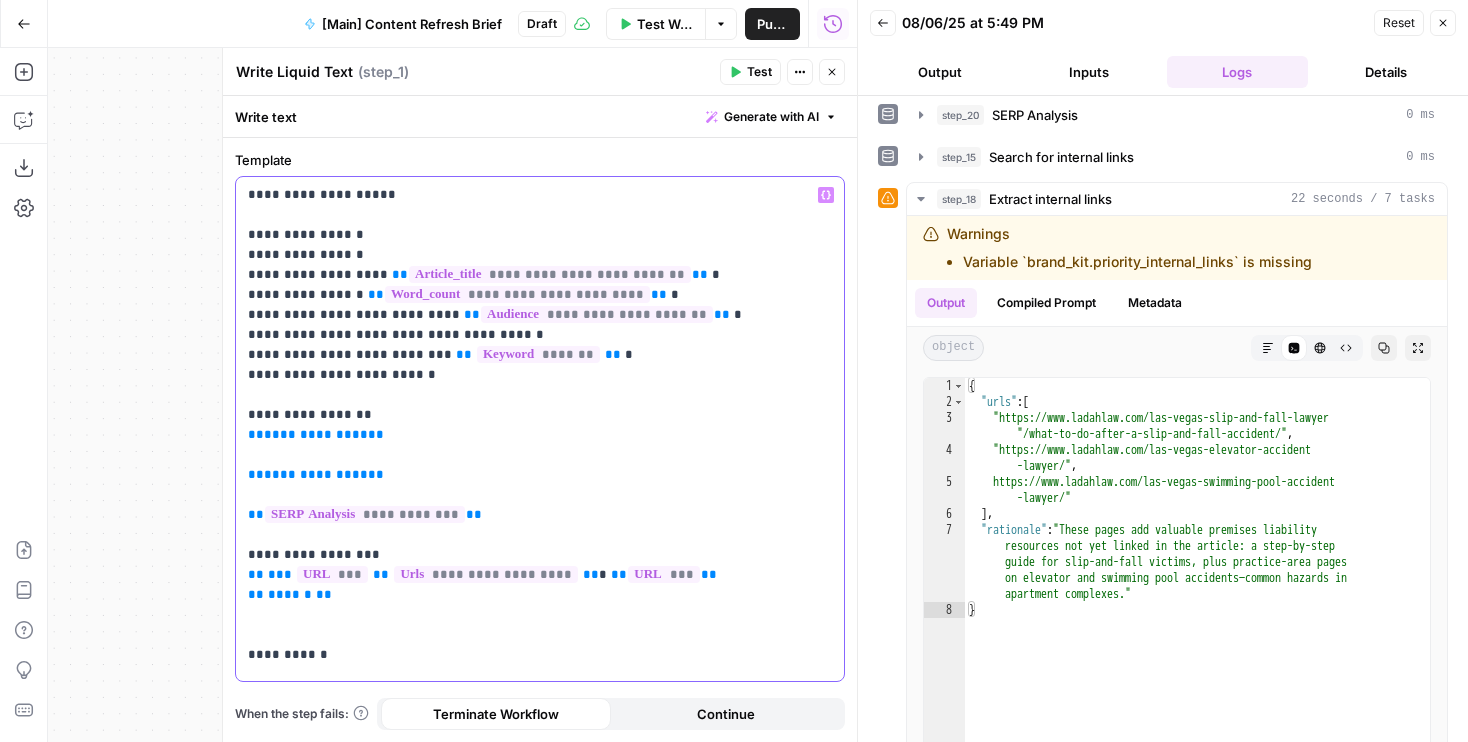 scroll, scrollTop: 0, scrollLeft: 0, axis: both 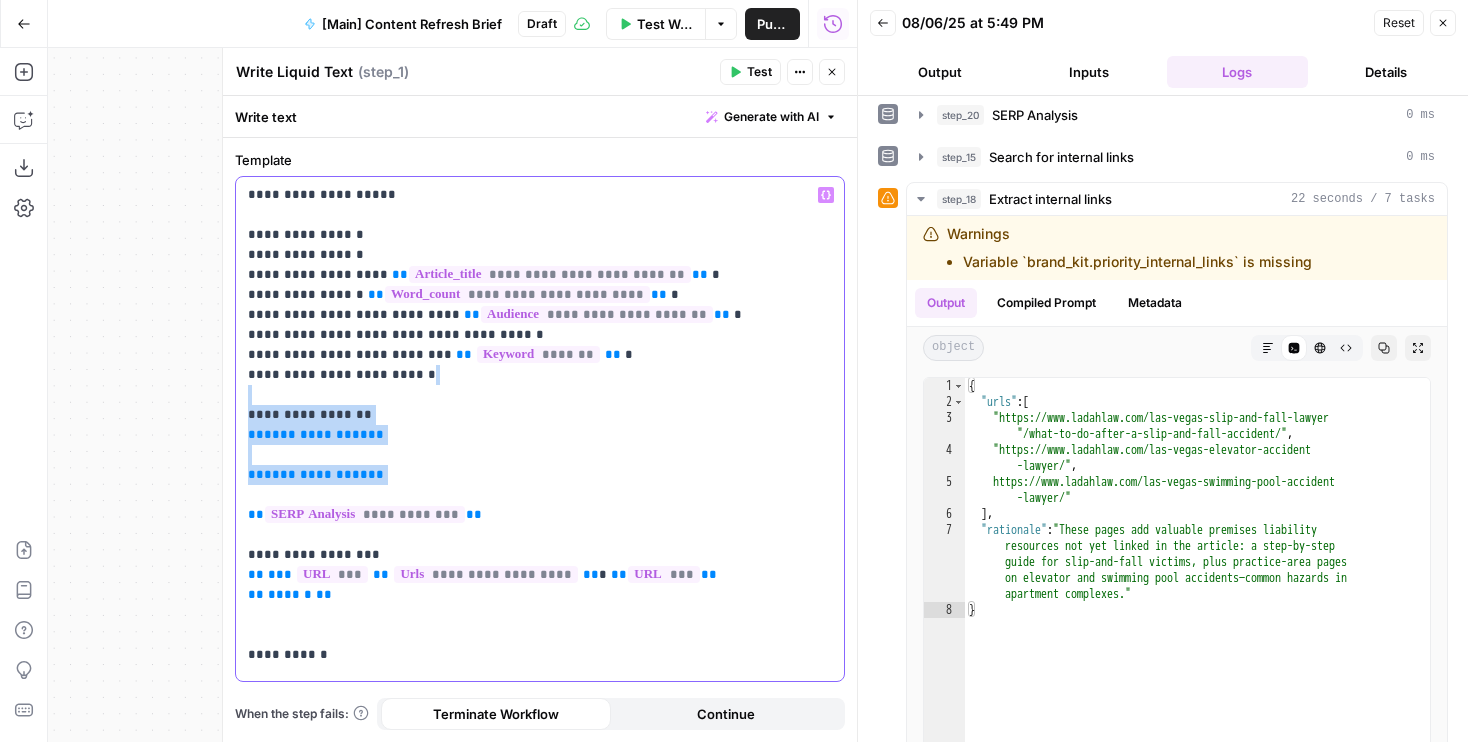 drag, startPoint x: 391, startPoint y: 496, endPoint x: 273, endPoint y: 402, distance: 150.86418 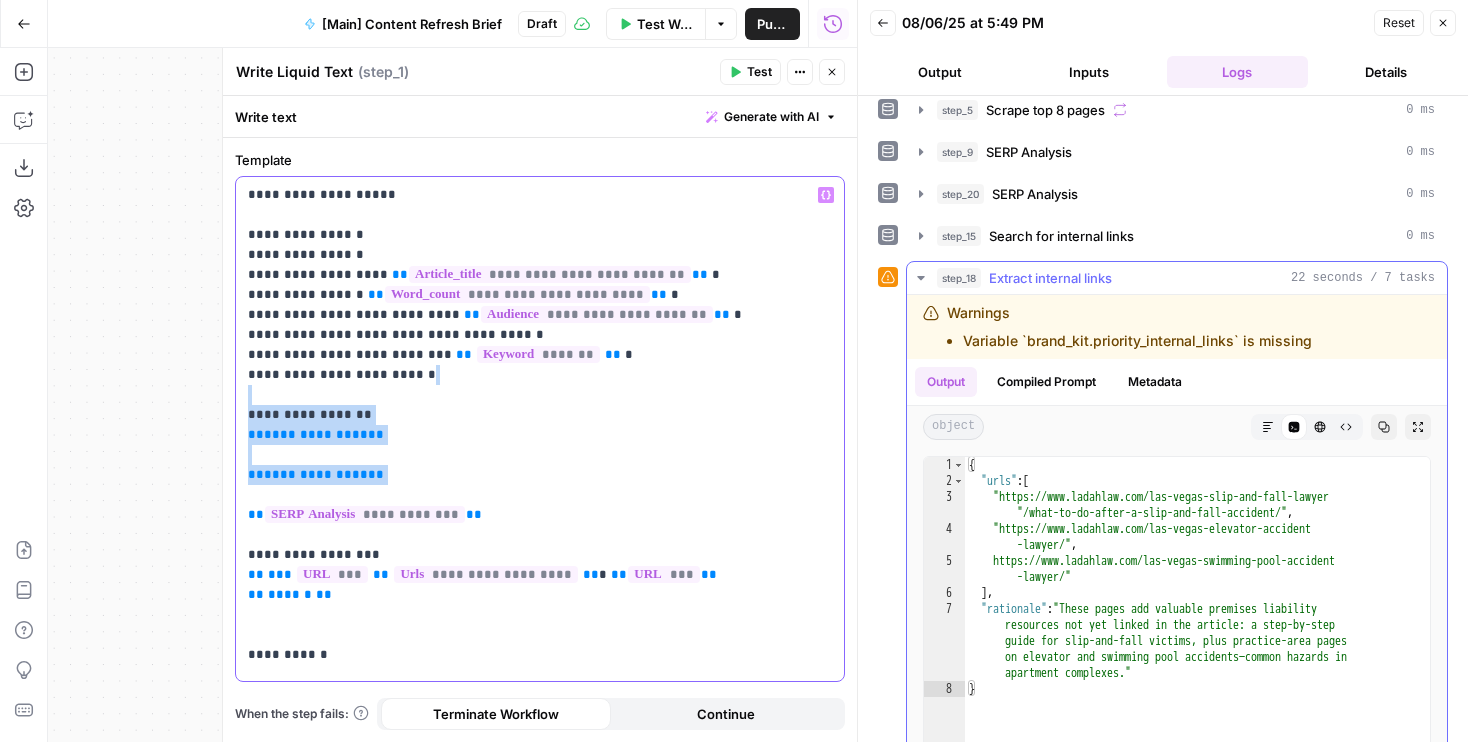 scroll, scrollTop: 0, scrollLeft: 0, axis: both 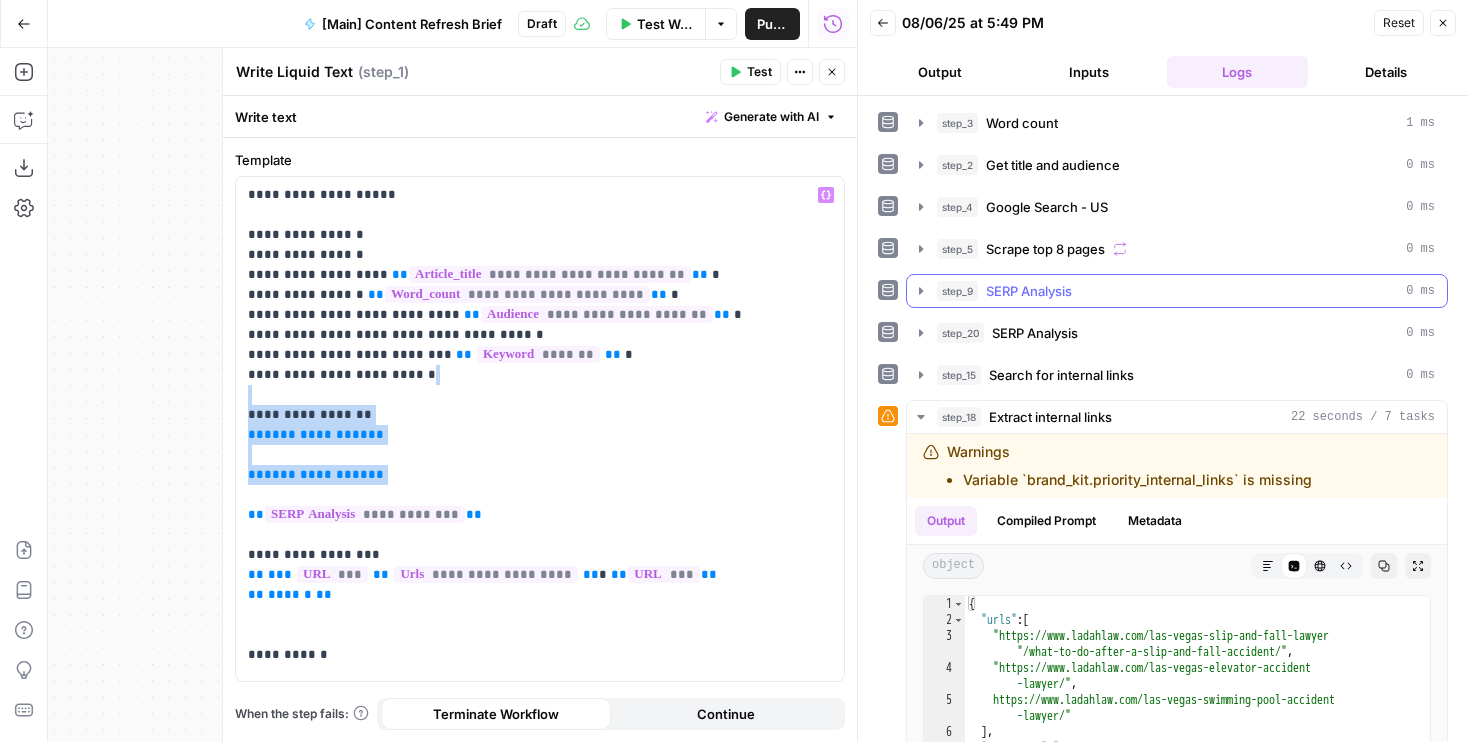 click on "step_9" at bounding box center [957, 291] 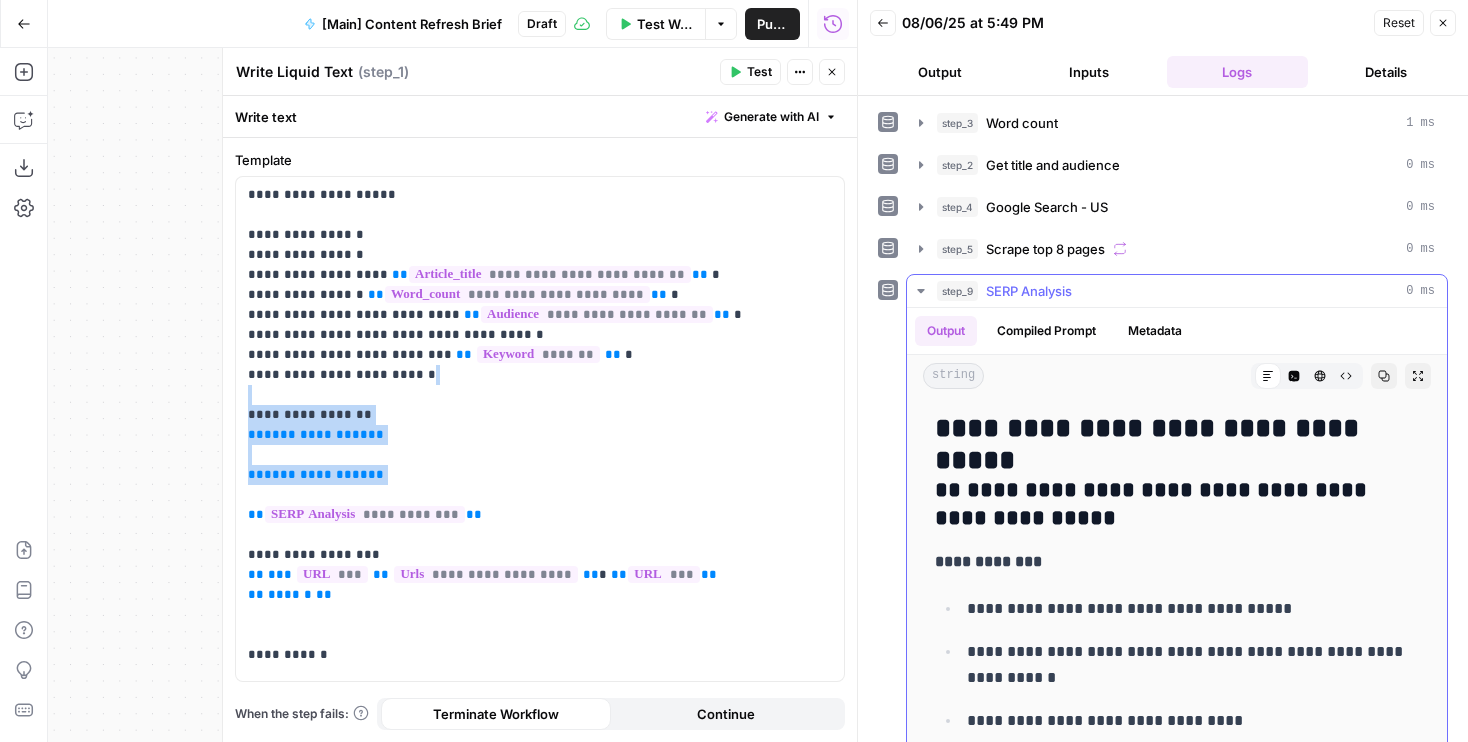 click on "step_9" at bounding box center (957, 291) 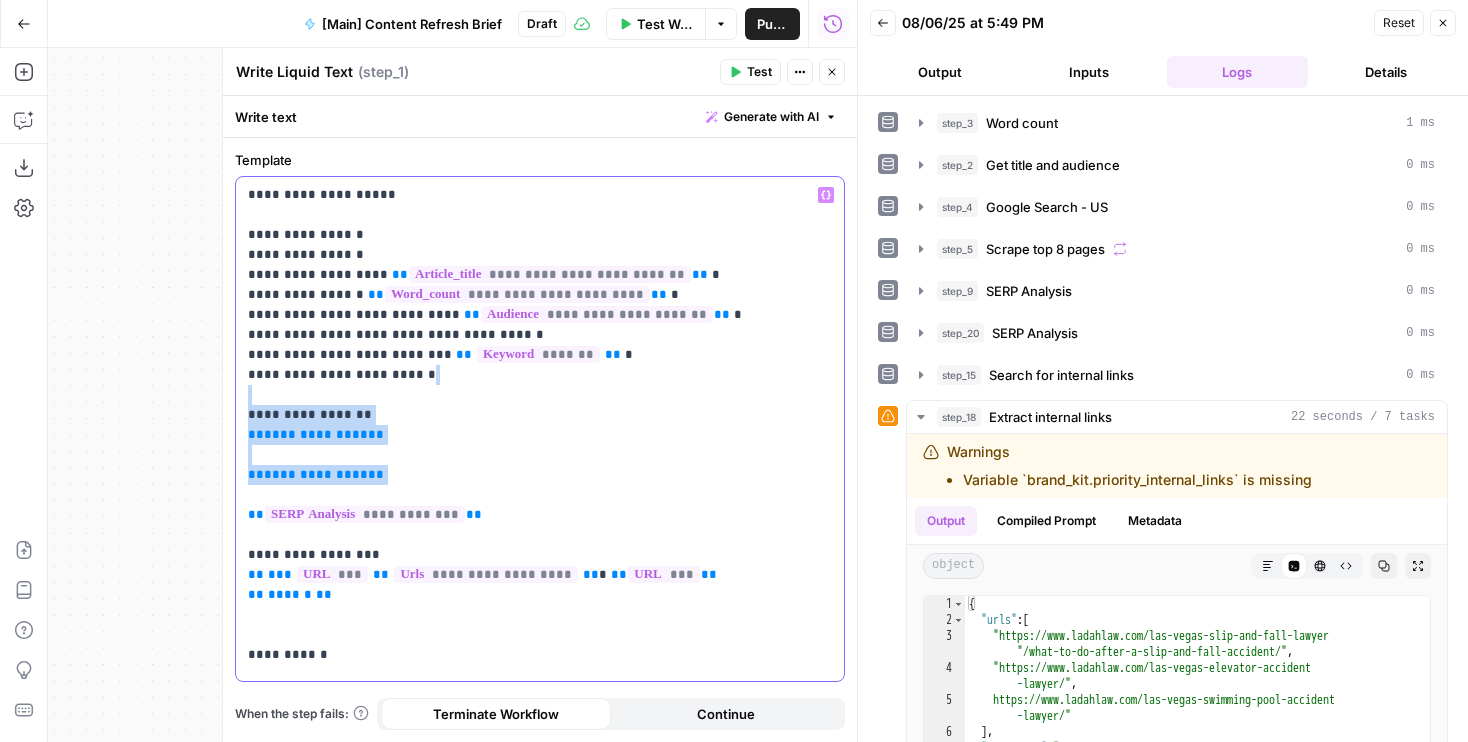 drag, startPoint x: 507, startPoint y: 511, endPoint x: 237, endPoint y: 403, distance: 290.7989 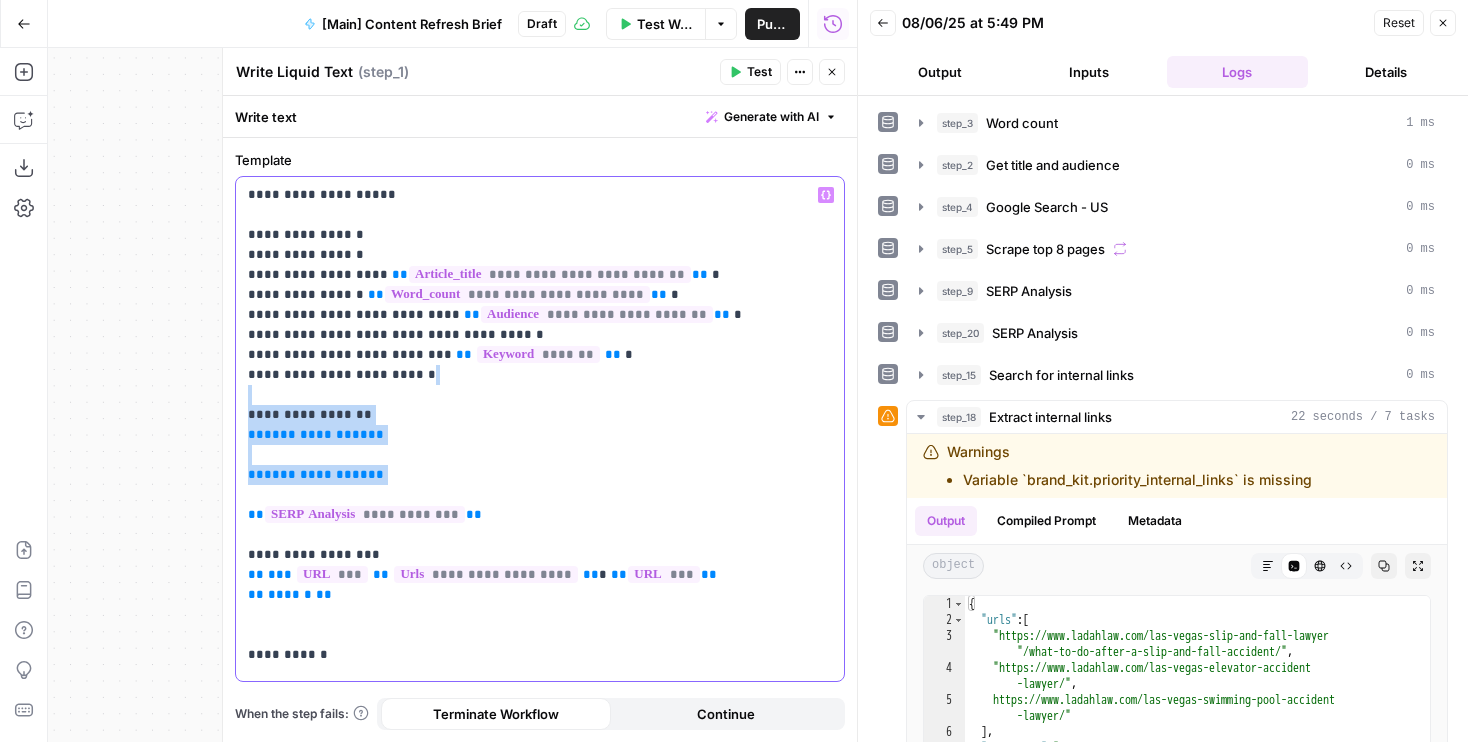 click on "**********" at bounding box center (540, 429) 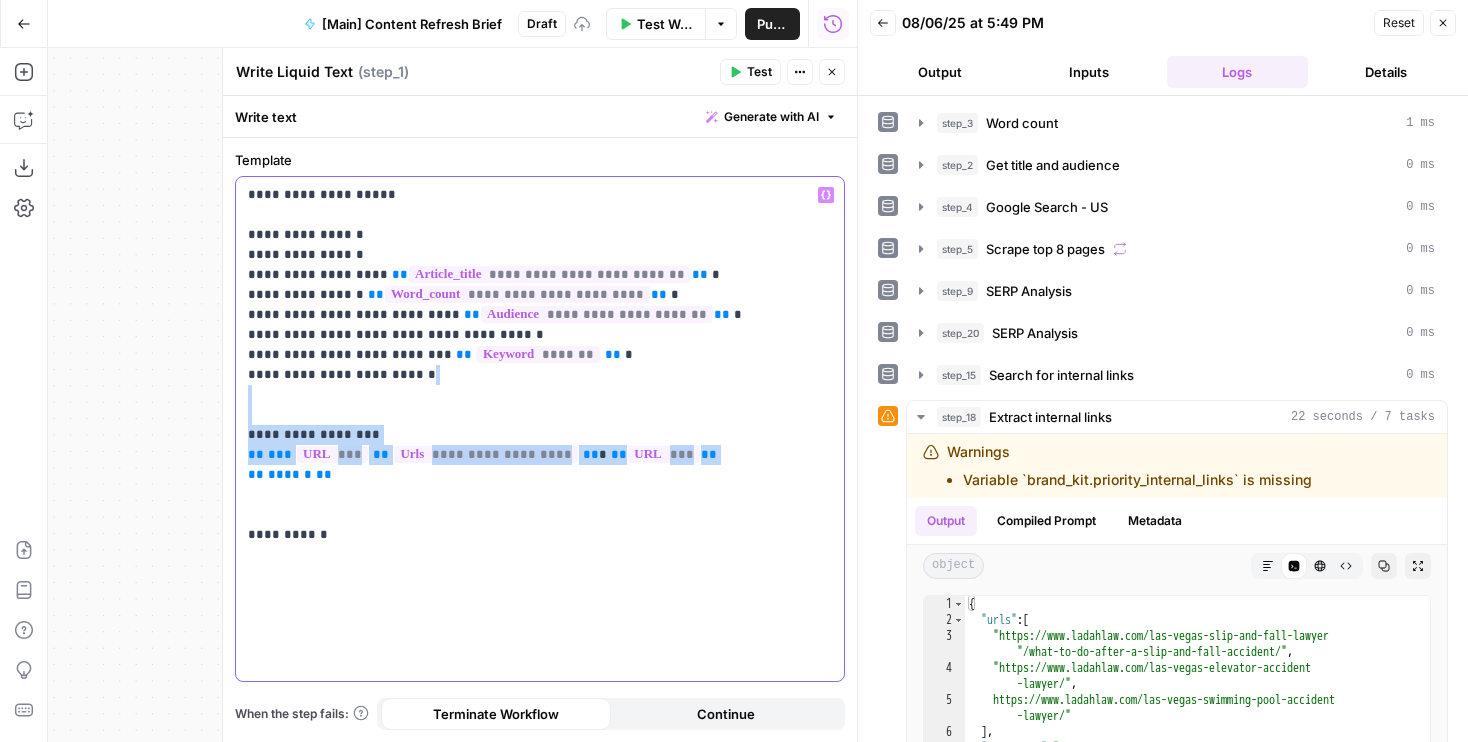 click on "**********" at bounding box center (540, 365) 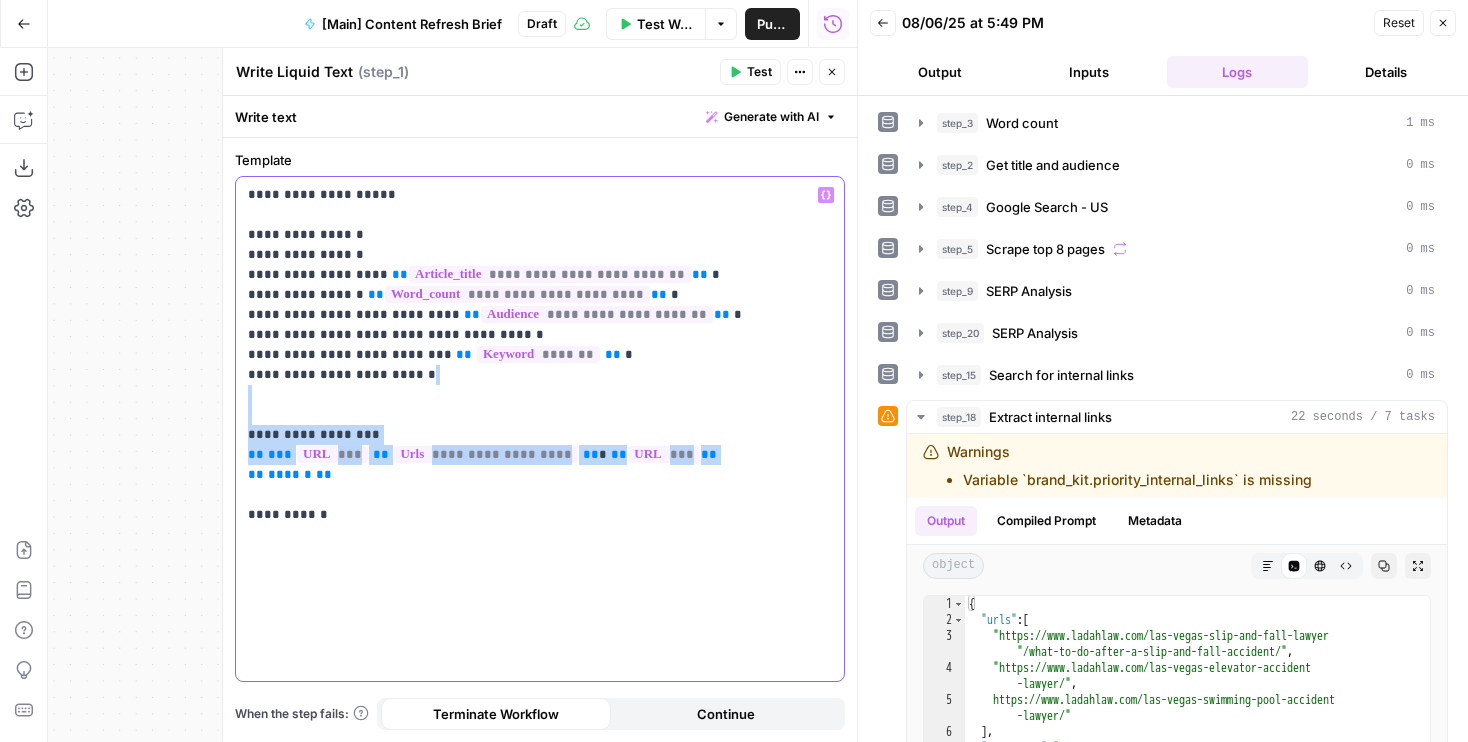 click on "**********" at bounding box center (540, 355) 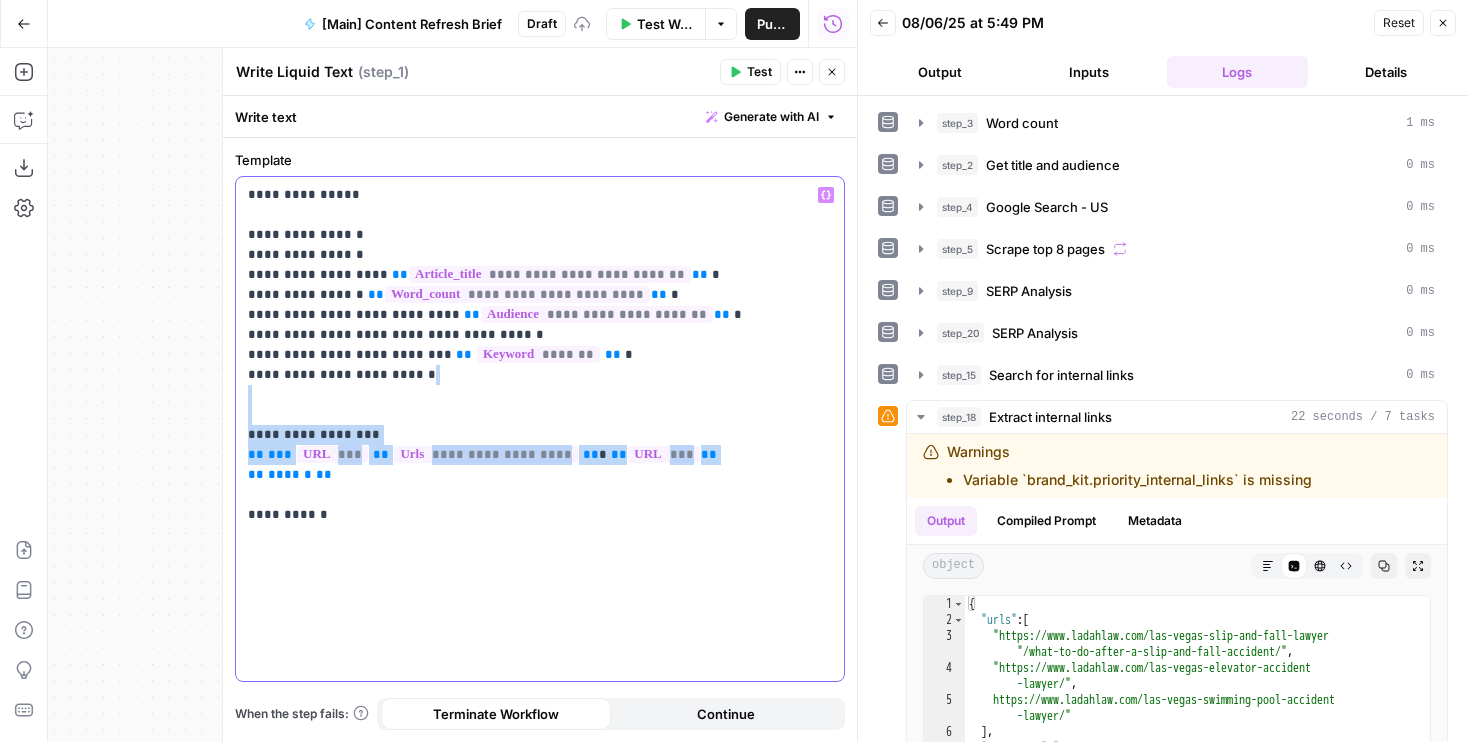 click on "**********" at bounding box center [540, 355] 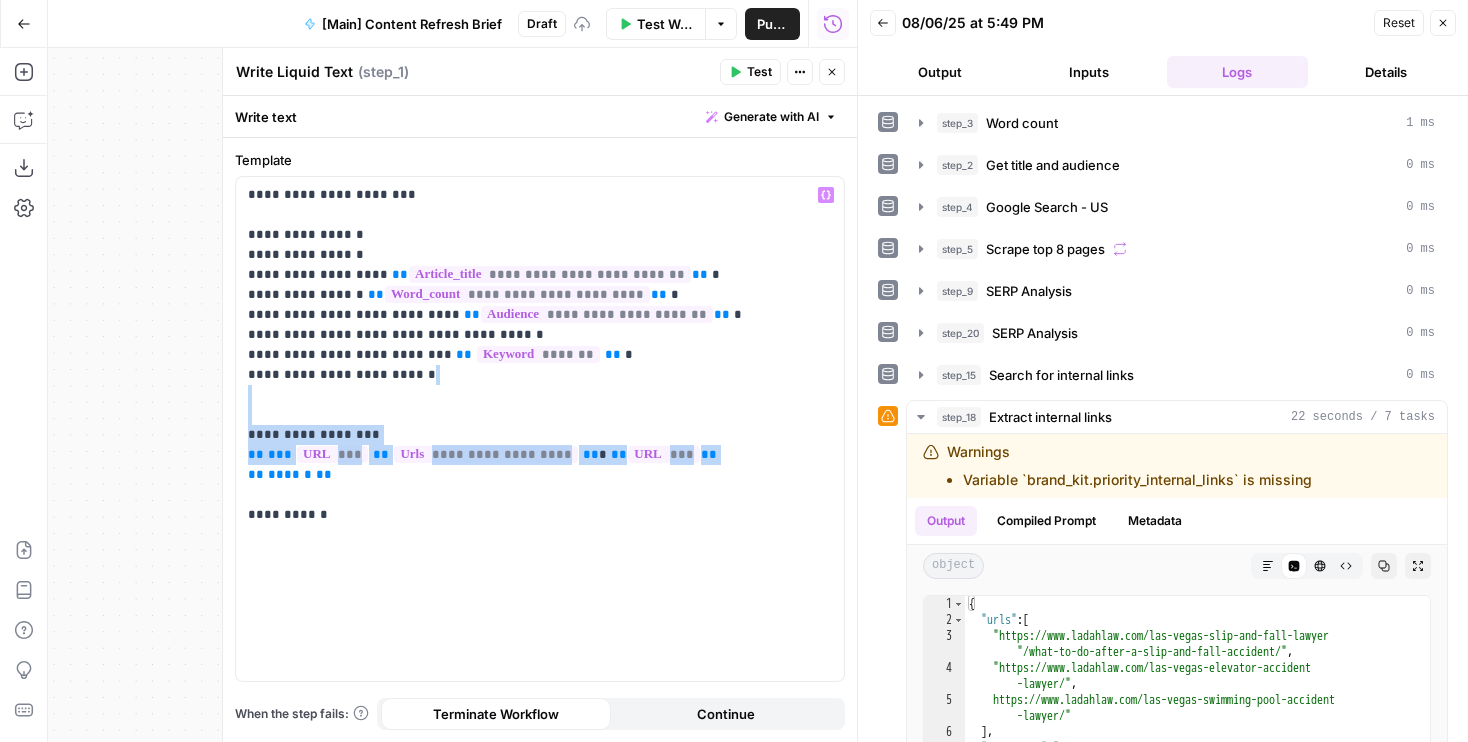 click on "Test" at bounding box center (759, 72) 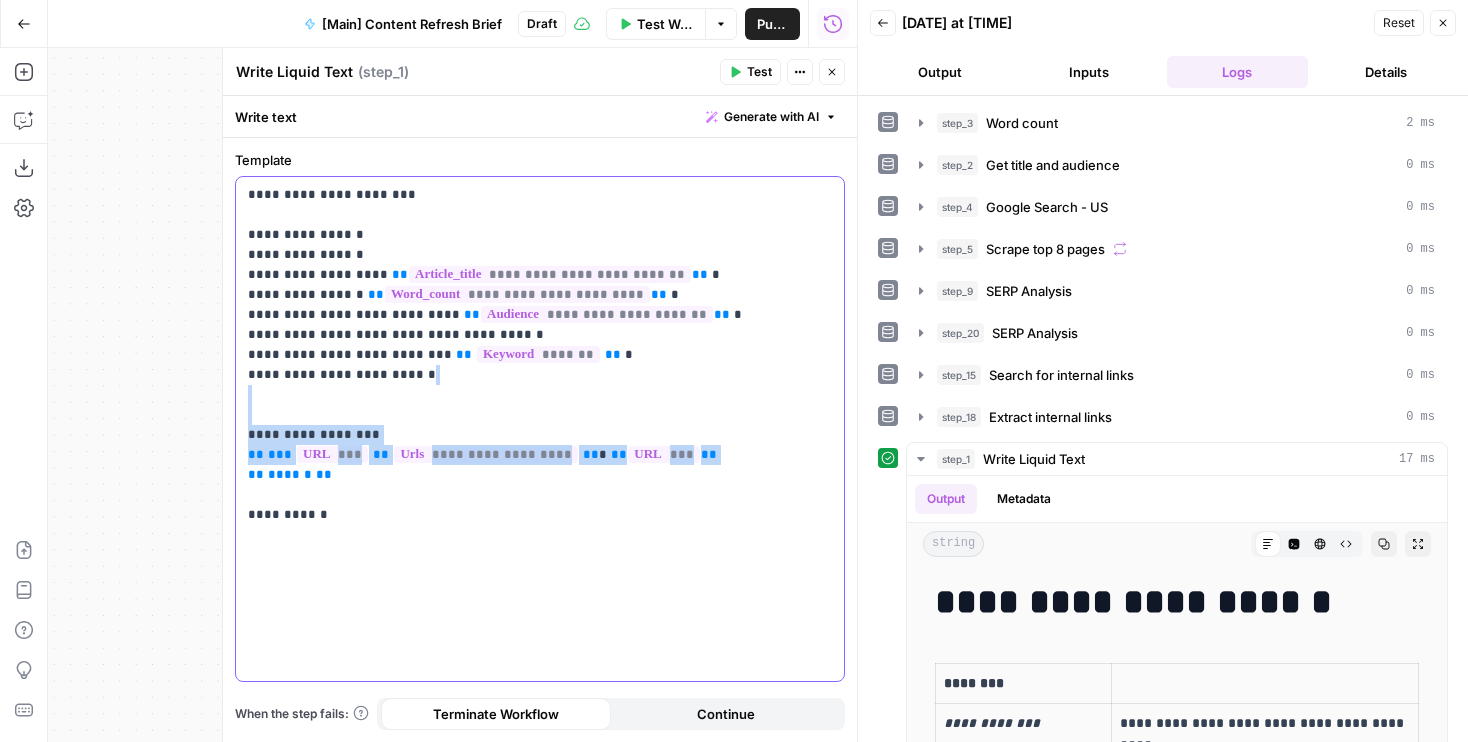 click on "**********" at bounding box center (540, 355) 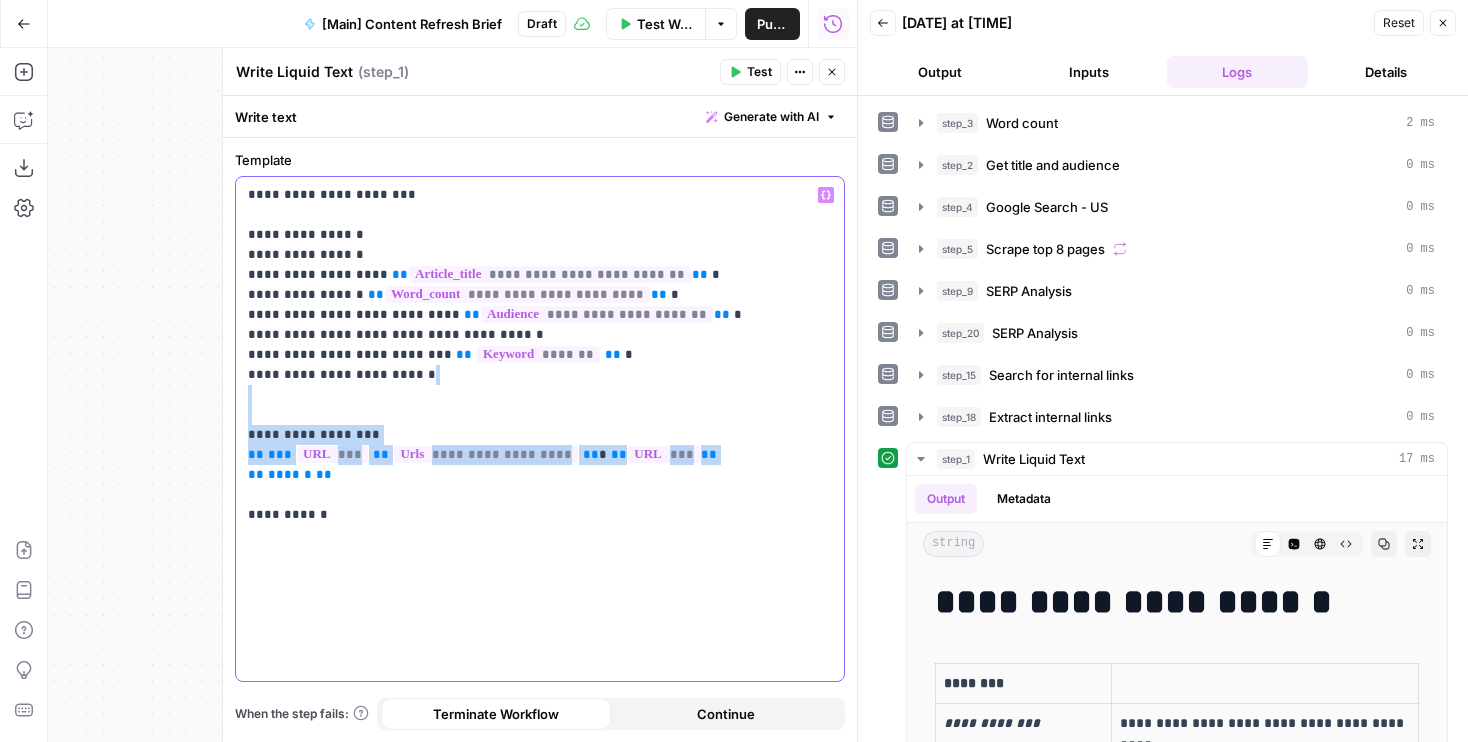drag, startPoint x: 354, startPoint y: 256, endPoint x: 161, endPoint y: 158, distance: 216.45554 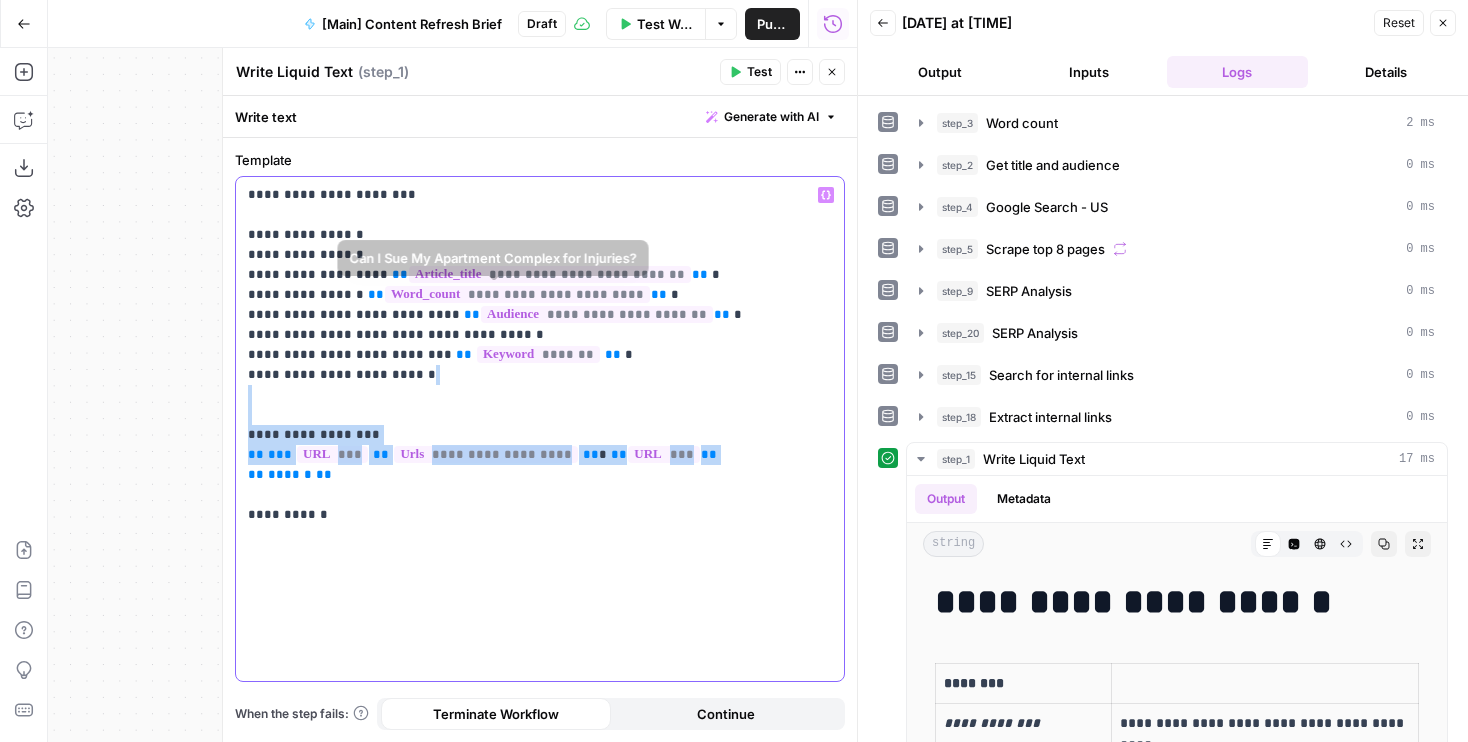 click on "**********" at bounding box center [540, 355] 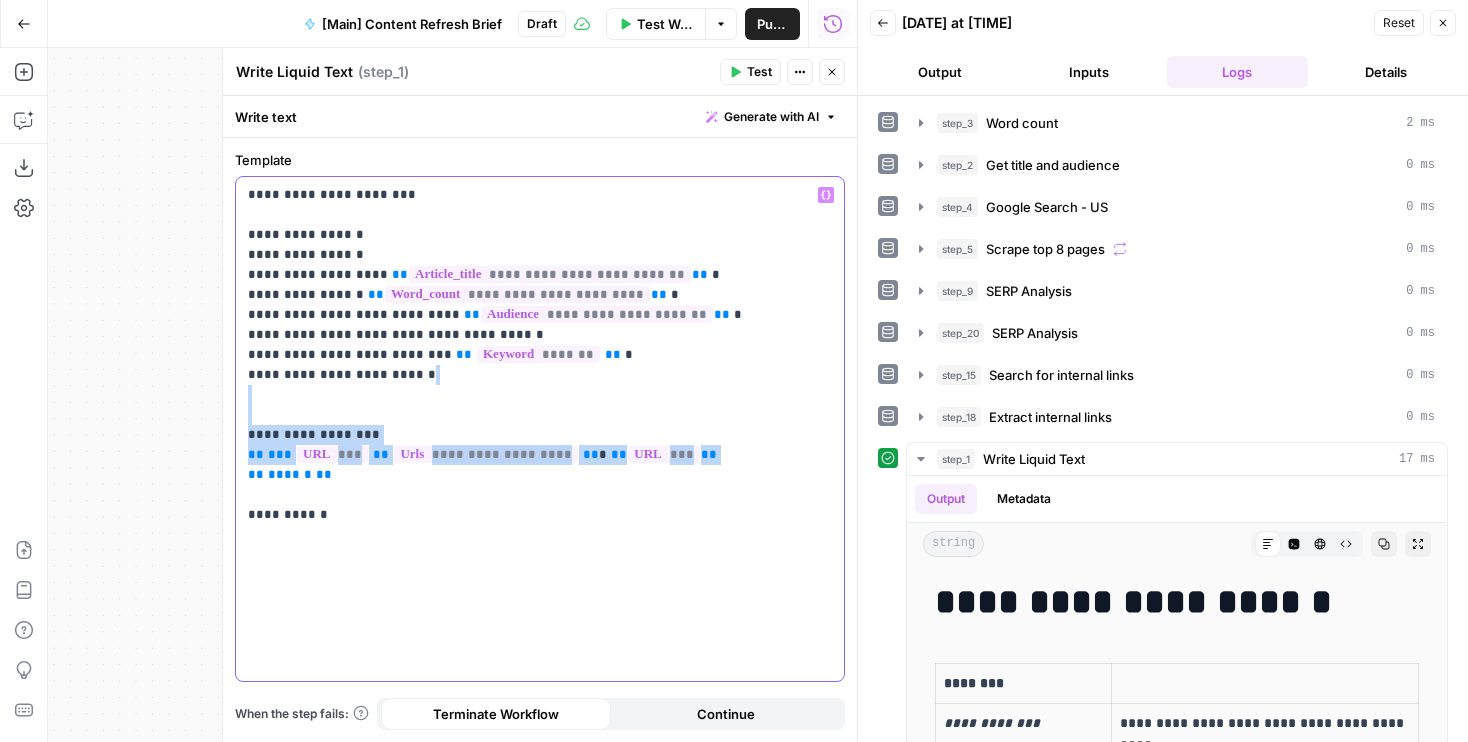 drag, startPoint x: 417, startPoint y: 226, endPoint x: 172, endPoint y: 141, distance: 259.32605 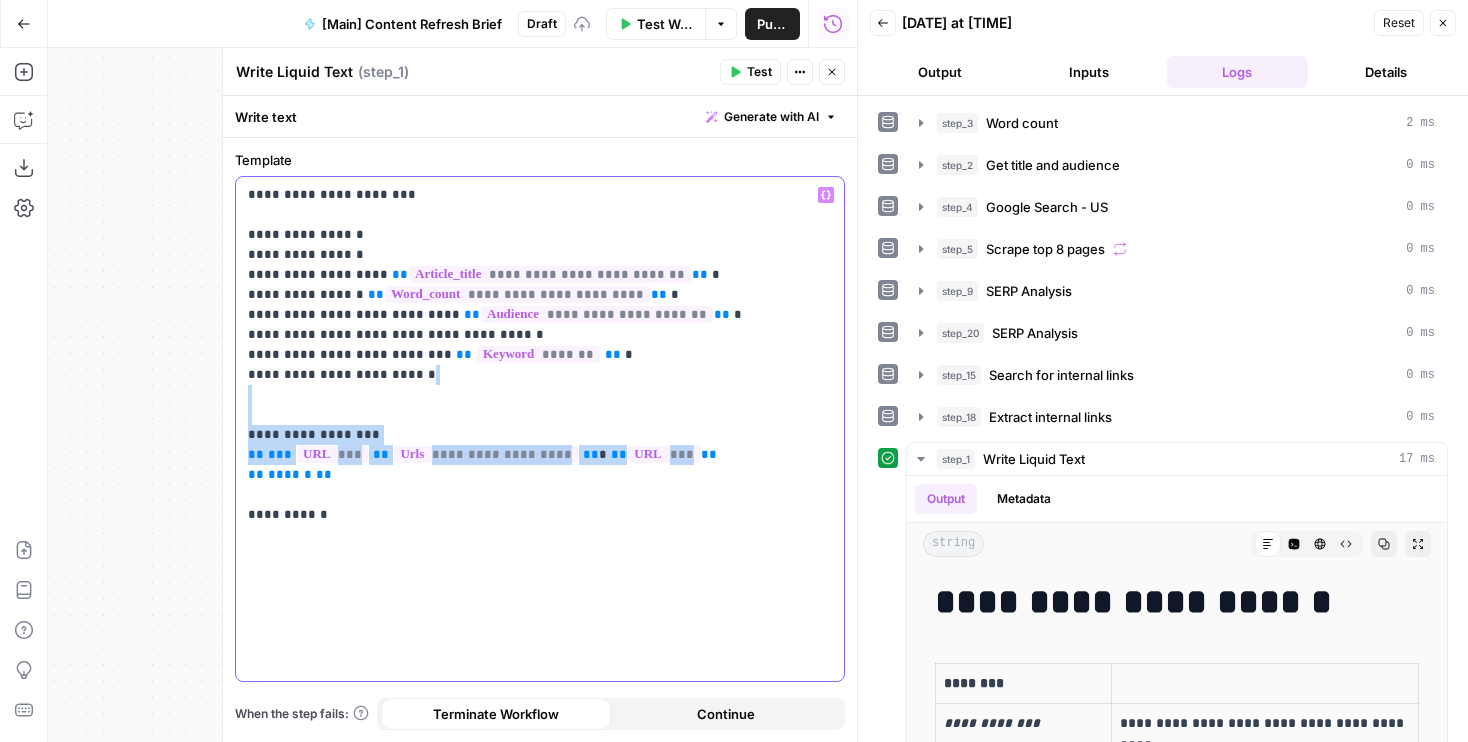 click on "**********" at bounding box center [540, 355] 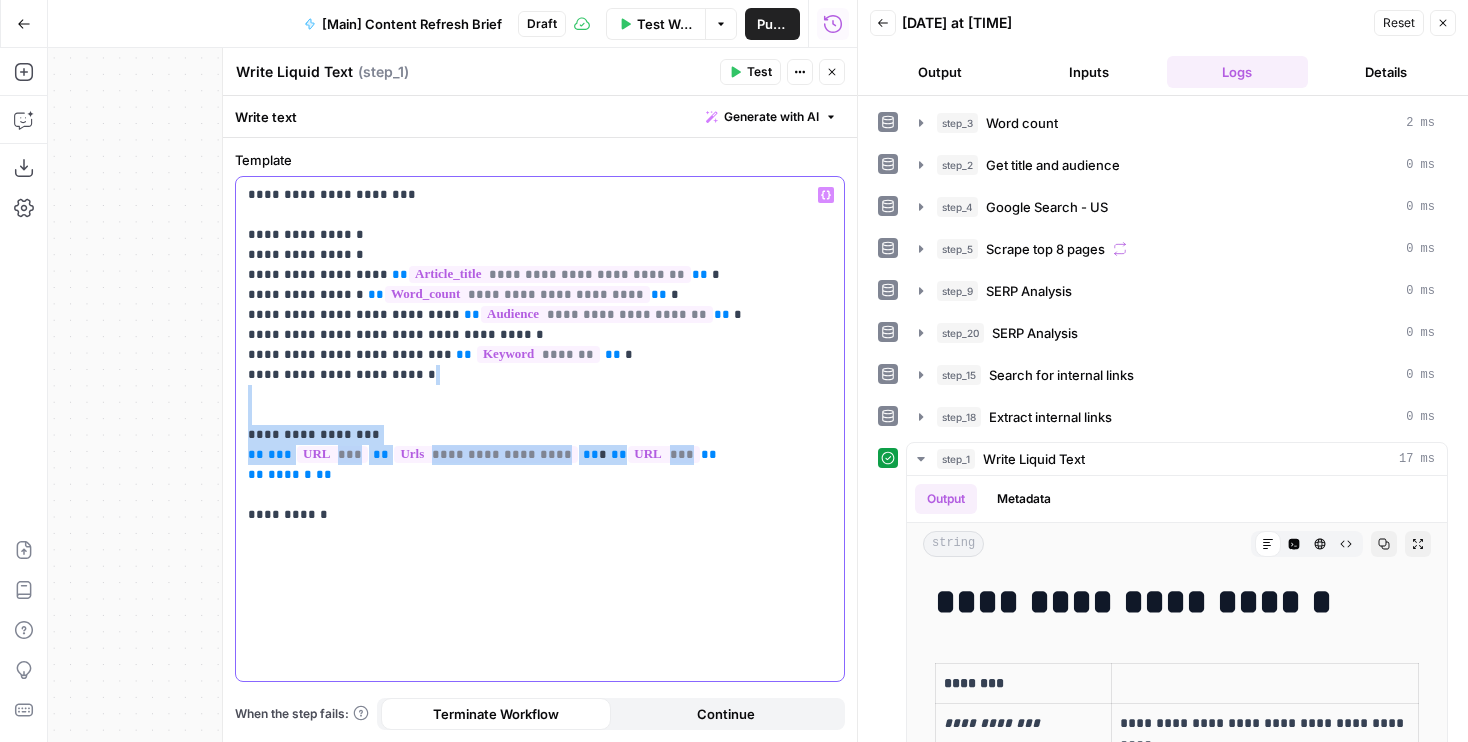 drag, startPoint x: 433, startPoint y: 187, endPoint x: 194, endPoint y: 187, distance: 239 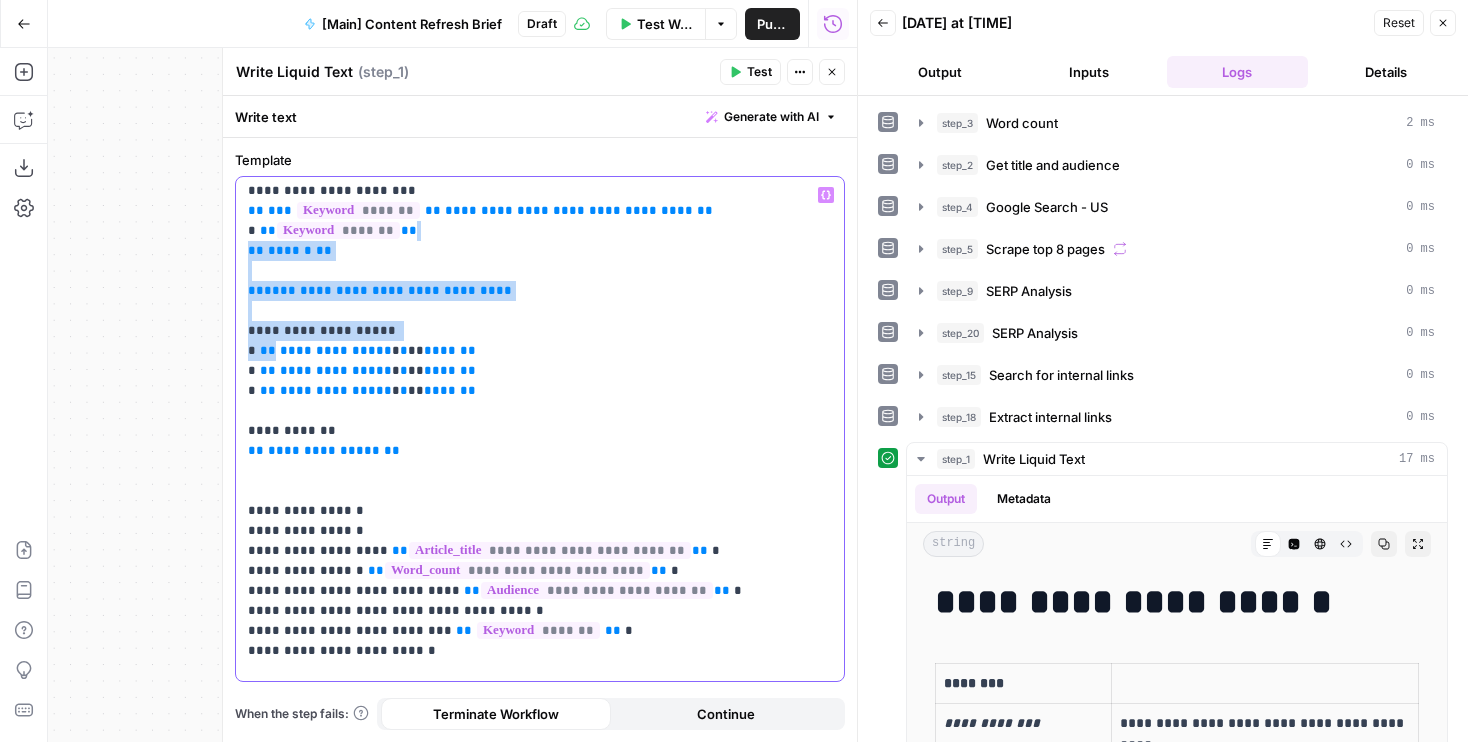 scroll, scrollTop: 97, scrollLeft: 0, axis: vertical 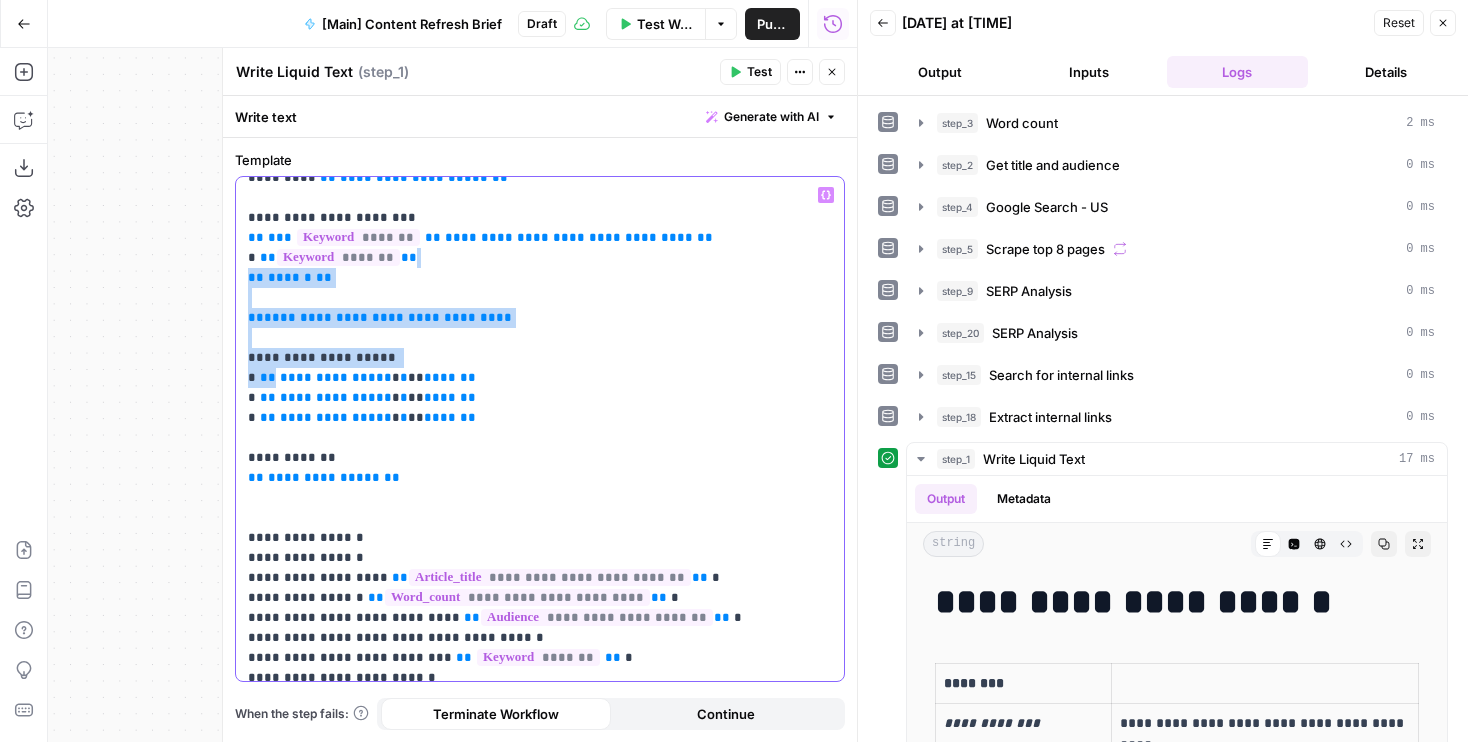 drag, startPoint x: 329, startPoint y: 384, endPoint x: 303, endPoint y: 384, distance: 26 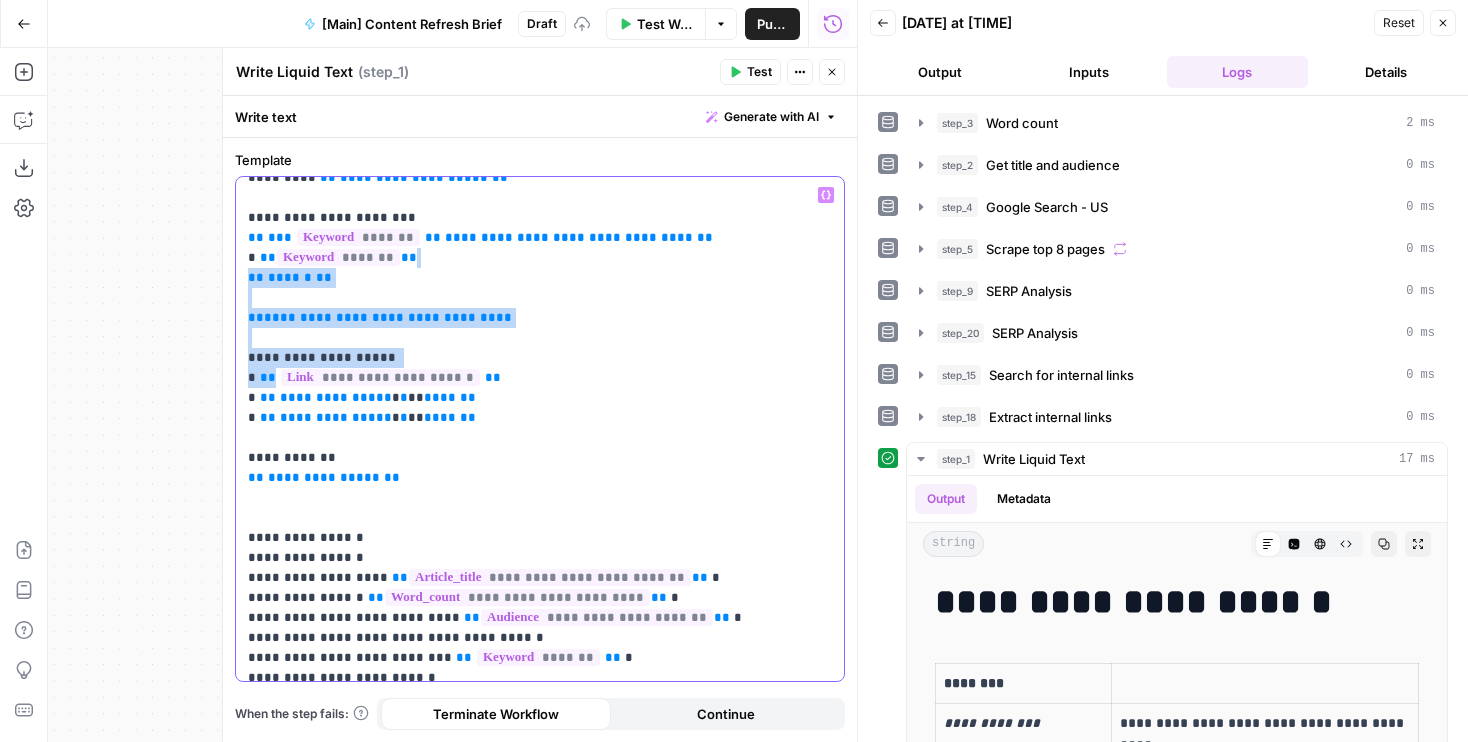 drag, startPoint x: 328, startPoint y: 400, endPoint x: 306, endPoint y: 400, distance: 22 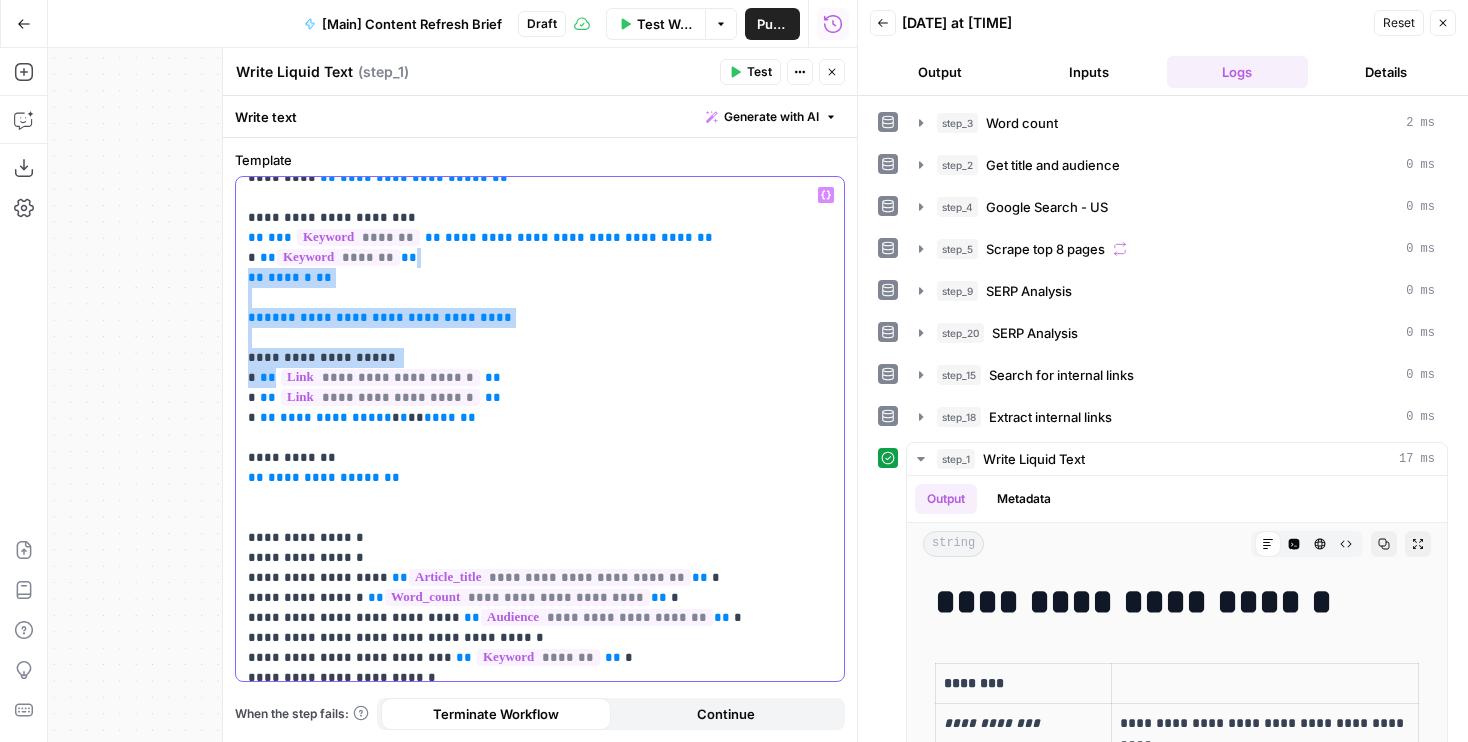 drag, startPoint x: 330, startPoint y: 422, endPoint x: 303, endPoint y: 422, distance: 27 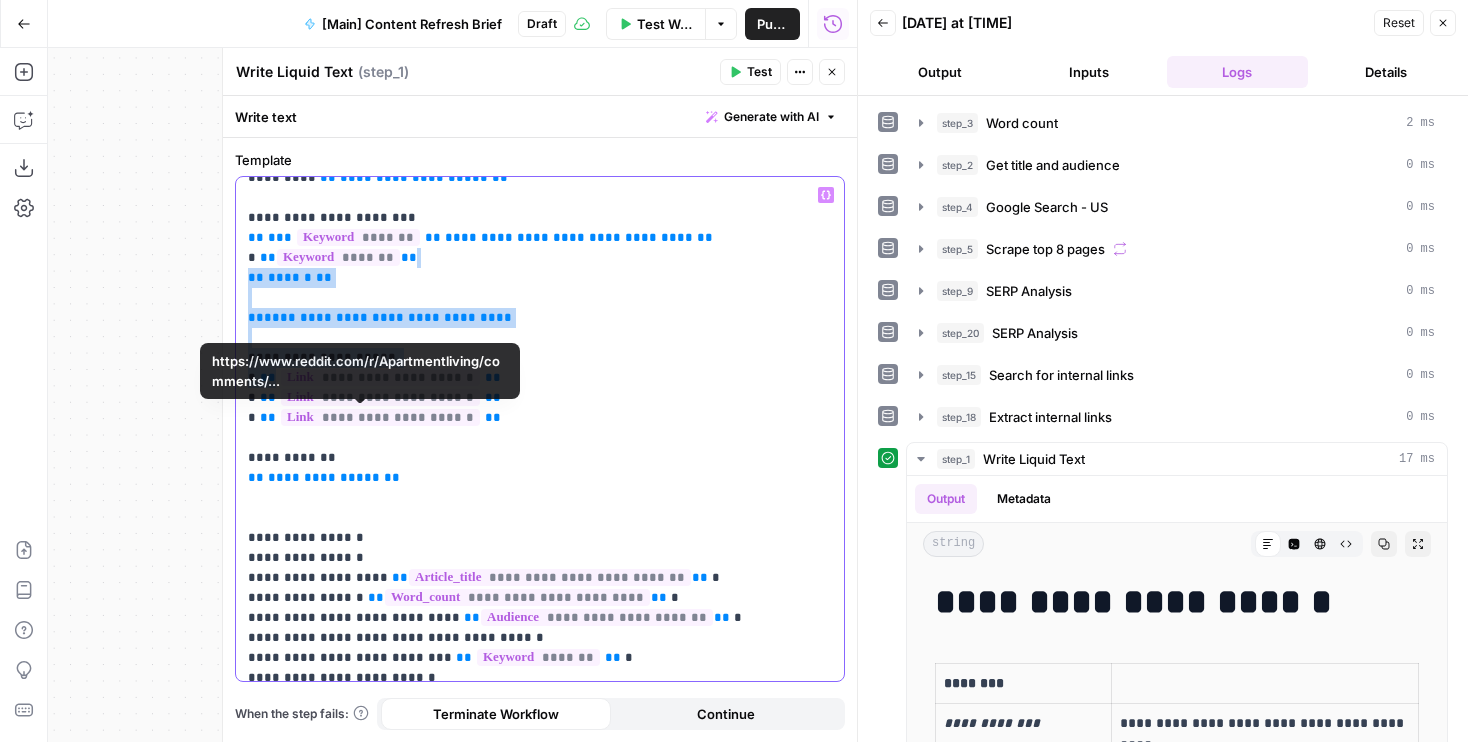 click on "**********" at bounding box center (540, 458) 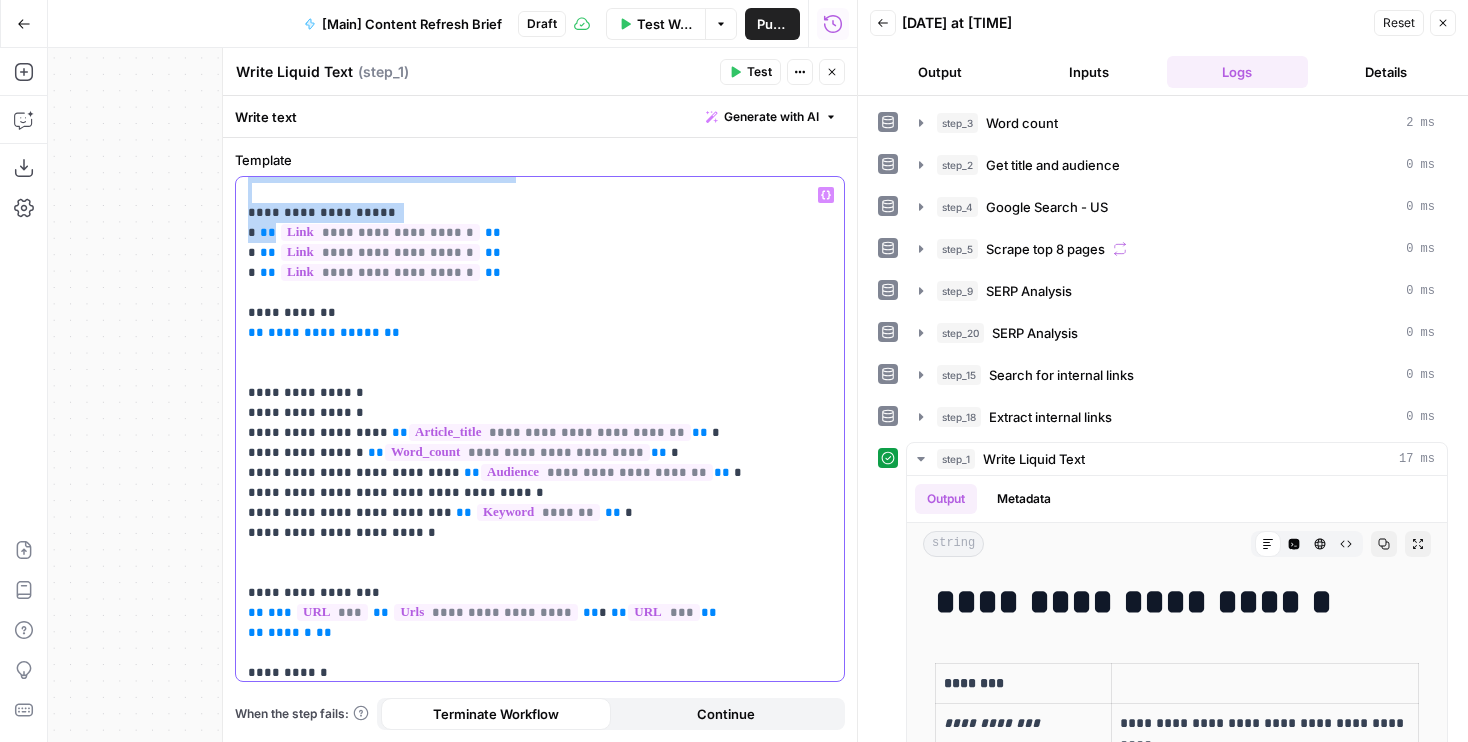 scroll, scrollTop: 252, scrollLeft: 0, axis: vertical 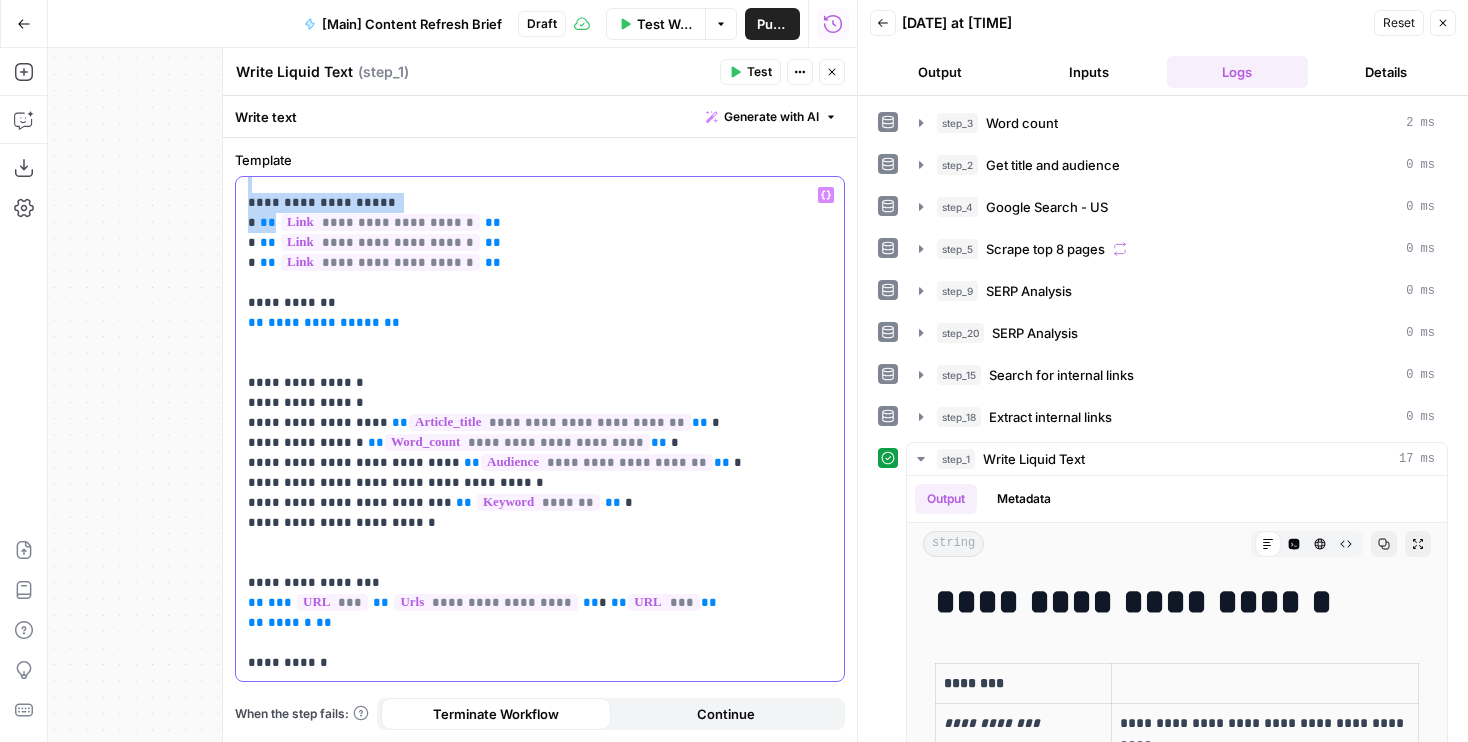 drag, startPoint x: 487, startPoint y: 534, endPoint x: 241, endPoint y: 362, distance: 300.16663 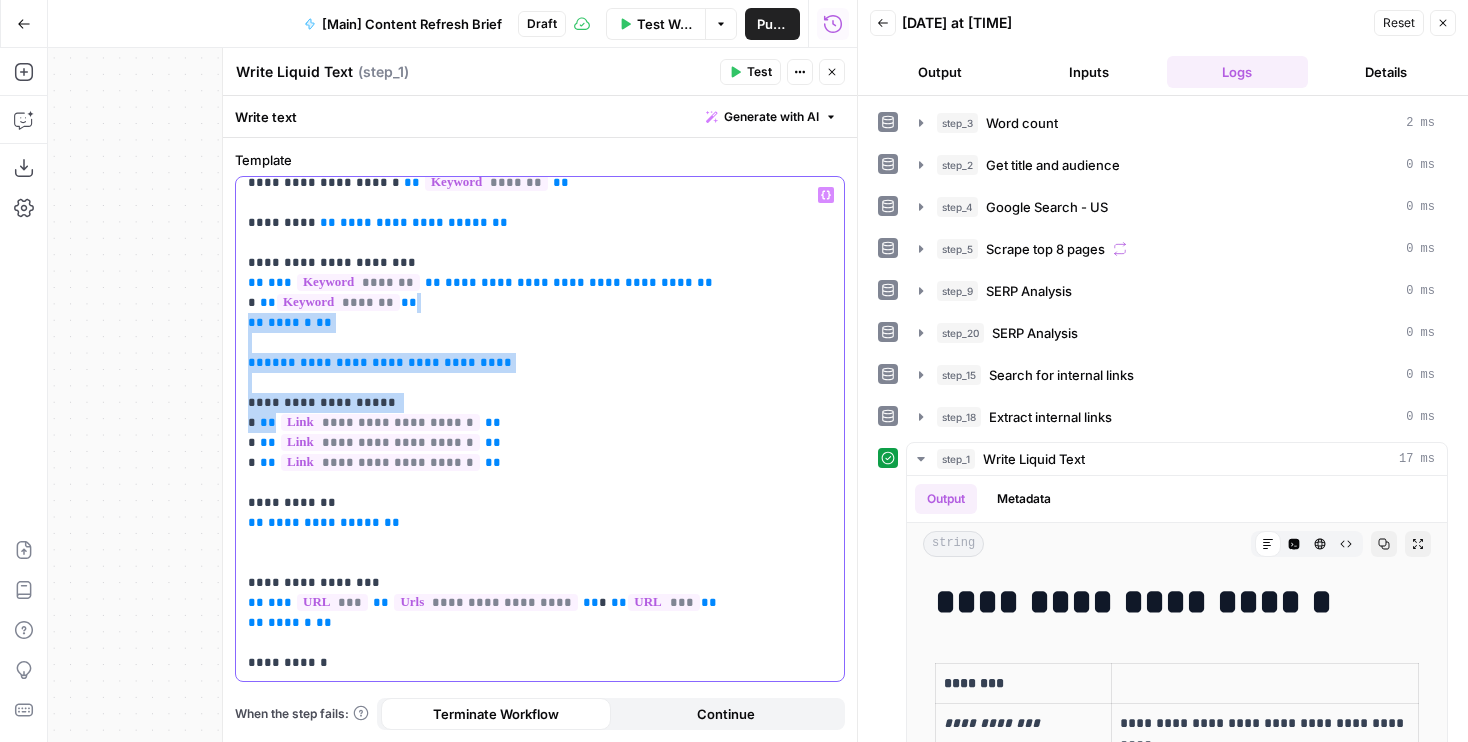 scroll, scrollTop: 52, scrollLeft: 0, axis: vertical 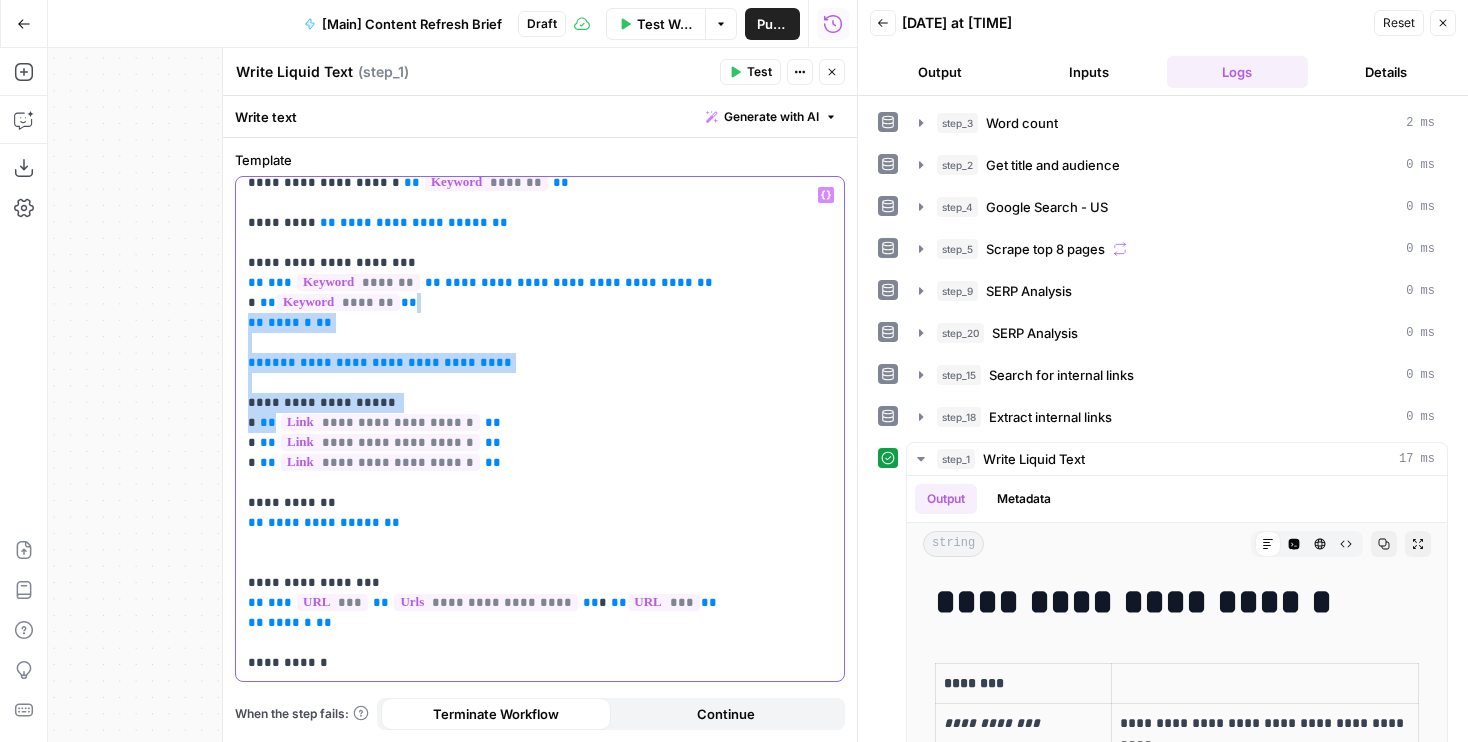 drag, startPoint x: 239, startPoint y: 501, endPoint x: 213, endPoint y: 501, distance: 26 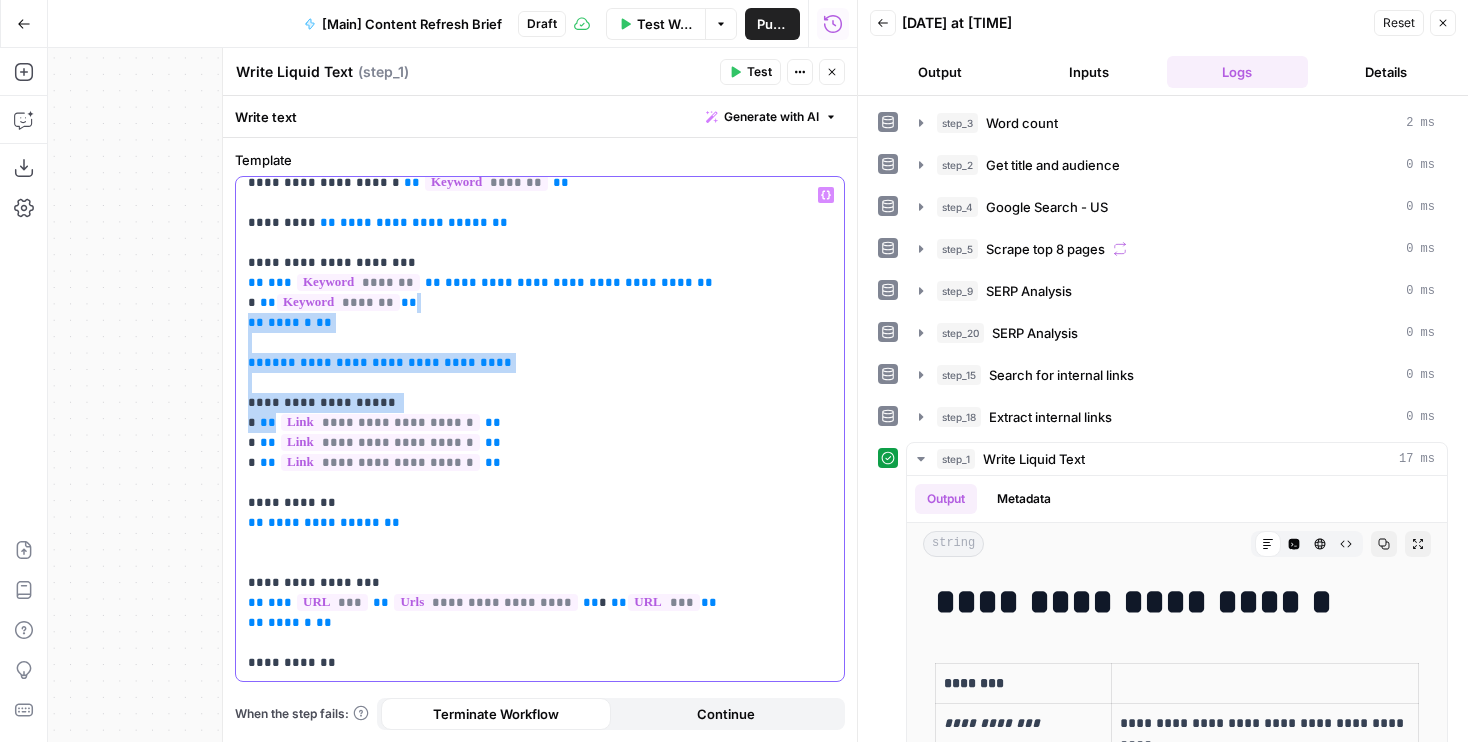 drag, startPoint x: 397, startPoint y: 584, endPoint x: 263, endPoint y: 574, distance: 134.37262 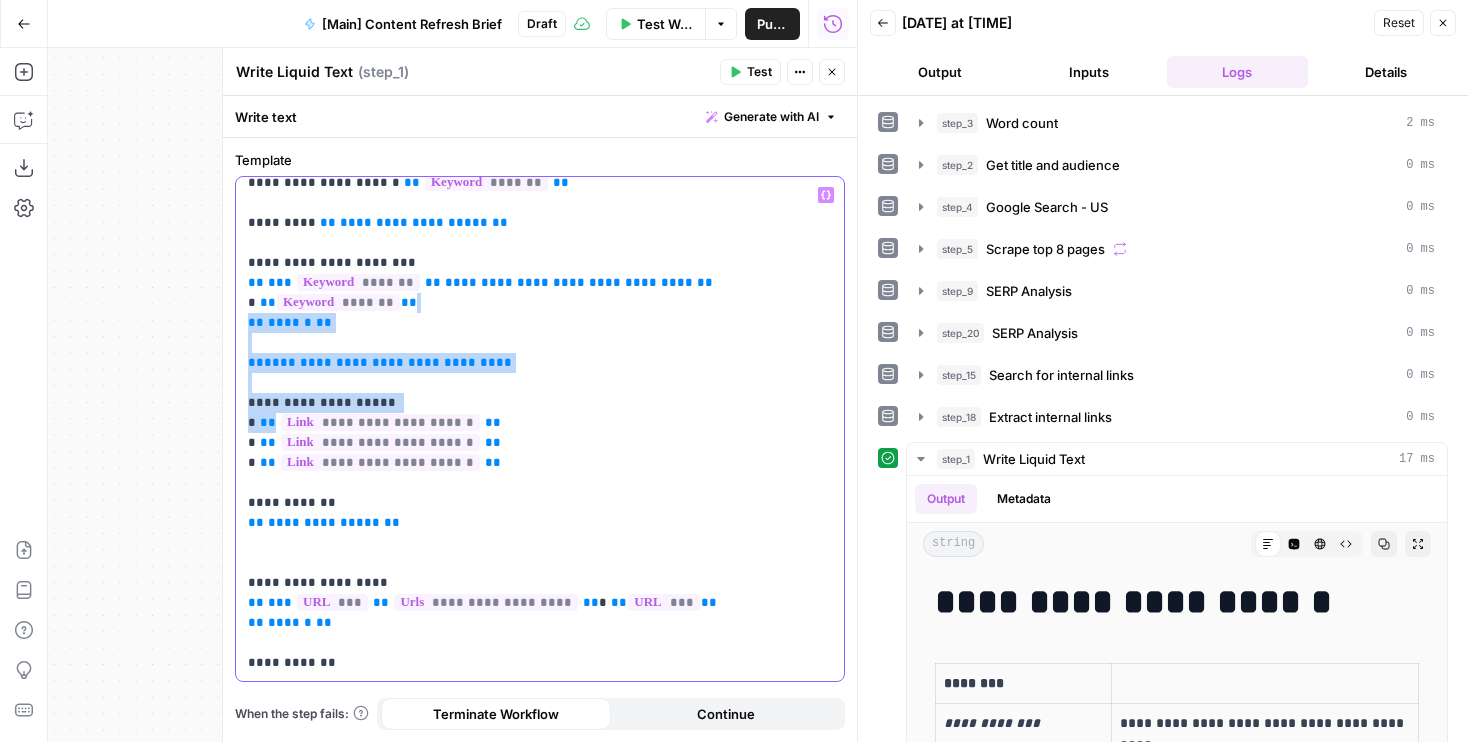 drag, startPoint x: 318, startPoint y: 551, endPoint x: 239, endPoint y: 493, distance: 98.005104 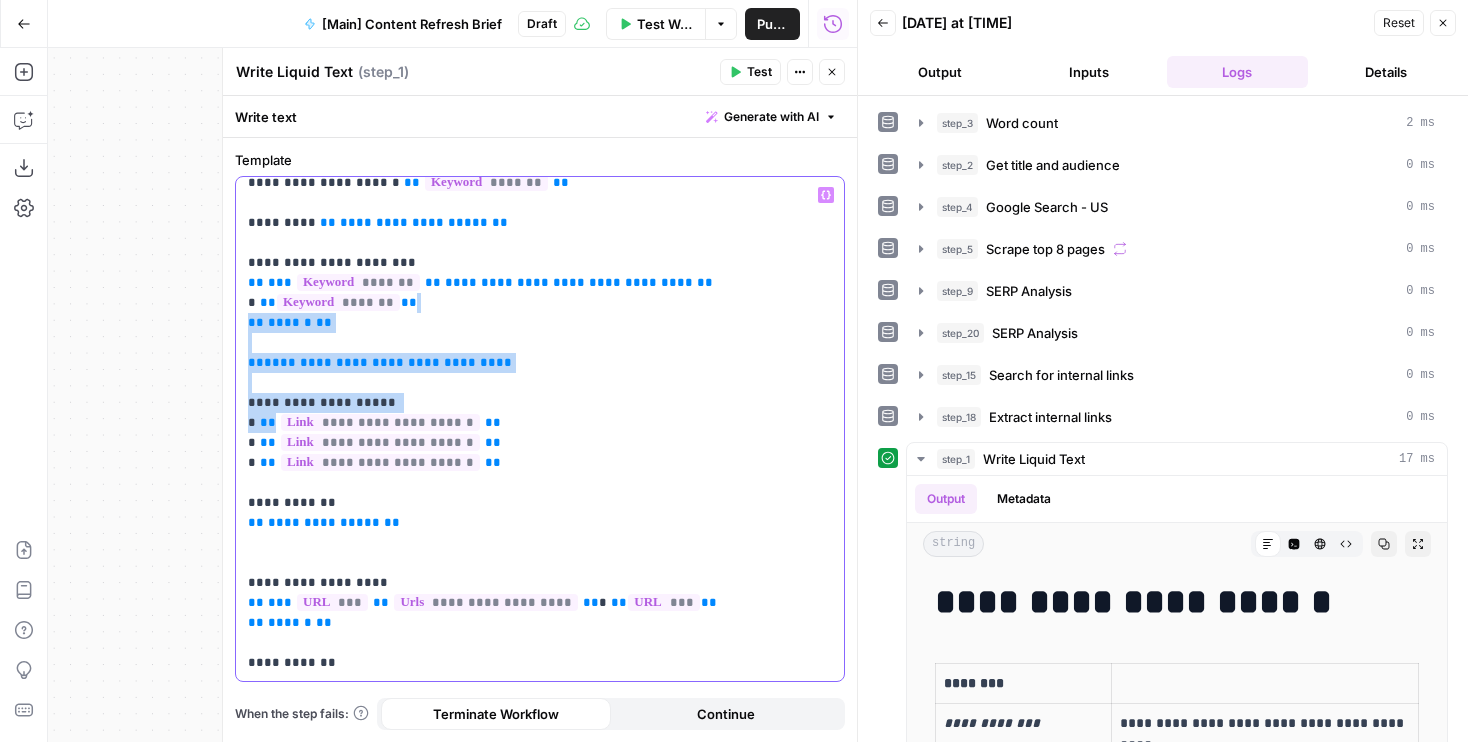 click on "**********" at bounding box center [540, 429] 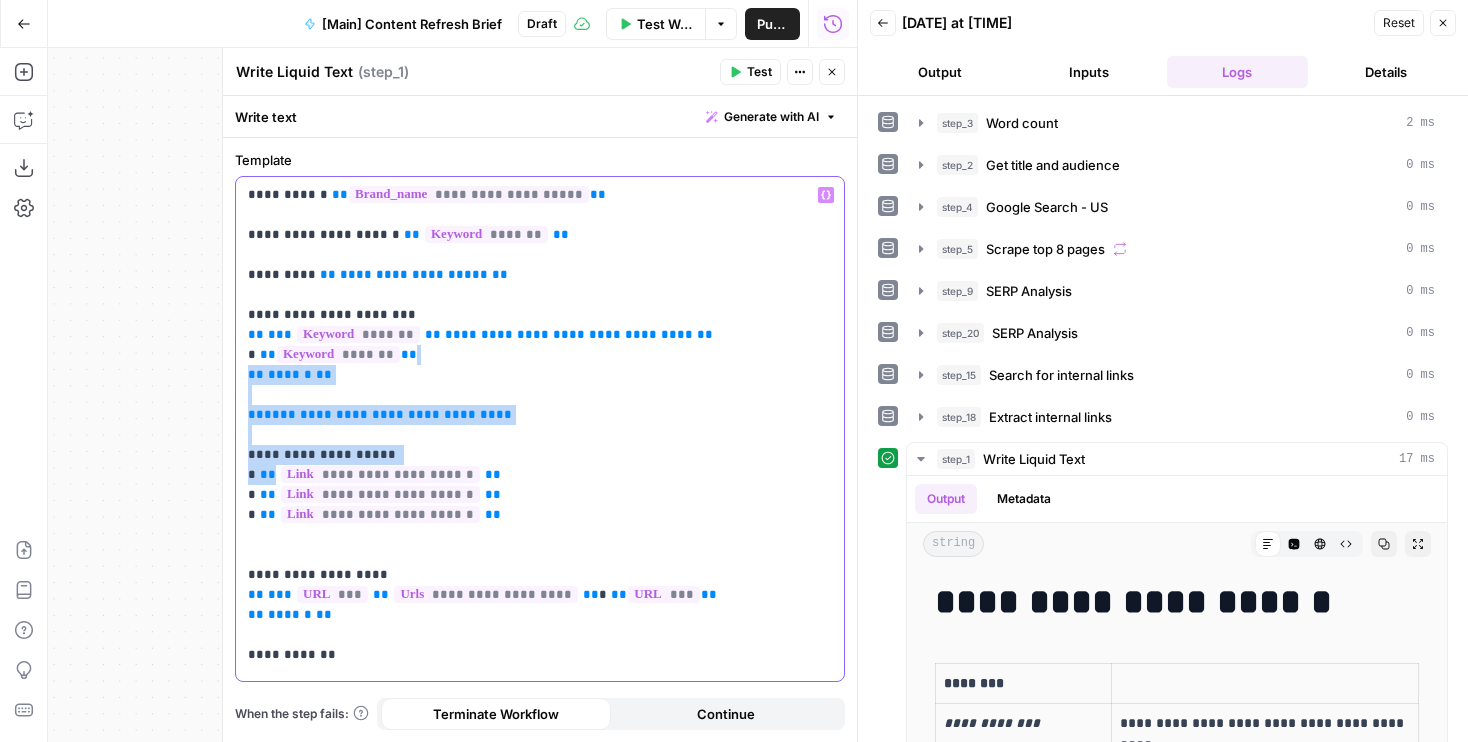 scroll, scrollTop: 0, scrollLeft: 0, axis: both 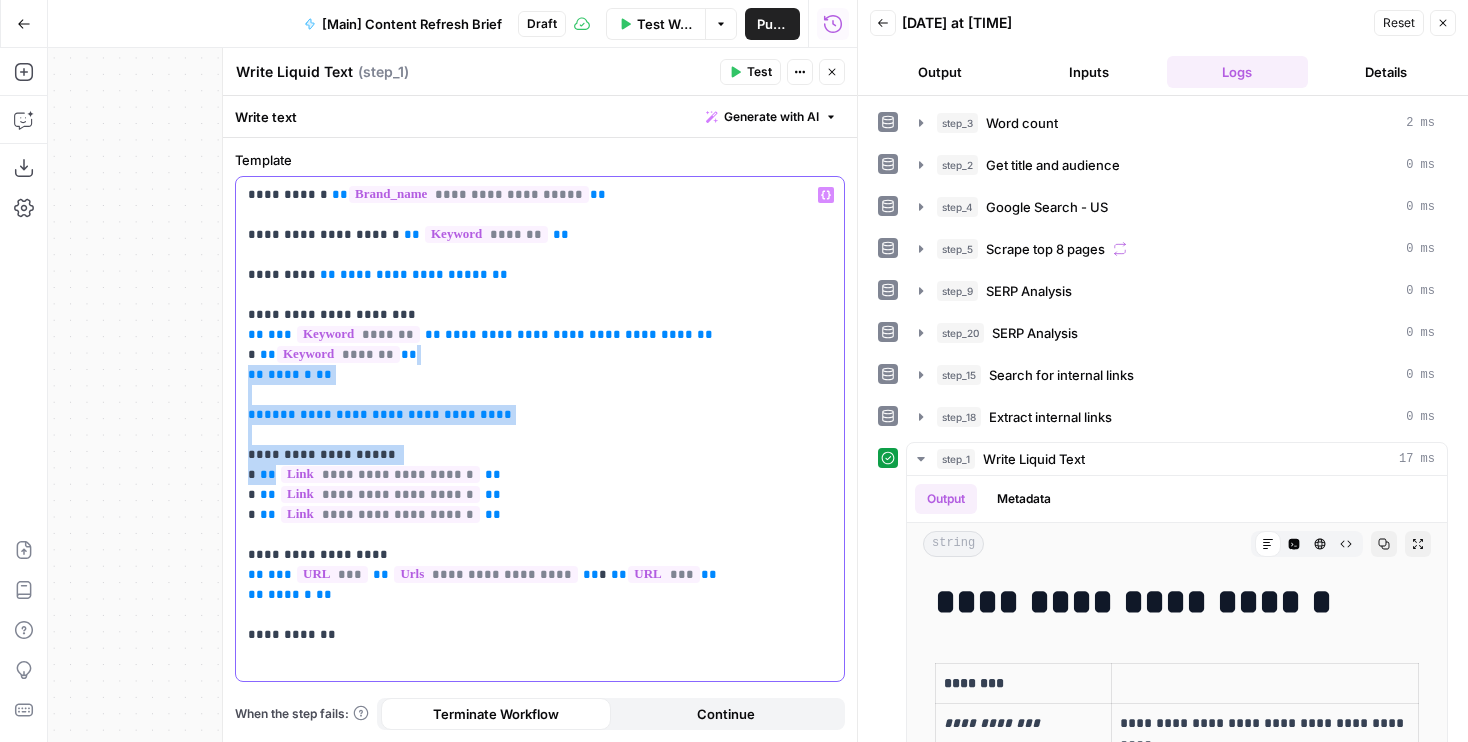 drag, startPoint x: 350, startPoint y: 600, endPoint x: 249, endPoint y: 540, distance: 117.47766 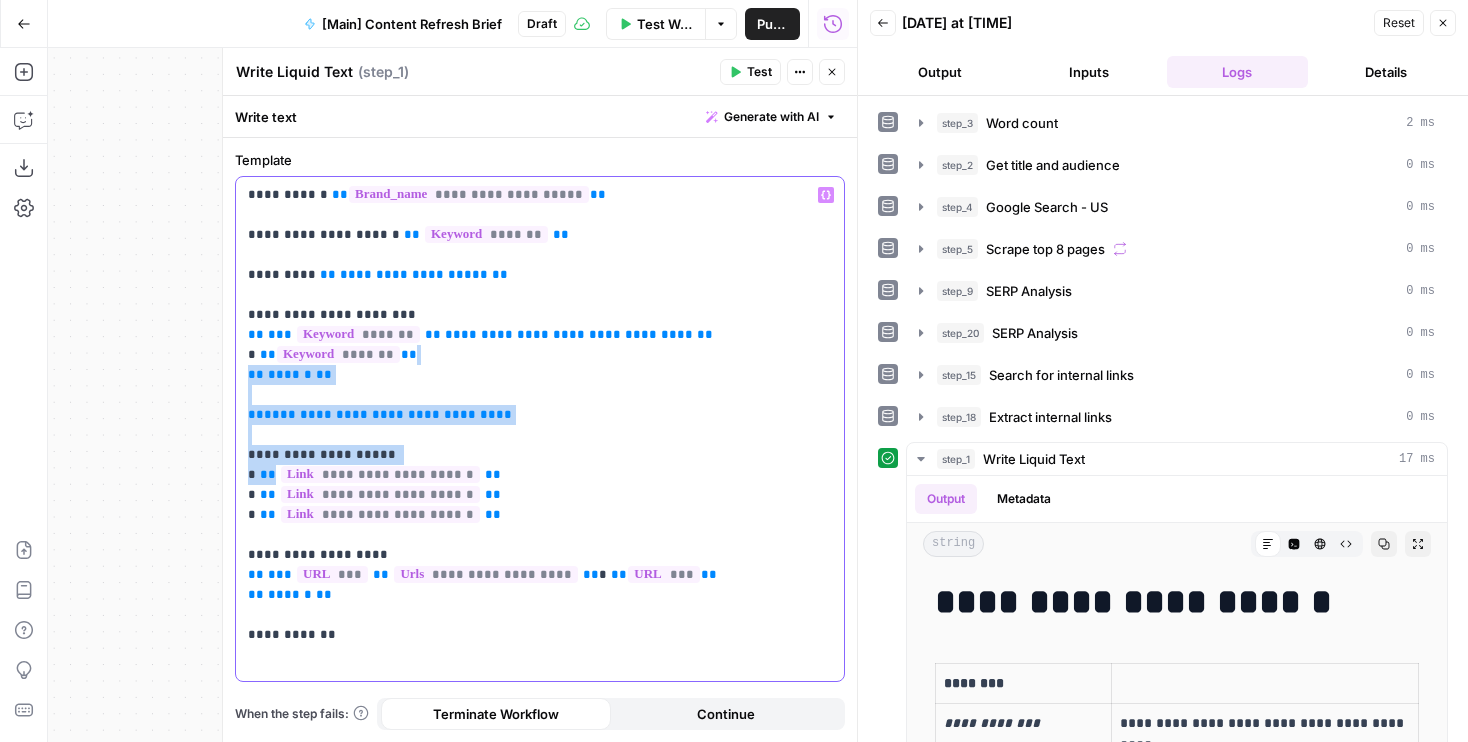 click on "**********" at bounding box center (540, 415) 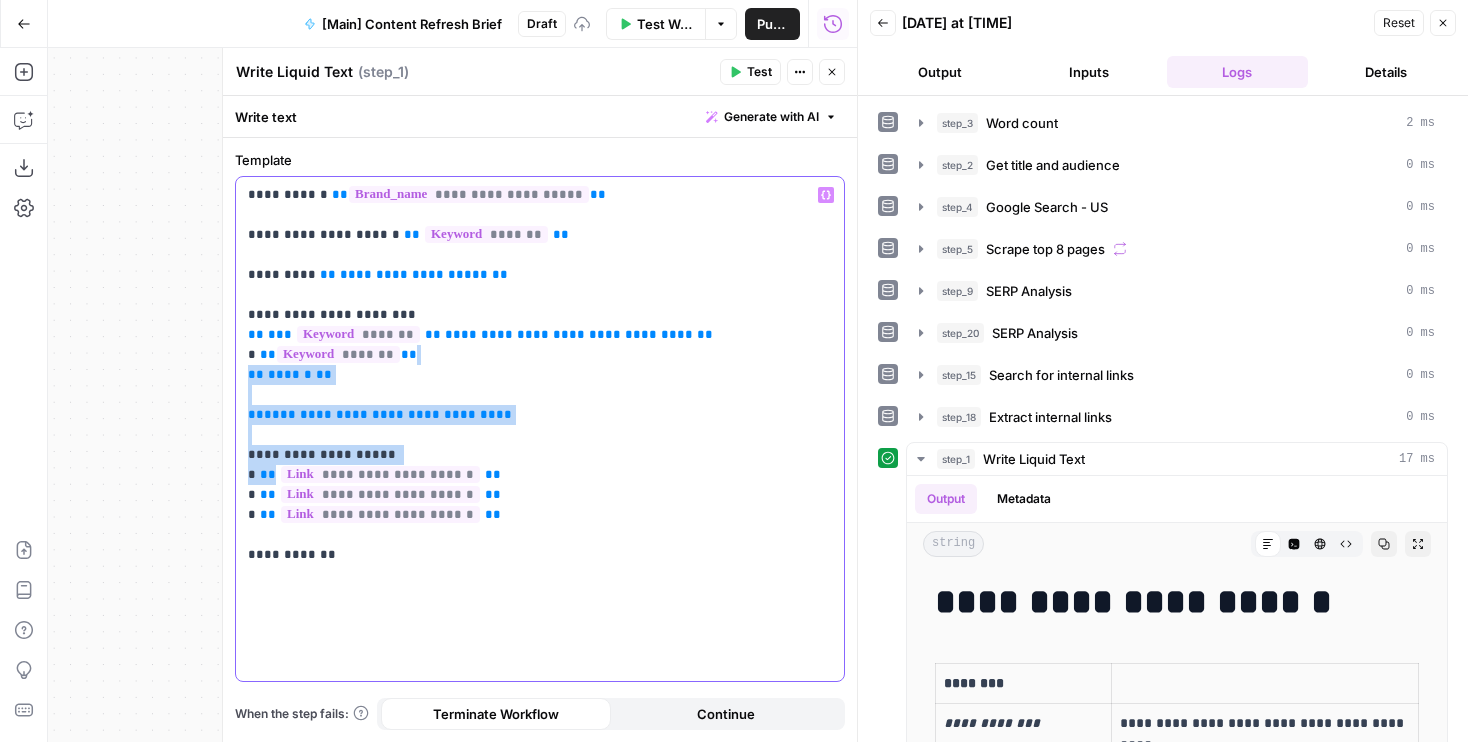 click on "**********" at bounding box center [540, 375] 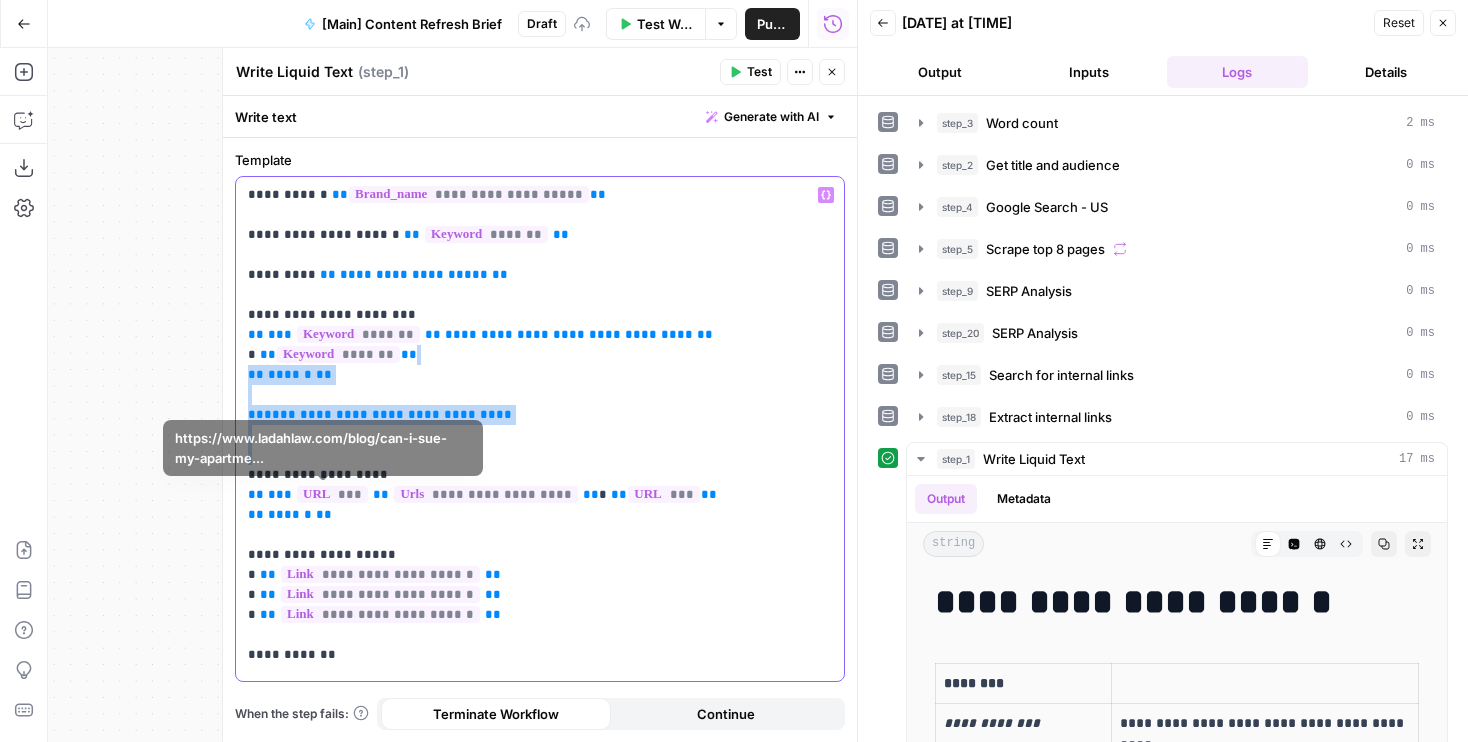 click on "**********" at bounding box center (540, 425) 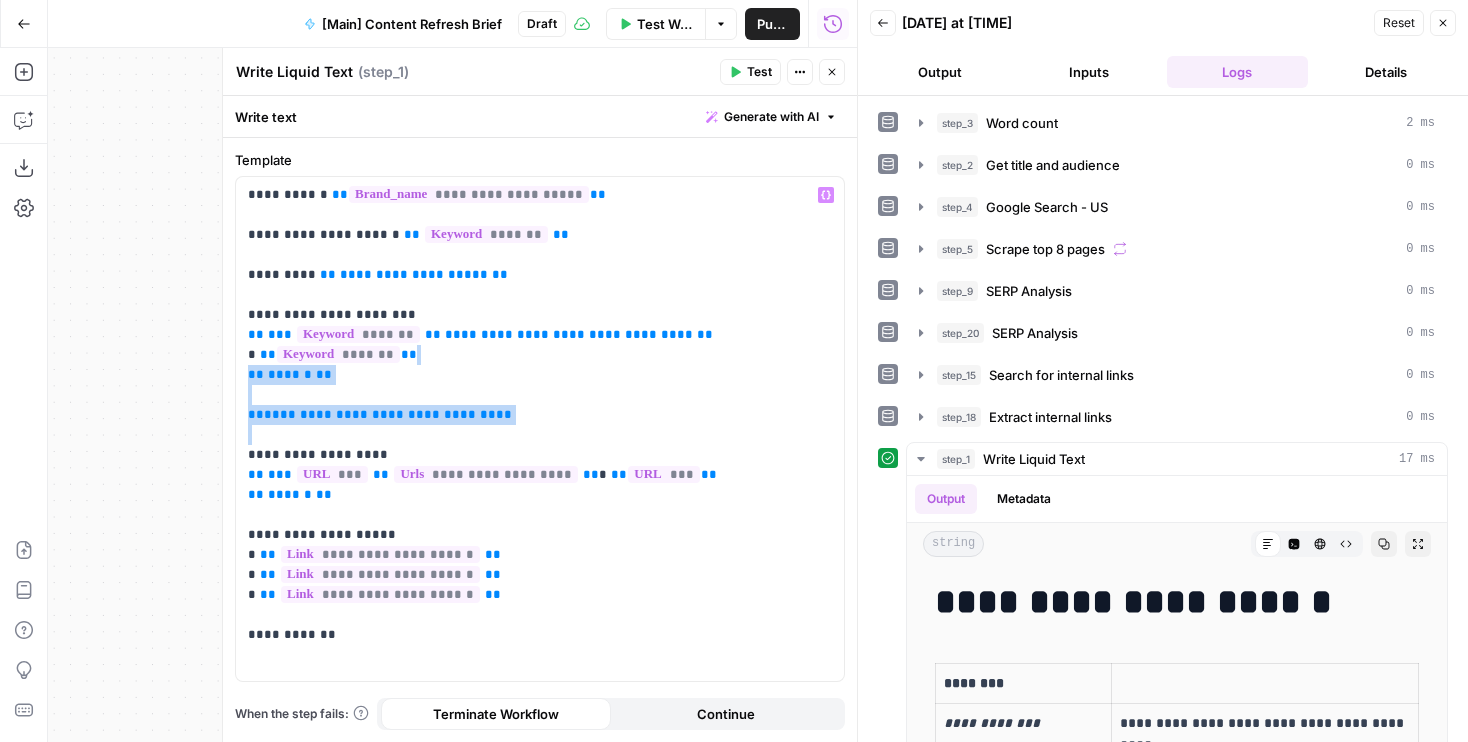 click 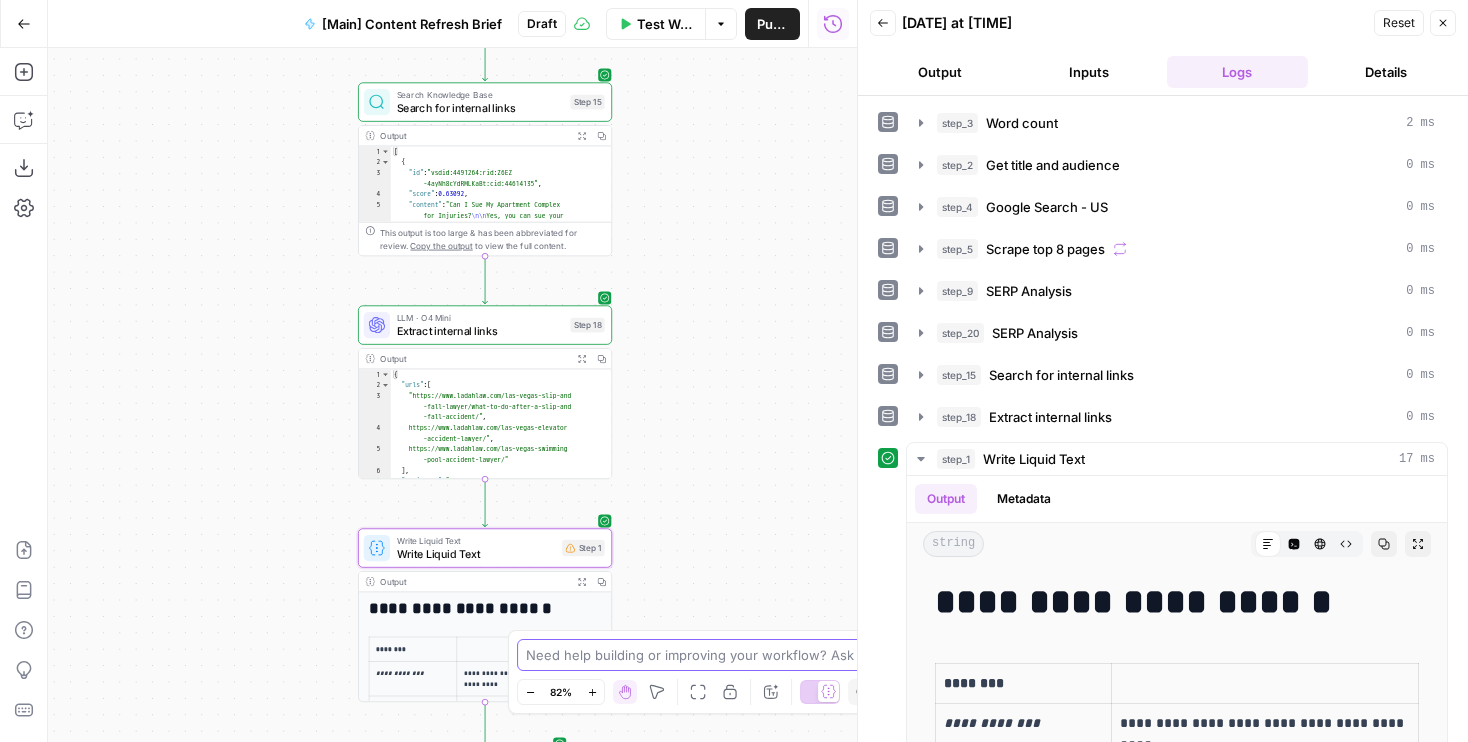 drag, startPoint x: 692, startPoint y: 143, endPoint x: 693, endPoint y: 670, distance: 527.001 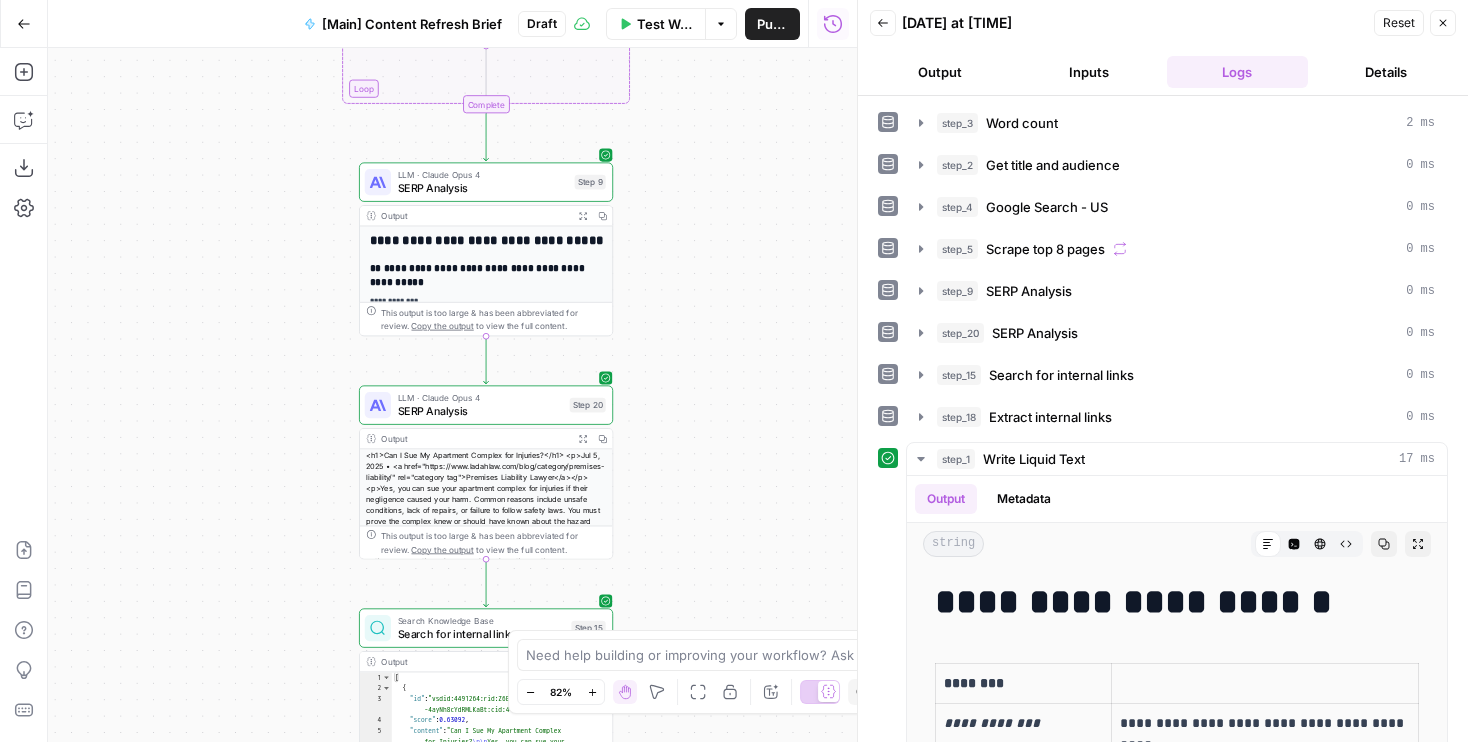 drag, startPoint x: 695, startPoint y: 239, endPoint x: 700, endPoint y: 770, distance: 531.02356 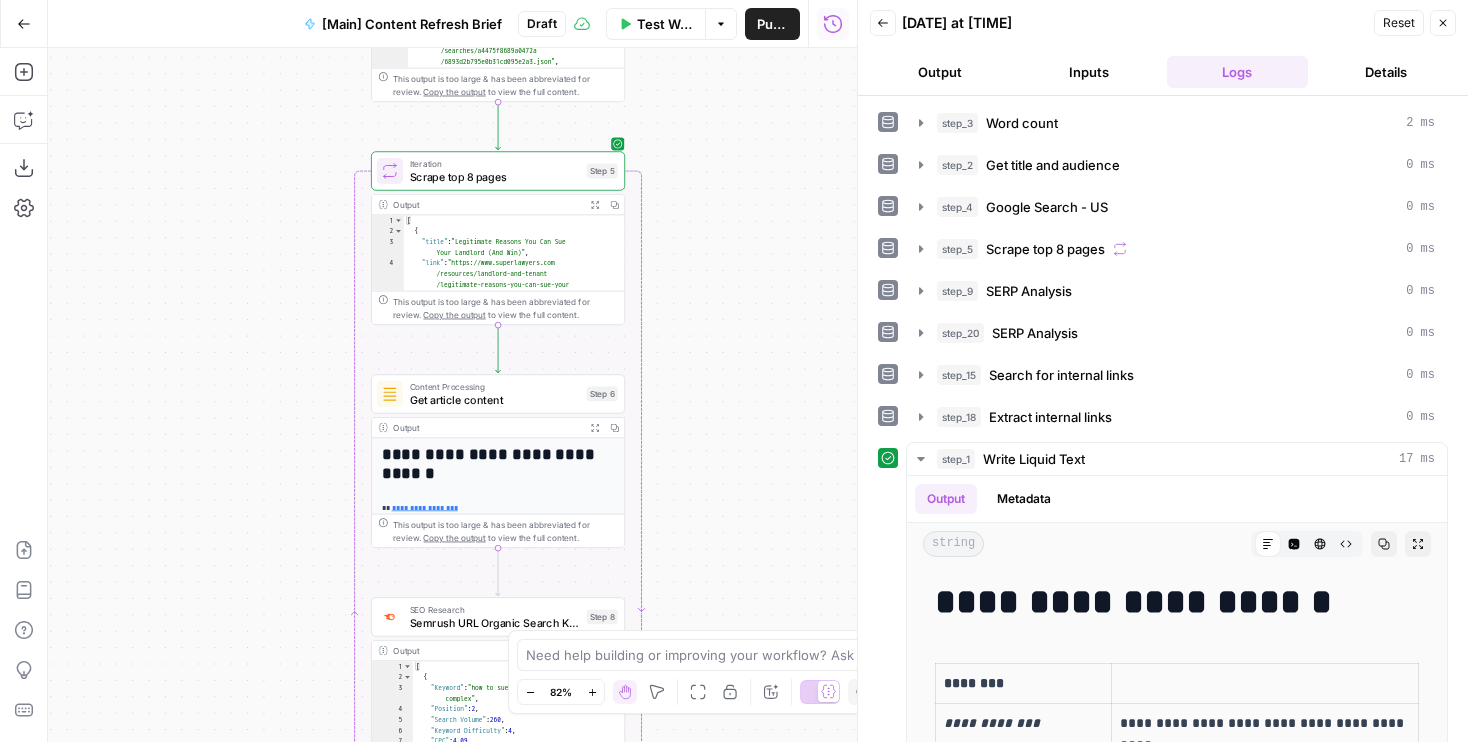 drag, startPoint x: 712, startPoint y: 420, endPoint x: 720, endPoint y: 669, distance: 249.12848 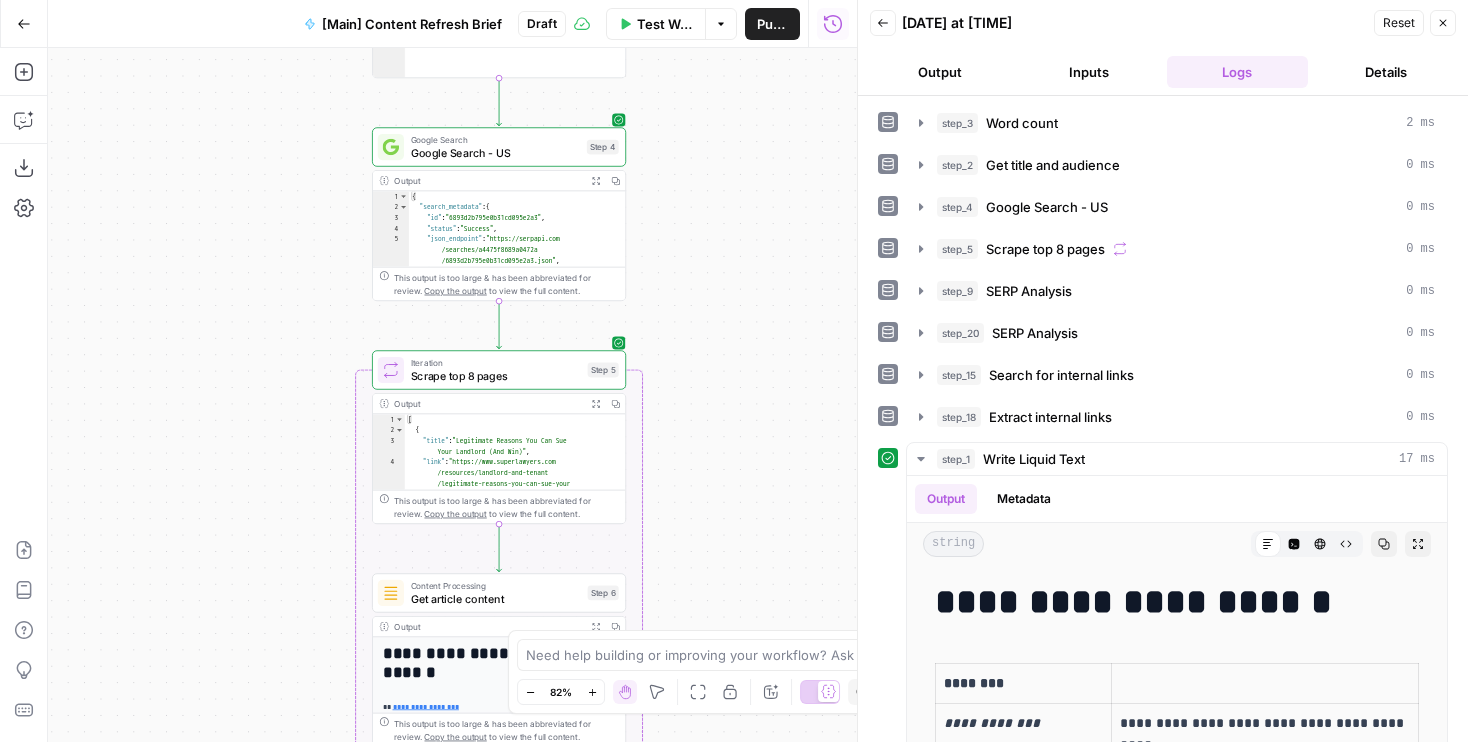 drag, startPoint x: 705, startPoint y: 265, endPoint x: 716, endPoint y: 602, distance: 337.17947 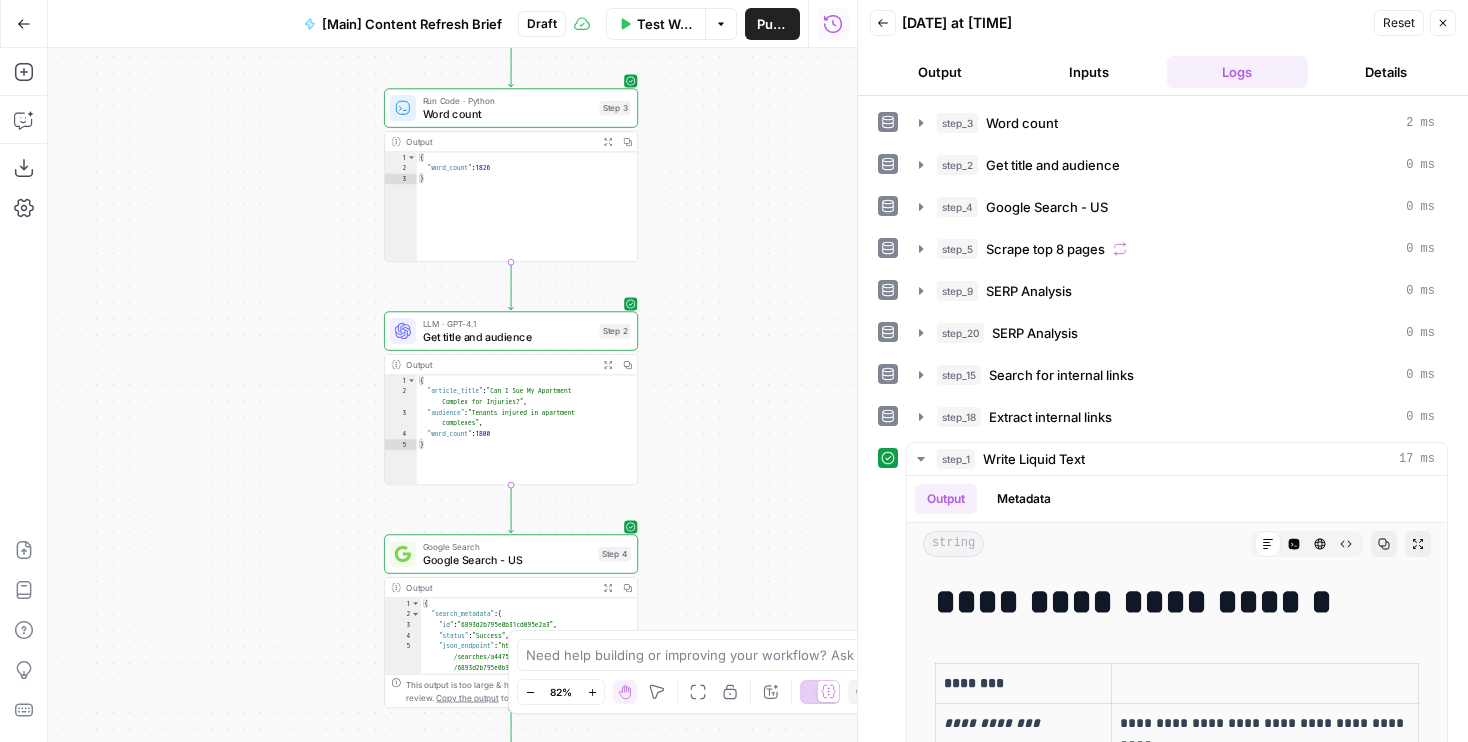 drag, startPoint x: 716, startPoint y: 250, endPoint x: 717, endPoint y: 409, distance: 159.00314 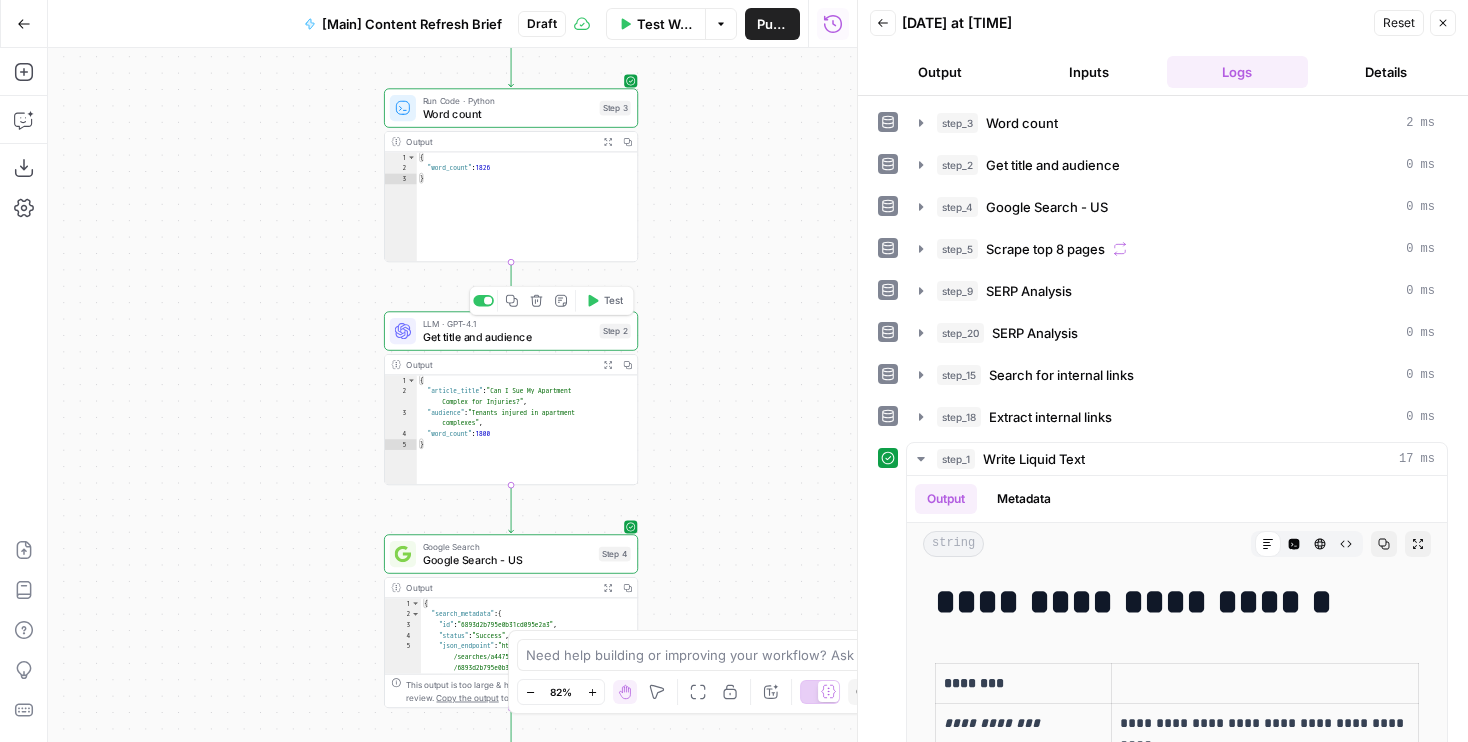 click on "LLM · GPT-4.1" at bounding box center (508, 323) 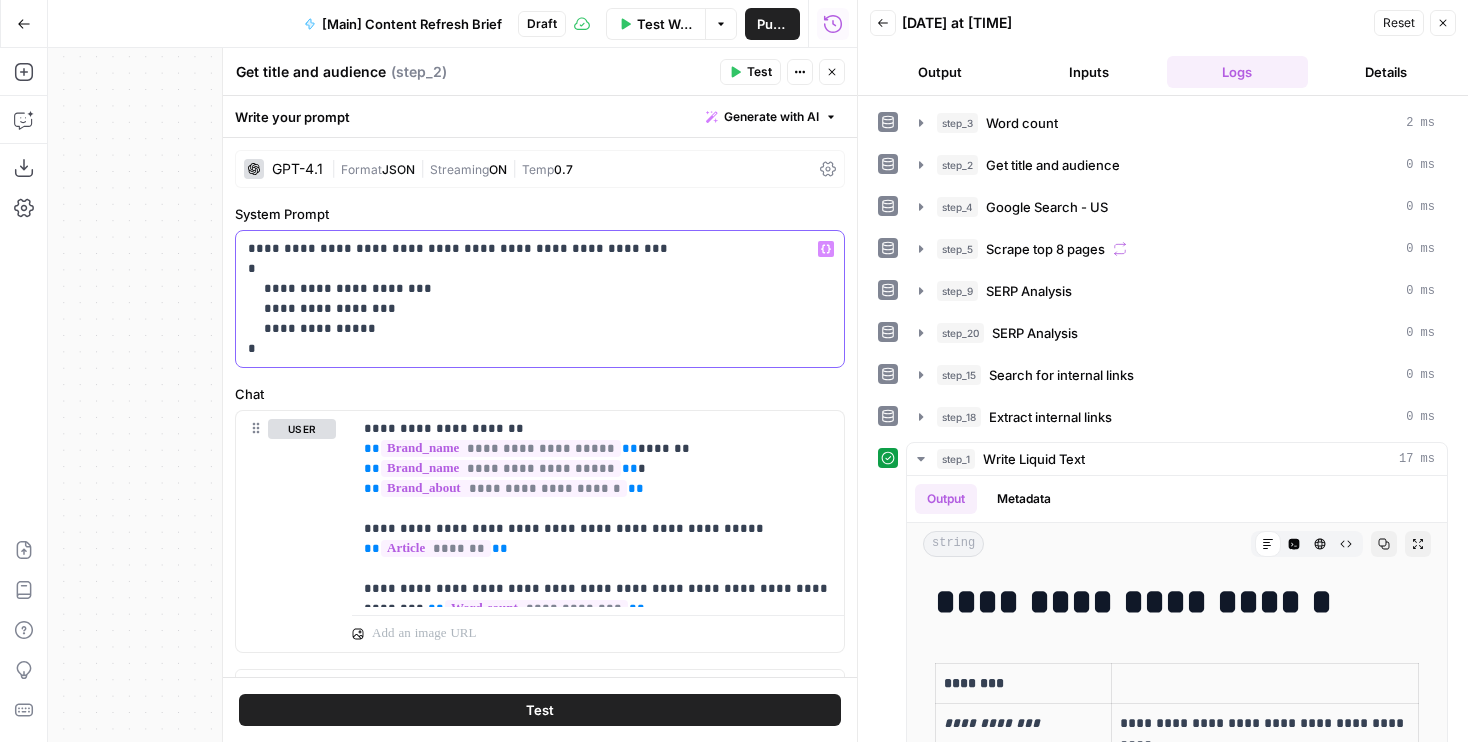 click on "**********" at bounding box center [540, 299] 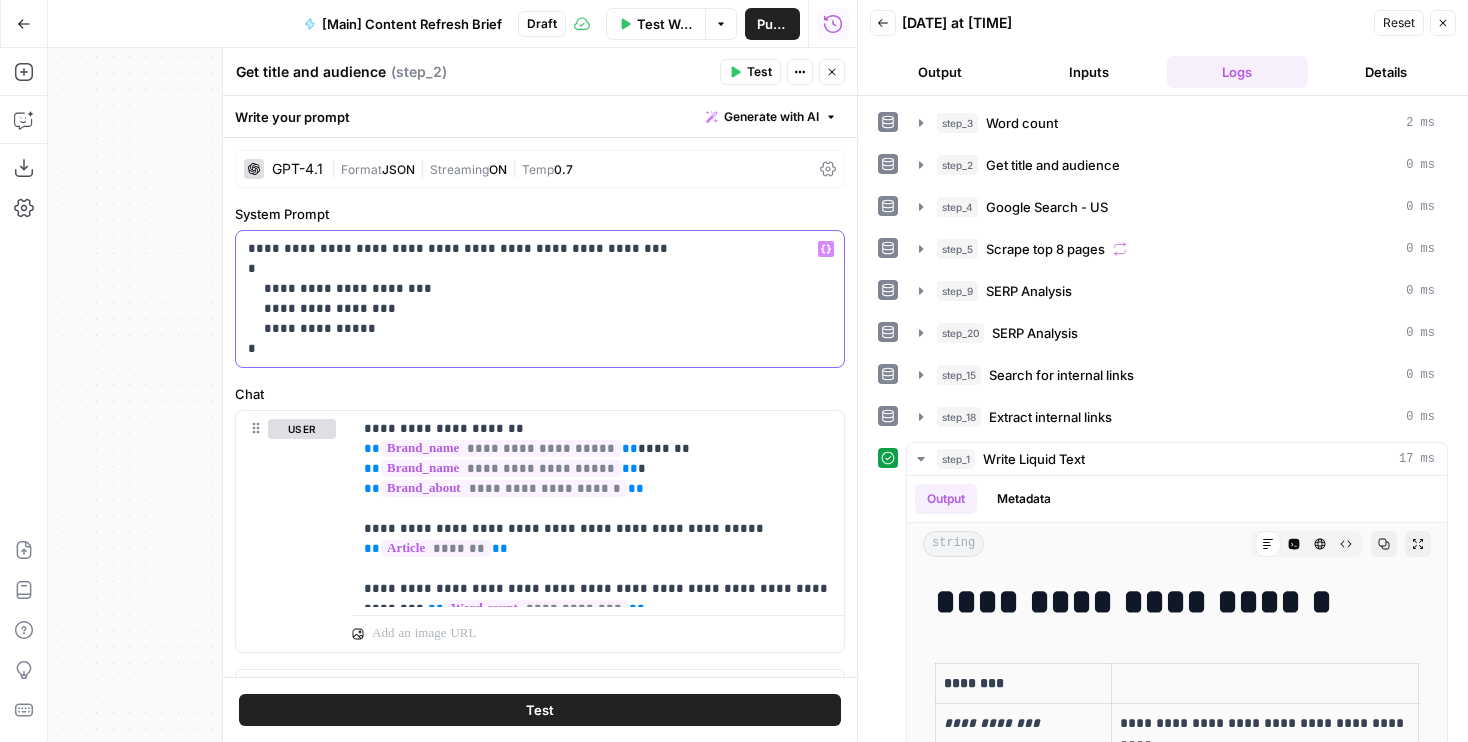 type 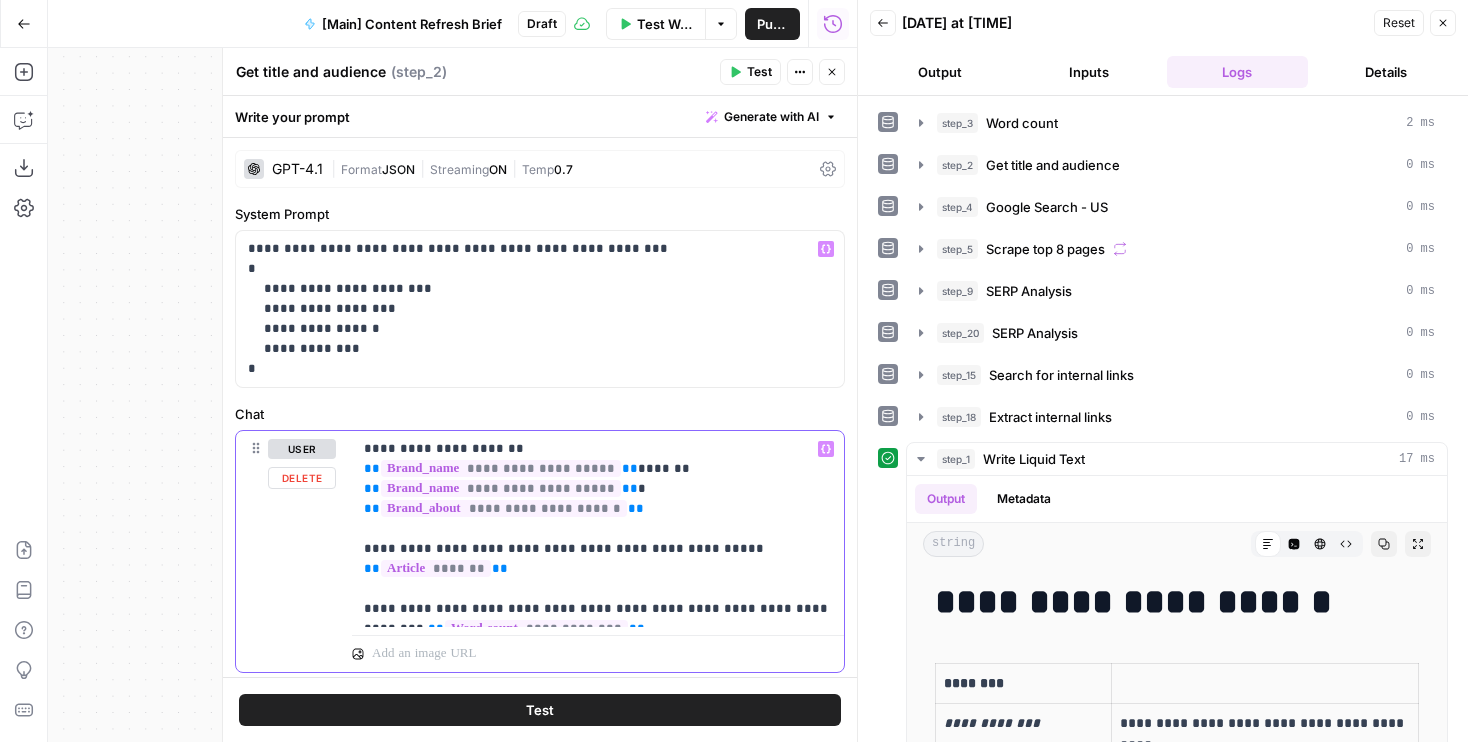 click on "**********" at bounding box center [598, 529] 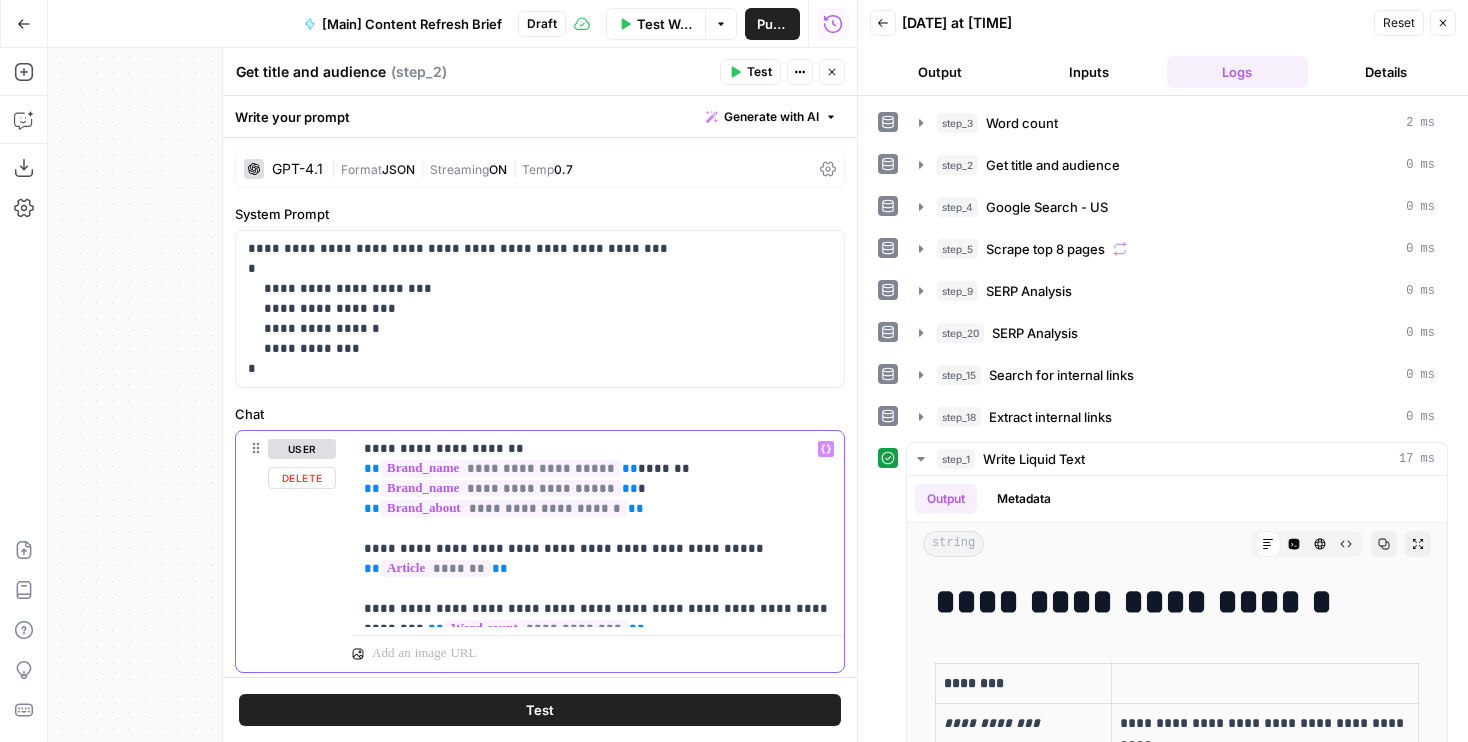 click on "**********" at bounding box center (598, 529) 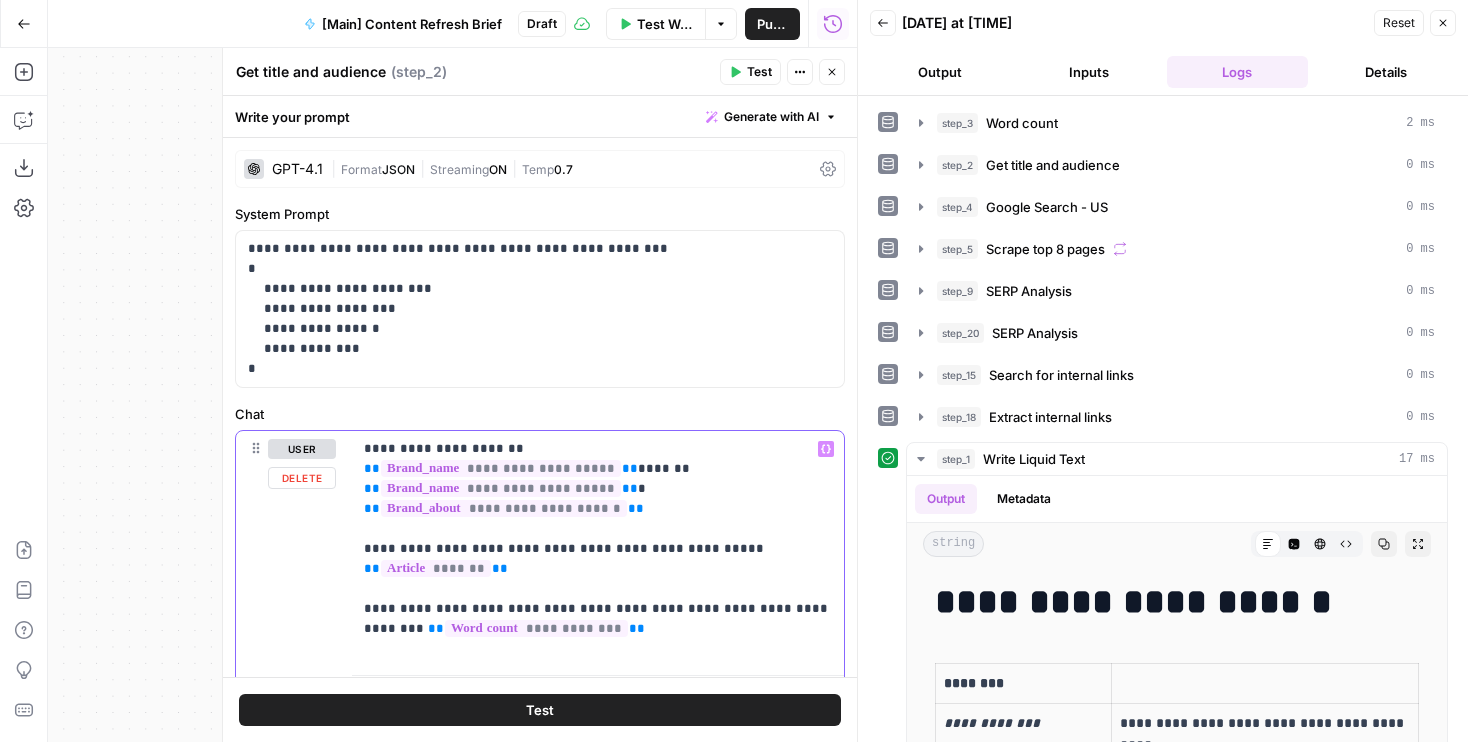 type 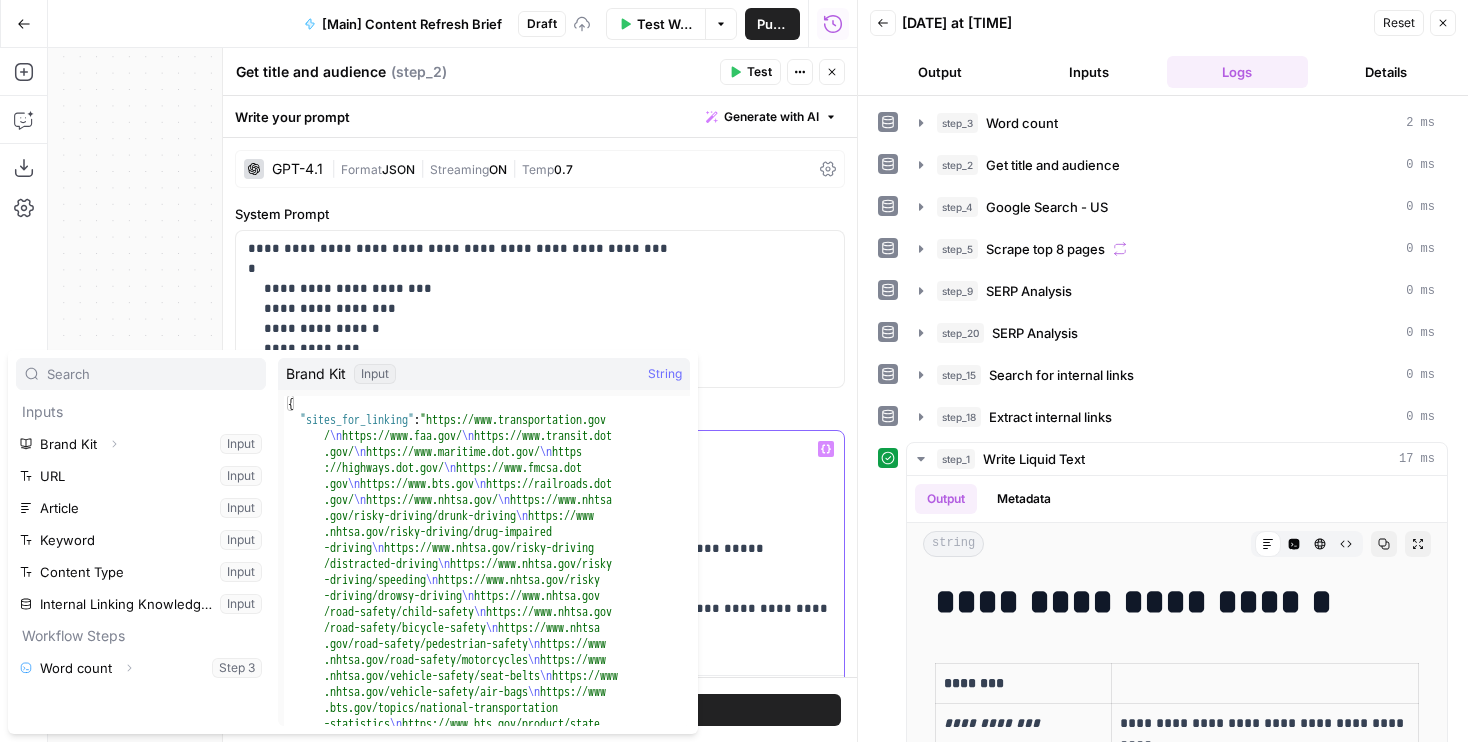 click on "**********" at bounding box center (598, 549) 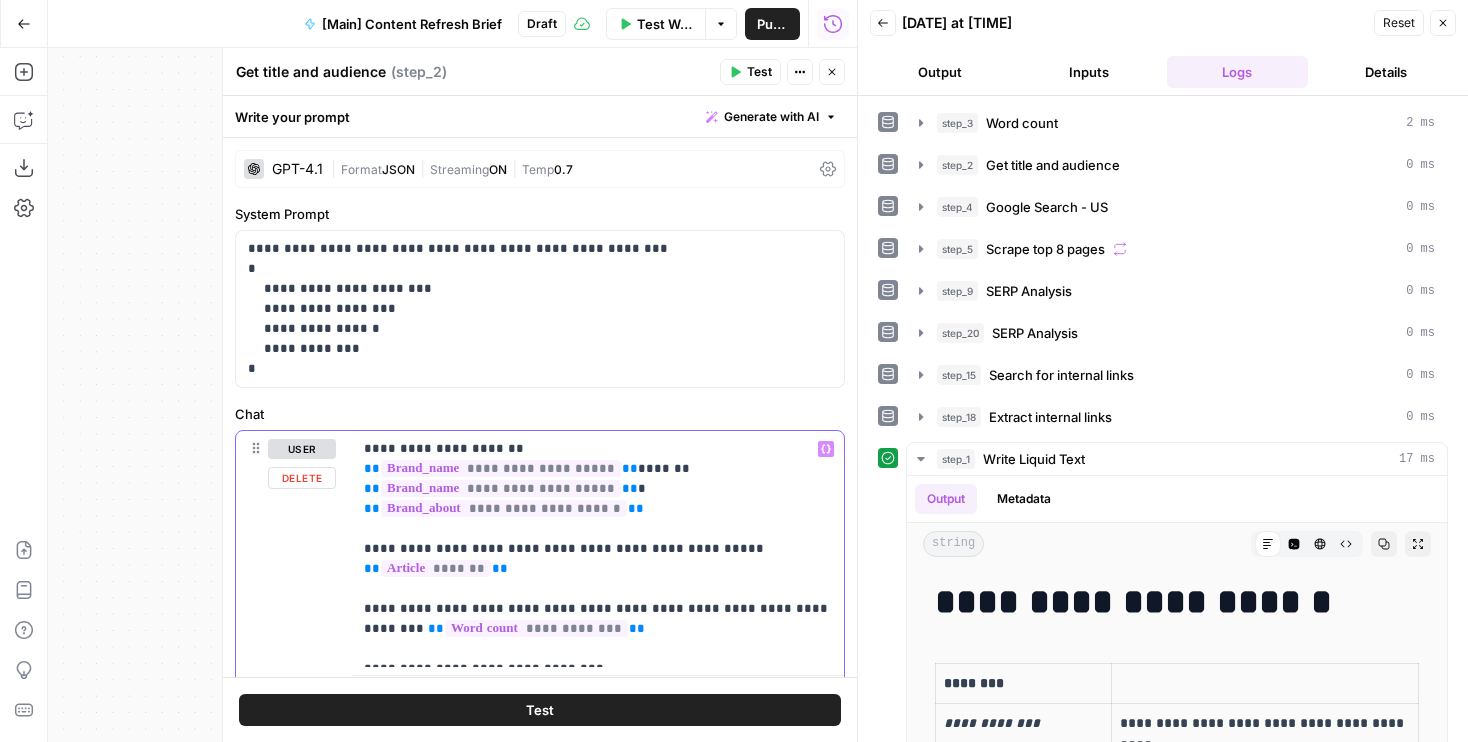 click on "**********" at bounding box center [598, 549] 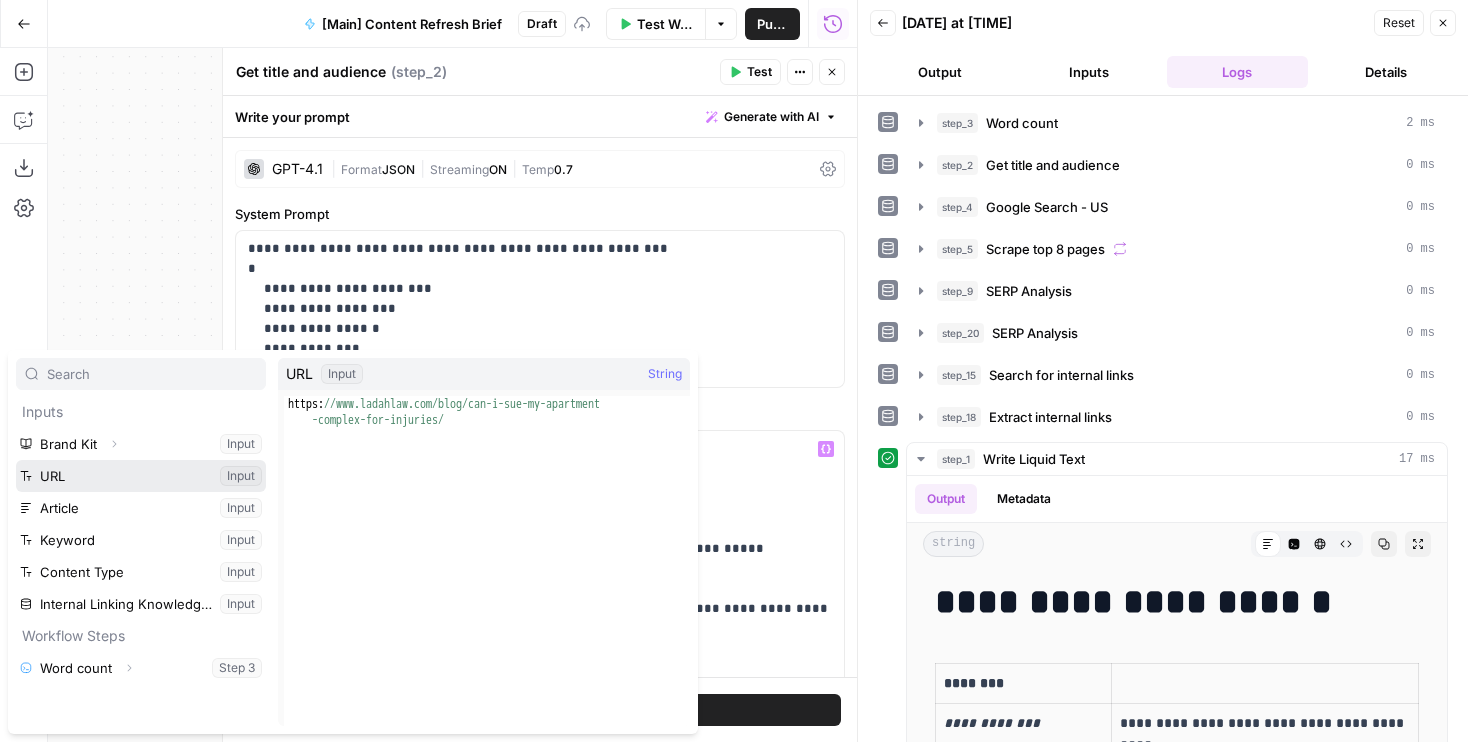 click at bounding box center (141, 476) 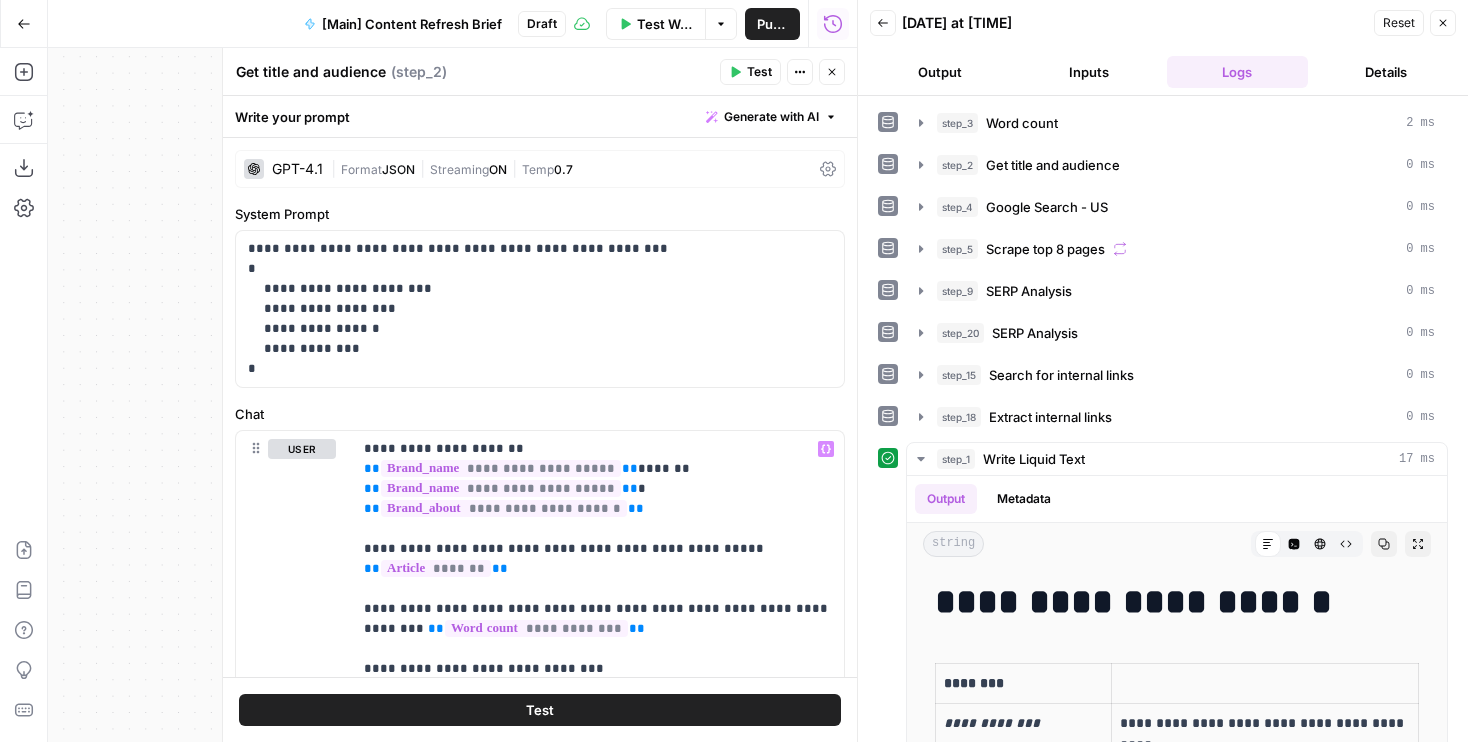 click on "Test" at bounding box center [540, 710] 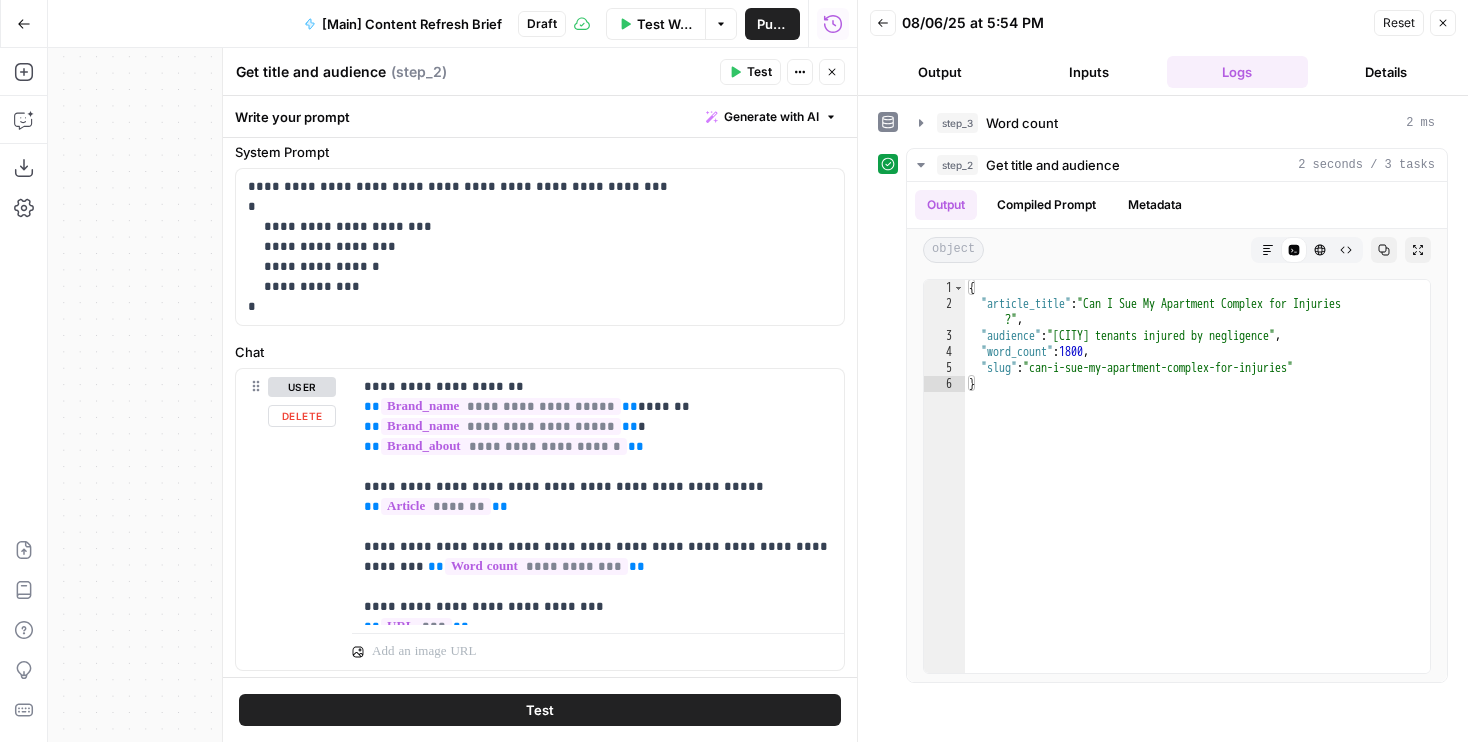 scroll, scrollTop: 162, scrollLeft: 0, axis: vertical 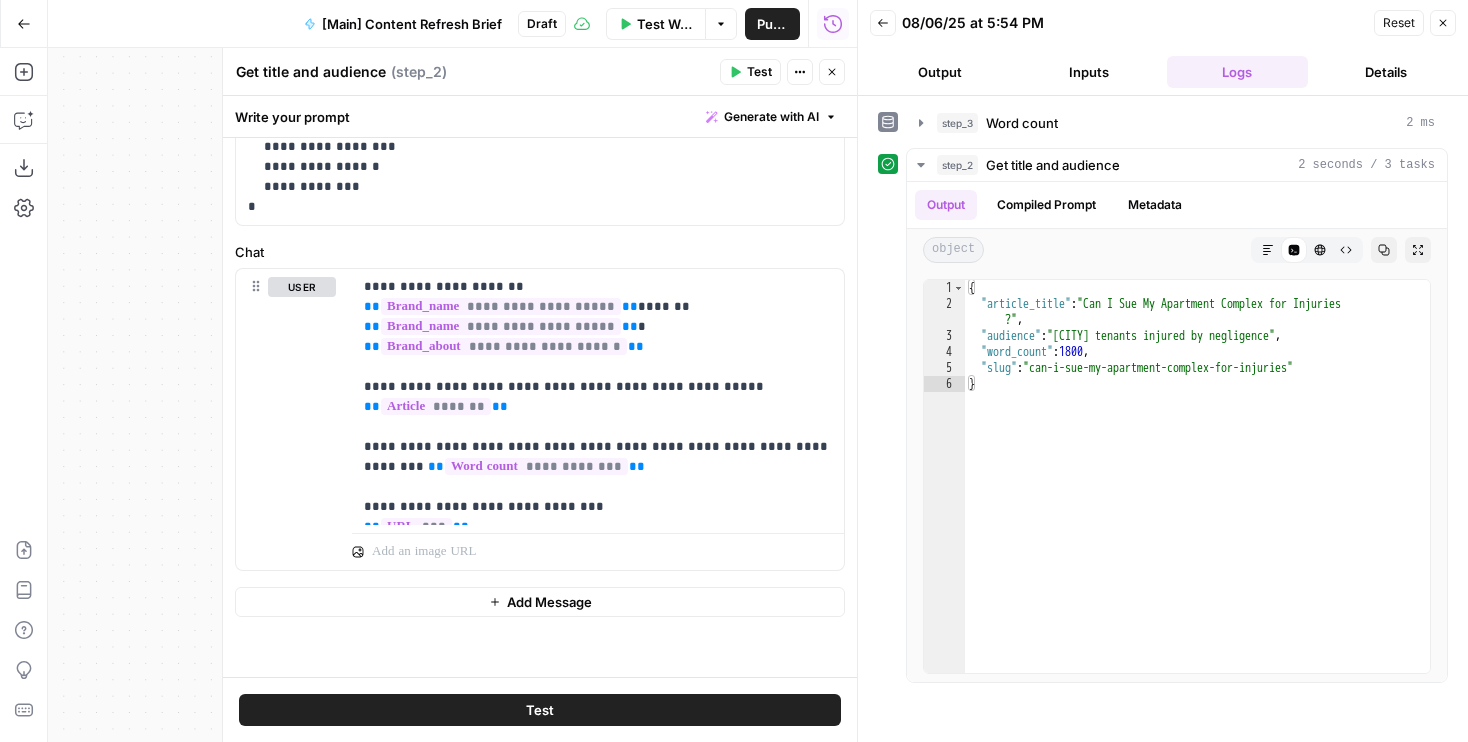 click 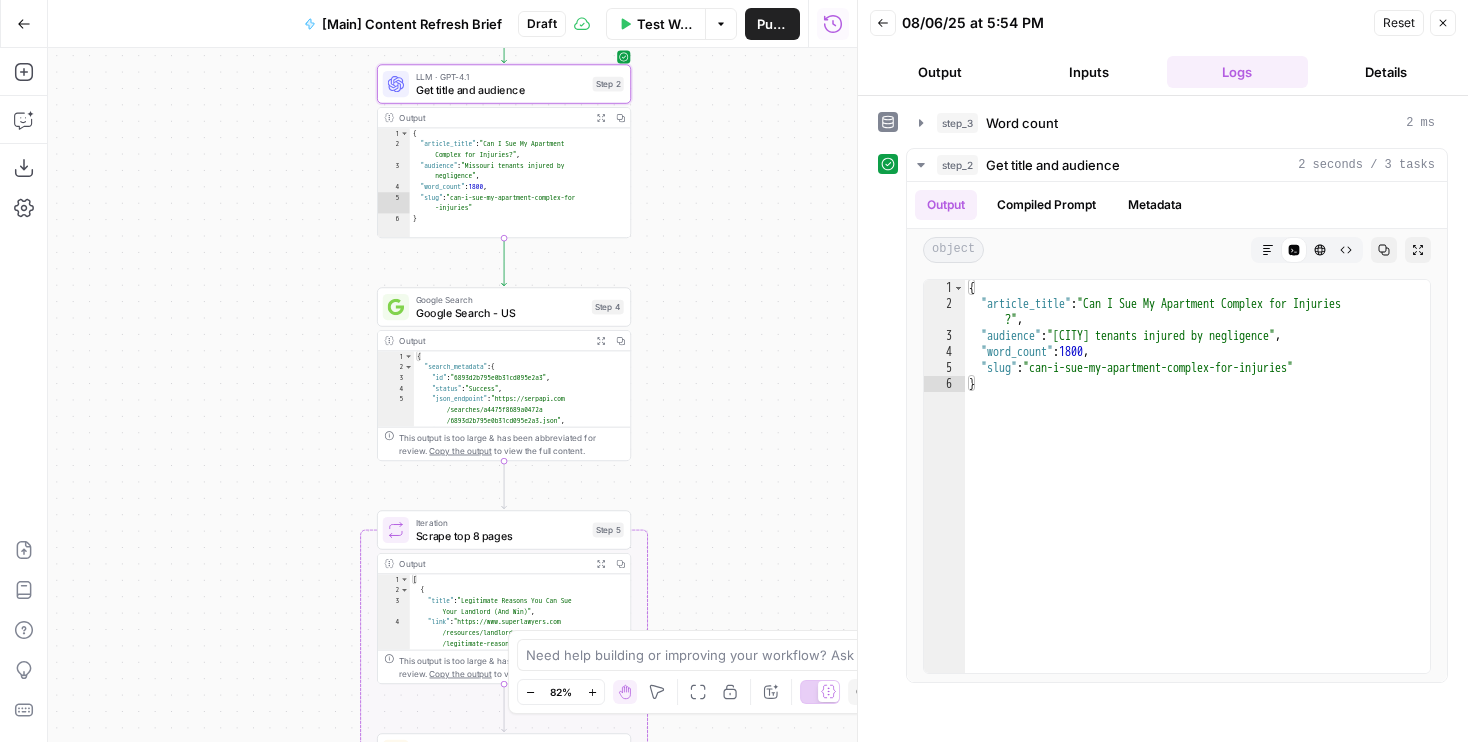 drag, startPoint x: 692, startPoint y: 520, endPoint x: 682, endPoint y: 164, distance: 356.1404 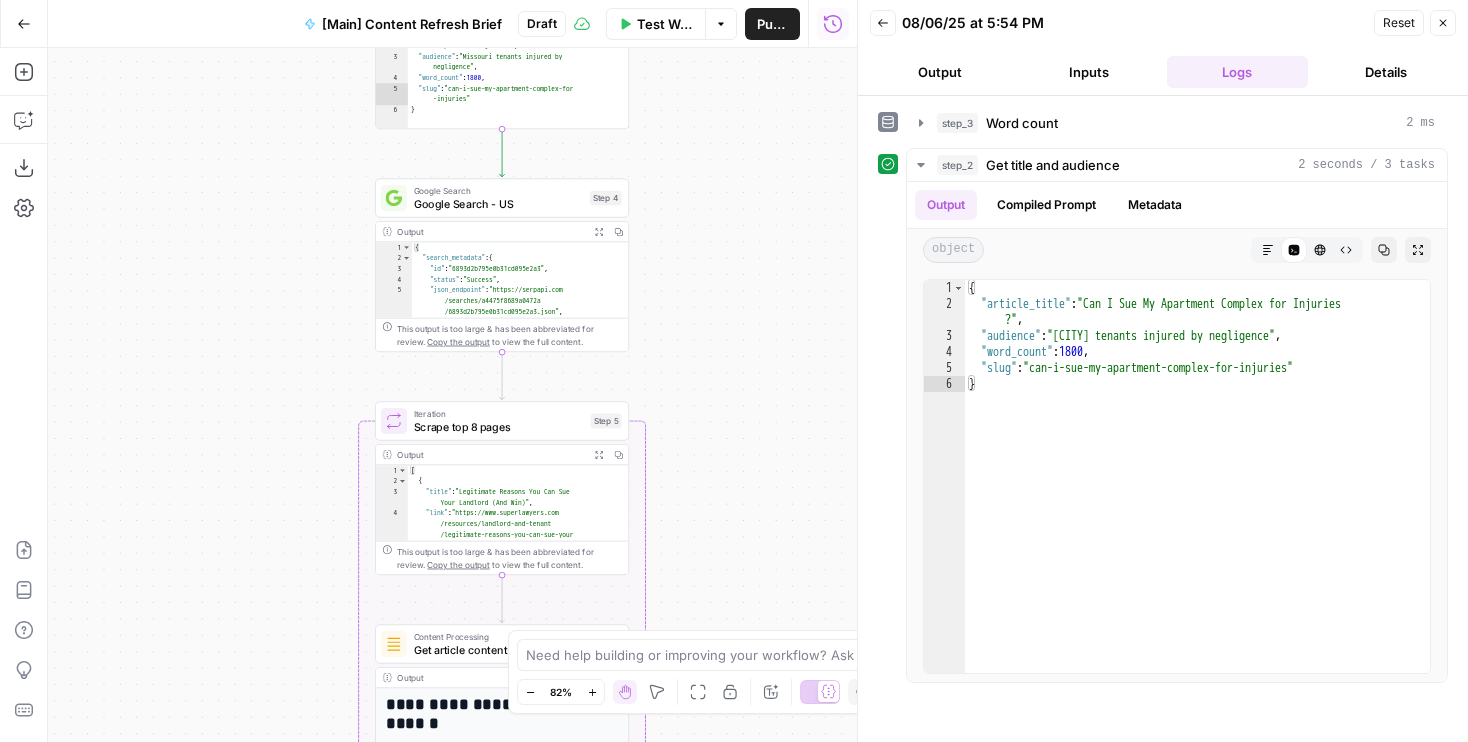 drag, startPoint x: 698, startPoint y: 398, endPoint x: 698, endPoint y: -40, distance: 438 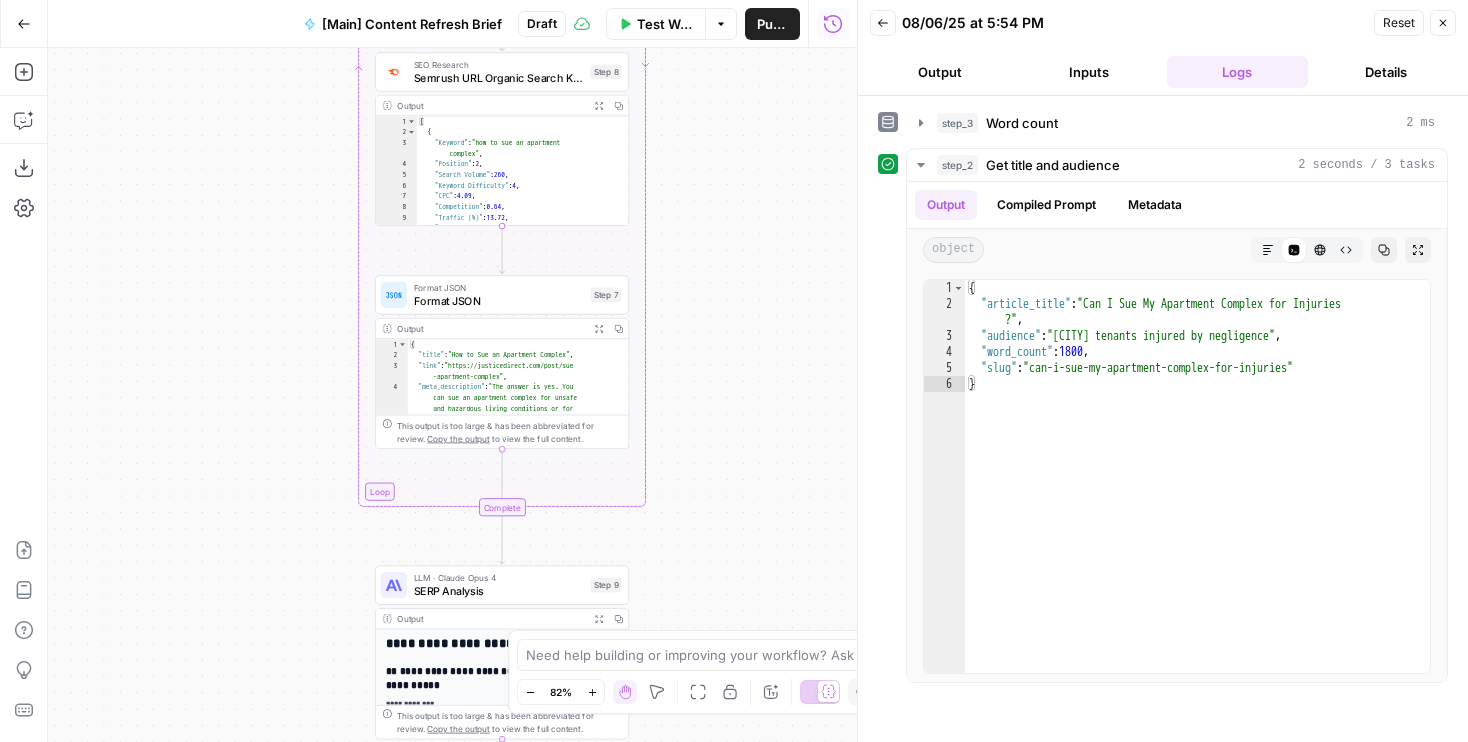 drag, startPoint x: 721, startPoint y: 355, endPoint x: 721, endPoint y: -17, distance: 372 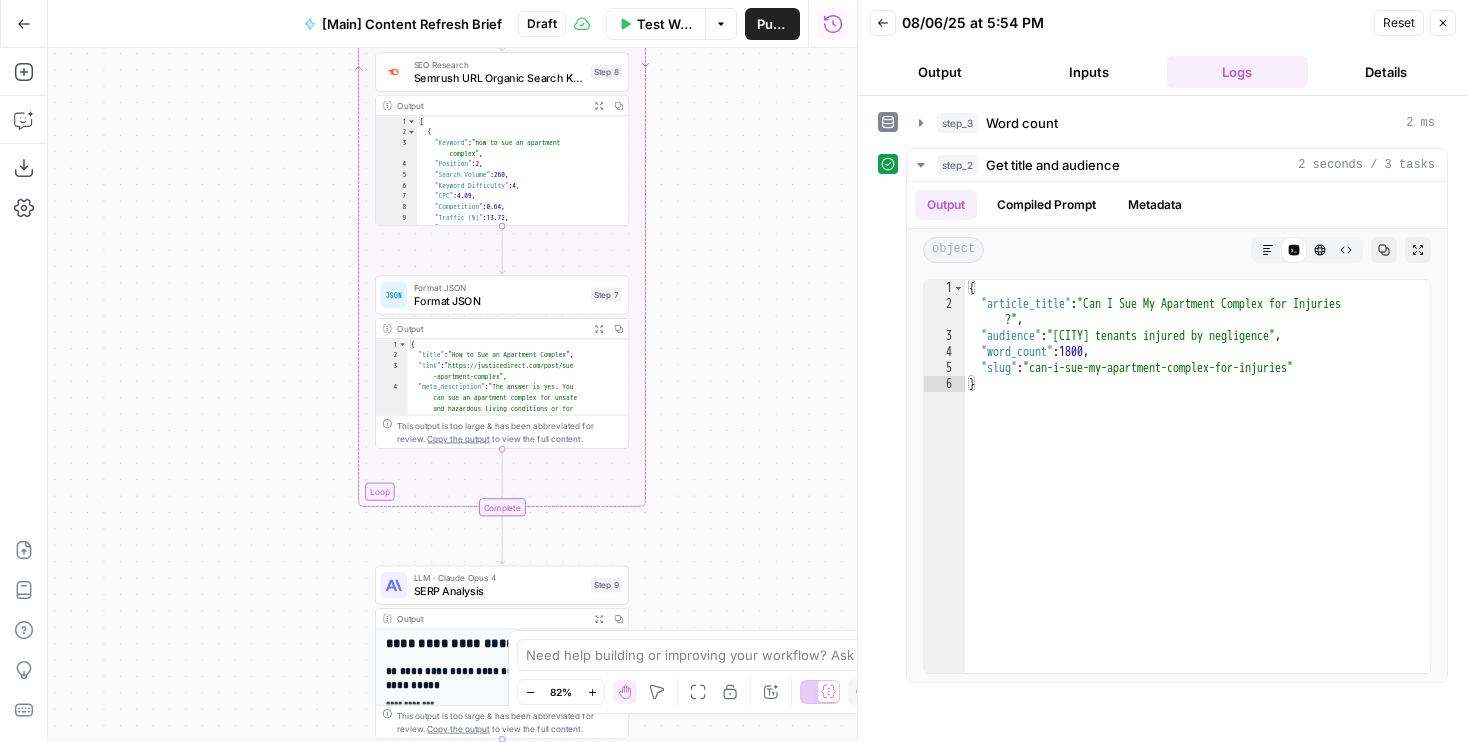 click on "Rocket Pilots New Home Browse Your Data Usage Flightpath Settings Recent Grids Ladah Law Content Refresh Beck & Beck Missouri Car Accident Lawyers Ladah Law Recent Workflows [Main] Content Refresh Brief [Main] Content Creation Brief Scrape URL AirOps Academy What's new?
5
Help + Support Go Back [Main] Content Refresh Brief Draft Test Workflow Options Publish Run History Add Steps Copilot Download as JSON Settings Import JSON AirOps Academy Help Give Feedback Shortcuts Workflow Set Inputs Inputs Run Code · Python Word count Step 3 Output Expand Output Copy 1 2 3 {    "word_count" :  1826 }     LLM · GPT-4.1 Get title and audience Step 2 Output Expand Output Copy 1 2 3 4 5 6 {    "article_title" :  "Can I Sue My Apartment         Complex for Injuries?" ,    "audience" :  "Missouri tenants injured by         negligence" ,    "word_count" :  1800 ,    "slug" :  "can-i-sue-my-apartment-complex-for        -injuries" }     Copy" at bounding box center (734, 371) 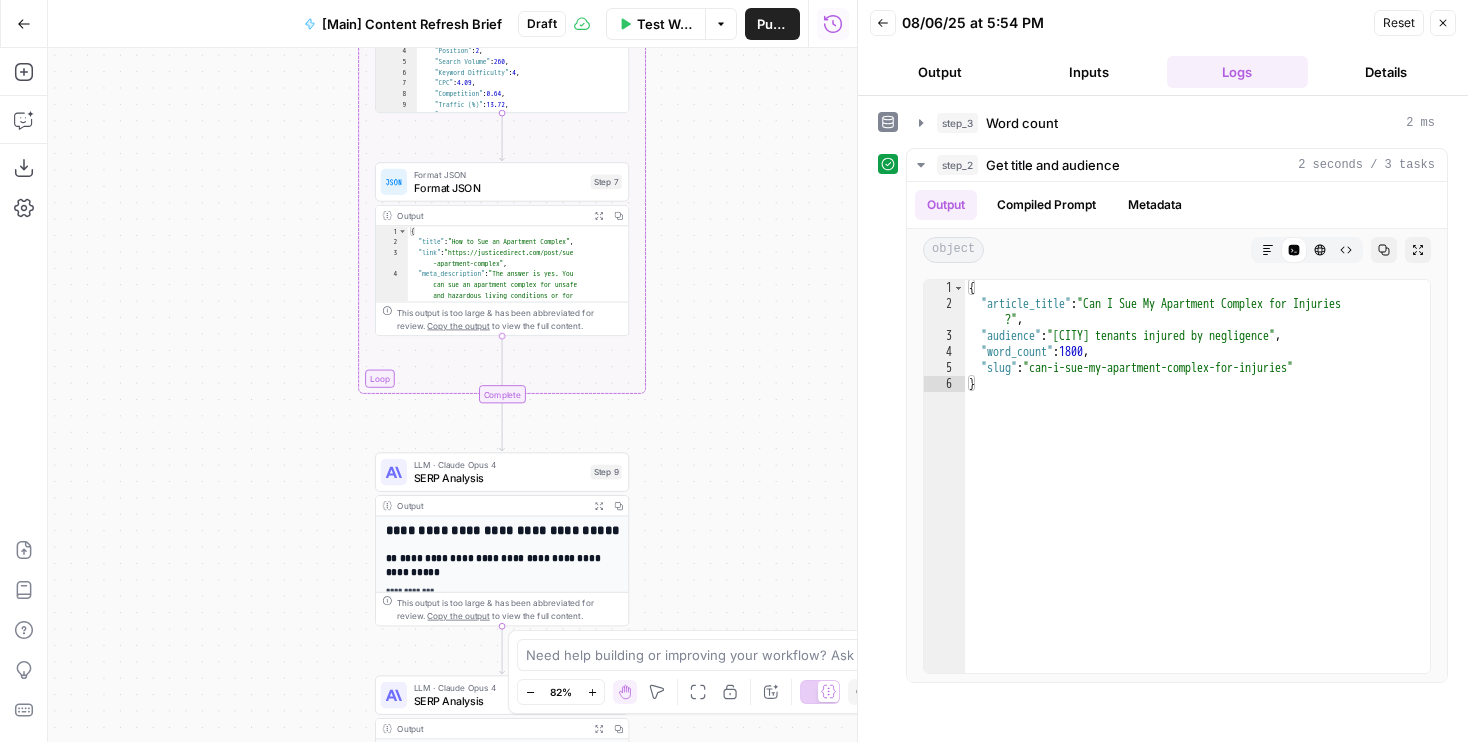 drag, startPoint x: 684, startPoint y: 407, endPoint x: 684, endPoint y: 128, distance: 279 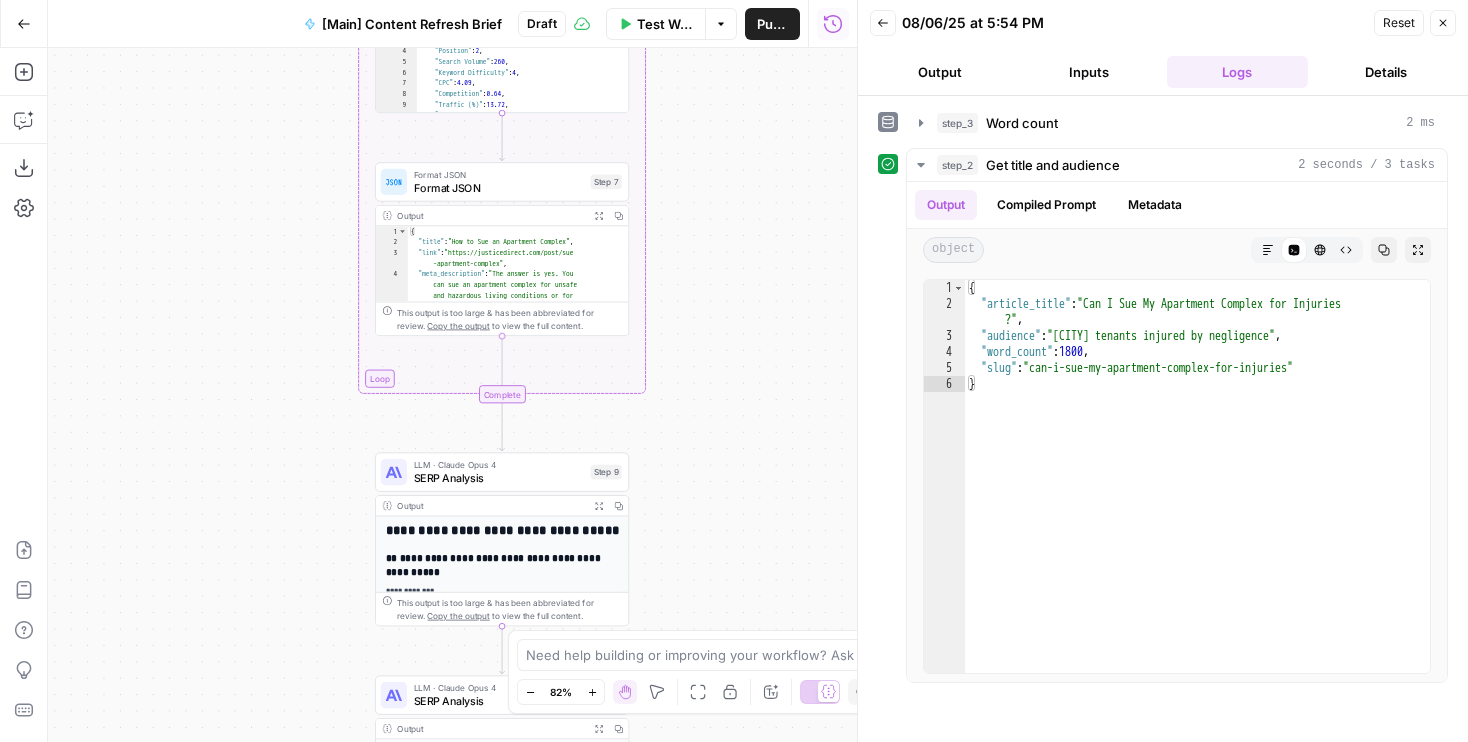 click on "Workflow Set Inputs Inputs Run Code · Python Word count Step 3 Output Expand Output Copy 1 2 3 {    "word_count" :  1826 }     XXXXXXXXXXXXXXXXXXXXXXXXXXXXXXXXXXXXXXXXXXXXXXXXXXXXXXXXXXXXXXXXXXXXXXXXXXXXXXXXXXXXXXXXXXXXXXXXXXXXXXXXXXXXXXXXXXXXXXXXXXXXXXXXXXXXXXXXXXXXXXXXXXXXXXXXXXXXXXXXXXXXXXXXXXXXXXXXXXXXXXXXXXXXXXXXXXXXXXXXXXXXXXXXXXXXXXXXXXXXXXXXXXXXXXXXXXXXXXXXXXXXXXXXXXXXXXXXXXXXXXXXXXXXXXXXXXXXXXXXXXXXXXXXXXXXXXXXXXXXXXXXXXXXXXXXXXXXXXXXXXXXXXXXXXXXXXXXXXXXXXXXXXXXXXXXXXXXXXXXXXXXXXXXXXXXXXXXXXXXXXXXXXXXXXXXXXXXXXXXXXXXXXXXXXXXXXXXXXXXXXXXXXXXXXXXXXXXXXXXXXXXXXXXXXXXXXXXXXXXXXXXXXXXXXXXXXXXXXXXXXXXXXXXXXXXXXXXXXXXXXXXXXXXXXXX LLM · GPT-4.1 Get title and audience Step 2 Output Expand Output Copy 1 2 3 4 5 6 {    "article_title" :  "Can I Sue My Apartment         Complex for Injuries?" ,    "audience" :  "Missouri tenants injured by         negligence" ,    "word_count" :  1800 ,    "slug" :  "can-i-sue-my-apartment-complex-for        -injuries" }     Google Search Step 4 Output 1" at bounding box center (452, 395) 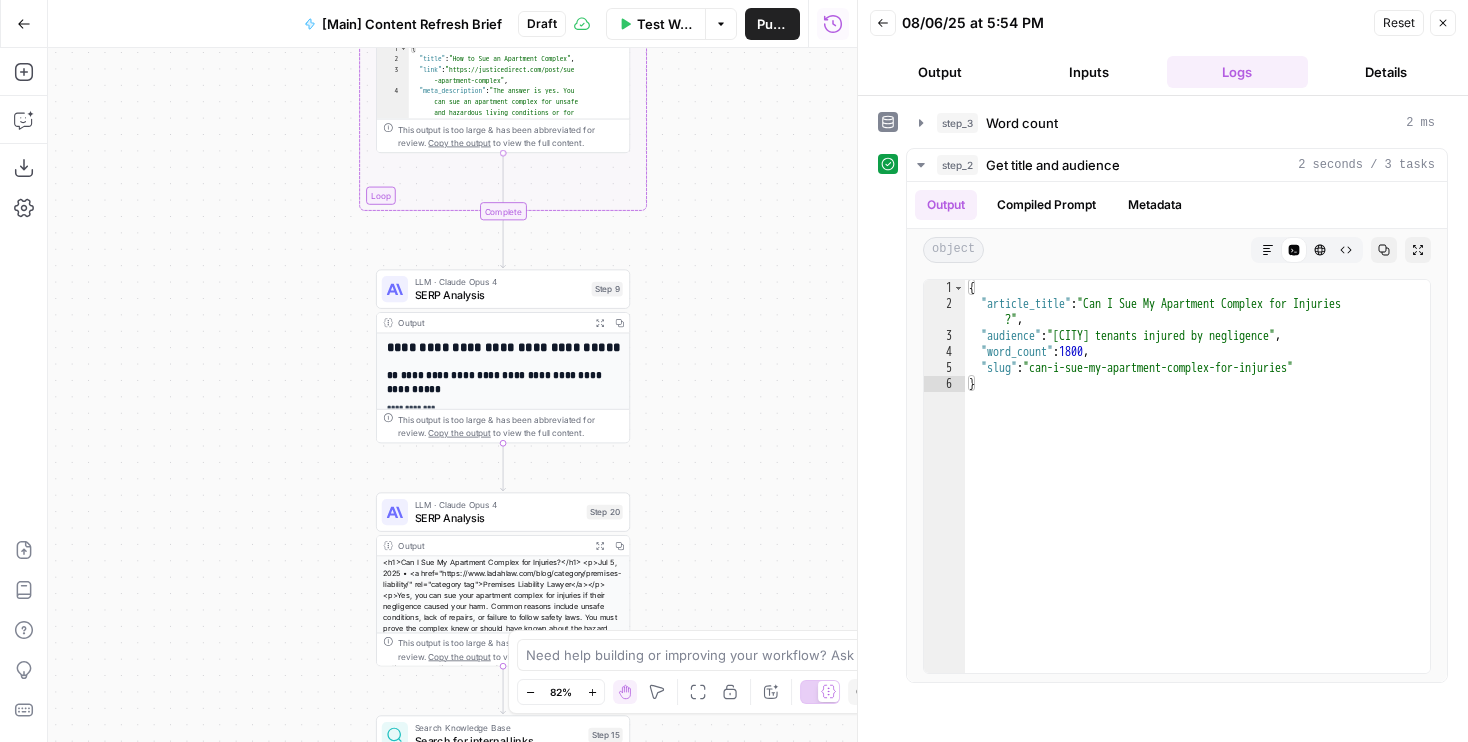 drag, startPoint x: 685, startPoint y: 574, endPoint x: 685, endPoint y: 207, distance: 367 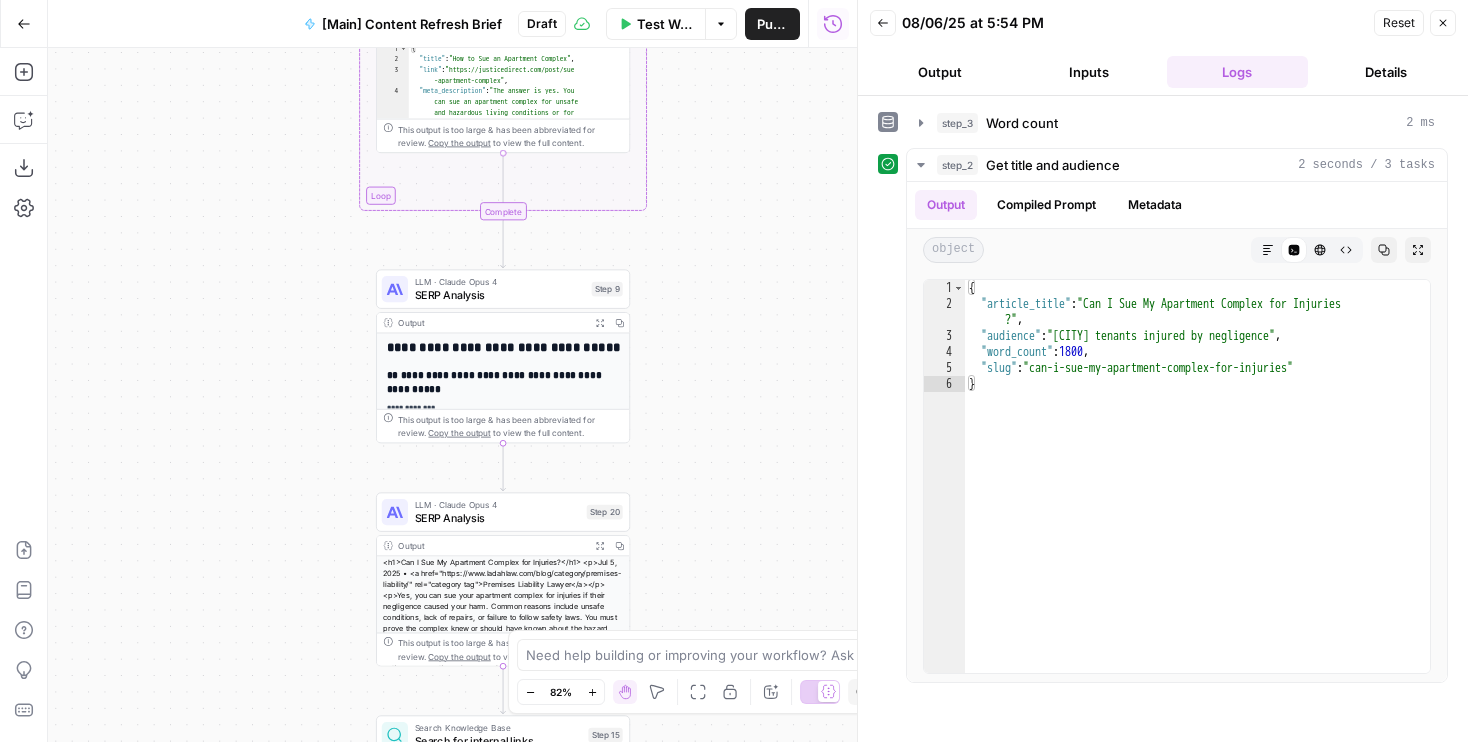 click on "Workflow Set Inputs Inputs Run Code · Python Word count Step 3 Output Expand Output Copy 1 2 3 {    "word_count" :  1826 }     XXXXXXXXXXXXXXXXXXXXXXXXXXXXXXXXXXXXXXXXXXXXXXXXXXXXXXXXXXXXXXXXXXXXXXXXXXXXXXXXXXXXXXXXXXXXXXXXXXXXXXXXXXXXXXXXXXXXXXXXXXXXXXXXXXXXXXXXXXXXXXXXXXXXXXXXXXXXXXXXXXXXXXXXXXXXXXXXXXXXXXXXXXXXXXXXXXXXXXXXXXXXXXXXXXXXXXXXXXXXXXXXXXXXXXXXXXXXXXXXXXXXXXXXXXXXXXXXXXXXXXXXXXXXXXXXXXXXXXXXXXXXXXXXXXXXXXXXXXXXXXXXXXXXXXXXXXXXXXXXXXXXXXXXXXXXXXXXXXXXXXXXXXXXXXXXXXXXXXXXXXXXXXXXXXXXXXXXXXXXXXXXXXXXXXXXXXXXXXXXXXXXXXXXXXXXXXXXXXXXXXXXXXXXXXXXXXXXXXXXXXXXXXXXXXXXXXXXXXXXXXXXXXXXXXXXXXXXXXXXXXXXXXXXXXXXXXXXXXXXXXXXXXXXXXXX LLM · GPT-4.1 Get title and audience Step 2 Output Expand Output Copy 1 2 3 4 5 6 {    "article_title" :  "Can I Sue My Apartment         Complex for Injuries?" ,    "audience" :  "Missouri tenants injured by         negligence" ,    "word_count" :  1800 ,    "slug" :  "can-i-sue-my-apartment-complex-for        -injuries" }     Google Search Step 4 Output 1" at bounding box center [452, 395] 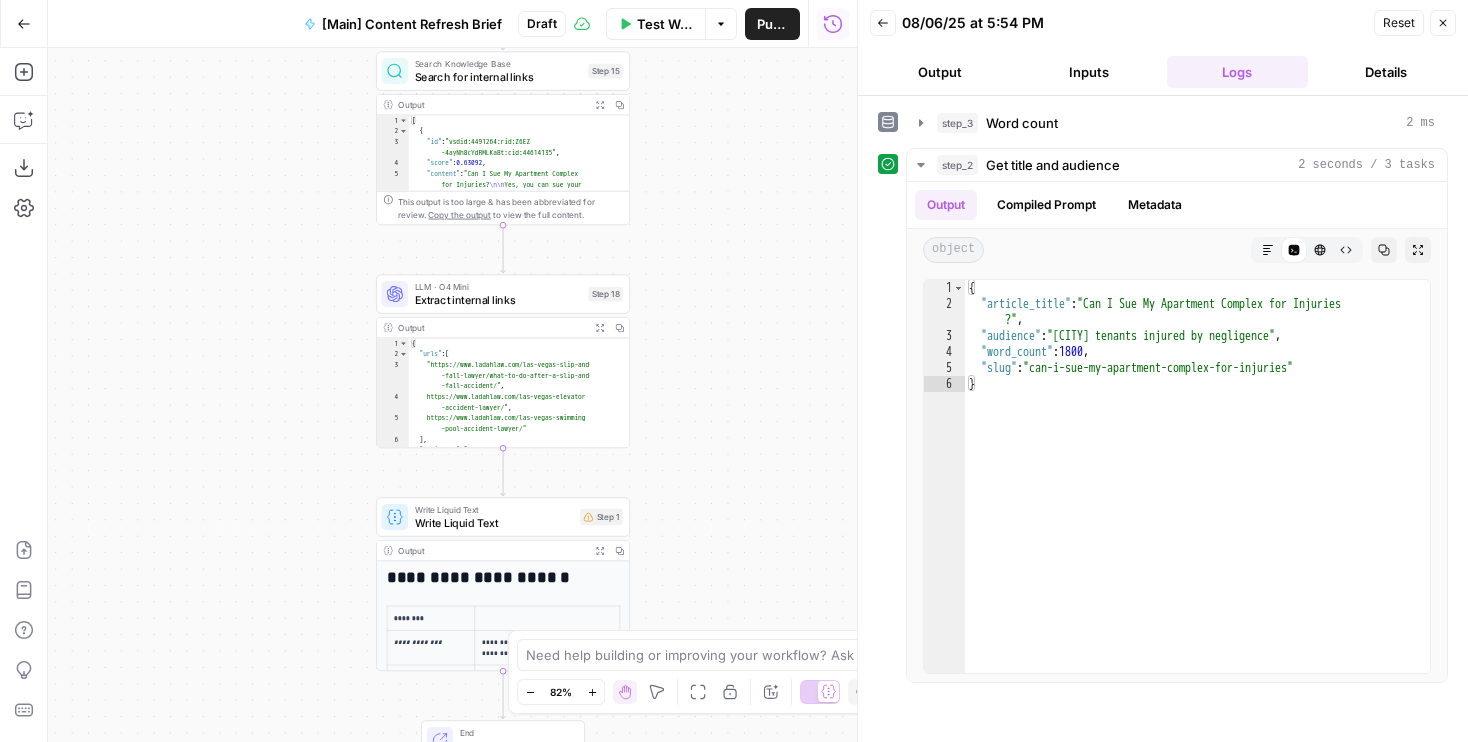 drag, startPoint x: 685, startPoint y: 501, endPoint x: 685, endPoint y: 168, distance: 333 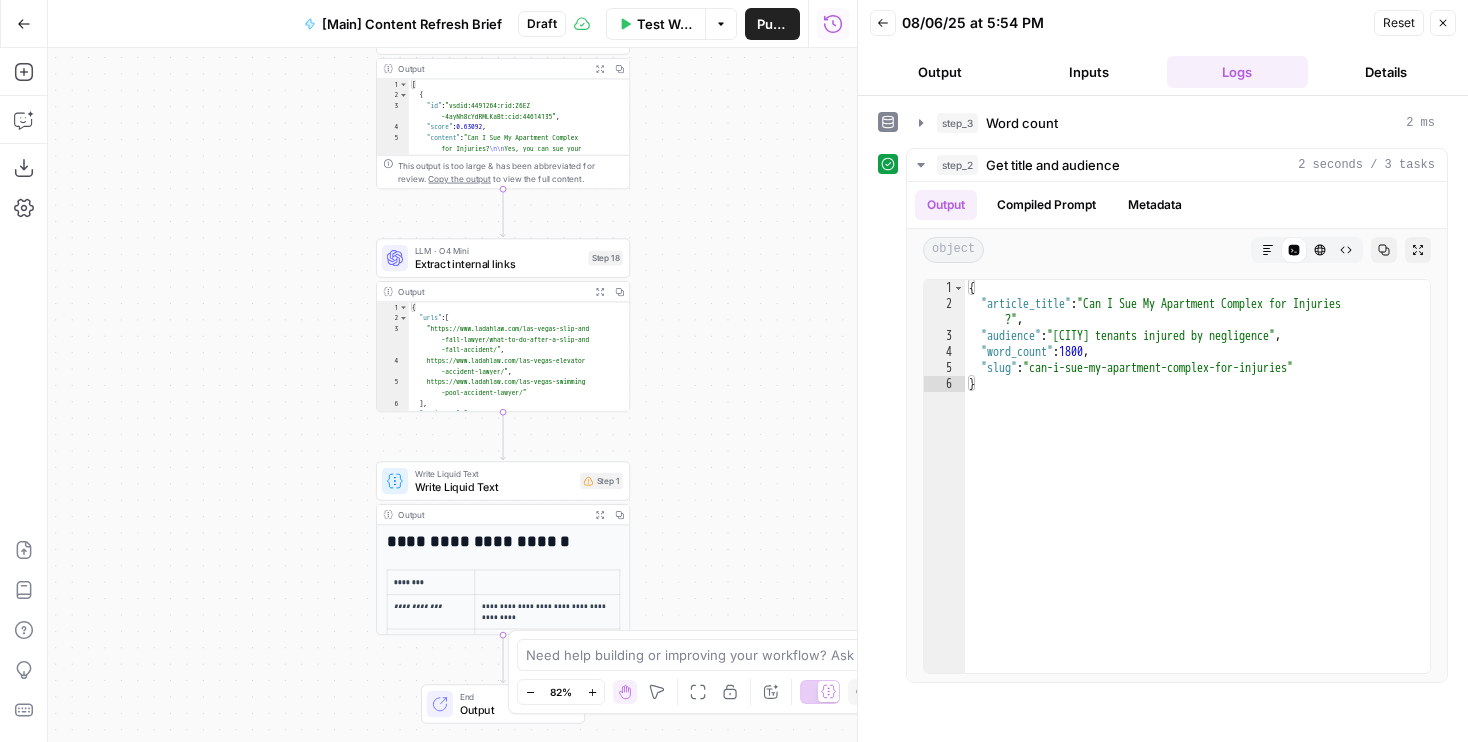 drag, startPoint x: 685, startPoint y: 418, endPoint x: 685, endPoint y: 374, distance: 44 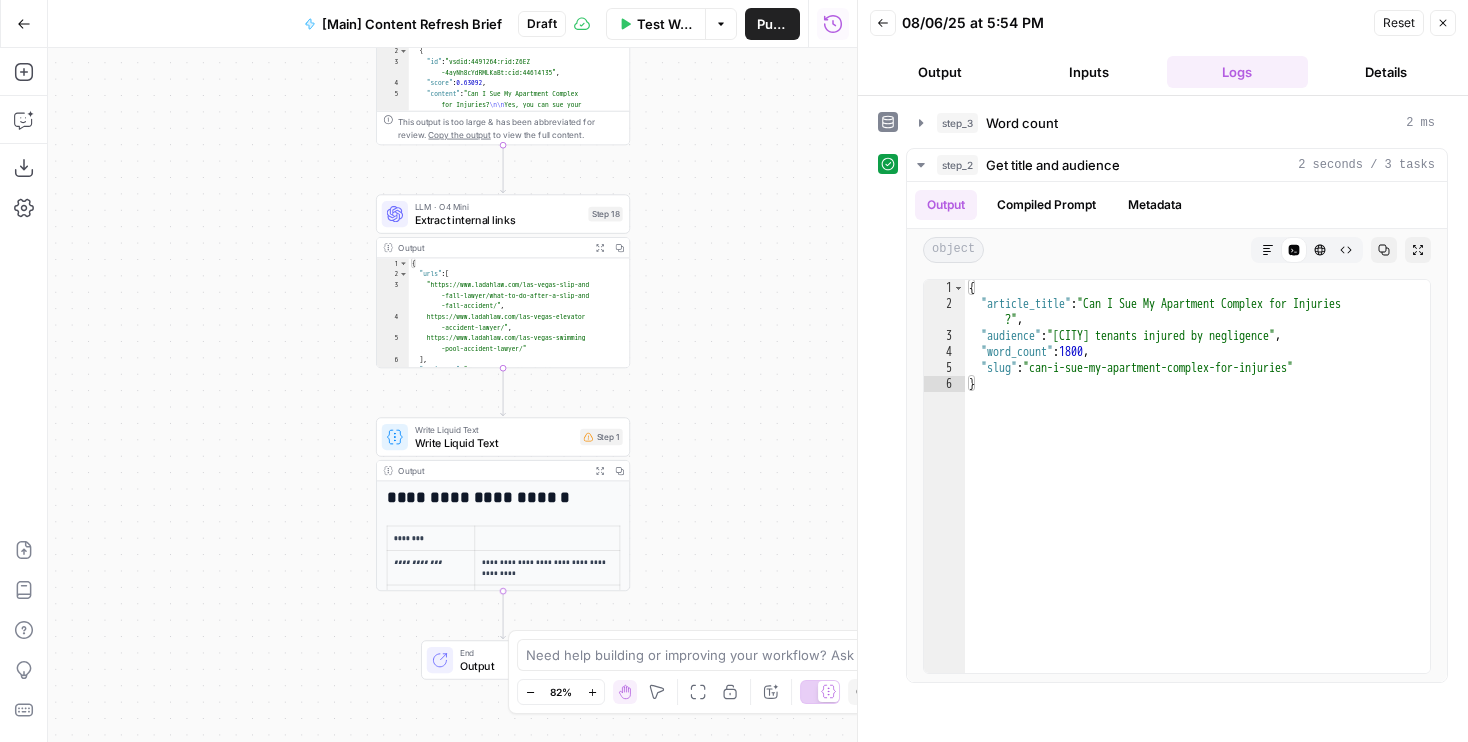 click on "Write Liquid Text" at bounding box center [494, 443] 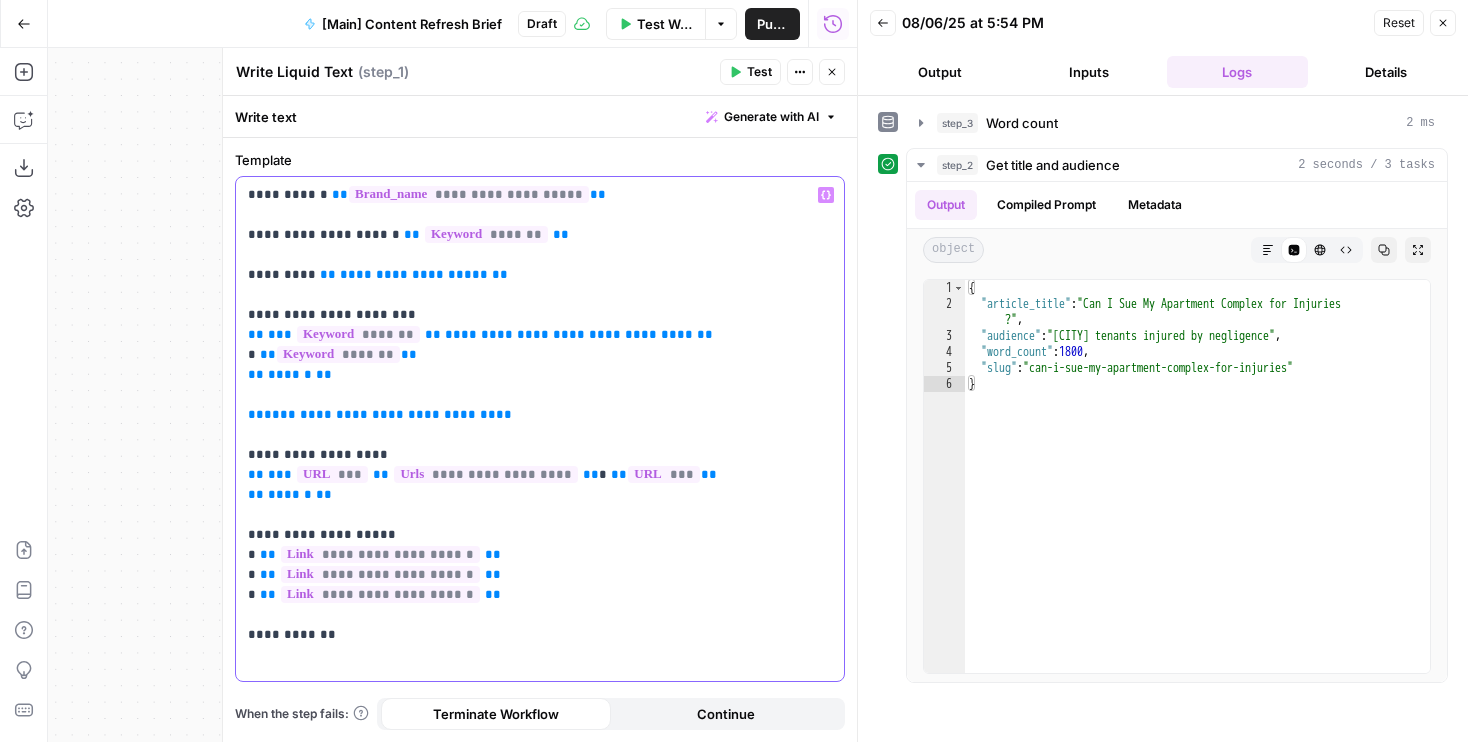 drag, startPoint x: 321, startPoint y: 275, endPoint x: 573, endPoint y: 275, distance: 252 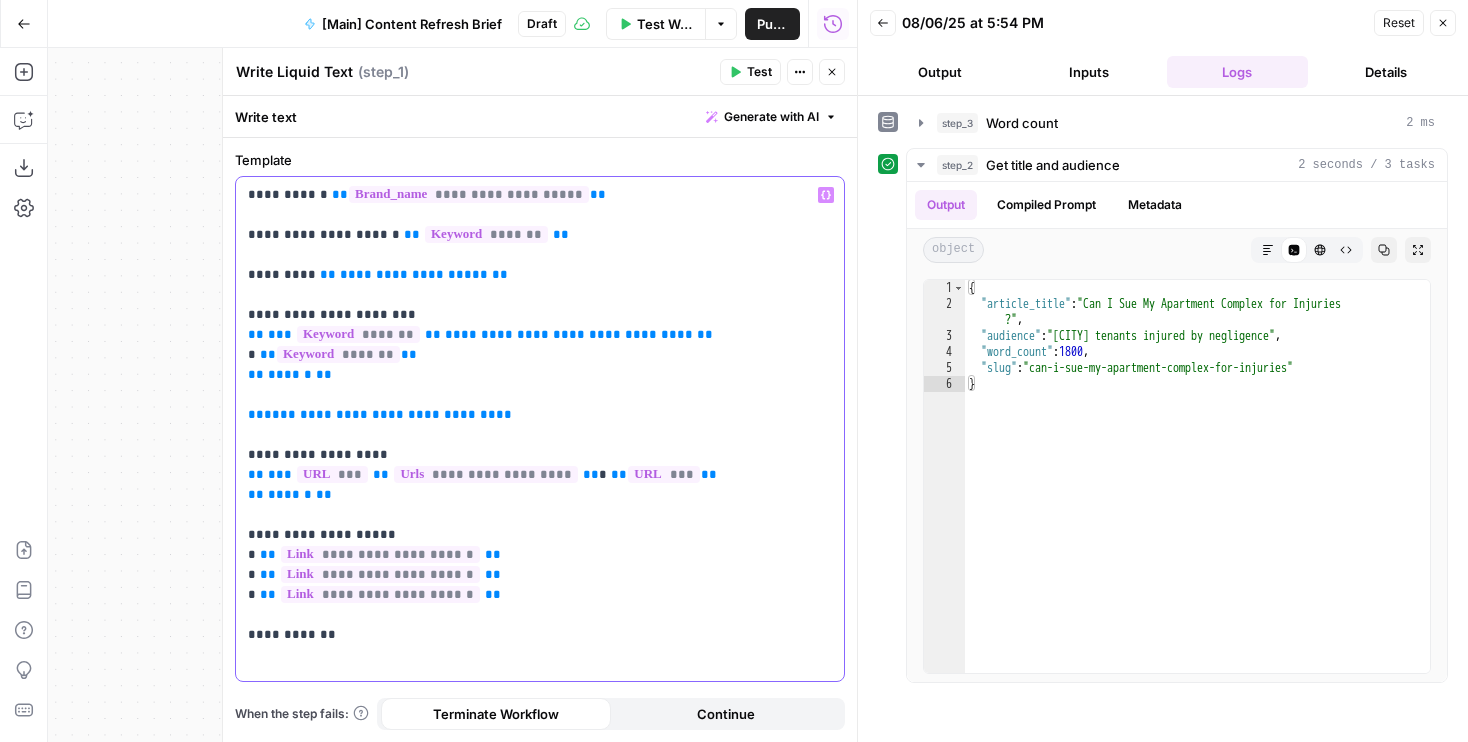 click on "**********" at bounding box center [540, 415] 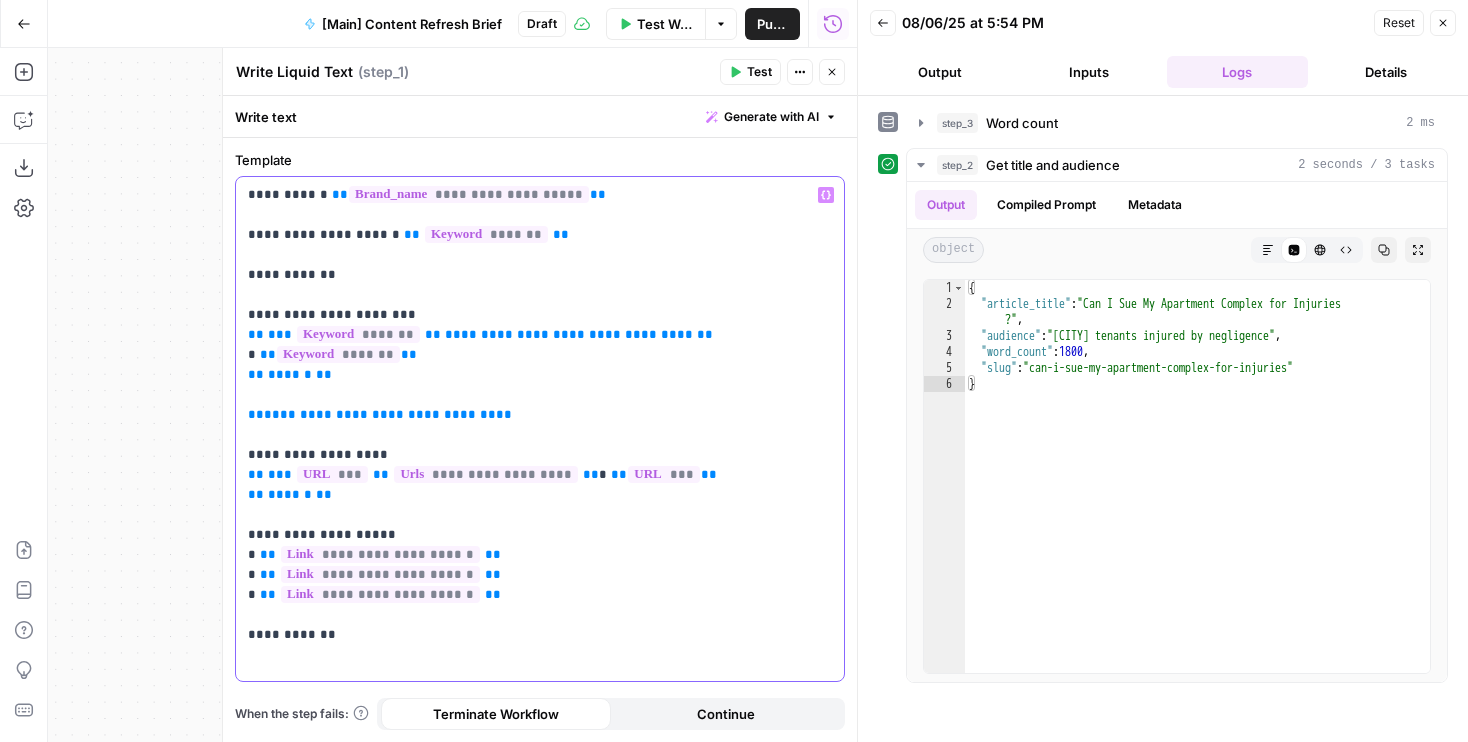 type 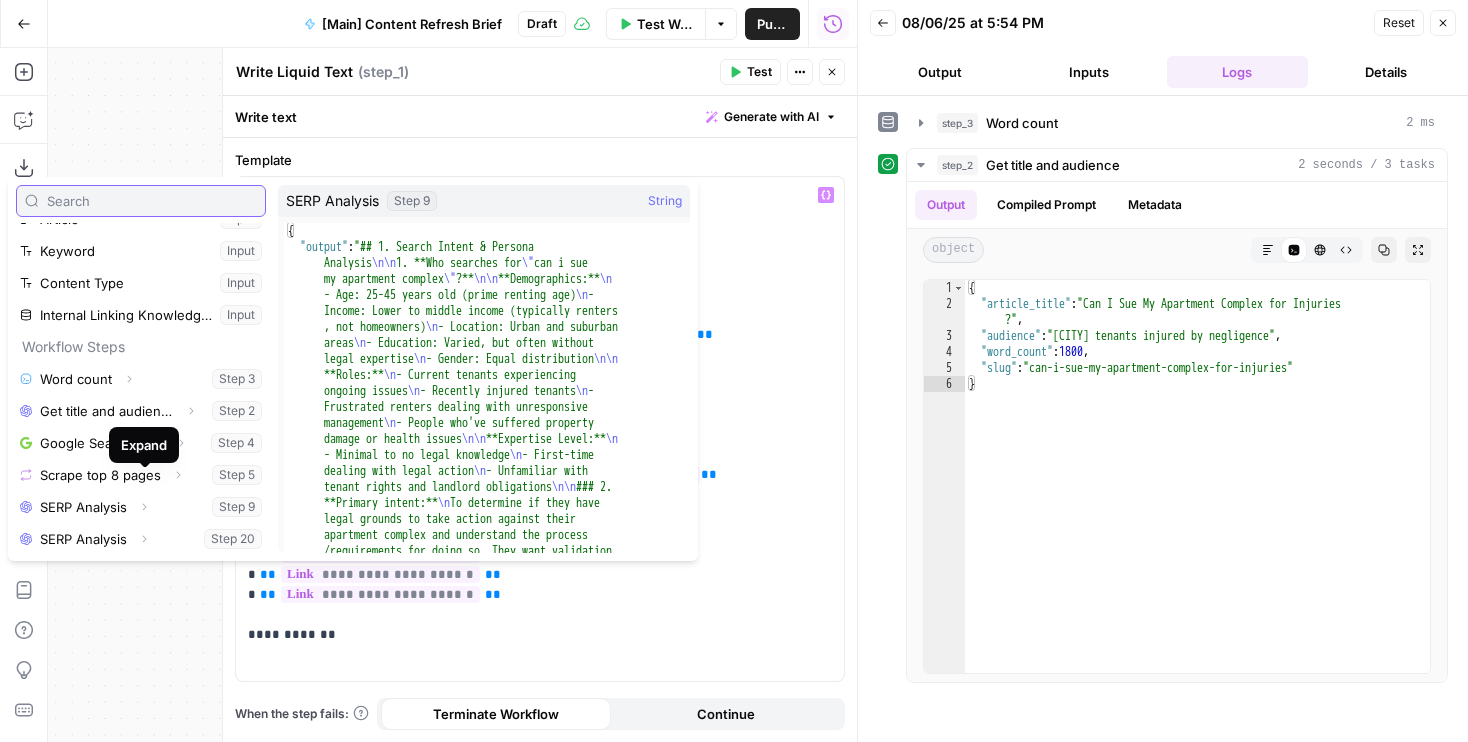 scroll, scrollTop: 164, scrollLeft: 0, axis: vertical 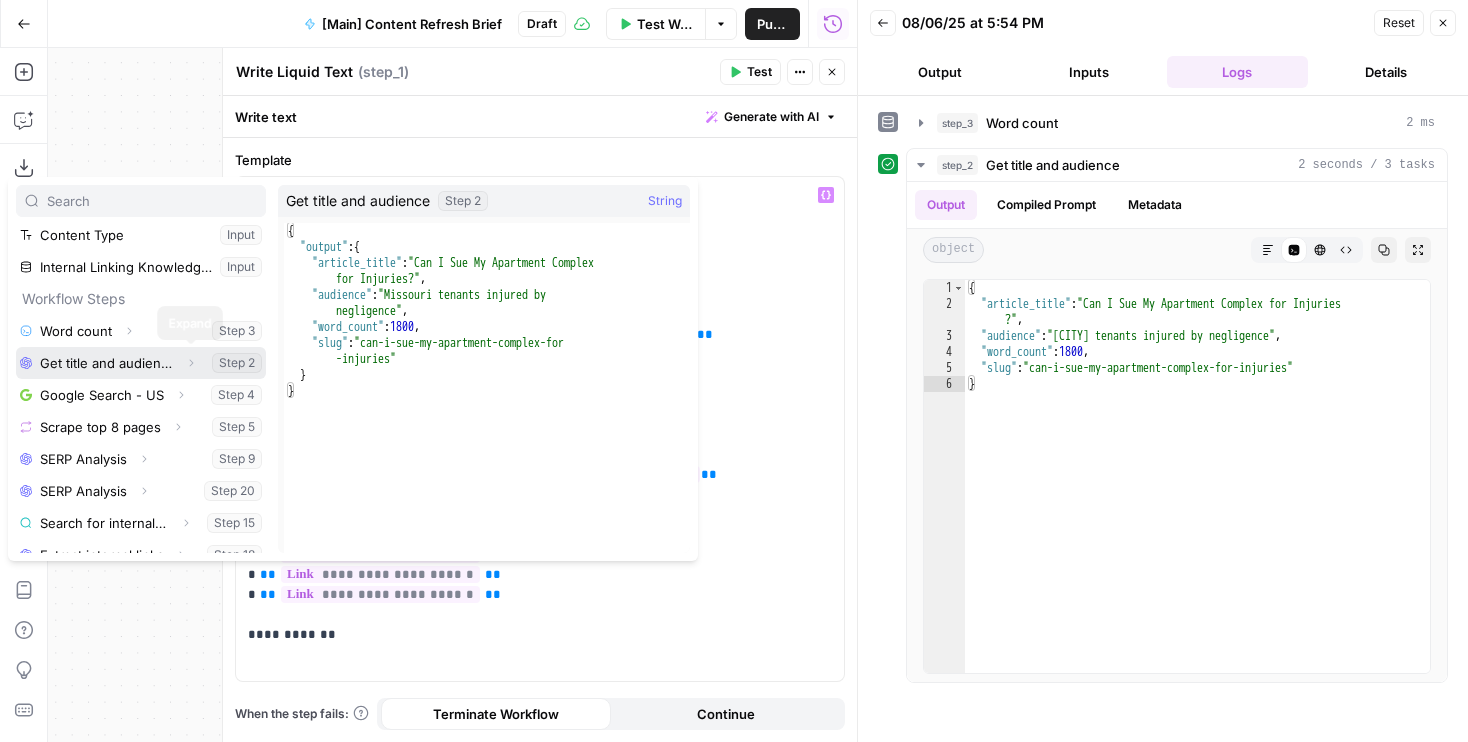 click 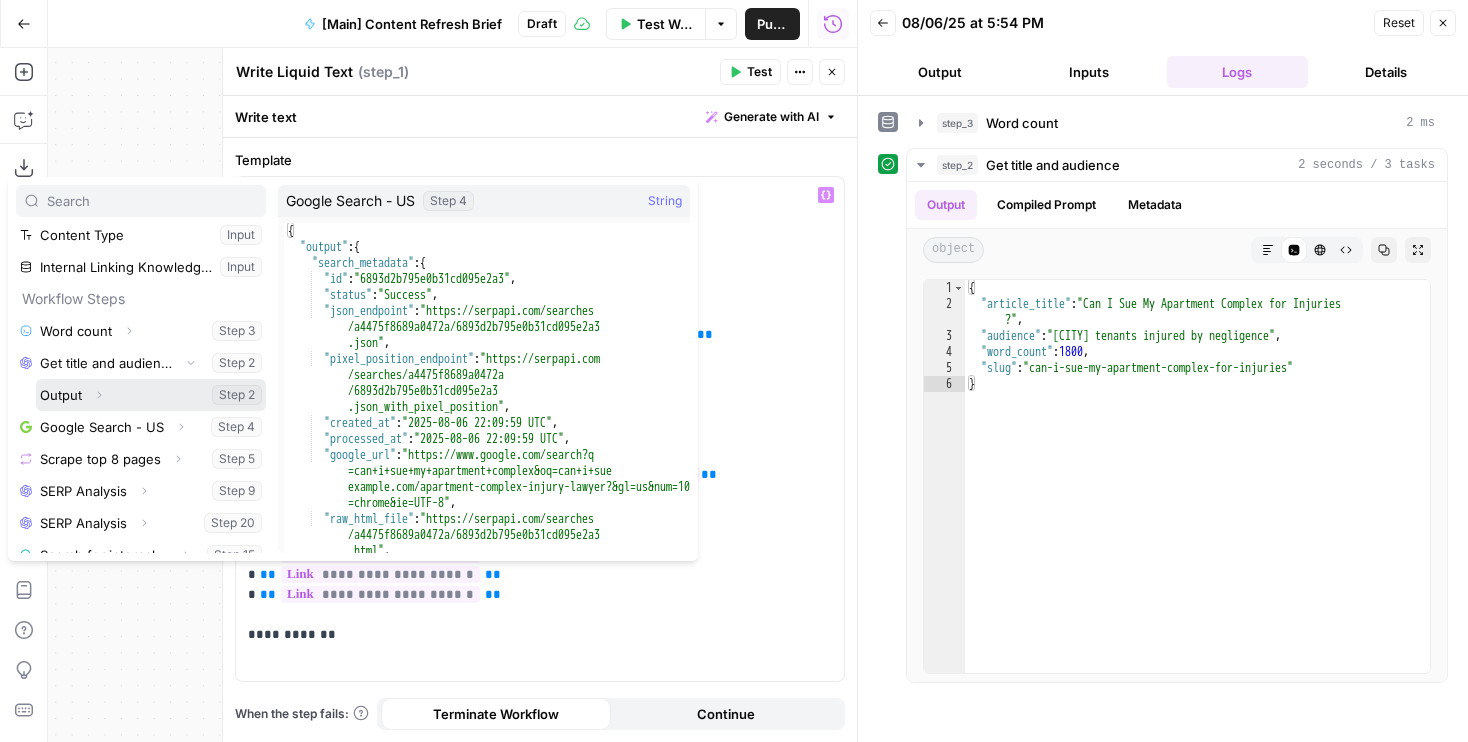 click on "Expand" at bounding box center [104, 395] 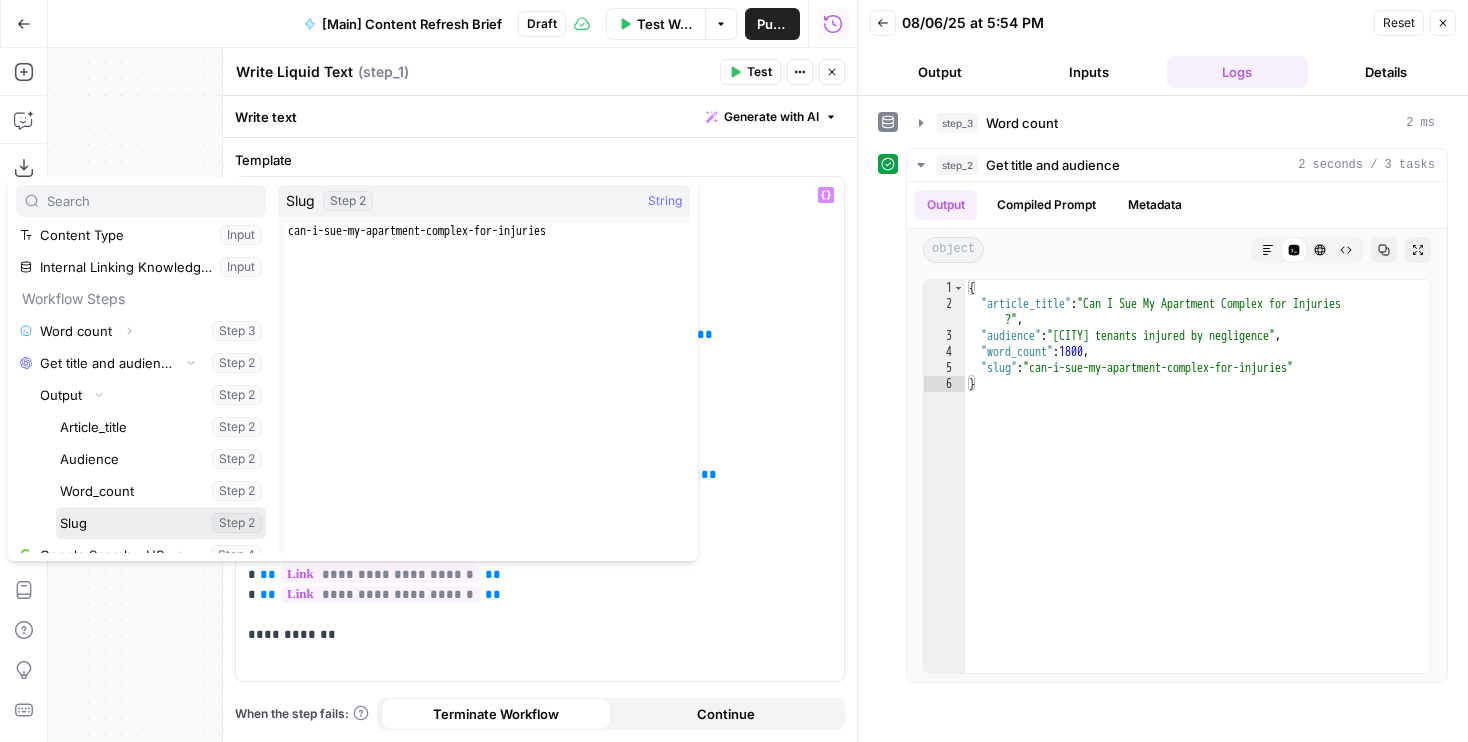 click at bounding box center [161, 523] 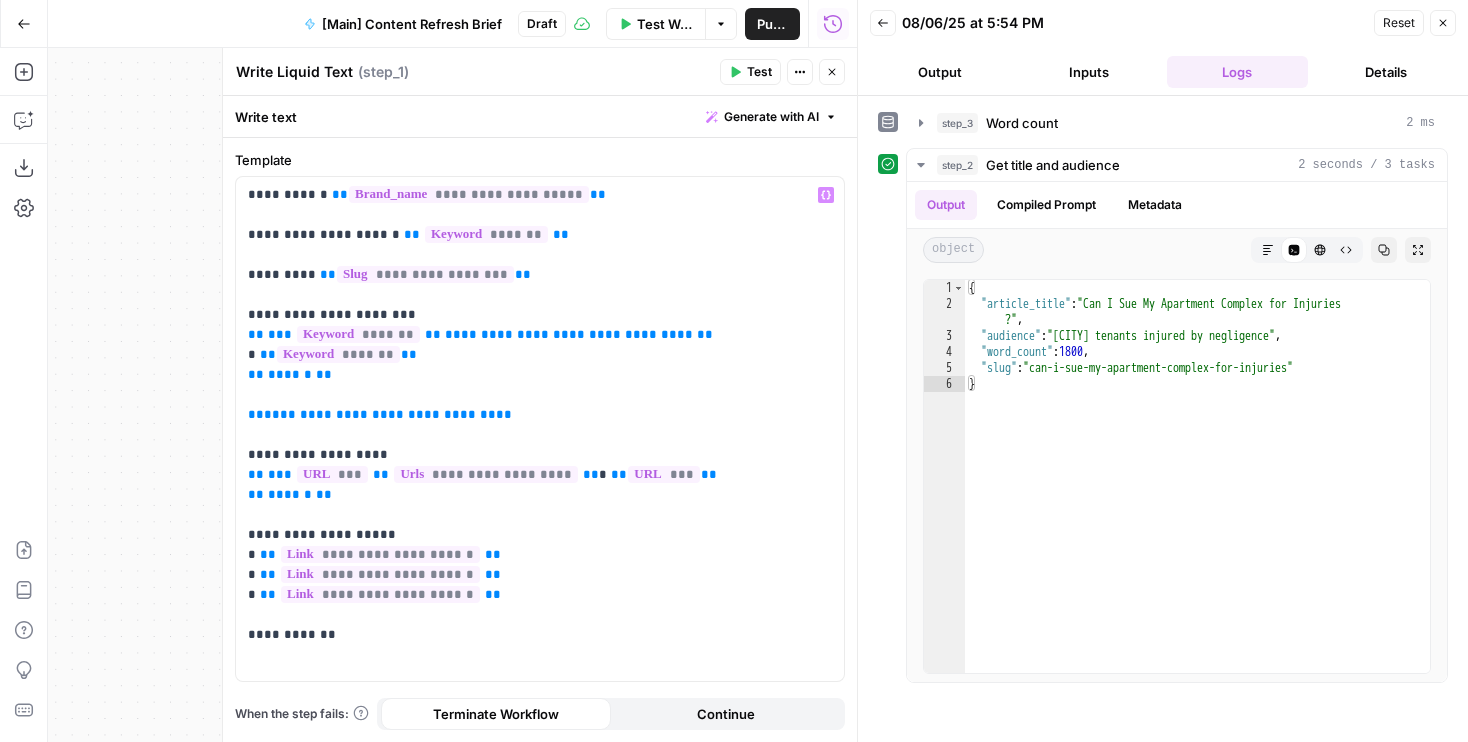 click 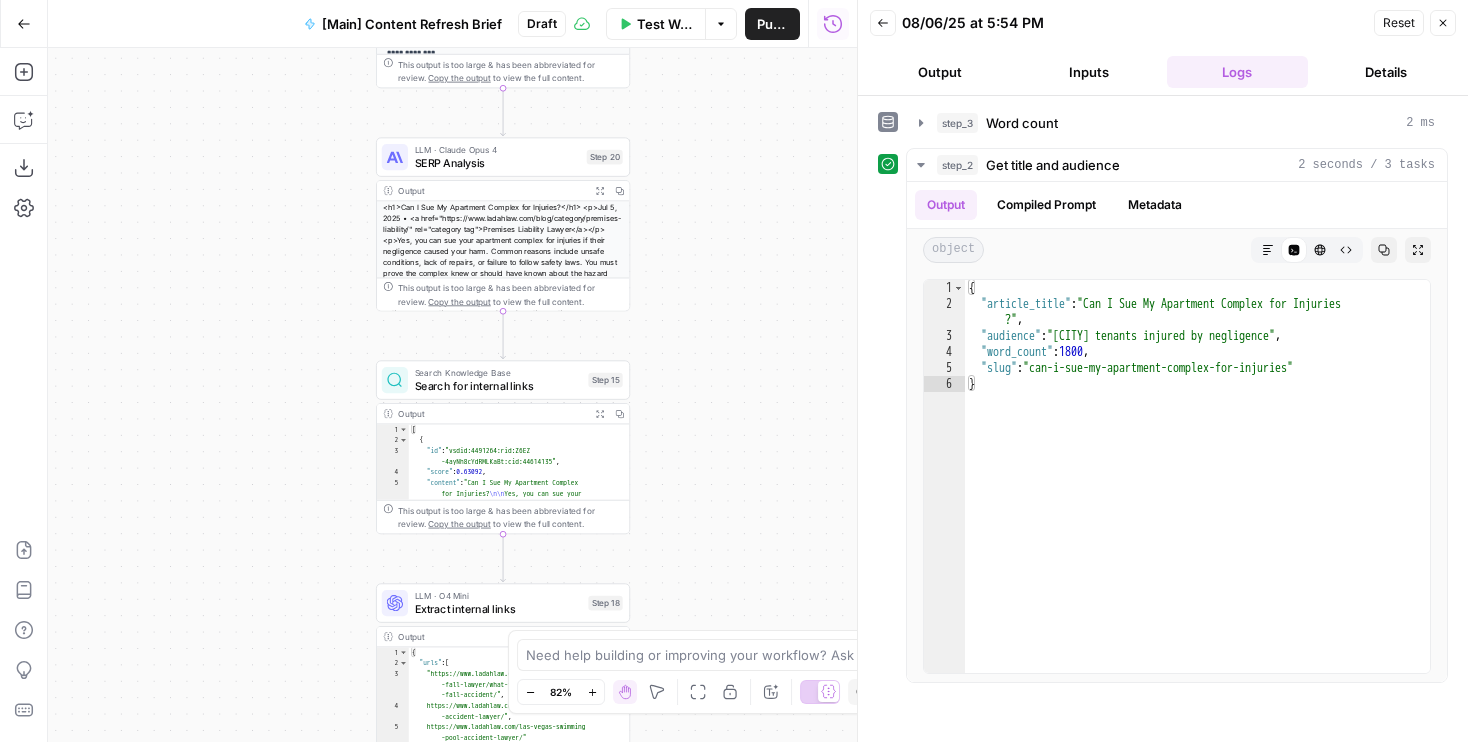 drag, startPoint x: 709, startPoint y: 108, endPoint x: 709, endPoint y: 497, distance: 389 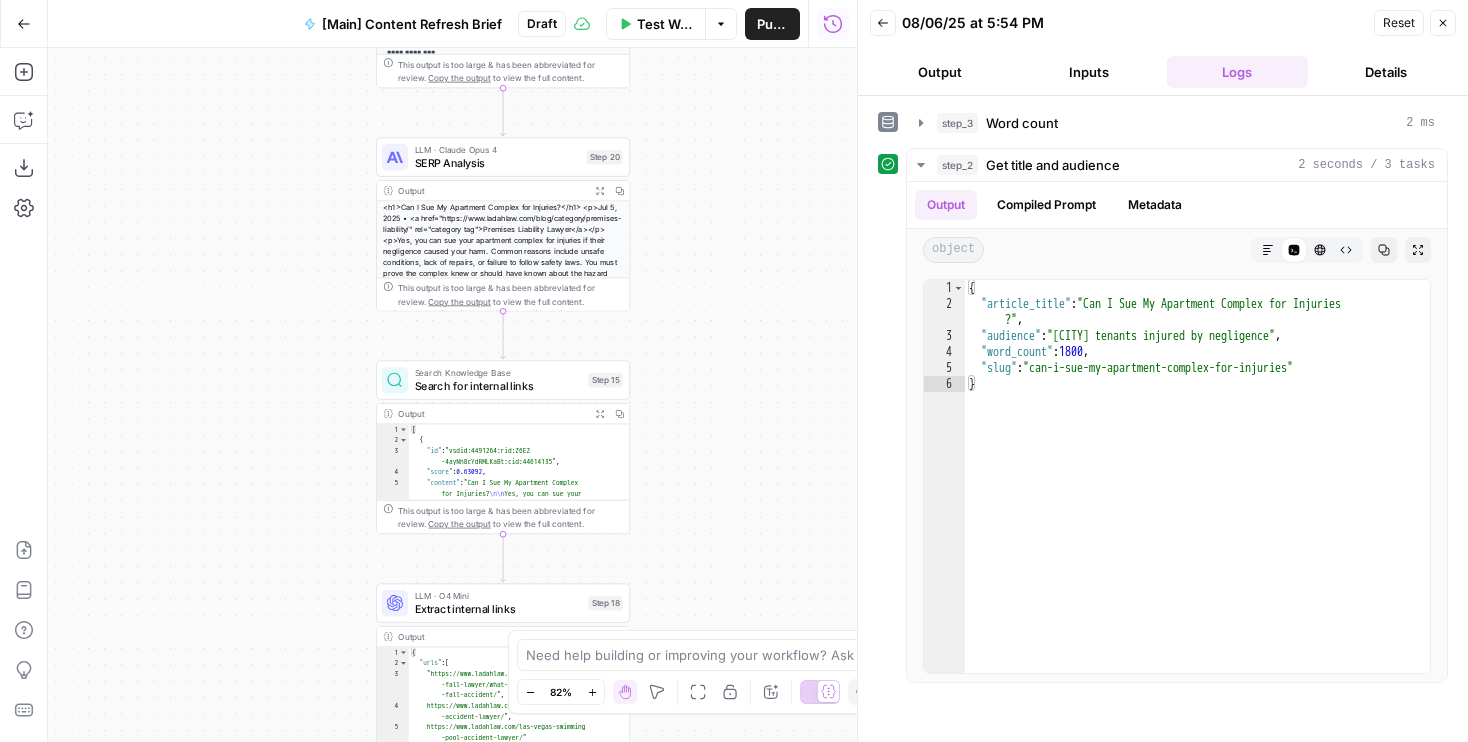 click on "Workflow Set Inputs Inputs Run Code · Python Word count Step 3 Output Expand Output Copy 1 2 3 {    "word_count" :  1826 }     XXXXXXXXXXXXXXXXXXXXXXXXXXXXXXXXXXXXXXXXXXXXXXXXXXXXXXXXXXXXXXXXXXXXXXXXXXXXXXXXXXXXXXXXXXXXXXXXXXXXXXXXXXXXXXXXXXXXXXXXXXXXXXXXXXXXXXXXXXXXXXXXXXXXXXXXXXXXXXXXXXXXXXXXXXXXXXXXXXXXXXXXXXXXXXXXXXXXXXXXXXXXXXXXXXXXXXXXXXXXXXXXXXXXXXXXXXXXXXXXXXXXXXXXXXXXXXXXXXXXXXXXXXXXXXXXXXXXXXXXXXXXXXXXXXXXXXXXXXXXXXXXXXXXXXXXXXXXXXXXXXXXXXXXXXXXXXXXXXXXXXXXXXXXXXXXXXXXXXXXXXXXXXXXXXXXXXXXXXXXXXXXXXXXXXXXXXXXXXXXXXXXXXXXXXXXXXXXXXXXXXXXXXXXXXXXXXXXXXXXXXXXXXXXXXXXXXXXXXXXXXXXXXXXXXXXXXXXXXXXXXXXXXXXXXXXXXXXXXXXXXXXXXXXXXXX LLM · GPT-4.1 Get title and audience Step 2 Output Expand Output Copy 1 2 3 4 5 6 {    "article_title" :  "Can I Sue My Apartment         Complex for Injuries?" ,    "audience" :  "Missouri tenants injured by         negligence" ,    "word_count" :  1800 ,    "slug" :  "can-i-sue-my-apartment-complex-for        -injuries" }     Google Search Step 4 Output 1" at bounding box center [452, 395] 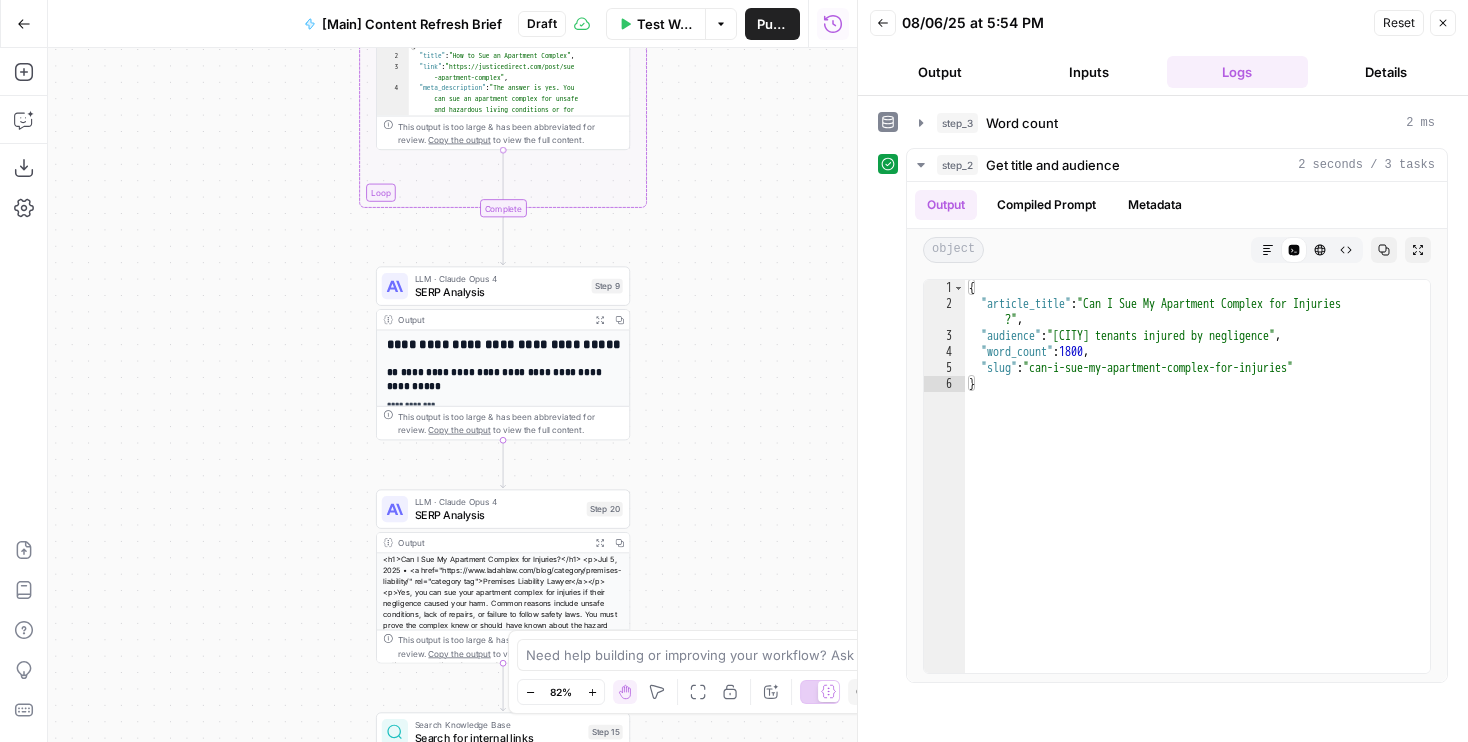 drag, startPoint x: 710, startPoint y: 371, endPoint x: 710, endPoint y: 539, distance: 168 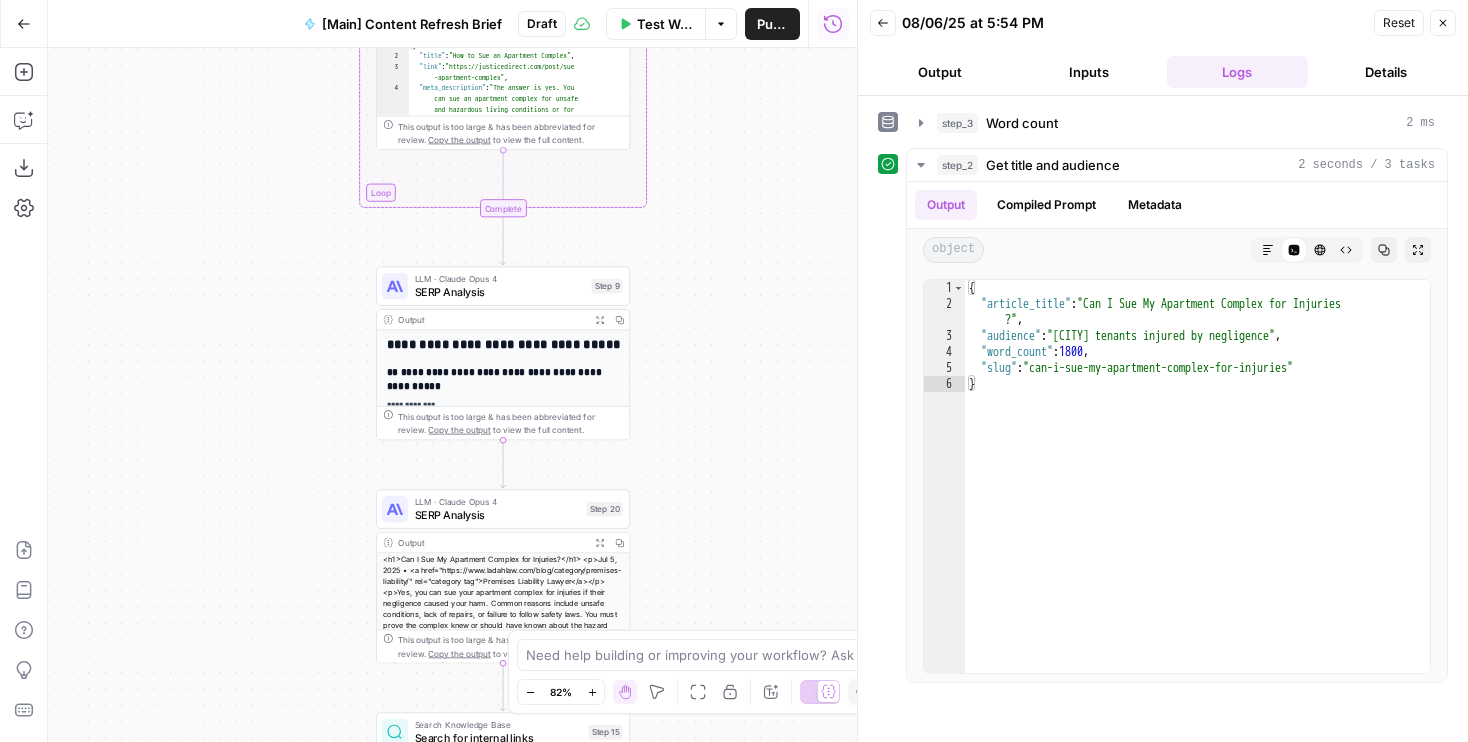 click on "Workflow Set Inputs Inputs Run Code · Python Word count Step 3 Output Expand Output Copy 1 2 3 {    "word_count" :  1826 }     XXXXXXXXXXXXXXXXXXXXXXXXXXXXXXXXXXXXXXXXXXXXXXXXXXXXXXXXXXXXXXXXXXXXXXXXXXXXXXXXXXXXXXXXXXXXXXXXXXXXXXXXXXXXXXXXXXXXXXXXXXXXXXXXXXXXXXXXXXXXXXXXXXXXXXXXXXXXXXXXXXXXXXXXXXXXXXXXXXXXXXXXXXXXXXXXXXXXXXXXXXXXXXXXXXXXXXXXXXXXXXXXXXXXXXXXXXXXXXXXXXXXXXXXXXXXXXXXXXXXXXXXXXXXXXXXXXXXXXXXXXXXXXXXXXXXXXXXXXXXXXXXXXXXXXXXXXXXXXXXXXXXXXXXXXXXXXXXXXXXXXXXXXXXXXXXXXXXXXXXXXXXXXXXXXXXXXXXXXXXXXXXXXXXXXXXXXXXXXXXXXXXXXXXXXXXXXXXXXXXXXXXXXXXXXXXXXXXXXXXXXXXXXXXXXXXXXXXXXXXXXXXXXXXXXXXXXXXXXXXXXXXXXXXXXXXXXXXXXXXXXXXXXXXXXXX LLM · GPT-4.1 Get title and audience Step 2 Output Expand Output Copy 1 2 3 4 5 6 {    "article_title" :  "Can I Sue My Apartment         Complex for Injuries?" ,    "audience" :  "Missouri tenants injured by         negligence" ,    "word_count" :  1800 ,    "slug" :  "can-i-sue-my-apartment-complex-for        -injuries" }     Google Search Step 4 Output 1" at bounding box center (452, 395) 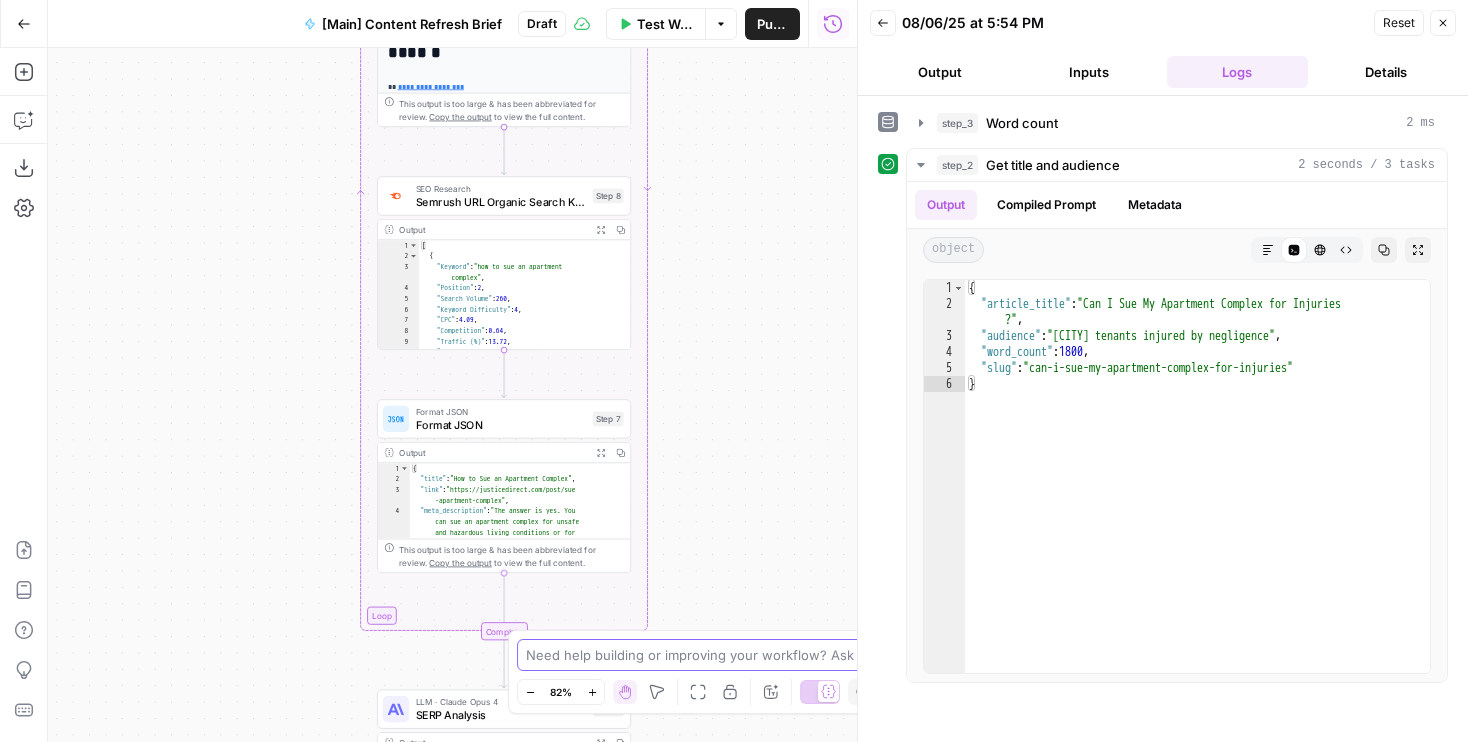 drag, startPoint x: 711, startPoint y: 510, endPoint x: 711, endPoint y: 667, distance: 157 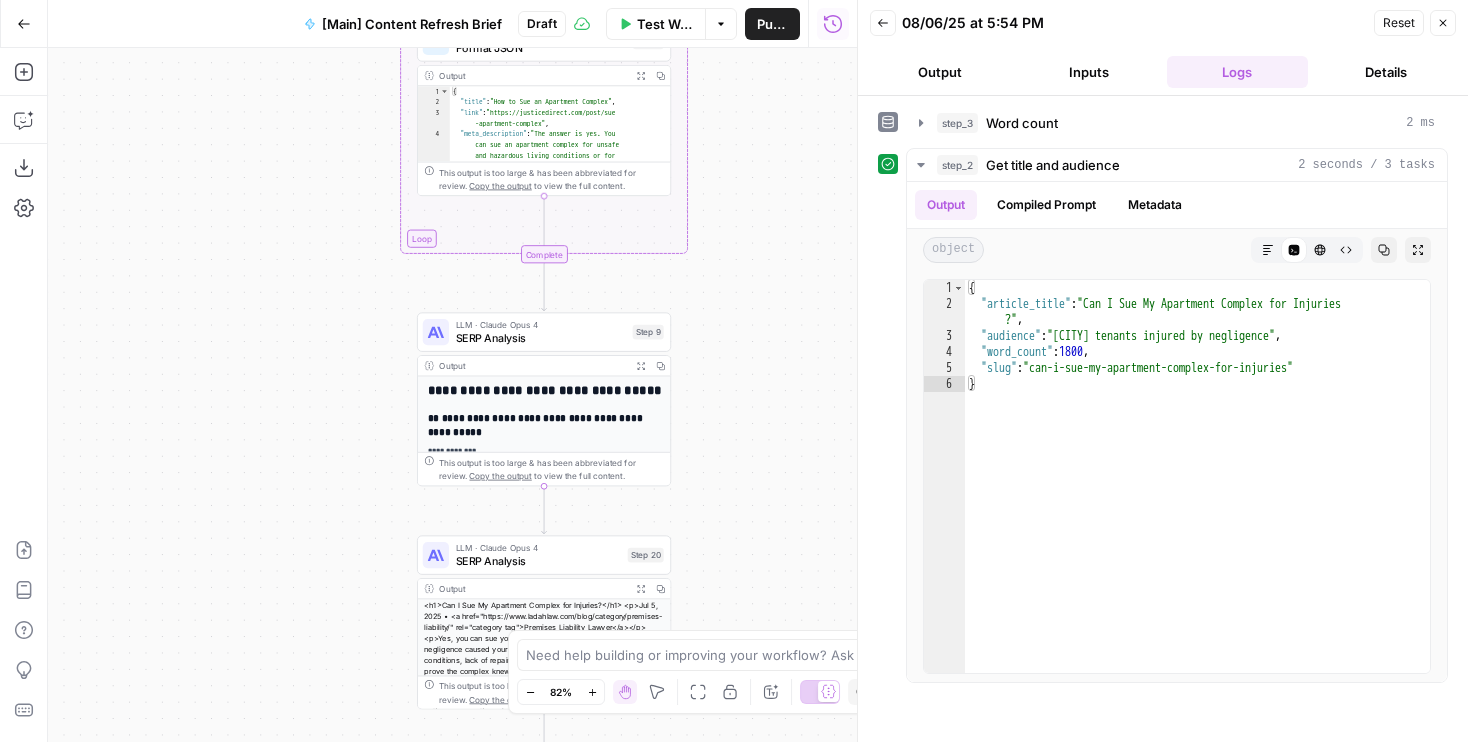 drag, startPoint x: 708, startPoint y: 301, endPoint x: 748, endPoint y: -90, distance: 393.0407 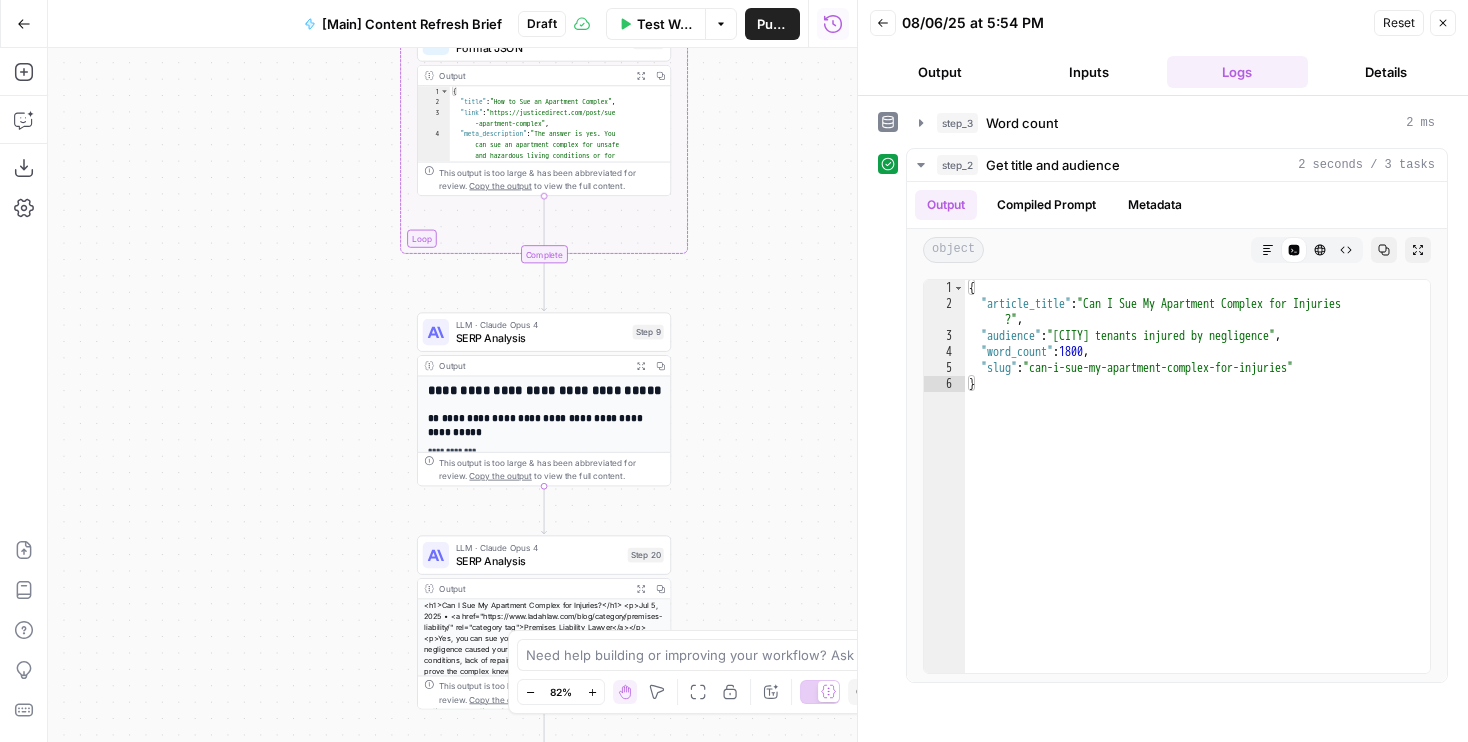 click on "Rocket Pilots New Home Browse Your Data Usage Flightpath Settings Recent Grids Ladah Law Content Refresh Beck & Beck Missouri Car Accident Lawyers Ladah Law Recent Workflows [Main] Content Refresh Brief [Main] Content Creation Brief Scrape URL AirOps Academy What's new?
5
Help + Support Go Back [Main] Content Refresh Brief Draft Test Workflow Options Publish Run History Add Steps Copilot Download as JSON Settings Import JSON AirOps Academy Help Give Feedback Shortcuts Workflow Set Inputs Inputs Run Code · Python Word count Step 3 Output Expand Output Copy 1 2 3 {    "word_count" :  1826 }     LLM · GPT-4.1 Get title and audience Step 2 Output Expand Output Copy 1 2 3 4 5 6 {    "article_title" :  "Can I Sue My Apartment         Complex for Injuries?" ,    "audience" :  "Missouri tenants injured by         negligence" ,    "word_count" :  1800 ,    "slug" :  "can-i-sue-my-apartment-complex-for        -injuries" }     Copy" at bounding box center [734, 371] 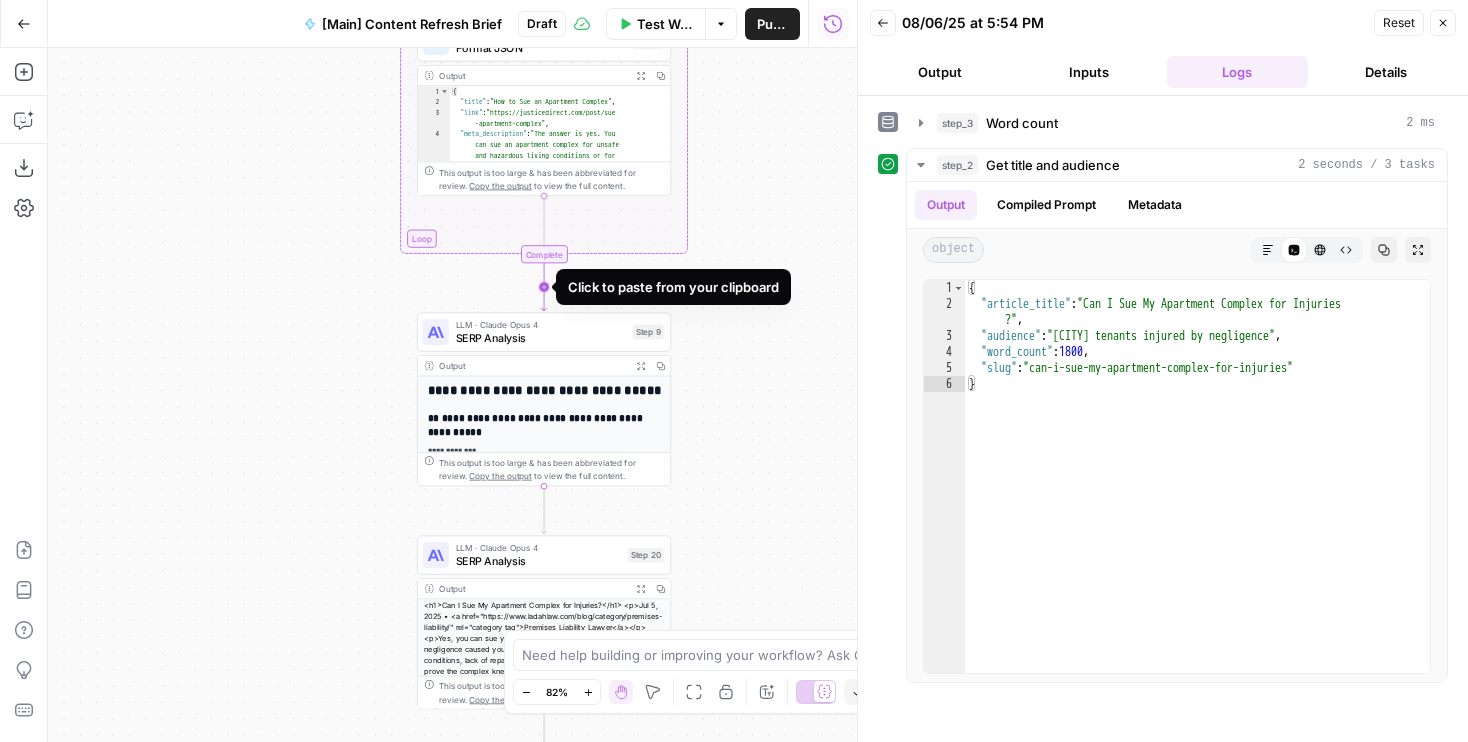 click 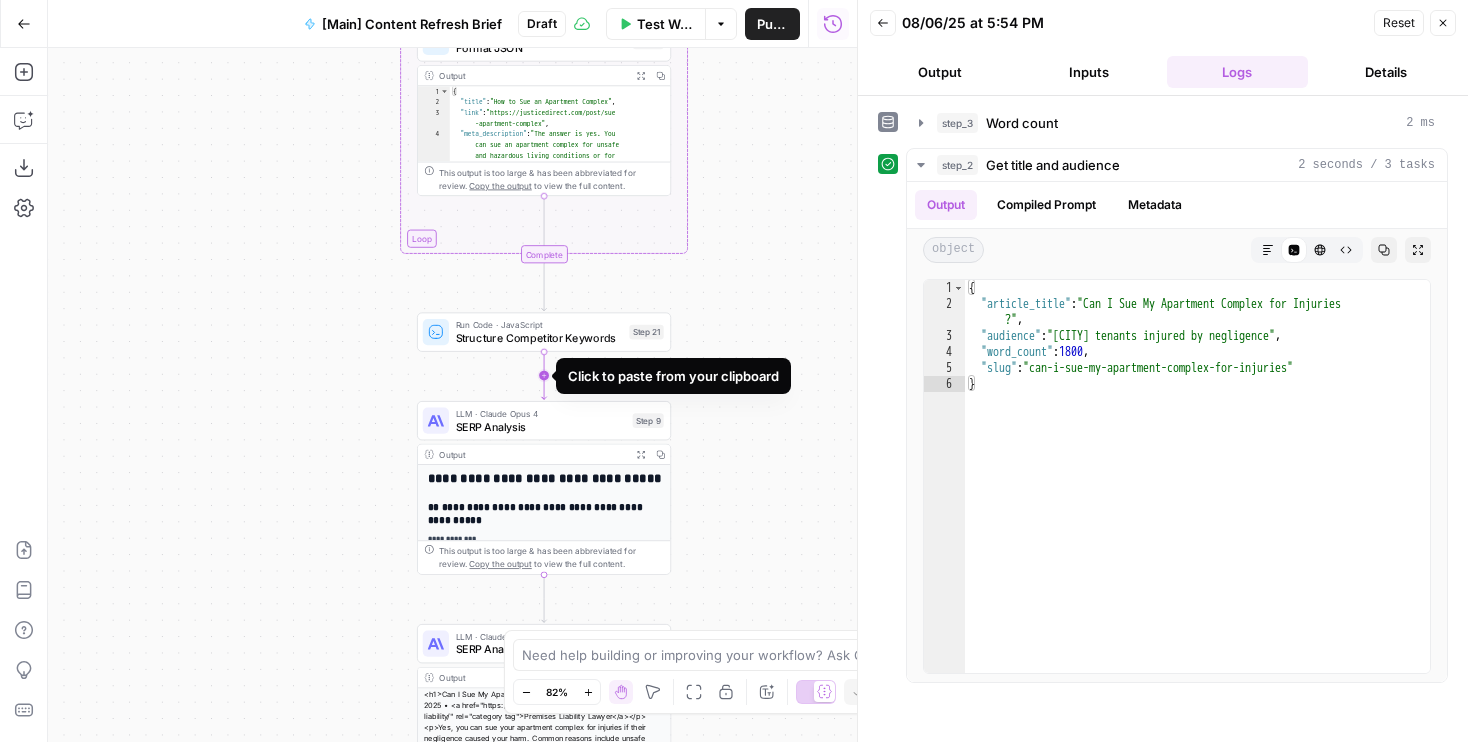 click 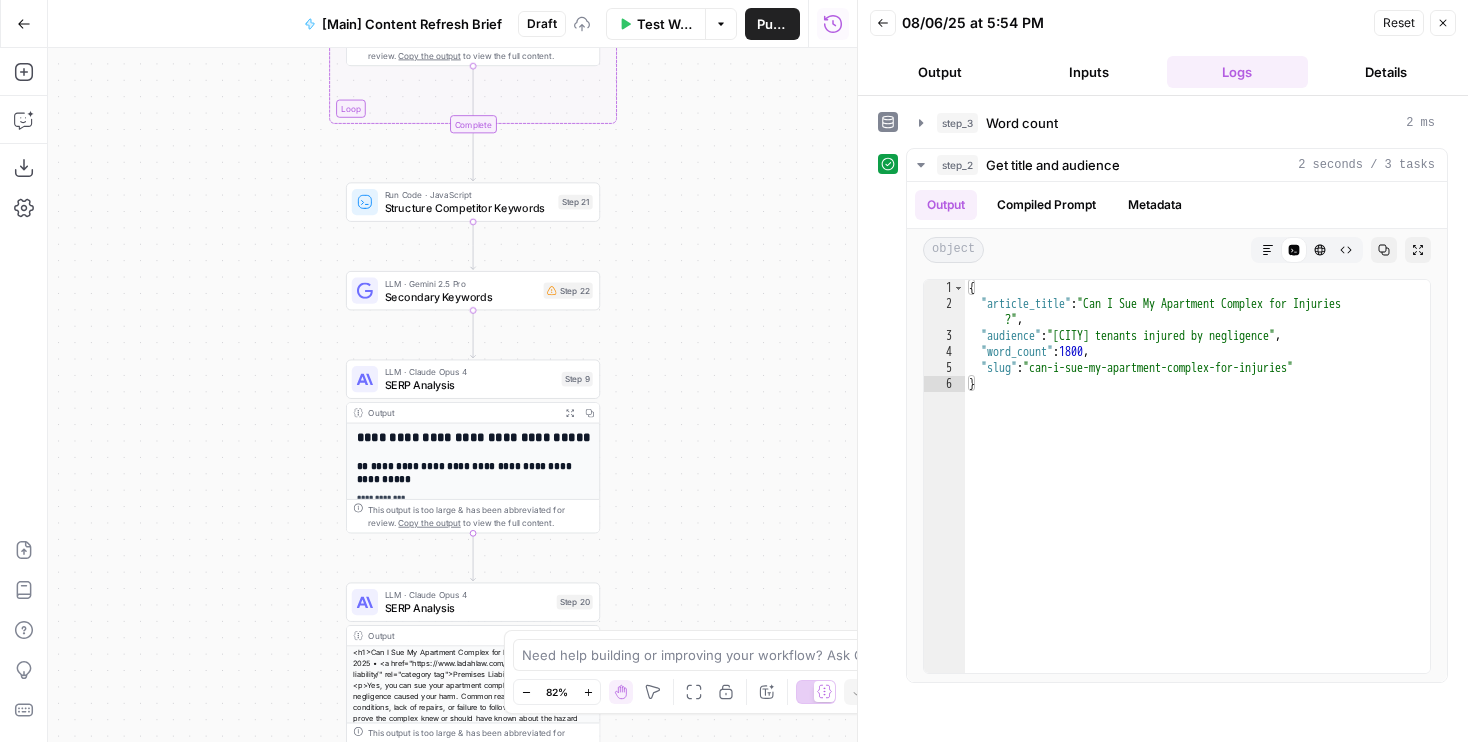 drag, startPoint x: 730, startPoint y: 380, endPoint x: 639, endPoint y: 234, distance: 172.03778 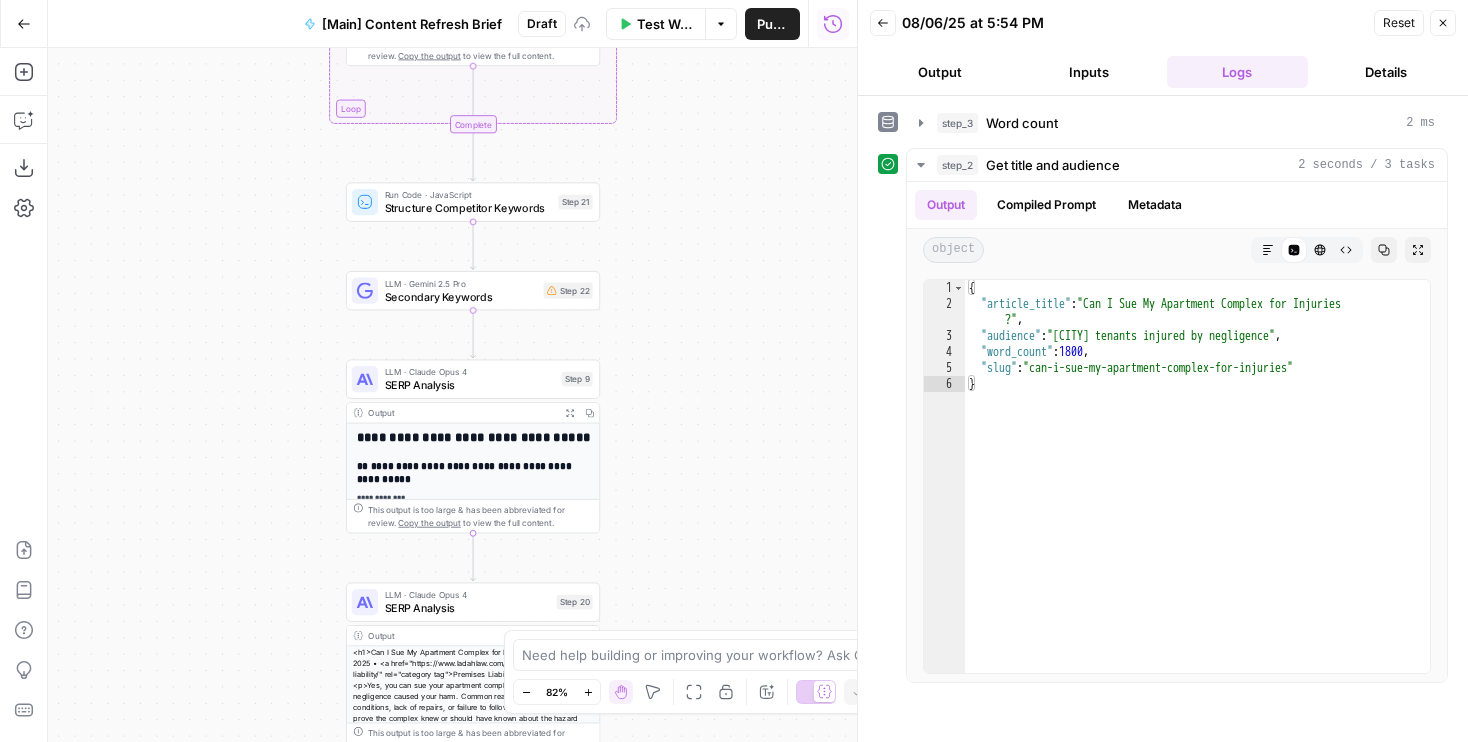 click on "Workflow Set Inputs Inputs Run Code · Python Word count Step 3 Output Expand Output Copy 1 2 3 {    "word_count" :  1826 }     XXXXXXXXXXXXXXXXXXXXXXXXXXXXXXXXXXXXXXXXXXXXXXXXXXXXXXXXXXXXXXXXXXXXXXXXXXXXXXXXXXXXXXXXXXXXXXXXXXXXXXXXXXXXXXXXXXXXXXXXXXXXXXXXXXXXXXXXXXXXXXXXXXXXXXXXXXXXXXXXXXXXXXXXXXXXXXXXXXXXXXXXXXXXXXXXXXXXXXXXXXXXXXXXXXXXXXXXXXXXXXXXXXXXXXXXXXXXXXXXXXXXXXXXXXXXXXXXXXXXXXXXXXXXXXXXXXXXXXXXXXXXXXXXXXXXXXXXXXXXXXXXXXXXXXXXXXXXXXXXXXXXXXXXXXXXXXXXXXXXXXXXXXXXXXXXXXXXXXXXXXXXXXXXXXXXXXXXXXXXXXXXXXXXXXXXXXXXXXXXXXXXXXXXXXXXXXXXXXXXXXXXXXXXXXXXXXXXXXXXXXXXXXXXXXXXXXXXXXXXXXXXXXXXXXXXXXXXXXXXXXXXXXXXXXXXXXXXXXXXXXXXXXXXXXXX LLM · GPT-4.1 Get title and audience Step 2 Output Expand Output Copy 1 2 3 4 5 6 {    "article_title" :  "Can I Sue My Apartment         Complex for Injuries?" ,    "audience" :  "Missouri tenants injured by         negligence" ,    "word_count" :  1800 ,    "slug" :  "can-i-sue-my-apartment-complex-for        -injuries" }     Google Search Step 4 Output 1" at bounding box center (452, 395) 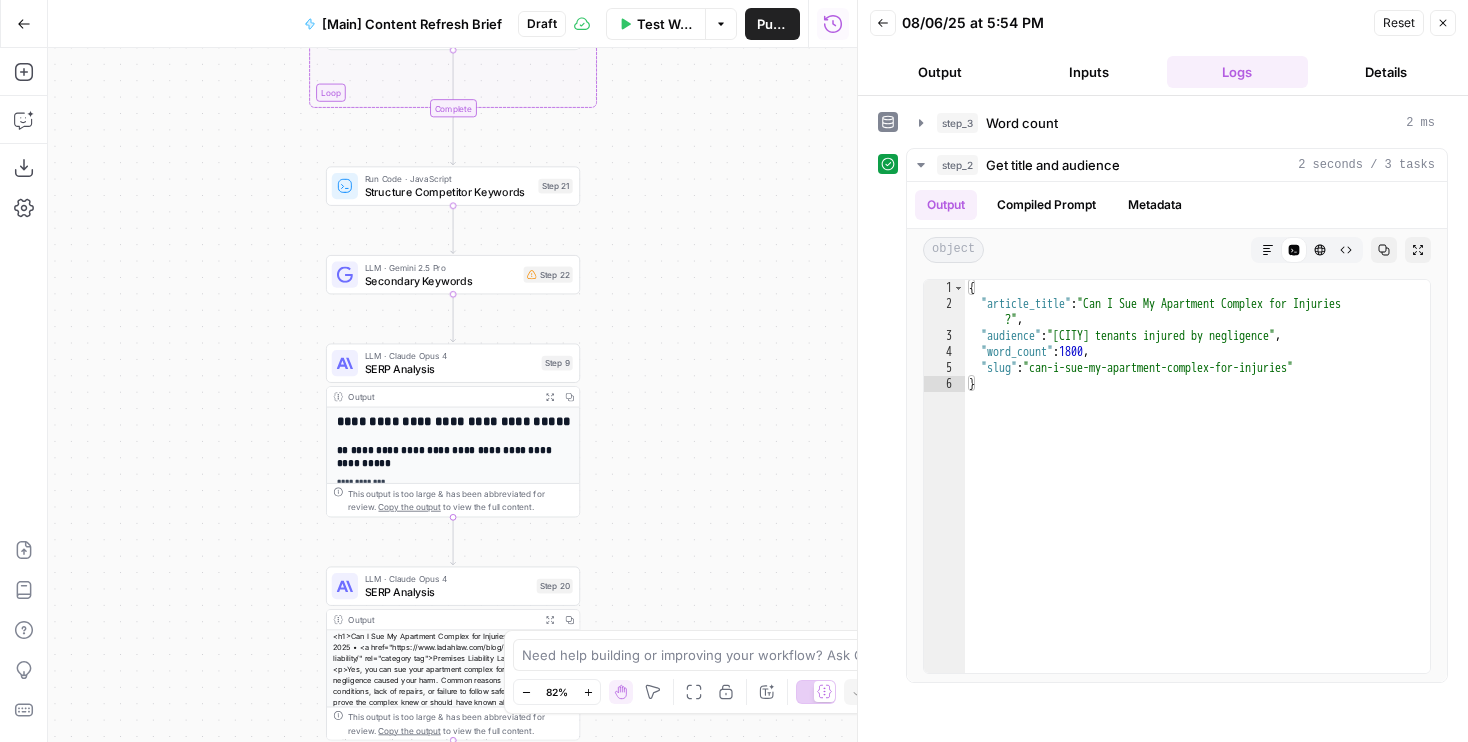 click on "Structure Competitor Keywords" at bounding box center [448, 192] 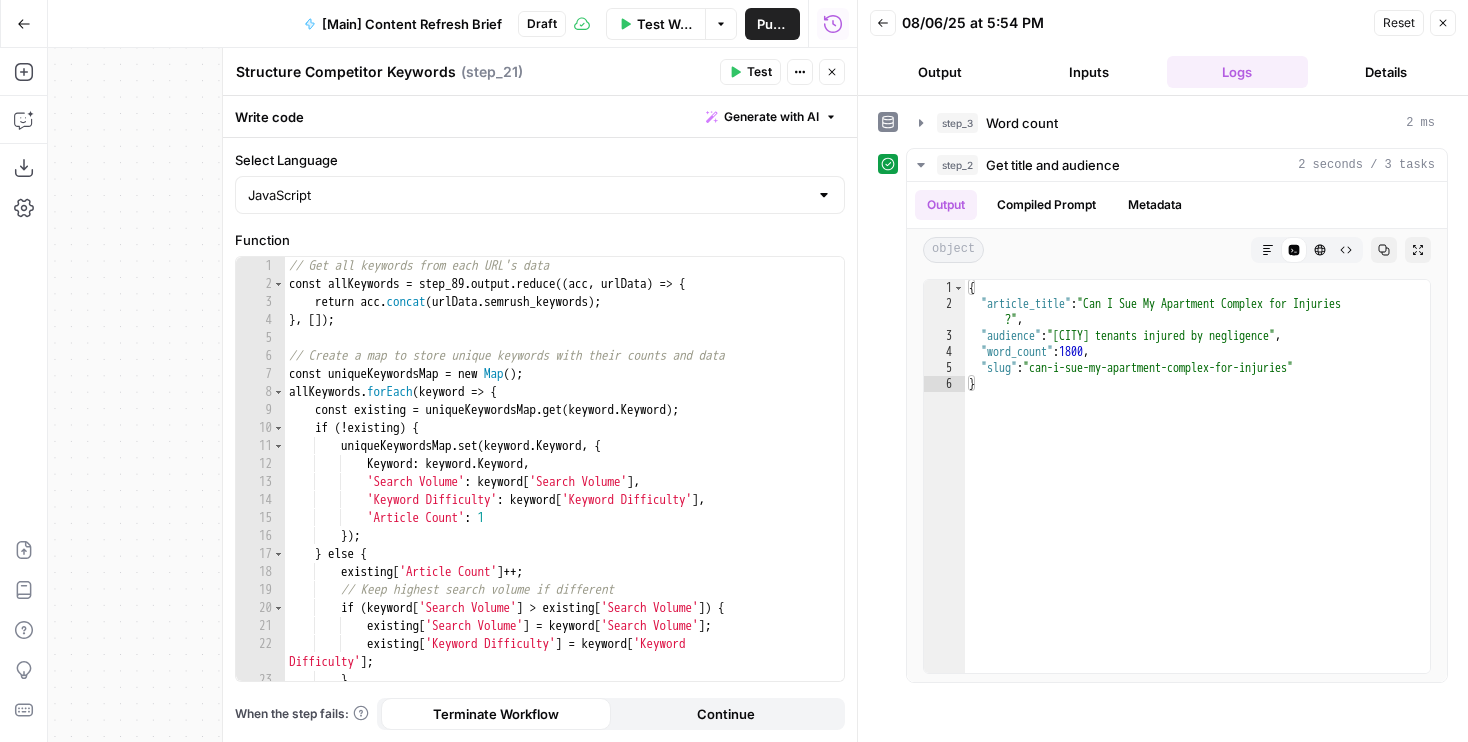 click 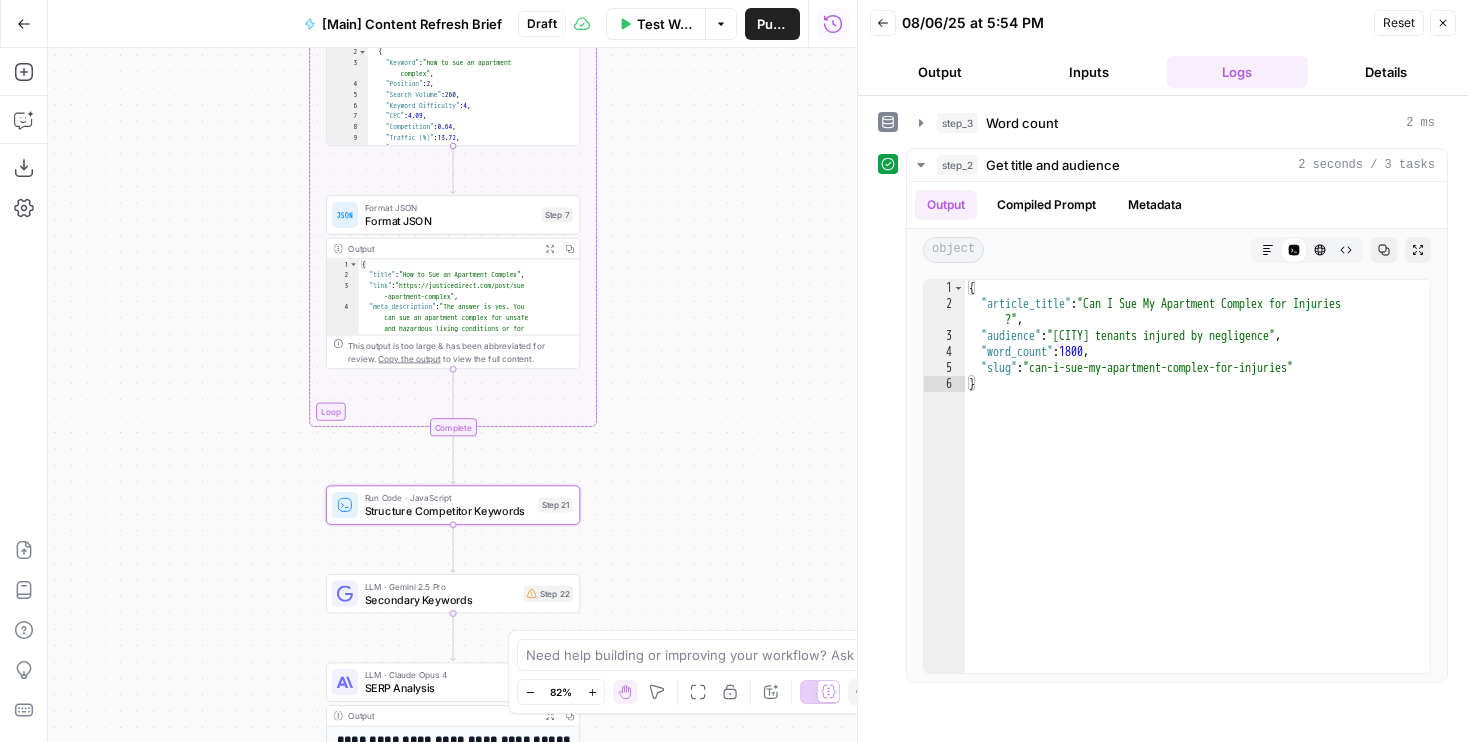 drag, startPoint x: 763, startPoint y: 94, endPoint x: 762, endPoint y: 548, distance: 454.0011 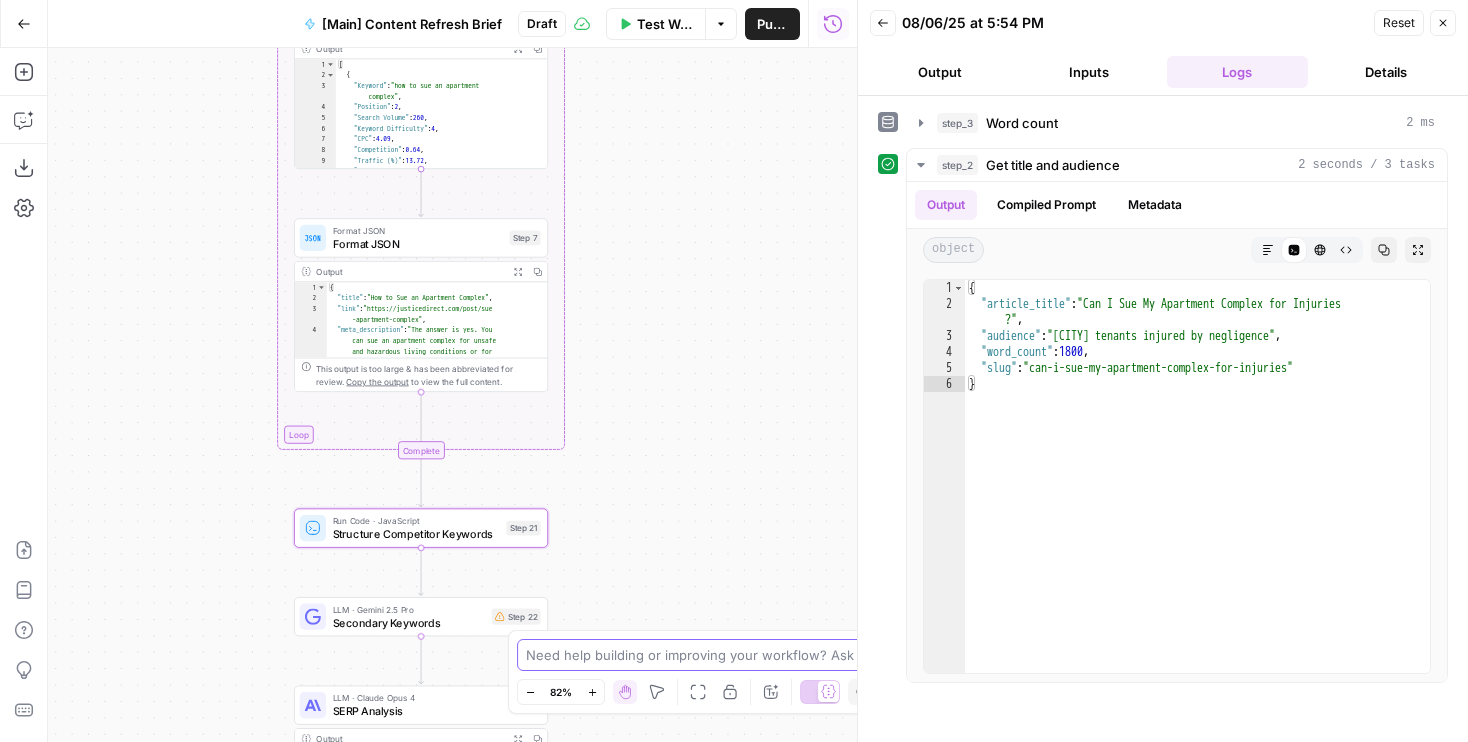 drag, startPoint x: 753, startPoint y: 166, endPoint x: 721, endPoint y: 55, distance: 115.52056 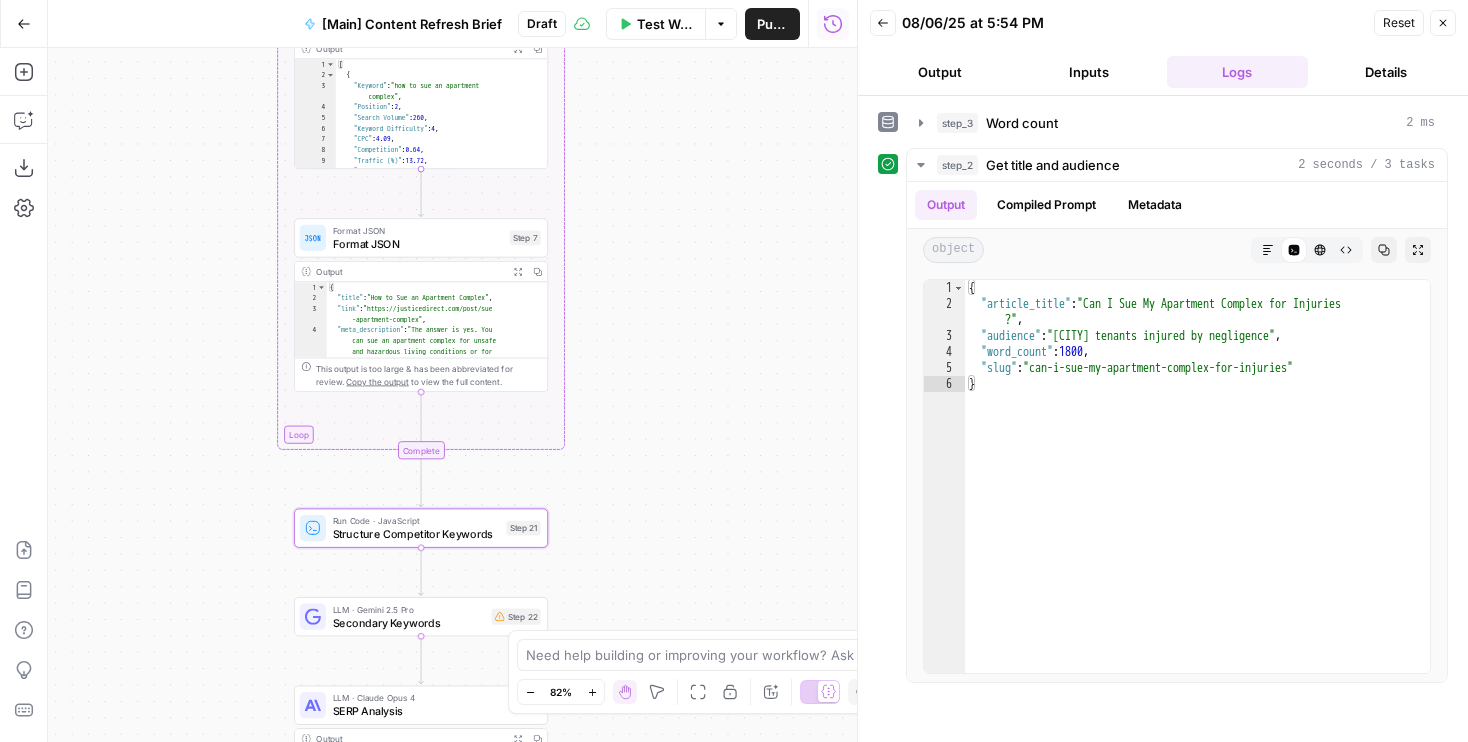 click on "Structure Competitor Keywords" at bounding box center (416, 534) 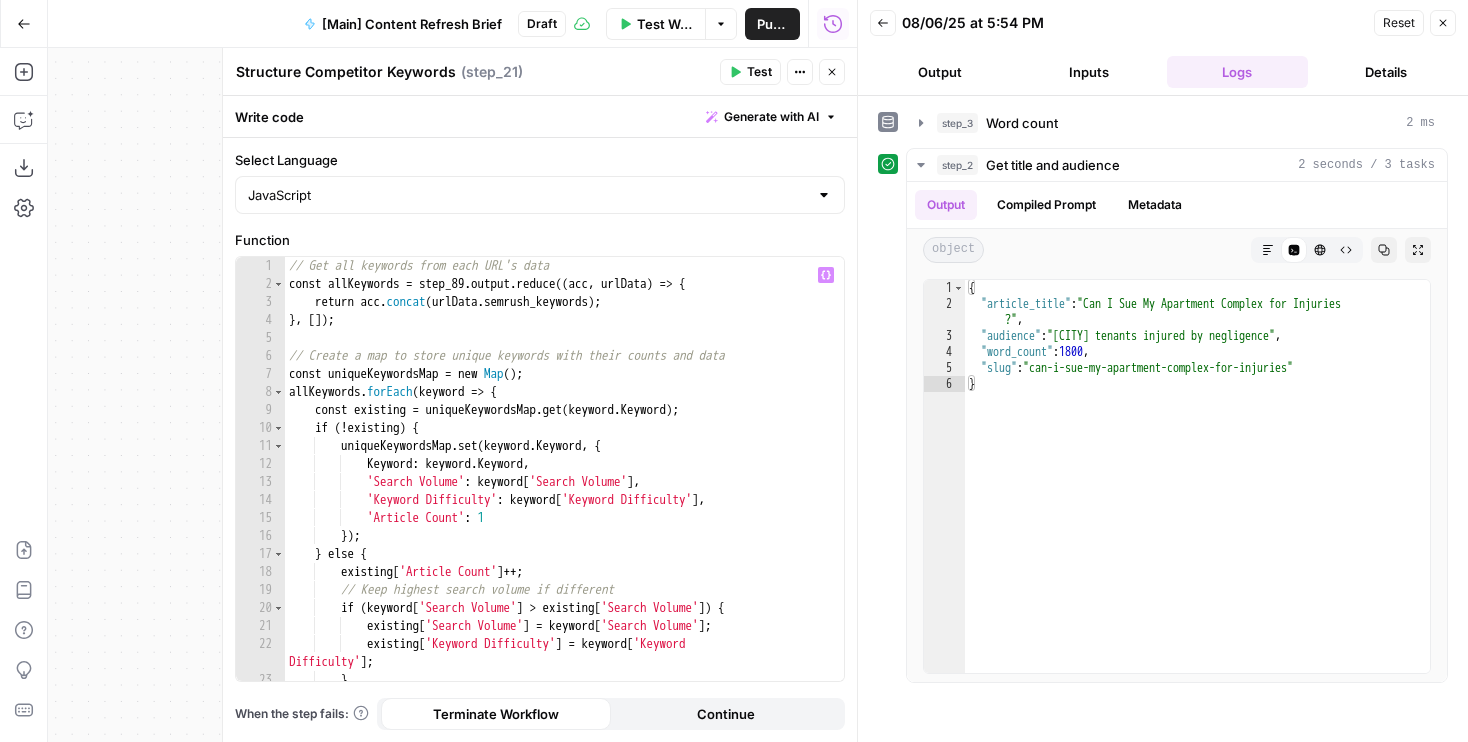 click on "// Get all keywords from each URL's data const   allKeywords   =   step_89 . output . reduce (( acc ,   urlData )   =>   {      return   acc . concat ( urlData . semrush_keywords ) ; } ,   [ ]) ; // Create a map to store unique keywords with their counts and data const   uniqueKeywordsMap   =   new   Map ( ) ; allKeywords . forEach ( keyword   =>   {      const   existing   =   uniqueKeywordsMap . get ( keyword . Keyword ) ;      if   ( ! existing )   {           uniqueKeywordsMap . set ( keyword . Keyword ,   {                Keyword :   keyword . Keyword ,                'Search Volume' :   keyword [ 'Search Volume' ] ,                'Keyword Difficulty' :   keyword [ 'Keyword Difficulty' ] ,                'Article Count' :   1           }) ;      }   else   {           existing [ 'Article Count' ] ++ ;           // Keep highest search volume if different           if   ( keyword [ 'Search Volume' ]   >   existing [ 'Search Volume' ])   {                existing [ 'Search Volume' ]   =   keyword [ ] ; [ ]" at bounding box center (564, 487) 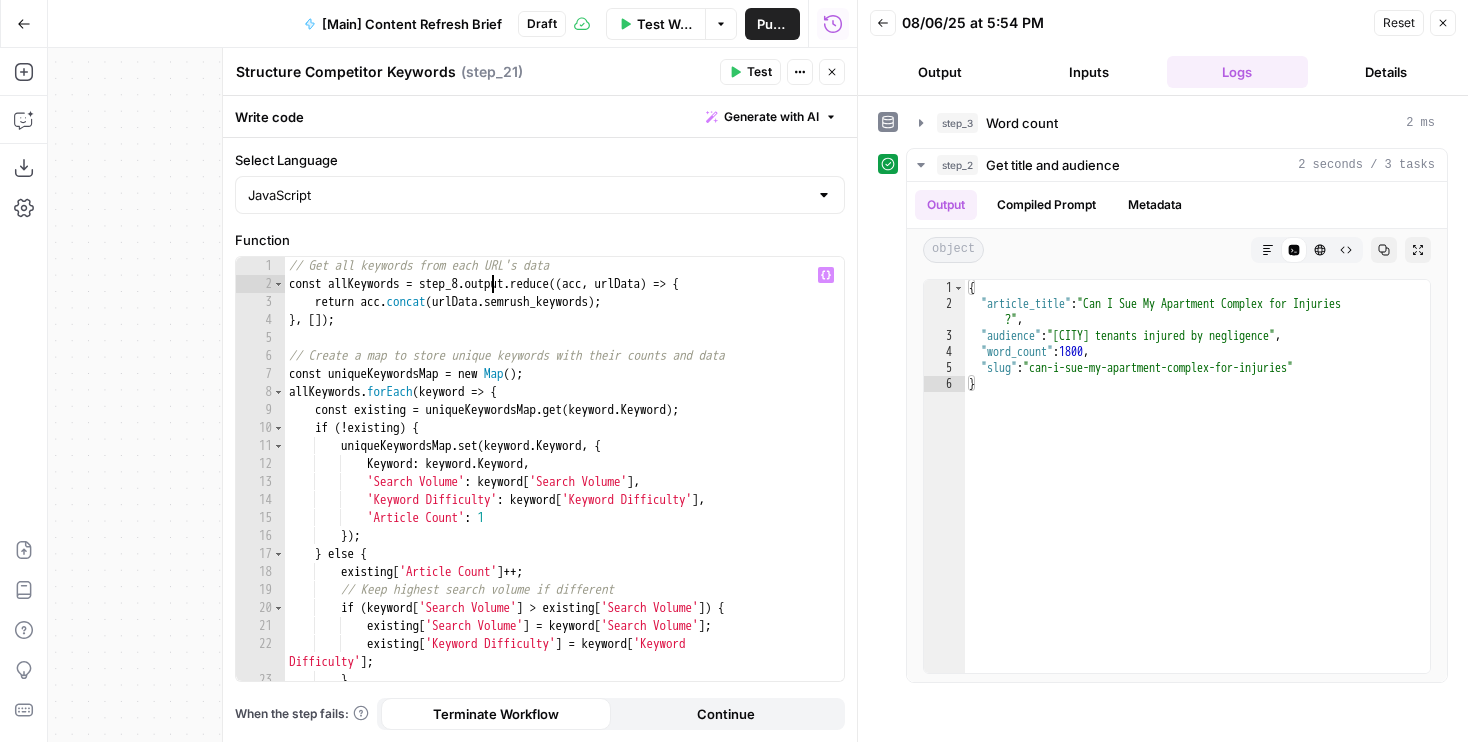scroll, scrollTop: 0, scrollLeft: 15, axis: horizontal 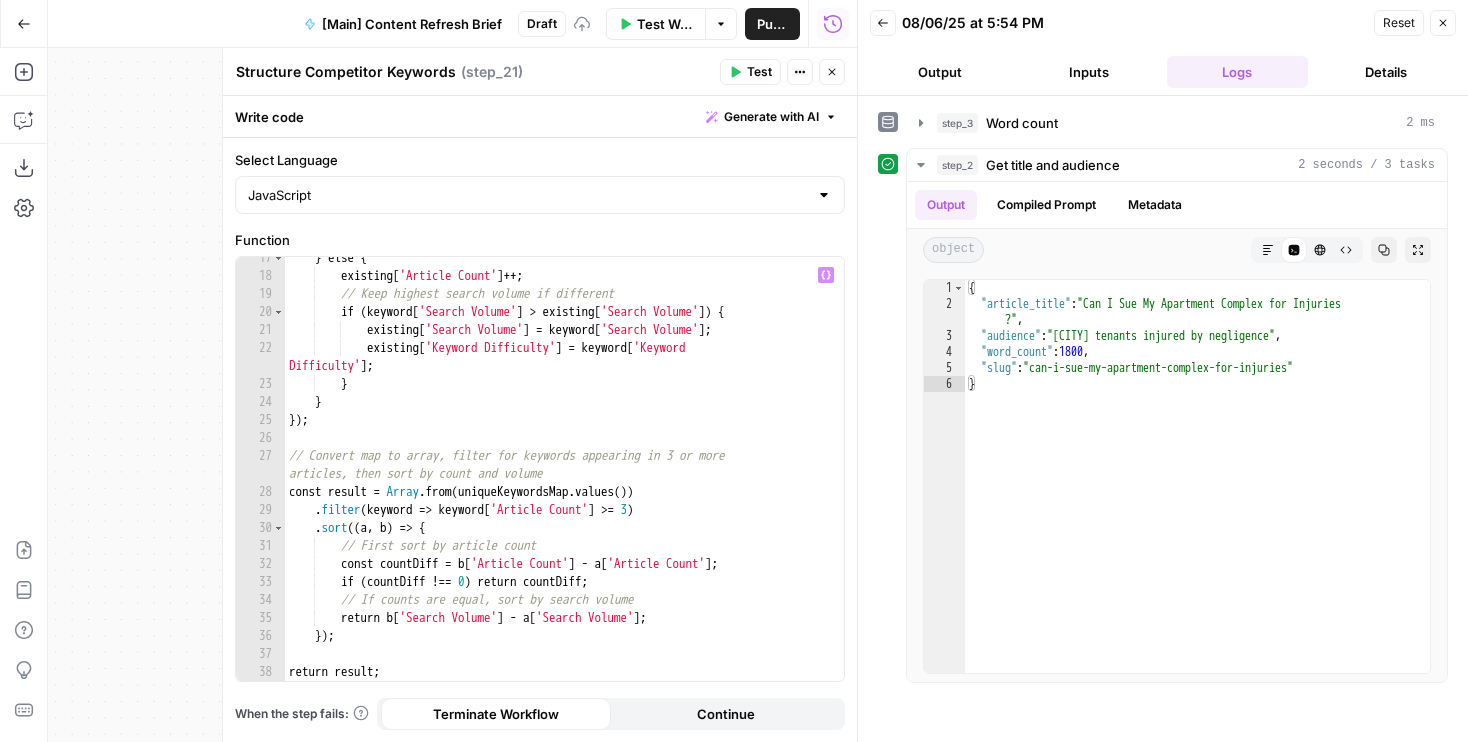 type on "**********" 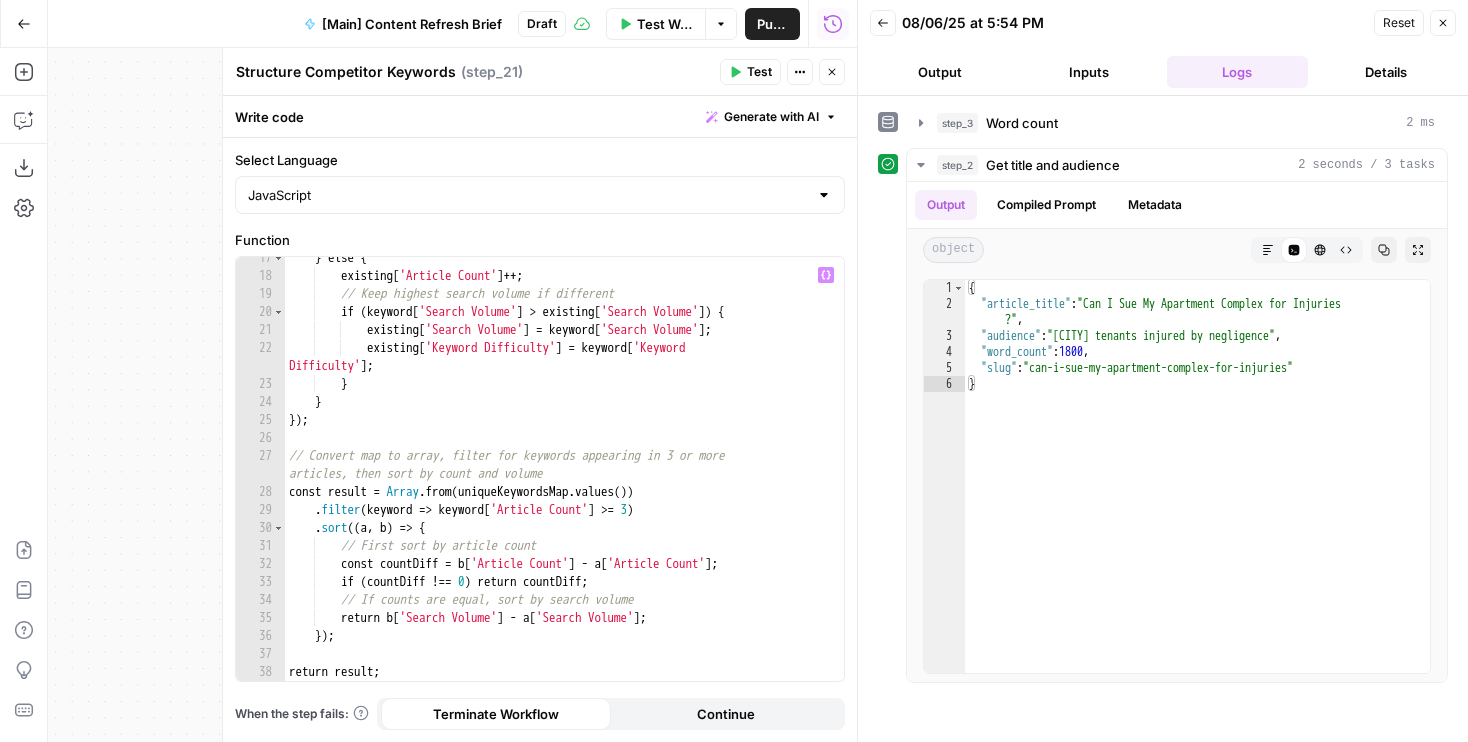 click on "Test" at bounding box center (750, 72) 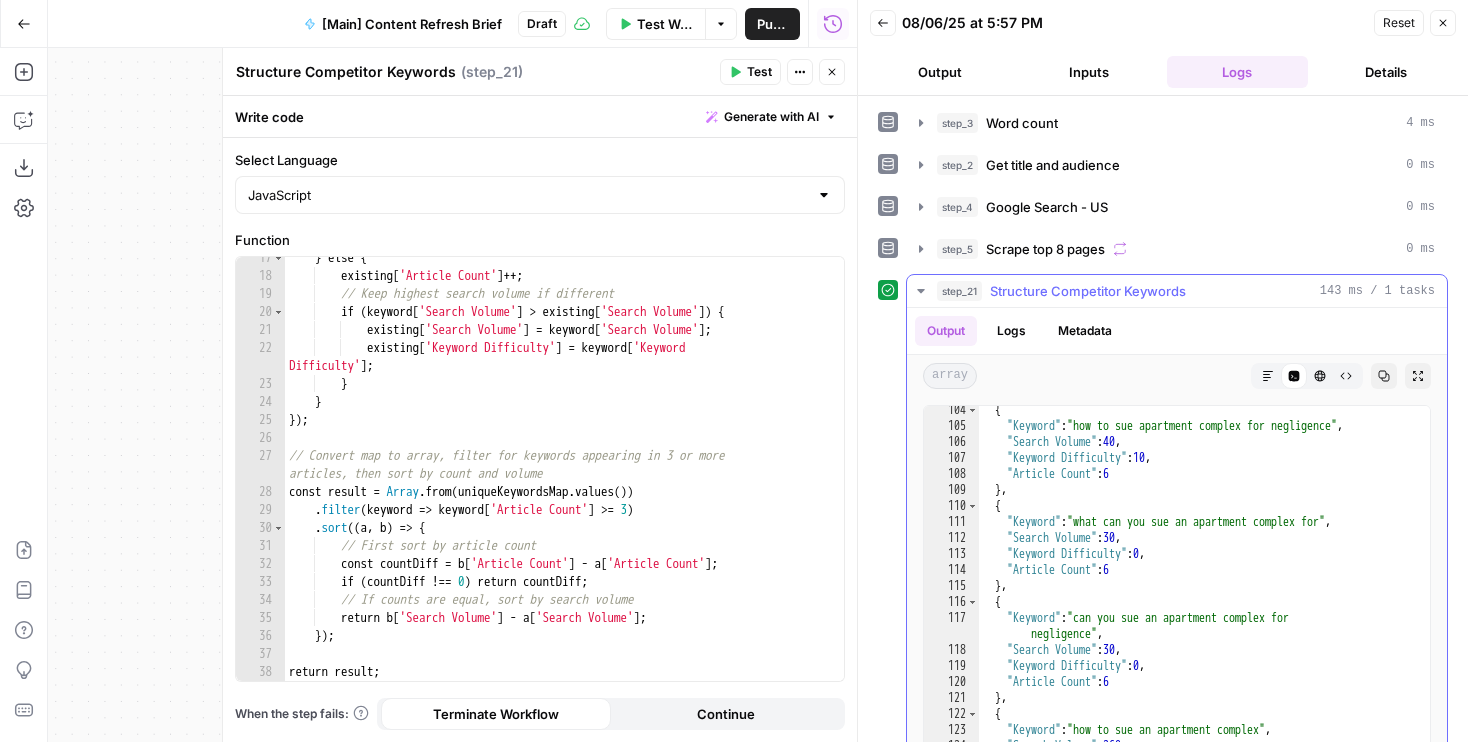 scroll, scrollTop: 1920, scrollLeft: 0, axis: vertical 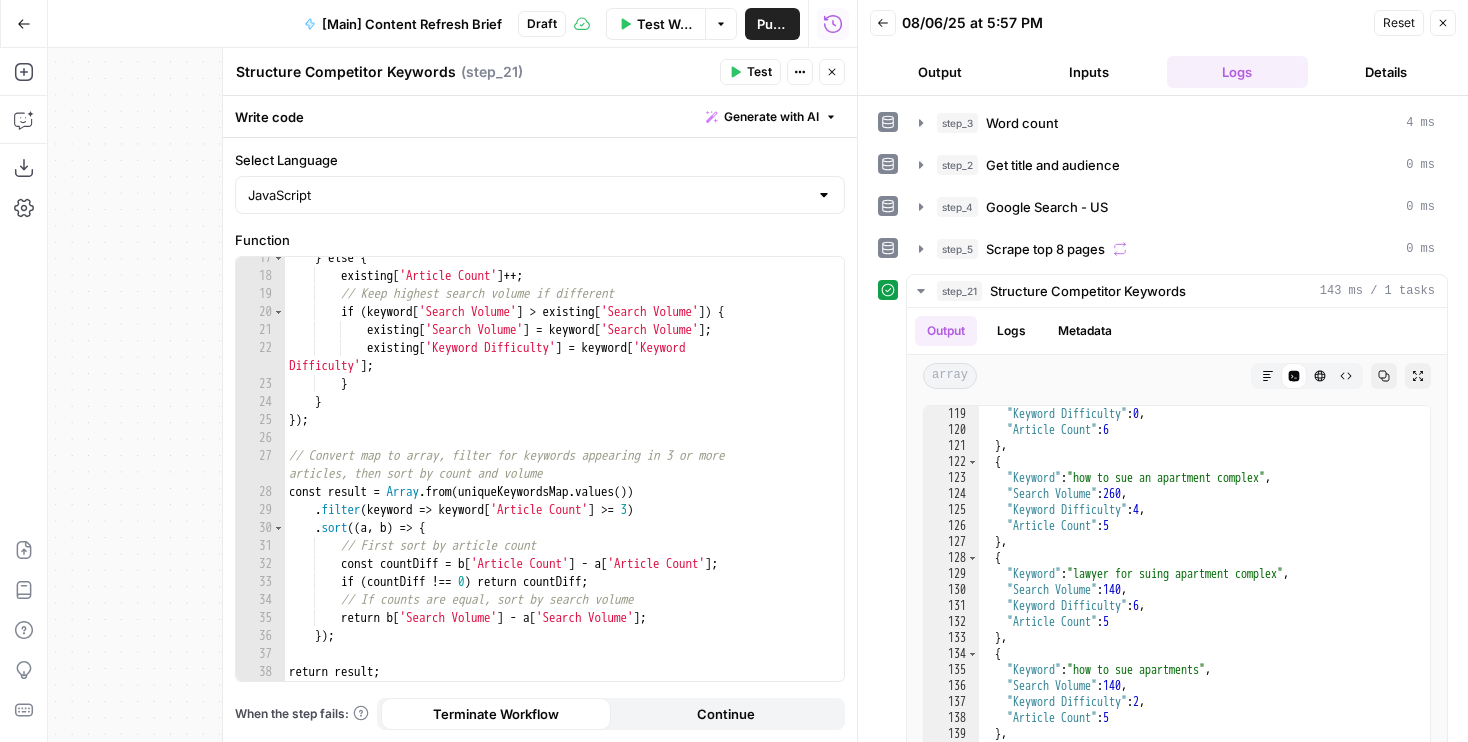 click on "Close" at bounding box center (832, 72) 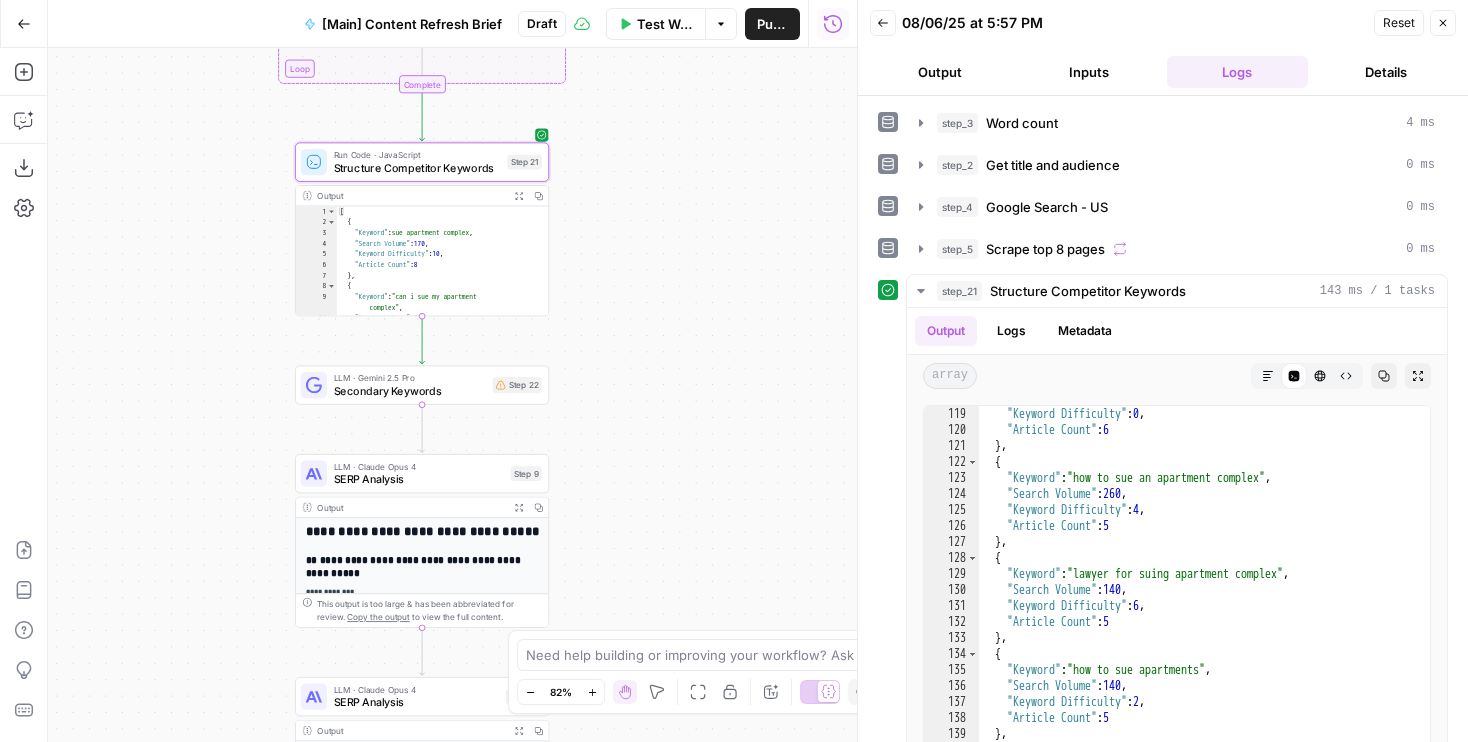 drag, startPoint x: 645, startPoint y: 361, endPoint x: 645, endPoint y: -15, distance: 376 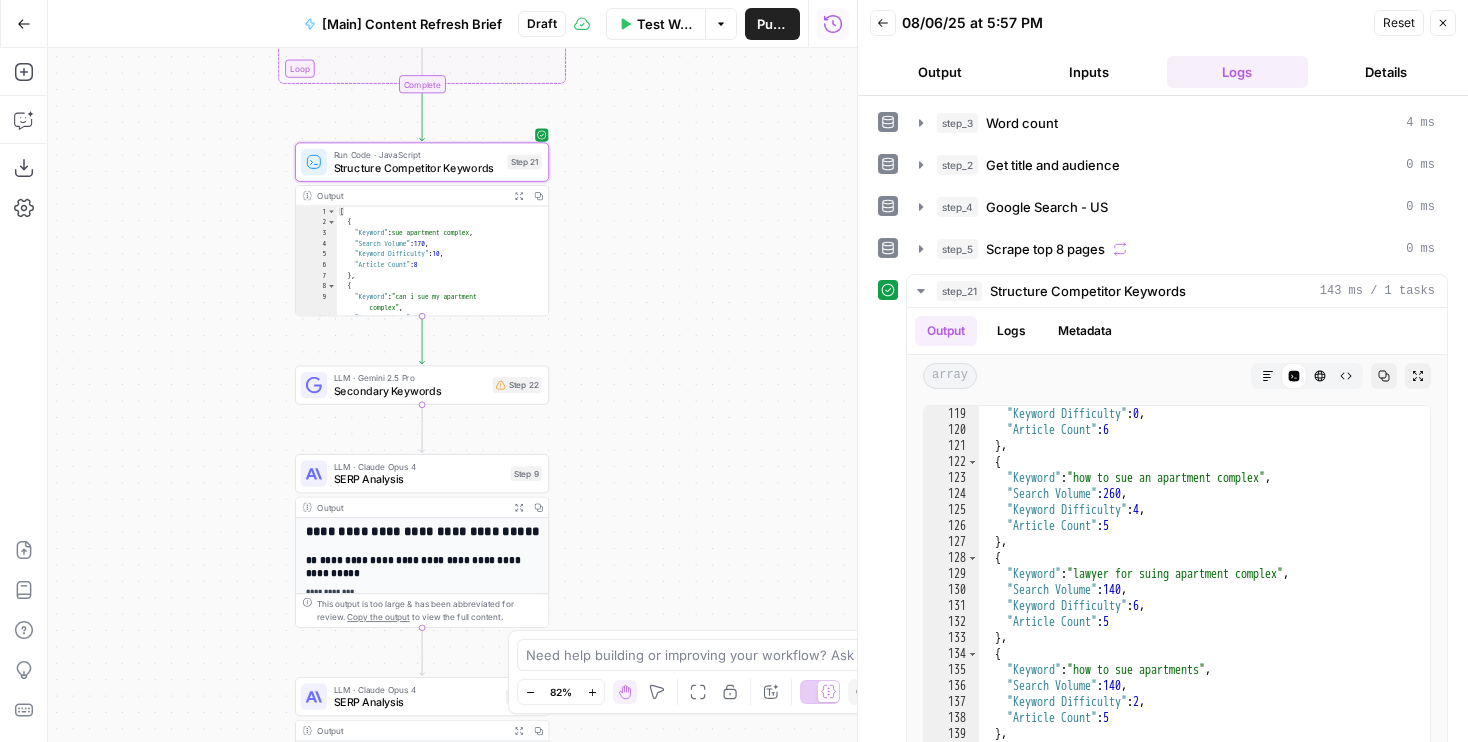 click on "Rocket Pilots New Home Browse Your Data Usage Flightpath Settings Recent Grids Ladah Law Content Refresh Beck & Beck Missouri Car Accident Lawyers Ladah Law Recent Workflows [Main] Content Refresh Brief [Main] Content Creation Brief Scrape URL AirOps Academy What's new?
5
Help + Support Go Back [Main] Content Refresh Brief Draft Test Workflow Options Publish Run History Add Steps Copilot Download as JSON Settings Import JSON AirOps Academy Help Give Feedback Shortcuts Workflow Set Inputs Inputs Run Code · Python Word count Step 3 Output Expand Output Copy 1 2 3 {    "word_count" :  1826 }     LLM · GPT-4.1 Get title and audience Step 2 Output Expand Output Copy 1 2 3 4 5 6 {    "article_title" :  "Can I Sue My Apartment         Complex for Injuries?" ,    "audience" :  "Missouri tenants injured by         negligence" ,    "word_count" :  1800 ,    "slug" :  "can-i-sue-my-apartment-complex-for        -injuries" }     Copy" at bounding box center [734, 371] 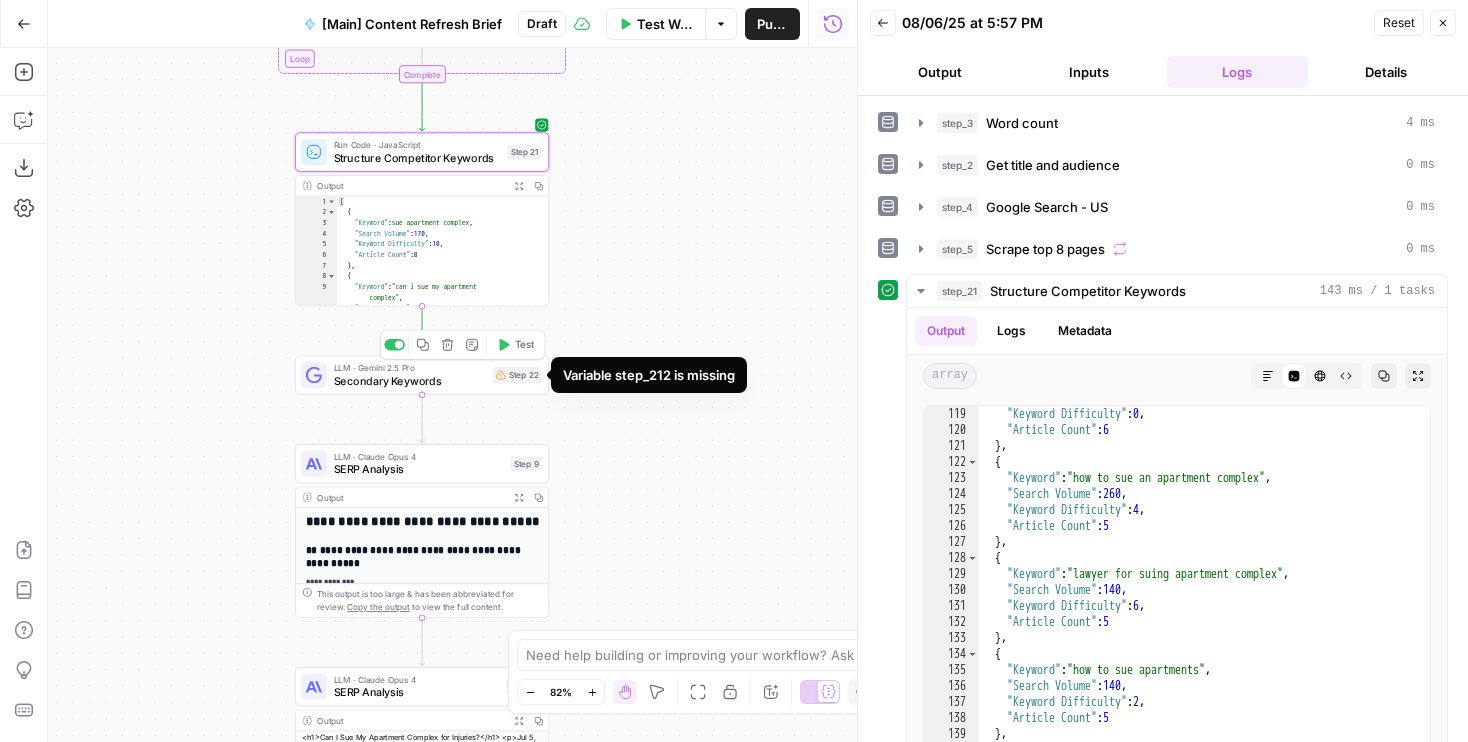 click on "Step 22" at bounding box center [517, 375] 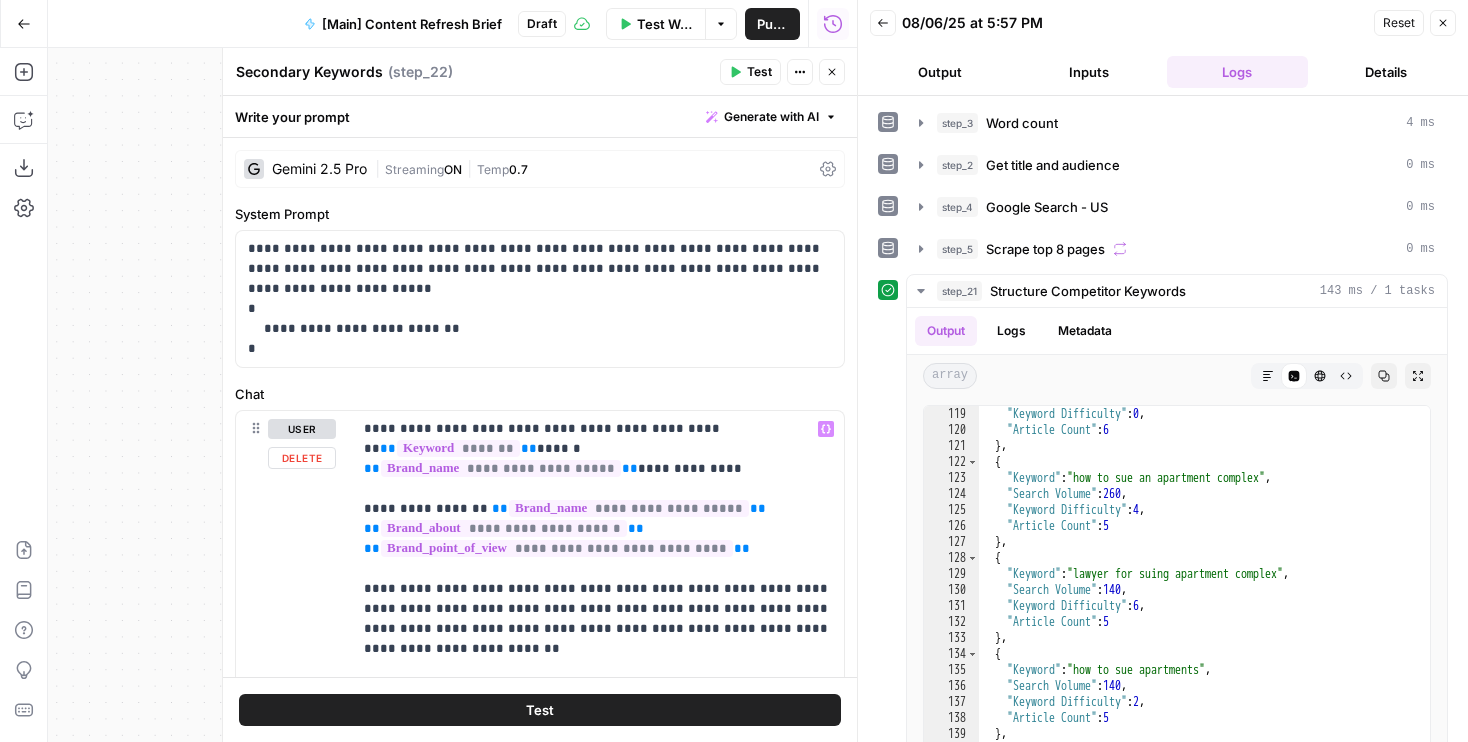 scroll, scrollTop: 101, scrollLeft: 0, axis: vertical 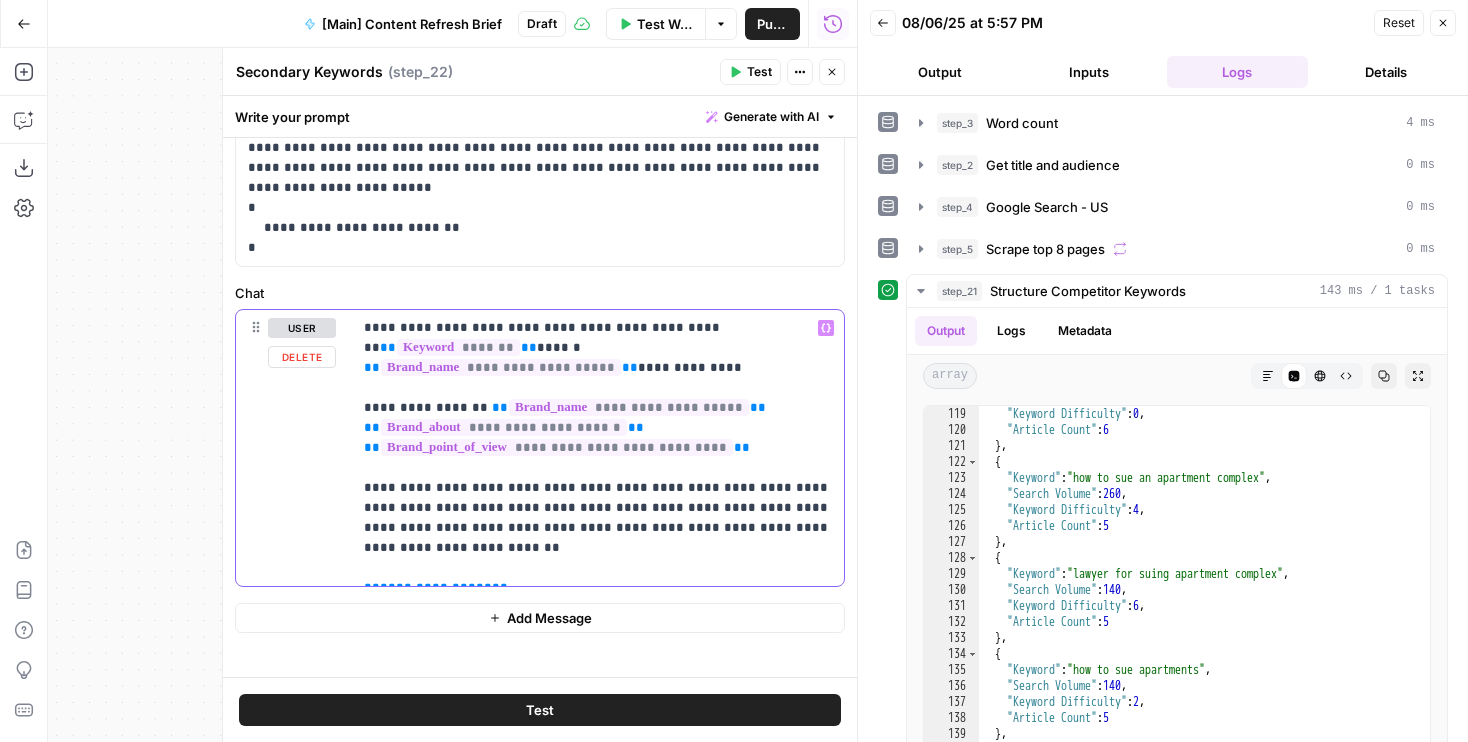 click on "**********" at bounding box center (436, 587) 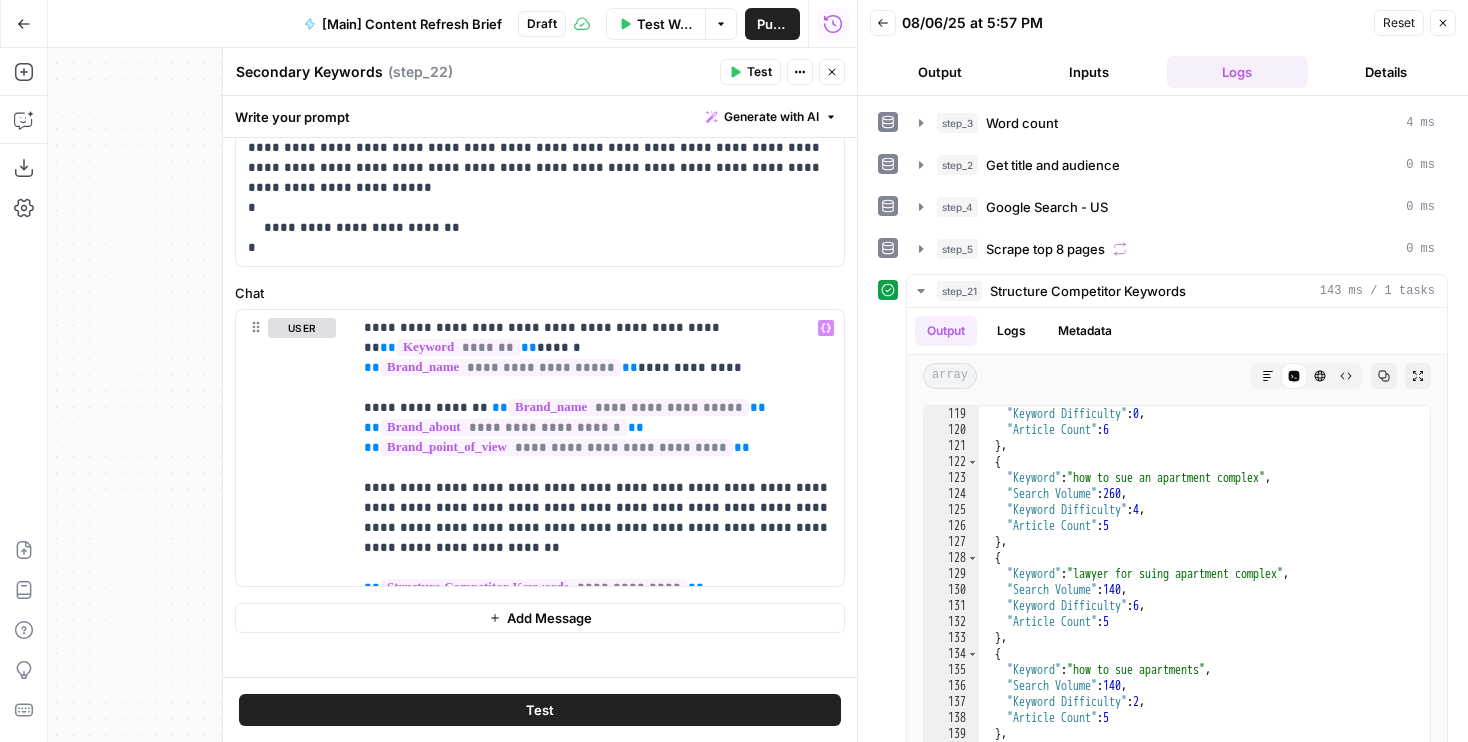 click on "Test" at bounding box center (540, 710) 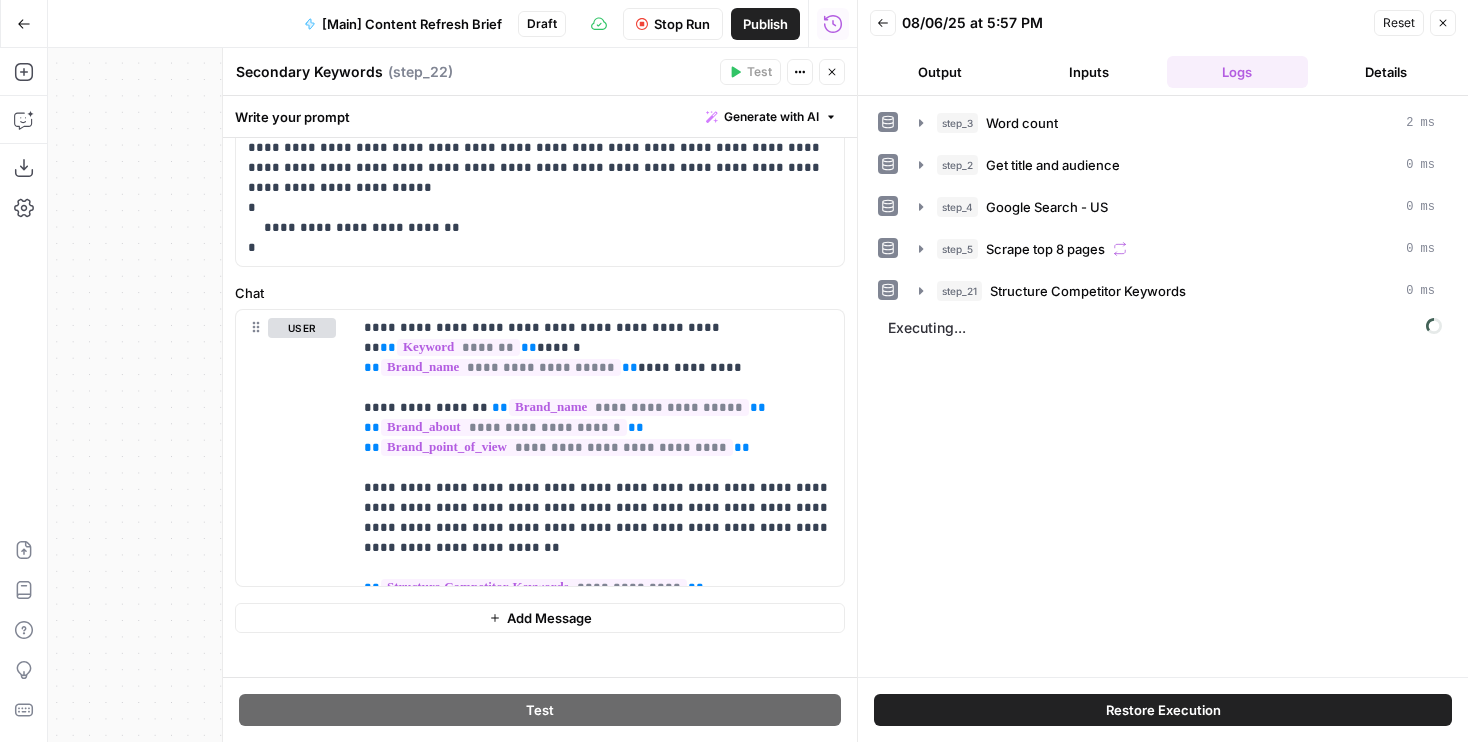scroll, scrollTop: 0, scrollLeft: 0, axis: both 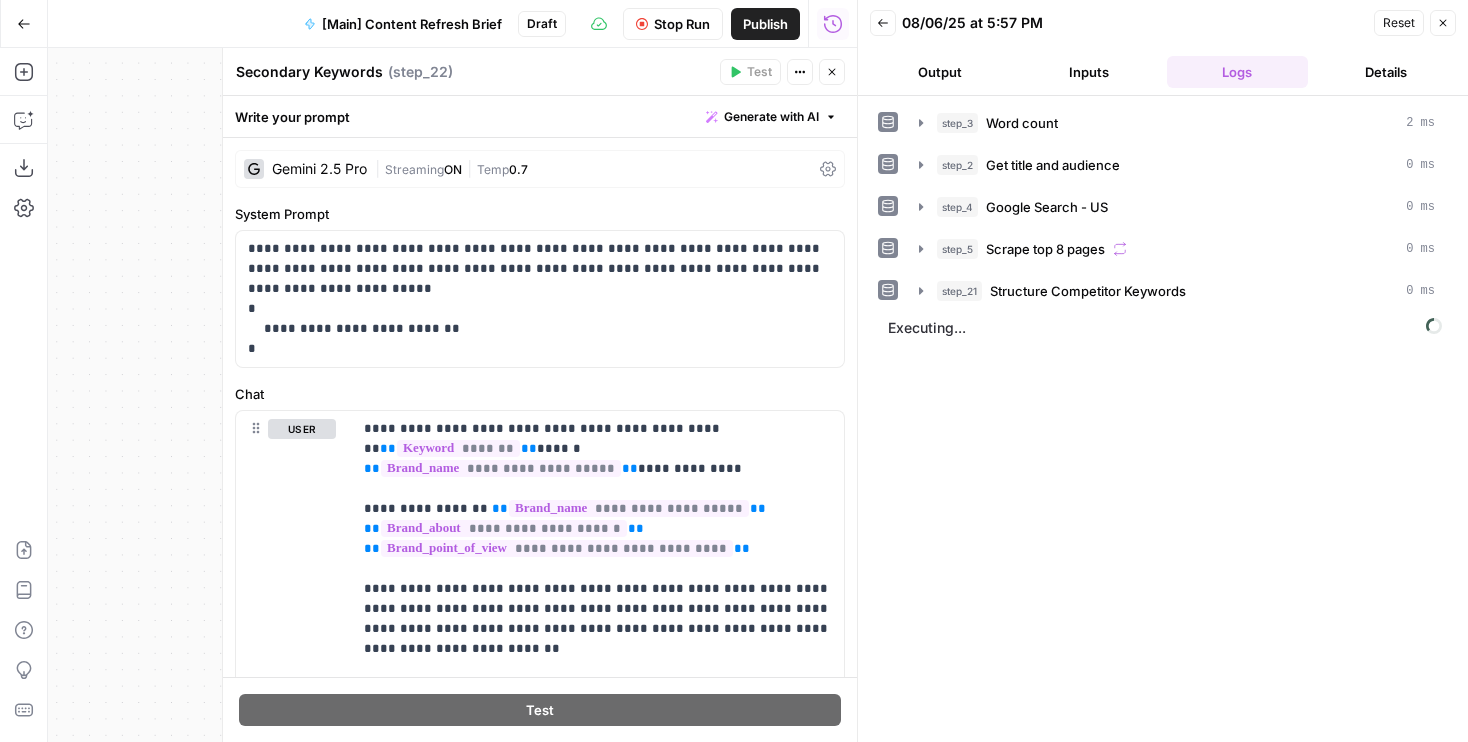 click on "Output" at bounding box center [940, 72] 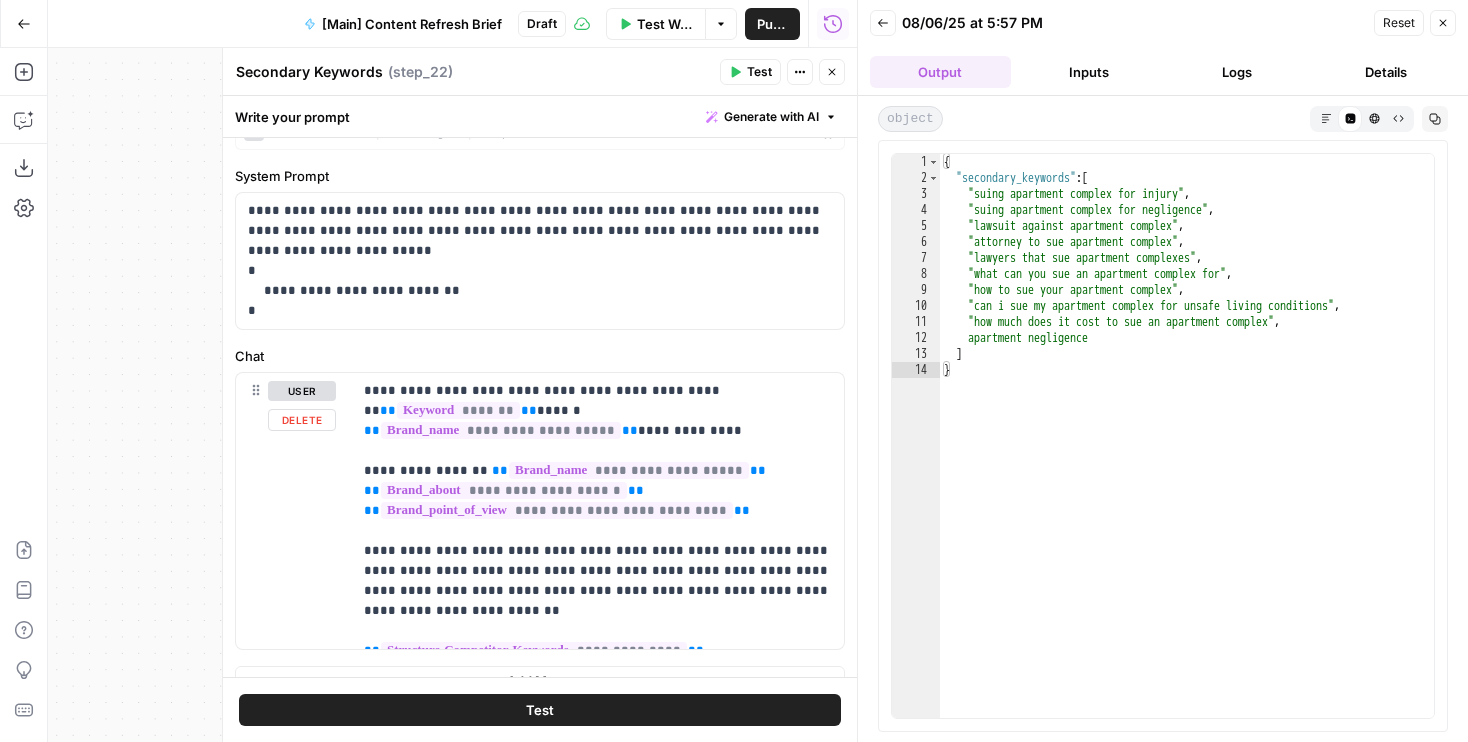 scroll, scrollTop: 40, scrollLeft: 0, axis: vertical 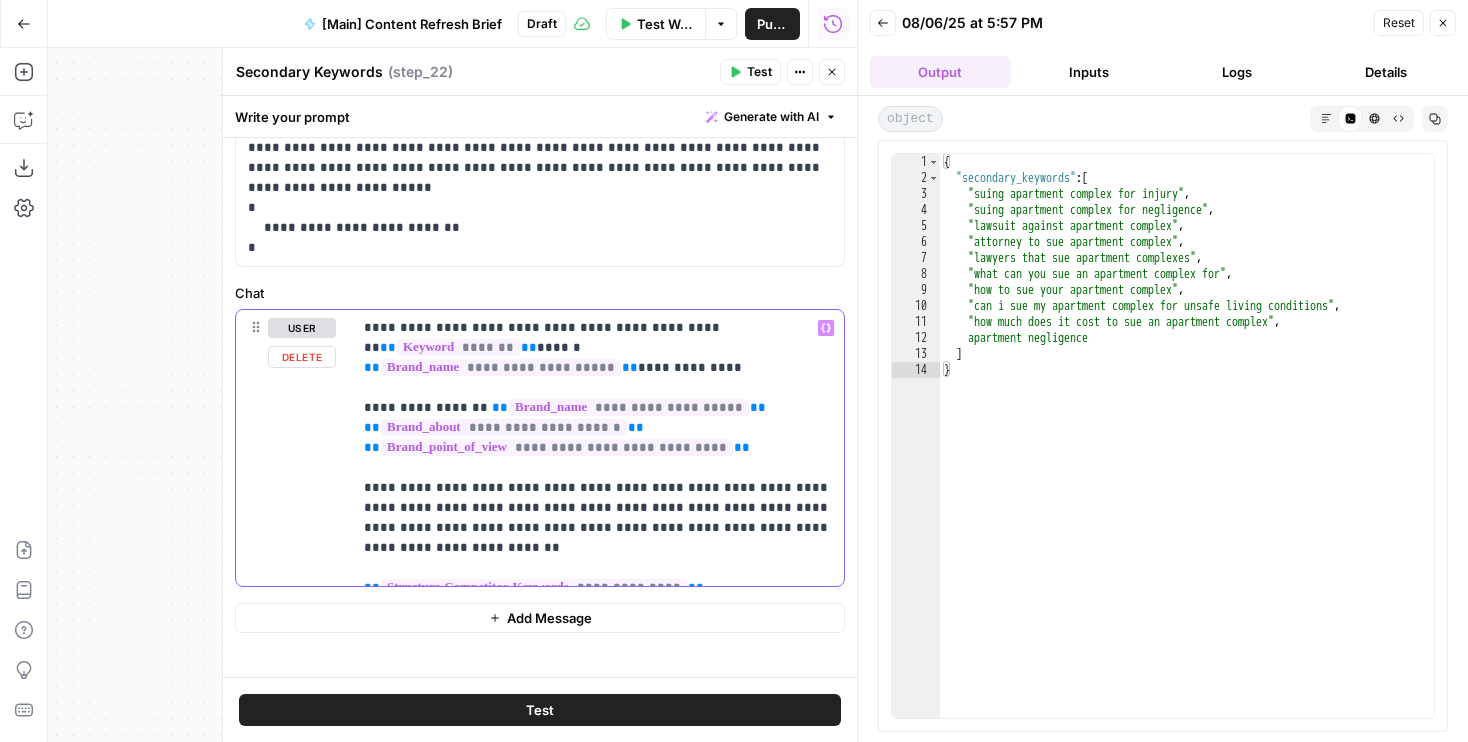 click on "**********" at bounding box center [598, 448] 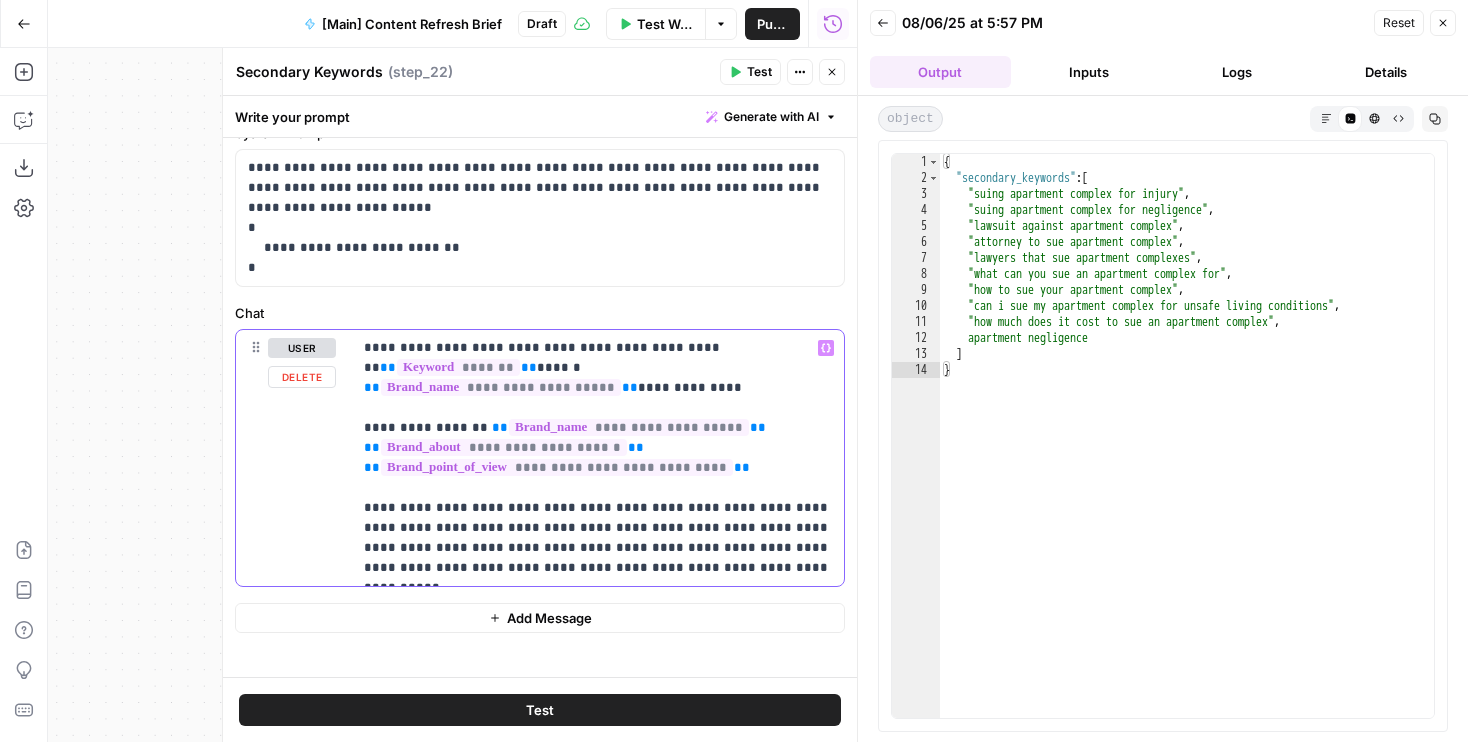 scroll, scrollTop: 101, scrollLeft: 0, axis: vertical 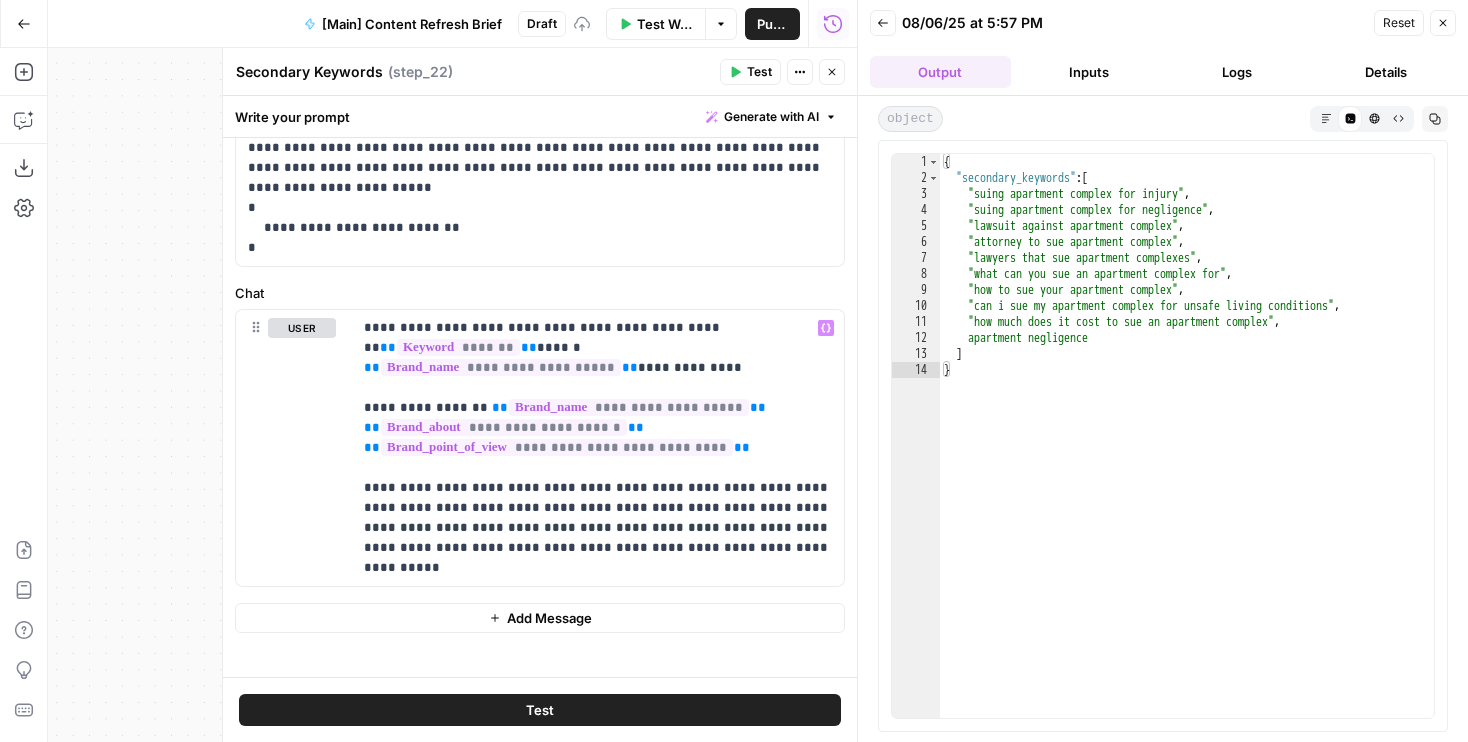 click on "Test" at bounding box center [540, 710] 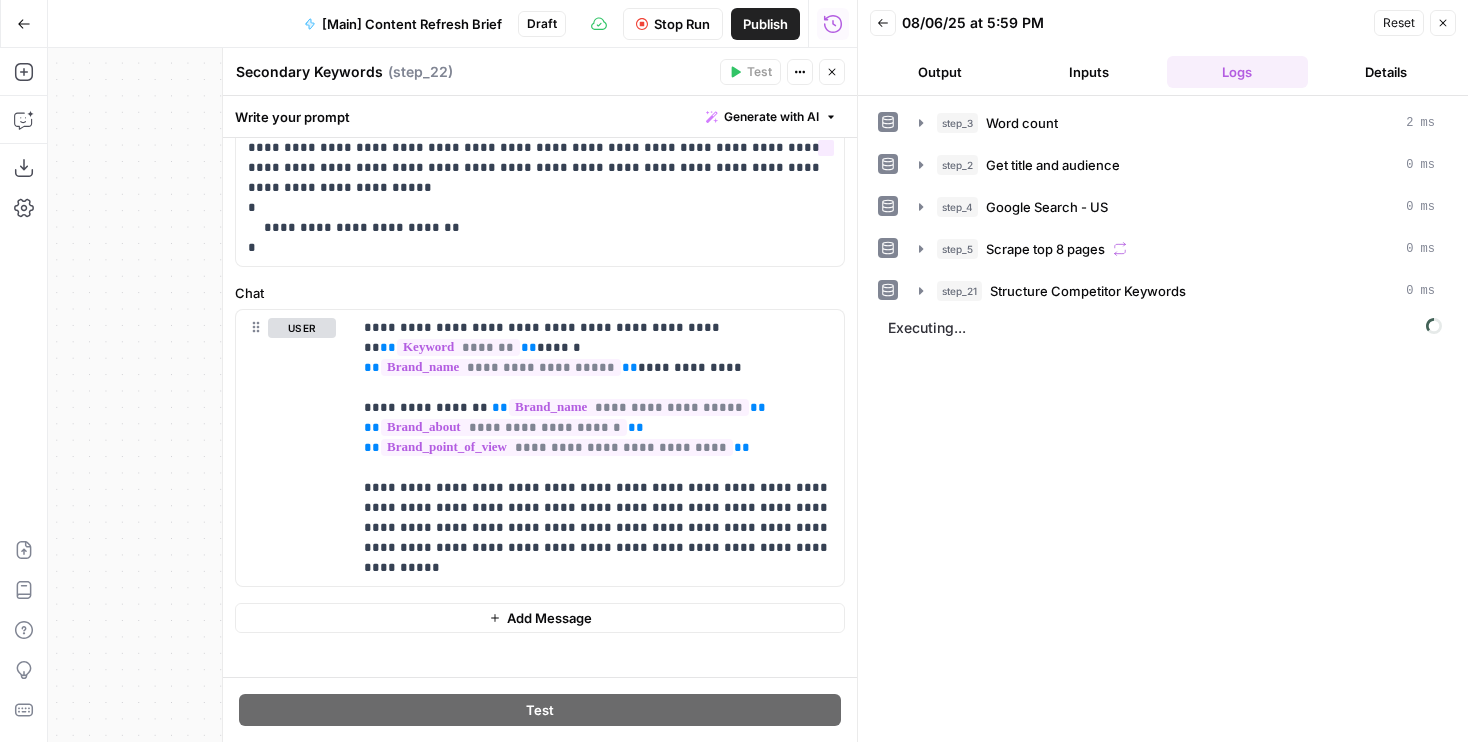 click on "Output" at bounding box center (940, 72) 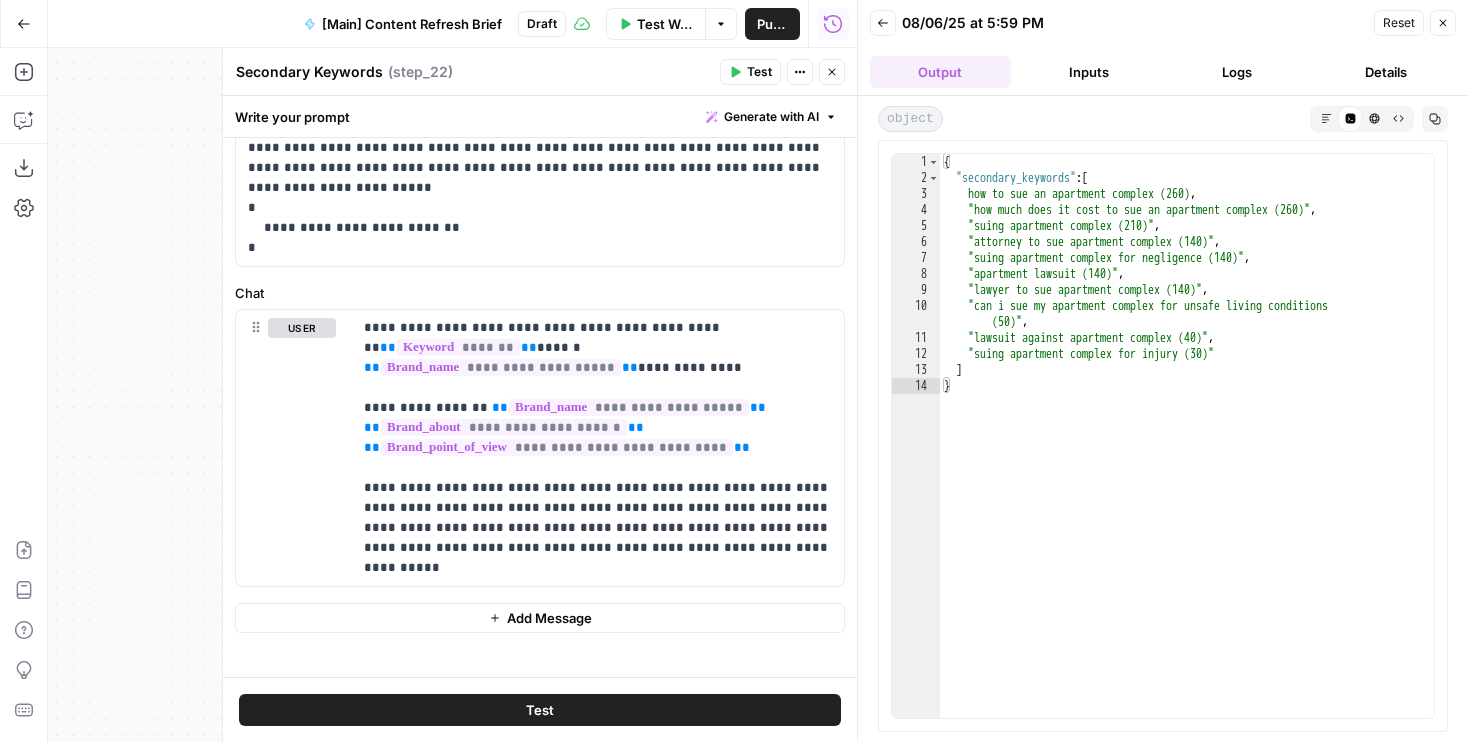 click on "Secondary Keywords Secondary Keywords  ( step_22 ) Test Actions Close" at bounding box center (540, 72) 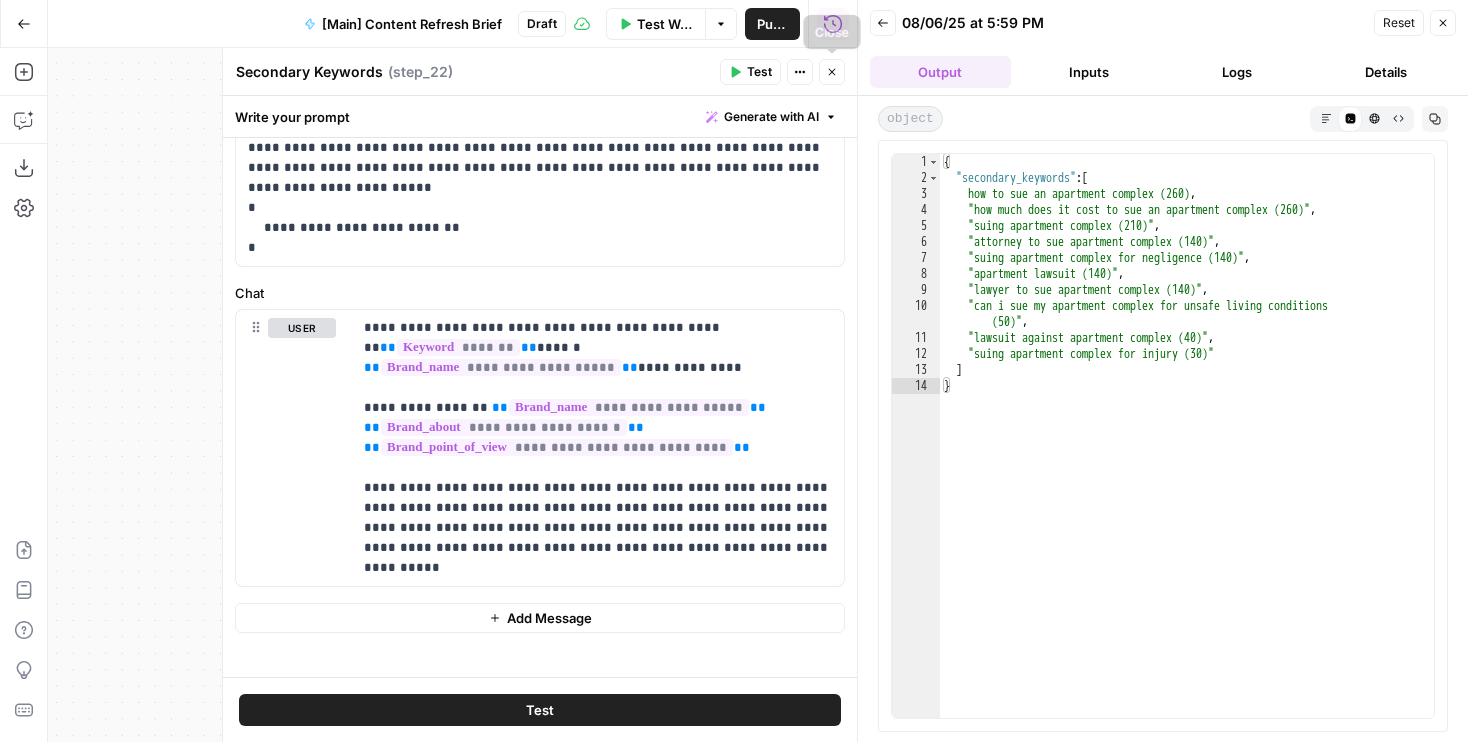 click on "Close" at bounding box center (832, 72) 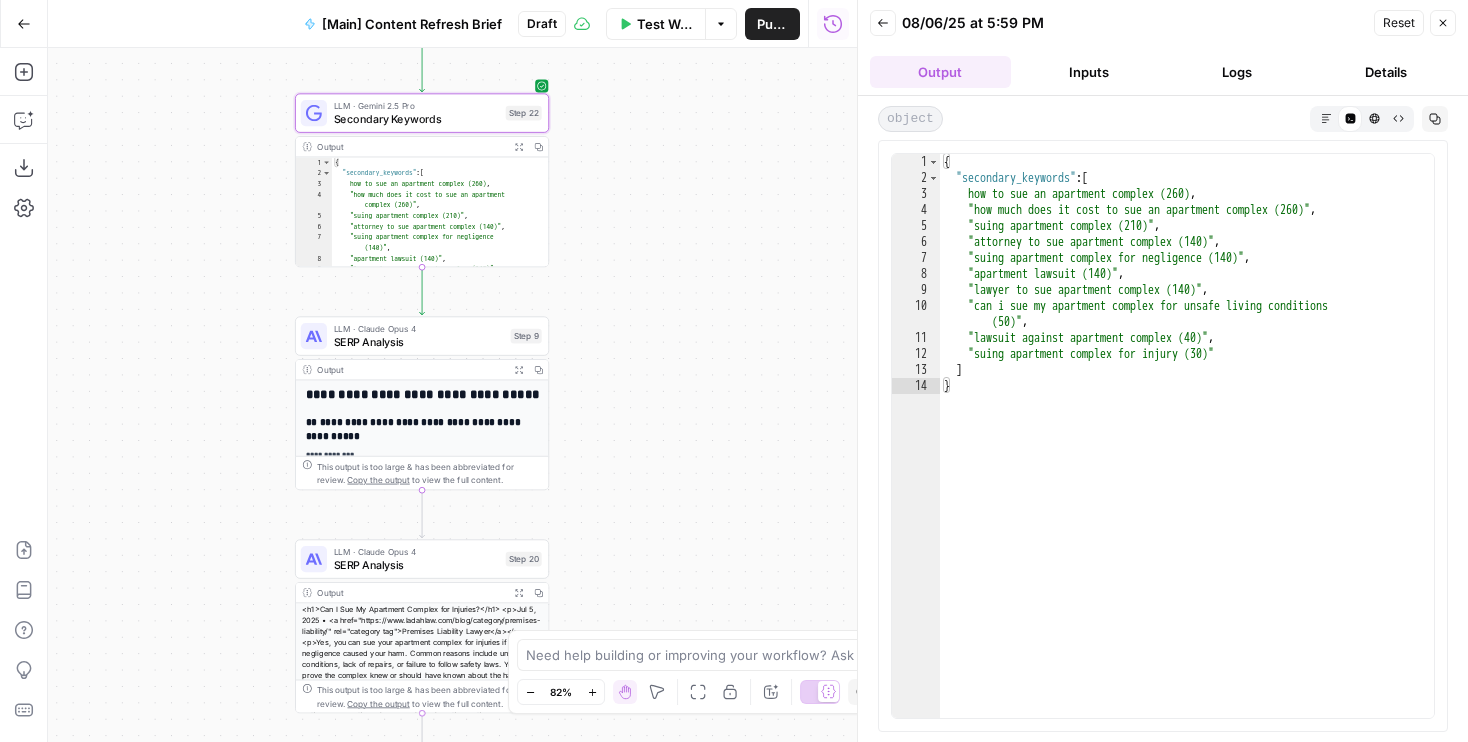 drag, startPoint x: 628, startPoint y: 549, endPoint x: 628, endPoint y: 260, distance: 289 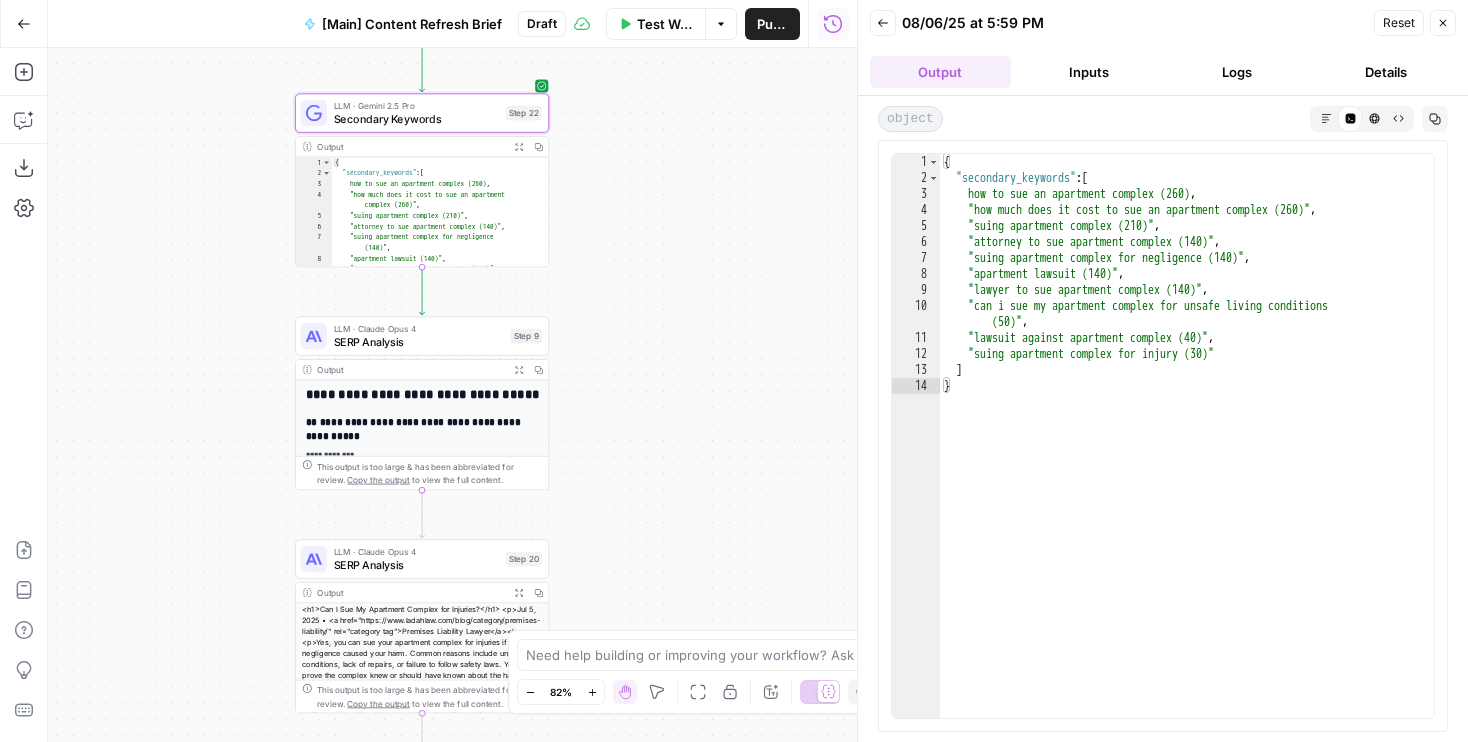 click on "Workflow Set Inputs Inputs Run Code · Python Word count Step 3 Output Expand Output Copy 1 2 3 {    "word_count" :  1826 }     XXXXXXXXXXXXXXXXXXXXXXXXXXXXXXXXXXXXXXXXXXXXXXXXXXXXXXXXXXXXXXXXXXXXXXXXXXXXXXXXXXXXXXXXXXXXXXXXXXXXXXXXXXXXXXXXXXXXXXXXXXXXXXXXXXXXXXXXXXXXXXXXXXXXXXXXXXXXXXXXXXXXXXXXXXXXXXXXXXXXXXXXXXXXXXXXXXXXXXXXXXXXXXXXXXXXXXXXXXXXXXXXXXXXXXXXXXXXXXXXXXXXXXXXXXXXXXXXXXXXXXXXXXXXXXXXXXXXXXXXXXXXXXXXXXXXXXXXXXXXXXXXXXXXXXXXXXXXXXXXXXXXXXXXXXXXXXXXXXXXXXXXXXXXXXXXXXXXXXXXXXXXXXXXXXXXXXXXXXXXXXXXXXXXXXXXXXXXXXXXXXXXXXXXXXXXXXXXXXXXXXXXXXXXXXXXXXXXXXXXXXXXXXXXXXXXXXXXXXXXXXXXXXXXXXXXXXXXXXXXXXXXXXXXXXXXXXXXXXXXXXXXXXXXXXXX LLM · GPT-4.1 Get title and audience Step 2 Output Expand Output Copy 1 2 3 4 5 6 {    "article_title" :  "Can I Sue My Apartment         Complex for Injuries?" ,    "audience" :  "Missouri tenants injured by         negligence" ,    "word_count" :  1800 ,    "slug" :  "can-i-sue-my-apartment-complex-for        -injuries" }     Google Search Step 4 Output 1" at bounding box center [452, 395] 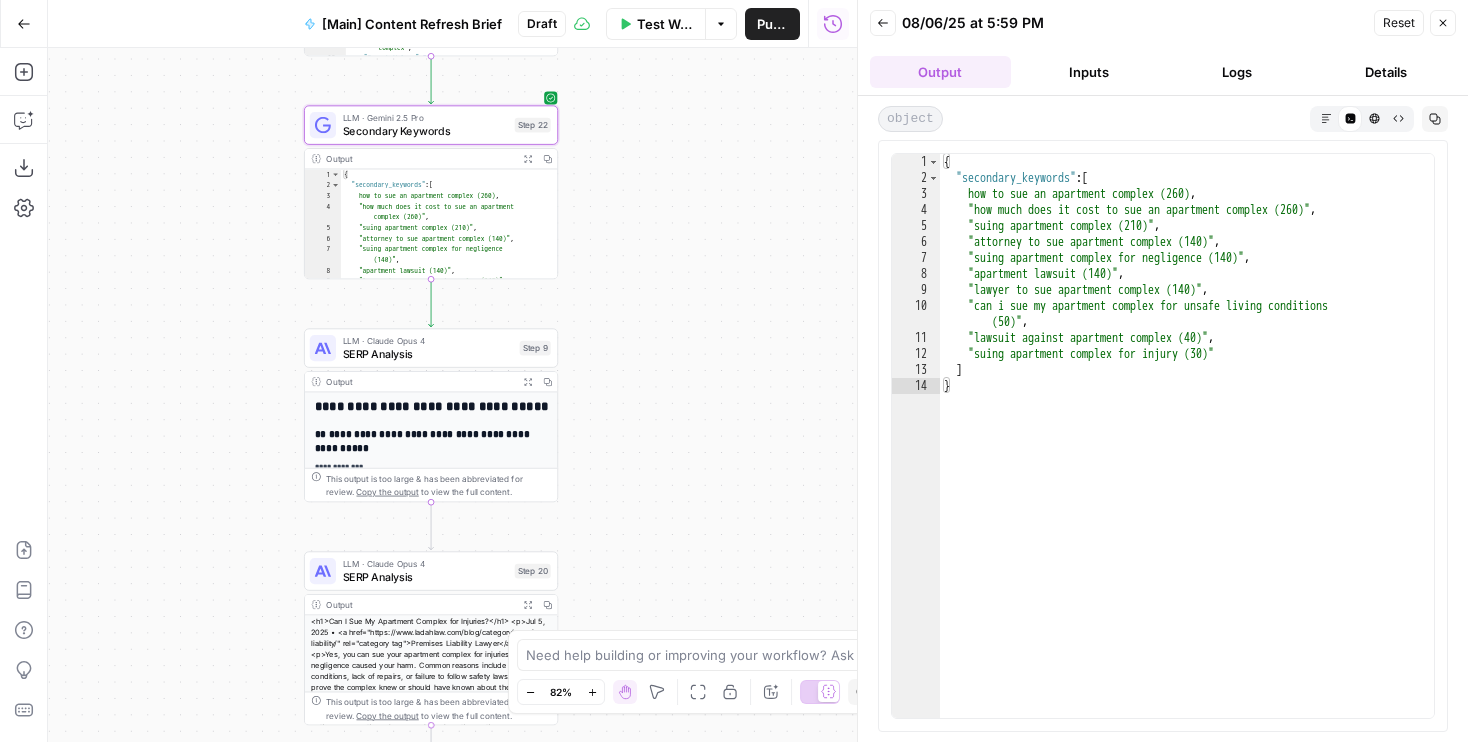 drag, startPoint x: 628, startPoint y: 530, endPoint x: 608, endPoint y: 188, distance: 342.5843 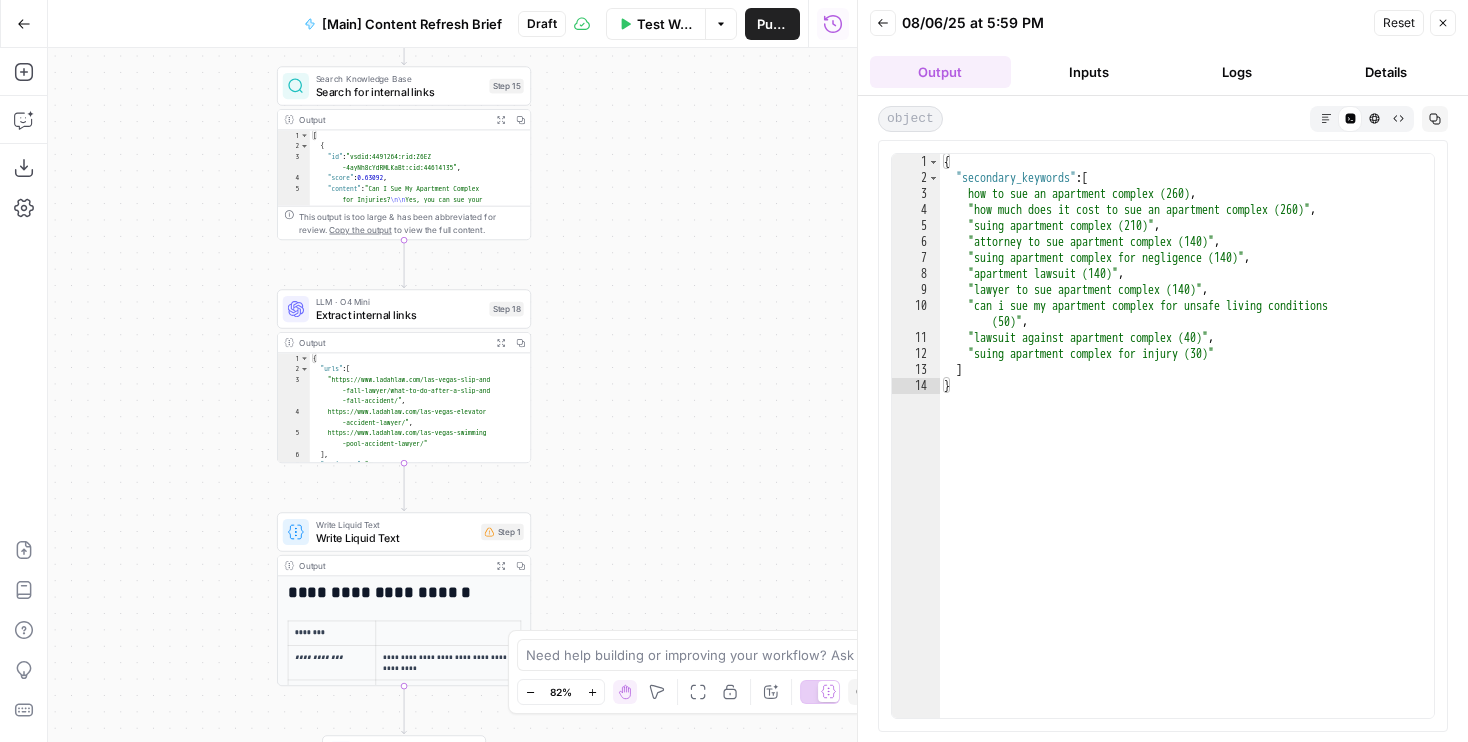 drag, startPoint x: 608, startPoint y: 446, endPoint x: 609, endPoint y: 76, distance: 370.00134 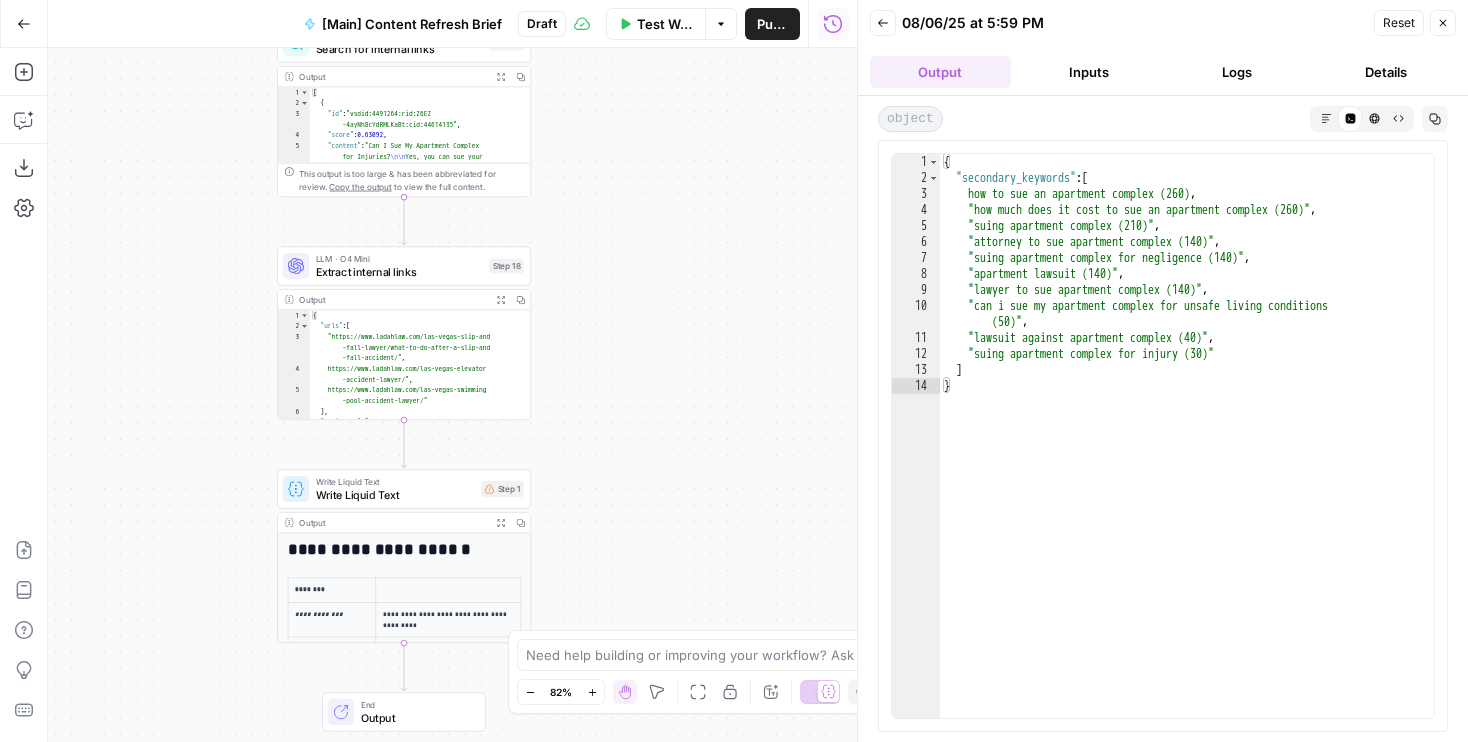 click on "Write Liquid Text" at bounding box center (395, 495) 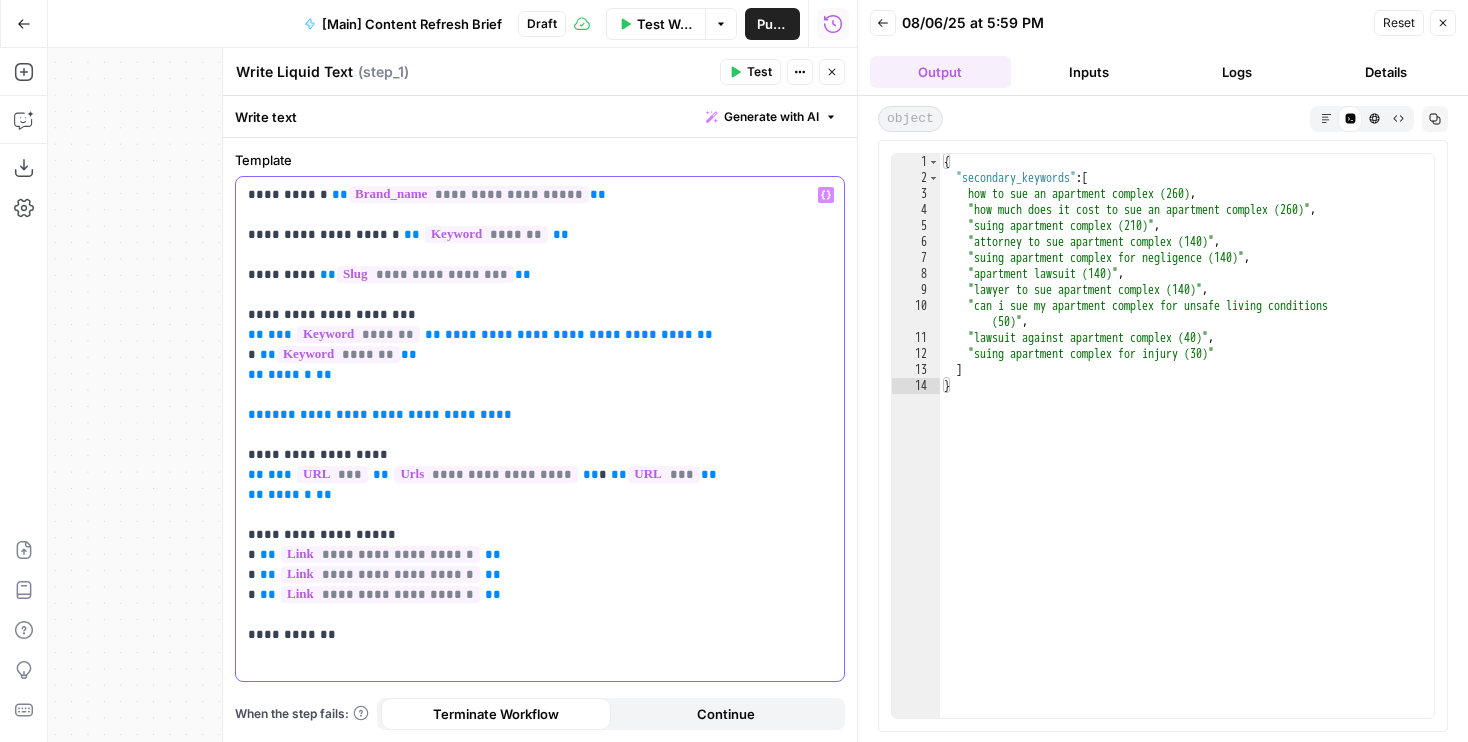 click on "**********" at bounding box center (569, 334) 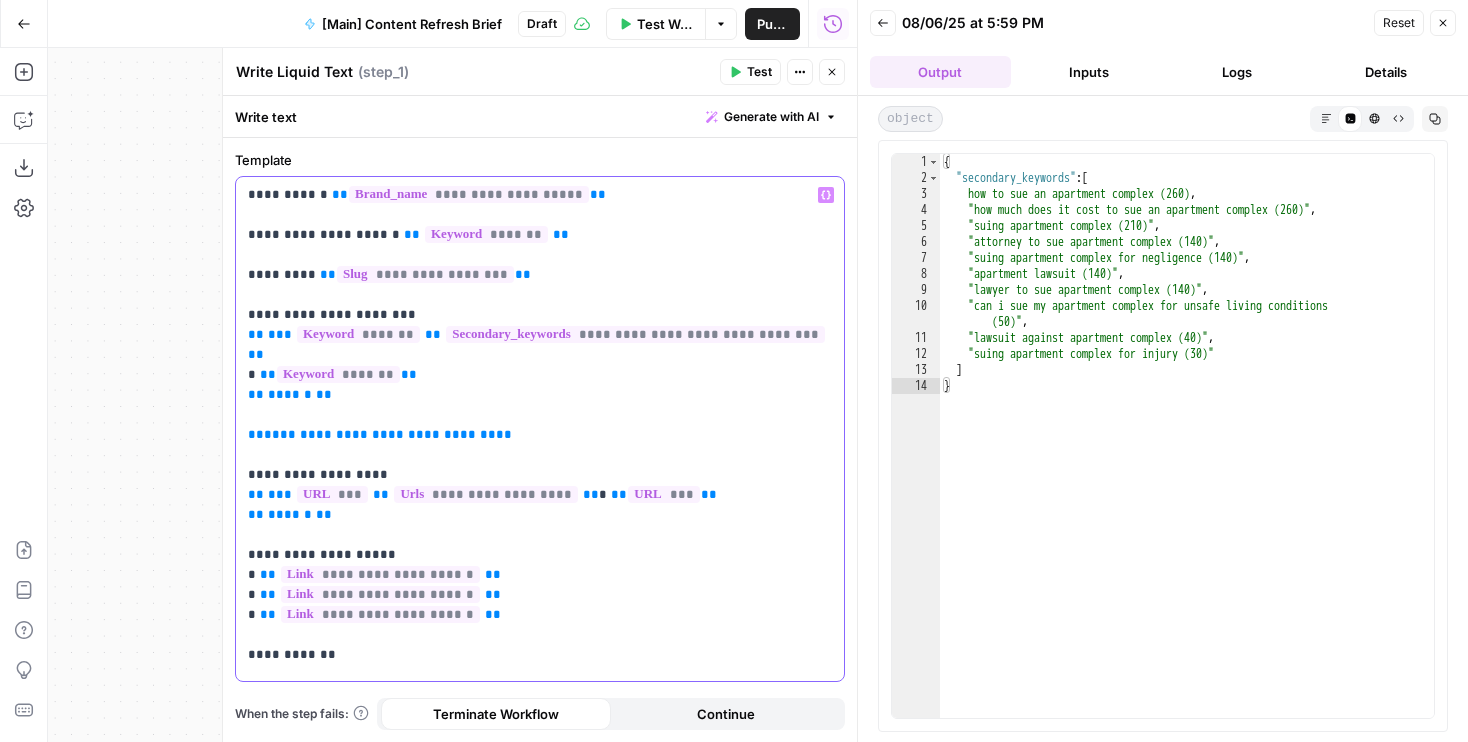 drag, startPoint x: 507, startPoint y: 430, endPoint x: 475, endPoint y: 417, distance: 34.539833 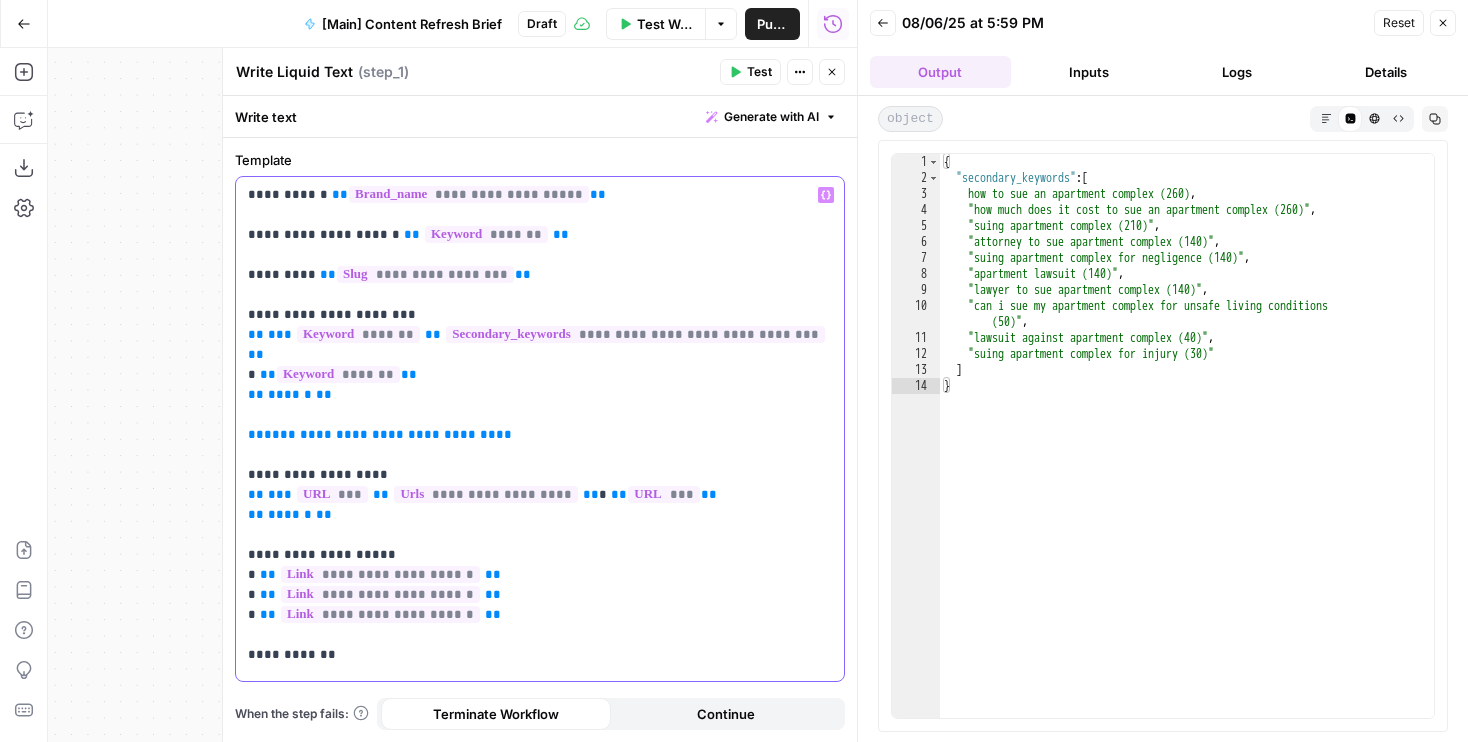 click on "**********" at bounding box center [540, 425] 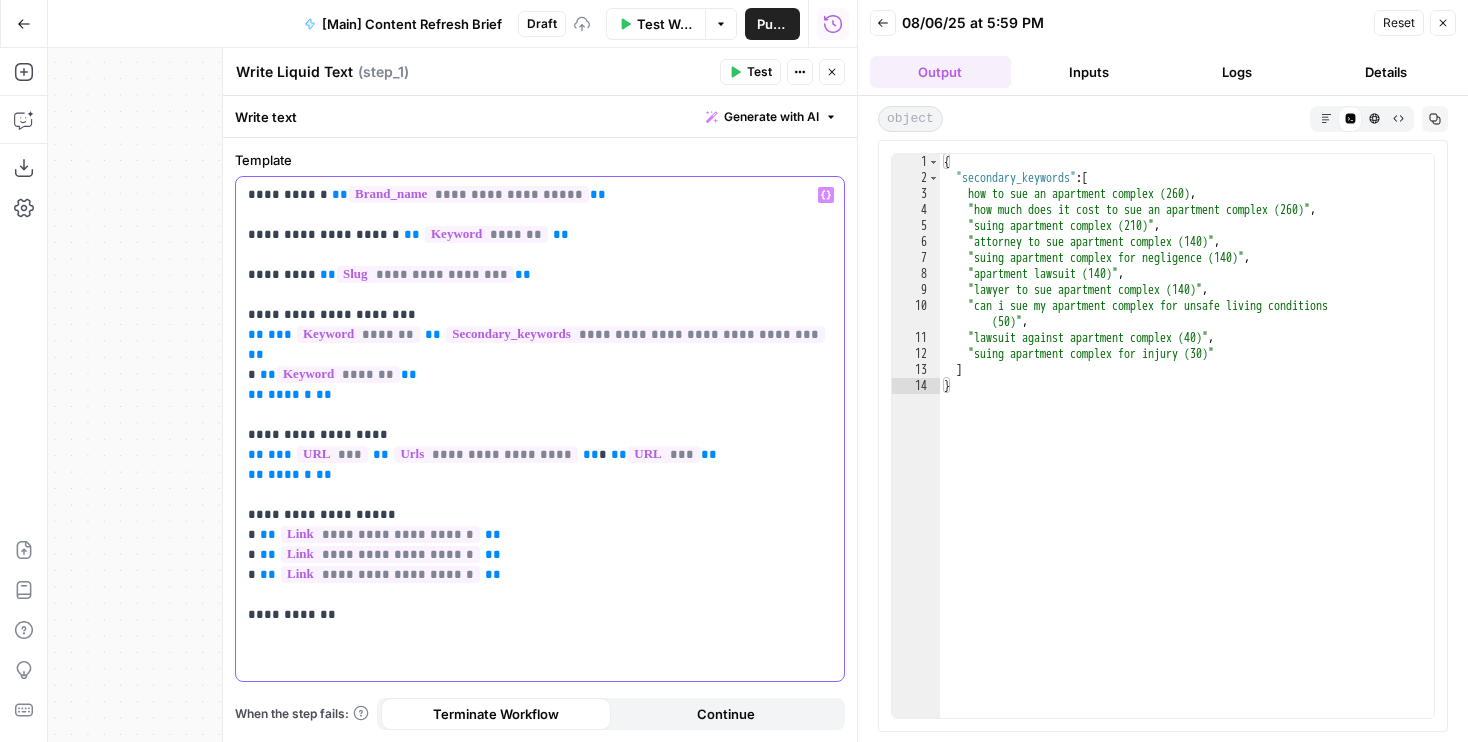 click on "**********" at bounding box center (540, 429) 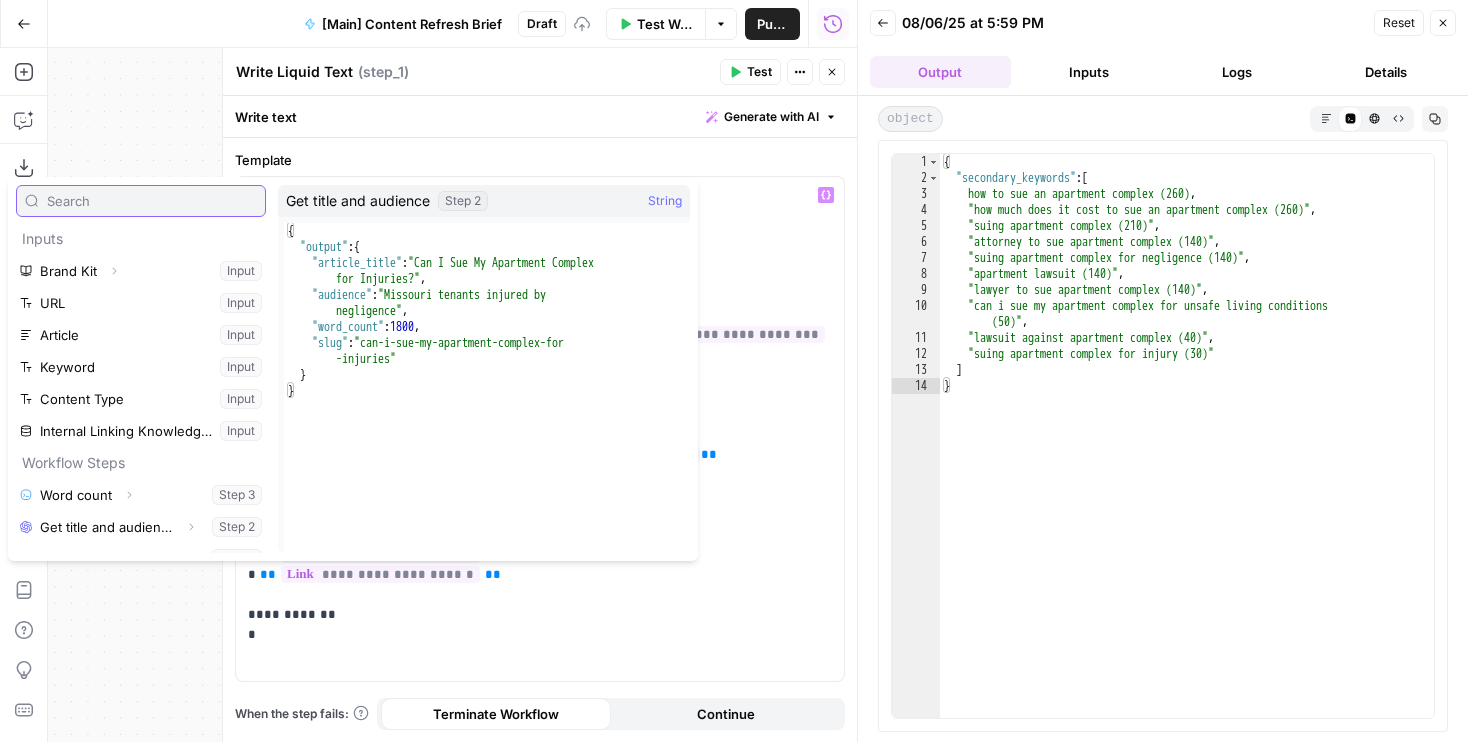 scroll, scrollTop: 246, scrollLeft: 0, axis: vertical 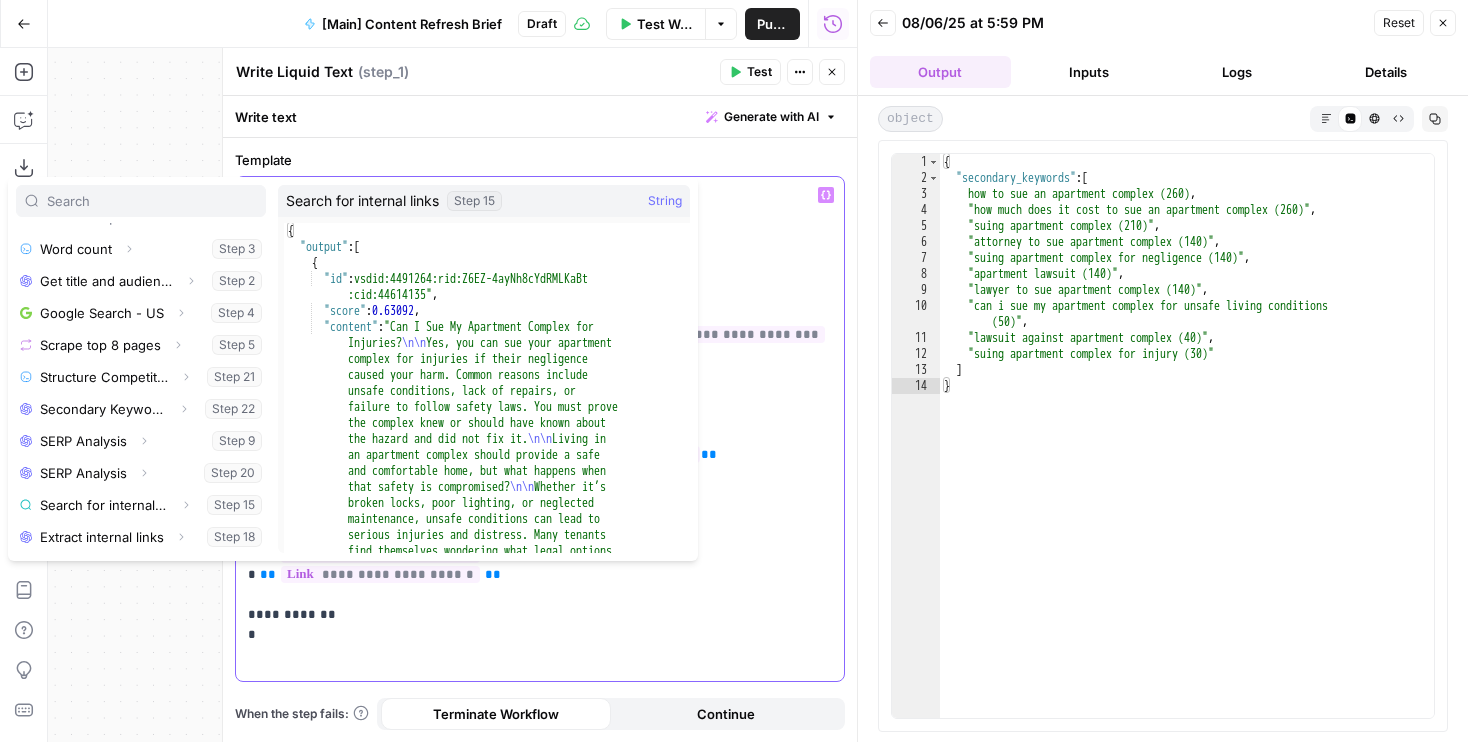 click on "**********" at bounding box center [540, 429] 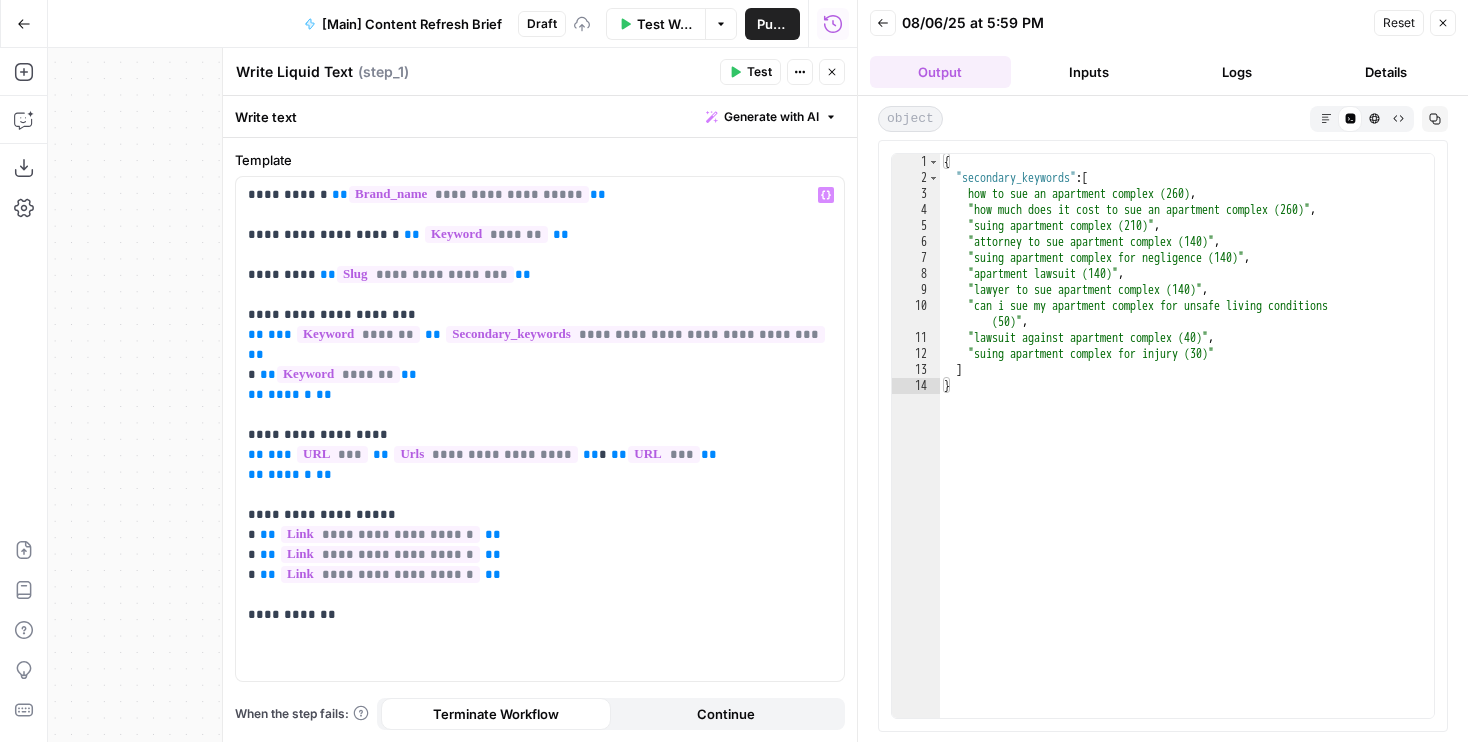 click on "Test" at bounding box center (759, 72) 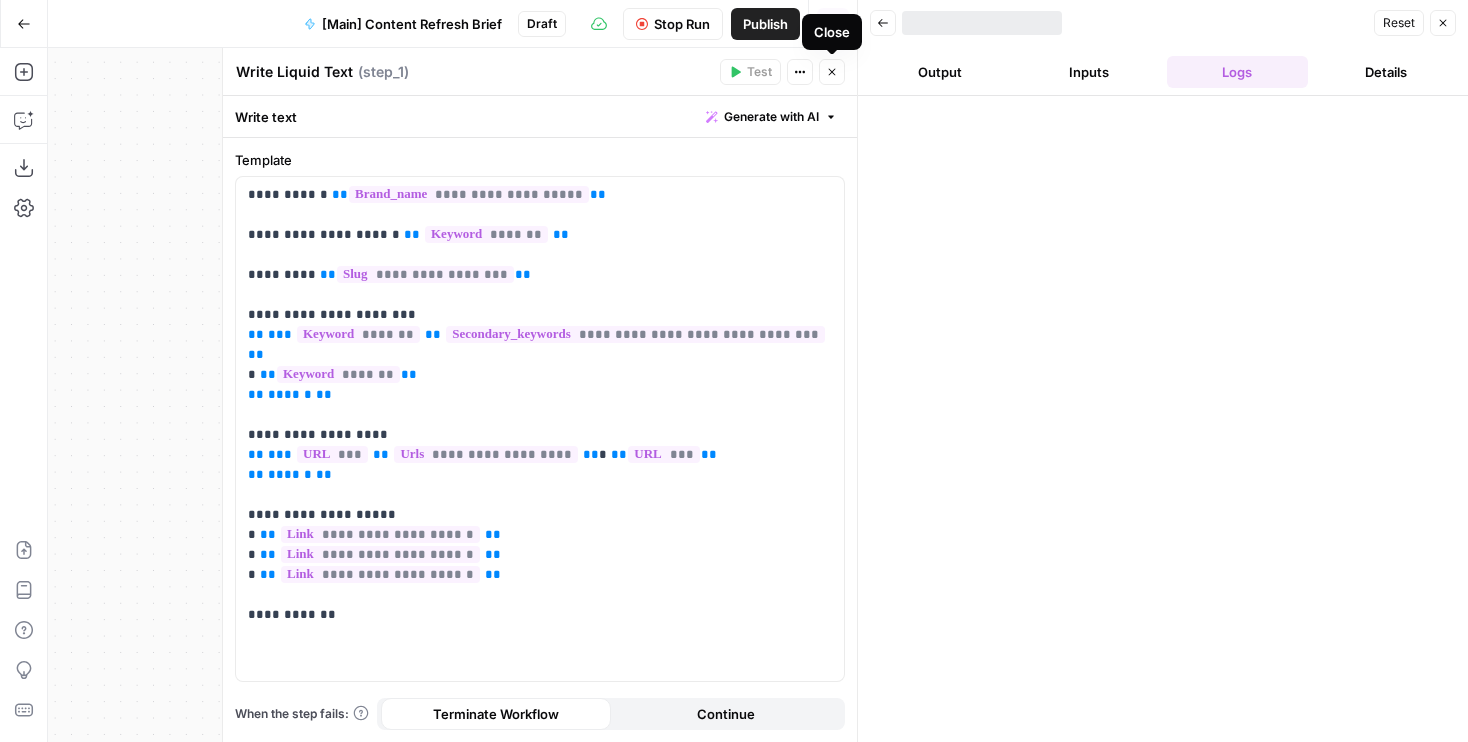 click 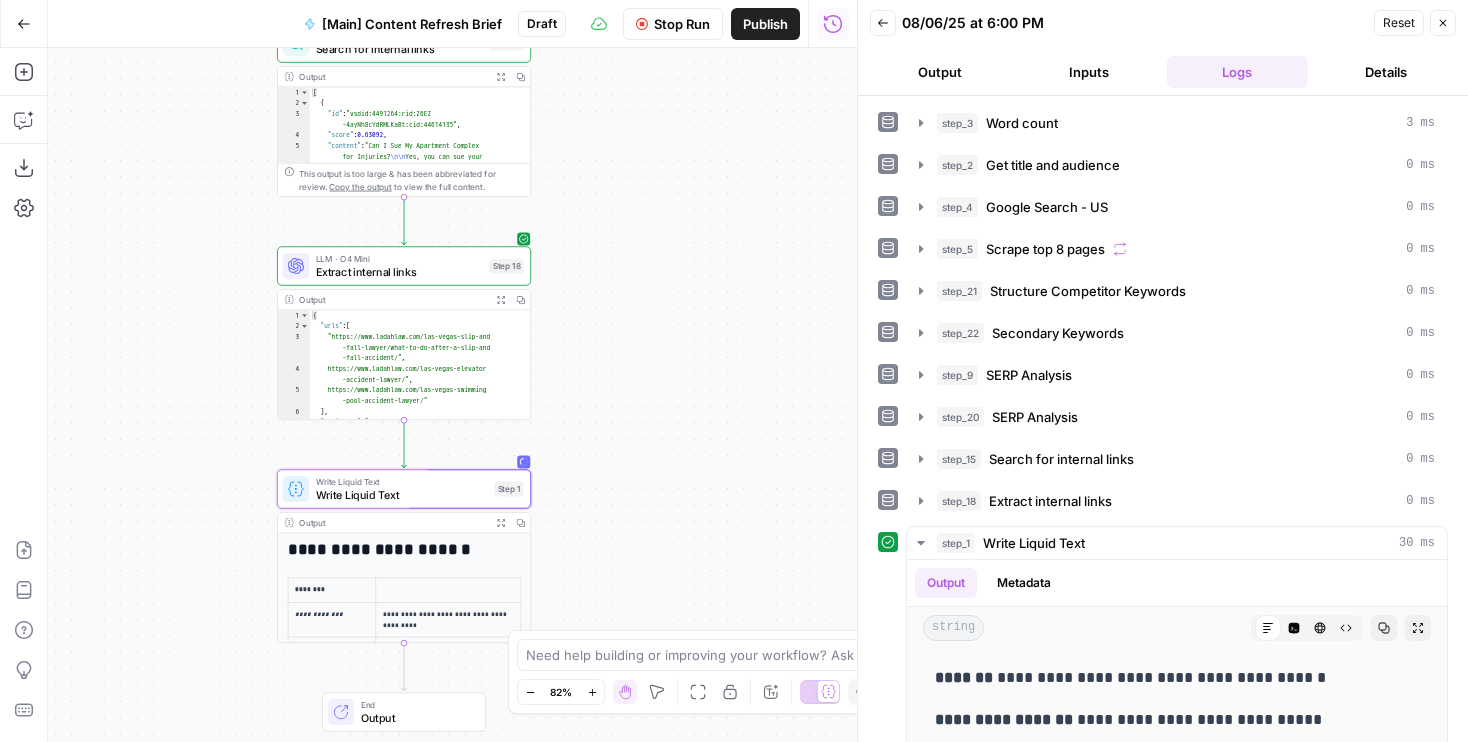 click on "Output" at bounding box center [940, 72] 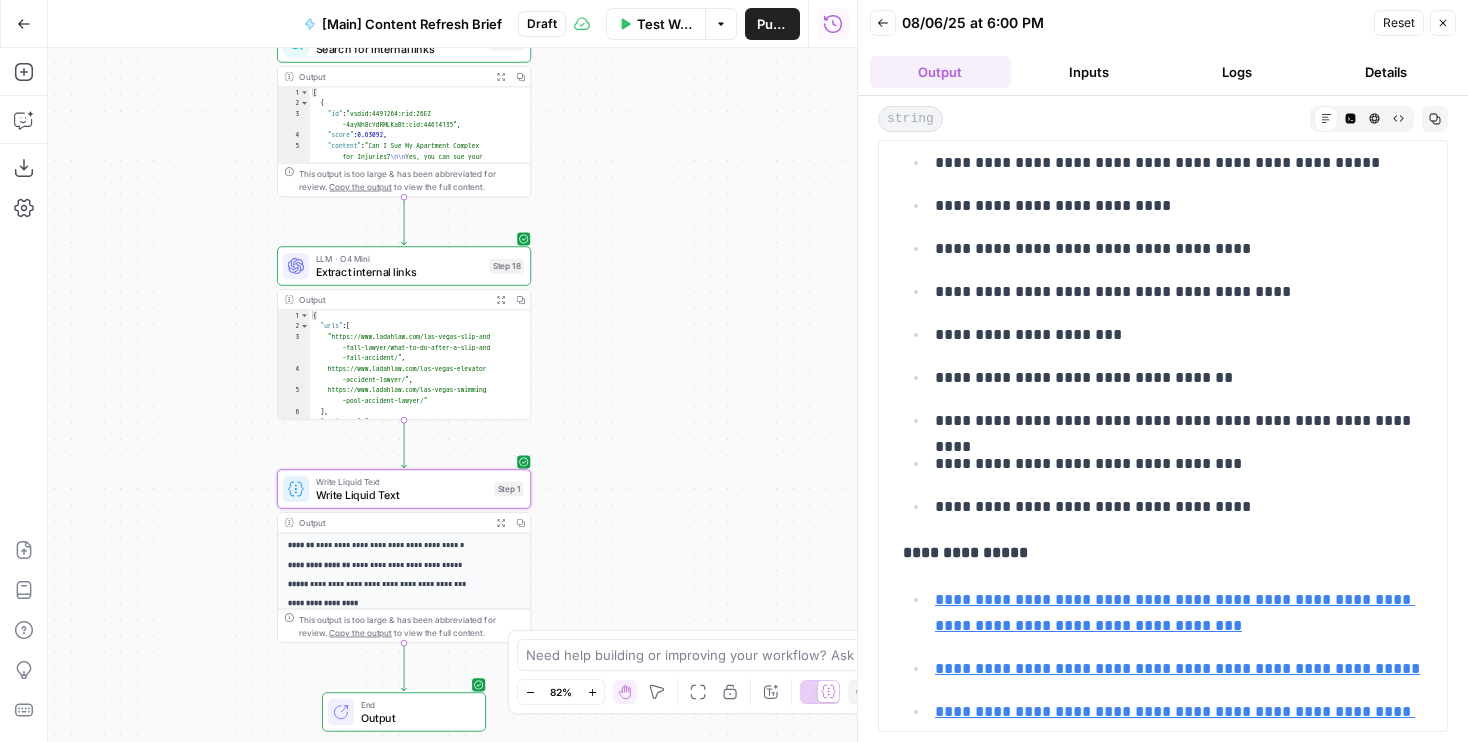 scroll, scrollTop: 0, scrollLeft: 0, axis: both 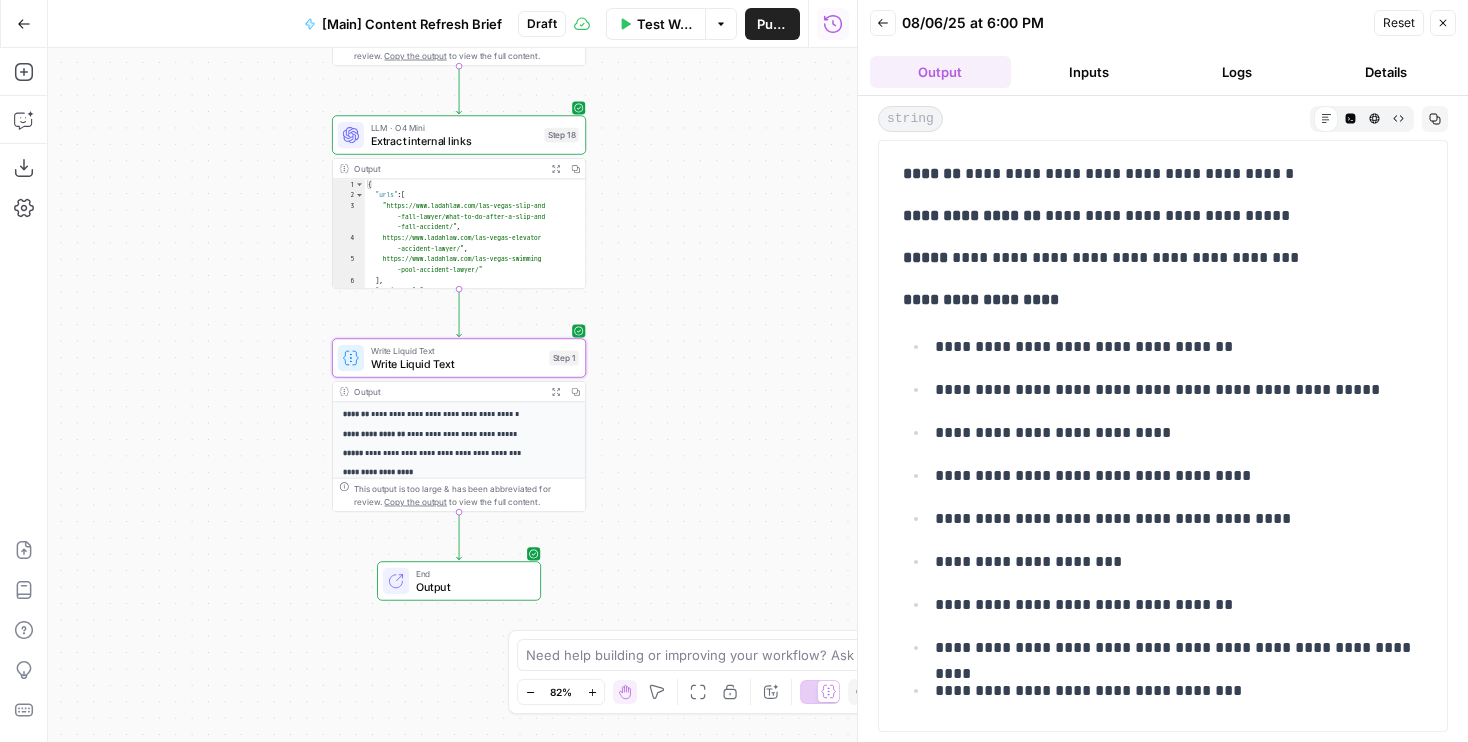drag, startPoint x: 625, startPoint y: 471, endPoint x: 680, endPoint y: 340, distance: 142.07744 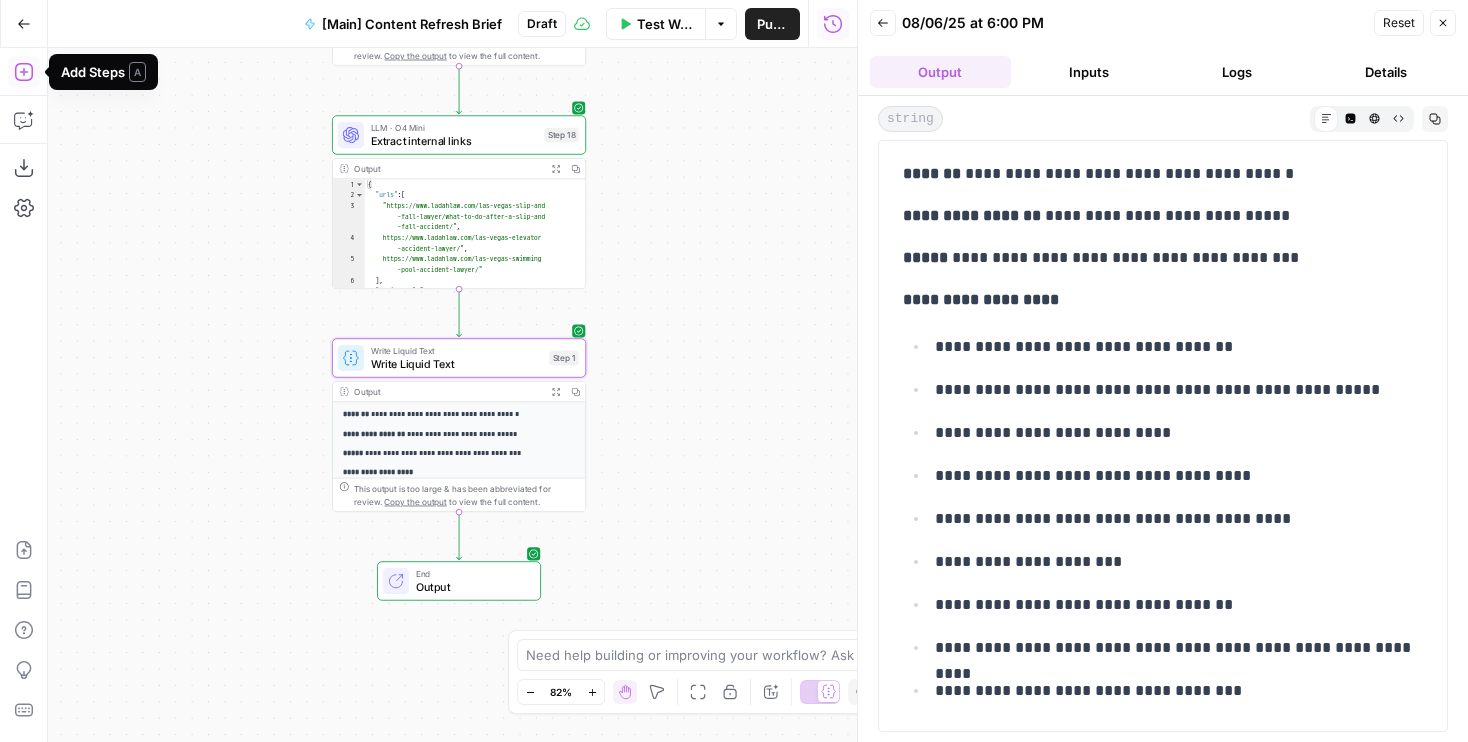 click on "Add Steps" at bounding box center (24, 72) 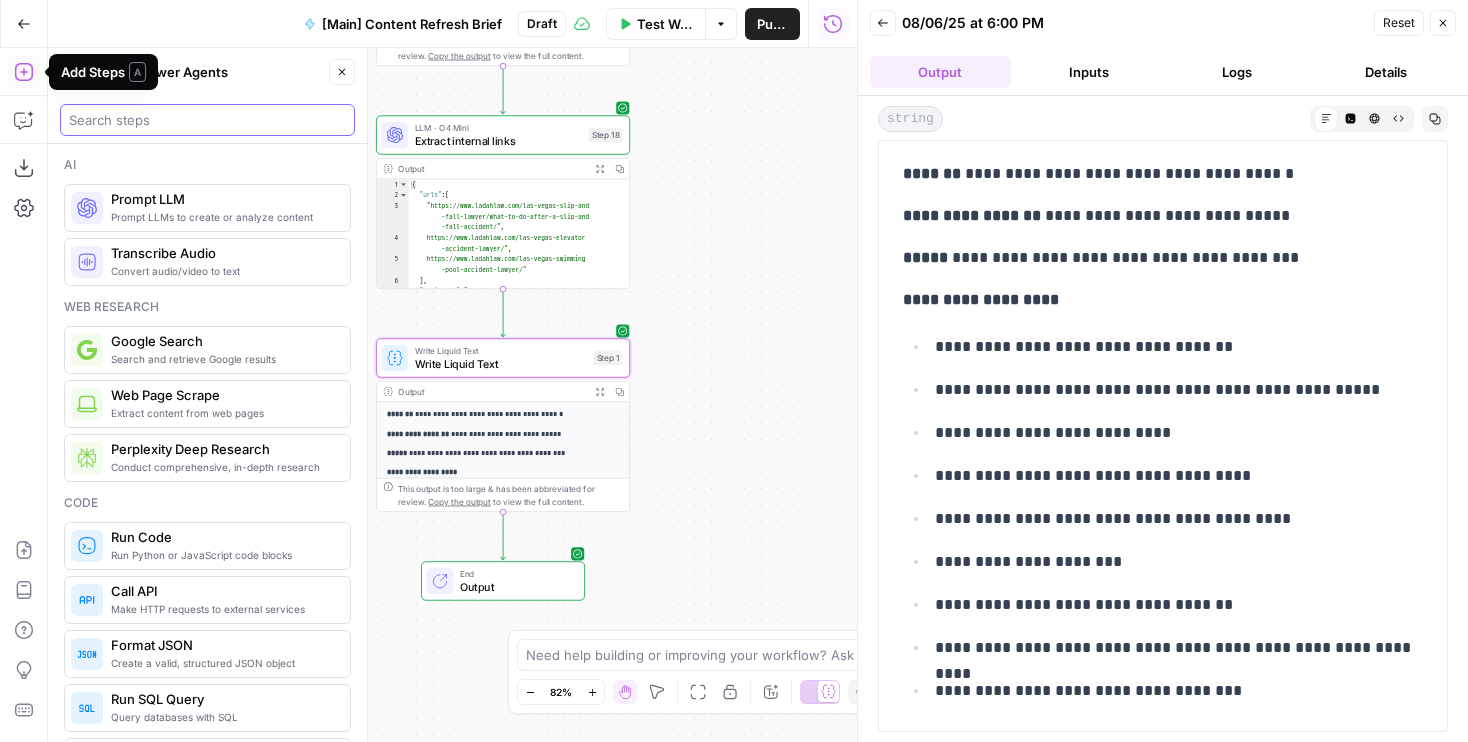 click at bounding box center (207, 120) 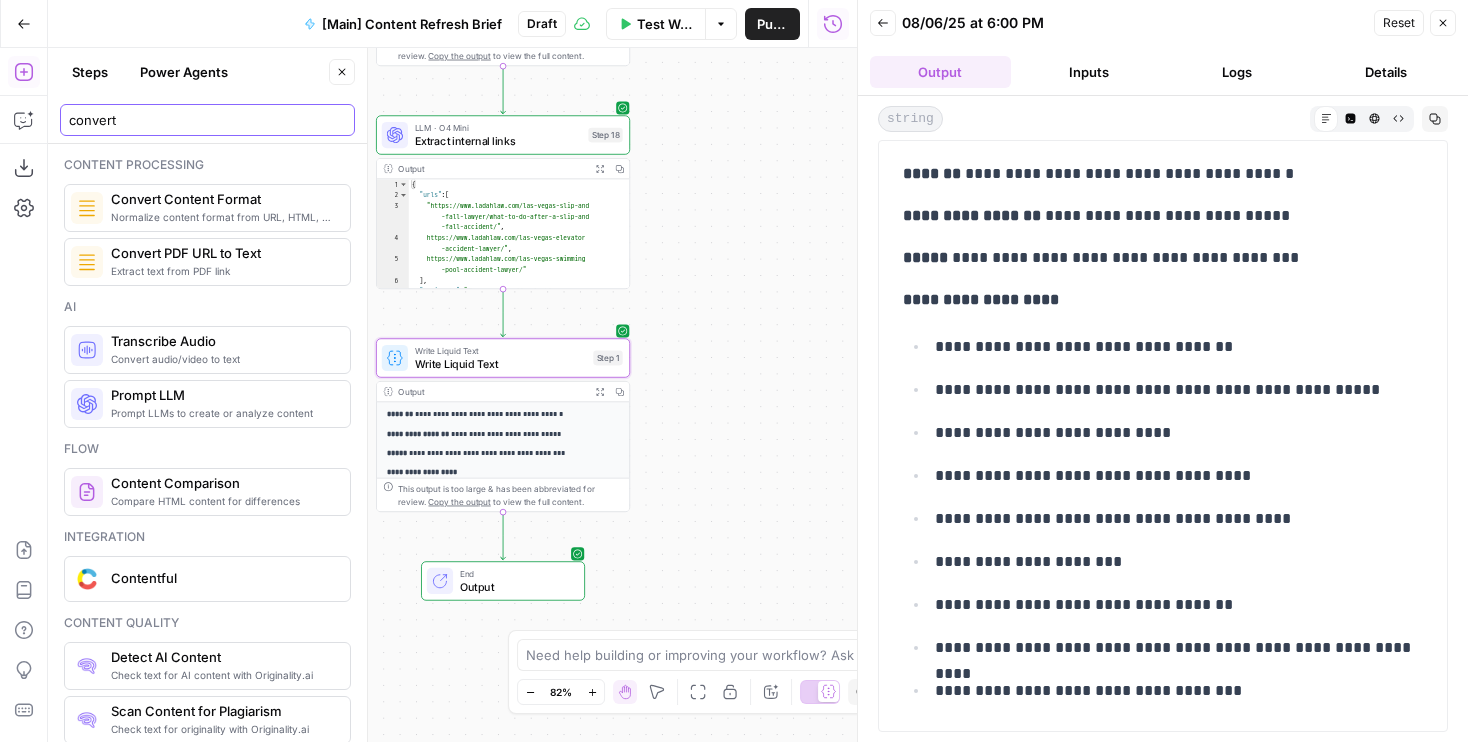 type on "convert" 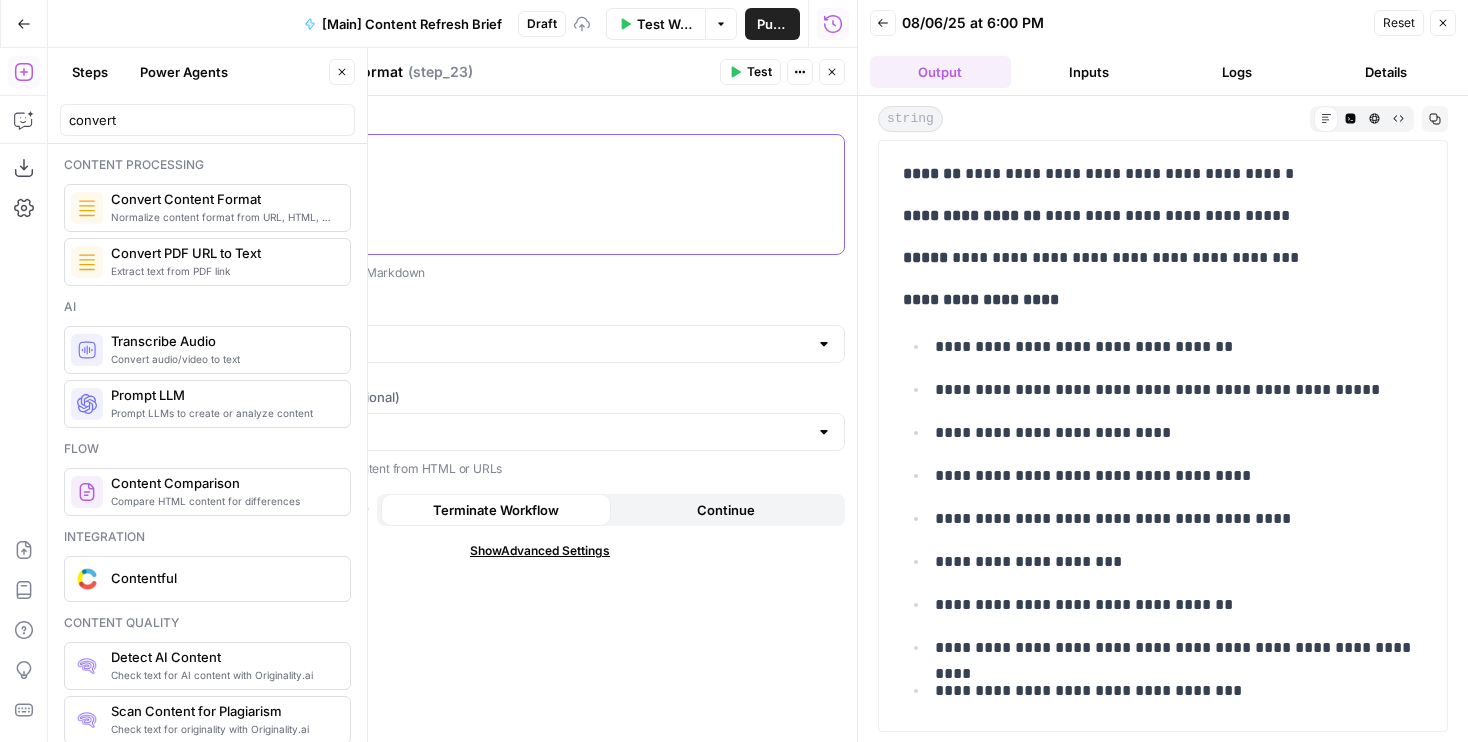 click at bounding box center [540, 194] 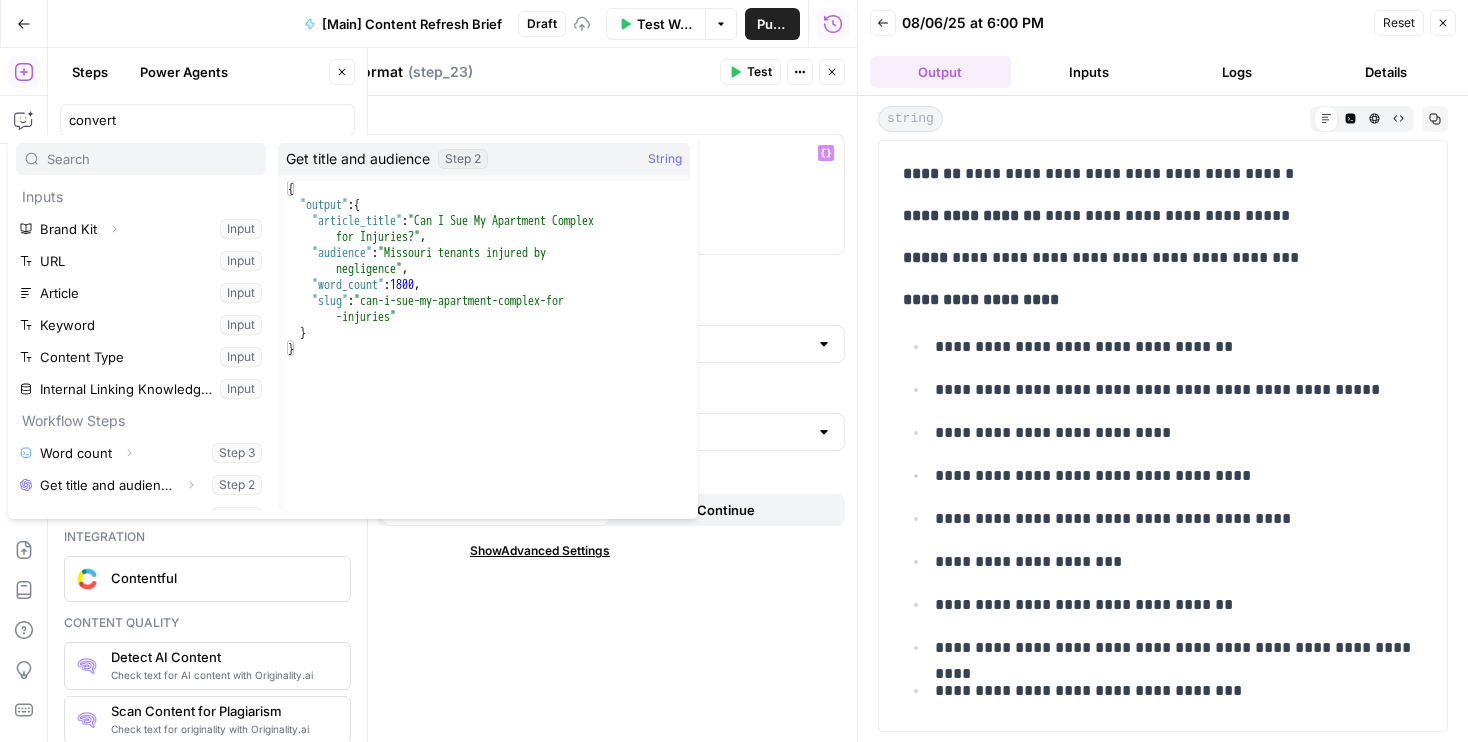 scroll, scrollTop: 278, scrollLeft: 0, axis: vertical 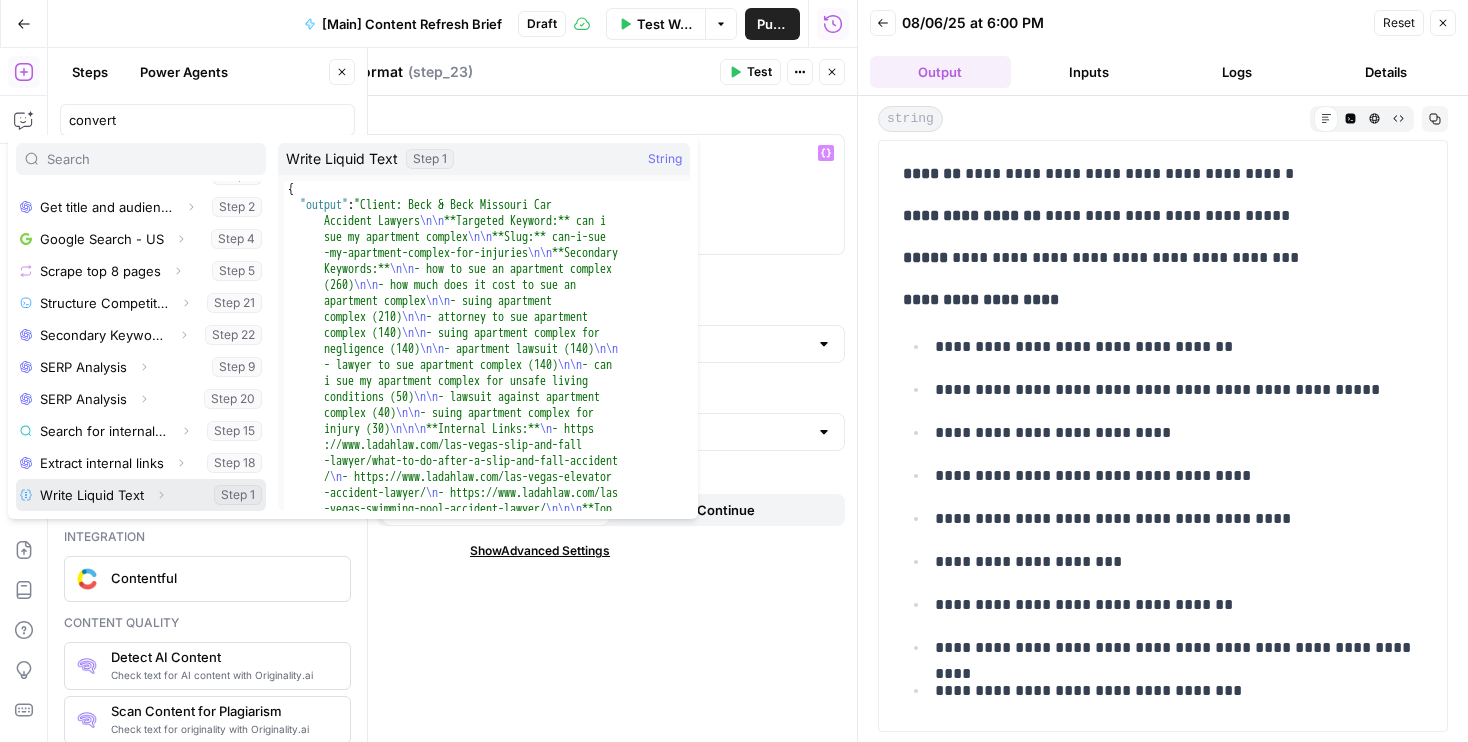 click at bounding box center [141, 495] 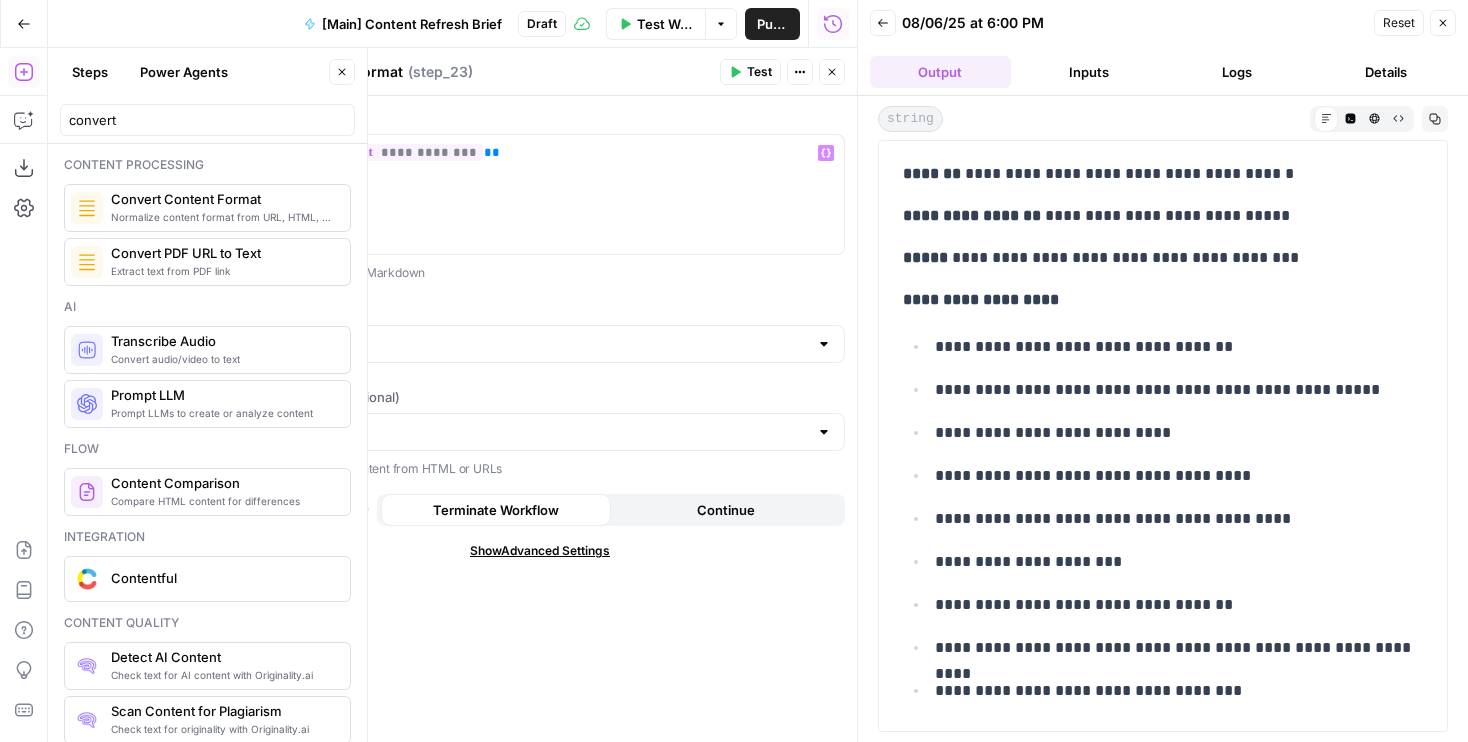 click on "Output Format" at bounding box center [540, 335] 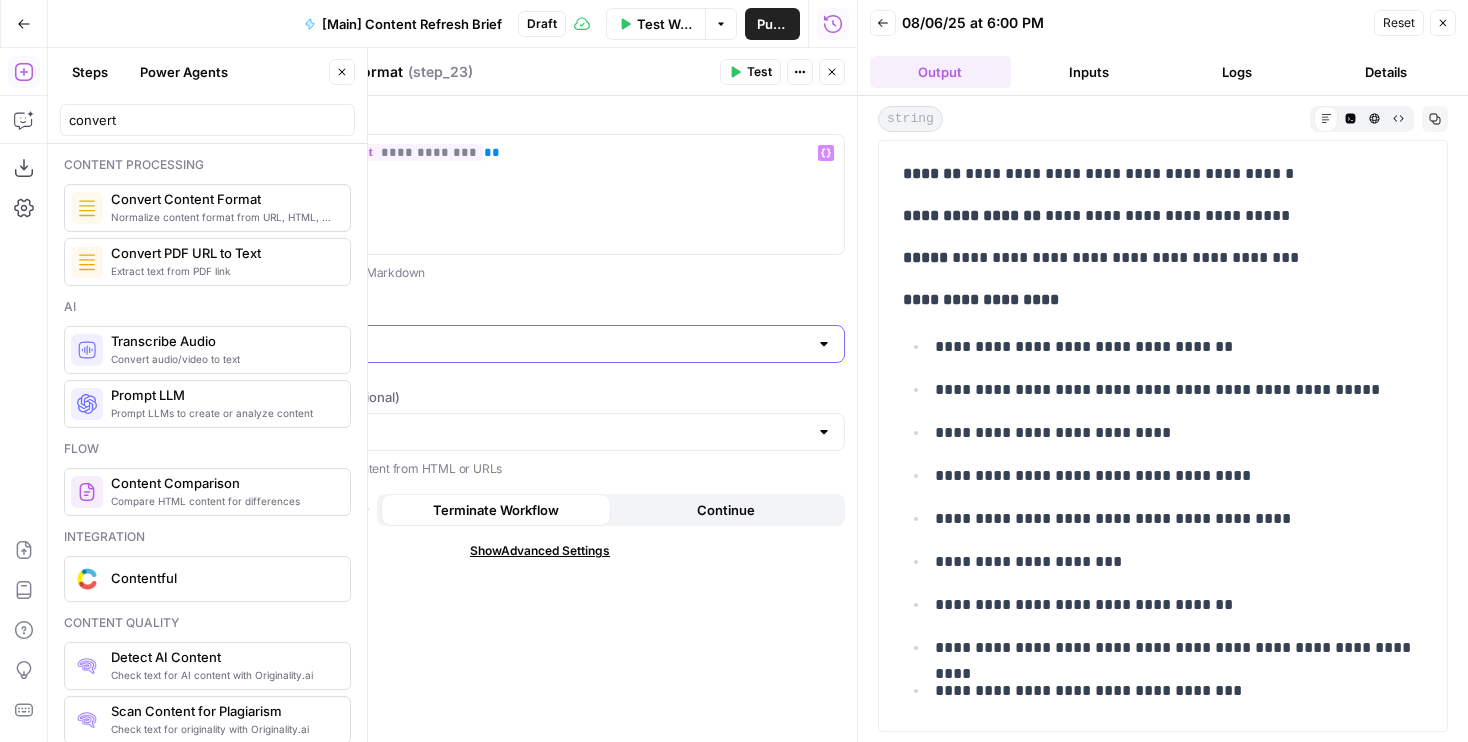 click on "Output Format" at bounding box center (528, 344) 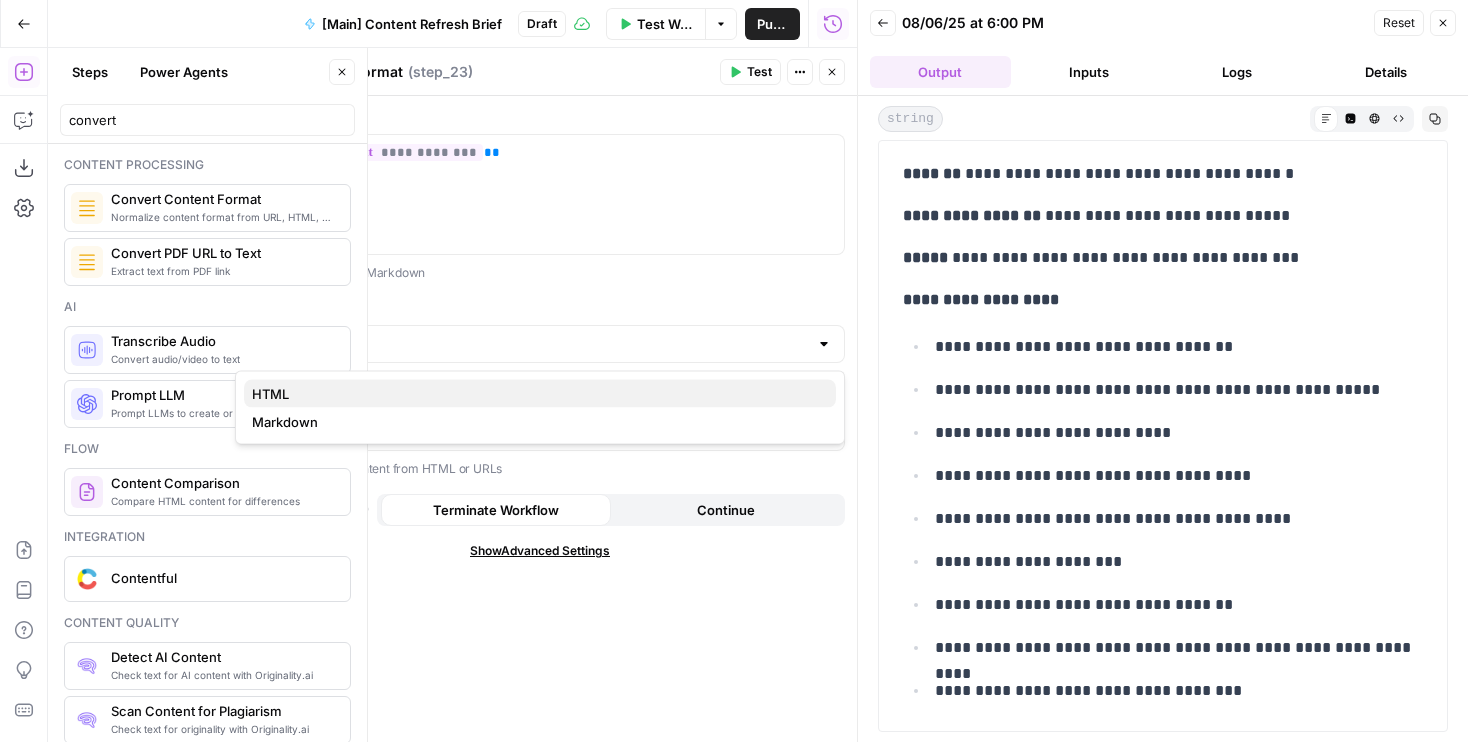 click on "HTML" at bounding box center (536, 394) 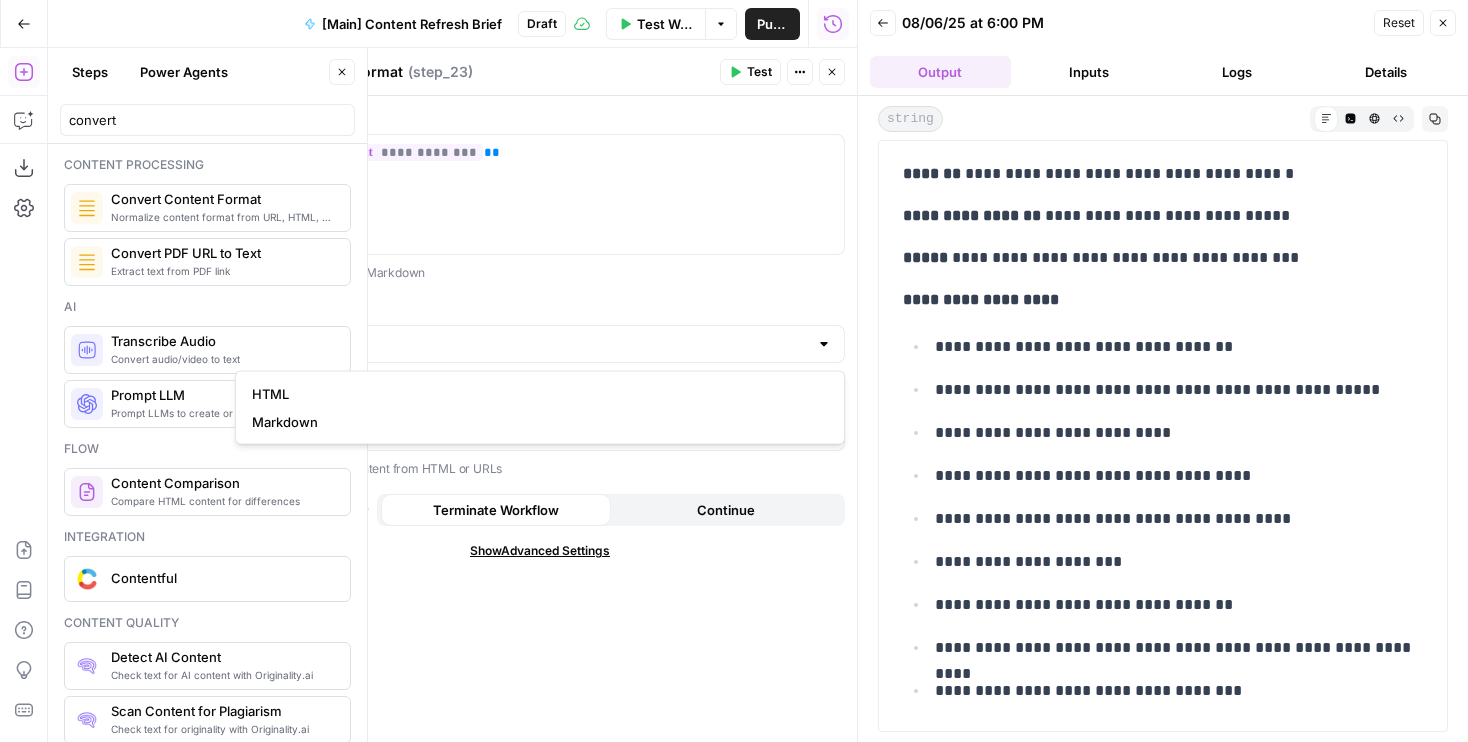 type on "HTML" 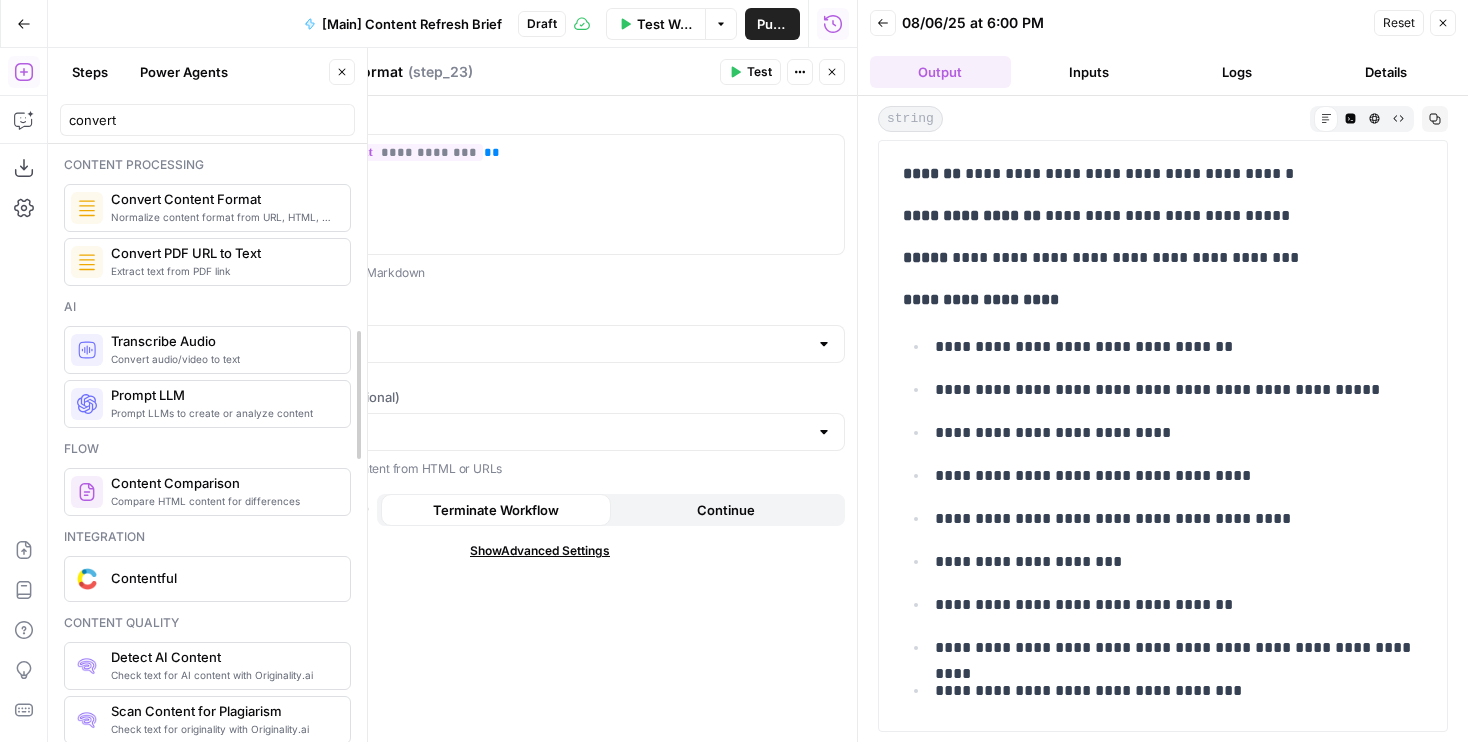 click at bounding box center (367, 395) 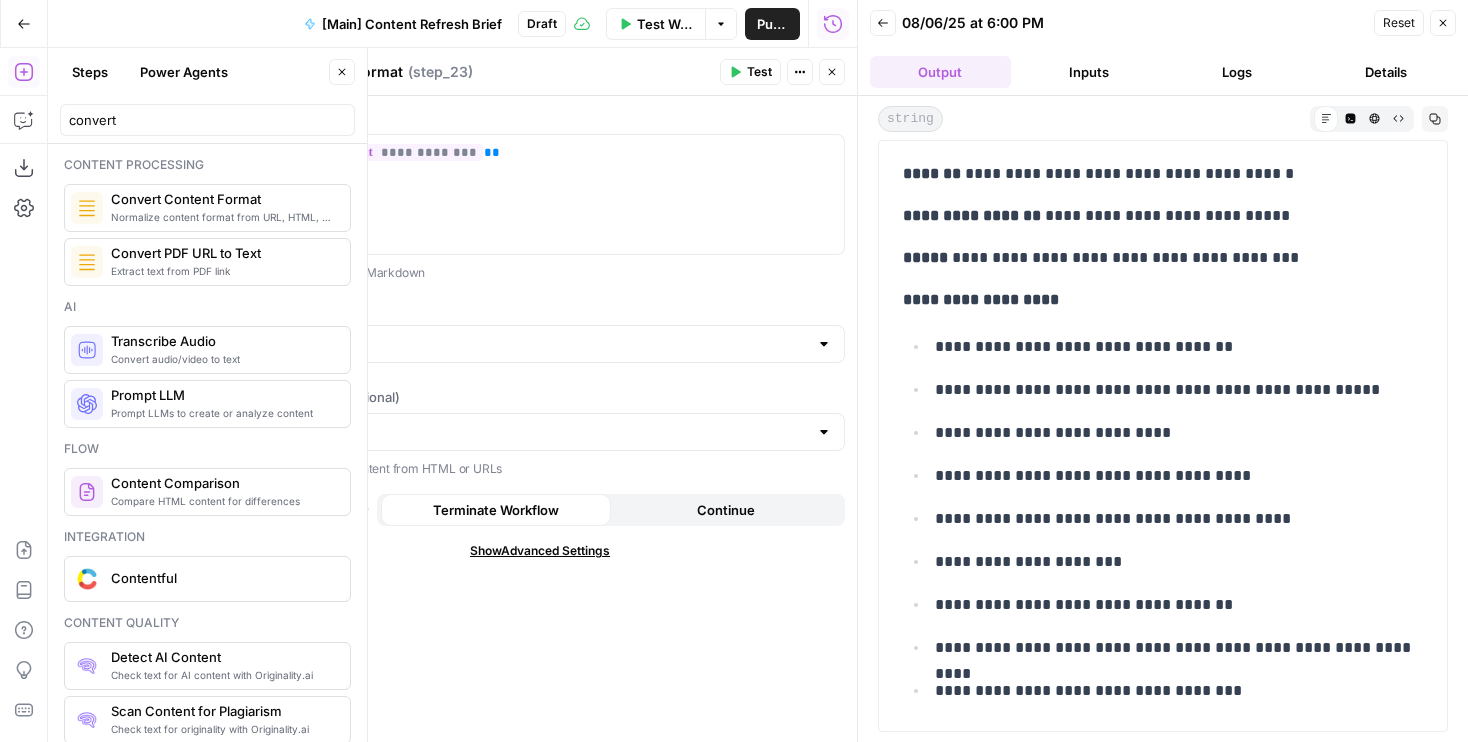 click at bounding box center [540, 432] 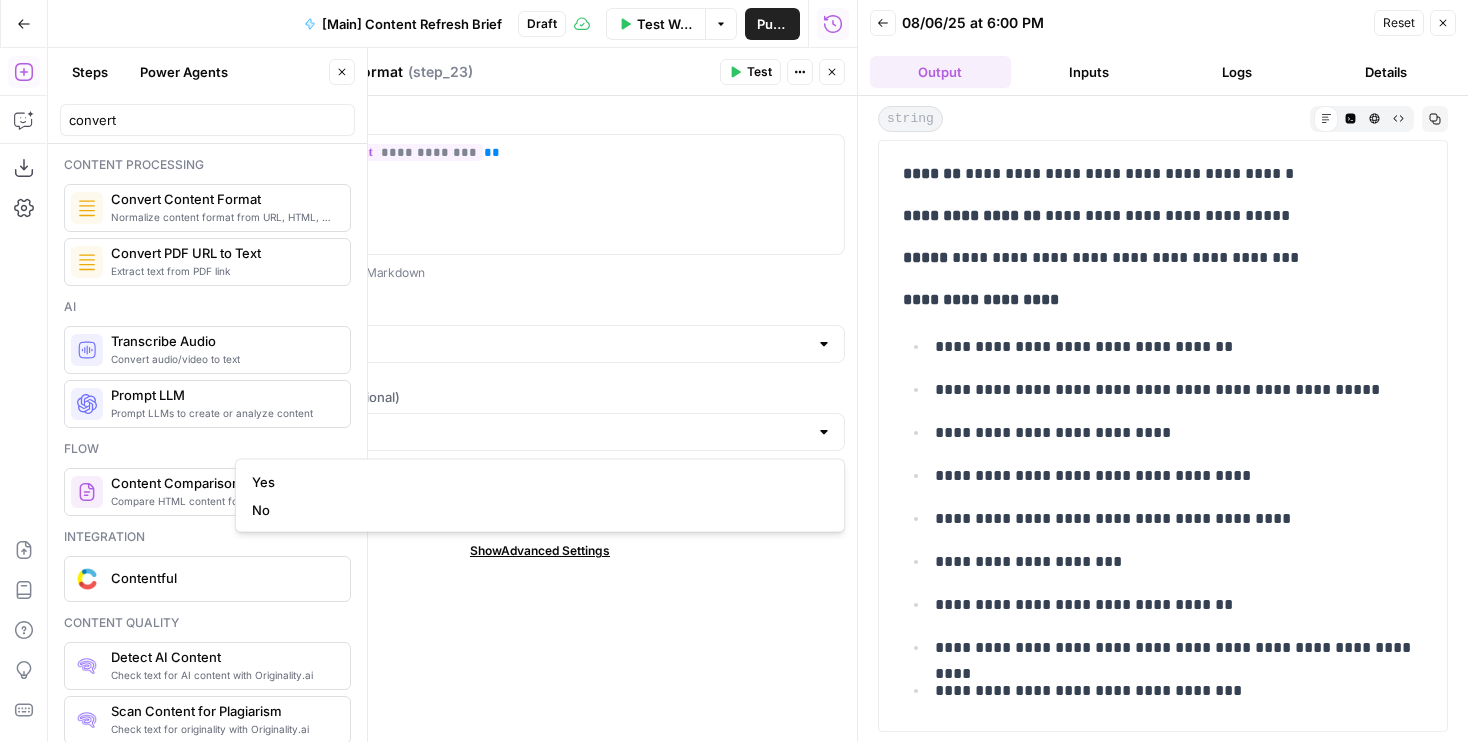 click on "**********" at bounding box center [540, 419] 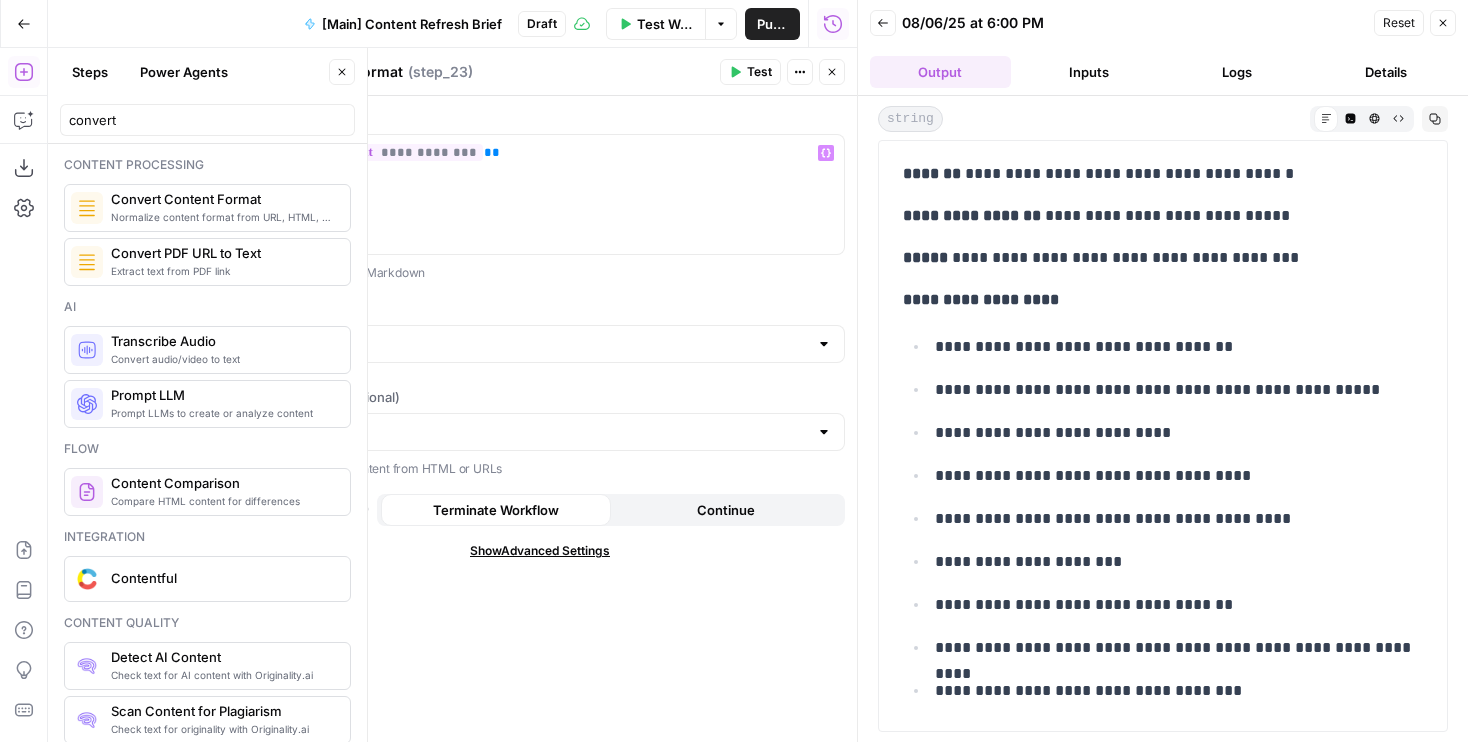 click on "Test" at bounding box center [759, 72] 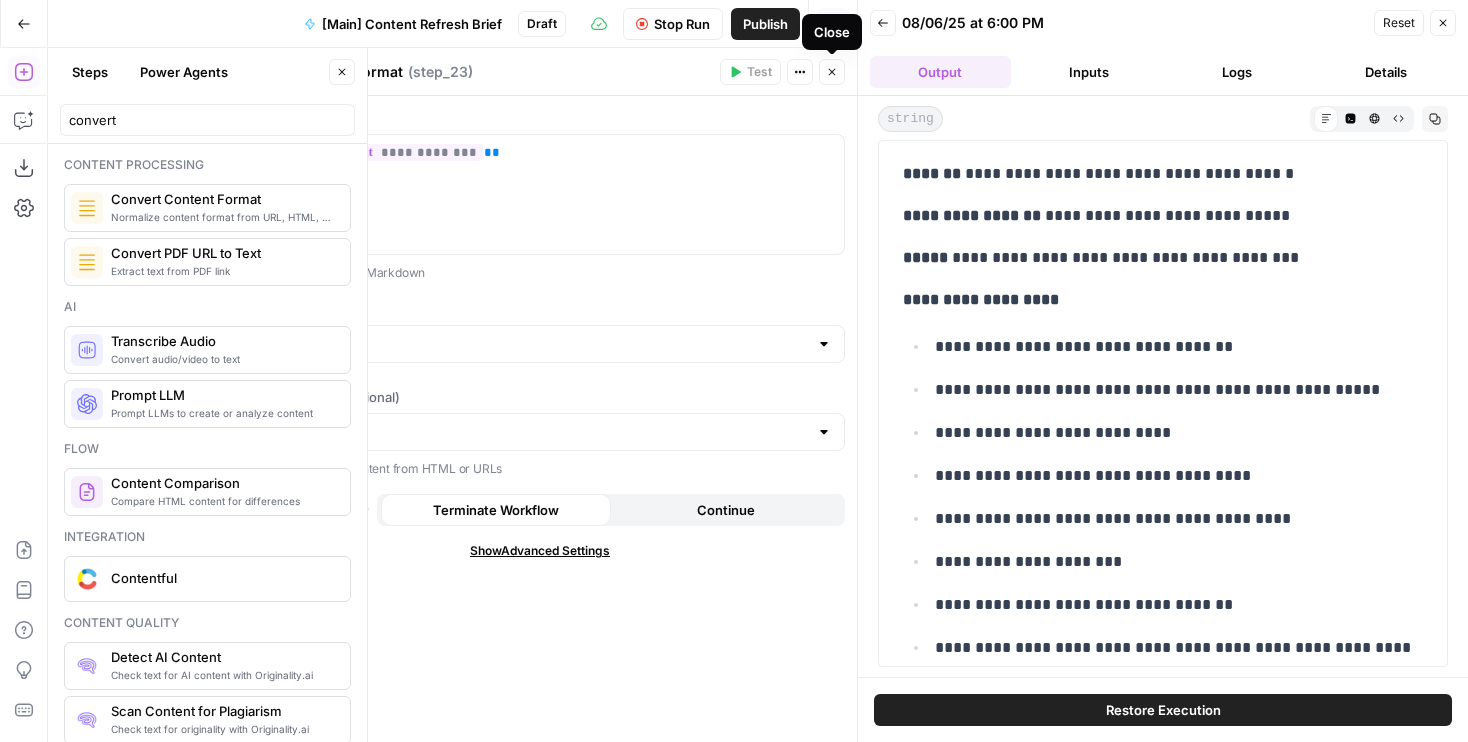click 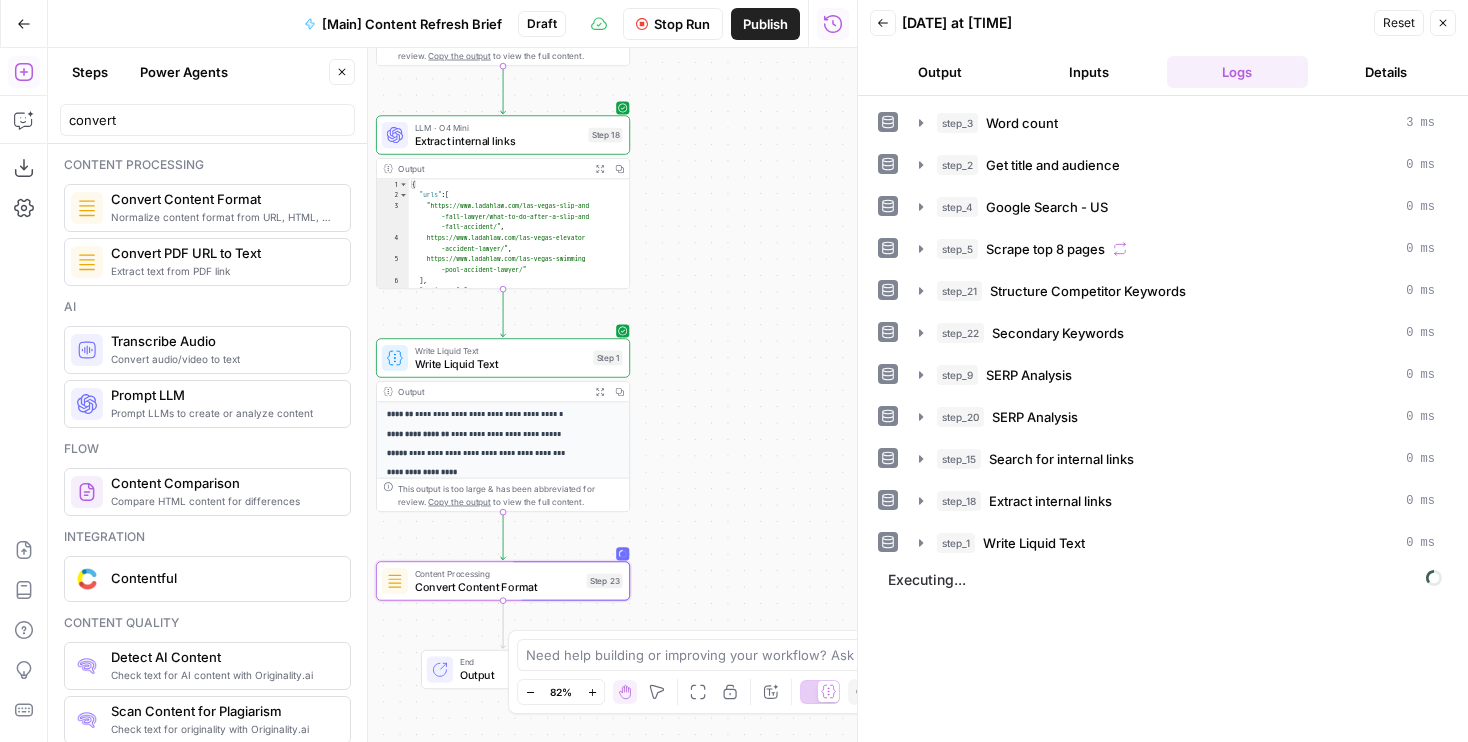 click on "Output" at bounding box center [940, 72] 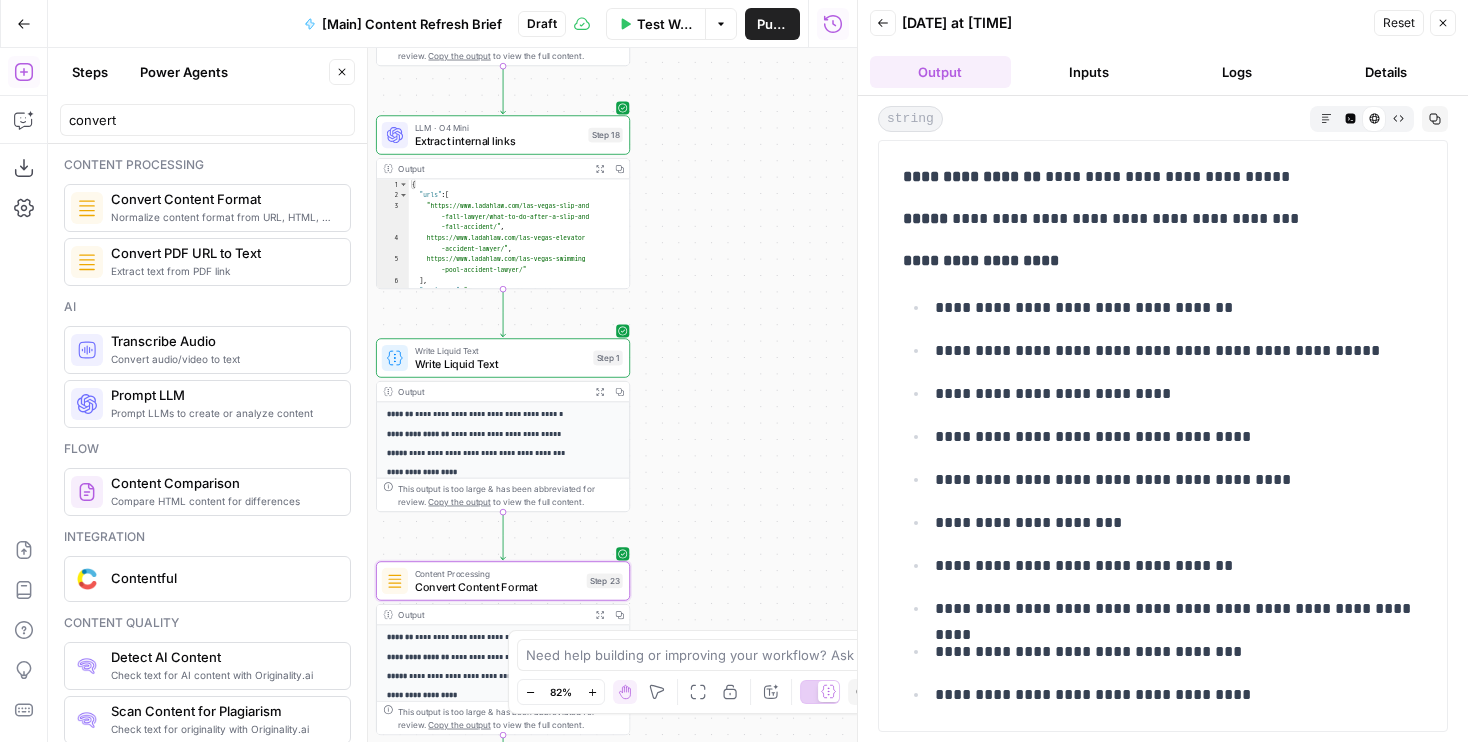 scroll, scrollTop: 0, scrollLeft: 0, axis: both 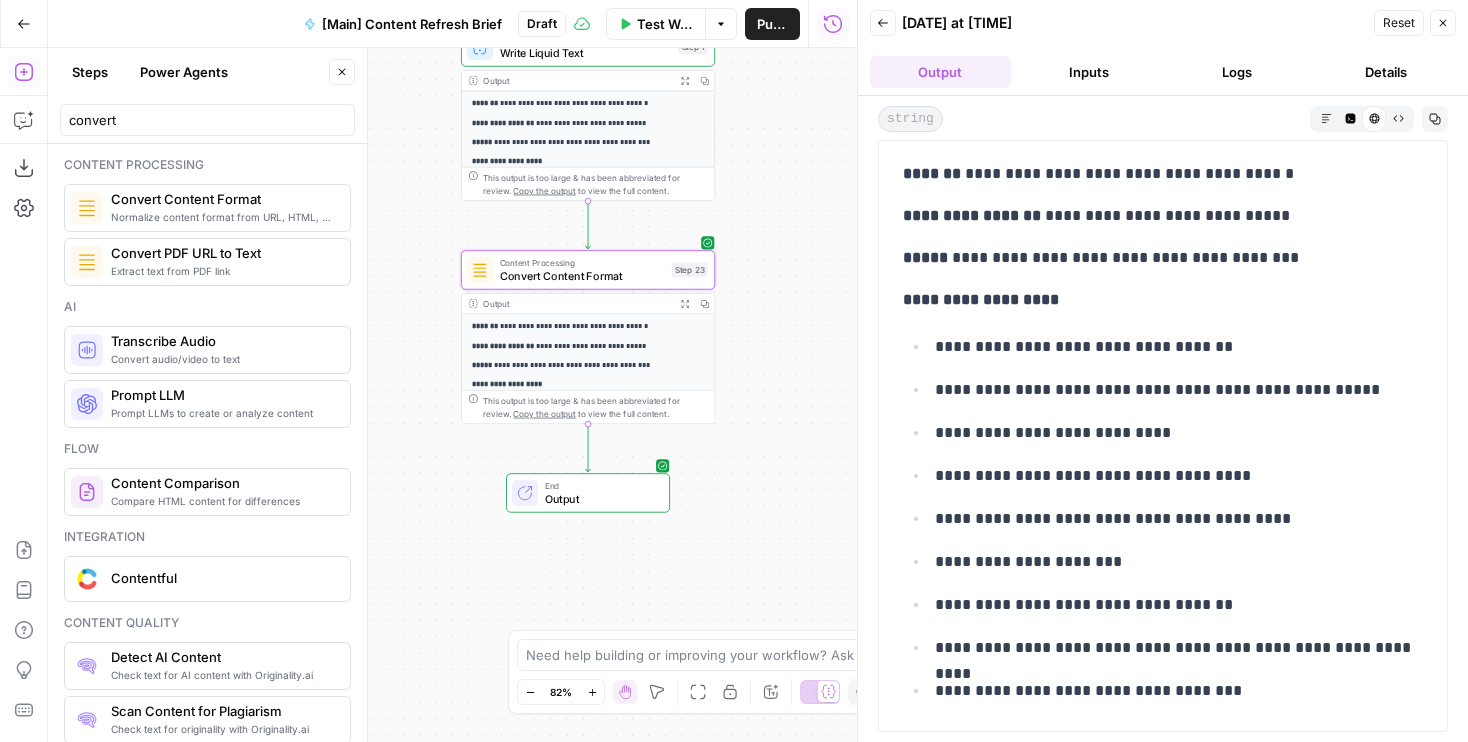 drag, startPoint x: 740, startPoint y: 456, endPoint x: 825, endPoint y: 145, distance: 322.4066 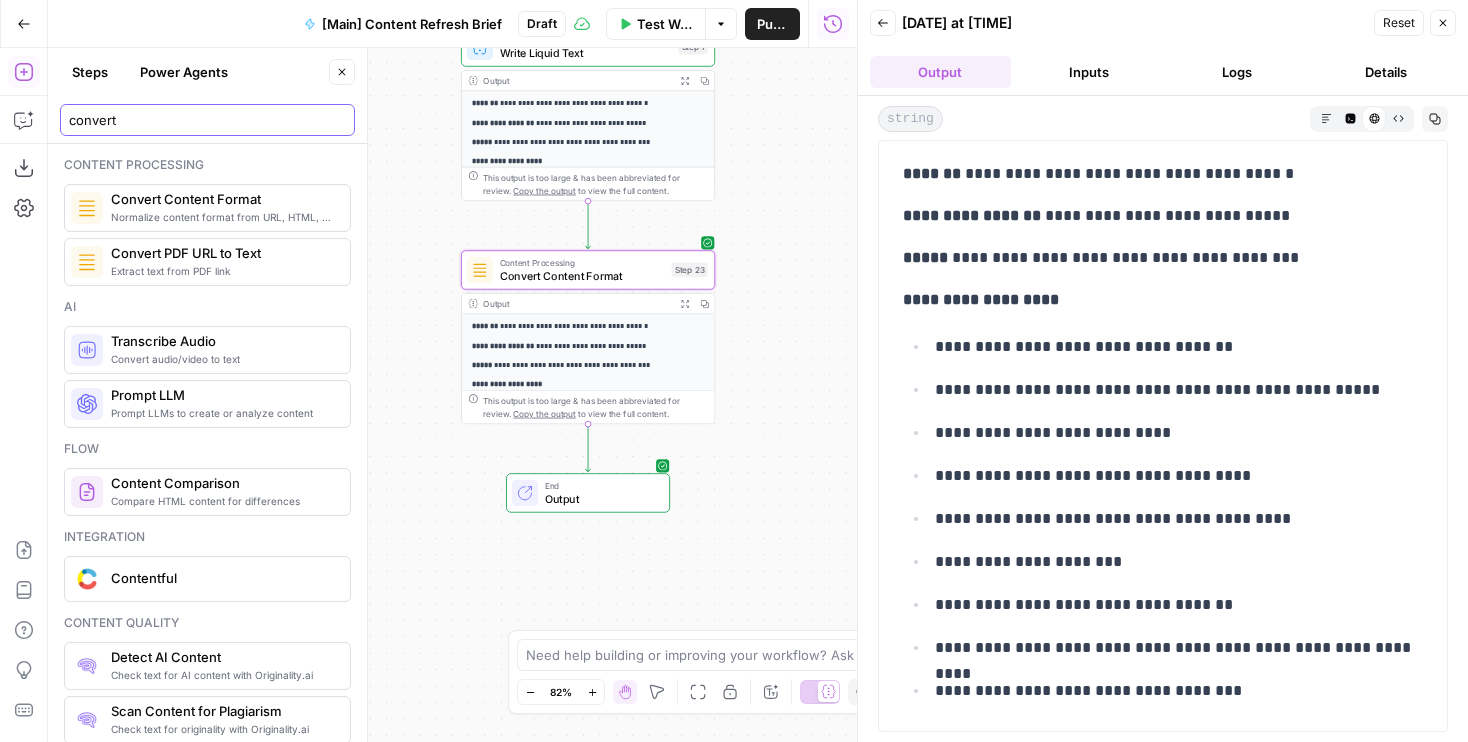 click on "convert" at bounding box center (207, 120) 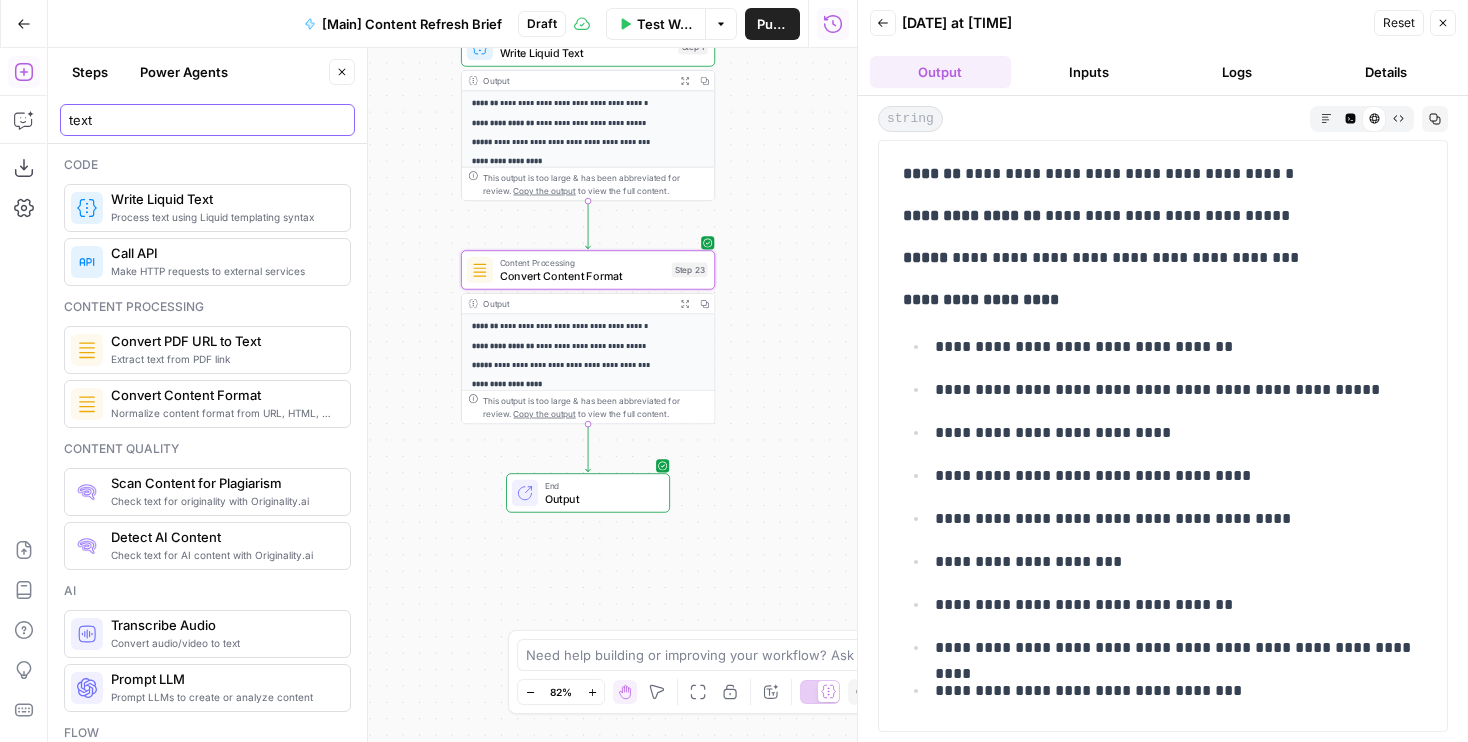 type on "text" 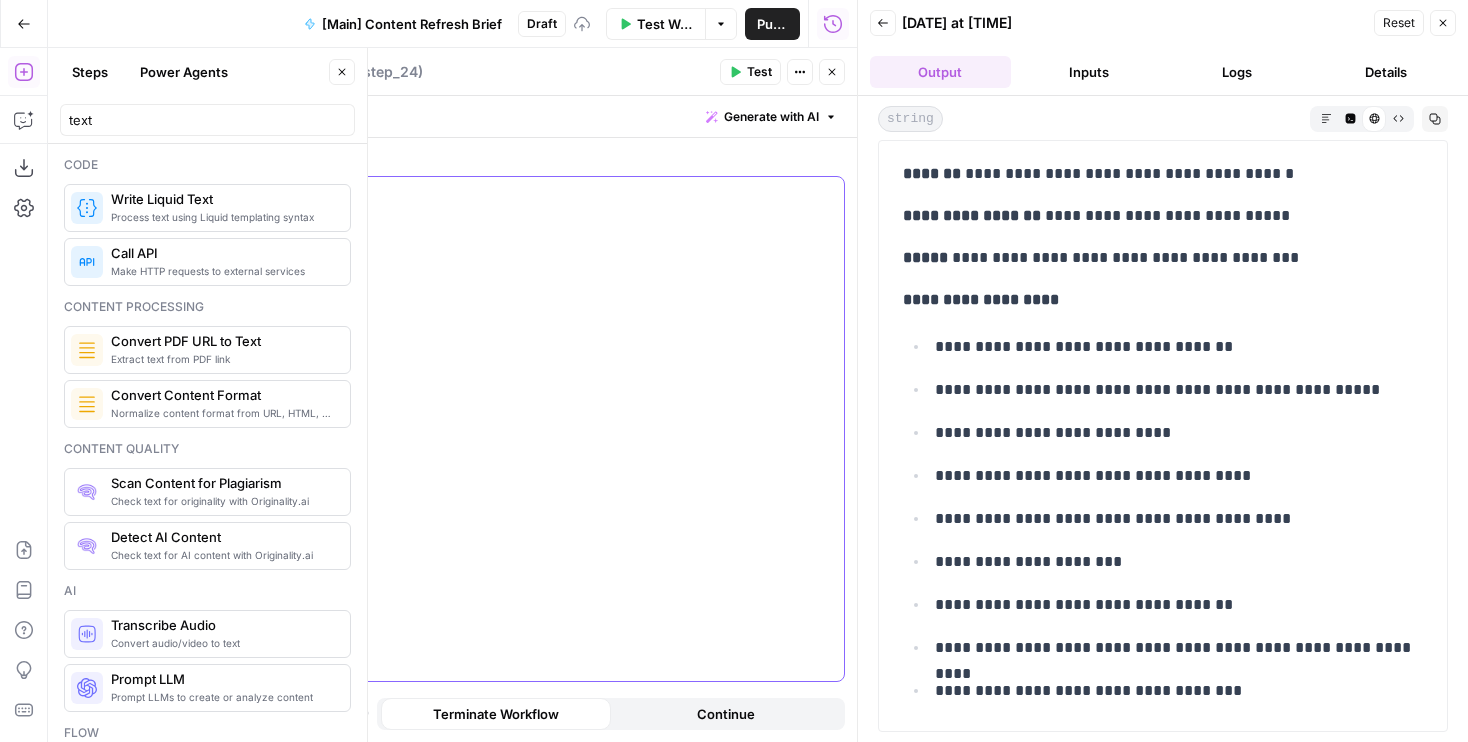 click at bounding box center [540, 429] 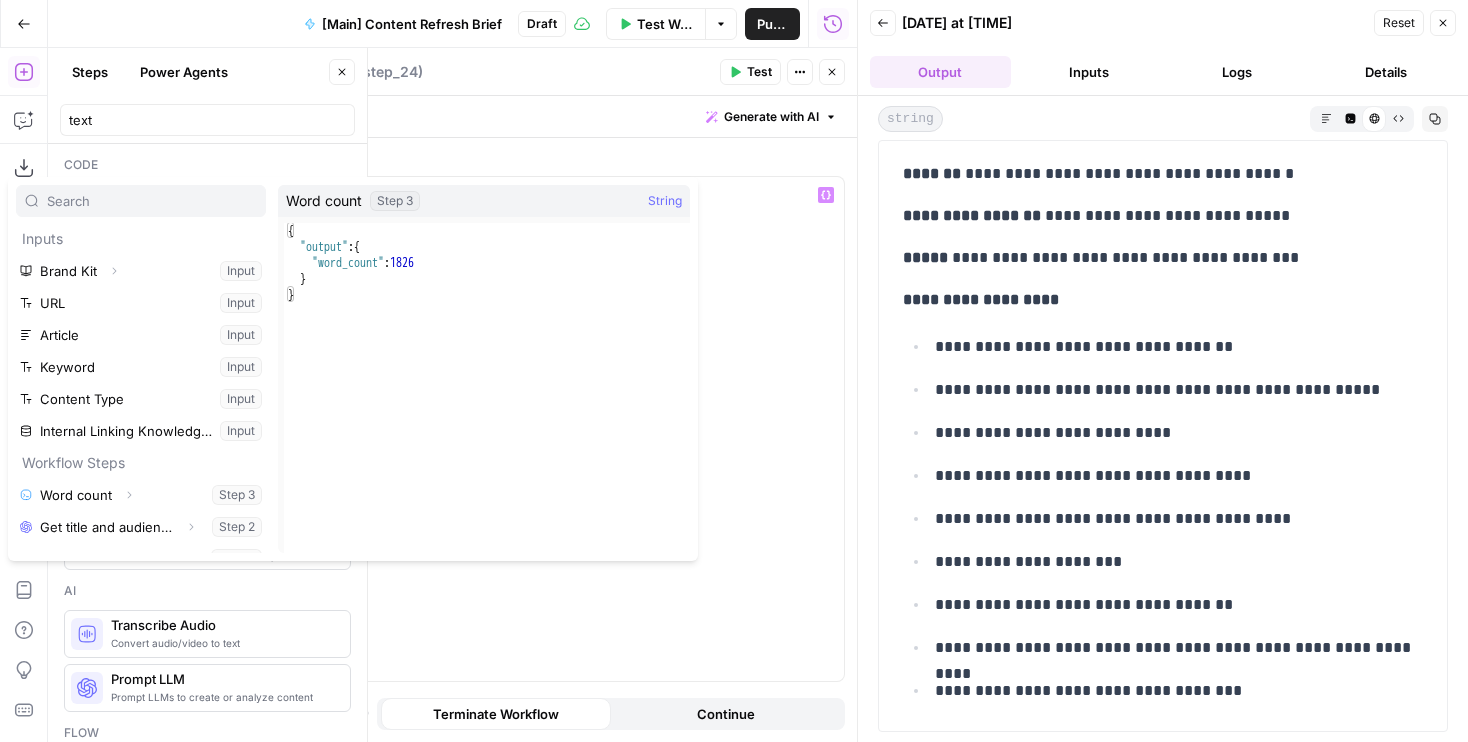 scroll, scrollTop: 310, scrollLeft: 0, axis: vertical 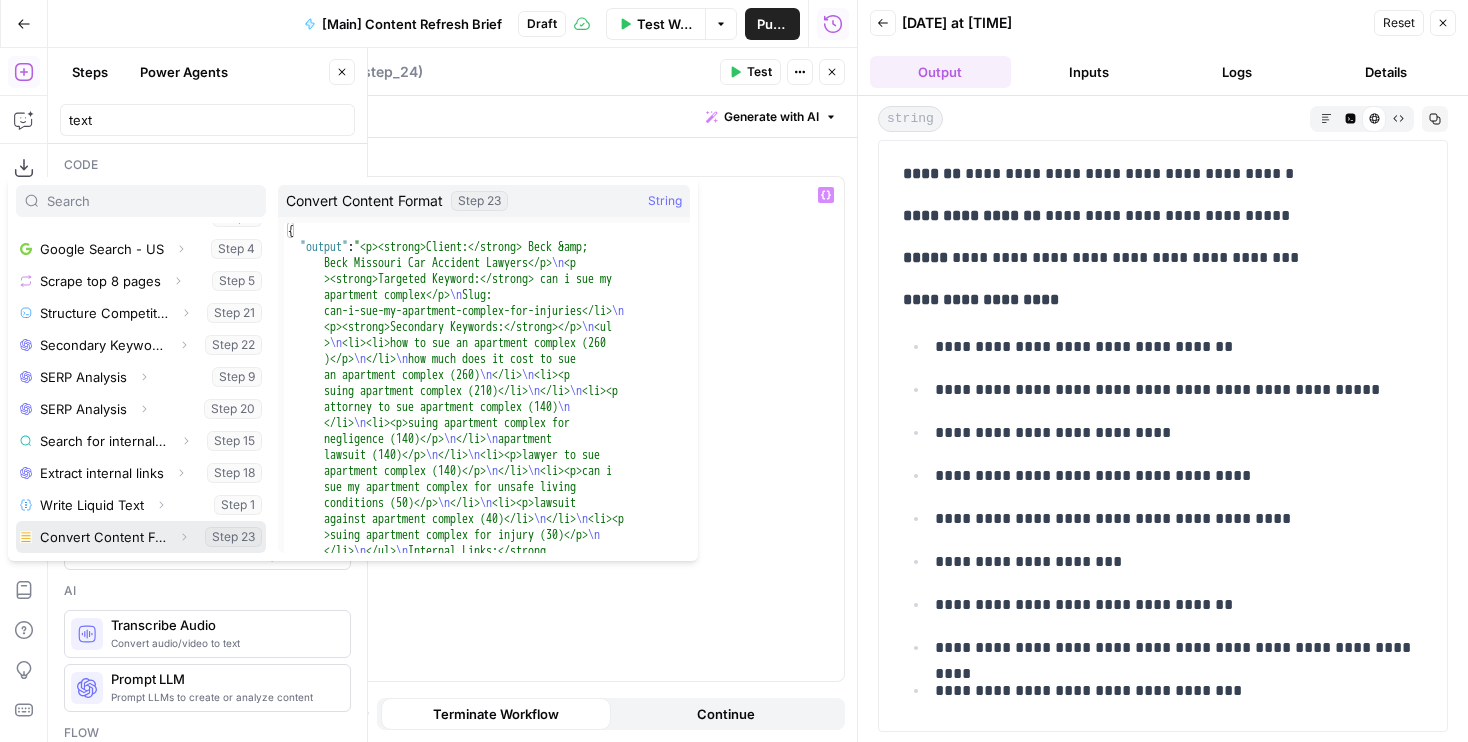 click at bounding box center (141, 537) 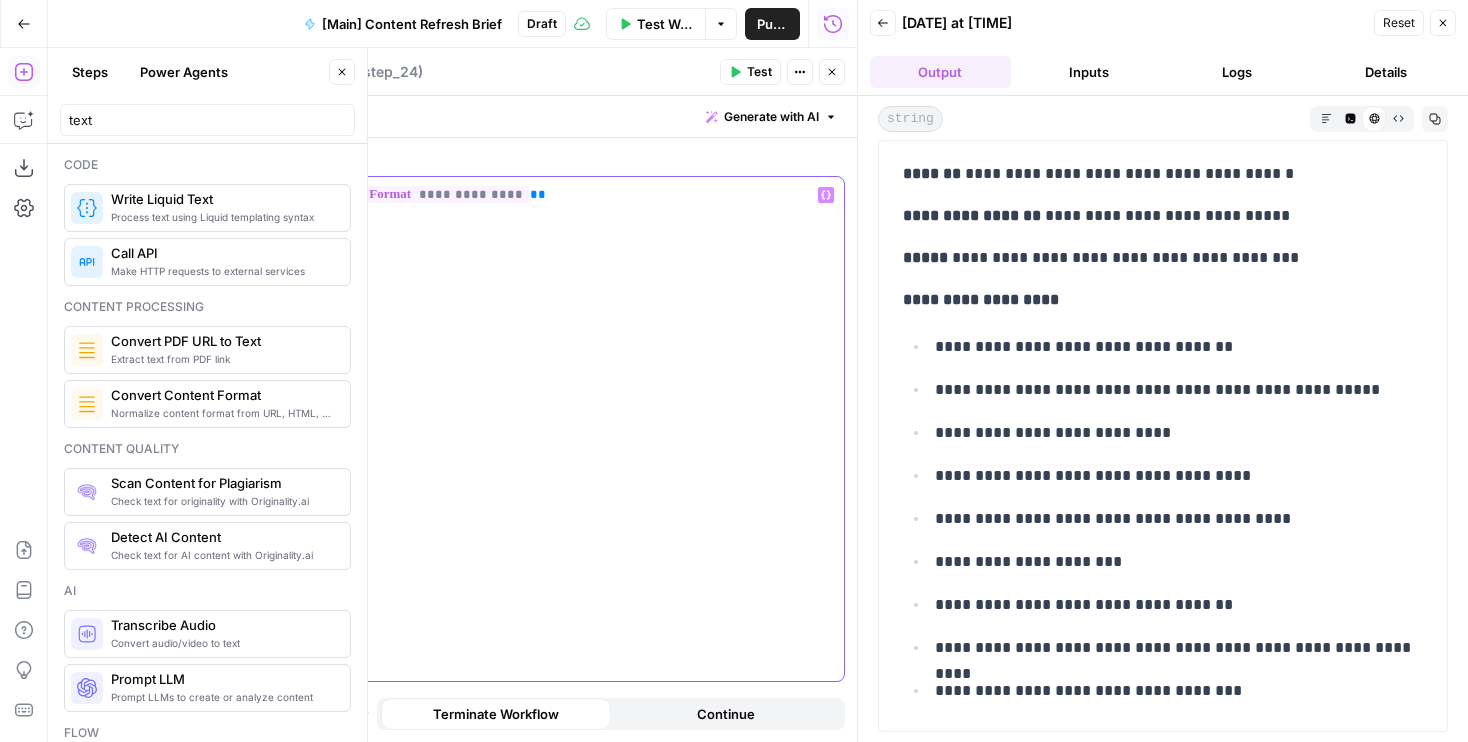 scroll, scrollTop: 570, scrollLeft: 0, axis: vertical 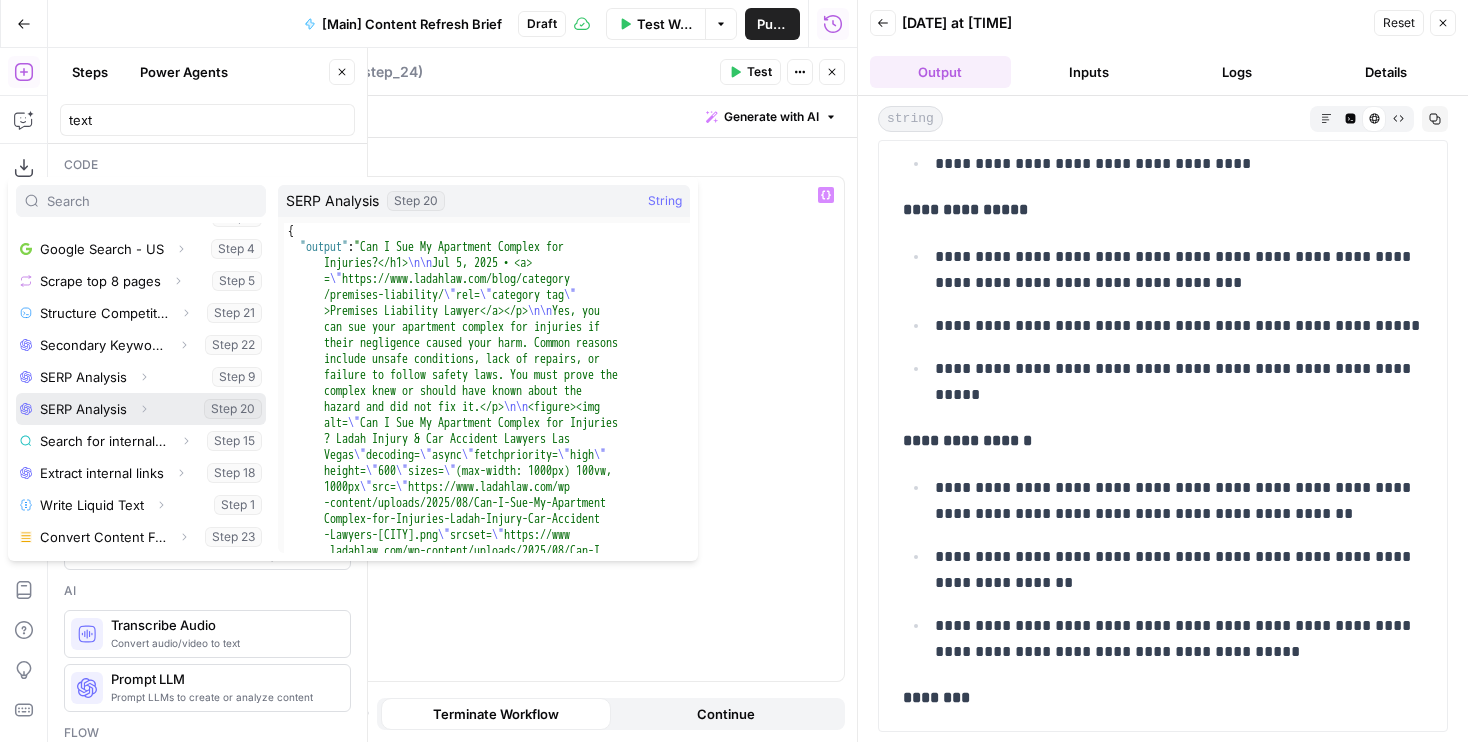 click at bounding box center [141, 409] 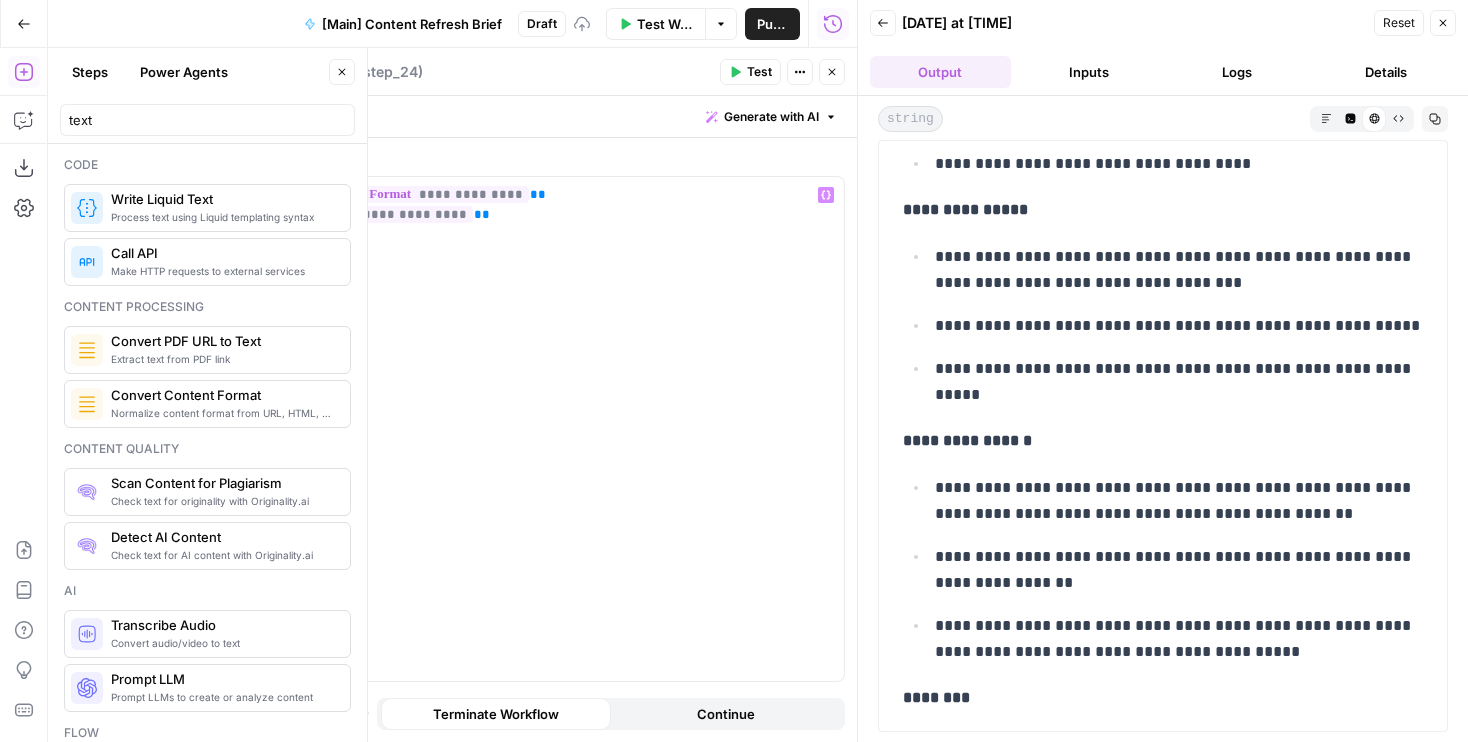 click on "Test" at bounding box center (750, 72) 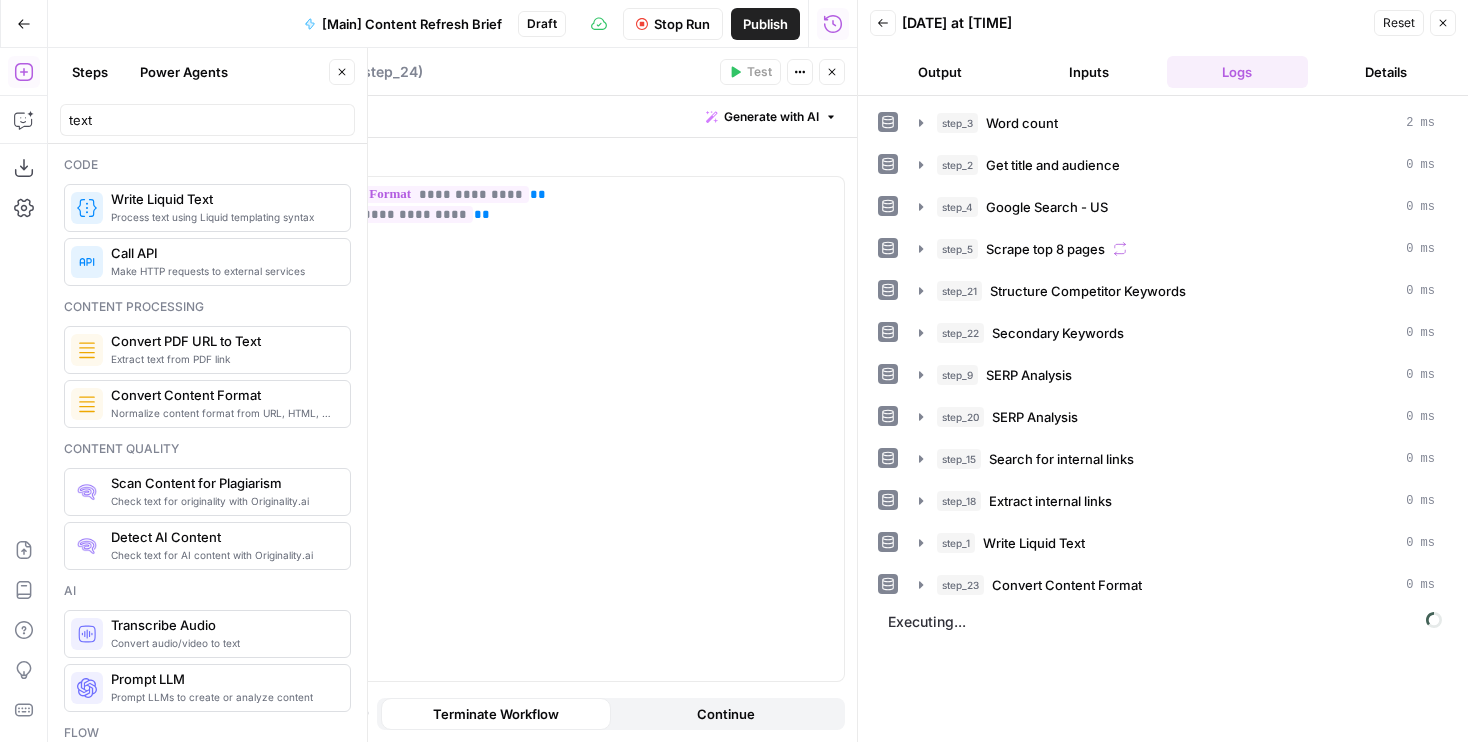 click on "Close" at bounding box center (832, 72) 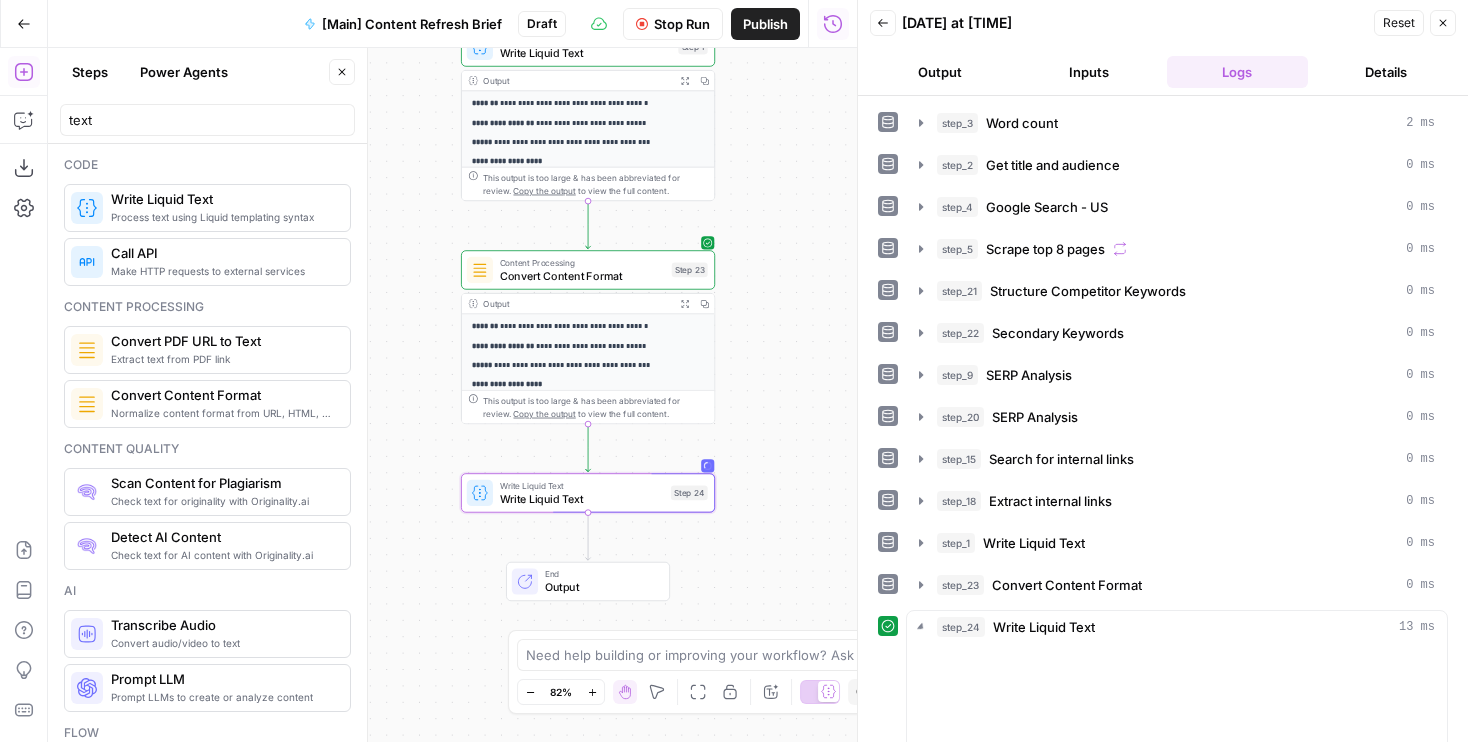 click on "Output" at bounding box center [940, 72] 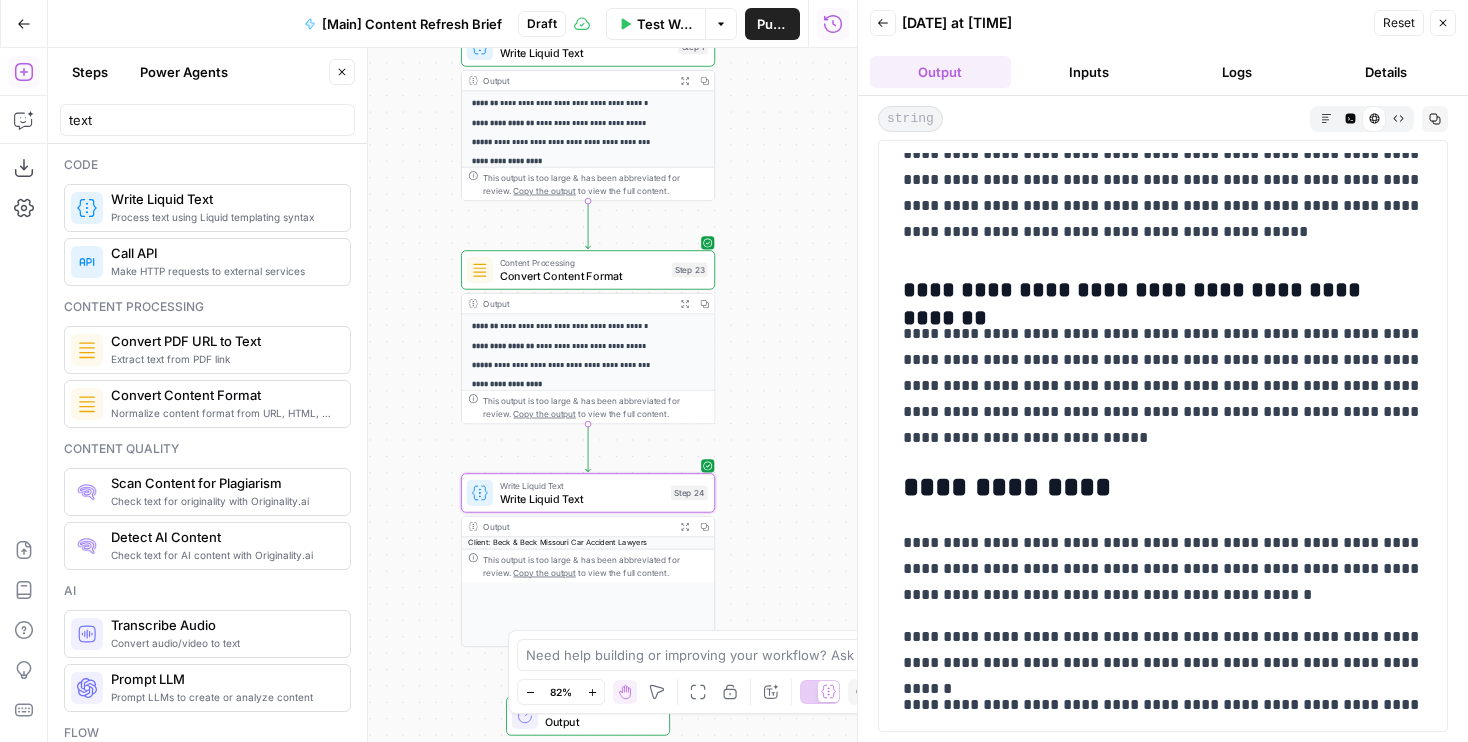 scroll, scrollTop: 9010, scrollLeft: 0, axis: vertical 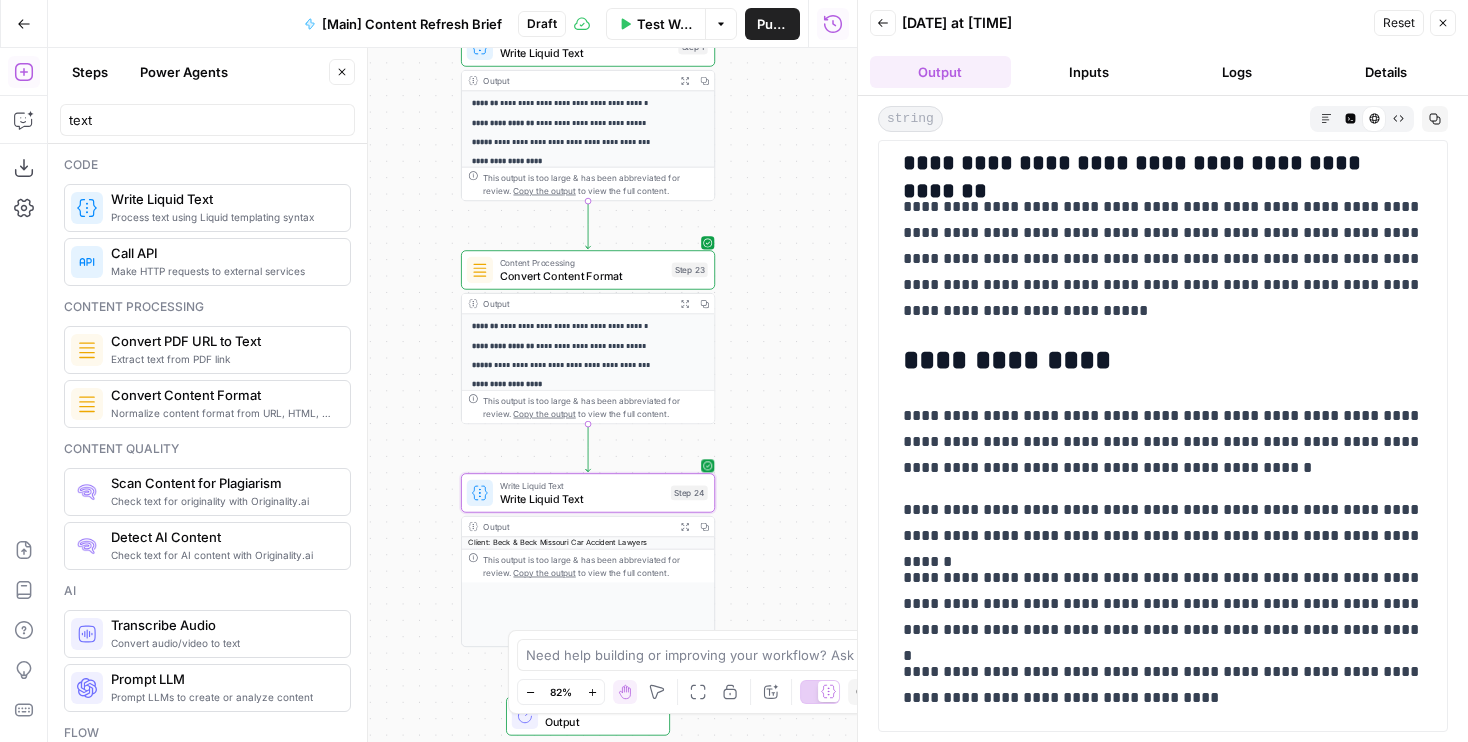 click on "Write Liquid Text" at bounding box center (582, 498) 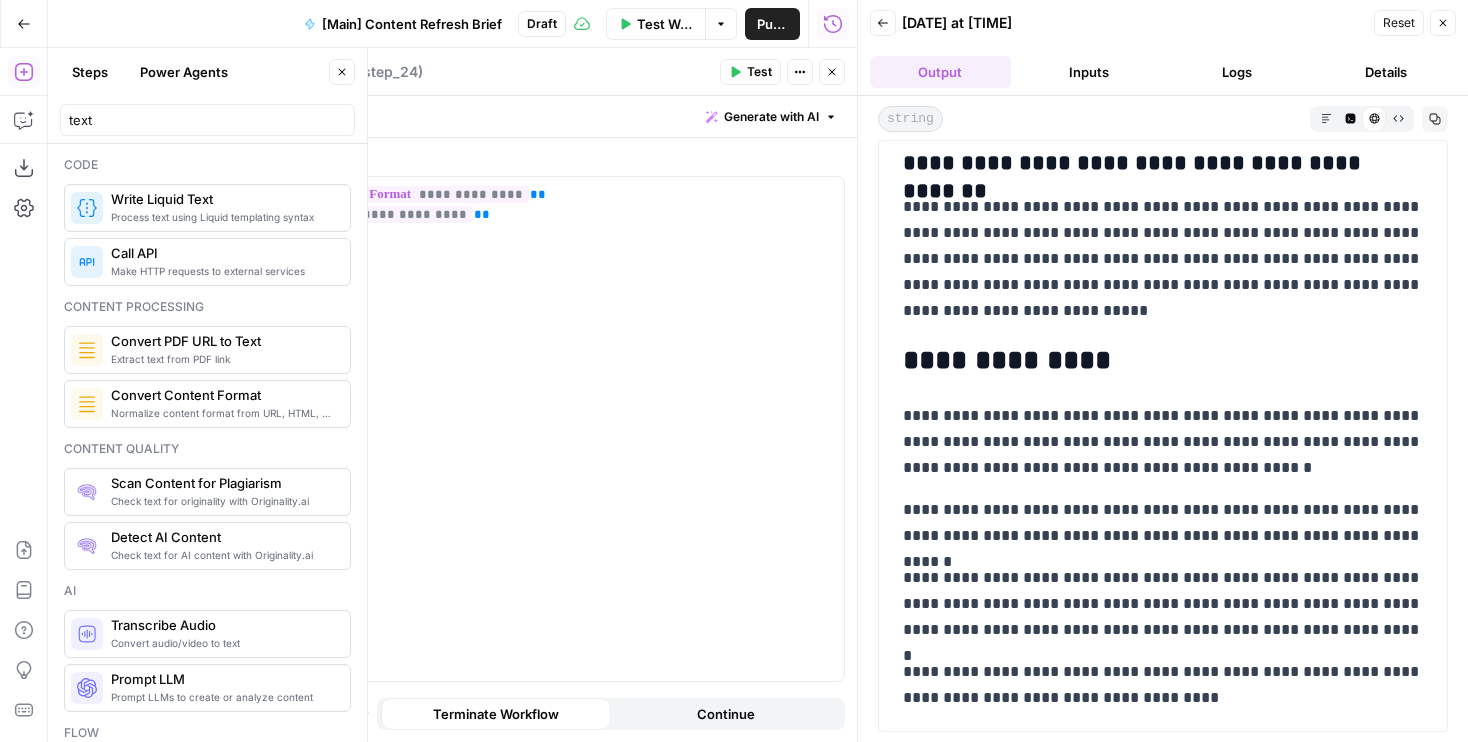 click on "Write Liquid Text" at bounding box center (294, 72) 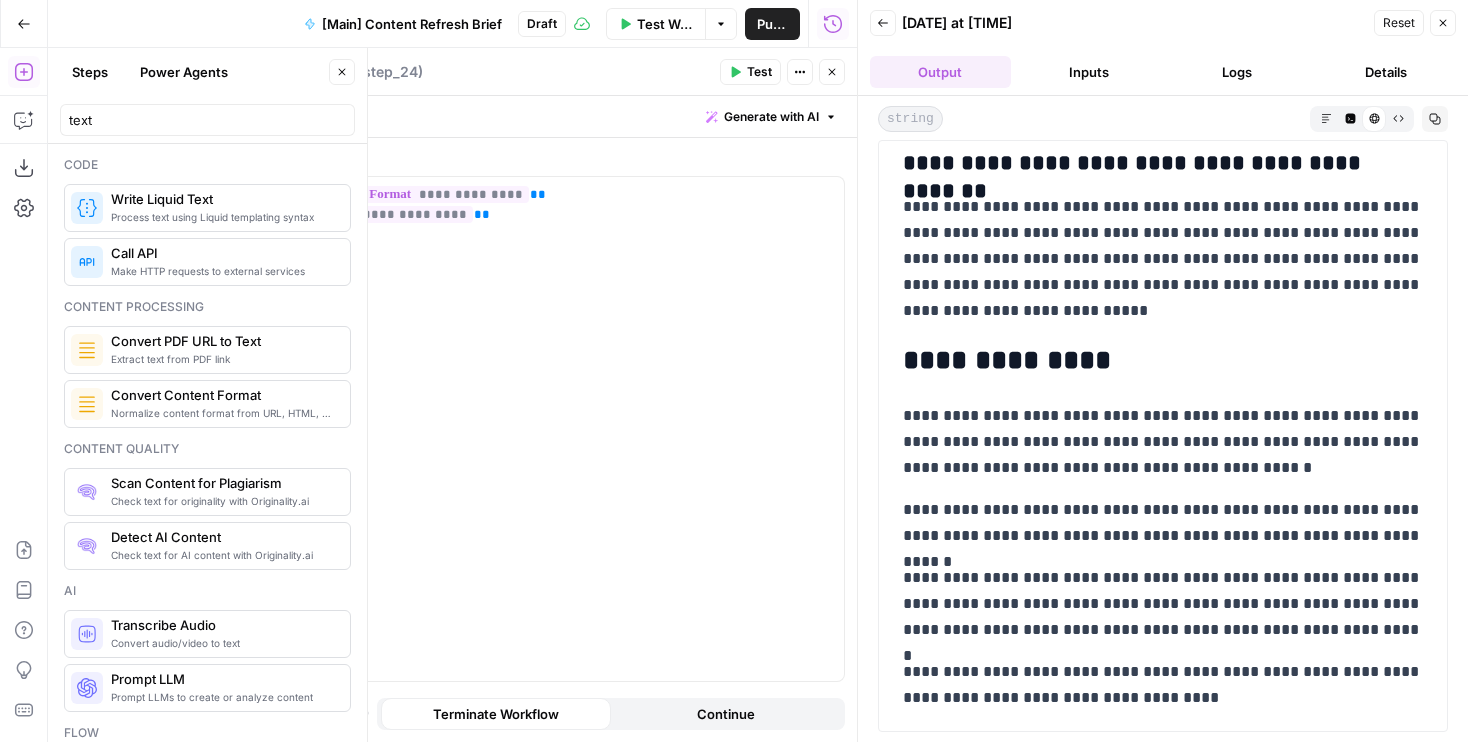 click on "Write Liquid Text" at bounding box center (294, 72) 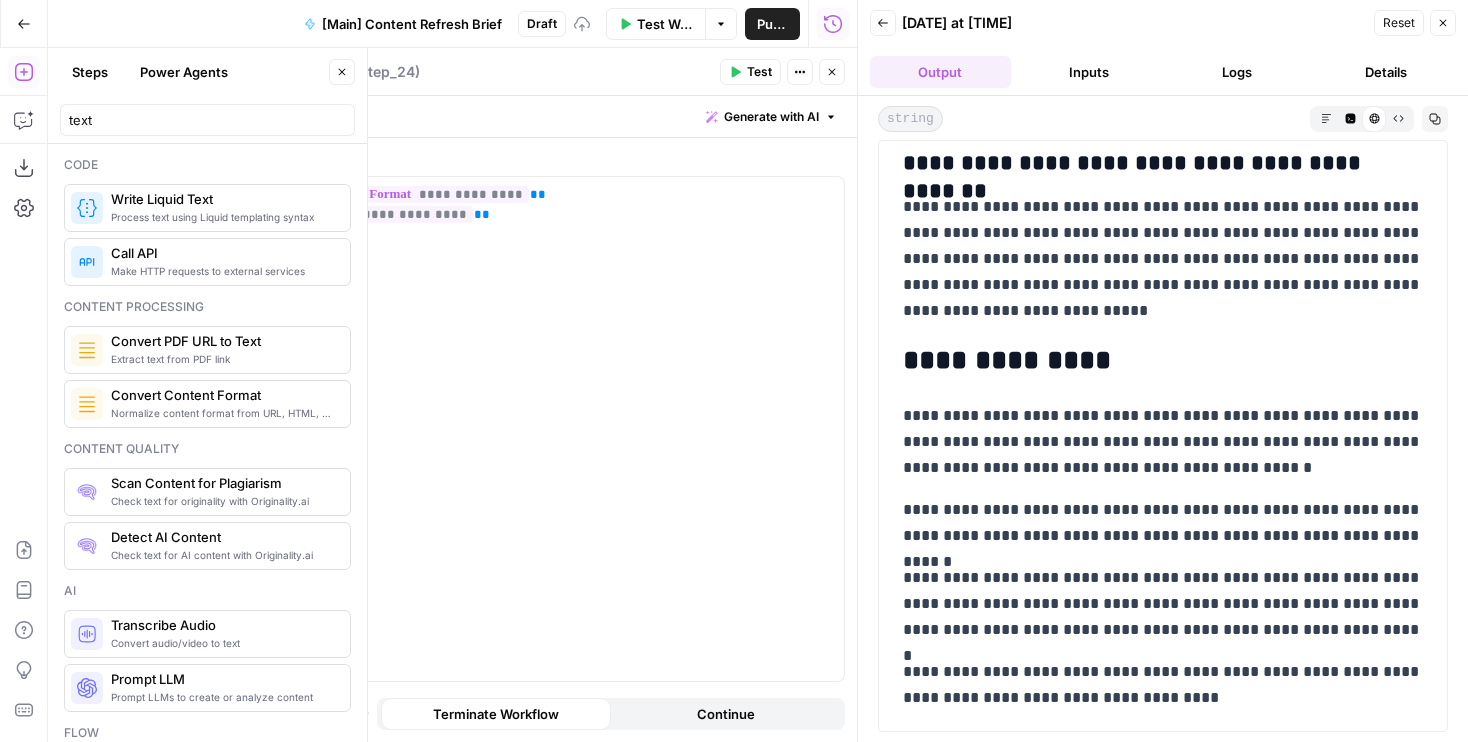 type on "Combine outline" 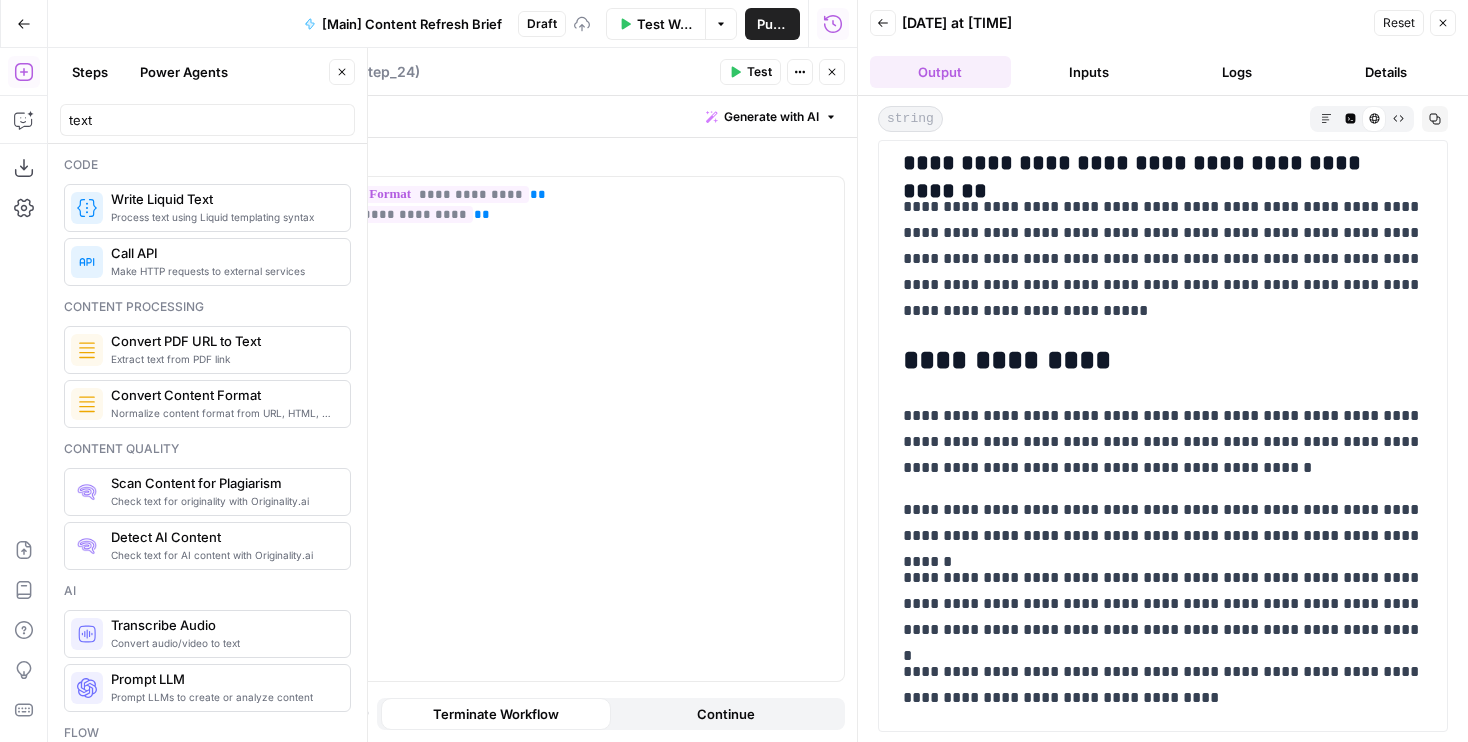click on "Close" at bounding box center (832, 72) 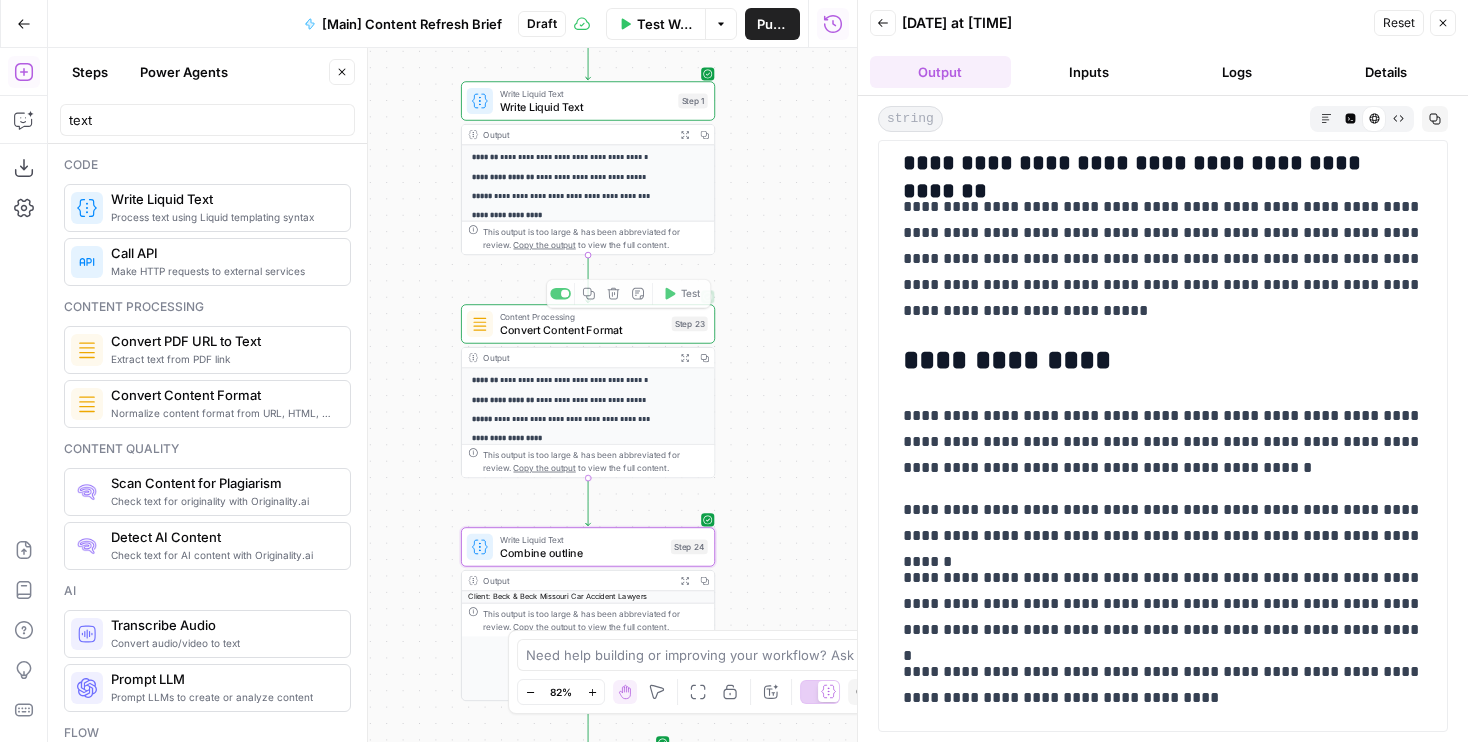 drag, startPoint x: 431, startPoint y: 225, endPoint x: 436, endPoint y: 422, distance: 197.06345 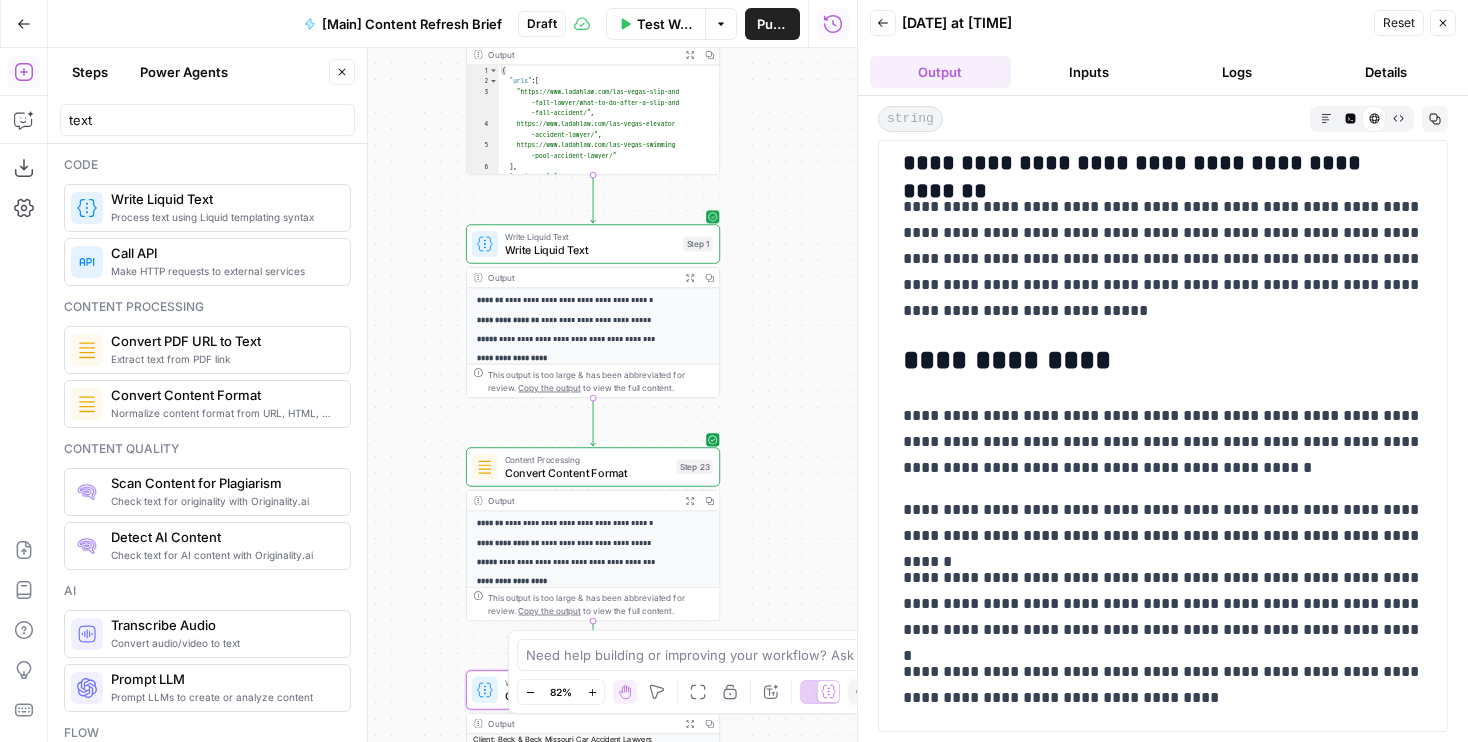 click on "Write Liquid Text" at bounding box center [591, 250] 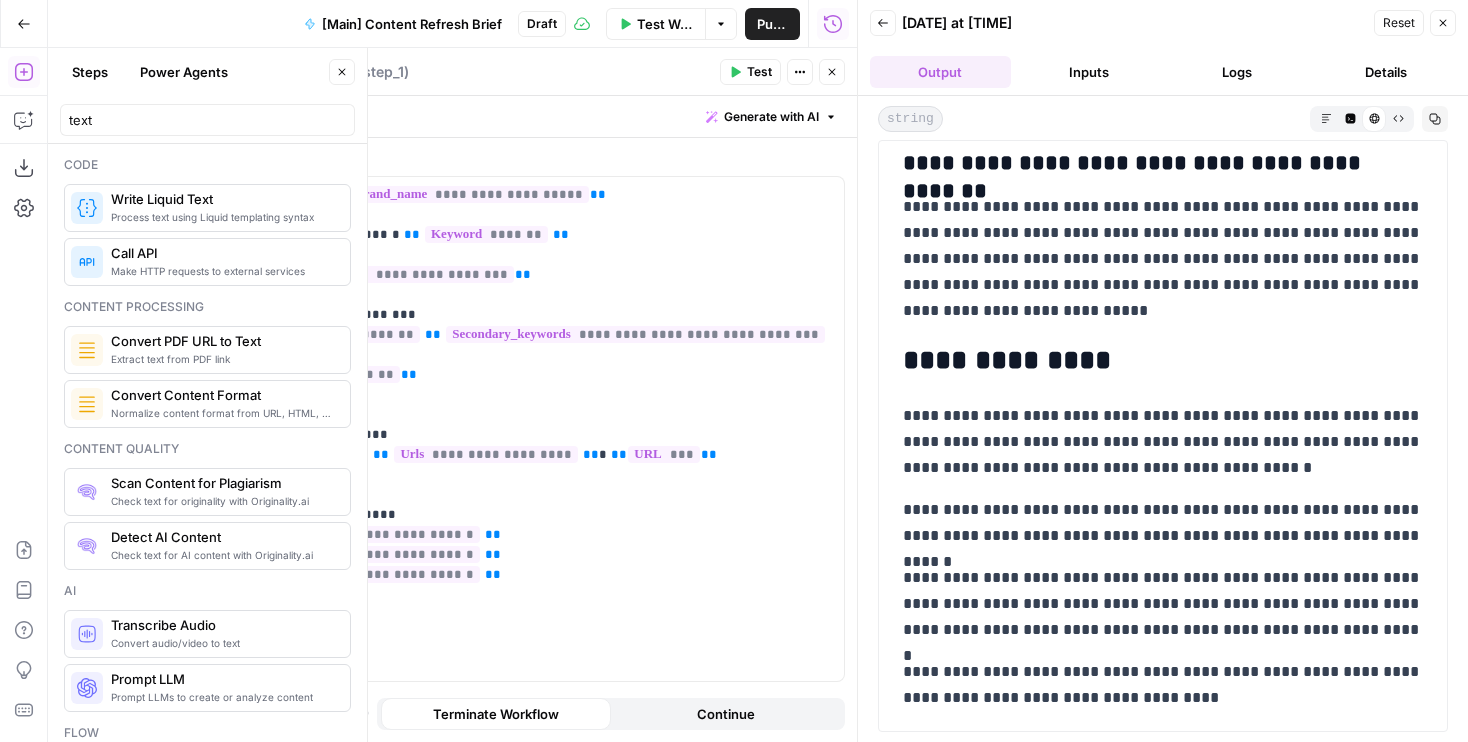 click on "Write Liquid Text" at bounding box center [294, 72] 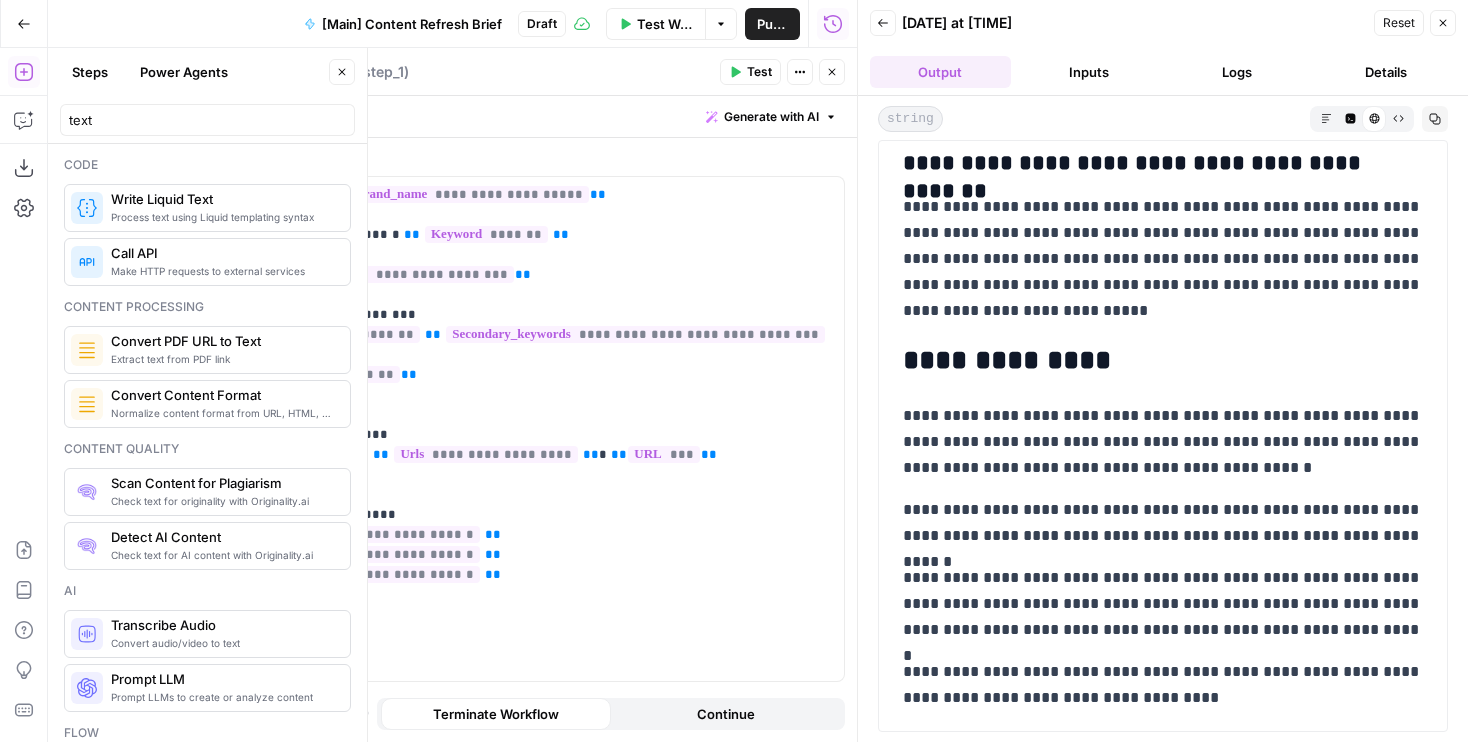 click on "Write Liquid Text" at bounding box center [294, 72] 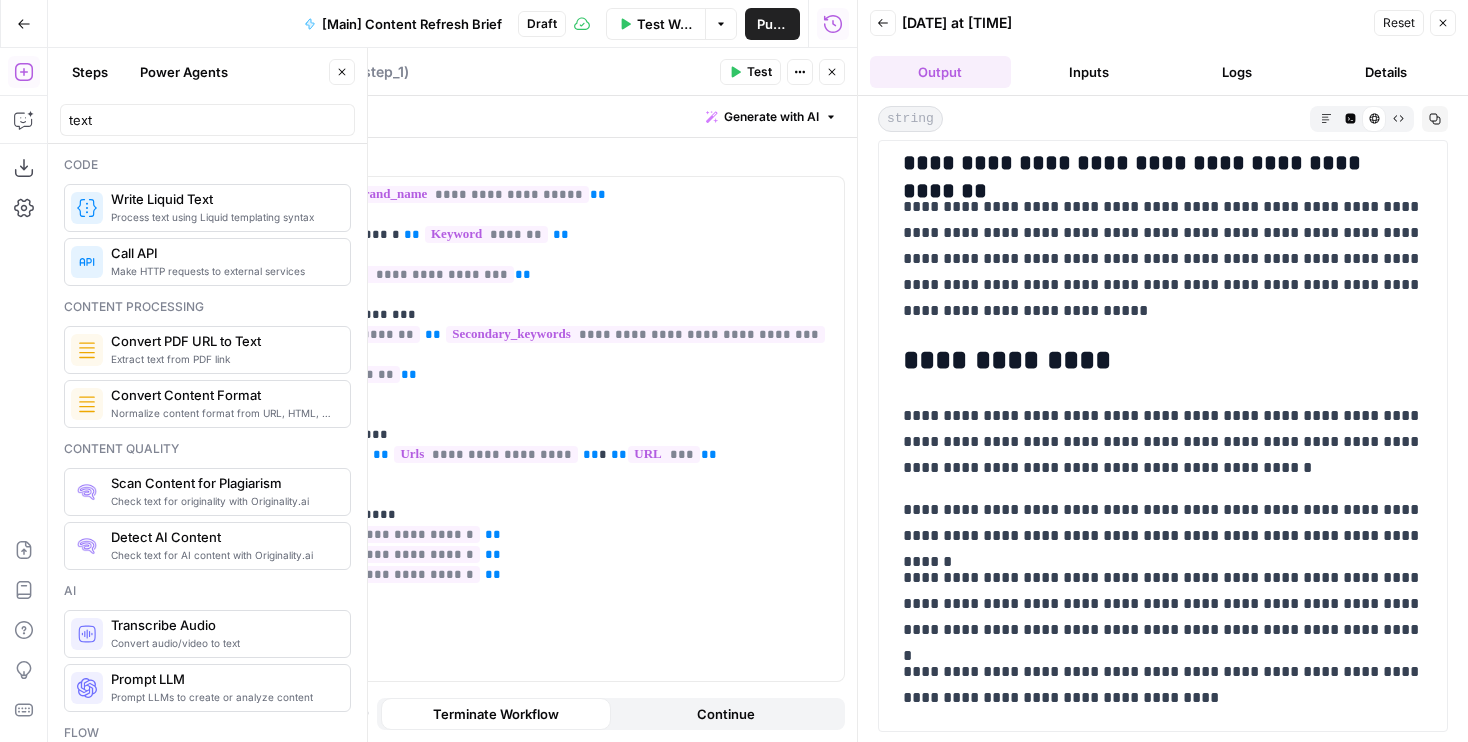 type on "O" 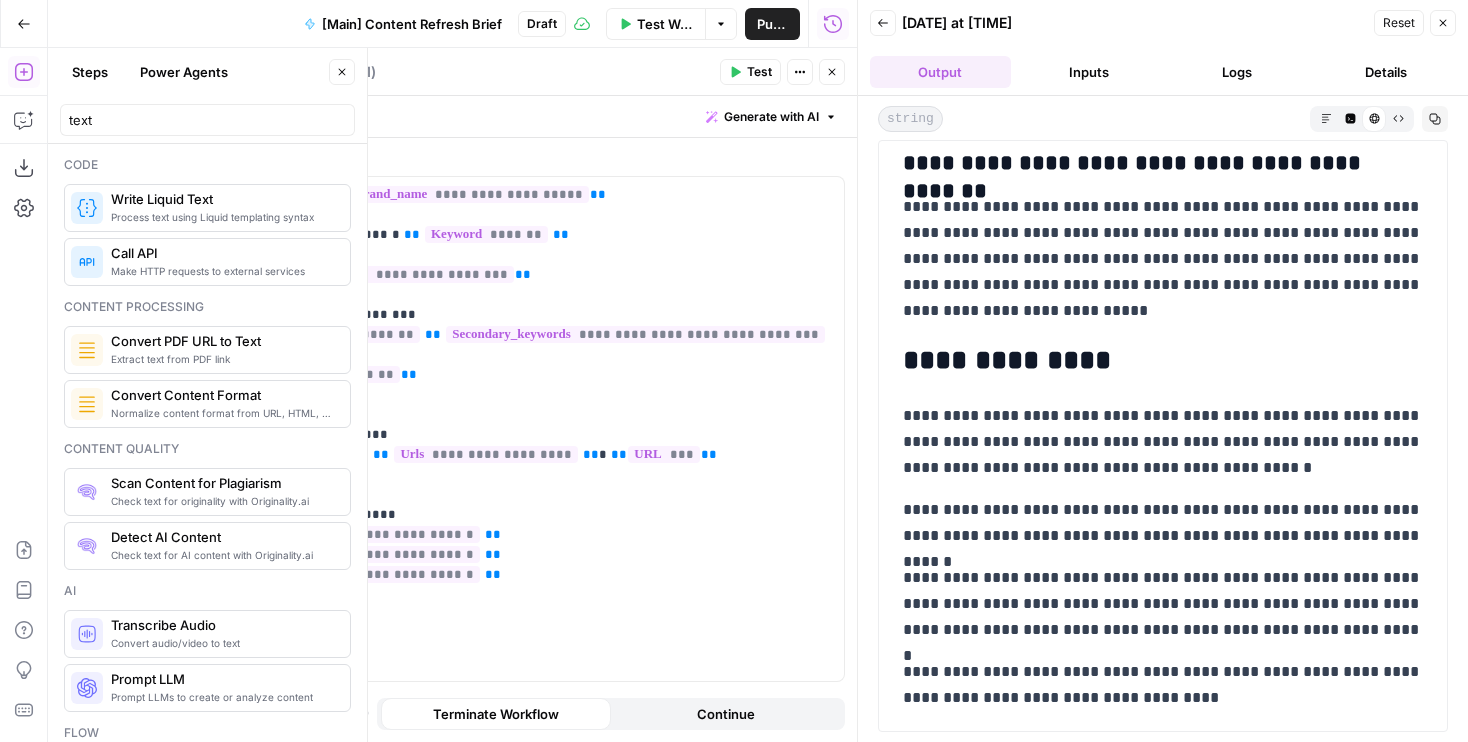 type on "Output brief" 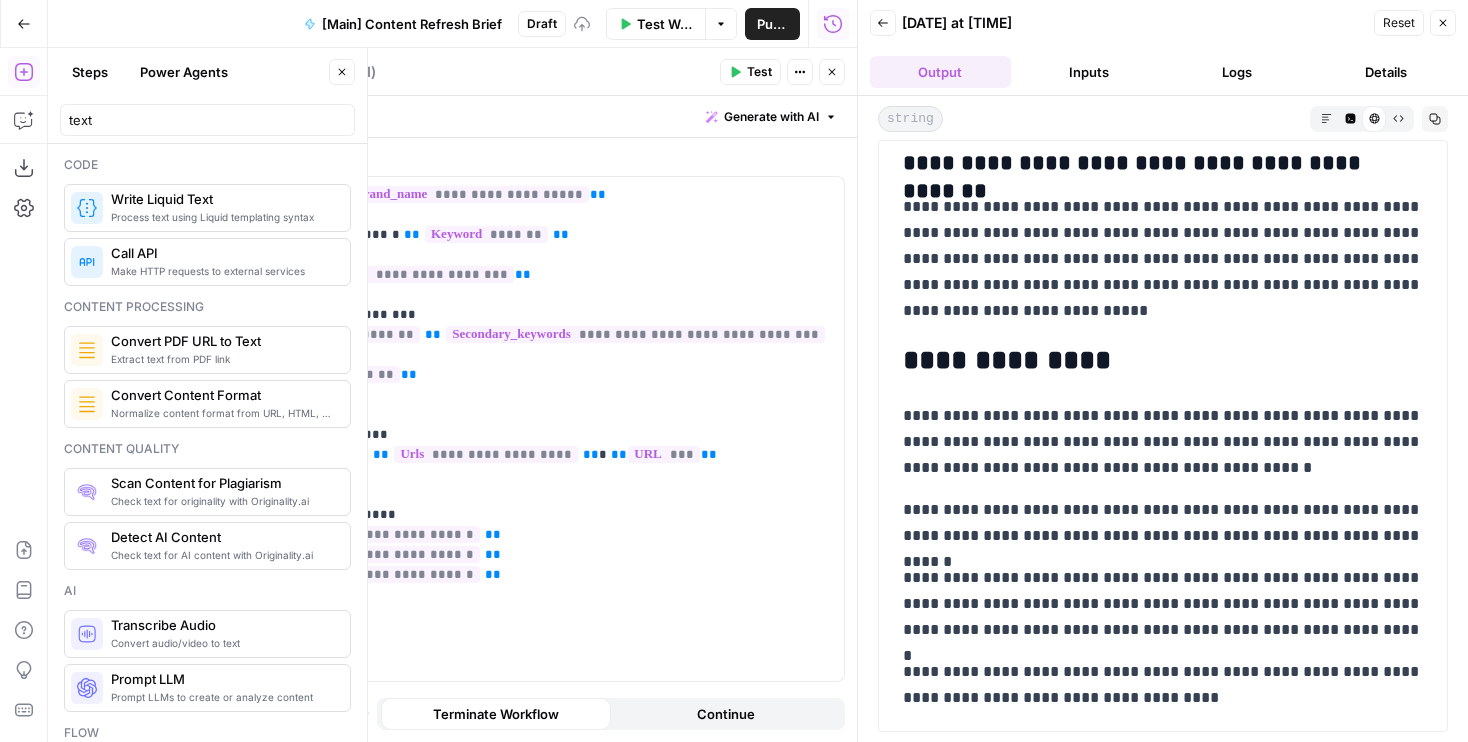 click 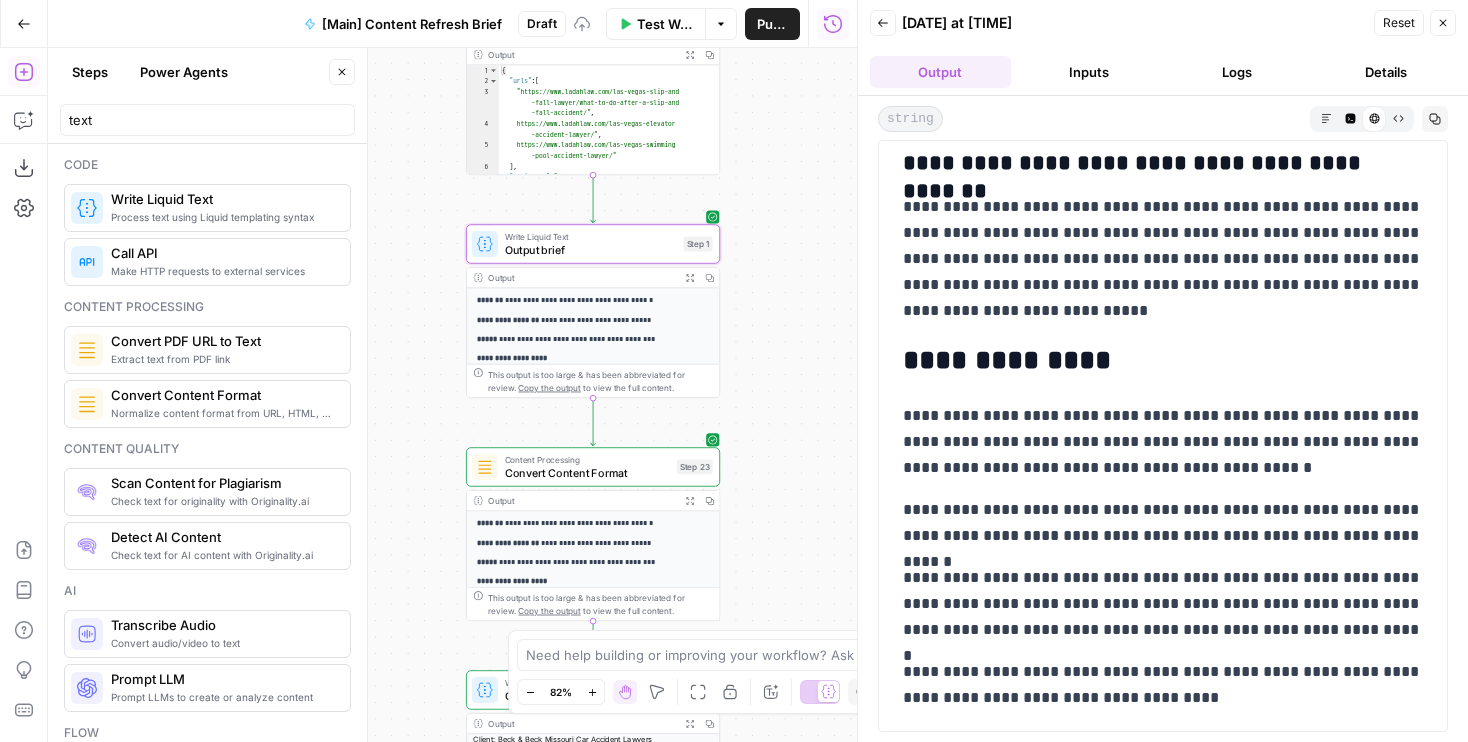 click on "Convert Content Format" at bounding box center (588, 473) 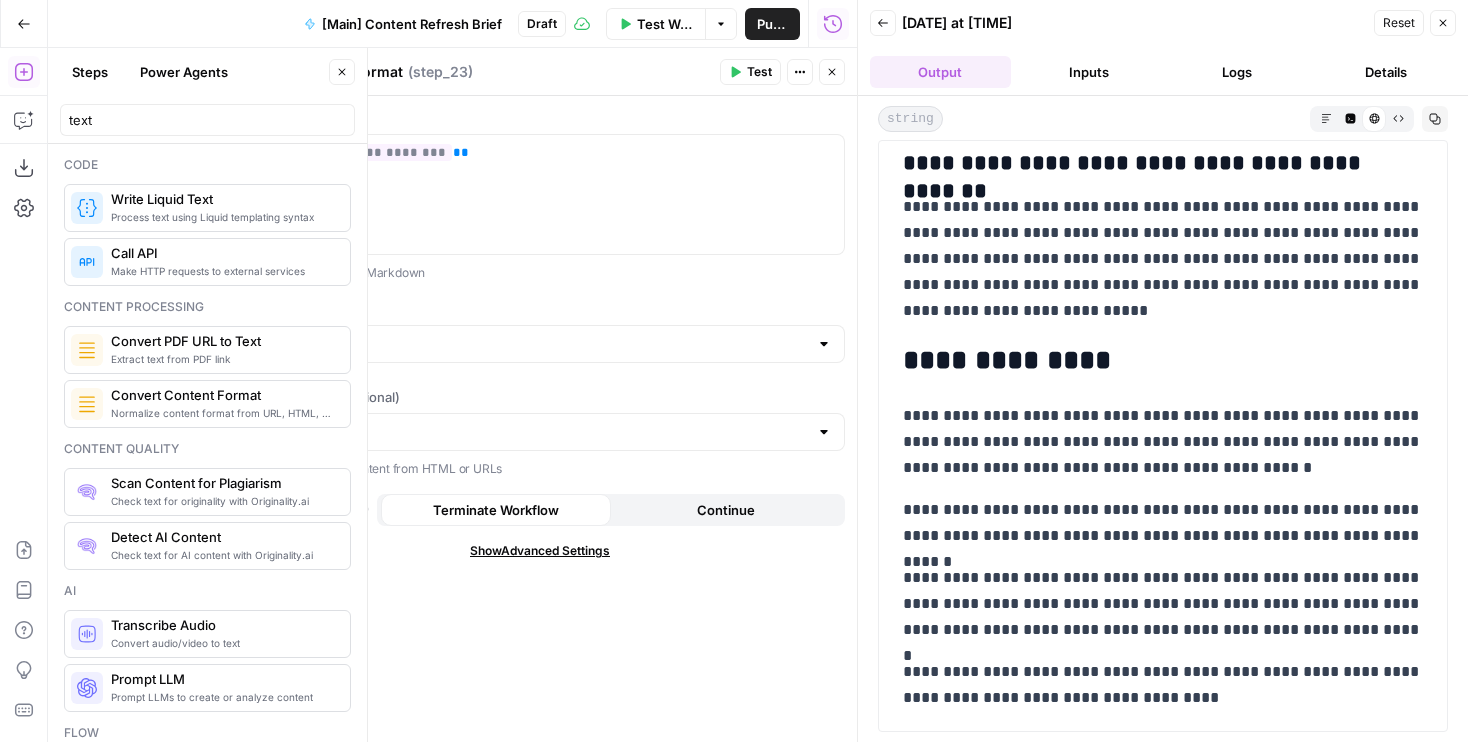 drag, startPoint x: 292, startPoint y: 72, endPoint x: 519, endPoint y: 71, distance: 227.0022 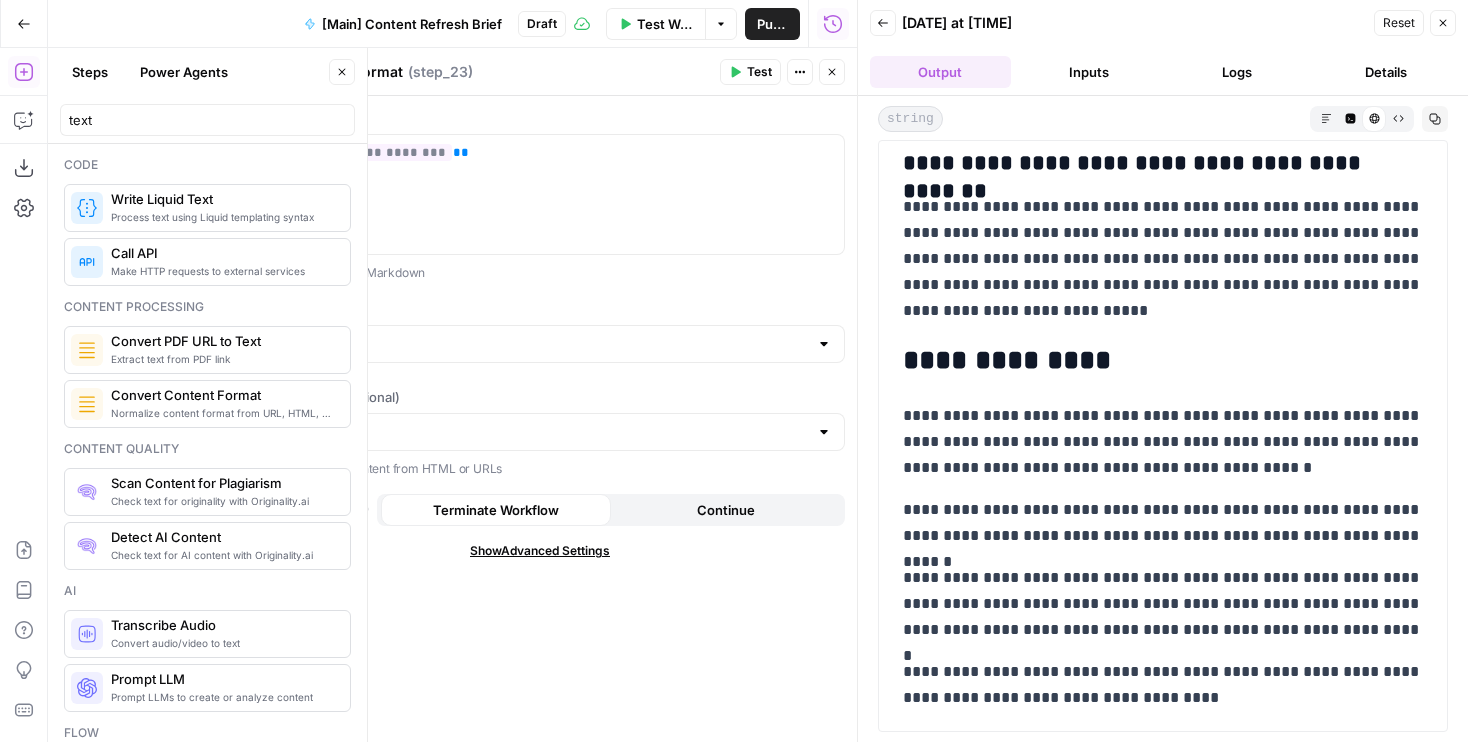click on "Convert Content Format Convert Content Format  ( step_23 )" at bounding box center (474, 72) 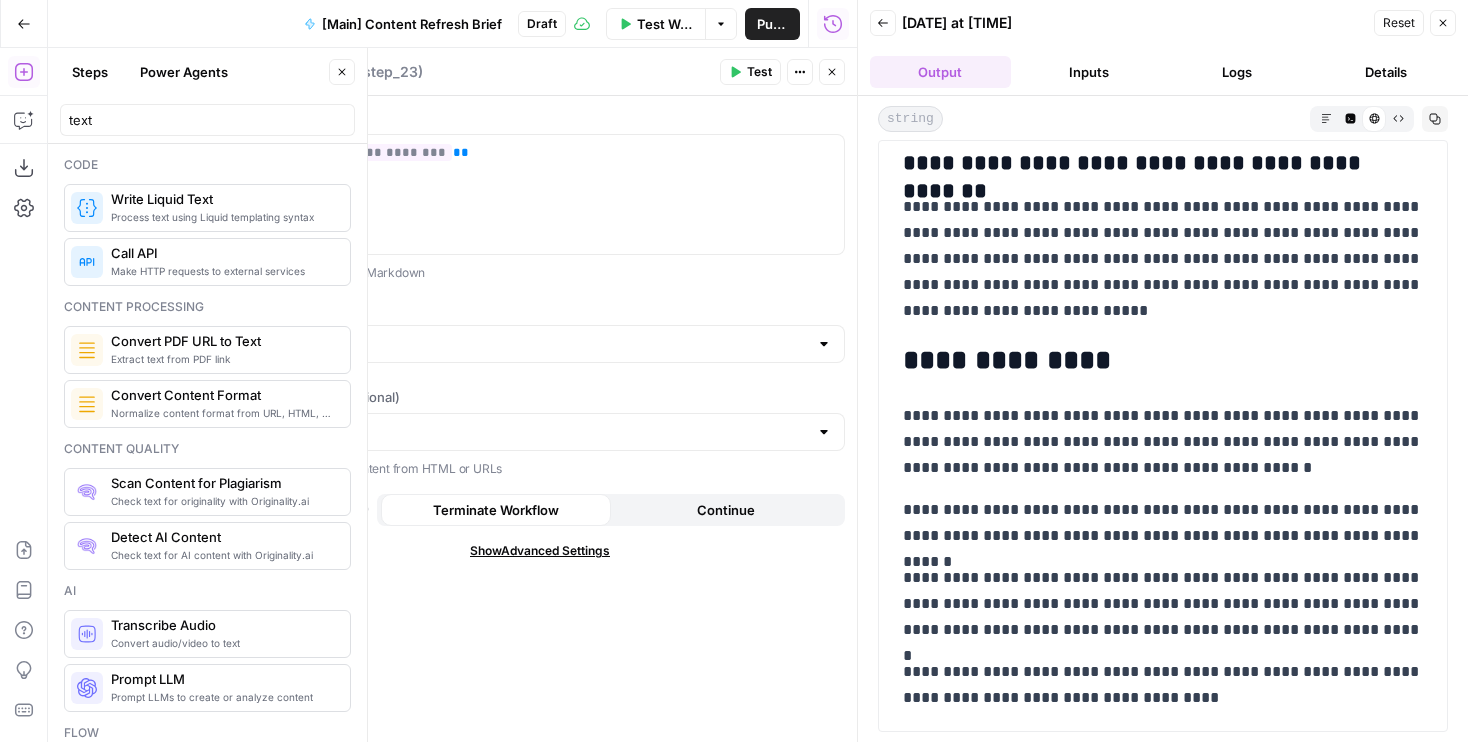 type on "Convert to HTML" 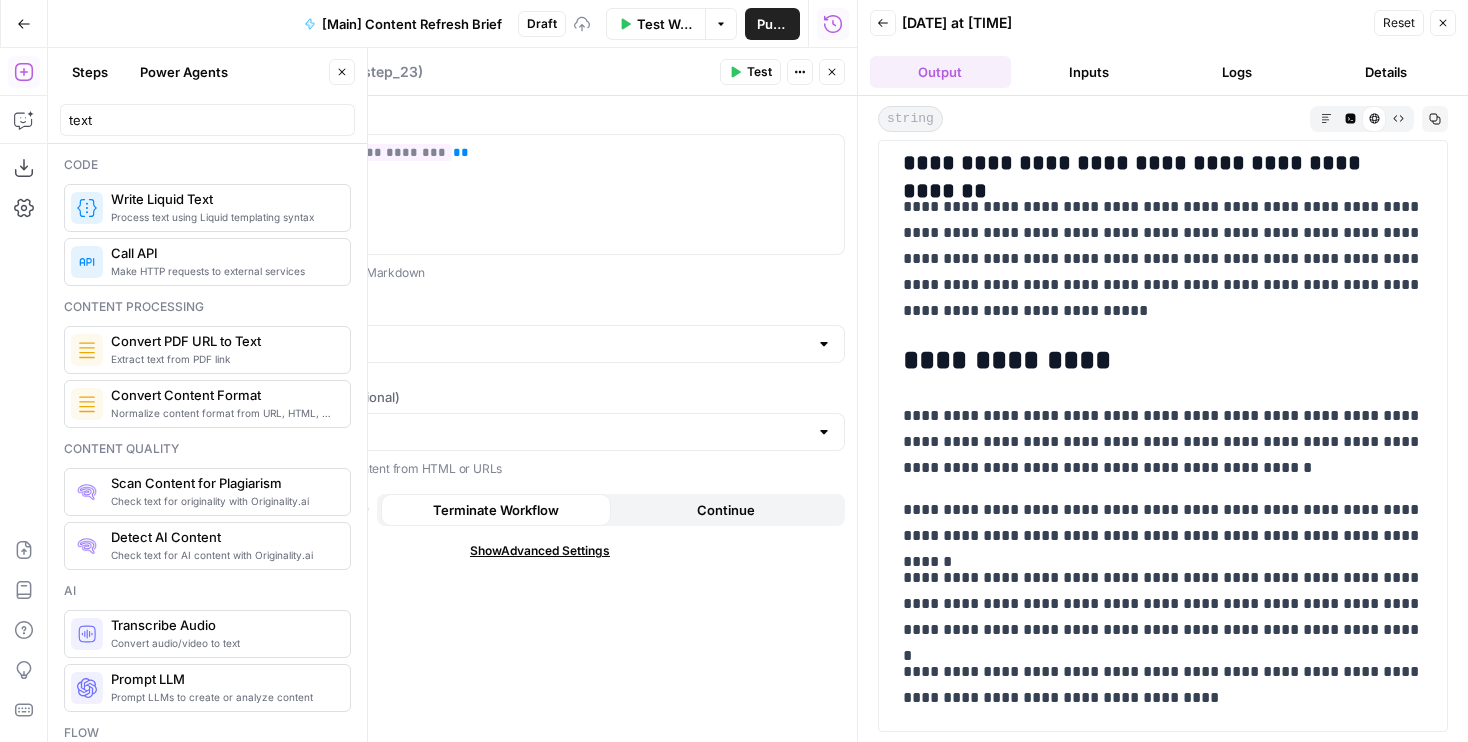 click on "Close" at bounding box center [832, 72] 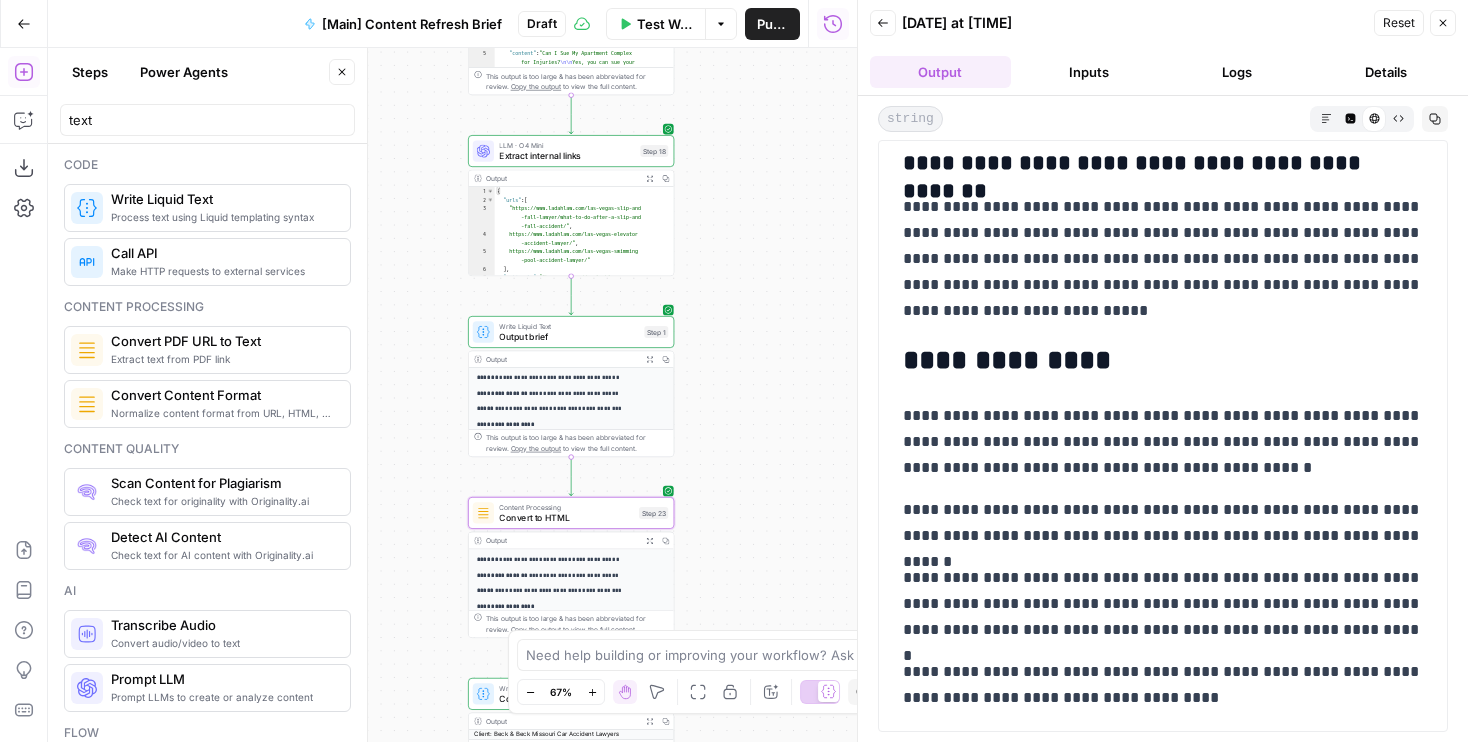 drag, startPoint x: 822, startPoint y: 475, endPoint x: 758, endPoint y: 599, distance: 139.54211 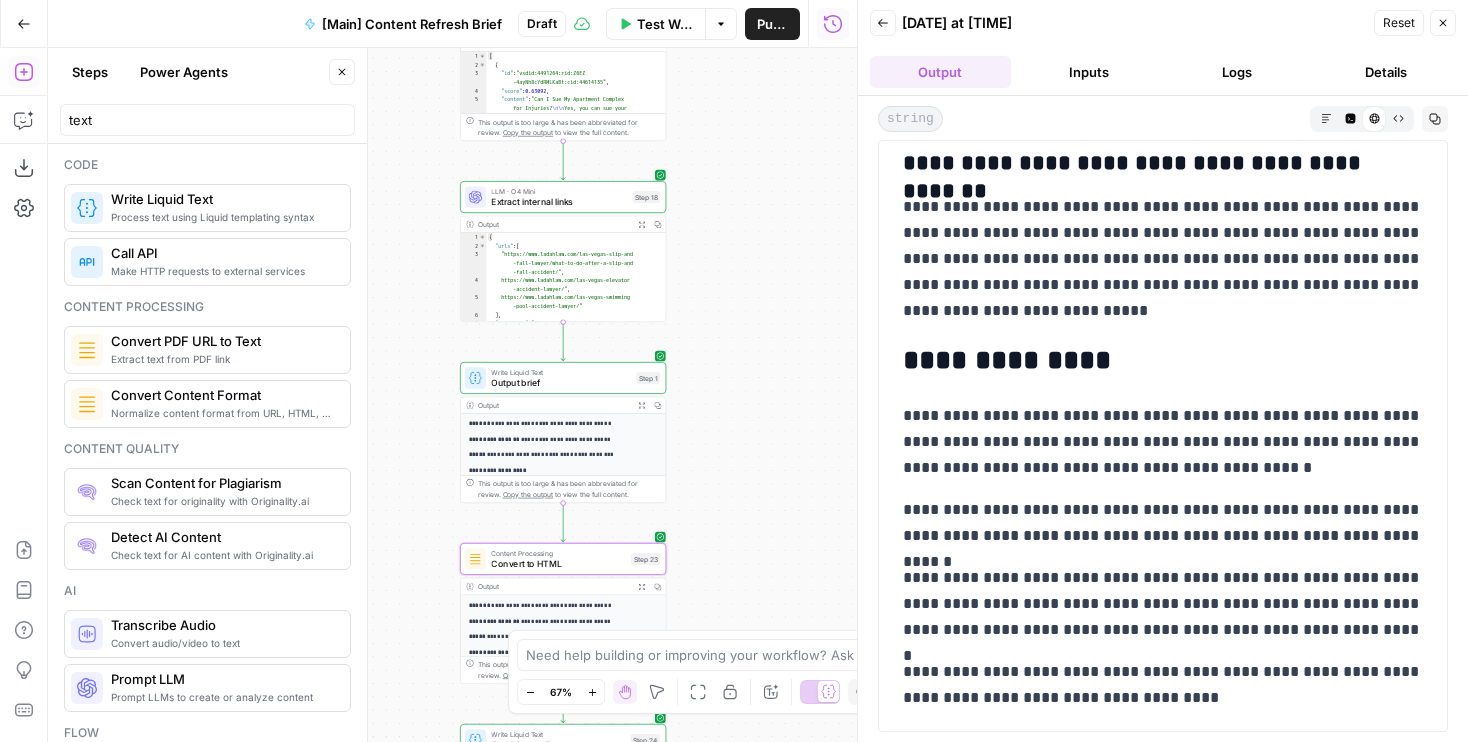 drag, startPoint x: 749, startPoint y: 276, endPoint x: 749, endPoint y: 540, distance: 264 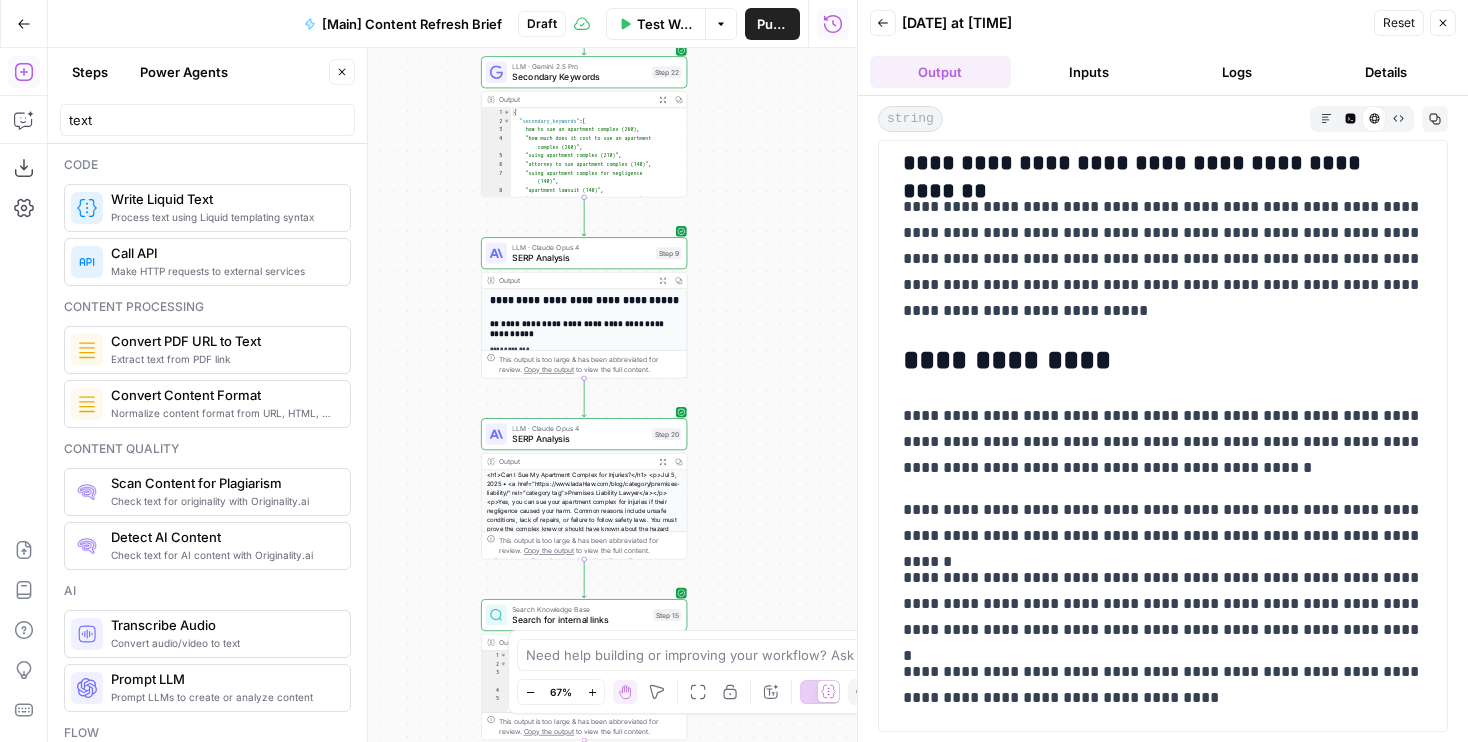 drag, startPoint x: 746, startPoint y: 280, endPoint x: 768, endPoint y: 552, distance: 272.88824 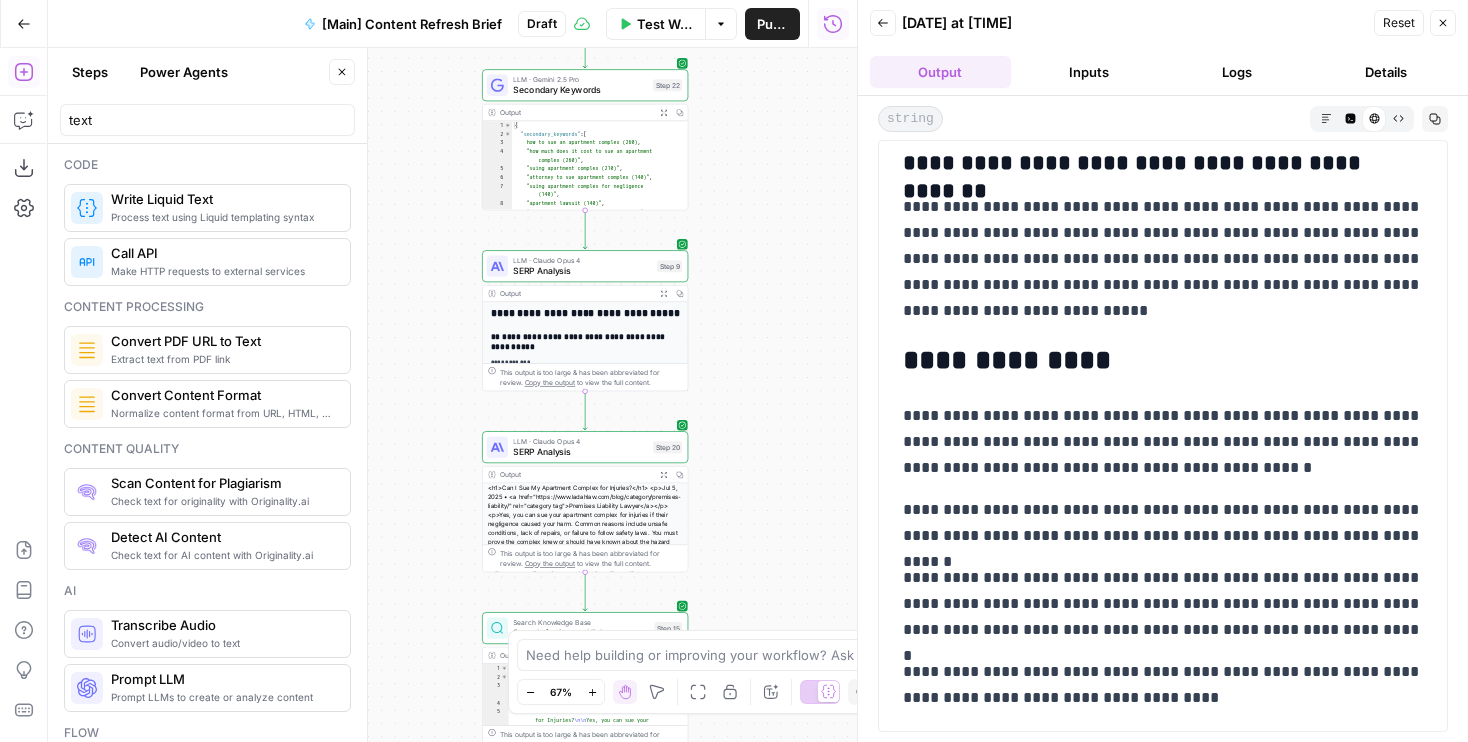 drag, startPoint x: 758, startPoint y: 173, endPoint x: 758, endPoint y: 549, distance: 376 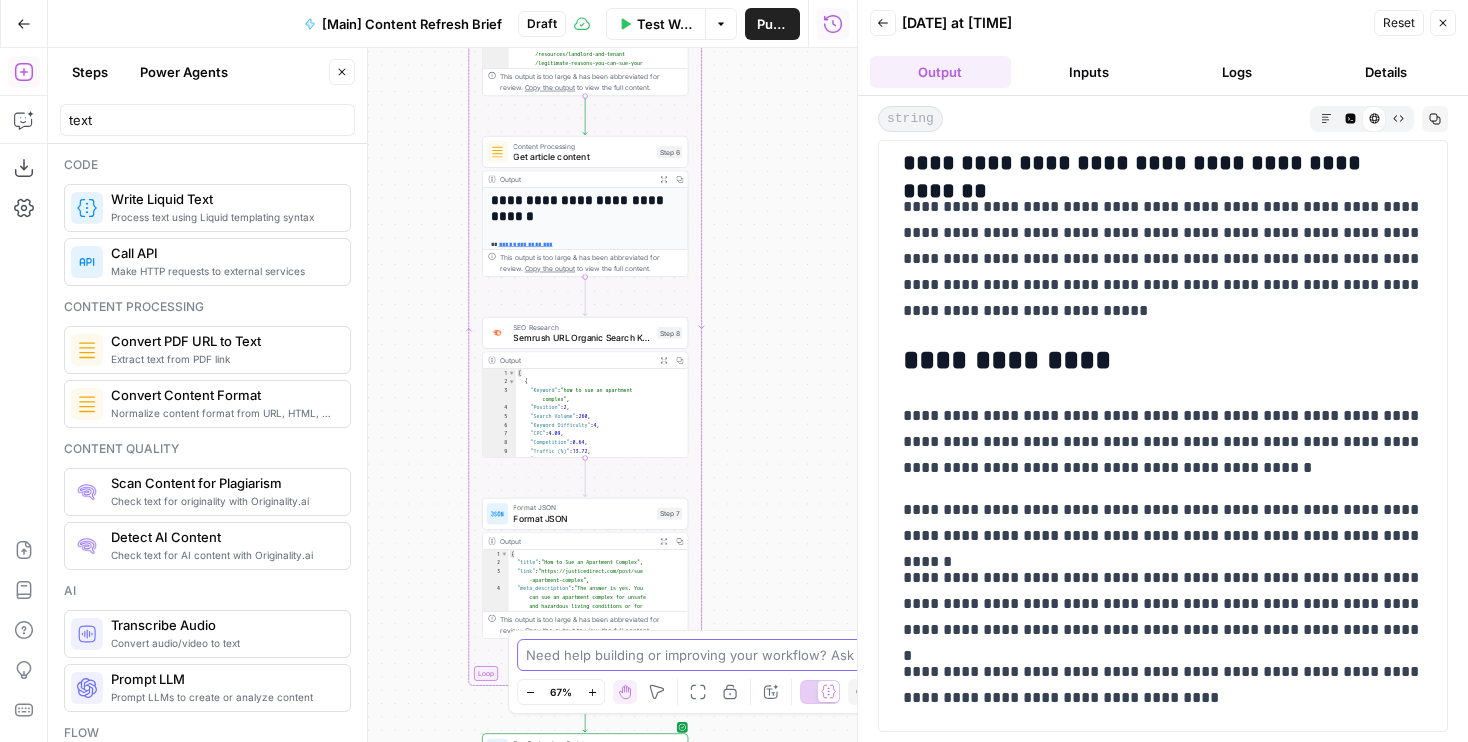 drag, startPoint x: 757, startPoint y: 341, endPoint x: 757, endPoint y: 651, distance: 310 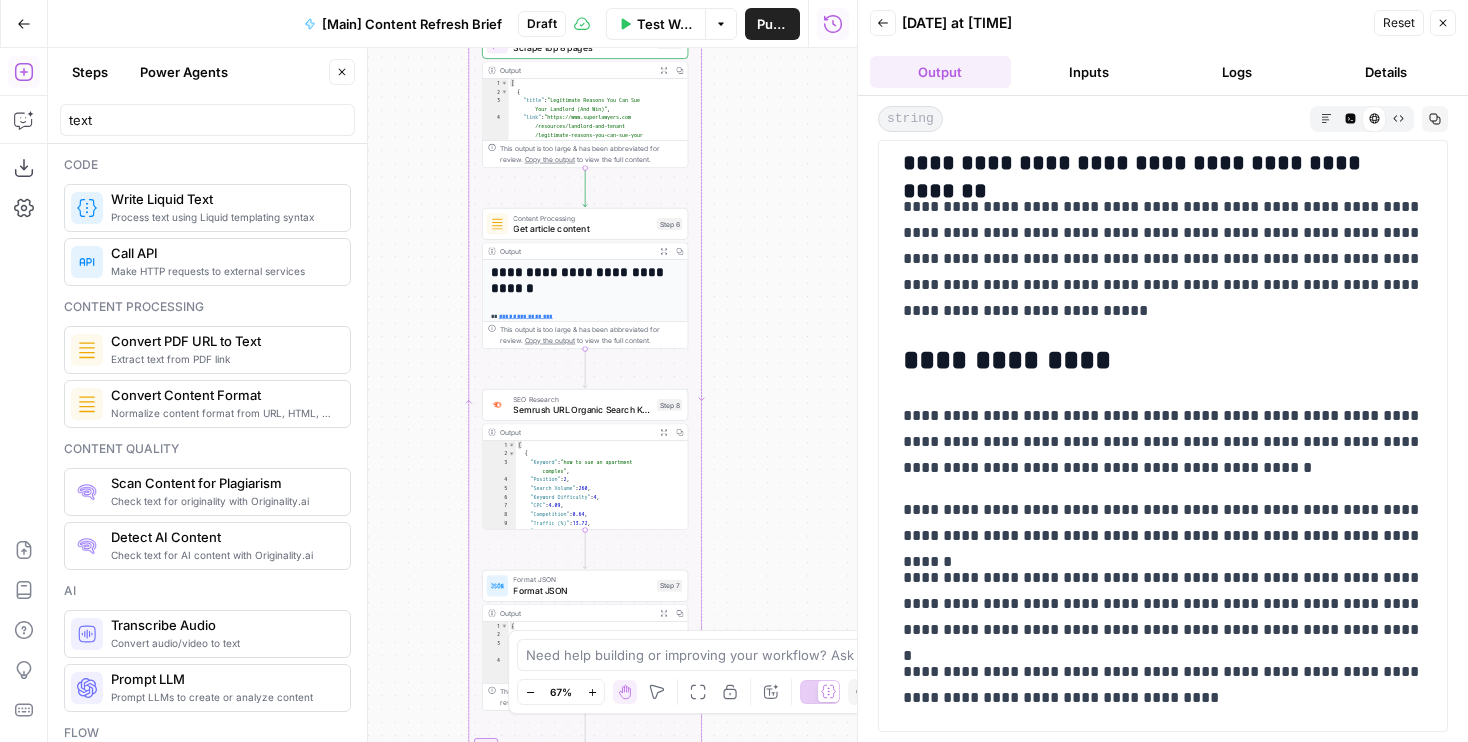 drag, startPoint x: 749, startPoint y: 107, endPoint x: 749, endPoint y: 572, distance: 465 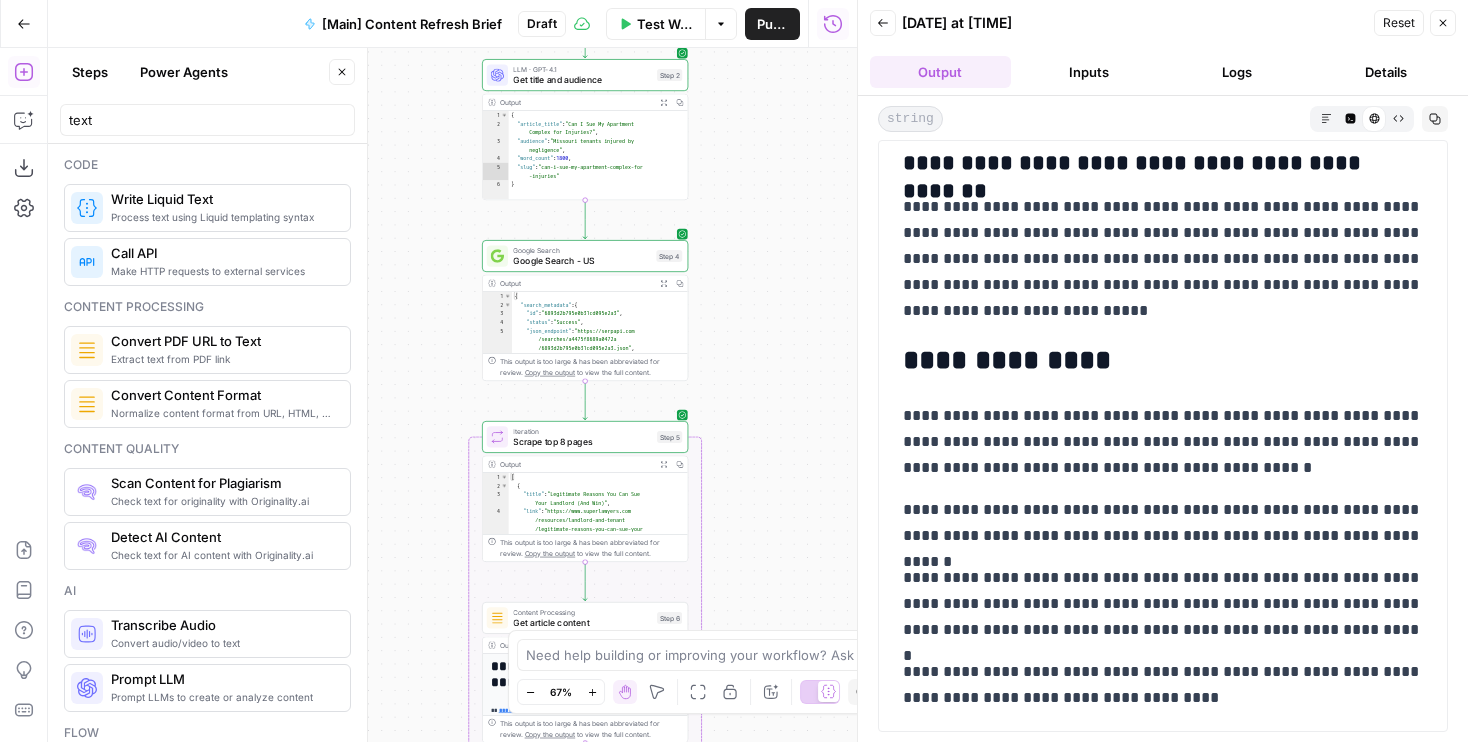 drag, startPoint x: 747, startPoint y: 181, endPoint x: 747, endPoint y: 588, distance: 407 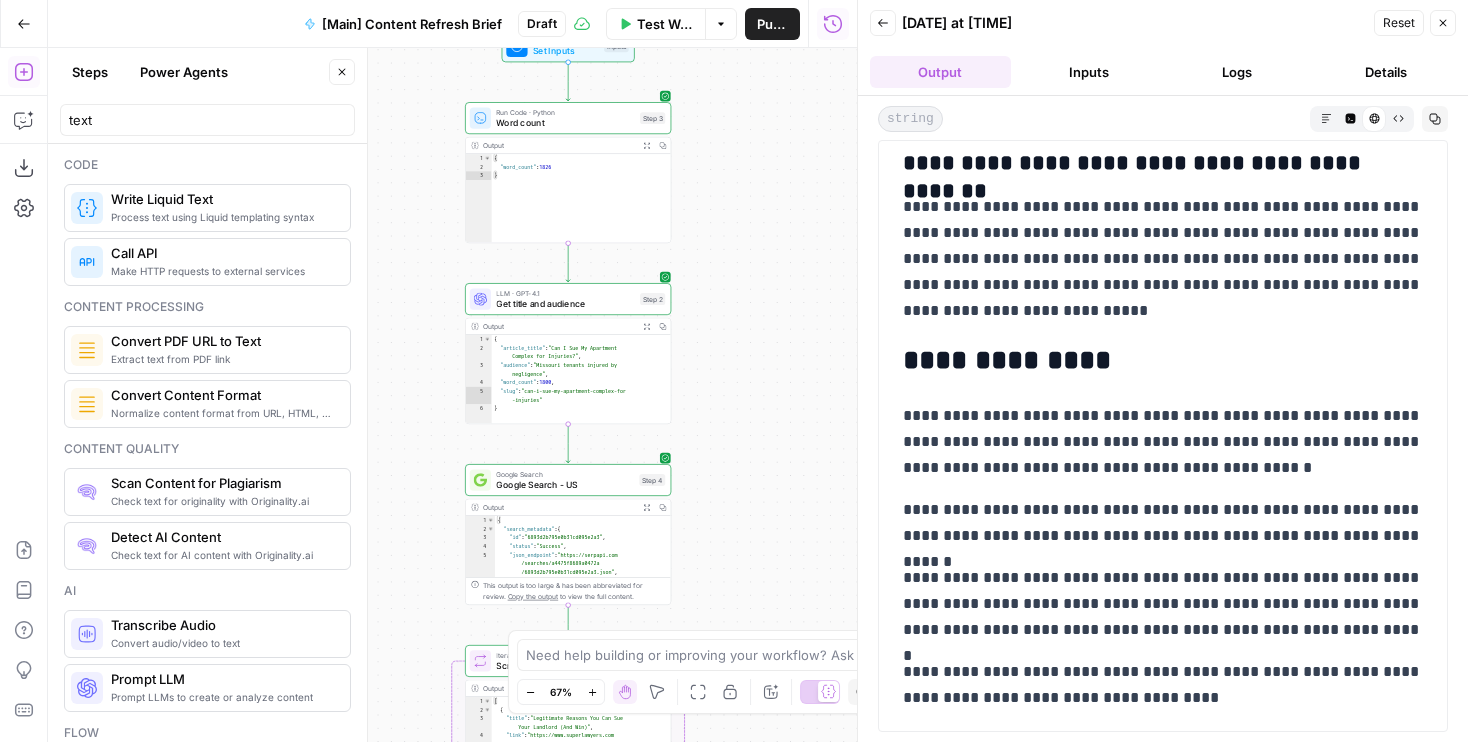drag, startPoint x: 746, startPoint y: 342, endPoint x: 729, endPoint y: 159, distance: 183.78792 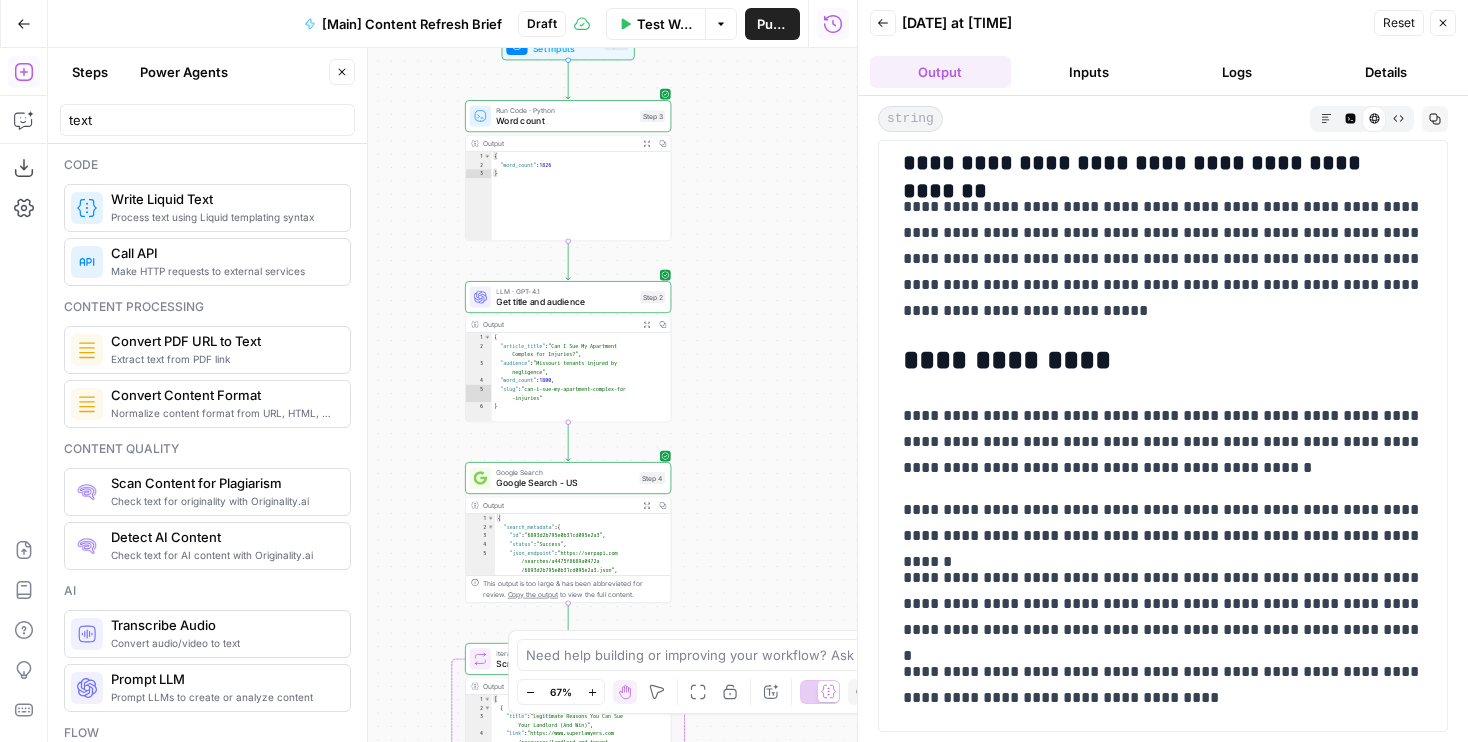 click on "Publish" at bounding box center [772, 24] 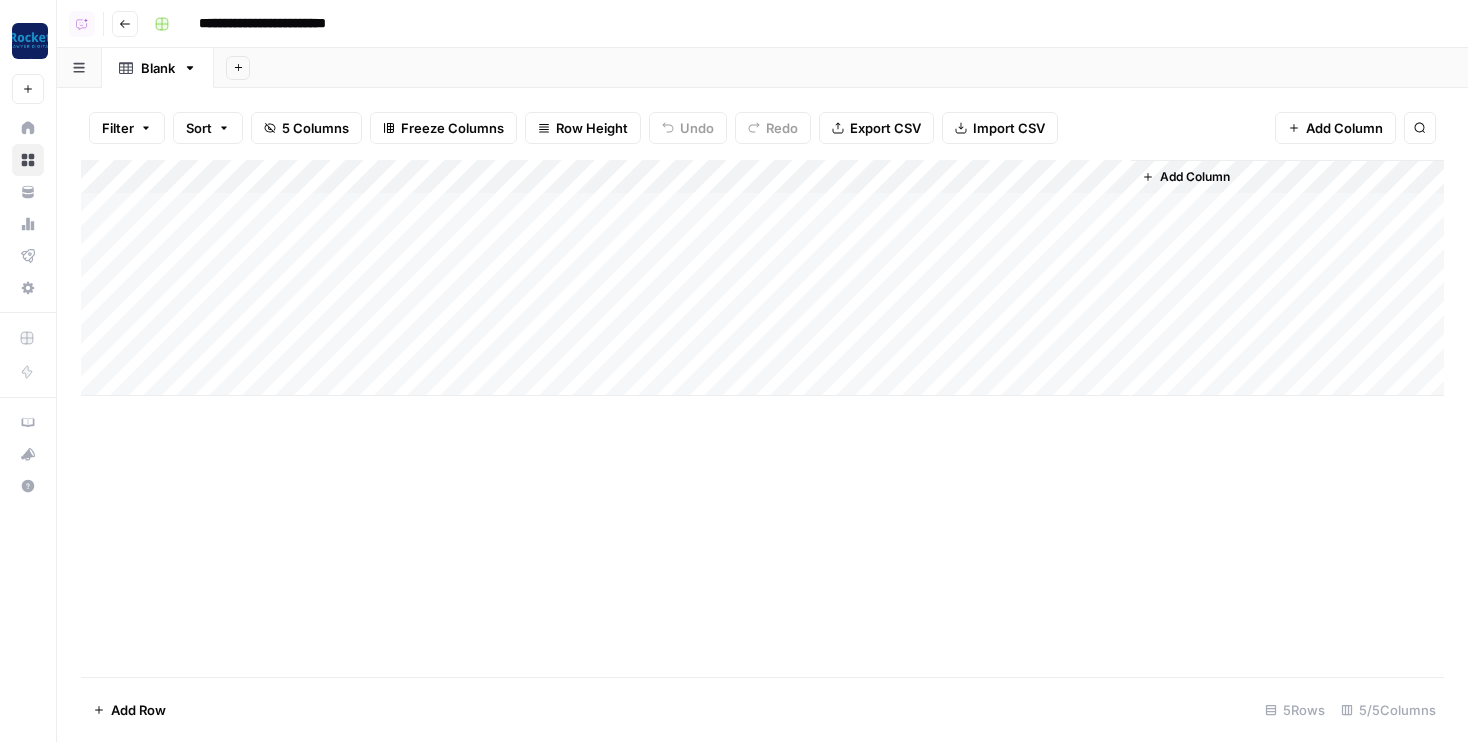 scroll, scrollTop: 0, scrollLeft: 0, axis: both 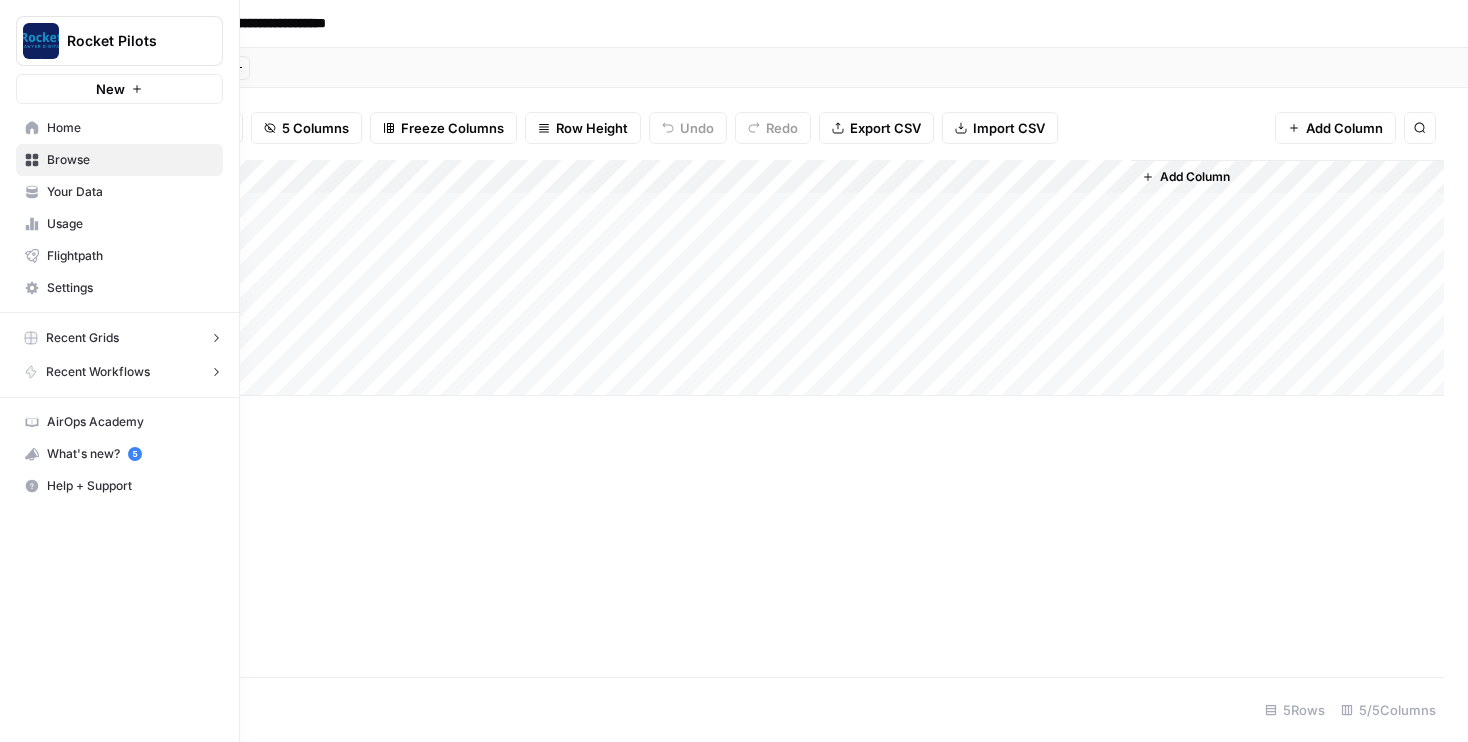 click on "Recent Grids" at bounding box center (119, 338) 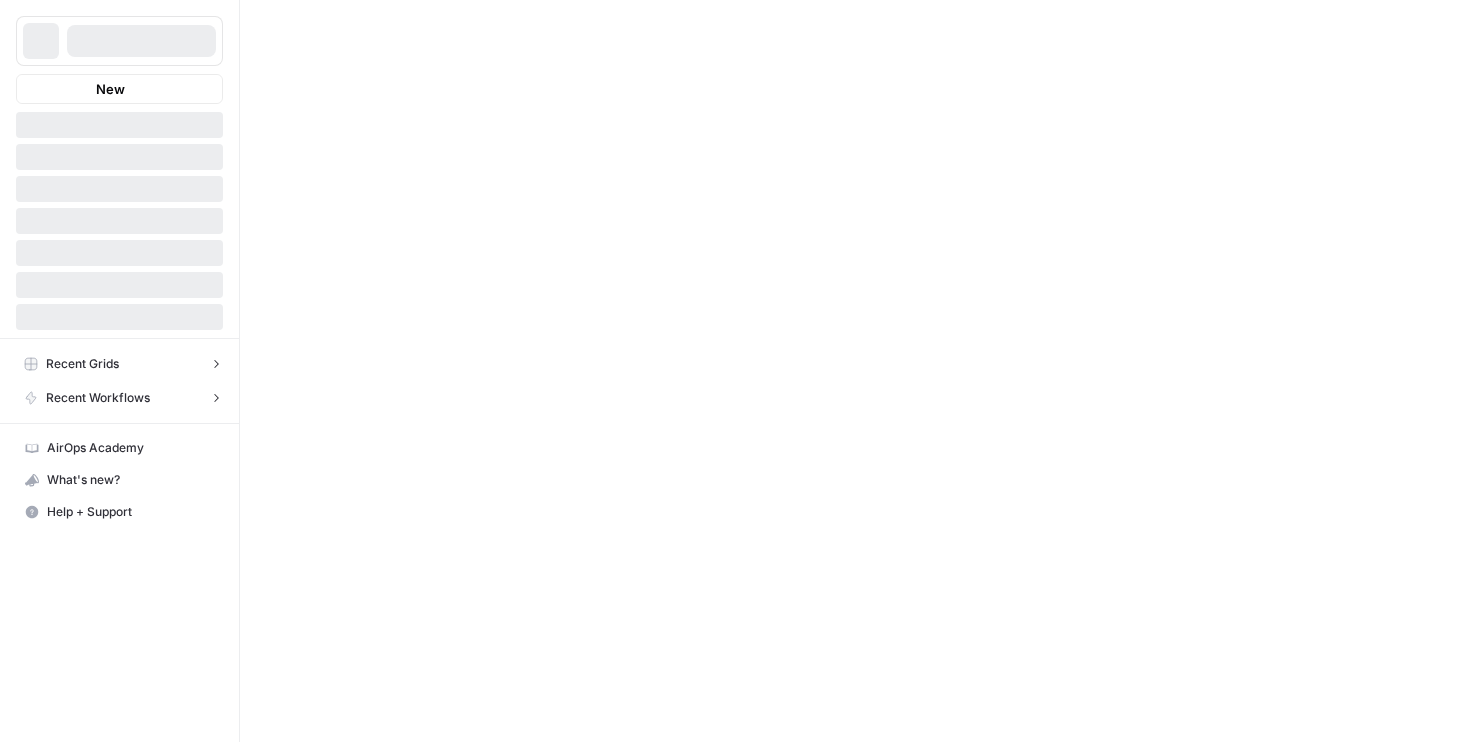 scroll, scrollTop: 0, scrollLeft: 0, axis: both 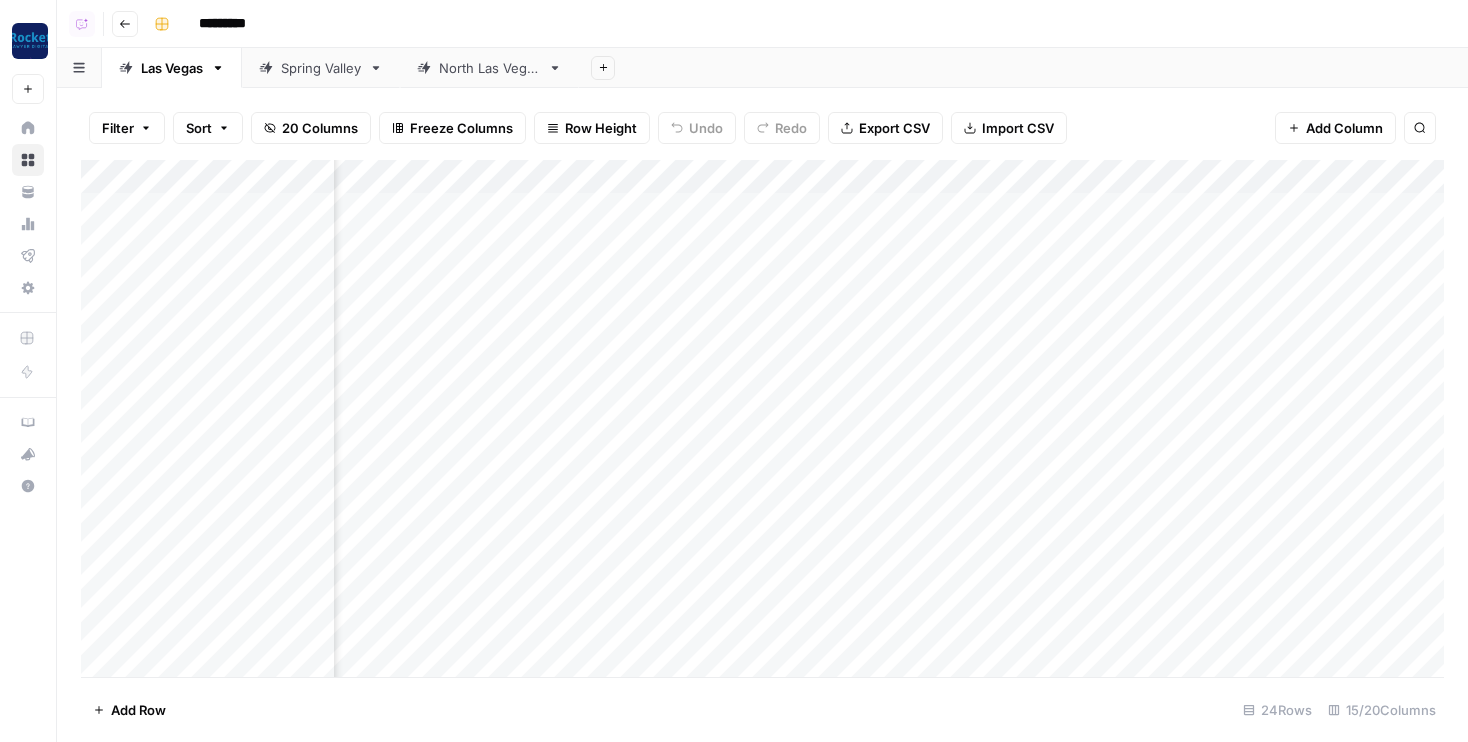 click on "Add Column" at bounding box center [762, 418] 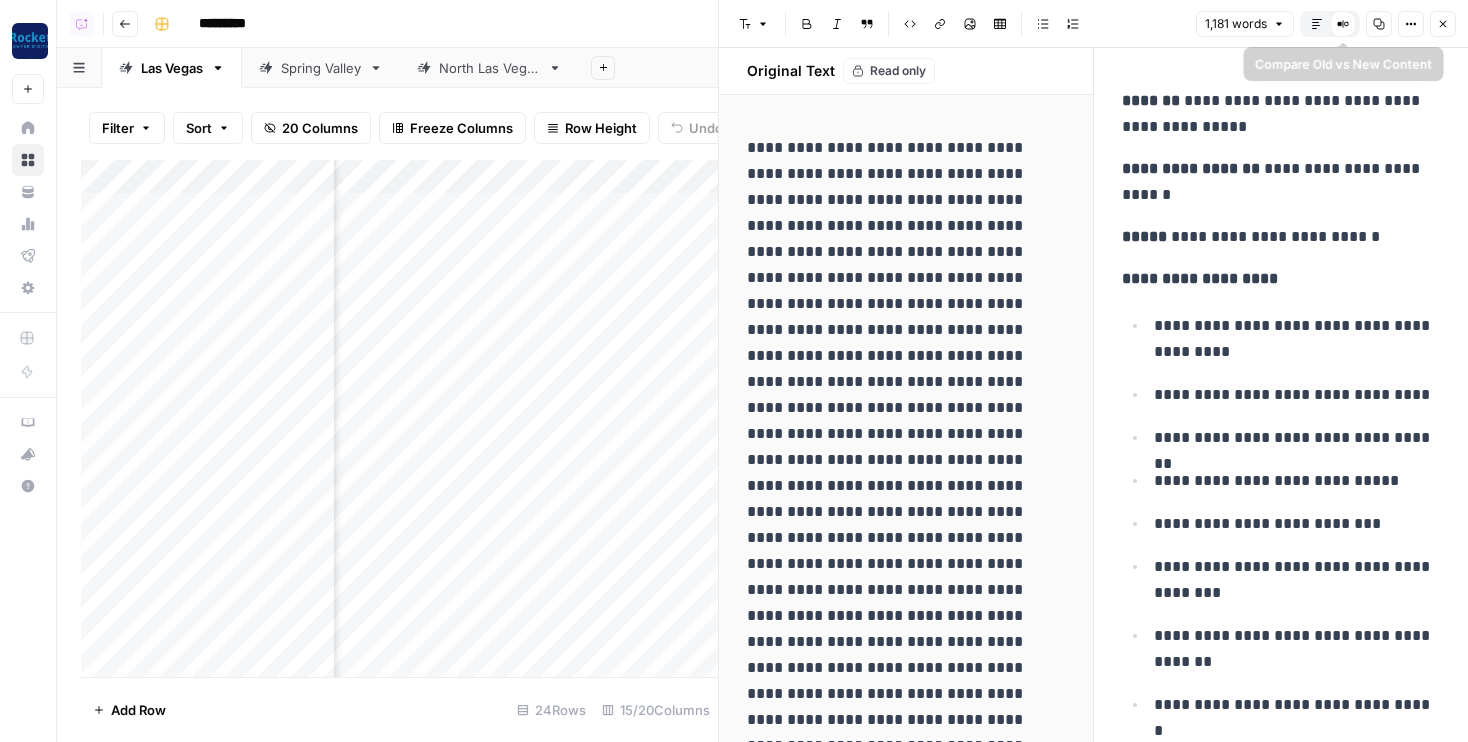 click 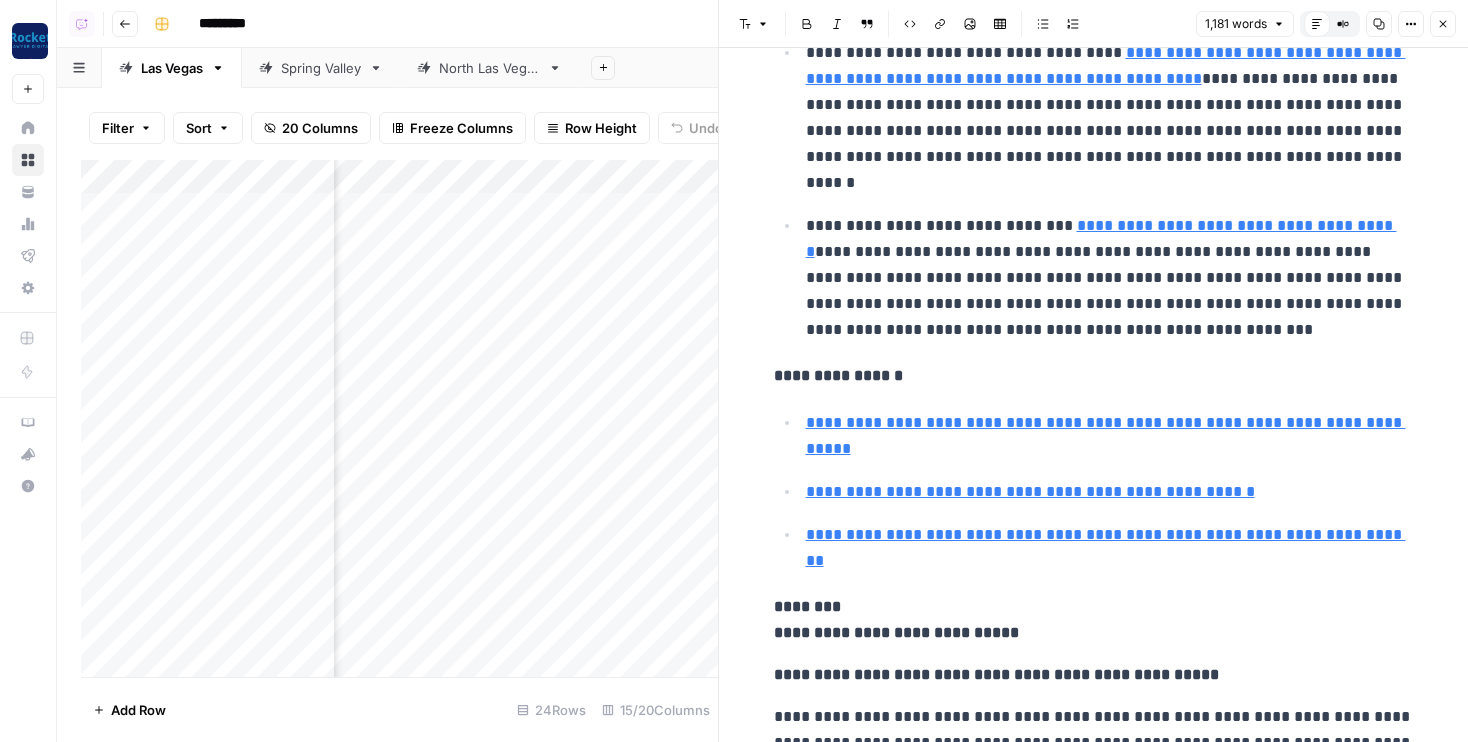 scroll, scrollTop: 1120, scrollLeft: 0, axis: vertical 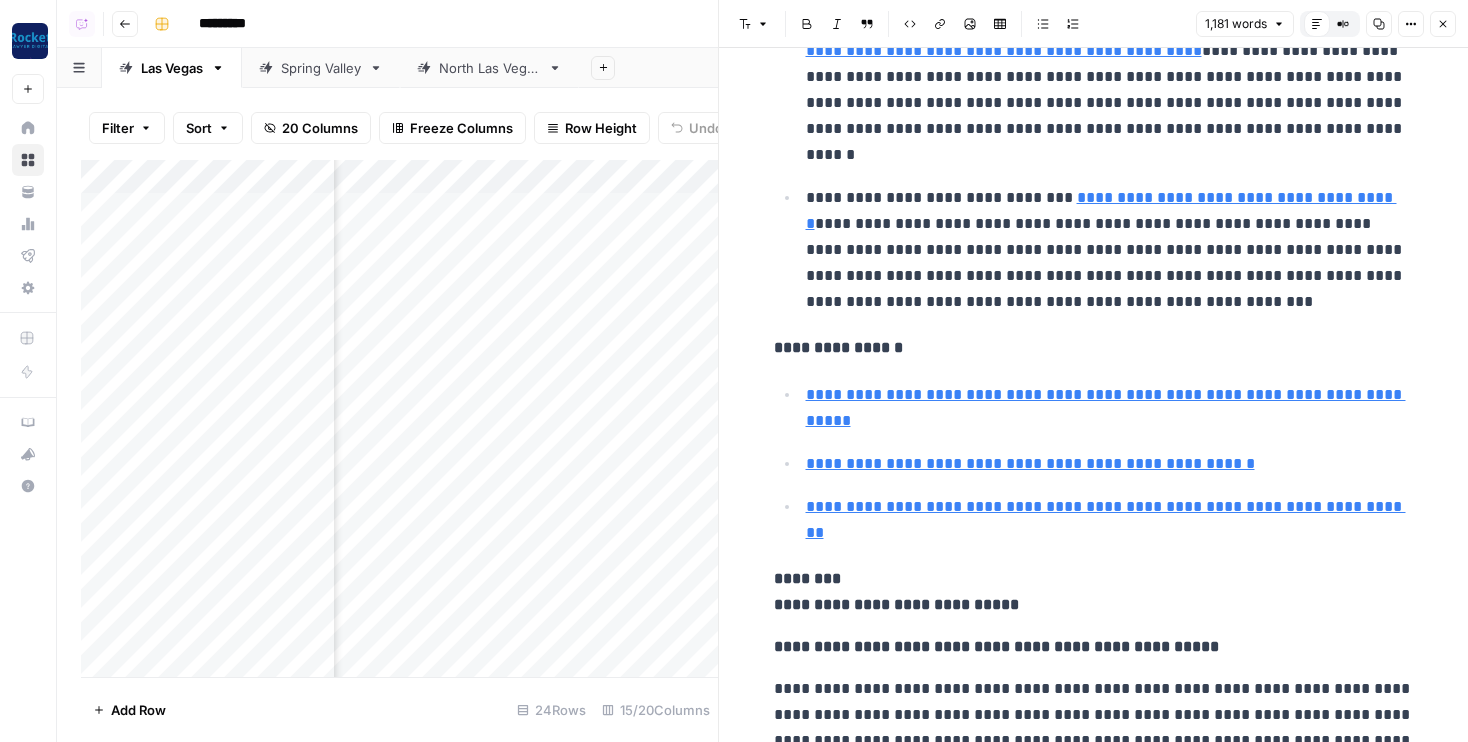 click on "Add Column" at bounding box center (399, 418) 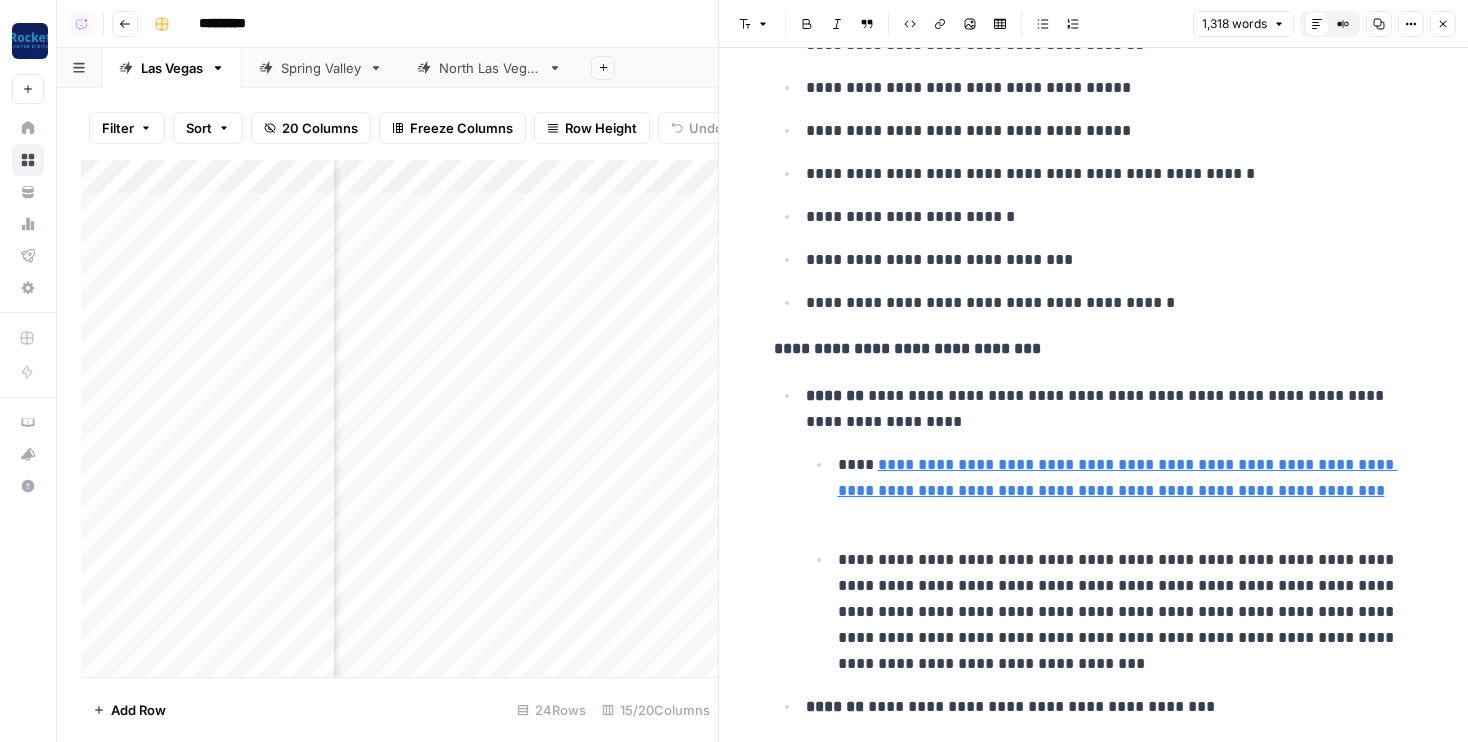 scroll, scrollTop: 0, scrollLeft: 0, axis: both 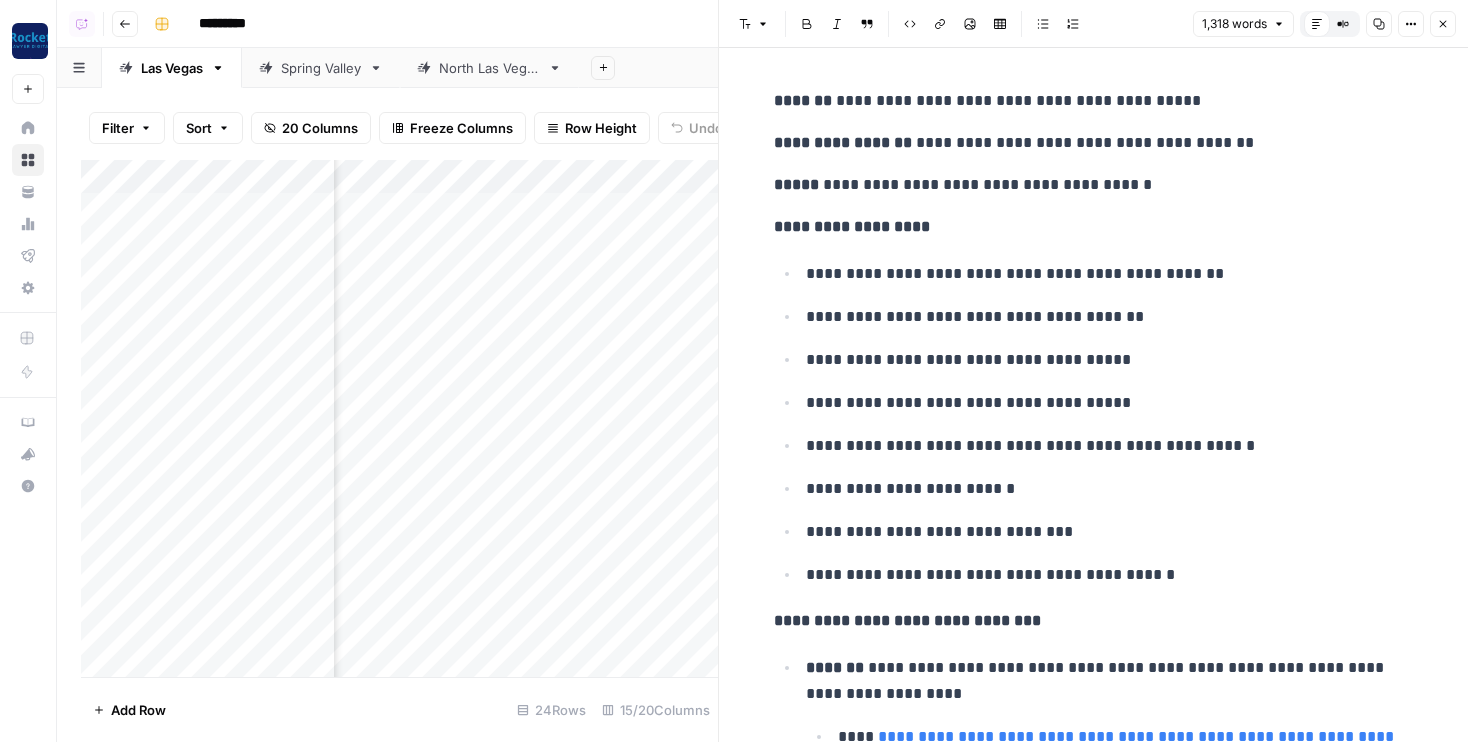 click on "Add Column" at bounding box center (399, 418) 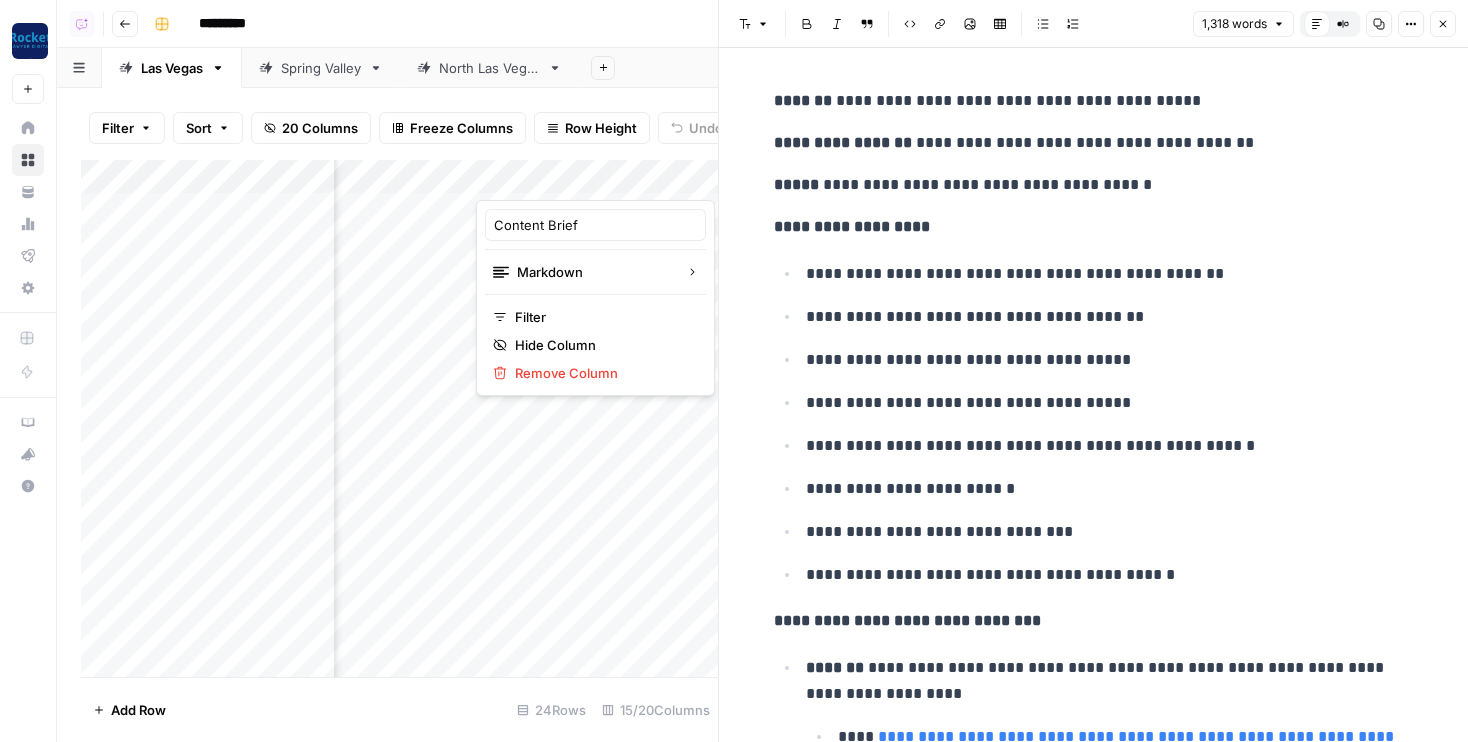 click on "Add Sheet" at bounding box center [1023, 68] 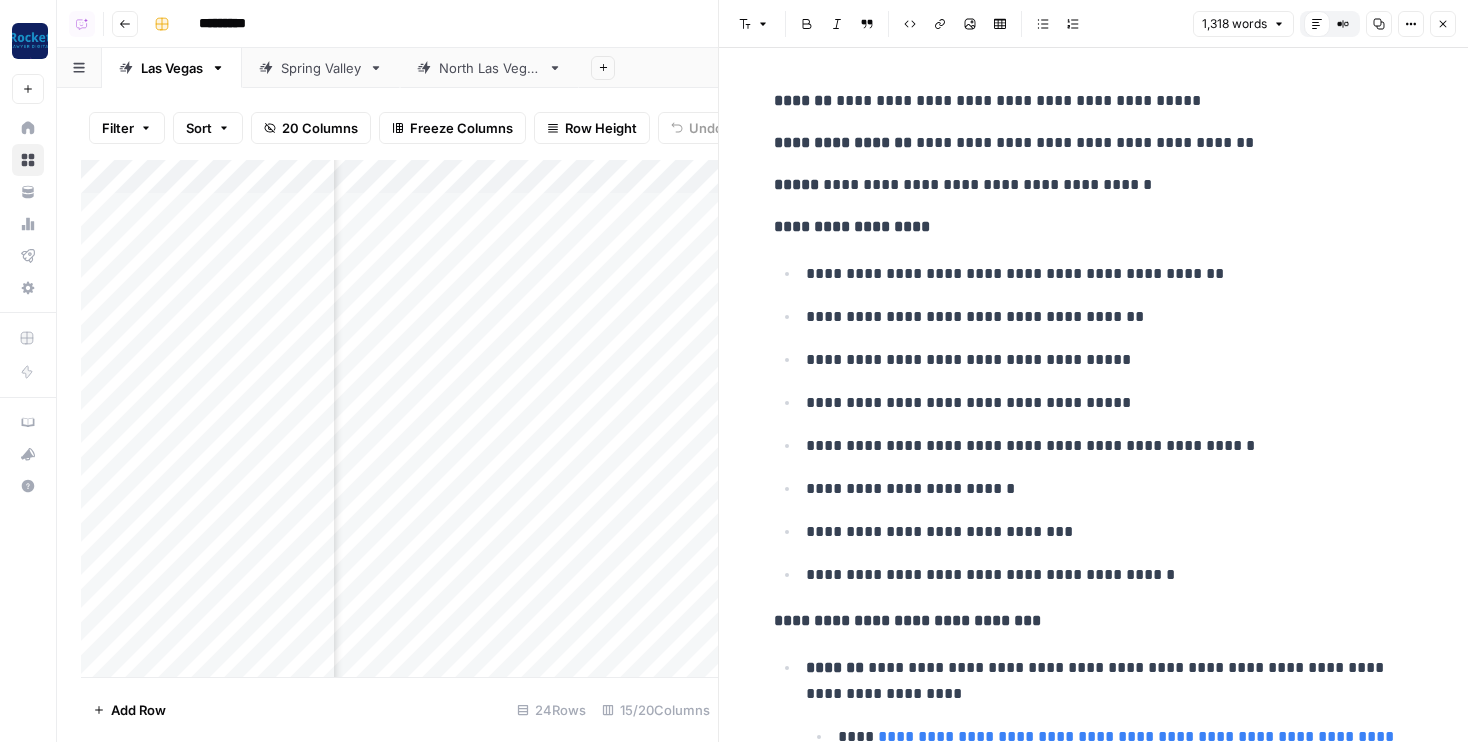 click on "Add Column" at bounding box center (399, 418) 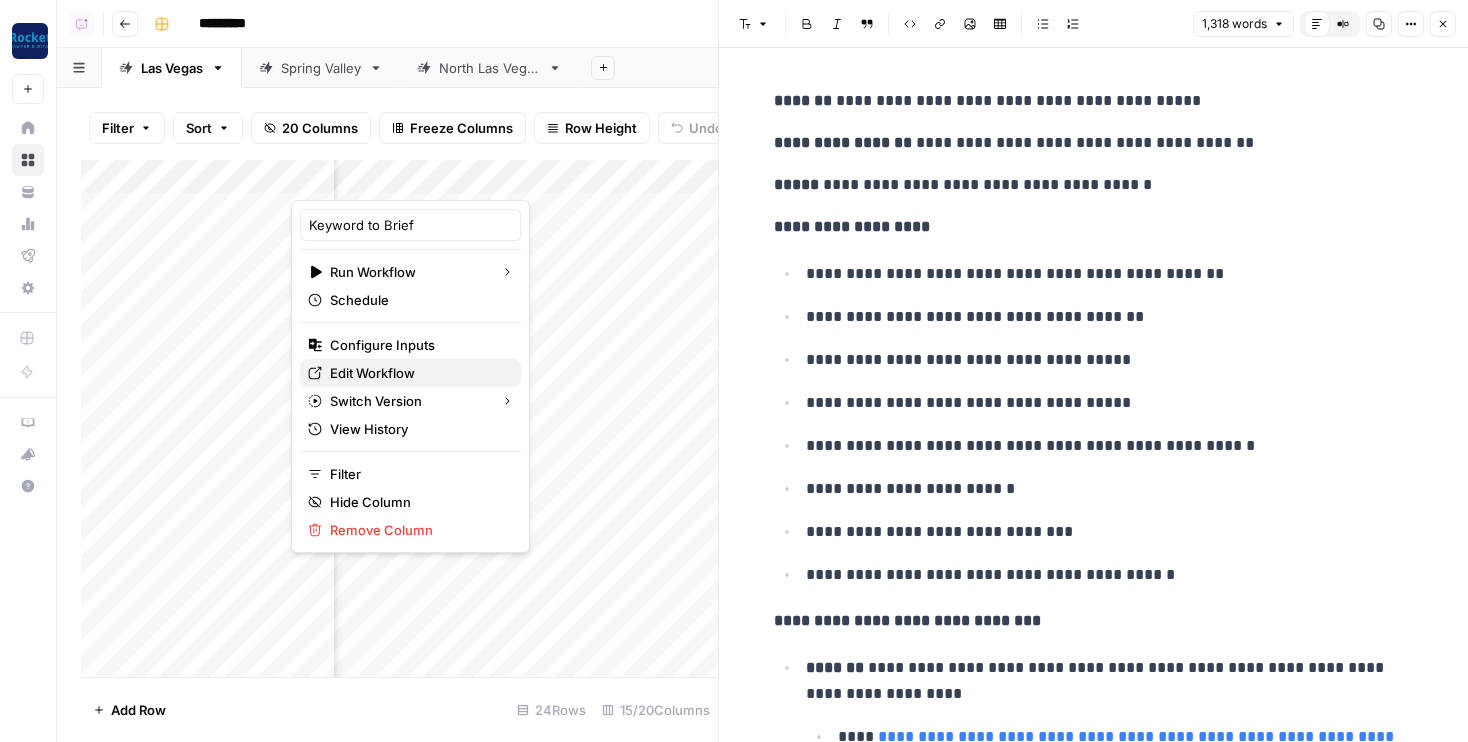 click on "Edit Workflow" at bounding box center (417, 373) 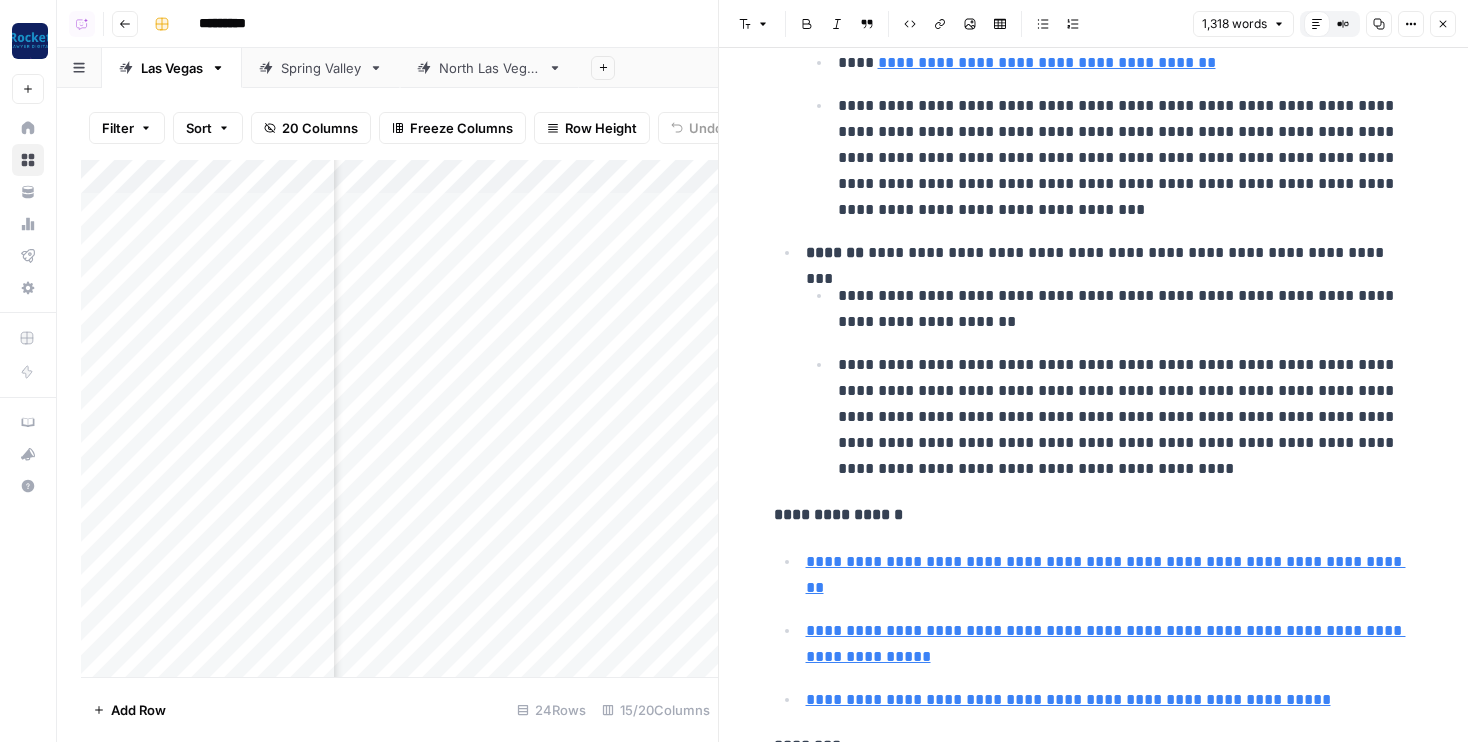 scroll, scrollTop: 1937, scrollLeft: 0, axis: vertical 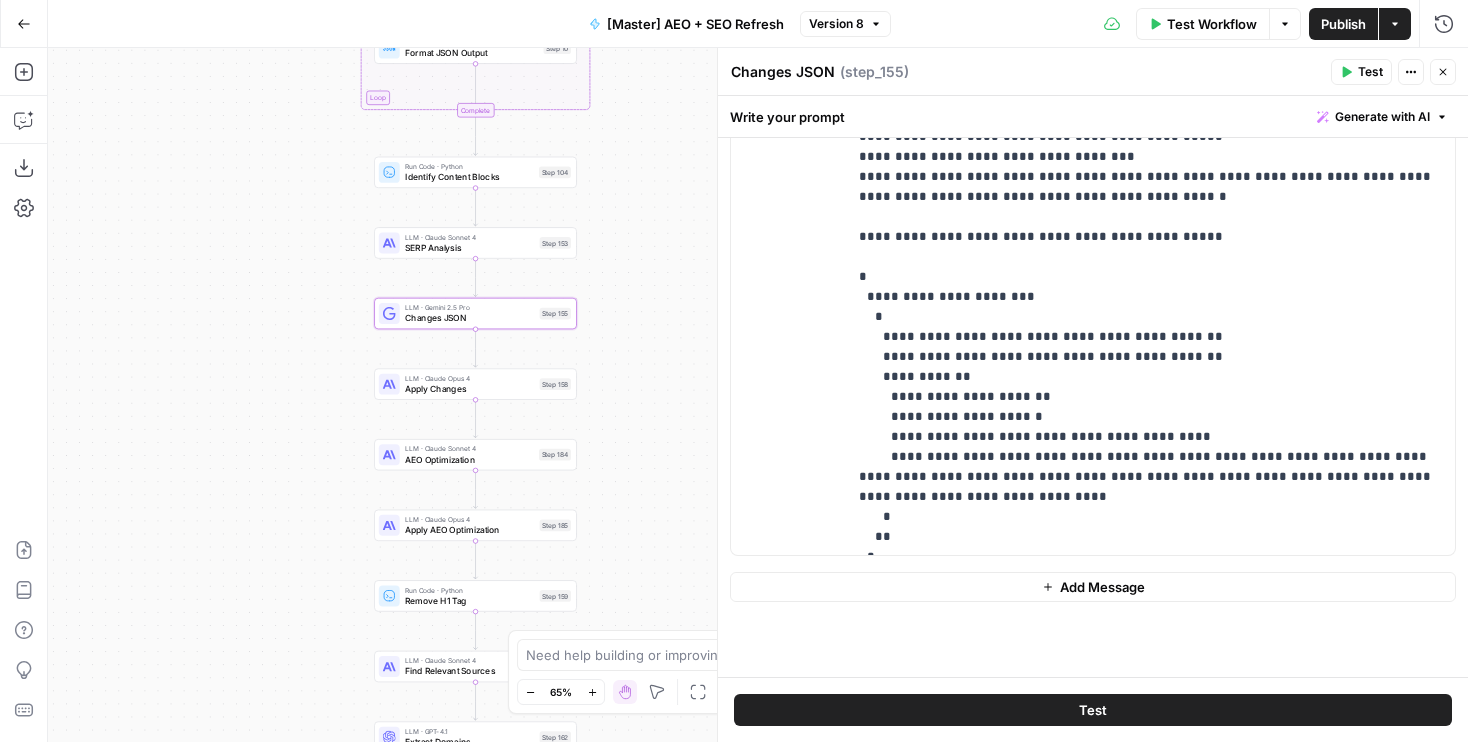 click on "true false false true false true Workflow Set Inputs Inputs Power Agent Identify target keywords Step 148 Google Search Perform Google Search Step 12 Loop Iteration Label if social or forum Step 13 LLM · GPT-4o Prompt Language Model Step 14 Complete Run Code · JavaScript Remove social and forums Step 15 Loop Iteration Analyze Content for Top 5 Ranking Pages Step 6 Web Page Scrape Scrape Page Content Step 7 Run Code · JavaScript Get Headers Step 8 SEO Research Get Semrush Keywords Step 9 Format JSON Format JSON Output Step 10 Complete Run Code · Python Identify Content Blocks Step 104 LLM · Claude Sonnet 4 SERP Analysis Step 153 LLM · Gemini 2.5 Pro Changes JSON Step 155 LLM · Claude Opus 4 Apply Changes Step 158 LLM · Claude Sonnet 4 AEO Optimization Step 184 LLM · Claude Opus 4 Apply AEO Optimization Step 185 Run Code · Python Remove H1 Tag Step 159 LLM · Claude Sonnet 4 Find Relevant Sources  Step 179 LLM · GPT-4.1 Extract Domains Step 162 Loop Iteration Iterate Over Sources Step 167 Condition" at bounding box center [758, 395] 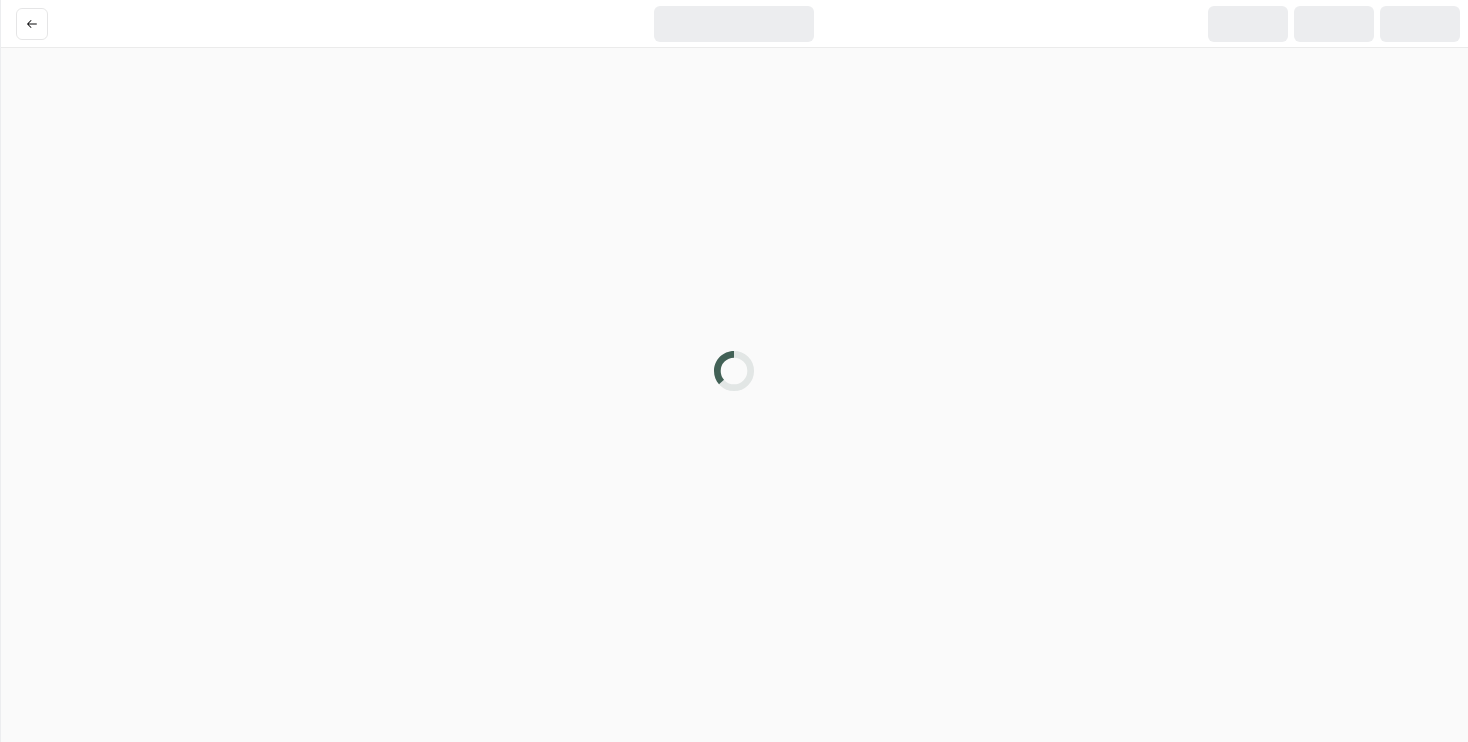 scroll, scrollTop: 0, scrollLeft: 0, axis: both 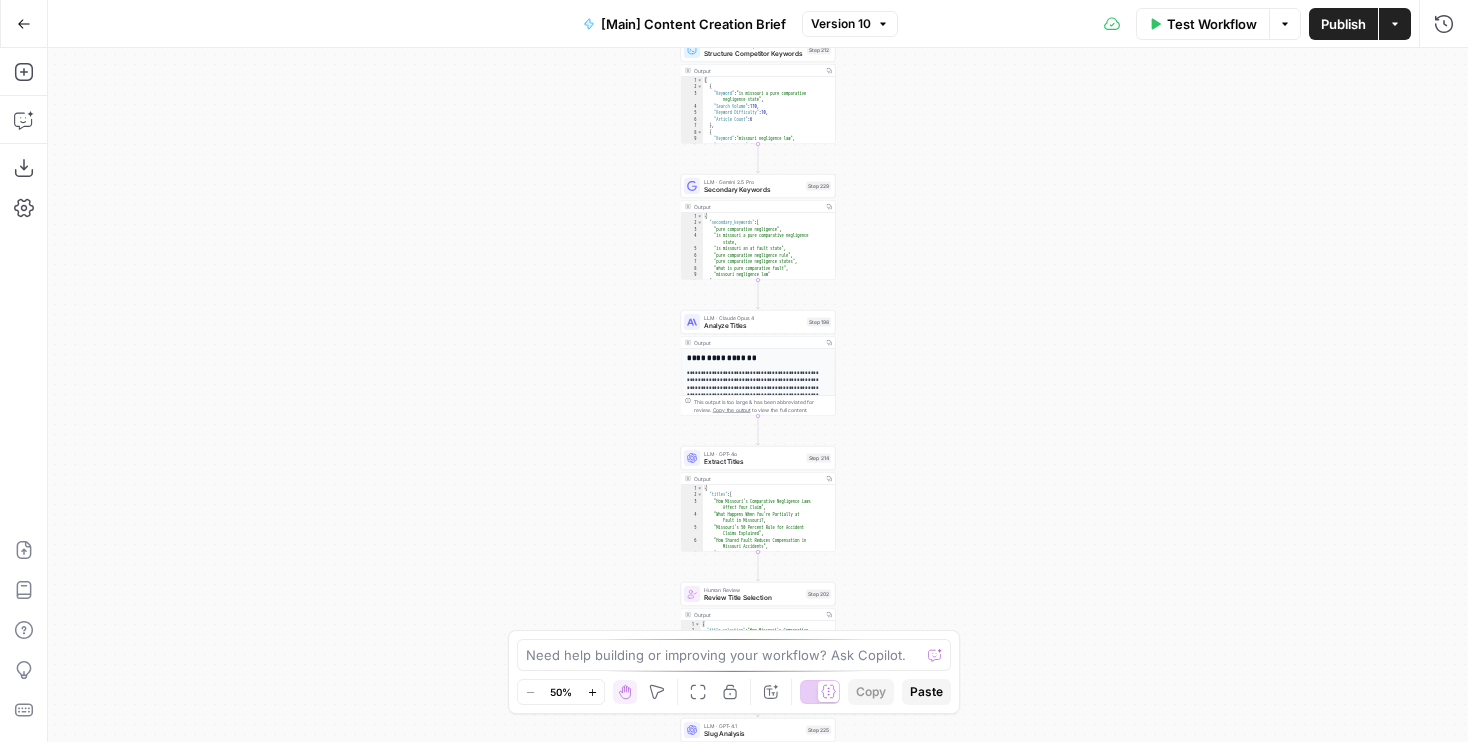 drag, startPoint x: 997, startPoint y: 429, endPoint x: 997, endPoint y: 103, distance: 326 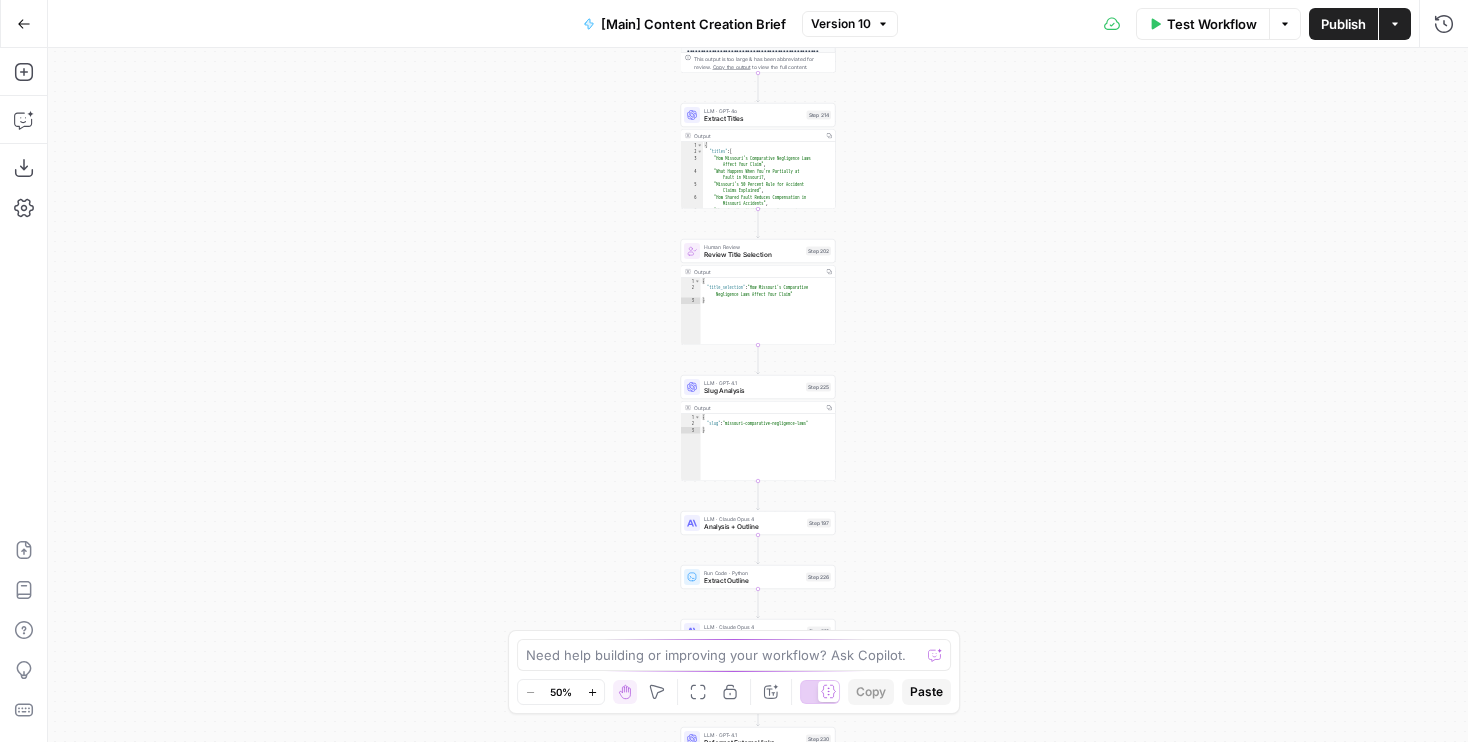 drag, startPoint x: 970, startPoint y: 325, endPoint x: 970, endPoint y: 67, distance: 258 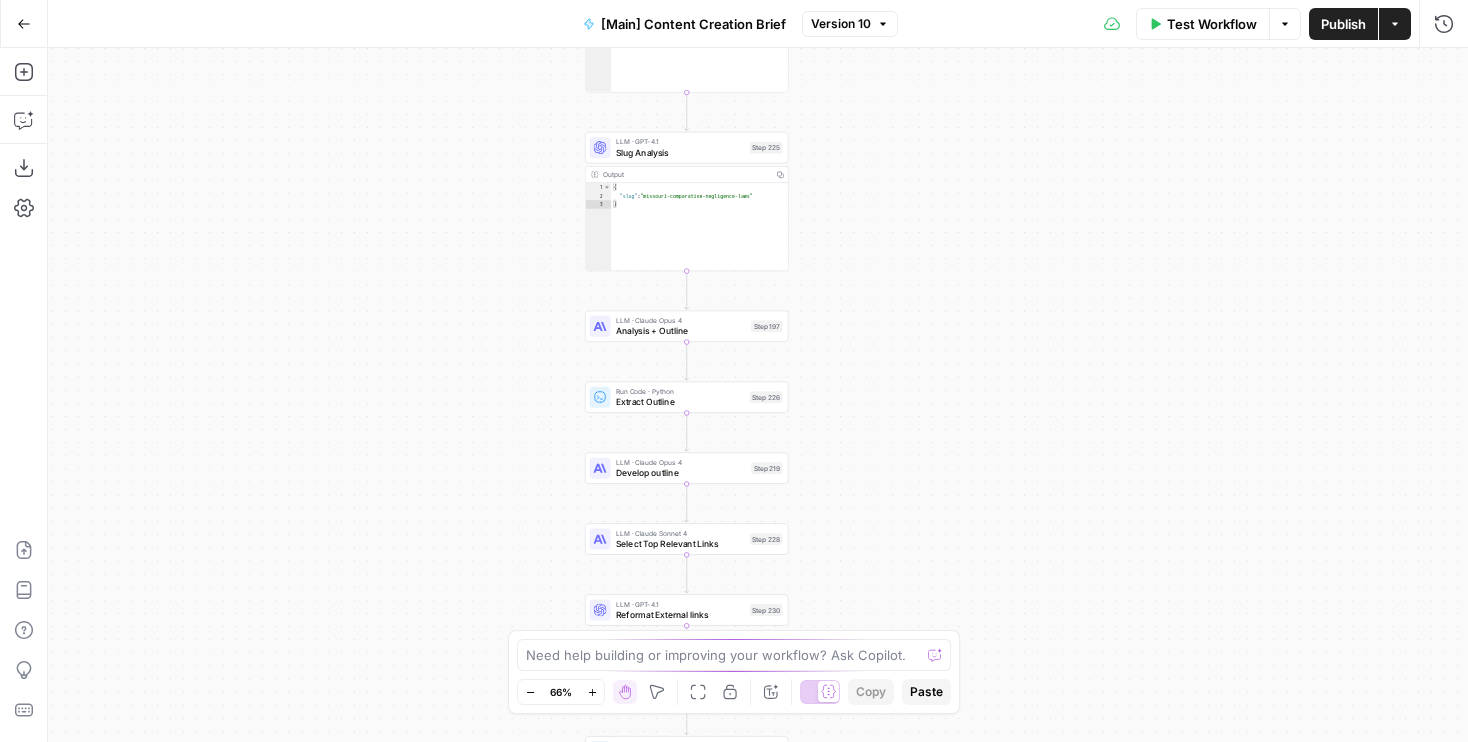drag, startPoint x: 913, startPoint y: 411, endPoint x: 873, endPoint y: 19, distance: 394.03552 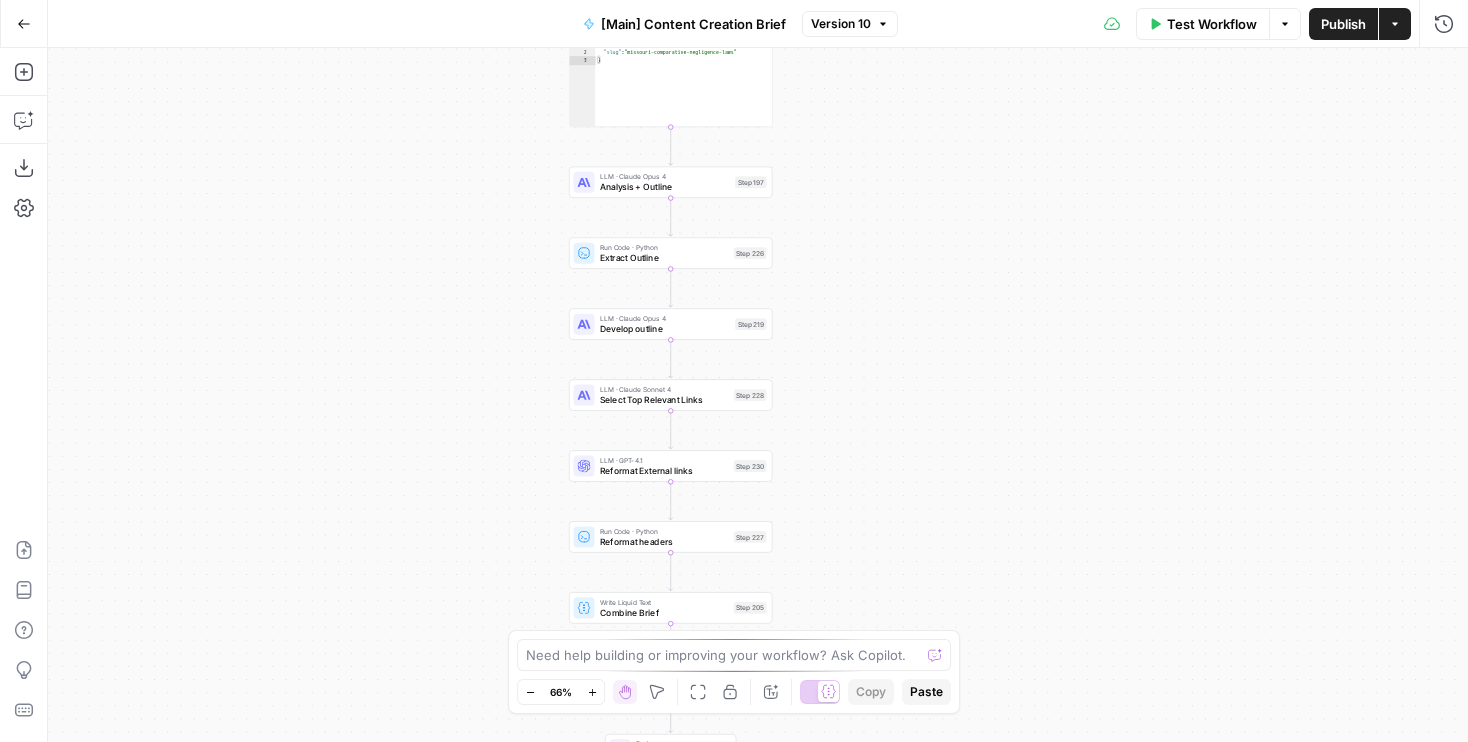 drag, startPoint x: 906, startPoint y: 403, endPoint x: 906, endPoint y: 239, distance: 164 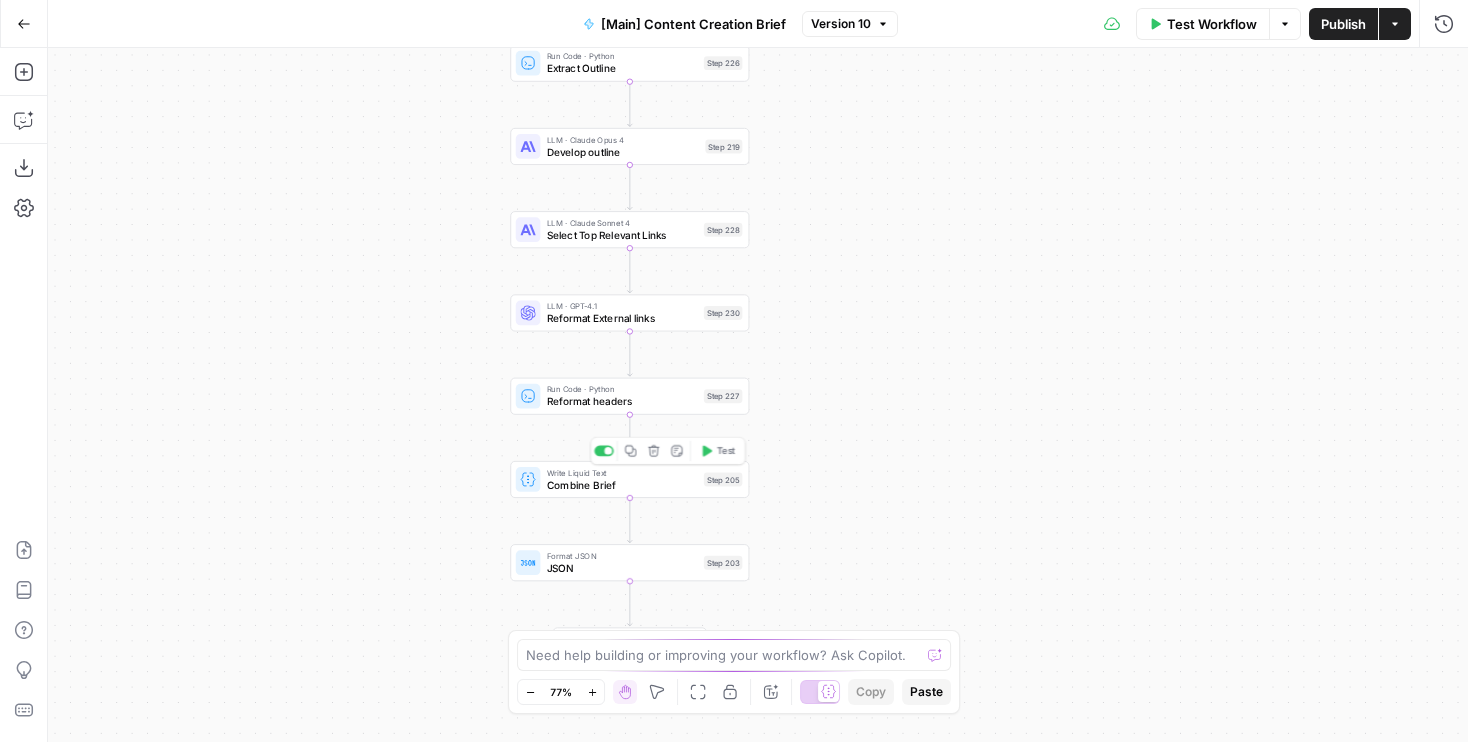 click on "Combine Brief" at bounding box center [622, 484] 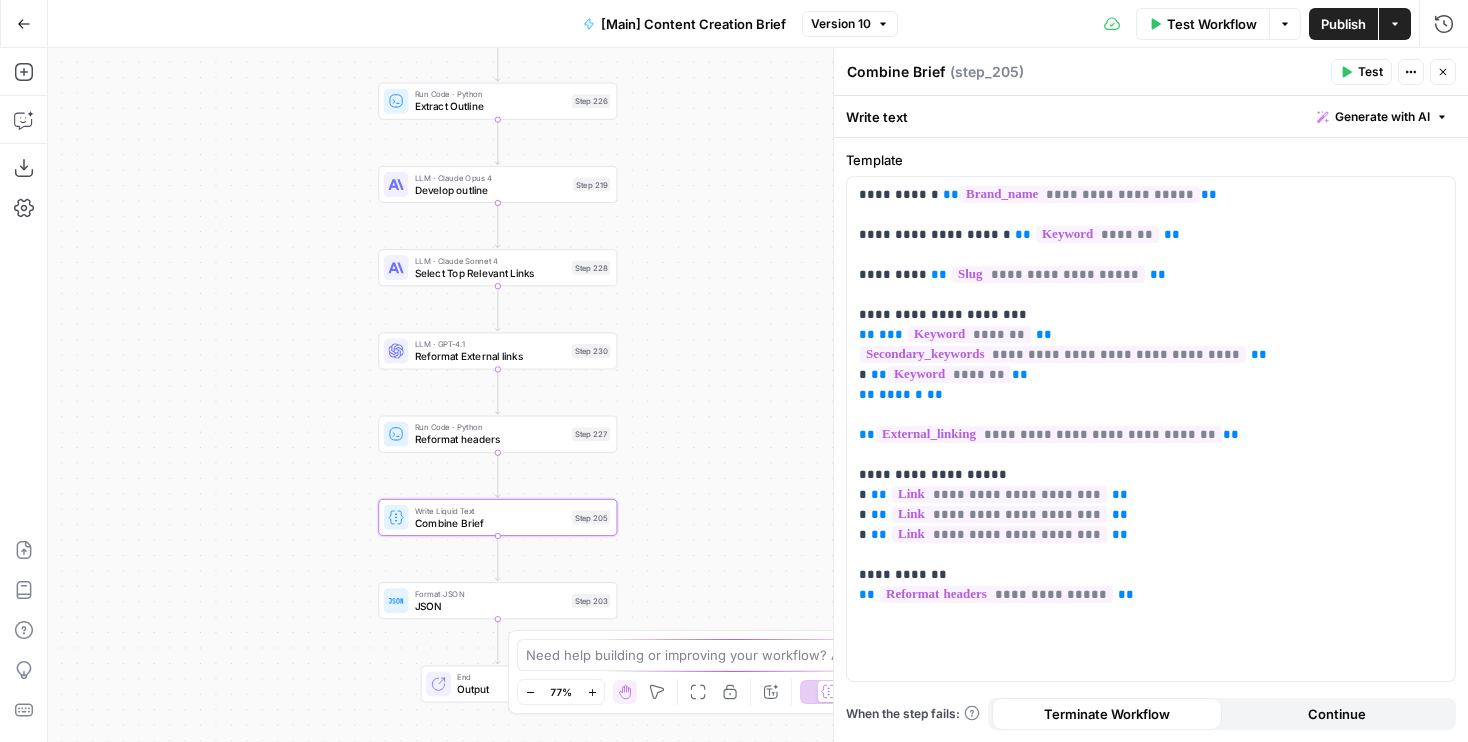 drag, startPoint x: 379, startPoint y: 366, endPoint x: 239, endPoint y: 405, distance: 145.33066 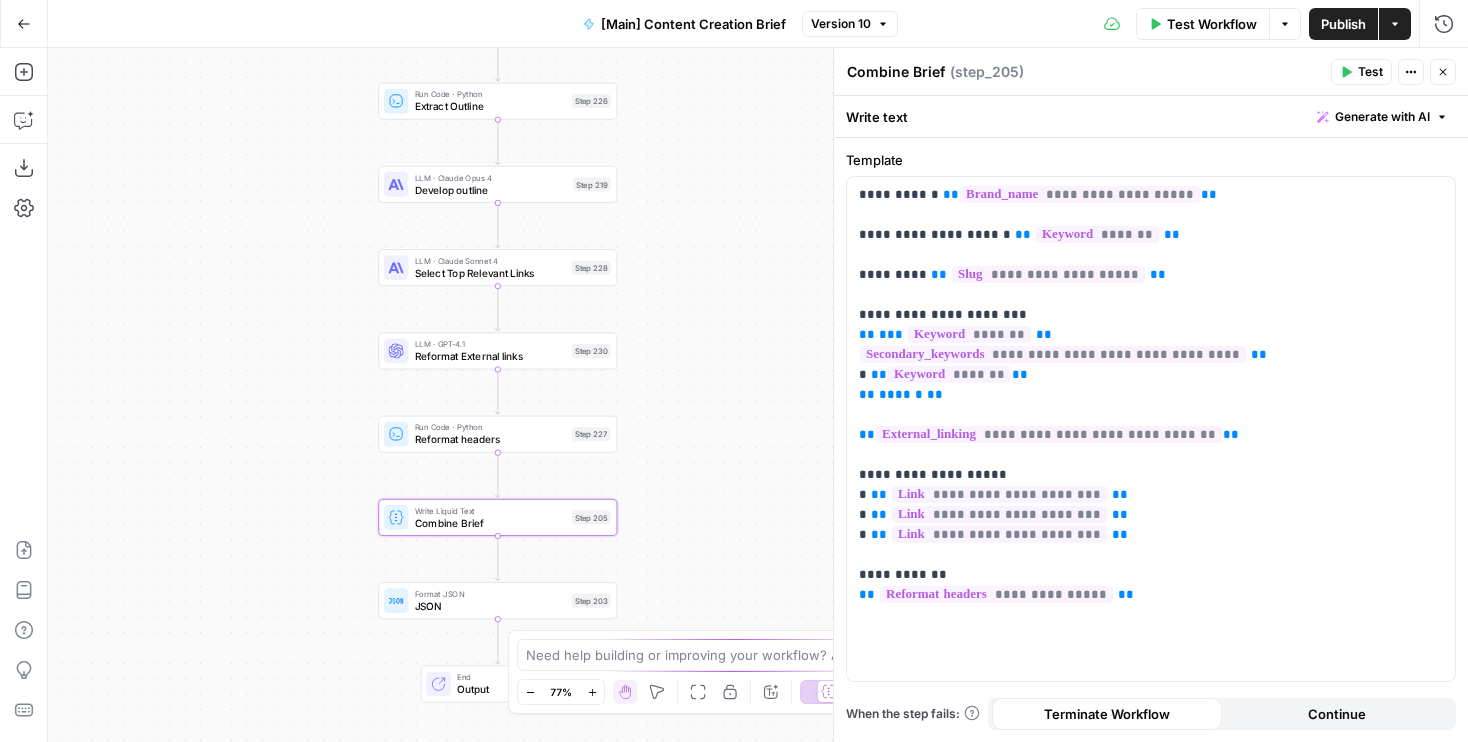 click on "true false Workflow Set Inputs Inputs Condition If city is provided Step 223 Output Copy 1 2 3 4 5 6 {    "search_metadata" :  {      "id" :  "688ceb951dcfe2decaeb771d" ,      "status" :  "Success" ,      "json_endpoint" :  "https://serpapi.com/searches/f3f7b3bdf5432252/688ceb951dcfe2decaeb771d.json" ,      "pixel_position_endpoint" :  "https://serpapi.com/searches/f3f7b3bdf5432252/688ceb951dcfe2decaeb771d.json_with_pixel_position" ,     This output is too large & has been abbreviated for review.   Copy the output   to view the full content. Google Search City-based SERP Step 51 Output Copy 1 2 3 4 5 6 {    "search_metadata" :  {      "id" :  "688ceb951dcfe2decaeb771d" ,      "status" :  "Success" ,      "json_endpoint" :  "https://serpapi.com/searches/f3f7b3bdf5432252/688ceb951dcfe2decaeb771d.json" ,      "pixel_position_endpoint" :  "https://serpapi.com/searches/f3f7b3bdf5432252          ,         1 2" at bounding box center [758, 395] 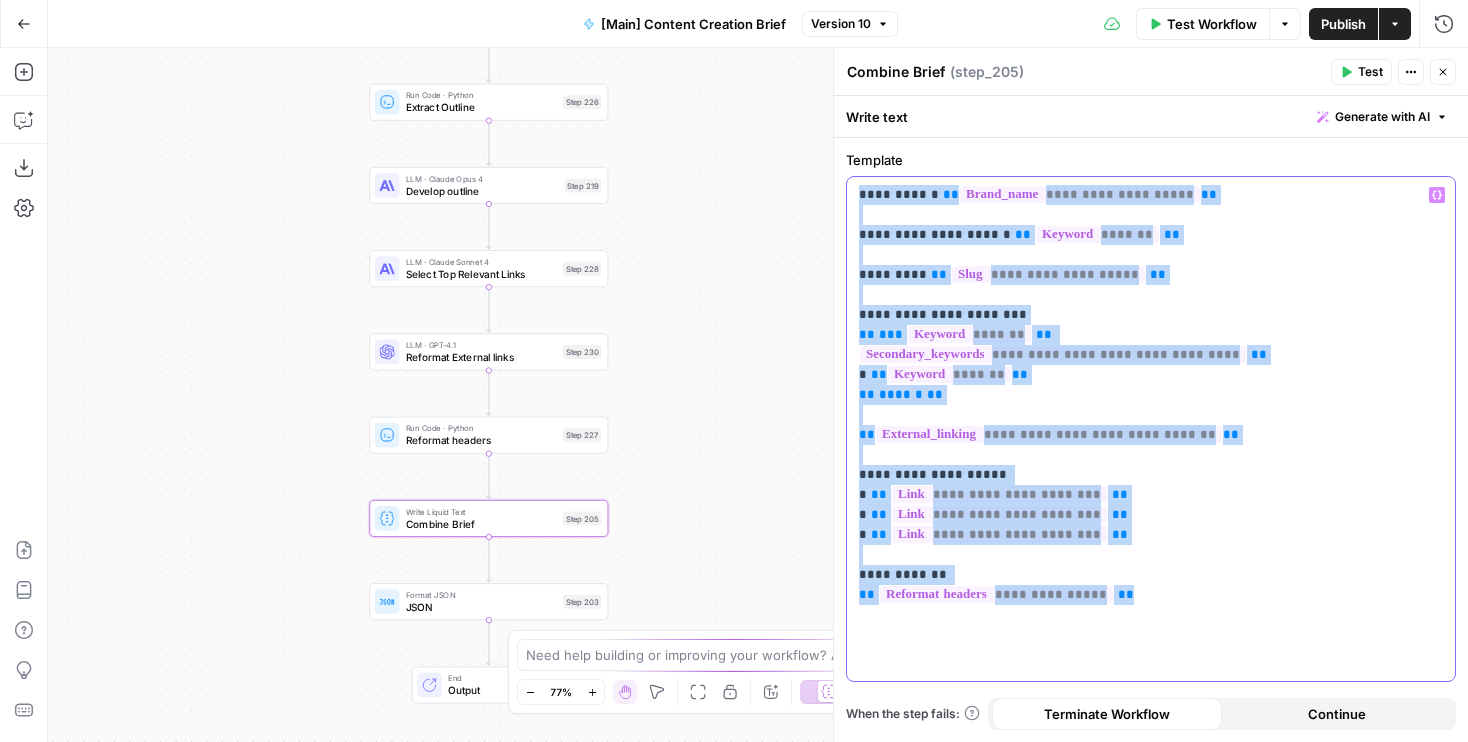 drag, startPoint x: 1226, startPoint y: 613, endPoint x: 740, endPoint y: 49, distance: 744.5079 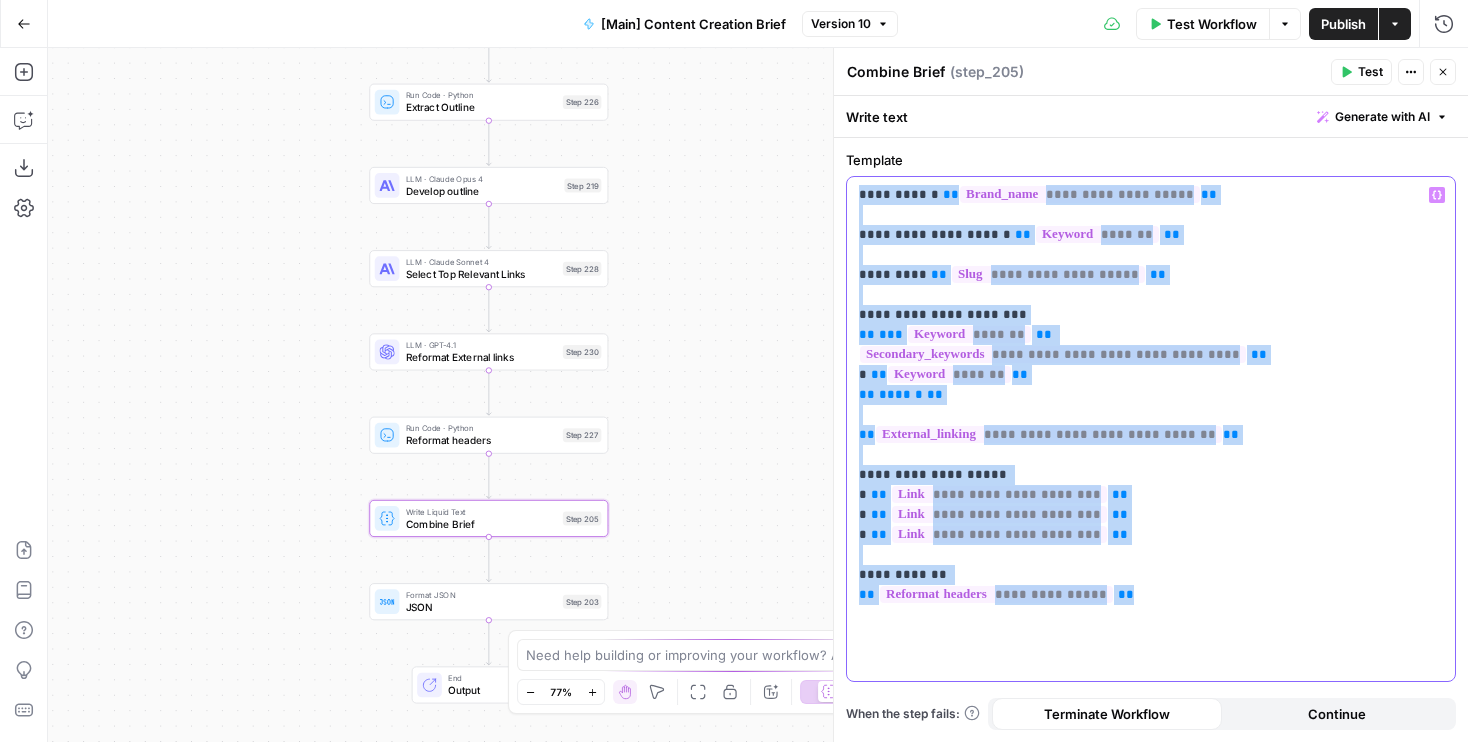 click on "Rocket Pilots New Home Browse Your Data Usage Flightpath Settings Recent Grids Ladah Law Content Refresh Beck & Beck Missouri Car Accident Lawyers Ladah Law Recent Workflows [Main] Content Refresh Brief Scrape URL [Main] Content Creation Article AirOps Academy What's new?
5
Help + Support Go Back [Main] Content Creation Brief Version 10 Test Workflow Options Publish Actions Run History Add Steps Copilot Download as JSON Settings Import JSON AirOps Academy Help Give Feedback Shortcuts true false Workflow Set Inputs Inputs Condition If city is provided Step 223 Output Copy 1 2 3 4 5 6 {    "search_metadata" :  {      "id" :  "688ceb951dcfe2decaeb771d" ,      "status" :  "Success" ,      "json_endpoint" :  "https://serpapi.com          /searches/f3f7b3bdf5432252          /688ceb951dcfe2decaeb771d.json" ,      "pixel_position_endpoint" :  "https://serpapi          .com/searches/f3f7b3bdf5432252                   ," at bounding box center (734, 371) 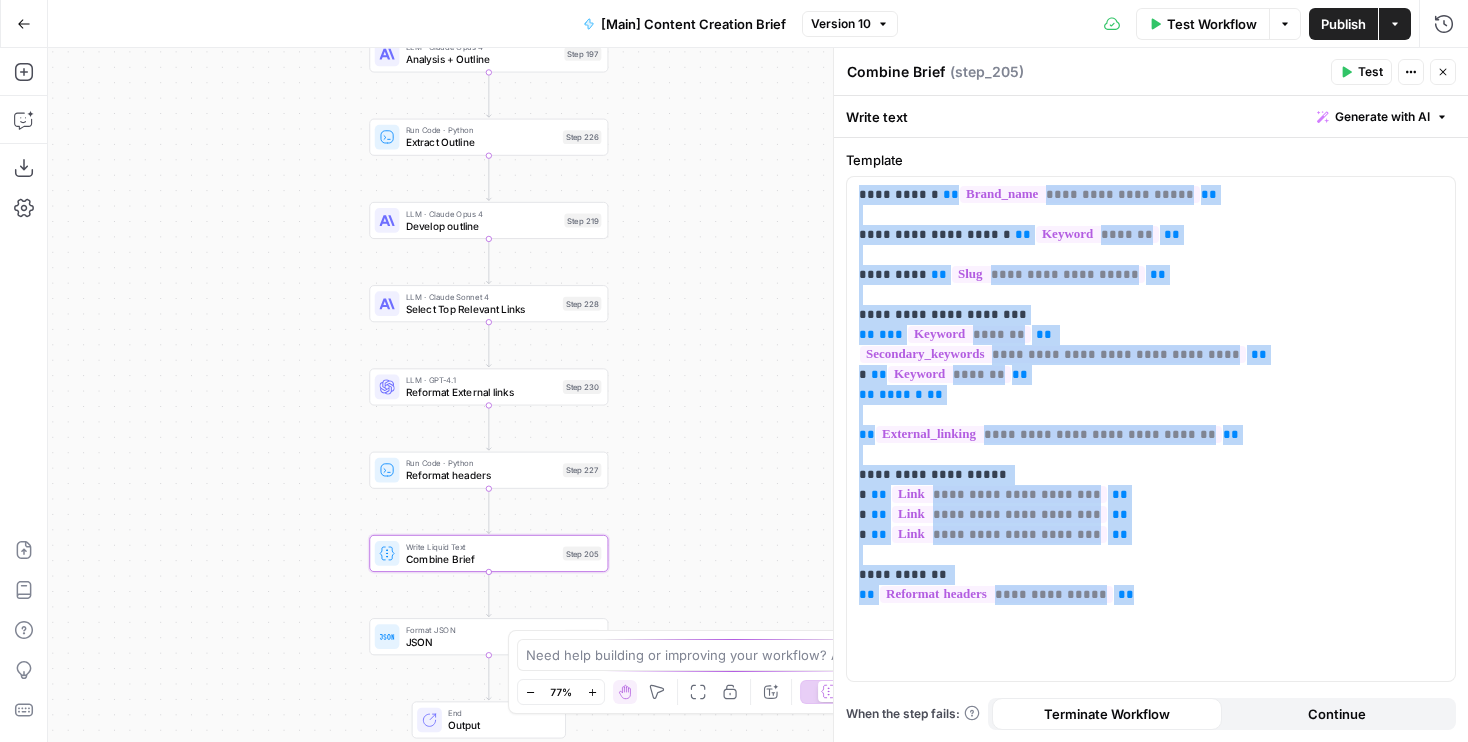 drag, startPoint x: 670, startPoint y: 156, endPoint x: 695, endPoint y: 467, distance: 312.0032 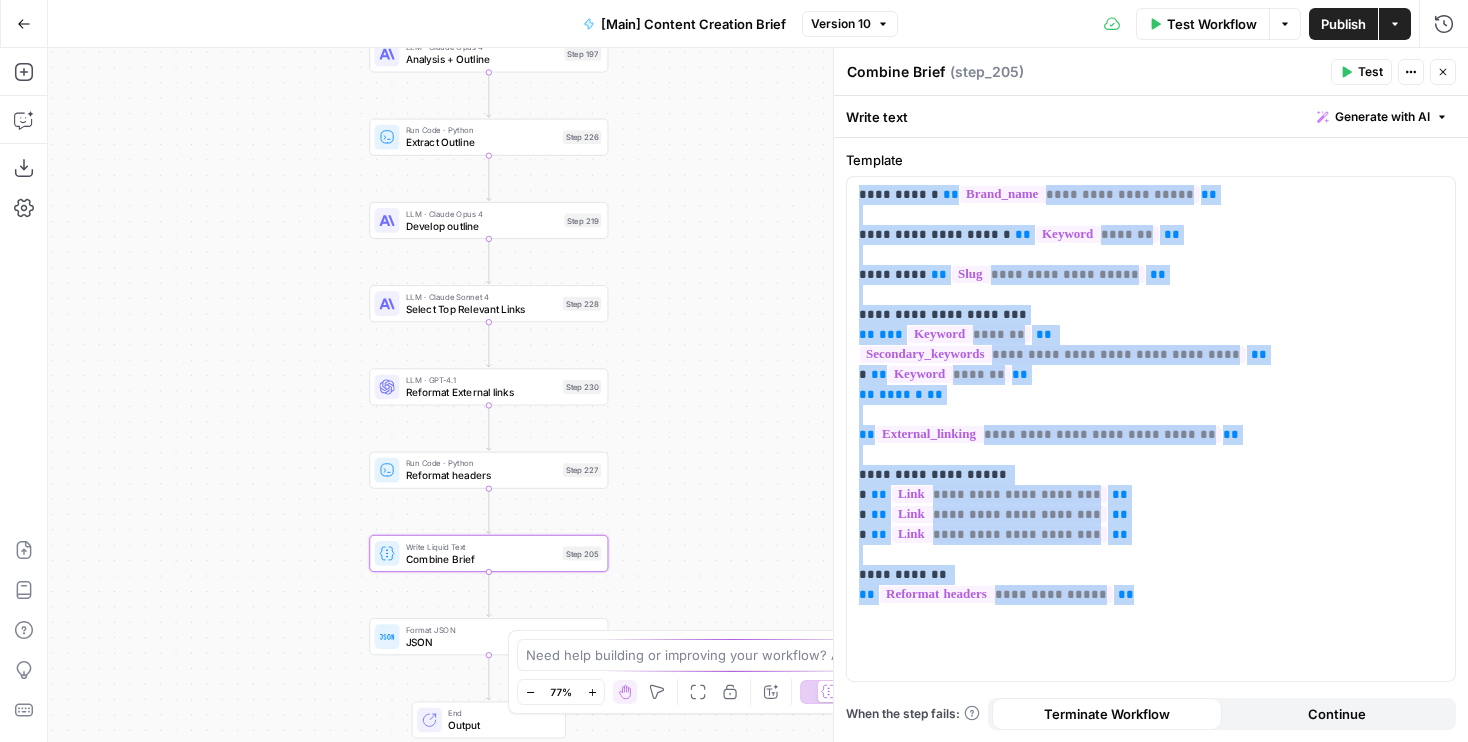 click on "true false Workflow Set Inputs Inputs Condition If city is provided Step 223 Output Copy 1 2 3 4 5 6 {    "search_metadata" :  {      "id" :  "688ceb951dcfe2decaeb771d" ,      "status" :  "Success" ,      "json_endpoint" :  "https://serpapi.com          /searches/f3f7b3bdf5432252          /688ceb951dcfe2decaeb771d.json" ,      "pixel_position_endpoint" :  "https://serpapi          .com/searches/f3f7b3bdf5432252          /688ceb951dcfe2decaeb771d          .json_with_pixel_position" ,     This output is too large & has been abbreviated for review.   Copy the output   to view the full content. Google Search City-based SERP Step 51 Output Copy 1 2 3 4 5 6 {    "search_metadata" :  {      "id" :  "688ceb951dcfe2decaeb771d" ,      "status" :  "Success" ,      "json_endpoint" :  "https://serpapi.com          /searches/f3f7b3bdf5432252          /688ceb951dcfe2decaeb771d.json" ,      "pixel_position_endpoint" :  "https://serpapi          ,         1 2" at bounding box center (758, 395) 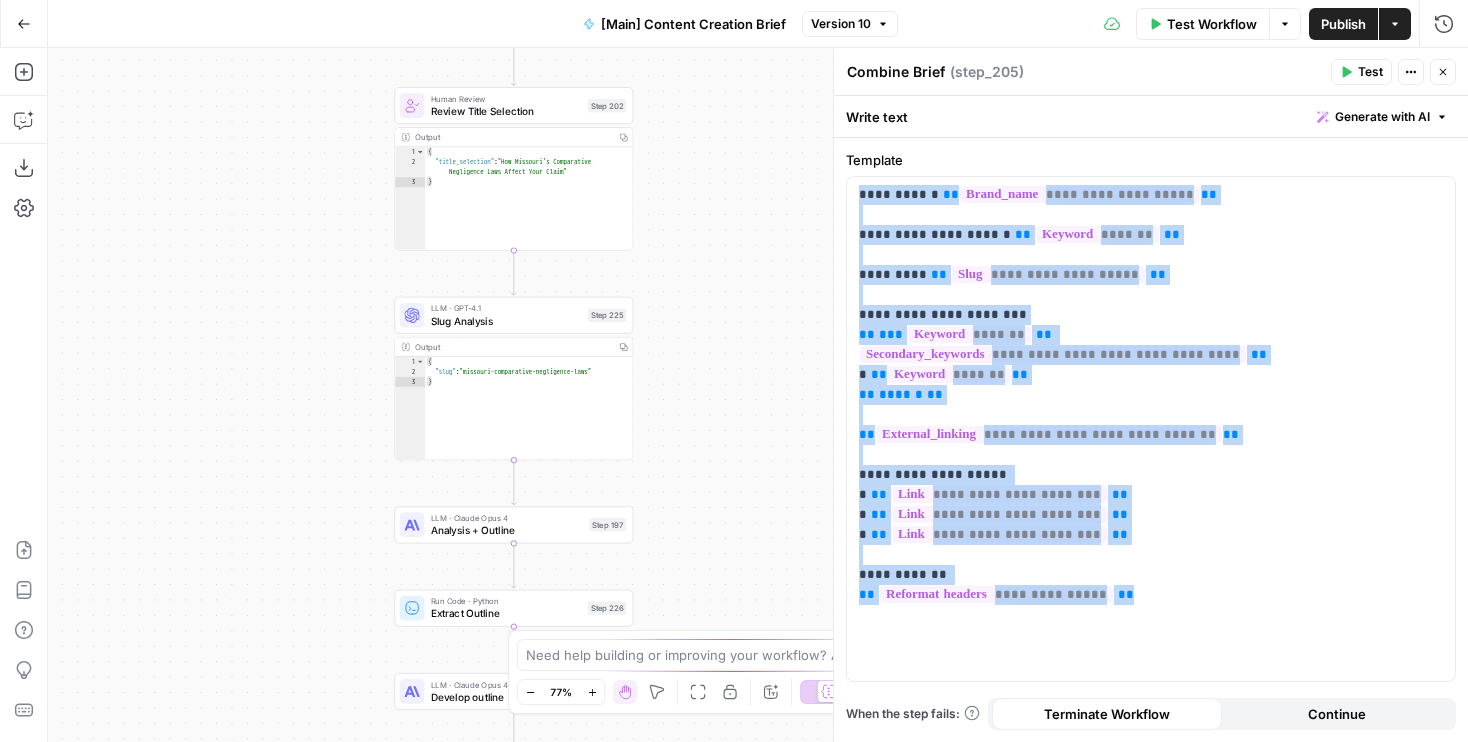 drag, startPoint x: 692, startPoint y: 270, endPoint x: 692, endPoint y: 566, distance: 296 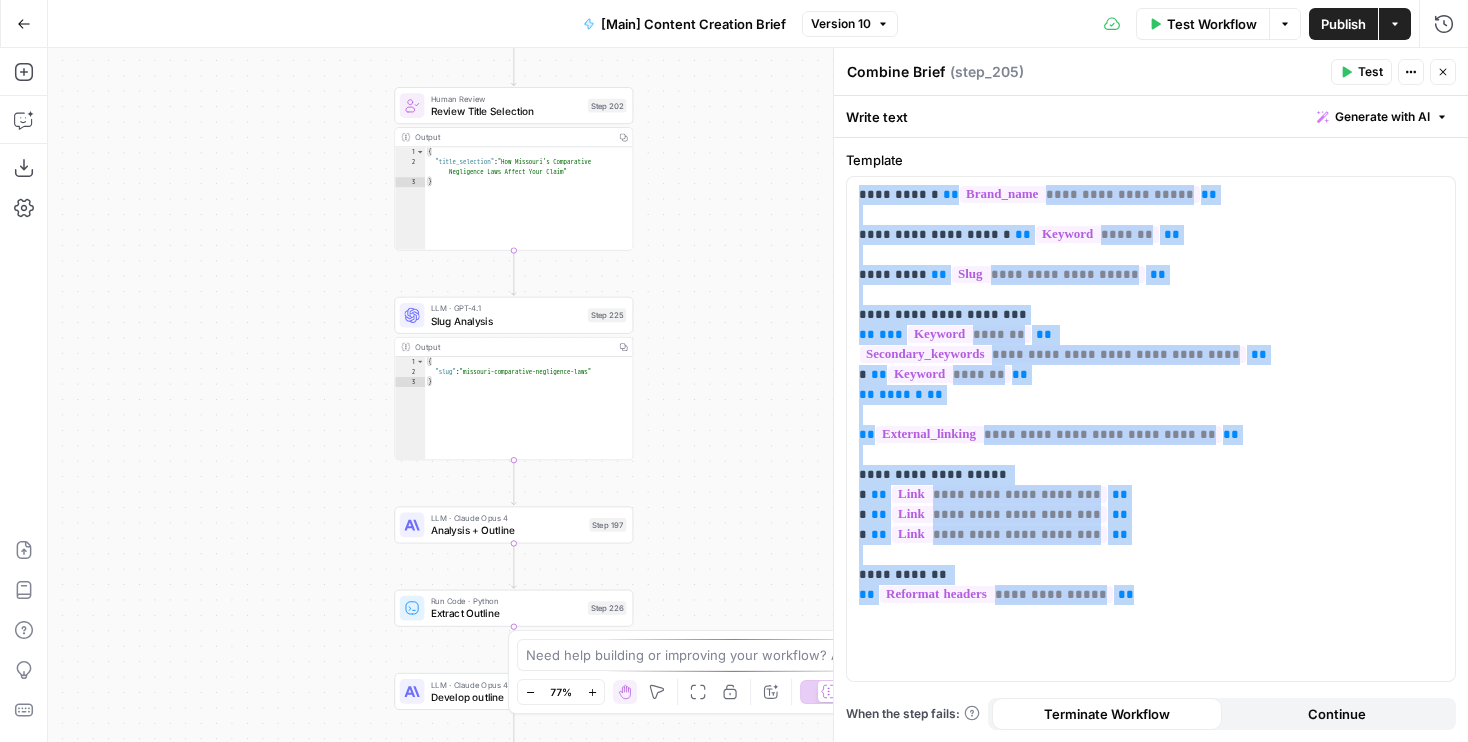 click on "true false Workflow Set Inputs Inputs Condition If city is provided Step 223 Output Copy 1 2 3 4 5 6 {    "search_metadata" :  {      "id" :  "688ceb951dcfe2decaeb771d" ,      "status" :  "Success" ,      "json_endpoint" :  "https://serpapi.com          /searches/f3f7b3bdf5432252          /688ceb951dcfe2decaeb771d.json" ,      "pixel_position_endpoint" :  "https://serpapi          .com/searches/f3f7b3bdf5432252          /688ceb951dcfe2decaeb771d          .json_with_pixel_position" ,     This output is too large & has been abbreviated for review.   Copy the output   to view the full content. Google Search City-based SERP Step 51 Output Copy 1 2 3 4 5 6 {    "search_metadata" :  {      "id" :  "688ceb951dcfe2decaeb771d" ,      "status" :  "Success" ,      "json_endpoint" :  "https://serpapi.com          /searches/f3f7b3bdf5432252          /688ceb951dcfe2decaeb771d.json" ,      "pixel_position_endpoint" :  "https://serpapi          ,         1 2" at bounding box center [758, 395] 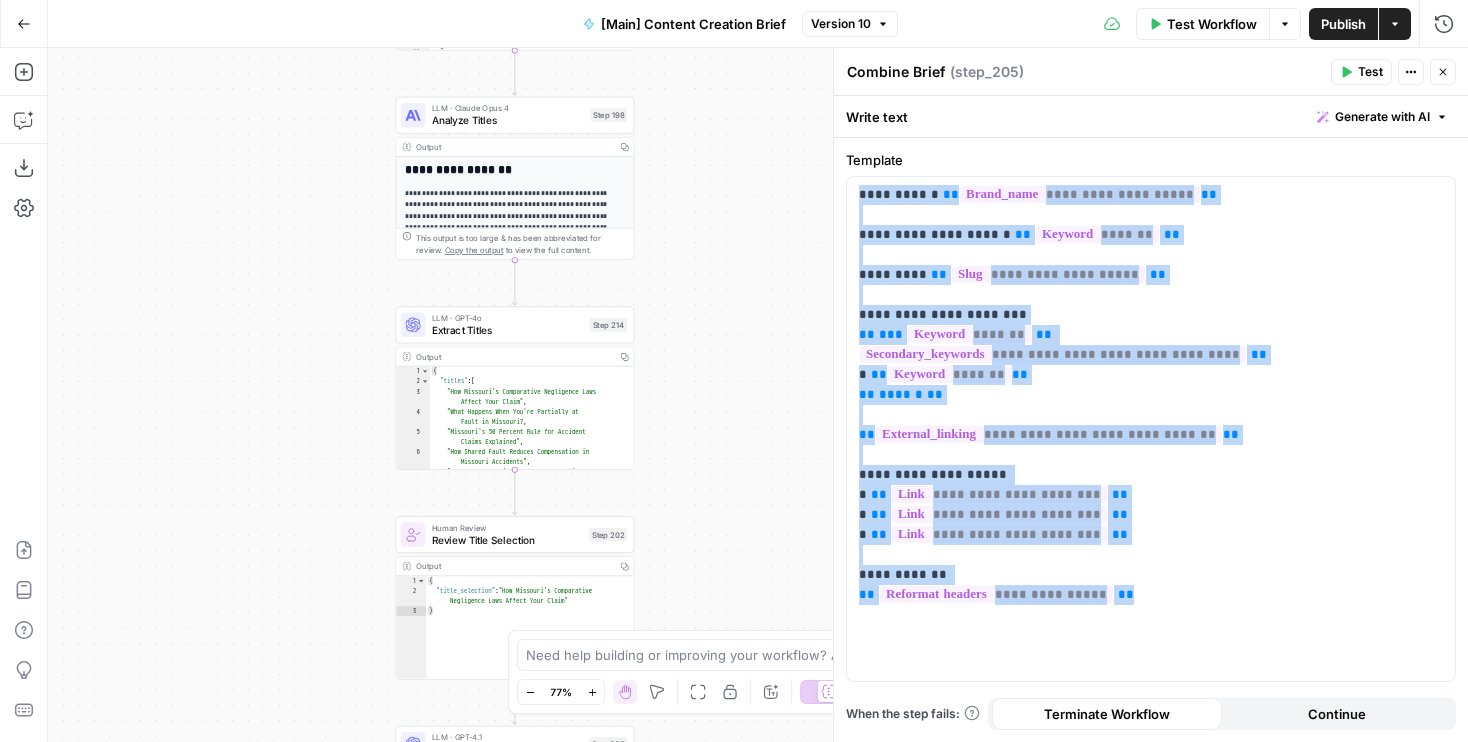 drag, startPoint x: 709, startPoint y: 258, endPoint x: 708, endPoint y: 584, distance: 326.00153 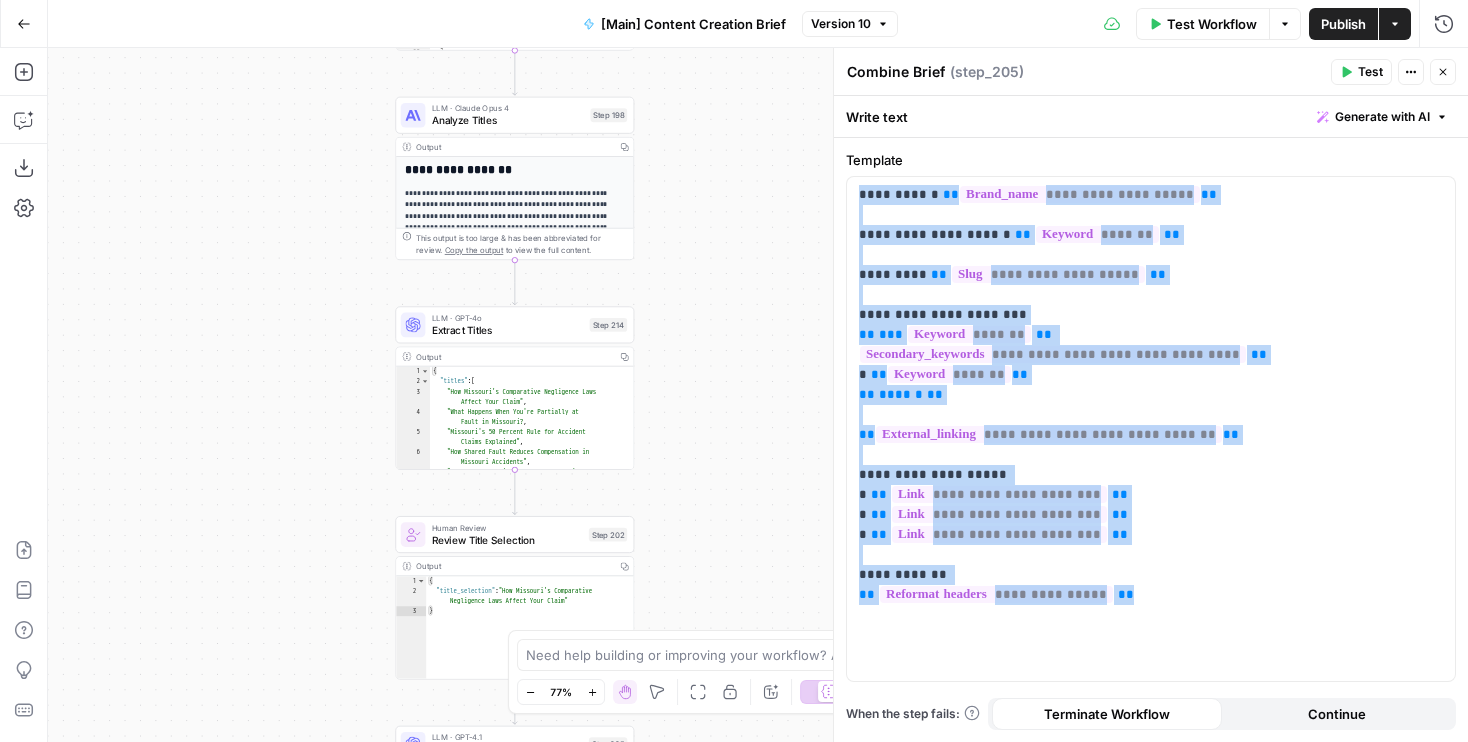 click on "true false Workflow Set Inputs Inputs Condition If city is provided Step 223 Output Copy 1 2 3 4 5 6 {    "search_metadata" :  {      "id" :  "688ceb951dcfe2decaeb771d" ,      "status" :  "Success" ,      "json_endpoint" :  "https://serpapi.com          /searches/f3f7b3bdf5432252          /688ceb951dcfe2decaeb771d.json" ,      "pixel_position_endpoint" :  "https://serpapi          .com/searches/f3f7b3bdf5432252          /688ceb951dcfe2decaeb771d          .json_with_pixel_position" ,     This output is too large & has been abbreviated for review.   Copy the output   to view the full content. Google Search City-based SERP Step 51 Output Copy 1 2 3 4 5 6 {    "search_metadata" :  {      "id" :  "688ceb951dcfe2decaeb771d" ,      "status" :  "Success" ,      "json_endpoint" :  "https://serpapi.com          /searches/f3f7b3bdf5432252          /688ceb951dcfe2decaeb771d.json" ,      "pixel_position_endpoint" :  "https://serpapi          ,         1 2" at bounding box center (758, 395) 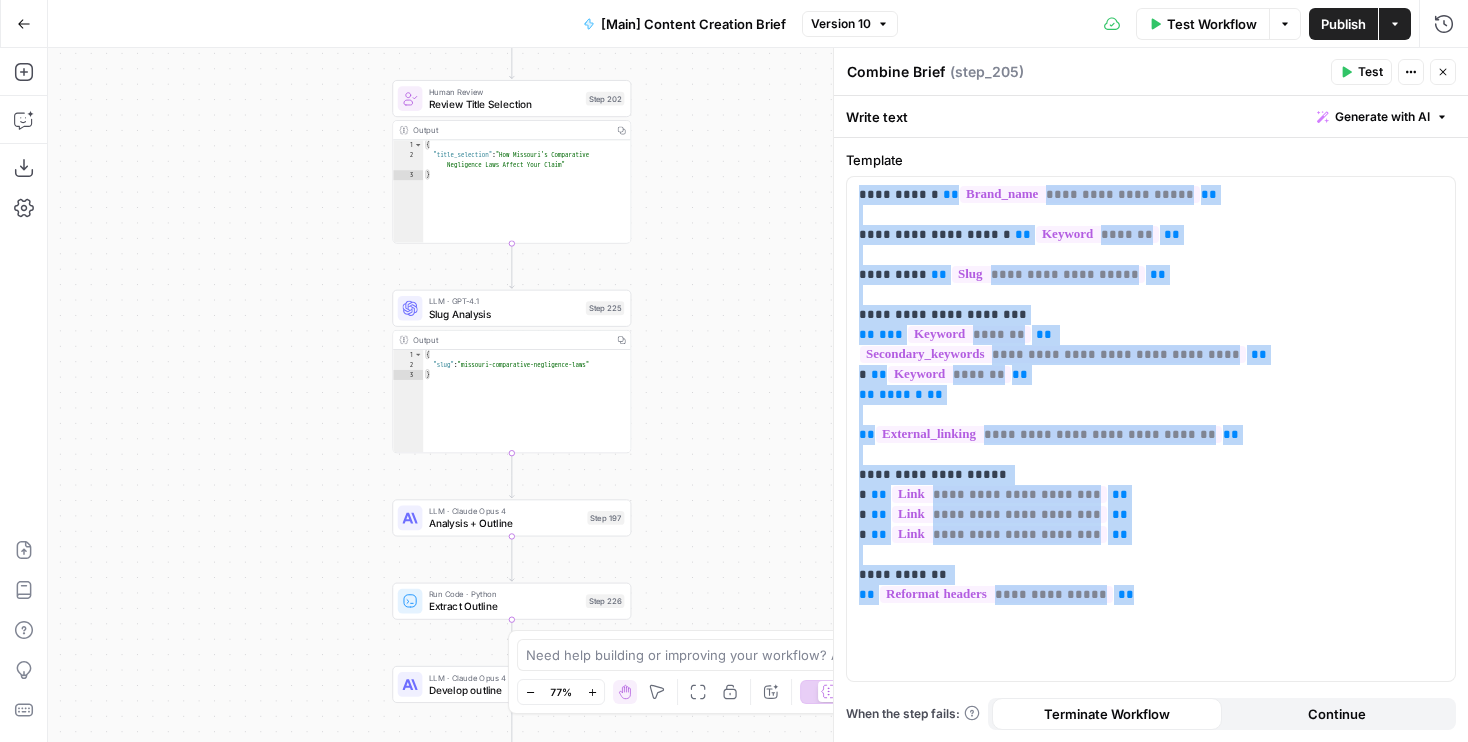 drag, startPoint x: 708, startPoint y: 534, endPoint x: 705, endPoint y: 105, distance: 429.0105 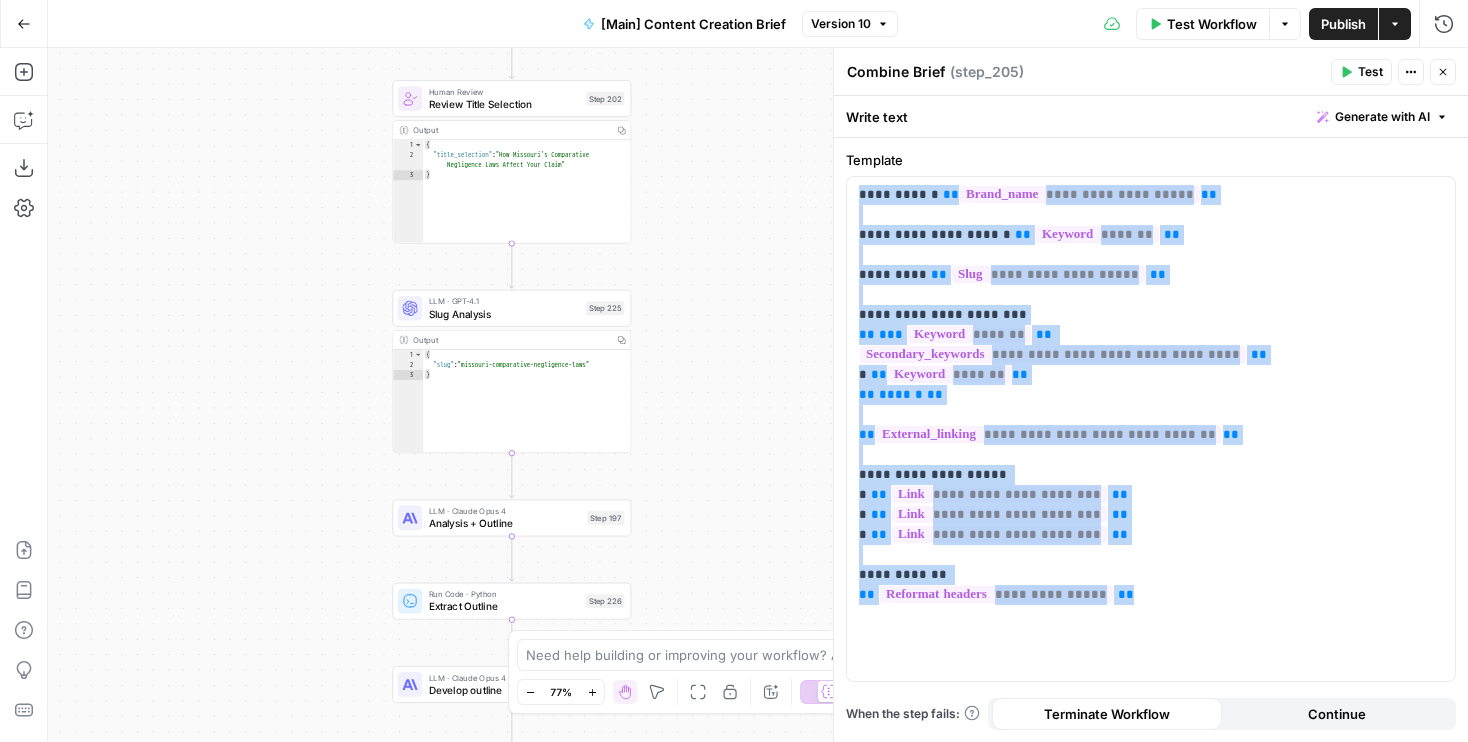 click on "true false Workflow Set Inputs Inputs Condition If city is provided Step 223 Output Copy 1 2 3 4 5 6 {    "search_metadata" :  {      "id" :  "688ceb951dcfe2decaeb771d" ,      "status" :  "Success" ,      "json_endpoint" :  "https://serpapi.com          /searches/f3f7b3bdf5432252          /688ceb951dcfe2decaeb771d.json" ,      "pixel_position_endpoint" :  "https://serpapi          .com/searches/f3f7b3bdf5432252          /688ceb951dcfe2decaeb771d          .json_with_pixel_position" ,     This output is too large & has been abbreviated for review.   Copy the output   to view the full content. Google Search City-based SERP Step 51 Output Copy 1 2 3 4 5 6 {    "search_metadata" :  {      "id" :  "688ceb951dcfe2decaeb771d" ,      "status" :  "Success" ,      "json_endpoint" :  "https://serpapi.com          /searches/f3f7b3bdf5432252          /688ceb951dcfe2decaeb771d.json" ,      "pixel_position_endpoint" :  "https://serpapi          ,         1 2" at bounding box center [758, 395] 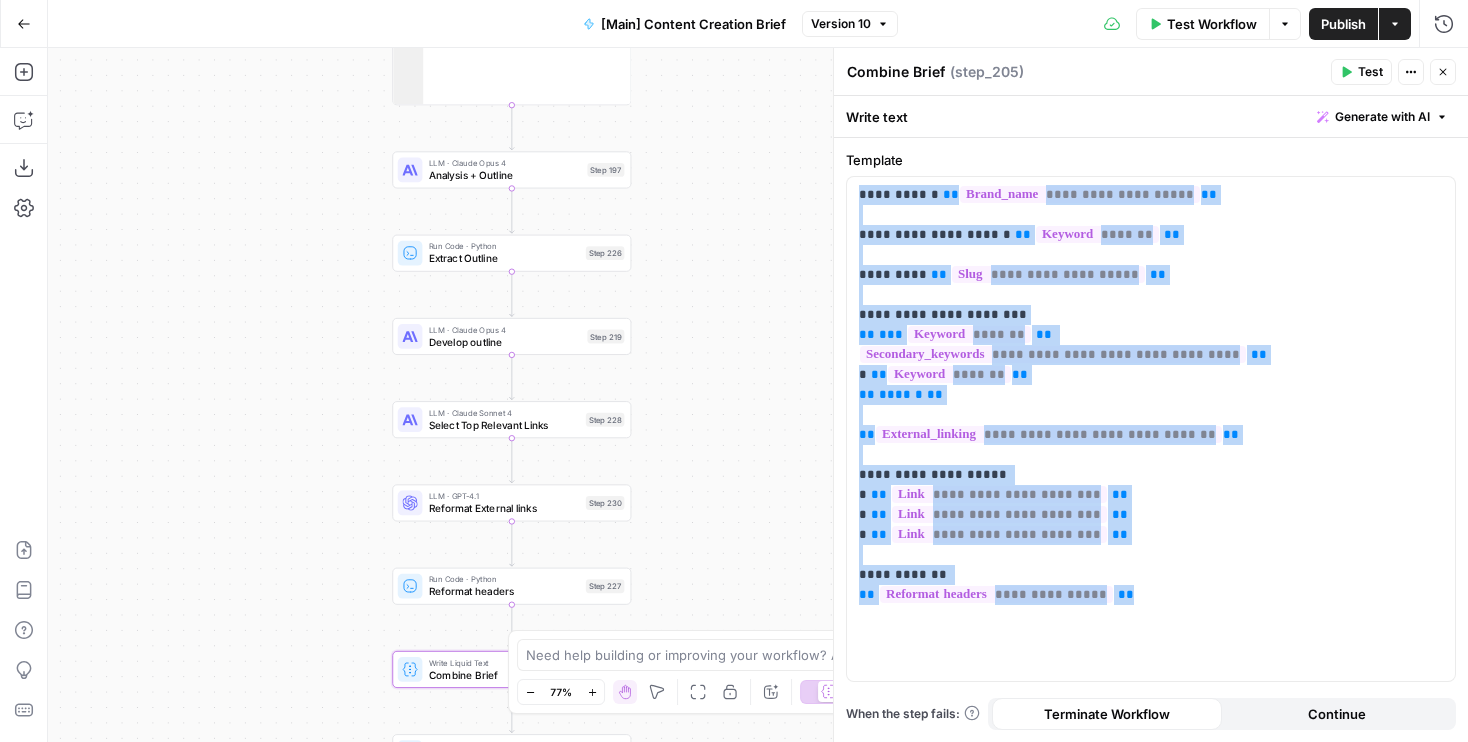 drag, startPoint x: 709, startPoint y: 501, endPoint x: 708, endPoint y: 195, distance: 306.00165 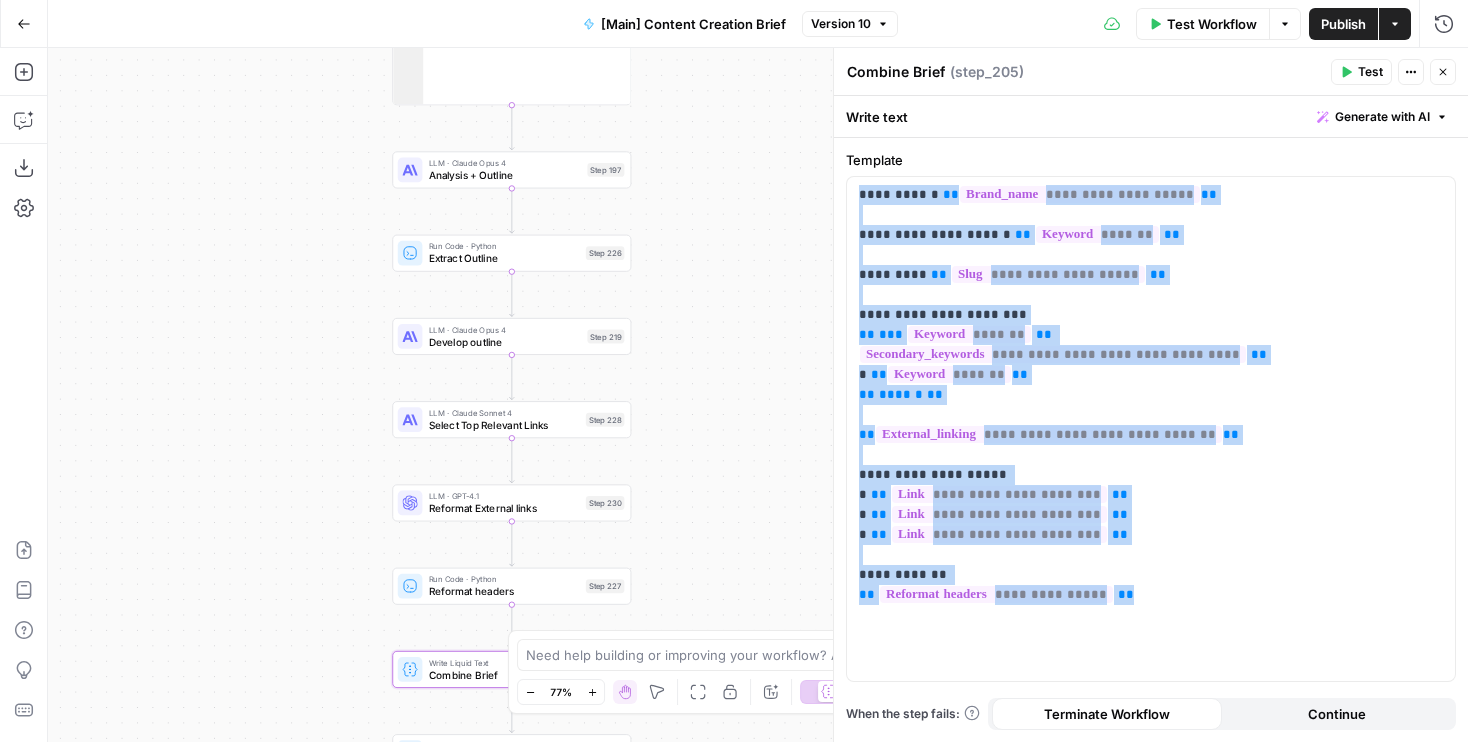 click on "true false Workflow Set Inputs Inputs Condition If city is provided Step 223 Output Copy 1 2 3 4 5 6 {    "search_metadata" :  {      "id" :  "688ceb951dcfe2decaeb771d" ,      "status" :  "Success" ,      "json_endpoint" :  "https://serpapi.com          /searches/f3f7b3bdf5432252          /688ceb951dcfe2decaeb771d.json" ,      "pixel_position_endpoint" :  "https://serpapi          .com/searches/f3f7b3bdf5432252          /688ceb951dcfe2decaeb771d          .json_with_pixel_position" ,     This output is too large & has been abbreviated for review.   Copy the output   to view the full content. Google Search City-based SERP Step 51 Output Copy 1 2 3 4 5 6 {    "search_metadata" :  {      "id" :  "688ceb951dcfe2decaeb771d" ,      "status" :  "Success" ,      "json_endpoint" :  "https://serpapi.com          /searches/f3f7b3bdf5432252          /688ceb951dcfe2decaeb771d.json" ,      "pixel_position_endpoint" :  "https://serpapi          ,         1 2" at bounding box center [758, 395] 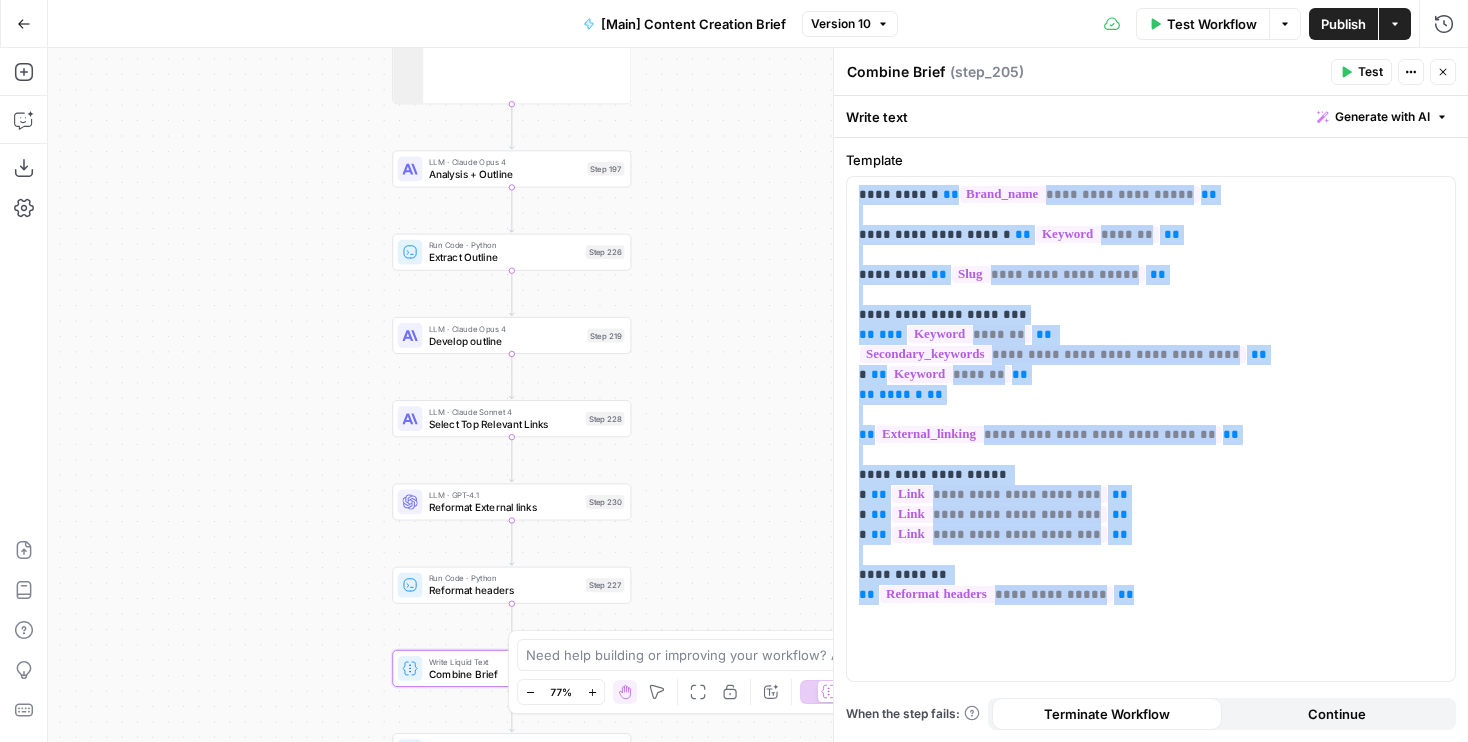 click on "true false Workflow Set Inputs Inputs Condition If city is provided Step 223 Output Copy 1 2 3 4 5 6 {    "search_metadata" :  {      "id" :  "688ceb951dcfe2decaeb771d" ,      "status" :  "Success" ,      "json_endpoint" :  "https://serpapi.com          /searches/f3f7b3bdf5432252          /688ceb951dcfe2decaeb771d.json" ,      "pixel_position_endpoint" :  "https://serpapi          .com/searches/f3f7b3bdf5432252          /688ceb951dcfe2decaeb771d          .json_with_pixel_position" ,     This output is too large & has been abbreviated for review.   Copy the output   to view the full content. Google Search City-based SERP Step 51 Output Copy 1 2 3 4 5 6 {    "search_metadata" :  {      "id" :  "688ceb951dcfe2decaeb771d" ,      "status" :  "Success" ,      "json_endpoint" :  "https://serpapi.com          /searches/f3f7b3bdf5432252          /688ceb951dcfe2decaeb771d.json" ,      "pixel_position_endpoint" :  "https://serpapi          ,         1 2" at bounding box center [758, 395] 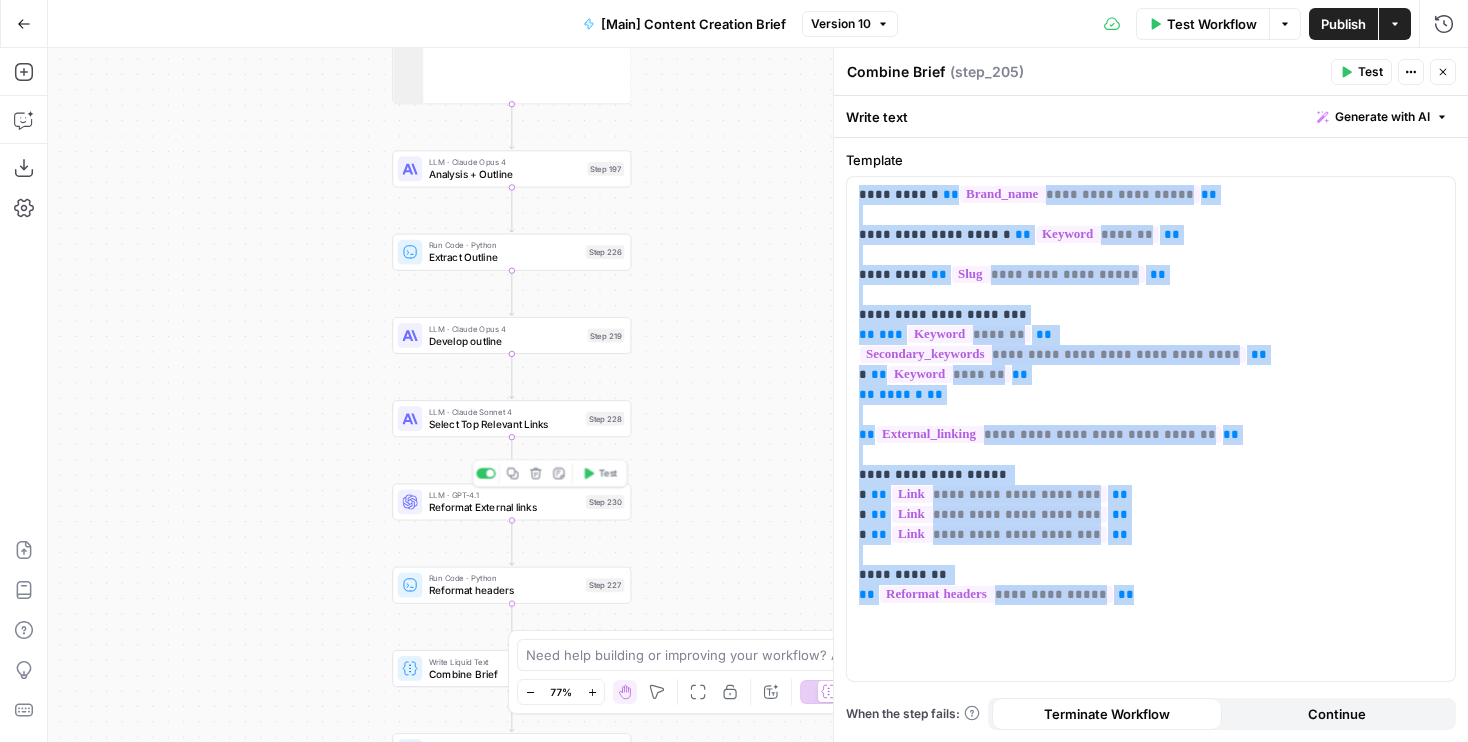 click on "LLM · GPT-4.1 Reformat External links Step 230 Copy step Delete step Add Note Test" at bounding box center (511, 501) 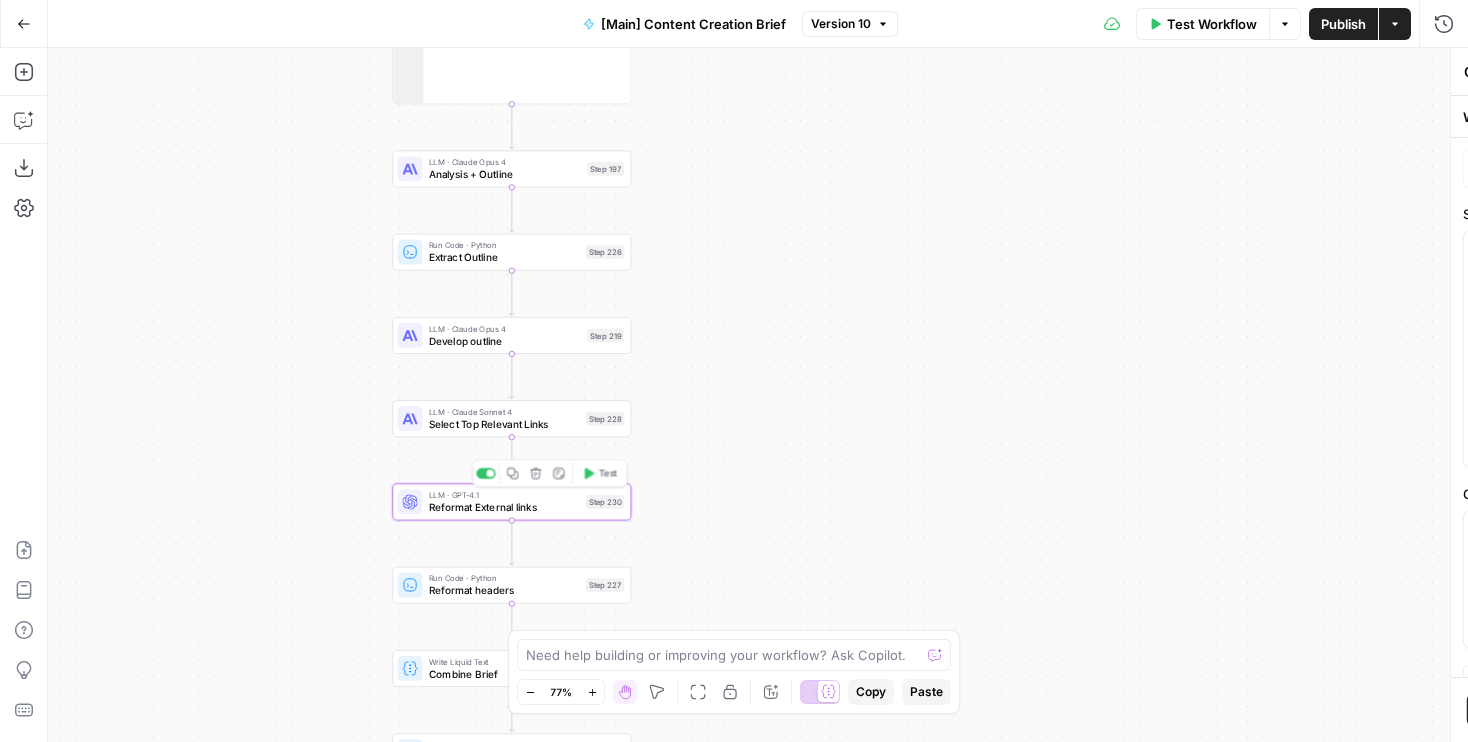 type on "Reformat External links" 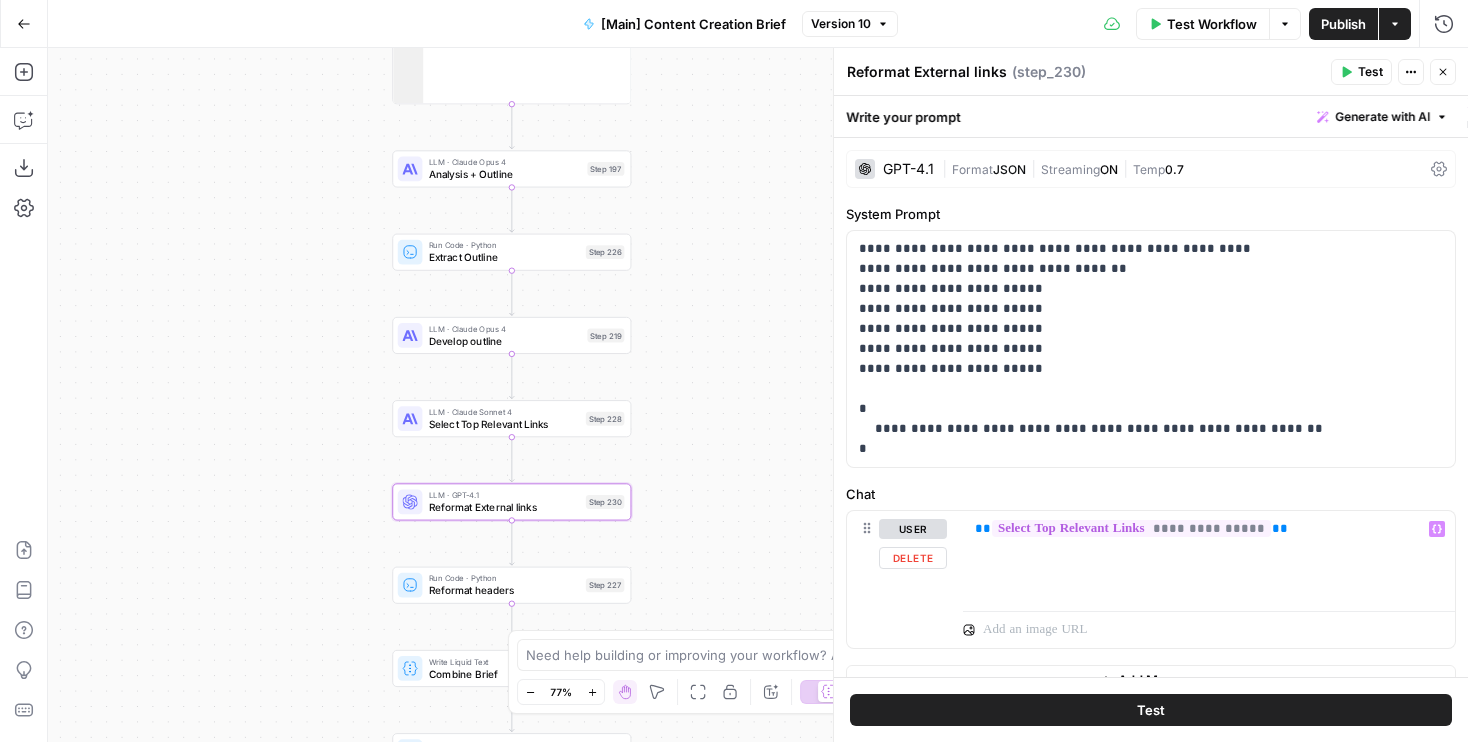 scroll, scrollTop: 28, scrollLeft: 0, axis: vertical 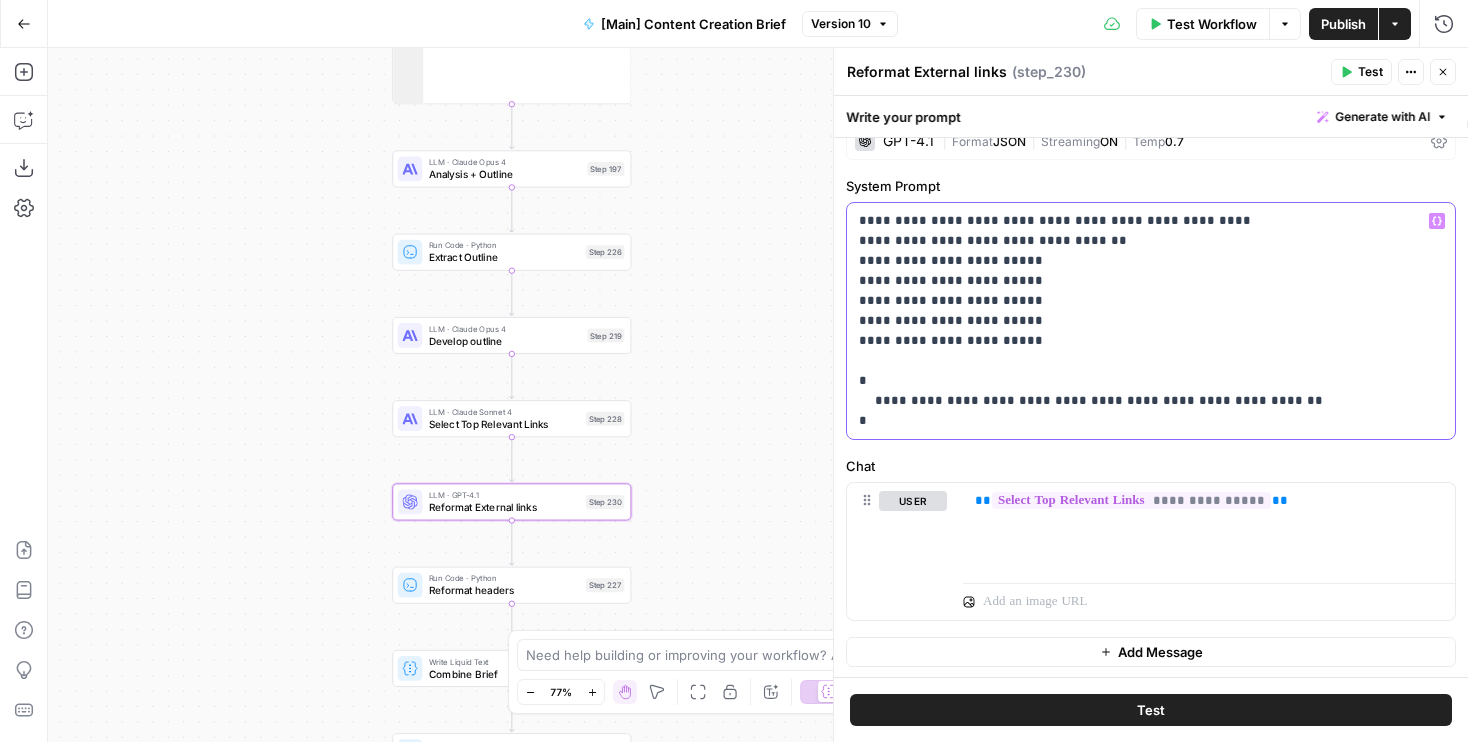 click on "**********" at bounding box center (1151, 321) 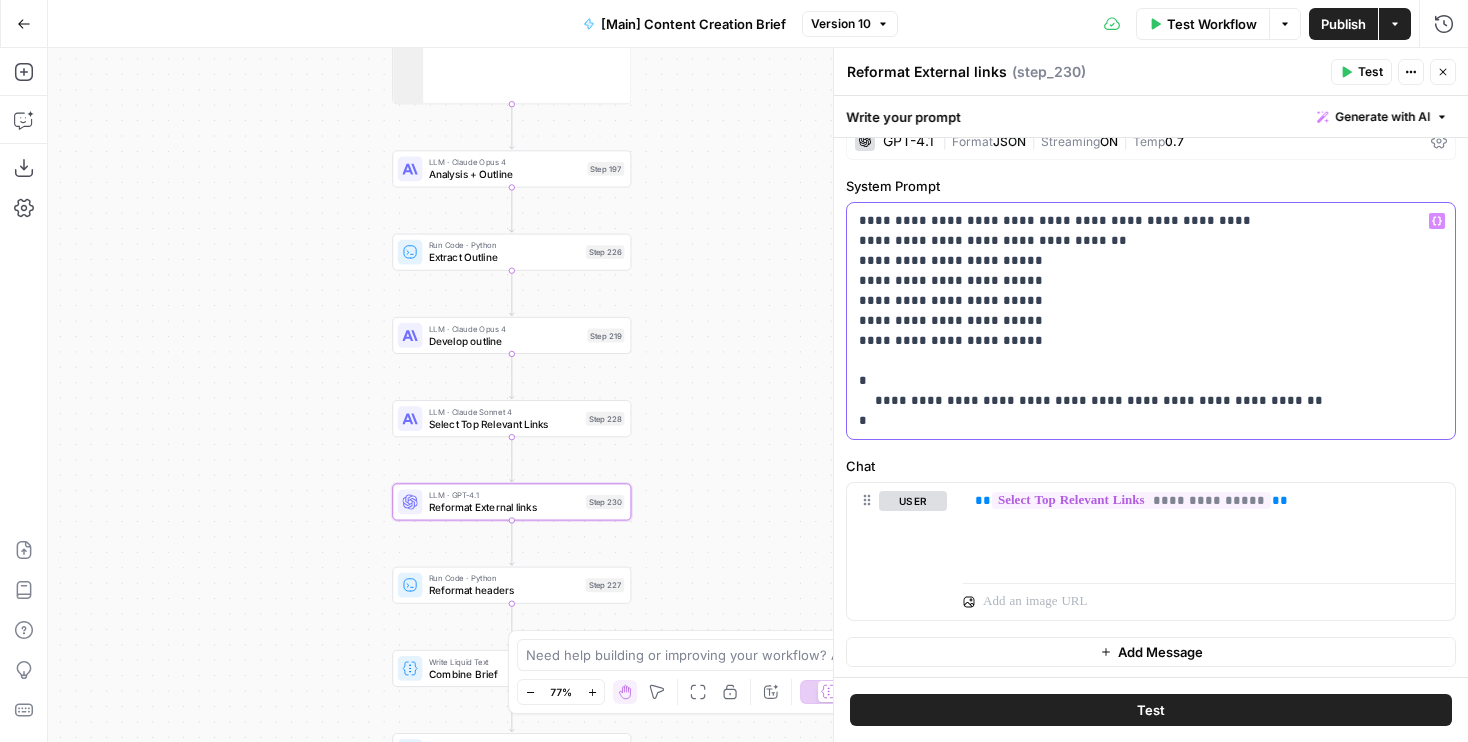 click on "**********" at bounding box center (1151, 321) 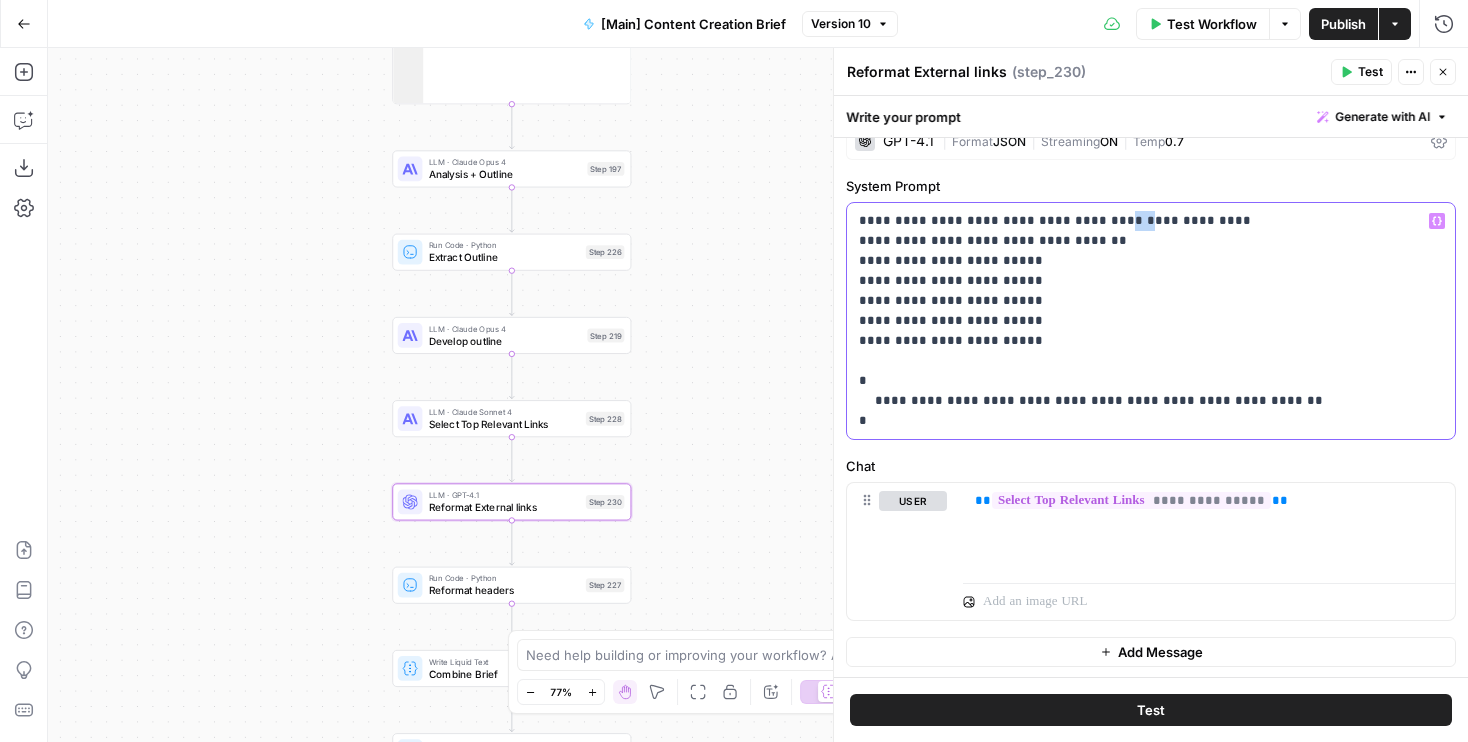 click on "**********" at bounding box center [1151, 321] 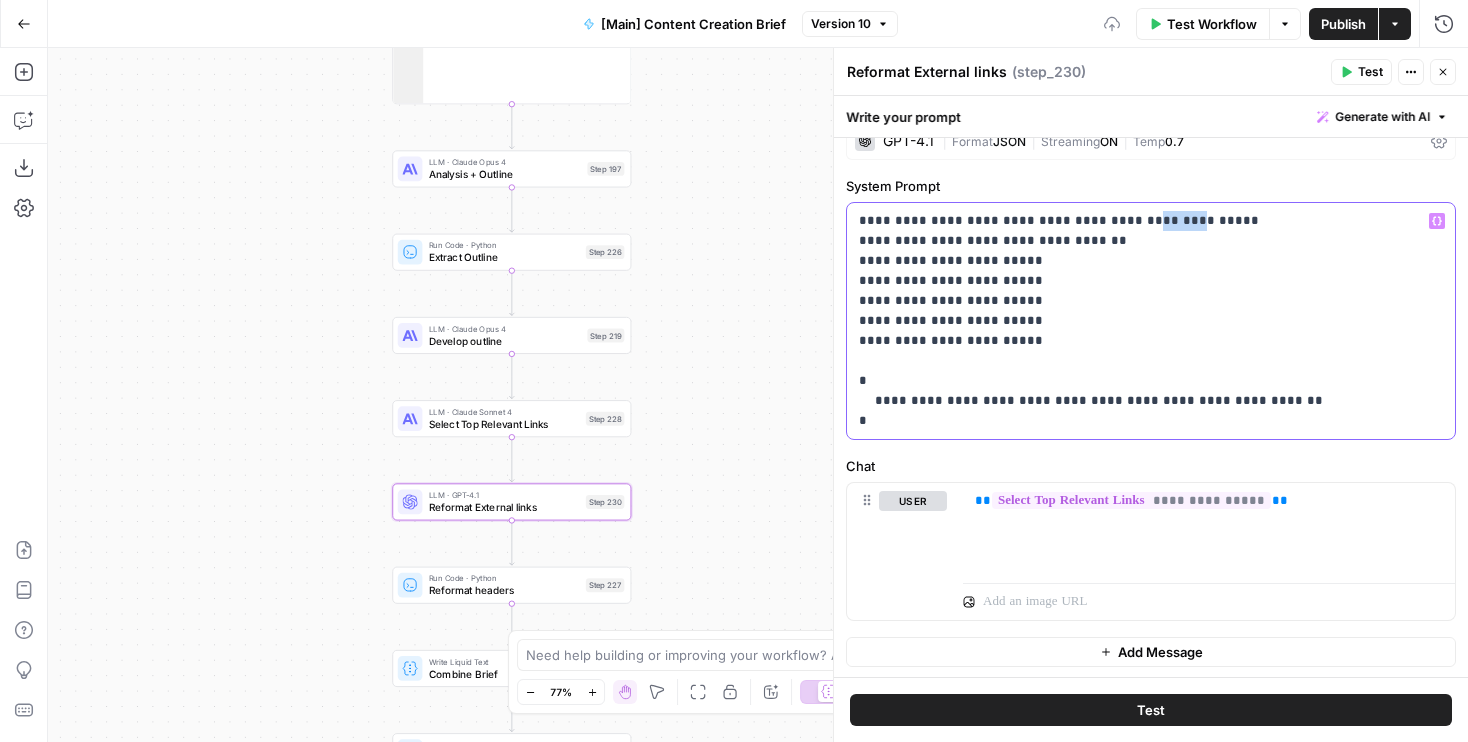 click on "**********" at bounding box center [1151, 321] 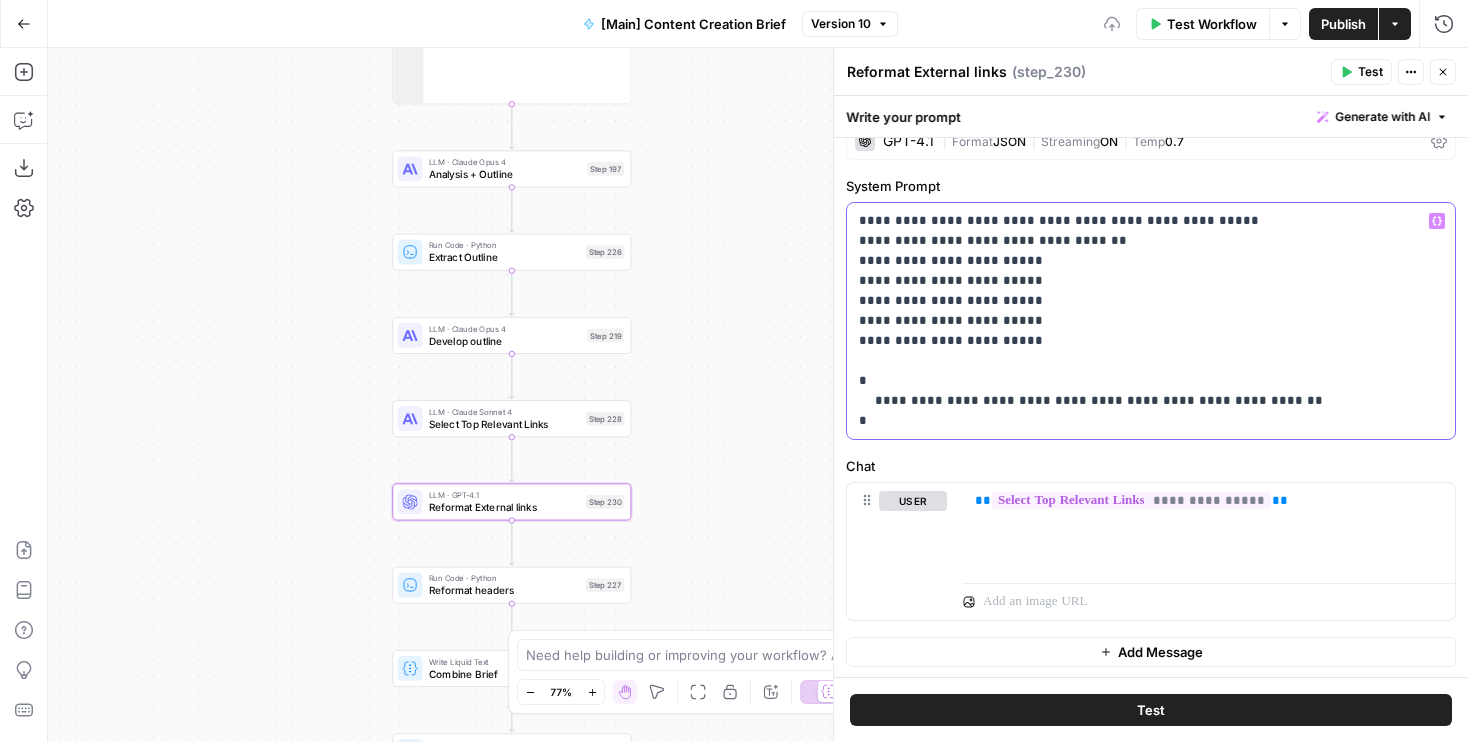 scroll, scrollTop: 100, scrollLeft: 0, axis: vertical 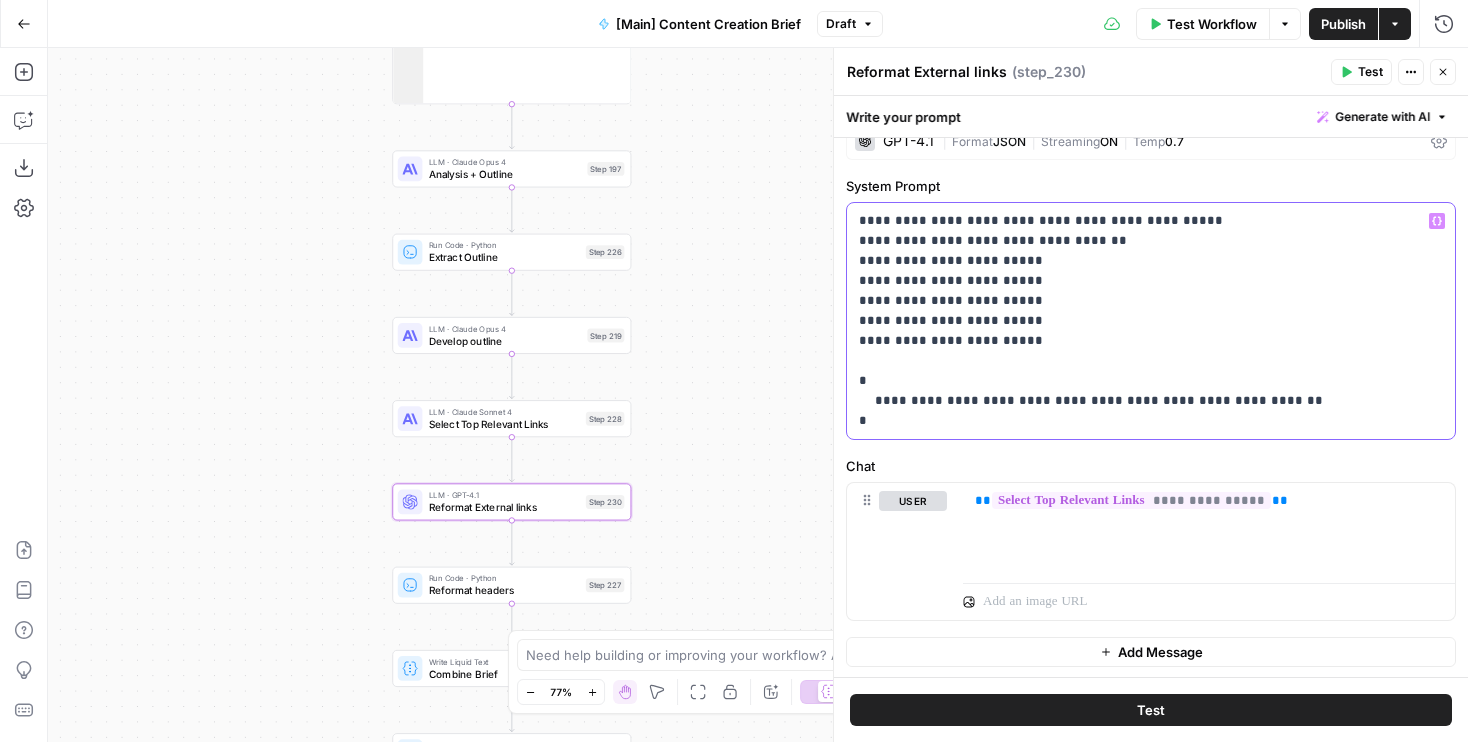 click on "**********" at bounding box center (1151, 321) 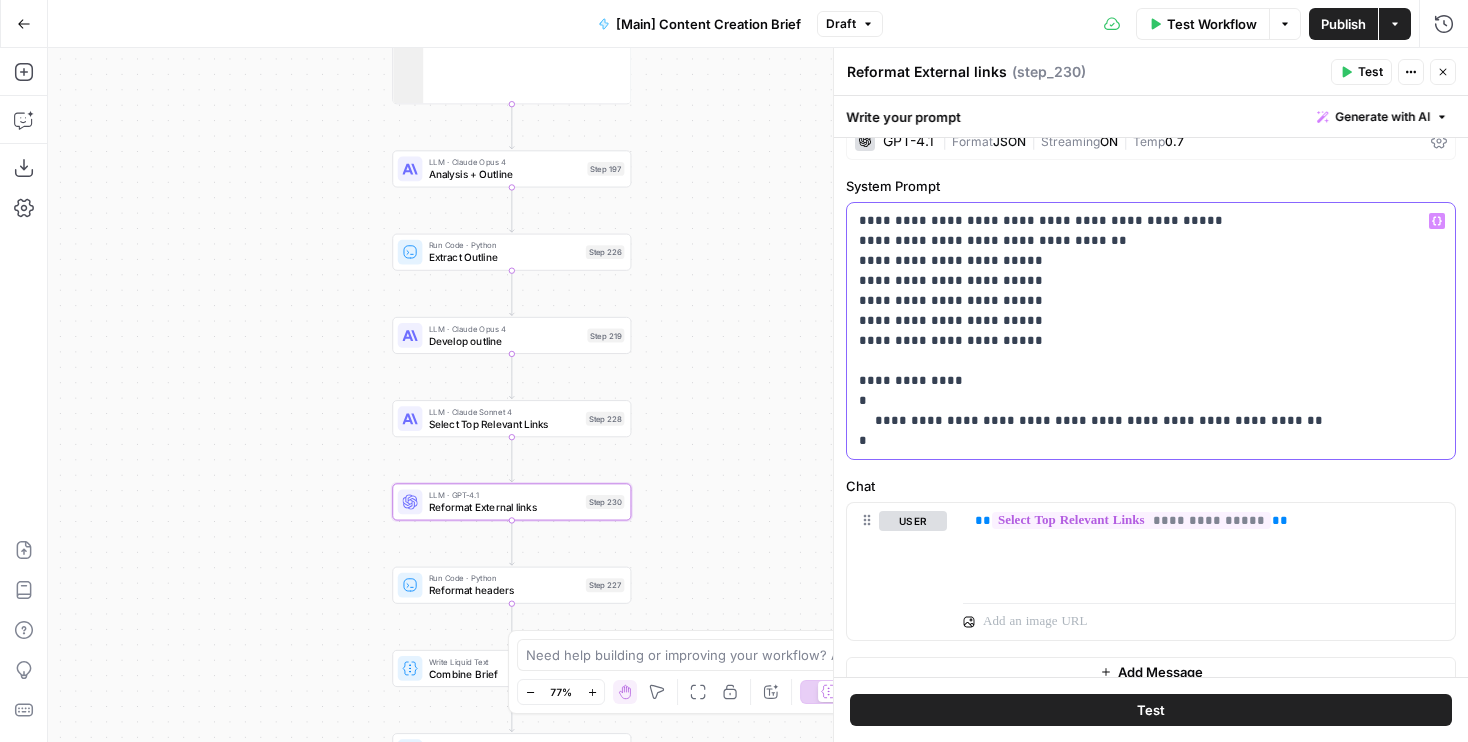 scroll, scrollTop: 28, scrollLeft: 0, axis: vertical 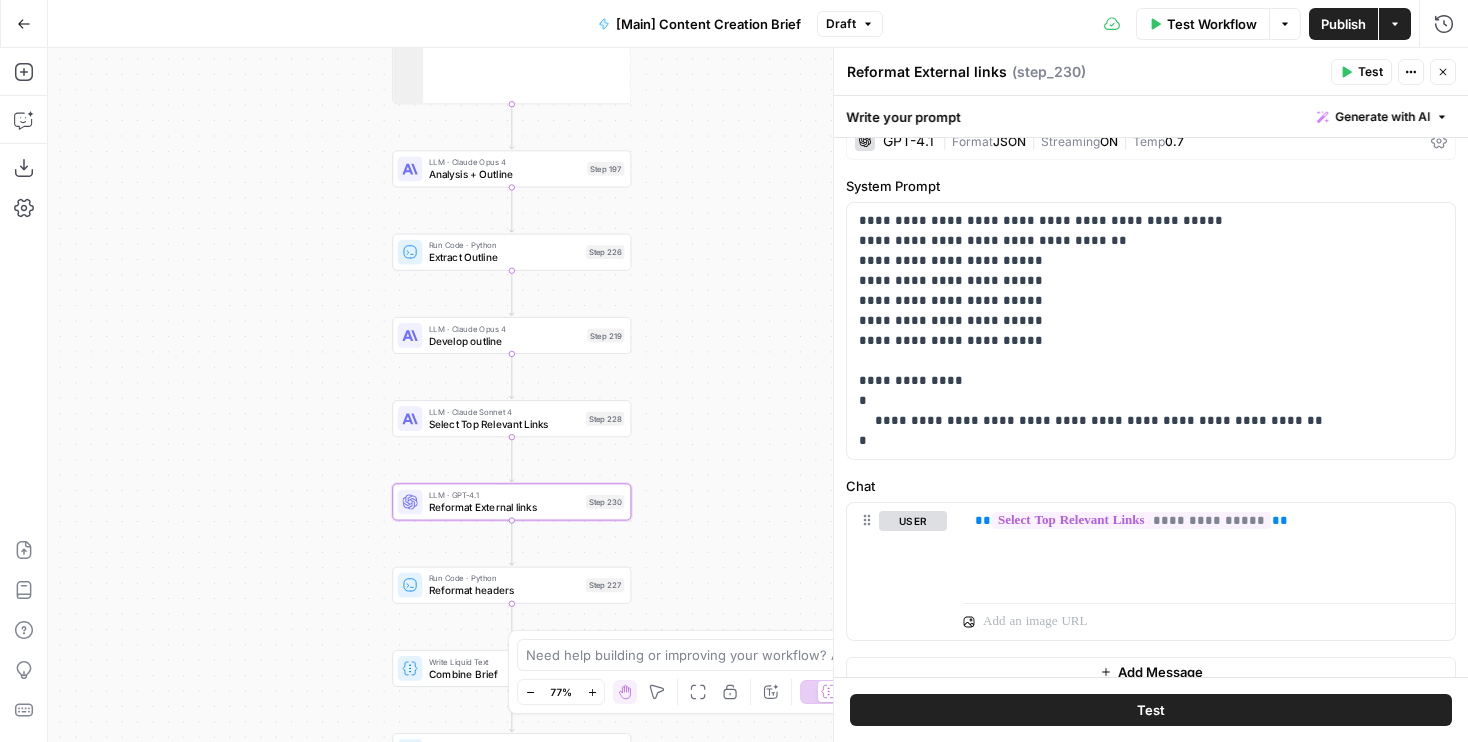 click on "Publish" at bounding box center [1343, 24] 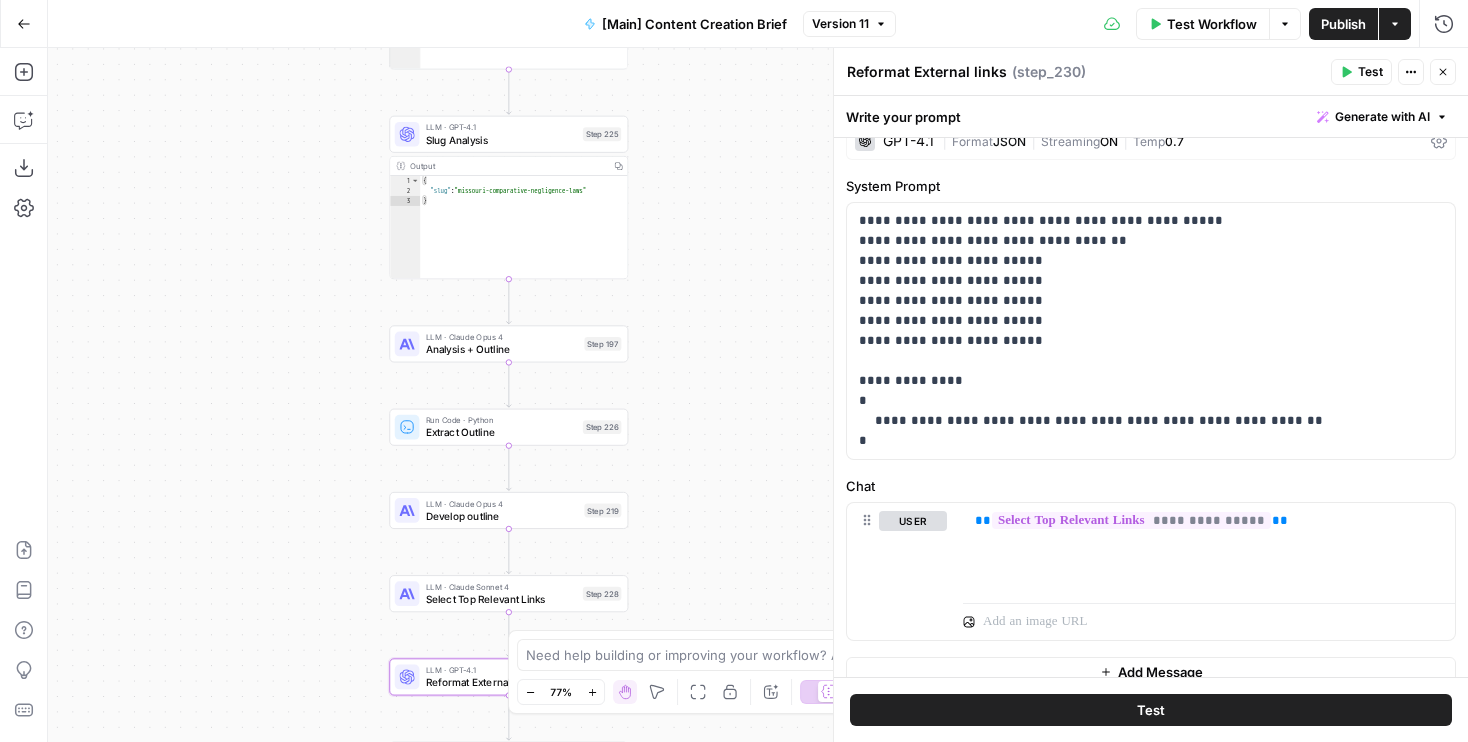 drag, startPoint x: 711, startPoint y: 172, endPoint x: 708, endPoint y: 489, distance: 317.0142 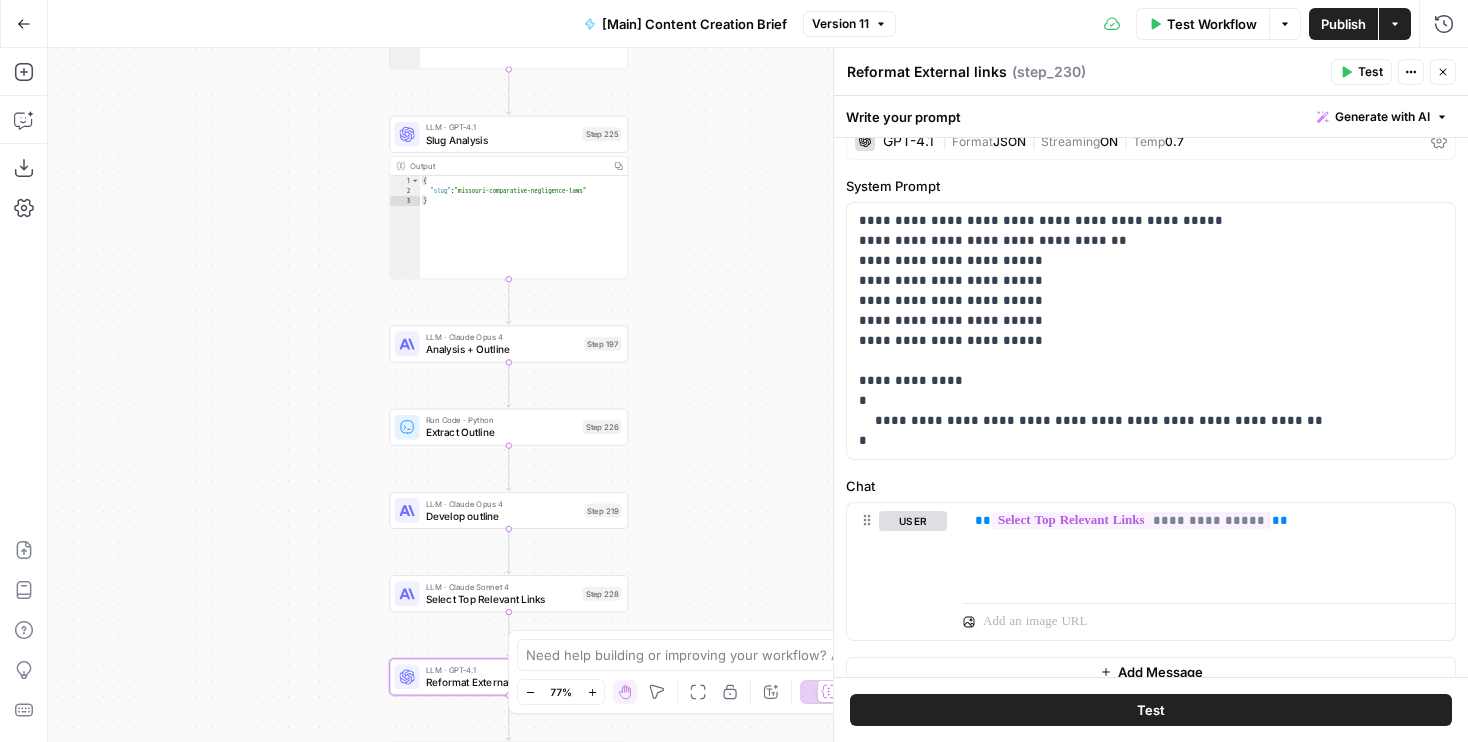 click on "true false Workflow Set Inputs Inputs Condition If city is provided Step 223 Output Copy 1 2 3 4 5 6 {    "search_metadata" :  {      "id" :  "688ceb951dcfe2decaeb771d" ,      "status" :  "Success" ,      "json_endpoint" :  "https://serpapi.com          /searches/f3f7b3bdf5432252          /688ceb951dcfe2decaeb771d.json" ,      "pixel_position_endpoint" :  "https://serpapi          .com/searches/f3f7b3bdf5432252          /688ceb951dcfe2decaeb771d          .json_with_pixel_position" ,     This output is too large & has been abbreviated for review.   Copy the output   to view the full content. Google Search City-based SERP Step 51 Output Copy 1 2 3 4 5 6 {    "search_metadata" :  {      "id" :  "688ceb951dcfe2decaeb771d" ,      "status" :  "Success" ,      "json_endpoint" :  "https://serpapi.com          /searches/f3f7b3bdf5432252          /688ceb951dcfe2decaeb771d.json" ,      "pixel_position_endpoint" :  "https://serpapi          ,         1 2" at bounding box center (758, 395) 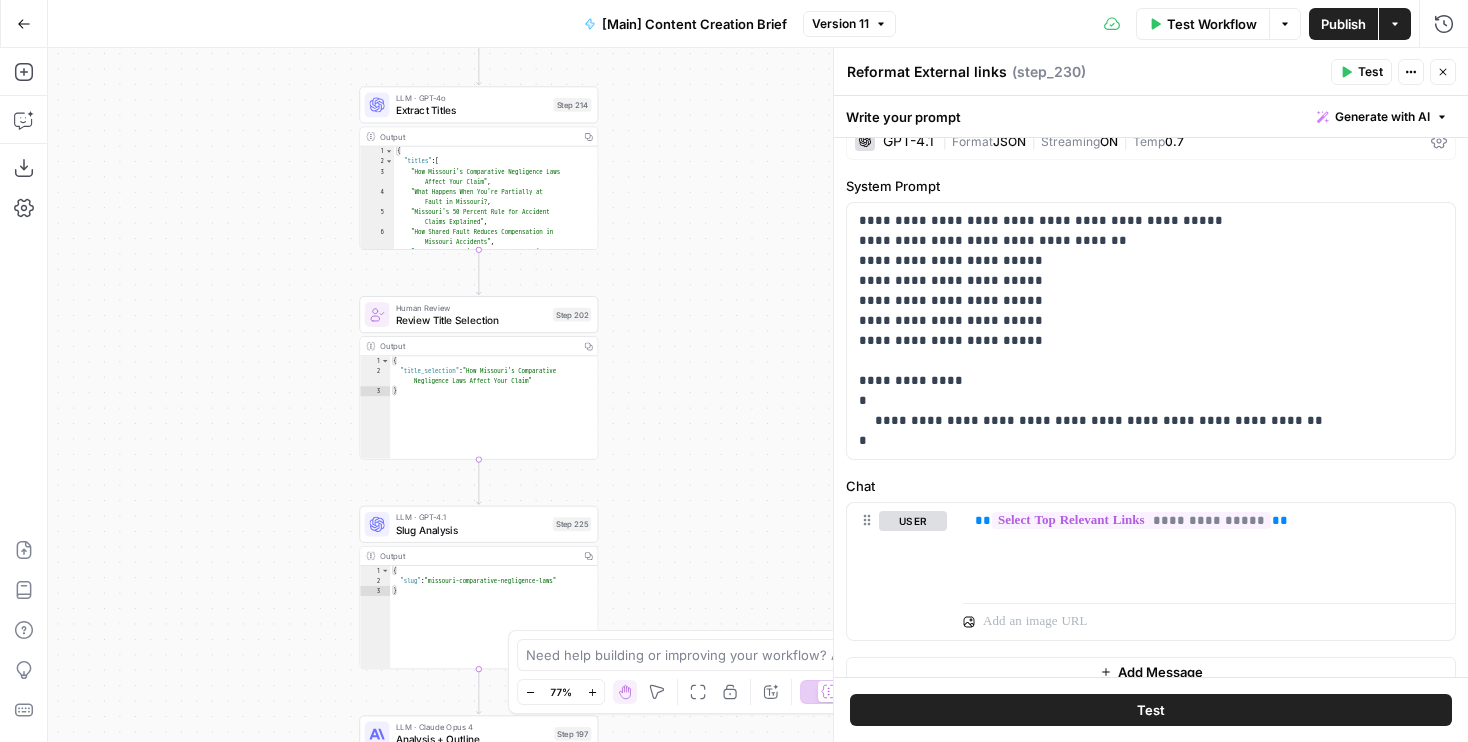 drag, startPoint x: 708, startPoint y: 217, endPoint x: 678, endPoint y: 466, distance: 250.80072 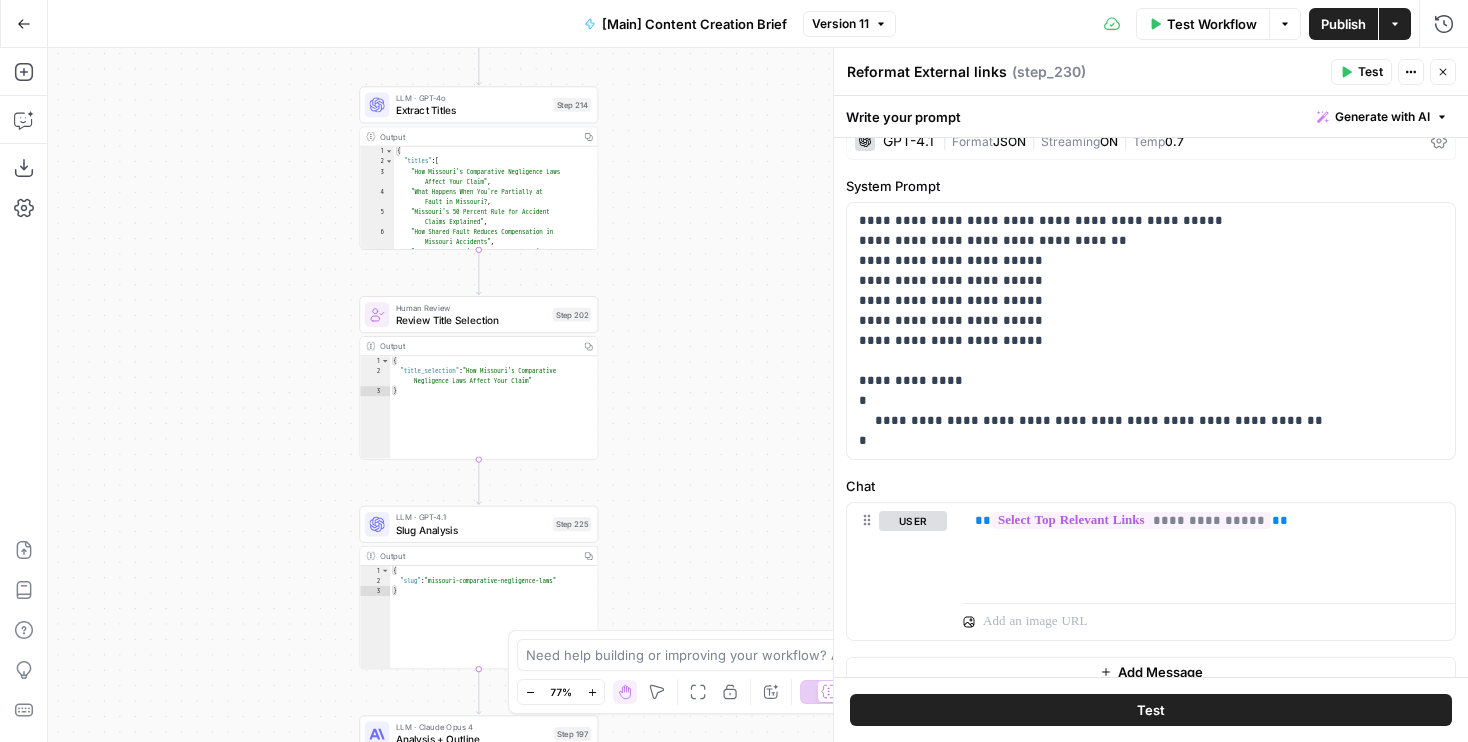 click on "true false Workflow Set Inputs Inputs Condition If city is provided Step 223 Output Copy 1 2 3 4 5 6 {    "search_metadata" :  {      "id" :  "688ceb951dcfe2decaeb771d" ,      "status" :  "Success" ,      "json_endpoint" :  "https://serpapi.com          /searches/f3f7b3bdf5432252          /688ceb951dcfe2decaeb771d.json" ,      "pixel_position_endpoint" :  "https://serpapi          .com/searches/f3f7b3bdf5432252          /688ceb951dcfe2decaeb771d          .json_with_pixel_position" ,     This output is too large & has been abbreviated for review.   Copy the output   to view the full content. Google Search City-based SERP Step 51 Output Copy 1 2 3 4 5 6 {    "search_metadata" :  {      "id" :  "688ceb951dcfe2decaeb771d" ,      "status" :  "Success" ,      "json_endpoint" :  "https://serpapi.com          /searches/f3f7b3bdf5432252          /688ceb951dcfe2decaeb771d.json" ,      "pixel_position_endpoint" :  "https://serpapi          ,         1 2" at bounding box center (758, 395) 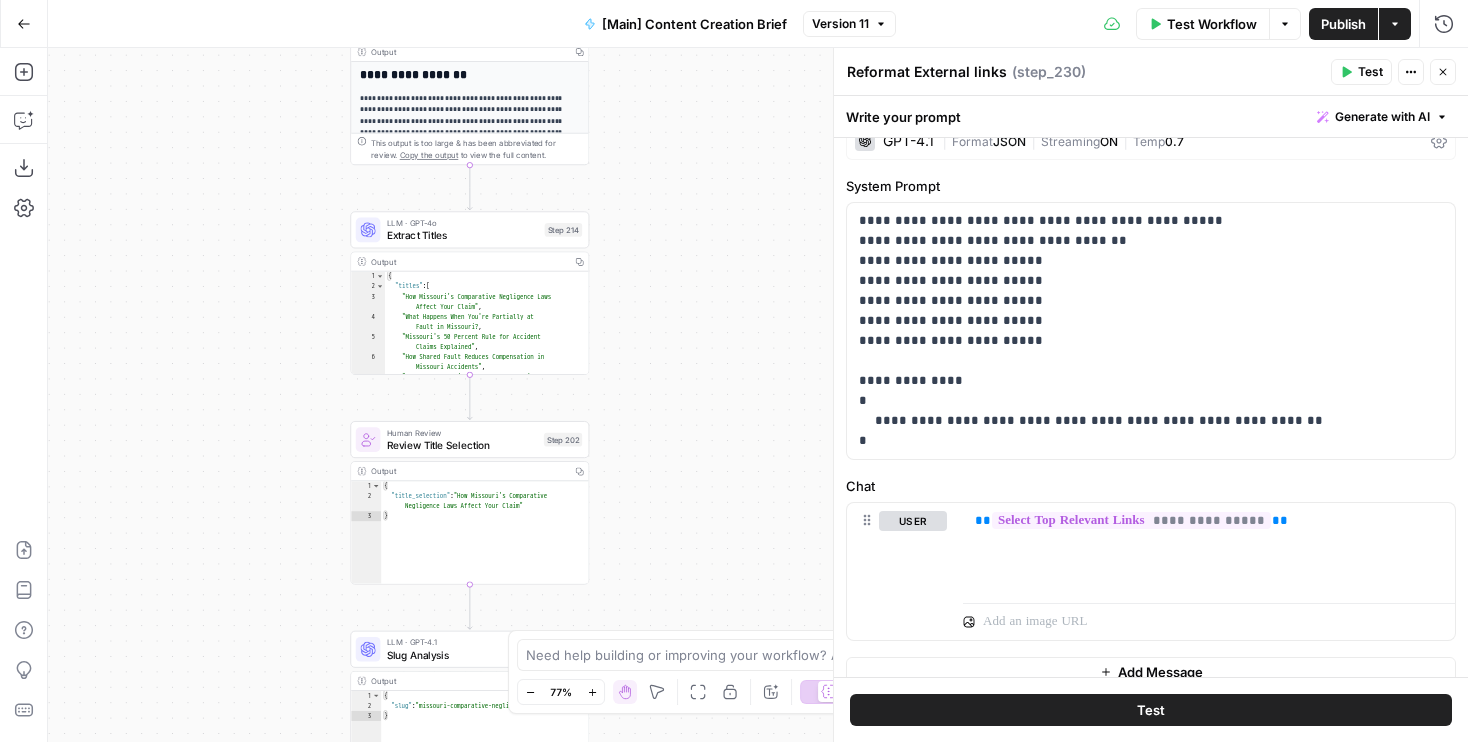drag, startPoint x: 682, startPoint y: 235, endPoint x: 681, endPoint y: 105, distance: 130.00385 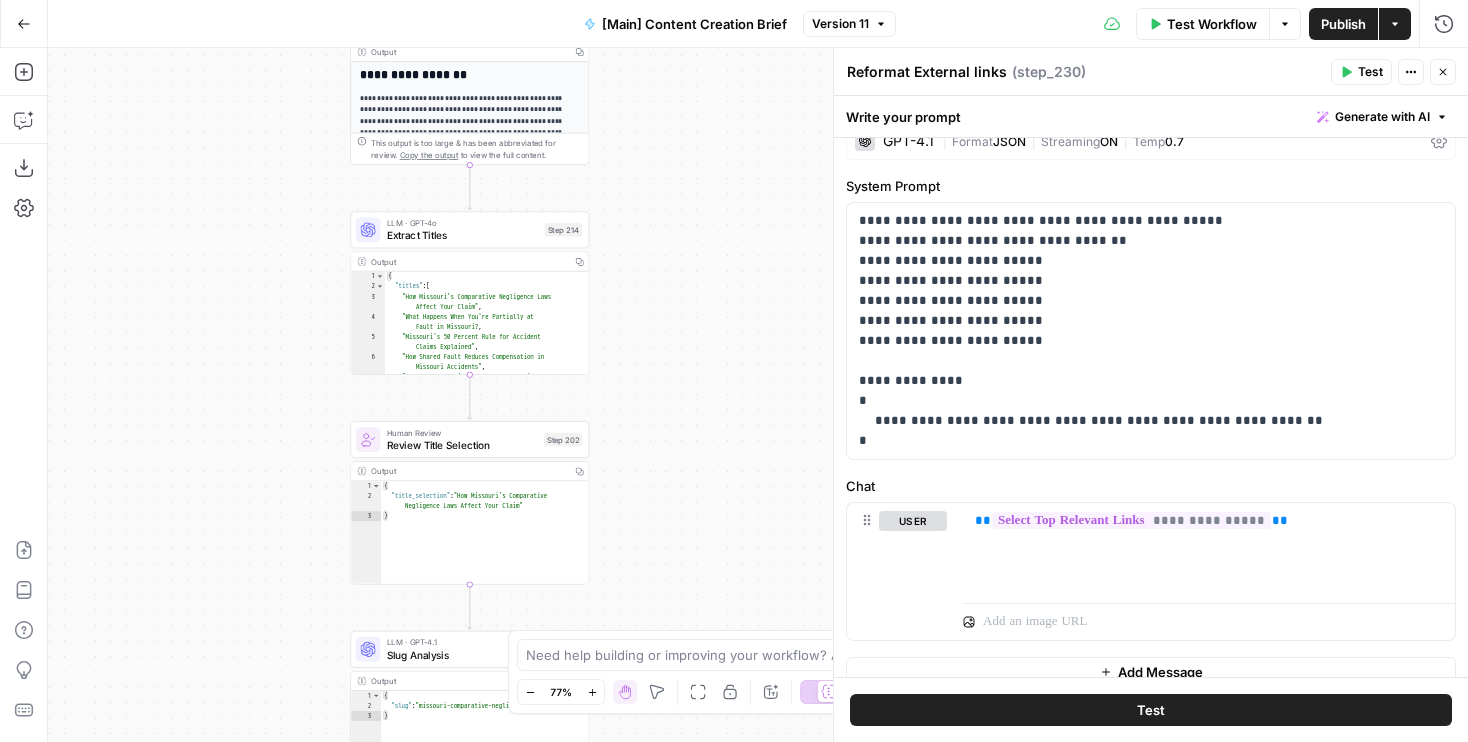 click on "true false Workflow Set Inputs Inputs Condition If city is provided Step 223 Output Copy 1 2 3 4 5 6 {    "search_metadata" :  {      "id" :  "688ceb951dcfe2decaeb771d" ,      "status" :  "Success" ,      "json_endpoint" :  "https://serpapi.com          /searches/f3f7b3bdf5432252          /688ceb951dcfe2decaeb771d.json" ,      "pixel_position_endpoint" :  "https://serpapi          .com/searches/f3f7b3bdf5432252          /688ceb951dcfe2decaeb771d          .json_with_pixel_position" ,     This output is too large & has been abbreviated for review.   Copy the output   to view the full content. Google Search City-based SERP Step 51 Output Copy 1 2 3 4 5 6 {    "search_metadata" :  {      "id" :  "688ceb951dcfe2decaeb771d" ,      "status" :  "Success" ,      "json_endpoint" :  "https://serpapi.com          /searches/f3f7b3bdf5432252          /688ceb951dcfe2decaeb771d.json" ,      "pixel_position_endpoint" :  "https://serpapi          ,         1 2" at bounding box center [758, 395] 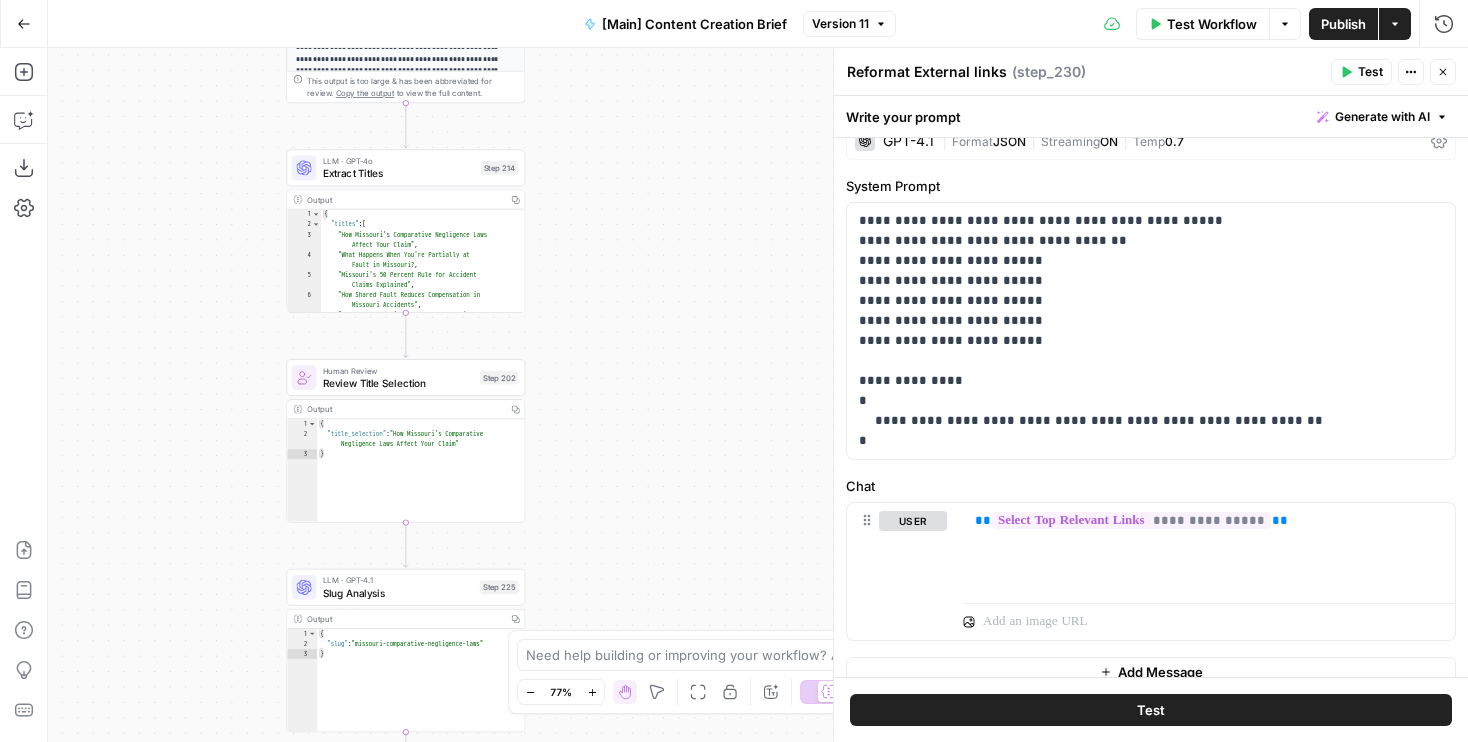 drag, startPoint x: 690, startPoint y: 409, endPoint x: 614, endPoint y: 678, distance: 279.52997 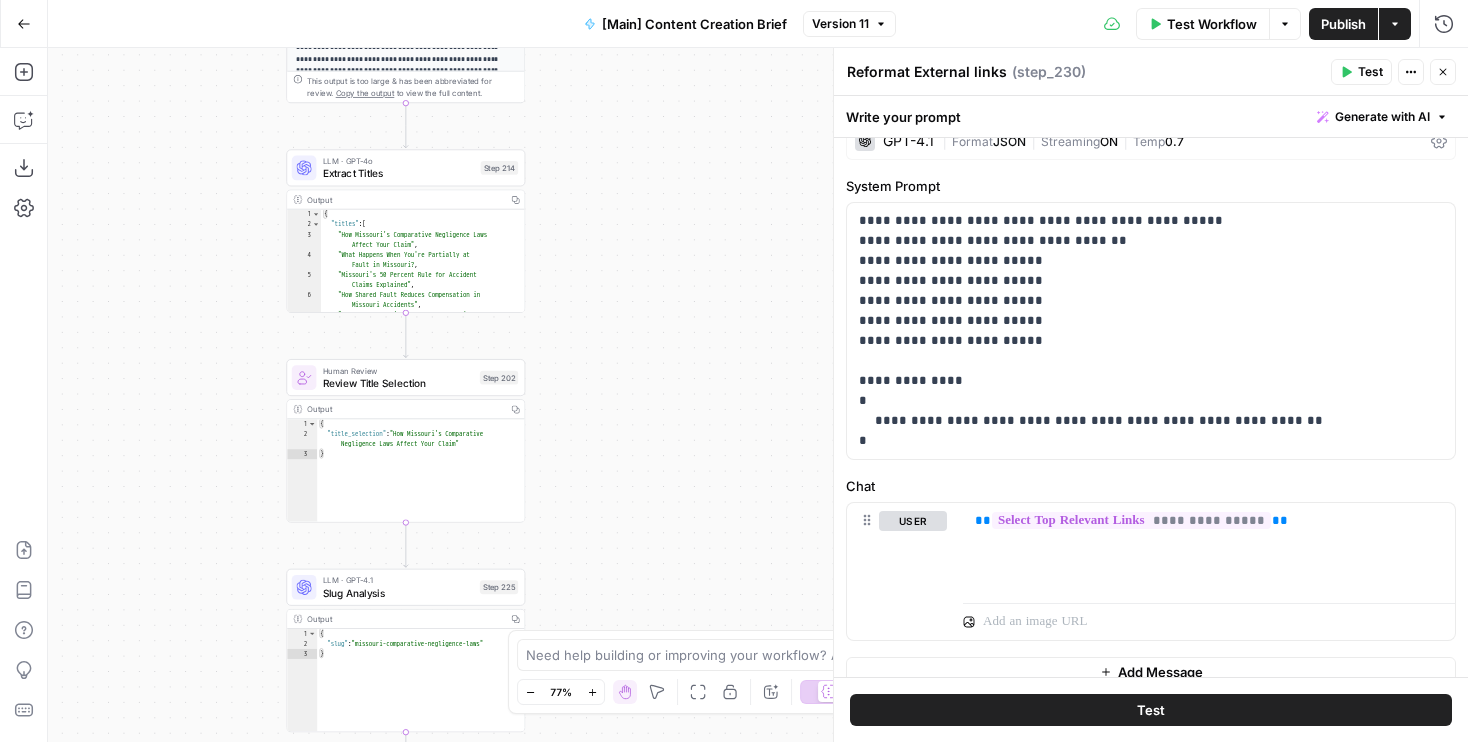 click on "Rocket Pilots New Home Browse Your Data Usage Flightpath Settings Recent Grids Ladah Law Content Refresh Beck & Beck Missouri Car Accident Lawyers Ladah Law Recent Workflows [Main] Content Refresh Brief [Main] Content Creation Brief Scrape URL AirOps Academy What's new?
5
Help + Support Go Back [Main] Content Creation Brief Version 11 Test Workflow Options Publish Actions Run History Add Steps Copilot Download as JSON Settings Import JSON AirOps Academy Help Give Feedback Shortcuts true false Workflow Set Inputs Inputs Condition If city is provided Step 223 Output Copy 1 2 3 4 5 6 {    "search_metadata" :  {      "id" :  "688ceb951dcfe2decaeb771d" ,      "status" :  "Success" ,      "json_endpoint" :  "https://serpapi.com          /searches/f3f7b3bdf5432252          /688ceb951dcfe2decaeb771d.json" ,      "pixel_position_endpoint" :  "https://serpapi          .com/searches/f3f7b3bdf5432252                   ," at bounding box center (734, 371) 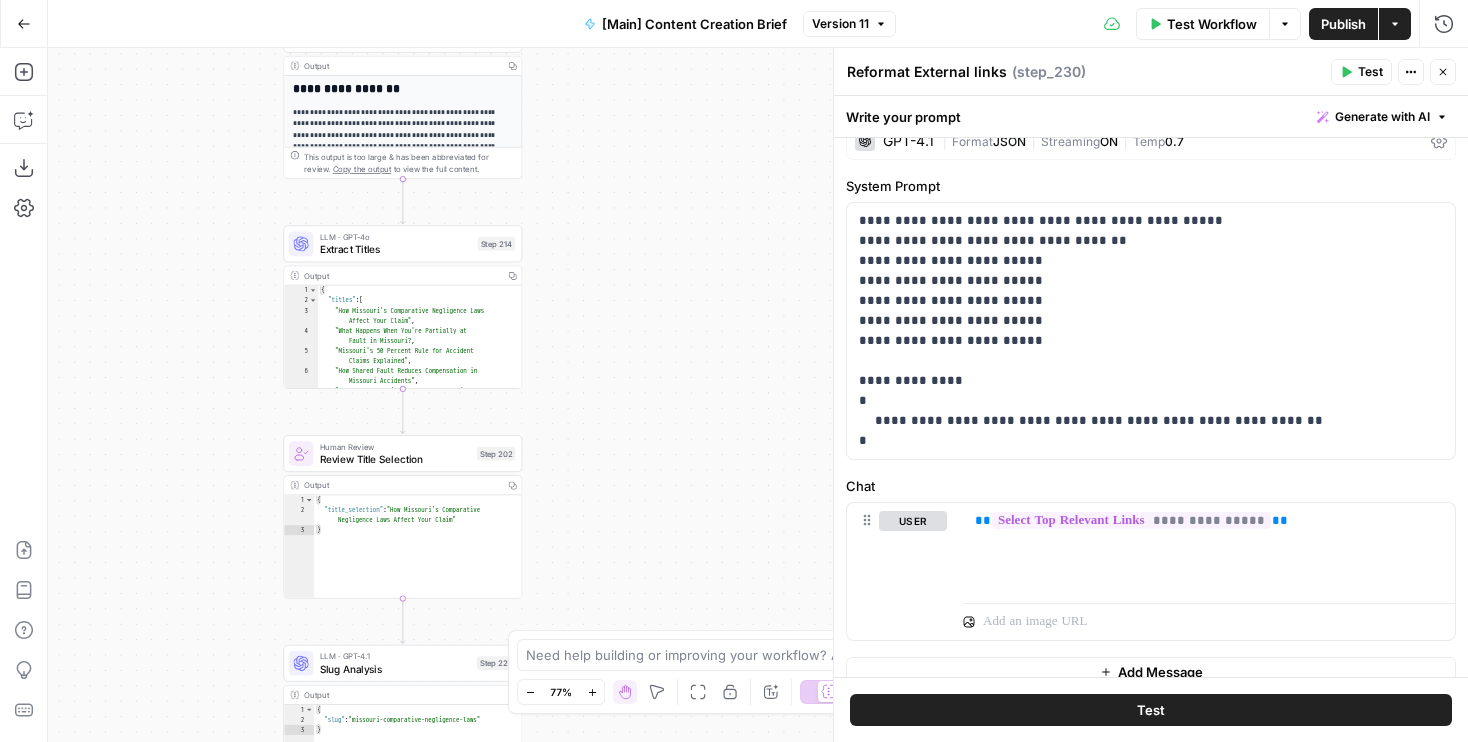 drag, startPoint x: 622, startPoint y: 220, endPoint x: 668, endPoint y: 775, distance: 556.903 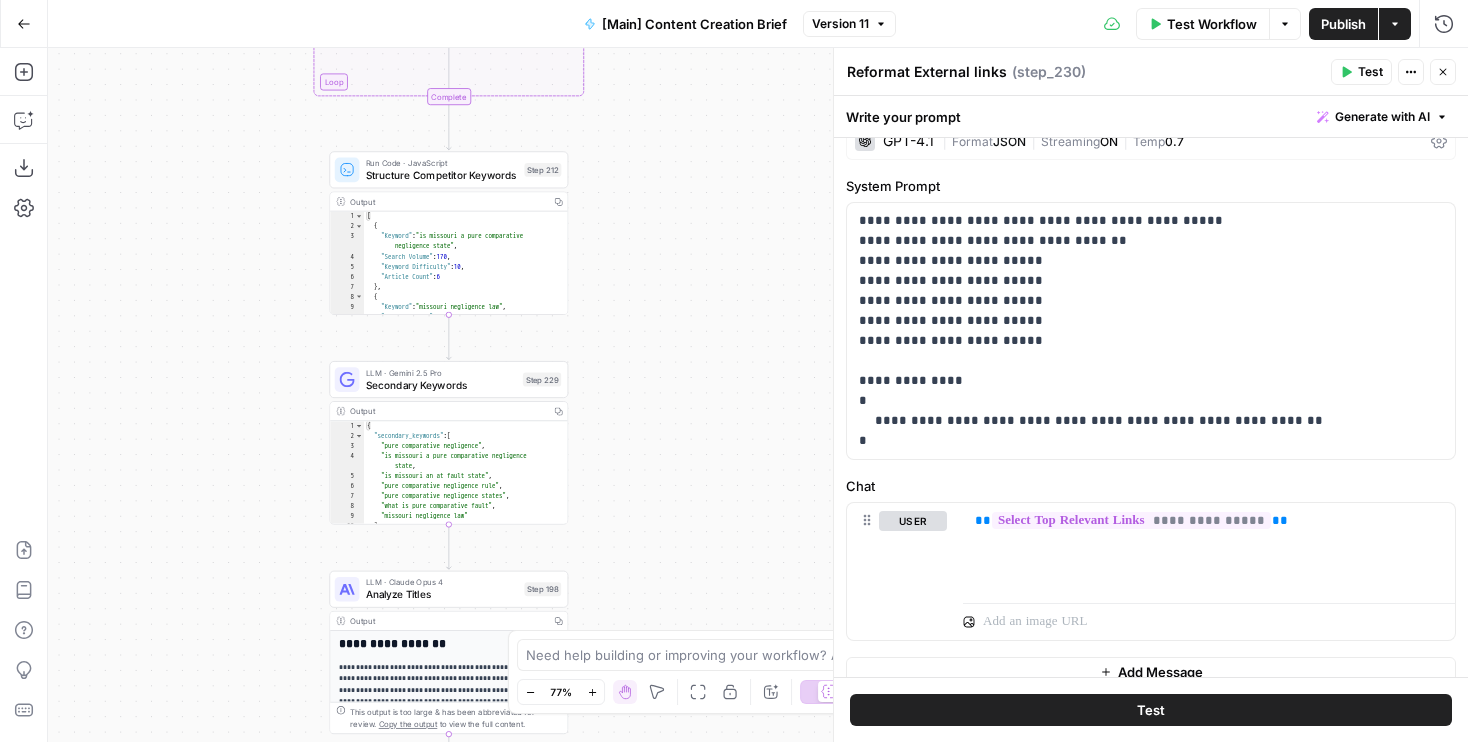 drag, startPoint x: 619, startPoint y: 416, endPoint x: 619, endPoint y: 563, distance: 147 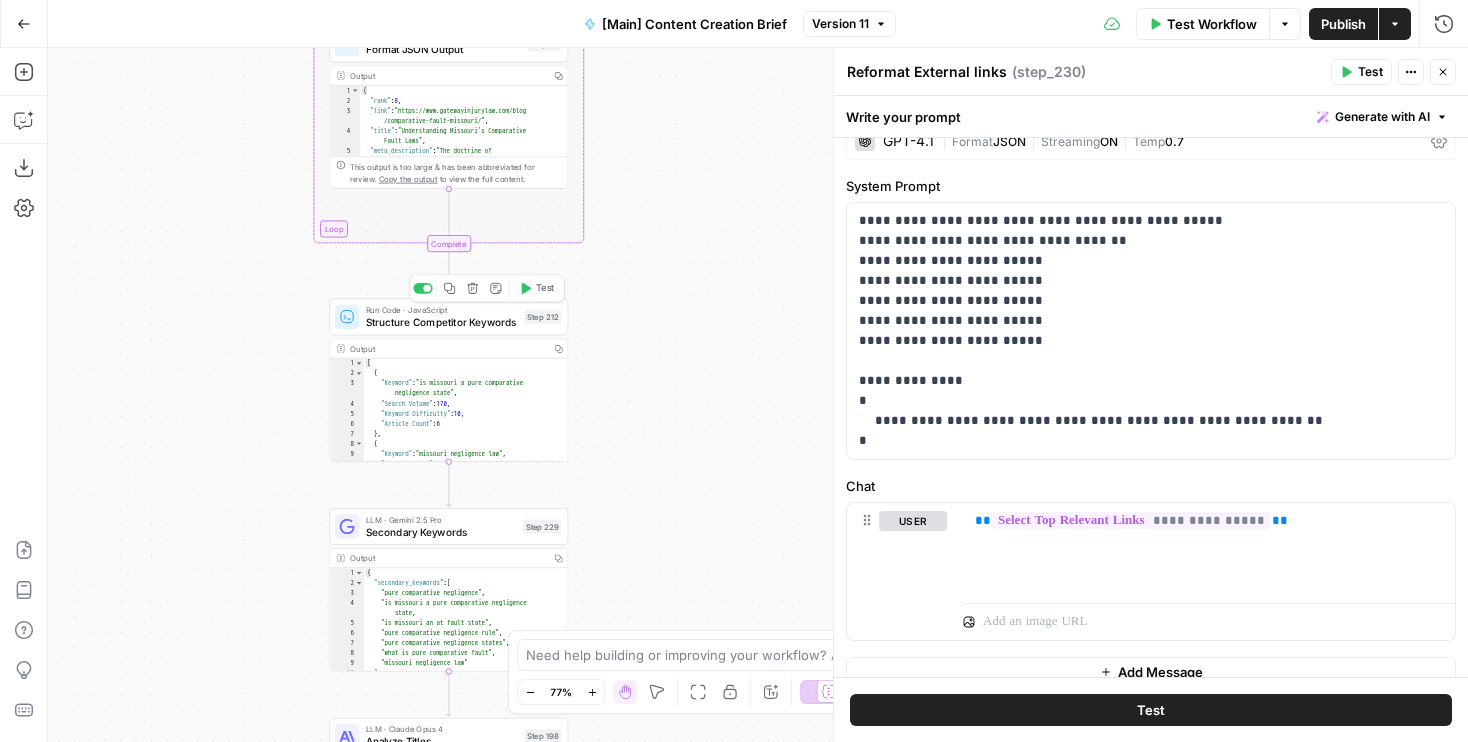 click 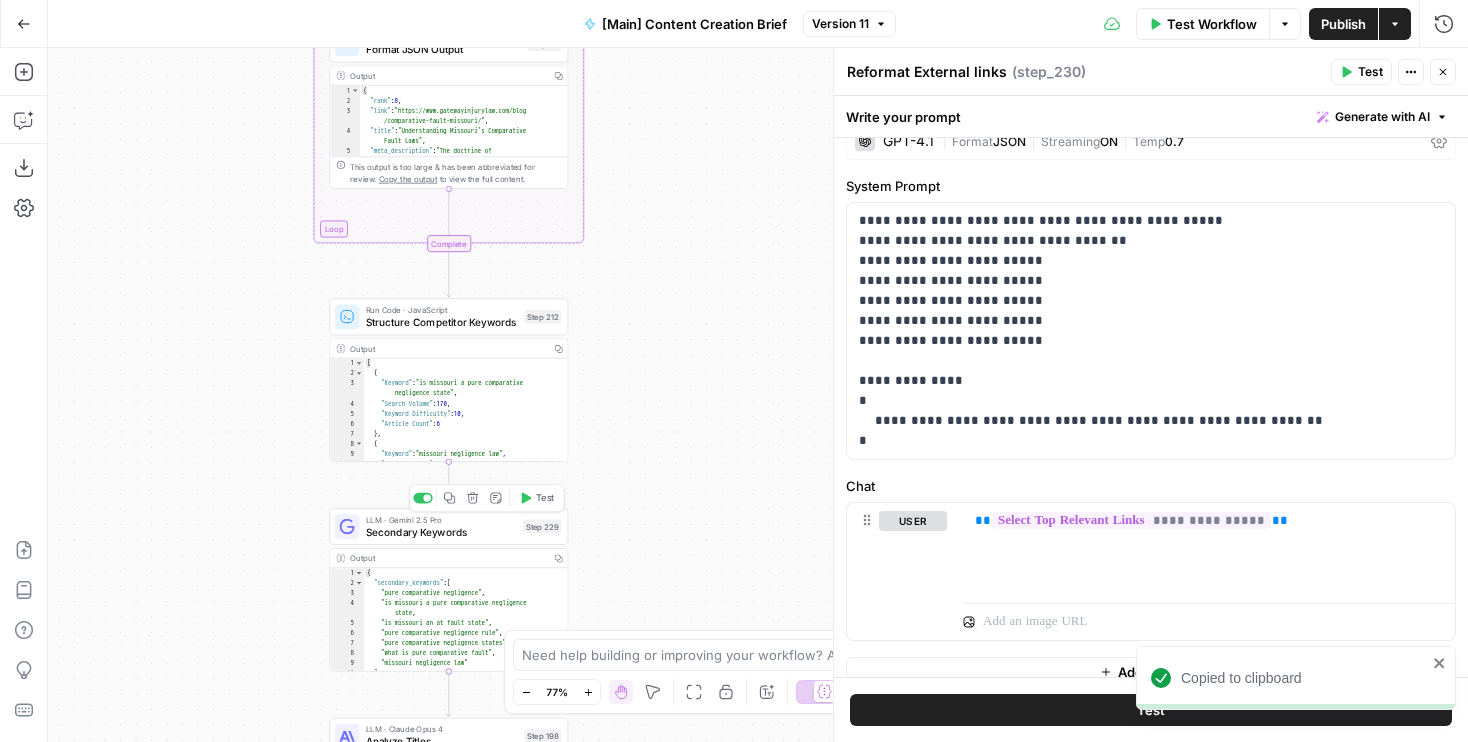 click 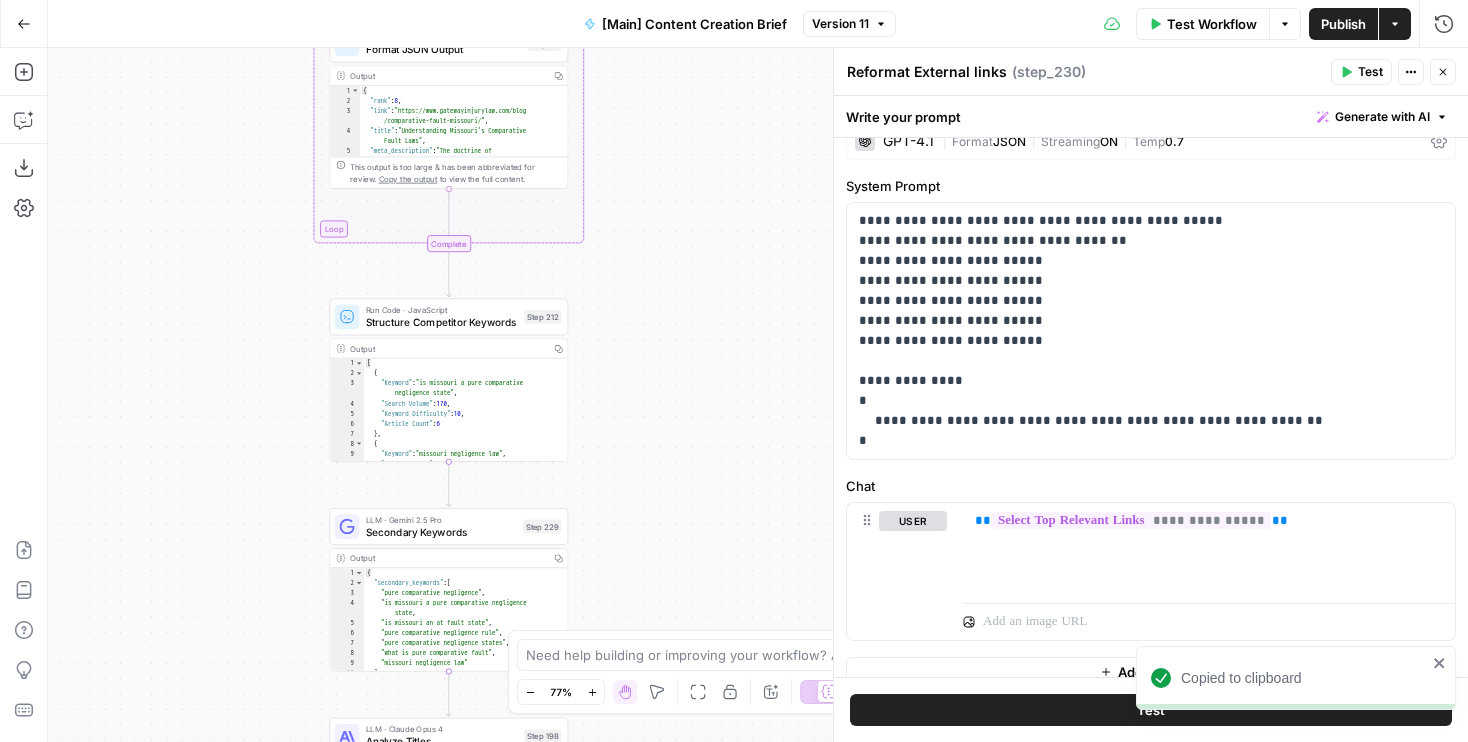 click on "Go Back" at bounding box center (24, 24) 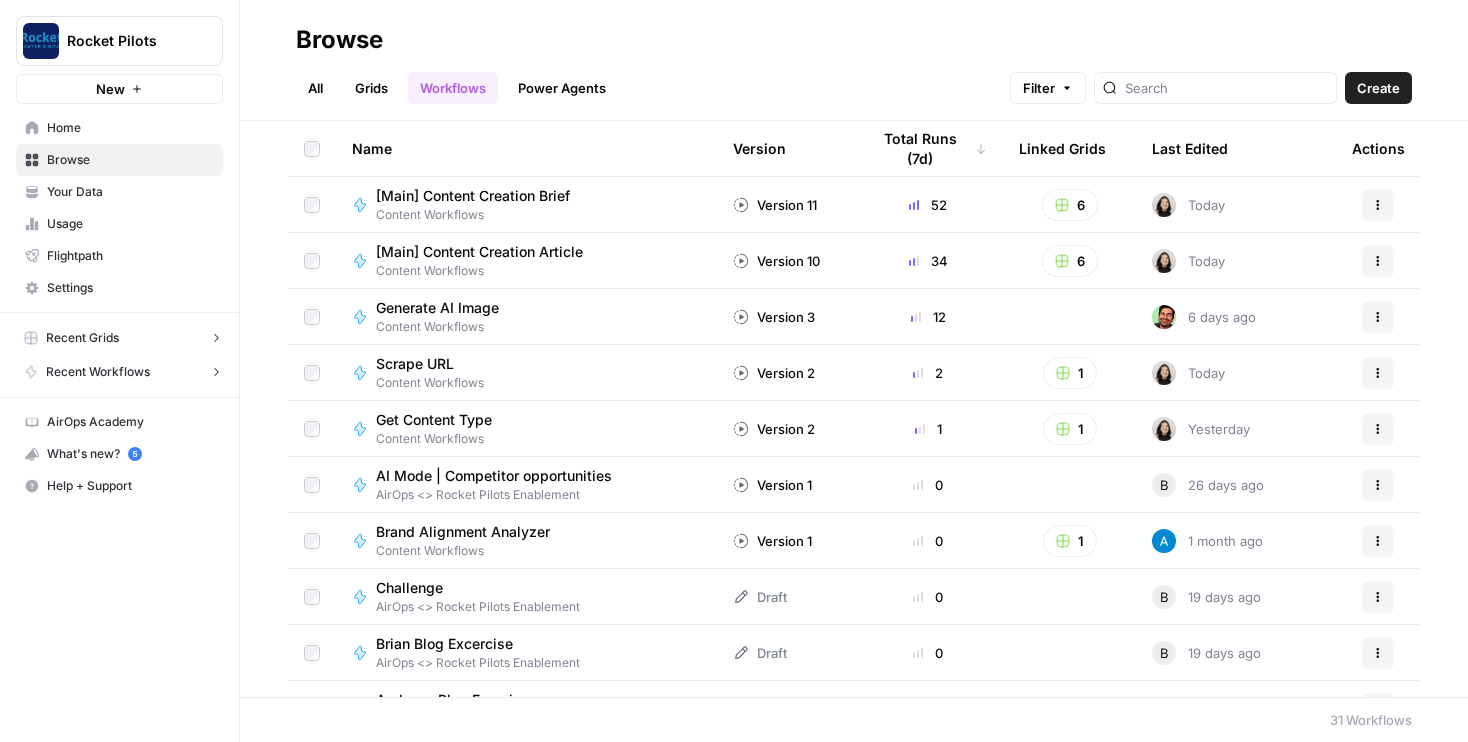 click on "Grids" at bounding box center [371, 88] 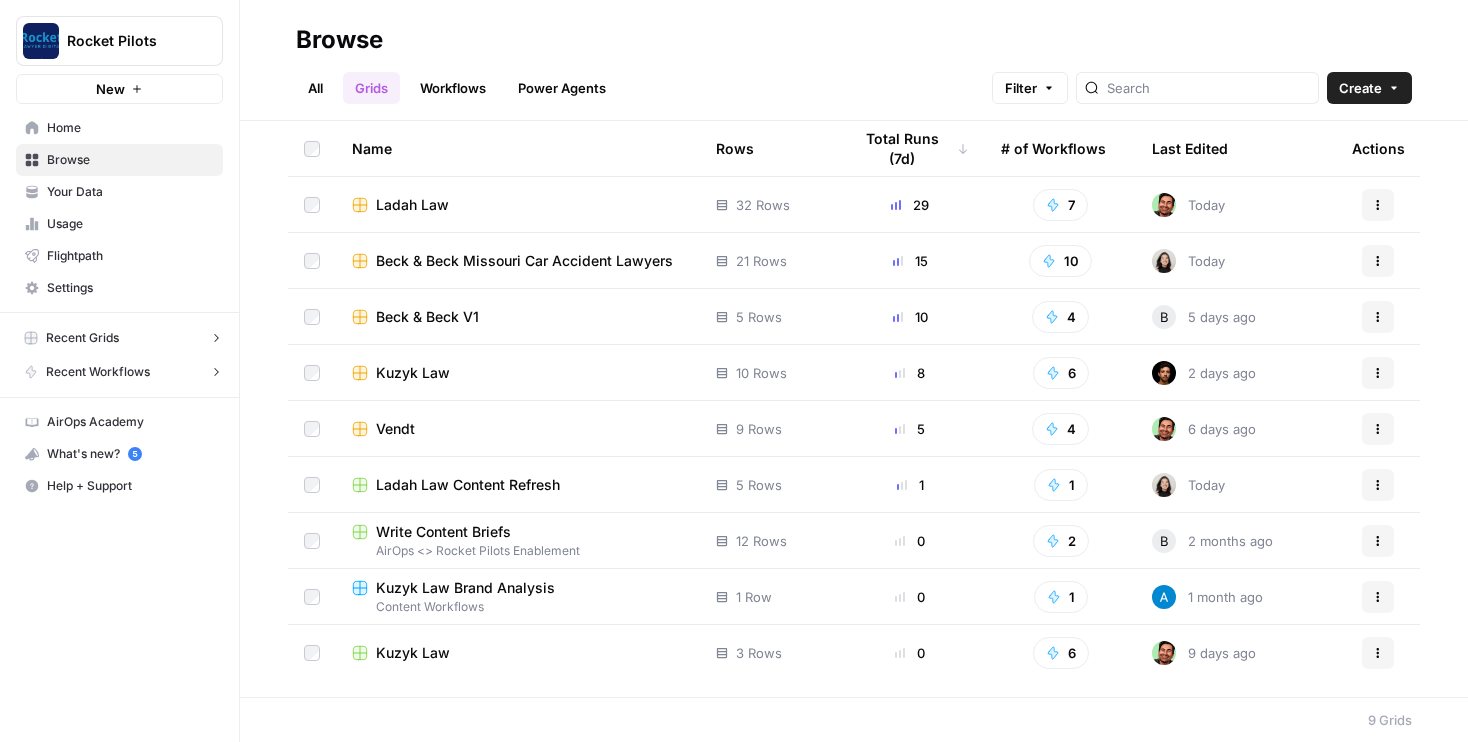 click on "Ladah Law Content Refresh" at bounding box center (468, 485) 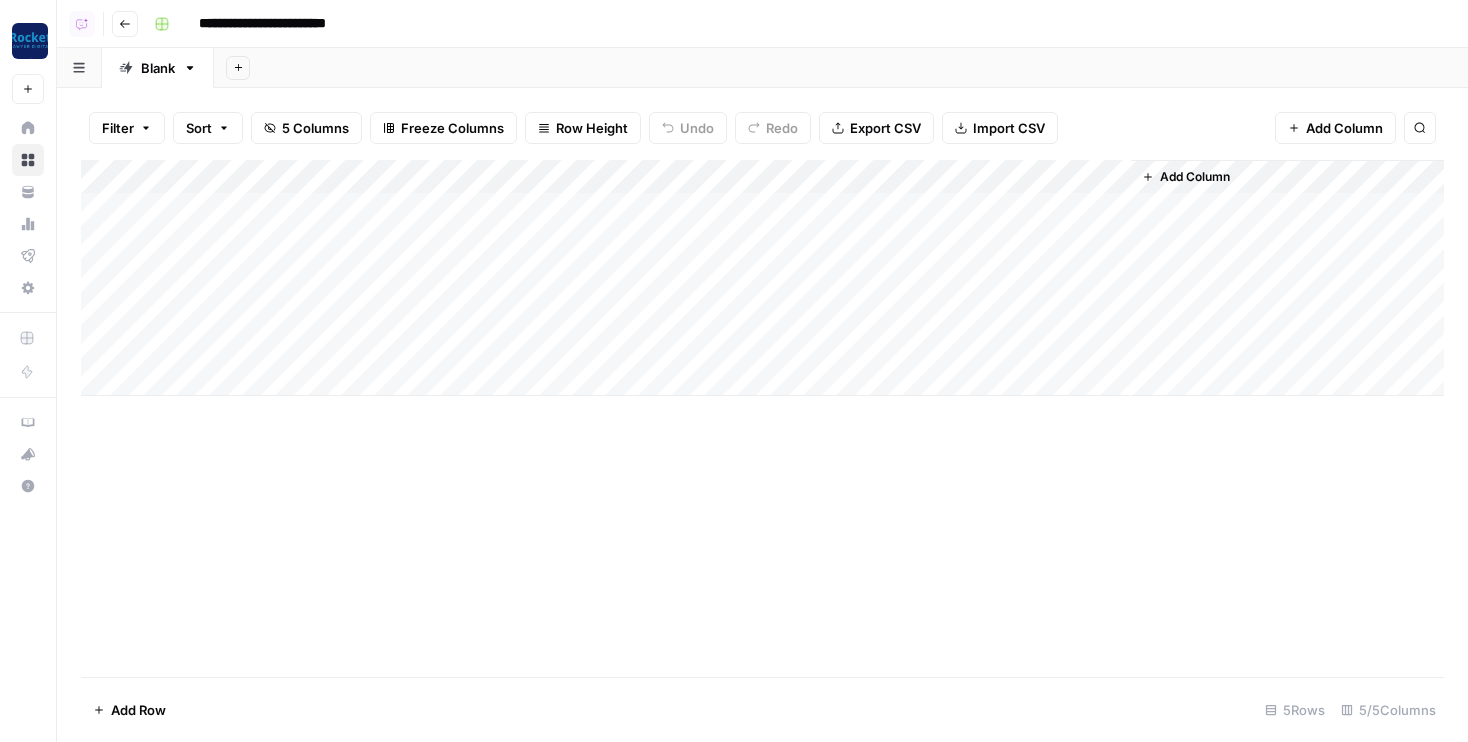 click on "Add Column" at bounding box center [762, 278] 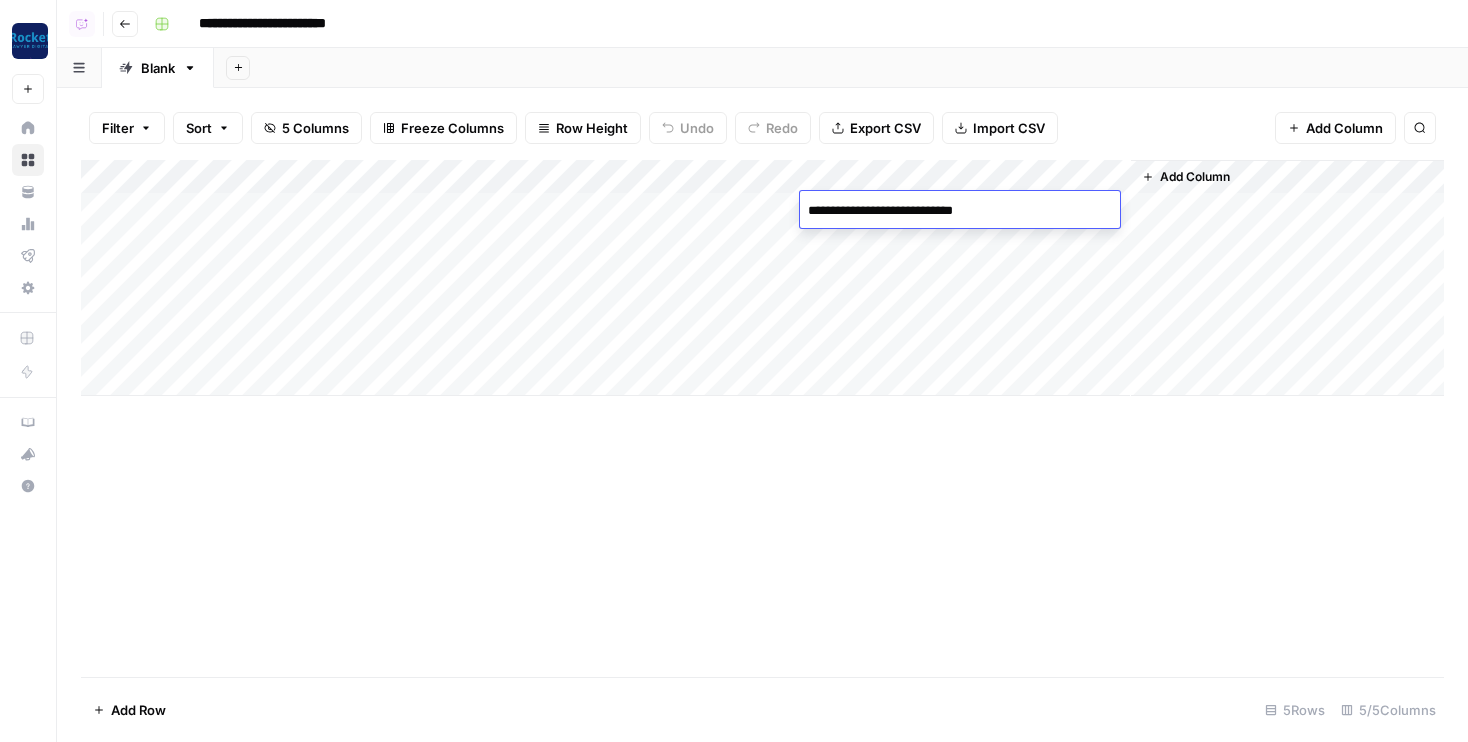 type on "**********" 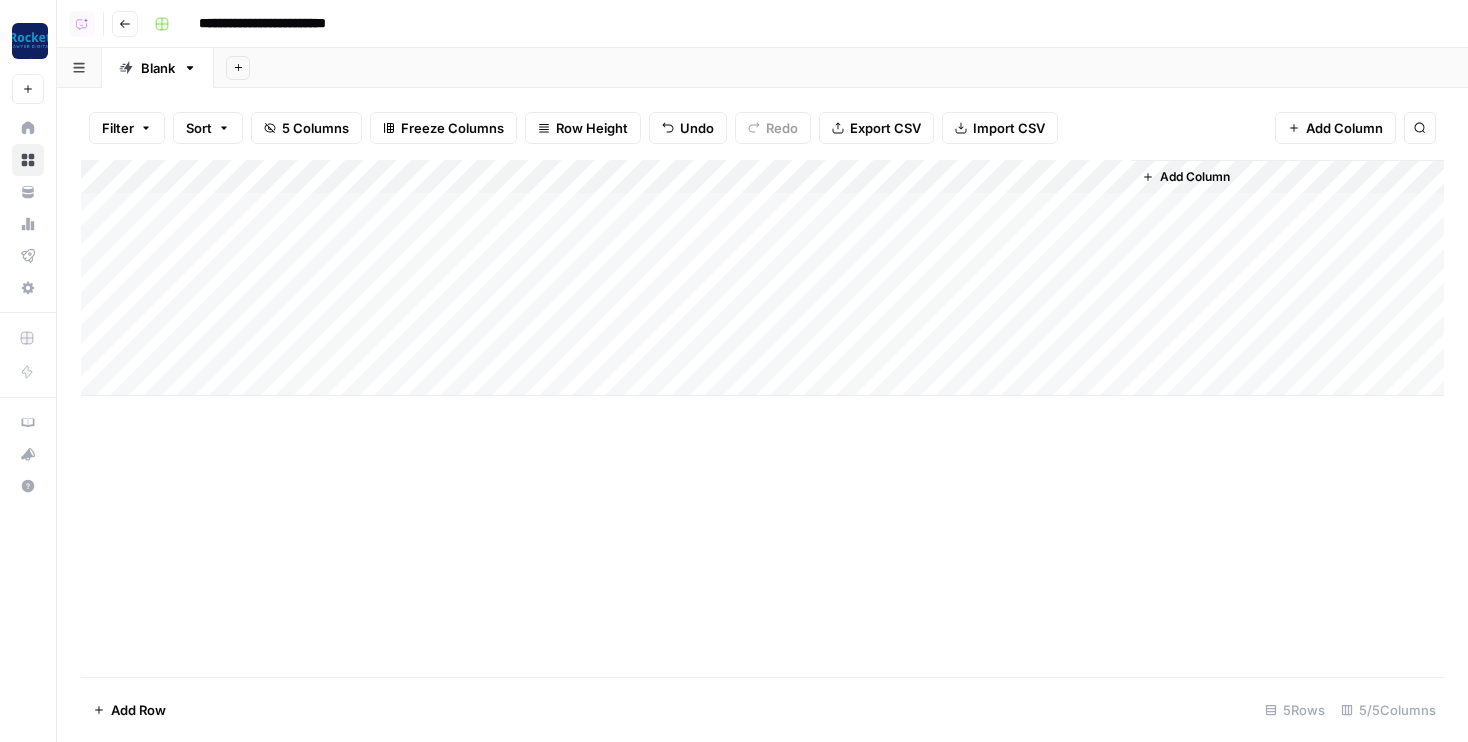 click on "Filter Sort 5 Columns Freeze Columns Row Height Undo Redo Export CSV Import CSV Add Column Search" at bounding box center [762, 128] 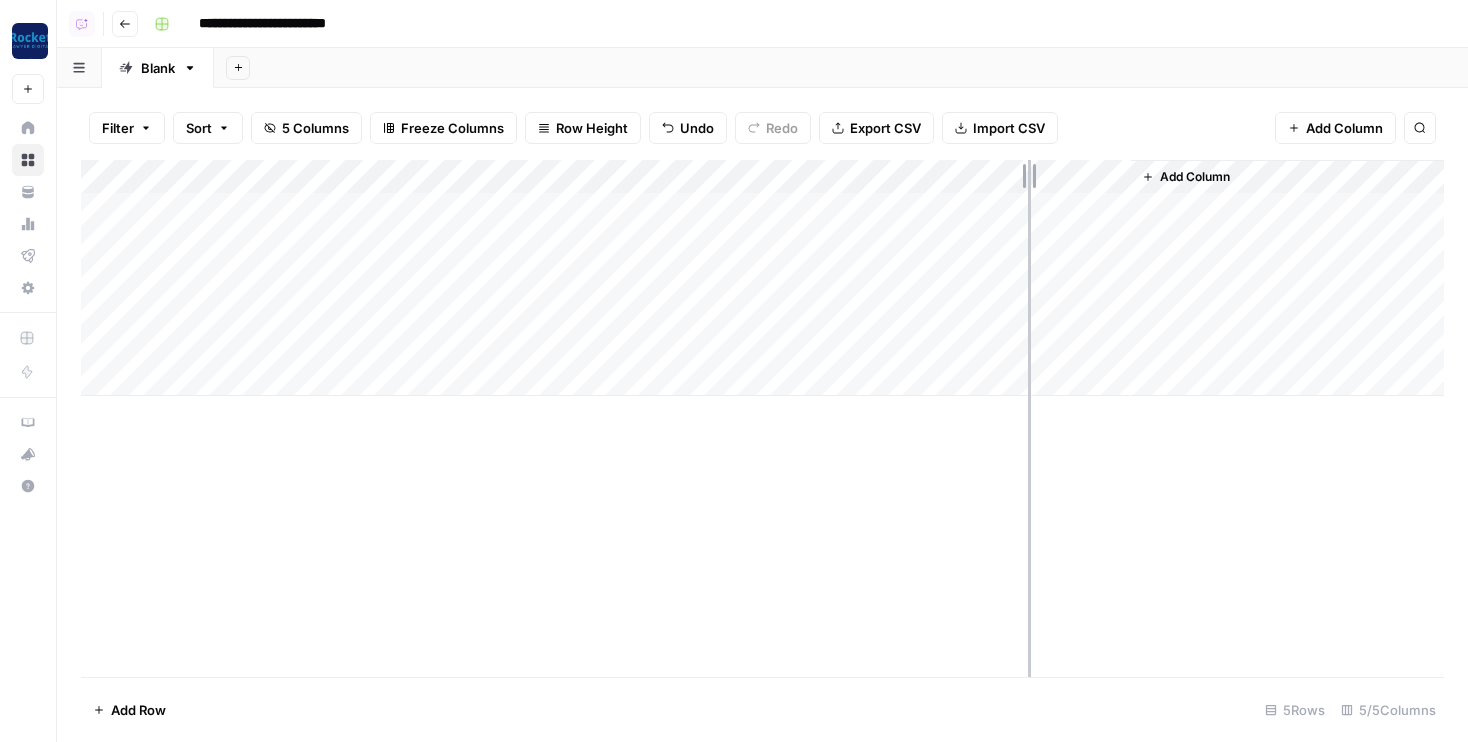 drag, startPoint x: 983, startPoint y: 177, endPoint x: 1029, endPoint y: 177, distance: 46 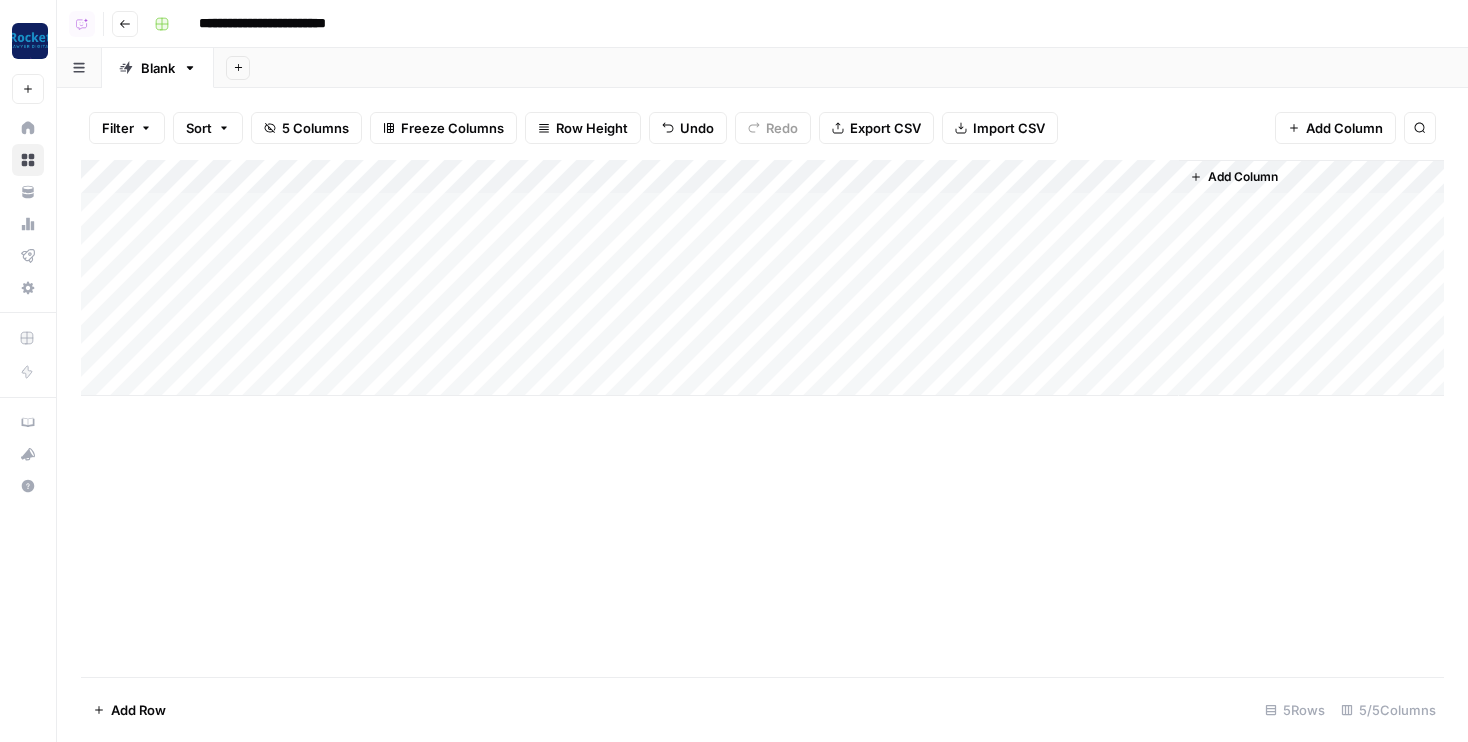 click on "Add Column" at bounding box center [762, 278] 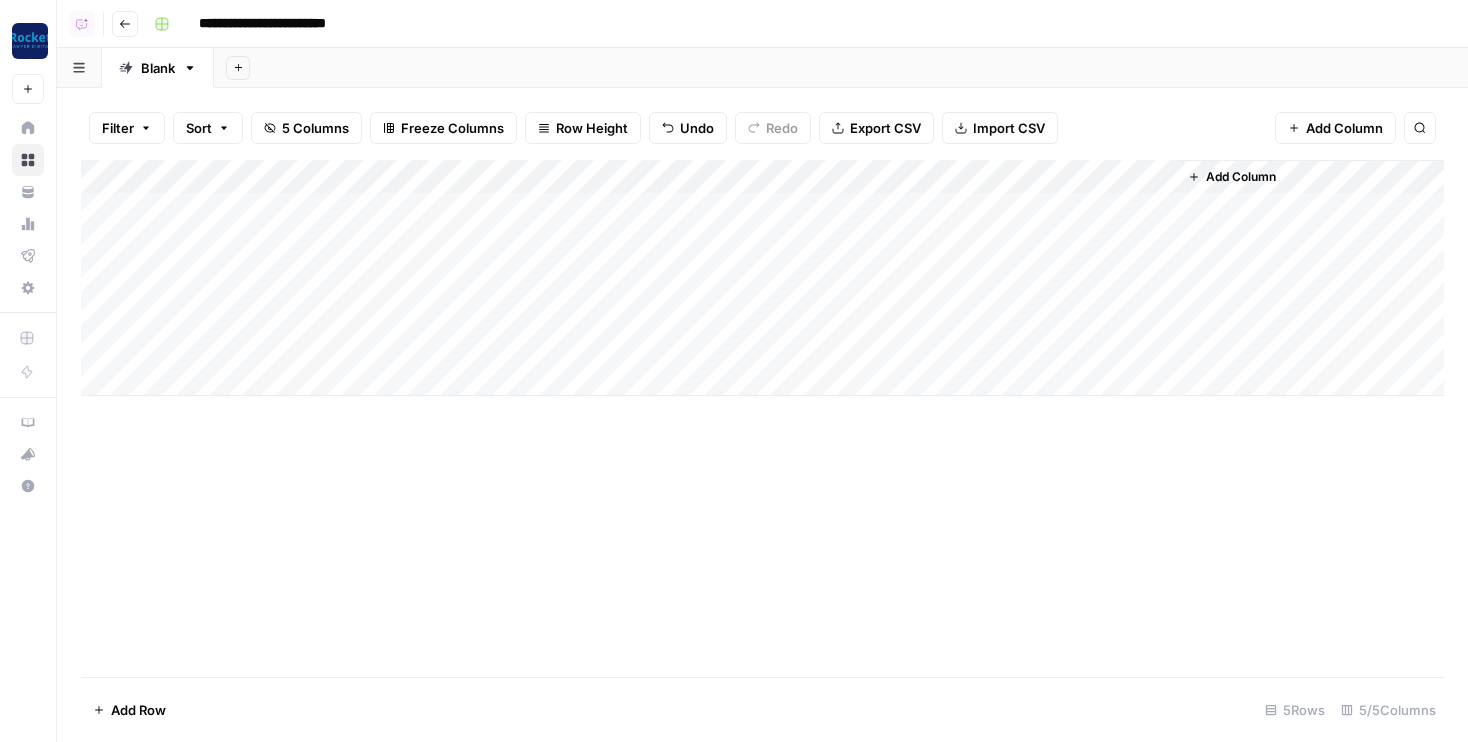 drag, startPoint x: 1094, startPoint y: 172, endPoint x: 544, endPoint y: 171, distance: 550.0009 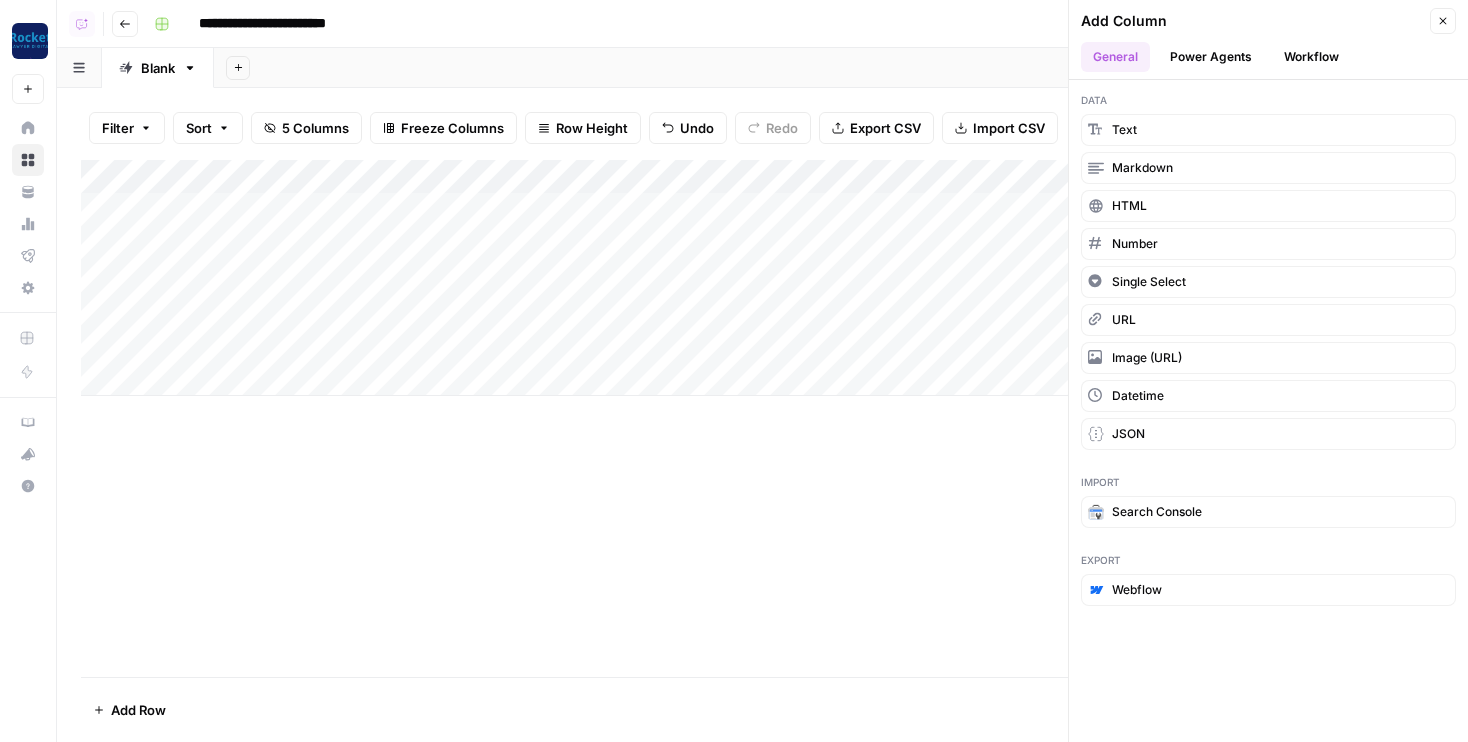 click on "Workflow" at bounding box center [1311, 57] 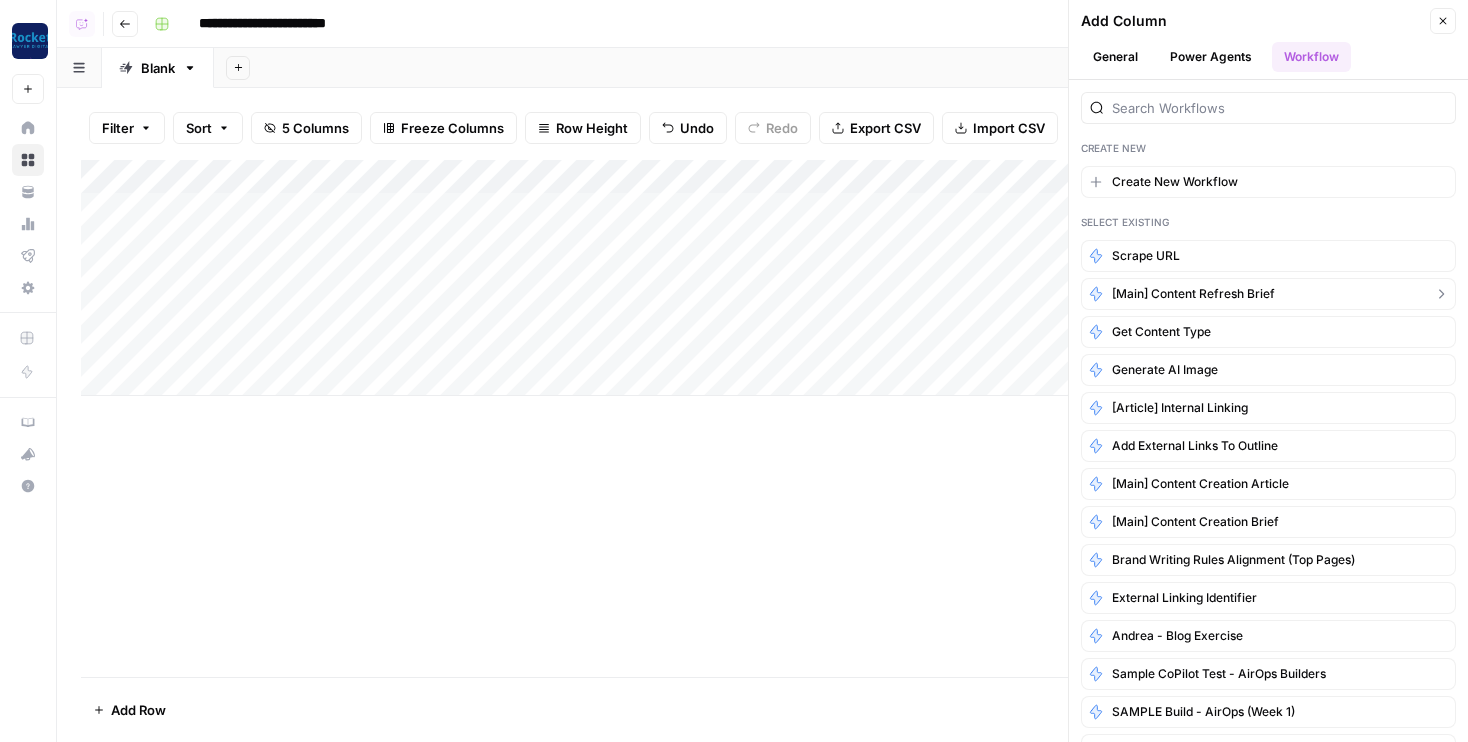 click on "[Main] Content Refresh Brief" at bounding box center [1193, 294] 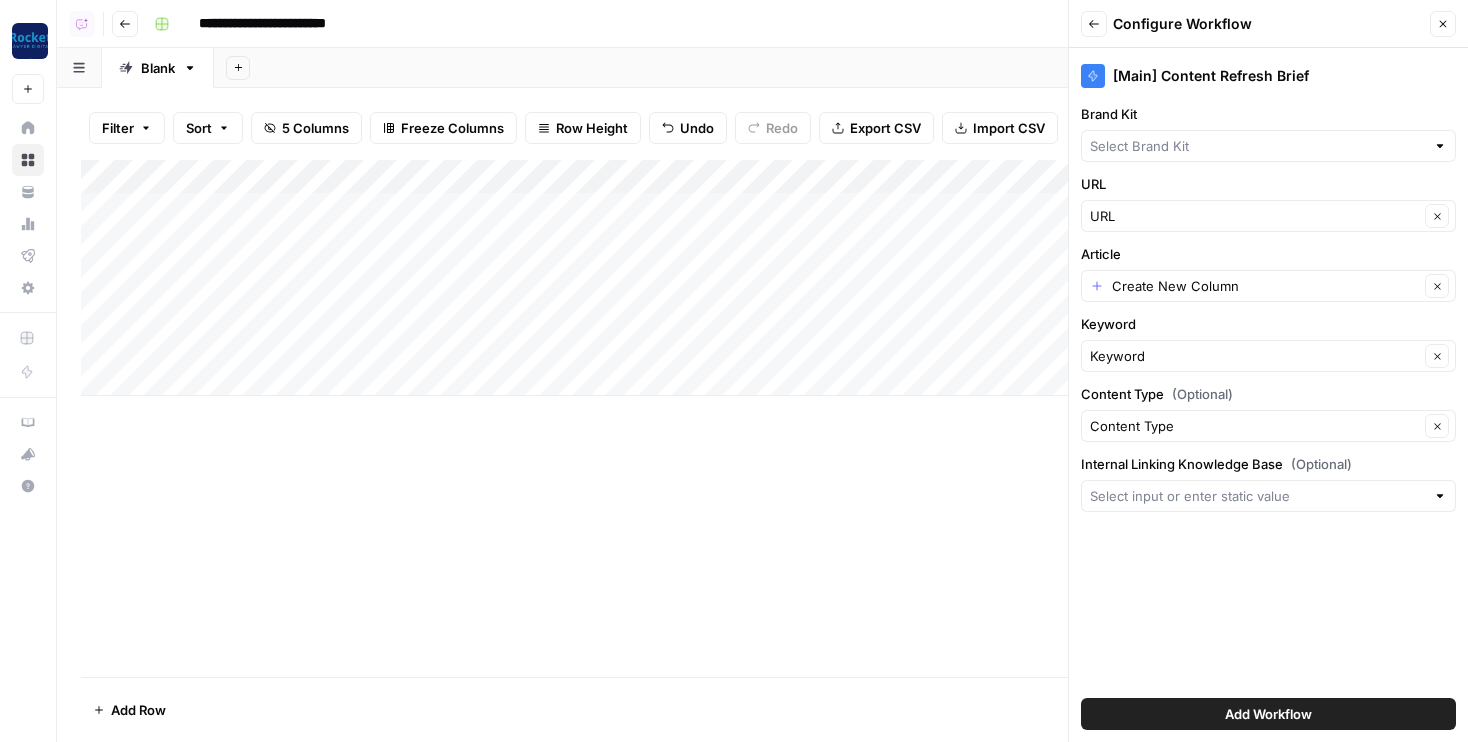 click on "[Main] Content Refresh Brief Brand Kit URL URL Clear Article Create New Column Clear Keyword Keyword Clear Content Type   (Optional) Content Type Clear Internal Linking Knowledge Base   (Optional) Add Workflow" at bounding box center [1268, 395] 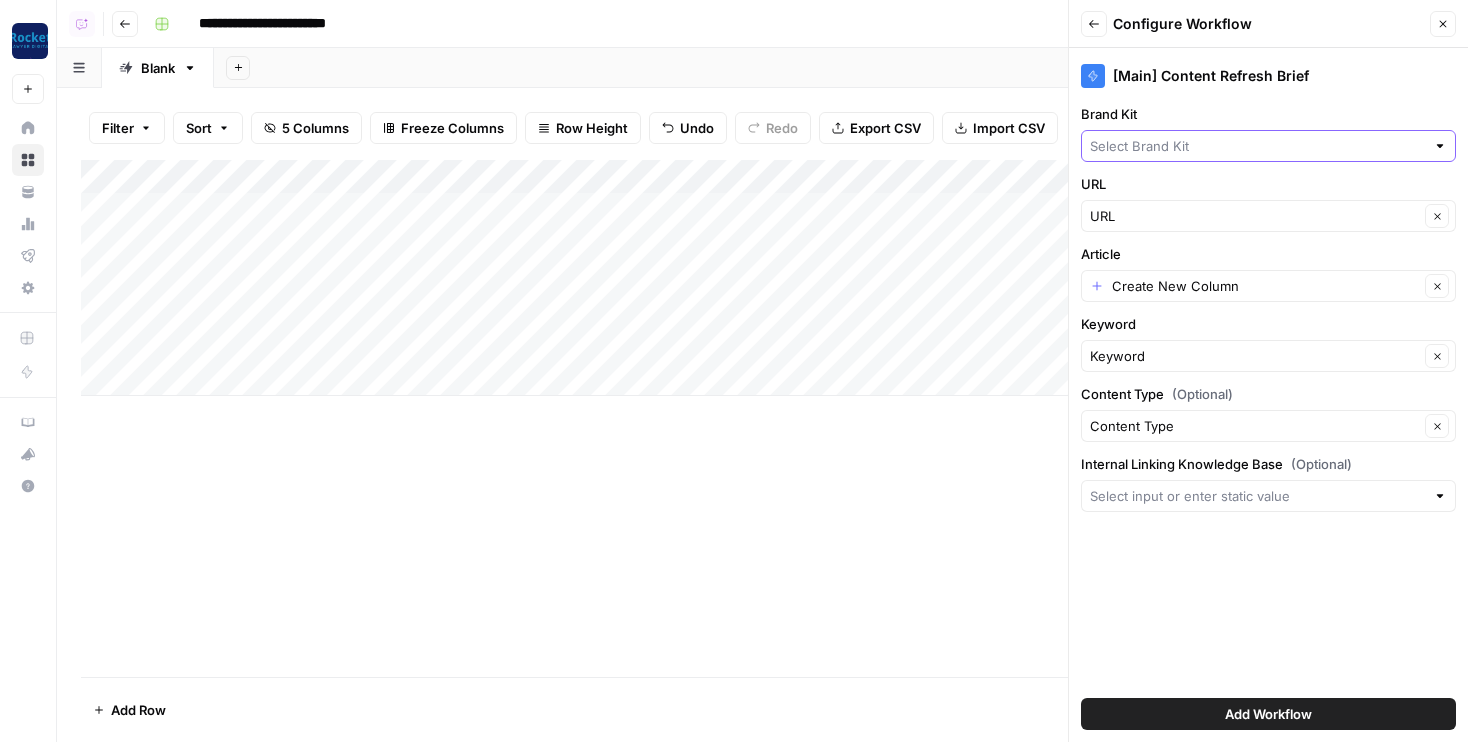 click on "Brand Kit" at bounding box center (1257, 146) 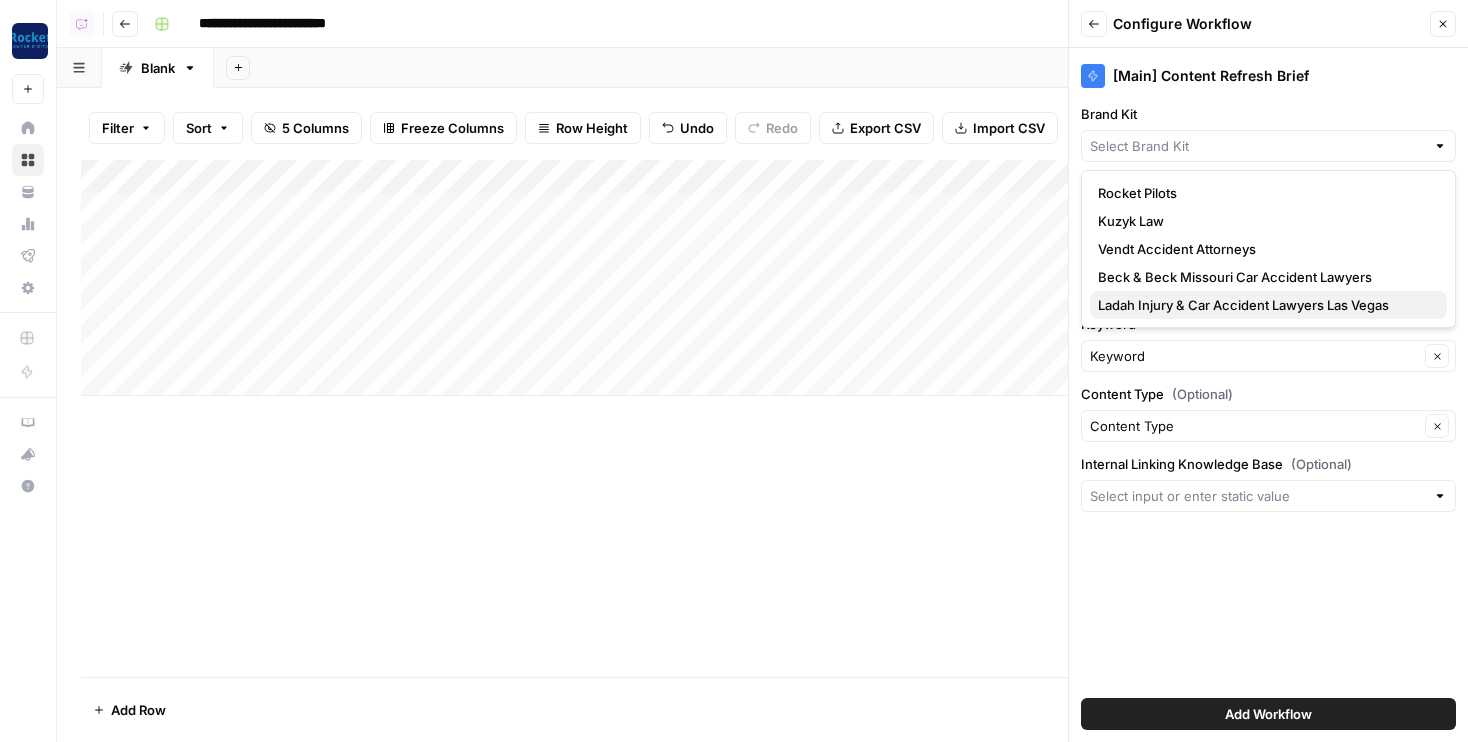 click on "Ladah Injury & Car Accident Lawyers Las Vegas" at bounding box center (1264, 305) 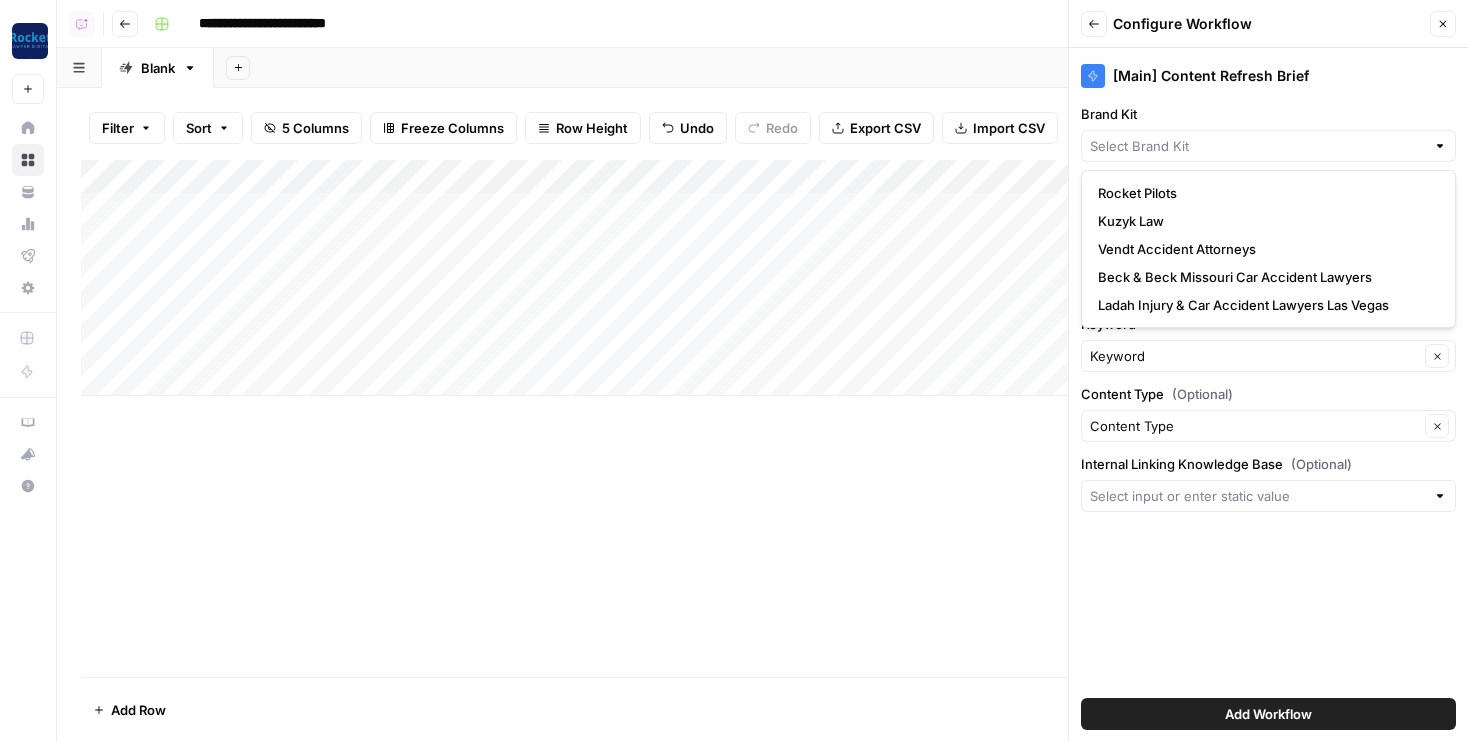 type on "Ladah Injury & Car Accident Lawyers Las Vegas" 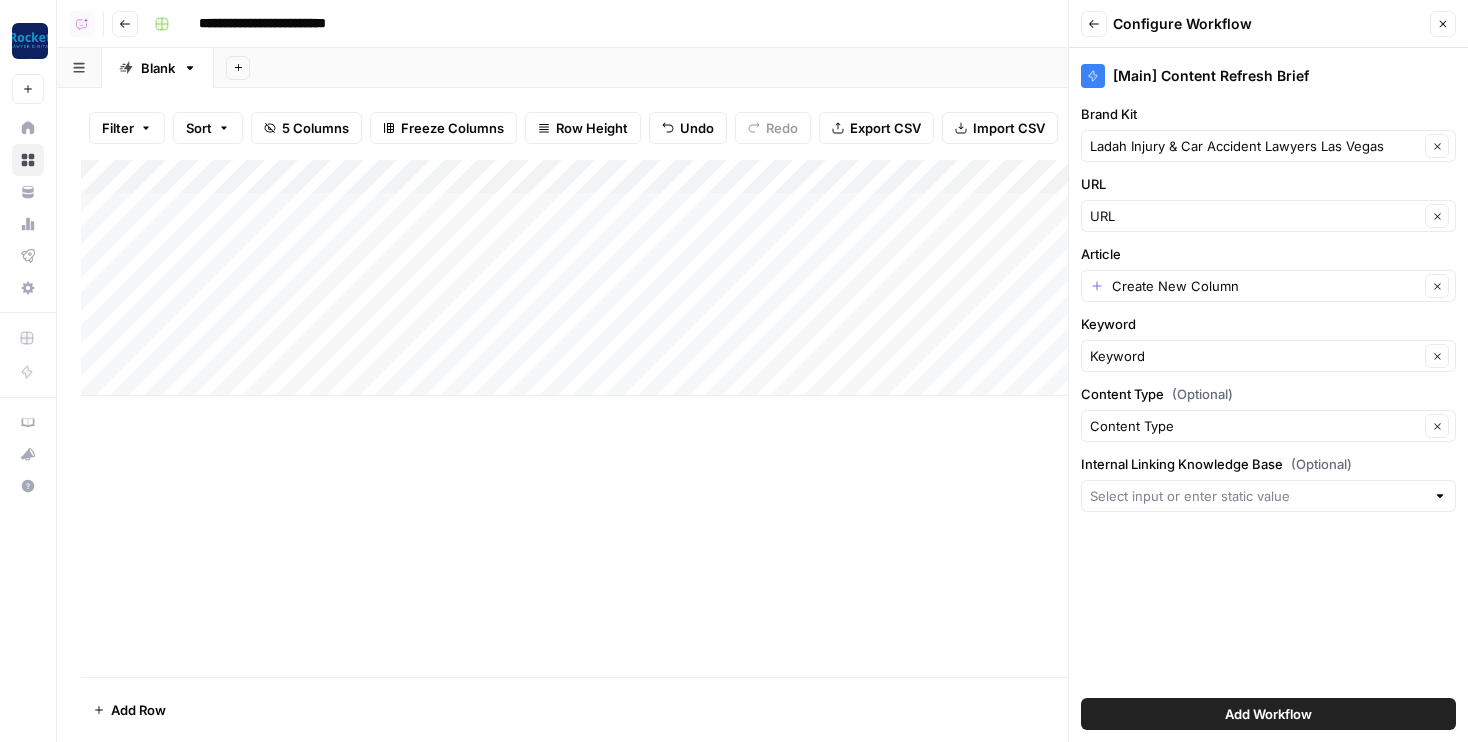 click on "Article" at bounding box center (1268, 254) 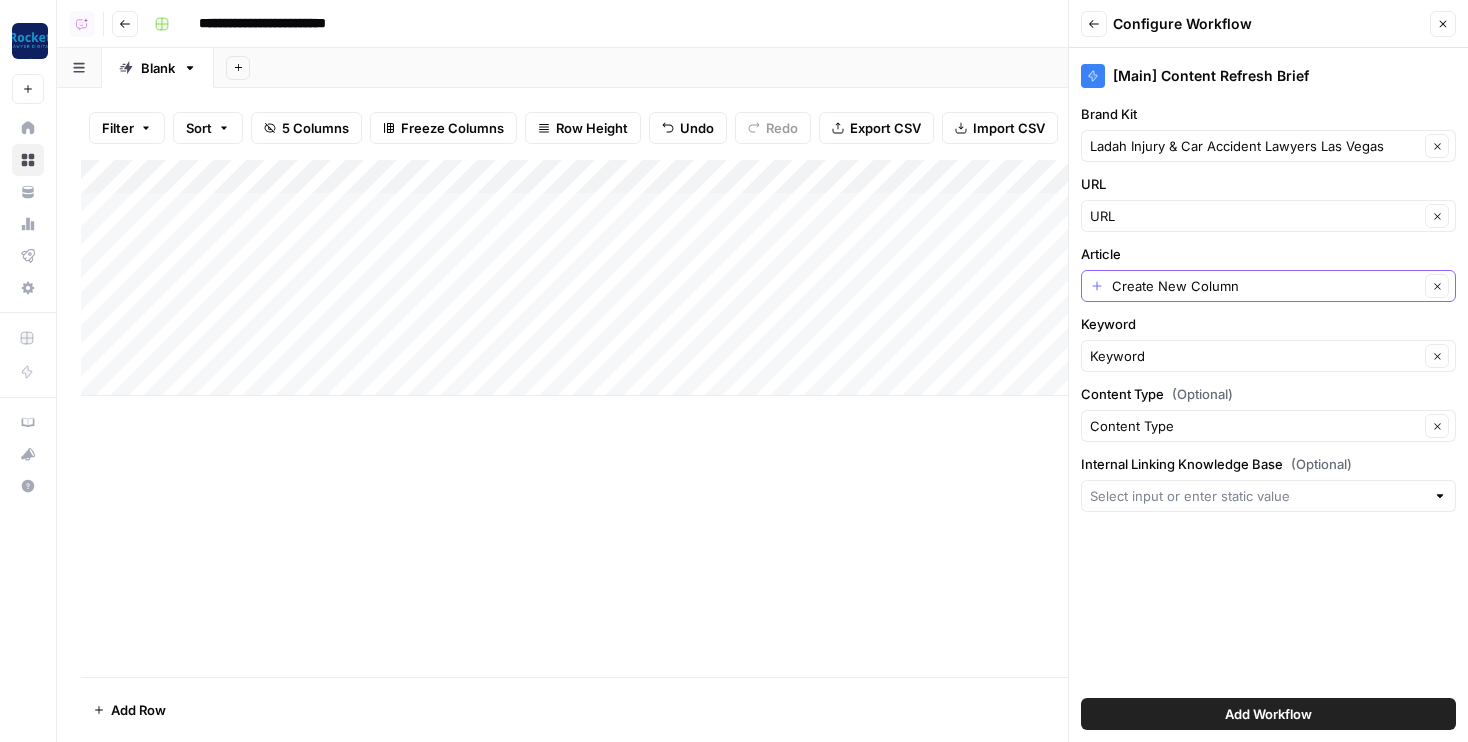 click on "Create New Column" at bounding box center (1265, 286) 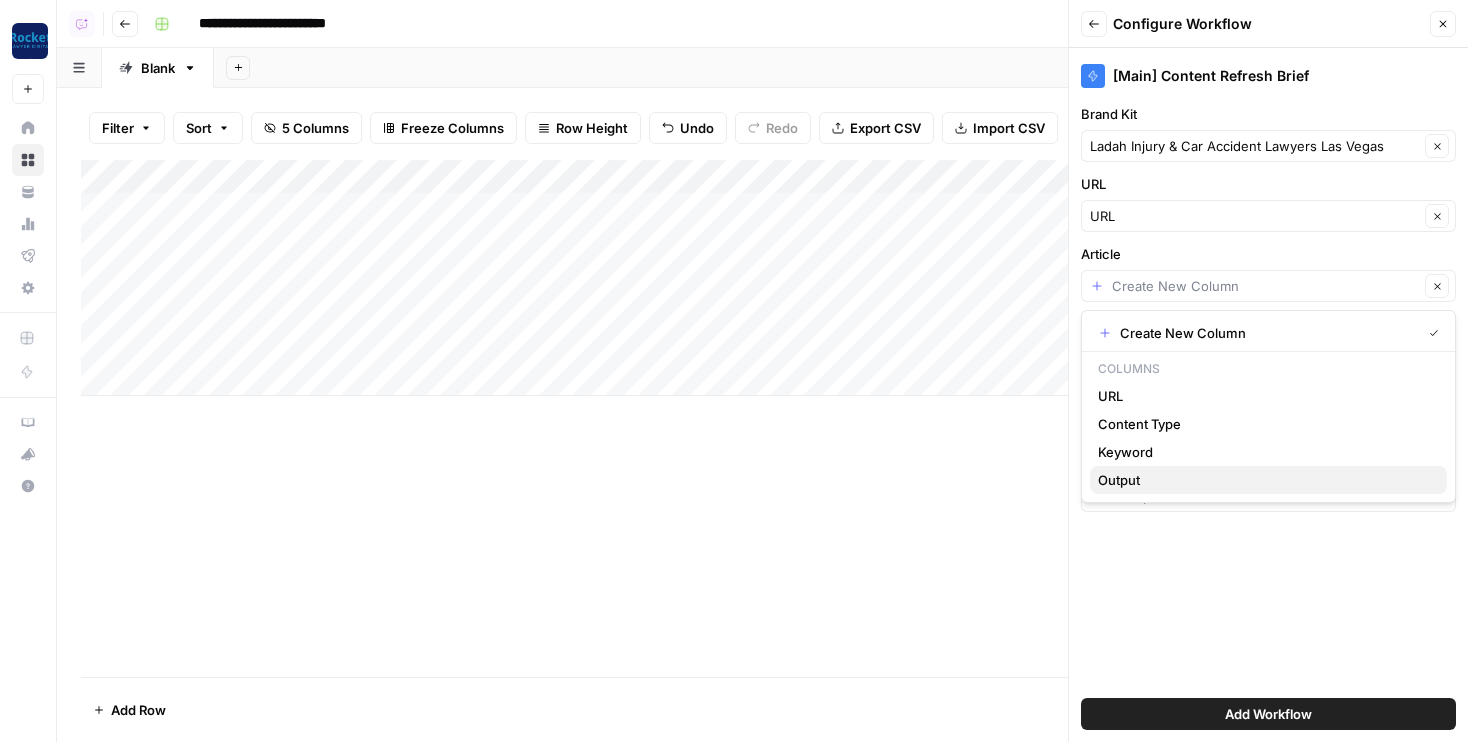 click on "Output" at bounding box center [1264, 480] 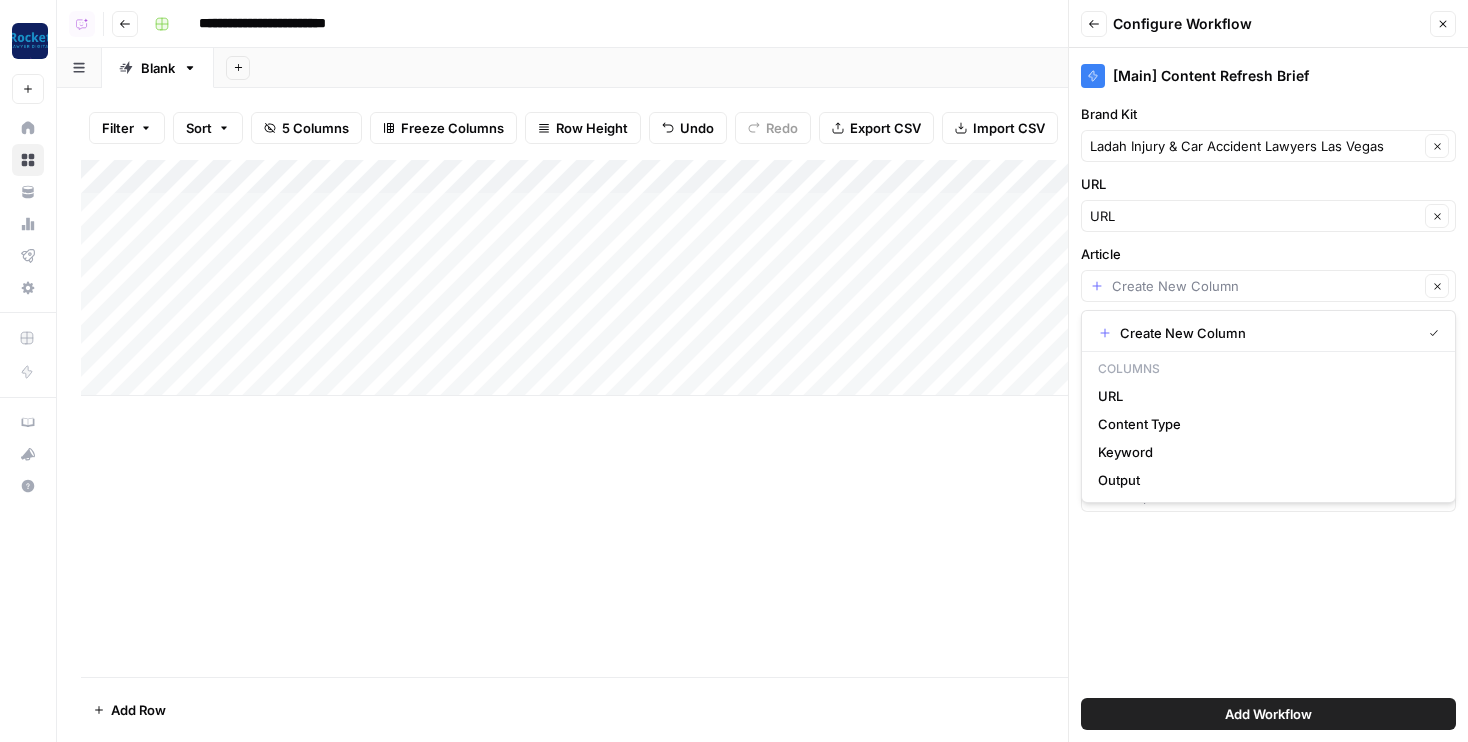 type on "Output" 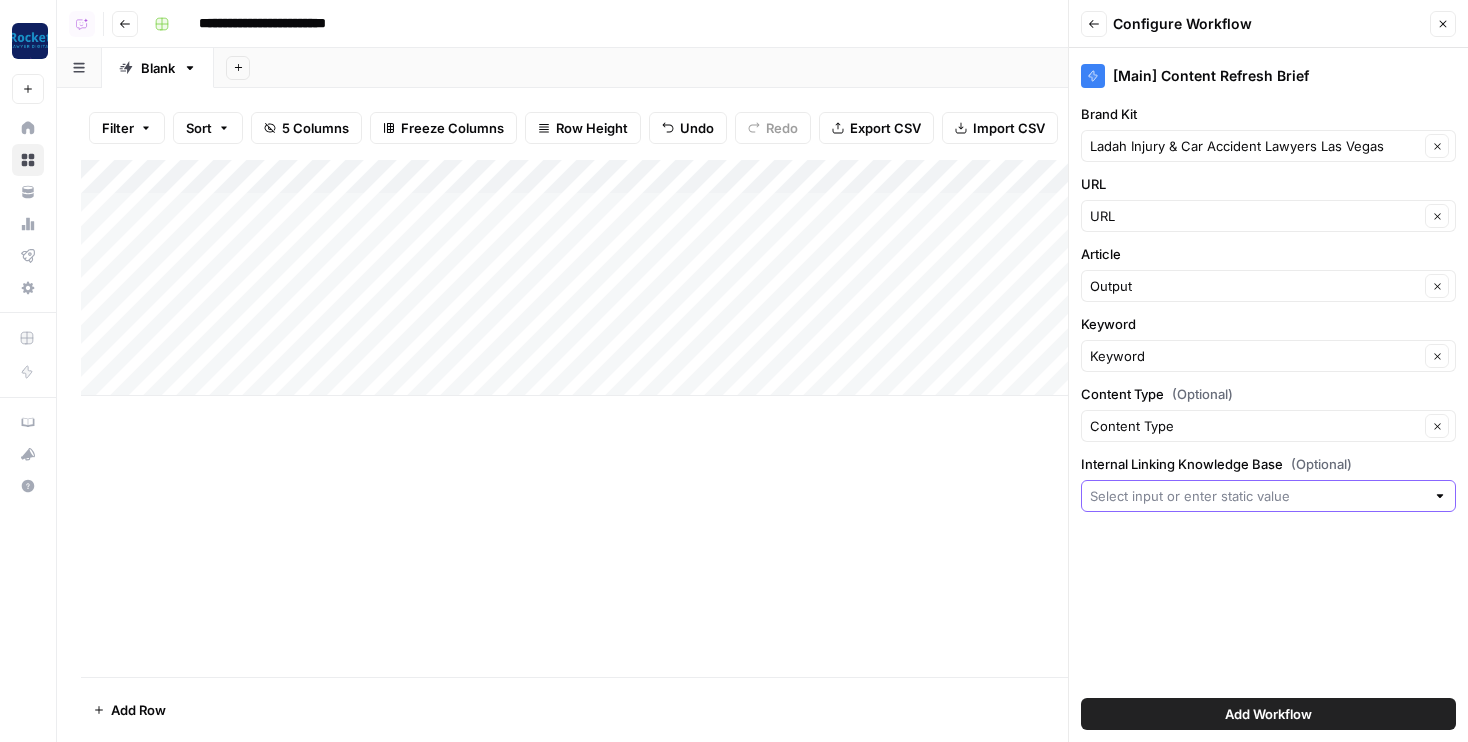 click on "Internal Linking Knowledge Base   (Optional)" at bounding box center (1257, 496) 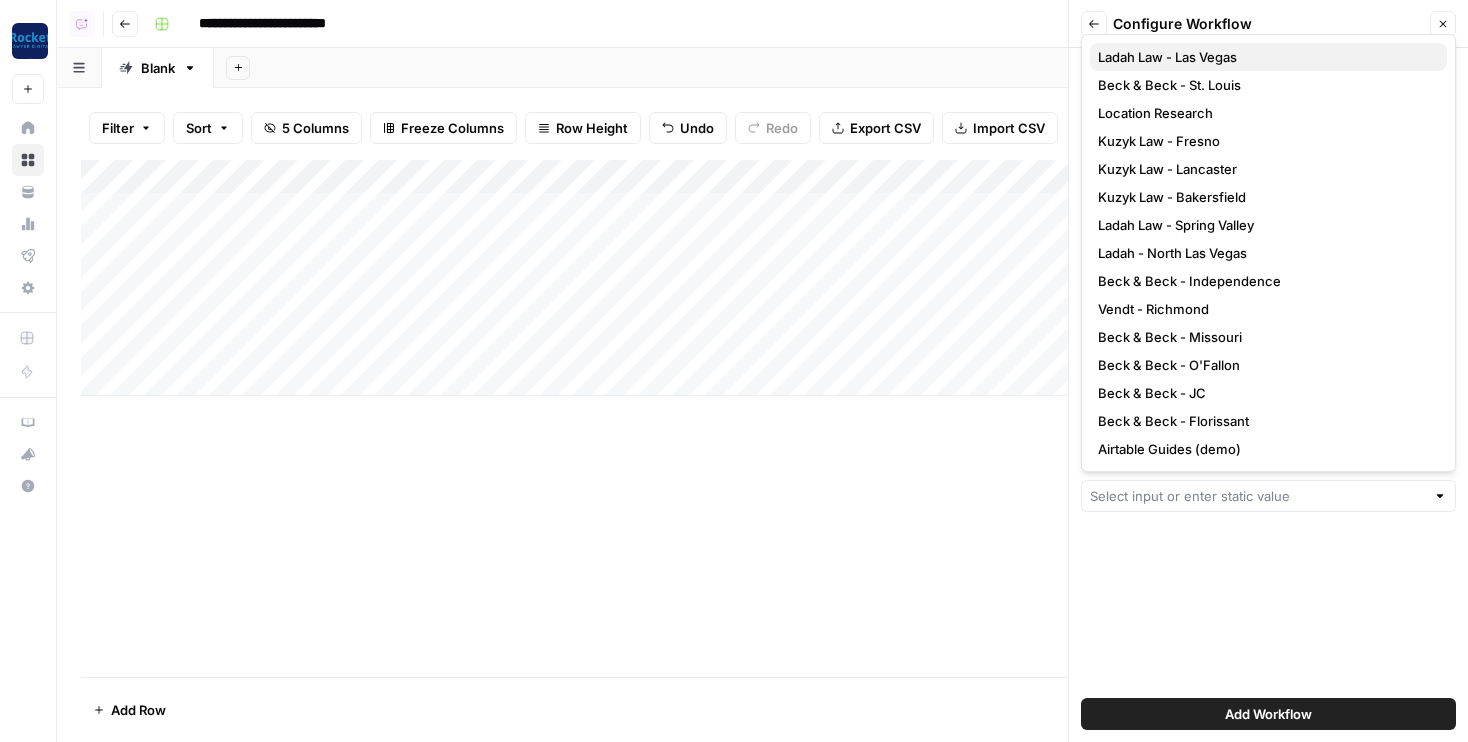 click on "Ladah Law - Las Vegas" at bounding box center (1264, 57) 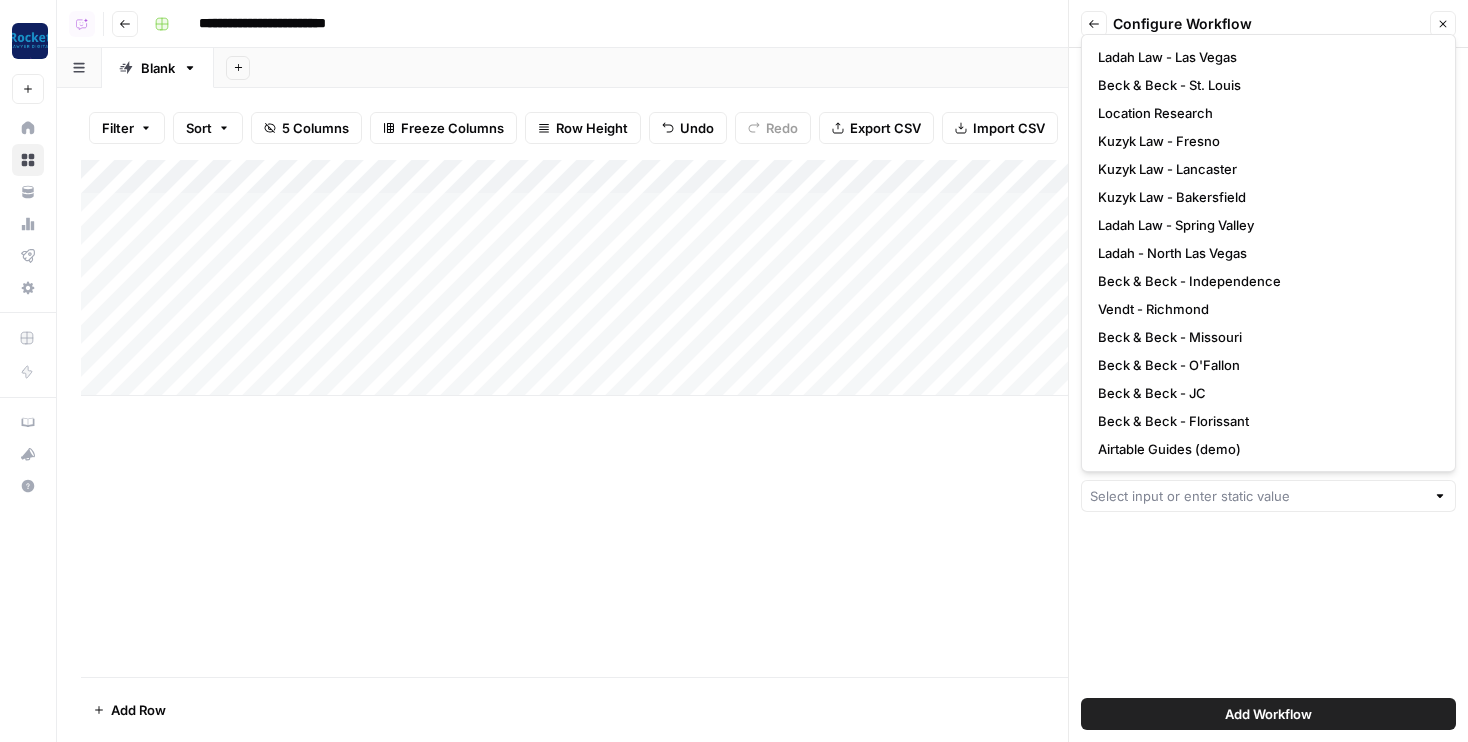 type on "Ladah Law - Las Vegas" 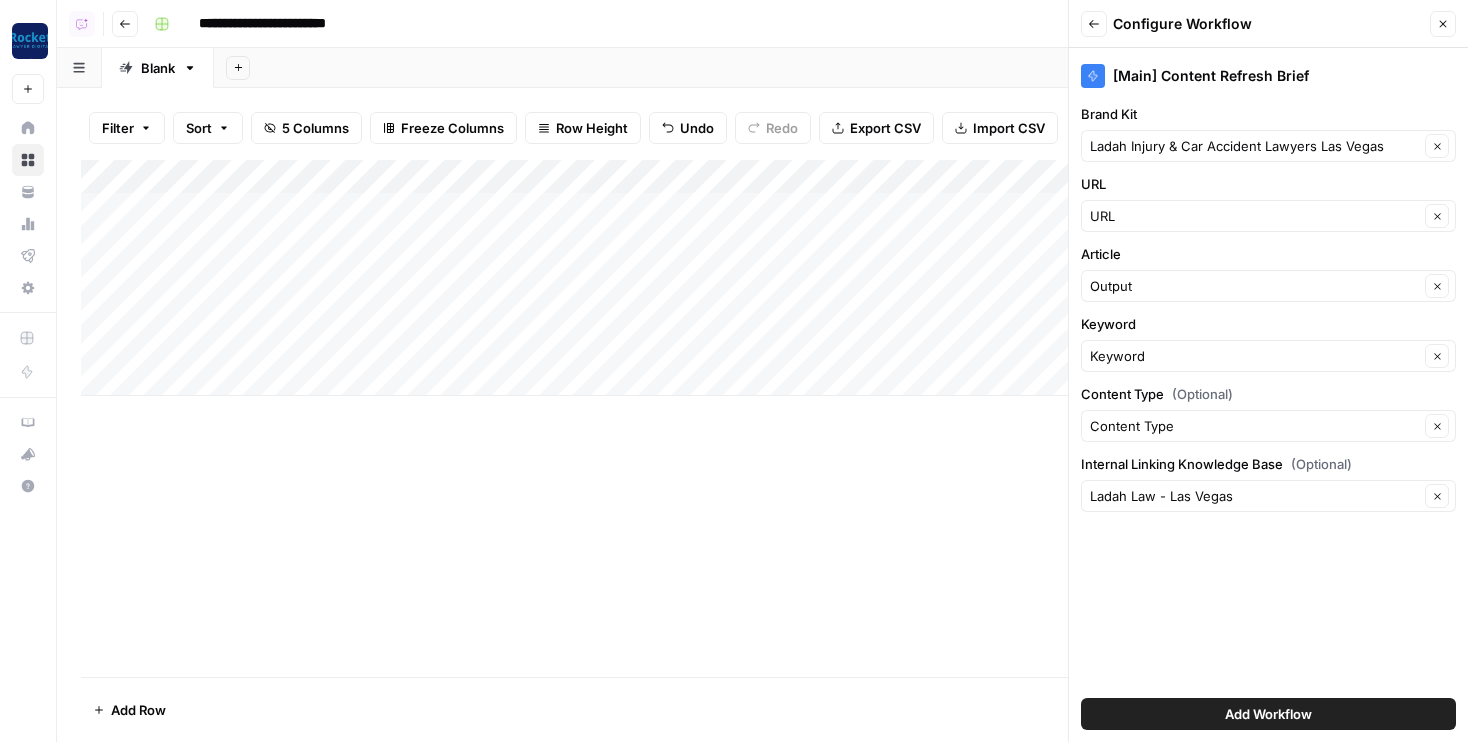 click on "Add Workflow" at bounding box center [1268, 714] 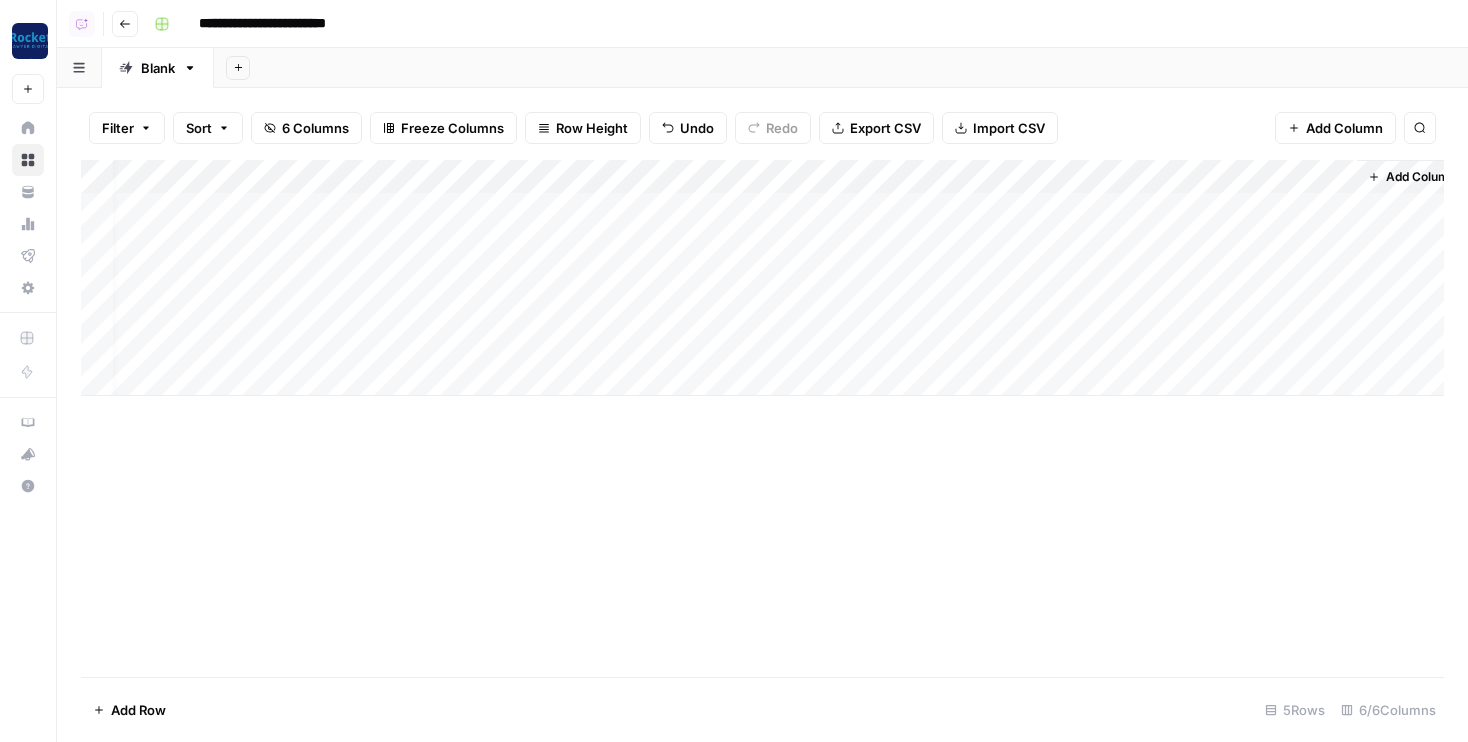 scroll, scrollTop: 0, scrollLeft: 24, axis: horizontal 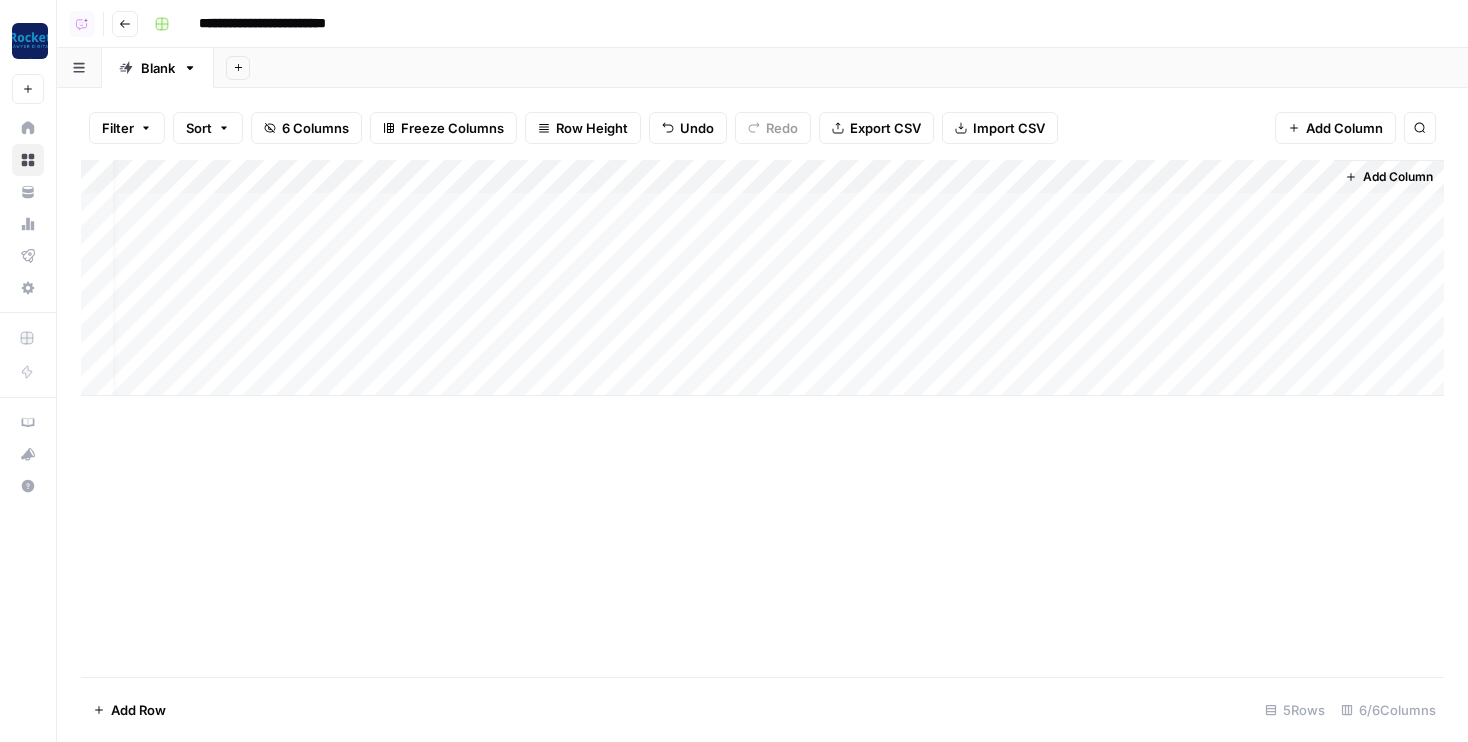 click on "Blank" at bounding box center [158, 68] 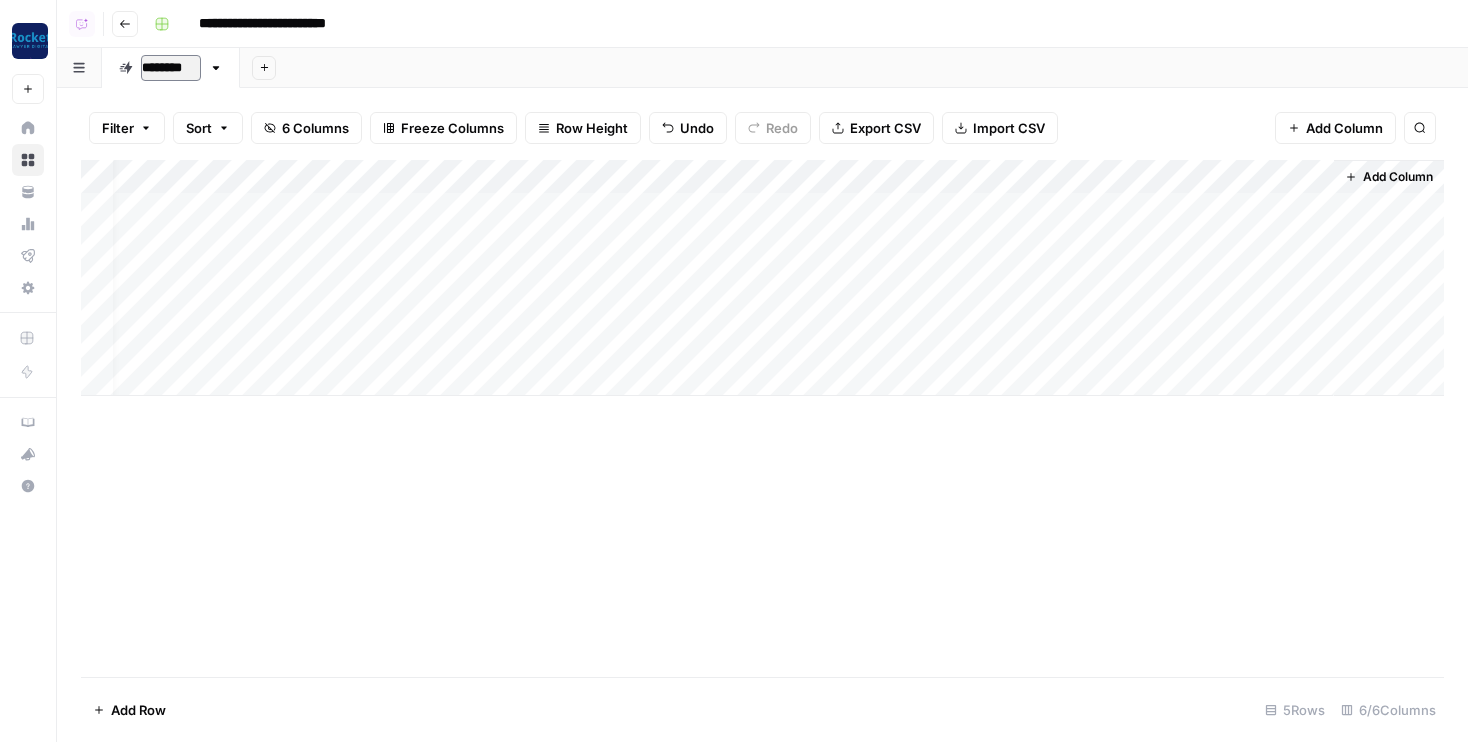type on "*********" 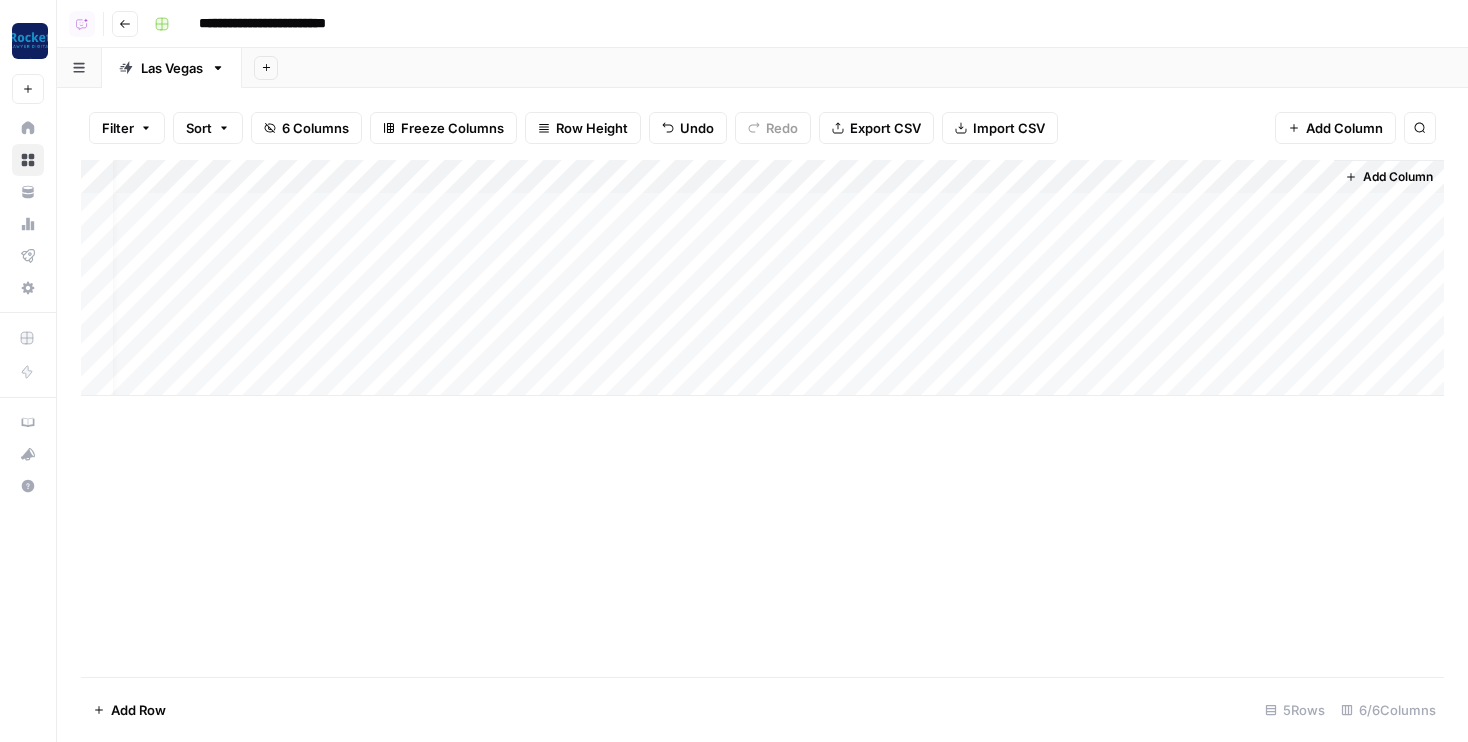 click on "Add Sheet" at bounding box center [855, 68] 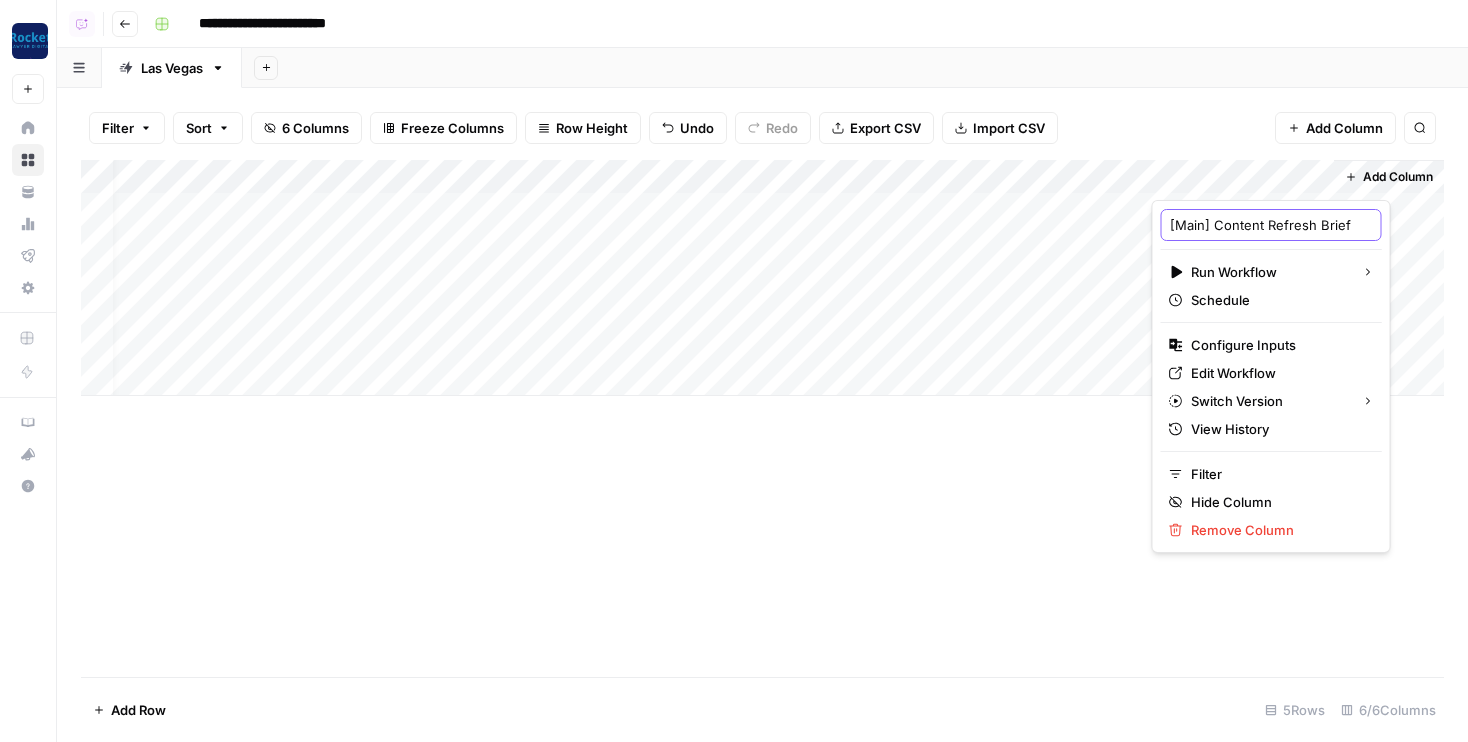 drag, startPoint x: 1213, startPoint y: 223, endPoint x: 1136, endPoint y: 223, distance: 77 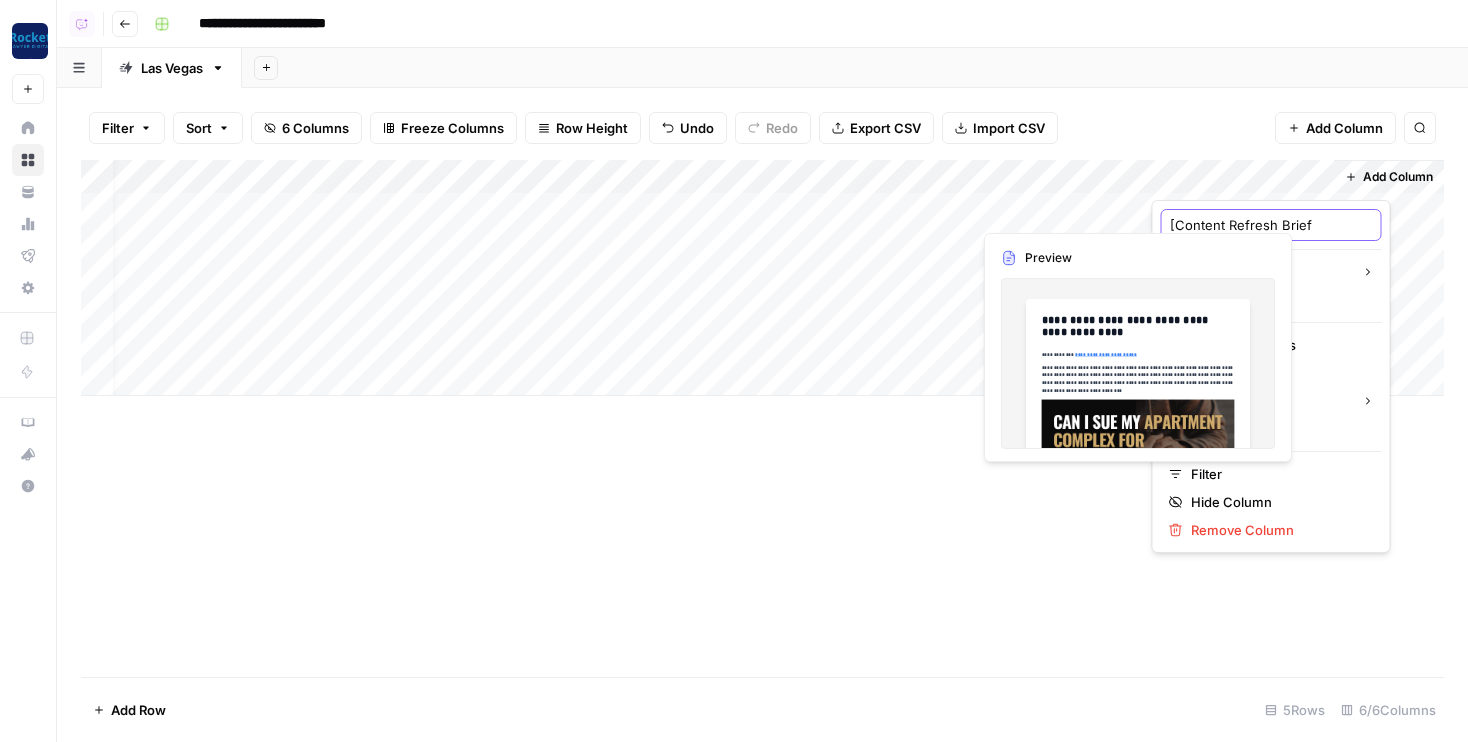 type on "Content Refresh Brief" 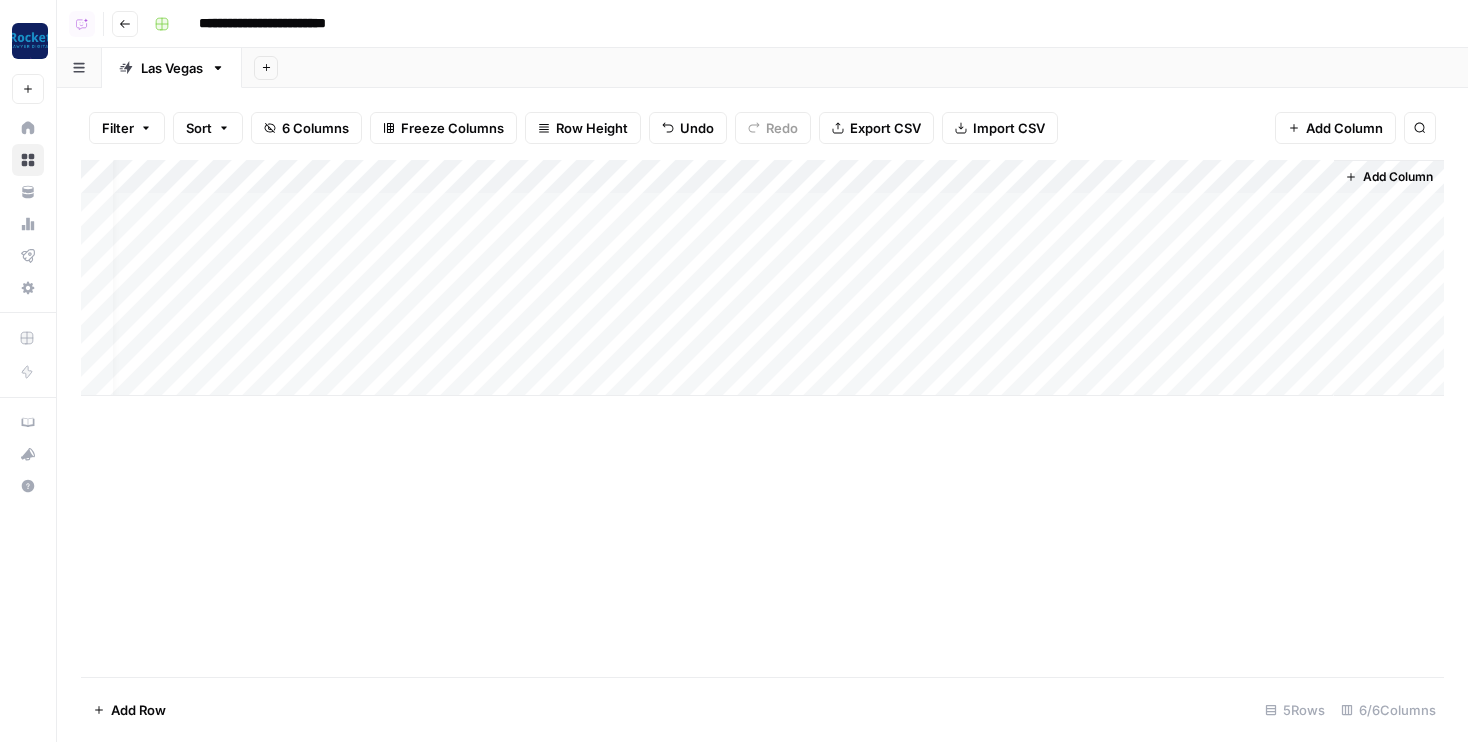 click on "Filter Sort 6 Columns Freeze Columns Row Height Undo Redo Export CSV Import CSV Add Column Search" at bounding box center [762, 128] 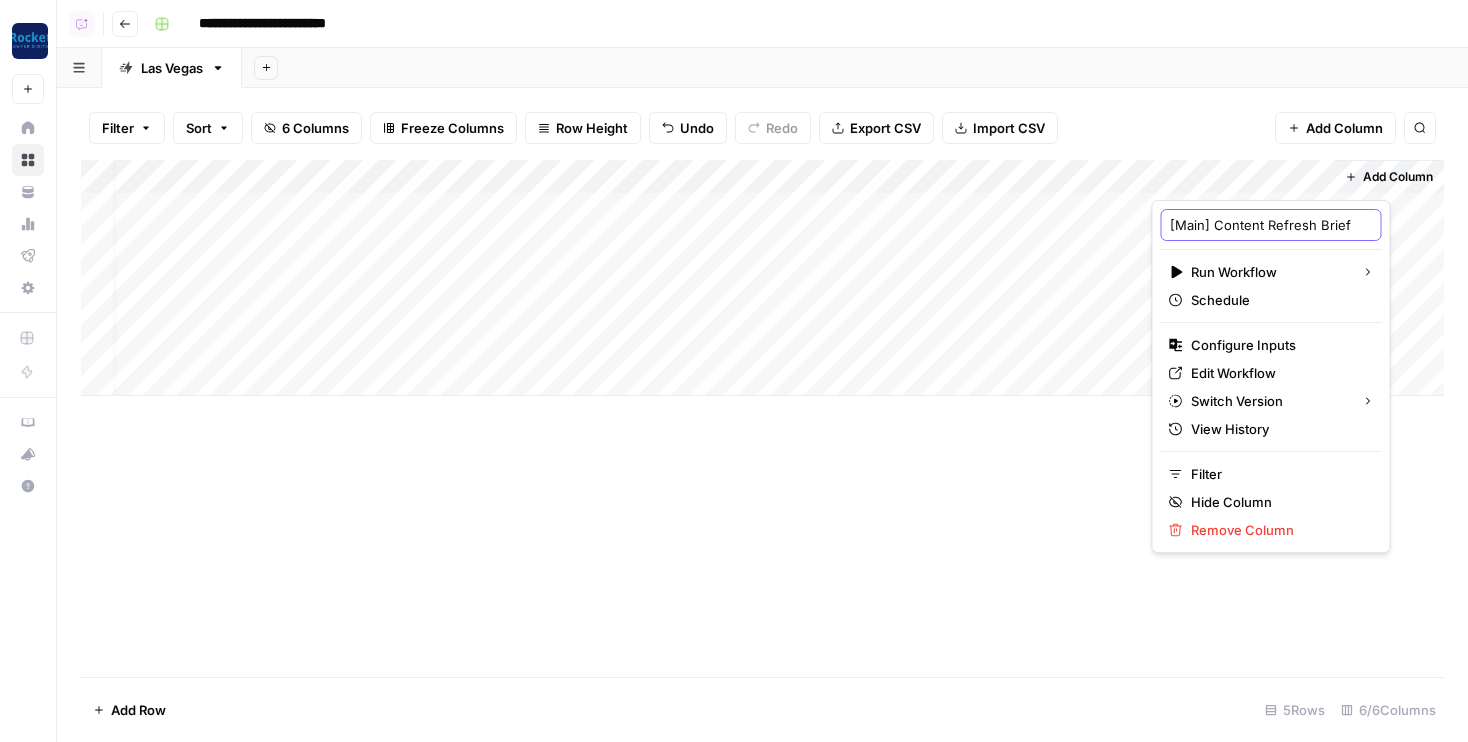 click on "[Main] Content Refresh Brief" at bounding box center (1271, 225) 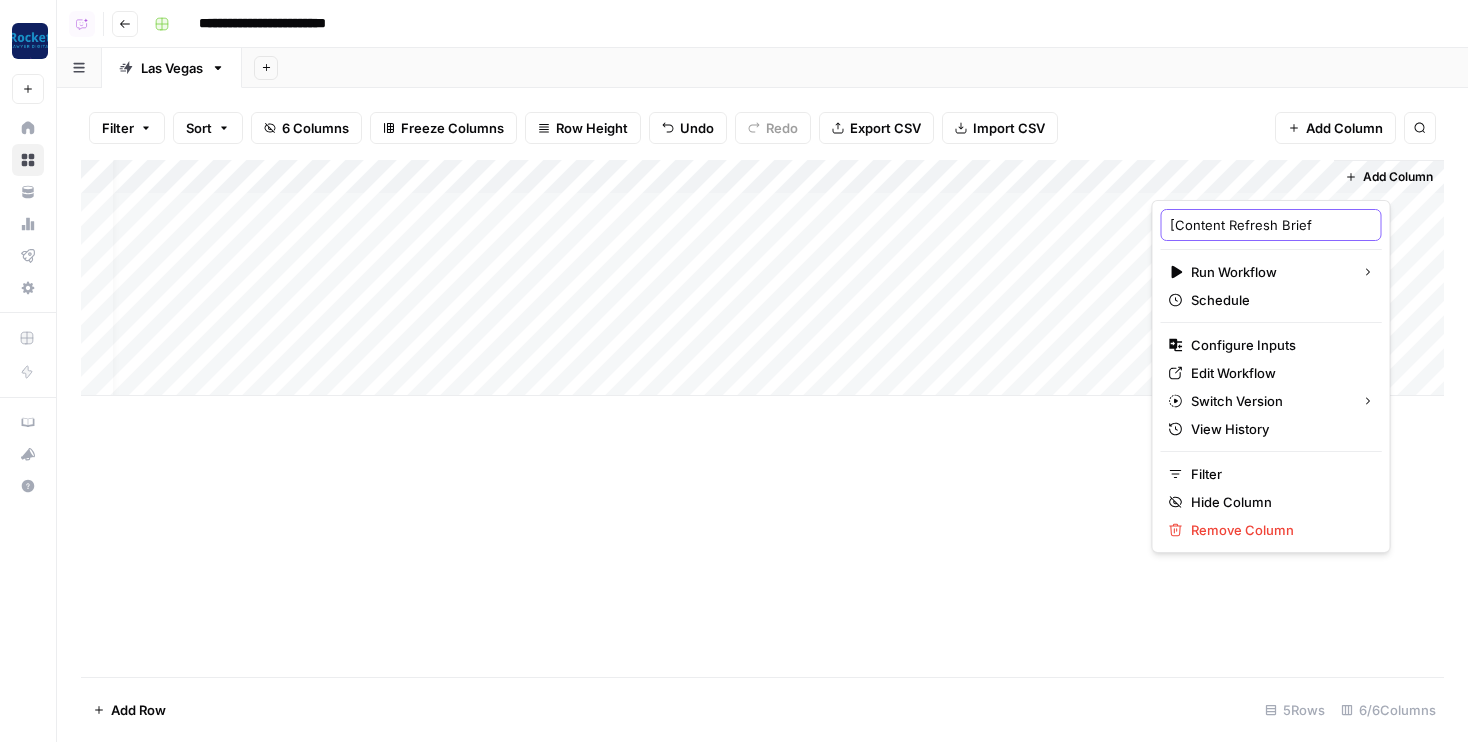 type on "Content Refresh Brief" 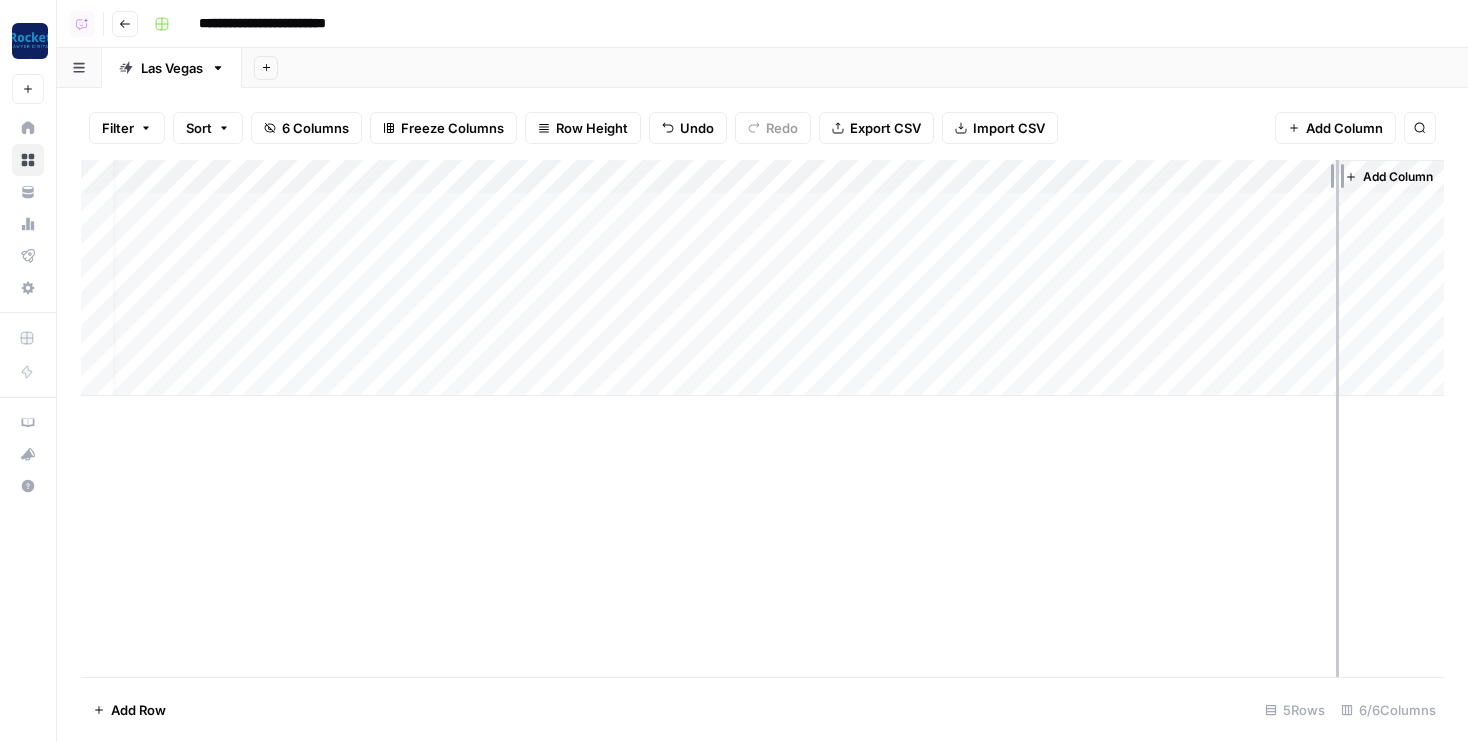drag, startPoint x: 1329, startPoint y: 178, endPoint x: 1363, endPoint y: 178, distance: 34 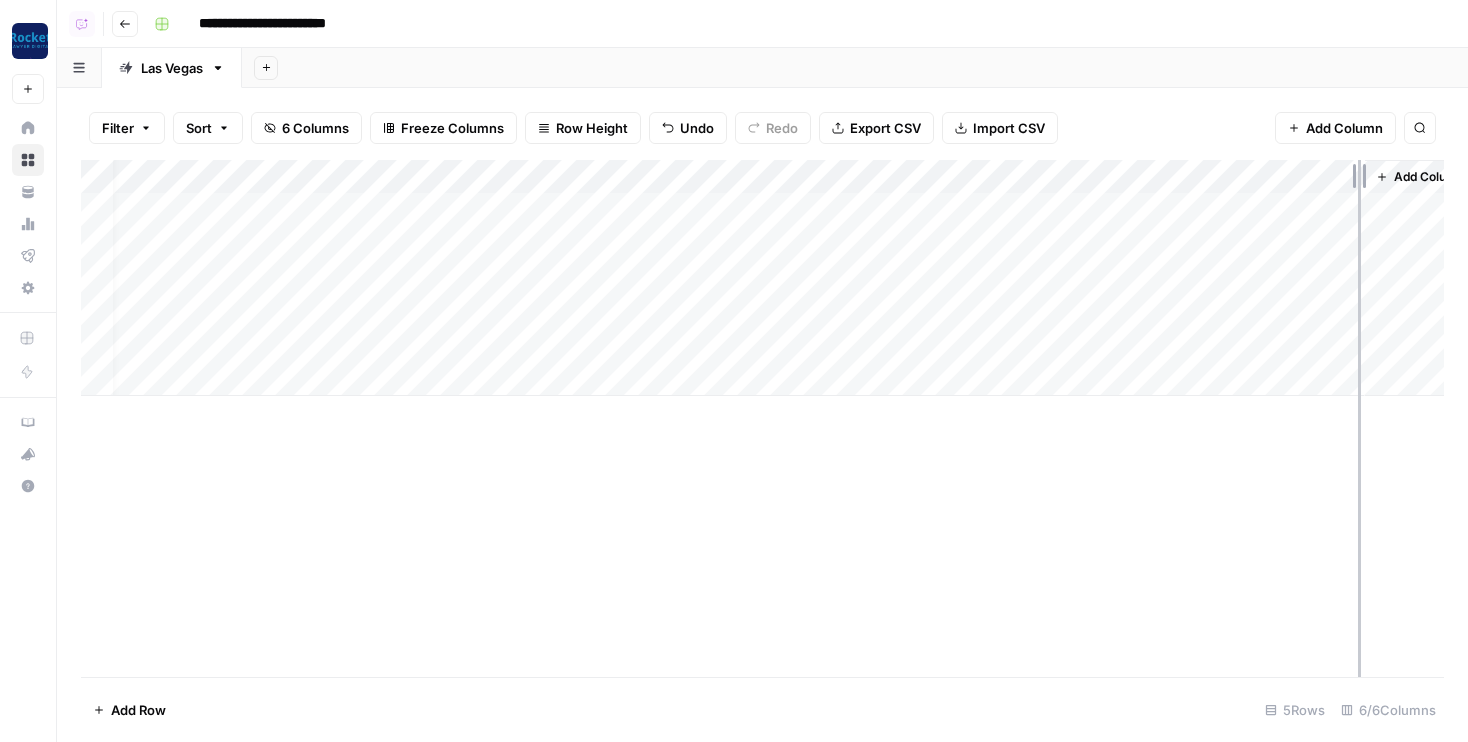 click on "Add Column" at bounding box center (762, 278) 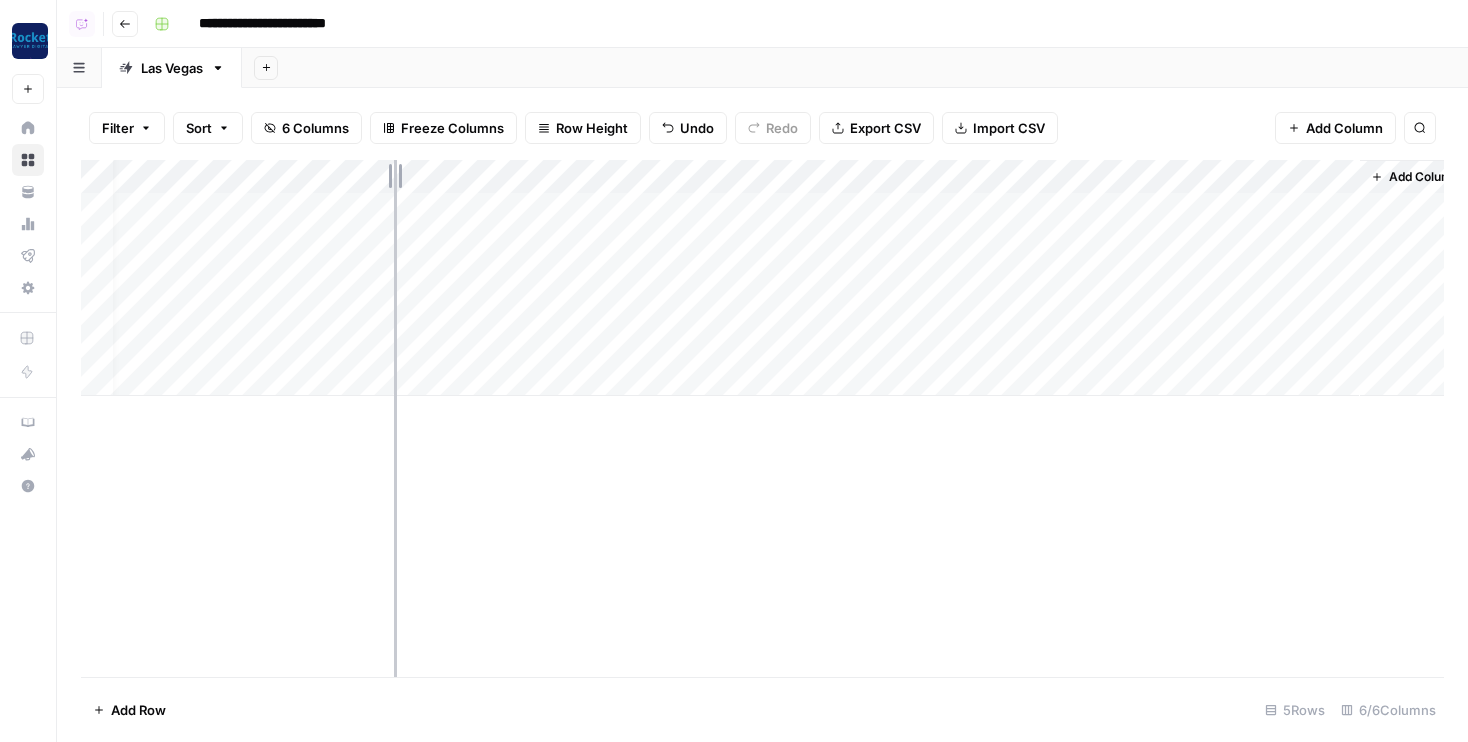 drag, startPoint x: 415, startPoint y: 176, endPoint x: 382, endPoint y: 175, distance: 33.01515 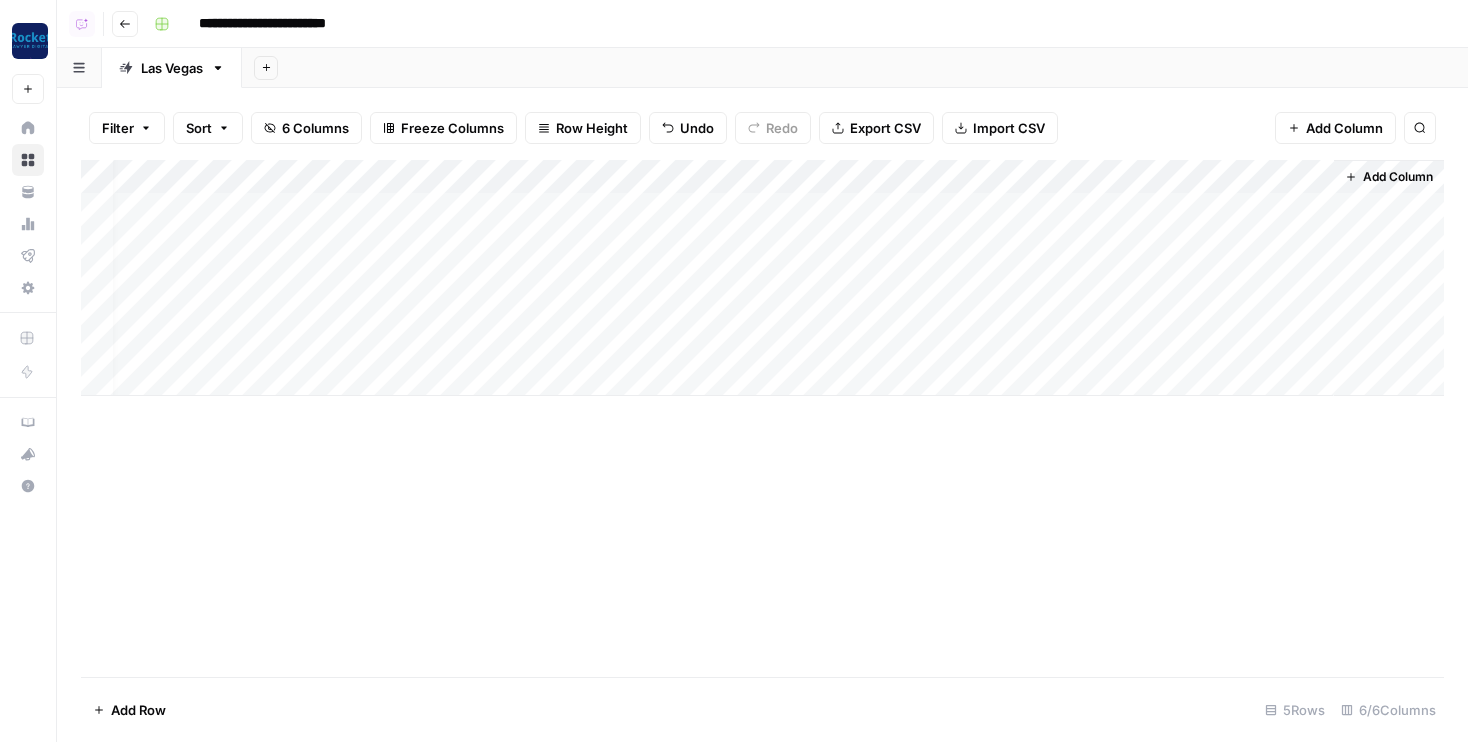 scroll, scrollTop: 0, scrollLeft: 0, axis: both 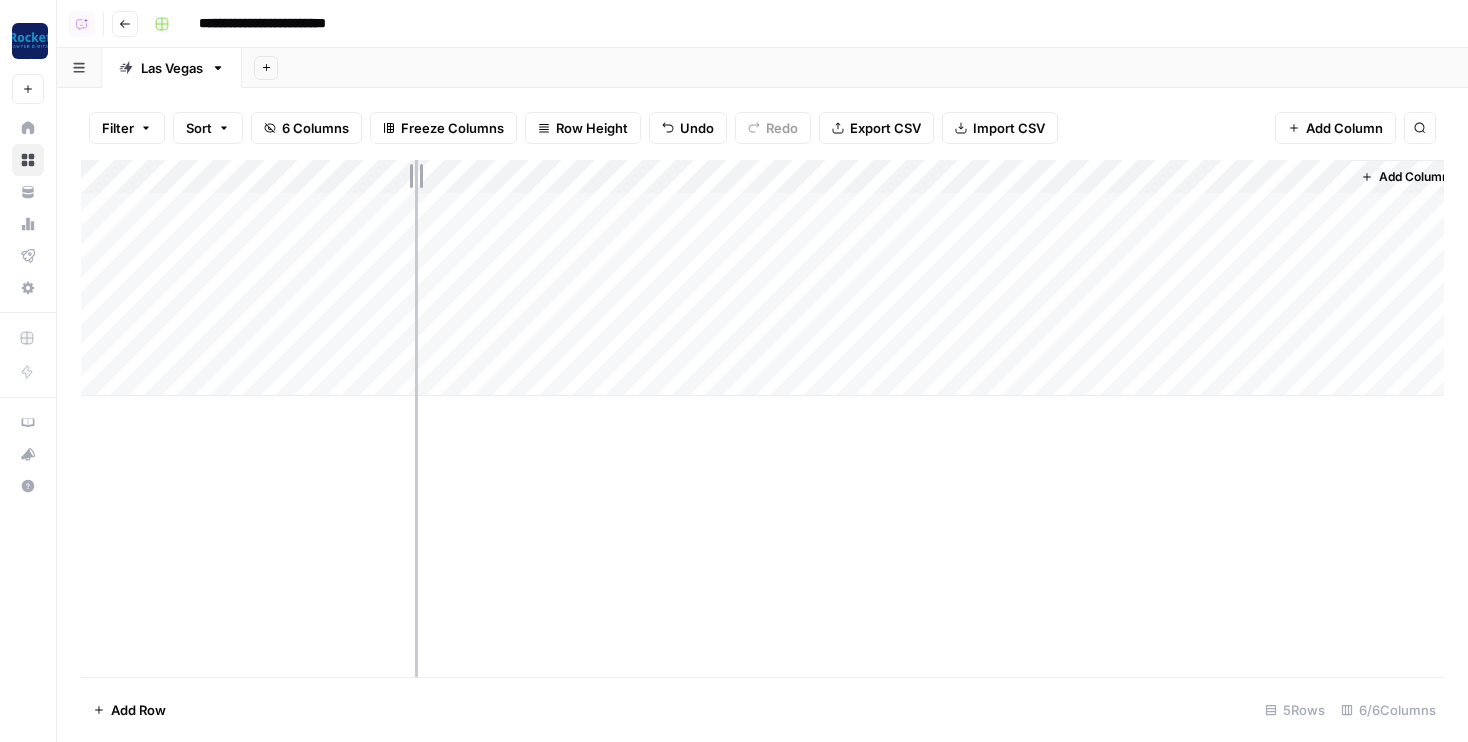 click on "Add Column" at bounding box center [762, 278] 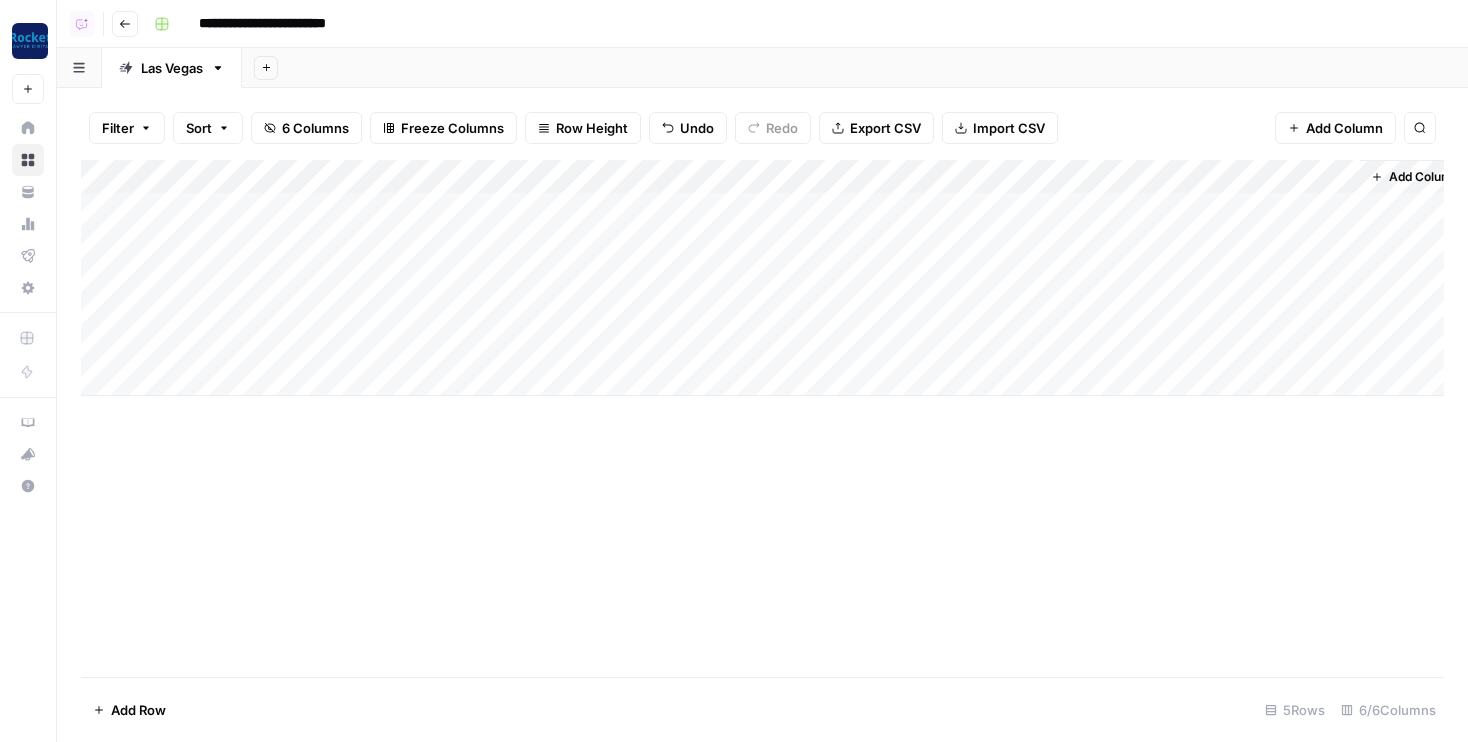 drag, startPoint x: 415, startPoint y: 178, endPoint x: 397, endPoint y: 178, distance: 18 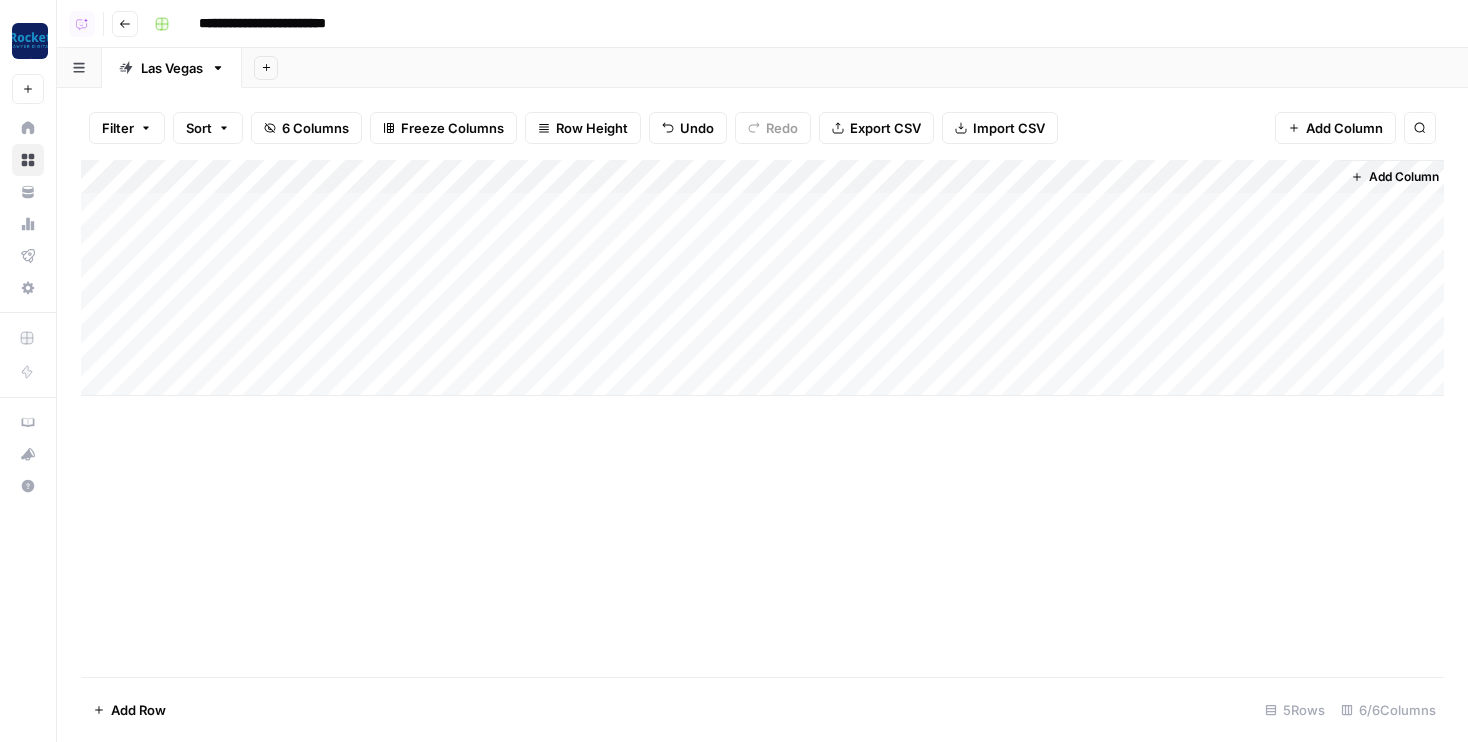 scroll, scrollTop: 0, scrollLeft: 7, axis: horizontal 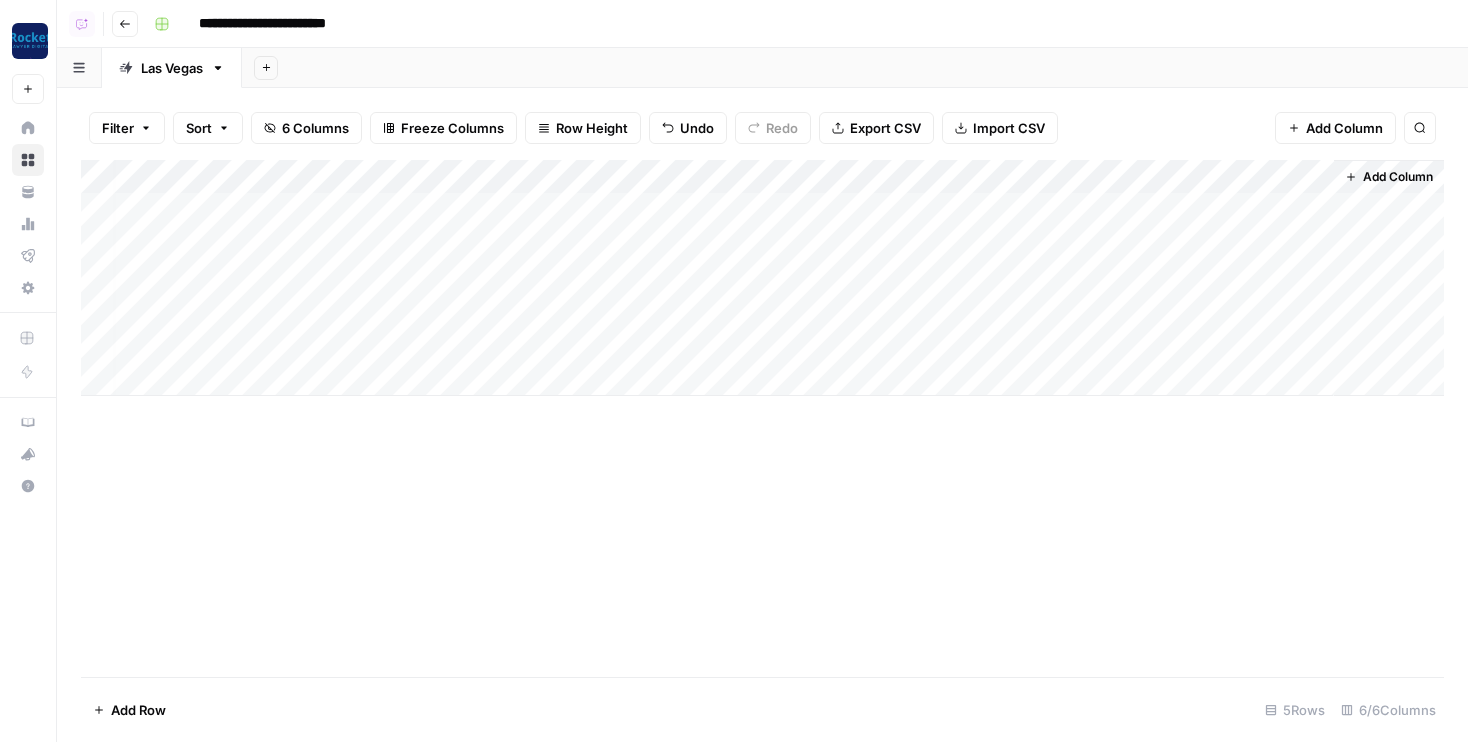 click on "Add Column" at bounding box center [762, 278] 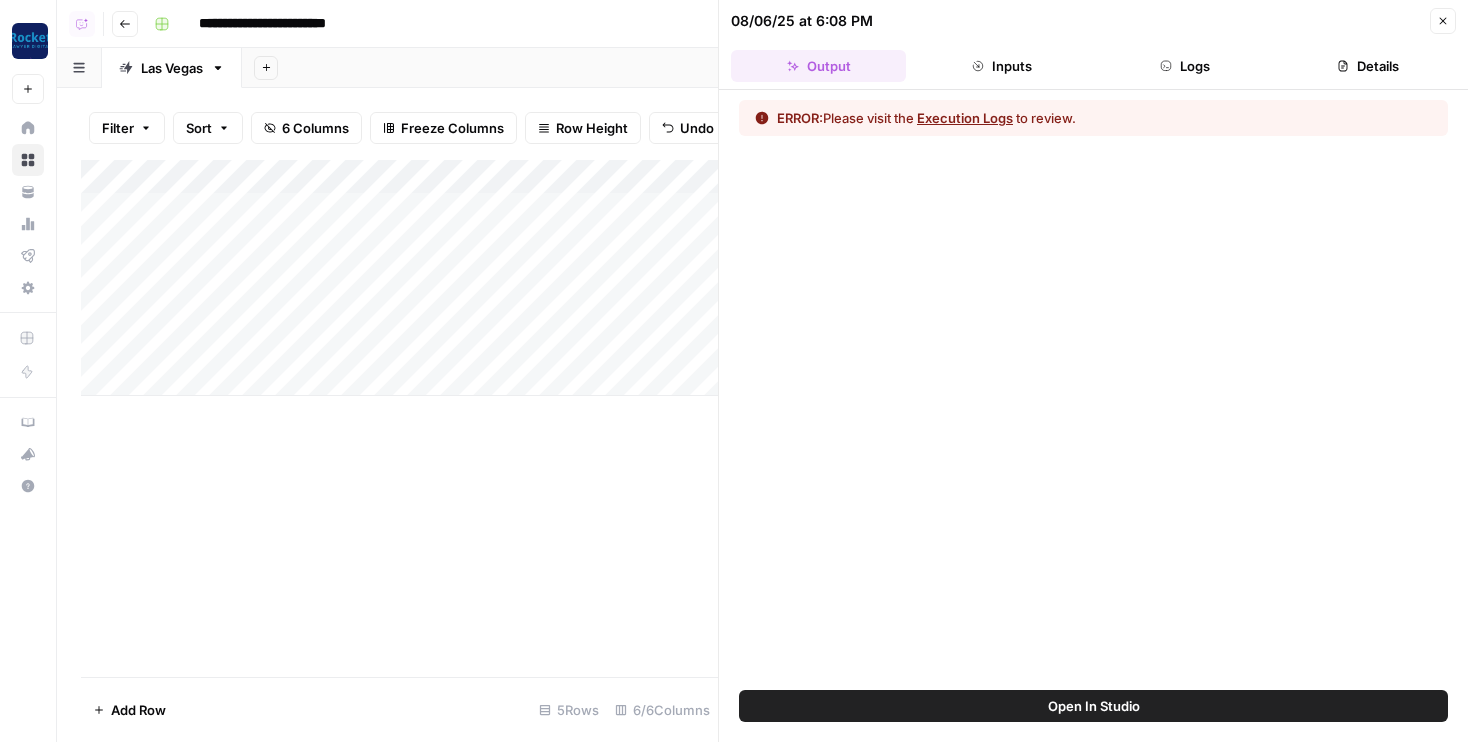 click on "Logs" at bounding box center [1185, 66] 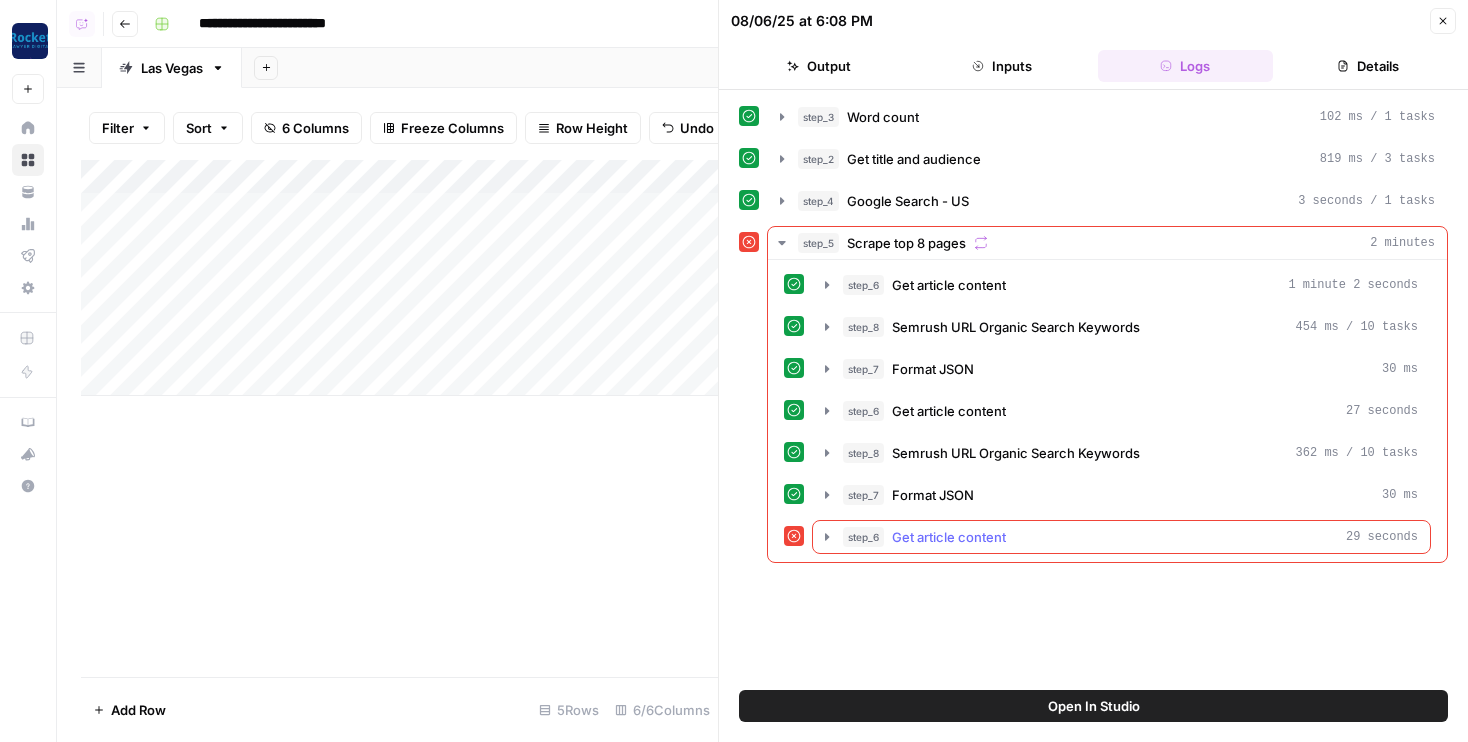 click on "Get article content" at bounding box center (949, 537) 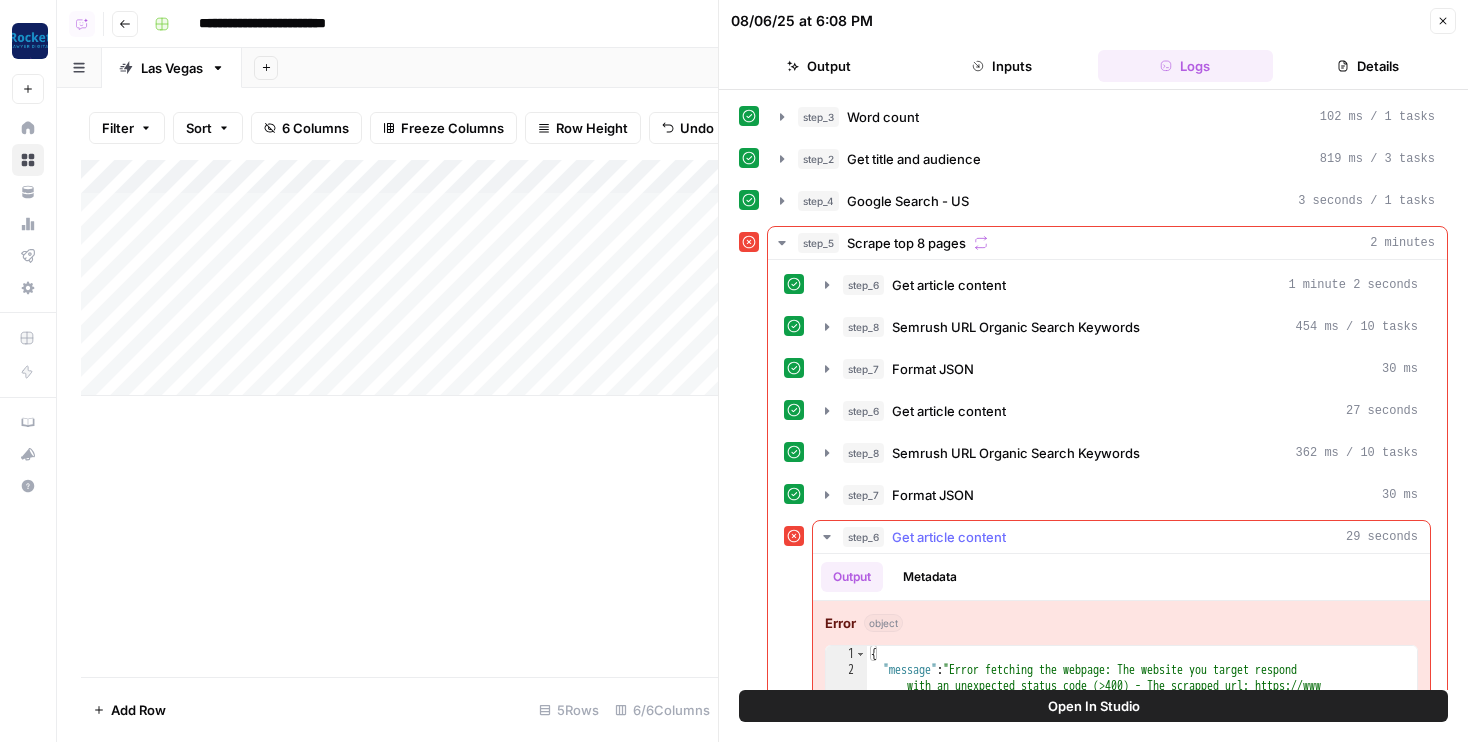 scroll, scrollTop: 115, scrollLeft: 0, axis: vertical 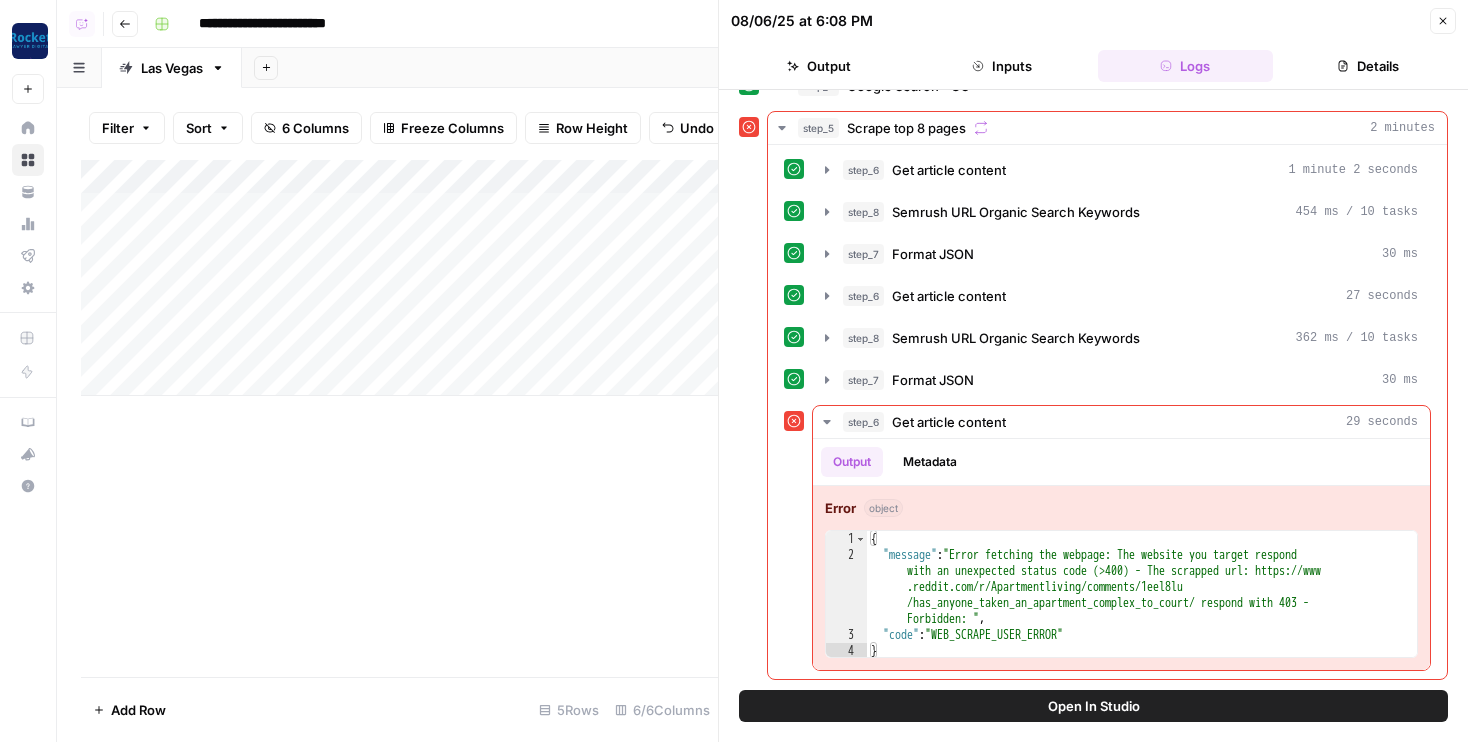 click on "Open In Studio" at bounding box center (1094, 706) 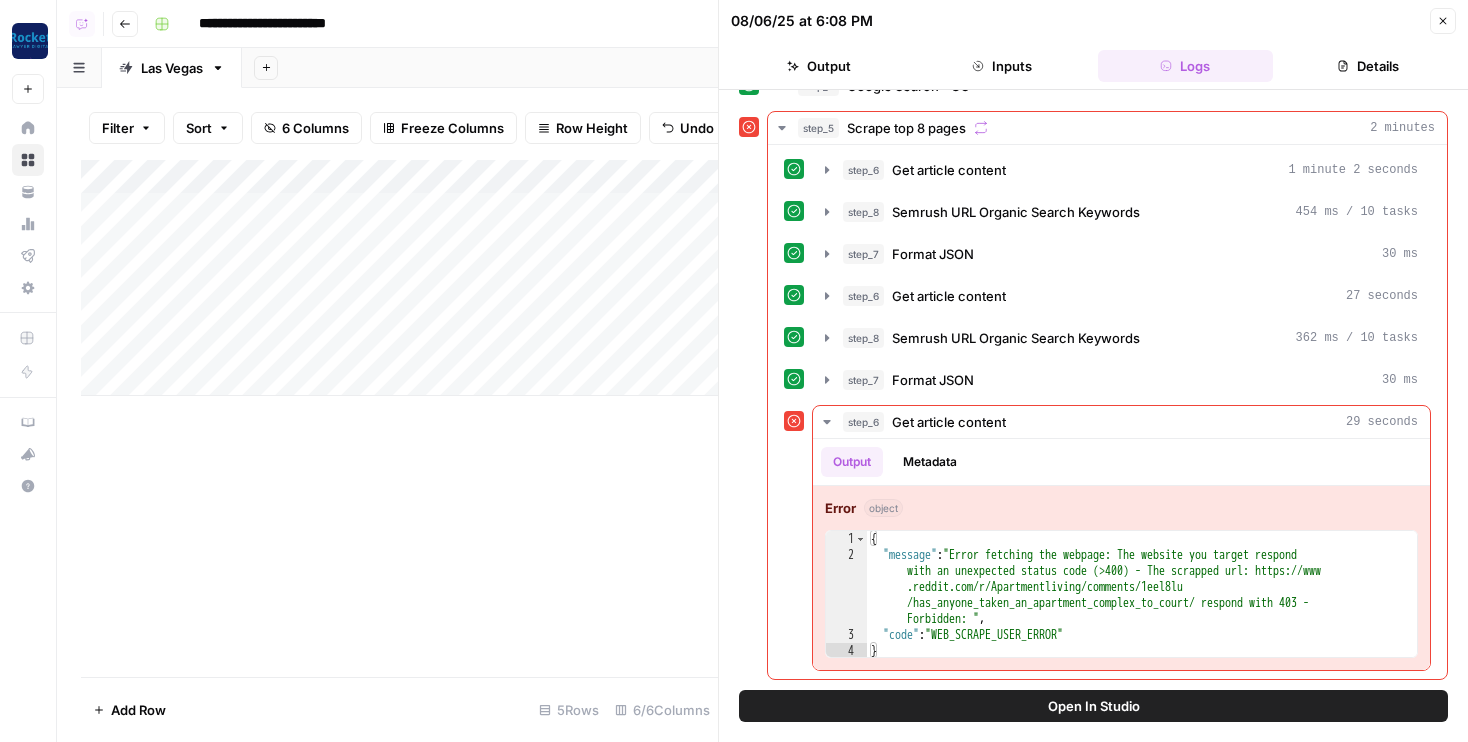 click 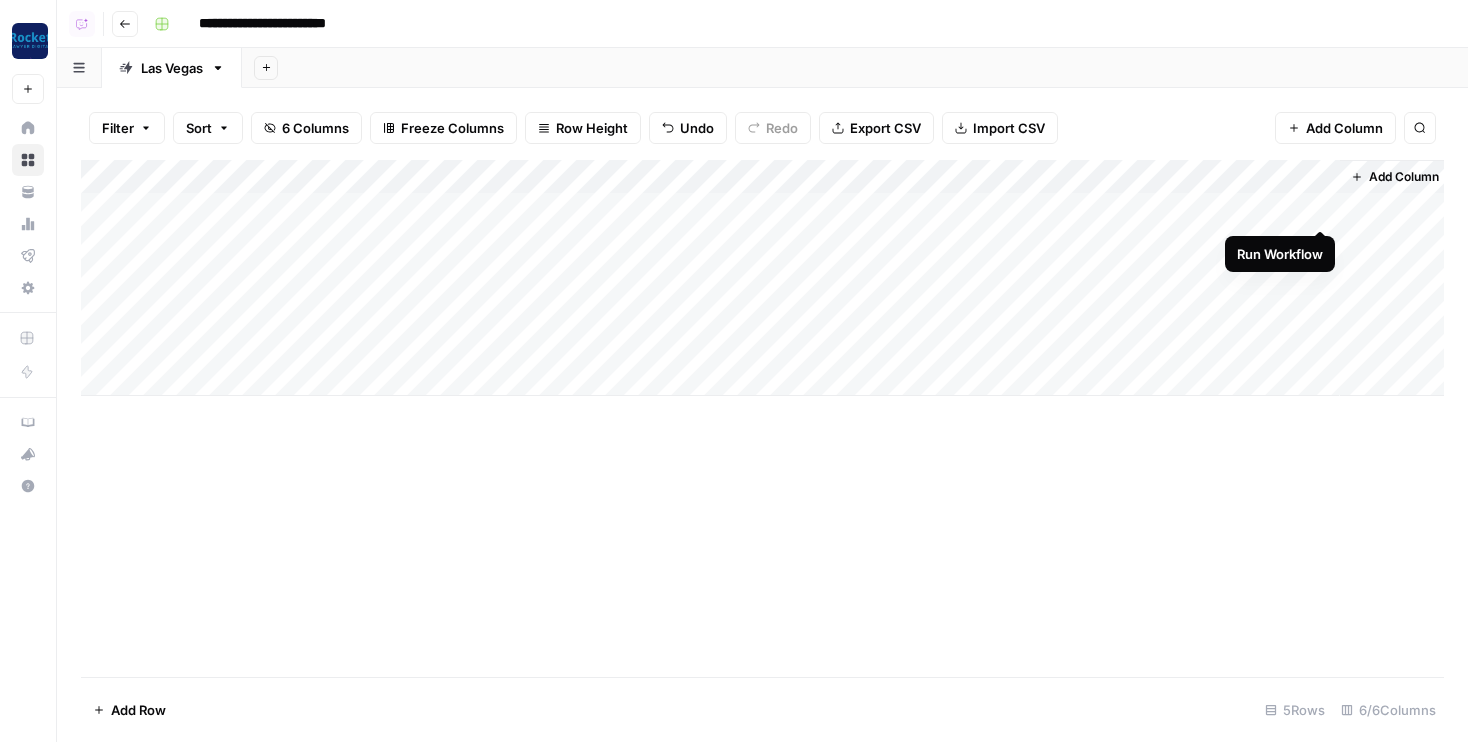 click on "Add Column" at bounding box center (762, 278) 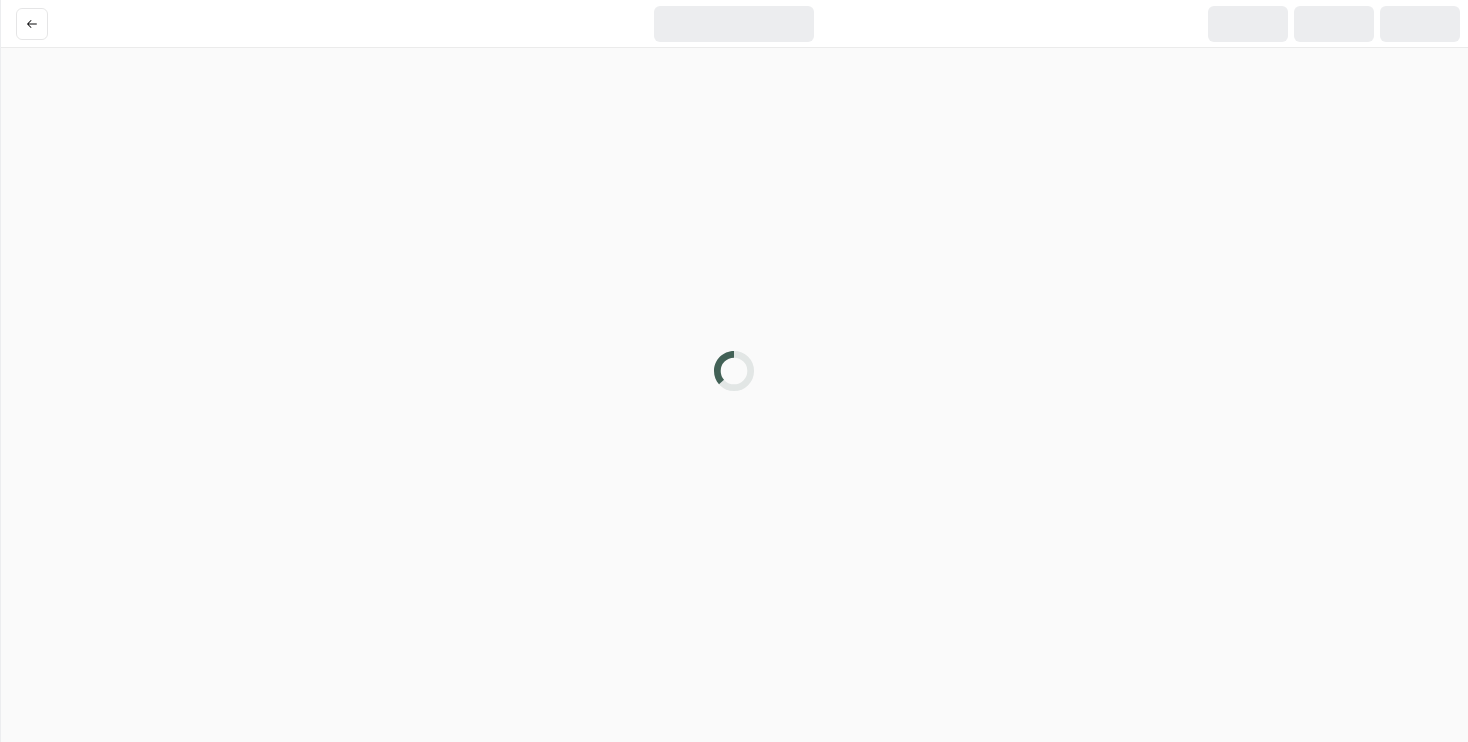 scroll, scrollTop: 0, scrollLeft: 0, axis: both 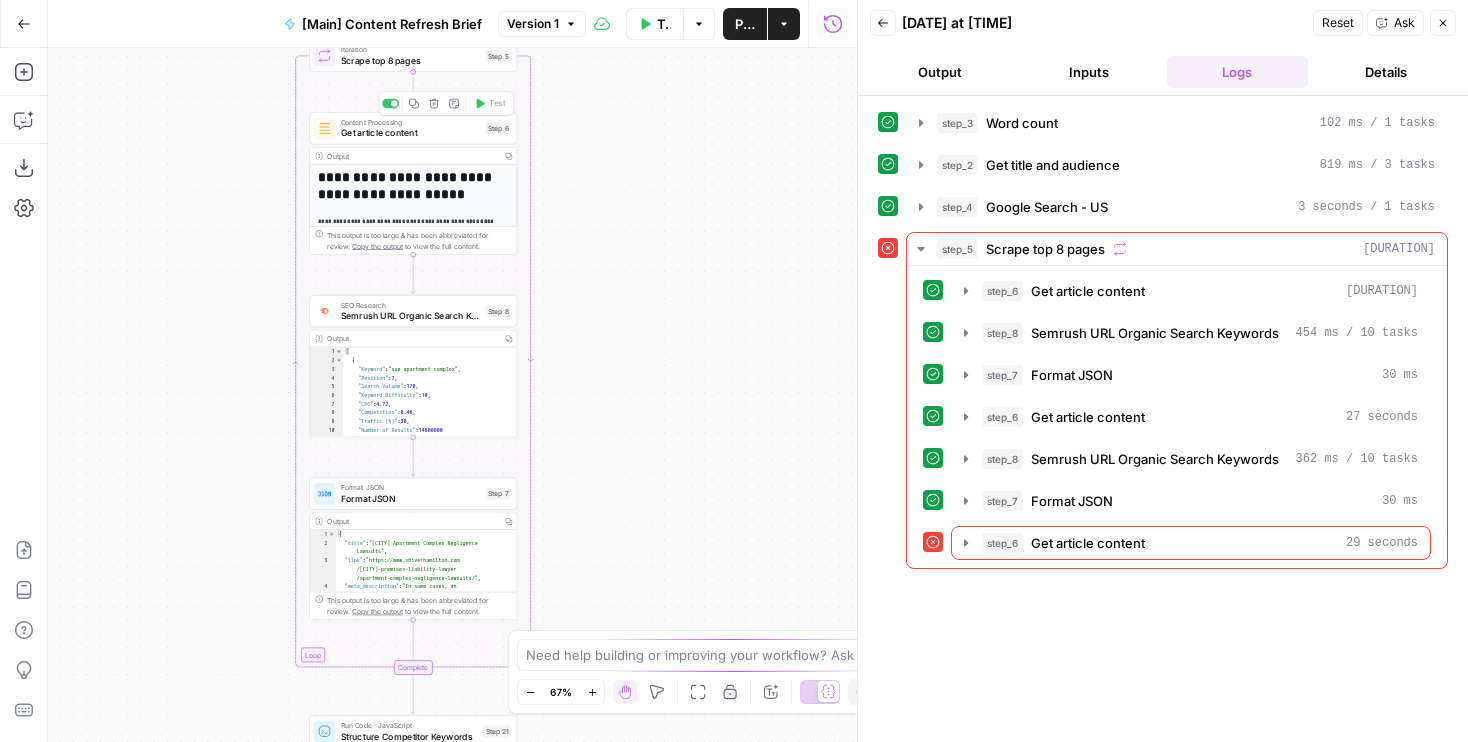 click on "Get article content" at bounding box center (411, 132) 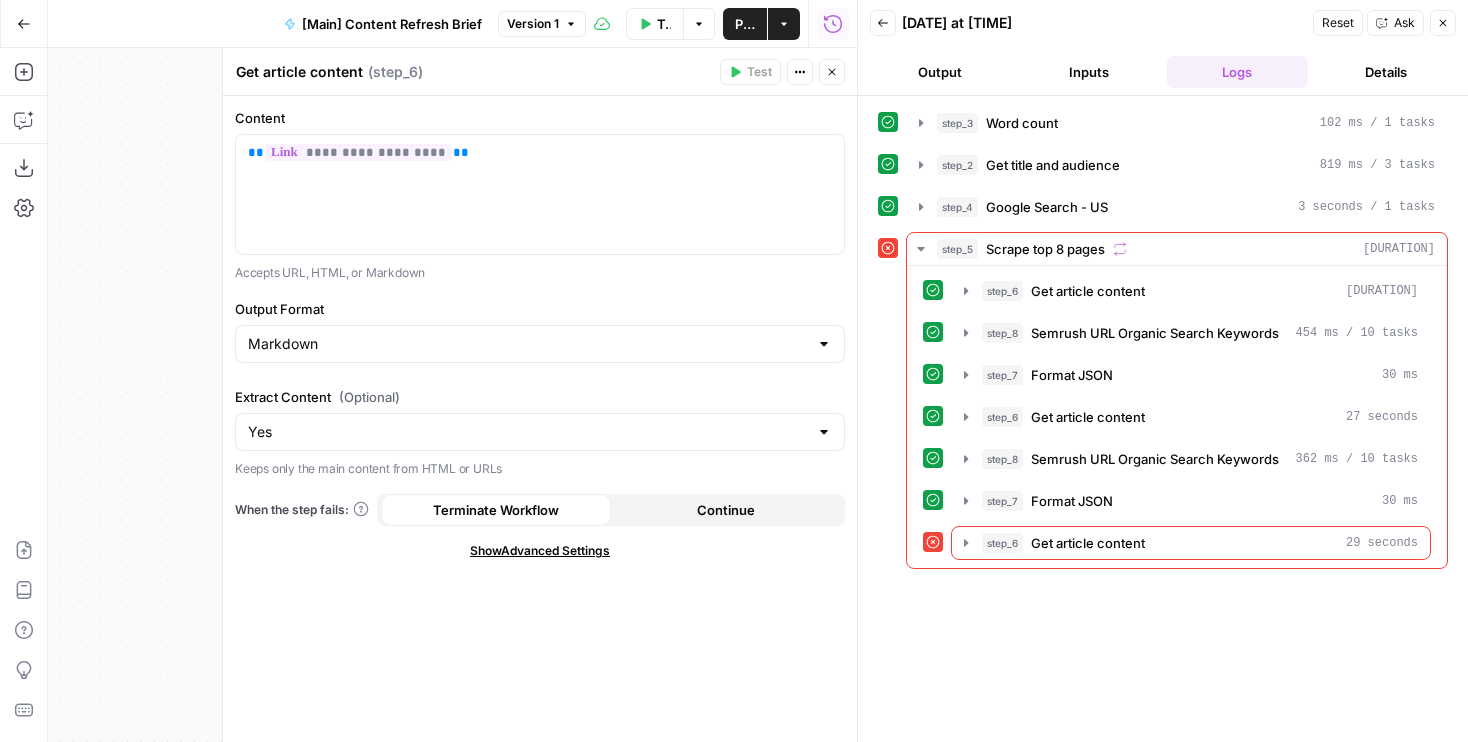 click on "Continue" at bounding box center [726, 510] 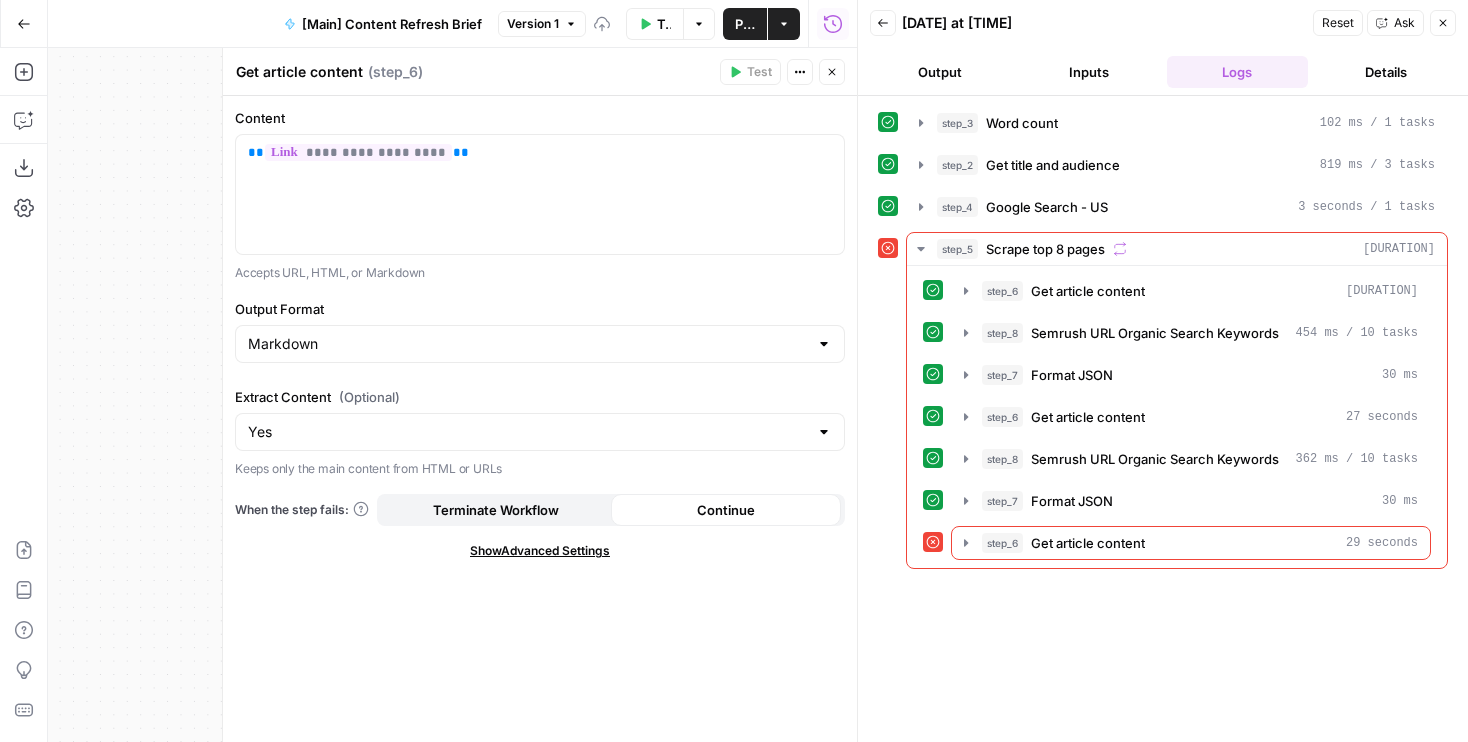 click 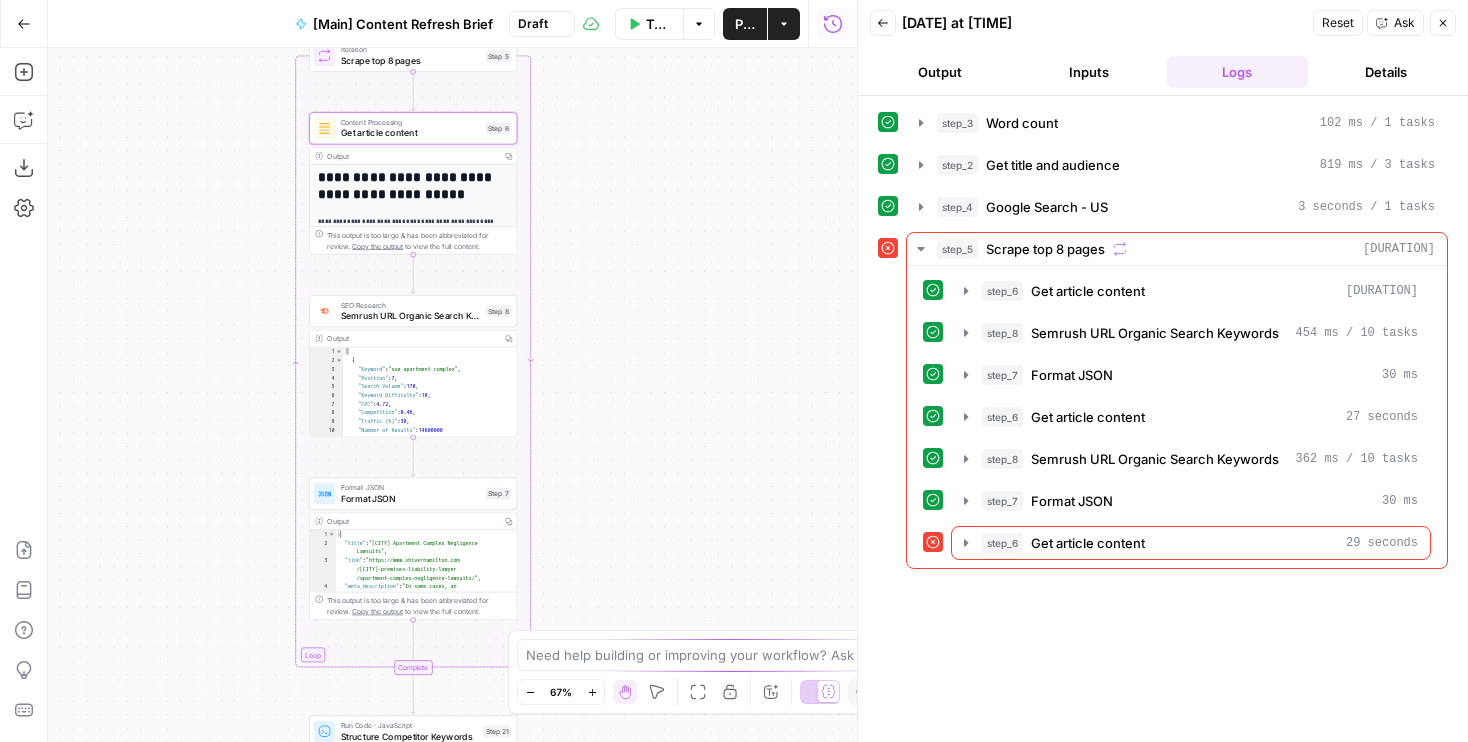 click on "Publish" at bounding box center (745, 24) 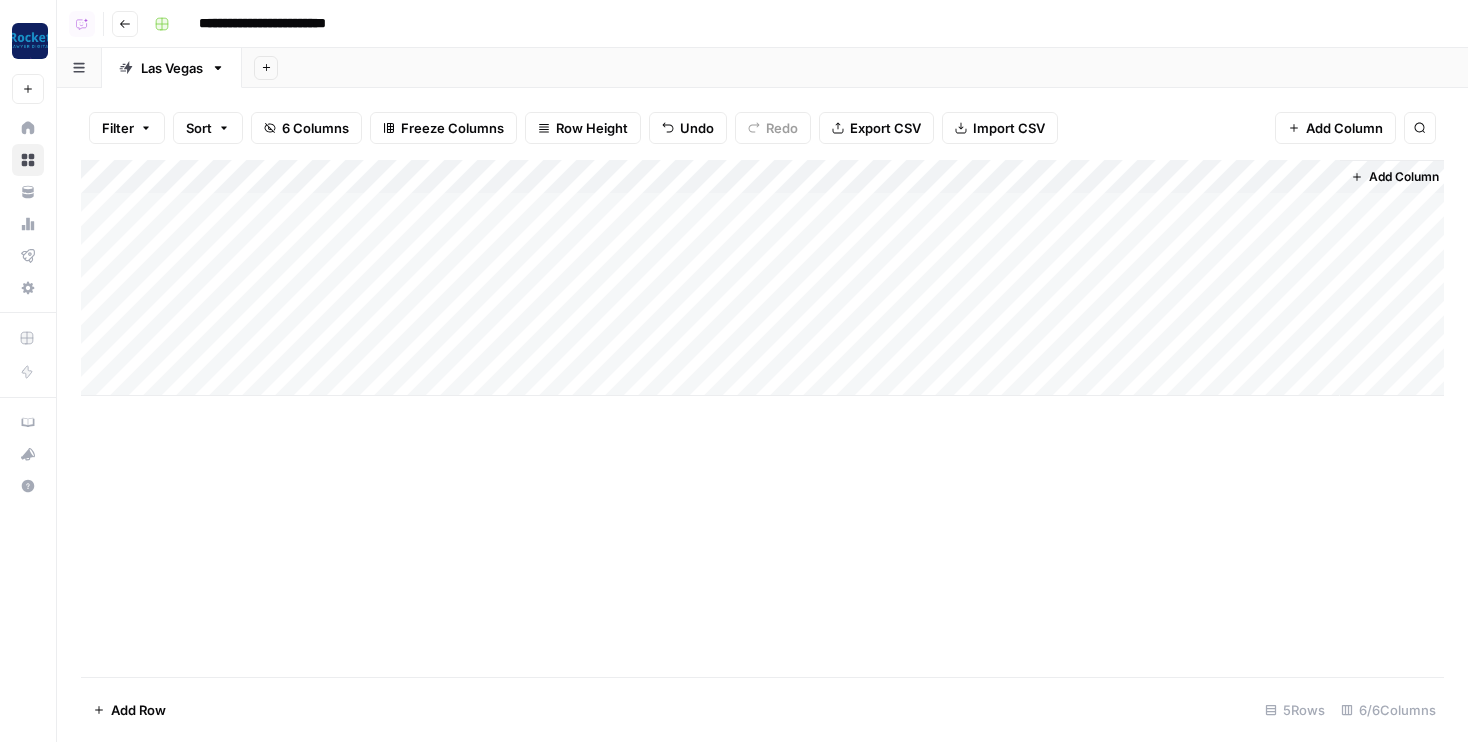 scroll, scrollTop: 0, scrollLeft: 0, axis: both 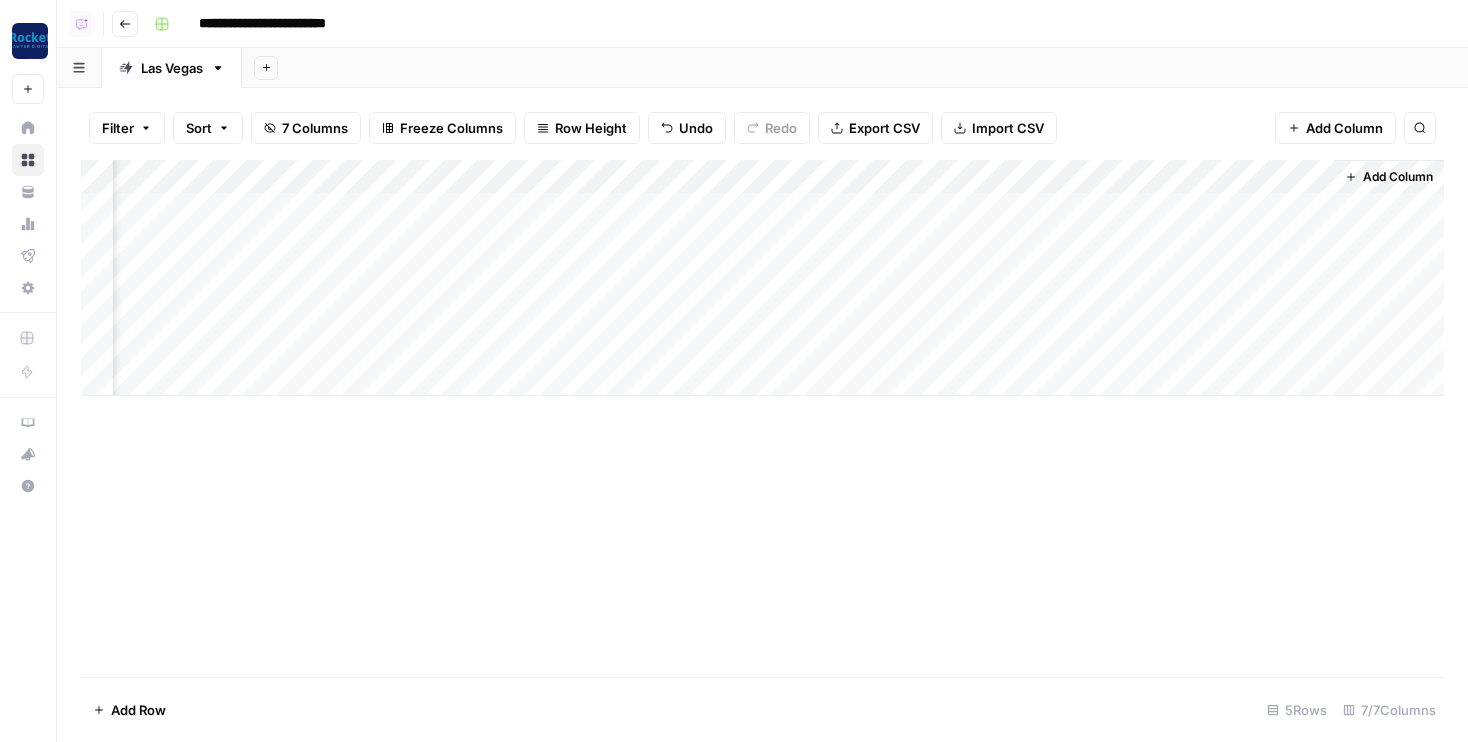 click on "Add Column" at bounding box center (762, 278) 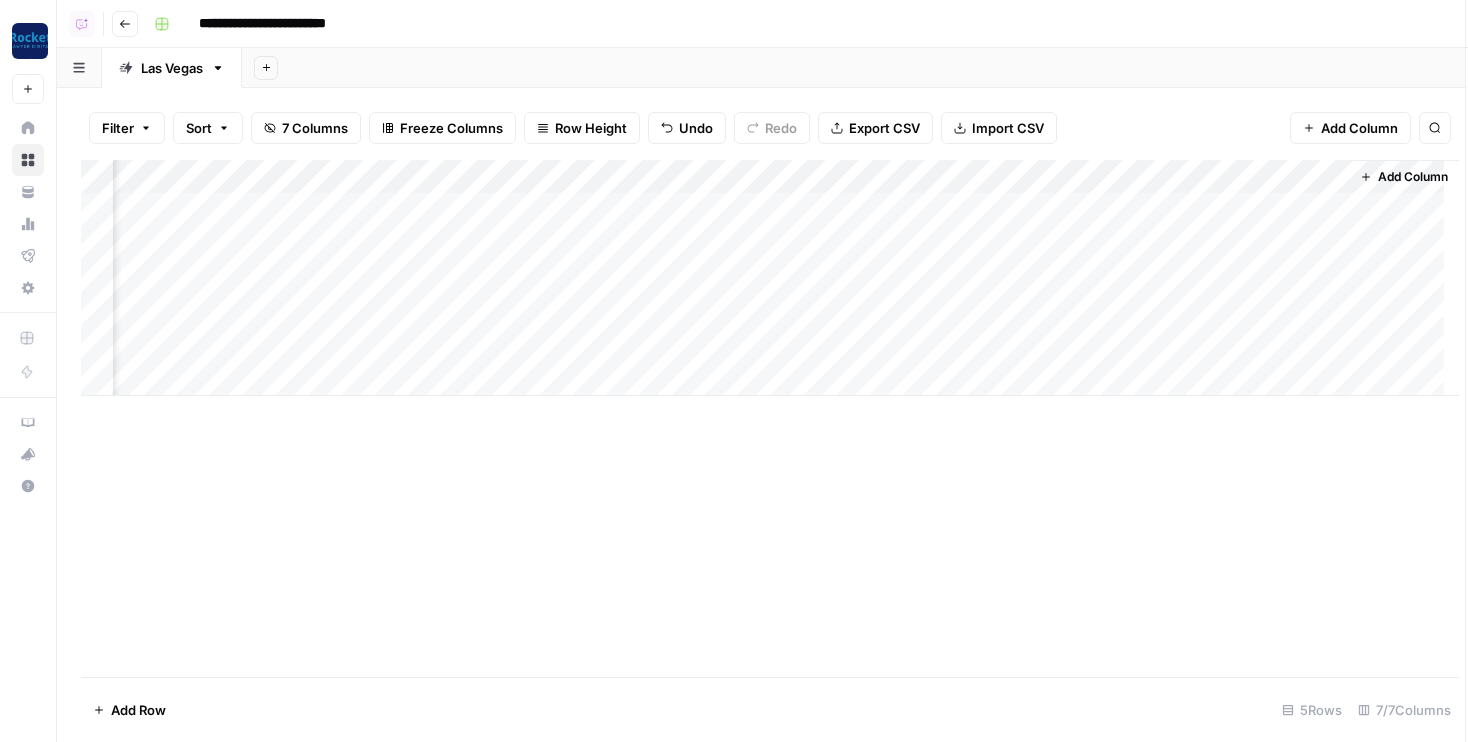 scroll, scrollTop: 0, scrollLeft: 172, axis: horizontal 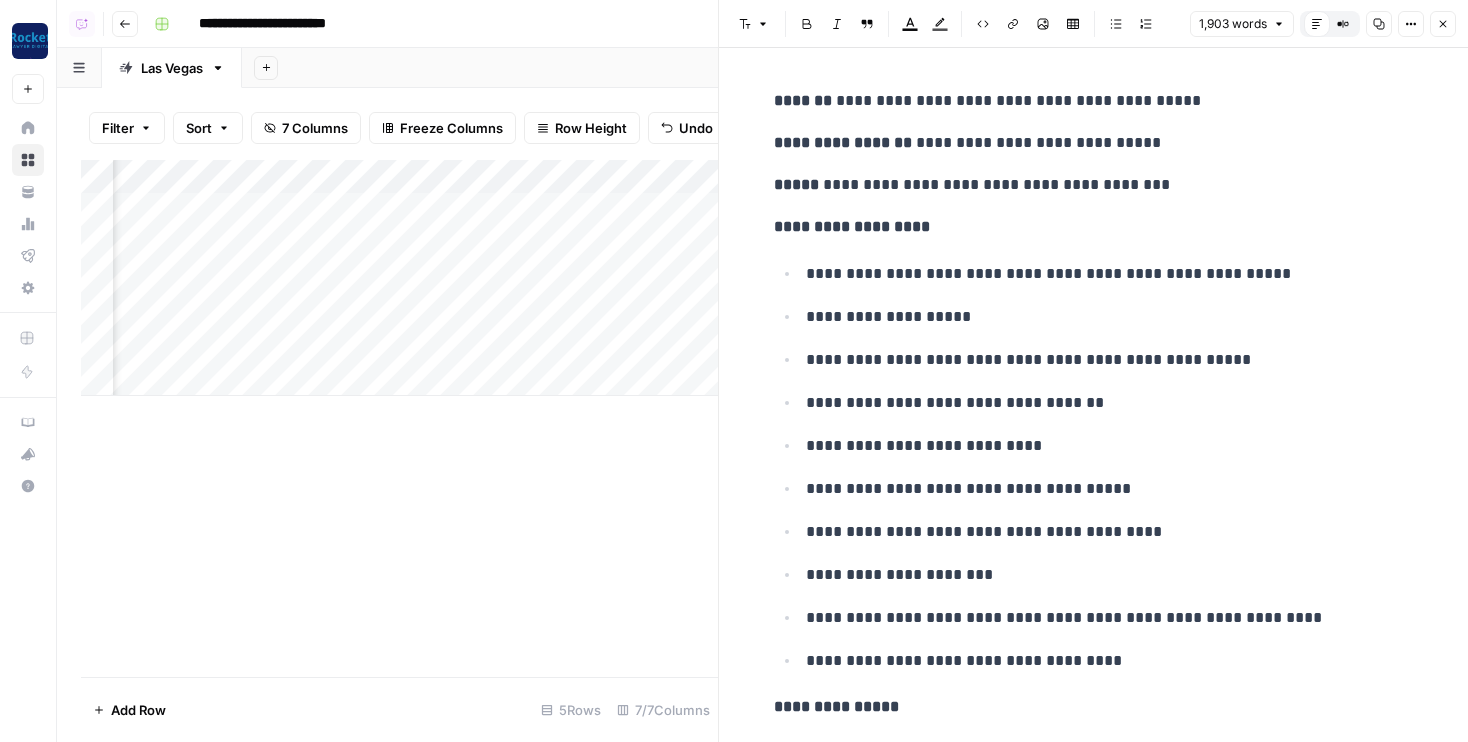 click 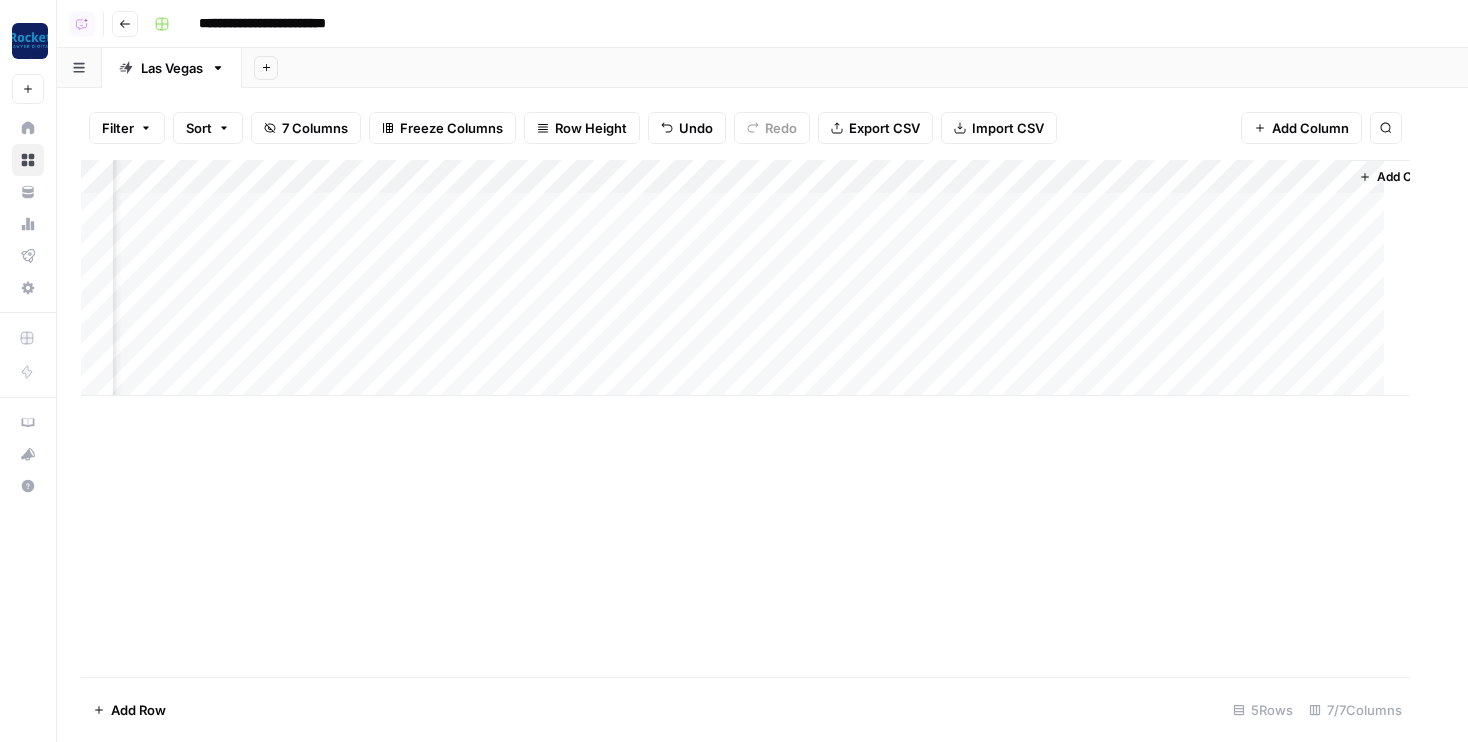 scroll, scrollTop: 0, scrollLeft: 163, axis: horizontal 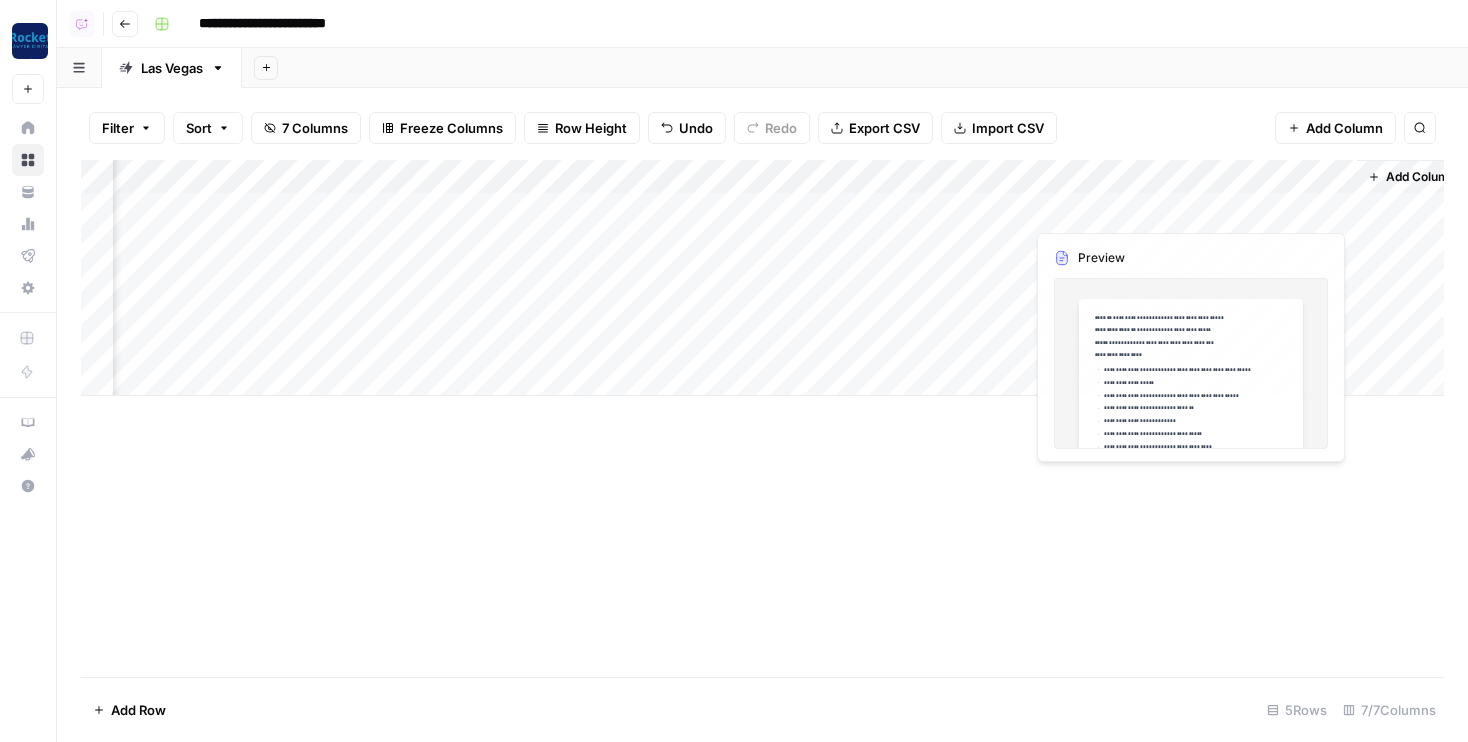 click on "Add Column" at bounding box center (762, 278) 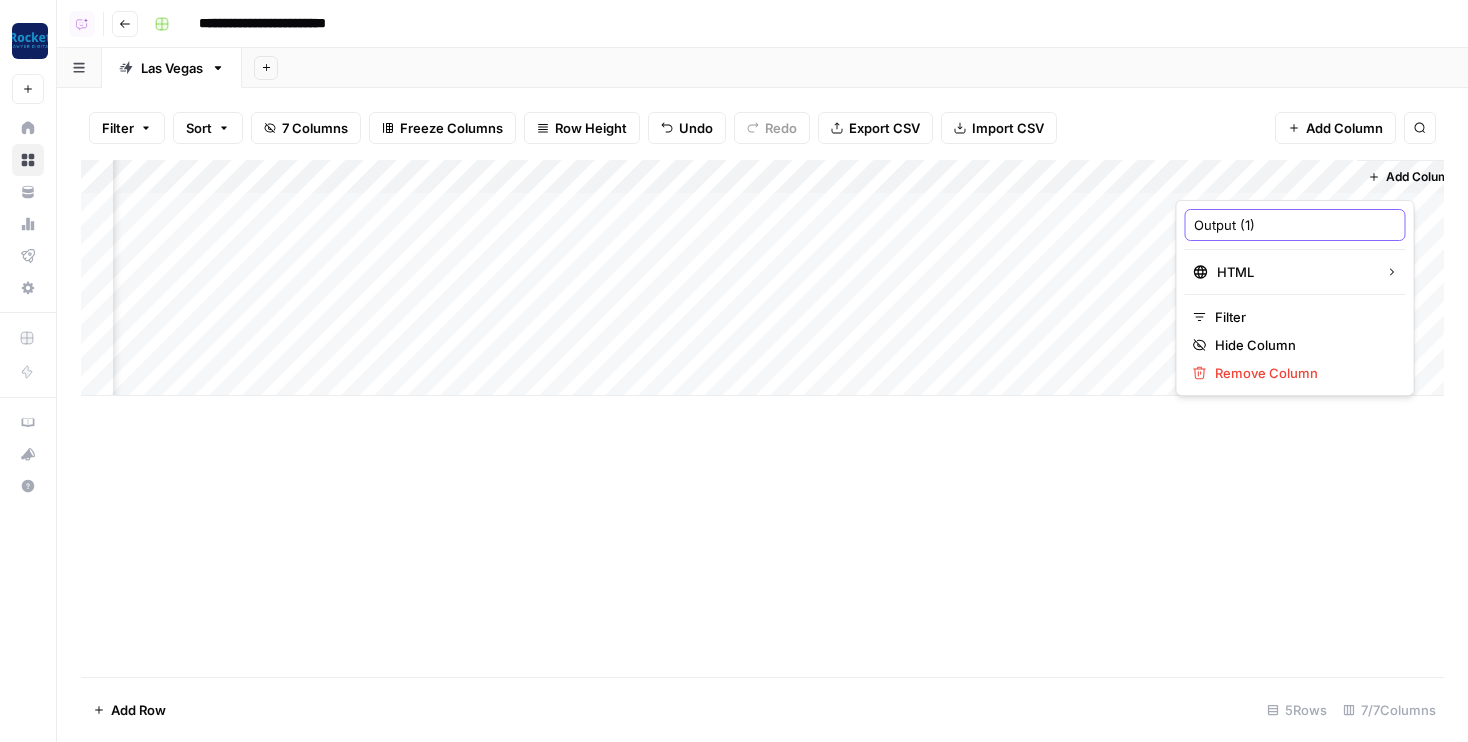 click on "Output (1)" at bounding box center (1295, 225) 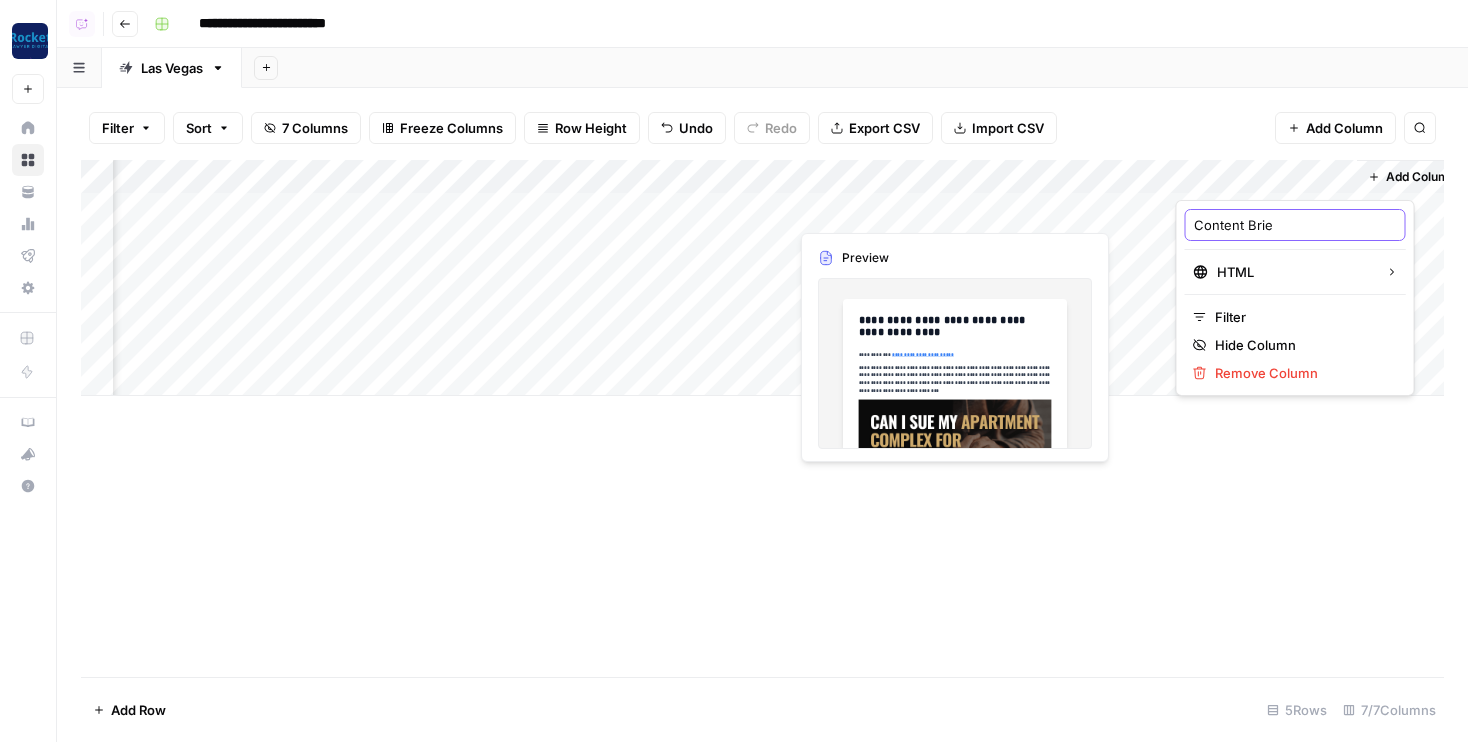 type on "Content Brief" 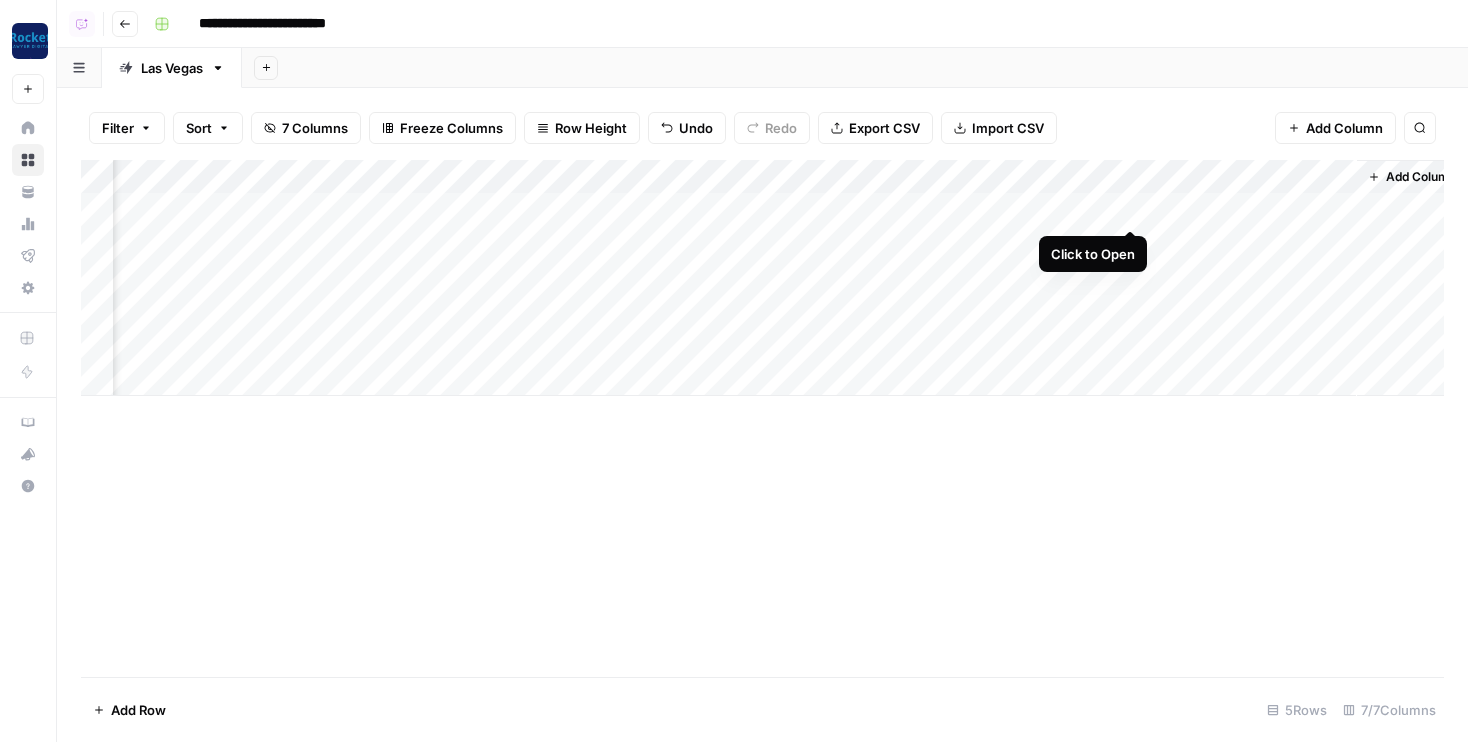 click on "Add Column" at bounding box center [762, 278] 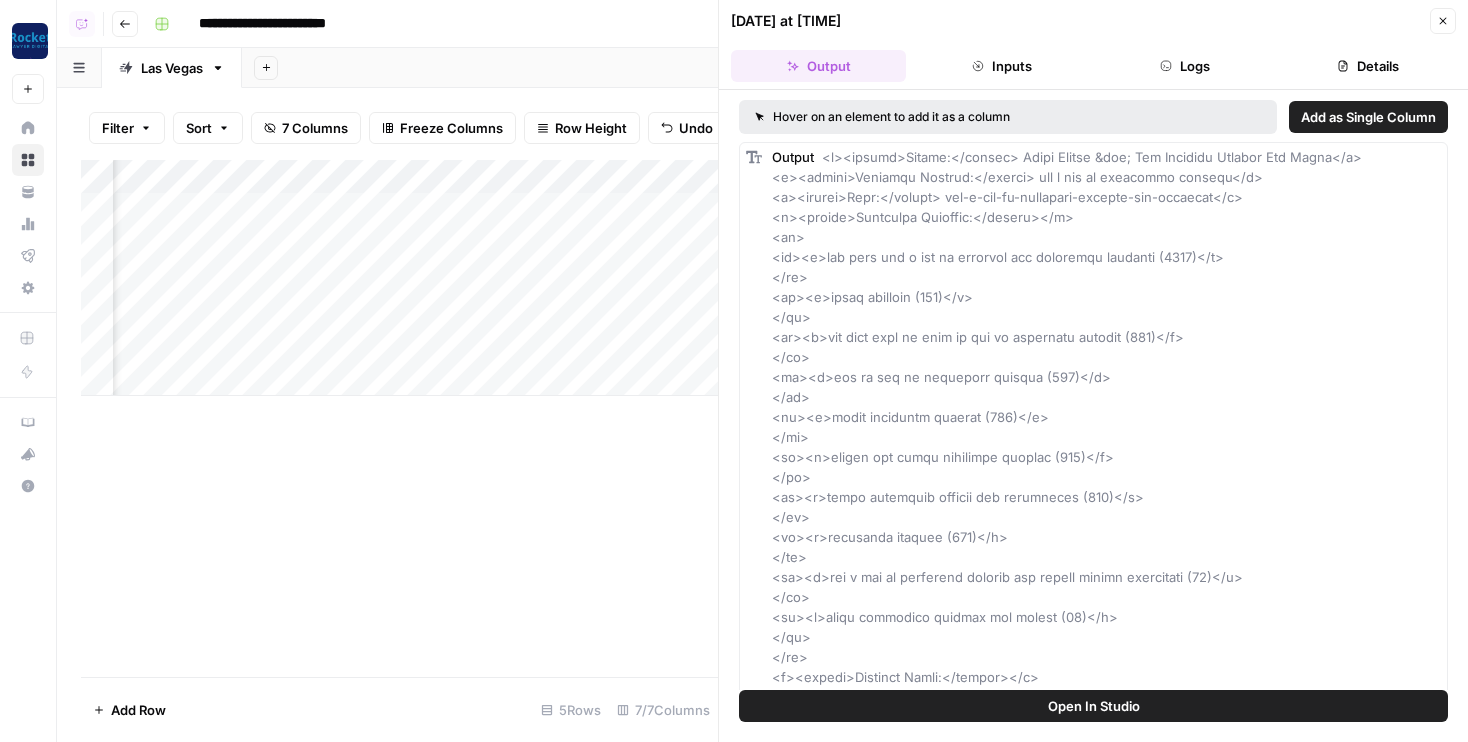 click on "Open In Studio" at bounding box center [1094, 706] 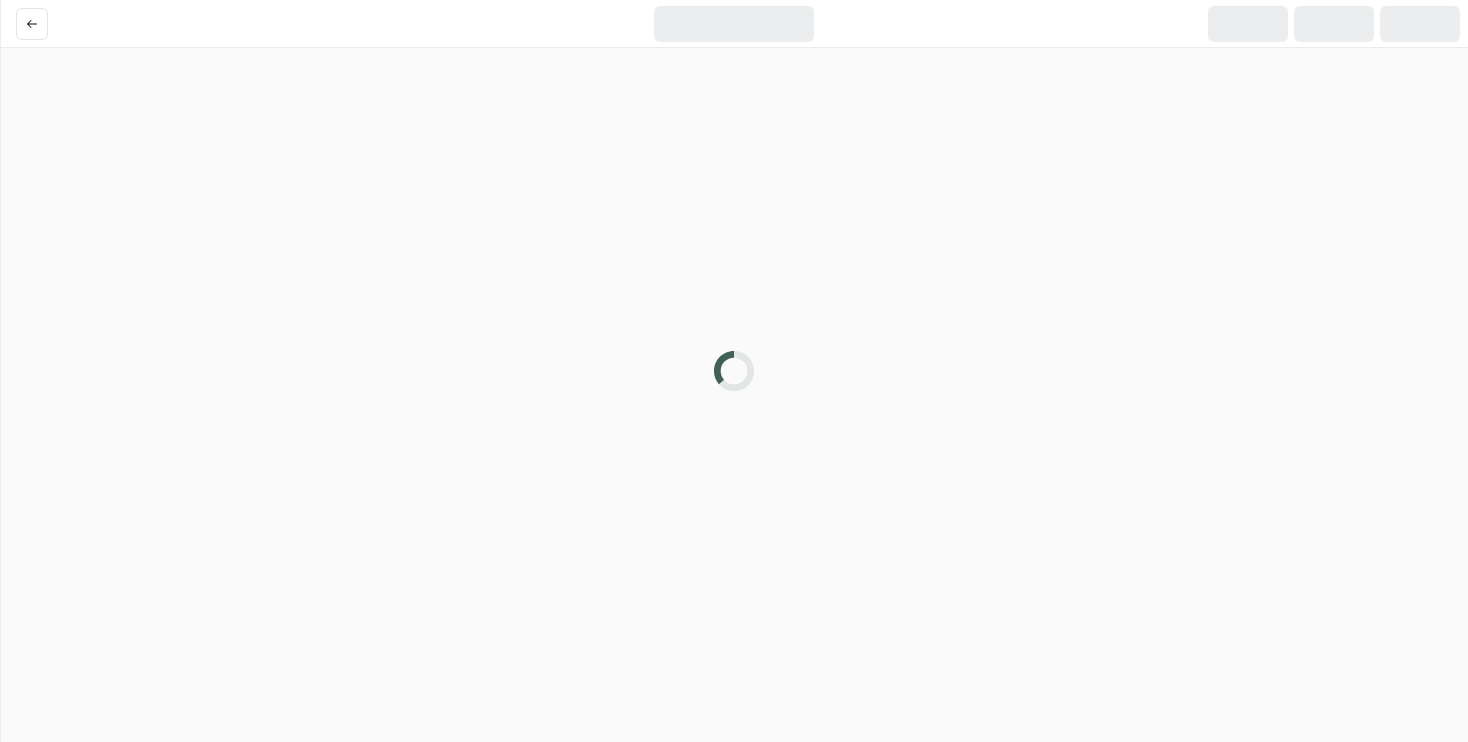 scroll, scrollTop: 0, scrollLeft: 0, axis: both 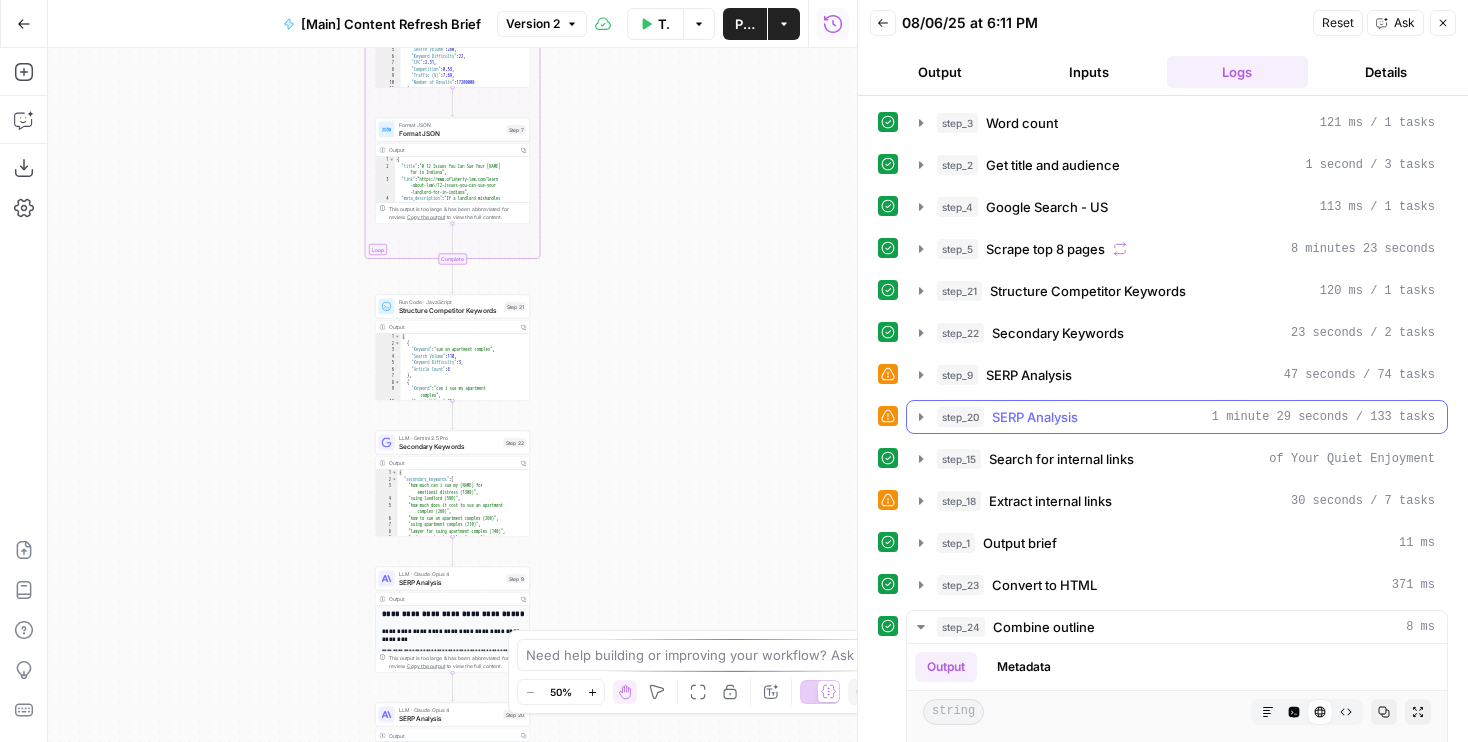 click on "step_20" at bounding box center [960, 417] 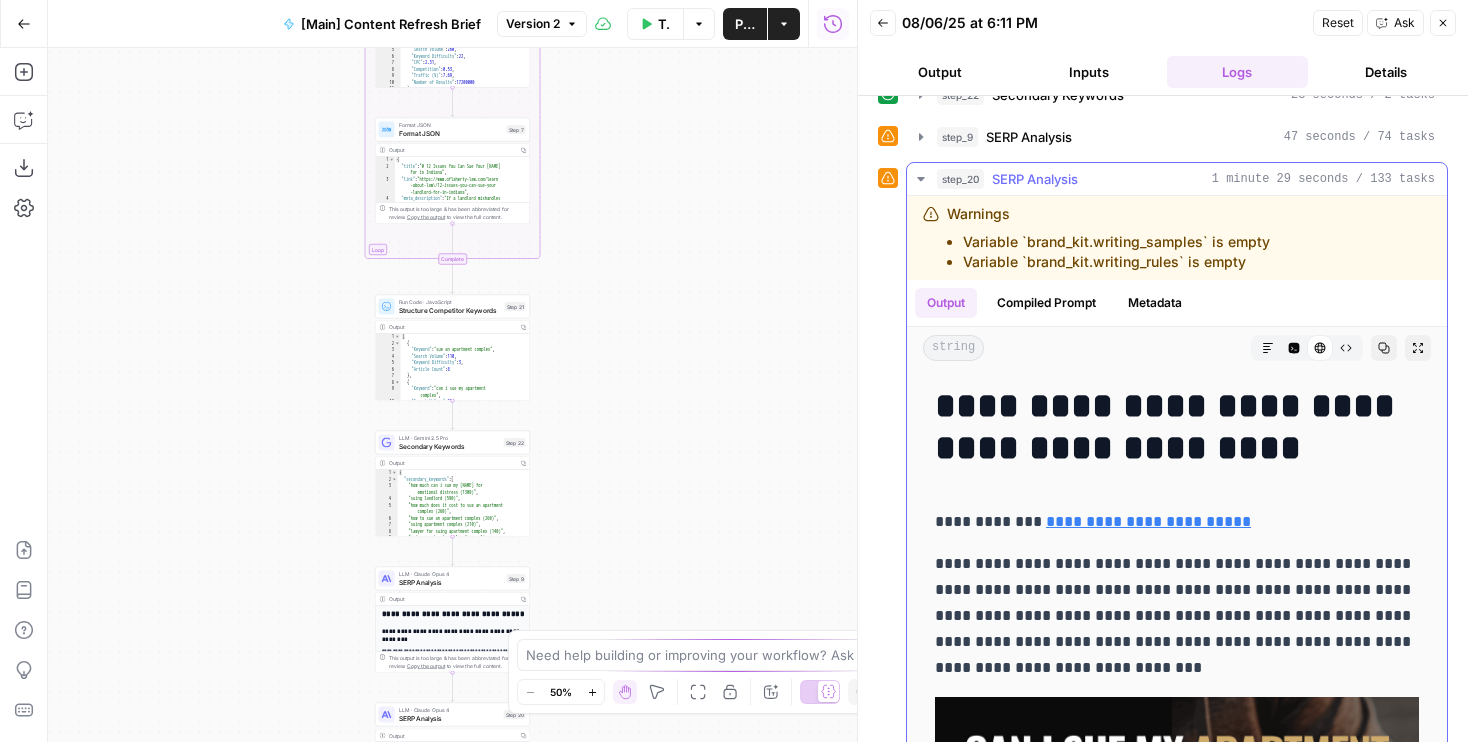 scroll, scrollTop: 563, scrollLeft: 0, axis: vertical 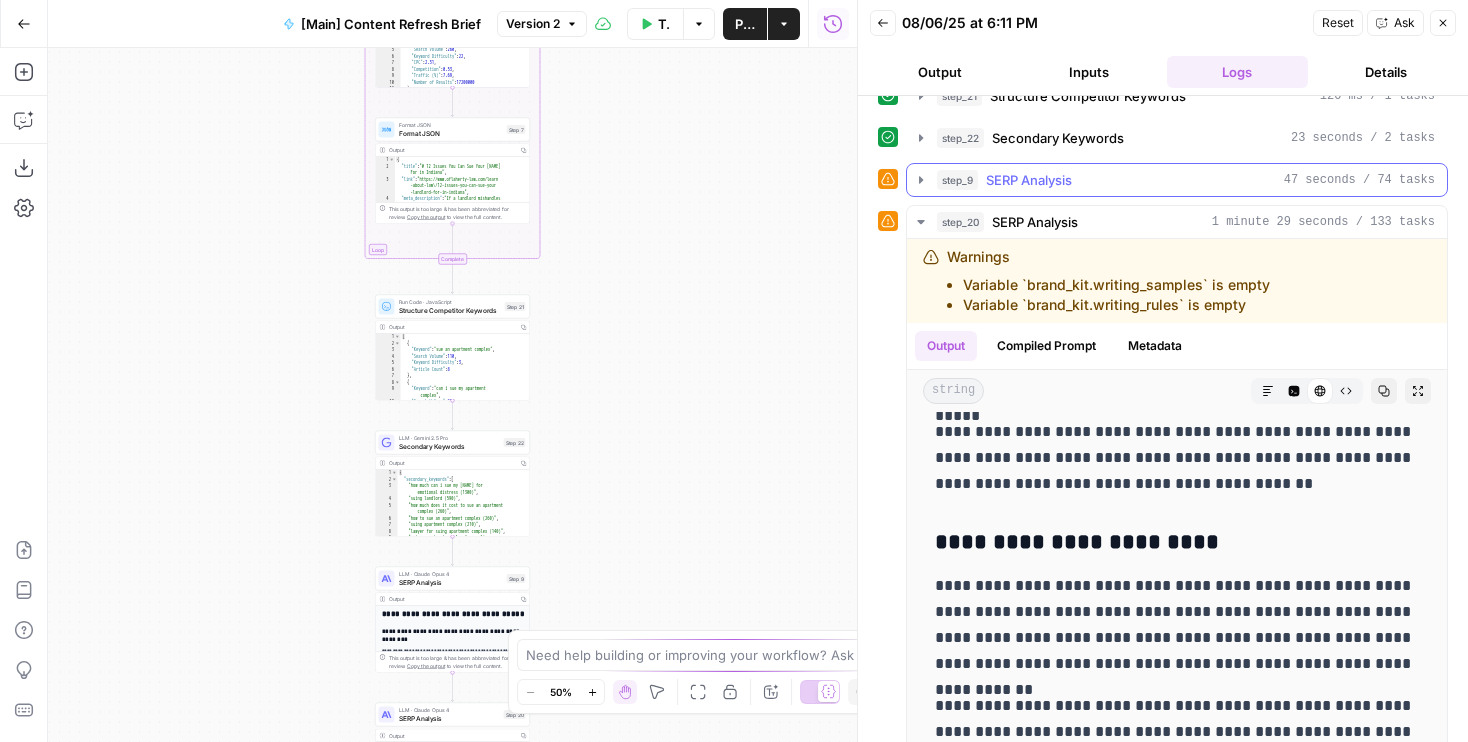 click on "SERP Analysis" at bounding box center [1029, 180] 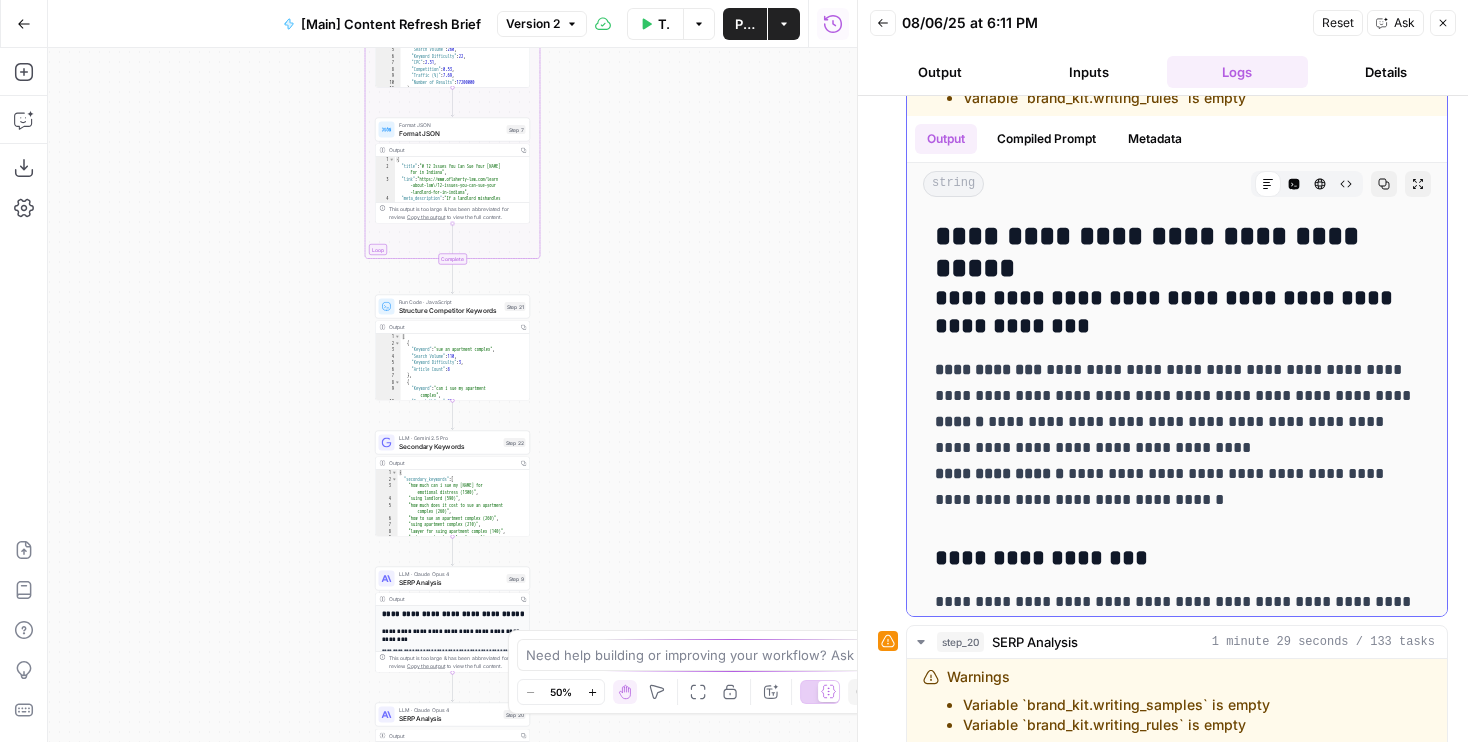 scroll, scrollTop: 428, scrollLeft: 0, axis: vertical 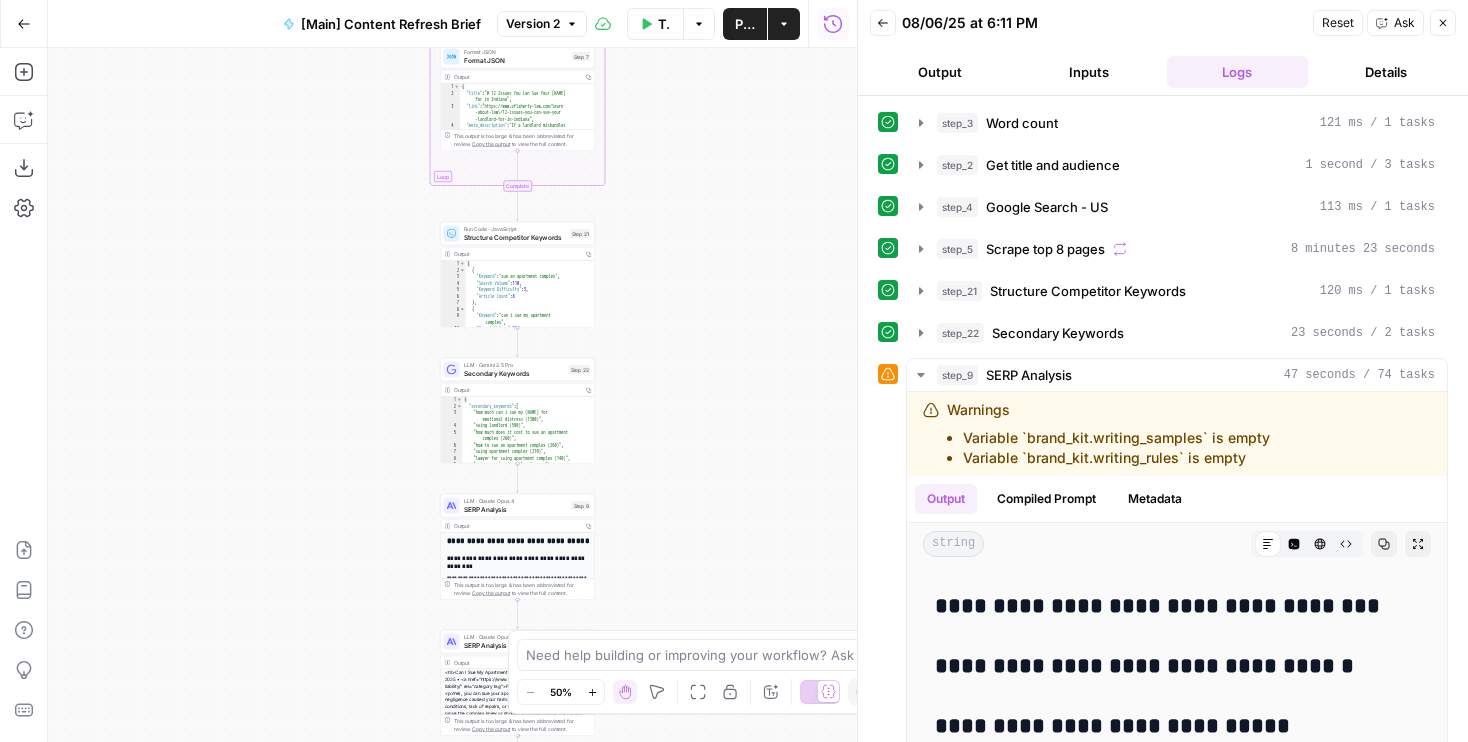 drag, startPoint x: 674, startPoint y: 303, endPoint x: 737, endPoint y: 230, distance: 96.42614 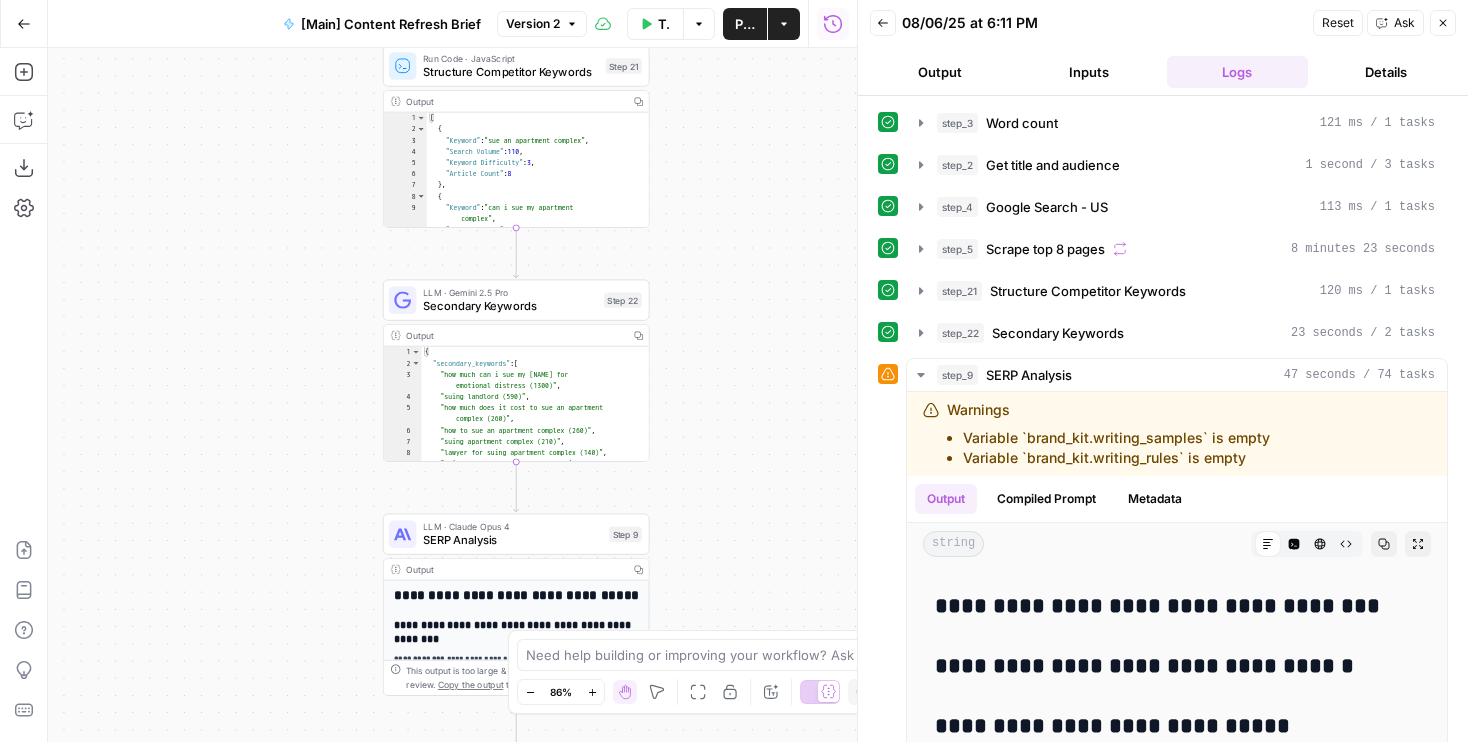 drag, startPoint x: 643, startPoint y: 359, endPoint x: 730, endPoint y: 227, distance: 158.09175 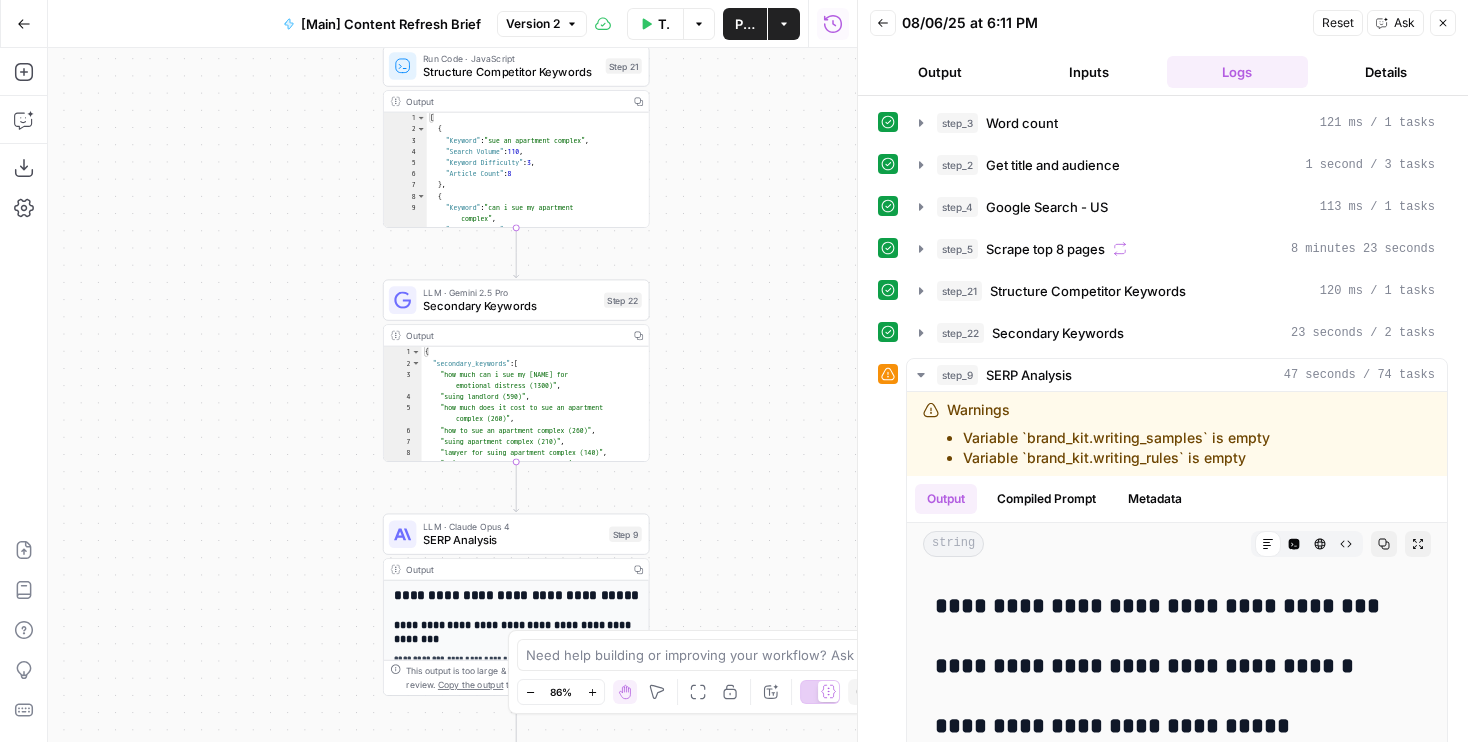 click on "Workflow Set Inputs Inputs Run Code · Python Word count Step 3 Output Copy 1 2 3 {    "word_count" :  1604 }     XXXXXXXXXXXXXXXXXXXXXXXXXXXXXXXXXXXXXXXXXXXXXXXXXXXXXXXXXXXXXXXXXXXXXXXXXXXXXXXXXXXXXXXXXXXXXXXXXXXXXXXXXXXXXXXXXXXXXXXXXXXXXXXXXXXXXXXXXXXXXXXXXXXXXXXXXXXXXXXXXXXXXXXXXXXXXXXXXXXXXXXXXXXXXXXXXXXXXXXXXXXXXXXXXXXXXXXXXXXXXXXXXXXXXXXXXXXXXXXXXXXXXXXXXXXXXXXXXXXXXXXXXXXXXXXXXXXXXXXXXXXXXXXXXXXXXXXXXXXXXXXXXXXXXXXXXXXXXXXXXXXXXXXXXXXXXXXXXXXXXXXXXXXXXXXXXXXXXXXXXXXXXXXXXXXXXXXXXXXXXXXXXXXXXXXXXXXXXXXXXXXXXXXXXXXXXXXXXXXXXXXXXXXXXXXXXXXXXXXXXXXXXXXXXXXXXXXXXXXXXXXXXXXXXXXXXXXXXXXXXXXXXXXXXXXXXXXXXXXXXXXXXXXXXXXX LLM · GPT-4.1 Get title and audience Step 2 Output Copy 1 2 3 4 5 6 {    "article_title" :  "Can I Sue My Apartment         Complex for Injuries?" ,    "audience" :  "Las Vegas tenants injured by         negligence" ,    "word_count" :  1600 ,    "slug" :  "can-i-sue-my-apartment-complex-for        -injuries" }     Google Search Google Search - US Step 4 Output Copy 1 2 3" at bounding box center [452, 395] 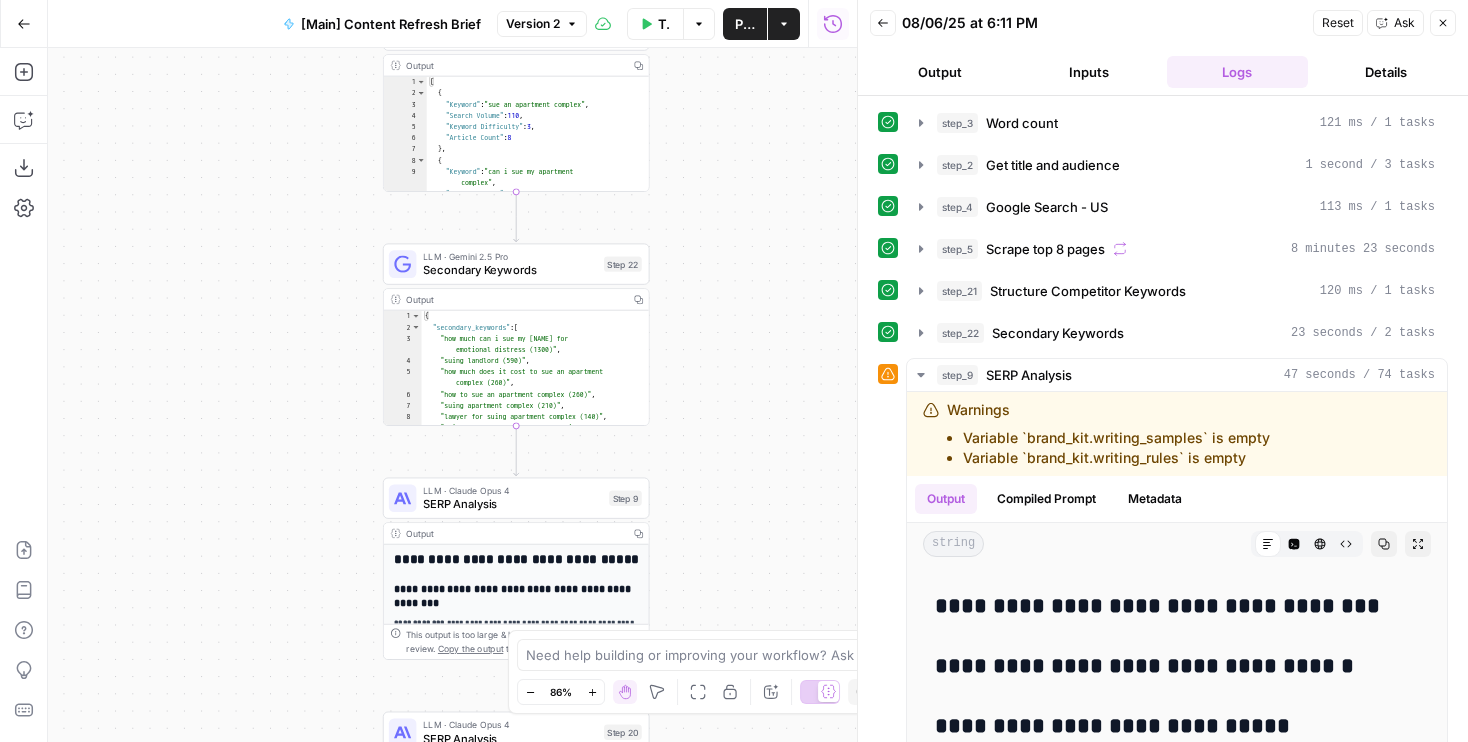 drag, startPoint x: 730, startPoint y: 227, endPoint x: 738, endPoint y: 114, distance: 113.28283 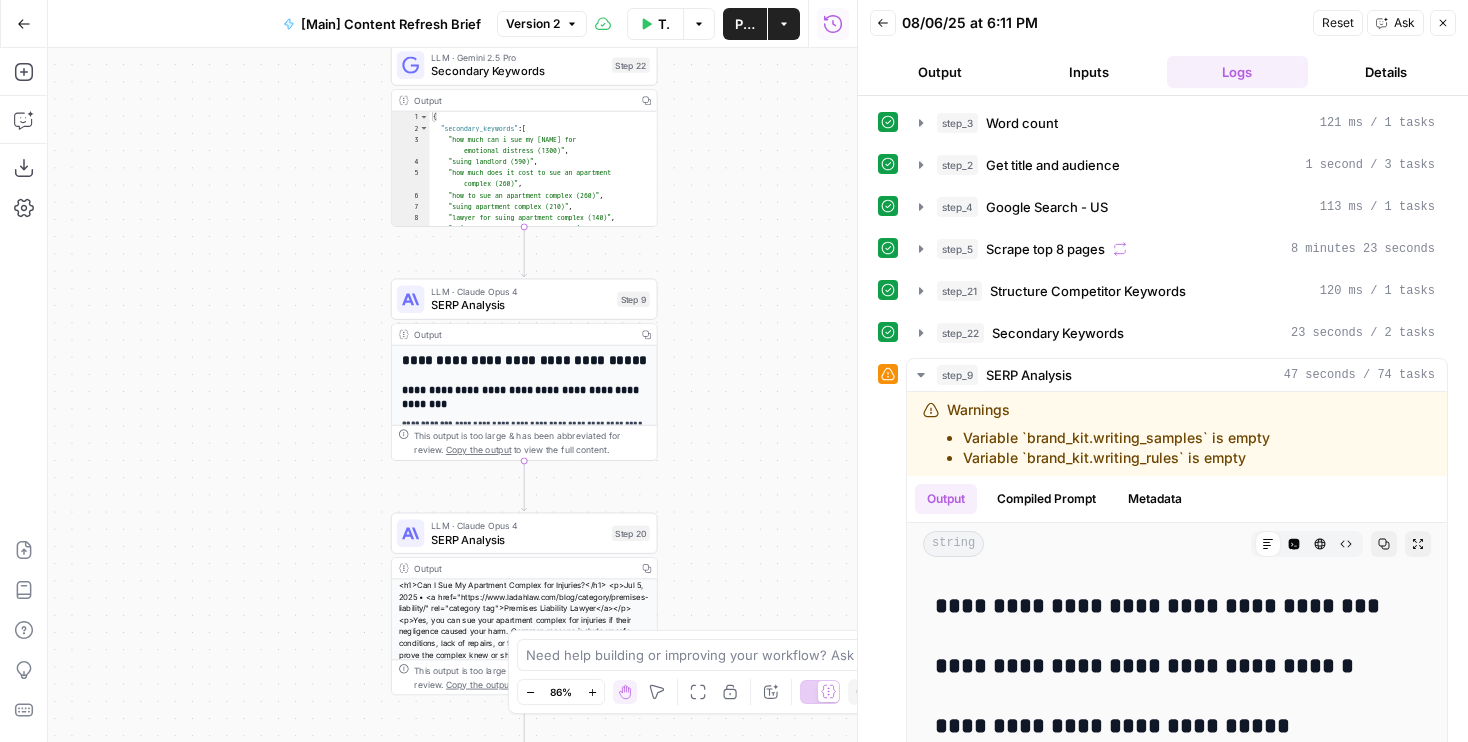 drag, startPoint x: 751, startPoint y: 332, endPoint x: 749, endPoint y: 210, distance: 122.016396 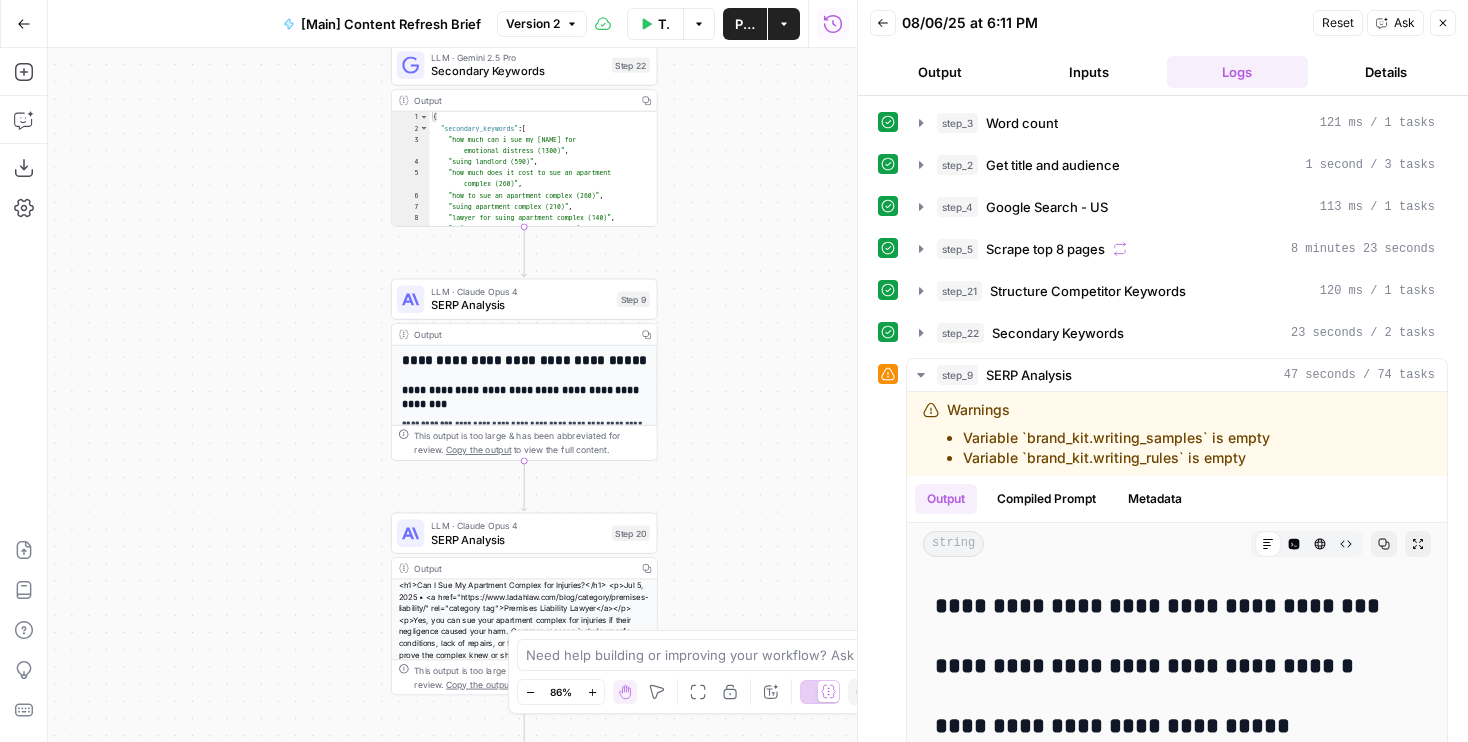 click on "Workflow Set Inputs Inputs Run Code · Python Word count Step 3 Output Copy 1 2 3 {    "word_count" :  1604 }     XXXXXXXXXXXXXXXXXXXXXXXXXXXXXXXXXXXXXXXXXXXXXXXXXXXXXXXXXXXXXXXXXXXXXXXXXXXXXXXXXXXXXXXXXXXXXXXXXXXXXXXXXXXXXXXXXXXXXXXXXXXXXXXXXXXXXXXXXXXXXXXXXXXXXXXXXXXXXXXXXXXXXXXXXXXXXXXXXXXXXXXXXXXXXXXXXXXXXXXXXXXXXXXXXXXXXXXXXXXXXXXXXXXXXXXXXXXXXXXXXXXXXXXXXXXXXXXXXXXXXXXXXXXXXXXXXXXXXXXXXXXXXXXXXXXXXXXXXXXXXXXXXXXXXXXXXXXXXXXXXXXXXXXXXXXXXXXXXXXXXXXXXXXXXXXXXXXXXXXXXXXXXXXXXXXXXXXXXXXXXXXXXXXXXXXXXXXXXXXXXXXXXXXXXXXXXXXXXXXXXXXXXXXXXXXXXXXXXXXXXXXXXXXXXXXXXXXXXXXXXXXXXXXXXXXXXXXXXXXXXXXXXXXXXXXXXXXXXXXXXXXXXXXXXXXX LLM · GPT-4.1 Get title and audience Step 2 Output Copy 1 2 3 4 5 6 {    "article_title" :  "Can I Sue My Apartment         Complex for Injuries?" ,    "audience" :  "Las Vegas tenants injured by         negligence" ,    "word_count" :  1600 ,    "slug" :  "can-i-sue-my-apartment-complex-for        -injuries" }     Google Search Google Search - US Step 4 Output Copy 1 2 3" at bounding box center (452, 395) 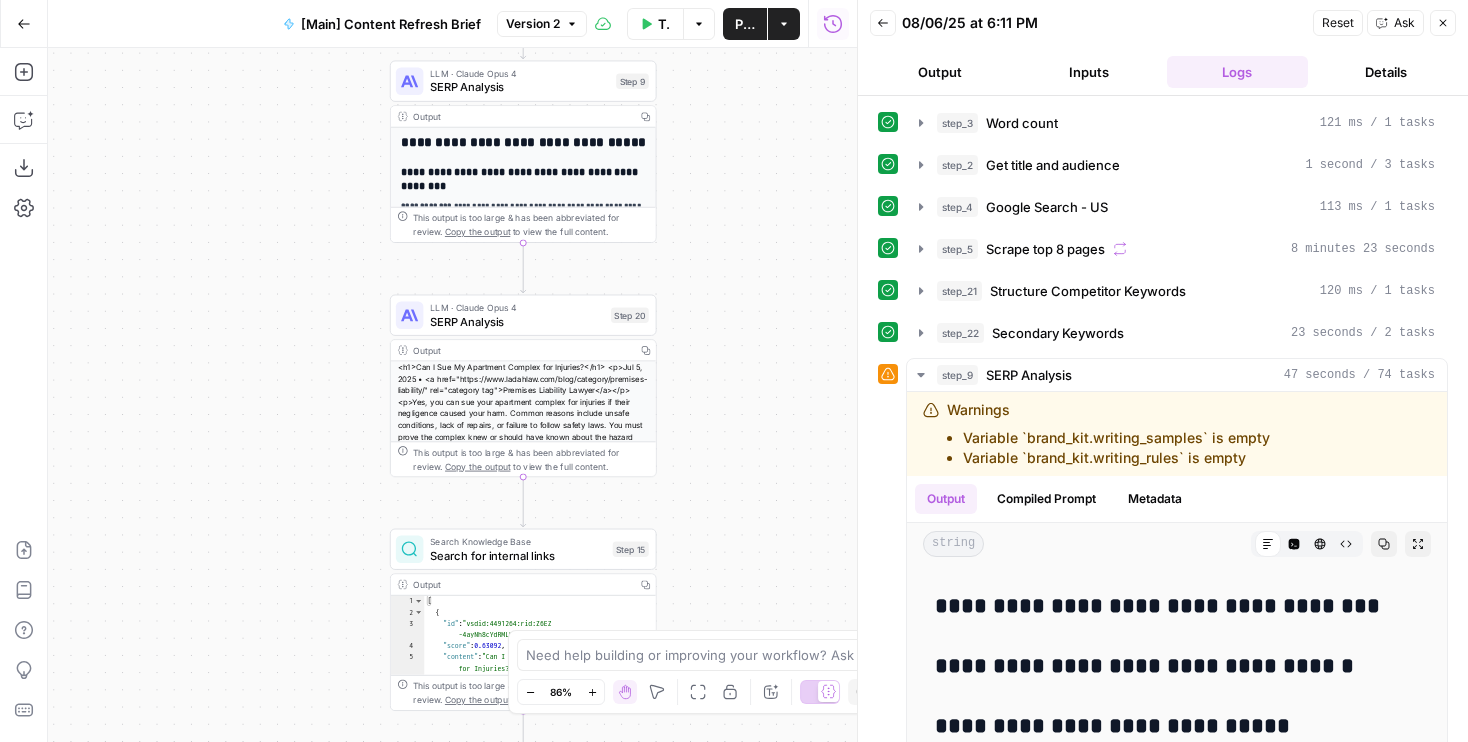 drag, startPoint x: 761, startPoint y: 473, endPoint x: 760, endPoint y: 258, distance: 215.00232 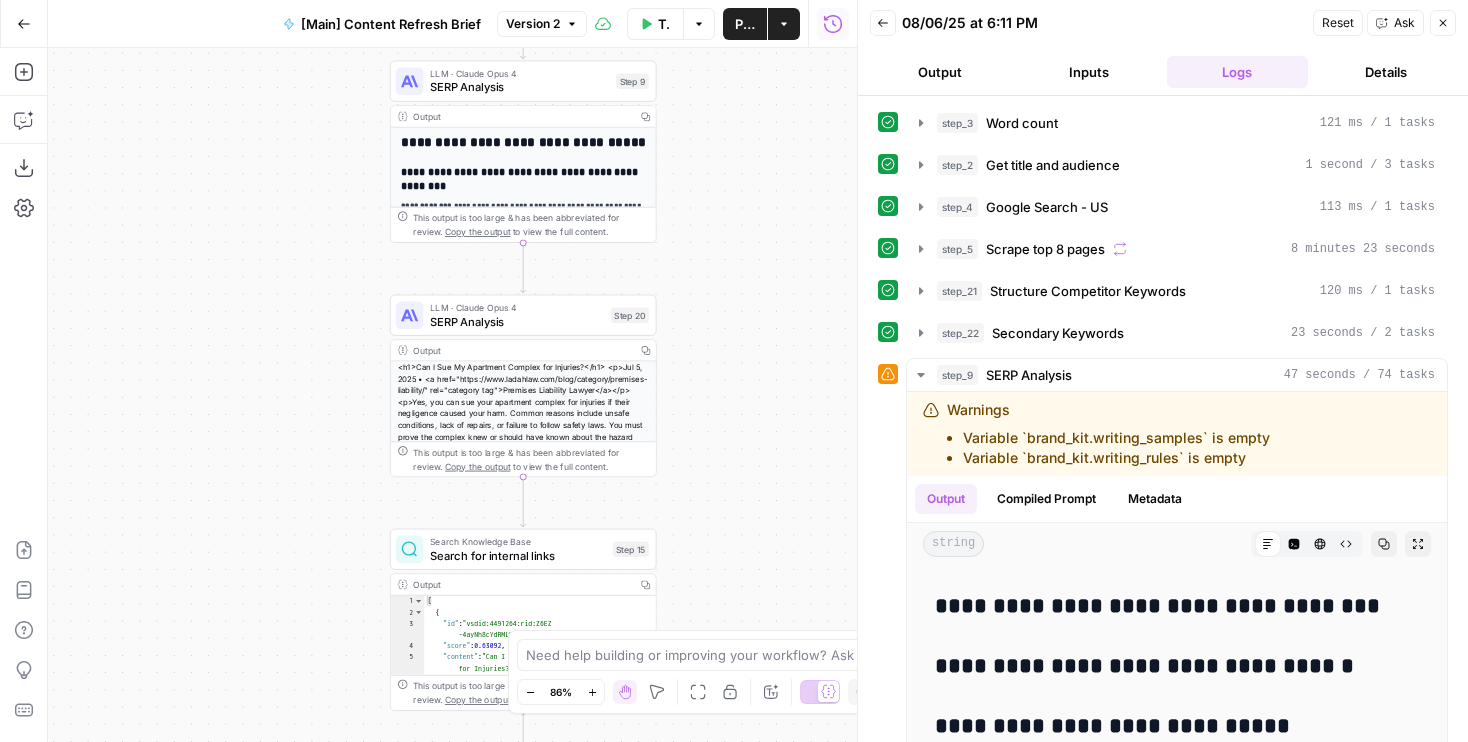 click on "Workflow Set Inputs Inputs Run Code · Python Word count Step 3 Output Copy 1 2 3 {    "word_count" :  1604 }     XXXXXXXXXXXXXXXXXXXXXXXXXXXXXXXXXXXXXXXXXXXXXXXXXXXXXXXXXXXXXXXXXXXXXXXXXXXXXXXXXXXXXXXXXXXXXXXXXXXXXXXXXXXXXXXXXXXXXXXXXXXXXXXXXXXXXXXXXXXXXXXXXXXXXXXXXXXXXXXXXXXXXXXXXXXXXXXXXXXXXXXXXXXXXXXXXXXXXXXXXXXXXXXXXXXXXXXXXXXXXXXXXXXXXXXXXXXXXXXXXXXXXXXXXXXXXXXXXXXXXXXXXXXXXXXXXXXXXXXXXXXXXXXXXXXXXXXXXXXXXXXXXXXXXXXXXXXXXXXXXXXXXXXXXXXXXXXXXXXXXXXXXXXXXXXXXXXXXXXXXXXXXXXXXXXXXXXXXXXXXXXXXXXXXXXXXXXXXXXXXXXXXXXXXXXXXXXXXXXXXXXXXXXXXXXXXXXXXXXXXXXXXXXXXXXXXXXXXXXXXXXXXXXXXXXXXXXXXXXXXXXXXXXXXXXXXXXXXXXXXXXXXXXXXXXX LLM · GPT-4.1 Get title and audience Step 2 Output Copy 1 2 3 4 5 6 {    "article_title" :  "Can I Sue My Apartment         Complex for Injuries?" ,    "audience" :  "Las Vegas tenants injured by         negligence" ,    "word_count" :  1600 ,    "slug" :  "can-i-sue-my-apartment-complex-for        -injuries" }     Google Search Google Search - US Step 4 Output Copy 1 2 3" at bounding box center [452, 395] 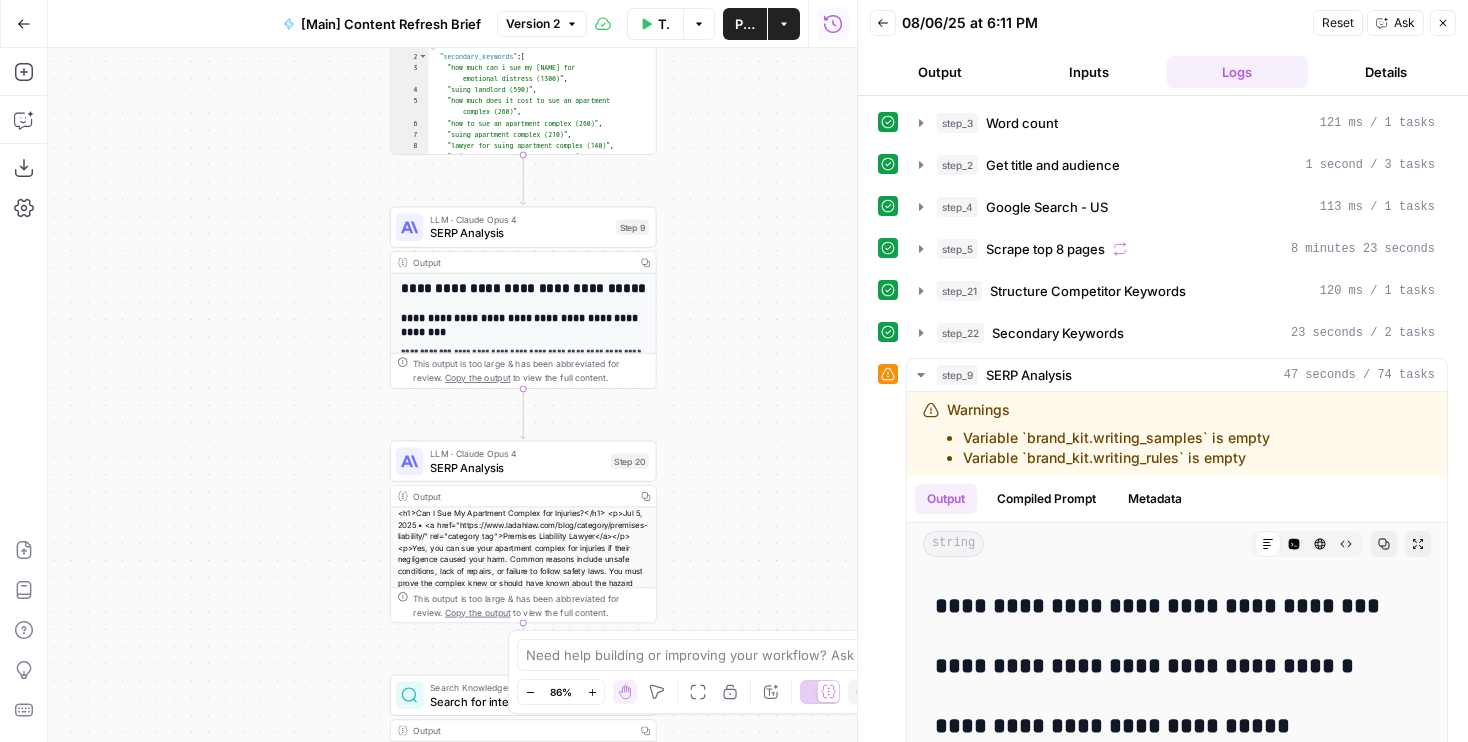 drag, startPoint x: 739, startPoint y: 199, endPoint x: 739, endPoint y: 352, distance: 153 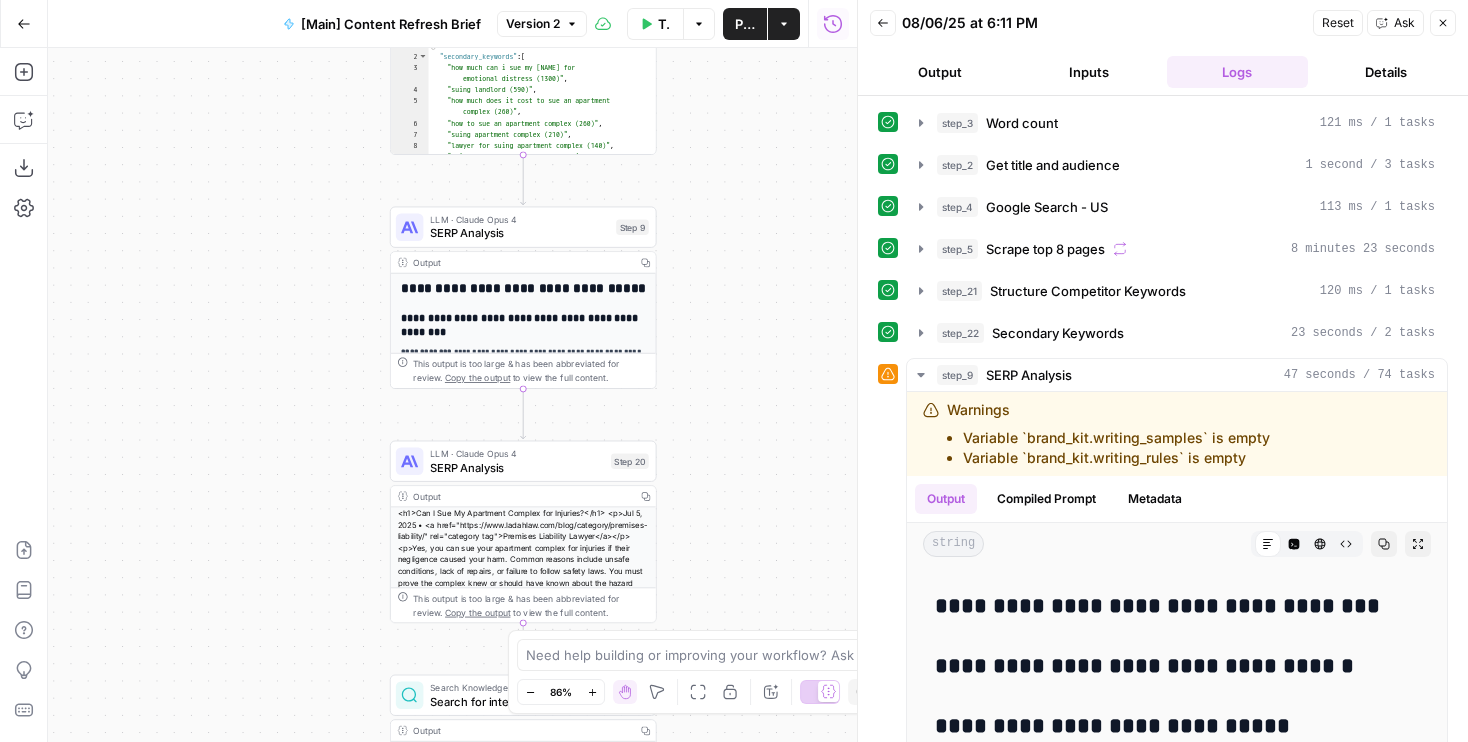 click on "Workflow Set Inputs Inputs Run Code · Python Word count Step 3 Output Copy 1 2 3 {    "word_count" :  1604 }     XXXXXXXXXXXXXXXXXXXXXXXXXXXXXXXXXXXXXXXXXXXXXXXXXXXXXXXXXXXXXXXXXXXXXXXXXXXXXXXXXXXXXXXXXXXXXXXXXXXXXXXXXXXXXXXXXXXXXXXXXXXXXXXXXXXXXXXXXXXXXXXXXXXXXXXXXXXXXXXXXXXXXXXXXXXXXXXXXXXXXXXXXXXXXXXXXXXXXXXXXXXXXXXXXXXXXXXXXXXXXXXXXXXXXXXXXXXXXXXXXXXXXXXXXXXXXXXXXXXXXXXXXXXXXXXXXXXXXXXXXXXXXXXXXXXXXXXXXXXXXXXXXXXXXXXXXXXXXXXXXXXXXXXXXXXXXXXXXXXXXXXXXXXXXXXXXXXXXXXXXXXXXXXXXXXXXXXXXXXXXXXXXXXXXXXXXXXXXXXXXXXXXXXXXXXXXXXXXXXXXXXXXXXXXXXXXXXXXXXXXXXXXXXXXXXXXXXXXXXXXXXXXXXXXXXXXXXXXXXXXXXXXXXXXXXXXXXXXXXXXXXXXXXXXXXX LLM · GPT-4.1 Get title and audience Step 2 Output Copy 1 2 3 4 5 6 {    "article_title" :  "Can I Sue My Apartment         Complex for Injuries?" ,    "audience" :  "Las Vegas tenants injured by         negligence" ,    "word_count" :  1600 ,    "slug" :  "can-i-sue-my-apartment-complex-for        -injuries" }     Google Search Google Search - US Step 4 Output Copy 1 2 3" at bounding box center [452, 395] 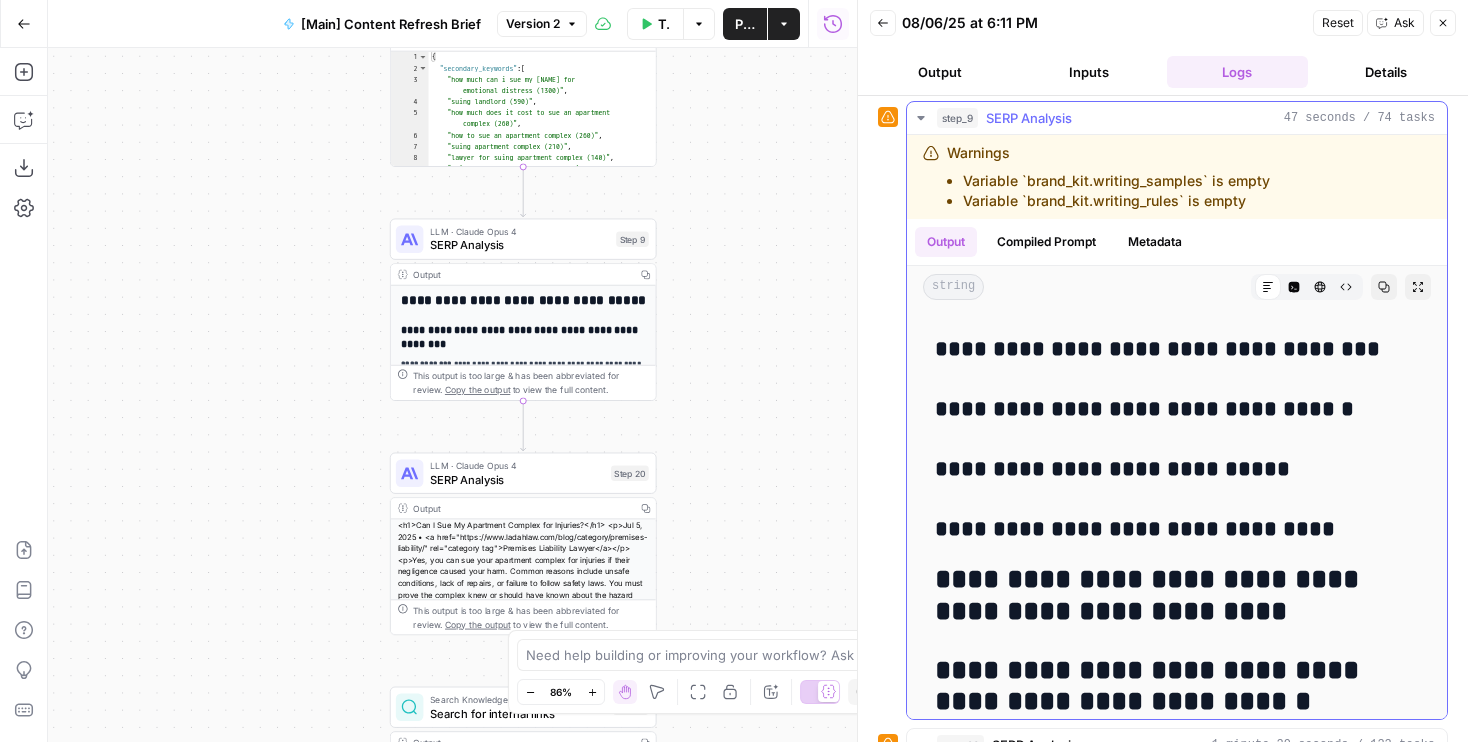 scroll, scrollTop: 274, scrollLeft: 0, axis: vertical 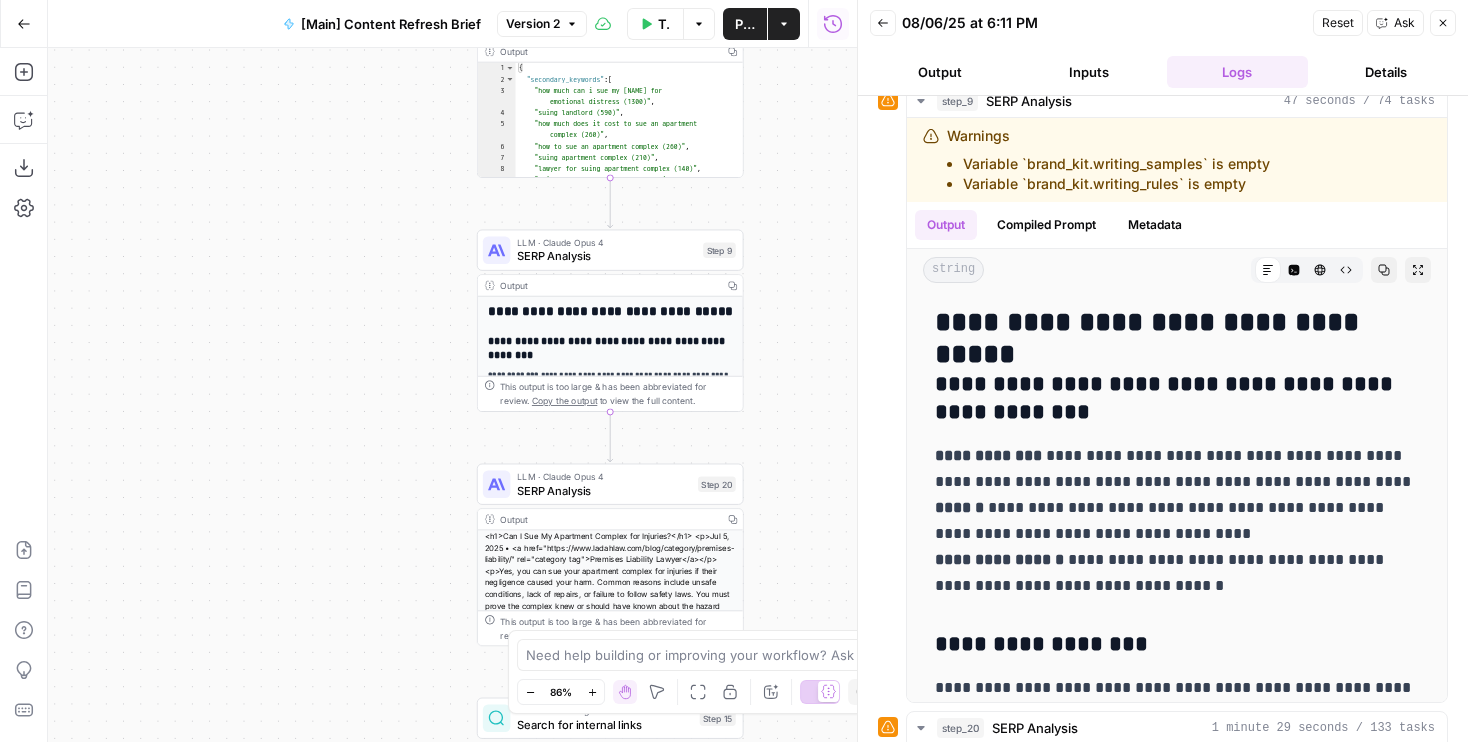 drag, startPoint x: 711, startPoint y: 204, endPoint x: 795, endPoint y: 215, distance: 84.71718 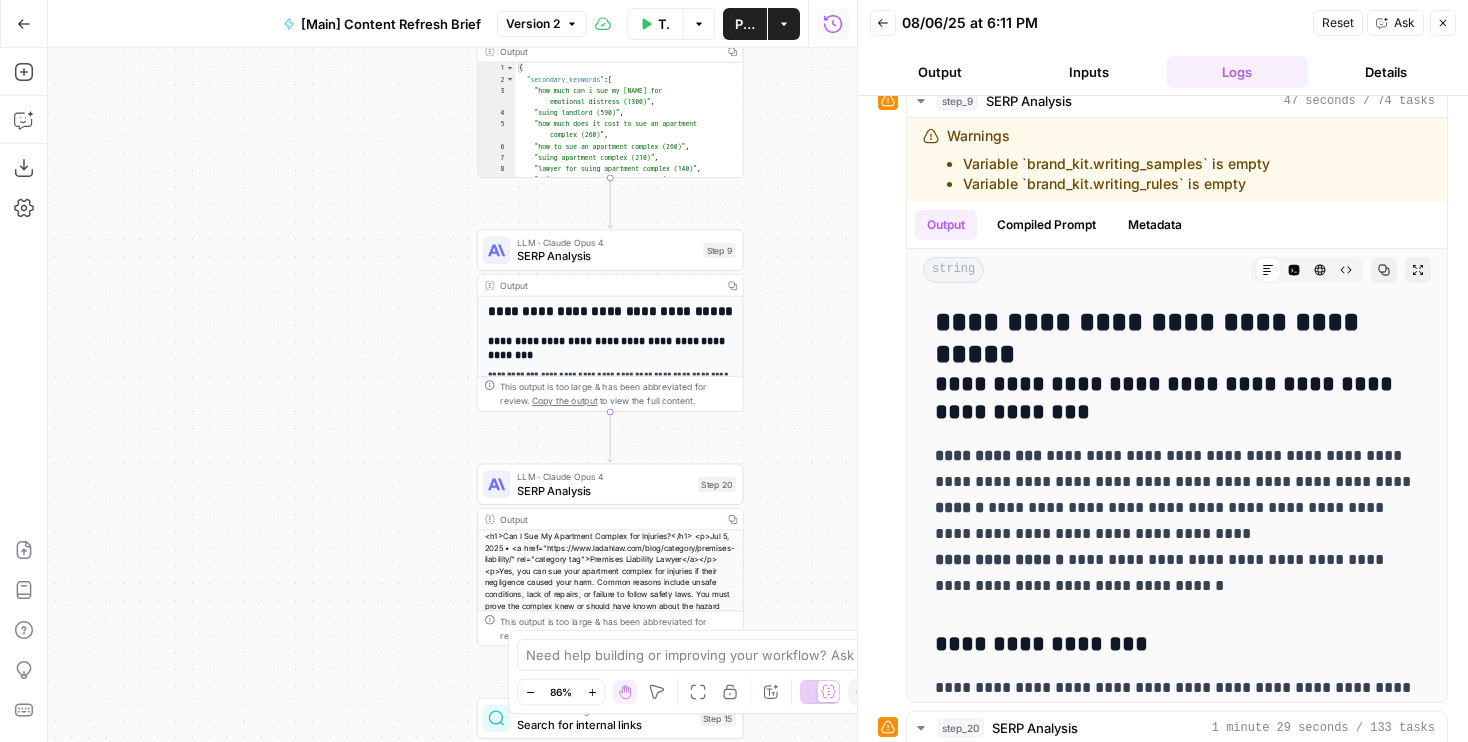 click on "Workflow Set Inputs Inputs Run Code · Python Word count Step 3 Output Copy 1 2 3 {    "word_count" :  1604 }     XXXXXXXXXXXXXXXXXXXXXXXXXXXXXXXXXXXXXXXXXXXXXXXXXXXXXXXXXXXXXXXXXXXXXXXXXXXXXXXXXXXXXXXXXXXXXXXXXXXXXXXXXXXXXXXXXXXXXXXXXXXXXXXXXXXXXXXXXXXXXXXXXXXXXXXXXXXXXXXXXXXXXXXXXXXXXXXXXXXXXXXXXXXXXXXXXXXXXXXXXXXXXXXXXXXXXXXXXXXXXXXXXXXXXXXXXXXXXXXXXXXXXXXXXXXXXXXXXXXXXXXXXXXXXXXXXXXXXXXXXXXXXXXXXXXXXXXXXXXXXXXXXXXXXXXXXXXXXXXXXXXXXXXXXXXXXXXXXXXXXXXXXXXXXXXXXXXXXXXXXXXXXXXXXXXXXXXXXXXXXXXXXXXXXXXXXXXXXXXXXXXXXXXXXXXXXXXXXXXXXXXXXXXXXXXXXXXXXXXXXXXXXXXXXXXXXXXXXXXXXXXXXXXXXXXXXXXXXXXXXXXXXXXXXXXXXXXXXXXXXXXXXXXXXXXX LLM · GPT-4.1 Get title and audience Step 2 Output Copy 1 2 3 4 5 6 {    "article_title" :  "Can I Sue My Apartment         Complex for Injuries?" ,    "audience" :  "Las Vegas tenants injured by         negligence" ,    "word_count" :  1600 ,    "slug" :  "can-i-sue-my-apartment-complex-for        -injuries" }     Google Search Google Search - US Step 4 Output Copy 1 2 3" at bounding box center (452, 395) 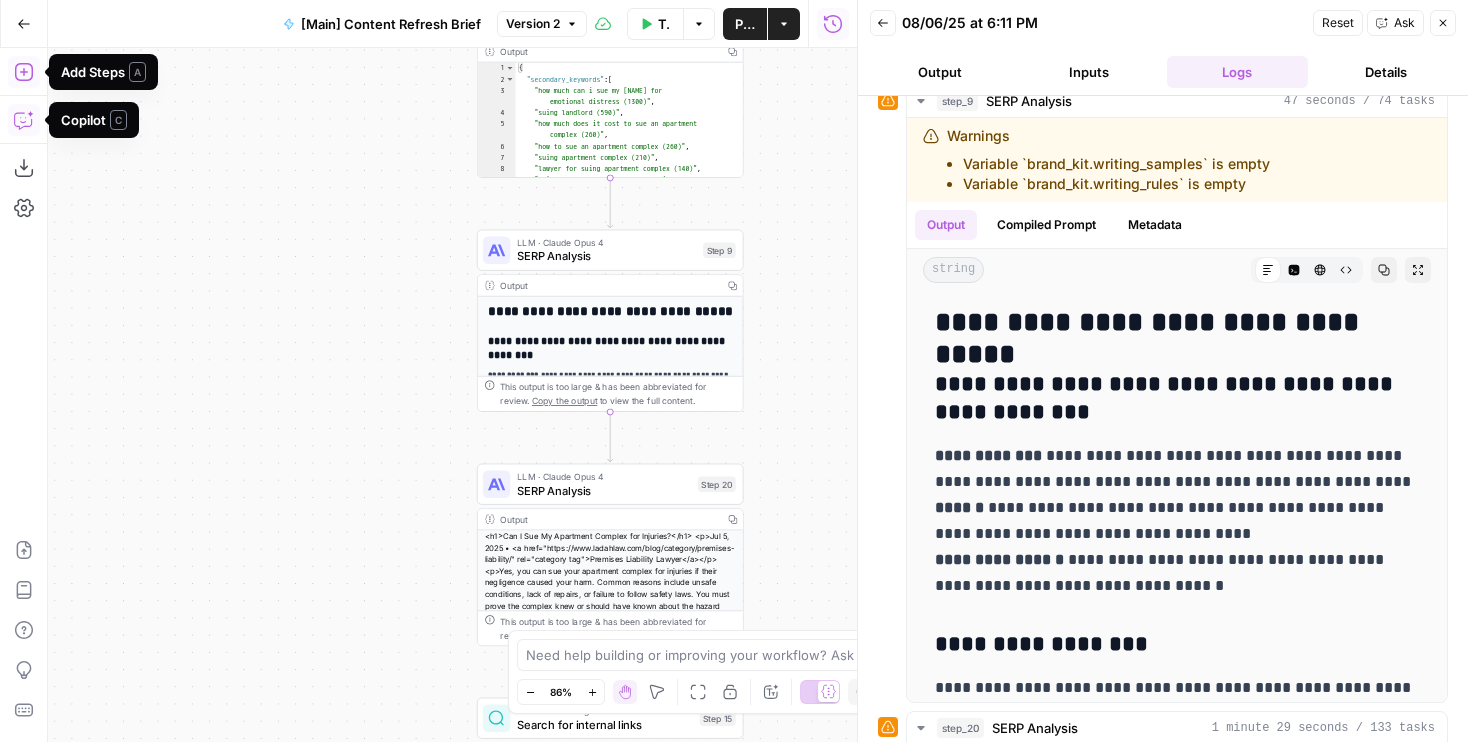 click 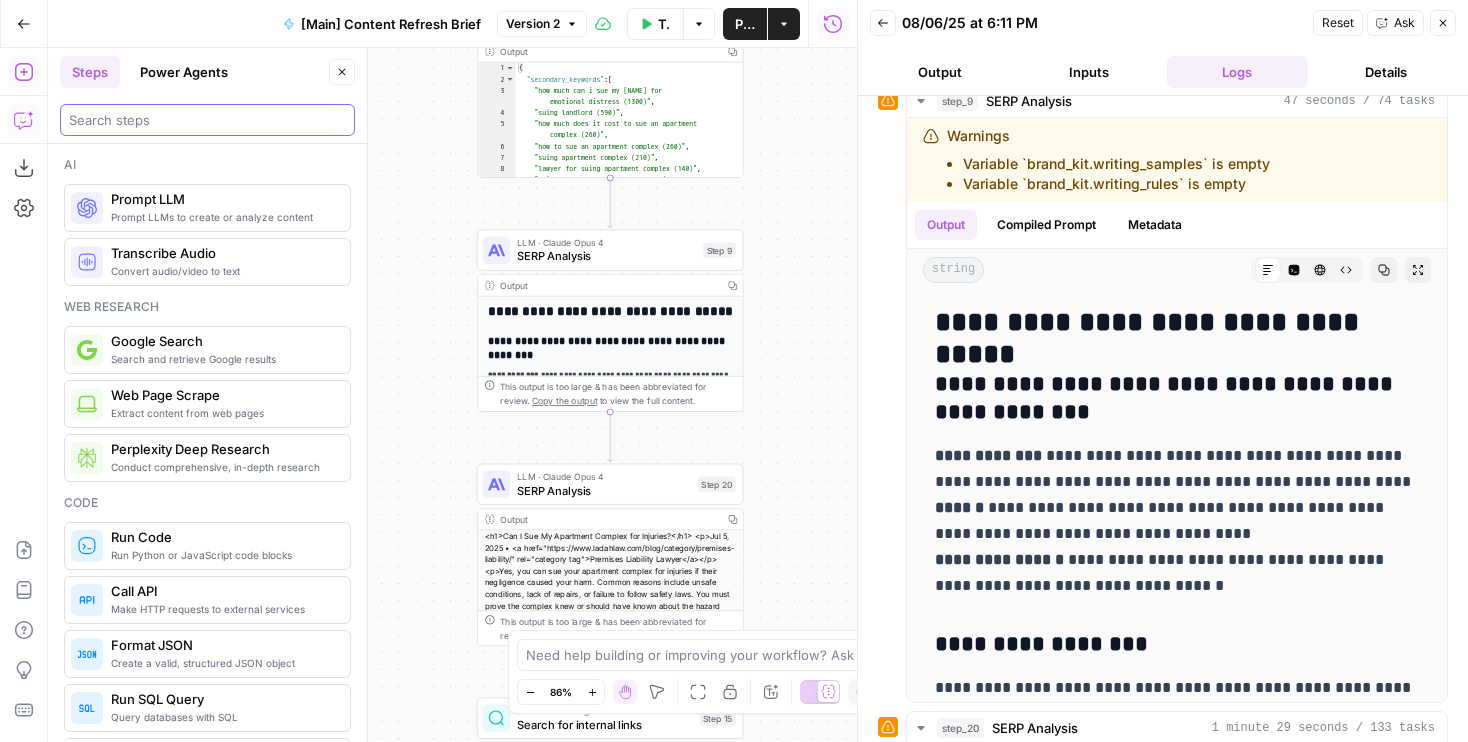click at bounding box center (207, 120) 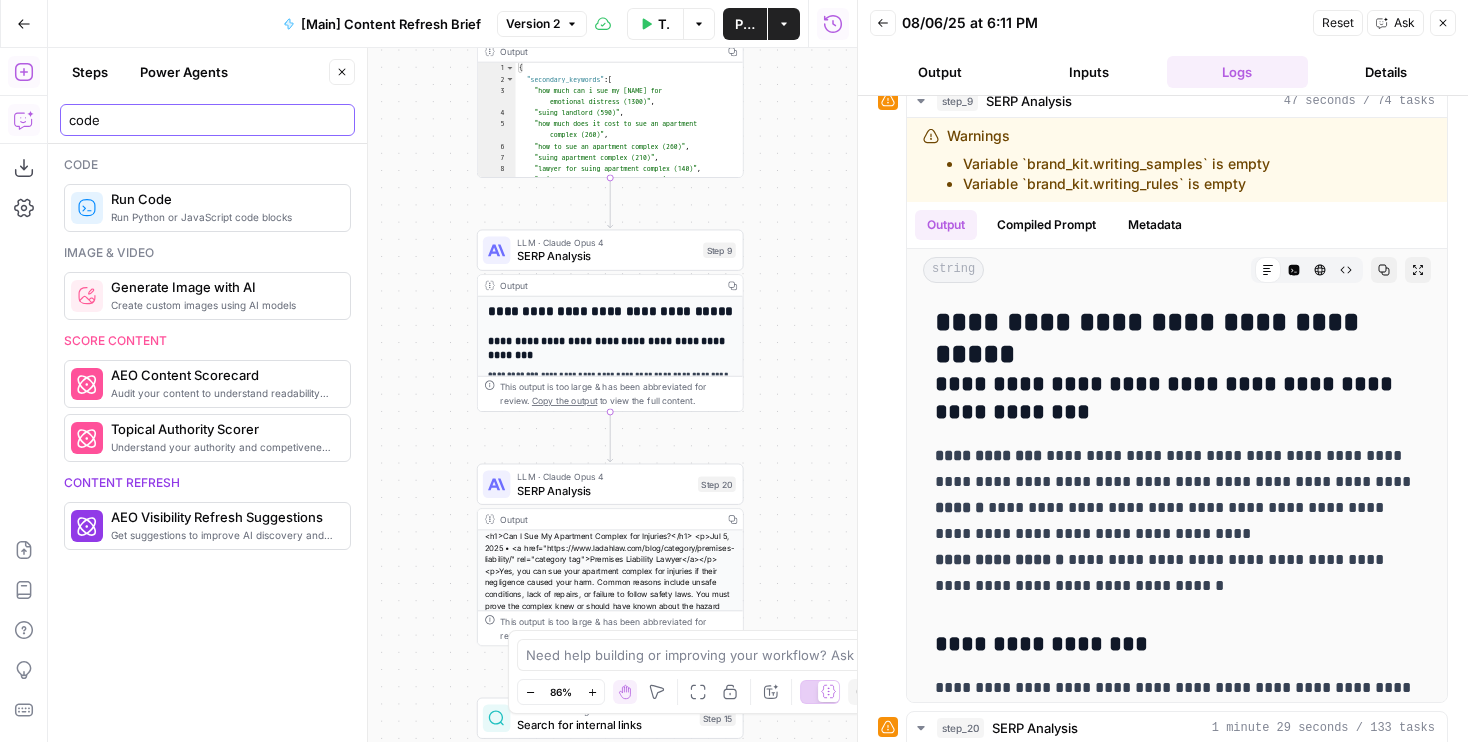 type on "code" 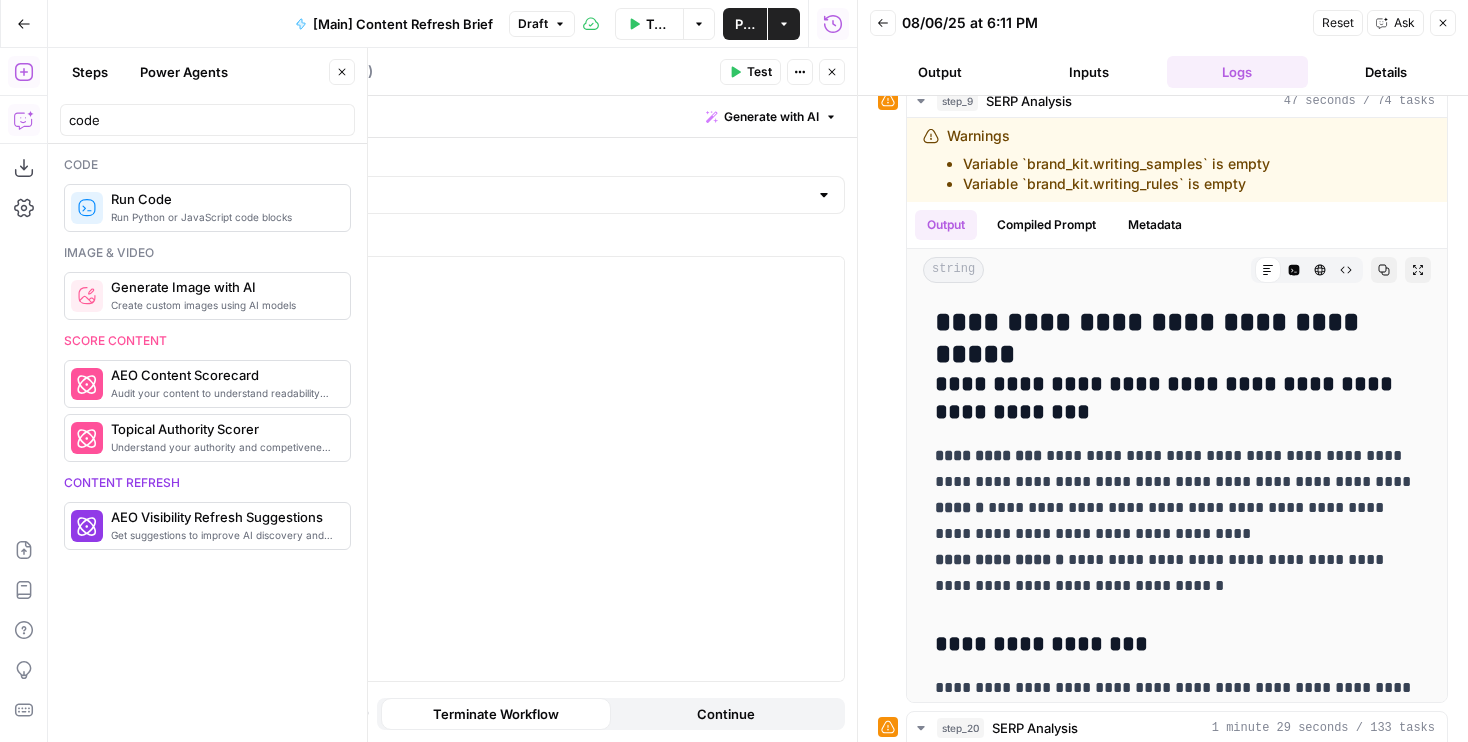 drag, startPoint x: 17, startPoint y: 115, endPoint x: 18, endPoint y: 130, distance: 15.033297 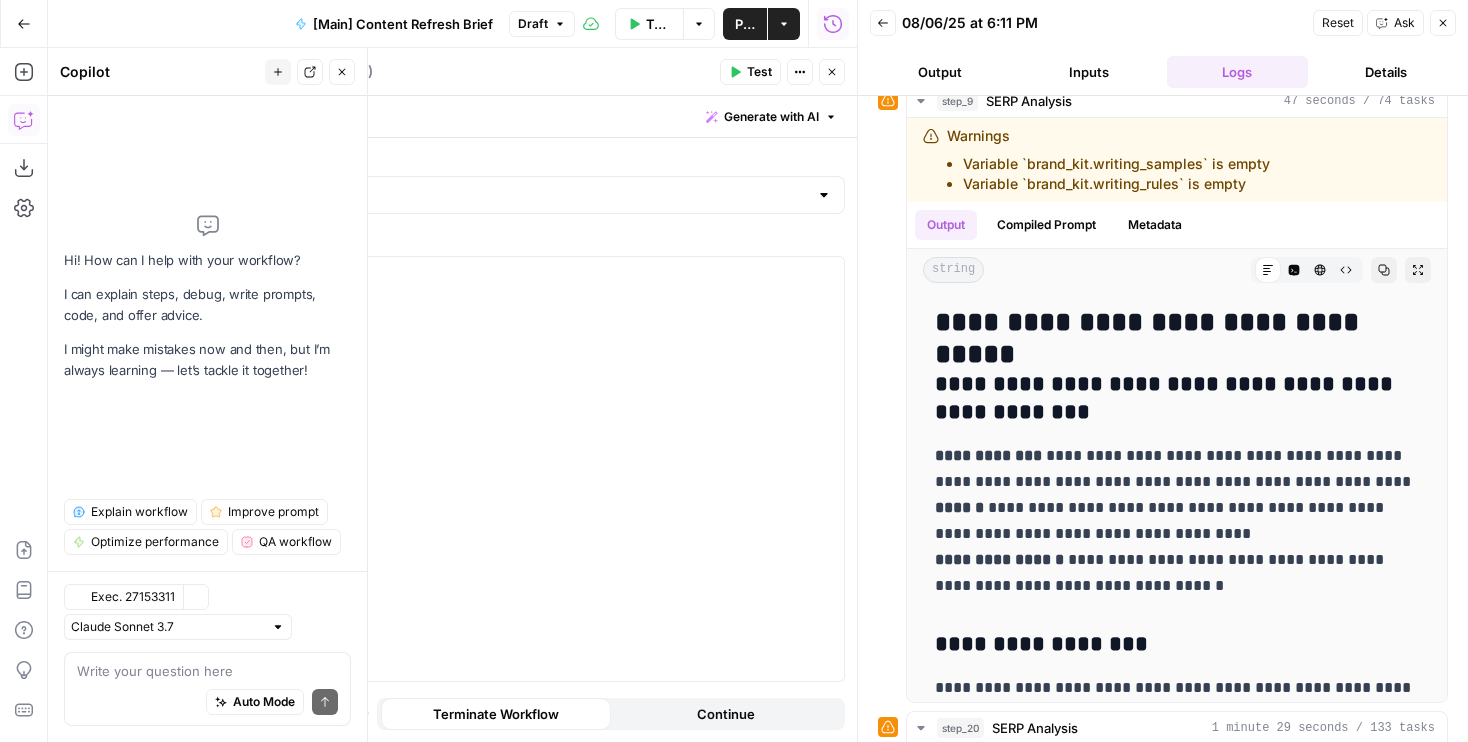 click at bounding box center (207, 671) 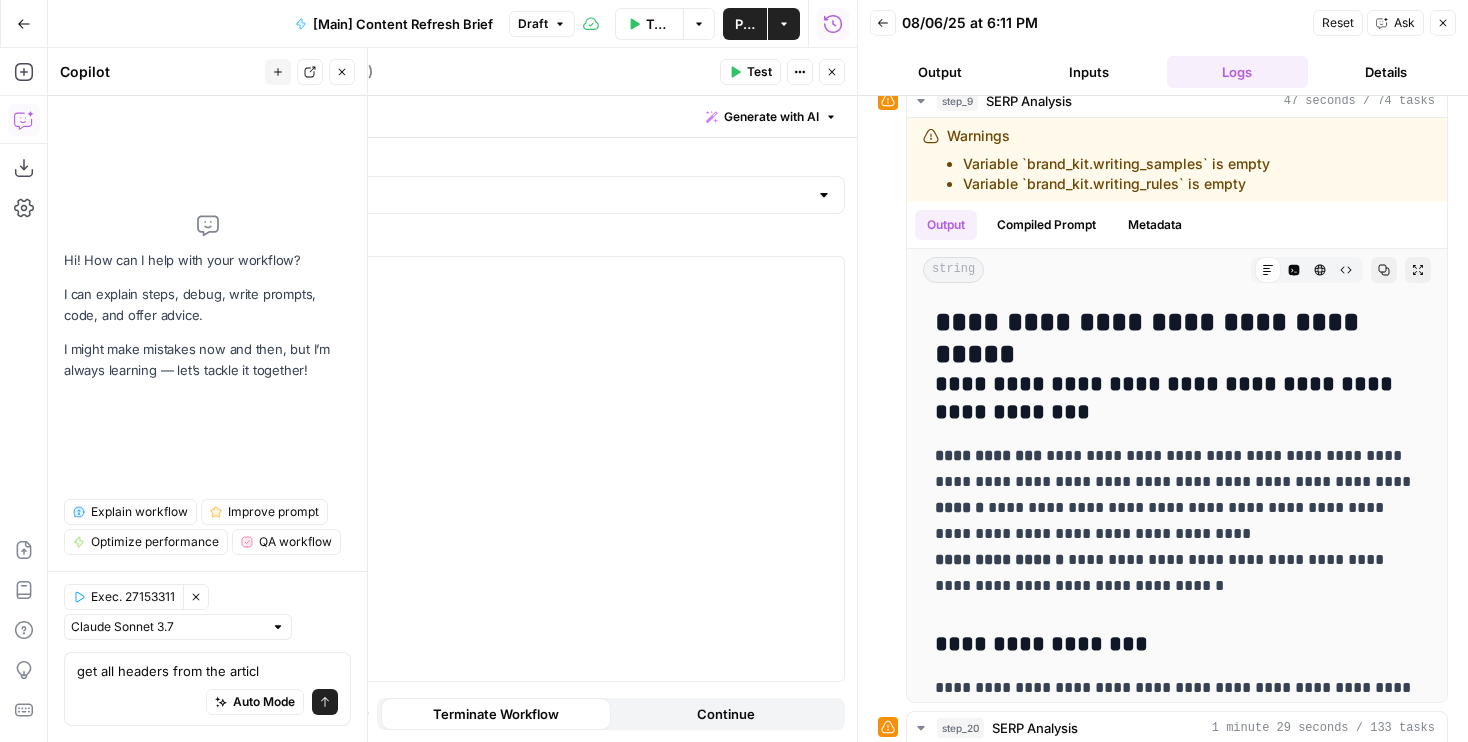 type on "get all headers from the article" 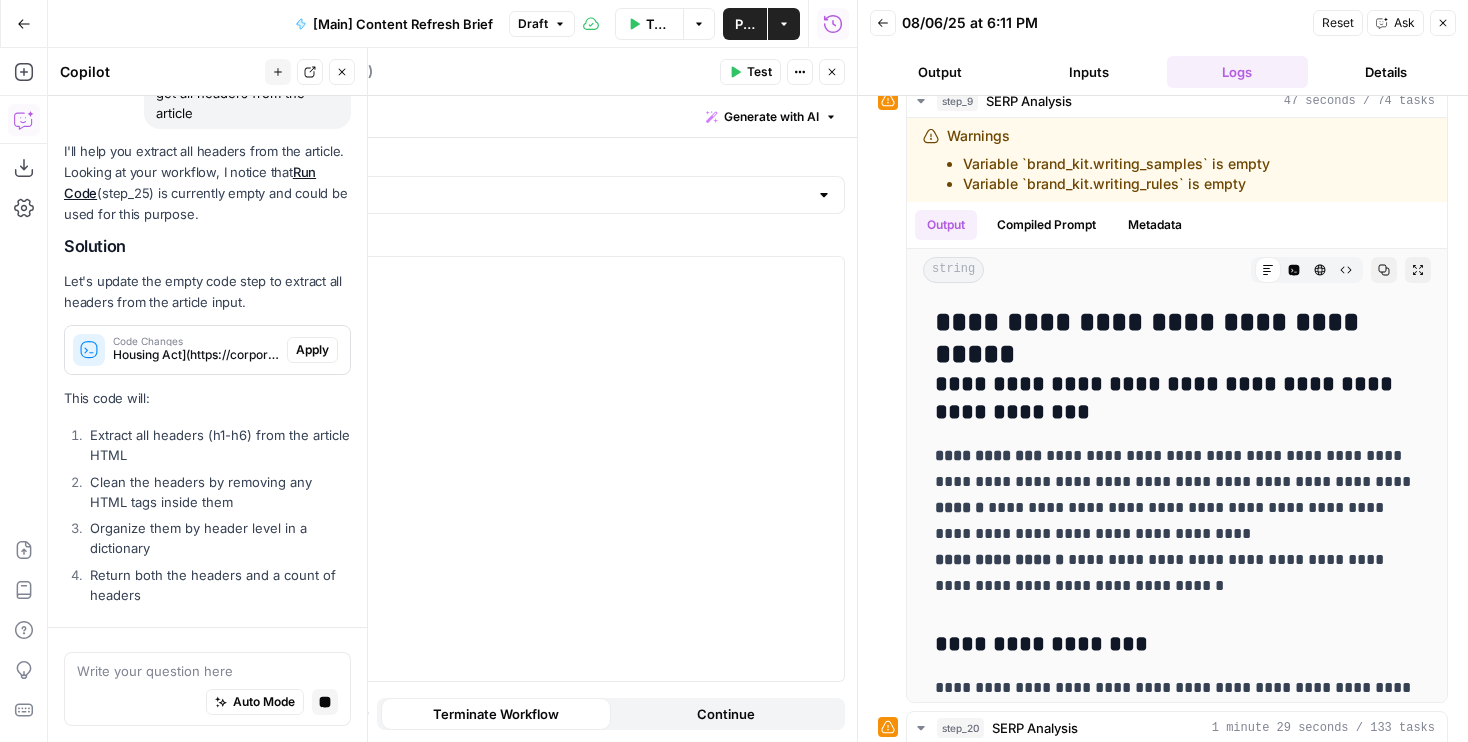 scroll, scrollTop: 231, scrollLeft: 0, axis: vertical 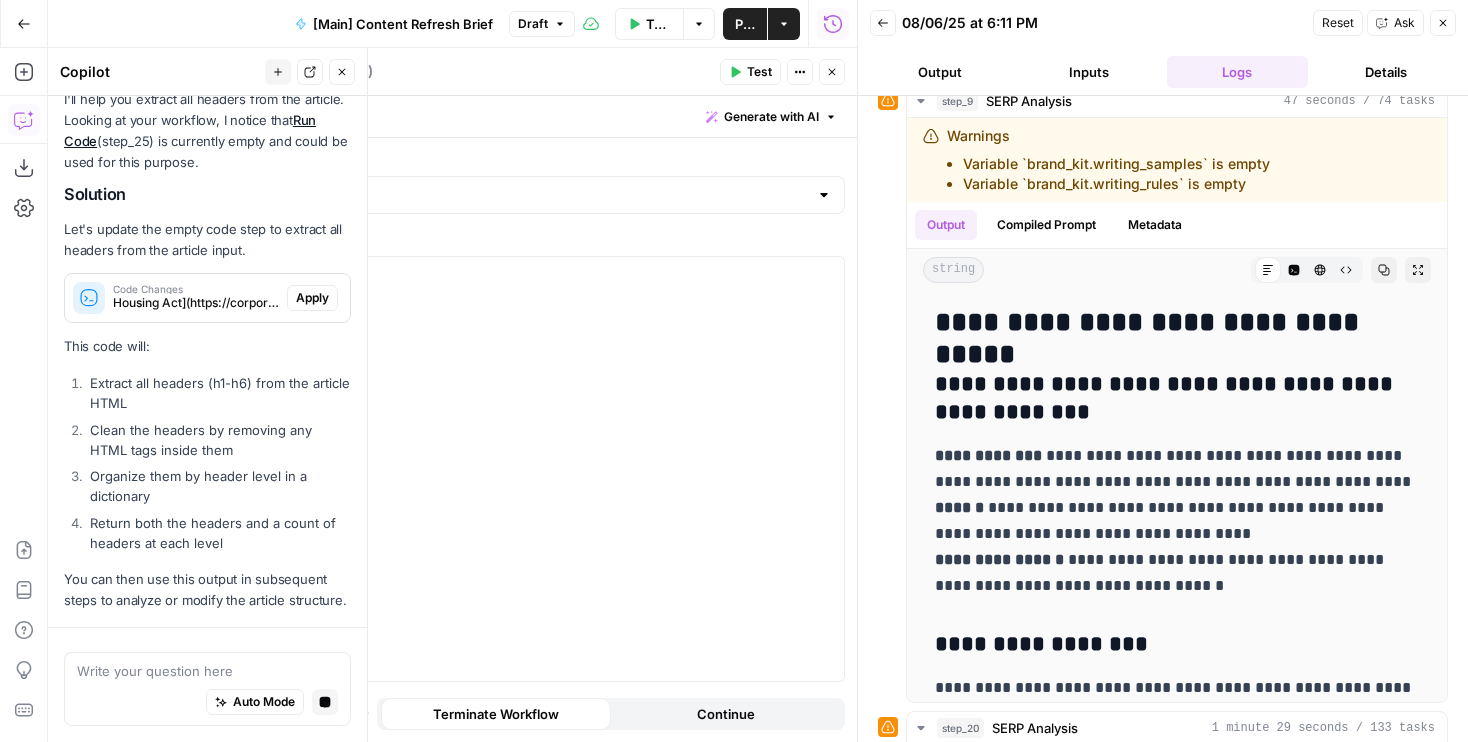 click on "Apply" at bounding box center [312, 298] 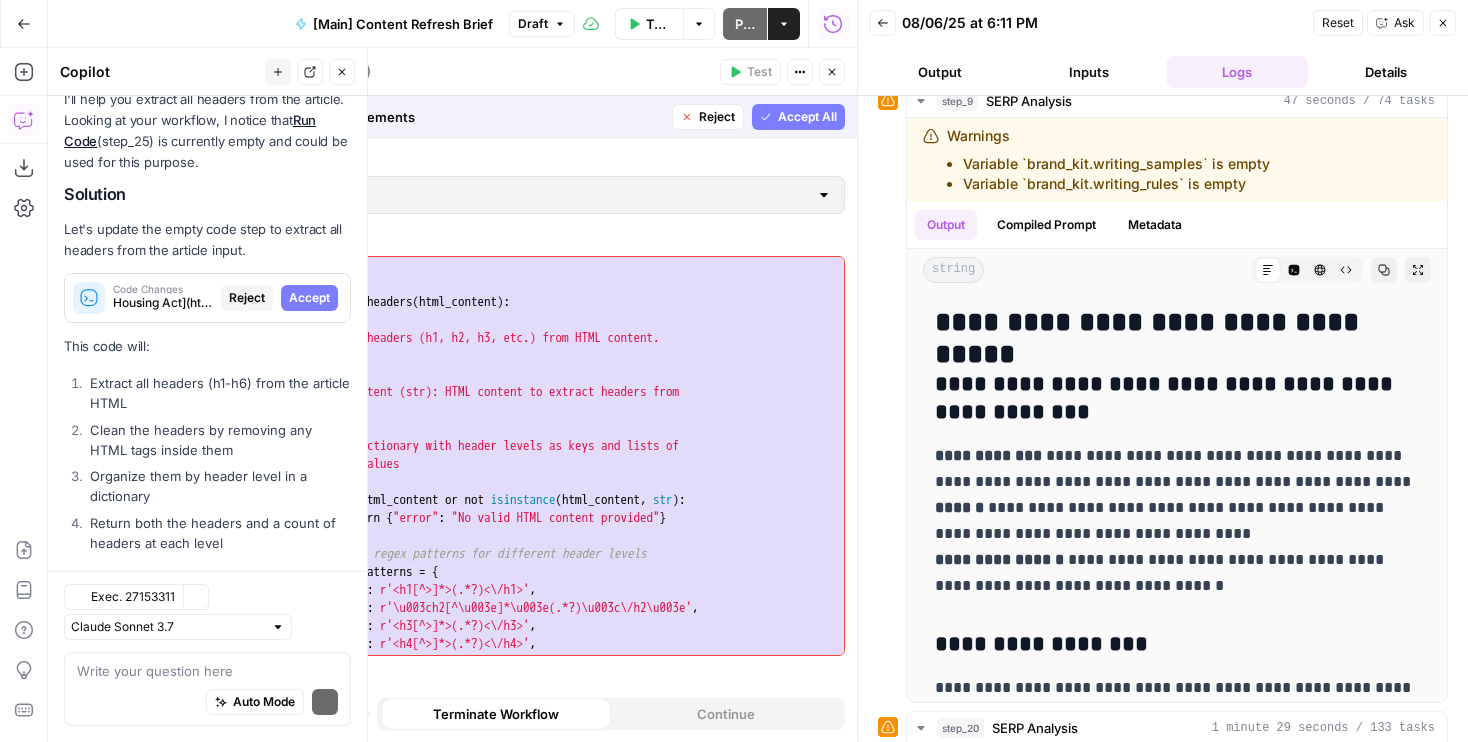 scroll, scrollTop: 319, scrollLeft: 0, axis: vertical 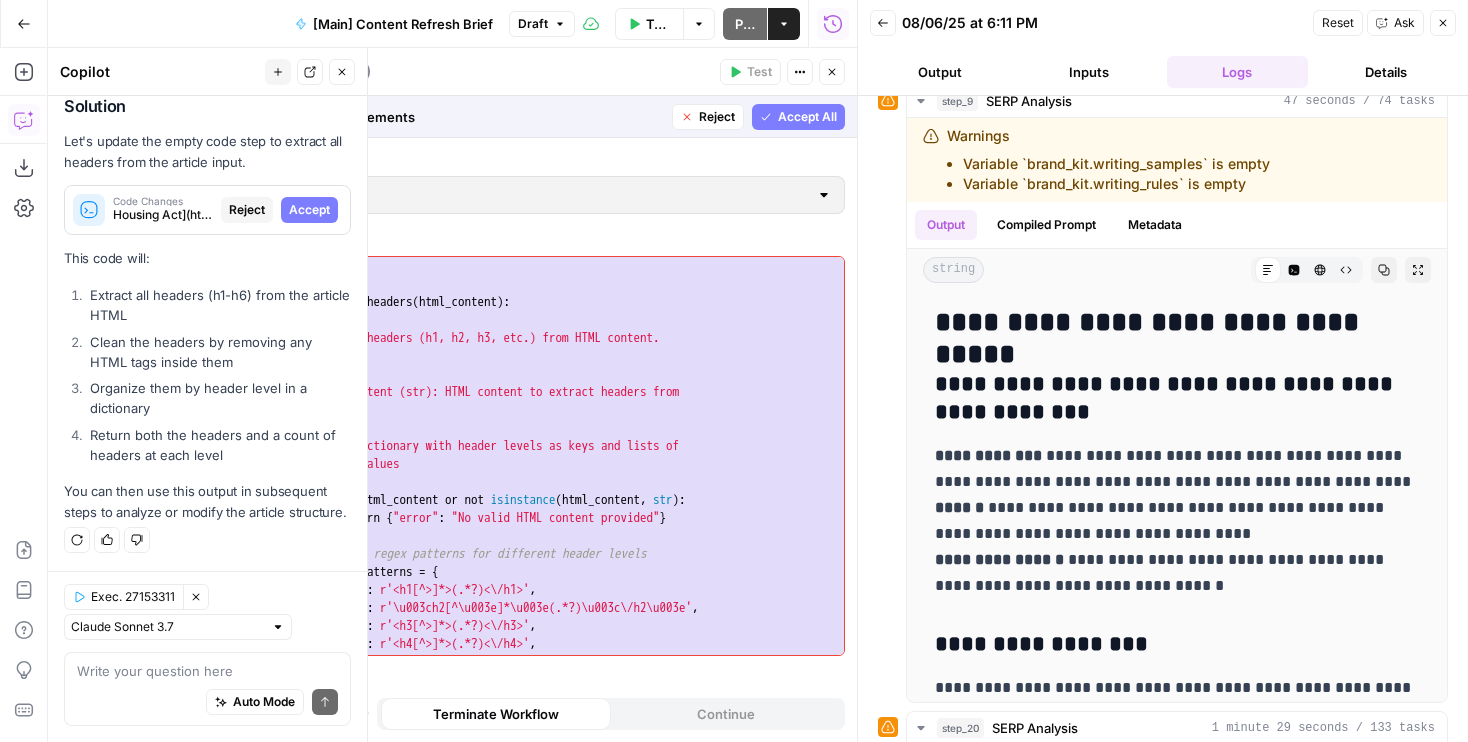 click on "Accept All" at bounding box center (798, 117) 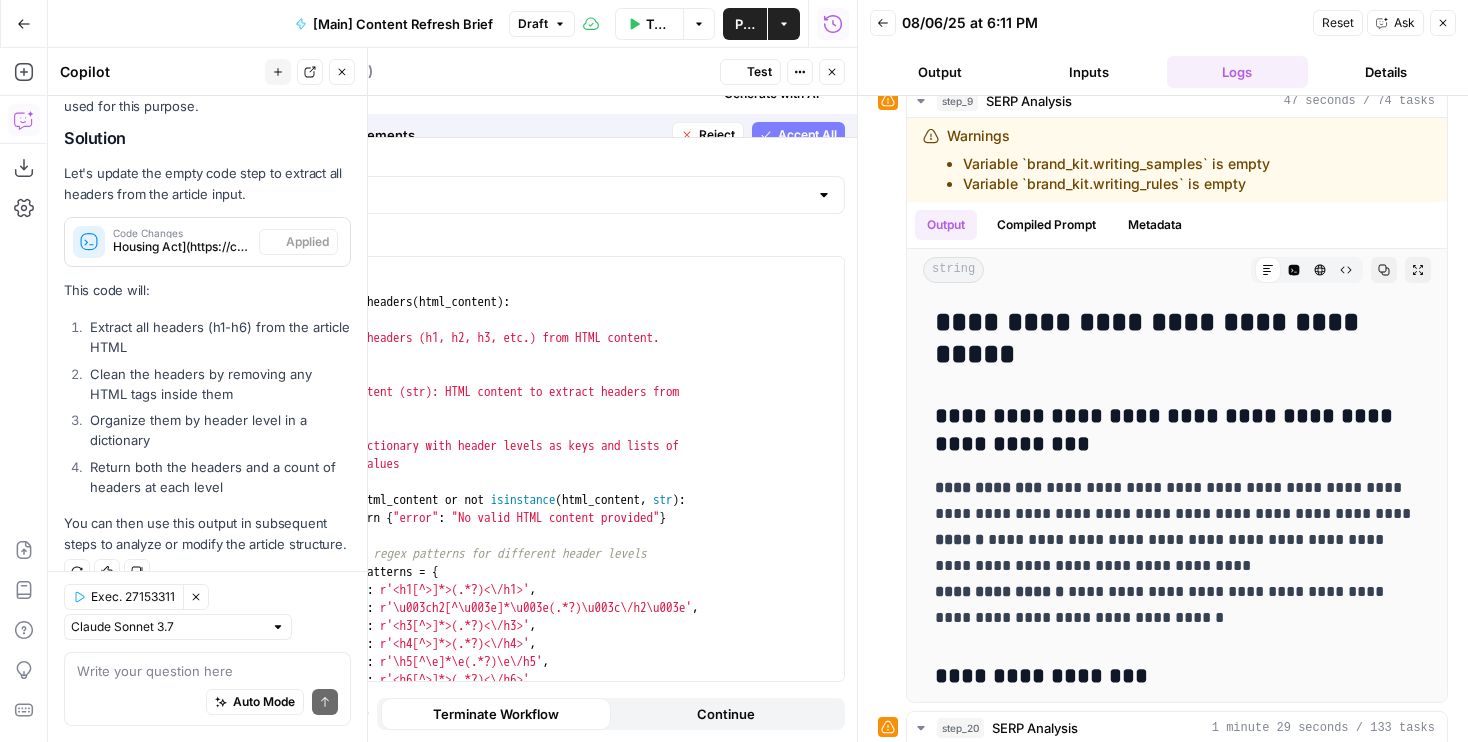 scroll, scrollTop: 351, scrollLeft: 0, axis: vertical 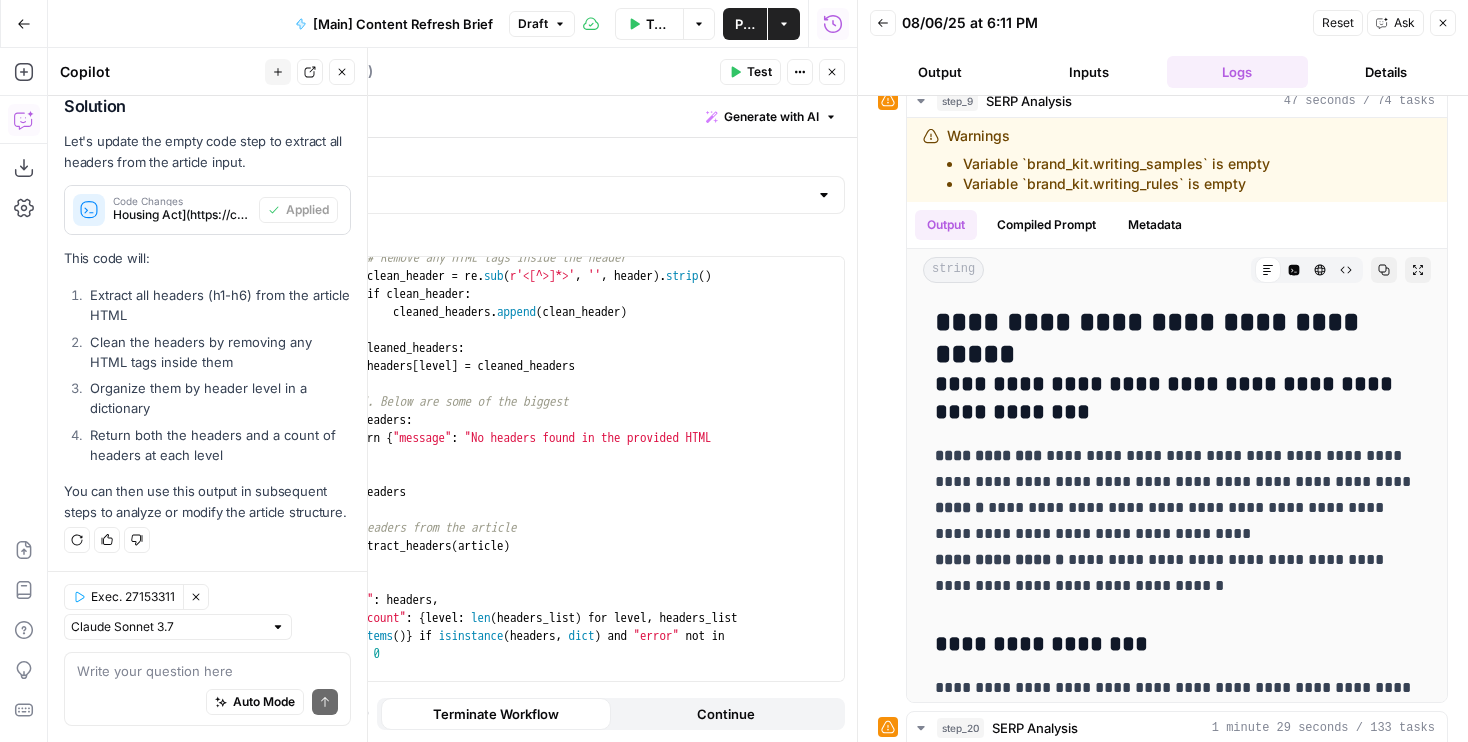 click on "Test" at bounding box center [759, 72] 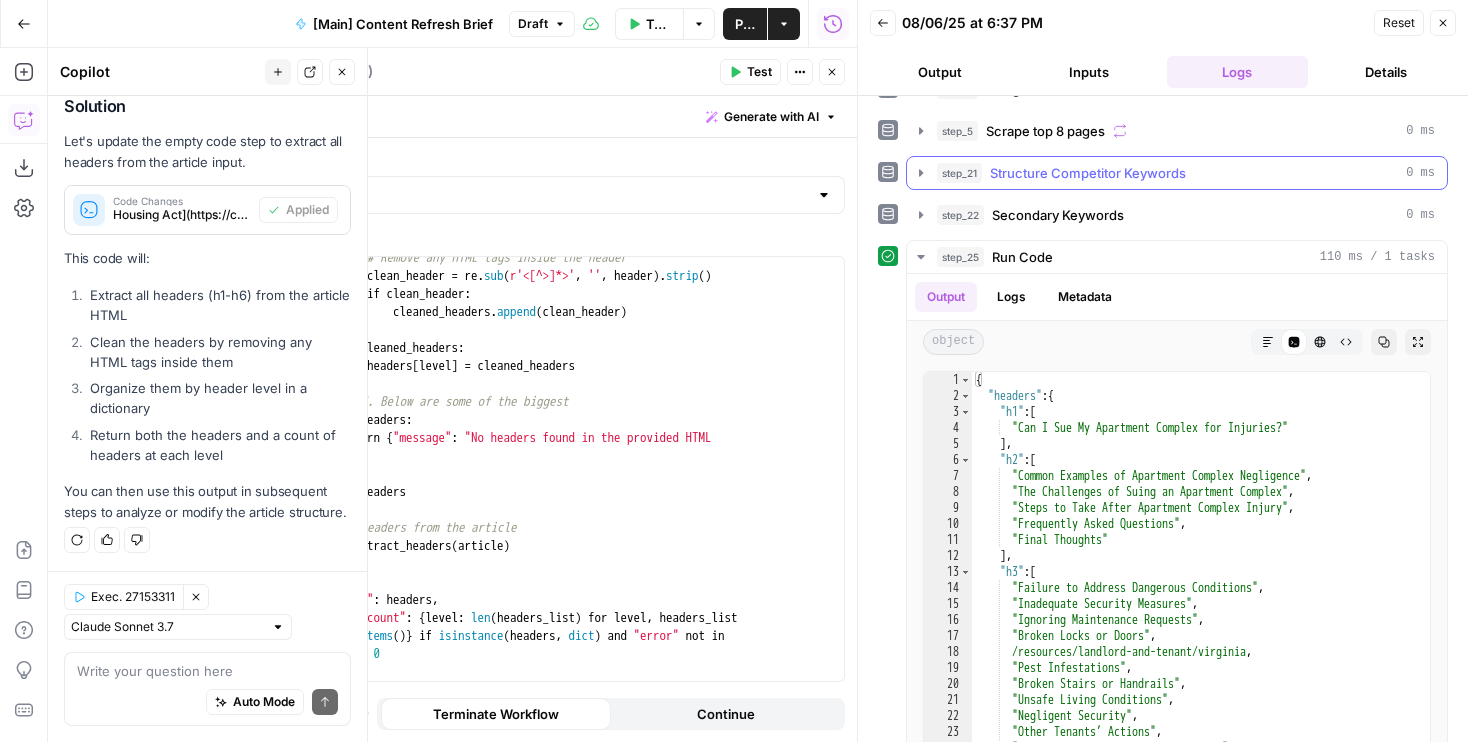 scroll, scrollTop: 135, scrollLeft: 0, axis: vertical 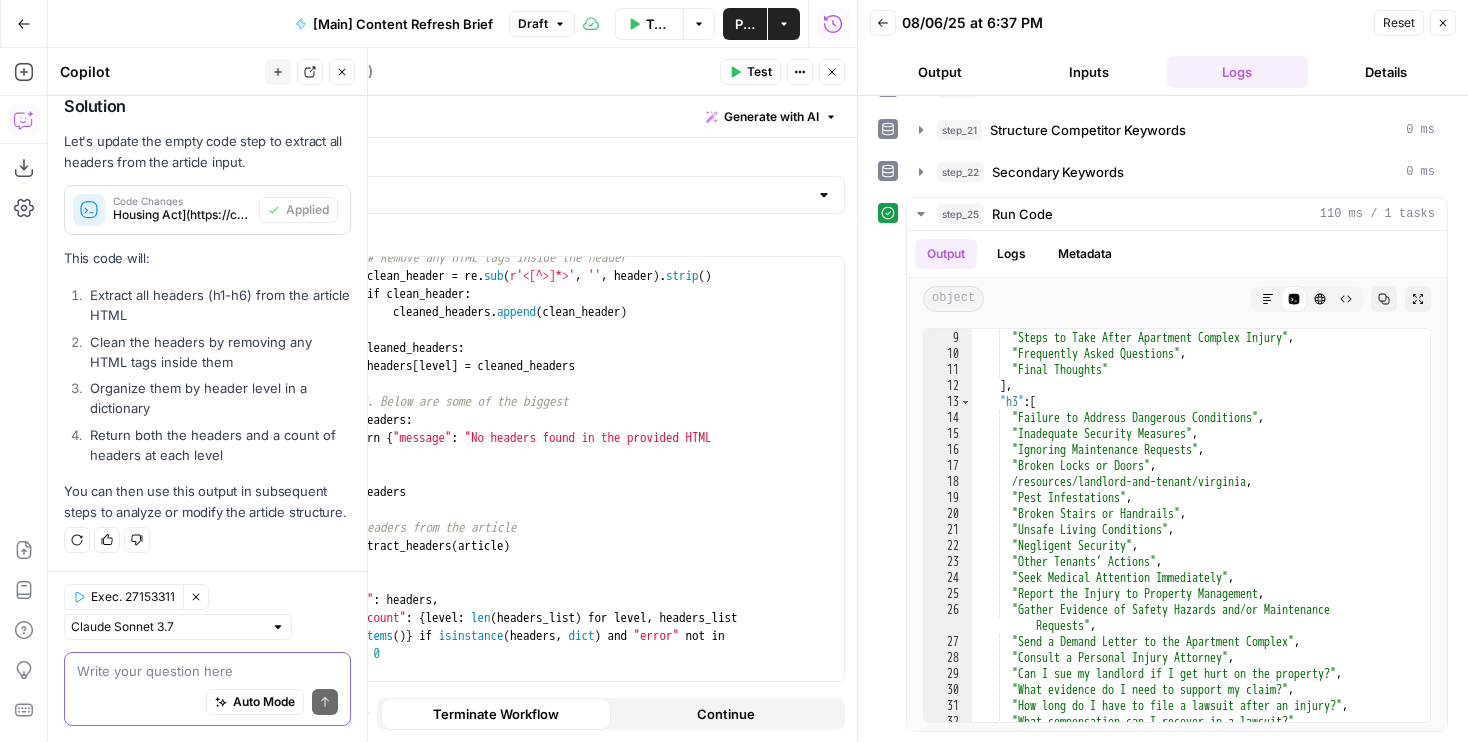 click at bounding box center [207, 671] 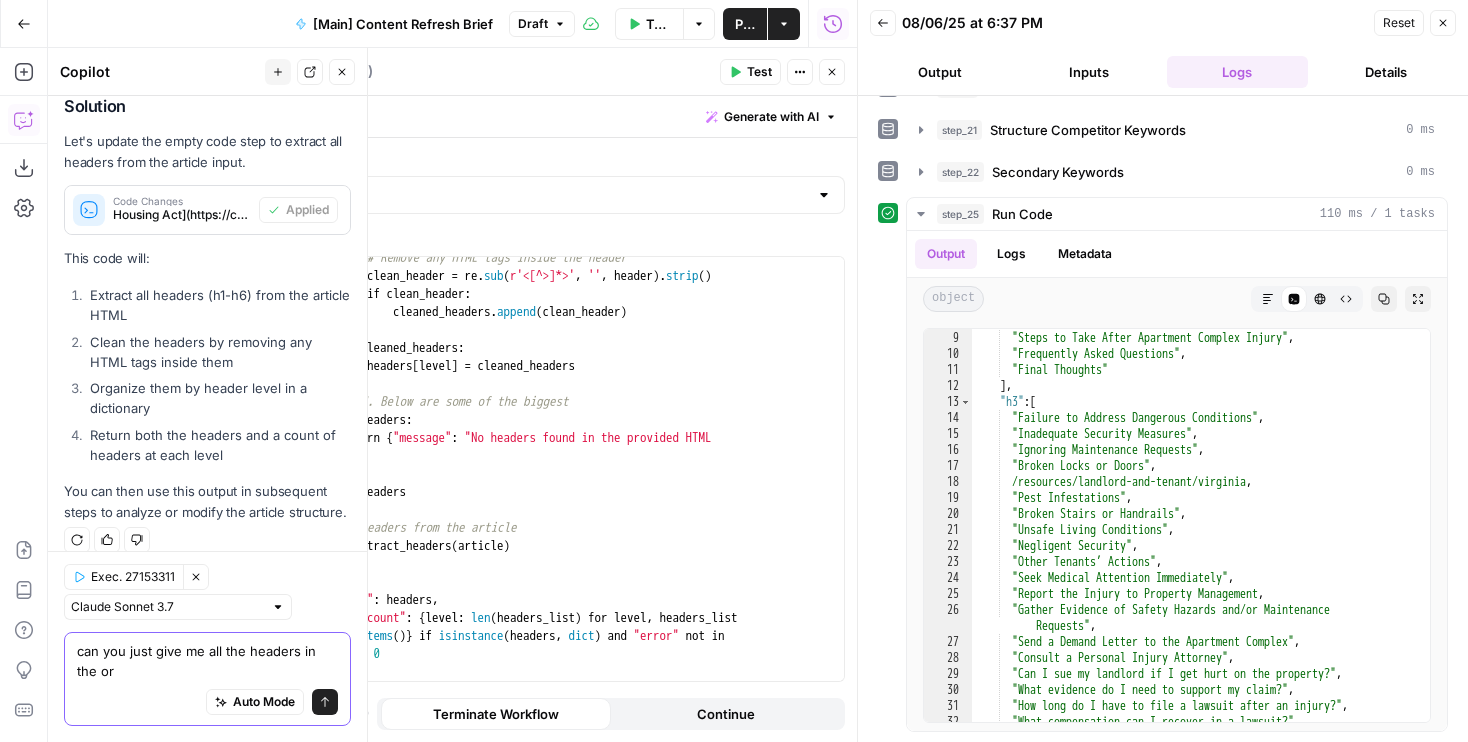 scroll, scrollTop: 371, scrollLeft: 0, axis: vertical 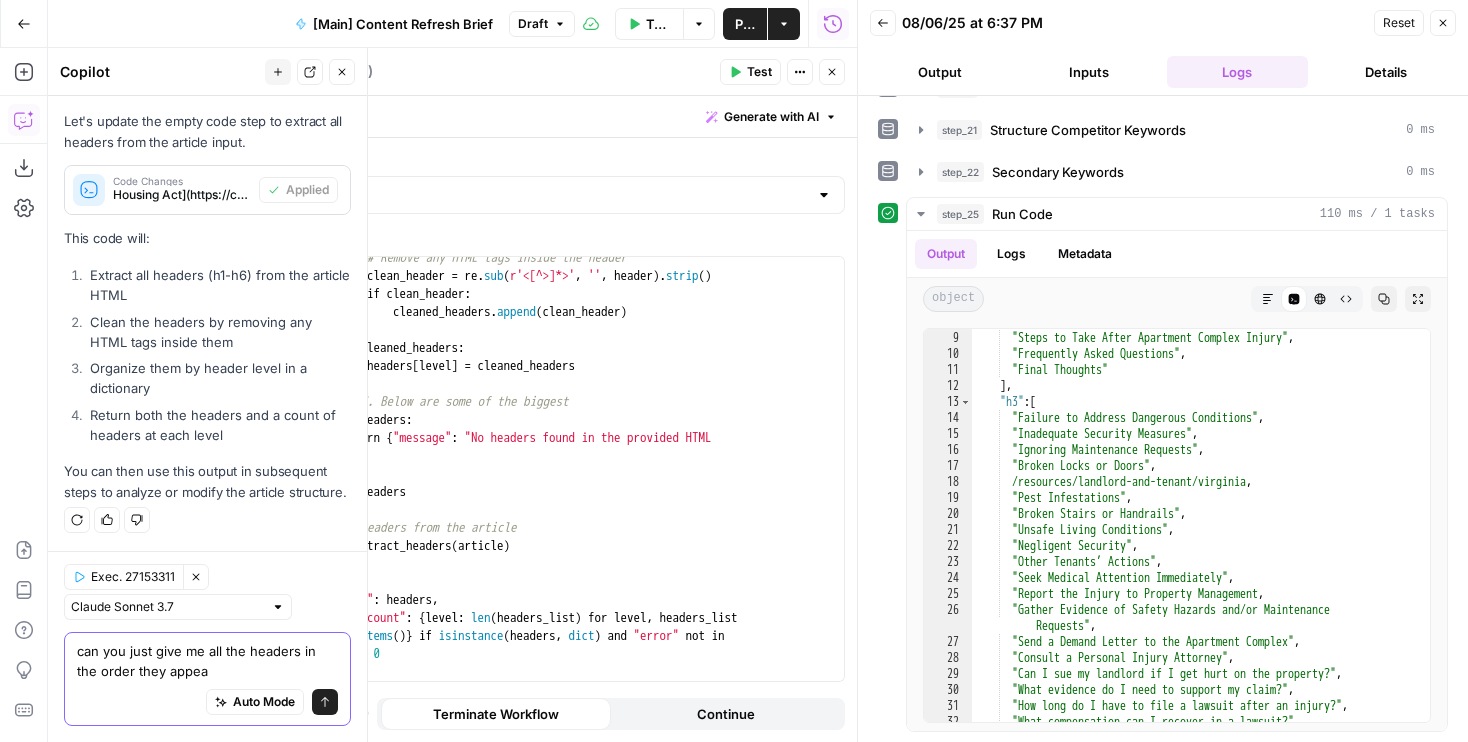 type on "can you just give me all the headers in the order they appear" 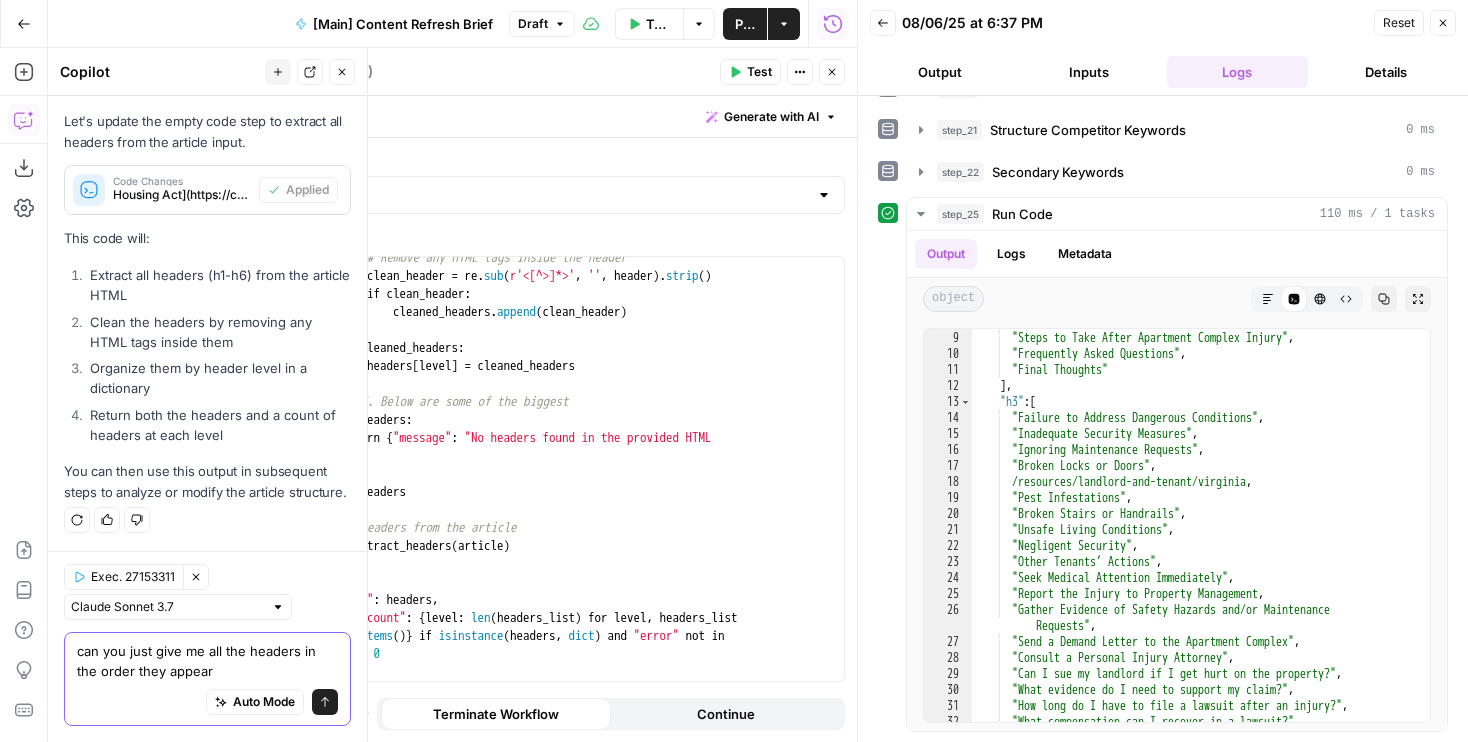 type 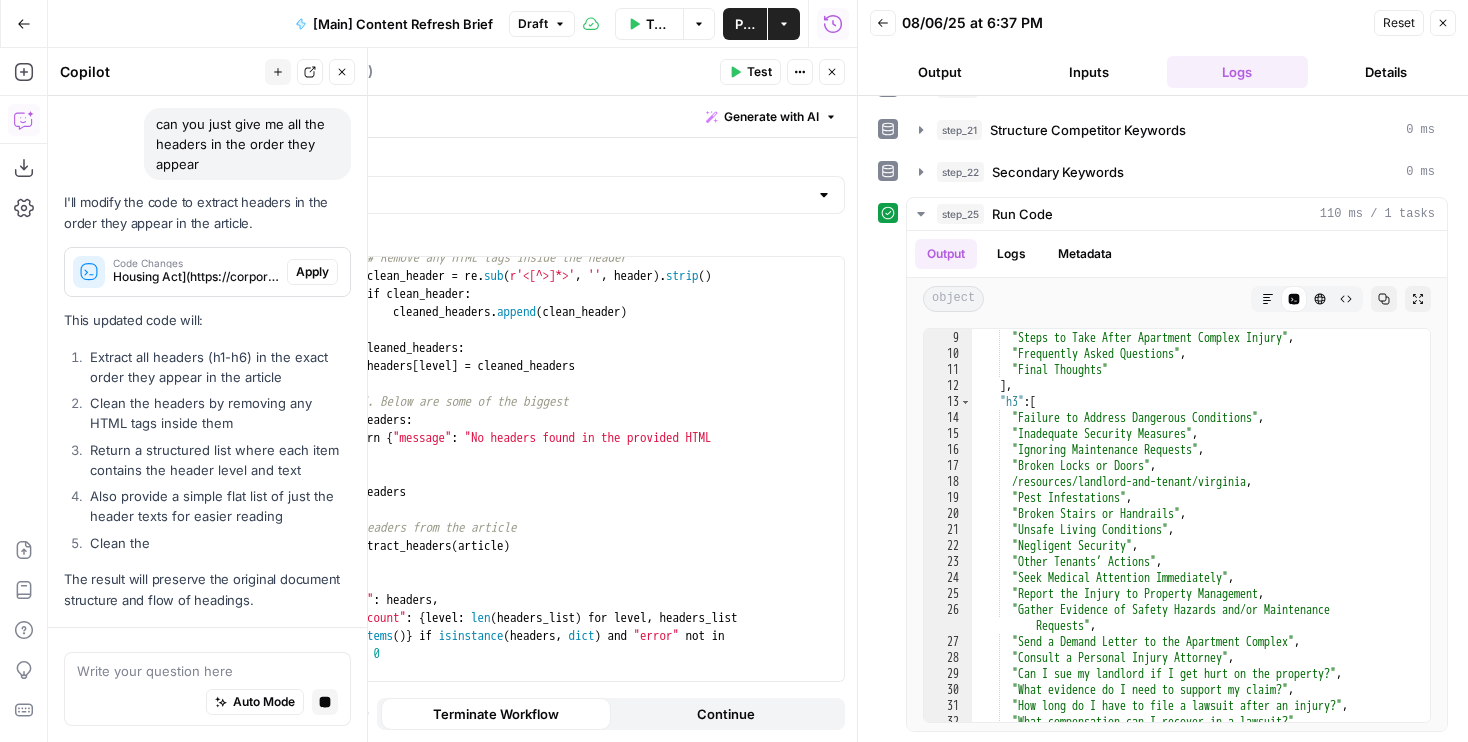 scroll, scrollTop: 886, scrollLeft: 0, axis: vertical 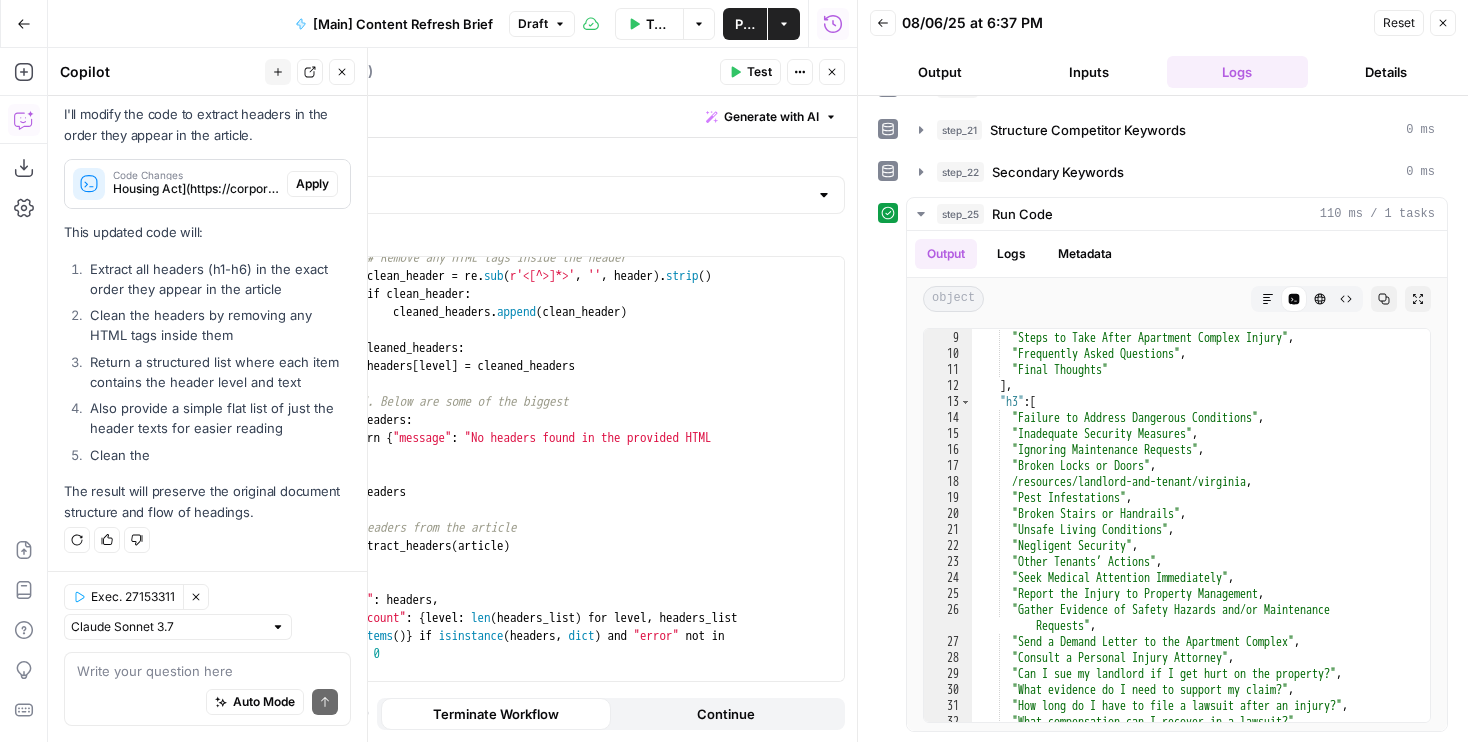 click on "Apply" at bounding box center (312, 184) 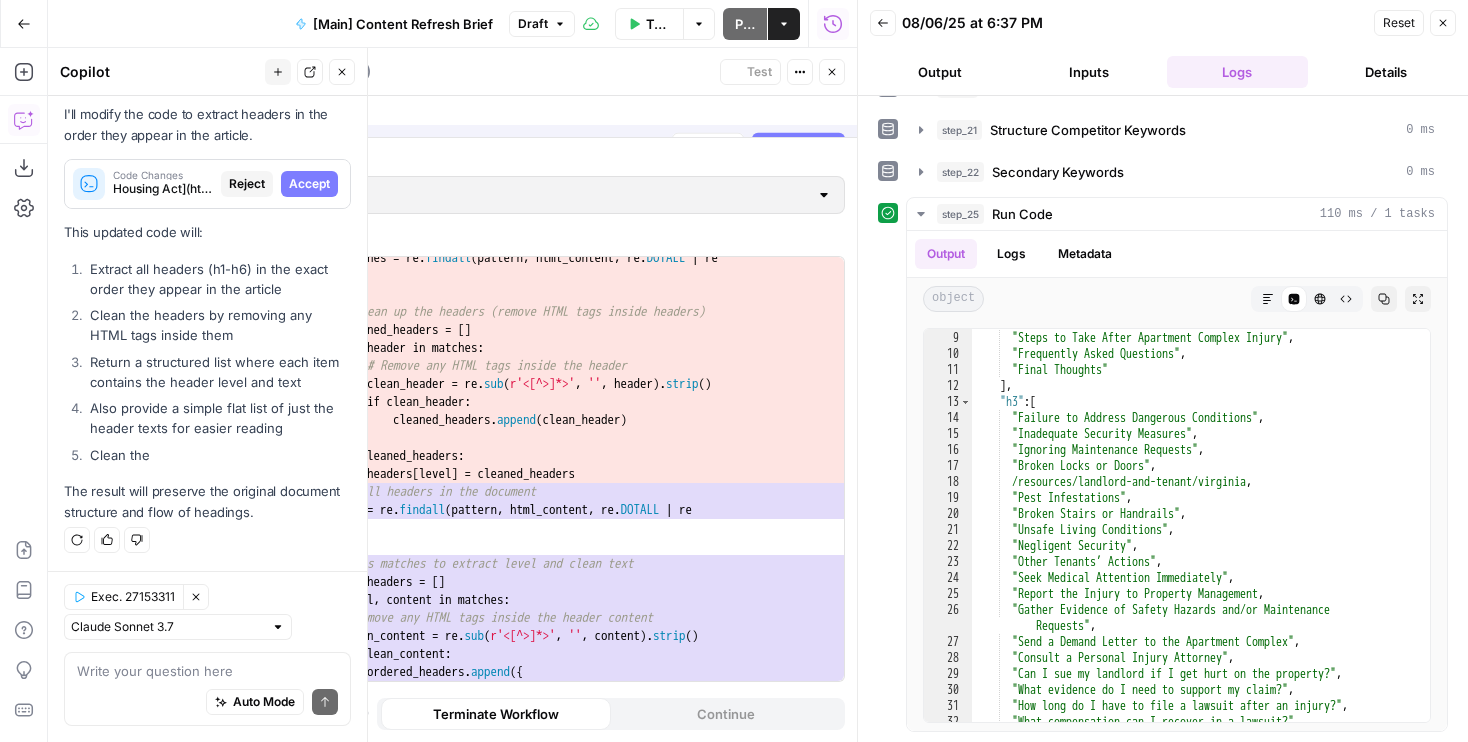 scroll, scrollTop: 854, scrollLeft: 0, axis: vertical 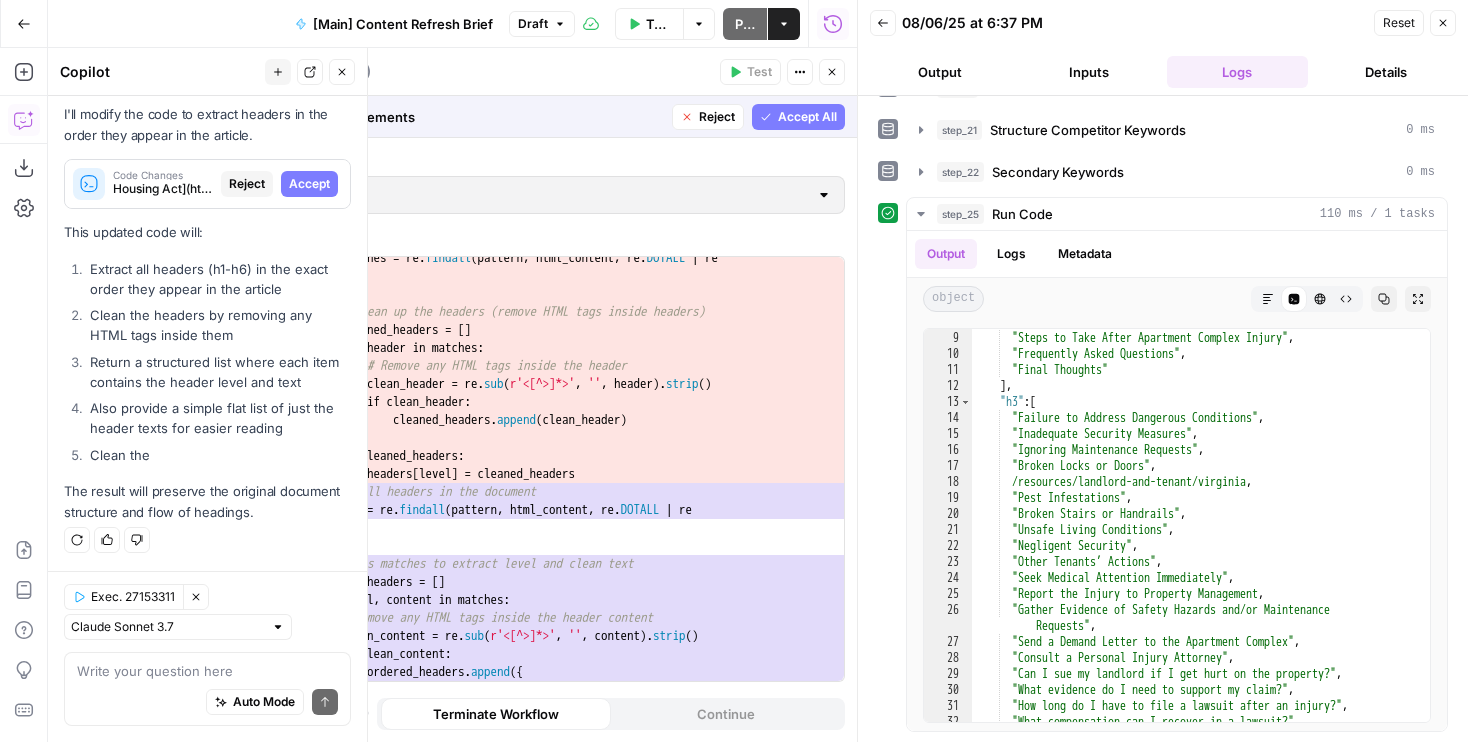 click on "Accept All" at bounding box center [798, 117] 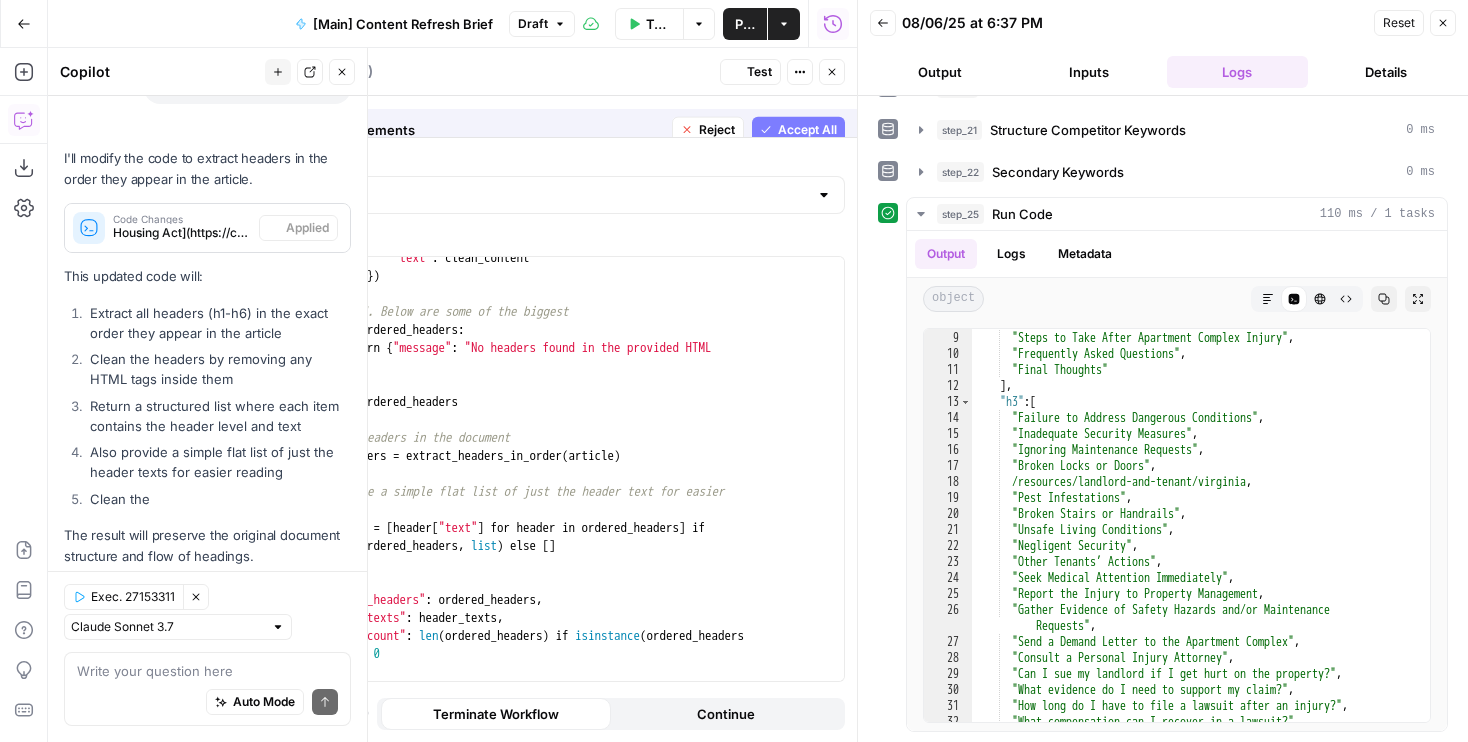 scroll, scrollTop: 918, scrollLeft: 0, axis: vertical 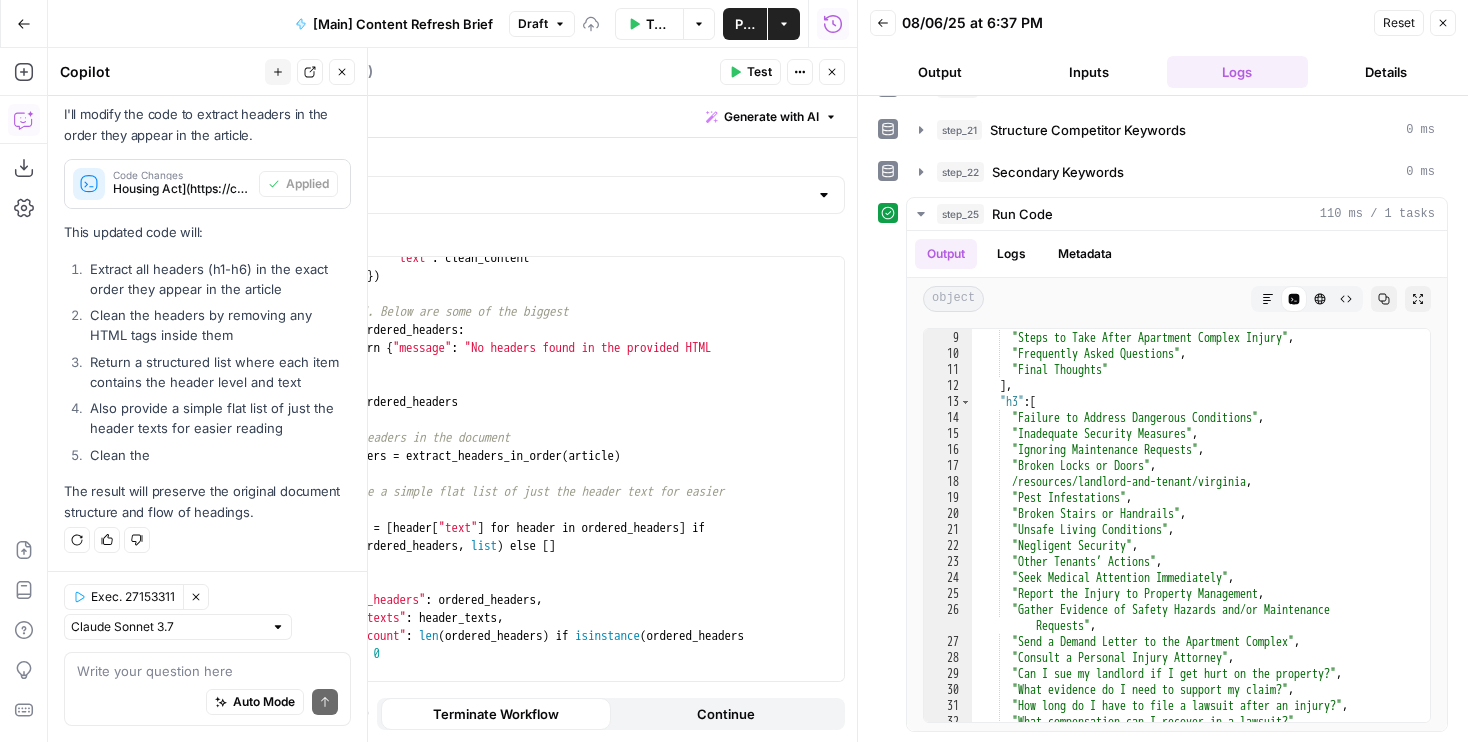 click on "Test" at bounding box center (759, 72) 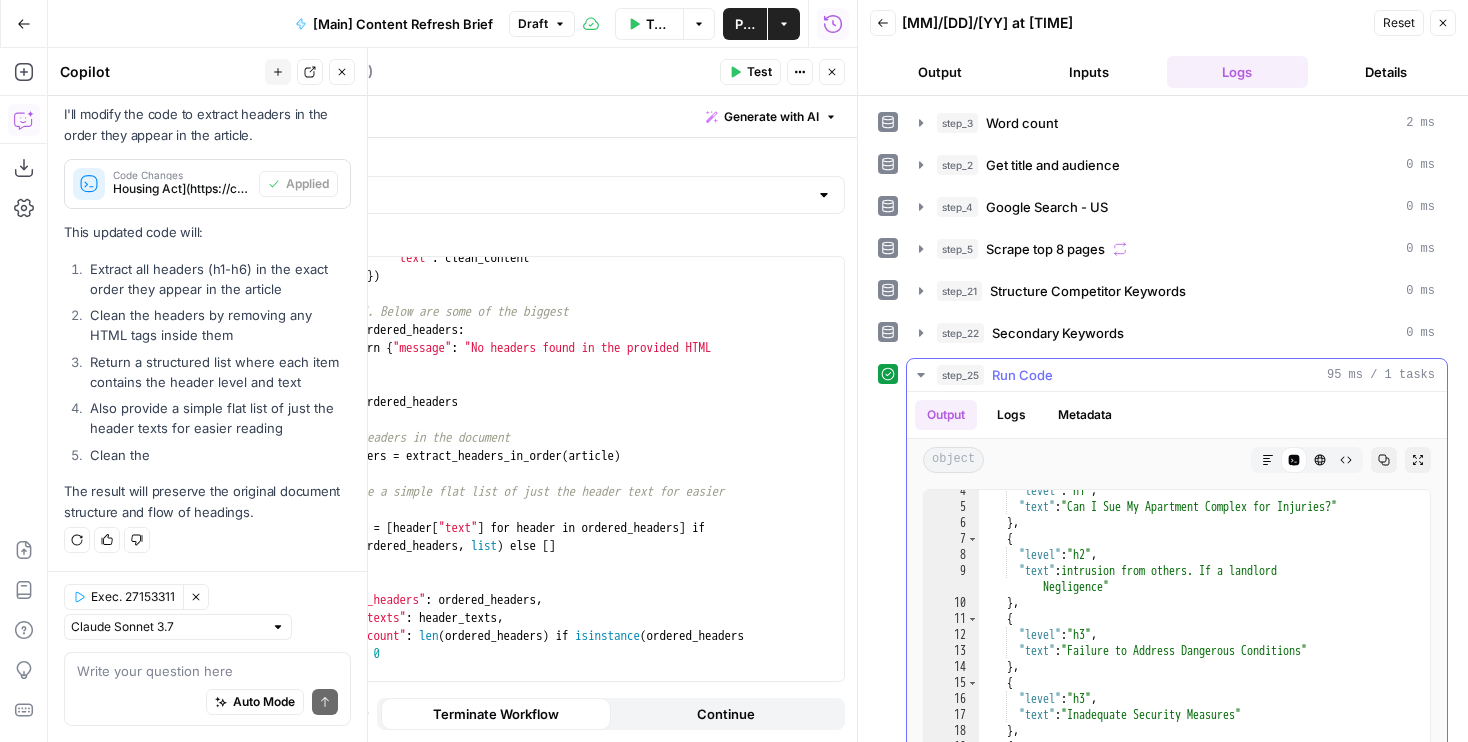 scroll, scrollTop: 69, scrollLeft: 0, axis: vertical 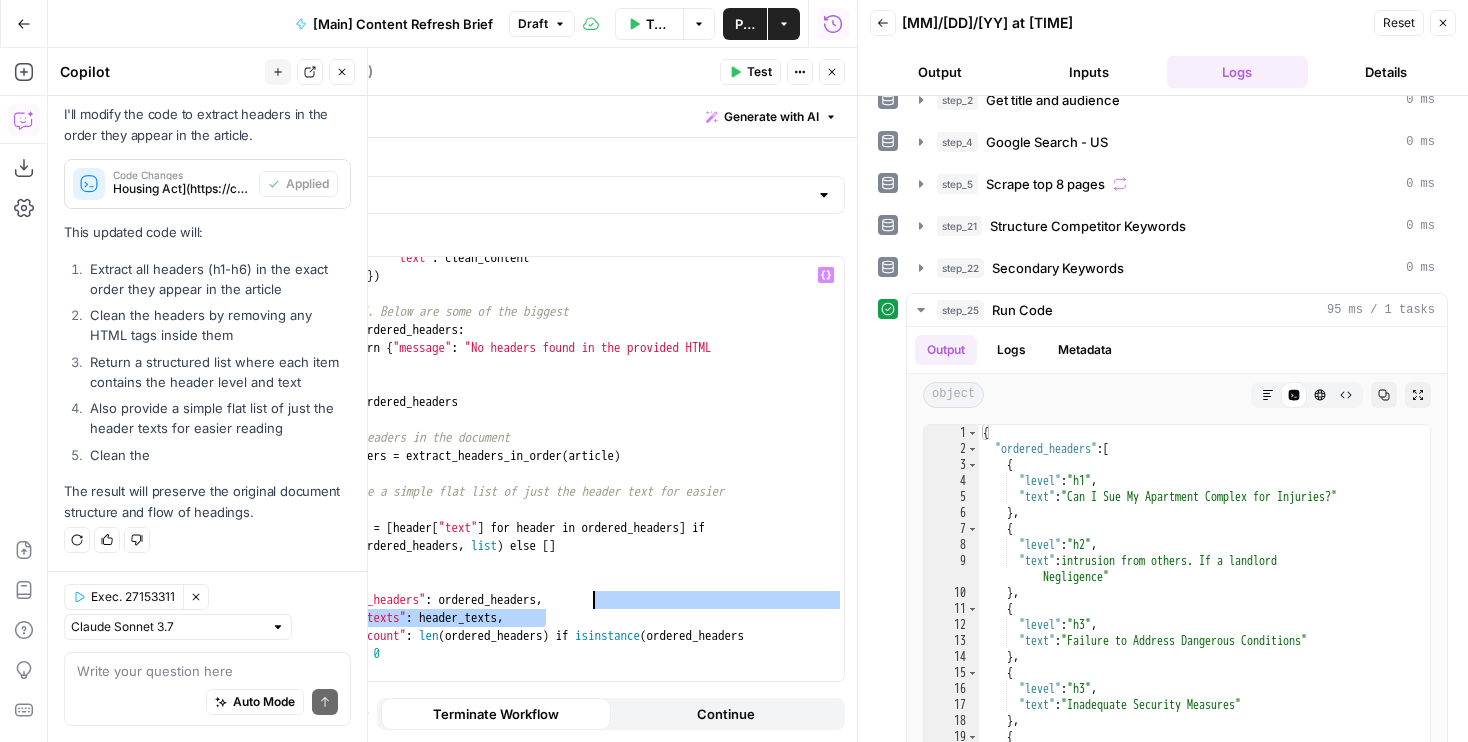 drag, startPoint x: 584, startPoint y: 624, endPoint x: 611, endPoint y: 602, distance: 34.828148 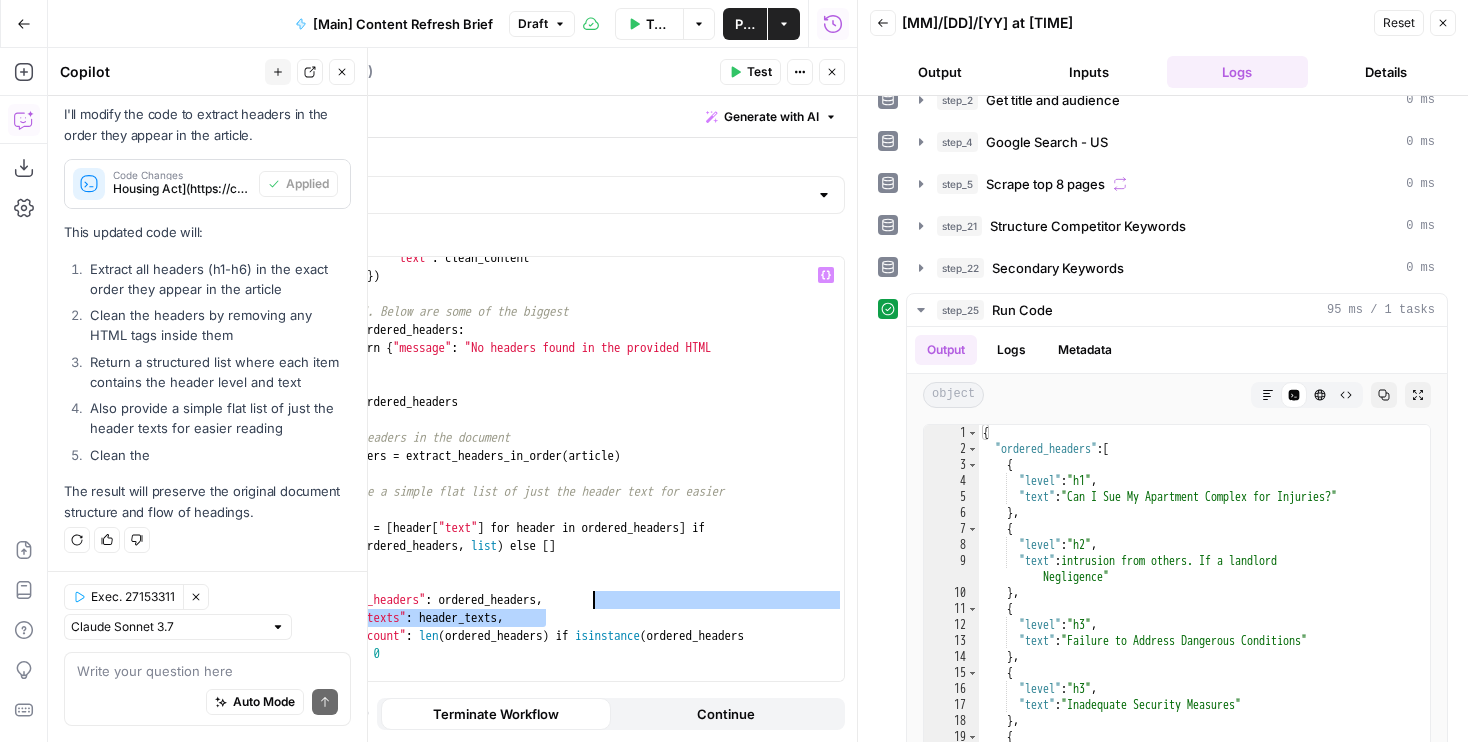 click on ""text" :   clean_content                })           # If no headers were found, return a message      if   not   ordered_headers :           return   { "message" :   "No headers found in the provided HTML  content" }           return   ordered_headers # Extract headers from the article in order ordered_headers   =   extract_headers_in_order ( article ) # Also create a simple flat list of just the header text for easier  reading header_texts   =   [ header [ "text" ]   for   header   in   ordered_headers ]   if   isinstance ( ordered_headers ,   list )   else   [ ] return   {      "ordered_headers" :   ordered_headers ,      "header_texts" :   header_texts ,      "header_count" :   len ( ordered_headers )   if   isinstance ( ordered_headers ,   list )   else   0 }" at bounding box center [564, 479] 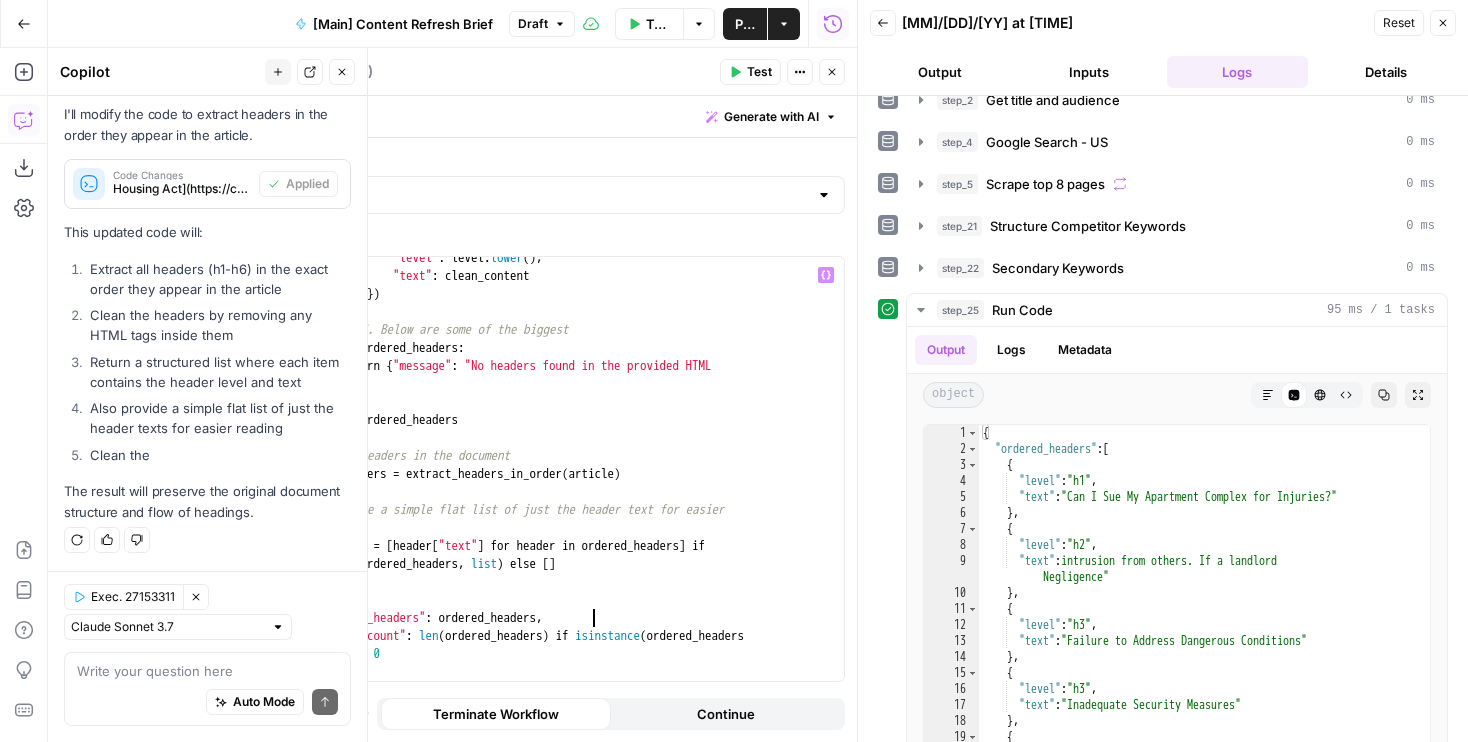 scroll, scrollTop: 566, scrollLeft: 0, axis: vertical 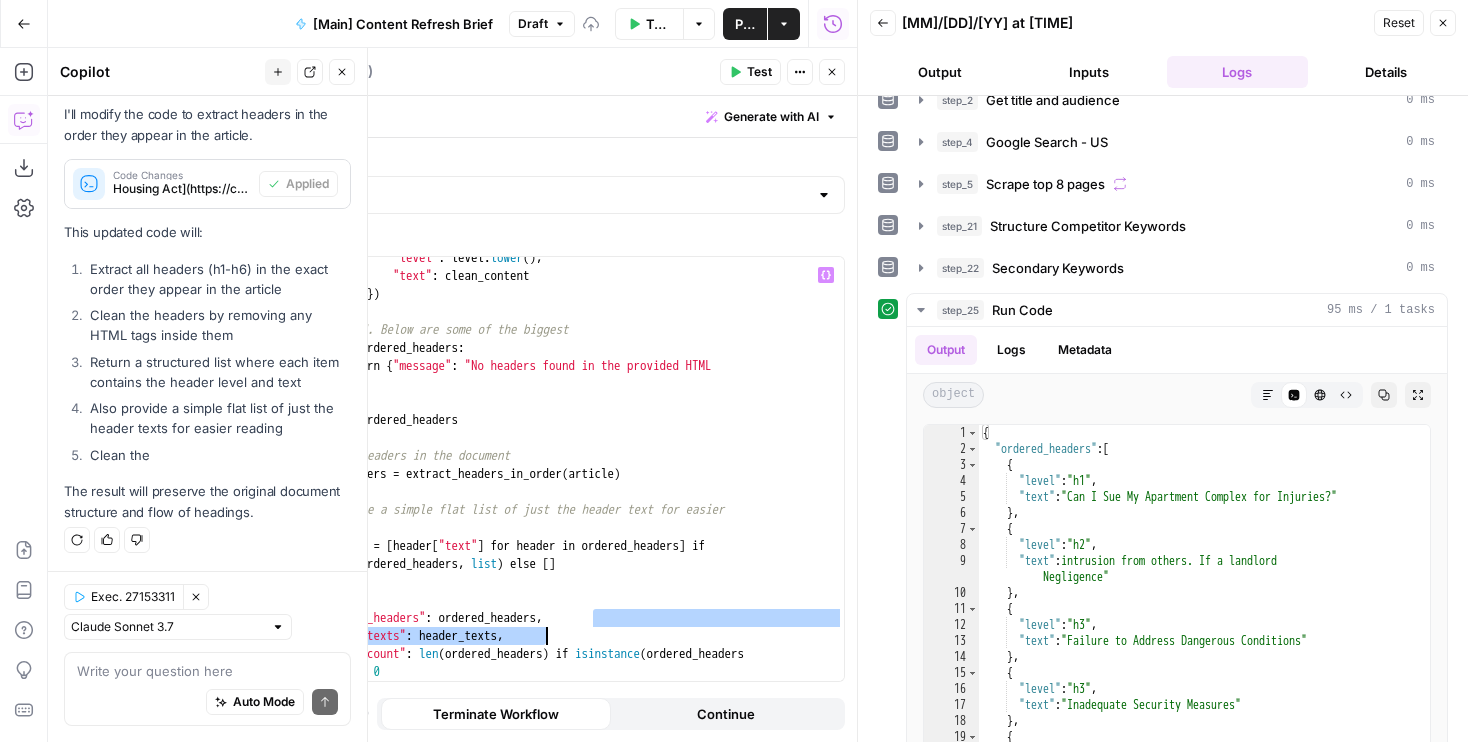 click on ""level" :   level . lower ( ) ,                     "text" :   clean_content                })           # If no headers were found, return a message      if   not   ordered_headers :           return   { "message" :   "No headers found in the provided HTML  content" }           return   ordered_headers # Extract headers from the article in order ordered_headers   =   extract_headers_in_order ( article ) # Also create a simple flat list of just the header text for easier  reading header_texts   =   [ header [ "text" ]   for   header   in   ordered_headers ]   if   isinstance ( ordered_headers ,   list )   else   [ ] return   {      "ordered_headers" :   ordered_headers ,      "header_texts" :   header_texts ,      "header_count" :   len ( ordered_headers )   if   isinstance ( ordered_headers ,   list )   else   0 }" at bounding box center (564, 479) 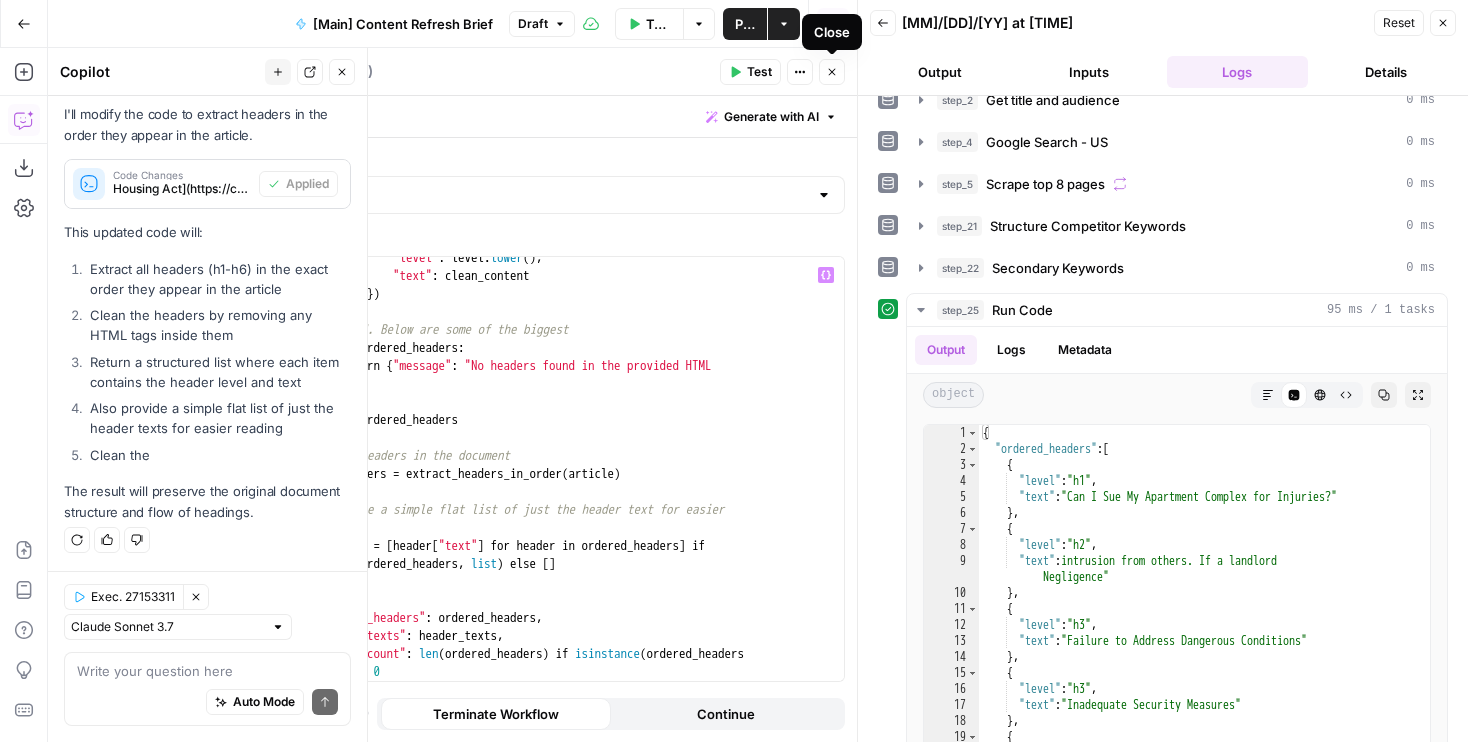 click 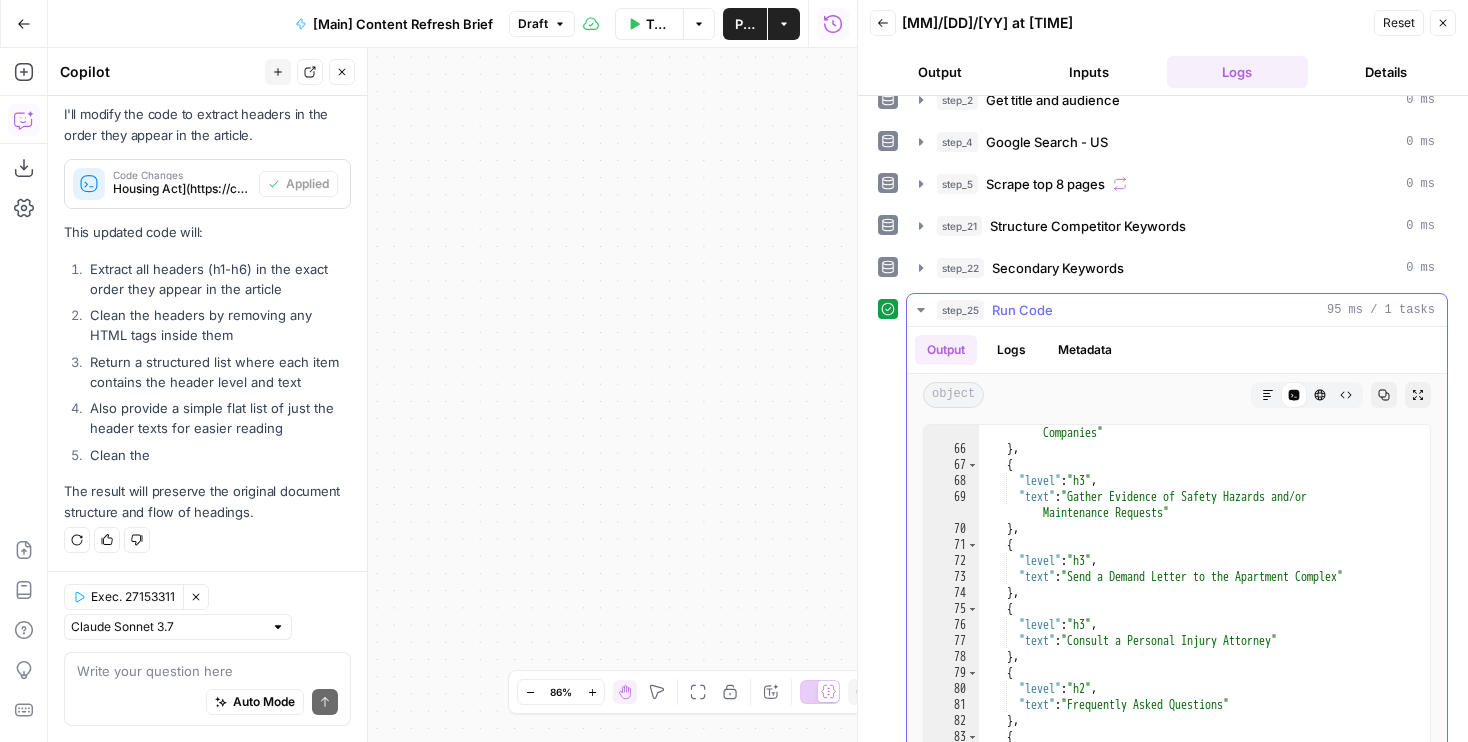 scroll, scrollTop: 1616, scrollLeft: 0, axis: vertical 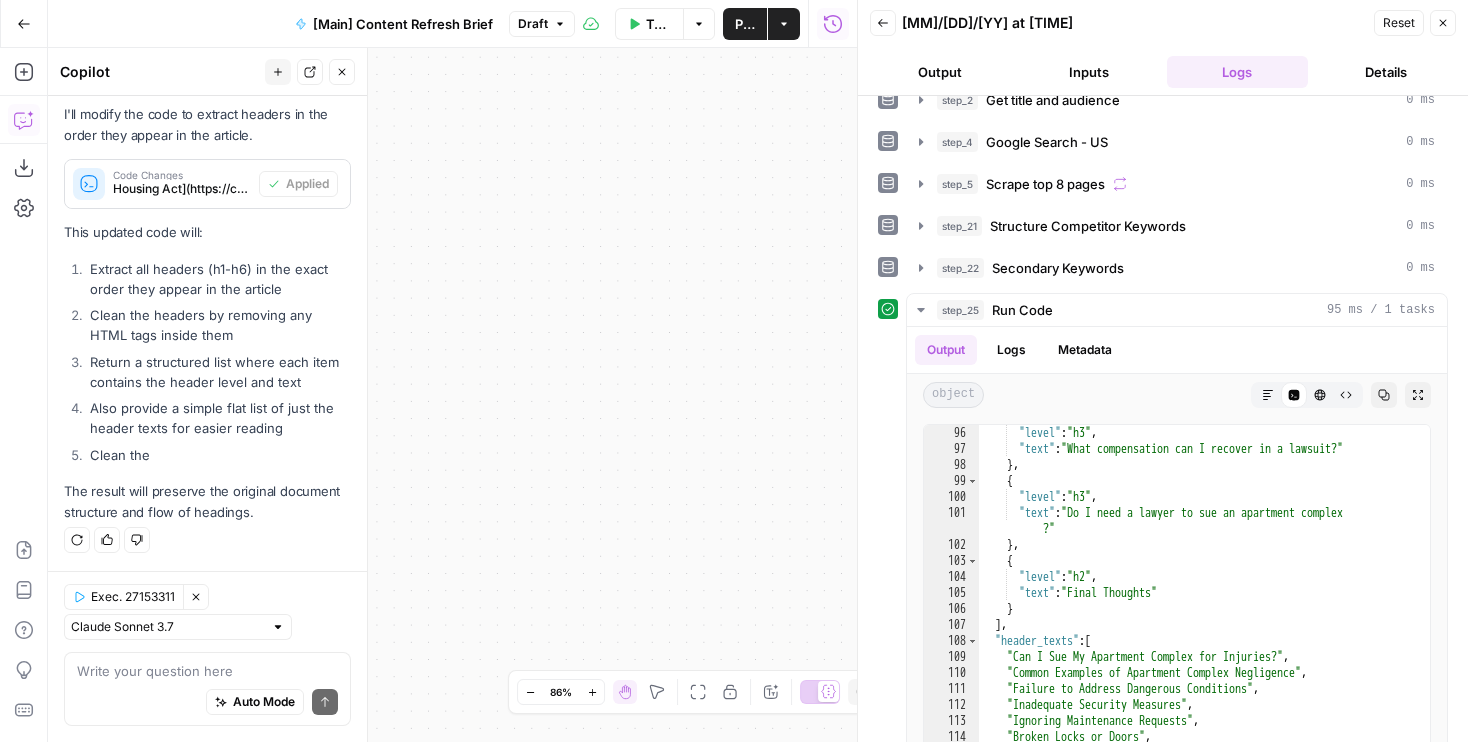 click 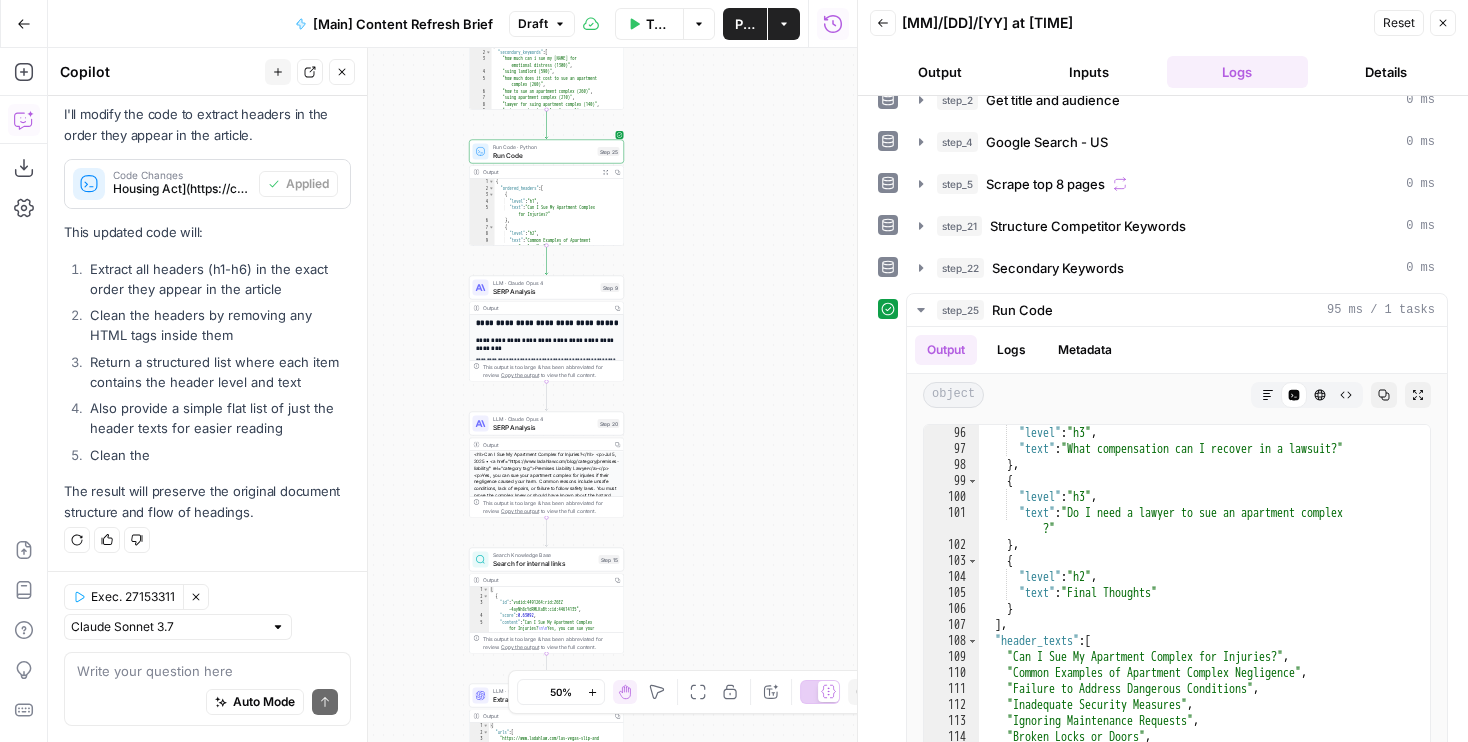 drag, startPoint x: 668, startPoint y: 520, endPoint x: 774, endPoint y: 117, distance: 416.70734 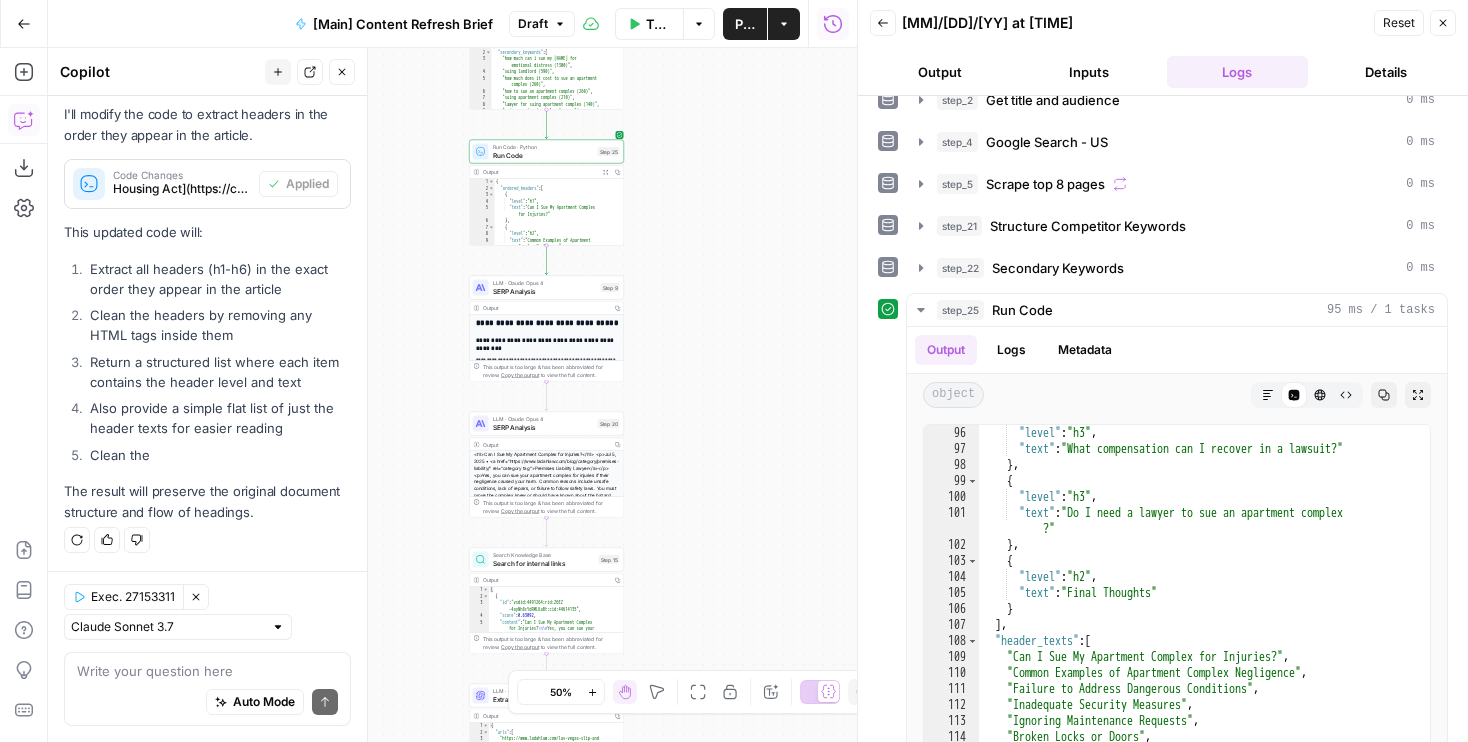 click on "Workflow Set Inputs Inputs Run Code · Python Word count Step 3 Output Copy 1 2 3 {    "word_count" :  1604 }     XXXXXXXXXXXXXXXXXXXXXXXXXXXXXXXXXXXXXXXXXXXXXXXXXXXXXXXXXXXXXXXXXXXXXXXXXXXXXXXXXXXXXXXXXXXXXXXXXXXXXXXXXXXXXXXXXXXXXXXXXXXXXXXXXXXXXXXXXXXXXXXXXXXXXXXXXXXXXXXXXXXXXXXXXXXXXXXXXXXXXXXXXXXXXXXXXXXXXXXXXXXXXXXXXXXXXXXXXXXXXXXXXXXXXXXXXXXXXXXXXXXXXXXXXXXXXXXXXXXXXXXXXXXXXXXXXXXXXXXXXXXXXXXXXXXXXXXXXXXXXXXXXXXXXXXXXXXXXXXXXXXXXXXXXXXXXXXXXXXXXXXXXXXXXXXXXXXXXXXXXXXXXXXXXXXXXXXXXXXXXXXXXXXXXXXXXXXXXXXXXXXXXXXXXXXXXXXXXXXXXXXXXXXXXXXXXXXXXXXXXXXXXXXXXXXXXXXXXXXXXXXXXXXXXXXXXXXXXXXXXXXXXXXXXXXXXXXXXXXXXXXXXXXXXXXX LLM · GPT-4.1 Get title and audience Step 2 Output Copy 1 2 3 4 5 6 {    "article_title" :  "Can I Sue My Apartment         Complex for Injuries?" ,    "audience" :  "Las Vegas tenants injured by         negligence" ,    "word_count" :  1600 ,    "slug" :  "can-i-sue-my-apartment-complex-for        -injuries" }     Google Search Google Search - US Step 4 Output Copy 1 2 3" at bounding box center [452, 395] 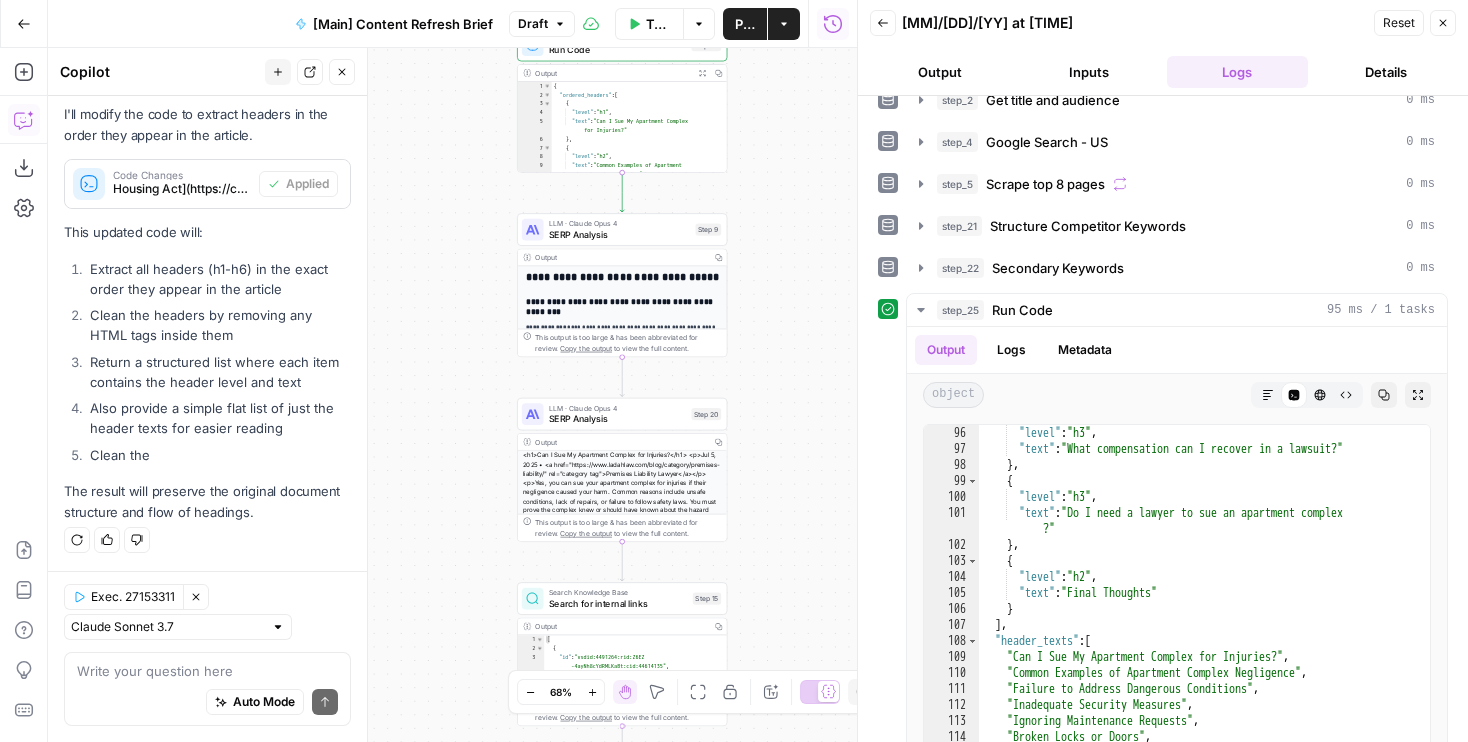 drag, startPoint x: 707, startPoint y: 375, endPoint x: 805, endPoint y: 425, distance: 110.01818 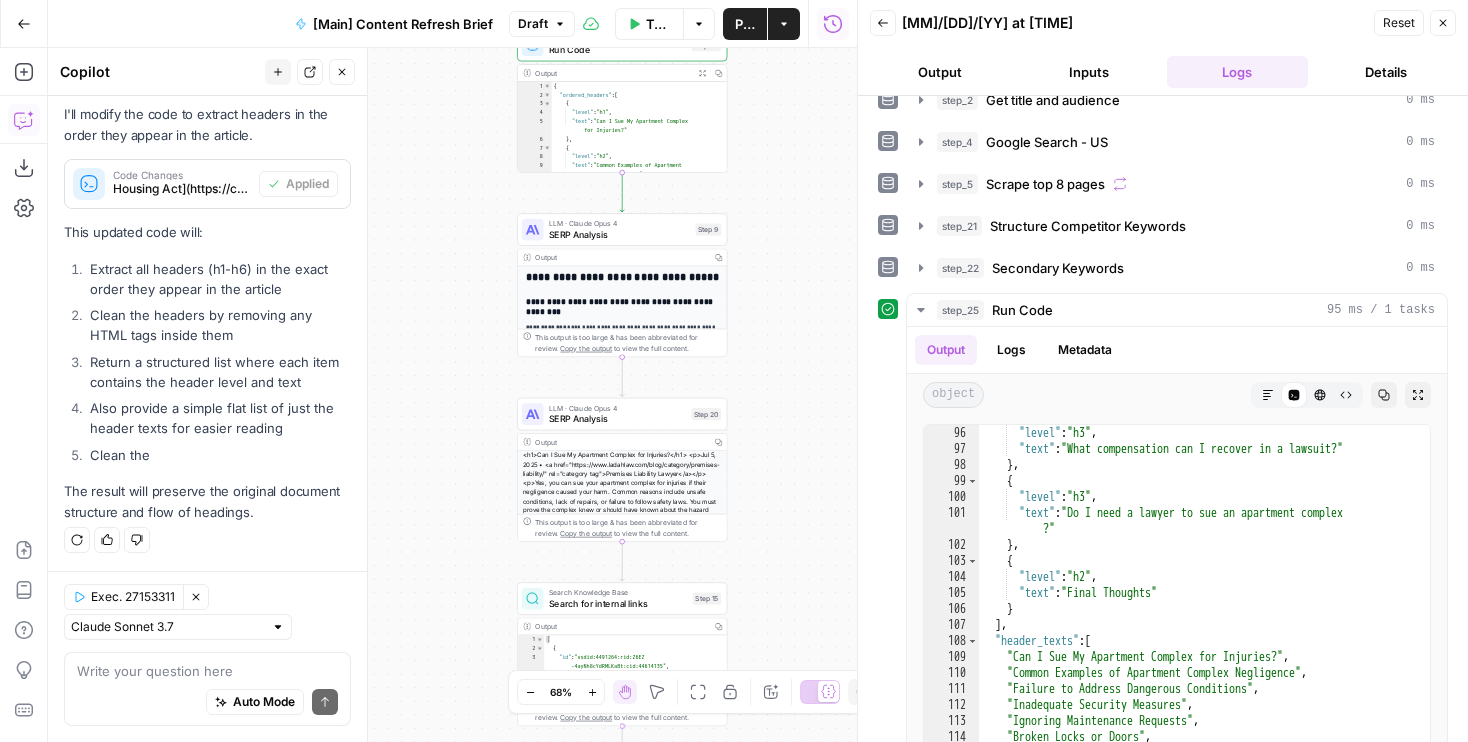 click on "Workflow Set Inputs Inputs Run Code · Python Word count Step 3 Output Copy 1 2 3 {    "word_count" :  1604 }     XXXXXXXXXXXXXXXXXXXXXXXXXXXXXXXXXXXXXXXXXXXXXXXXXXXXXXXXXXXXXXXXXXXXXXXXXXXXXXXXXXXXXXXXXXXXXXXXXXXXXXXXXXXXXXXXXXXXXXXXXXXXXXXXXXXXXXXXXXXXXXXXXXXXXXXXXXXXXXXXXXXXXXXXXXXXXXXXXXXXXXXXXXXXXXXXXXXXXXXXXXXXXXXXXXXXXXXXXXXXXXXXXXXXXXXXXXXXXXXXXXXXXXXXXXXXXXXXXXXXXXXXXXXXXXXXXXXXXXXXXXXXXXXXXXXXXXXXXXXXXXXXXXXXXXXXXXXXXXXXXXXXXXXXXXXXXXXXXXXXXXXXXXXXXXXXXXXXXXXXXXXXXXXXXXXXXXXXXXXXXXXXXXXXXXXXXXXXXXXXXXXXXXXXXXXXXXXXXXXXXXXXXXXXXXXXXXXXXXXXXXXXXXXXXXXXXXXXXXXXXXXXXXXXXXXXXXXXXXXXXXXXXXXXXXXXXXXXXXXXXXXXXXXXXXXX LLM · GPT-4.1 Get title and audience Step 2 Output Copy 1 2 3 4 5 6 {    "article_title" :  "Can I Sue My Apartment         Complex for Injuries?" ,    "audience" :  "Las Vegas tenants injured by         negligence" ,    "word_count" :  1600 ,    "slug" :  "can-i-sue-my-apartment-complex-for        -injuries" }     Google Search Google Search - US Step 4 Output Copy 1 2 3" at bounding box center (452, 395) 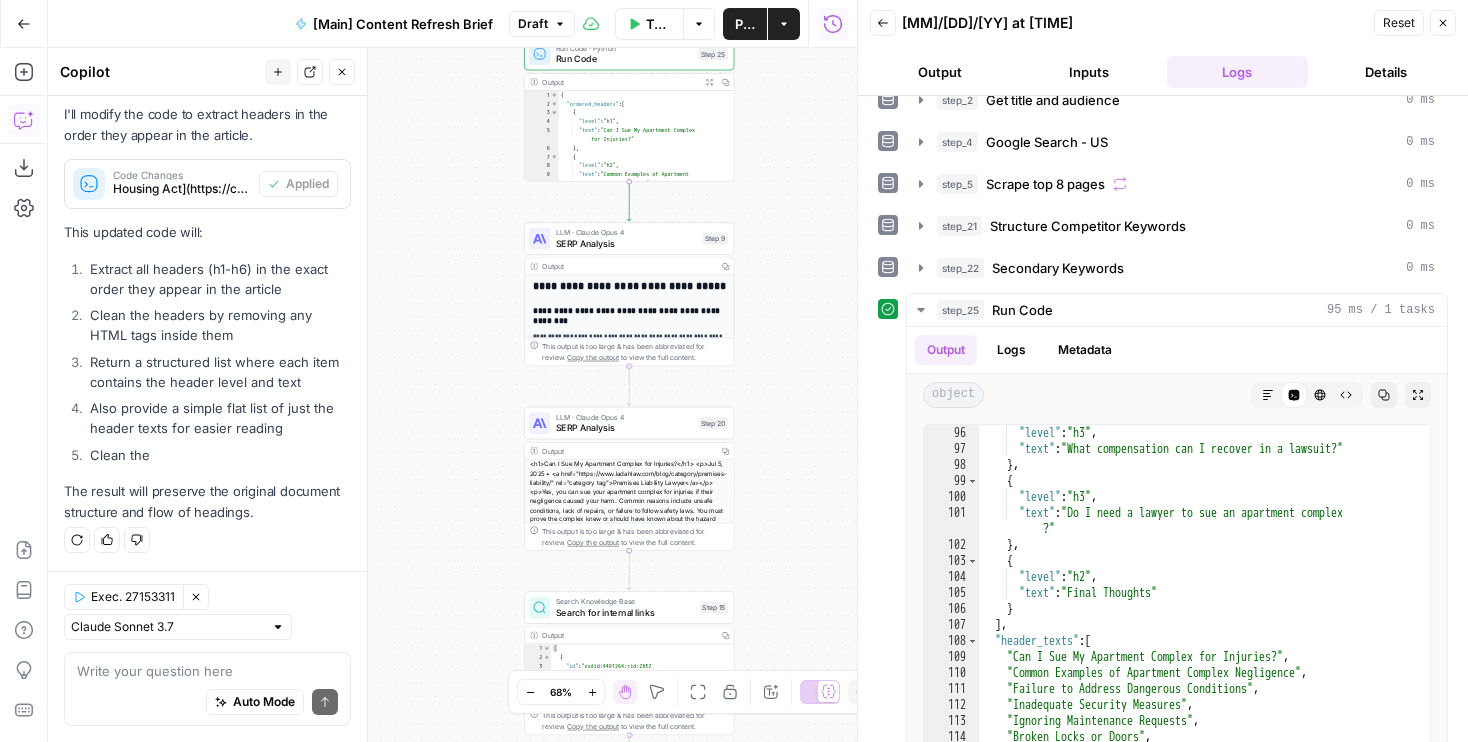 click on "LLM · Claude Opus 4" at bounding box center [626, 232] 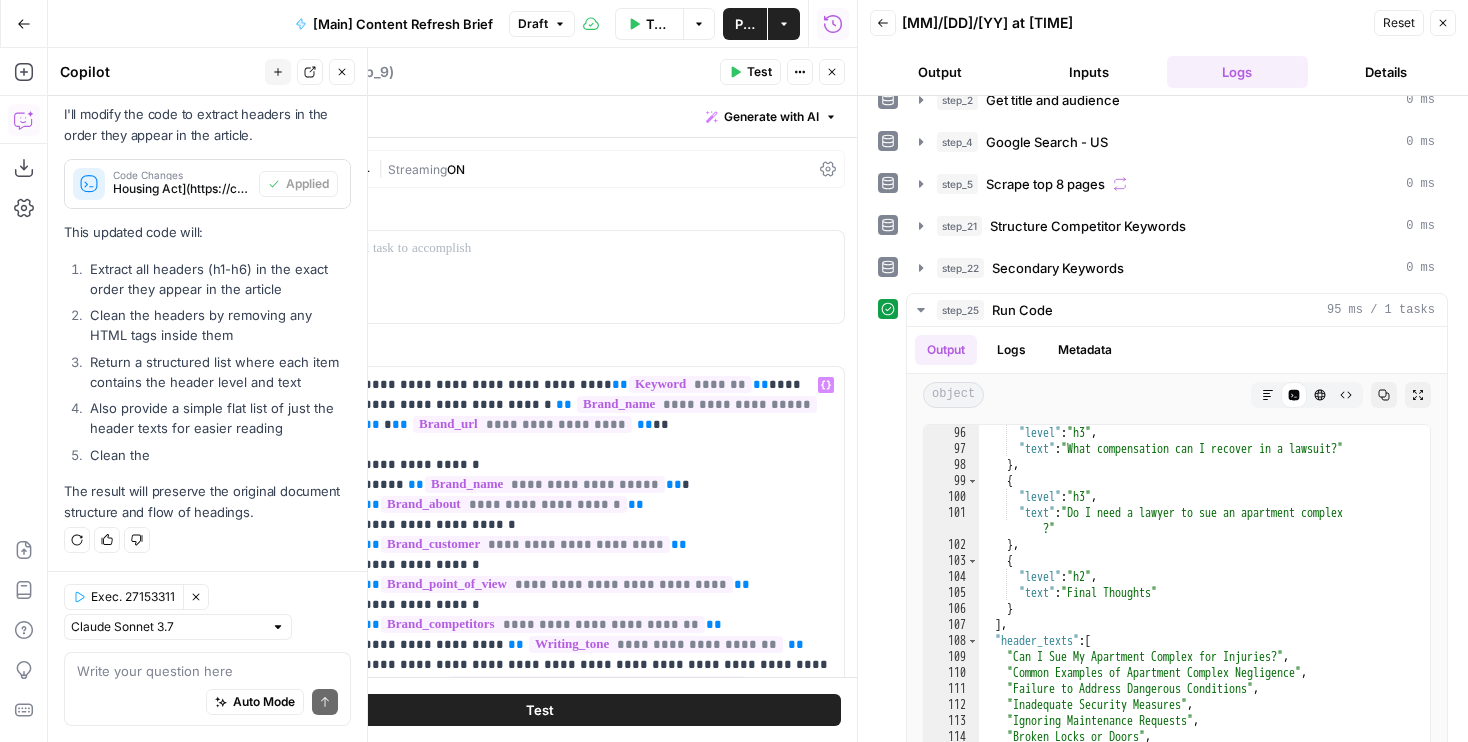scroll, scrollTop: 657, scrollLeft: 0, axis: vertical 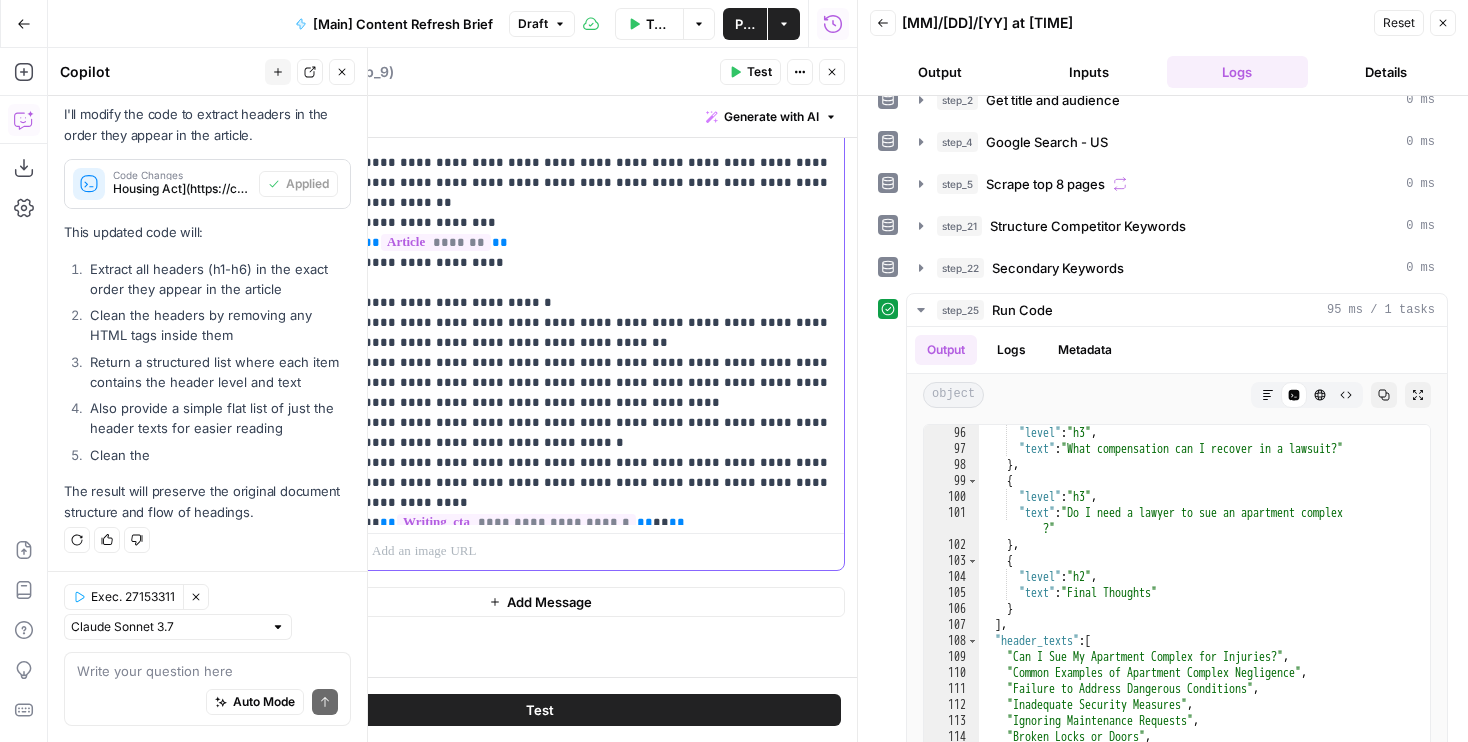 click on "**********" at bounding box center [598, -297] 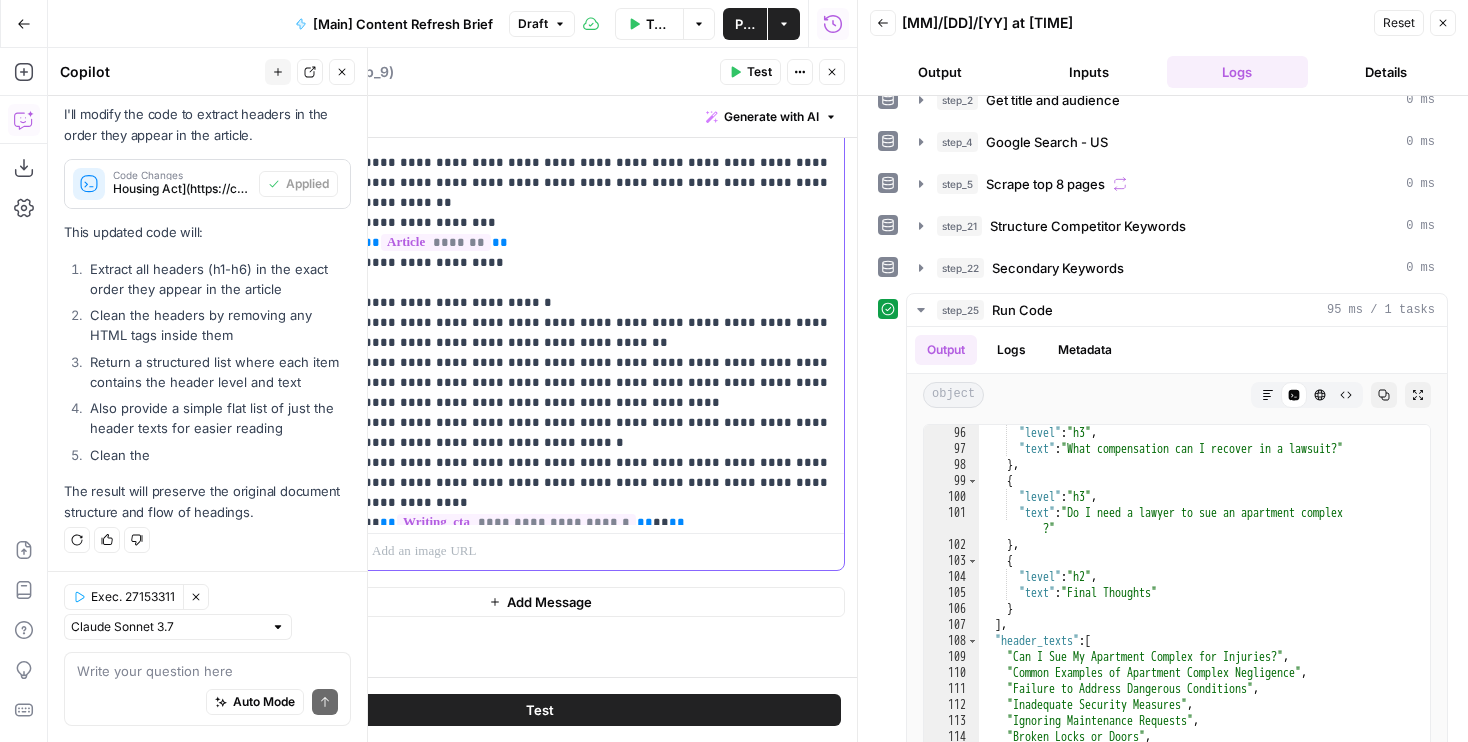scroll, scrollTop: 1458, scrollLeft: 0, axis: vertical 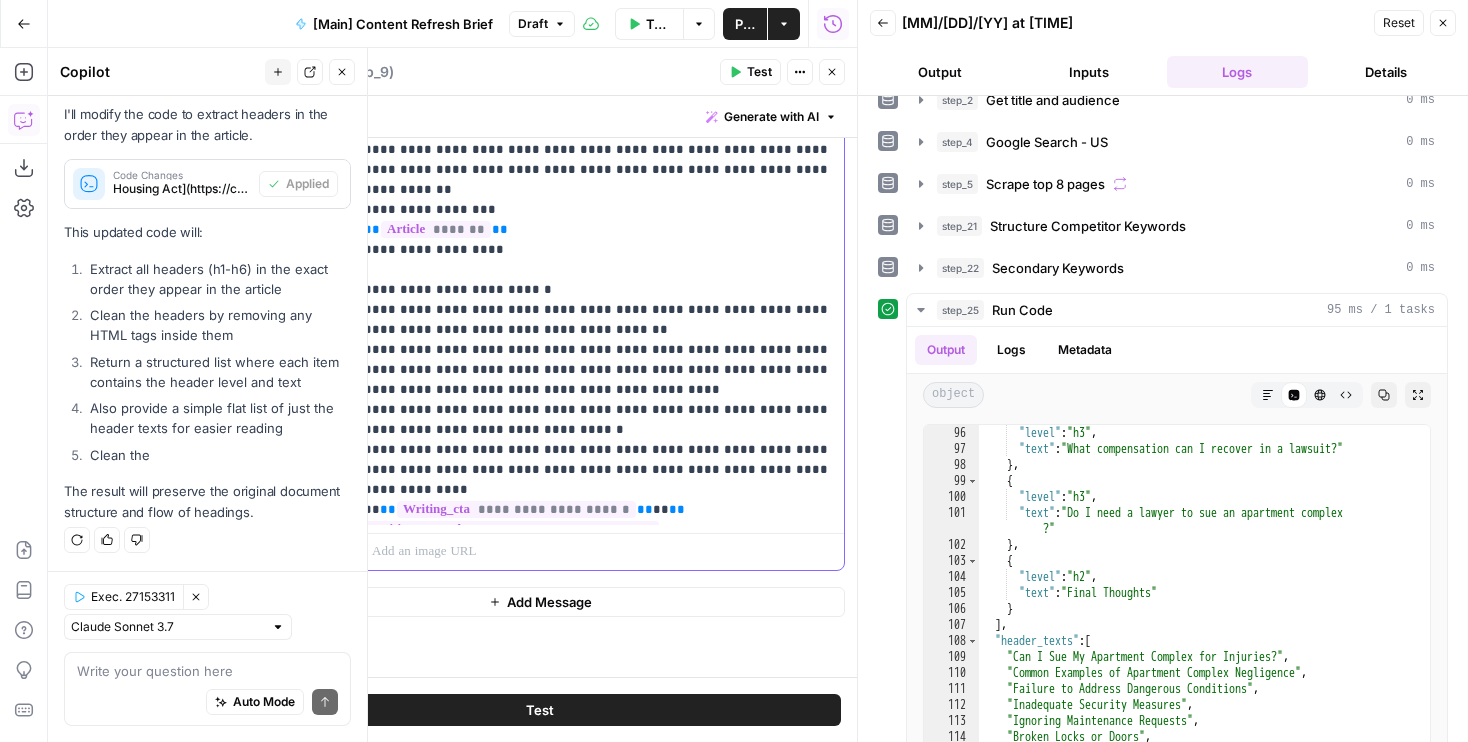 click on "**********" at bounding box center (598, -310) 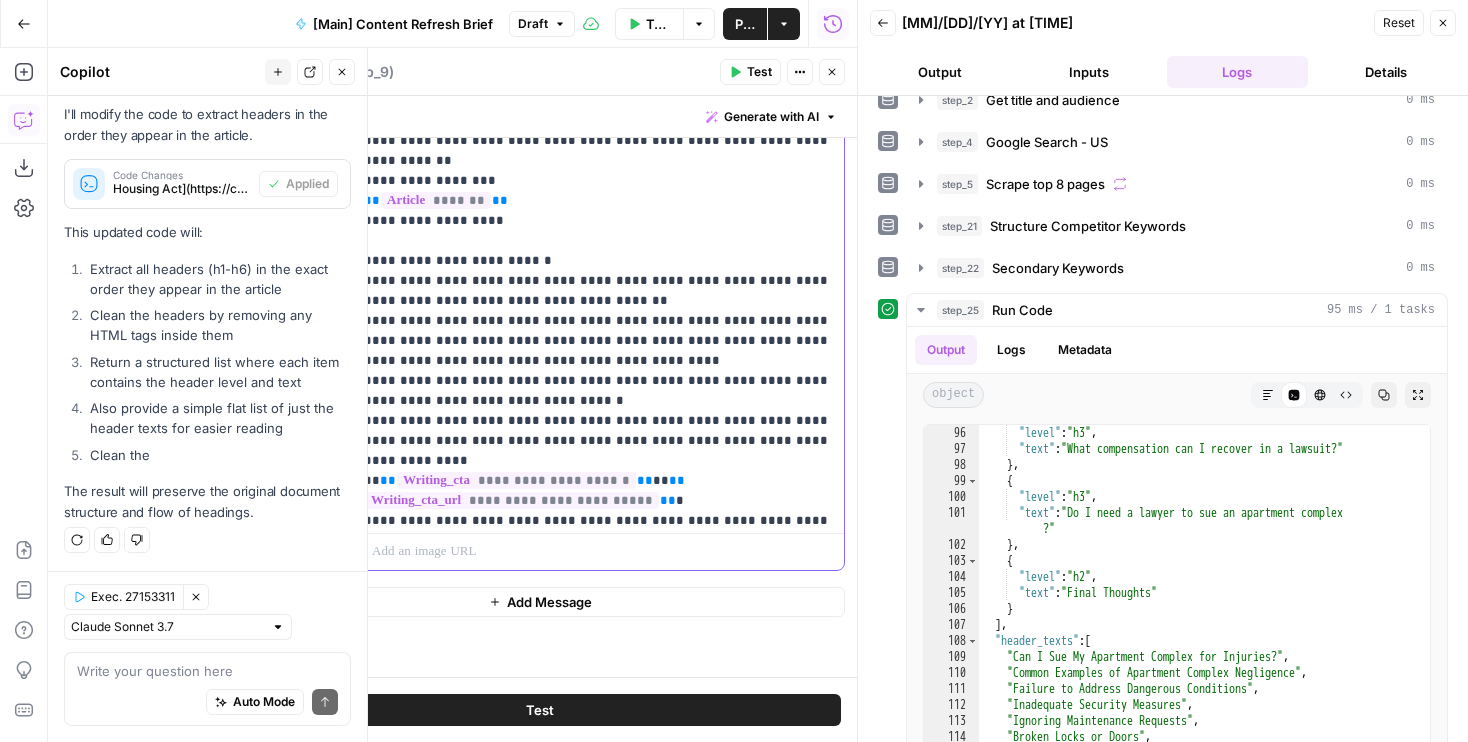 scroll, scrollTop: 1494, scrollLeft: 0, axis: vertical 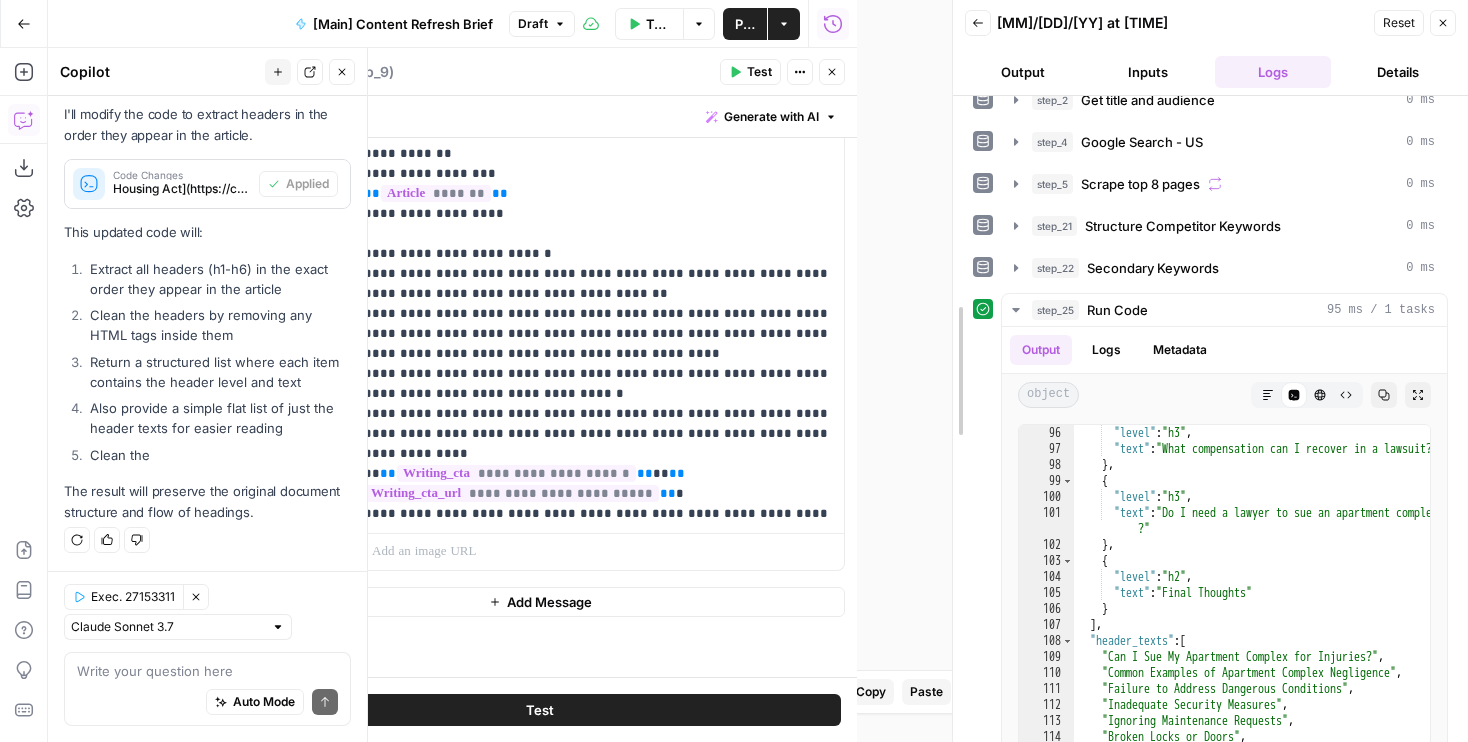 drag, startPoint x: 849, startPoint y: 322, endPoint x: 946, endPoint y: 322, distance: 97 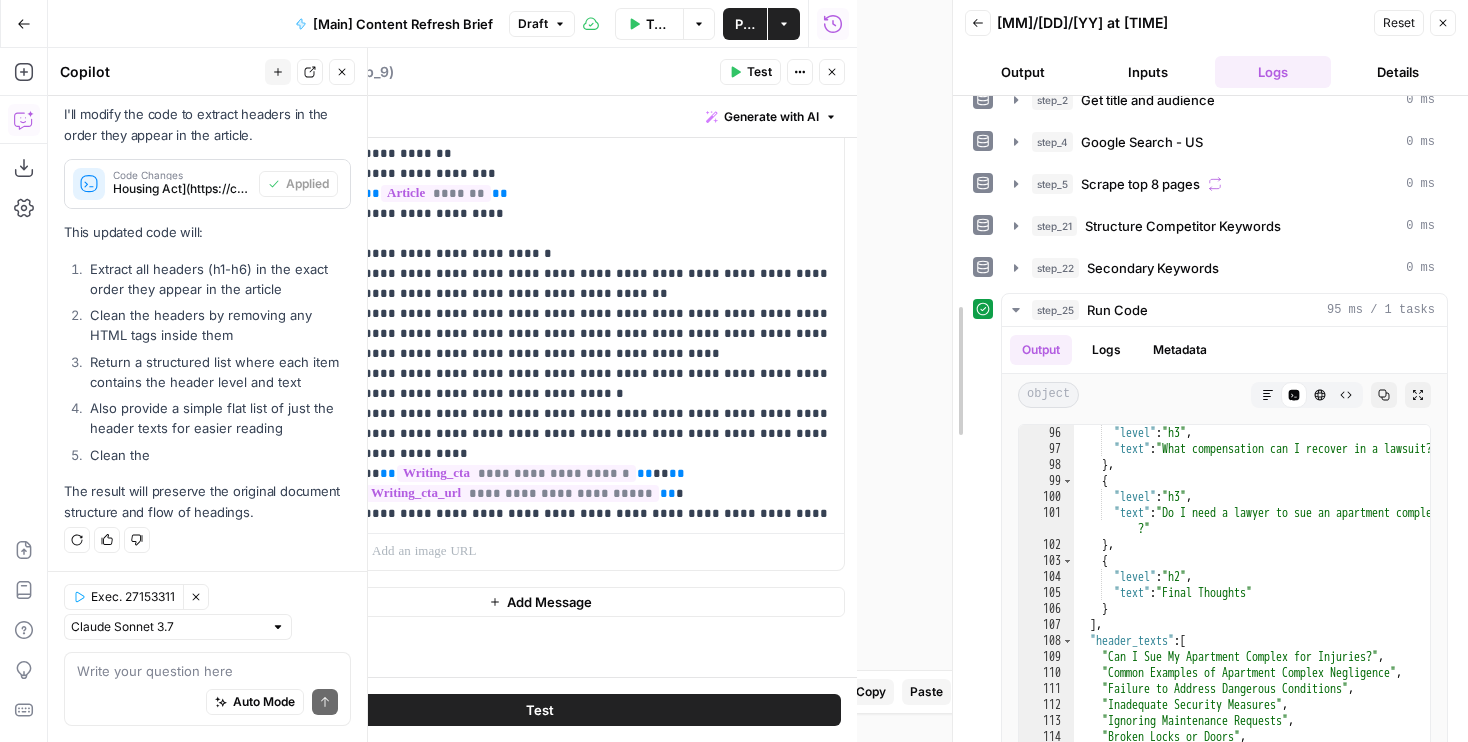 click at bounding box center (953, 371) 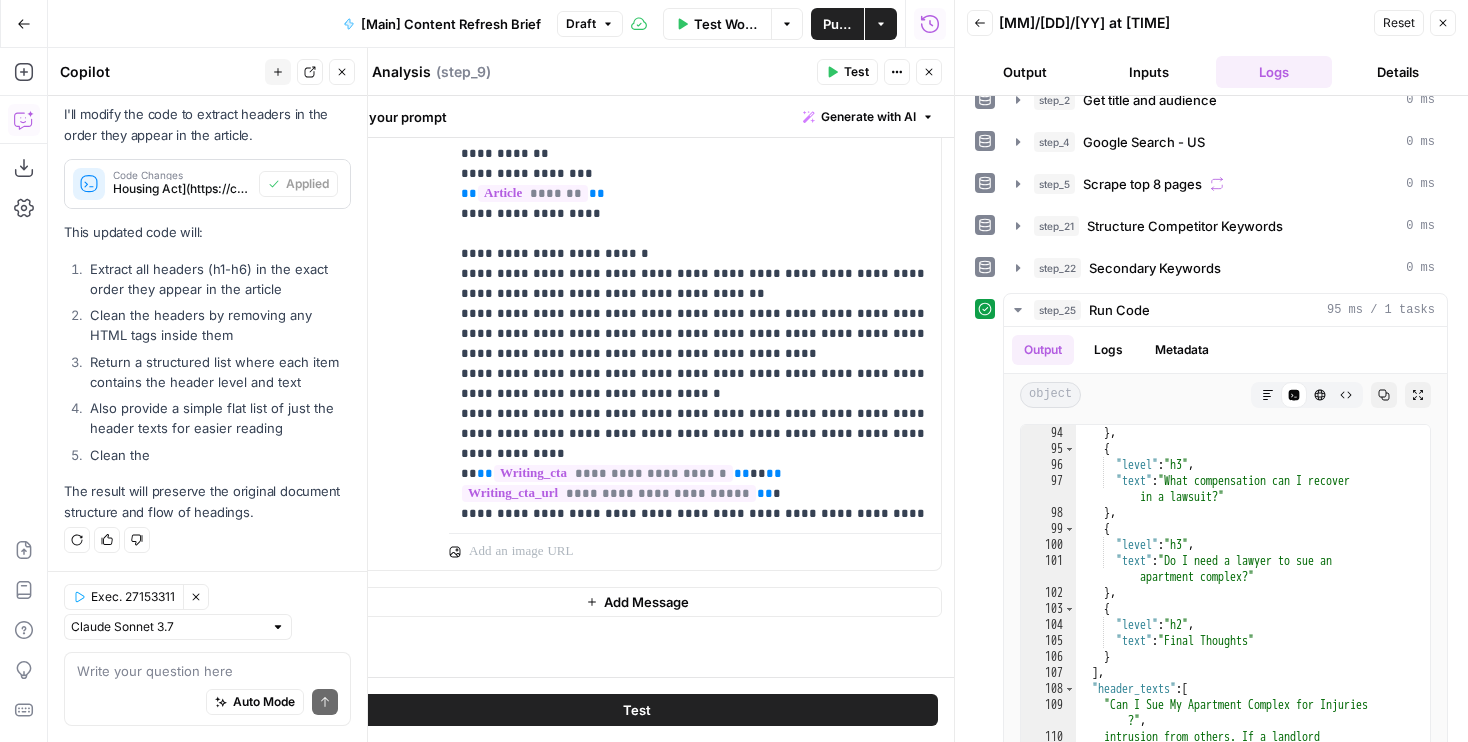 scroll, scrollTop: 1564, scrollLeft: 0, axis: vertical 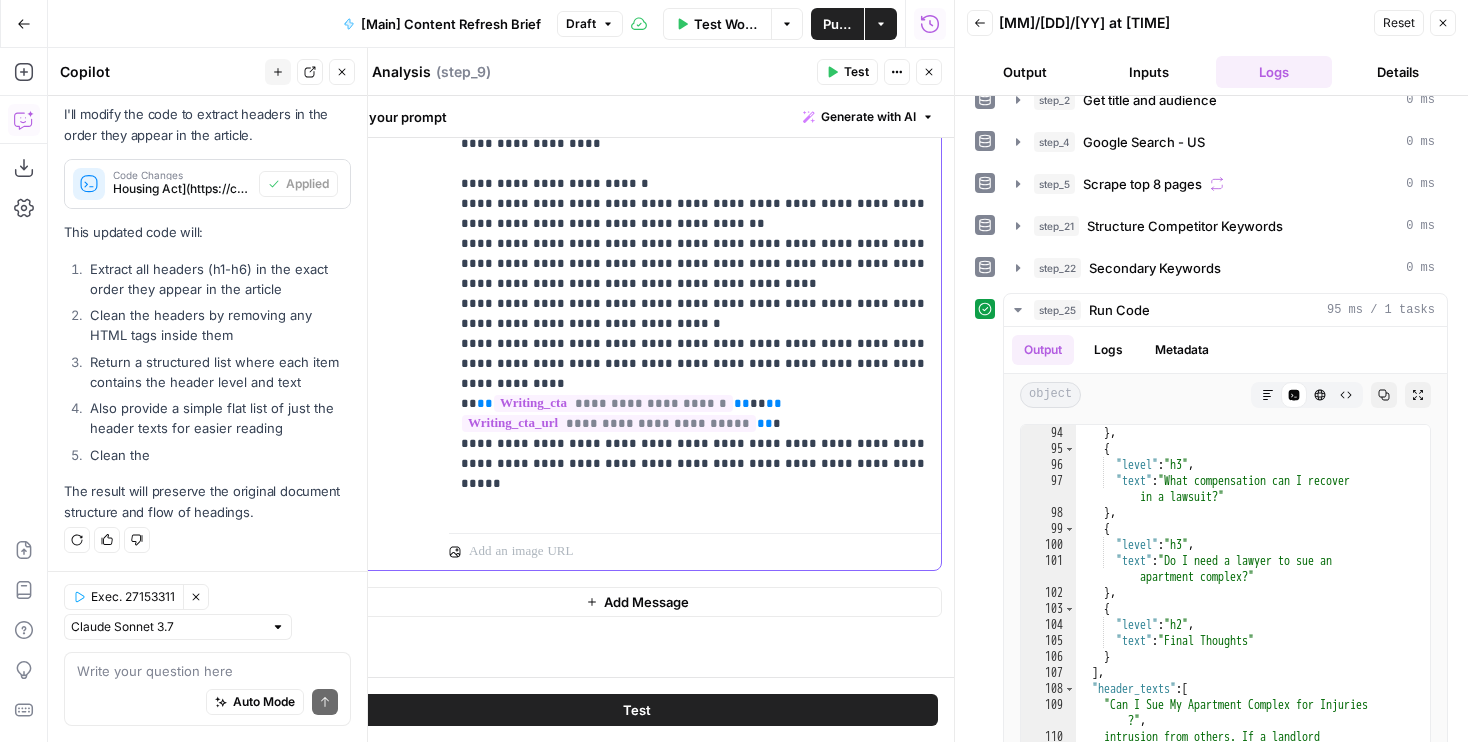 click on "**********" at bounding box center [695, -416] 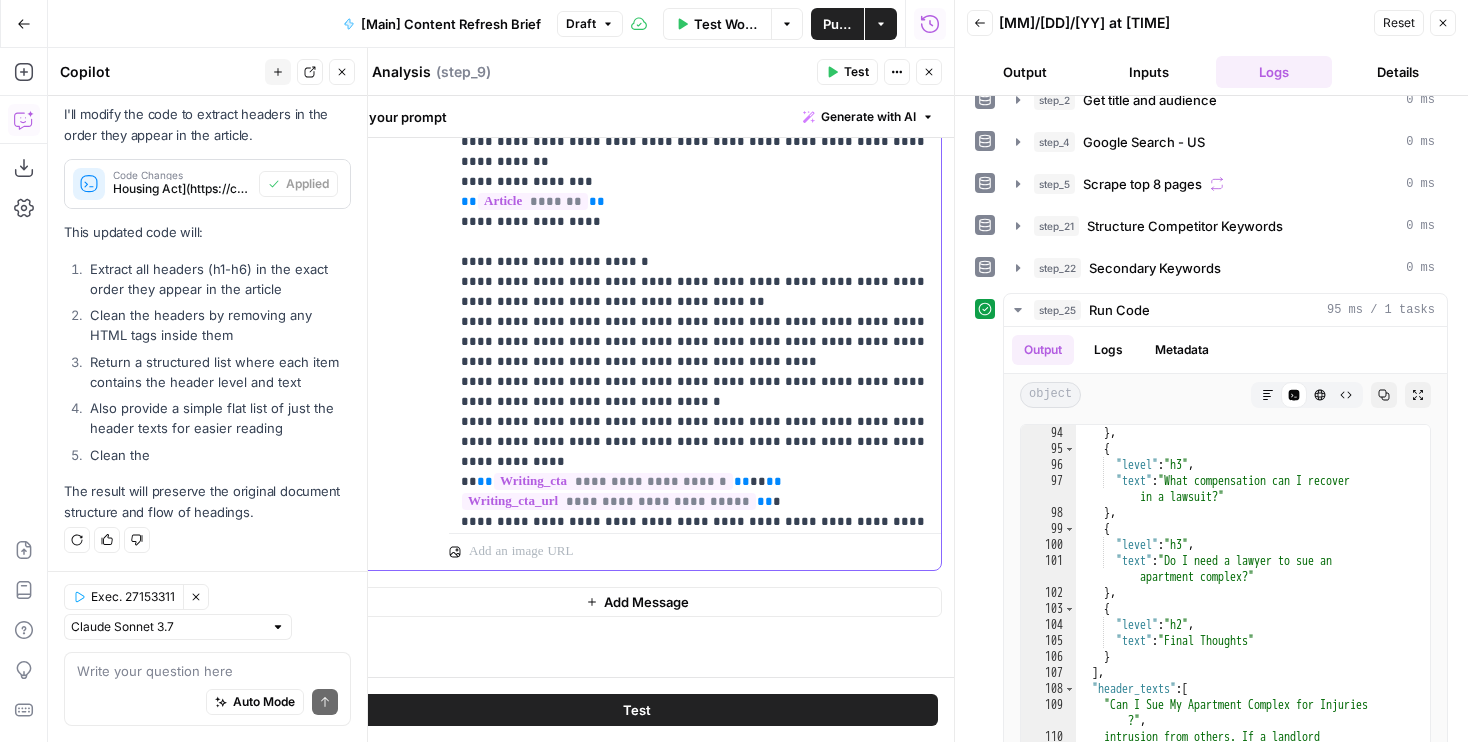 scroll, scrollTop: 1480, scrollLeft: 0, axis: vertical 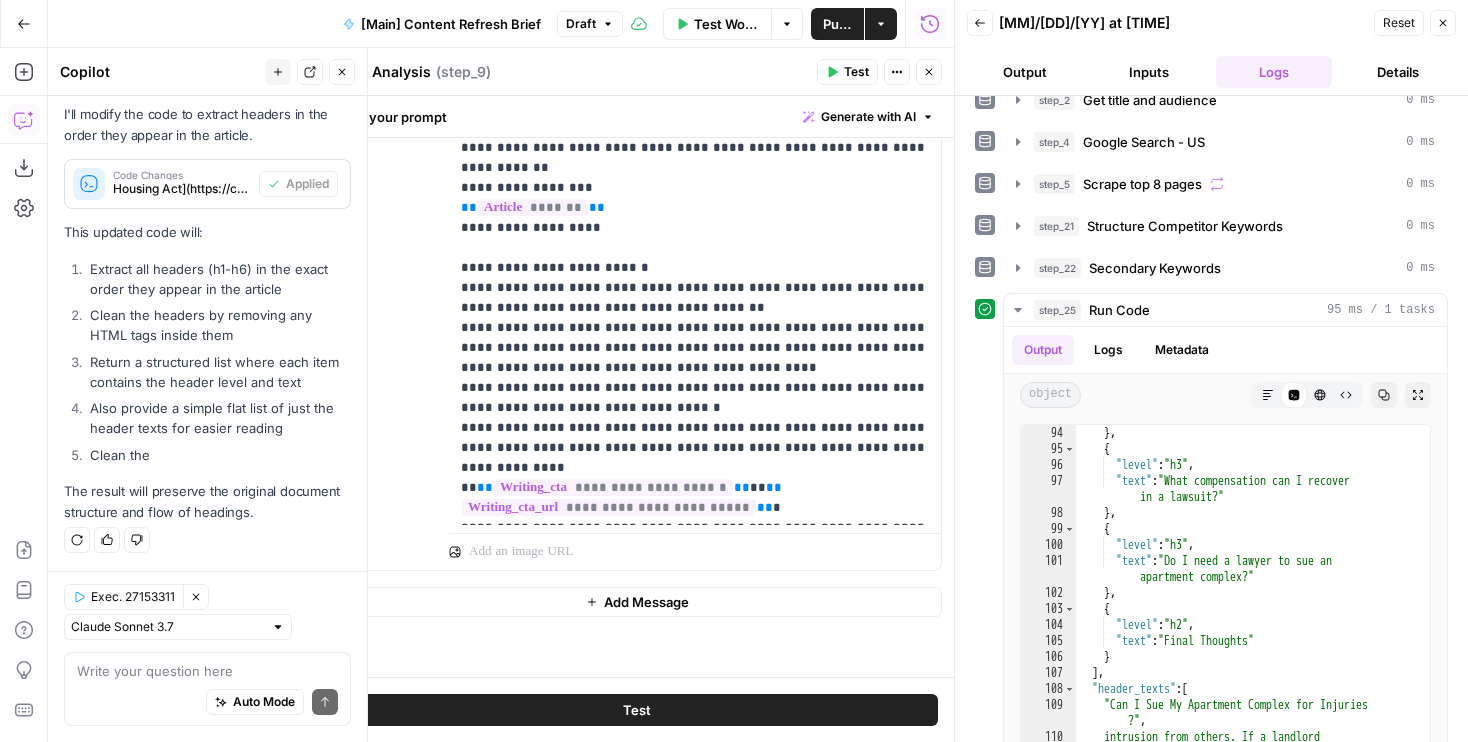 click 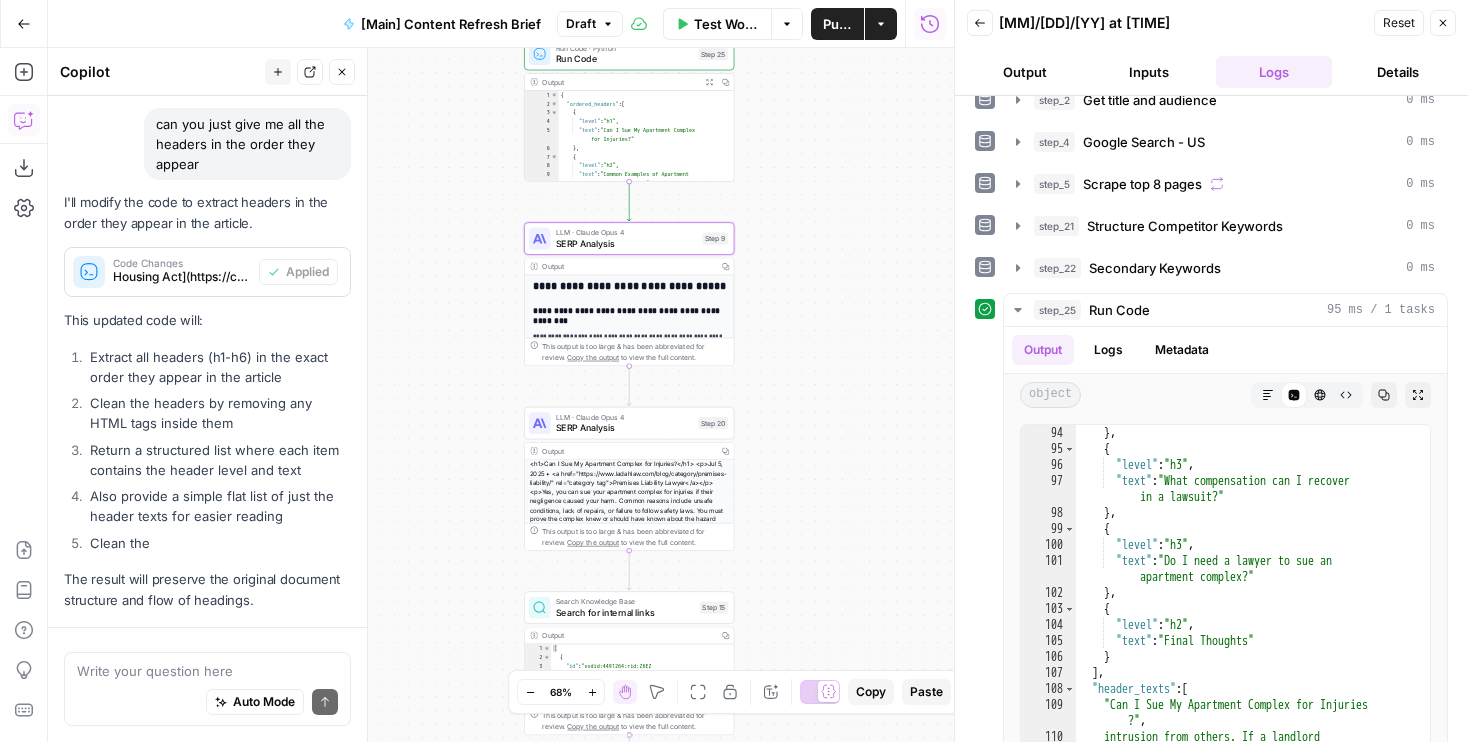 scroll, scrollTop: 918, scrollLeft: 0, axis: vertical 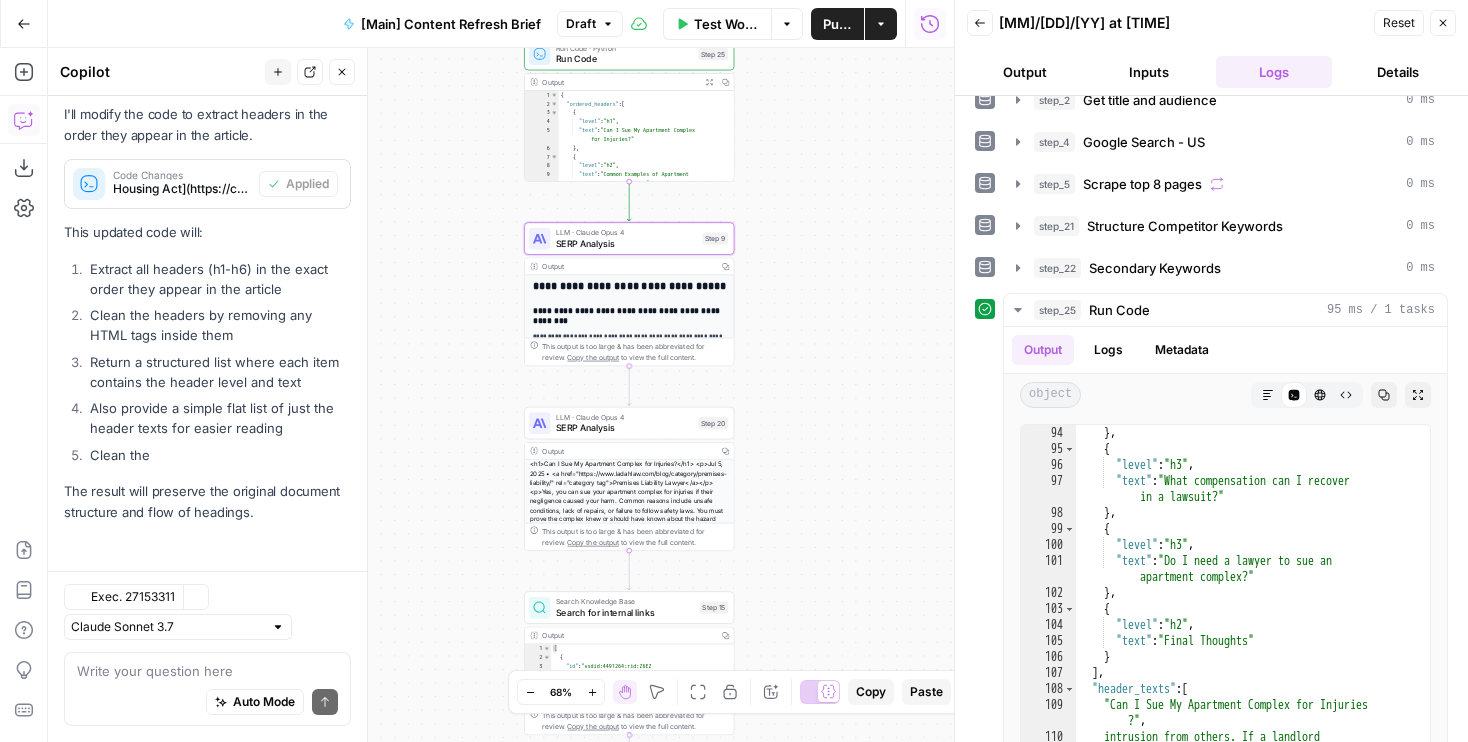 click on "SERP Analysis" at bounding box center (626, 244) 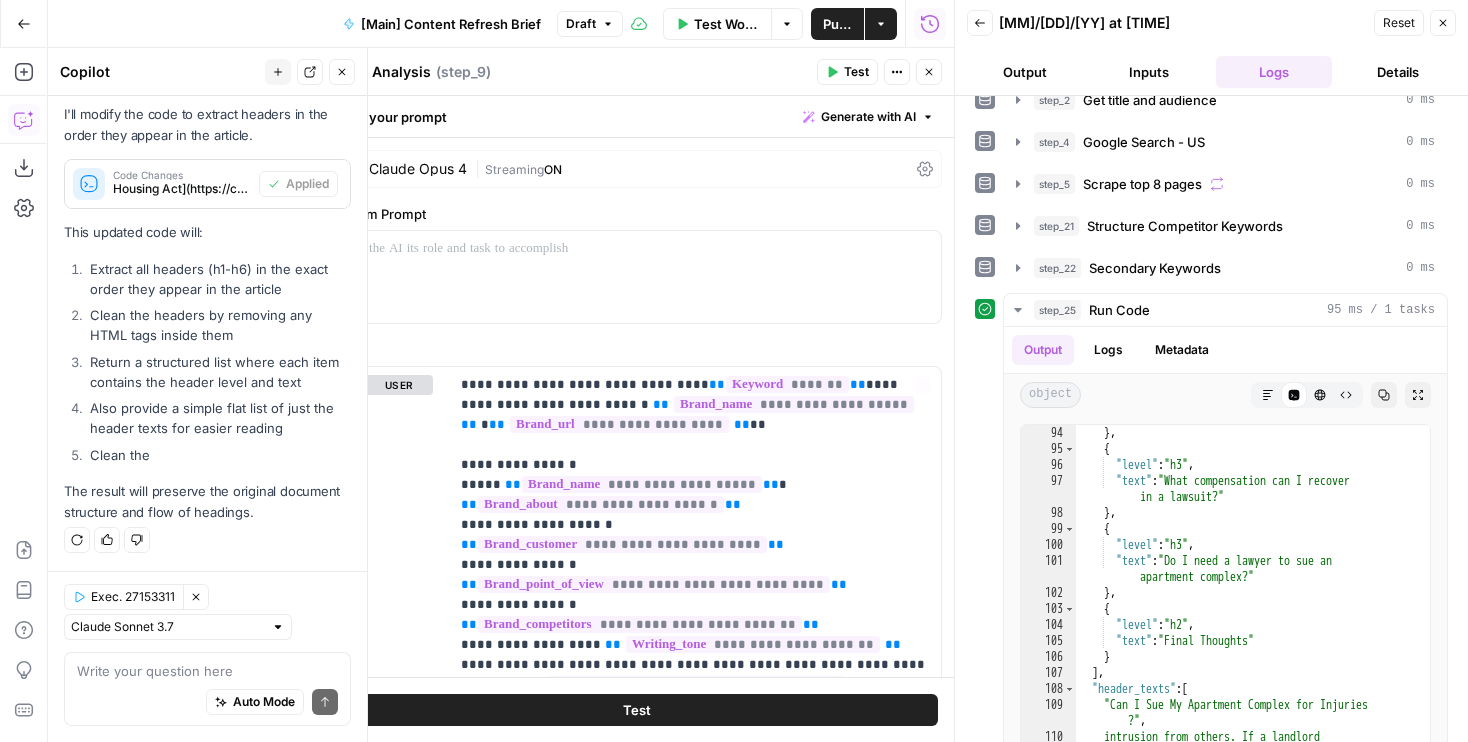 scroll, scrollTop: 657, scrollLeft: 0, axis: vertical 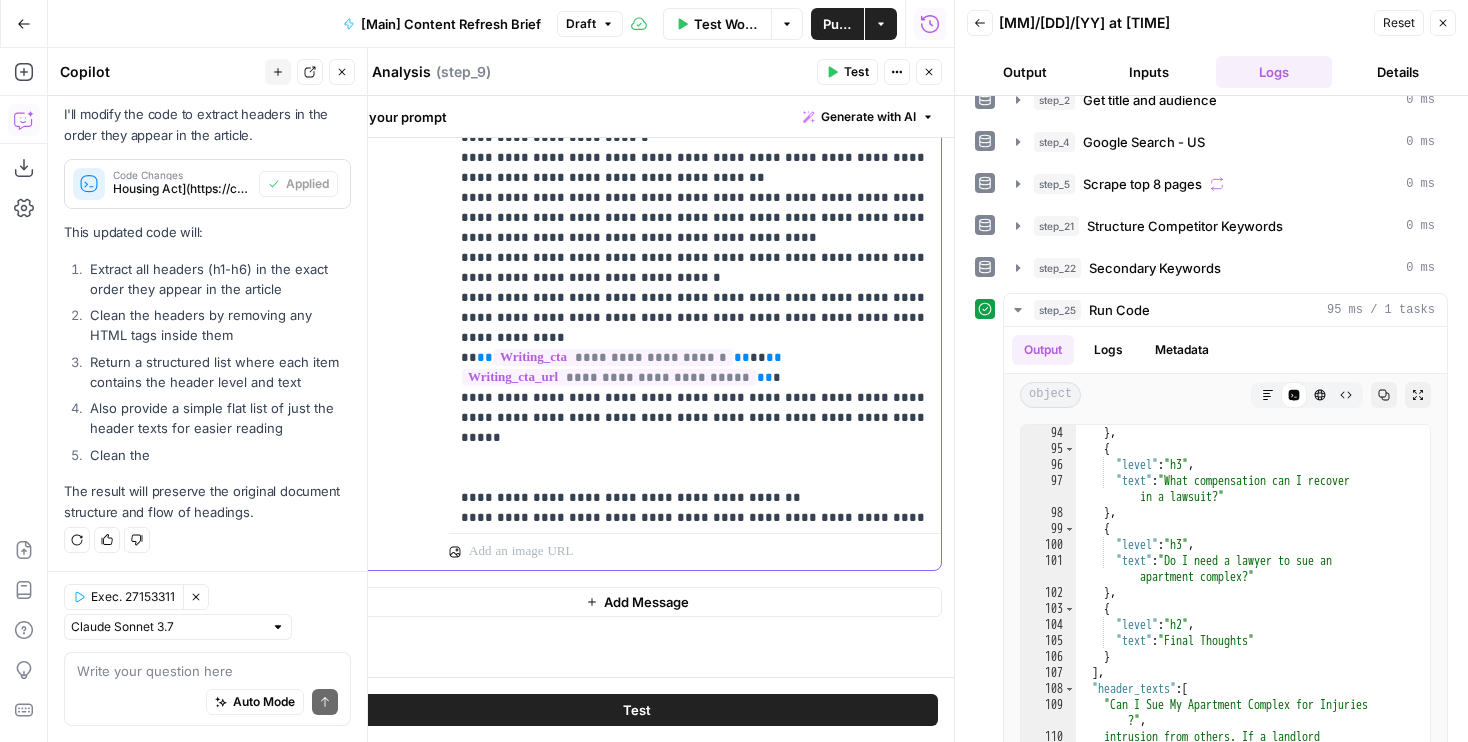 click on "**********" at bounding box center [695, -462] 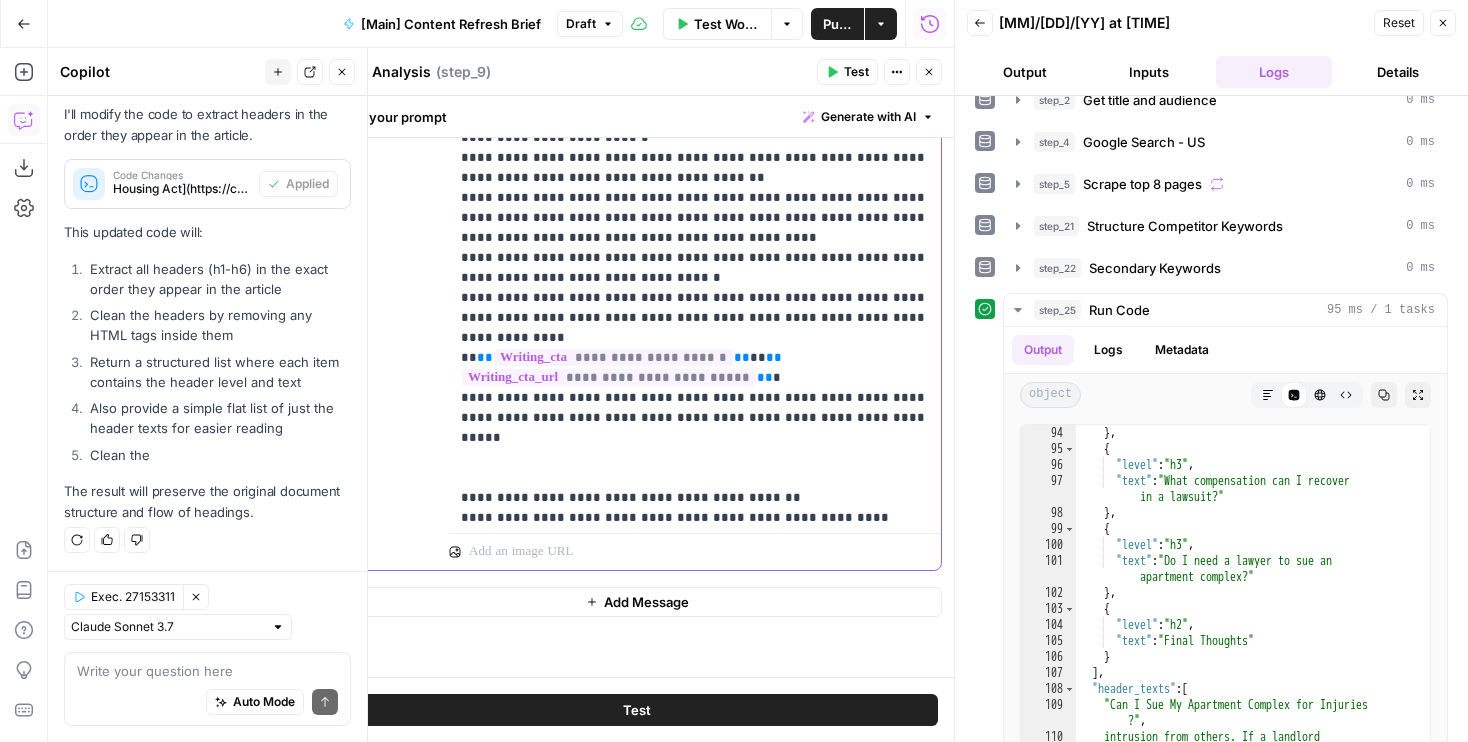click on "**********" at bounding box center [695, -452] 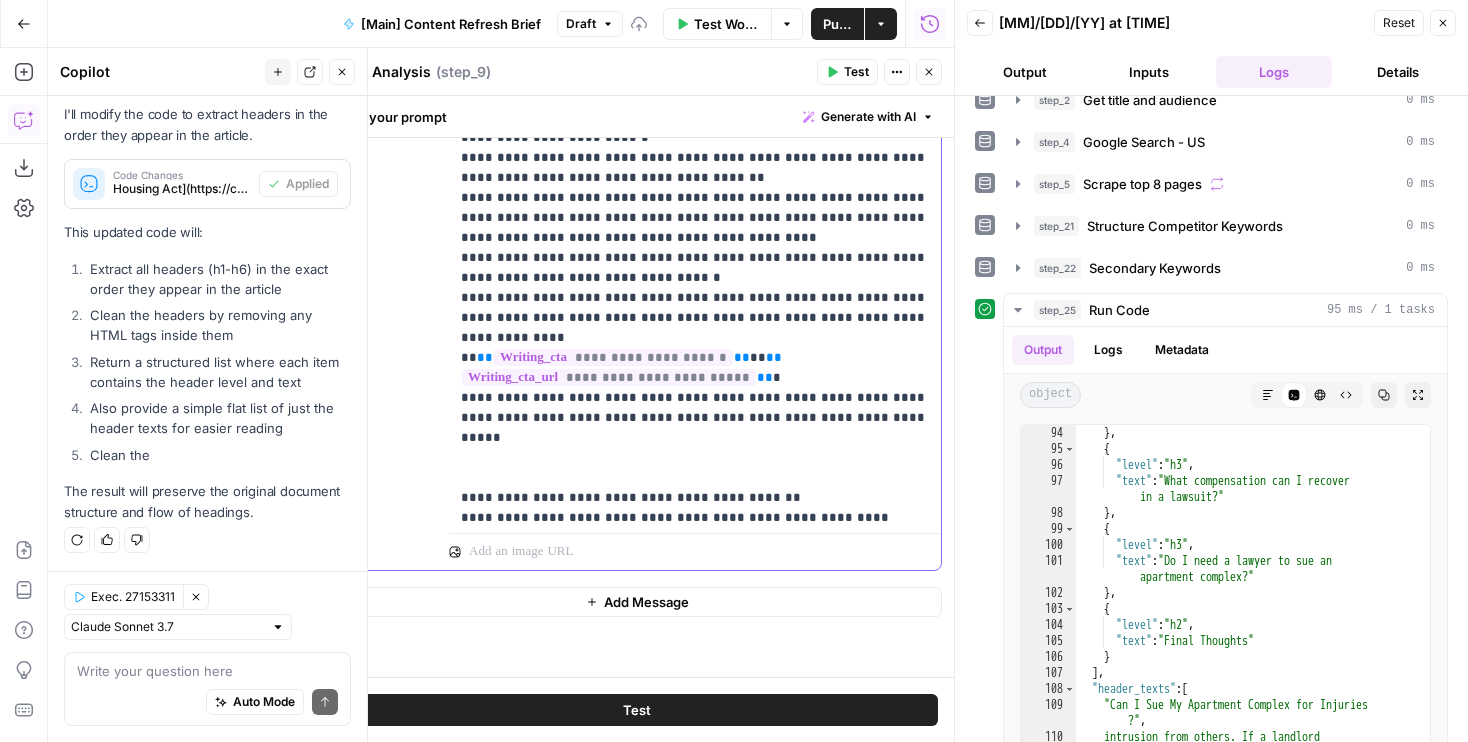 type 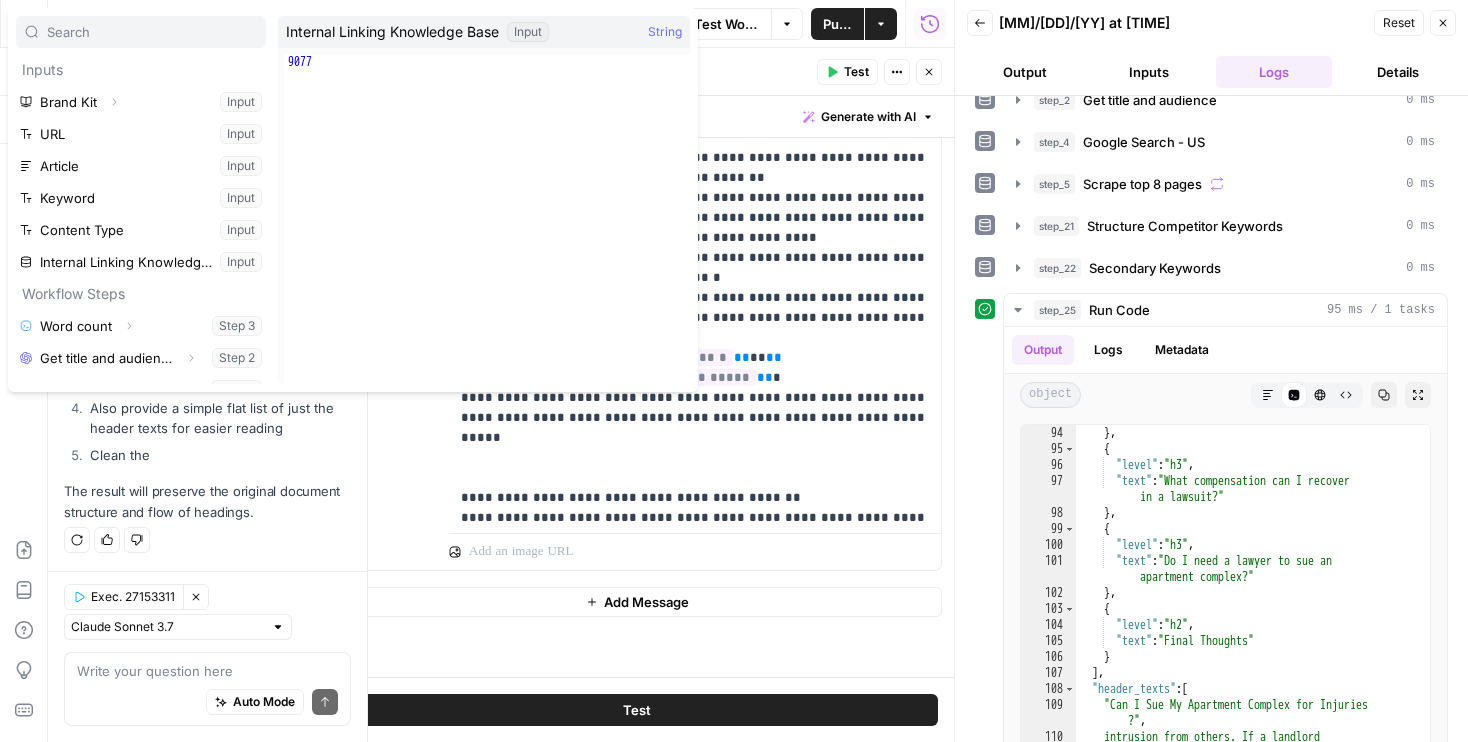 scroll, scrollTop: 150, scrollLeft: 0, axis: vertical 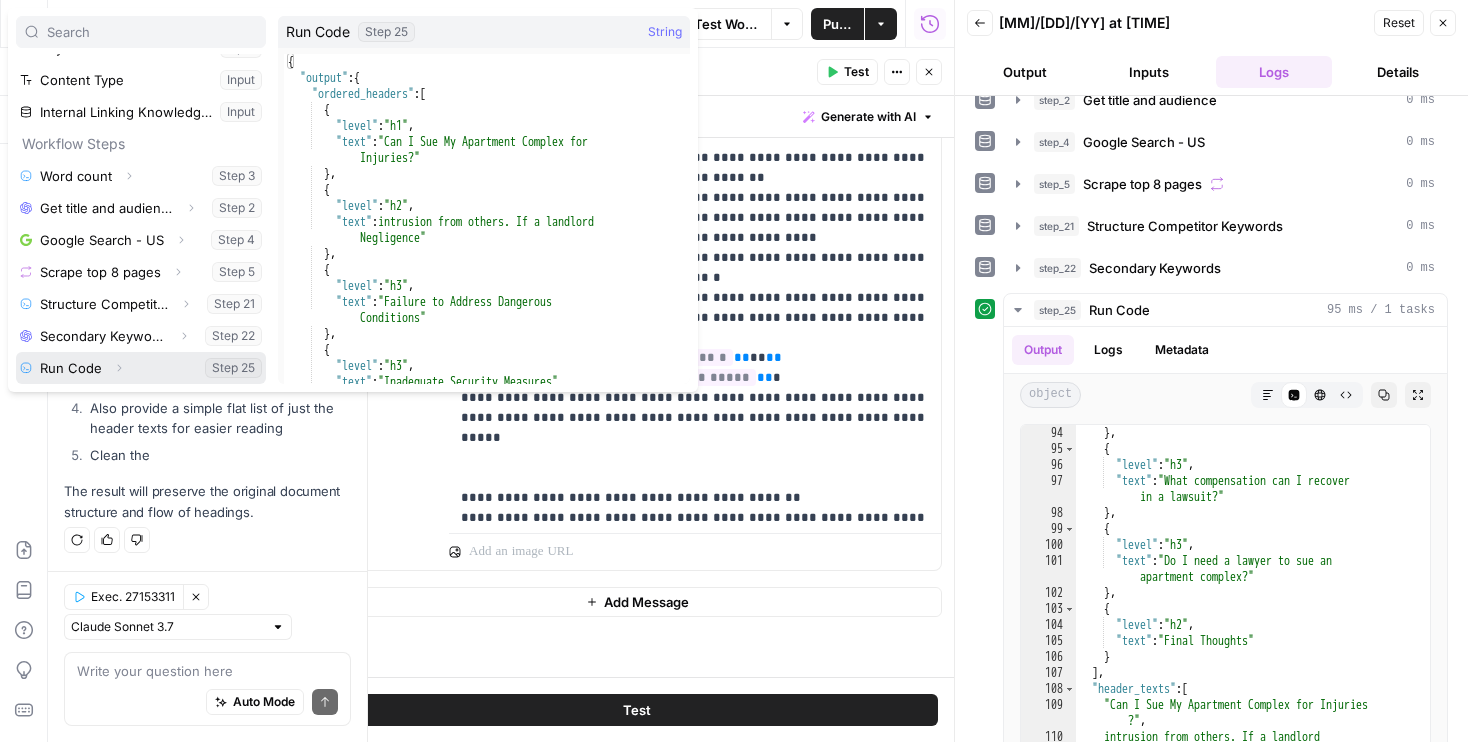 click 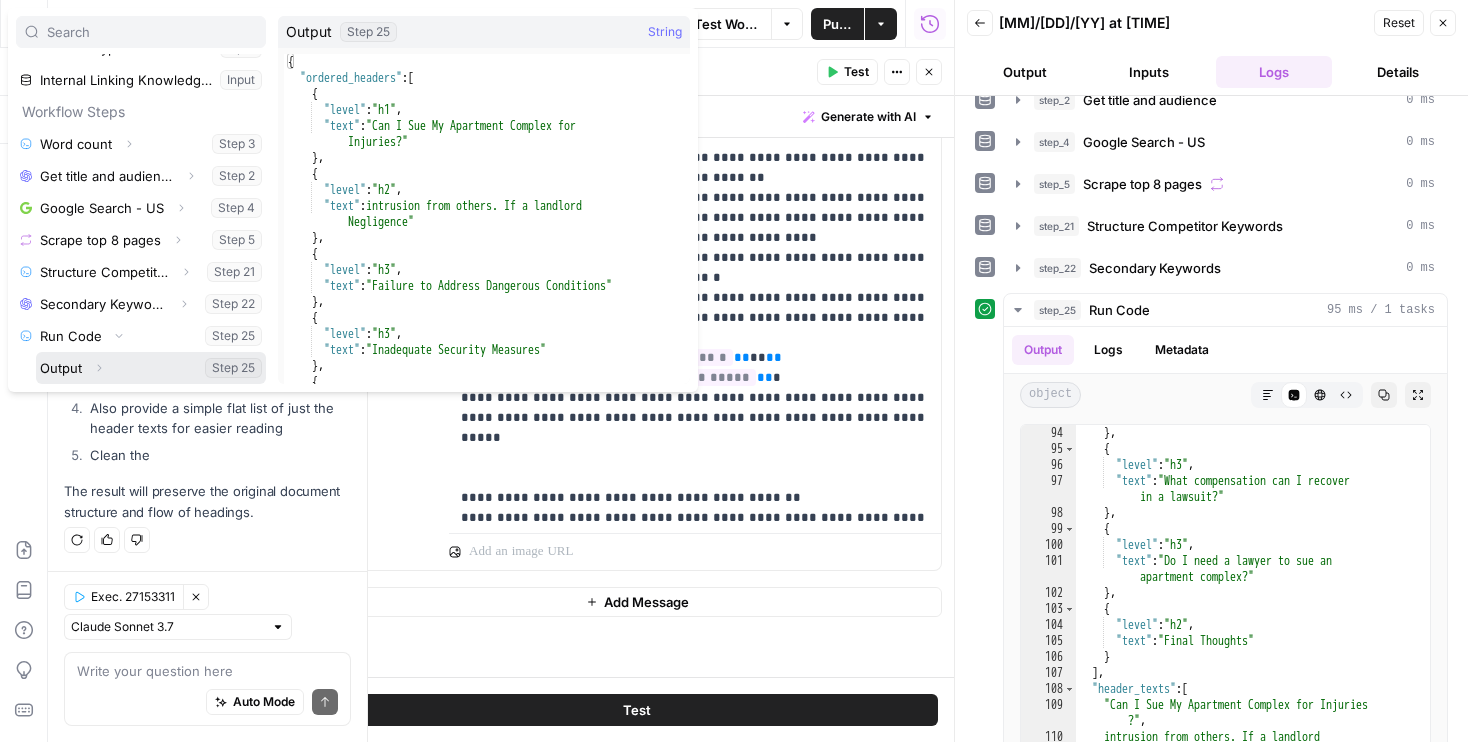 click 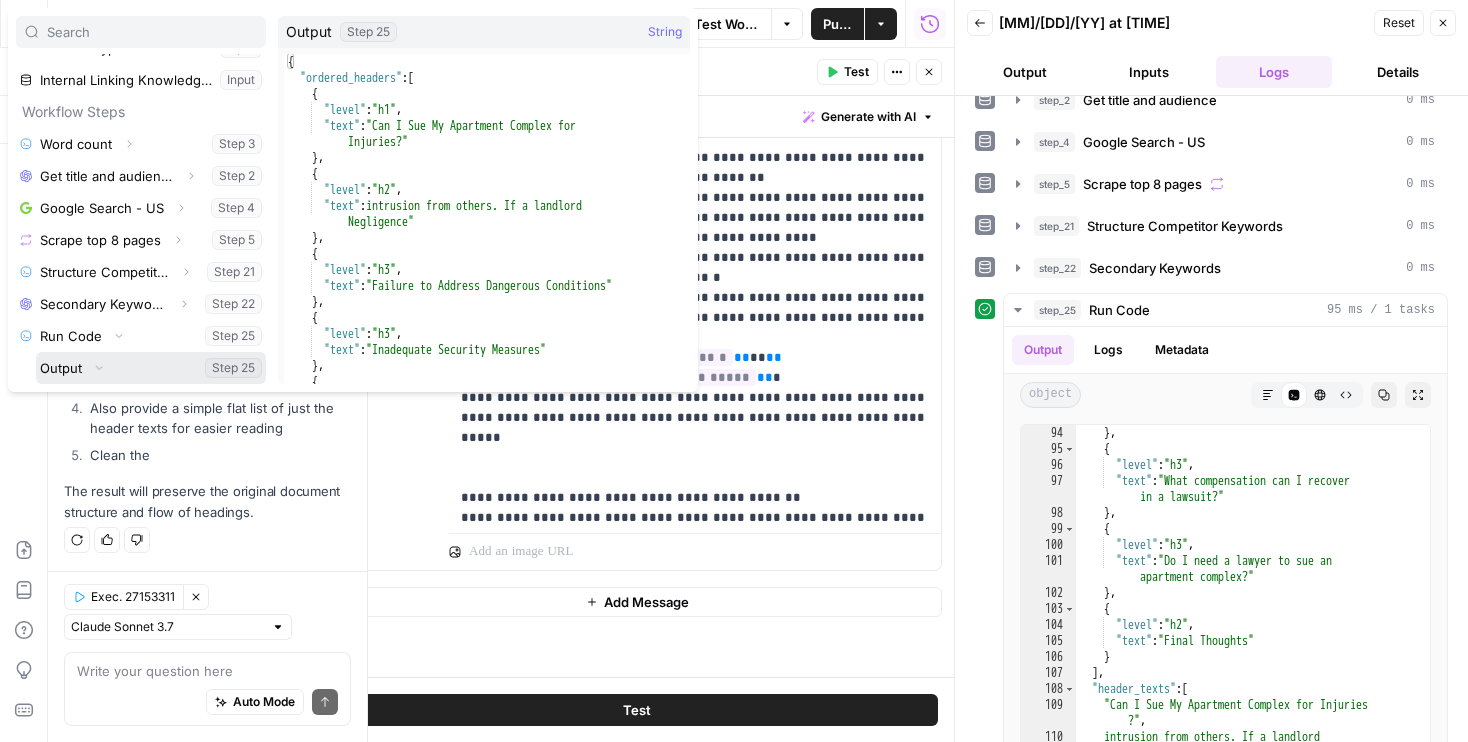 scroll, scrollTop: 278, scrollLeft: 0, axis: vertical 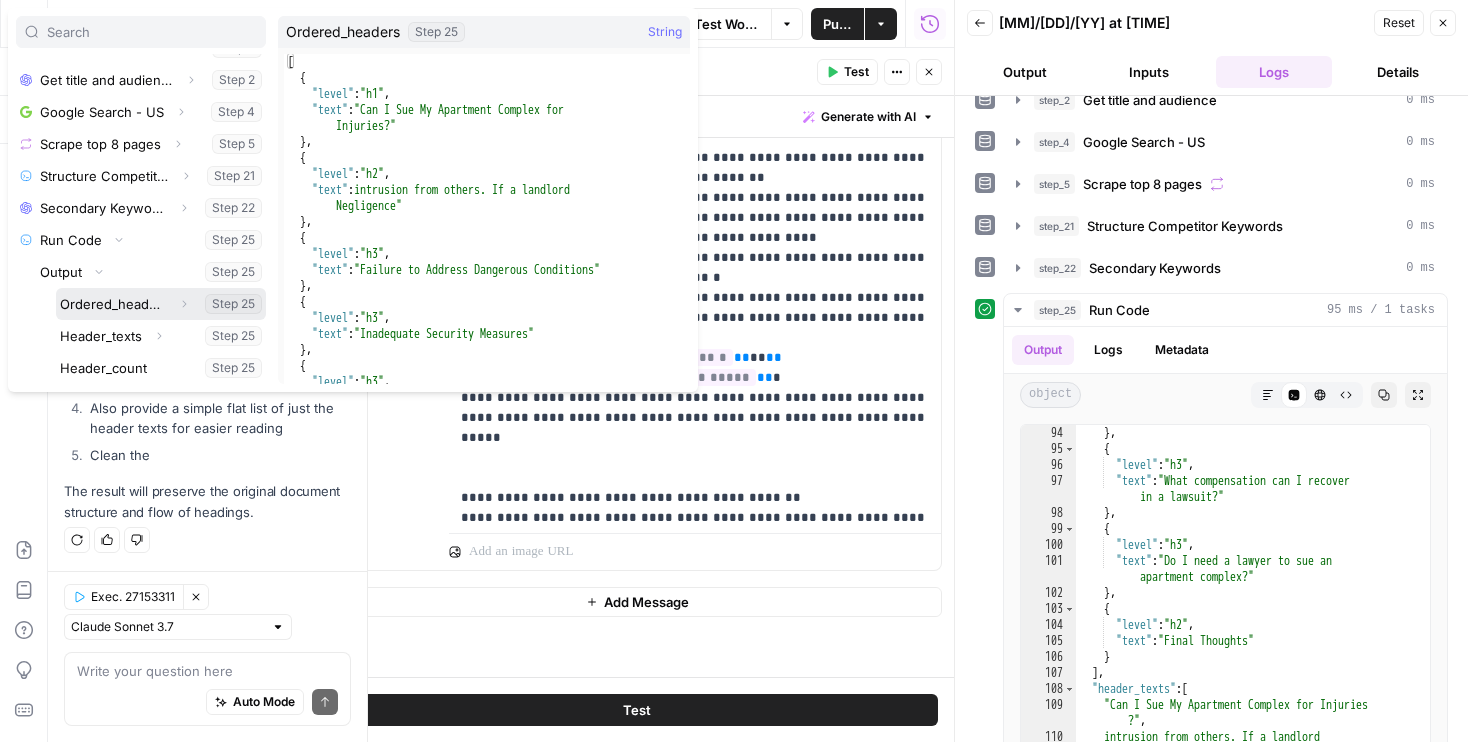 click at bounding box center [161, 304] 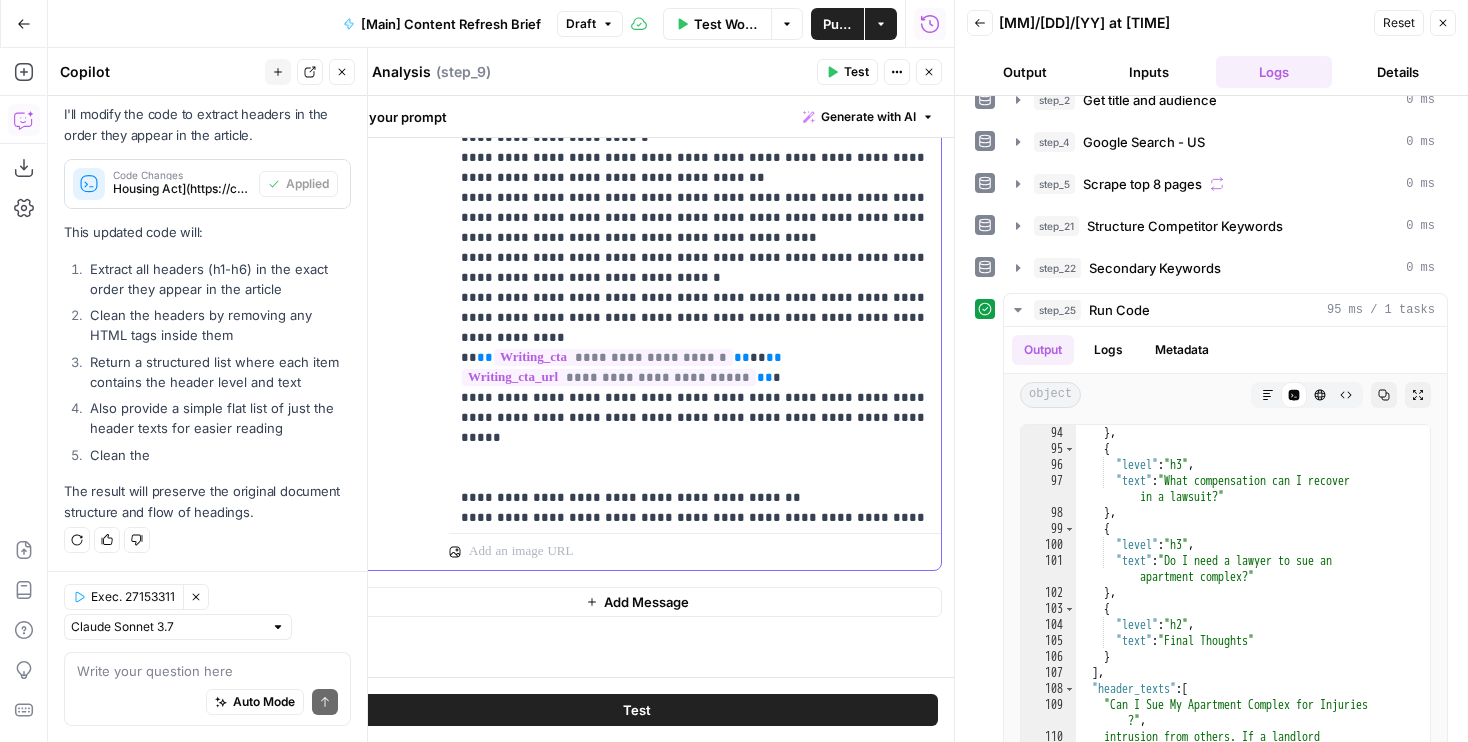 click on "**********" at bounding box center (695, -432) 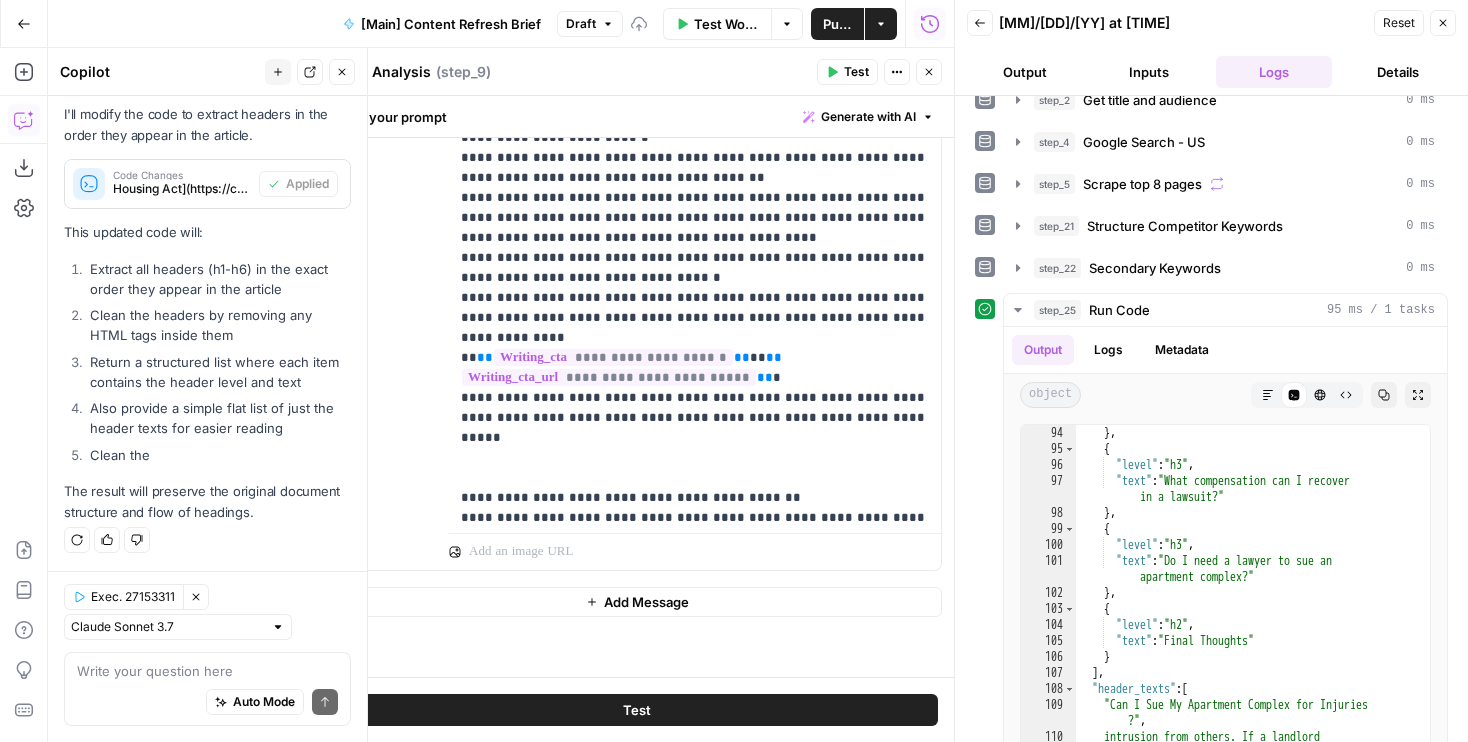 click on "Test" at bounding box center [637, 710] 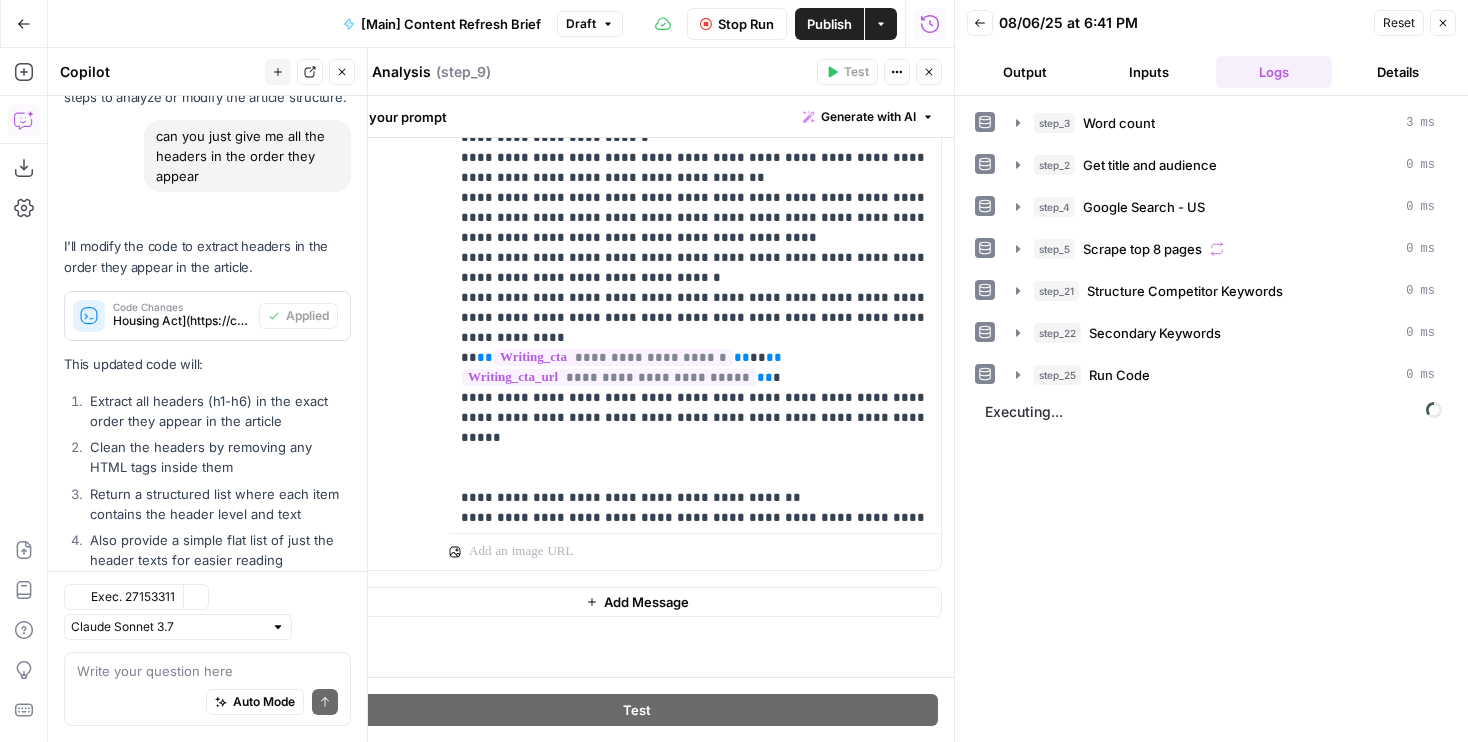 scroll, scrollTop: 918, scrollLeft: 0, axis: vertical 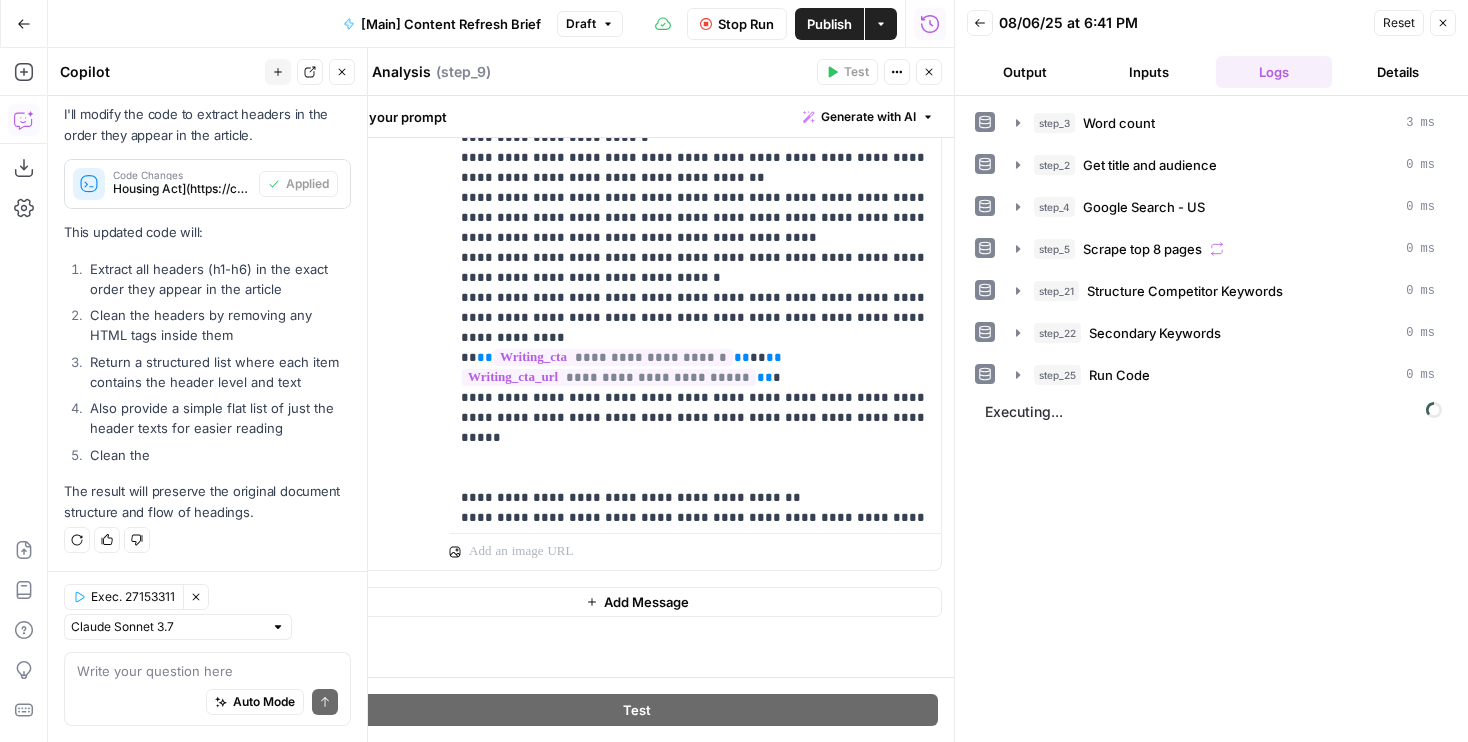 click on "Output" at bounding box center (1025, 72) 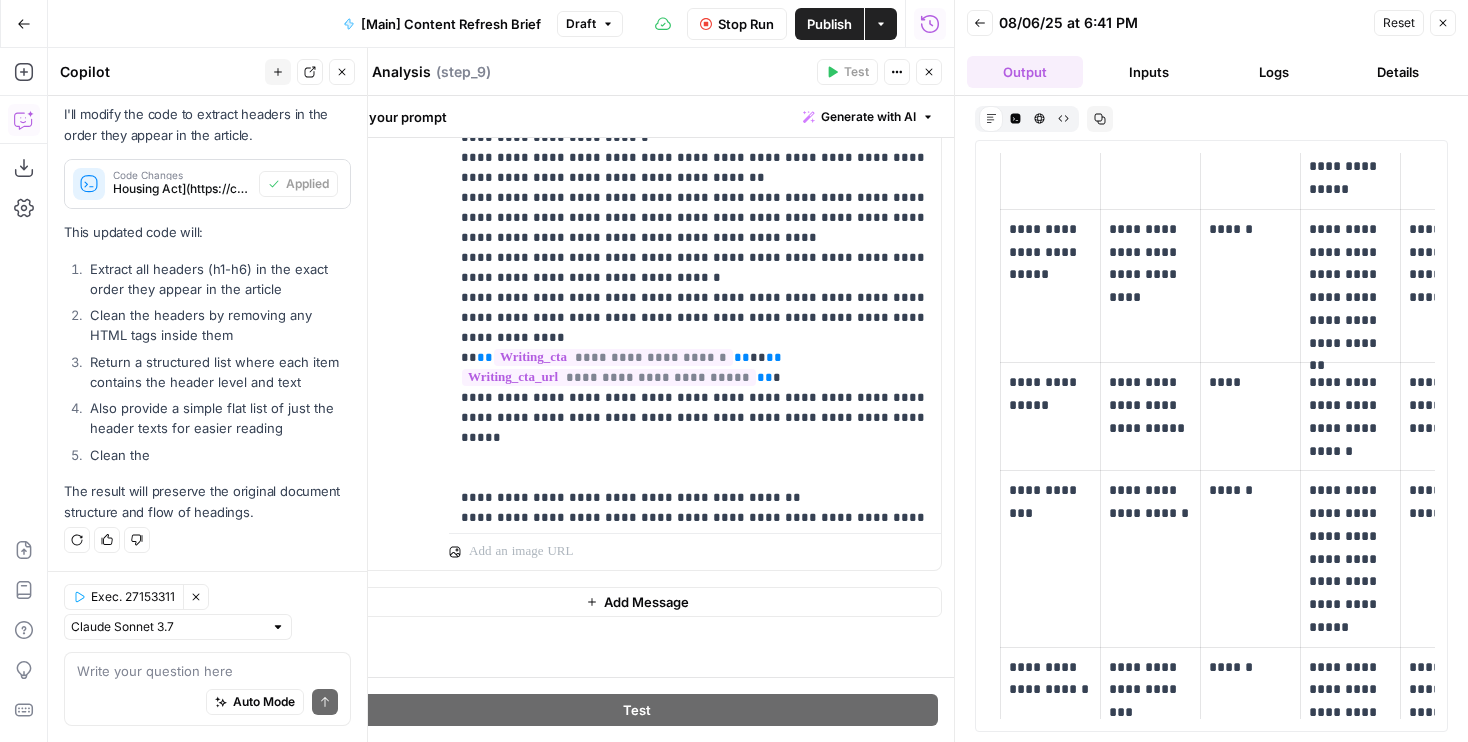 scroll, scrollTop: 3243, scrollLeft: 0, axis: vertical 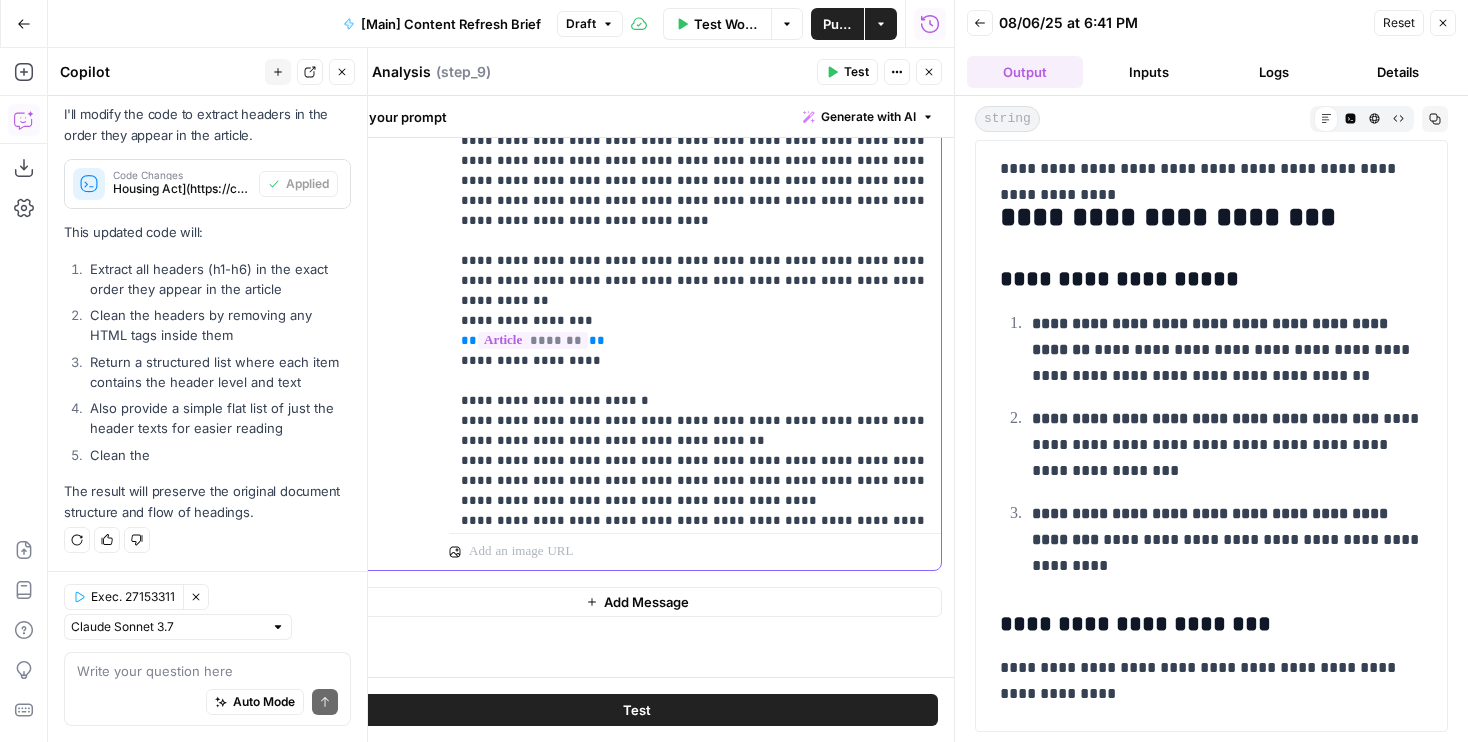 click on "**********" at bounding box center [695, -179] 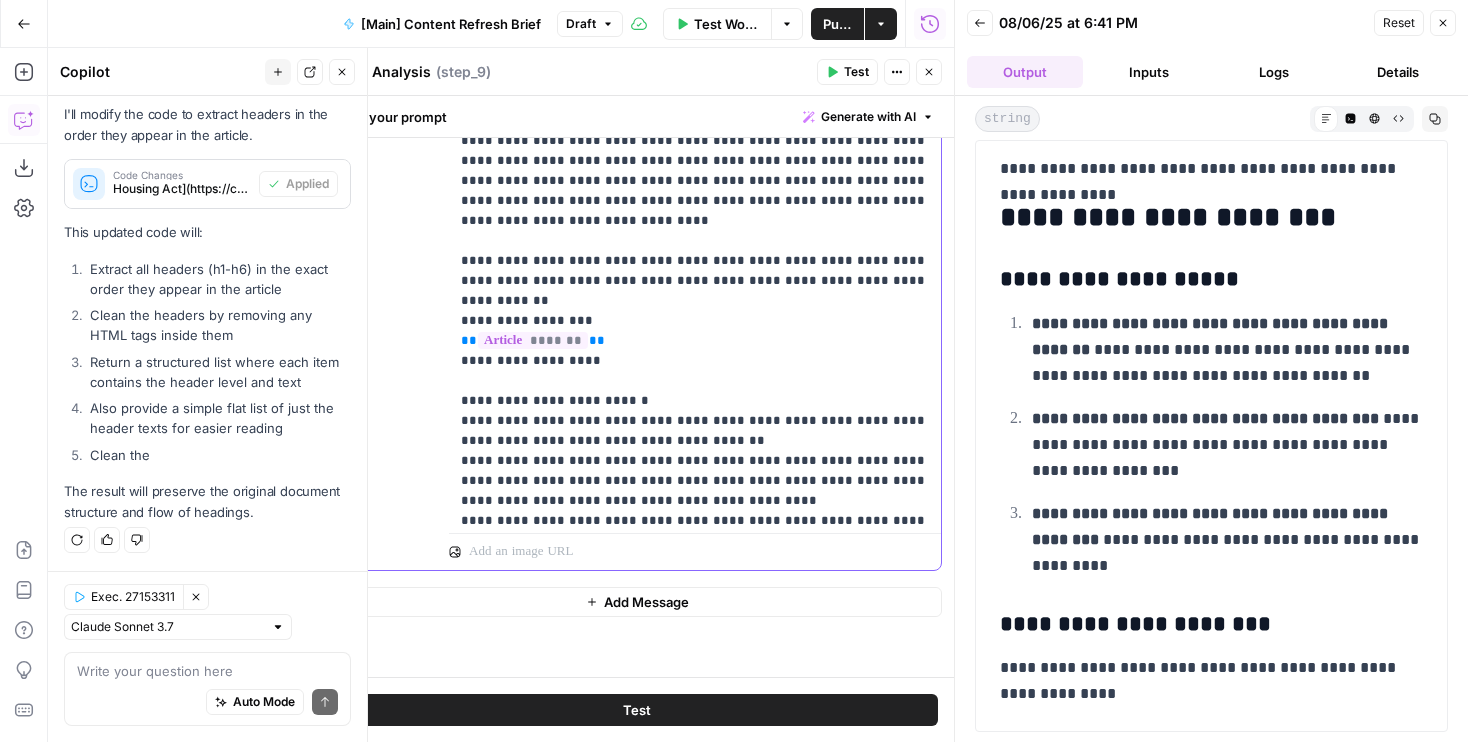 click on "**********" at bounding box center [695, -179] 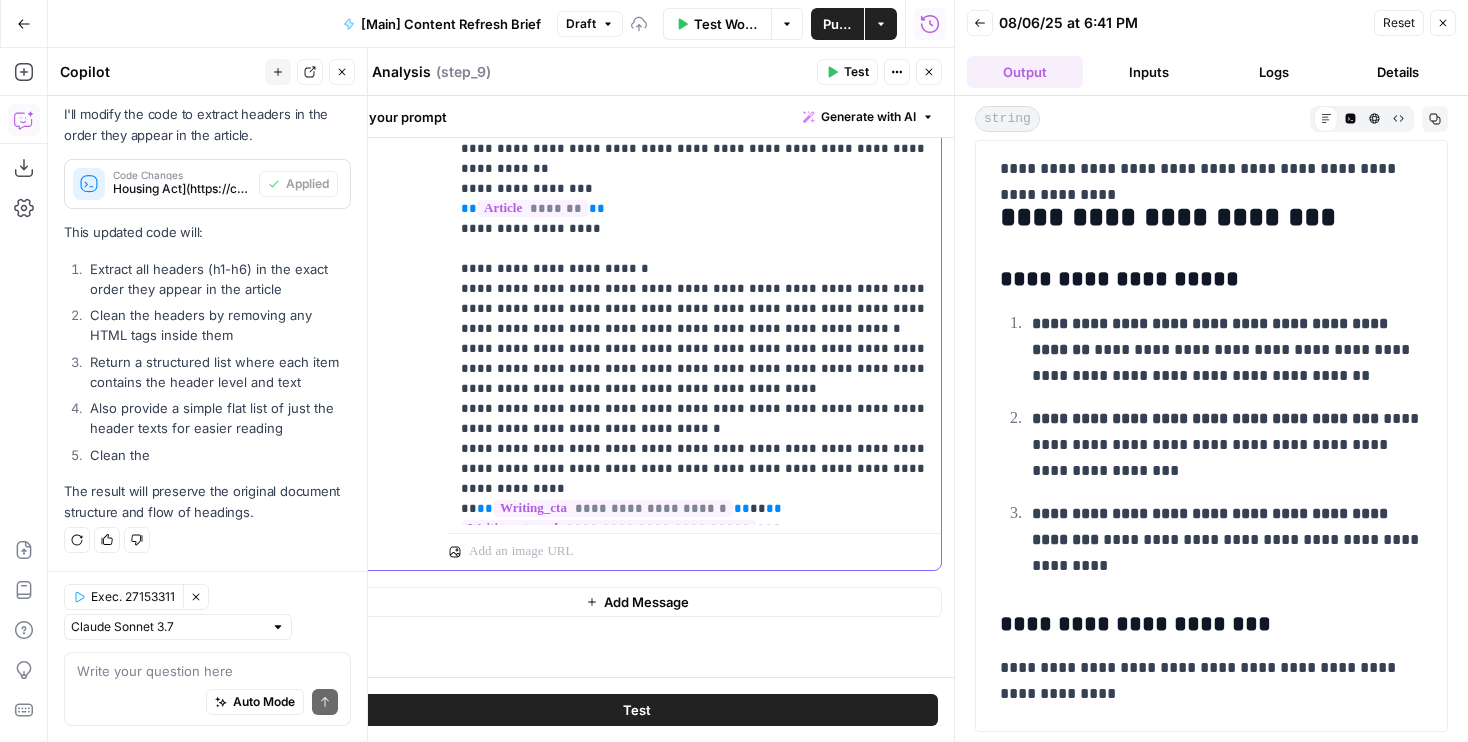 scroll, scrollTop: 1483, scrollLeft: 0, axis: vertical 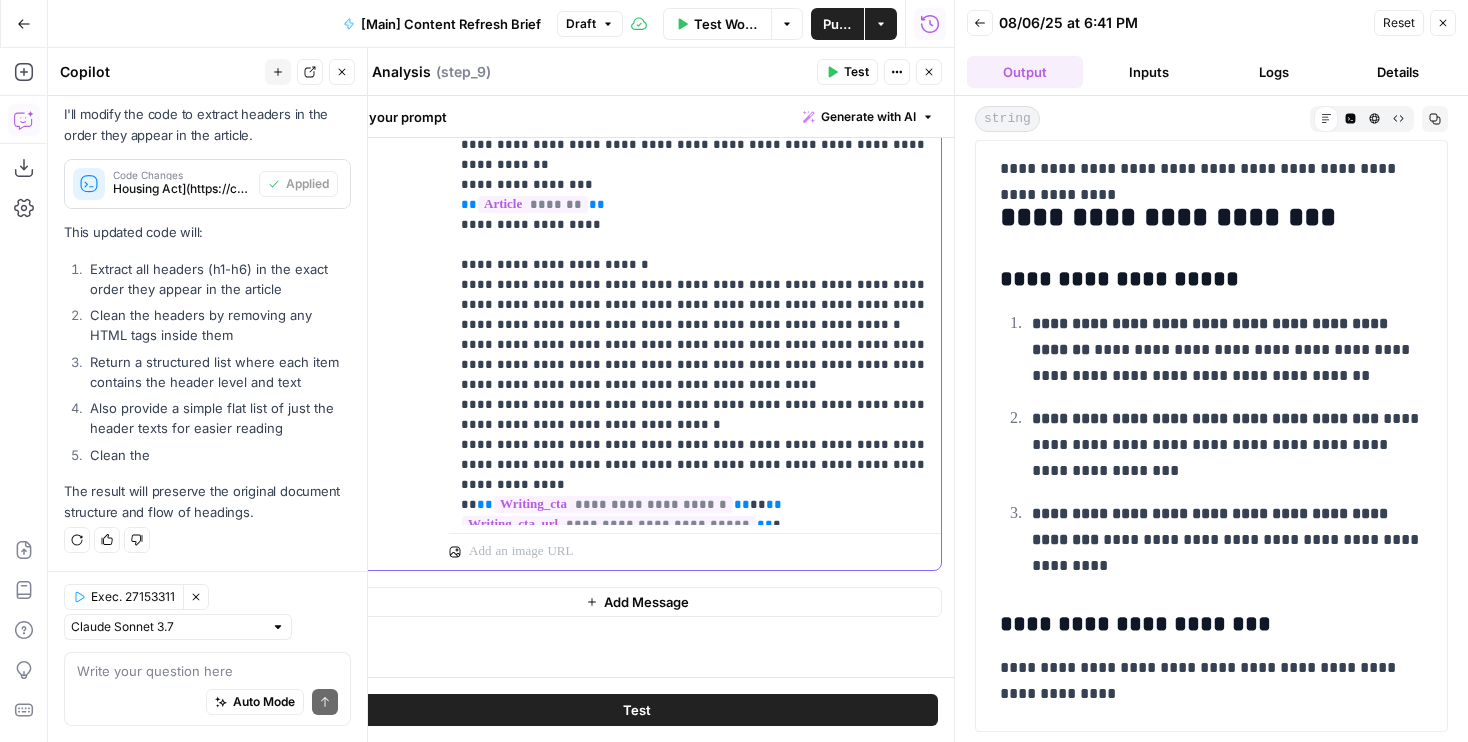 drag, startPoint x: 857, startPoint y: 419, endPoint x: 401, endPoint y: 423, distance: 456.01755 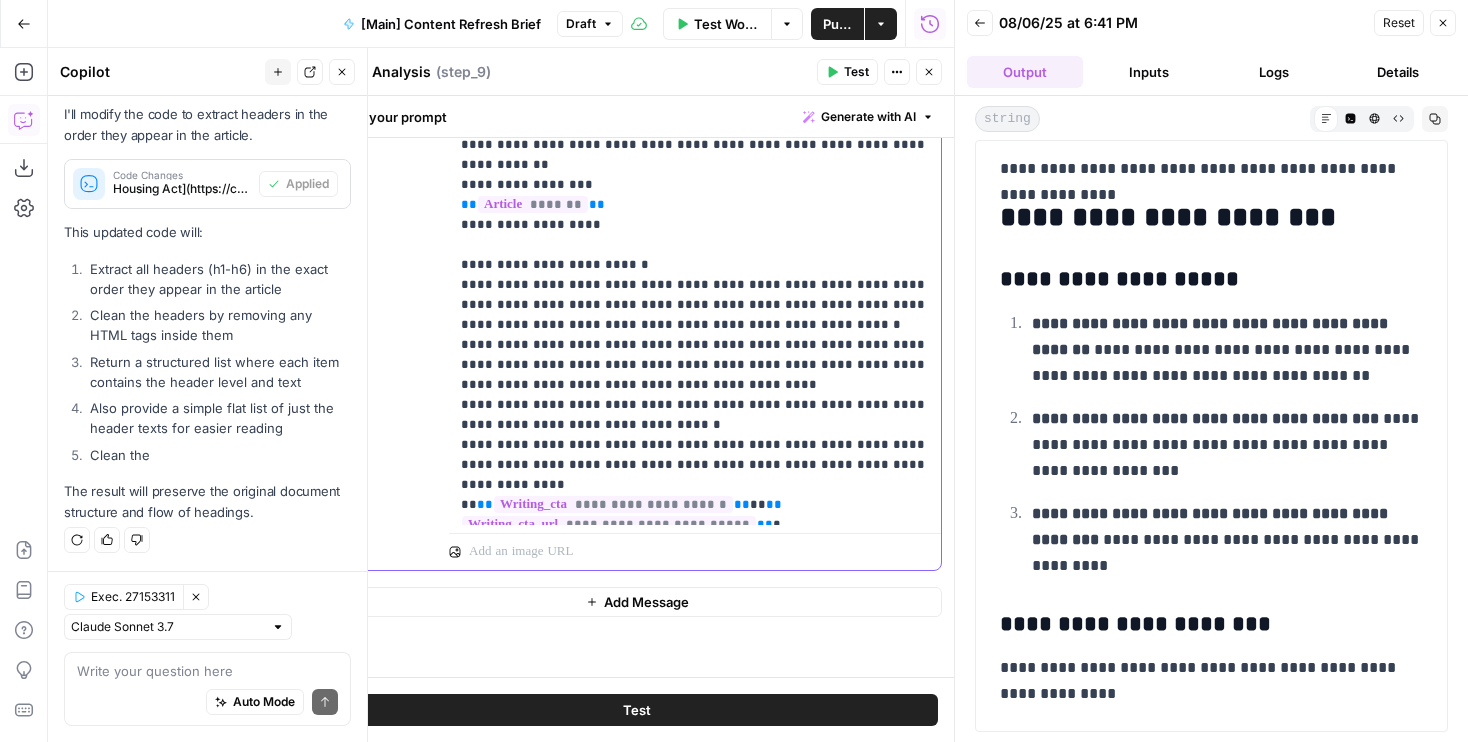 drag, startPoint x: 659, startPoint y: 422, endPoint x: 579, endPoint y: 410, distance: 80.895 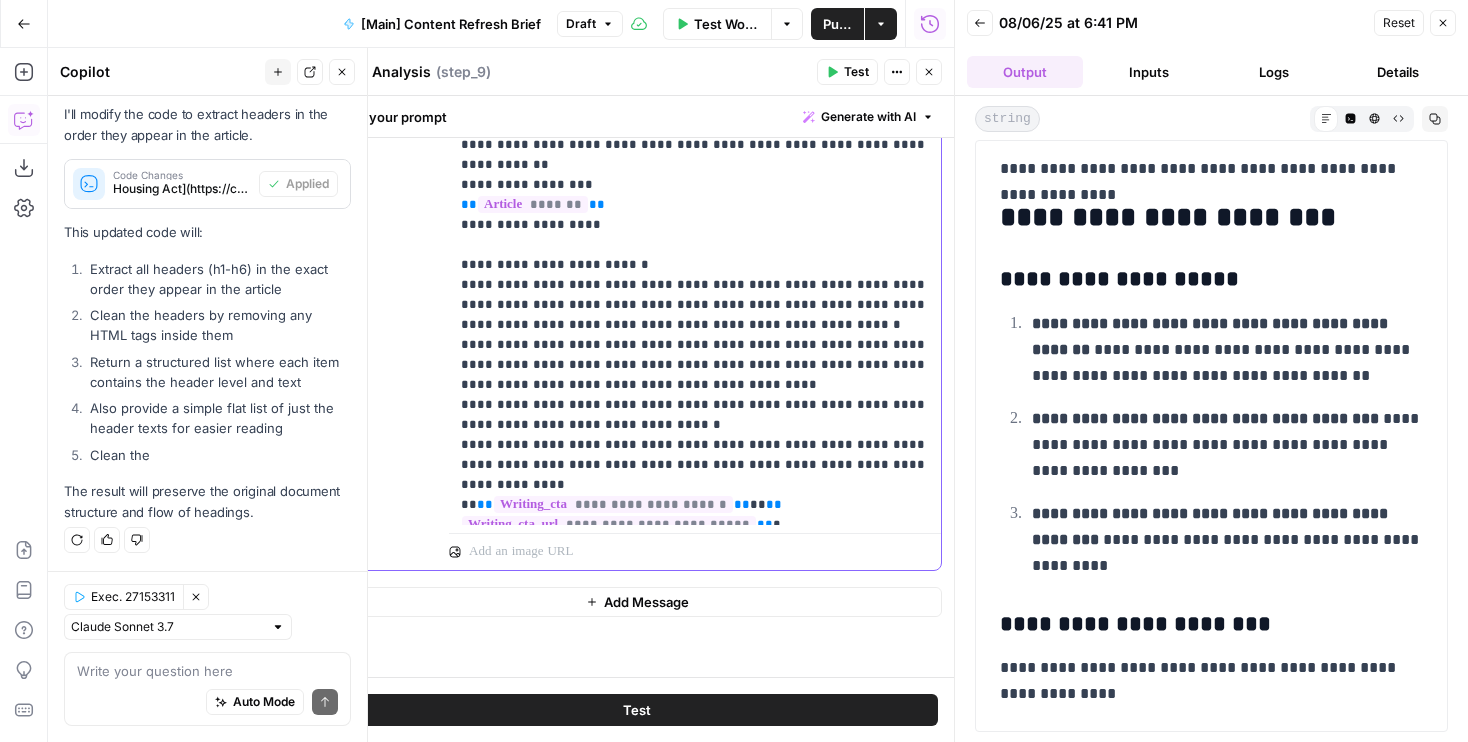 click on "**********" at bounding box center (695, -335) 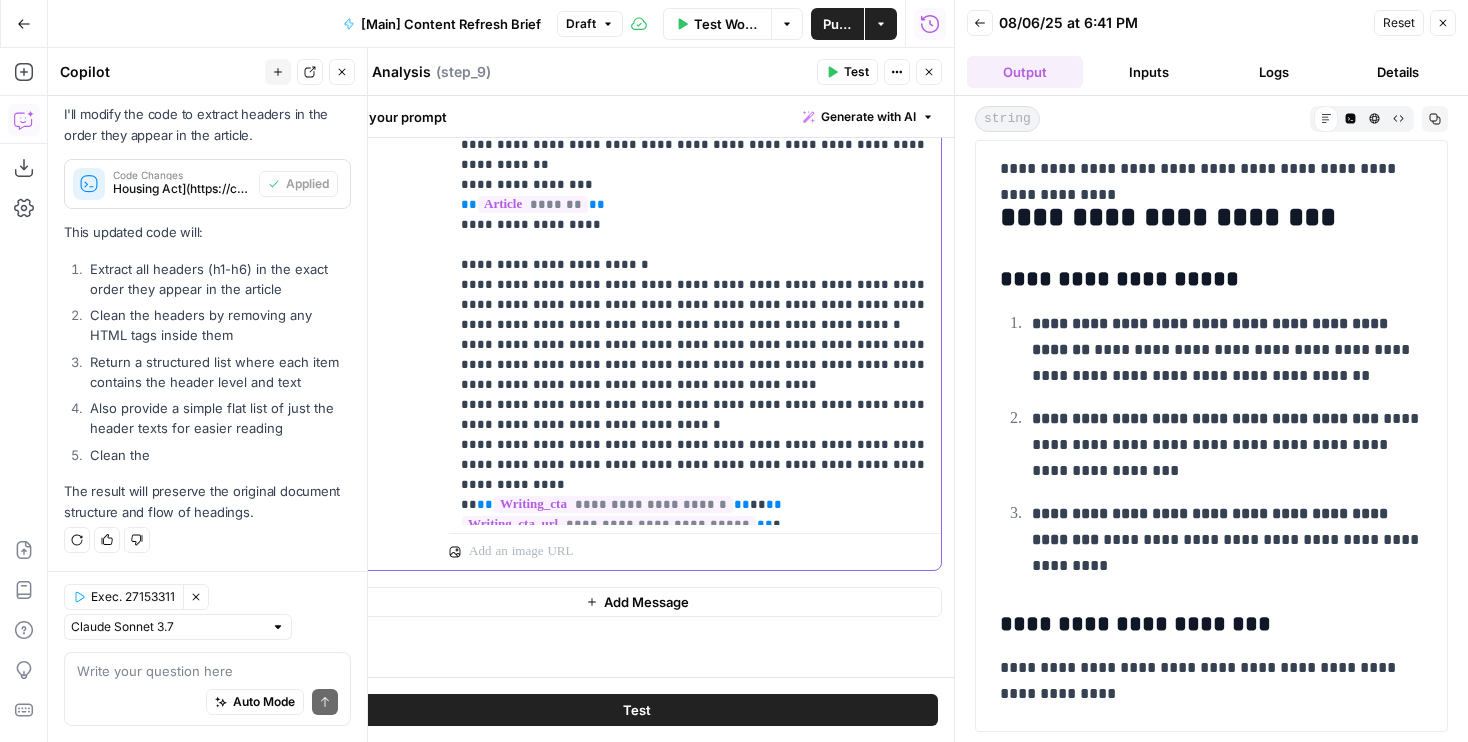 drag, startPoint x: 838, startPoint y: 382, endPoint x: 613, endPoint y: 401, distance: 225.8008 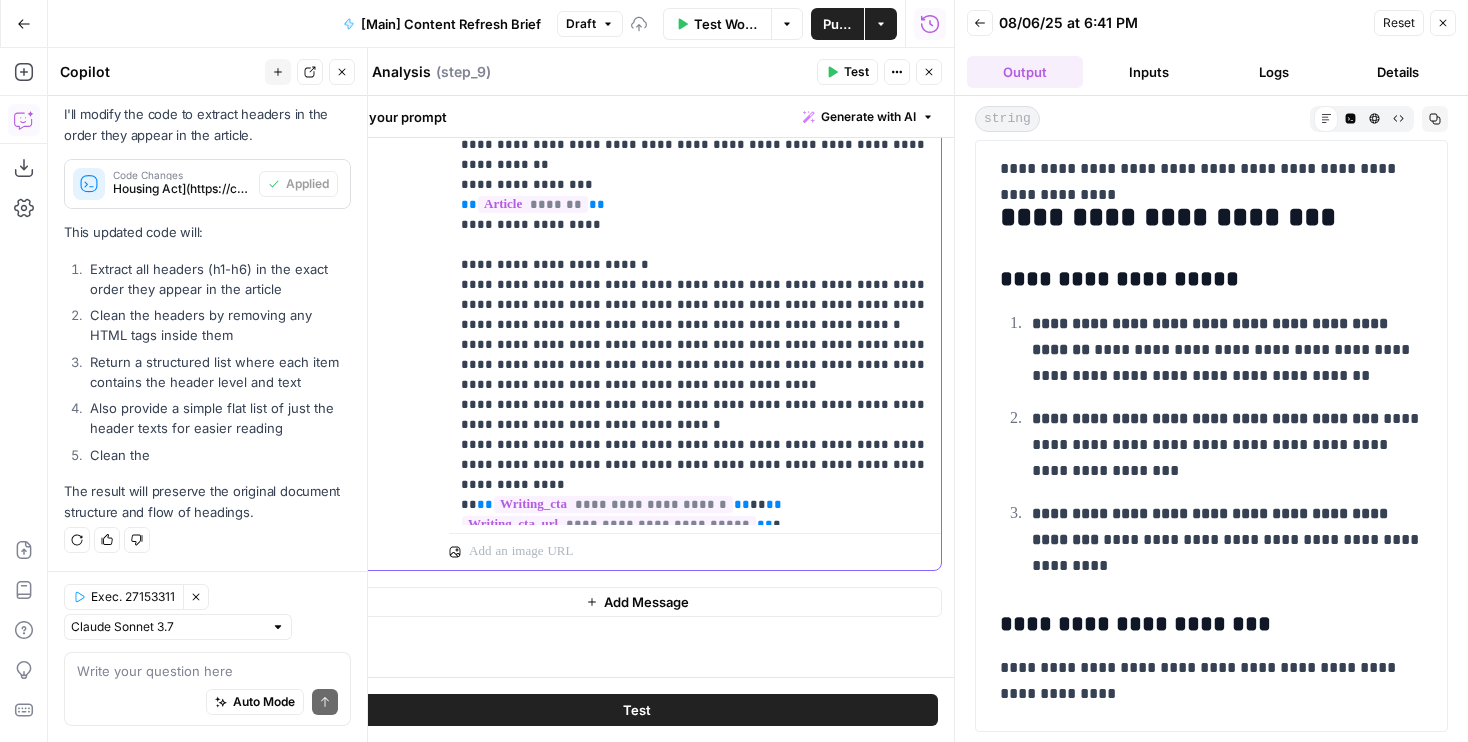 click on "**********" at bounding box center (695, -335) 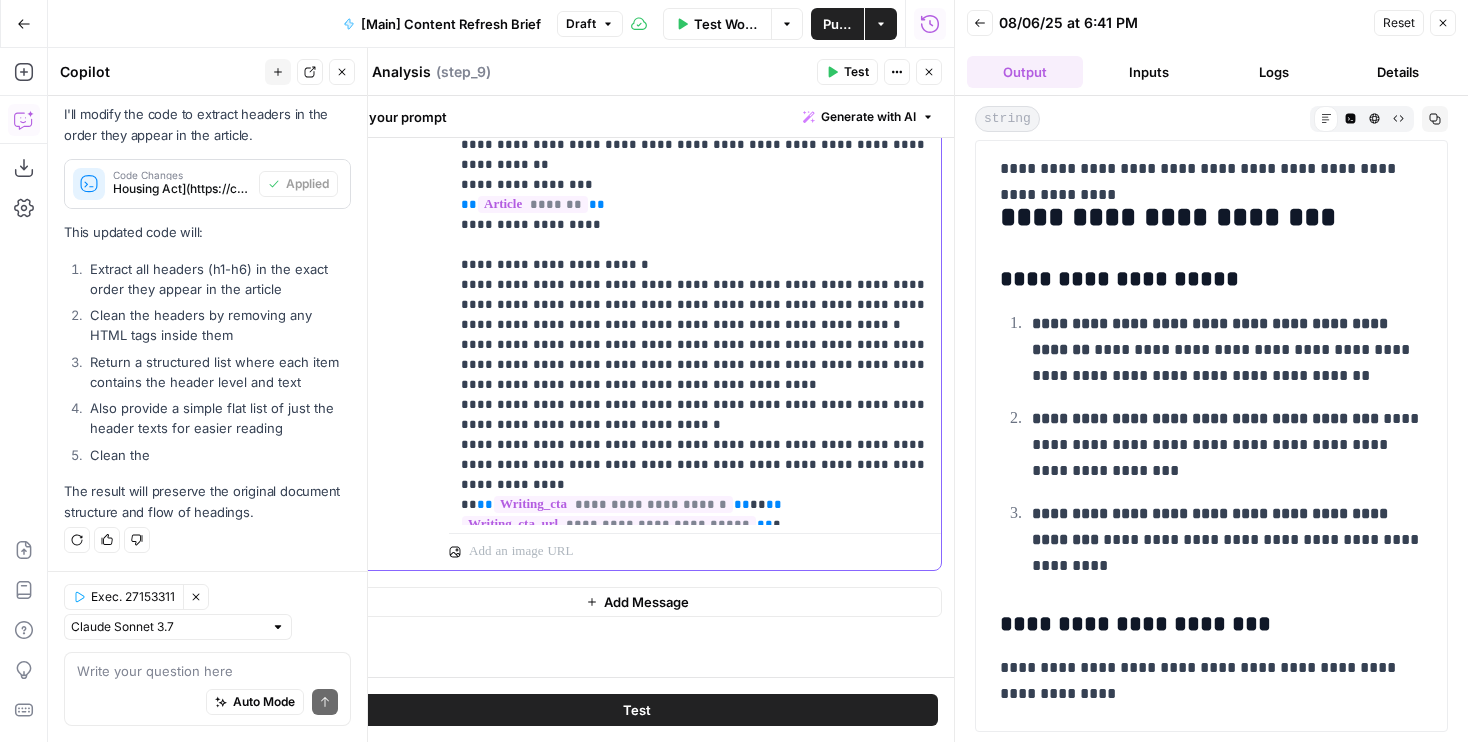 click on "**********" at bounding box center [695, -315] 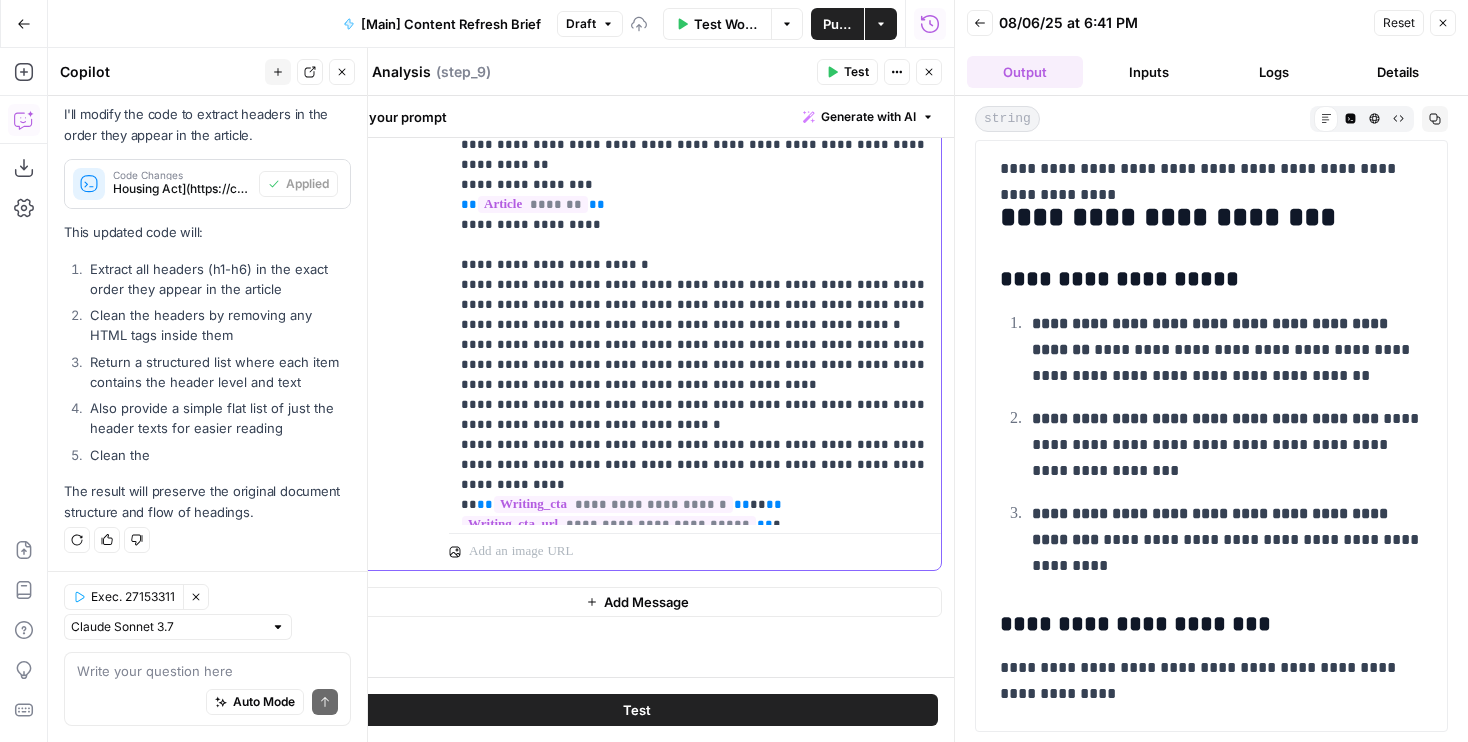 click on "**********" at bounding box center [695, -315] 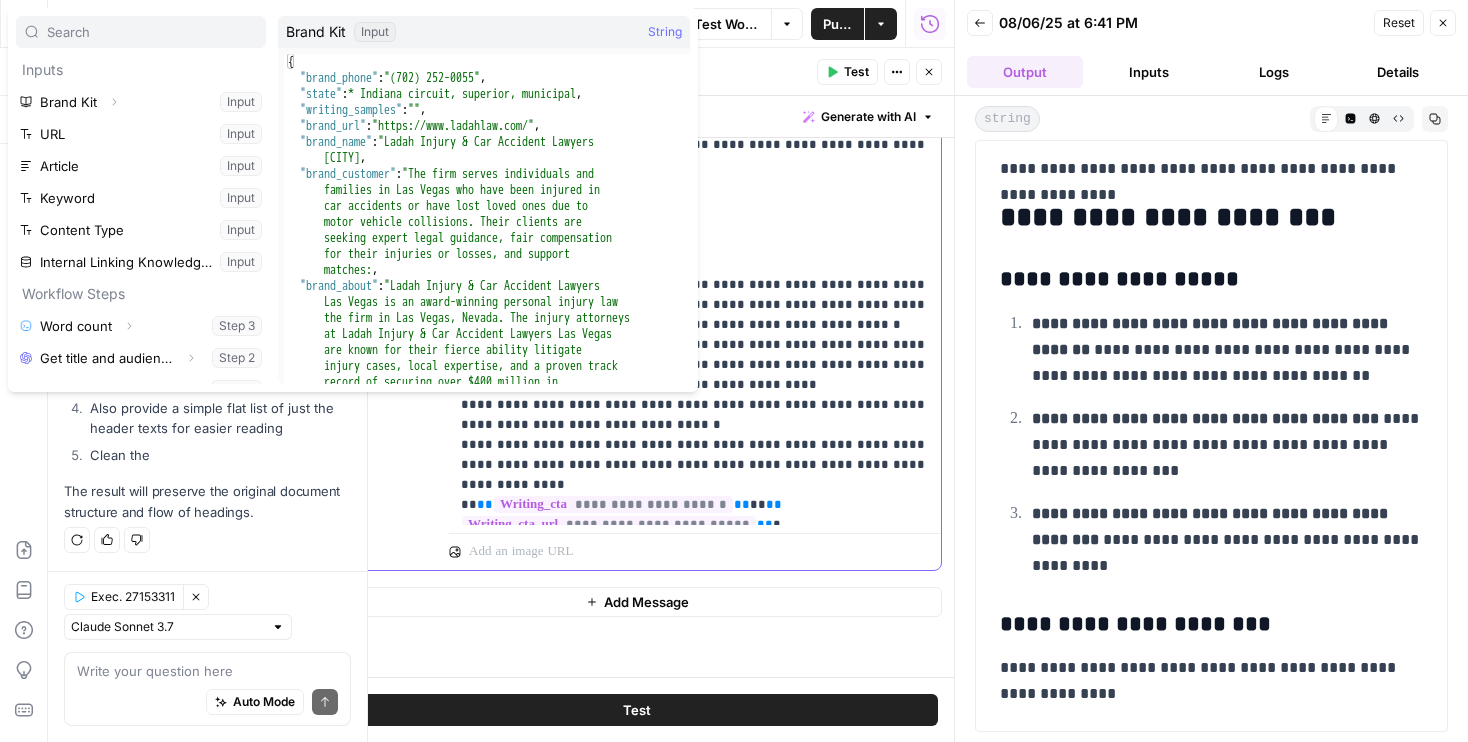click on "**********" at bounding box center [695, -305] 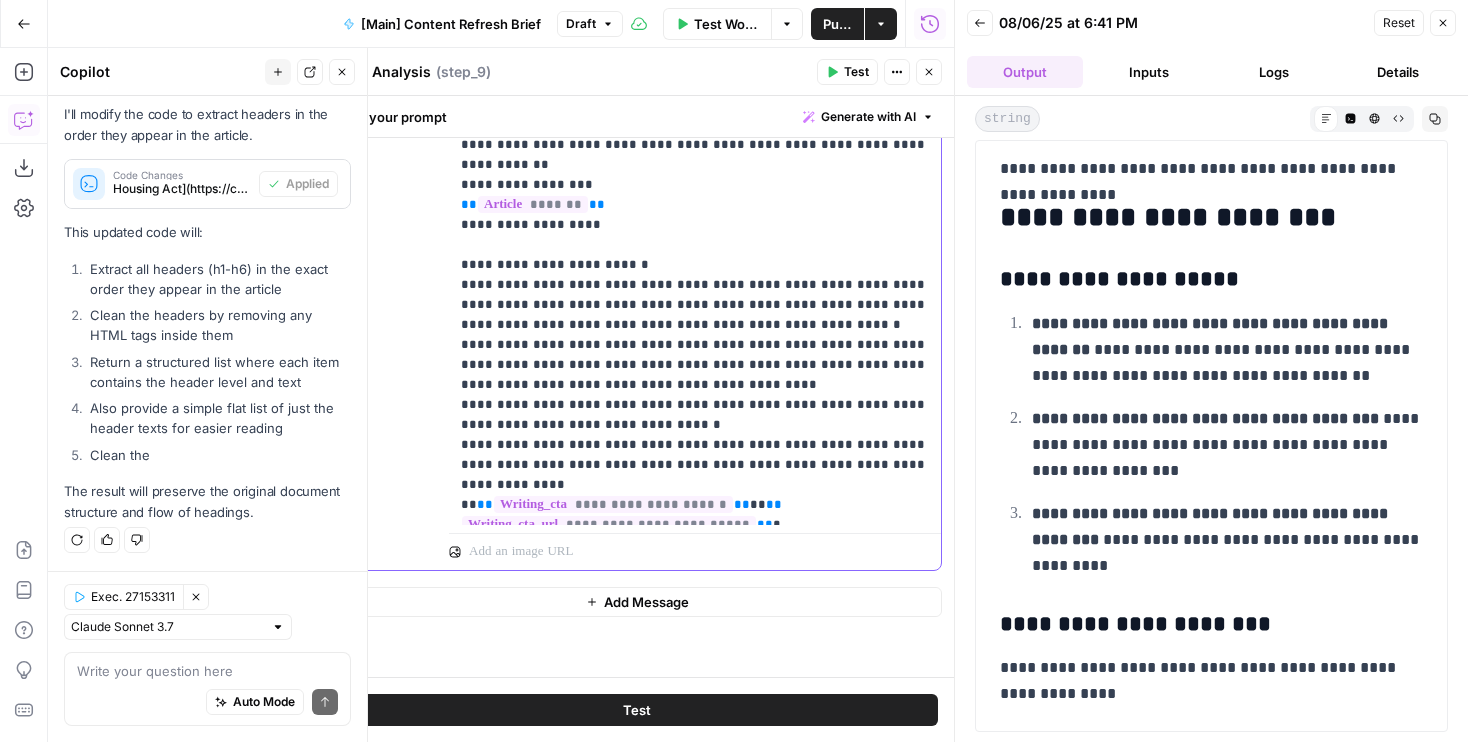 click on "**********" at bounding box center (695, -305) 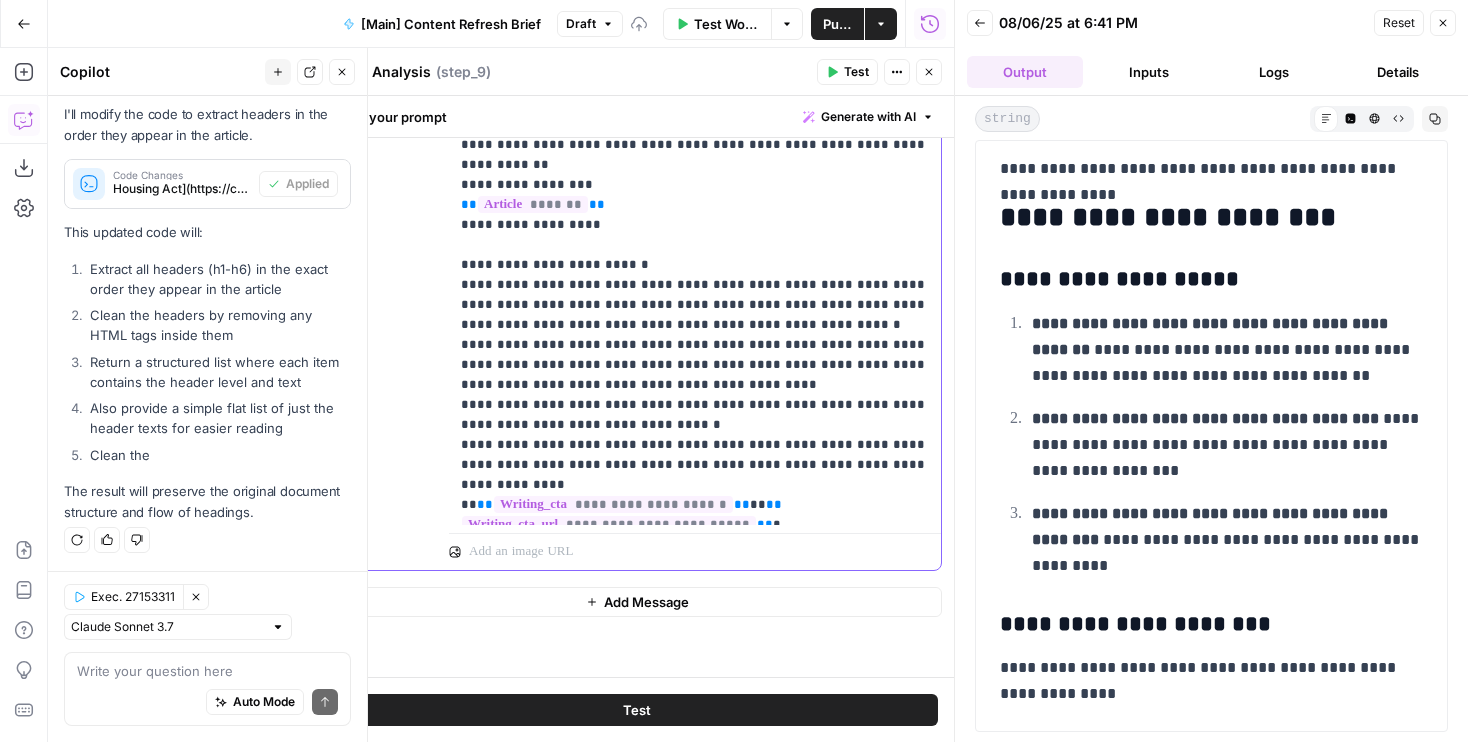 copy on "**********" 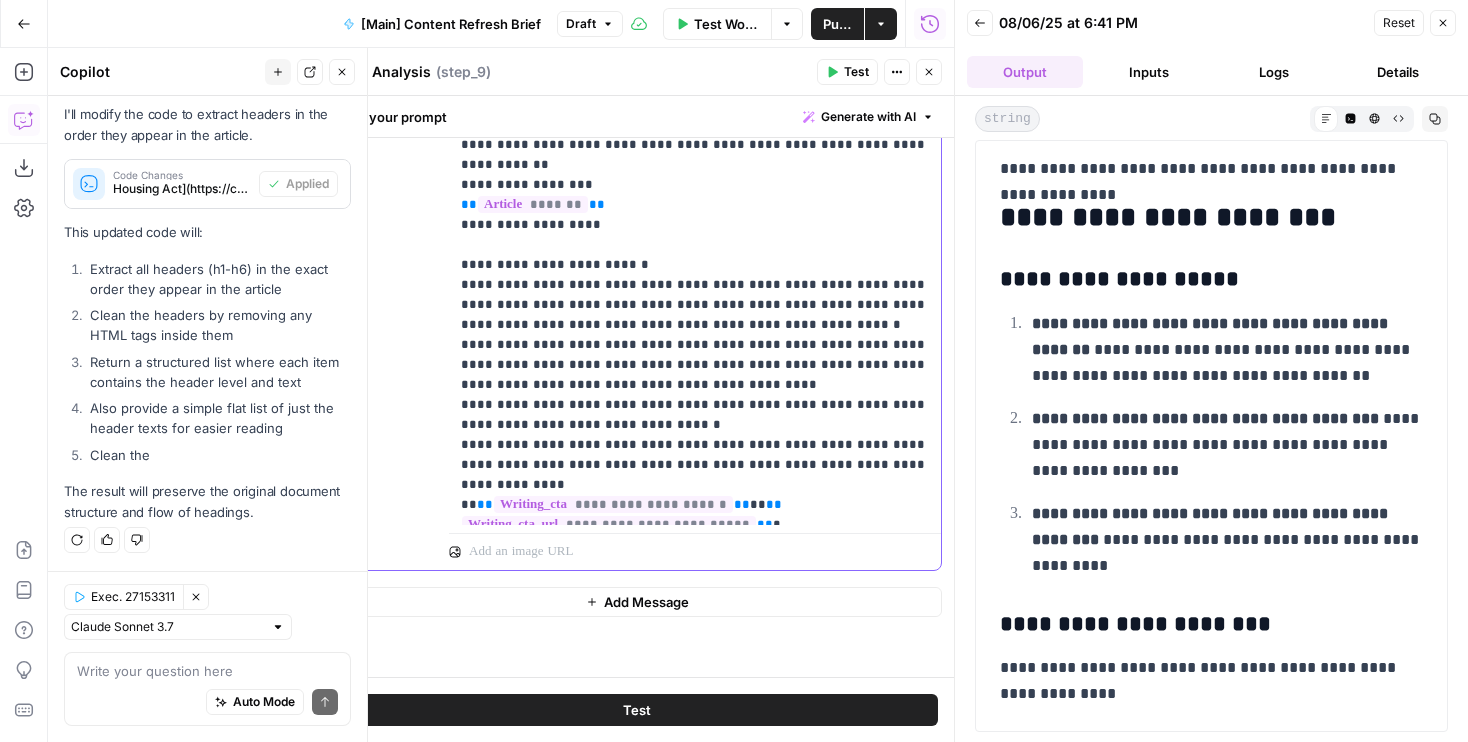 click on "**********" at bounding box center [641, 684] 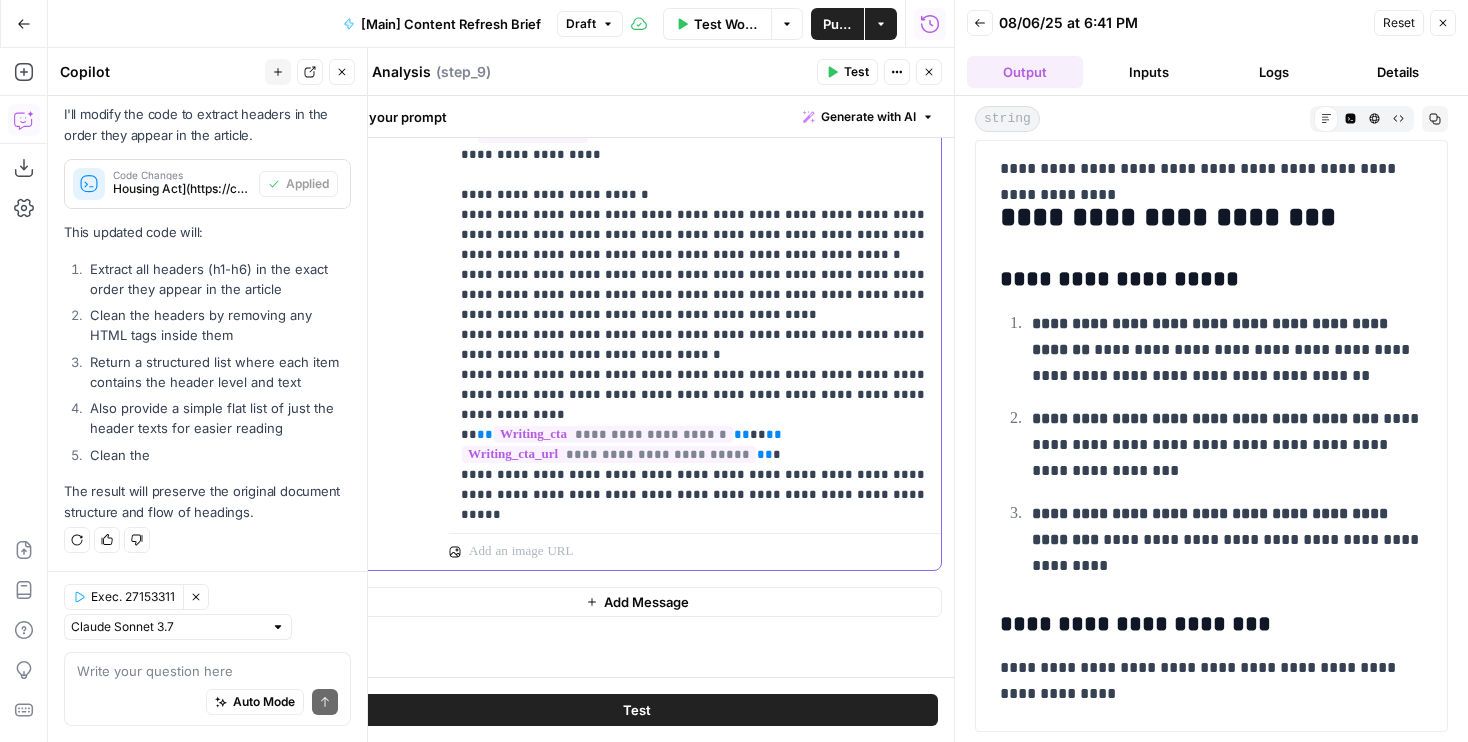 scroll, scrollTop: 1561, scrollLeft: 0, axis: vertical 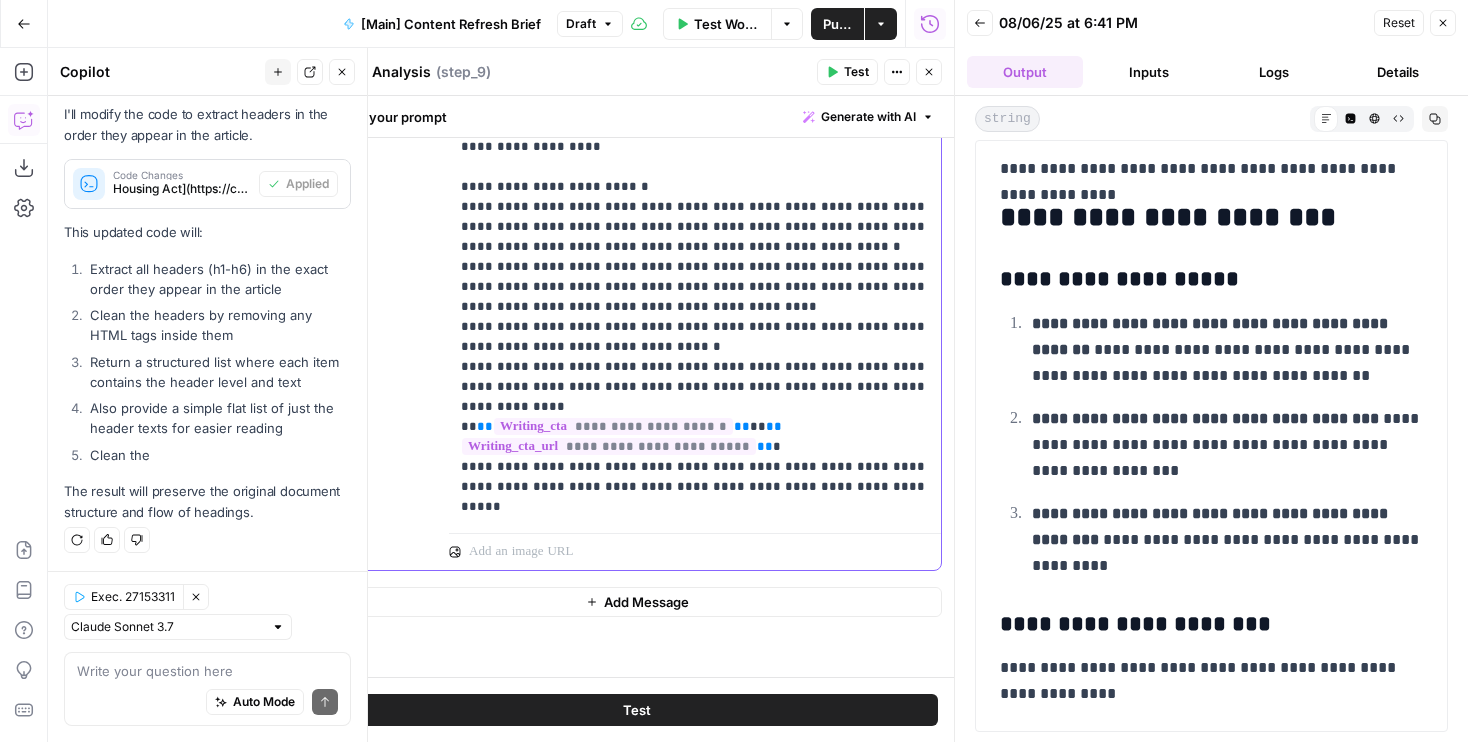 click on "**********" at bounding box center [695, -373] 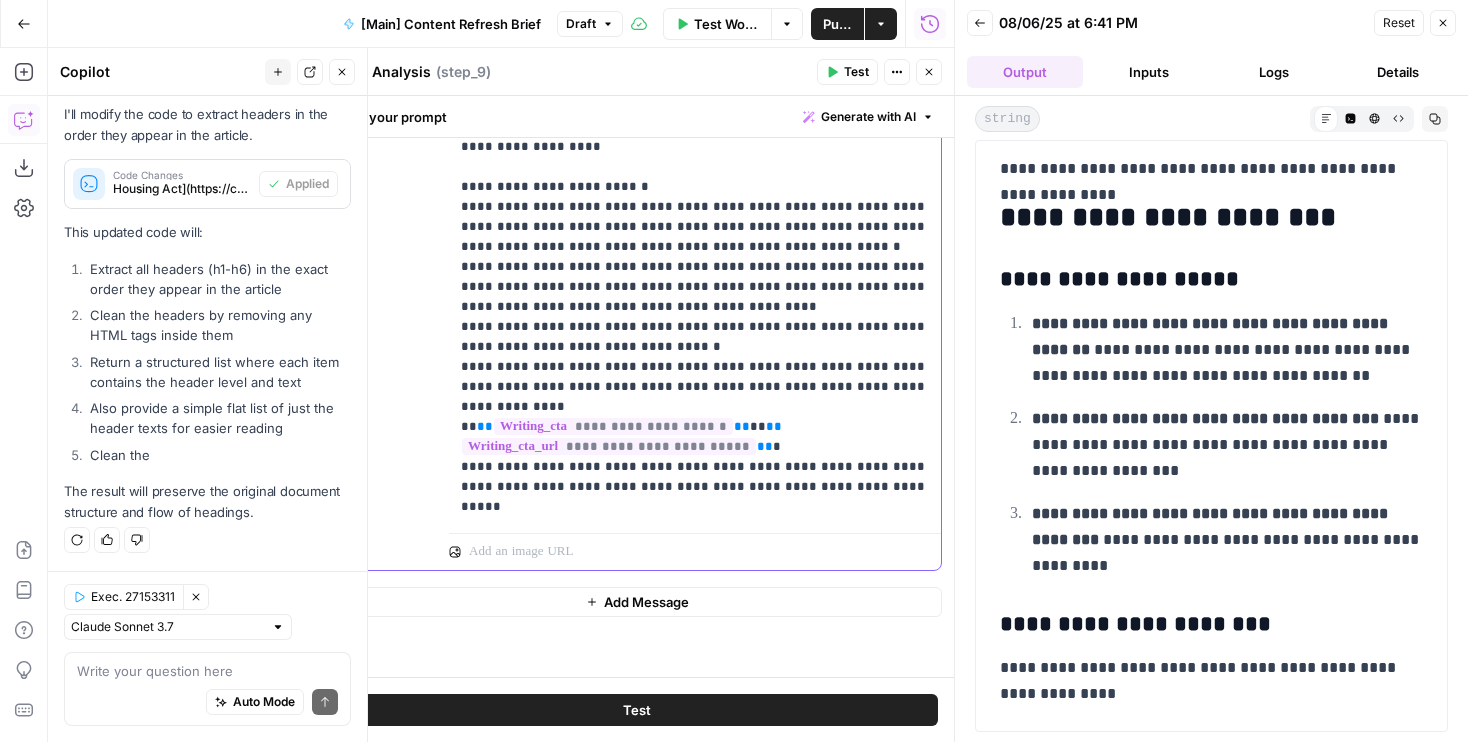 scroll, scrollTop: 1565, scrollLeft: 0, axis: vertical 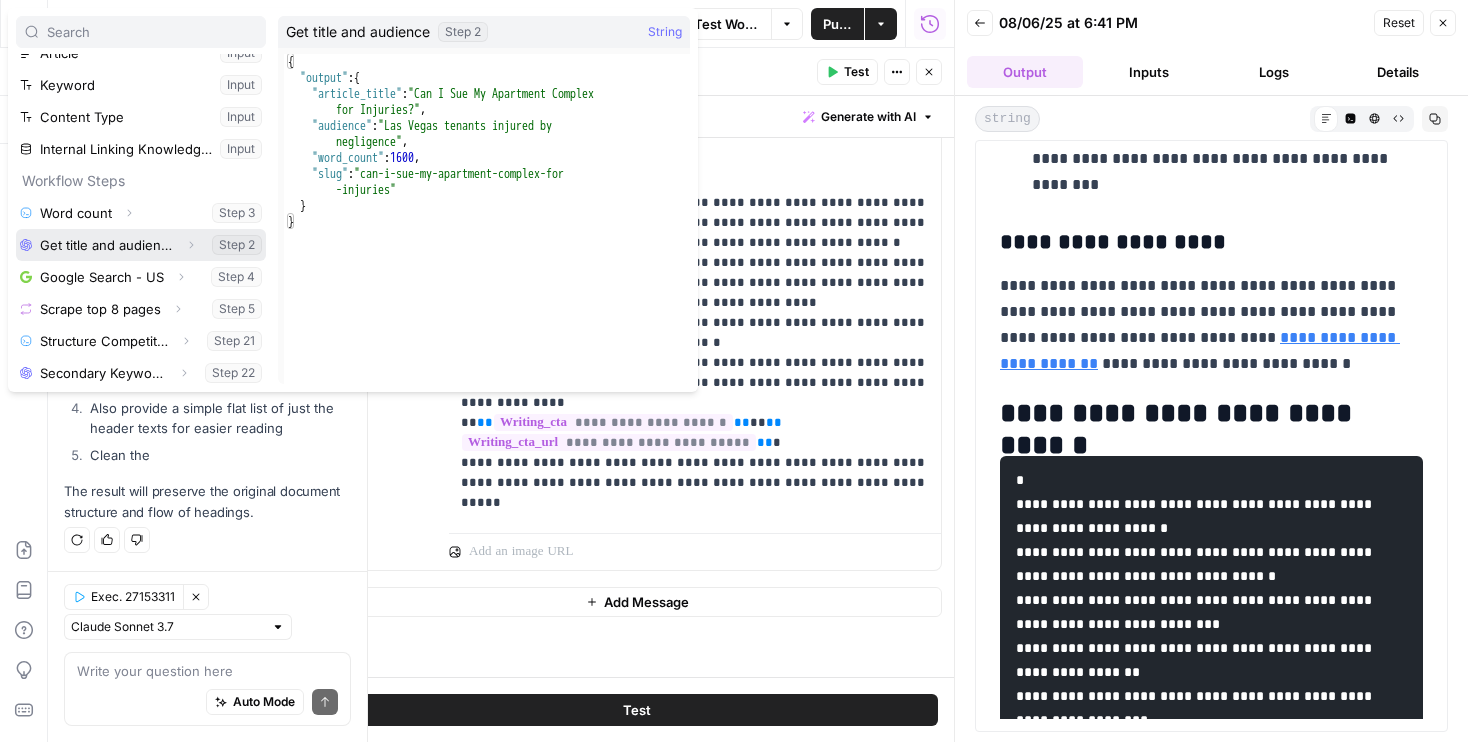 click 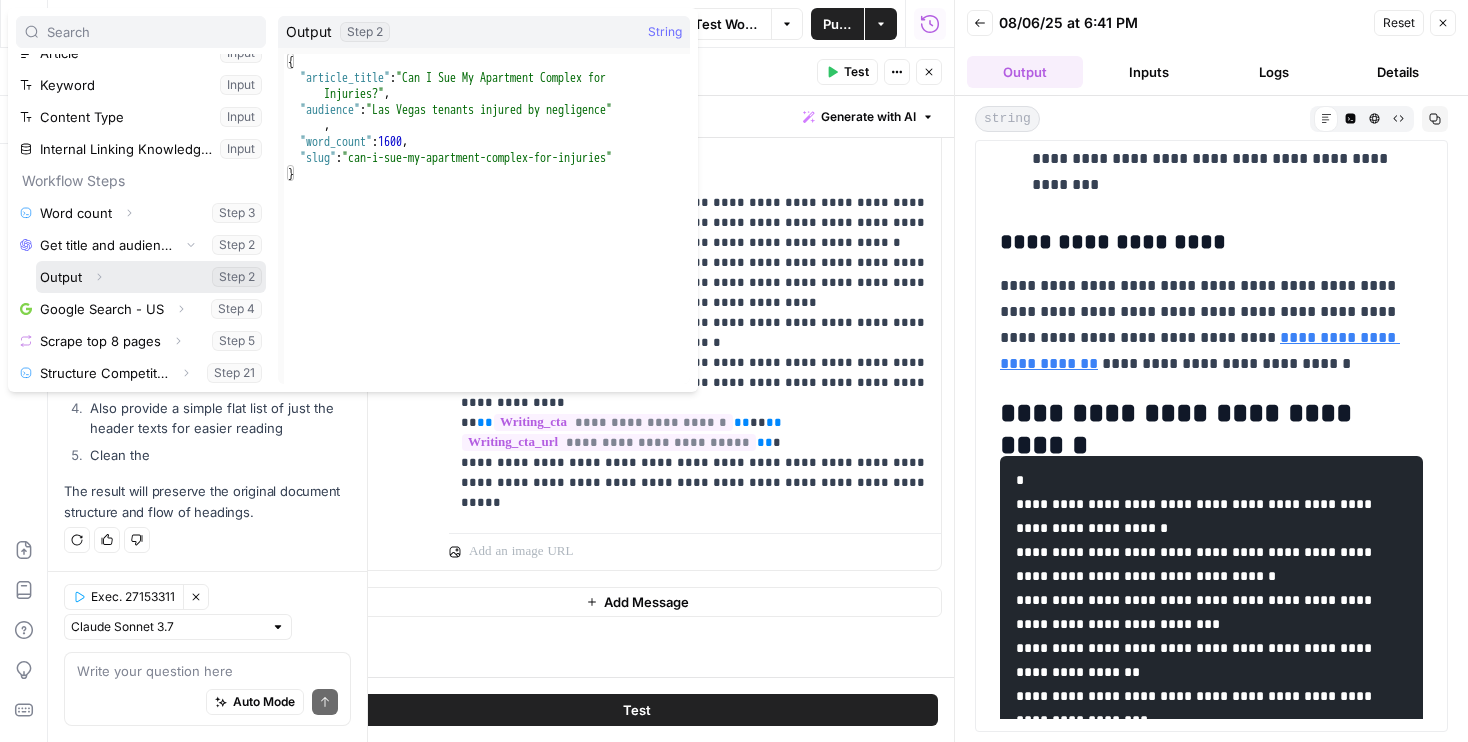 click 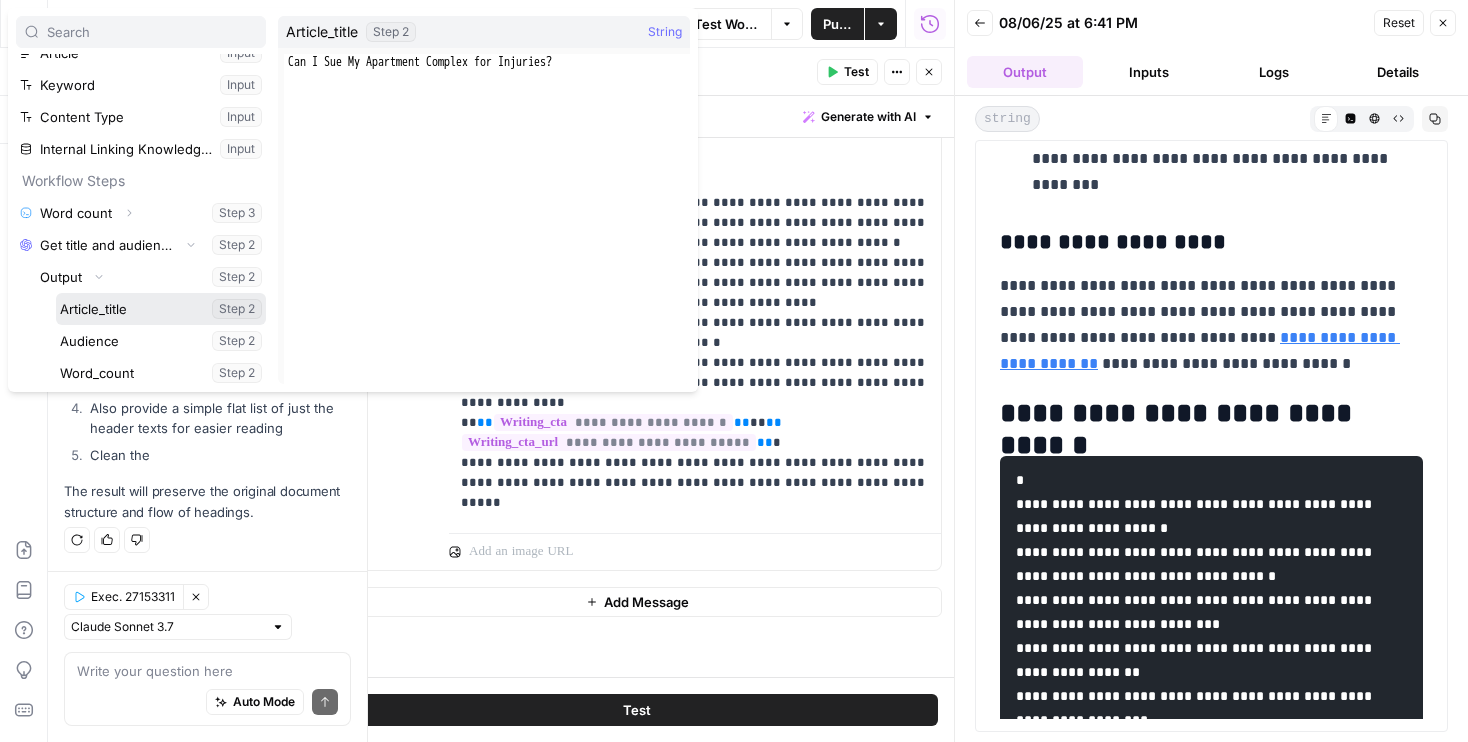 click at bounding box center (161, 309) 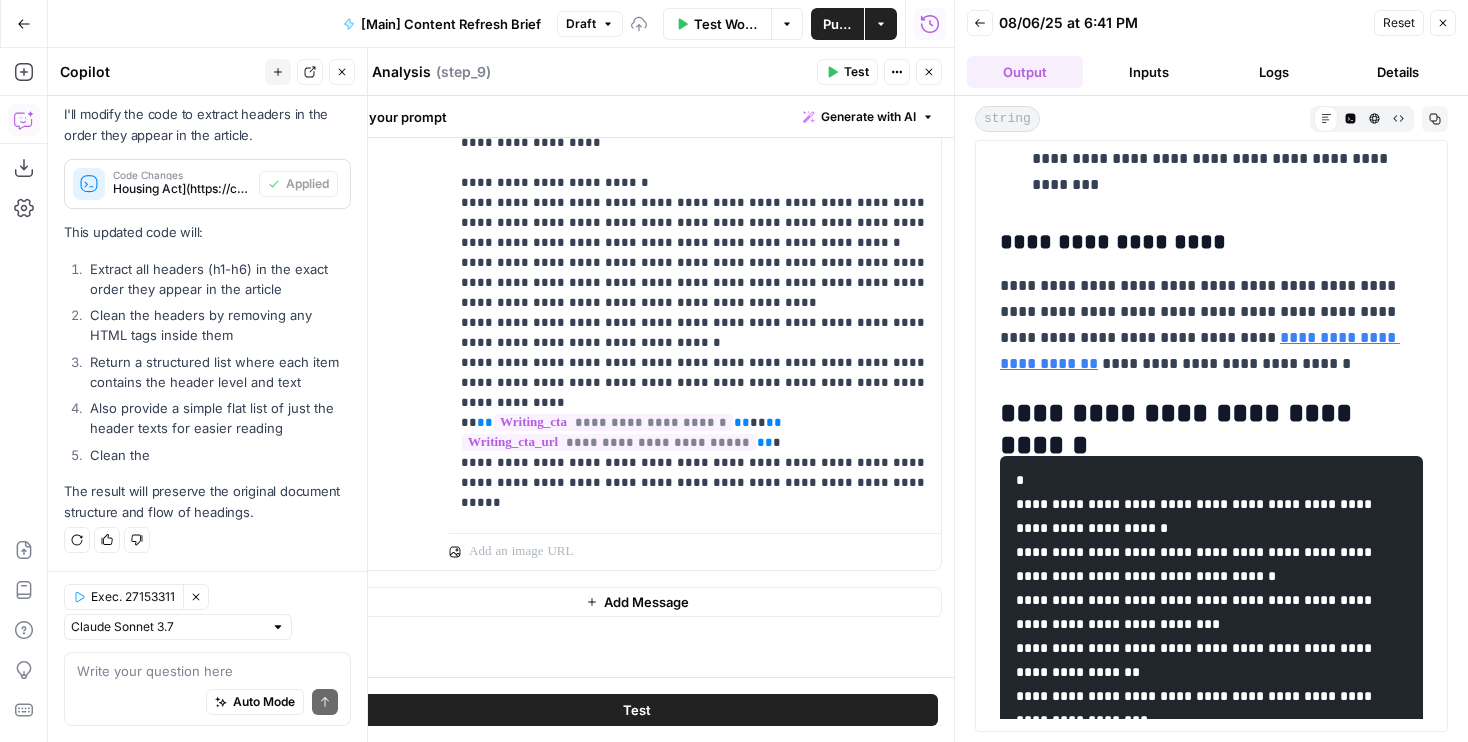 click on "Test" at bounding box center [637, 710] 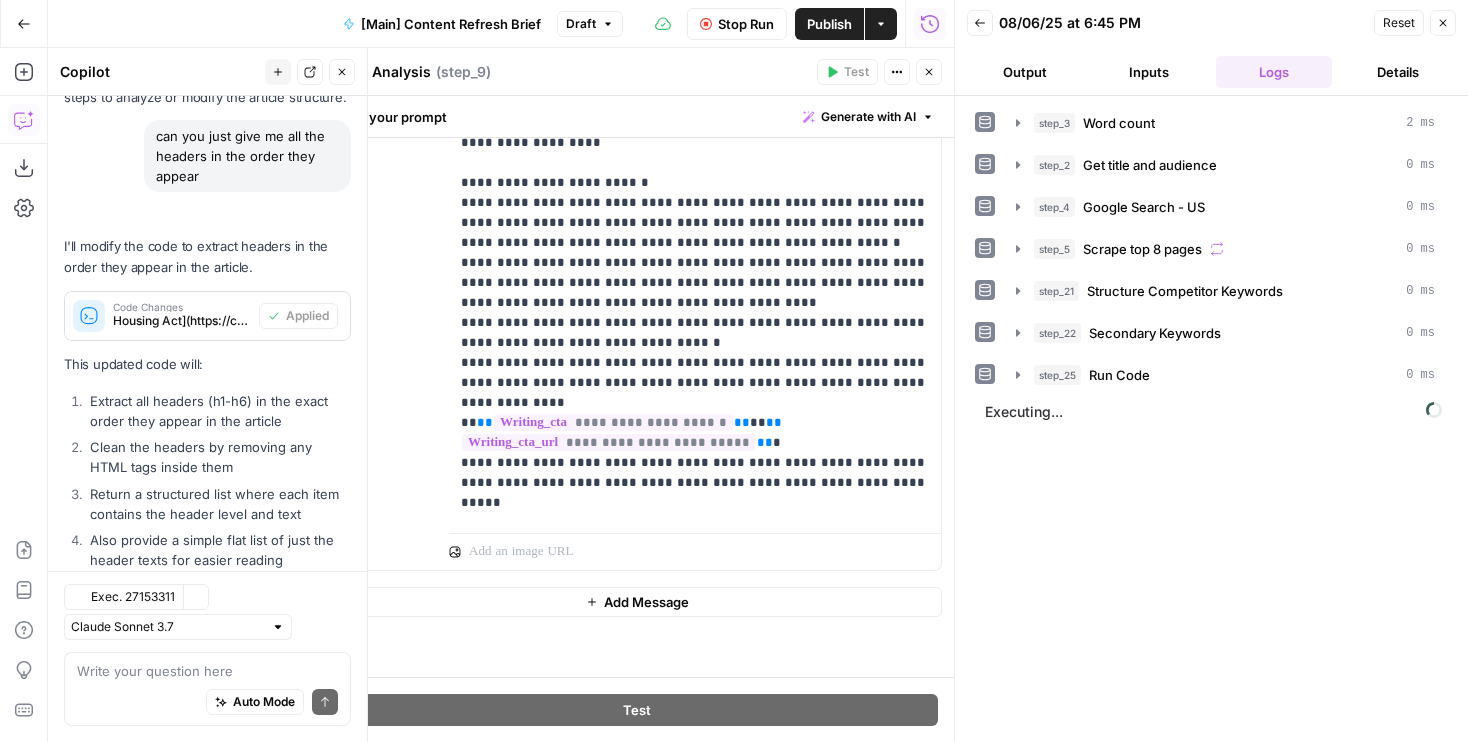 scroll, scrollTop: 918, scrollLeft: 0, axis: vertical 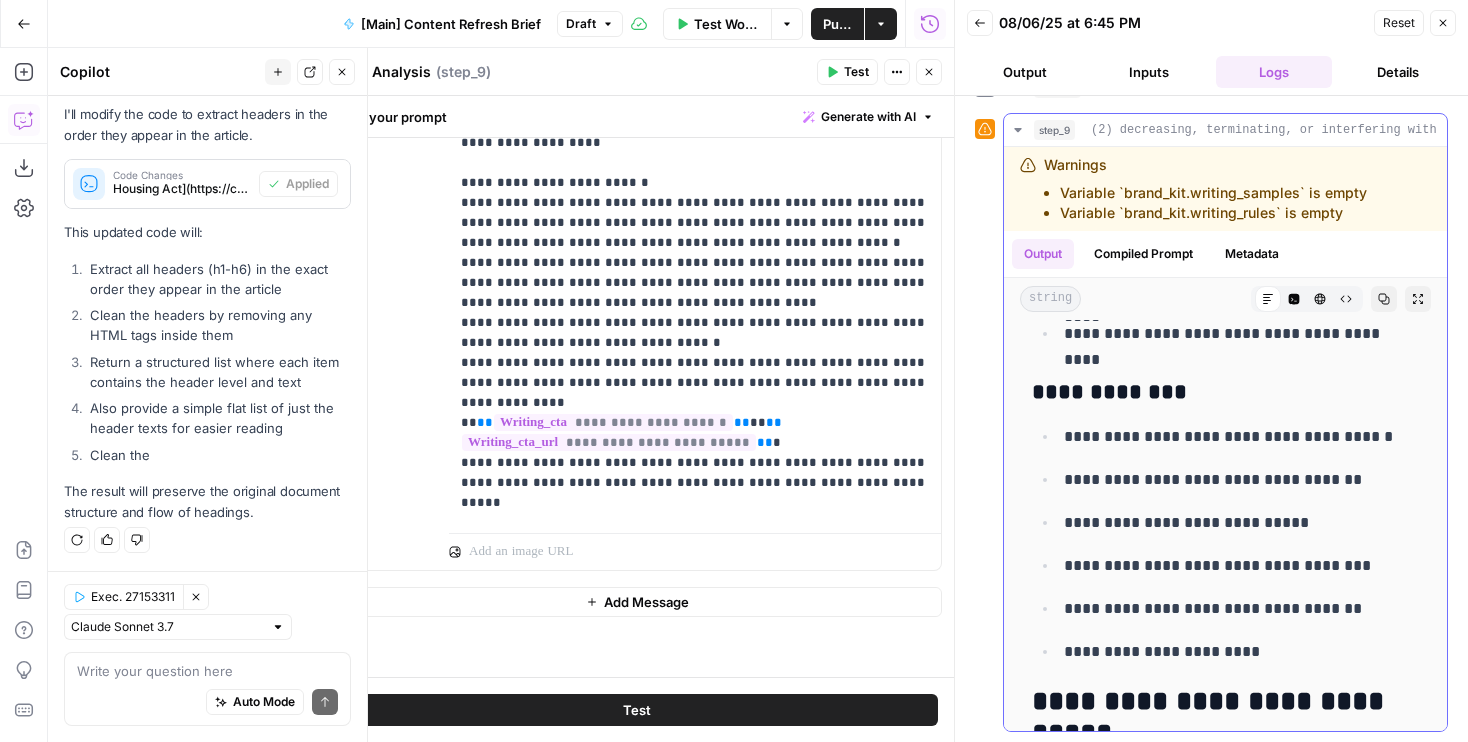 click 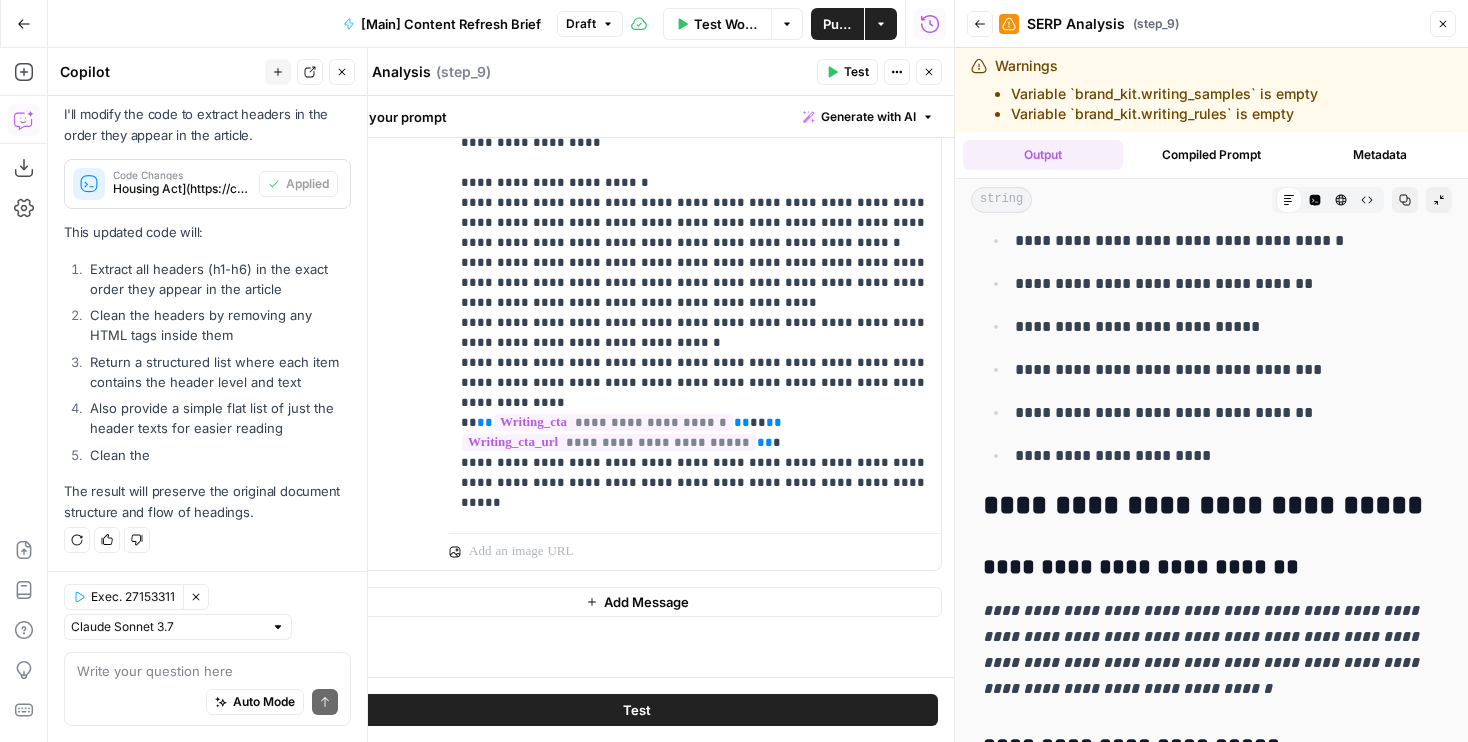 scroll, scrollTop: 1716, scrollLeft: 0, axis: vertical 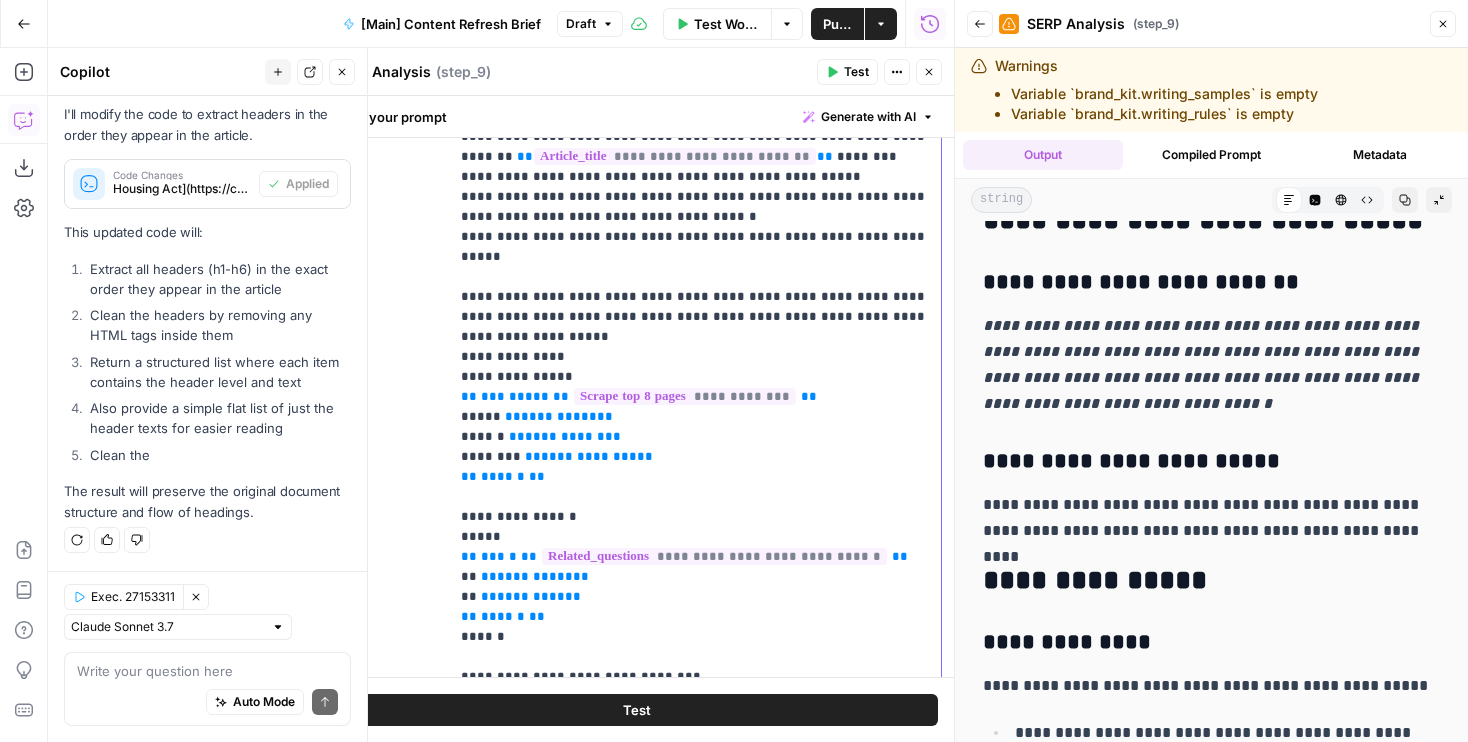 click on "**********" at bounding box center [589, 456] 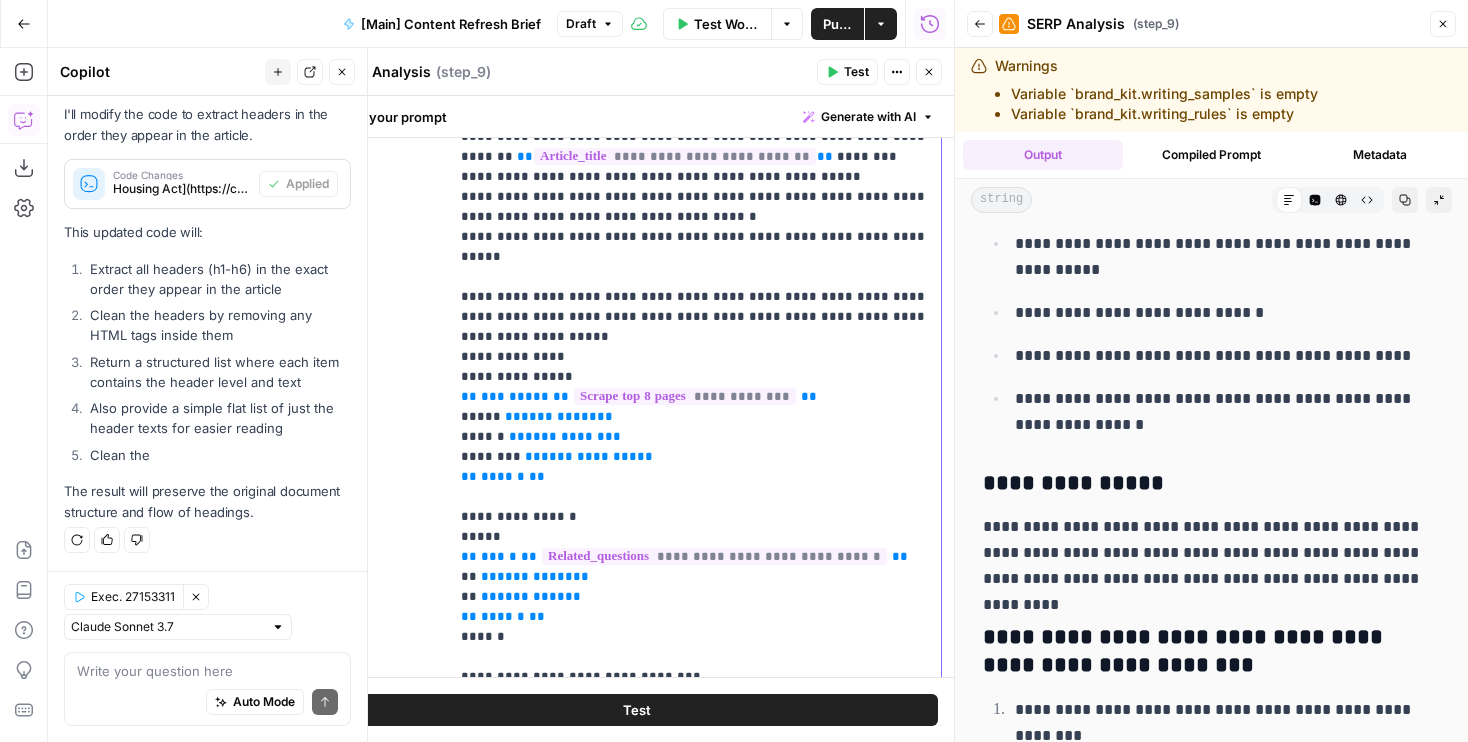 scroll, scrollTop: 0, scrollLeft: 0, axis: both 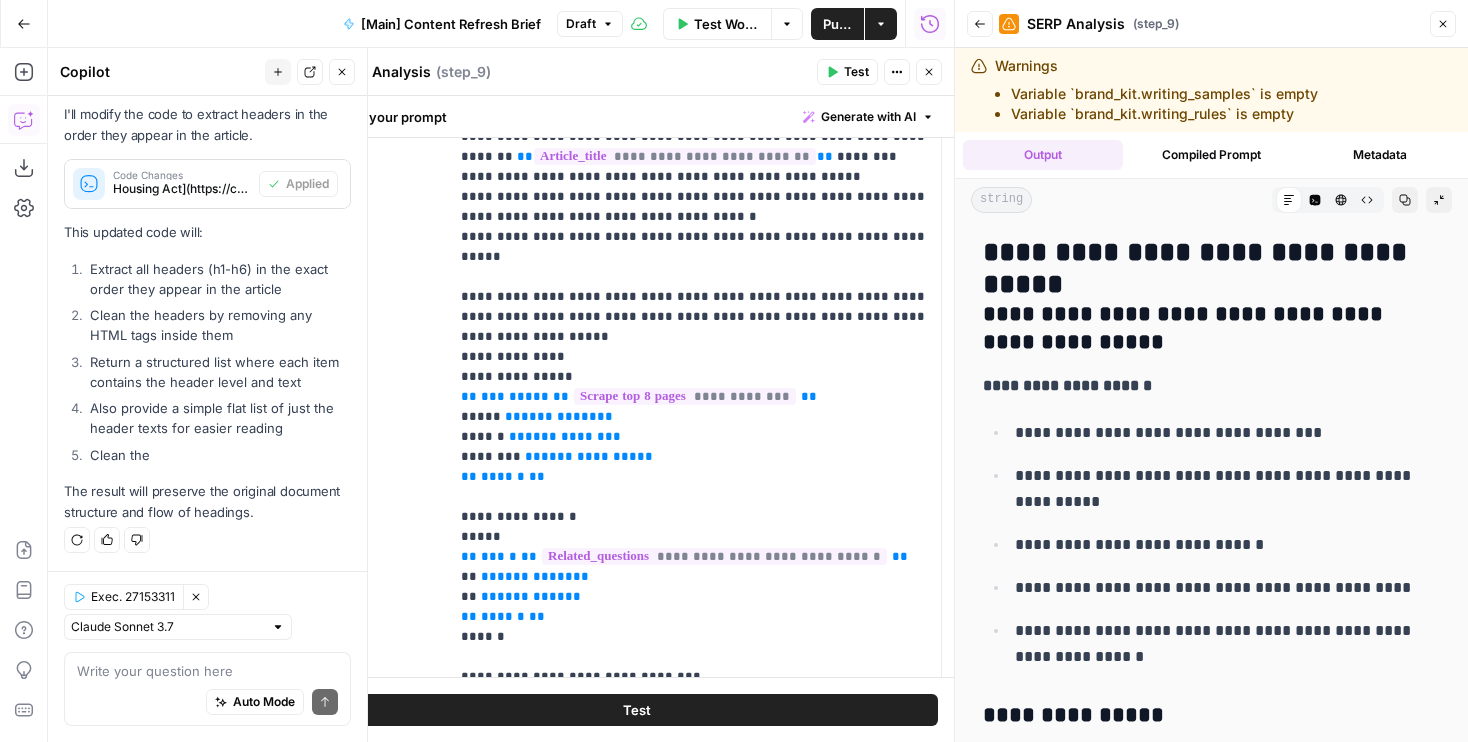 click on "Back" at bounding box center [980, 24] 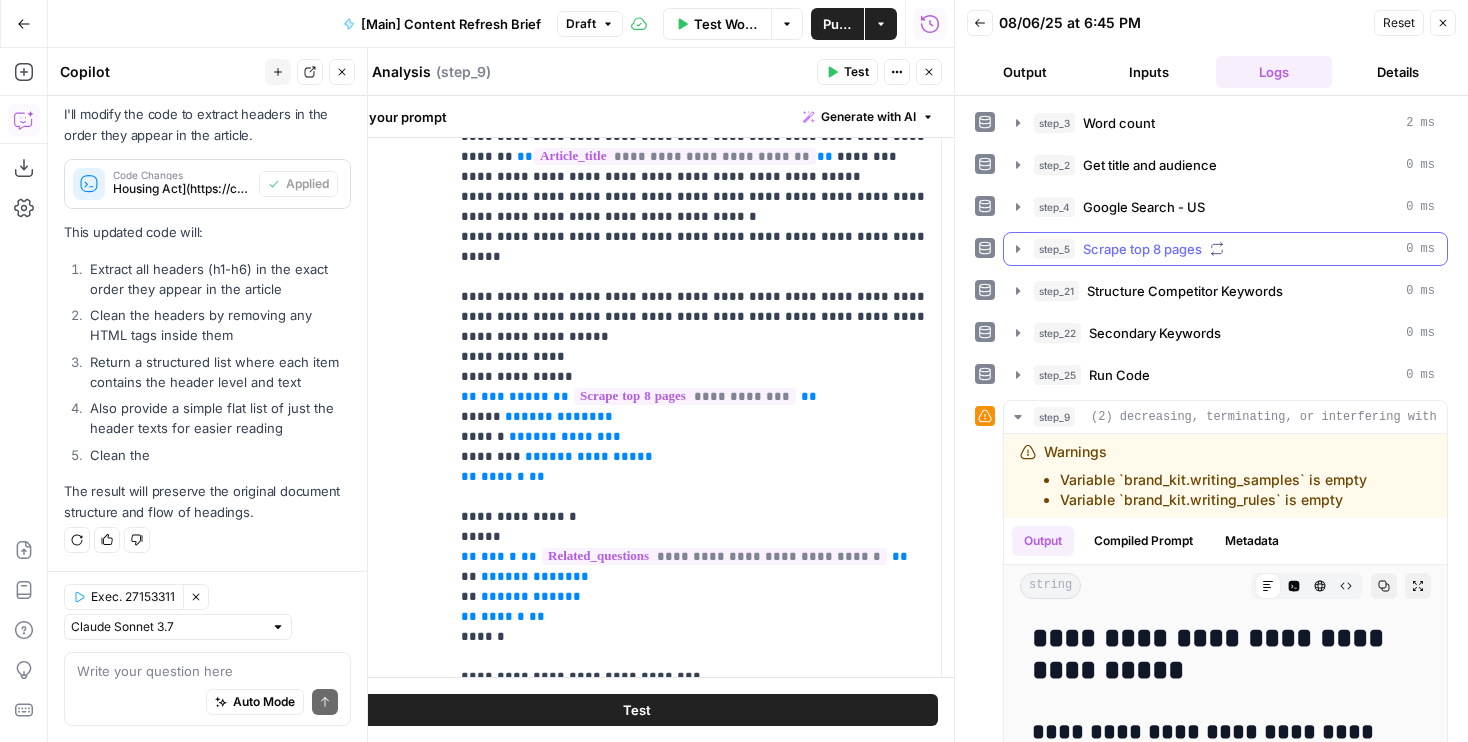 click 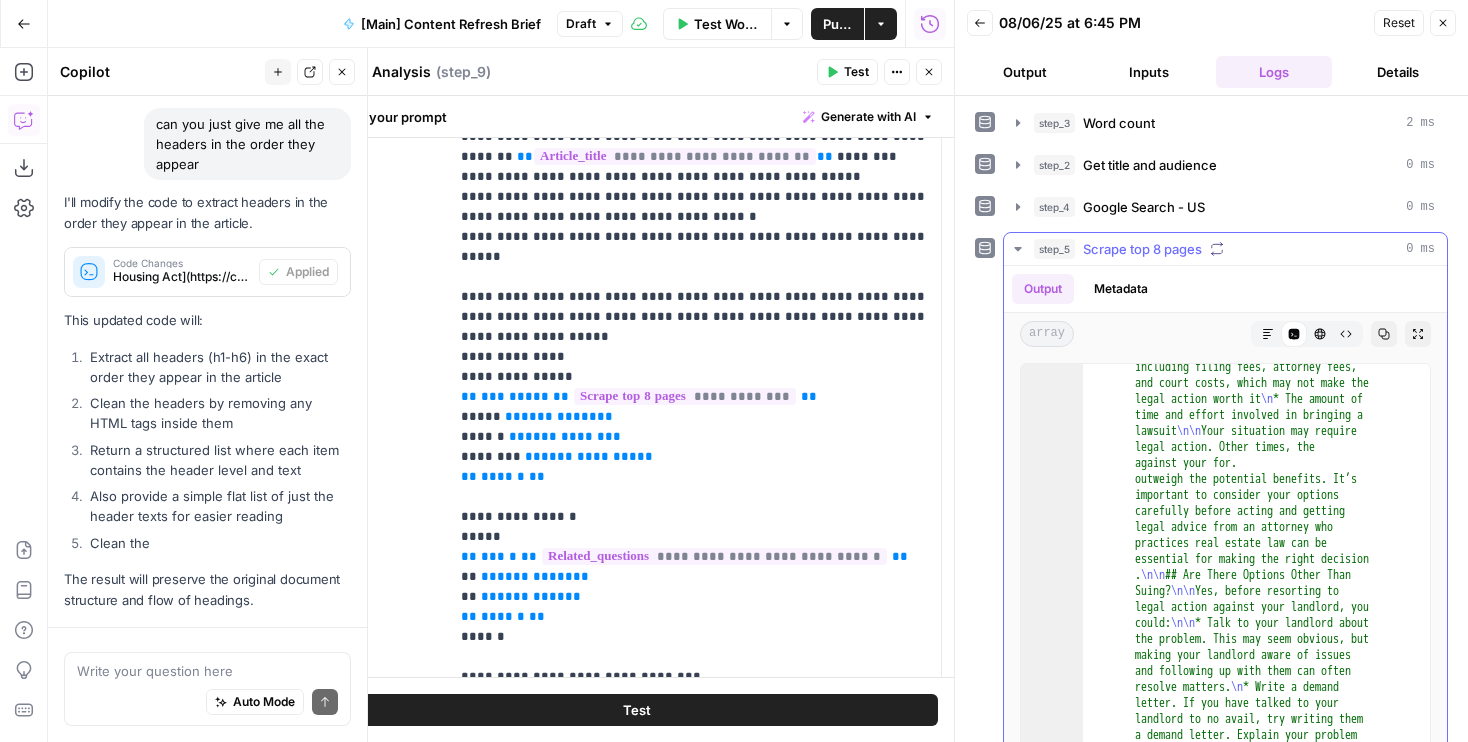 scroll, scrollTop: 218, scrollLeft: 0, axis: vertical 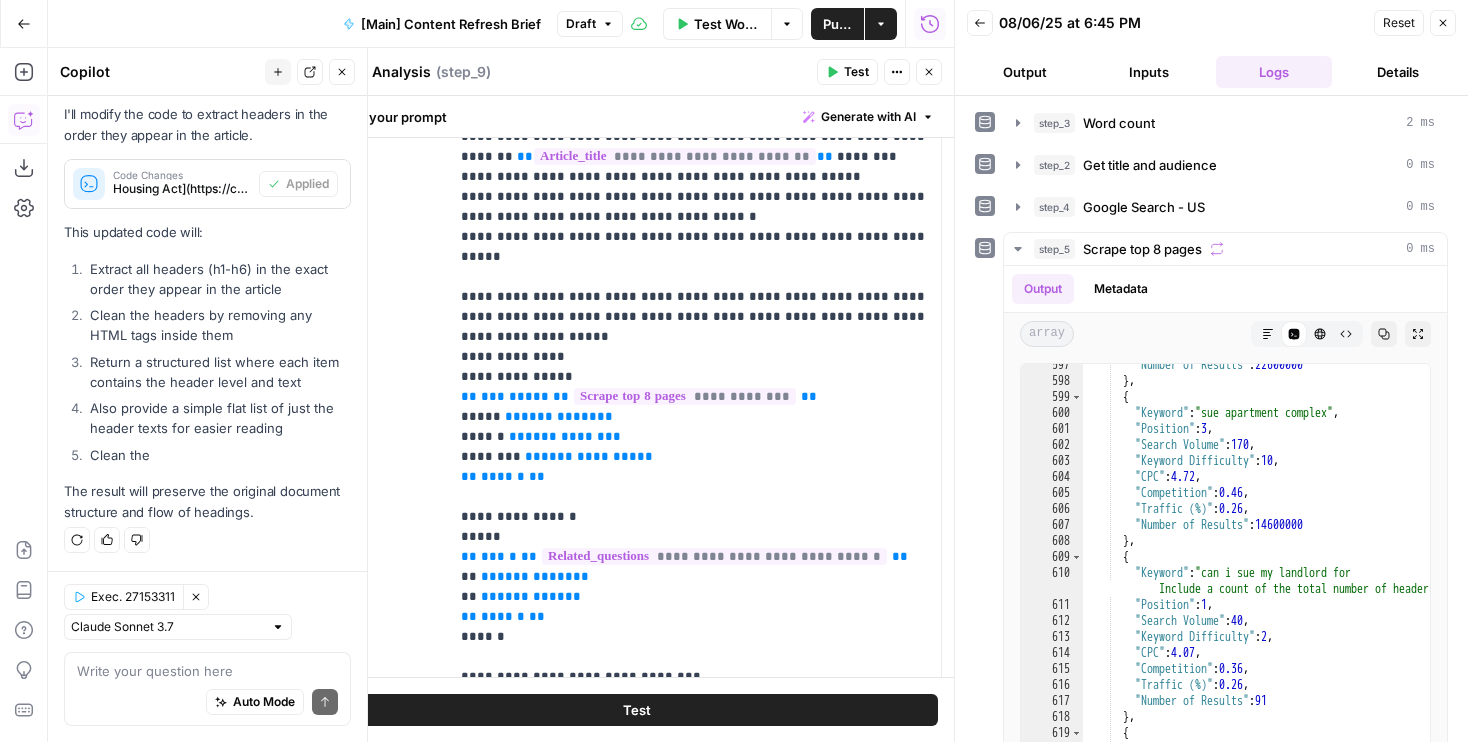click 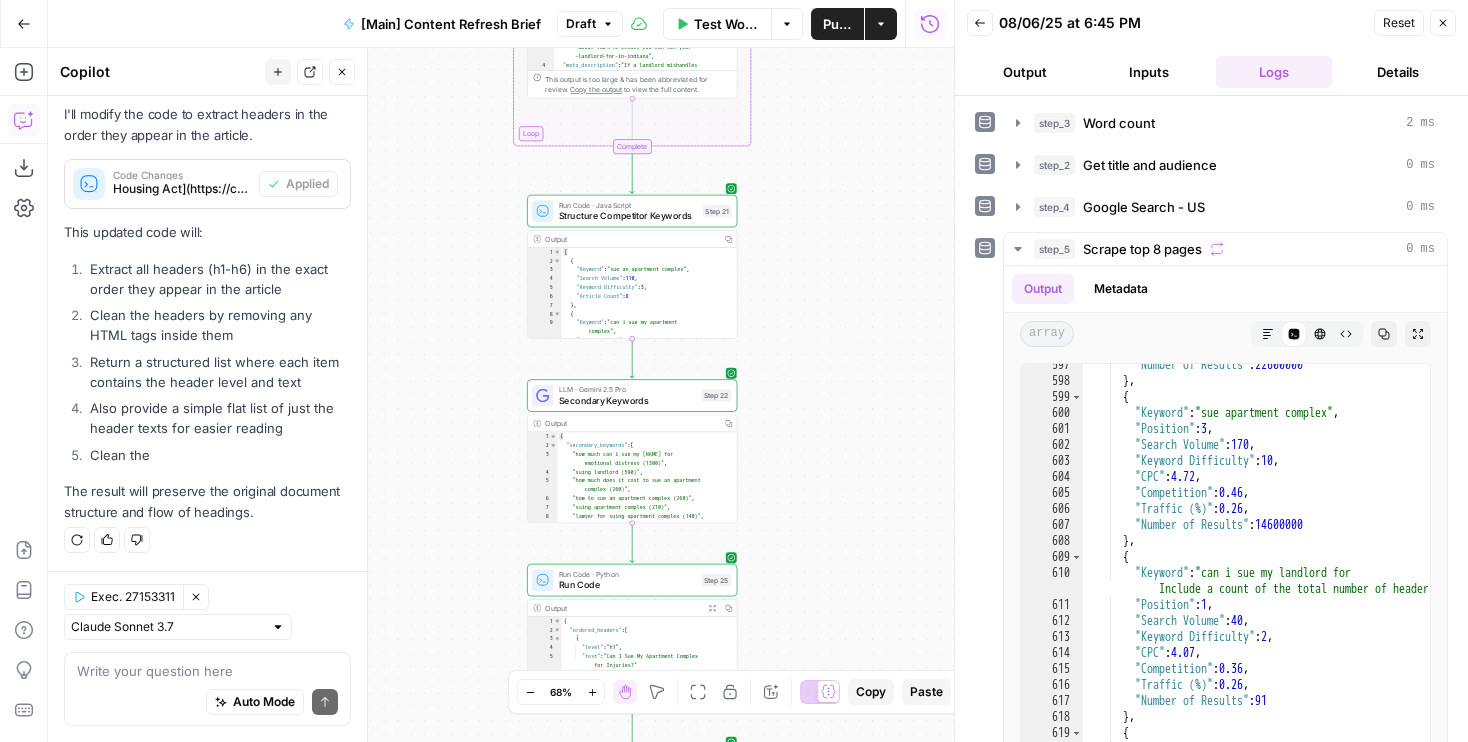 drag, startPoint x: 767, startPoint y: 135, endPoint x: 770, endPoint y: 661, distance: 526.00854 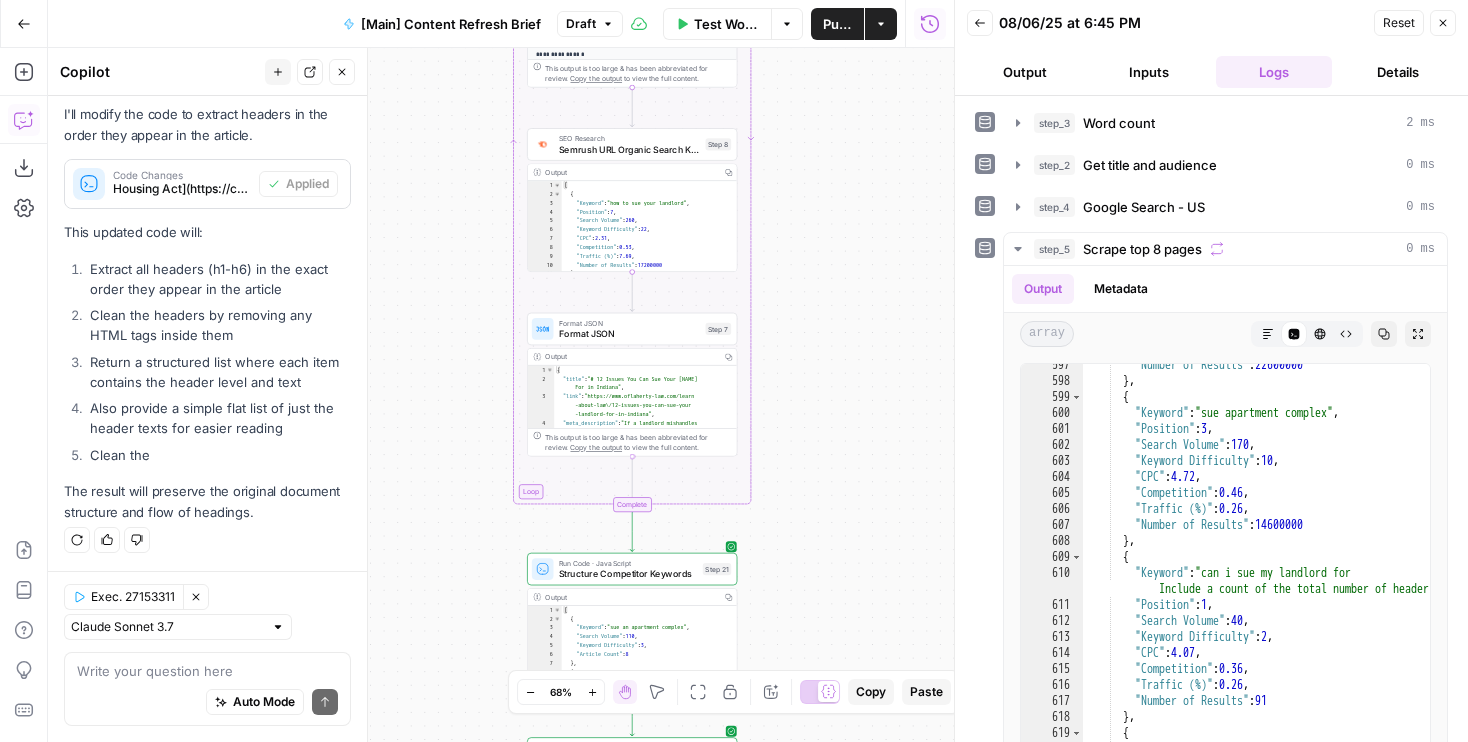 drag, startPoint x: 802, startPoint y: 236, endPoint x: 802, endPoint y: 690, distance: 454 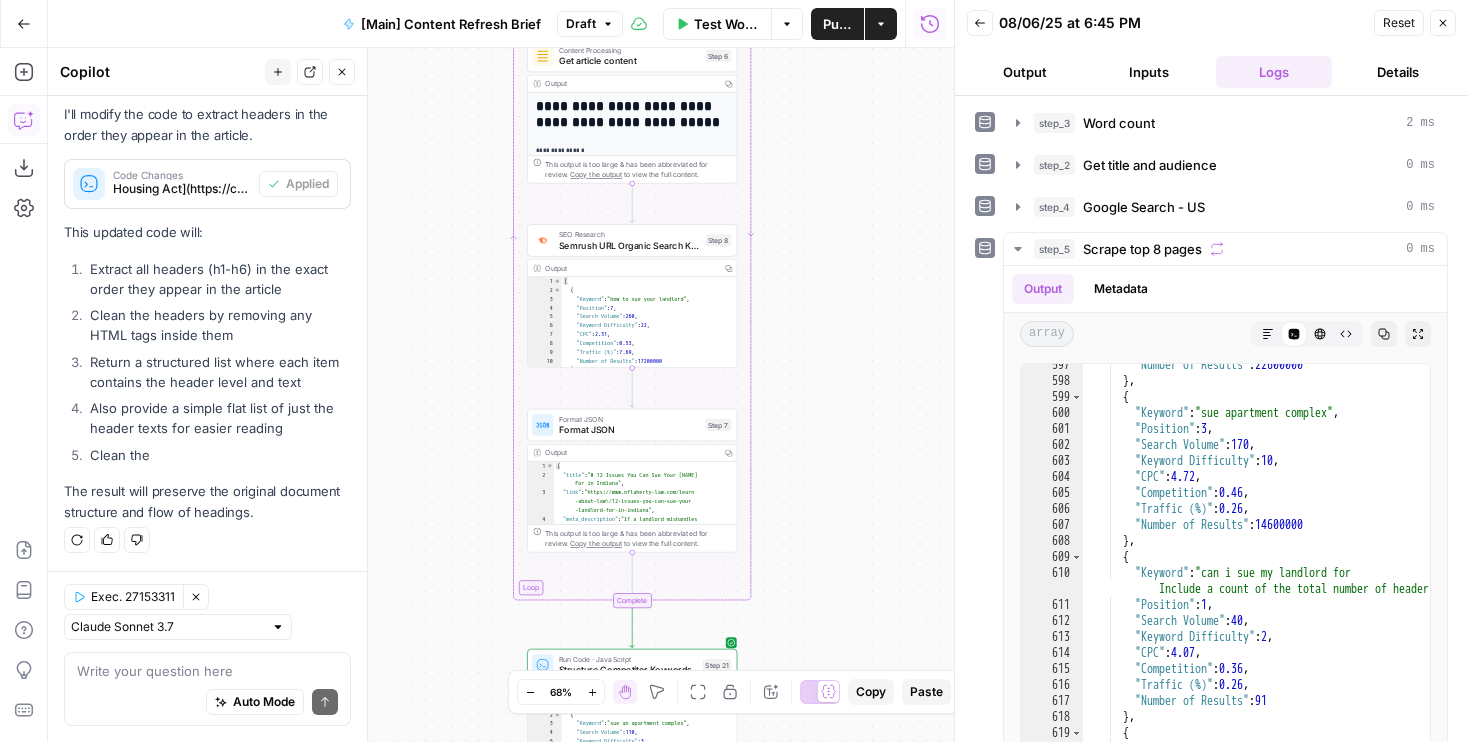 click on "Format JSON" at bounding box center [629, 430] 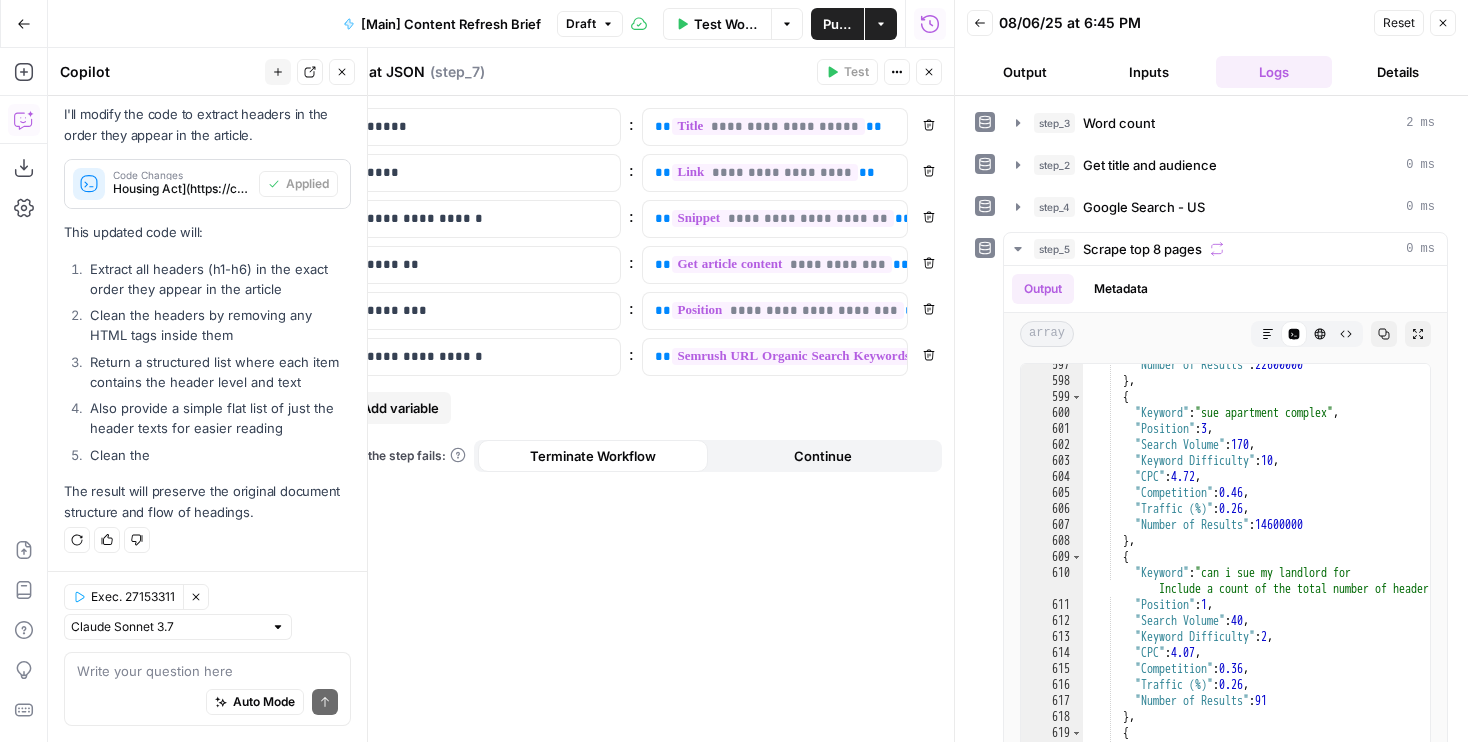 click on "Close" at bounding box center (929, 72) 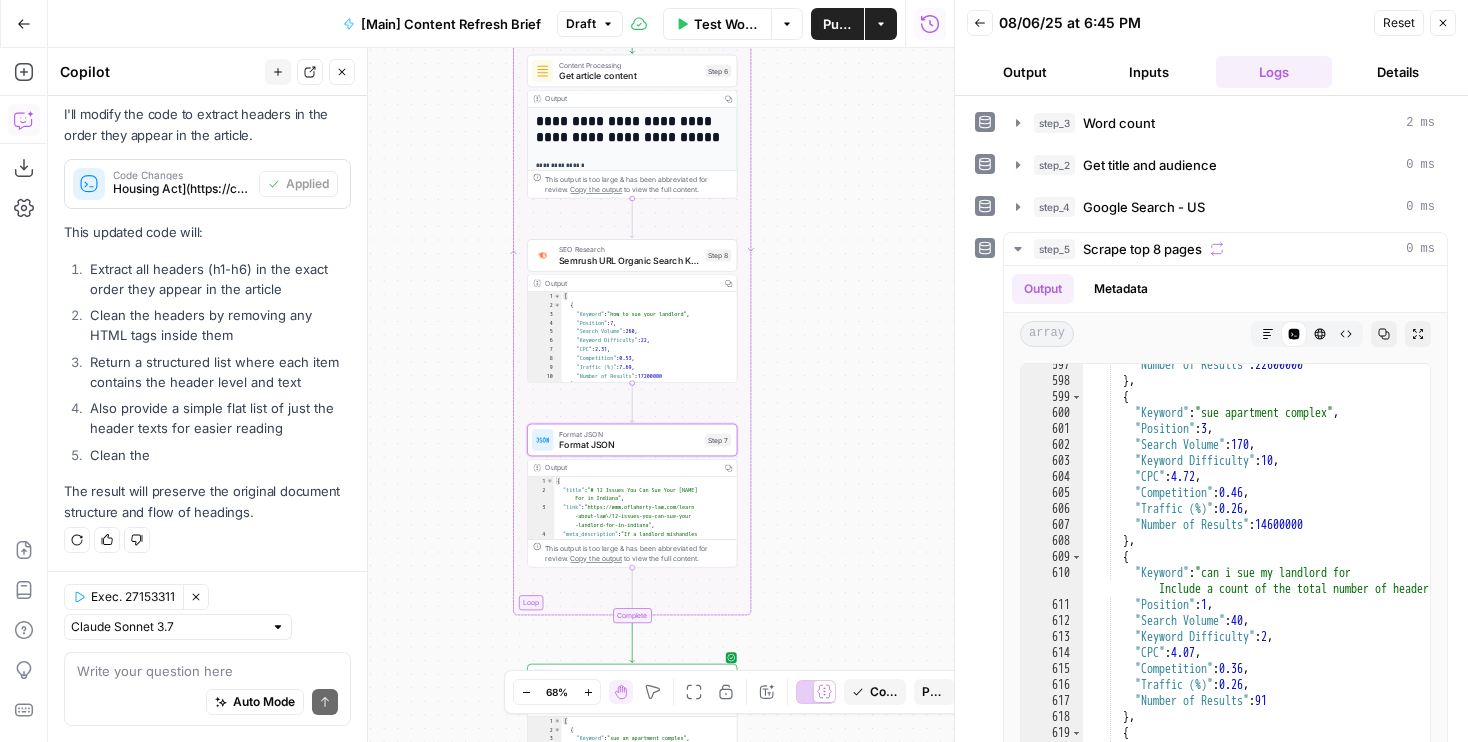 drag, startPoint x: 808, startPoint y: 210, endPoint x: 808, endPoint y: 398, distance: 188 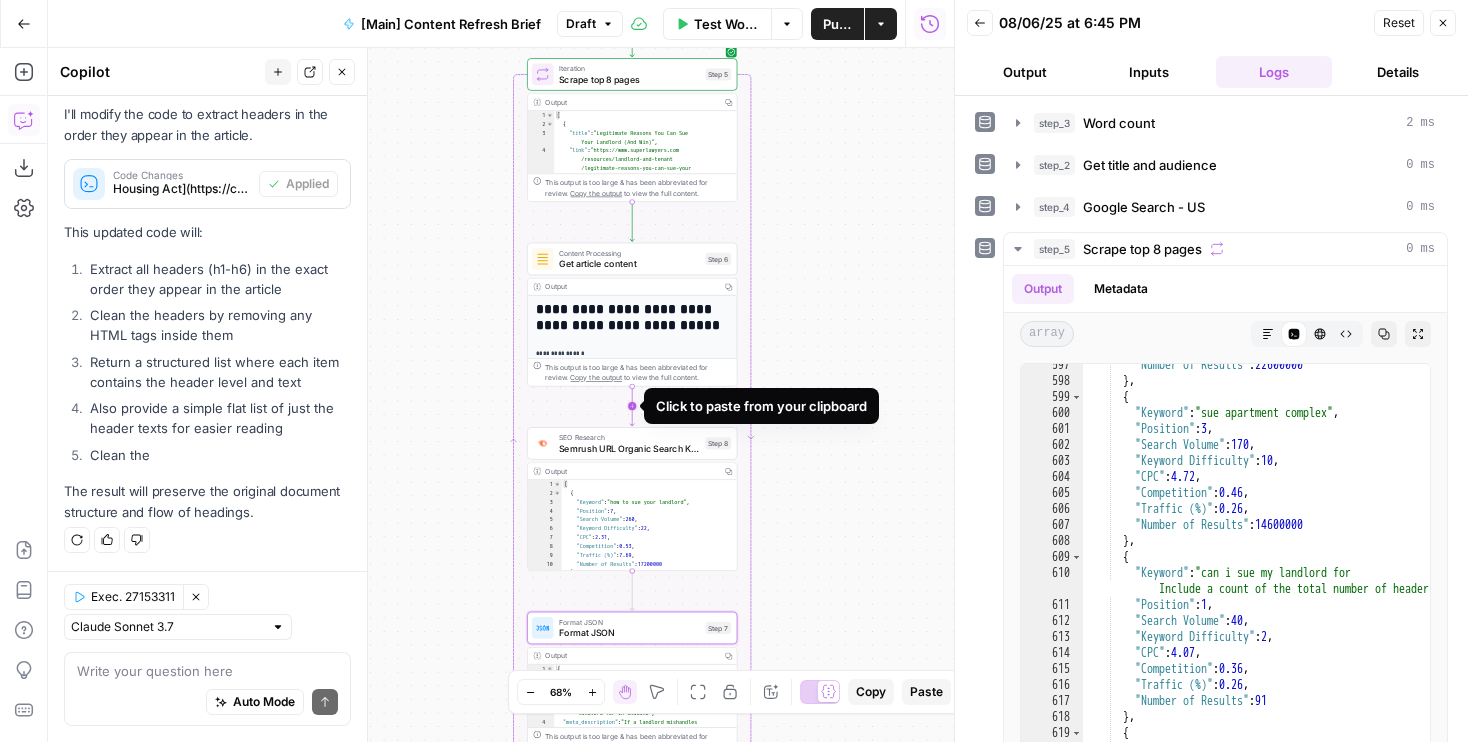 click 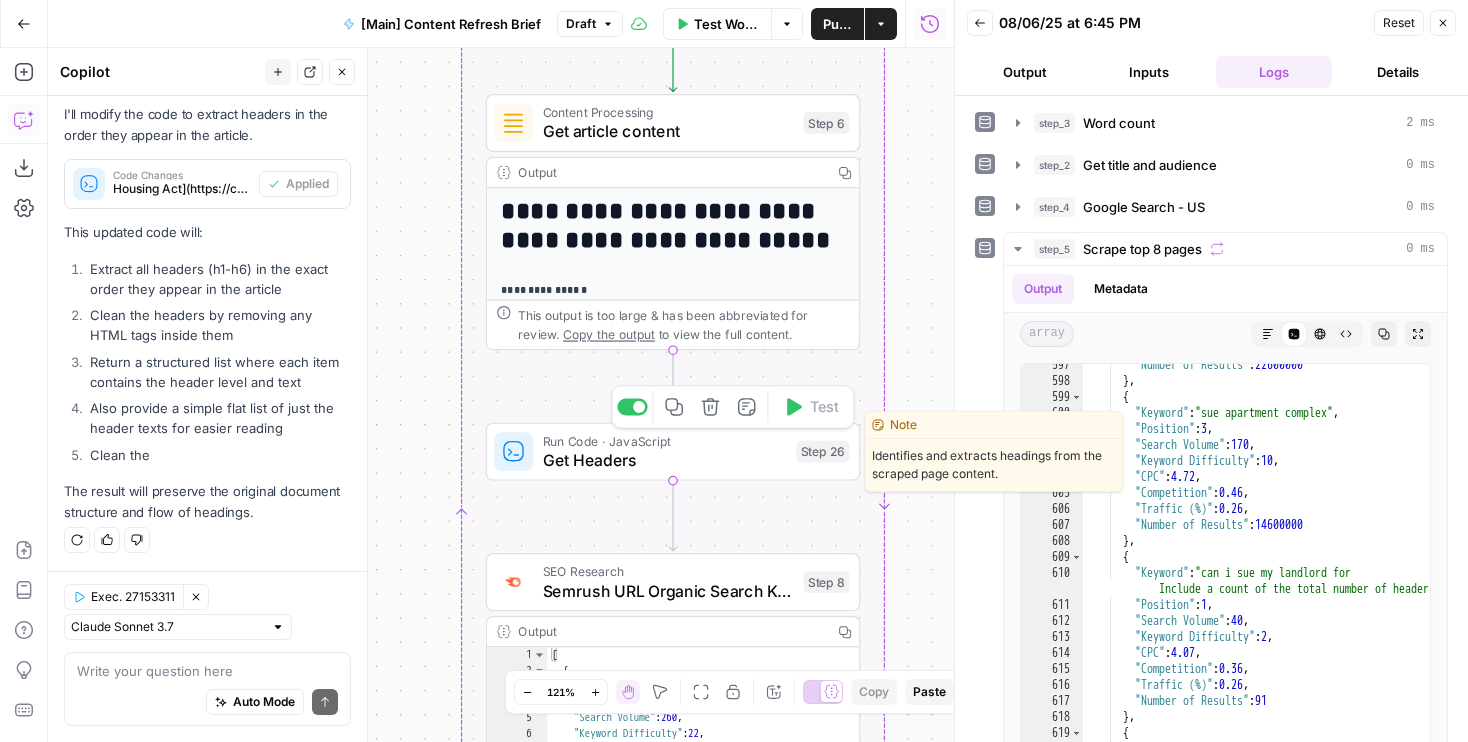 click on "Run Code · JavaScript" at bounding box center (665, 440) 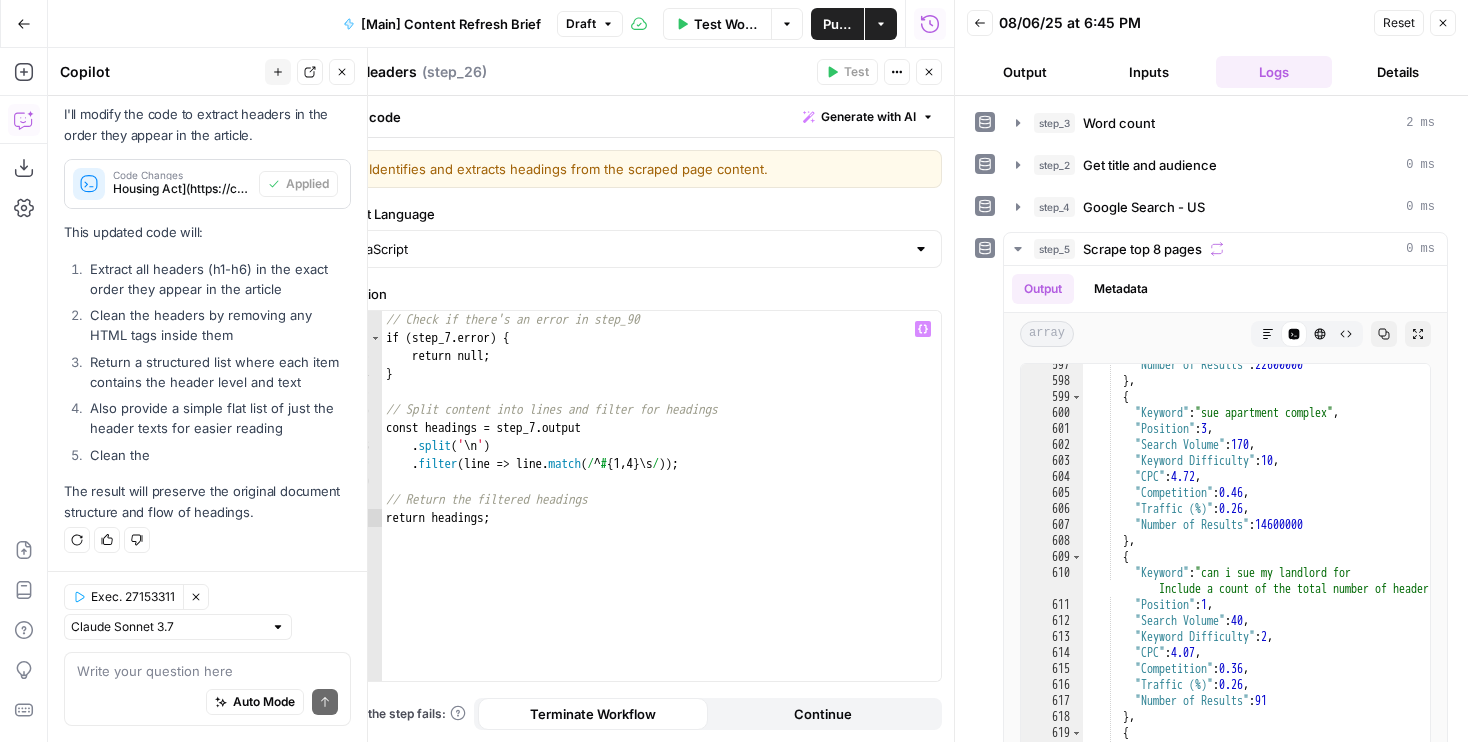 type on "**********" 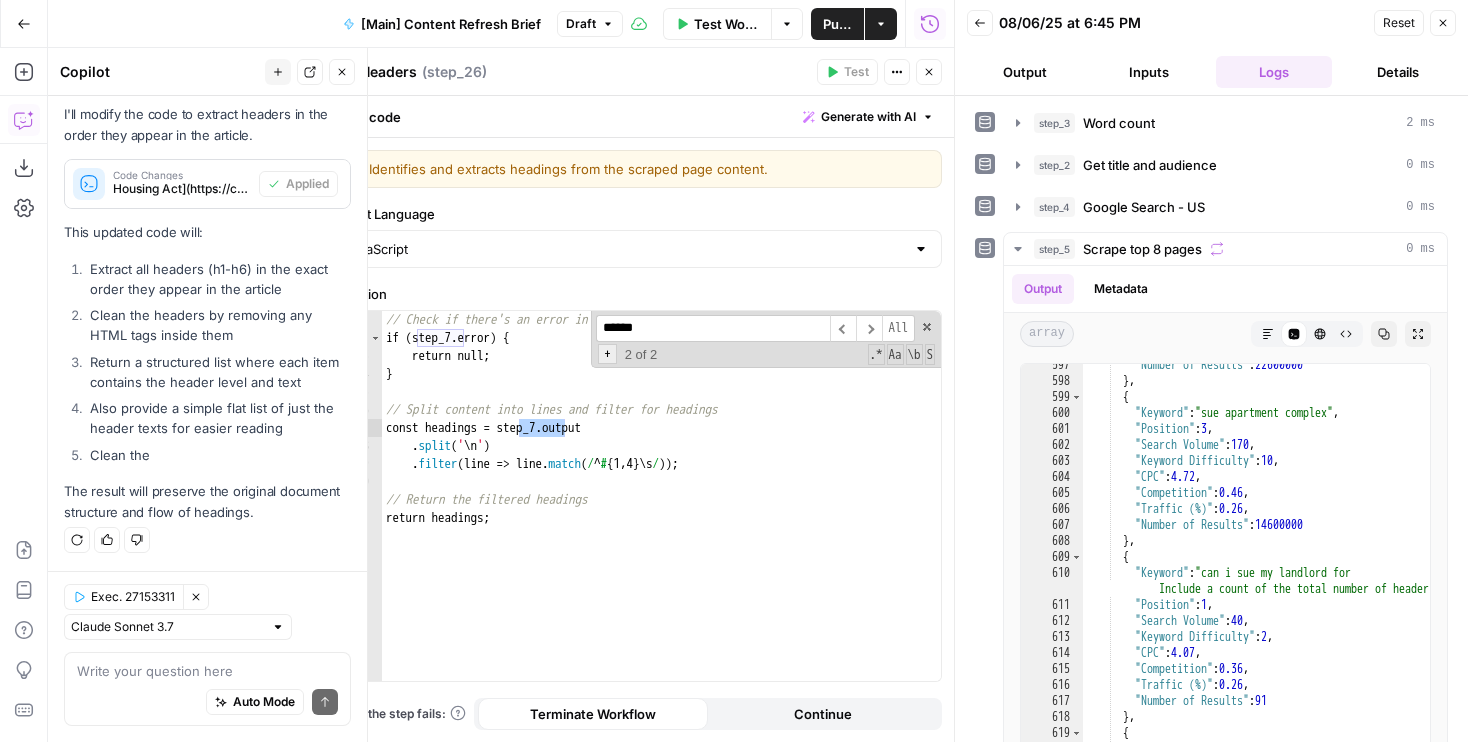 type on "******" 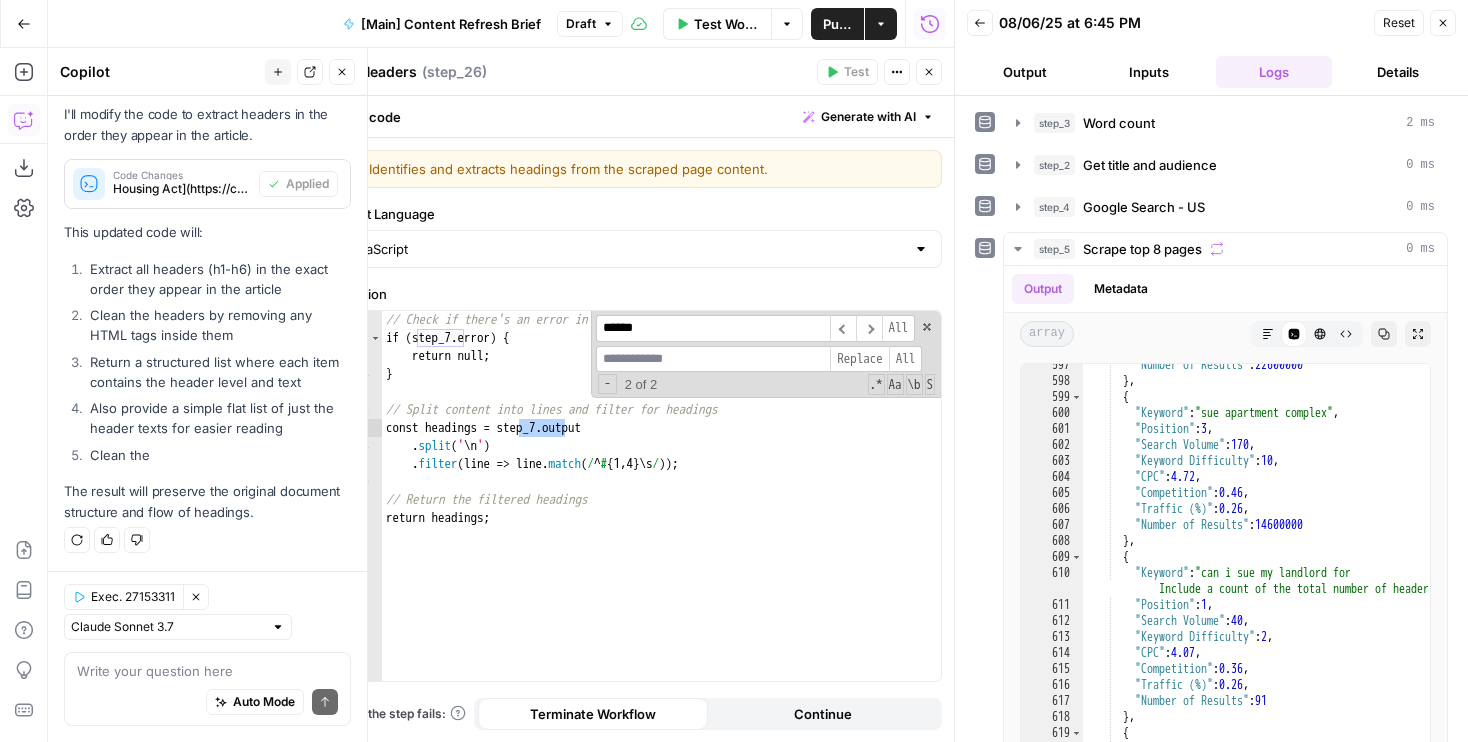 click at bounding box center (713, 359) 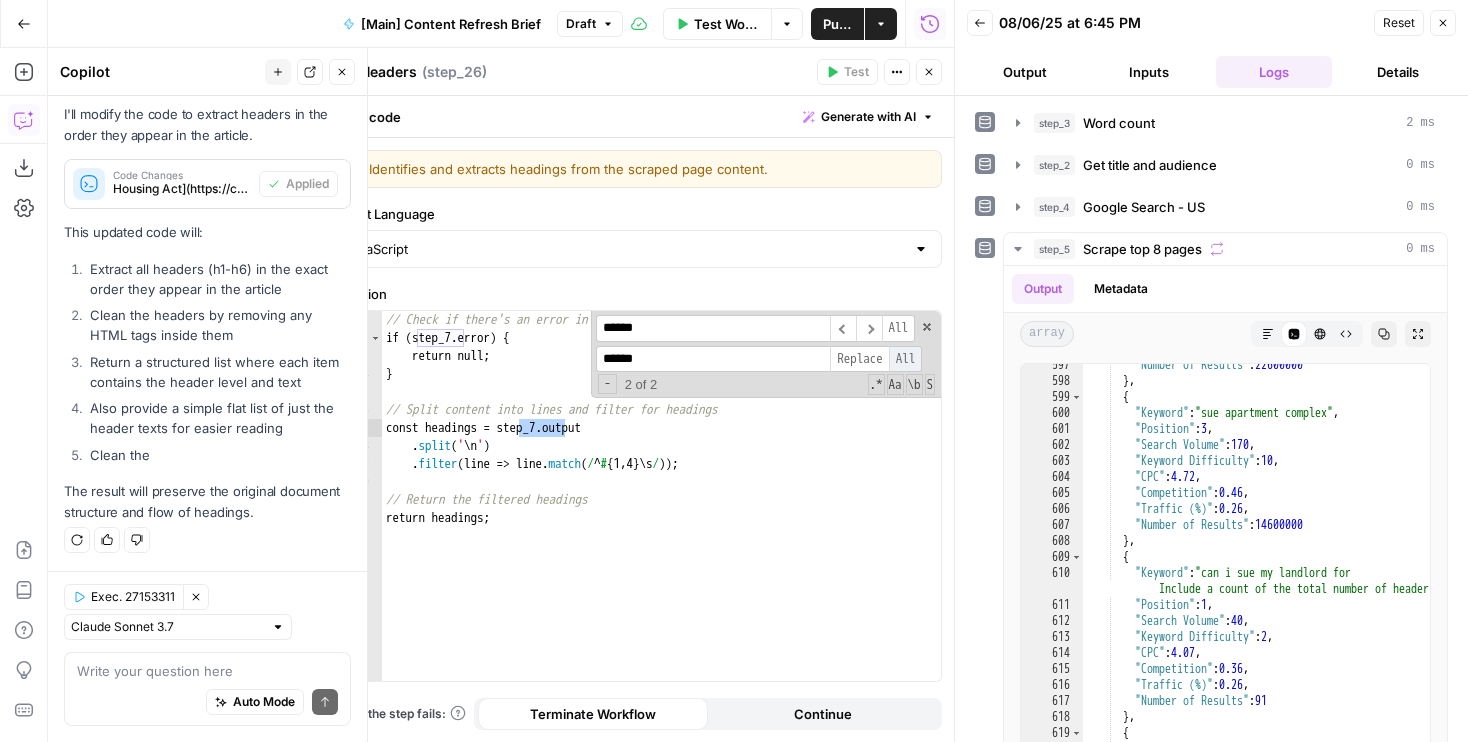 type on "******" 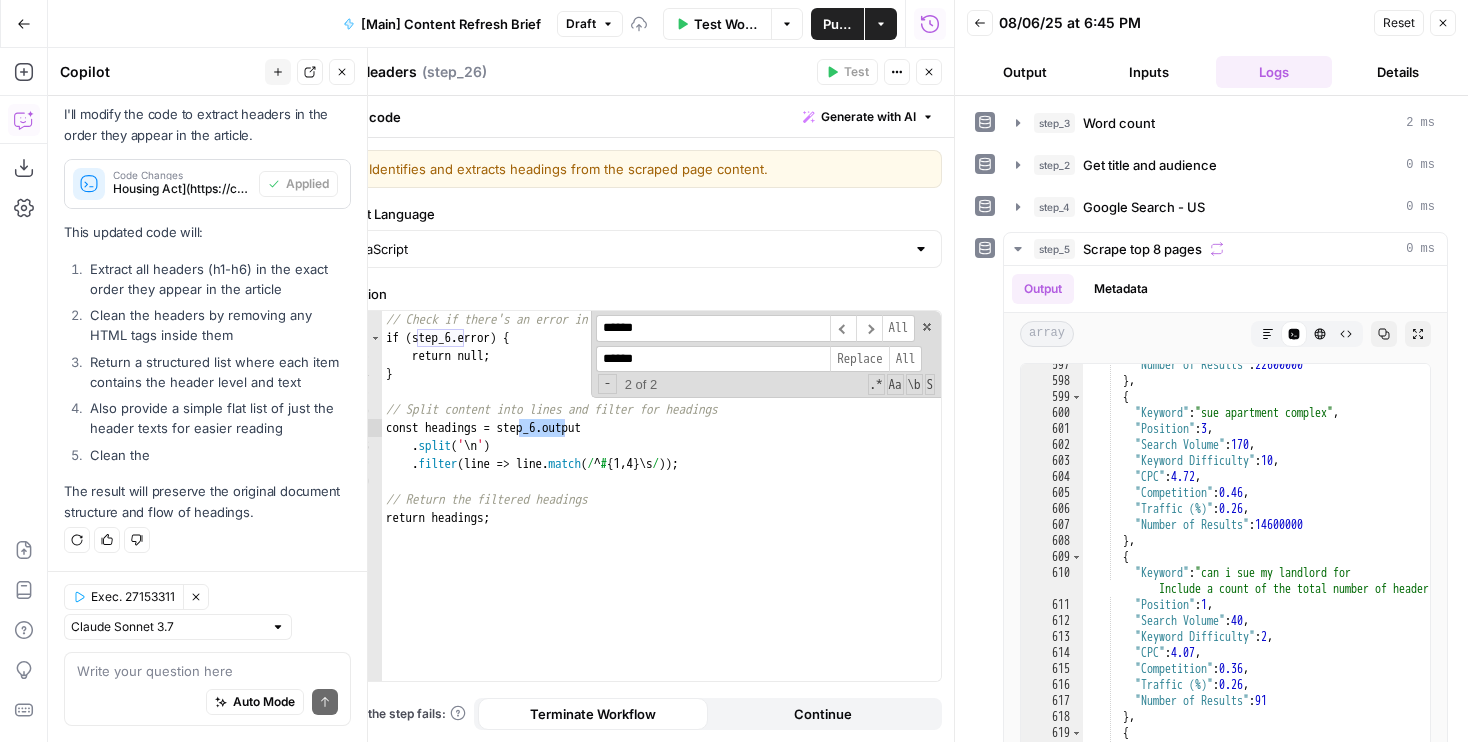 click on "Close" at bounding box center (929, 72) 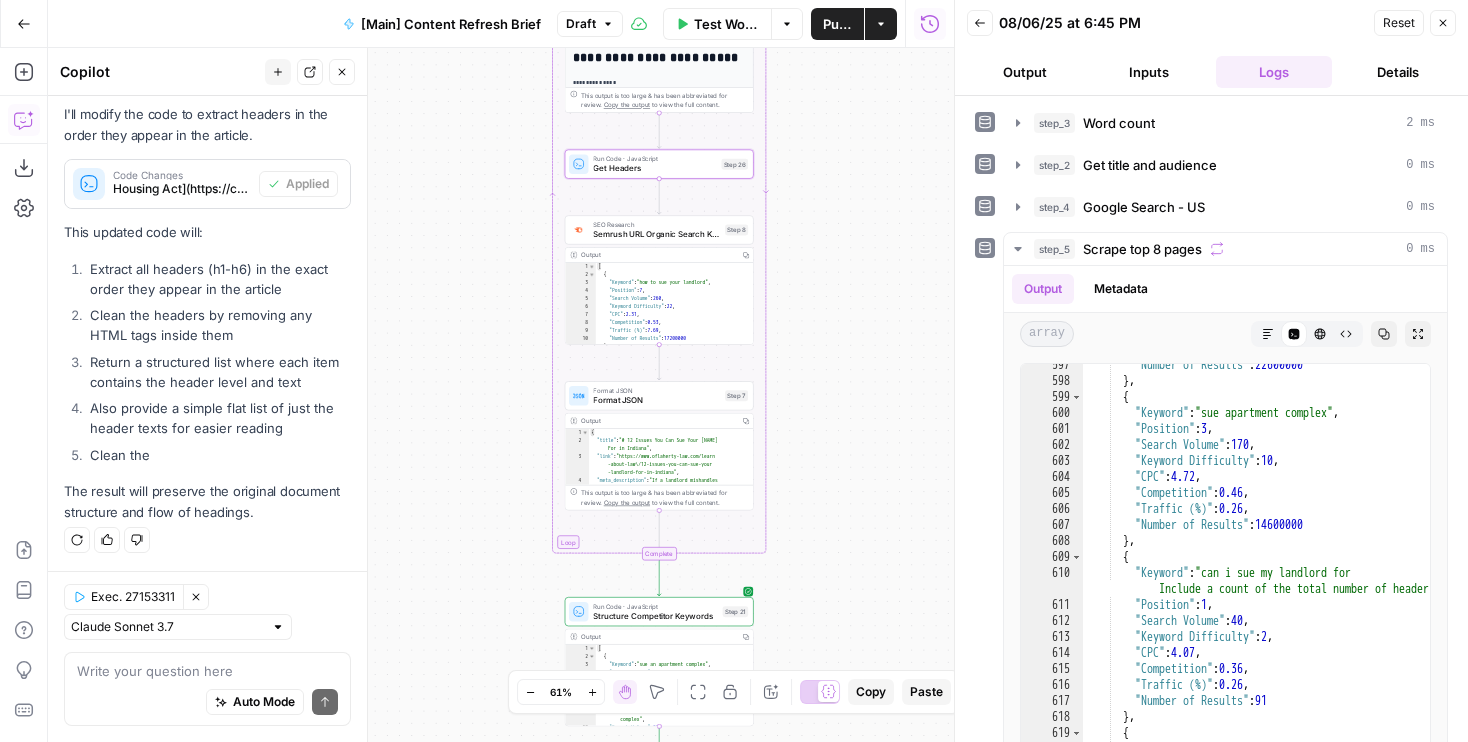 drag, startPoint x: 900, startPoint y: 444, endPoint x: 774, endPoint y: 41, distance: 422.2381 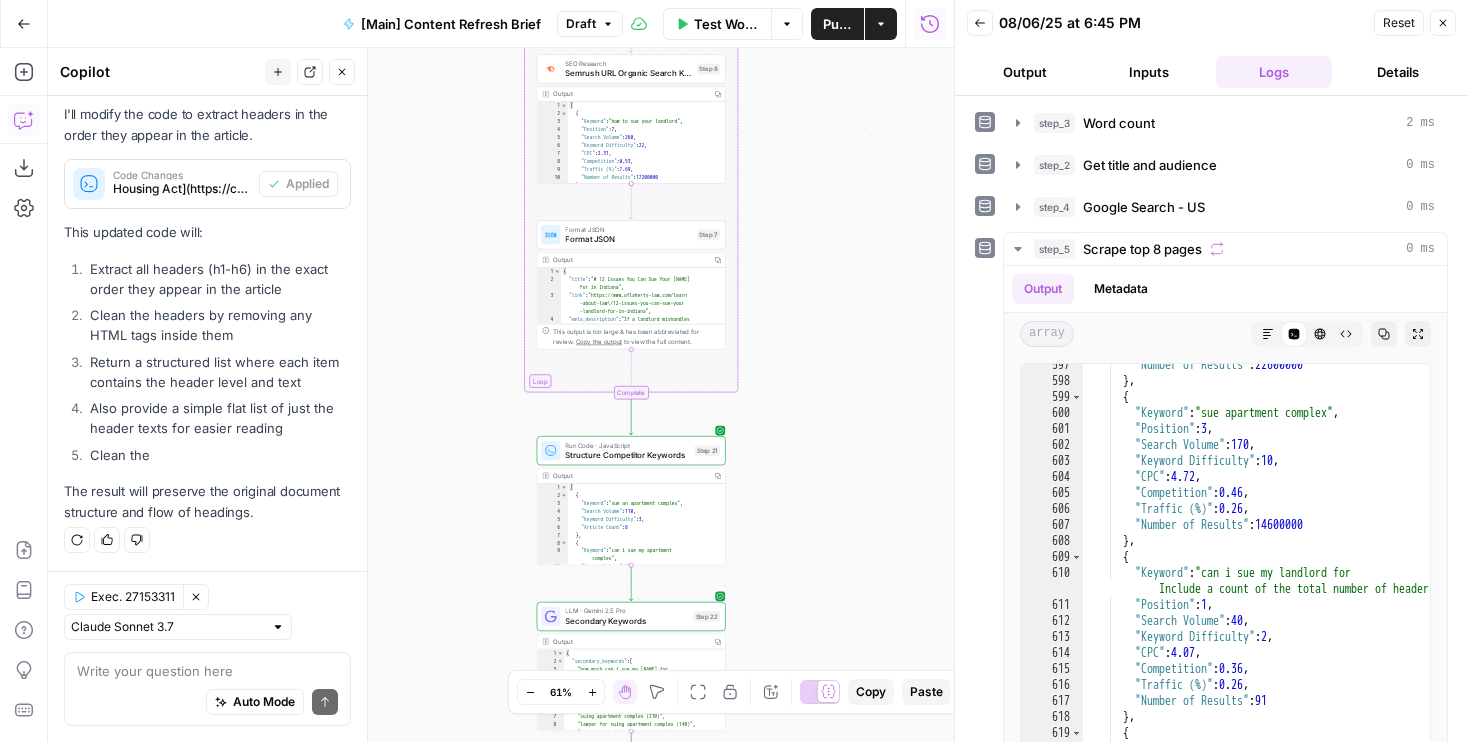 click on "Format JSON" at bounding box center [628, 239] 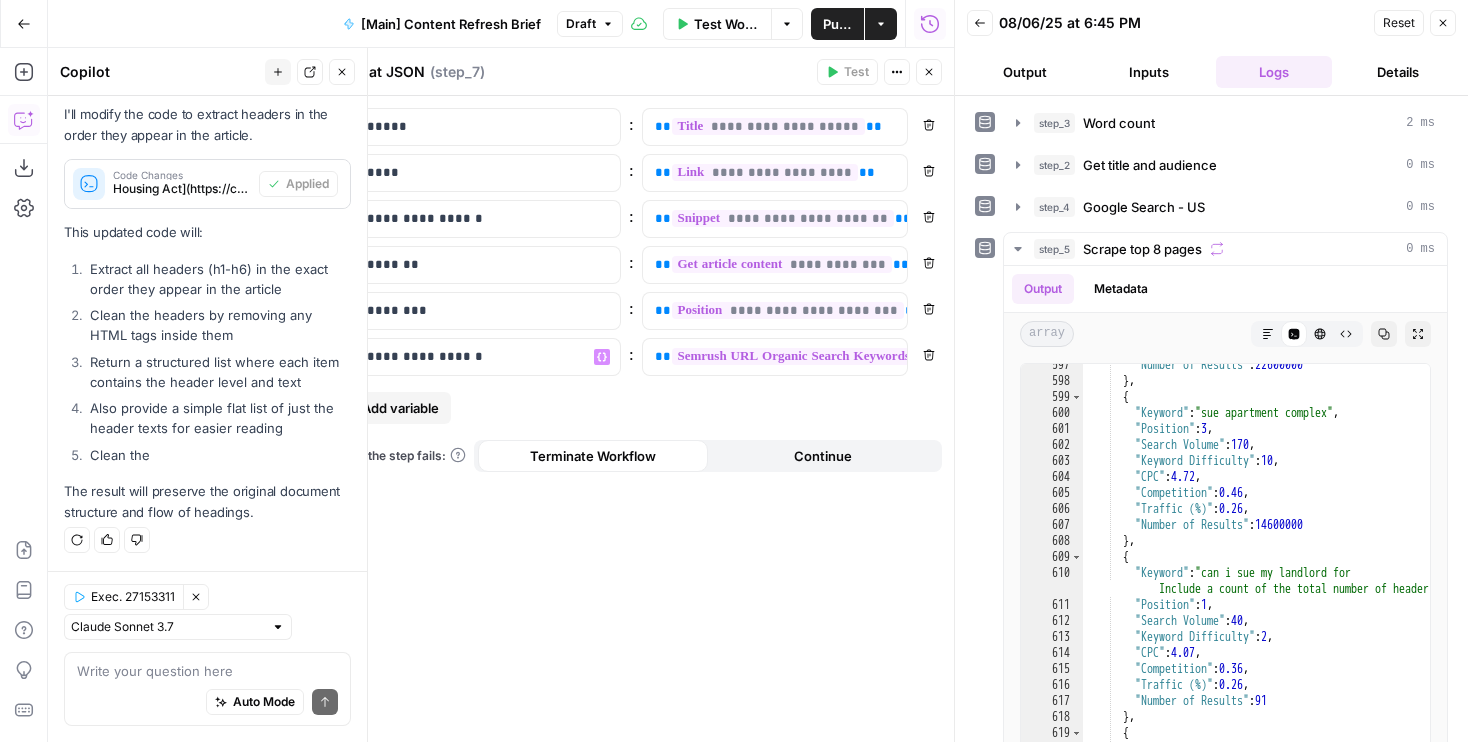 click on "Add variable" at bounding box center (400, 408) 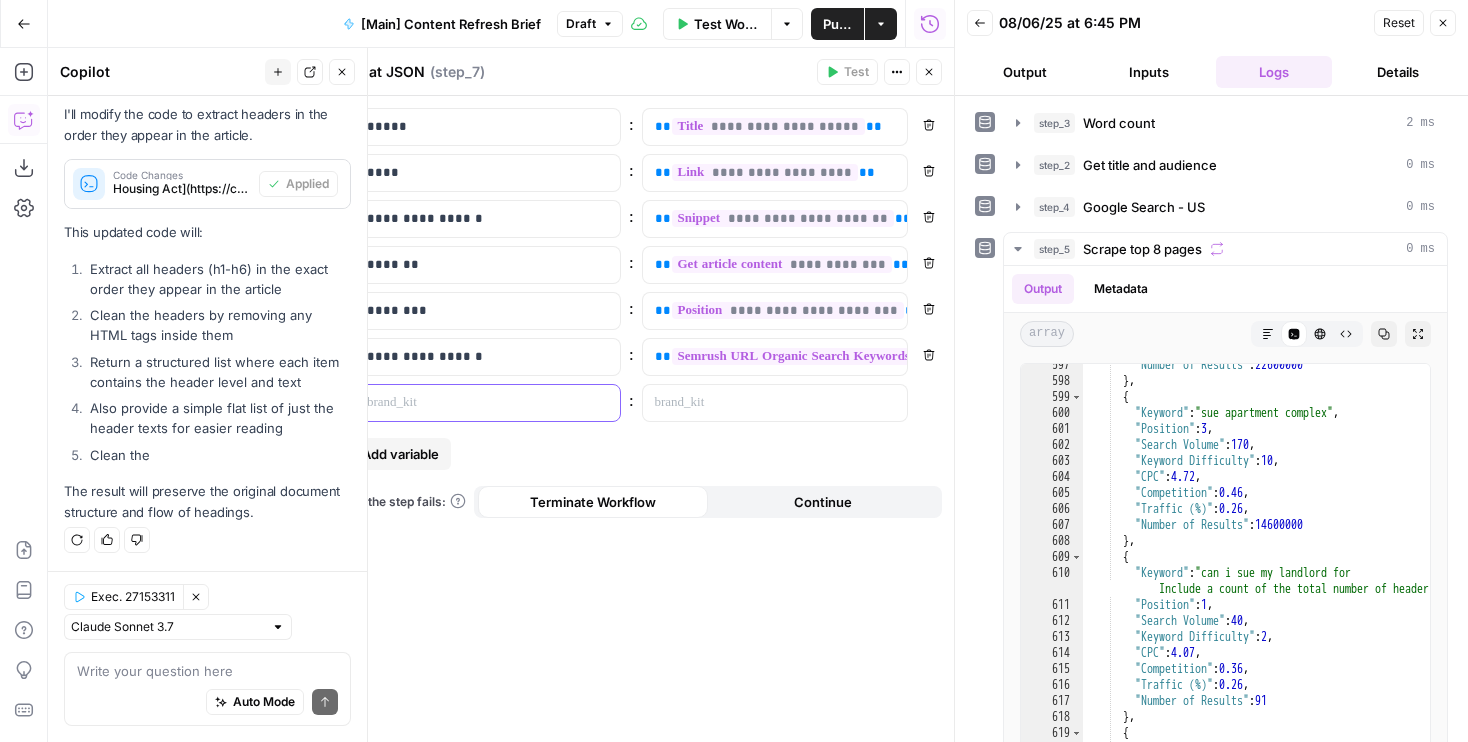 click at bounding box center [471, 403] 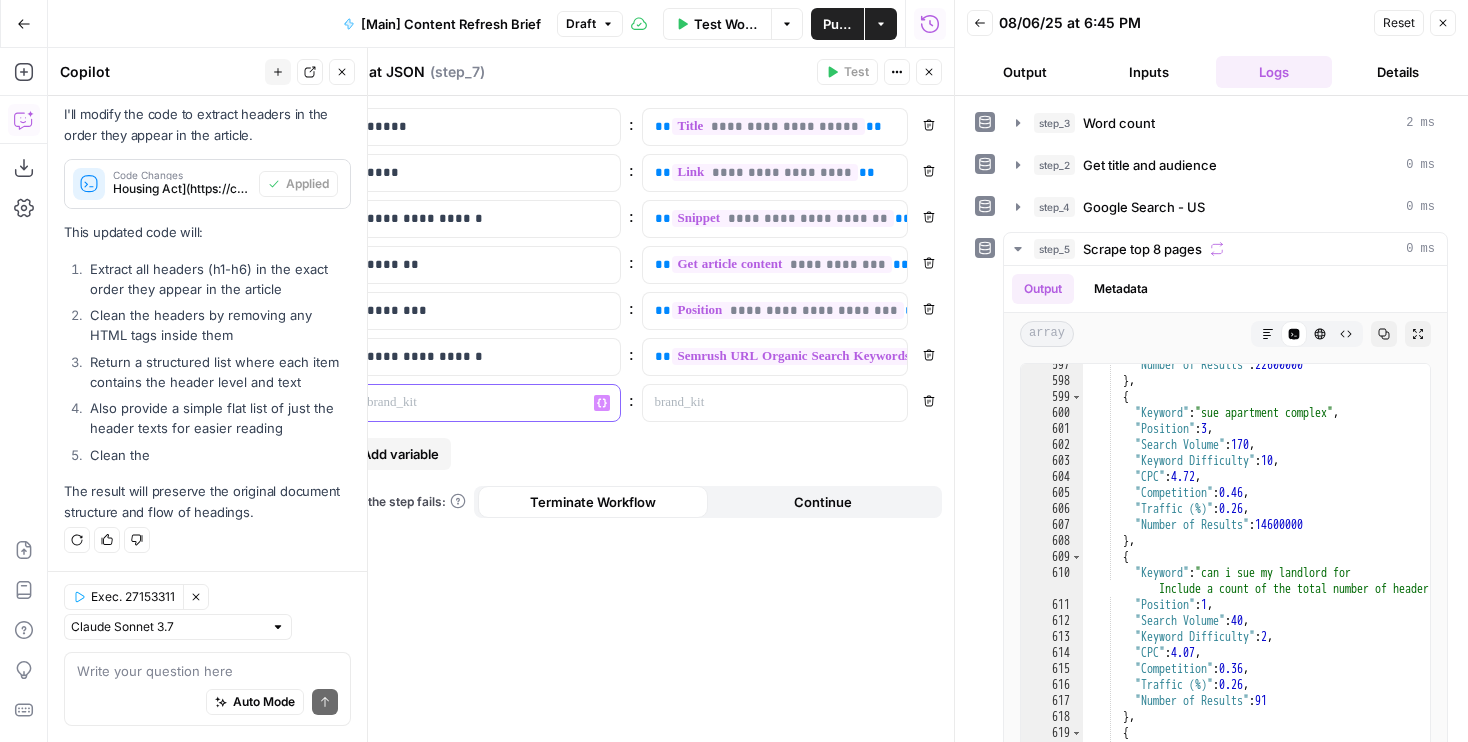 type 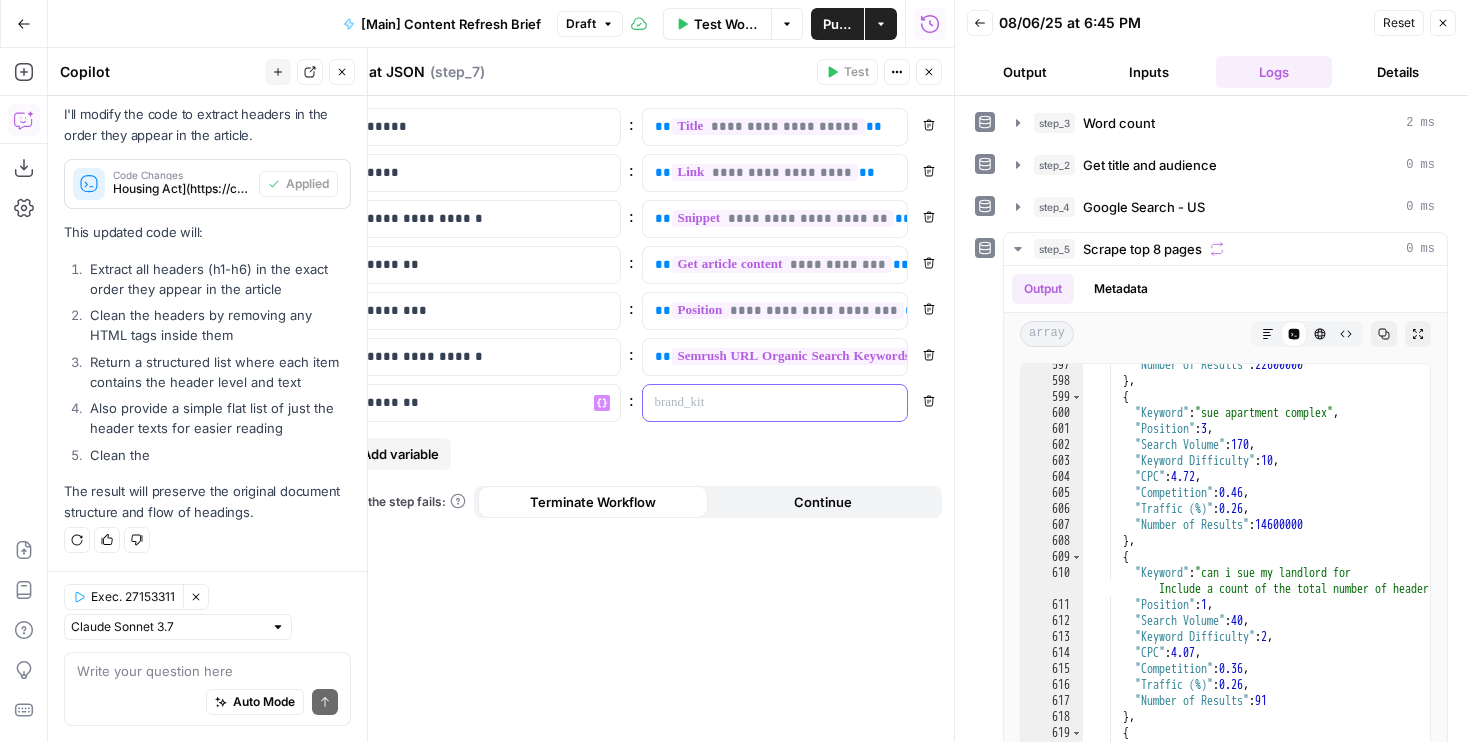 click at bounding box center (759, 403) 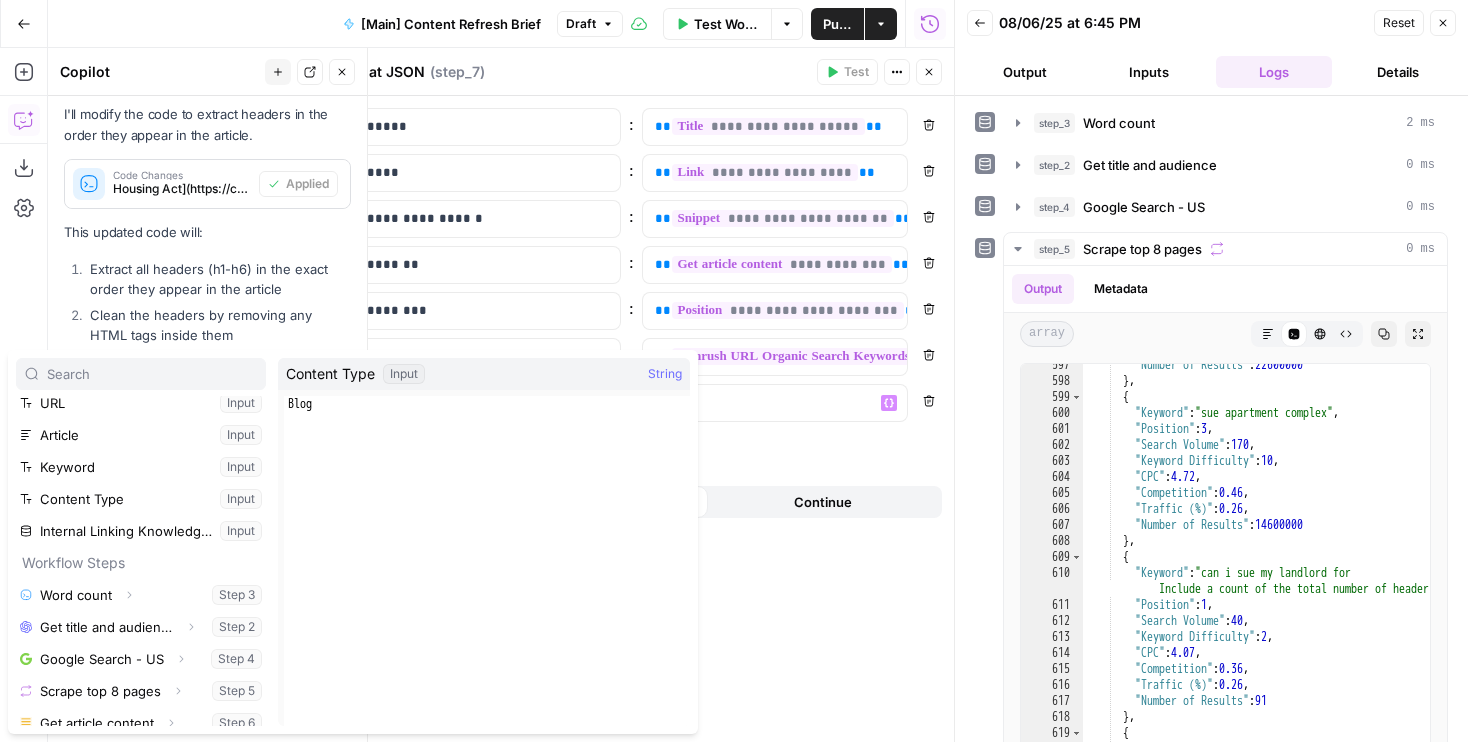 scroll, scrollTop: 150, scrollLeft: 0, axis: vertical 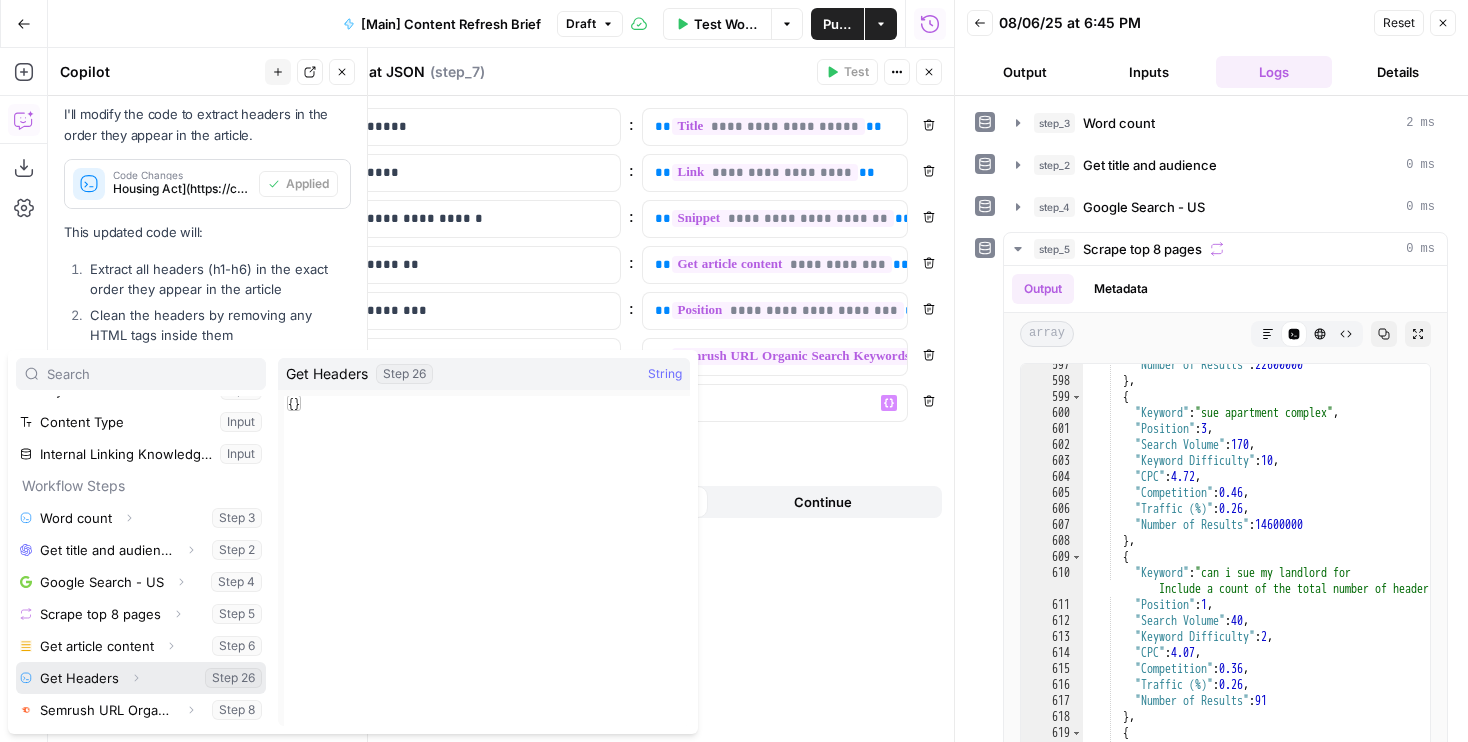 click at bounding box center (141, 678) 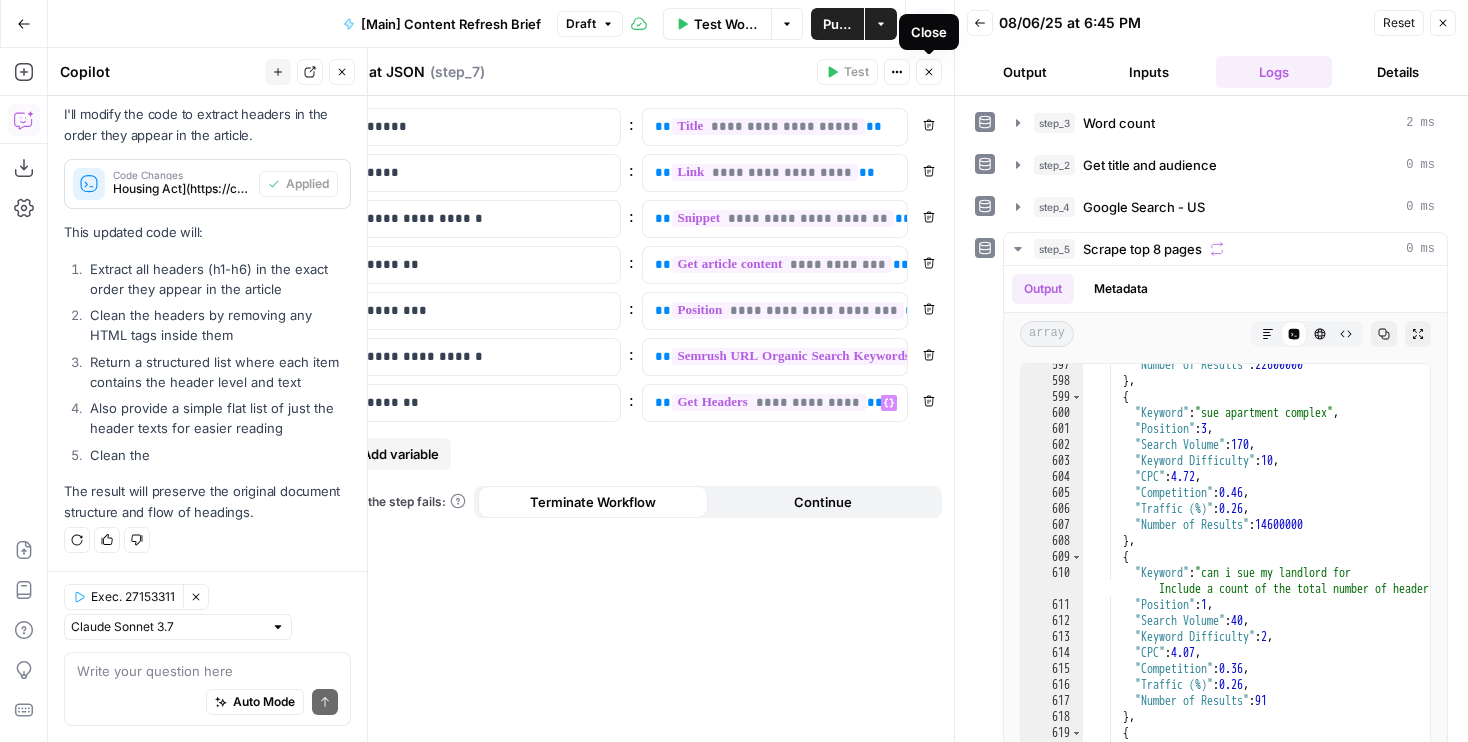 click 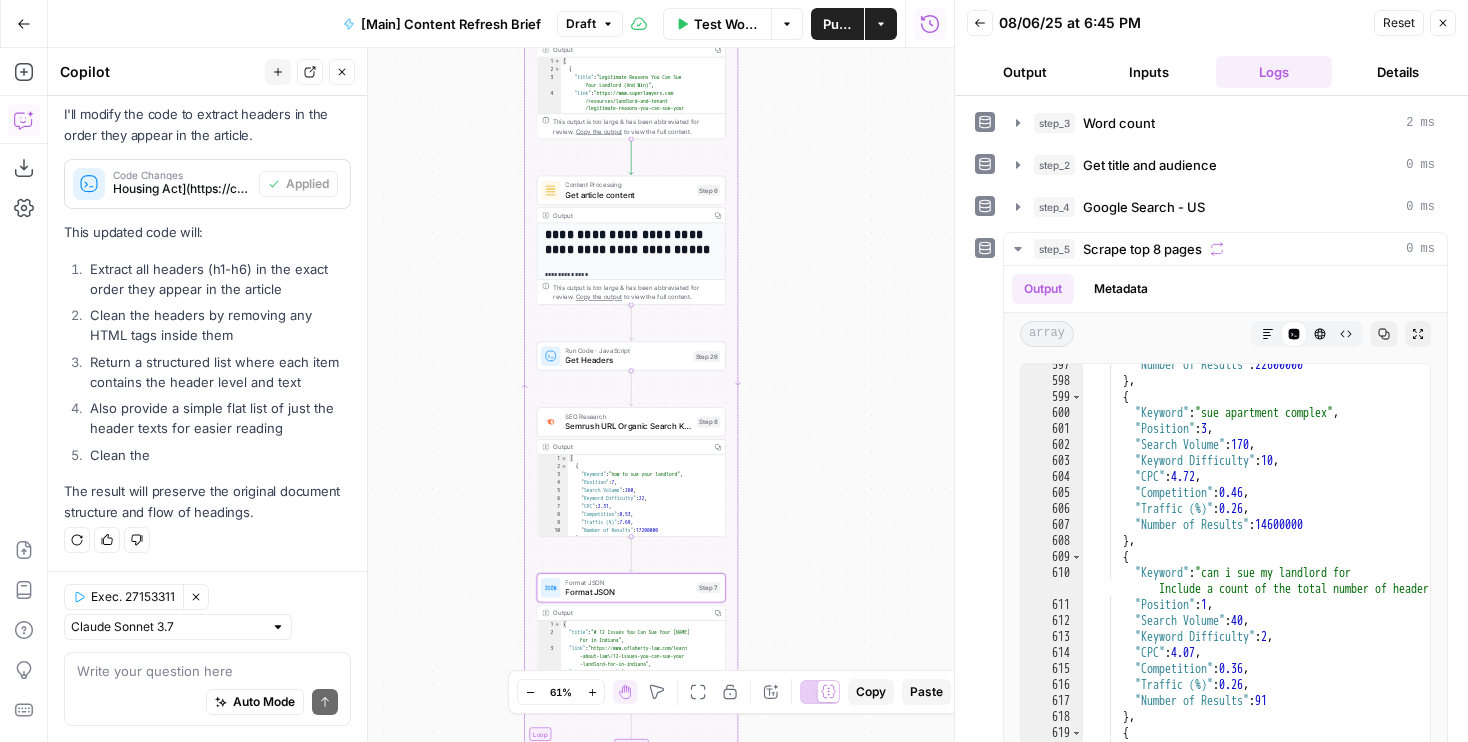 drag, startPoint x: 818, startPoint y: 188, endPoint x: 818, endPoint y: 571, distance: 383 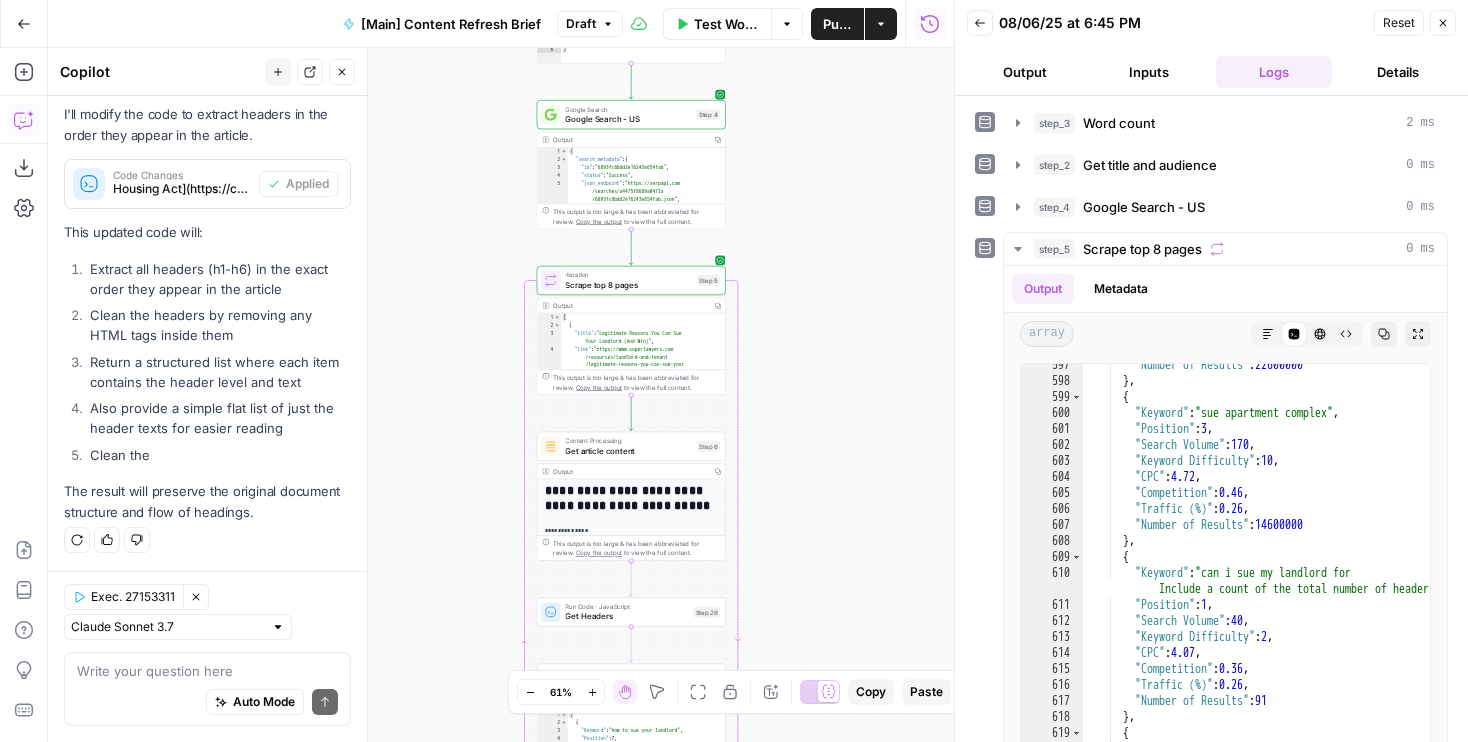 drag, startPoint x: 777, startPoint y: 190, endPoint x: 777, endPoint y: 416, distance: 226 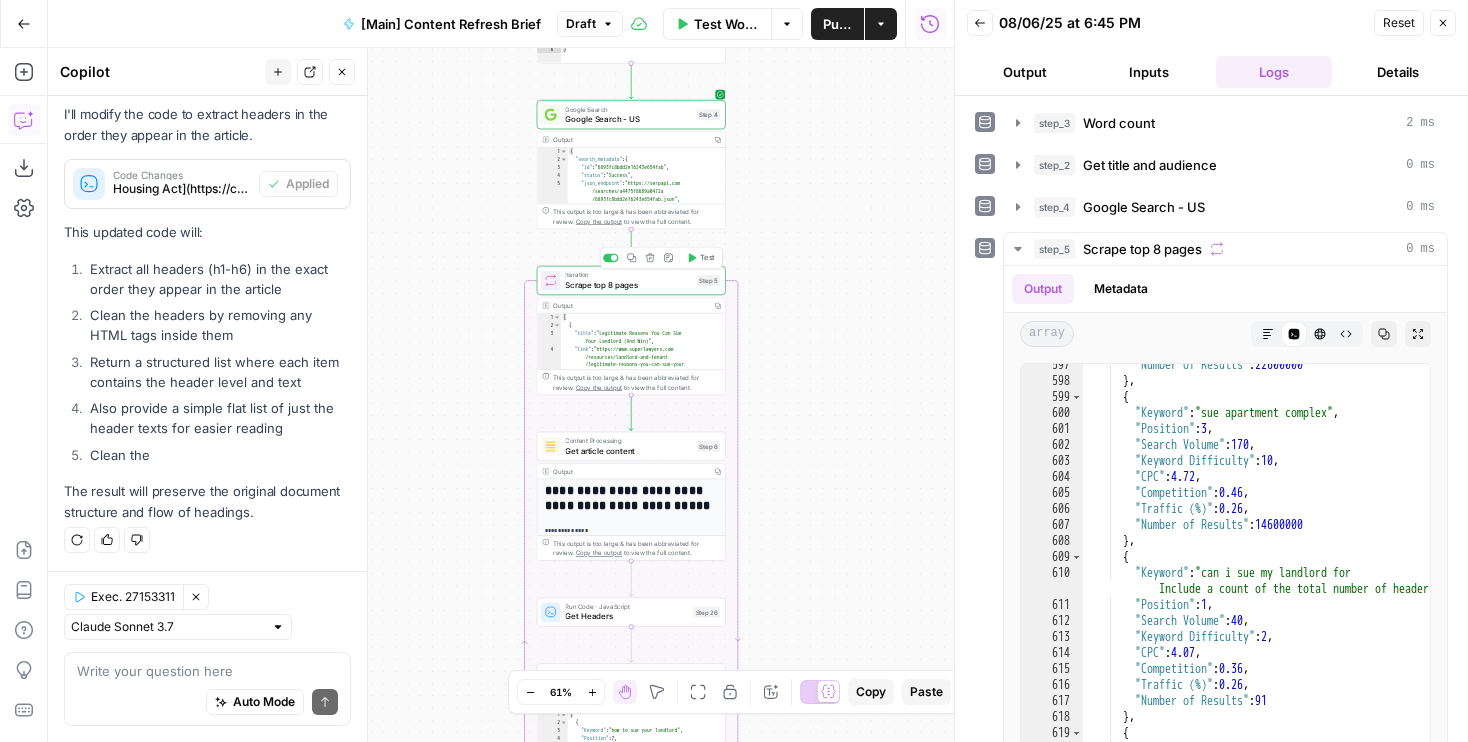 click 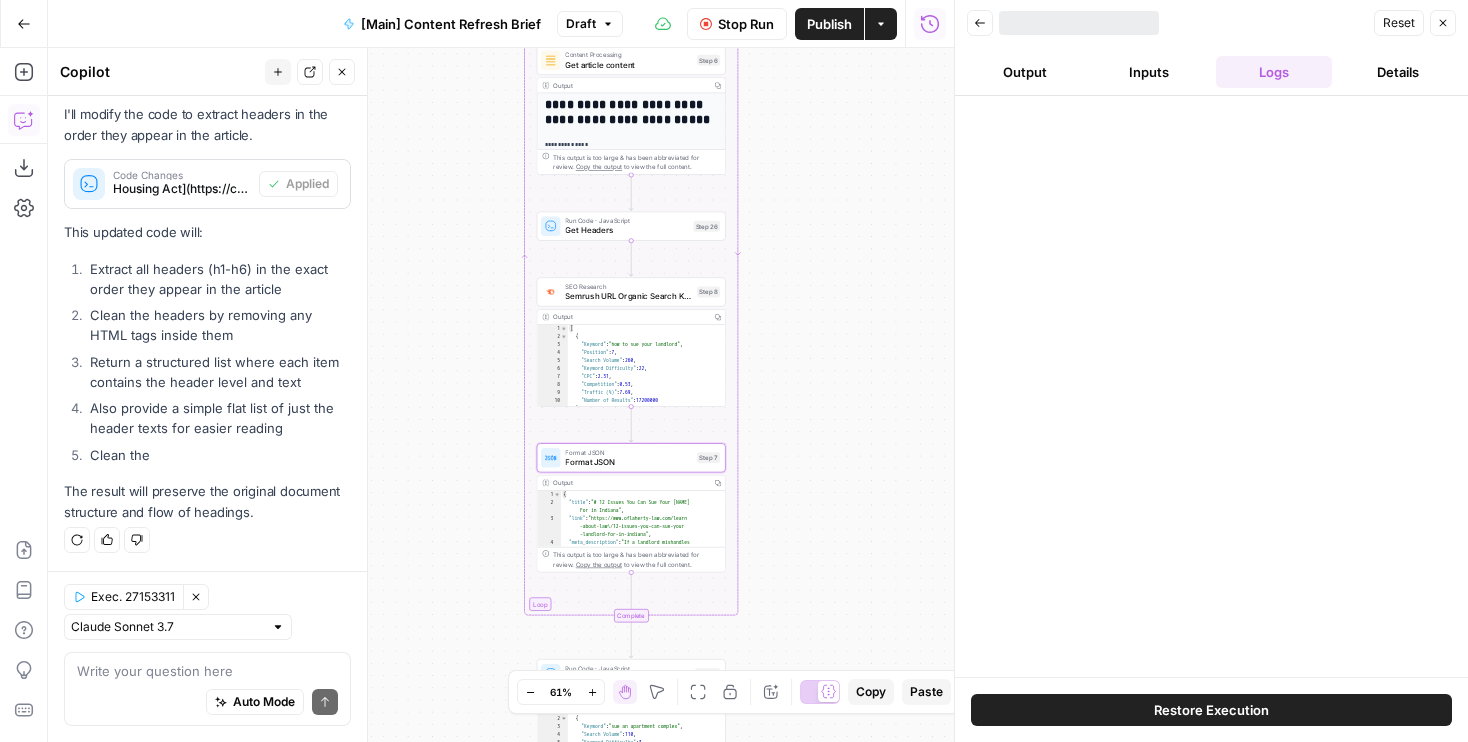 drag, startPoint x: 803, startPoint y: 483, endPoint x: 803, endPoint y: 110, distance: 373 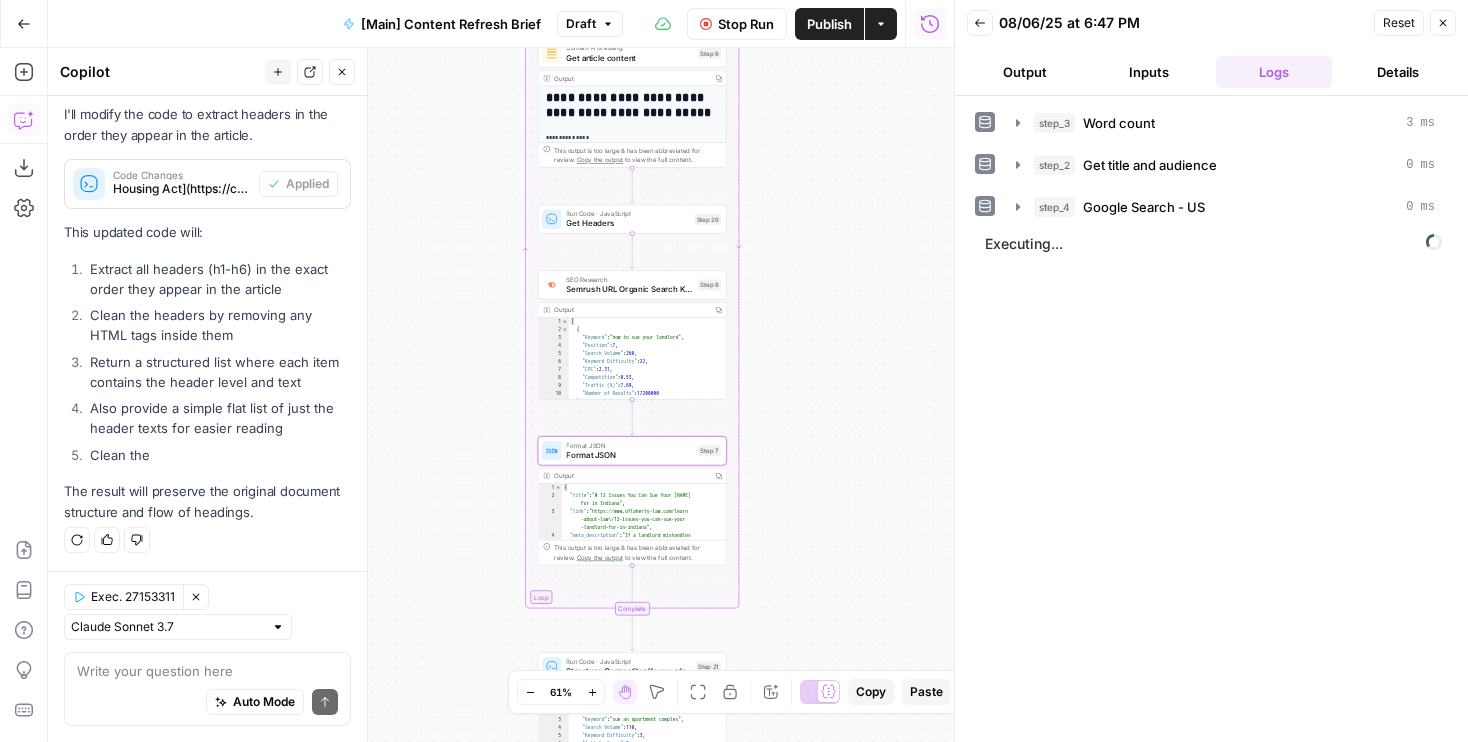 drag, startPoint x: 805, startPoint y: 427, endPoint x: 805, endPoint y: 208, distance: 219 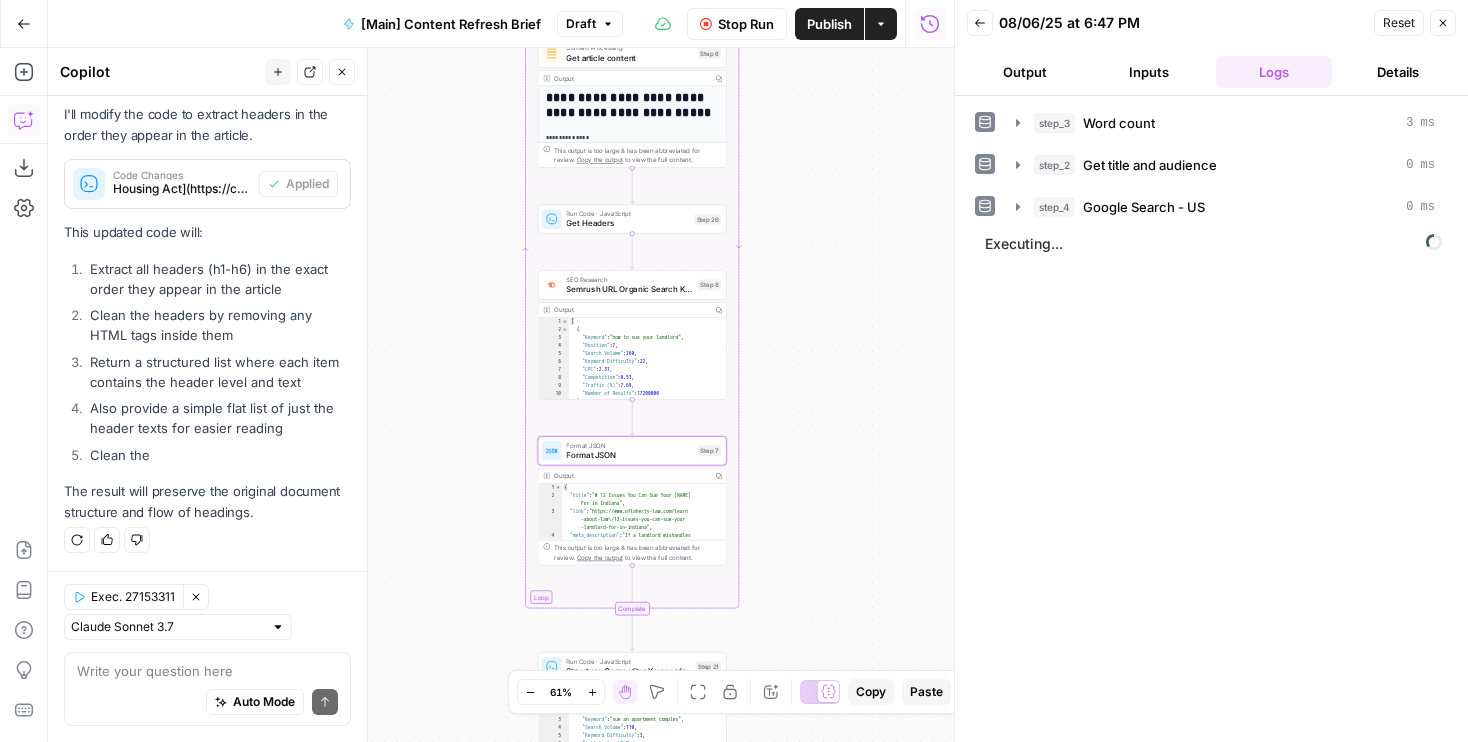click on "Workflow Set Inputs Inputs Run Code · Python Word count Step 3 Output Copy 1 2 3 {    "word_count" :  1604 }     XXXXXXXXXXXXXXXXXXXXXXXXXXXXXXXXXXXXXXXXXXXXXXXXXXXXXXXXXXXXXXXXXXXXXXXXXXXXXXXXXXXXXXXXXXXXXXXXXXXXXXXXXXXXXXXXXXXXXXXXXXXXXXXXXXXXXXXXXXXXXXXXXXXXXXXXXXXXXXXXXXXXXXXXXXXXXXXXXXXXXXXXXXXXXXXXXXXXXXXXXXXXXXXXXXXXXXXXXXXXXXXXXXXXXXXXXXXXXXXXXXXXXXXXXXXXXXXXXXXXXXXXXXXXXXXXXXXXXXXXXXXXXXXXXXXXXXXXXXXXXXXXXXXXXXXXXXXXXXXXXXXXXXXXXXXXXXXXXXXXXXXXXXXXXXXXXXXXXXXXXXXXXXXXXXXXXXXXXXXXXXXXXXXXXXXXXXXXXXXXXXXXXXXXXXXXXXXXXXXXXXXXXXXXXXXXXXXXXXXXXXXXXXXXXXXXXXXXXXXXXXXXXXXXXXXXXXXXXXXXXXXXXXXXXXXXXXXXXXXXXXXXXXXXXXXX LLM · GPT-4.1 Get title and audience Step 2 Output Copy 1 2 3 4 5 6 {    "article_title" :  "Can I Sue My Apartment         Complex for Injuries?" ,    "audience" :  "Las Vegas tenants injured by         negligence" ,    "word_count" :  1600 ,    "slug" :  "can-i-sue-my-apartment-complex-for        -injuries" }     Google Search Google Search - US Step 4 Output Copy 1 2 3" at bounding box center [501, 395] 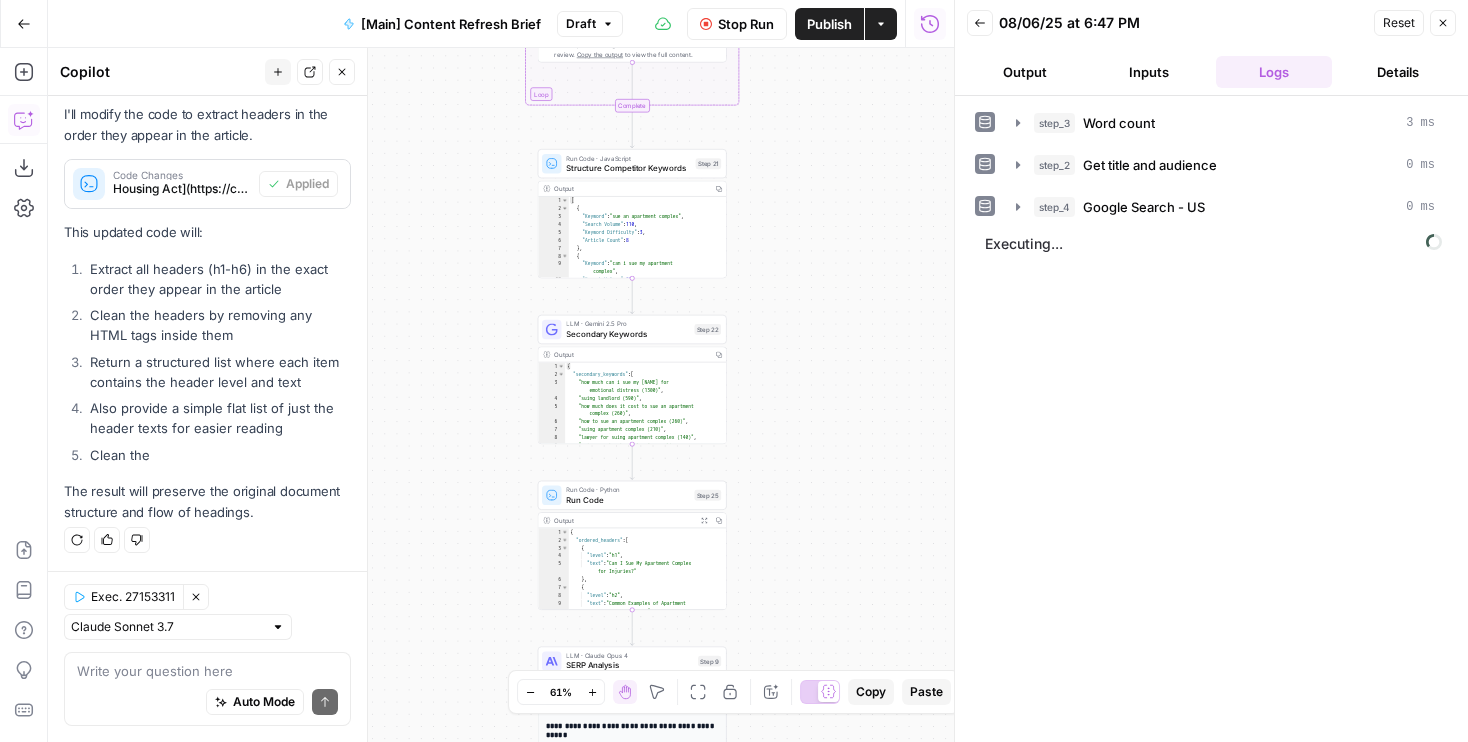 drag, startPoint x: 771, startPoint y: 482, endPoint x: 771, endPoint y: 194, distance: 288 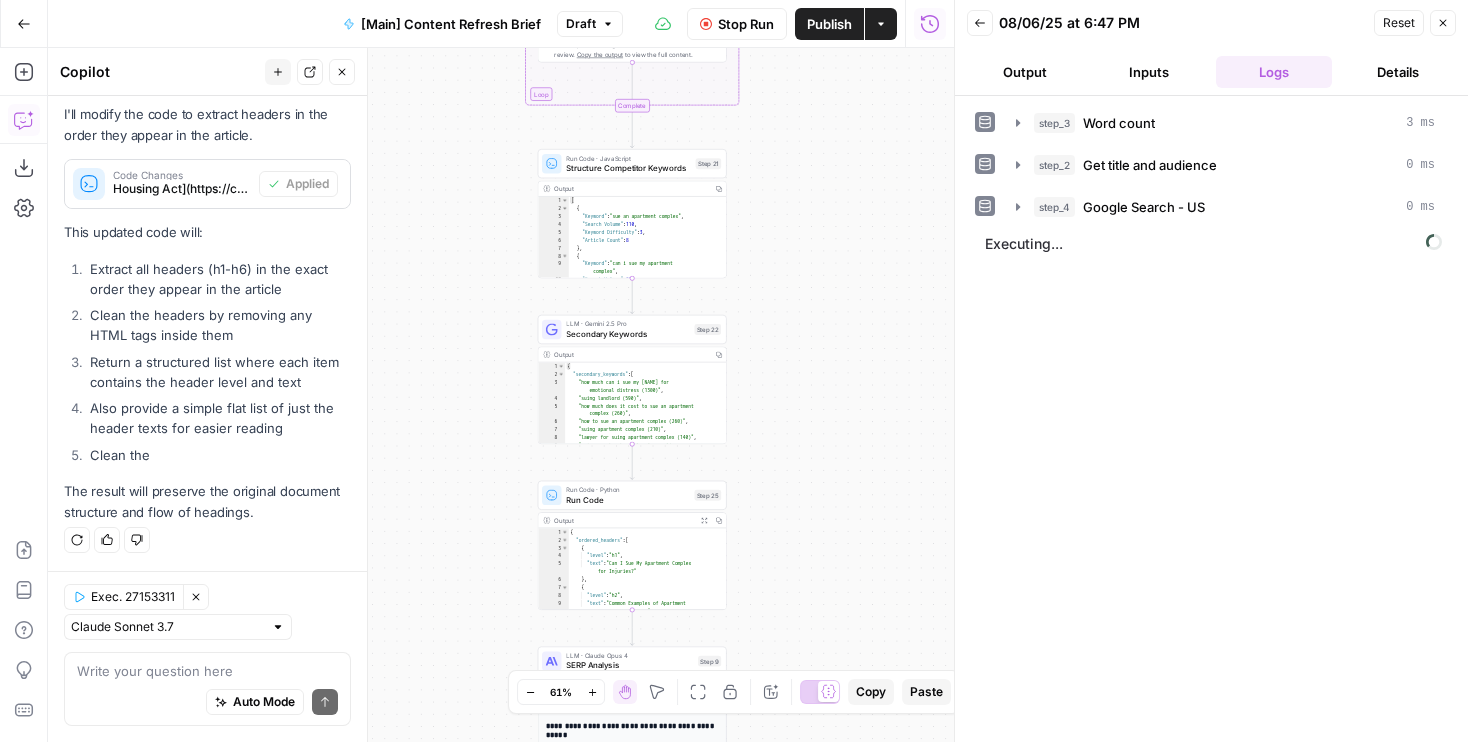 click on "Workflow Set Inputs Inputs Run Code · Python Word count Step 3 Output Copy 1 2 3 {    "word_count" :  1604 }     XXXXXXXXXXXXXXXXXXXXXXXXXXXXXXXXXXXXXXXXXXXXXXXXXXXXXXXXXXXXXXXXXXXXXXXXXXXXXXXXXXXXXXXXXXXXXXXXXXXXXXXXXXXXXXXXXXXXXXXXXXXXXXXXXXXXXXXXXXXXXXXXXXXXXXXXXXXXXXXXXXXXXXXXXXXXXXXXXXXXXXXXXXXXXXXXXXXXXXXXXXXXXXXXXXXXXXXXXXXXXXXXXXXXXXXXXXXXXXXXXXXXXXXXXXXXXXXXXXXXXXXXXXXXXXXXXXXXXXXXXXXXXXXXXXXXXXXXXXXXXXXXXXXXXXXXXXXXXXXXXXXXXXXXXXXXXXXXXXXXXXXXXXXXXXXXXXXXXXXXXXXXXXXXXXXXXXXXXXXXXXXXXXXXXXXXXXXXXXXXXXXXXXXXXXXXXXXXXXXXXXXXXXXXXXXXXXXXXXXXXXXXXXXXXXXXXXXXXXXXXXXXXXXXXXXXXXXXXXXXXXXXXXXXXXXXXXXXXXXXXXXXXXXXXXXX LLM · GPT-4.1 Get title and audience Step 2 Output Copy 1 2 3 4 5 6 {    "article_title" :  "Can I Sue My Apartment         Complex for Injuries?" ,    "audience" :  "Las Vegas tenants injured by         negligence" ,    "word_count" :  1600 ,    "slug" :  "can-i-sue-my-apartment-complex-for        -injuries" }     Google Search Google Search - US Step 4 Output Copy 1 2 3" at bounding box center [501, 395] 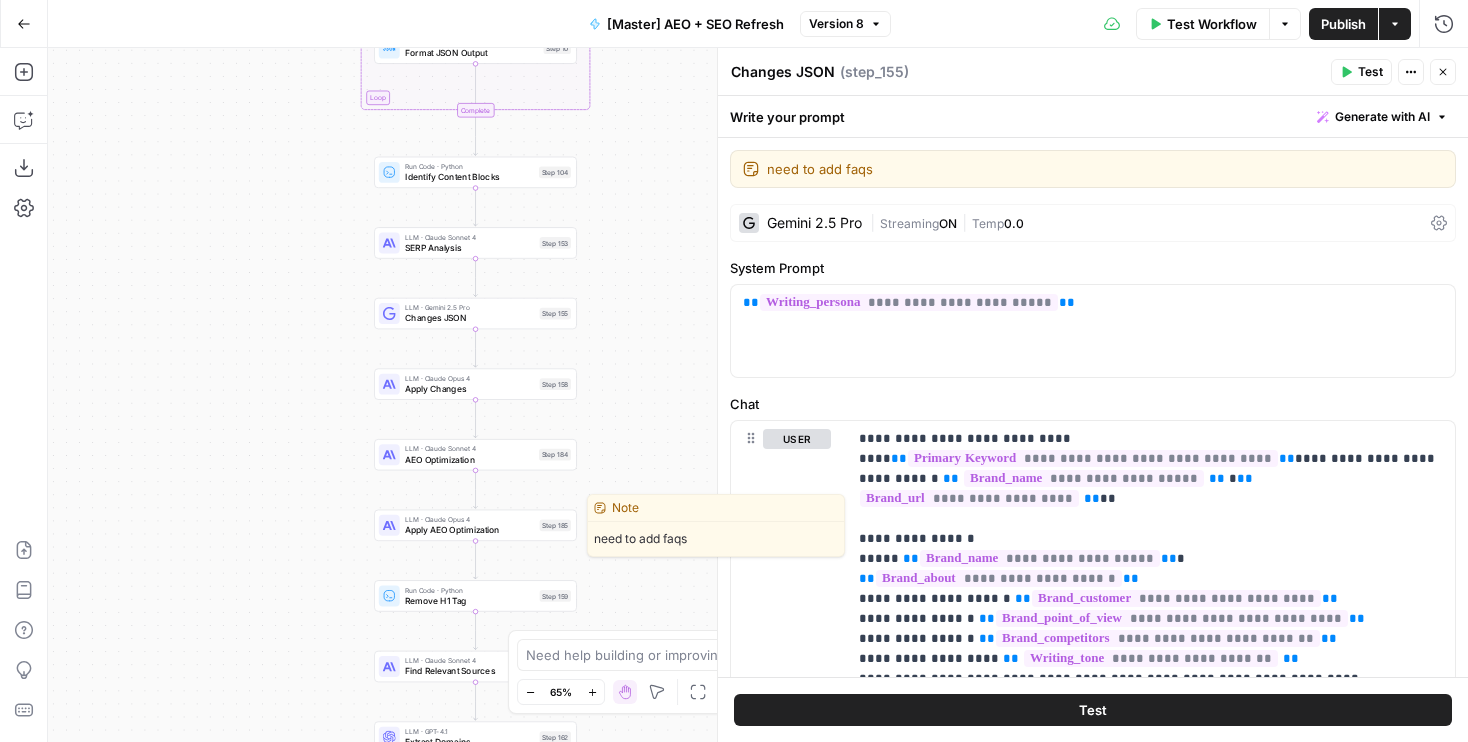 scroll, scrollTop: 0, scrollLeft: 0, axis: both 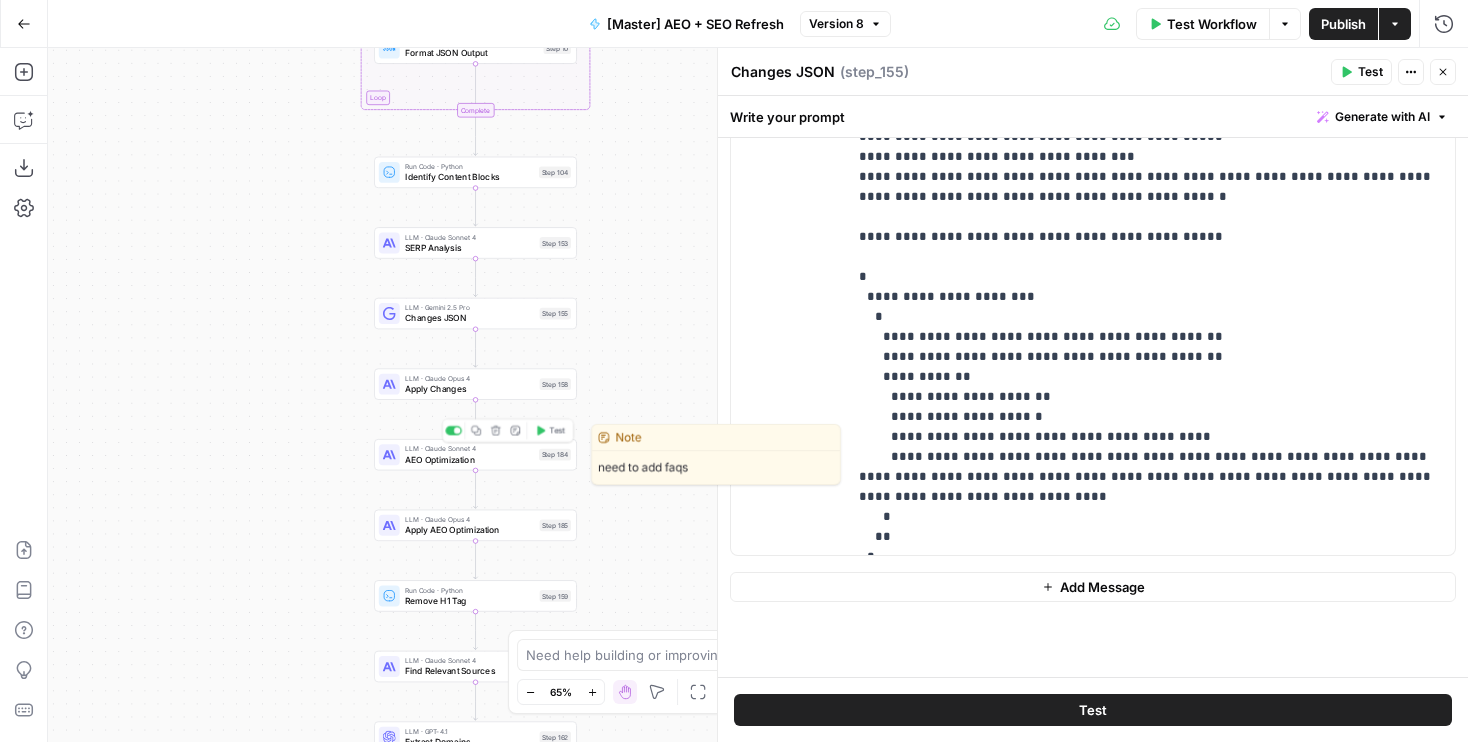 click on "LLM · Claude Sonnet 4 AEO Optimization Step 184 Copy step Delete step Edit Note Test" at bounding box center [475, 454] 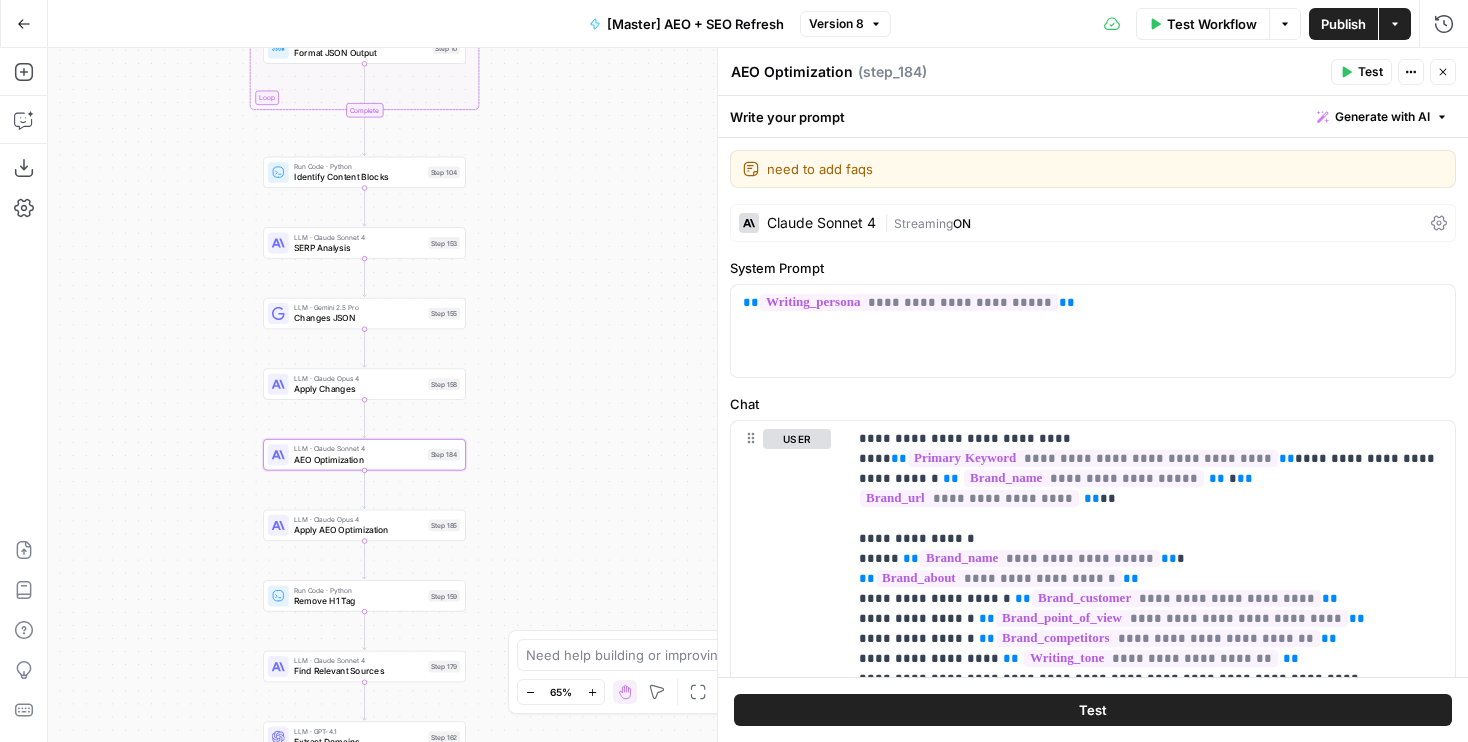 drag, startPoint x: 286, startPoint y: 407, endPoint x: 167, endPoint y: 407, distance: 119 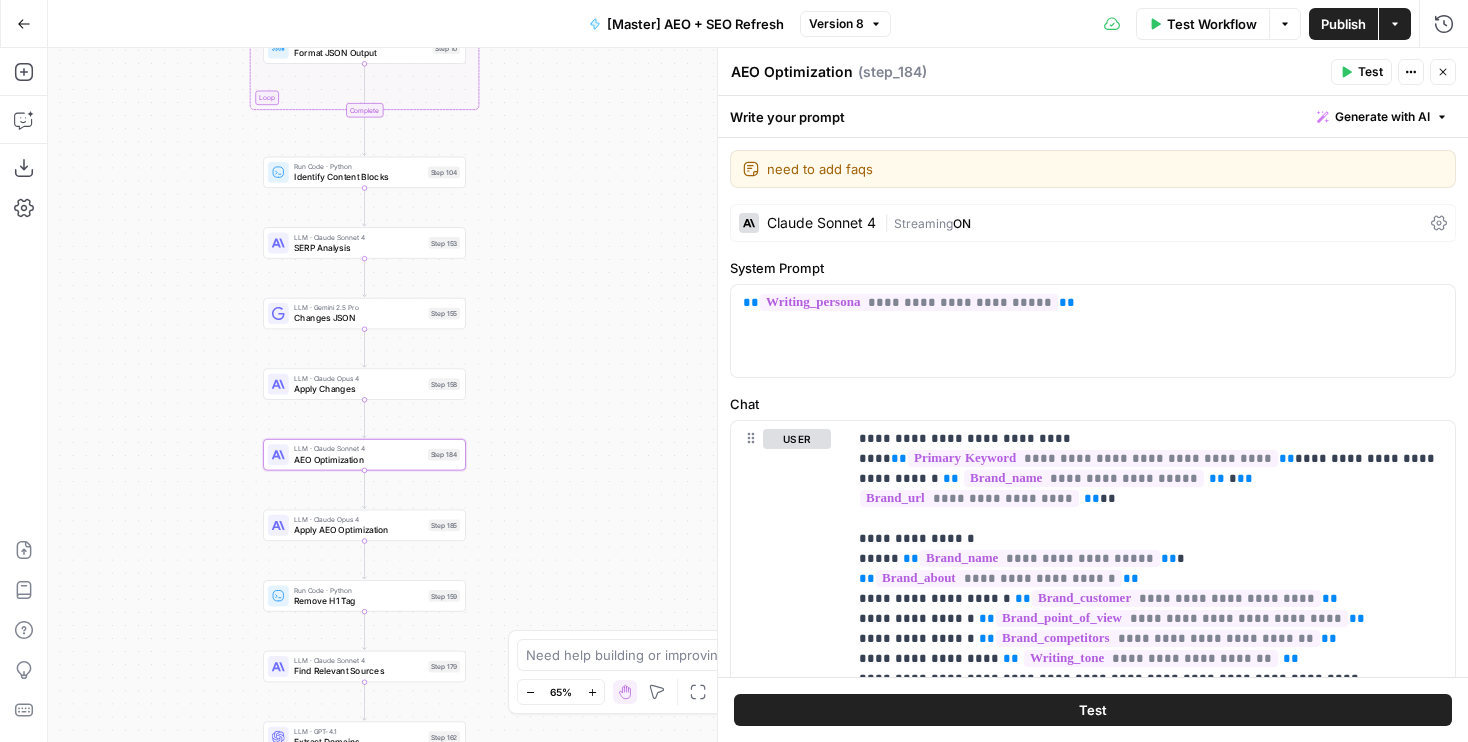 click on "true false false true false true Workflow Set Inputs Inputs Power Agent Identify target keywords Step 148 Google Search Perform Google Search Step 12 Loop Iteration Label if social or forum Step 13 LLM · GPT-4o Prompt Language Model Step 14 Complete Run Code · JavaScript Remove social and forums Step 15 Loop Iteration Analyze Content for Top 5 Ranking Pages Step 6 Web Page Scrape Scrape Page Content Step 7 Run Code · JavaScript Get Headers Step 8 SEO Research Get Semrush Keywords Step 9 Format JSON Format JSON Output Step 10 Complete Run Code · Python Identify Content Blocks Step 104 LLM · Claude Sonnet 4 SERP Analysis Step 153 LLM · Gemini 2.5 Pro Changes JSON Step 155 LLM · Claude Opus 4 Apply Changes Step 158 LLM · Claude Sonnet 4 AEO Optimization Step 184 LLM · Claude Opus 4 Apply AEO Optimization Step 185 Run Code · Python Remove H1 Tag Step 159 LLM · Claude Sonnet 4 Find Relevant Sources  Step 179 LLM · GPT-4.1 Extract Domains Step 162 Loop Iteration Iterate Over Sources Step 167 Condition" at bounding box center [758, 395] 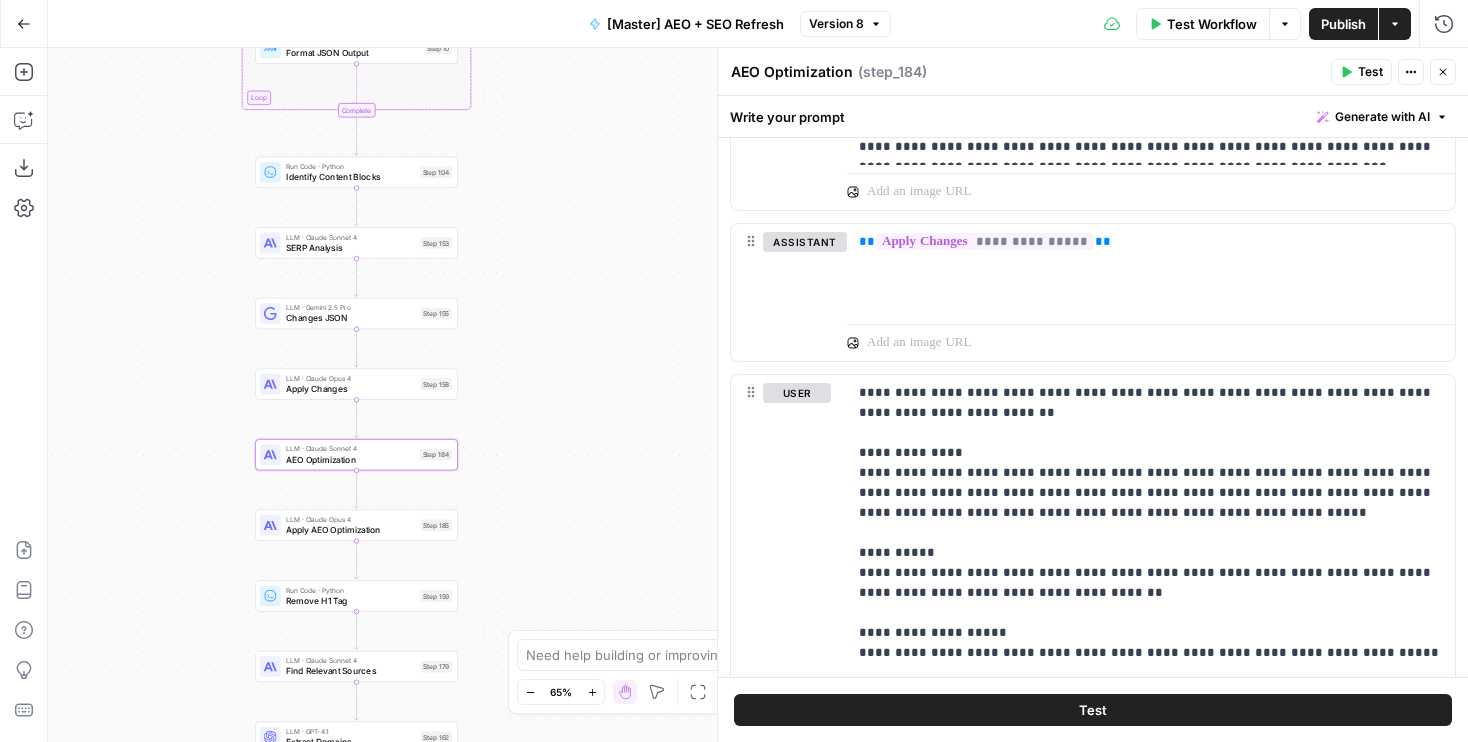 scroll, scrollTop: 2874, scrollLeft: 0, axis: vertical 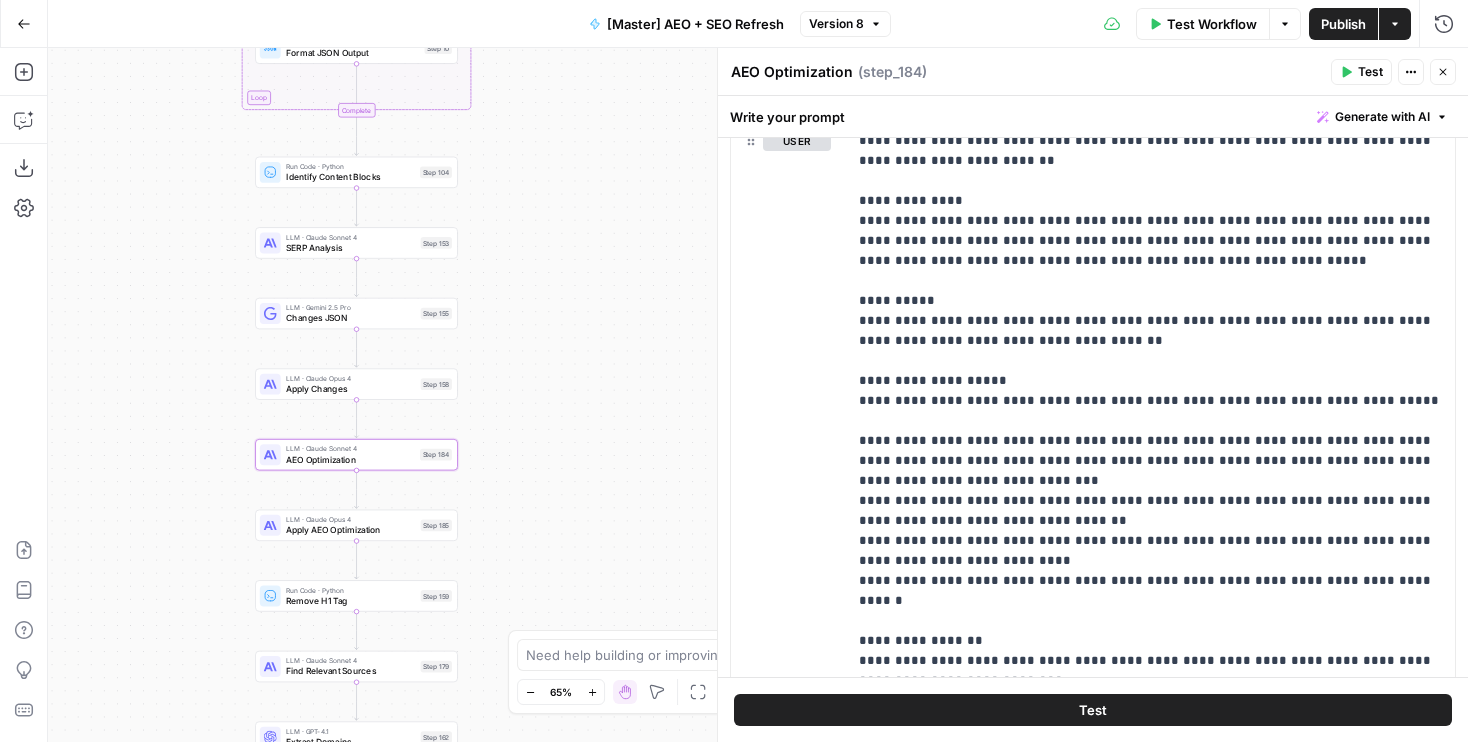 drag, startPoint x: 513, startPoint y: 294, endPoint x: 586, endPoint y: 335, distance: 83.725746 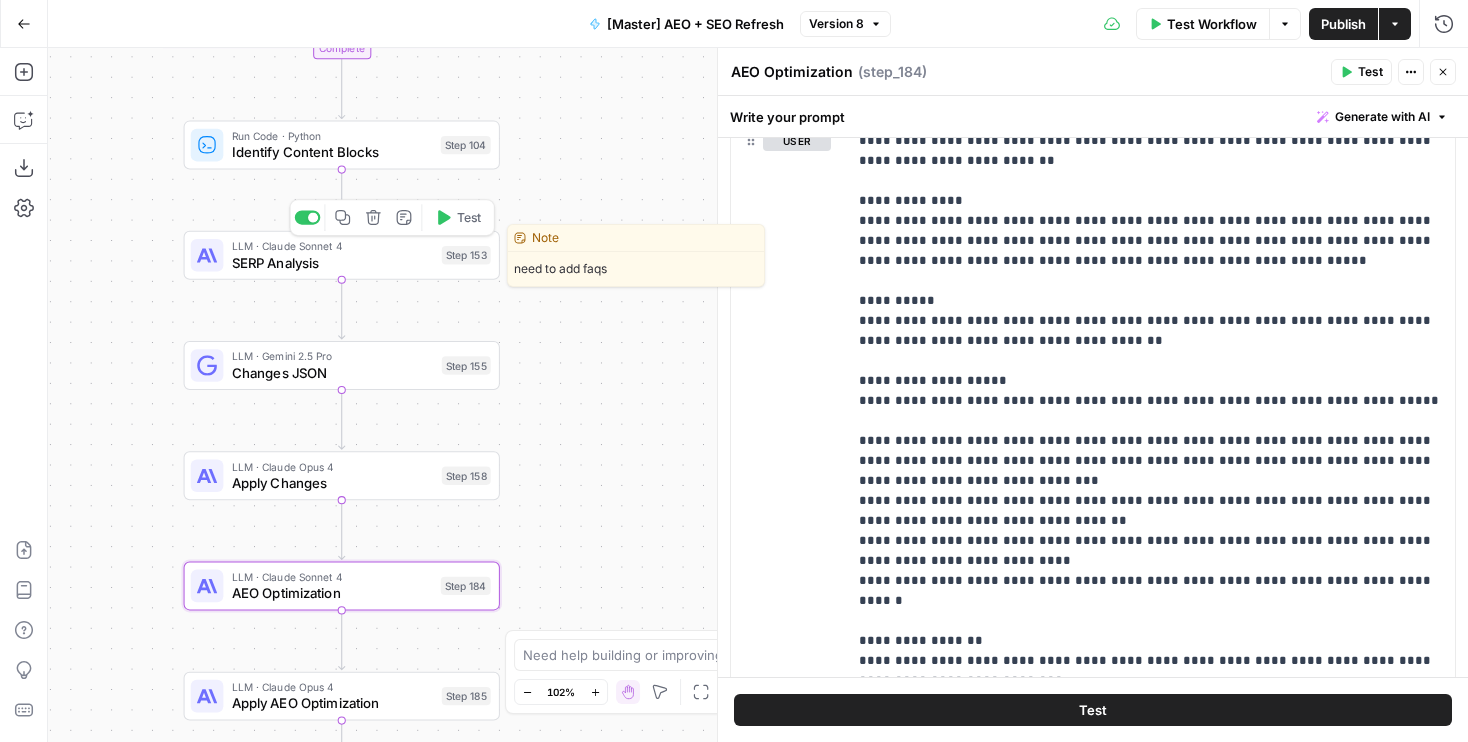 click on "SERP Analysis" at bounding box center (333, 262) 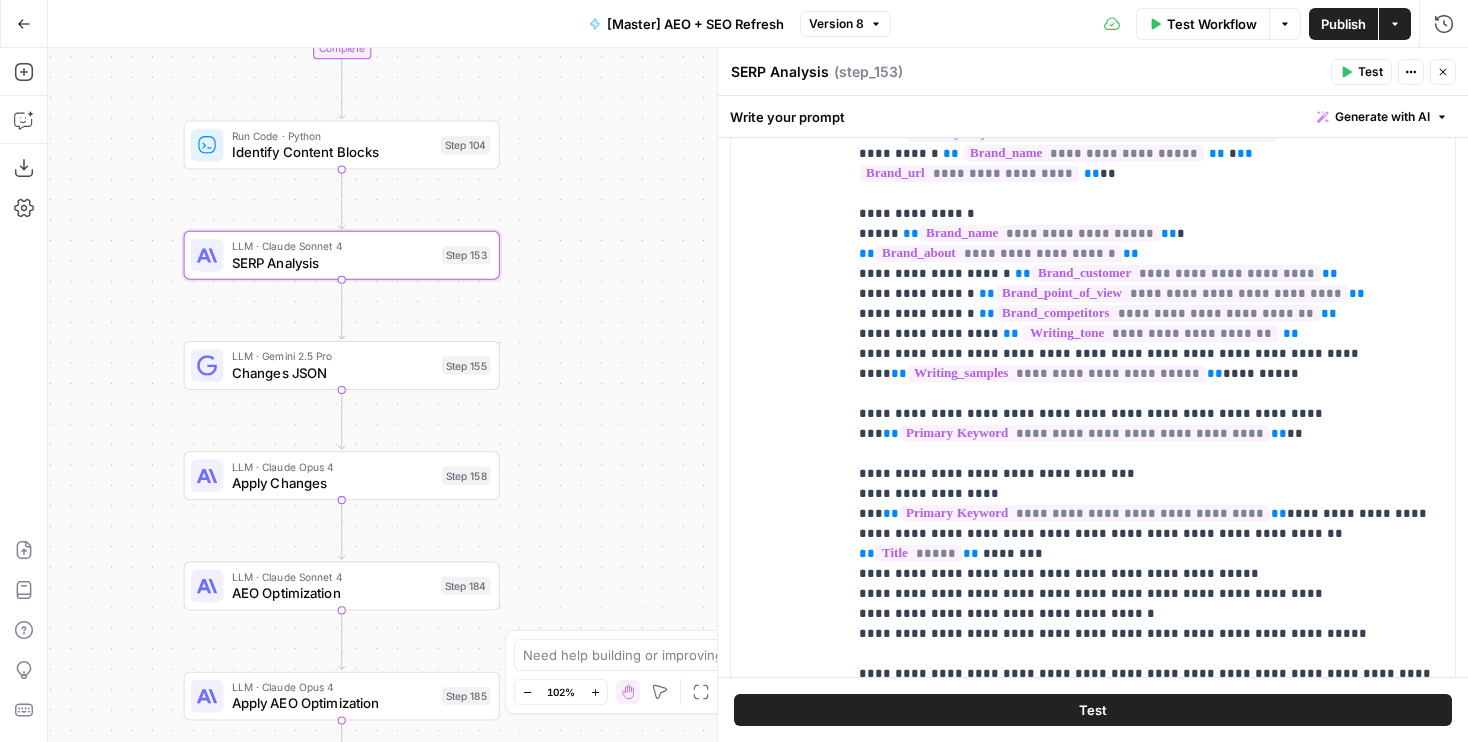 scroll, scrollTop: 711, scrollLeft: 0, axis: vertical 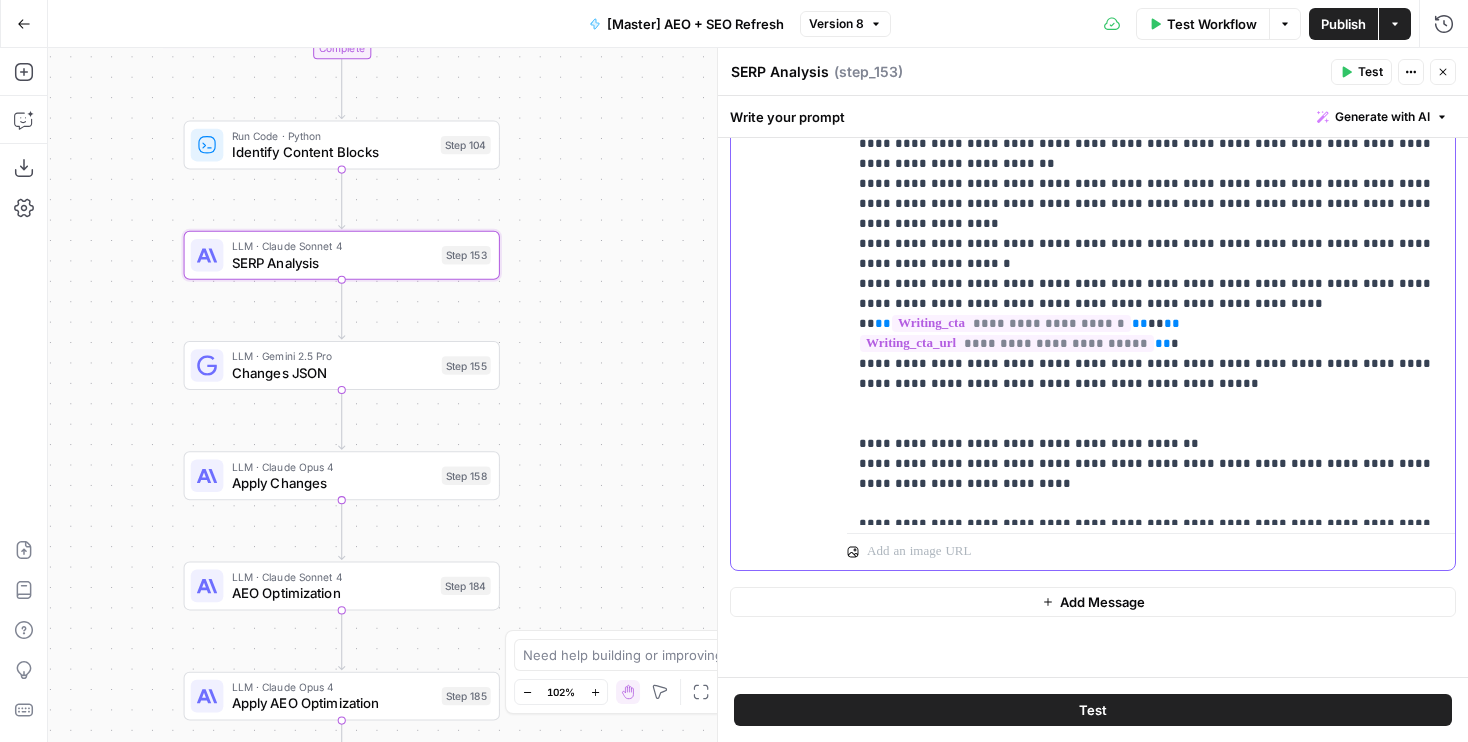 click on "**********" at bounding box center [1151, -396] 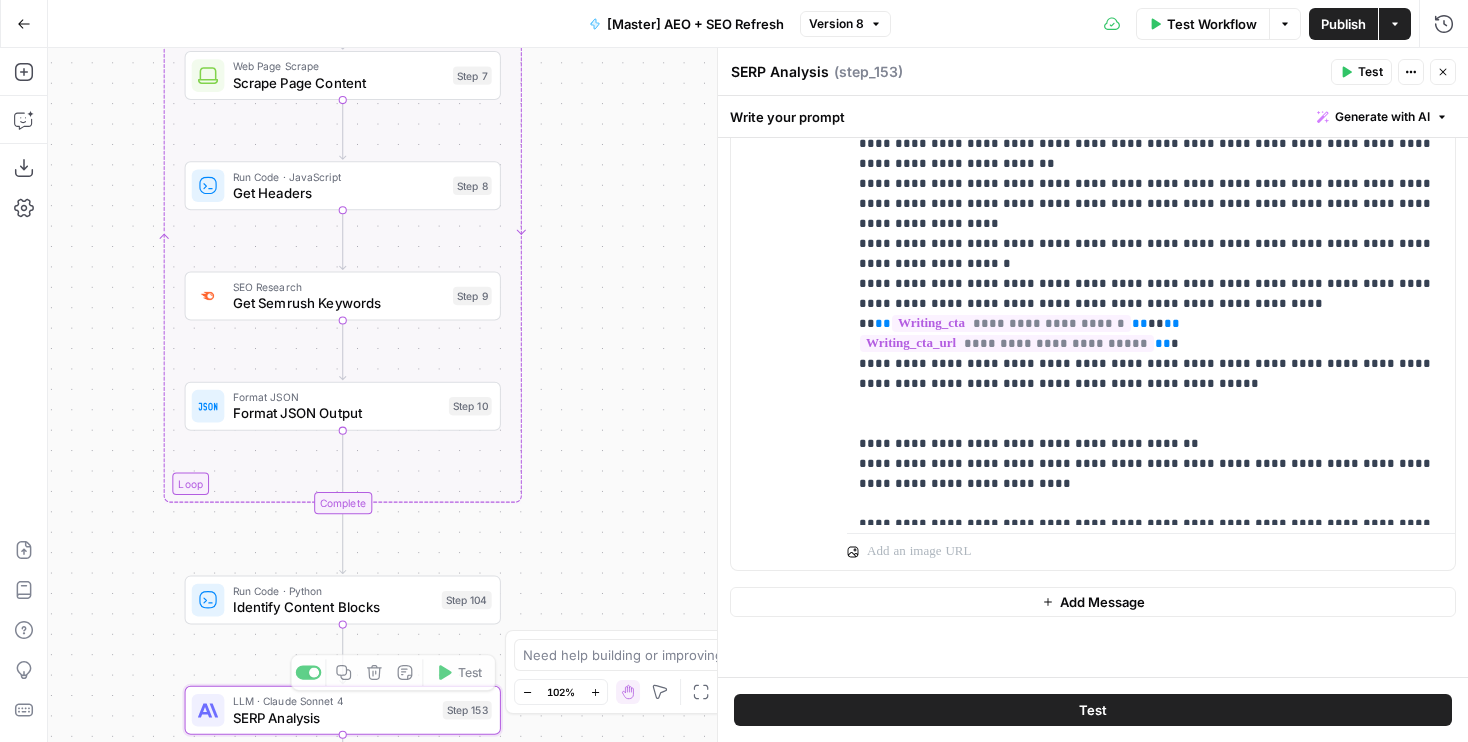 drag, startPoint x: 614, startPoint y: 560, endPoint x: 628, endPoint y: 707, distance: 147.66516 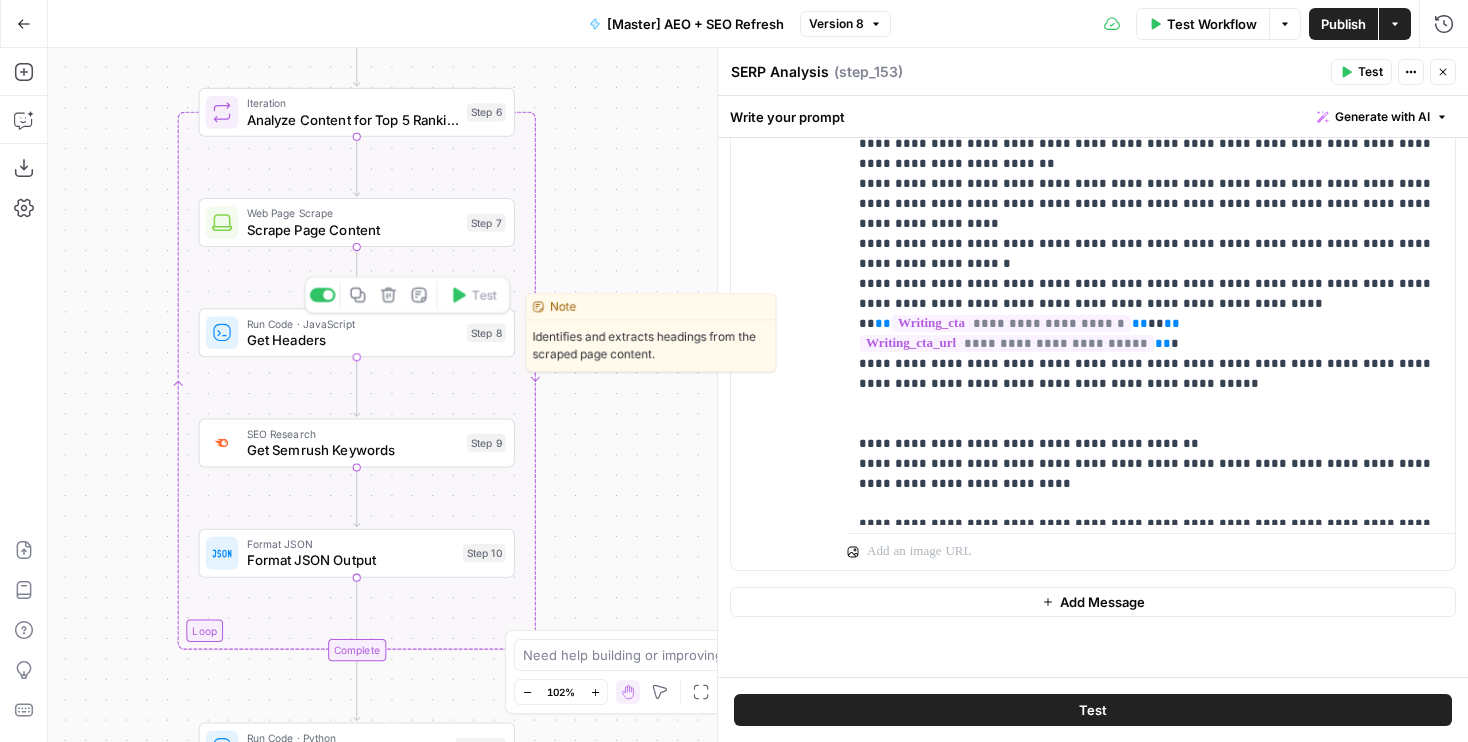 click on "Get Headers" at bounding box center (353, 340) 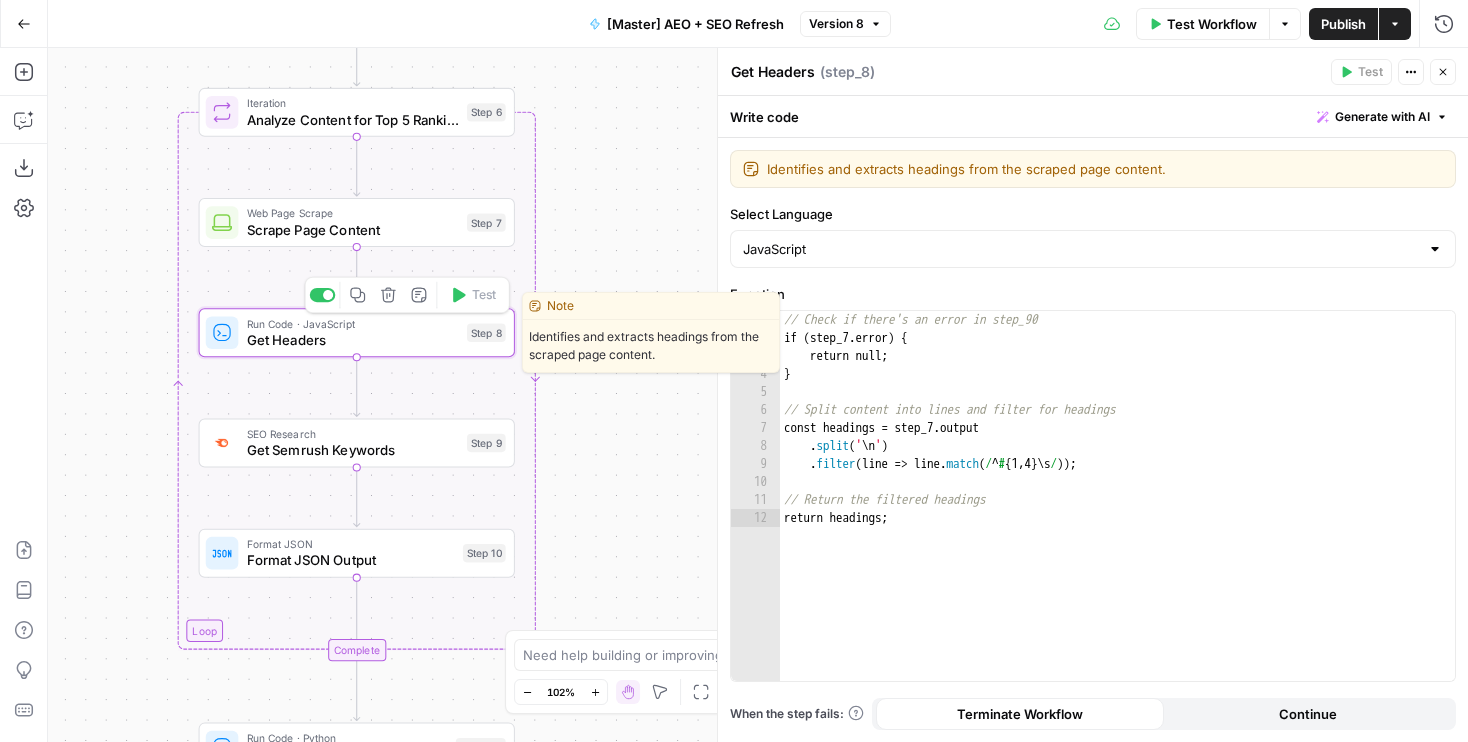 click 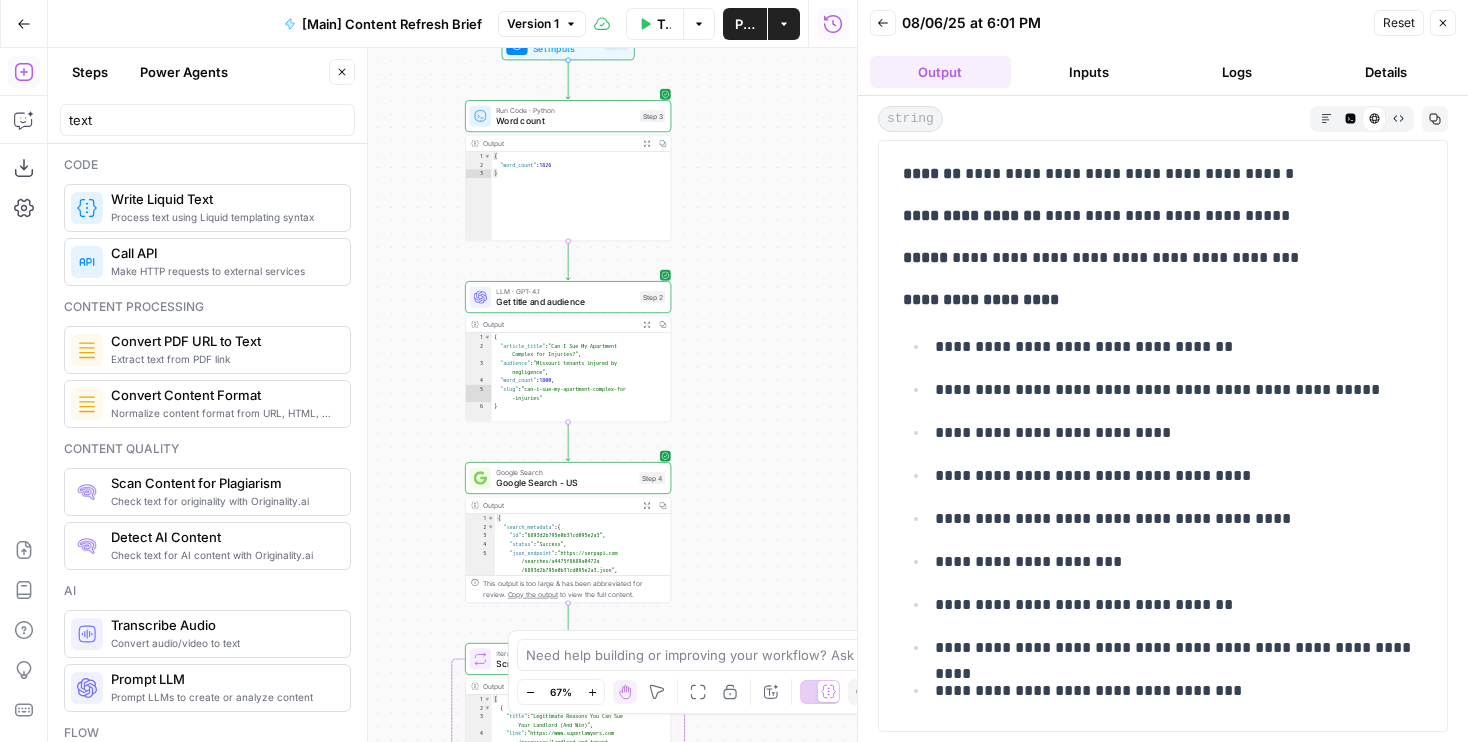 scroll, scrollTop: 0, scrollLeft: 0, axis: both 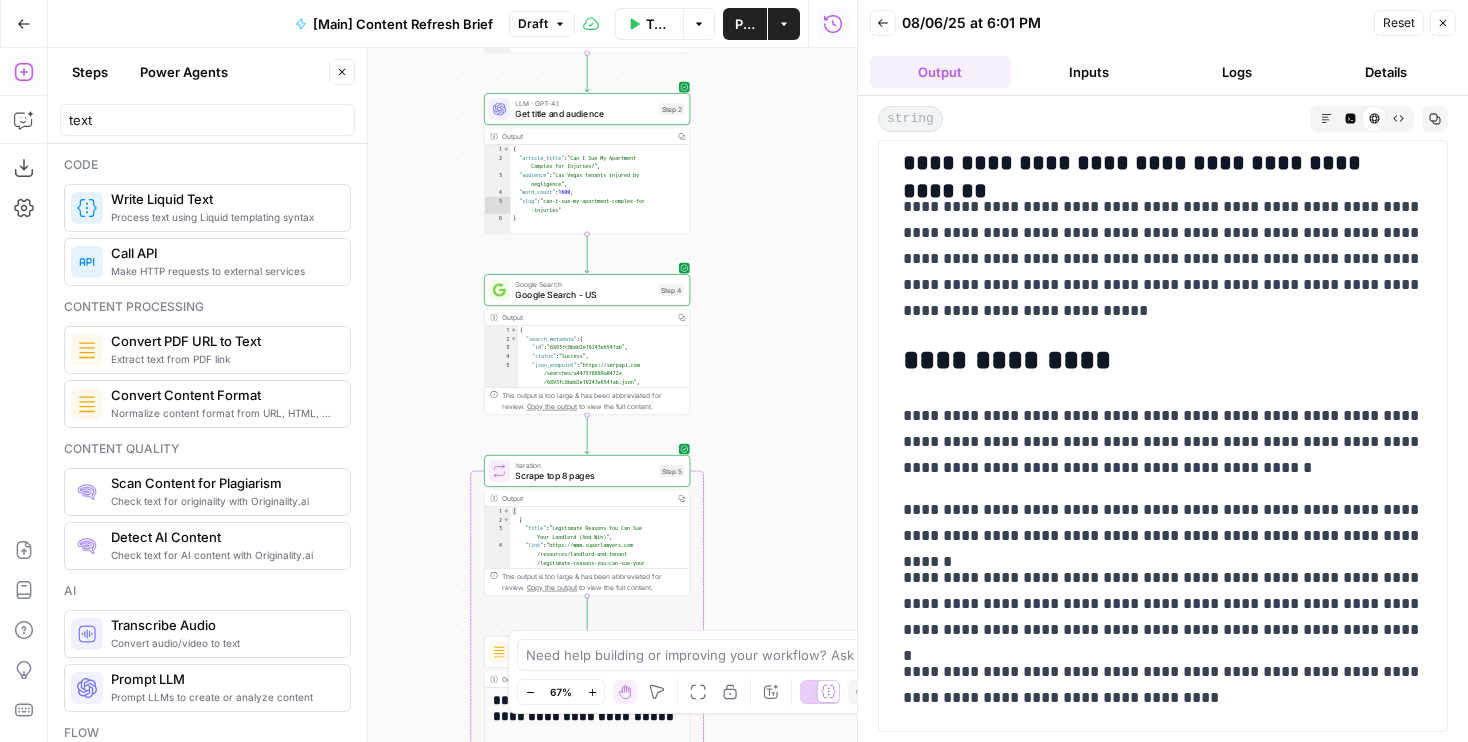 drag, startPoint x: 725, startPoint y: 374, endPoint x: 742, endPoint y: 185, distance: 189.76302 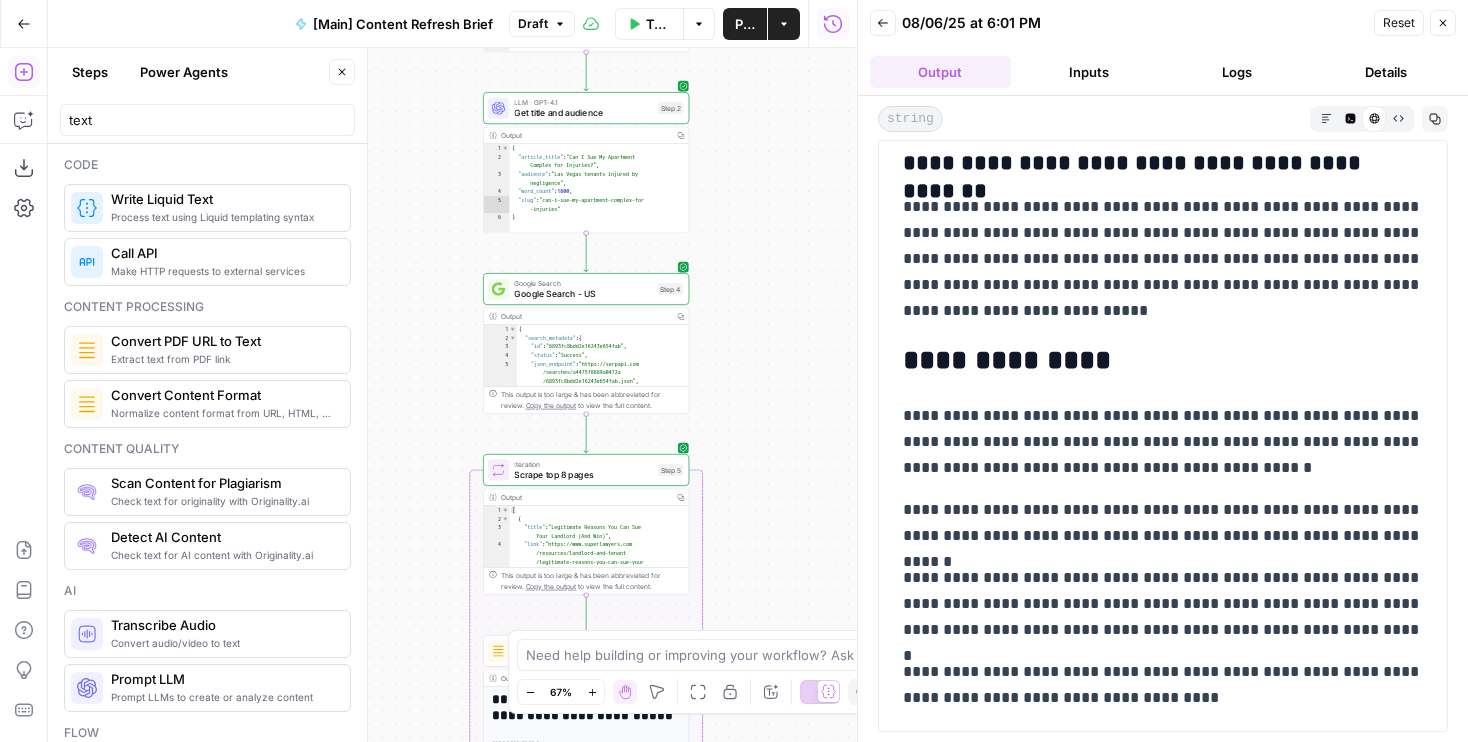 drag, startPoint x: 771, startPoint y: 342, endPoint x: 771, endPoint y: -24, distance: 366 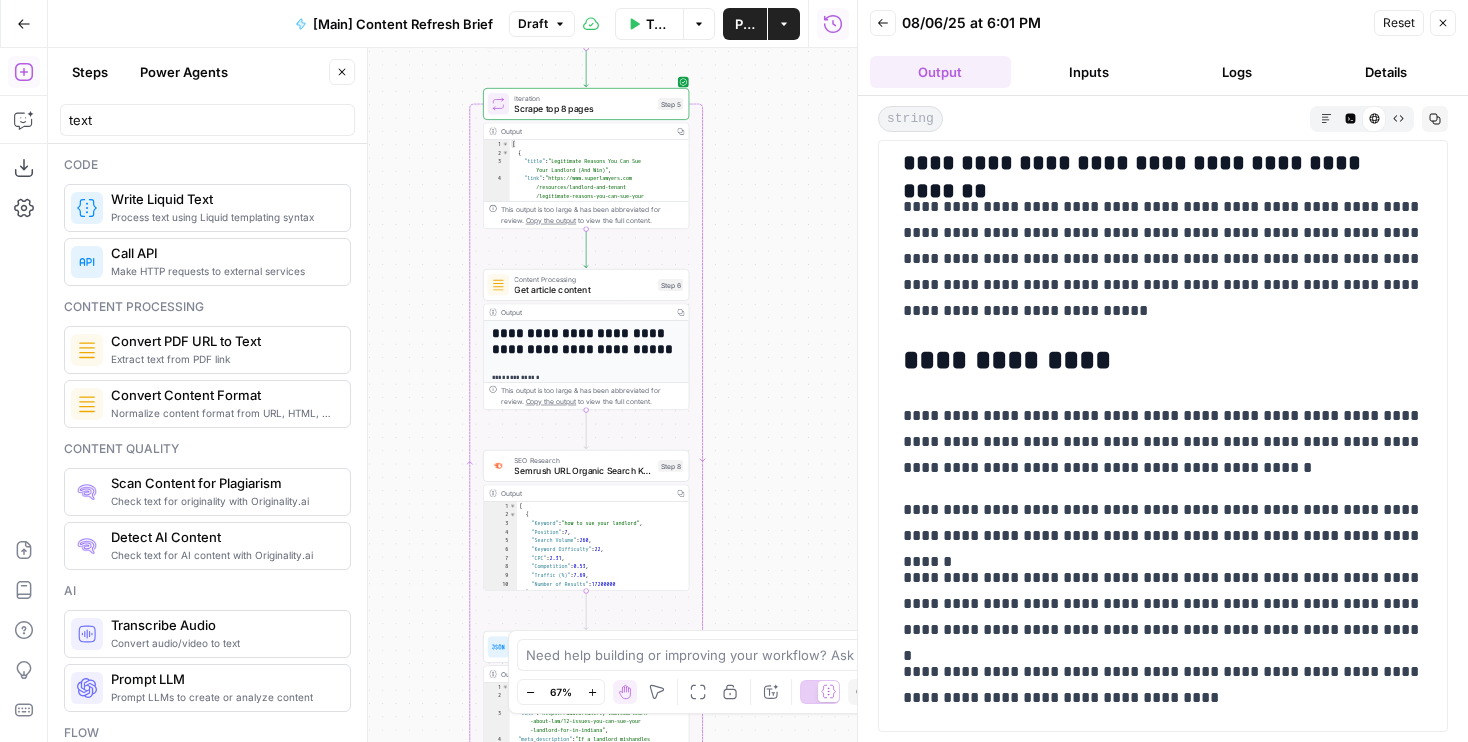 drag, startPoint x: 803, startPoint y: 504, endPoint x: 803, endPoint y: 77, distance: 427 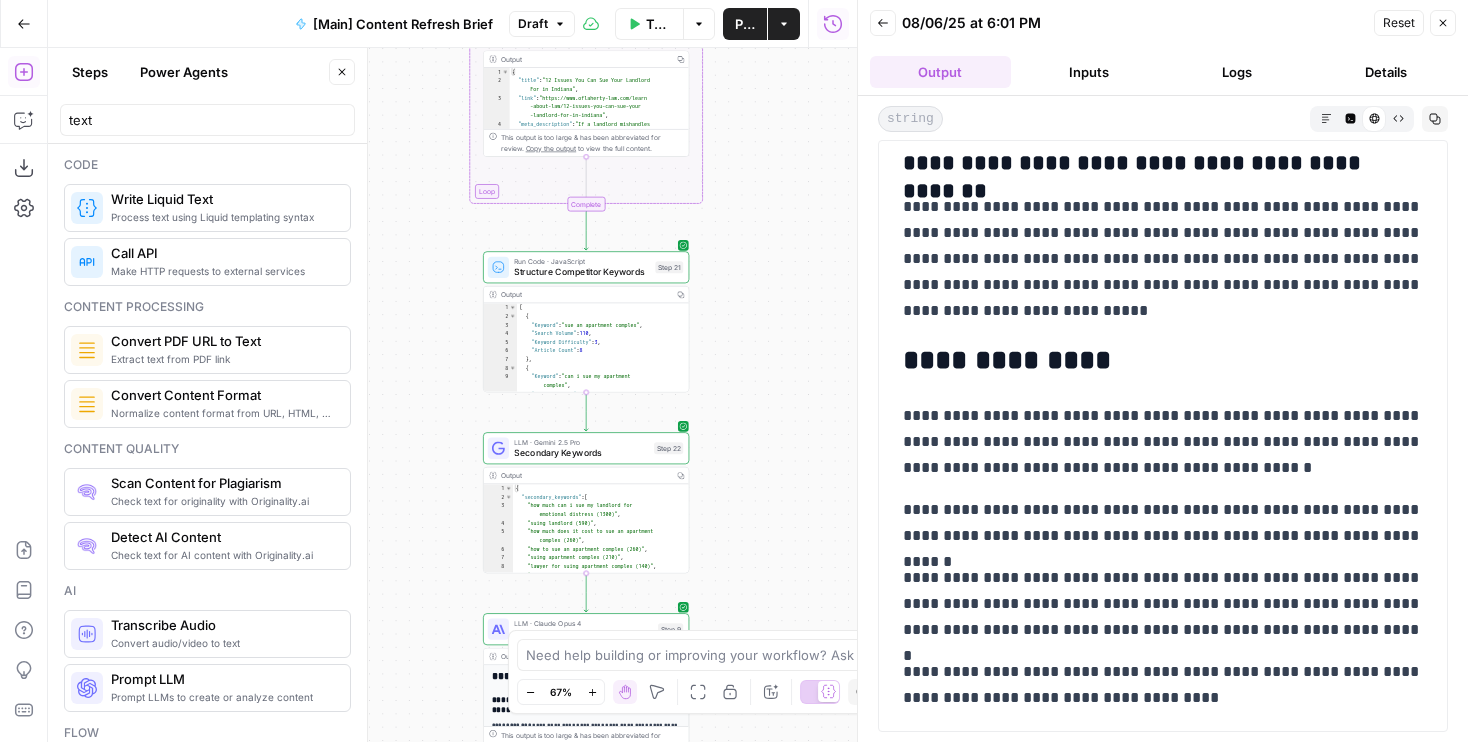 drag, startPoint x: 803, startPoint y: 505, endPoint x: 802, endPoint y: 322, distance: 183.00273 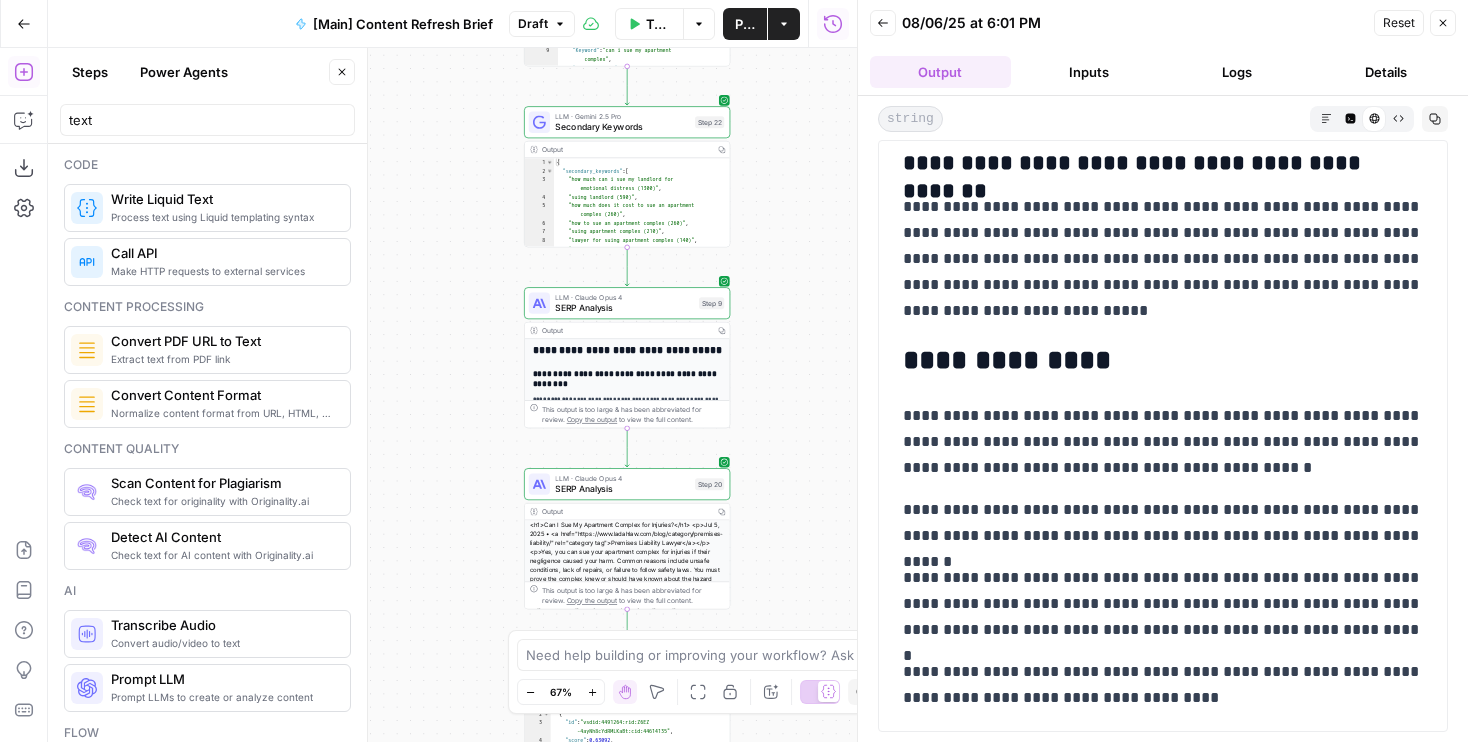 drag, startPoint x: 792, startPoint y: 490, endPoint x: 833, endPoint y: 166, distance: 326.58383 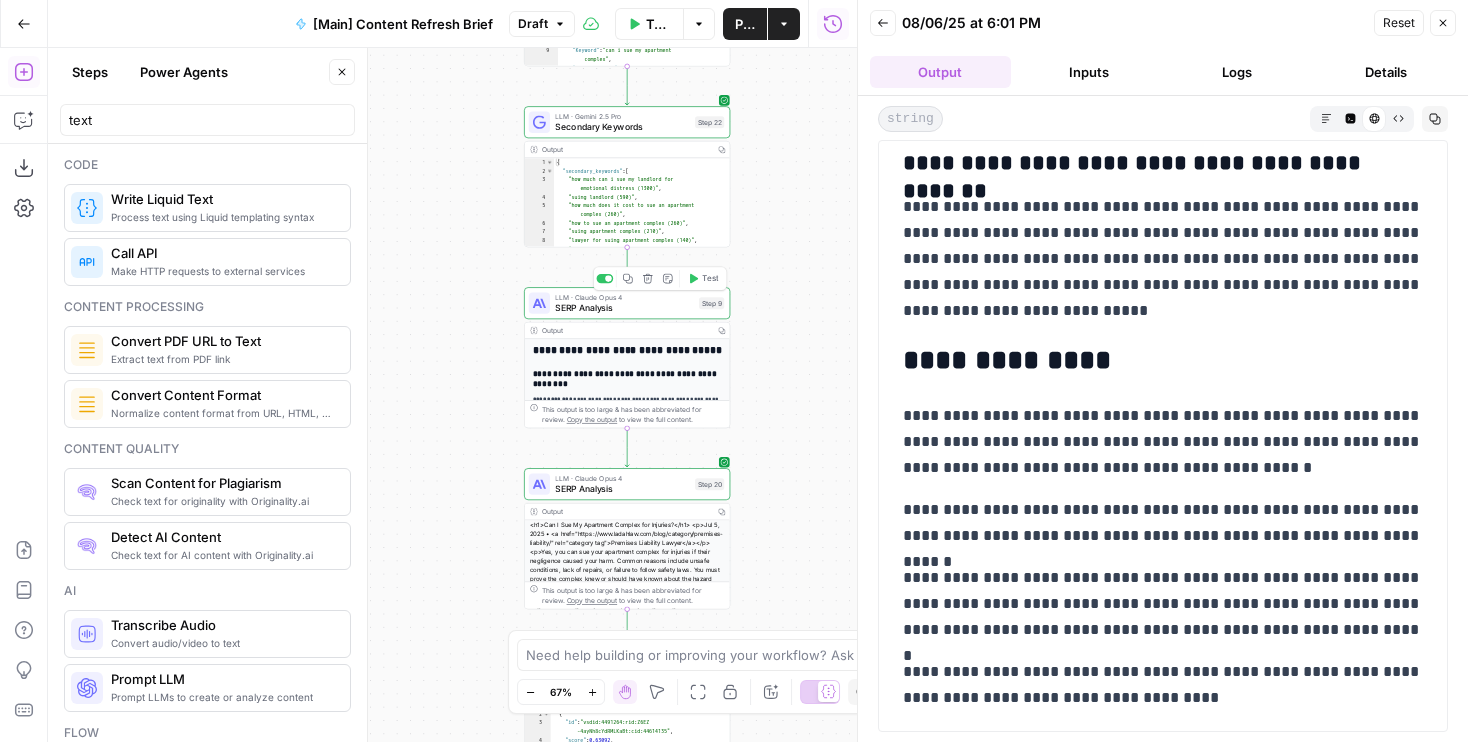click on "SERP Analysis" at bounding box center (624, 307) 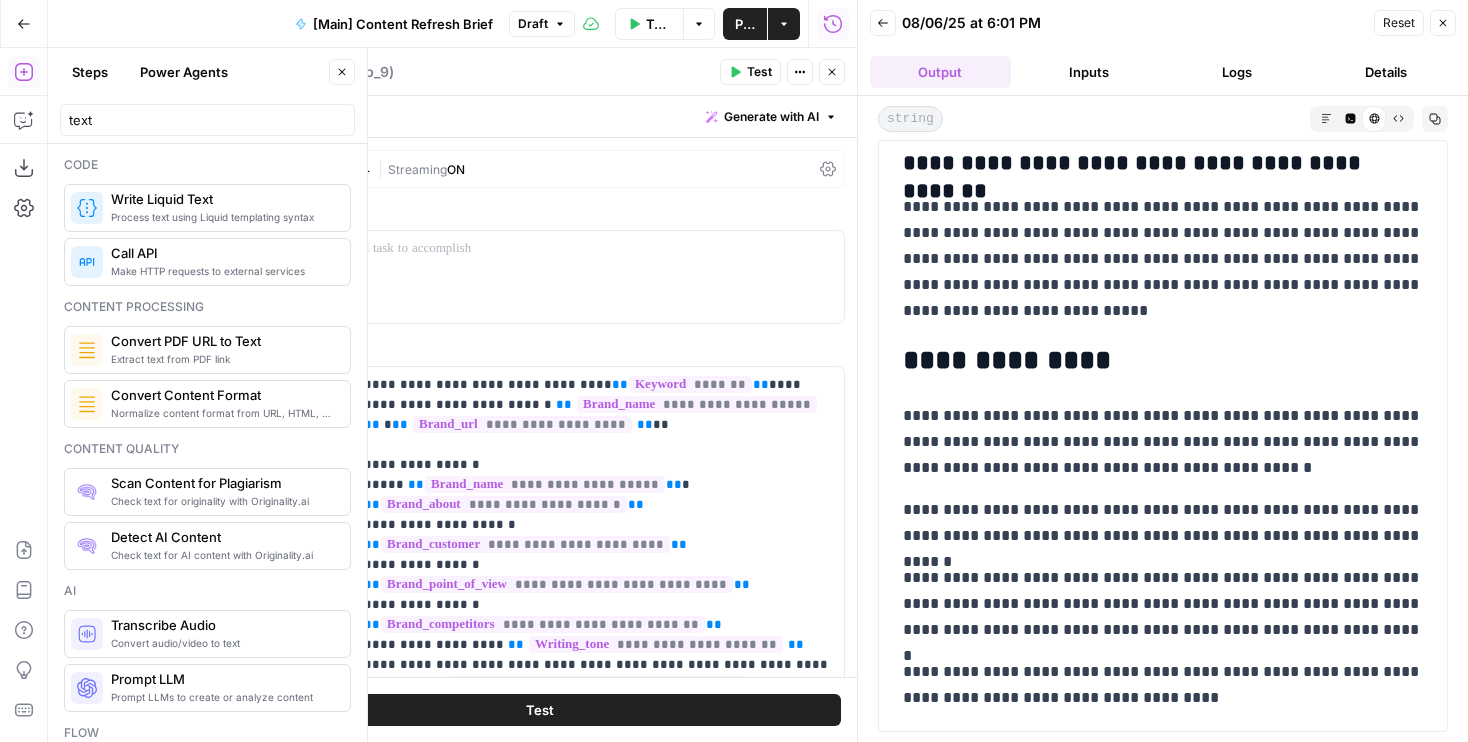scroll, scrollTop: 657, scrollLeft: 0, axis: vertical 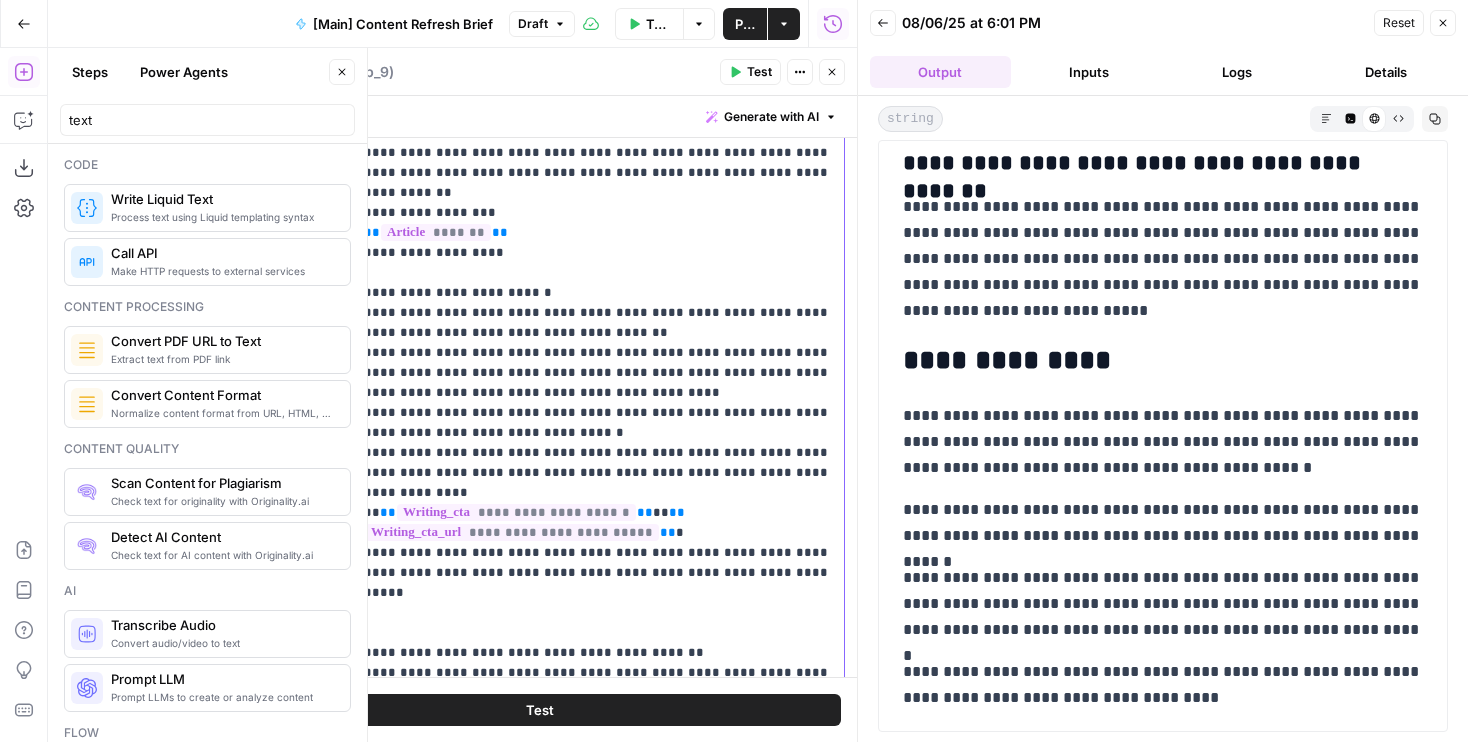 click on "**********" at bounding box center [598, -307] 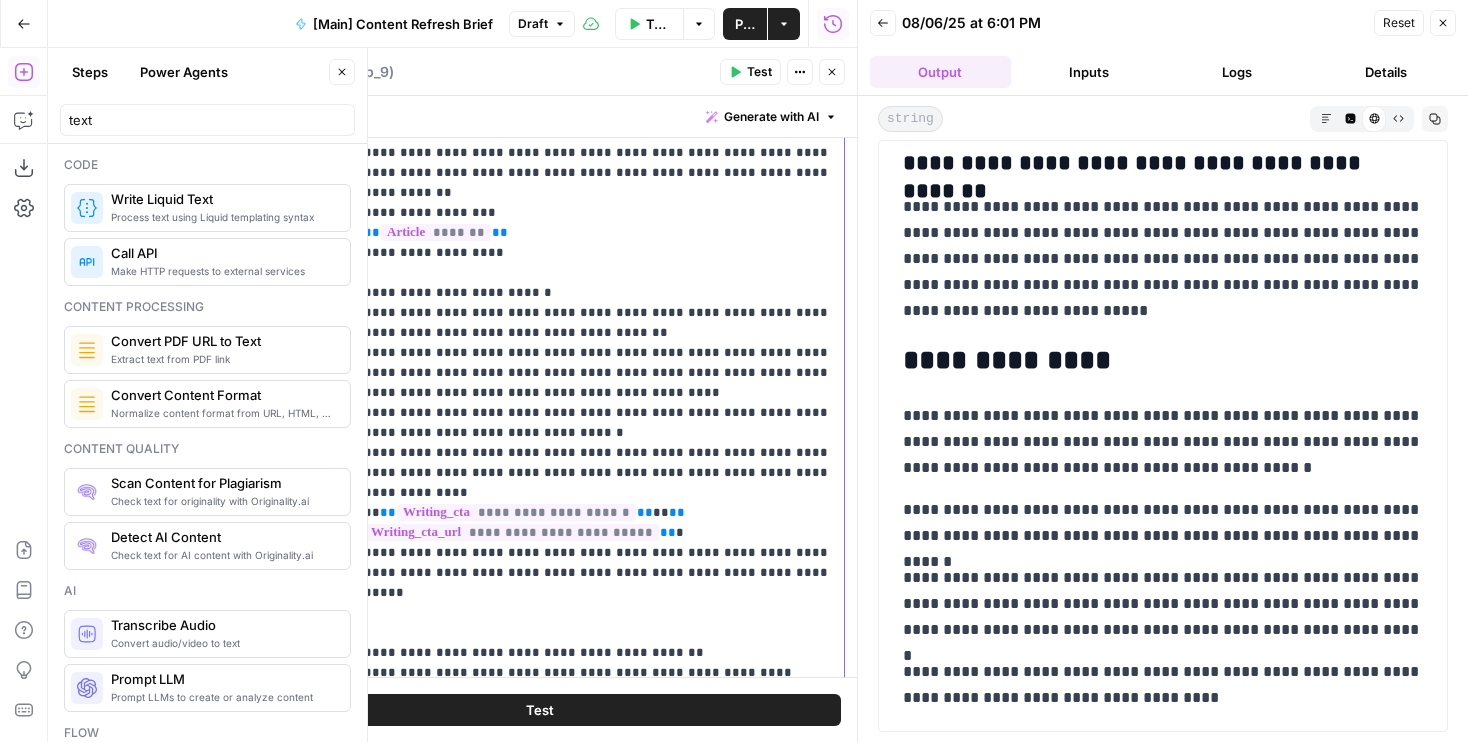 click on "**********" at bounding box center (598, -287) 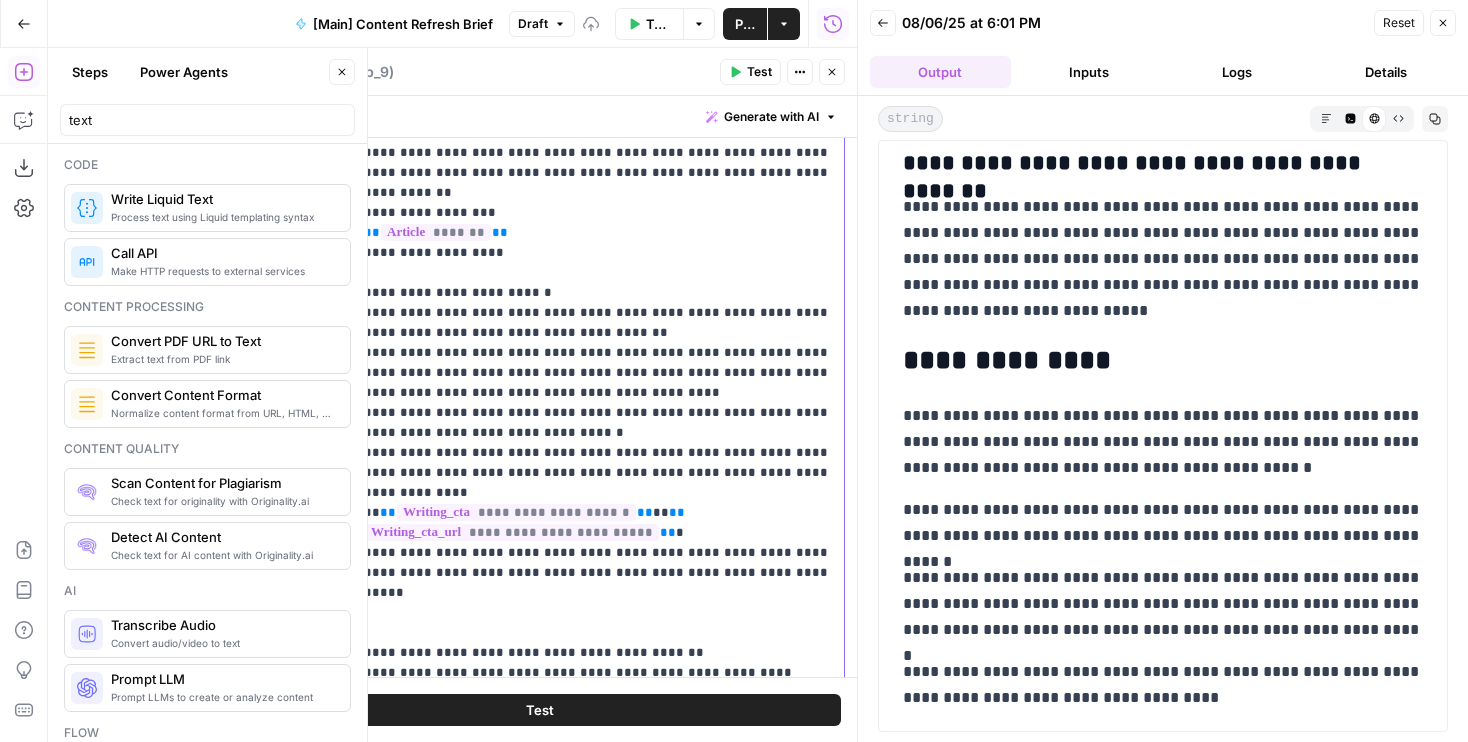 type 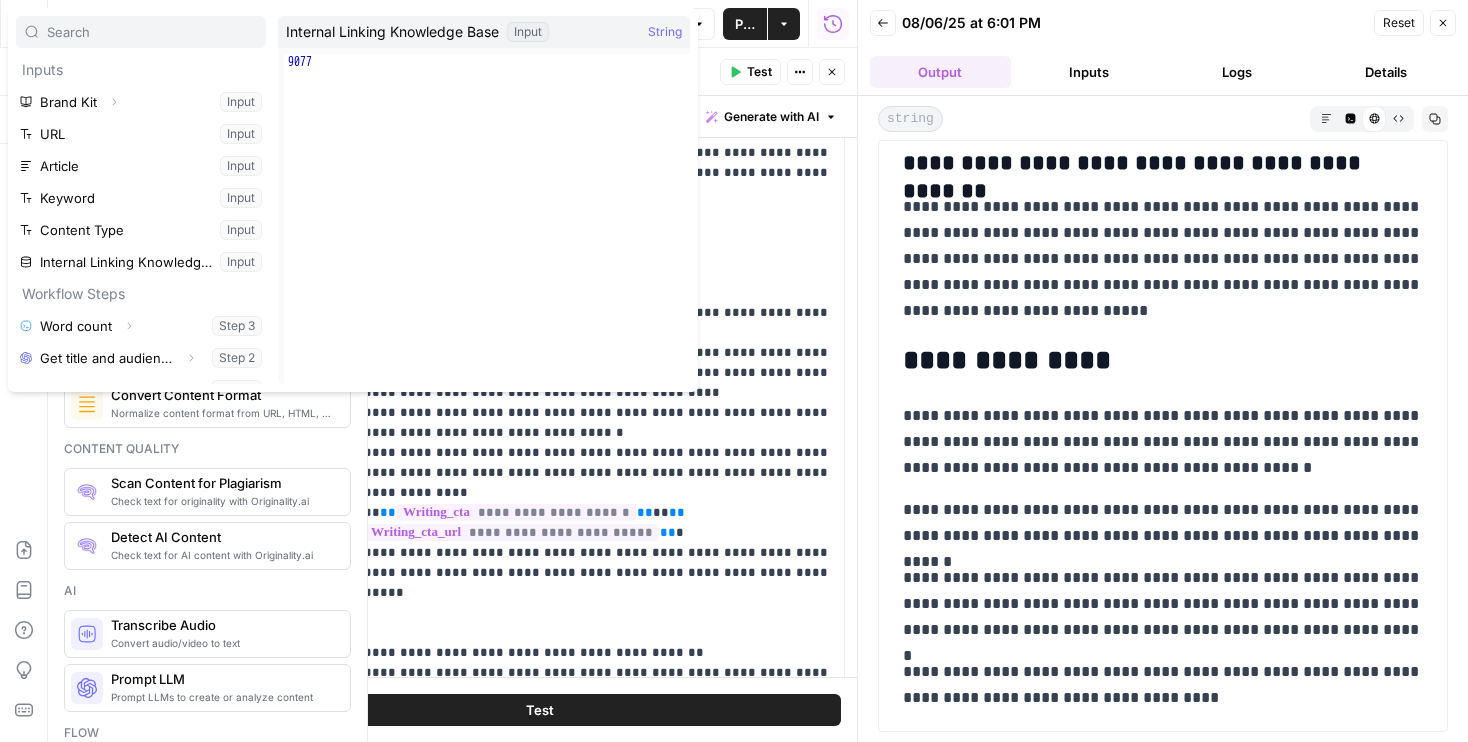 scroll, scrollTop: 118, scrollLeft: 0, axis: vertical 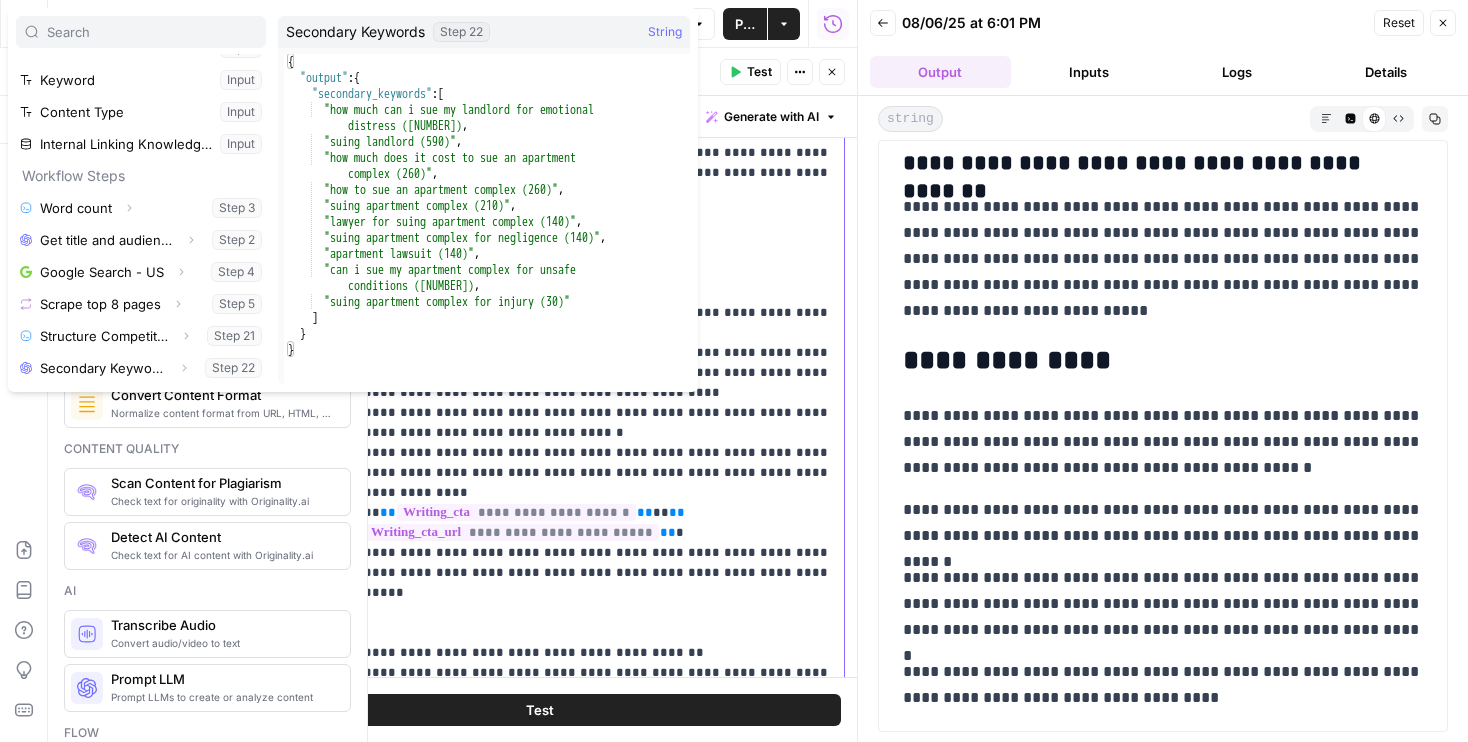 click on "**********" at bounding box center [598, -267] 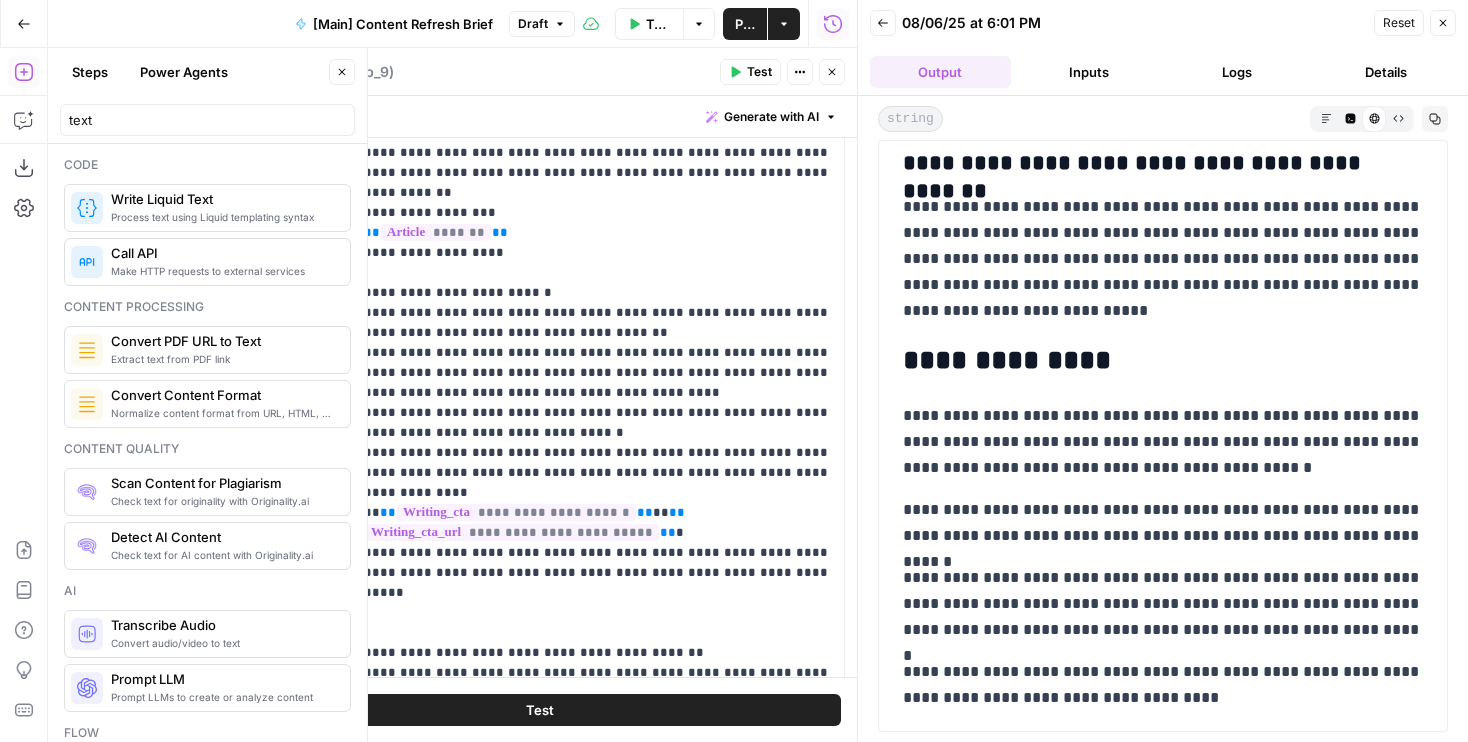 click 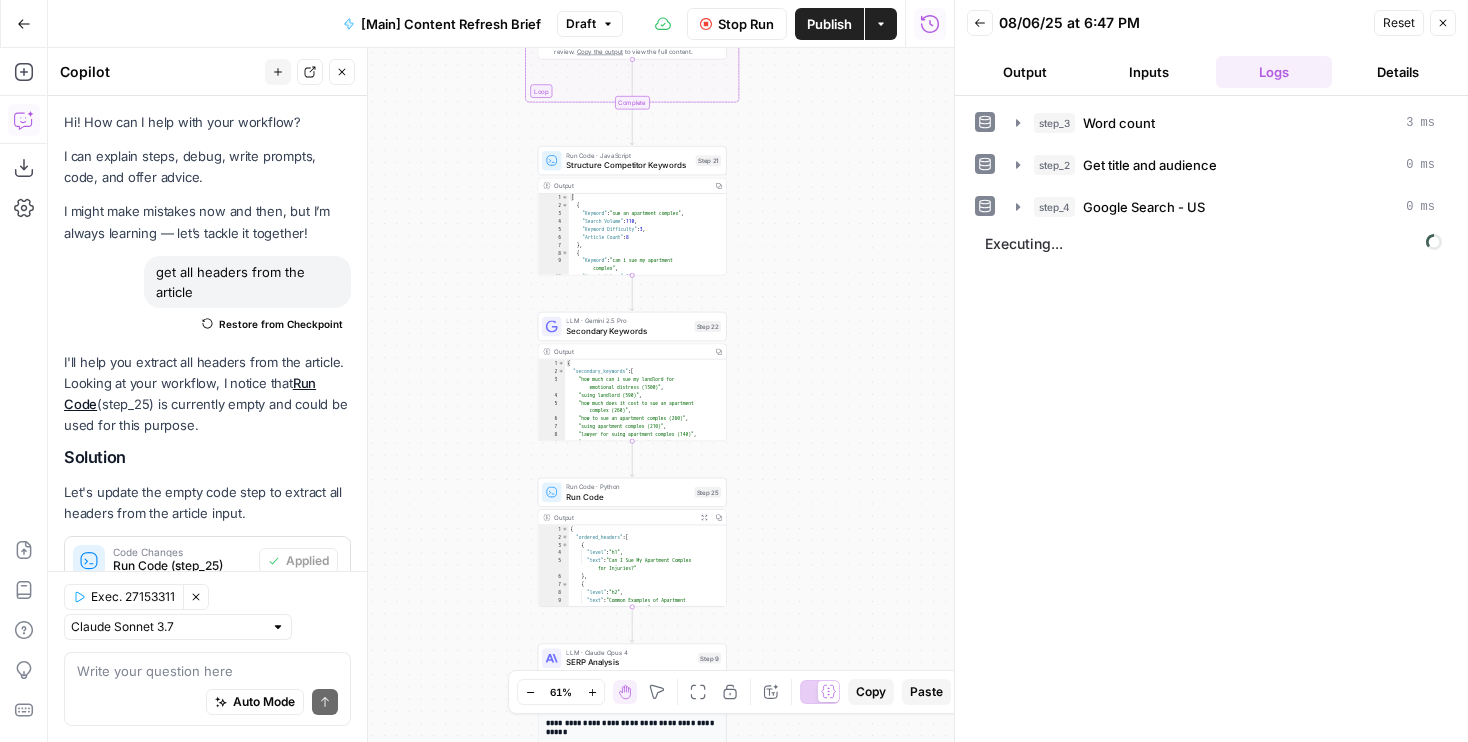 scroll, scrollTop: 0, scrollLeft: 0, axis: both 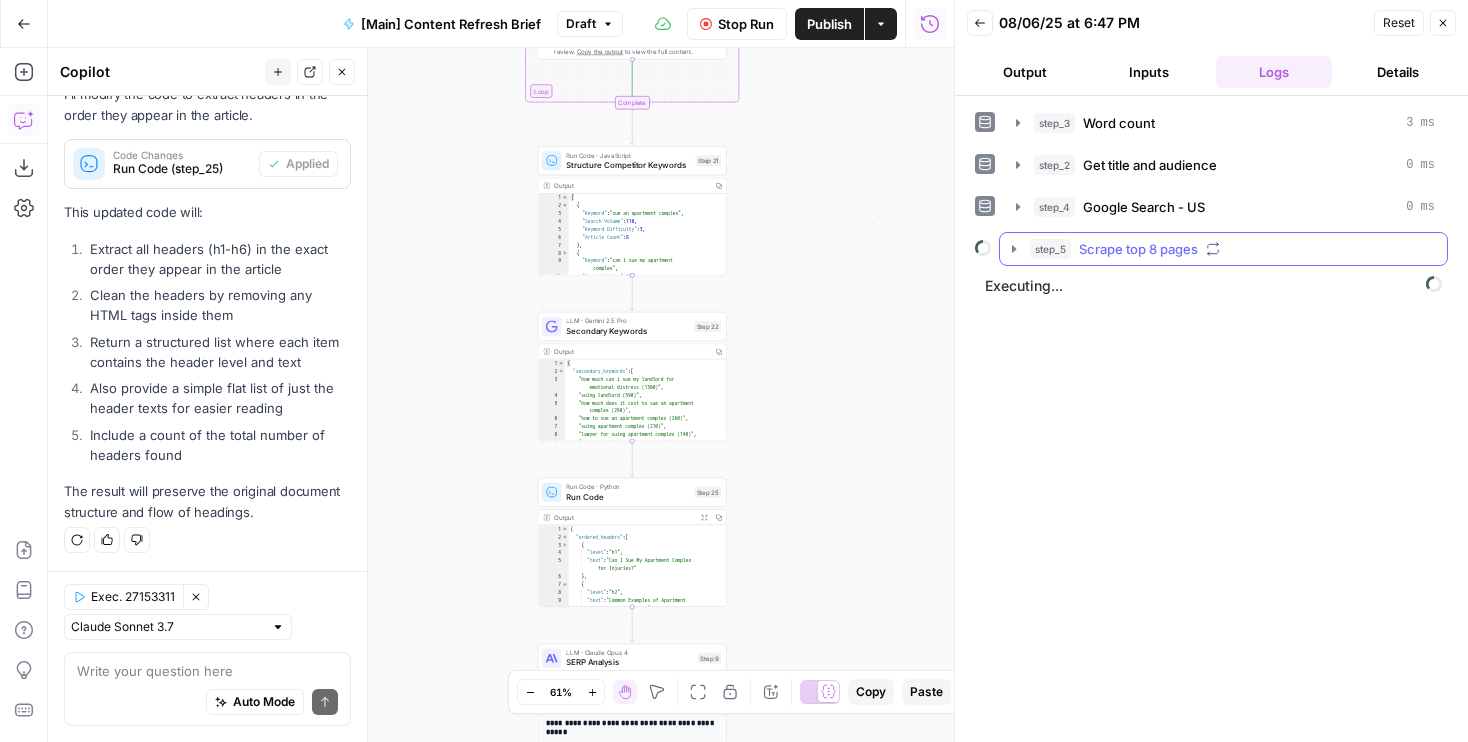 click on "Scrape top 8 pages" at bounding box center (1138, 249) 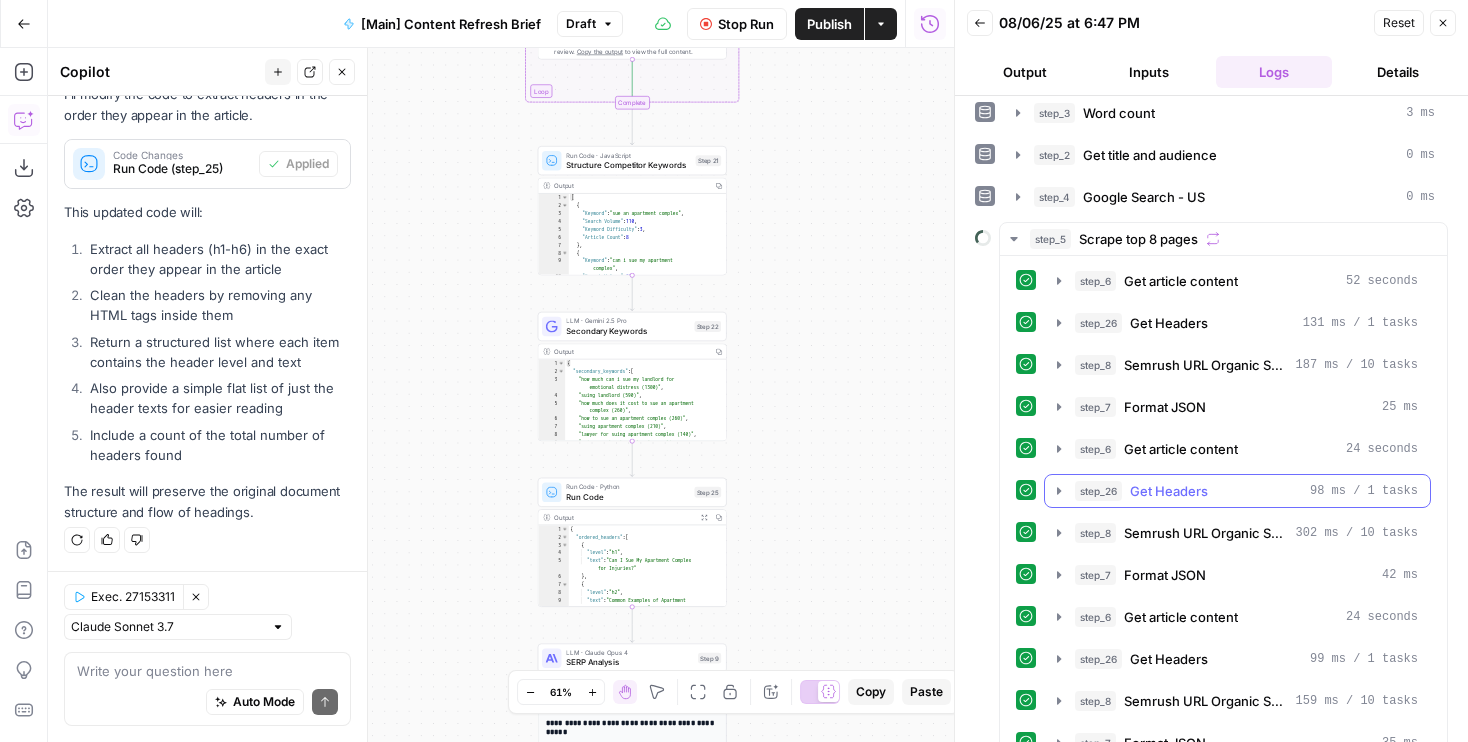 scroll, scrollTop: 0, scrollLeft: 0, axis: both 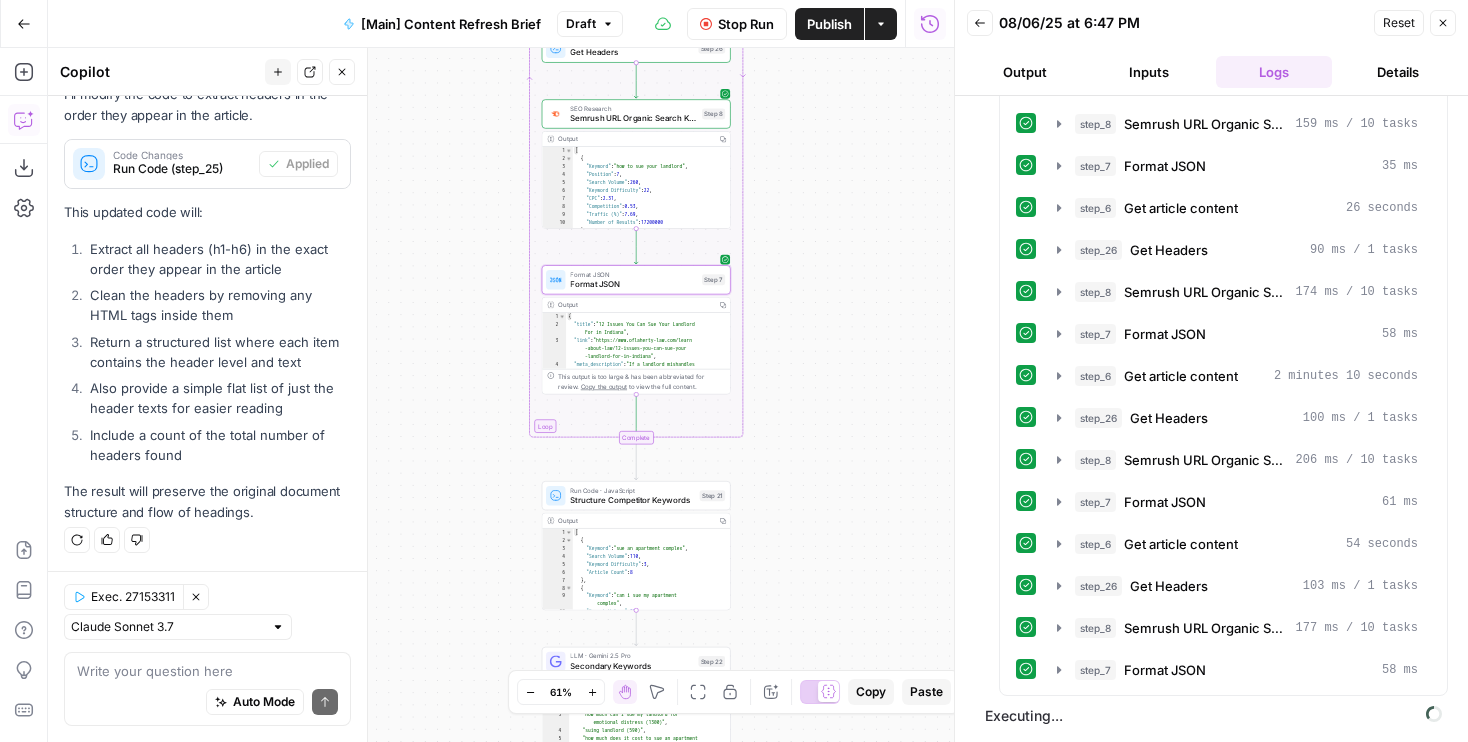 drag, startPoint x: 815, startPoint y: 300, endPoint x: 818, endPoint y: 513, distance: 213.02112 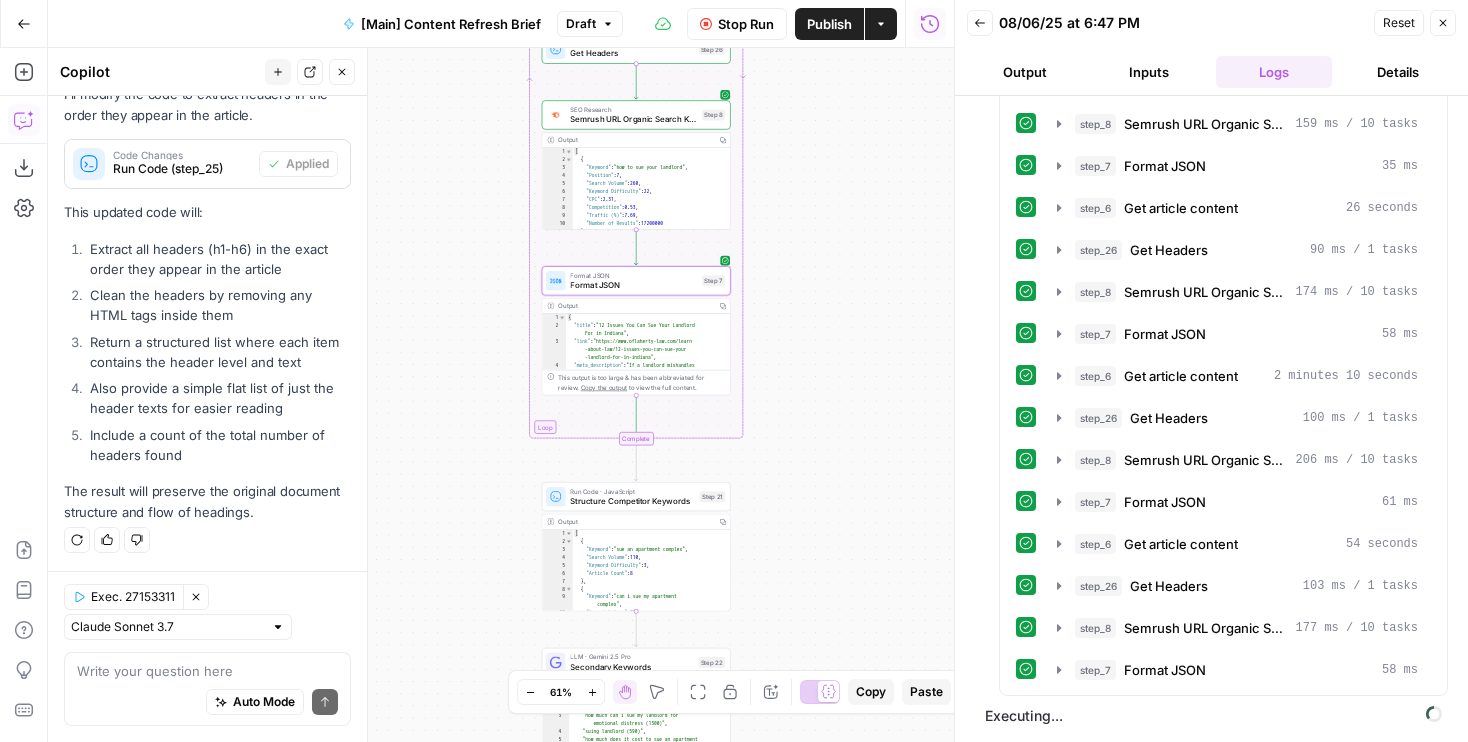 drag, startPoint x: 826, startPoint y: 211, endPoint x: 825, endPoint y: 485, distance: 274.00183 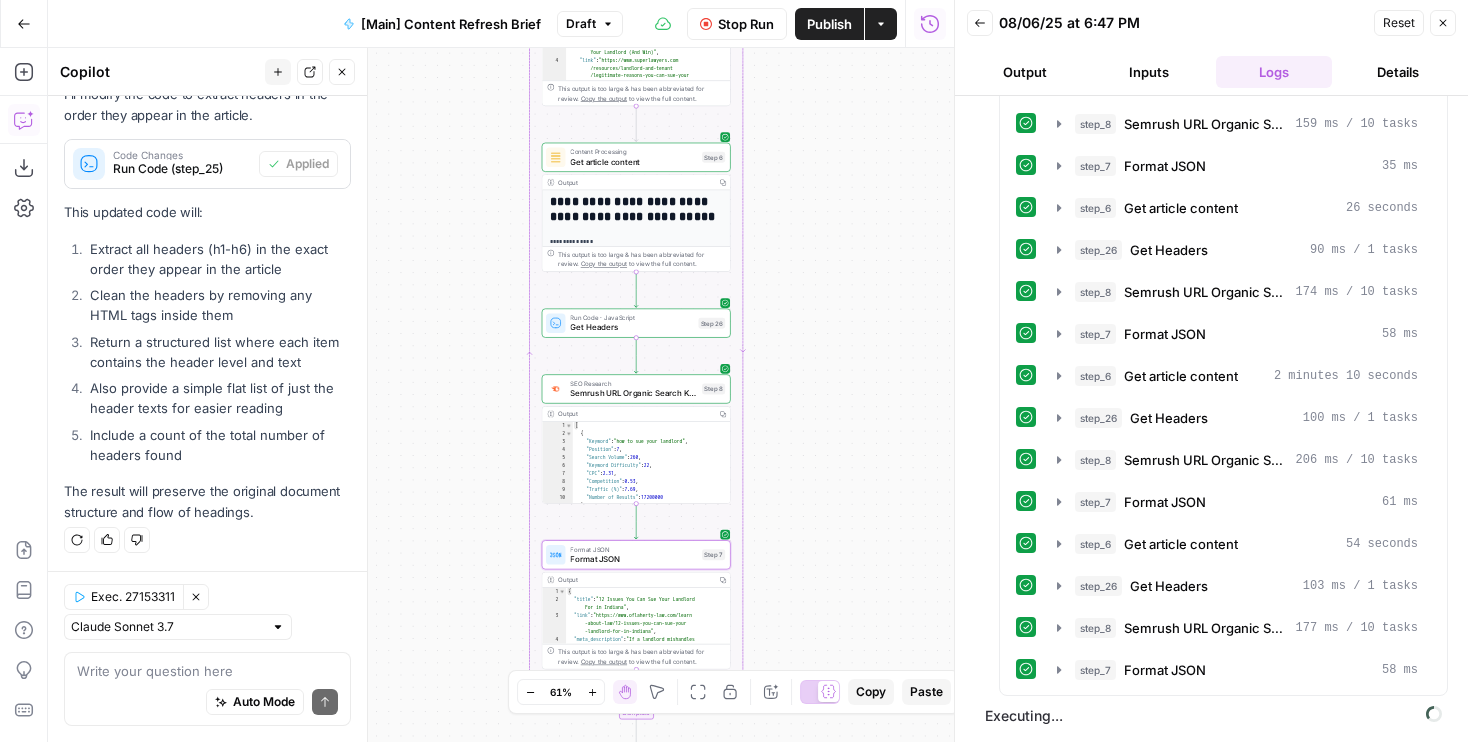 drag, startPoint x: 814, startPoint y: 192, endPoint x: 813, endPoint y: 355, distance: 163.00307 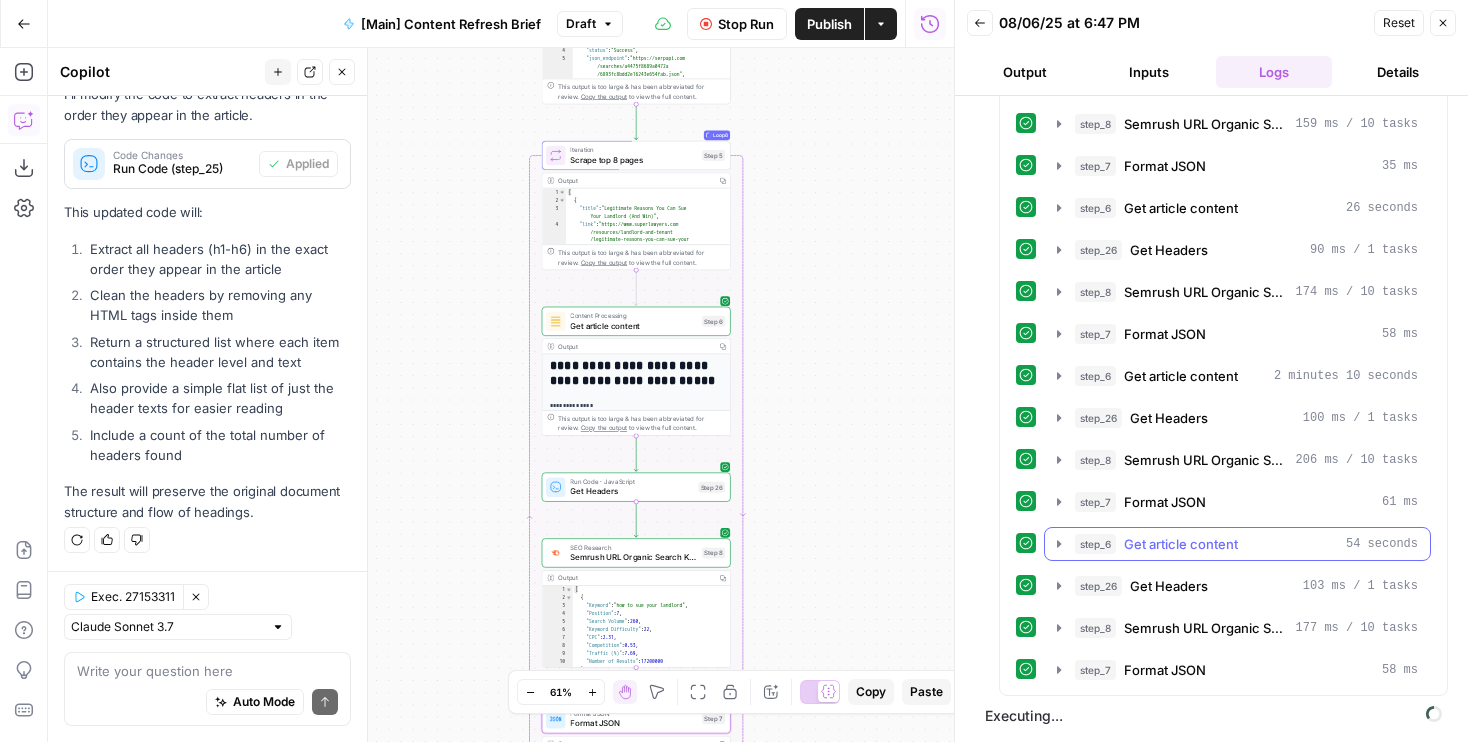 click on "Get article content" at bounding box center (1181, 544) 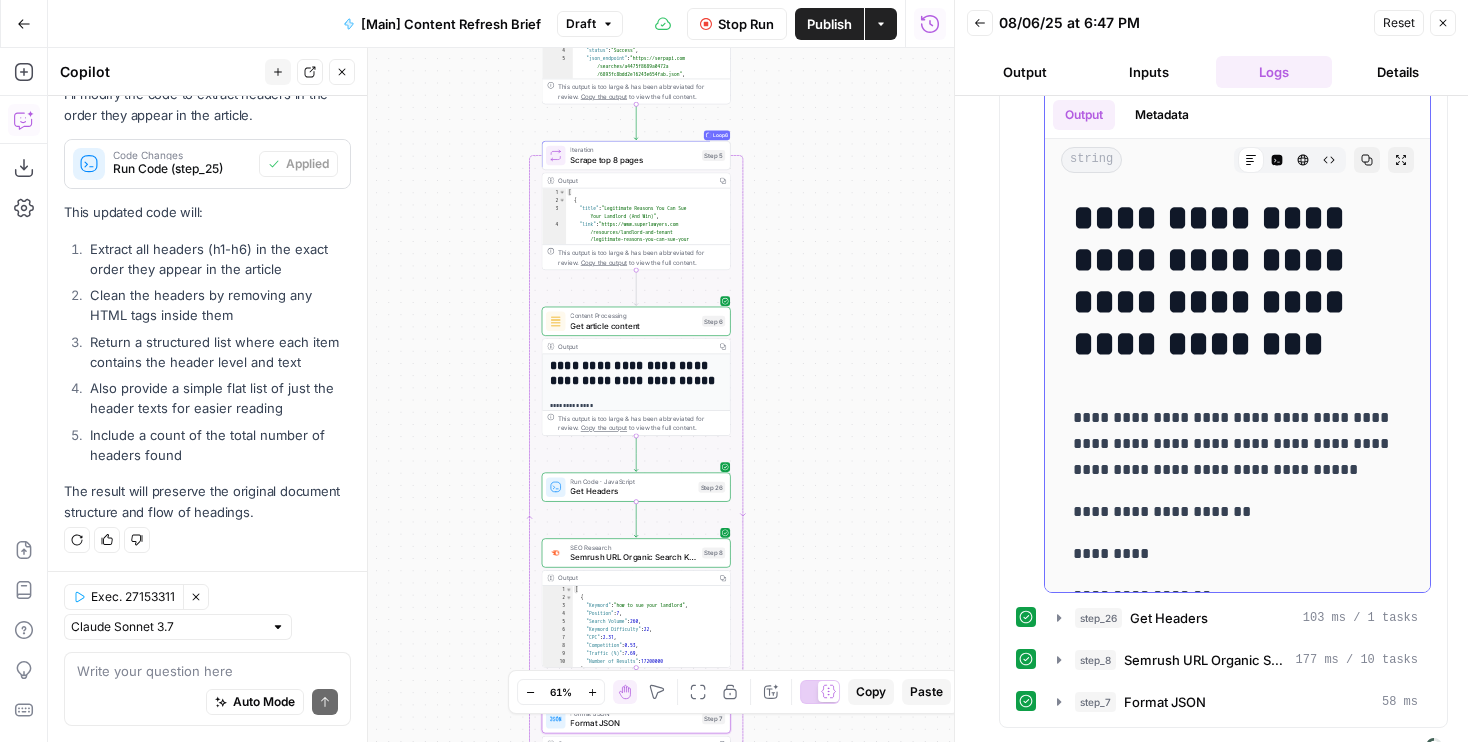 scroll, scrollTop: 1088, scrollLeft: 0, axis: vertical 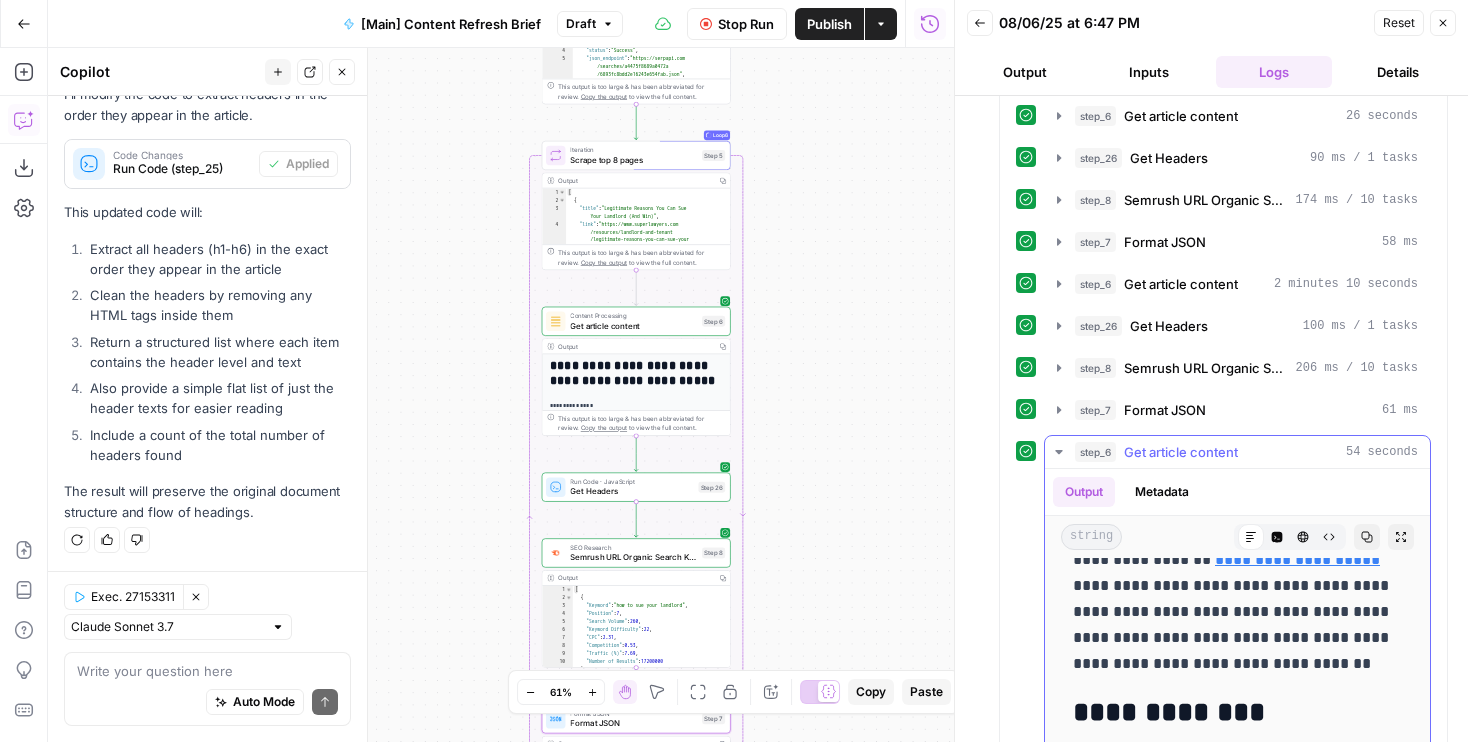 click on "Get article content" at bounding box center (1181, 452) 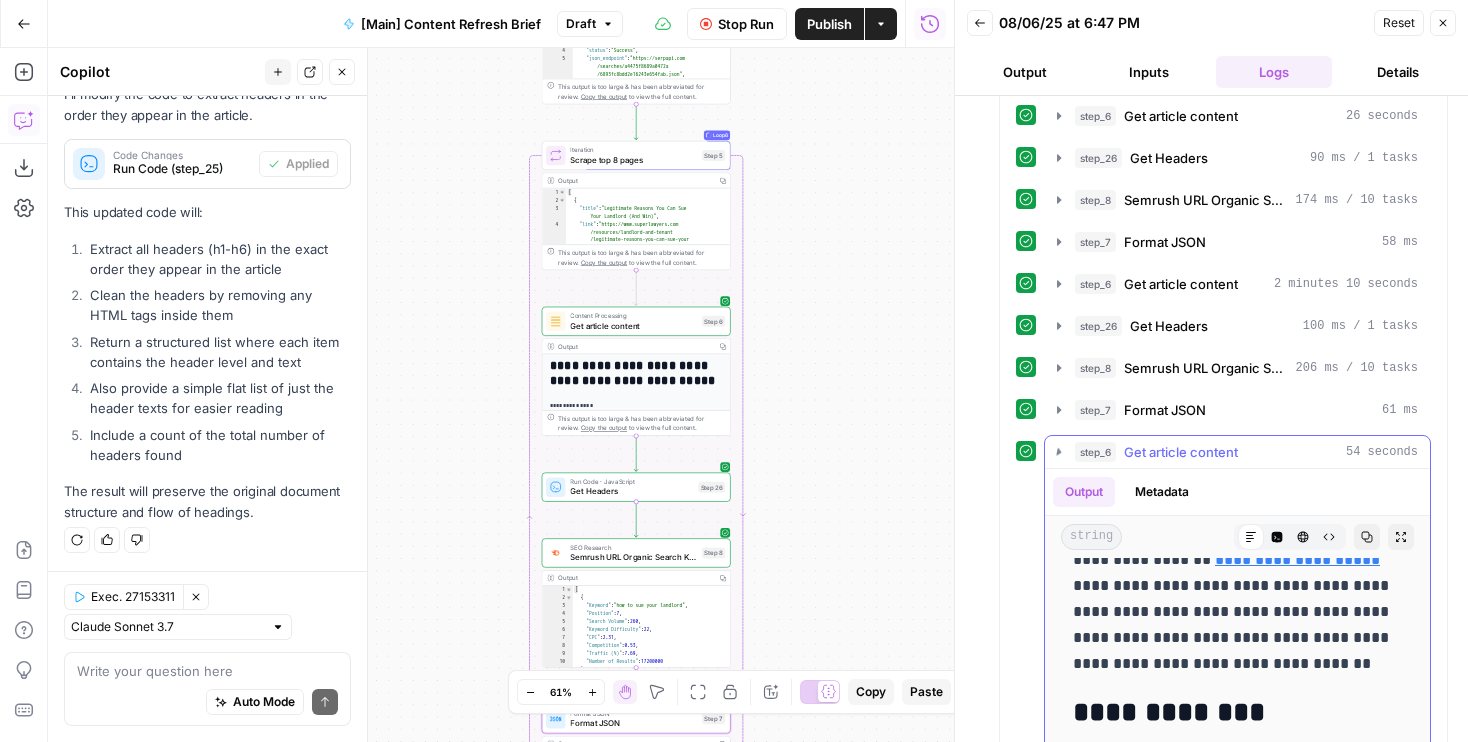 scroll, scrollTop: 587, scrollLeft: 0, axis: vertical 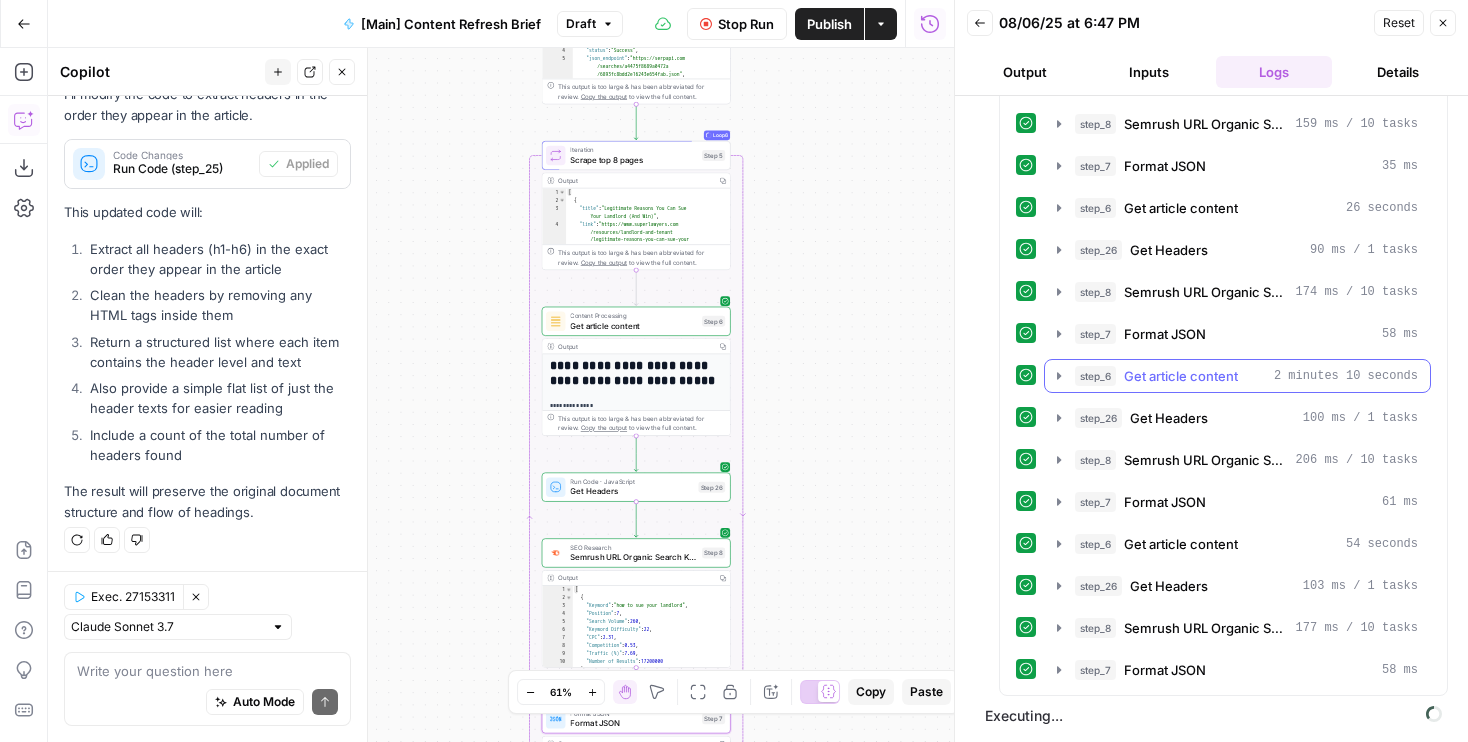 click on "Get article content" at bounding box center [1181, 376] 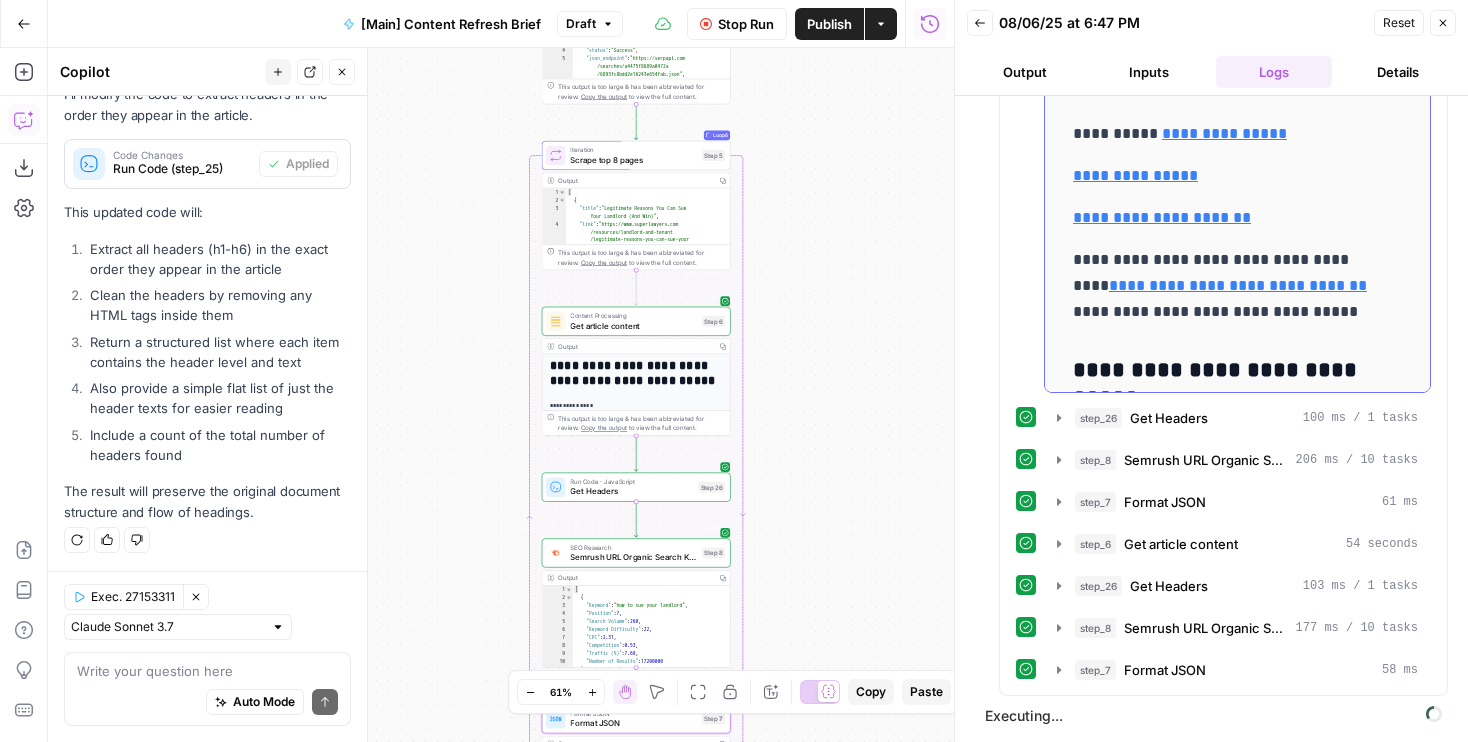 scroll, scrollTop: 625, scrollLeft: 0, axis: vertical 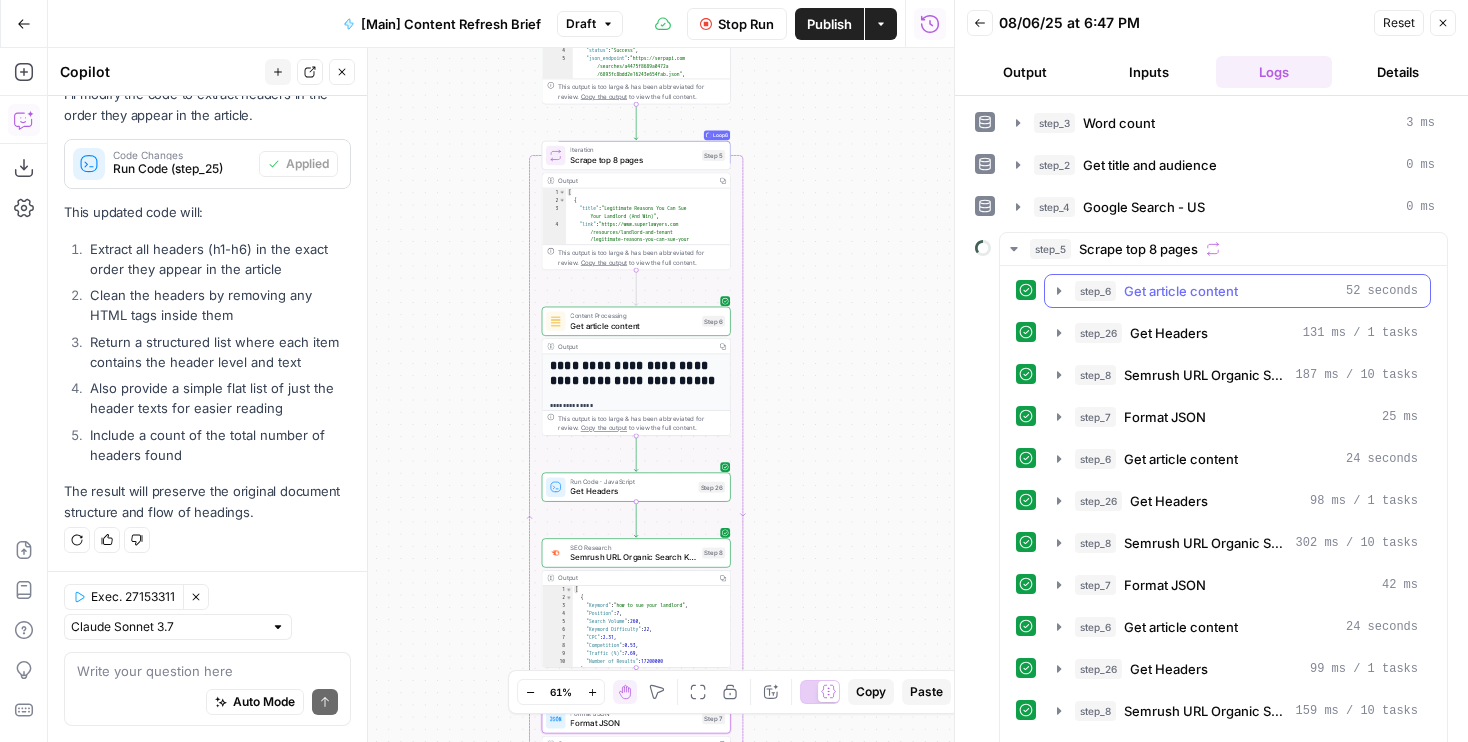click on "step_6 Get article content 52 seconds" at bounding box center (1237, 291) 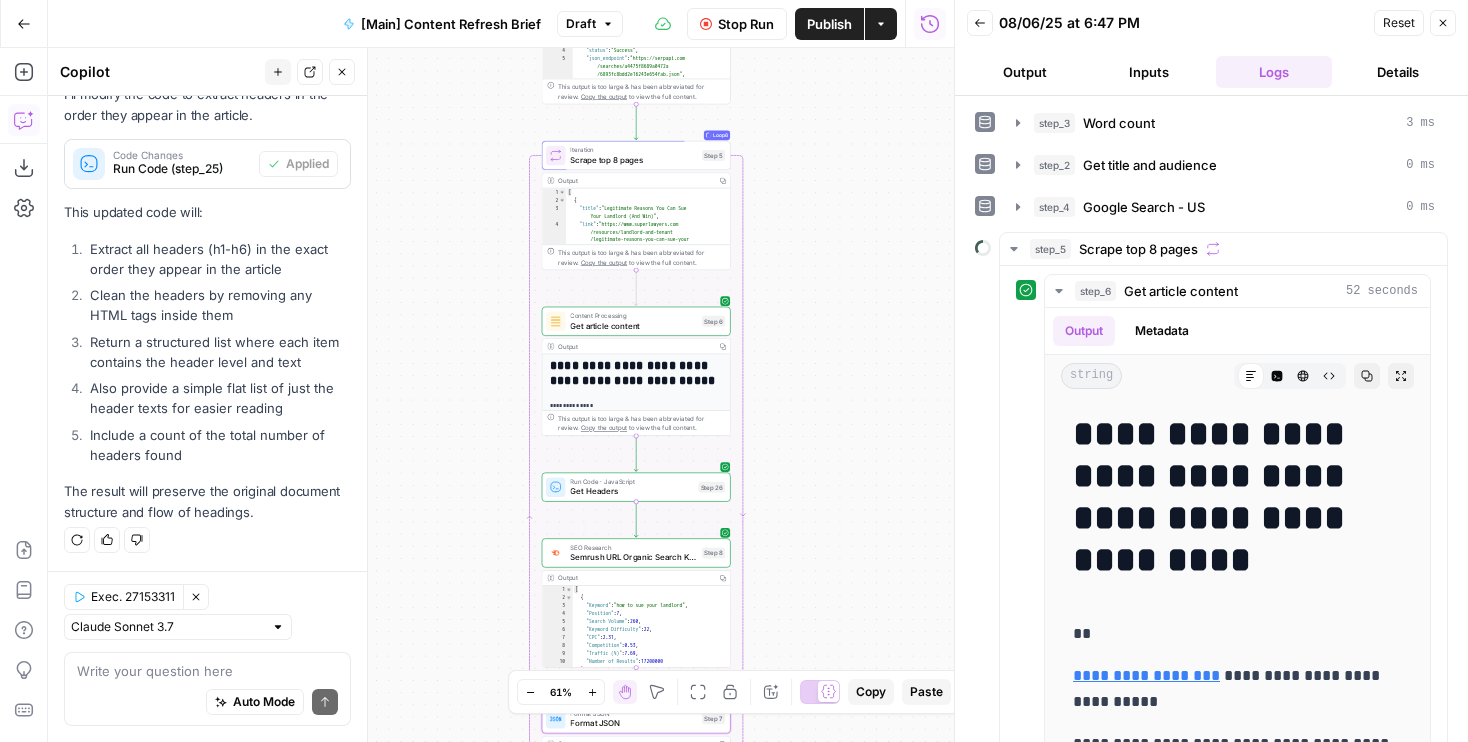 click on "Stop Run" at bounding box center (746, 24) 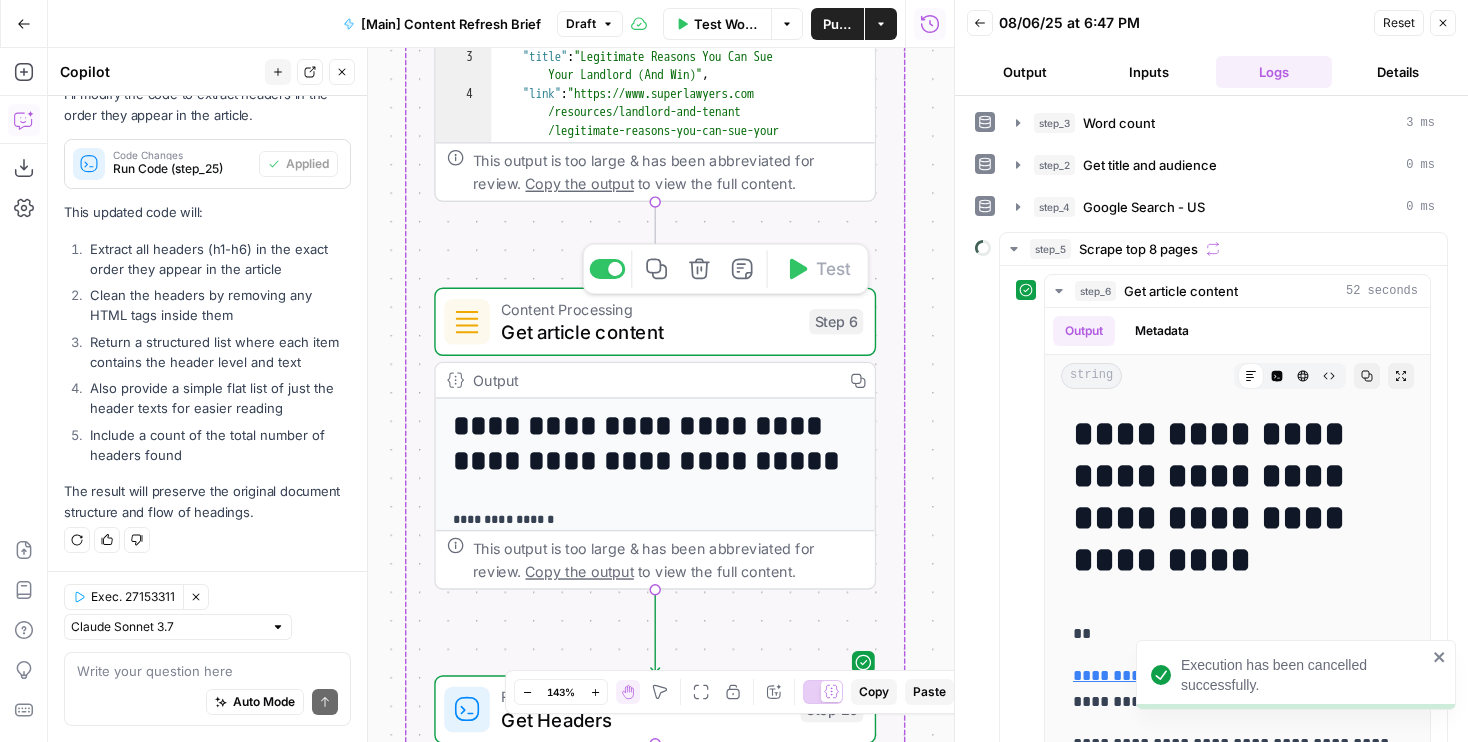 click 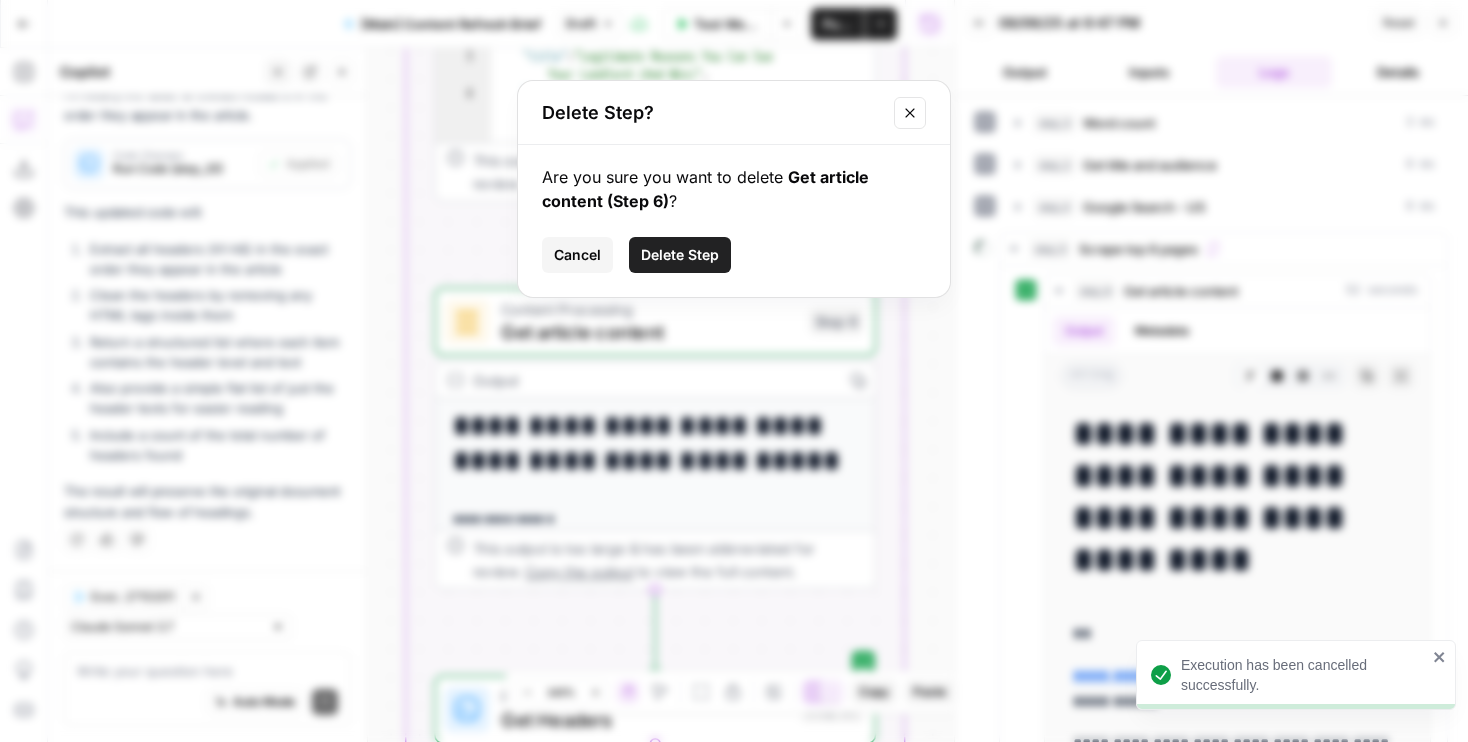 click on "Delete Step" at bounding box center [680, 255] 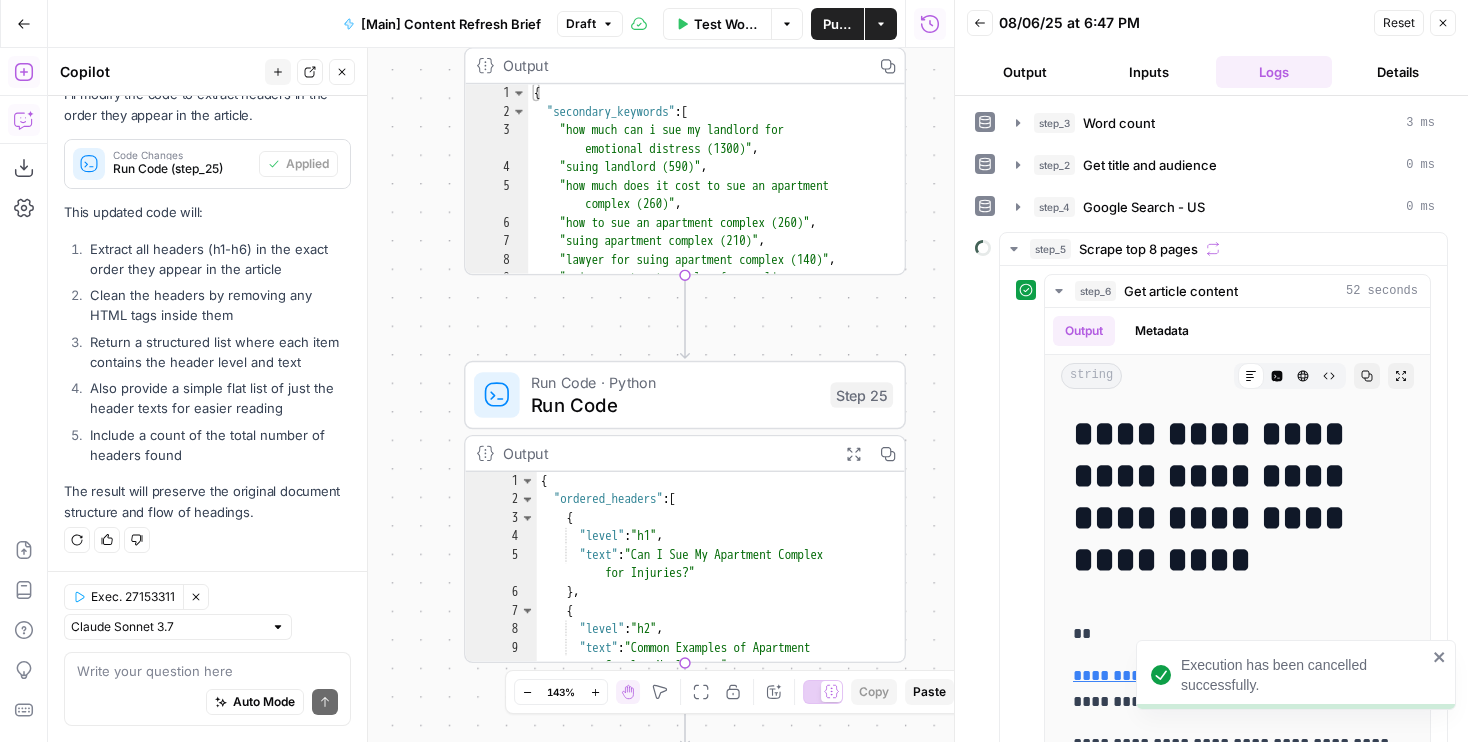 click 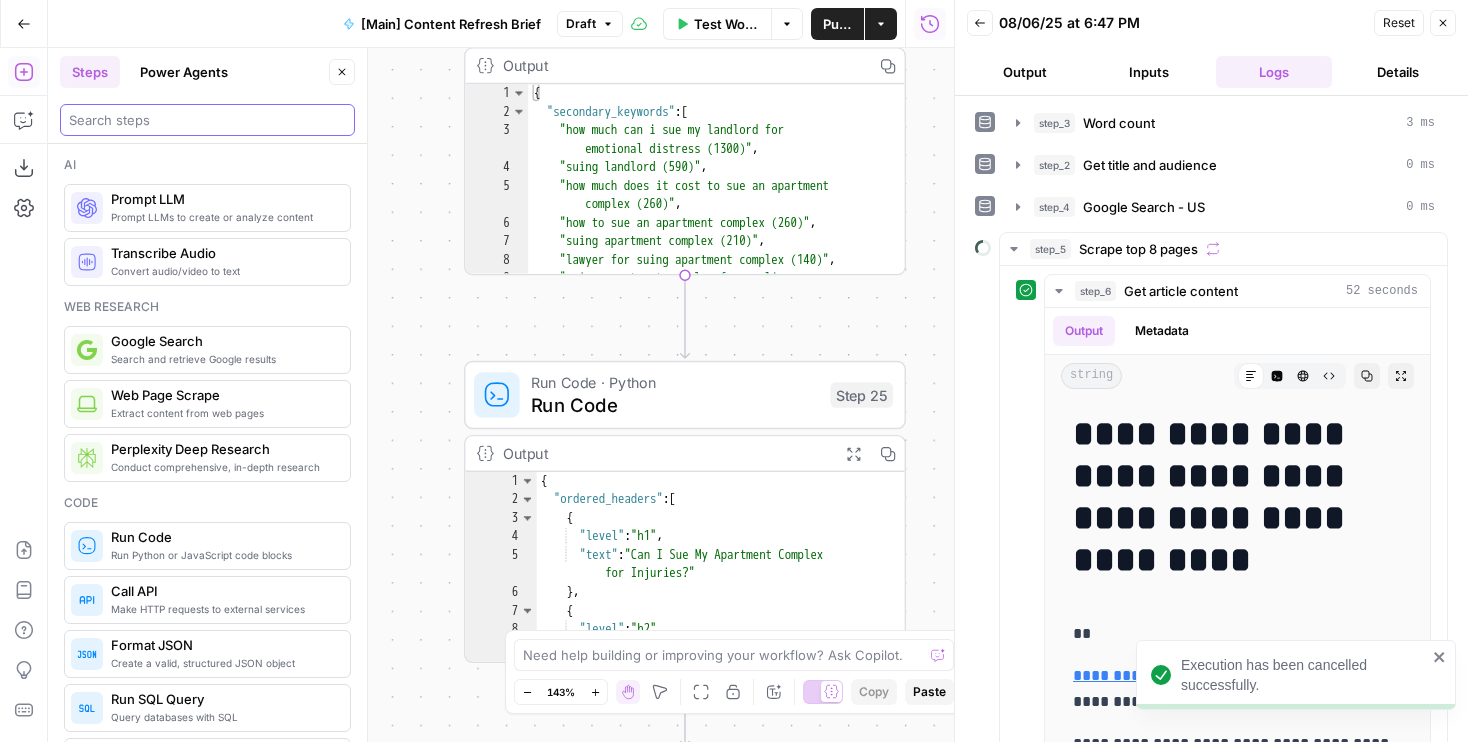 click at bounding box center (207, 120) 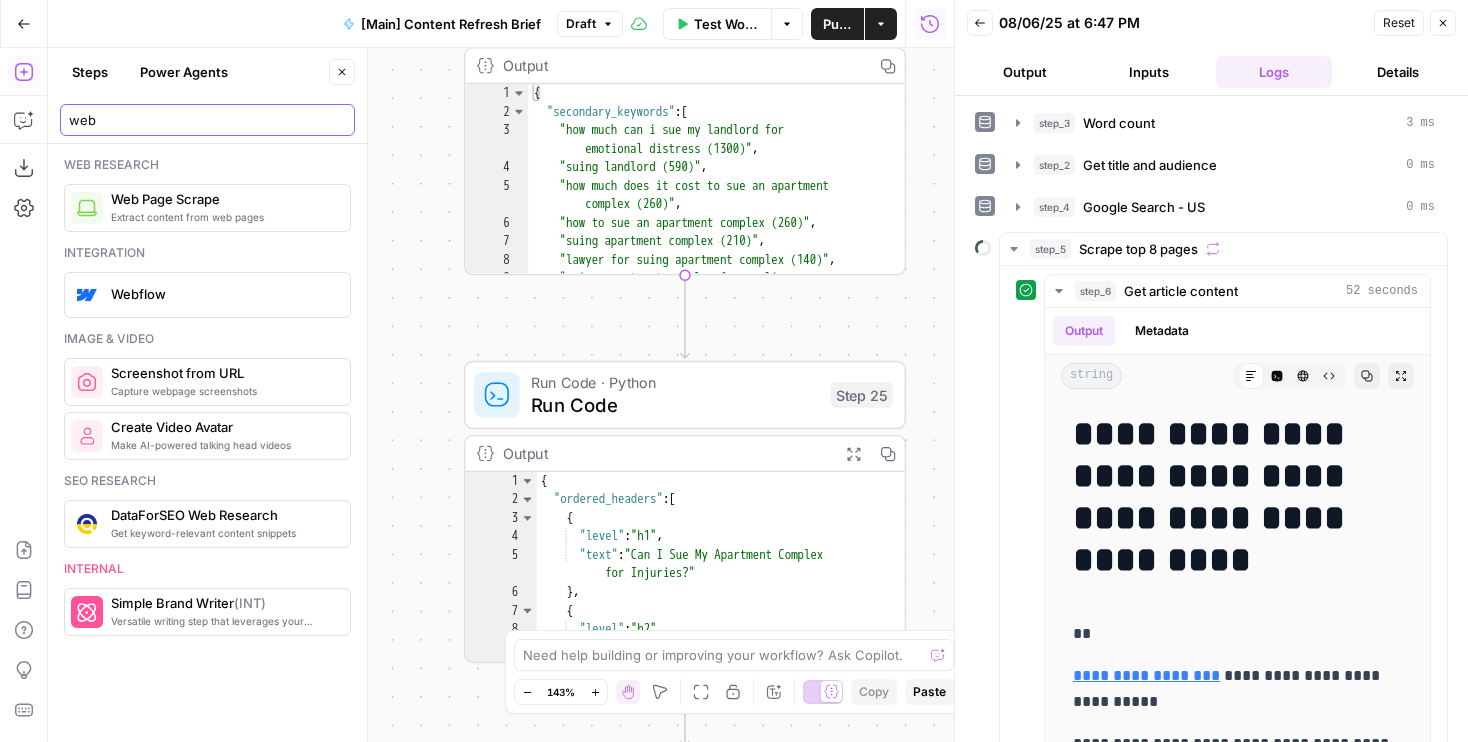type on "web" 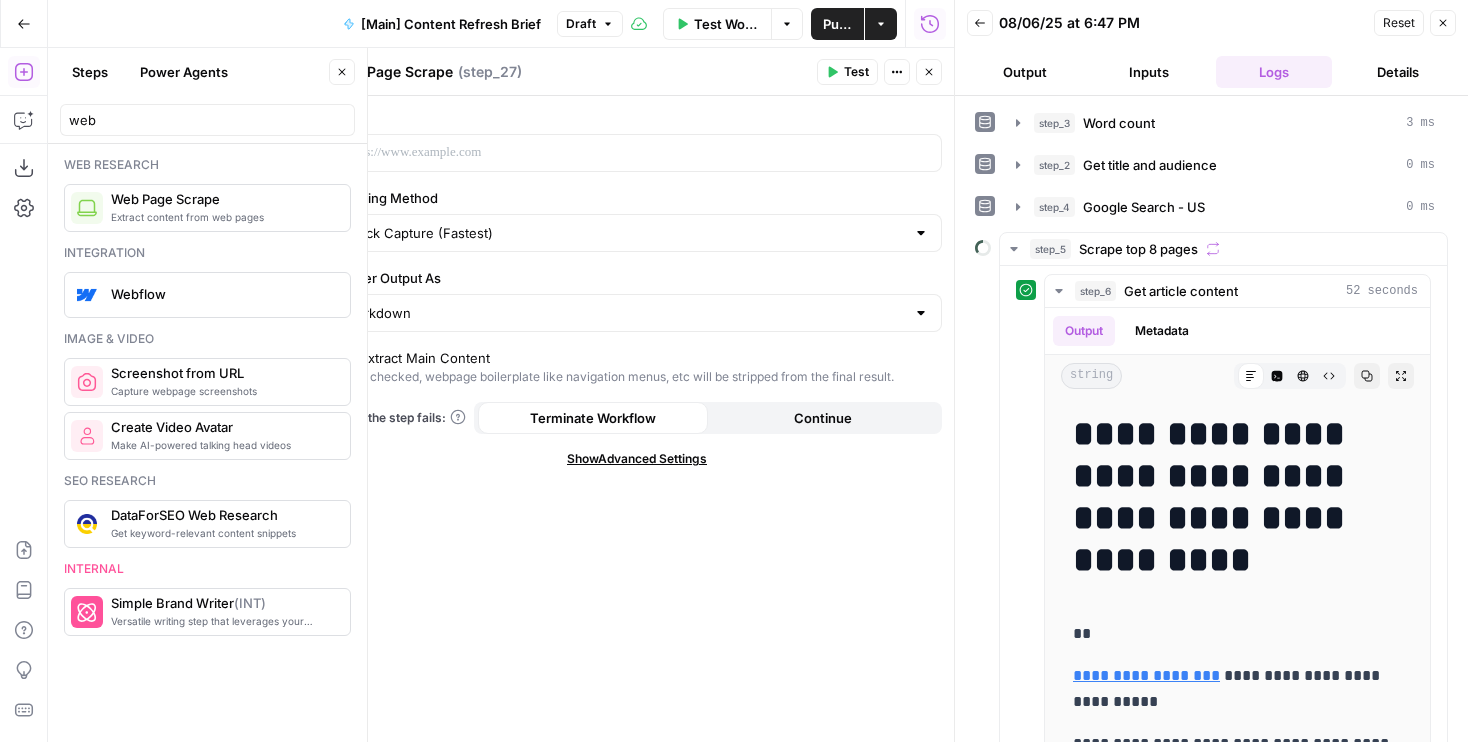 click on "Close" at bounding box center (929, 72) 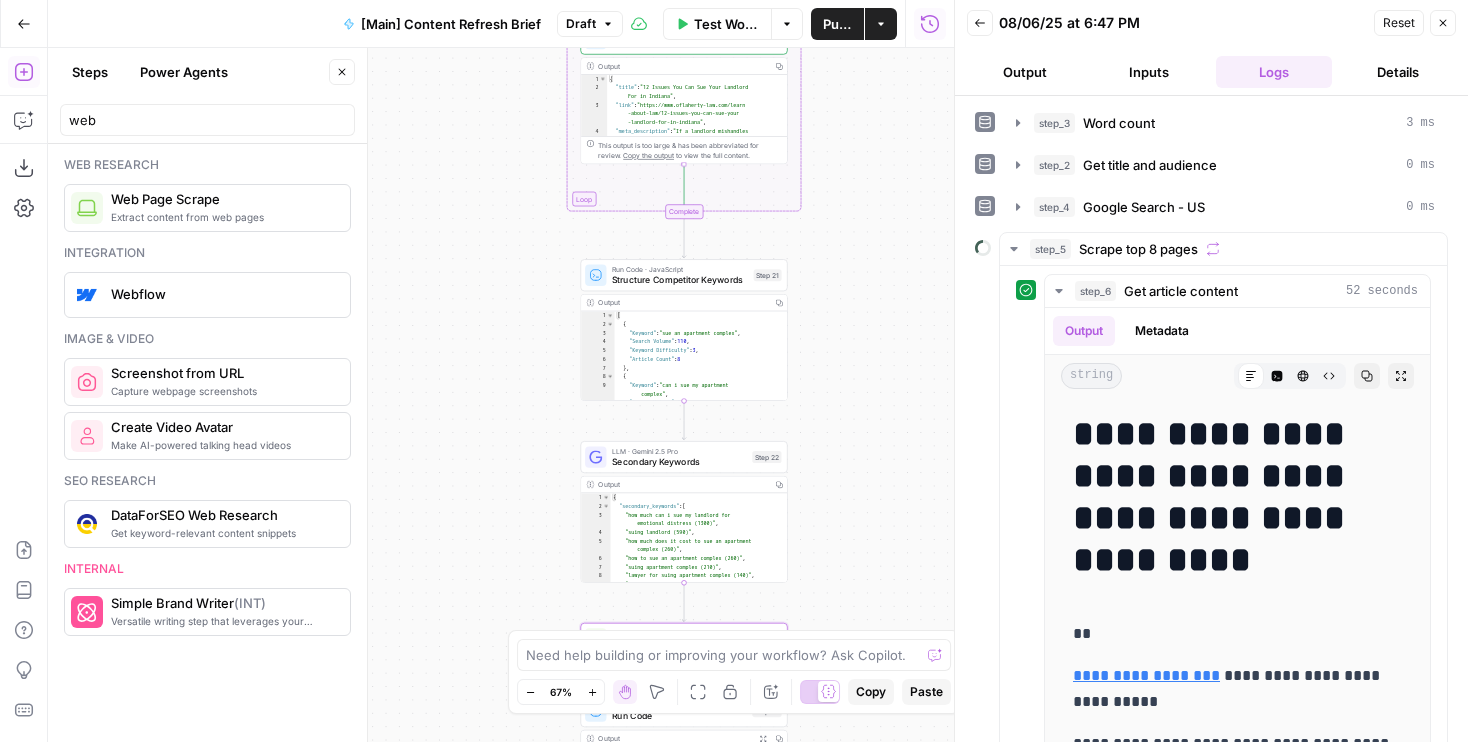 drag, startPoint x: 889, startPoint y: 217, endPoint x: 854, endPoint y: 505, distance: 290.11893 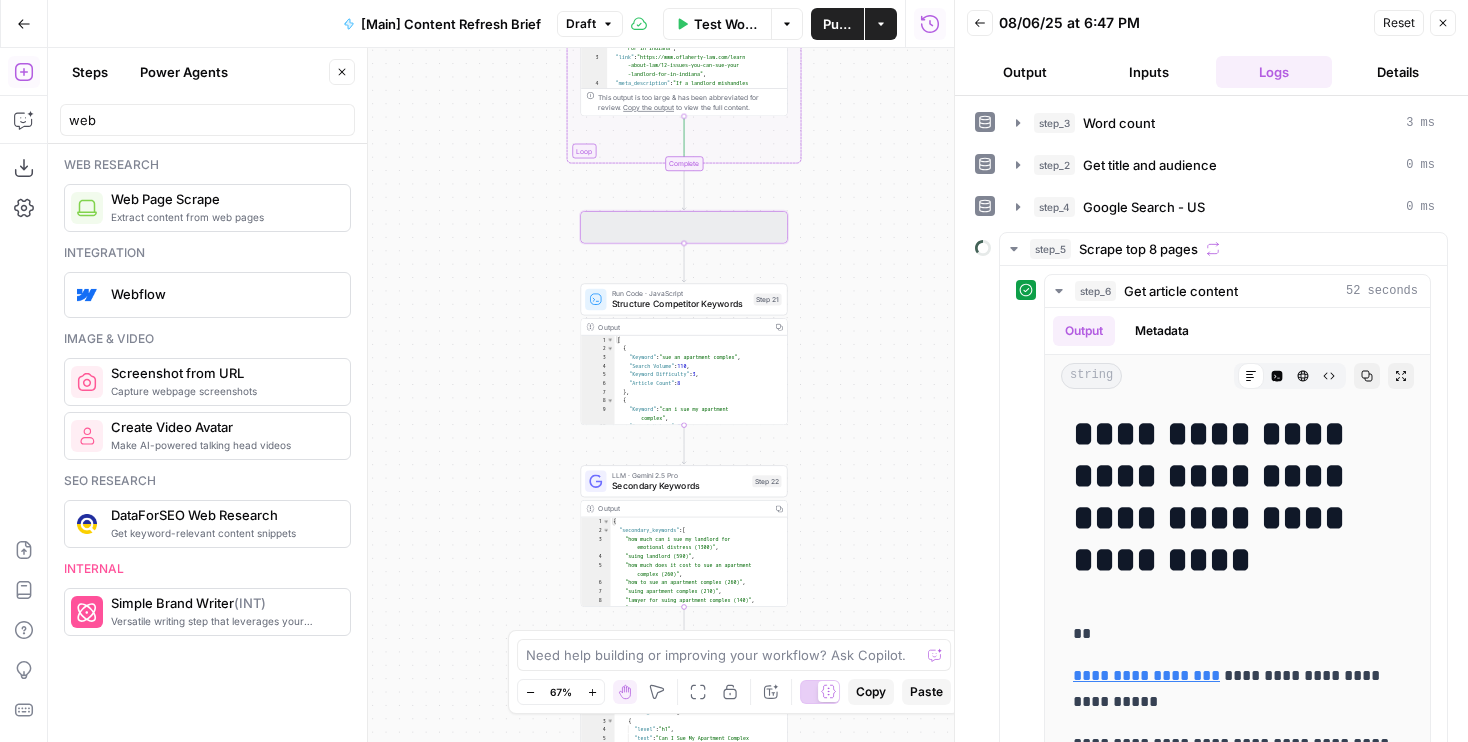 scroll, scrollTop: 0, scrollLeft: 0, axis: both 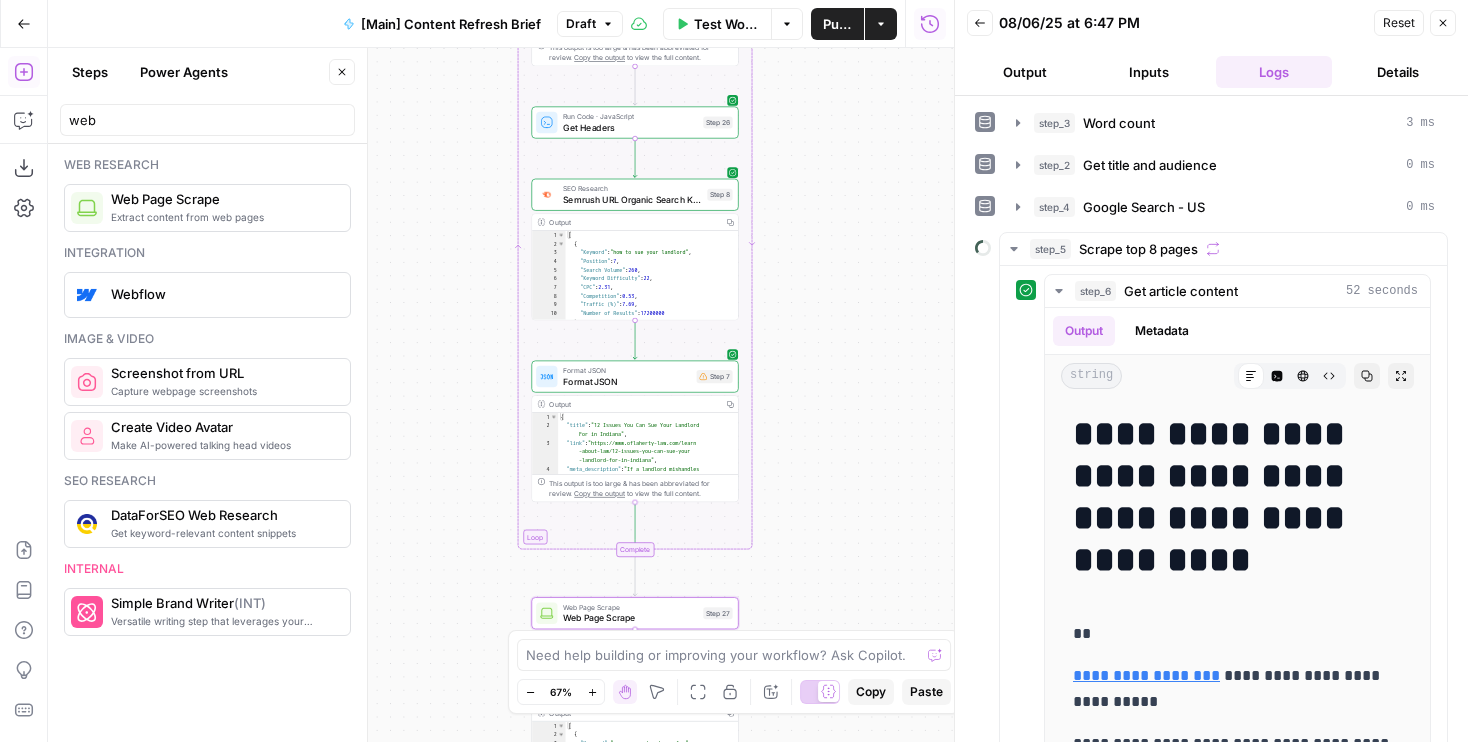 drag, startPoint x: 878, startPoint y: 95, endPoint x: 828, endPoint y: 479, distance: 387.24152 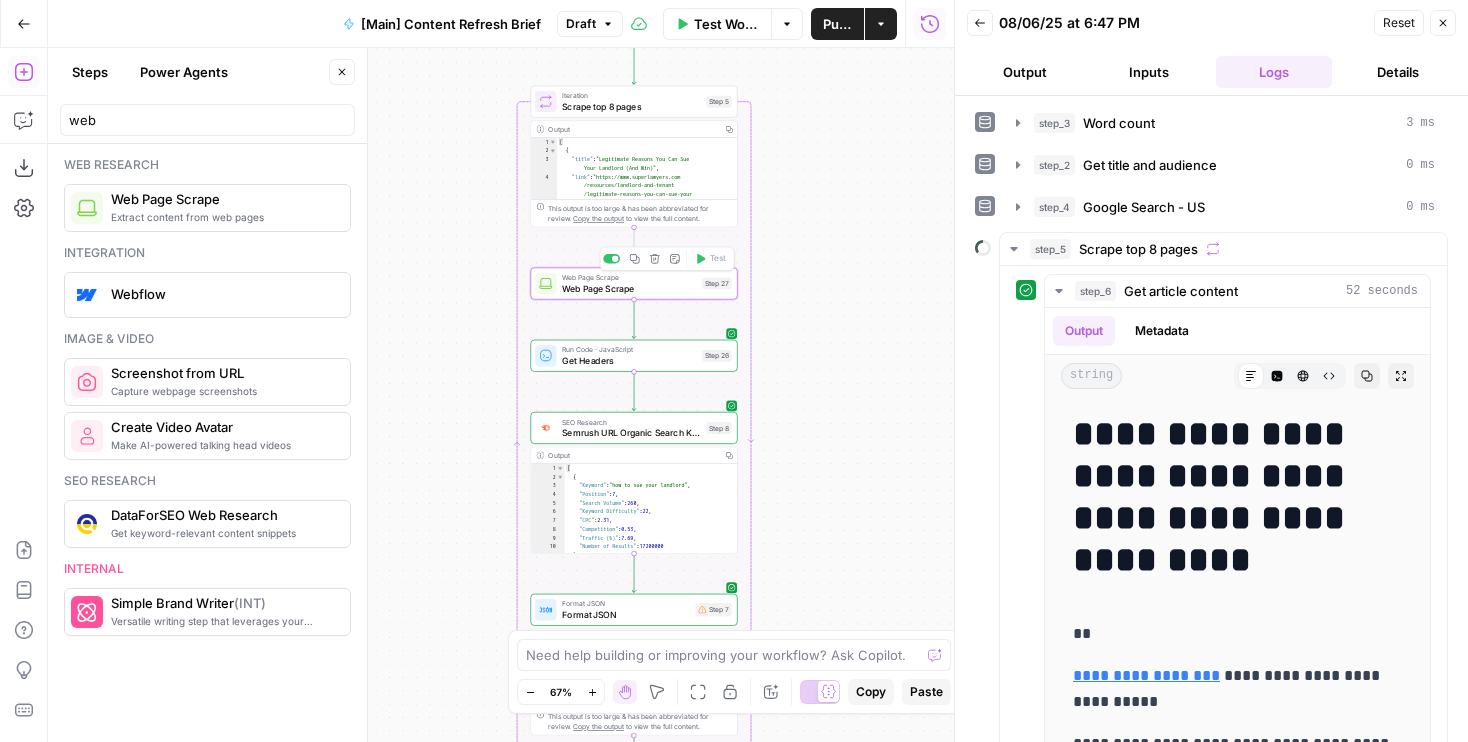 click on "Web Page Scrape" at bounding box center [629, 288] 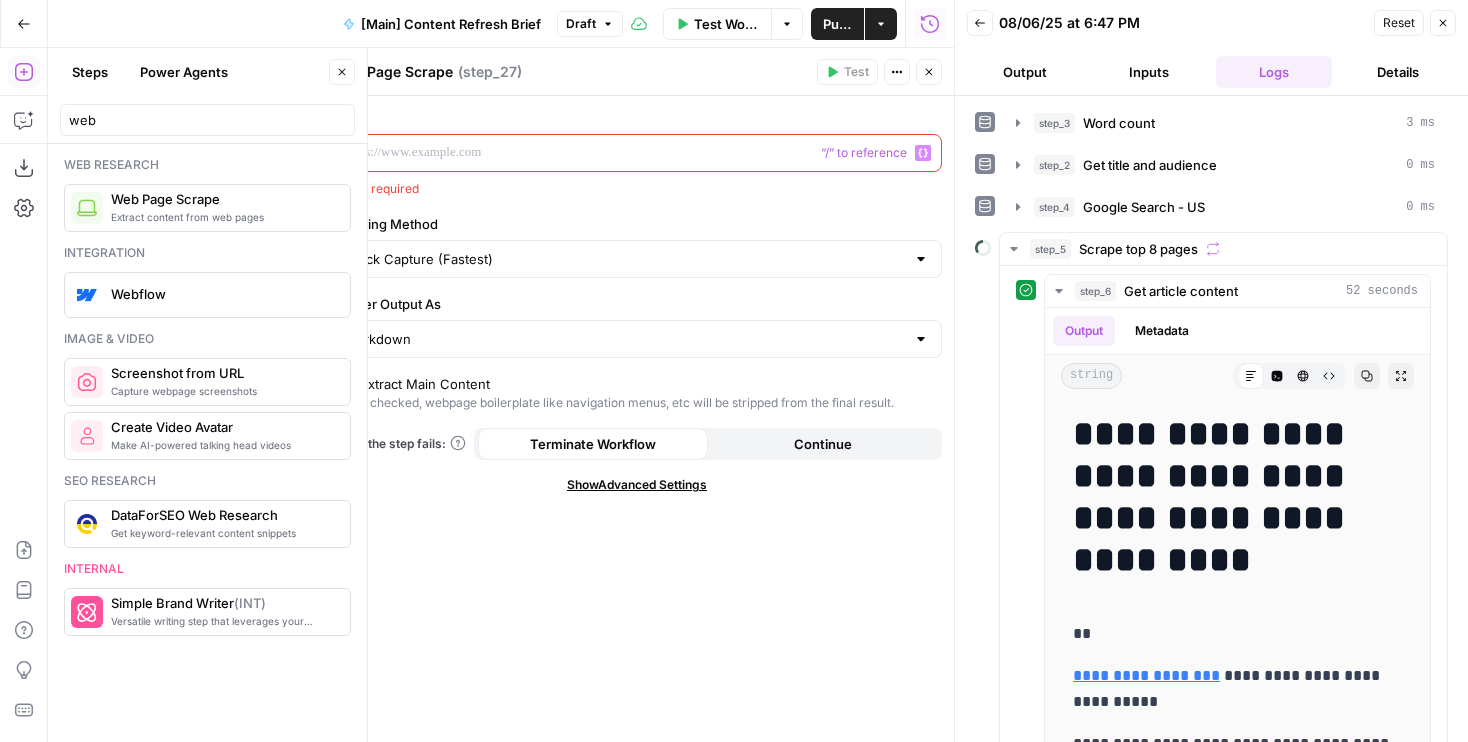 click at bounding box center [621, 153] 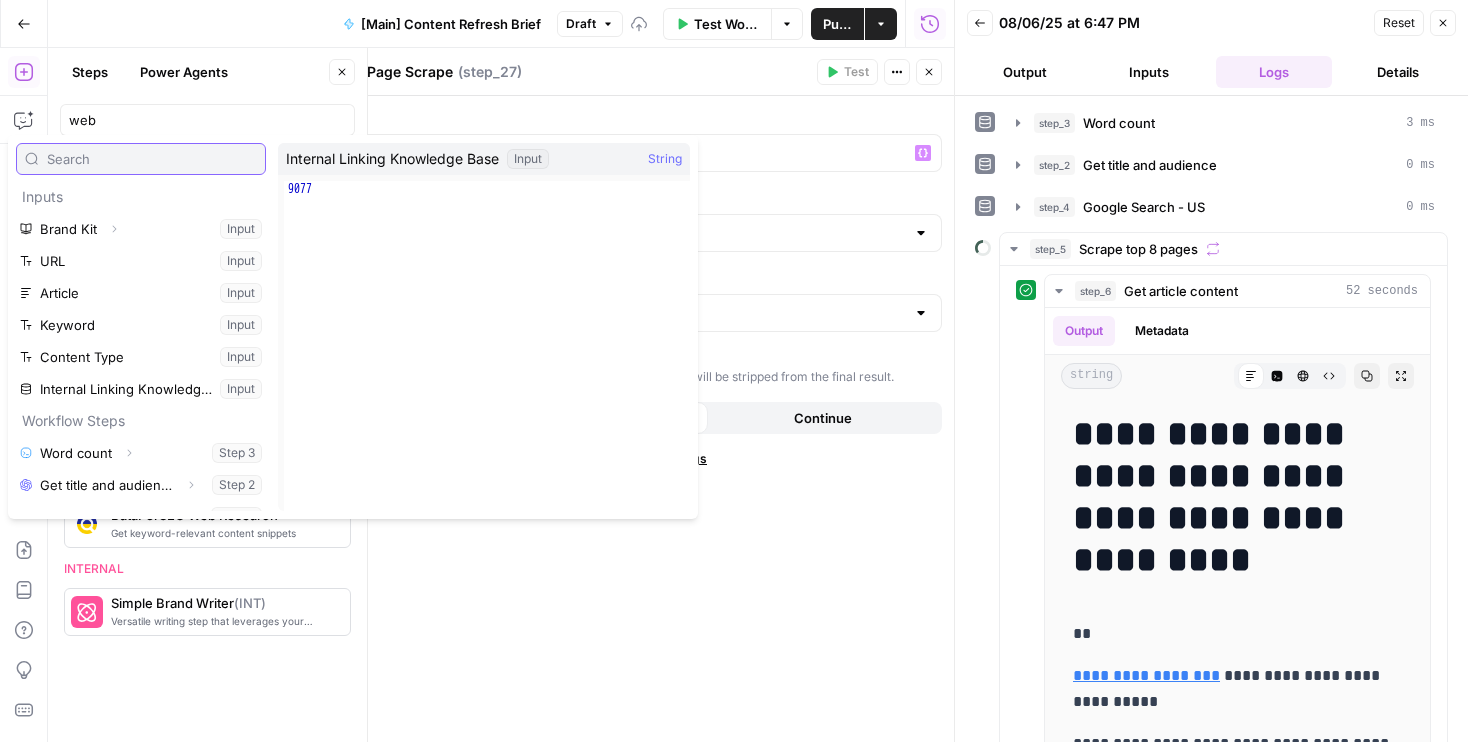 scroll, scrollTop: 54, scrollLeft: 0, axis: vertical 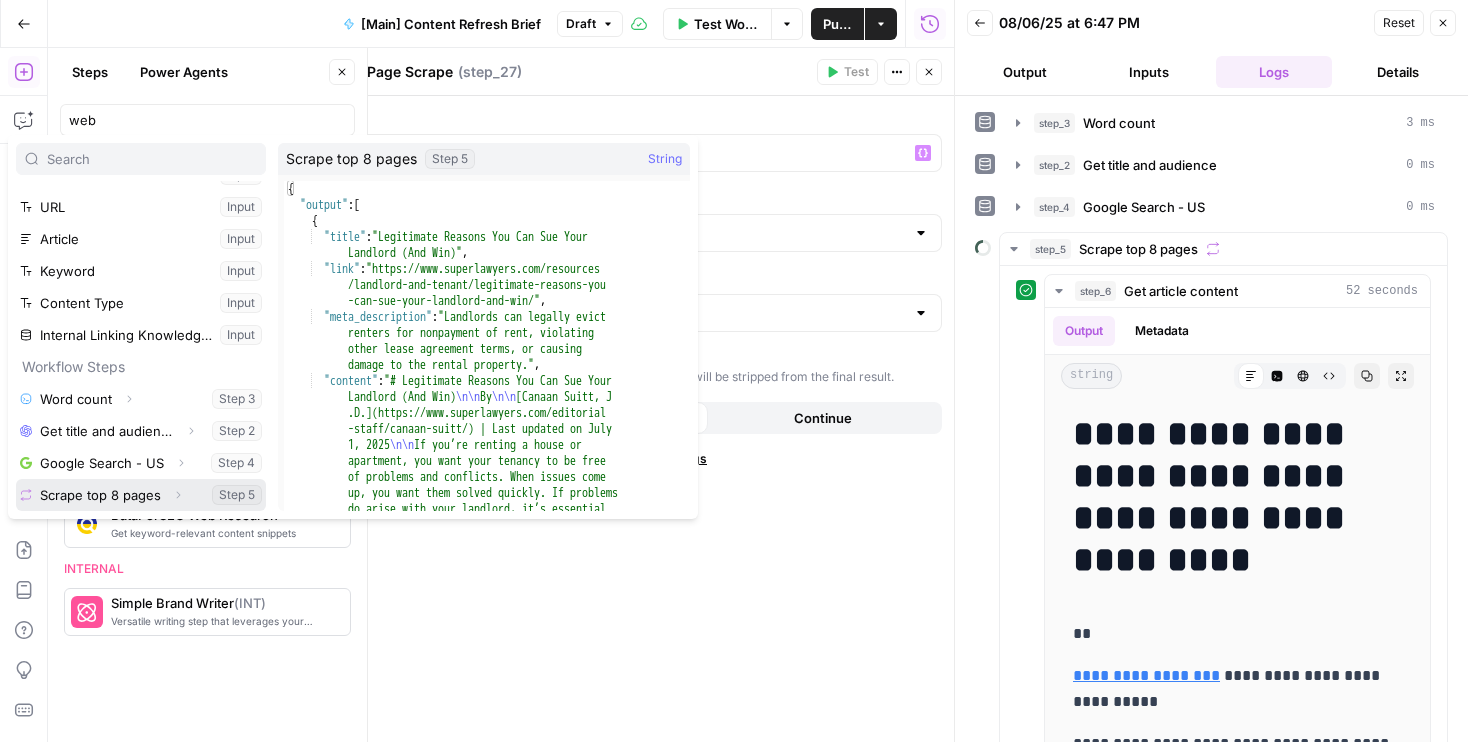 click 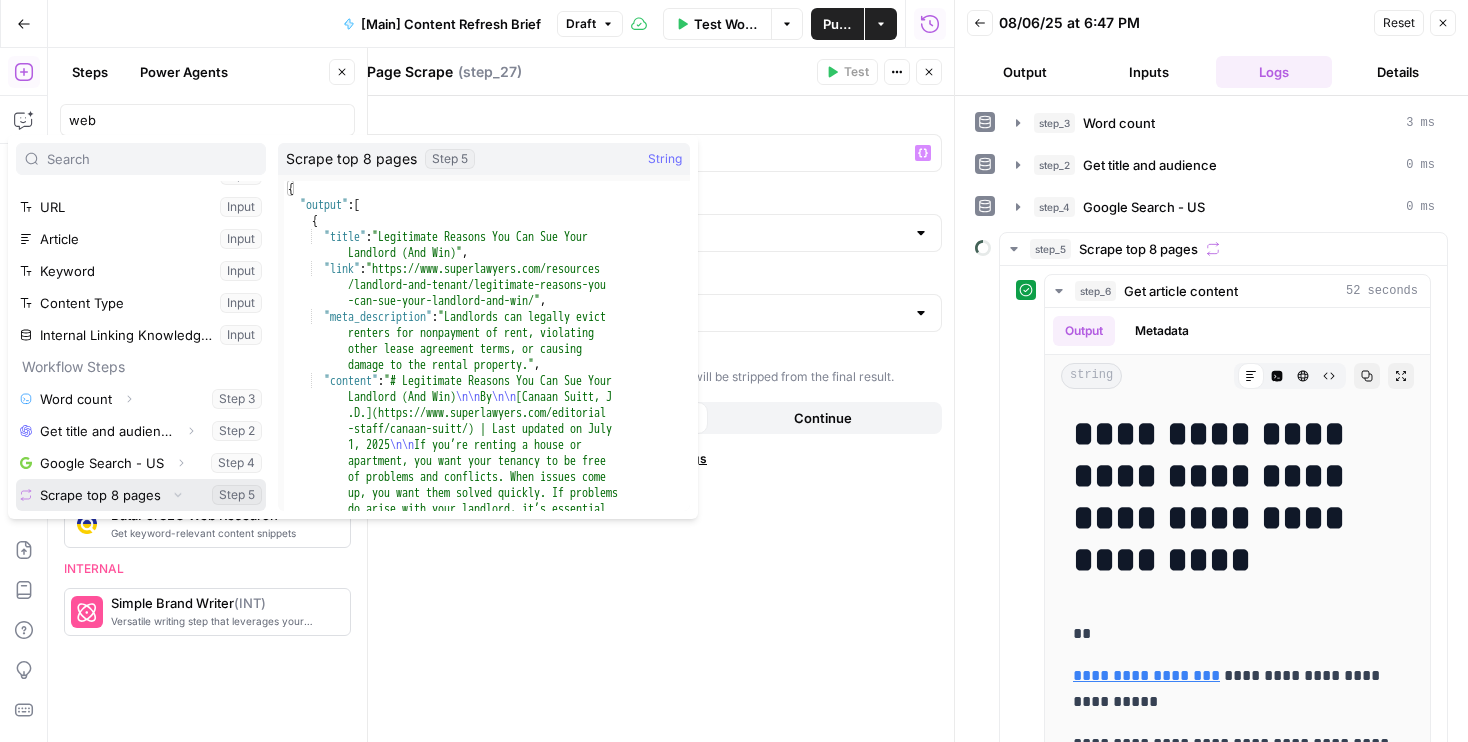 scroll, scrollTop: 150, scrollLeft: 0, axis: vertical 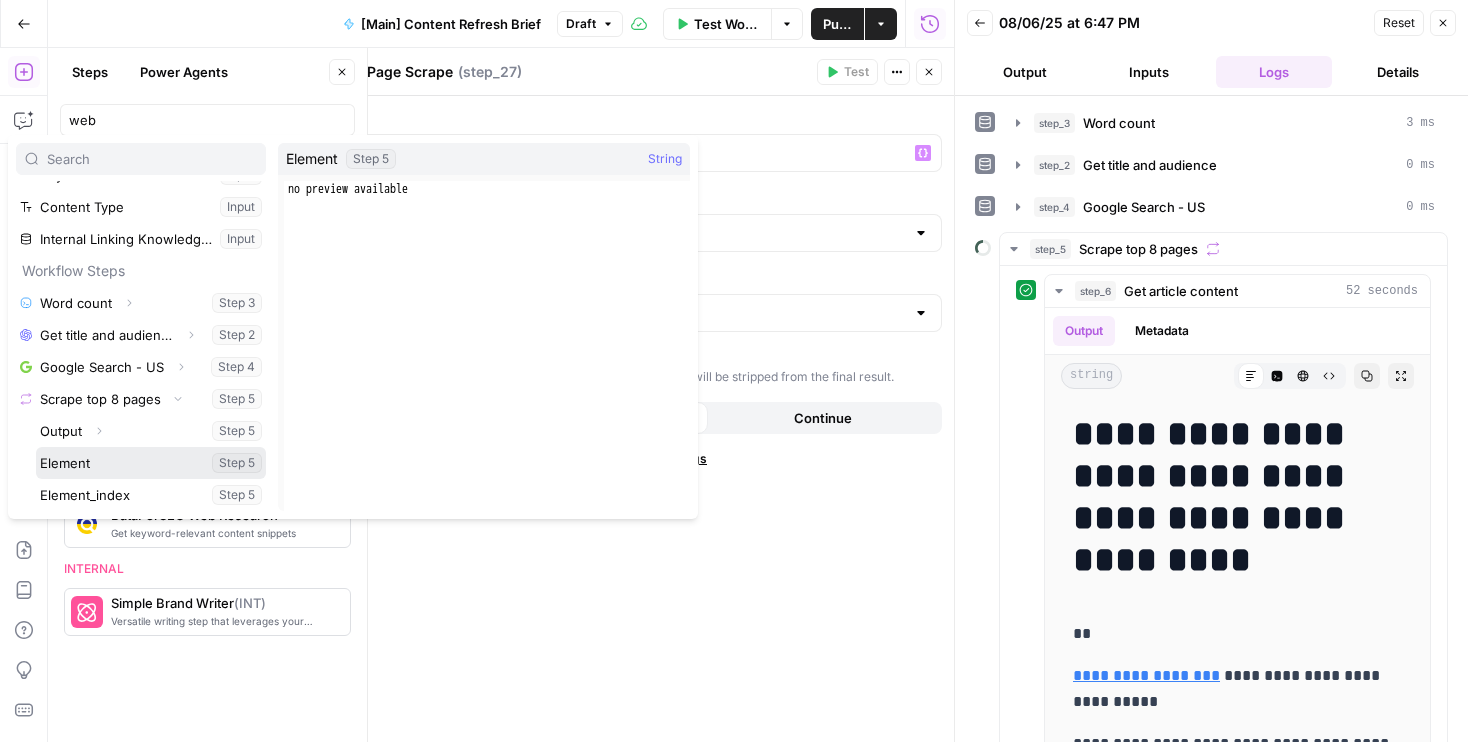 click at bounding box center [151, 463] 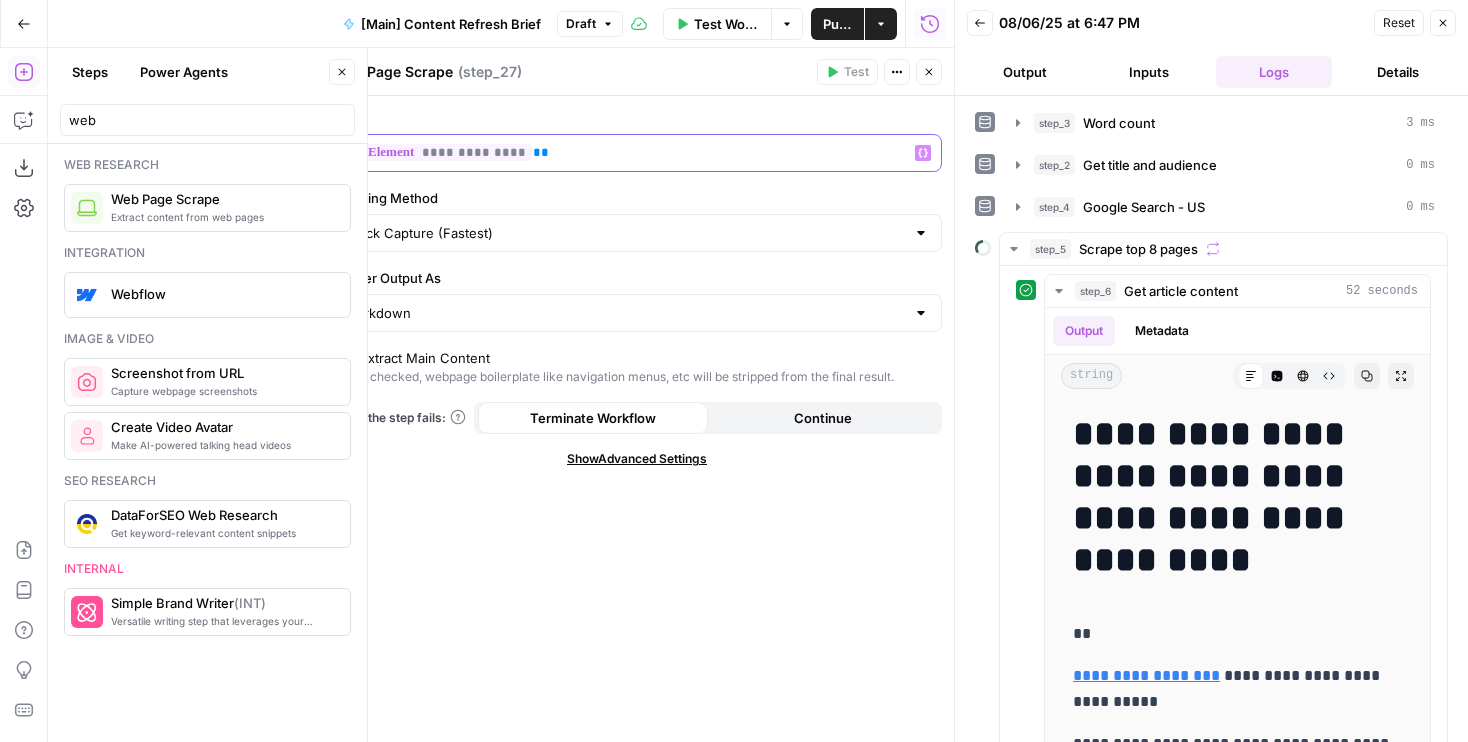 type 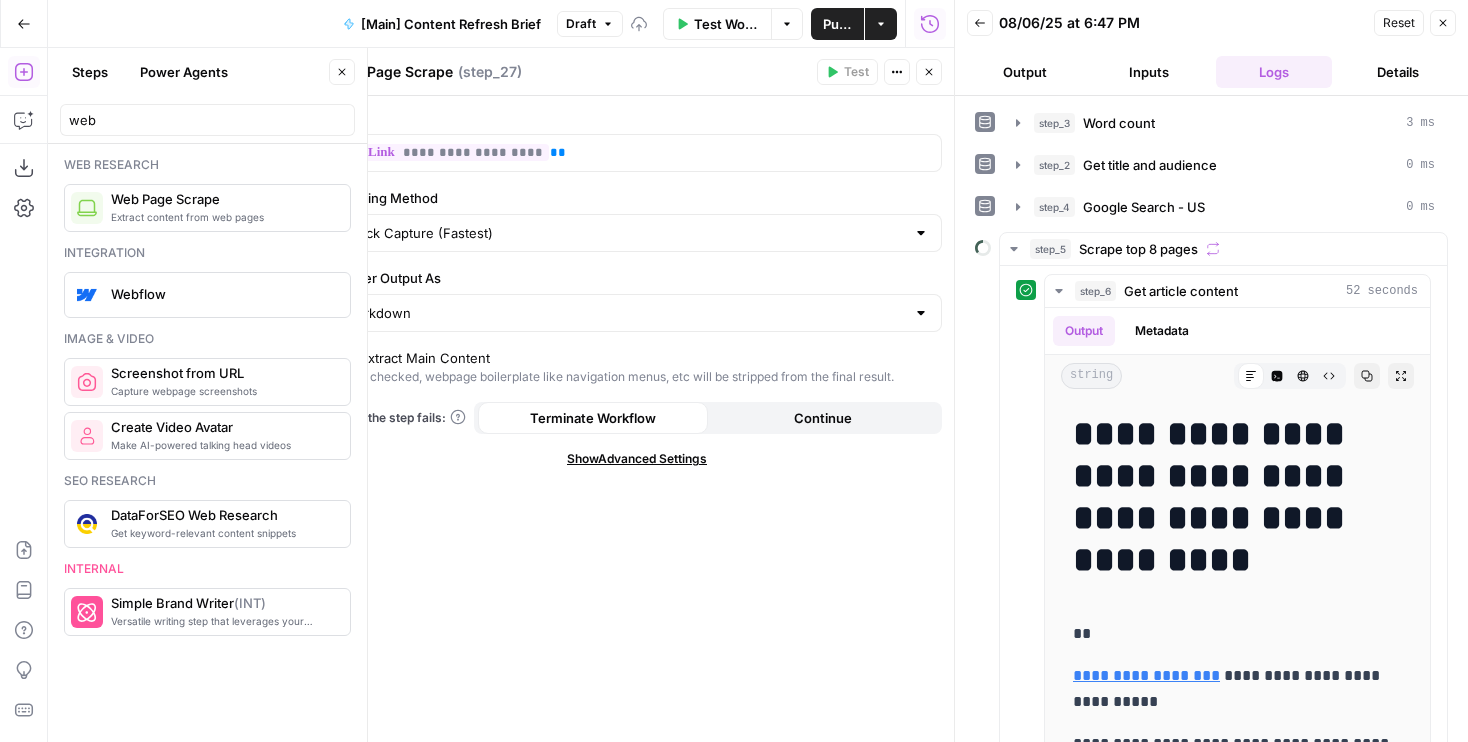 click on "Close" at bounding box center [929, 72] 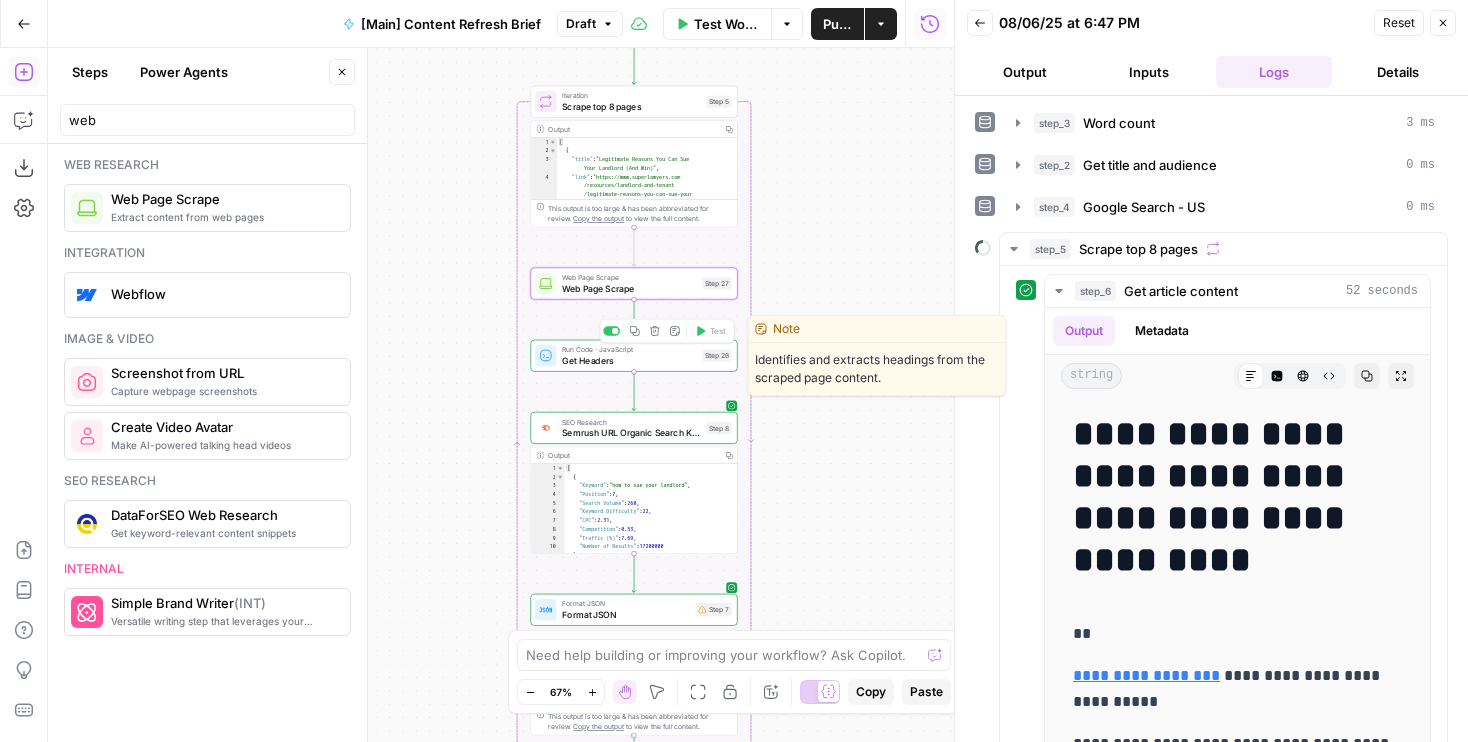 click on "Get Headers" at bounding box center [629, 360] 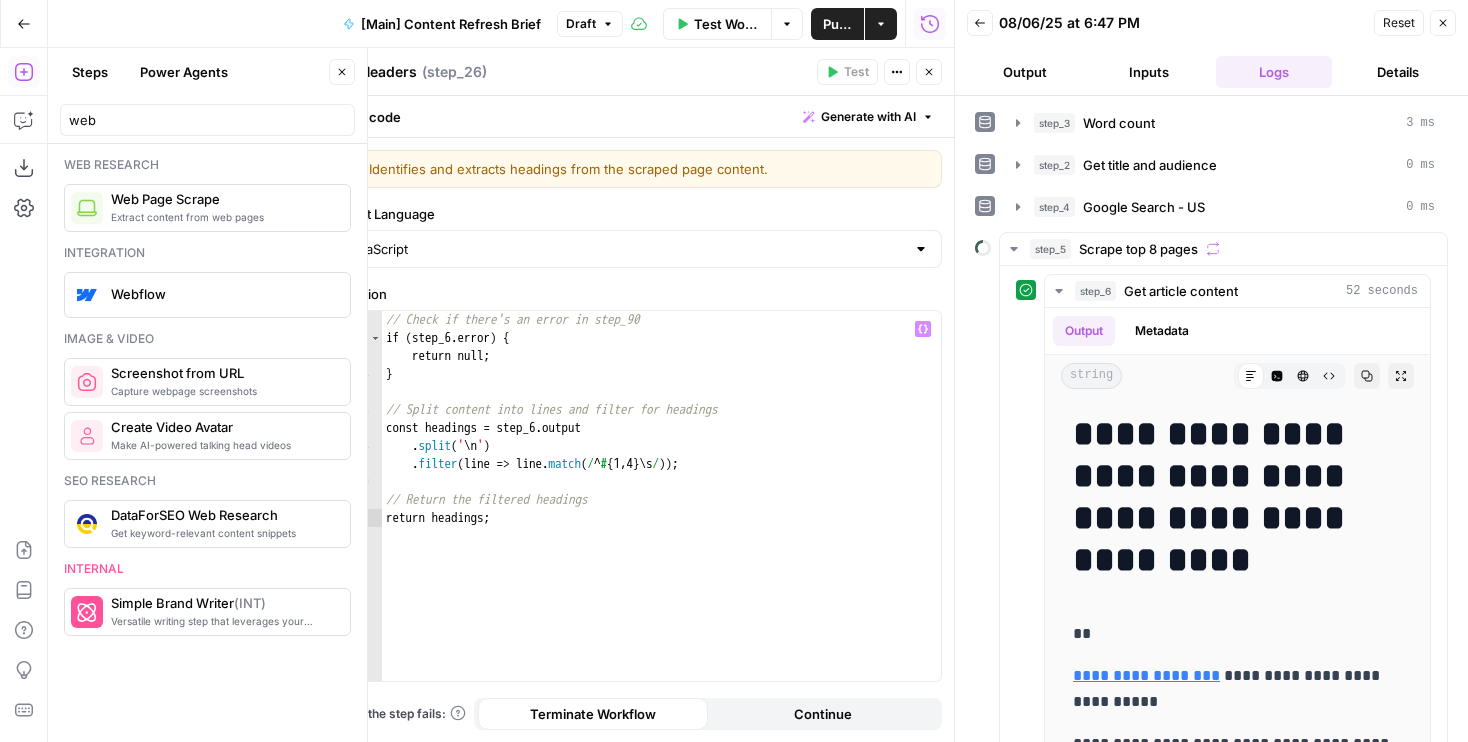 click on "// Check if there's an error in step_90 if   ( step_6 . error )   {      return   null ; } // Split content into lines and filter for headings const   headings   =   step_6 . output      . split ( ' \n ' )      . filter ( line   =>   line . match ( / ^ # {1,4} \s / )) ; // Return the filtered headings return   headings ;" at bounding box center (661, 514) 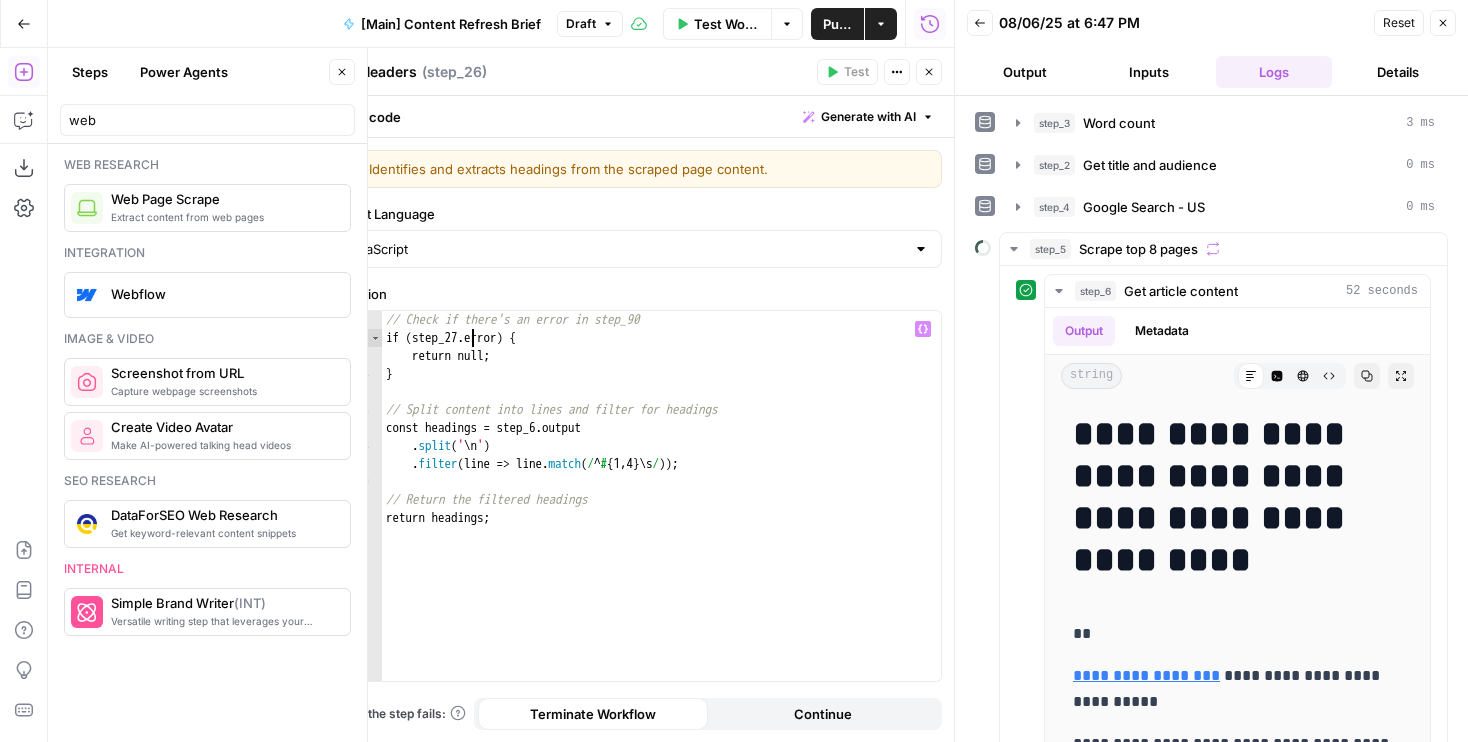 scroll, scrollTop: 0, scrollLeft: 6, axis: horizontal 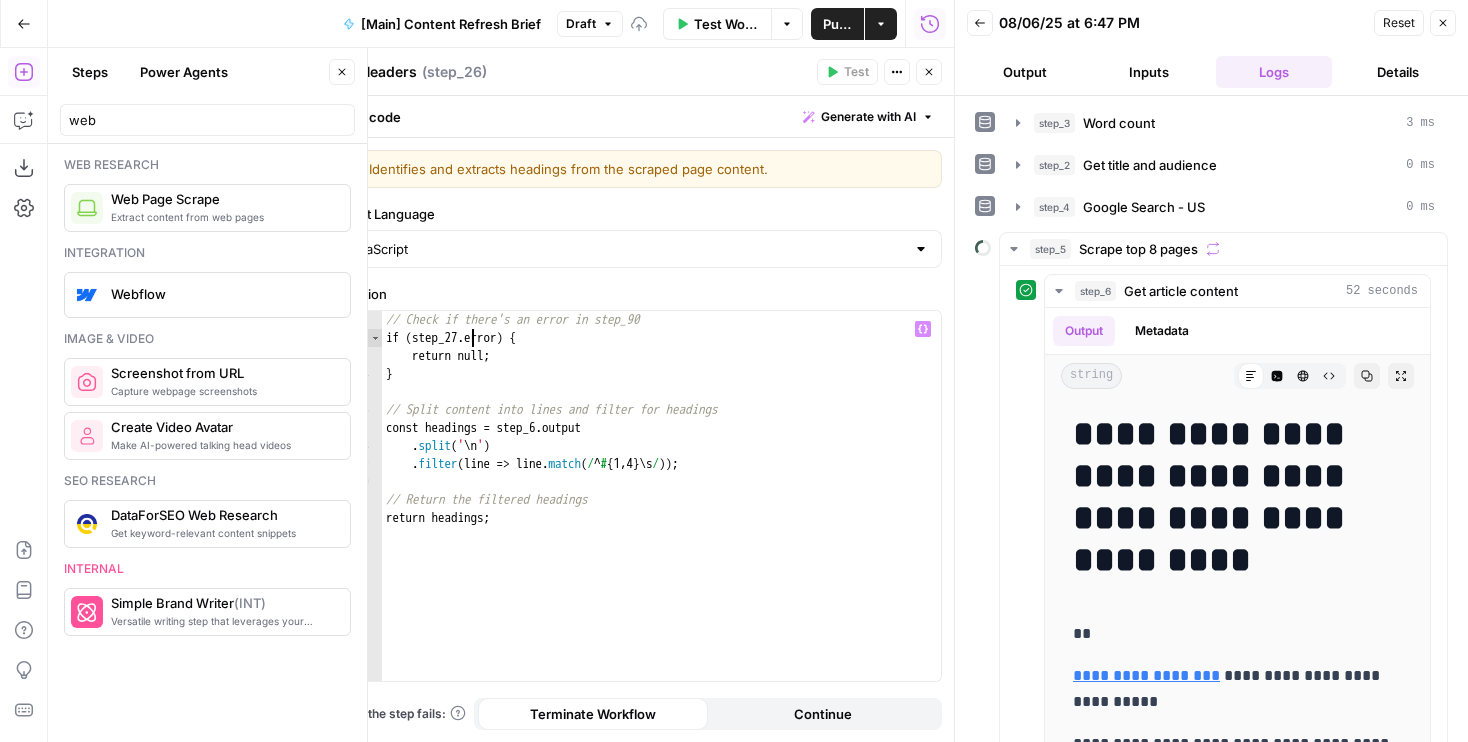 click on "// Check if there's an error in step_90 if   ( step_27 . error )   {      return   null ; } // Split content into lines and filter for headings const   headings   =   step_6 . output      . split ( ' \n ' )      . filter ( line   =>   line . match ( / ^ # {1,4} \s / )) ; // Return the filtered headings return   headings ;" at bounding box center (661, 514) 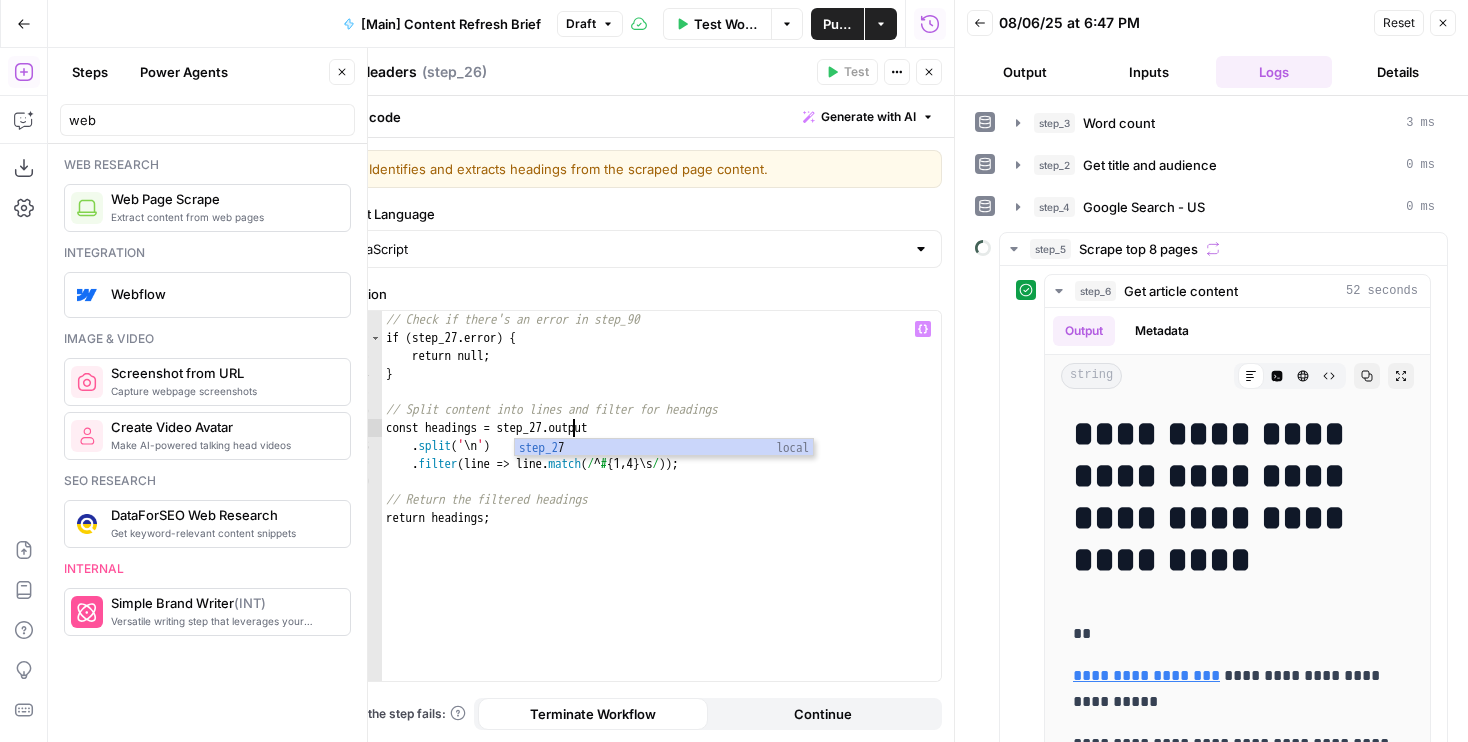 scroll, scrollTop: 0, scrollLeft: 14, axis: horizontal 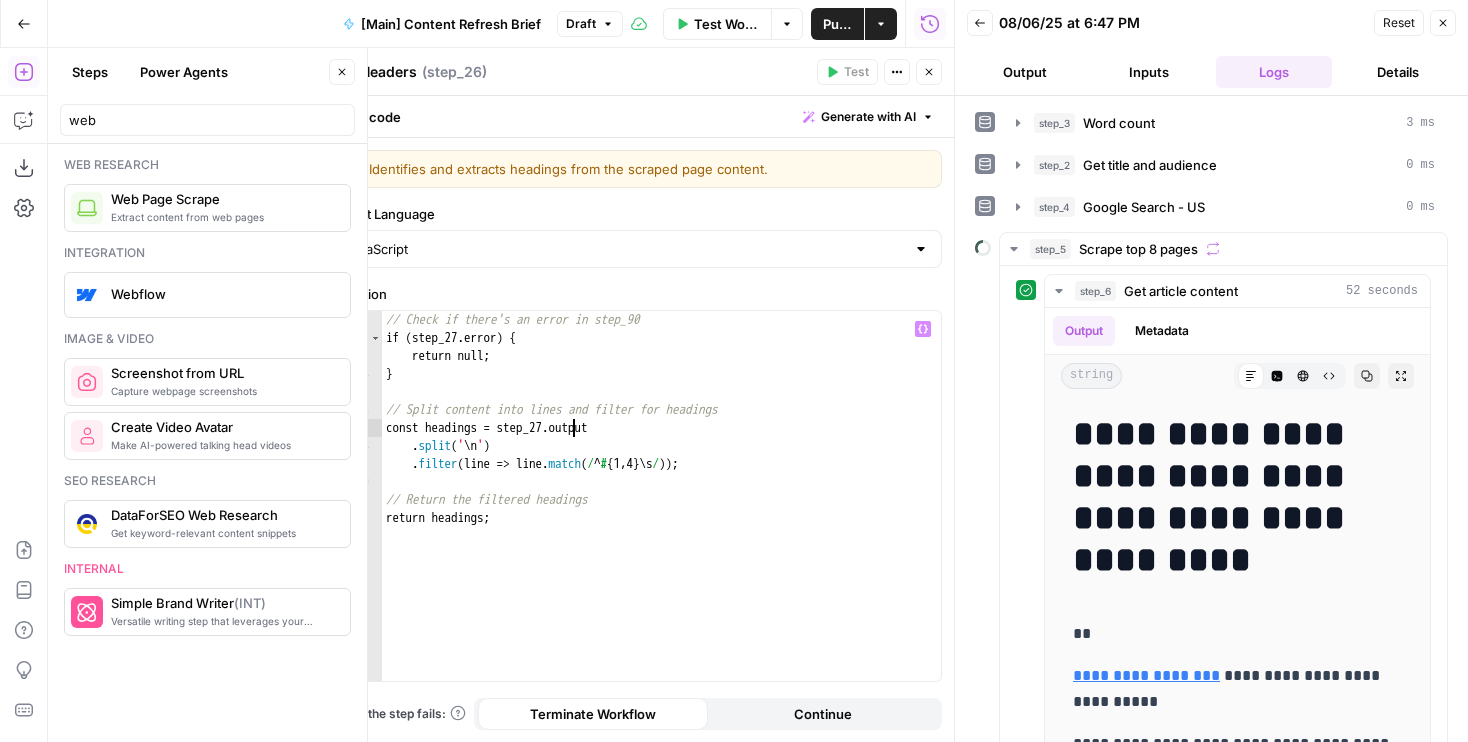 type on "**********" 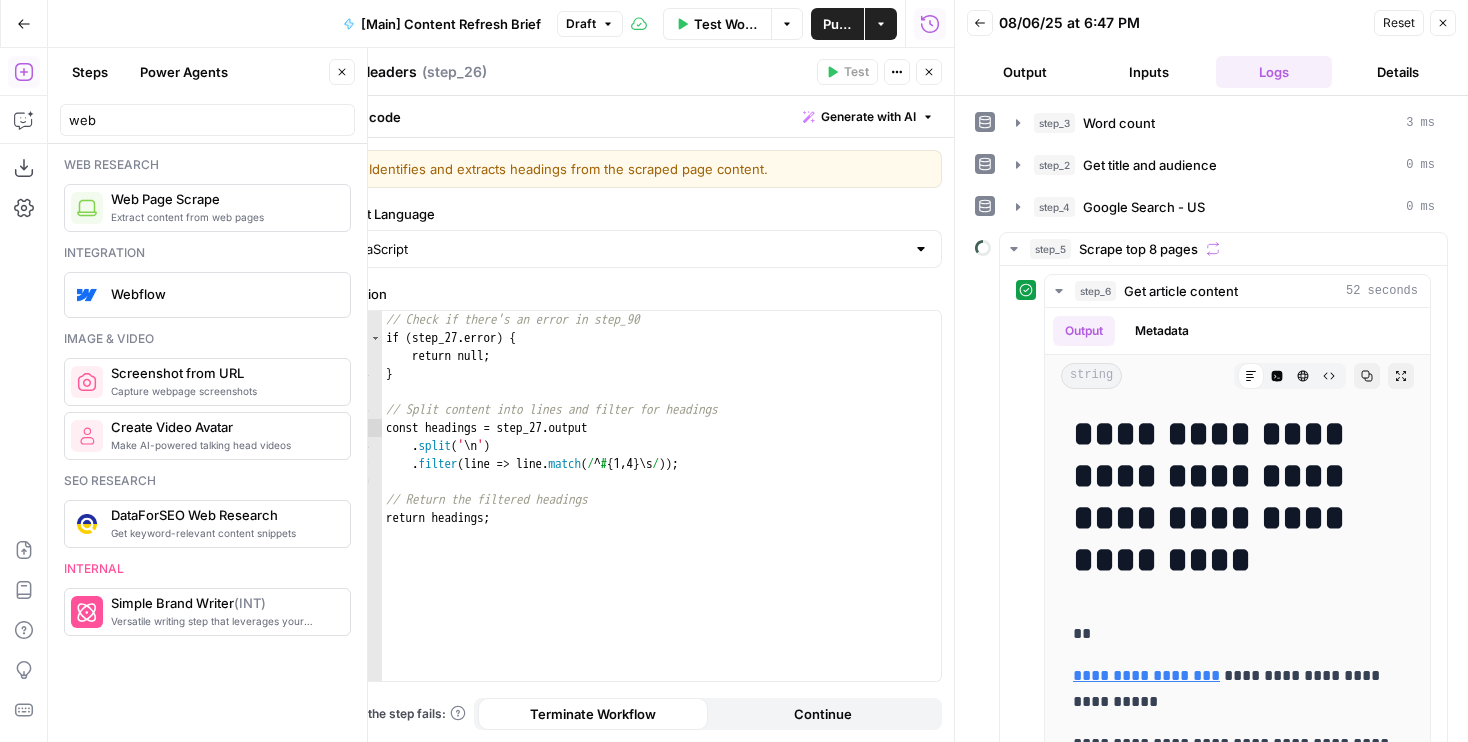 click on "Close" at bounding box center [929, 72] 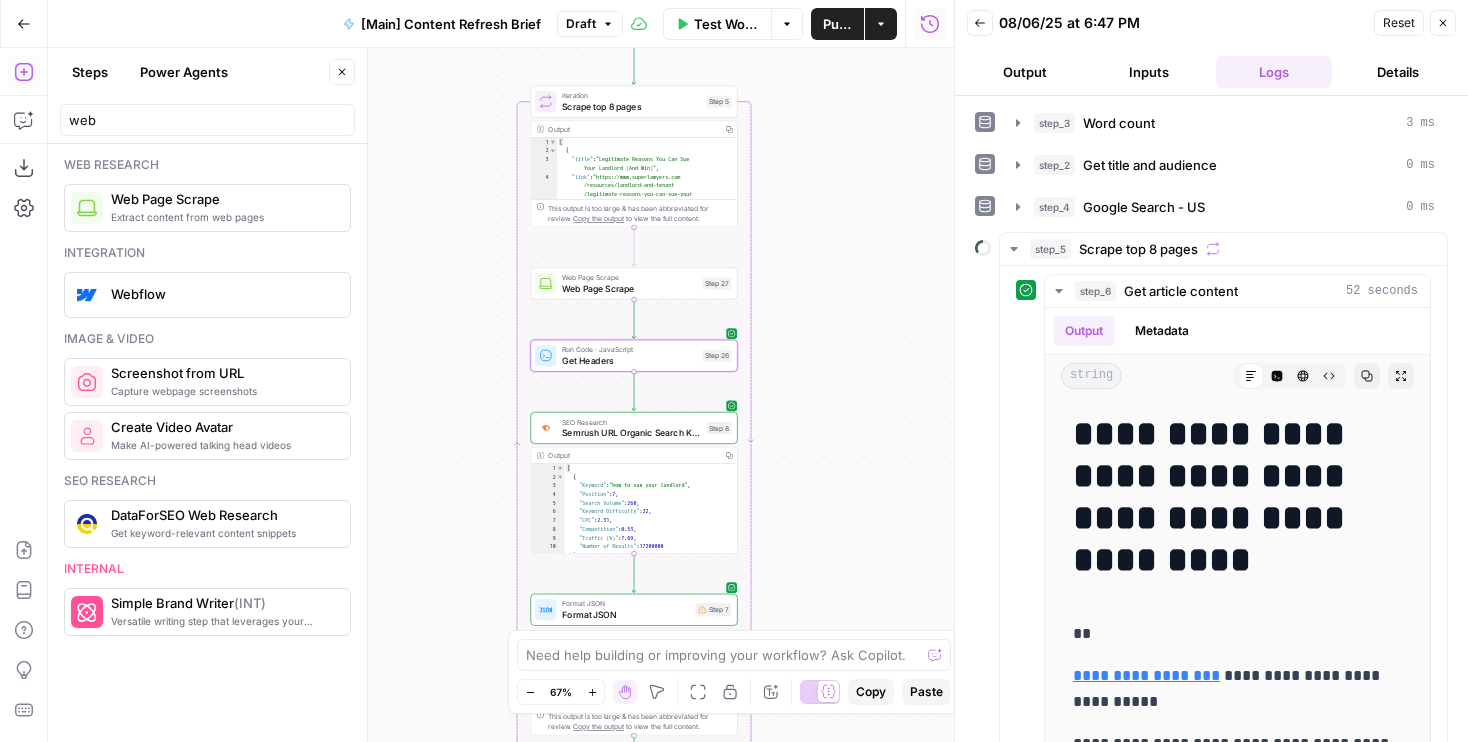 click on "Workflow Set Inputs Inputs Run Code · Python Word count Step 3 Output Copy 1 2 3 {    "word_count" :  1604 }     XXXXXXXXXXXXXXXXXXXXXXXXXXXXXXXXXXXXXXXXXXXXXXXXXXXXXXXXXXXXXXXXXXXXXXXXXXXXXXXXXXXXXXXXXXXXXXXXXXXXXXXXXXXXXXXXXXXXXXXXXXXXXXXXXXXXXXXXXXXXXXXXXXXXXXXXXXXXXXXXXXXXXXXXXXXXXXXXXXXXXXXXXXXXXXXXXXXXXXXXXXXXXXXXXXXXXXXXXXXXXXXXXXXXXXXXXXXXXXXXXXXXXXXXXXXXXXXXXXXXXXXXXXXXXXXXXXXXXXXXXXXXXXXXXXXXXXXXXXXXXXXXXXXXXXXXXXXXXXXXXXXXXXXXXXXXXXXXXXXXXXXXXXXXXXXXXXXXXXXXXXXXXXXXXXXXXXXXXXXXXXXXXXXXXXXXXXXXXXXXXXXXXXXXXXXXXXXXXXXXXXXXXXXXXXXXXXXXXXXXXXXXXXXXXXXXXXXXXXXXXXXXXXXXXXXXXXXXXXXXXXXXXXXXXXXXXXXXXXXXXXXXXXXXXXXX LLM · GPT-4.1 Get title and audience Step 2 Output Copy 1 2 3 4 5 6 {    "article_title" :  "Can I Sue My Apartment         Complex for Injuries?" ,    "audience" :  "Las Vegas tenants injured by         negligence" ,    "word_count" :  1600 ,    "slug" :  "can-i-sue-my-apartment-complex-for        -injuries" }     Google Search Google Search - US Step 4 Output Copy 1 2 3" at bounding box center [501, 395] 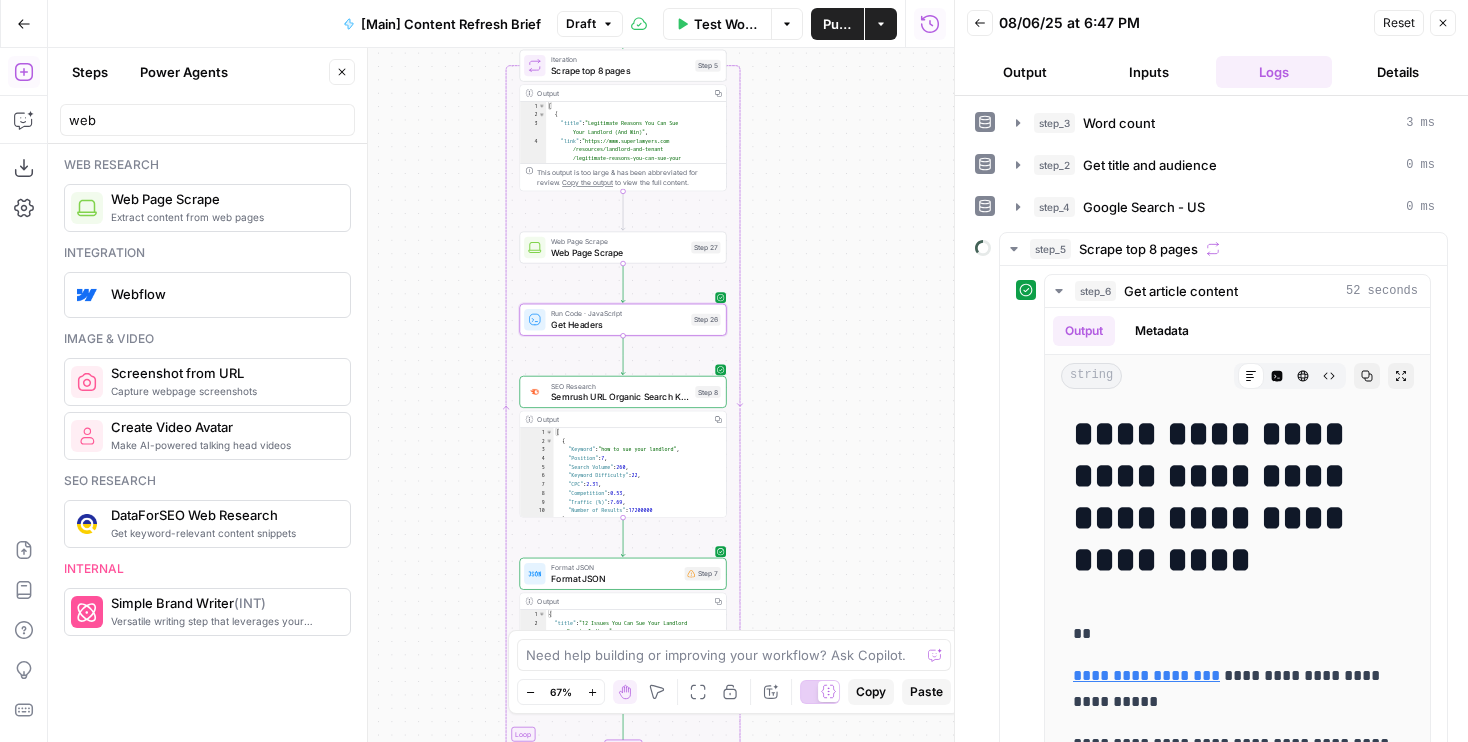 drag, startPoint x: 829, startPoint y: 439, endPoint x: 817, endPoint y: 408, distance: 33.24154 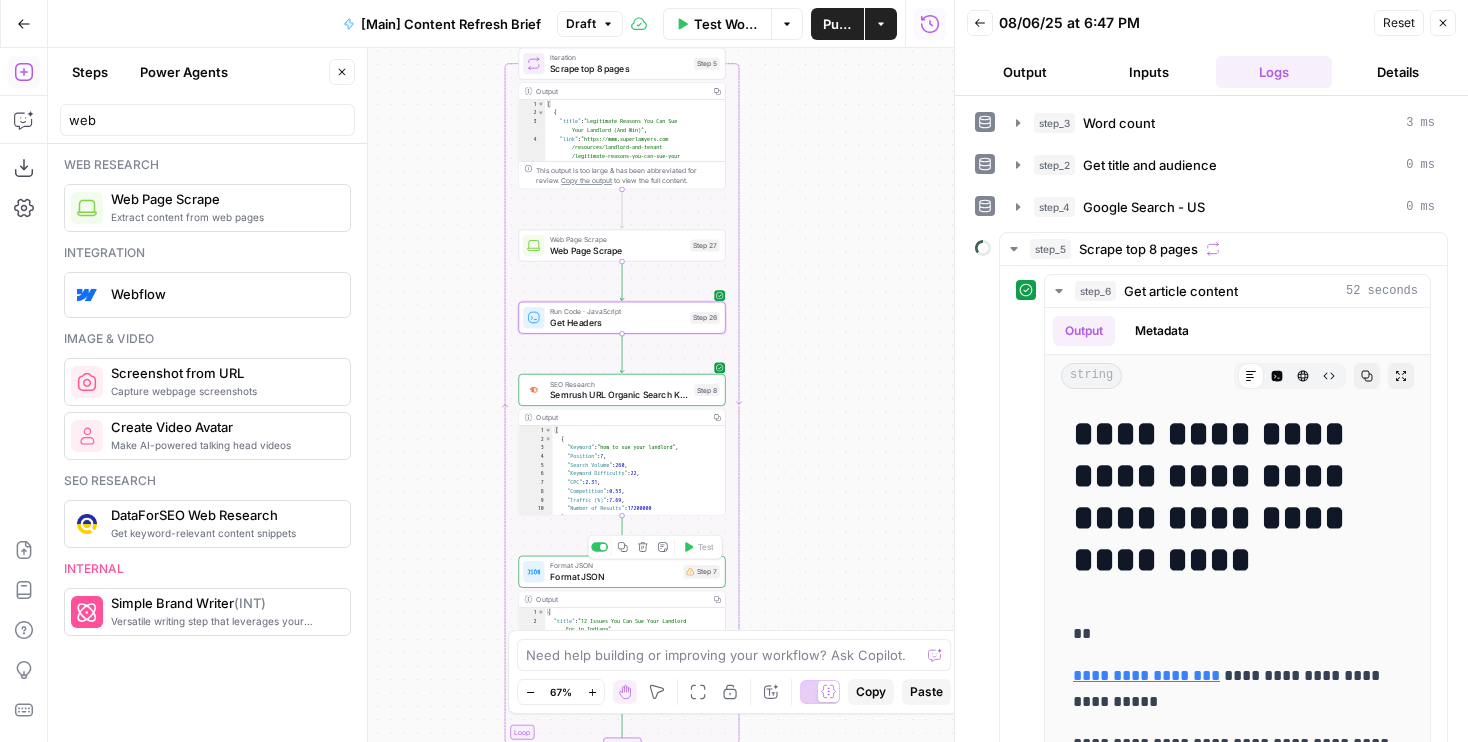 click on "Format JSON Format JSON Step 7 Copy step Delete step Add Note Test" at bounding box center [621, 571] 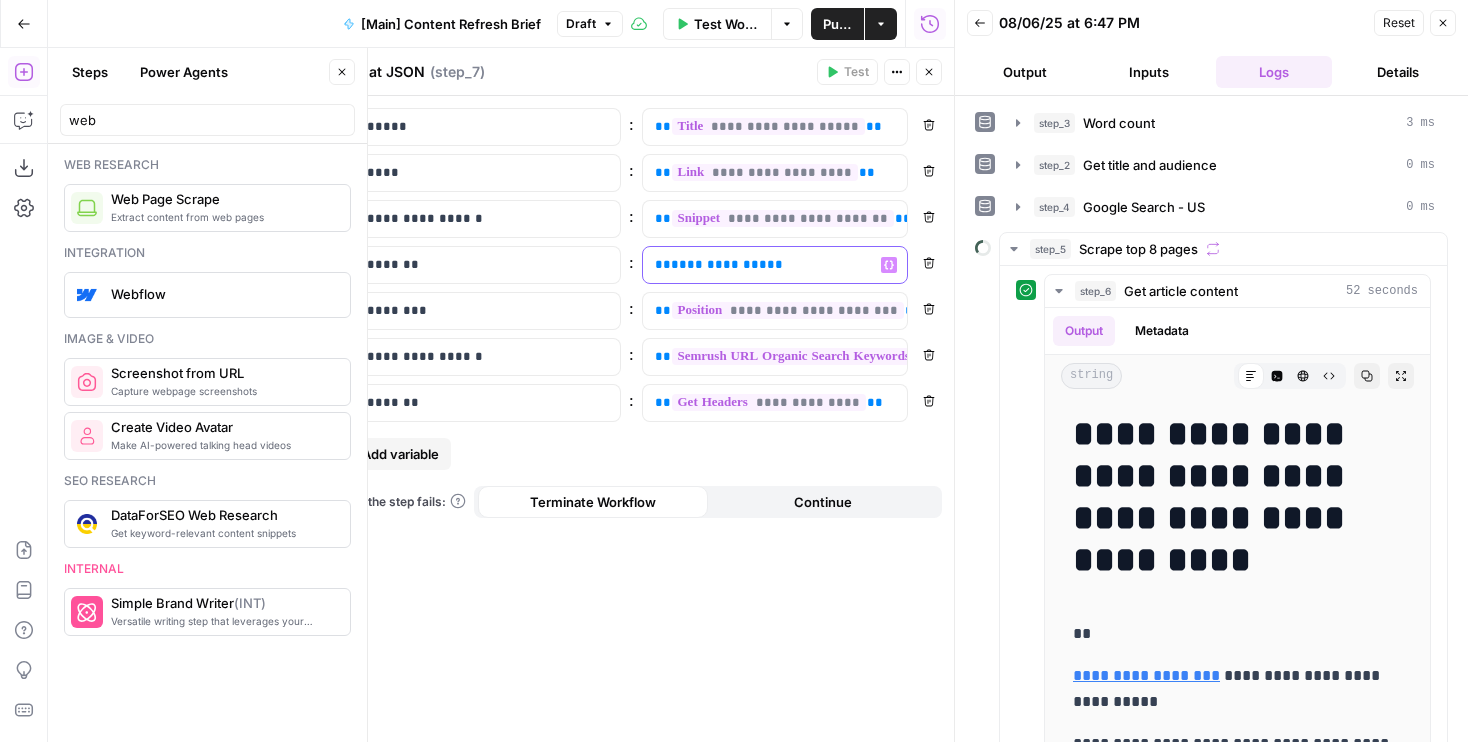 click on "**********" at bounding box center [719, 264] 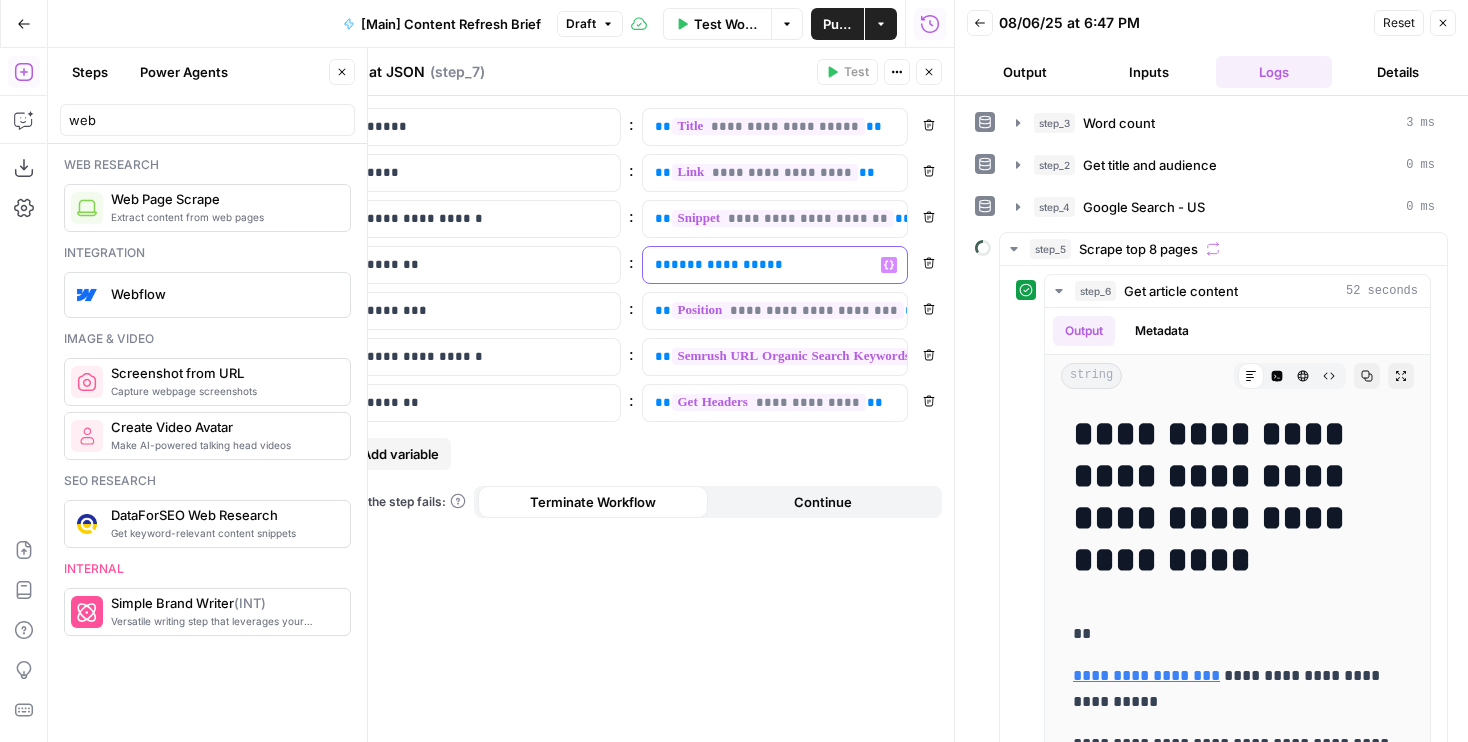 type 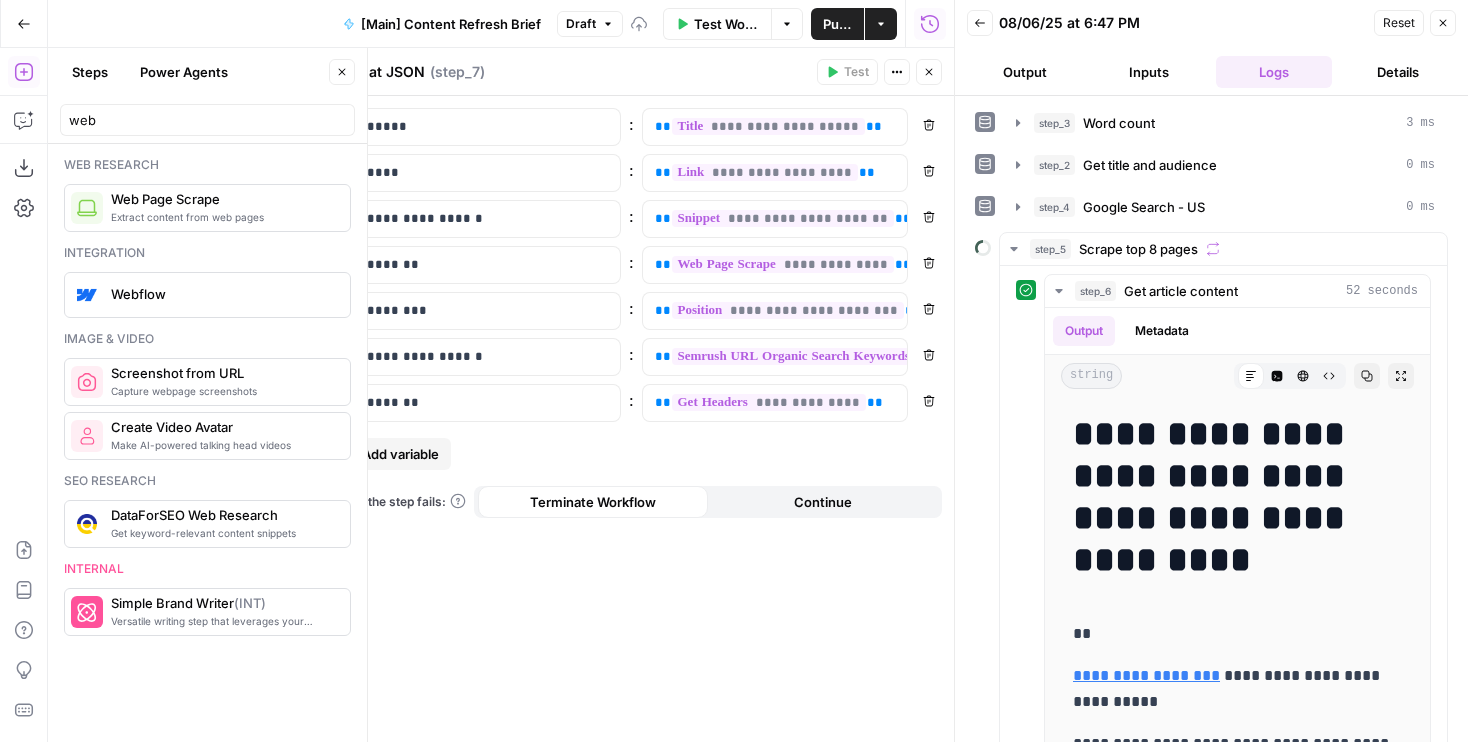 click 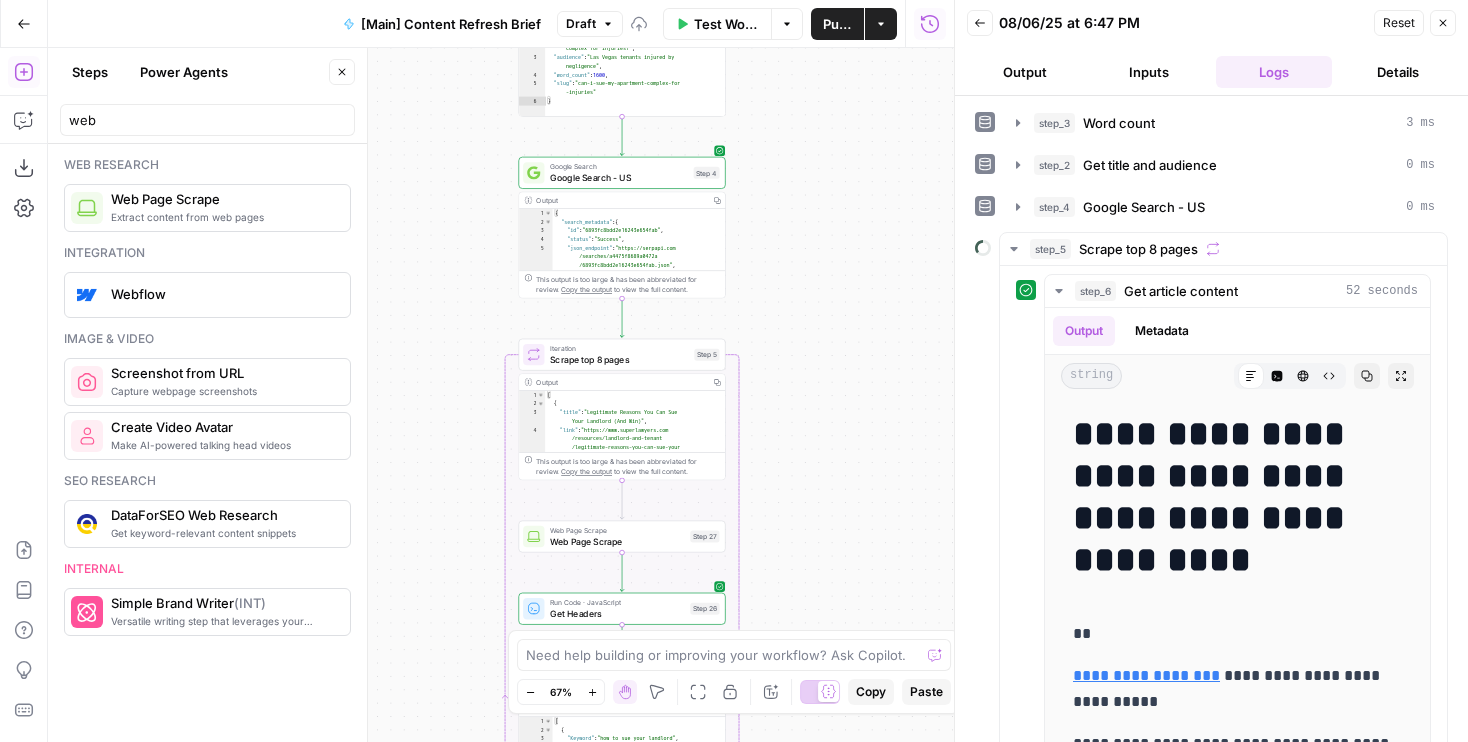 drag, startPoint x: 839, startPoint y: 197, endPoint x: 839, endPoint y: 529, distance: 332 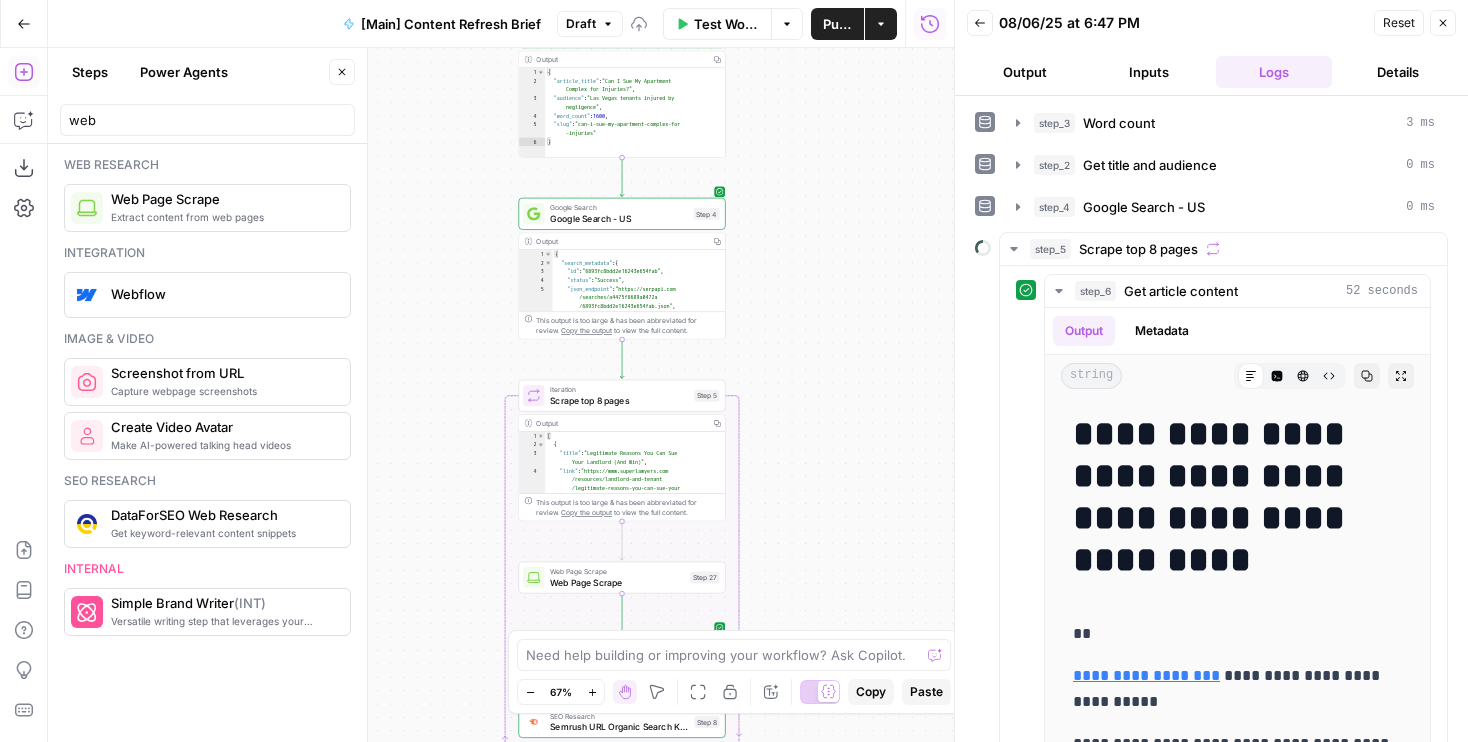 click on "Test" at bounding box center (698, 370) 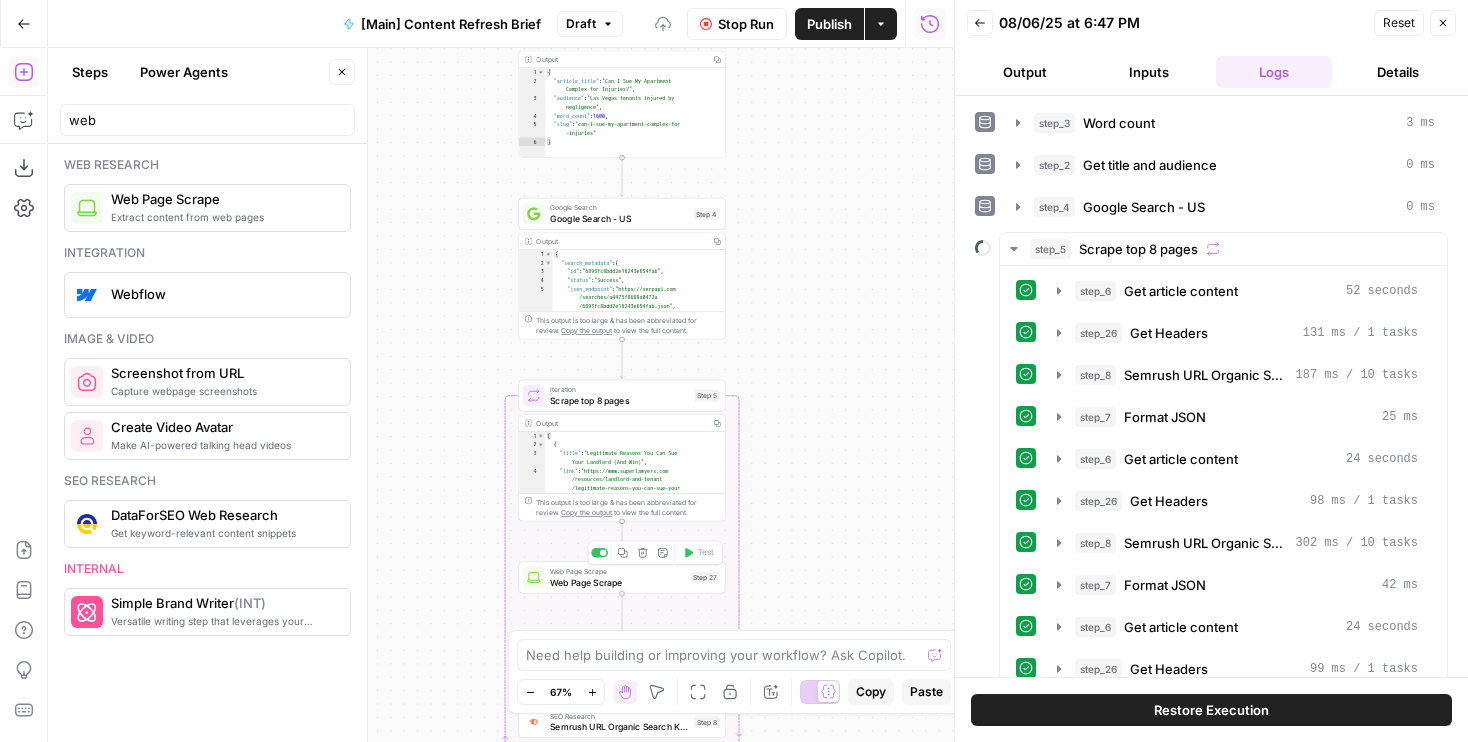 click on "Web Page Scrape" at bounding box center [617, 582] 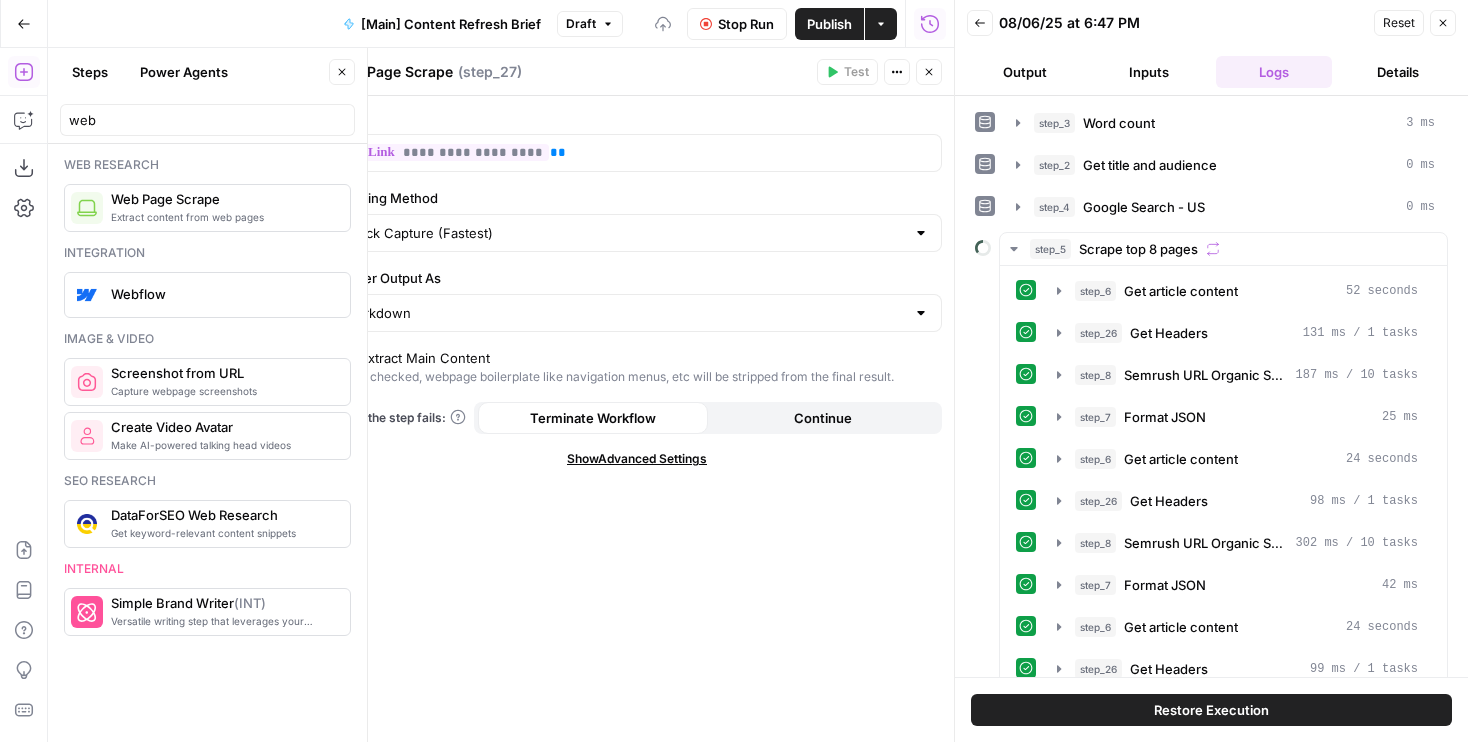 click on "Continue" at bounding box center (823, 418) 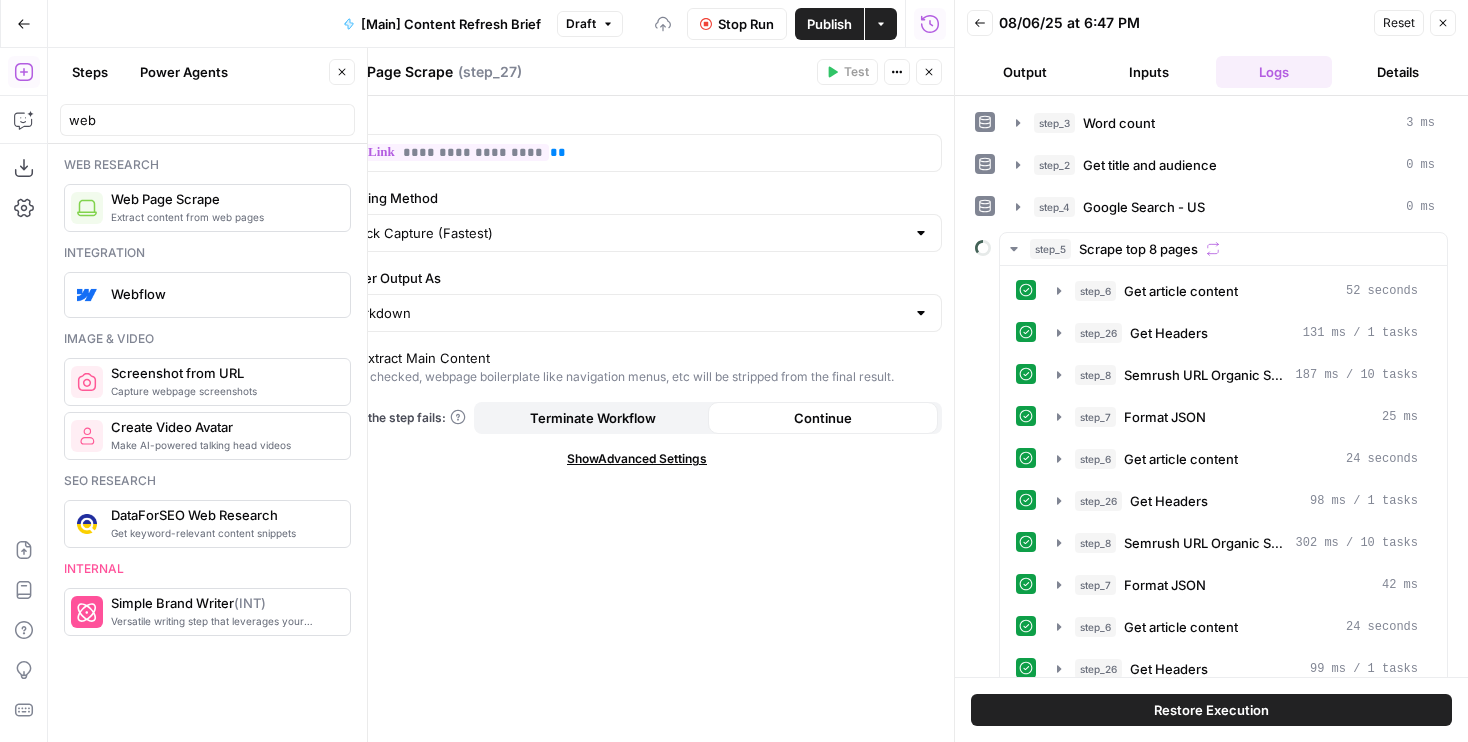 click 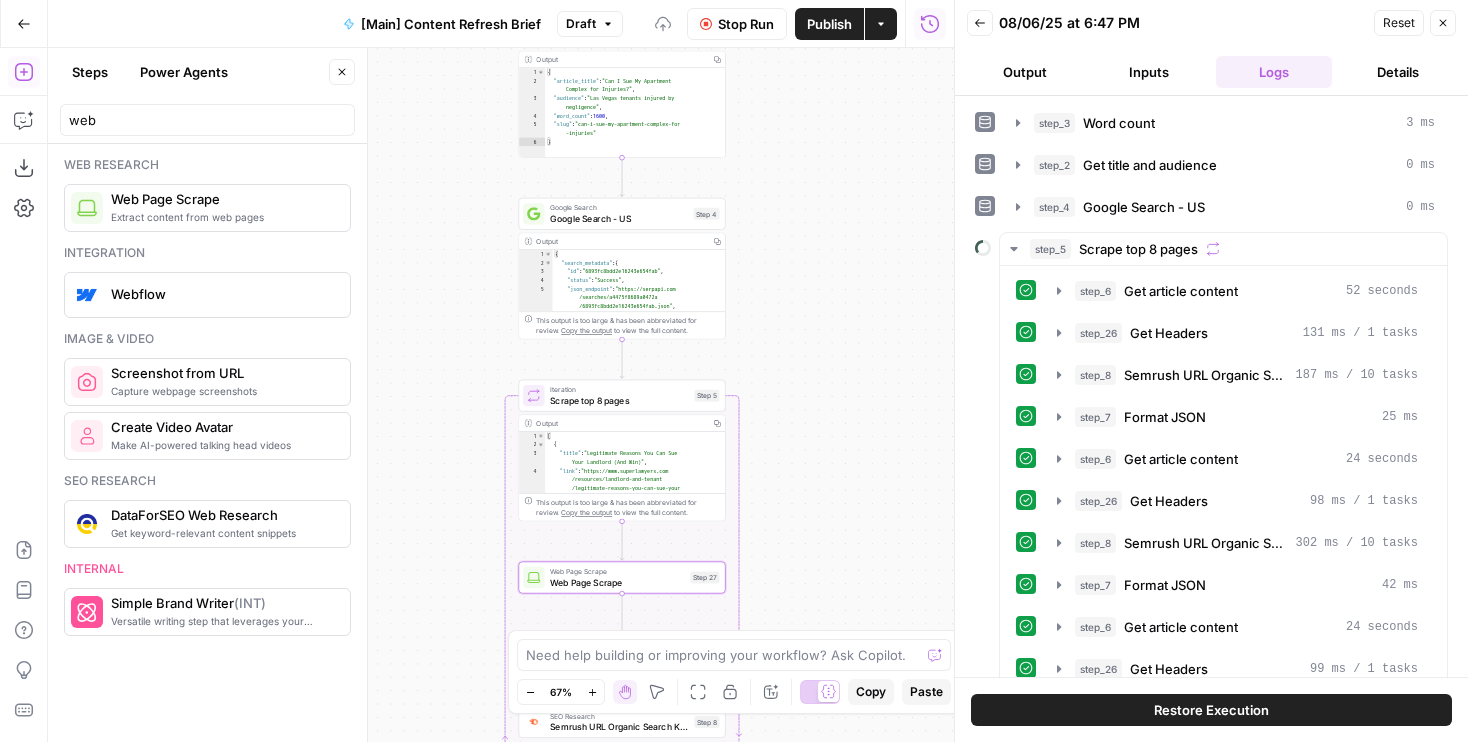 drag, startPoint x: 799, startPoint y: 421, endPoint x: 805, endPoint y: 253, distance: 168.1071 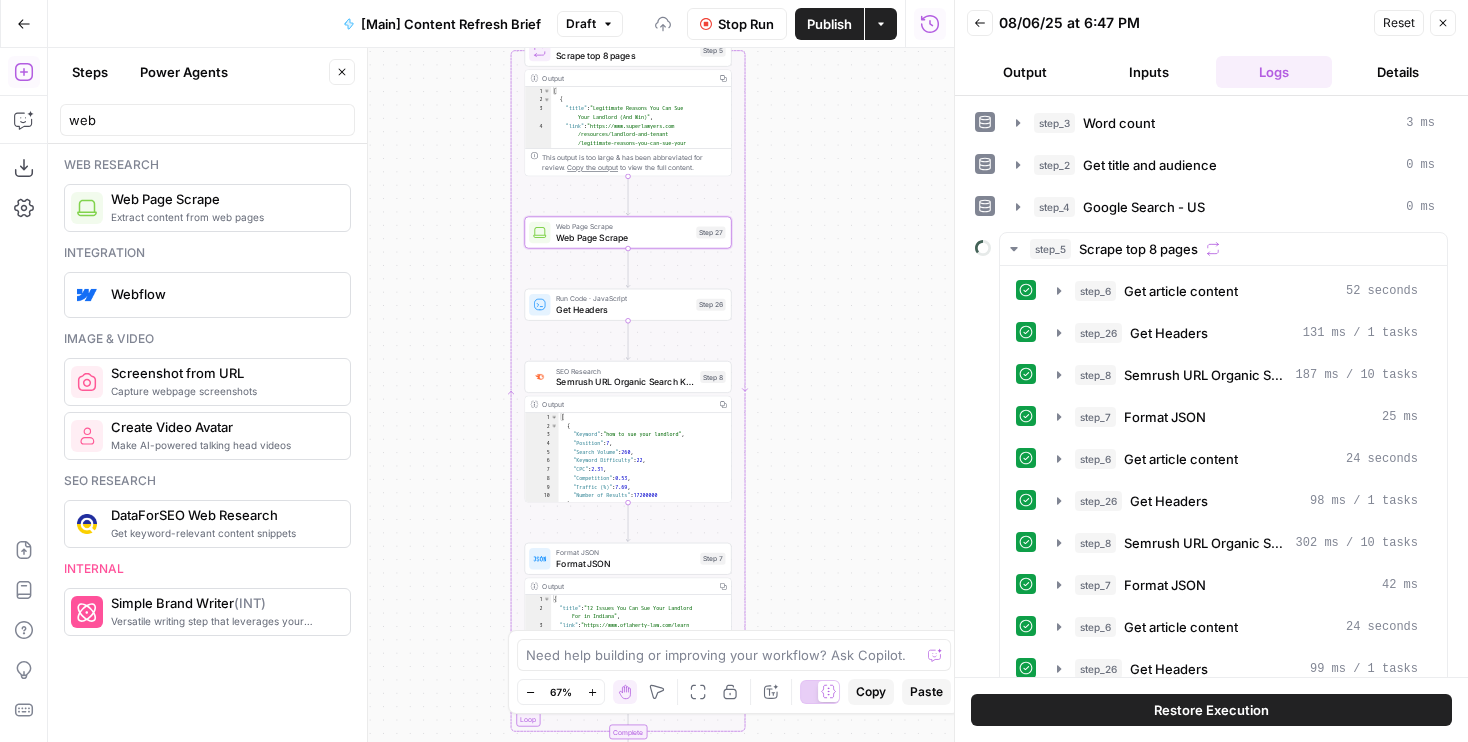 drag, startPoint x: 803, startPoint y: 196, endPoint x: 803, endPoint y: 166, distance: 30 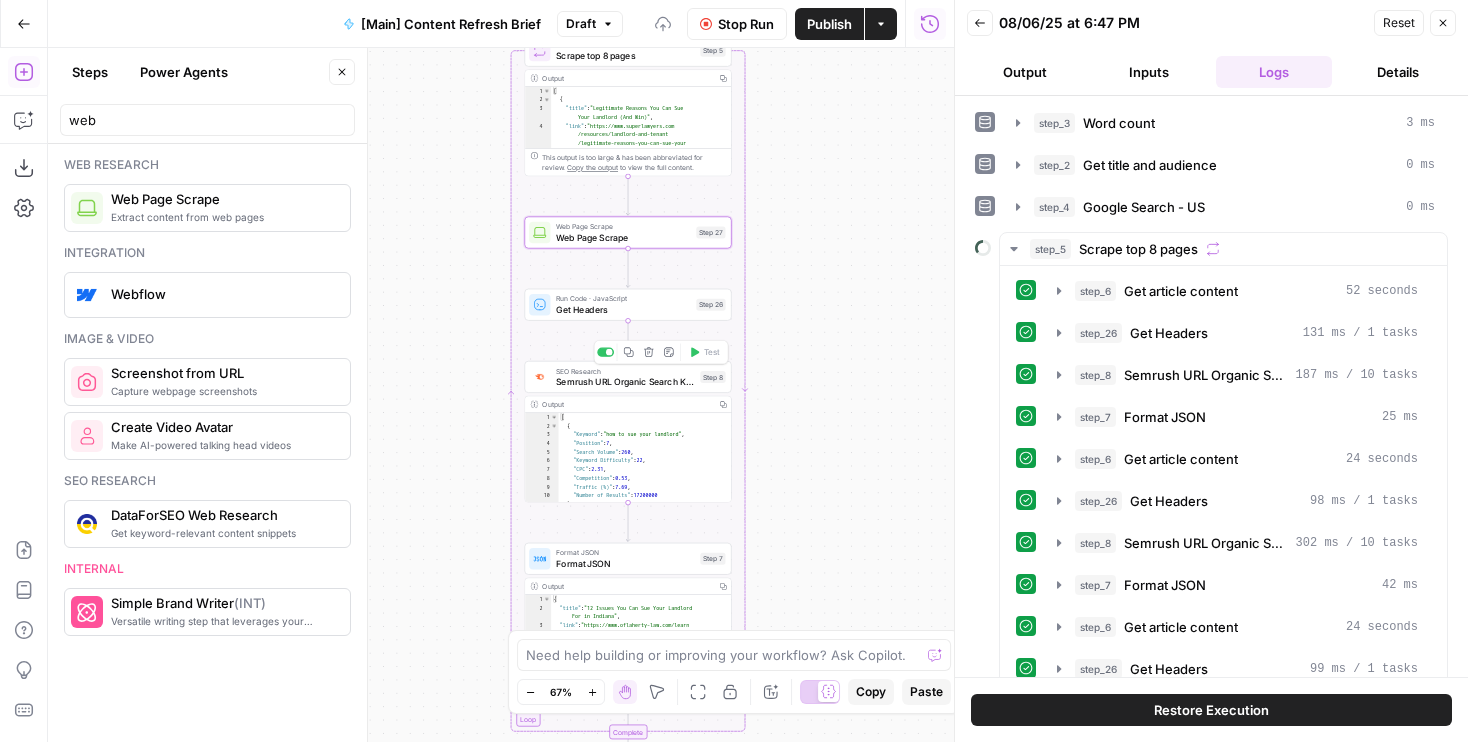 click on "Semrush URL Organic Search Keywords" at bounding box center [625, 381] 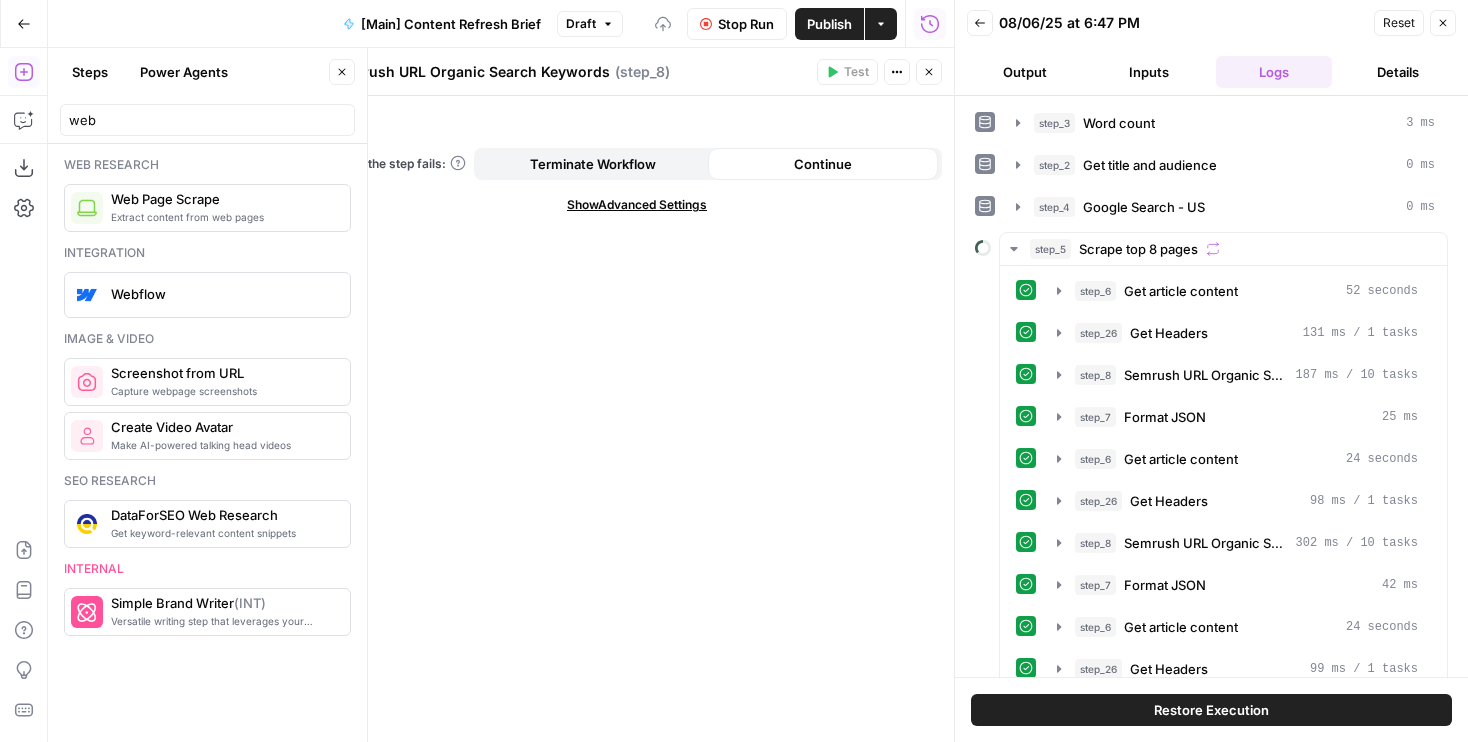 click on "Close" at bounding box center [929, 72] 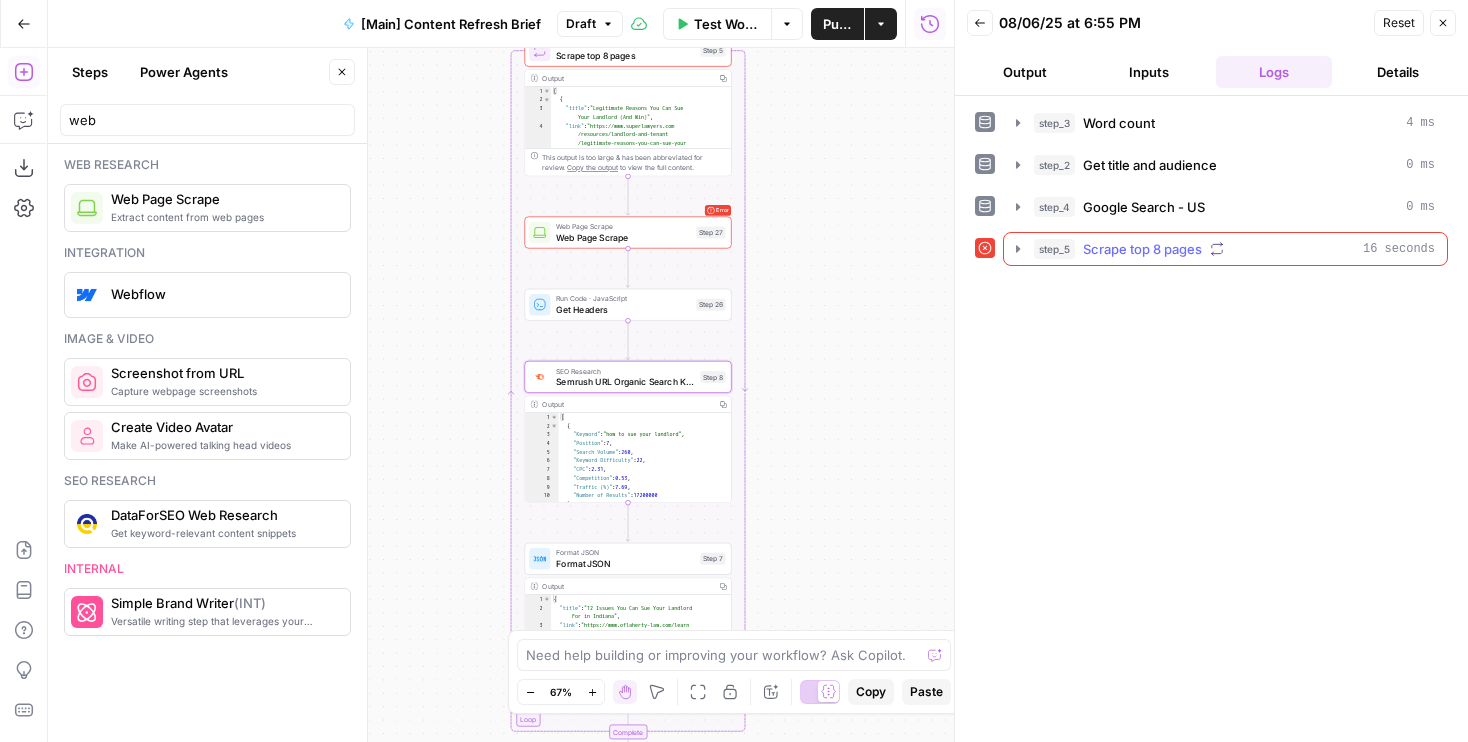 click on "Scrape top 8 pages" at bounding box center (1142, 249) 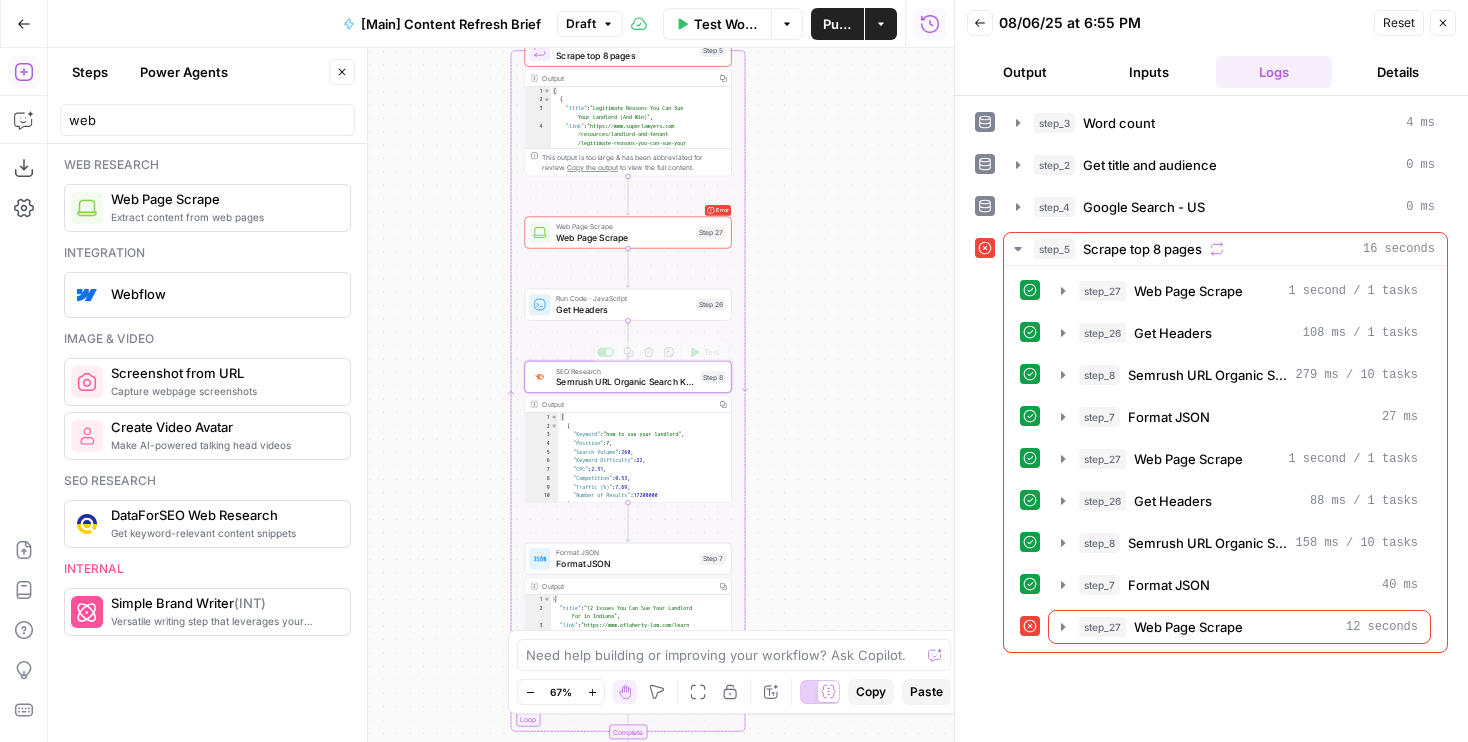 drag, startPoint x: 789, startPoint y: 172, endPoint x: 774, endPoint y: 382, distance: 210.53503 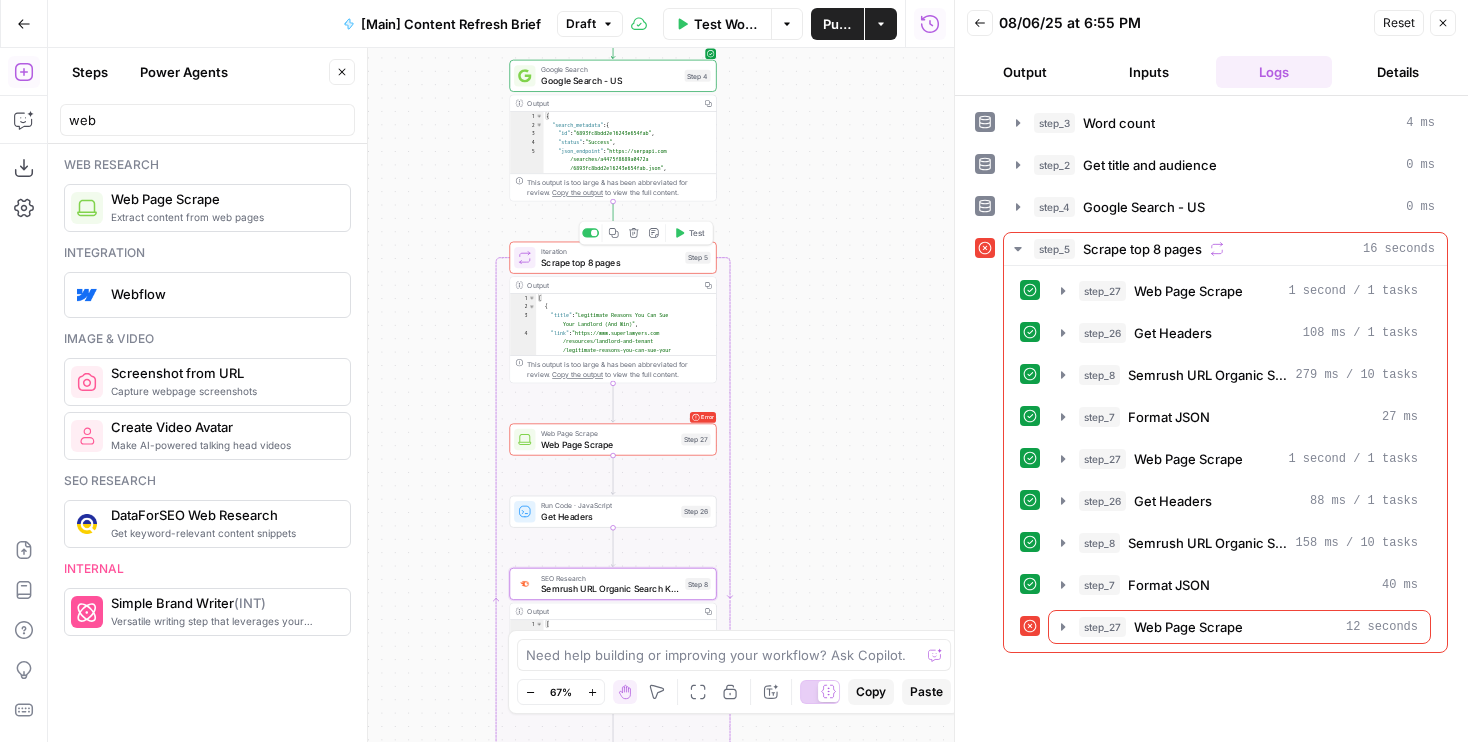 click 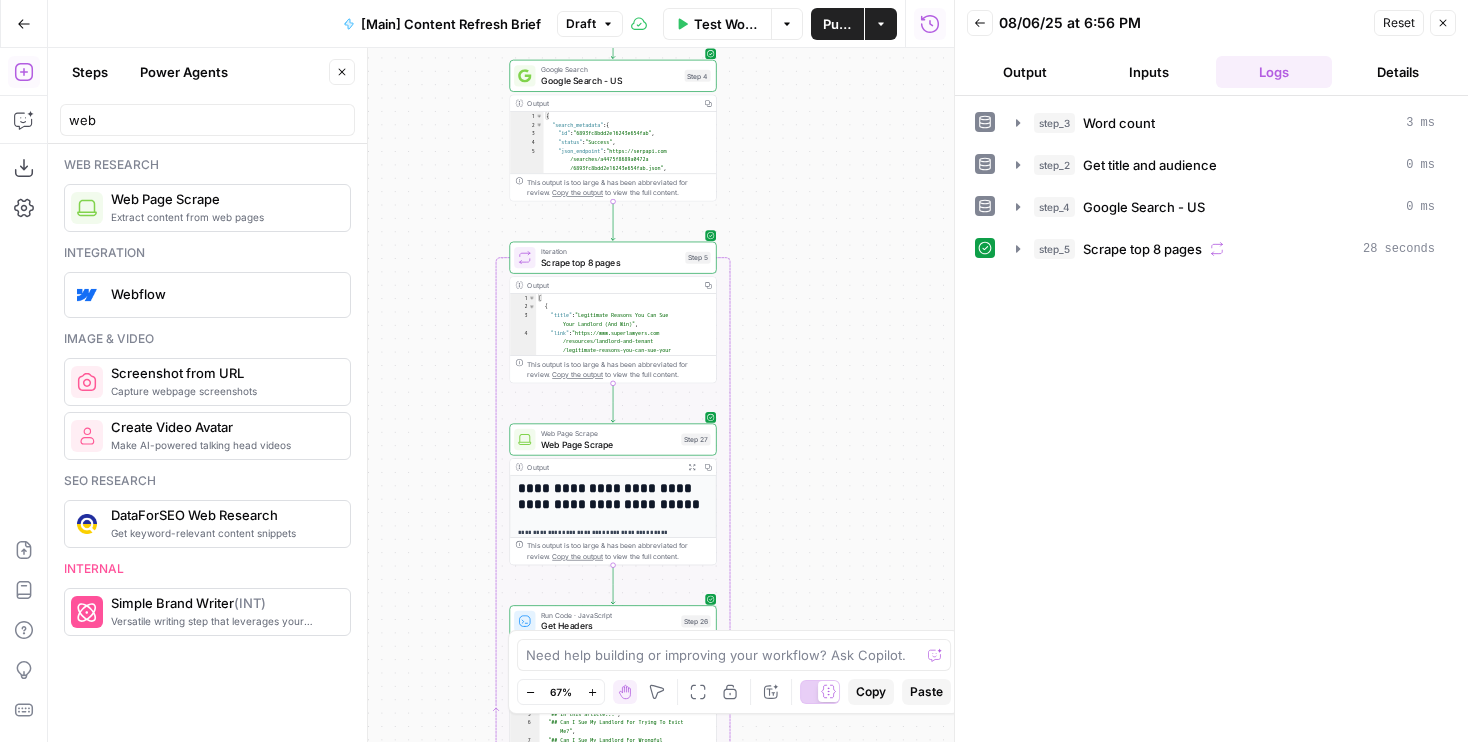 drag, startPoint x: 825, startPoint y: 335, endPoint x: 822, endPoint y: 77, distance: 258.01746 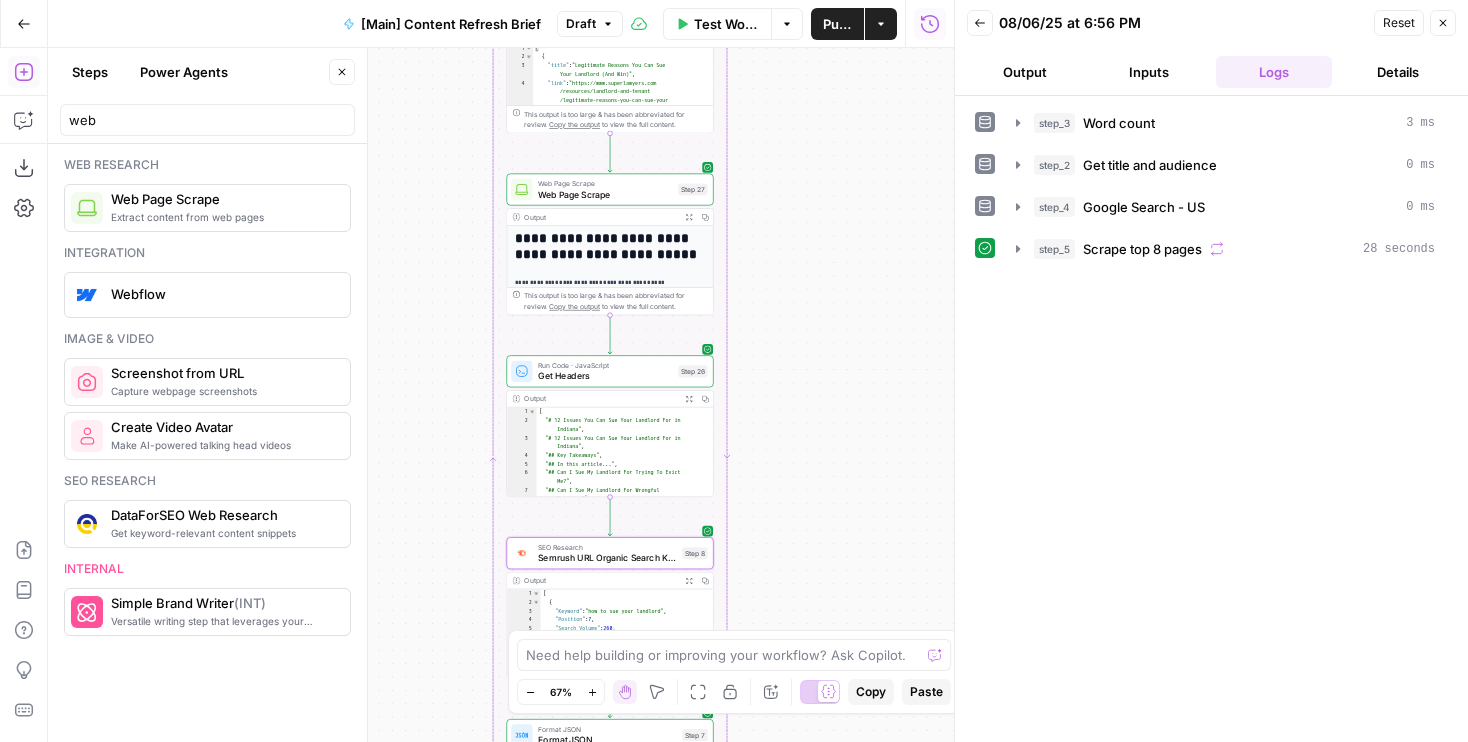 drag, startPoint x: 850, startPoint y: 394, endPoint x: 850, endPoint y: 182, distance: 212 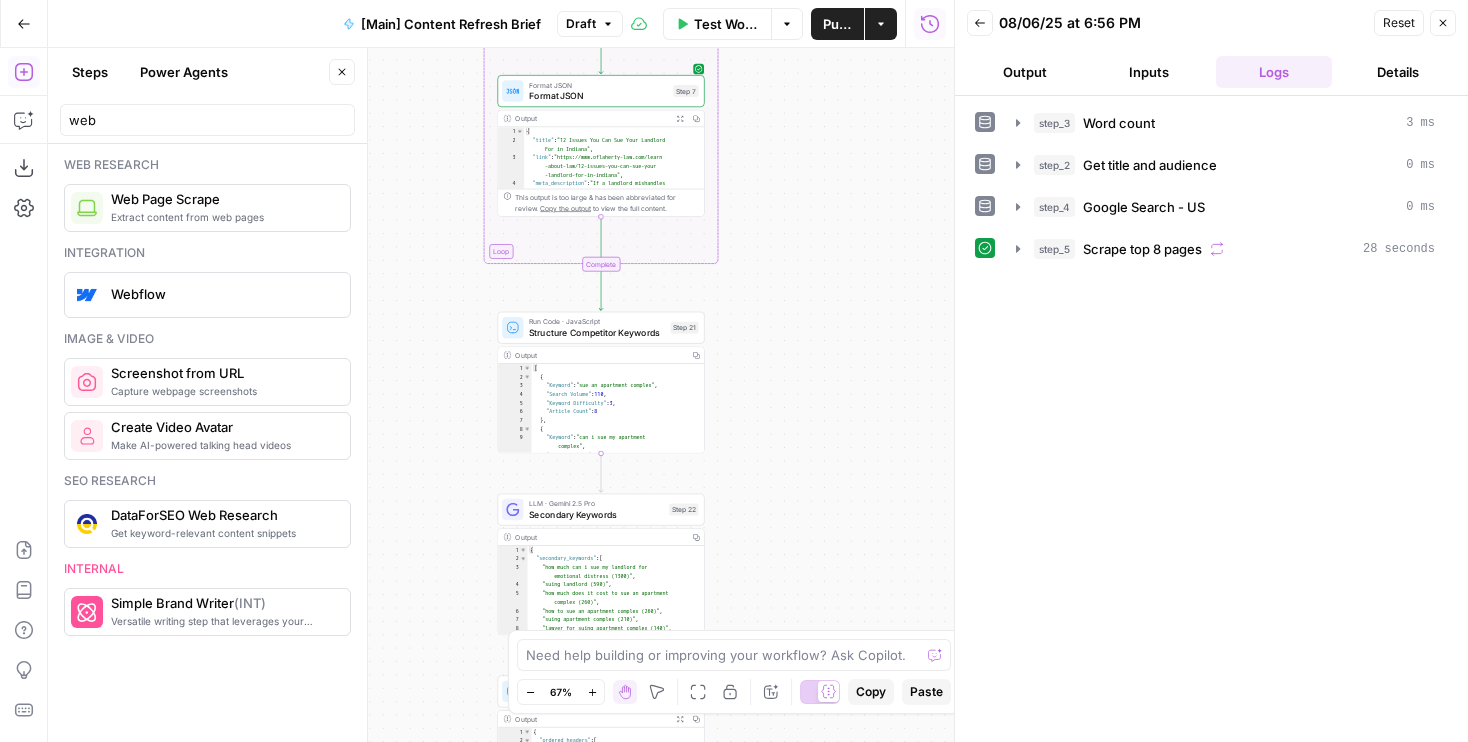 drag, startPoint x: 840, startPoint y: 176, endPoint x: 840, endPoint y: 143, distance: 33 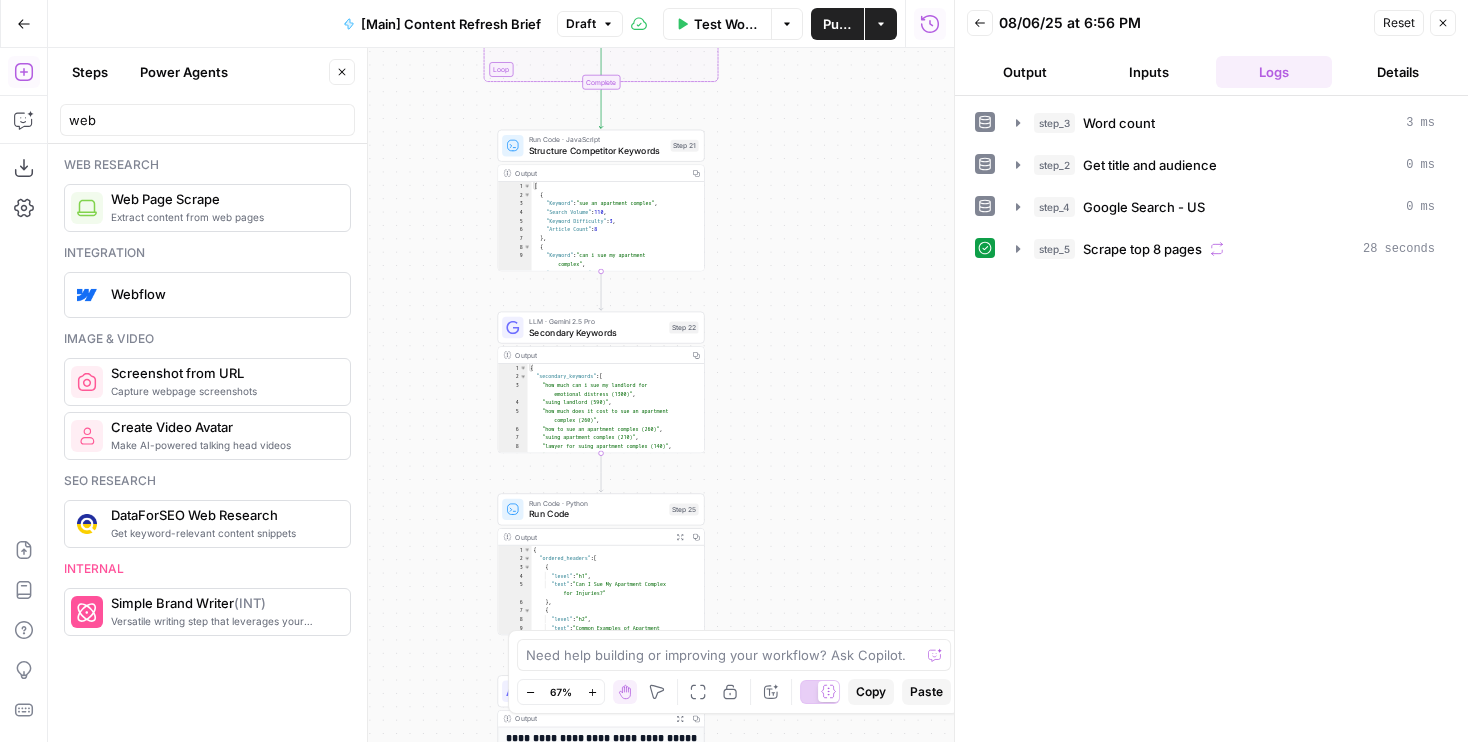 drag, startPoint x: 799, startPoint y: 542, endPoint x: 799, endPoint y: 362, distance: 180 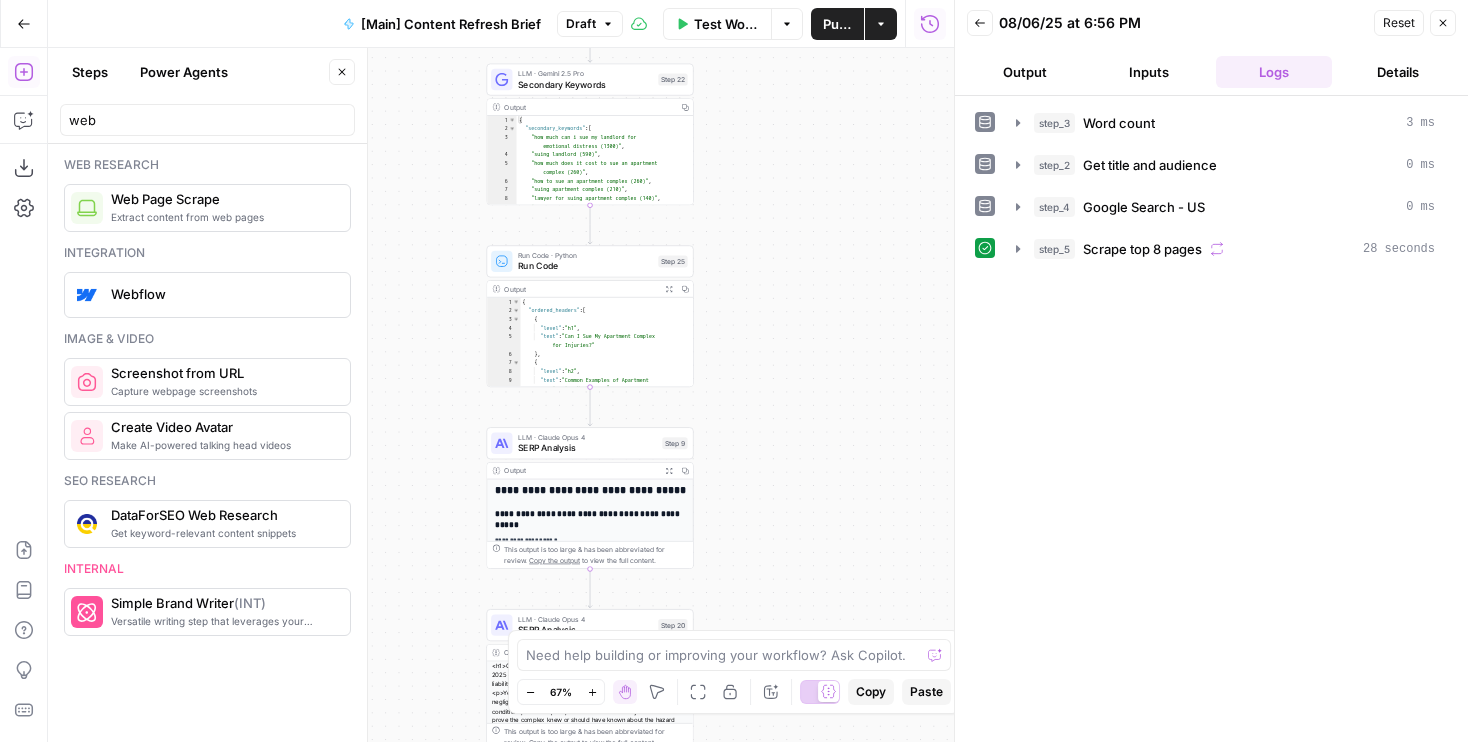 drag, startPoint x: 799, startPoint y: 438, endPoint x: 786, endPoint y: 153, distance: 285.29633 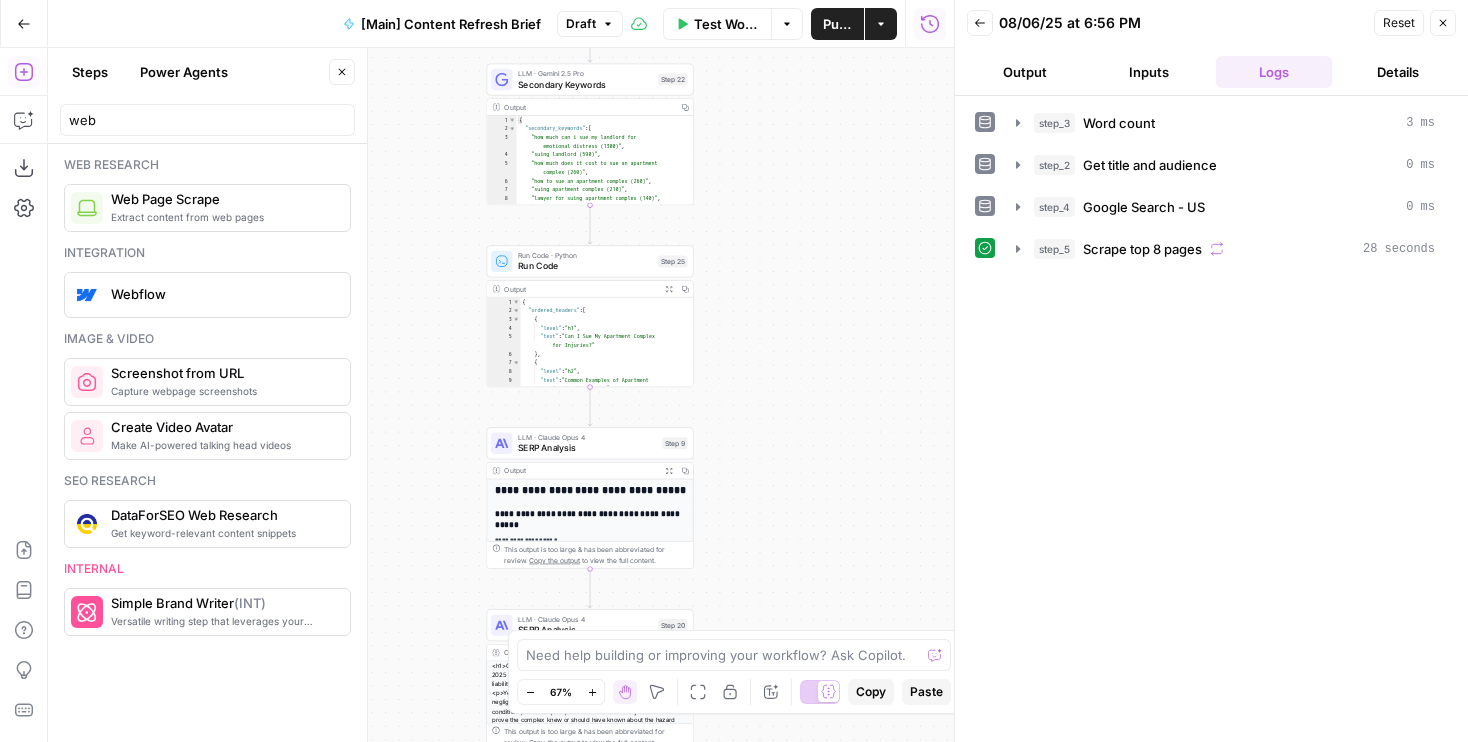click on "Workflow Set Inputs Inputs Run Code · Python Word count Step 3 Output Copy 1 2 3 {    "word_count" :  1604 }     XXXXXXXXXXXXXXXXXXXXXXXXXXXXXXXXXXXXXXXXXXXXXXXXXXXXXXXXXXXXXXXXXXXXXXXXXXXXXXXXXXXXXXXXXXXXXXXXXXXXXXXXXXXXXXXXXXXXXXXXXXXXXXXXXXXXXXXXXXXXXXXXXXXXXXXXXXXXXXXXXXXXXXXXXXXXXXXXXXXXXXXXXXXXXXXXXXXXXXXXXXXXXXXXXXXXXXXXXXXXXXXXXXXXXXXXXXXXXXXXXXXXXXXXXXXXXXXXXXXXXXXXXXXXXXXXXXXXXXXXXXXXXXXXXXXXXXXXXXXXXXXXXXXXXXXXXXXXXXXXXXXXXXXXXXXXXXXXXXXXXXXXXXXXXXXXXXXXXXXXXXXXXXXXXXXXXXXXXXXXXXXXXXXXXXXXXXXXXXXXXXXXXXXXXXXXXXXXXXXXXXXXXXXXXXXXXXXXXXXXXXXXXXXXXXXXXXXXXXXXXXXXXXXXXXXXXXXXXXXXXXXXXXXXXXXXXXXXXXXXXXXXXXXXXXXX LLM · GPT-4.1 Get title and audience Step 2 Output Copy 1 2 3 4 5 6 {    "article_title" :  "Can I Sue My Apartment         Complex for Injuries?" ,    "audience" :  "Las Vegas tenants injured by         negligence" ,    "word_count" :  1600 ,    "slug" :  "can-i-sue-my-apartment-complex-for        -injuries" }     Google Search Google Search - US Step 4 Output Copy 1 2 3" at bounding box center (501, 395) 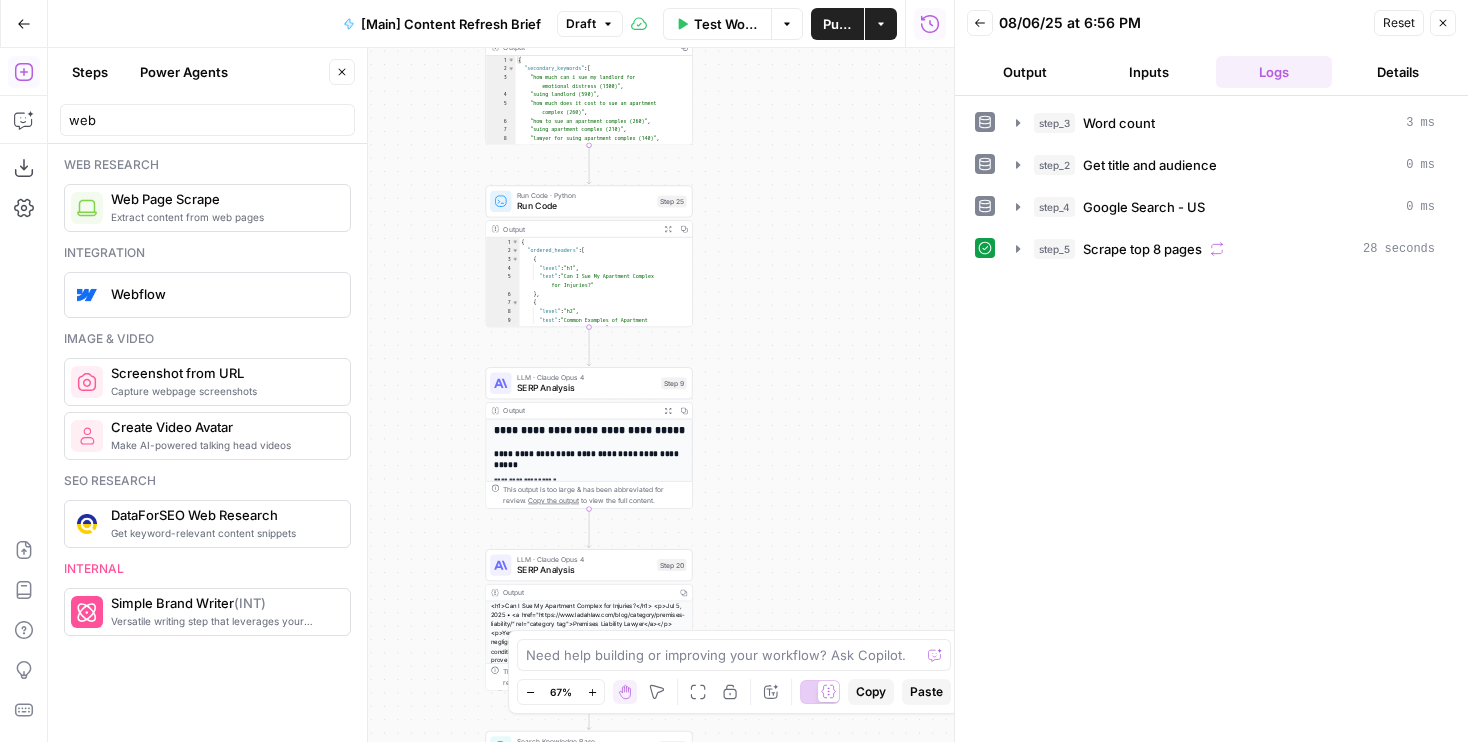 drag, startPoint x: 789, startPoint y: 461, endPoint x: 816, endPoint y: 335, distance: 128.86038 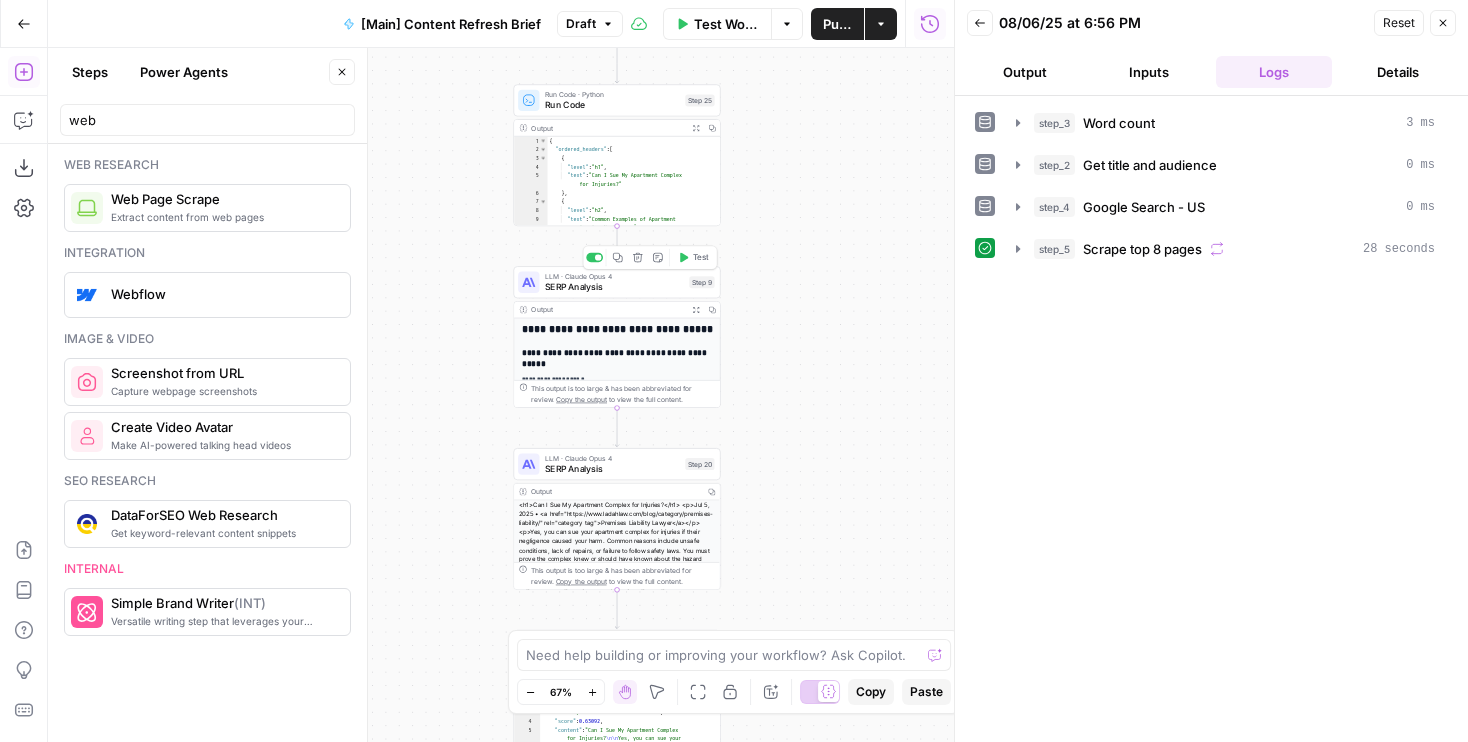 click 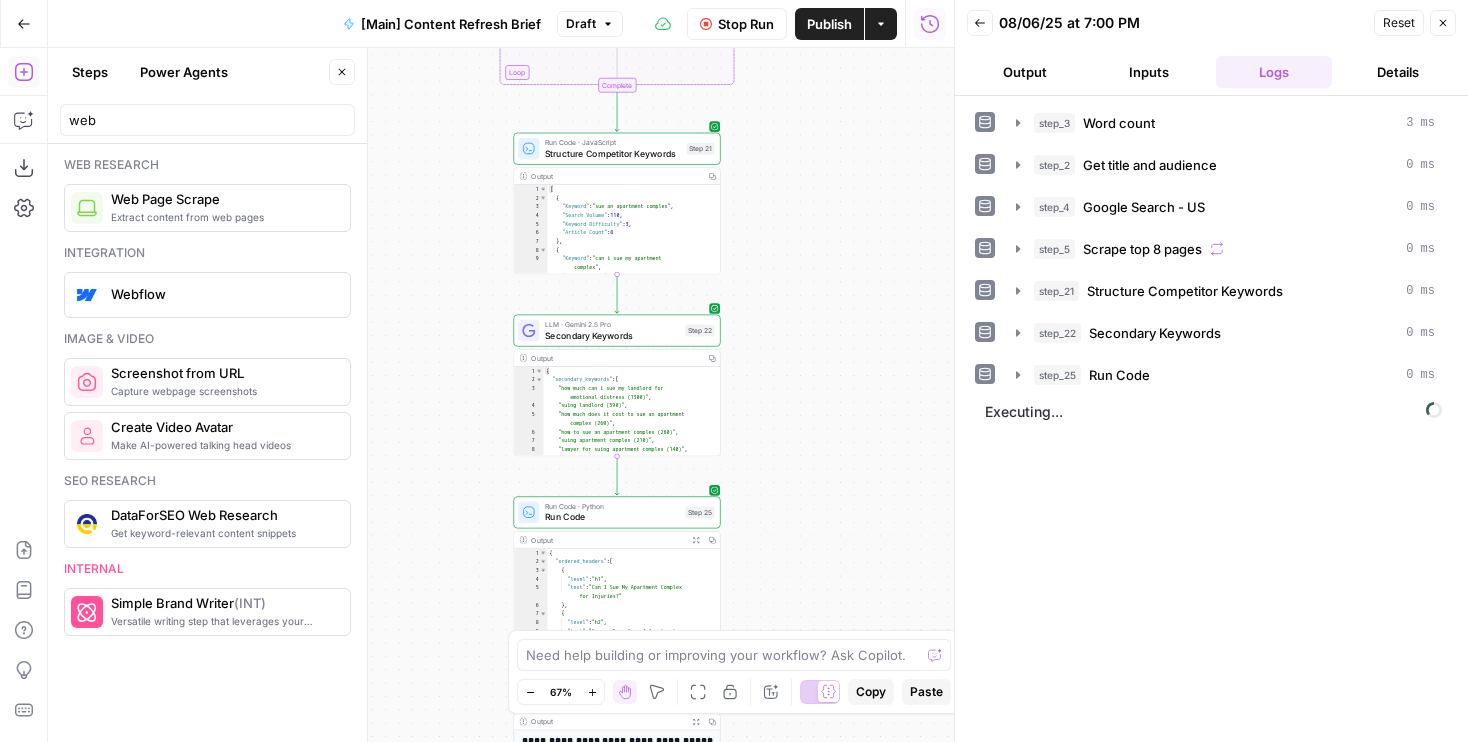 drag, startPoint x: 813, startPoint y: 351, endPoint x: 813, endPoint y: 536, distance: 185 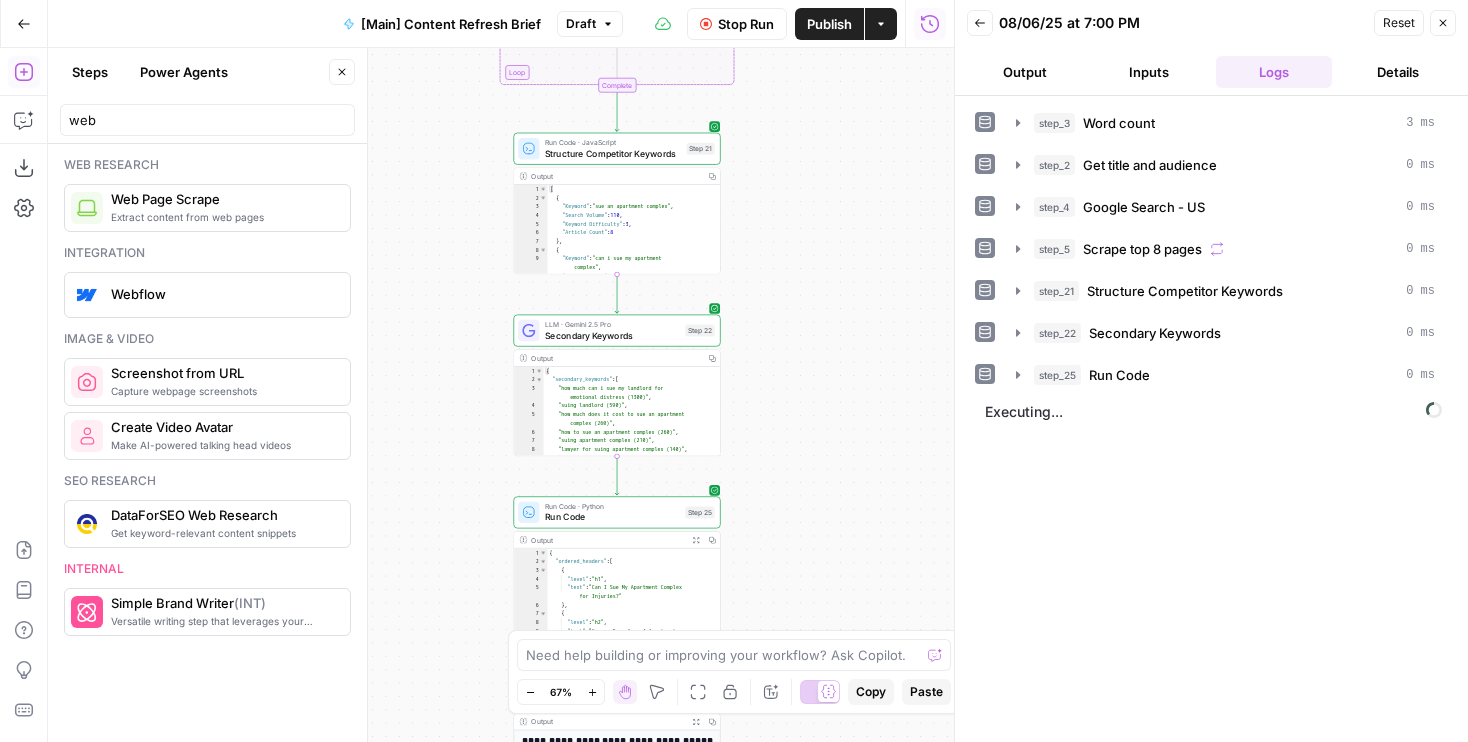 click on "Workflow Set Inputs Inputs Run Code · Python Word count Step 3 Output Copy 1 2 3 {    "word_count" :  1604 }     XXXXXXXXXXXXXXXXXXXXXXXXXXXXXXXXXXXXXXXXXXXXXXXXXXXXXXXXXXXXXXXXXXXXXXXXXXXXXXXXXXXXXXXXXXXXXXXXXXXXXXXXXXXXXXXXXXXXXXXXXXXXXXXXXXXXXXXXXXXXXXXXXXXXXXXXXXXXXXXXXXXXXXXXXXXXXXXXXXXXXXXXXXXXXXXXXXXXXXXXXXXXXXXXXXXXXXXXXXXXXXXXXXXXXXXXXXXXXXXXXXXXXXXXXXXXXXXXXXXXXXXXXXXXXXXXXXXXXXXXXXXXXXXXXXXXXXXXXXXXXXXXXXXXXXXXXXXXXXXXXXXXXXXXXXXXXXXXXXXXXXXXXXXXXXXXXXXXXXXXXXXXXXXXXXXXXXXXXXXXXXXXXXXXXXXXXXXXXXXXXXXXXXXXXXXXXXXXXXXXXXXXXXXXXXXXXXXXXXXXXXXXXXXXXXXXXXXXXXXXXXXXXXXXXXXXXXXXXXXXXXXXXXXXXXXXXXXXXXXXXXXXXXXXXXXX LLM · GPT-4.1 Get title and audience Step 2 Output Copy 1 2 3 4 5 6 {    "article_title" :  "Can I Sue My Apartment         Complex for Injuries?" ,    "audience" :  "Las Vegas tenants injured by         negligence" ,    "word_count" :  1600 ,    "slug" :  "can-i-sue-my-apartment-complex-for        -injuries" }     Google Search Google Search - US Step 4 Output Copy 1 2 3" at bounding box center (501, 395) 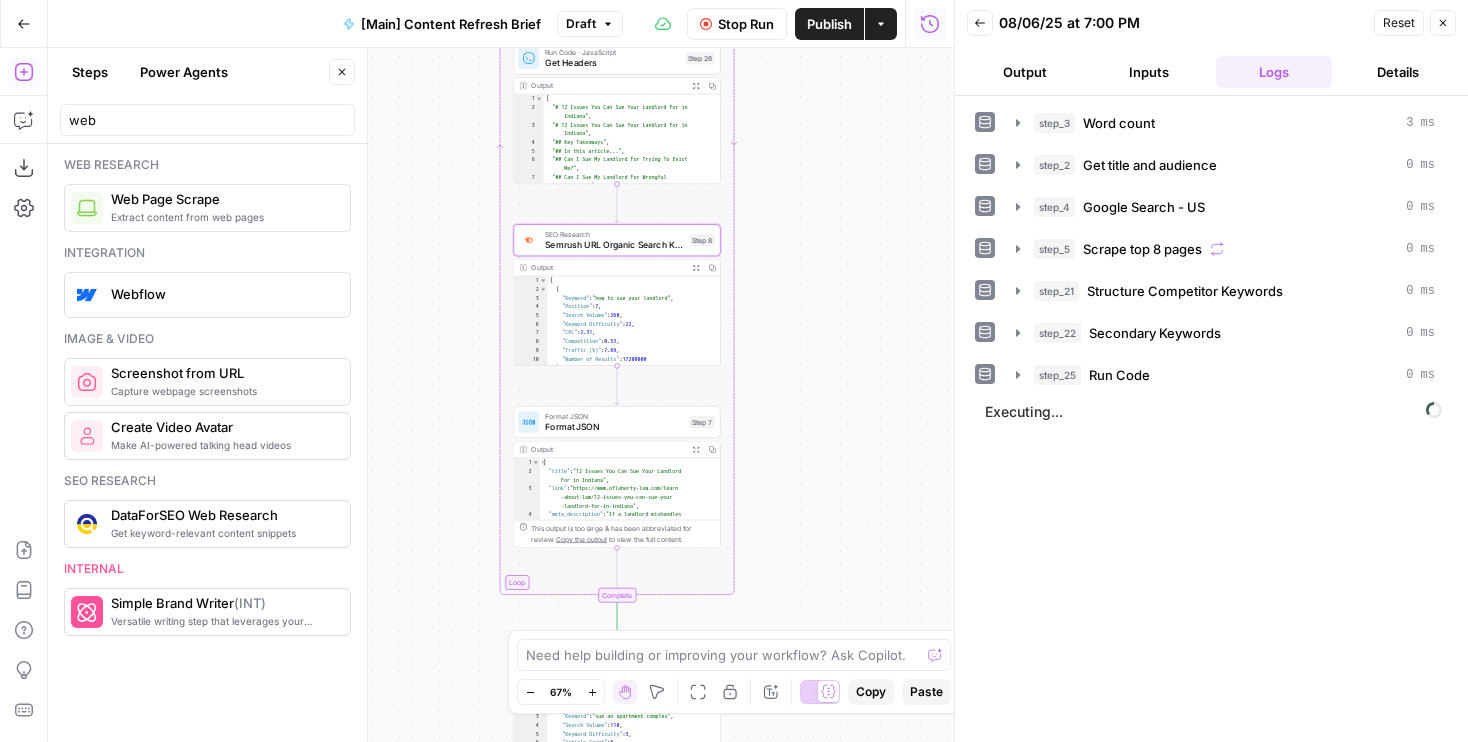 drag, startPoint x: 813, startPoint y: 480, endPoint x: 813, endPoint y: 717, distance: 237 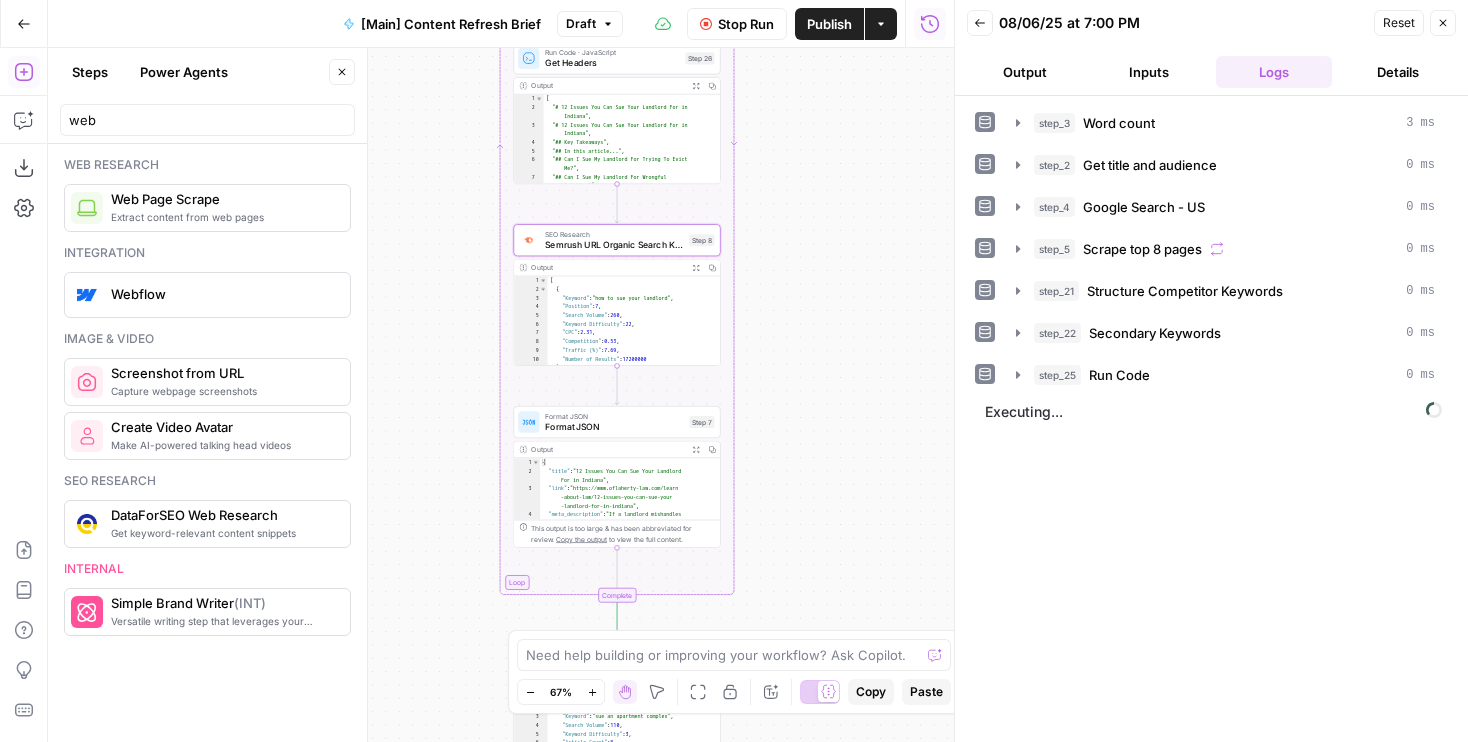 click on "Workflow Set Inputs Inputs Run Code · Python Word count Step 3 Output Copy 1 2 3 {    "word_count" :  1604 }     XXXXXXXXXXXXXXXXXXXXXXXXXXXXXXXXXXXXXXXXXXXXXXXXXXXXXXXXXXXXXXXXXXXXXXXXXXXXXXXXXXXXXXXXXXXXXXXXXXXXXXXXXXXXXXXXXXXXXXXXXXXXXXXXXXXXXXXXXXXXXXXXXXXXXXXXXXXXXXXXXXXXXXXXXXXXXXXXXXXXXXXXXXXXXXXXXXXXXXXXXXXXXXXXXXXXXXXXXXXXXXXXXXXXXXXXXXXXXXXXXXXXXXXXXXXXXXXXXXXXXXXXXXXXXXXXXXXXXXXXXXXXXXXXXXXXXXXXXXXXXXXXXXXXXXXXXXXXXXXXXXXXXXXXXXXXXXXXXXXXXXXXXXXXXXXXXXXXXXXXXXXXXXXXXXXXXXXXXXXXXXXXXXXXXXXXXXXXXXXXXXXXXXXXXXXXXXXXXXXXXXXXXXXXXXXXXXXXXXXXXXXXXXXXXXXXXXXXXXXXXXXXXXXXXXXXXXXXXXXXXXXXXXXXXXXXXXXXXXXXXXXXXXXXXXXX LLM · GPT-4.1 Get title and audience Step 2 Output Copy 1 2 3 4 5 6 {    "article_title" :  "Can I Sue My Apartment         Complex for Injuries?" ,    "audience" :  "Las Vegas tenants injured by         negligence" ,    "word_count" :  1600 ,    "slug" :  "can-i-sue-my-apartment-complex-for        -injuries" }     Google Search Google Search - US Step 4 Output Copy 1 2 3" at bounding box center [501, 395] 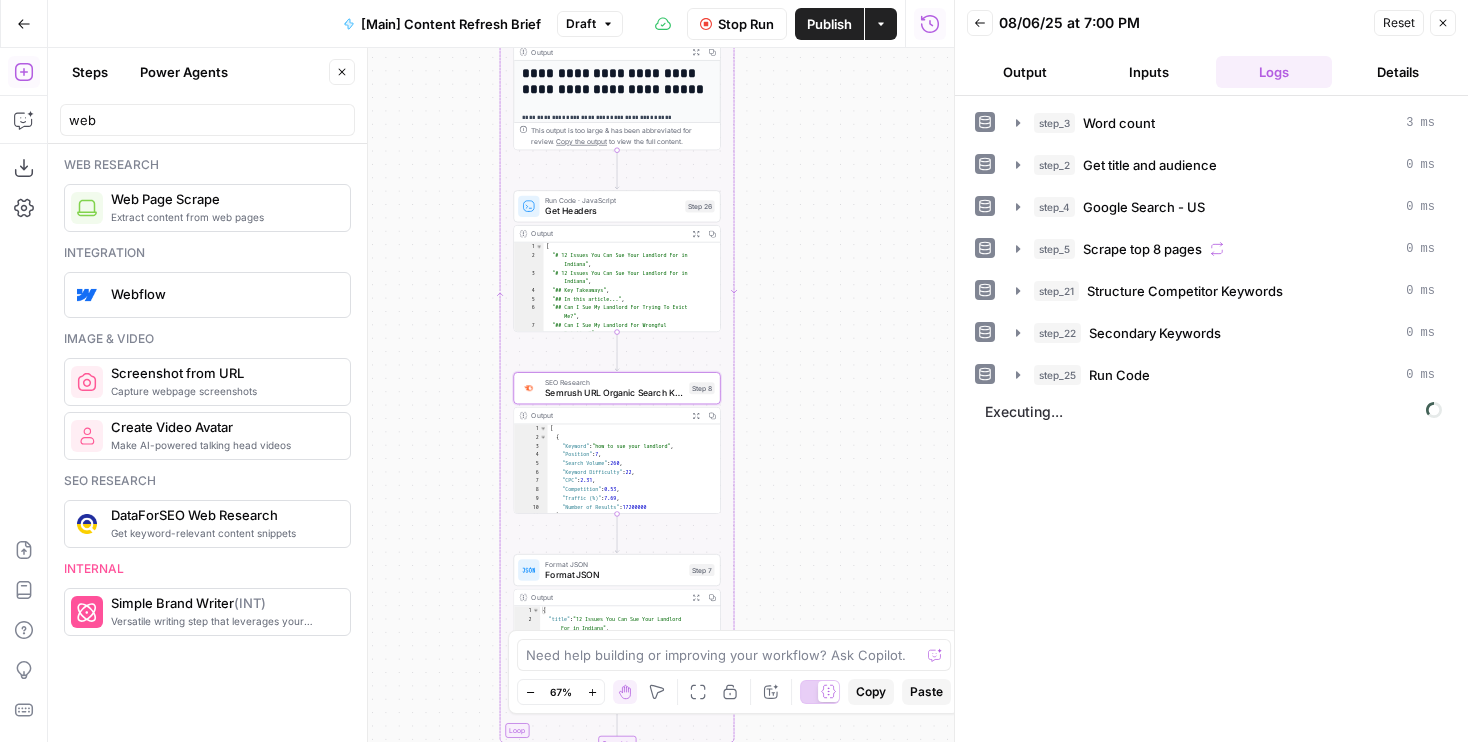drag, startPoint x: 811, startPoint y: 401, endPoint x: 810, endPoint y: 502, distance: 101.00495 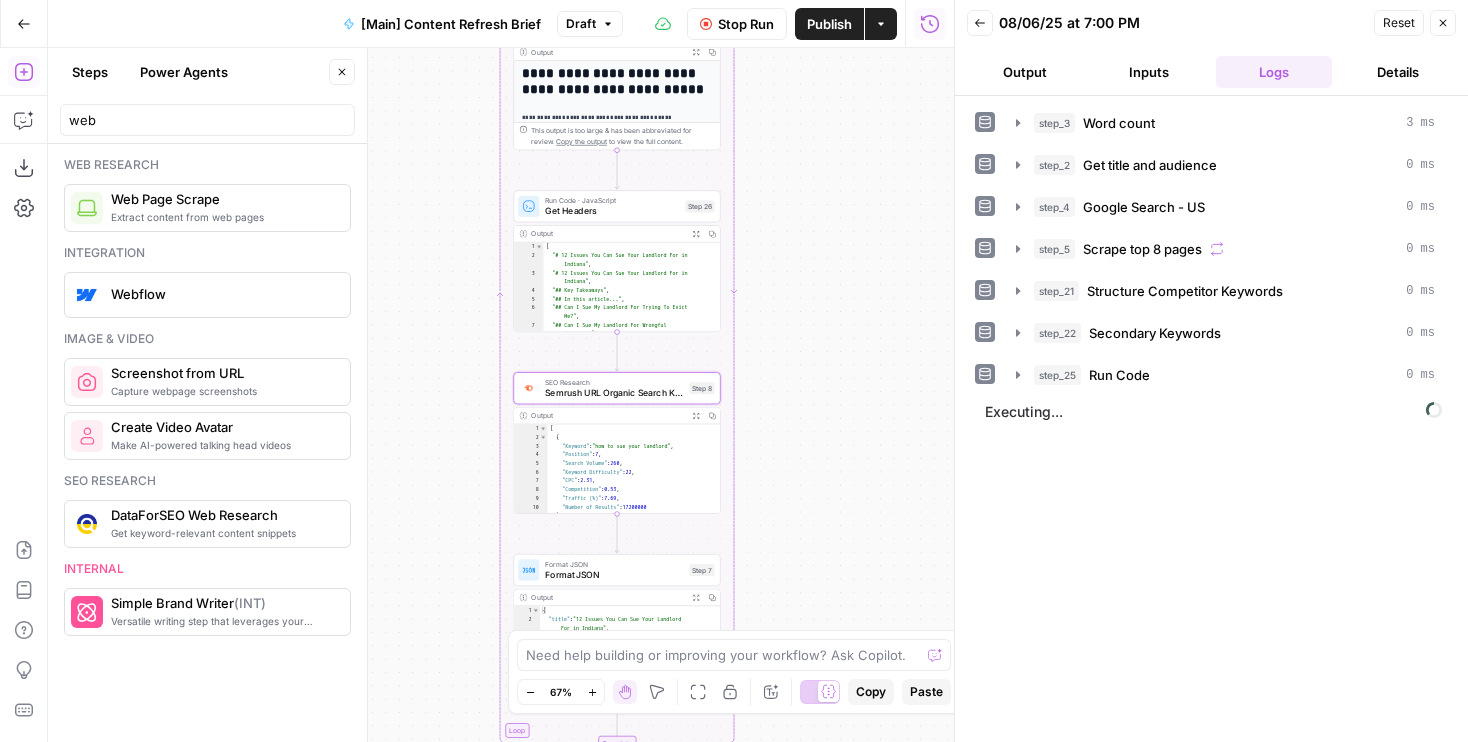 click on "Workflow Set Inputs Inputs Run Code · Python Word count Step 3 Output Copy 1 2 3 {    "word_count" :  1604 }     XXXXXXXXXXXXXXXXXXXXXXXXXXXXXXXXXXXXXXXXXXXXXXXXXXXXXXXXXXXXXXXXXXXXXXXXXXXXXXXXXXXXXXXXXXXXXXXXXXXXXXXXXXXXXXXXXXXXXXXXXXXXXXXXXXXXXXXXXXXXXXXXXXXXXXXXXXXXXXXXXXXXXXXXXXXXXXXXXXXXXXXXXXXXXXXXXXXXXXXXXXXXXXXXXXXXXXXXXXXXXXXXXXXXXXXXXXXXXXXXXXXXXXXXXXXXXXXXXXXXXXXXXXXXXXXXXXXXXXXXXXXXXXXXXXXXXXXXXXXXXXXXXXXXXXXXXXXXXXXXXXXXXXXXXXXXXXXXXXXXXXXXXXXXXXXXXXXXXXXXXXXXXXXXXXXXXXXXXXXXXXXXXXXXXXXXXXXXXXXXXXXXXXXXXXXXXXXXXXXXXXXXXXXXXXXXXXXXXXXXXXXXXXXXXXXXXXXXXXXXXXXXXXXXXXXXXXXXXXXXXXXXXXXXXXXXXXXXXXXXXXXXXXXXXXXX LLM · GPT-4.1 Get title and audience Step 2 Output Copy 1 2 3 4 5 6 {    "article_title" :  "Can I Sue My Apartment         Complex for Injuries?" ,    "audience" :  "Las Vegas tenants injured by         negligence" ,    "word_count" :  1600 ,    "slug" :  "can-i-sue-my-apartment-complex-for        -injuries" }     Google Search Google Search - US Step 4 Output Copy 1 2 3" at bounding box center [501, 395] 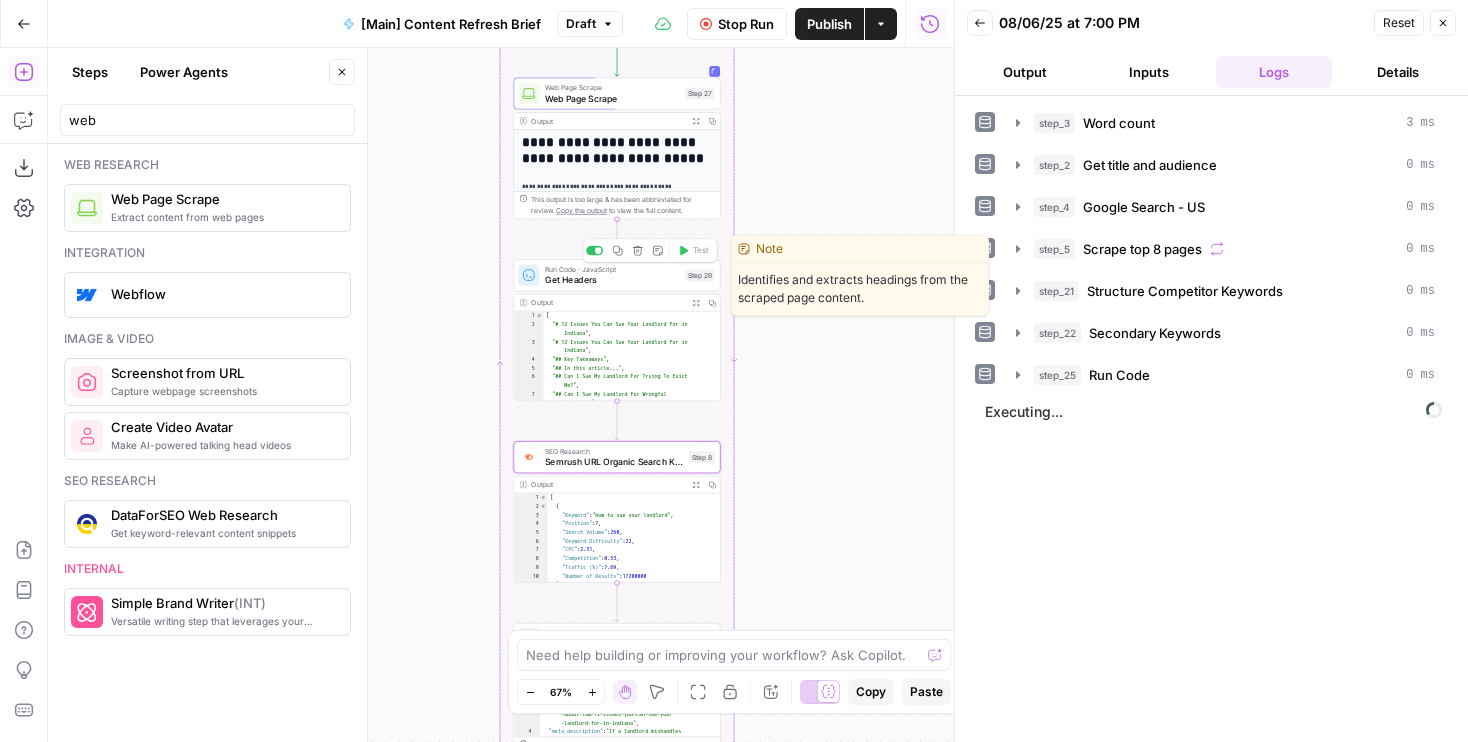 click 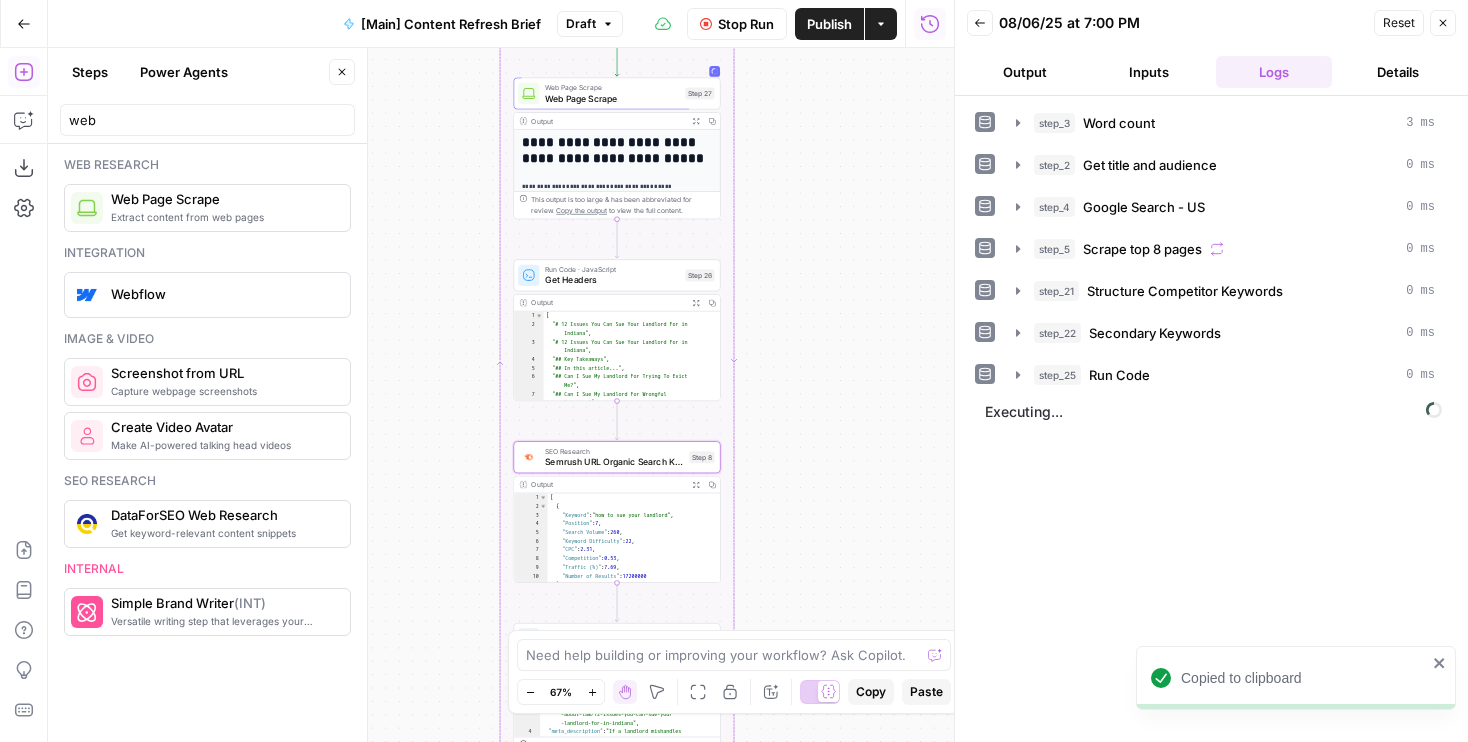 click on "Workflow Set Inputs Inputs Run Code · Python Word count Step 3 Output Copy 1 2 3 {    "word_count" :  1604 }     XXXXXXXXXXXXXXXXXXXXXXXXXXXXXXXXXXXXXXXXXXXXXXXXXXXXXXXXXXXXXXXXXXXXXXXXXXXXXXXXXXXXXXXXXXXXXXXXXXXXXXXXXXXXXXXXXXXXXXXXXXXXXXXXXXXXXXXXXXXXXXXXXXXXXXXXXXXXXXXXXXXXXXXXXXXXXXXXXXXXXXXXXXXXXXXXXXXXXXXXXXXXXXXXXXXXXXXXXXXXXXXXXXXXXXXXXXXXXXXXXXXXXXXXXXXXXXXXXXXXXXXXXXXXXXXXXXXXXXXXXXXXXXXXXXXXXXXXXXXXXXXXXXXXXXXXXXXXXXXXXXXXXXXXXXXXXXXXXXXXXXXXXXXXXXXXXXXXXXXXXXXXXXXXXXXXXXXXXXXXXXXXXXXXXXXXXXXXXXXXXXXXXXXXXXXXXXXXXXXXXXXXXXXXXXXXXXXXXXXXXXXXXXXXXXXXXXXXXXXXXXXXXXXXXXXXXXXXXXXXXXXXXXXXXXXXXXXXXXXXXXXXXXXXXXXX LLM · GPT-4.1 Get title and audience Step 2 Output Copy 1 2 3 4 5 6 {    "article_title" :  "Can I Sue My Apartment         Complex for Injuries?" ,    "audience" :  "Las Vegas tenants injured by         negligence" ,    "word_count" :  1600 ,    "slug" :  "can-i-sue-my-apartment-complex-for        -injuries" }     Google Search Google Search - US Step 4 Output Copy 1 2 3" at bounding box center [501, 395] 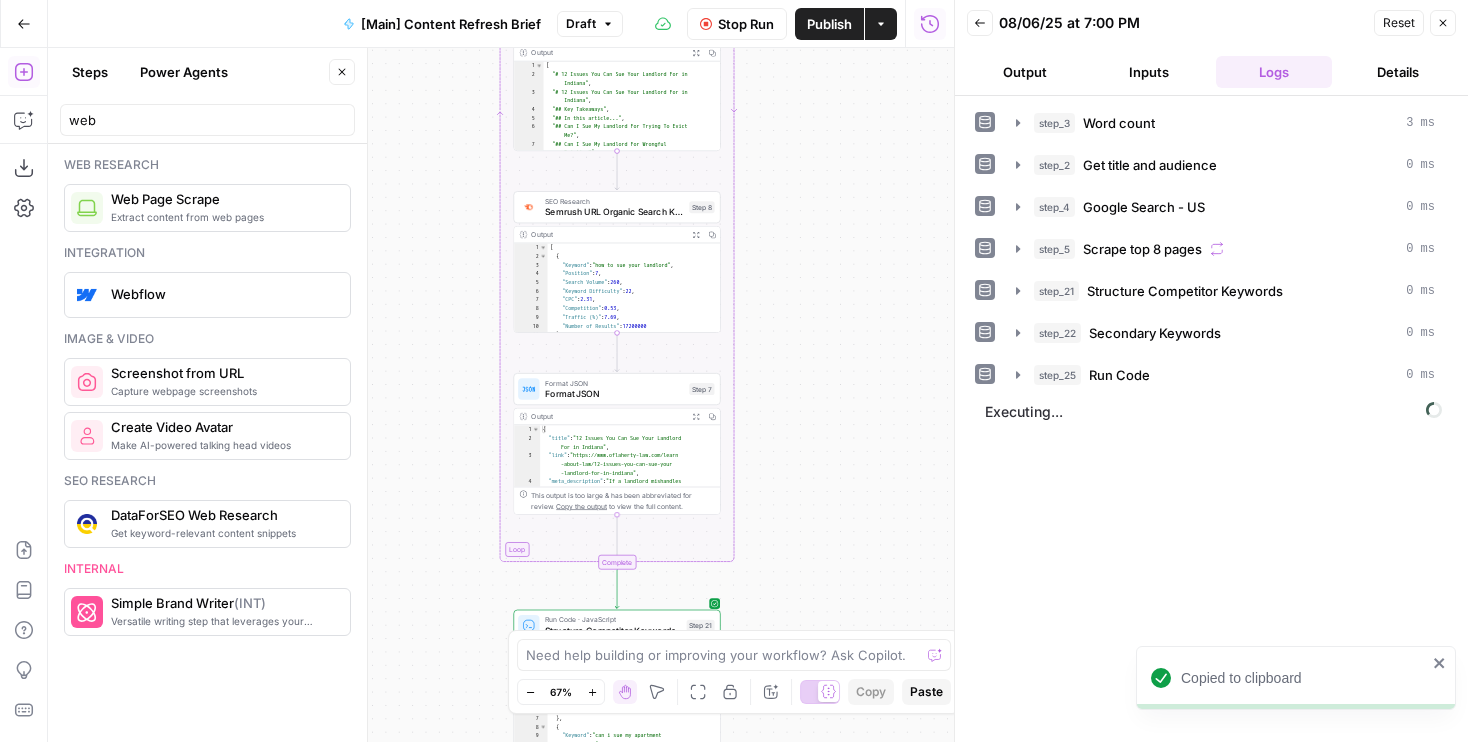 drag, startPoint x: 438, startPoint y: 558, endPoint x: 438, endPoint y: 236, distance: 322 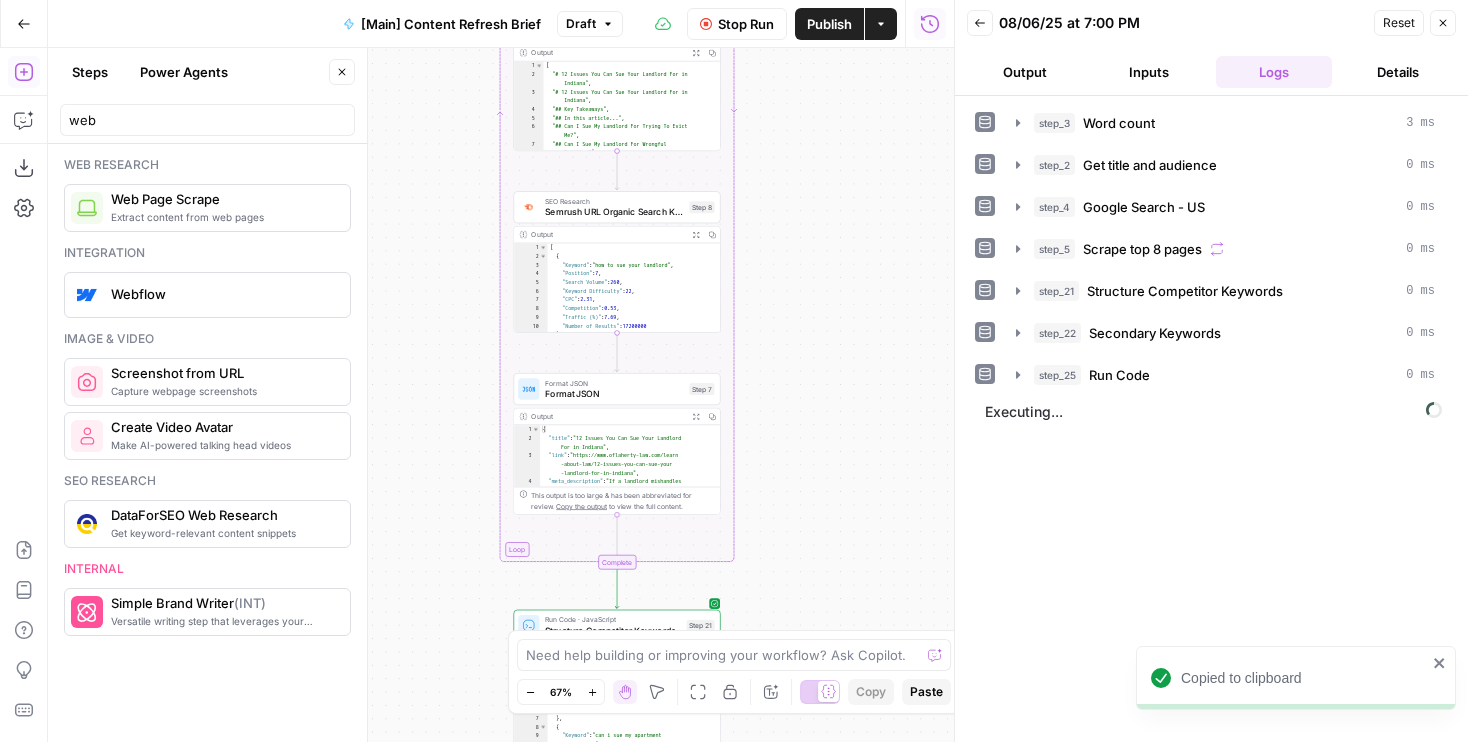 click on "Workflow Set Inputs Inputs Run Code · Python Word count Step 3 Output Copy 1 2 3 {    "word_count" :  1604 }     XXXXXXXXXXXXXXXXXXXXXXXXXXXXXXXXXXXXXXXXXXXXXXXXXXXXXXXXXXXXXXXXXXXXXXXXXXXXXXXXXXXXXXXXXXXXXXXXXXXXXXXXXXXXXXXXXXXXXXXXXXXXXXXXXXXXXXXXXXXXXXXXXXXXXXXXXXXXXXXXXXXXXXXXXXXXXXXXXXXXXXXXXXXXXXXXXXXXXXXXXXXXXXXXXXXXXXXXXXXXXXXXXXXXXXXXXXXXXXXXXXXXXXXXXXXXXXXXXXXXXXXXXXXXXXXXXXXXXXXXXXXXXXXXXXXXXXXXXXXXXXXXXXXXXXXXXXXXXXXXXXXXXXXXXXXXXXXXXXXXXXXXXXXXXXXXXXXXXXXXXXXXXXXXXXXXXXXXXXXXXXXXXXXXXXXXXXXXXXXXXXXXXXXXXXXXXXXXXXXXXXXXXXXXXXXXXXXXXXXXXXXXXXXXXXXXXXXXXXXXXXXXXXXXXXXXXXXXXXXXXXXXXXXXXXXXXXXXXXXXXXXXXXXXXXXX LLM · GPT-4.1 Get title and audience Step 2 Output Copy 1 2 3 4 5 6 {    "article_title" :  "Can I Sue My Apartment         Complex for Injuries?" ,    "audience" :  "Las Vegas tenants injured by         negligence" ,    "word_count" :  1600 ,    "slug" :  "can-i-sue-my-apartment-complex-for        -injuries" }     Google Search Google Search - US Step 4 Output Copy 1 2 3" at bounding box center [501, 395] 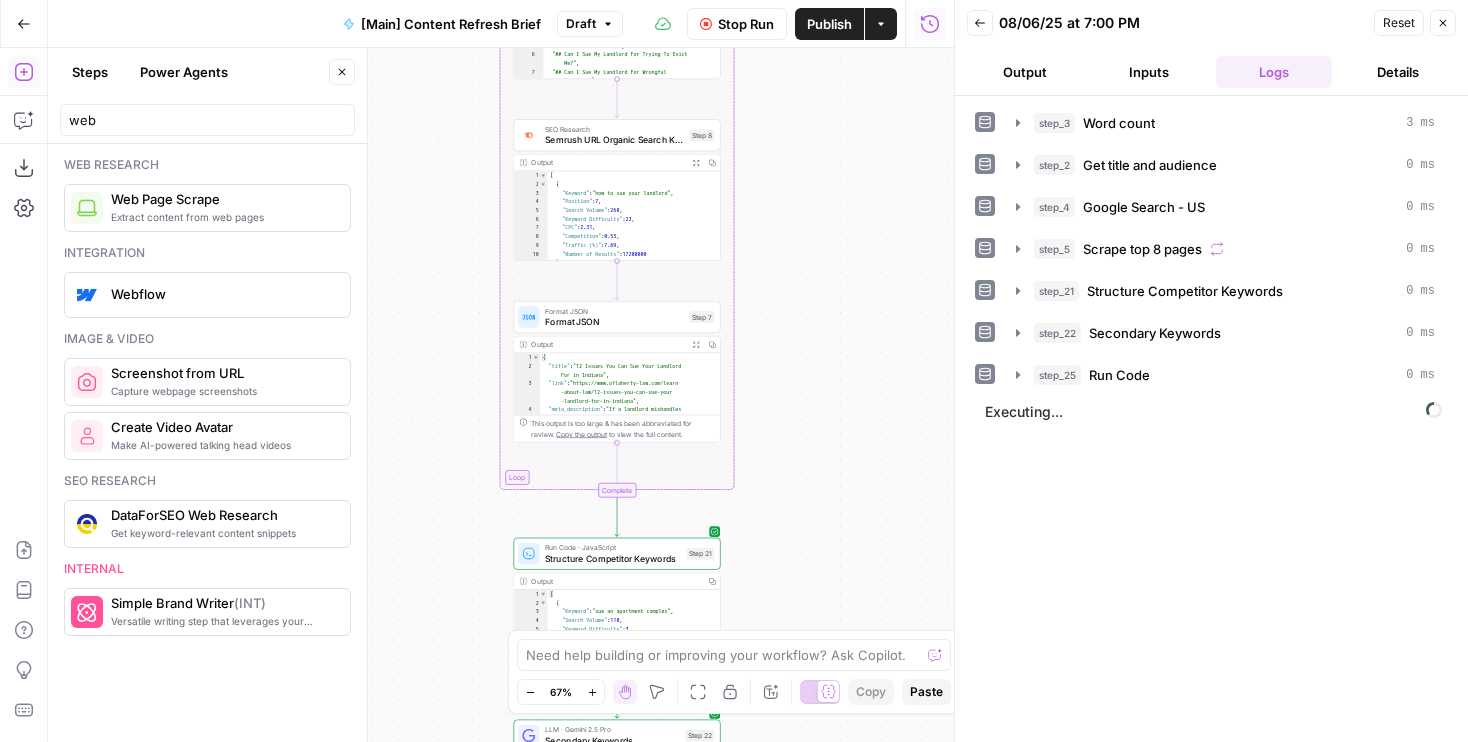 click on "Format JSON" at bounding box center (614, 321) 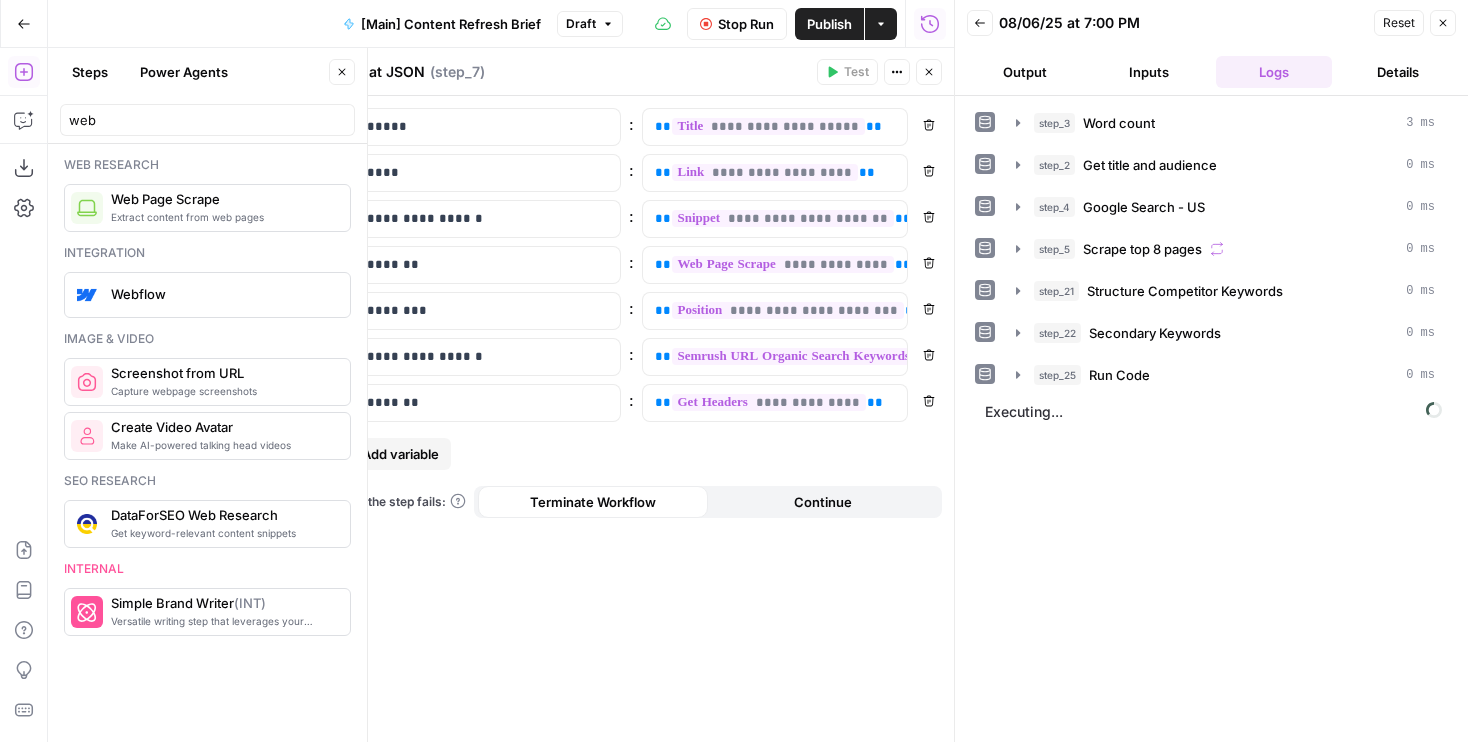 click on "Close" at bounding box center (929, 72) 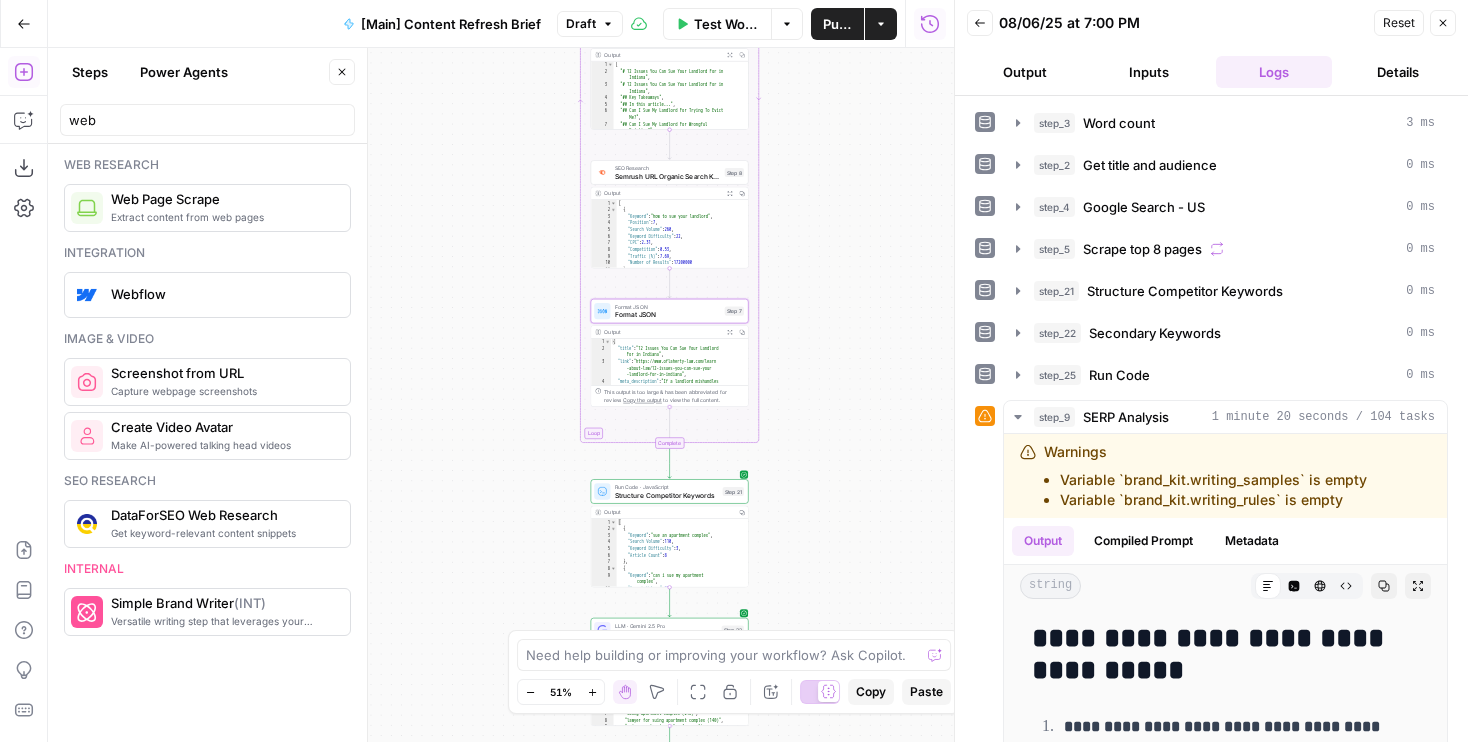 drag, startPoint x: 857, startPoint y: 375, endPoint x: 681, endPoint y: 144, distance: 290.40833 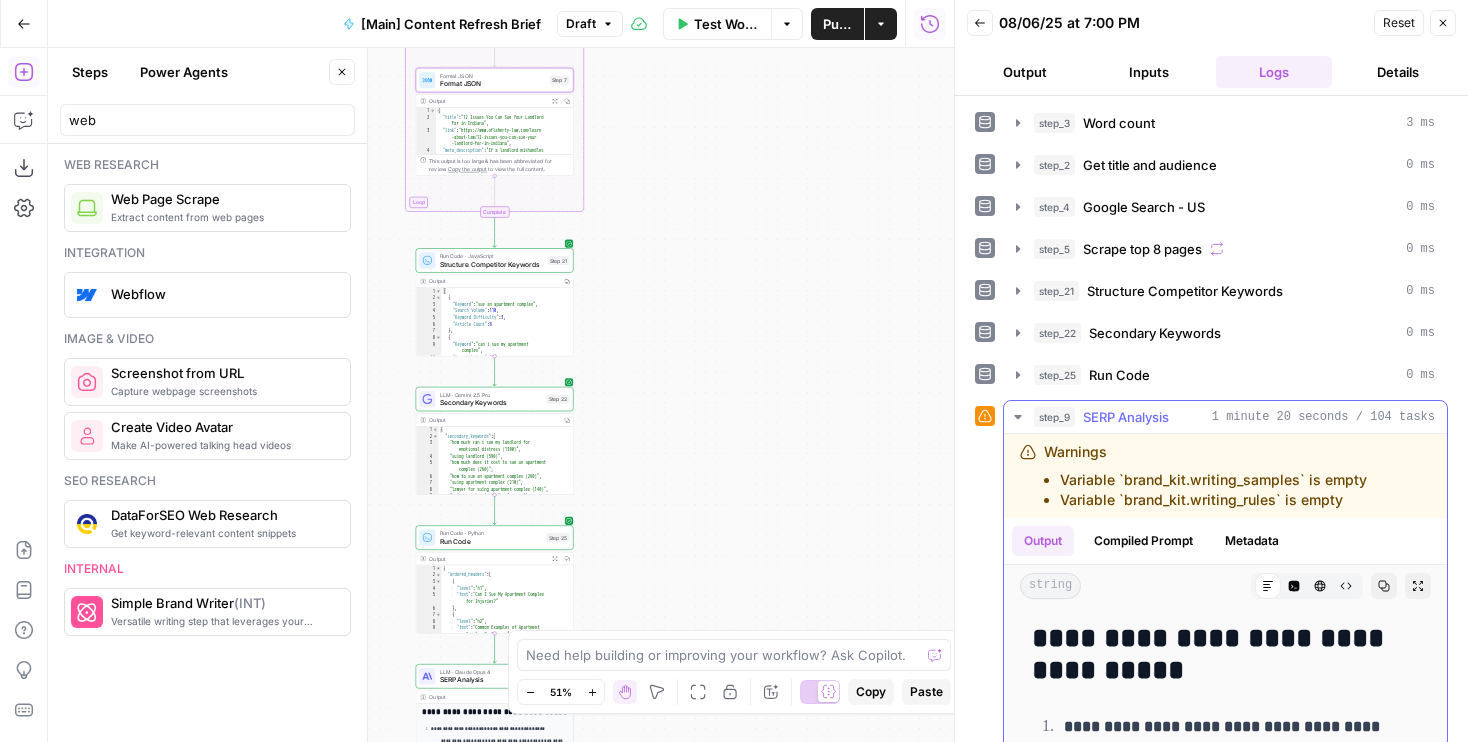 click on "Expand Output" at bounding box center [1418, 586] 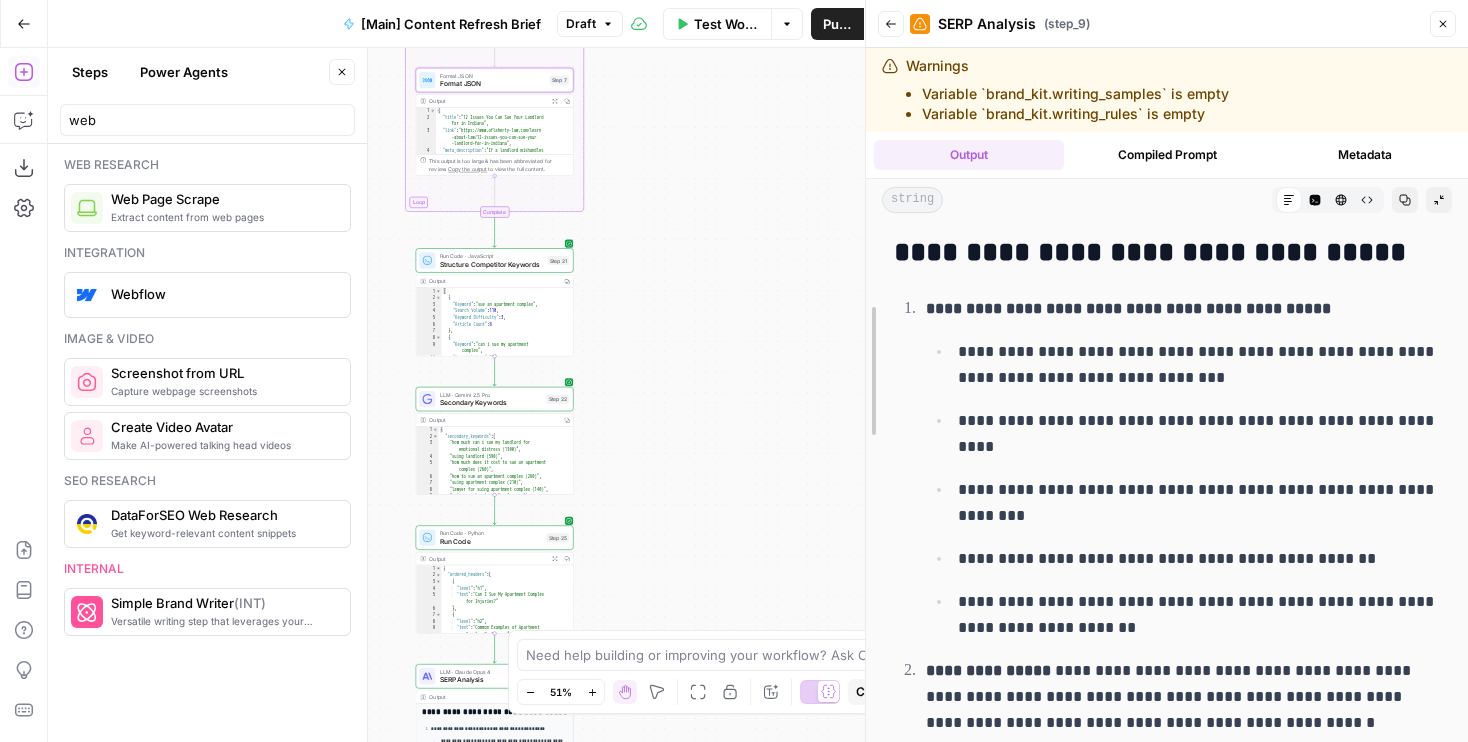 drag, startPoint x: 956, startPoint y: 389, endPoint x: 869, endPoint y: 389, distance: 87 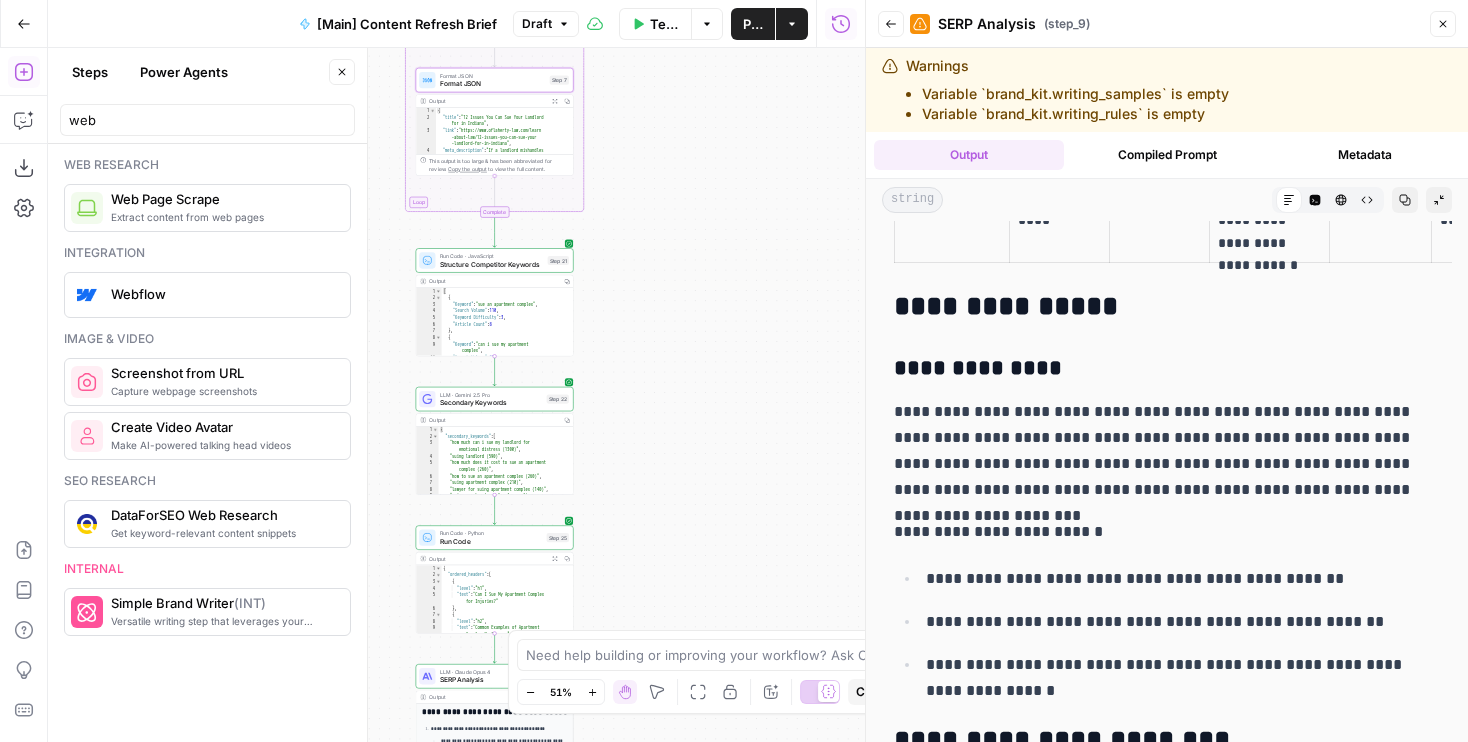 scroll, scrollTop: 4287, scrollLeft: 0, axis: vertical 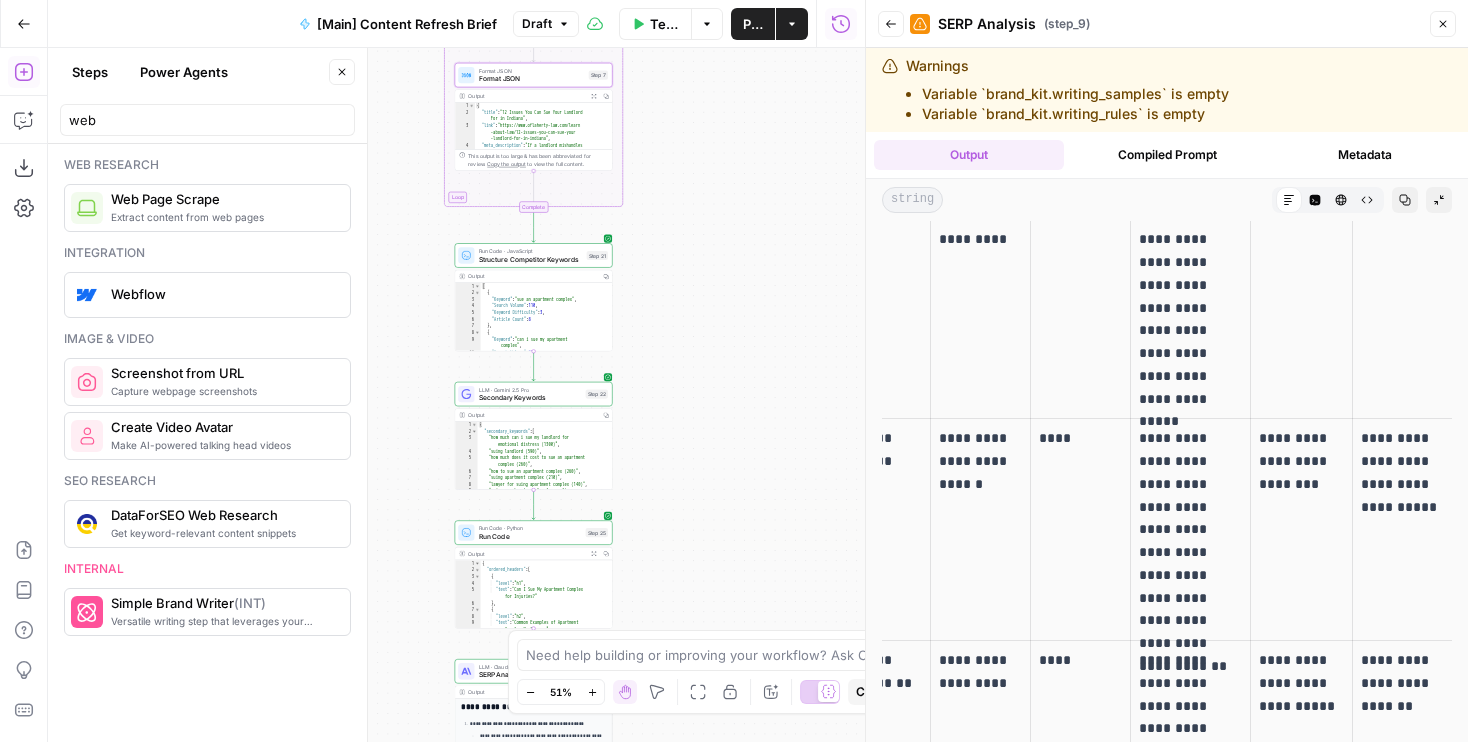 drag, startPoint x: 633, startPoint y: 427, endPoint x: 700, endPoint y: 415, distance: 68.06615 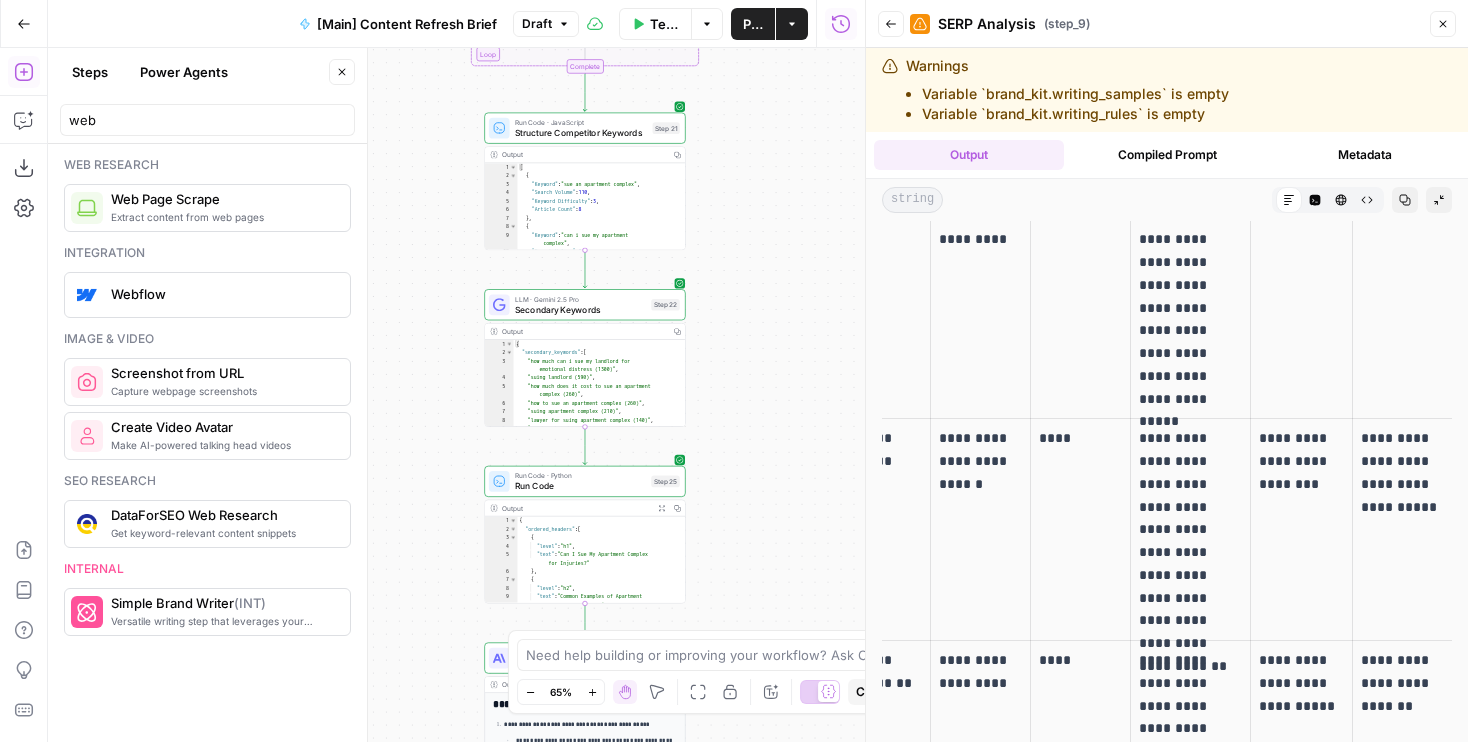 drag, startPoint x: 741, startPoint y: 398, endPoint x: 760, endPoint y: 153, distance: 245.73563 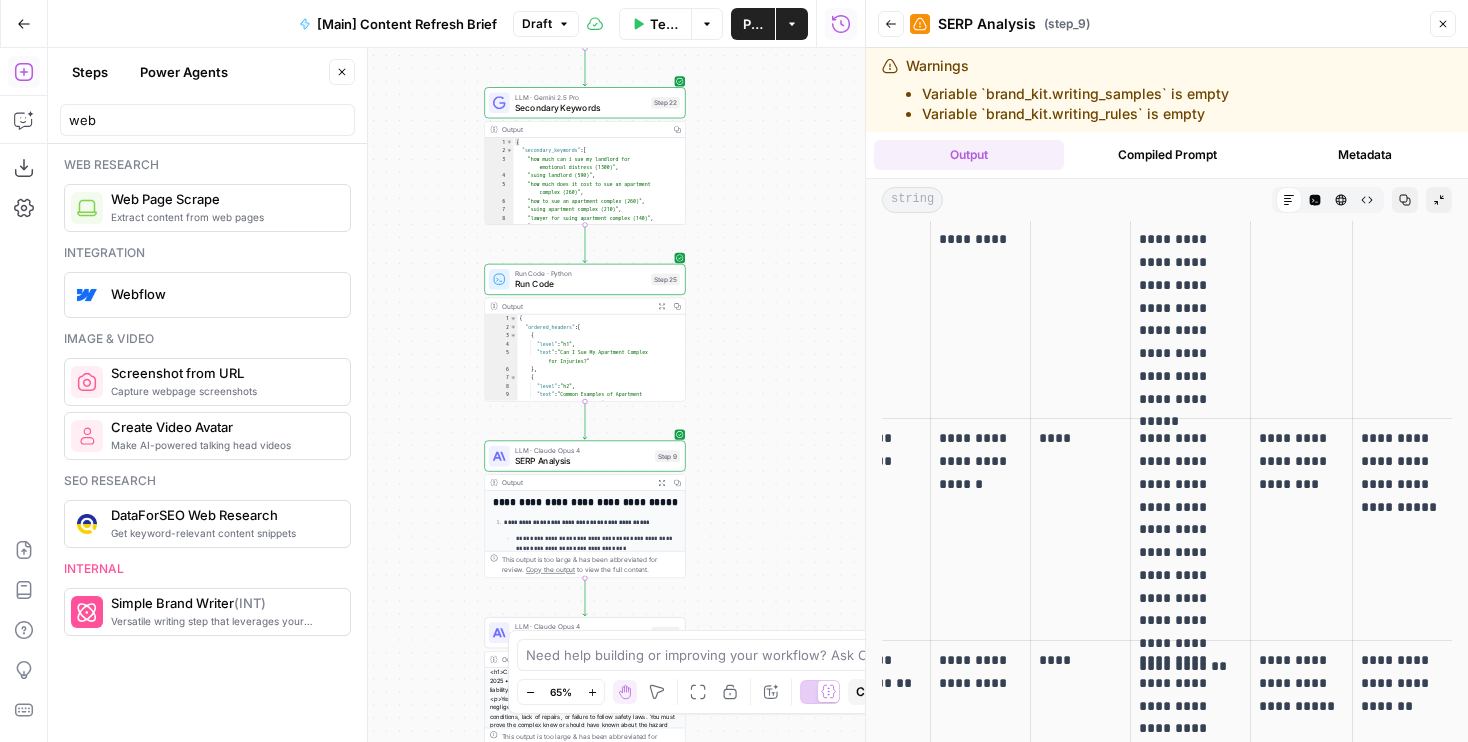 drag, startPoint x: 750, startPoint y: 463, endPoint x: 750, endPoint y: 310, distance: 153 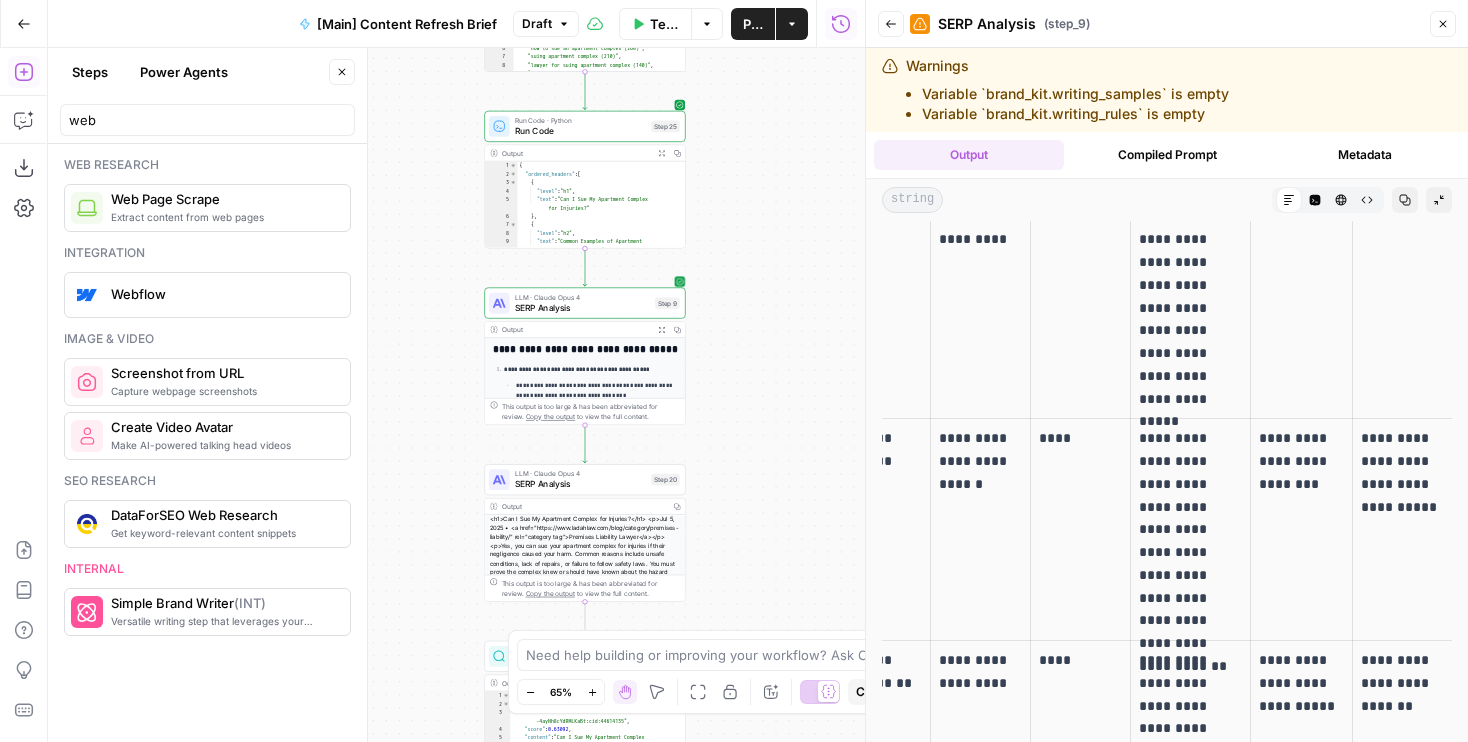 click on "SERP Analysis" at bounding box center [582, 307] 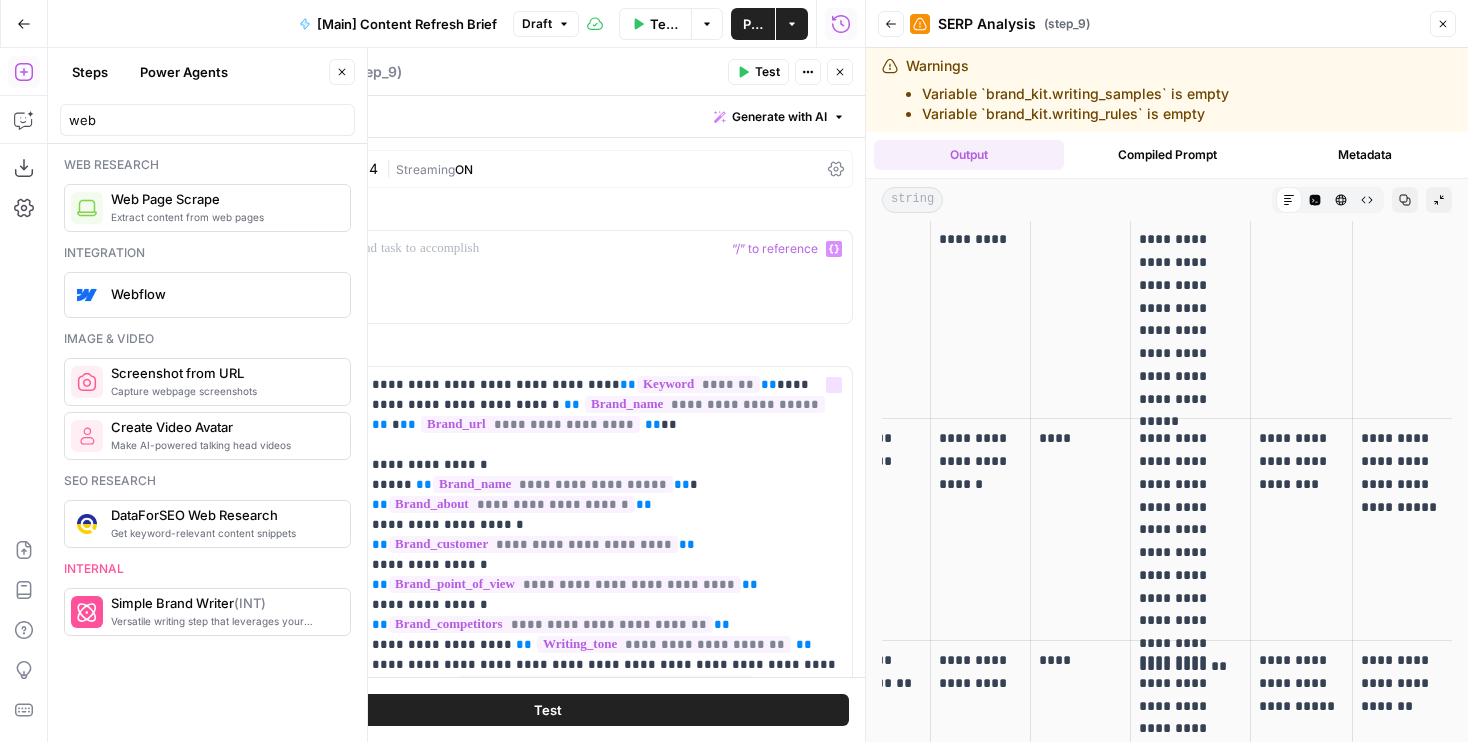 scroll, scrollTop: 657, scrollLeft: 0, axis: vertical 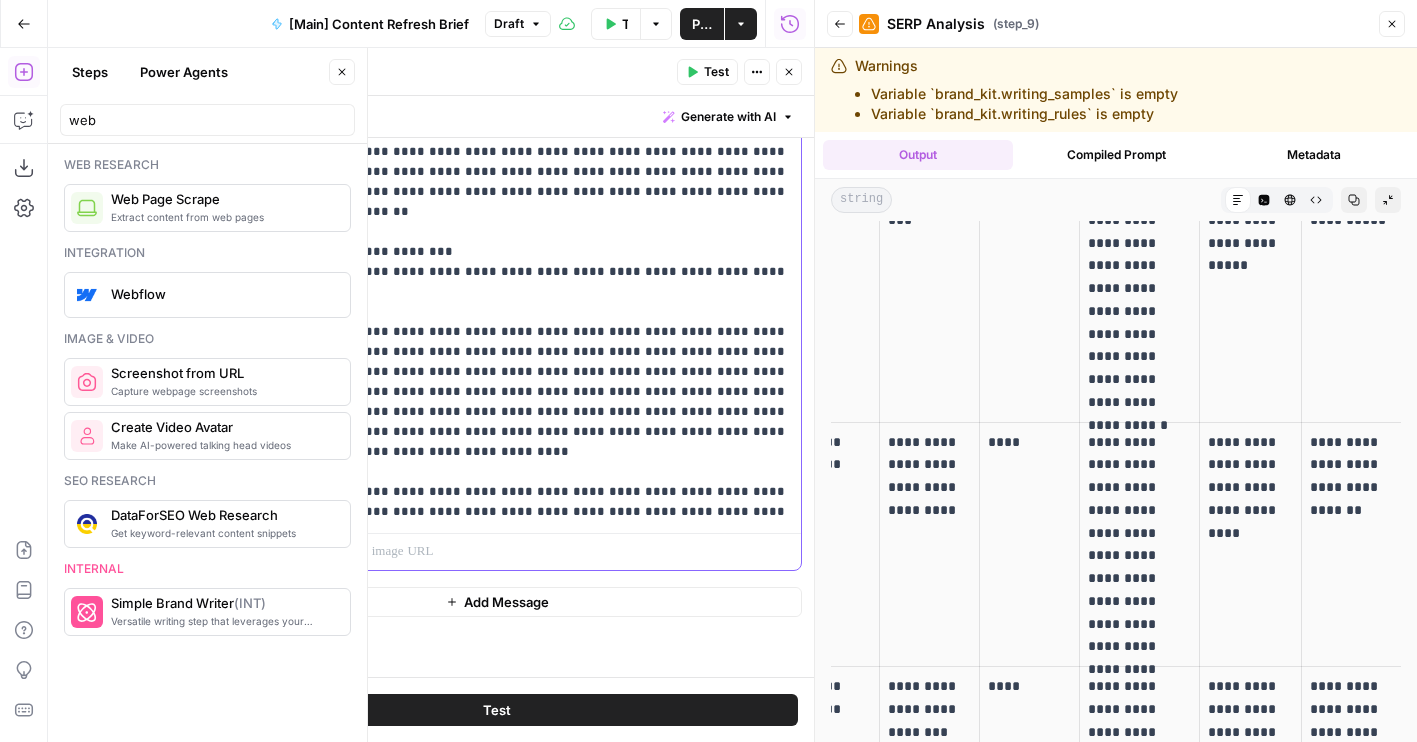 click on "**********" at bounding box center [555, 72] 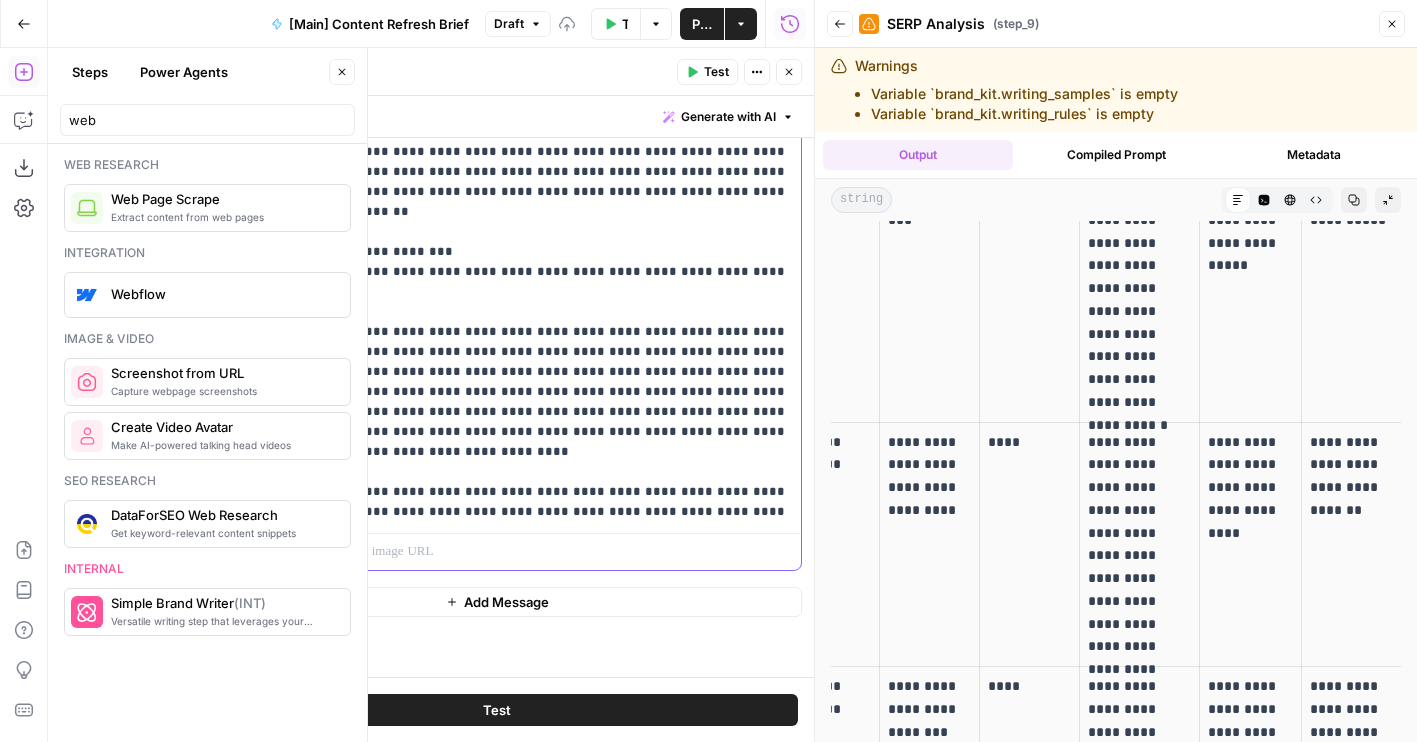 click on "**********" at bounding box center (555, 72) 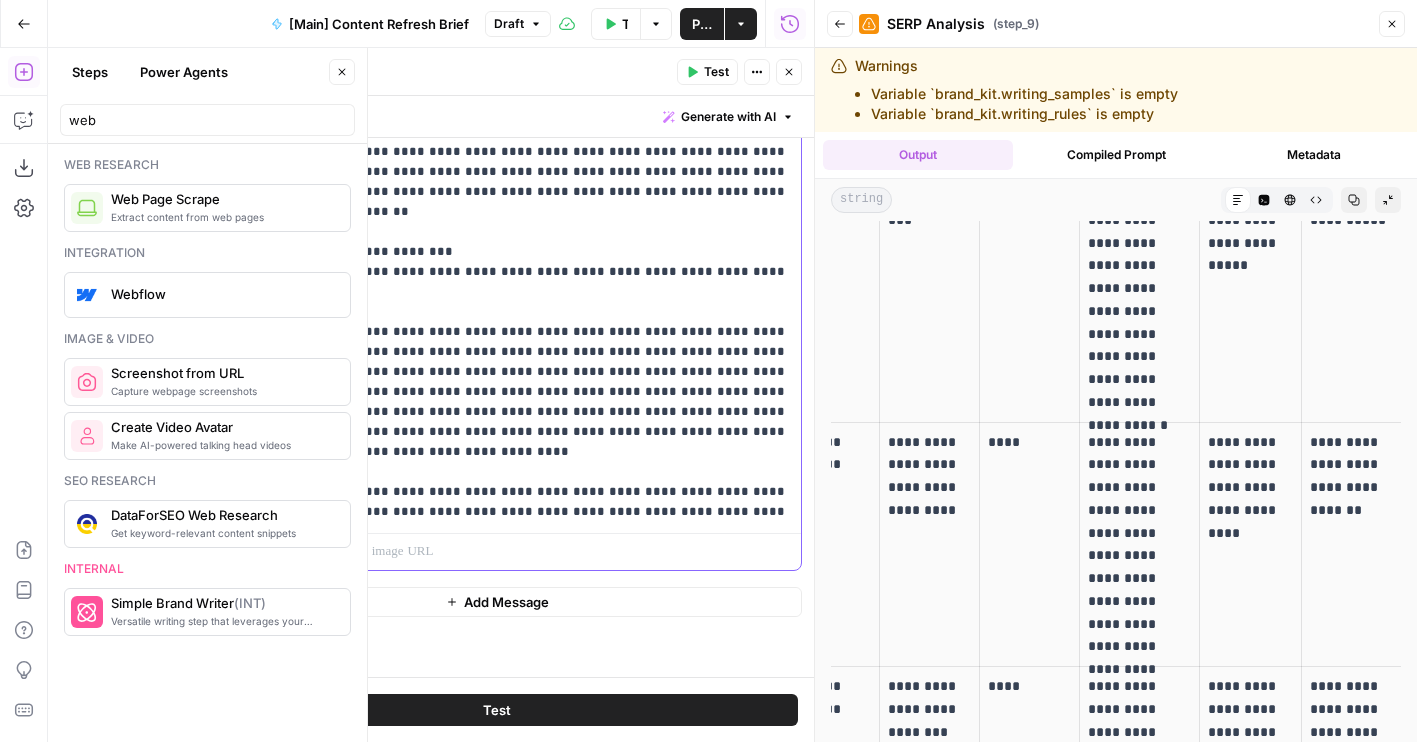 click on "**********" at bounding box center [555, 72] 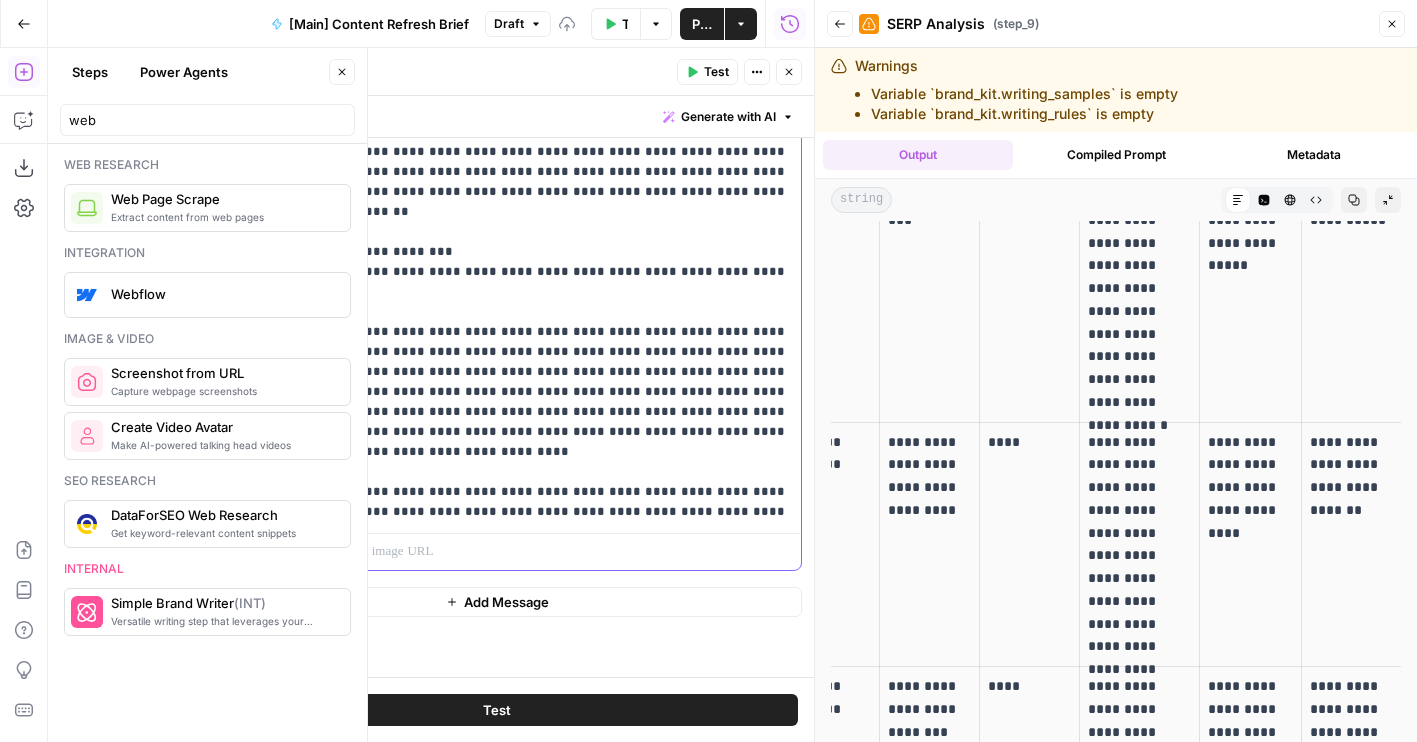 click on "**********" at bounding box center (555, 72) 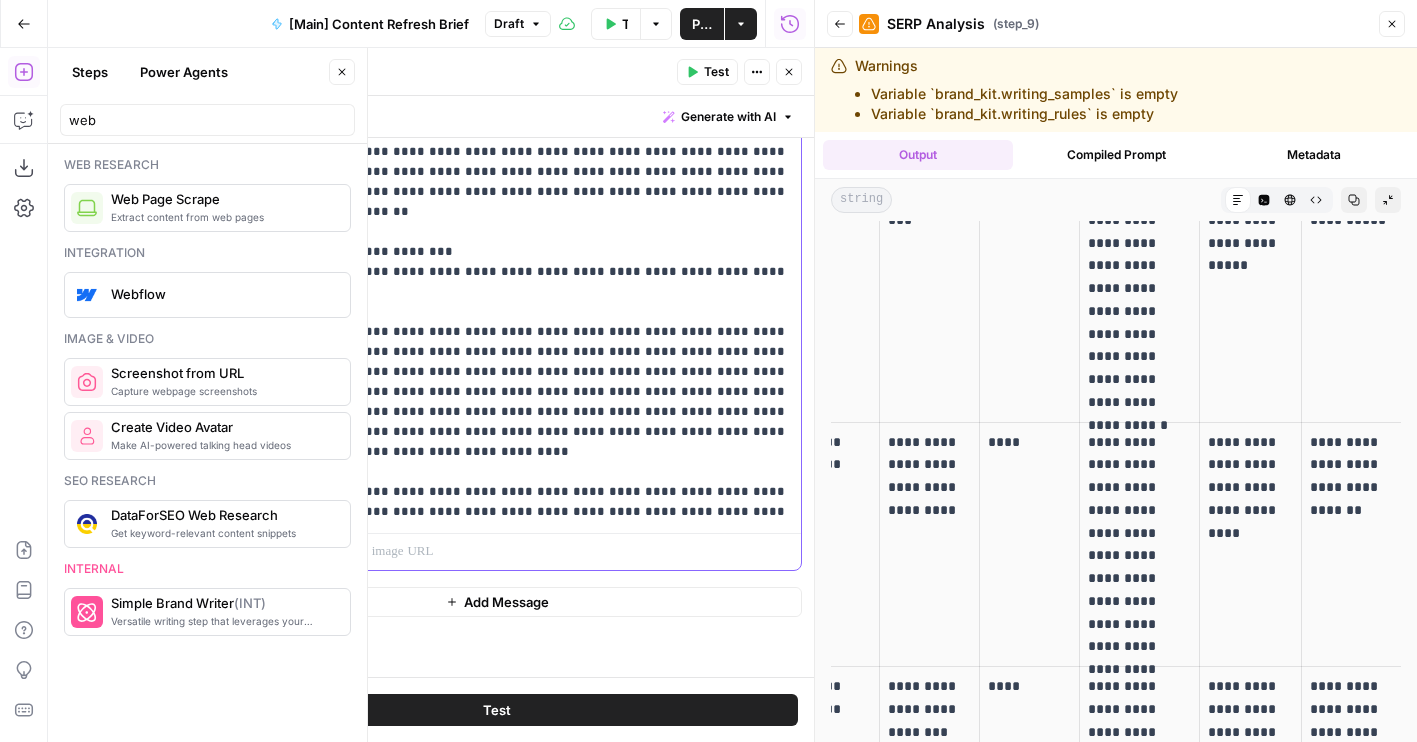 click on "**********" at bounding box center (555, 72) 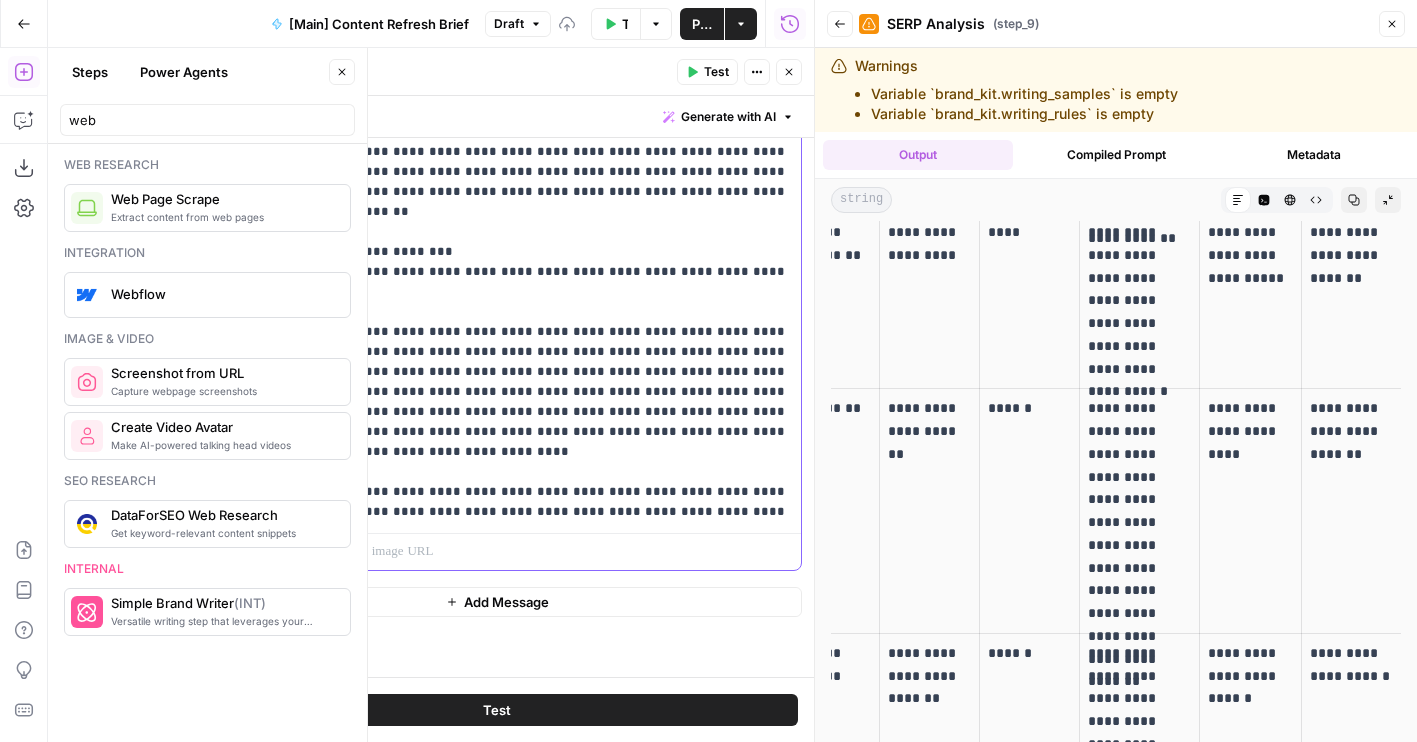 scroll, scrollTop: 3766, scrollLeft: 0, axis: vertical 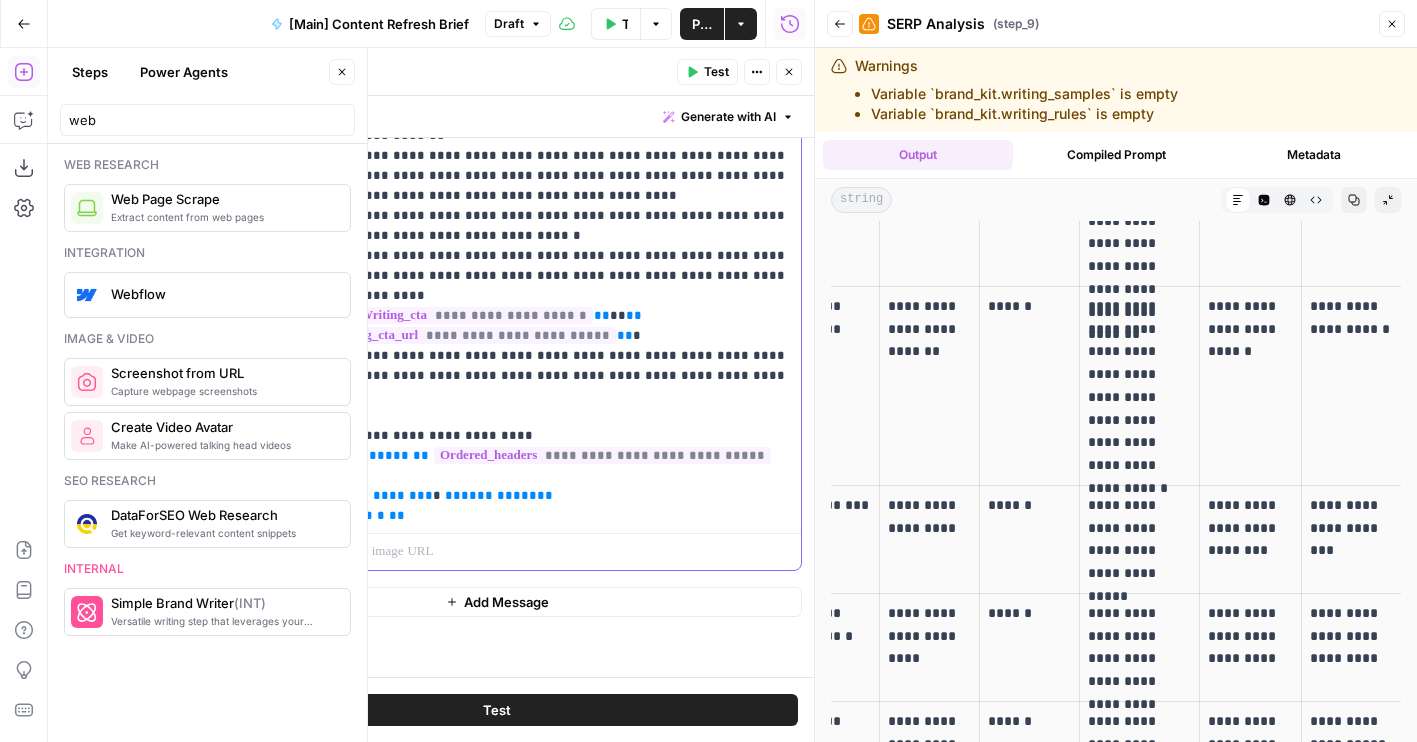 click on "**********" at bounding box center [555, -494] 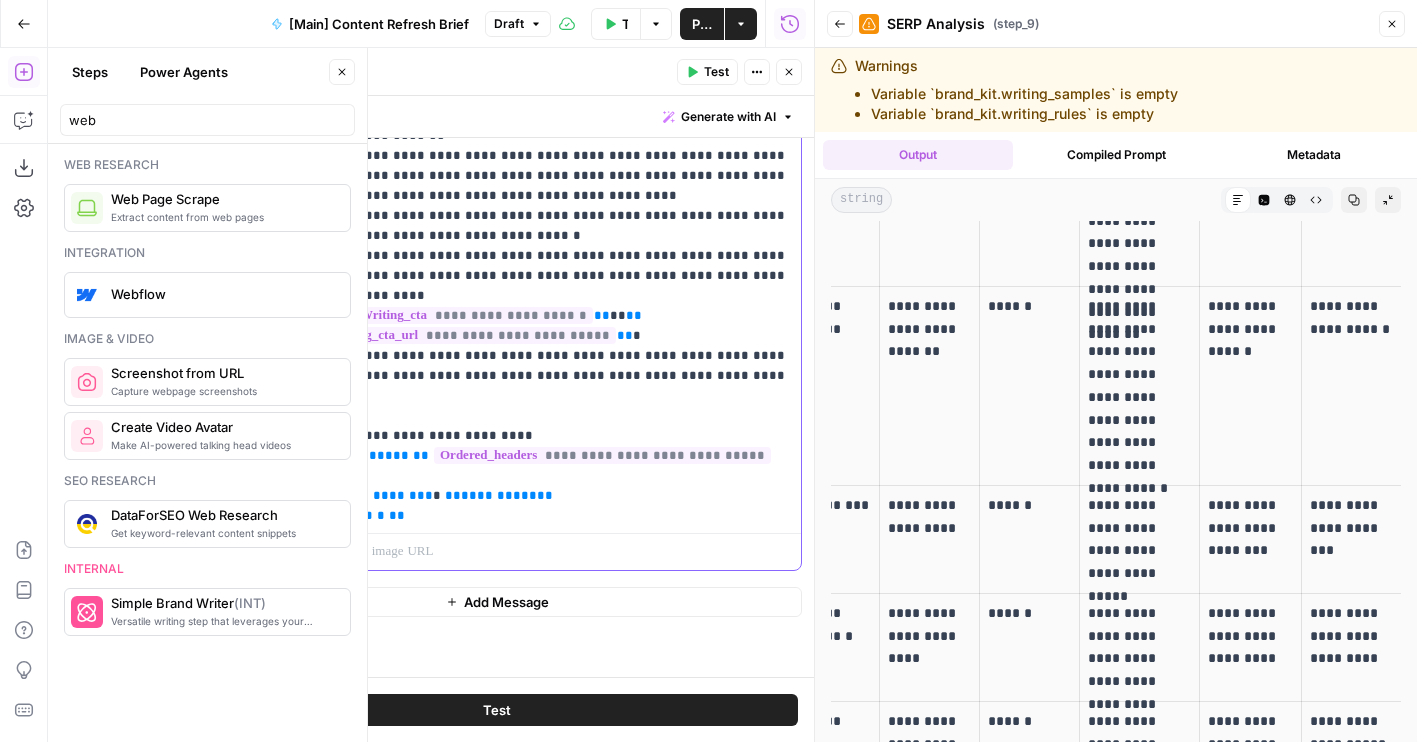 copy on "*********" 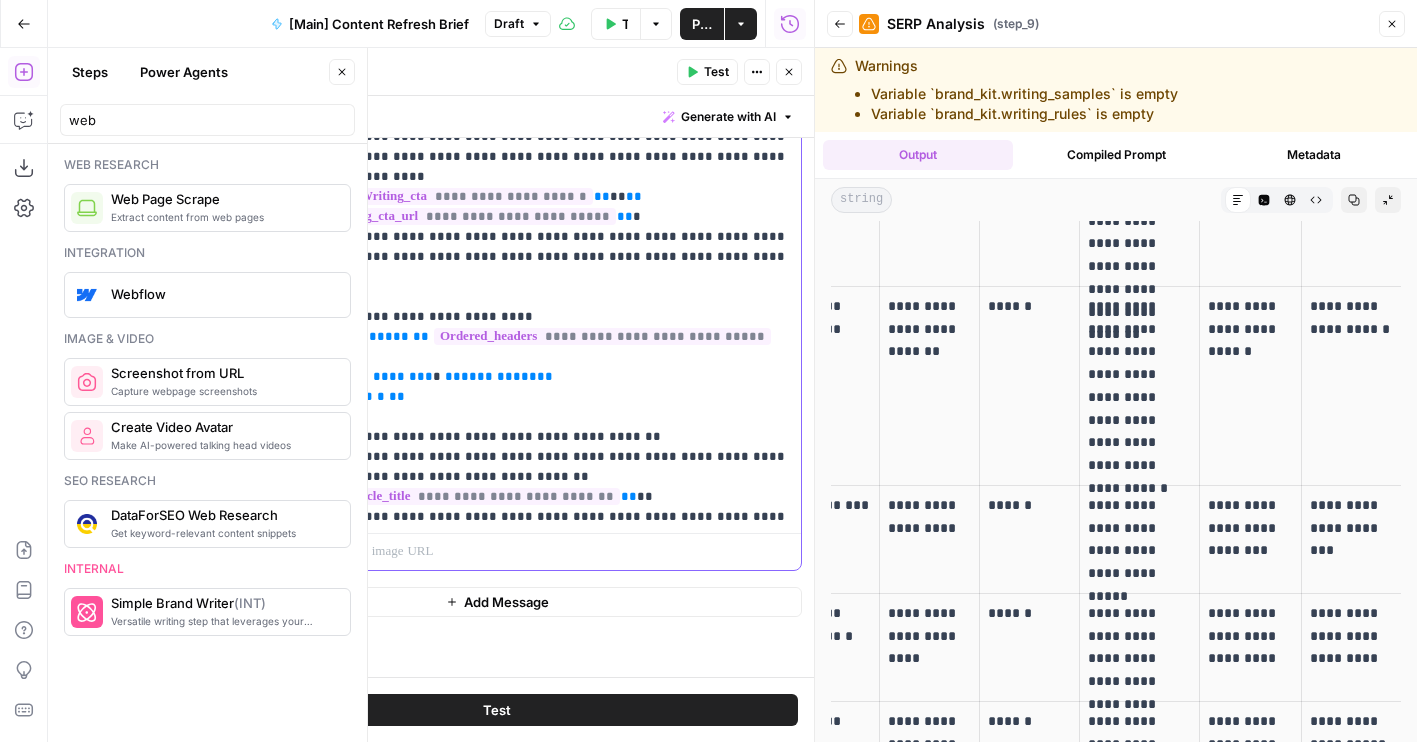 scroll, scrollTop: 1816, scrollLeft: 0, axis: vertical 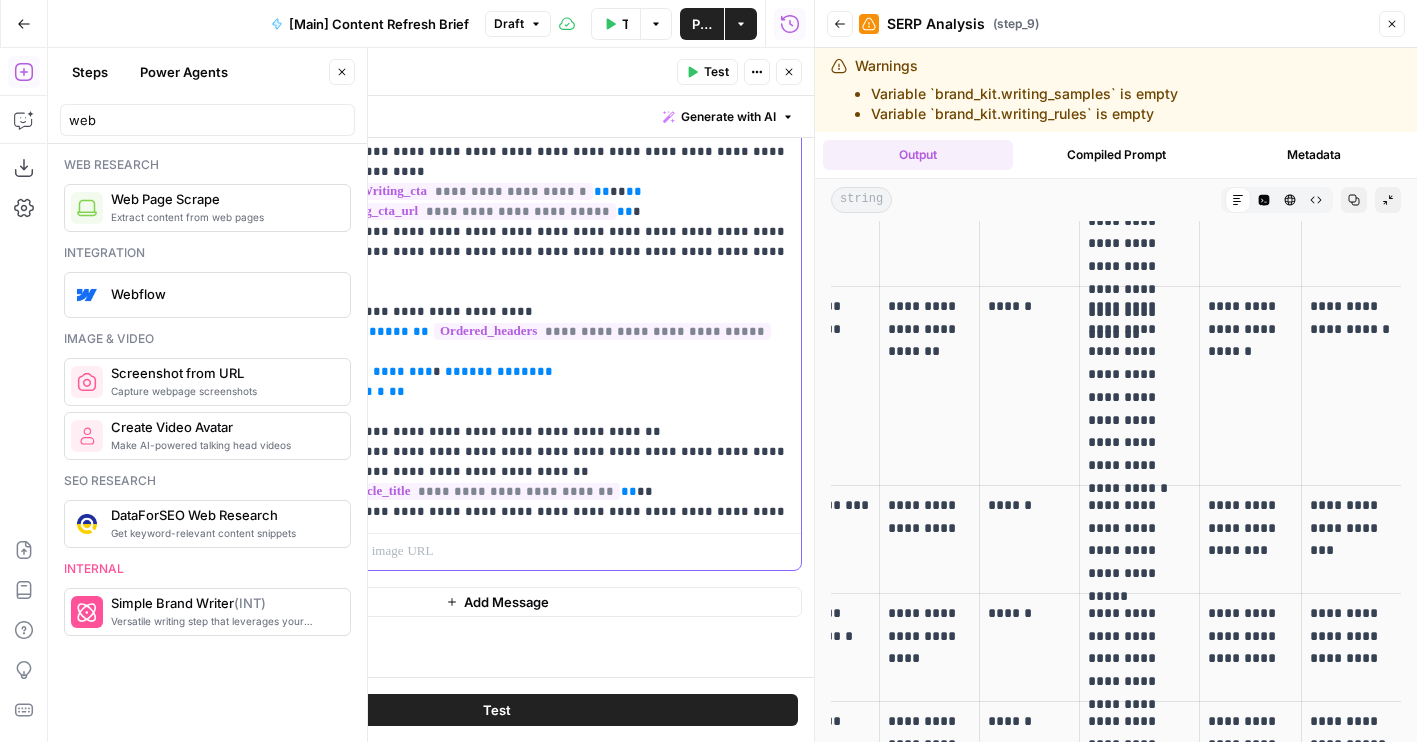 click on "**********" at bounding box center [555, -618] 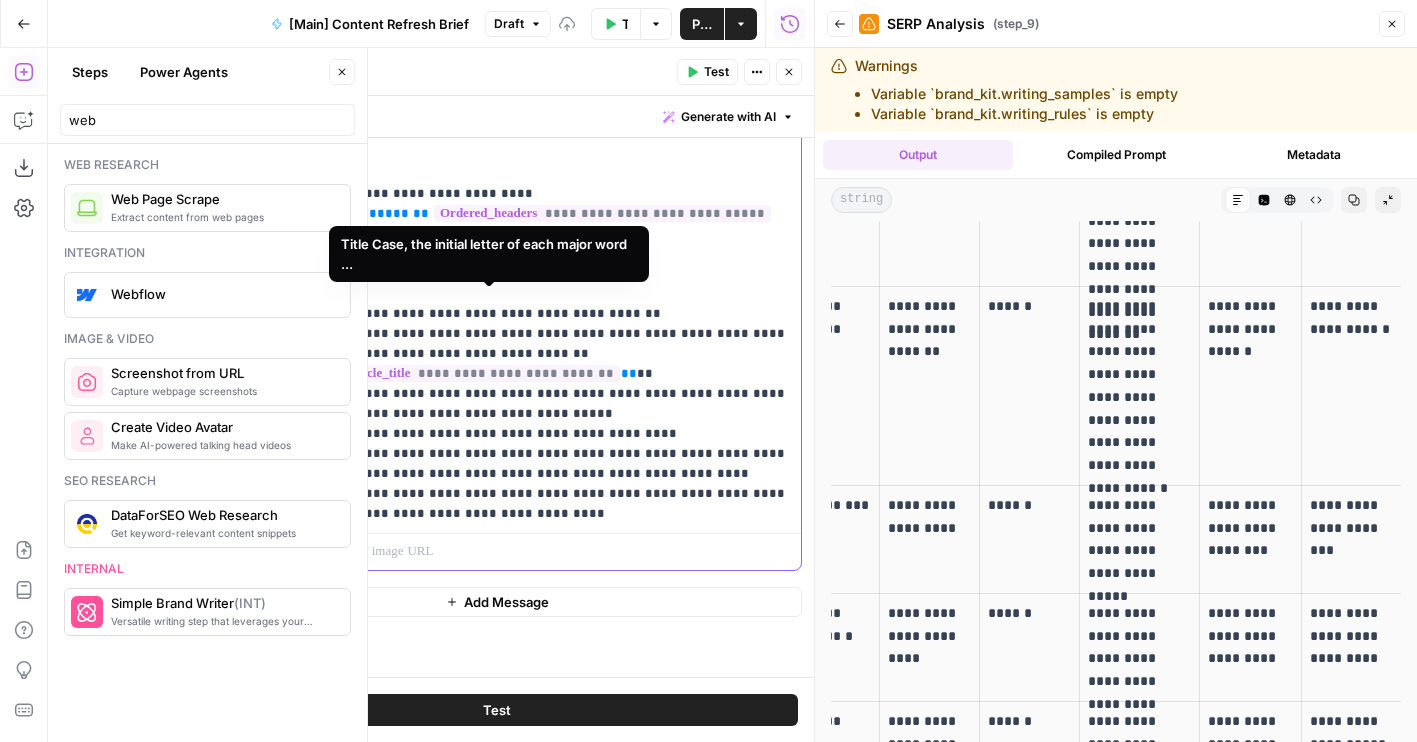 scroll, scrollTop: 1936, scrollLeft: 0, axis: vertical 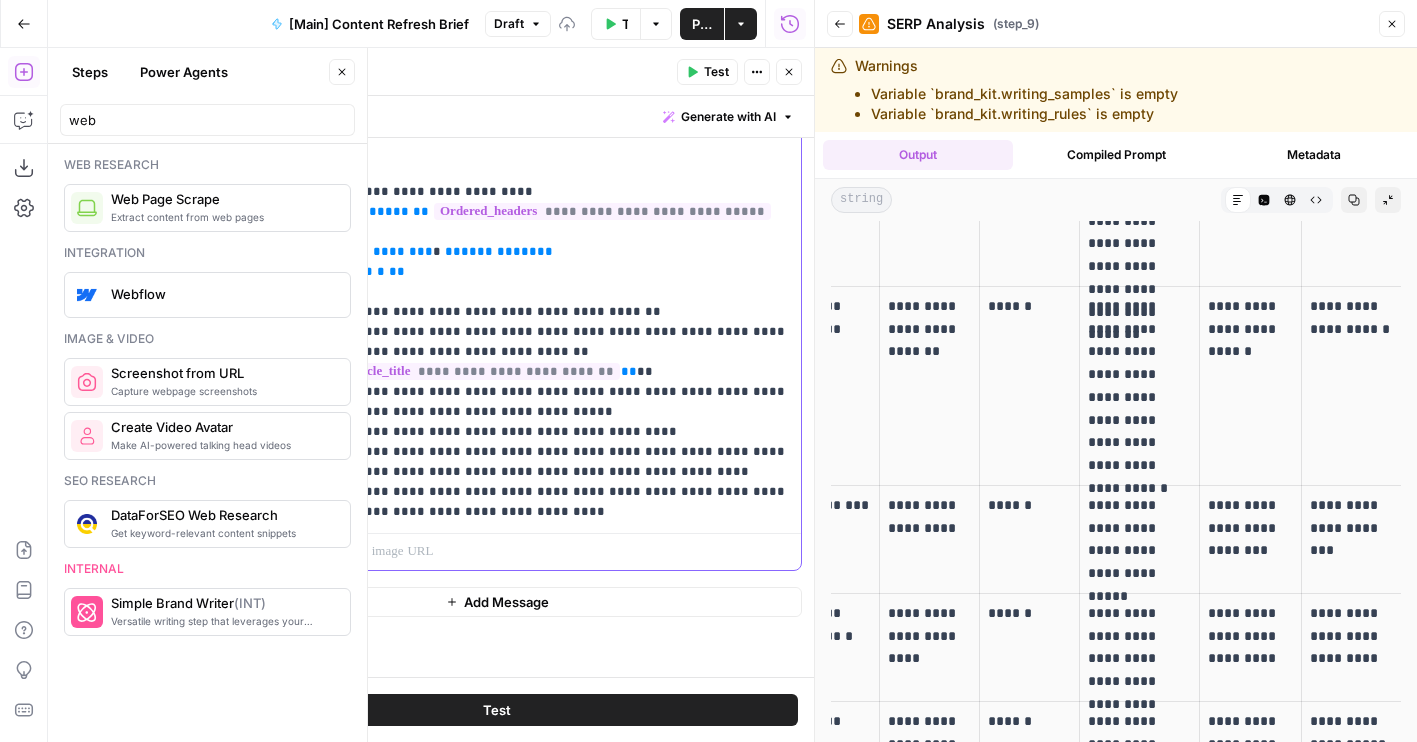 click on "**********" at bounding box center (555, -738) 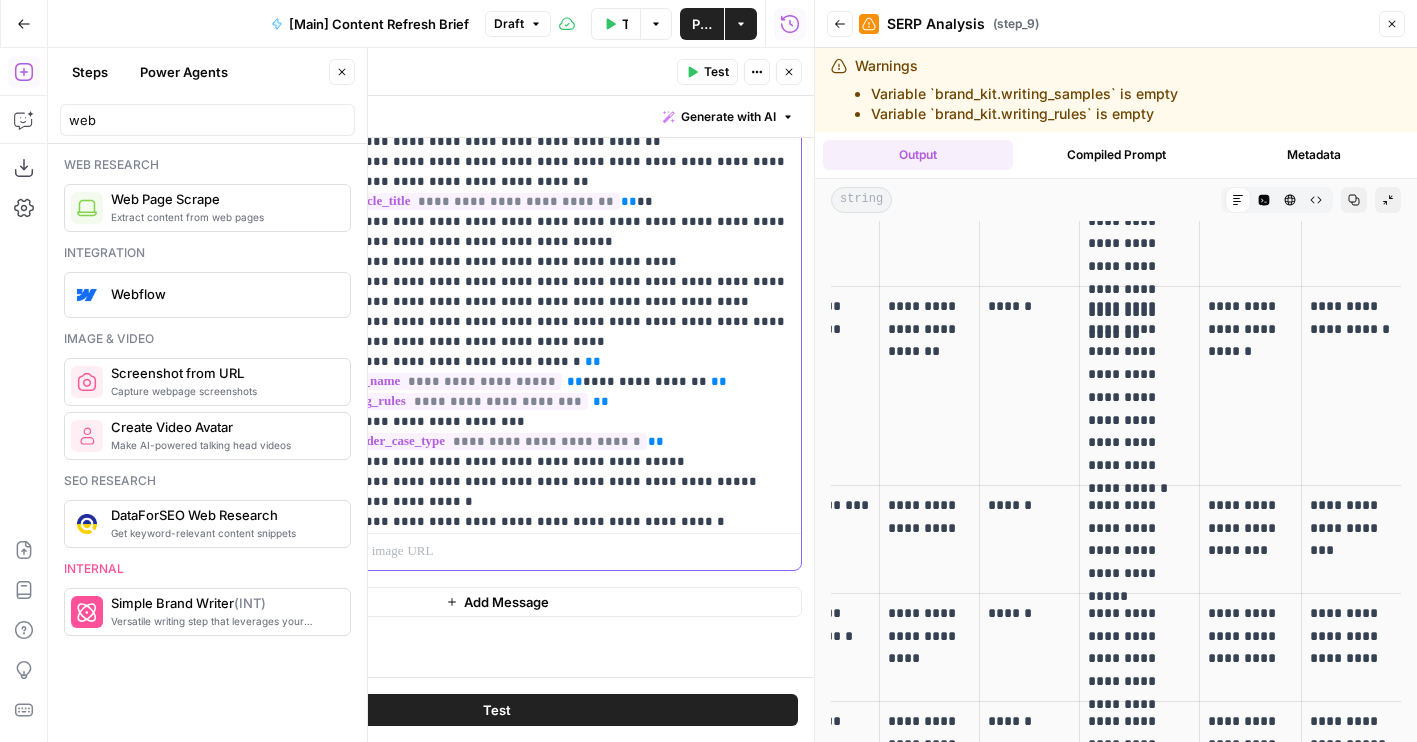 scroll, scrollTop: 2161, scrollLeft: 0, axis: vertical 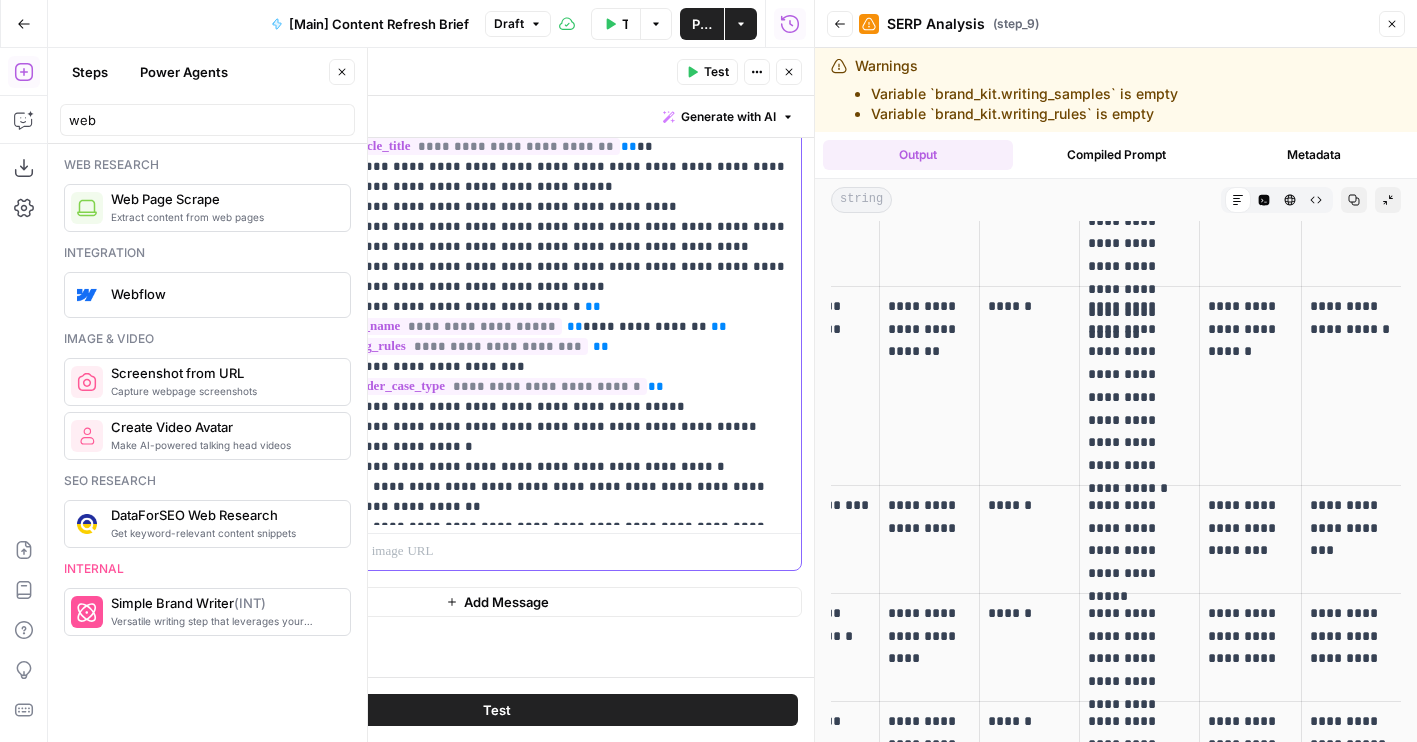 click on "**********" at bounding box center (555, -963) 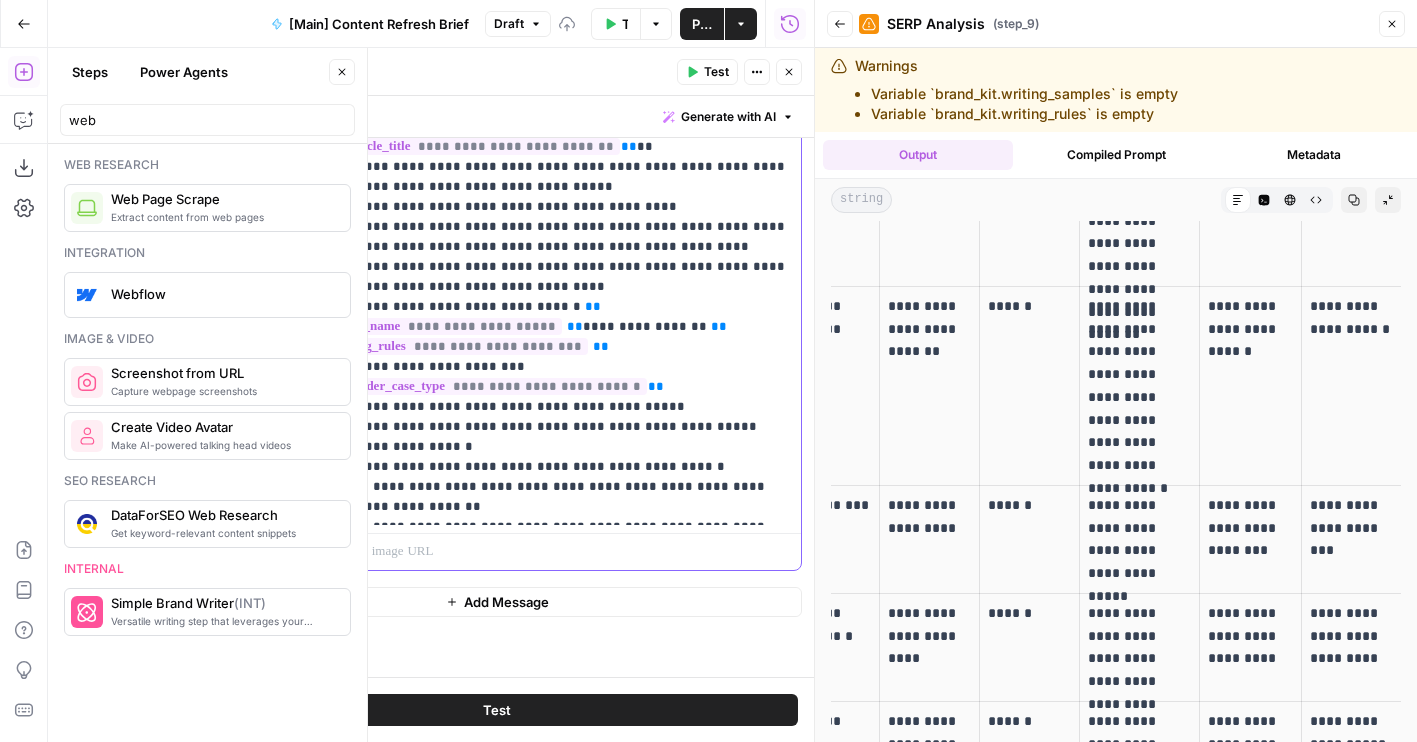 click on "**********" at bounding box center (555, -963) 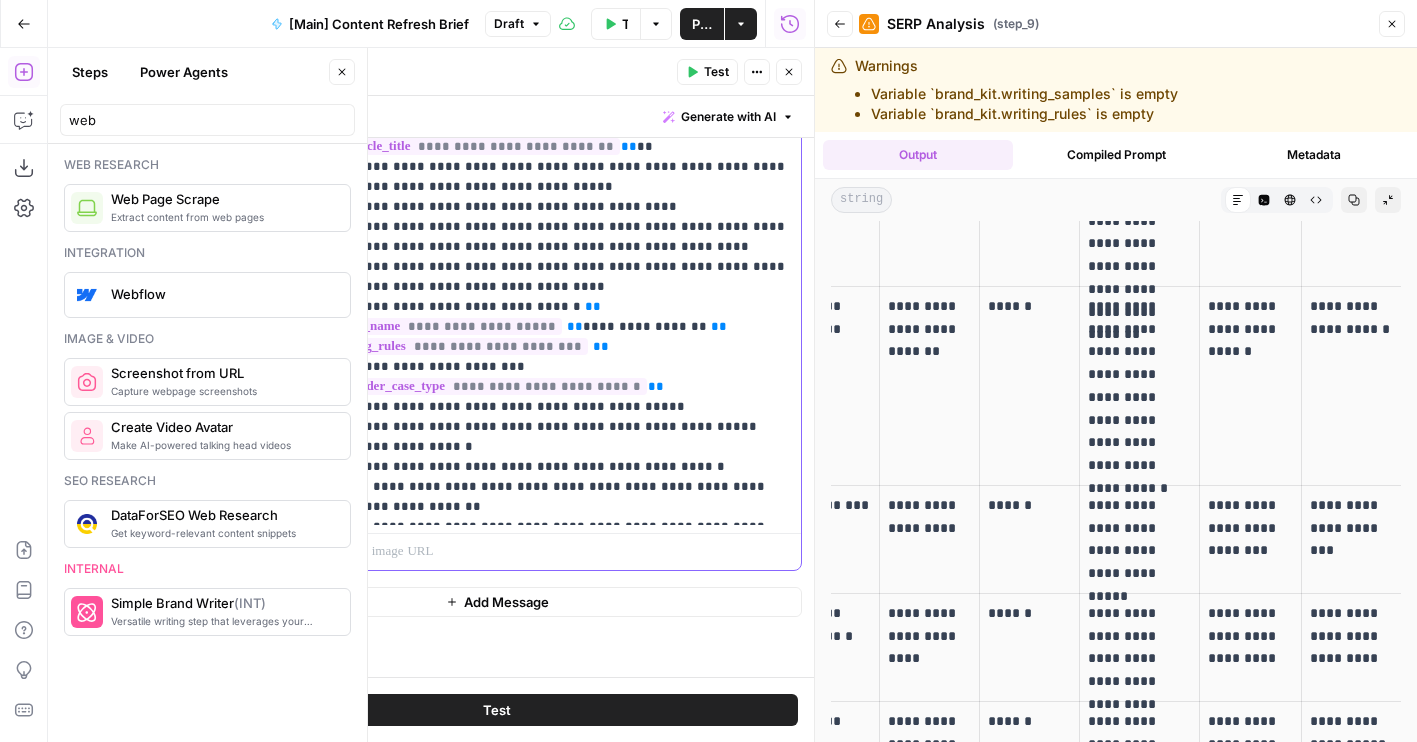 click on "**********" at bounding box center (555, -963) 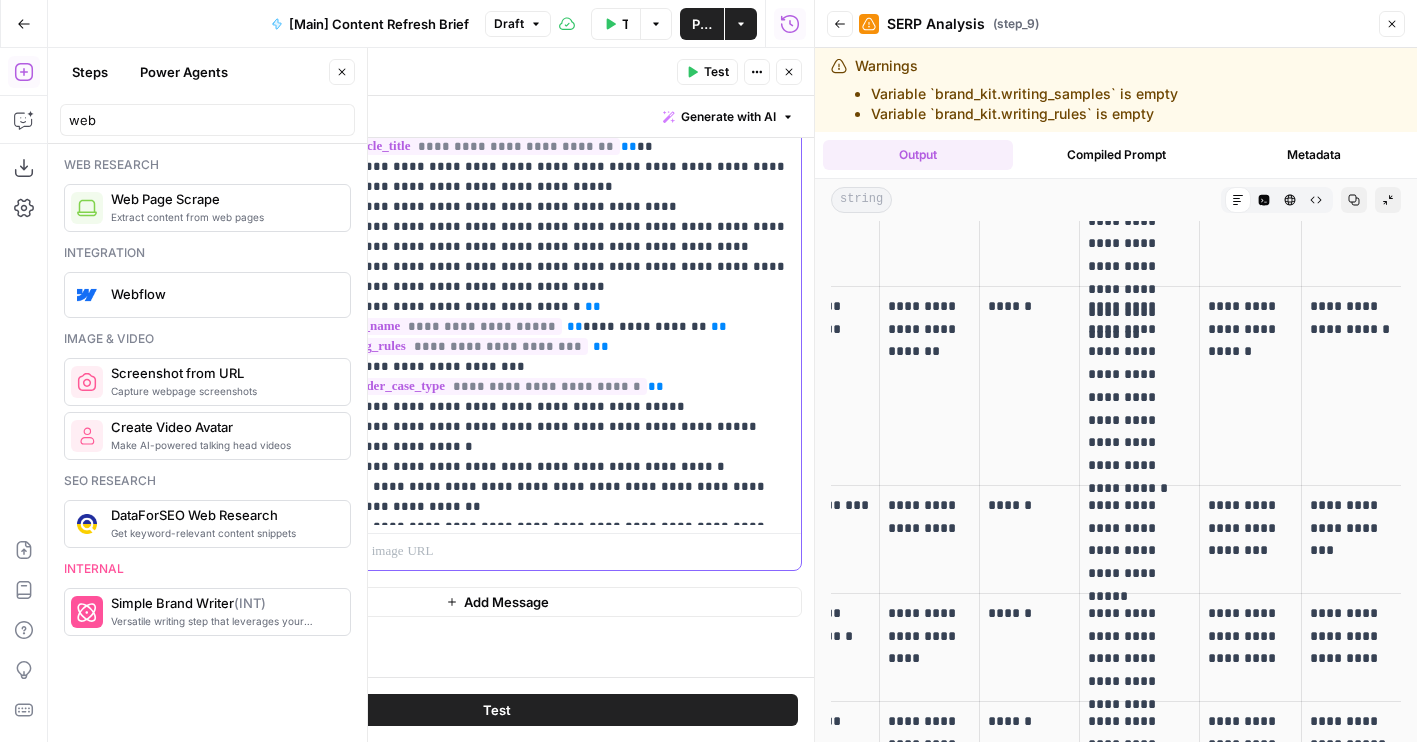 click on "**********" at bounding box center (555, -963) 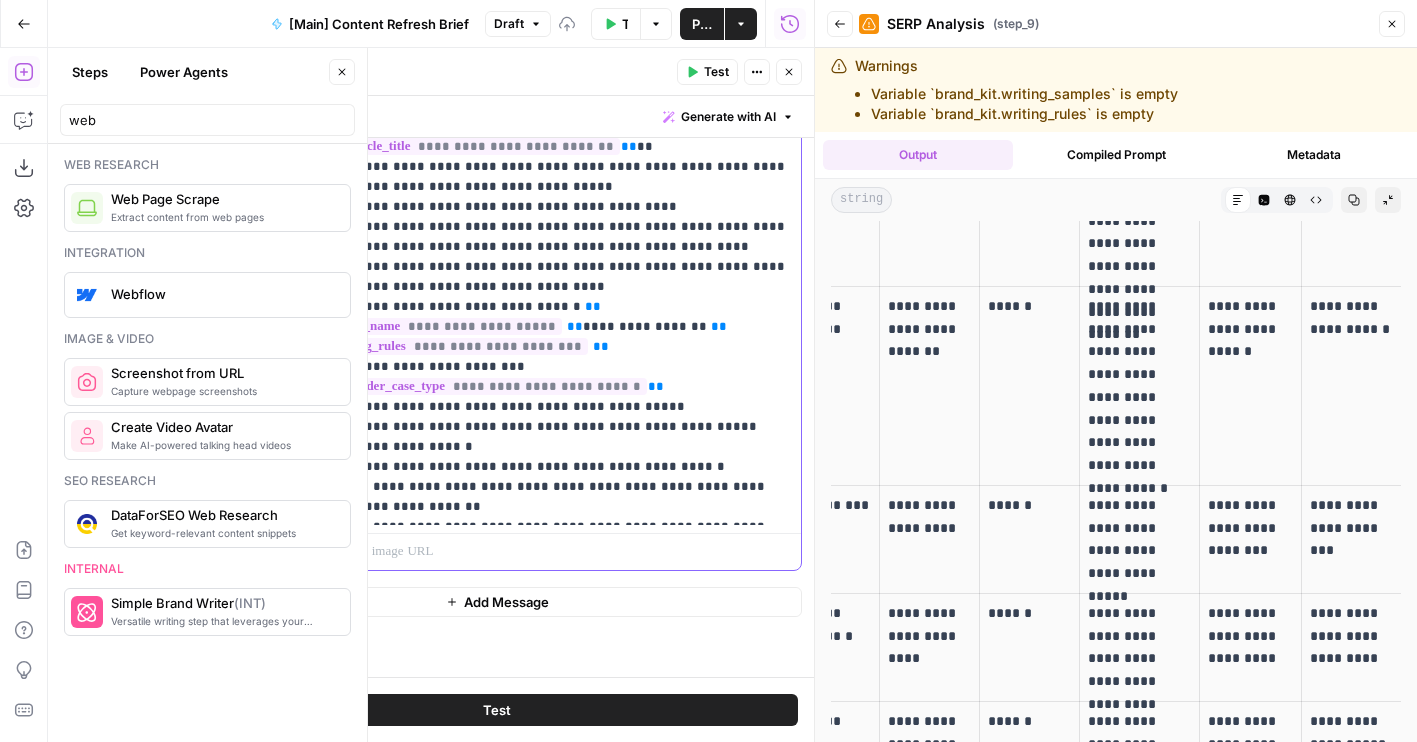 click on "**********" at bounding box center (555, -963) 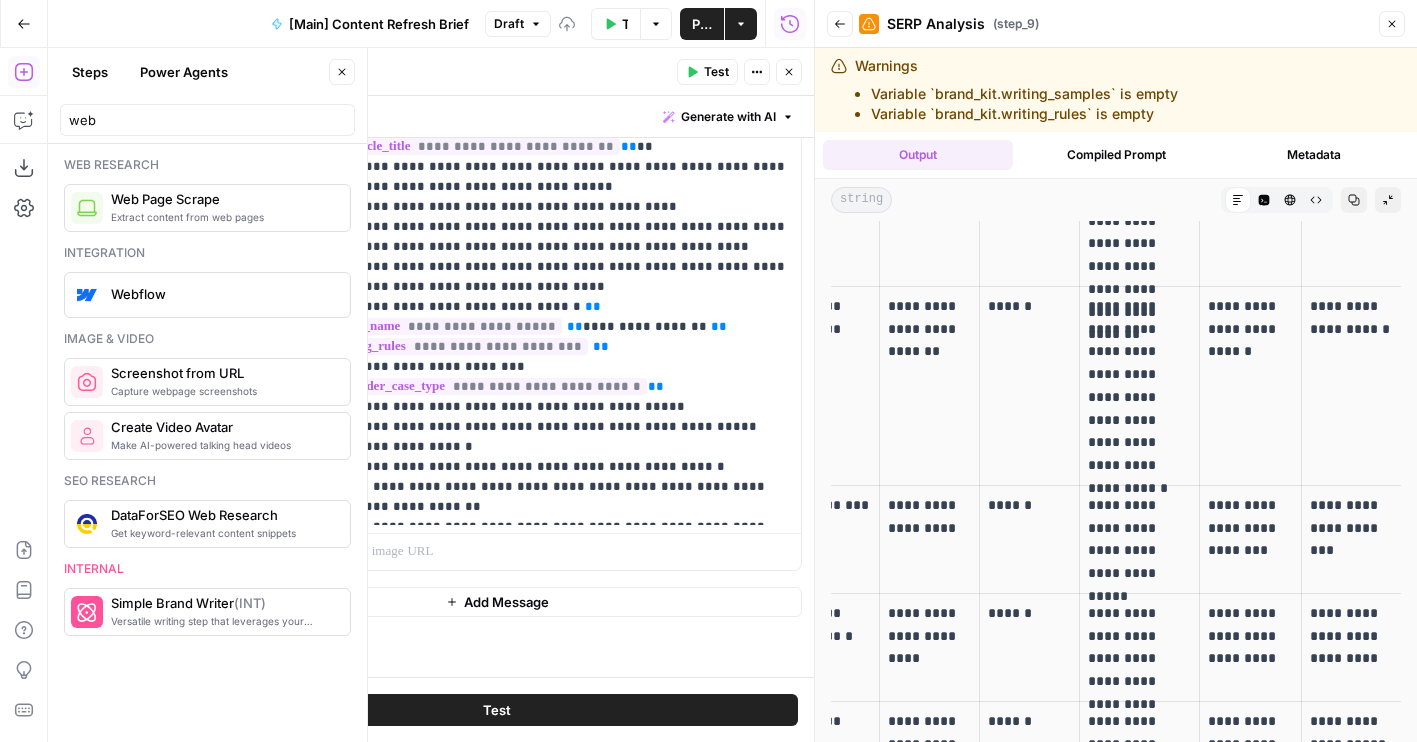 click on "Test" at bounding box center (497, 710) 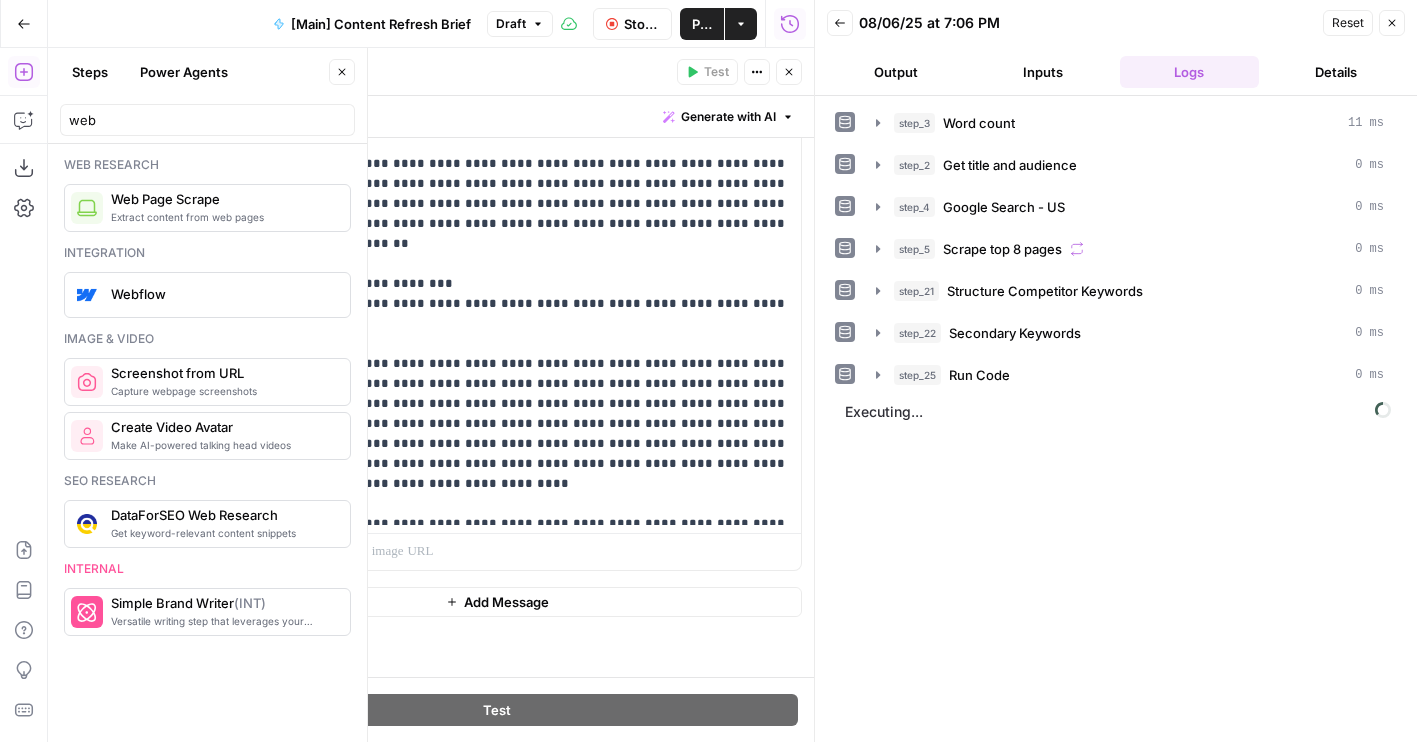 scroll, scrollTop: 1069, scrollLeft: 0, axis: vertical 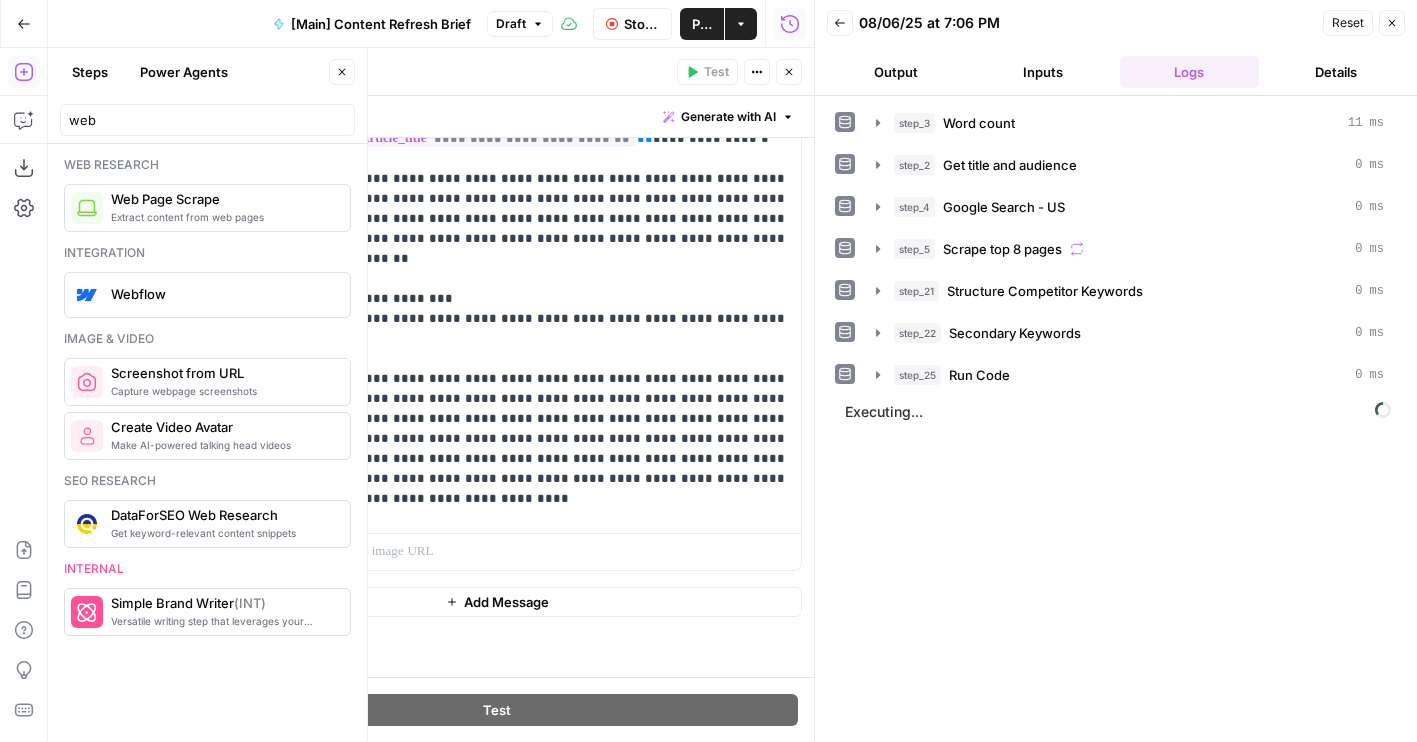 click on "Output" at bounding box center [896, 72] 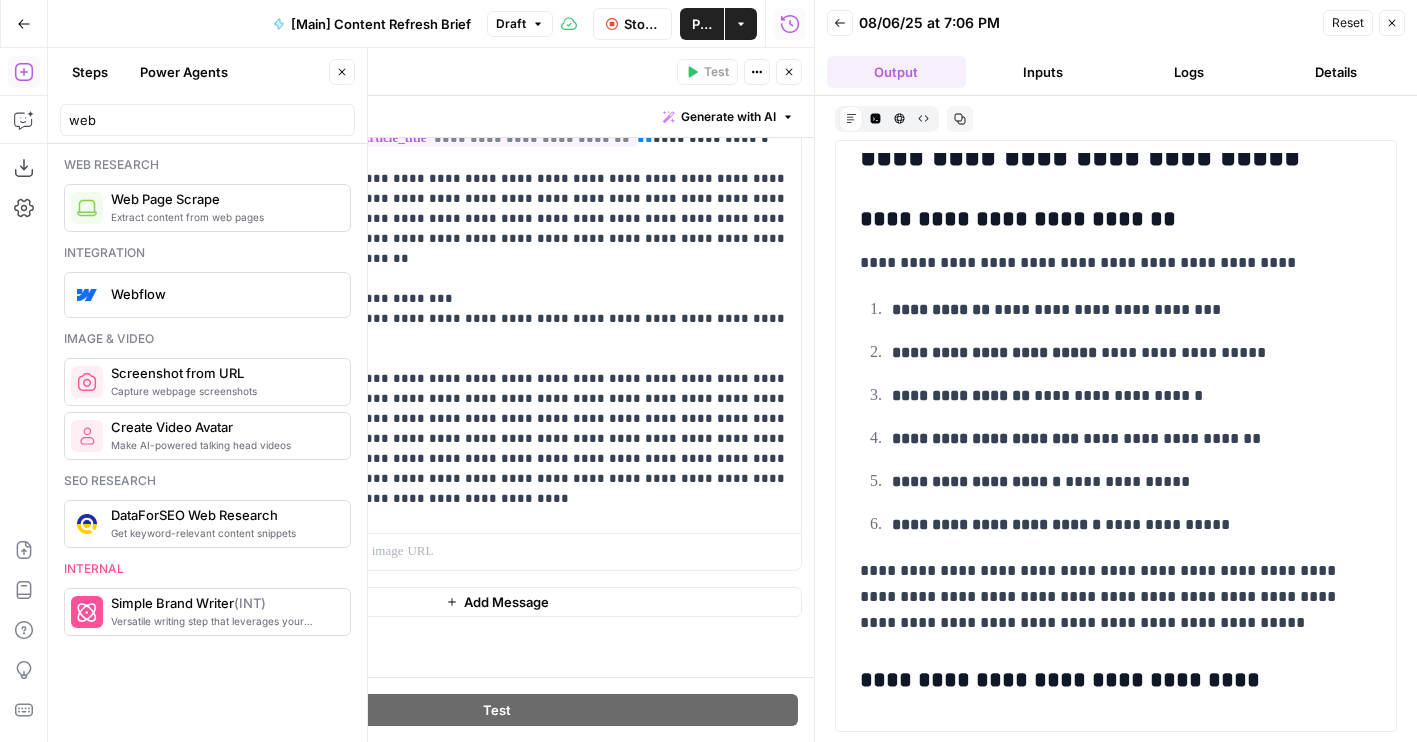 scroll, scrollTop: 1528, scrollLeft: 0, axis: vertical 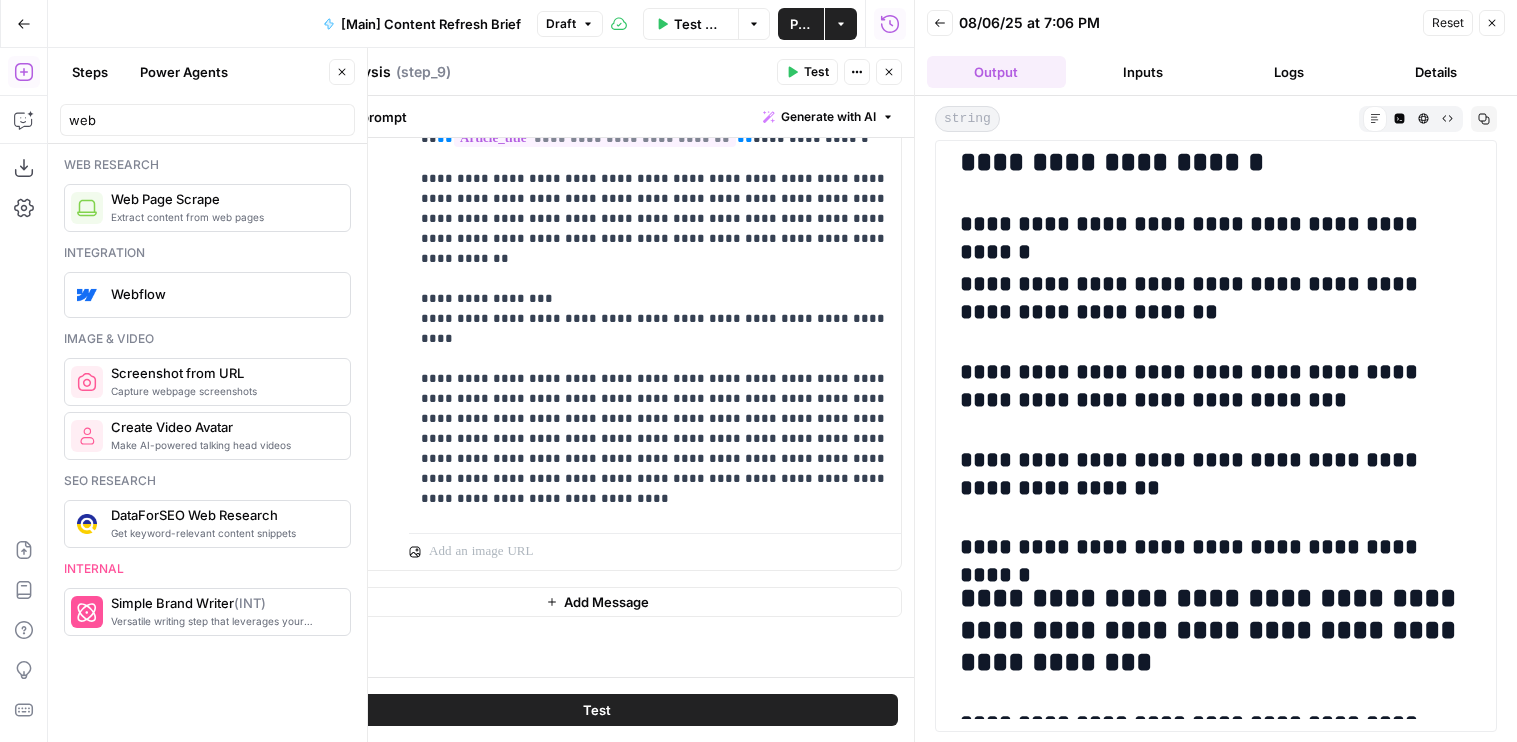 click on "Logs" at bounding box center [1289, 72] 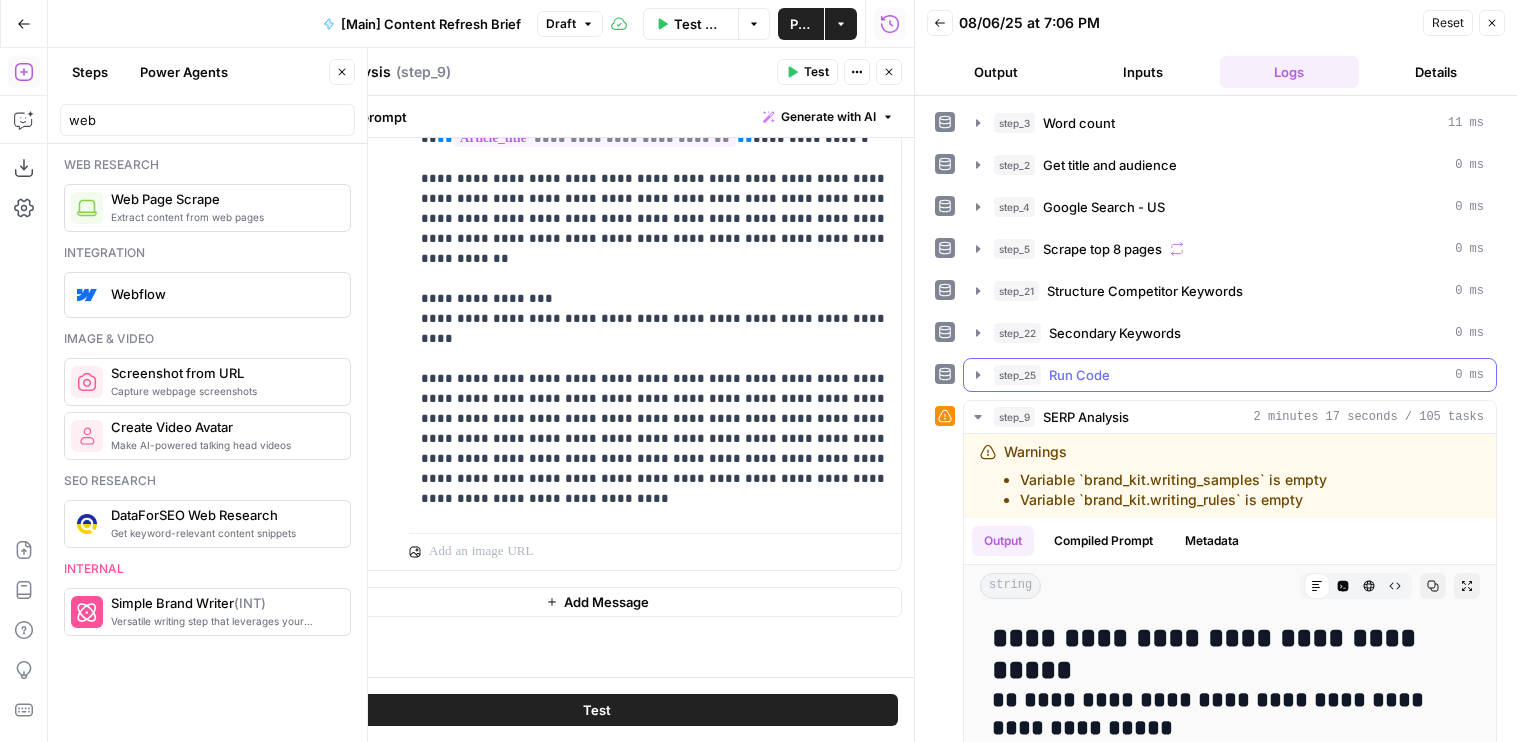 click on "Run Code" at bounding box center (1079, 375) 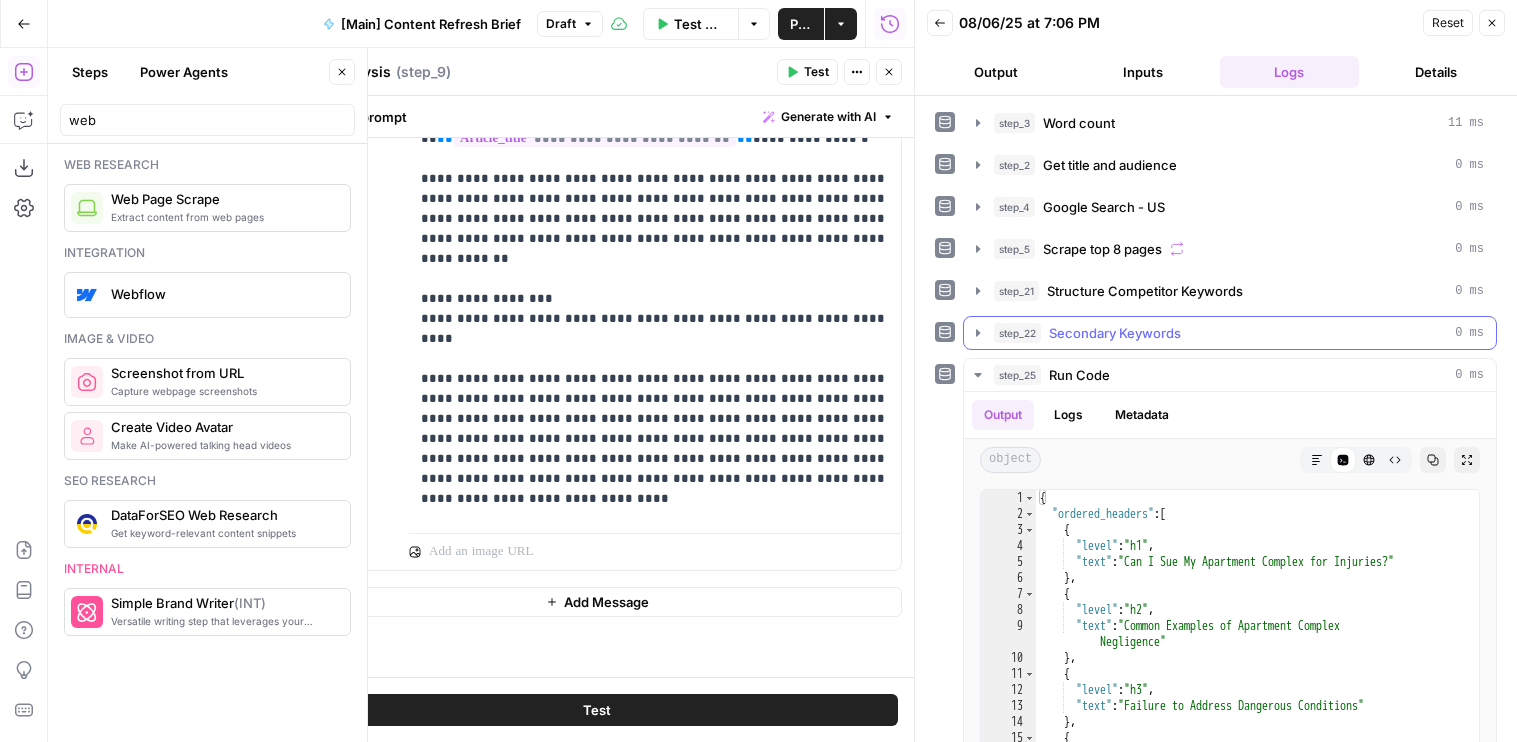 scroll, scrollTop: 358, scrollLeft: 0, axis: vertical 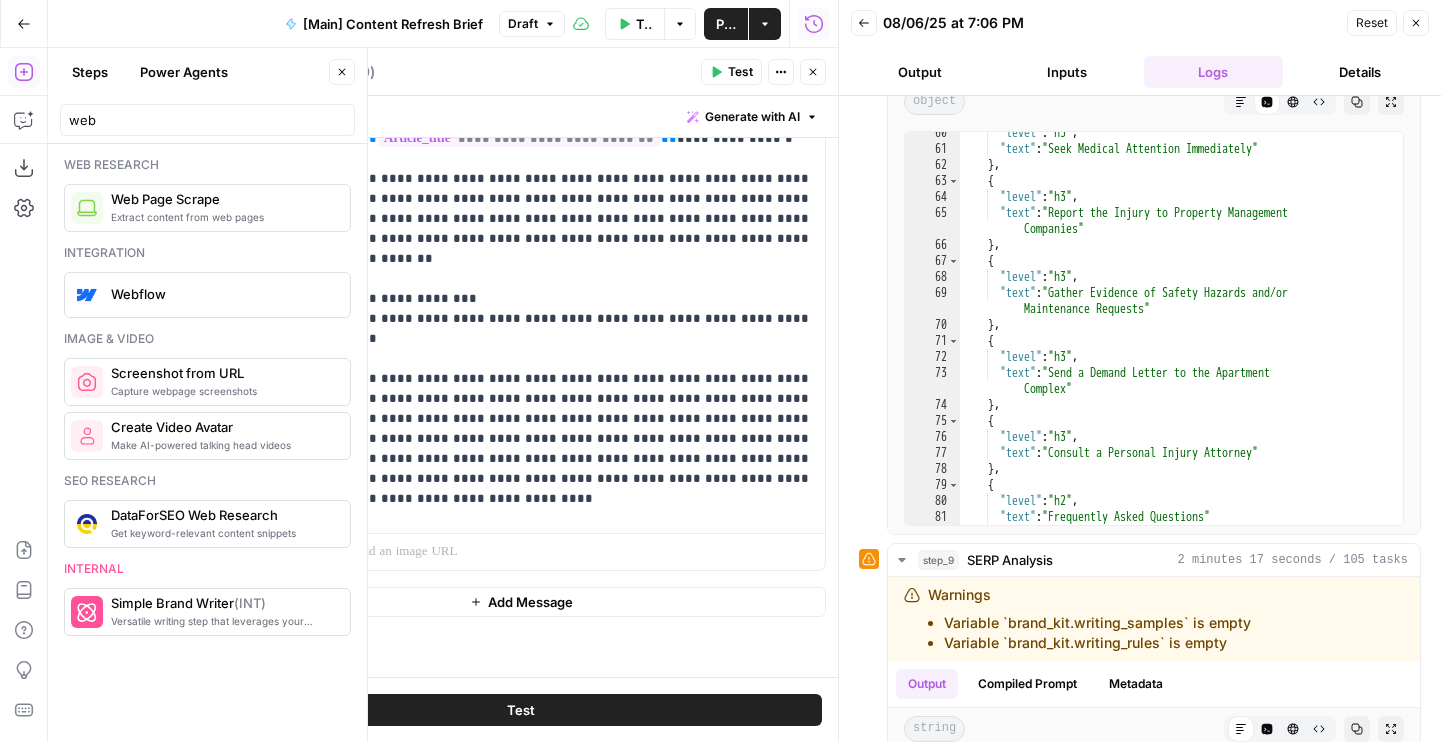 click 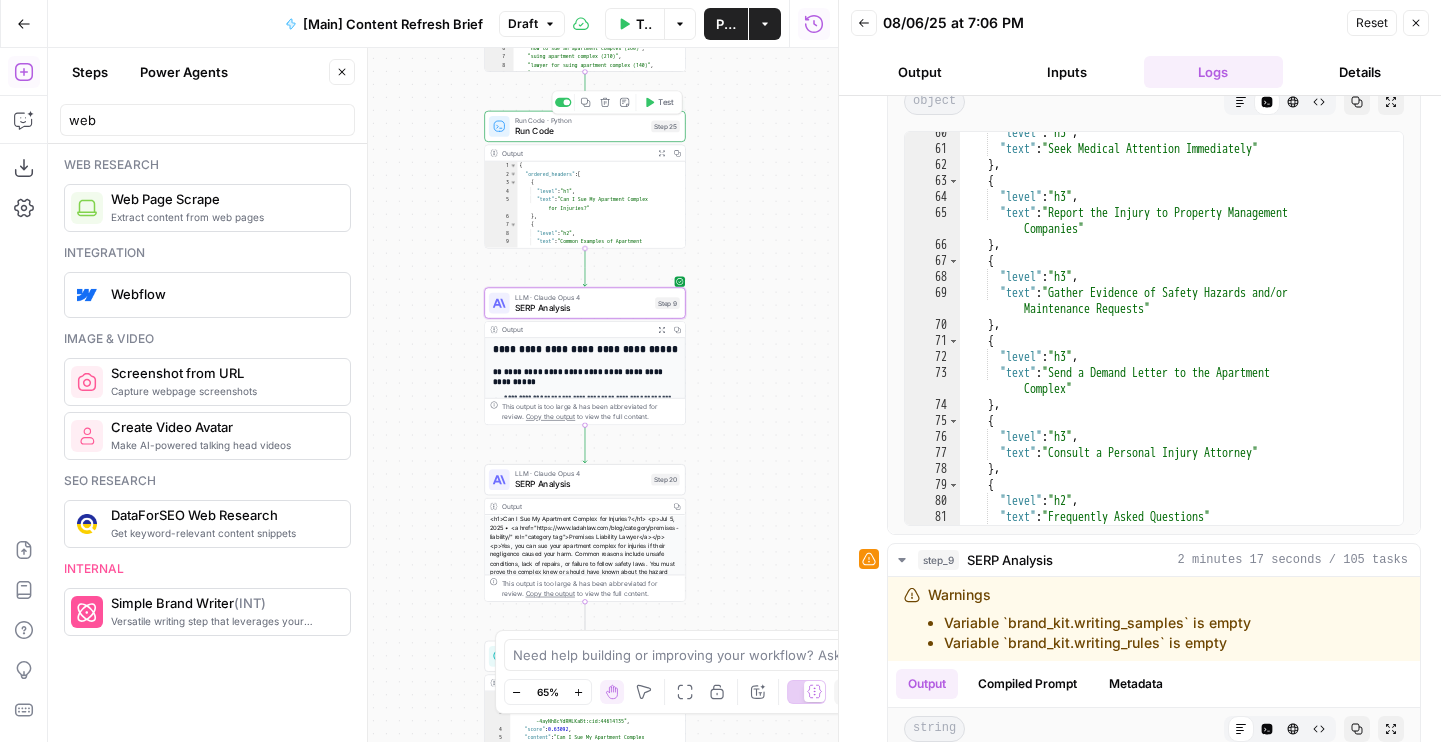 drag, startPoint x: 737, startPoint y: 140, endPoint x: 737, endPoint y: 554, distance: 414 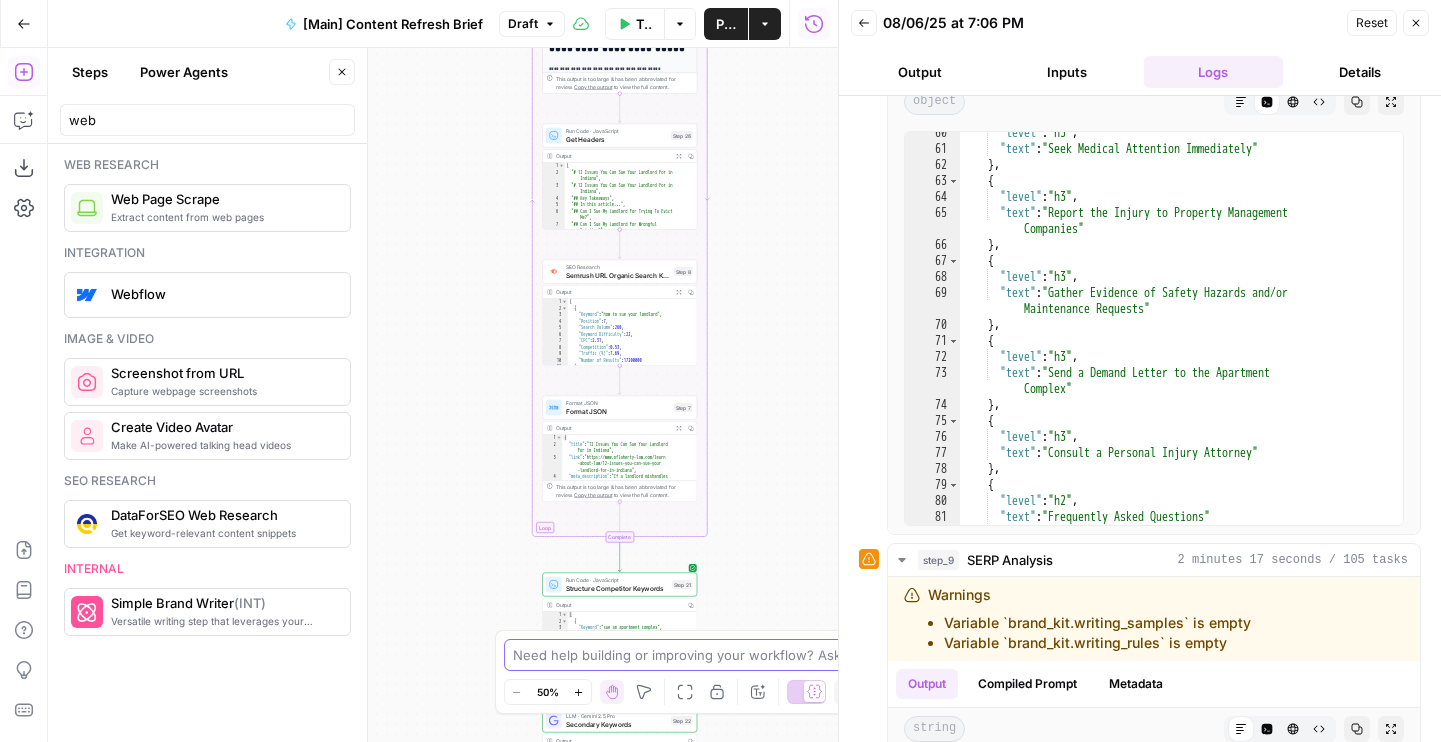 drag, startPoint x: 773, startPoint y: 256, endPoint x: 773, endPoint y: 710, distance: 454 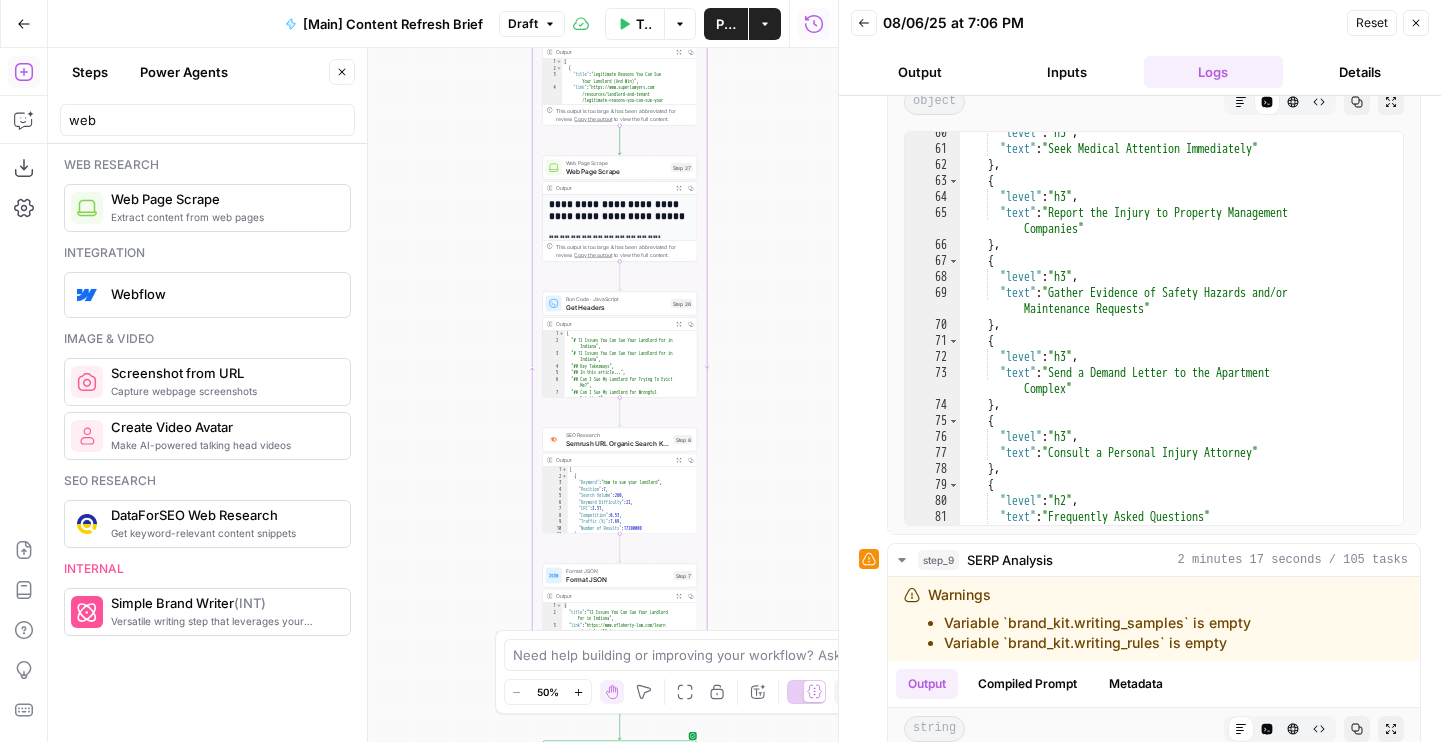 drag, startPoint x: 747, startPoint y: 148, endPoint x: 747, endPoint y: 603, distance: 455 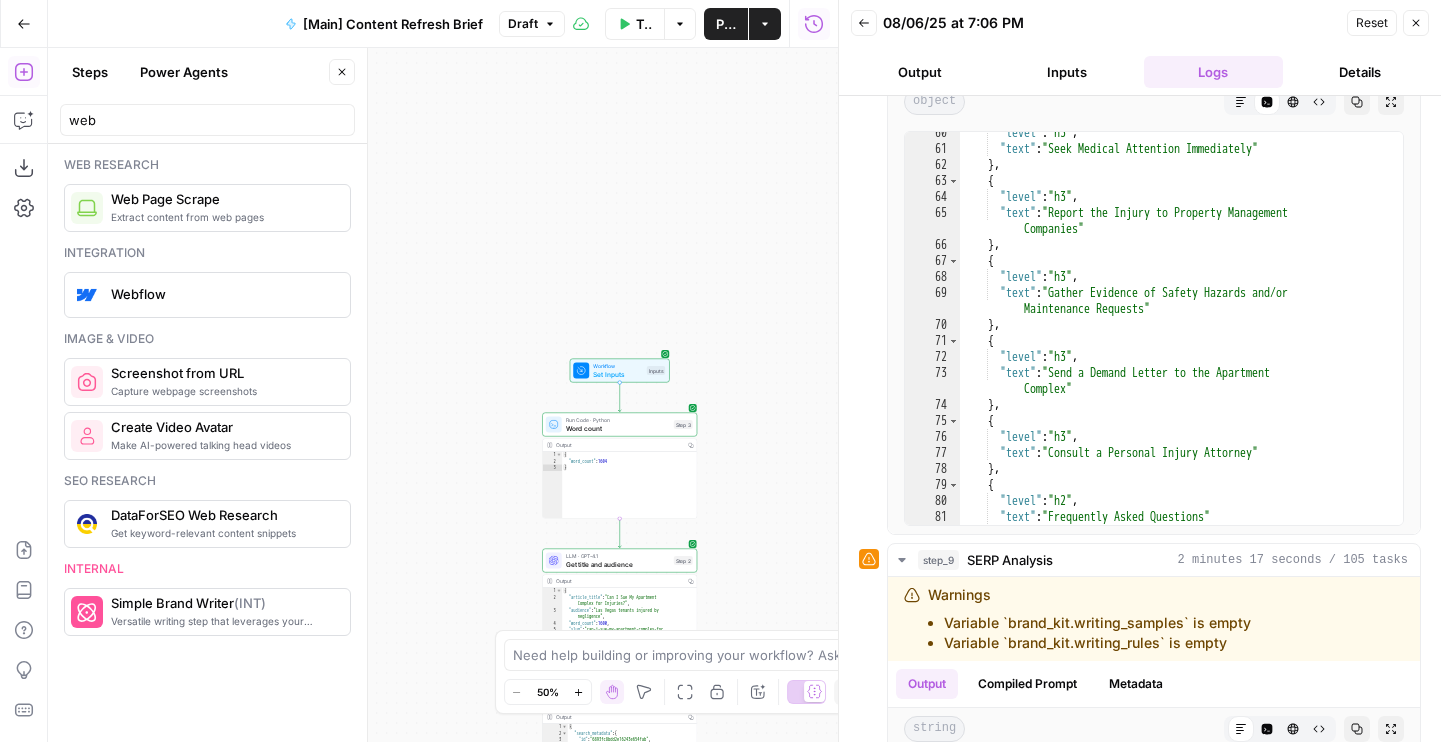 drag, startPoint x: 745, startPoint y: 312, endPoint x: 745, endPoint y: 508, distance: 196 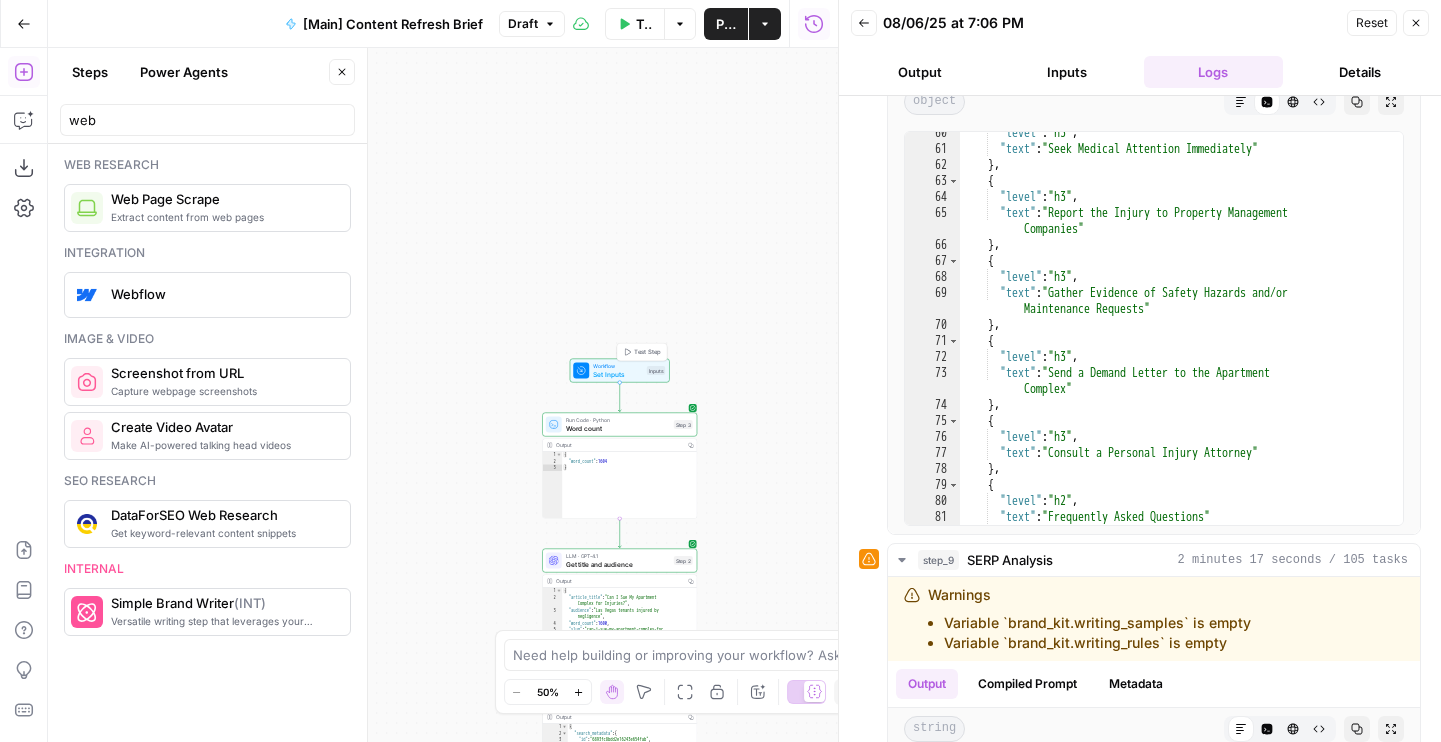 click on "Test Step" at bounding box center [647, 352] 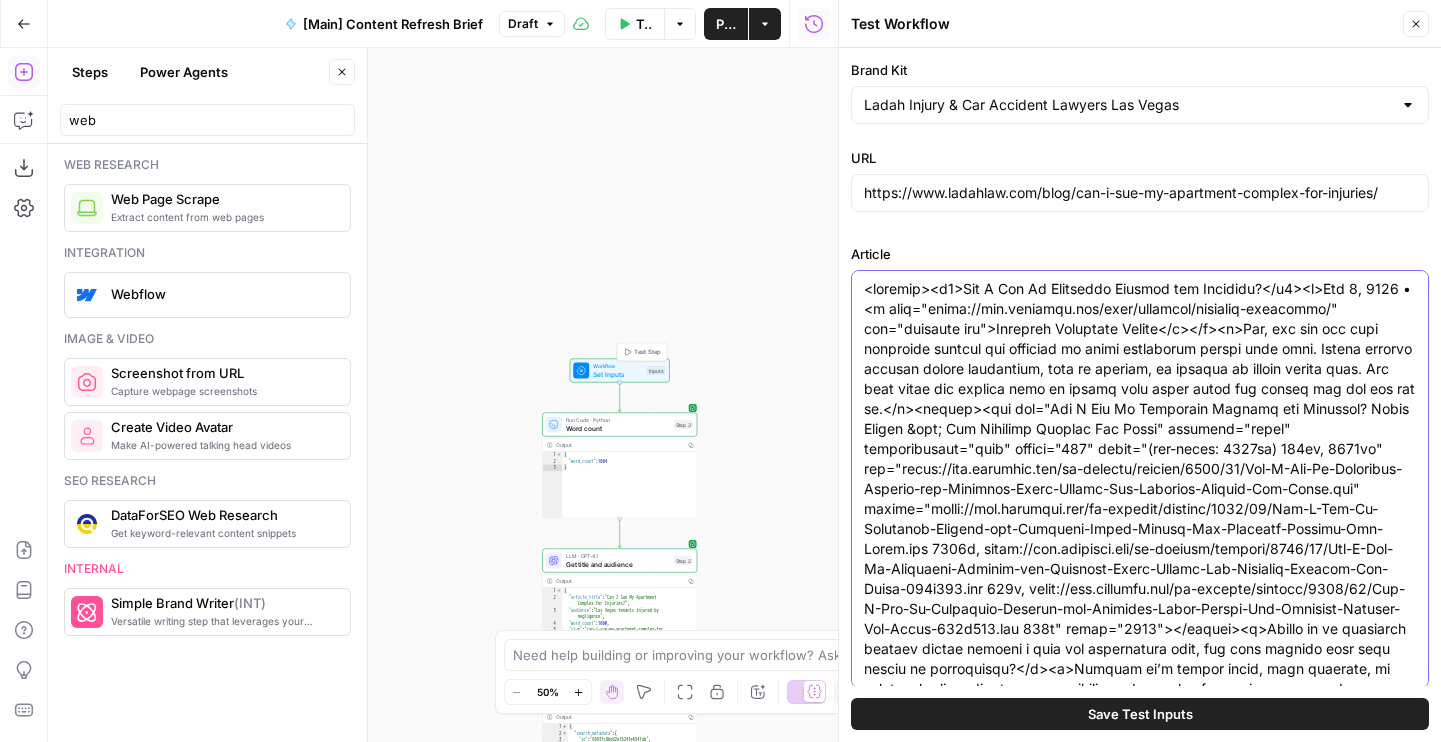click on "Article" at bounding box center [1140, 1939] 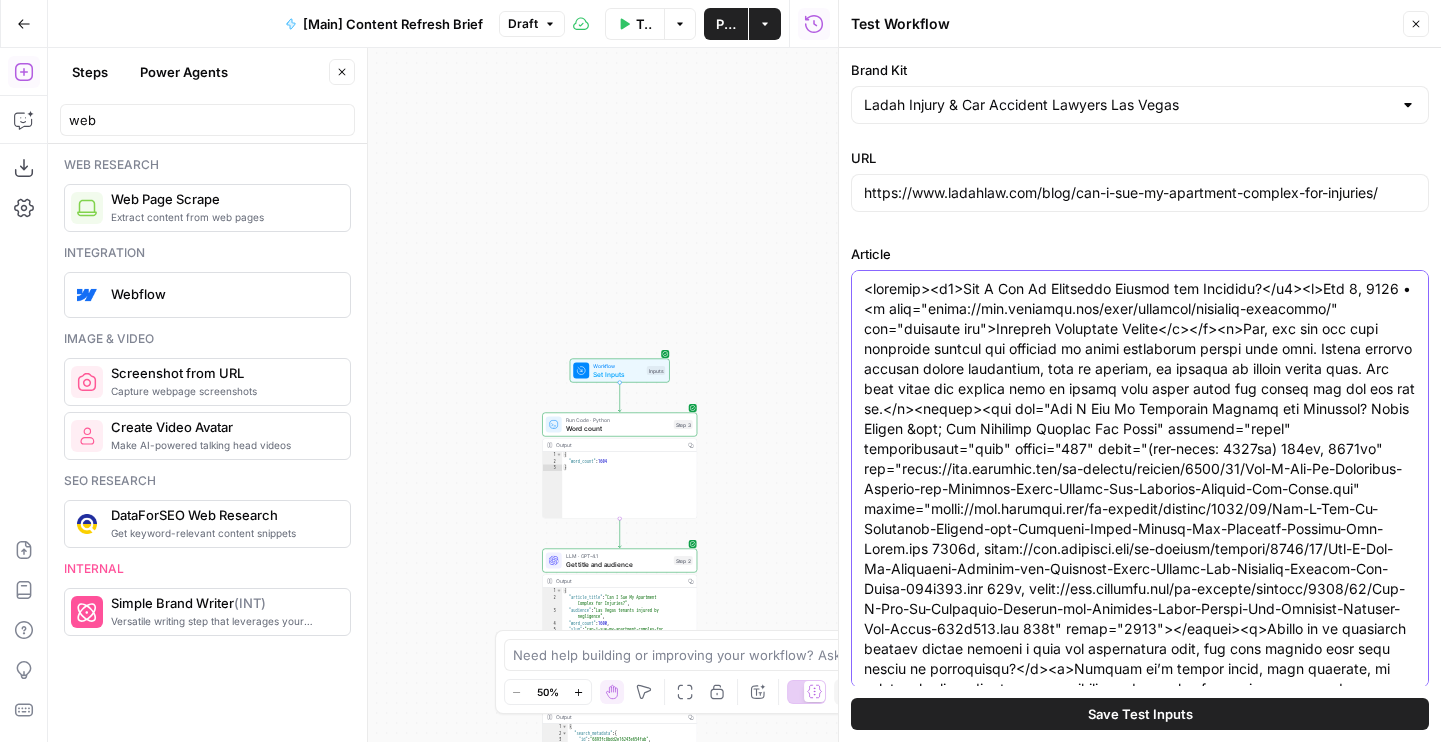 paste on "h1>Can I Sue My Apartment Complex for Injuries? | Ladah Injury & Car Accident Lawyers Las Vegas</h1><div><title><p>Can I Sue My Apartment Complex for Injuries? | Ladah Injury &amp; Car Accident Lawyers Las Vegas</p></title><body><header><a href="#main">Skip to Main Content</a><div><div><a aria-label="site logo" href="https://www.ladahlaw.com"><img alt="Ladah Injury &amp; Car Accident Lawyers Las Vegas" height="54" src="https://www.ladahlaw.com/wp-content/uploads/2025/04/ladah-injury-car-accident-lawyers-las-vegas-logo-vLLF.webp" width="228"/></a></div></div></header><section><main id="main"><article id="post-19923"><header><div><h1>Can I Sue My Apartment Complex for Injuries?</h1><p><p>Jul 5, 2025 • <a href="https://www.ladahlaw.com/blog/category/premises-liability/" rel="category tag">Premises Liability Lawyer</a></p><p><p>Sharing is caring:</p></p></div></header><div><p>Yes, you can sue your apartment complex for injuries if their negligence caused your harm. Common reasons include unsafe conditions, lac..." 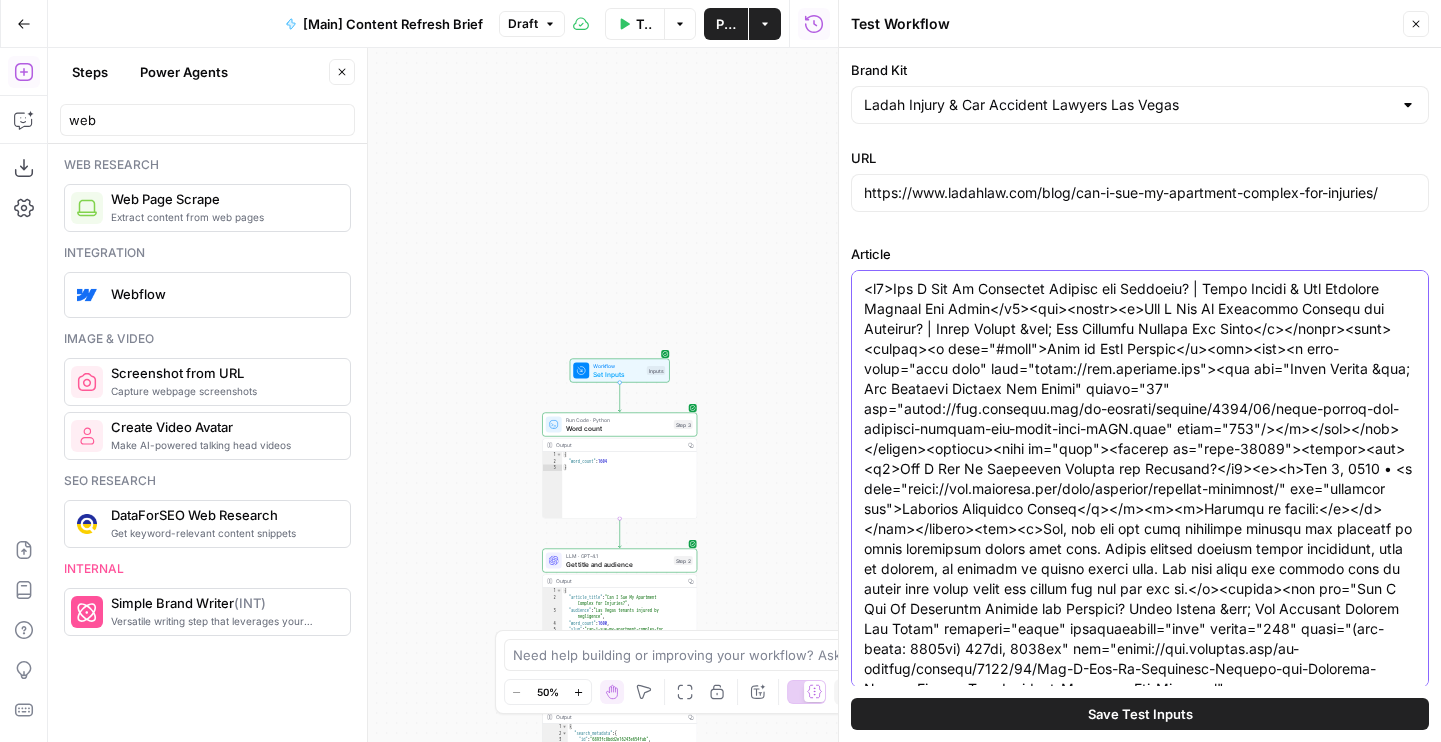 scroll, scrollTop: 4270, scrollLeft: 0, axis: vertical 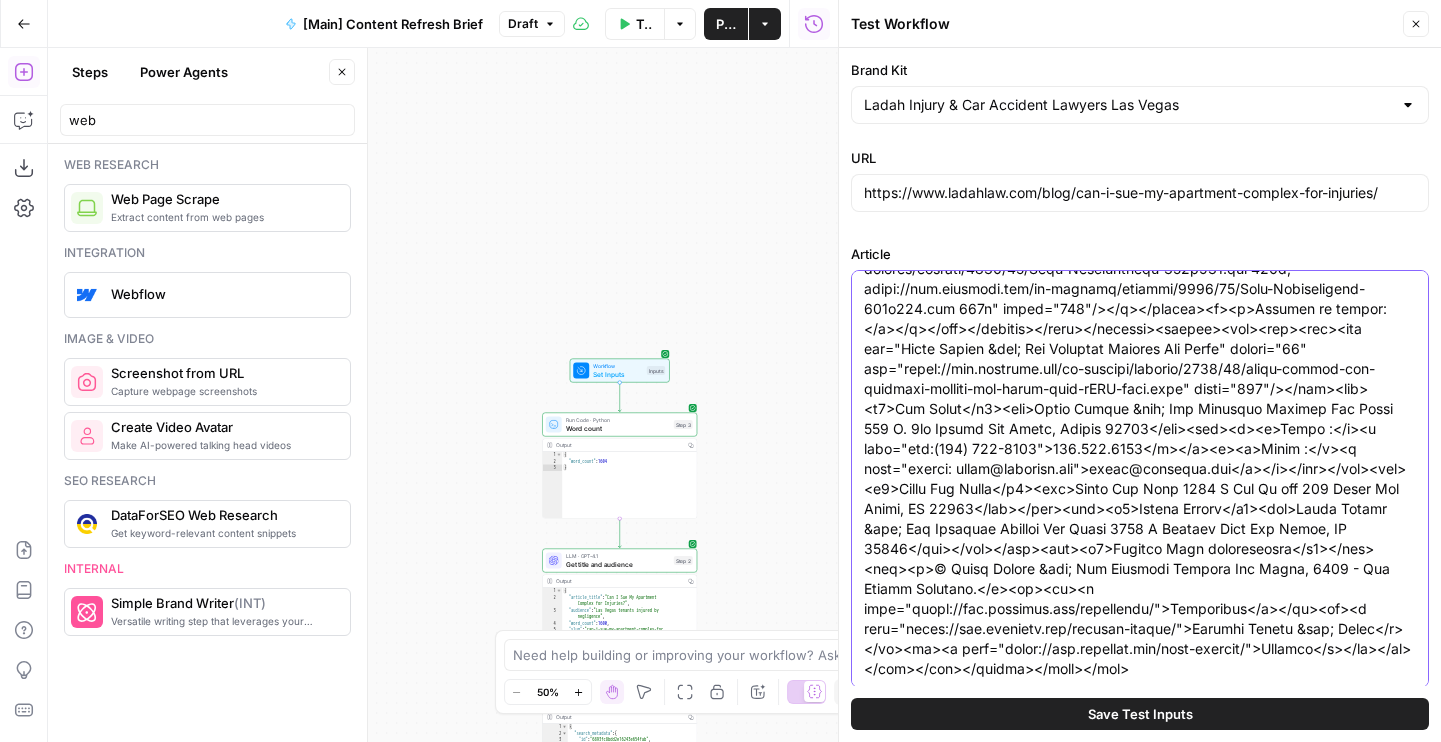 type on "<h1>Can I Sue My Apartment Complex for Injuries? | Ladah Injury & Car Accident Lawyers Las Vegas</h1><div><title><p>Can I Sue My Apartment Complex for Injuries? | Ladah Injury &amp; Car Accident Lawyers Las Vegas</p></title><body><header><a href="#main">Skip to Main Content</a><div><div><a aria-label="site logo" href="https://www.ladahlaw.com"><img alt="Ladah Injury &amp; Car Accident Lawyers Las Vegas" height="54" src="https://www.ladahlaw.com/wp-content/uploads/2025/04/ladah-injury-car-accident-lawyers-las-vegas-logo-vLLF.webp" width="228"/></a></div></div></header><section><main id="main"><article id="post-19923"><header><div><h1>Can I Sue My Apartment Complex for Injuries?</h1><p><p>Jul 5, 2025 • <a href="https://www.ladahlaw.com/blog/category/premises-liability/" rel="category tag">Premises Liability Lawyer</a></p><p><p>Sharing is caring:</p></p></div></header><div><p>Yes, you can sue your apartment complex for injuries if their negligence caused your harm. Common reasons include unsafe conditions, la..." 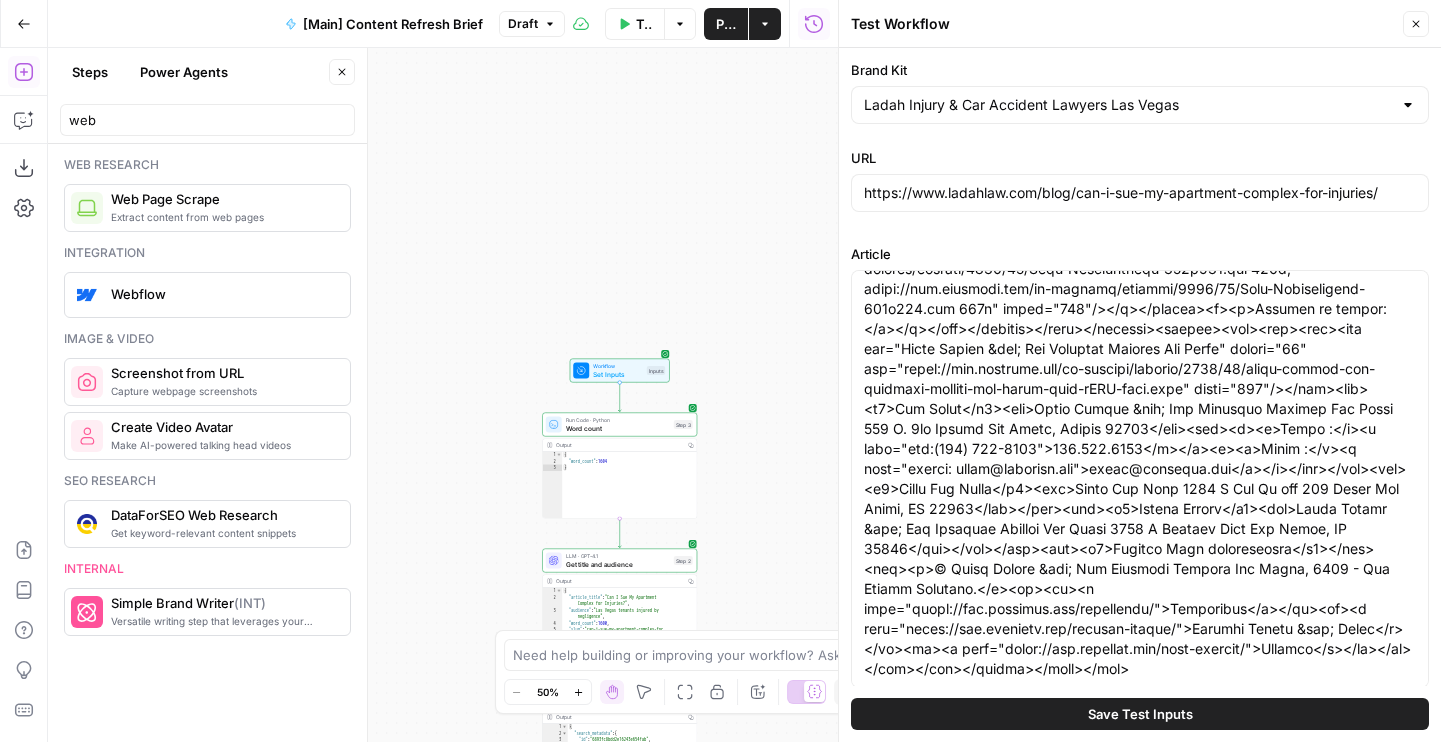 click on "Save Test Inputs" at bounding box center (1140, 714) 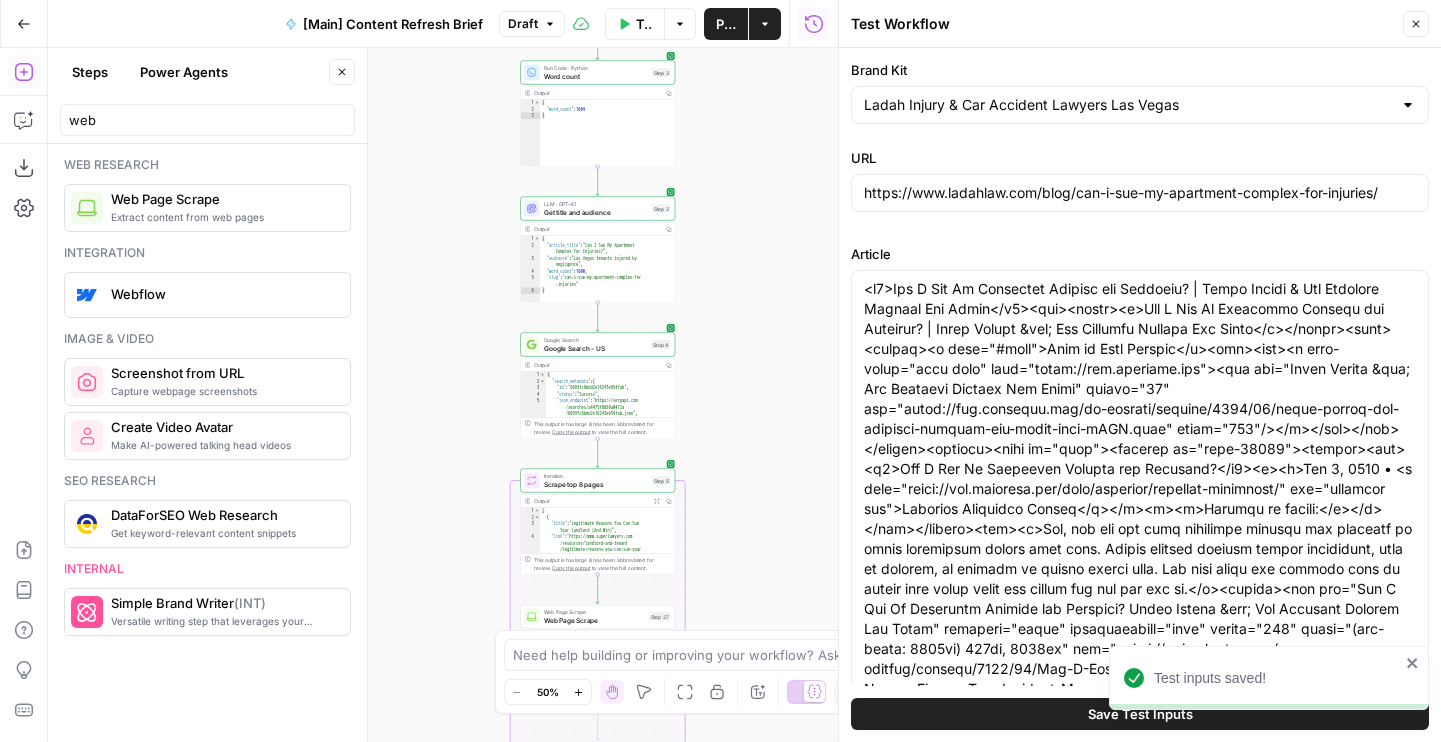drag, startPoint x: 725, startPoint y: 485, endPoint x: 703, endPoint y: 127, distance: 358.67535 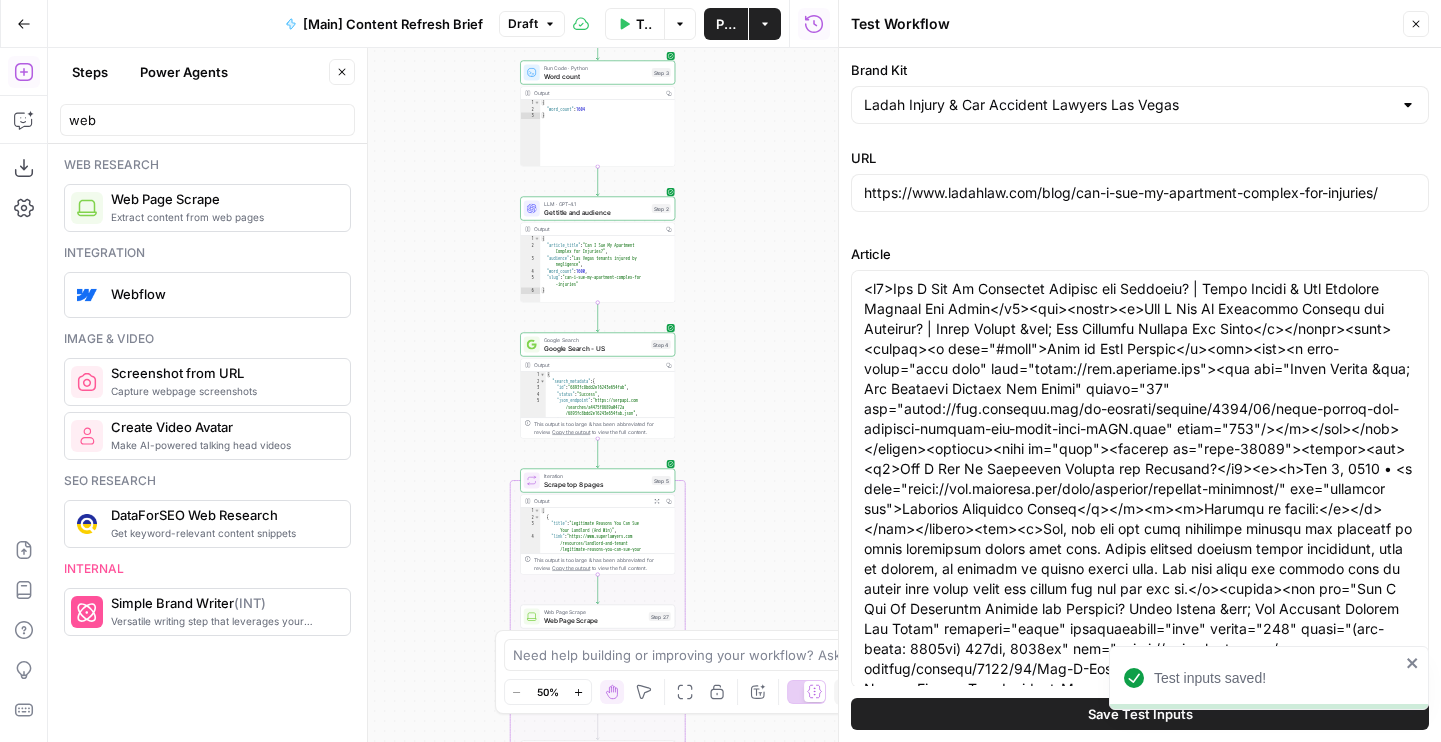 click on "Workflow Set Inputs Inputs Run Code · Python Word count Step 3 Output Copy 1 2 3 {    "word_count" :  1604 }     XXXXXXXXXXXXXXXXXXXXXXXXXXXXXXXXXXXXXXXXXXXXXXXXXXXXXXXXXXXXXXXXXXXXXXXXXXXXXXXXXXXXXXXXXXXXXXXXXXXXXXXXXXXXXXXXXXXXXXXXXXXXXXXXXXXXXXXXXXXXXXXXXXXXXXXXXXXXXXXXXXXXXXXXXXXXXXXXXXXXXXXXXXXXXXXXXXXXXXXXXXXXXXXXXXXXXXXXXXXXXXXXXXXXXXXXXXXXXXXXXXXXXXXXXXXXXXXXXXXXXXXXXXXXXXXXXXXXXXXXXXXXXXXXXXXXXXXXXXXXXXXXXXXXXXXXXXXXXXXXXXXXXXXXXXXXXXXXXXXXXXXXXXXXXXXXXXXXXXXXXXXXXXXXXXXXXXXXXXXXXXXXXXXXXXXXXXXXXXXXXXXXXXXXXXXXXXXXXXXXXXXXXXXXXXXXXXXXXXXXXXXXXXXXXXXXXXXXXXXXXXXXXXXXXXXXXXXXXXXXXXXXXXXXXXXXXXXXXXXXXXXXXXXXXXXX LLM · GPT-4.1 Get title and audience Step 2 Output Copy 1 2 3 4 5 6 {    "article_title" :  "Can I Sue My Apartment         Complex for Injuries?" ,    "audience" :  "Las Vegas tenants injured by         negligence" ,    "word_count" :  1600 ,    "slug" :  "can-i-sue-my-apartment-complex-for        -injuries" }     Google Search Google Search - US Step 4 Output Copy 1 2 3" at bounding box center [443, 395] 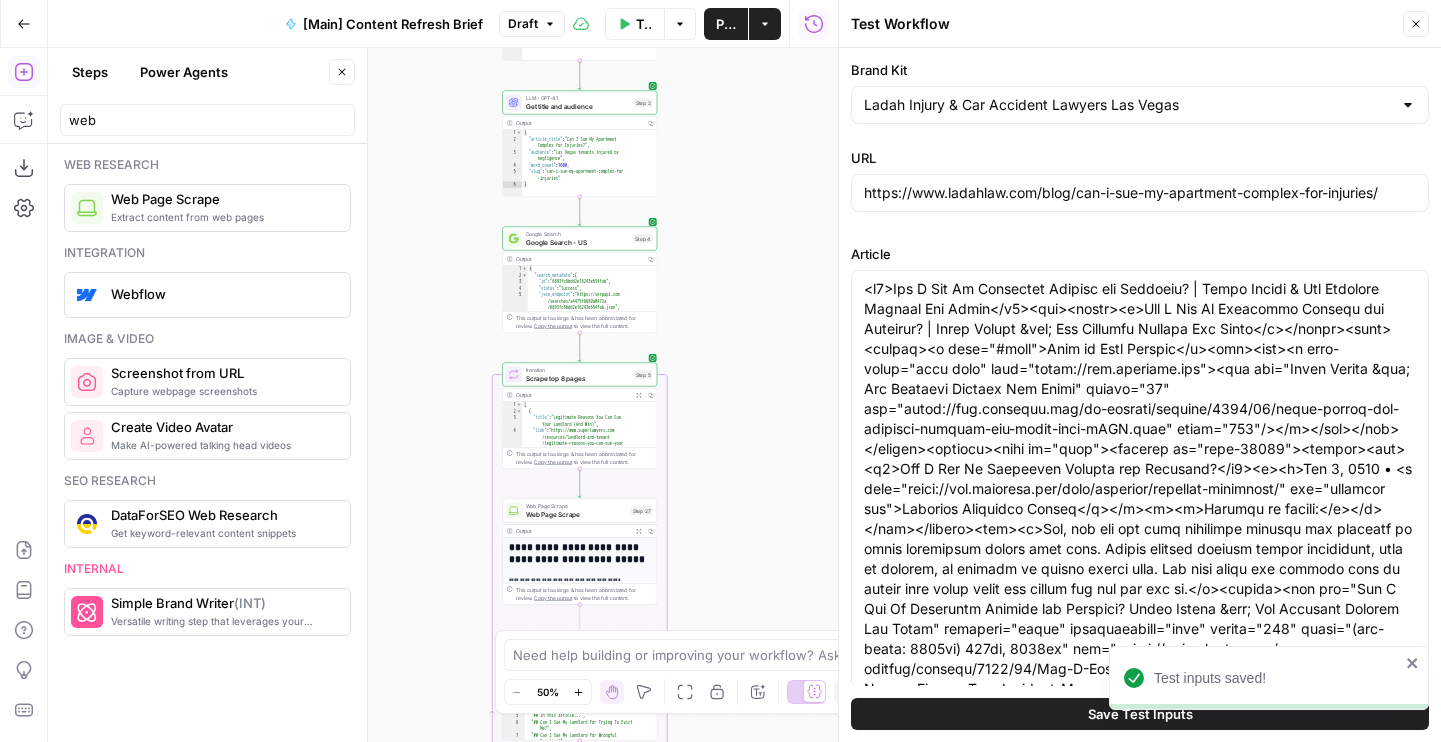 drag, startPoint x: 726, startPoint y: 443, endPoint x: 695, endPoint y: 281, distance: 164.93938 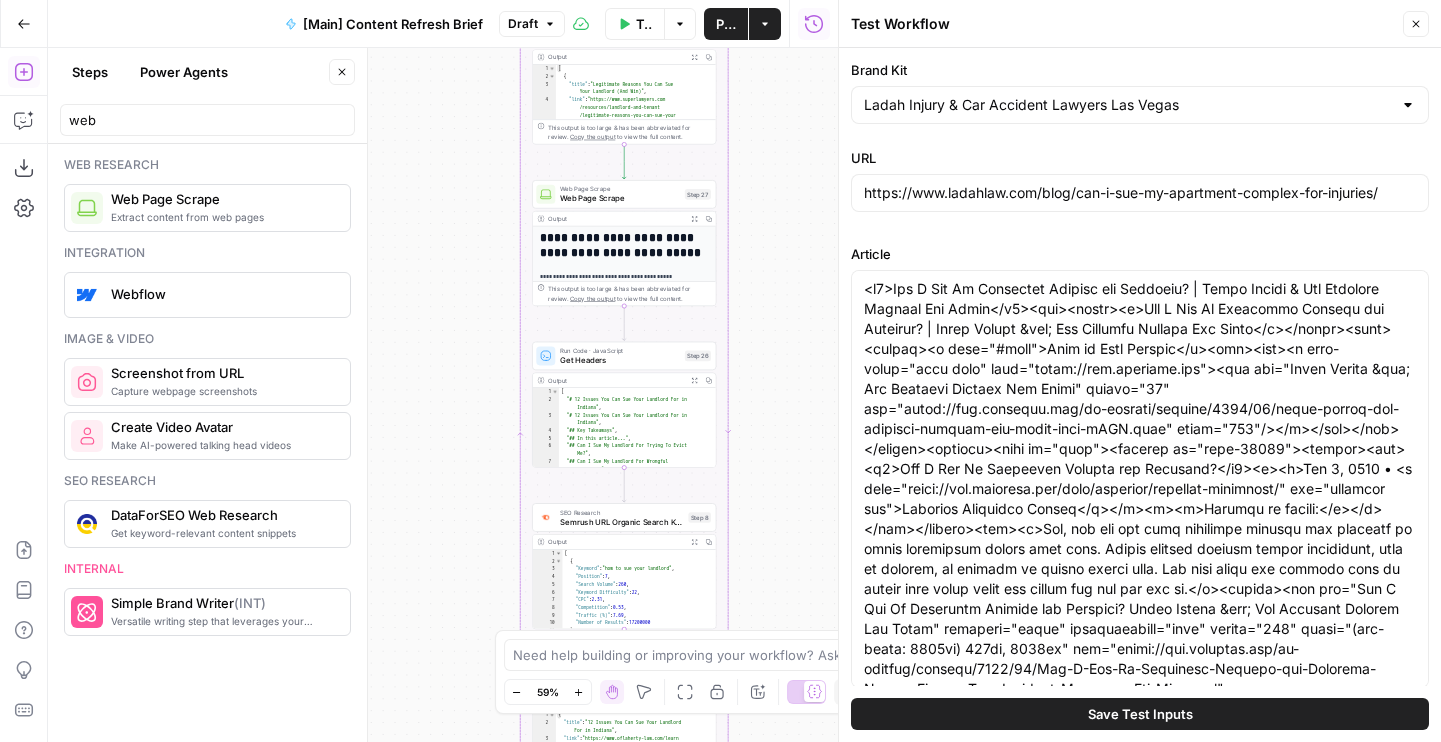 drag, startPoint x: 697, startPoint y: 414, endPoint x: 782, endPoint y: 152, distance: 275.44327 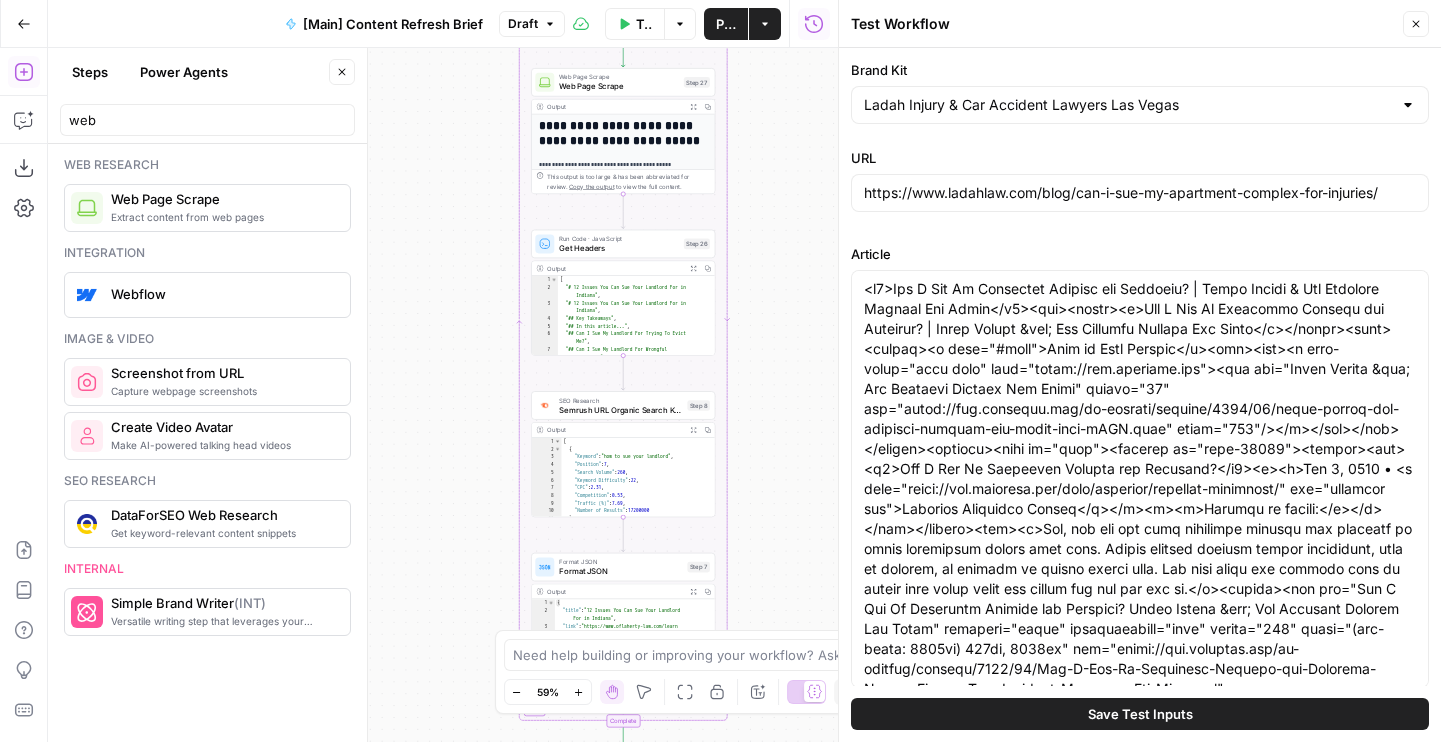 drag, startPoint x: 778, startPoint y: 348, endPoint x: 774, endPoint y: 112, distance: 236.03389 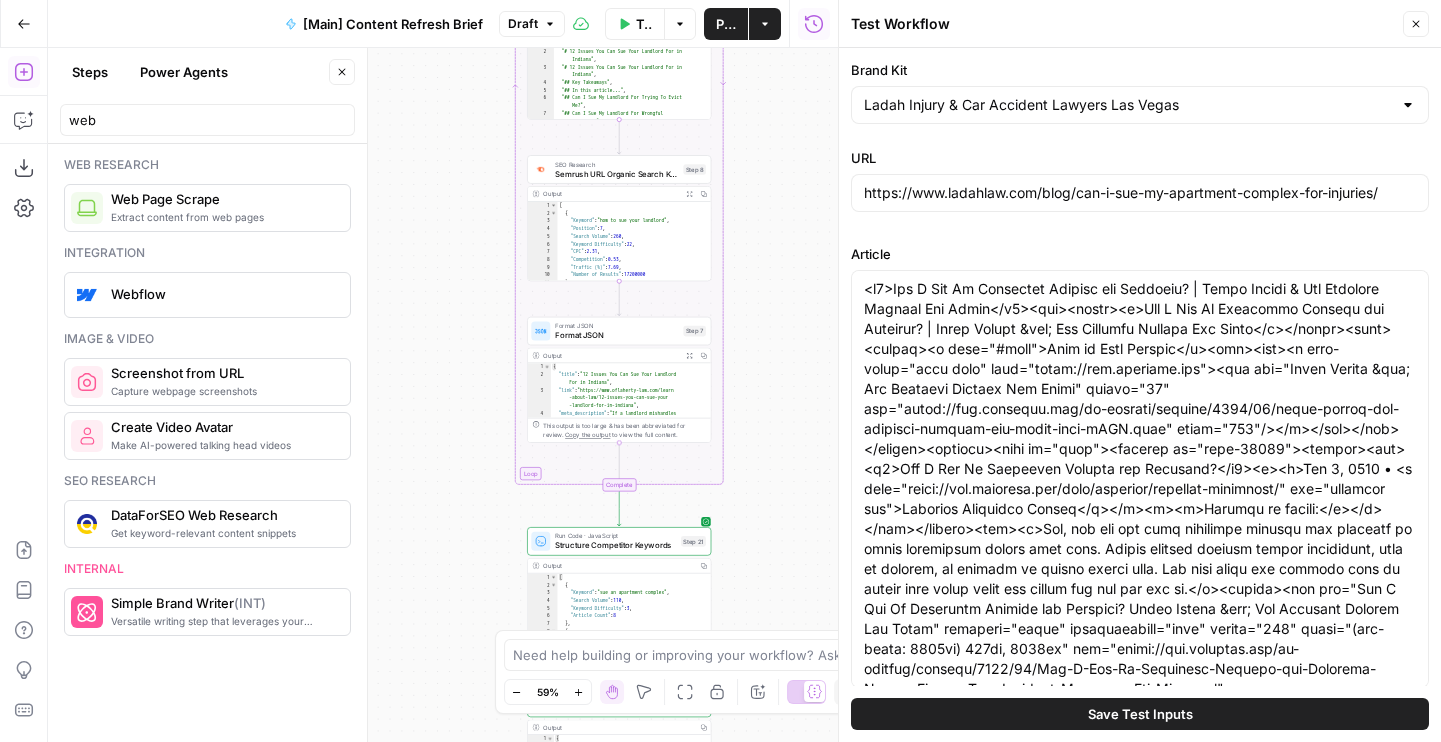 drag, startPoint x: 774, startPoint y: 475, endPoint x: 774, endPoint y: 255, distance: 220 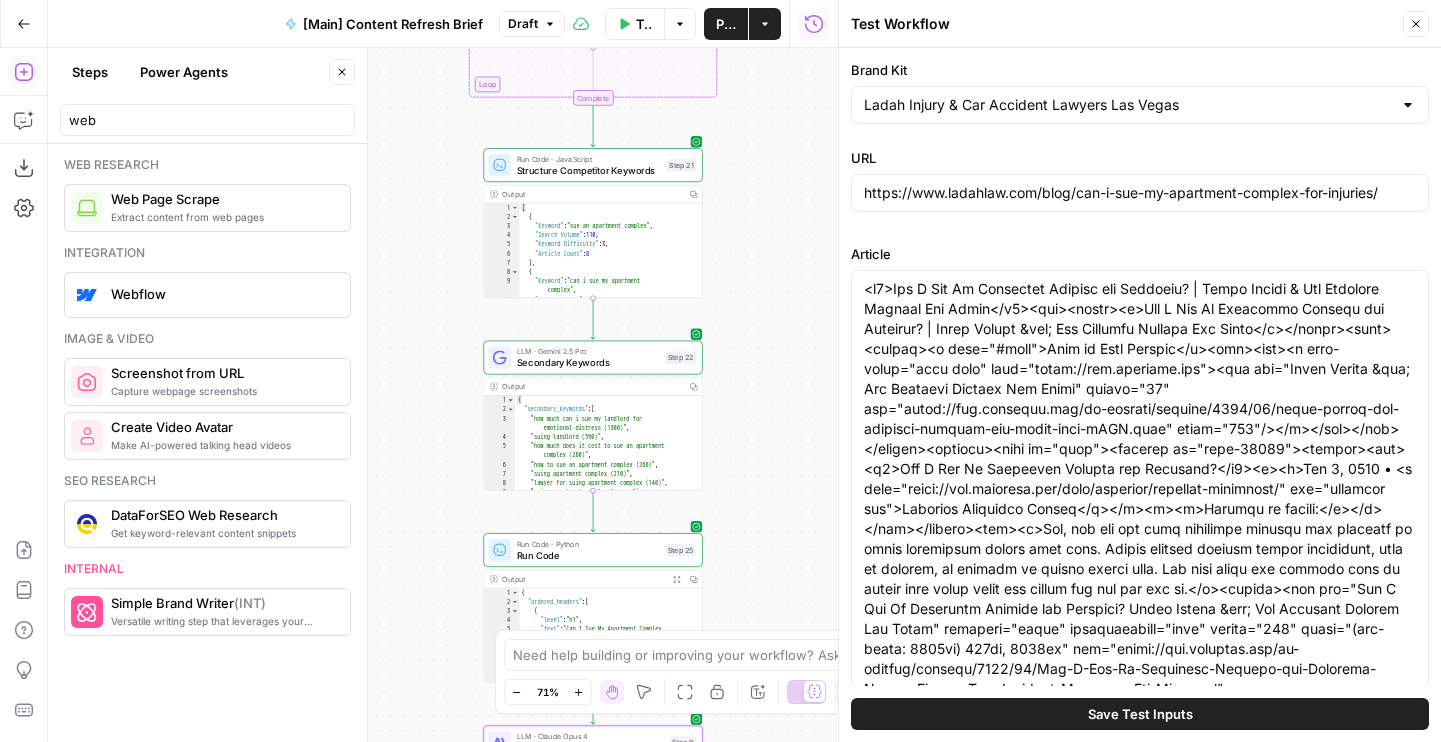 drag, startPoint x: 781, startPoint y: 523, endPoint x: 781, endPoint y: 270, distance: 253 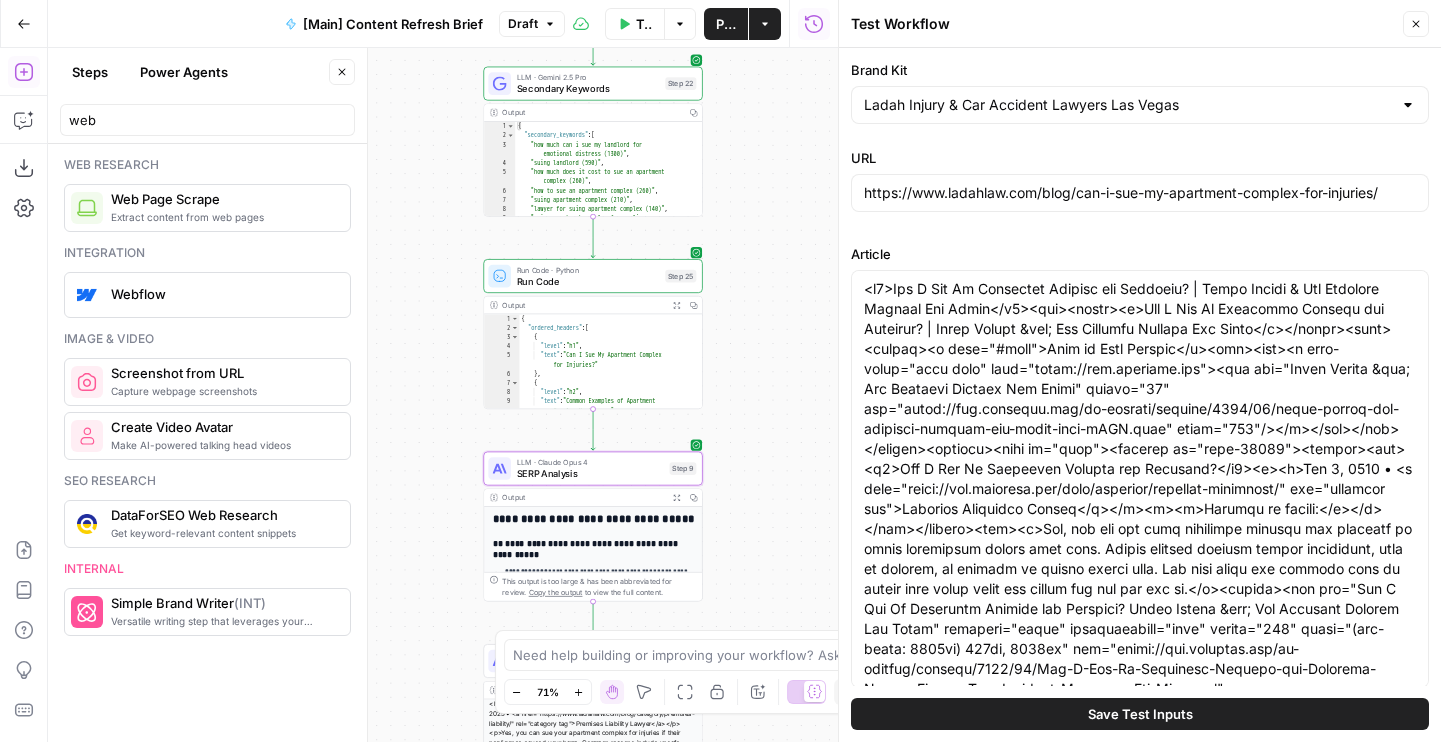 drag, startPoint x: 736, startPoint y: 493, endPoint x: 735, endPoint y: 326, distance: 167.00299 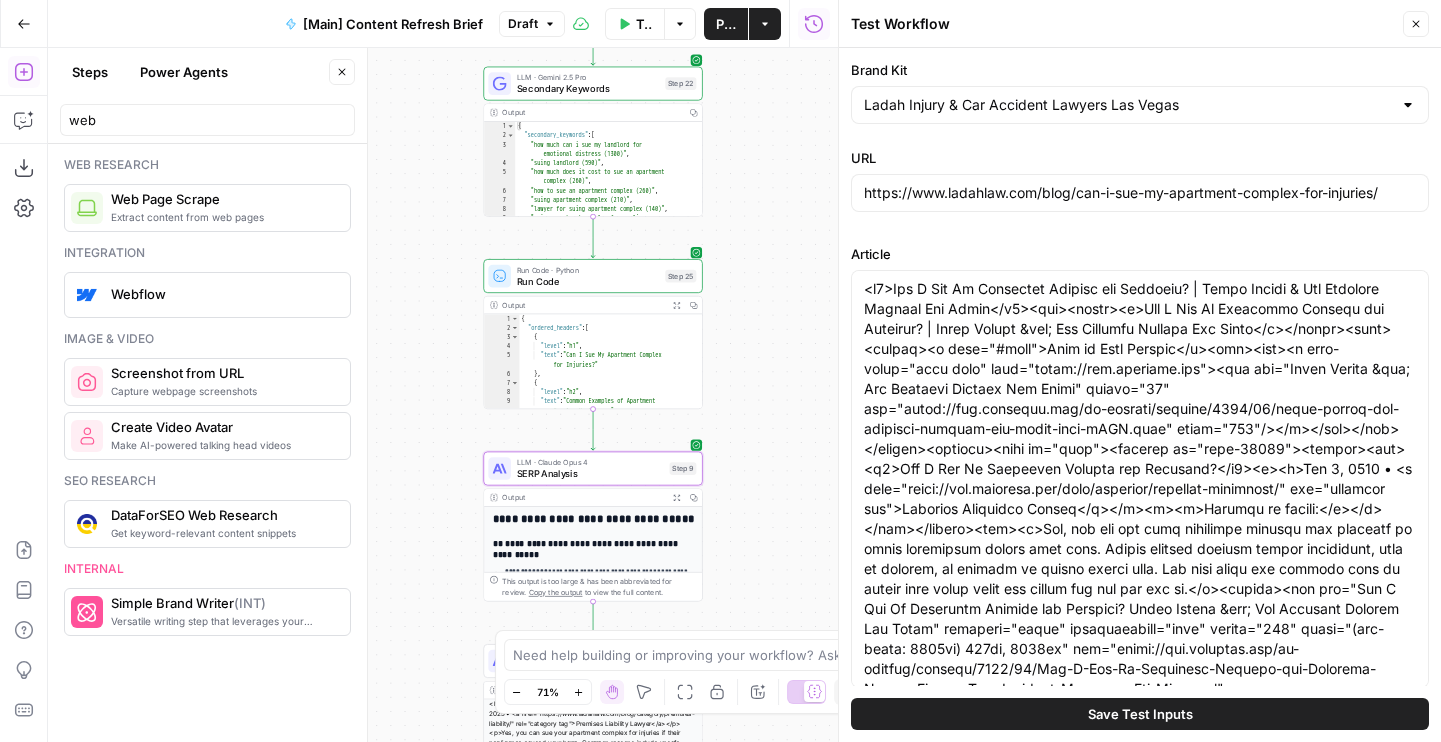 click on "Workflow Set Inputs Inputs Run Code · Python Word count Step 3 Output Copy 1 2 3 {    "word_count" :  1604 }     XXXXXXXXXXXXXXXXXXXXXXXXXXXXXXXXXXXXXXXXXXXXXXXXXXXXXXXXXXXXXXXXXXXXXXXXXXXXXXXXXXXXXXXXXXXXXXXXXXXXXXXXXXXXXXXXXXXXXXXXXXXXXXXXXXXXXXXXXXXXXXXXXXXXXXXXXXXXXXXXXXXXXXXXXXXXXXXXXXXXXXXXXXXXXXXXXXXXXXXXXXXXXXXXXXXXXXXXXXXXXXXXXXXXXXXXXXXXXXXXXXXXXXXXXXXXXXXXXXXXXXXXXXXXXXXXXXXXXXXXXXXXXXXXXXXXXXXXXXXXXXXXXXXXXXXXXXXXXXXXXXXXXXXXXXXXXXXXXXXXXXXXXXXXXXXXXXXXXXXXXXXXXXXXXXXXXXXXXXXXXXXXXXXXXXXXXXXXXXXXXXXXXXXXXXXXXXXXXXXXXXXXXXXXXXXXXXXXXXXXXXXXXXXXXXXXXXXXXXXXXXXXXXXXXXXXXXXXXXXXXXXXXXXXXXXXXXXXXXXXXXXXXXXXXXXX LLM · GPT-4.1 Get title and audience Step 2 Output Copy 1 2 3 4 5 6 {    "article_title" :  "Can I Sue My Apartment         Complex for Injuries?" ,    "audience" :  "Las Vegas tenants injured by         negligence" ,    "word_count" :  1600 ,    "slug" :  "can-i-sue-my-apartment-complex-for        -injuries" }     Google Search Google Search - US Step 4 Output Copy 1 2 3" at bounding box center (443, 395) 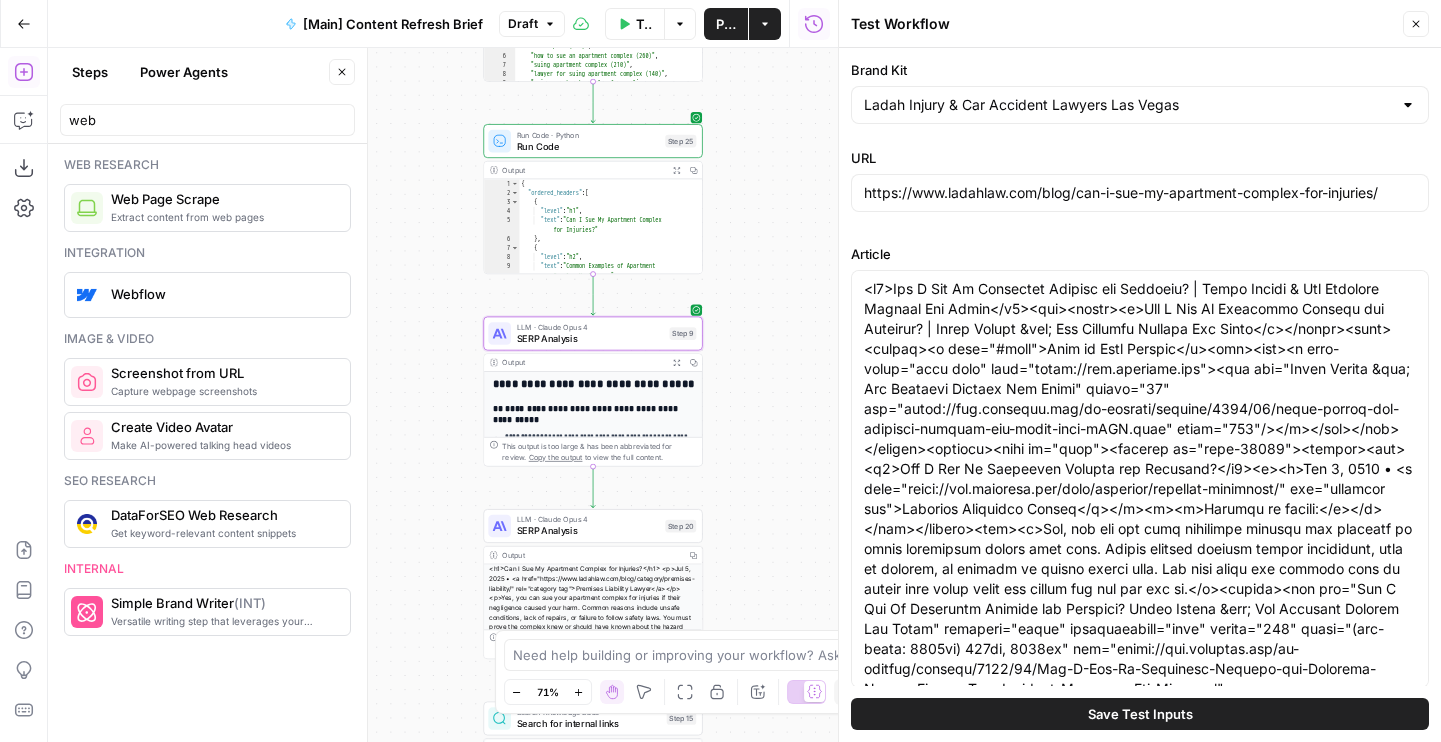 drag, startPoint x: 736, startPoint y: 552, endPoint x: 737, endPoint y: 565, distance: 13.038404 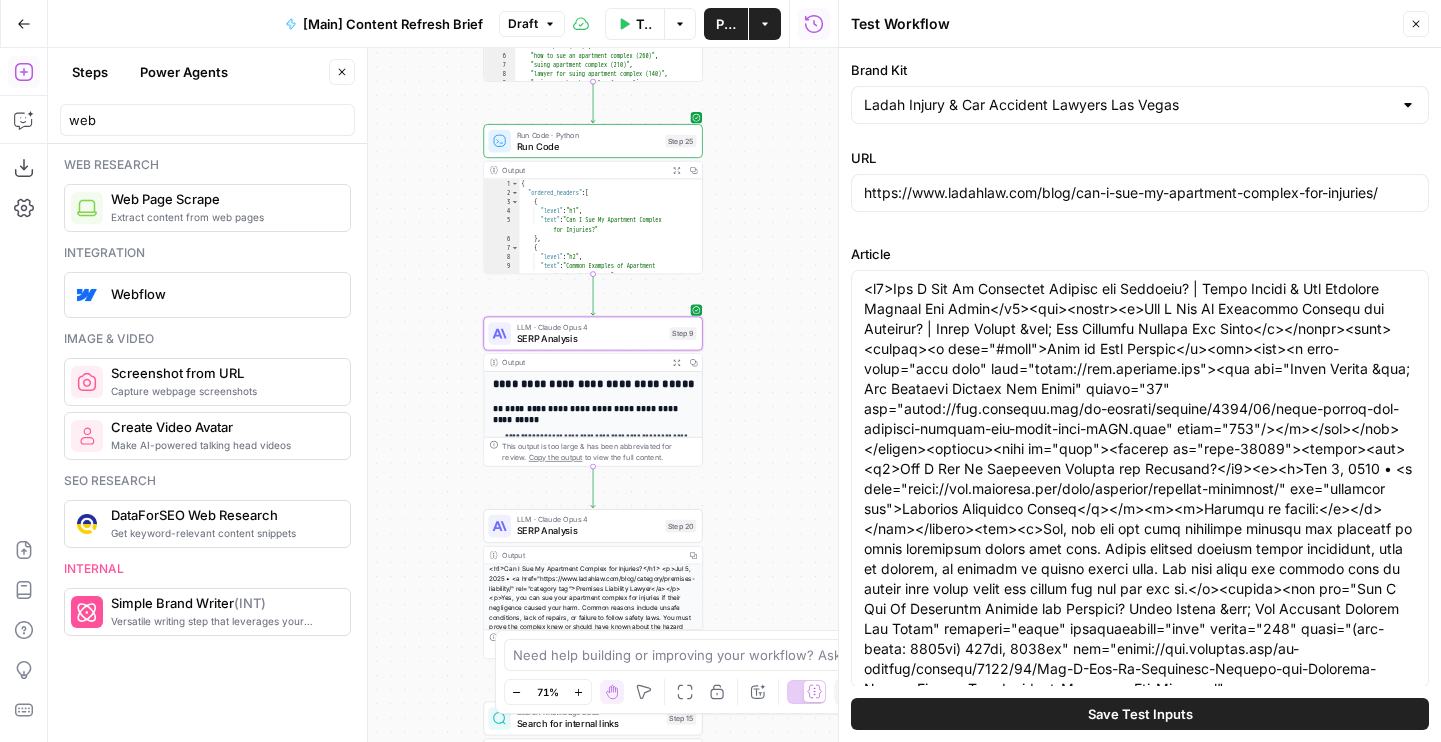 click on "Workflow Set Inputs Inputs Run Code · Python Word count Step 3 Output Copy 1 2 3 {    "word_count" :  1604 }     XXXXXXXXXXXXXXXXXXXXXXXXXXXXXXXXXXXXXXXXXXXXXXXXXXXXXXXXXXXXXXXXXXXXXXXXXXXXXXXXXXXXXXXXXXXXXXXXXXXXXXXXXXXXXXXXXXXXXXXXXXXXXXXXXXXXXXXXXXXXXXXXXXXXXXXXXXXXXXXXXXXXXXXXXXXXXXXXXXXXXXXXXXXXXXXXXXXXXXXXXXXXXXXXXXXXXXXXXXXXXXXXXXXXXXXXXXXXXXXXXXXXXXXXXXXXXXXXXXXXXXXXXXXXXXXXXXXXXXXXXXXXXXXXXXXXXXXXXXXXXXXXXXXXXXXXXXXXXXXXXXXXXXXXXXXXXXXXXXXXXXXXXXXXXXXXXXXXXXXXXXXXXXXXXXXXXXXXXXXXXXXXXXXXXXXXXXXXXXXXXXXXXXXXXXXXXXXXXXXXXXXXXXXXXXXXXXXXXXXXXXXXXXXXXXXXXXXXXXXXXXXXXXXXXXXXXXXXXXXXXXXXXXXXXXXXXXXXXXXXXXXXXXXXXXXX LLM · GPT-4.1 Get title and audience Step 2 Output Copy 1 2 3 4 5 6 {    "article_title" :  "Can I Sue My Apartment         Complex for Injuries?" ,    "audience" :  "Las Vegas tenants injured by         negligence" ,    "word_count" :  1600 ,    "slug" :  "can-i-sue-my-apartment-complex-for        -injuries" }     Google Search Google Search - US Step 4 Output Copy 1 2 3" at bounding box center [443, 395] 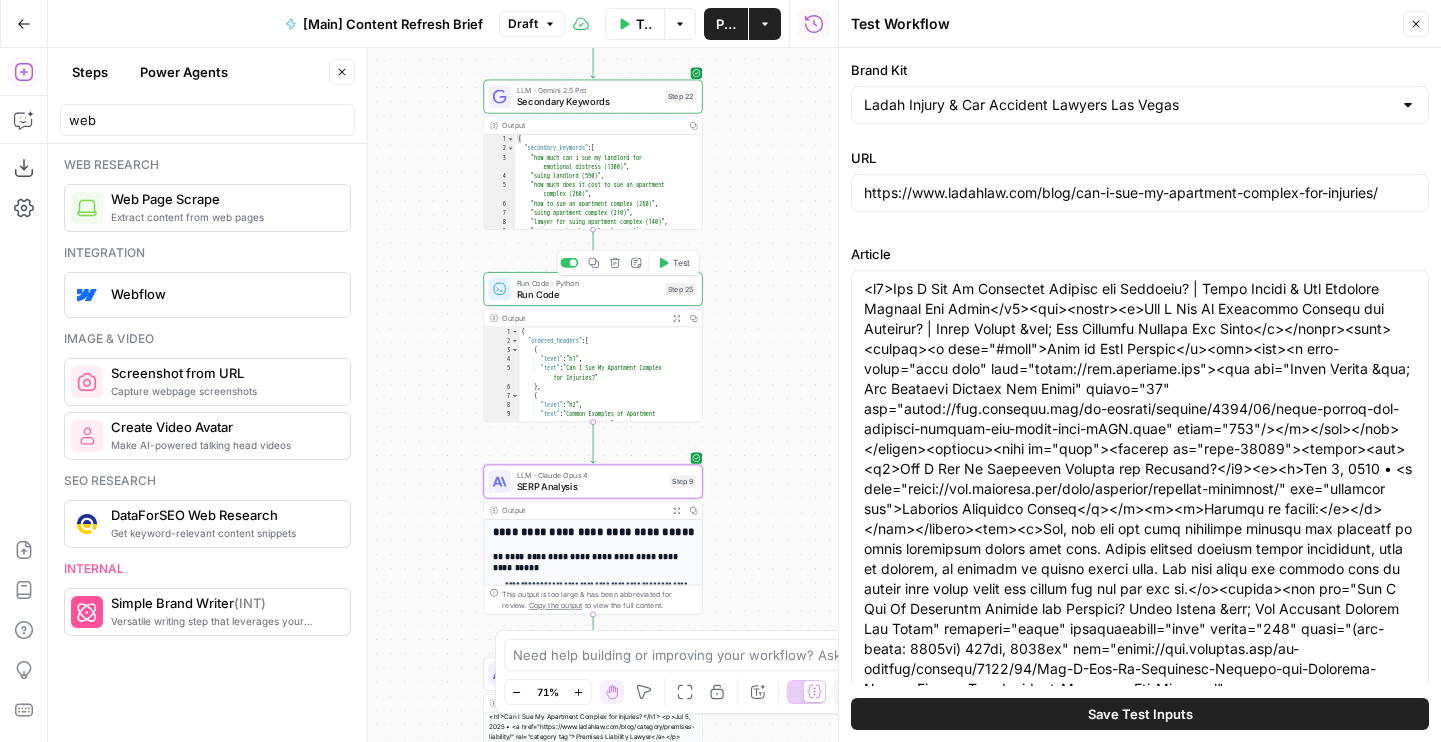 click on "Test" at bounding box center [681, 263] 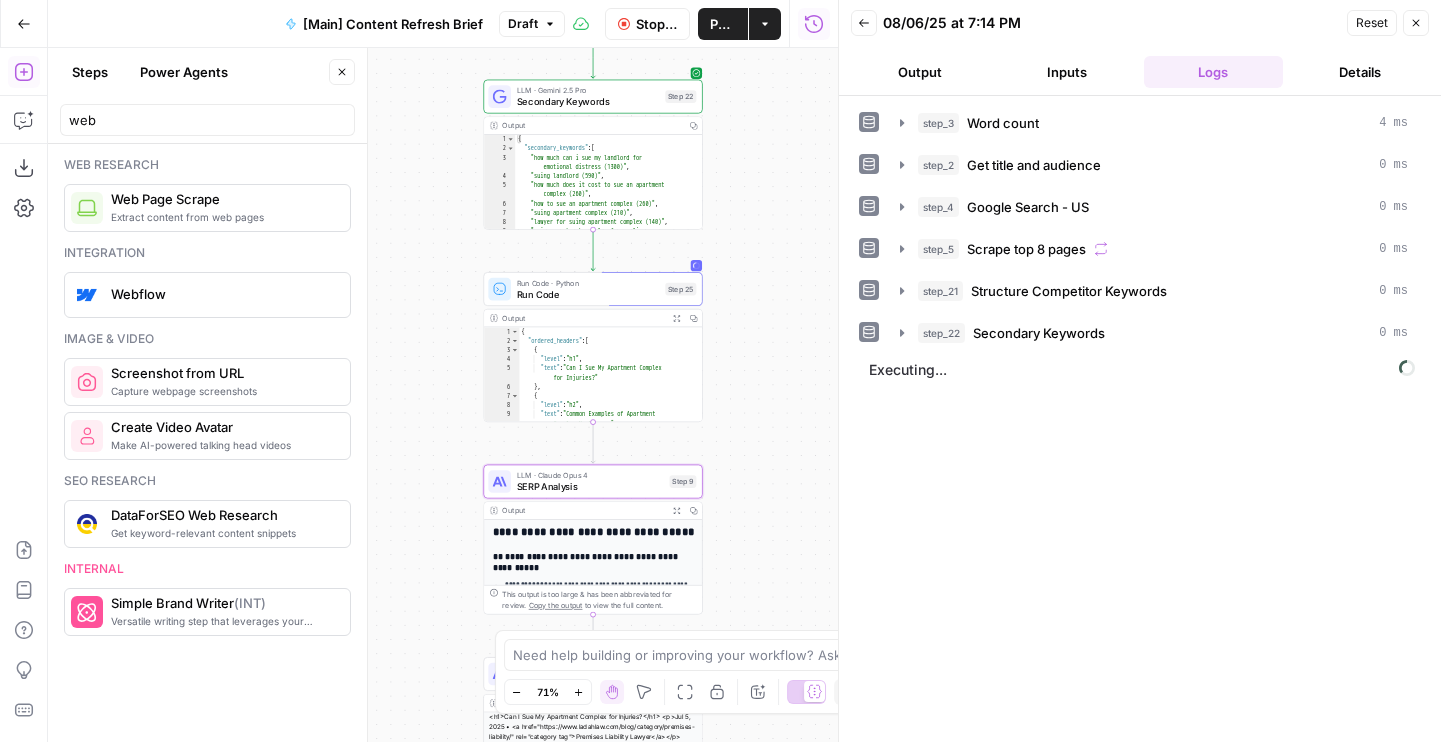 click on "Output" at bounding box center (920, 72) 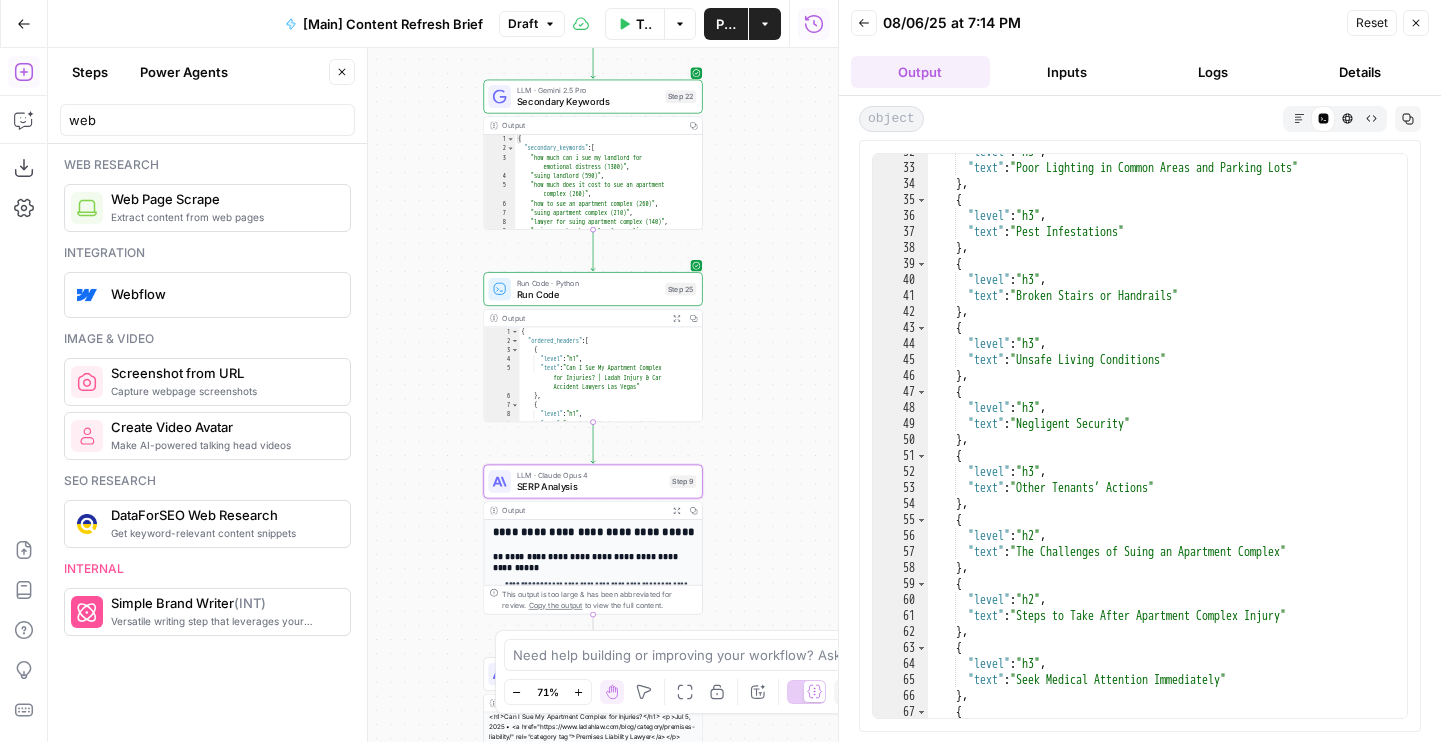 scroll, scrollTop: 1369, scrollLeft: 0, axis: vertical 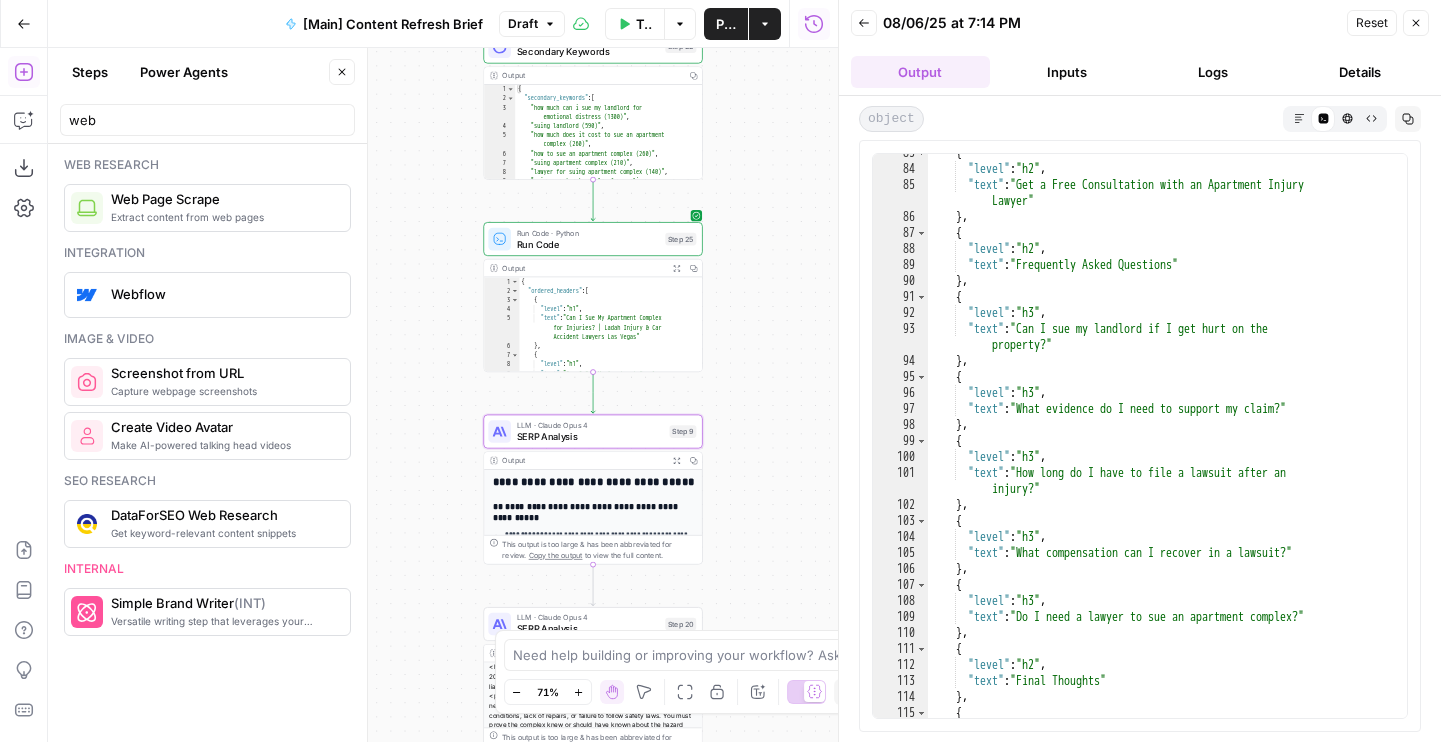drag, startPoint x: 740, startPoint y: 478, endPoint x: 729, endPoint y: 309, distance: 169.3576 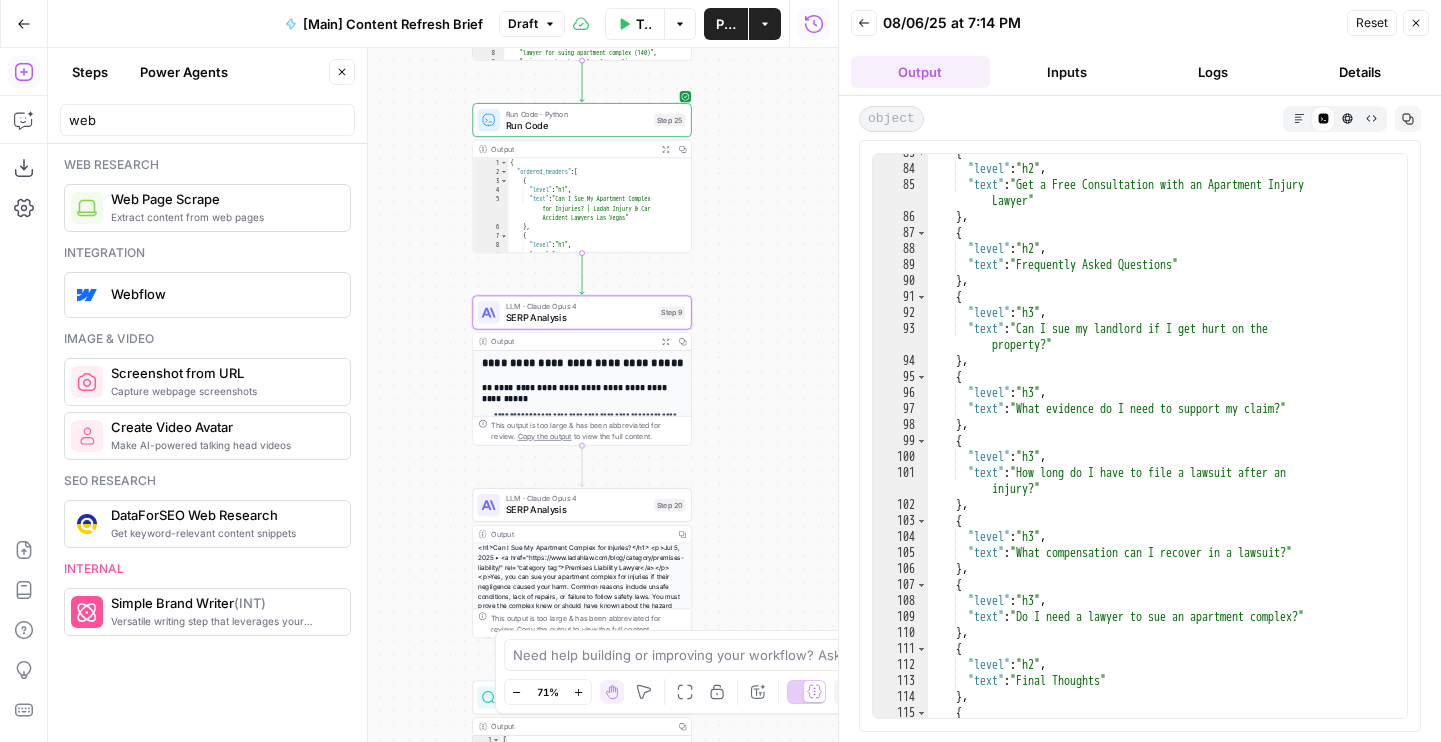 click on "LLM · Claude Opus 4 SERP Analysis Step 9 Copy step Delete step Add Note Test" at bounding box center [581, 313] 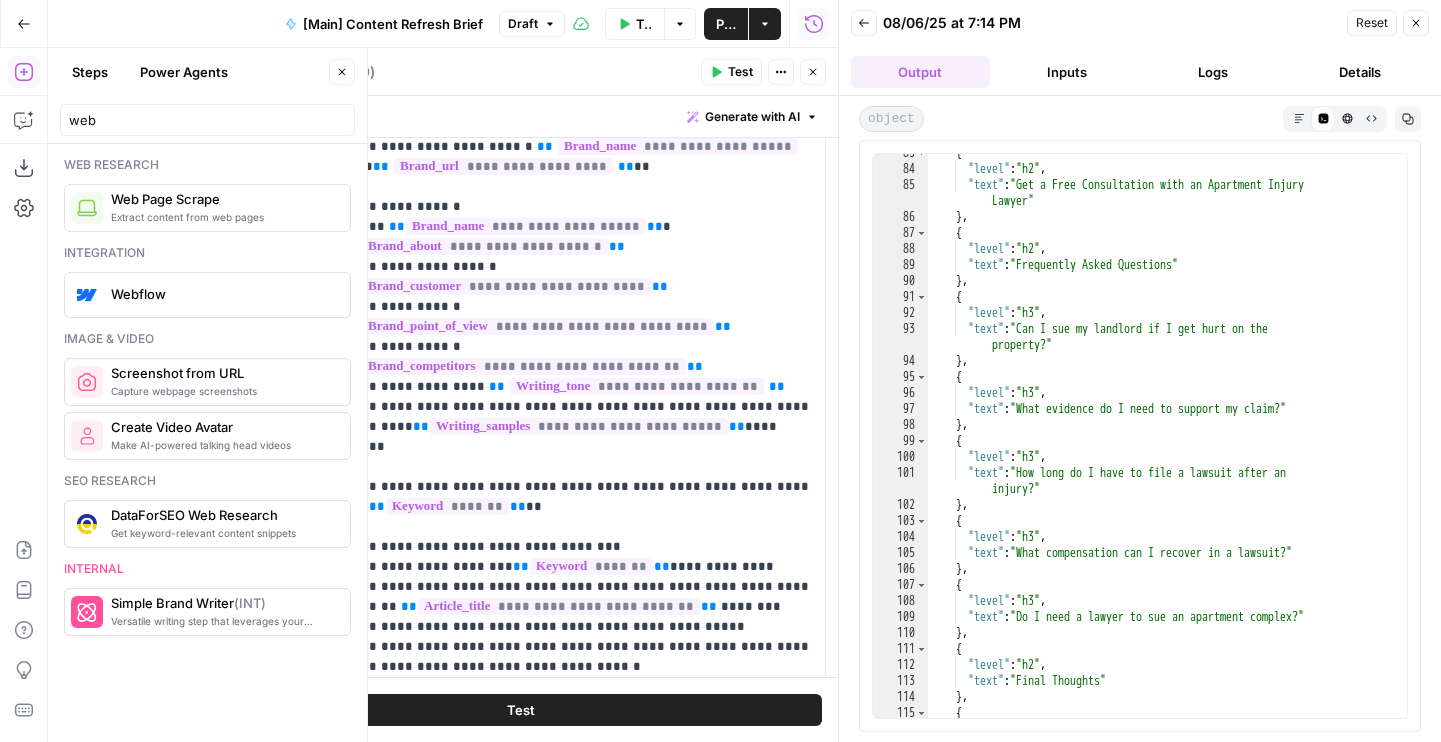 scroll, scrollTop: 61, scrollLeft: 0, axis: vertical 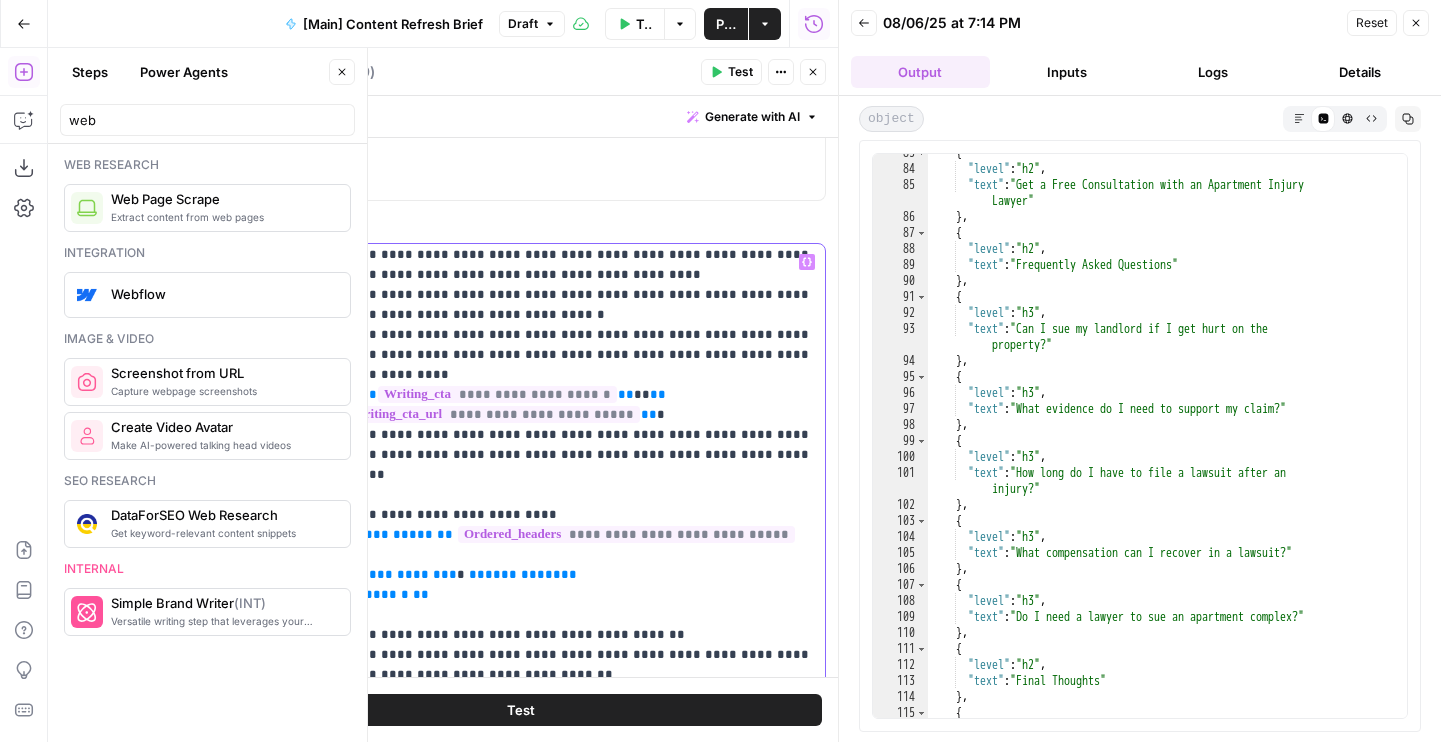 click on "**********" at bounding box center [579, -415] 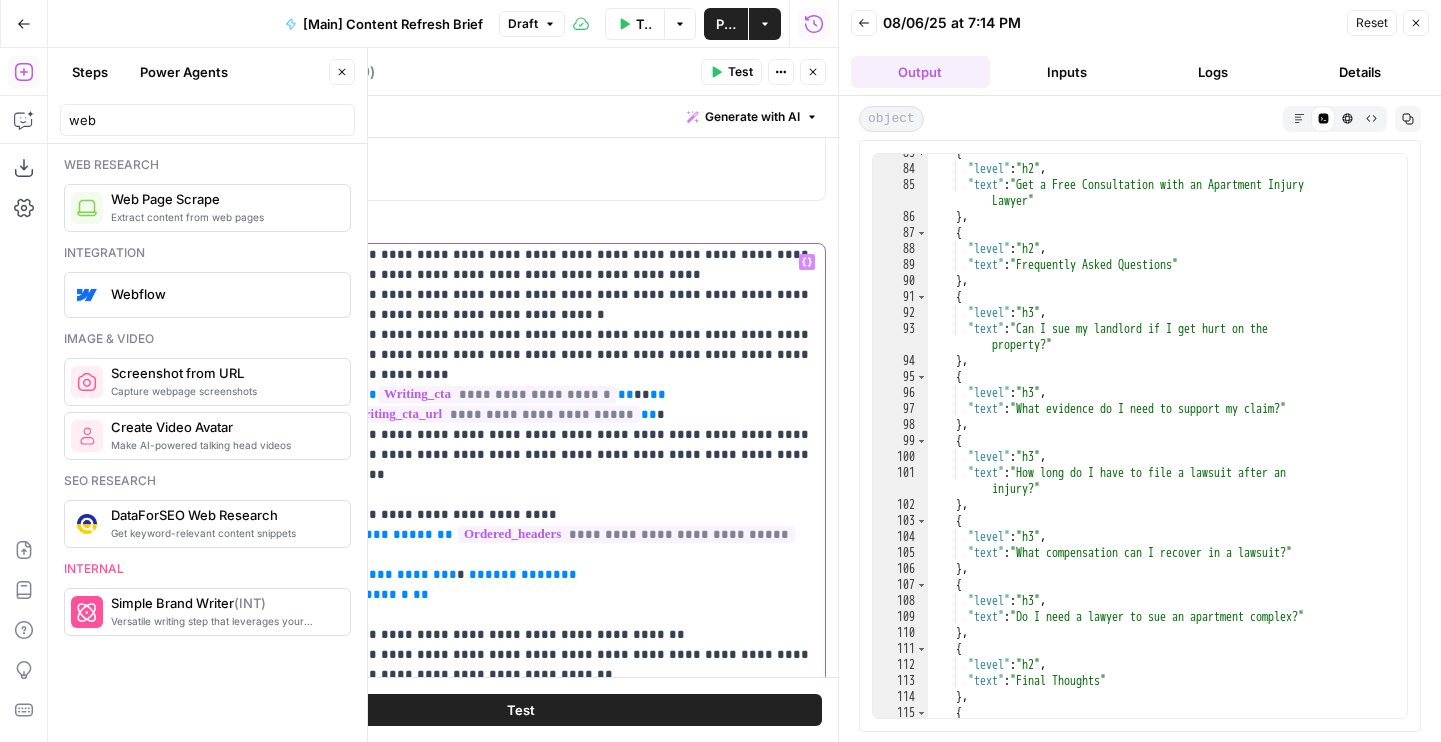 type 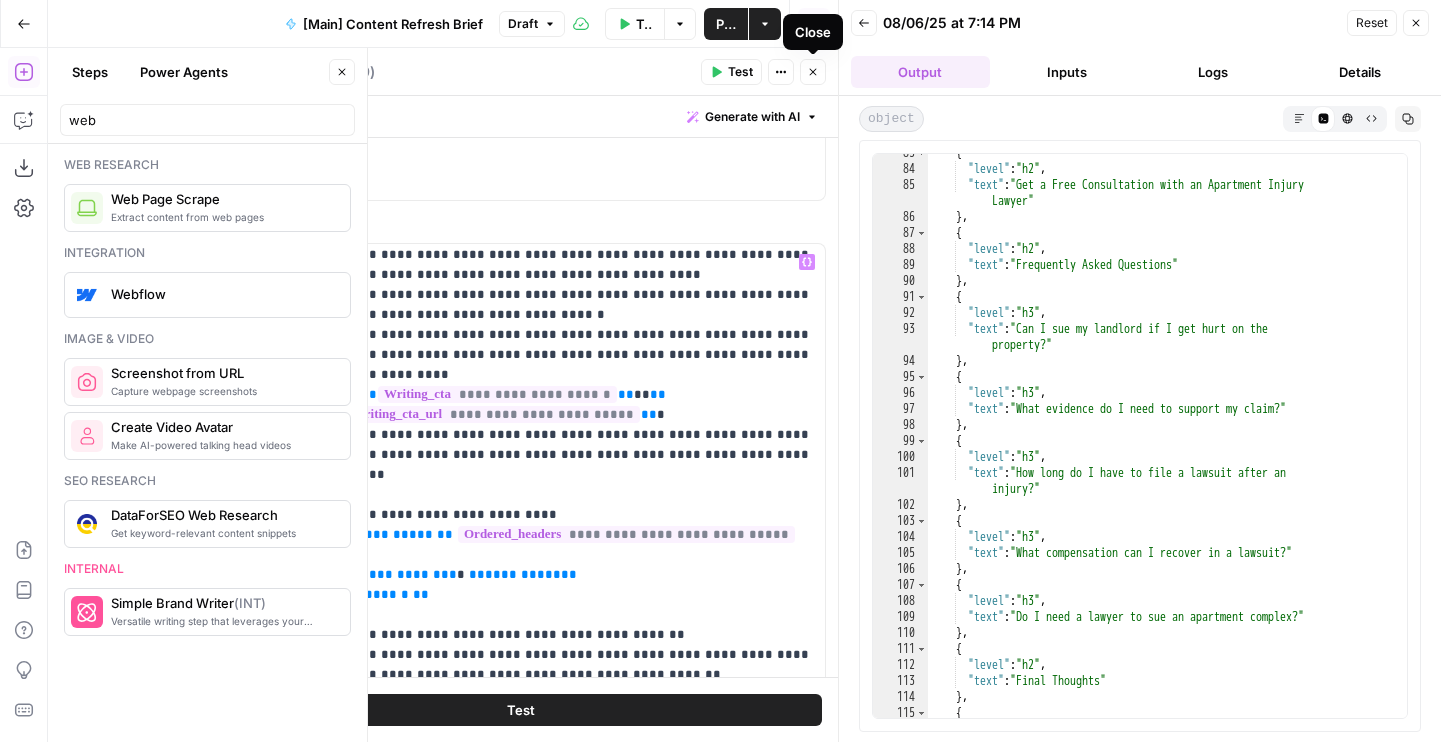 click on "Close" at bounding box center [813, 72] 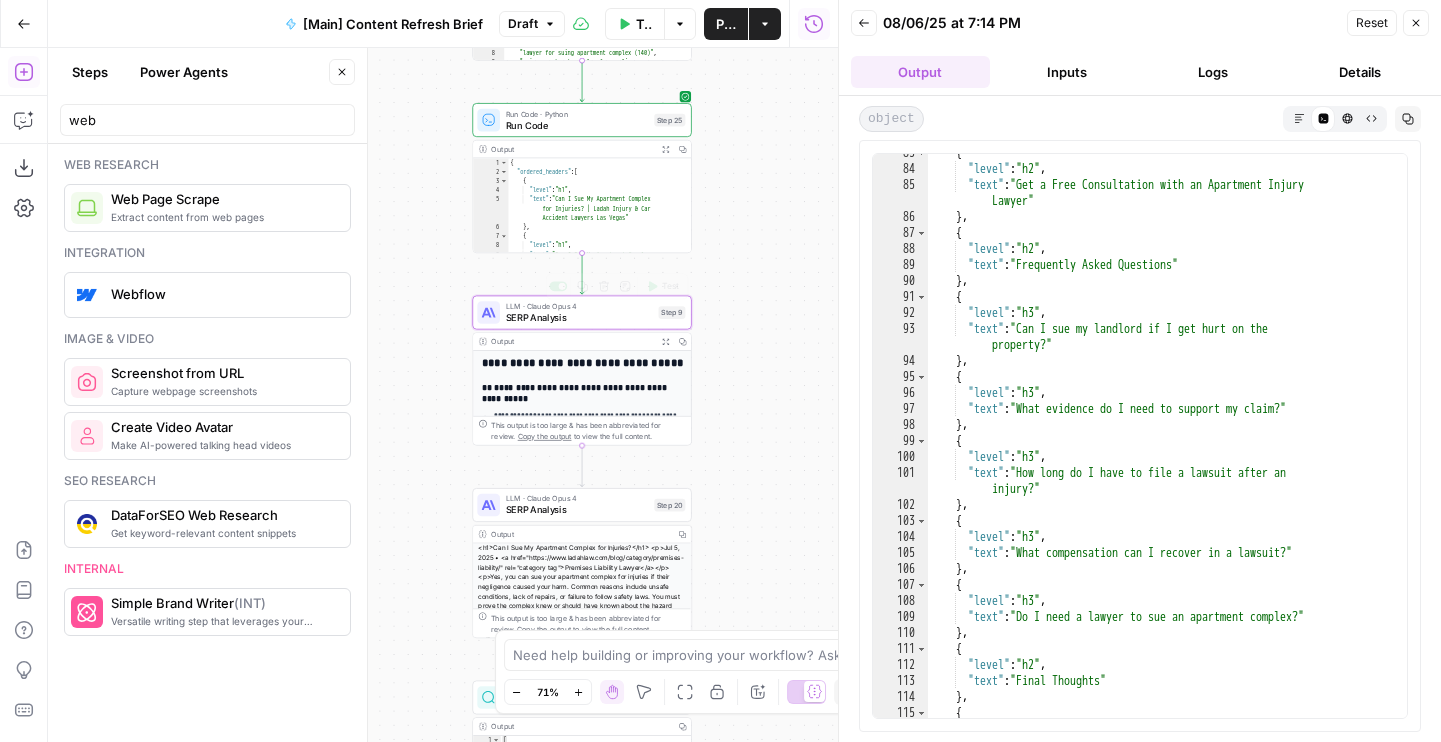 click on "SERP Analysis" at bounding box center [579, 317] 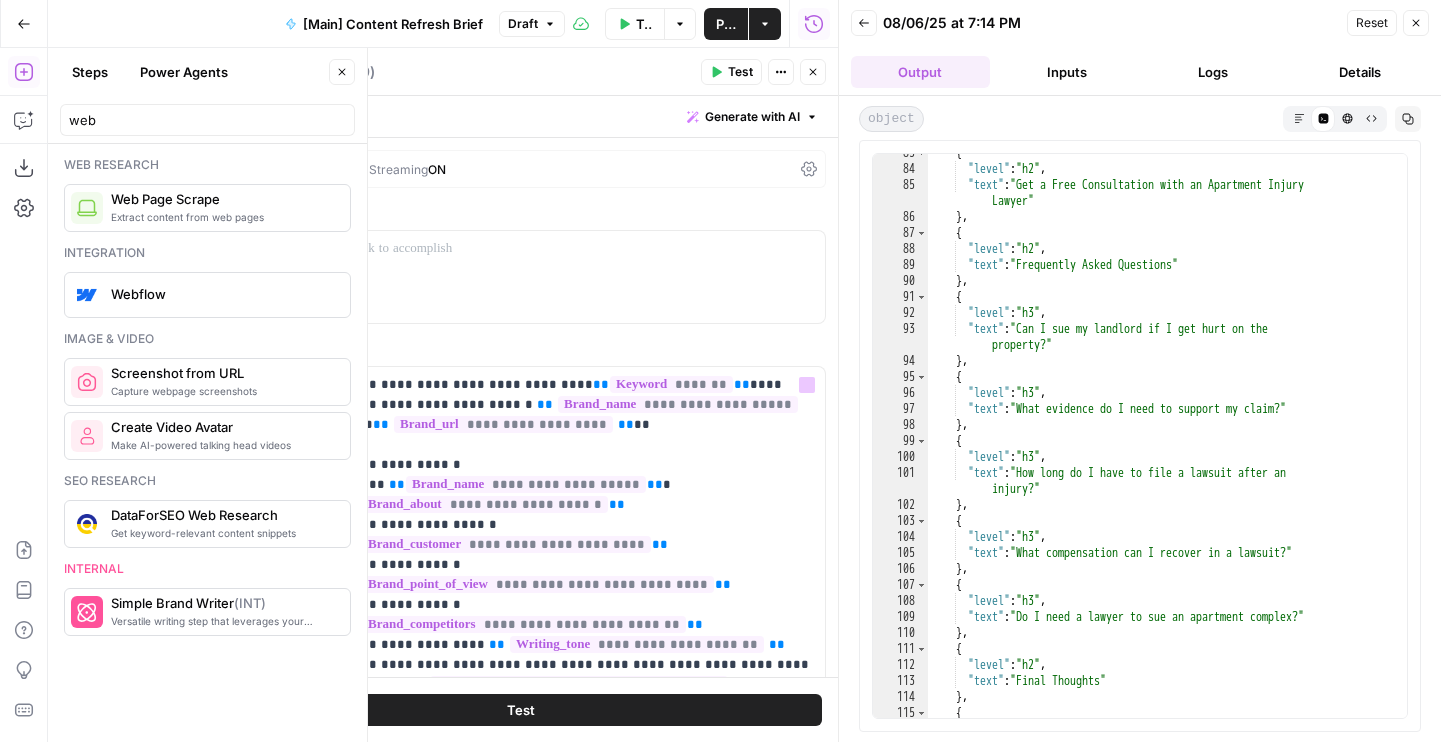 scroll, scrollTop: 657, scrollLeft: 0, axis: vertical 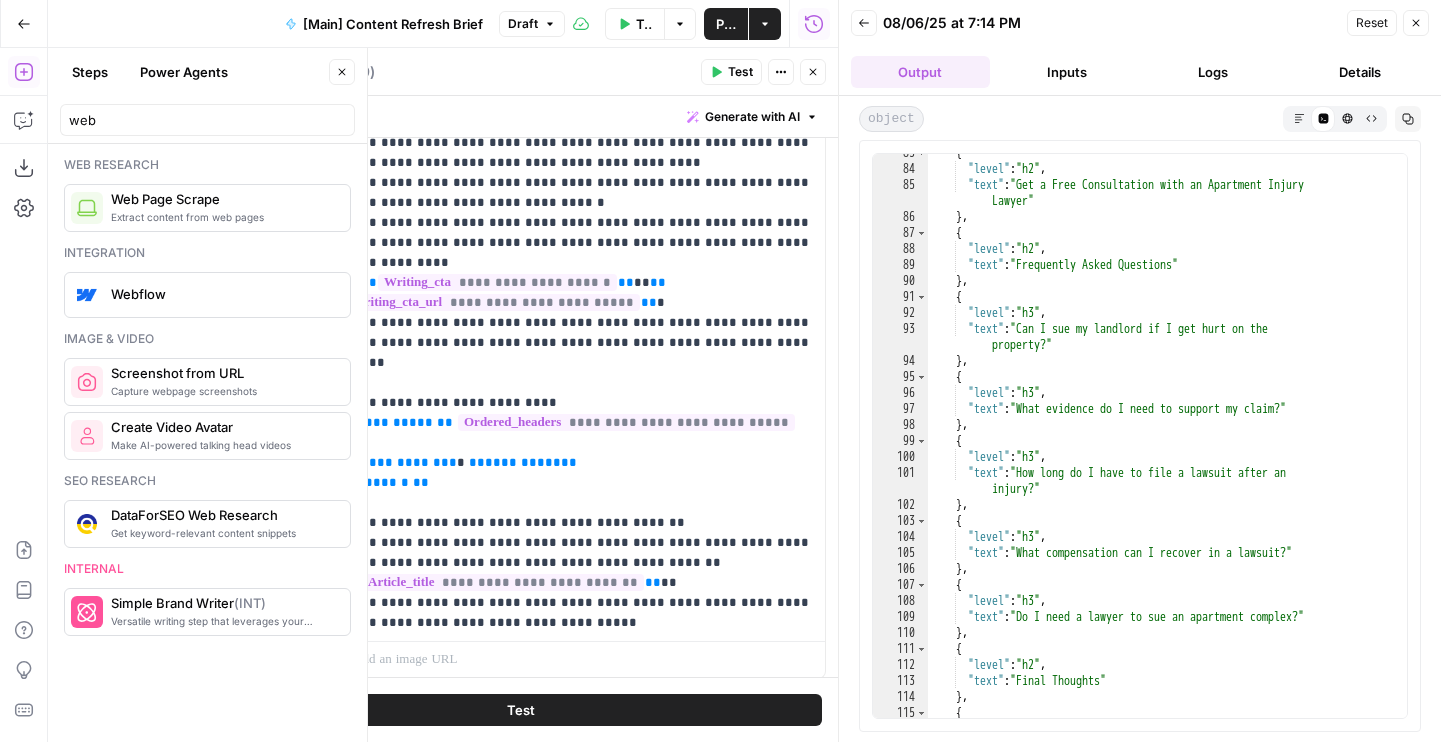 click on "**********" at bounding box center (503, 582) 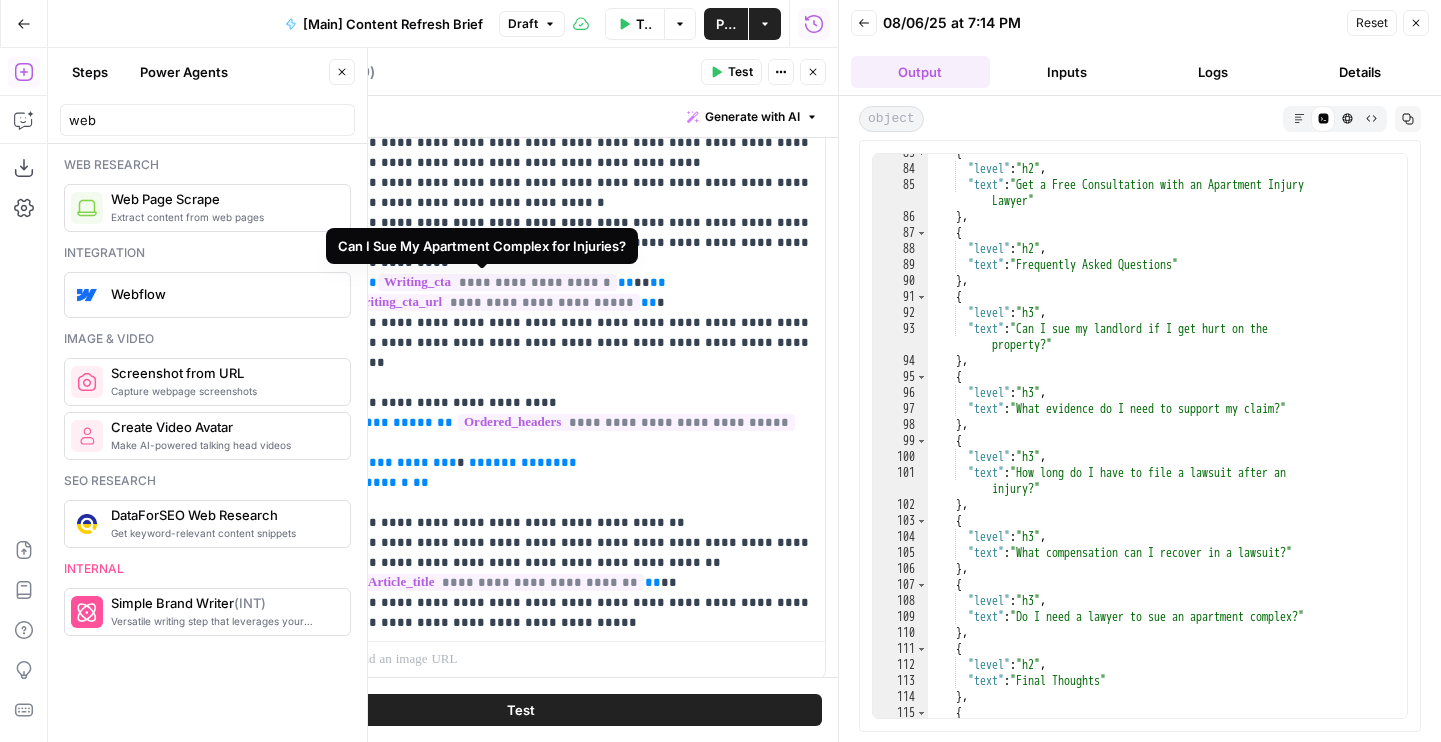 scroll, scrollTop: 203, scrollLeft: 0, axis: vertical 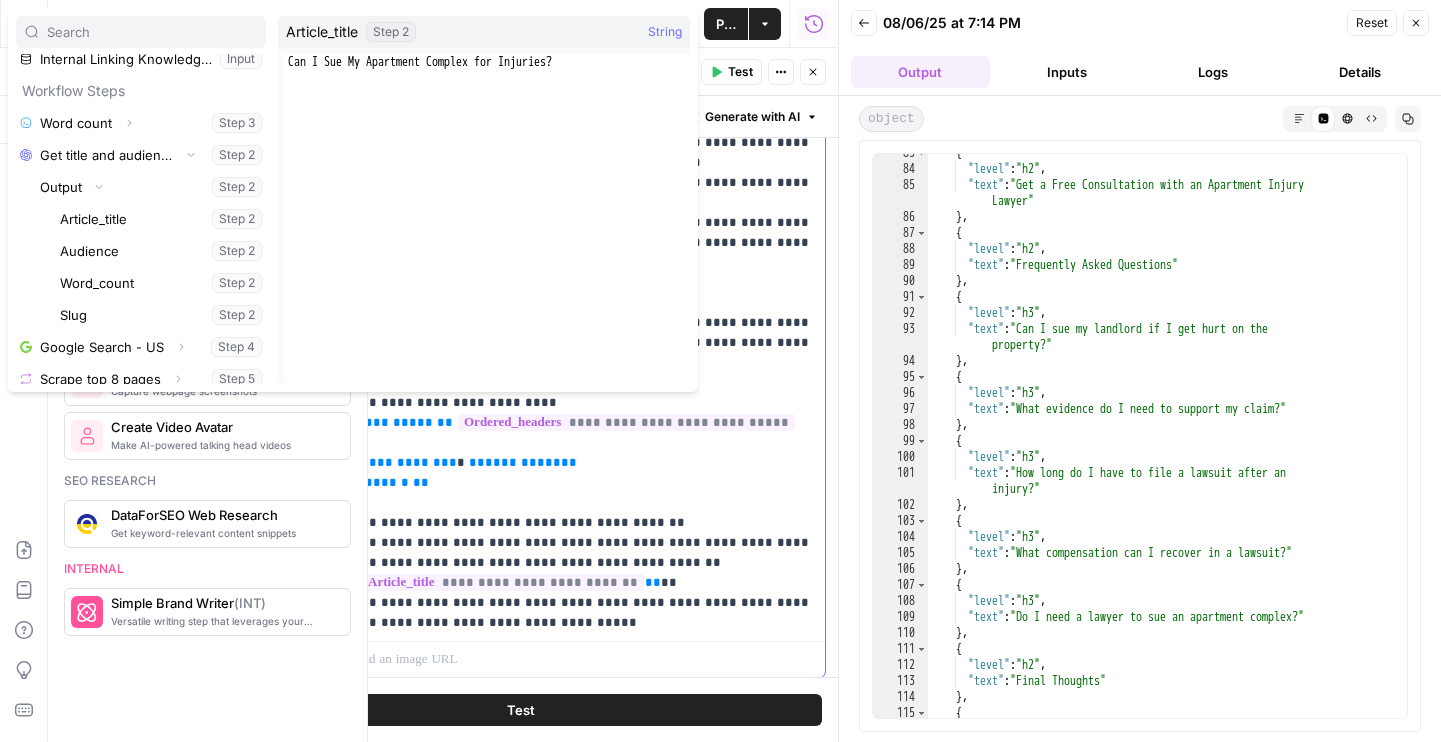 click on "**********" at bounding box center (579, -517) 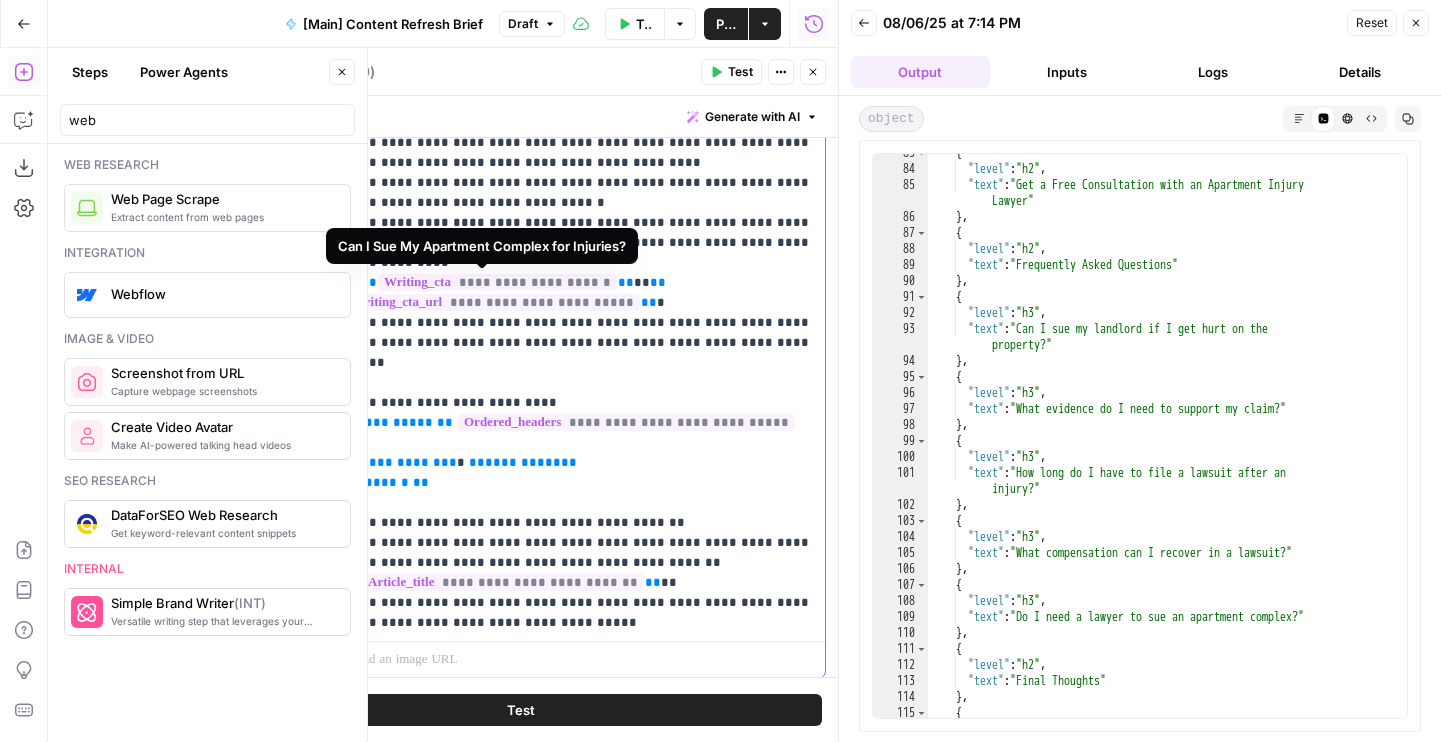click on "**********" at bounding box center [579, -517] 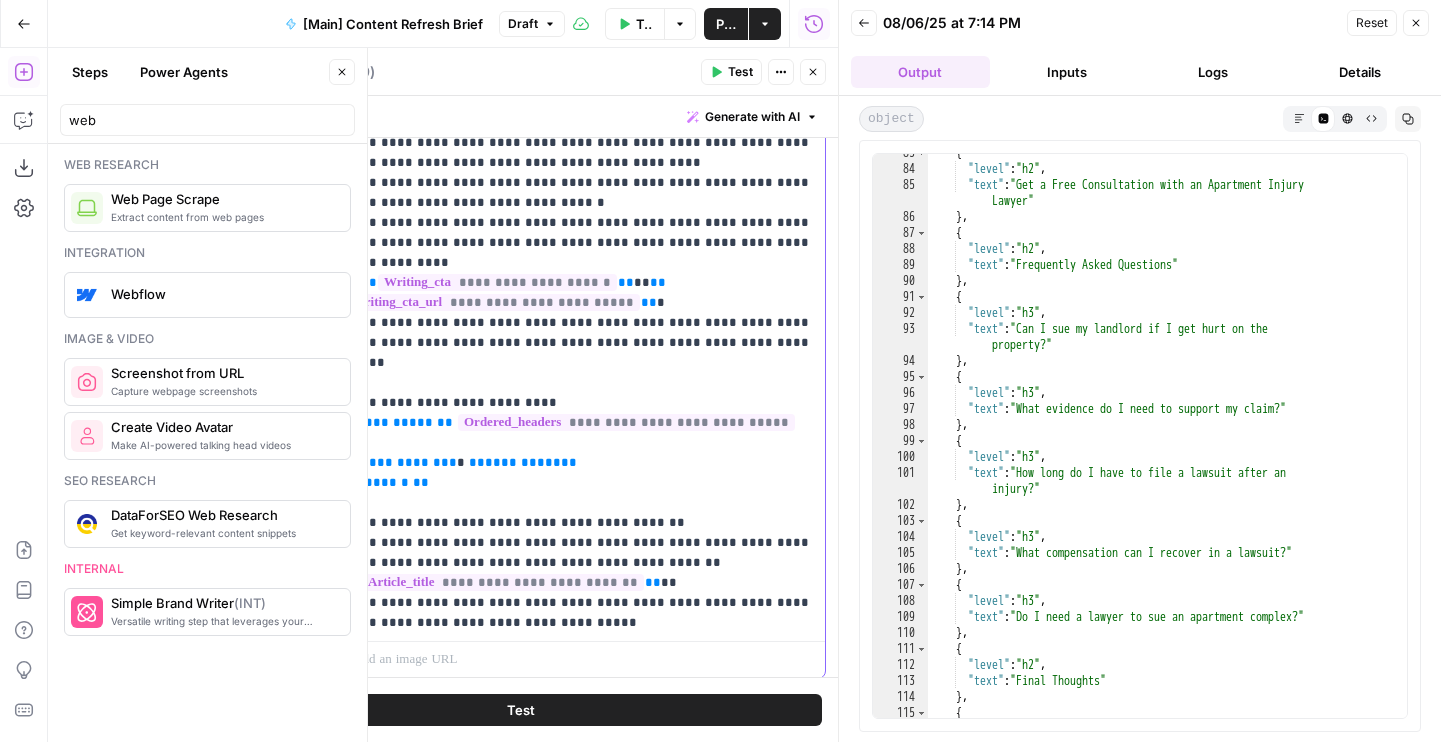 type 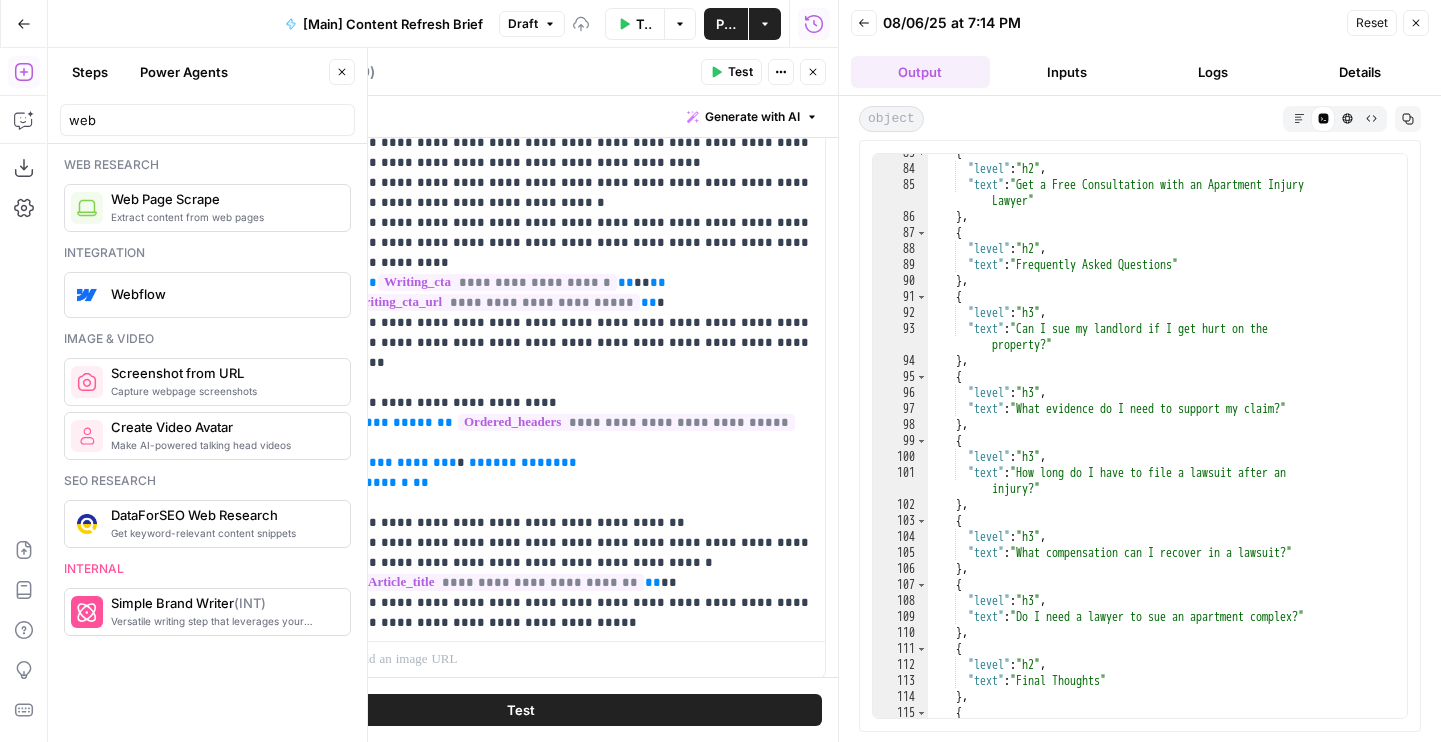 click on "Close" at bounding box center (813, 72) 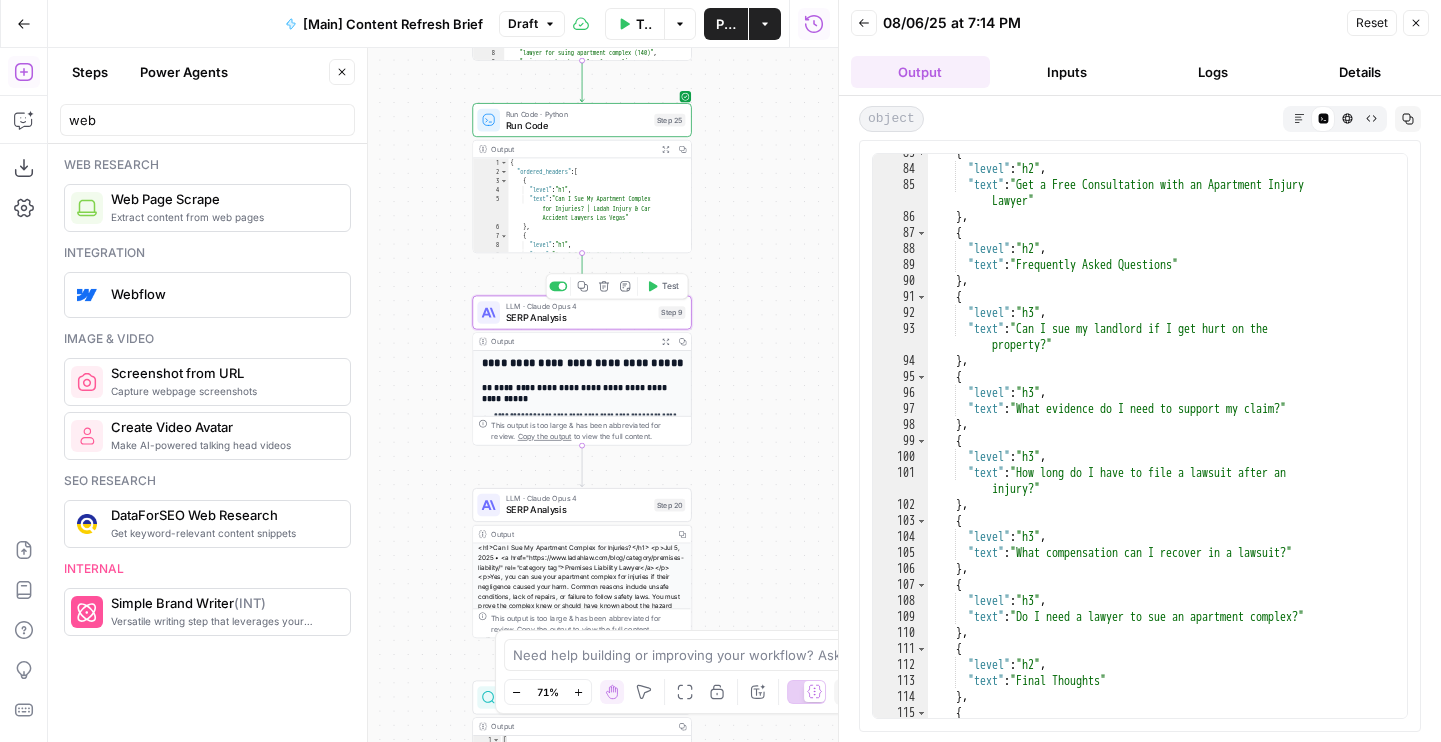 click on "Test" at bounding box center [670, 286] 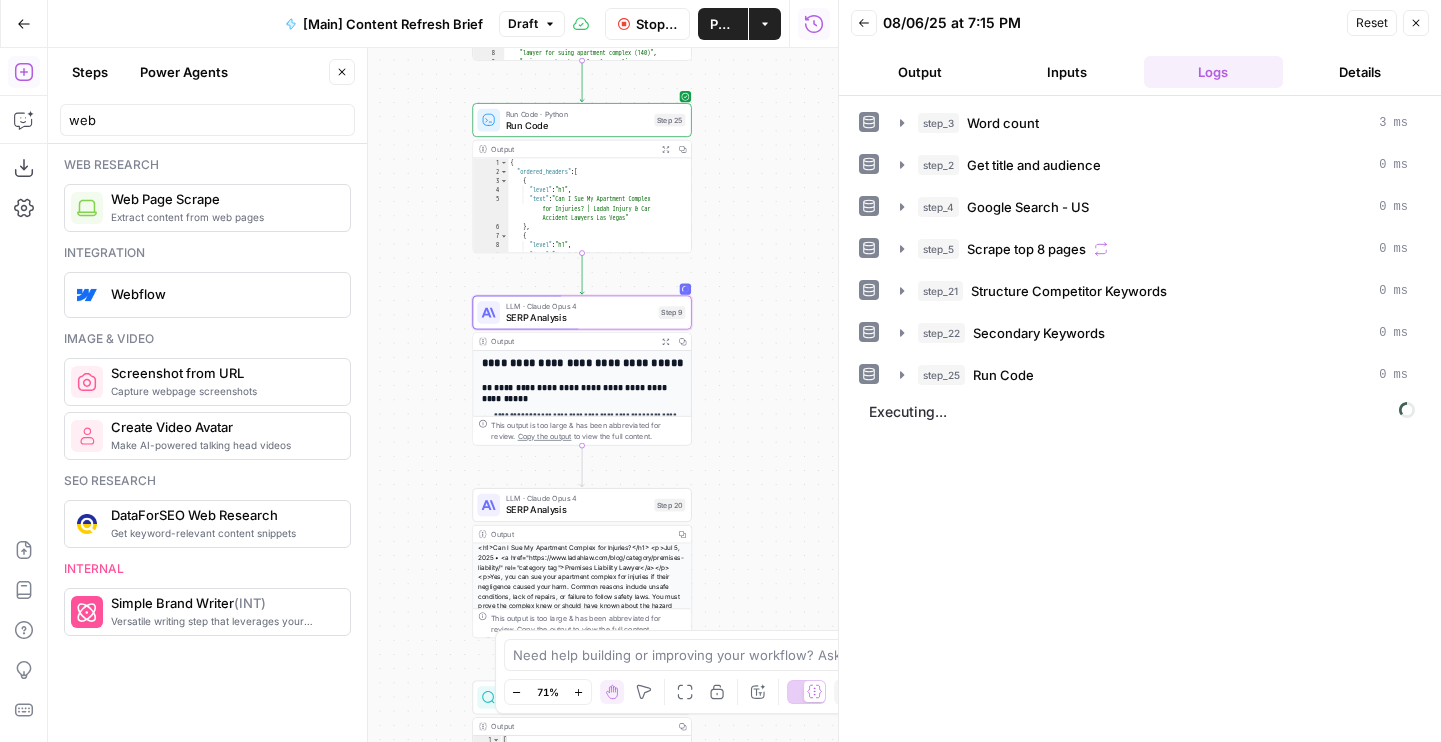 click on "Output" at bounding box center (920, 72) 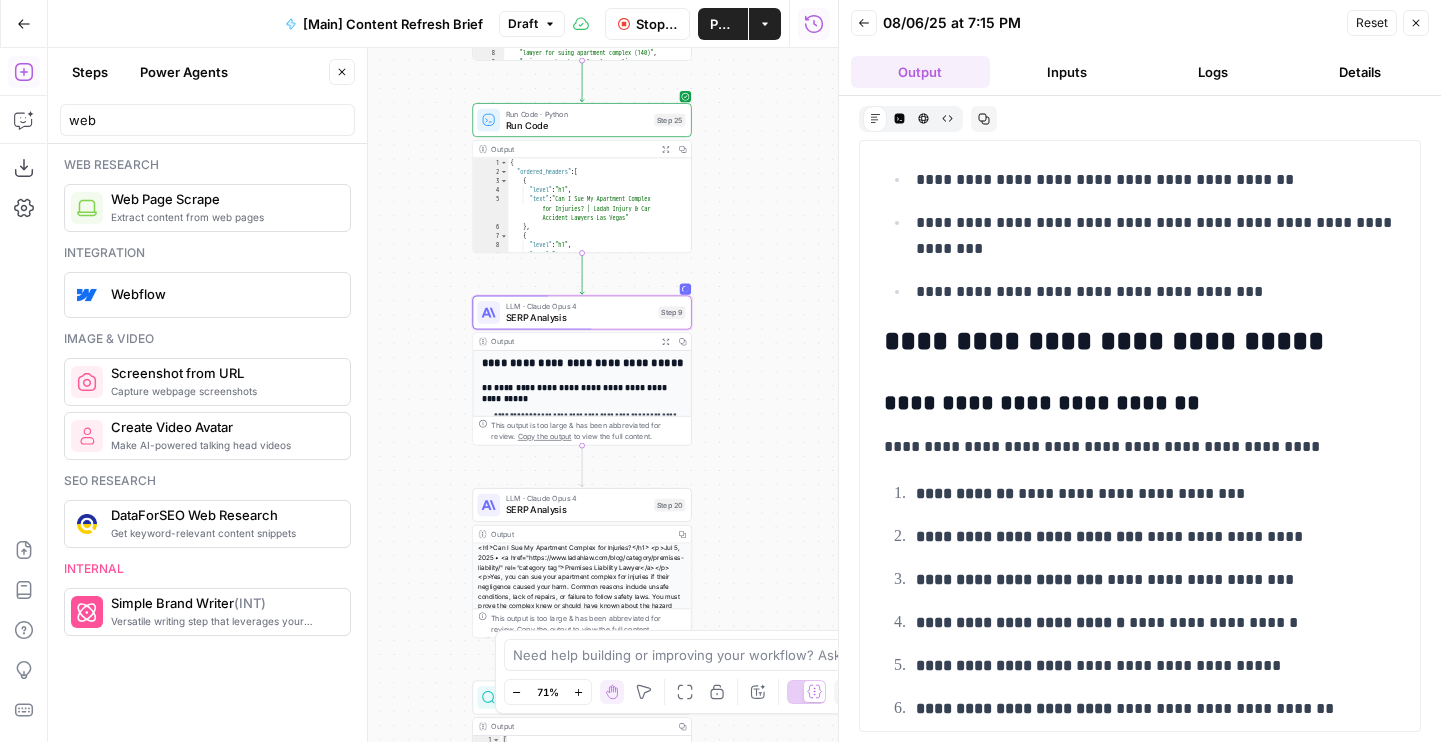 scroll, scrollTop: 1873, scrollLeft: 0, axis: vertical 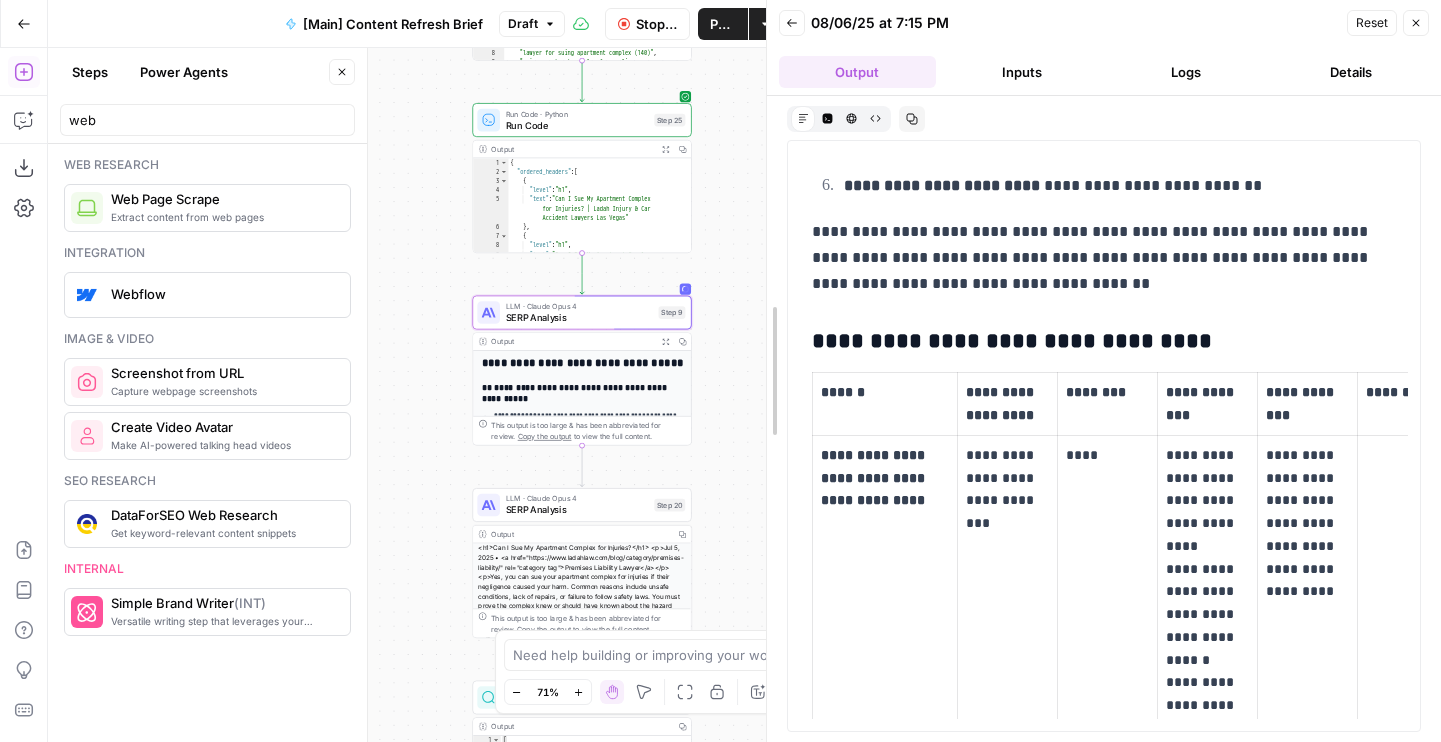 drag, startPoint x: 842, startPoint y: 318, endPoint x: 770, endPoint y: 318, distance: 72 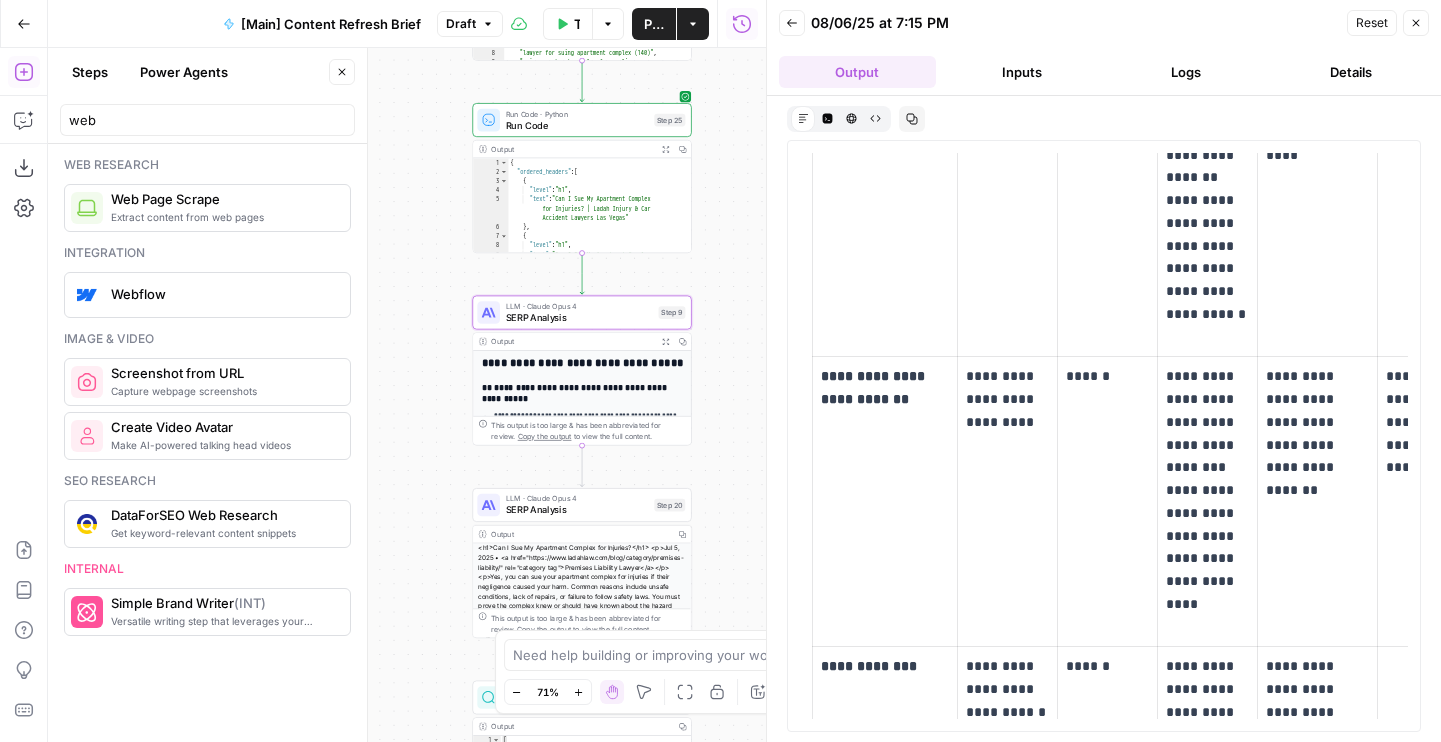 scroll, scrollTop: 3901, scrollLeft: 0, axis: vertical 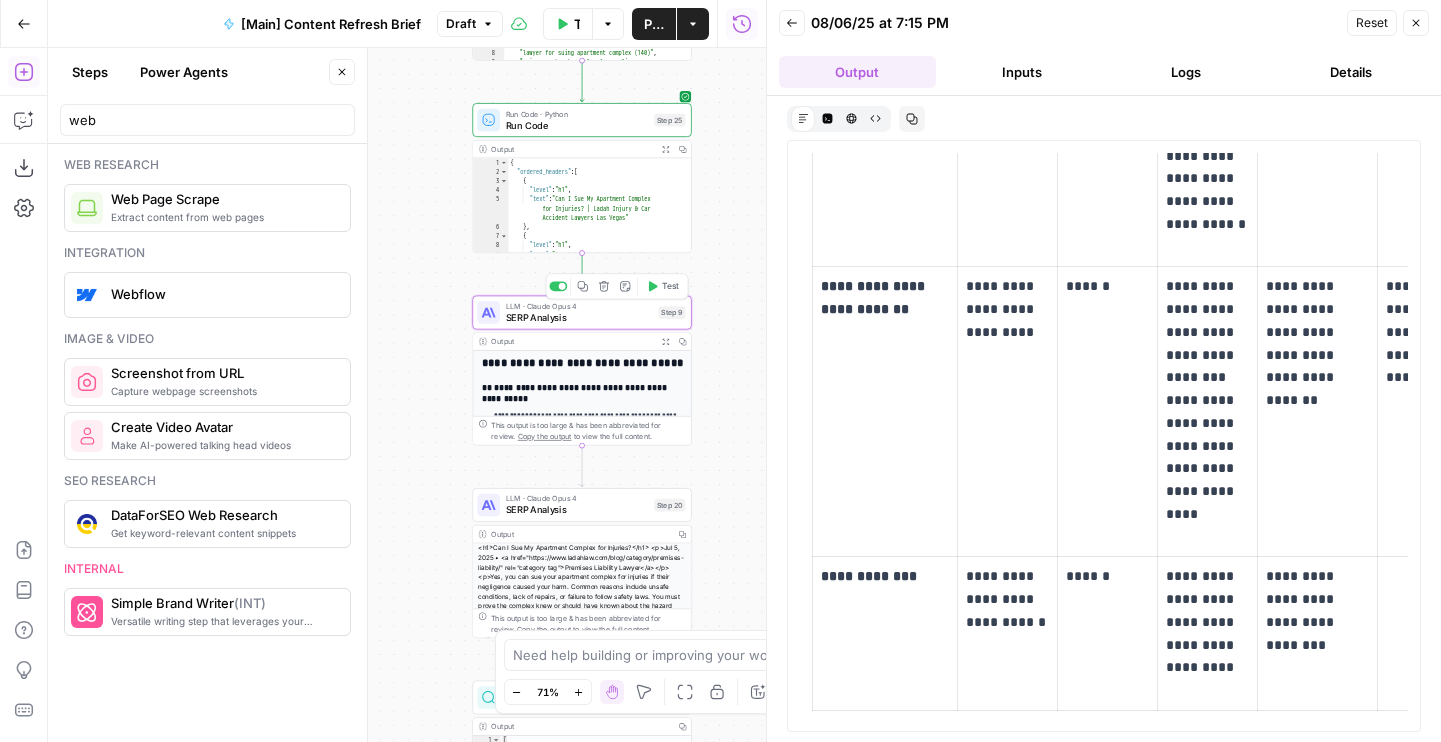 click on "Test" at bounding box center [670, 286] 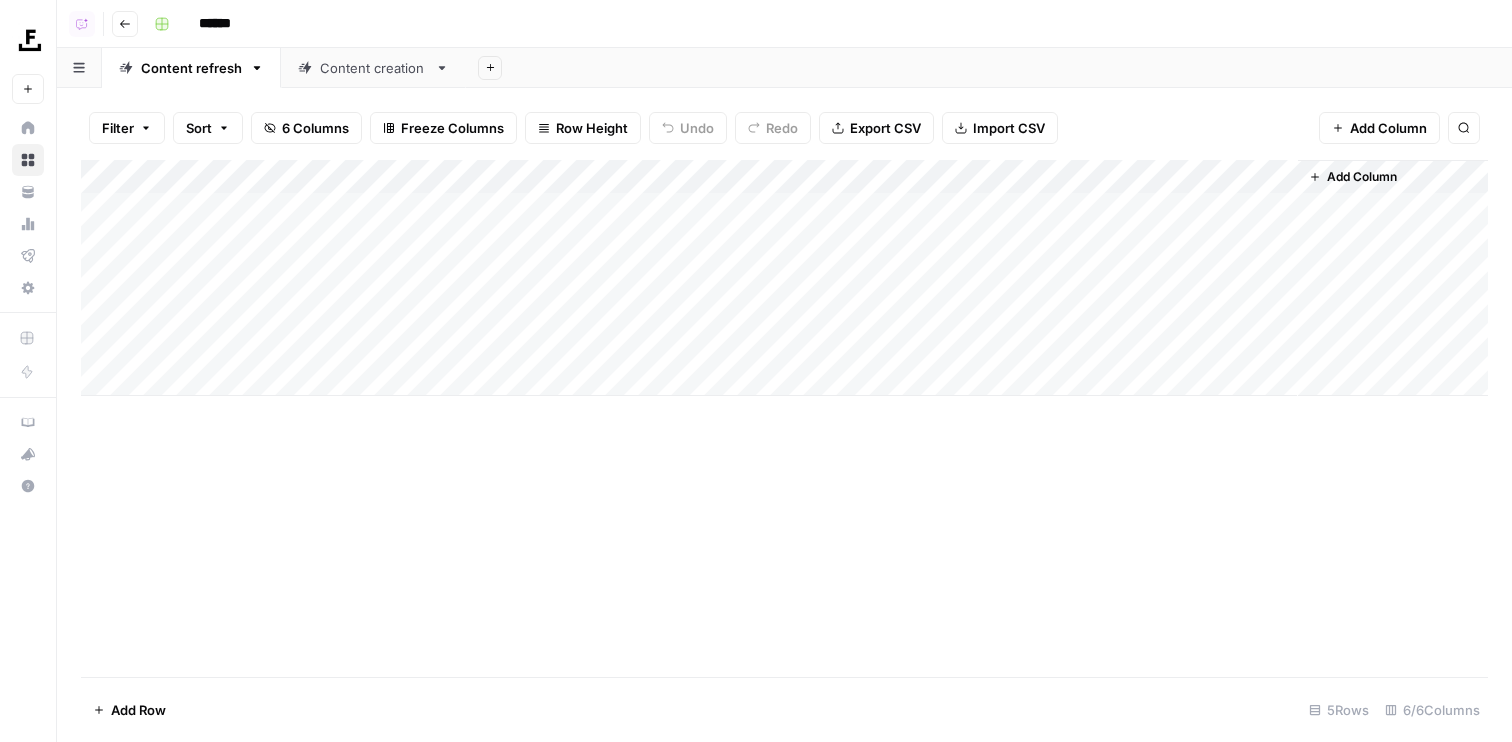 scroll, scrollTop: 0, scrollLeft: 0, axis: both 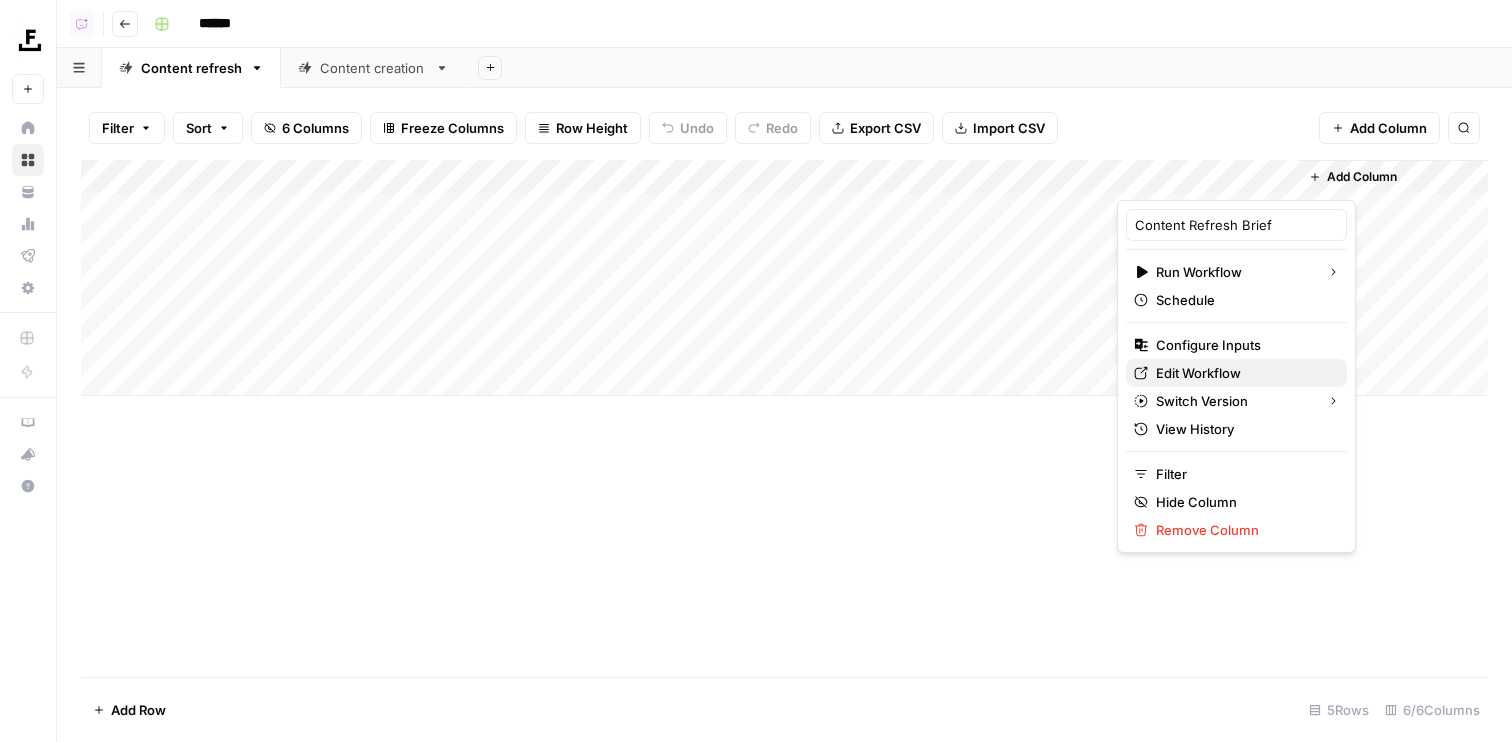 click on "Edit Workflow" at bounding box center (1243, 373) 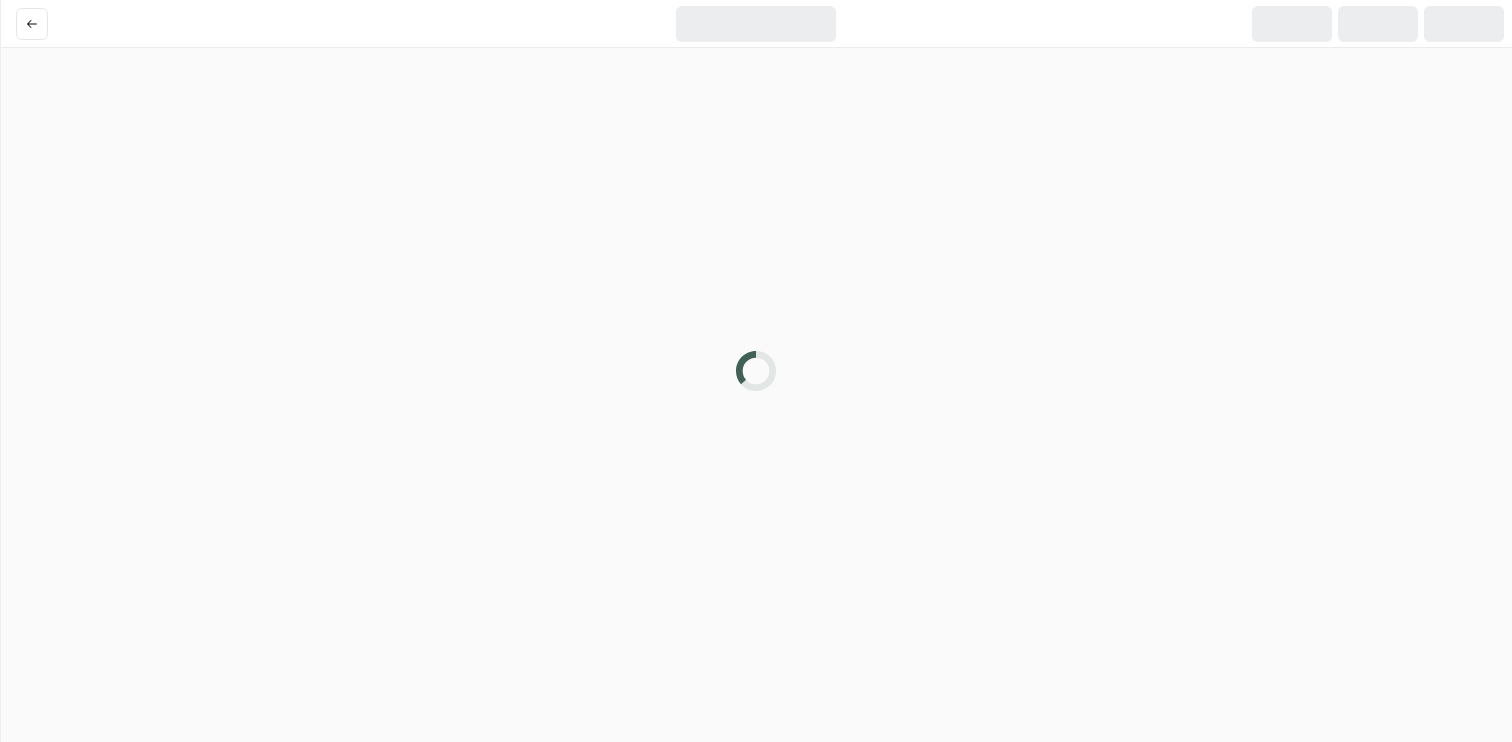 scroll, scrollTop: 0, scrollLeft: 0, axis: both 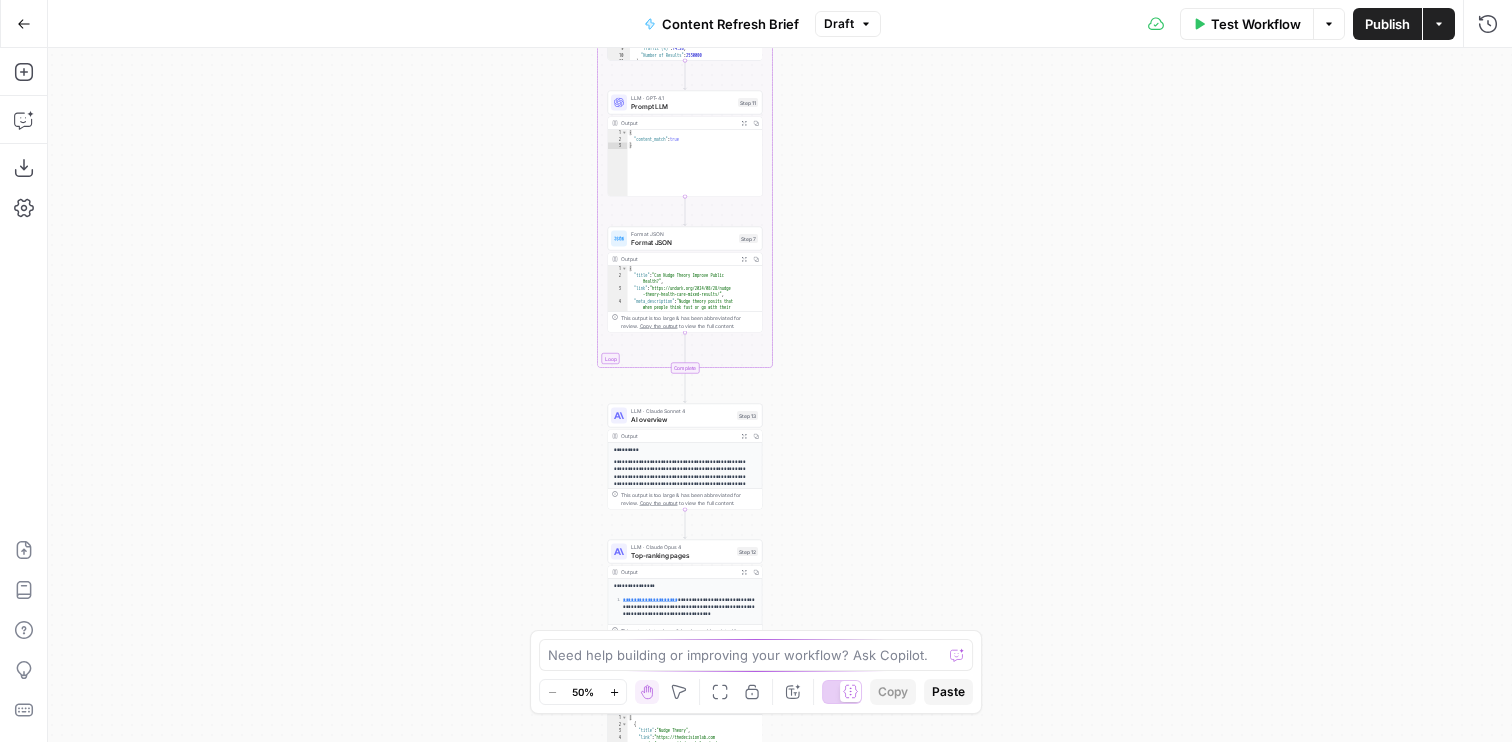 drag, startPoint x: 981, startPoint y: 362, endPoint x: 884, endPoint y: 540, distance: 202.71408 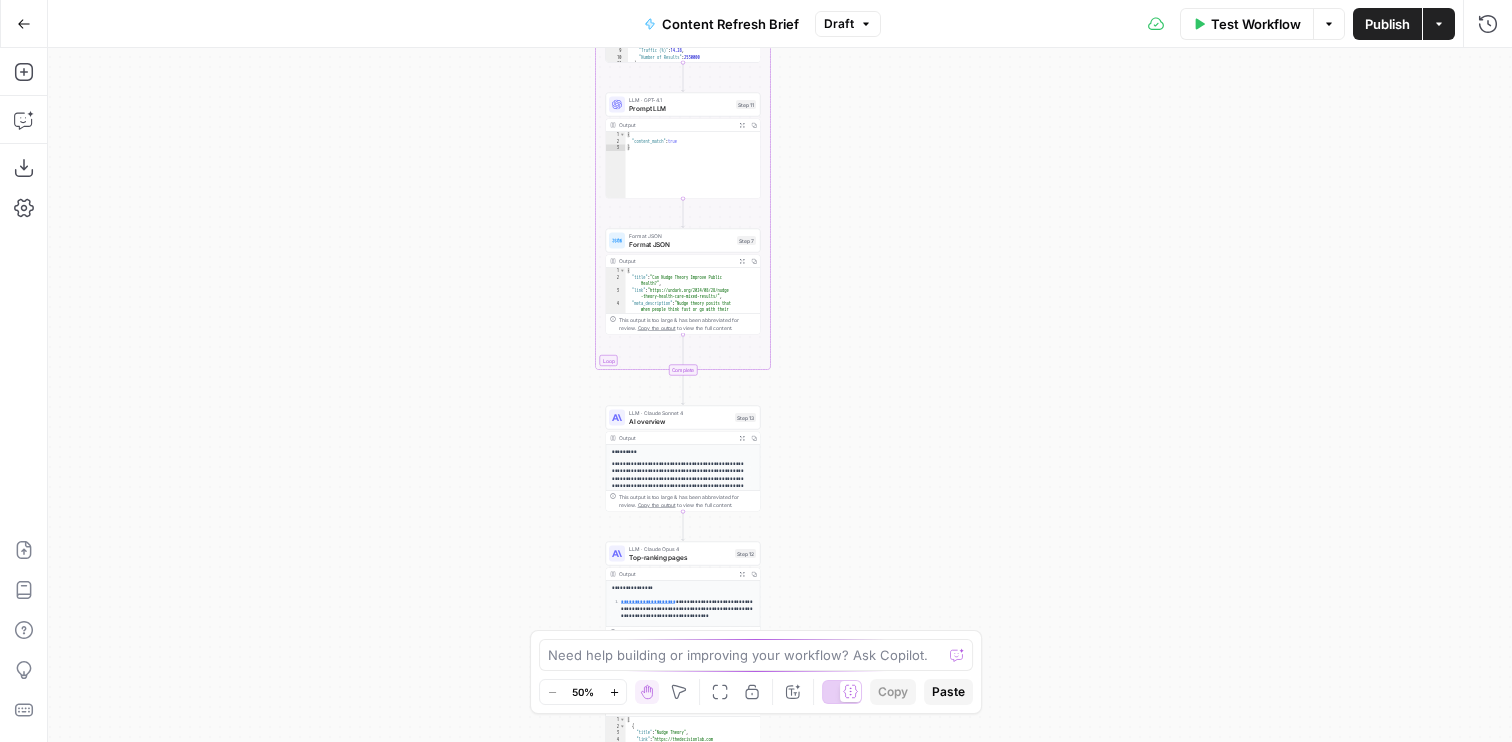 drag, startPoint x: 882, startPoint y: 195, endPoint x: 882, endPoint y: 285, distance: 90 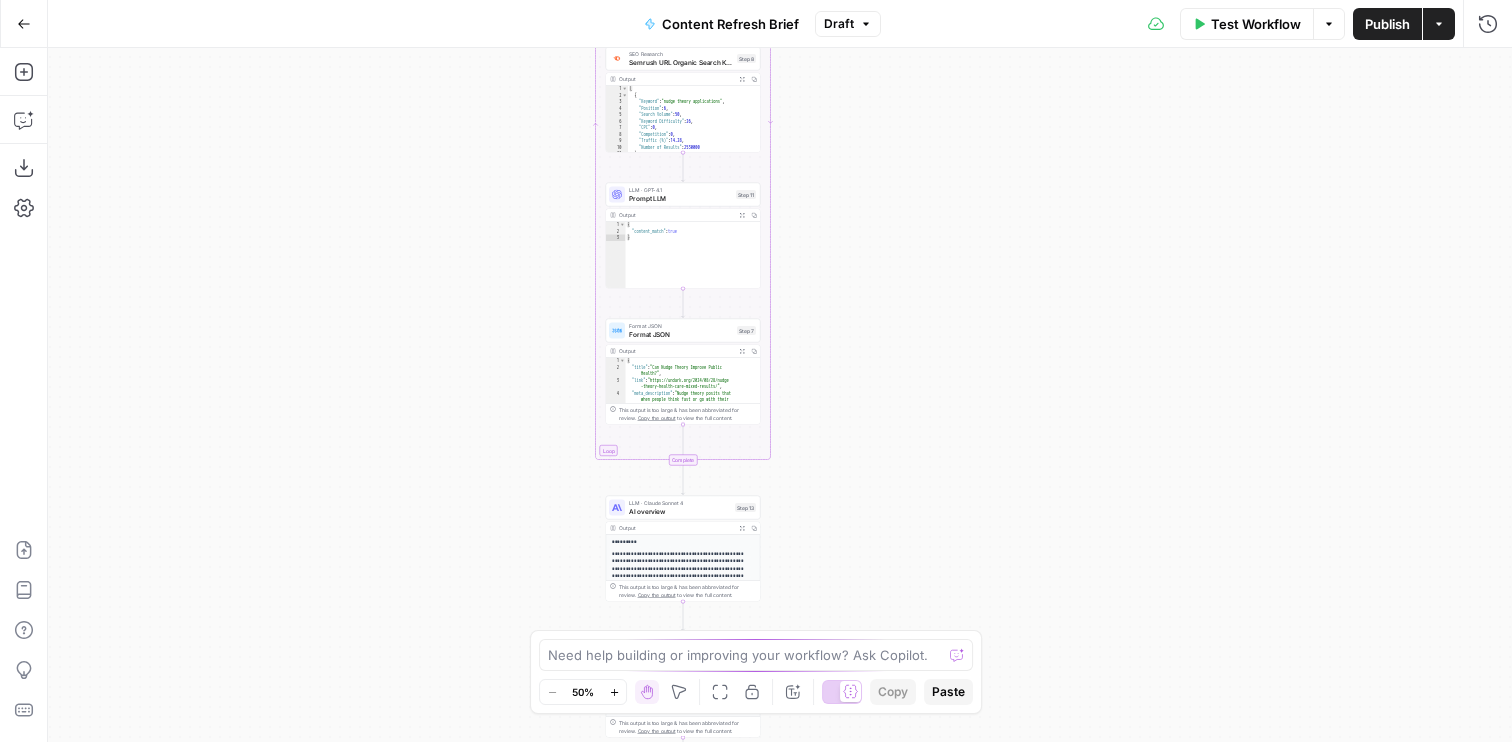 click on "Format JSON" at bounding box center (681, 334) 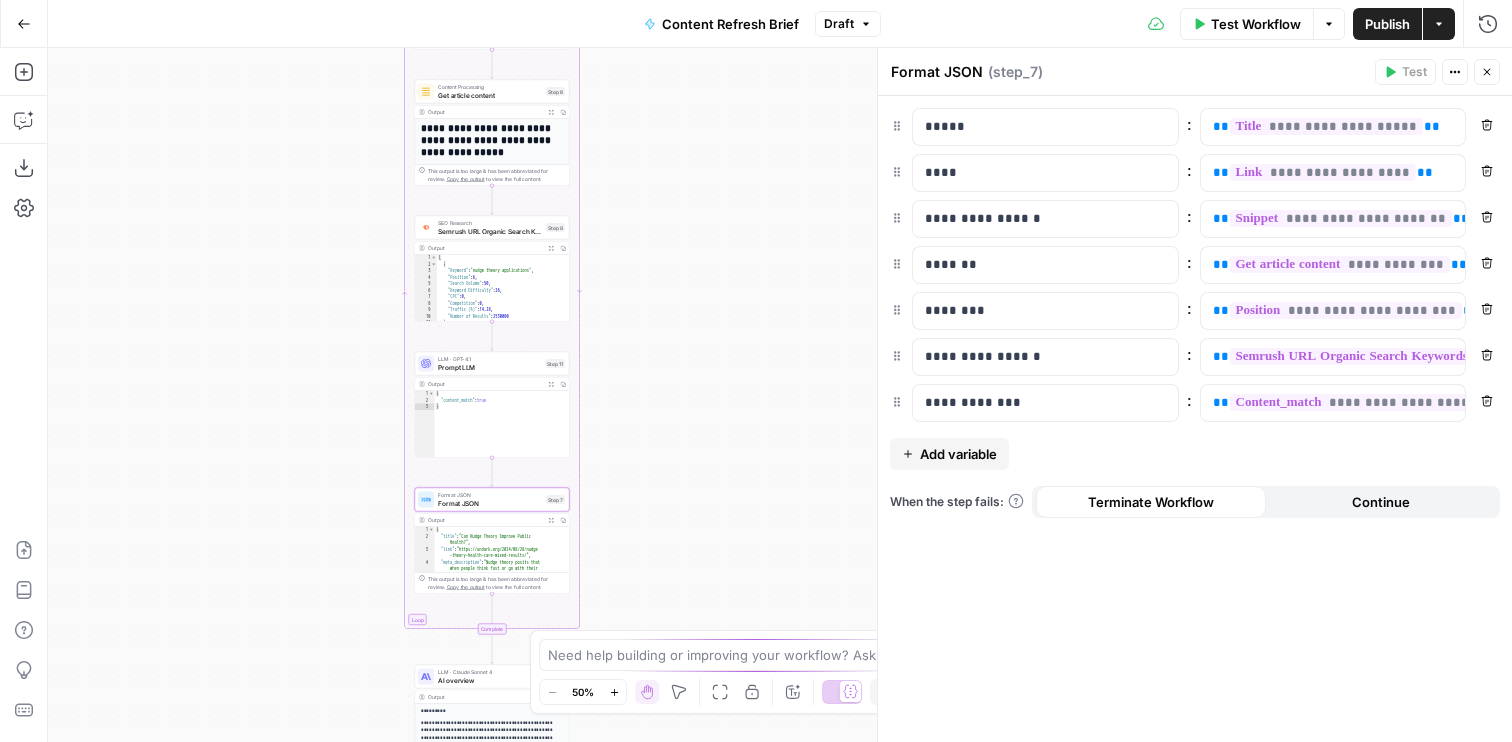 drag, startPoint x: 434, startPoint y: 349, endPoint x: 243, endPoint y: 518, distance: 255.03333 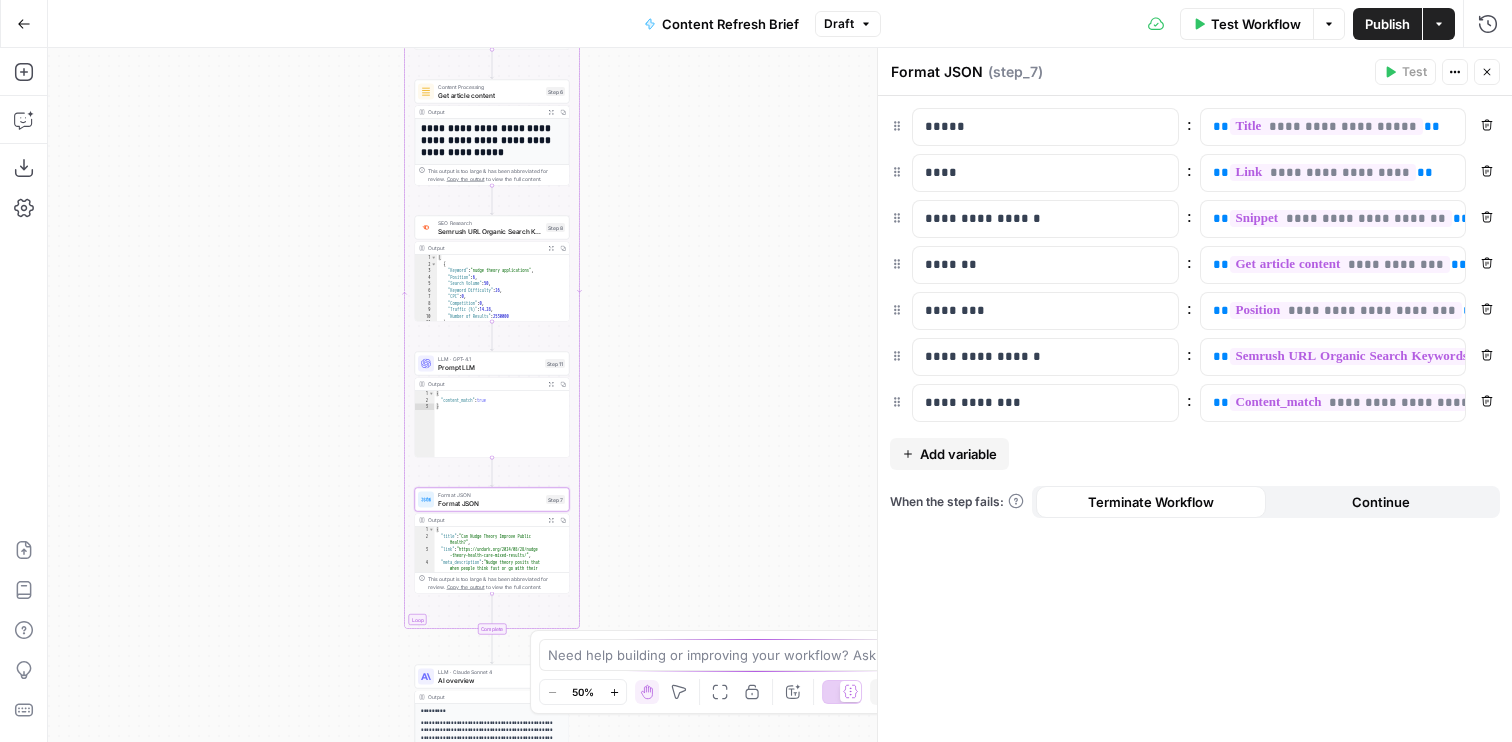 click on "Workflow Set Inputs Inputs Run Code · Python Word count Step 3 Output Expand Output Copy 1 2 3 {    "word_count" :  3093 }     XXXXXXXXXXXXXXXXXXXXXXXXXXXXXXXXXXXXXXXXXXXXXXXXXXXXXXXXXXXXXXXXXXXXXXXXXXXXXXXXXXXXXXXXXXXXXXXXXXXXXXXXXXXXXXXXXXXXXXXXXXXXXXXXXXXXXXXXXXXXXXXXXXXXXXXXXXXXXXXXXXXXXXXXXXXXXXXXXXXXXXXXXXXXXXXXXXXXXXXXXXXXXXXXXXXXXXXXXXXXXXXXXXXXXXXXXXXXXXXXXXXXXXXXXXXXXXXXXXXXXXXXXXXXXXXXXXXXXXXXXXXXXXXXXXXXXXXXXXXXXXXXXXXXXXXXXXXXXXXXXXXXXXXXXXXXXXXXXXXXXXXXXXXXXXXXXXXXXXXXXXXXXXXXXXXXXXXXXXXXXXXXXXXXXXXXXXXXXXXXXXXXXXXXXXXXXXXXXXXXXXXXXXXXXXXXXXXXXXXXXXXXXXXXXXXXXXXXXXXXXXXXXXXXXXXXXXXXXXXXXXXXXXXXXXXXXXXXXXXXXXXXXXXXXXXX LLM · GPT-4.1 Get title and audience Step 2 Output Expand Output Copy 1 2 3 4 5 {    "article_title" :  "What Is Nudge Theory? Does         It Apply to Change Management?" ,    "audience" :  "Change management professionals         and organizational leaders" ,    "word_count" :  3000 }     Google Search Google Search - US Step 4 Output Expand Output Copy 1 2 3 4" at bounding box center (780, 395) 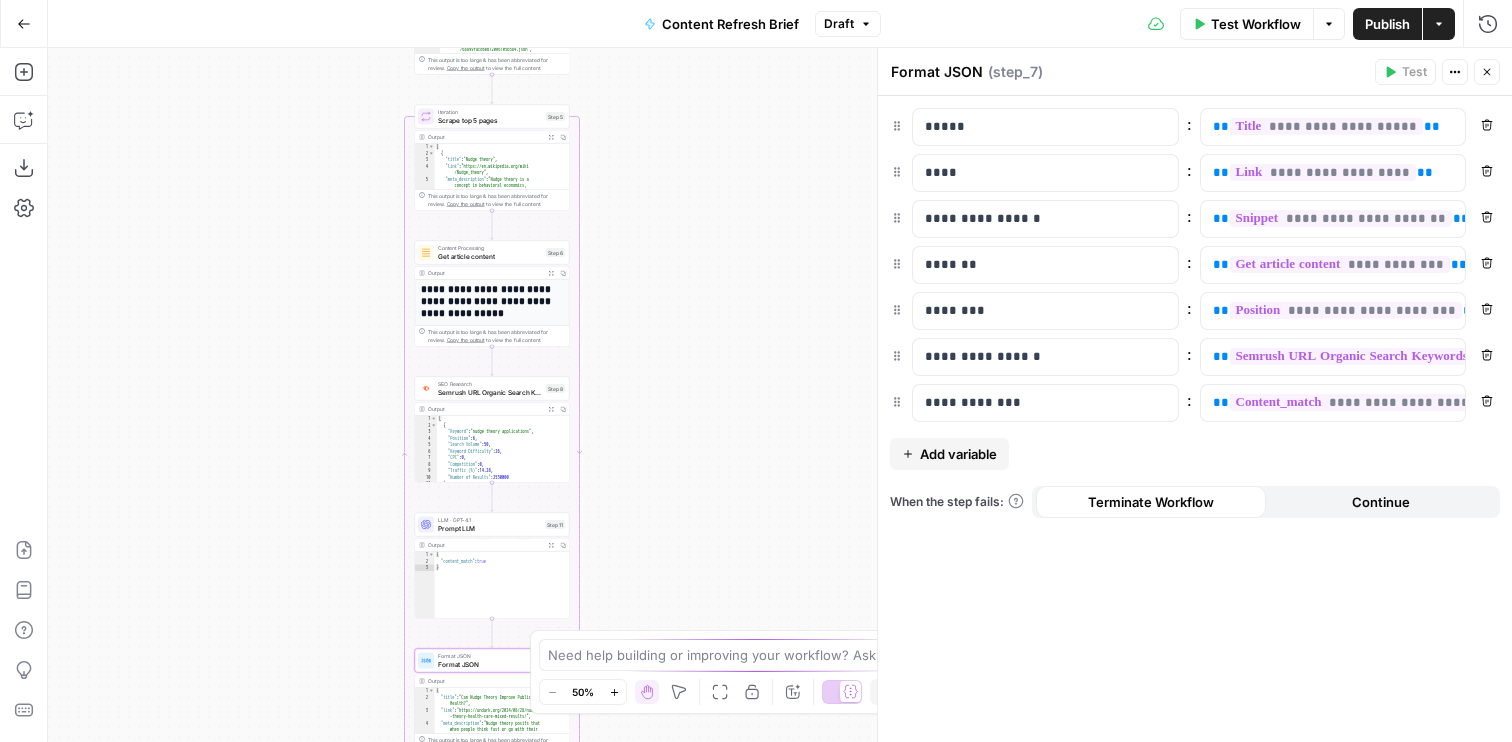 drag, startPoint x: 295, startPoint y: 376, endPoint x: 295, endPoint y: 530, distance: 154 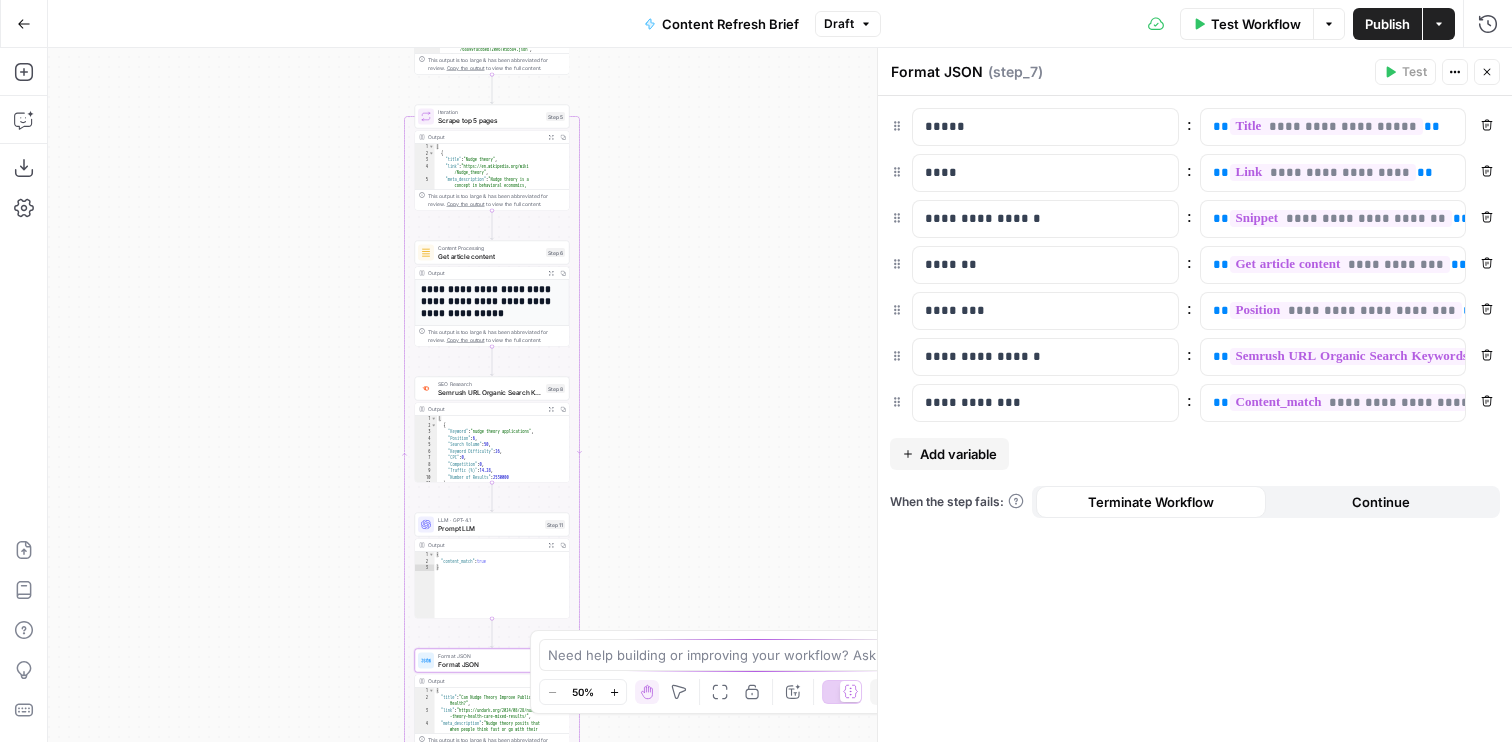 click on "Workflow Set Inputs Inputs Run Code · Python Word count Step 3 Output Expand Output Copy 1 2 3 {    "word_count" :  3093 }     XXXXXXXXXXXXXXXXXXXXXXXXXXXXXXXXXXXXXXXXXXXXXXXXXXXXXXXXXXXXXXXXXXXXXXXXXXXXXXXXXXXXXXXXXXXXXXXXXXXXXXXXXXXXXXXXXXXXXXXXXXXXXXXXXXXXXXXXXXXXXXXXXXXXXXXXXXXXXXXXXXXXXXXXXXXXXXXXXXXXXXXXXXXXXXXXXXXXXXXXXXXXXXXXXXXXXXXXXXXXXXXXXXXXXXXXXXXXXXXXXXXXXXXXXXXXXXXXXXXXXXXXXXXXXXXXXXXXXXXXXXXXXXXXXXXXXXXXXXXXXXXXXXXXXXXXXXXXXXXXXXXXXXXXXXXXXXXXXXXXXXXXXXXXXXXXXXXXXXXXXXXXXXXXXXXXXXXXXXXXXXXXXXXXXXXXXXXXXXXXXXXXXXXXXXXXXXXXXXXXXXXXXXXXXXXXXXXXXXXXXXXXXXXXXXXXXXXXXXXXXXXXXXXXXXXXXXXXXXXXXXXXXXXXXXXXXXXXXXXXXXXXXXXXXXXX LLM · GPT-4.1 Get title and audience Step 2 Output Expand Output Copy 1 2 3 4 5 {    "article_title" :  "What Is Nudge Theory? Does         It Apply to Change Management?" ,    "audience" :  "Change management professionals         and organizational leaders" ,    "word_count" :  3000 }     Google Search Google Search - US Step 4 Output Expand Output Copy 1 2 3 4" at bounding box center [780, 395] 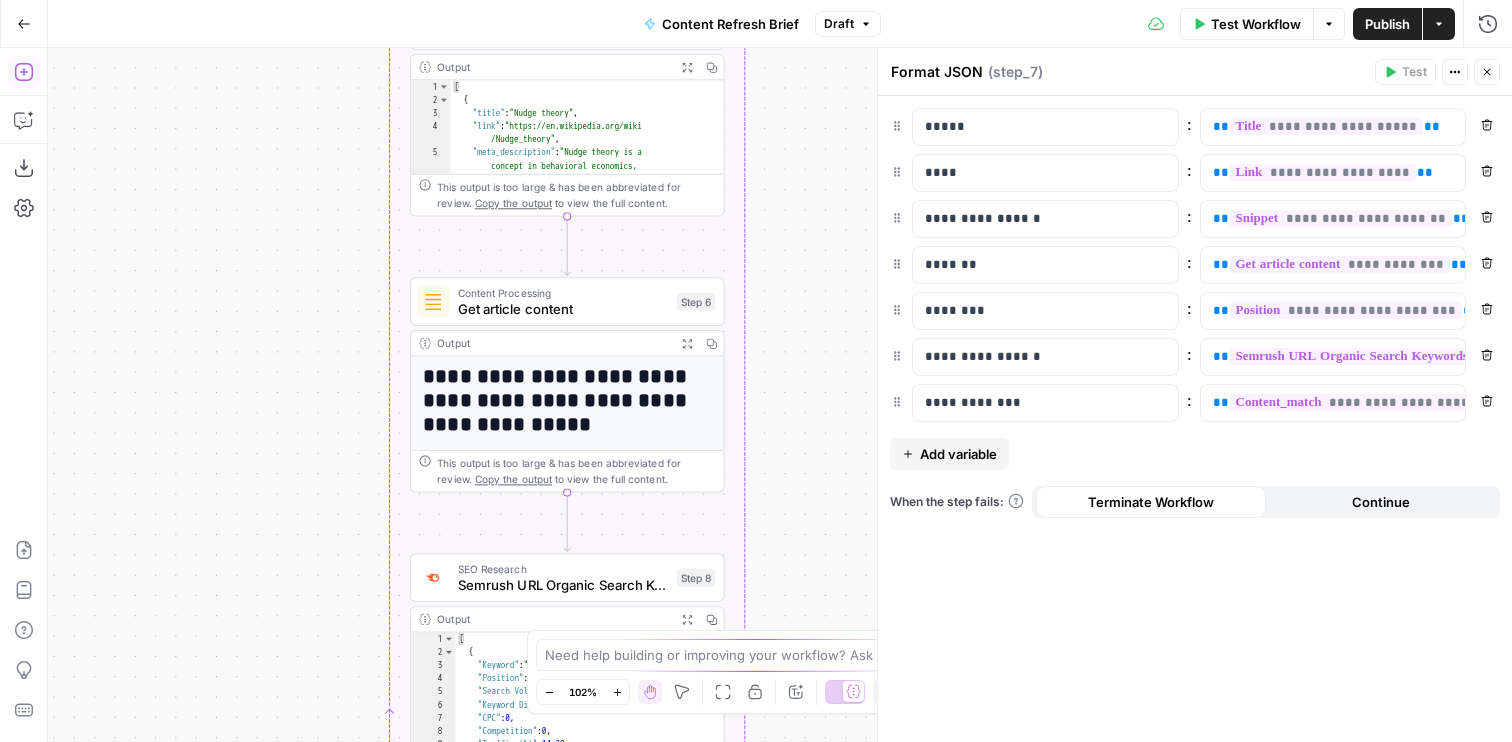 click 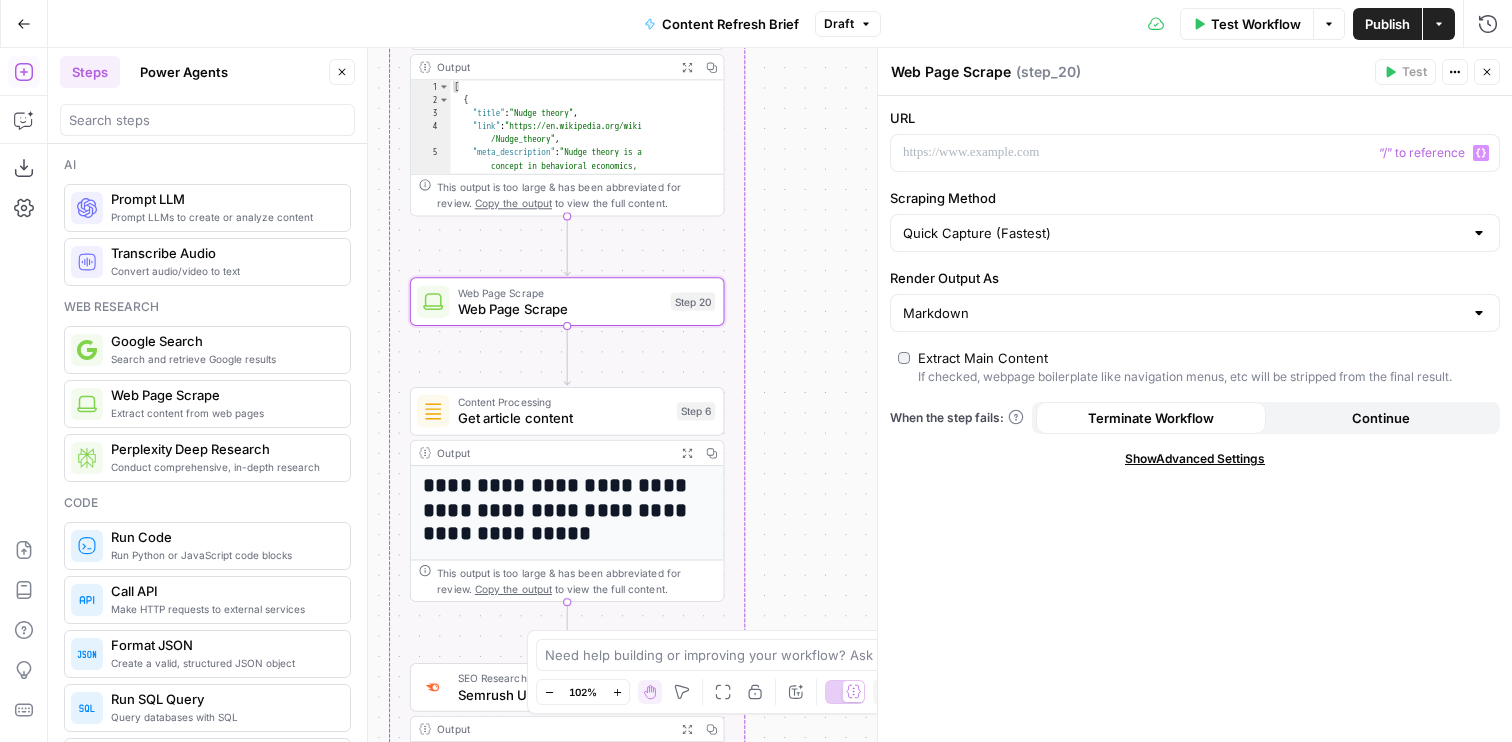click on "Get article content" at bounding box center [563, 418] 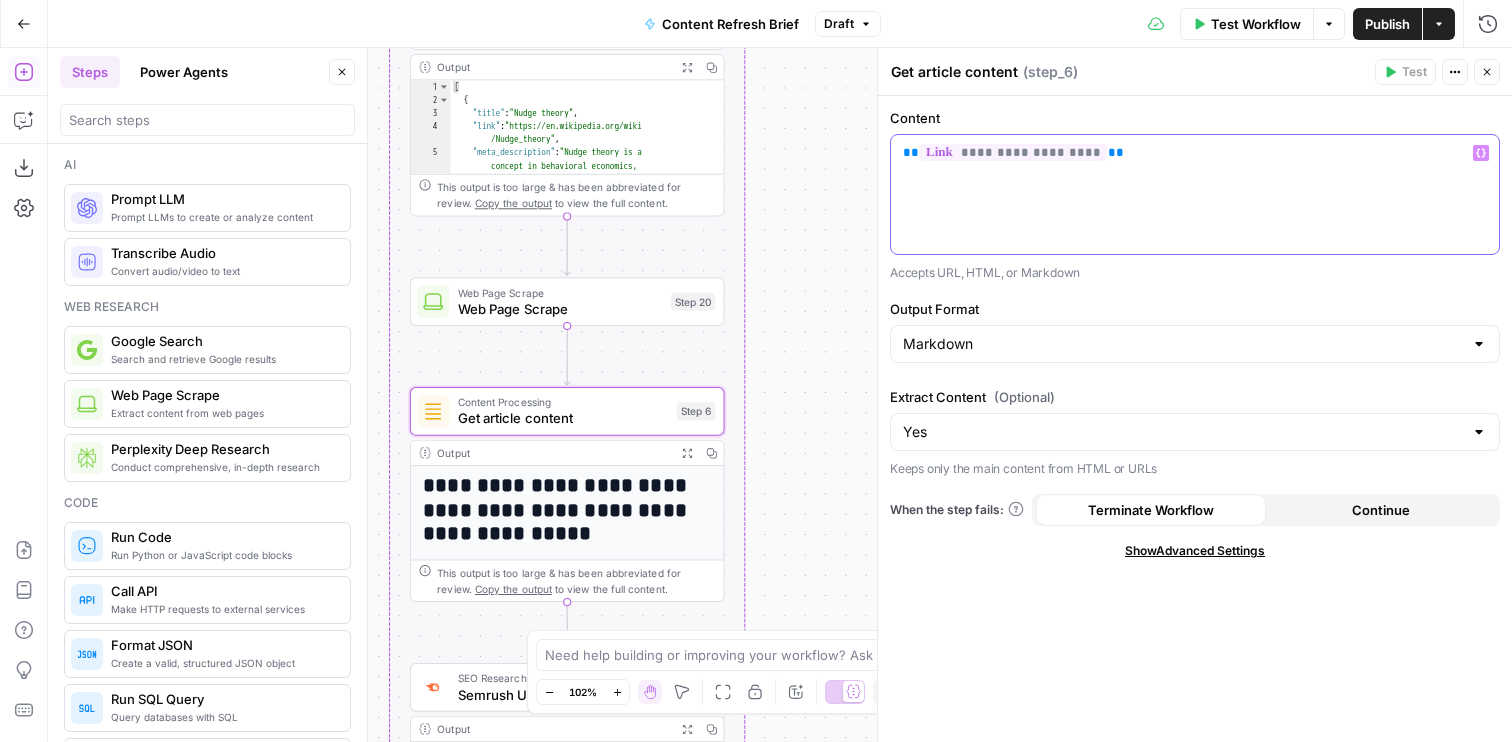 click on "**********" at bounding box center (1195, 153) 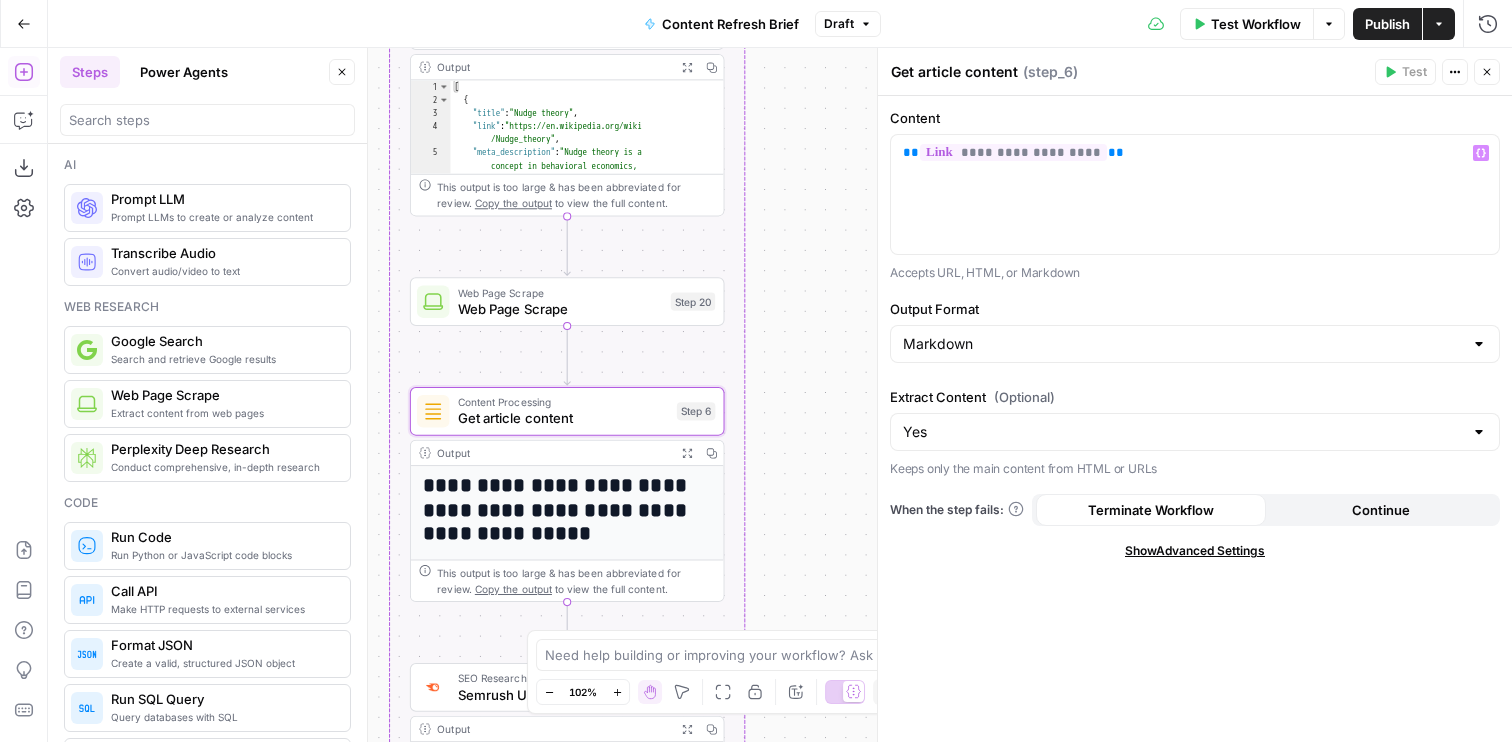 click 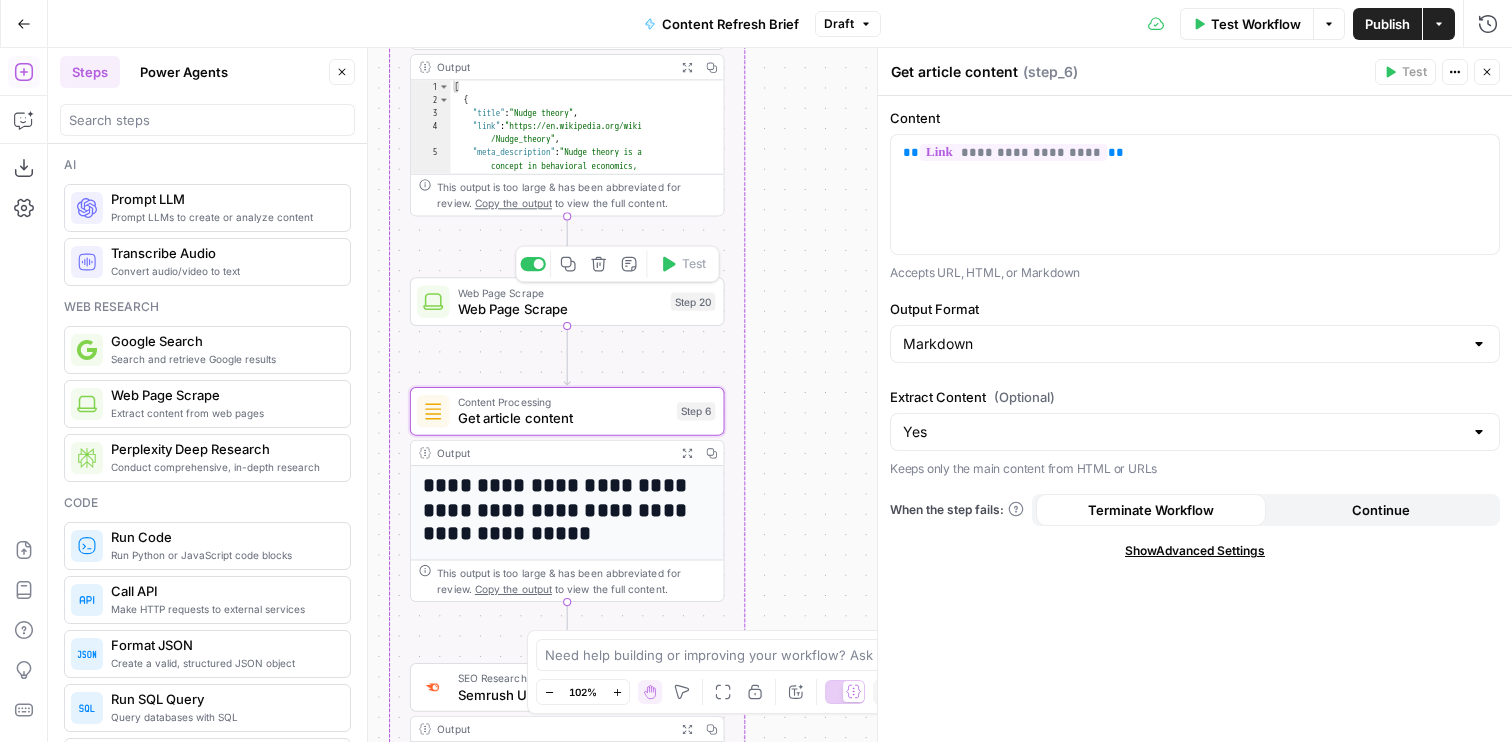 click on "Web Page Scrape" at bounding box center (560, 309) 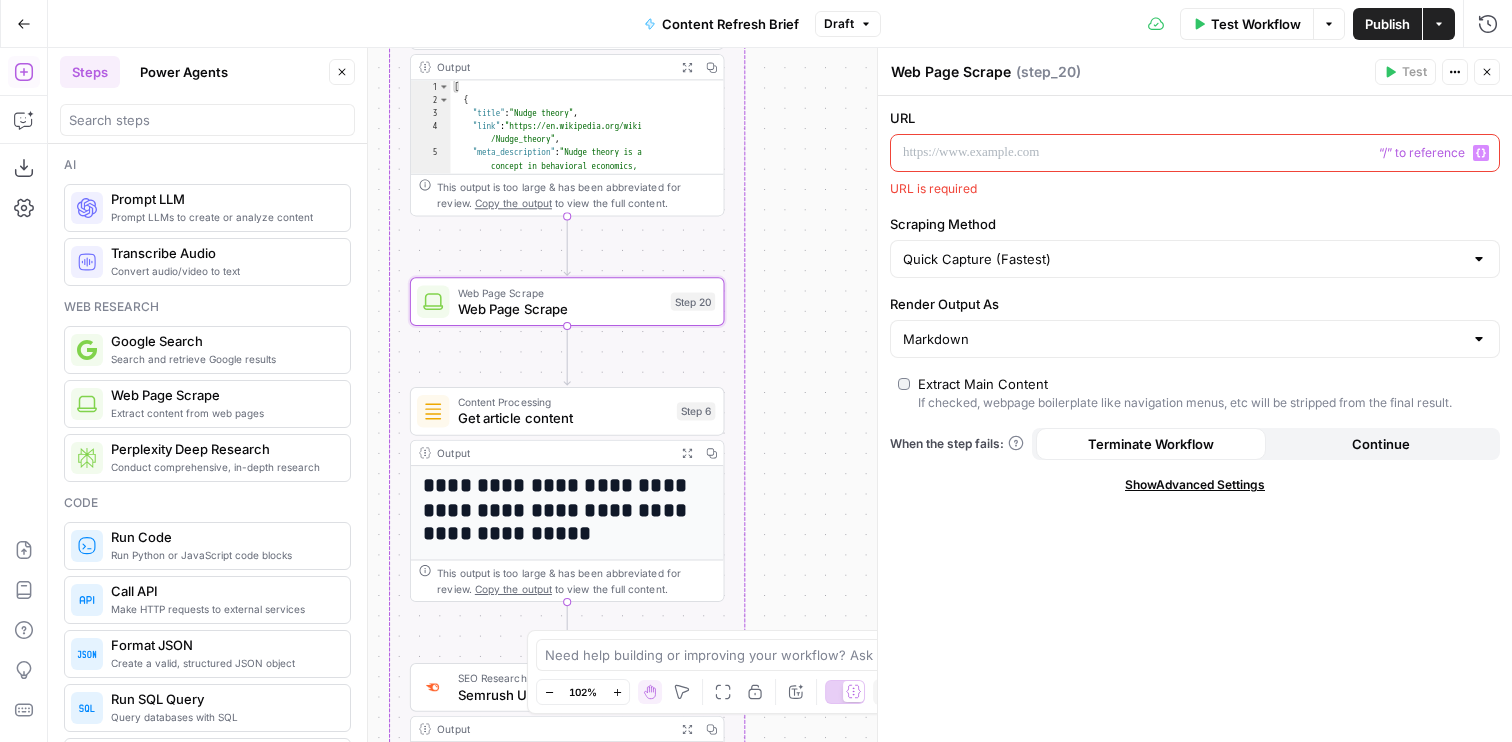 click at bounding box center [1179, 153] 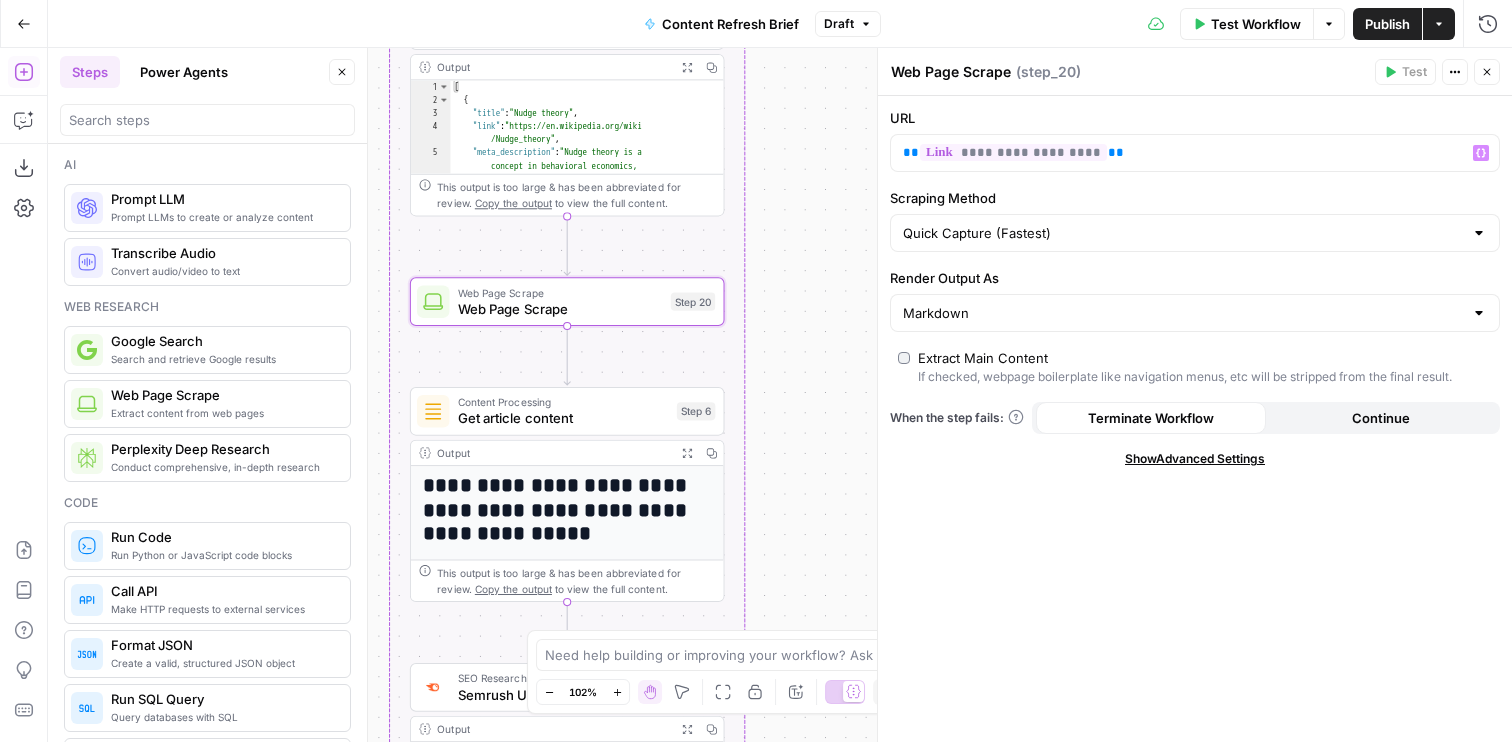 click on "Continue" at bounding box center (1381, 418) 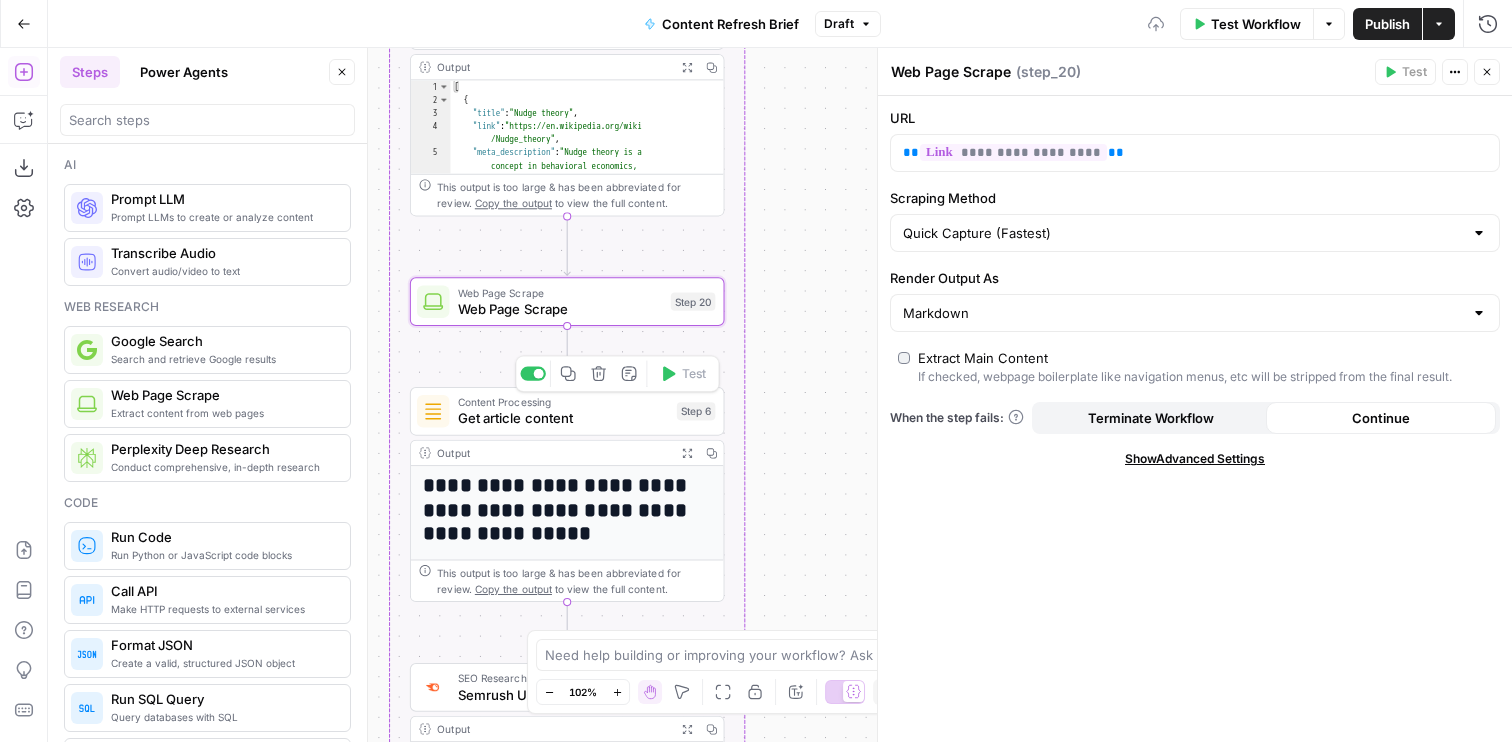 click 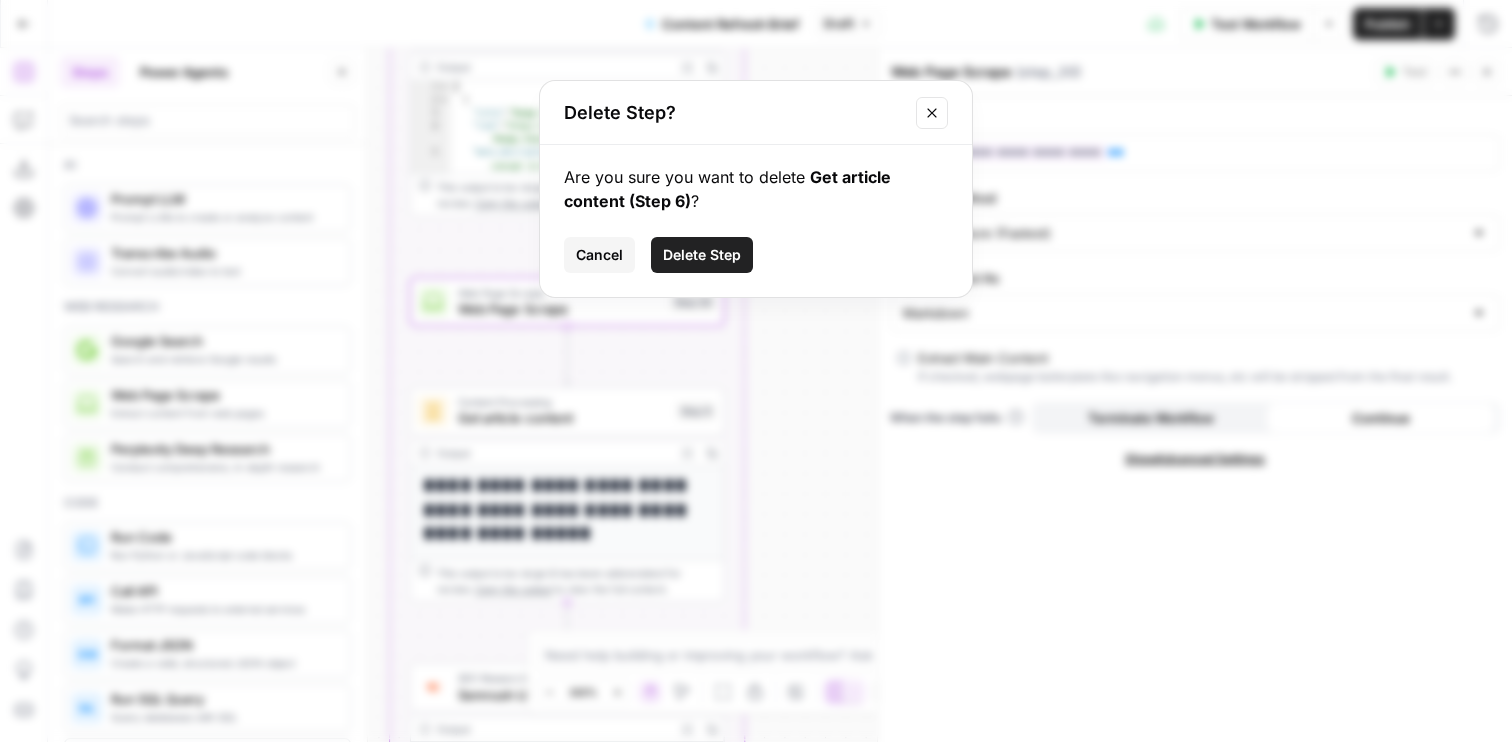 click on "Are you sure you want to delete   Get article content (Step 6) ? Cancel Delete Step" at bounding box center (756, 221) 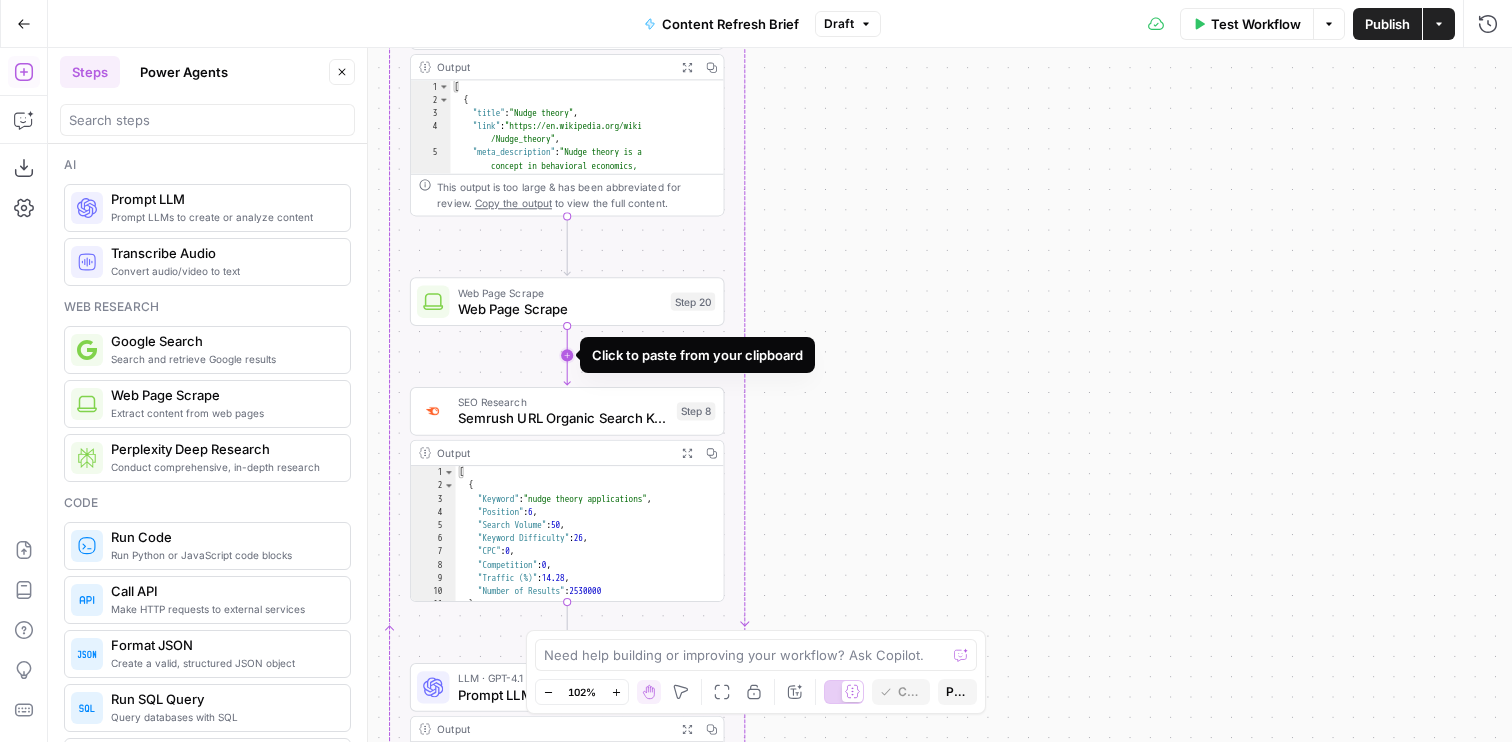 click 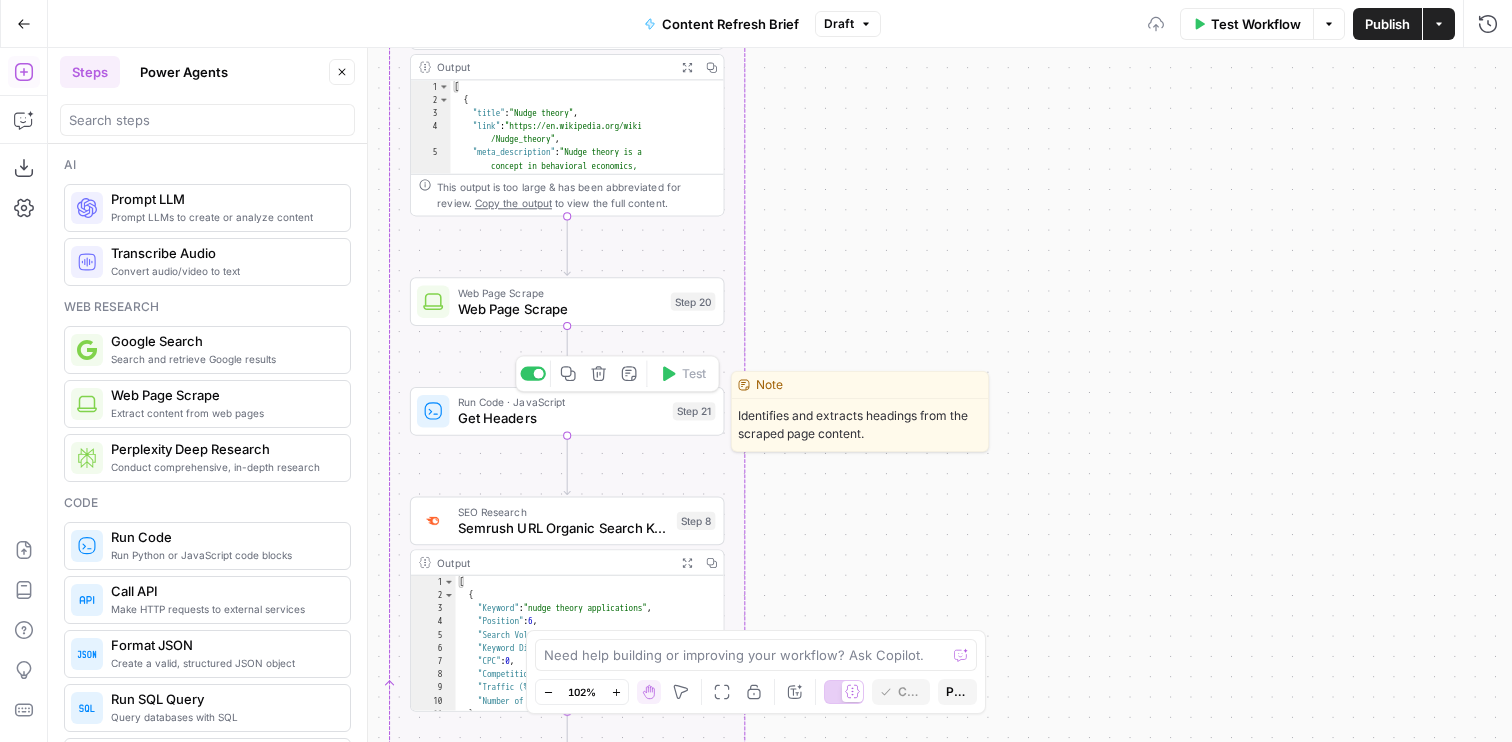 click on "Get Headers" at bounding box center (561, 418) 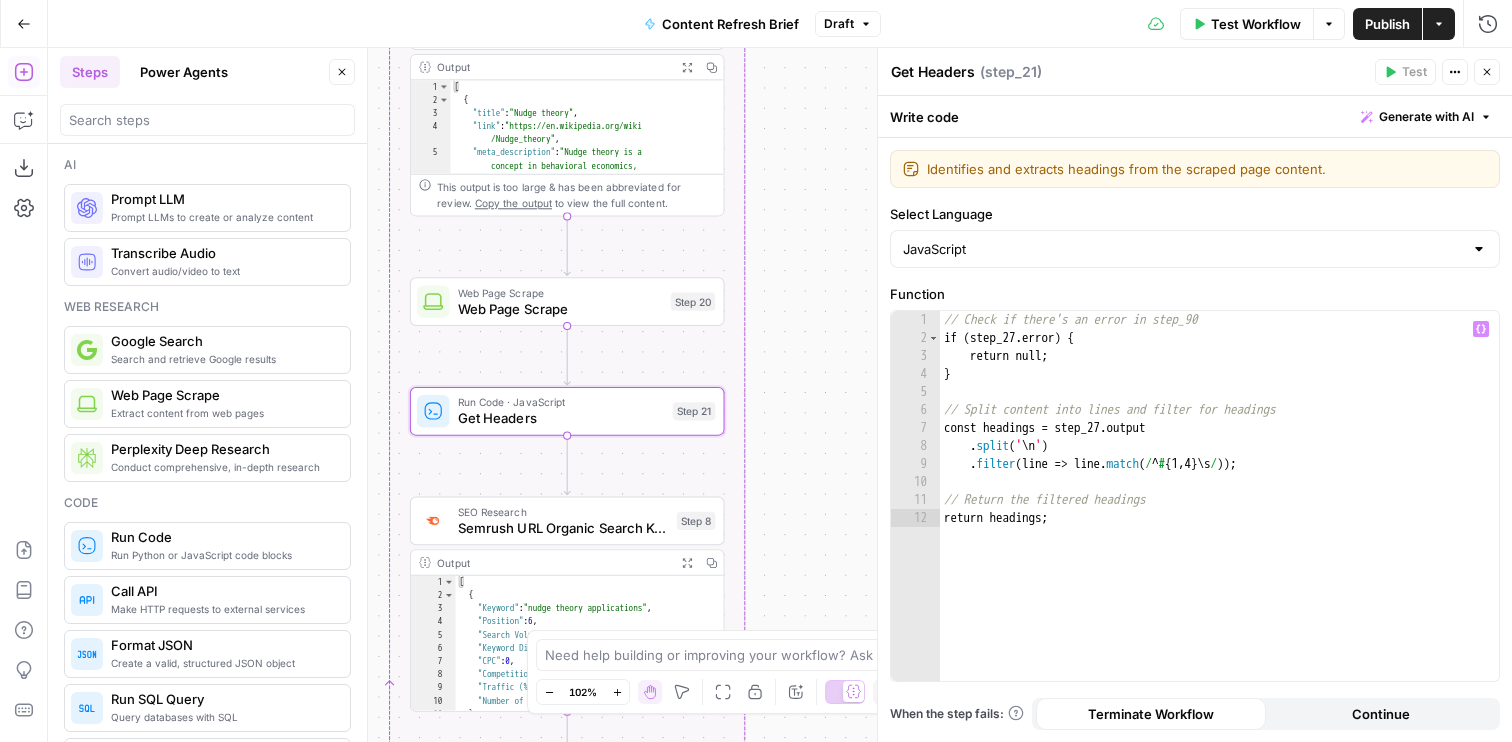 click on "// Check if there's an error in step_90 if   ( step_27 . error )   {      return   null ; }
// Split content into lines and filter for headings const   headings   =   step_27 . output      . split ( ' \n ' )      . filter ( line   =>   line . match ( / ^ # {1,4} \s / )) ;
// Return the filtered headings return   headings ;" at bounding box center [1219, 514] 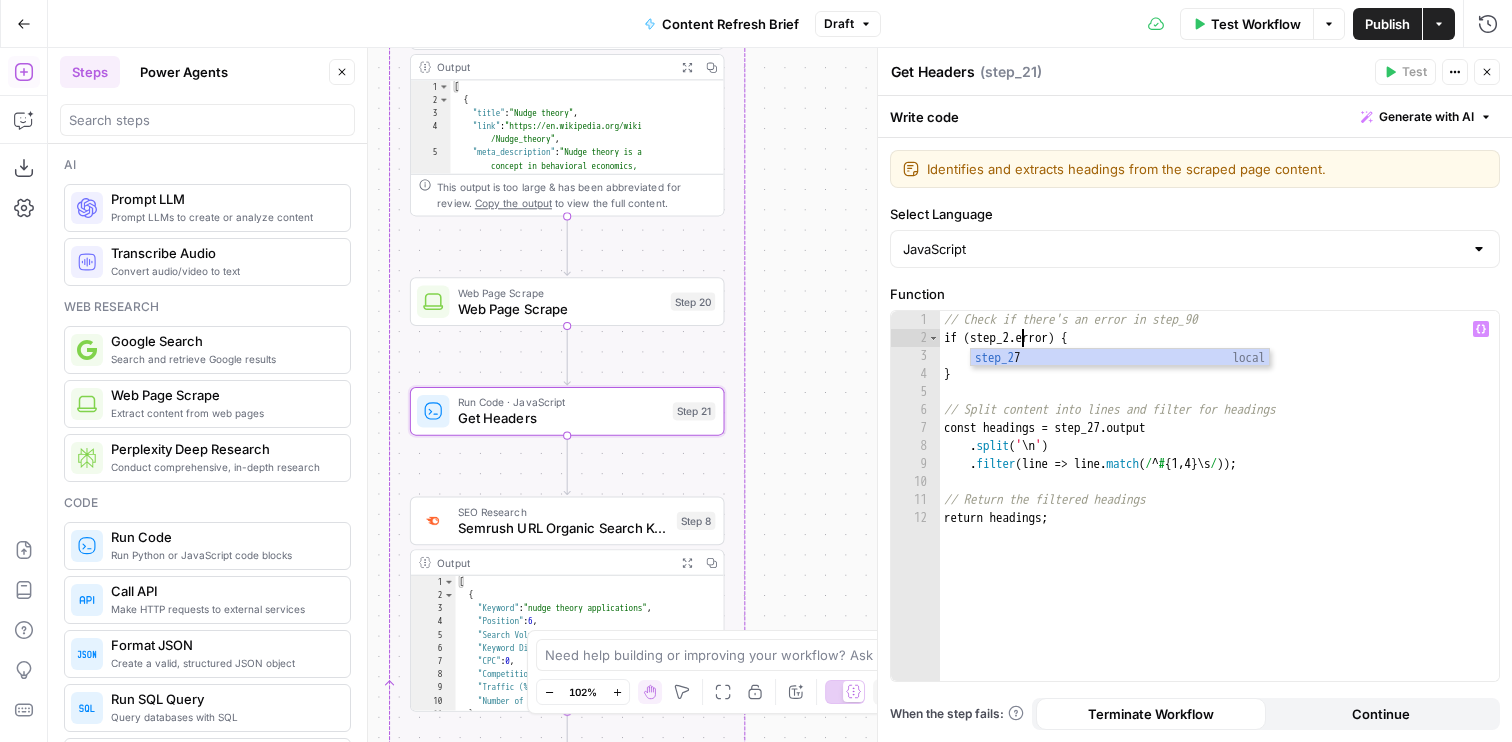 scroll, scrollTop: 0, scrollLeft: 6, axis: horizontal 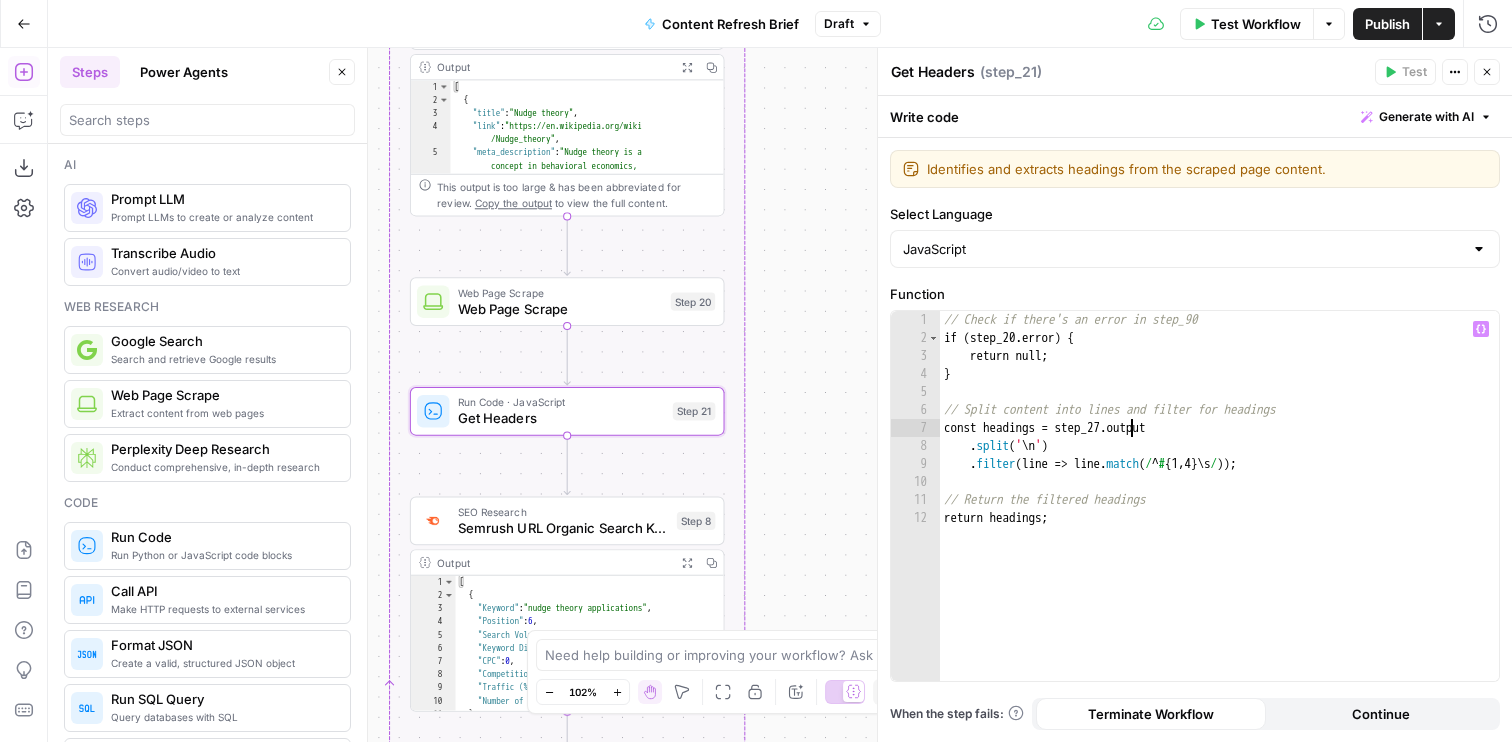 click on "// Check if there's an error in step_90 if   ( step_20 . error )   {      return   null ; }
// Split content into lines and filter for headings const   headings   =   step_27 . output      . split ( ' \n ' )      . filter ( line   =>   line . match ( / ^ # {1,4} \s / )) ;
// Return the filtered headings return   headings ;" at bounding box center [1219, 514] 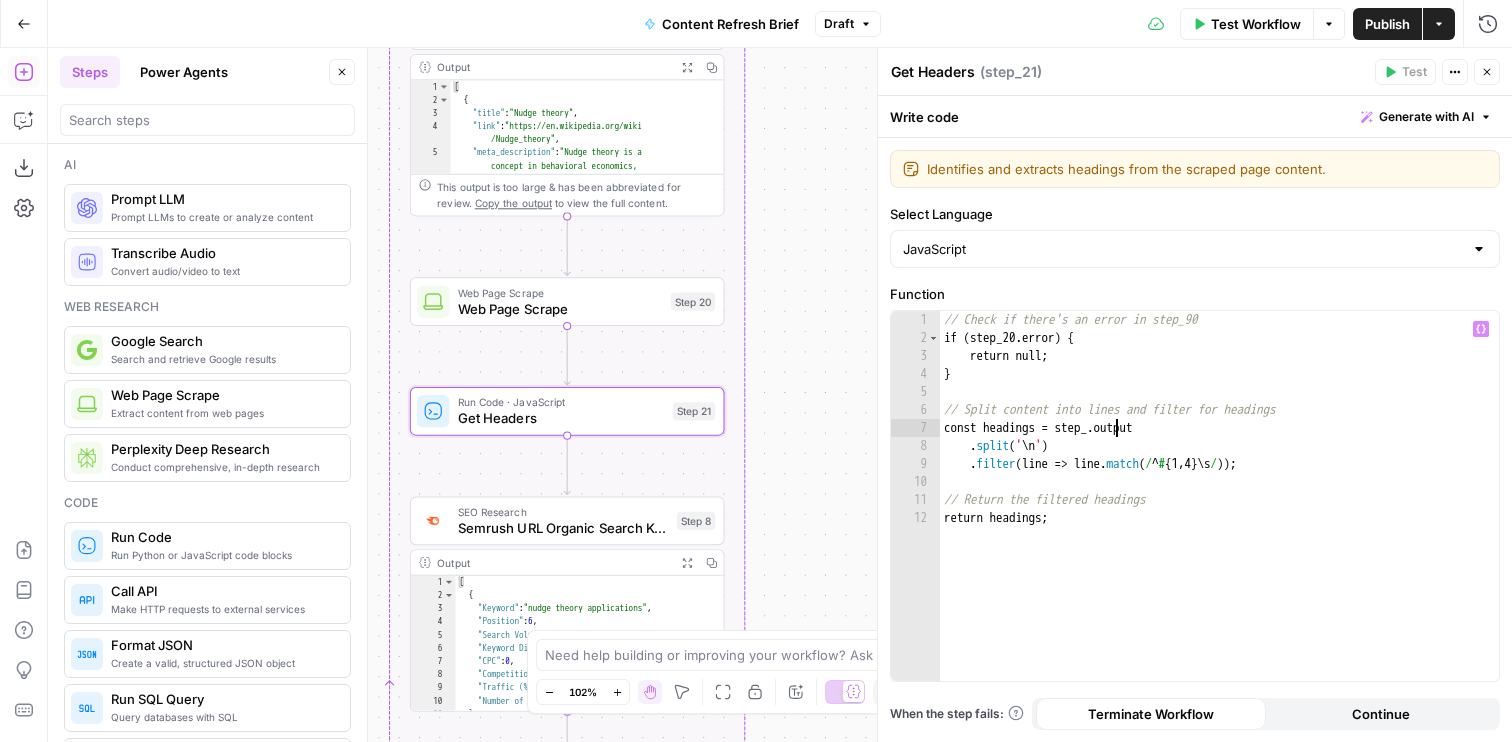 scroll, scrollTop: 0, scrollLeft: 14, axis: horizontal 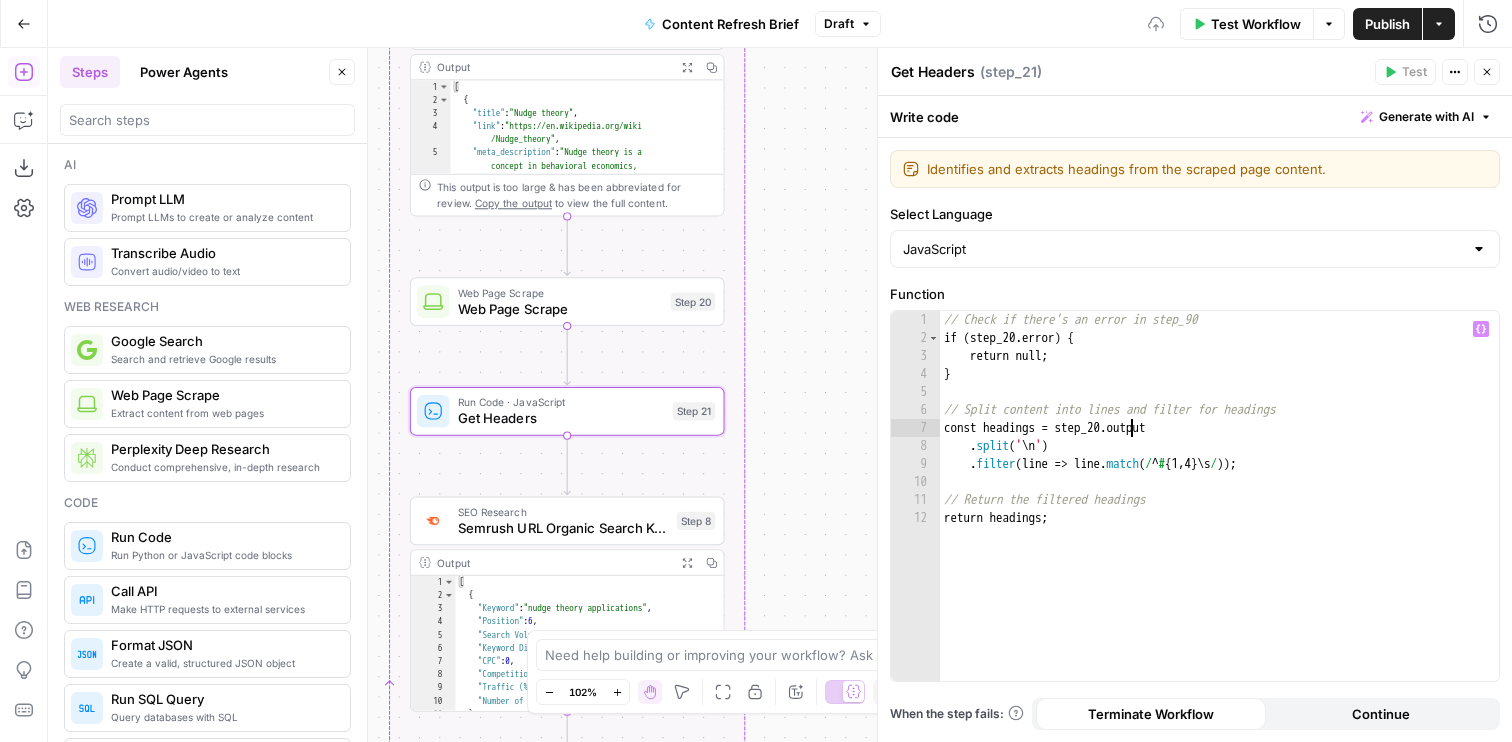 type on "**********" 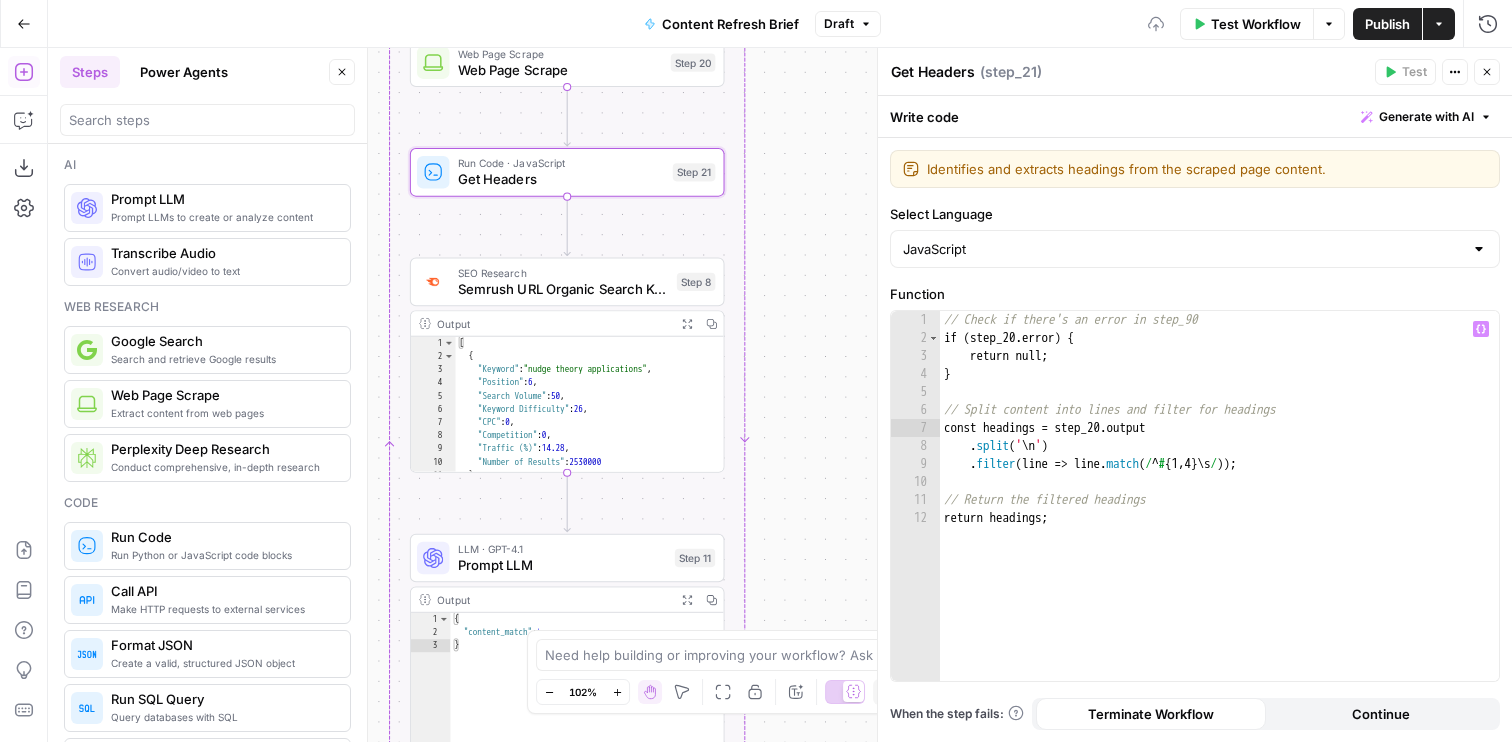 drag, startPoint x: 801, startPoint y: 546, endPoint x: 801, endPoint y: 307, distance: 239 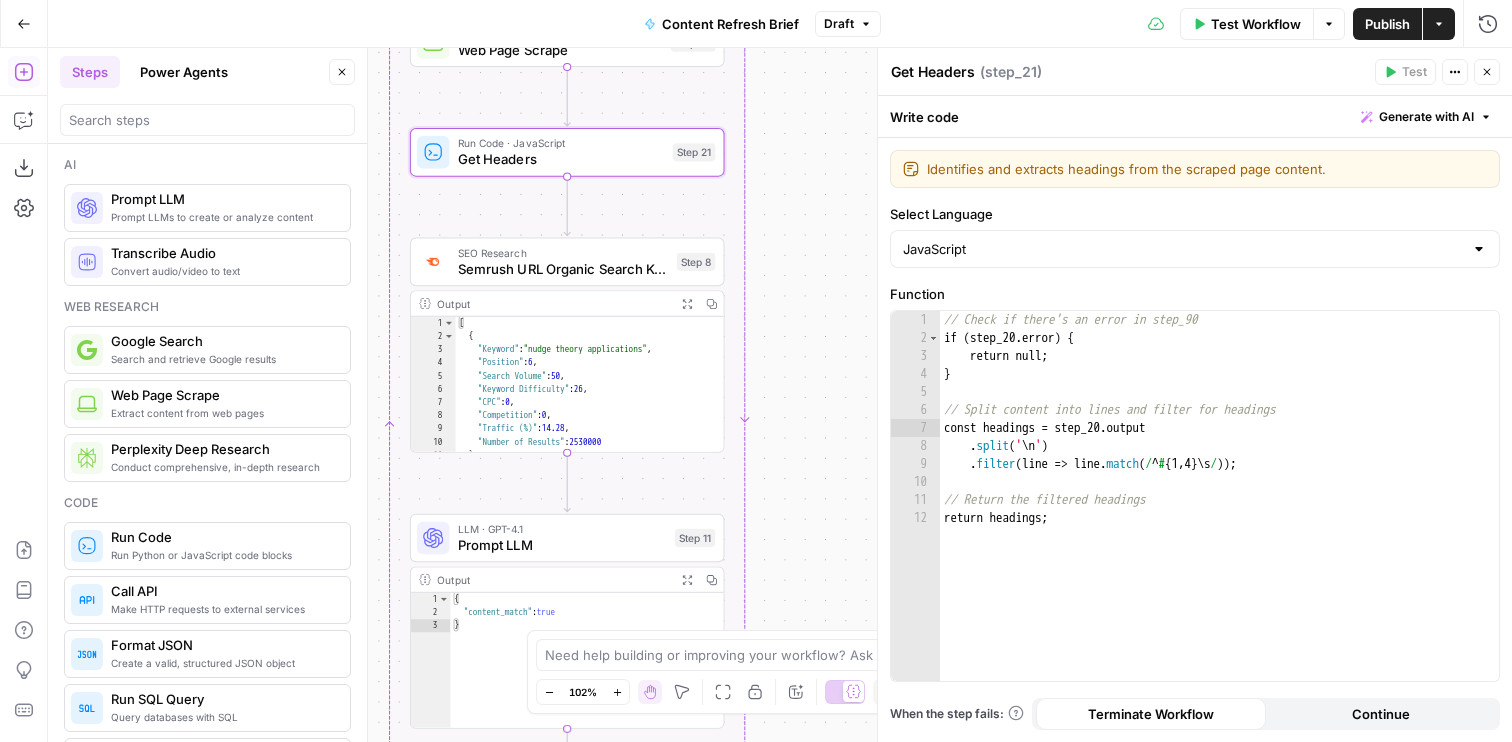 drag, startPoint x: 801, startPoint y: 494, endPoint x: 822, endPoint y: 230, distance: 264.83392 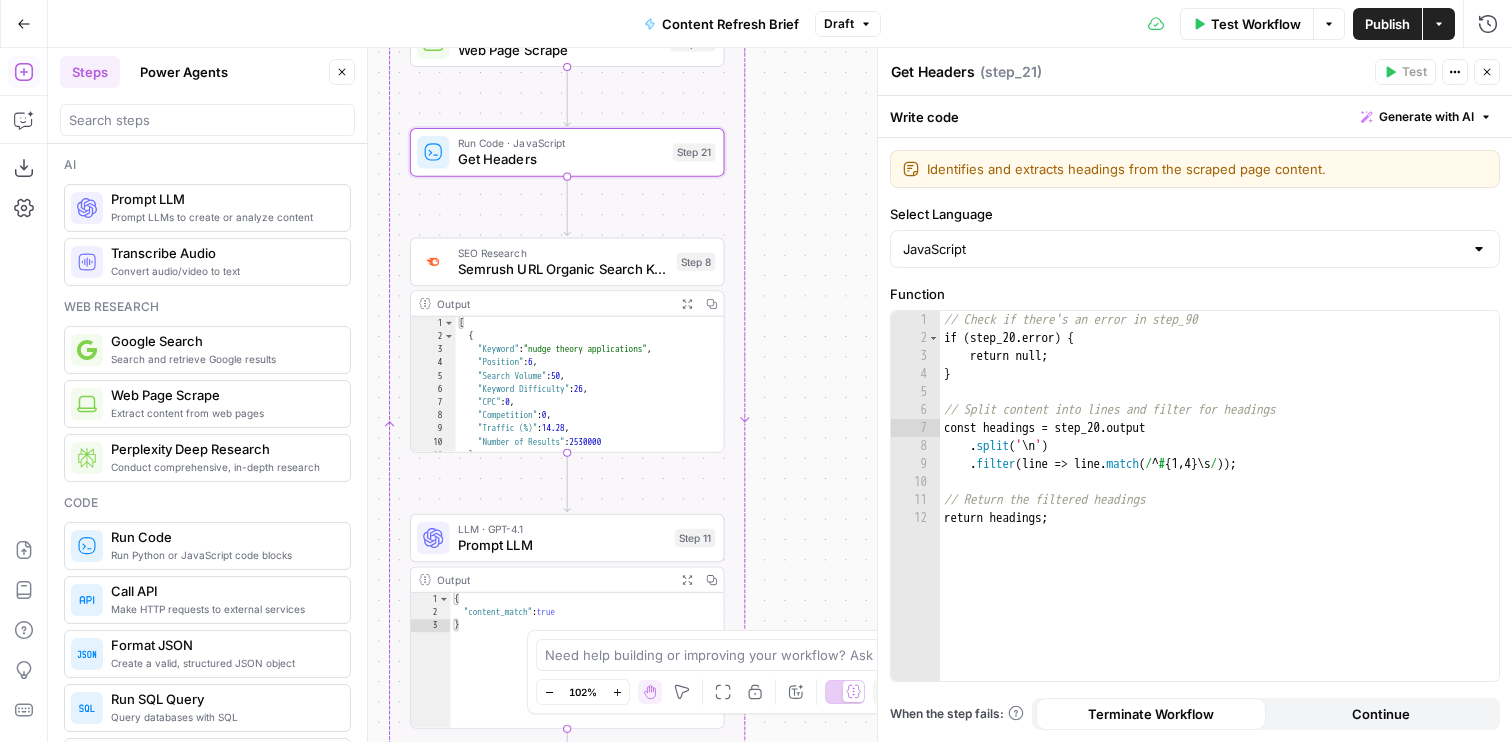 click on "Workflow Set Inputs Inputs Run Code · Python Word count Step 3 Output Expand Output Copy 1 2 3 {    "word_count" :  3093 }     XXXXXXXXXXXXXXXXXXXXXXXXXXXXXXXXXXXXXXXXXXXXXXXXXXXXXXXXXXXXXXXXXXXXXXXXXXXXXXXXXXXXXXXXXXXXXXXXXXXXXXXXXXXXXXXXXXXXXXXXXXXXXXXXXXXXXXXXXXXXXXXXXXXXXXXXXXXXXXXXXXXXXXXXXXXXXXXXXXXXXXXXXXXXXXXXXXXXXXXXXXXXXXXXXXXXXXXXXXXXXXXXXXXXXXXXXXXXXXXXXXXXXXXXXXXXXXXXXXXXXXXXXXXXXXXXXXXXXXXXXXXXXXXXXXXXXXXXXXXXXXXXXXXXXXXXXXXXXXXXXXXXXXXXXXXXXXXXXXXXXXXXXXXXXXXXXXXXXXXXXXXXXXXXXXXXXXXXXXXXXXXXXXXXXXXXXXXXXXXXXXXXXXXXXXXXXXXXXXXXXXXXXXXXXXXXXXXXXXXXXXXXXXXXXXXXXXXXXXXXXXXXXXXXXXXXXXXXXXXXXXXXXXXXXXXXXXXXXXXXXXXXXXXXXXXX LLM · GPT-4.1 Get title and audience Step 2 Output Expand Output Copy 1 2 3 4 5 {    "article_title" :  "What Is Nudge Theory? Does         It Apply to Change Management?" ,    "audience" :  "Change management professionals         and organizational leaders" ,    "word_count" :  3000 }     Google Search Google Search - US Step 4 Output Expand Output Copy 1 2 3 4" at bounding box center (780, 395) 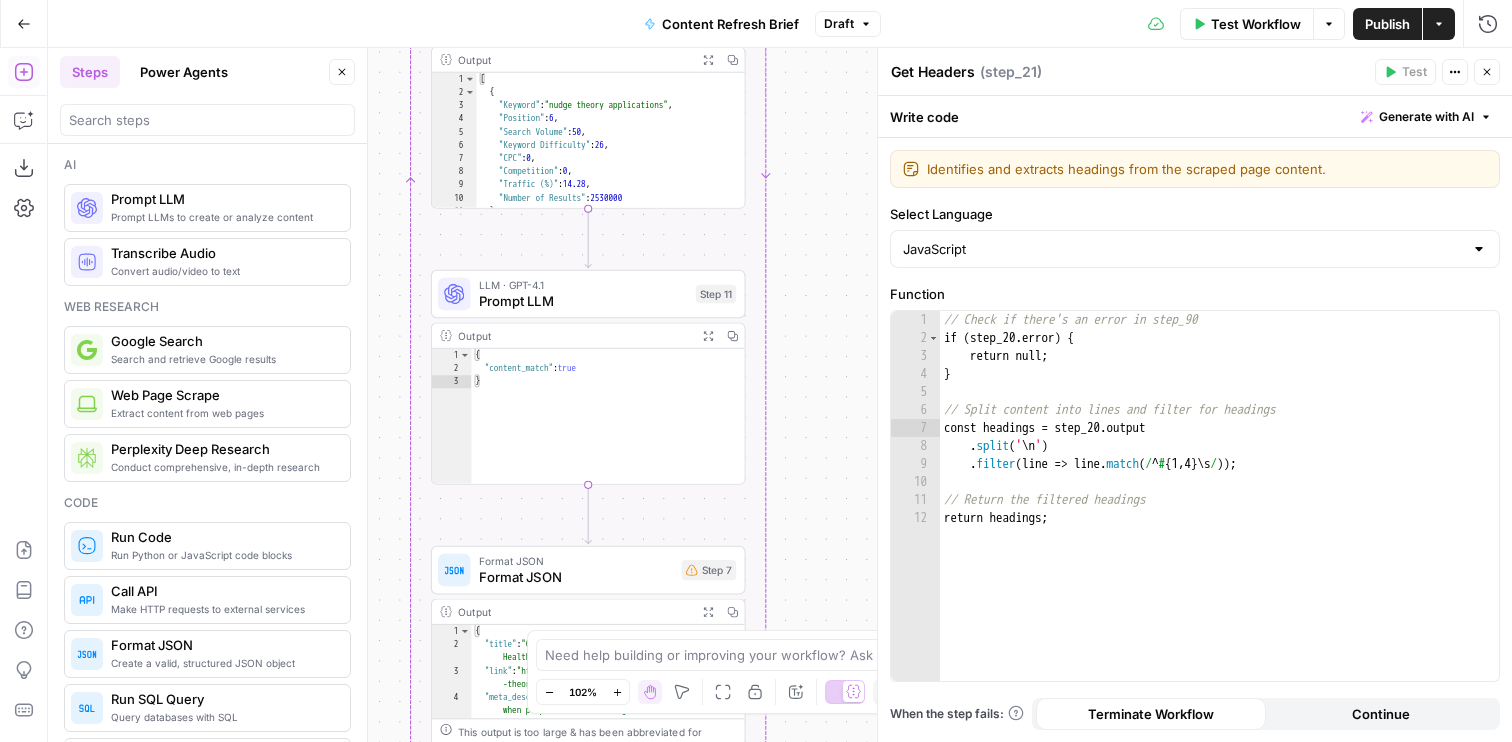 drag, startPoint x: 811, startPoint y: 432, endPoint x: 811, endPoint y: 248, distance: 184 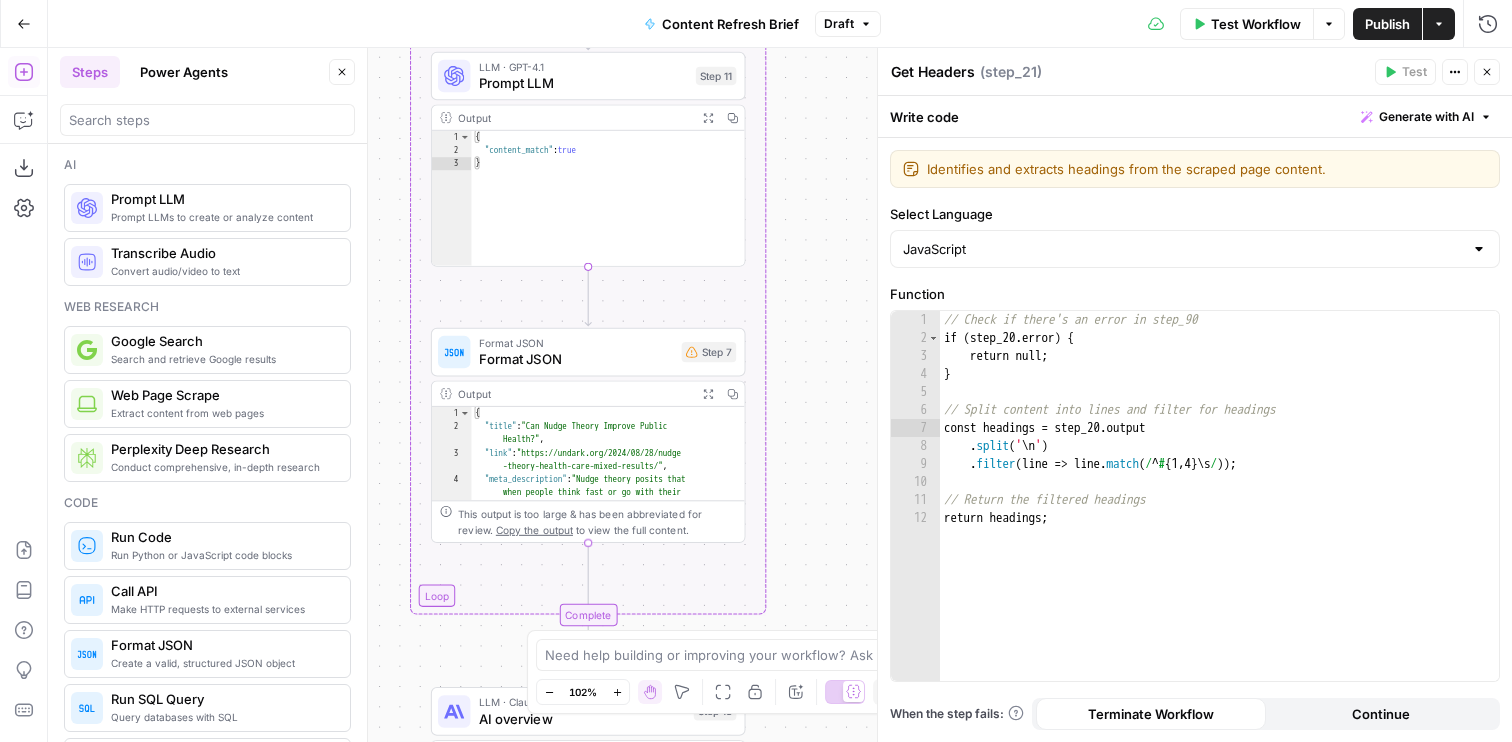 click on "Format JSON" at bounding box center [576, 359] 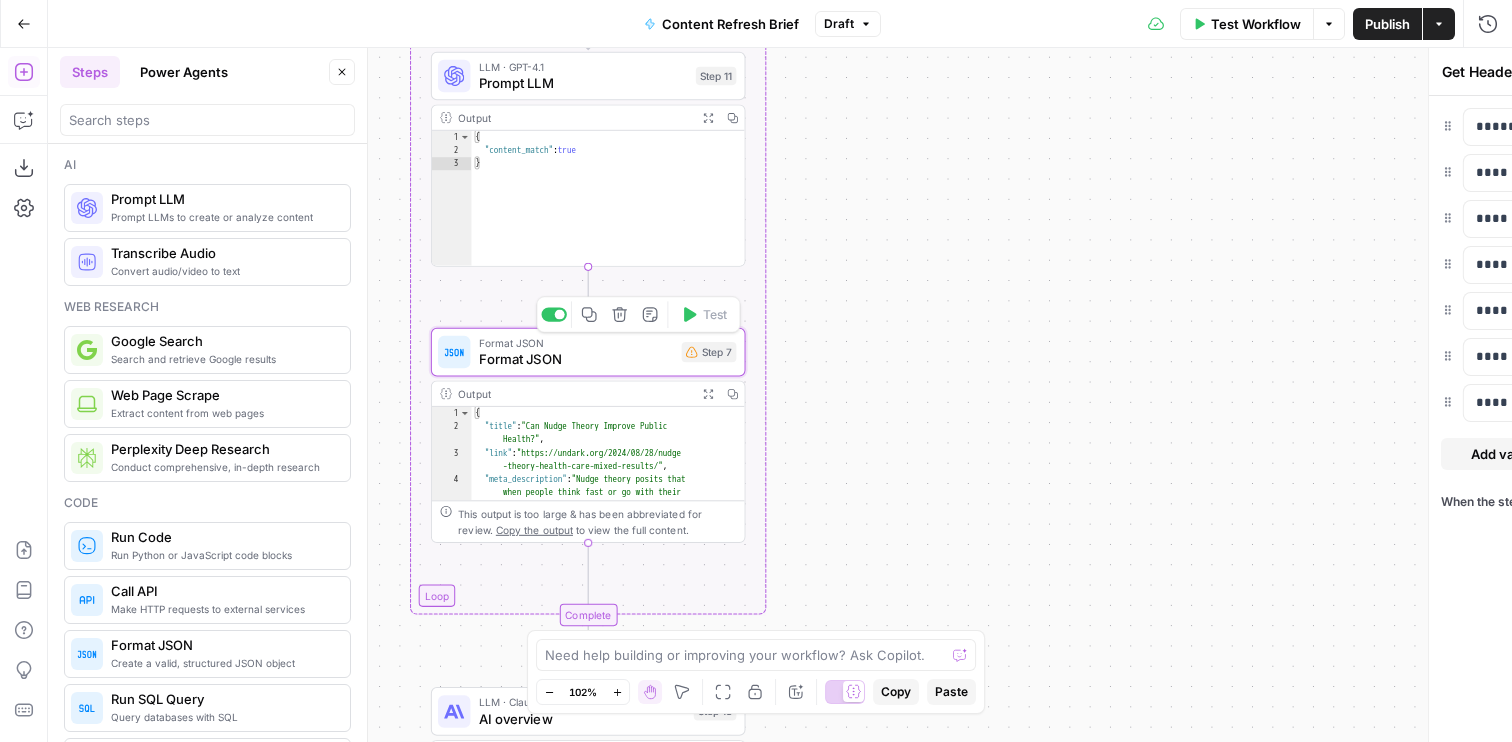 type on "Format JSON" 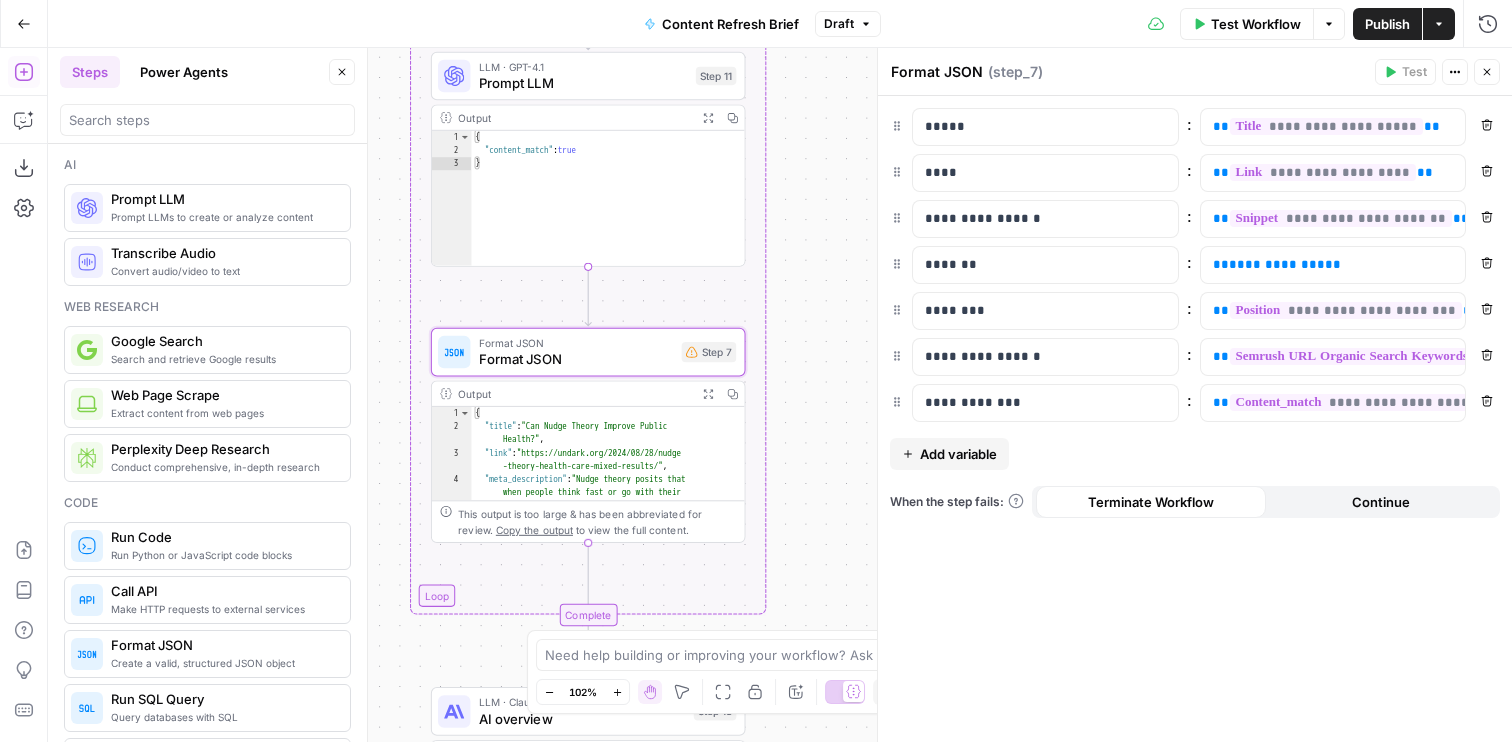 click on "**********" at bounding box center [1195, 419] 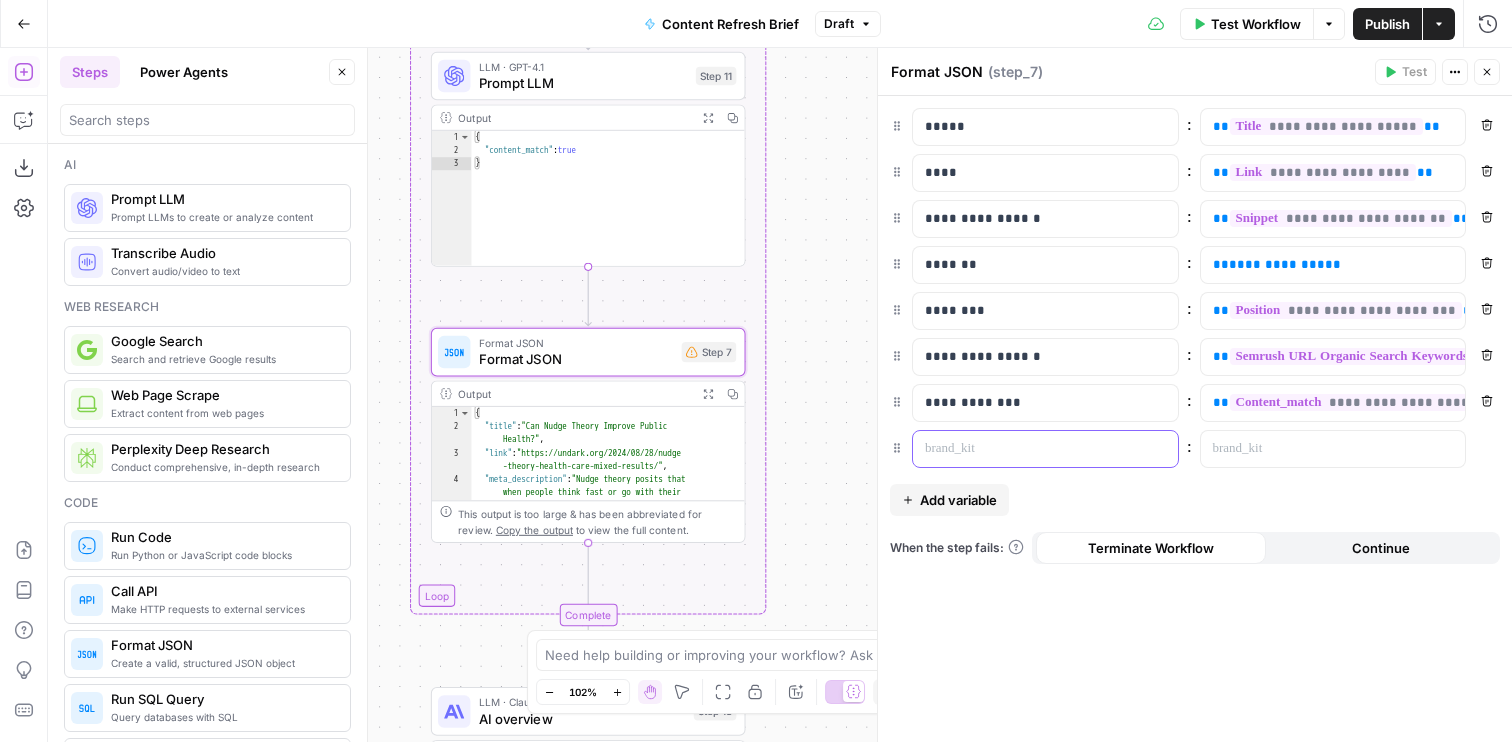 click at bounding box center [1029, 449] 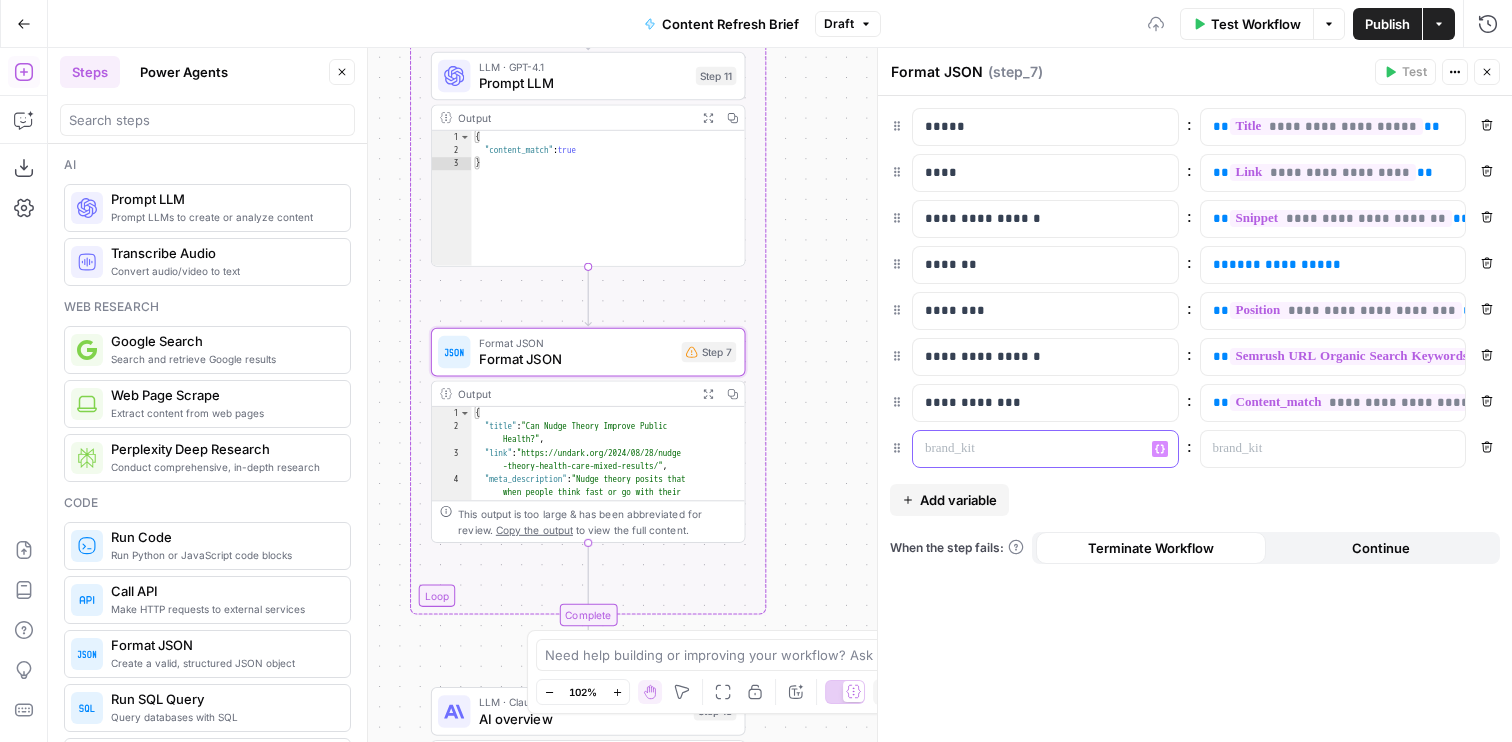 type 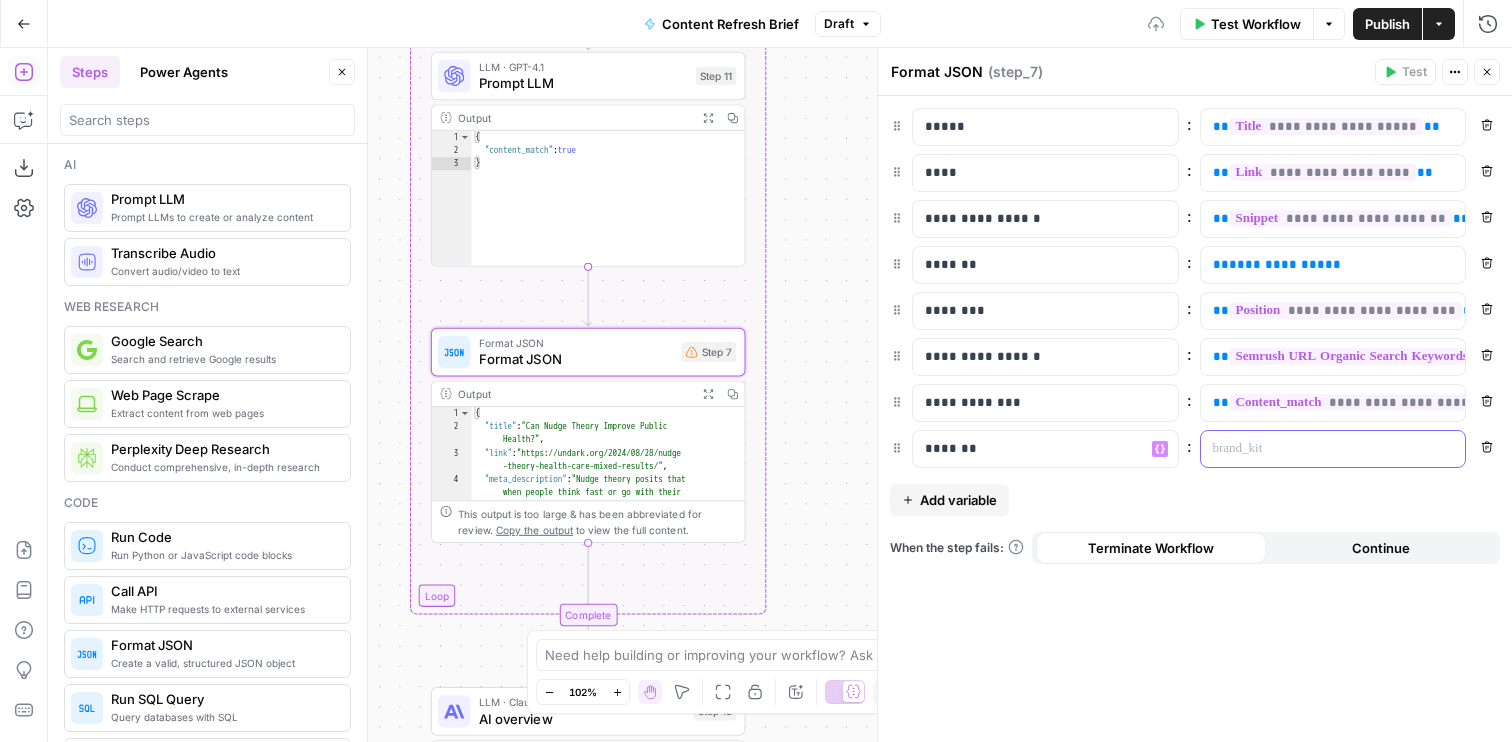 click at bounding box center (1317, 449) 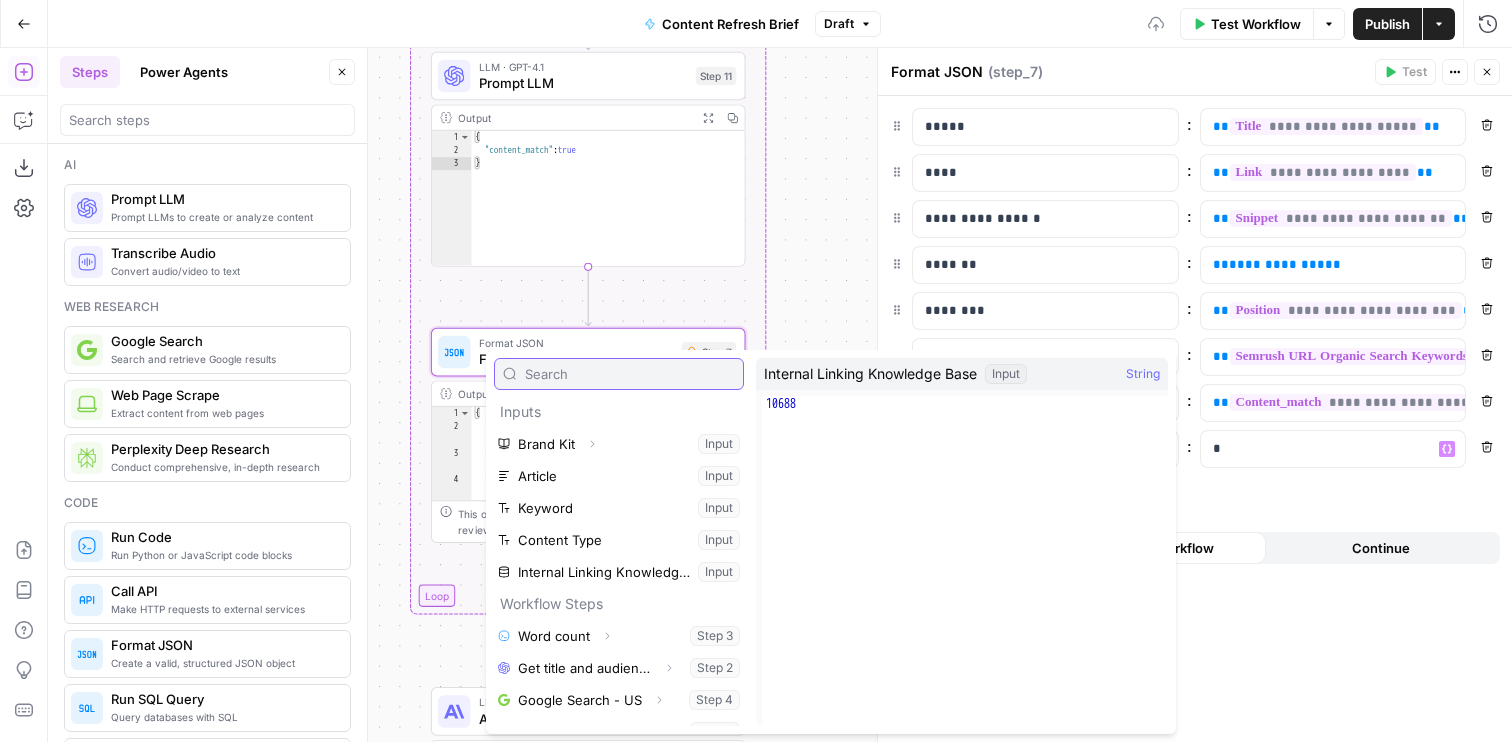 scroll, scrollTop: 150, scrollLeft: 0, axis: vertical 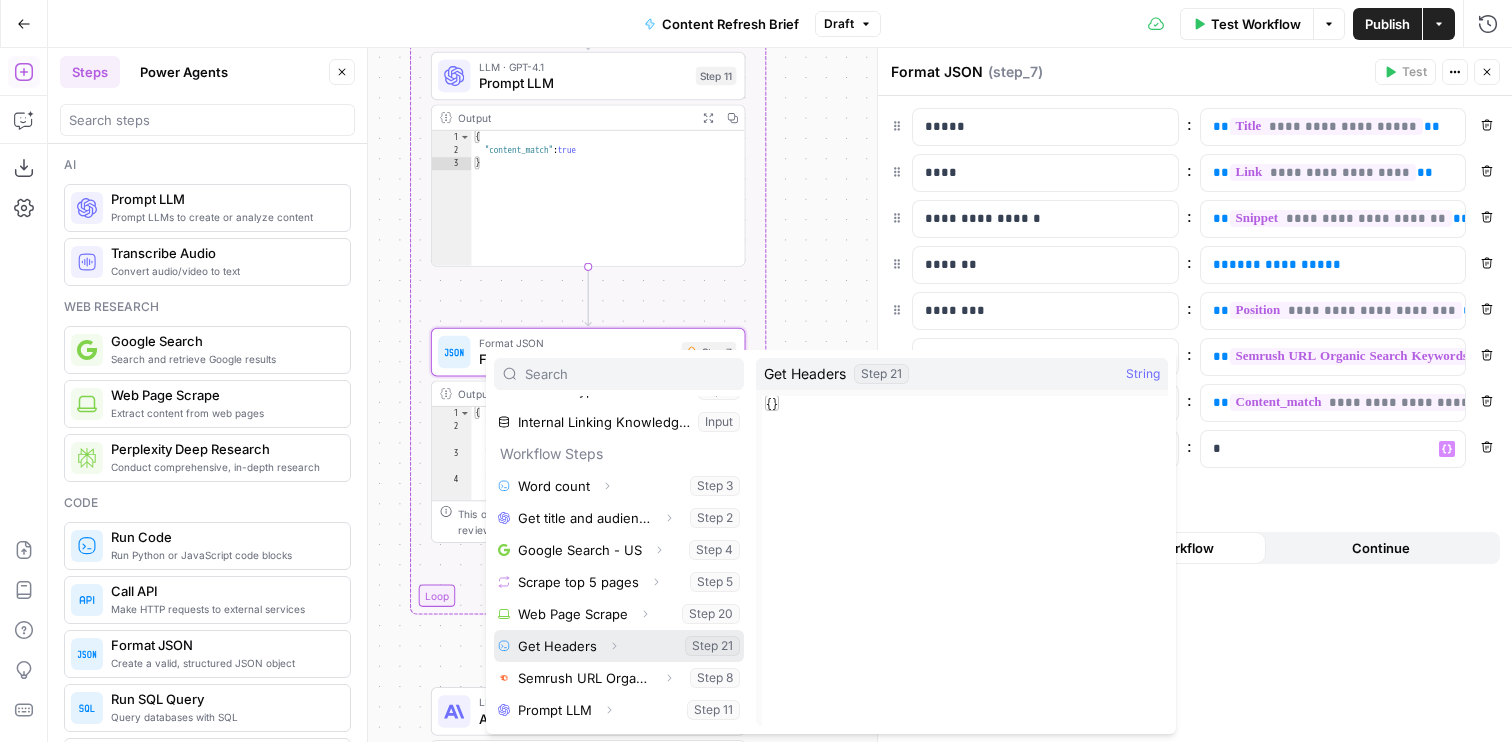 click at bounding box center [619, 646] 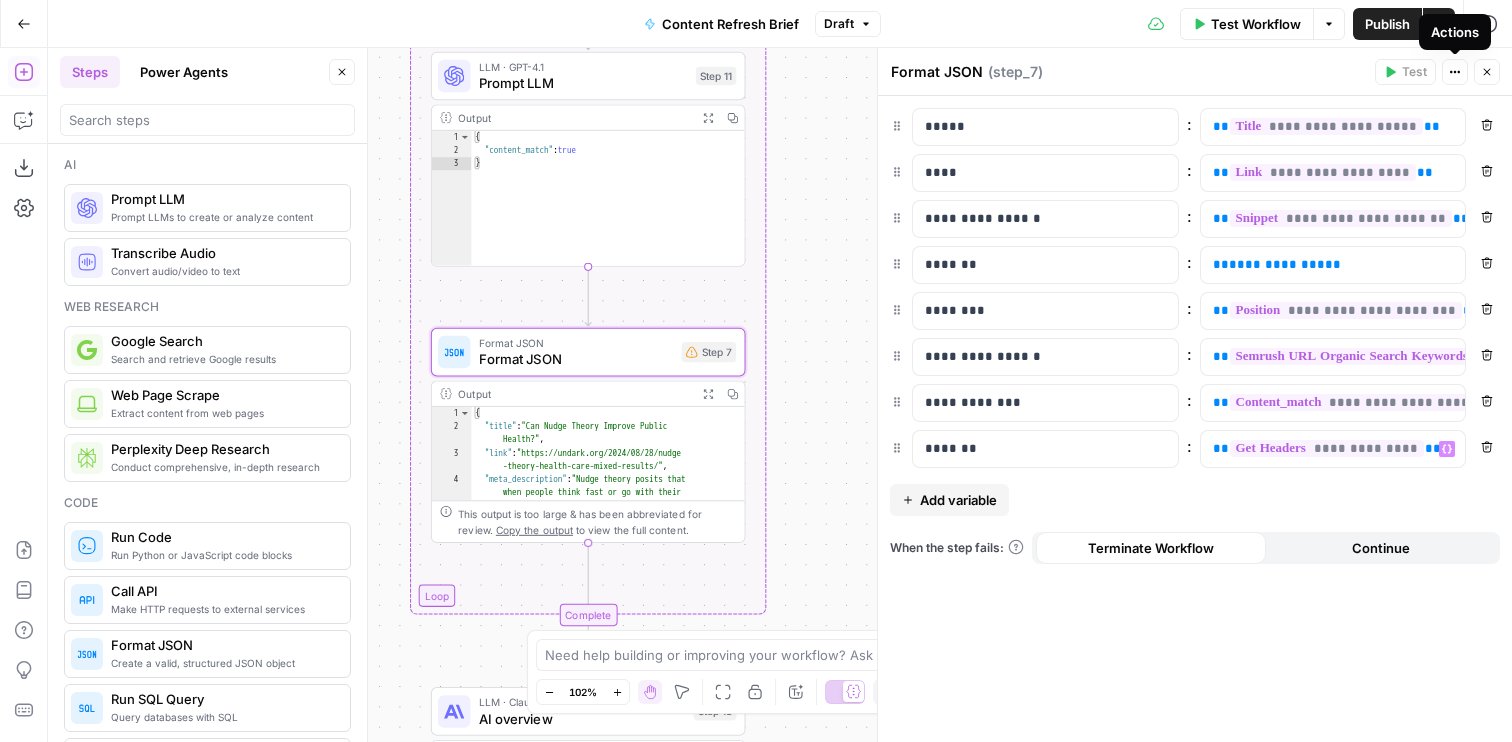 click 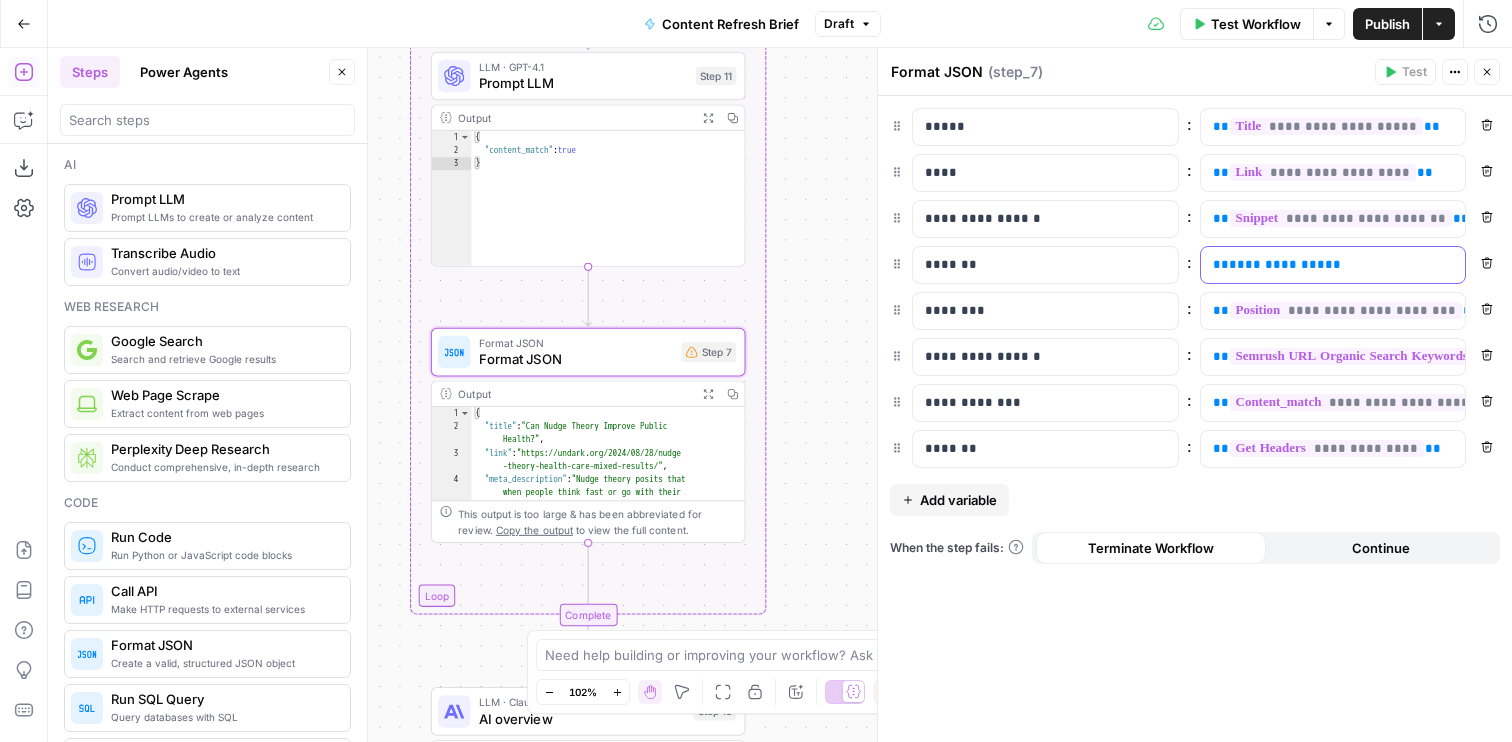 click on "**********" at bounding box center [1317, 265] 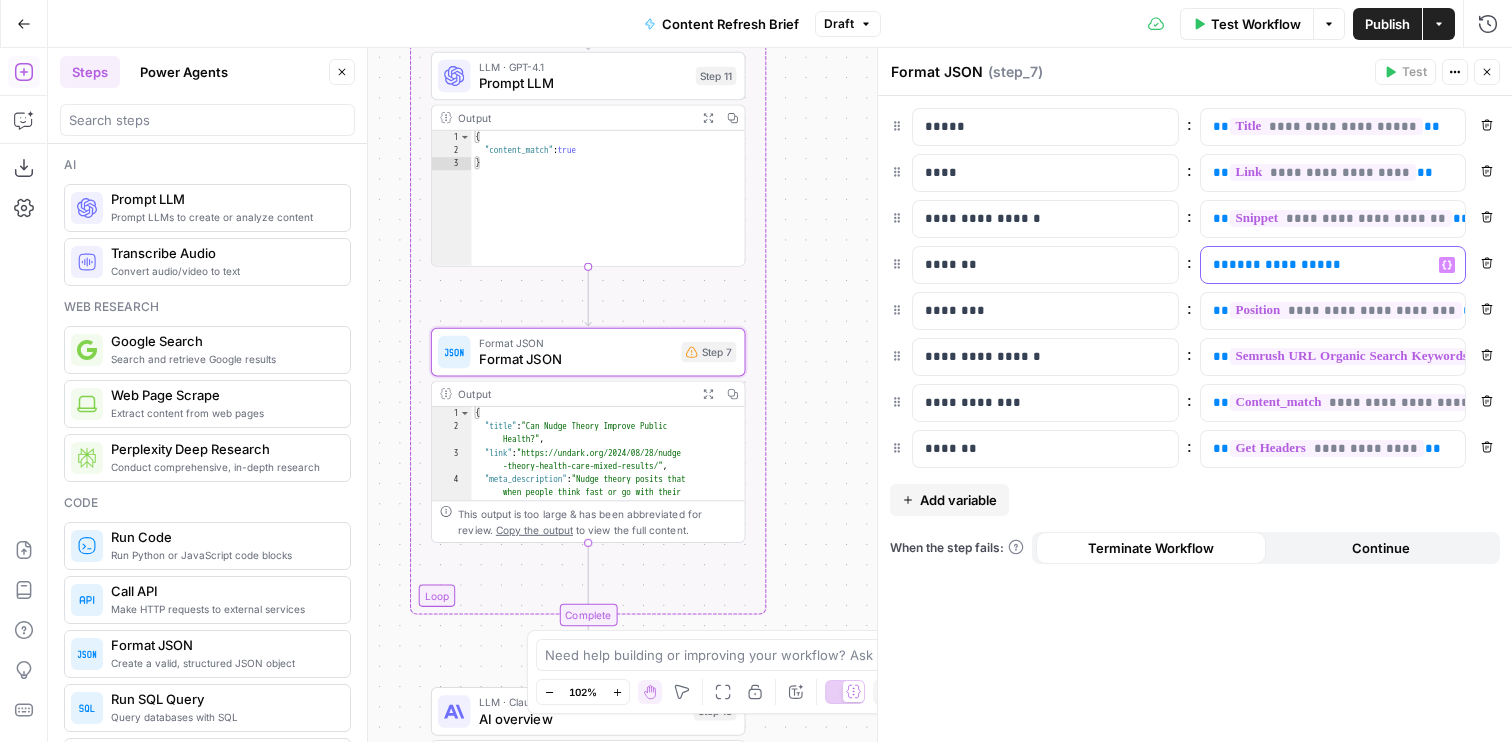click on "**********" at bounding box center [1317, 265] 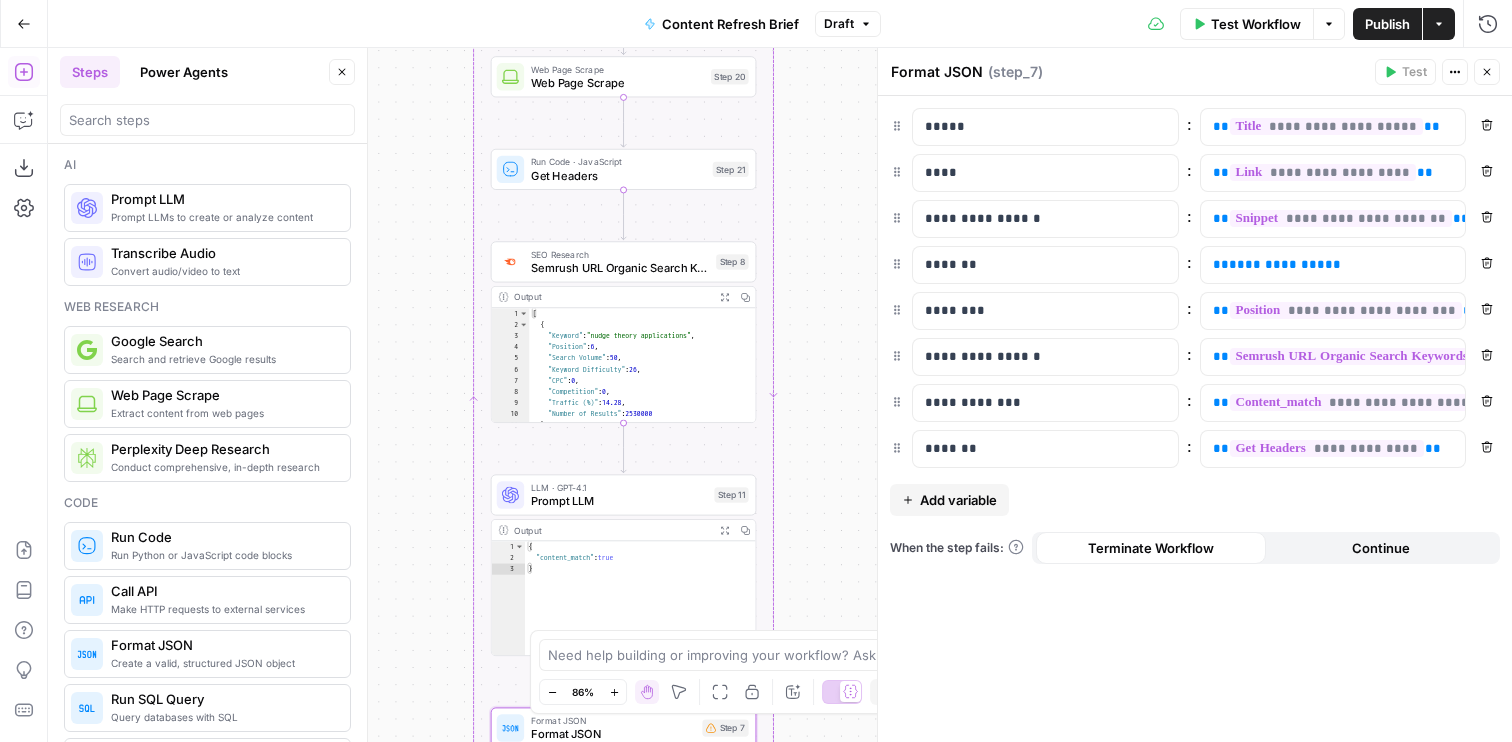 drag, startPoint x: 813, startPoint y: 171, endPoint x: 813, endPoint y: 554, distance: 383 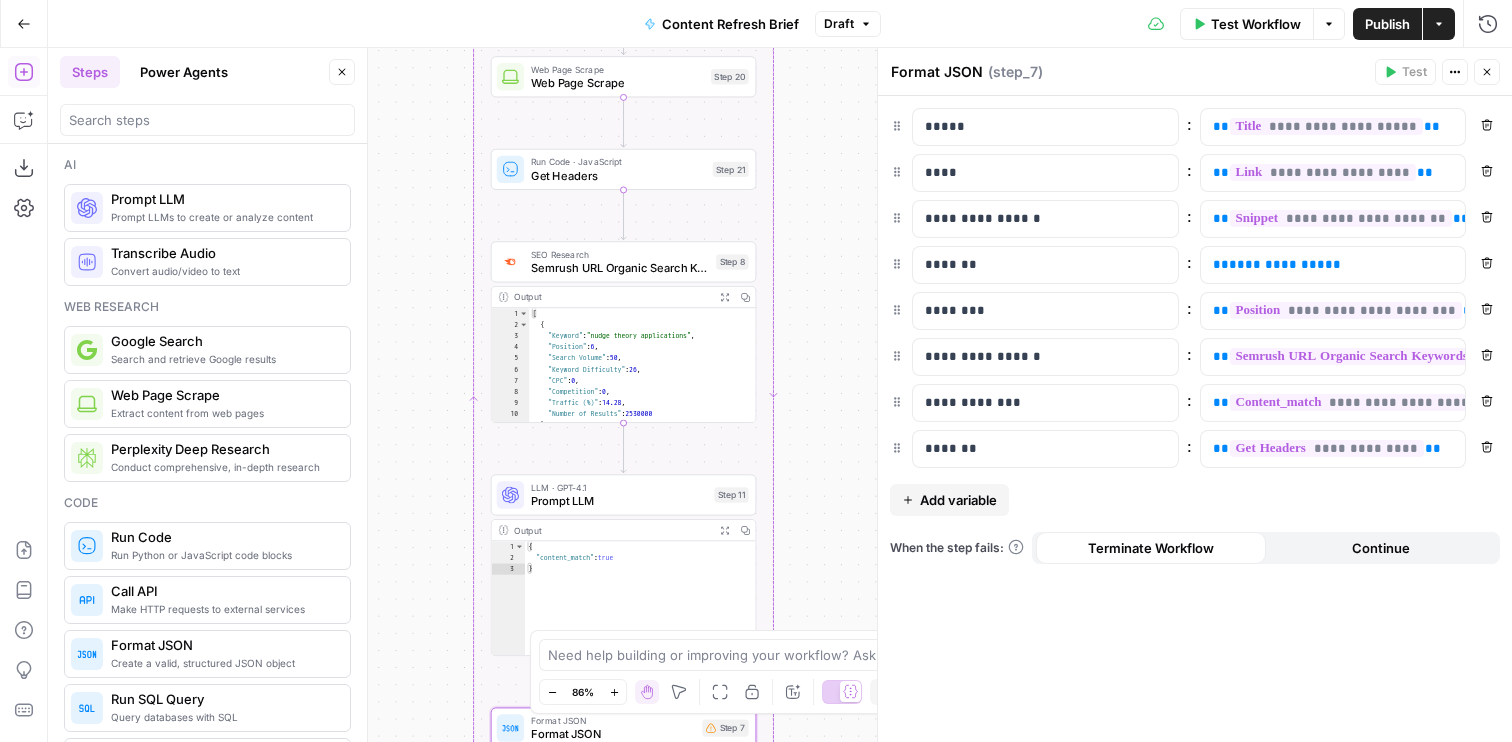 click on "Workflow Set Inputs Inputs Run Code · Python Word count Step 3 Output Expand Output Copy 1 2 3 {    "word_count" :  3093 }     XXXXXXXXXXXXXXXXXXXXXXXXXXXXXXXXXXXXXXXXXXXXXXXXXXXXXXXXXXXXXXXXXXXXXXXXXXXXXXXXXXXXXXXXXXXXXXXXXXXXXXXXXXXXXXXXXXXXXXXXXXXXXXXXXXXXXXXXXXXXXXXXXXXXXXXXXXXXXXXXXXXXXXXXXXXXXXXXXXXXXXXXXXXXXXXXXXXXXXXXXXXXXXXXXXXXXXXXXXXXXXXXXXXXXXXXXXXXXXXXXXXXXXXXXXXXXXXXXXXXXXXXXXXXXXXXXXXXXXXXXXXXXXXXXXXXXXXXXXXXXXXXXXXXXXXXXXXXXXXXXXXXXXXXXXXXXXXXXXXXXXXXXXXXXXXXXXXXXXXXXXXXXXXXXXXXXXXXXXXXXXXXXXXXXXXXXXXXXXXXXXXXXXXXXXXXXXXXXXXXXXXXXXXXXXXXXXXXXXXXXXXXXXXXXXXXXXXXXXXXXXXXXXXXXXXXXXXXXXXXXXXXXXXXXXXXXXXXXXXXXXXXXXXXXXXX LLM · GPT-4.1 Get title and audience Step 2 Output Expand Output Copy 1 2 3 4 5 {    "article_title" :  "What Is Nudge Theory? Does         It Apply to Change Management?" ,    "audience" :  "Change management professionals         and organizational leaders" ,    "word_count" :  3000 }     Google Search Google Search - US Step 4 Output Expand Output Copy 1 2 3 4" at bounding box center [780, 395] 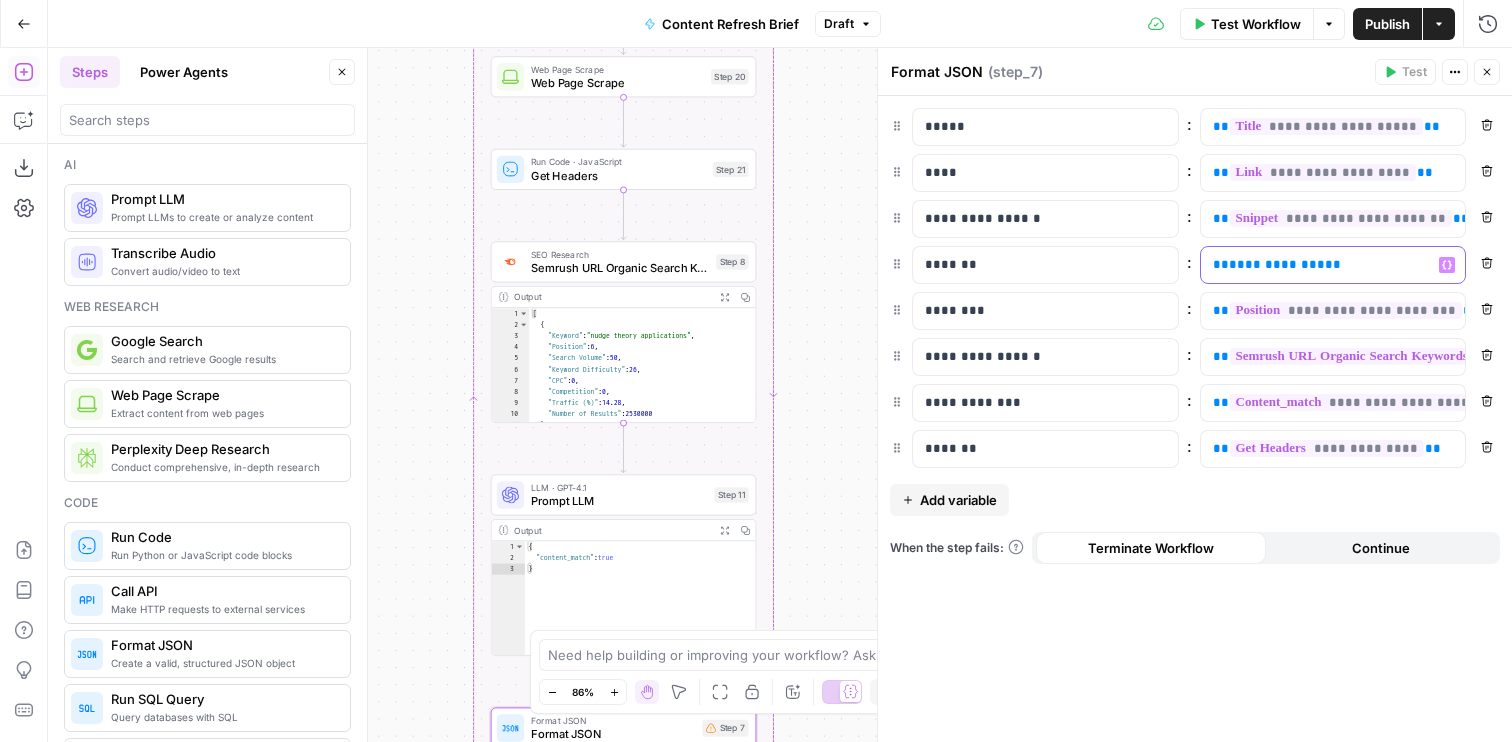 click on "**********" at bounding box center (1277, 264) 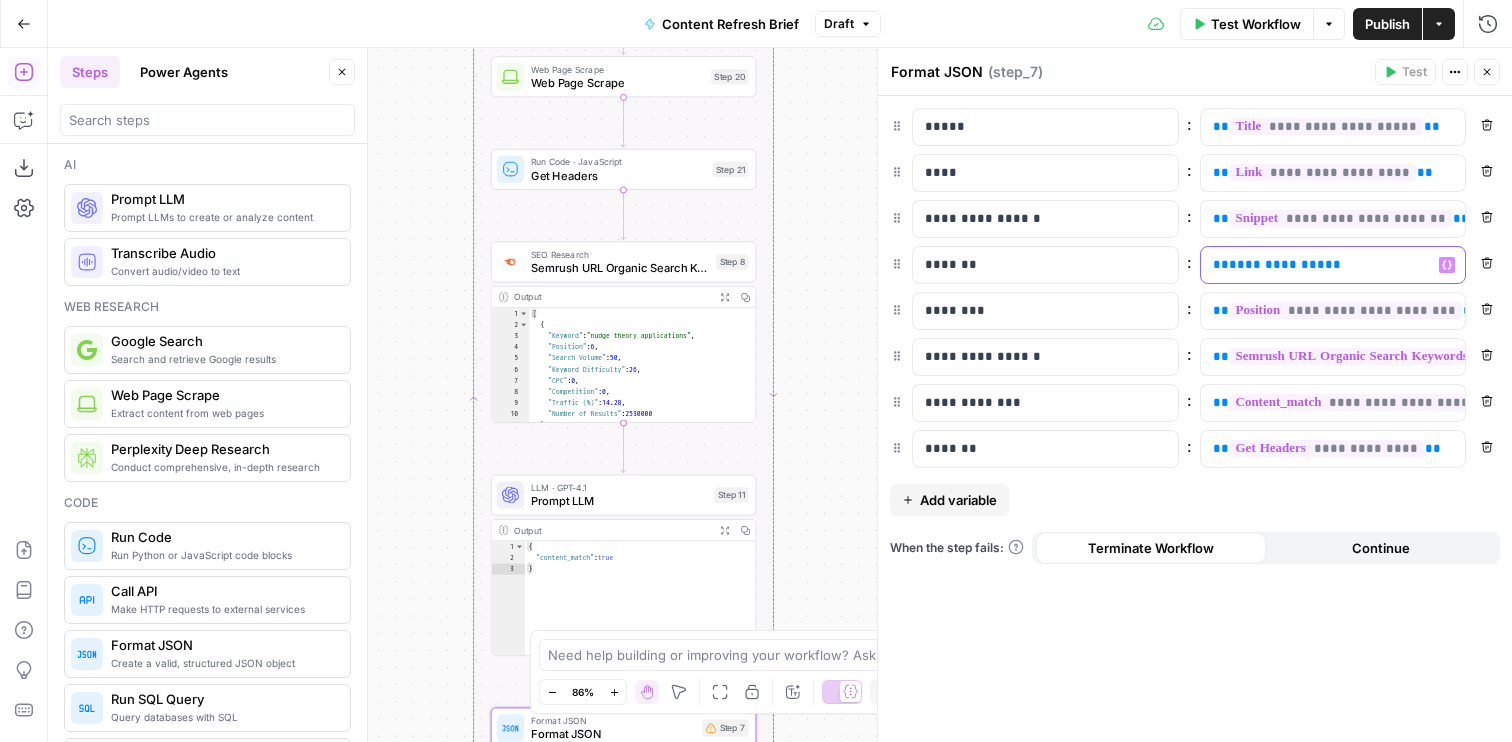type 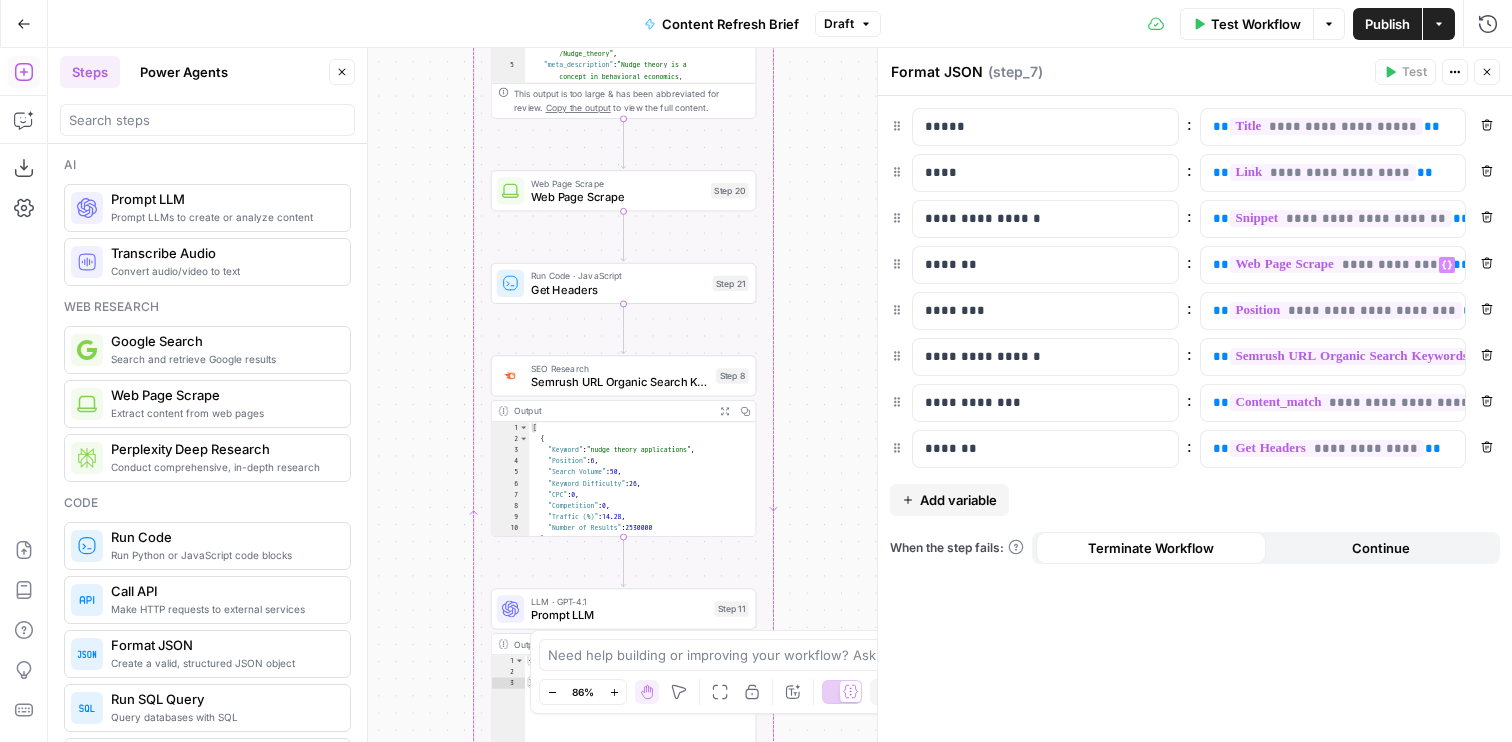 drag, startPoint x: 800, startPoint y: 197, endPoint x: 800, endPoint y: 311, distance: 114 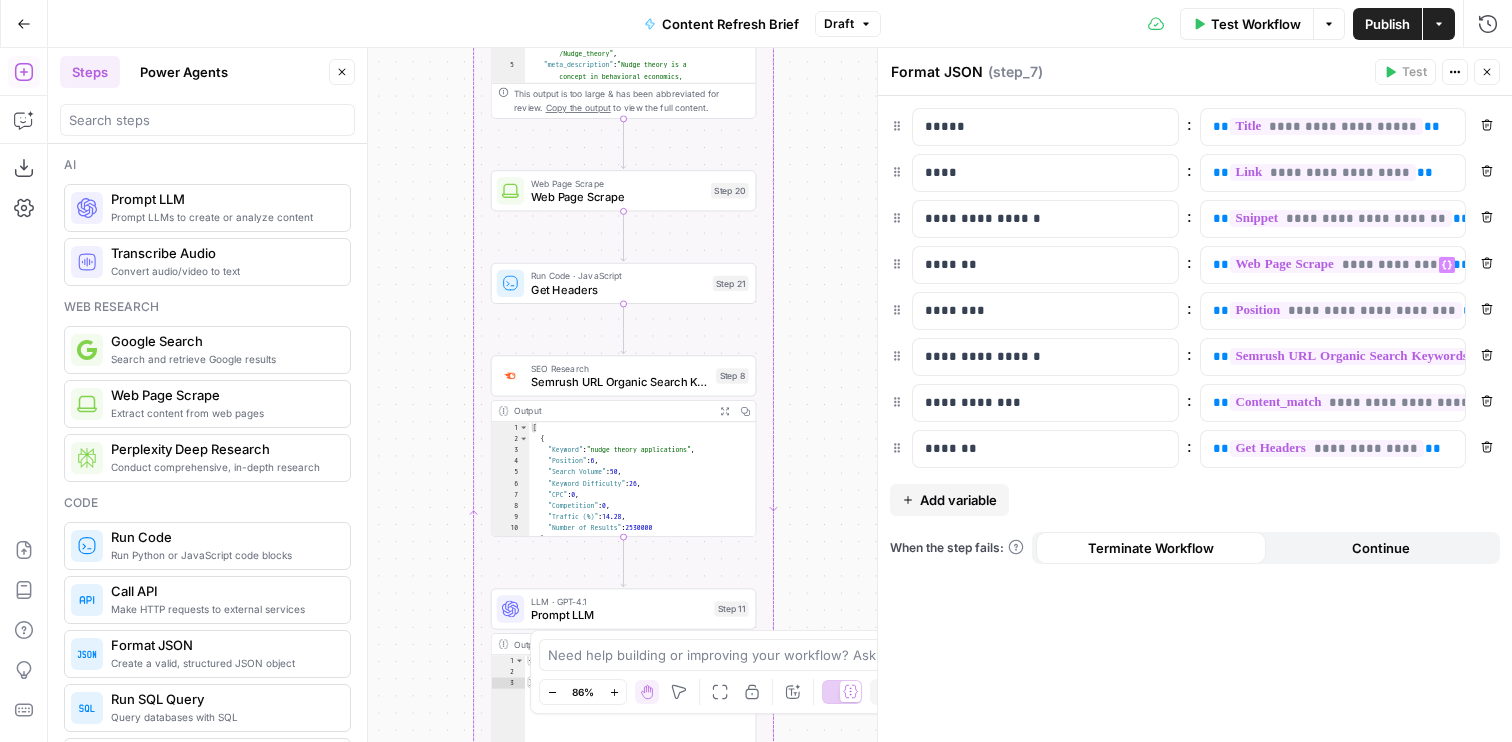 click on "Workflow Set Inputs Inputs Run Code · Python Word count Step 3 Output Expand Output Copy 1 2 3 {    "word_count" :  3093 }     XXXXXXXXXXXXXXXXXXXXXXXXXXXXXXXXXXXXXXXXXXXXXXXXXXXXXXXXXXXXXXXXXXXXXXXXXXXXXXXXXXXXXXXXXXXXXXXXXXXXXXXXXXXXXXXXXXXXXXXXXXXXXXXXXXXXXXXXXXXXXXXXXXXXXXXXXXXXXXXXXXXXXXXXXXXXXXXXXXXXXXXXXXXXXXXXXXXXXXXXXXXXXXXXXXXXXXXXXXXXXXXXXXXXXXXXXXXXXXXXXXXXXXXXXXXXXXXXXXXXXXXXXXXXXXXXXXXXXXXXXXXXXXXXXXXXXXXXXXXXXXXXXXXXXXXXXXXXXXXXXXXXXXXXXXXXXXXXXXXXXXXXXXXXXXXXXXXXXXXXXXXXXXXXXXXXXXXXXXXXXXXXXXXXXXXXXXXXXXXXXXXXXXXXXXXXXXXXXXXXXXXXXXXXXXXXXXXXXXXXXXXXXXXXXXXXXXXXXXXXXXXXXXXXXXXXXXXXXXXXXXXXXXXXXXXXXXXXXXXXXXXXXXXXXXXX LLM · GPT-4.1 Get title and audience Step 2 Output Expand Output Copy 1 2 3 4 5 {    "article_title" :  "What Is Nudge Theory? Does         It Apply to Change Management?" ,    "audience" :  "Change management professionals         and organizational leaders" ,    "word_count" :  3000 }     Google Search Google Search - US Step 4 Output Expand Output Copy 1 2 3 4" at bounding box center (780, 395) 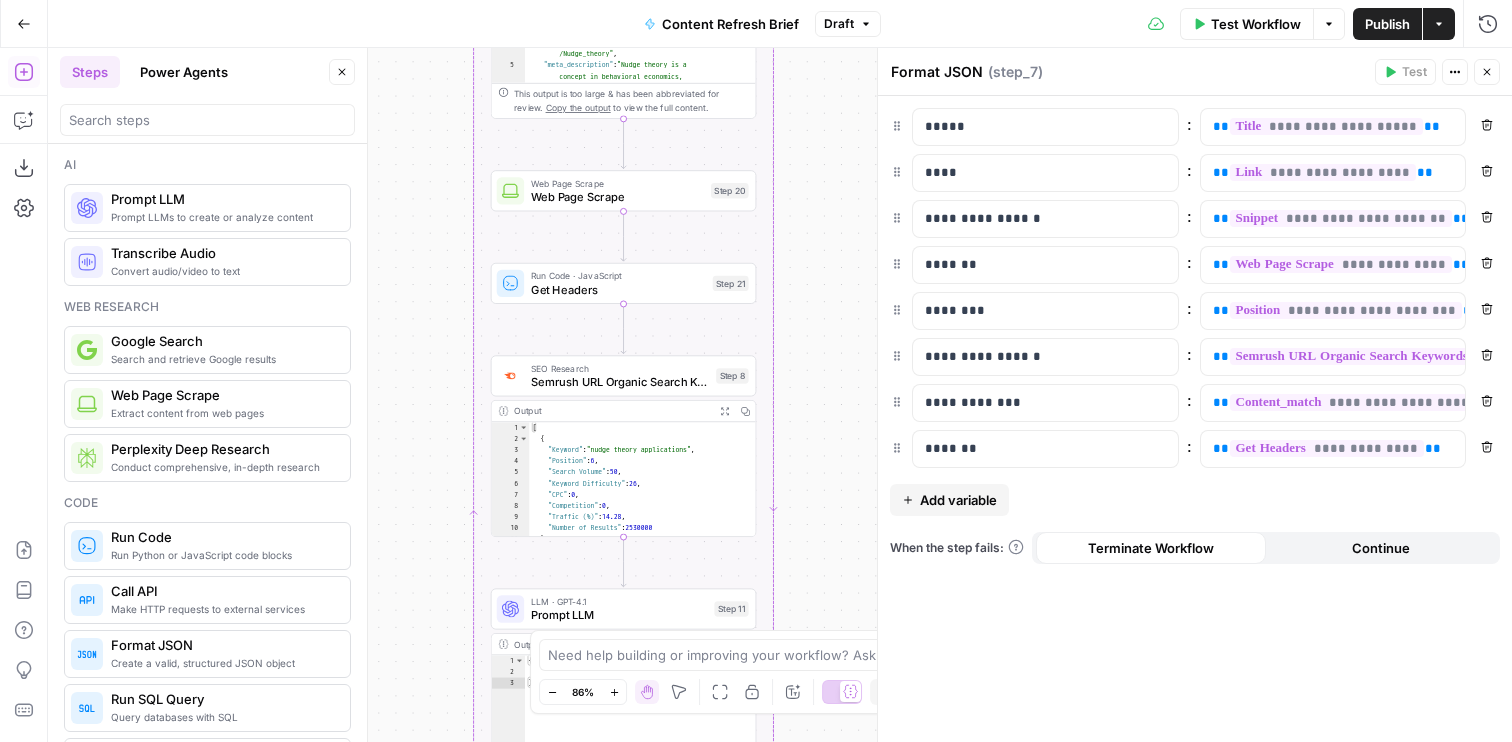 click on "Publish" at bounding box center (1387, 24) 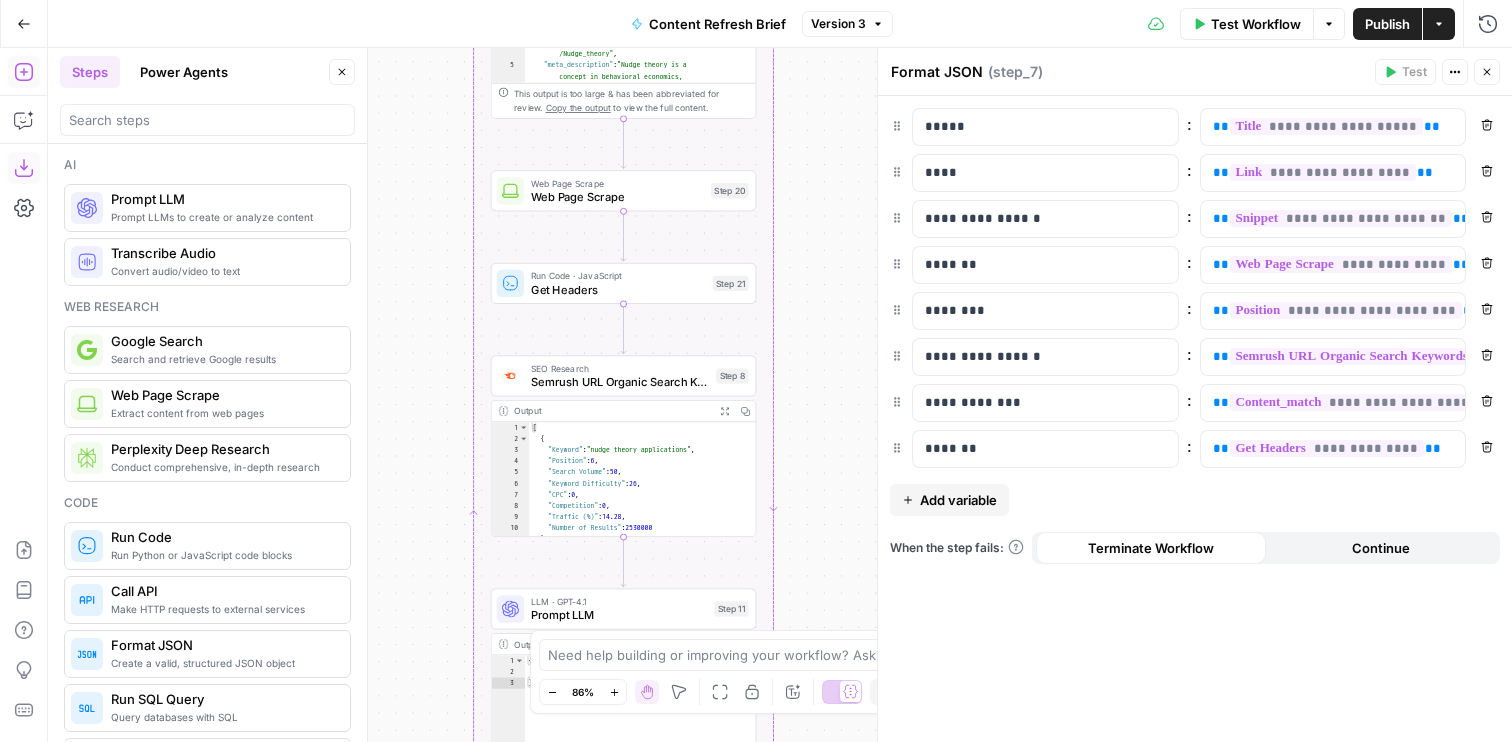 click on "Publish" at bounding box center [1387, 24] 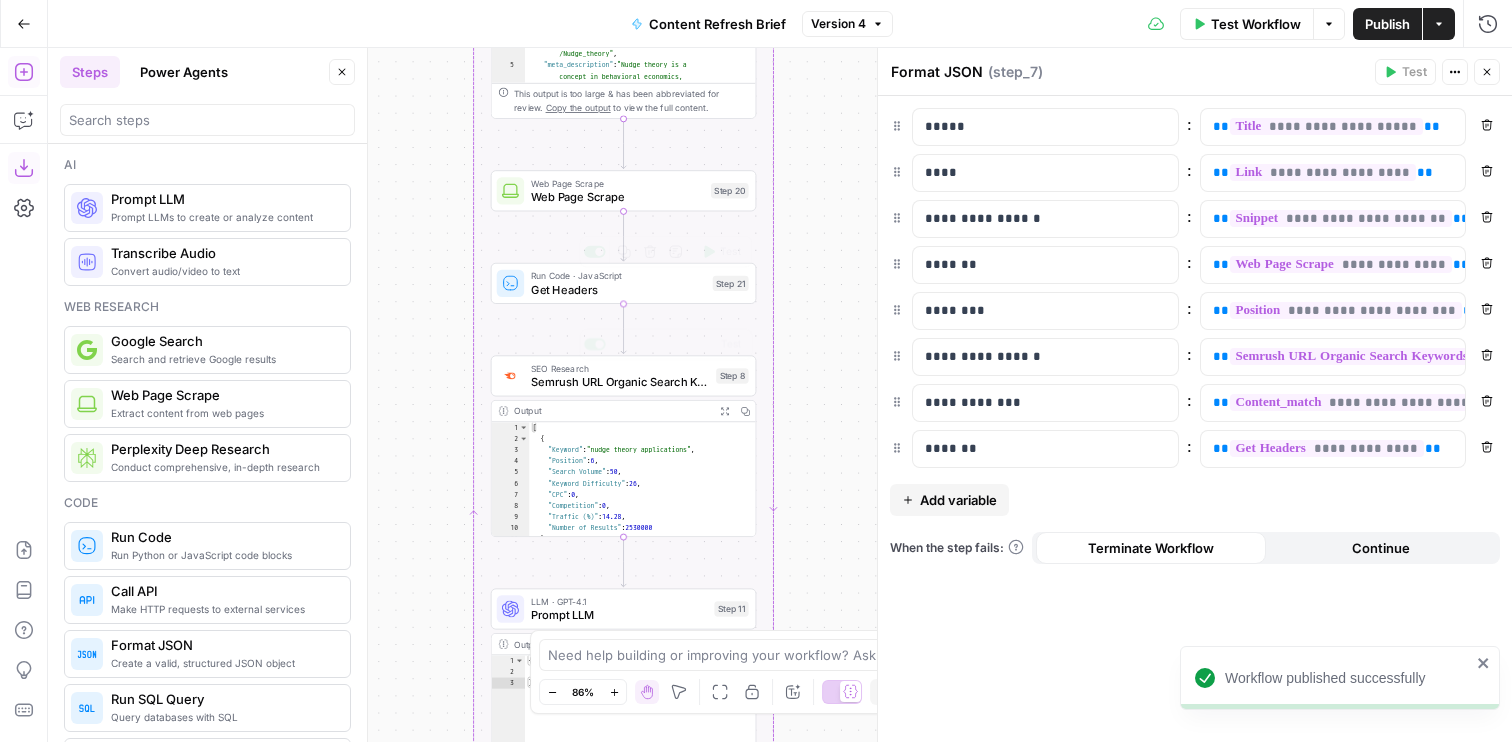 drag, startPoint x: 803, startPoint y: 535, endPoint x: 803, endPoint y: 64, distance: 471 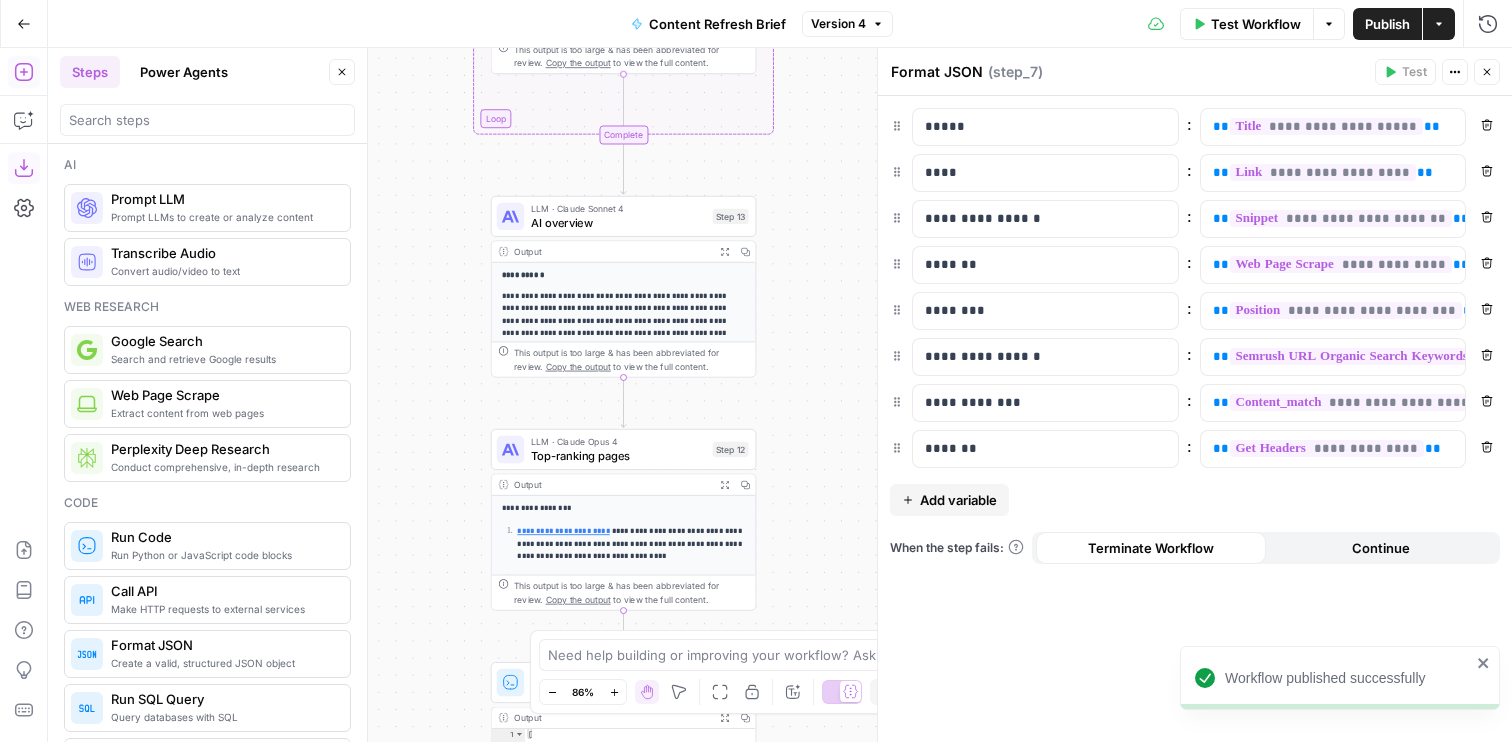 drag, startPoint x: 808, startPoint y: 143, endPoint x: 808, endPoint y: 8, distance: 135 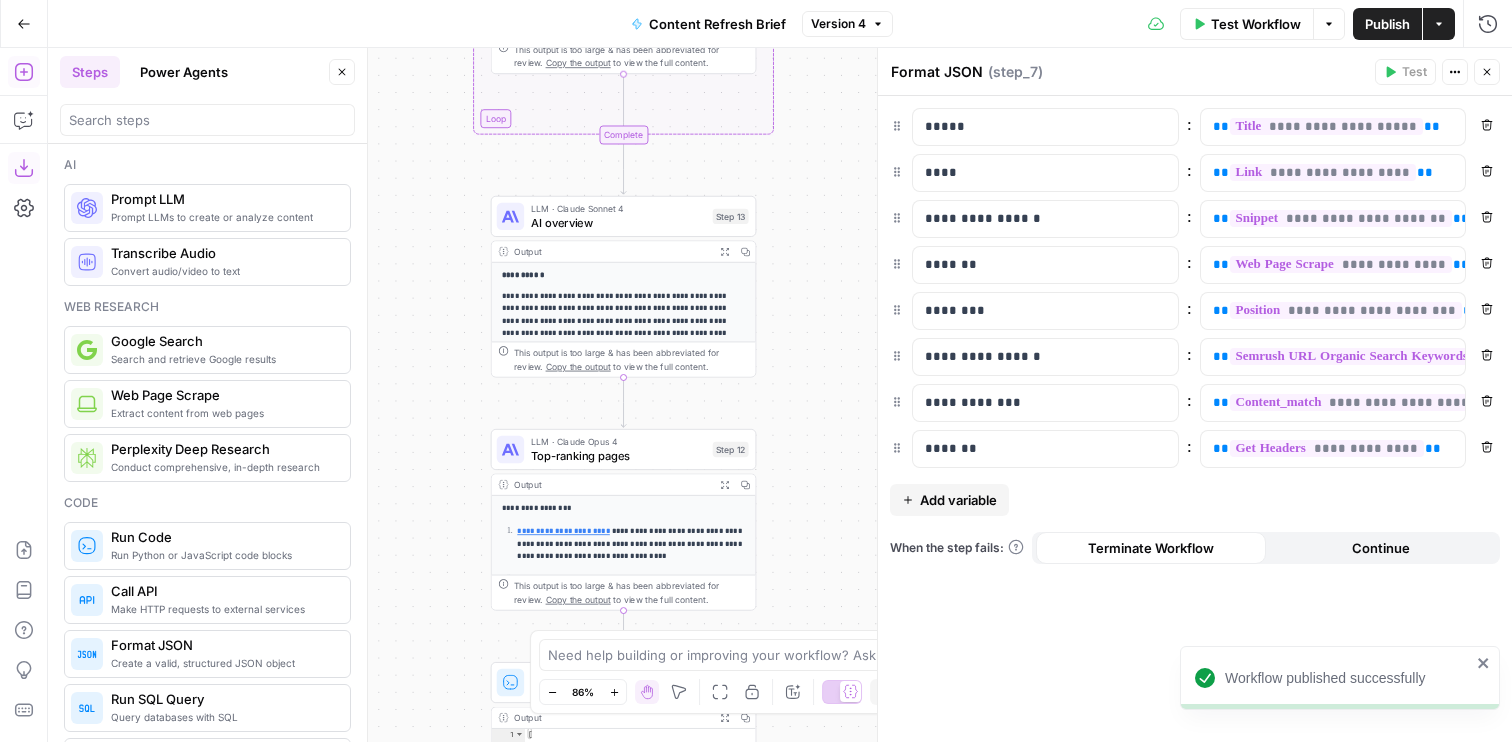 click on "Go Back Content Refresh Brief Version 4 Test Workflow Options Publish Actions Run History Add Steps Copilot Download as JSON Settings Import JSON AirOps Academy Help Give Feedback Shortcuts Workflow Set Inputs Inputs Run Code · Python Word count Step 3 Output Expand Output Copy 1 2 3 {
"word_count" :  3093
}
XXXXXXXXXXXXXXXXXXXXXXXXXXXXXXXXXXXXXXXXXXXXXXXXXXXXXXXXXXXXXXXXXXXXXXXXXXXXXXXXXXXXXXXXXXXXXXXXXXXXXXXXXXXXXXXXXXXXXXXXXXXXXXXXXXXXXXXXXXXXXXXXXXXXXXXXXXXXXXXXXXXXXXXXXXXXXXXXXXXXXXXXXXXXXXXXXXXXXXXXXXXXXXXXXXXXXXXXXXXXXXXXXXXXXXXXXXXXXXXXXXXXXXXXXXXXXXXXXXXXXXXXXXXXXXXXXXXXXXXXXXXXXXXXXXXXXXXXXXXXXXXXXXXXXXXXXXXXXXXXXXXXXXXXXXXXXXXXXXXXXXXXXXXXXXXXXXXXXXXXXXXXXXXXXXXXXXXXXXXXXXXXXXXXXXXXXXXXXXXXXXXXXXXXXXXXXXXXXXXXXXXXXXXXXXXXXXXXXXXXXXXXXXXXXXXXXXXXXXXXXXXXXXXXXXXXXXXXXXXXXXXXXXXXXXXXXXXXXXXXXXXXXXXXXXXX LLM · GPT-4.1 Get title and audience Step 2 Output Expand Output Copy 1 2 3 4 5 {
"article_title" :  "What Is Nudge Theory? Does
It Apply to Change Management?" ,
:  ," at bounding box center [756, 371] 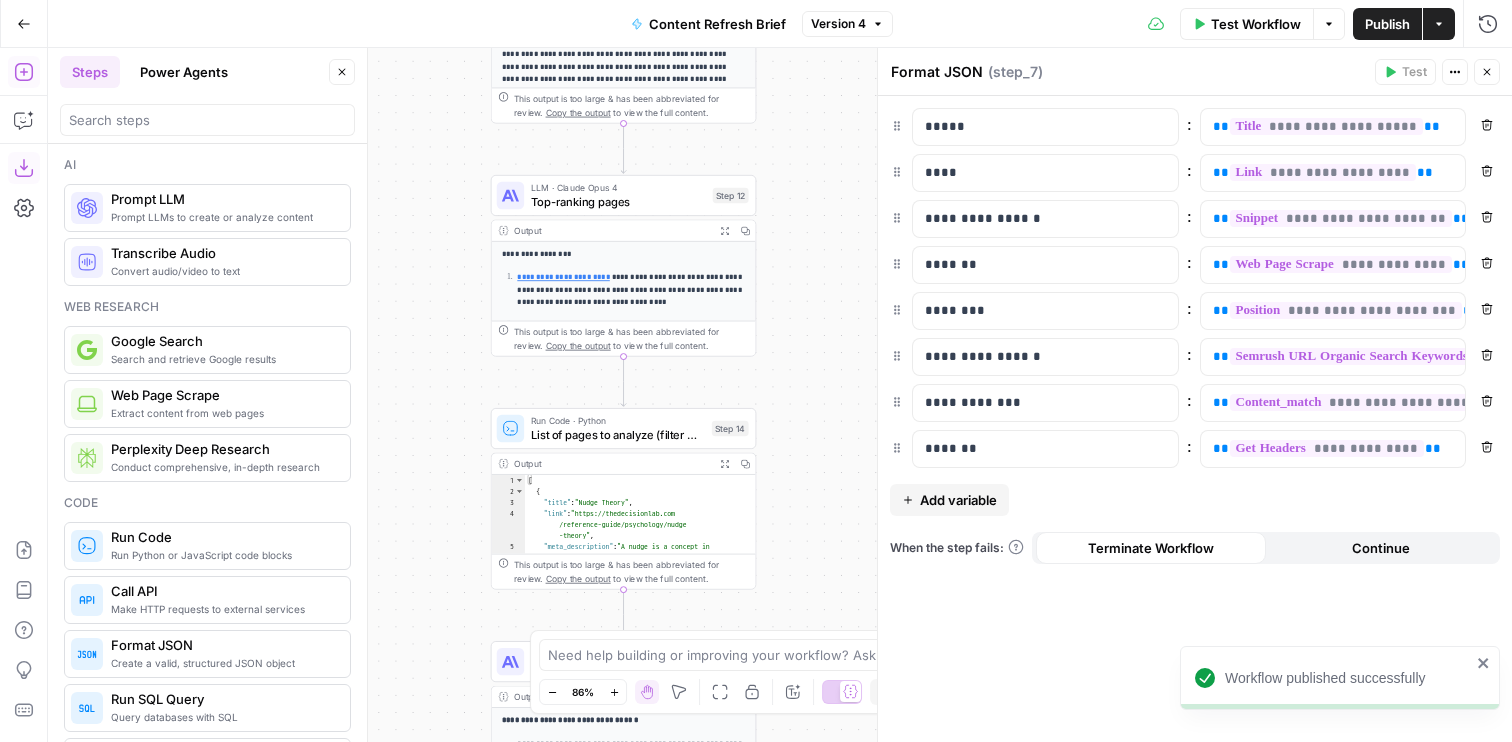 drag, startPoint x: 808, startPoint y: 366, endPoint x: 808, endPoint y: 100, distance: 266 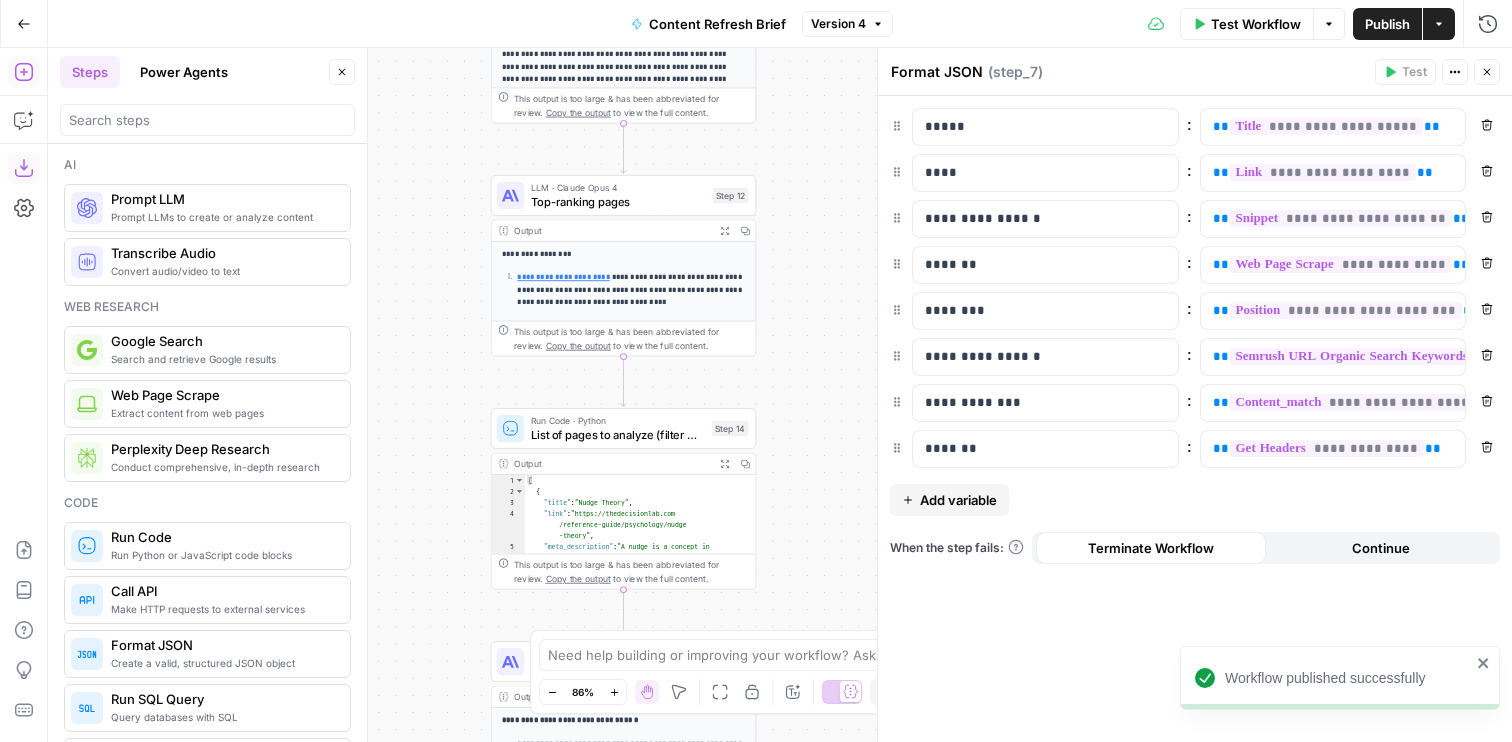 click on "Workflow Set Inputs Inputs Run Code · Python Word count Step 3 Output Expand Output Copy 1 2 3 {    "word_count" :  3093 }     XXXXXXXXXXXXXXXXXXXXXXXXXXXXXXXXXXXXXXXXXXXXXXXXXXXXXXXXXXXXXXXXXXXXXXXXXXXXXXXXXXXXXXXXXXXXXXXXXXXXXXXXXXXXXXXXXXXXXXXXXXXXXXXXXXXXXXXXXXXXXXXXXXXXXXXXXXXXXXXXXXXXXXXXXXXXXXXXXXXXXXXXXXXXXXXXXXXXXXXXXXXXXXXXXXXXXXXXXXXXXXXXXXXXXXXXXXXXXXXXXXXXXXXXXXXXXXXXXXXXXXXXXXXXXXXXXXXXXXXXXXXXXXXXXXXXXXXXXXXXXXXXXXXXXXXXXXXXXXXXXXXXXXXXXXXXXXXXXXXXXXXXXXXXXXXXXXXXXXXXXXXXXXXXXXXXXXXXXXXXXXXXXXXXXXXXXXXXXXXXXXXXXXXXXXXXXXXXXXXXXXXXXXXXXXXXXXXXXXXXXXXXXXXXXXXXXXXXXXXXXXXXXXXXXXXXXXXXXXXXXXXXXXXXXXXXXXXXXXXXXXXXXXXXXXXX LLM · GPT-4.1 Get title and audience Step 2 Output Expand Output Copy 1 2 3 4 5 {    "article_title" :  "What Is Nudge Theory? Does         It Apply to Change Management?" ,    "audience" :  "Change management professionals         and organizational leaders" ,    "word_count" :  3000 }     Google Search Google Search - US Step 4 Output Expand Output Copy 1 2 3 4" at bounding box center [780, 395] 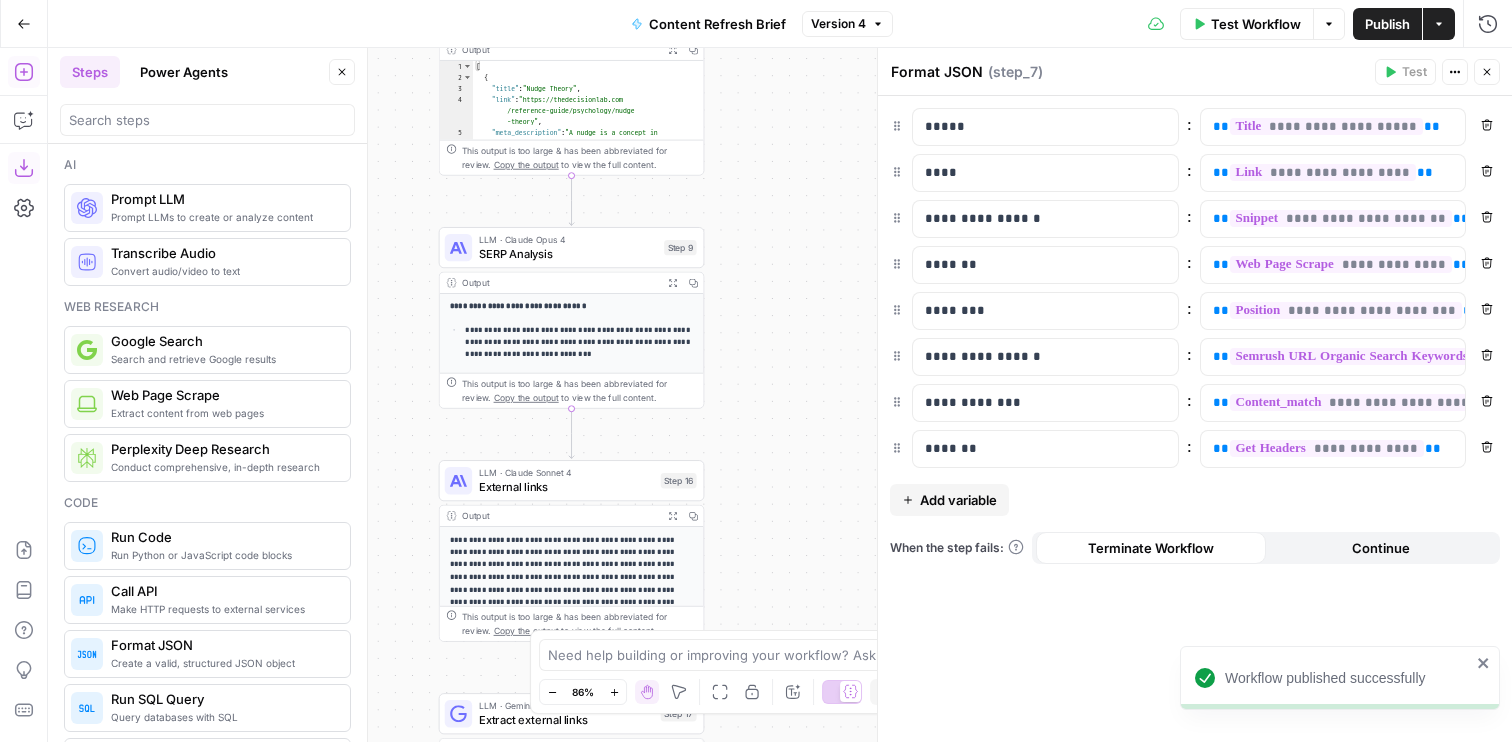 drag, startPoint x: 808, startPoint y: 492, endPoint x: 753, endPoint y: 165, distance: 331.5931 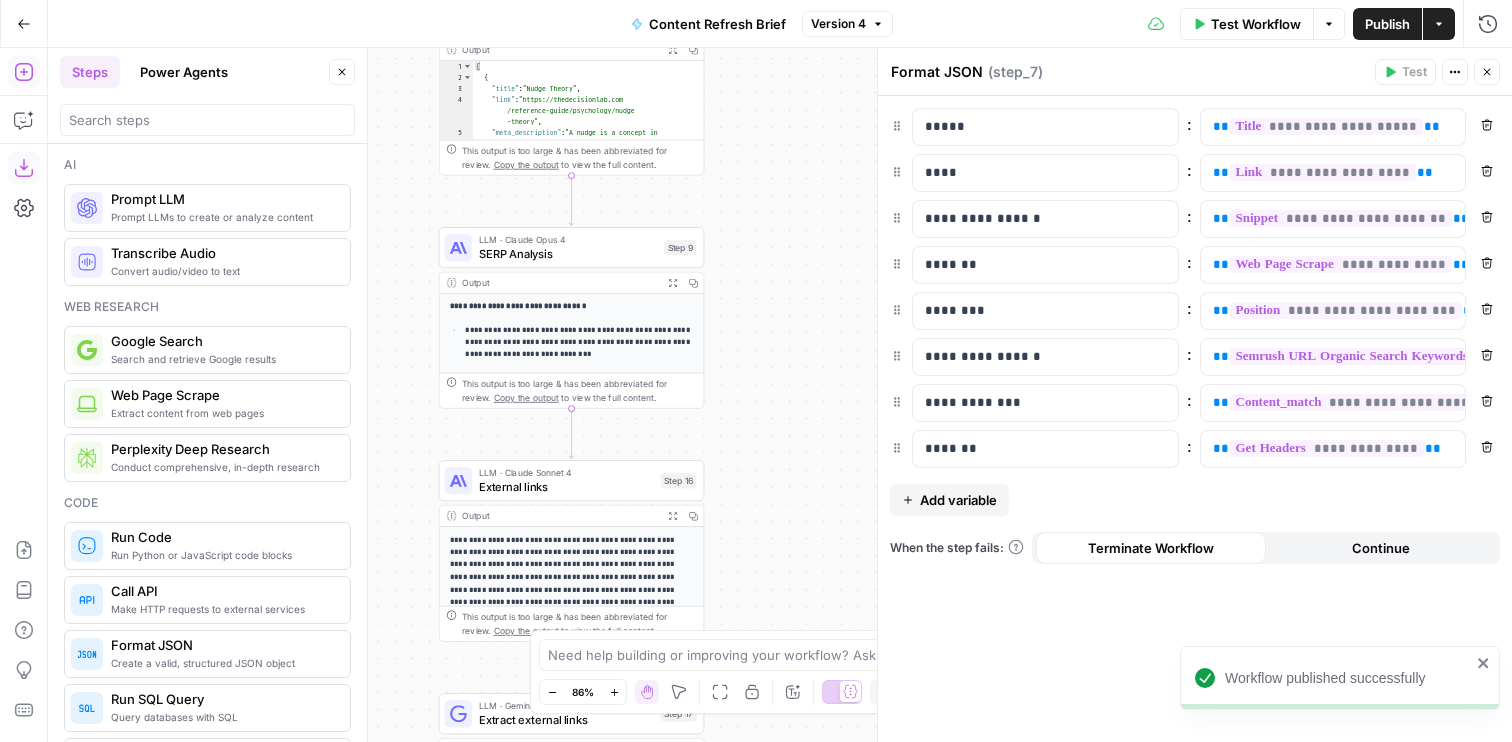 click on "Workflow Set Inputs Inputs Run Code · Python Word count Step 3 Output Expand Output Copy 1 2 3 {    "word_count" :  3093 }     XXXXXXXXXXXXXXXXXXXXXXXXXXXXXXXXXXXXXXXXXXXXXXXXXXXXXXXXXXXXXXXXXXXXXXXXXXXXXXXXXXXXXXXXXXXXXXXXXXXXXXXXXXXXXXXXXXXXXXXXXXXXXXXXXXXXXXXXXXXXXXXXXXXXXXXXXXXXXXXXXXXXXXXXXXXXXXXXXXXXXXXXXXXXXXXXXXXXXXXXXXXXXXXXXXXXXXXXXXXXXXXXXXXXXXXXXXXXXXXXXXXXXXXXXXXXXXXXXXXXXXXXXXXXXXXXXXXXXXXXXXXXXXXXXXXXXXXXXXXXXXXXXXXXXXXXXXXXXXXXXXXXXXXXXXXXXXXXXXXXXXXXXXXXXXXXXXXXXXXXXXXXXXXXXXXXXXXXXXXXXXXXXXXXXXXXXXXXXXXXXXXXXXXXXXXXXXXXXXXXXXXXXXXXXXXXXXXXXXXXXXXXXXXXXXXXXXXXXXXXXXXXXXXXXXXXXXXXXXXXXXXXXXXXXXXXXXXXXXXXXXXXXXXXXXXX LLM · GPT-4.1 Get title and audience Step 2 Output Expand Output Copy 1 2 3 4 5 {    "article_title" :  "What Is Nudge Theory? Does         It Apply to Change Management?" ,    "audience" :  "Change management professionals         and organizational leaders" ,    "word_count" :  3000 }     Google Search Google Search - US Step 4 Output Expand Output Copy 1 2 3 4" at bounding box center [780, 395] 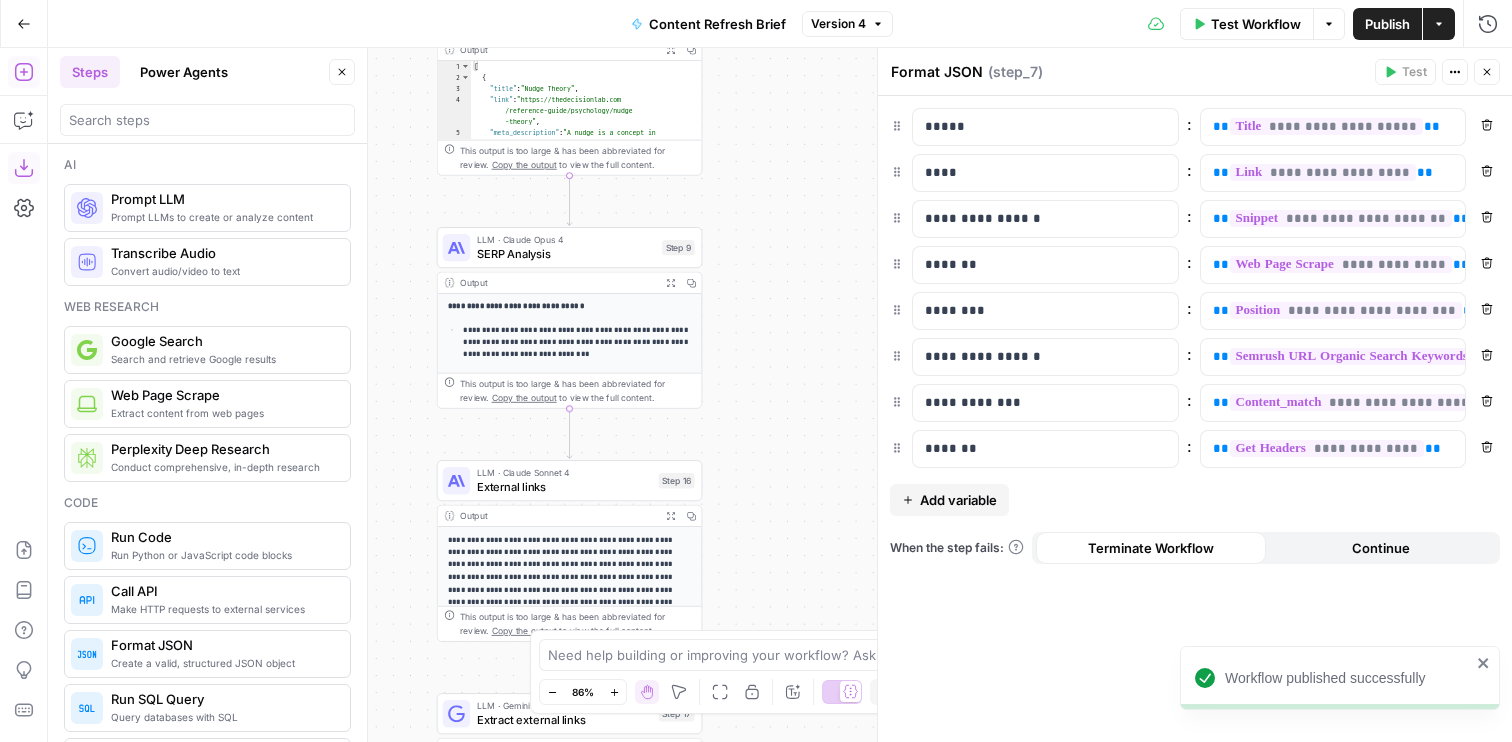 click on "LLM · Claude Opus 4 SERP Analysis Step 9 Copy step Delete step Add Note Test" at bounding box center (570, 247) 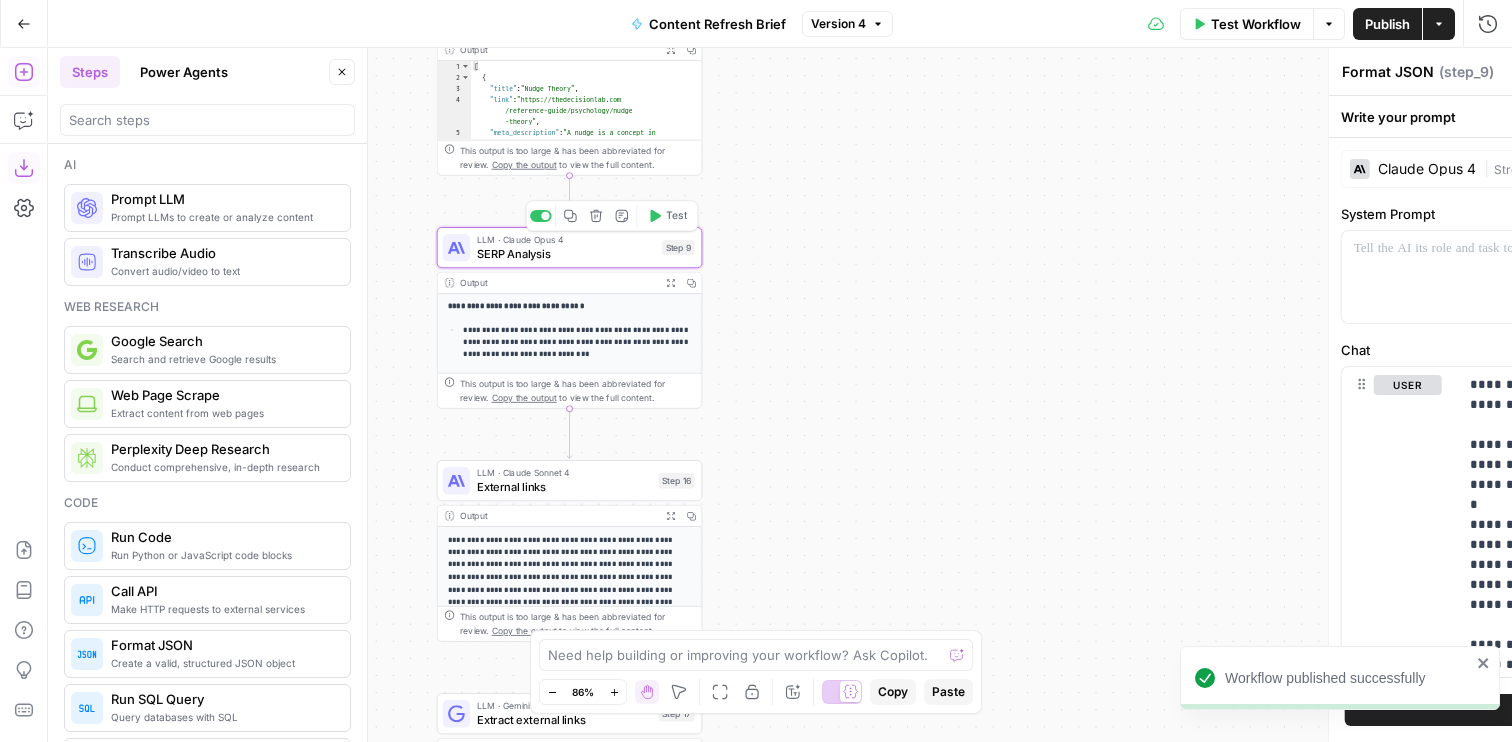 type on "SERP Analysis" 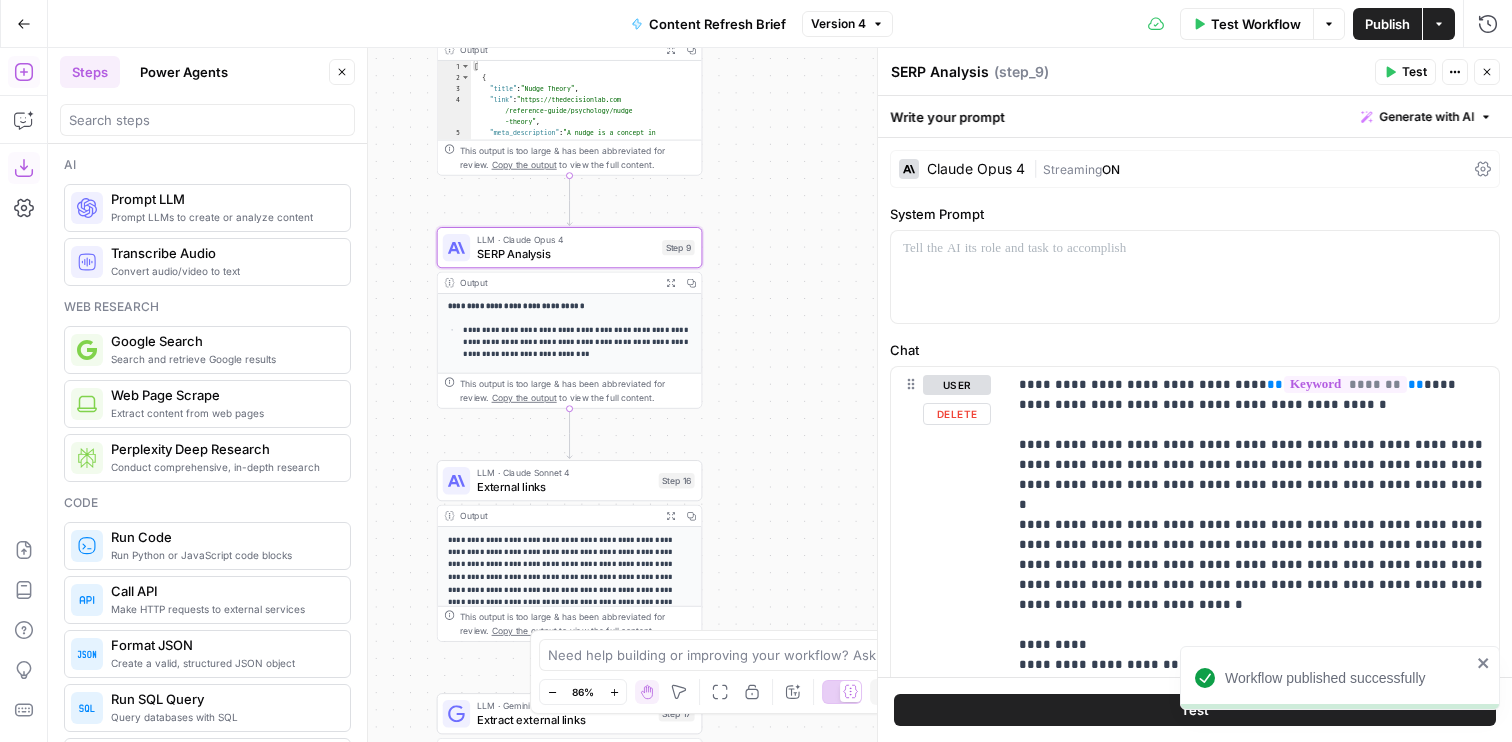 scroll, scrollTop: 657, scrollLeft: 0, axis: vertical 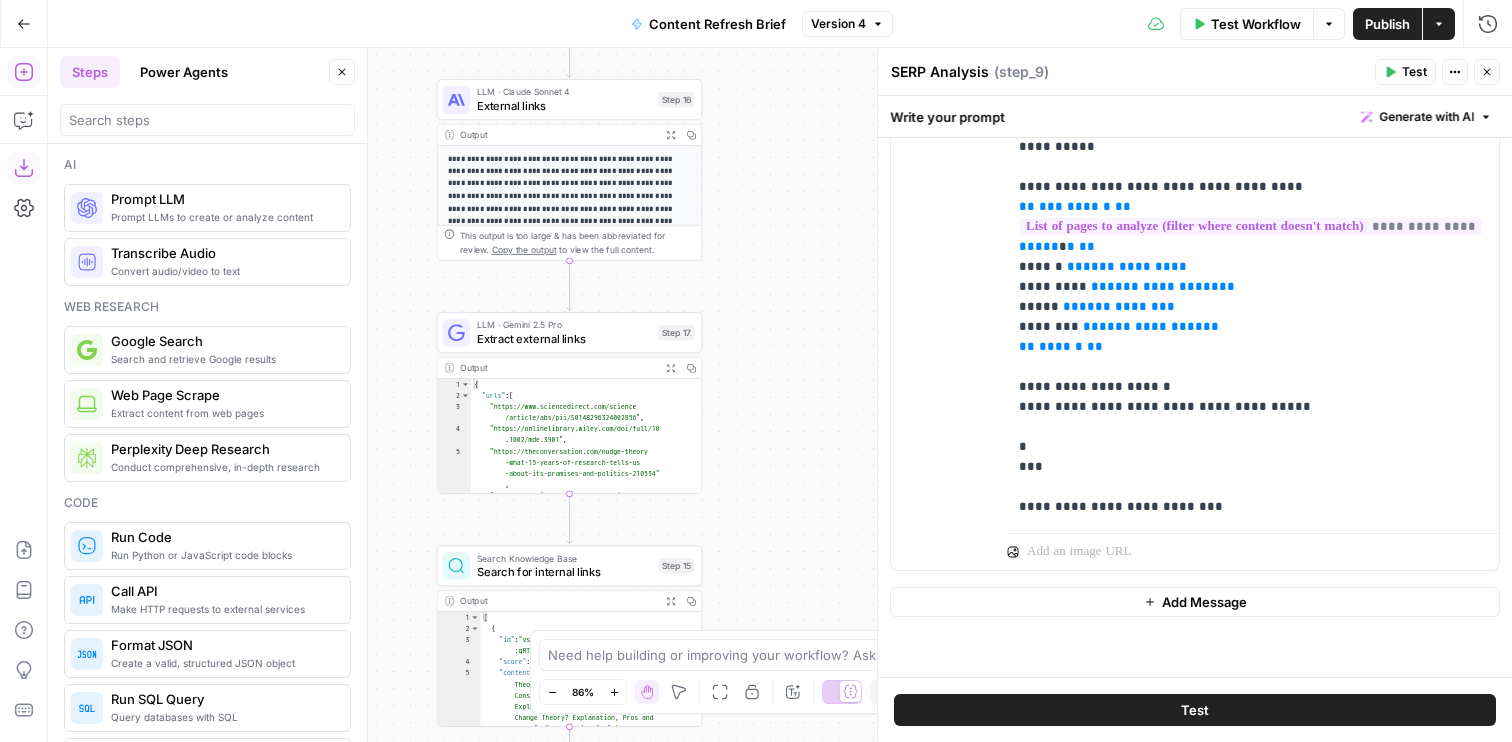 drag, startPoint x: 746, startPoint y: 468, endPoint x: 746, endPoint y: 64, distance: 404 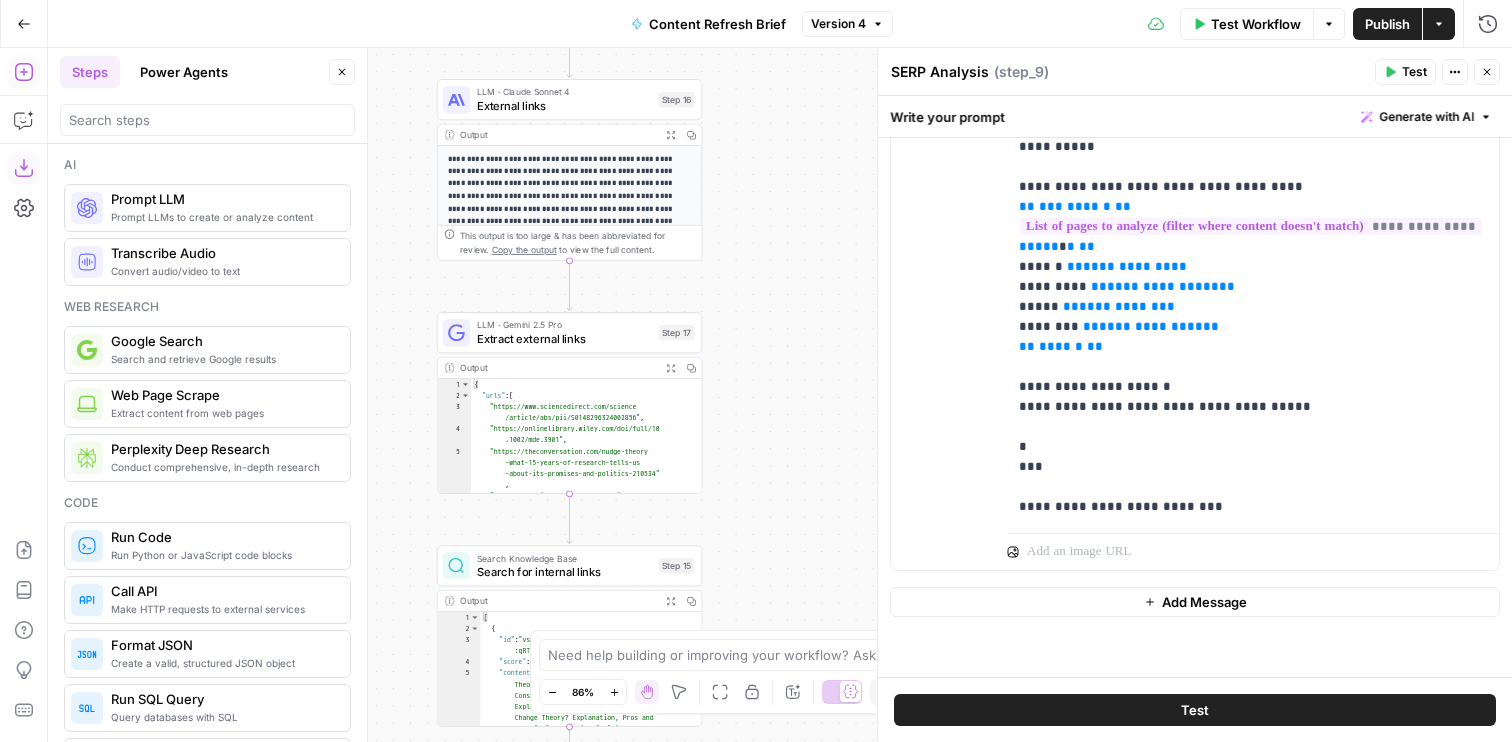 click on "Workflow Set Inputs Inputs Run Code · Python Word count Step 3 Output Expand Output Copy 1 2 3 {    "word_count" :  3093 }     XXXXXXXXXXXXXXXXXXXXXXXXXXXXXXXXXXXXXXXXXXXXXXXXXXXXXXXXXXXXXXXXXXXXXXXXXXXXXXXXXXXXXXXXXXXXXXXXXXXXXXXXXXXXXXXXXXXXXXXXXXXXXXXXXXXXXXXXXXXXXXXXXXXXXXXXXXXXXXXXXXXXXXXXXXXXXXXXXXXXXXXXXXXXXXXXXXXXXXXXXXXXXXXXXXXXXXXXXXXXXXXXXXXXXXXXXXXXXXXXXXXXXXXXXXXXXXXXXXXXXXXXXXXXXXXXXXXXXXXXXXXXXXXXXXXXXXXXXXXXXXXXXXXXXXXXXXXXXXXXXXXXXXXXXXXXXXXXXXXXXXXXXXXXXXXXXXXXXXXXXXXXXXXXXXXXXXXXXXXXXXXXXXXXXXXXXXXXXXXXXXXXXXXXXXXXXXXXXXXXXXXXXXXXXXXXXXXXXXXXXXXXXXXXXXXXXXXXXXXXXXXXXXXXXXXXXXXXXXXXXXXXXXXXXXXXXXXXXXXXXXXXXXXXXXXX LLM · GPT-4.1 Get title and audience Step 2 Output Expand Output Copy 1 2 3 4 5 {    "article_title" :  "What Is Nudge Theory? Does         It Apply to Change Management?" ,    "audience" :  "Change management professionals         and organizational leaders" ,    "word_count" :  3000 }     Google Search Google Search - US Step 4 Output Expand Output Copy 1 2 3 4" at bounding box center [780, 395] 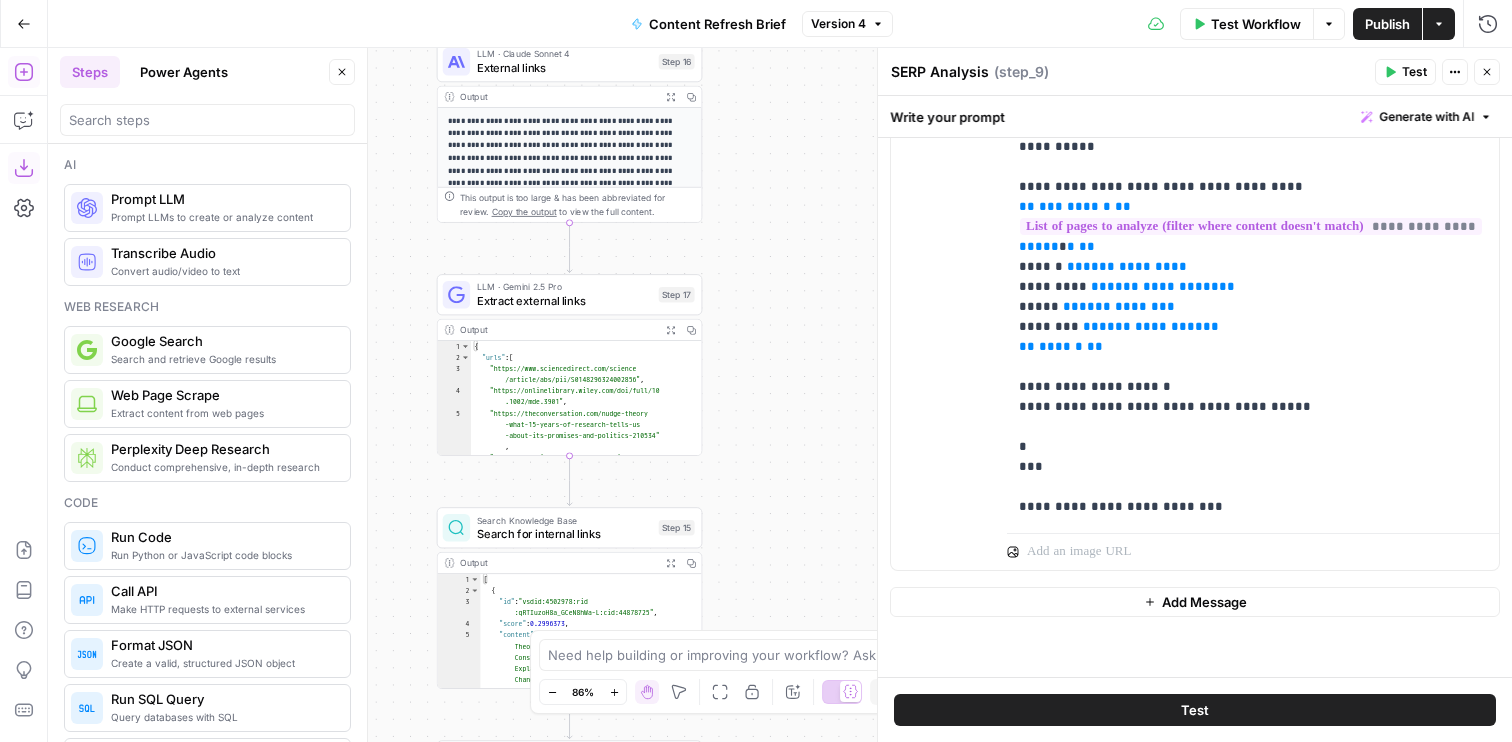 drag, startPoint x: 726, startPoint y: 595, endPoint x: 725, endPoint y: 182, distance: 413.00122 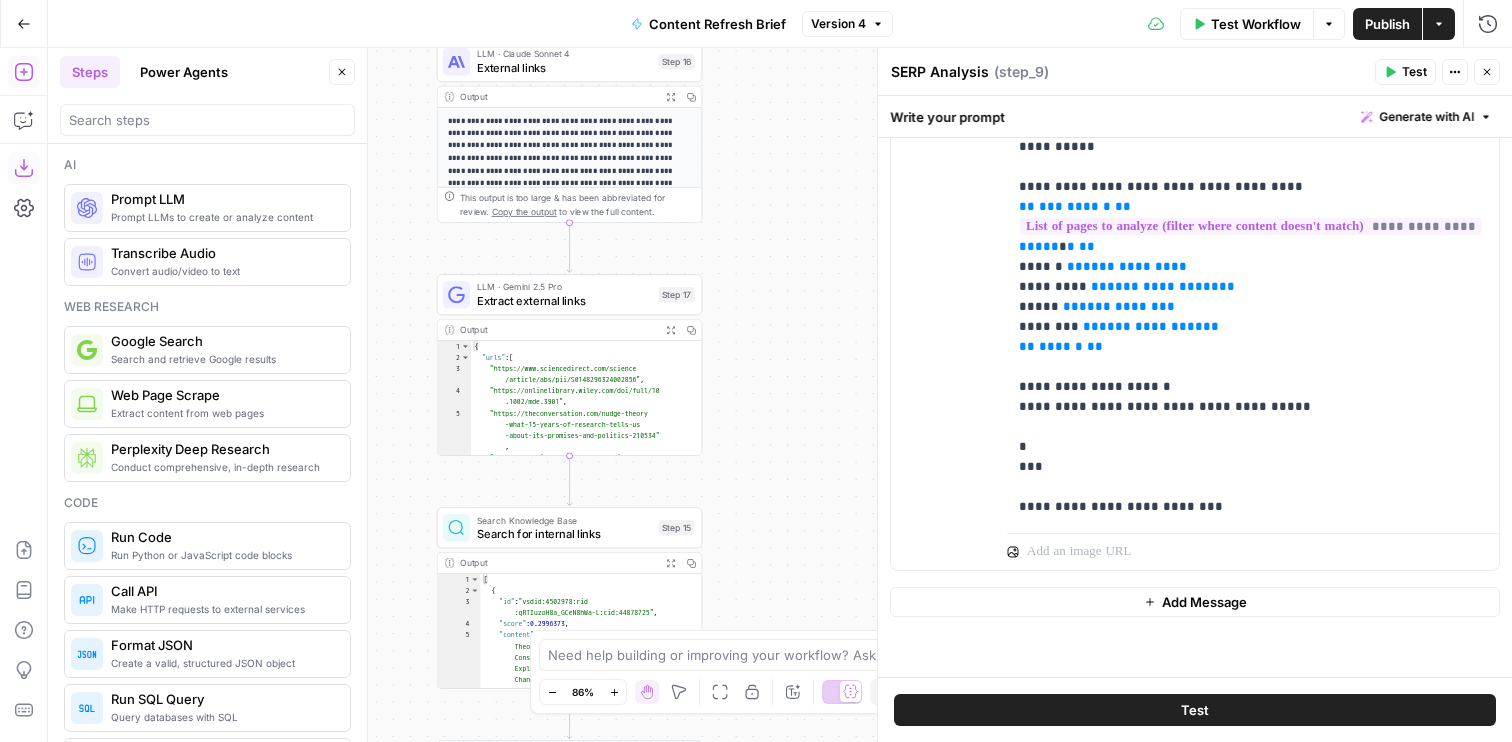 click on "Workflow Set Inputs Inputs Run Code · Python Word count Step 3 Output Expand Output Copy 1 2 3 {    "word_count" :  3093 }     XXXXXXXXXXXXXXXXXXXXXXXXXXXXXXXXXXXXXXXXXXXXXXXXXXXXXXXXXXXXXXXXXXXXXXXXXXXXXXXXXXXXXXXXXXXXXXXXXXXXXXXXXXXXXXXXXXXXXXXXXXXXXXXXXXXXXXXXXXXXXXXXXXXXXXXXXXXXXXXXXXXXXXXXXXXXXXXXXXXXXXXXXXXXXXXXXXXXXXXXXXXXXXXXXXXXXXXXXXXXXXXXXXXXXXXXXXXXXXXXXXXXXXXXXXXXXXXXXXXXXXXXXXXXXXXXXXXXXXXXXXXXXXXXXXXXXXXXXXXXXXXXXXXXXXXXXXXXXXXXXXXXXXXXXXXXXXXXXXXXXXXXXXXXXXXXXXXXXXXXXXXXXXXXXXXXXXXXXXXXXXXXXXXXXXXXXXXXXXXXXXXXXXXXXXXXXXXXXXXXXXXXXXXXXXXXXXXXXXXXXXXXXXXXXXXXXXXXXXXXXXXXXXXXXXXXXXXXXXXXXXXXXXXXXXXXXXXXXXXXXXXXXXXXXXXX LLM · GPT-4.1 Get title and audience Step 2 Output Expand Output Copy 1 2 3 4 5 {    "article_title" :  "What Is Nudge Theory? Does         It Apply to Change Management?" ,    "audience" :  "Change management professionals         and organizational leaders" ,    "word_count" :  3000 }     Google Search Google Search - US Step 4 Output Expand Output Copy 1 2 3 4" at bounding box center (780, 395) 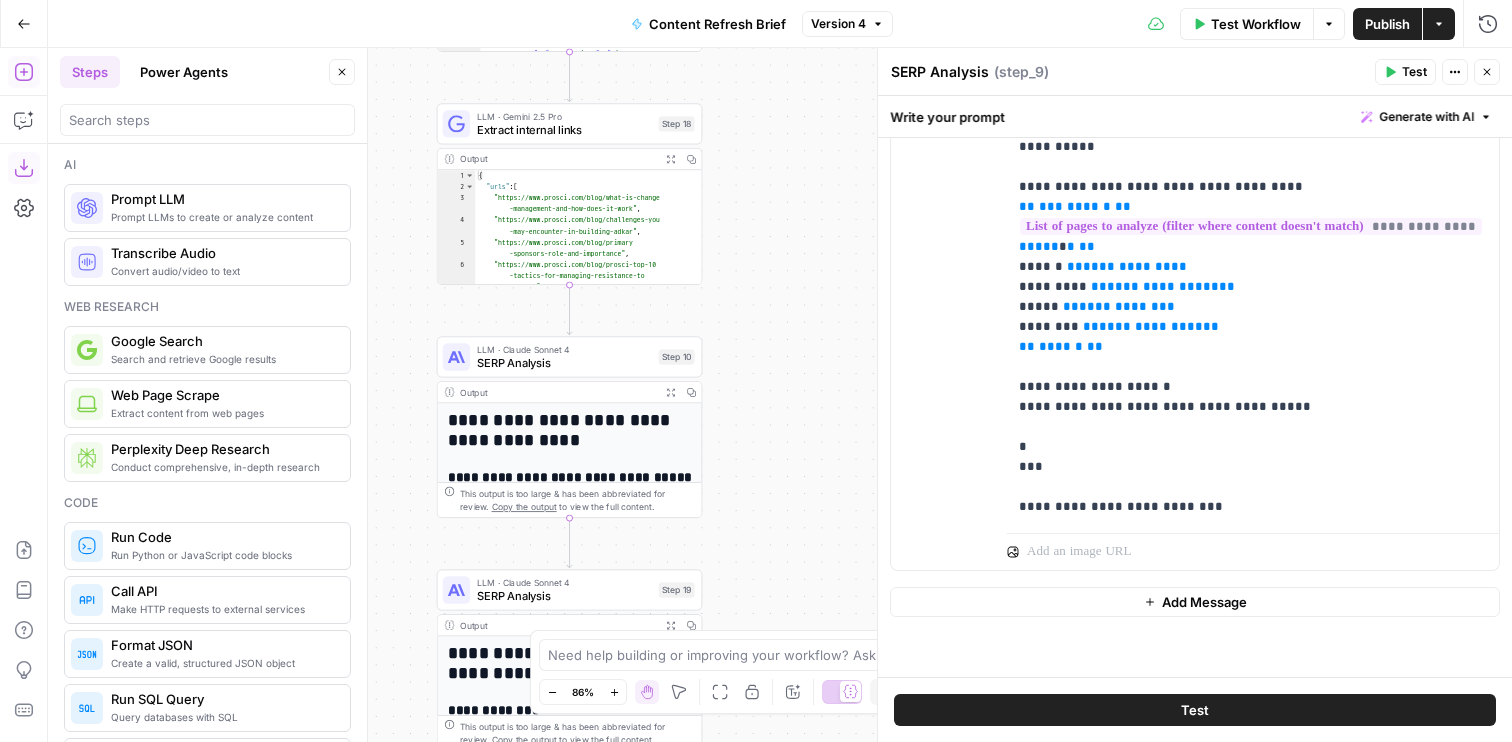 drag, startPoint x: 690, startPoint y: 334, endPoint x: 690, endPoint y: 224, distance: 110 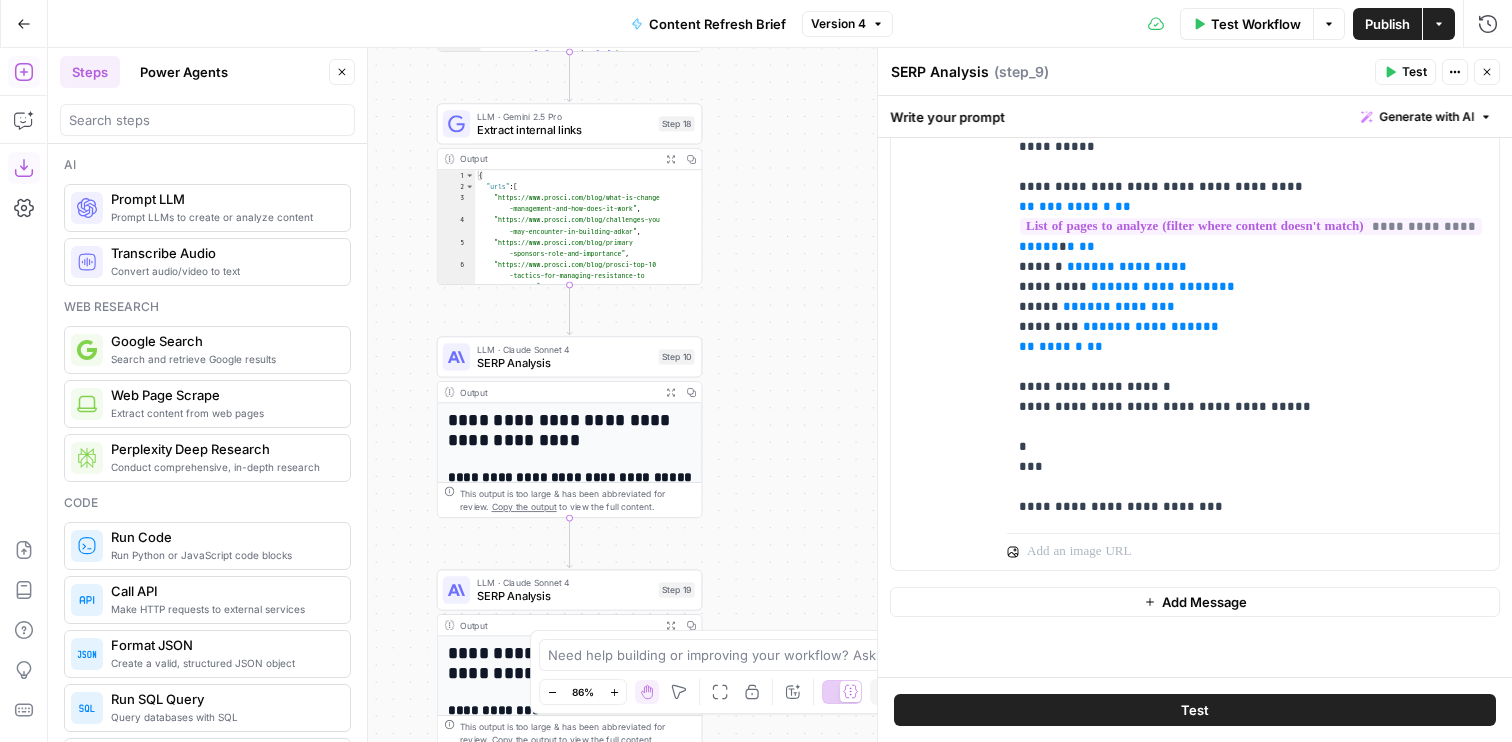 click on "Workflow Set Inputs Inputs Run Code · Python Word count Step 3 Output Expand Output Copy 1 2 3 {    "word_count" :  3093 }     XXXXXXXXXXXXXXXXXXXXXXXXXXXXXXXXXXXXXXXXXXXXXXXXXXXXXXXXXXXXXXXXXXXXXXXXXXXXXXXXXXXXXXXXXXXXXXXXXXXXXXXXXXXXXXXXXXXXXXXXXXXXXXXXXXXXXXXXXXXXXXXXXXXXXXXXXXXXXXXXXXXXXXXXXXXXXXXXXXXXXXXXXXXXXXXXXXXXXXXXXXXXXXXXXXXXXXXXXXXXXXXXXXXXXXXXXXXXXXXXXXXXXXXXXXXXXXXXXXXXXXXXXXXXXXXXXXXXXXXXXXXXXXXXXXXXXXXXXXXXXXXXXXXXXXXXXXXXXXXXXXXXXXXXXXXXXXXXXXXXXXXXXXXXXXXXXXXXXXXXXXXXXXXXXXXXXXXXXXXXXXXXXXXXXXXXXXXXXXXXXXXXXXXXXXXXXXXXXXXXXXXXXXXXXXXXXXXXXXXXXXXXXXXXXXXXXXXXXXXXXXXXXXXXXXXXXXXXXXXXXXXXXXXXXXXXXXXXXXXXXXXXXXXXXXXX LLM · GPT-4.1 Get title and audience Step 2 Output Expand Output Copy 1 2 3 4 5 {    "article_title" :  "What Is Nudge Theory? Does         It Apply to Change Management?" ,    "audience" :  "Change management professionals         and organizational leaders" ,    "word_count" :  3000 }     Google Search Google Search - US Step 4 Output Expand Output Copy 1 2 3 4" at bounding box center (780, 395) 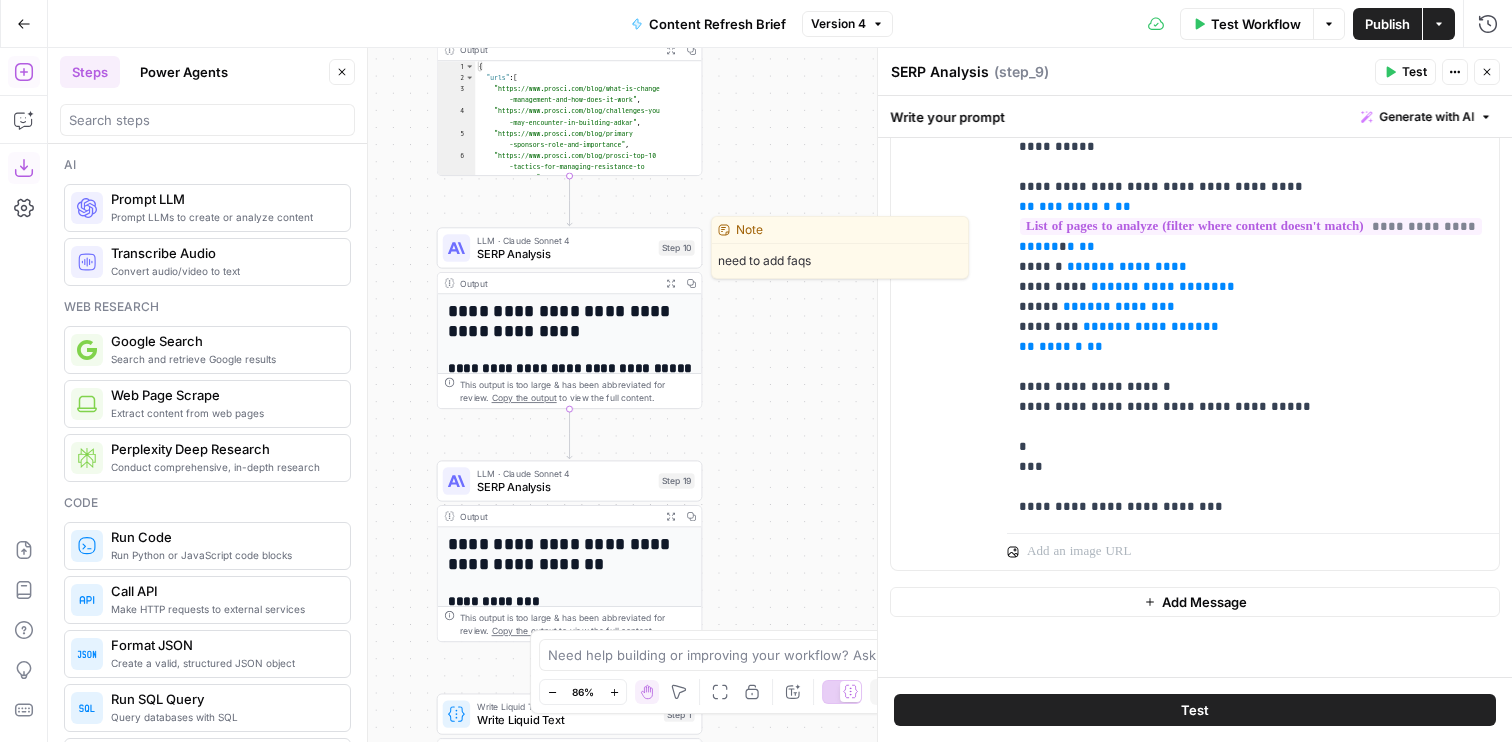 click on "SERP Analysis" at bounding box center [564, 253] 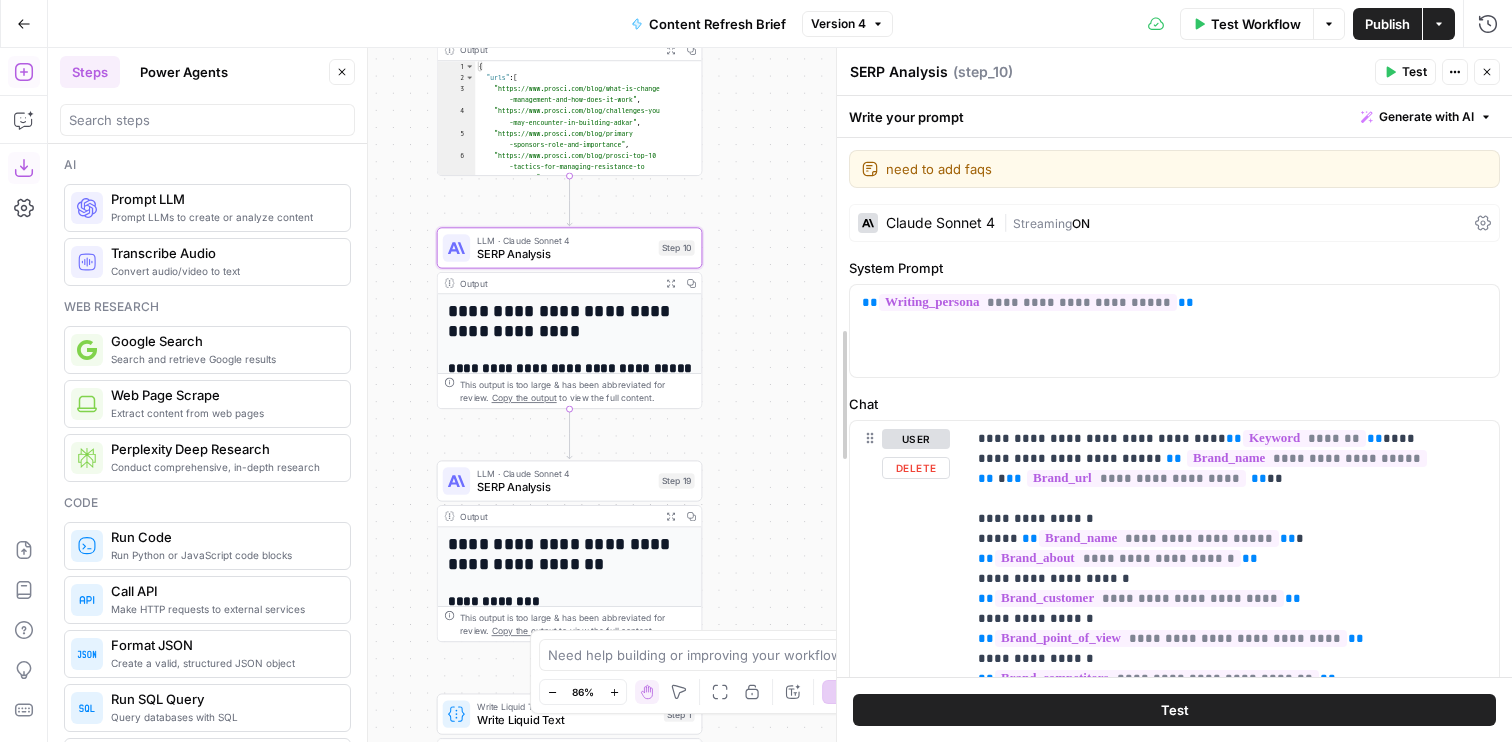 drag, startPoint x: 885, startPoint y: 486, endPoint x: 749, endPoint y: 486, distance: 136 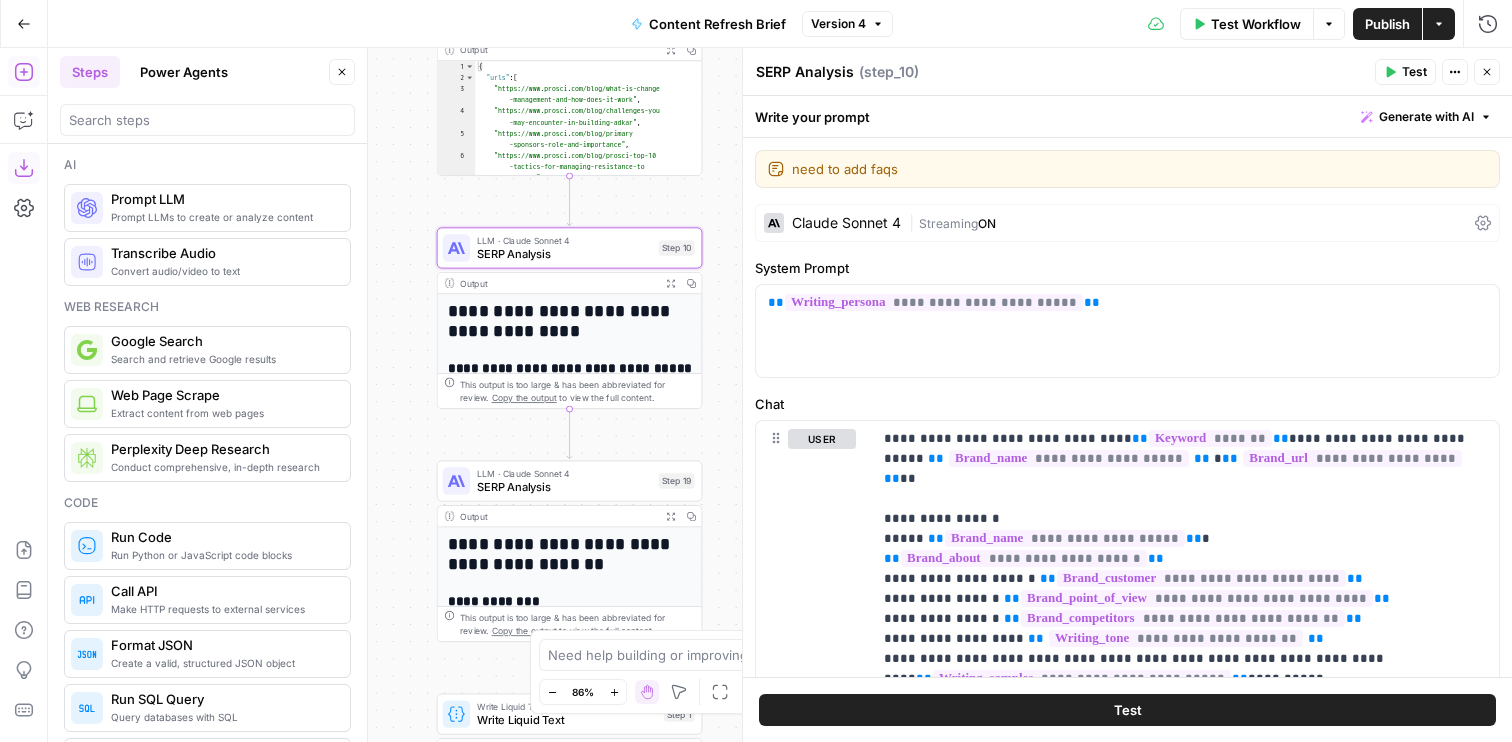 scroll, scrollTop: 711, scrollLeft: 0, axis: vertical 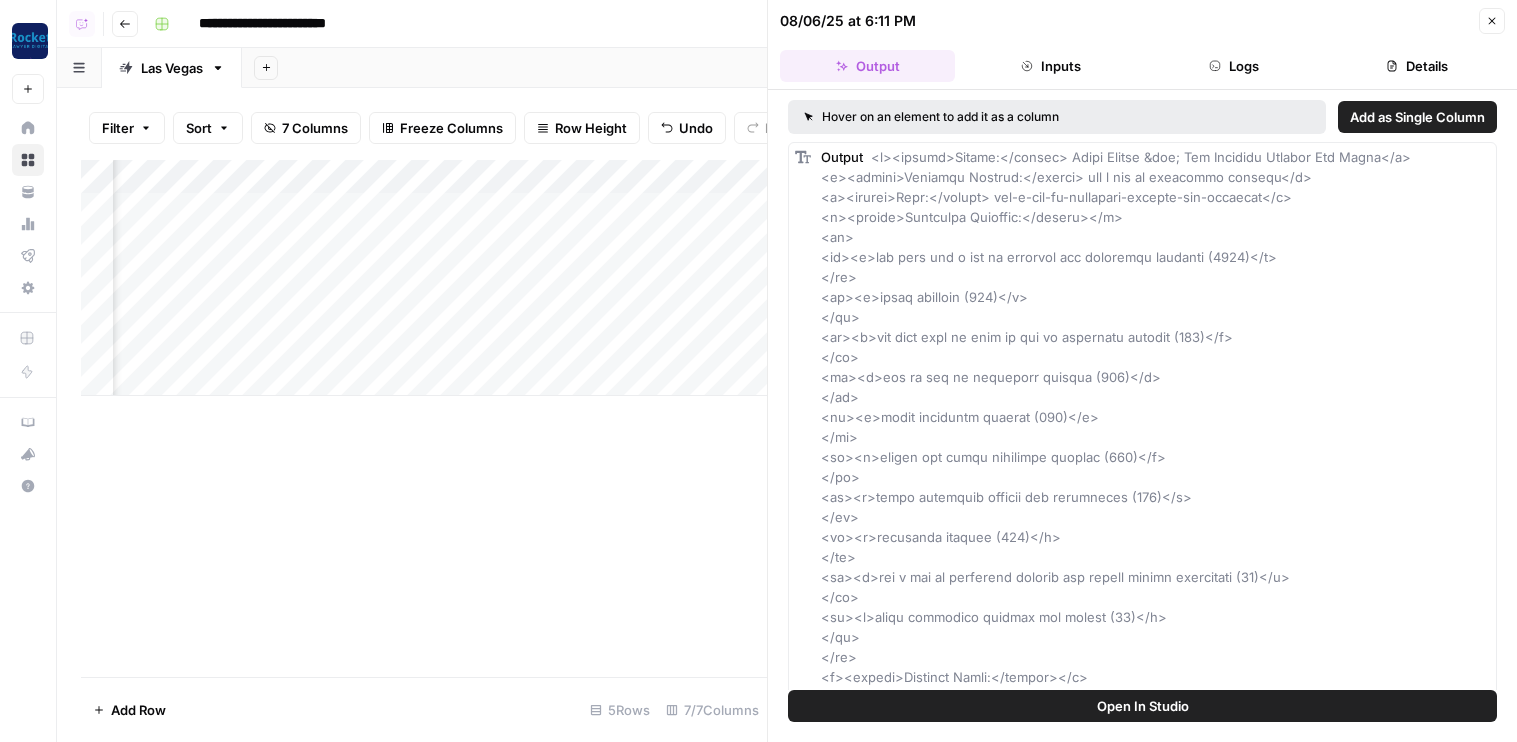 click on "Close" at bounding box center (1492, 21) 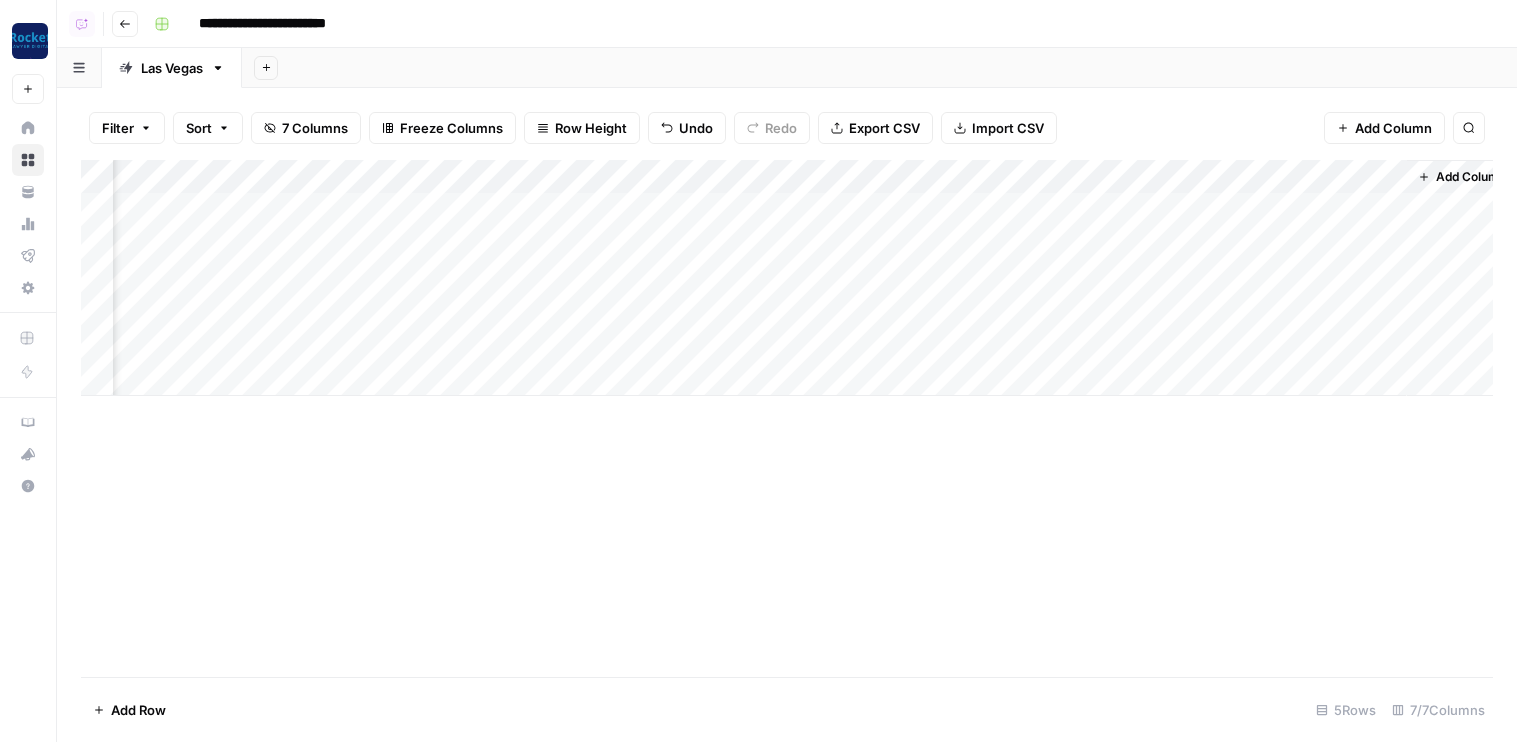 scroll, scrollTop: 0, scrollLeft: 114, axis: horizontal 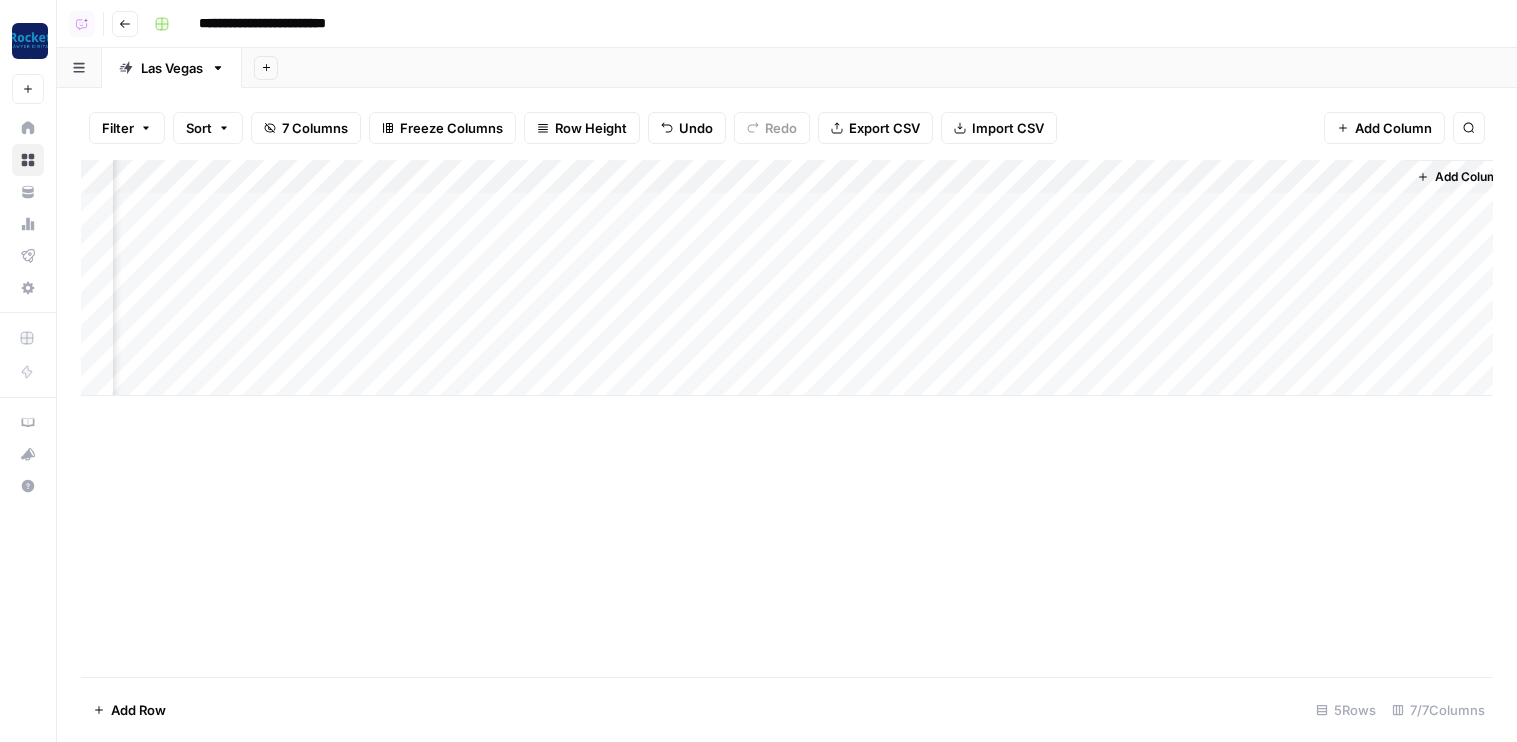click on "Add Column" at bounding box center (787, 278) 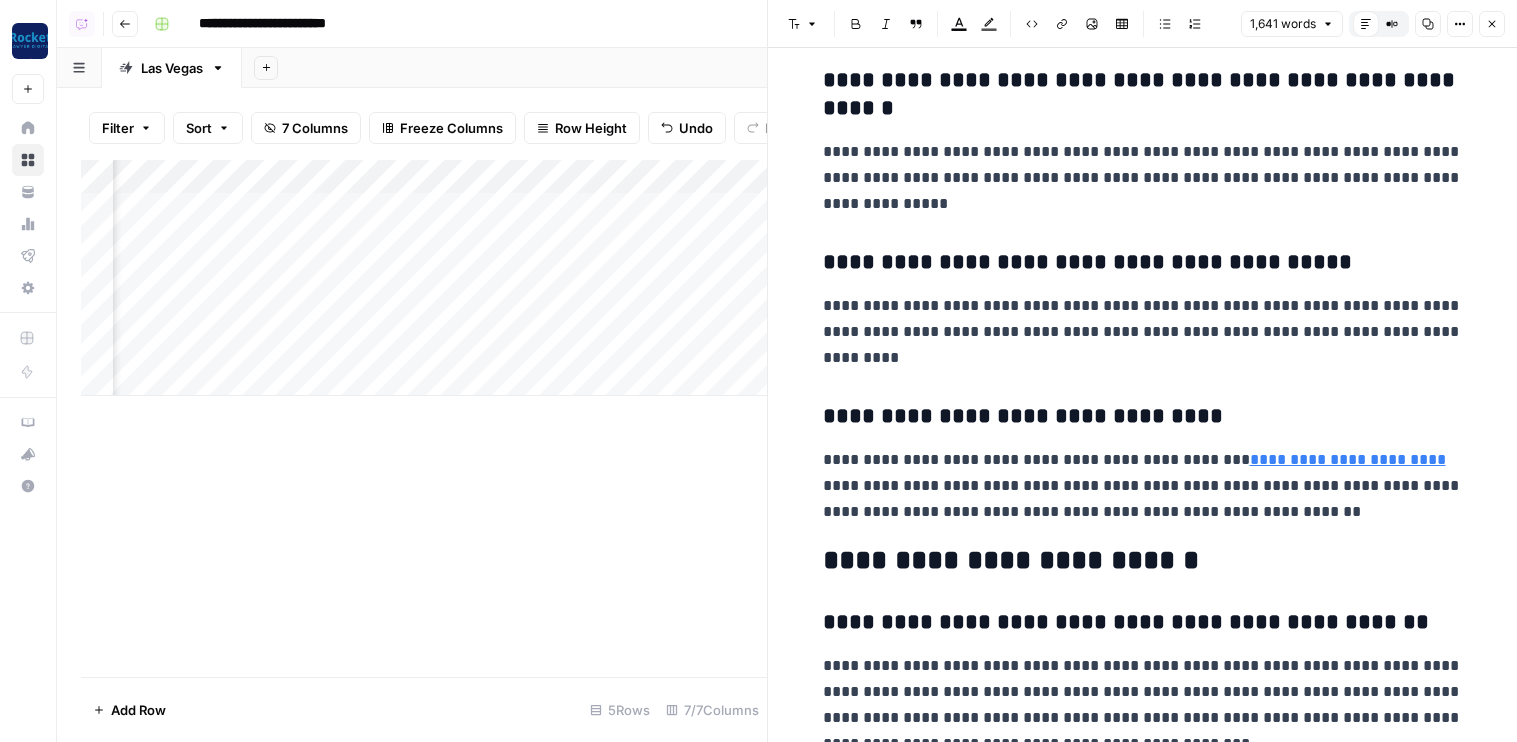 scroll, scrollTop: 4812, scrollLeft: 0, axis: vertical 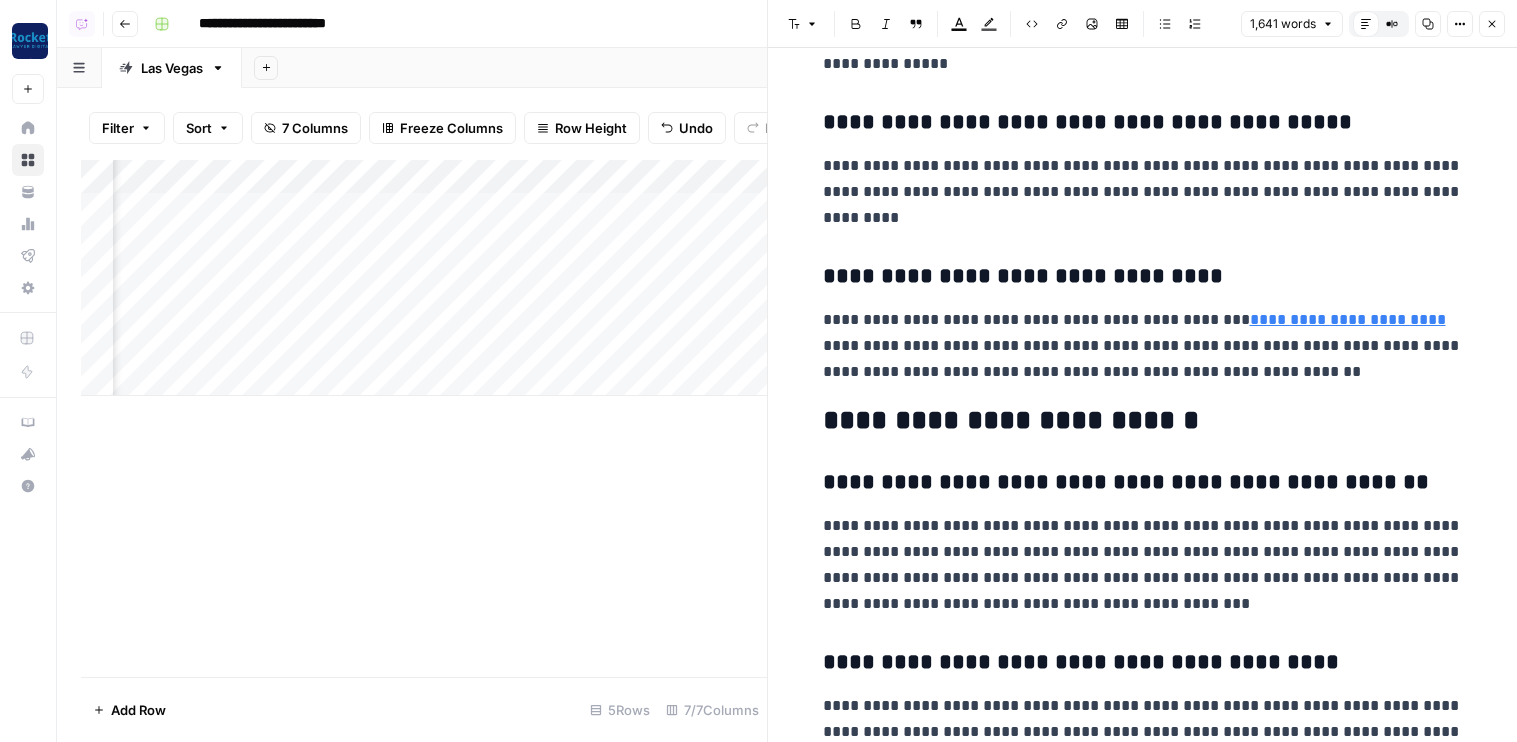 click 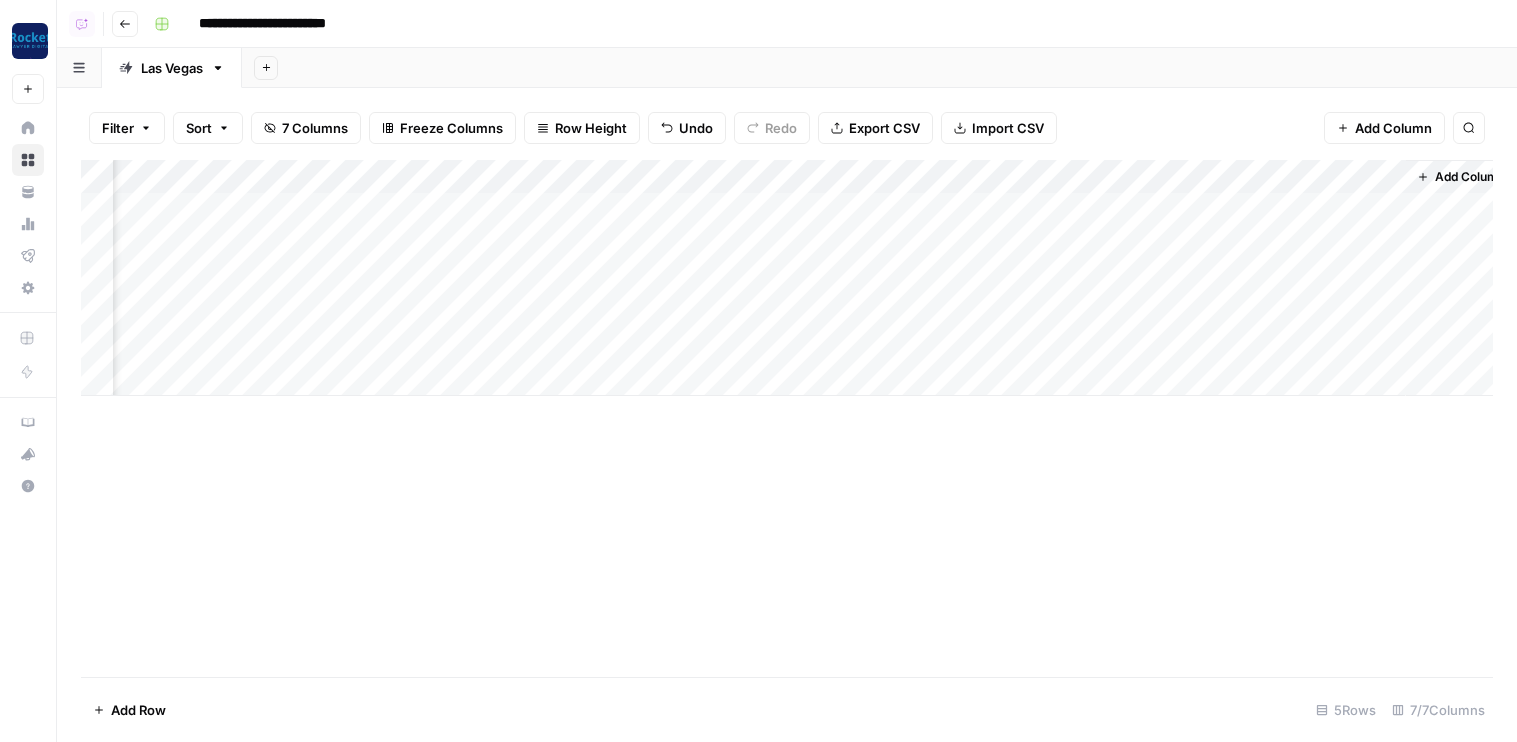 click on "Add Column" at bounding box center [787, 278] 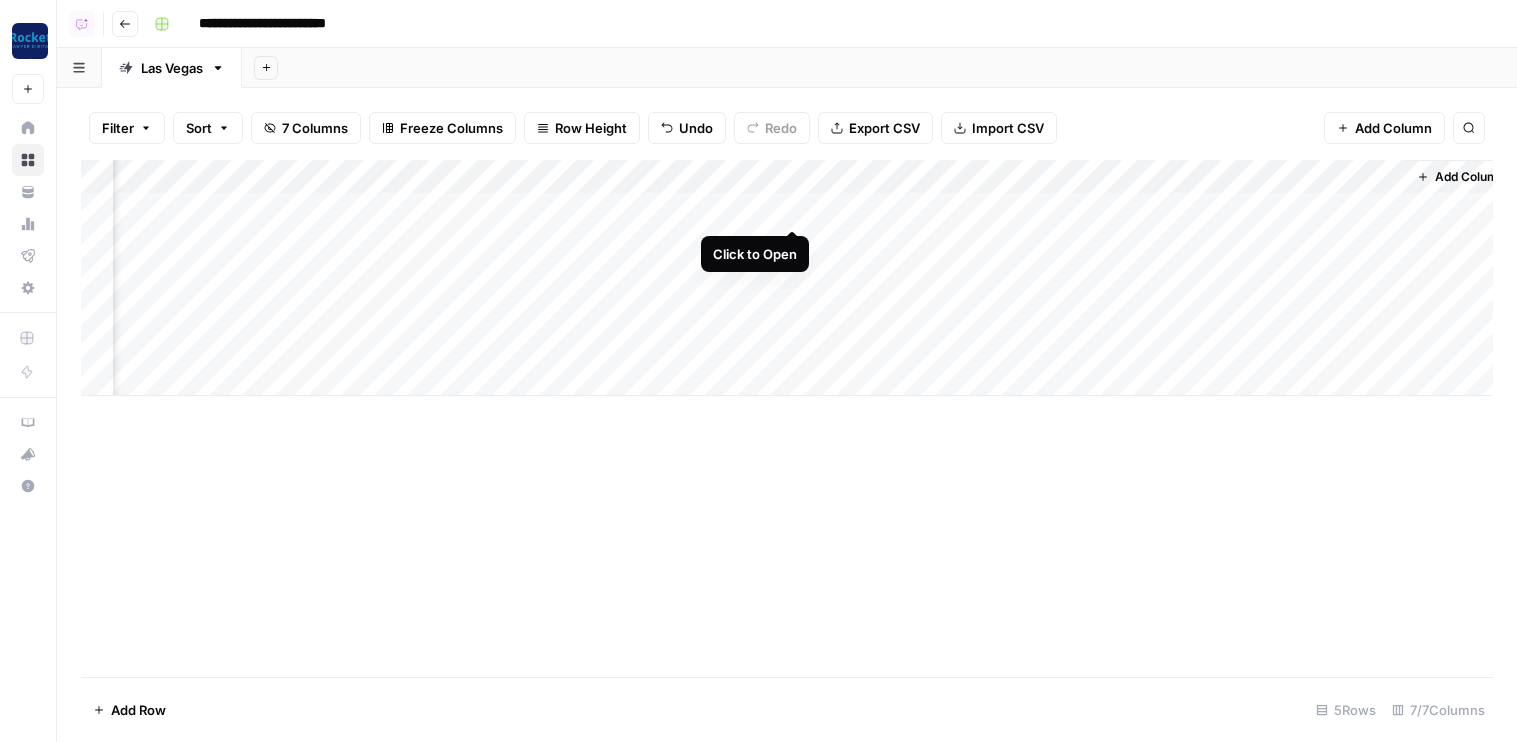 click on "Add Column" at bounding box center (787, 278) 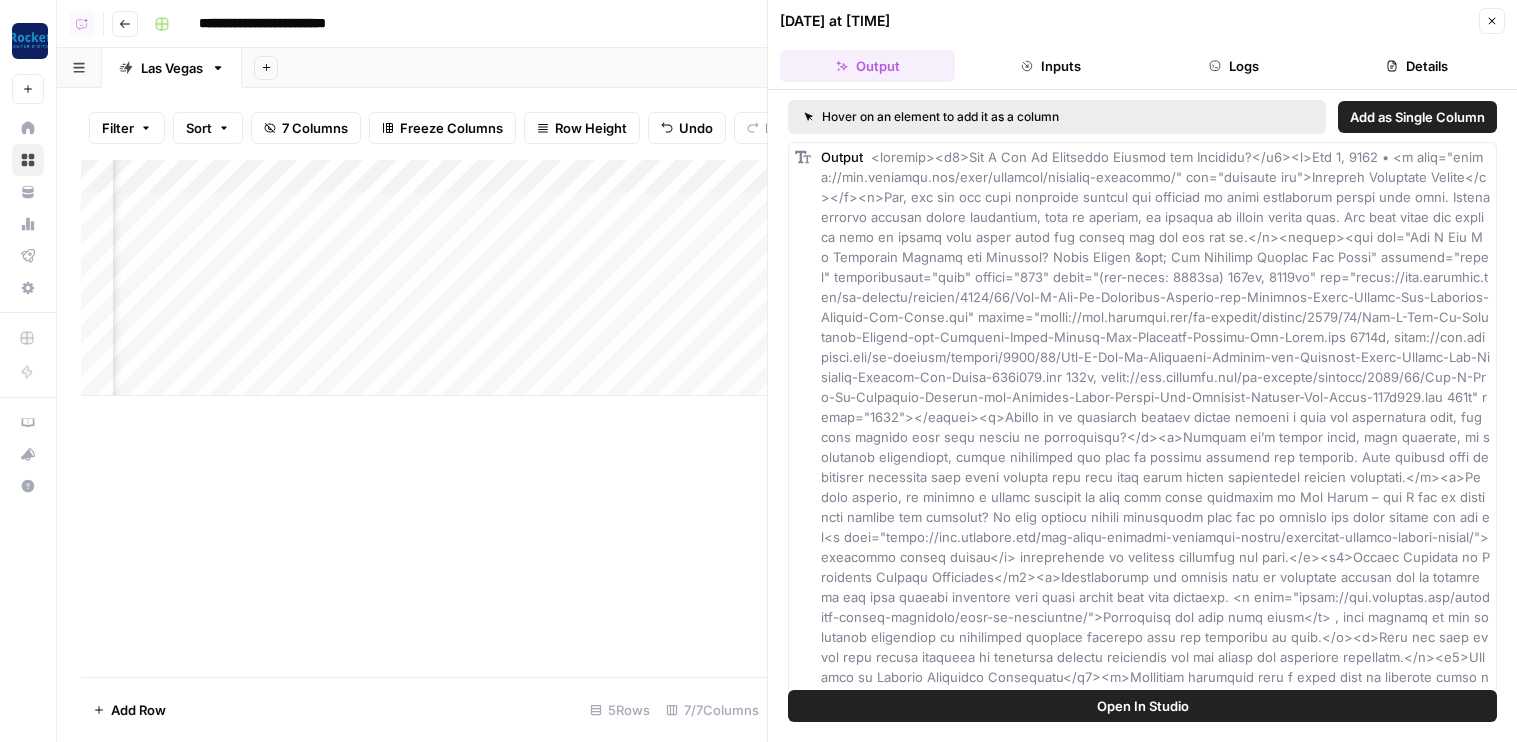 click on "Open In Studio" at bounding box center [1143, 706] 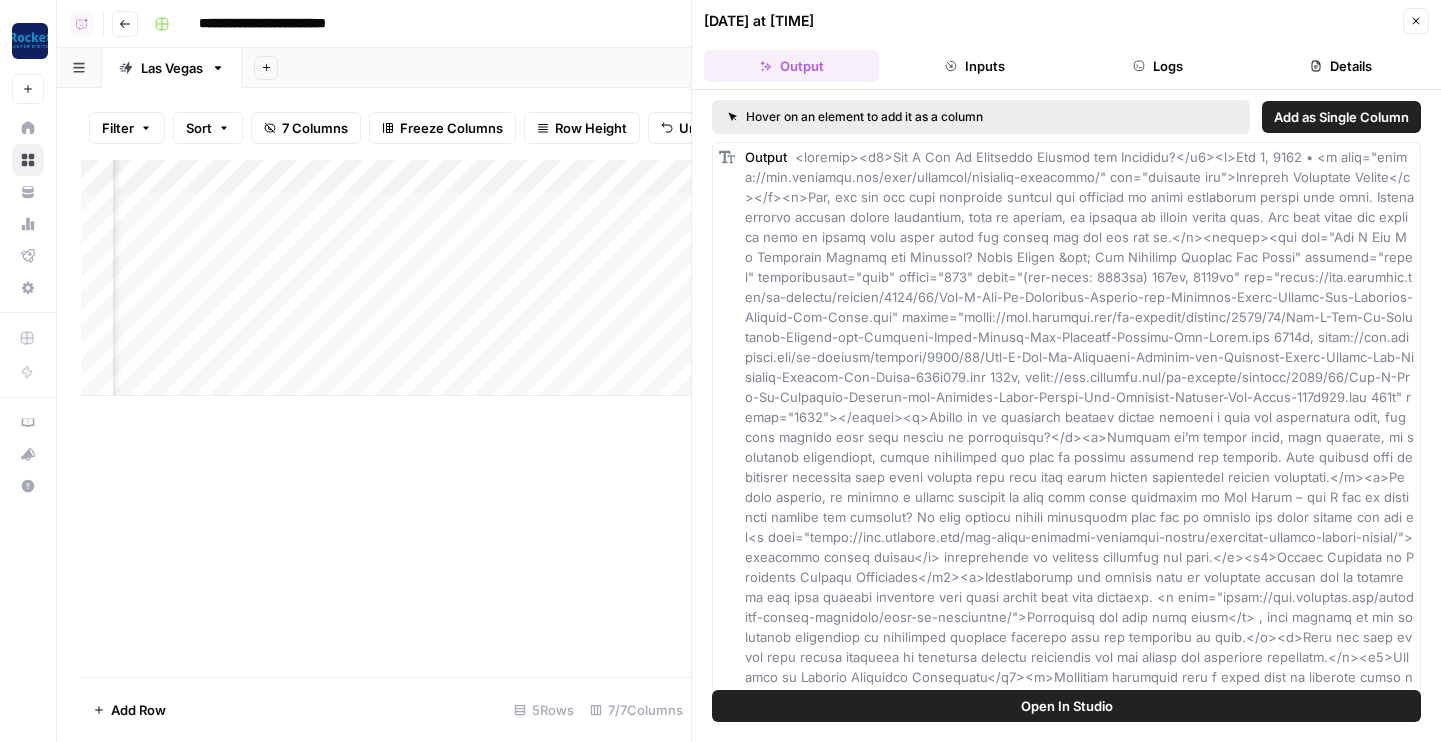 click 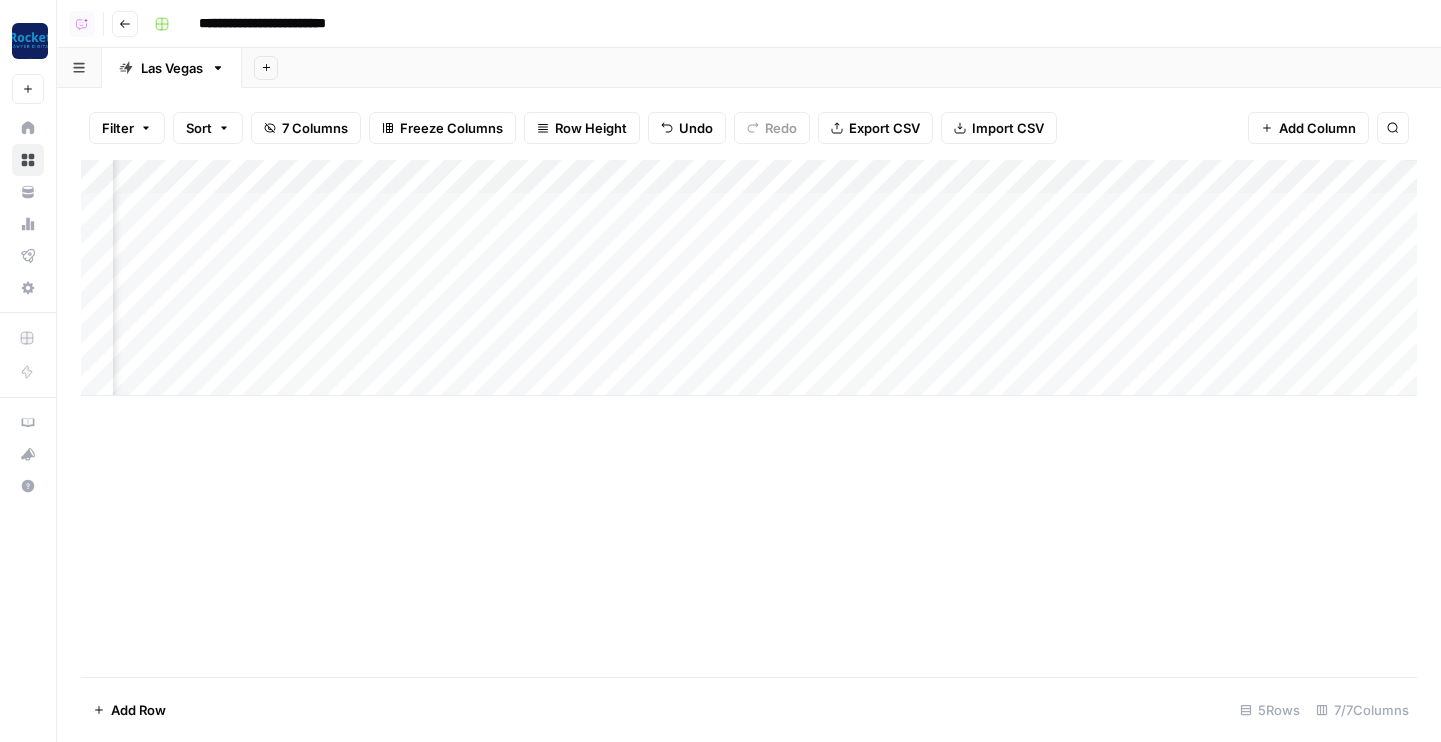 click on "Add Column" at bounding box center [749, 278] 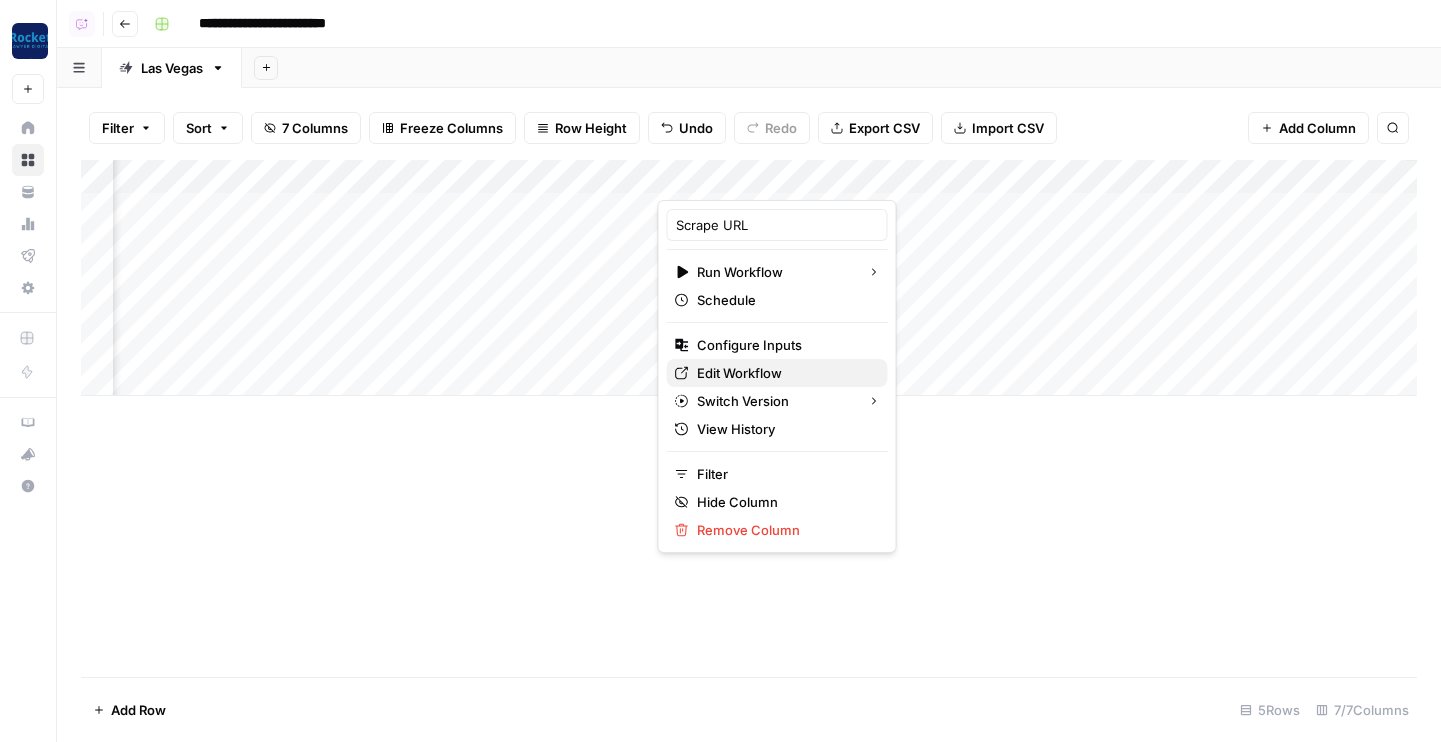 click on "Edit Workflow" at bounding box center (784, 373) 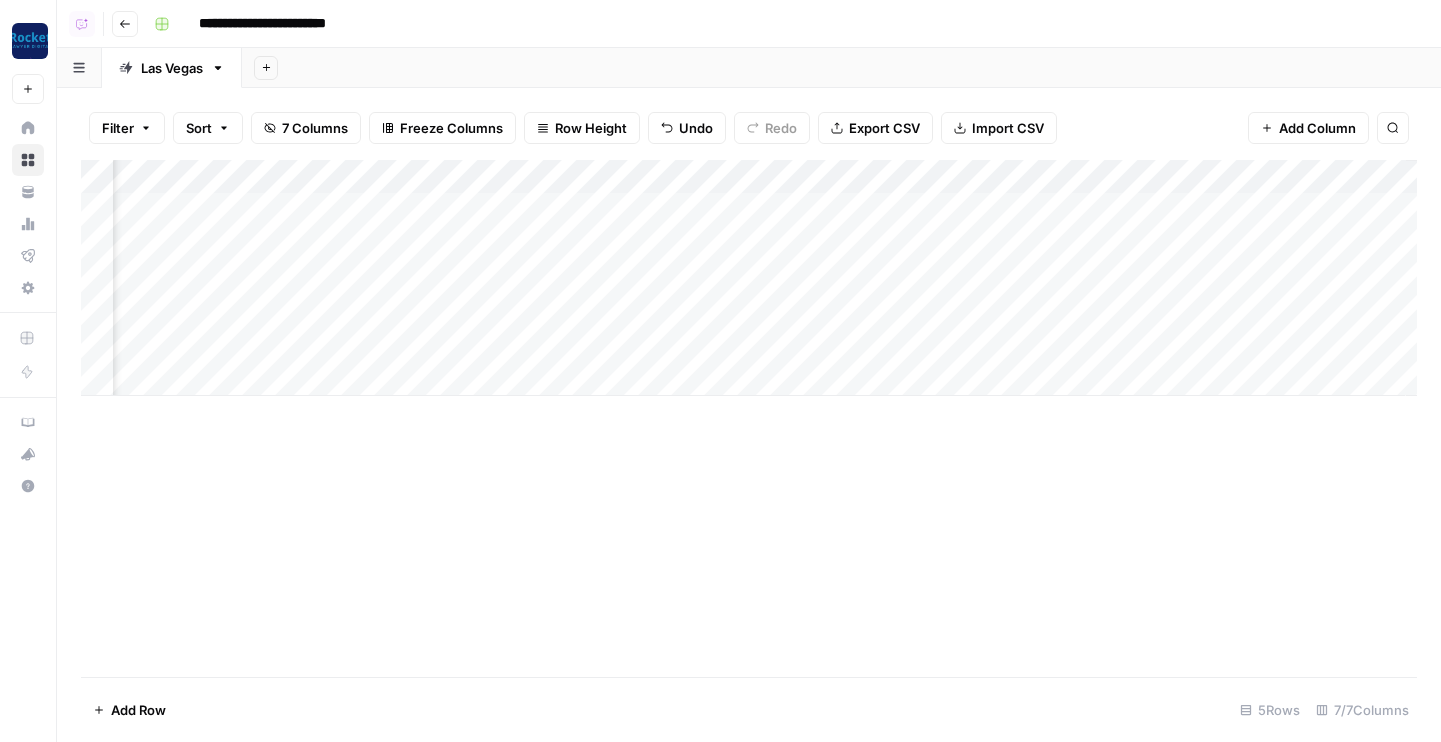 click on "Add Column" at bounding box center (749, 278) 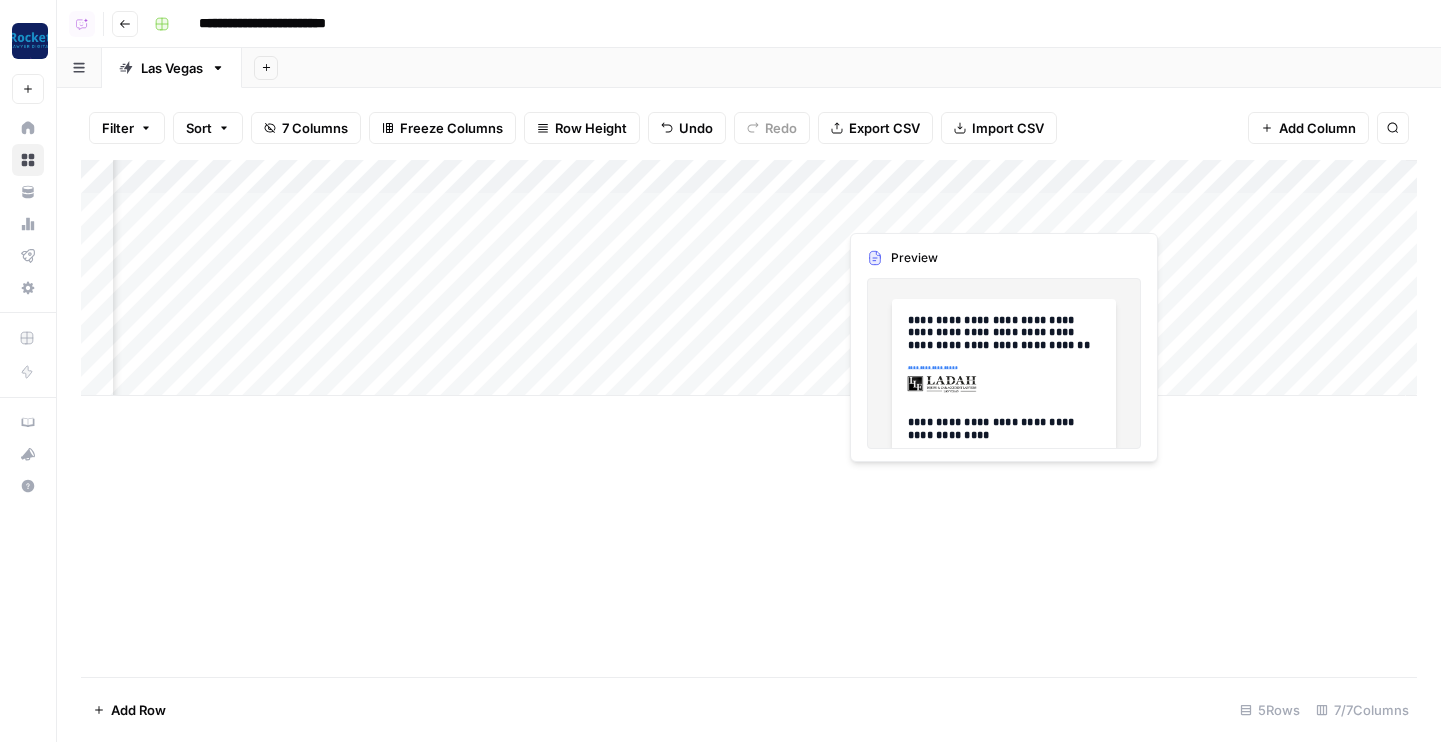 click on "Add Column" at bounding box center (749, 278) 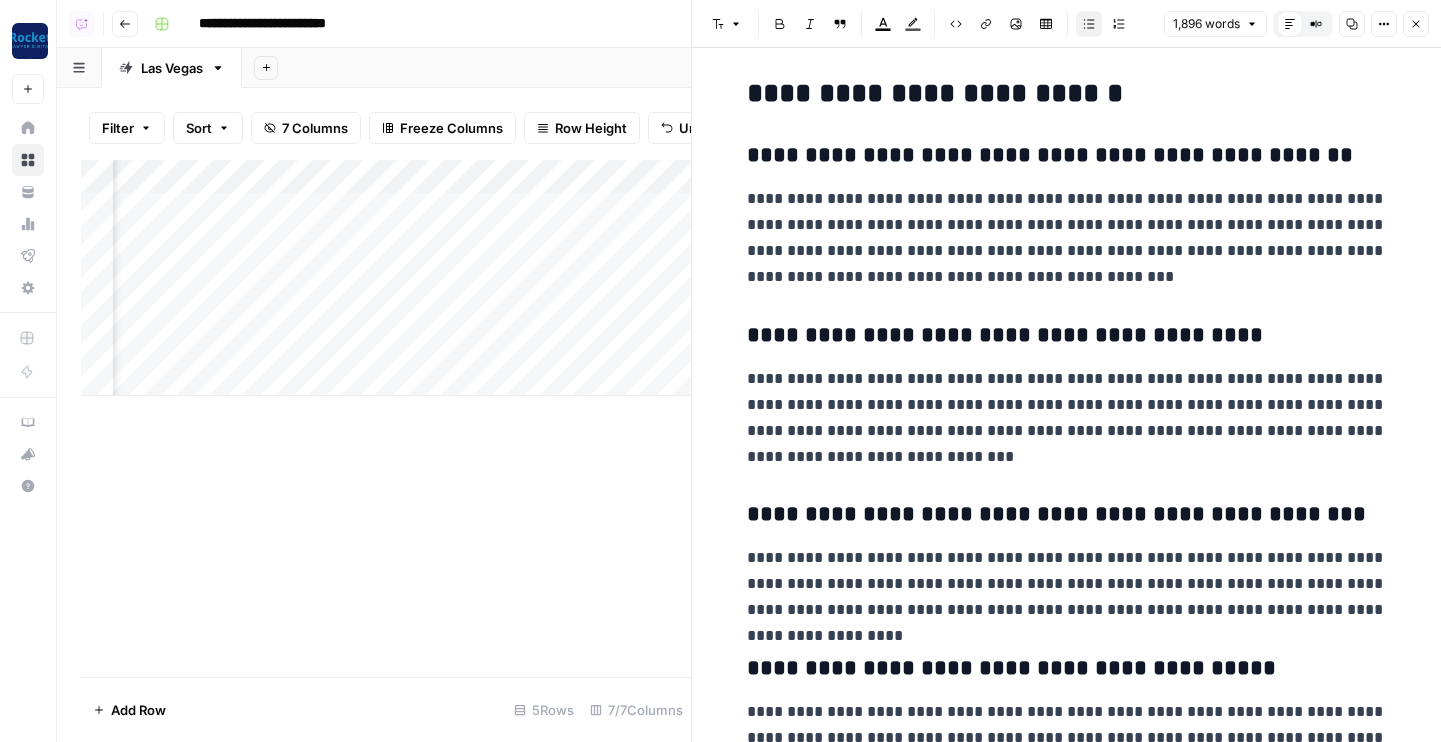 scroll, scrollTop: 7811, scrollLeft: 0, axis: vertical 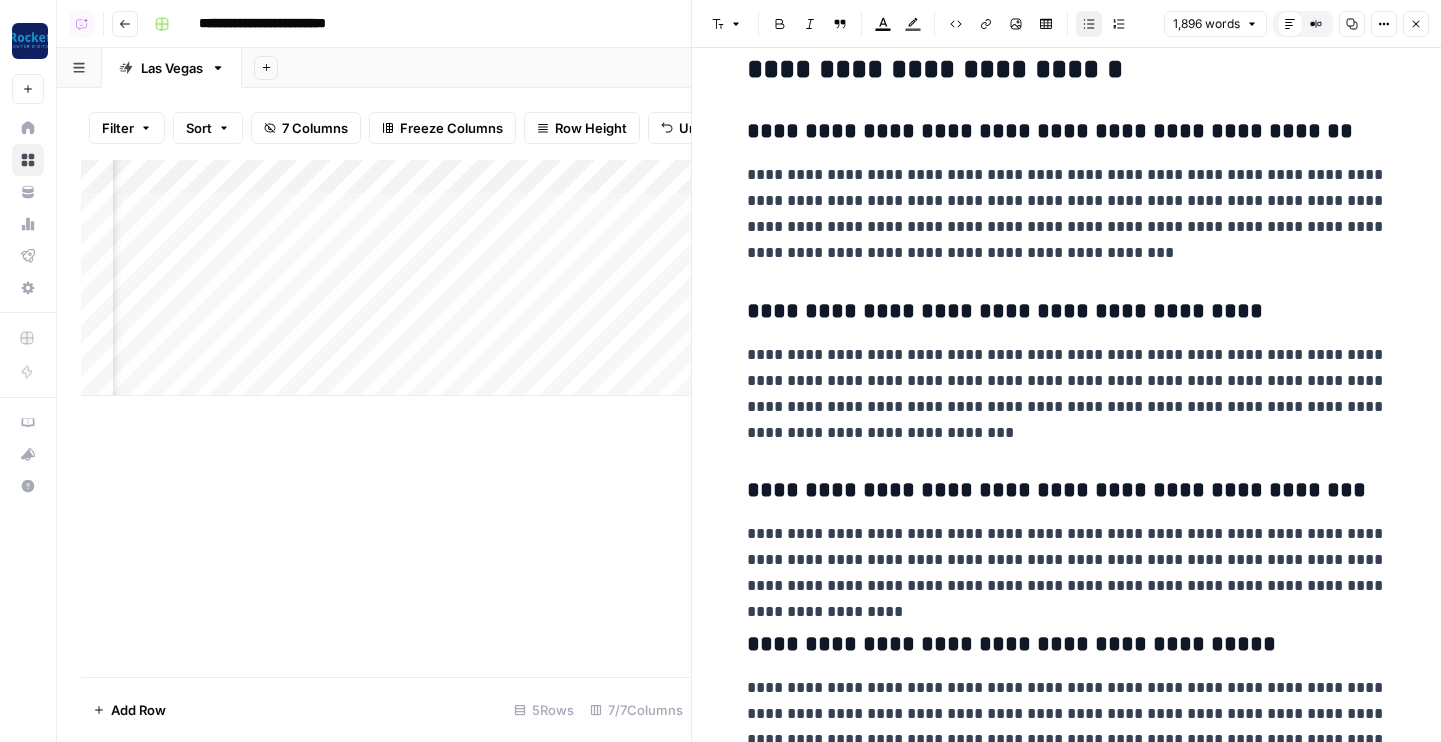 click on "Close" at bounding box center (1416, 24) 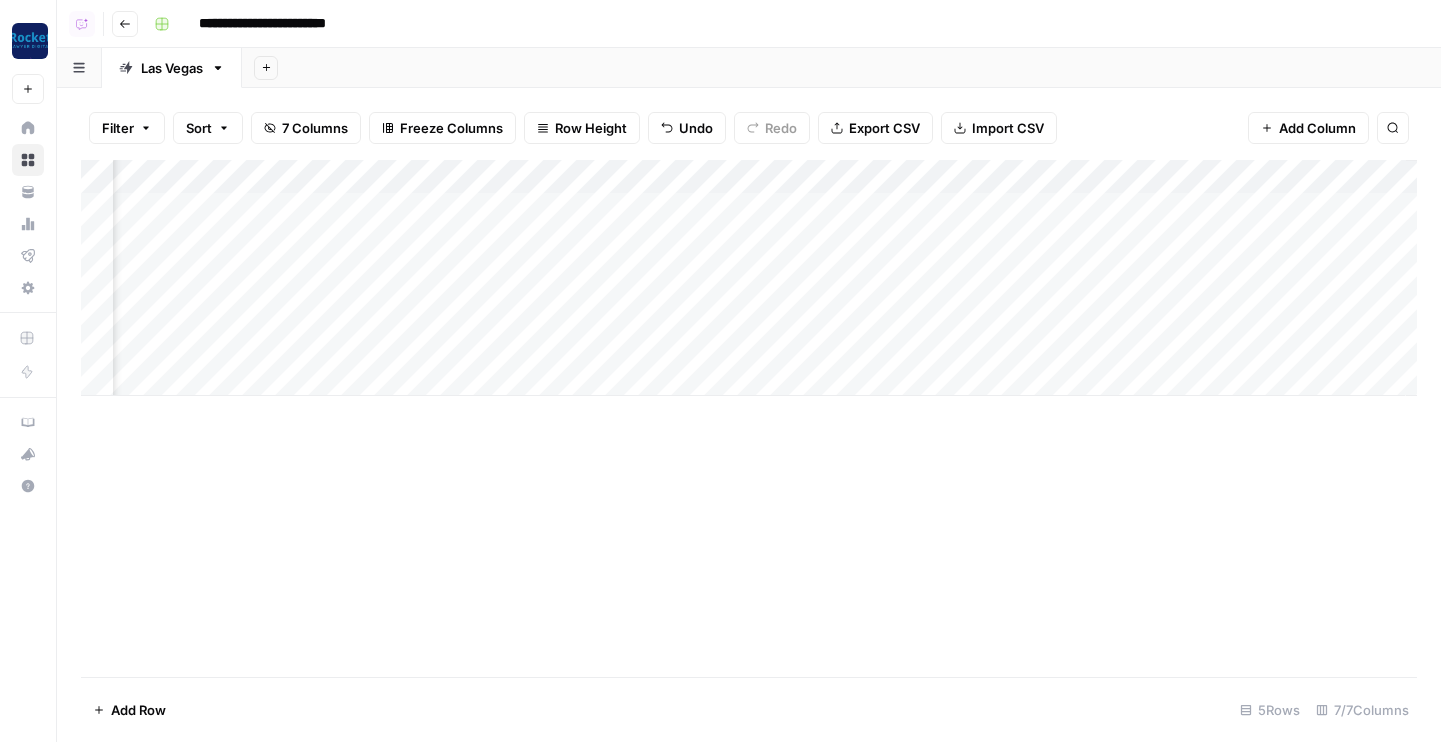 scroll, scrollTop: 0, scrollLeft: 214, axis: horizontal 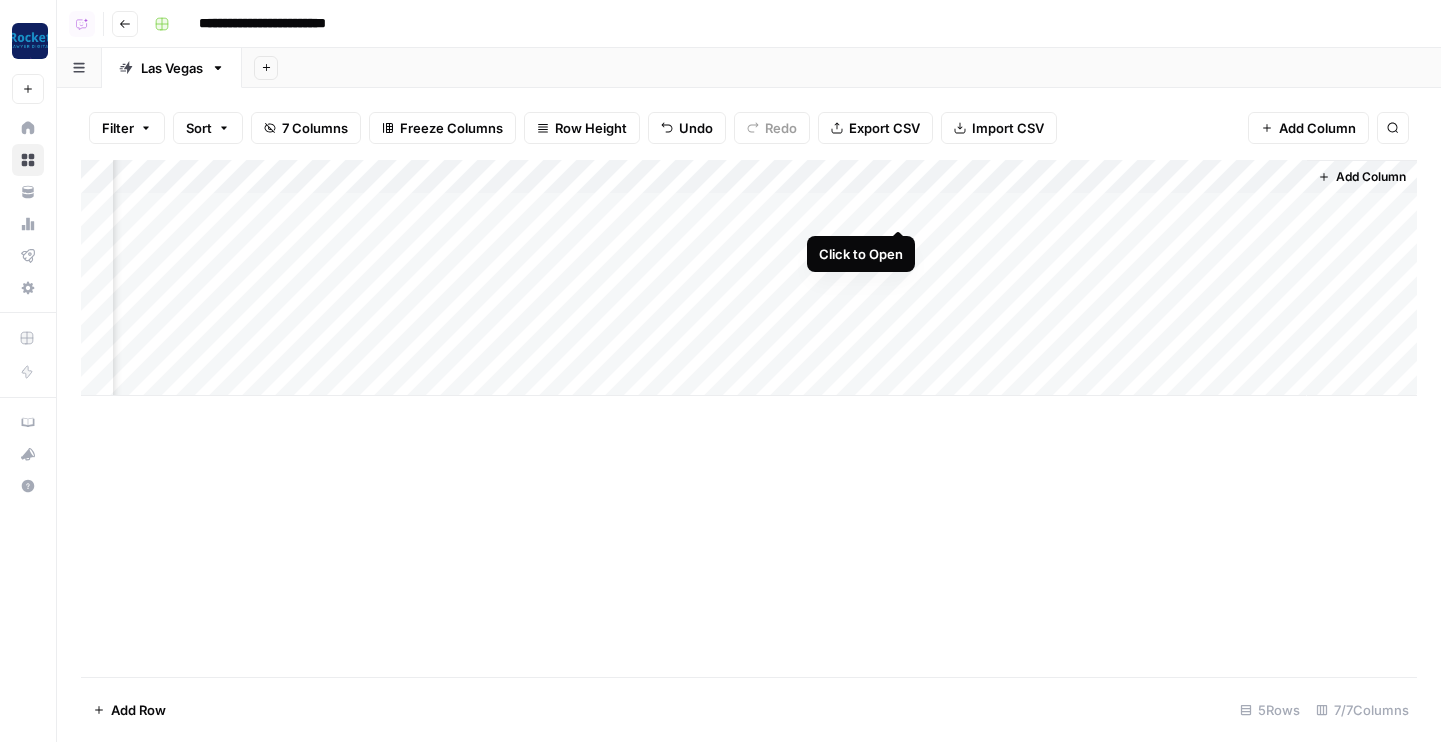 click on "Add Column" at bounding box center (749, 278) 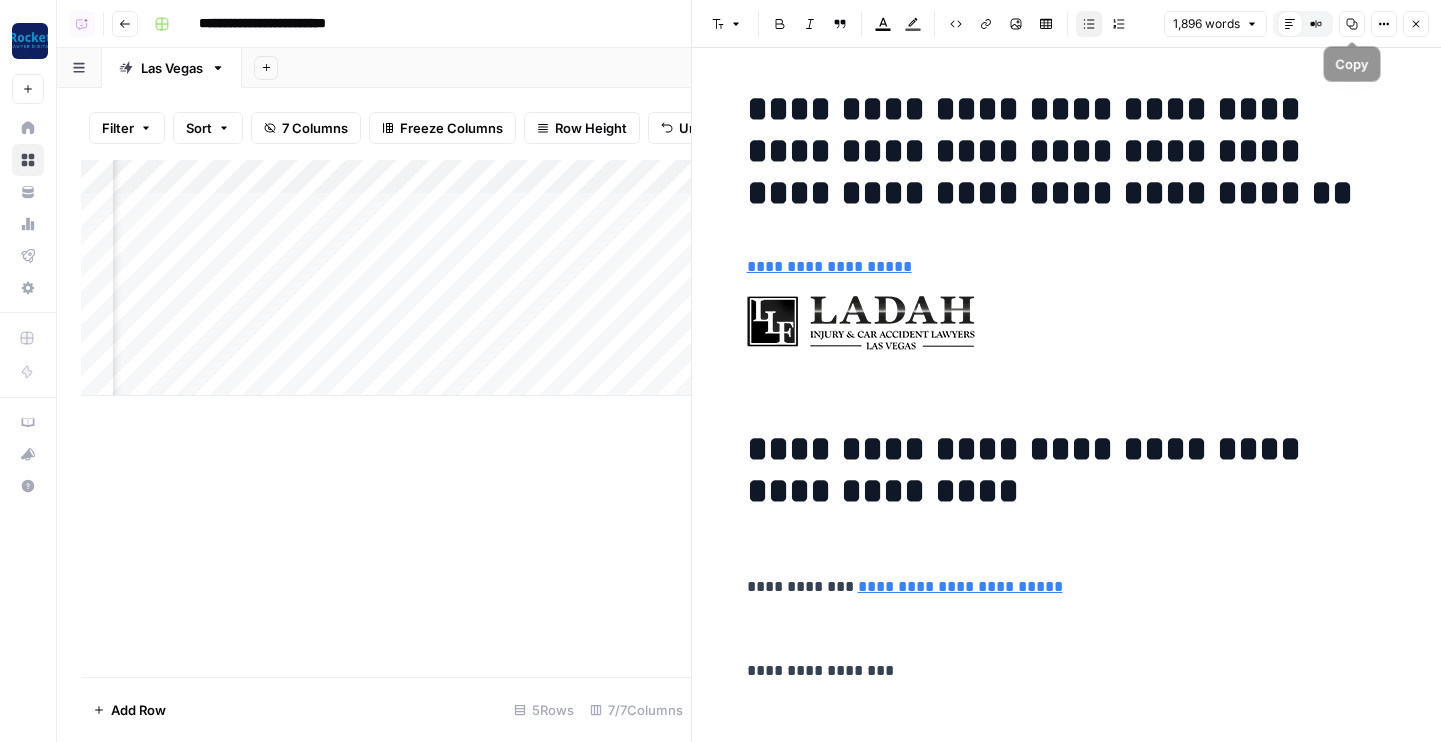 click on "Compare Old vs New Content" at bounding box center [1316, 24] 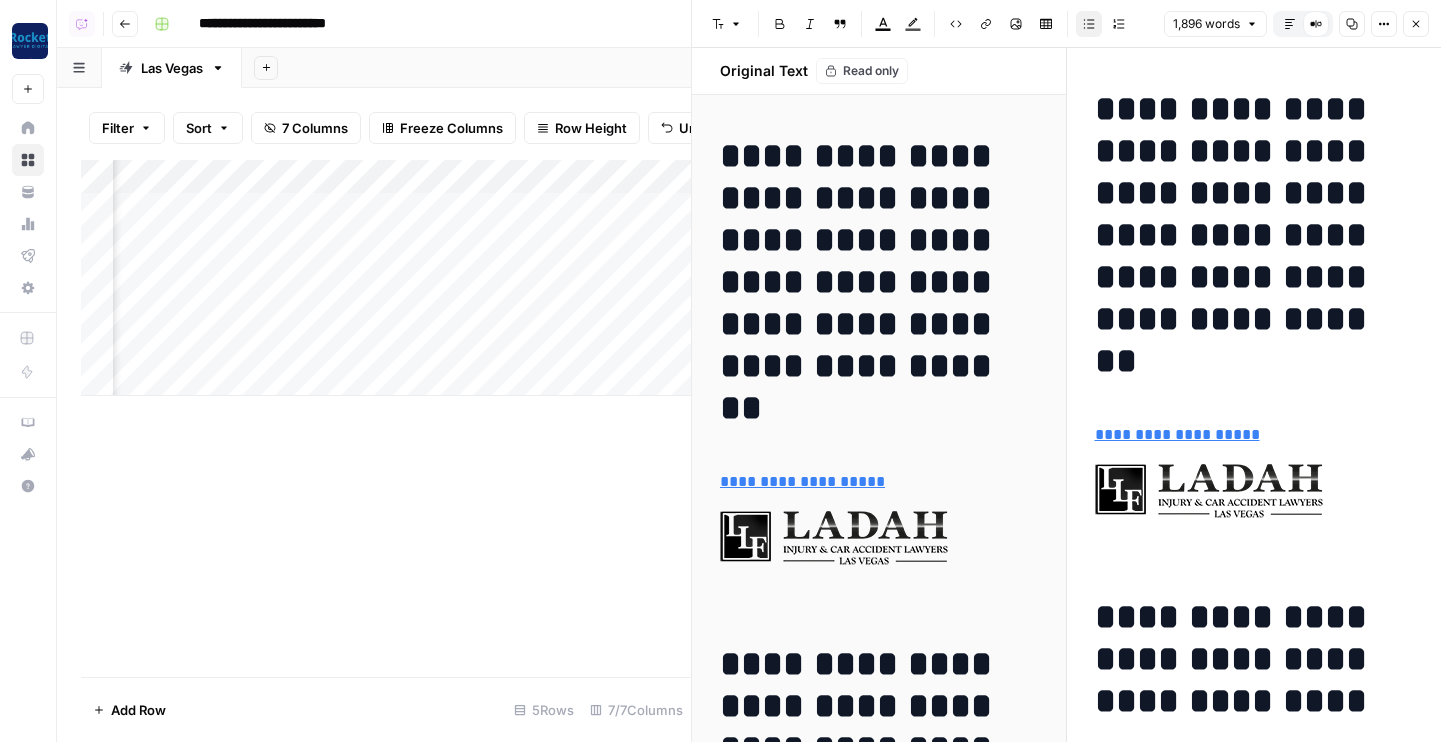 click 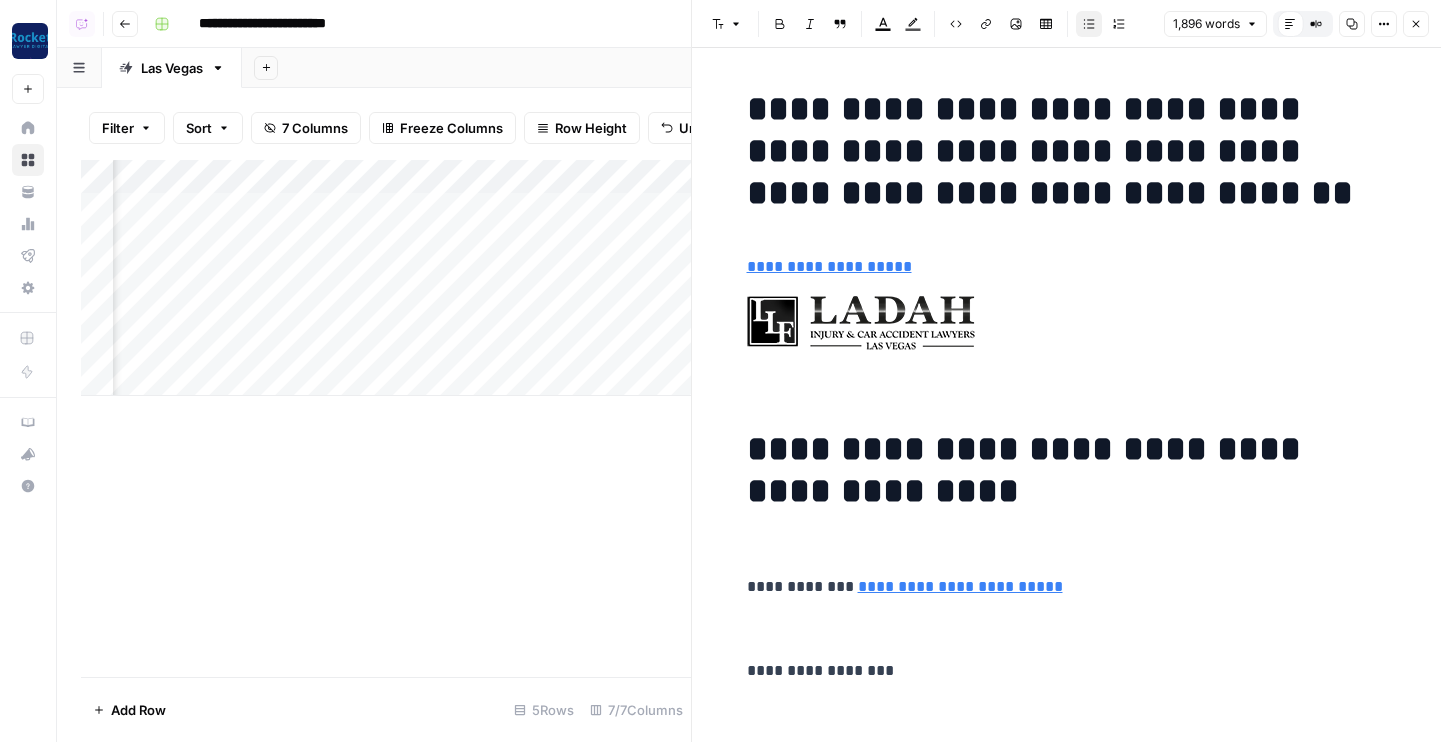 click 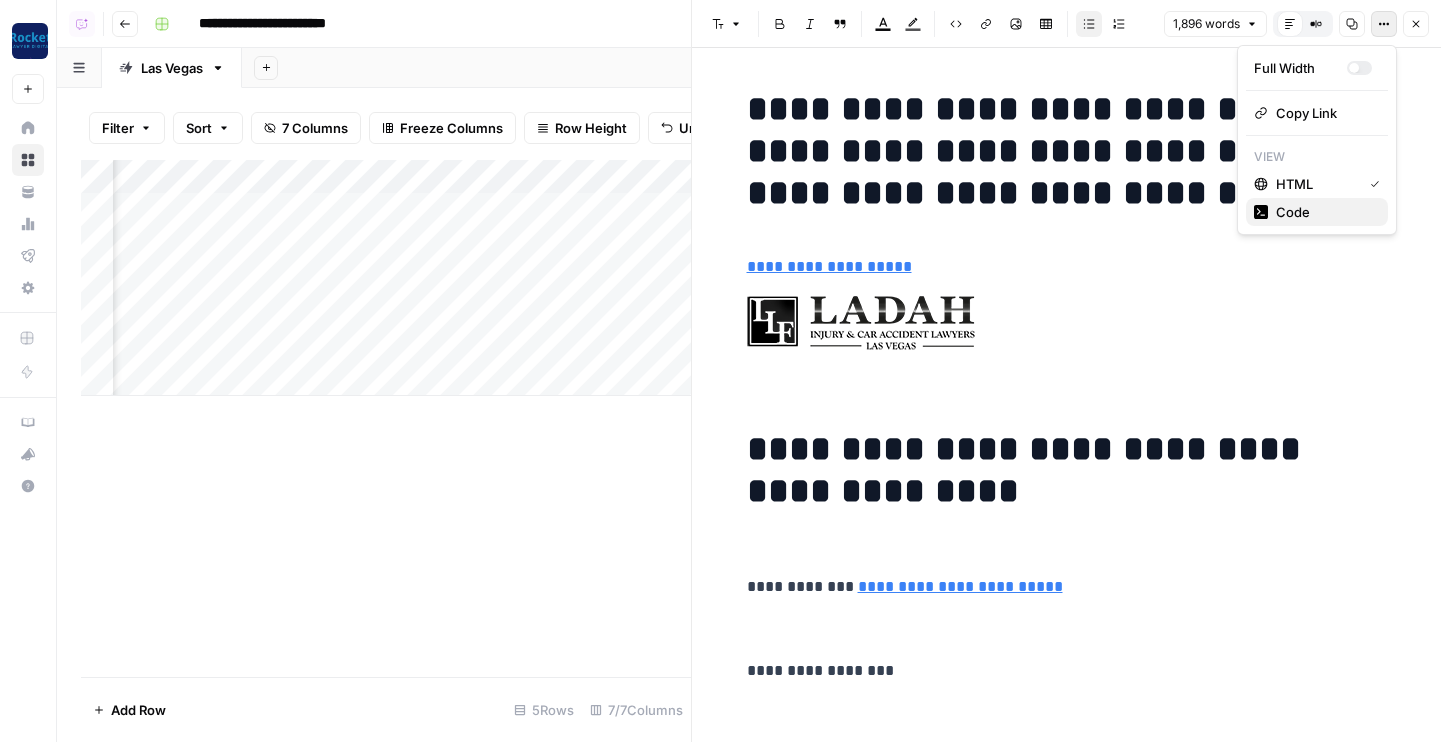 click on "Code" at bounding box center [1324, 212] 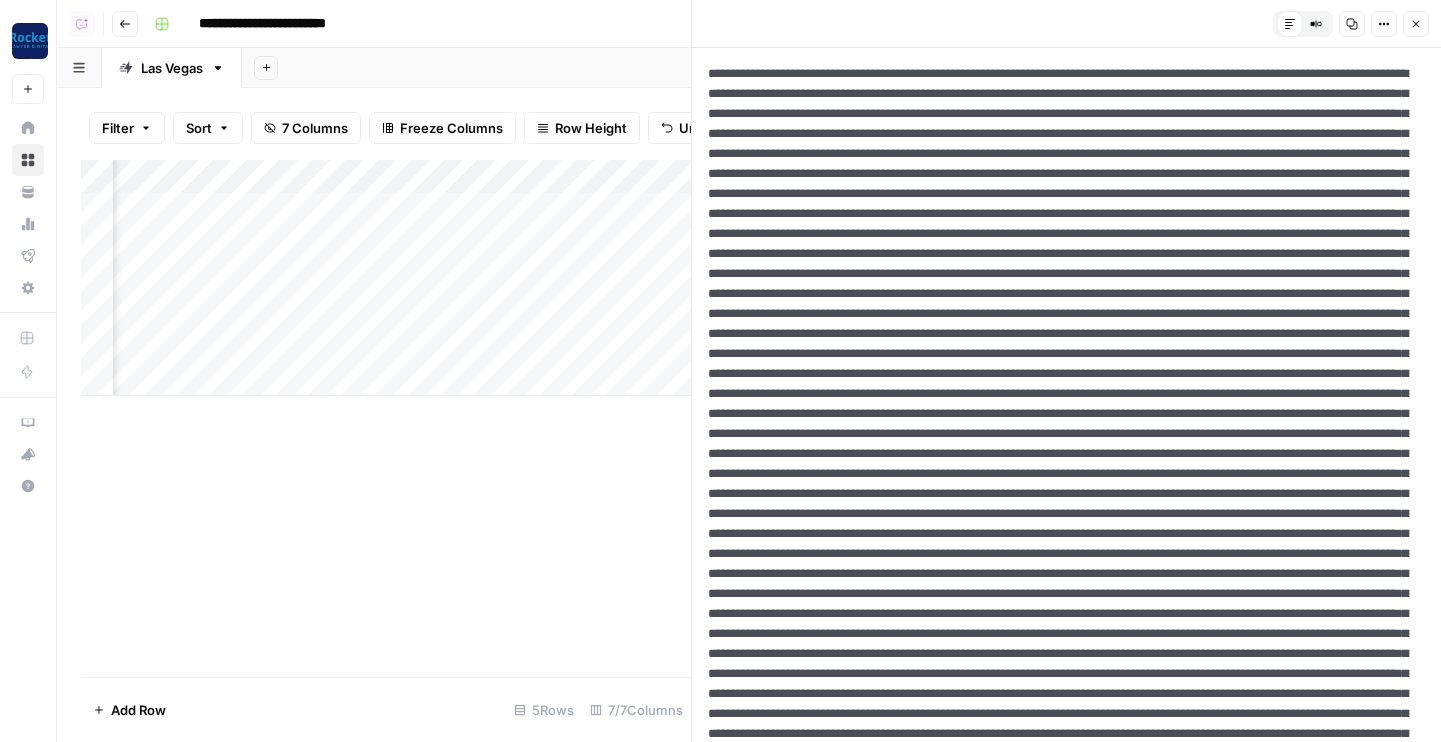 click at bounding box center (1066, 2104) 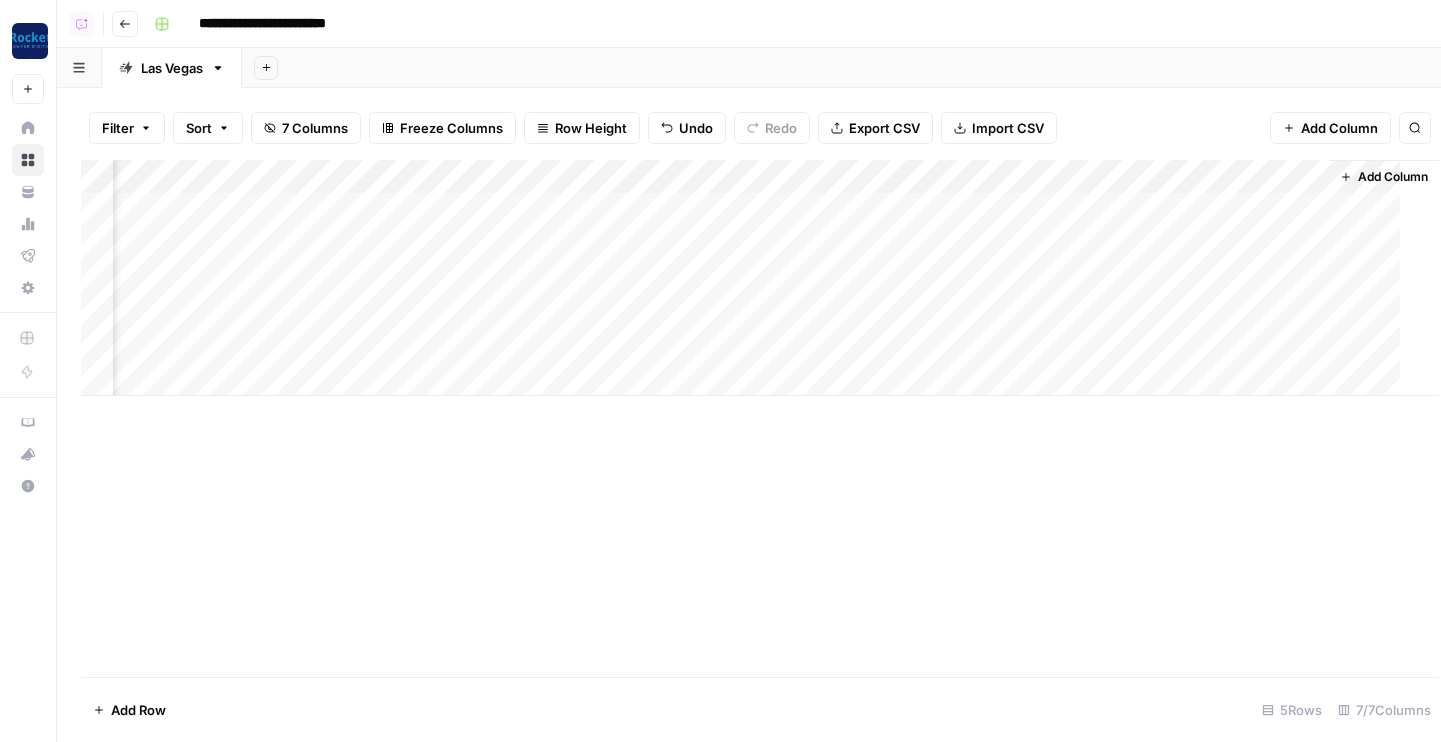 scroll, scrollTop: 0, scrollLeft: 190, axis: horizontal 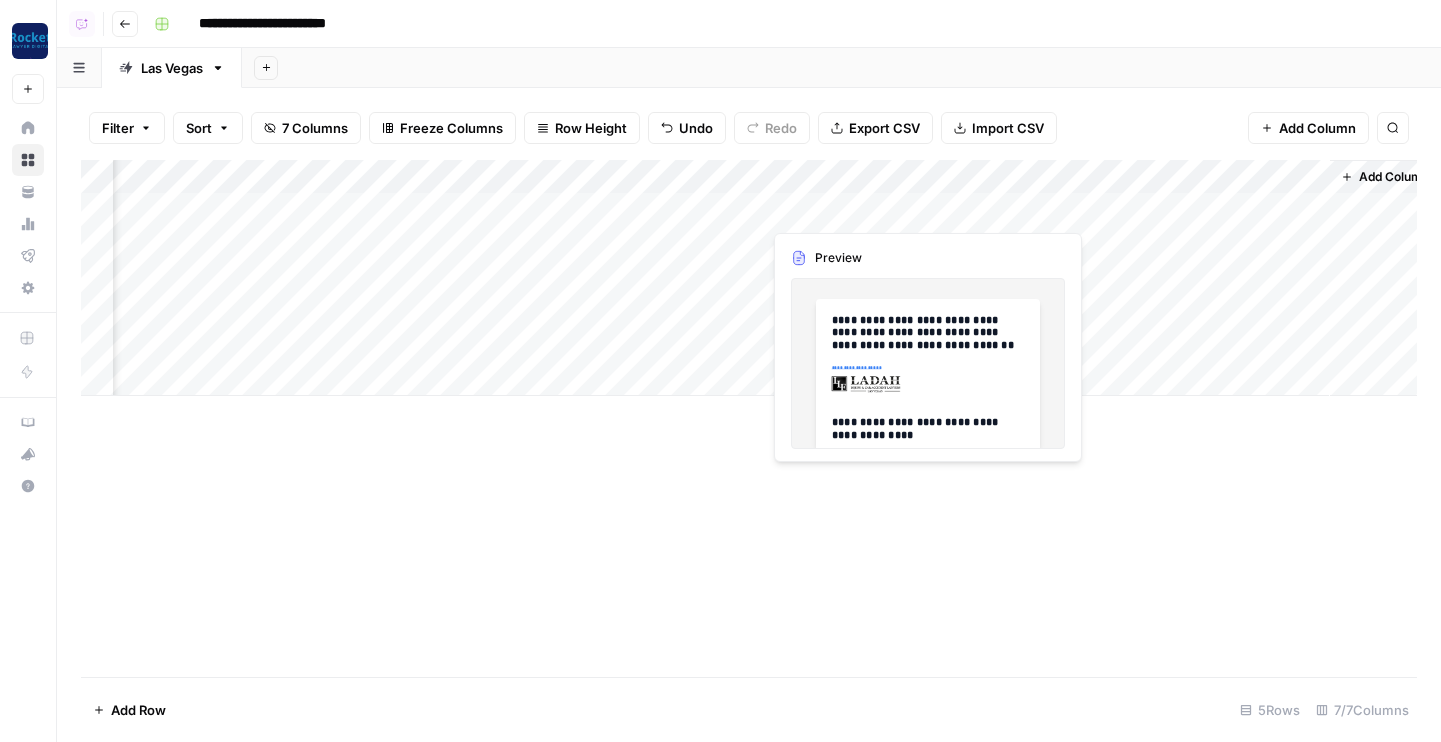 click on "Add Column" at bounding box center [749, 278] 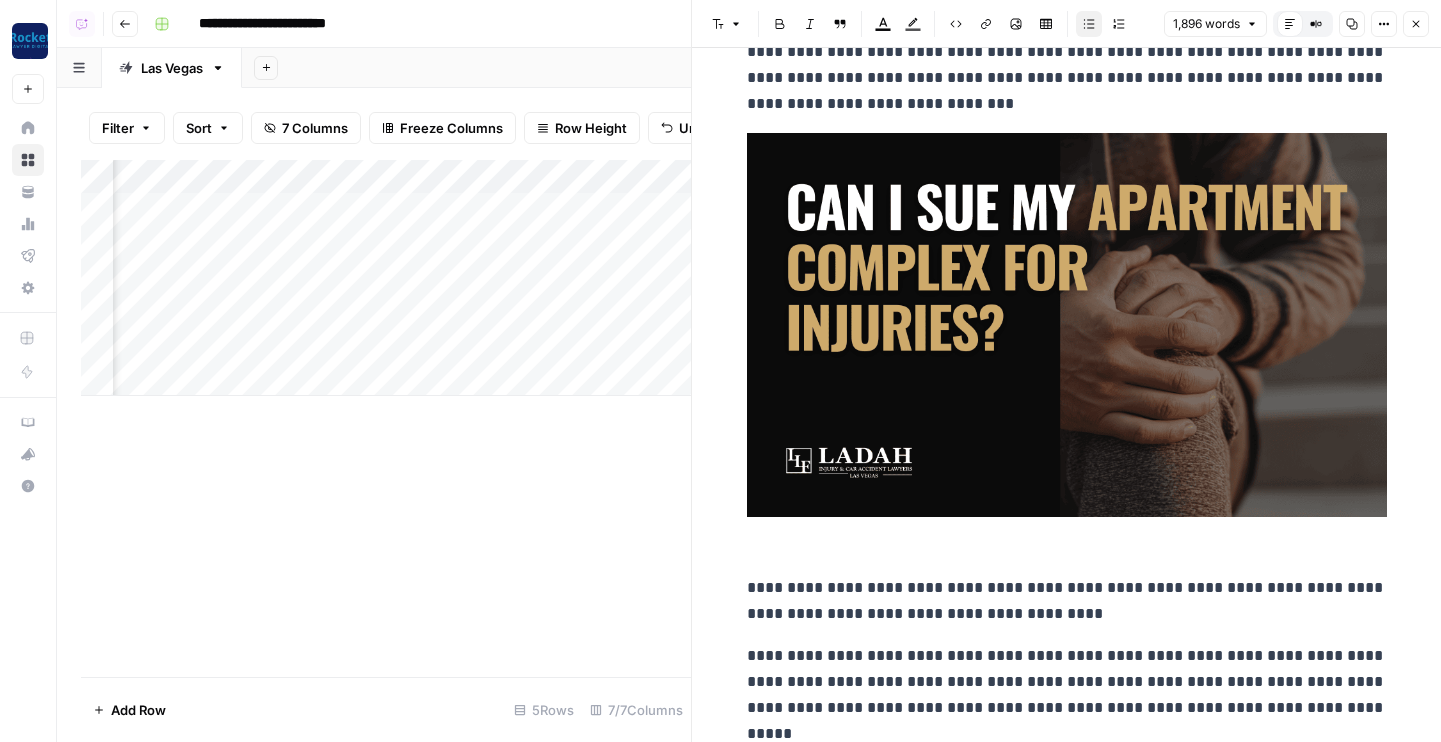 scroll, scrollTop: 0, scrollLeft: 0, axis: both 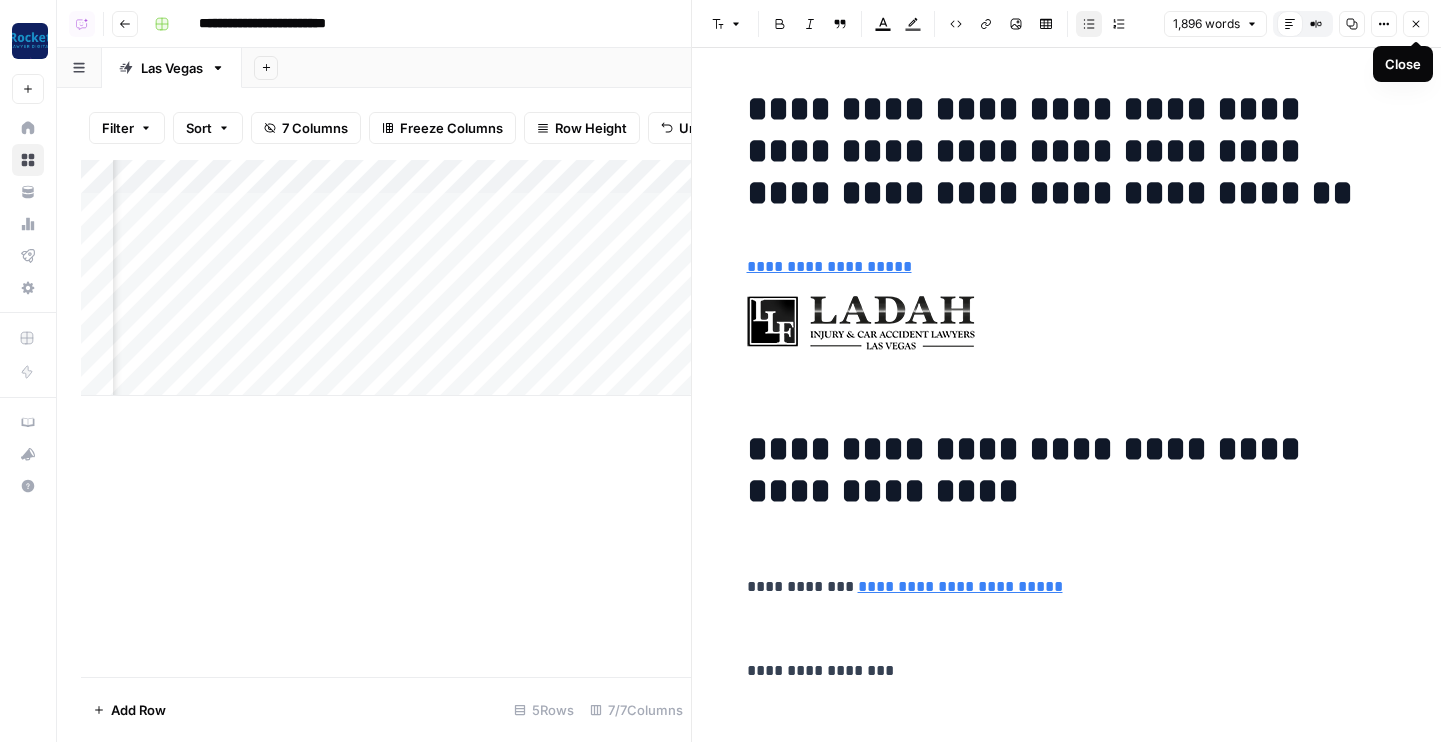 click on "Close" at bounding box center (1416, 24) 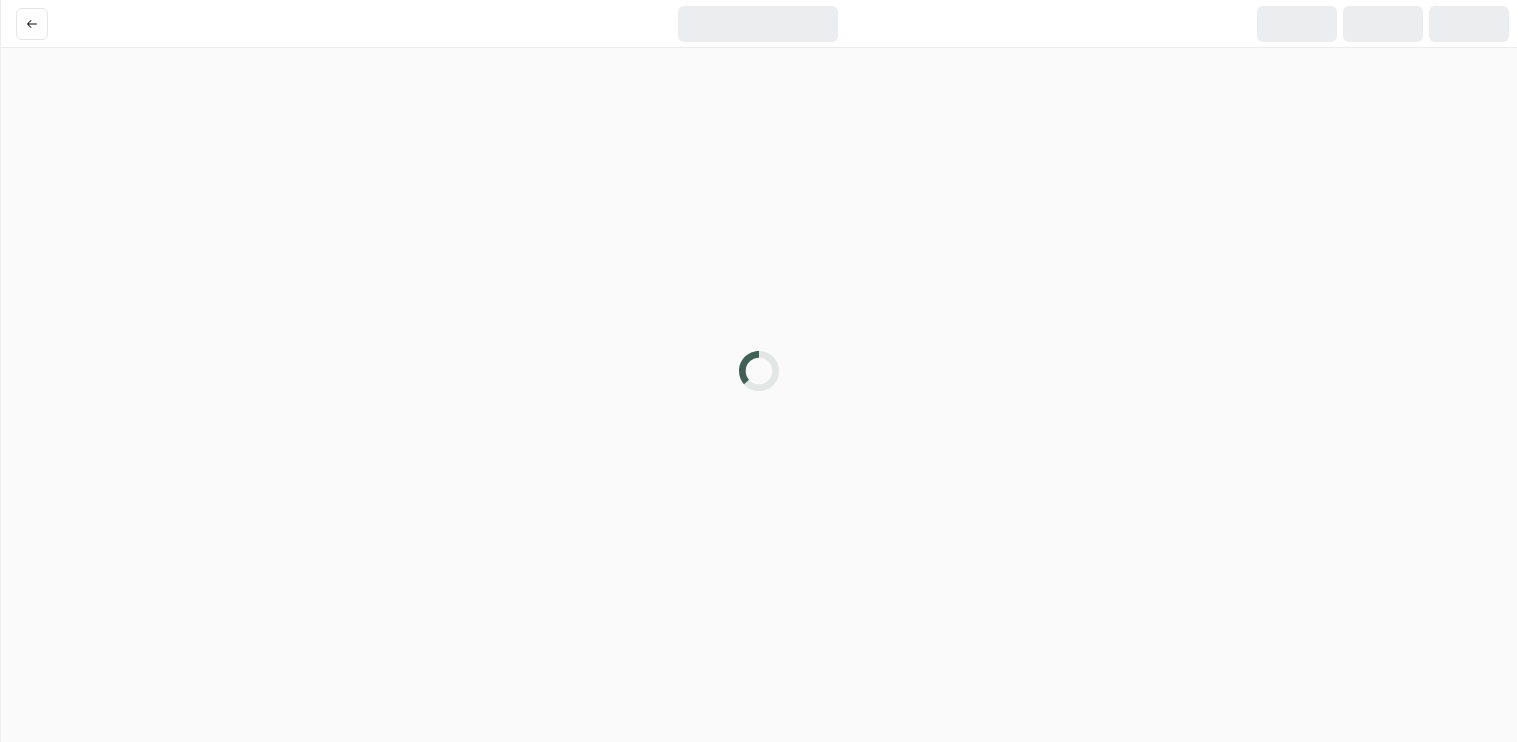 scroll, scrollTop: 0, scrollLeft: 0, axis: both 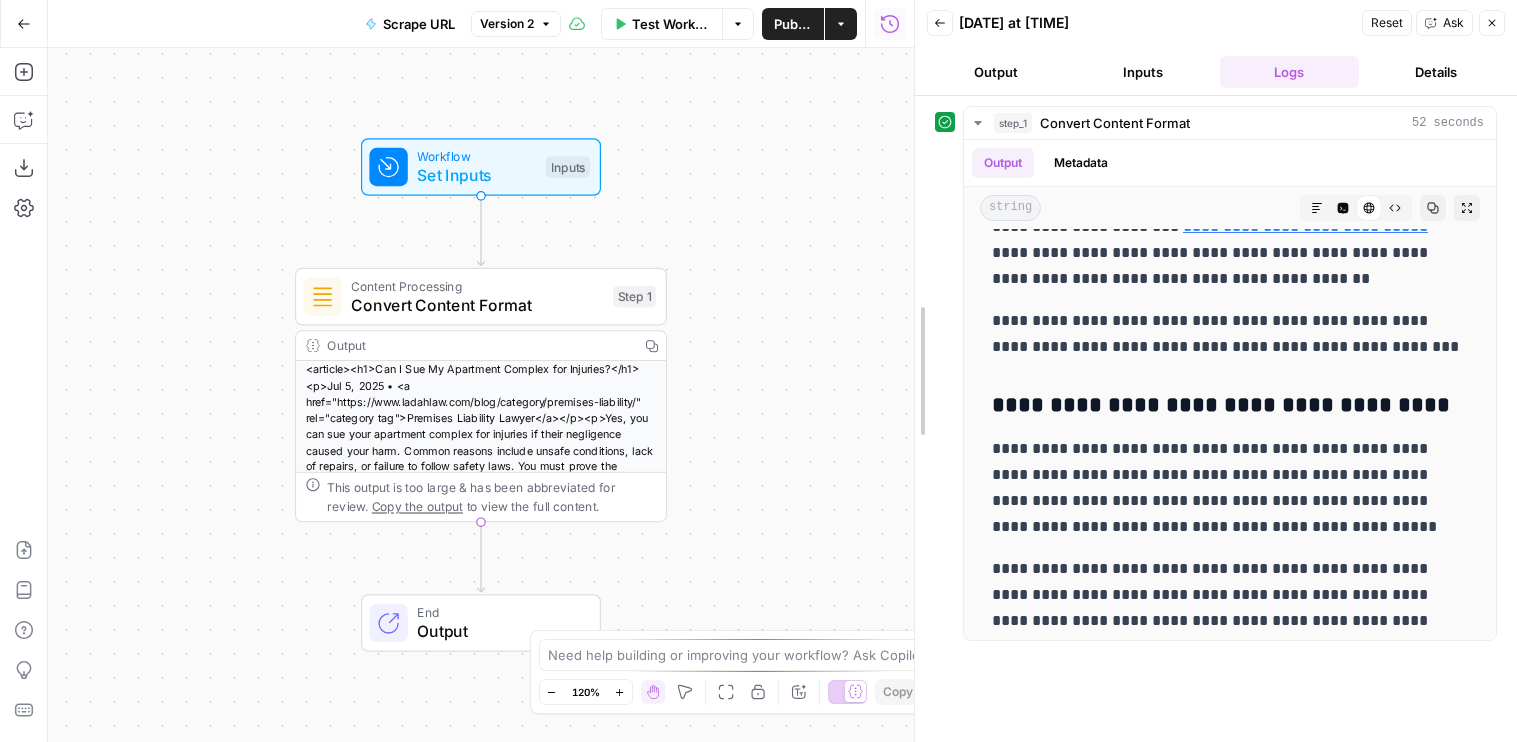 drag, startPoint x: 910, startPoint y: 322, endPoint x: 805, endPoint y: 322, distance: 105 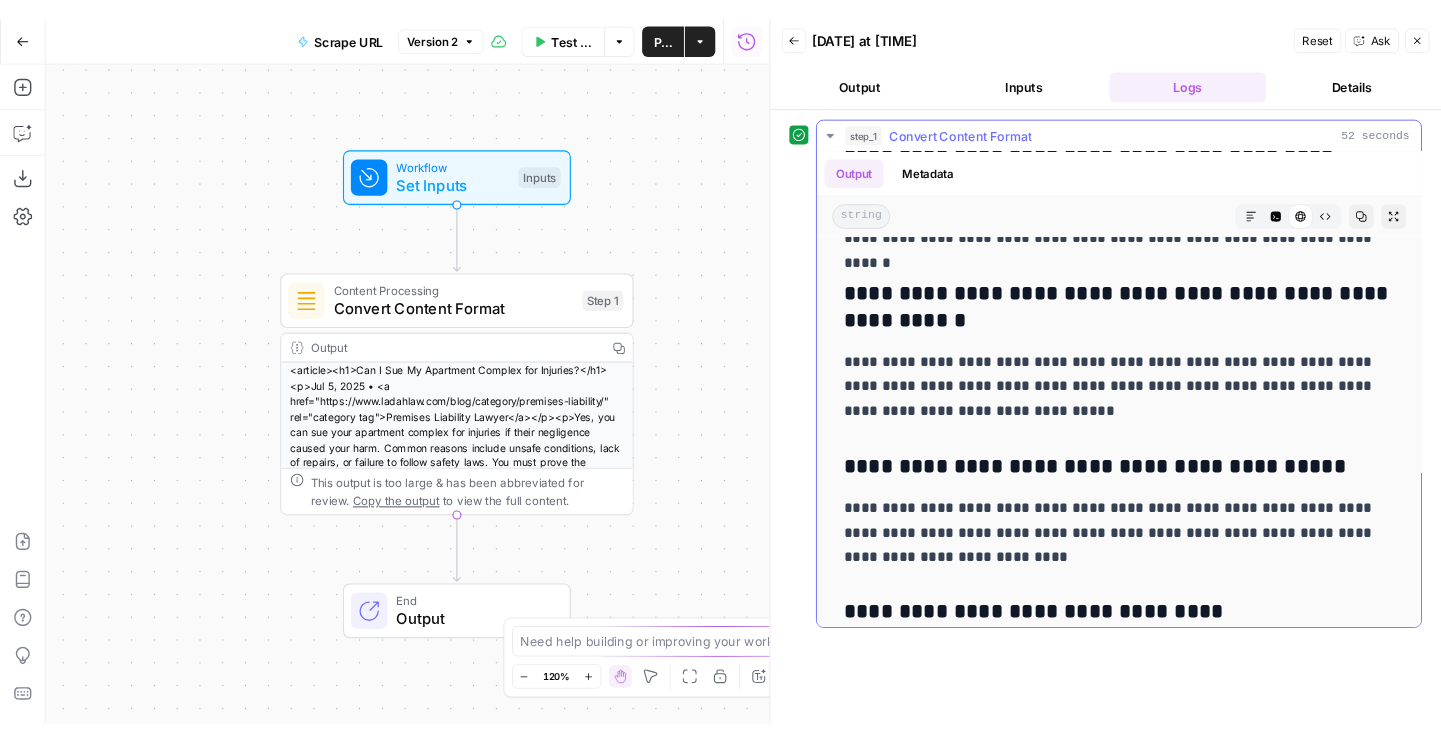 scroll, scrollTop: 5232, scrollLeft: 0, axis: vertical 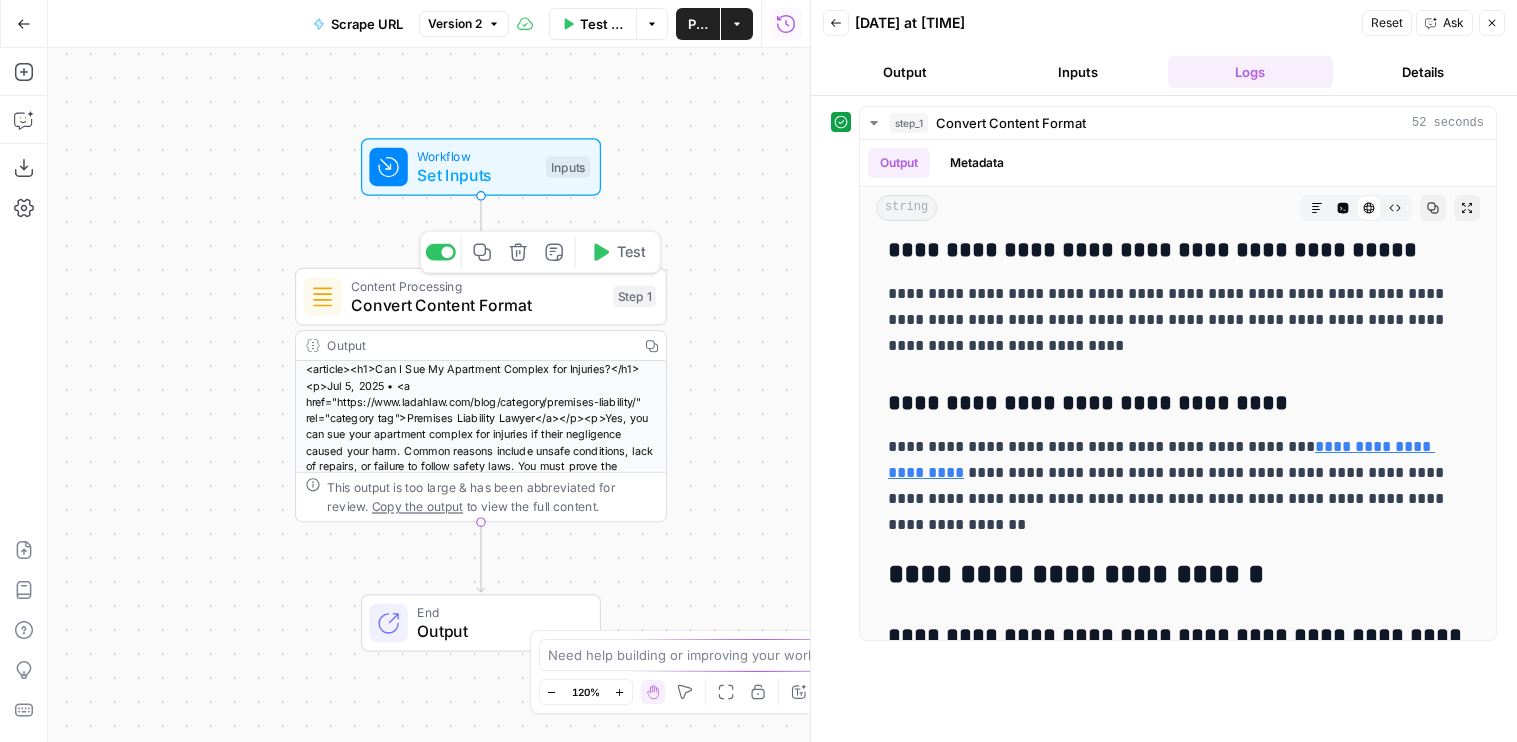 click 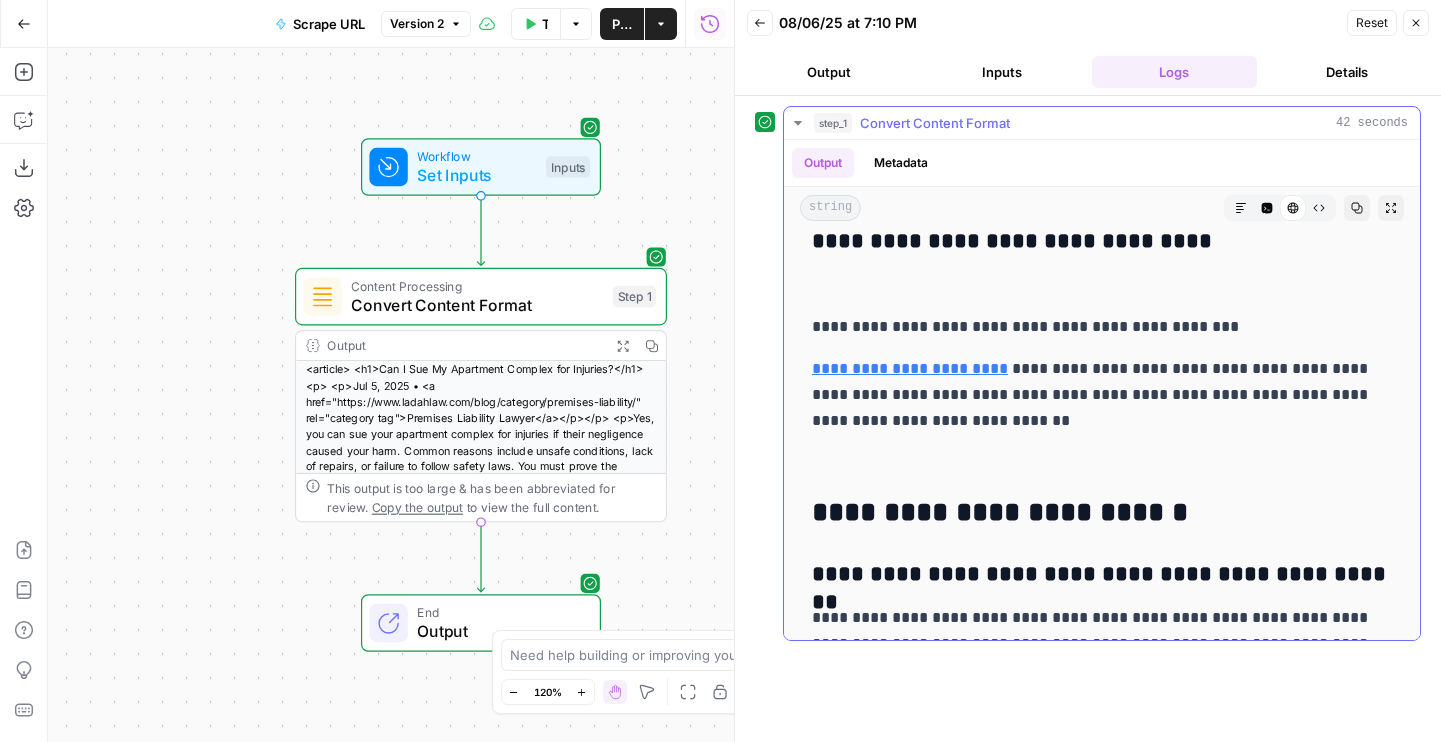 scroll, scrollTop: 5768, scrollLeft: 0, axis: vertical 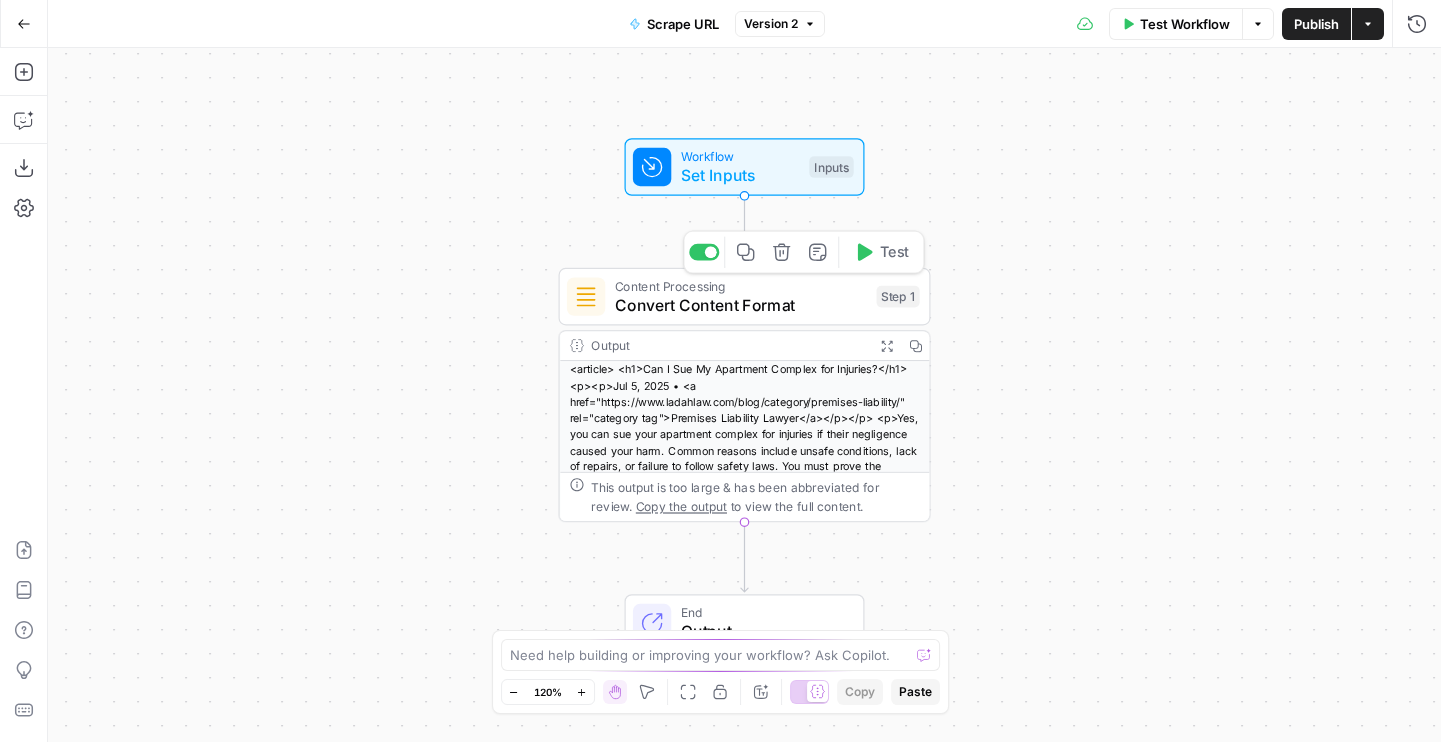 click 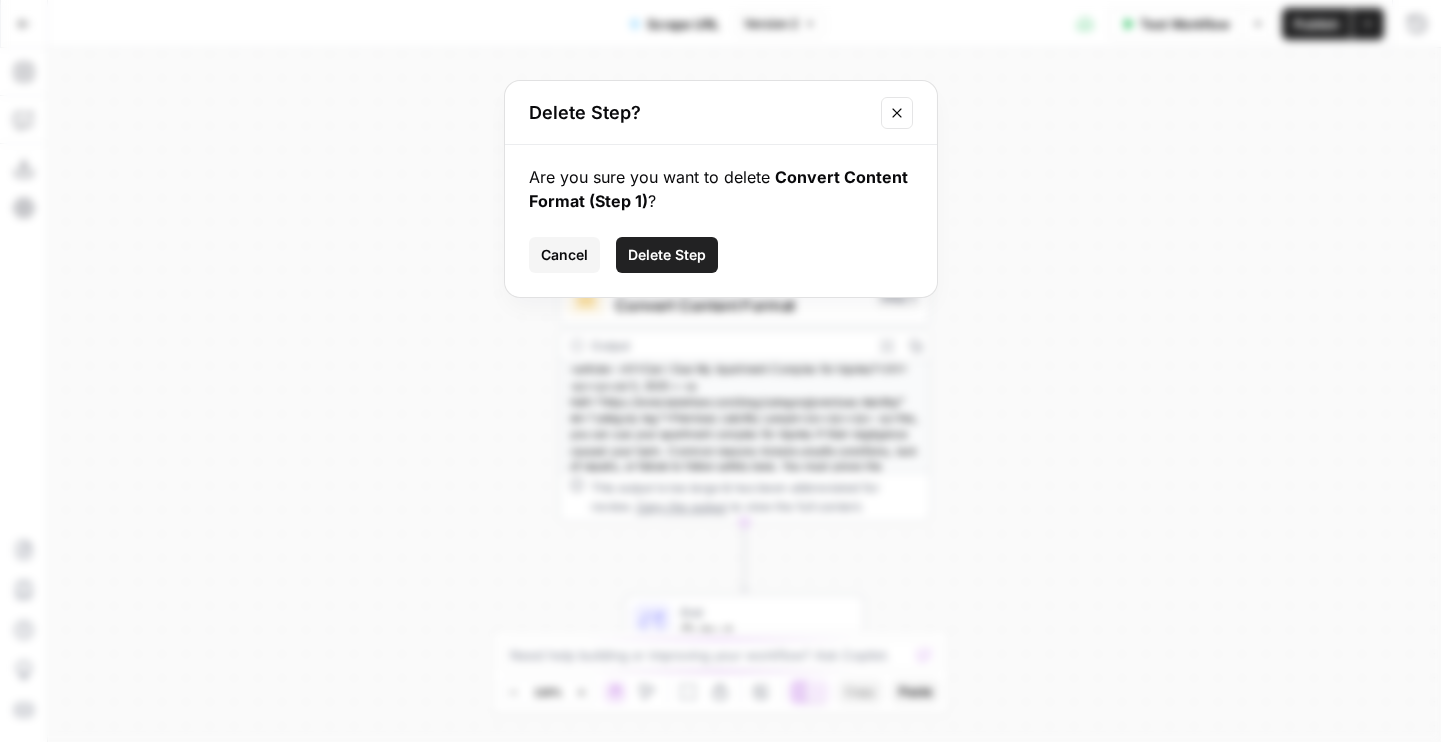 click on "Delete Step" at bounding box center (667, 255) 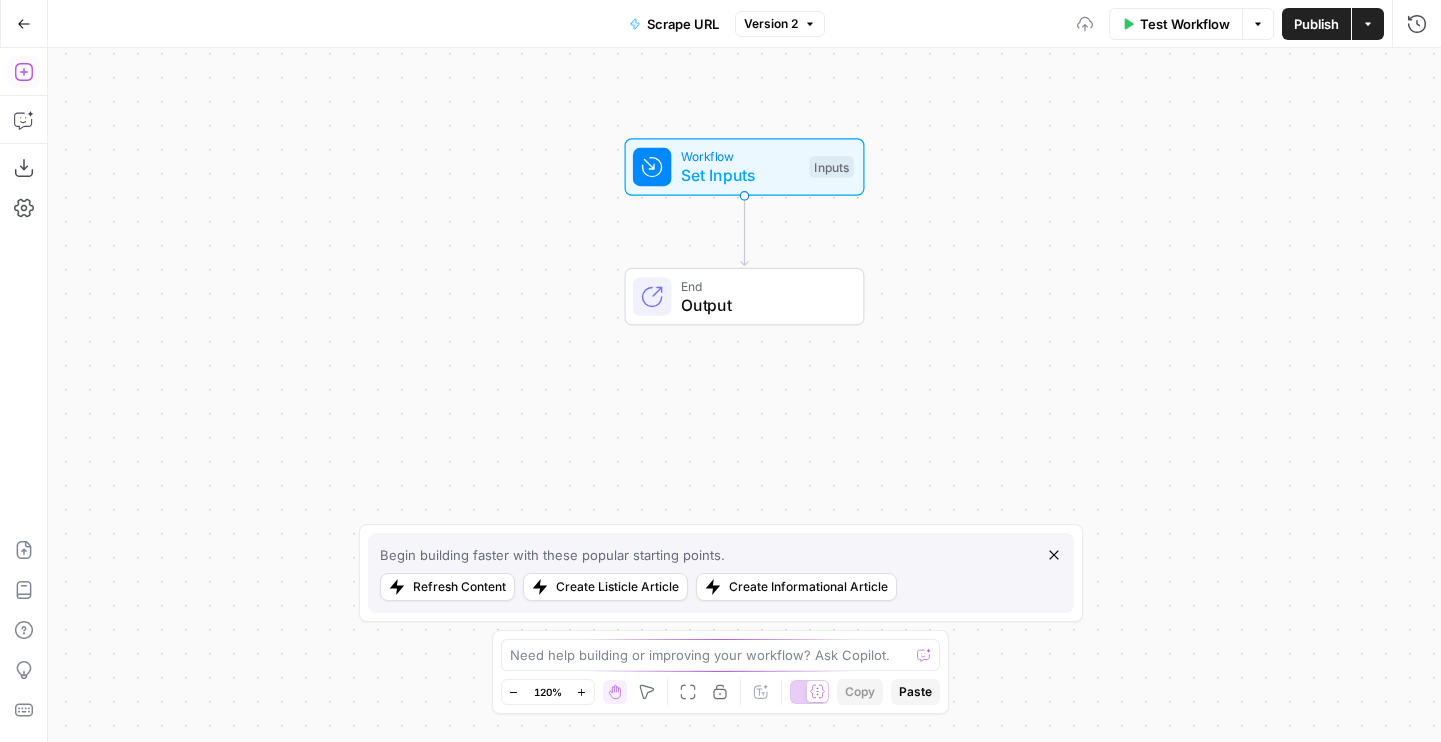 click on "Add Steps" at bounding box center (24, 72) 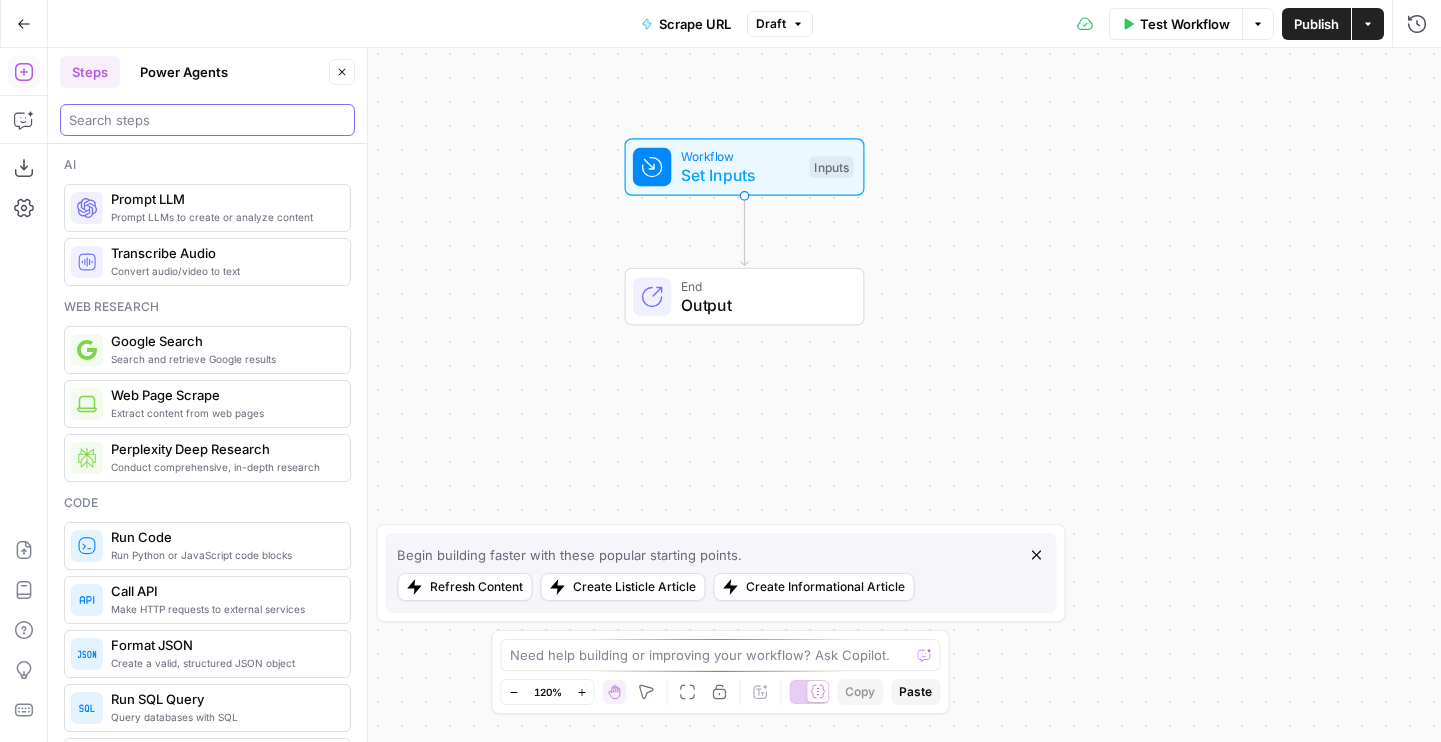 click at bounding box center [207, 120] 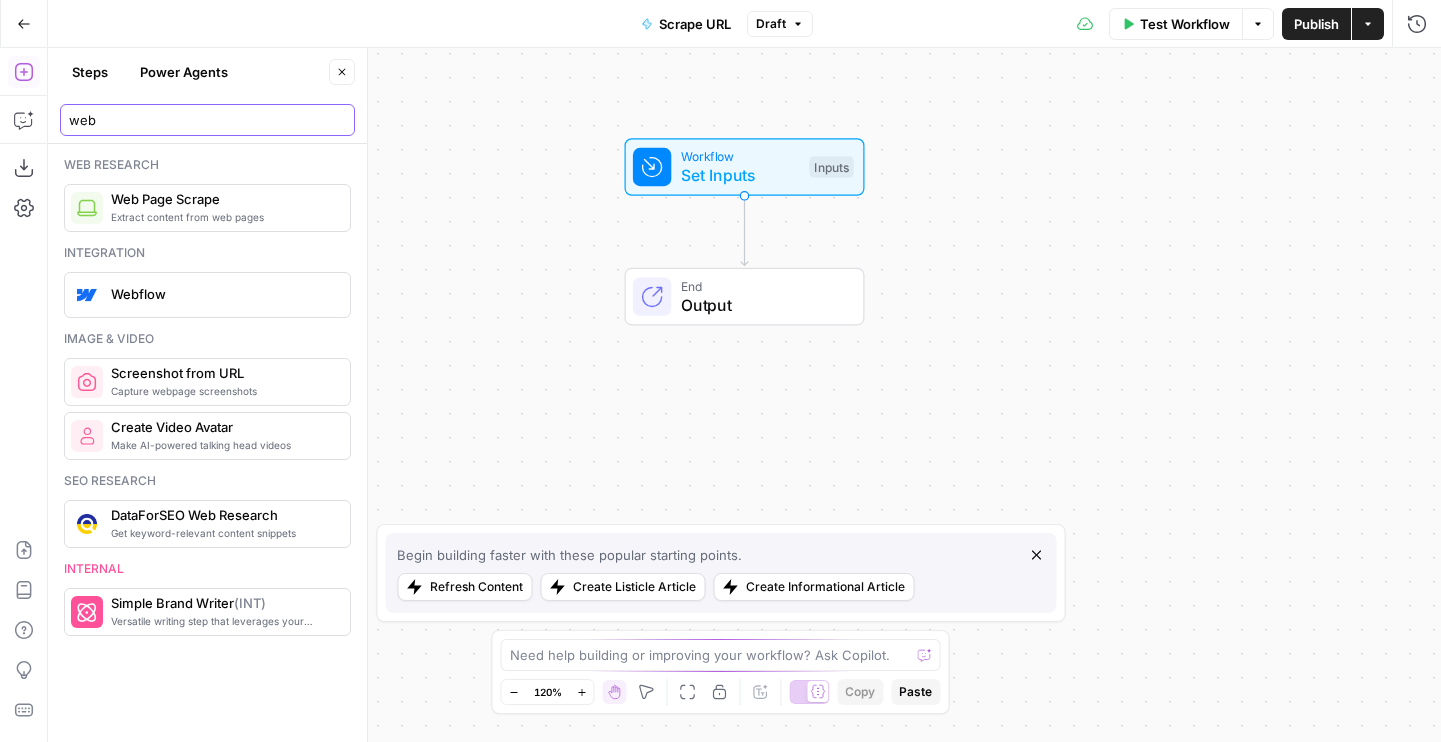 type on "web" 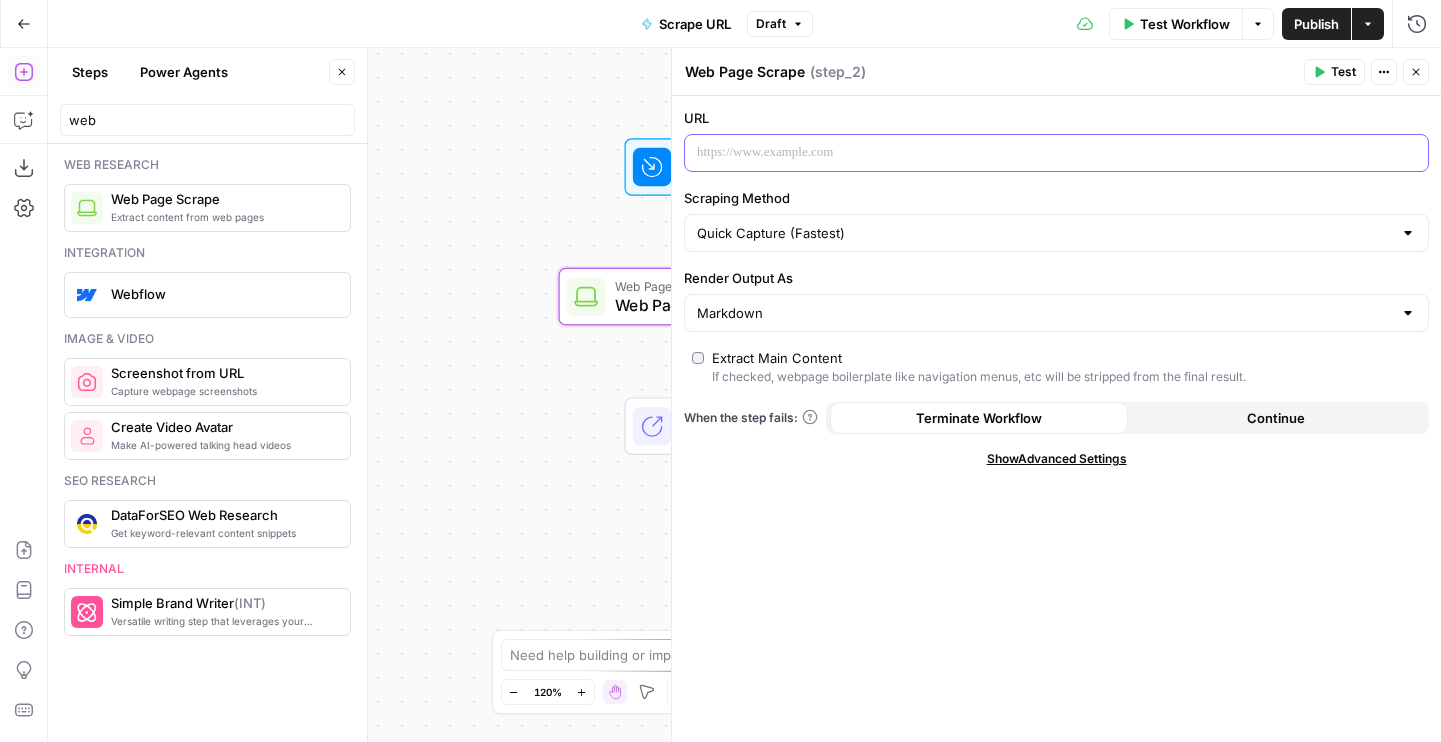 click at bounding box center [1040, 153] 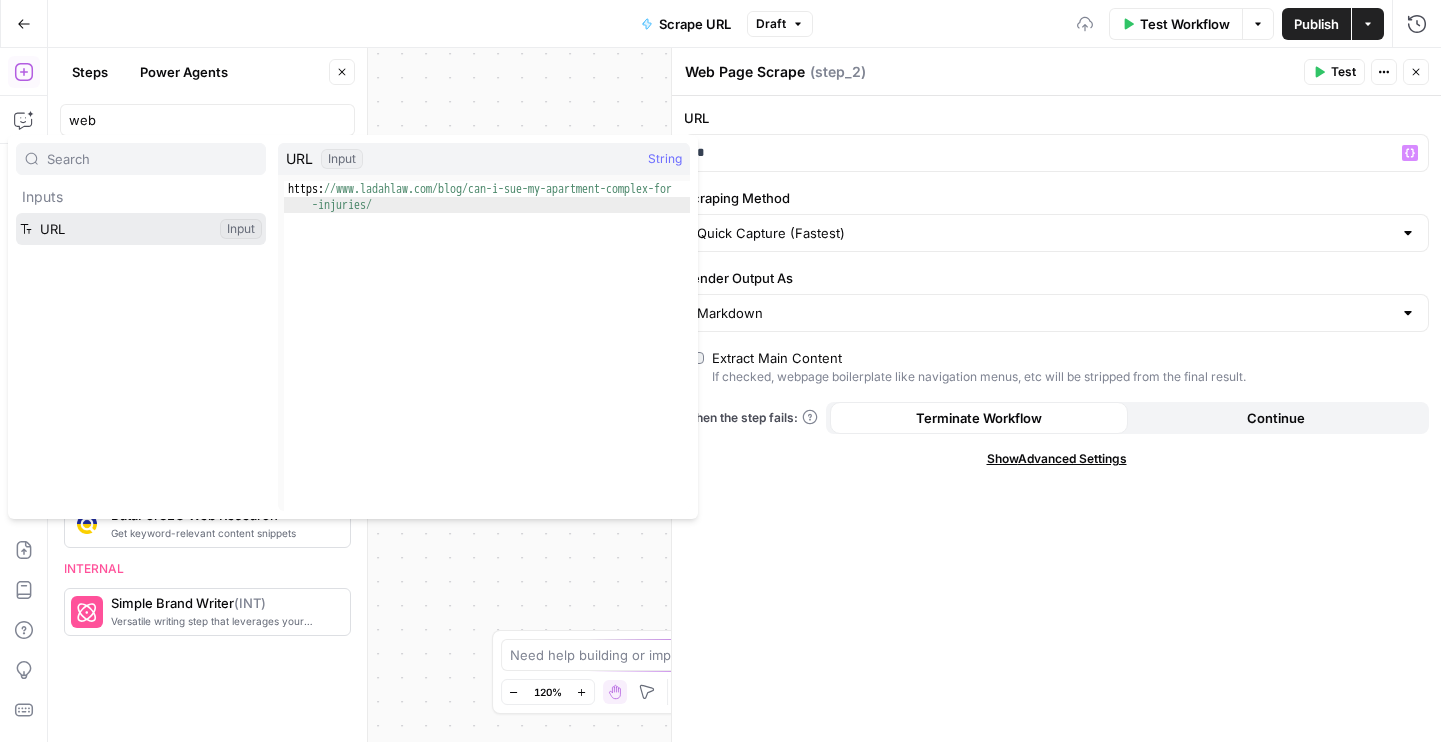 click at bounding box center (141, 229) 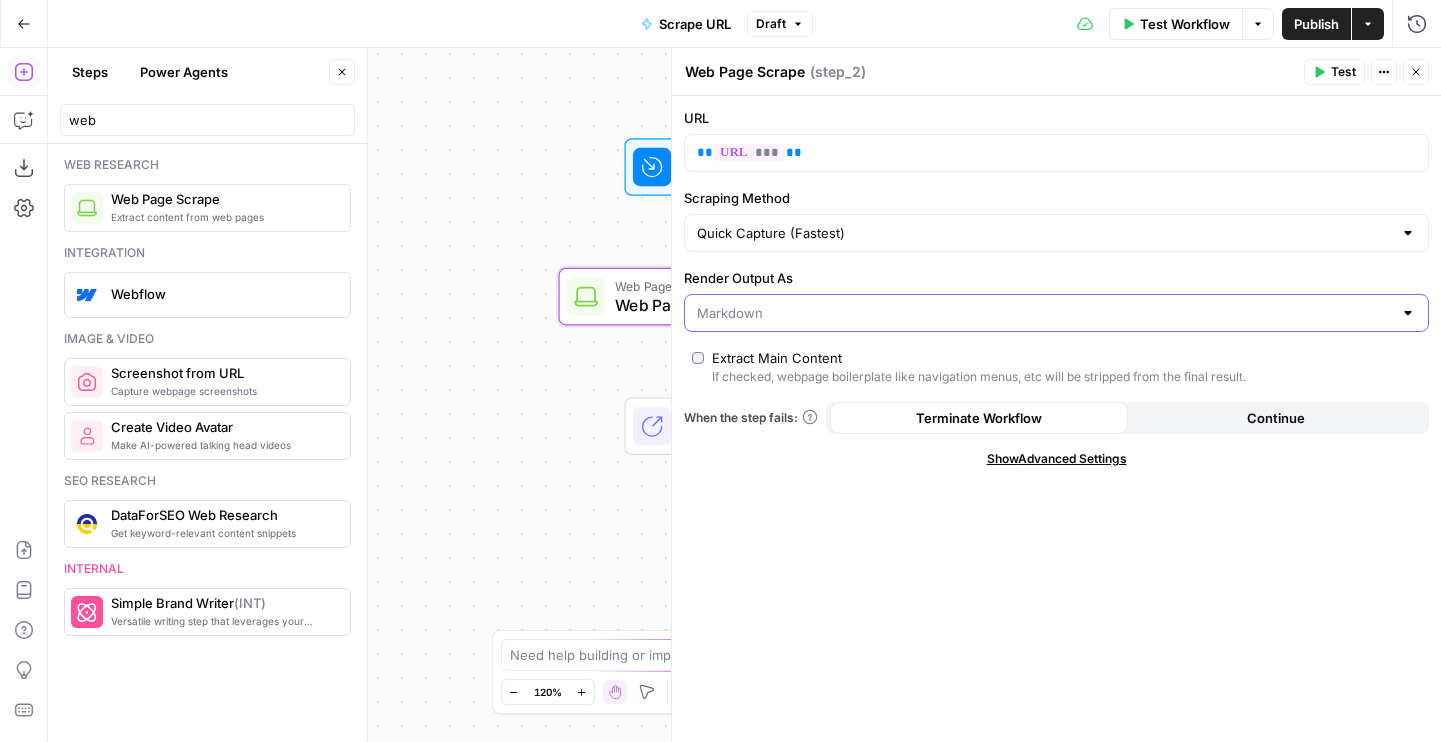 click on "Render Output As" at bounding box center [1044, 313] 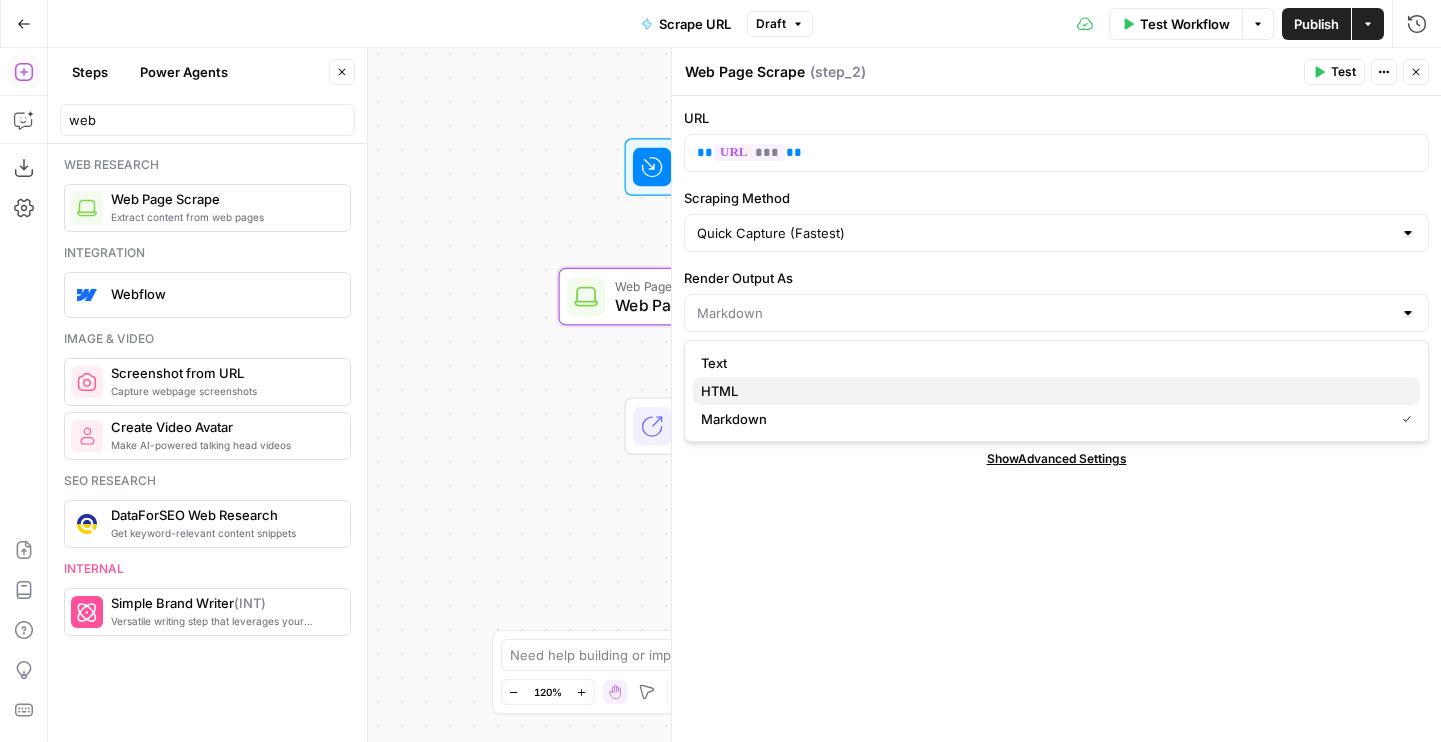 click on "HTML" at bounding box center [1052, 391] 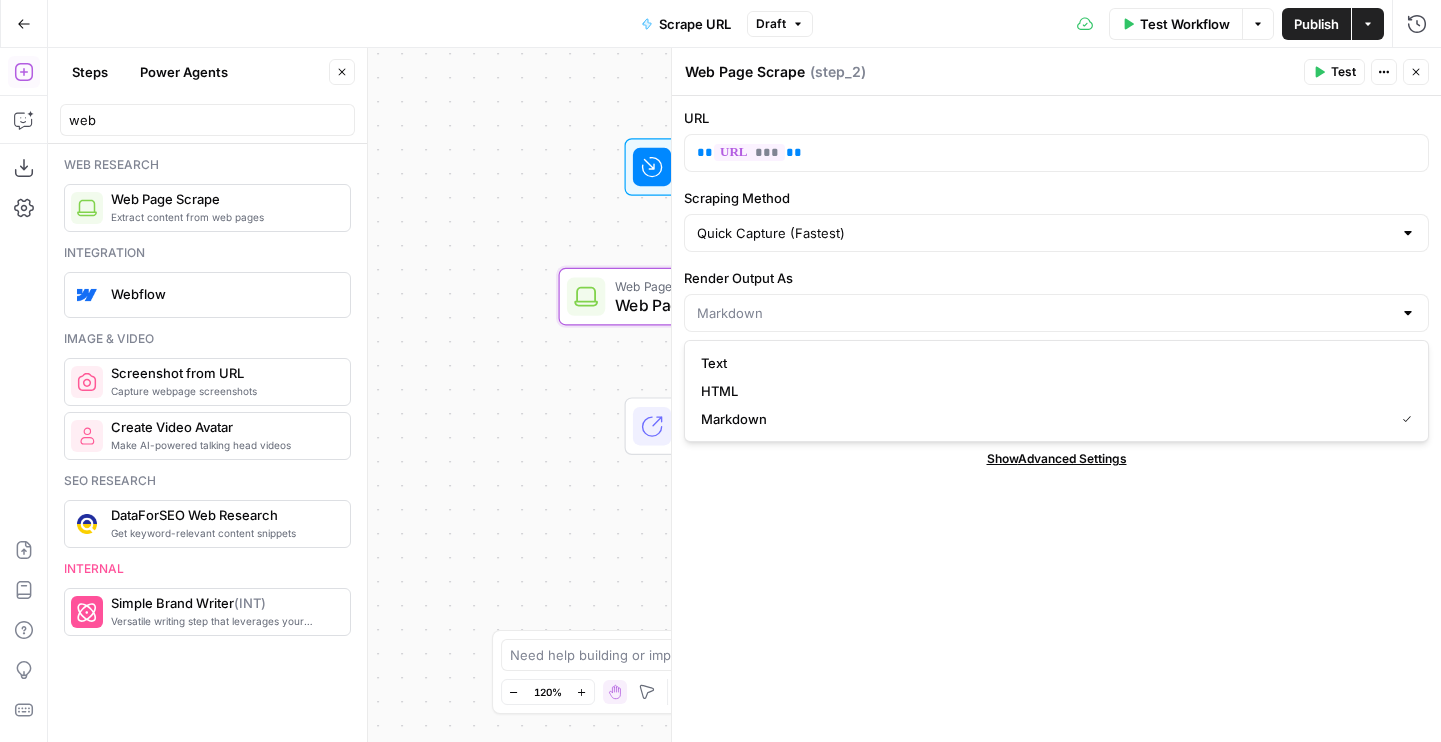 type on "HTML" 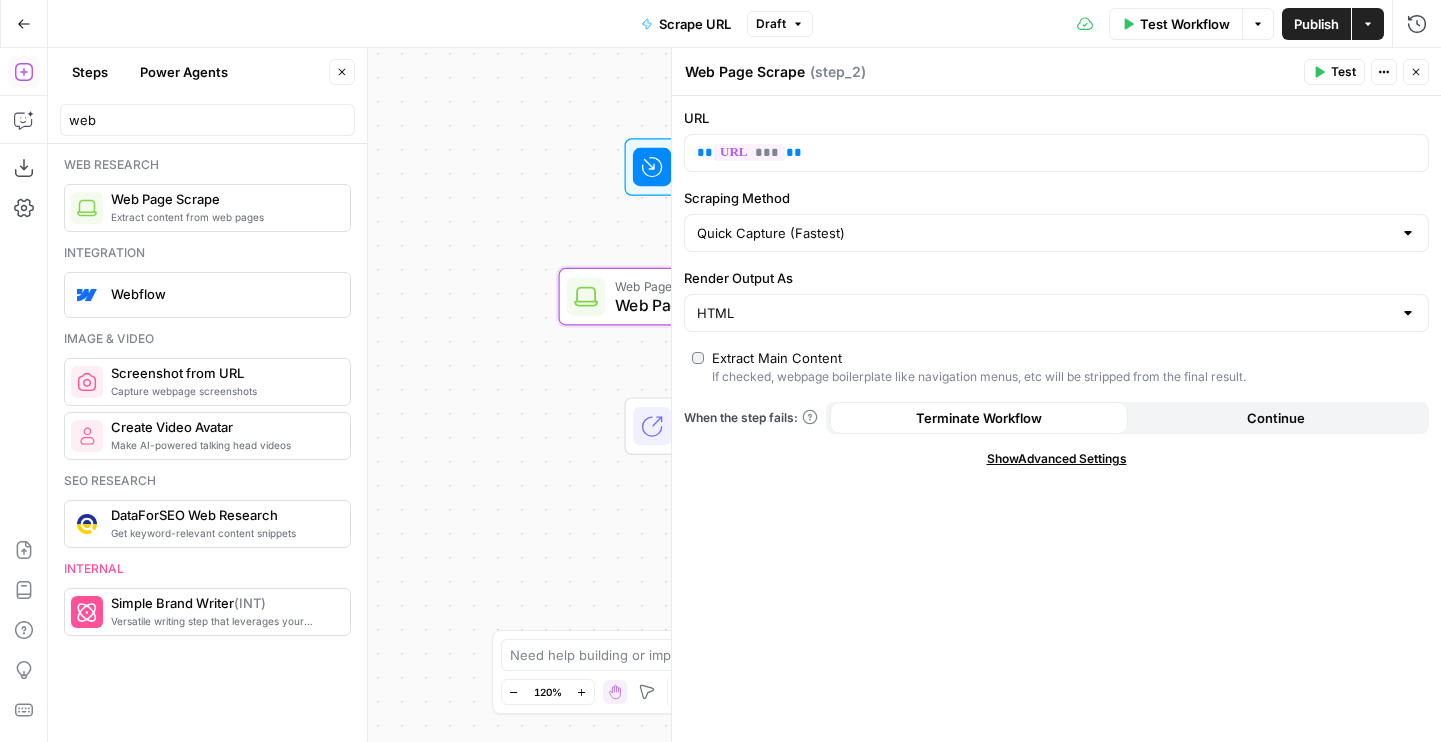 click on "Publish" at bounding box center (1316, 24) 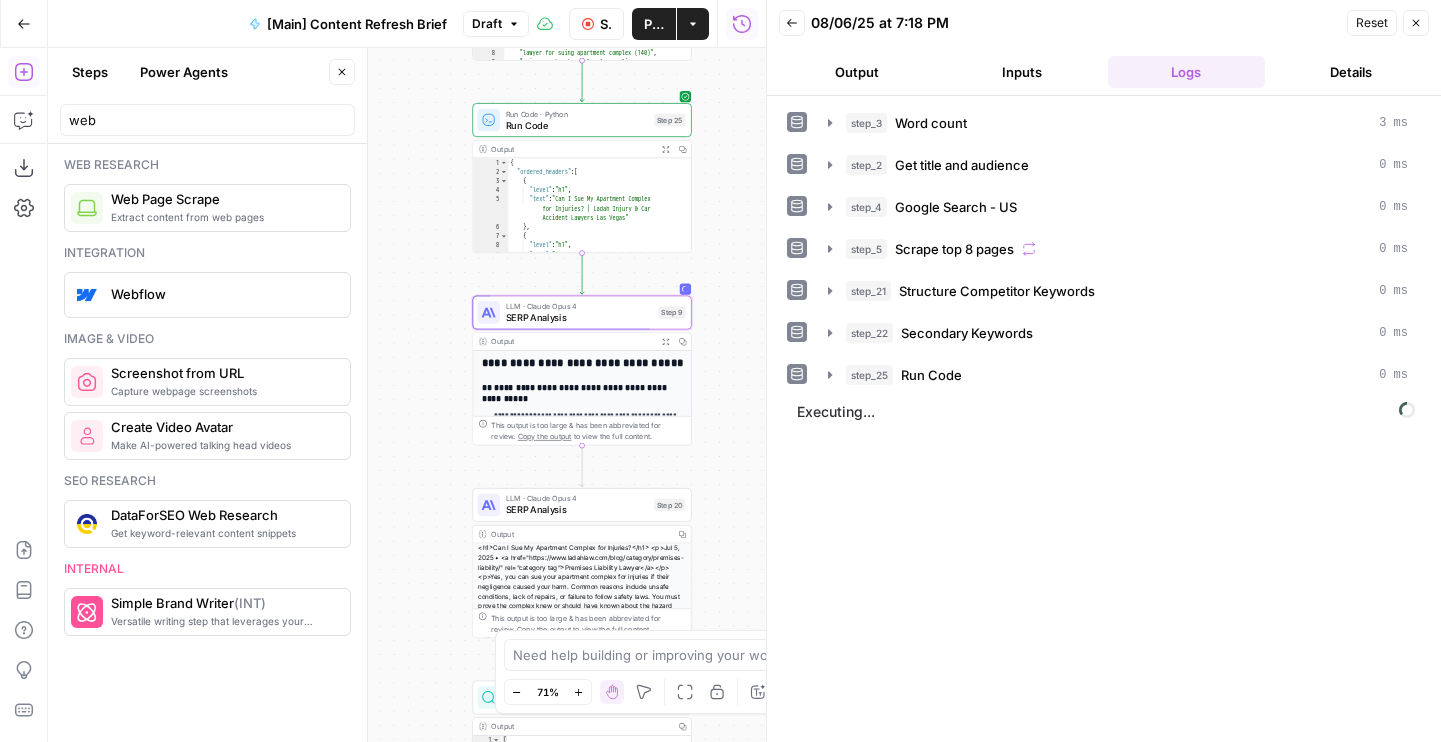 scroll, scrollTop: 0, scrollLeft: 0, axis: both 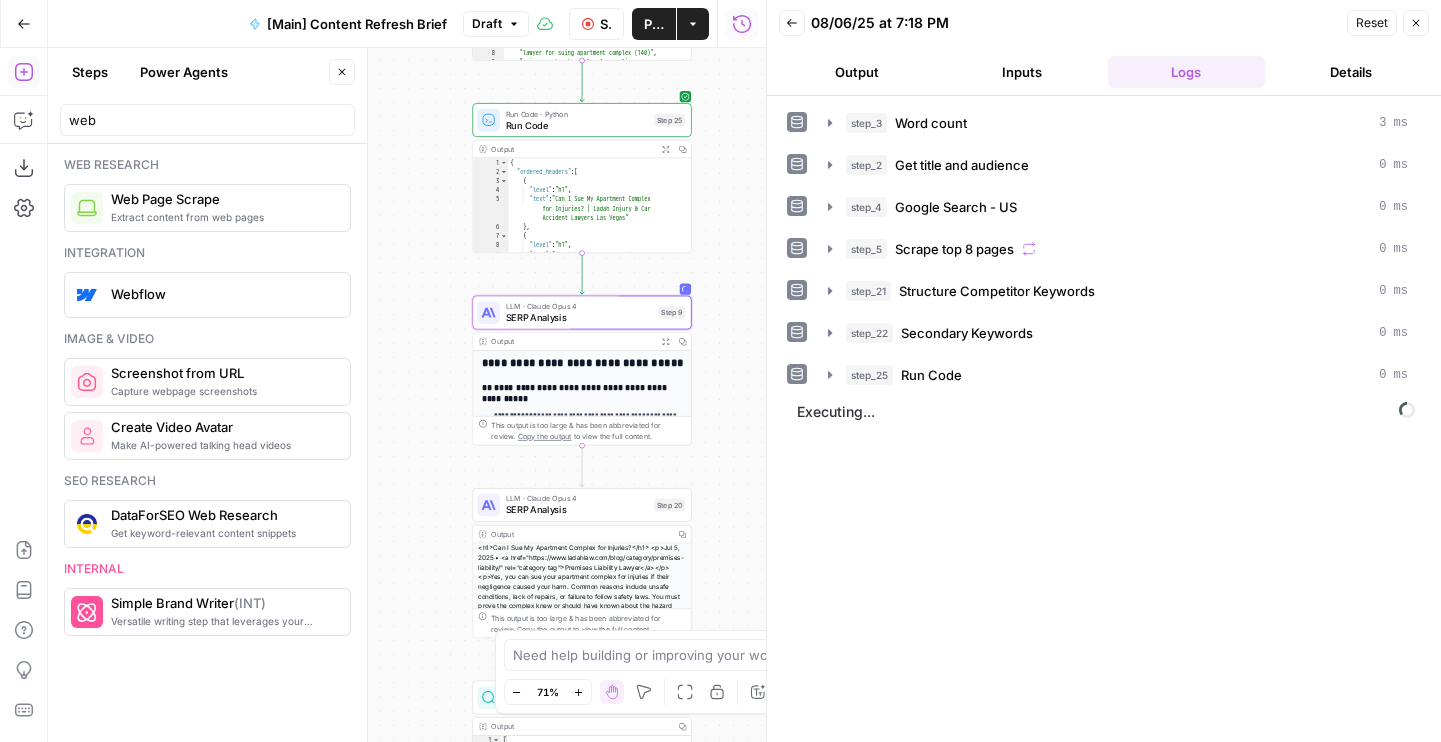 click on "Output" at bounding box center (857, 72) 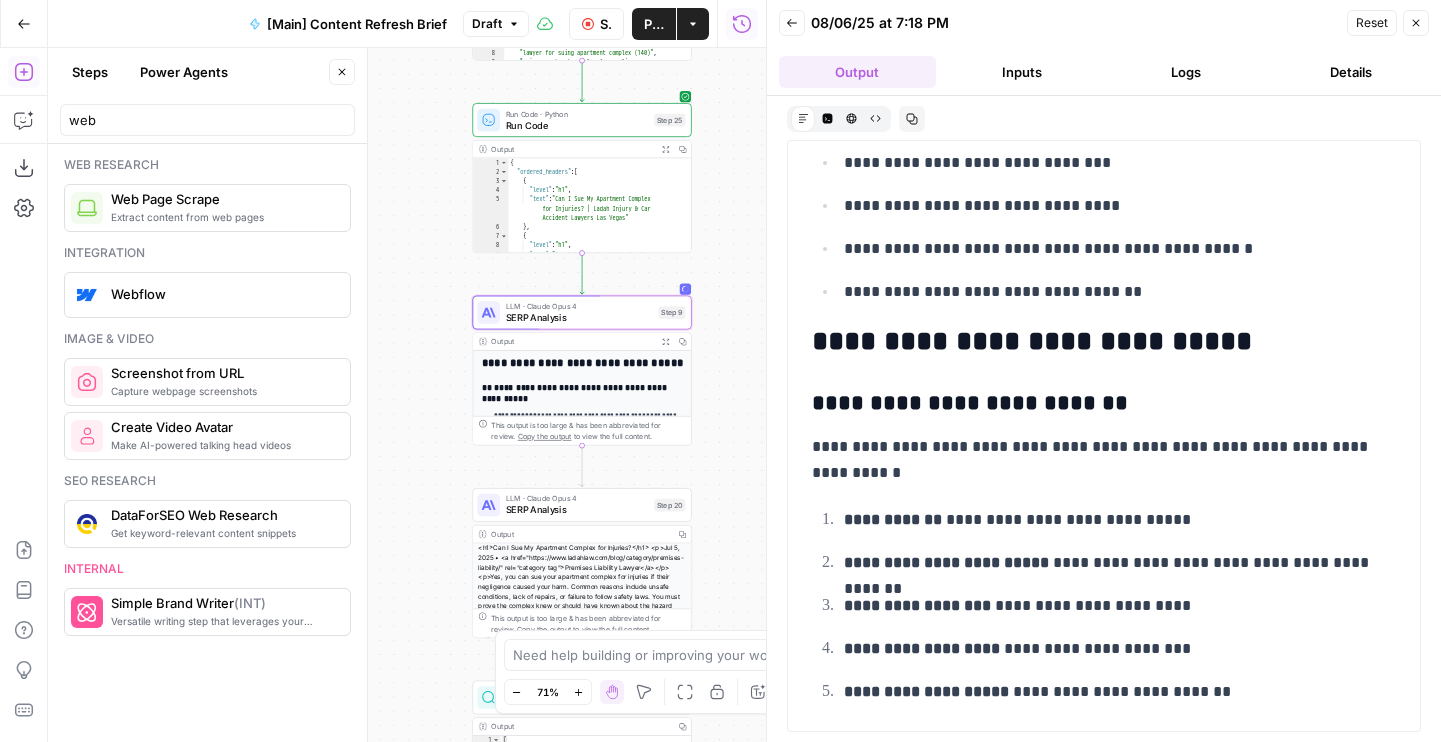 scroll, scrollTop: 1501, scrollLeft: 0, axis: vertical 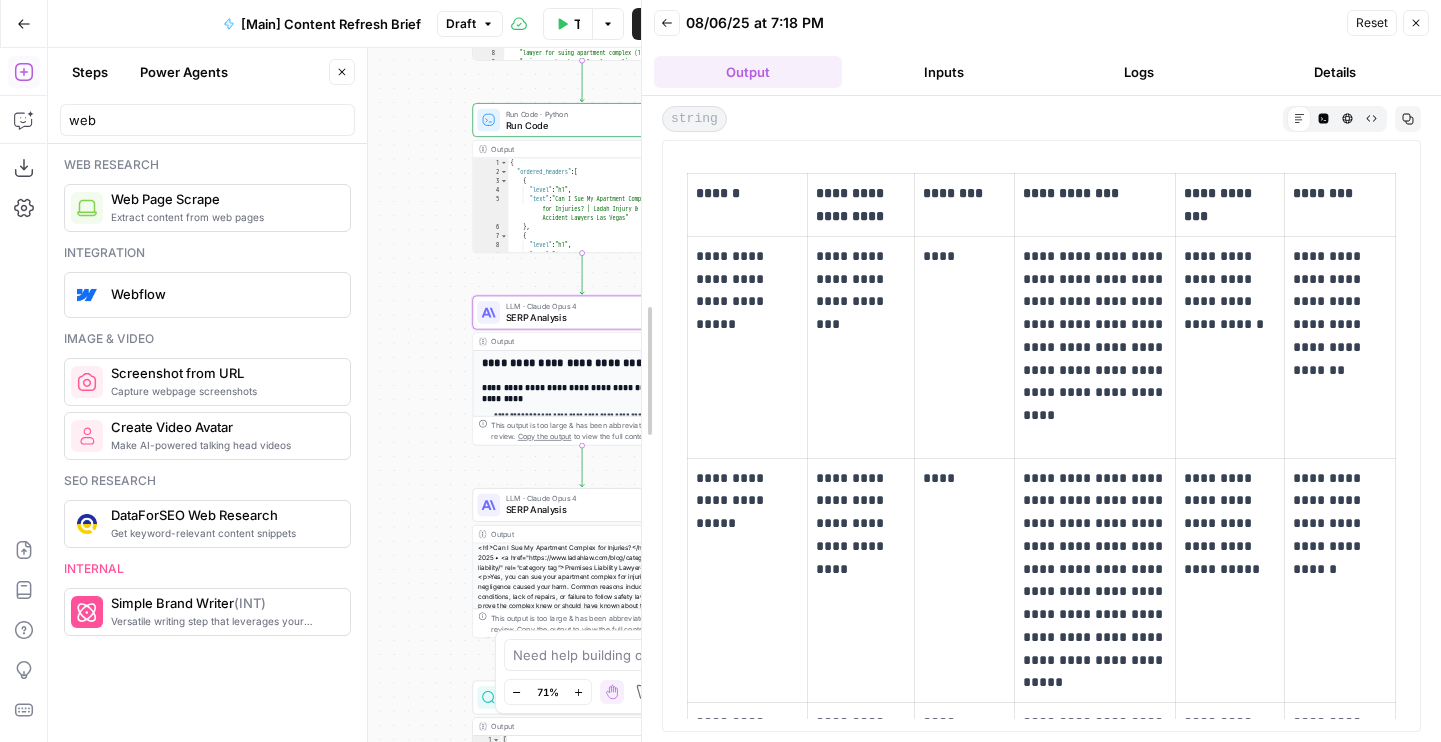 drag, startPoint x: 771, startPoint y: 397, endPoint x: 572, endPoint y: 398, distance: 199.00252 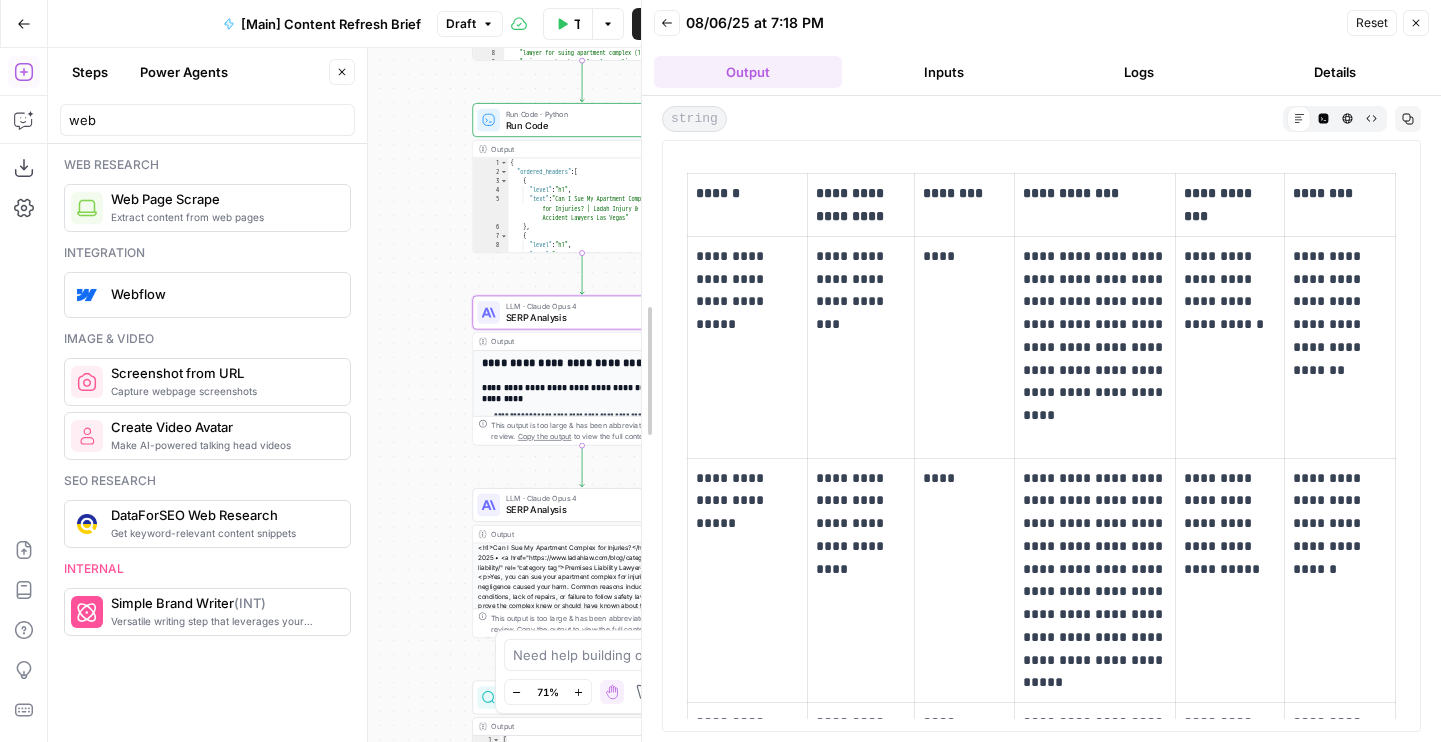 click on "Rocket Pilots New Home Browse Your Data Usage Flightpath Settings Recent Grids Ladah Law Content Refresh Beck & Beck Missouri Car Accident Lawyers Ladah Law Recent Workflows [Main] Content Refresh Brief Scrape URL [Main] Content Creation Brief AirOps Academy What's new?
5
Help + Support Go Back [Main] Content Refresh Brief Draft Test Workflow Options Publish Actions Run History Add Steps Copilot Download as JSON Settings Import JSON AirOps Academy Help Give Feedback Shortcuts Workflow Set Inputs Inputs Run Code · Python Word count Step 3 Output Copy 1 2 3 {    "word_count" :  1604 }     LLM · GPT-4.1 Get title and audience Step 2 Output Copy 1 2 3 4 5 6 {    "article_title" :  "Can I Sue My Apartment         Complex for Injuries?" ,    "audience" :  "Las Vegas tenants injured by         negligence" ,    "word_count" :  1600 ,    "slug" :  "can-i-sue-my-apartment-complex-for        -injuries" }     Google Search Step 4 Output 1" at bounding box center (720, 371) 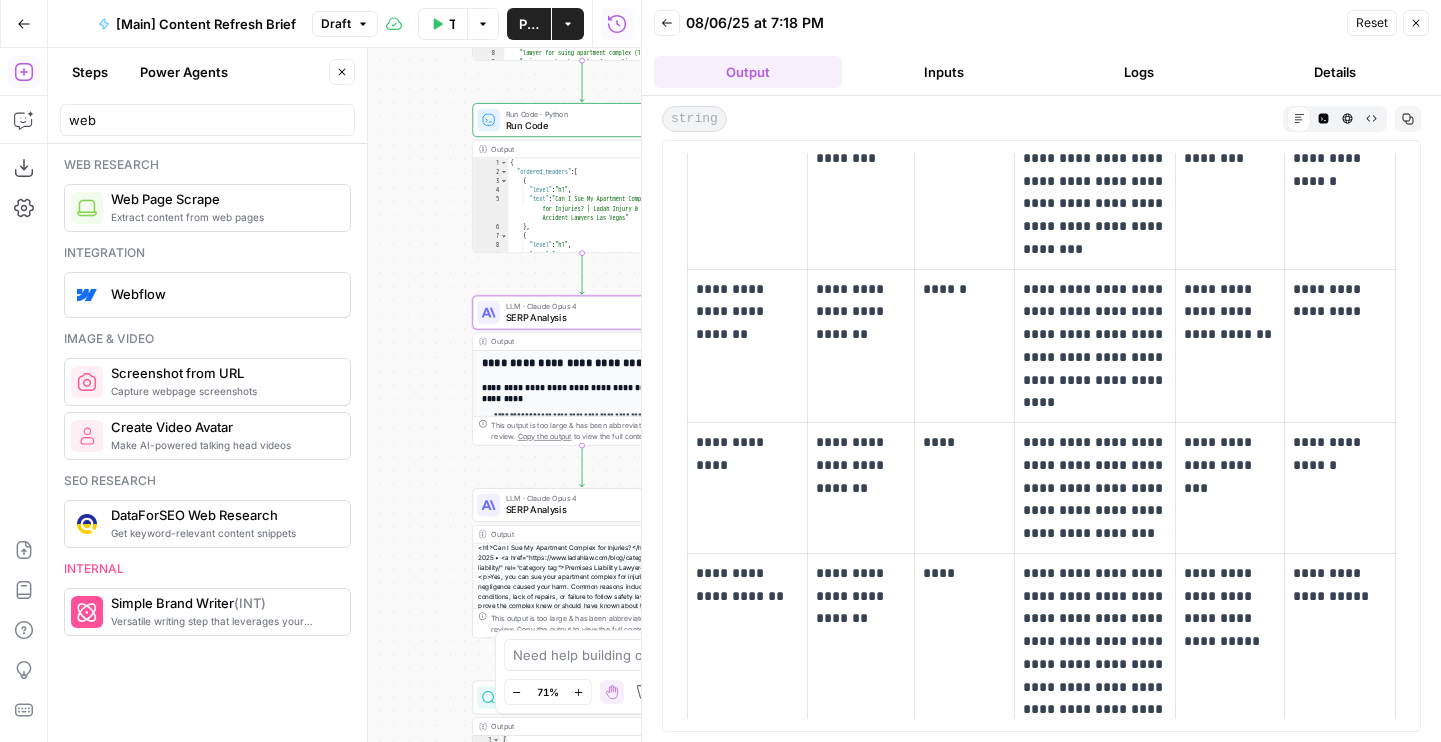 scroll, scrollTop: 3222, scrollLeft: 0, axis: vertical 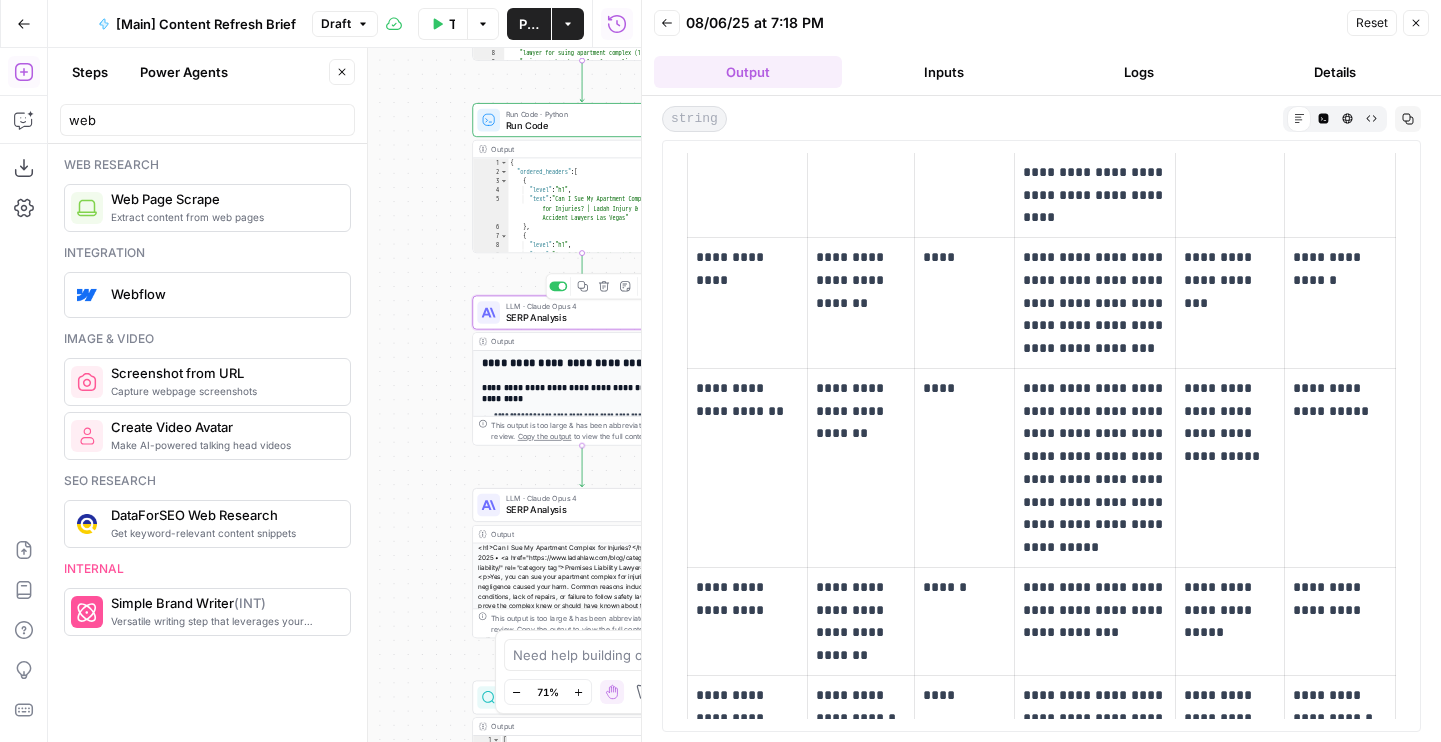 click on "LLM · Claude Opus 4" at bounding box center (579, 306) 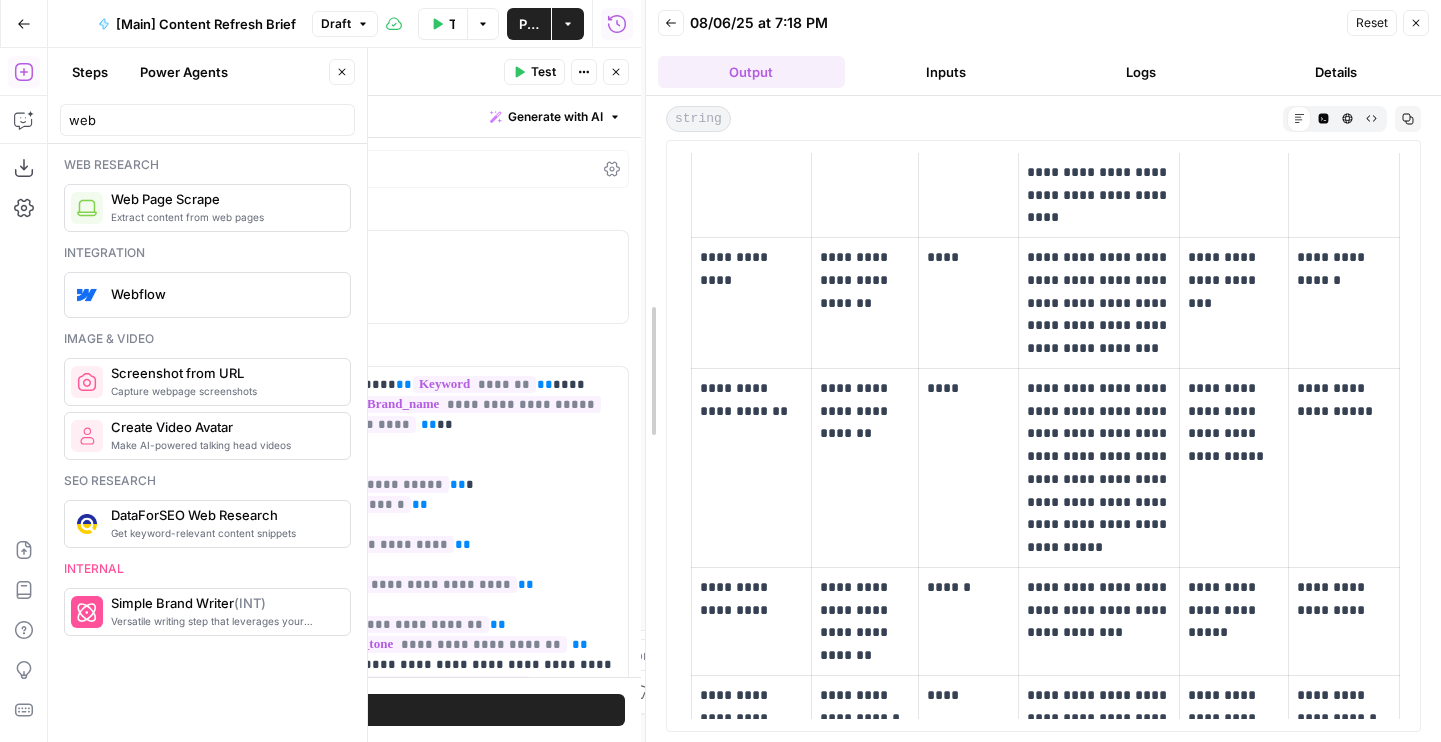 drag, startPoint x: 649, startPoint y: 397, endPoint x: 788, endPoint y: 397, distance: 139 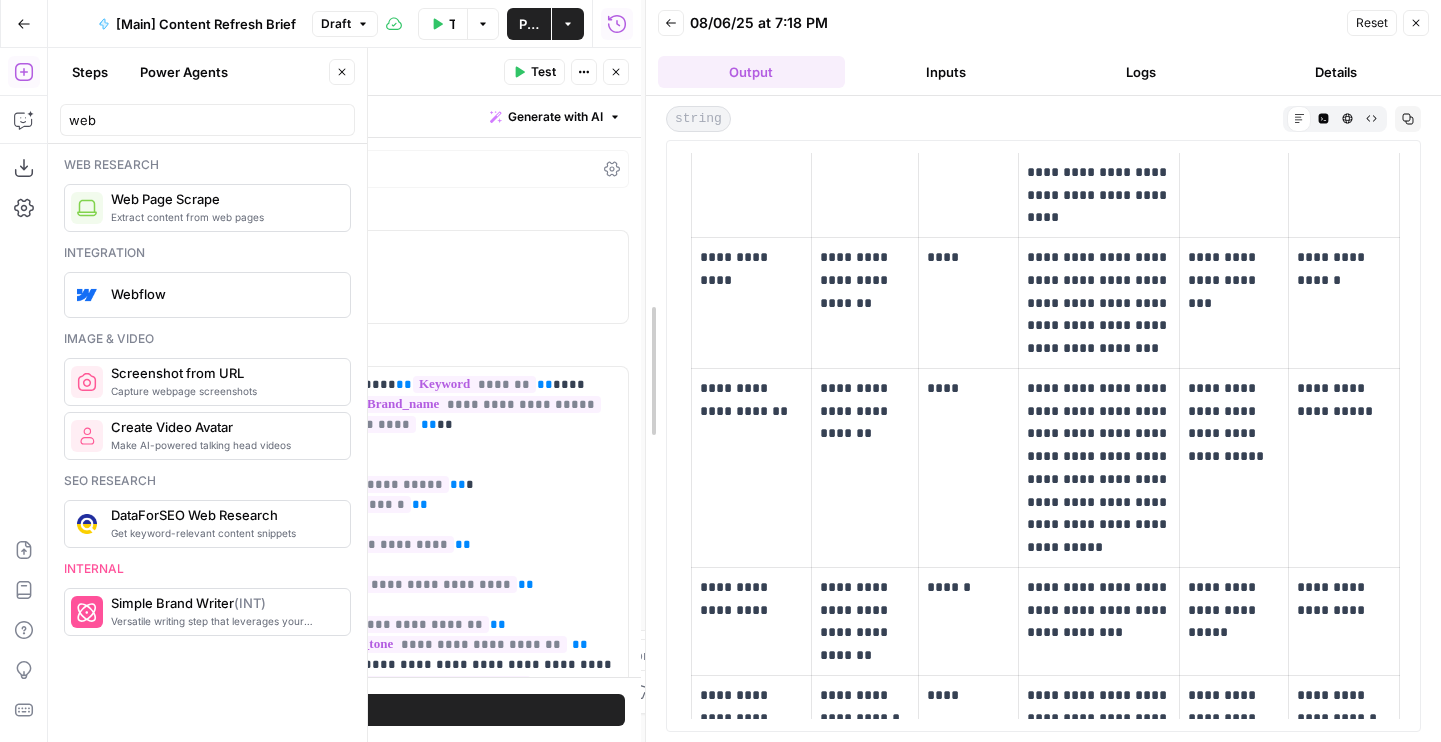 scroll, scrollTop: 3356, scrollLeft: 0, axis: vertical 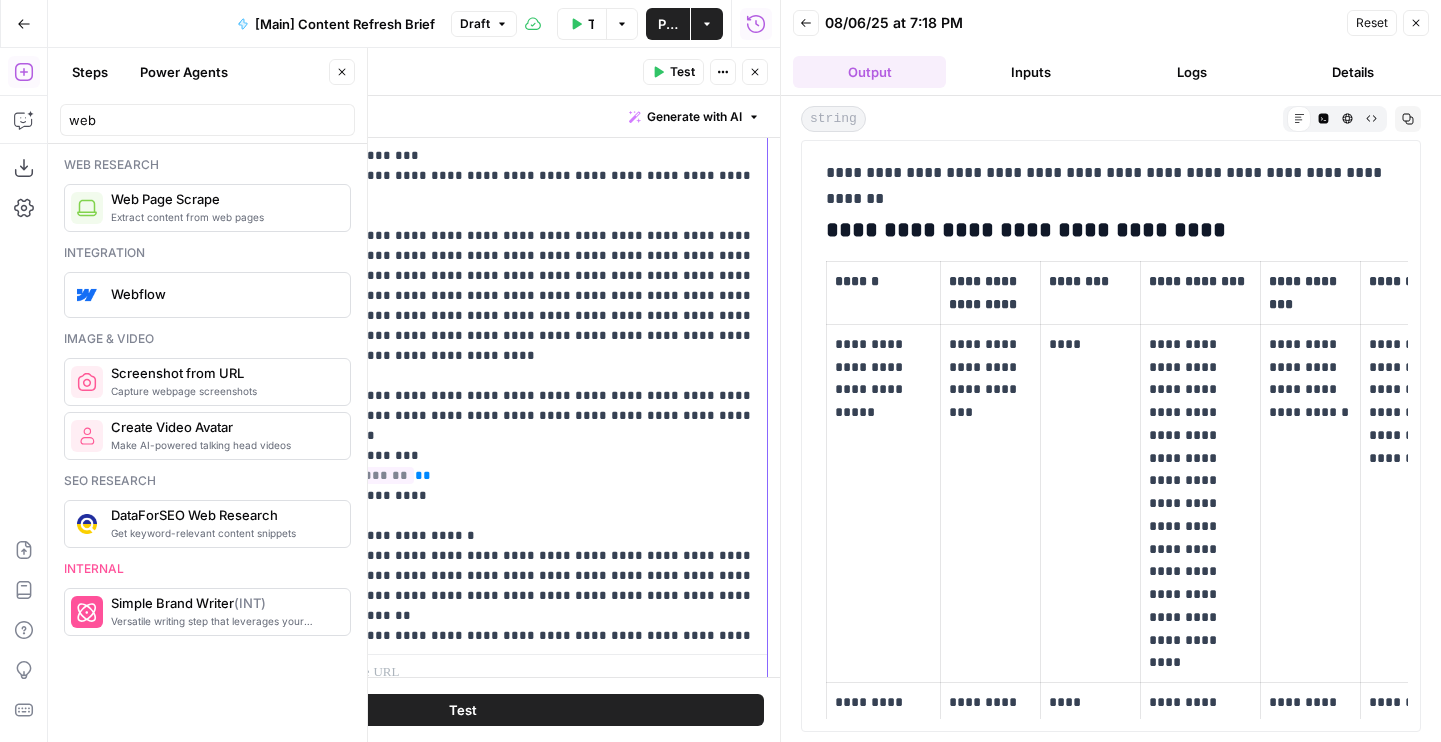 click on "**********" at bounding box center (521, -4) 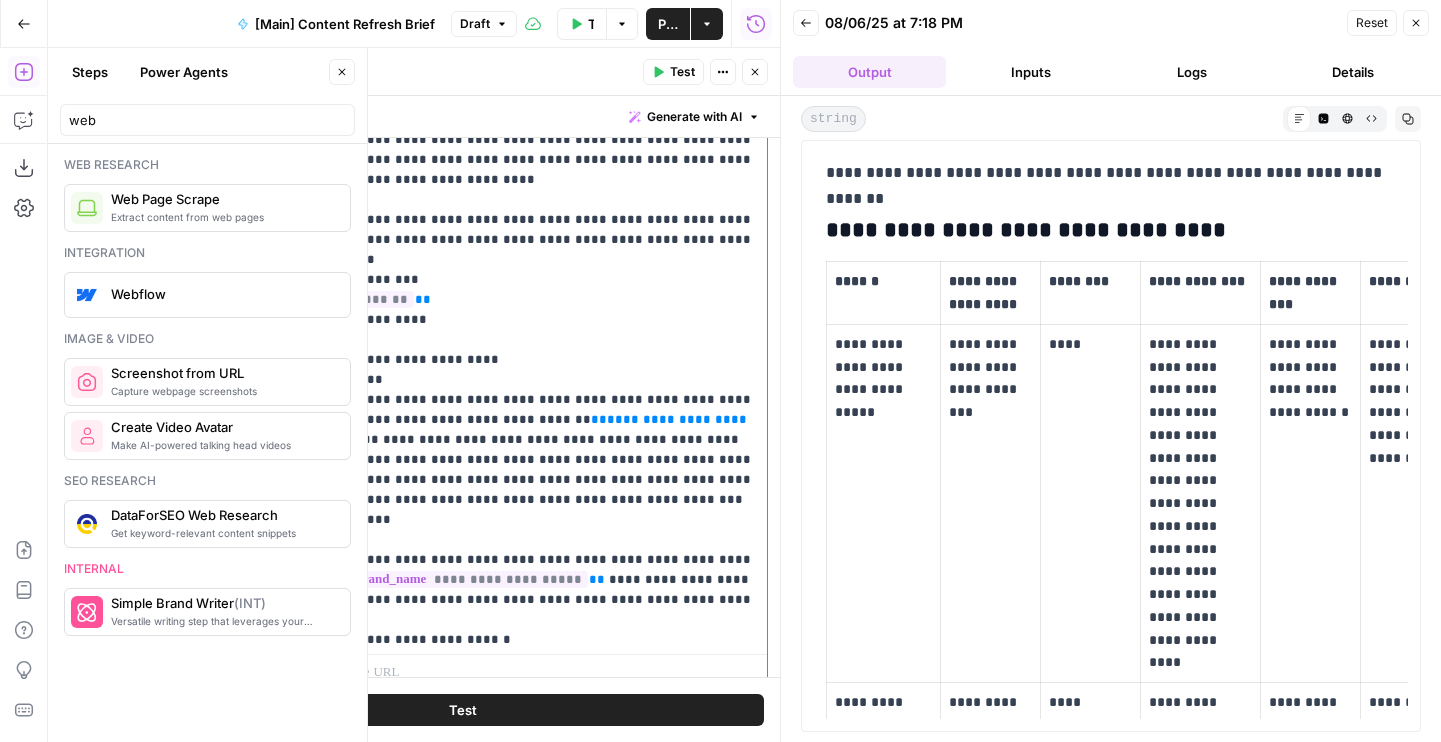 scroll, scrollTop: 1426, scrollLeft: 0, axis: vertical 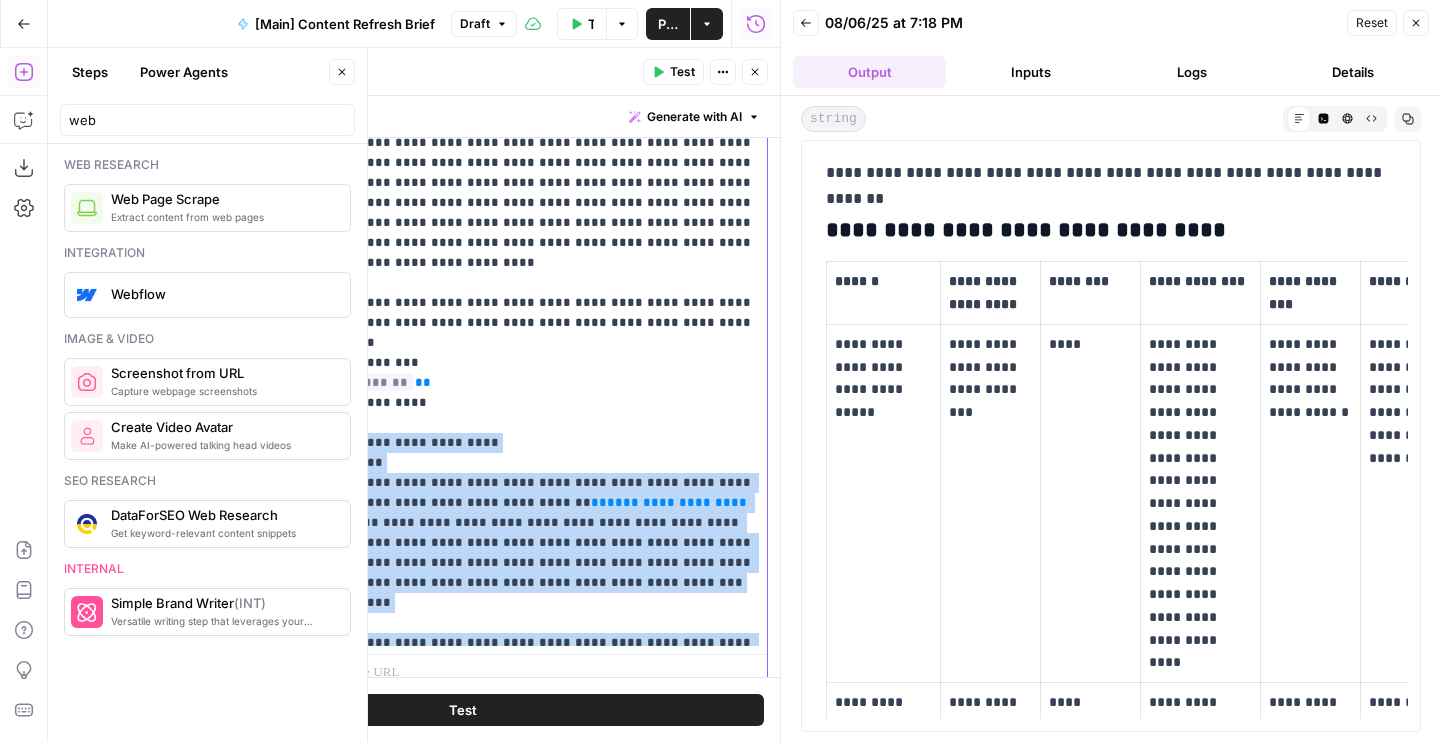click on "**********" at bounding box center (521, 153) 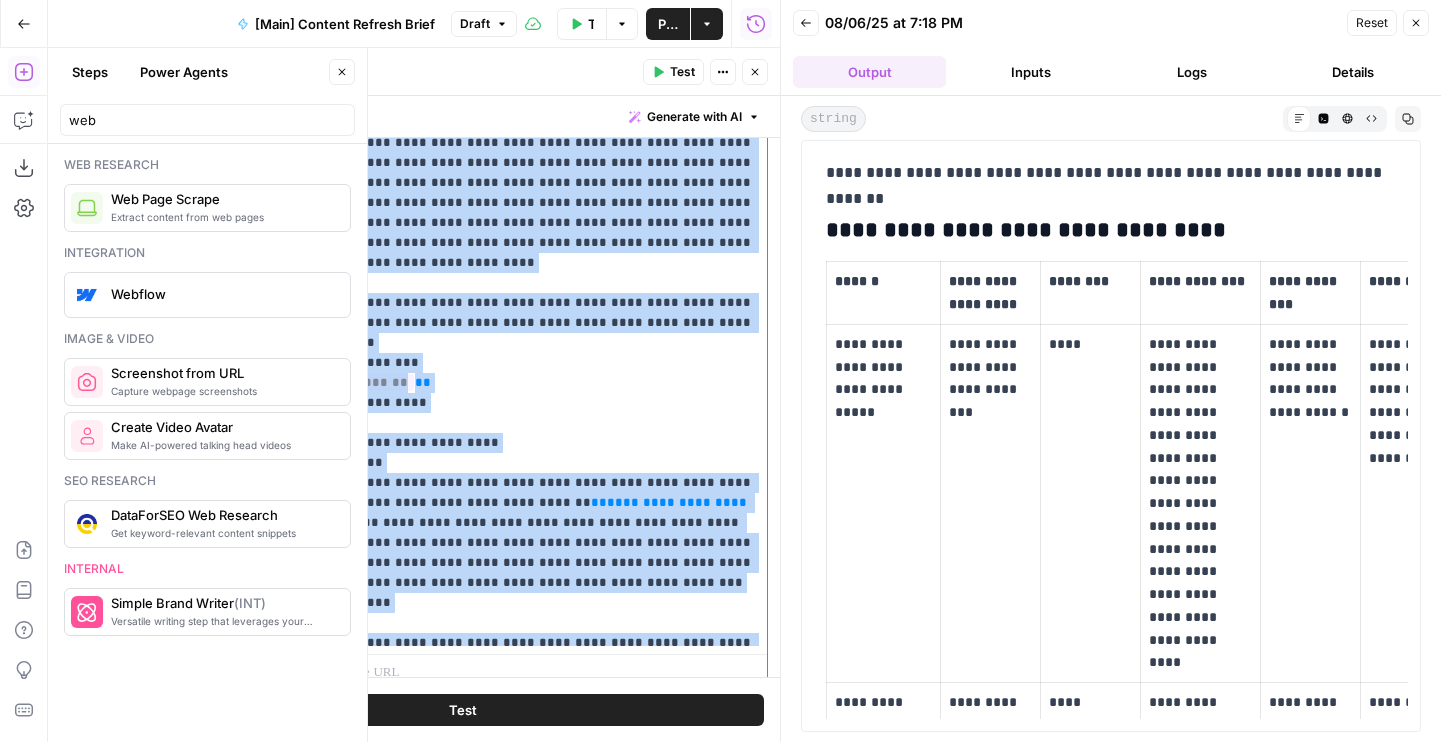 click on "**********" at bounding box center [521, 153] 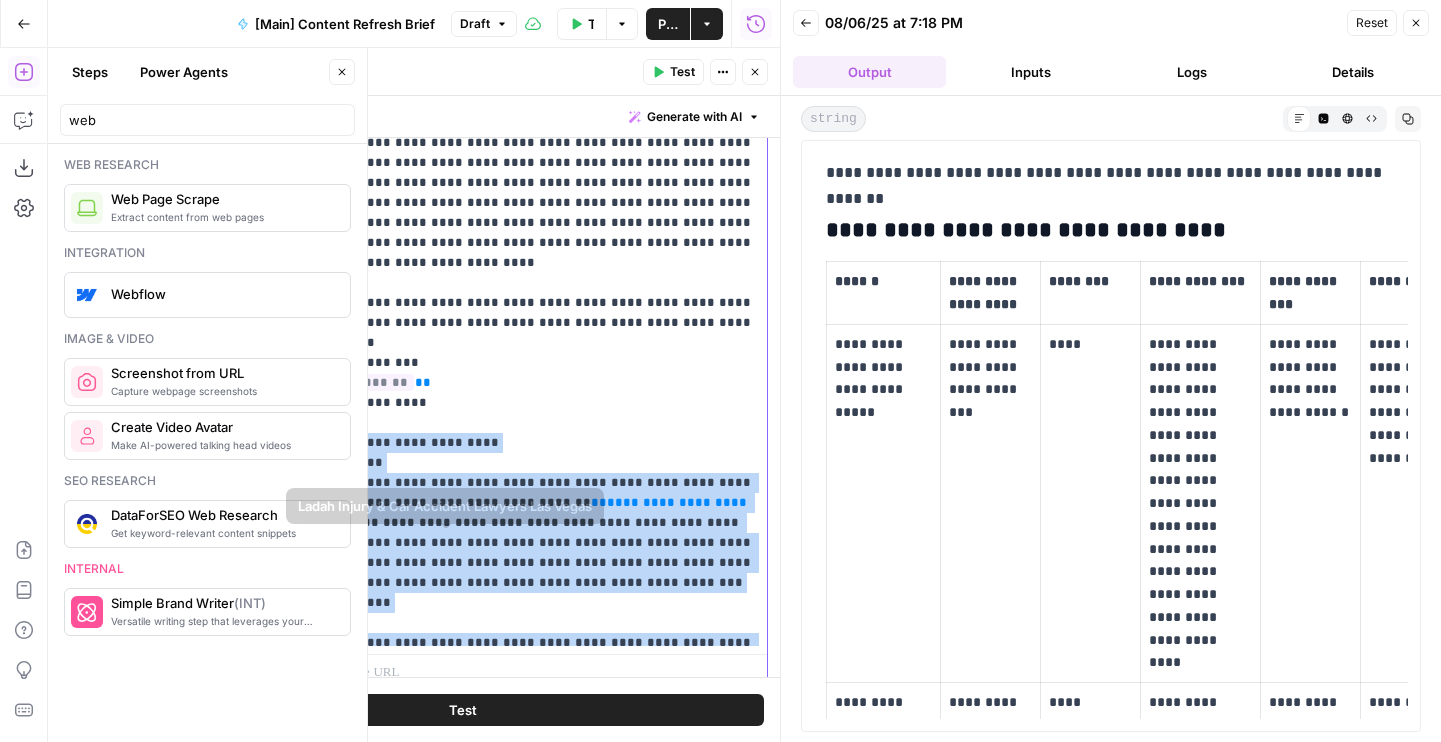 drag, startPoint x: 290, startPoint y: 203, endPoint x: 400, endPoint y: 566, distance: 379.30066 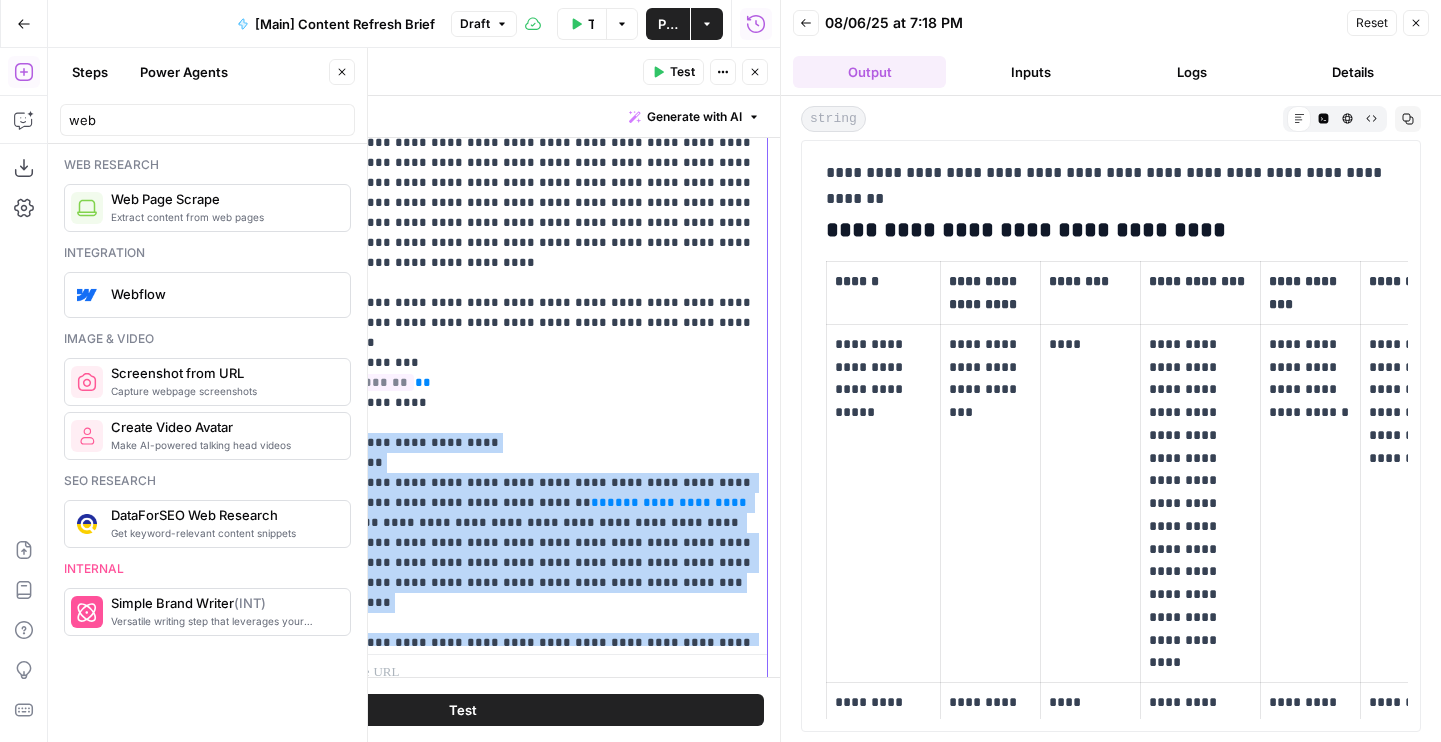 scroll, scrollTop: 1547, scrollLeft: 0, axis: vertical 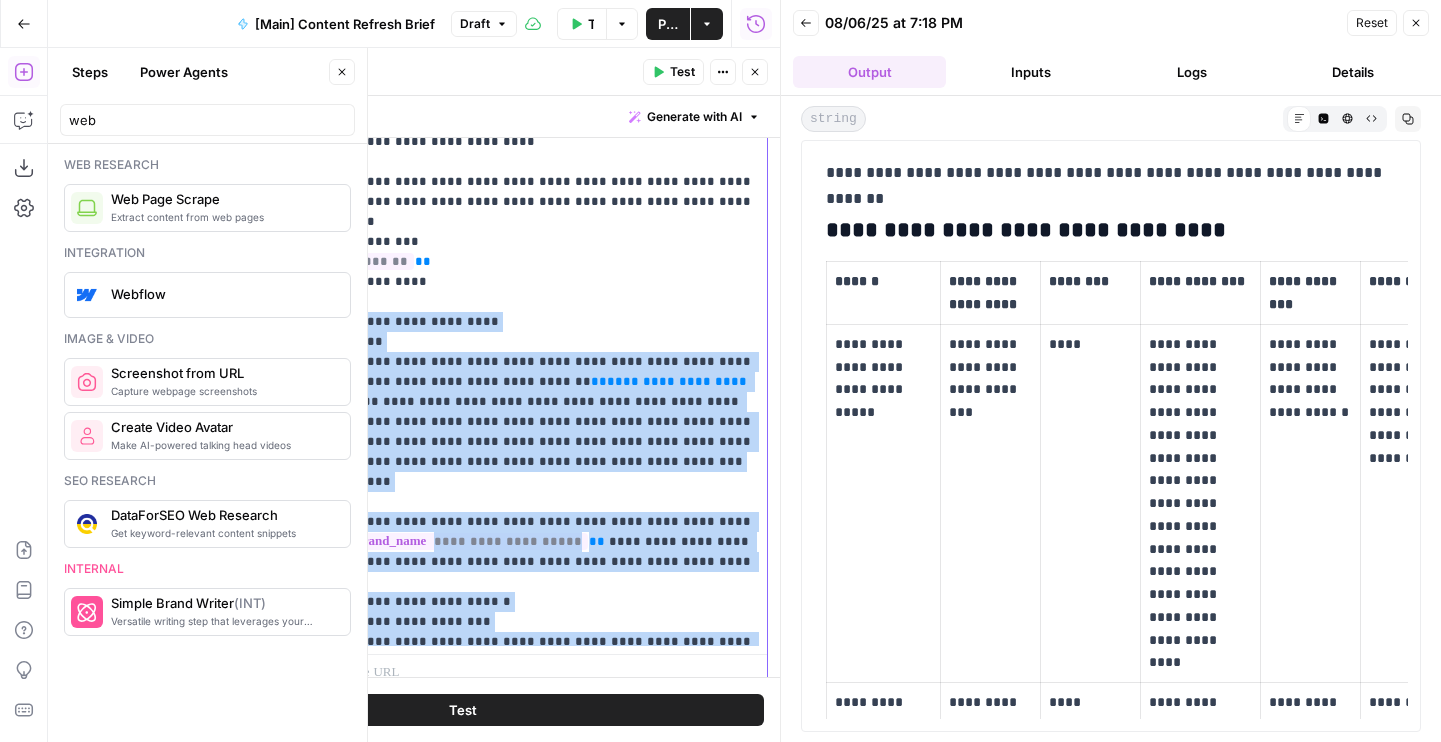 click on "**********" at bounding box center [521, 32] 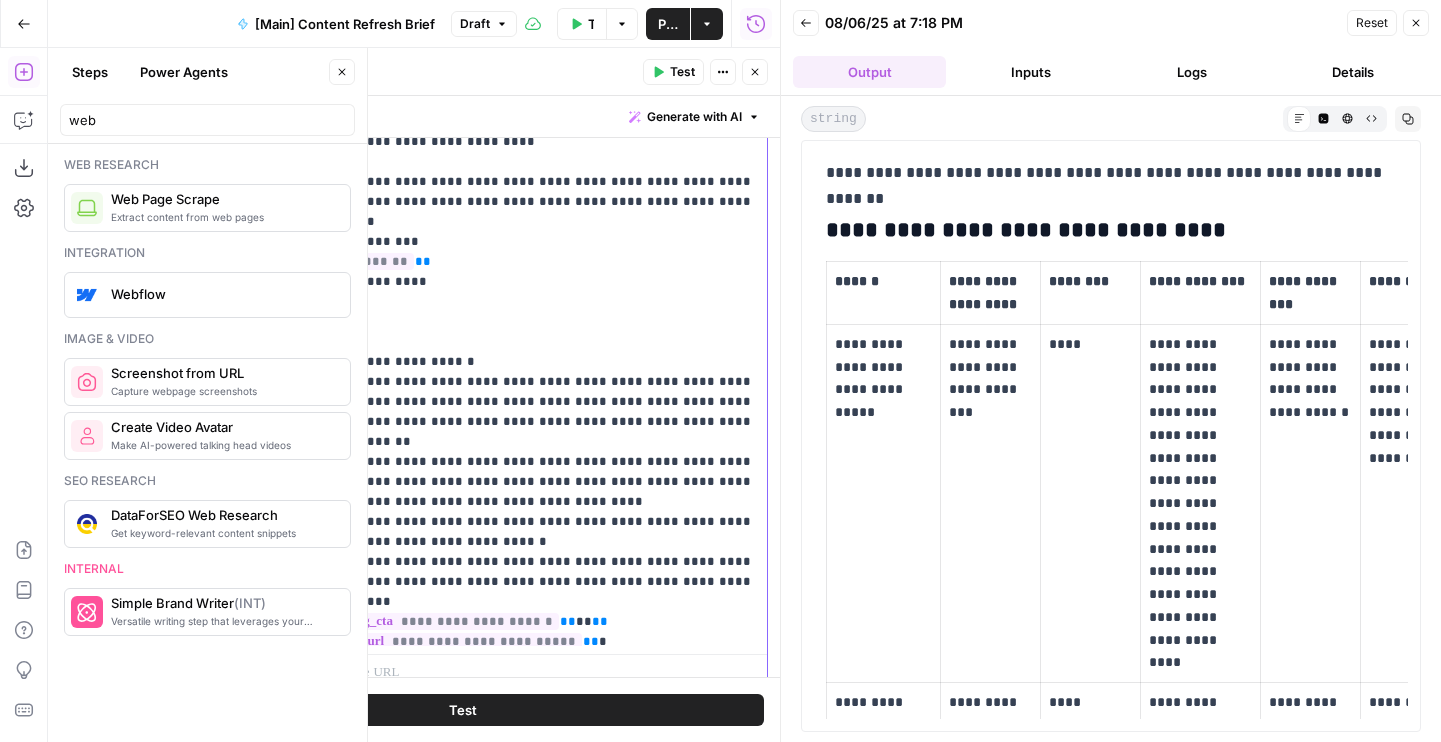 scroll, scrollTop: 467, scrollLeft: 0, axis: vertical 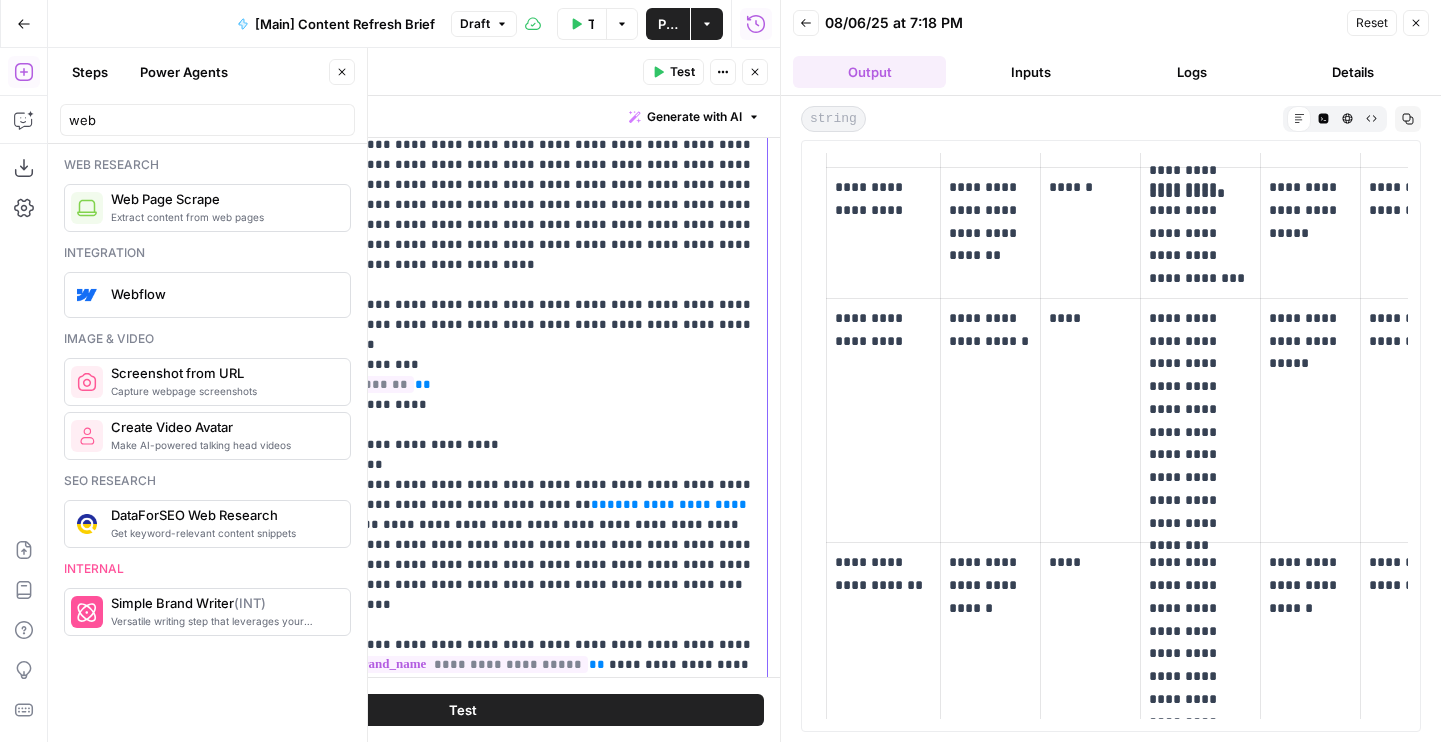 click on "**********" at bounding box center [521, 155] 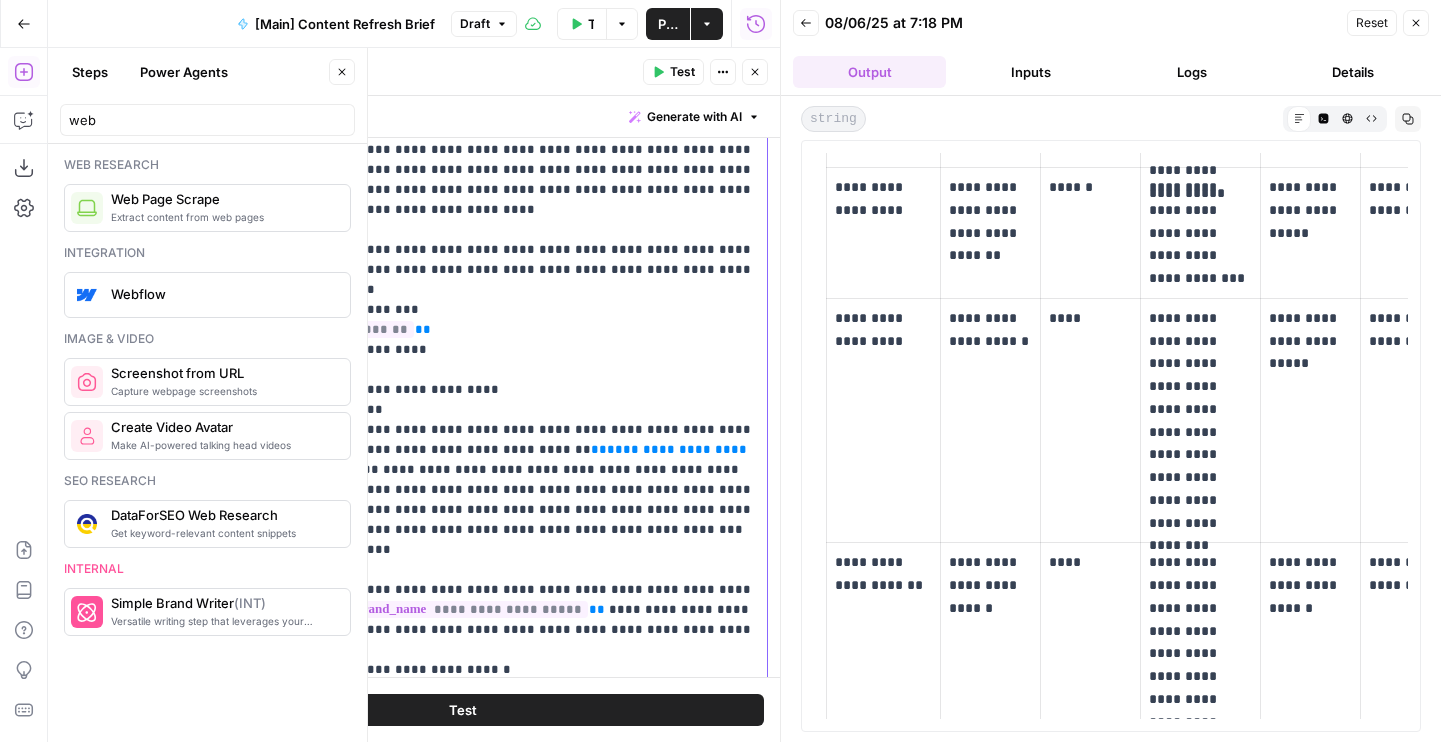 scroll, scrollTop: 1827, scrollLeft: 0, axis: vertical 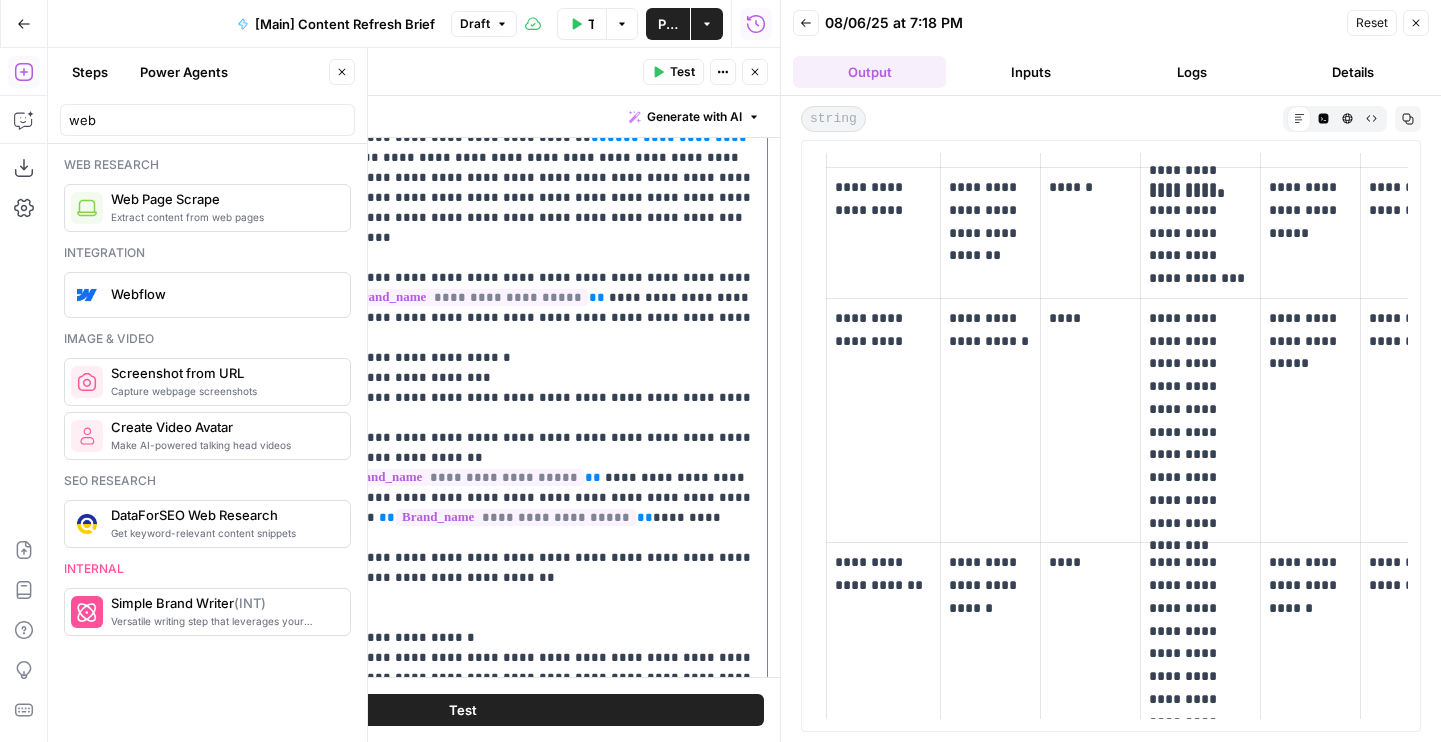 drag, startPoint x: 530, startPoint y: 635, endPoint x: 257, endPoint y: 622, distance: 273.30936 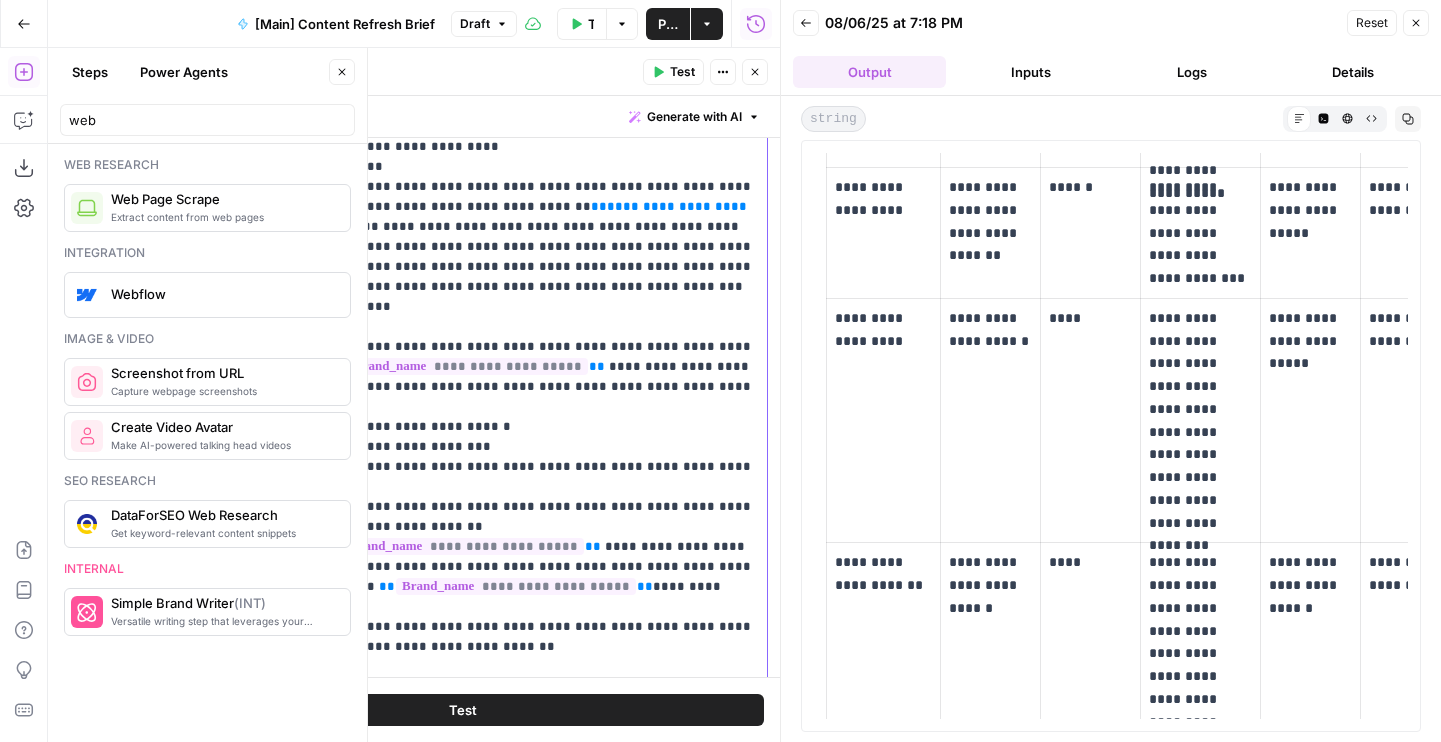 drag, startPoint x: 479, startPoint y: 583, endPoint x: 350, endPoint y: 515, distance: 145.82524 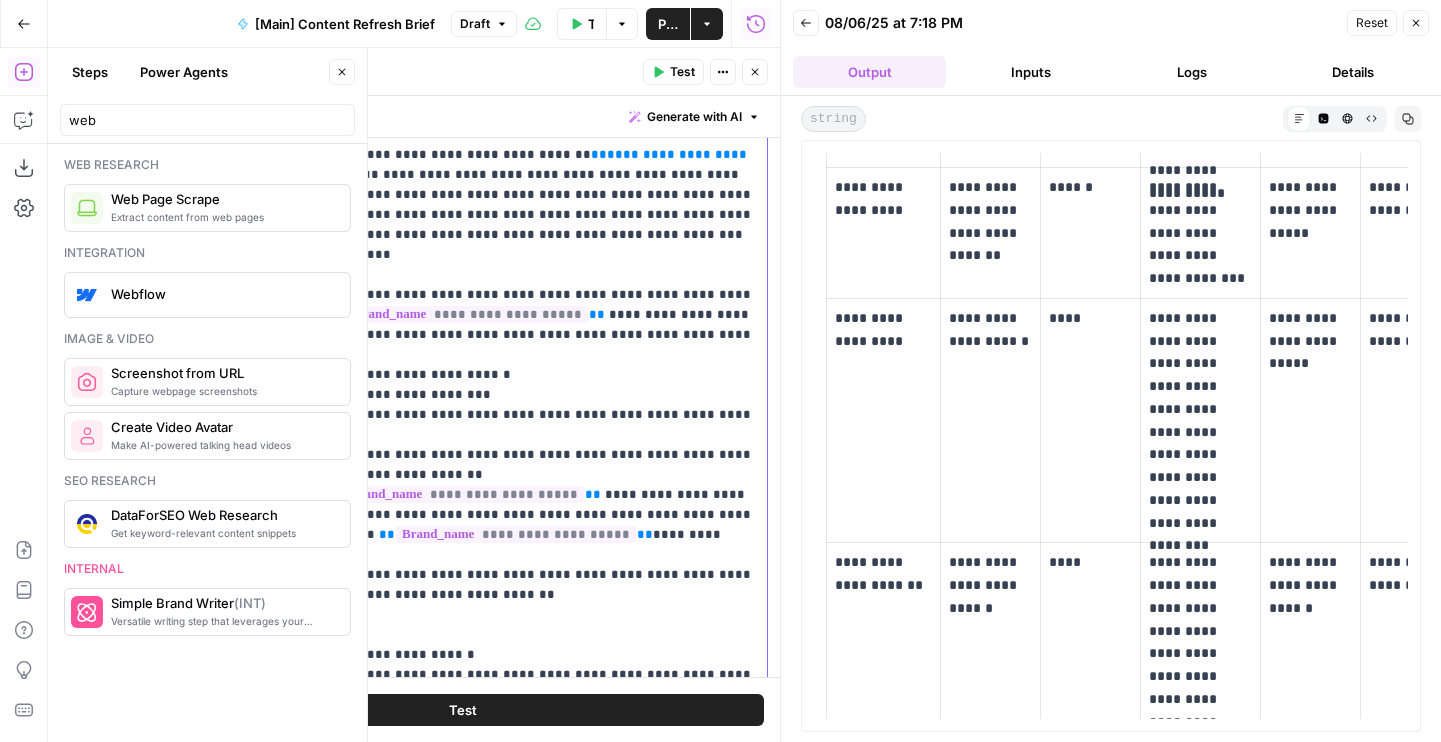 drag, startPoint x: 607, startPoint y: 612, endPoint x: 334, endPoint y: 398, distance: 346.87894 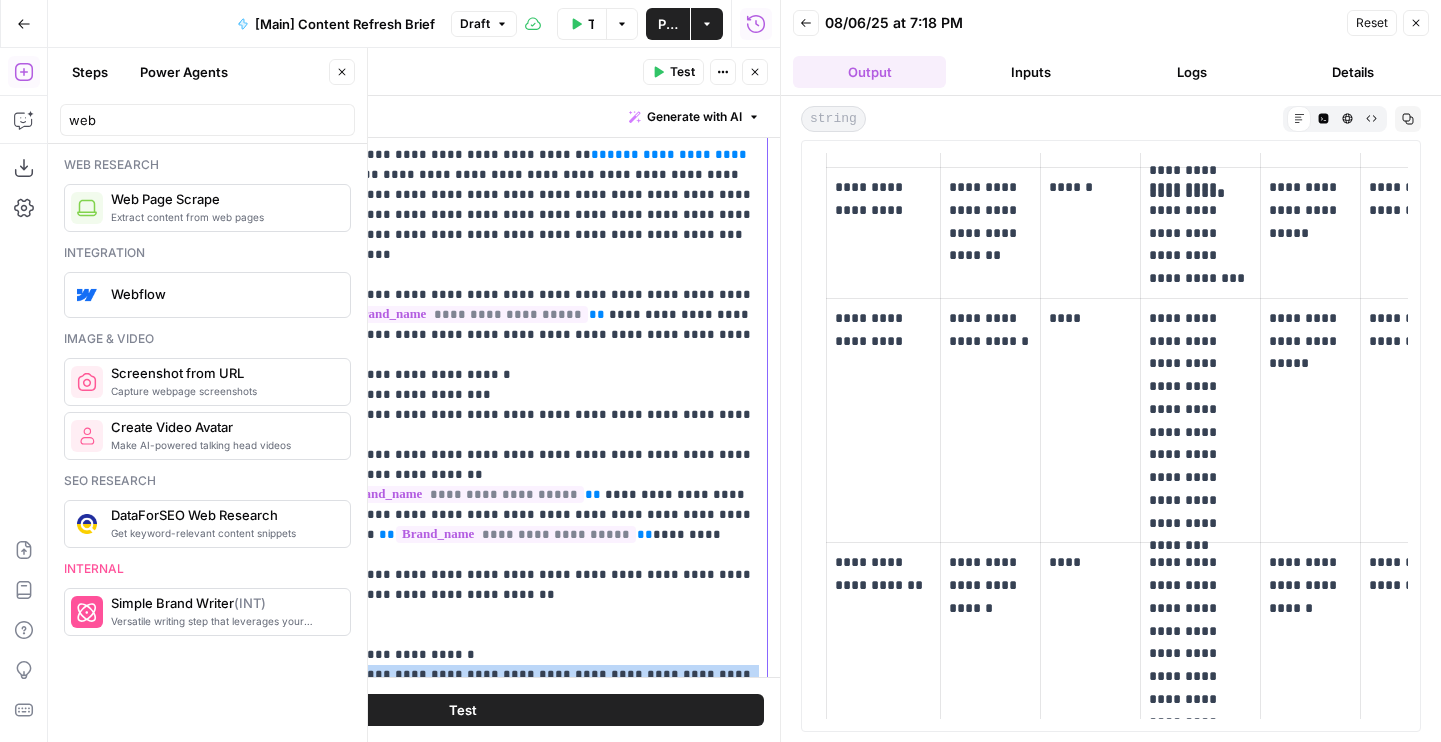 drag, startPoint x: 475, startPoint y: 540, endPoint x: 280, endPoint y: 376, distance: 254.79599 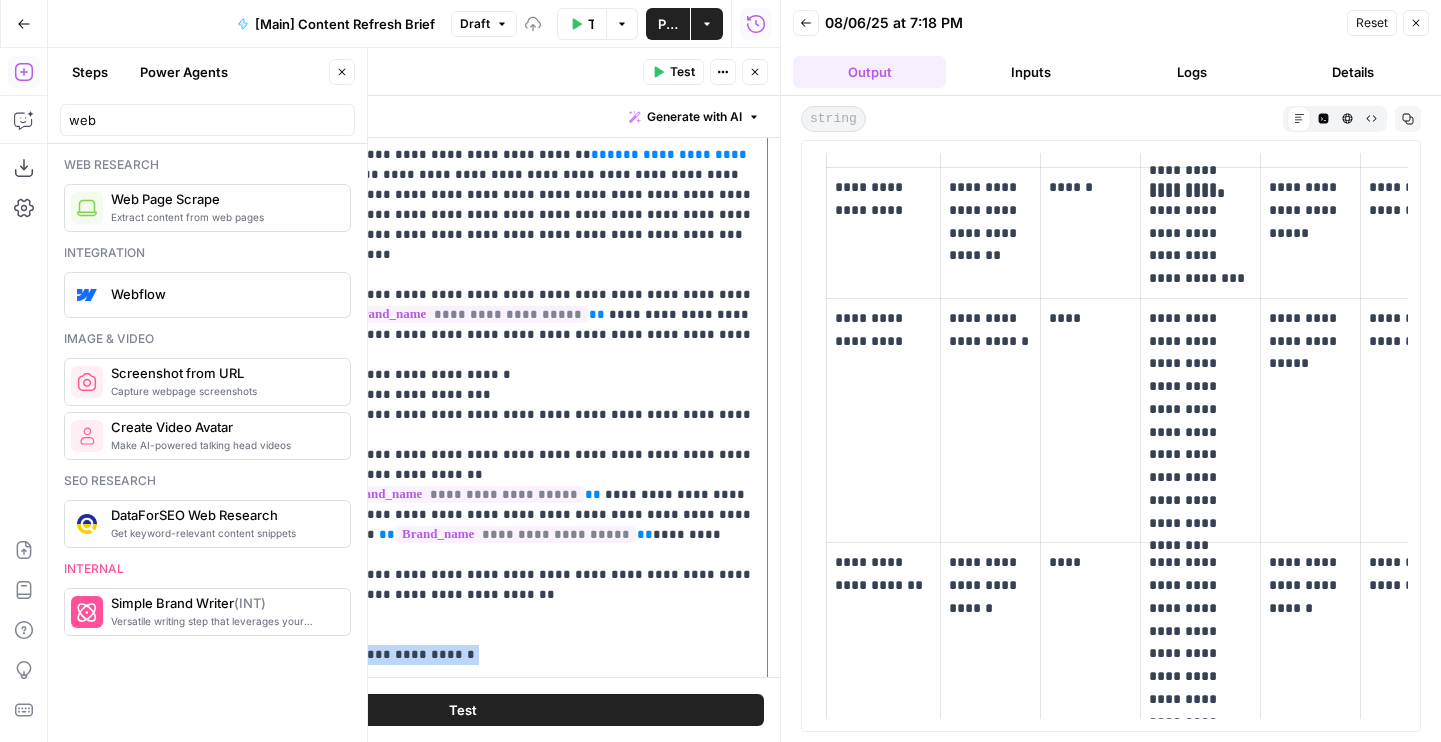 drag, startPoint x: 315, startPoint y: 342, endPoint x: 635, endPoint y: 456, distance: 339.69986 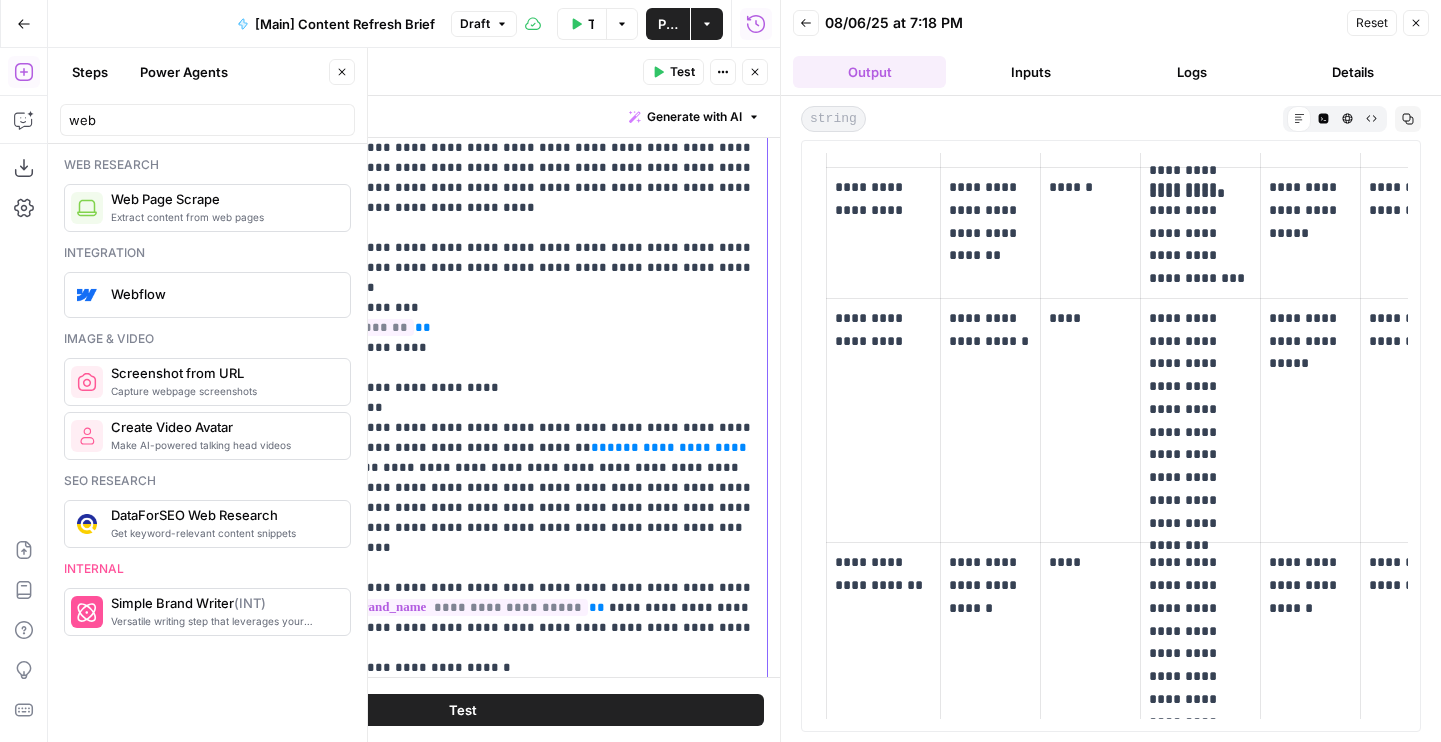scroll, scrollTop: 1502, scrollLeft: 0, axis: vertical 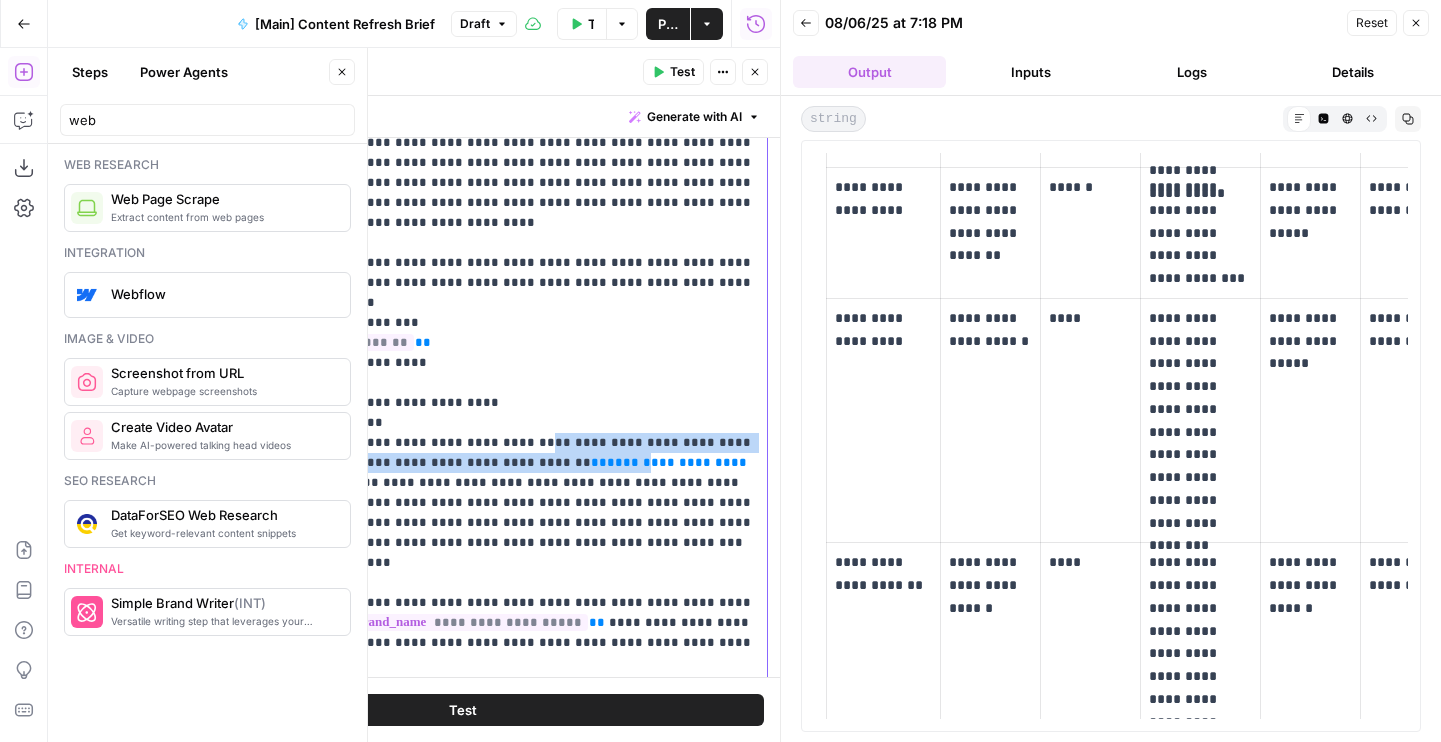 drag, startPoint x: 520, startPoint y: 202, endPoint x: 537, endPoint y: 232, distance: 34.48188 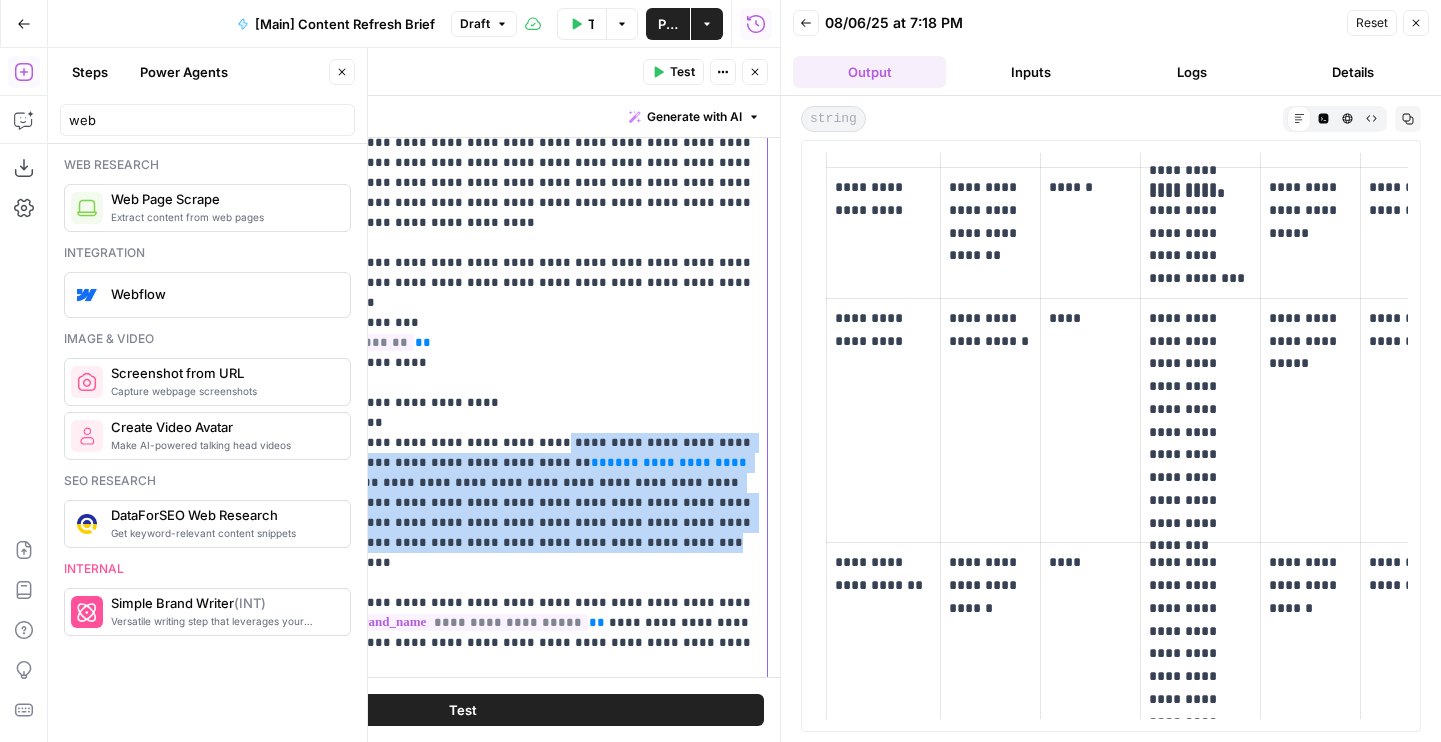 drag, startPoint x: 521, startPoint y: 304, endPoint x: 526, endPoint y: 205, distance: 99.12618 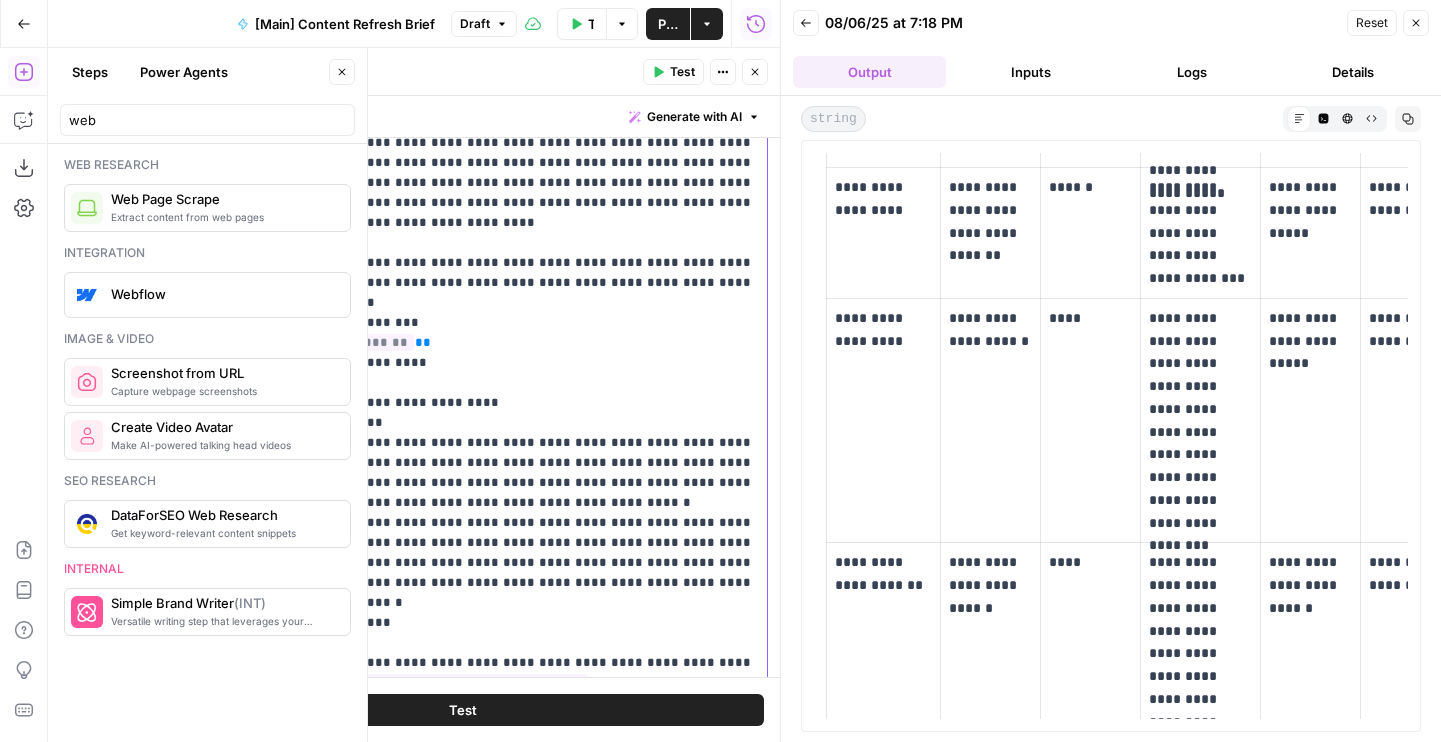 type 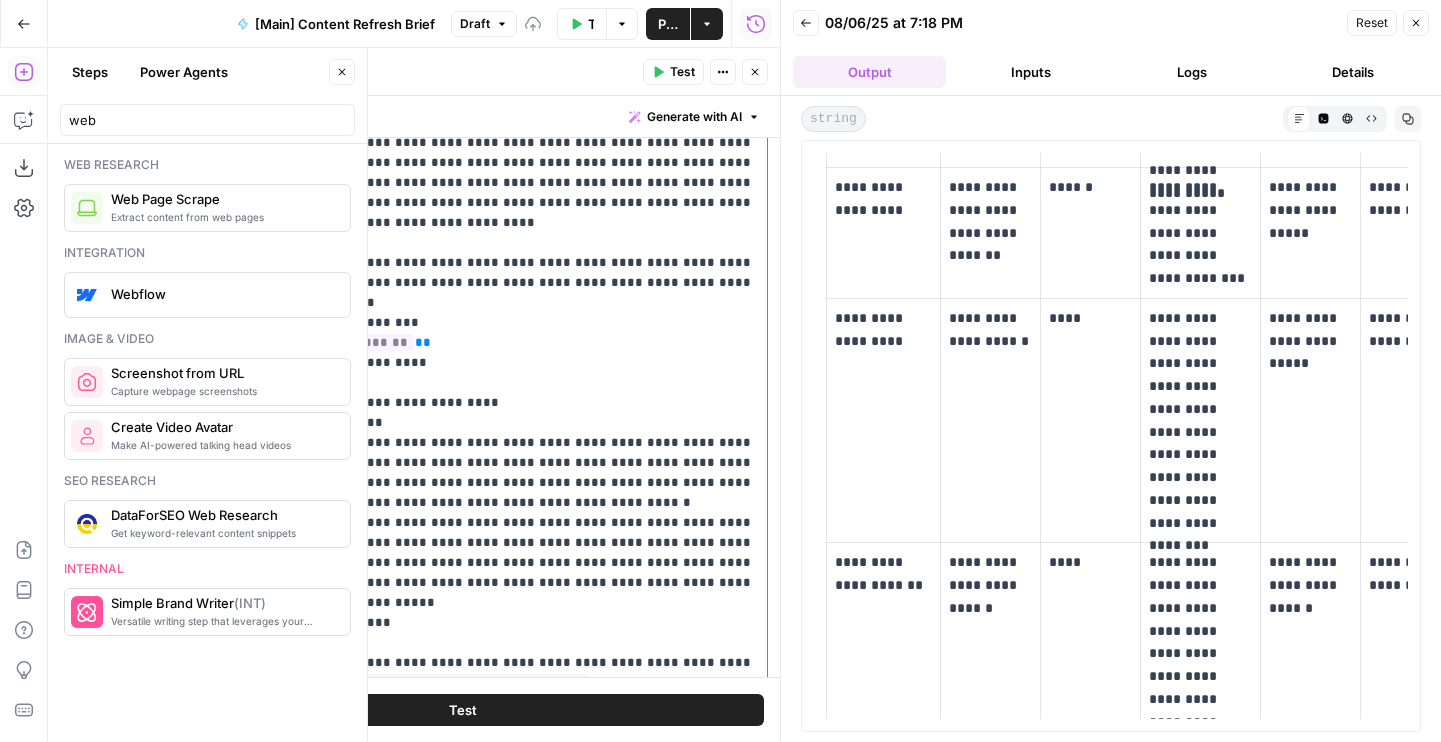 drag, startPoint x: 305, startPoint y: 277, endPoint x: 279, endPoint y: 277, distance: 26 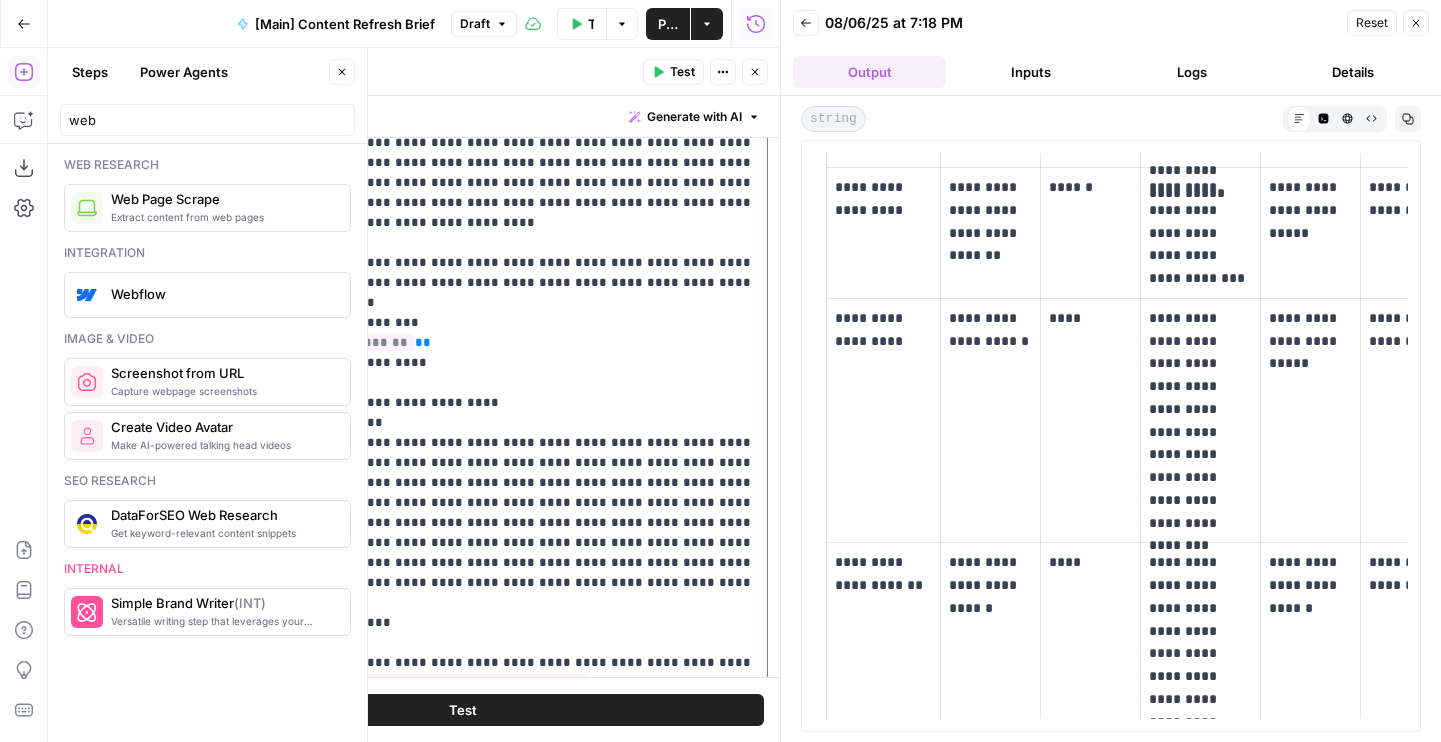 click on "**********" at bounding box center (521, -37) 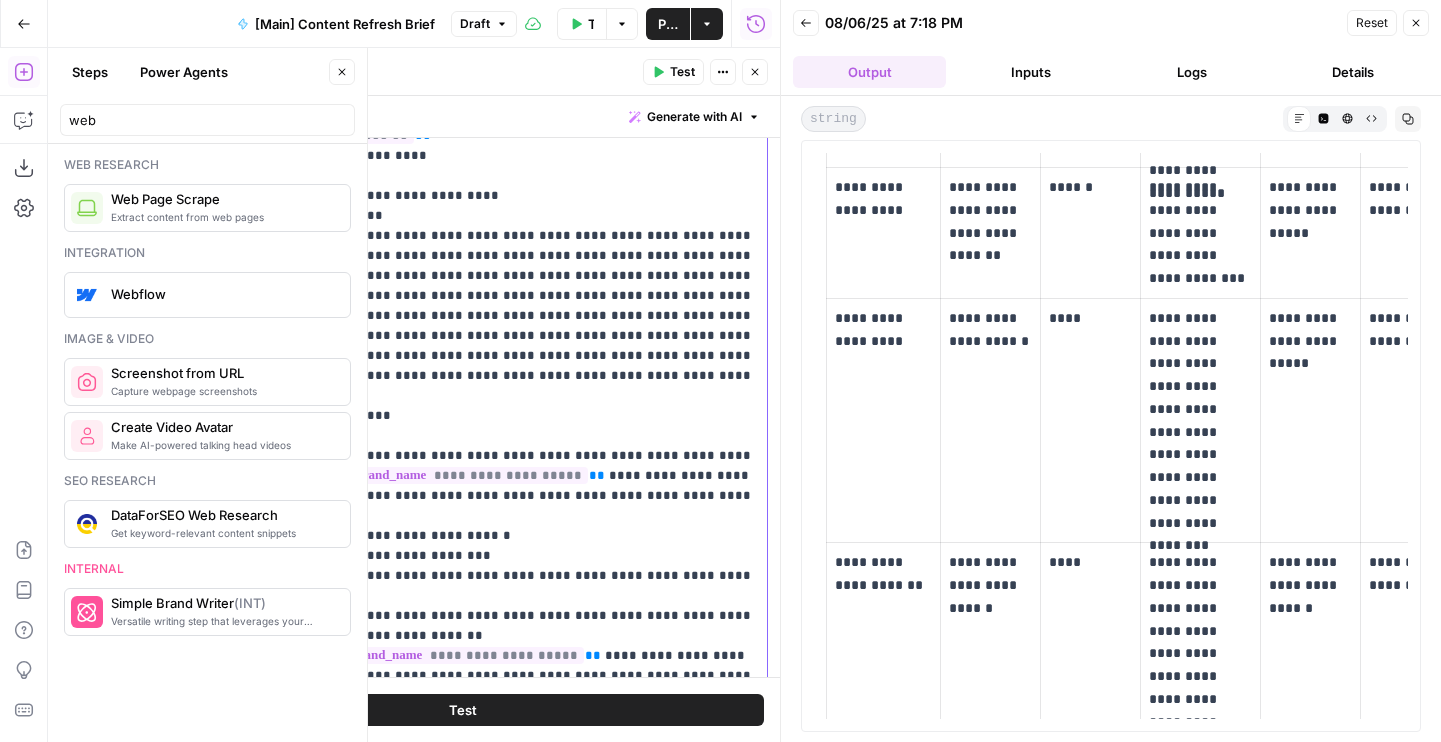 scroll, scrollTop: 1715, scrollLeft: 0, axis: vertical 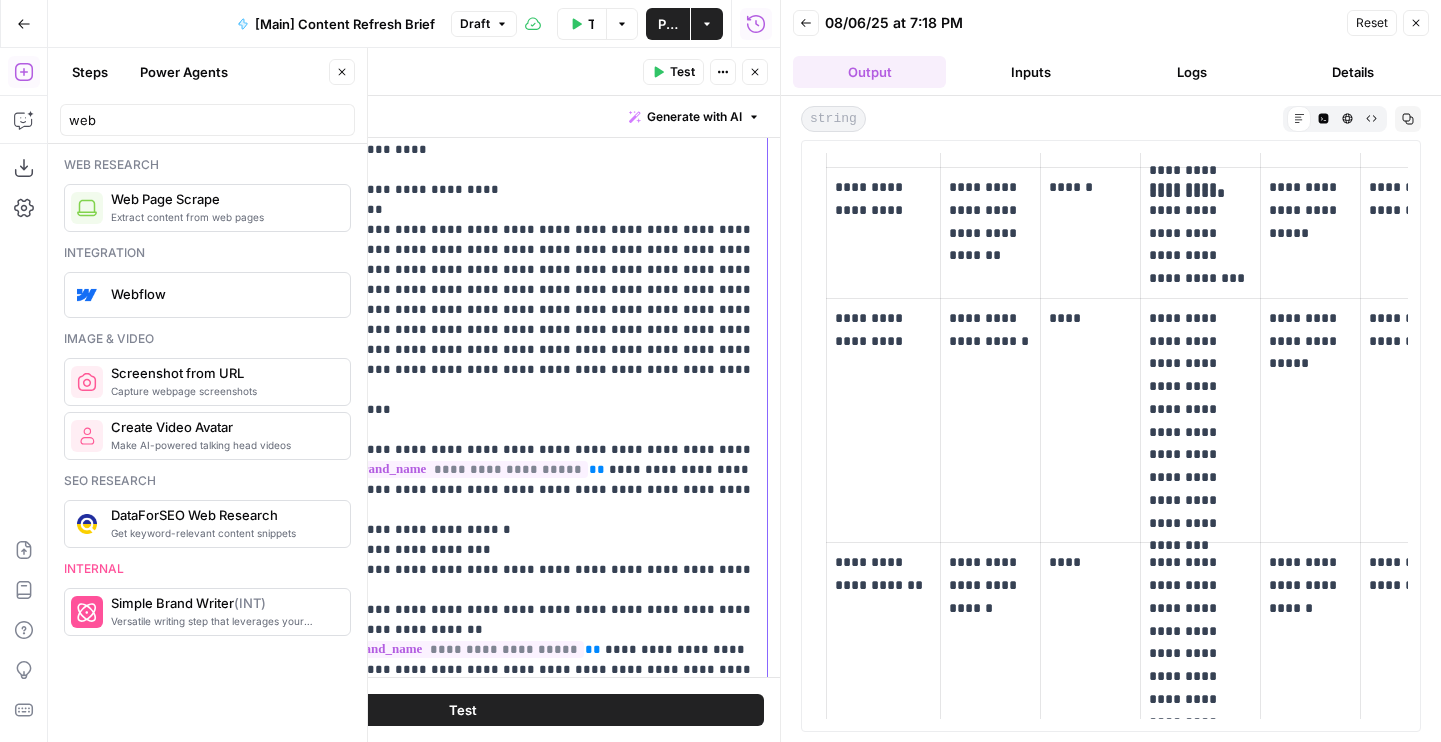 drag, startPoint x: 403, startPoint y: 546, endPoint x: 273, endPoint y: 485, distance: 143.60014 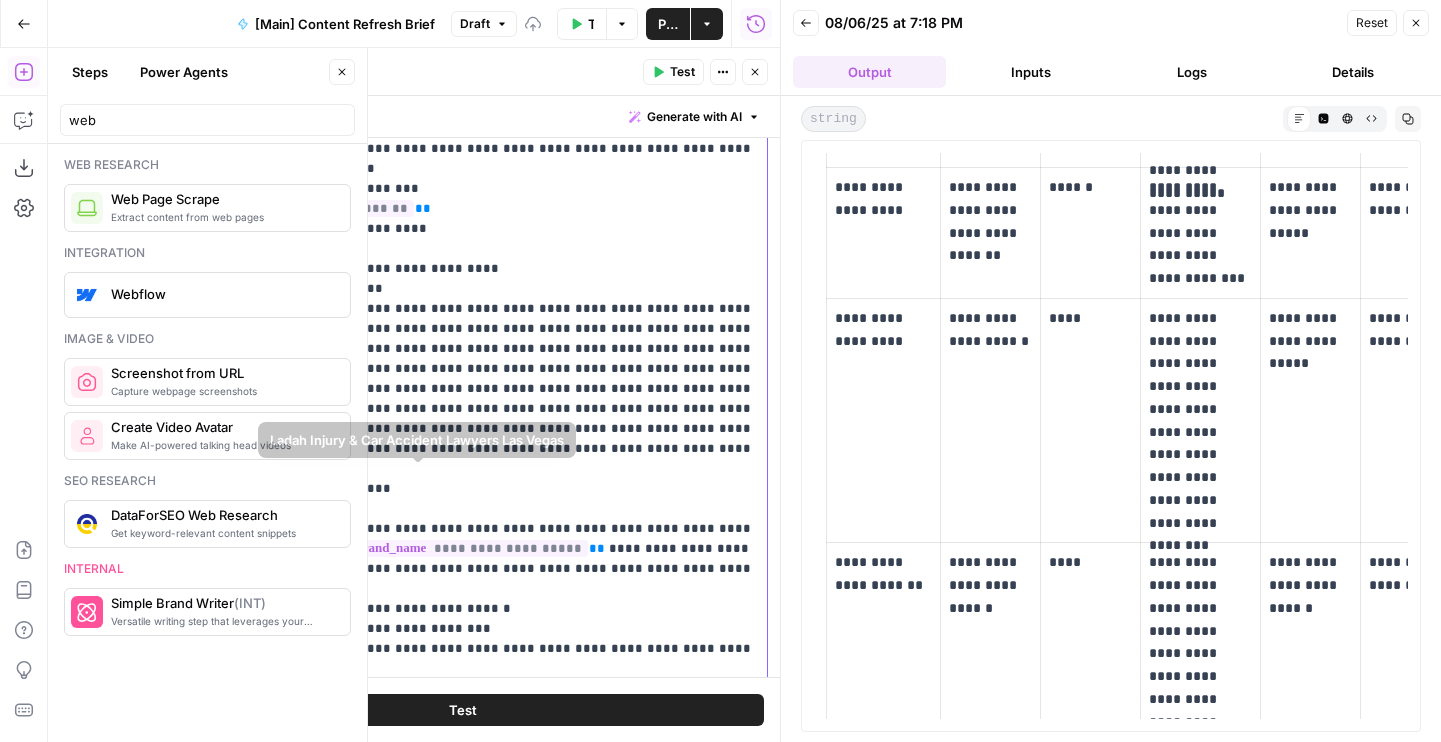 scroll, scrollTop: 1640, scrollLeft: 0, axis: vertical 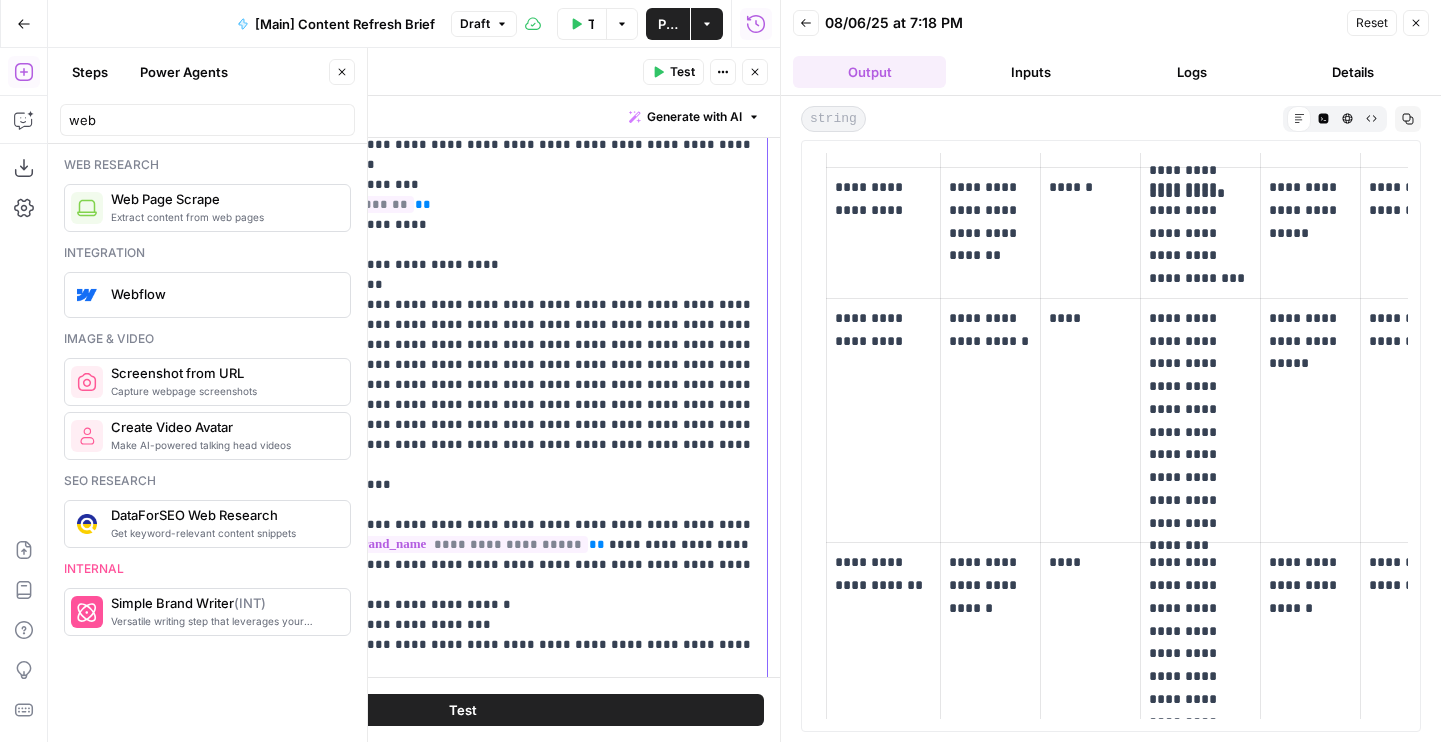 click on "**********" at bounding box center (521, -175) 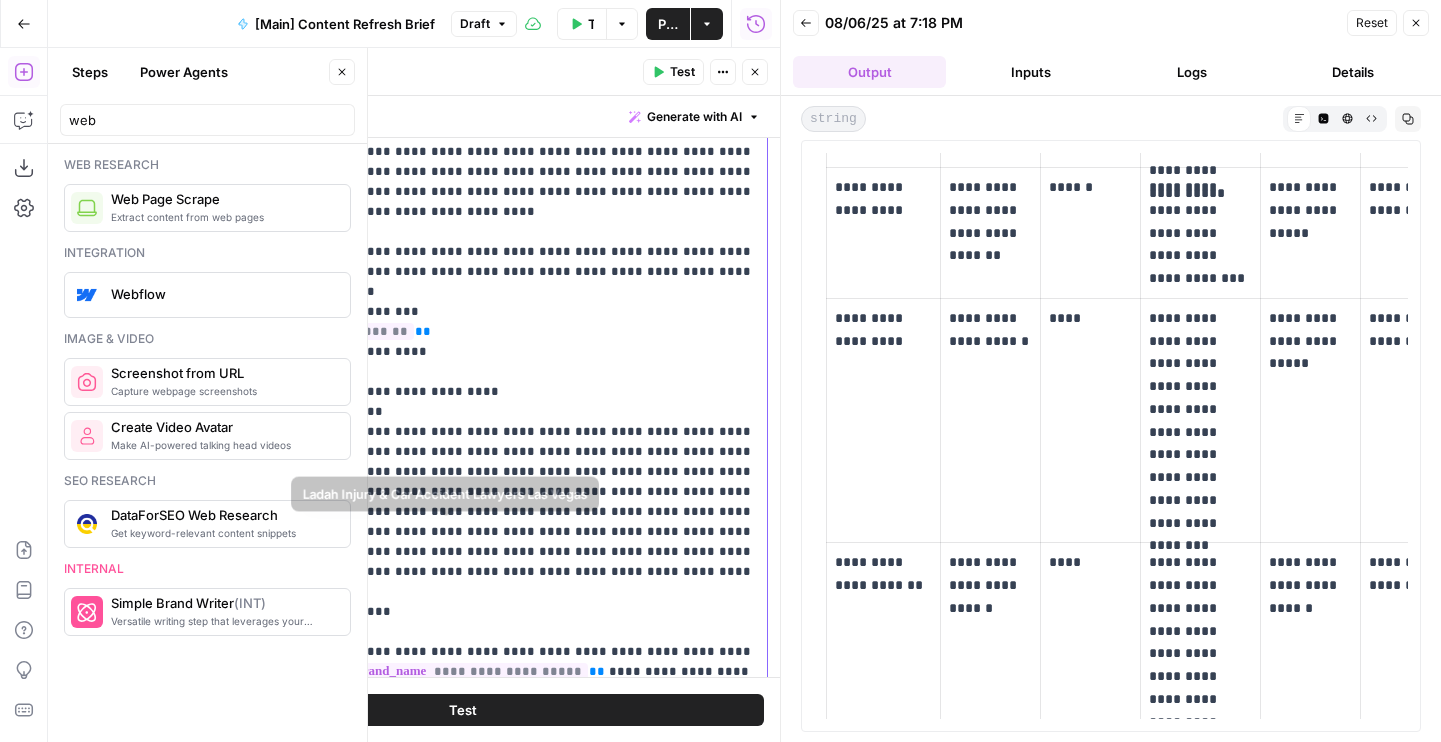 scroll, scrollTop: 1612, scrollLeft: 0, axis: vertical 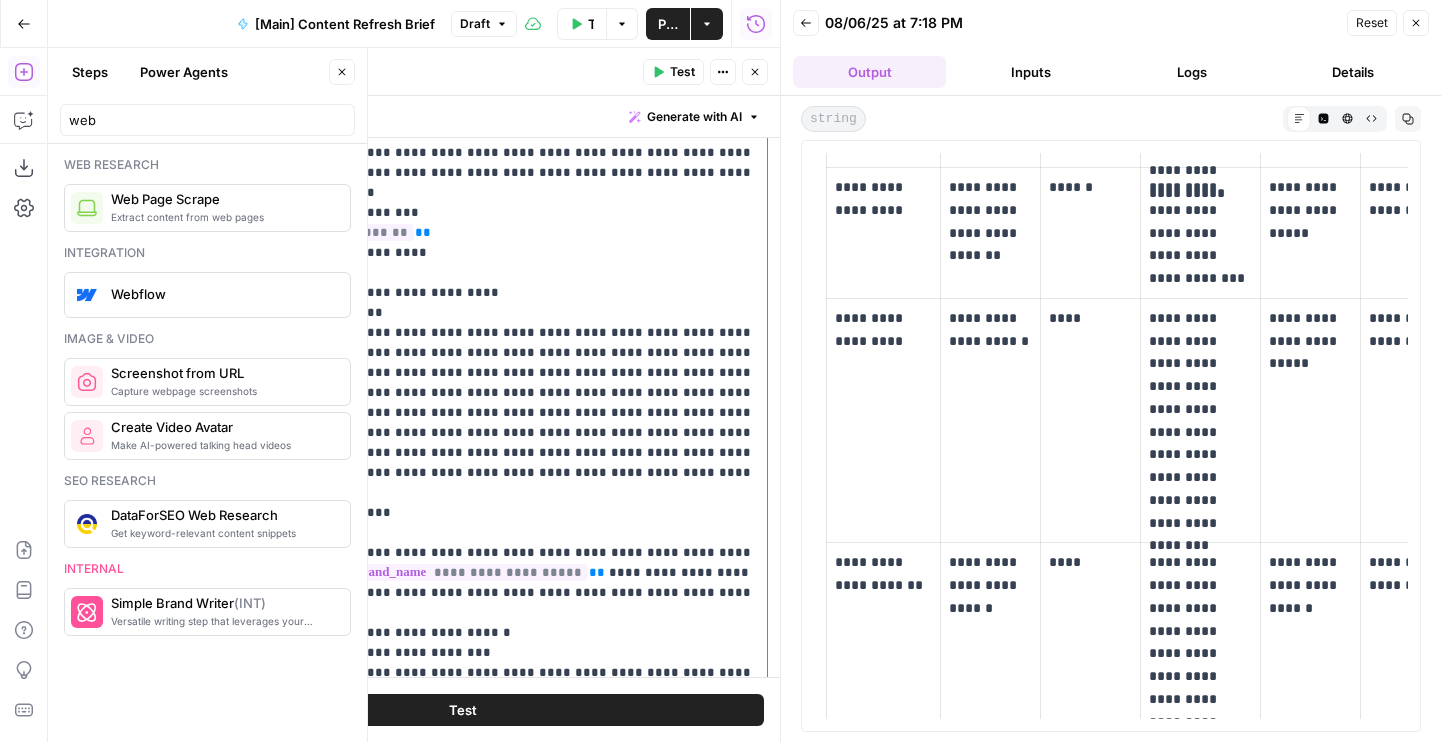 click on "**********" at bounding box center [521, -157] 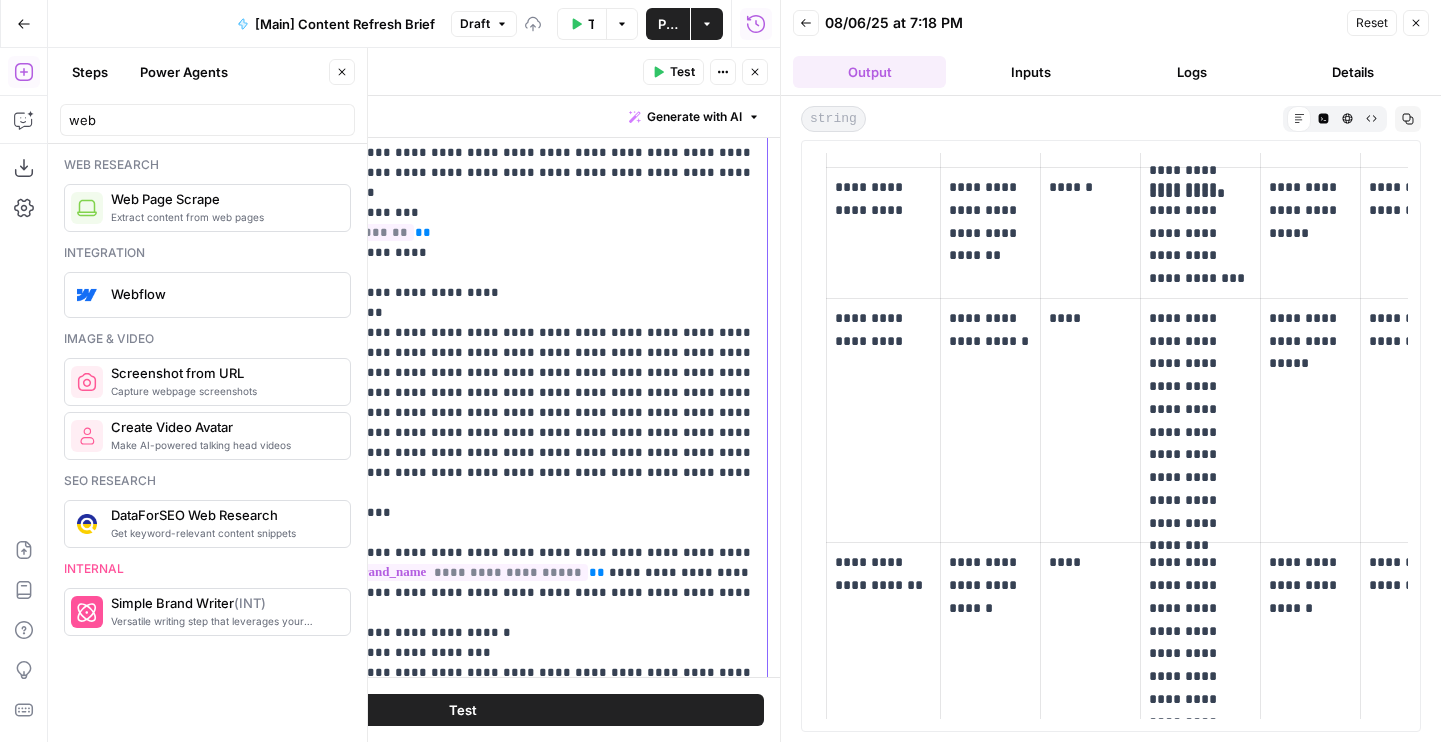 drag, startPoint x: 363, startPoint y: 596, endPoint x: 283, endPoint y: 593, distance: 80.05623 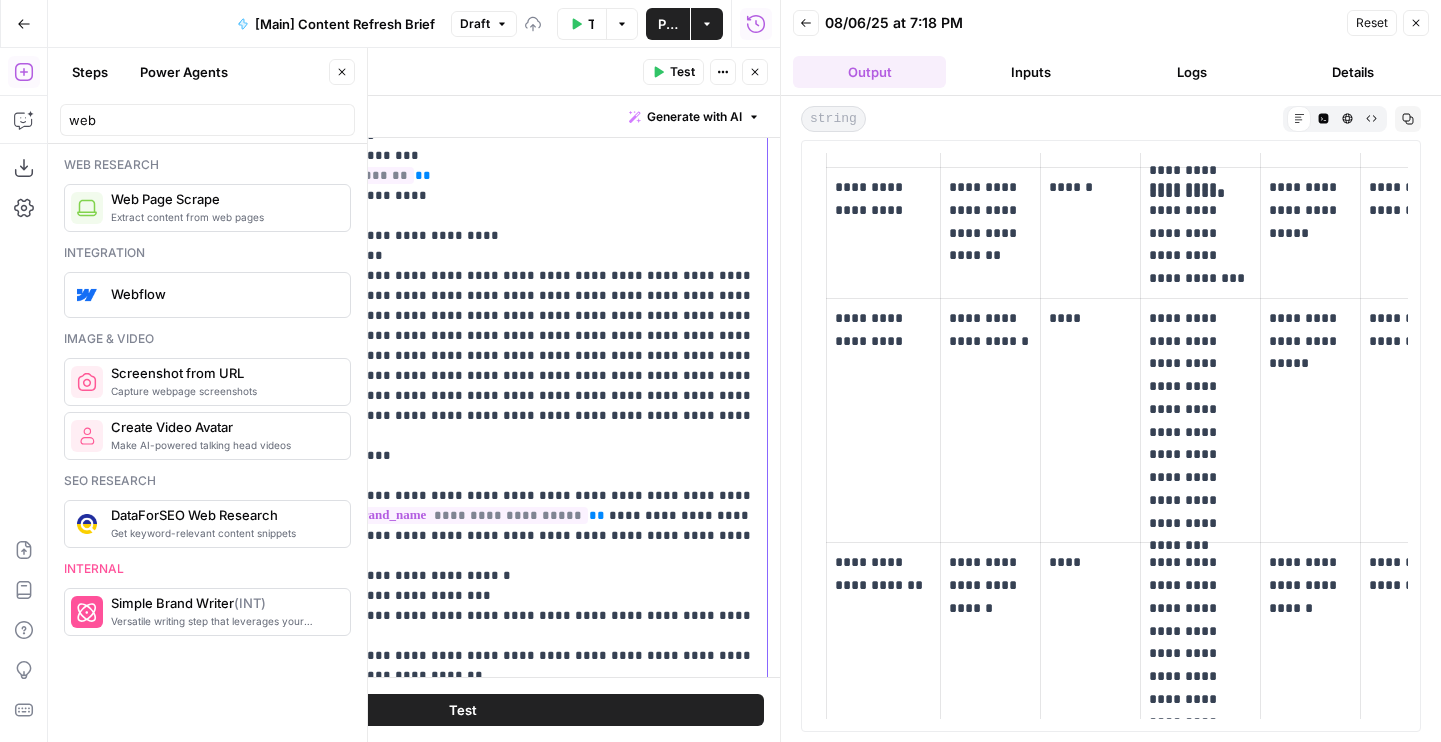 click on "**********" at bounding box center [521, -204] 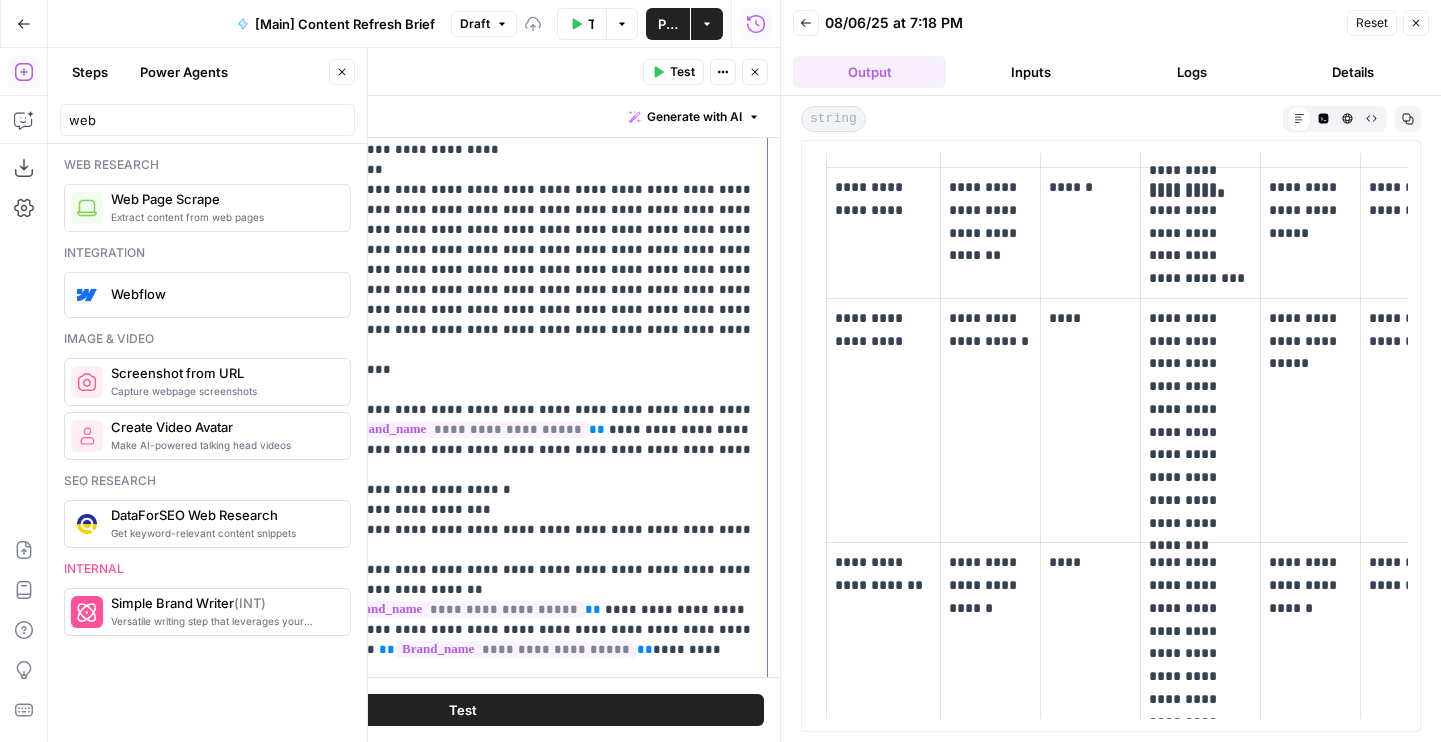 scroll, scrollTop: 1838, scrollLeft: 0, axis: vertical 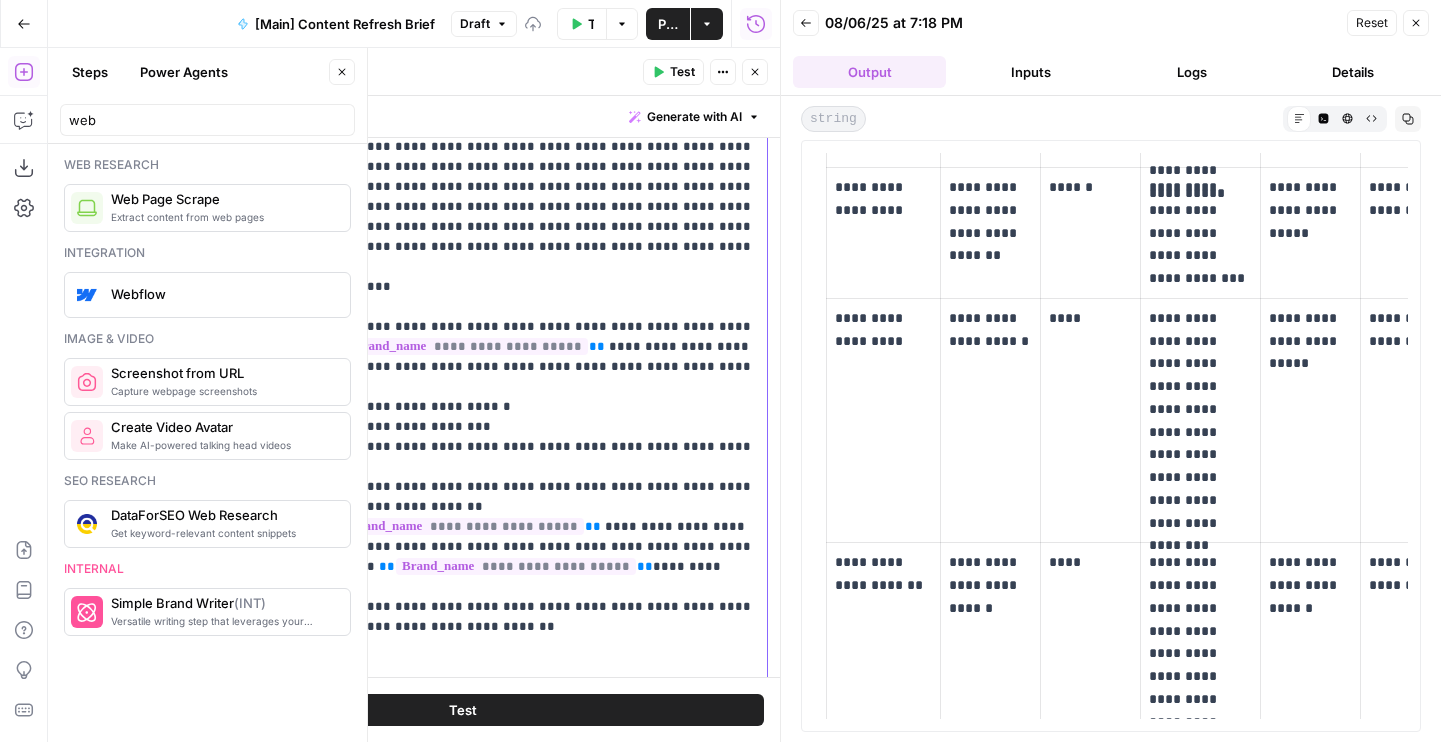 drag, startPoint x: 361, startPoint y: 501, endPoint x: 692, endPoint y: 485, distance: 331.38647 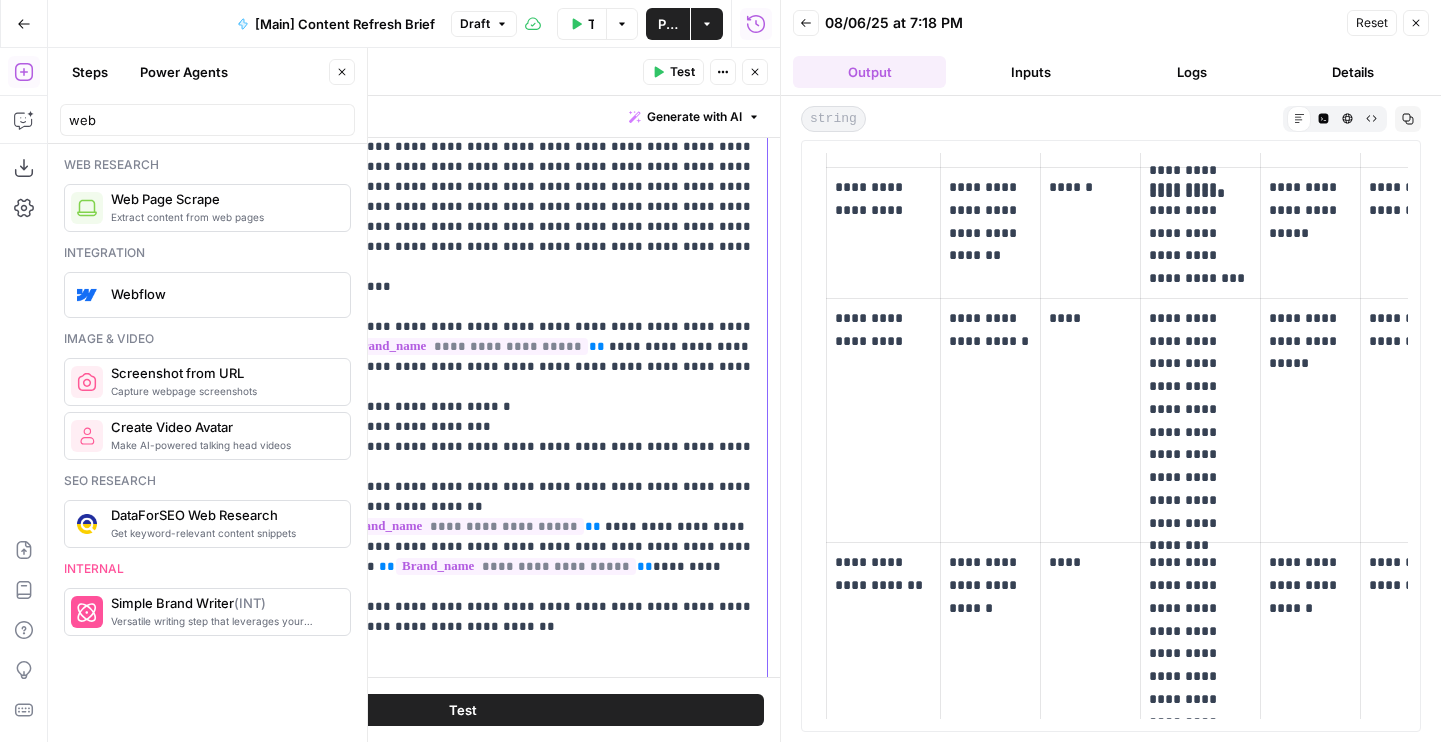 click on "**********" at bounding box center [568, 706] 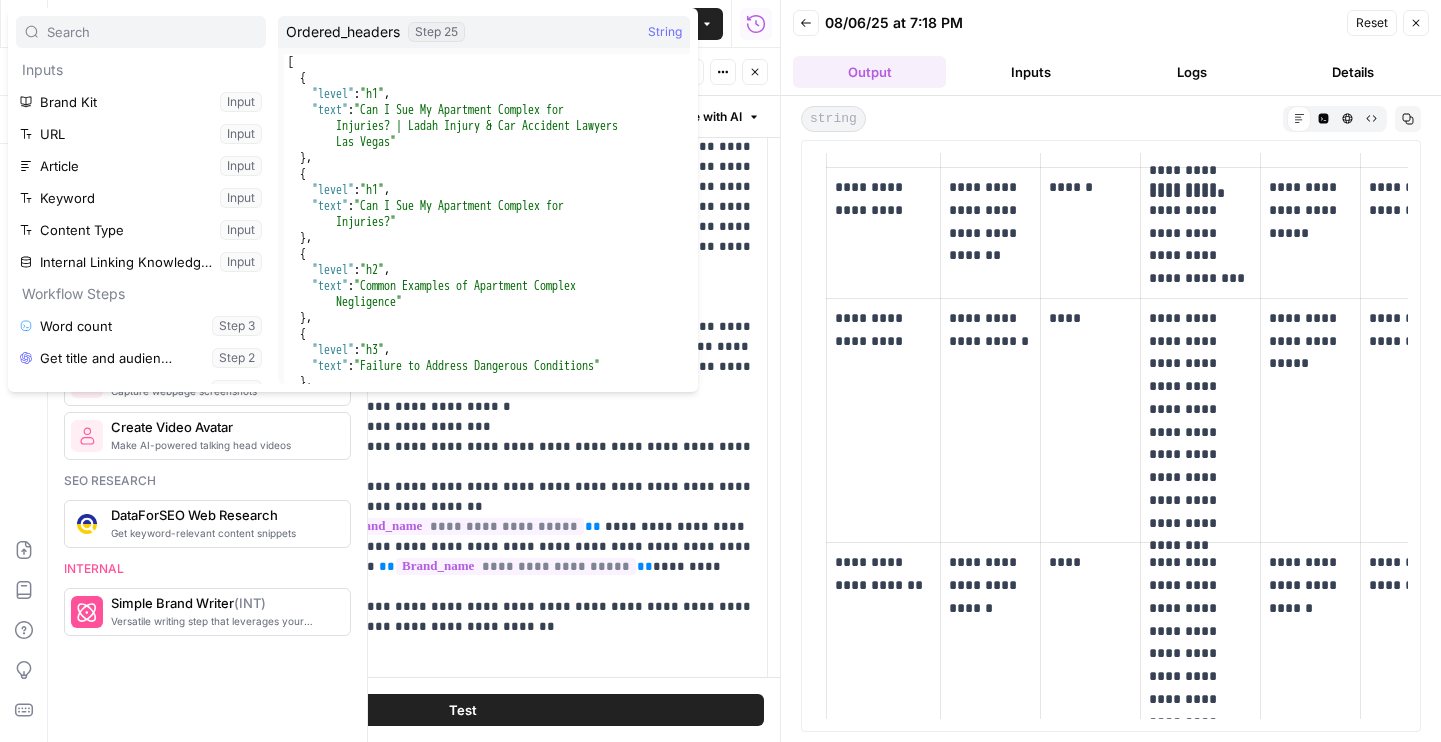 scroll, scrollTop: 278, scrollLeft: 0, axis: vertical 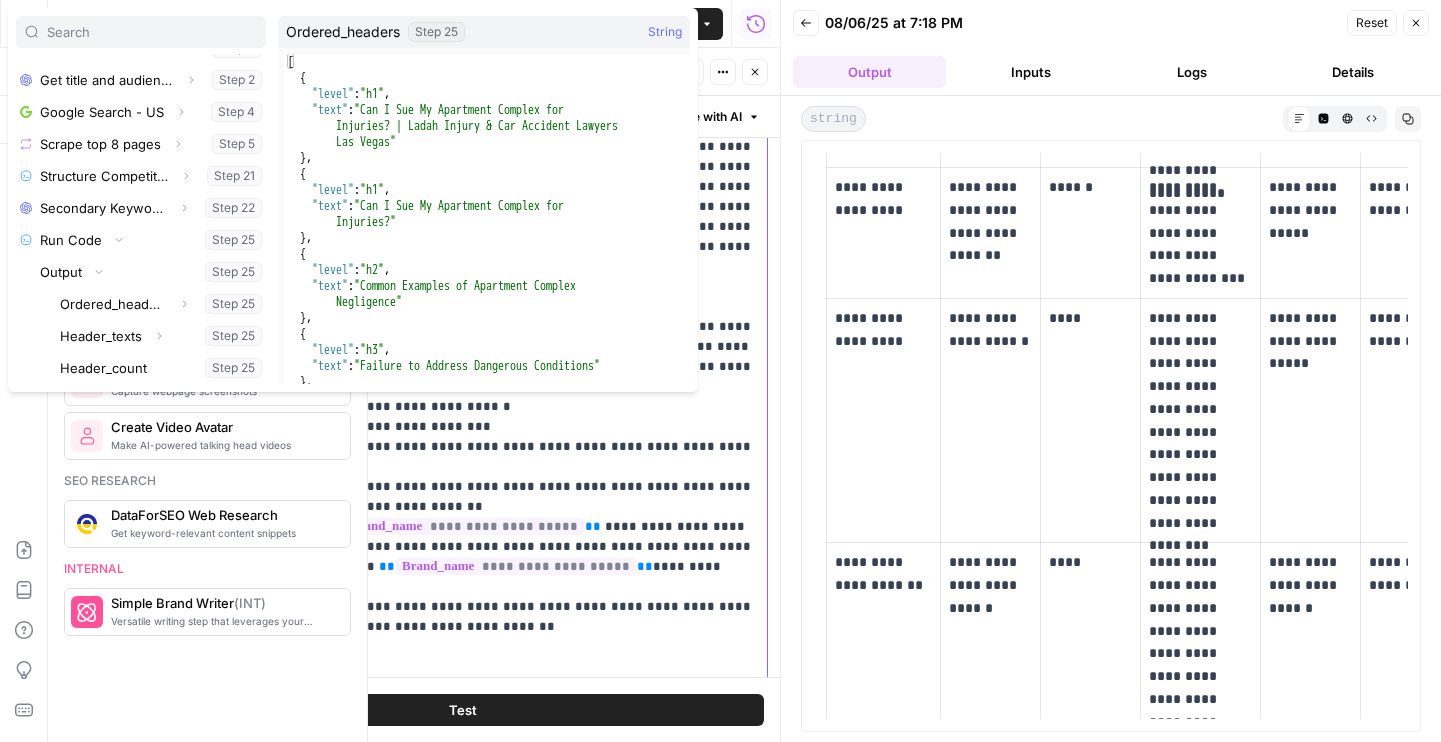 click on "**********" at bounding box center (521, -373) 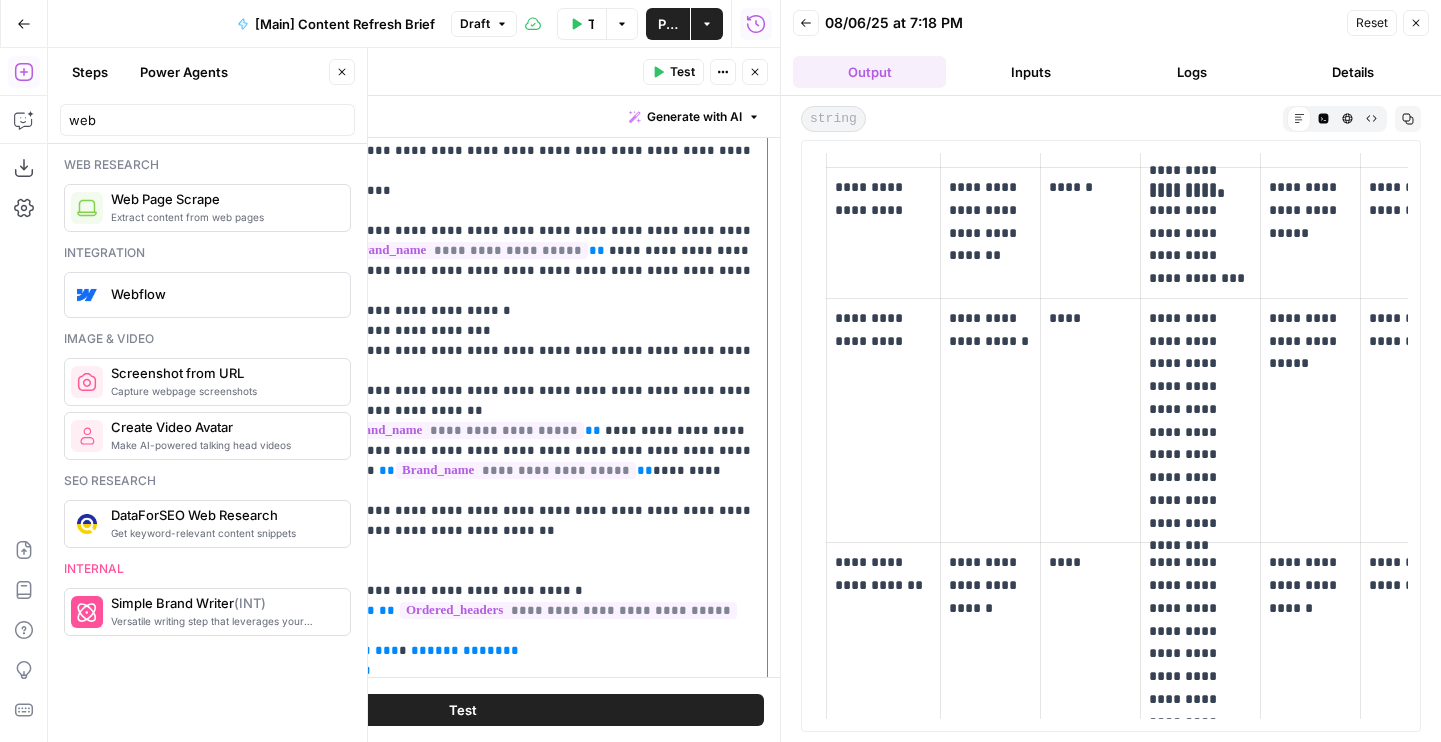 scroll, scrollTop: 1956, scrollLeft: 0, axis: vertical 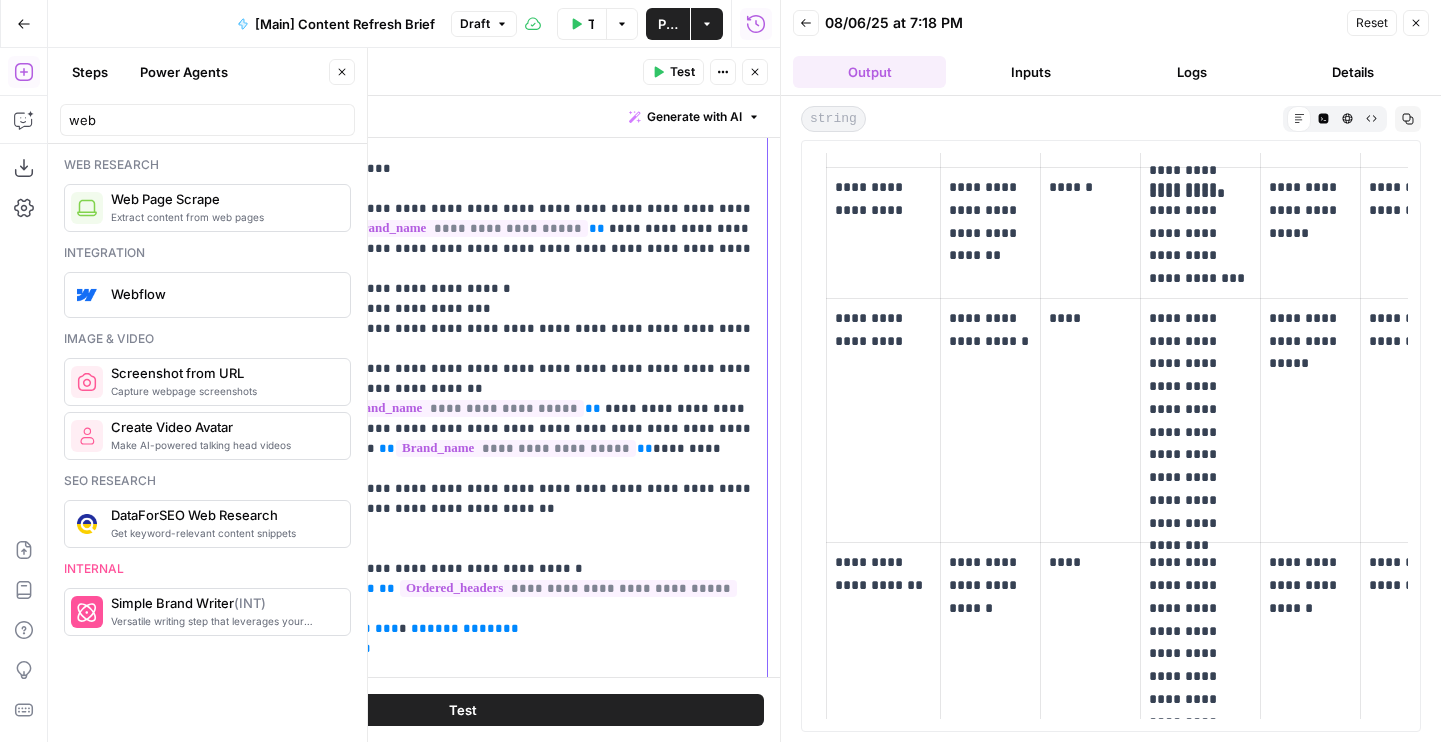 click on "**********" at bounding box center [521, -491] 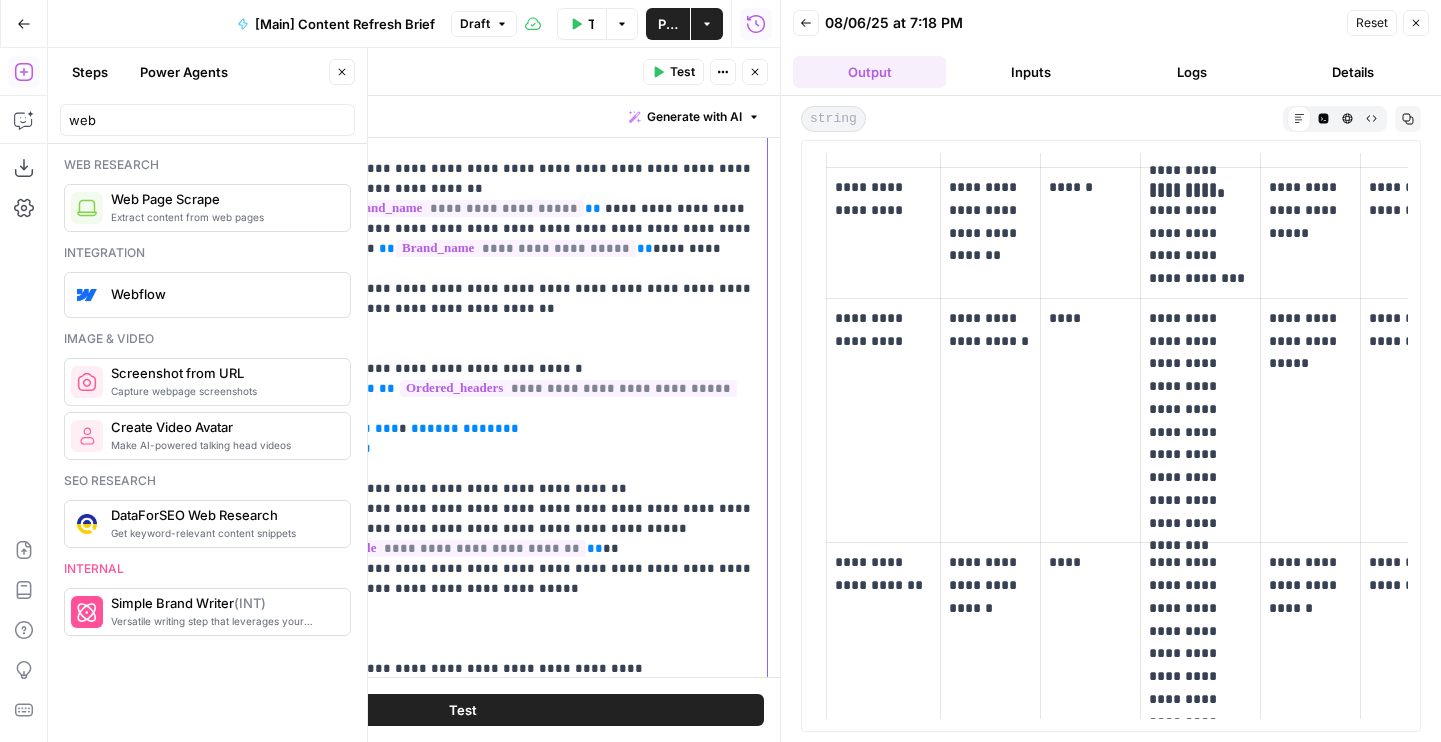 scroll, scrollTop: 2164, scrollLeft: 0, axis: vertical 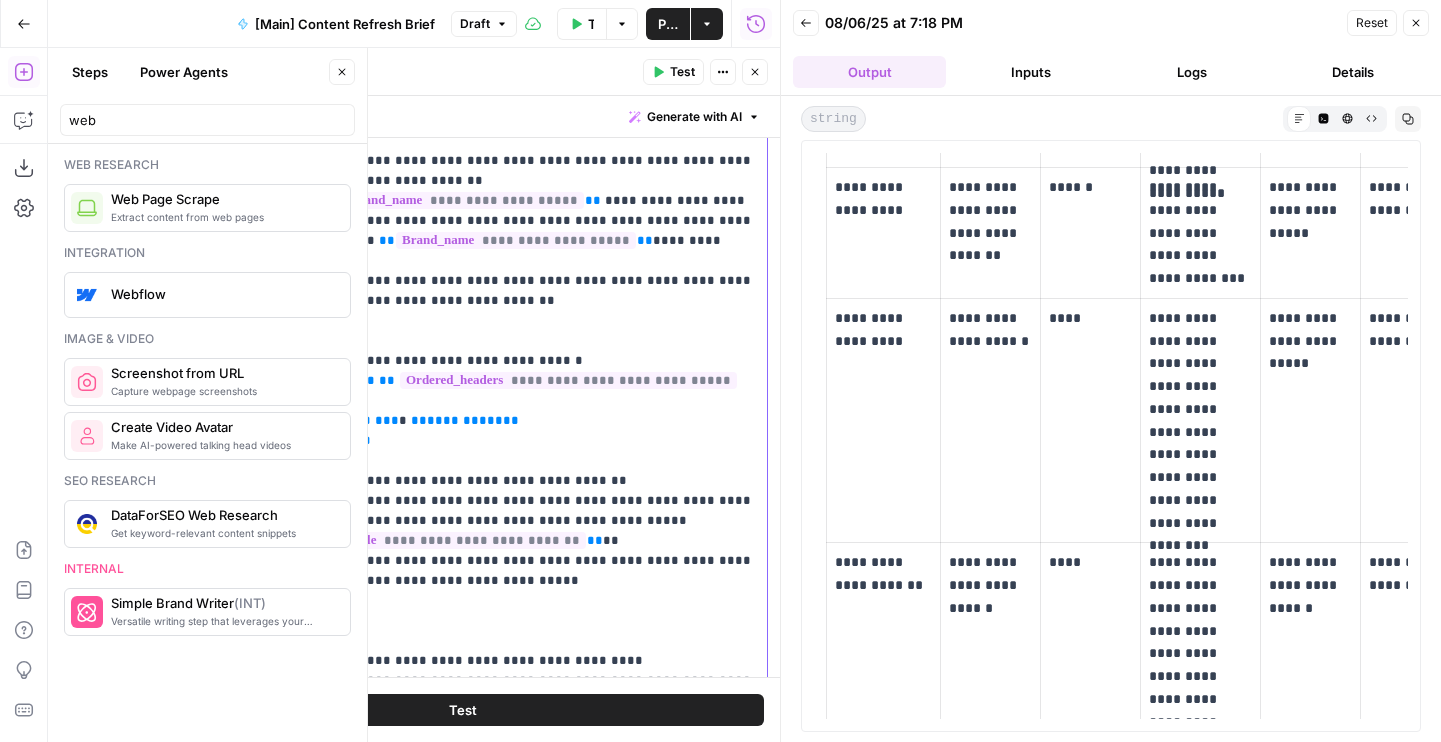 drag, startPoint x: 474, startPoint y: 396, endPoint x: 275, endPoint y: 384, distance: 199.36148 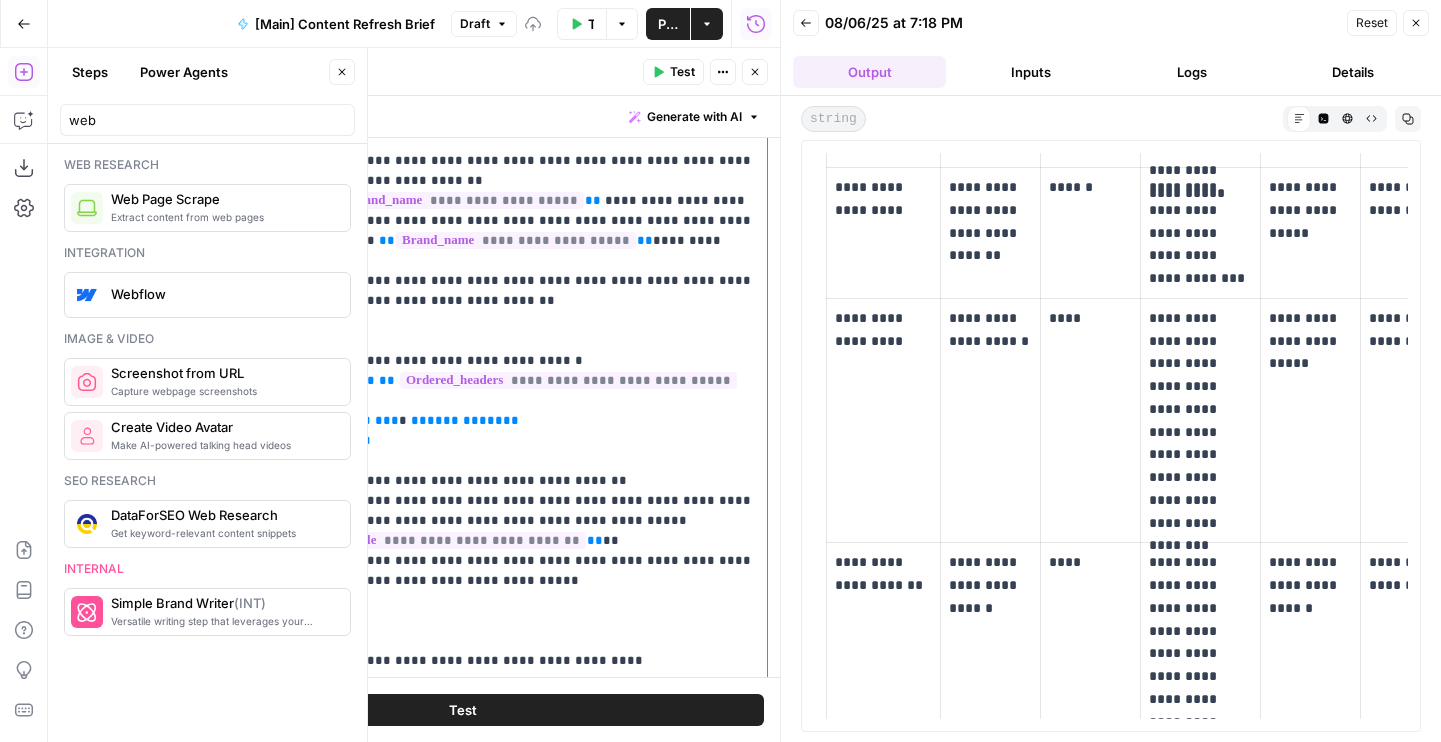 scroll, scrollTop: 2175, scrollLeft: 0, axis: vertical 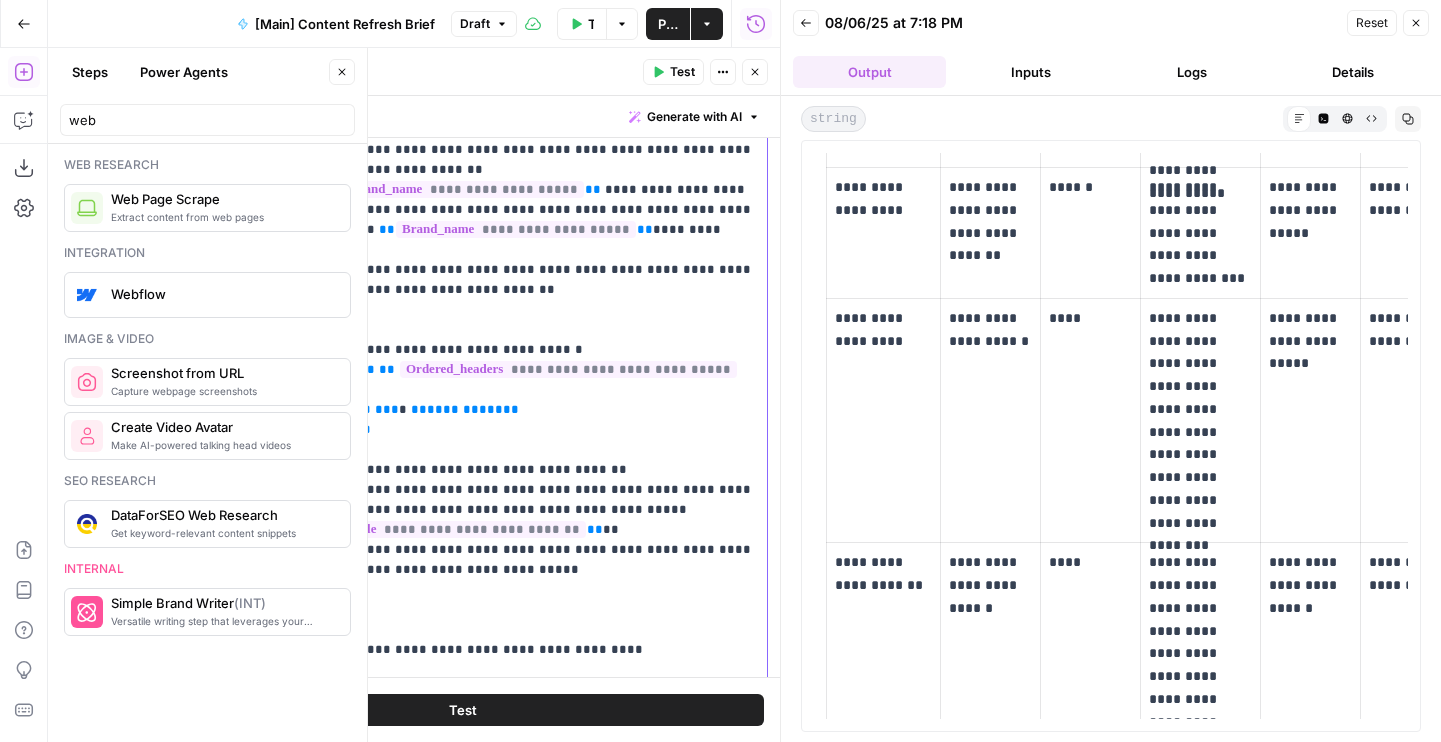 drag, startPoint x: 380, startPoint y: 387, endPoint x: 268, endPoint y: 387, distance: 112 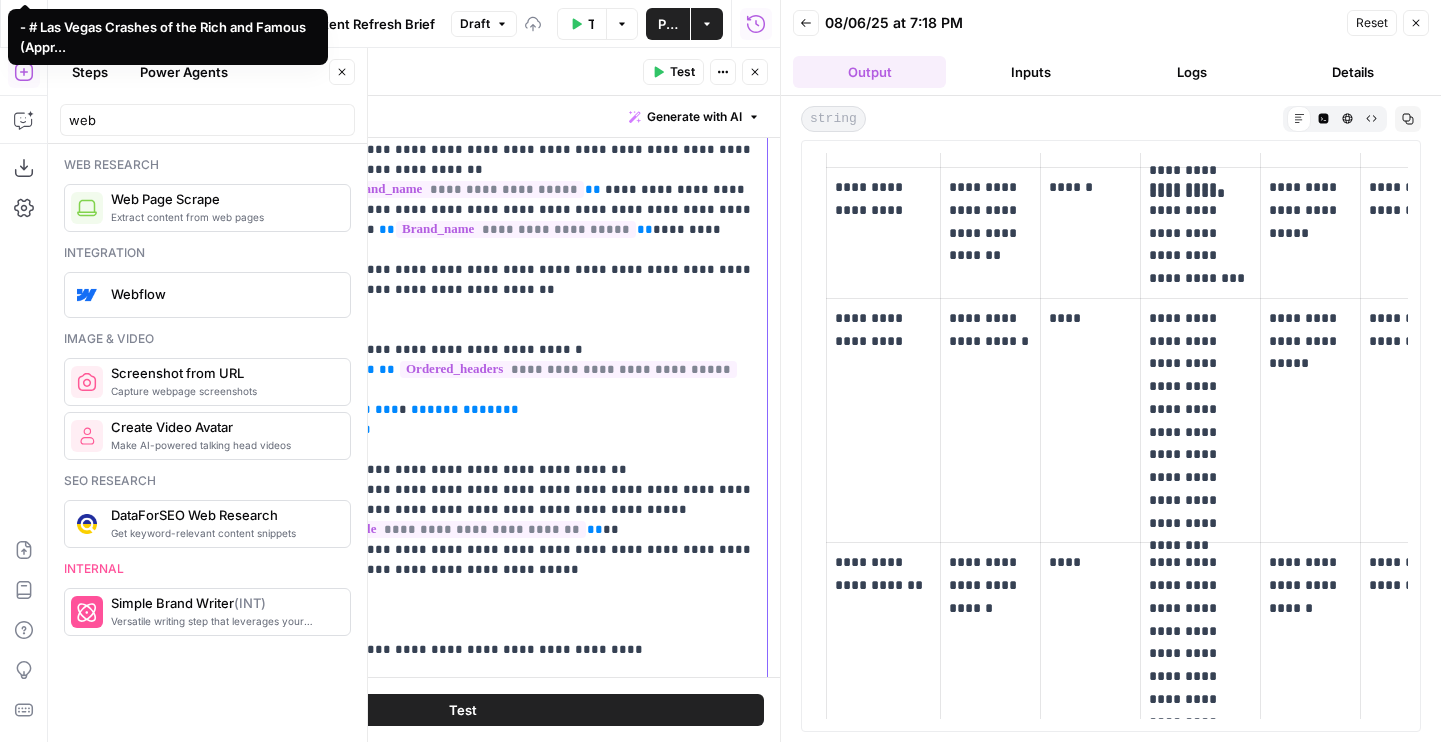 click on "**********" at bounding box center (521, -570) 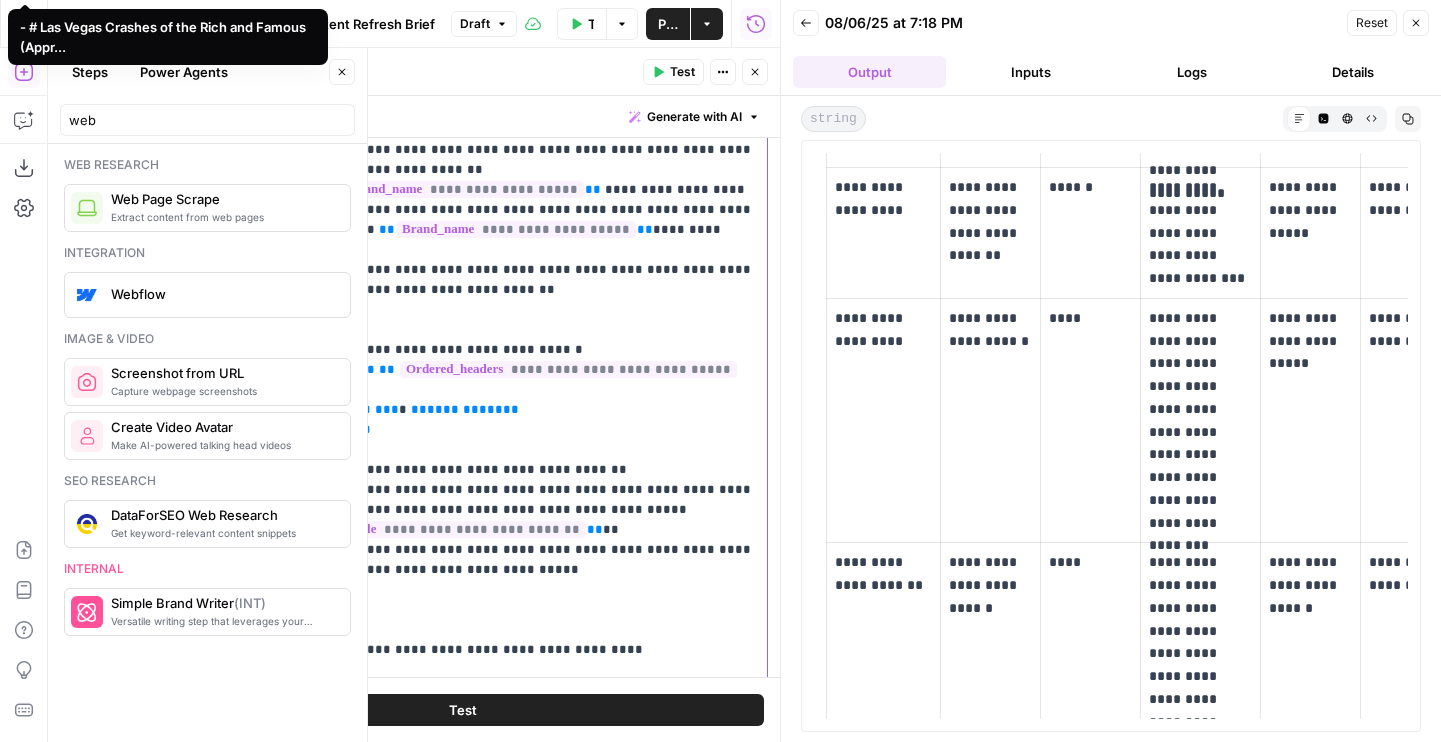 click on "**********" at bounding box center [521, -570] 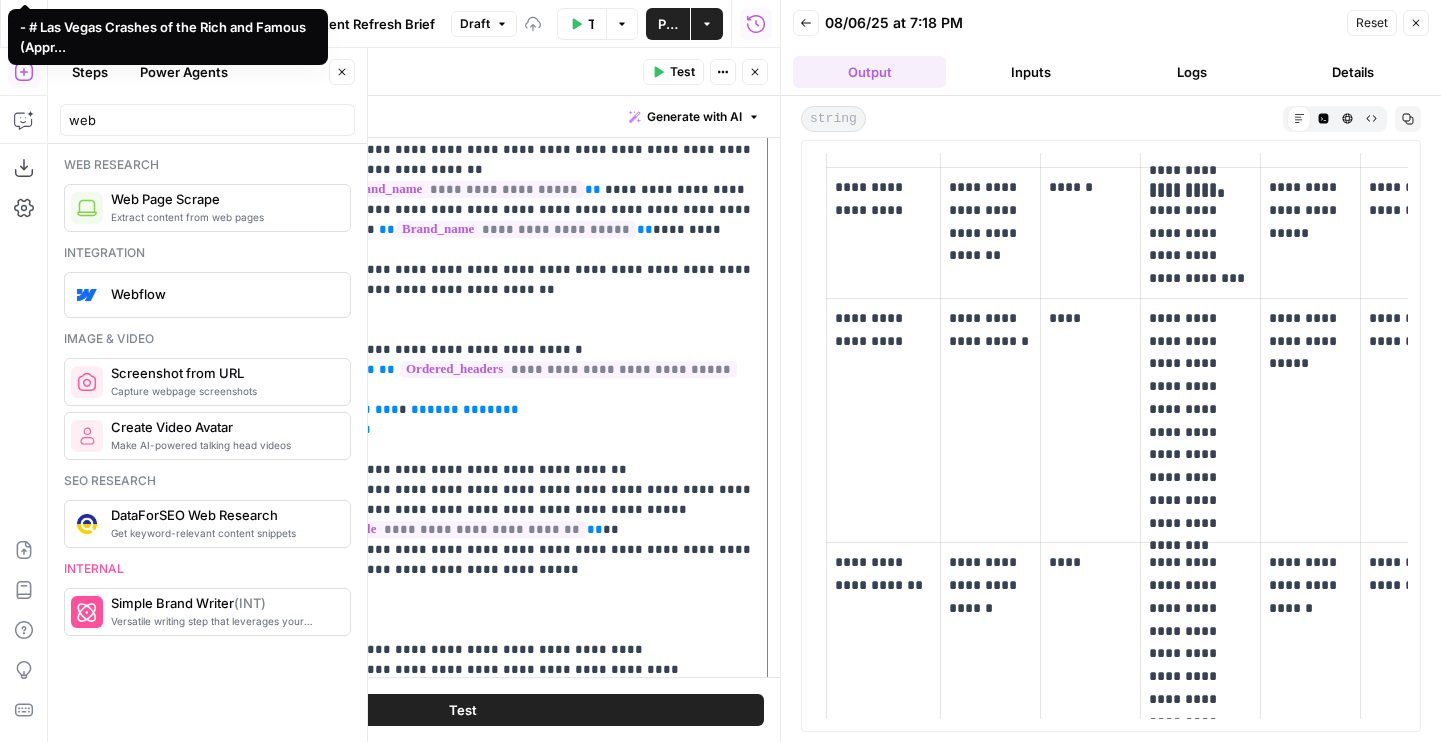 click on "**********" at bounding box center (521, -590) 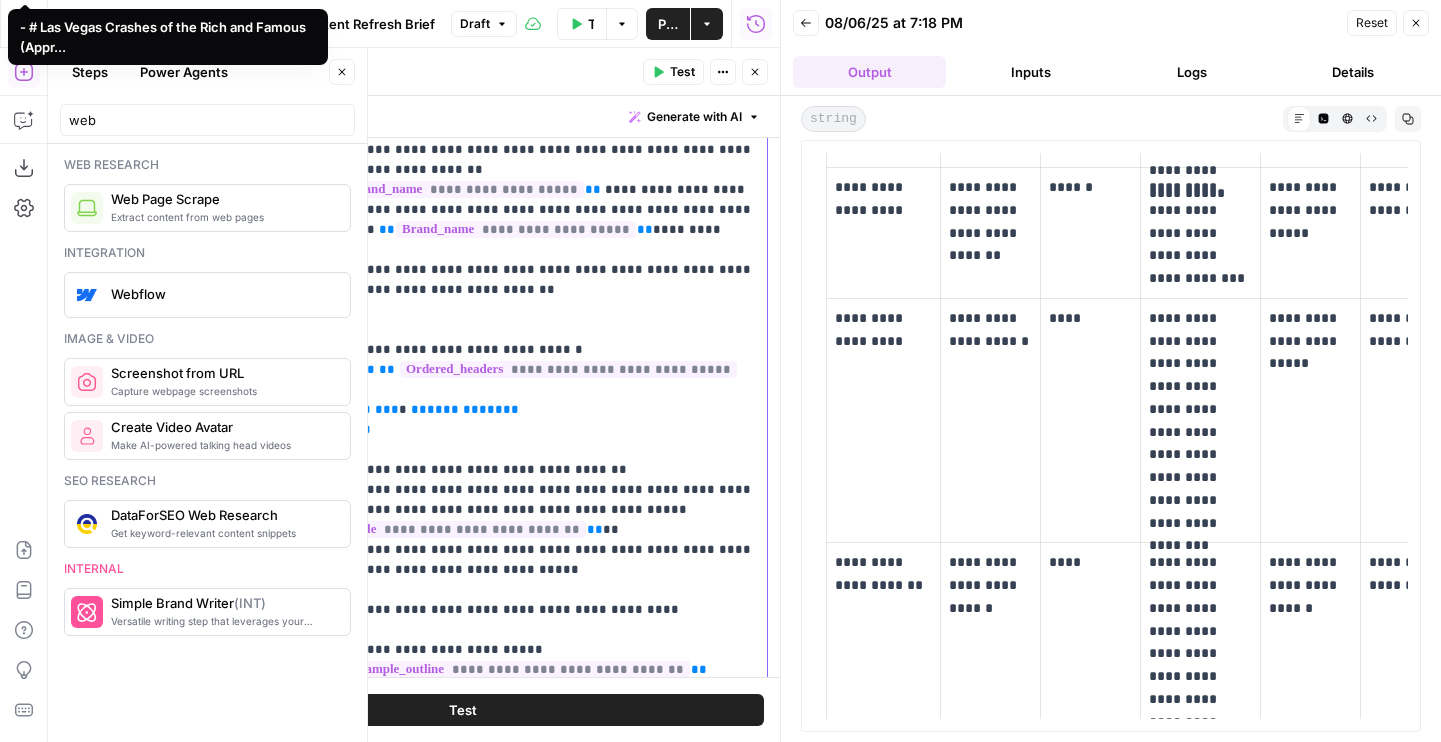 scroll, scrollTop: 2120, scrollLeft: 0, axis: vertical 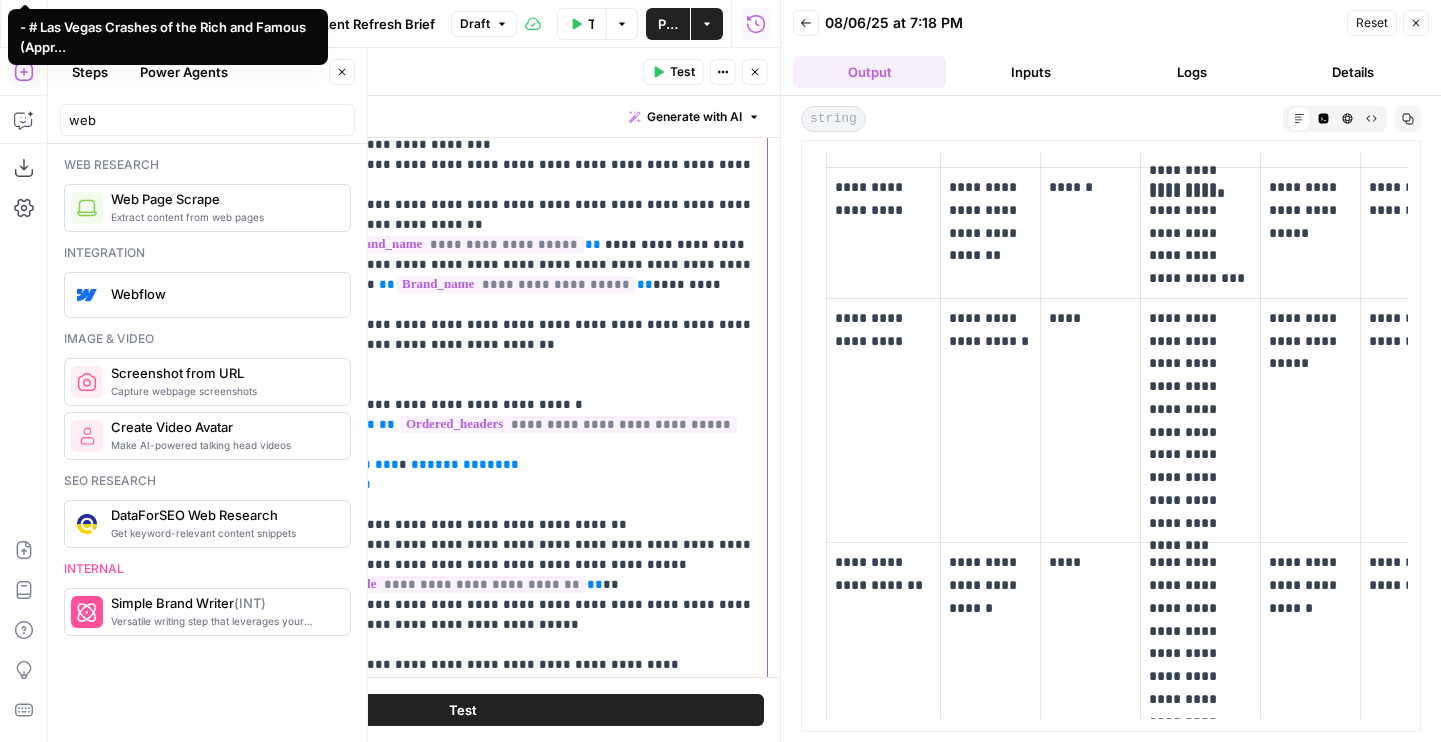 click on "**********" at bounding box center (521, -565) 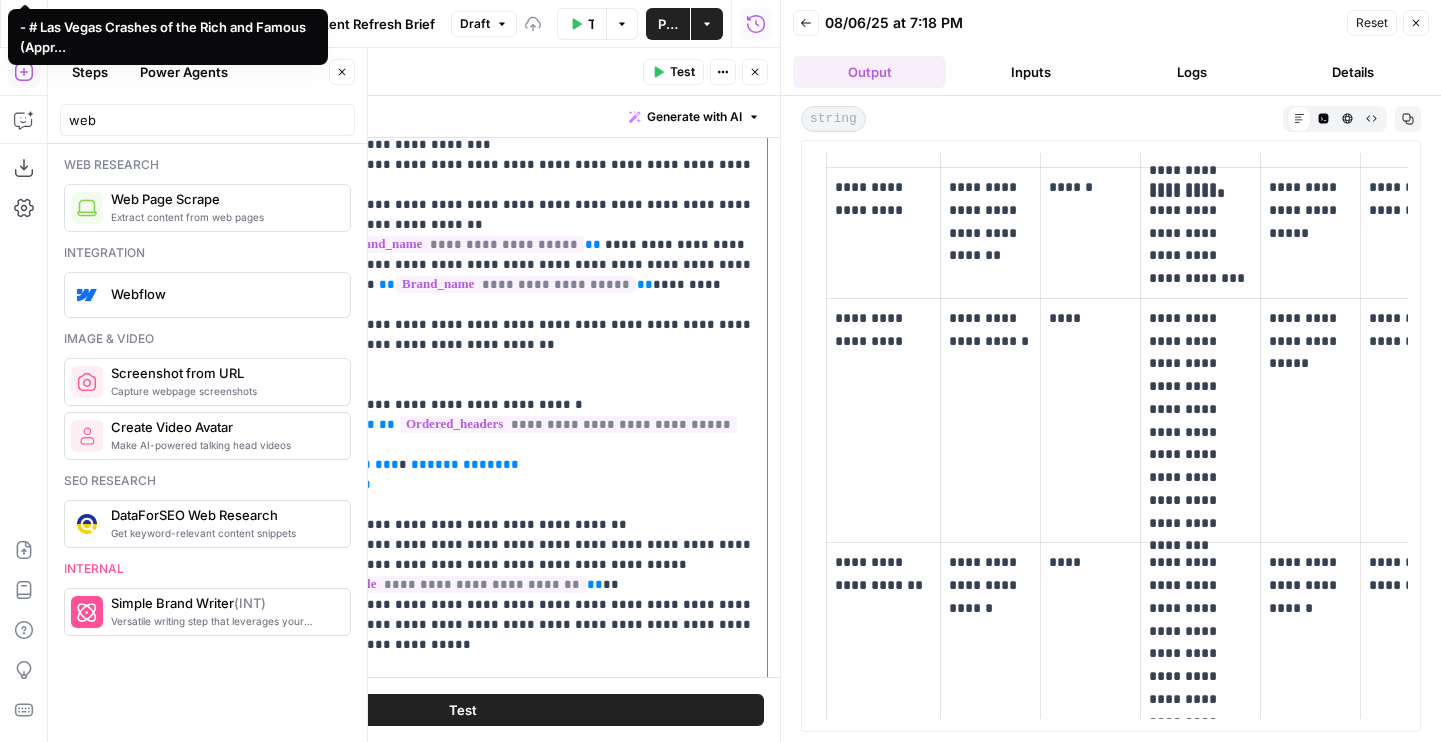 click on "**********" at bounding box center [521, -555] 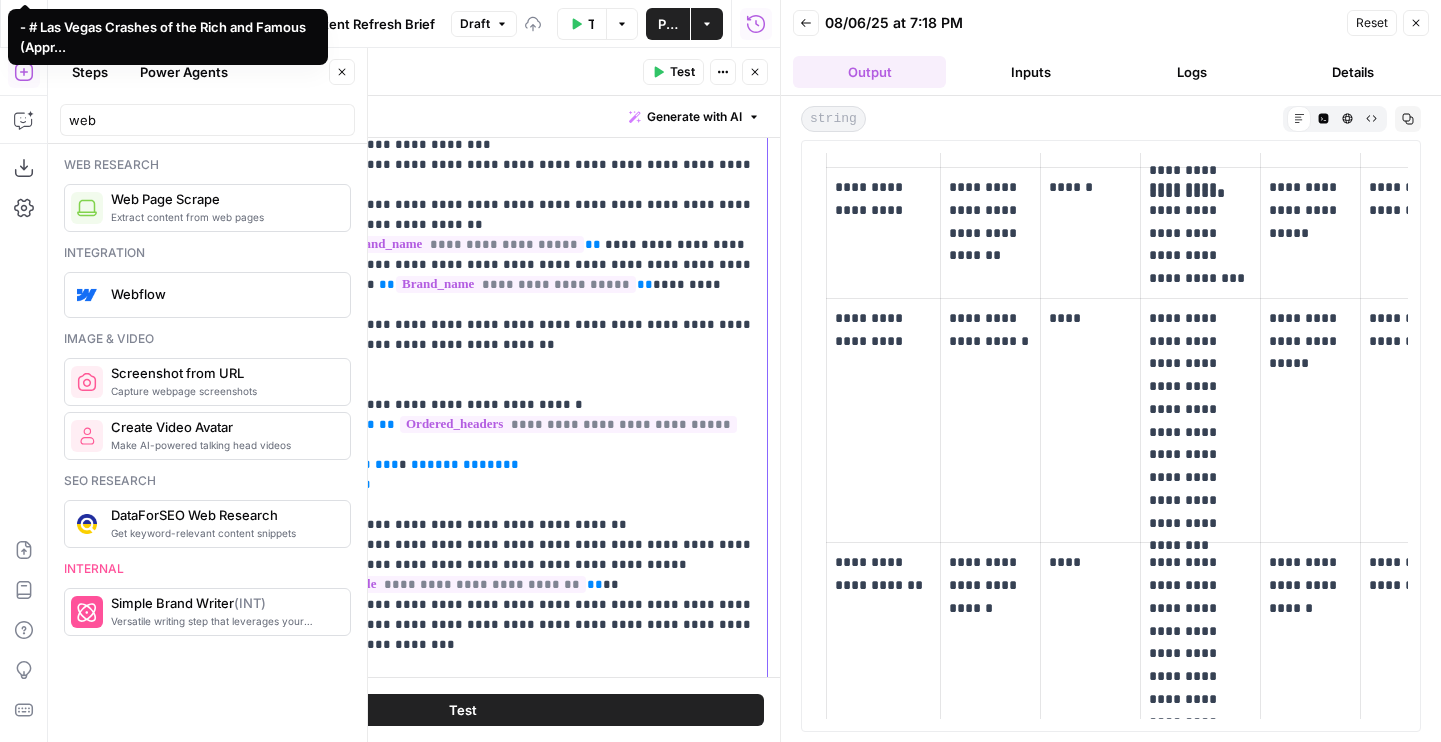 drag, startPoint x: 393, startPoint y: 307, endPoint x: 295, endPoint y: 265, distance: 106.62083 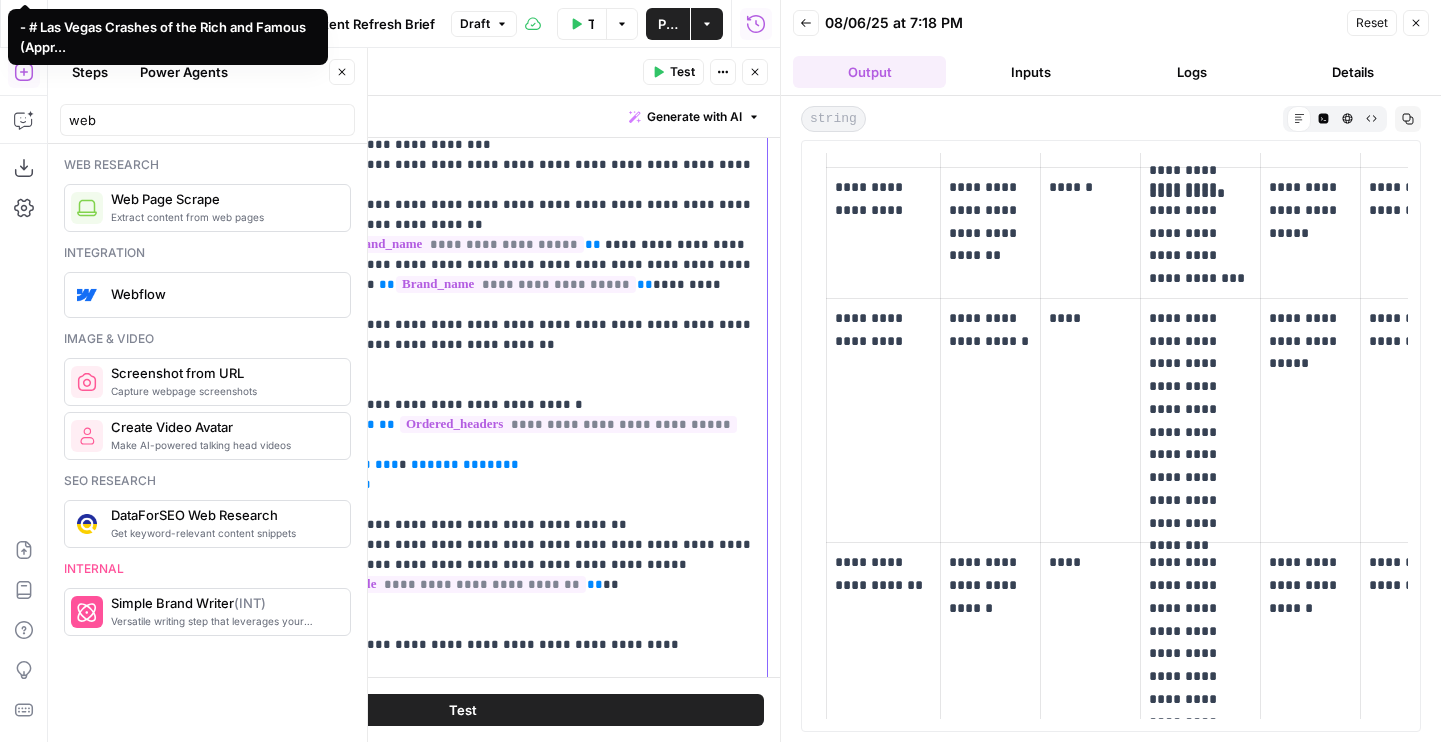 scroll, scrollTop: 2039, scrollLeft: 0, axis: vertical 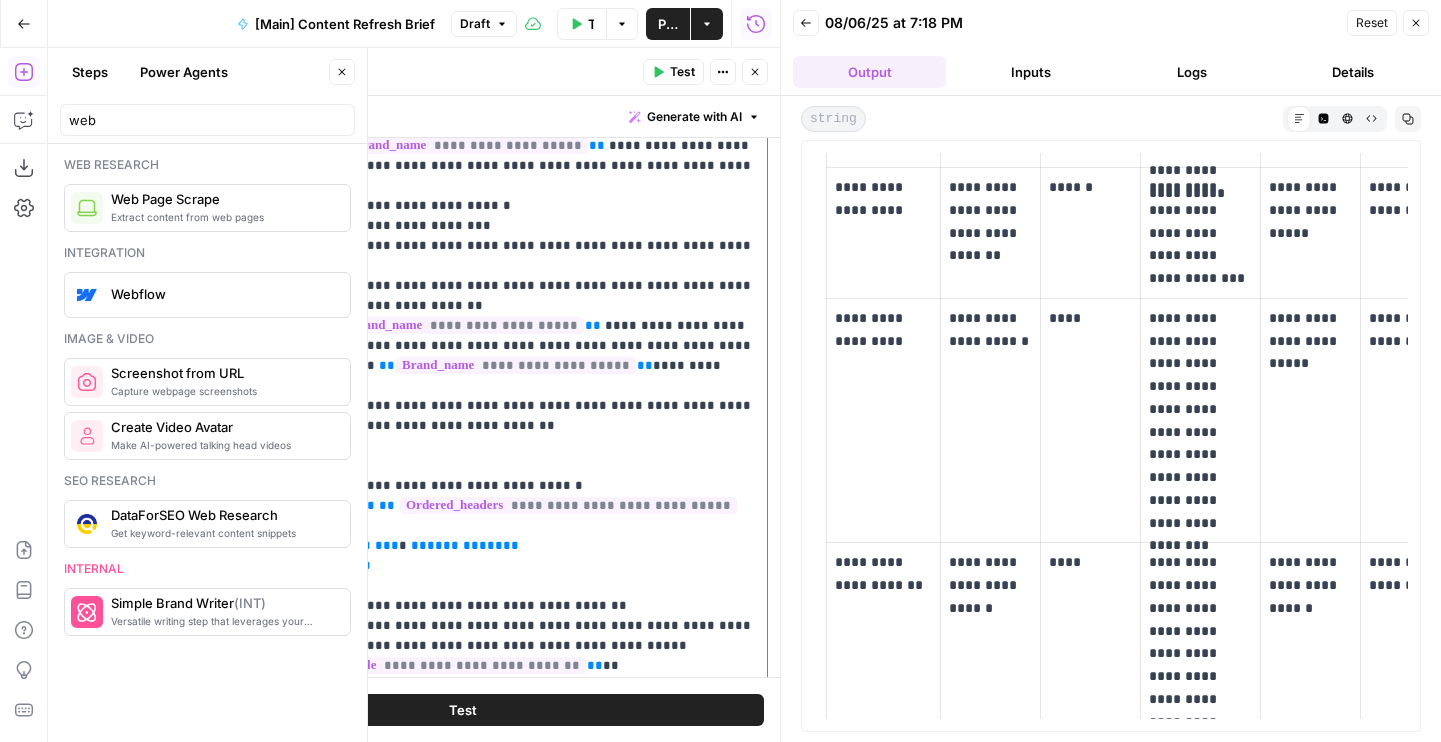 click on "**********" at bounding box center (521, -504) 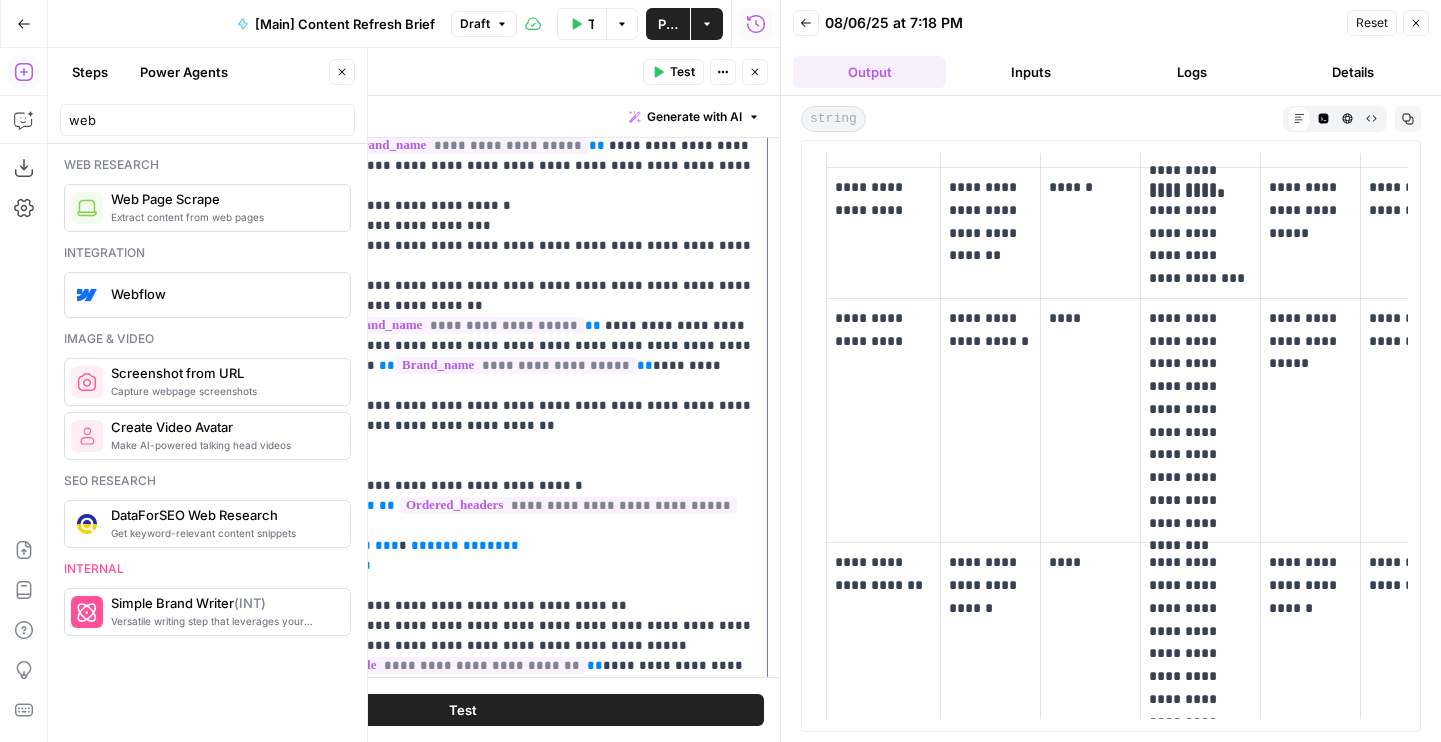 click on "**********" at bounding box center [521, -484] 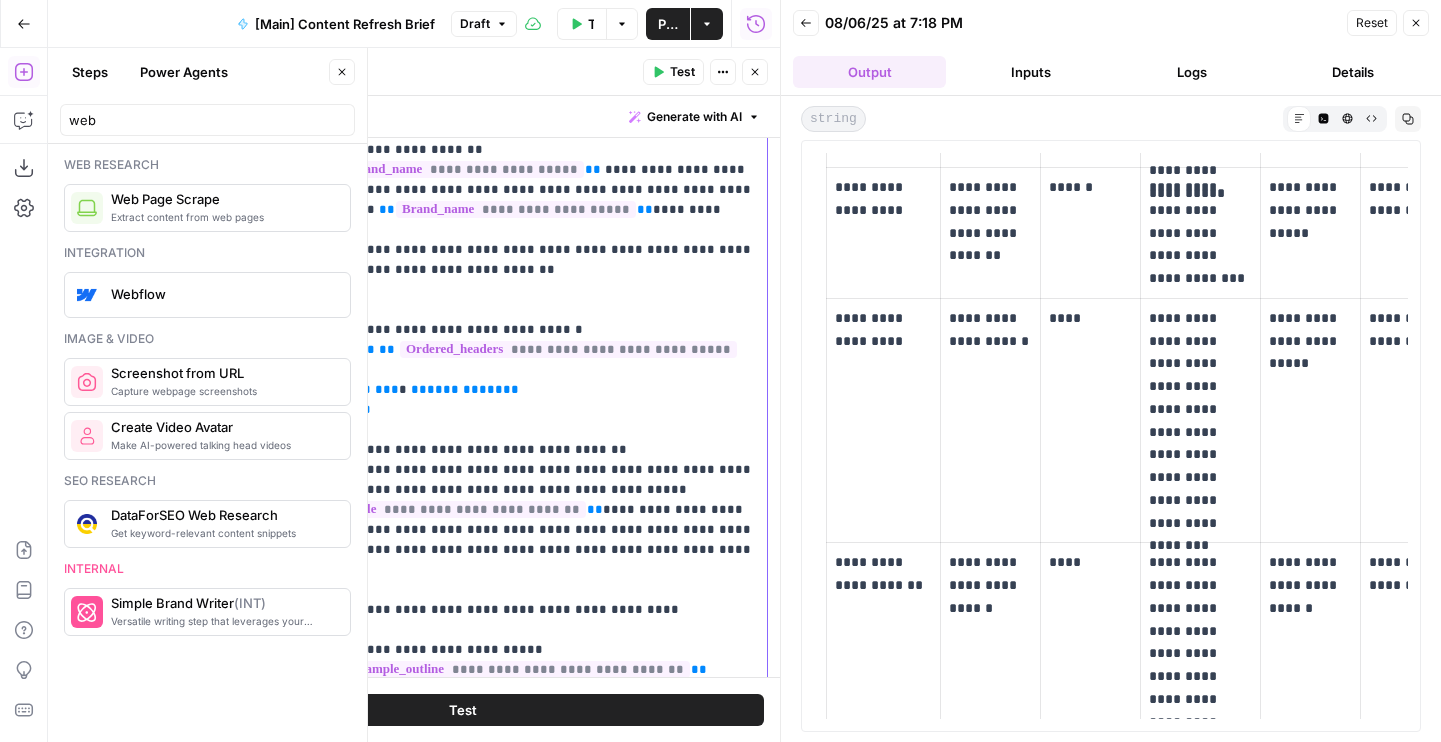 scroll, scrollTop: 2213, scrollLeft: 0, axis: vertical 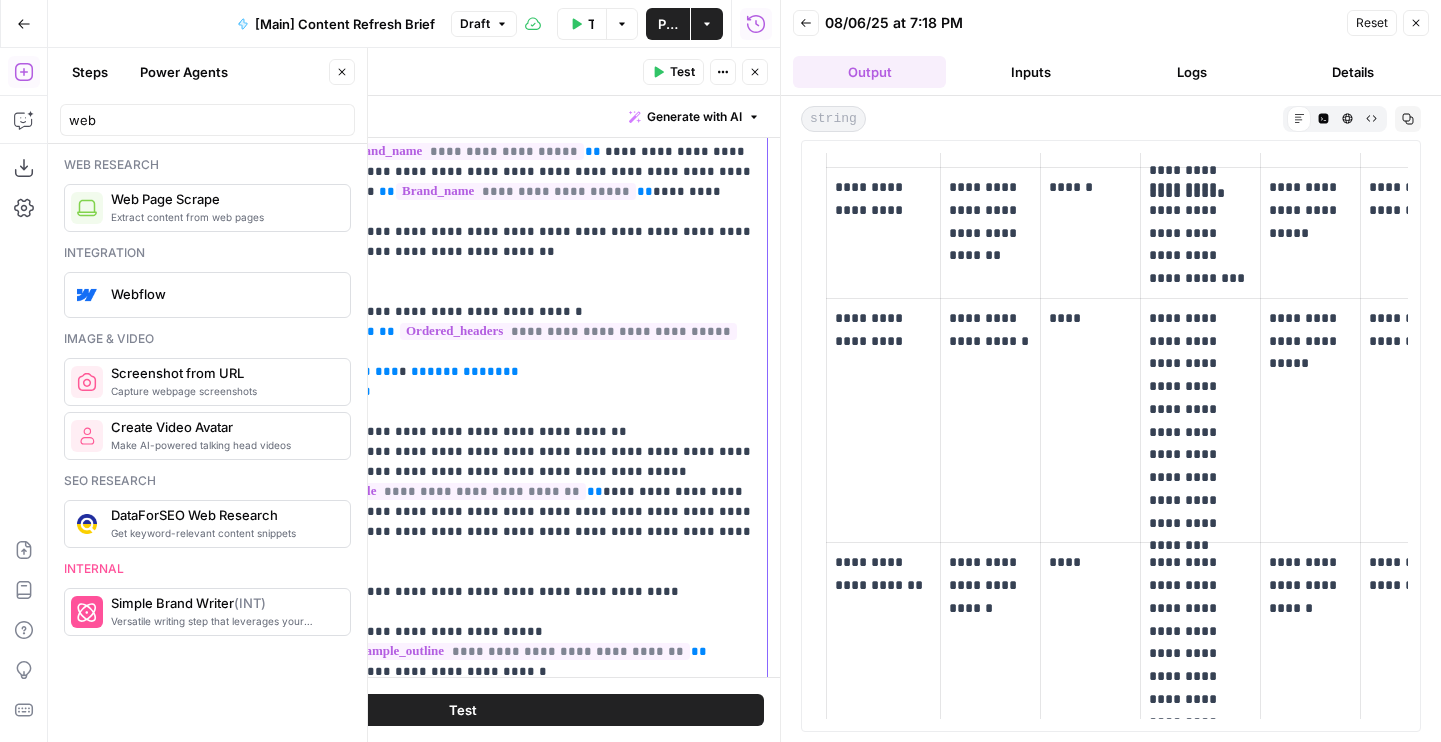 click on "**********" at bounding box center [521, -658] 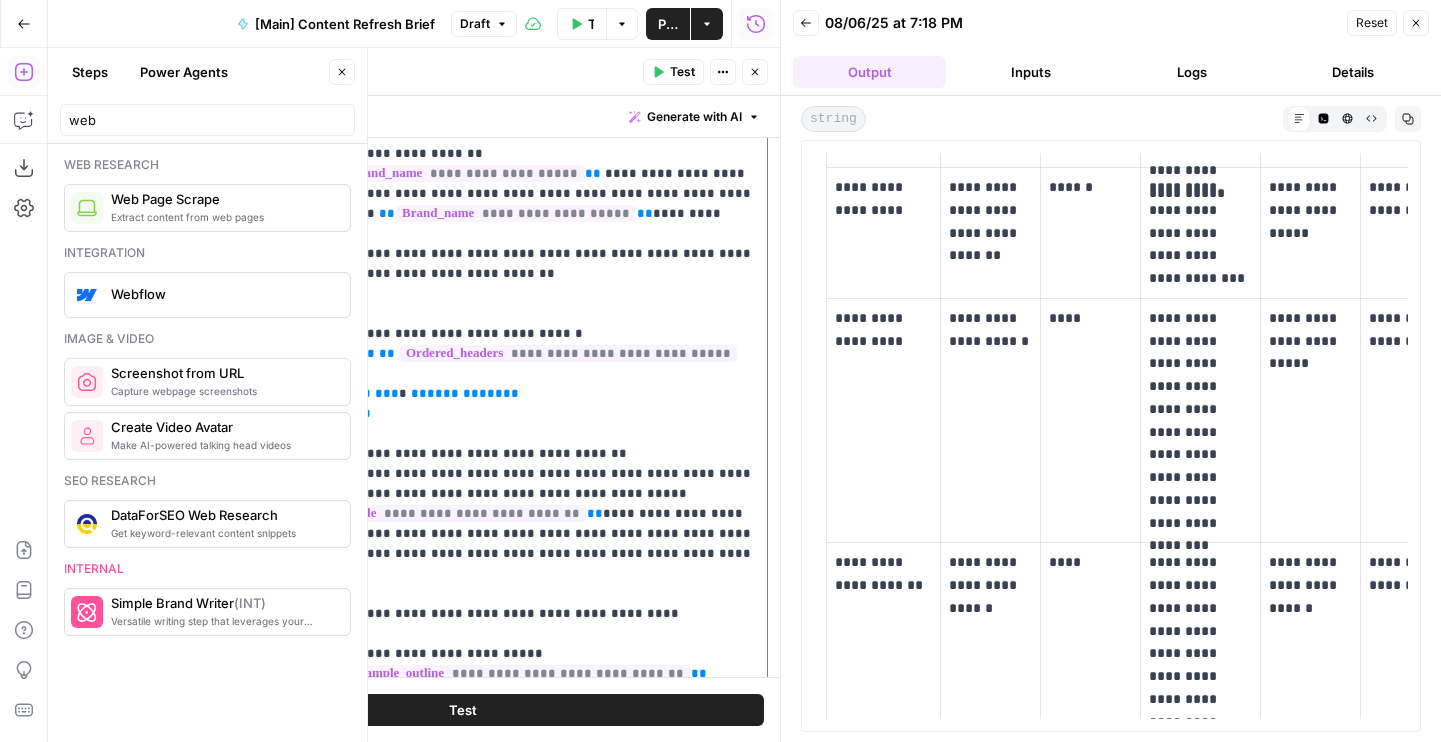 scroll, scrollTop: 2244, scrollLeft: 0, axis: vertical 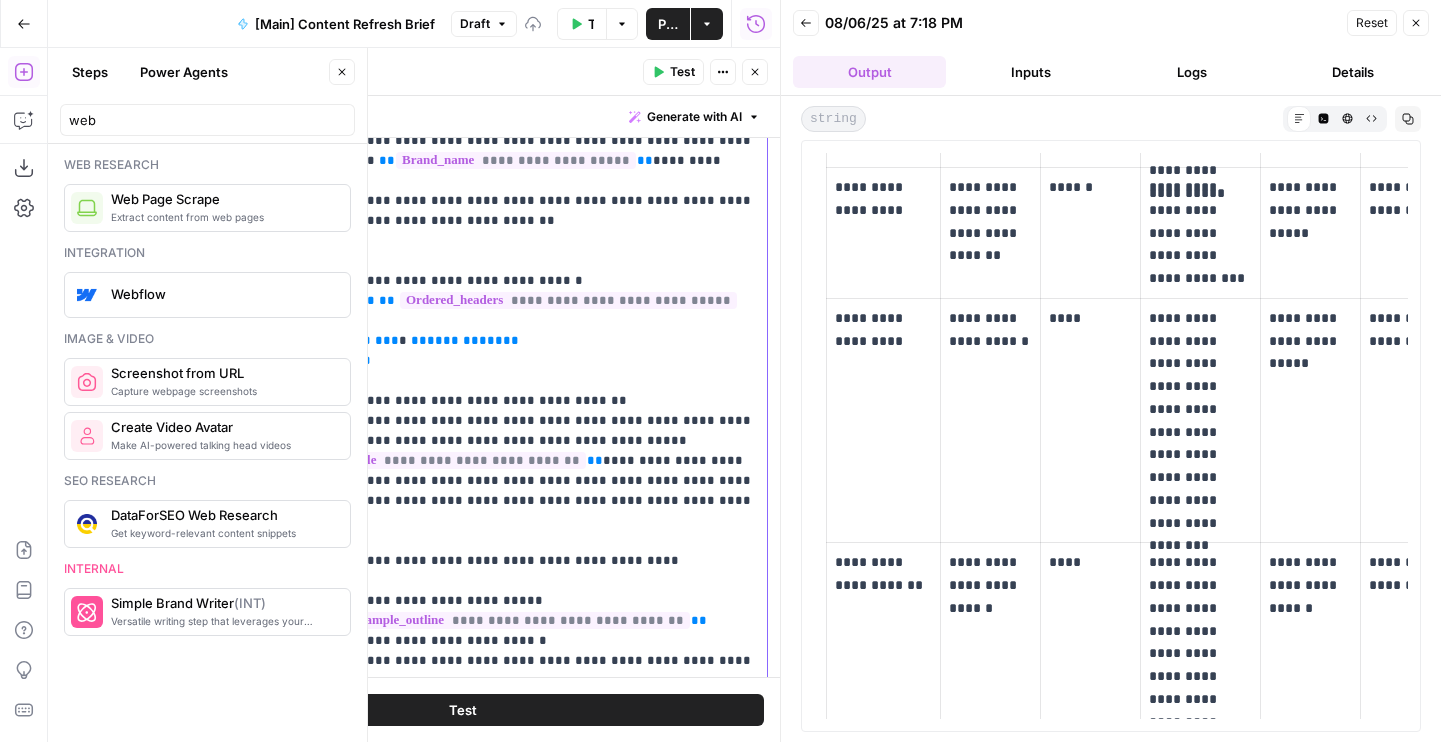 click on "**********" at bounding box center [521, -669] 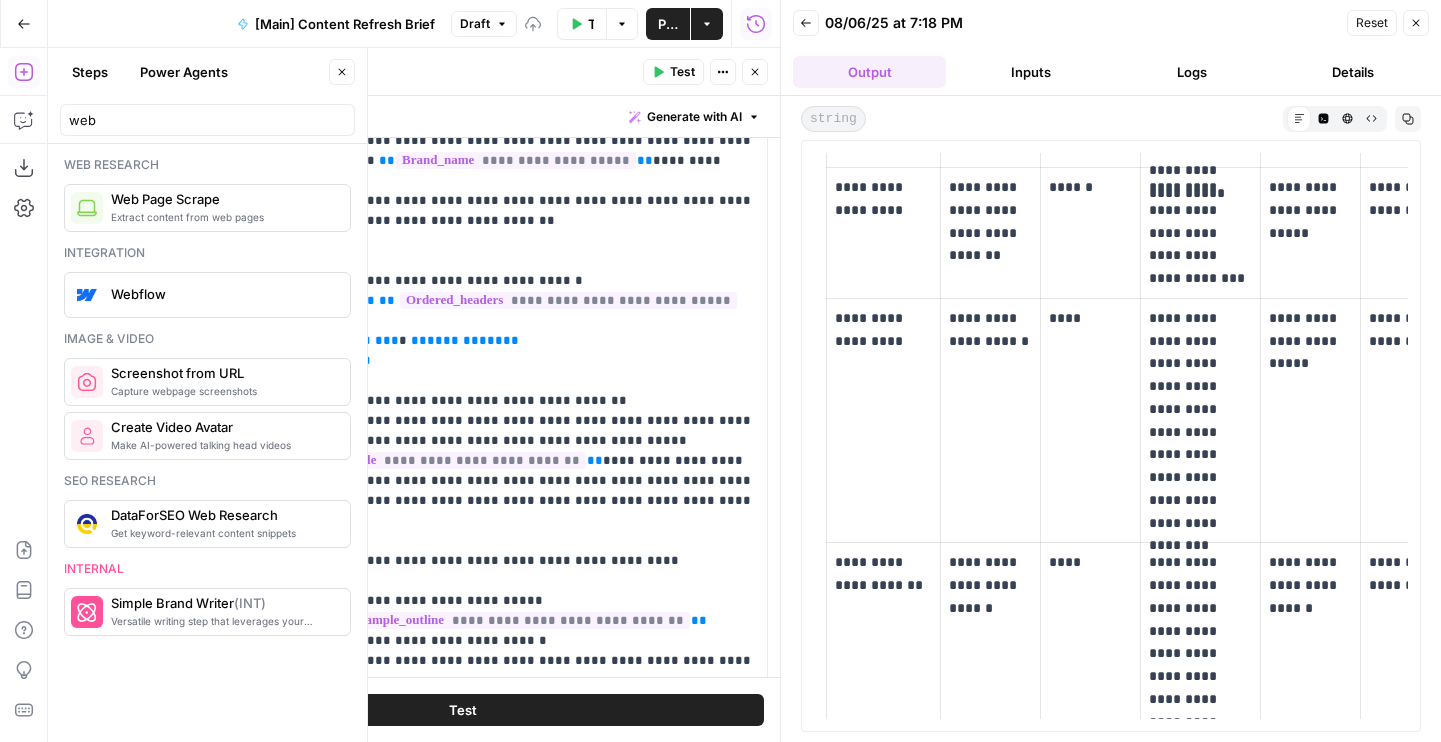 click on "Test" at bounding box center (463, 710) 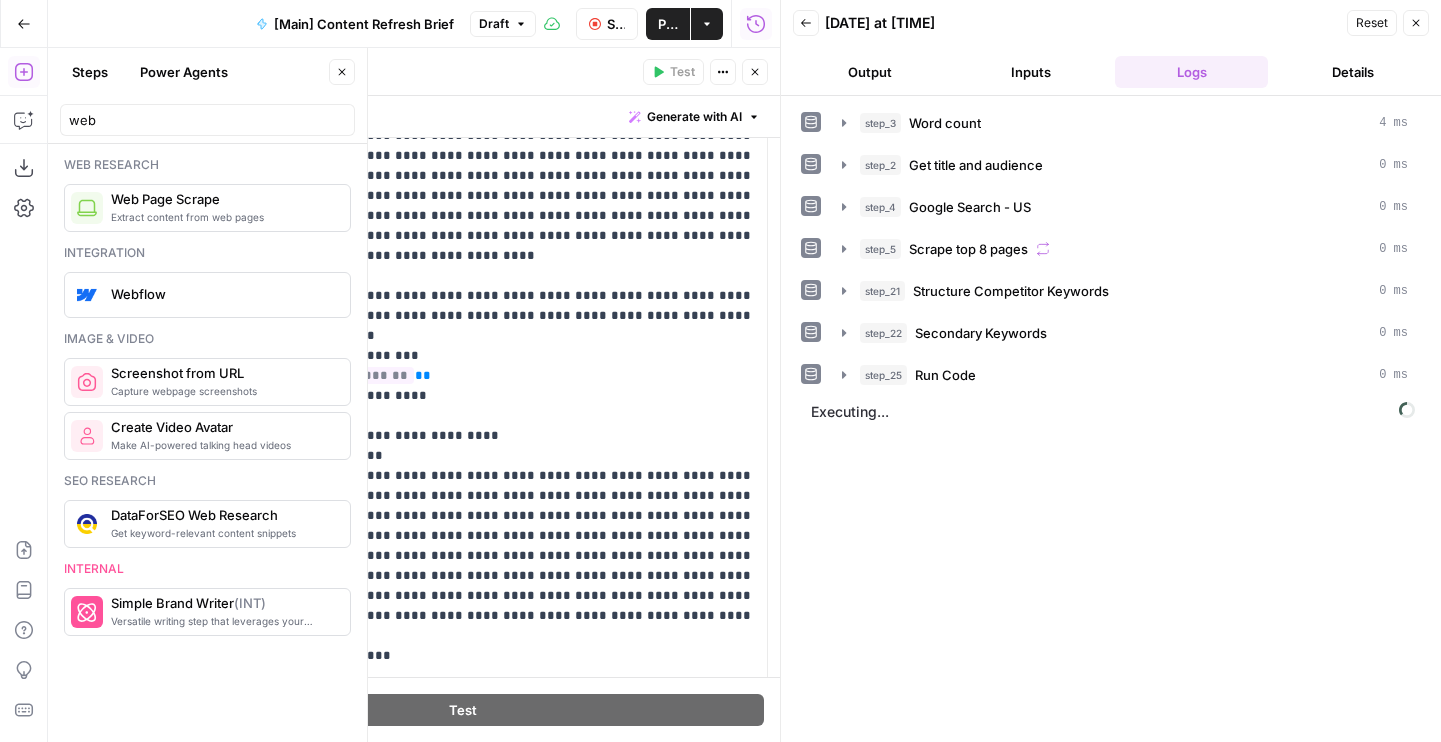 scroll, scrollTop: 1444, scrollLeft: 0, axis: vertical 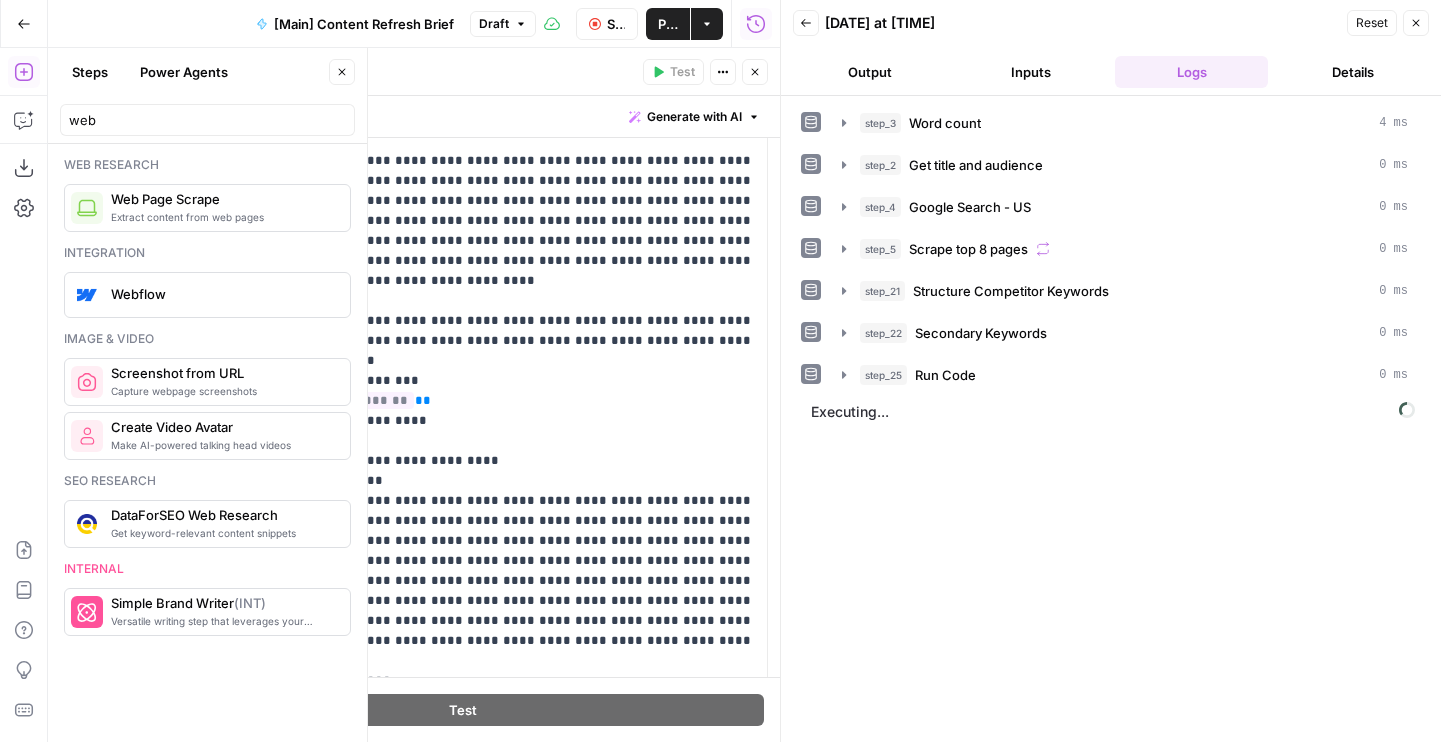 click 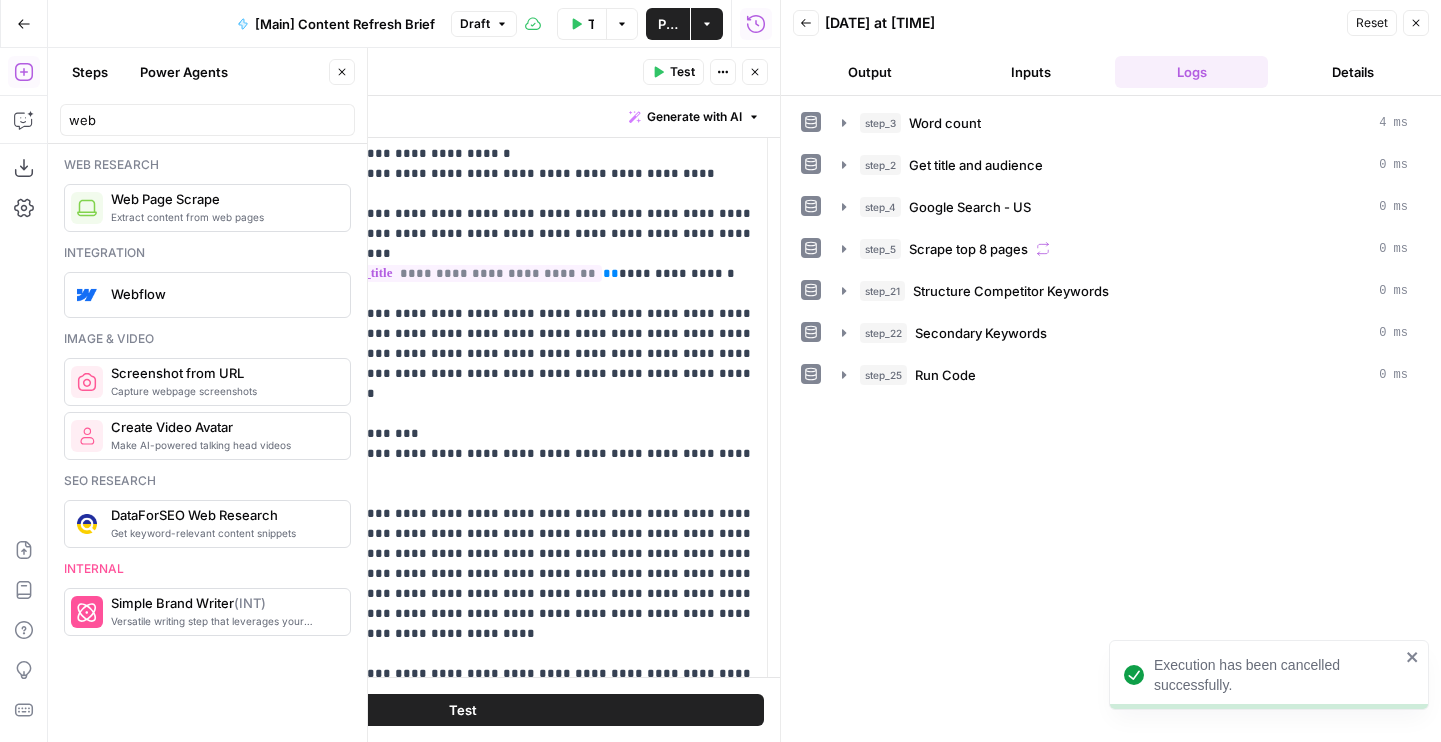 scroll, scrollTop: 1146, scrollLeft: 0, axis: vertical 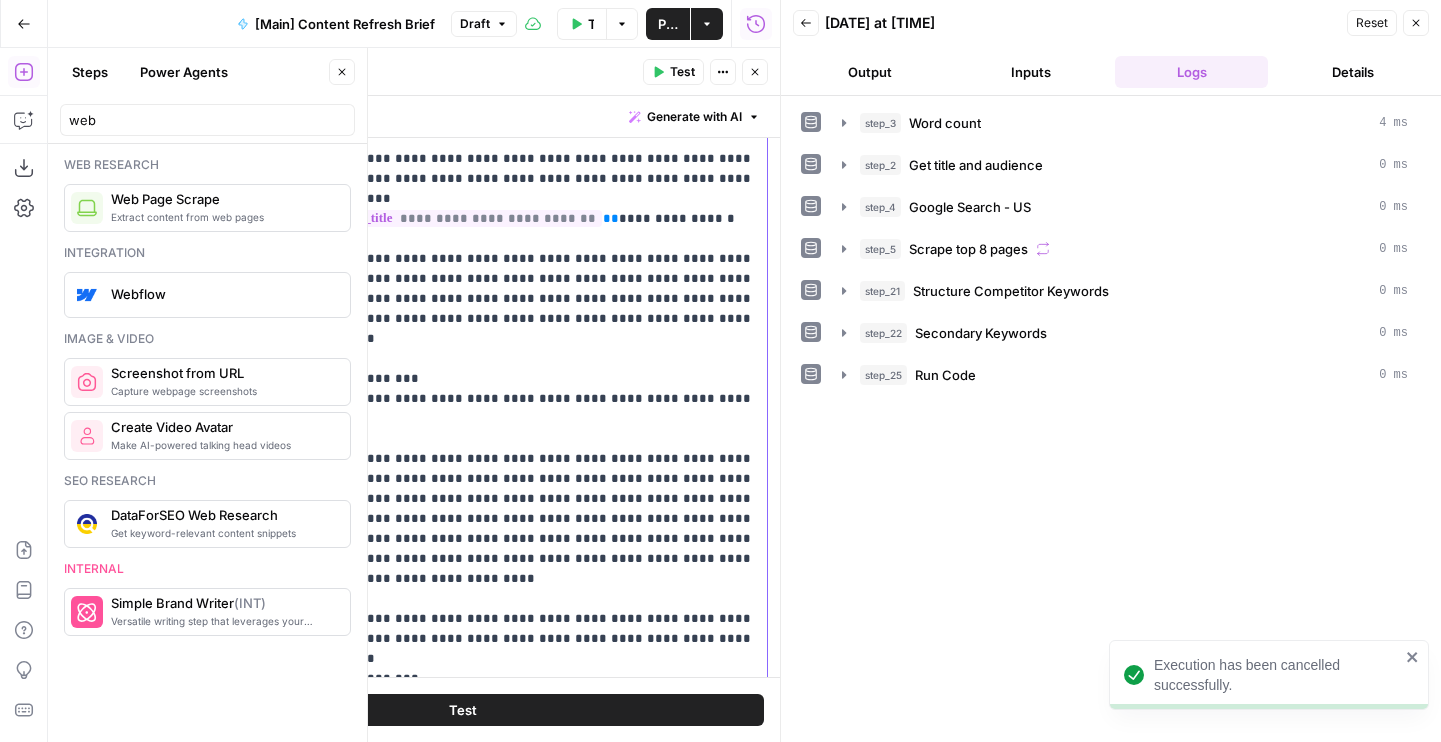 click on "**********" at bounding box center (521, 429) 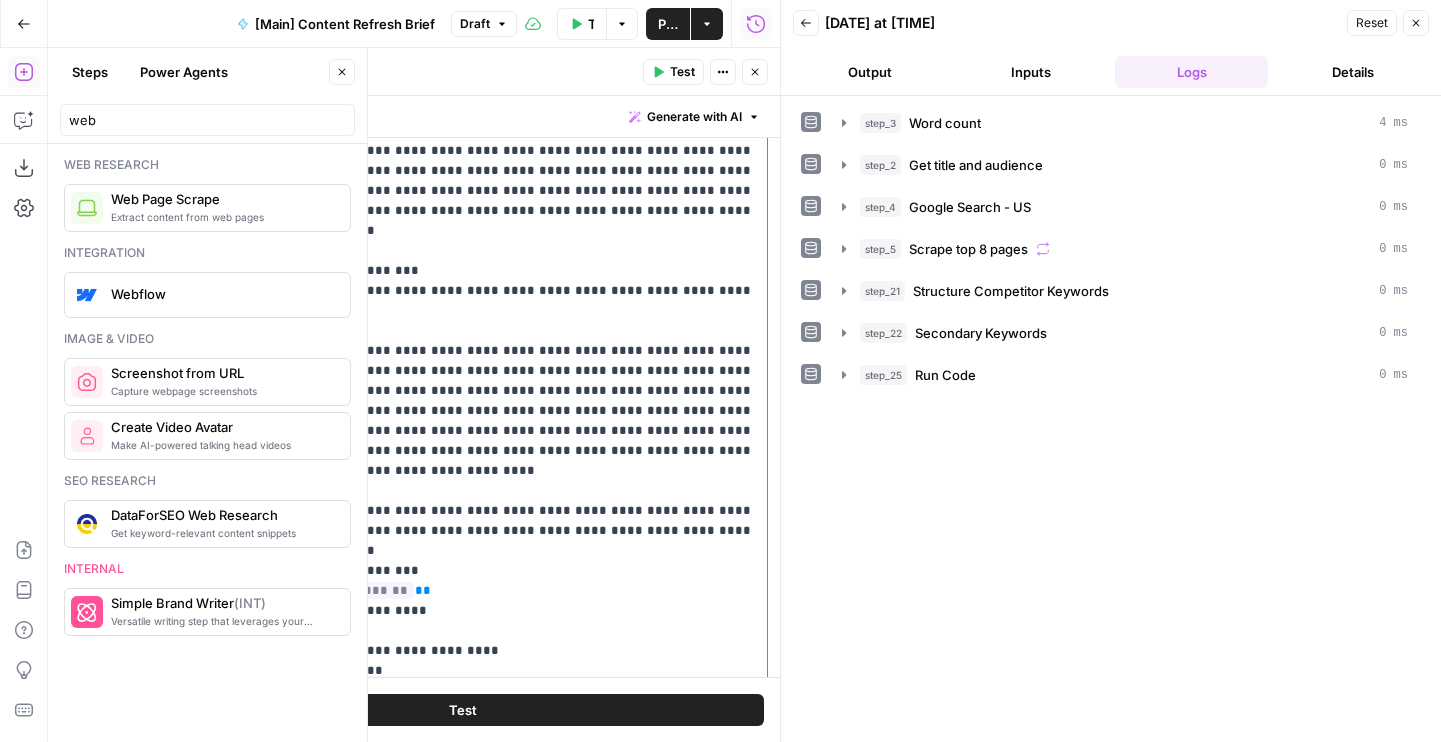 scroll, scrollTop: 1063, scrollLeft: 0, axis: vertical 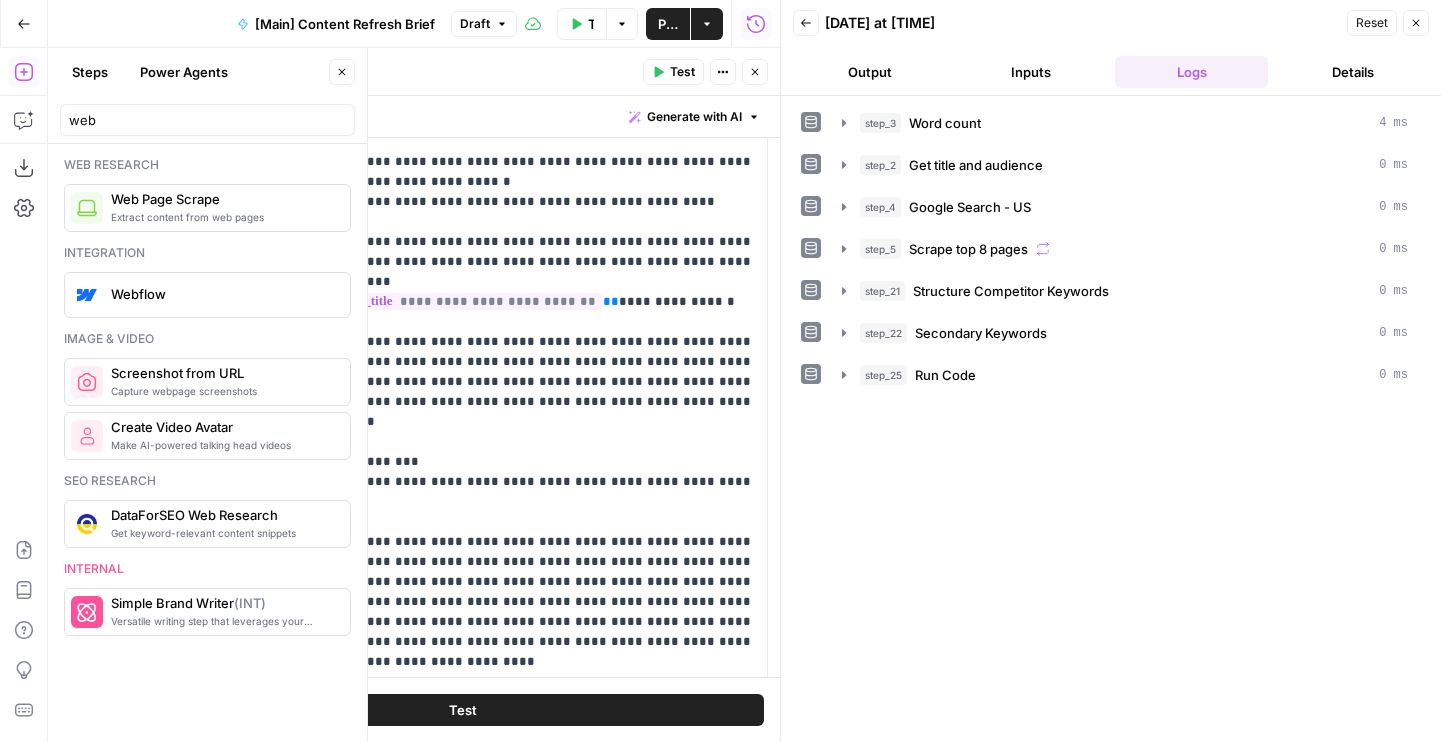 click on "Test" at bounding box center (682, 72) 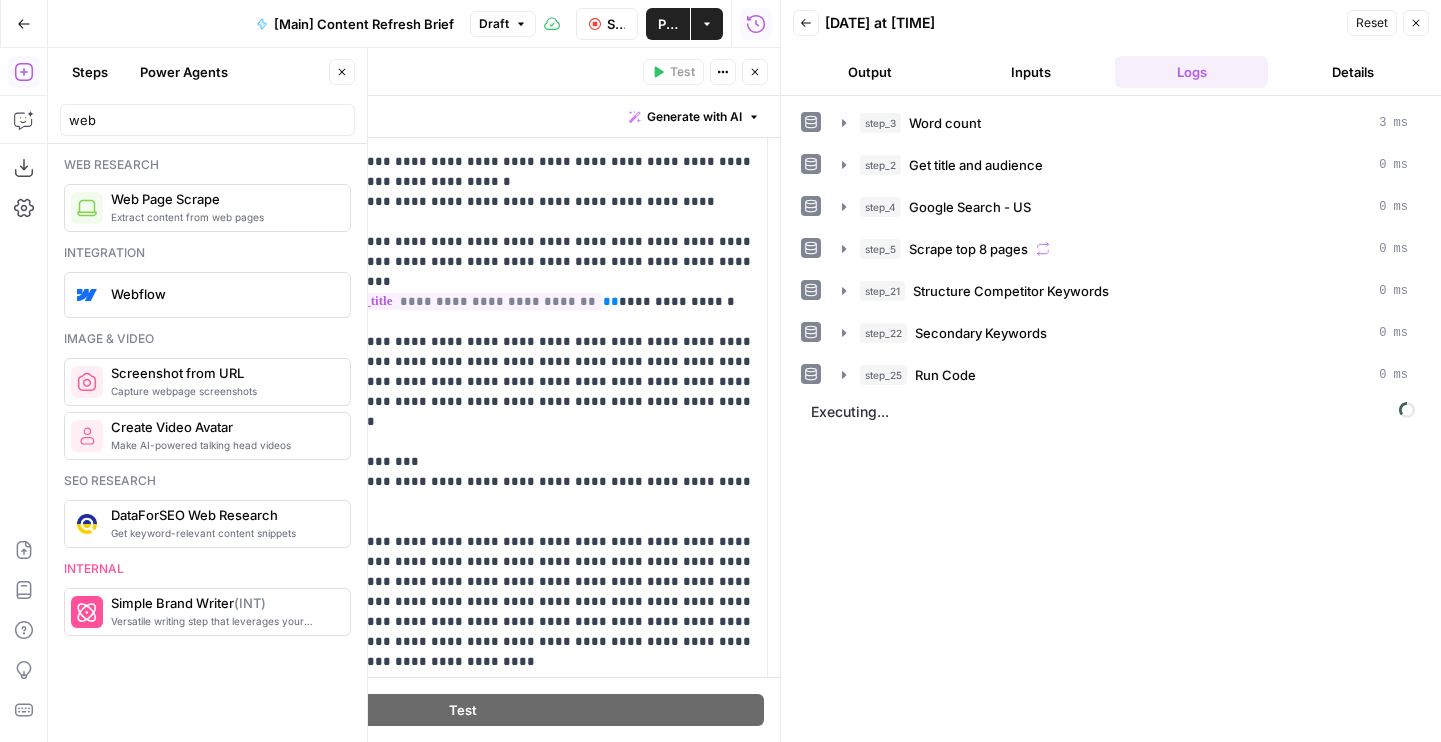 click on "Back 08/06/25 at 7:31 PM Reset Close Output Inputs Logs Details" at bounding box center [1111, 48] 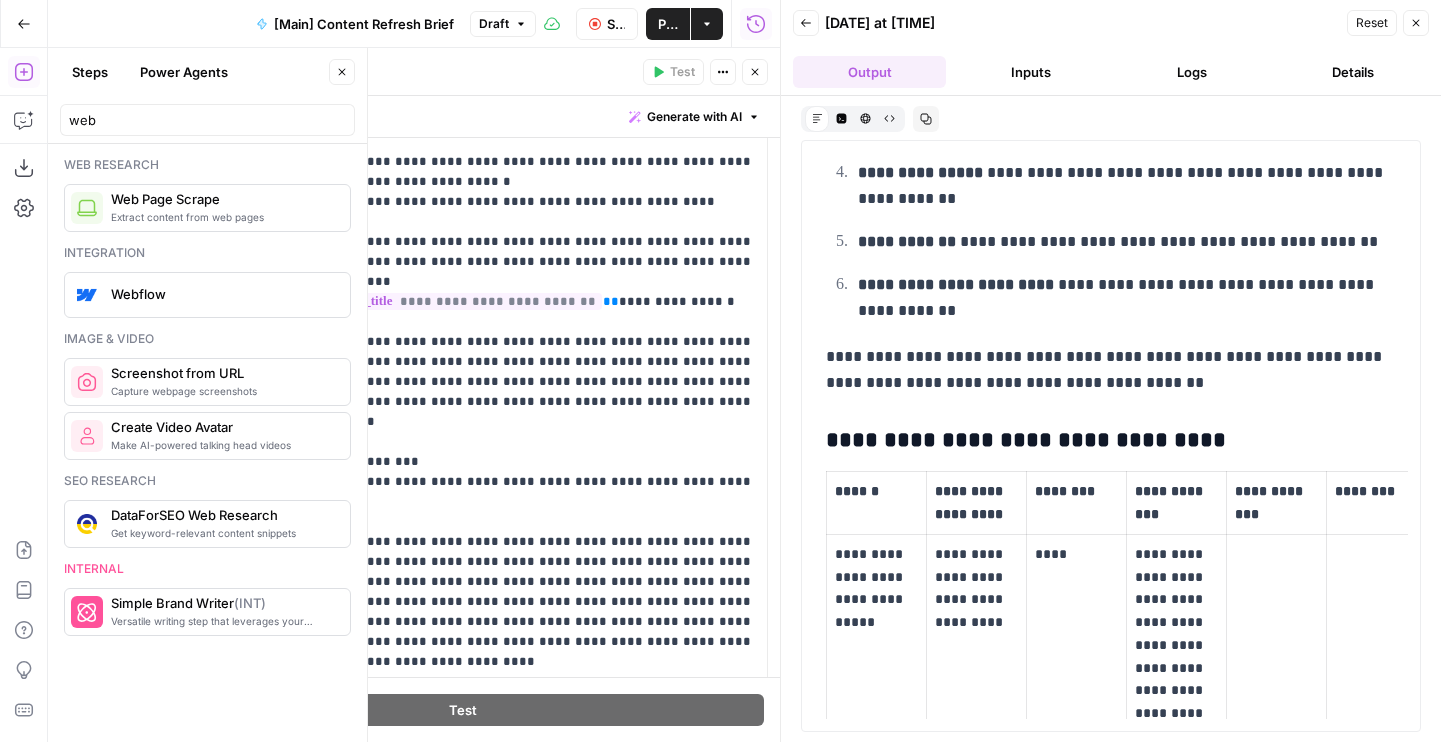 scroll, scrollTop: 1945, scrollLeft: 0, axis: vertical 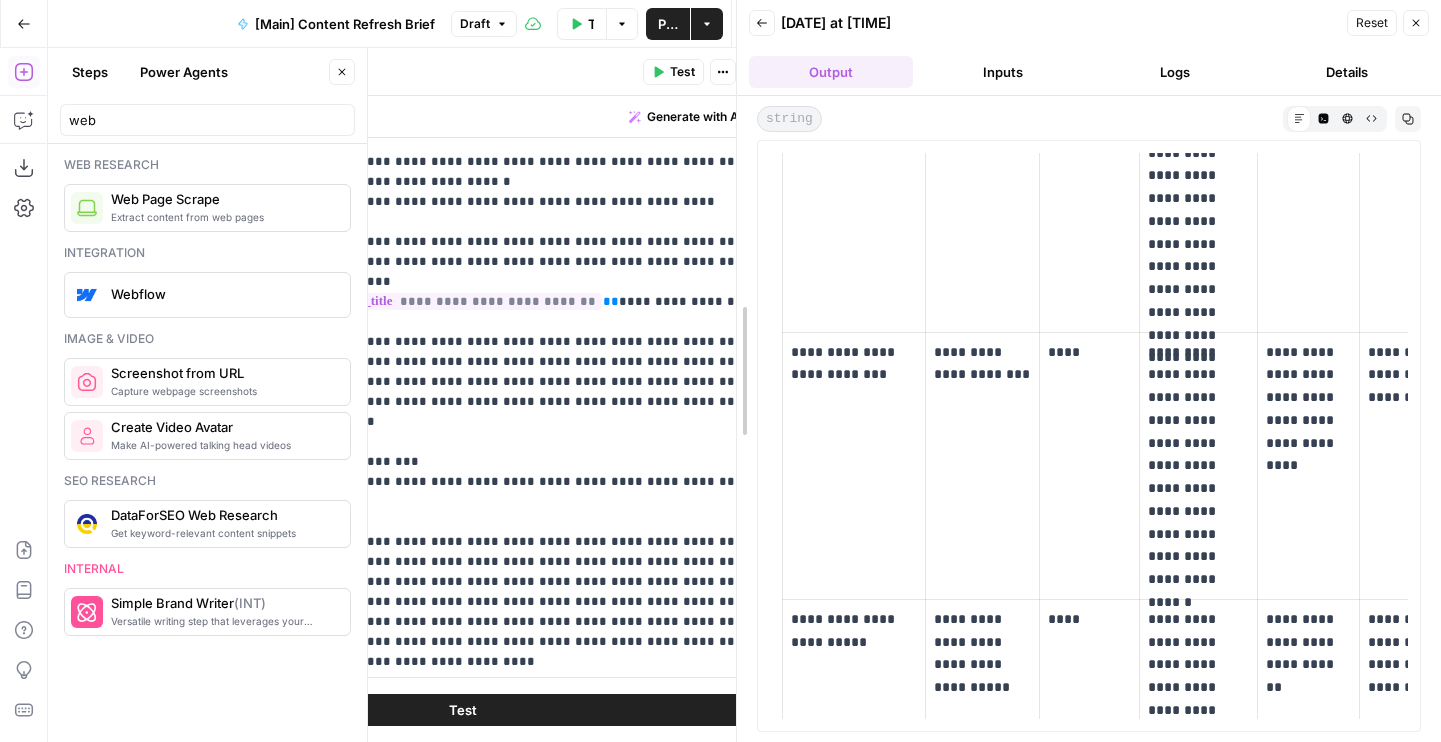 drag, startPoint x: 777, startPoint y: 422, endPoint x: 652, endPoint y: 422, distance: 125 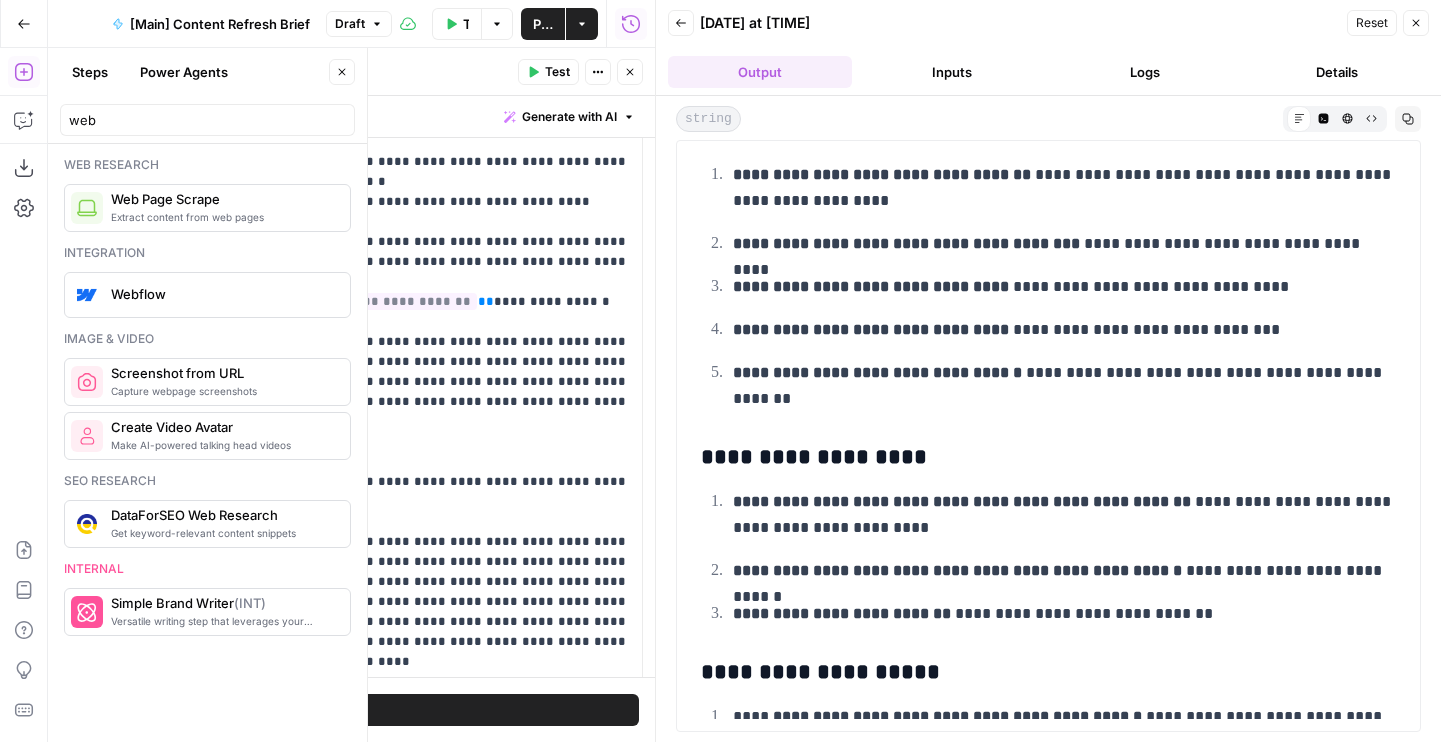 scroll, scrollTop: 5520, scrollLeft: 0, axis: vertical 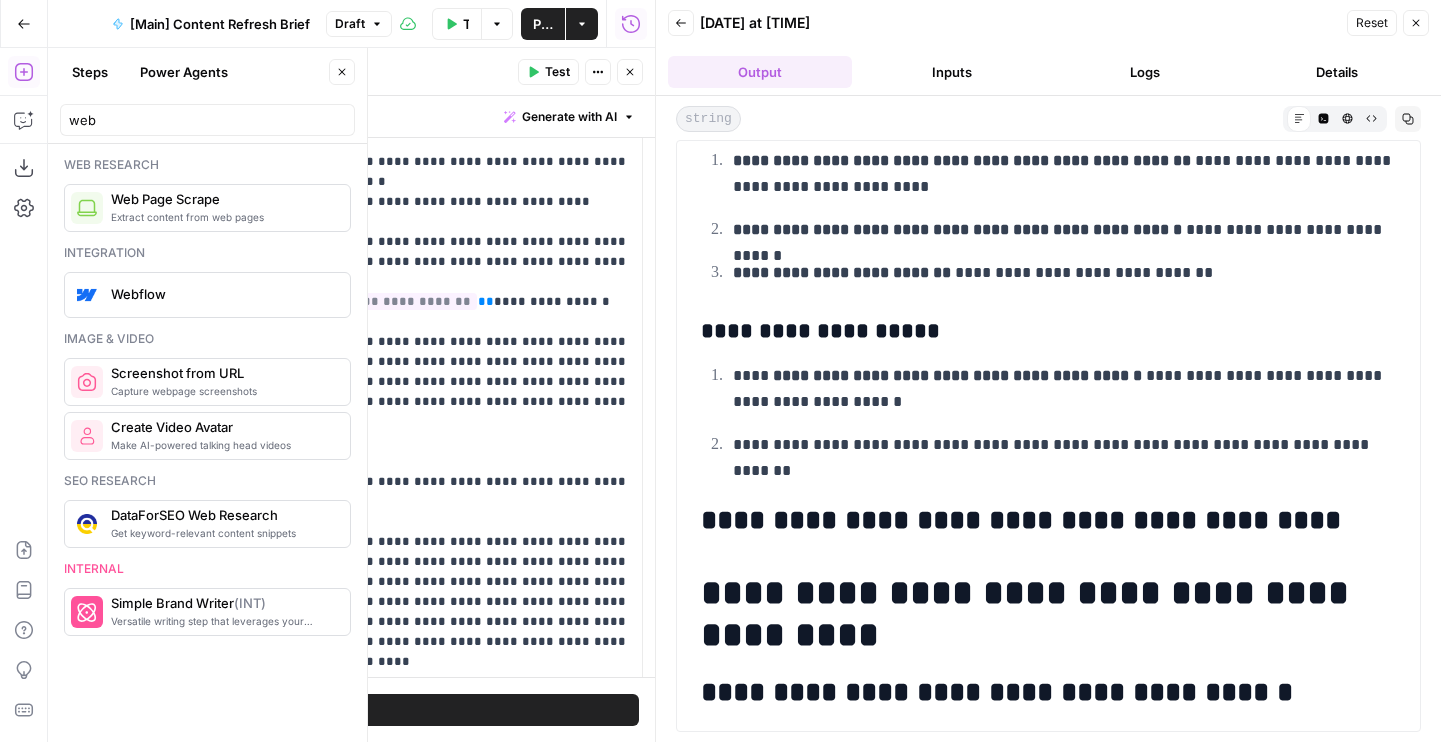 click on "**********" at bounding box center (1048, 423) 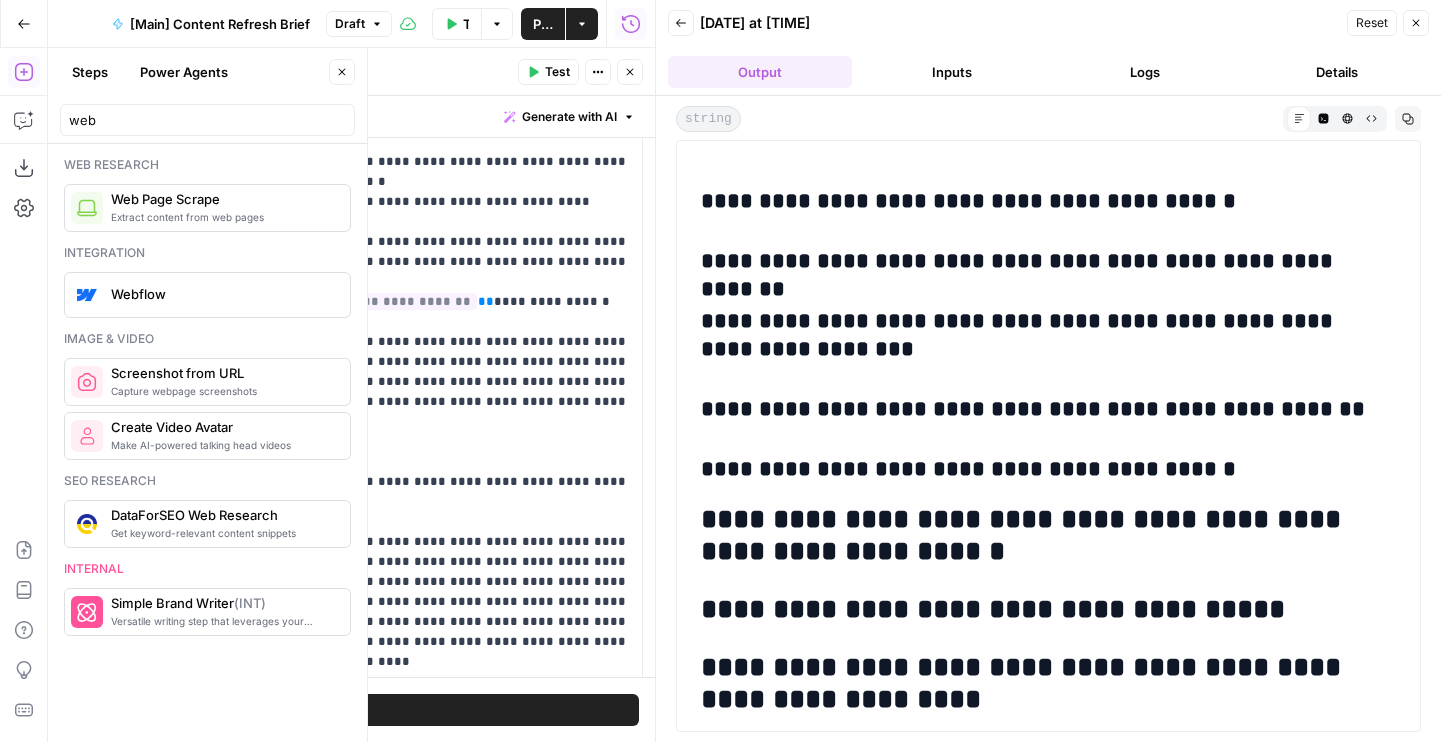 scroll, scrollTop: 7742, scrollLeft: 0, axis: vertical 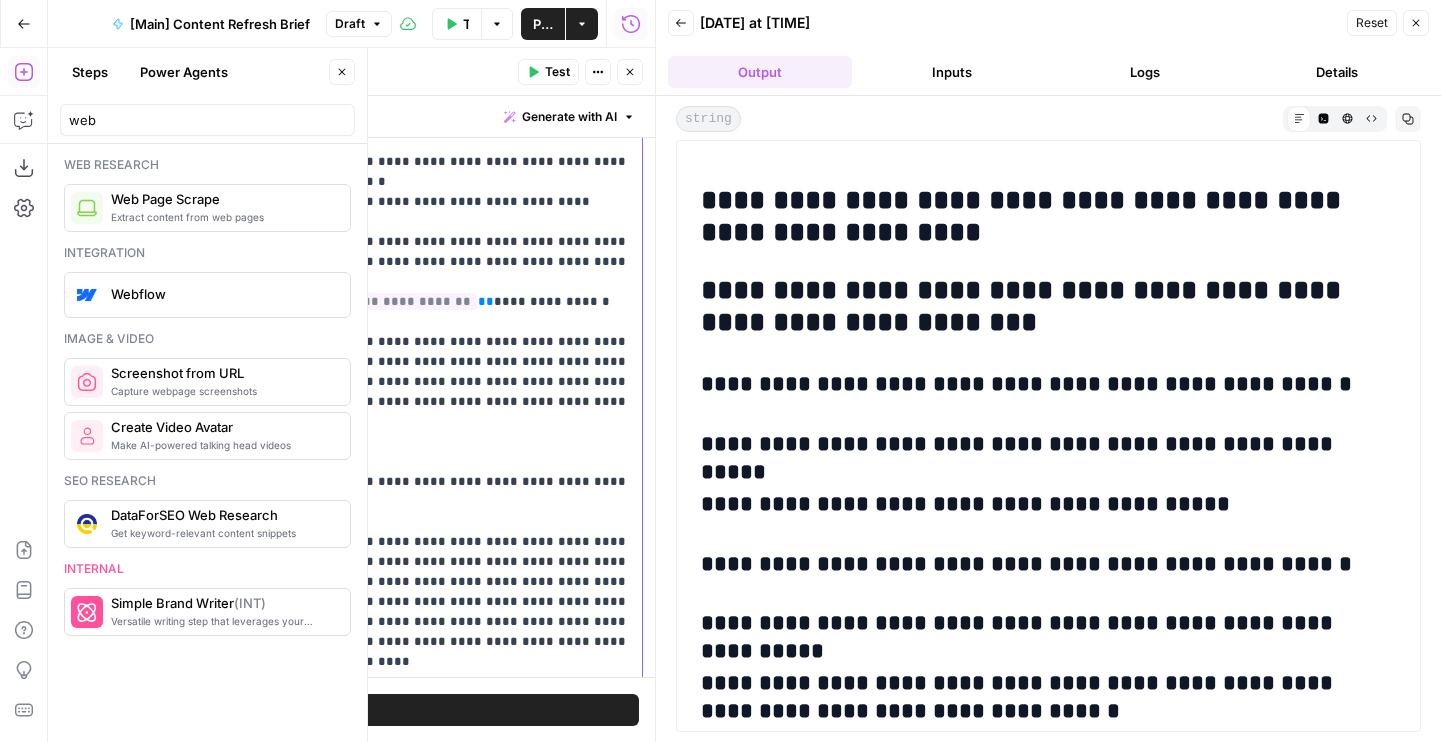 click on "**********" at bounding box center [396, 512] 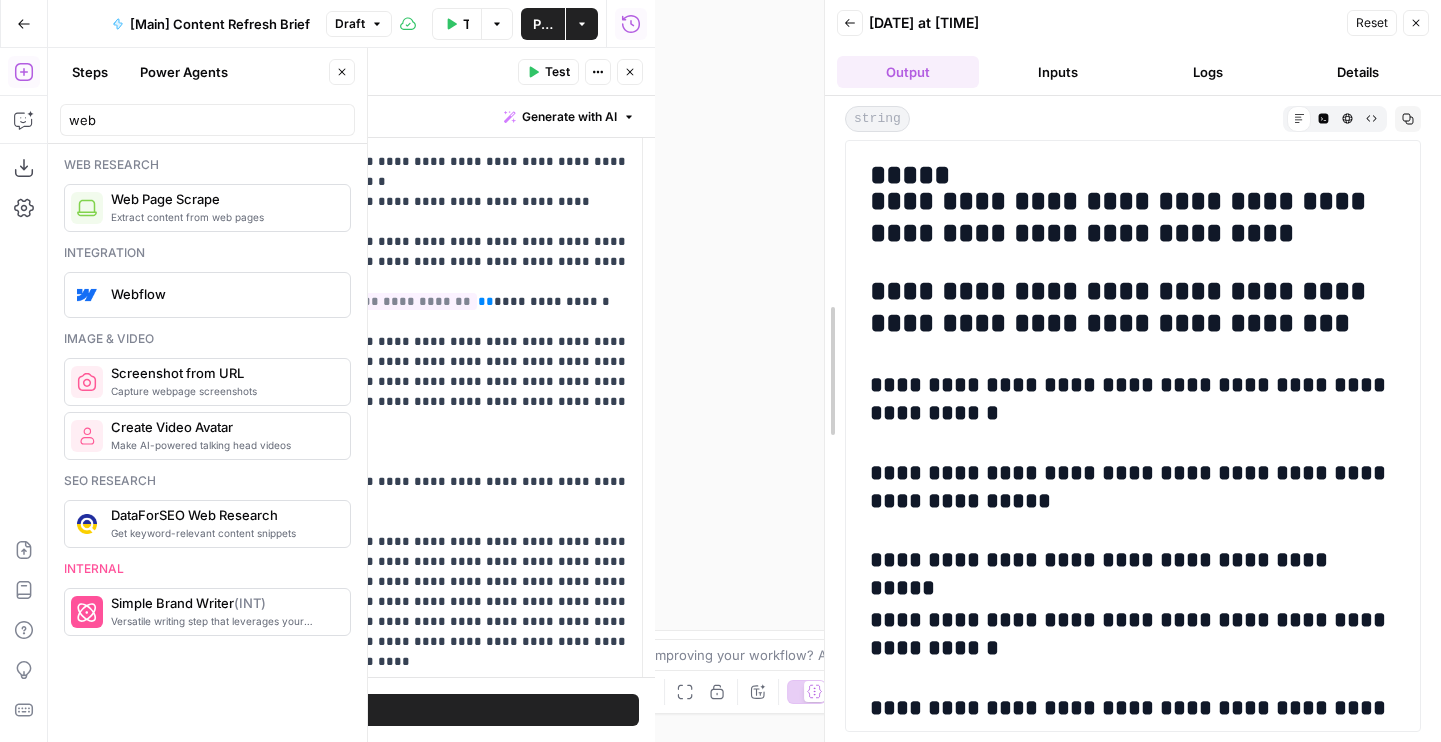 scroll, scrollTop: 8198, scrollLeft: 0, axis: vertical 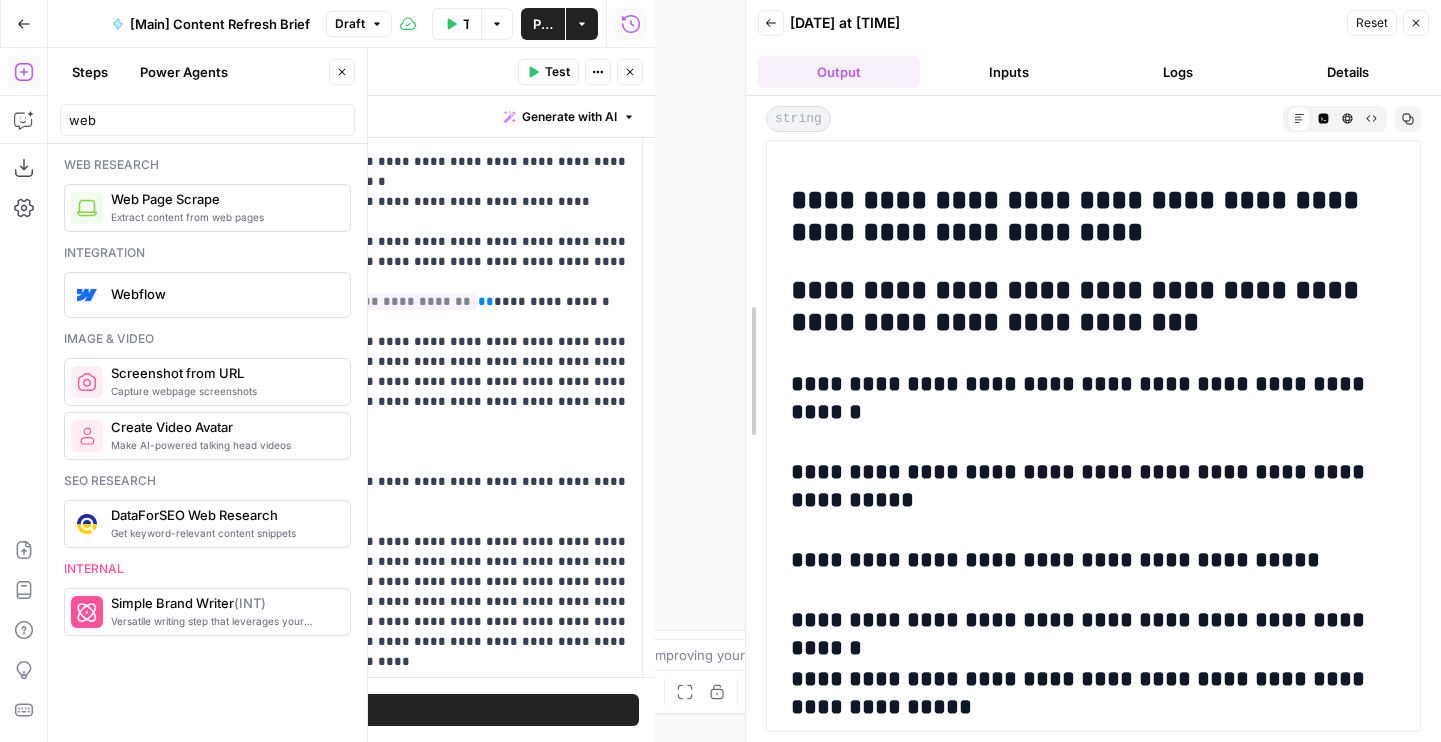 drag, startPoint x: 653, startPoint y: 291, endPoint x: 743, endPoint y: 290, distance: 90.005554 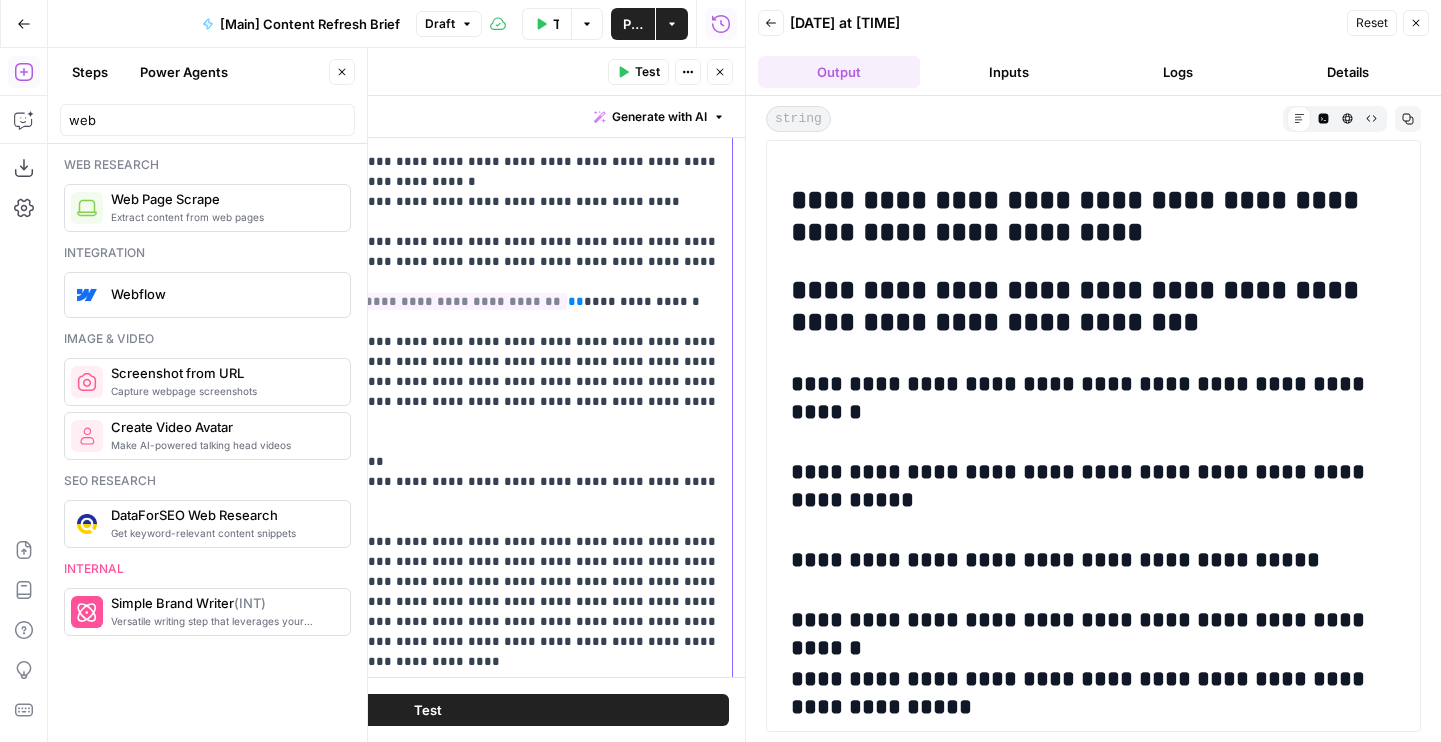 click on "**********" at bounding box center [486, 512] 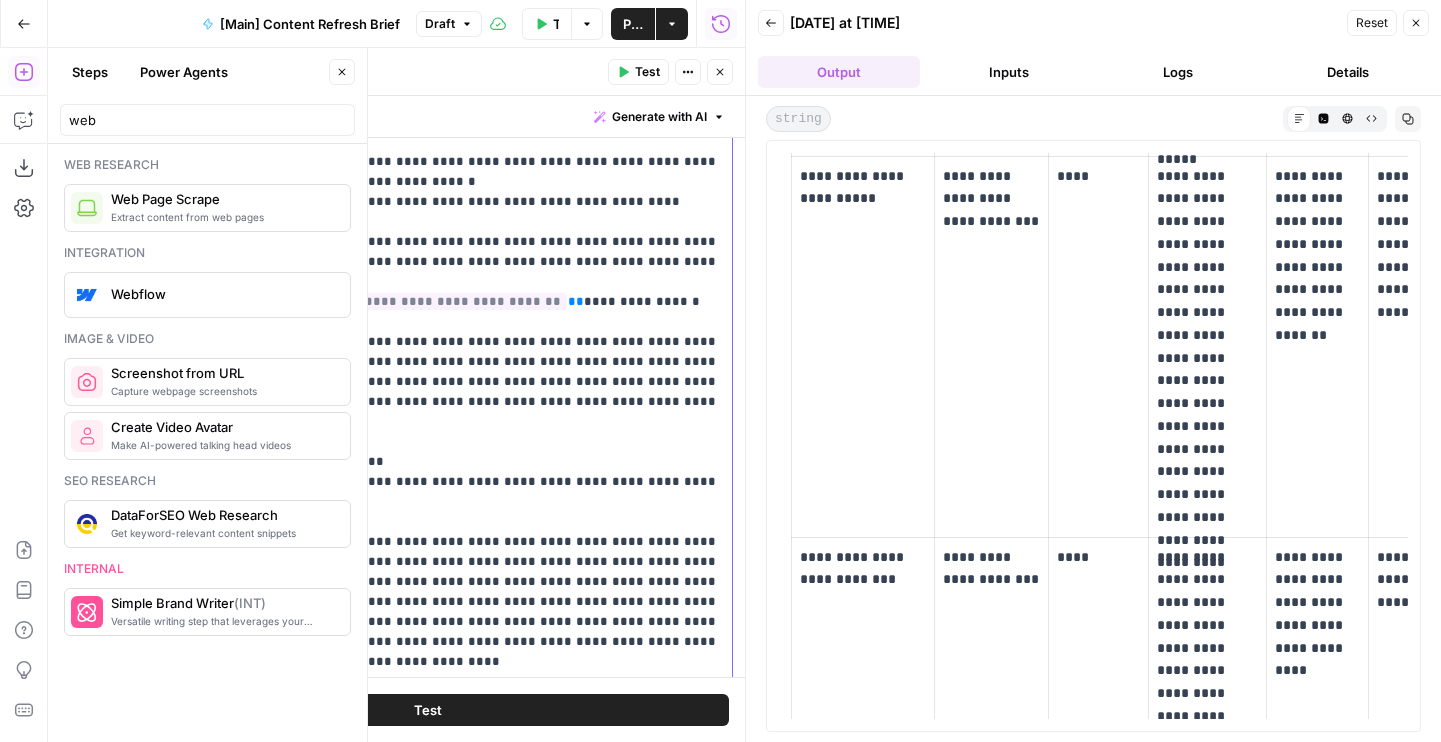 scroll, scrollTop: 2016, scrollLeft: 0, axis: vertical 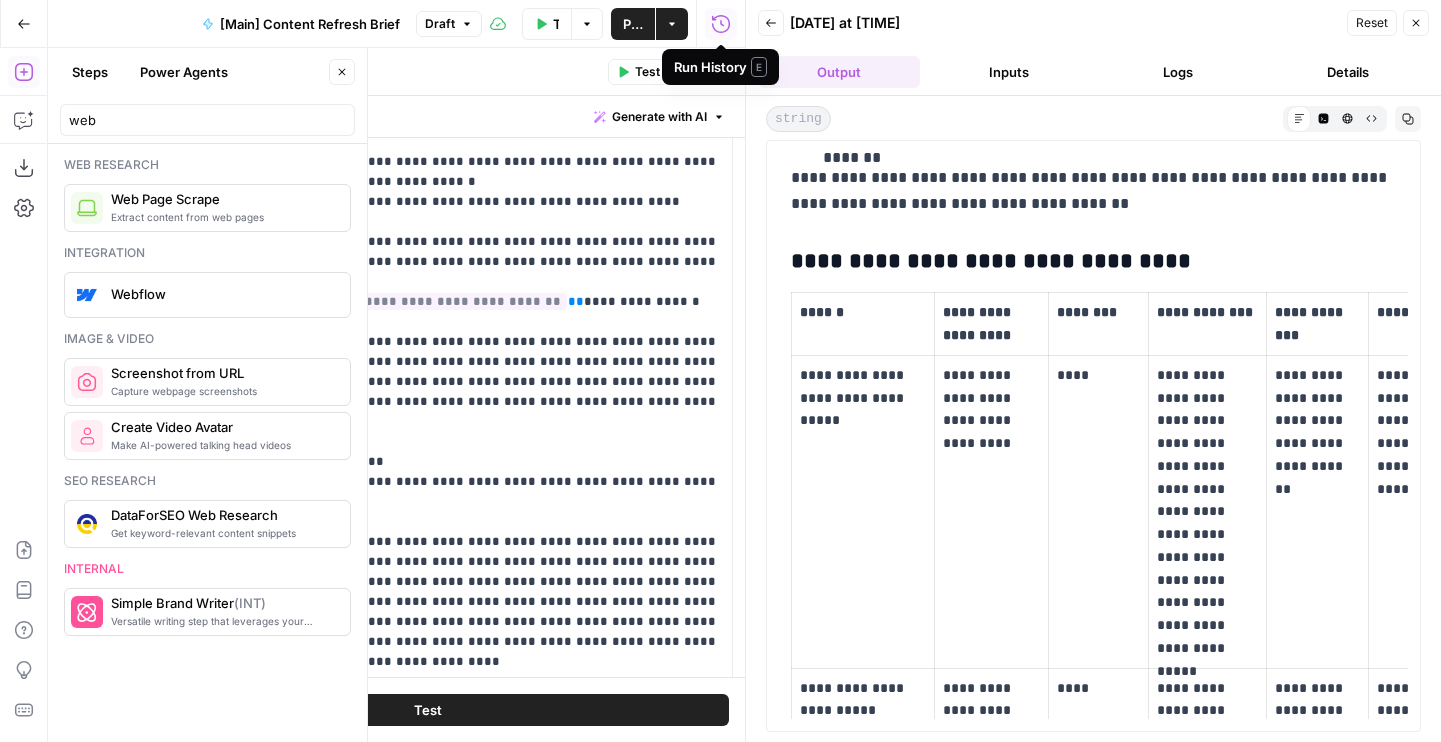 click on "Close" at bounding box center [342, 72] 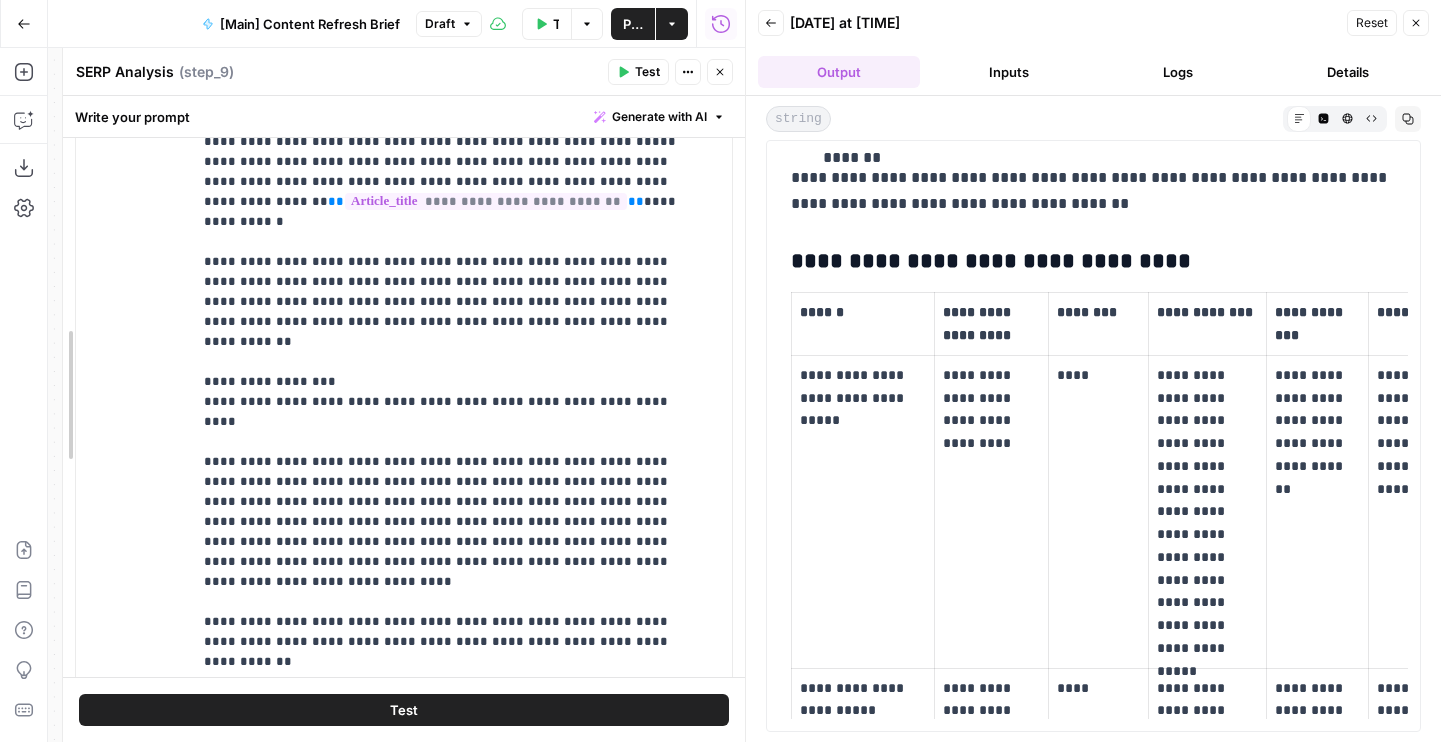 drag, startPoint x: 114, startPoint y: 398, endPoint x: 59, endPoint y: 398, distance: 55 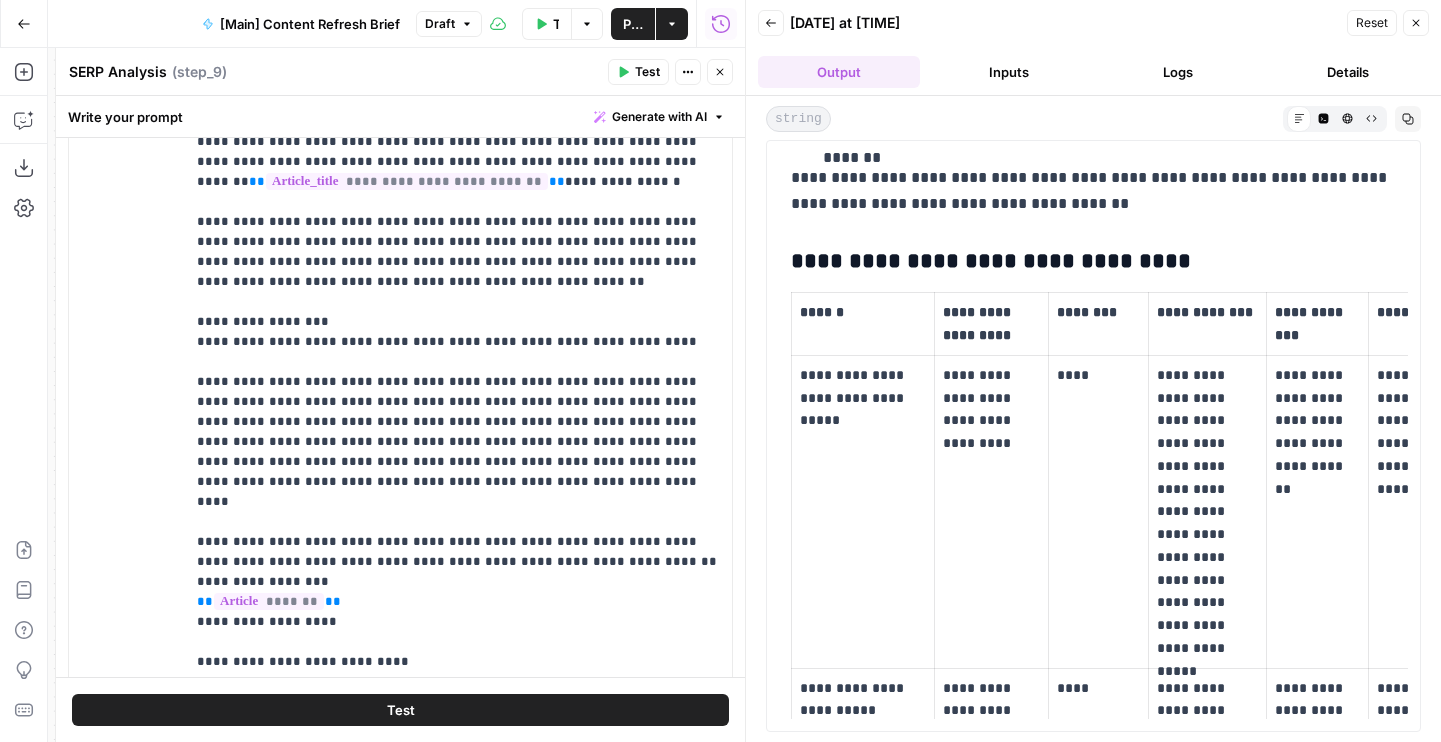 scroll, scrollTop: 642, scrollLeft: 0, axis: vertical 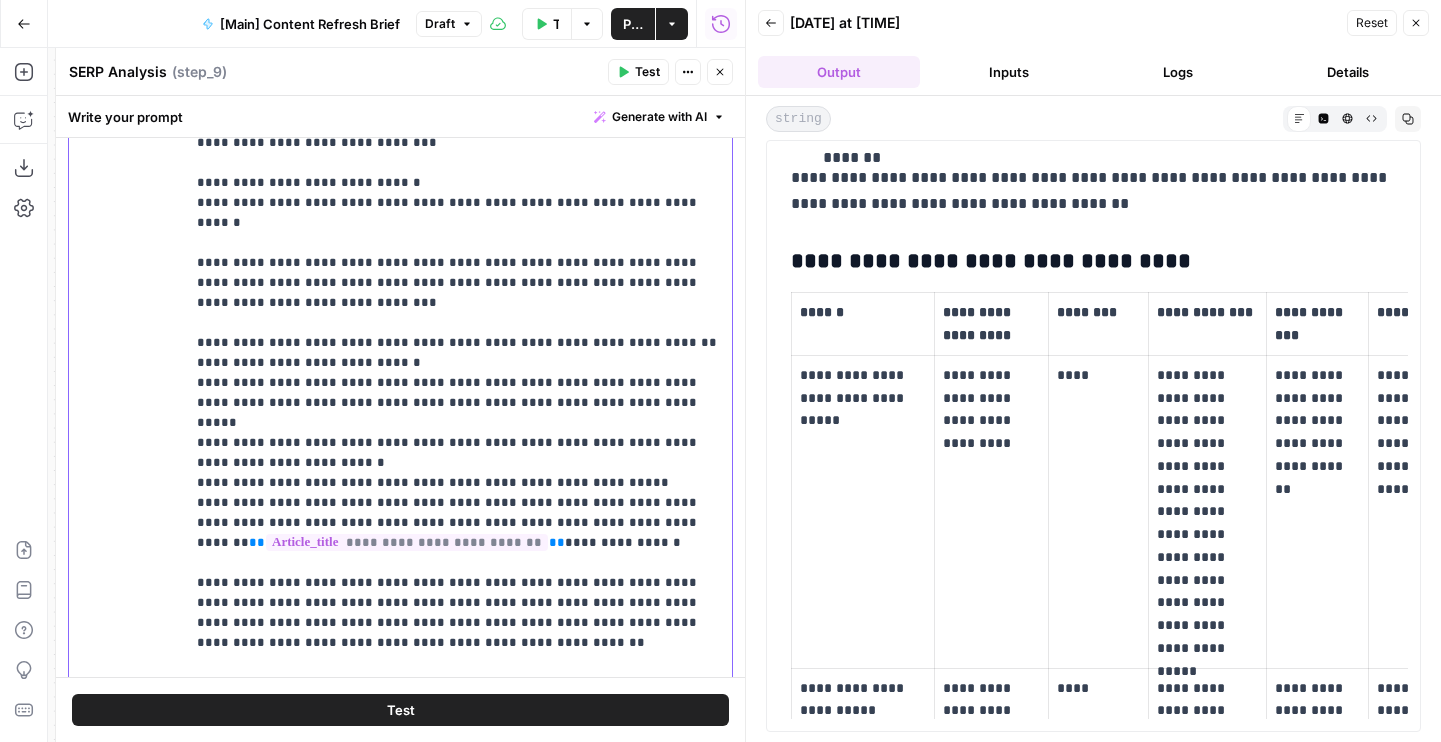 click on "**********" at bounding box center (458, 813) 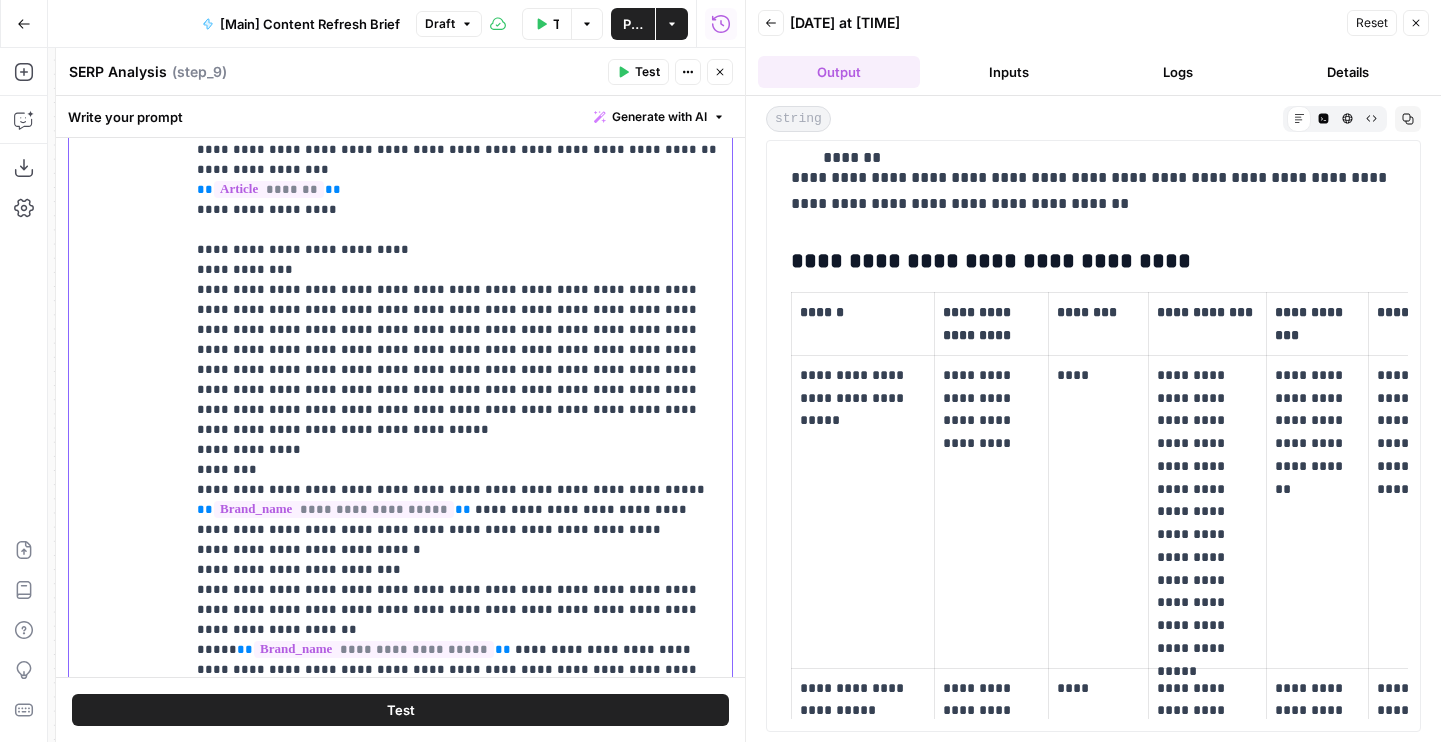scroll, scrollTop: 1433, scrollLeft: 0, axis: vertical 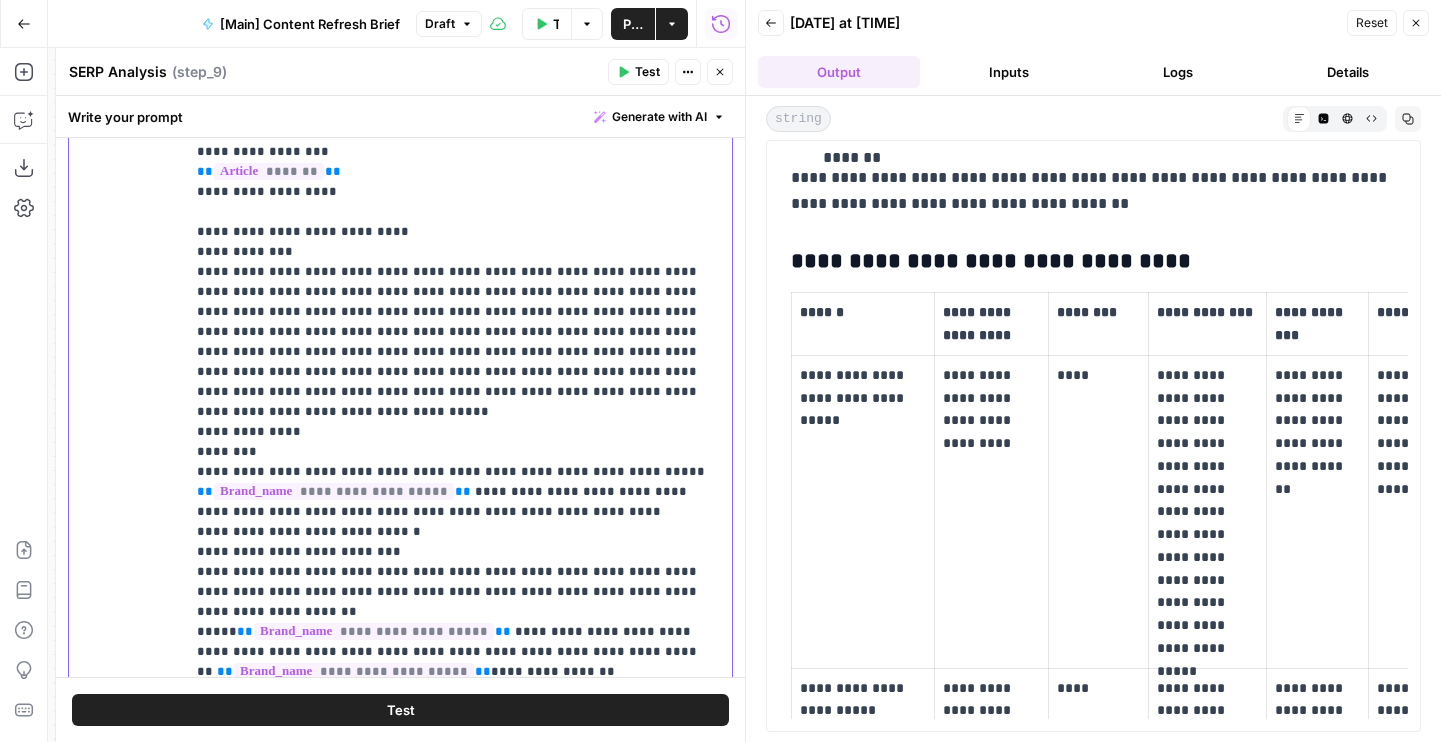 drag, startPoint x: 601, startPoint y: 551, endPoint x: 145, endPoint y: 538, distance: 456.18527 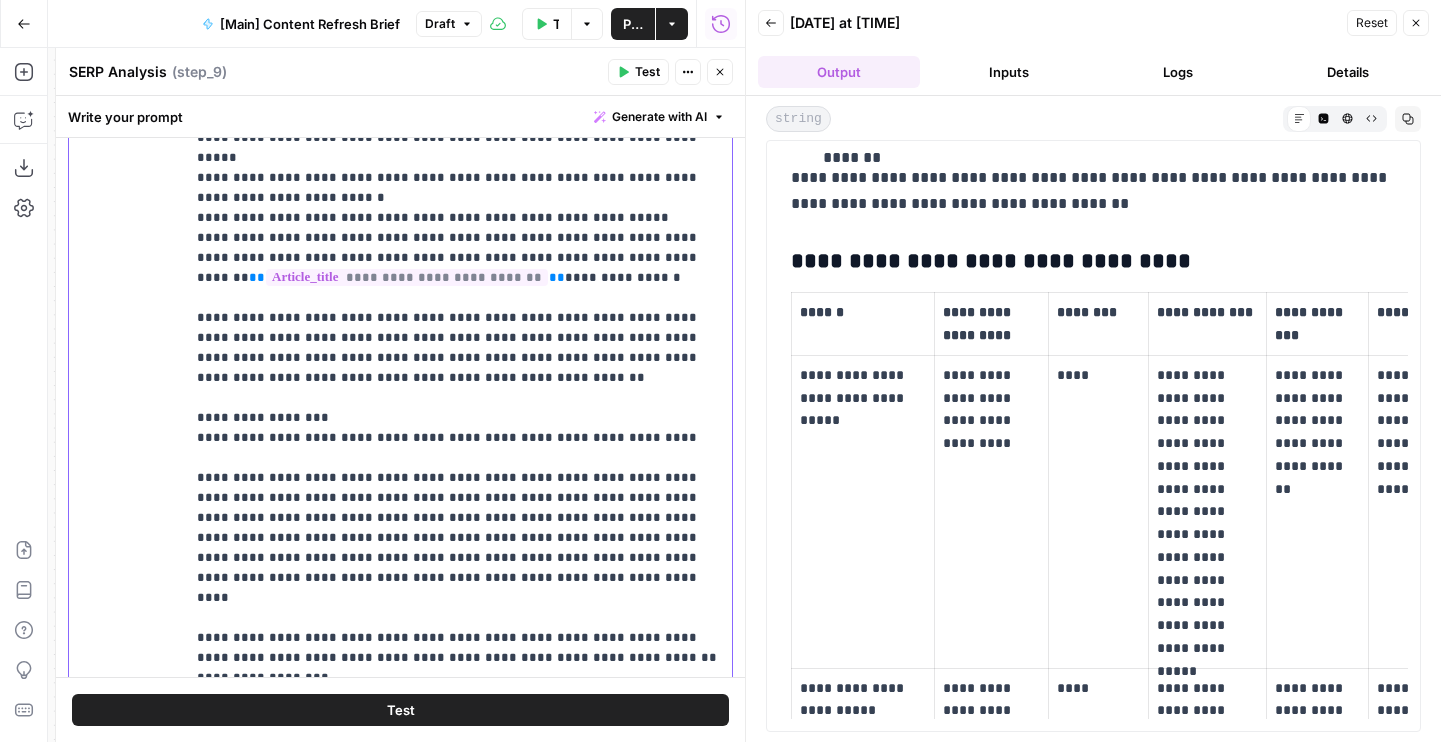 scroll, scrollTop: 647, scrollLeft: 0, axis: vertical 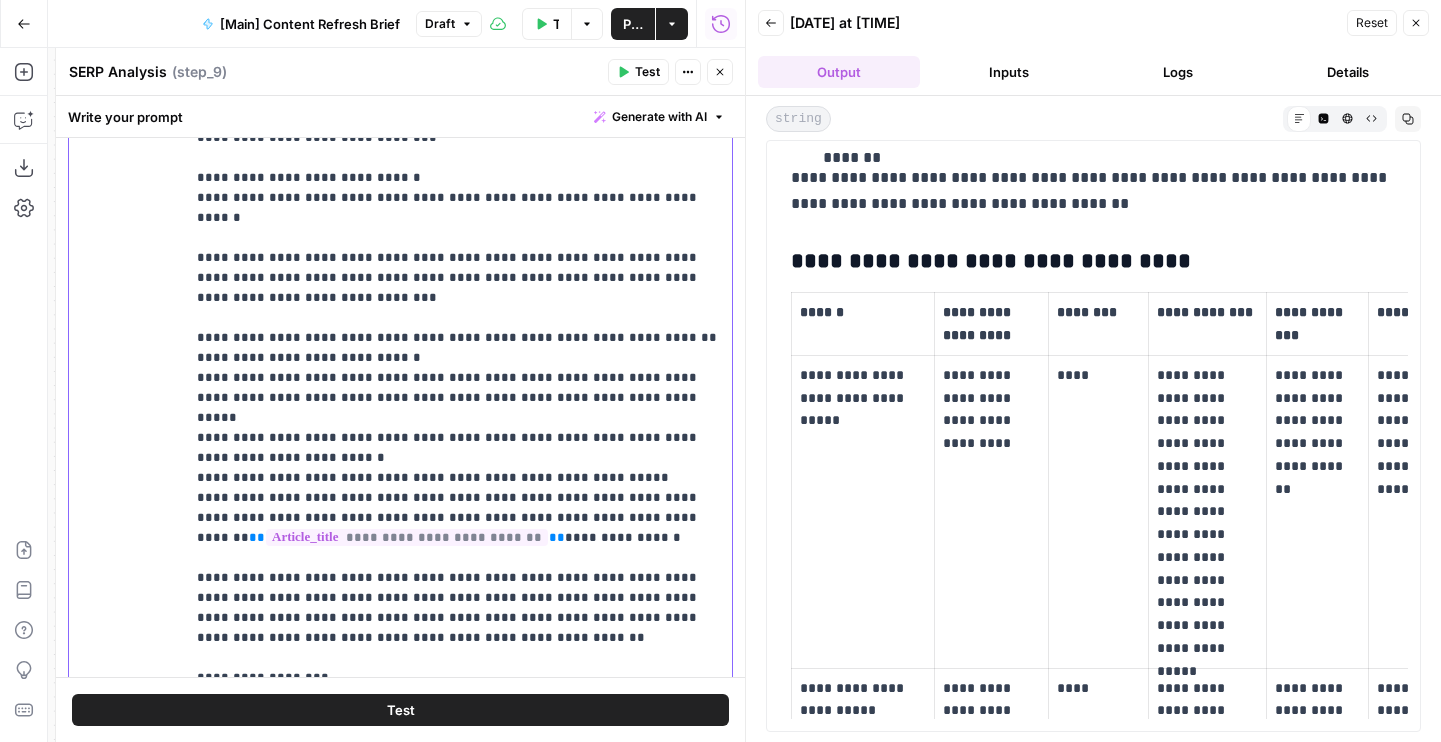 click on "**********" at bounding box center (458, 808) 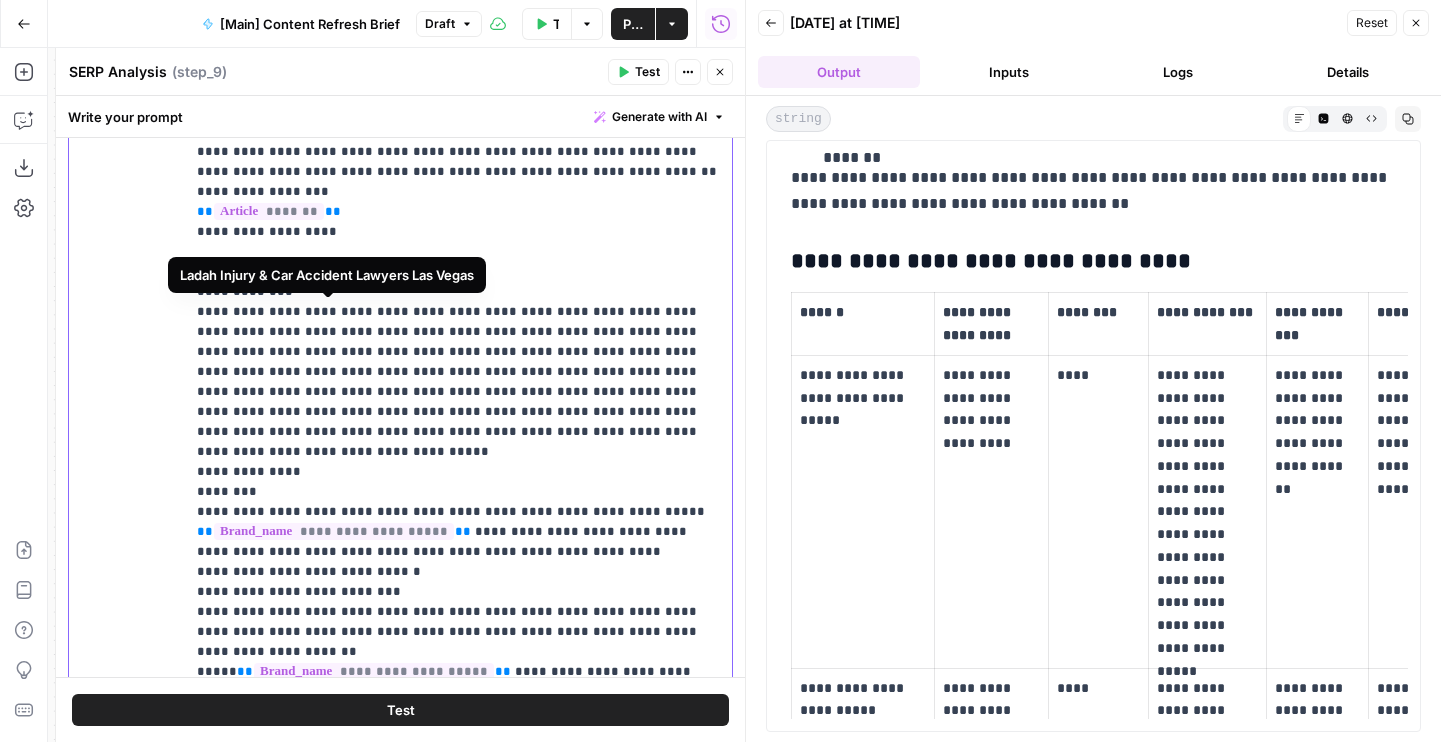 scroll, scrollTop: 1628, scrollLeft: 0, axis: vertical 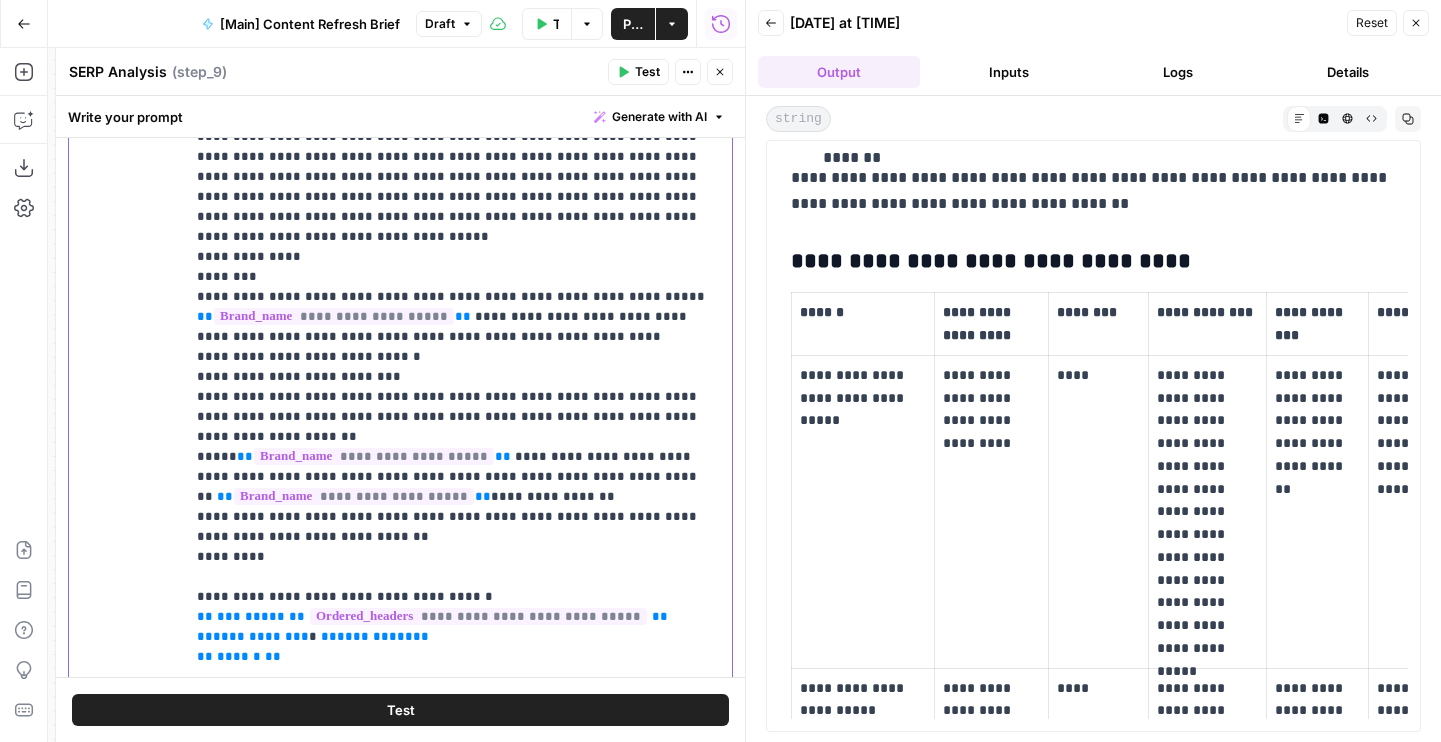 drag, startPoint x: 628, startPoint y: 383, endPoint x: 156, endPoint y: 355, distance: 472.82977 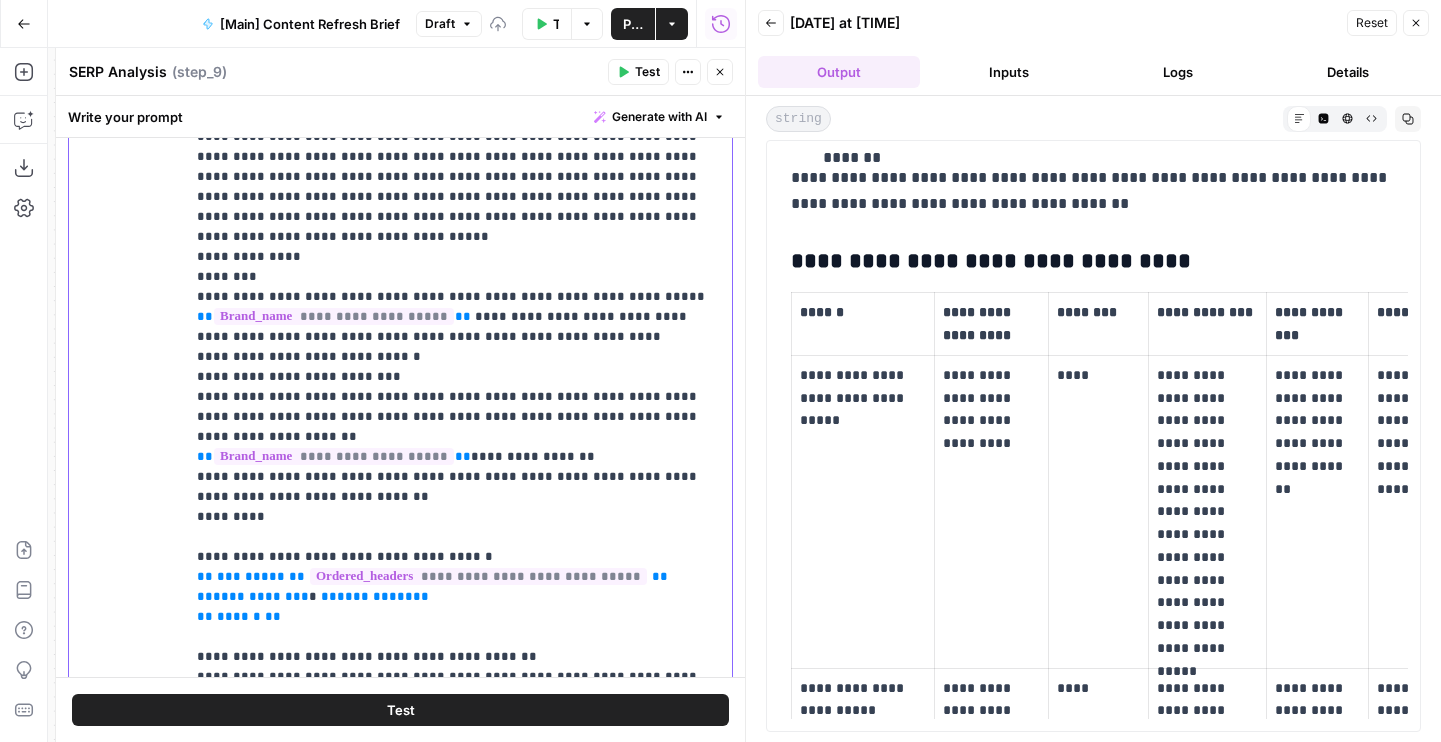drag, startPoint x: 325, startPoint y: 409, endPoint x: 200, endPoint y: 275, distance: 183.25119 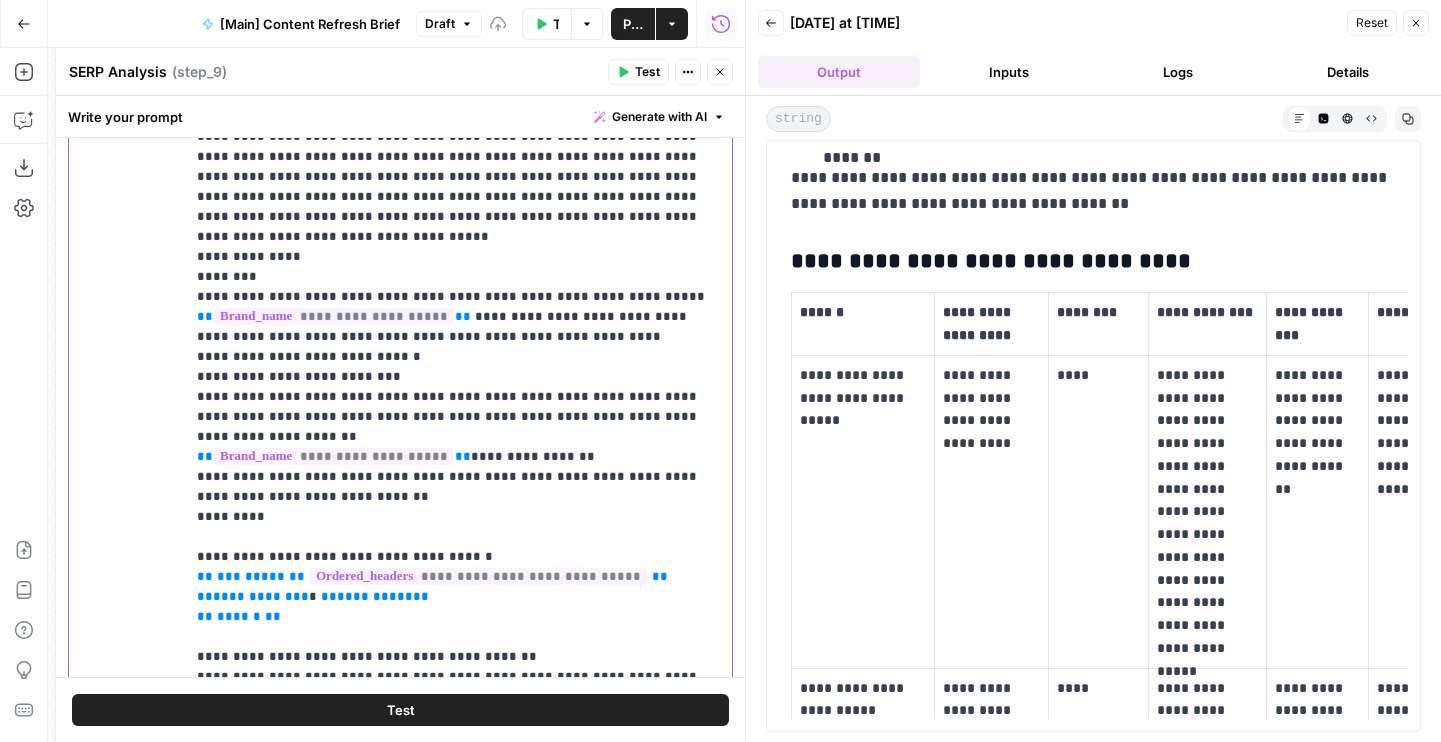 click on "**********" at bounding box center [458, -183] 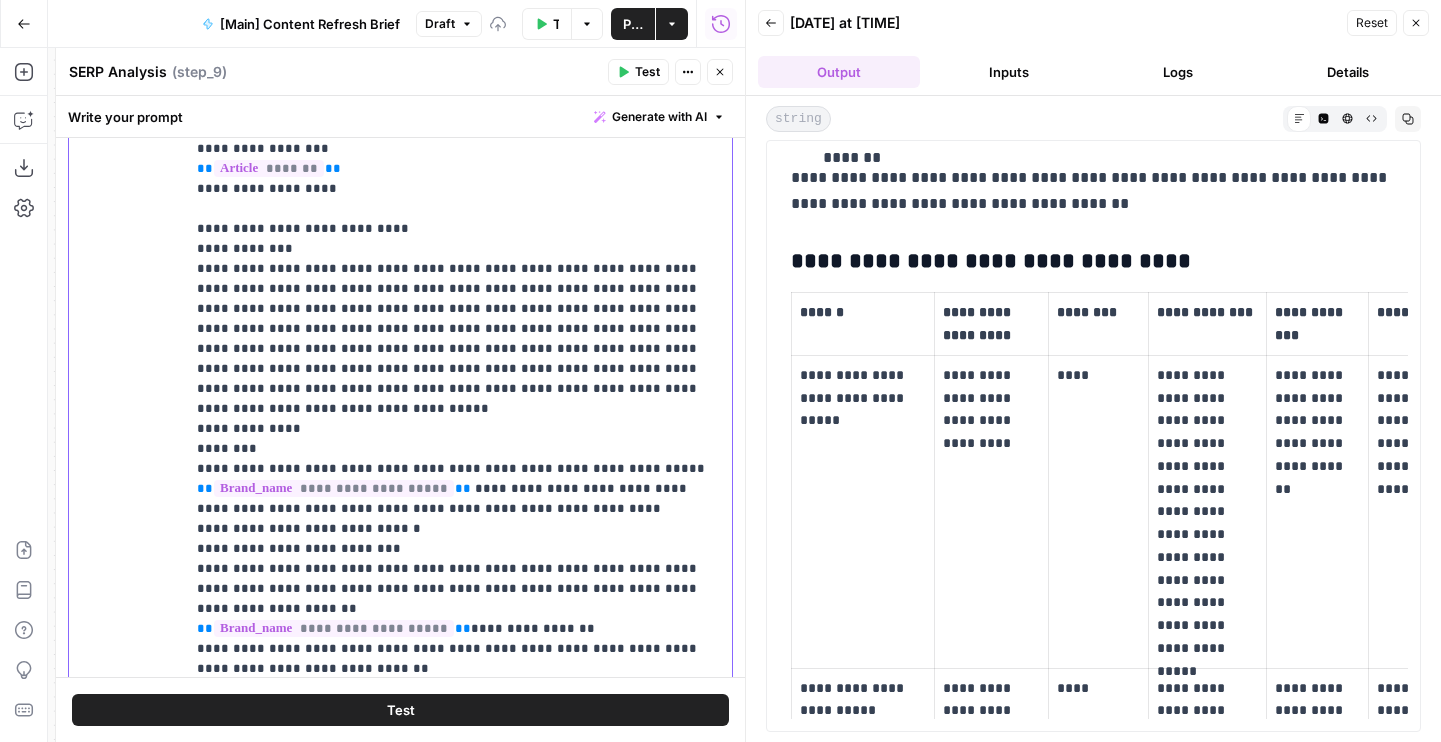 scroll, scrollTop: 1437, scrollLeft: 0, axis: vertical 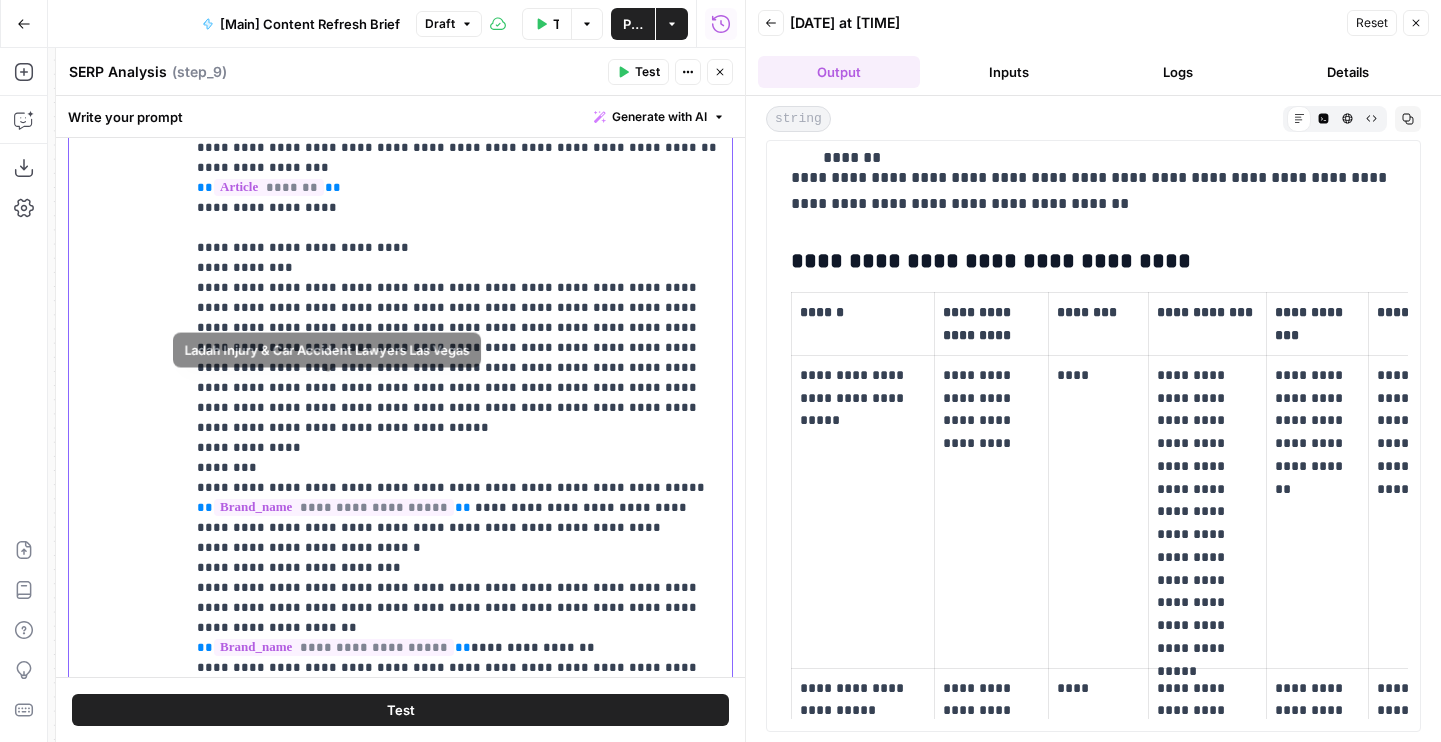 click on "**********" at bounding box center [458, 8] 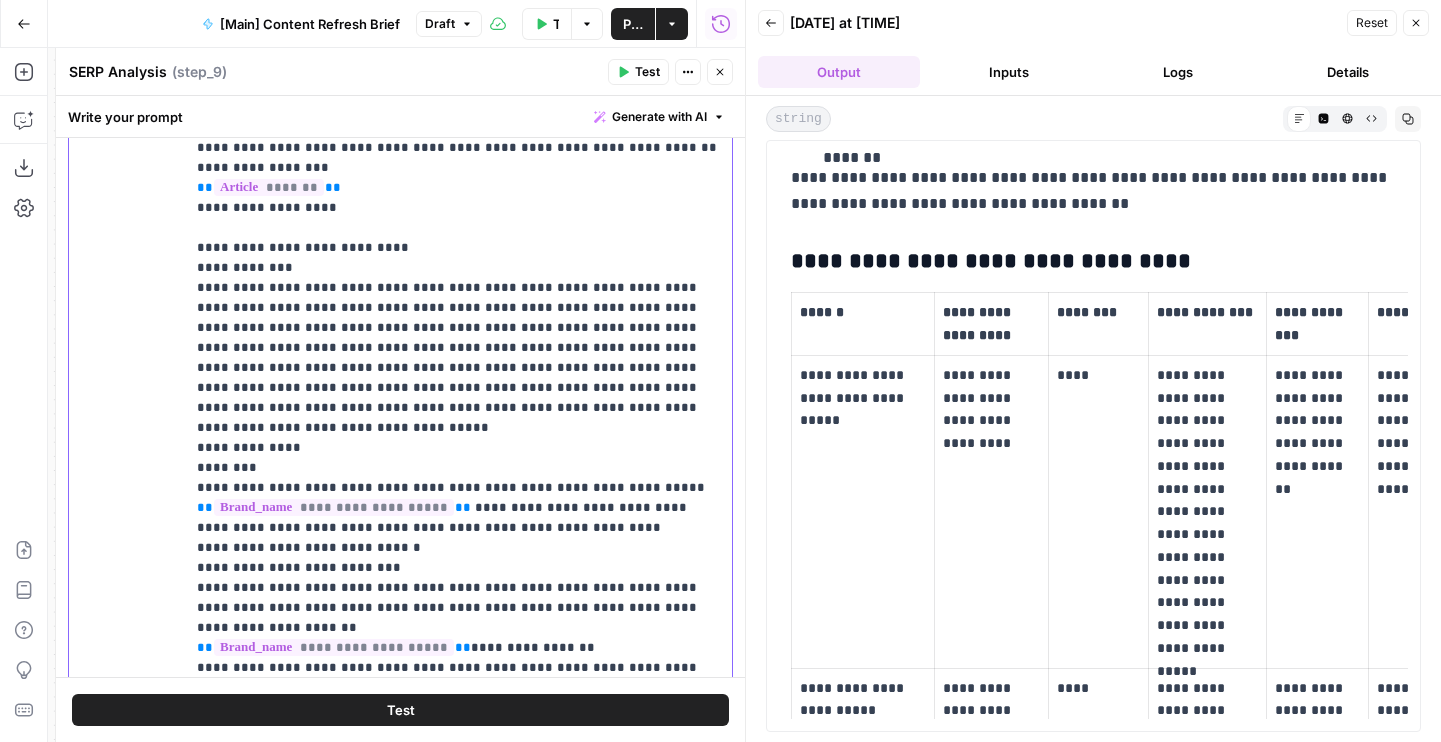 click on "**********" at bounding box center [458, 274] 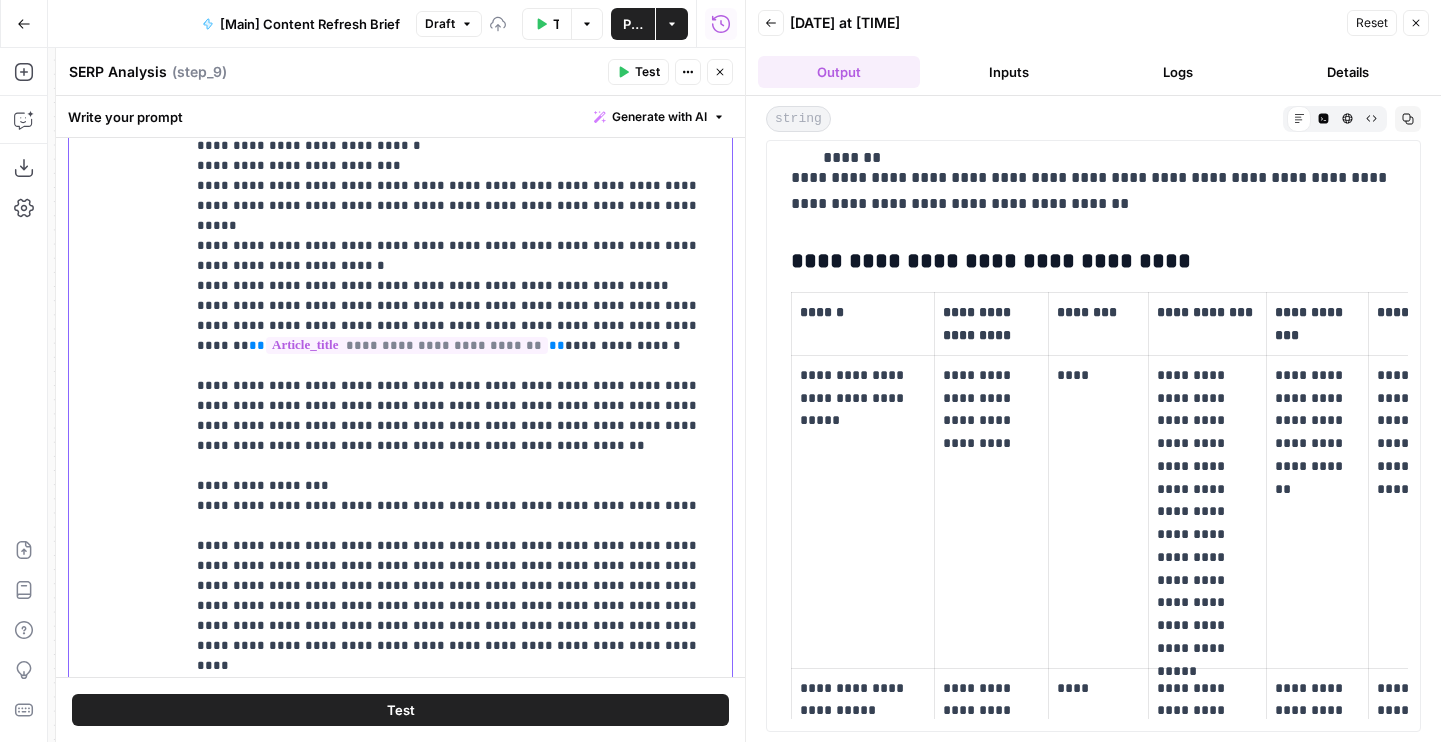 scroll, scrollTop: 747, scrollLeft: 0, axis: vertical 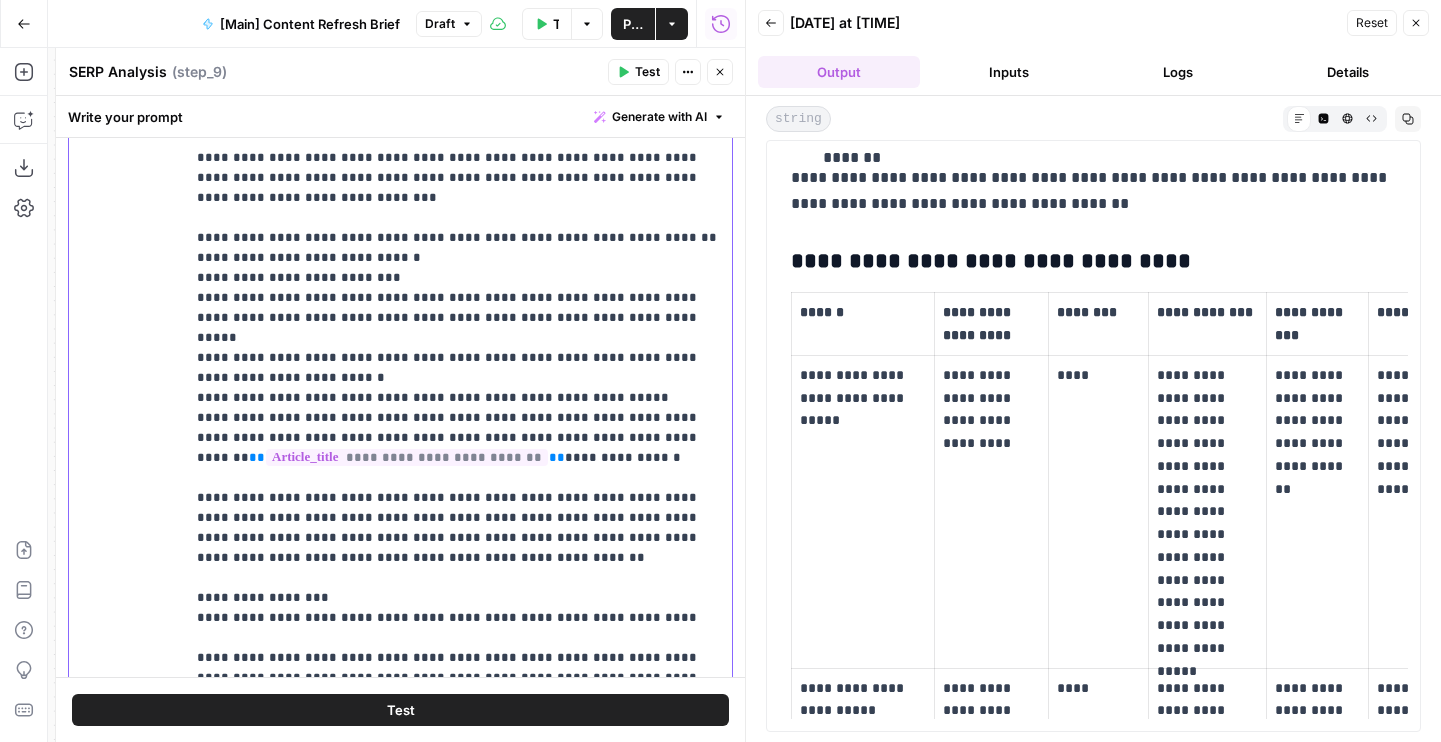 click on "**********" at bounding box center (458, 568) 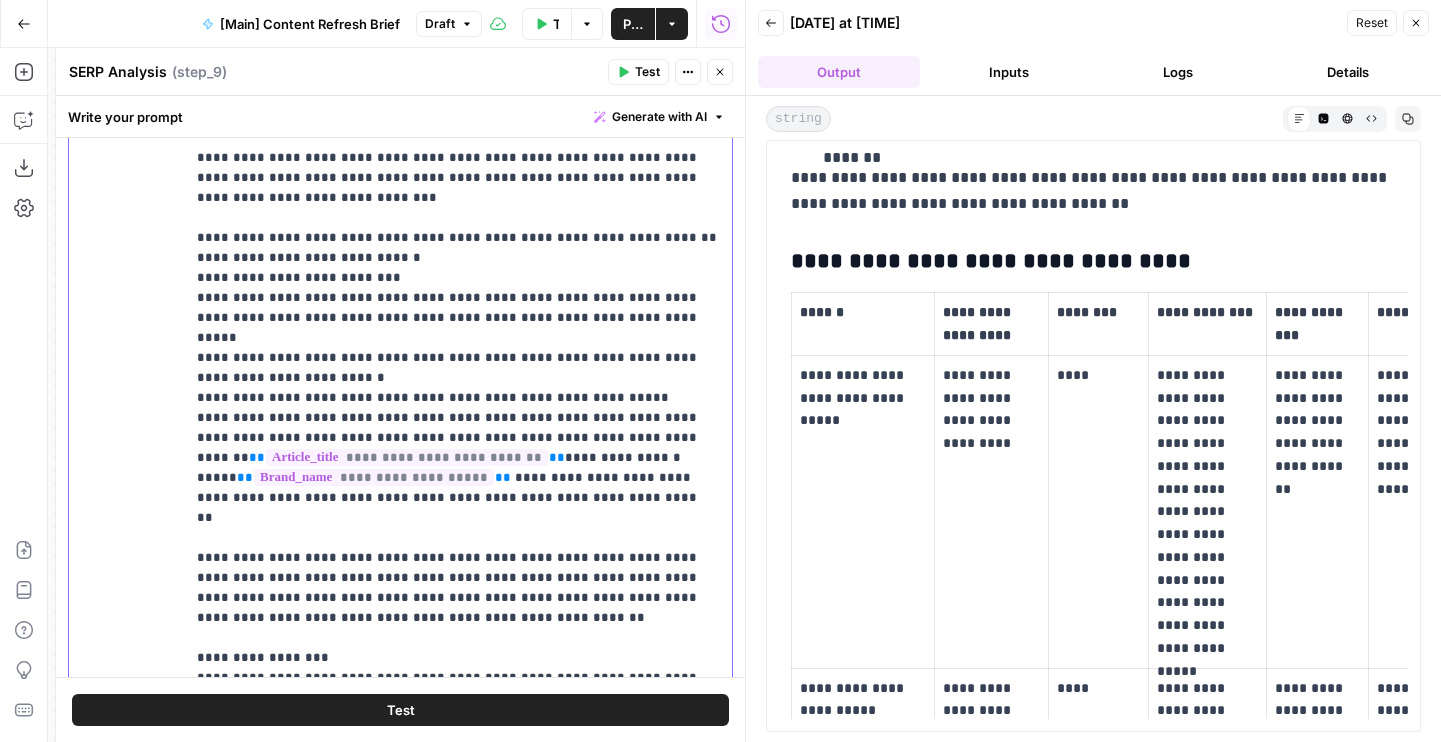 click on "**********" at bounding box center (458, 588) 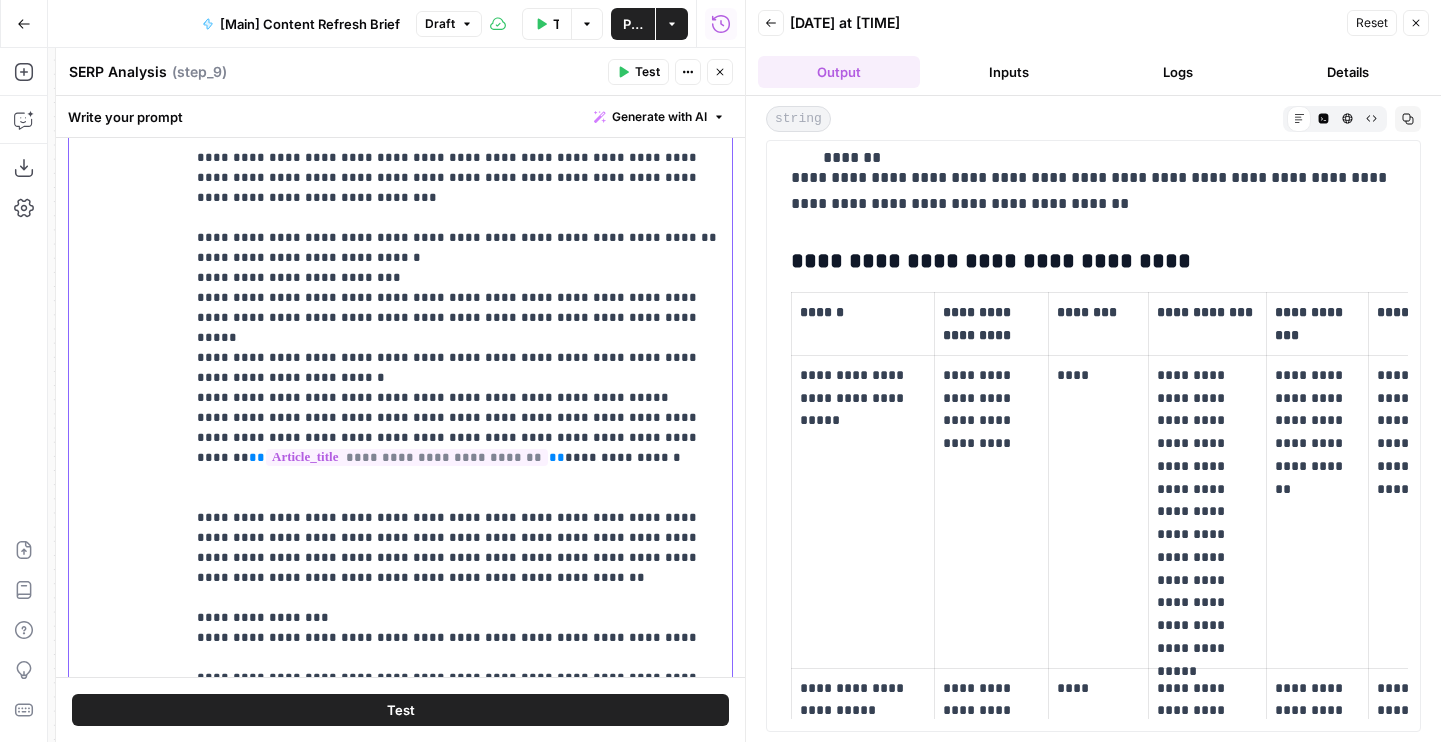 click on "**********" at bounding box center (458, 578) 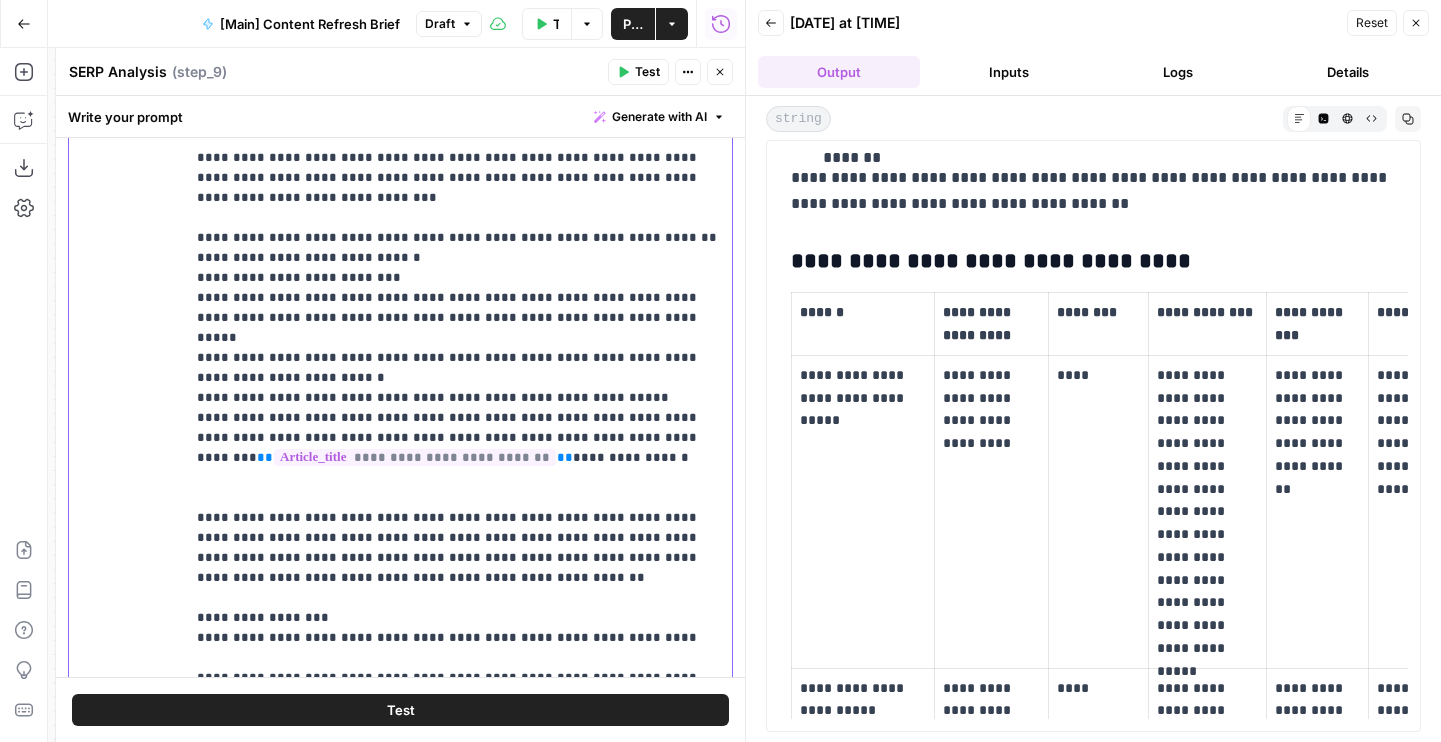 click on "**********" at bounding box center [458, 578] 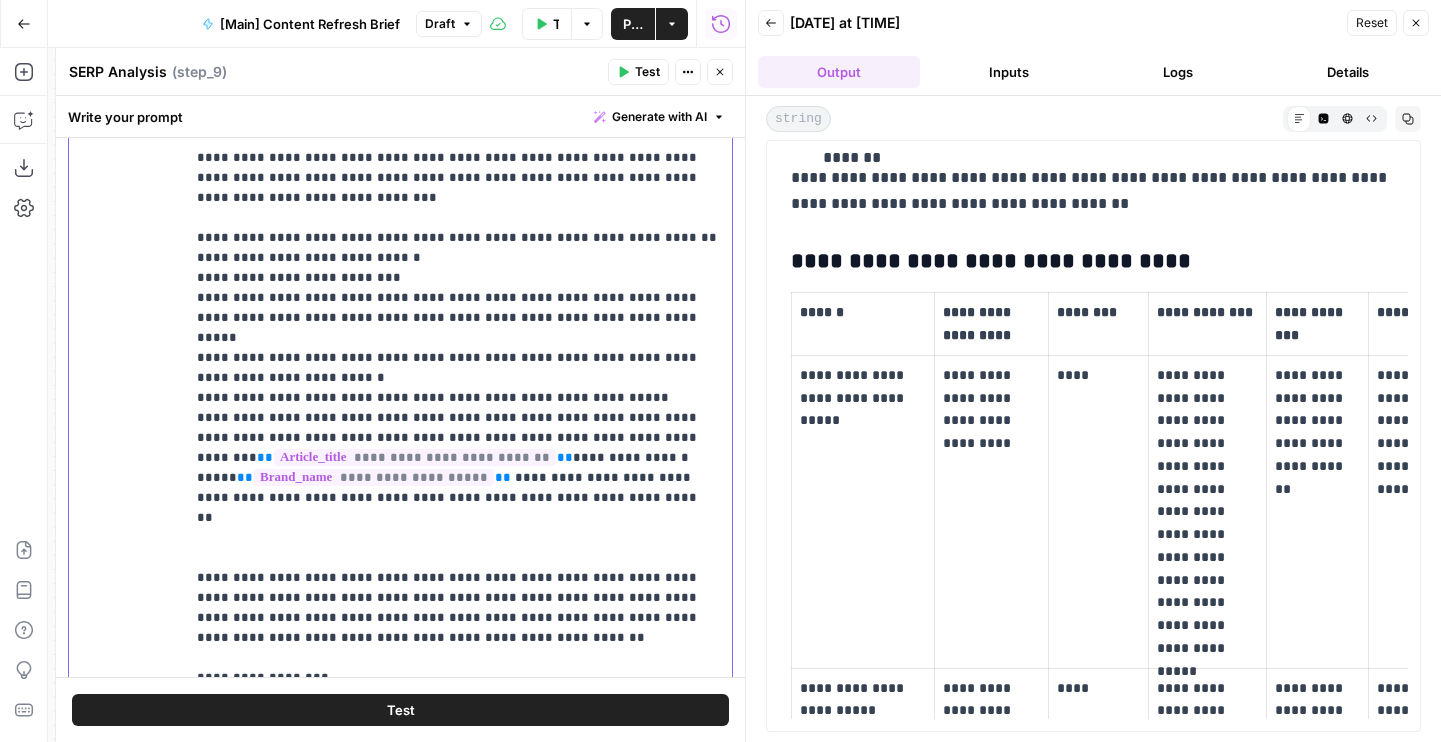 scroll, scrollTop: 0, scrollLeft: 61, axis: horizontal 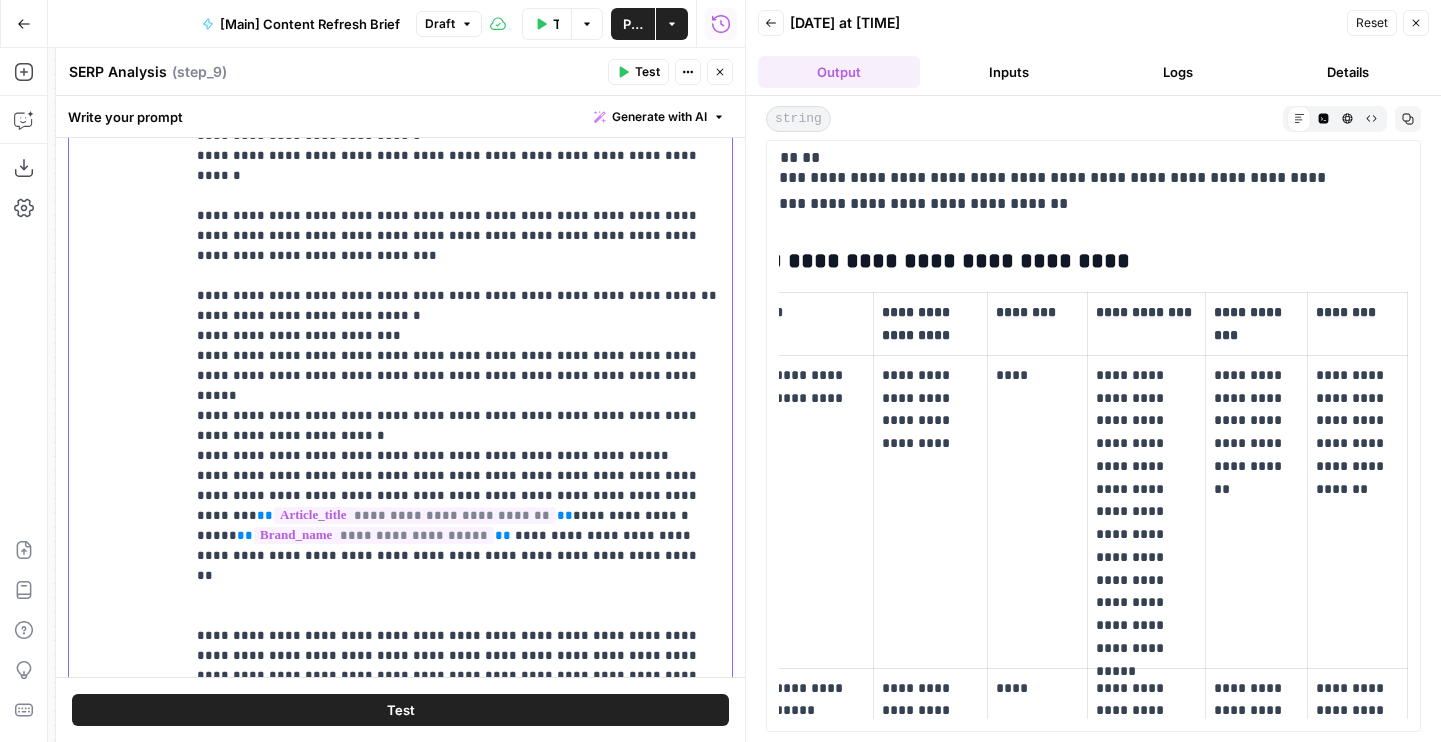 click on "**********" at bounding box center (458, 656) 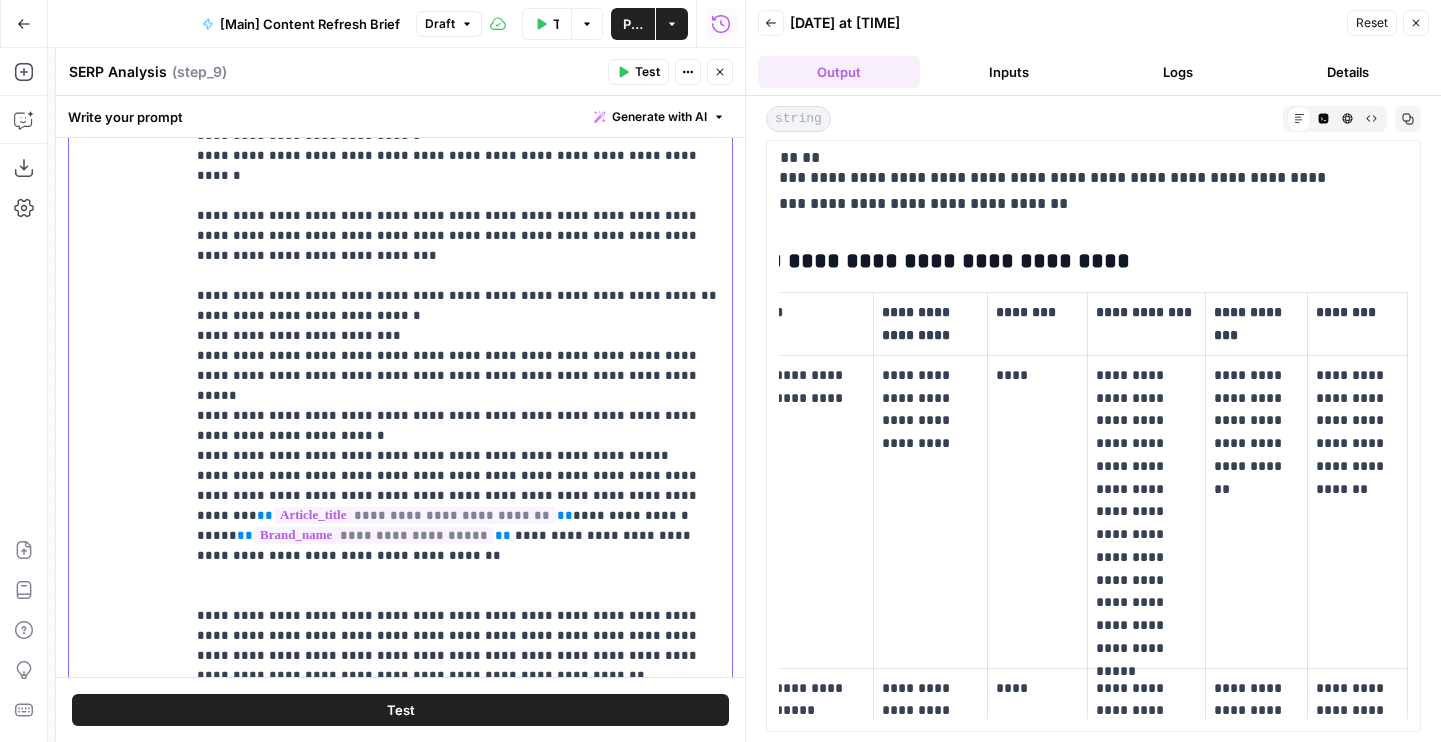 click on "**********" at bounding box center (458, 656) 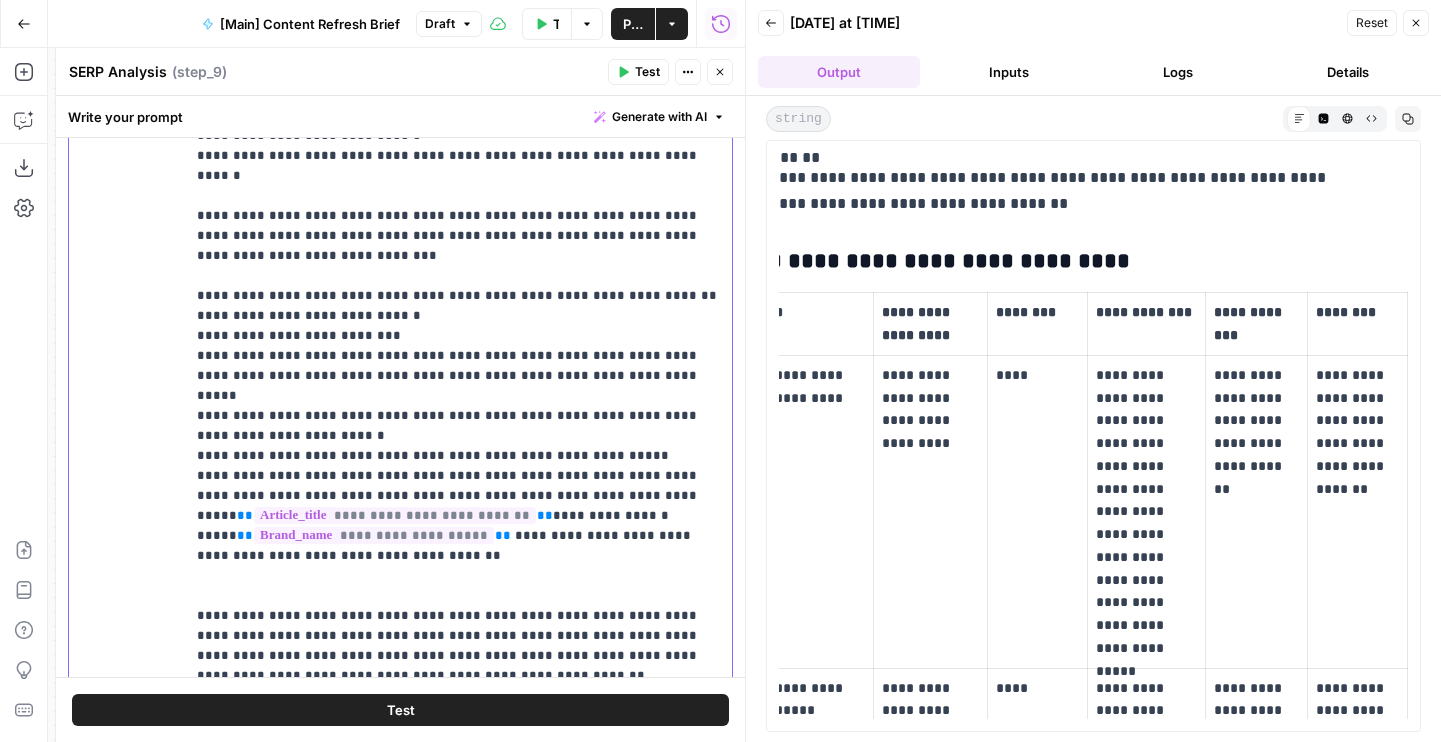 drag, startPoint x: 279, startPoint y: 421, endPoint x: 495, endPoint y: 418, distance: 216.02083 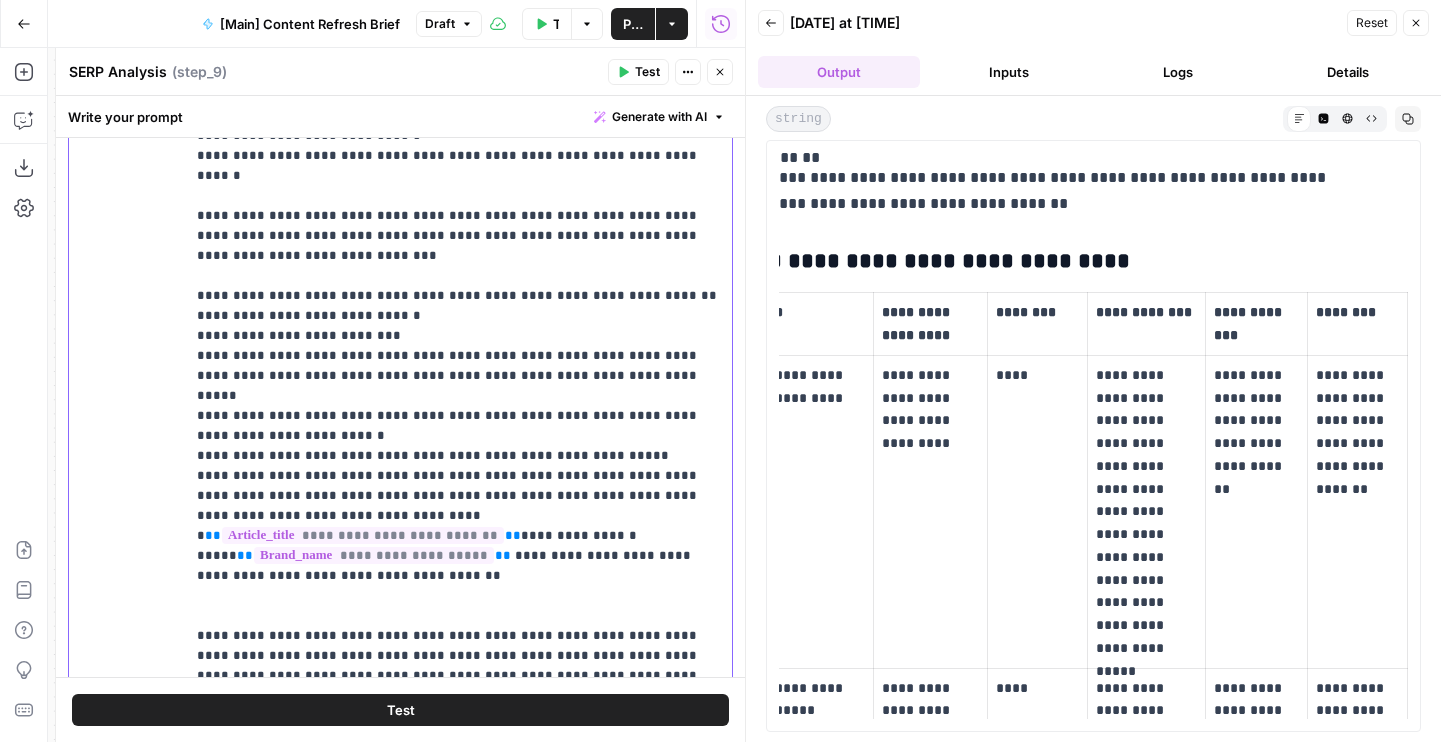click on "**********" at bounding box center (458, 656) 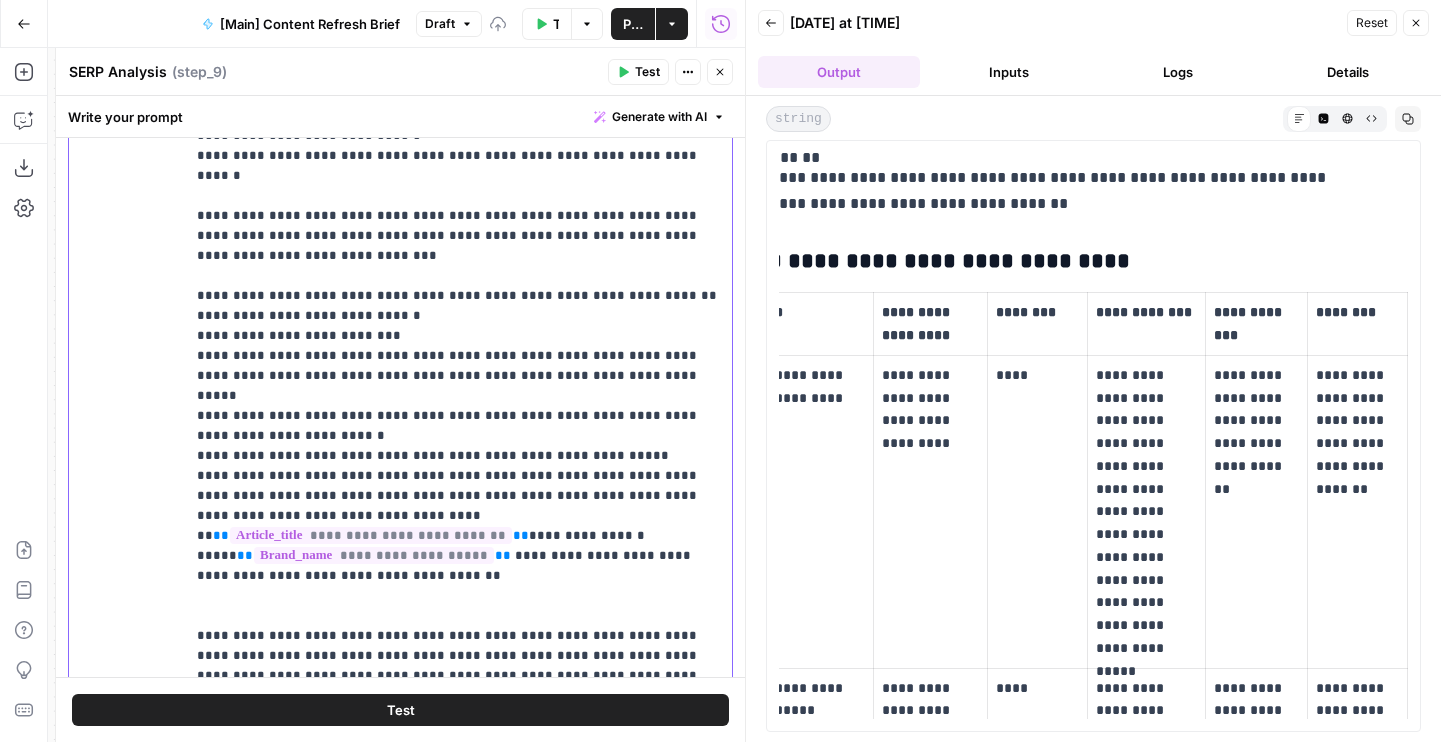 click on "**********" at bounding box center (458, 656) 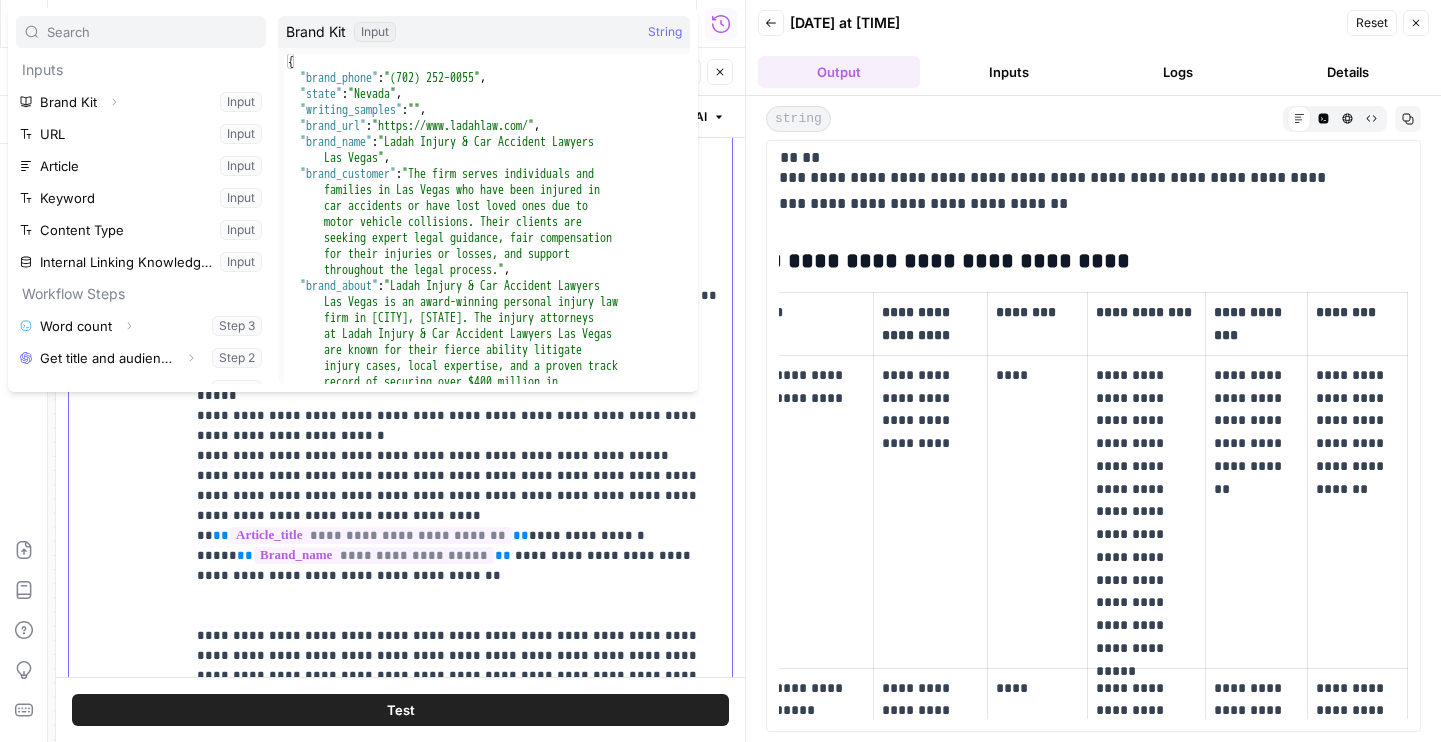 click on "**********" at bounding box center (458, 656) 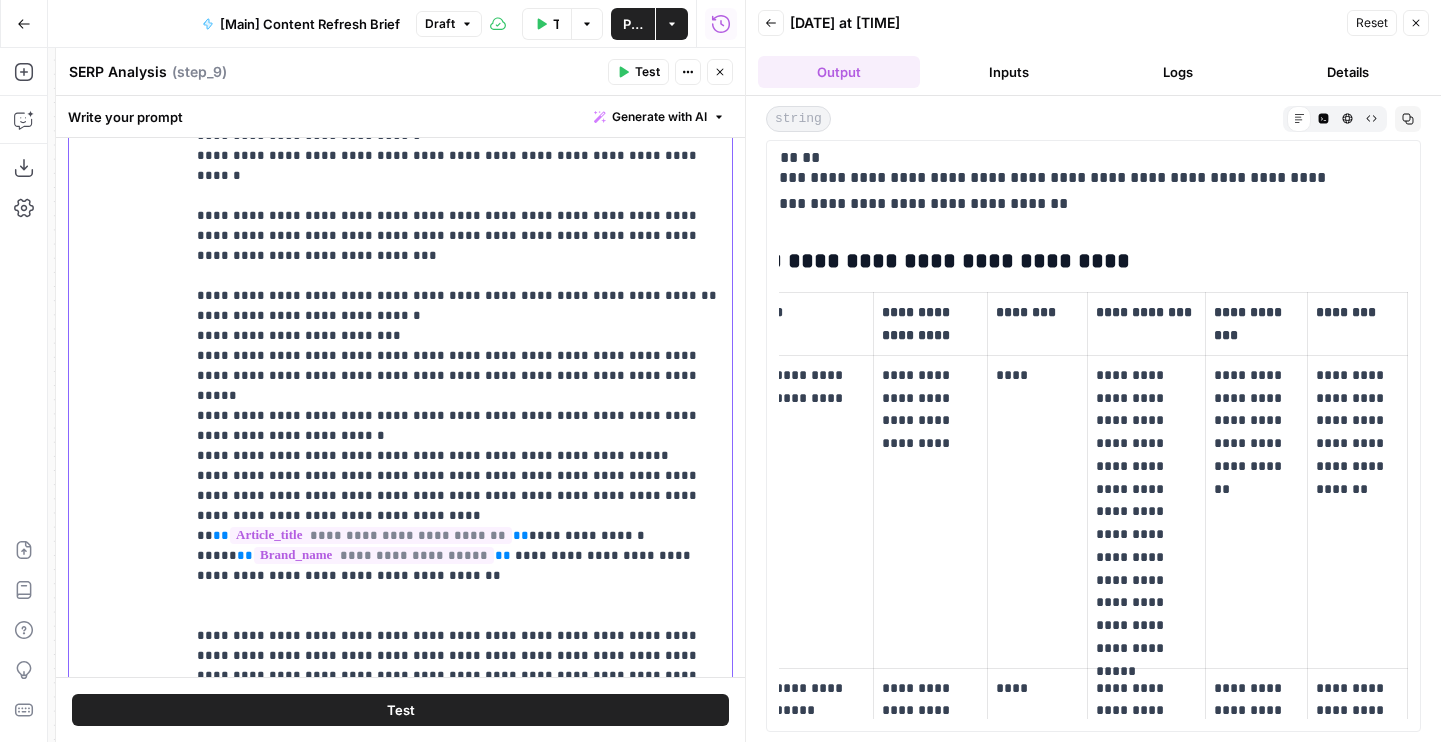click on "**********" at bounding box center (458, 656) 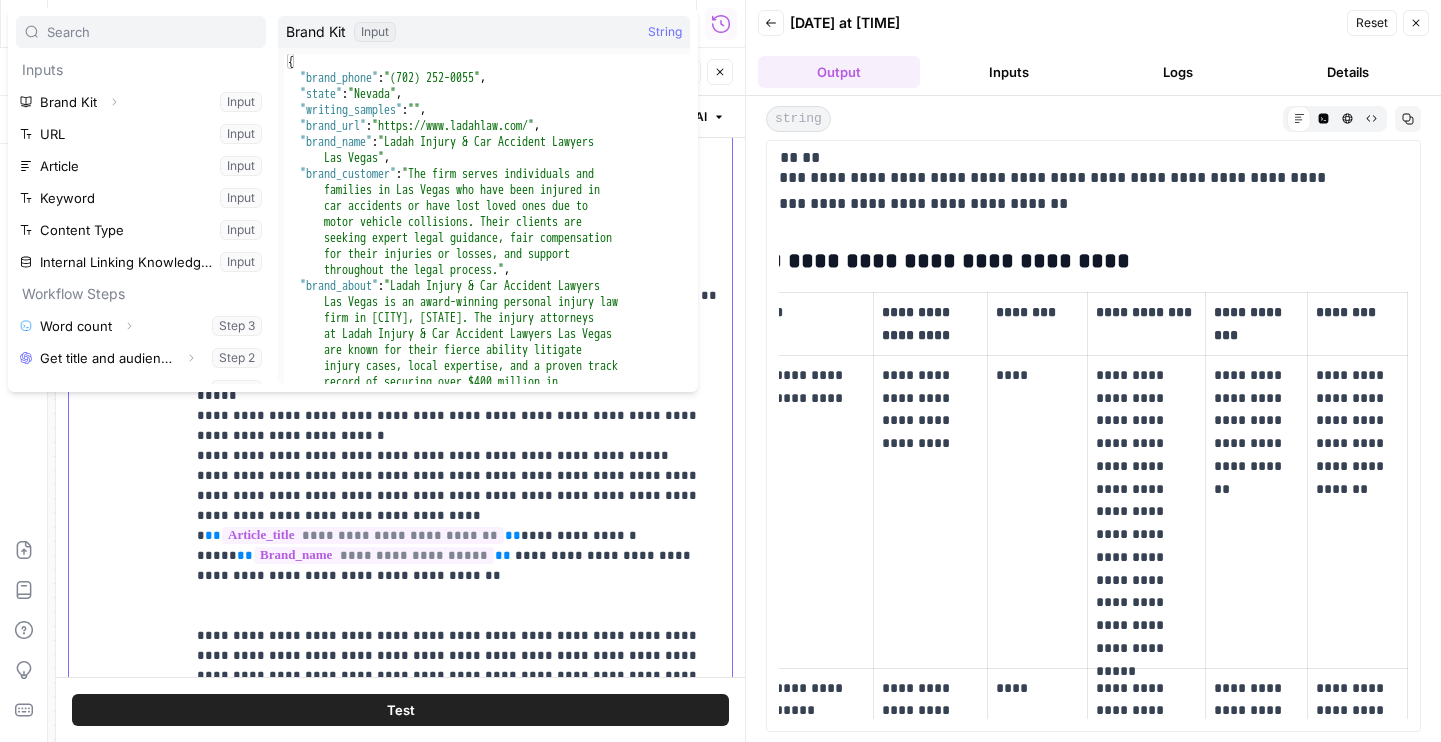 click on "**********" at bounding box center [458, 656] 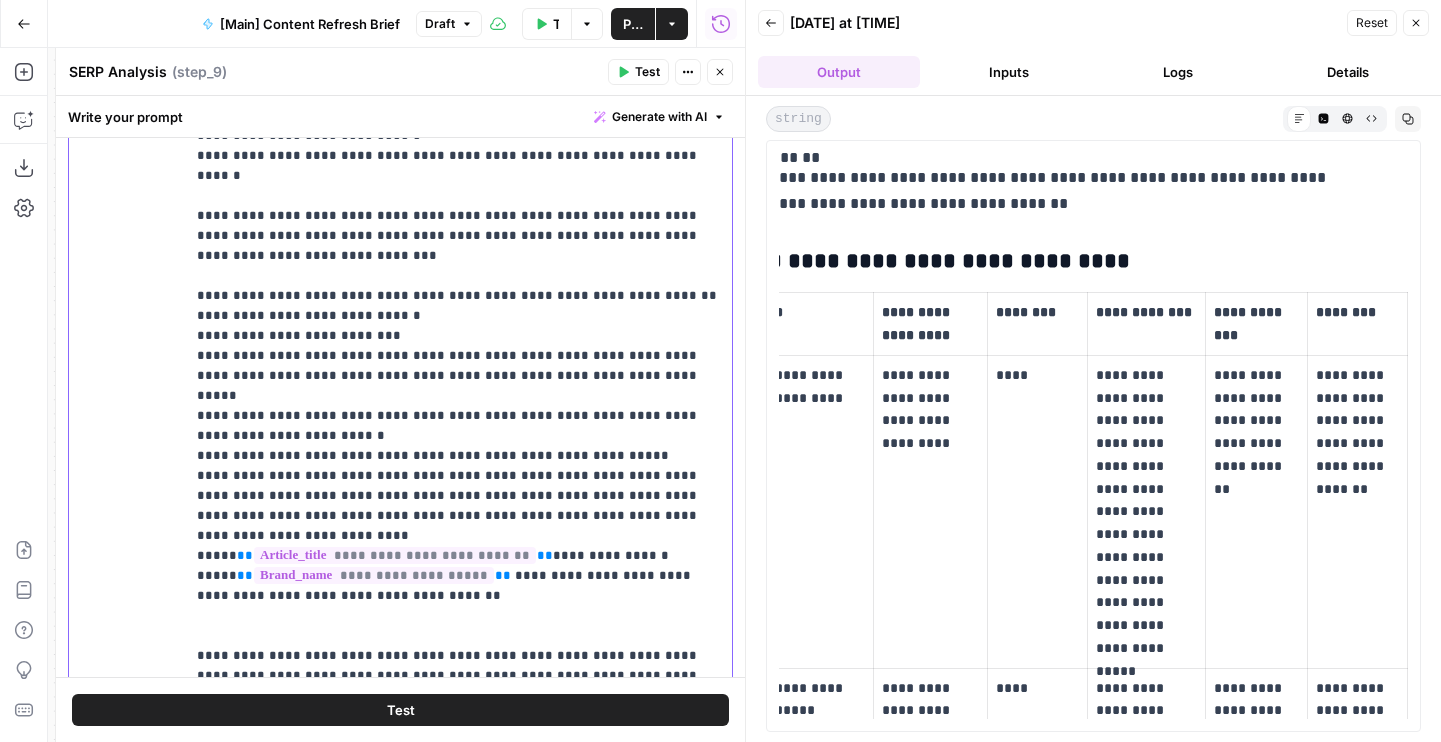 click on "**********" at bounding box center (458, 666) 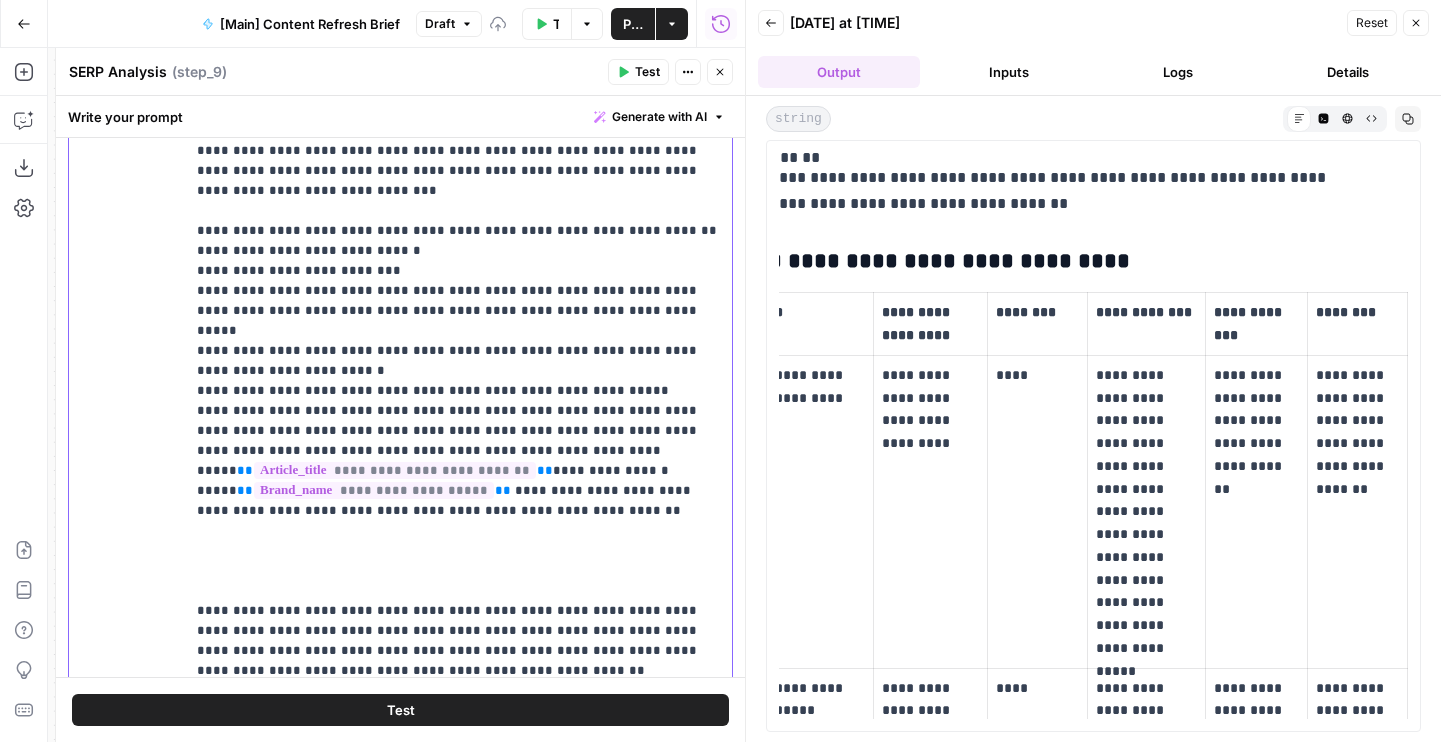 scroll, scrollTop: 778, scrollLeft: 0, axis: vertical 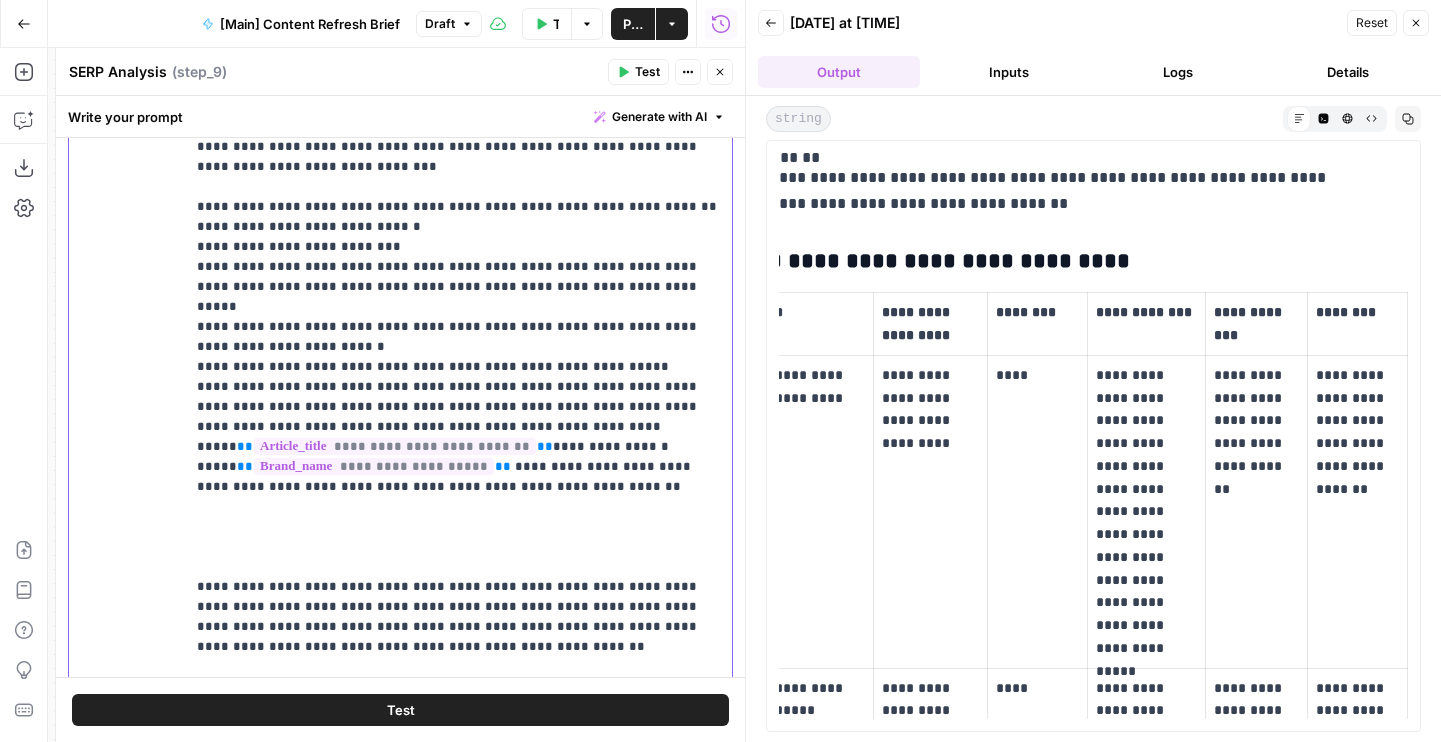 drag, startPoint x: 441, startPoint y: 575, endPoint x: 319, endPoint y: 506, distance: 140.16063 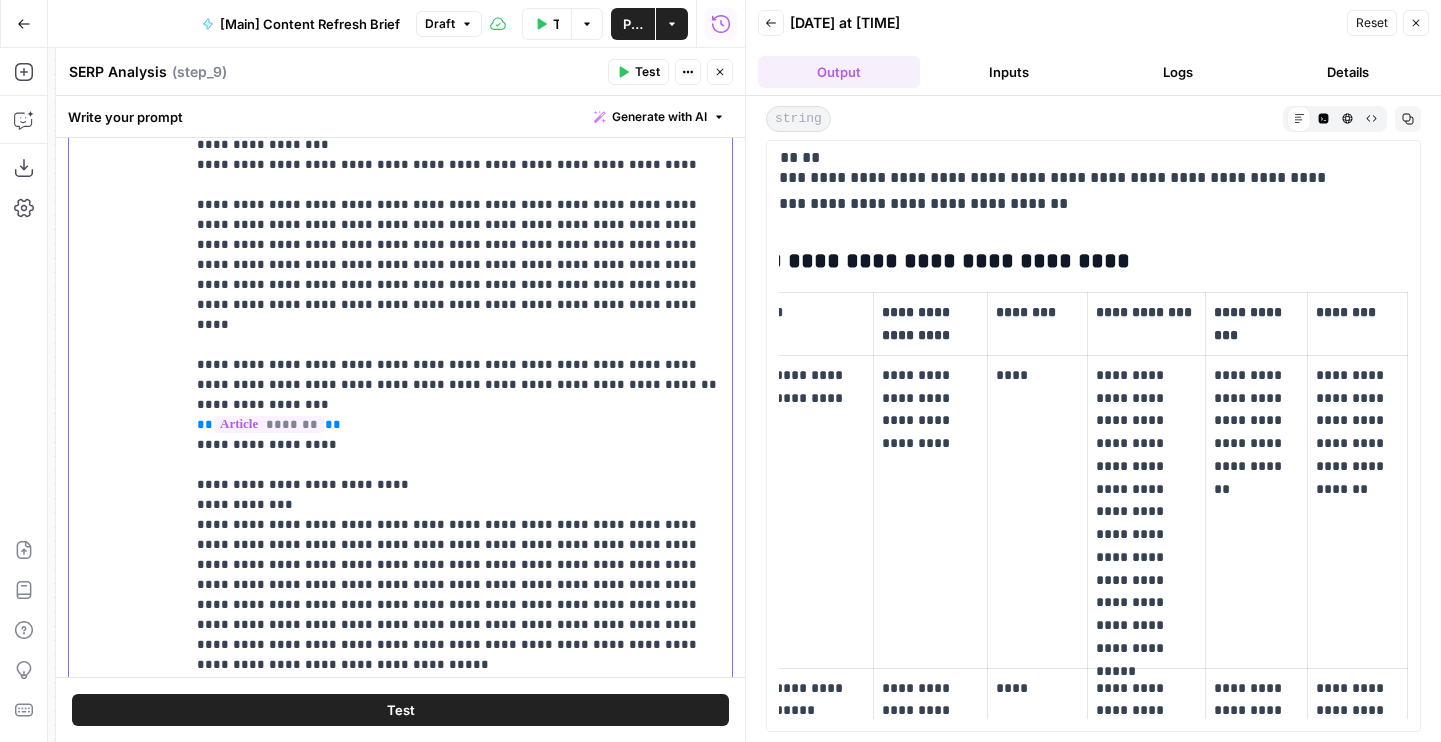 scroll, scrollTop: 1336, scrollLeft: 0, axis: vertical 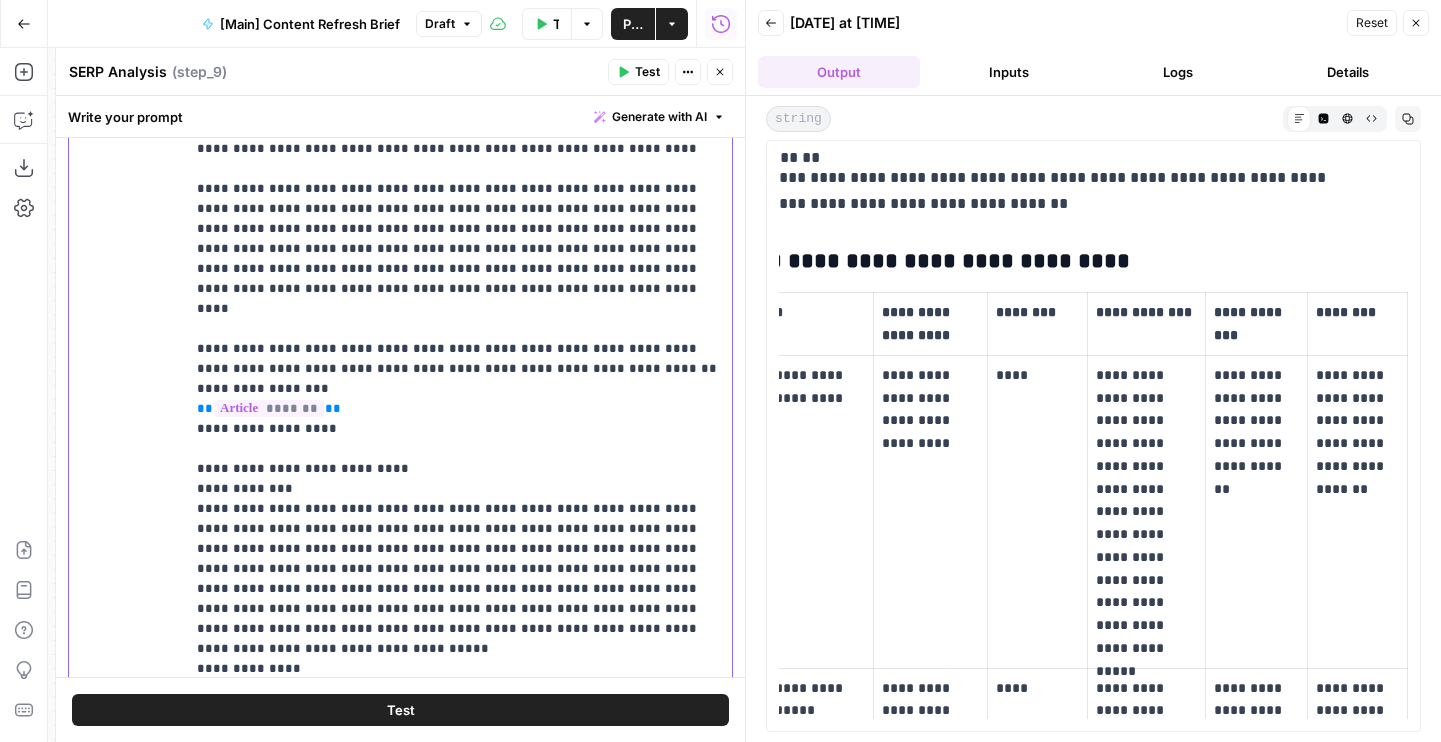 drag, startPoint x: 477, startPoint y: 542, endPoint x: 178, endPoint y: 431, distance: 318.93887 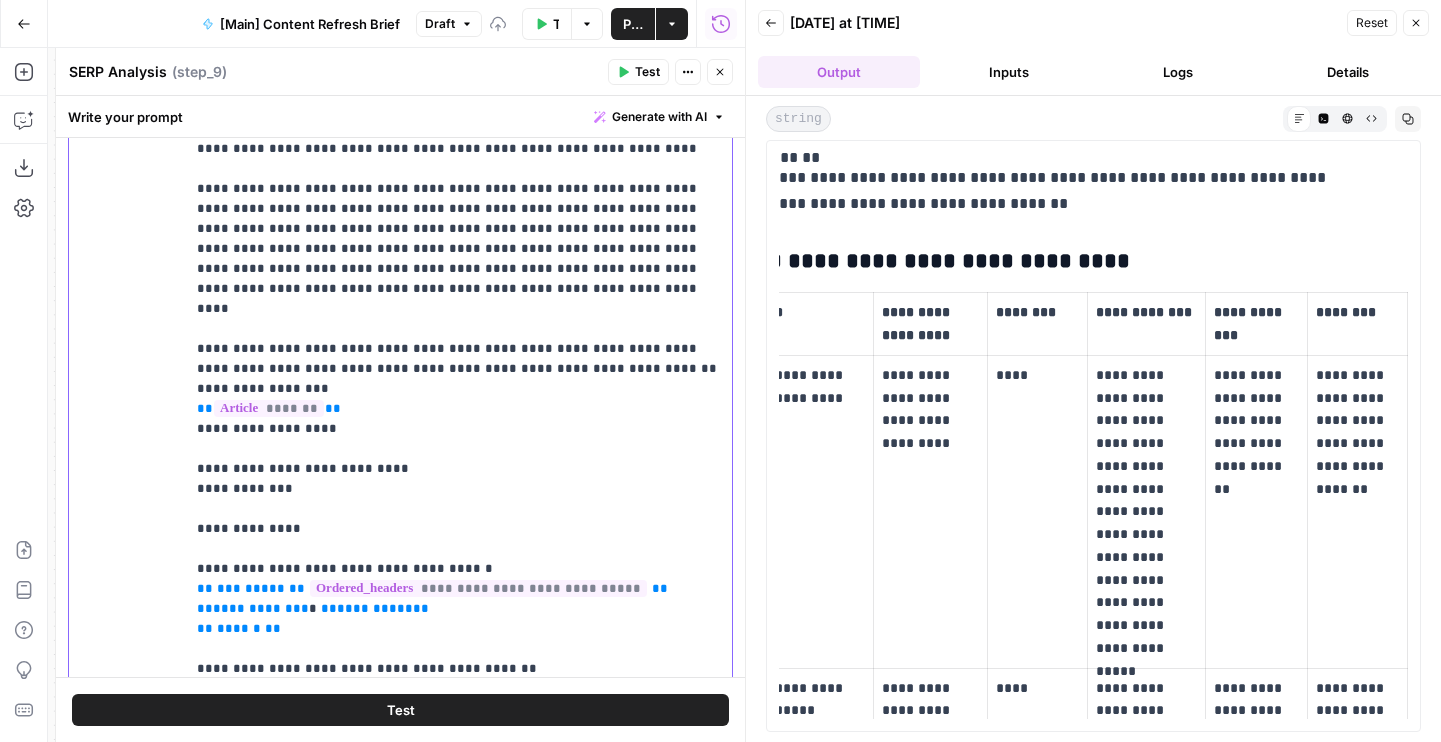 drag, startPoint x: 242, startPoint y: 419, endPoint x: 162, endPoint y: 381, distance: 88.56636 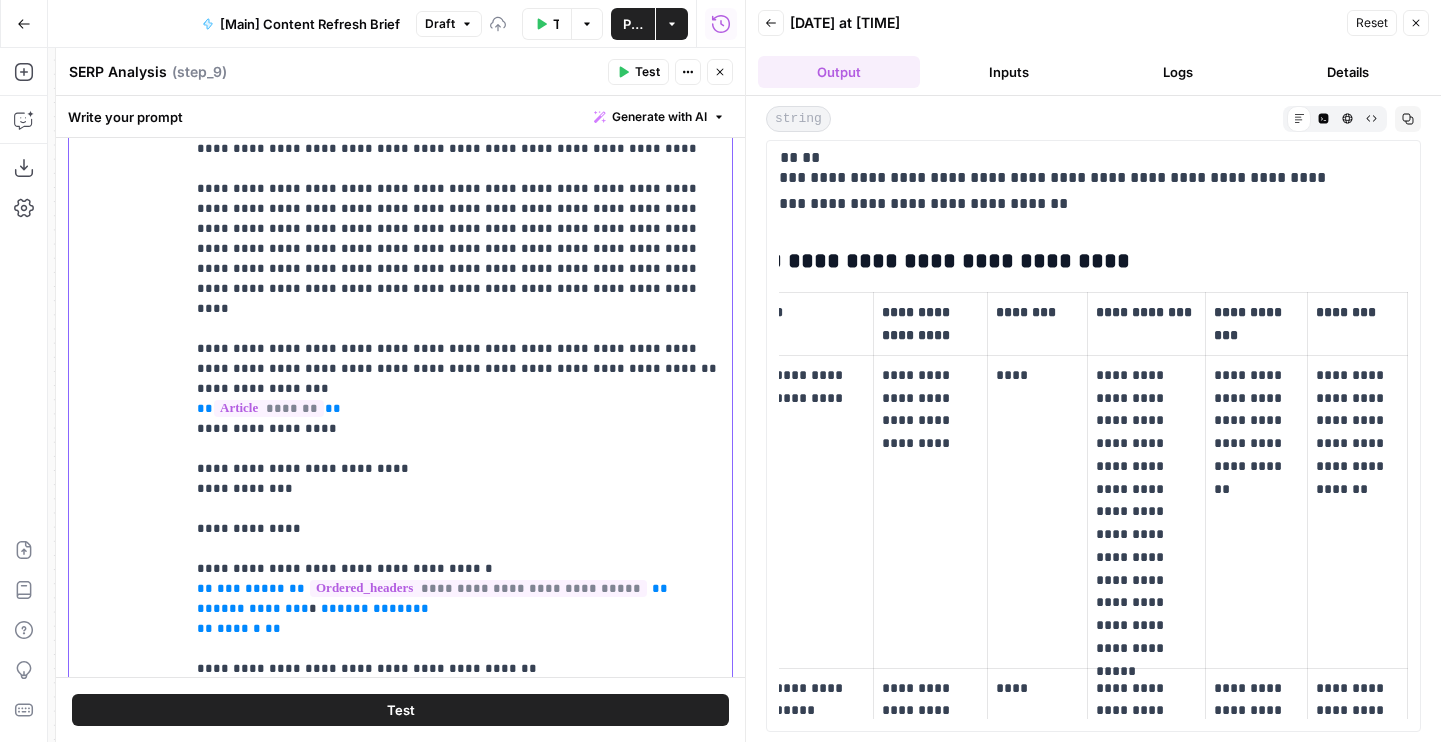 click on "**********" at bounding box center (400, 297) 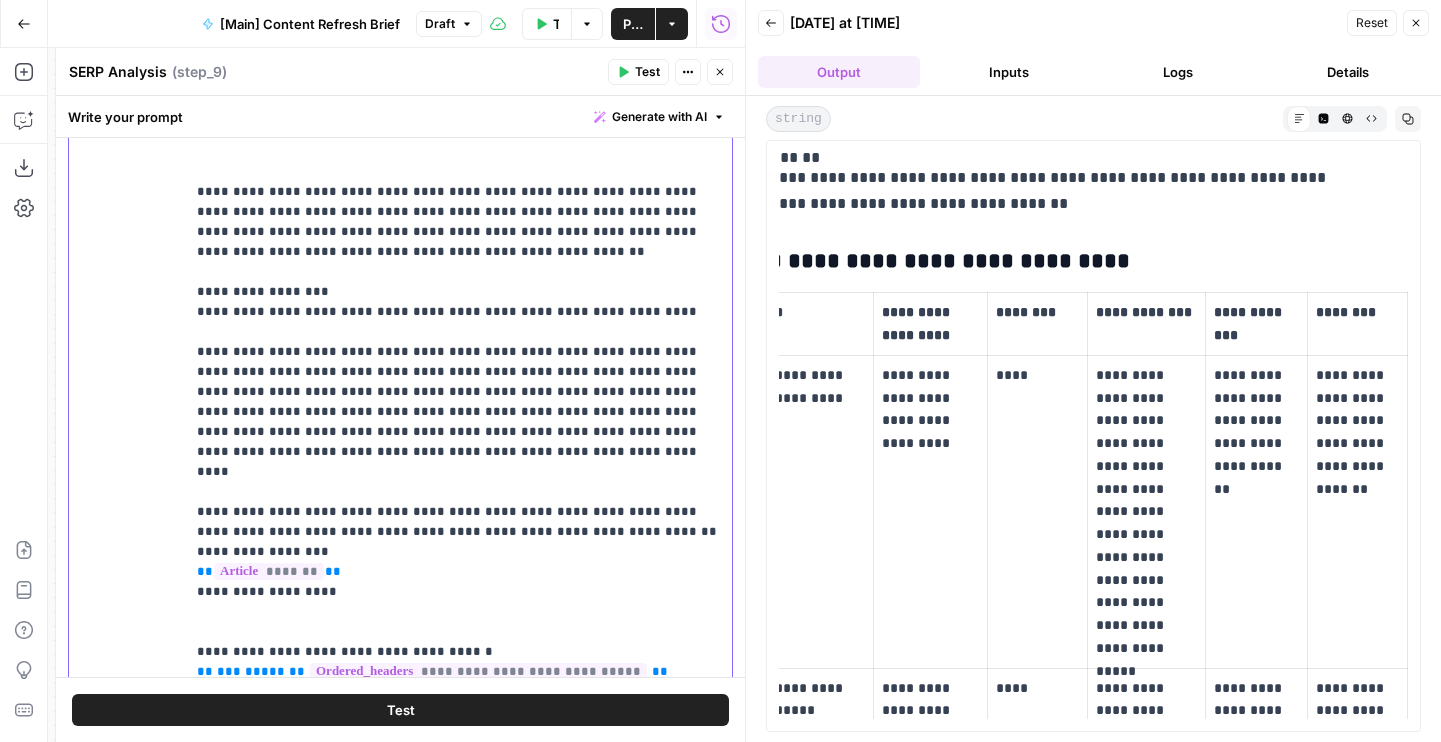 scroll, scrollTop: 1147, scrollLeft: 0, axis: vertical 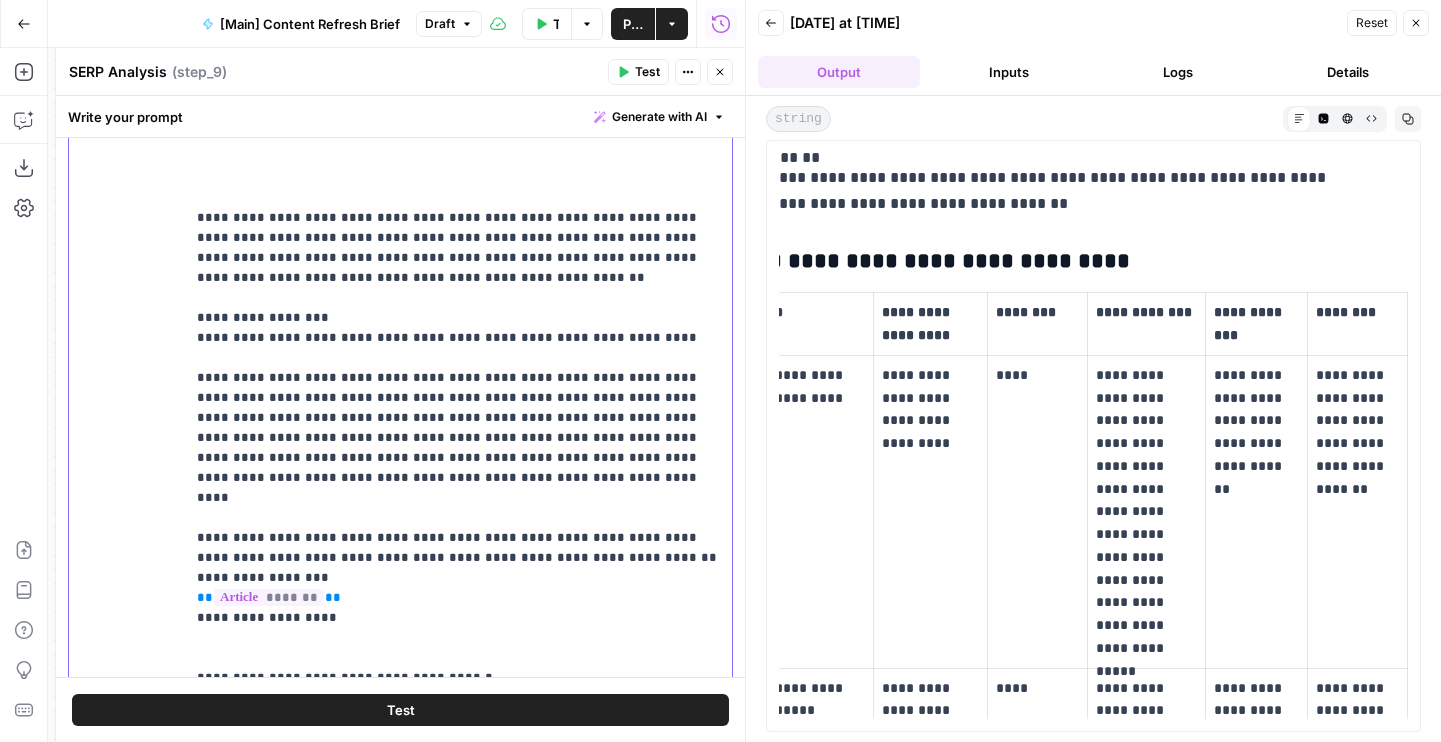 drag, startPoint x: 336, startPoint y: 544, endPoint x: 266, endPoint y: 432, distance: 132.07573 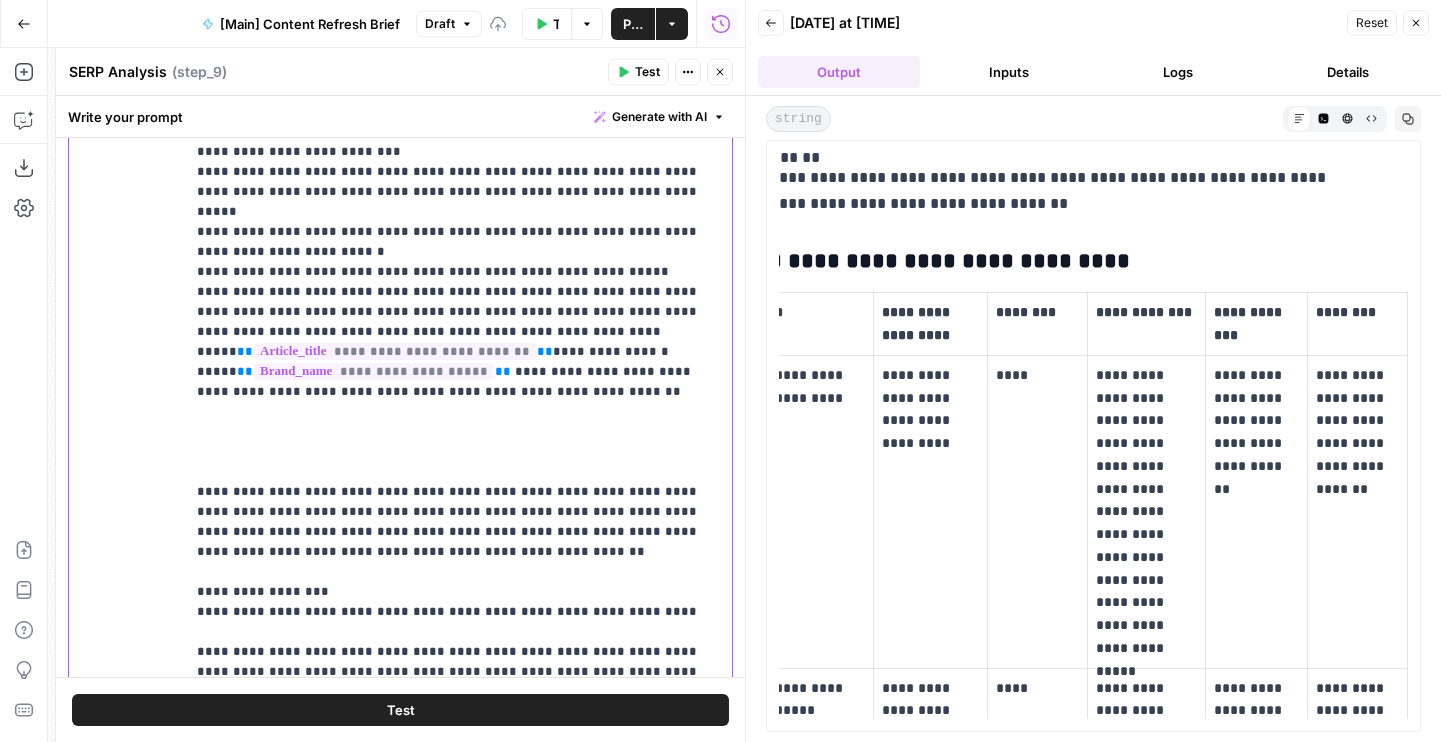 scroll, scrollTop: 824, scrollLeft: 0, axis: vertical 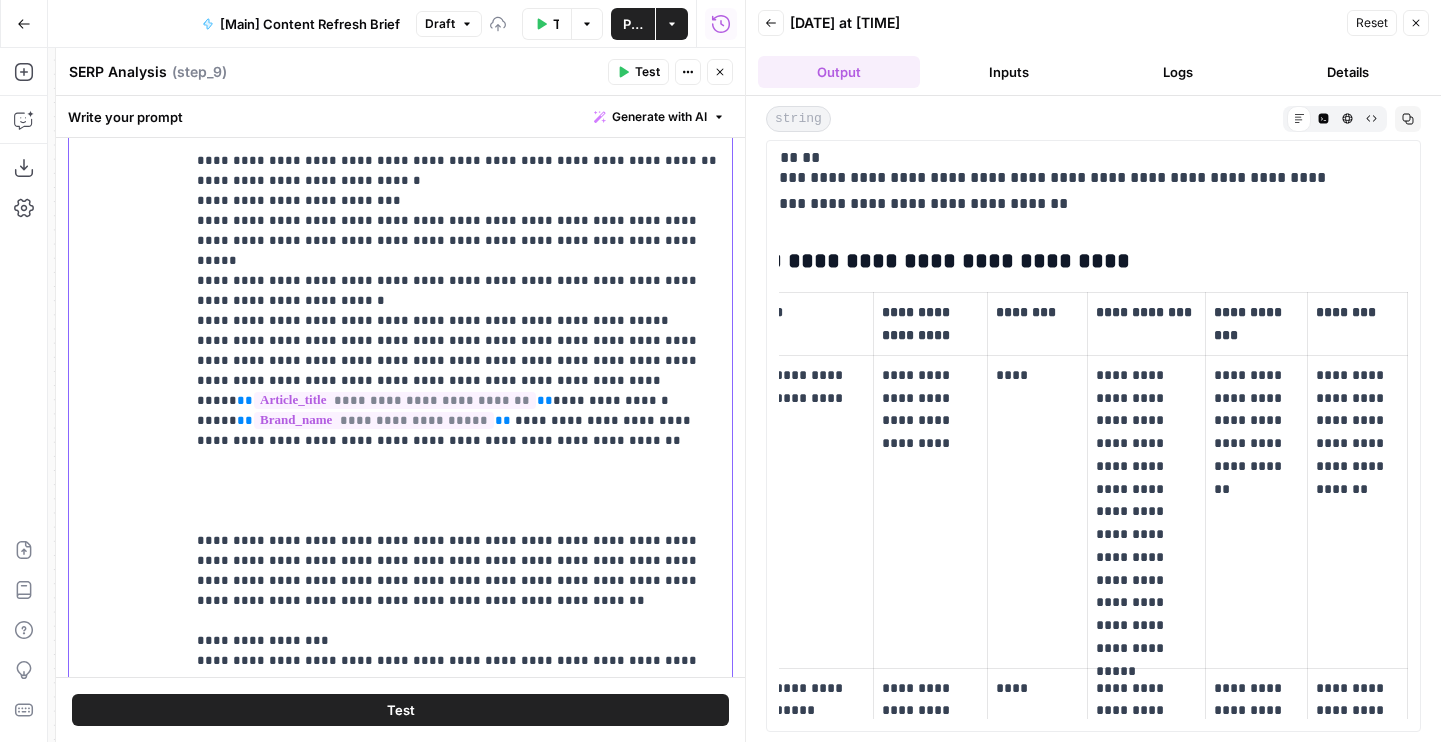 click on "**********" at bounding box center (458, 391) 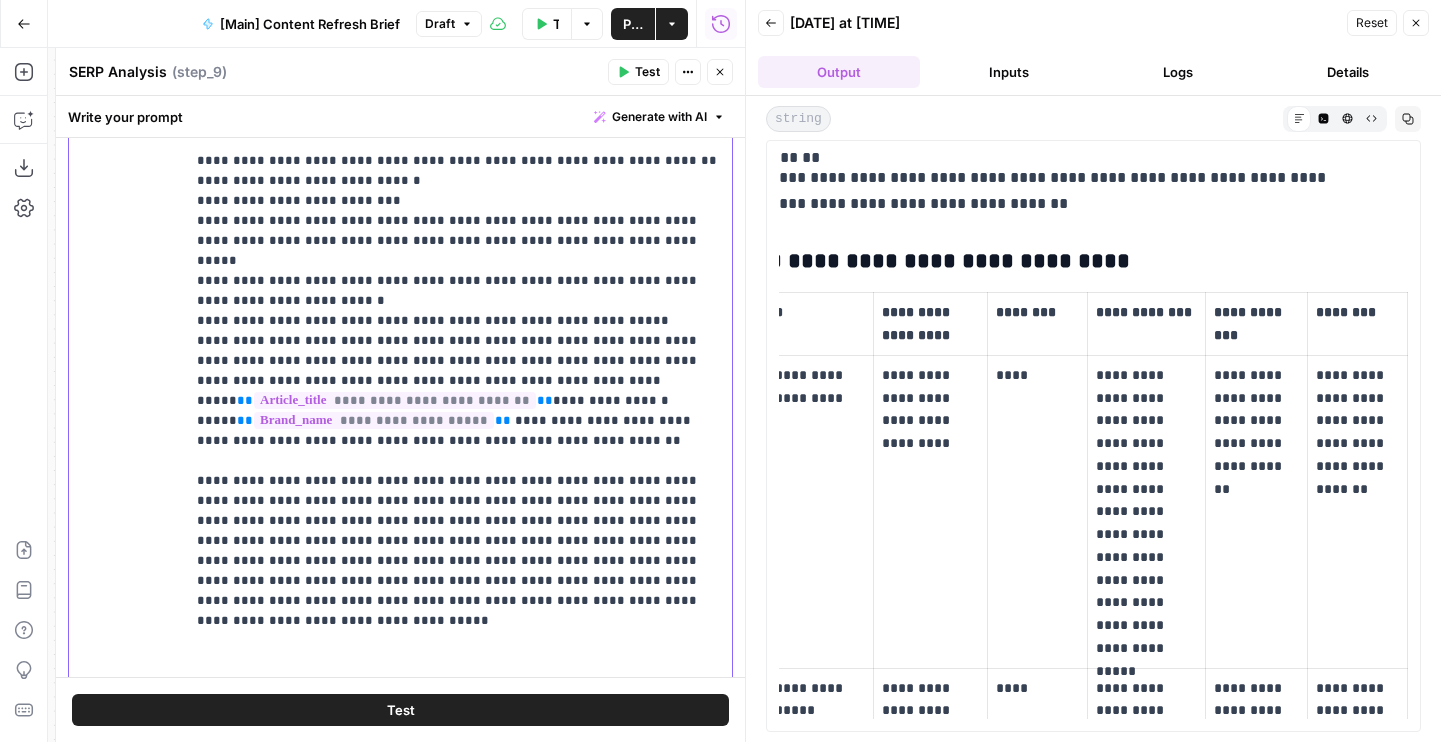 scroll, scrollTop: 787, scrollLeft: 0, axis: vertical 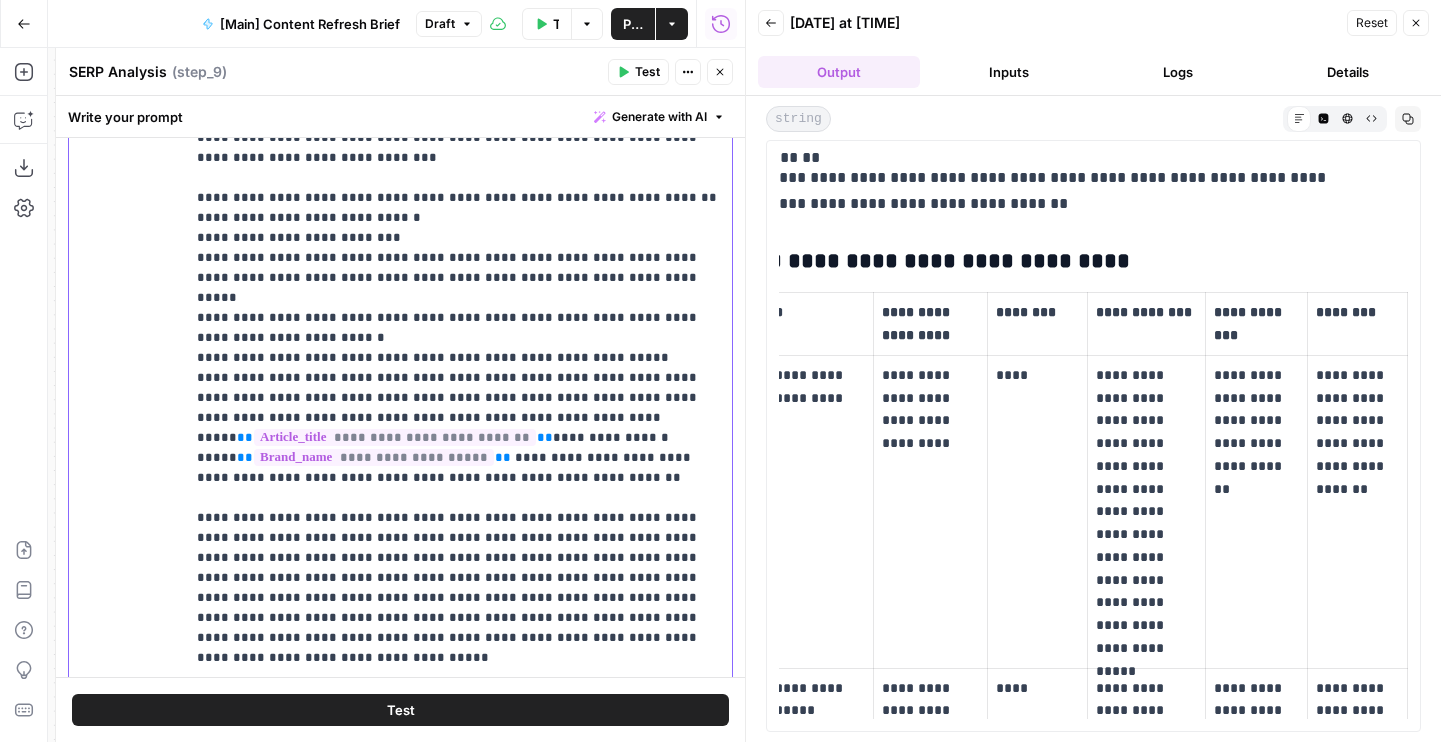 drag, startPoint x: 407, startPoint y: 201, endPoint x: 169, endPoint y: 201, distance: 238 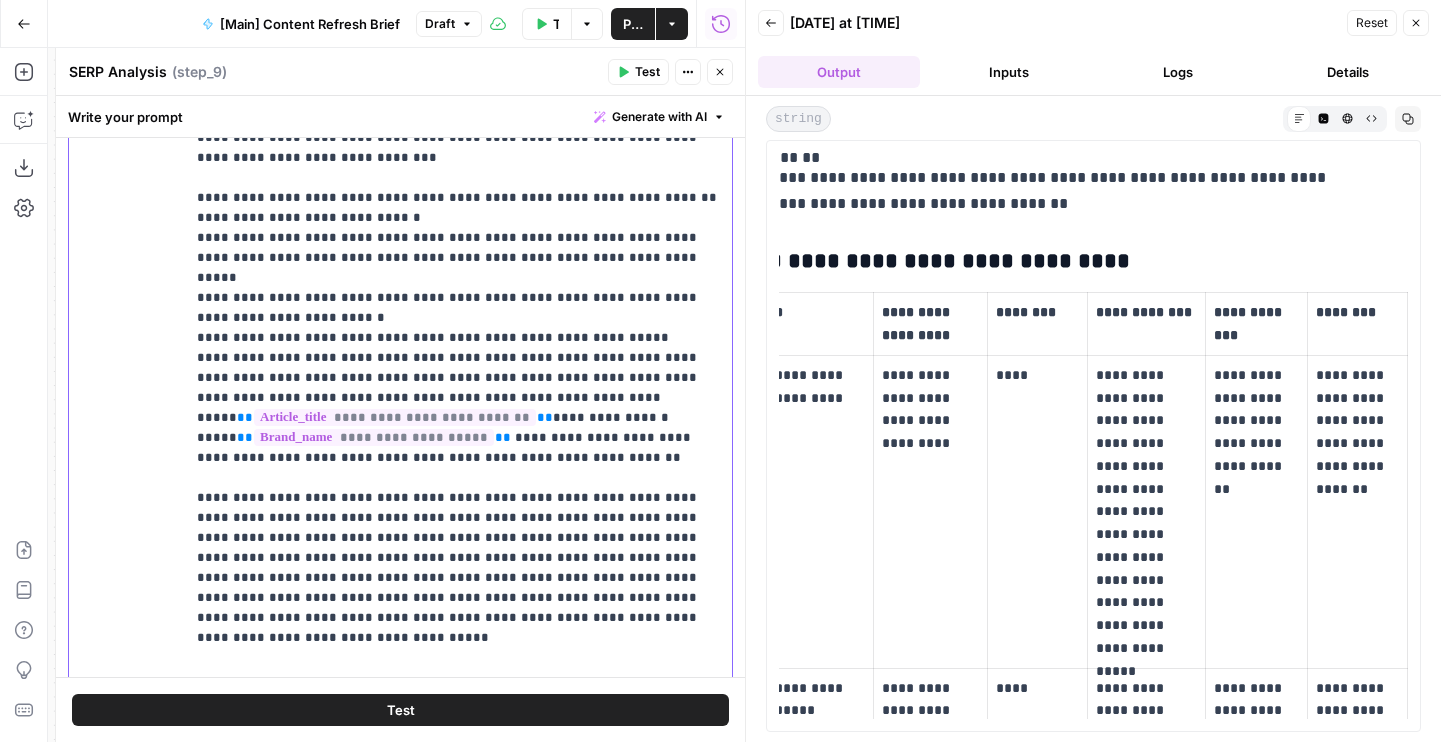 drag, startPoint x: 206, startPoint y: 281, endPoint x: 192, endPoint y: 281, distance: 14 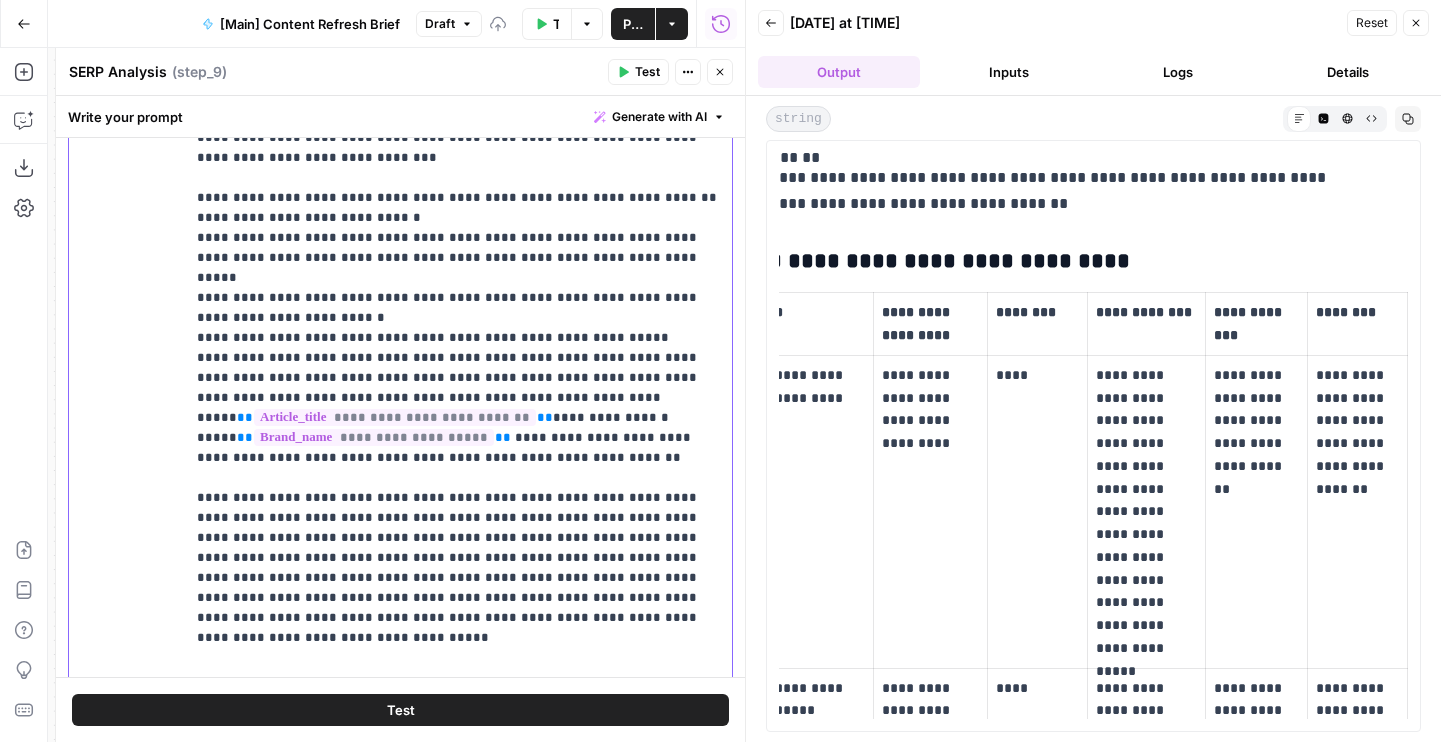 click on "**********" at bounding box center [458, 488] 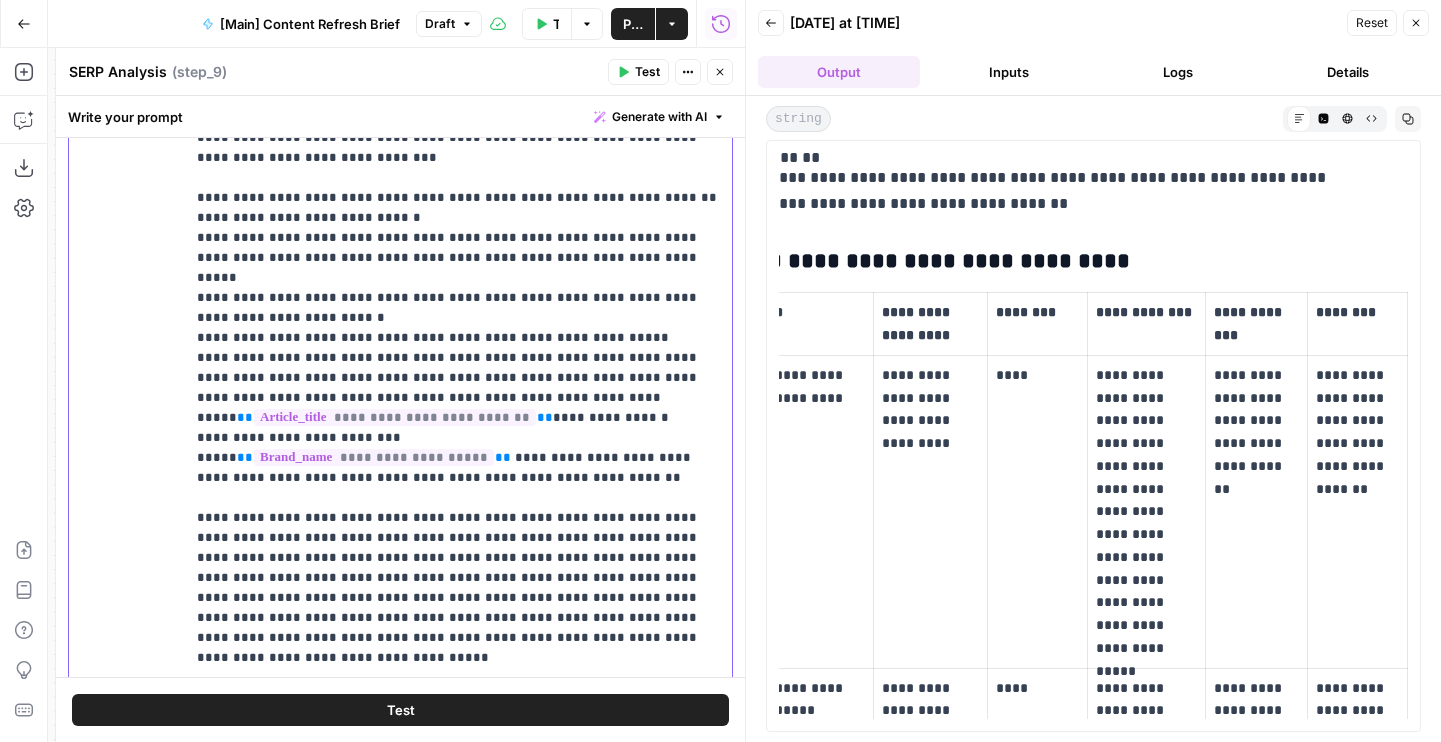 click on "**********" at bounding box center (458, 498) 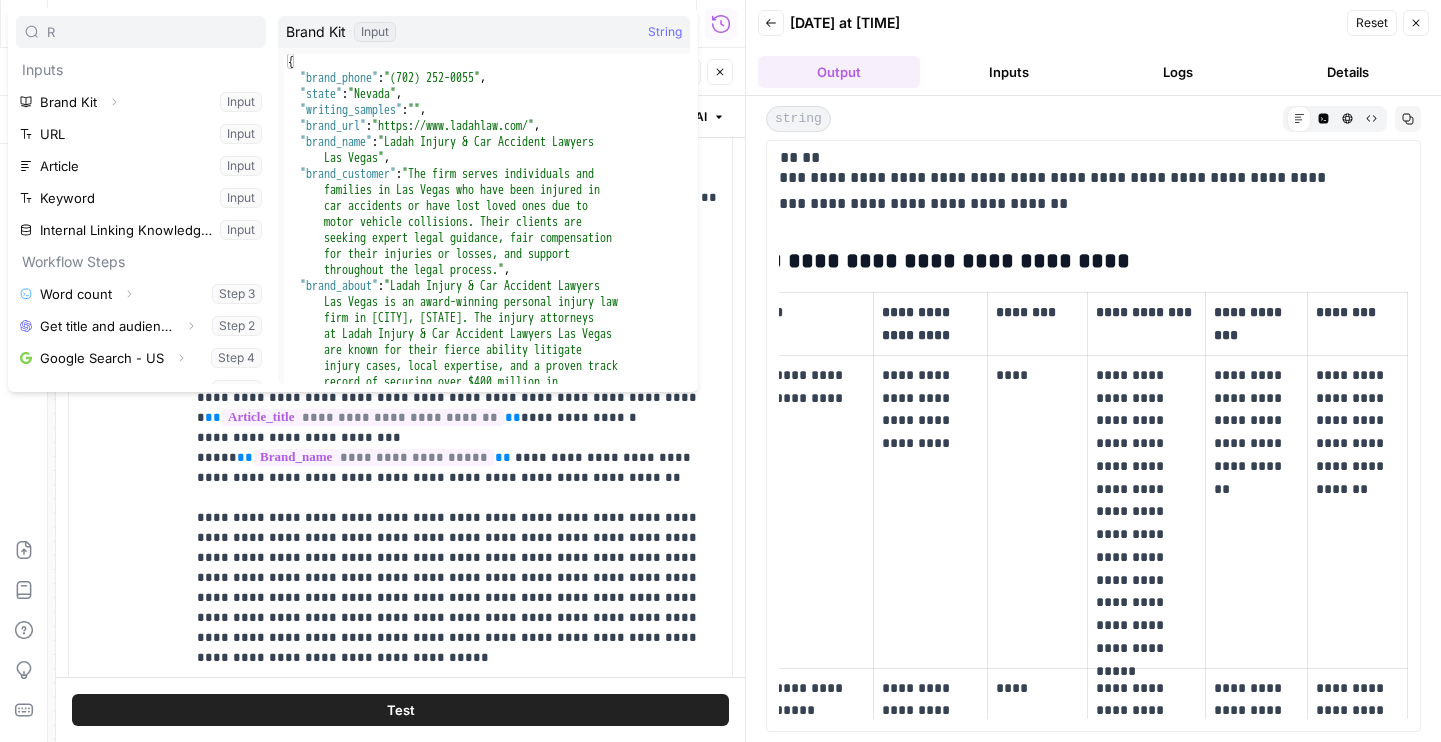 type on "R" 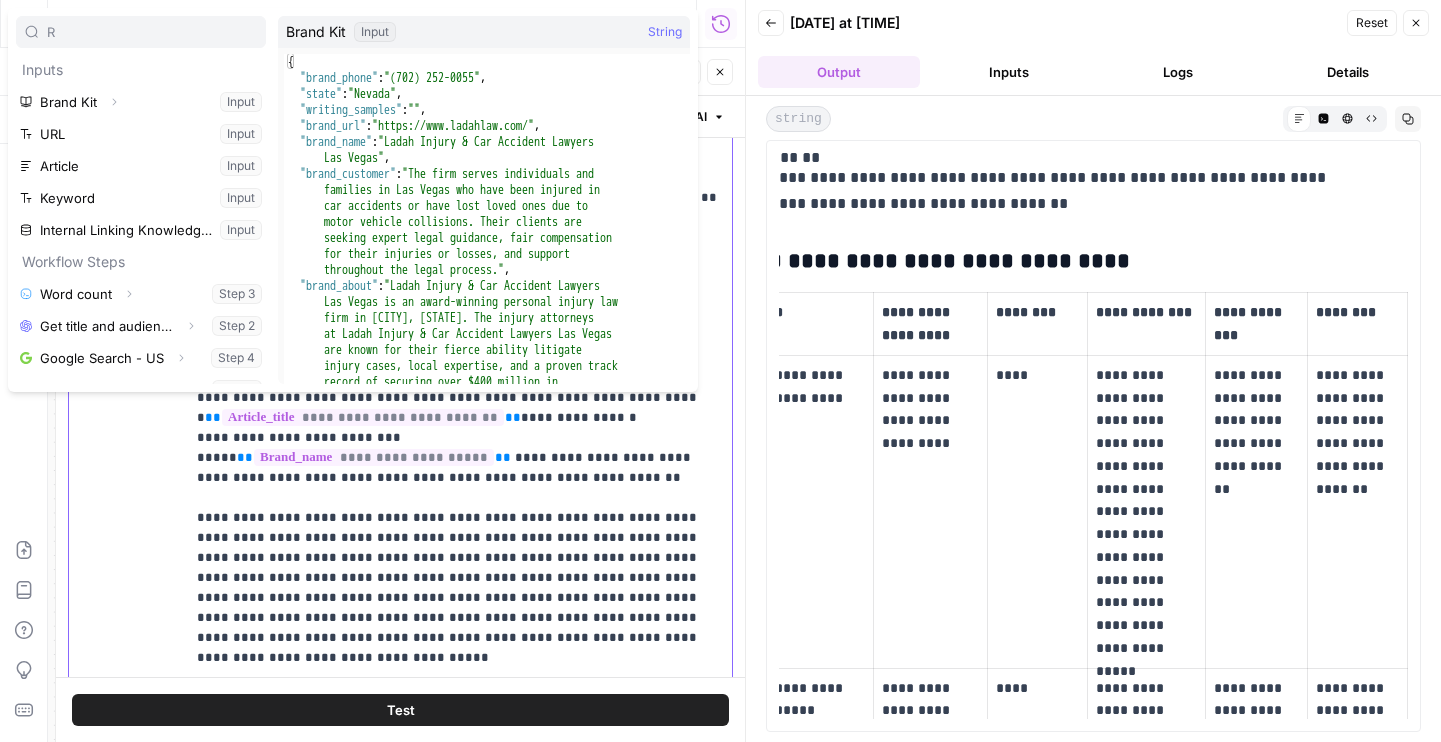 click on "**********" at bounding box center (458, 498) 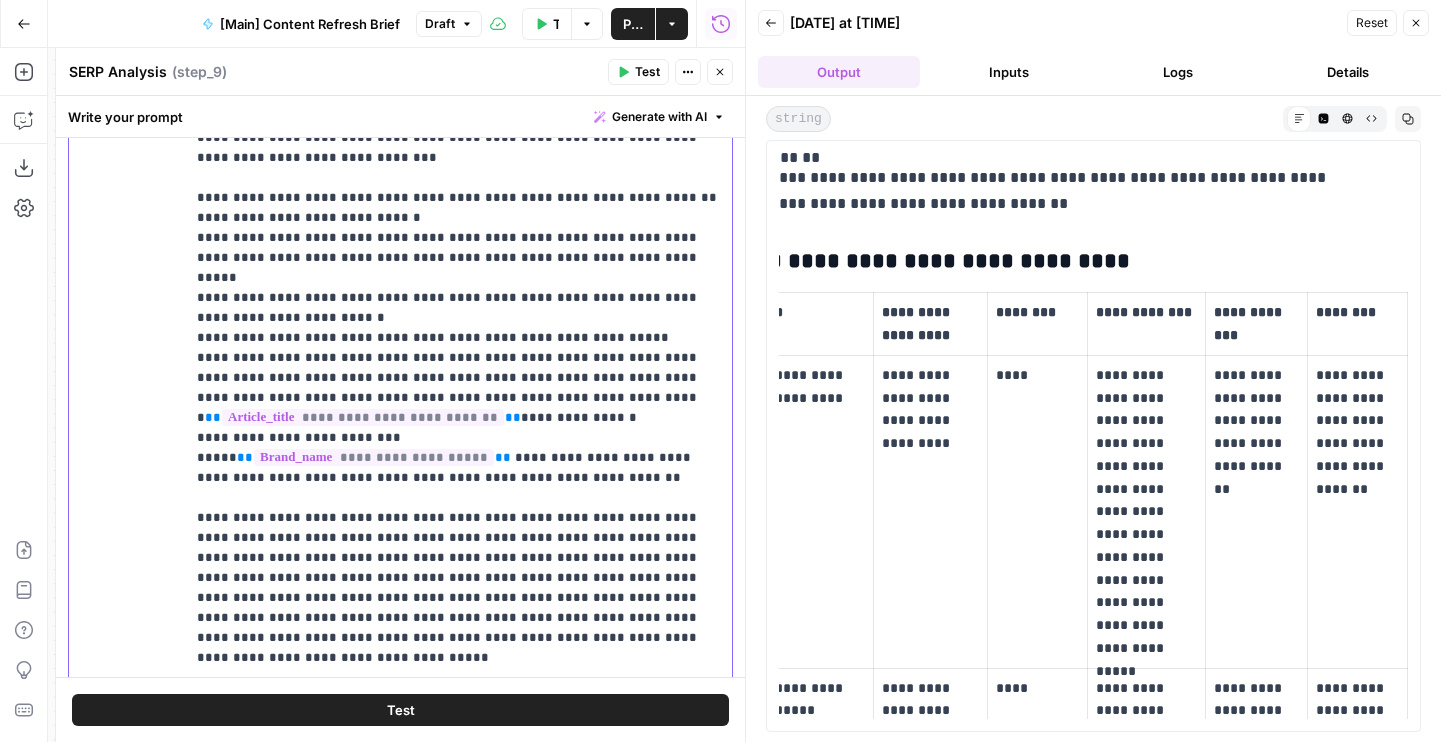 click on "**********" at bounding box center [458, 498] 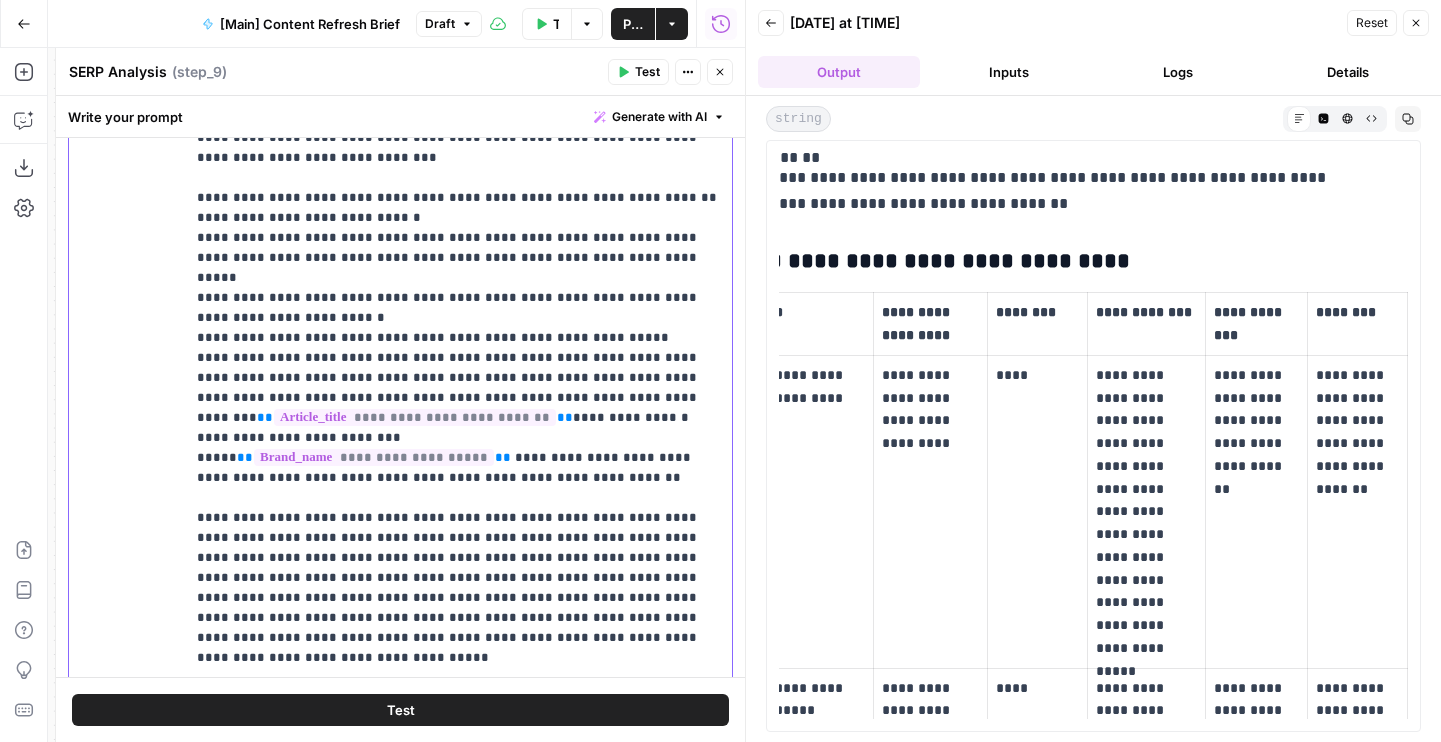 click on "**********" at bounding box center [458, 498] 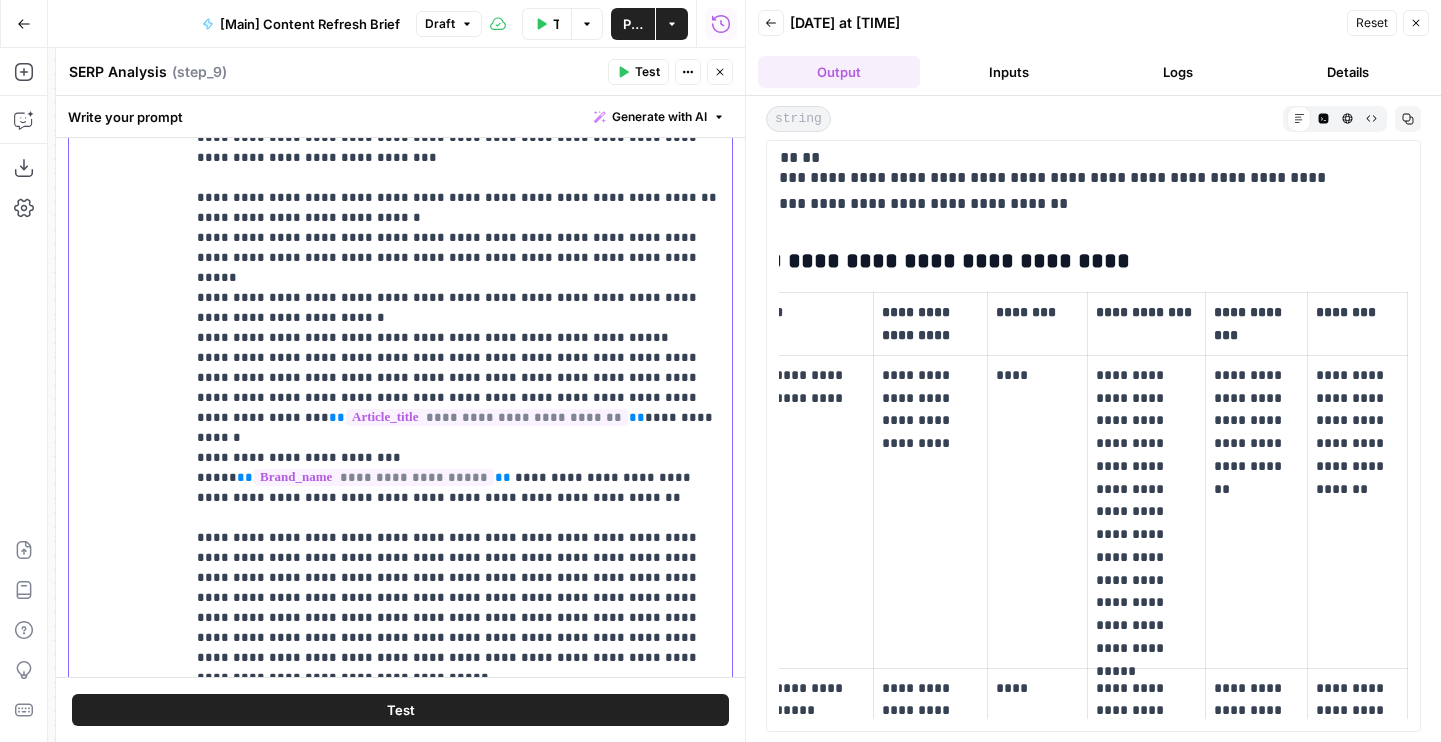 click on "**********" at bounding box center (458, 498) 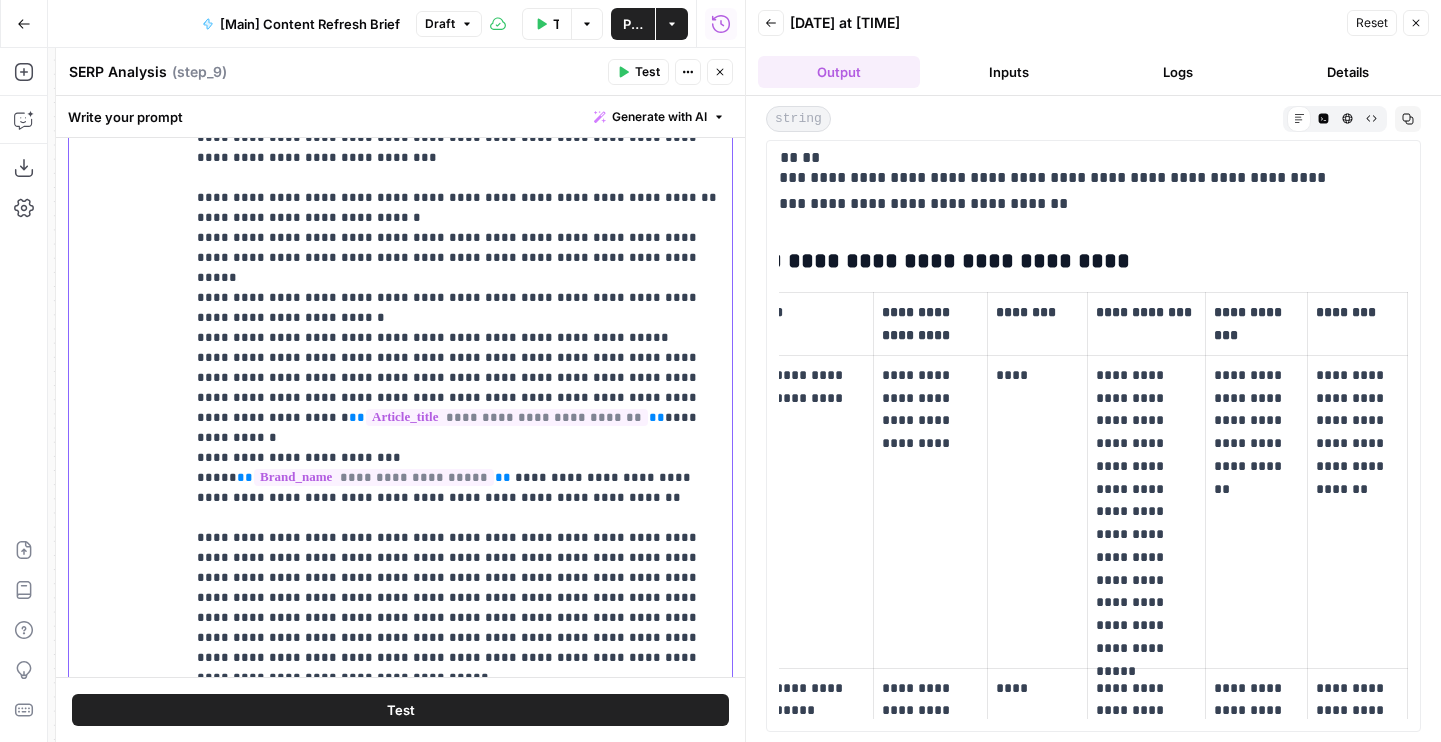 click on "**********" at bounding box center [458, 498] 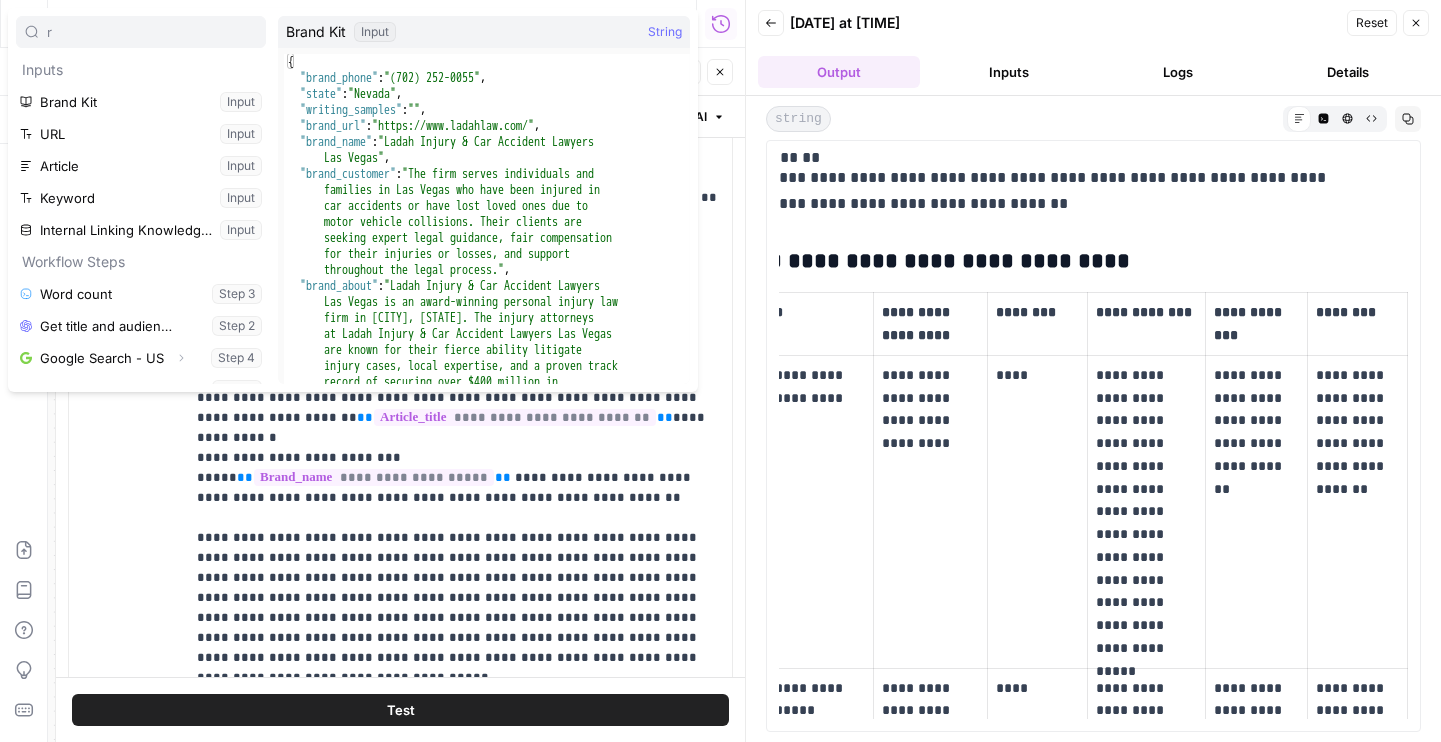 type on "r" 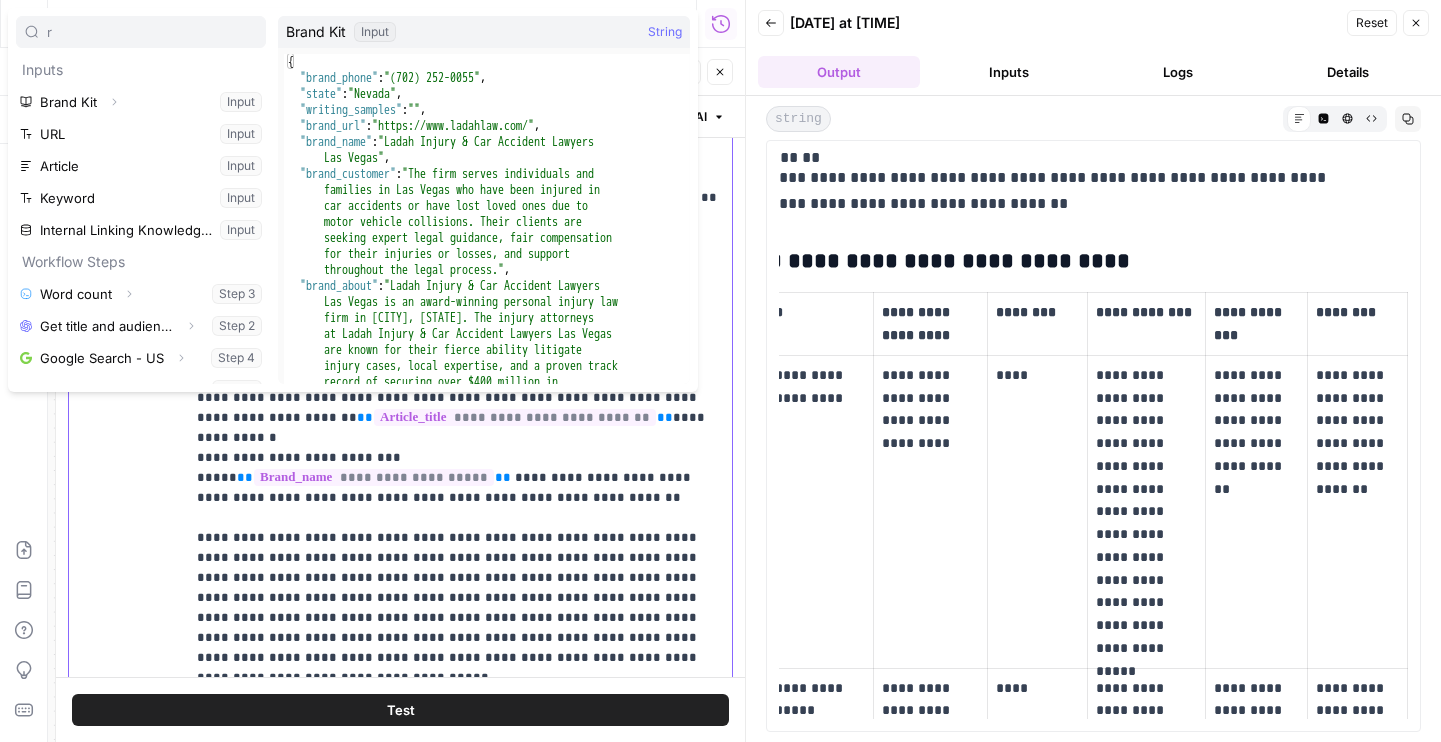 click on "**********" at bounding box center (458, 498) 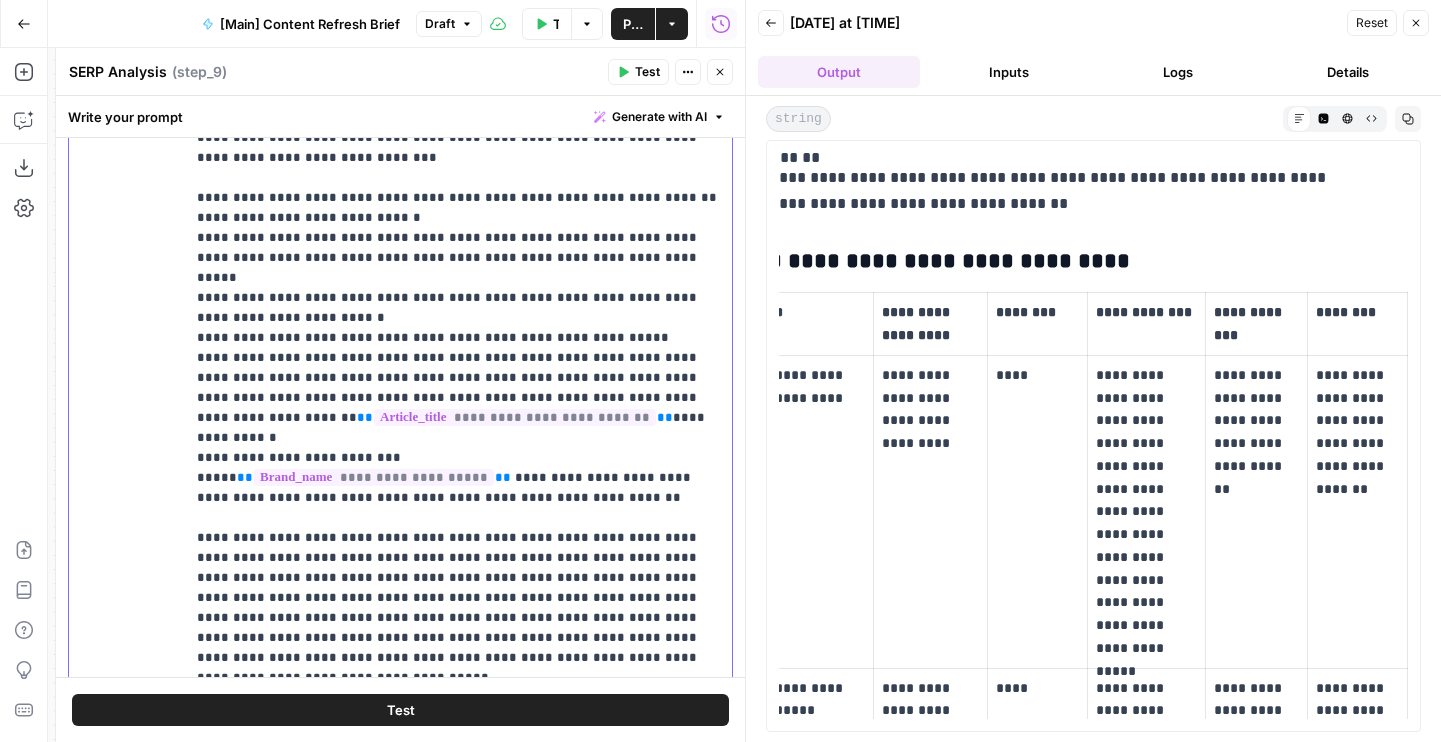 click on "**********" at bounding box center [458, 498] 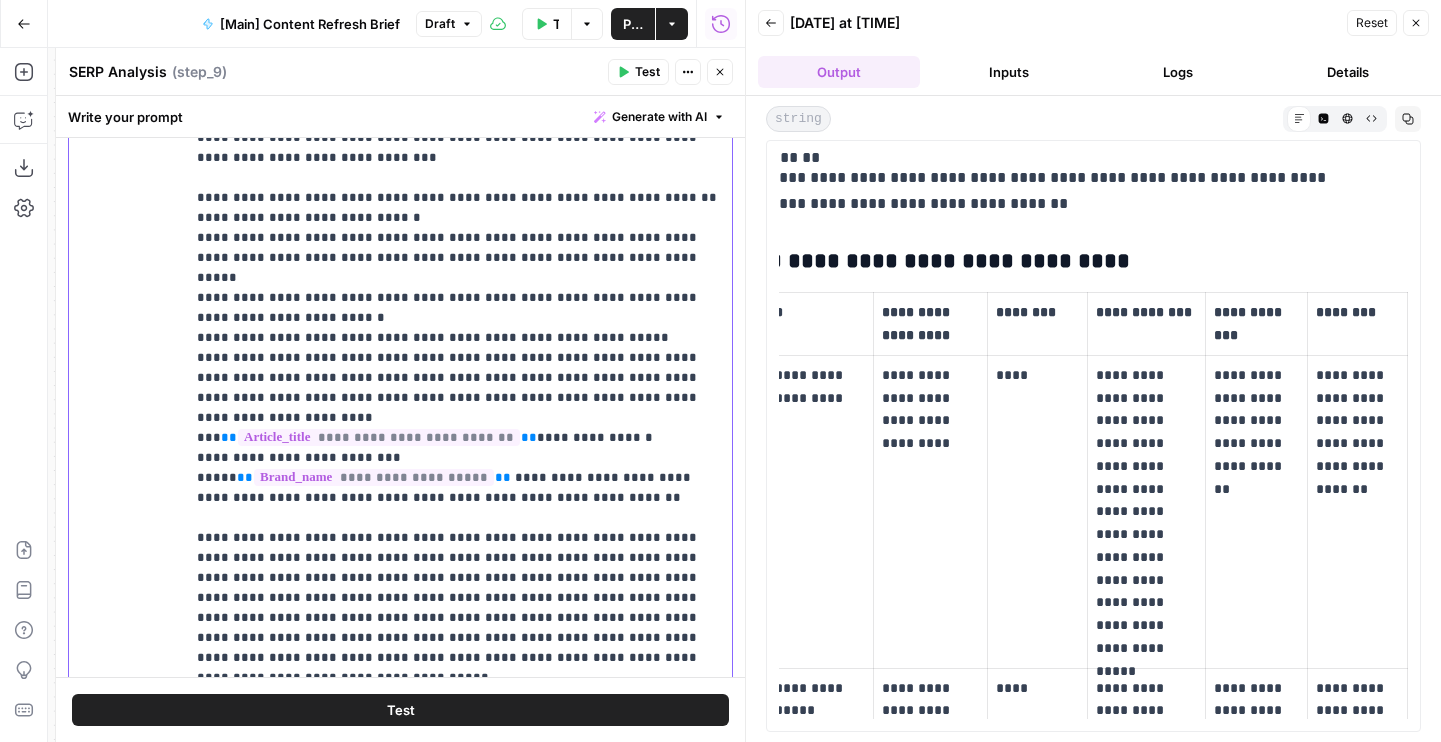 click on "**********" at bounding box center (458, 498) 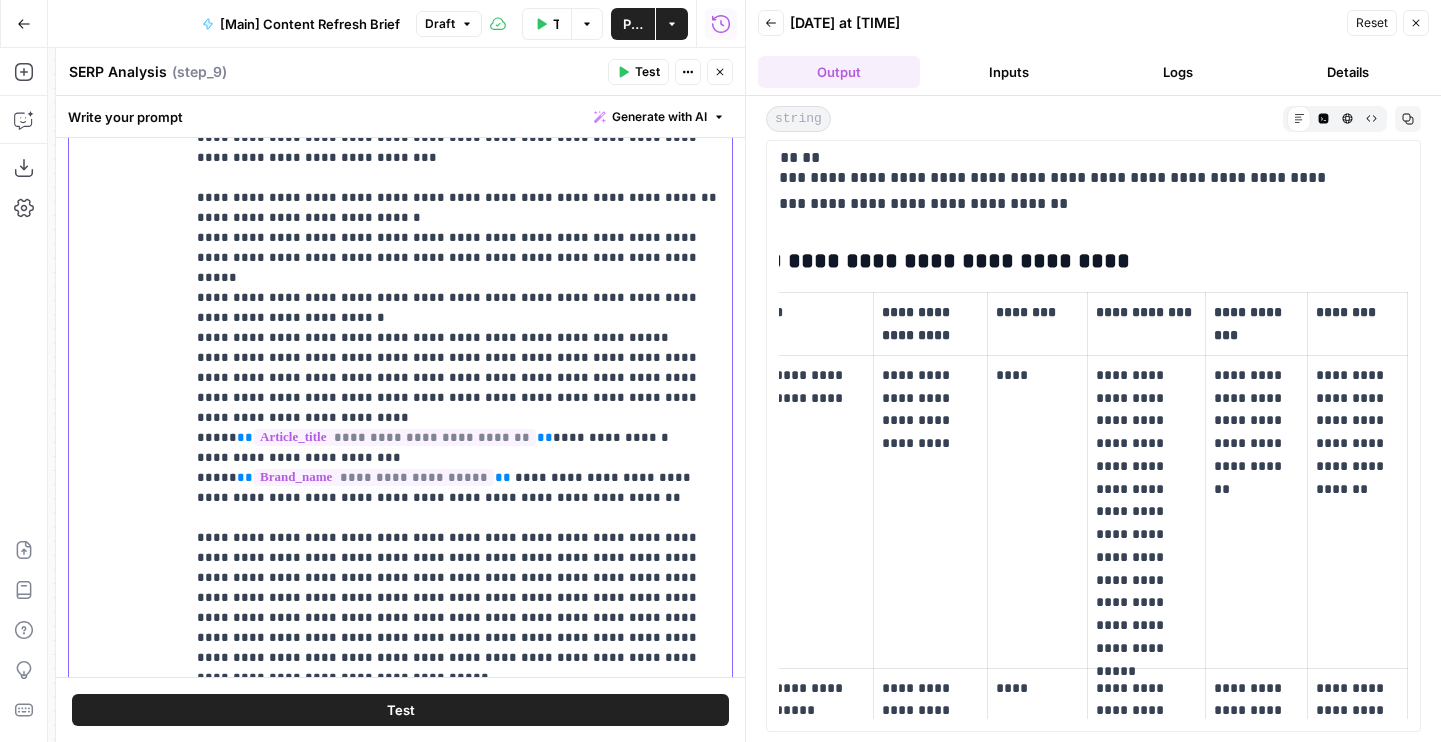 click on "**********" at bounding box center [458, 498] 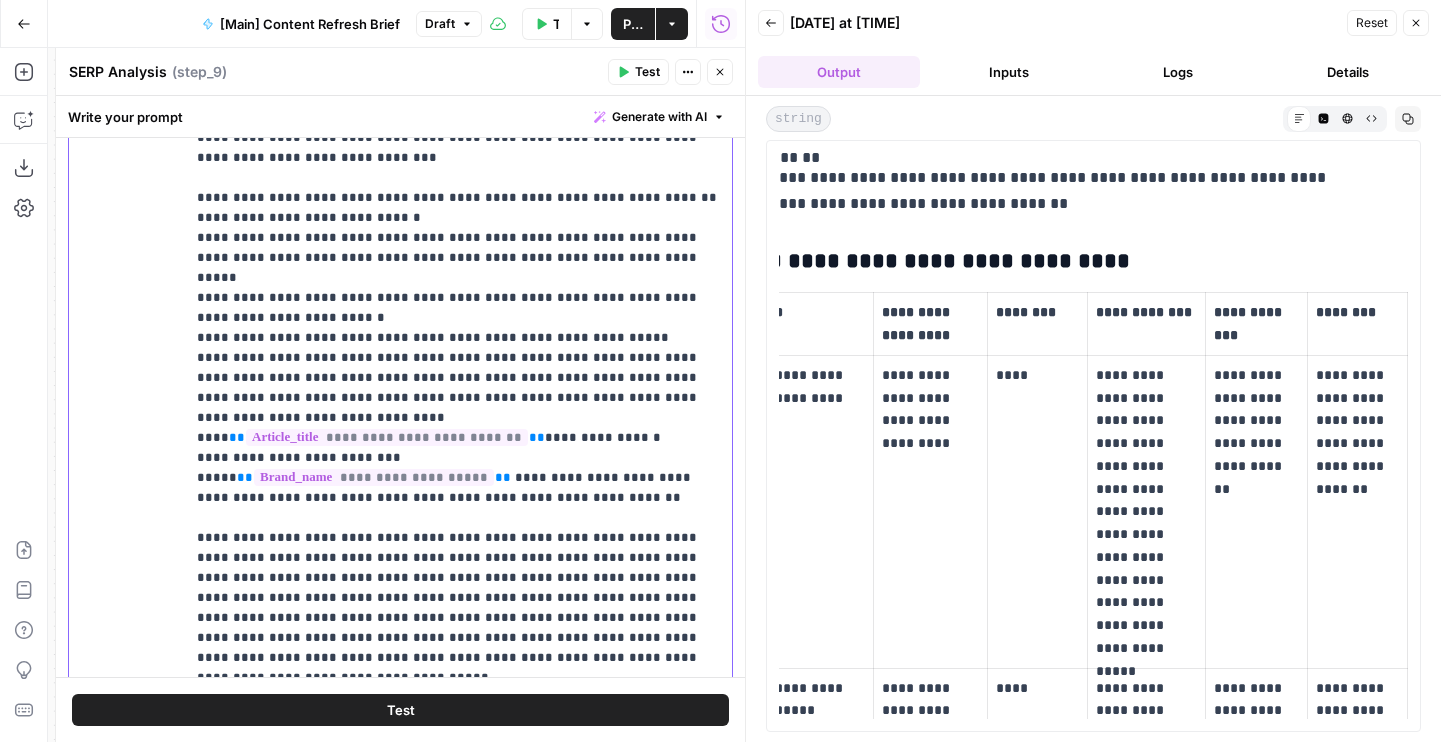 click on "**********" at bounding box center (458, 498) 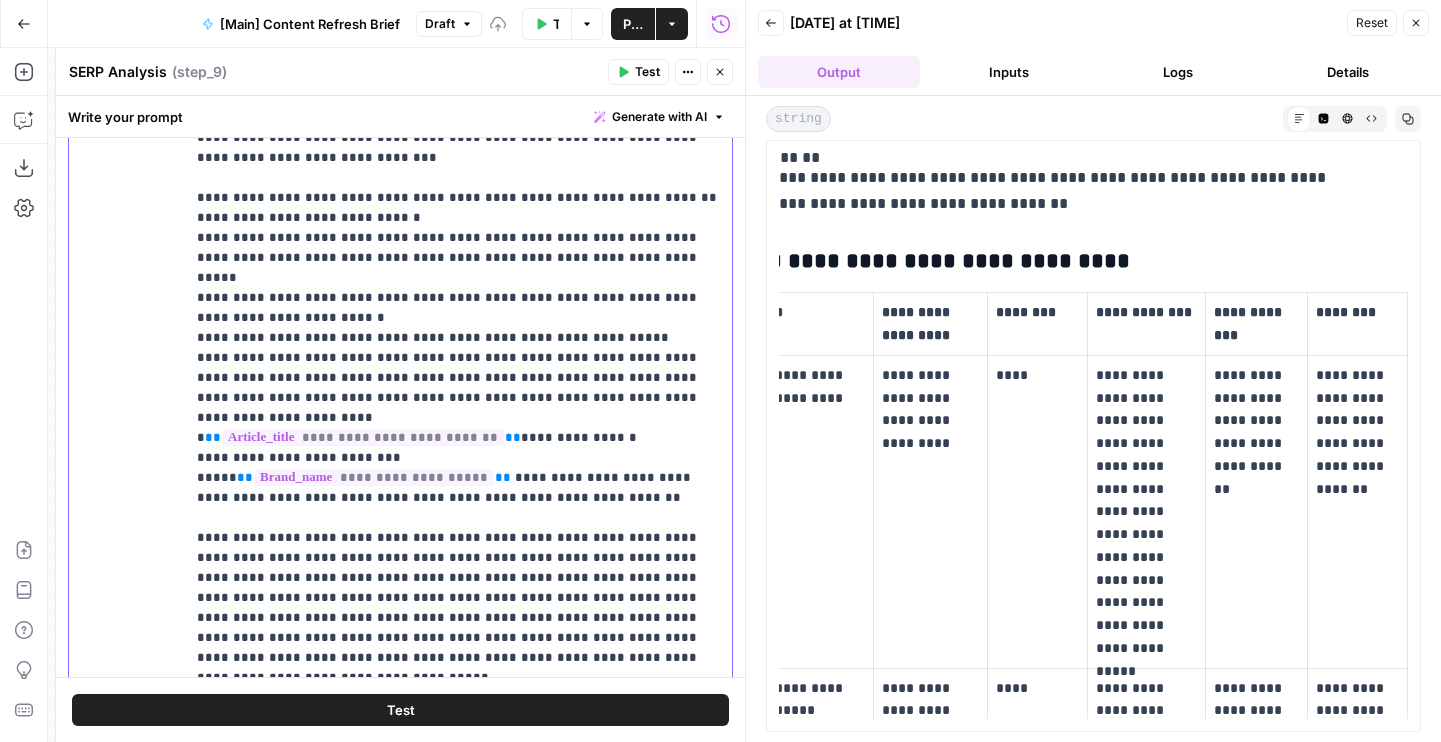 click on "**********" at bounding box center [458, 498] 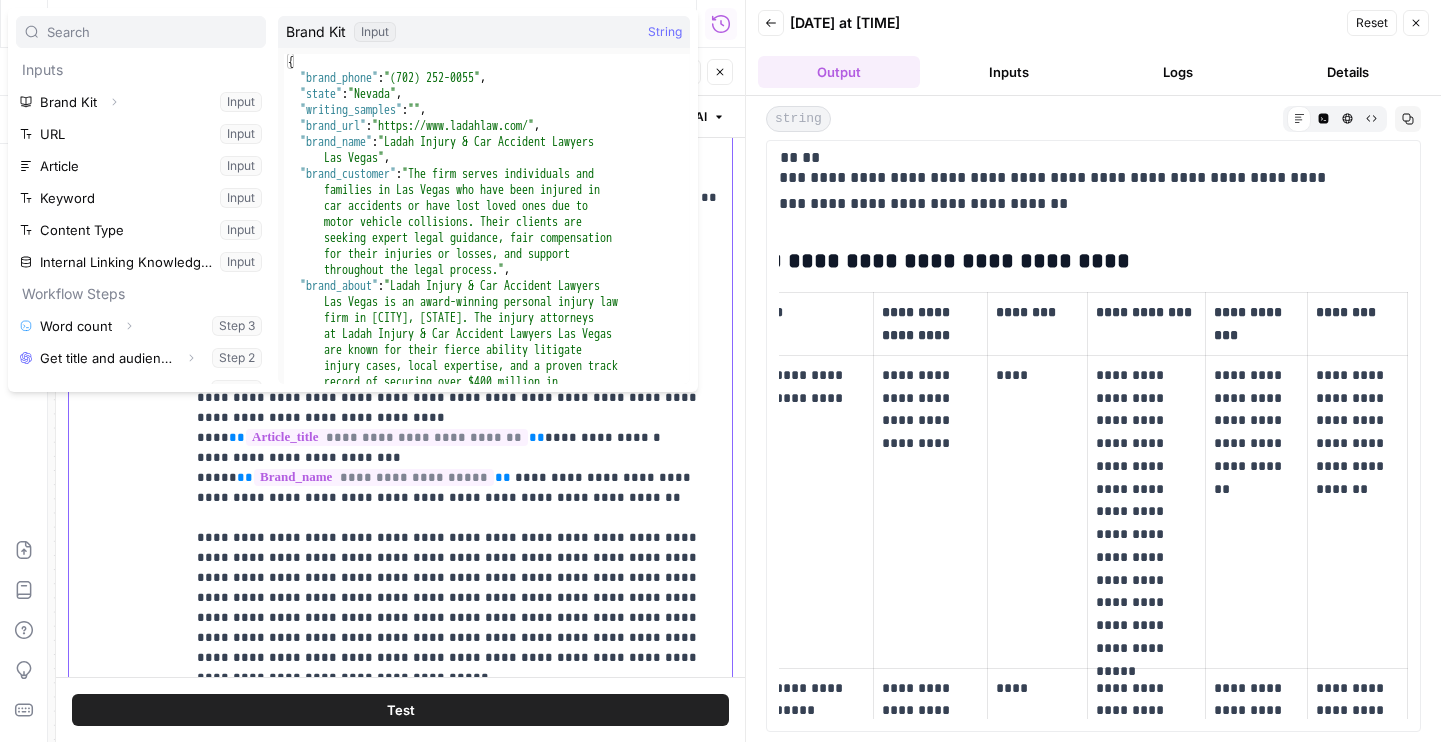 click on "**********" at bounding box center [458, 498] 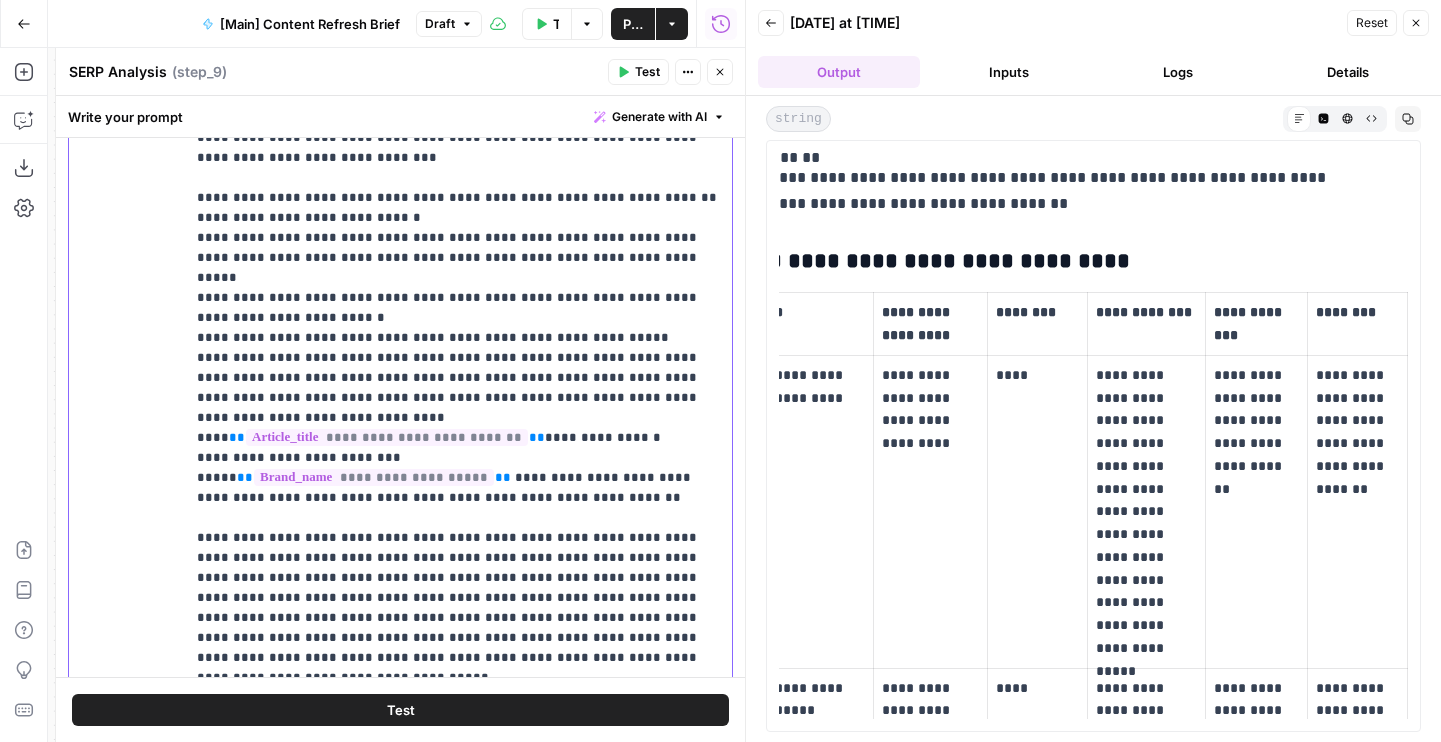 drag, startPoint x: 676, startPoint y: 456, endPoint x: 197, endPoint y: 456, distance: 479 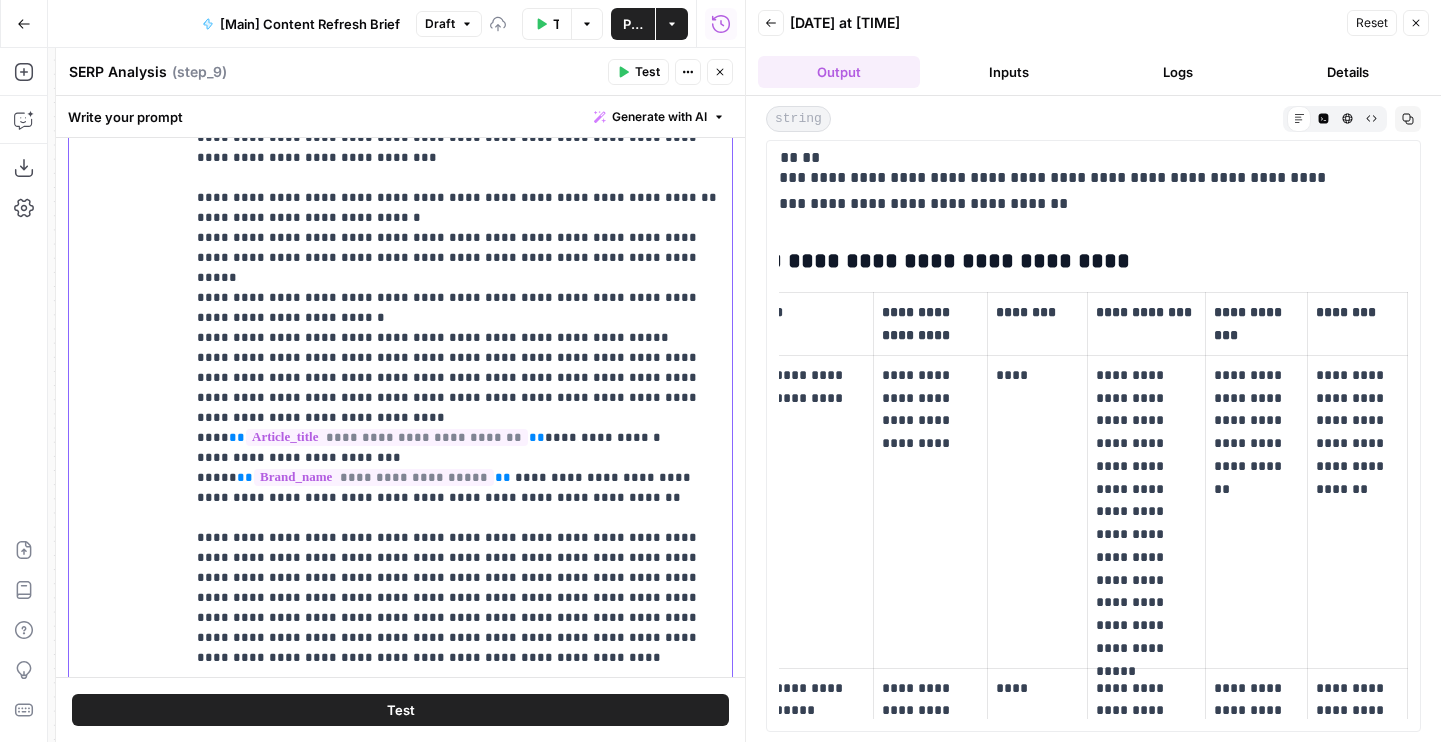 click on "**********" at bounding box center (458, 488) 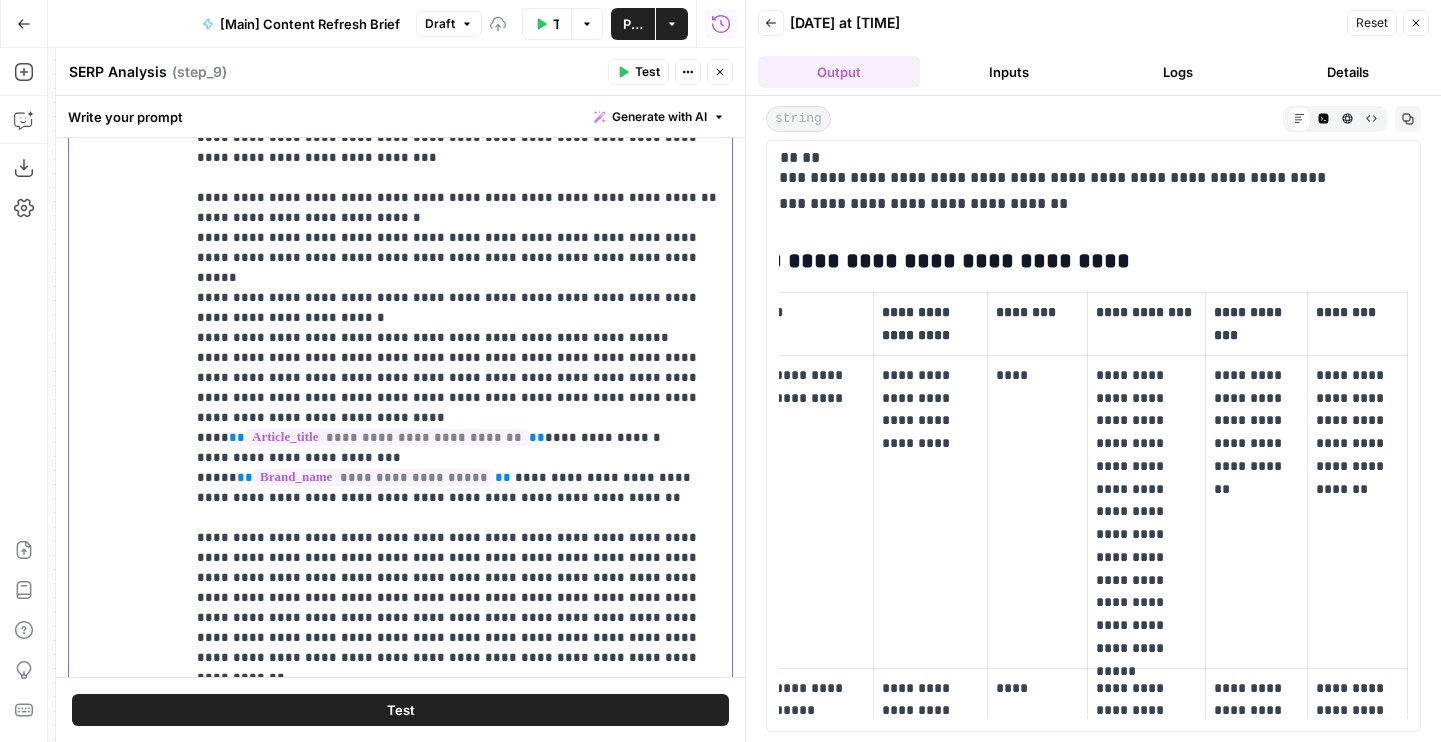 click on "**********" at bounding box center (458, 498) 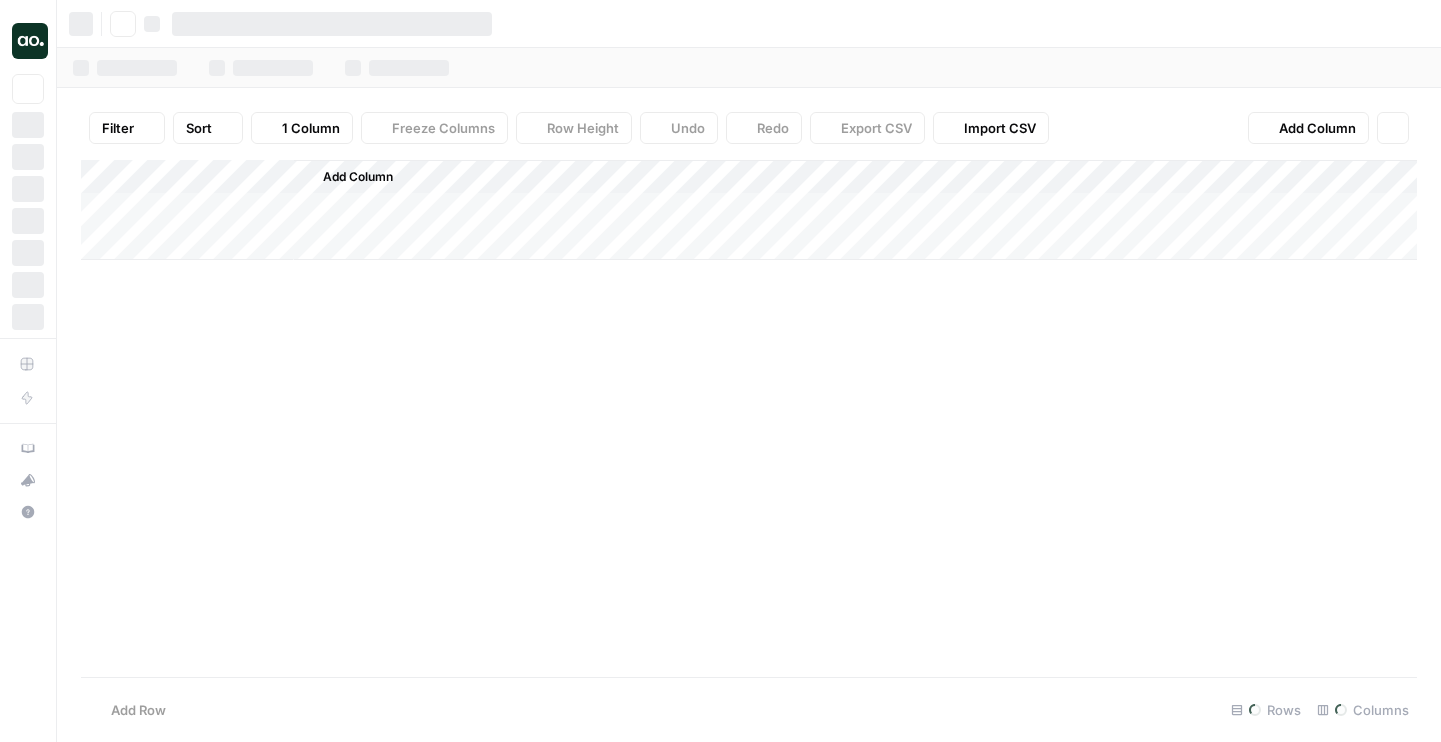 scroll, scrollTop: 0, scrollLeft: 0, axis: both 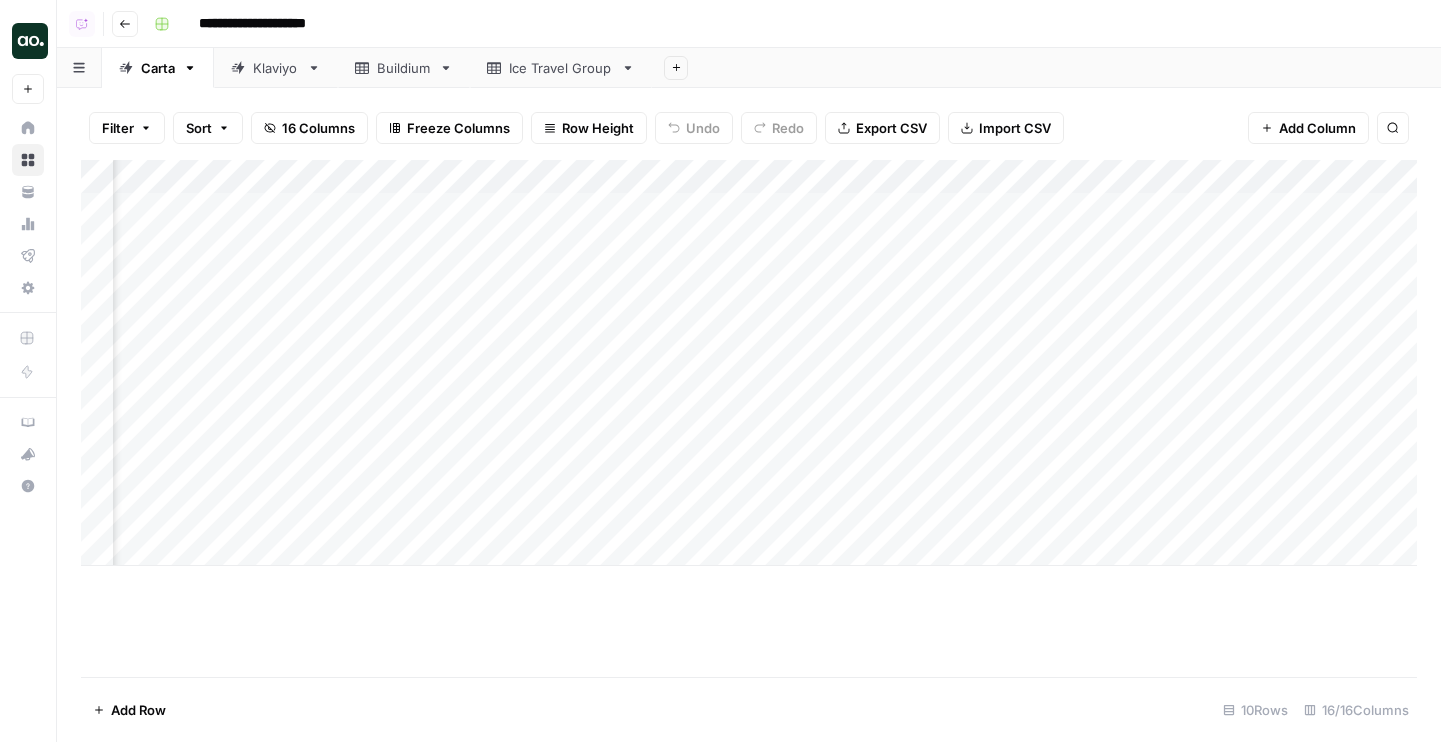 click on "Add Column" at bounding box center (749, 363) 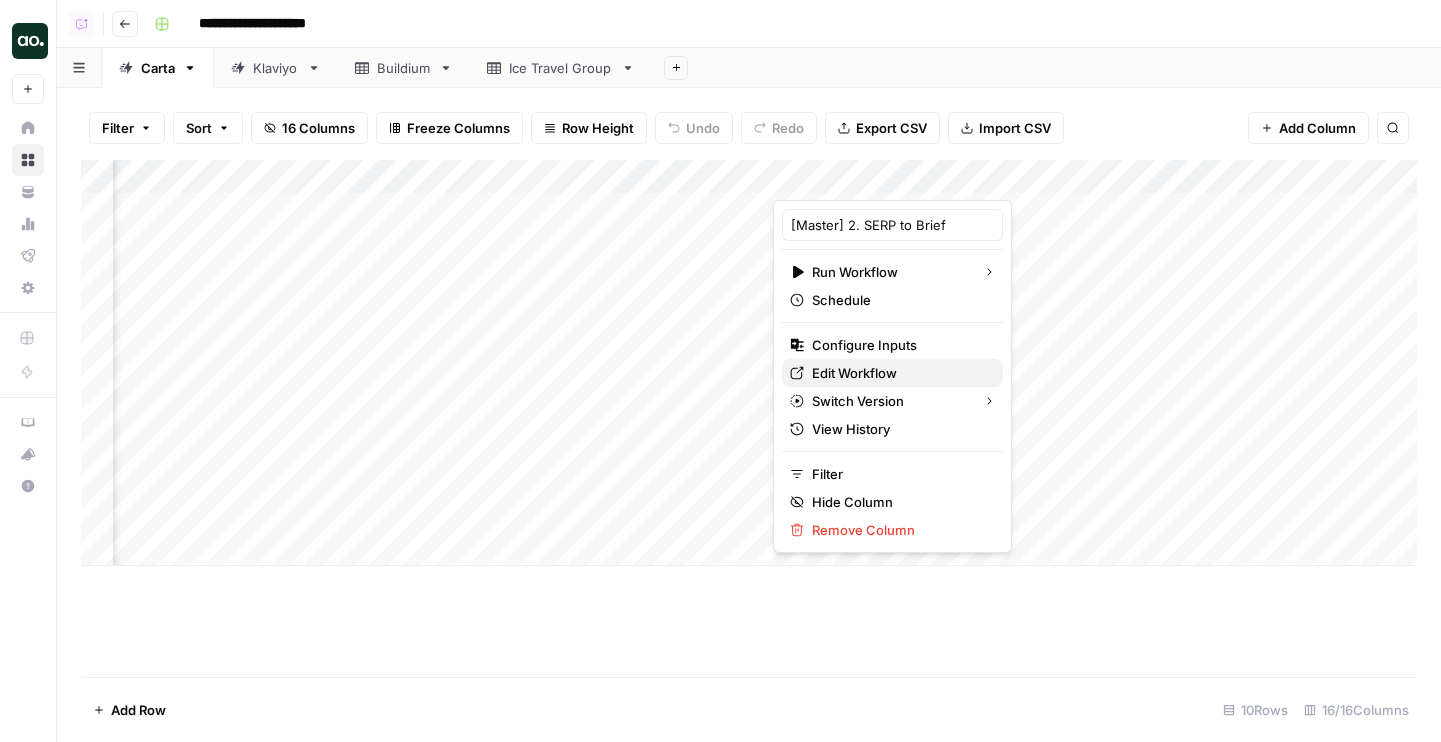 click on "Edit Workflow" at bounding box center (899, 373) 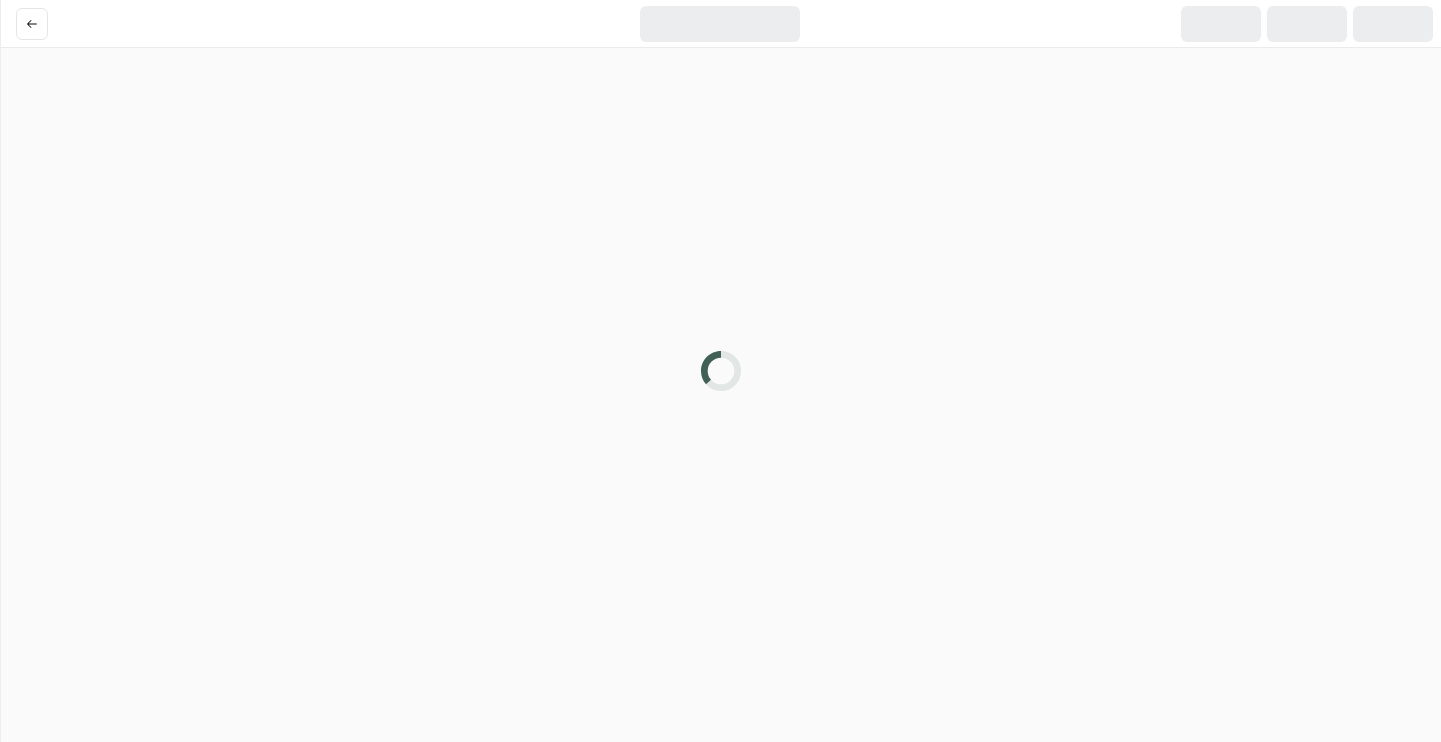 scroll, scrollTop: 0, scrollLeft: 0, axis: both 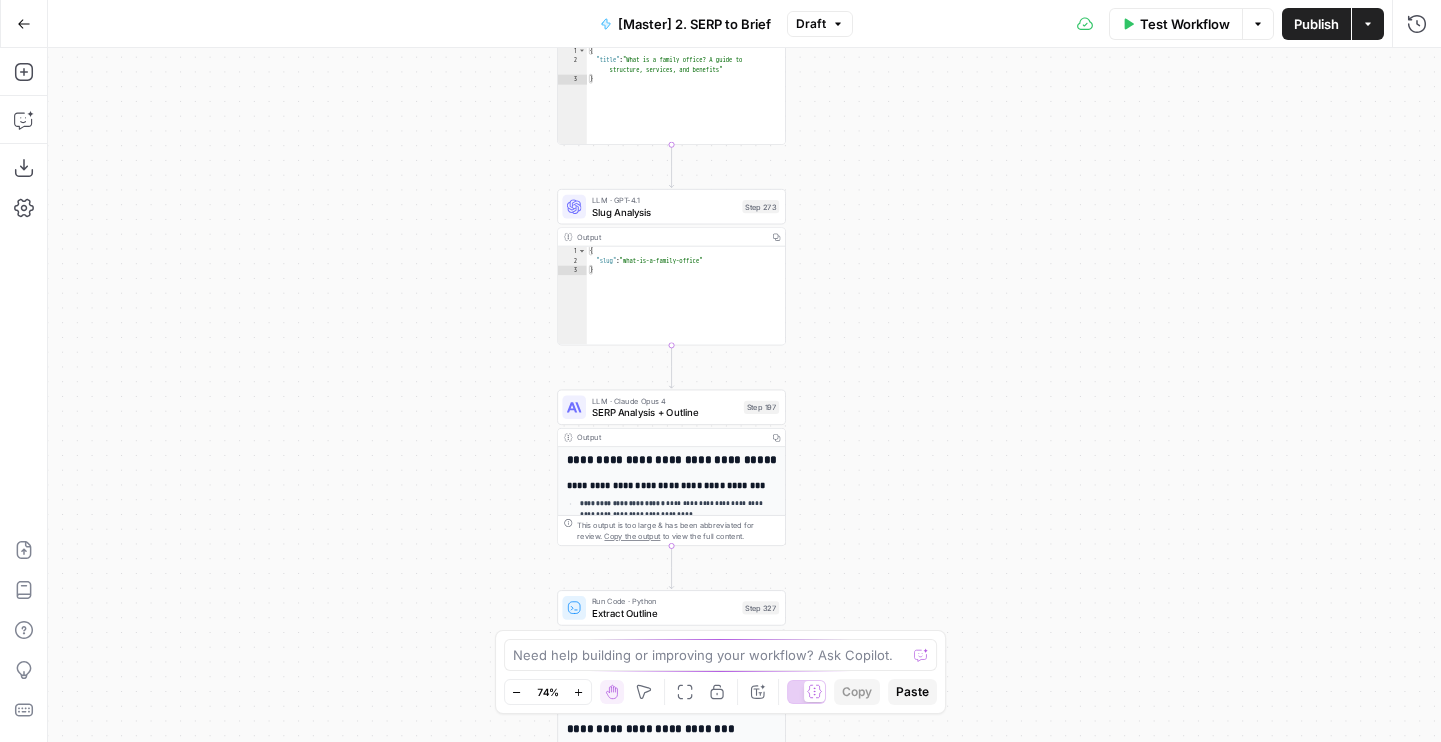 drag, startPoint x: 911, startPoint y: 464, endPoint x: 894, endPoint y: 326, distance: 139.04315 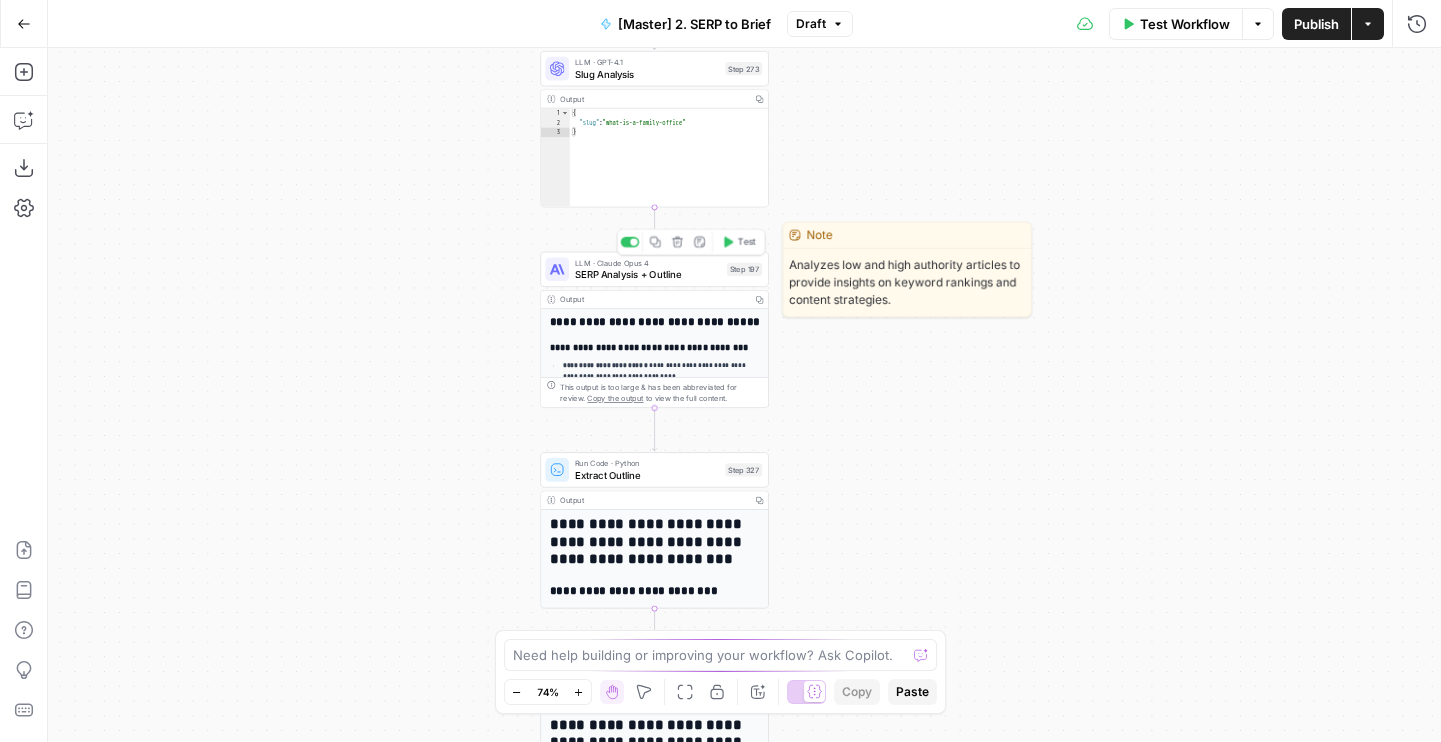 click on "SERP Analysis + Outline" at bounding box center (648, 274) 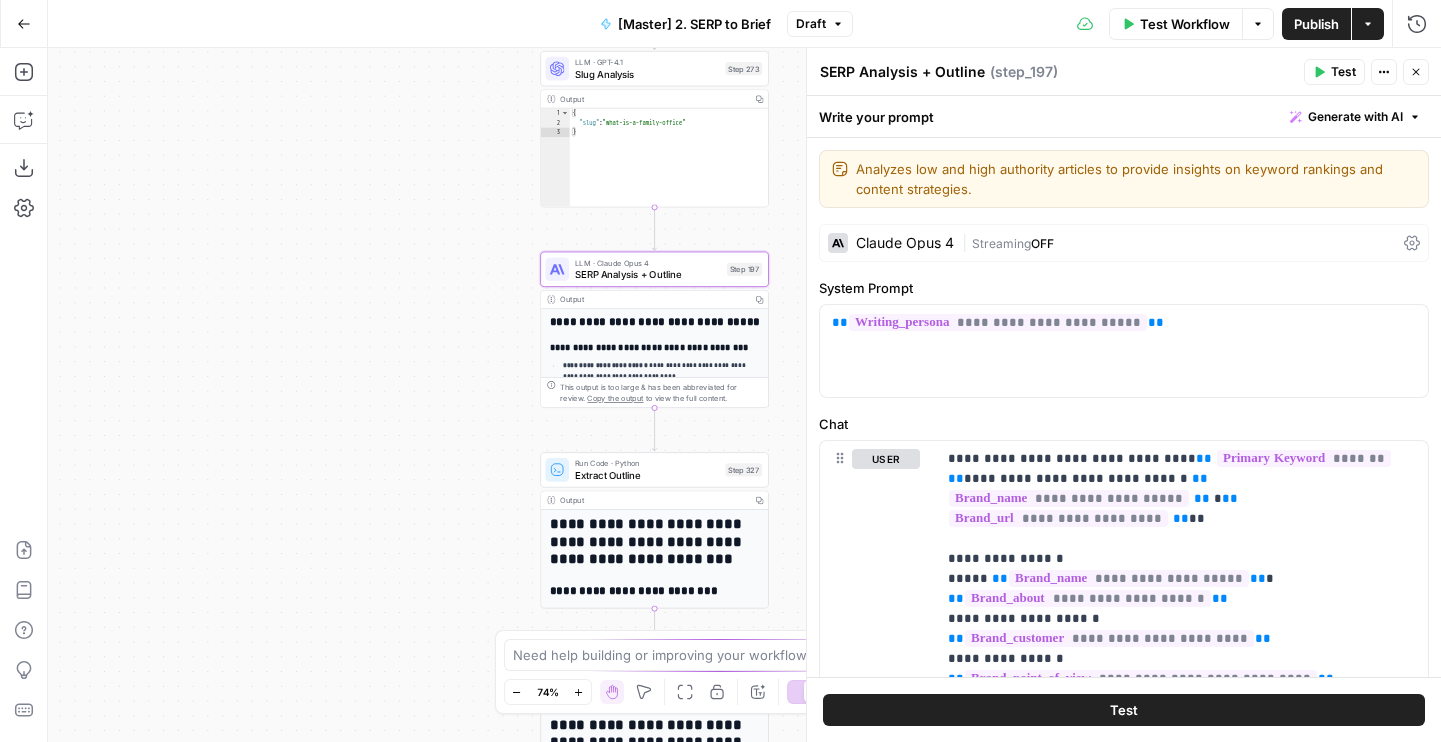 scroll, scrollTop: 731, scrollLeft: 0, axis: vertical 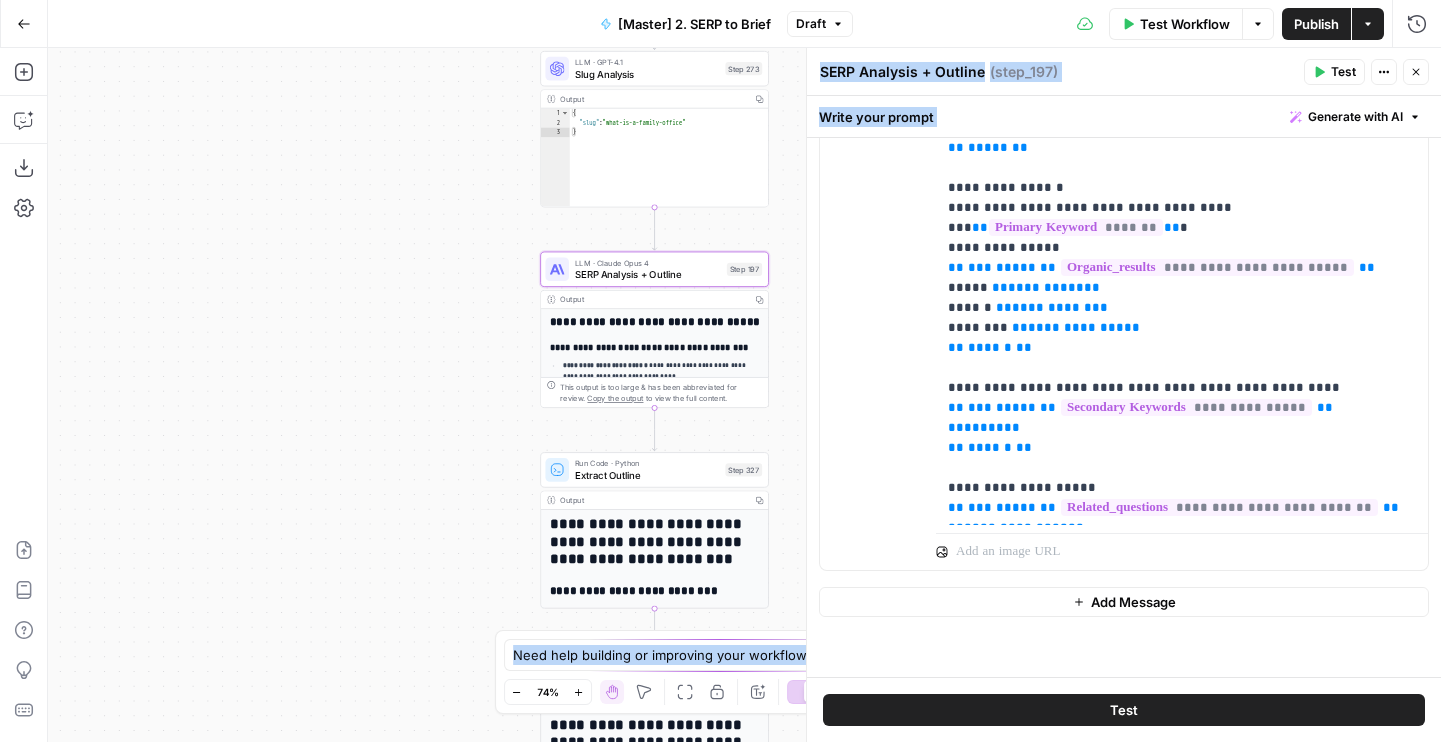 drag, startPoint x: 818, startPoint y: 558, endPoint x: 744, endPoint y: 557, distance: 74.00676 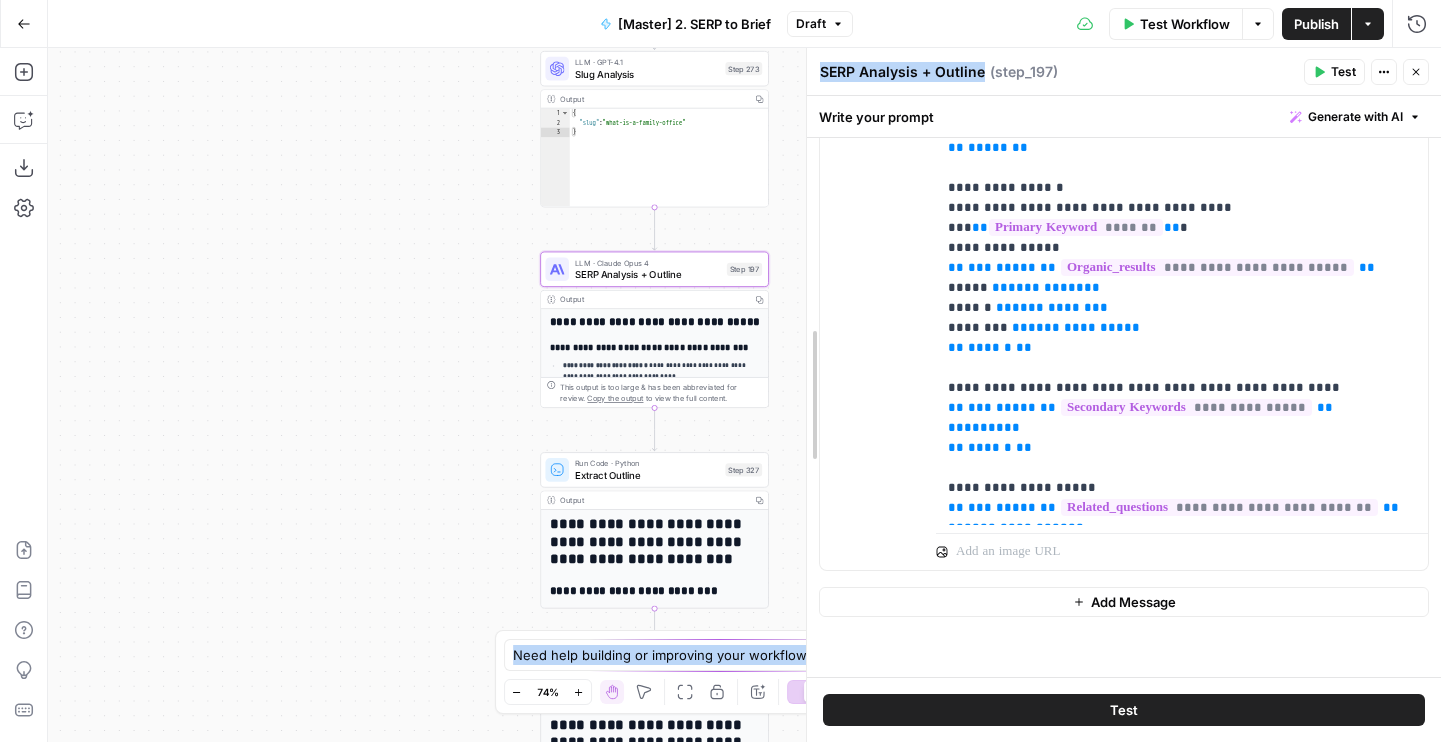 drag, startPoint x: 812, startPoint y: 527, endPoint x: 715, endPoint y: 527, distance: 97 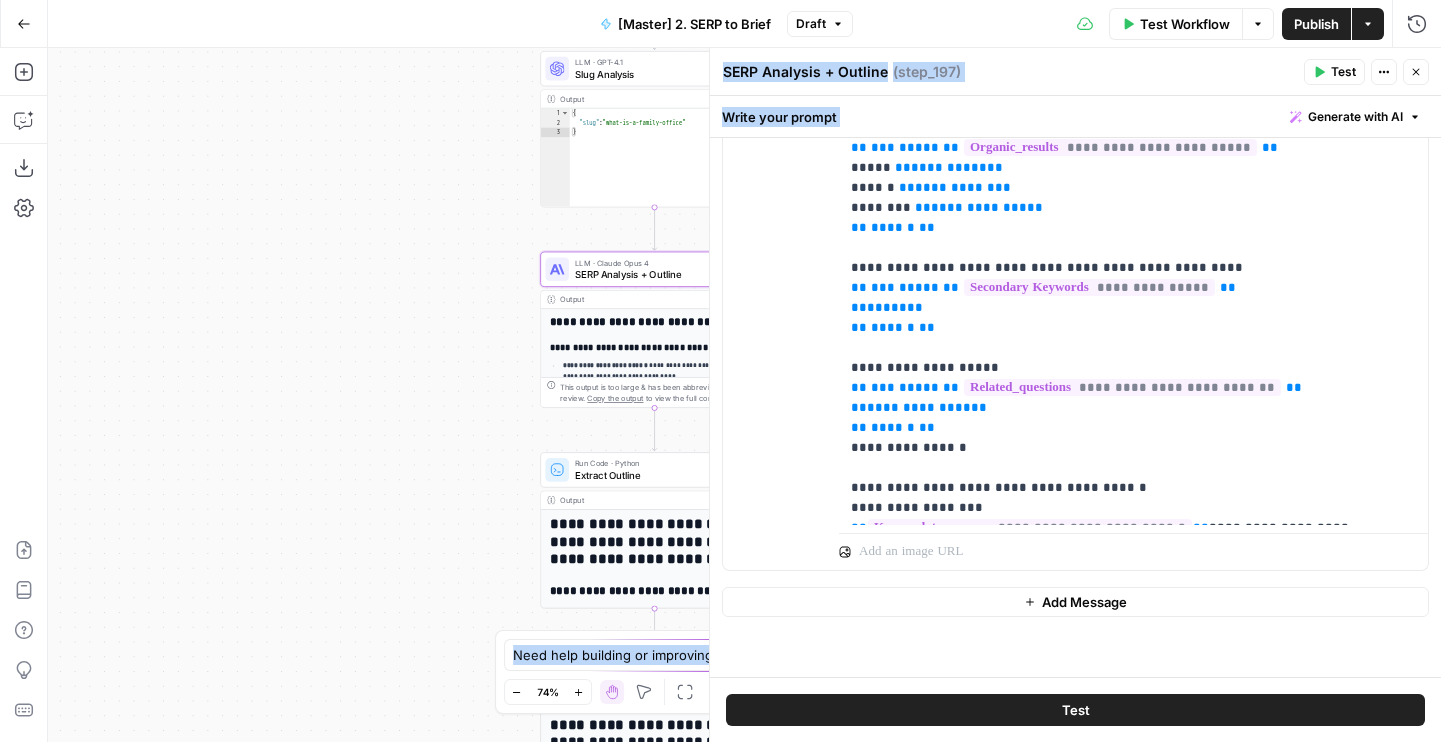scroll, scrollTop: 547, scrollLeft: 0, axis: vertical 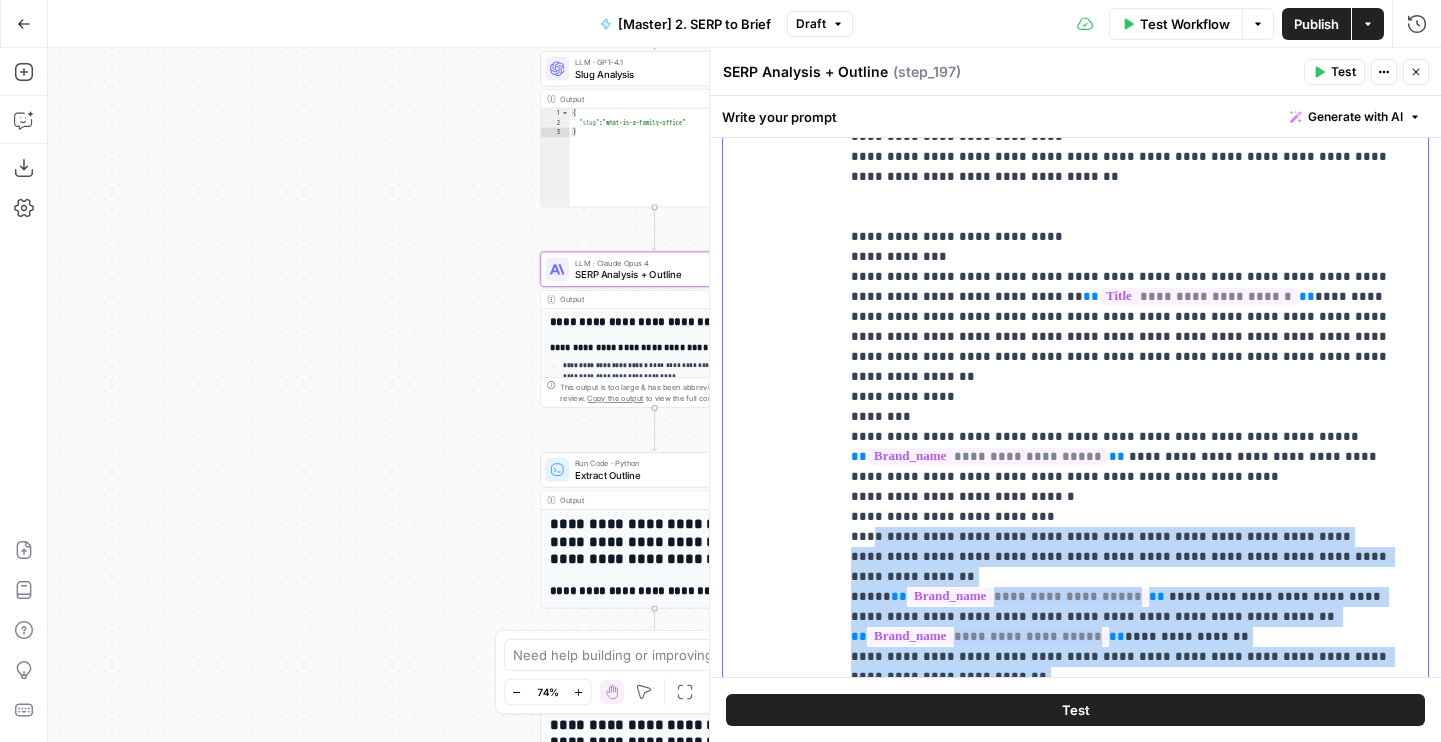drag, startPoint x: 938, startPoint y: 608, endPoint x: 863, endPoint y: 424, distance: 198.69826 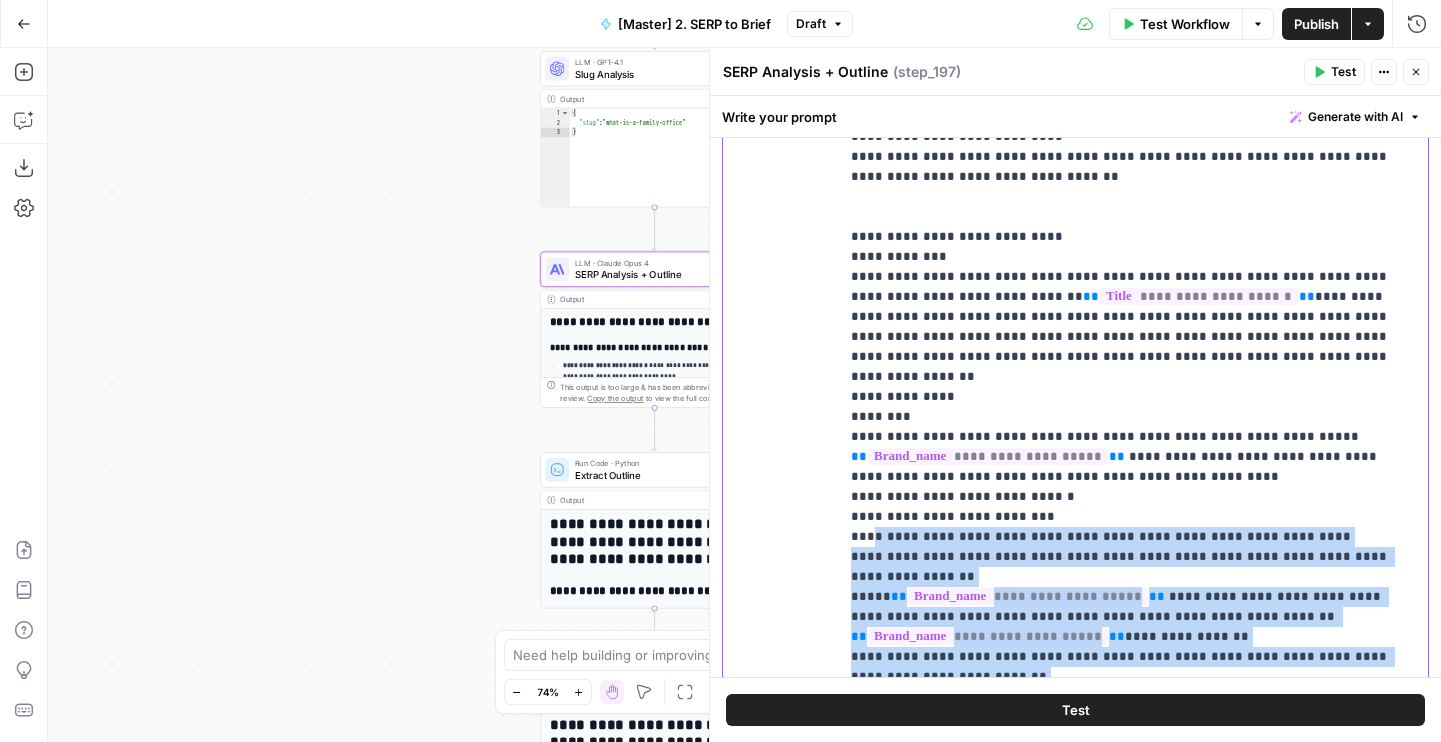 click on "**********" at bounding box center (1133, -473) 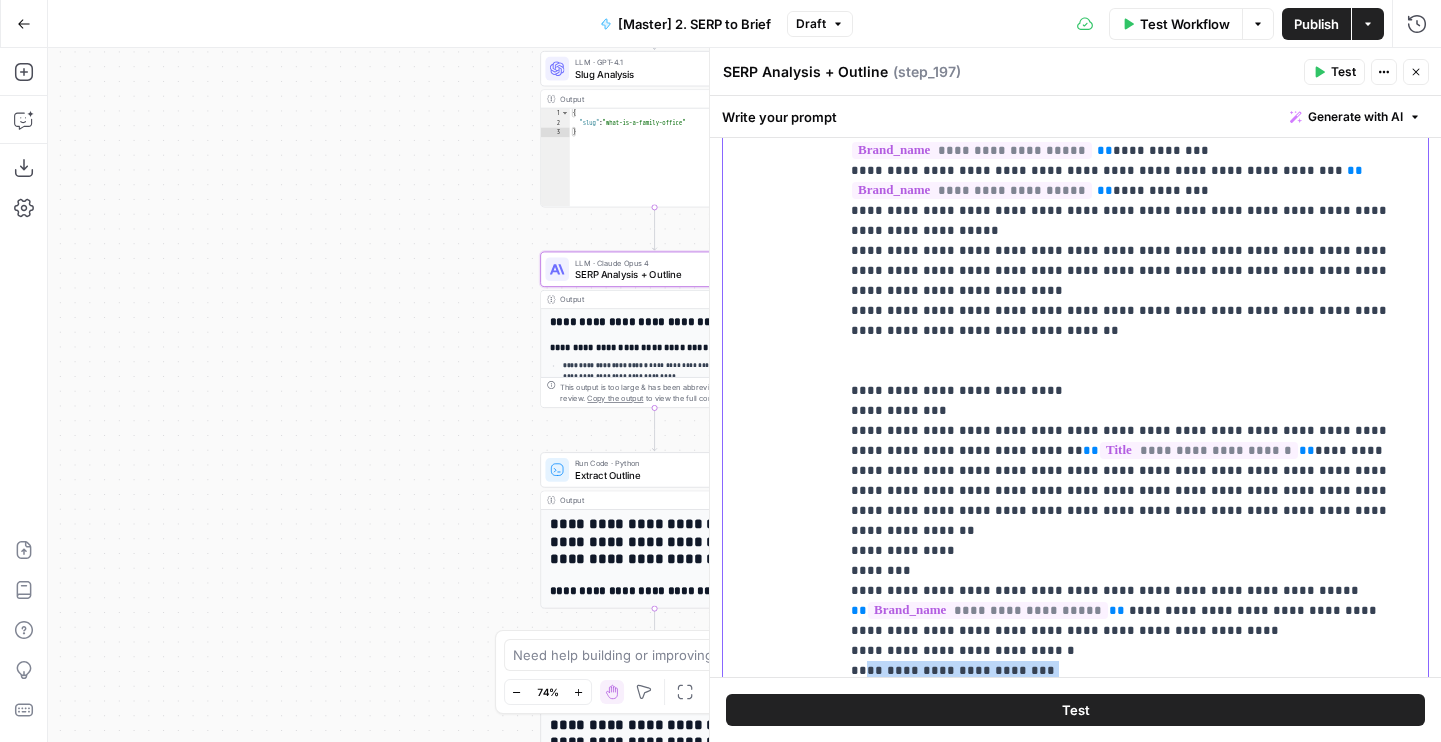 scroll, scrollTop: 1854, scrollLeft: 0, axis: vertical 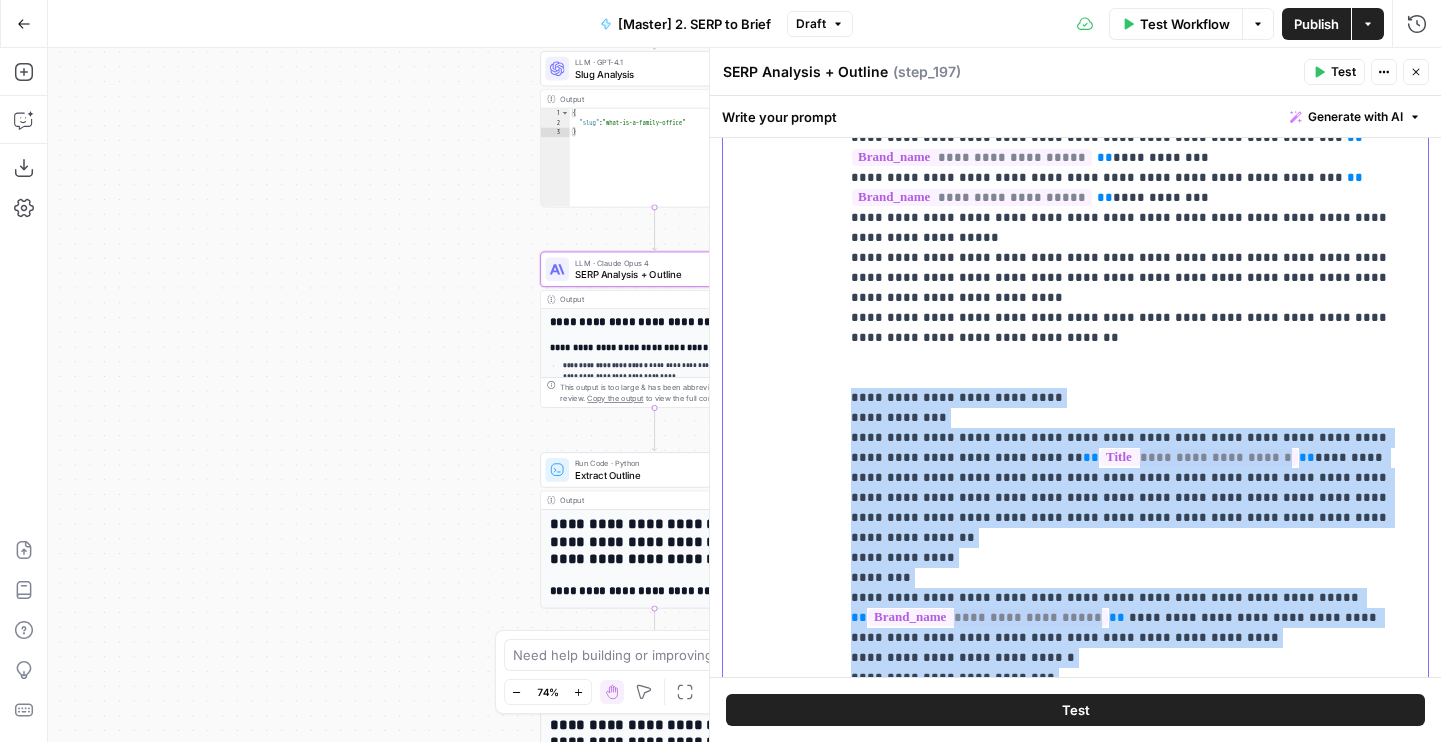 click on "**********" at bounding box center [1133, 281] 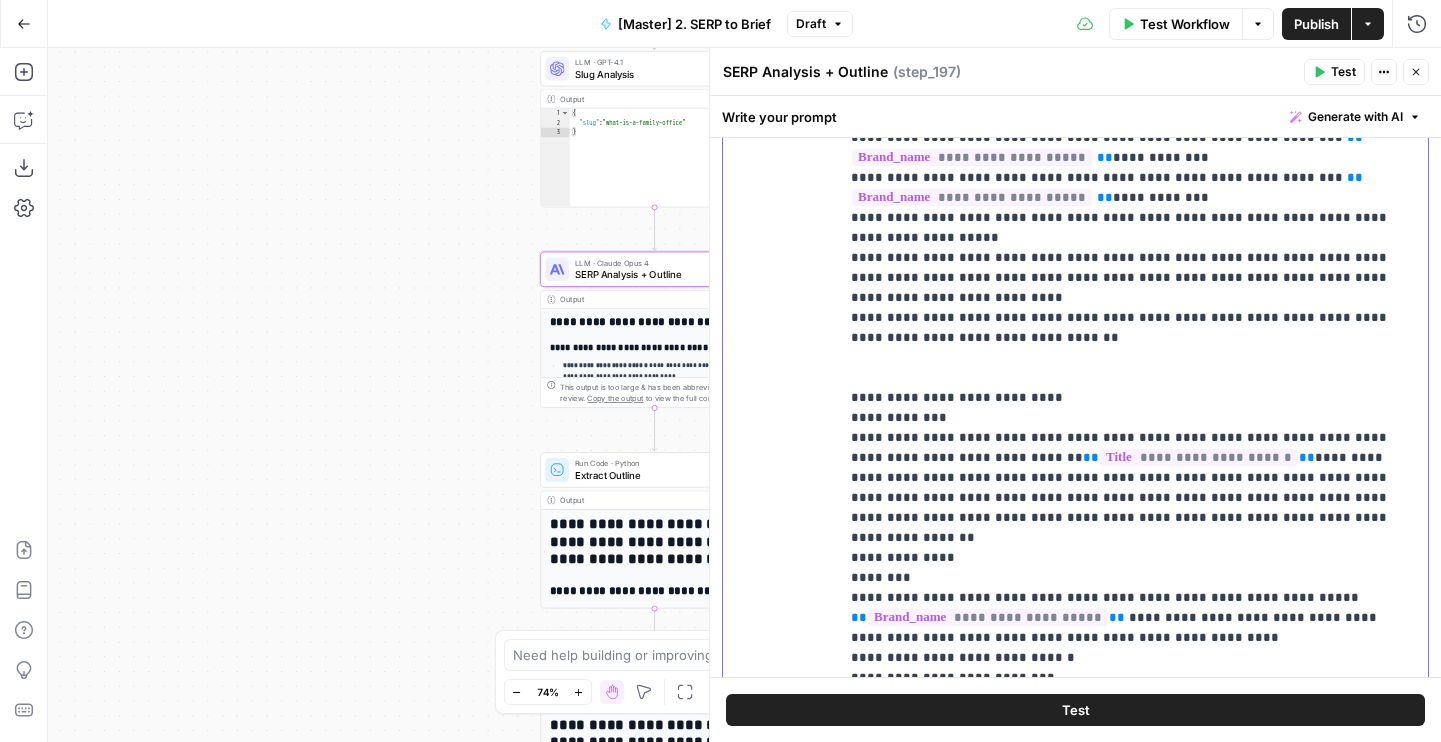 type 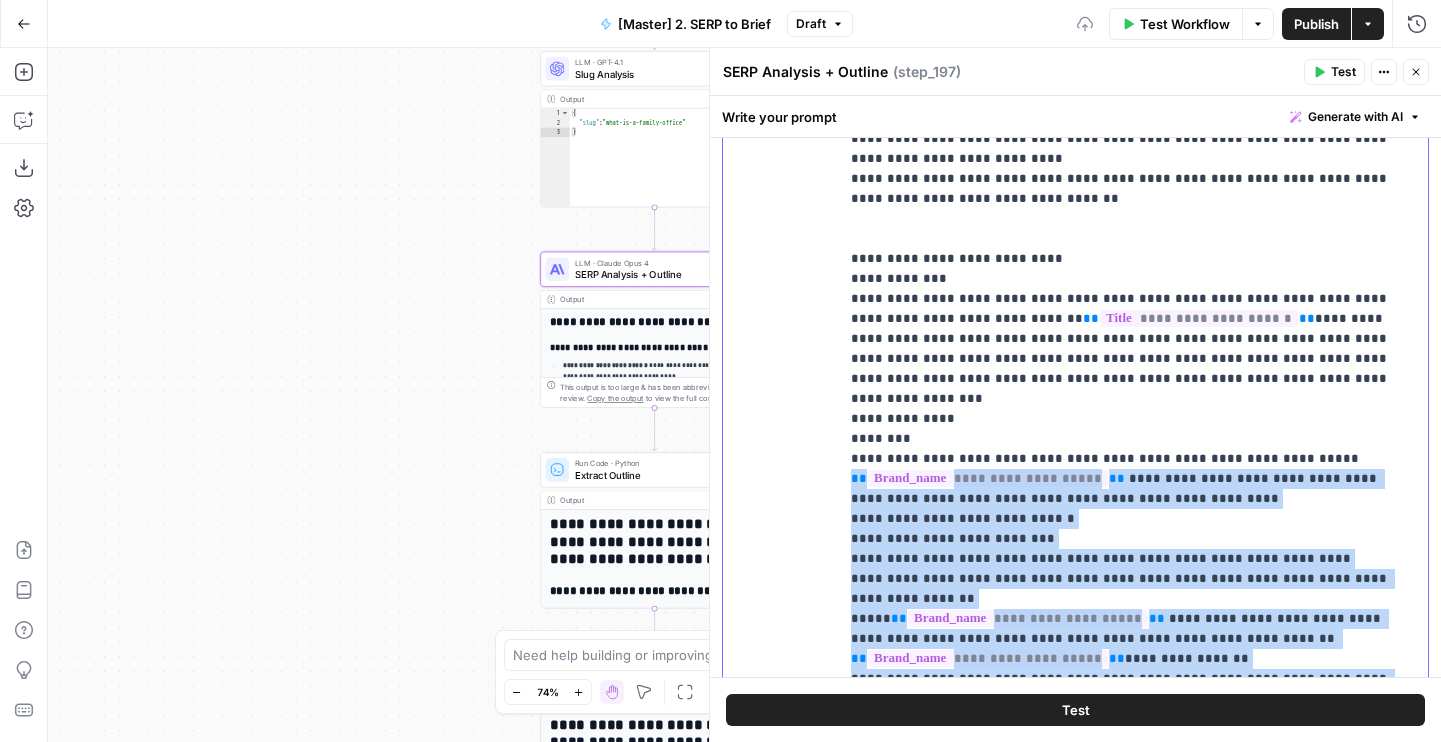 drag, startPoint x: 923, startPoint y: 627, endPoint x: 841, endPoint y: 383, distance: 257.4102 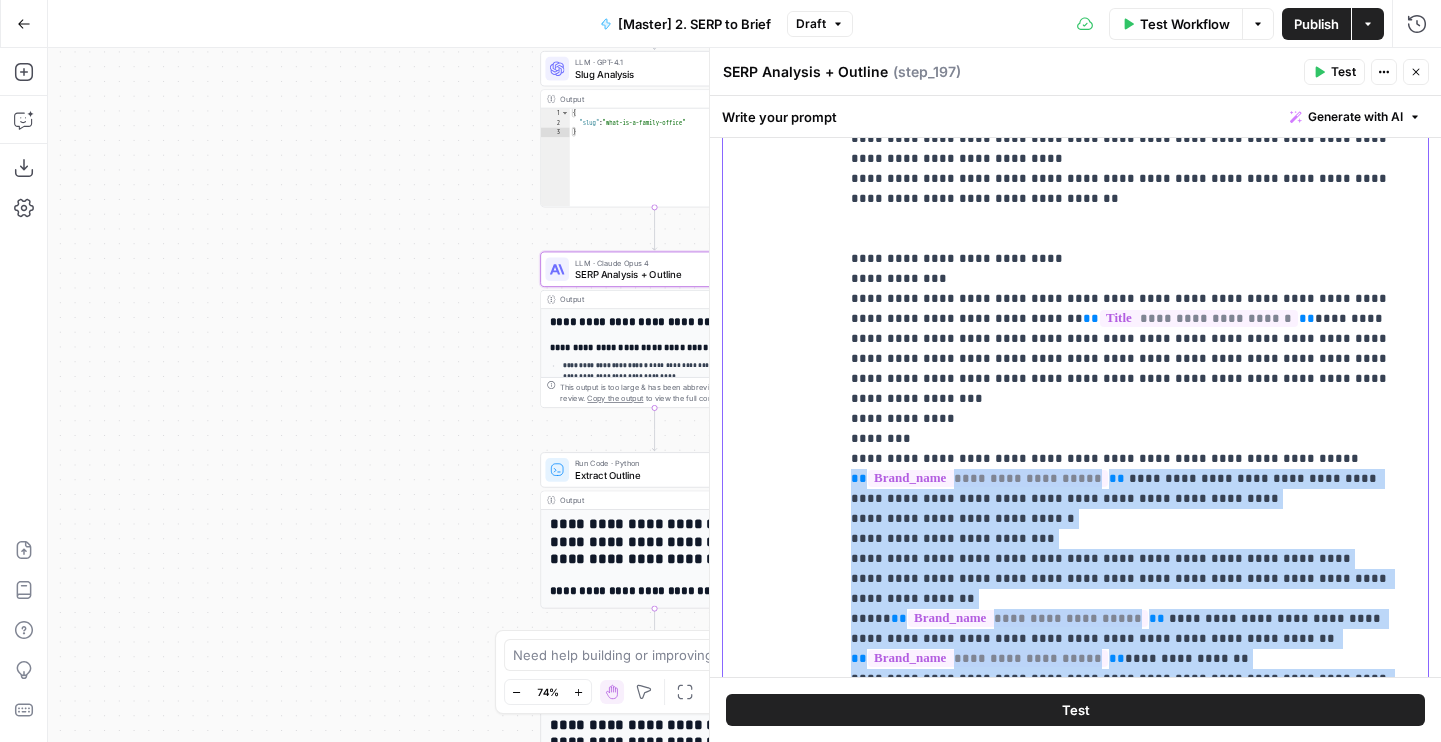 scroll, scrollTop: 1901, scrollLeft: 0, axis: vertical 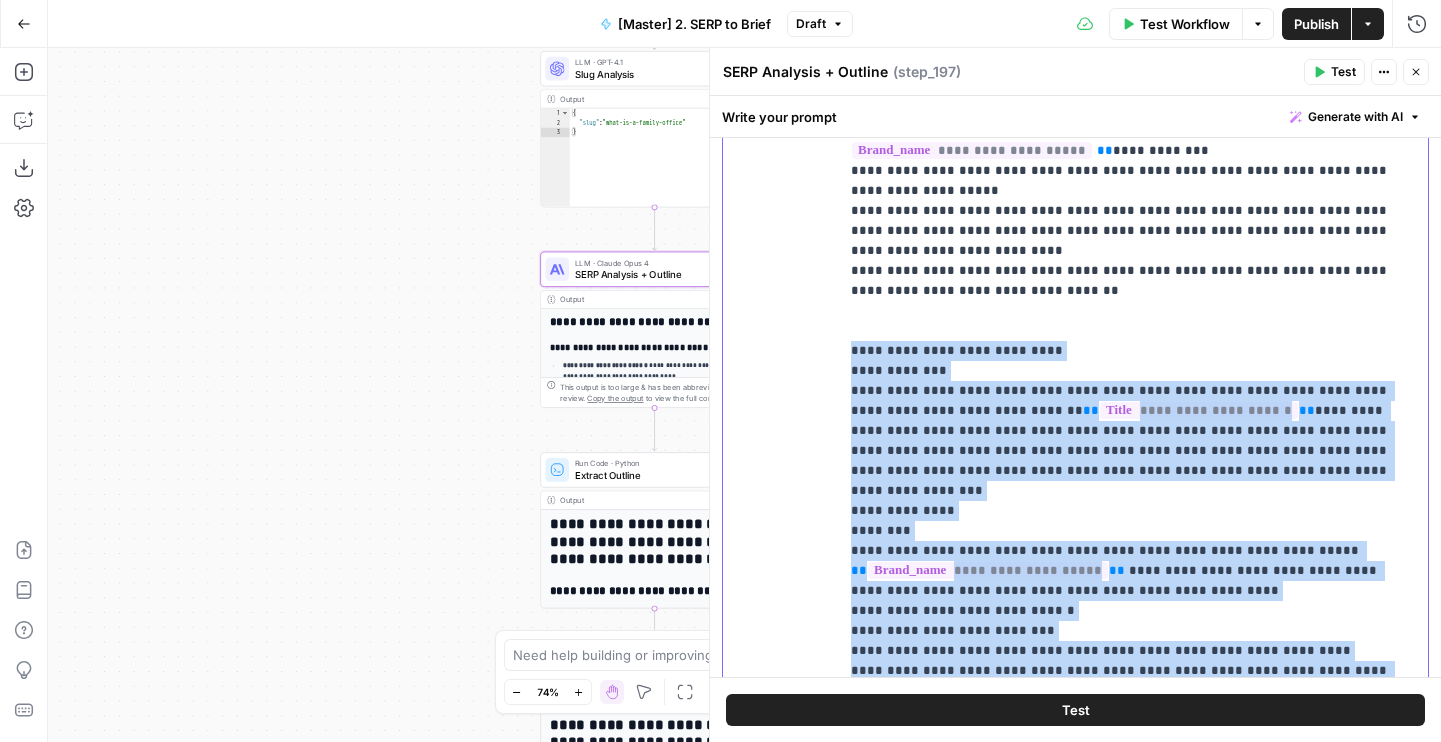 click on "**********" at bounding box center (1133, -359) 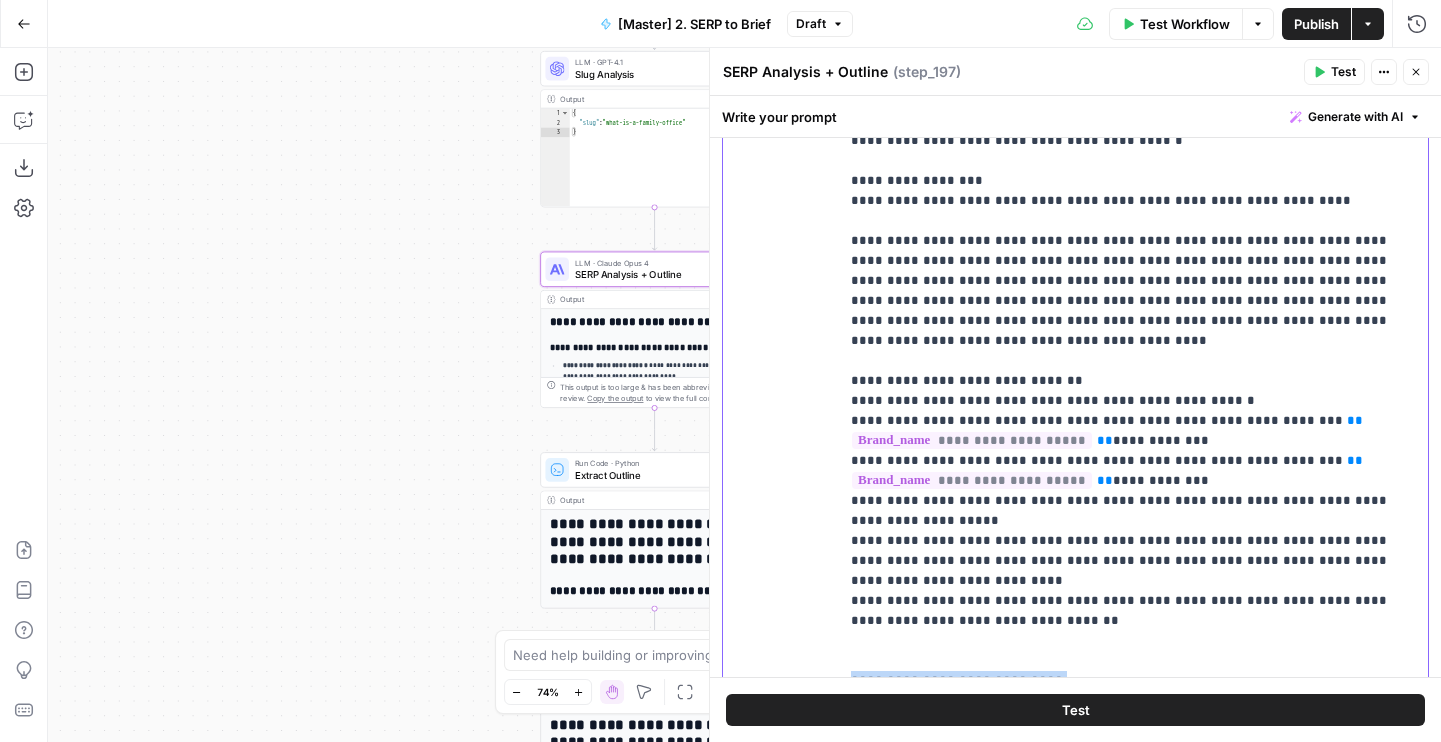 scroll, scrollTop: 1558, scrollLeft: 0, axis: vertical 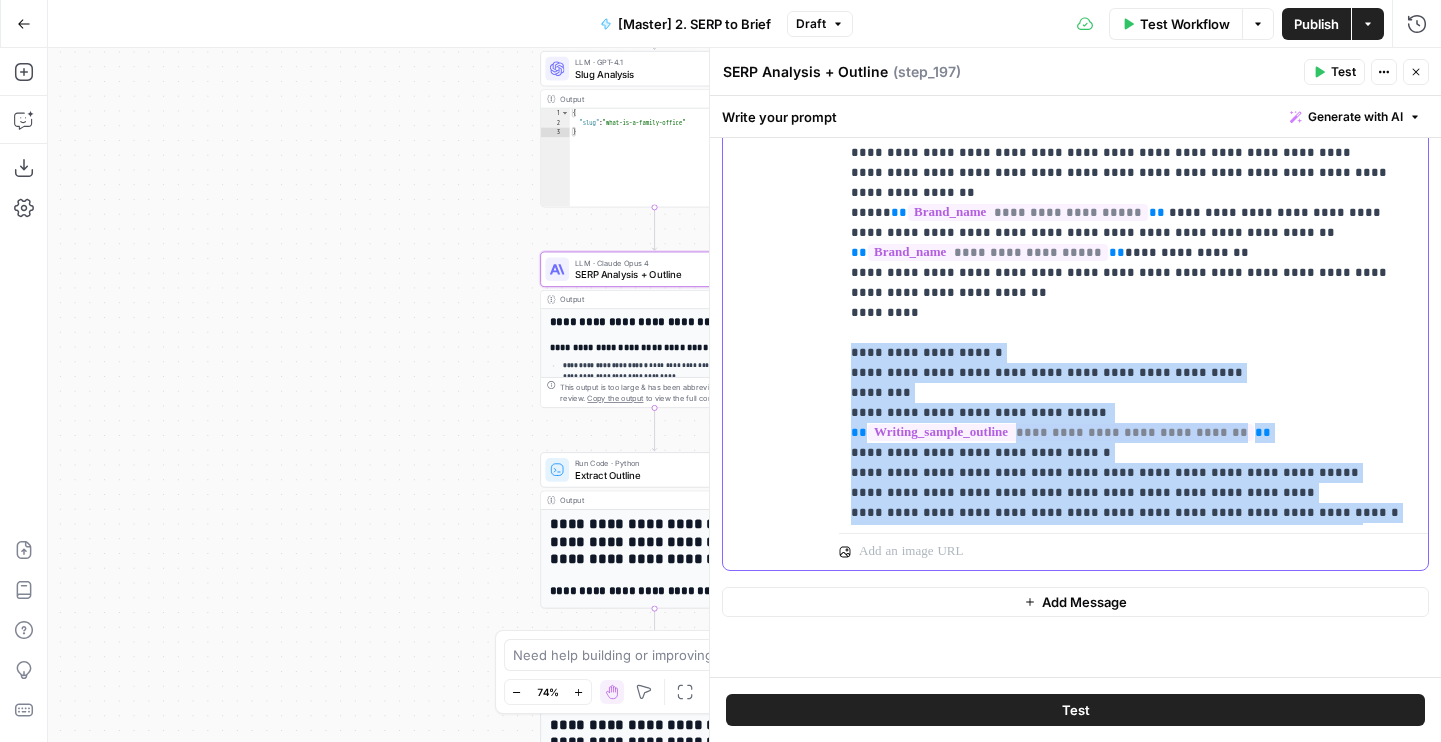 drag, startPoint x: 983, startPoint y: 461, endPoint x: 833, endPoint y: 262, distance: 249.20073 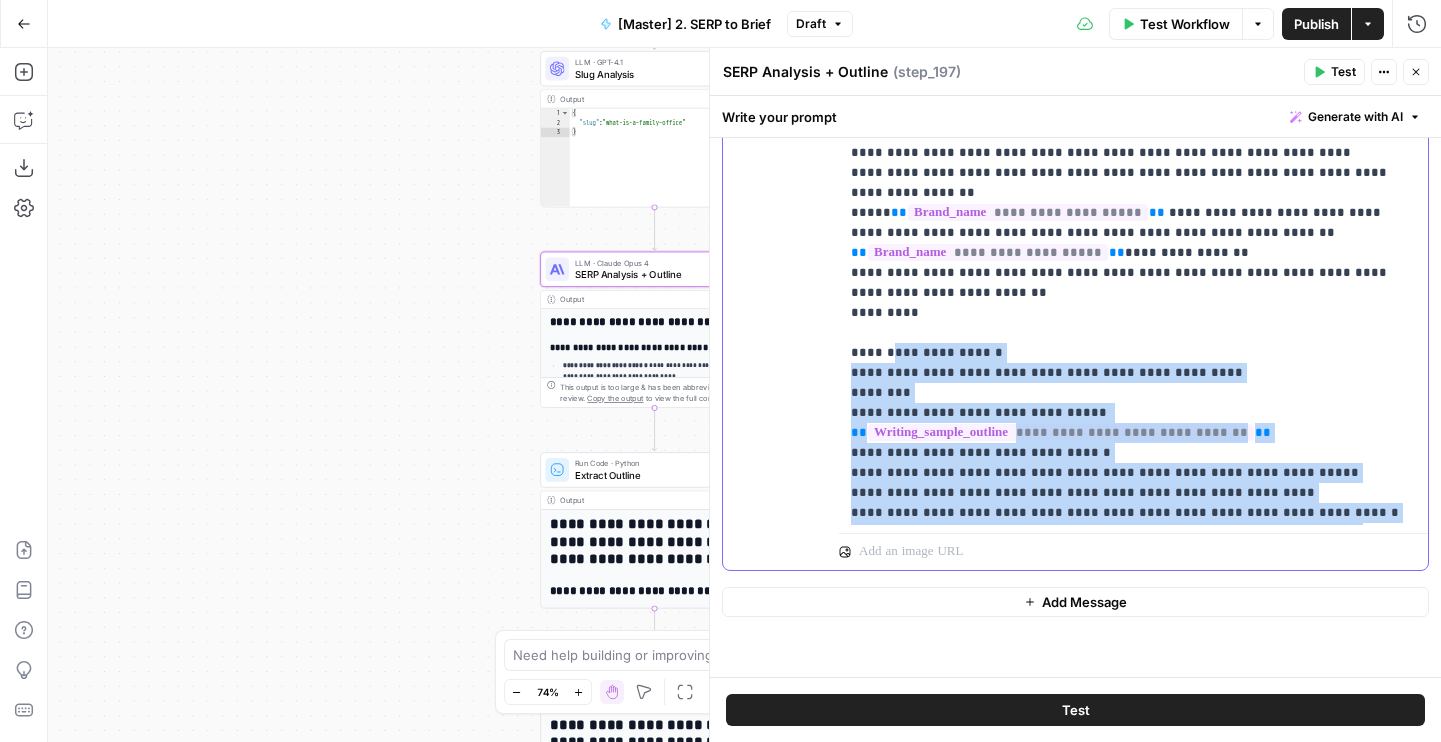 drag, startPoint x: 935, startPoint y: 478, endPoint x: 887, endPoint y: 256, distance: 227.12991 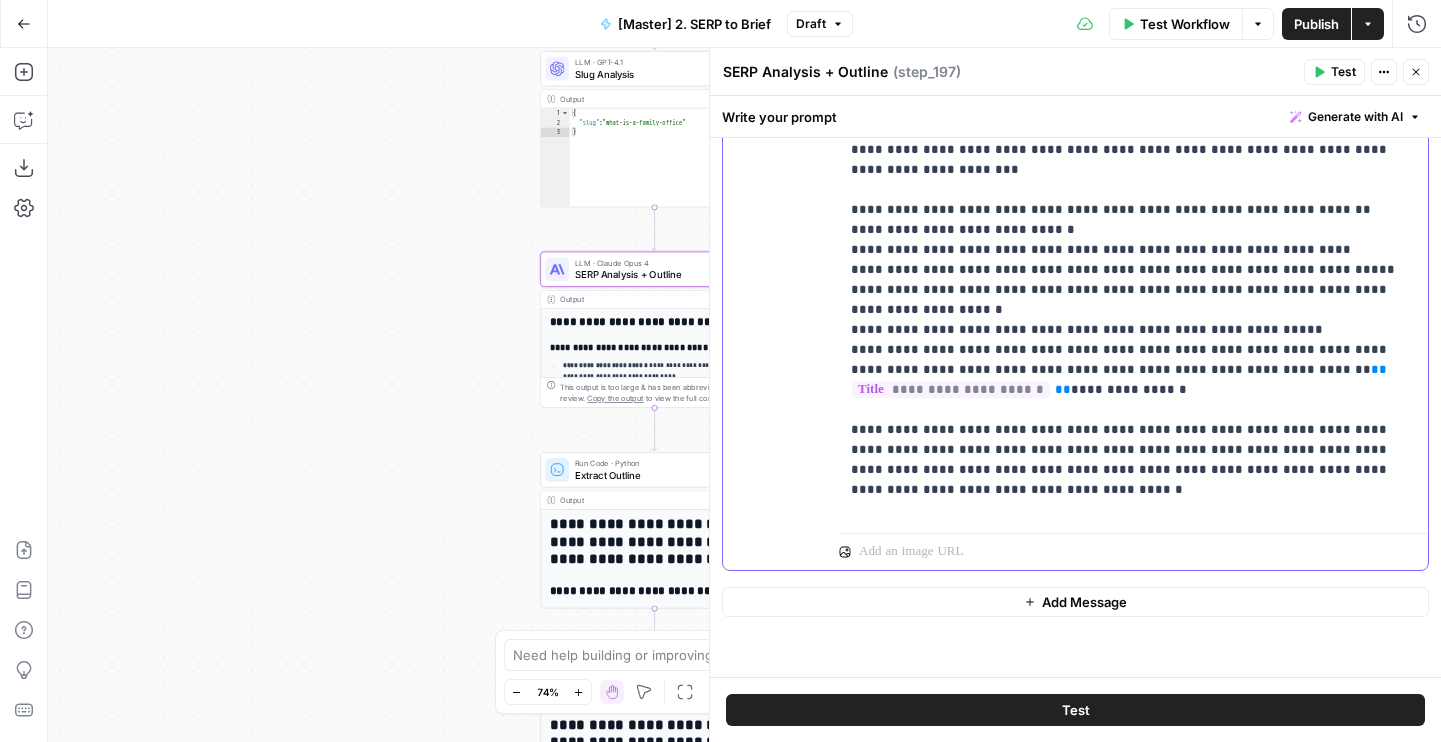 scroll, scrollTop: 1240, scrollLeft: 0, axis: vertical 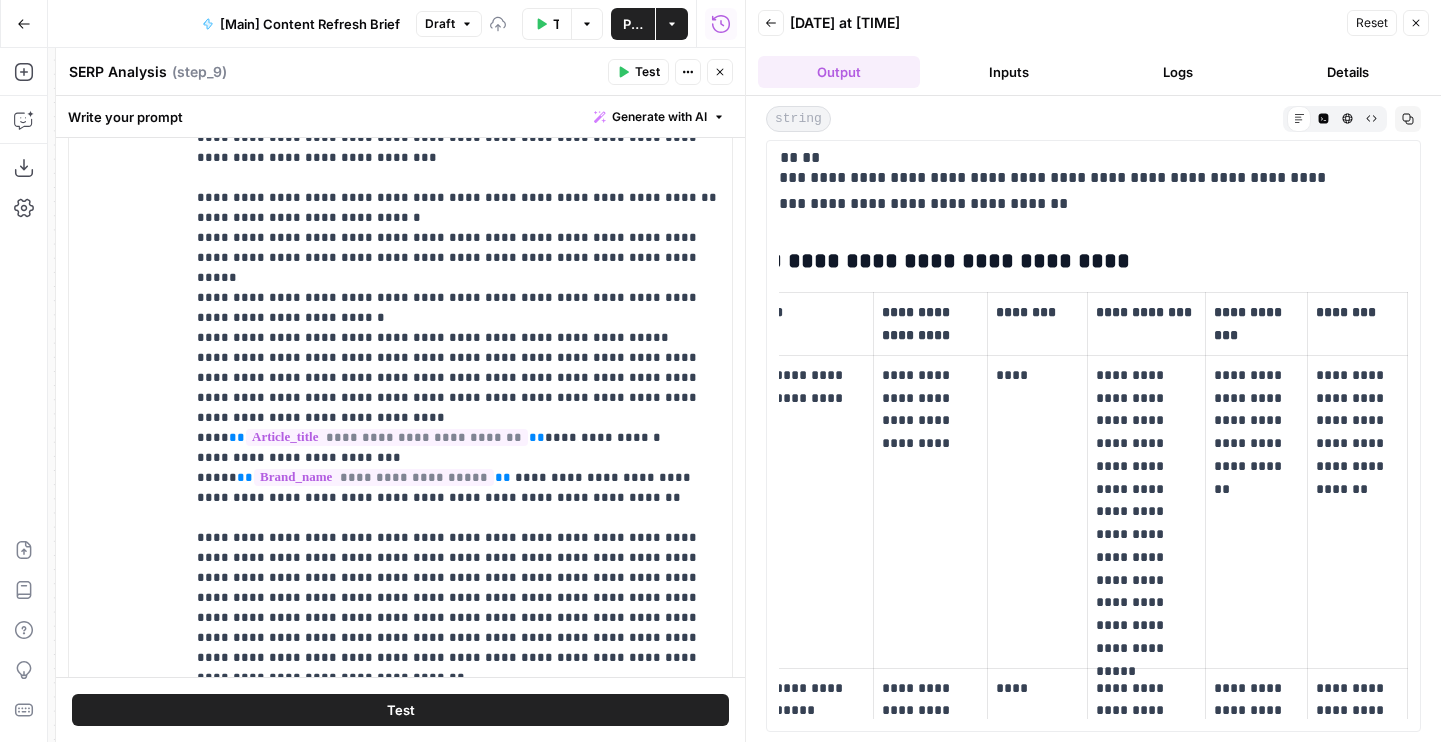 type 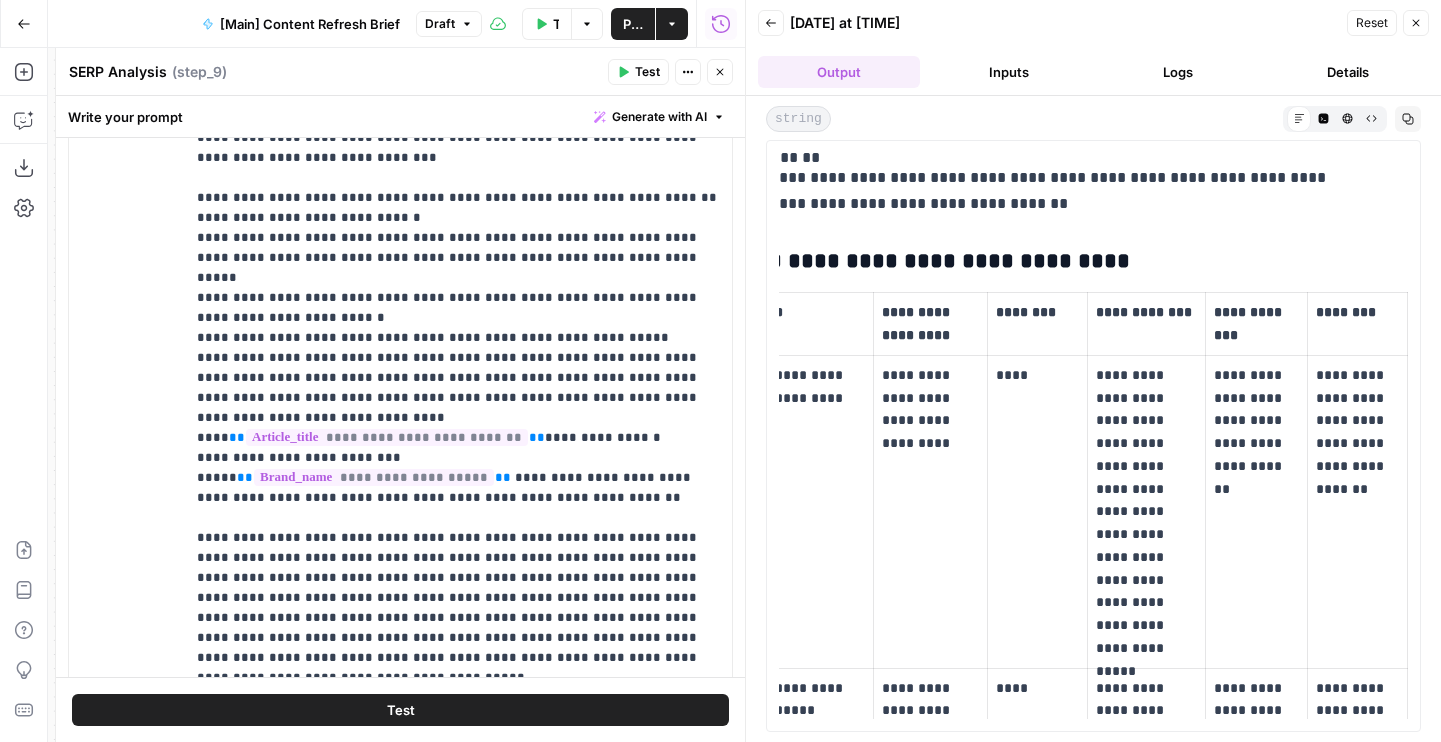 click on "**********" at bounding box center (458, 498) 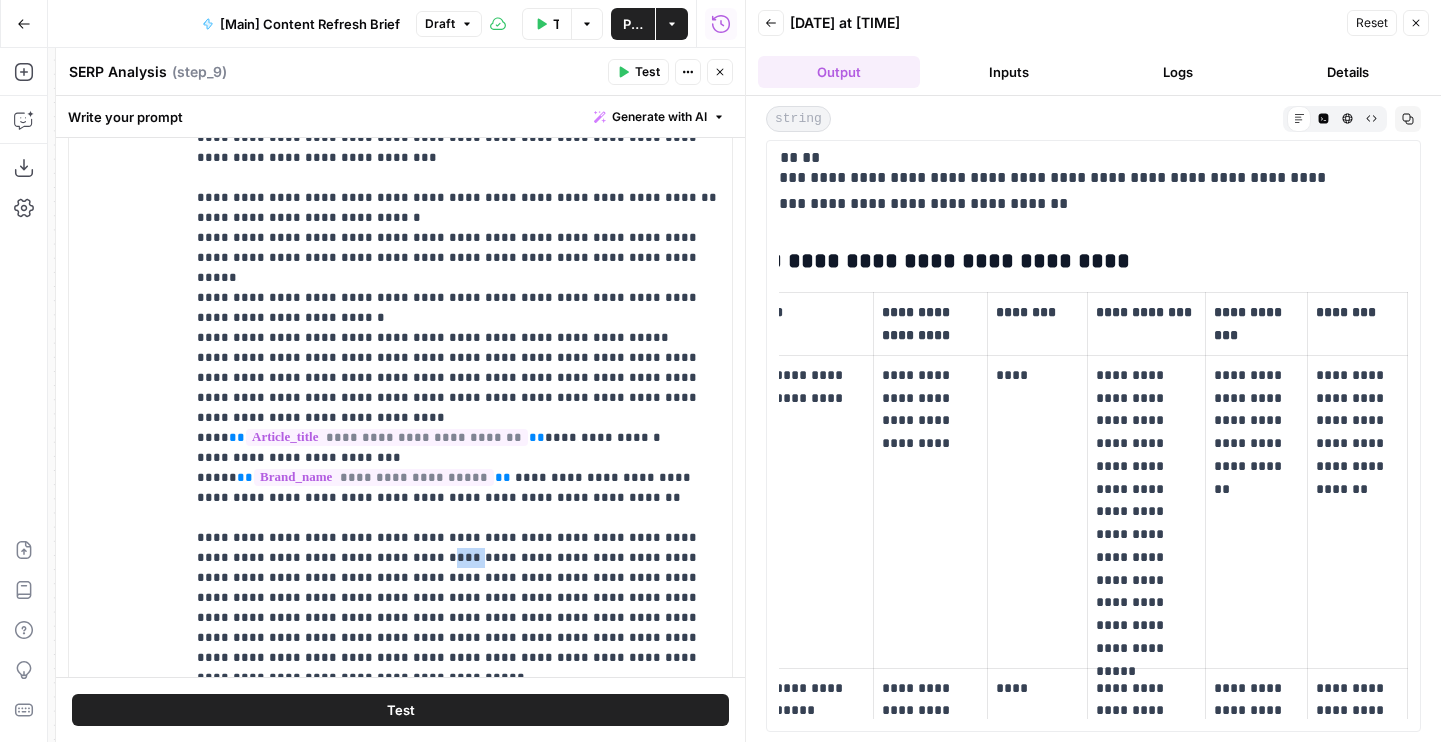 click on "**********" at bounding box center [458, 498] 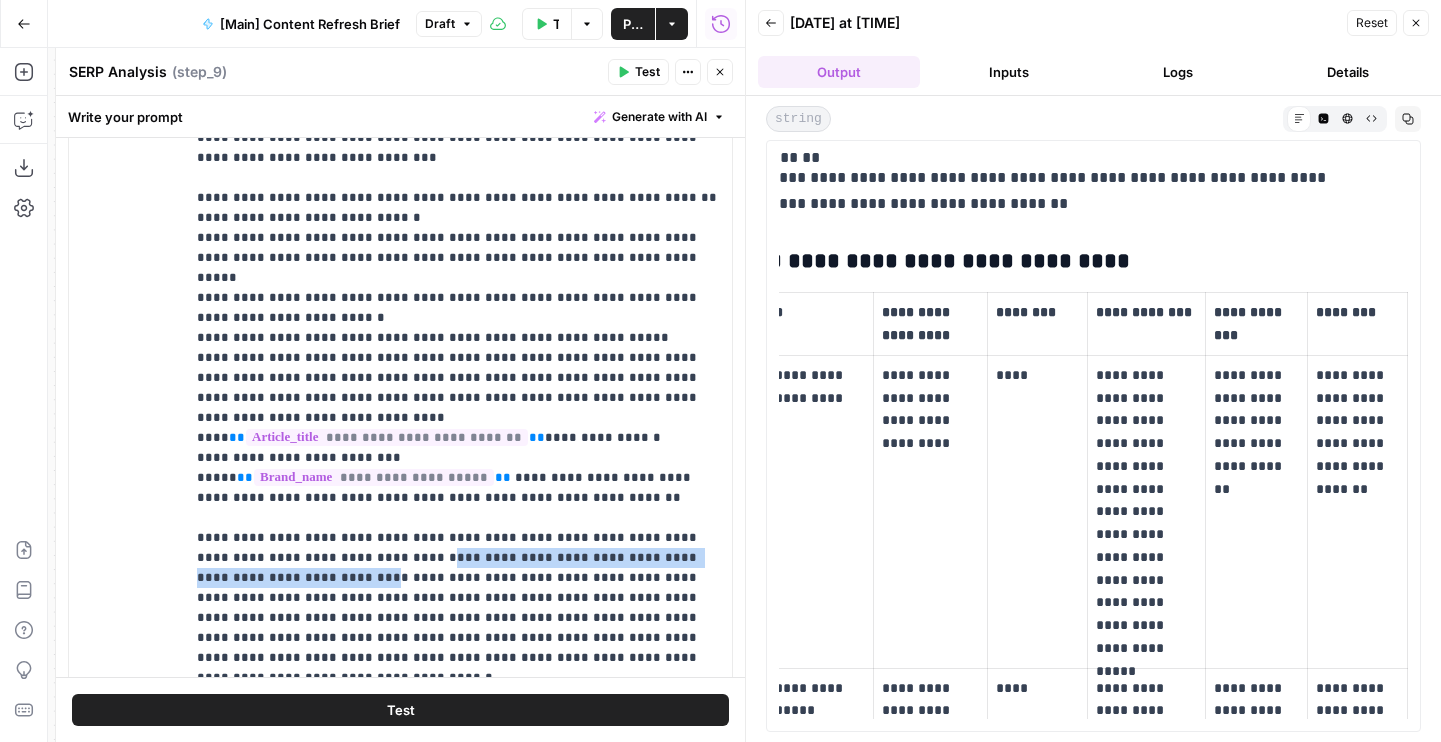 click on "**********" at bounding box center [458, 498] 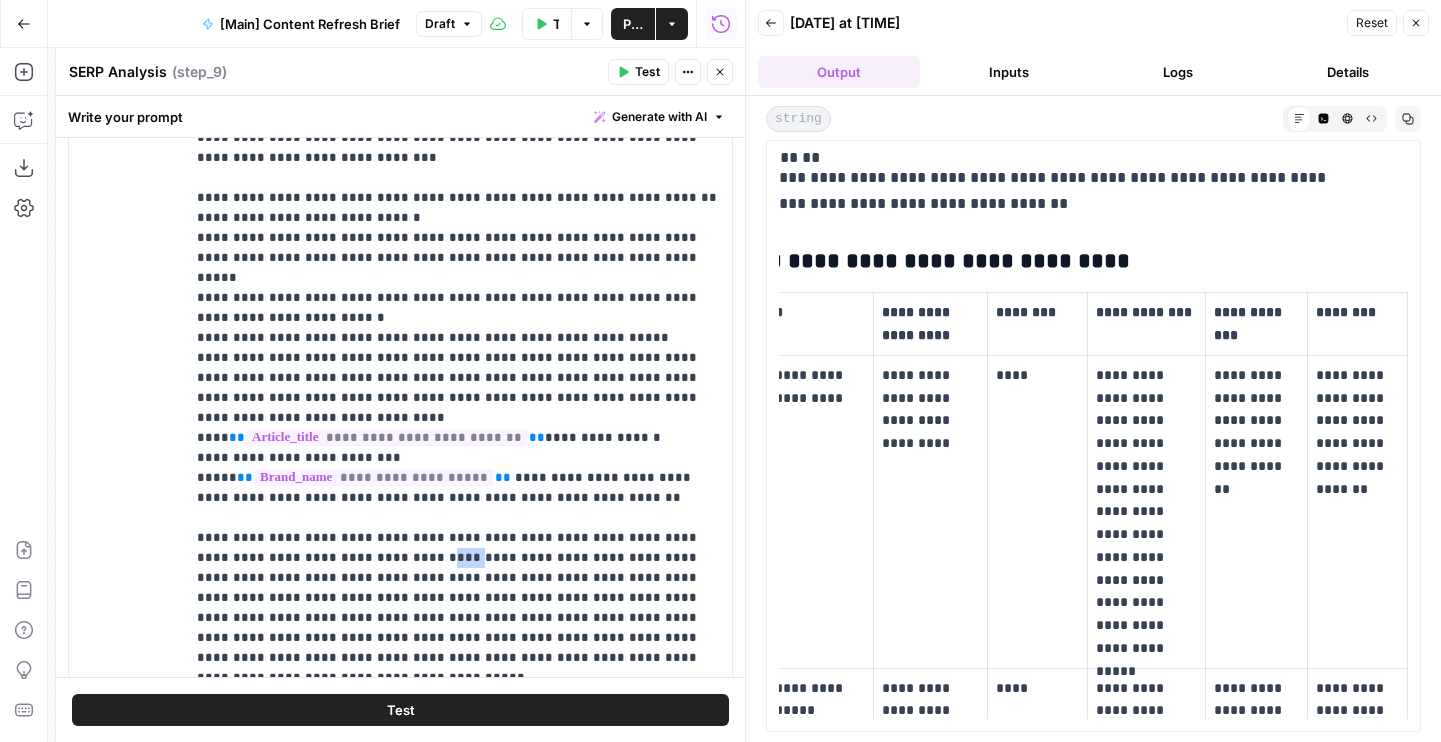 click on "**********" at bounding box center [458, 498] 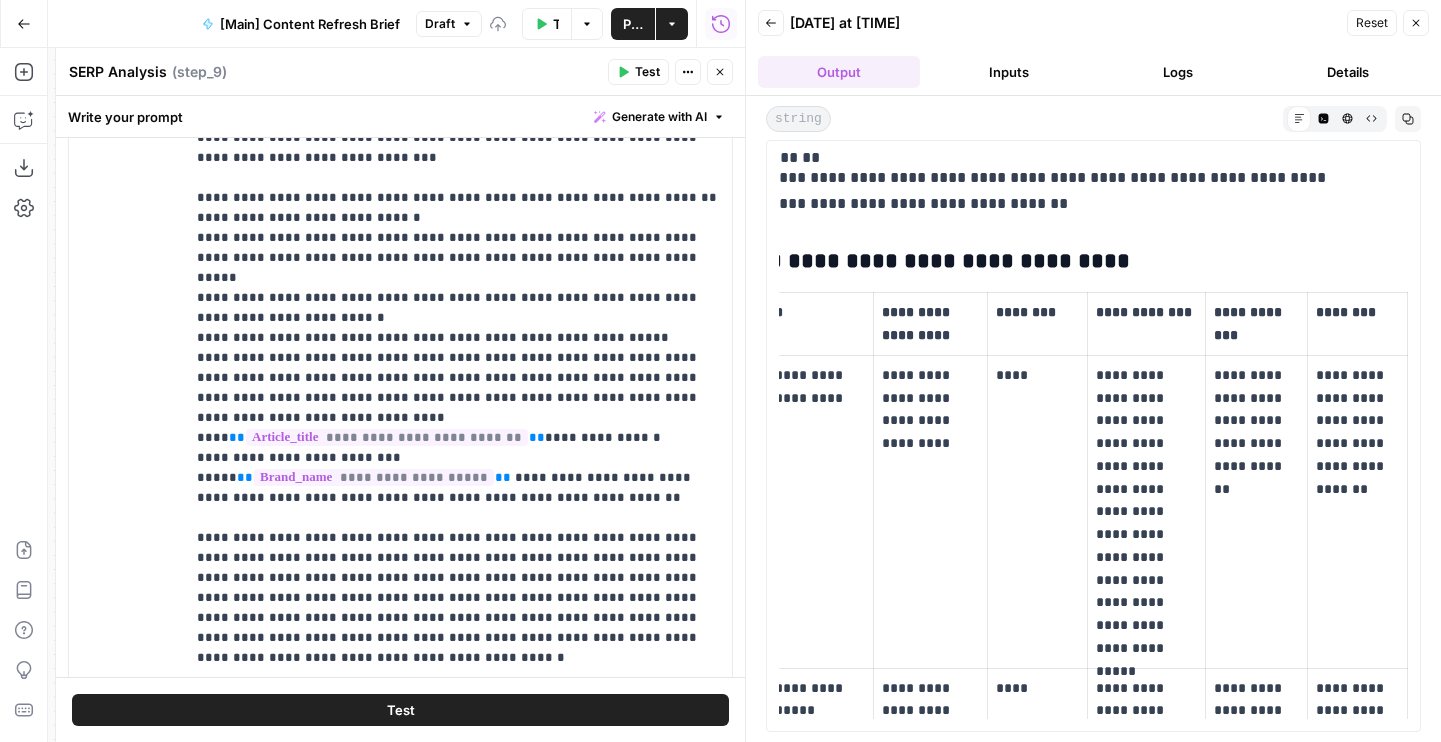 click on "**********" at bounding box center [458, 488] 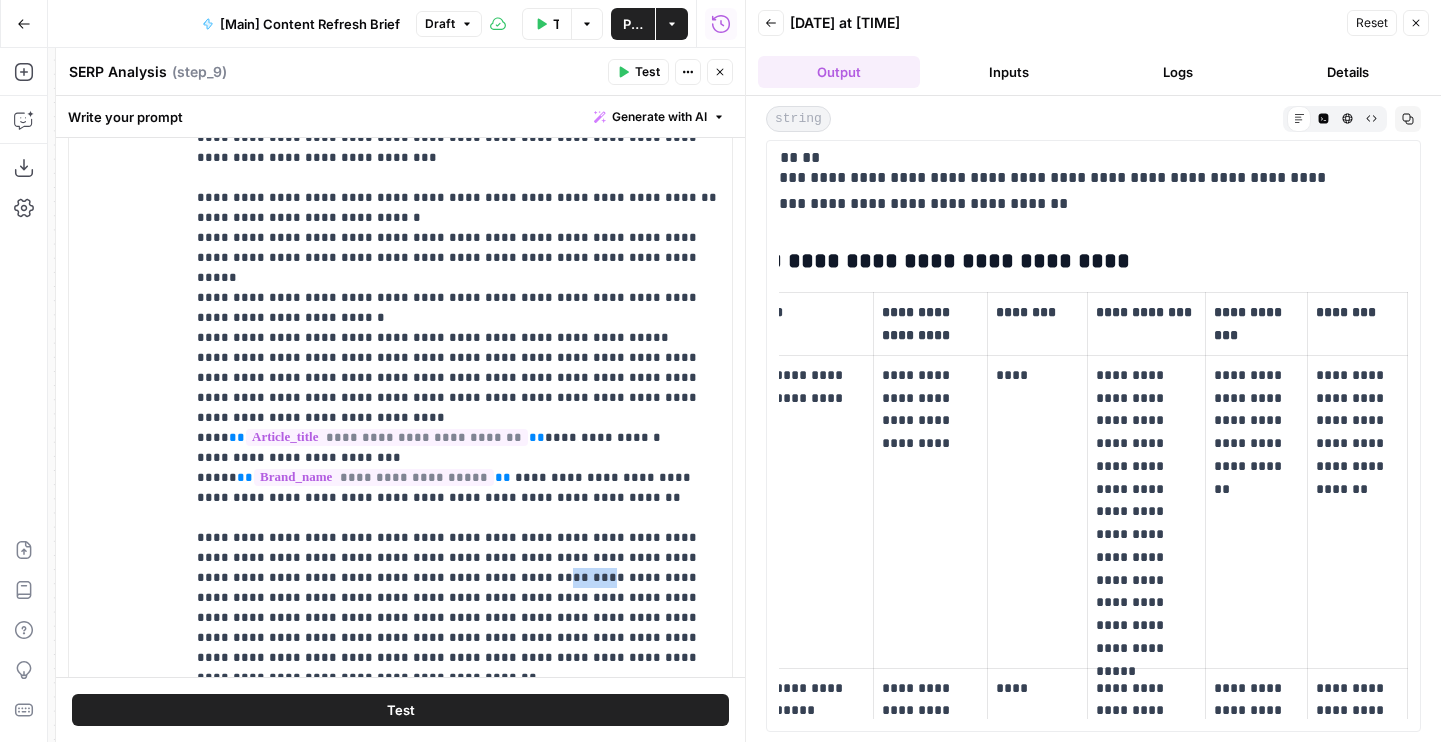 drag, startPoint x: 394, startPoint y: 499, endPoint x: 433, endPoint y: 496, distance: 39.115215 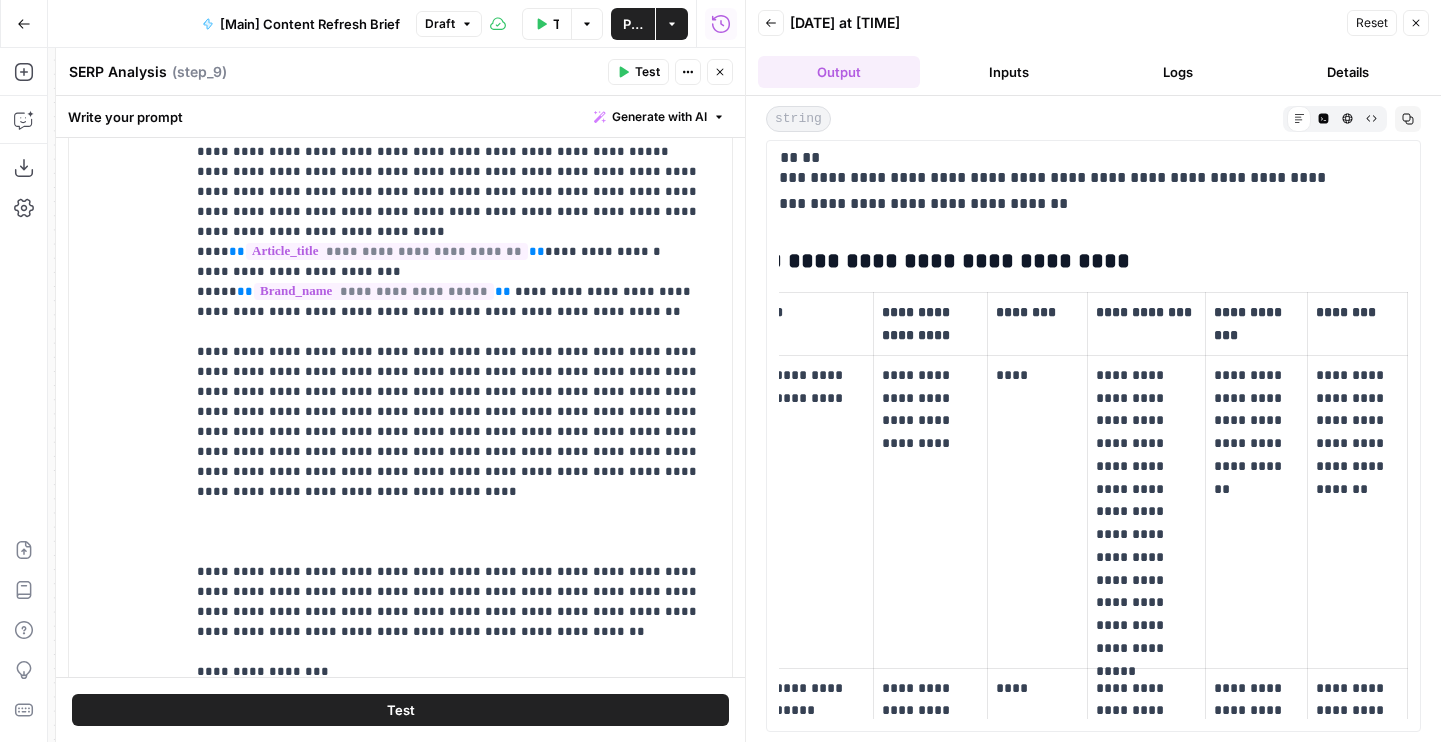 scroll, scrollTop: 975, scrollLeft: 0, axis: vertical 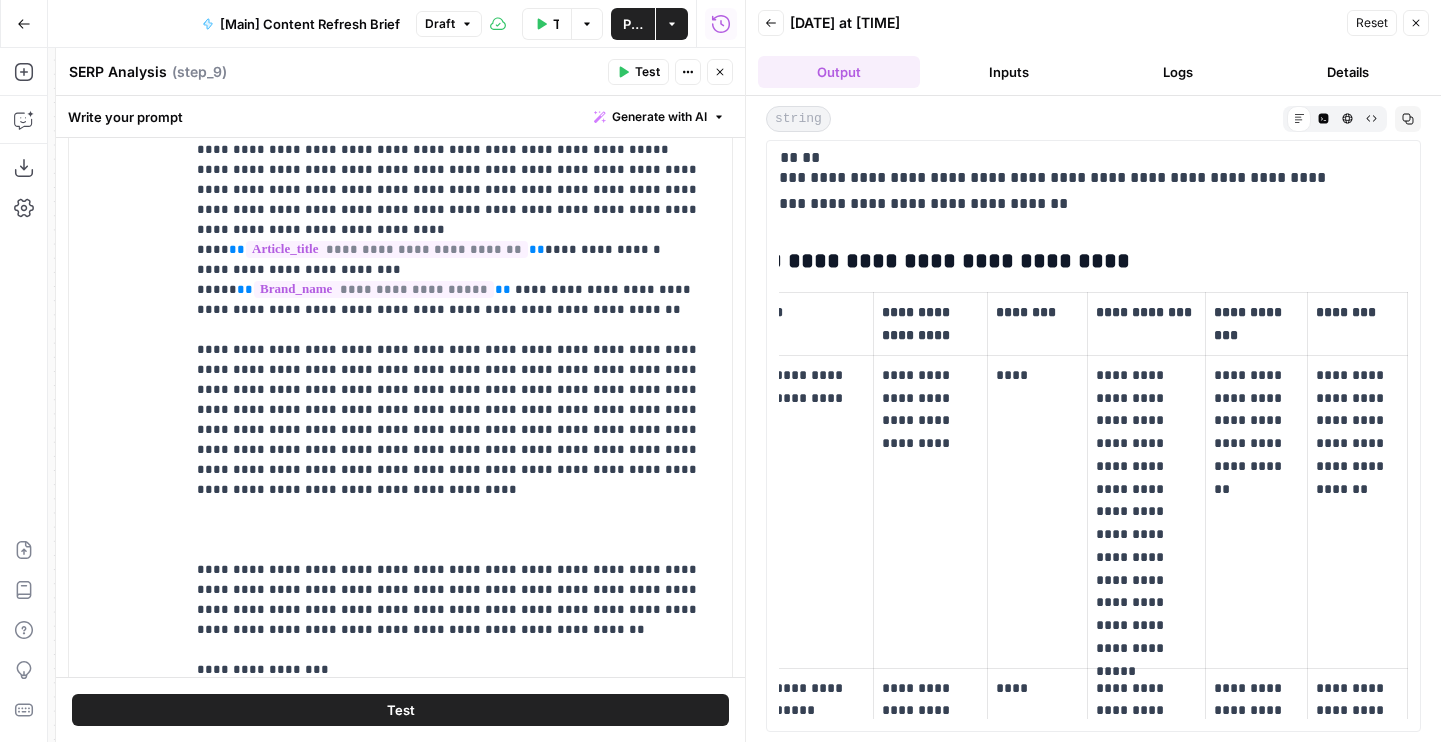 click on "**********" at bounding box center (458, 310) 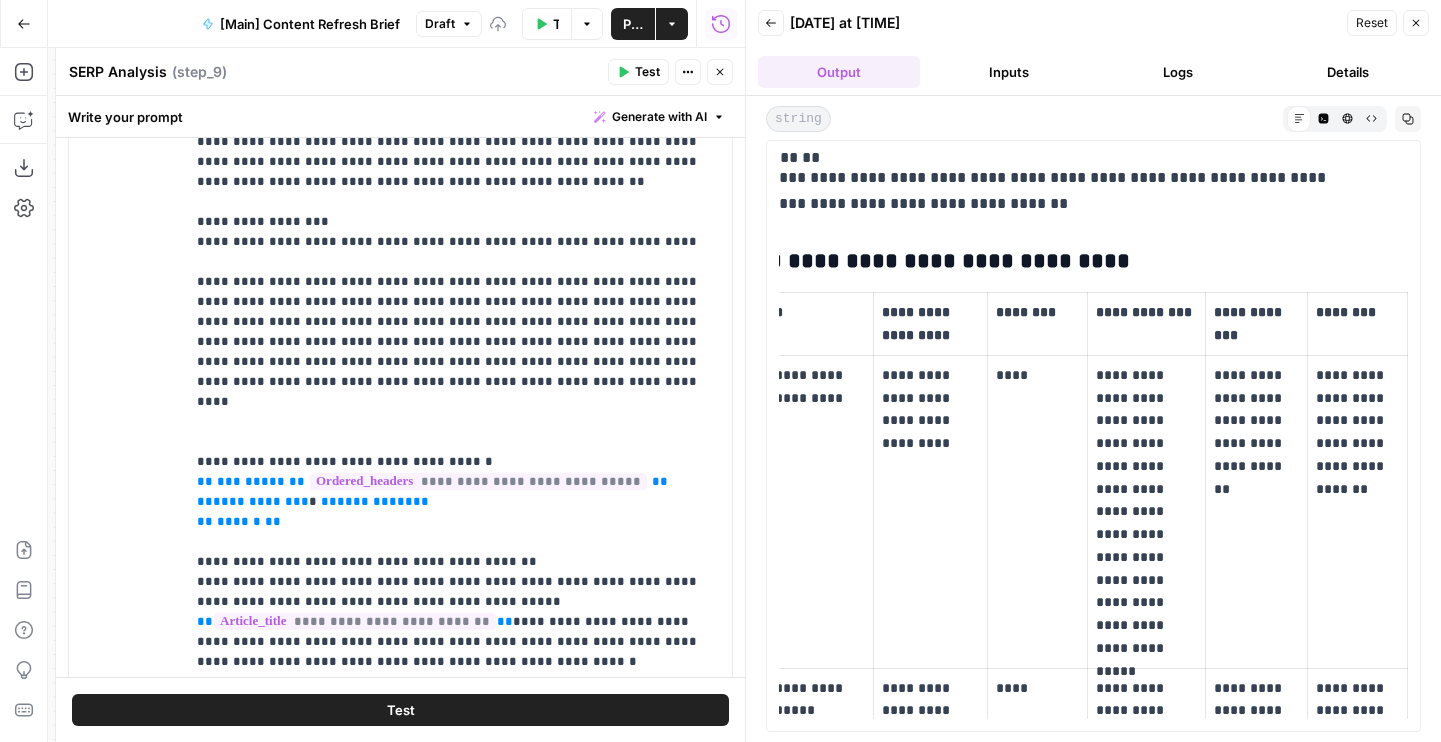 scroll, scrollTop: 1385, scrollLeft: 0, axis: vertical 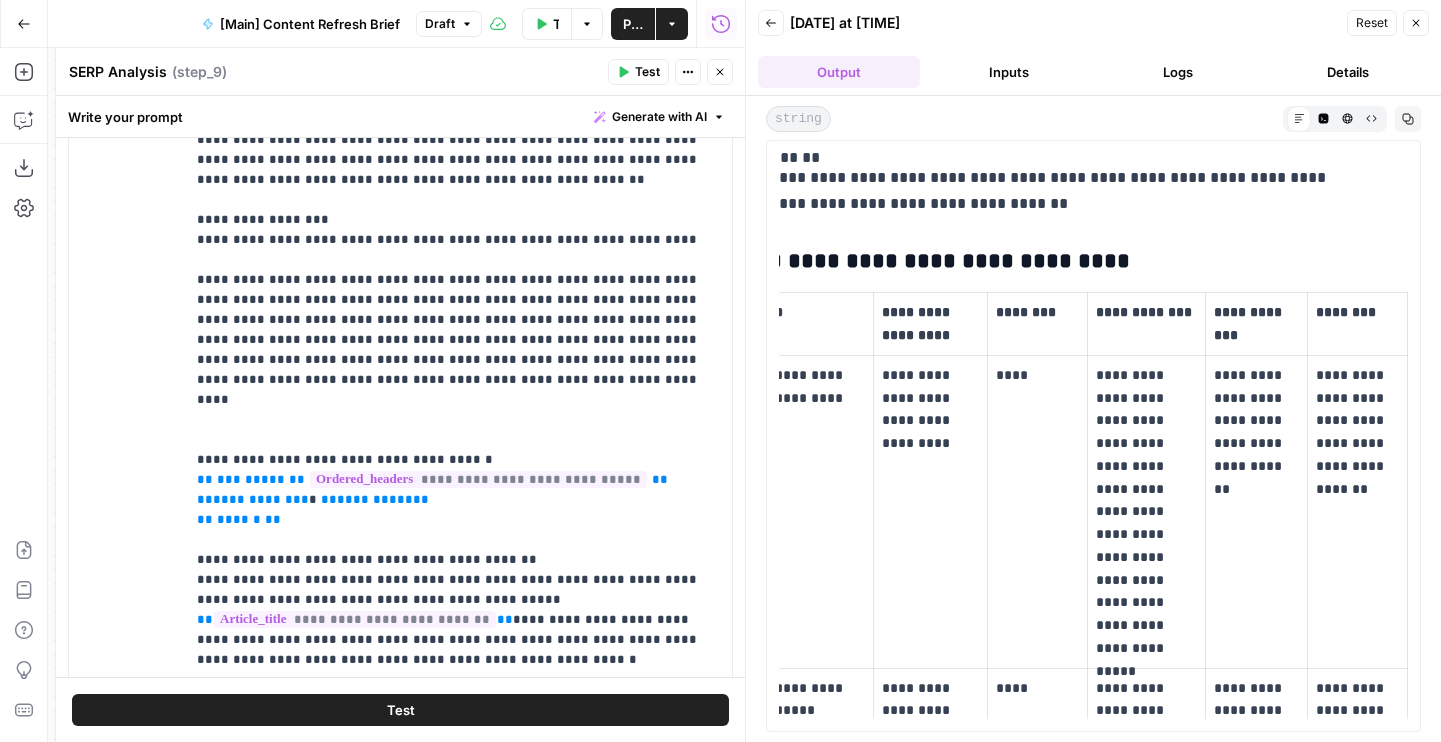 click on "**********" at bounding box center [458, -120] 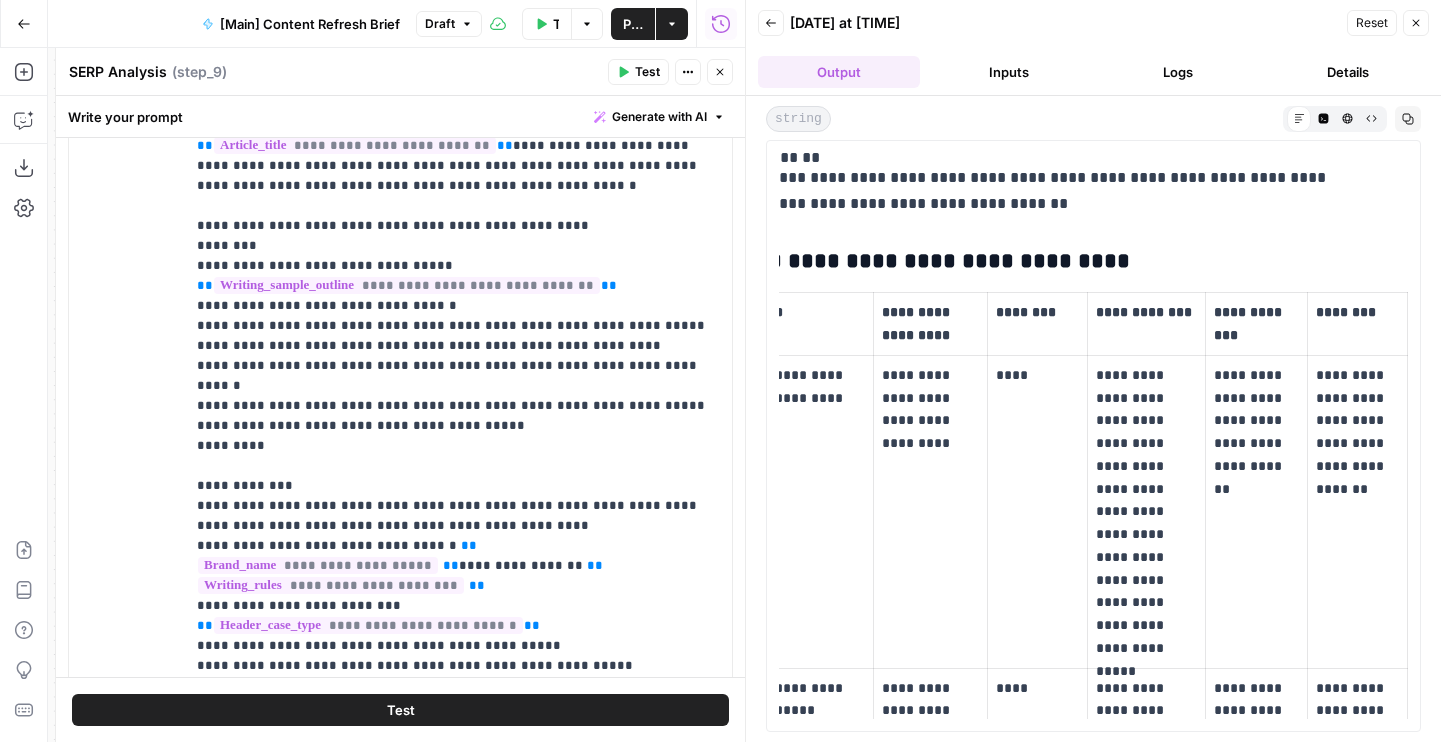 scroll, scrollTop: 1870, scrollLeft: 0, axis: vertical 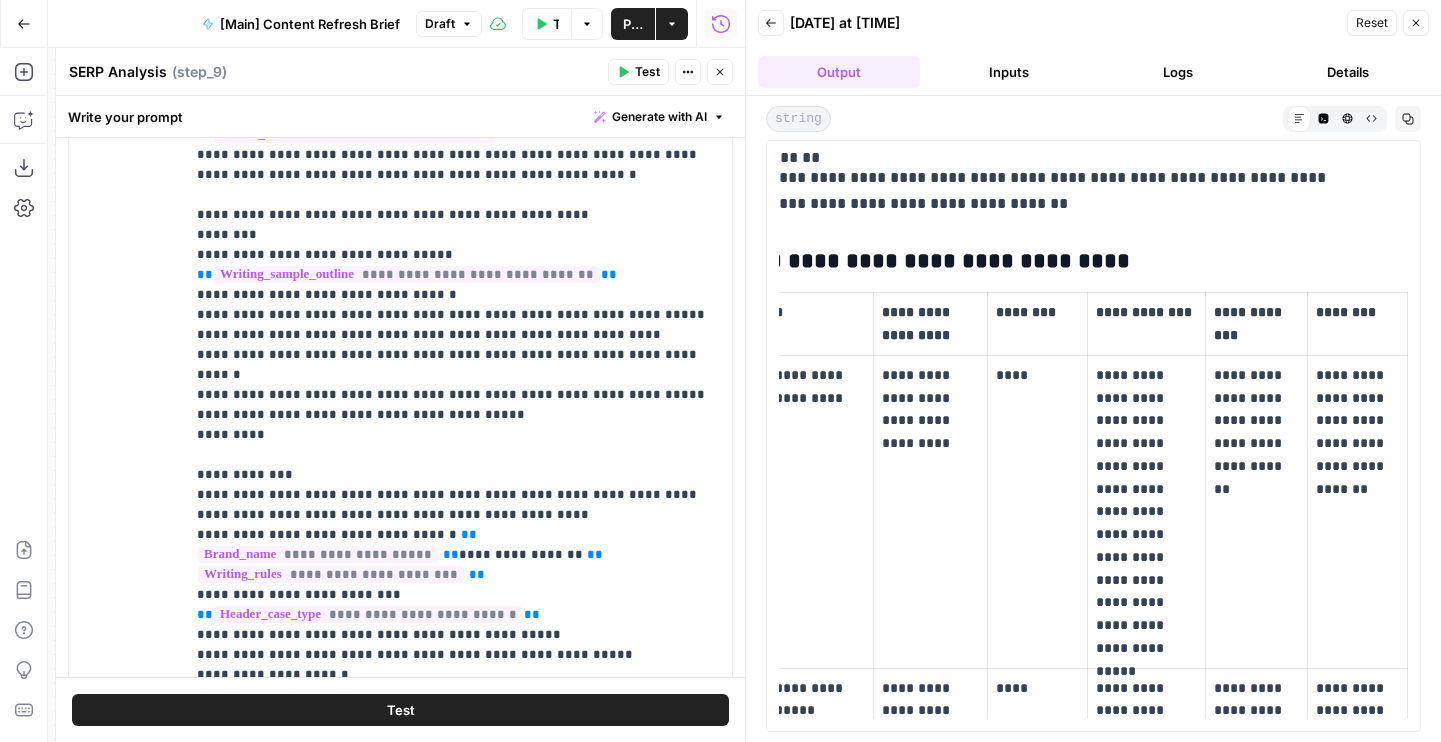 click on "Test" at bounding box center [400, 710] 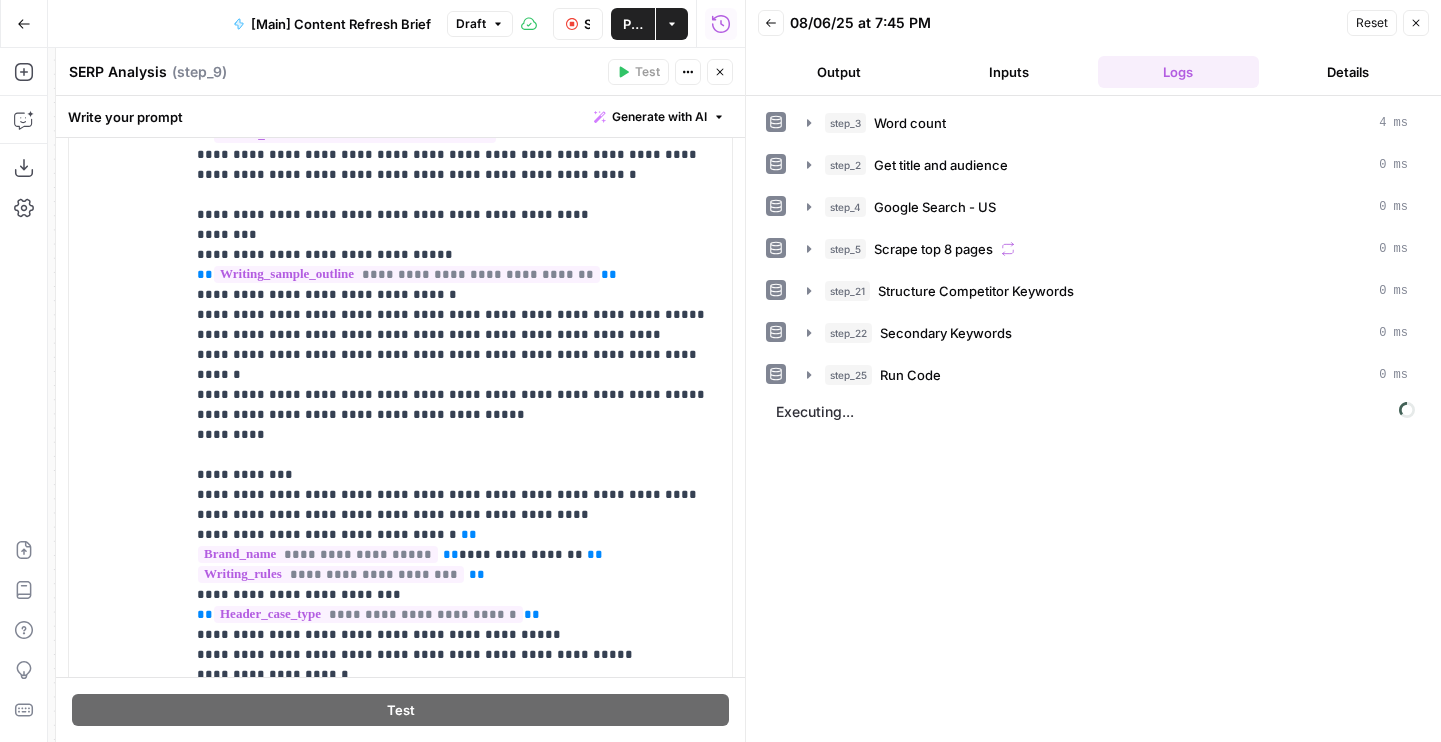 click on "Output" at bounding box center [839, 72] 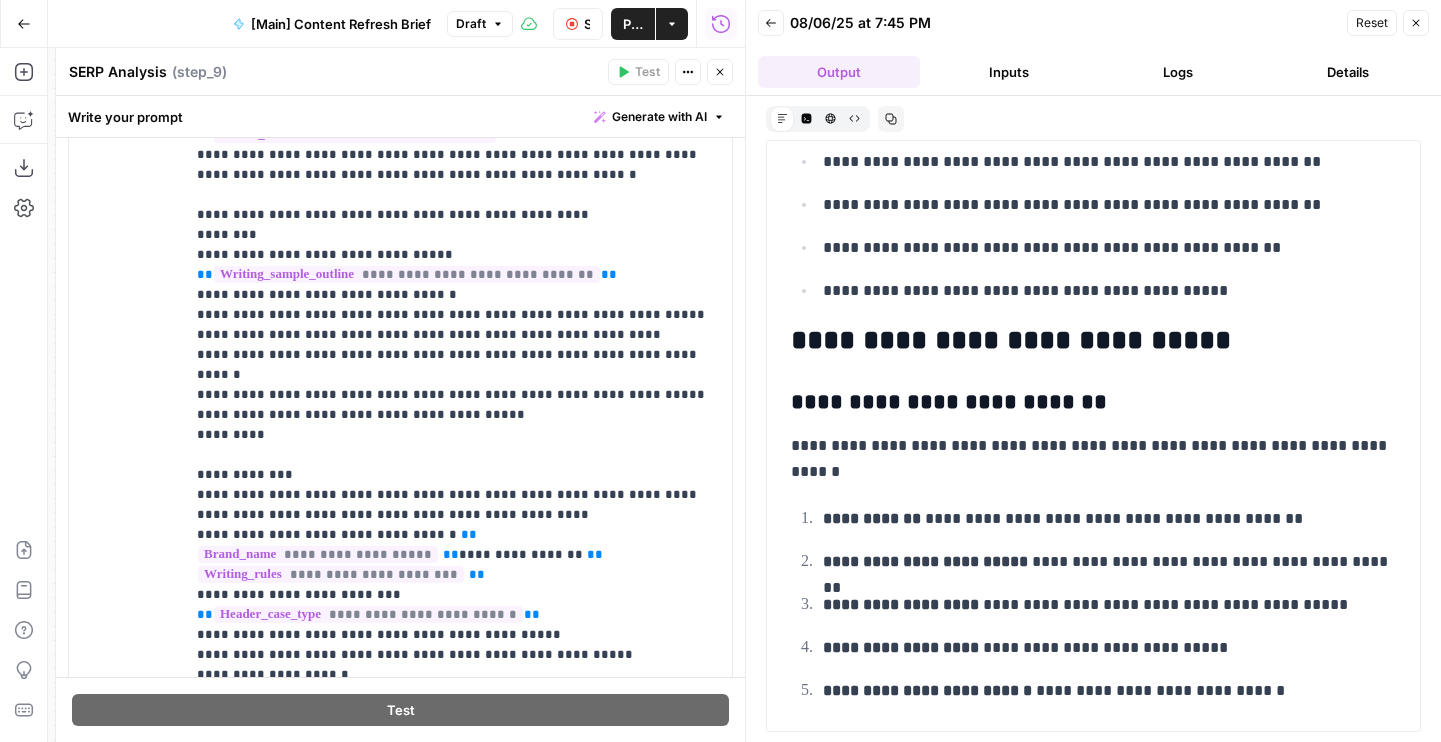 scroll, scrollTop: 1414, scrollLeft: 0, axis: vertical 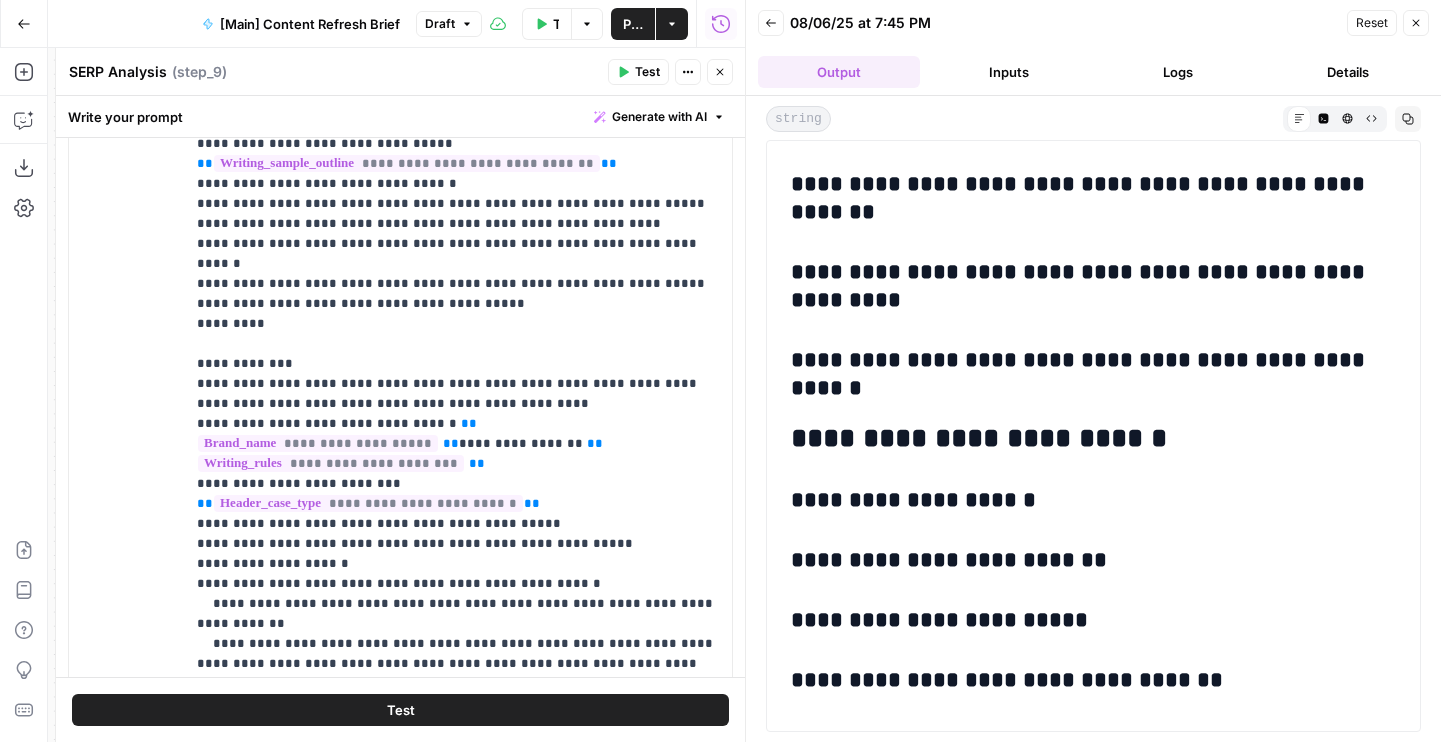 click 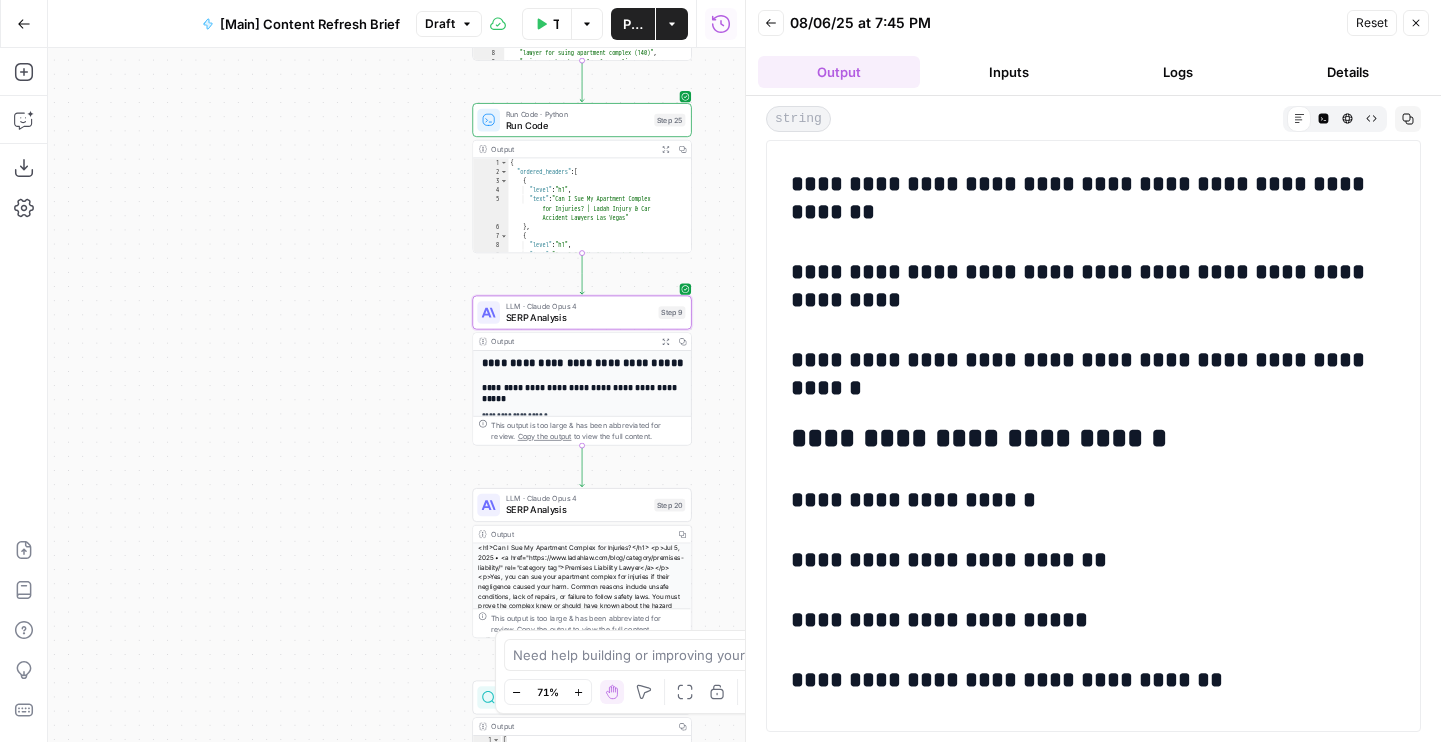 drag, startPoint x: 325, startPoint y: 499, endPoint x: 223, endPoint y: 391, distance: 148.55302 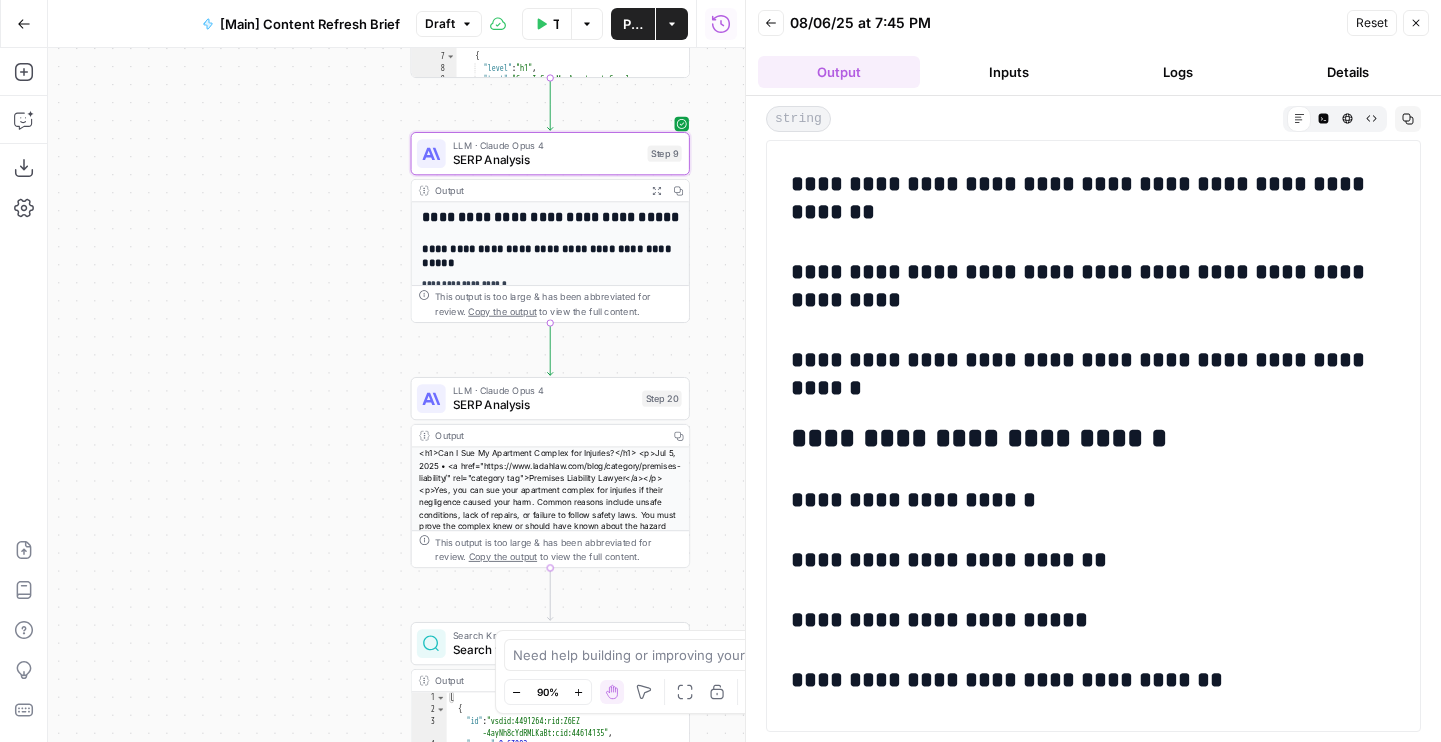 click 